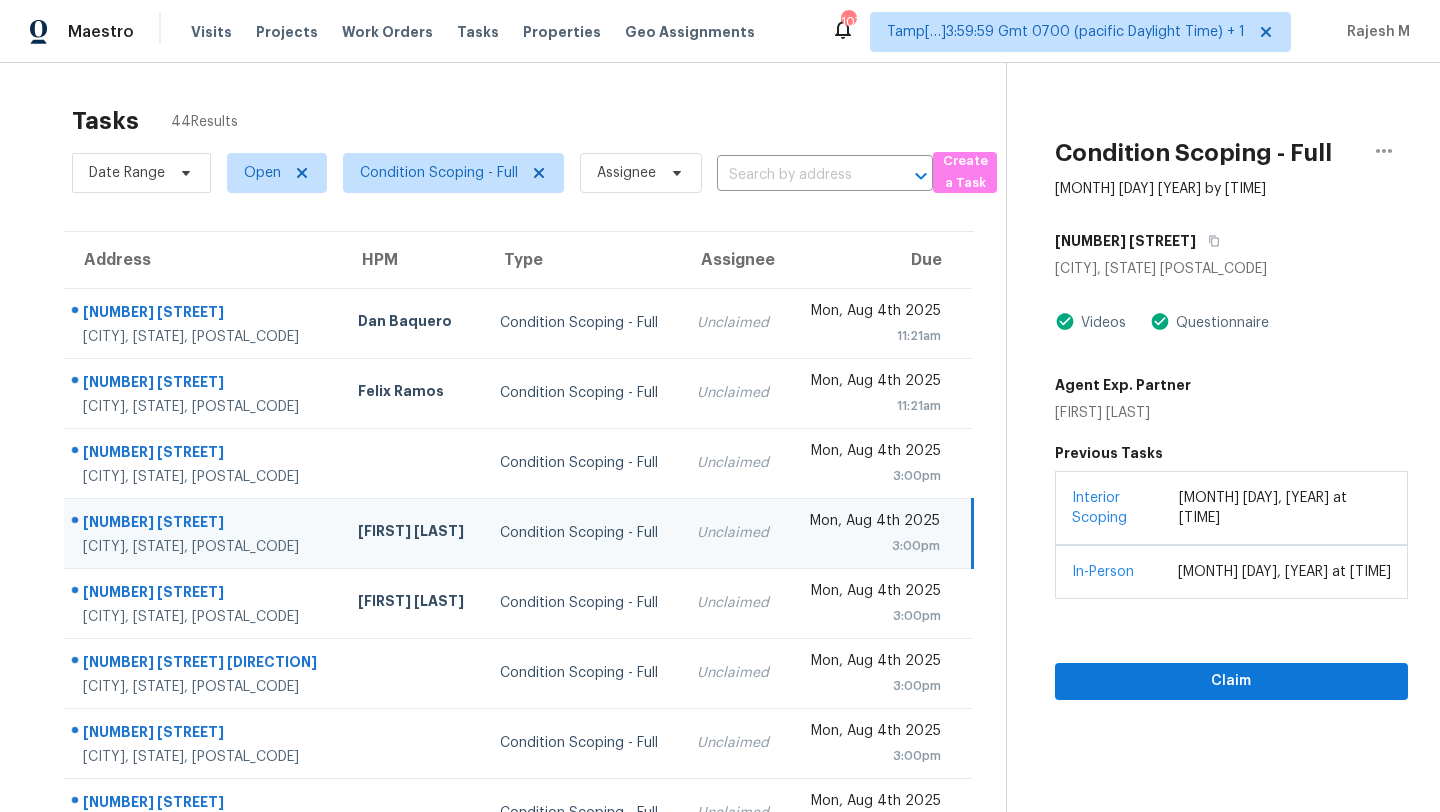 scroll, scrollTop: 0, scrollLeft: 0, axis: both 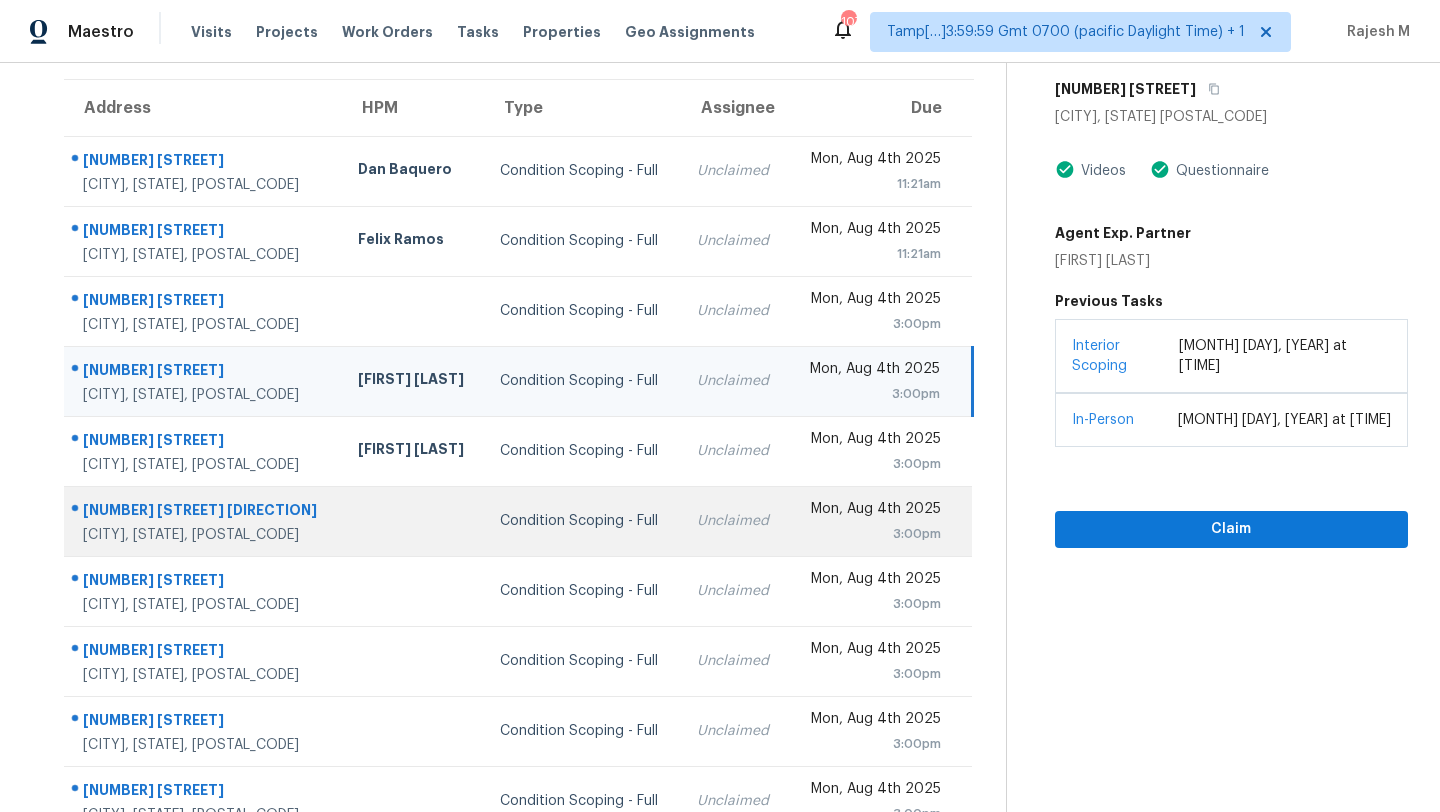 click on "Condition Scoping - Full" at bounding box center [582, 521] 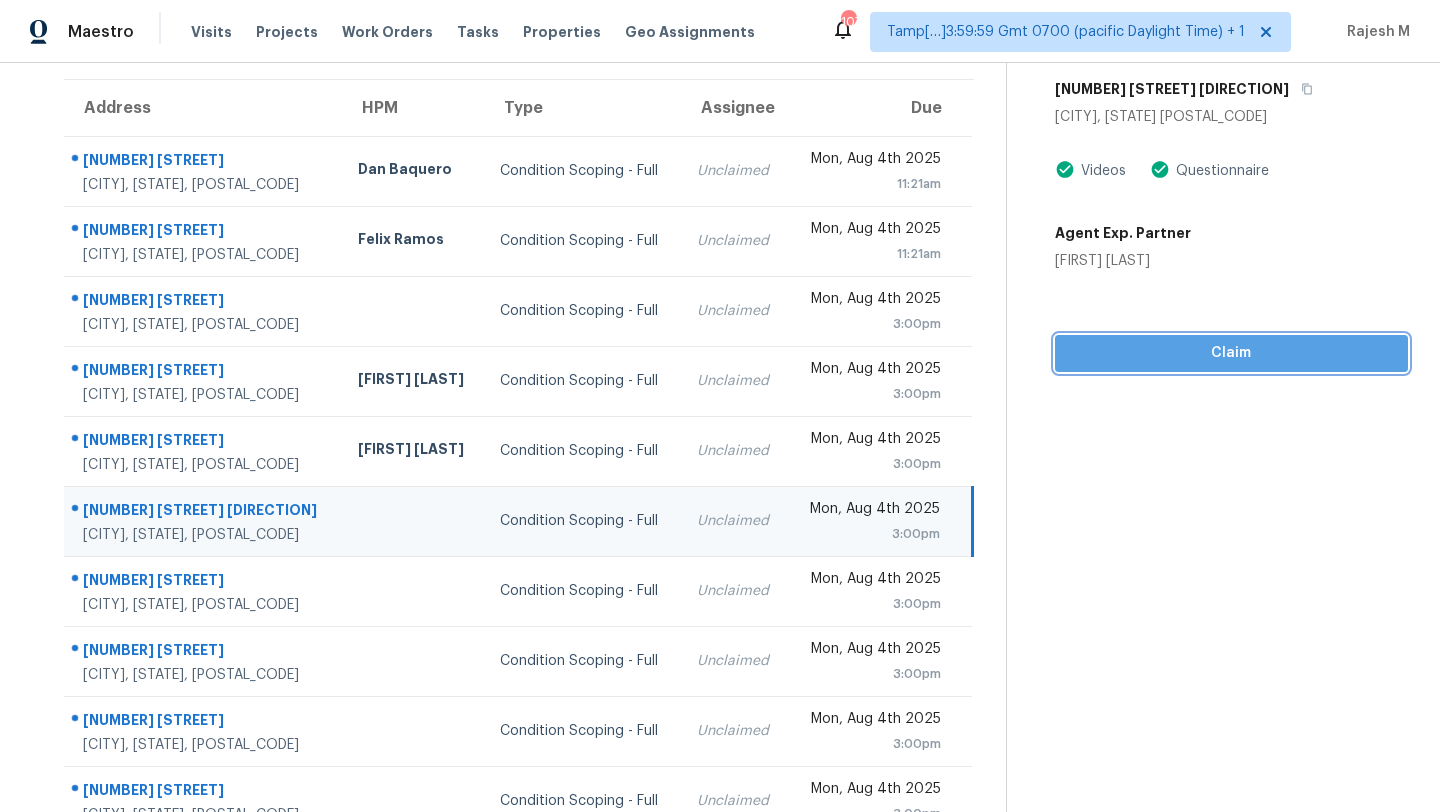 click on "Claim" at bounding box center [1231, 353] 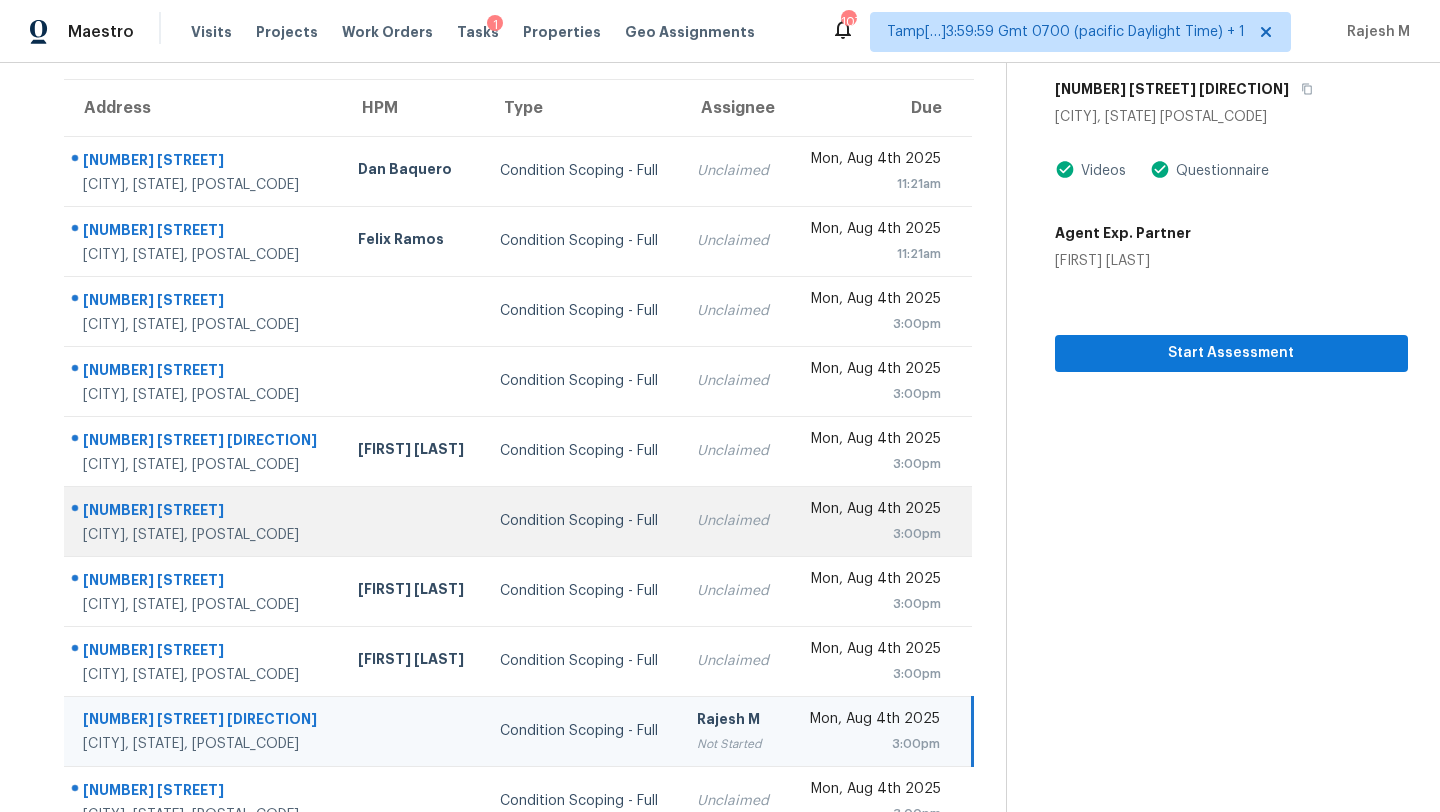 scroll, scrollTop: 229, scrollLeft: 0, axis: vertical 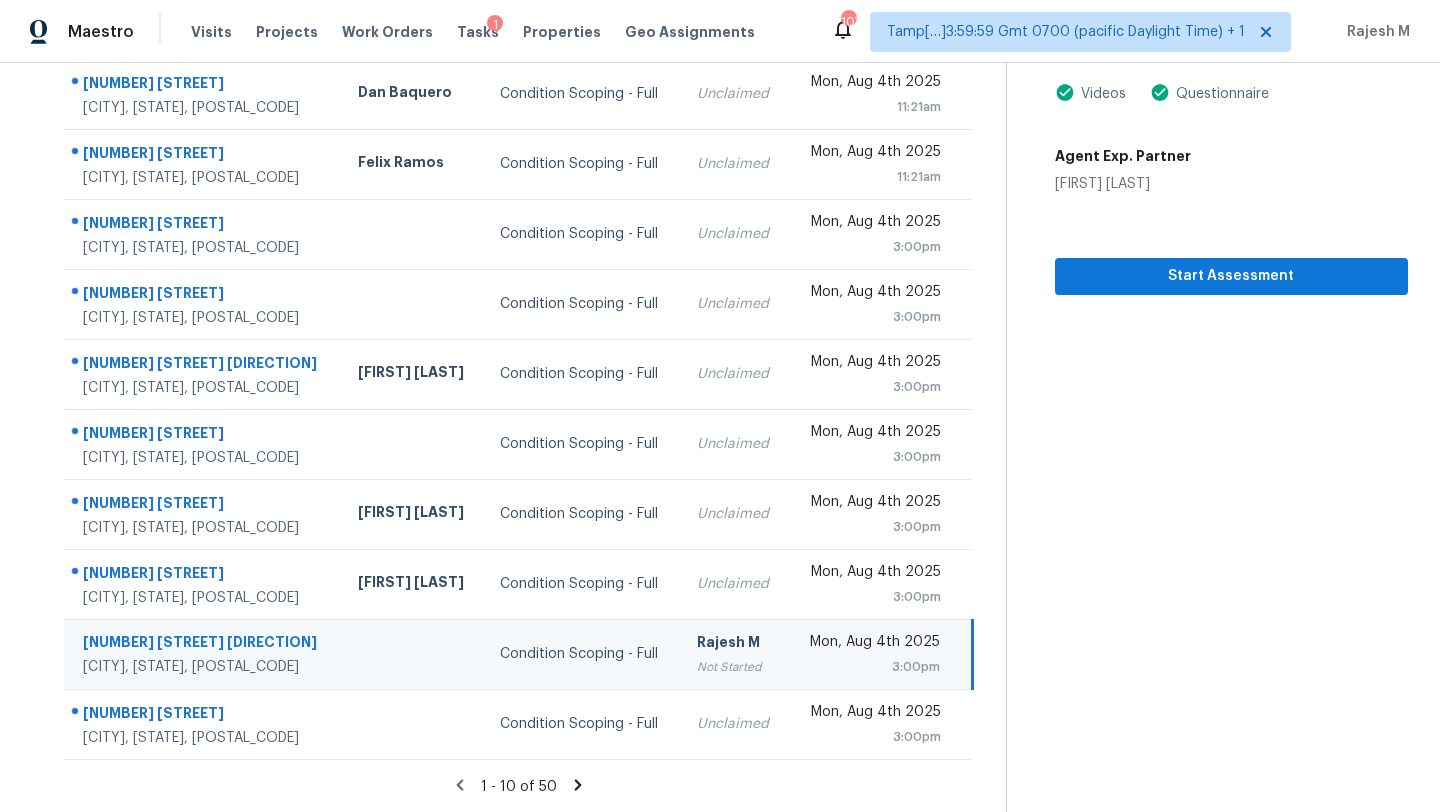 click 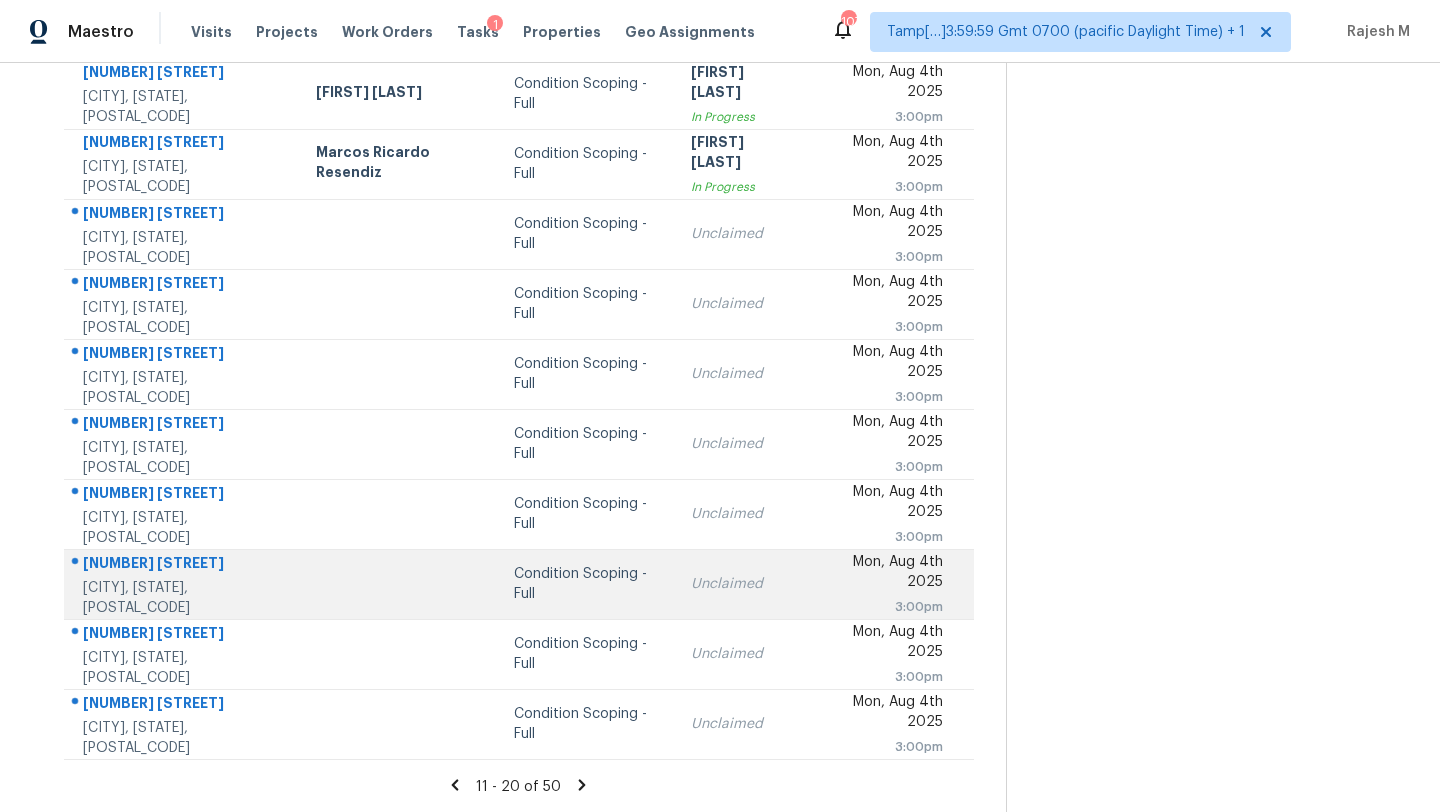 scroll, scrollTop: 210, scrollLeft: 0, axis: vertical 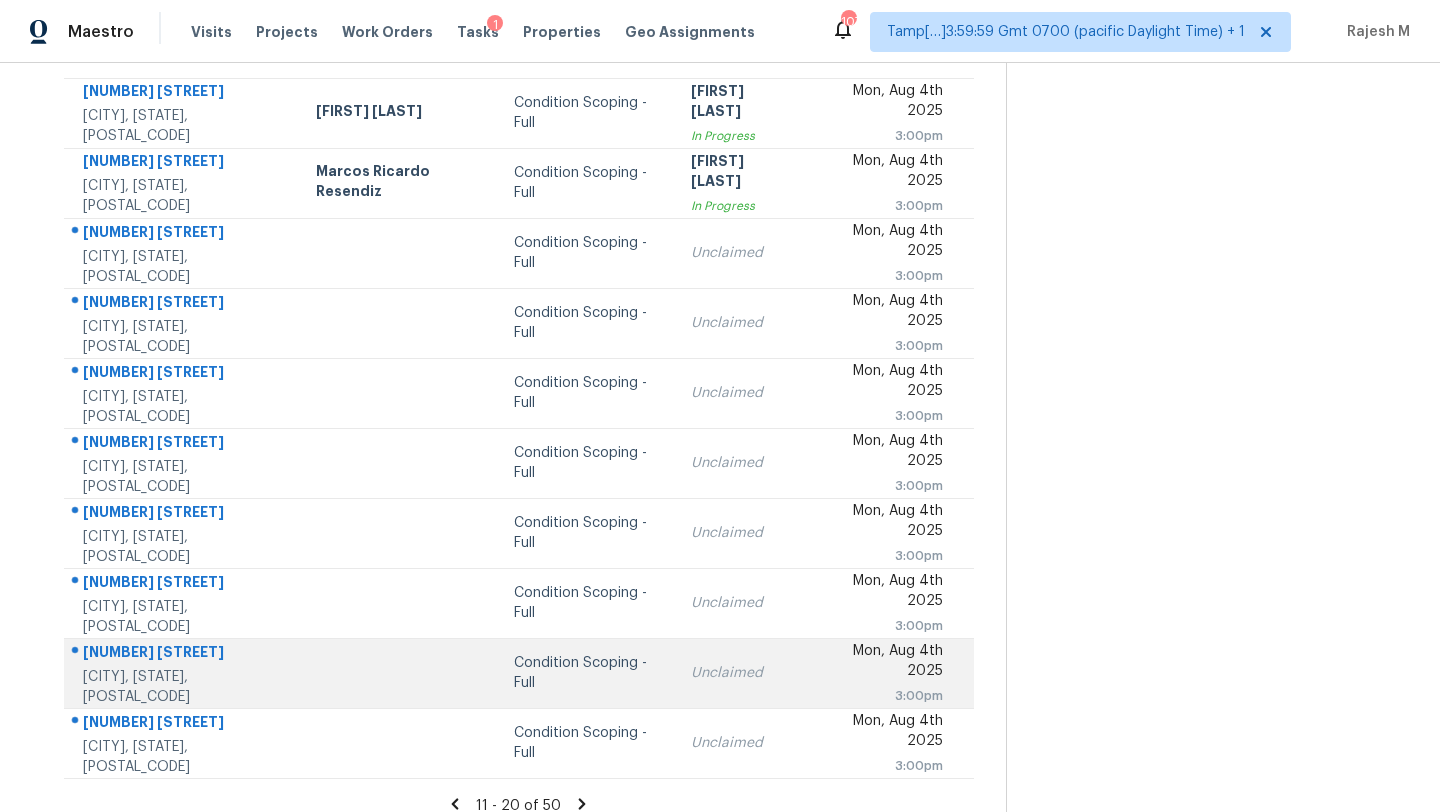 click on "Condition Scoping - Full" at bounding box center (586, 673) 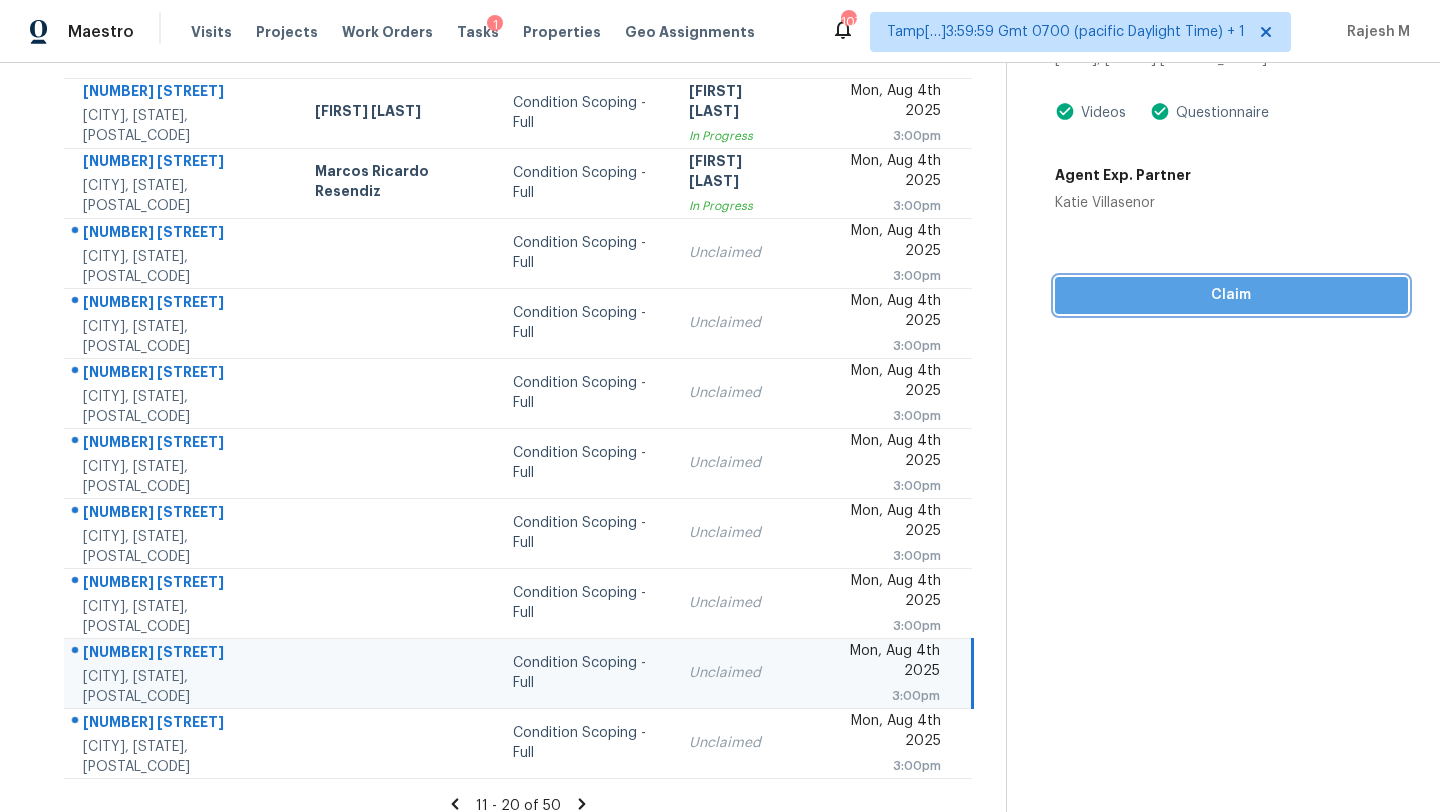 click on "Claim" at bounding box center (1231, 295) 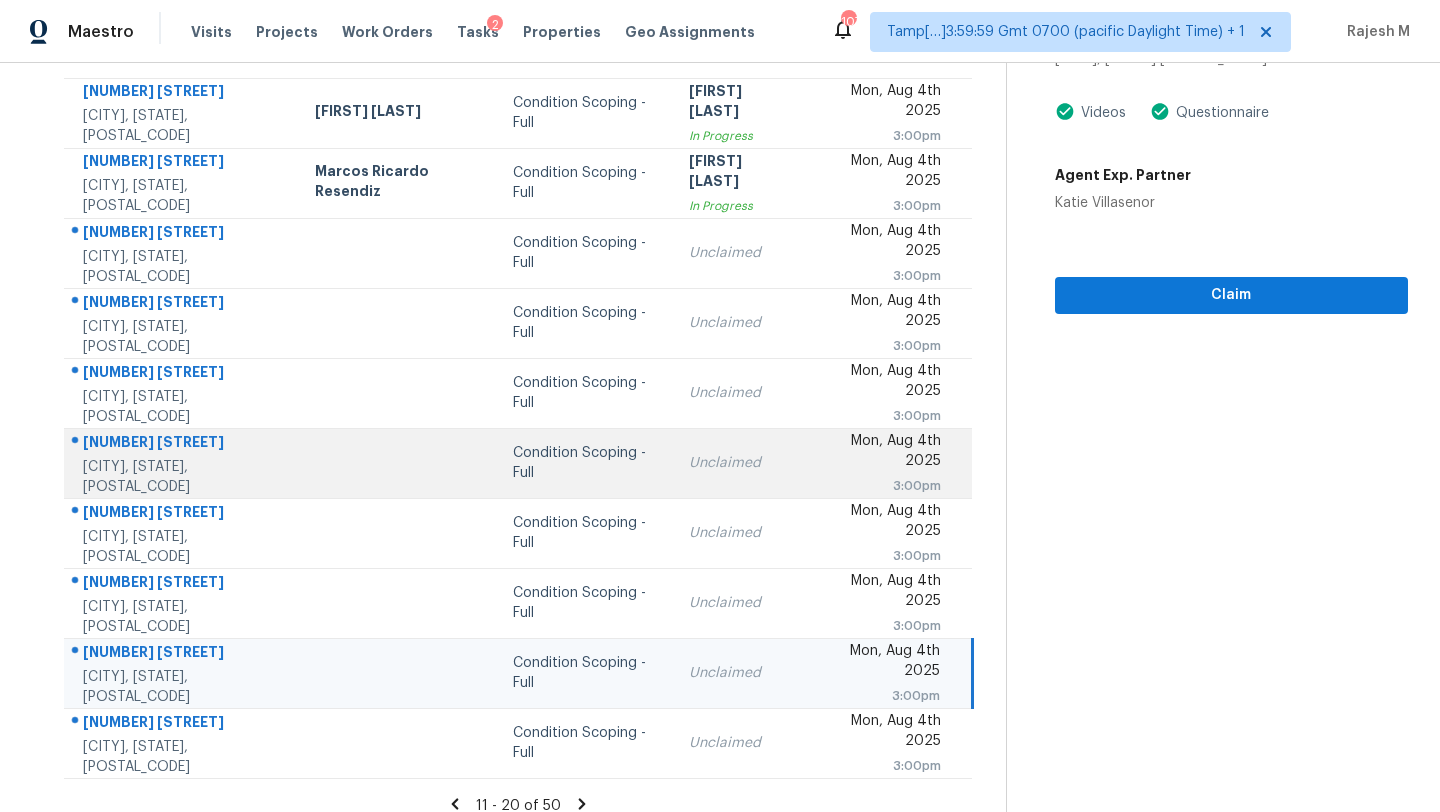 scroll, scrollTop: 229, scrollLeft: 0, axis: vertical 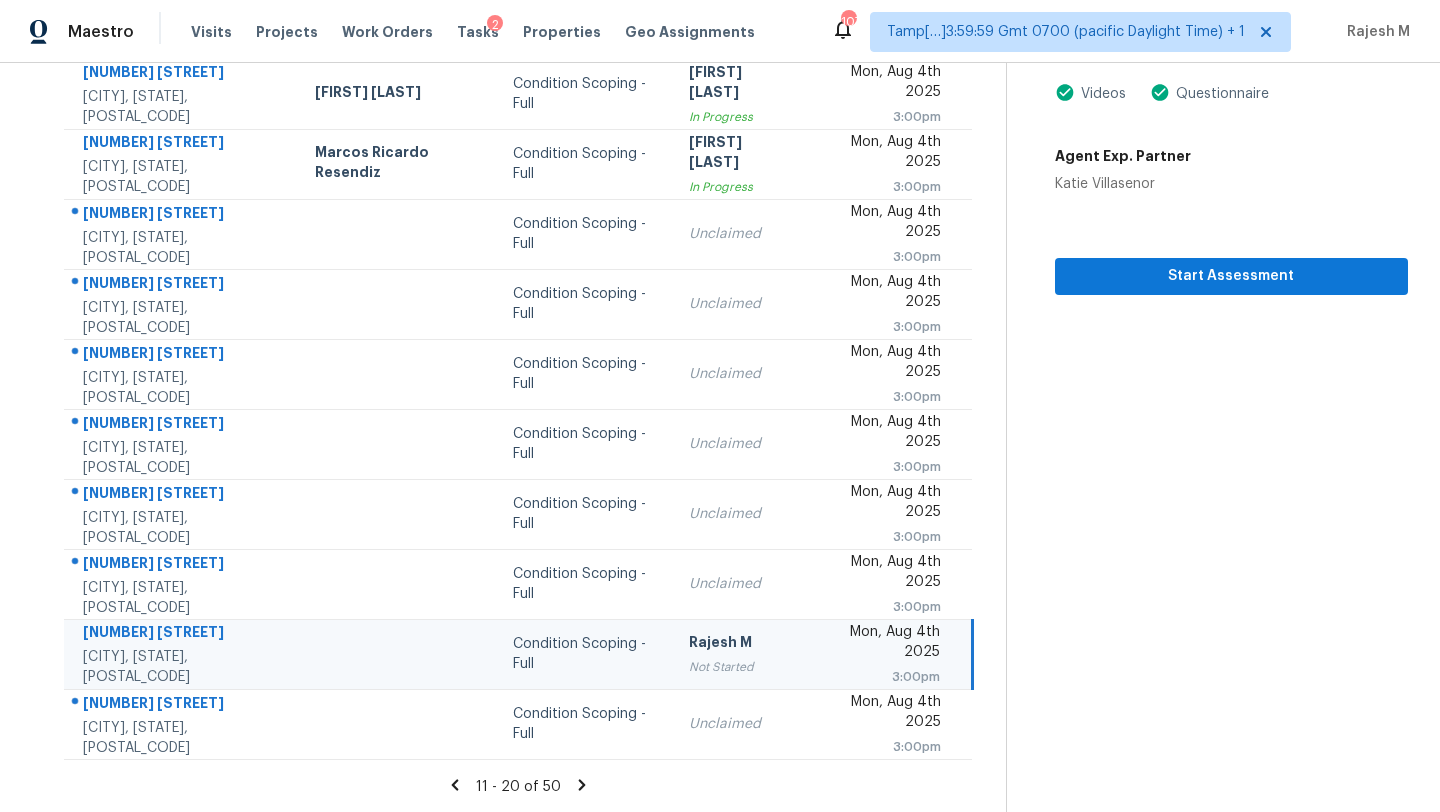 click 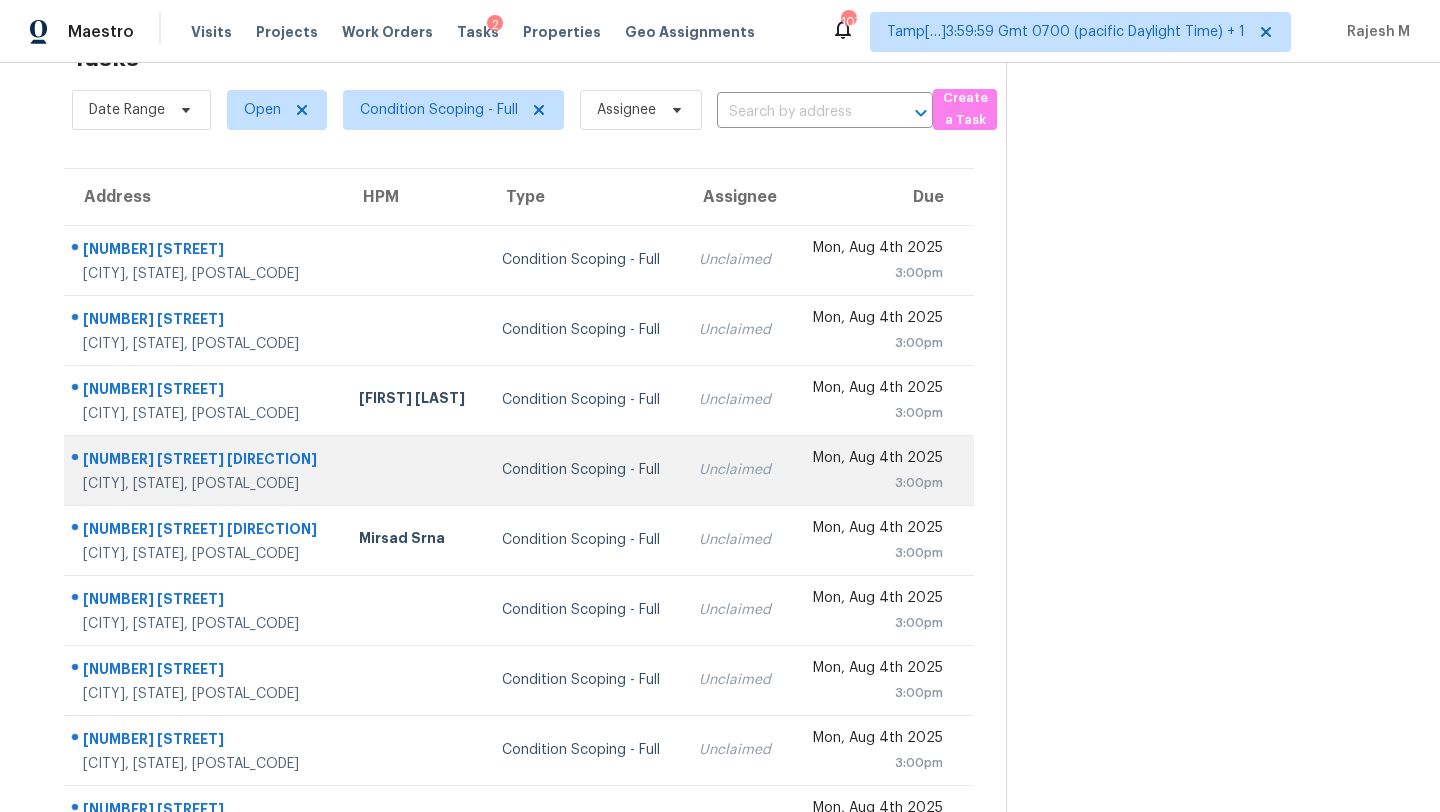 scroll, scrollTop: 229, scrollLeft: 0, axis: vertical 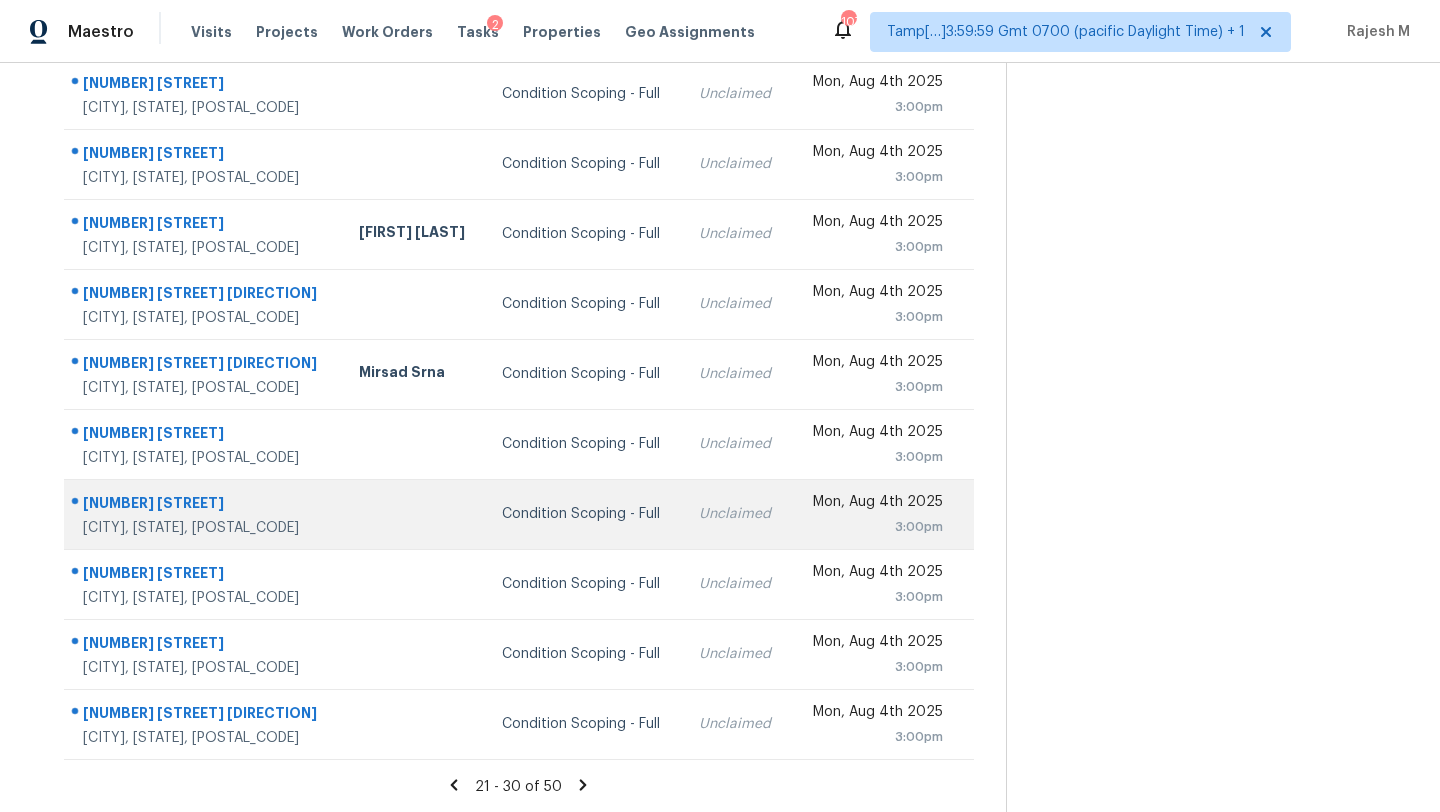 click on "Condition Scoping - Full" at bounding box center (584, 514) 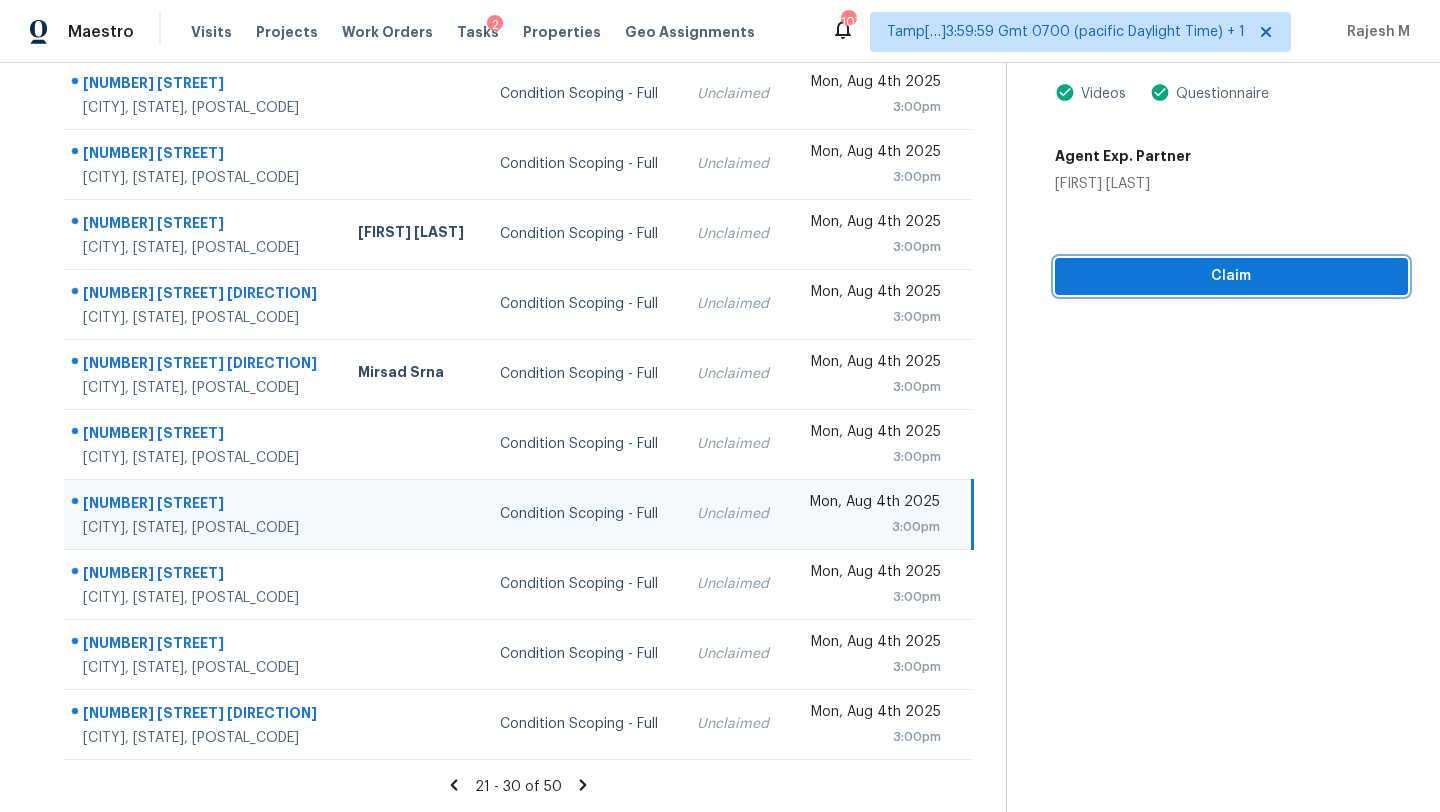click on "Claim" at bounding box center [1231, 276] 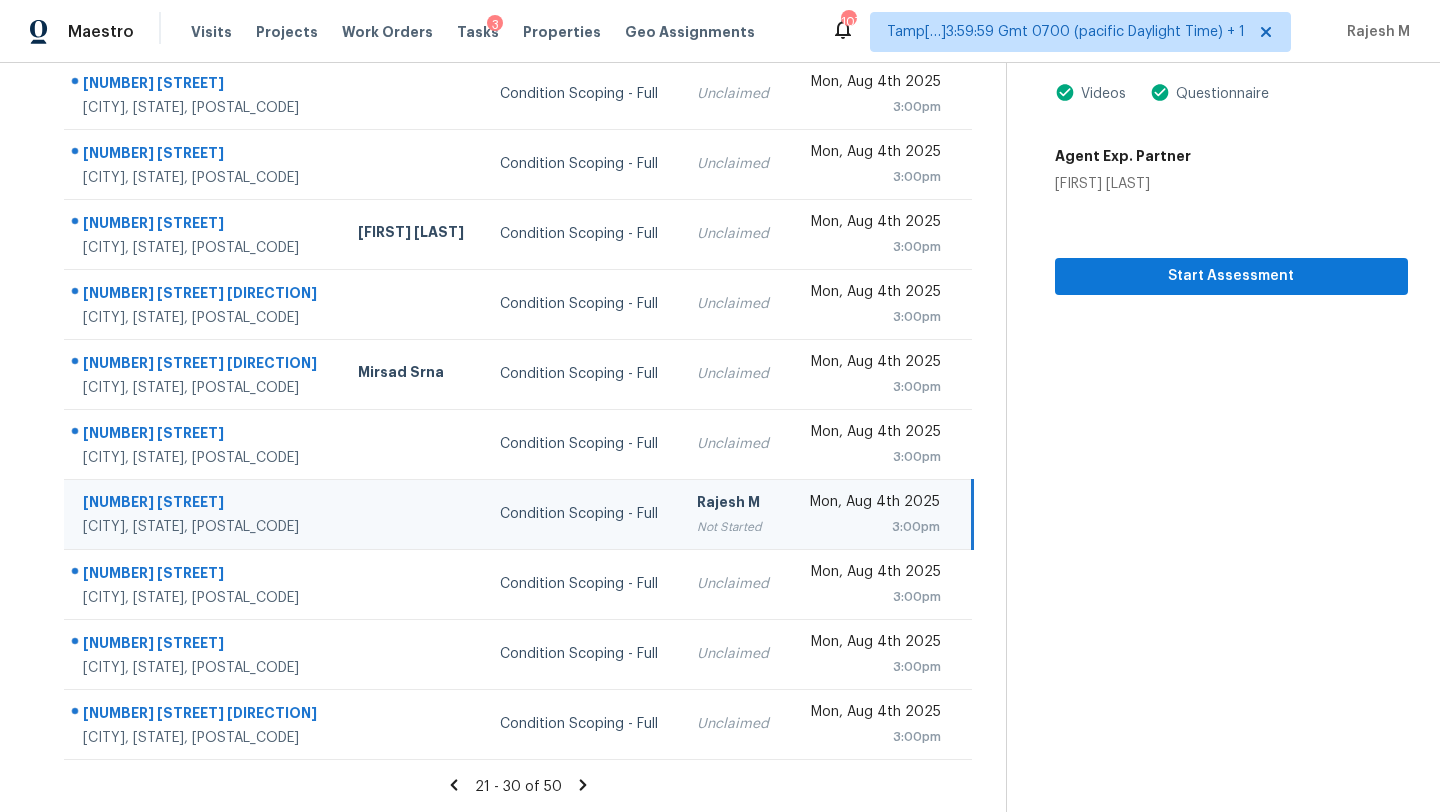click 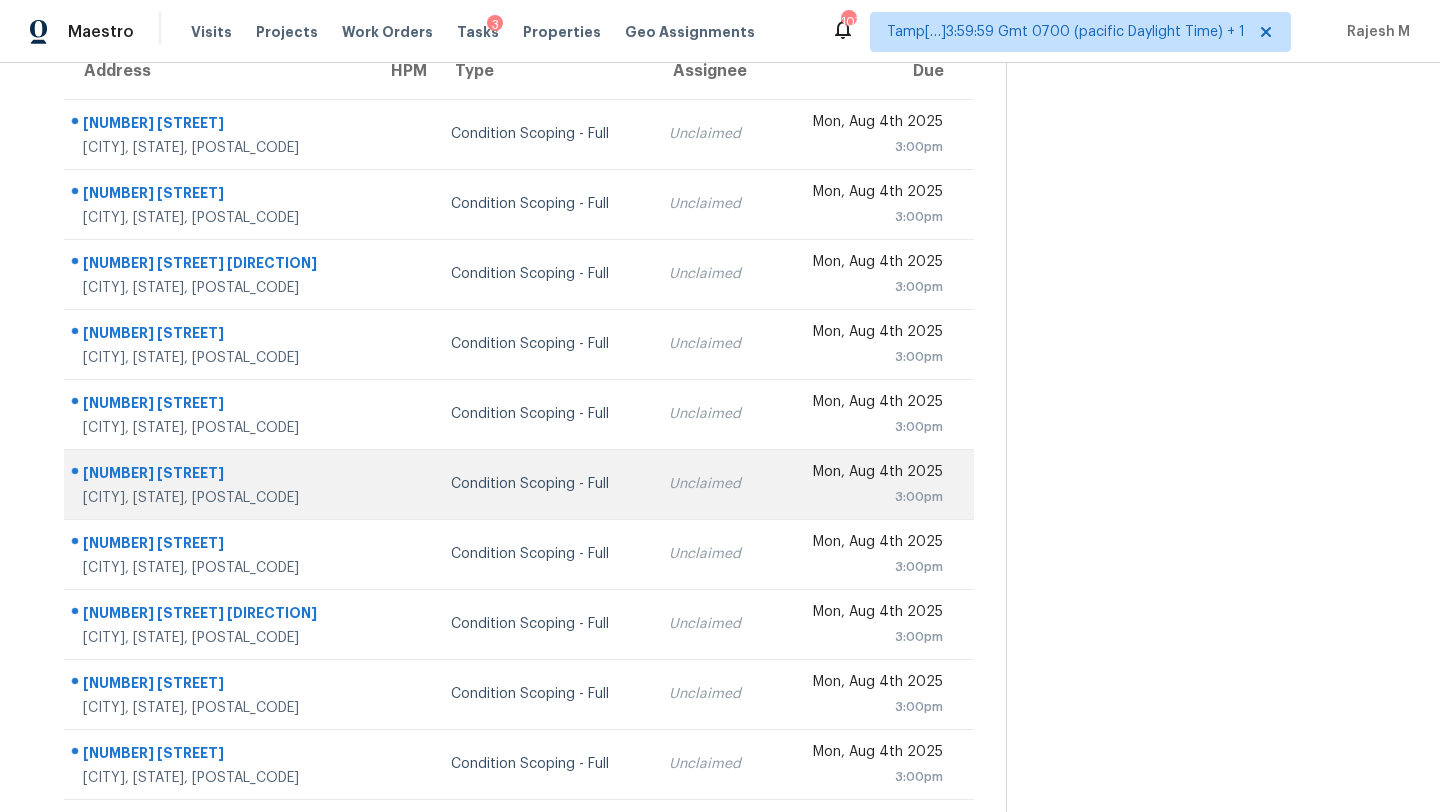 scroll, scrollTop: 219, scrollLeft: 0, axis: vertical 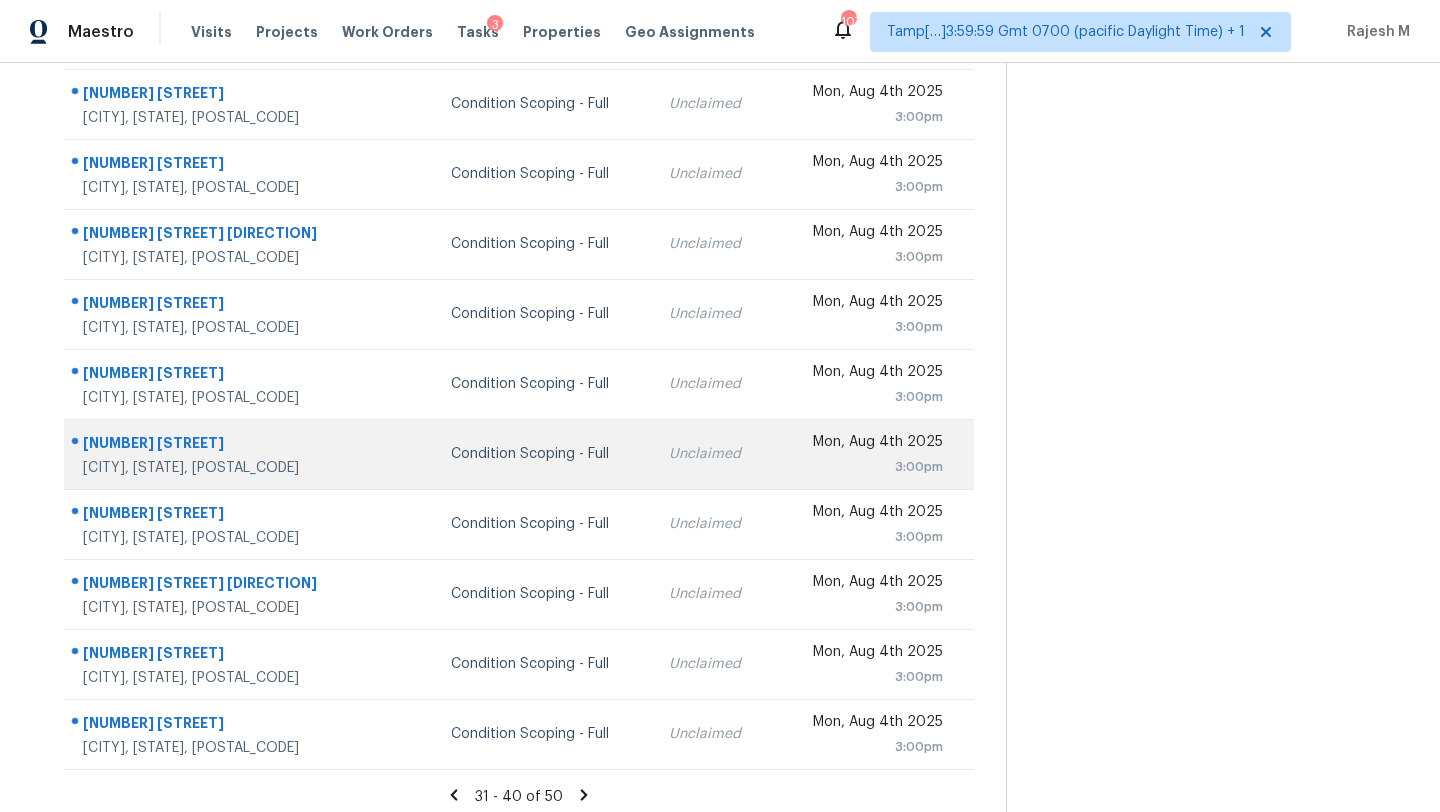 click on "Condition Scoping - Full" at bounding box center (543, 454) 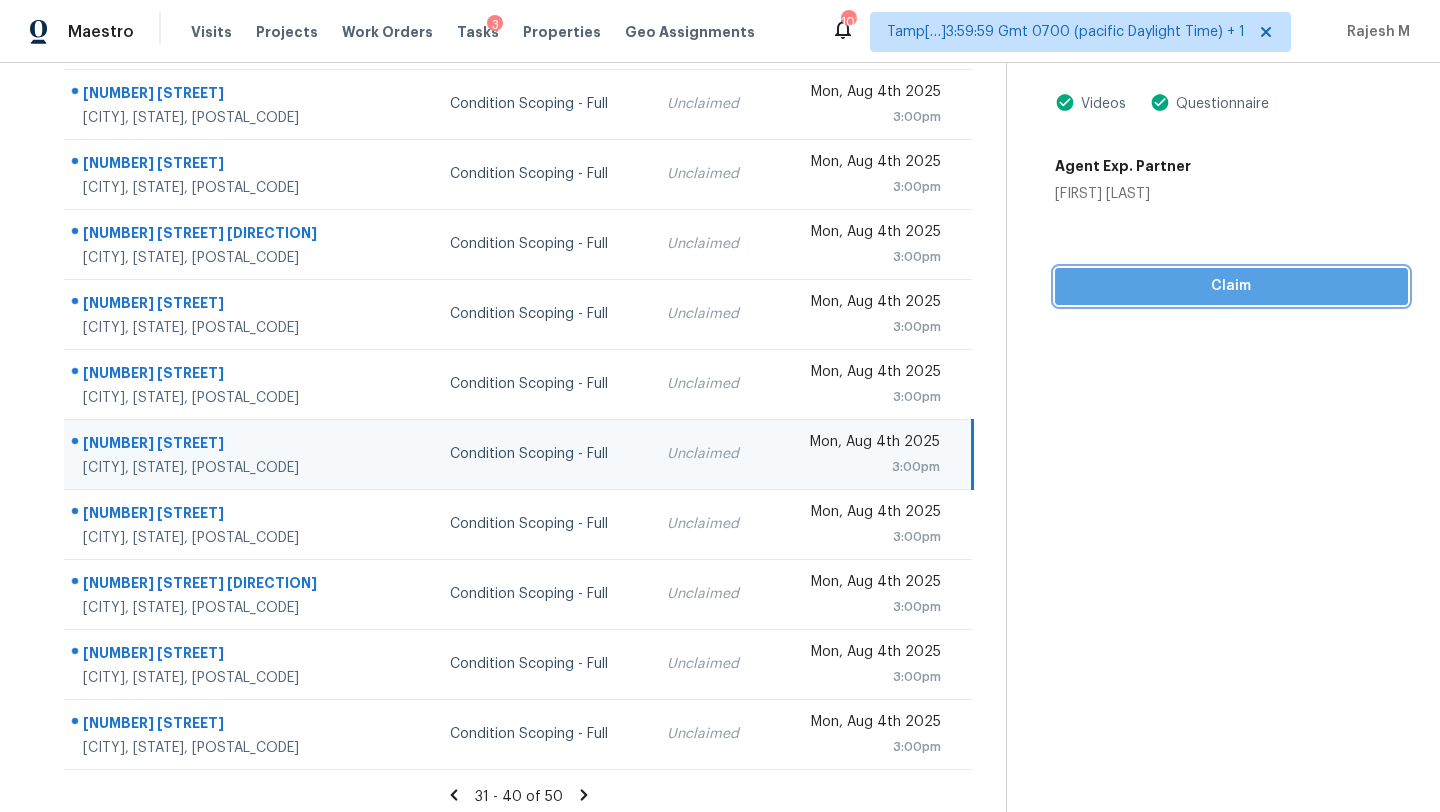 click on "Claim" at bounding box center [1231, 286] 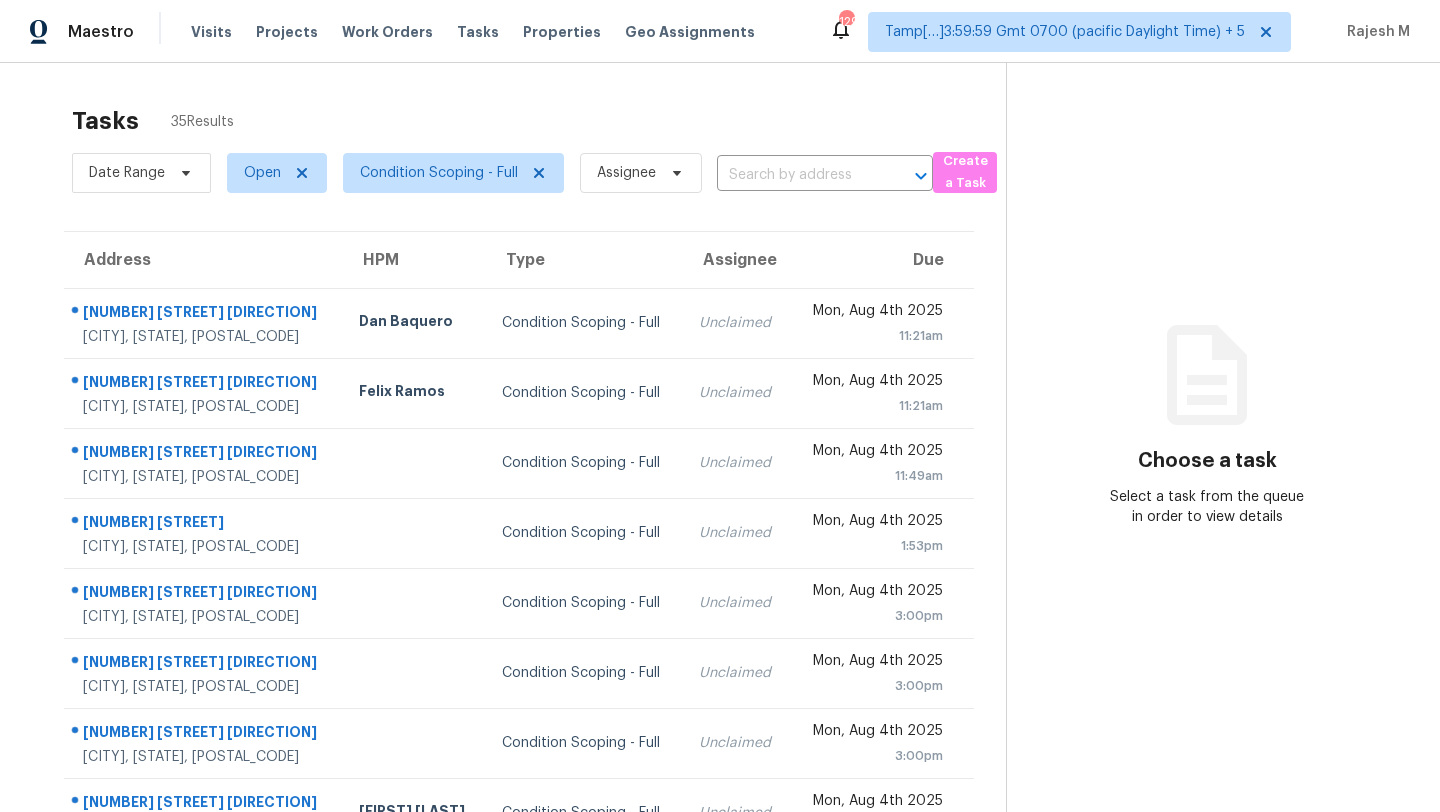 scroll, scrollTop: 0, scrollLeft: 0, axis: both 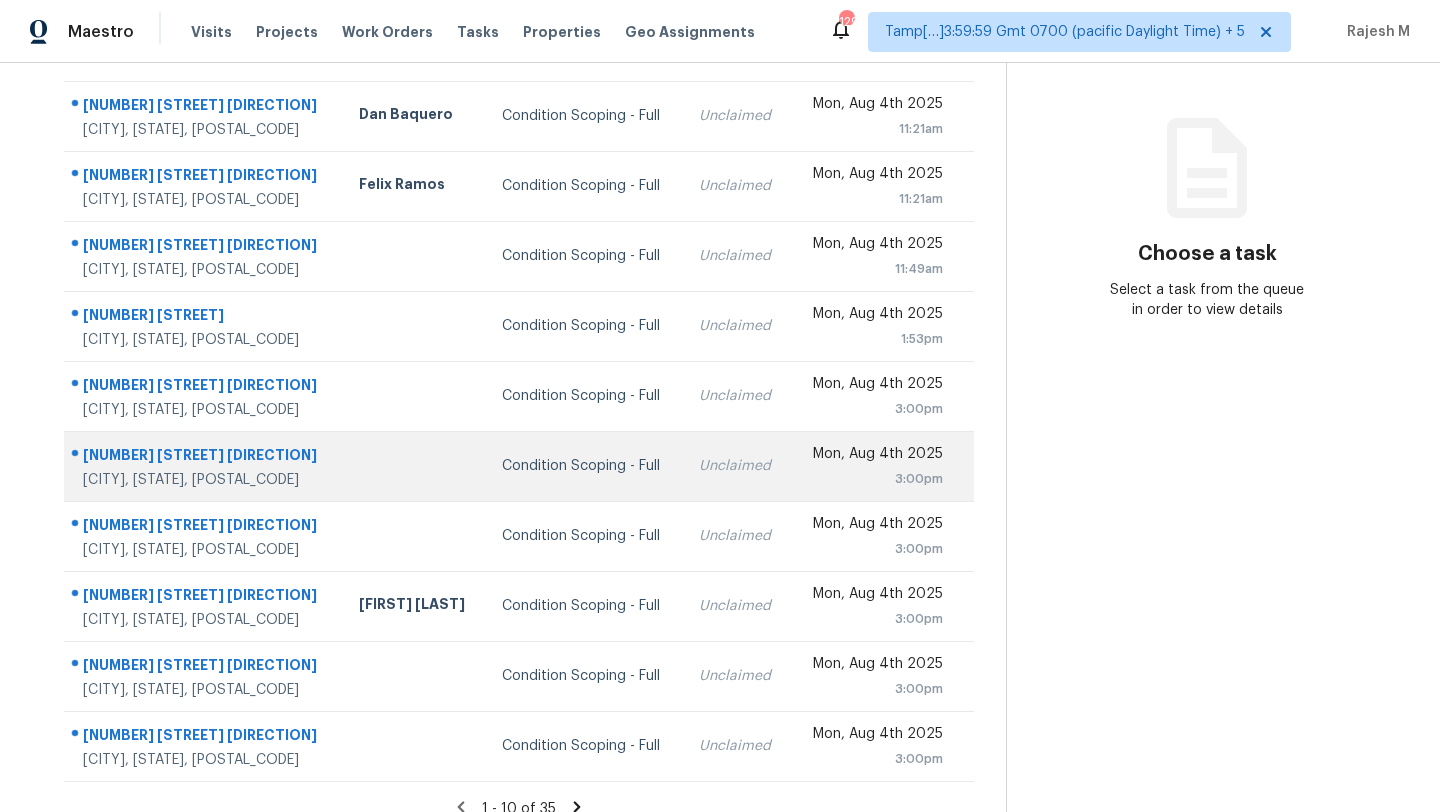 click at bounding box center [414, 466] 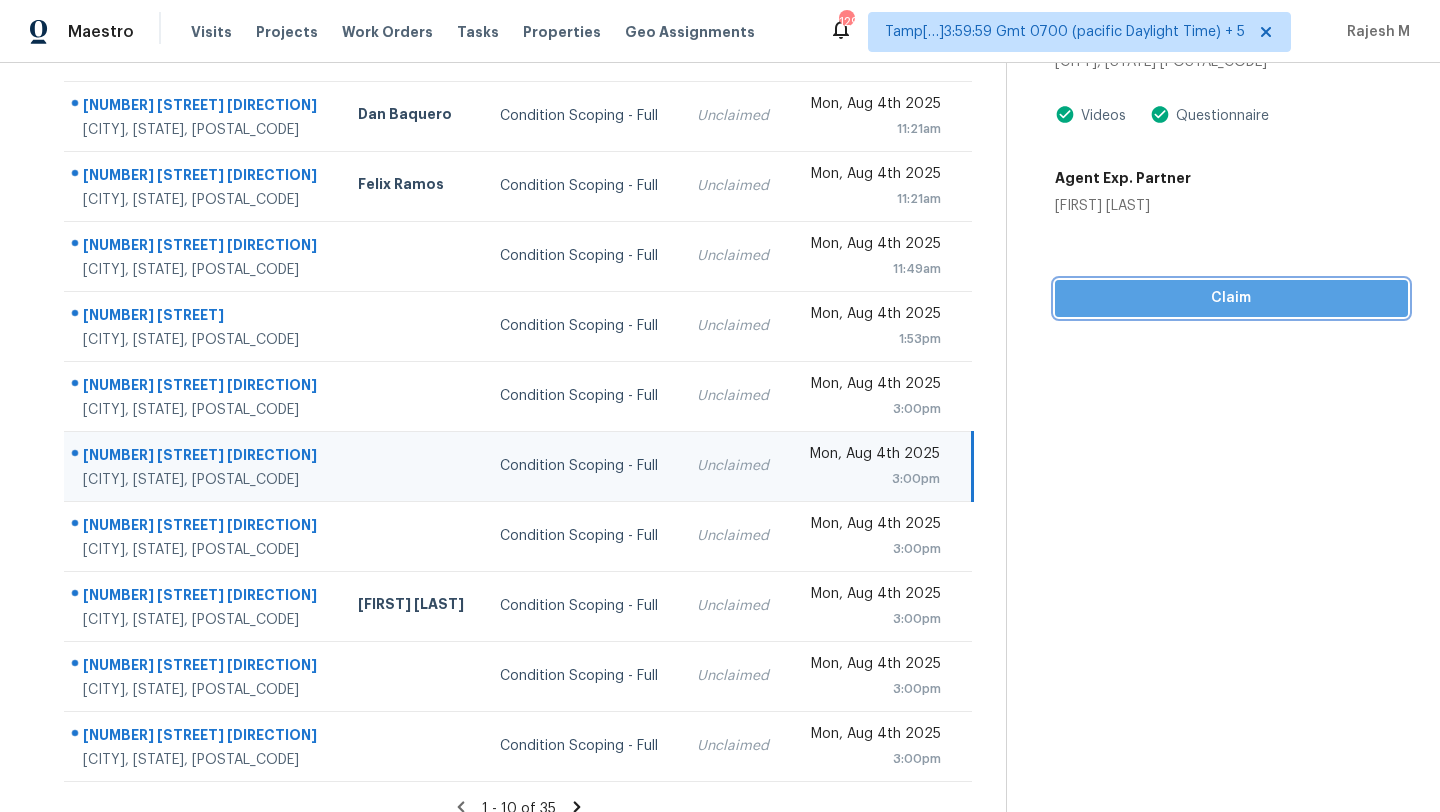 click on "Claim" at bounding box center [1231, 298] 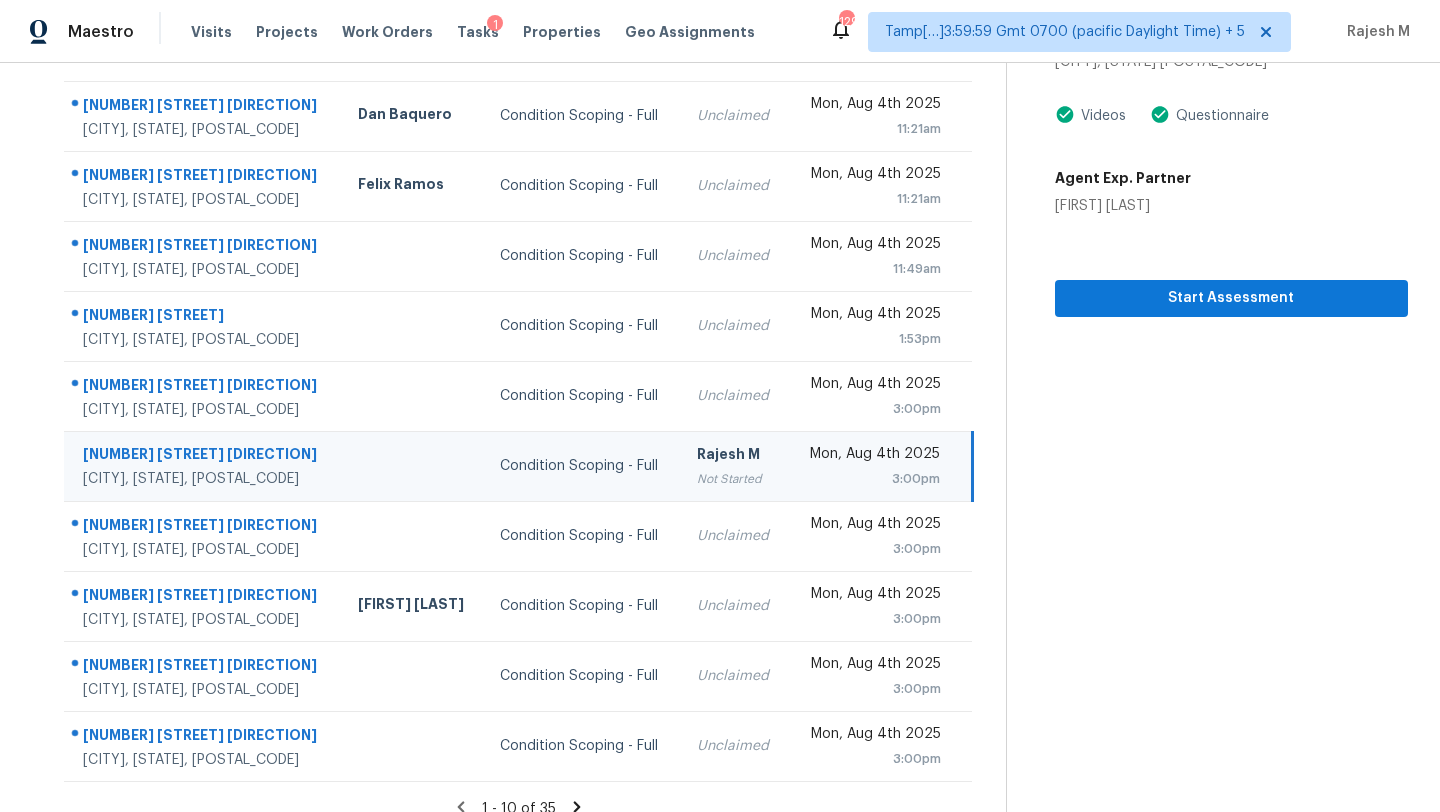 scroll, scrollTop: 229, scrollLeft: 0, axis: vertical 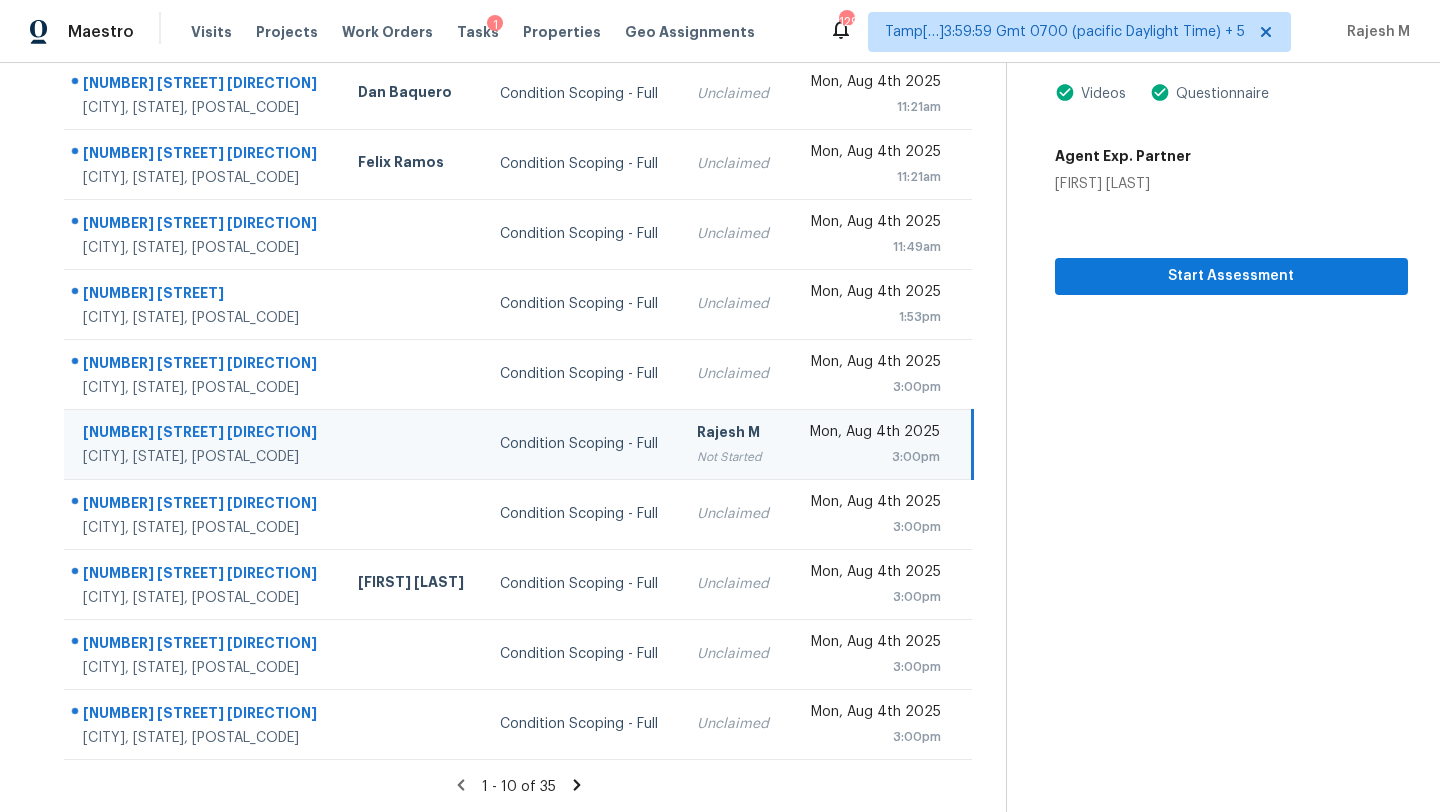 click 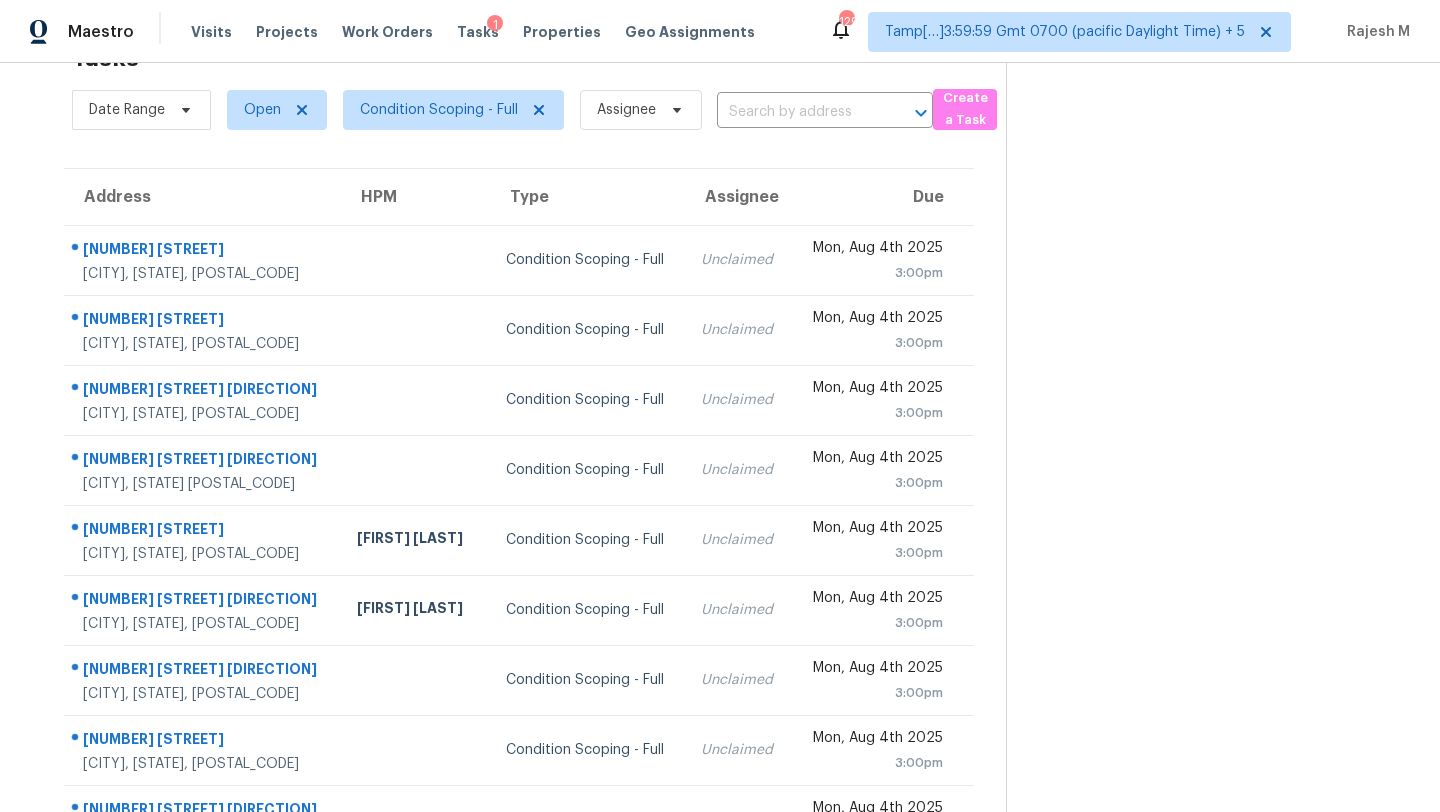 scroll, scrollTop: 229, scrollLeft: 0, axis: vertical 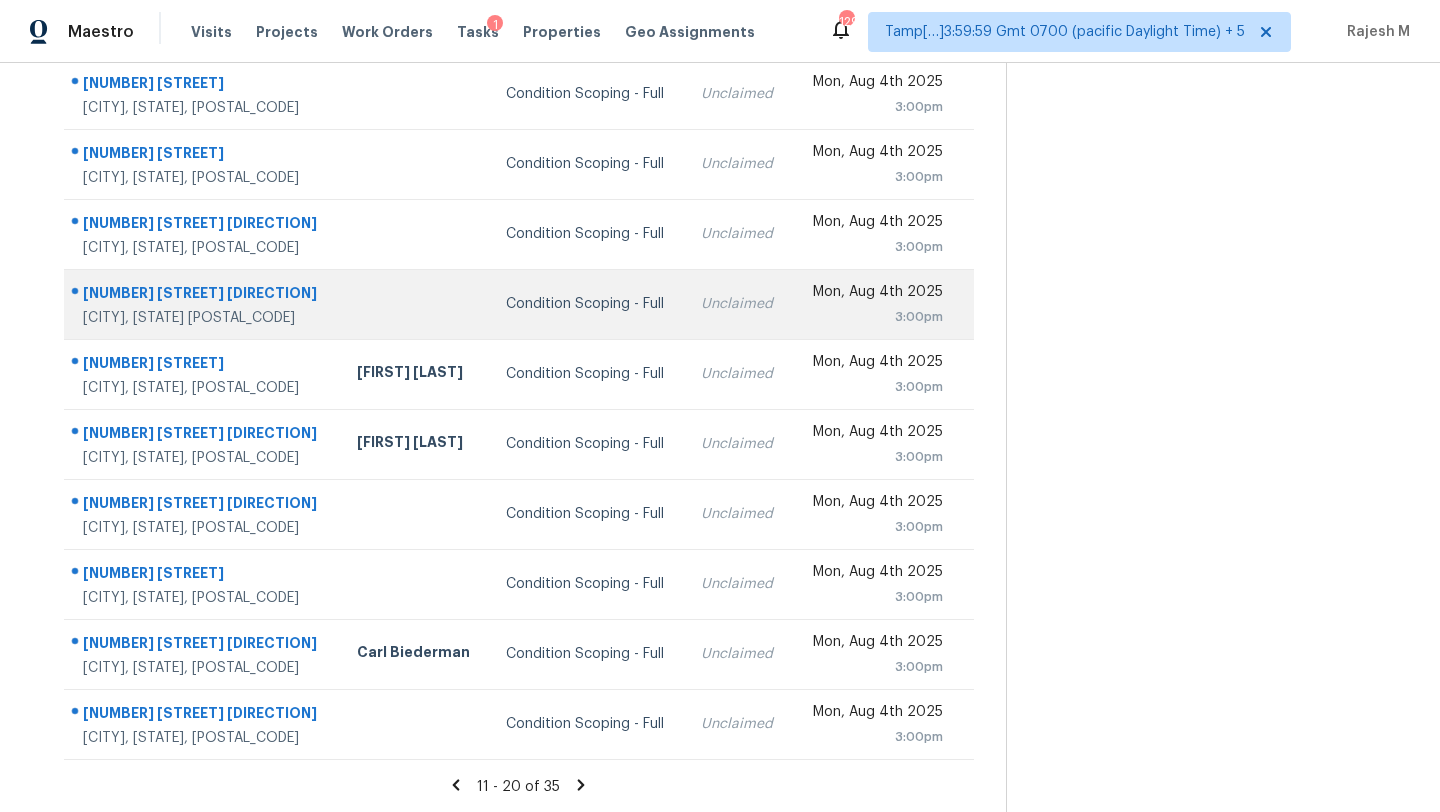 click on "Unclaimed" at bounding box center [738, 304] 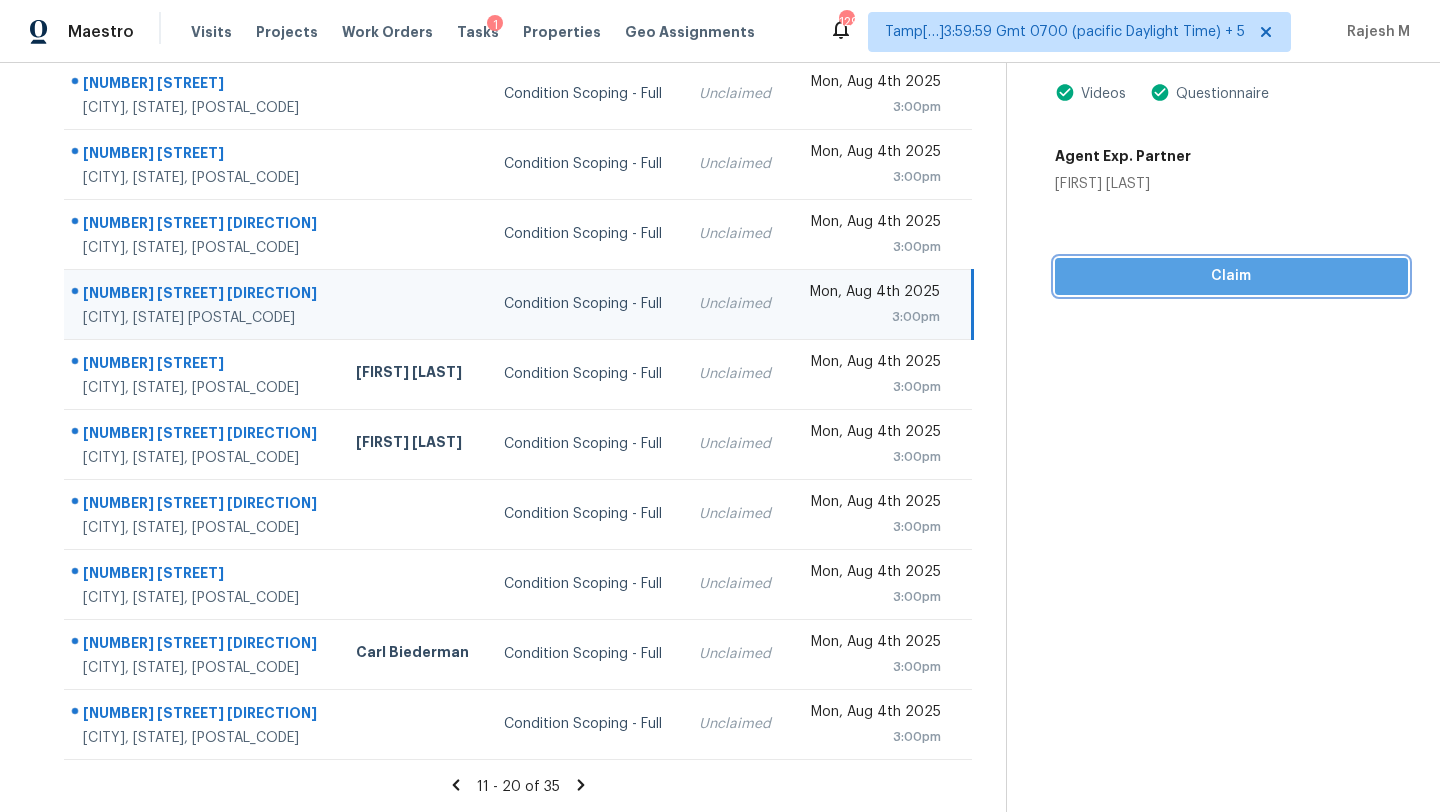 click on "Claim" at bounding box center [1231, 276] 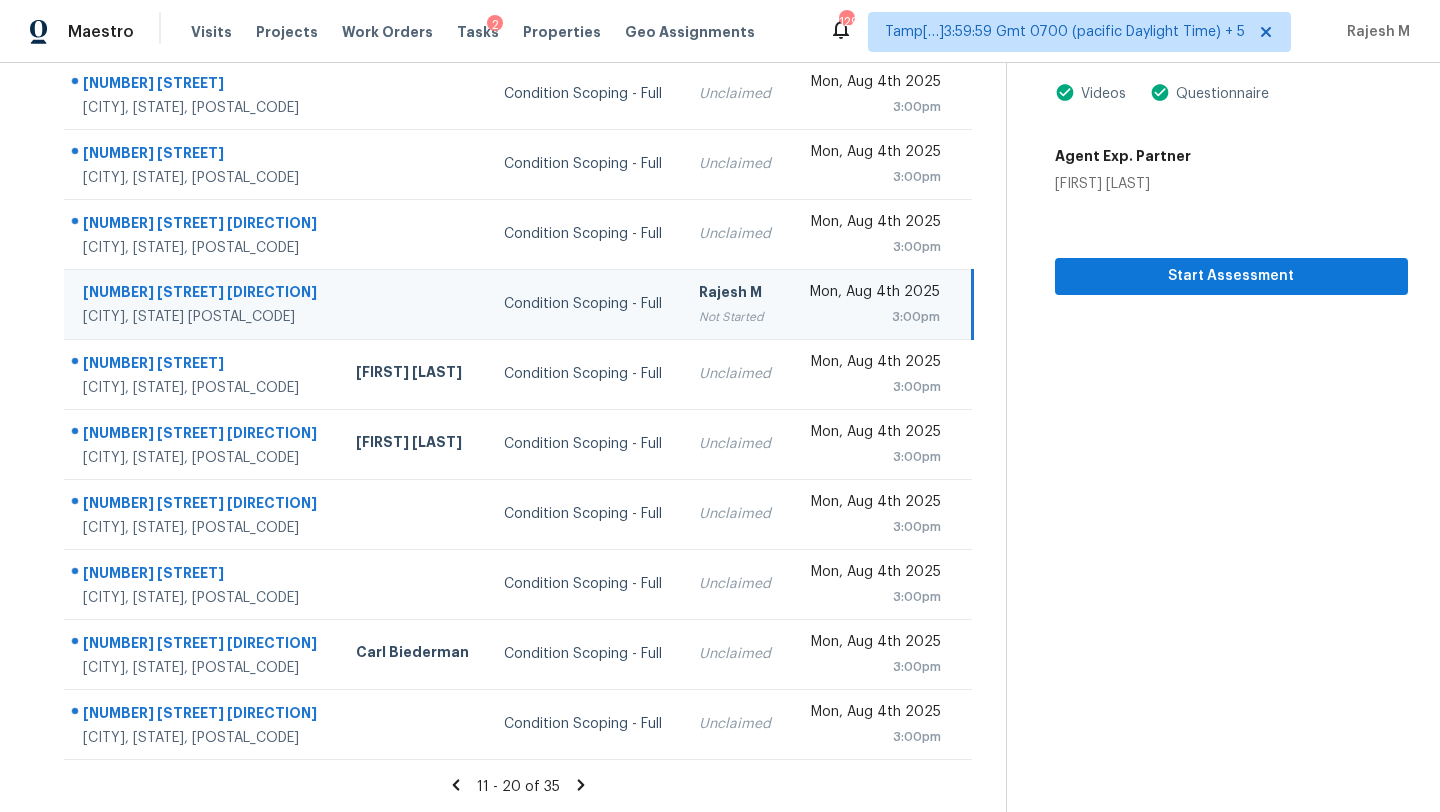 click 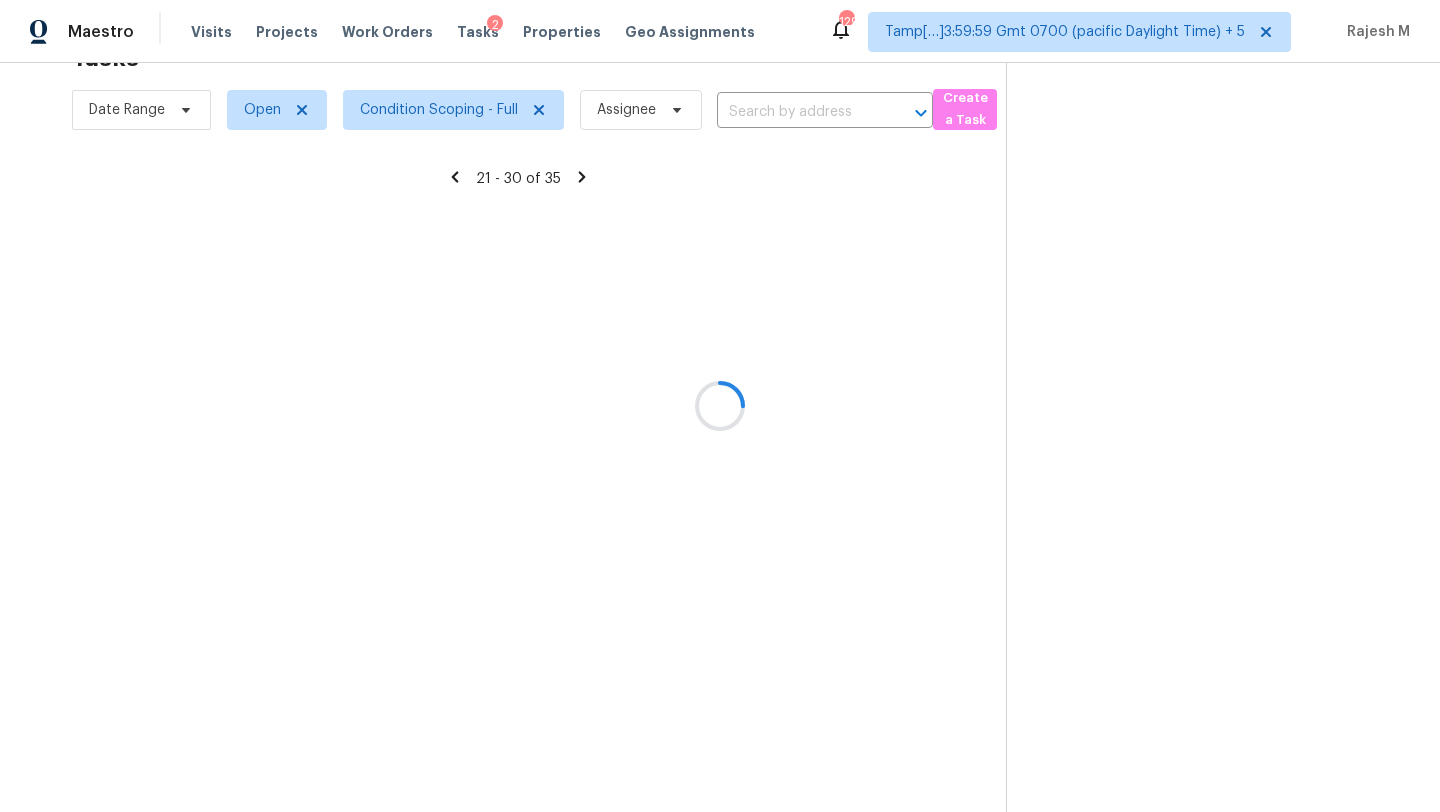 scroll, scrollTop: 229, scrollLeft: 0, axis: vertical 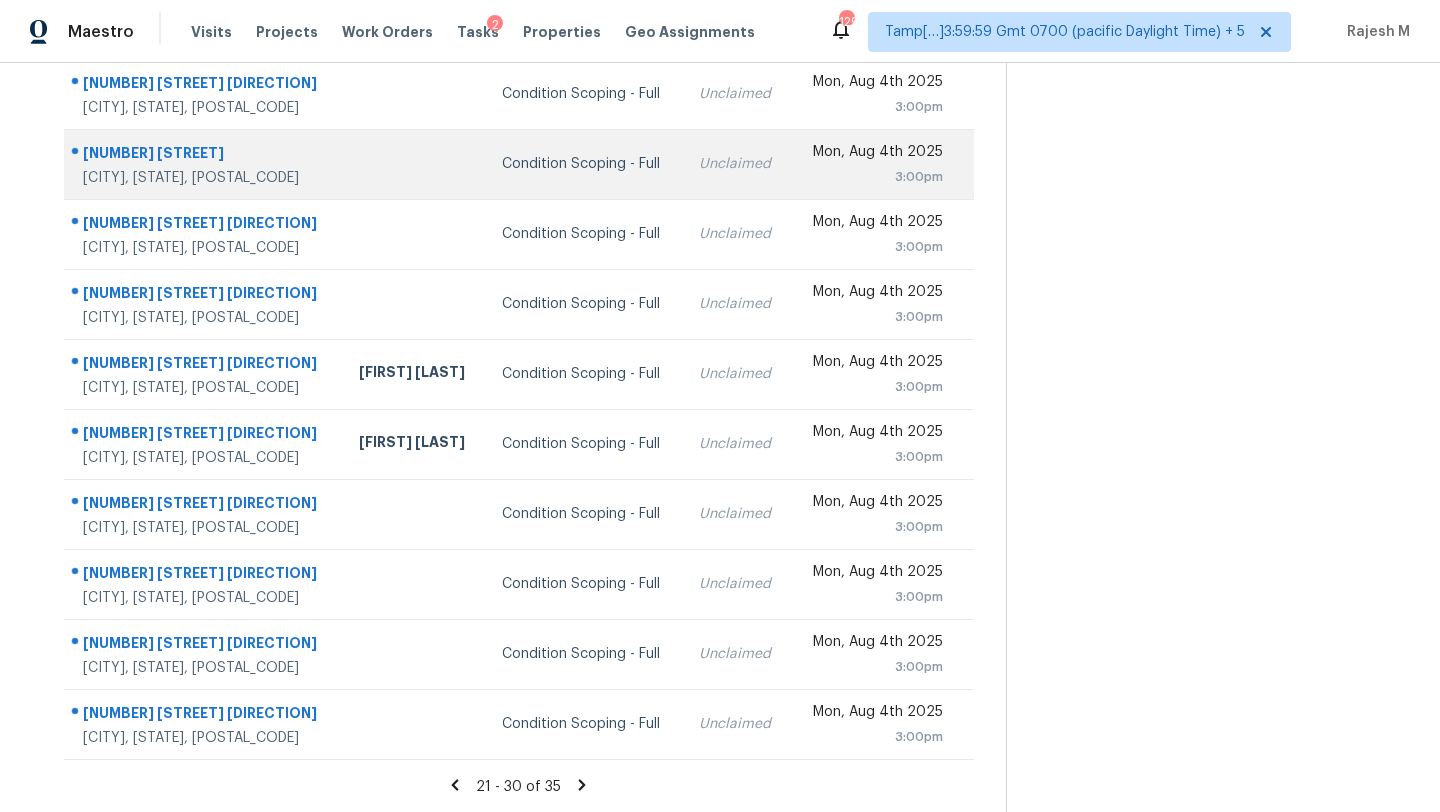 click on "Unclaimed" at bounding box center (737, 164) 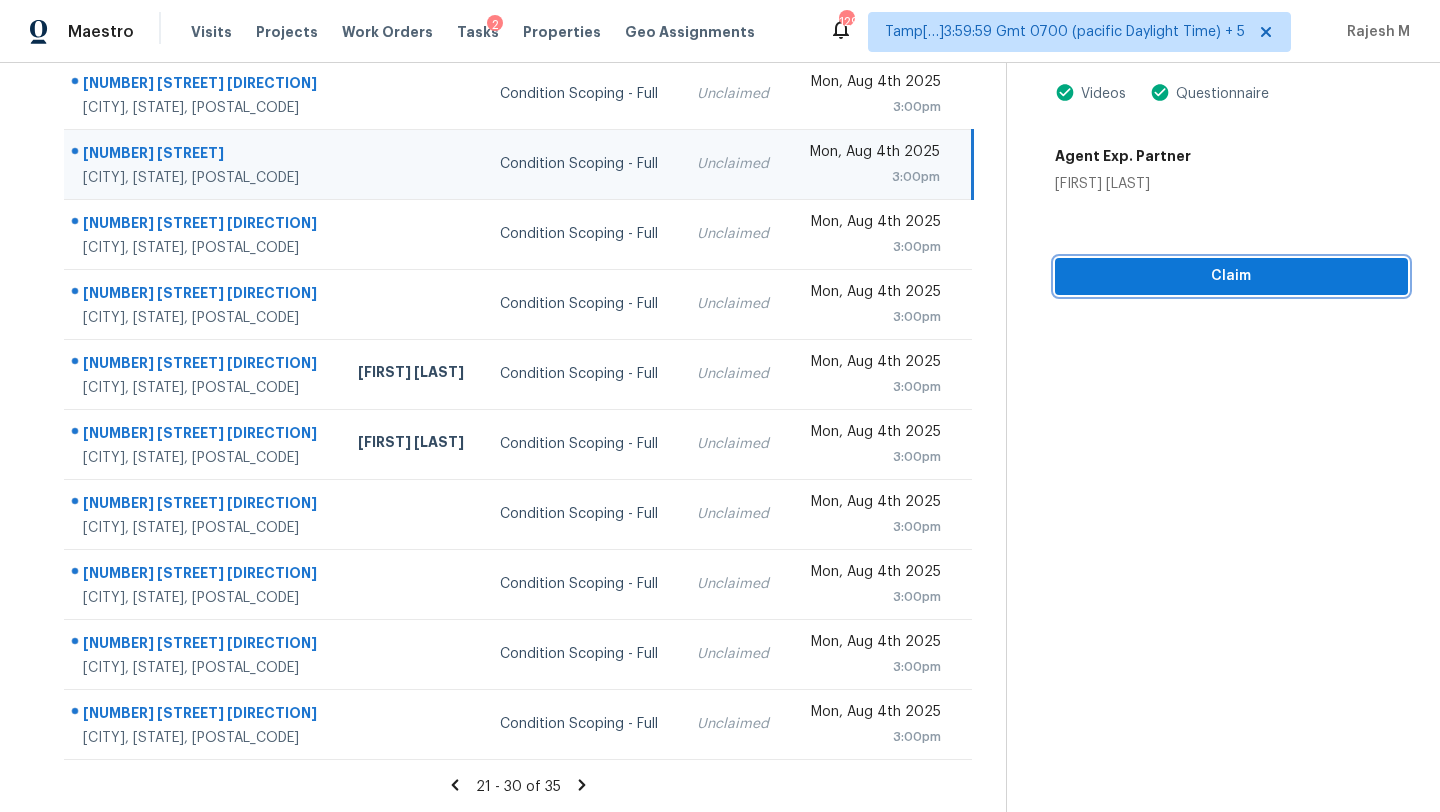 click on "Claim" at bounding box center (1231, 276) 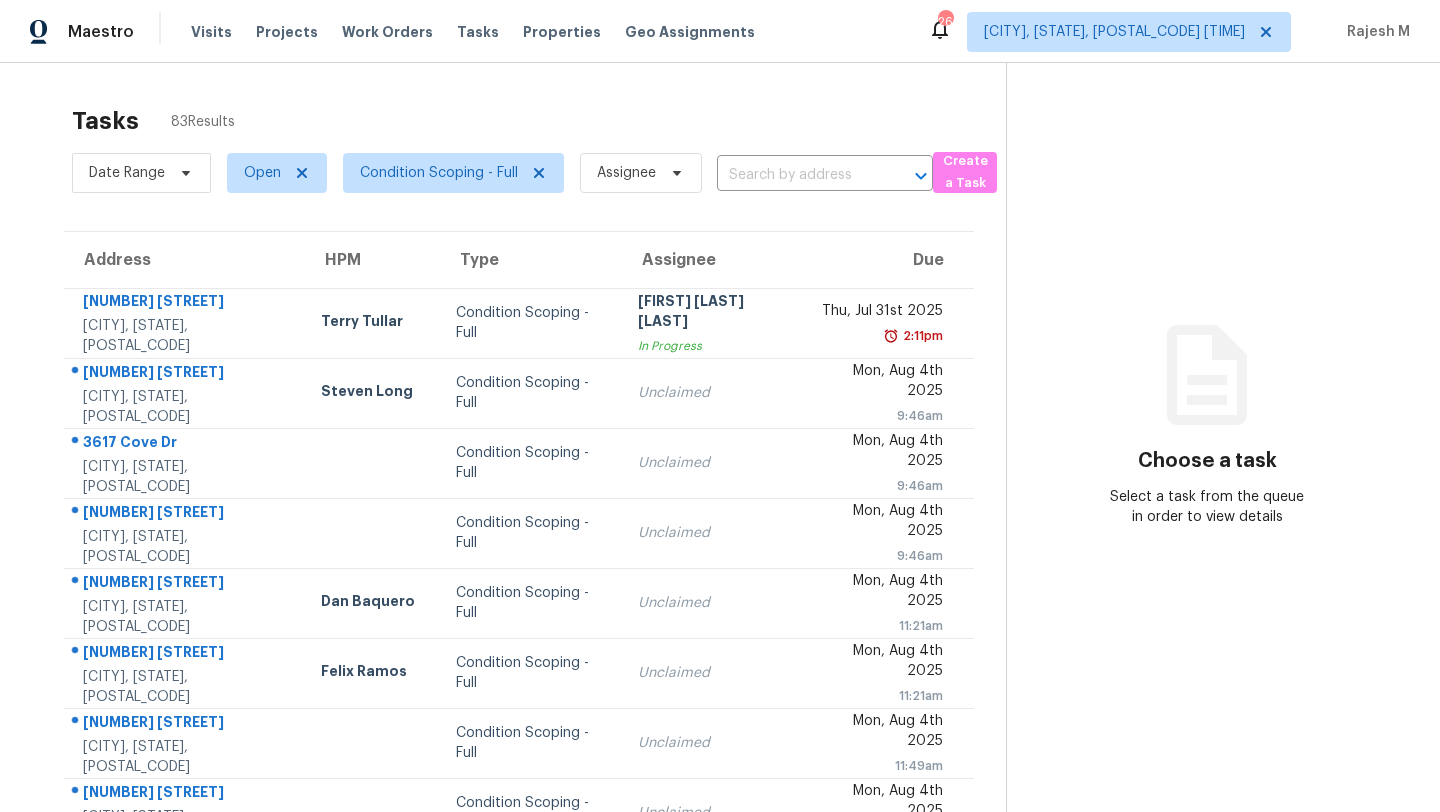 scroll, scrollTop: 0, scrollLeft: 0, axis: both 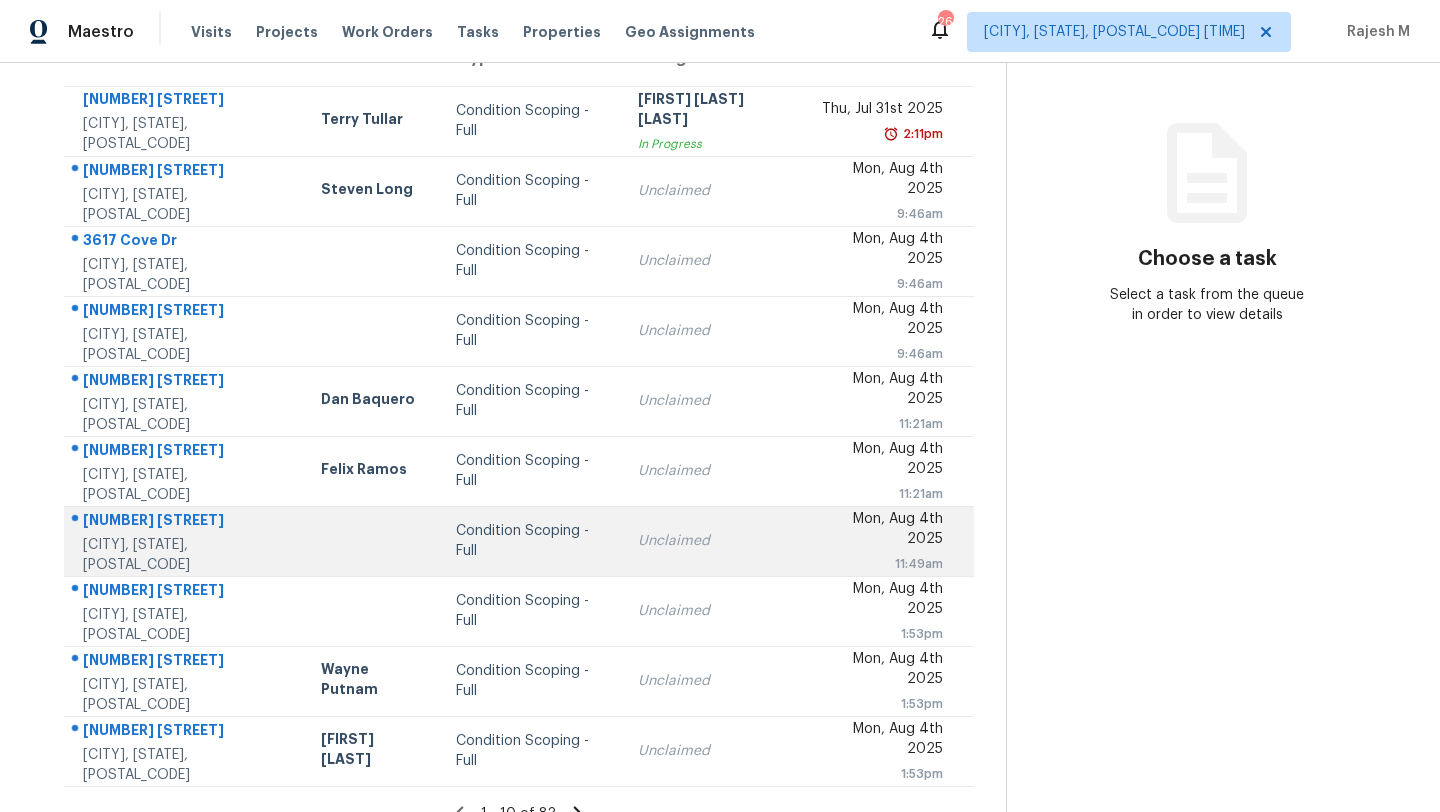 click on "Condition Scoping - Full" at bounding box center (530, 541) 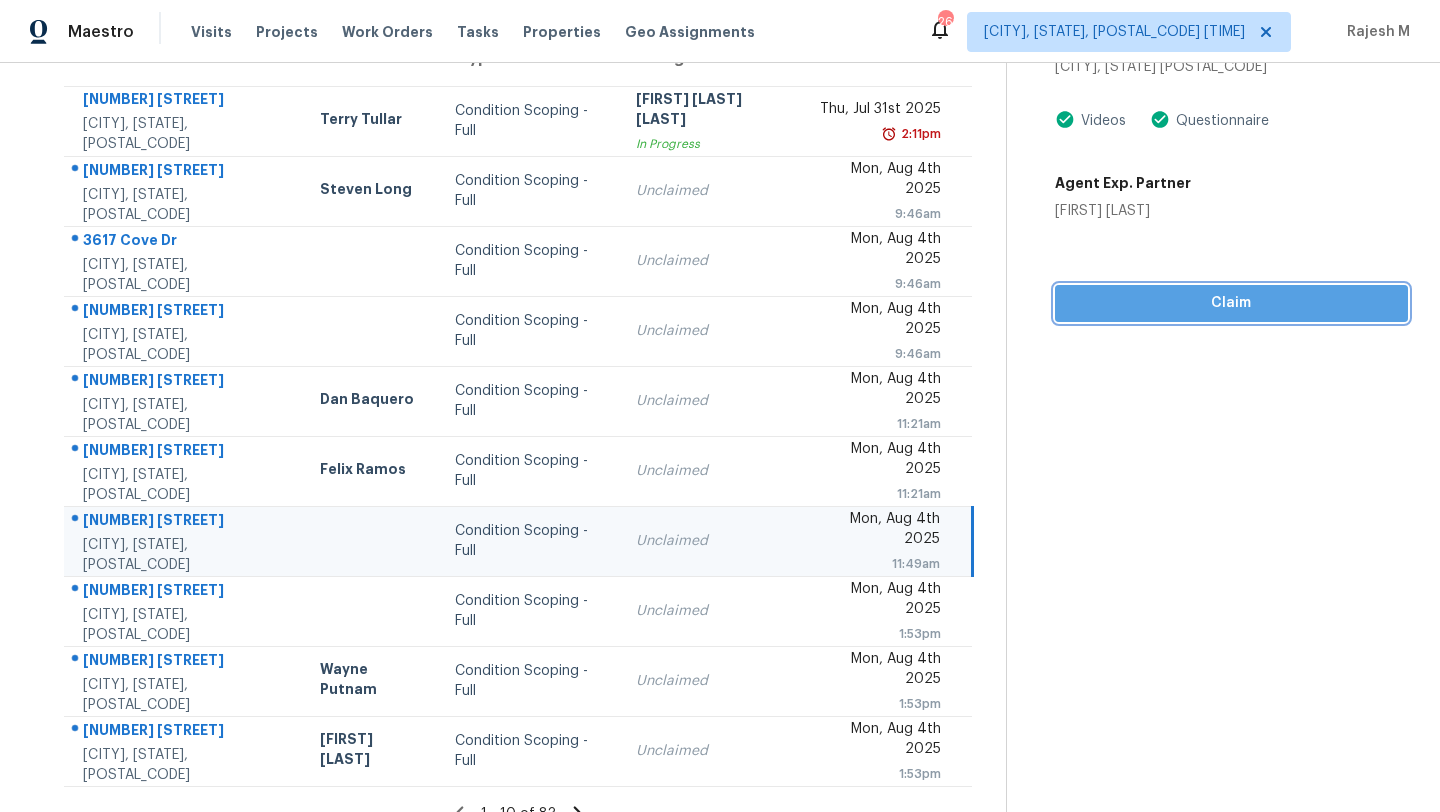 click on "Claim" at bounding box center (1231, 303) 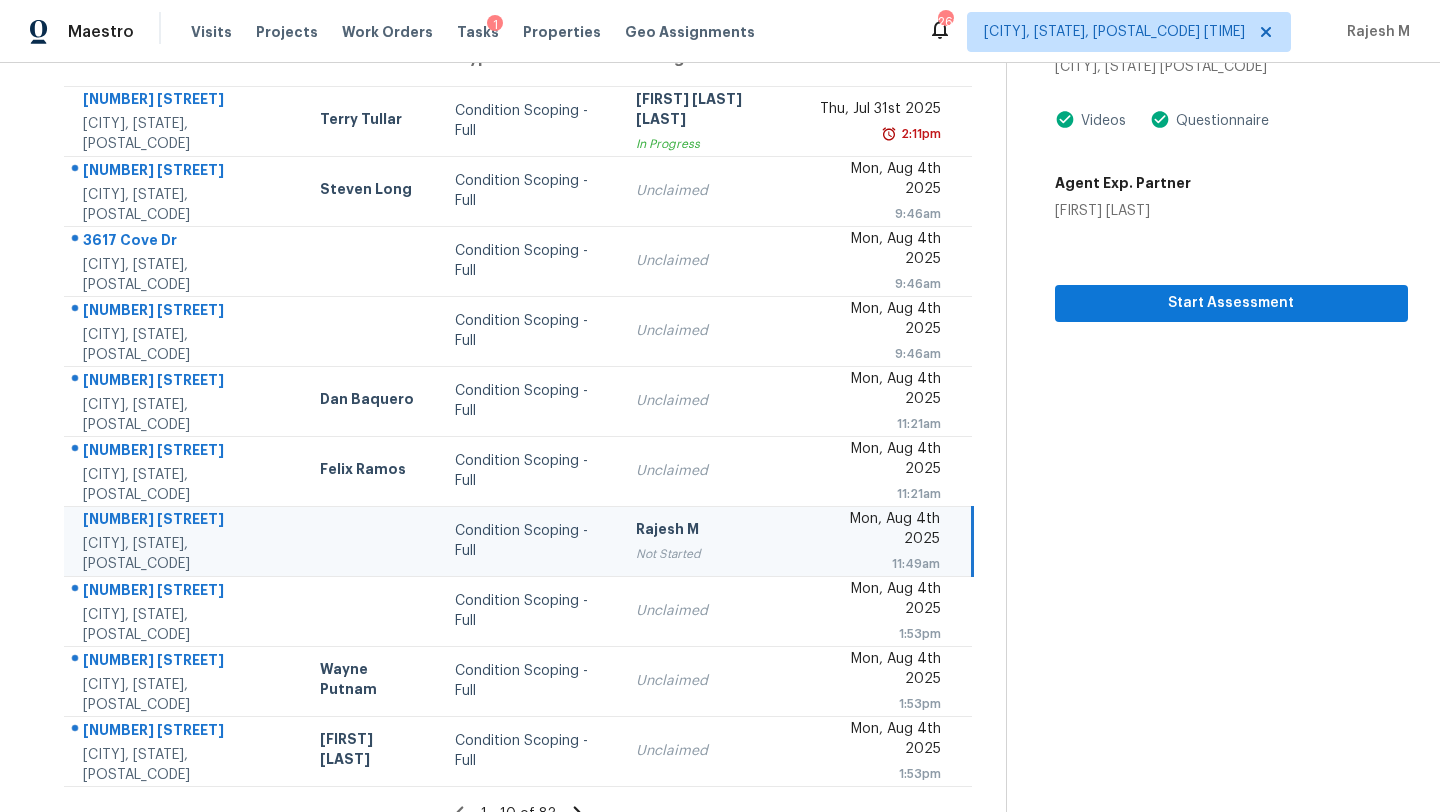 scroll, scrollTop: 229, scrollLeft: 0, axis: vertical 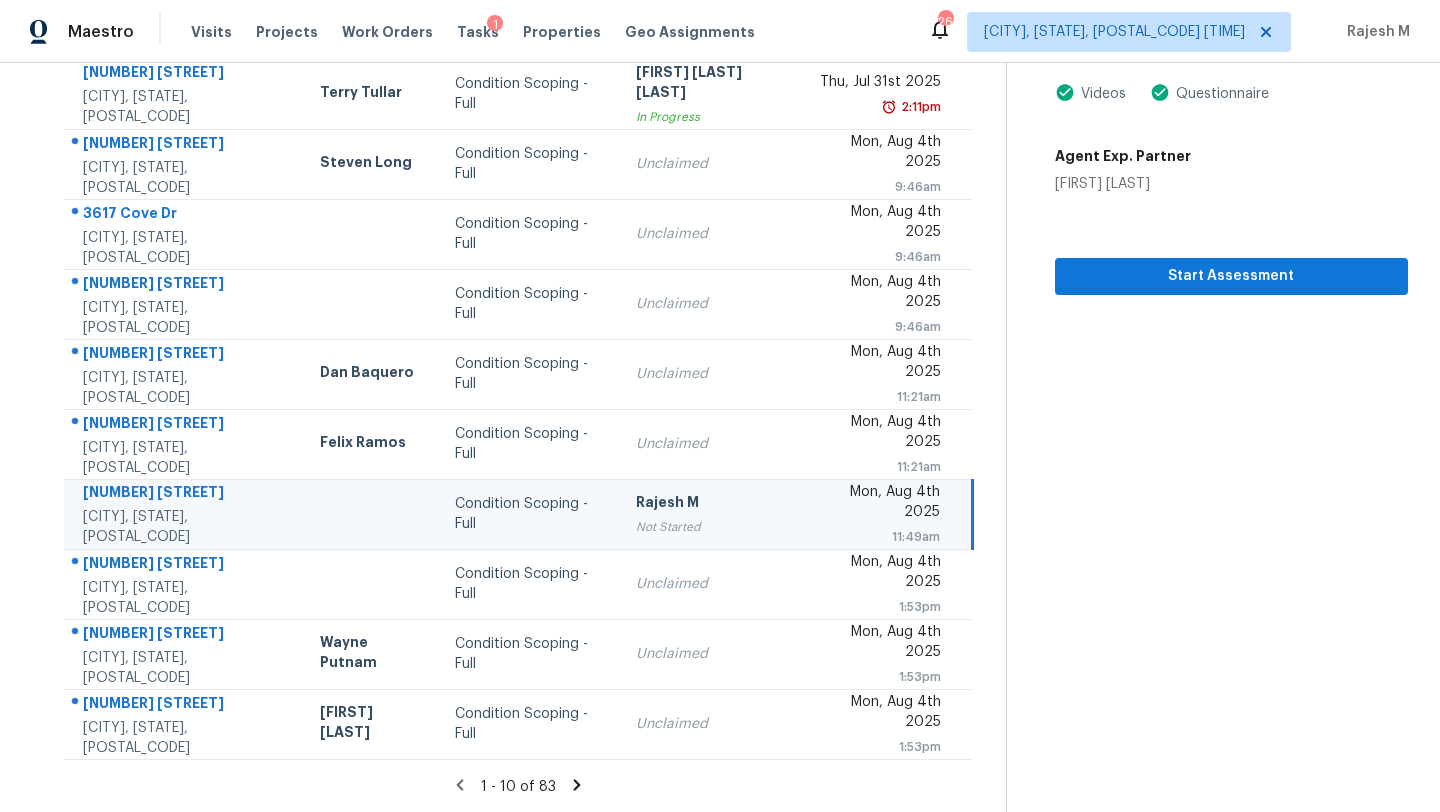 click 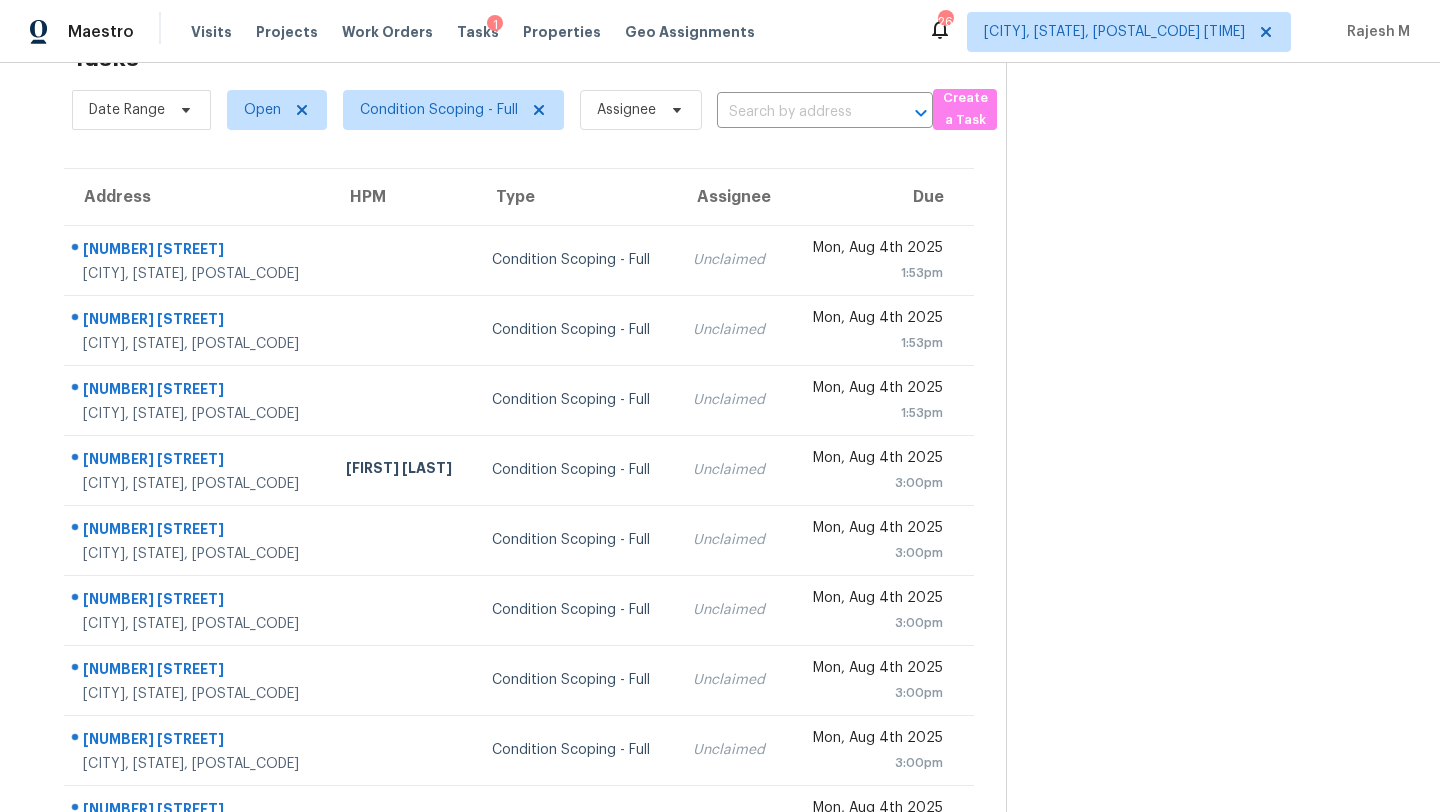 scroll, scrollTop: 229, scrollLeft: 0, axis: vertical 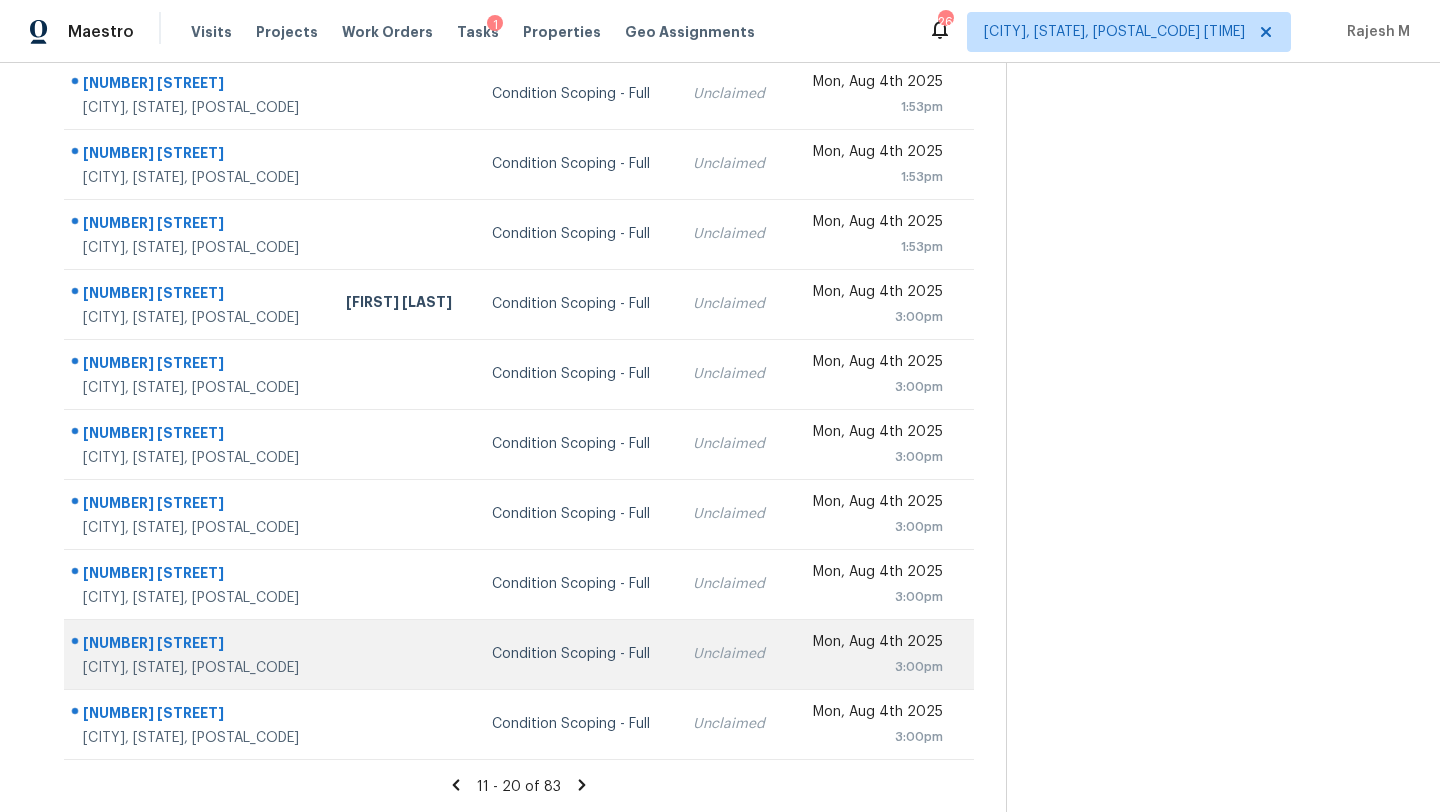 click on "Condition Scoping - Full" at bounding box center (576, 654) 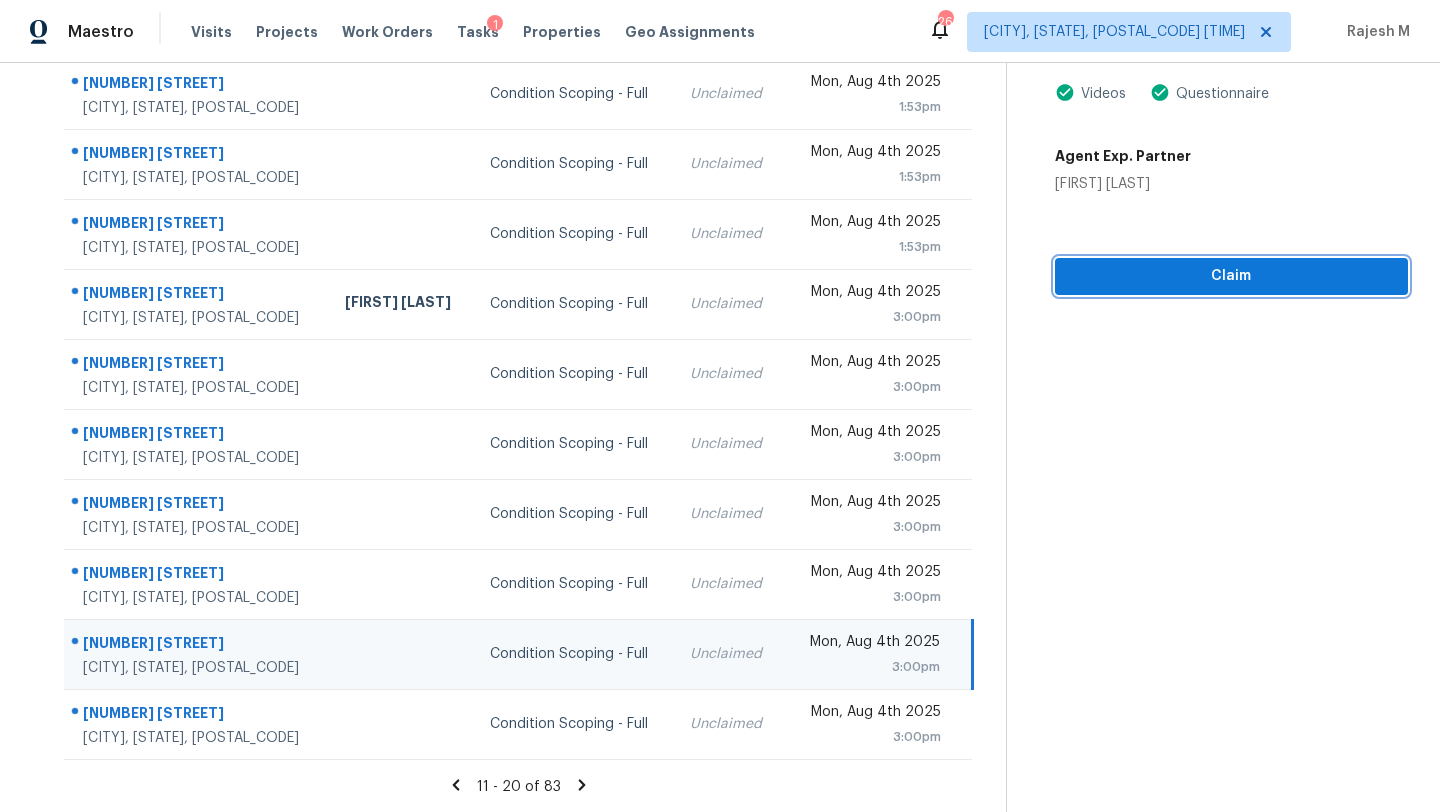 click on "Claim" at bounding box center [1231, 276] 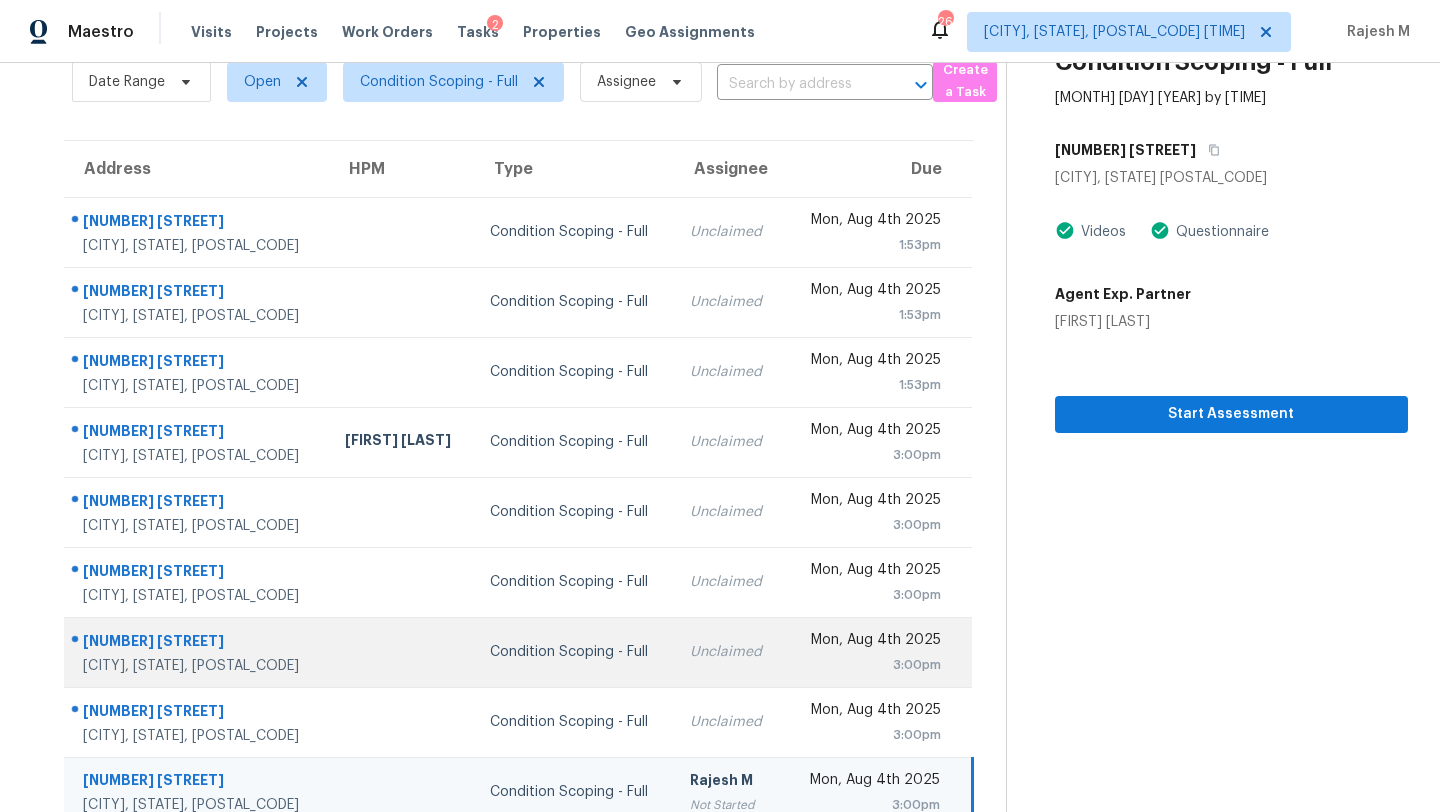 scroll, scrollTop: 229, scrollLeft: 0, axis: vertical 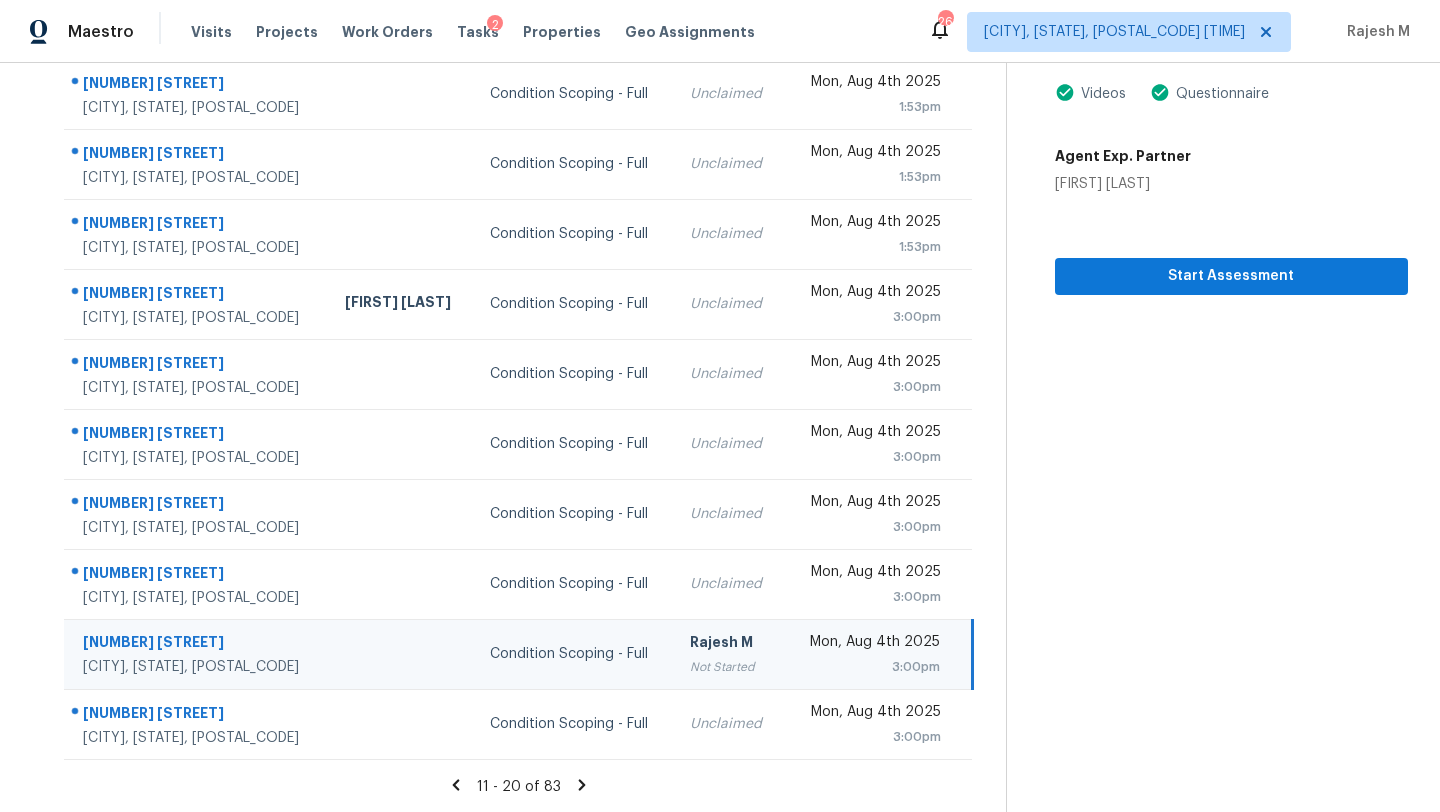 click 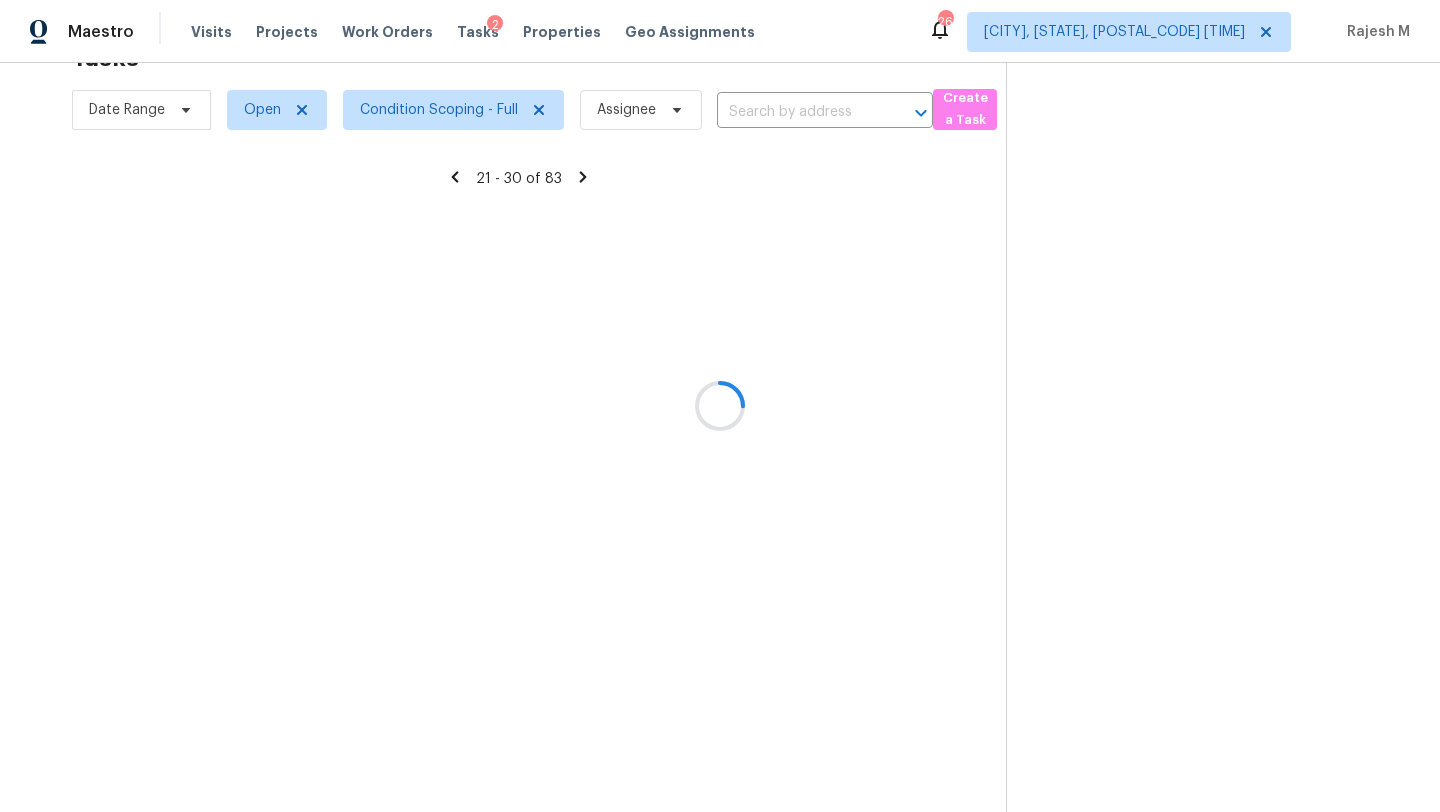scroll, scrollTop: 229, scrollLeft: 0, axis: vertical 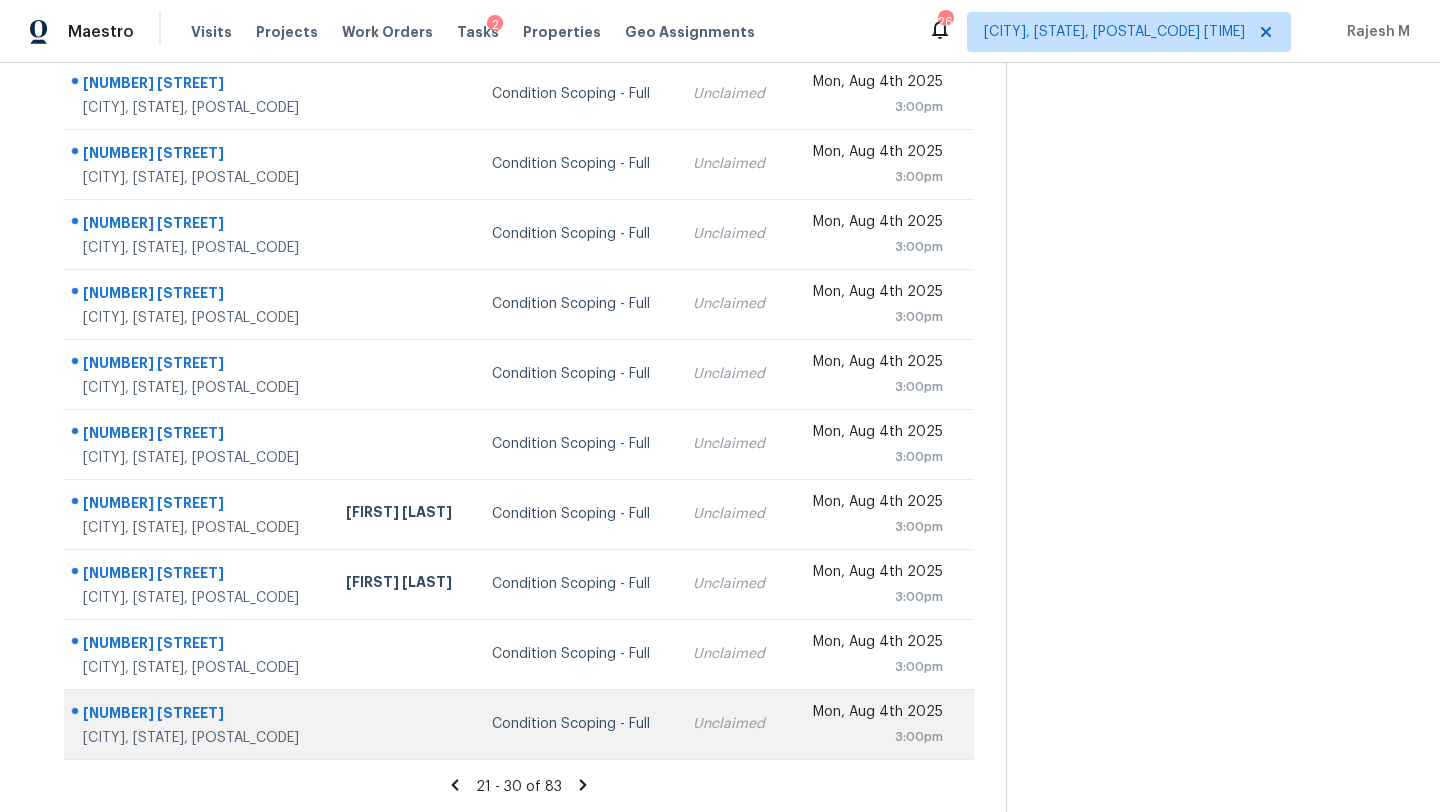 click on "Condition Scoping - Full" at bounding box center (576, 724) 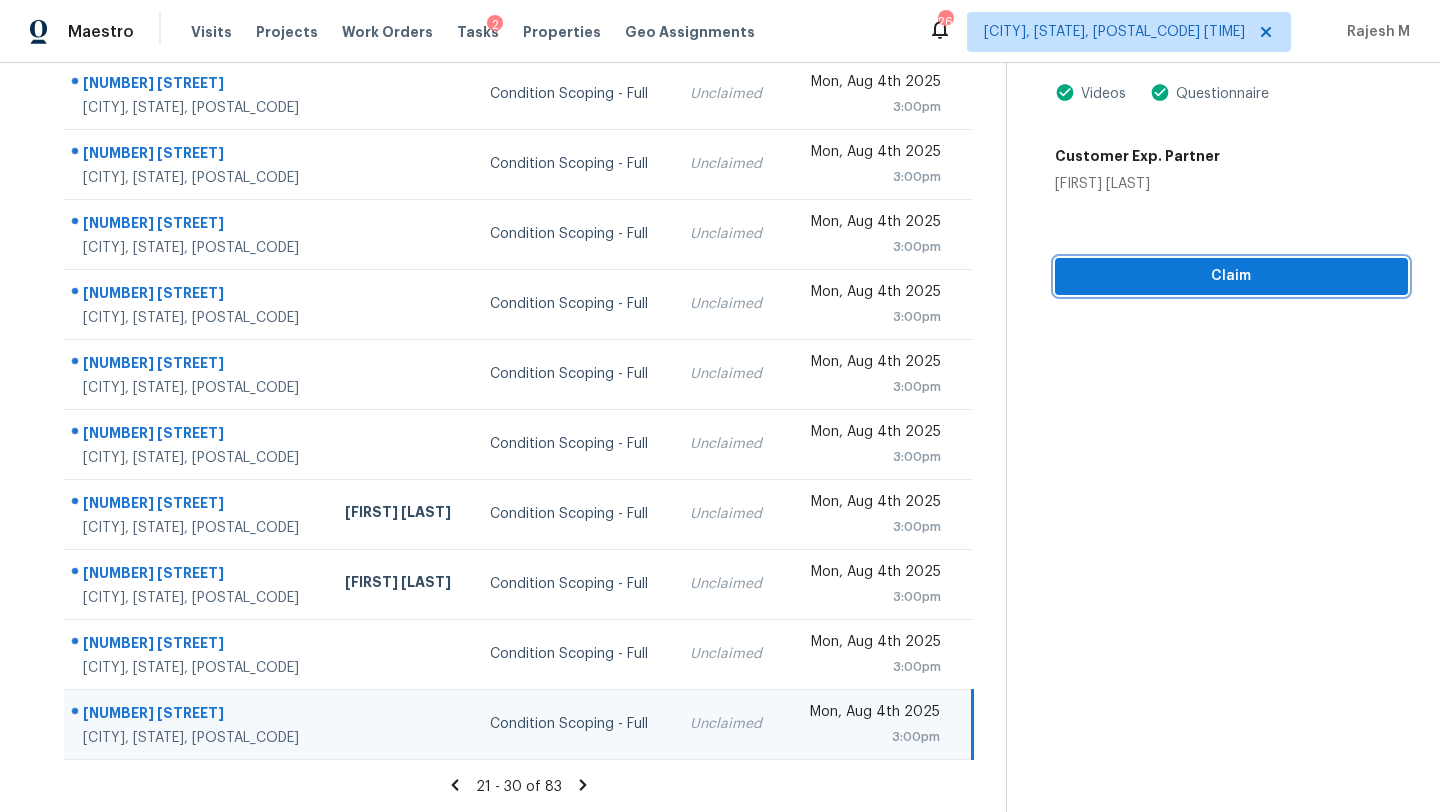click on "Claim" at bounding box center [1231, 276] 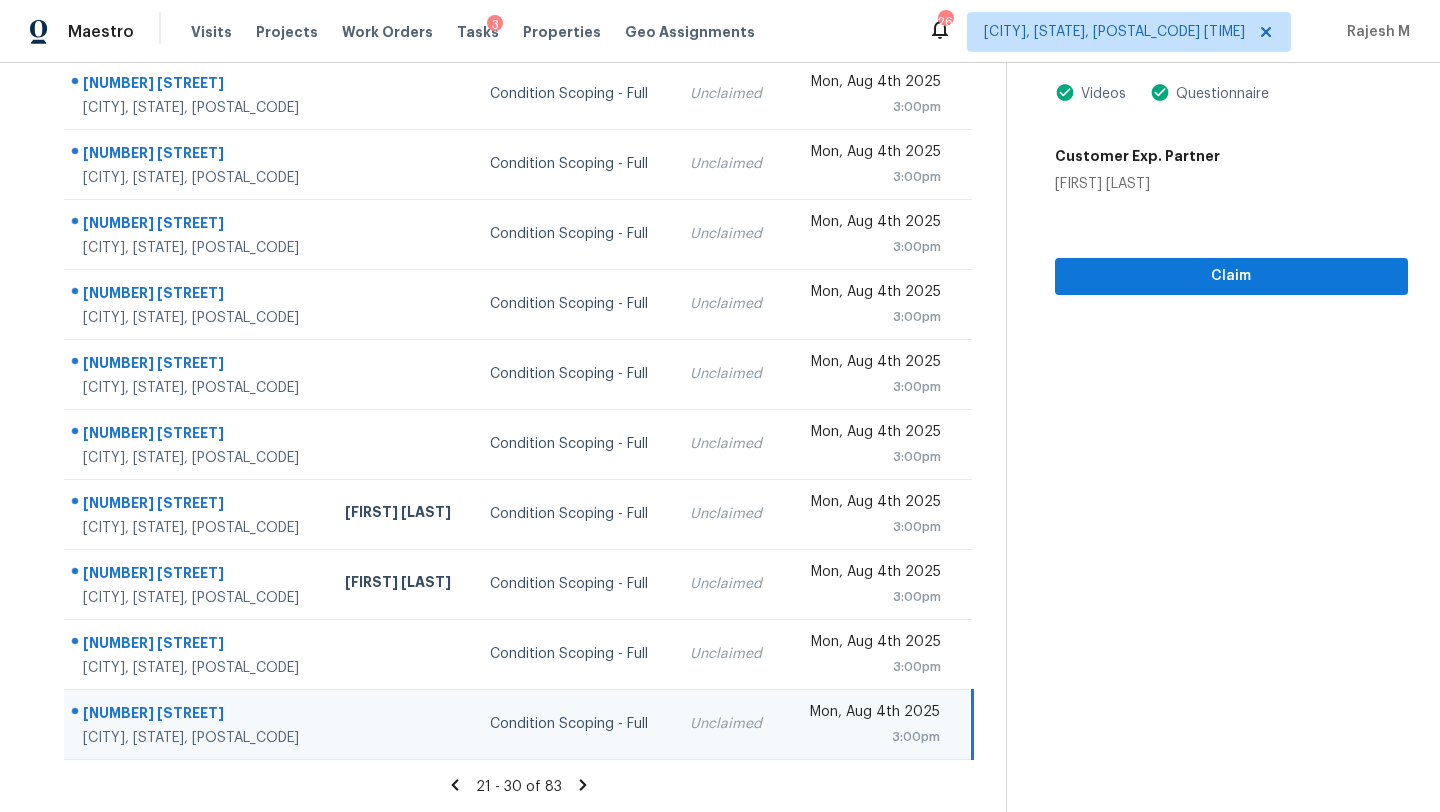 click 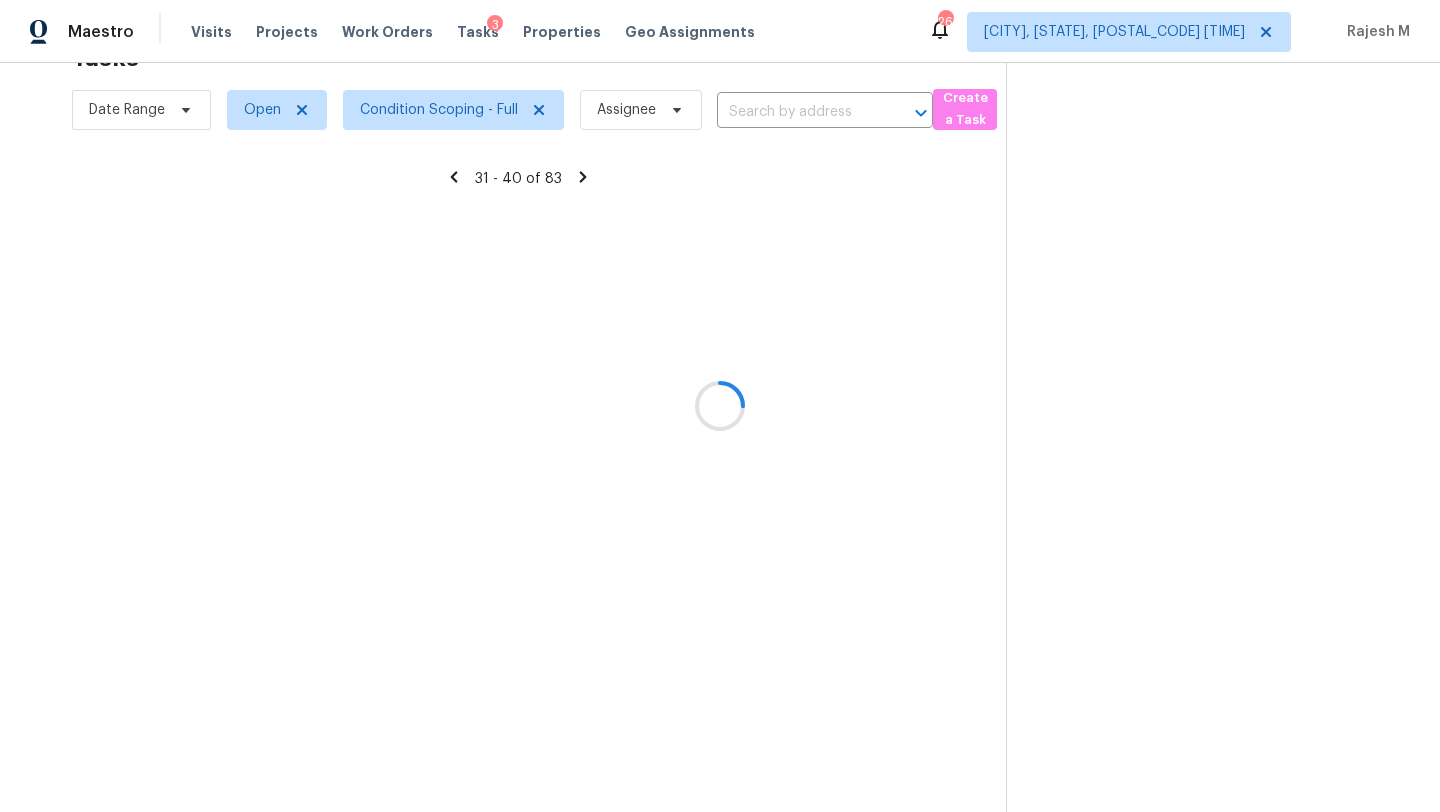 scroll, scrollTop: 229, scrollLeft: 0, axis: vertical 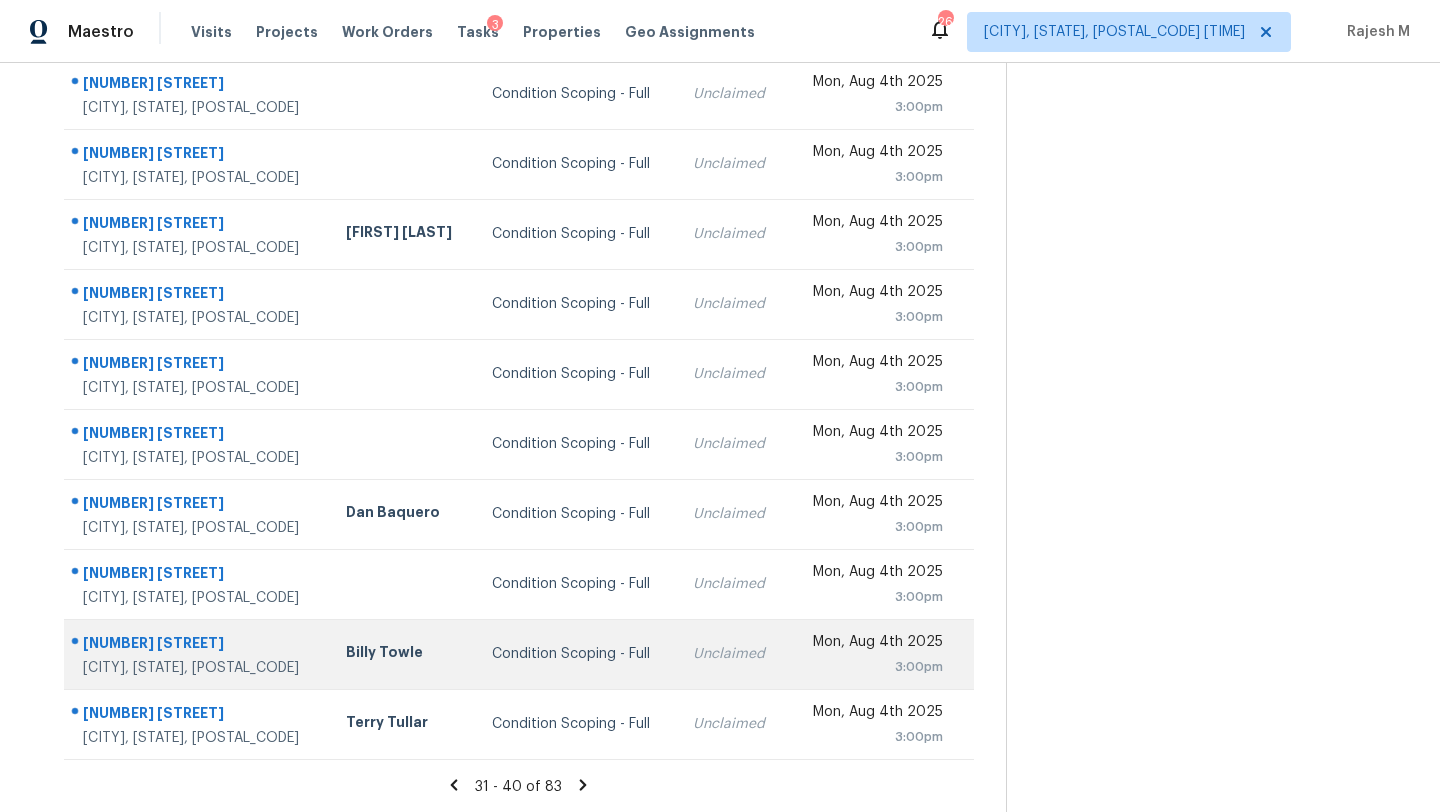 click on "Condition Scoping - Full" at bounding box center [576, 654] 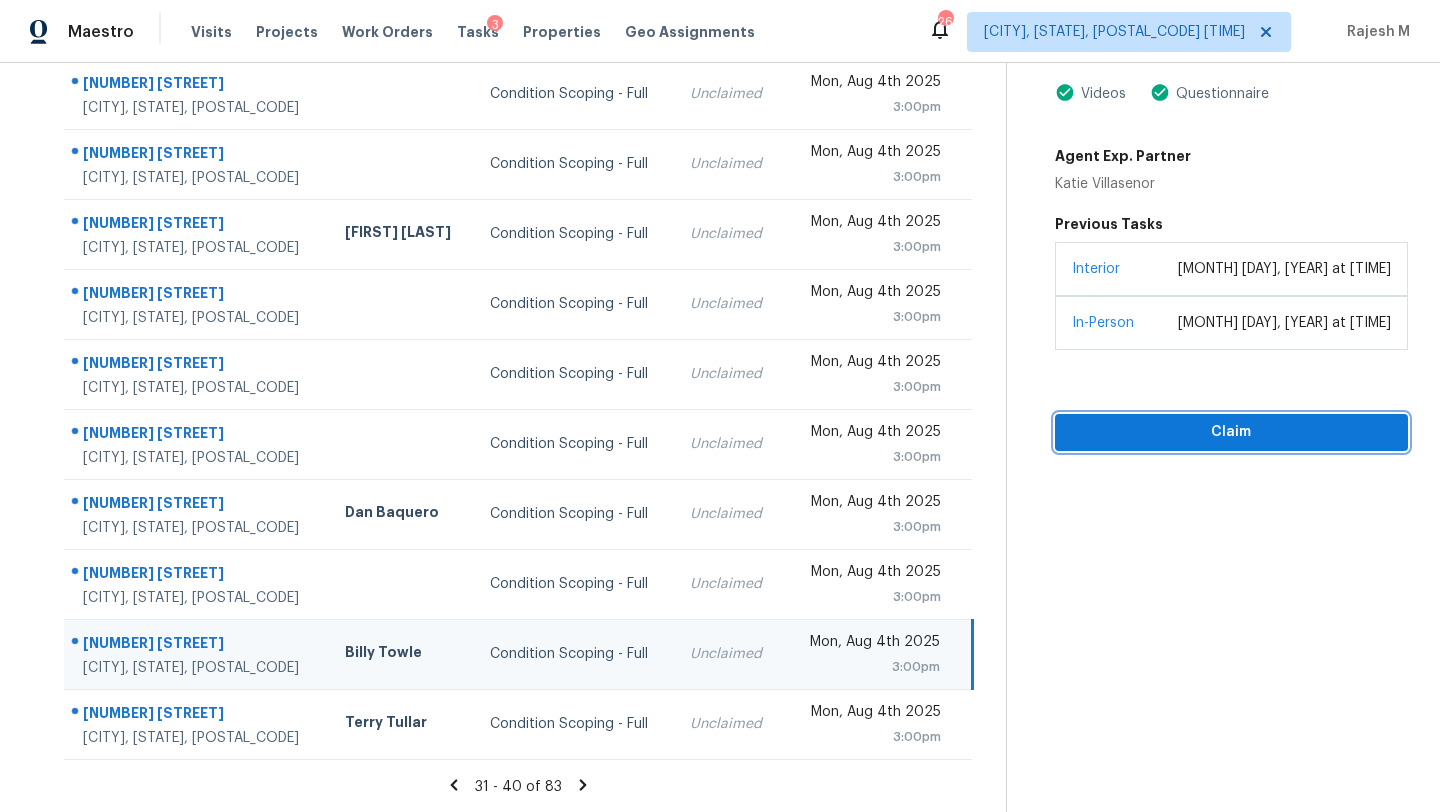 click on "Claim" at bounding box center [1231, 432] 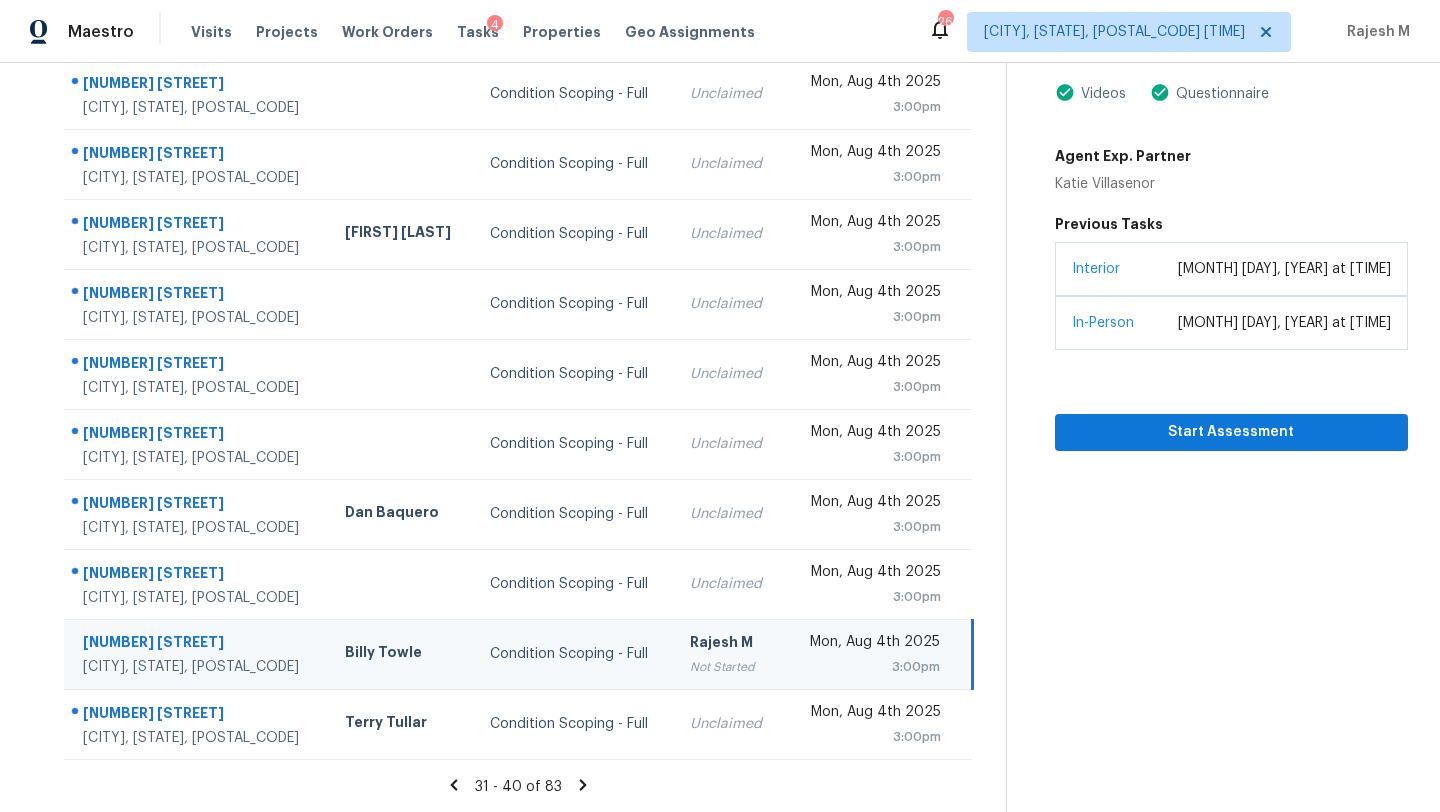 click 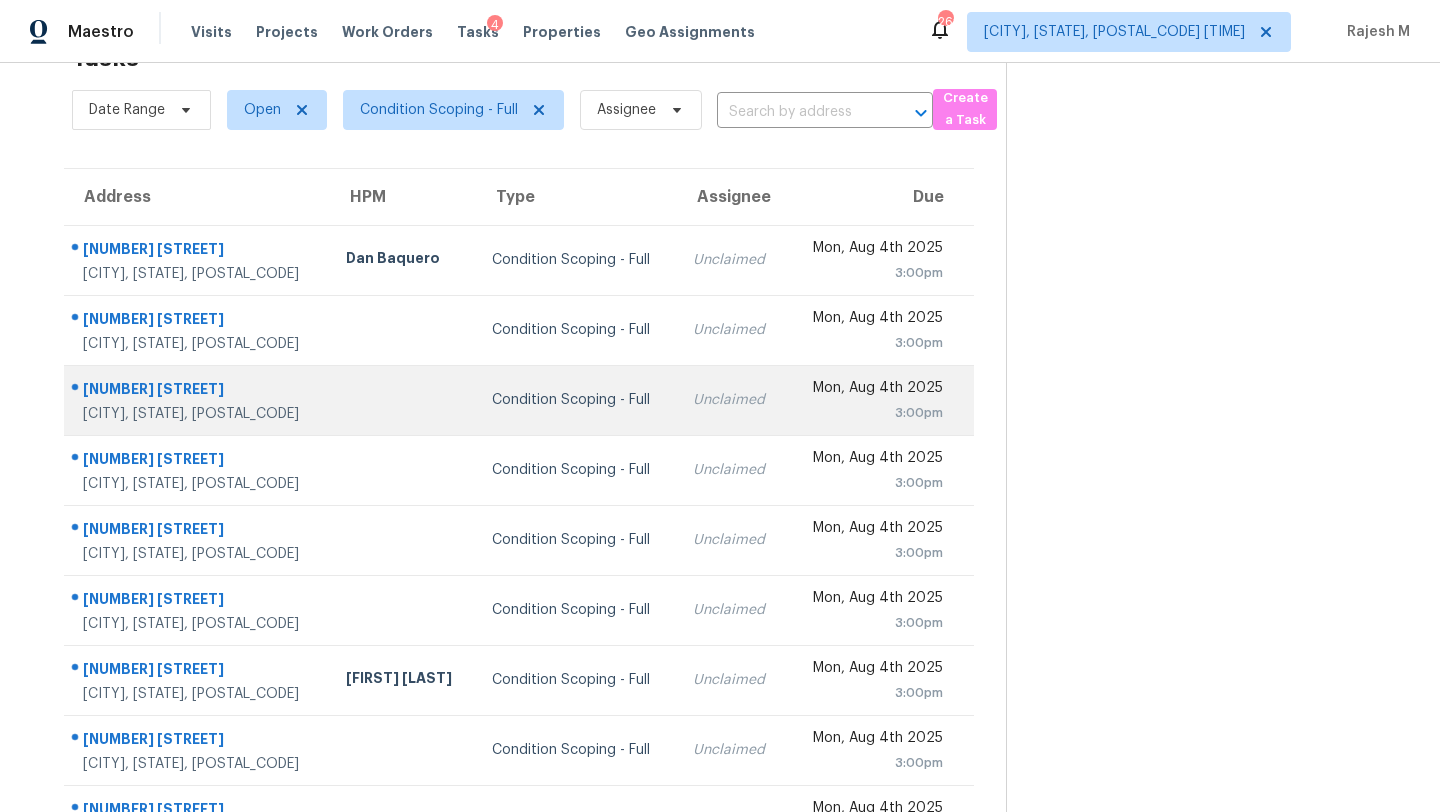 scroll, scrollTop: 229, scrollLeft: 0, axis: vertical 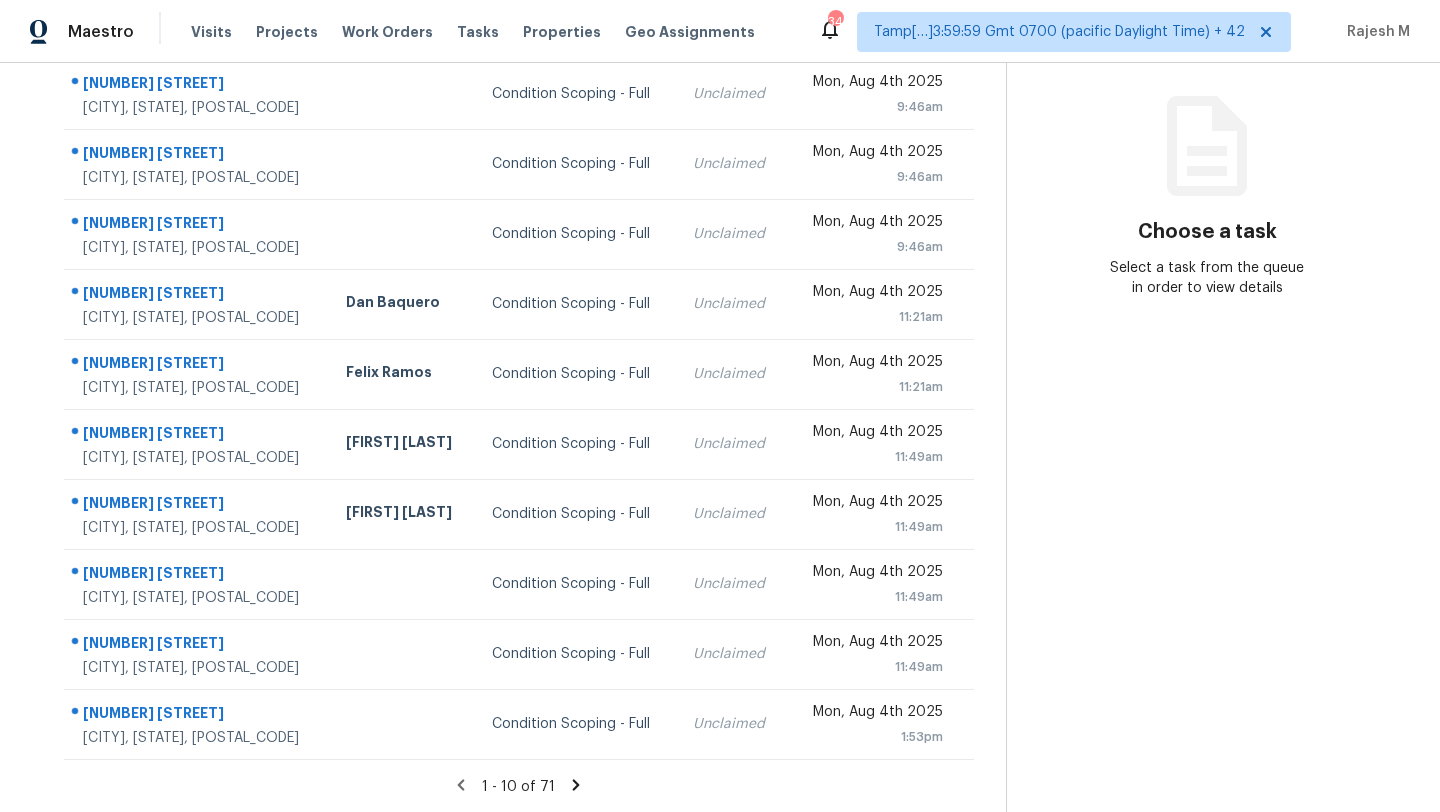 click 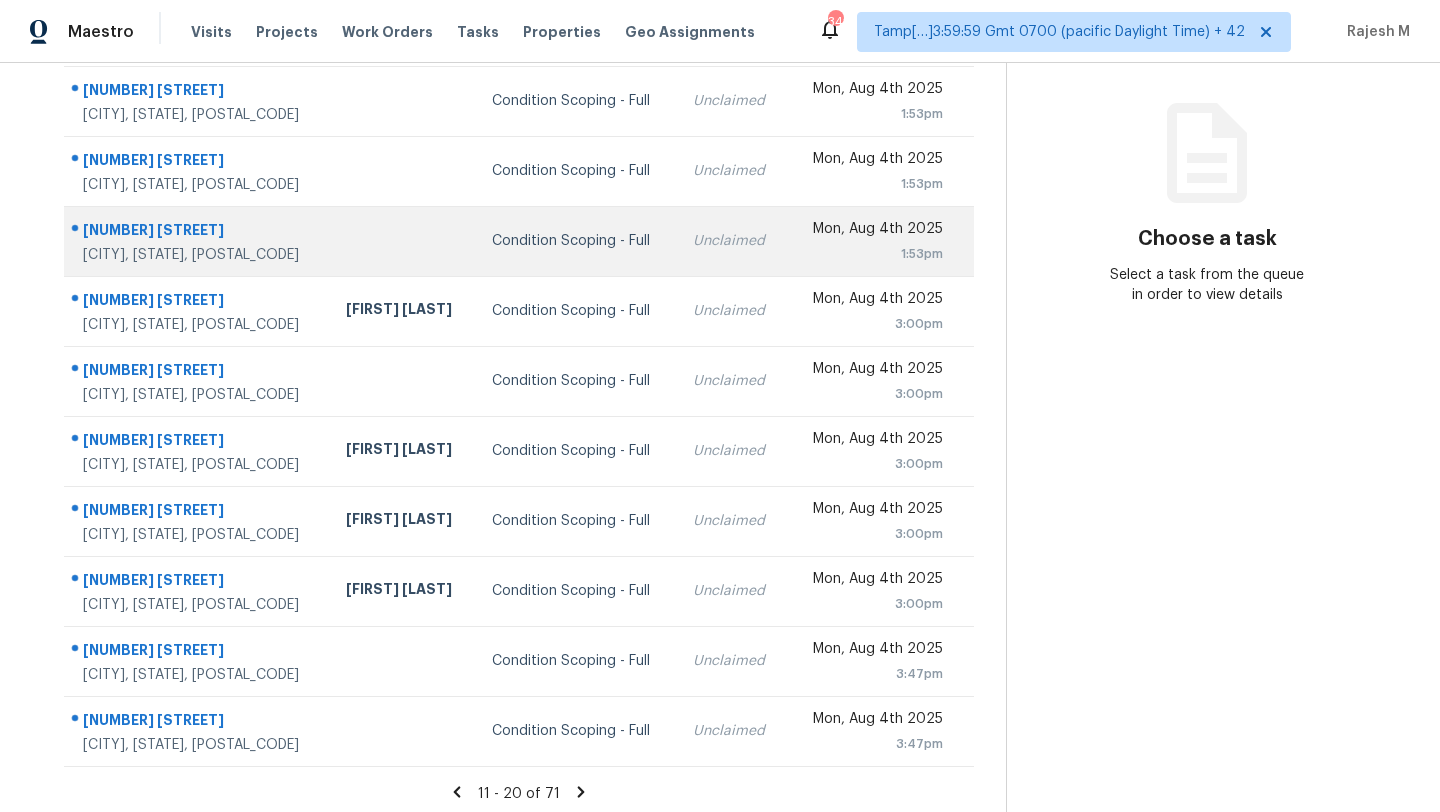 scroll, scrollTop: 229, scrollLeft: 0, axis: vertical 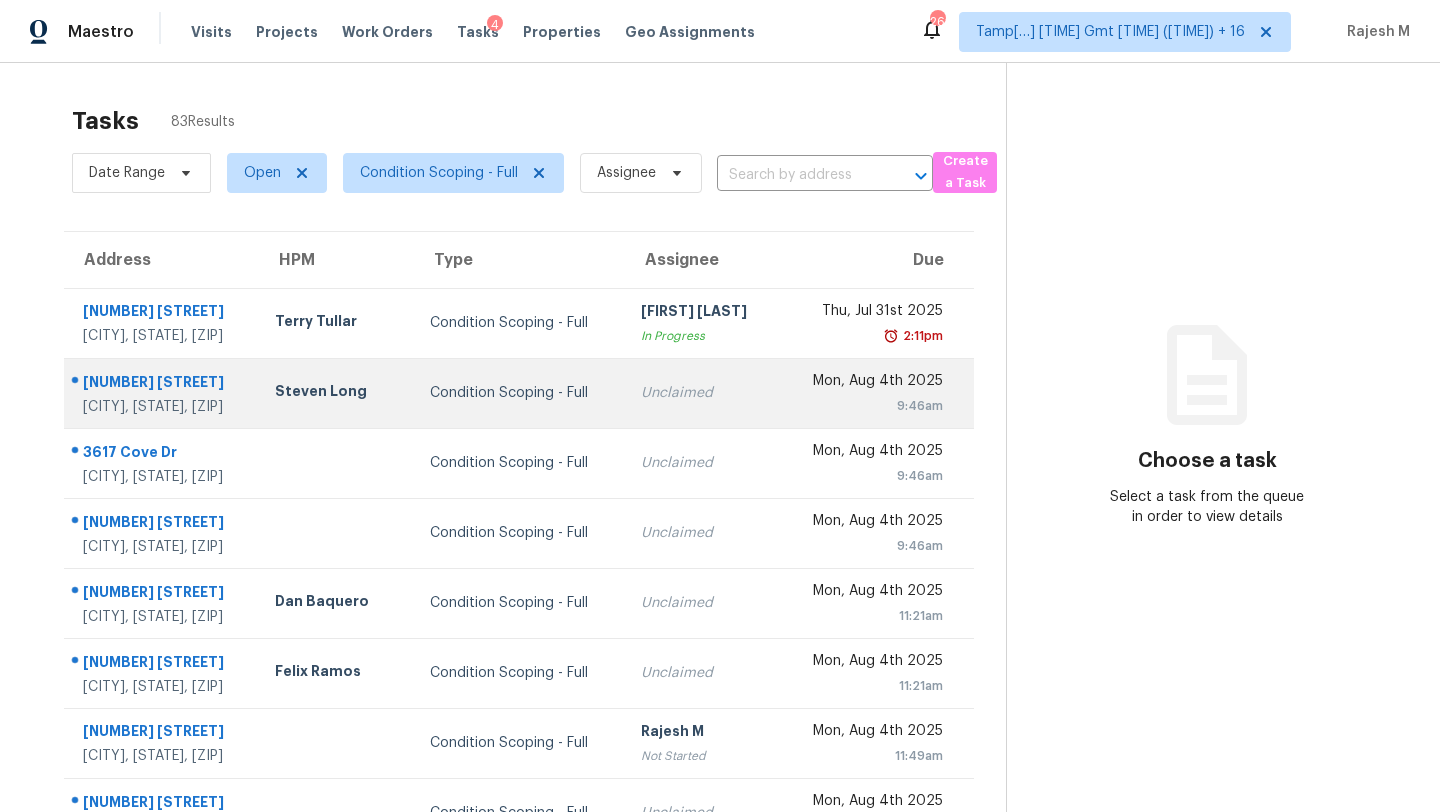 click on "Unclaimed" at bounding box center (701, 393) 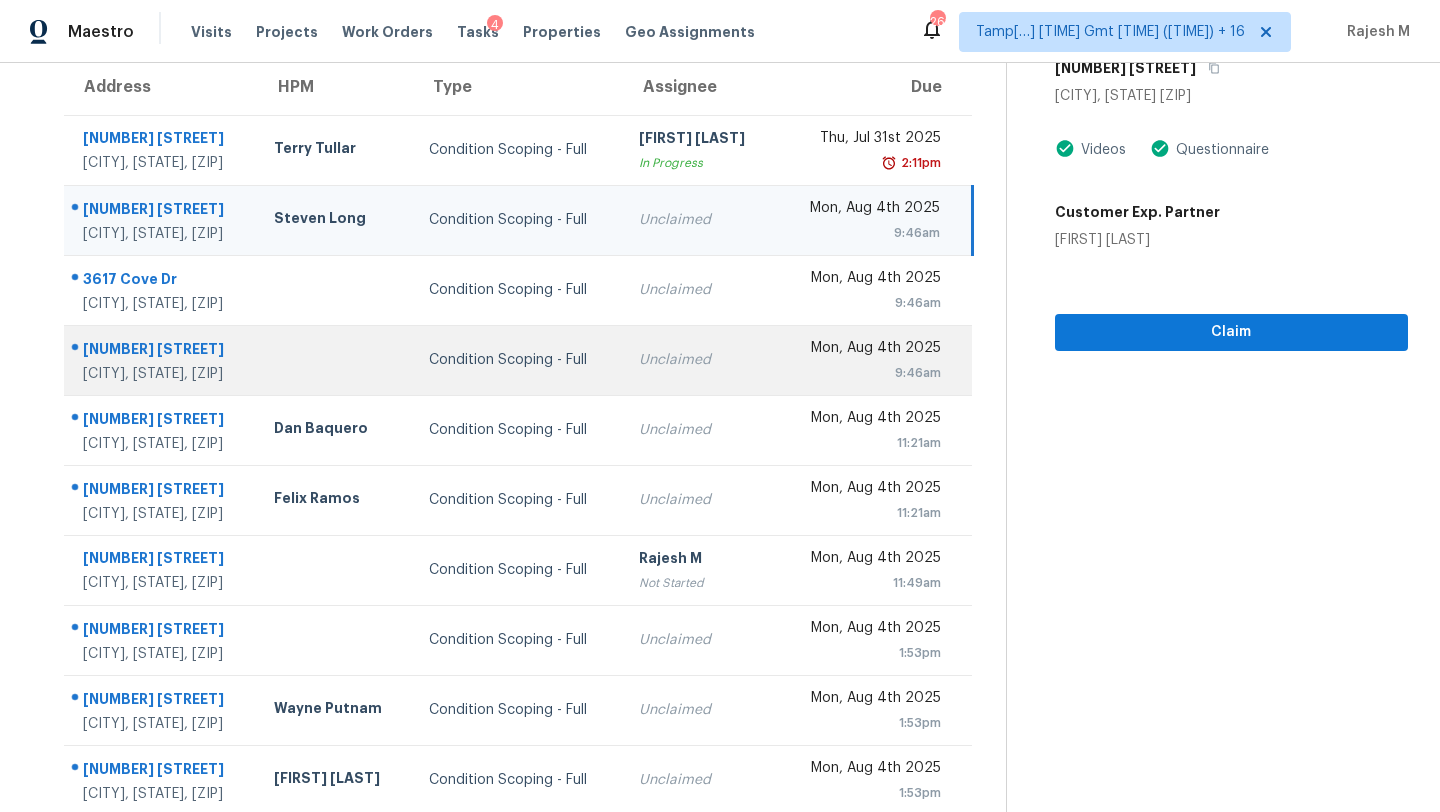 scroll, scrollTop: 229, scrollLeft: 0, axis: vertical 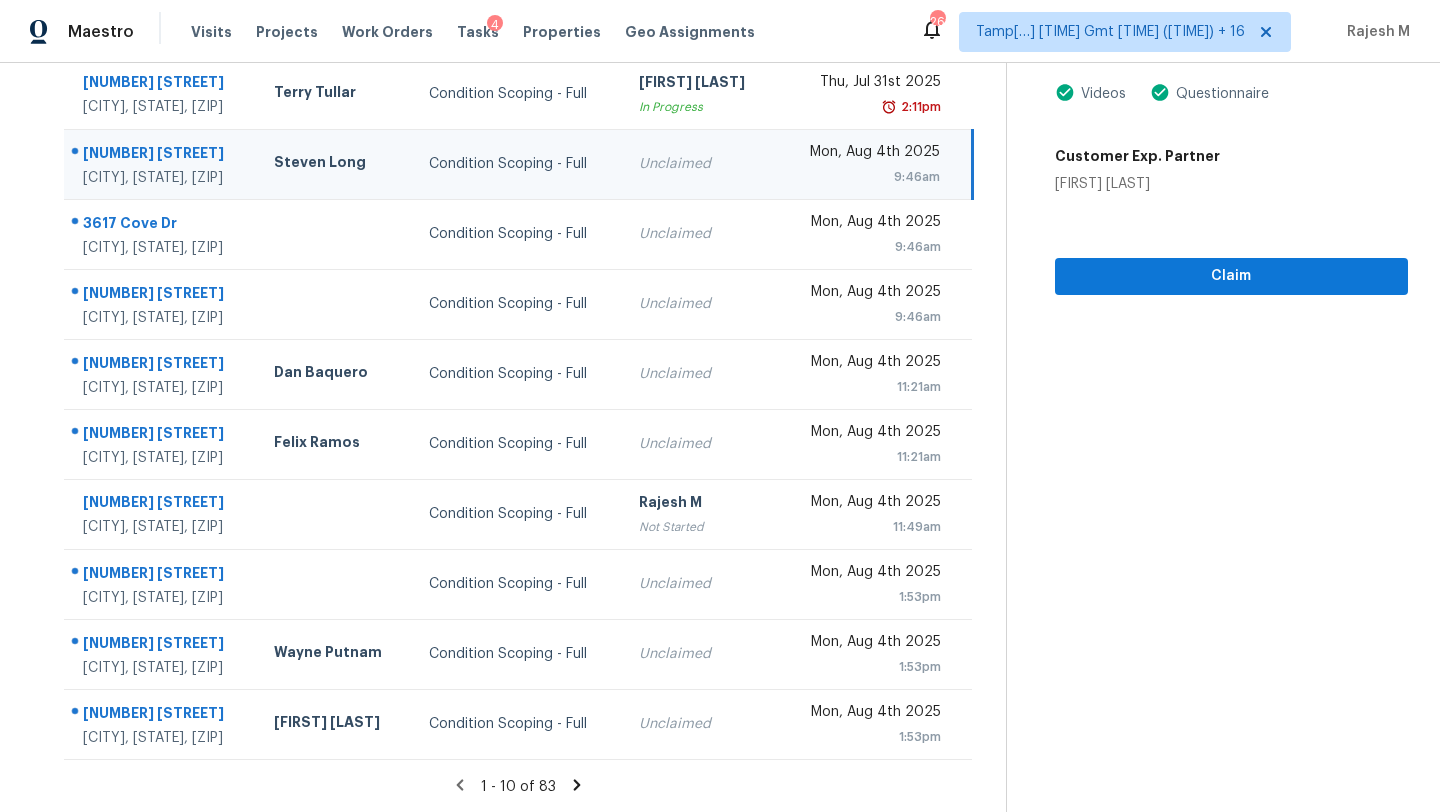 click on "Tasks 83  Results Date Range Open Condition Scoping - Full Assignee ​ Create a Task Address HPM Type Assignee Due [NUMBER] [STREET]   [CITY], [STATE], [ZIP] [FIRST] [LAST] Condition Scoping - Full [FIRST] [LAST] In Progress [DATE] [TIME] [NUMBER] [STREET]   [CITY], [STATE], [ZIP] [FIRST] [LAST] Condition Scoping - Full Unclaimed [DATE] [TIME] [NUMBER] [STREET]   [CITY], [STATE], [ZIP] Condition Scoping - Full Unclaimed [DATE] [TIME] [NUMBER] [STREET]   [CITY], [STATE], [ZIP] Condition Scoping - Full Unclaimed [DATE] [TIME] [NUMBER] [STREET]   [CITY], [STATE], [ZIP] [FIRST] [LAST] Condition Scoping - Full Unclaimed [DATE] [TIME] [NUMBER] [STREET]   [CITY], [STATE], [ZIP] [FIRST] [LAST] Condition Scoping - Full Unclaimed [DATE] [TIME] [NUMBER] [STREET]   [CITY], [STATE], [ZIP] [FIRST] [LAST] Condition Scoping - Full [FIRST] [LAST] Not Started [DATE] [TIME] [NUMBER] [STREET]   [CITY], [STATE], [ZIP] Condition Scoping - Full Unclaimed [DATE] [TIME] [NUMBER] [STREET]   Unclaimed" at bounding box center (519, 339) 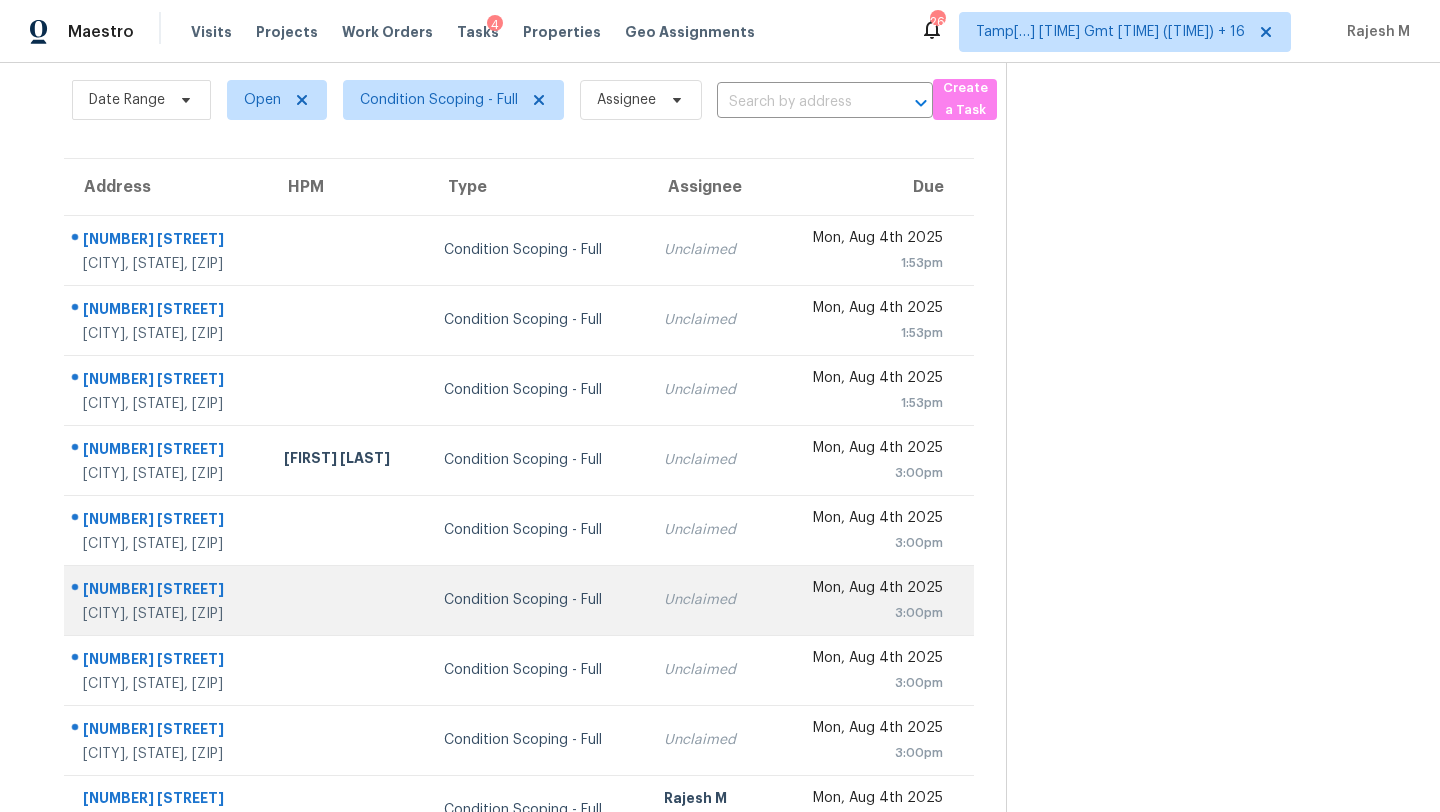 scroll, scrollTop: 229, scrollLeft: 0, axis: vertical 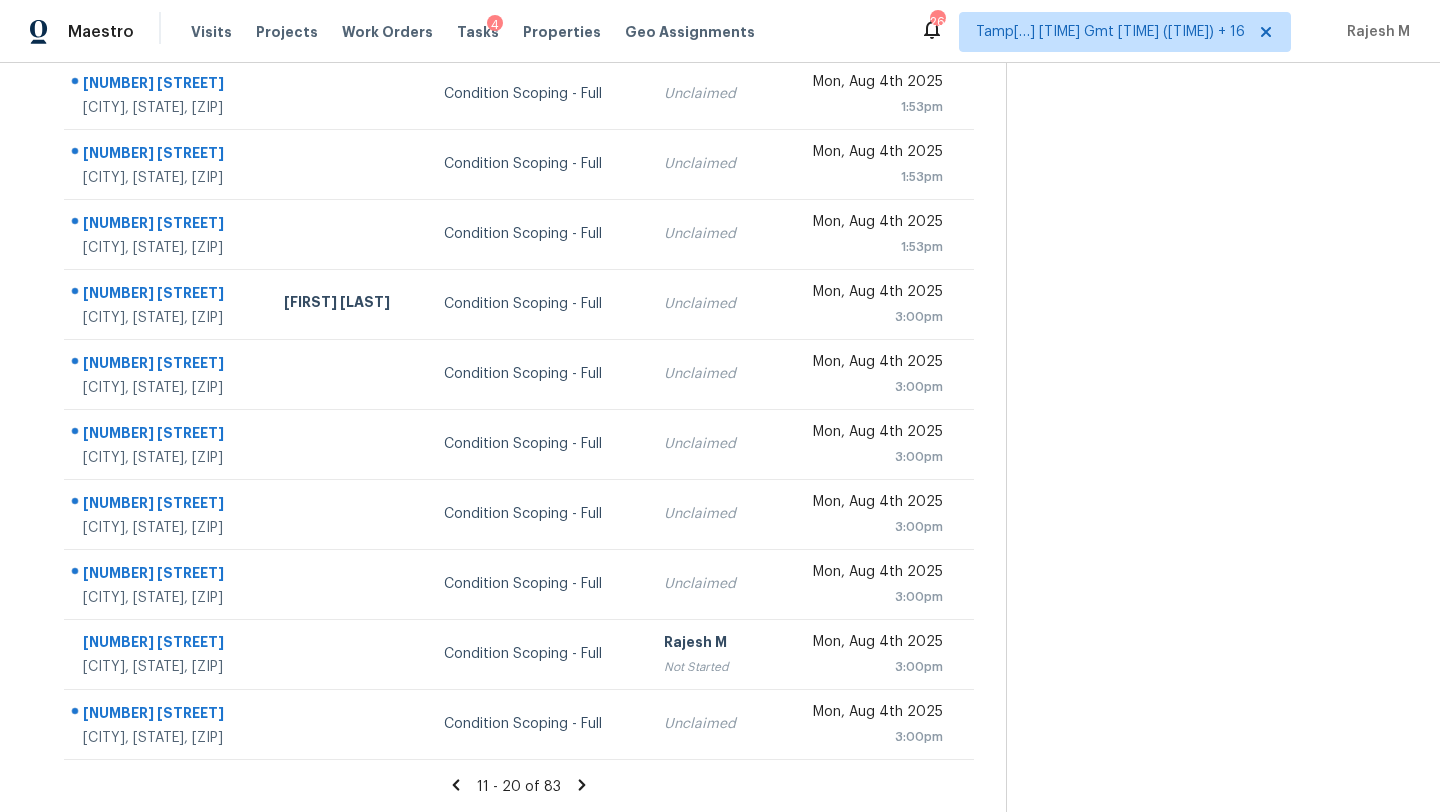 click 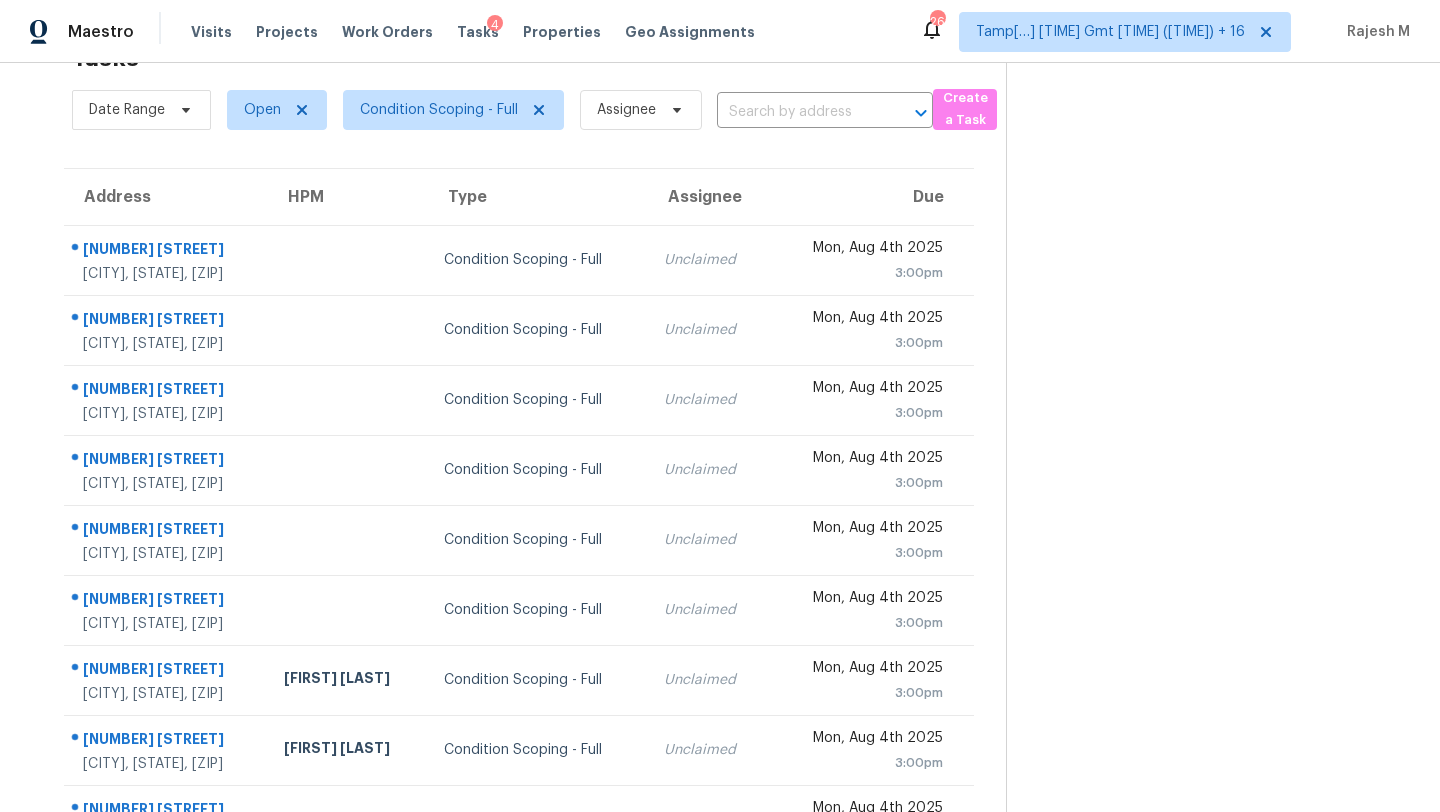 scroll, scrollTop: 229, scrollLeft: 0, axis: vertical 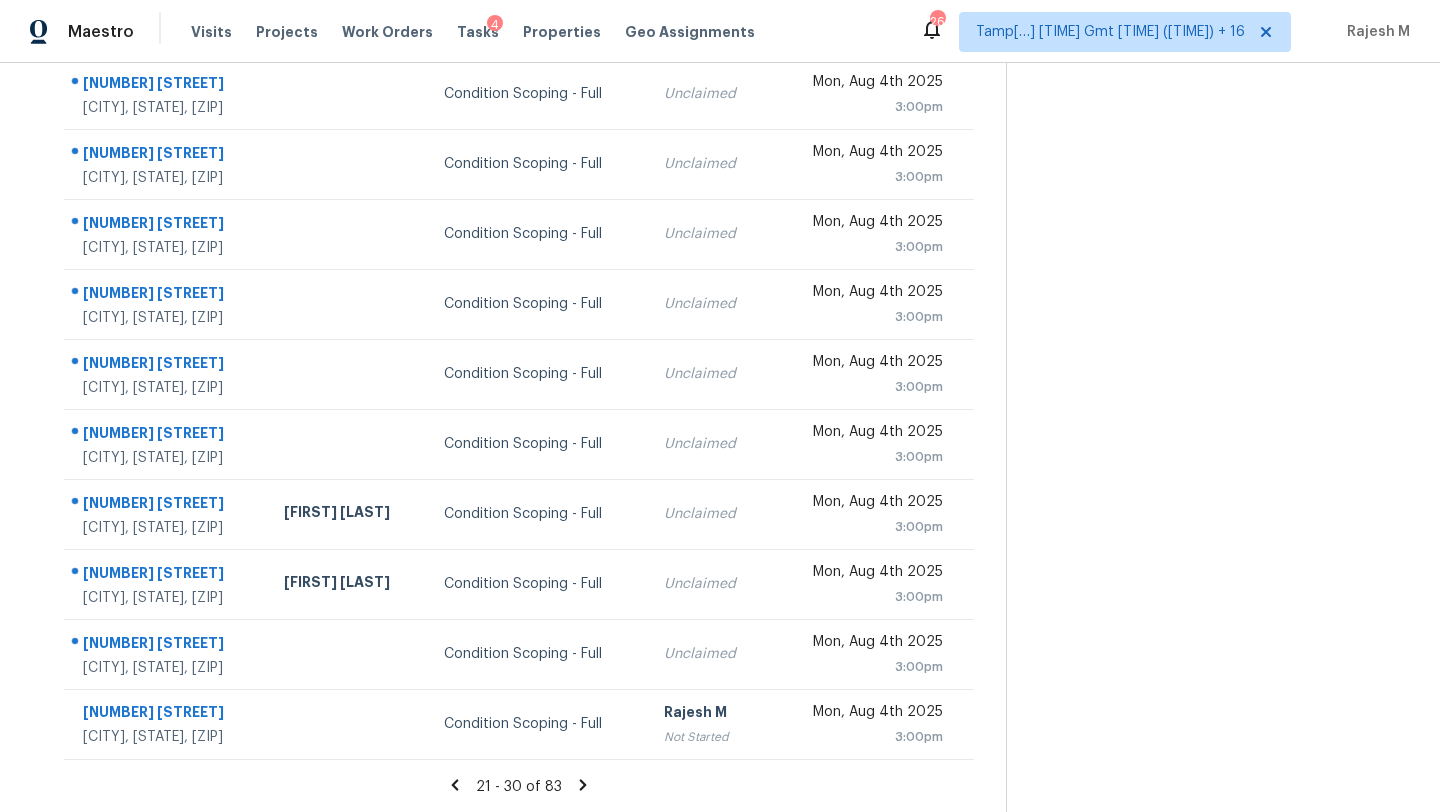 click 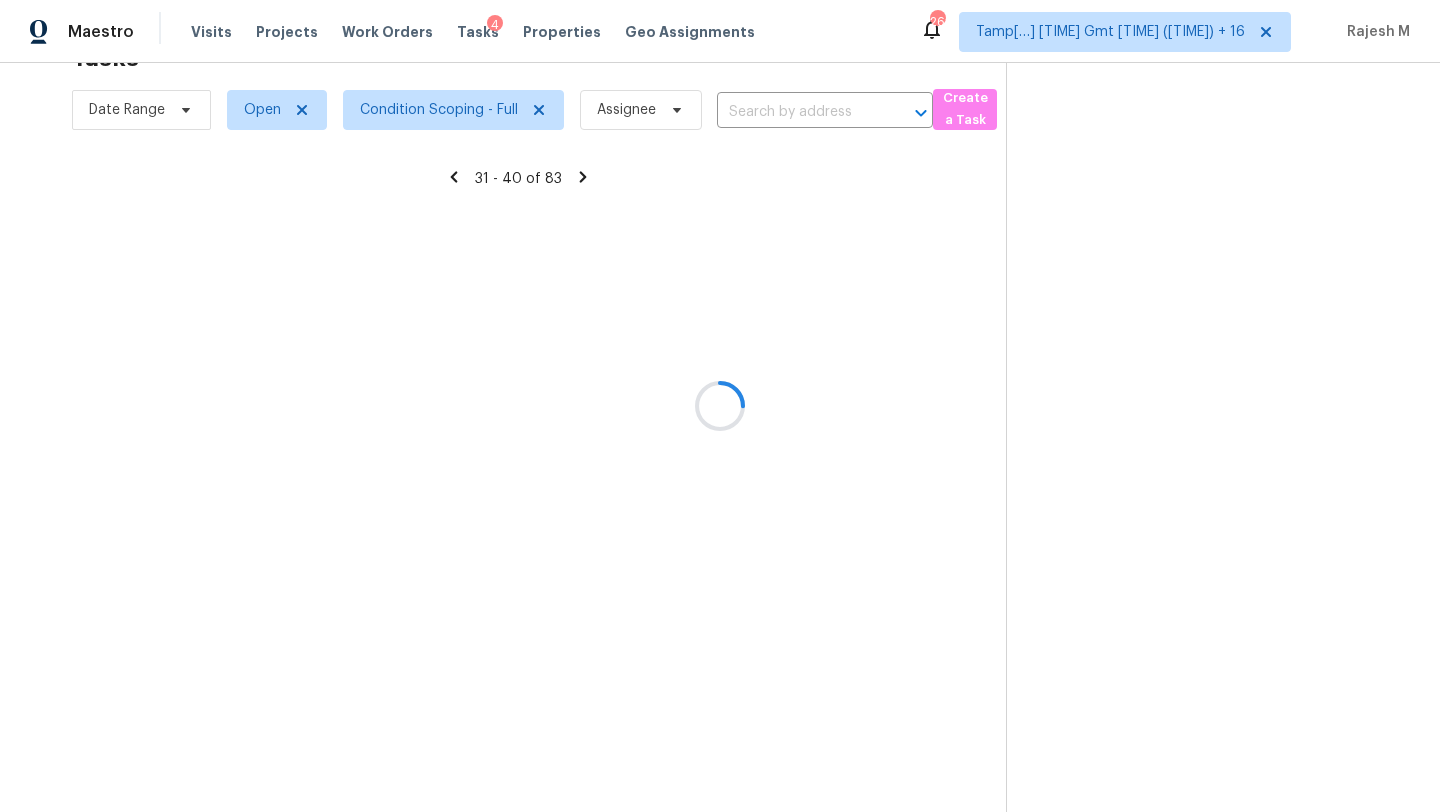 scroll, scrollTop: 229, scrollLeft: 0, axis: vertical 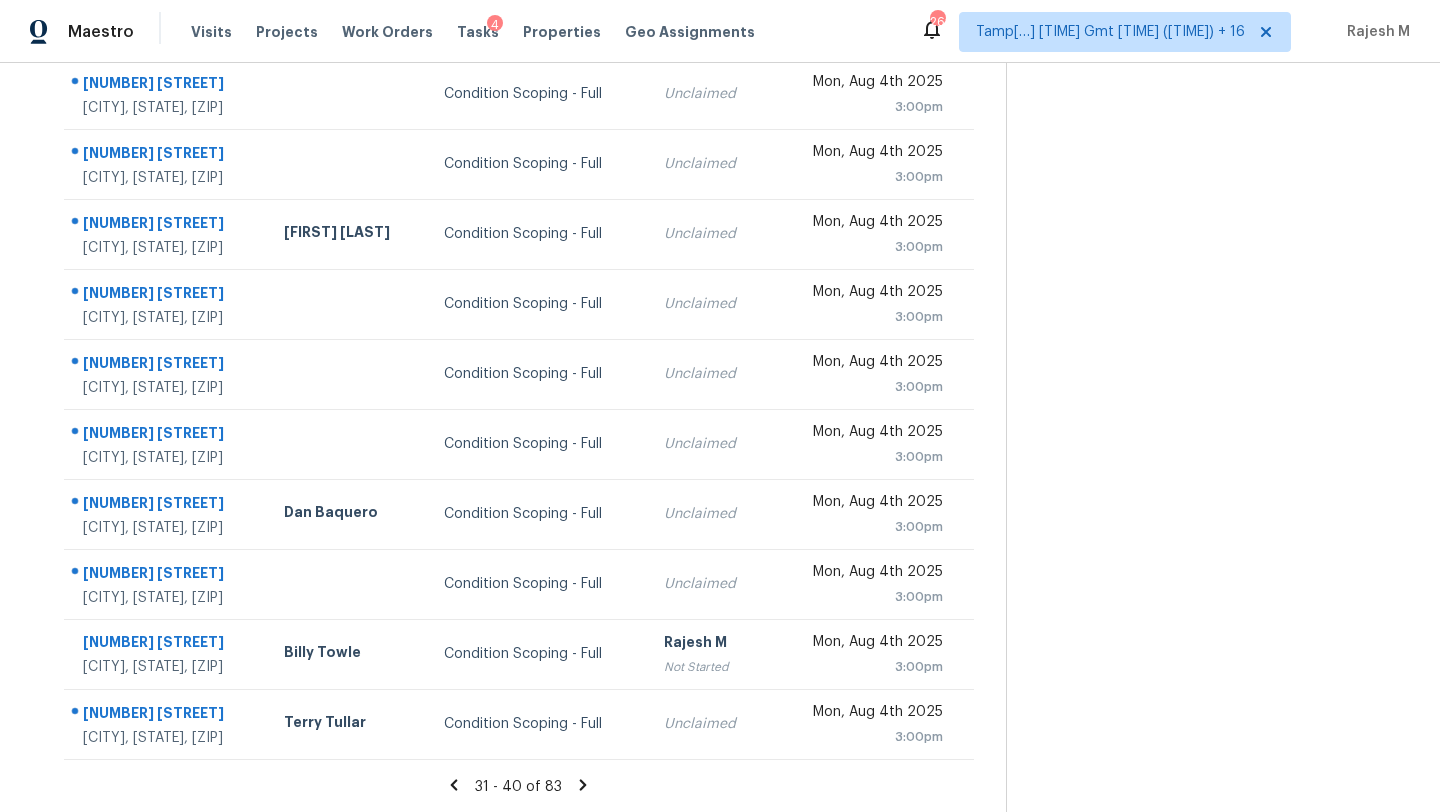 click 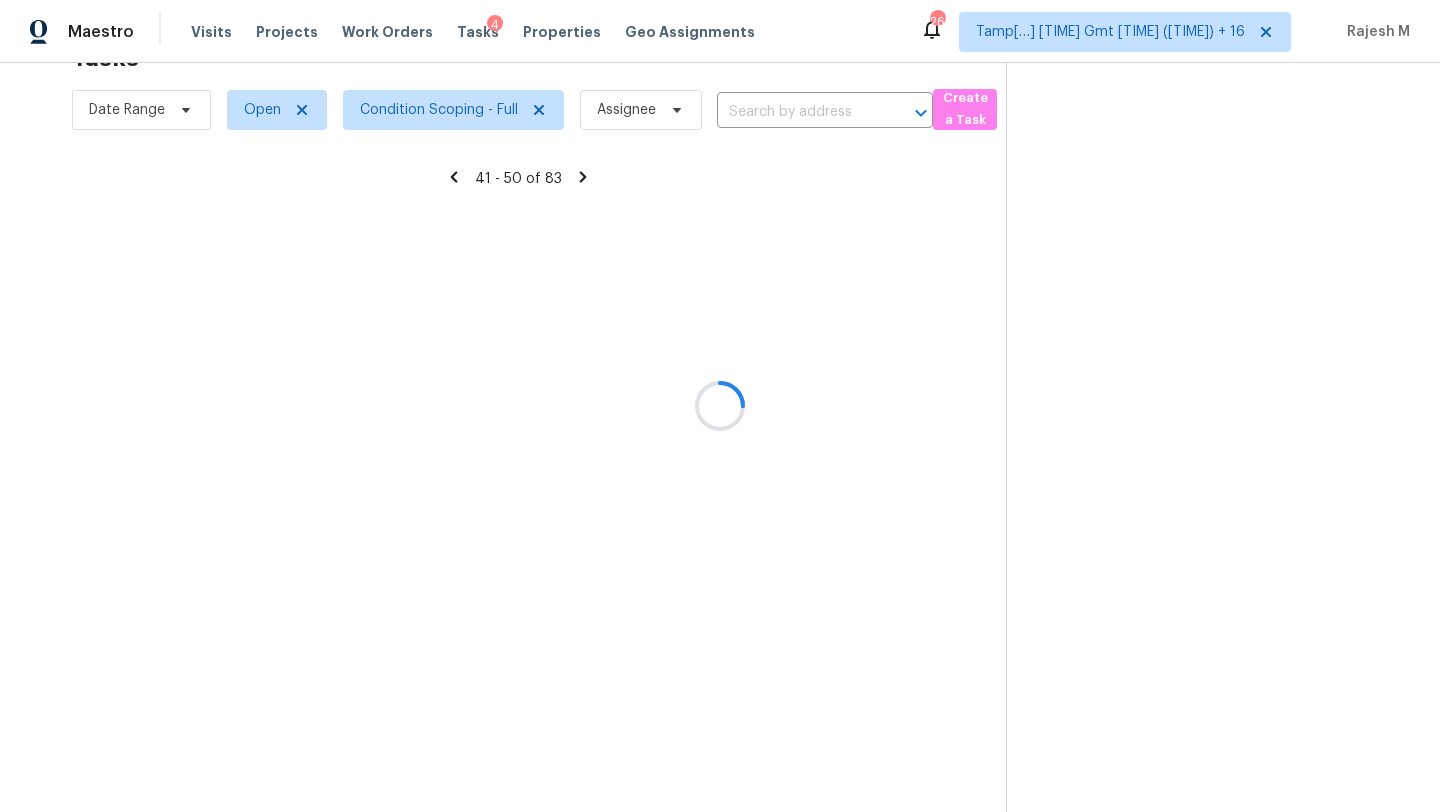 scroll, scrollTop: 229, scrollLeft: 0, axis: vertical 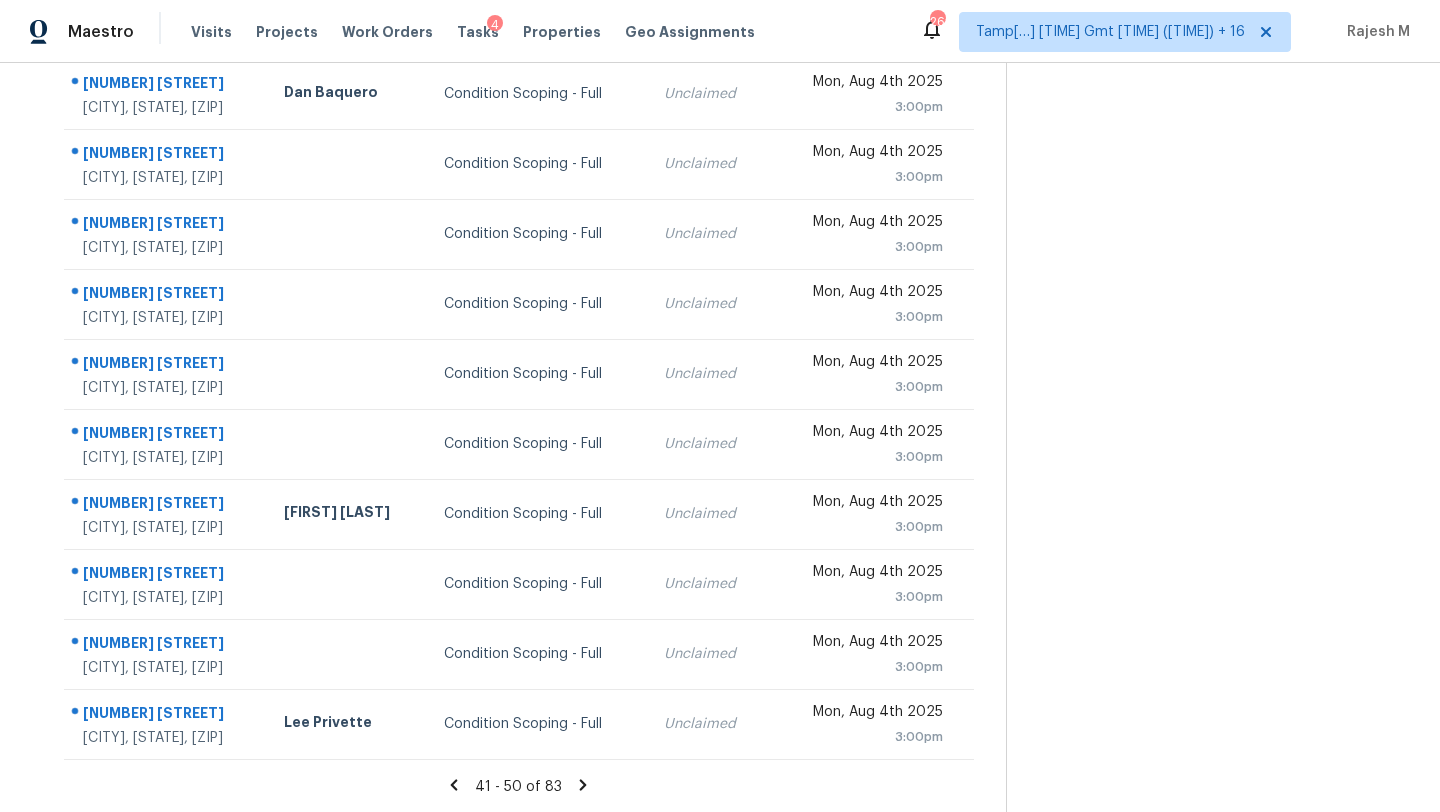click 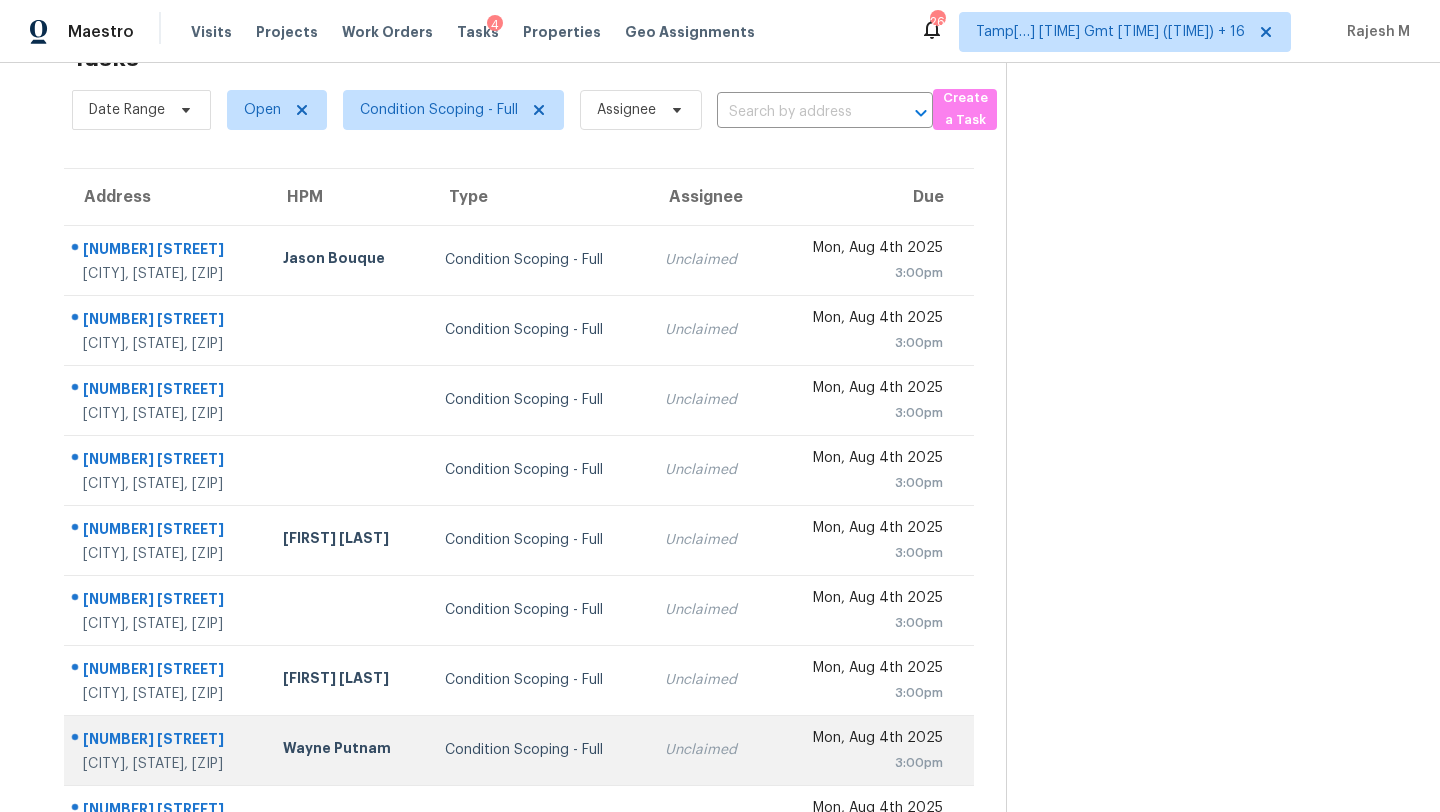 scroll, scrollTop: 229, scrollLeft: 0, axis: vertical 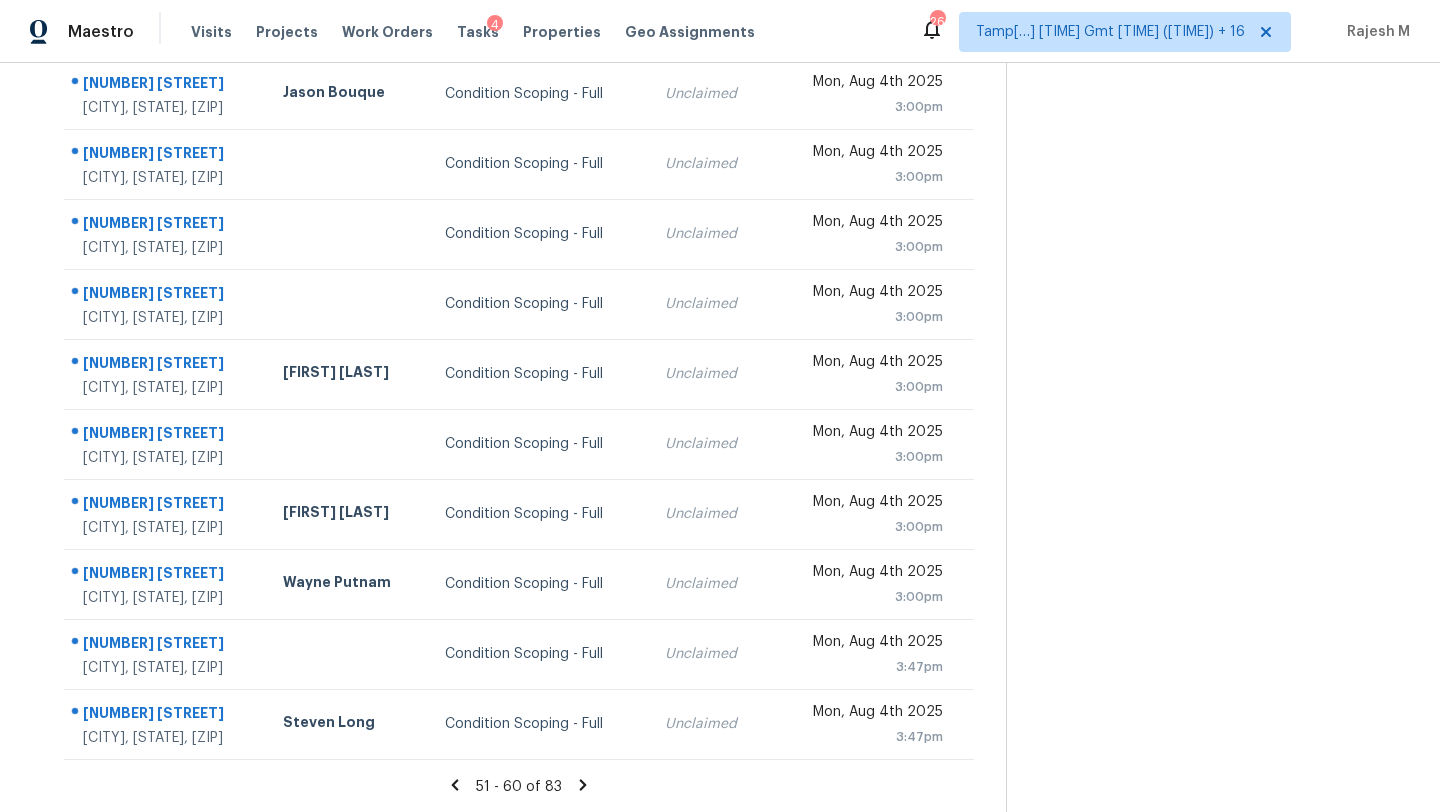 click 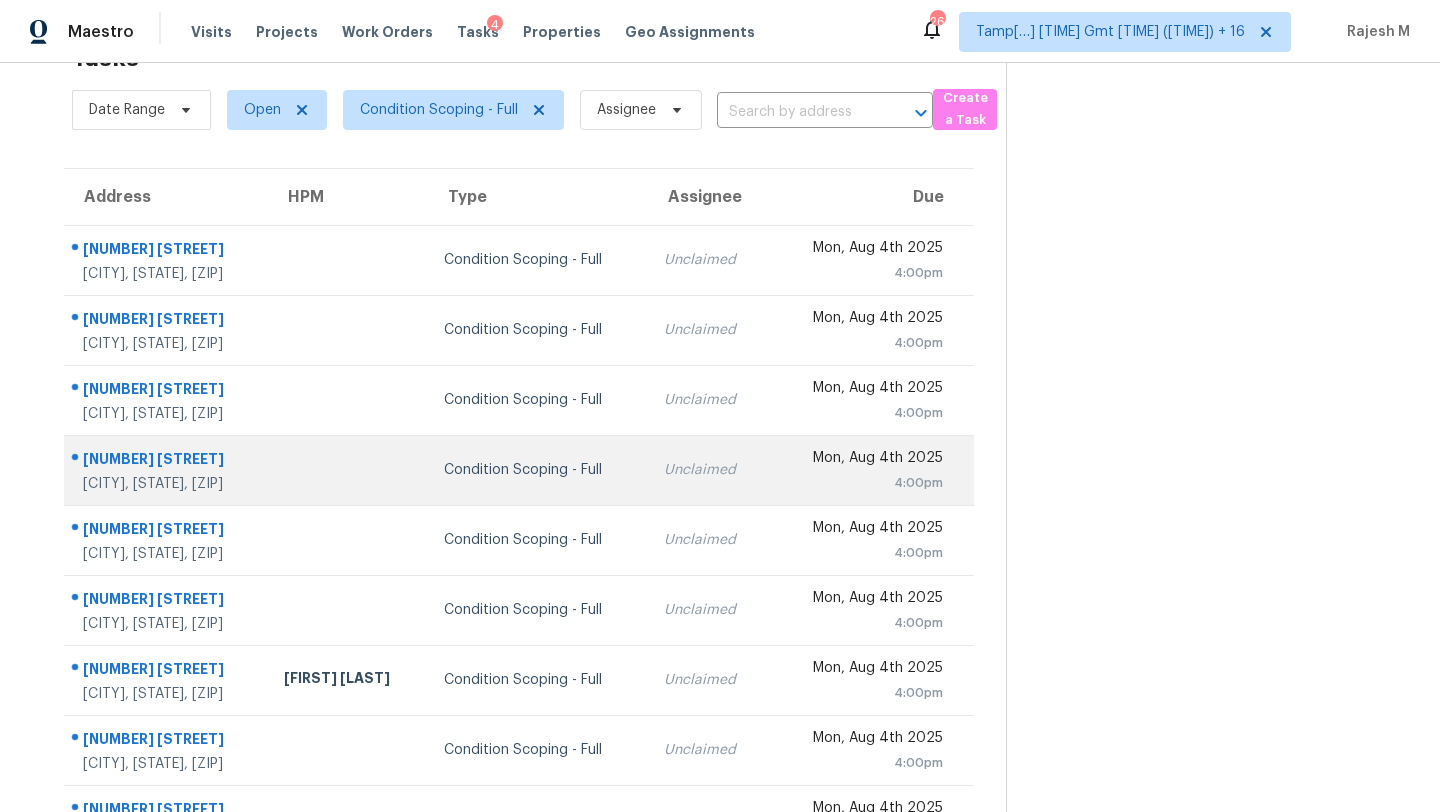 scroll, scrollTop: 229, scrollLeft: 0, axis: vertical 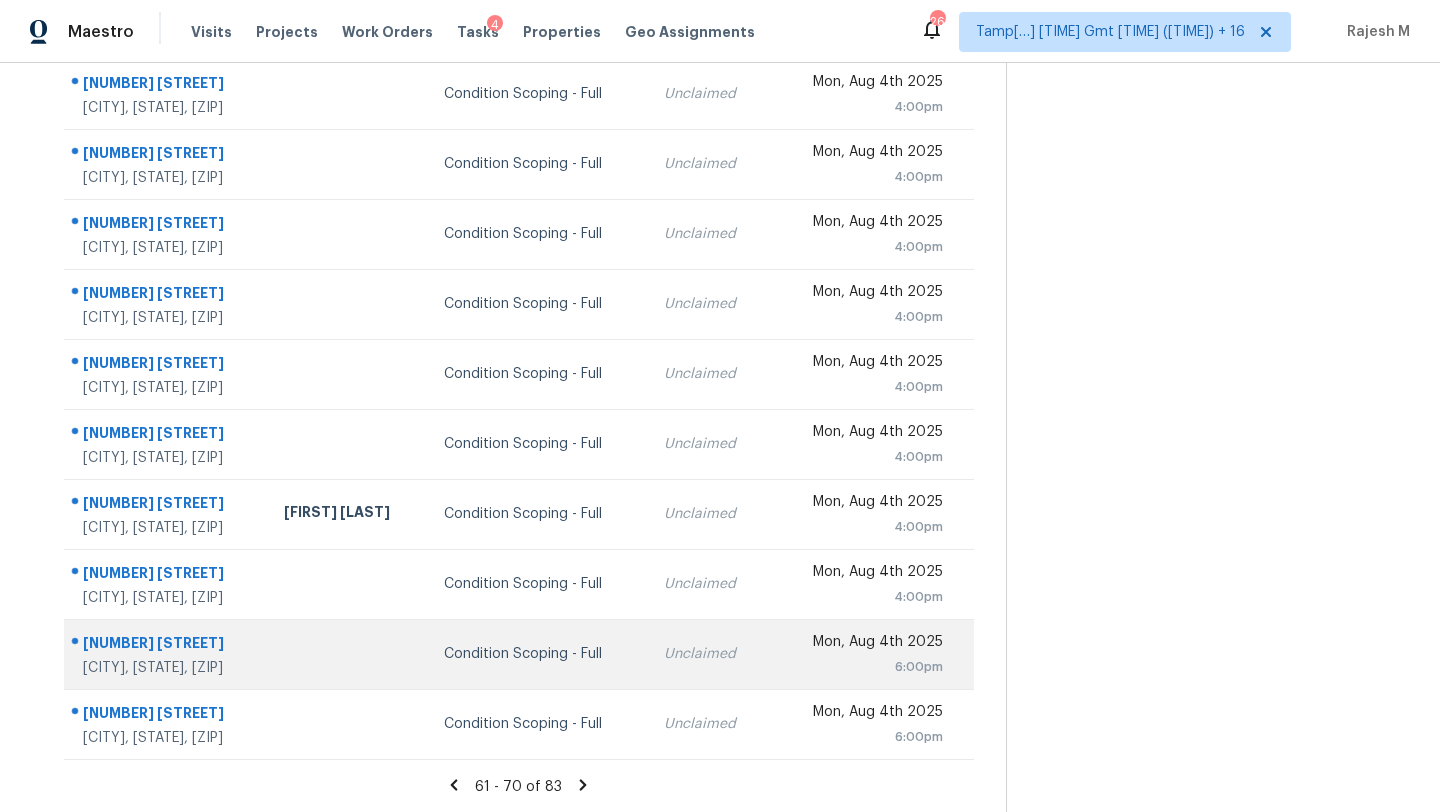 click on "Condition Scoping - Full" at bounding box center (538, 654) 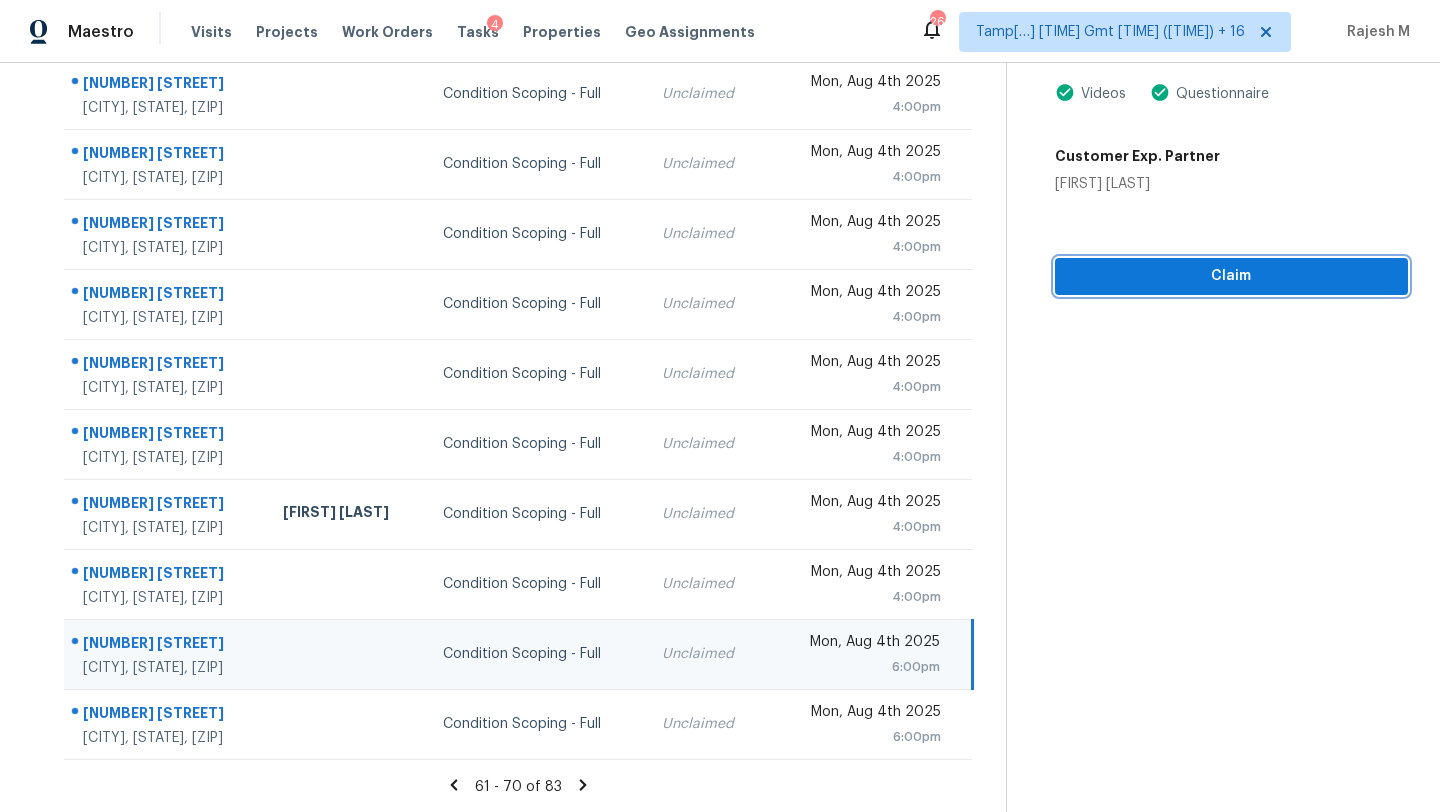 click on "Claim" at bounding box center (1231, 276) 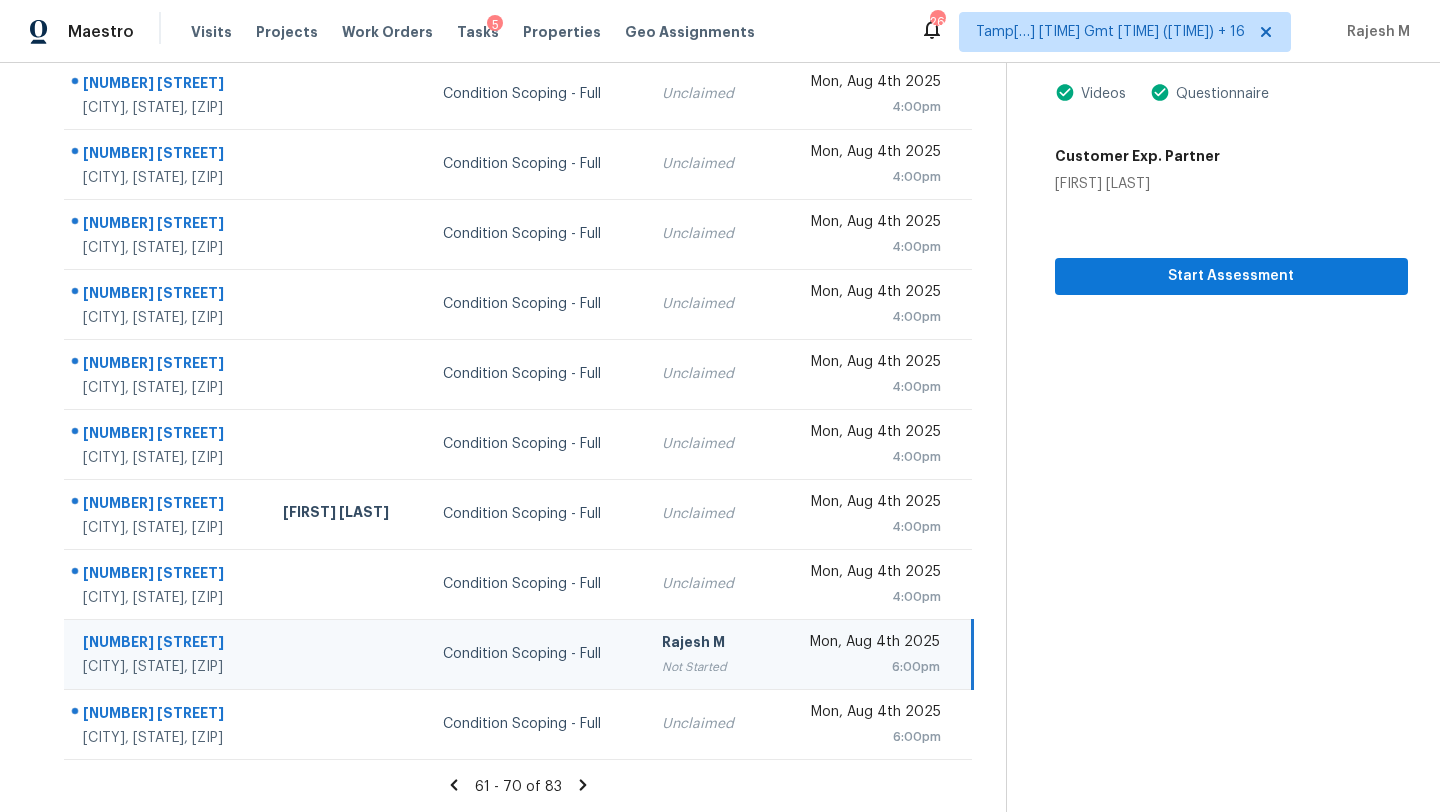 click 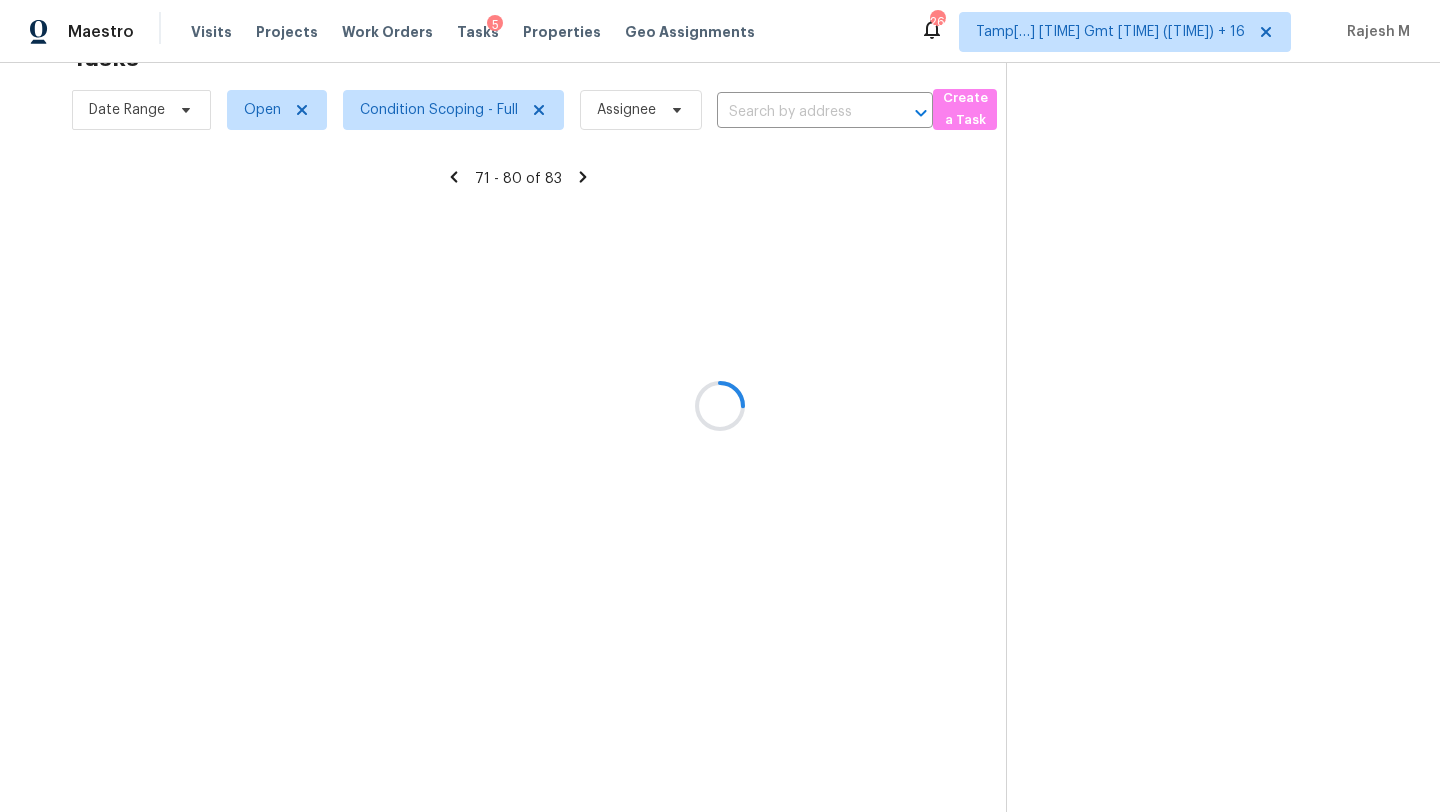 scroll, scrollTop: 229, scrollLeft: 0, axis: vertical 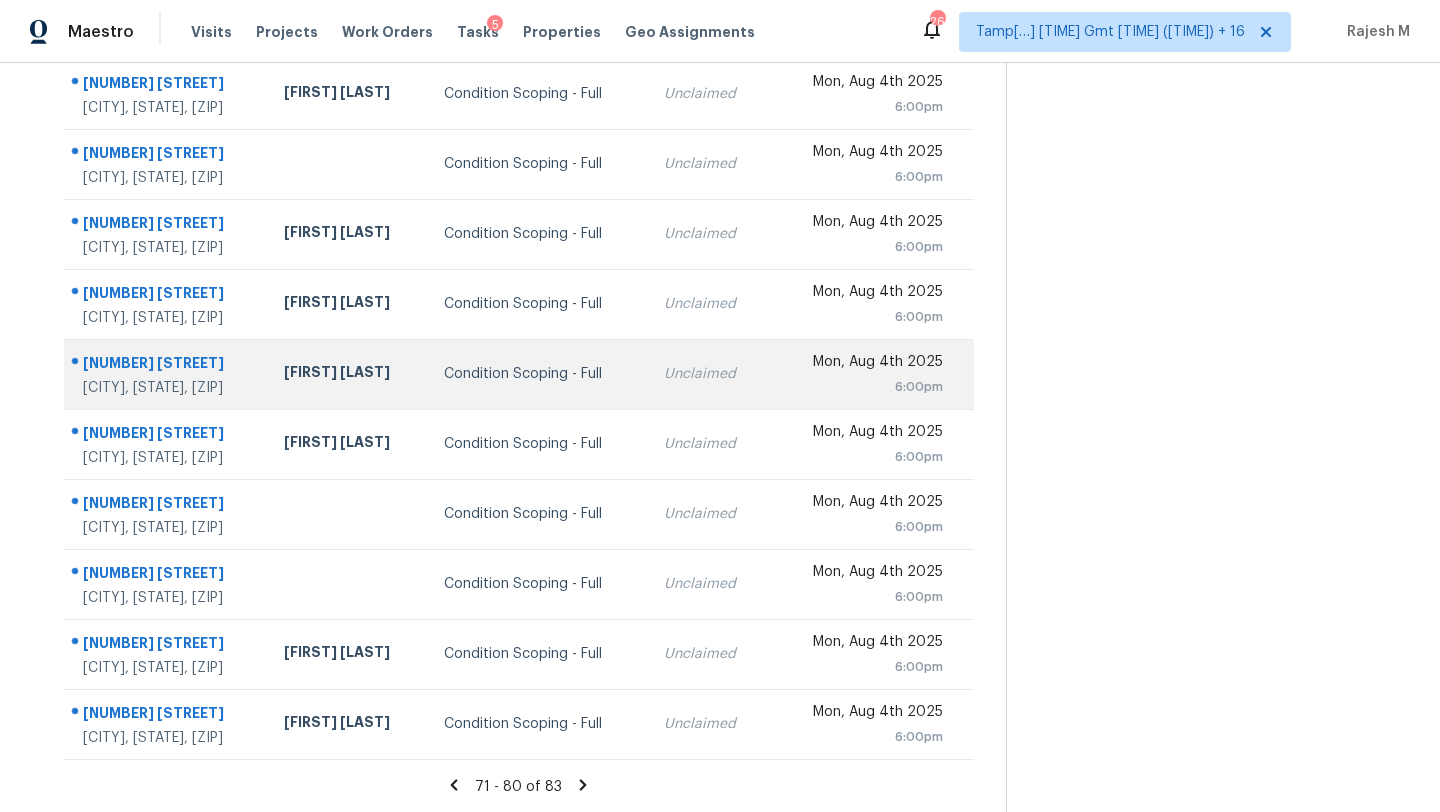 click on "Condition Scoping - Full" at bounding box center (538, 374) 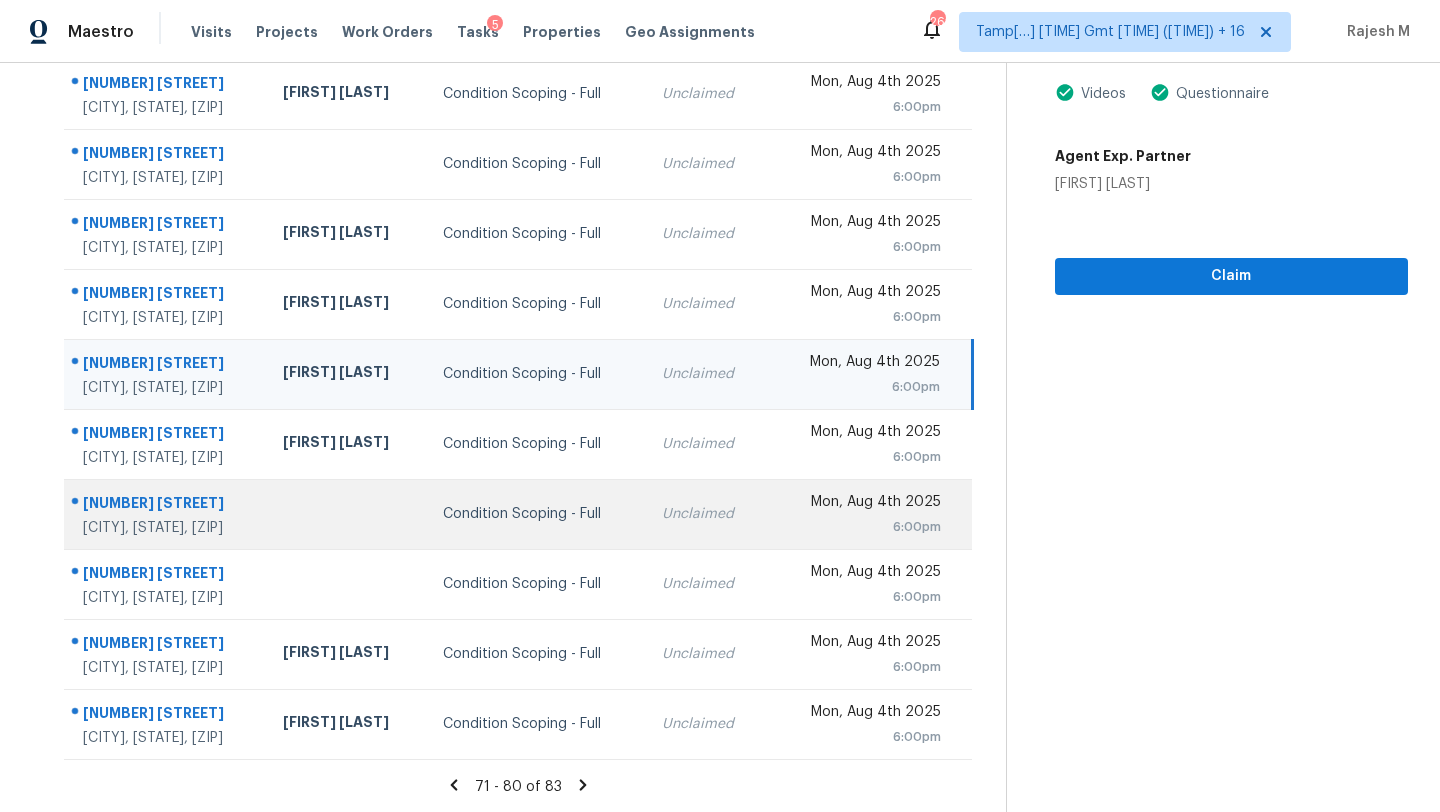 click on "Condition Scoping - Full" at bounding box center [536, 514] 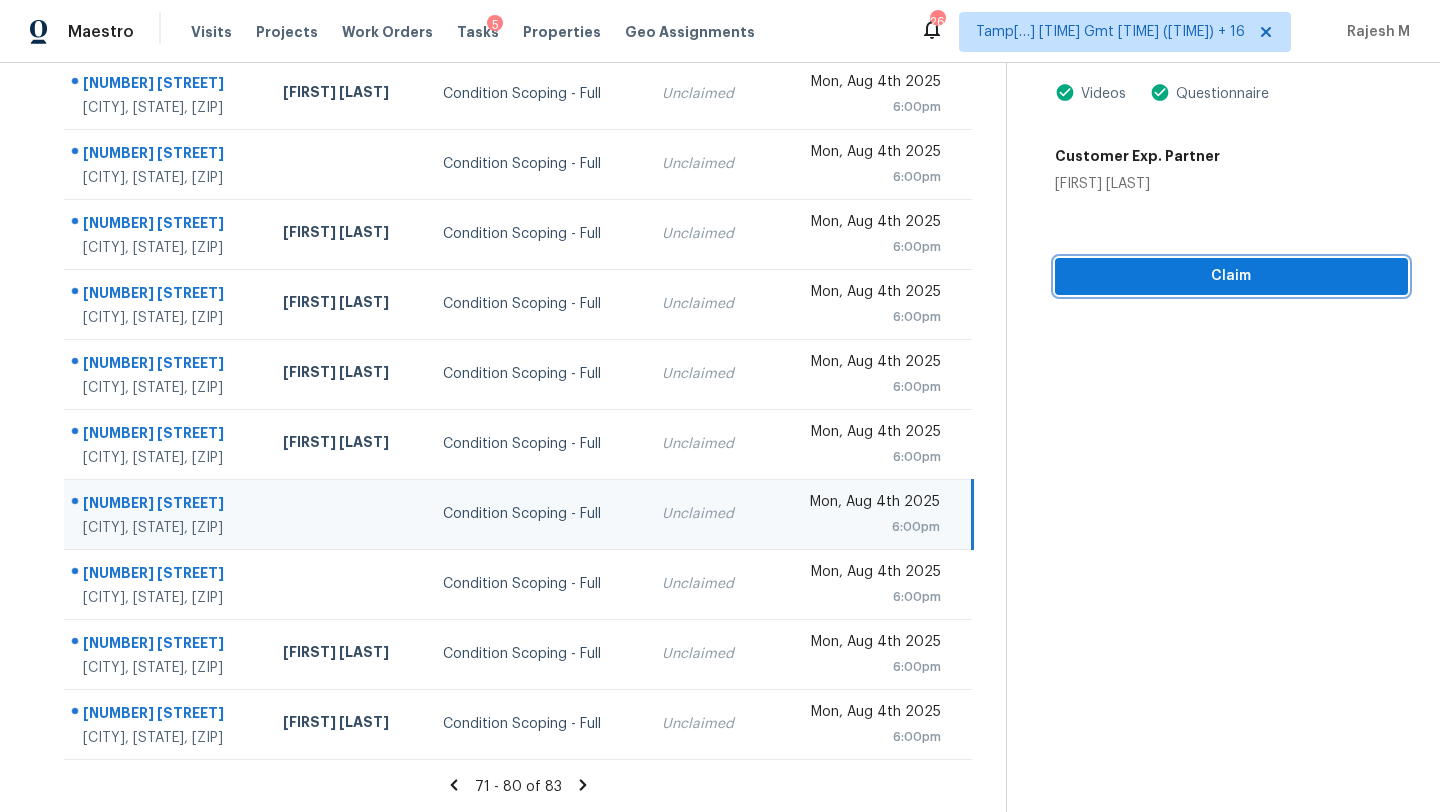 click on "Claim" at bounding box center [1231, 276] 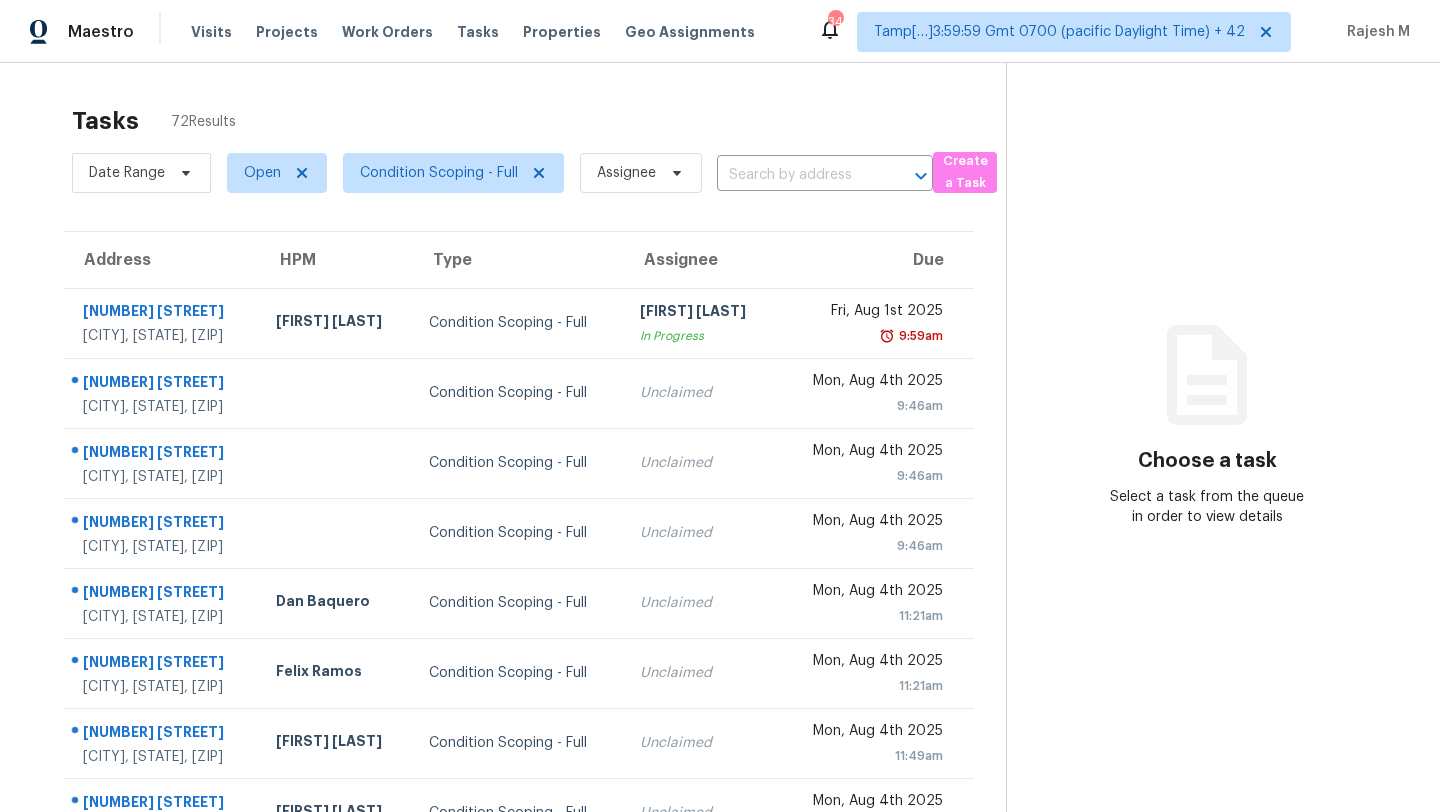 scroll, scrollTop: 0, scrollLeft: 0, axis: both 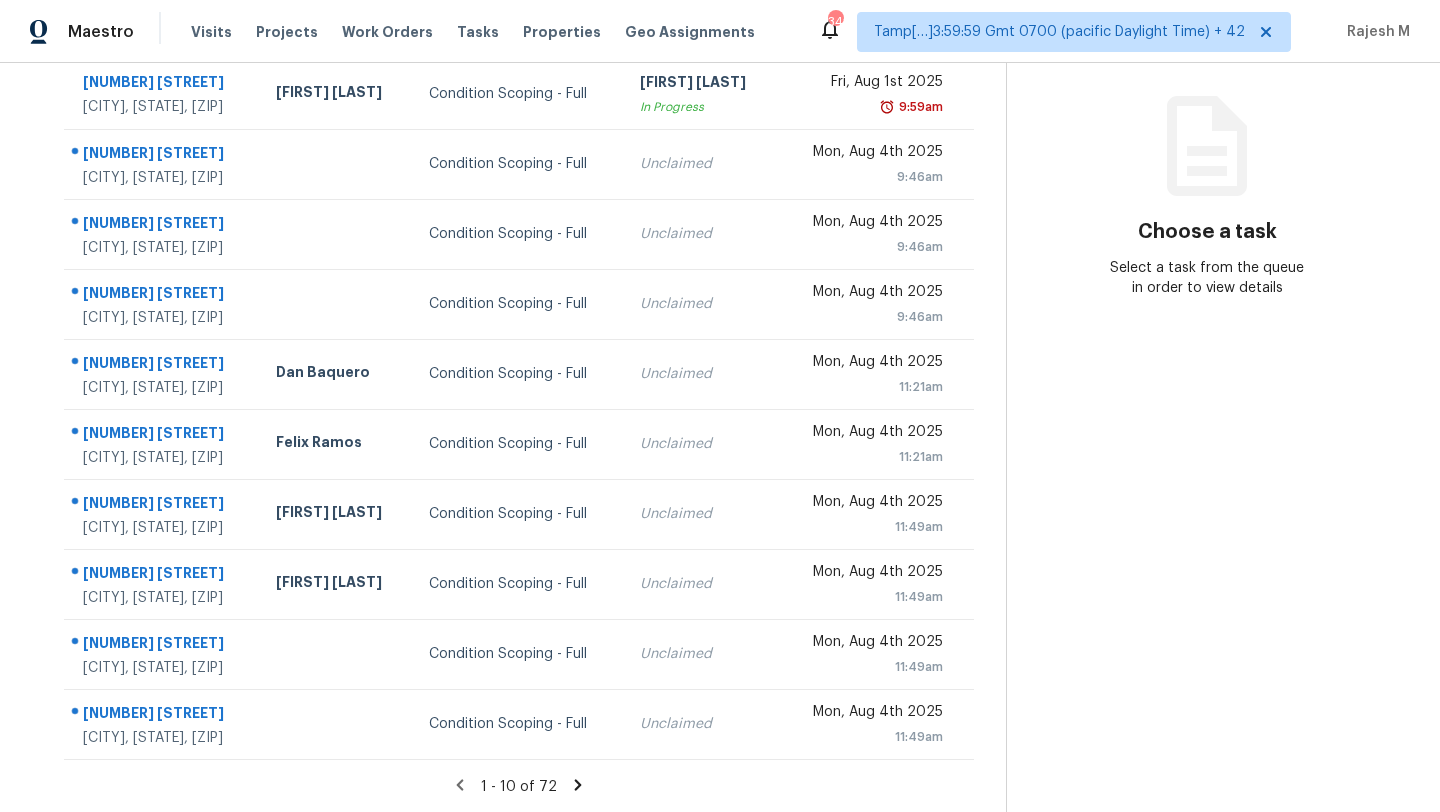 click 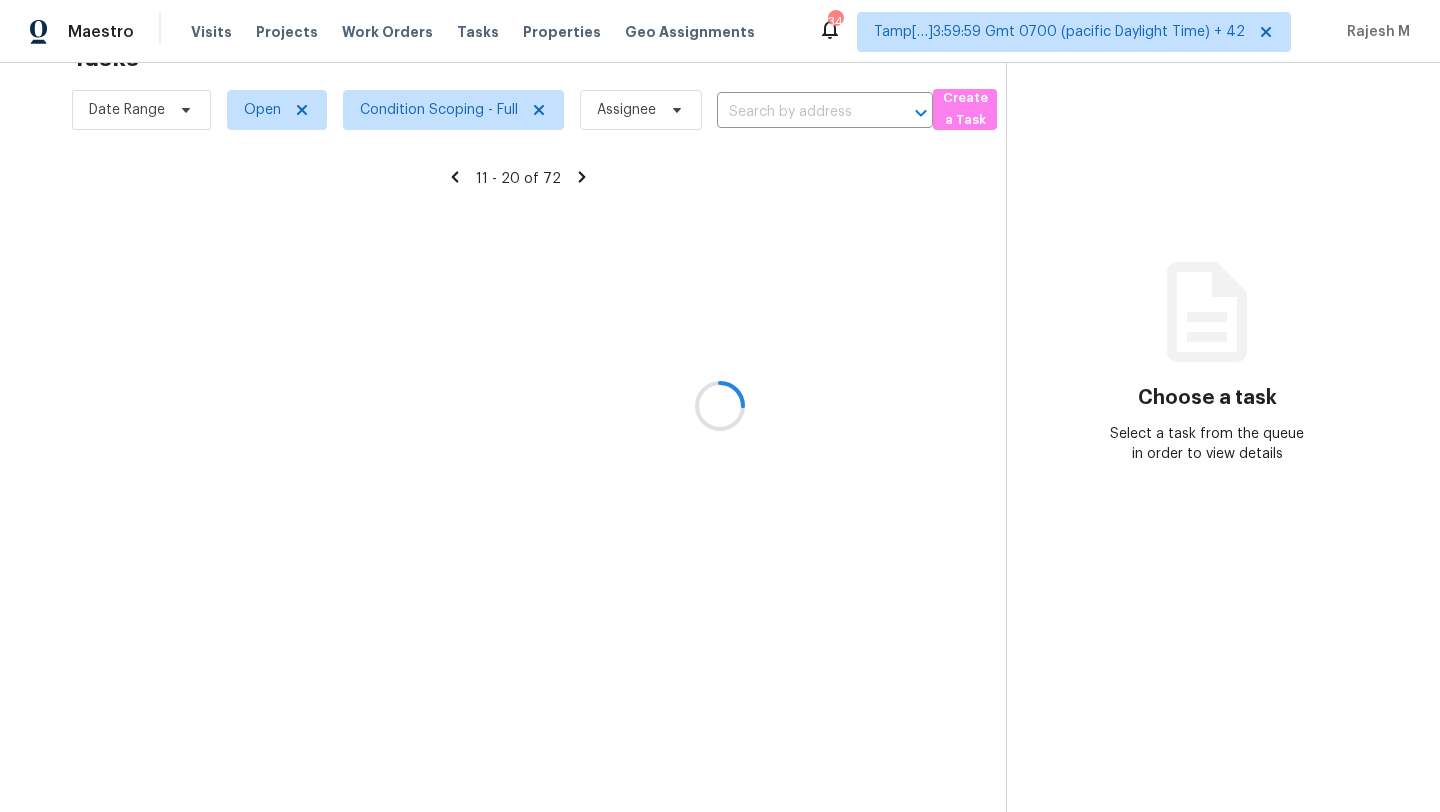scroll, scrollTop: 229, scrollLeft: 0, axis: vertical 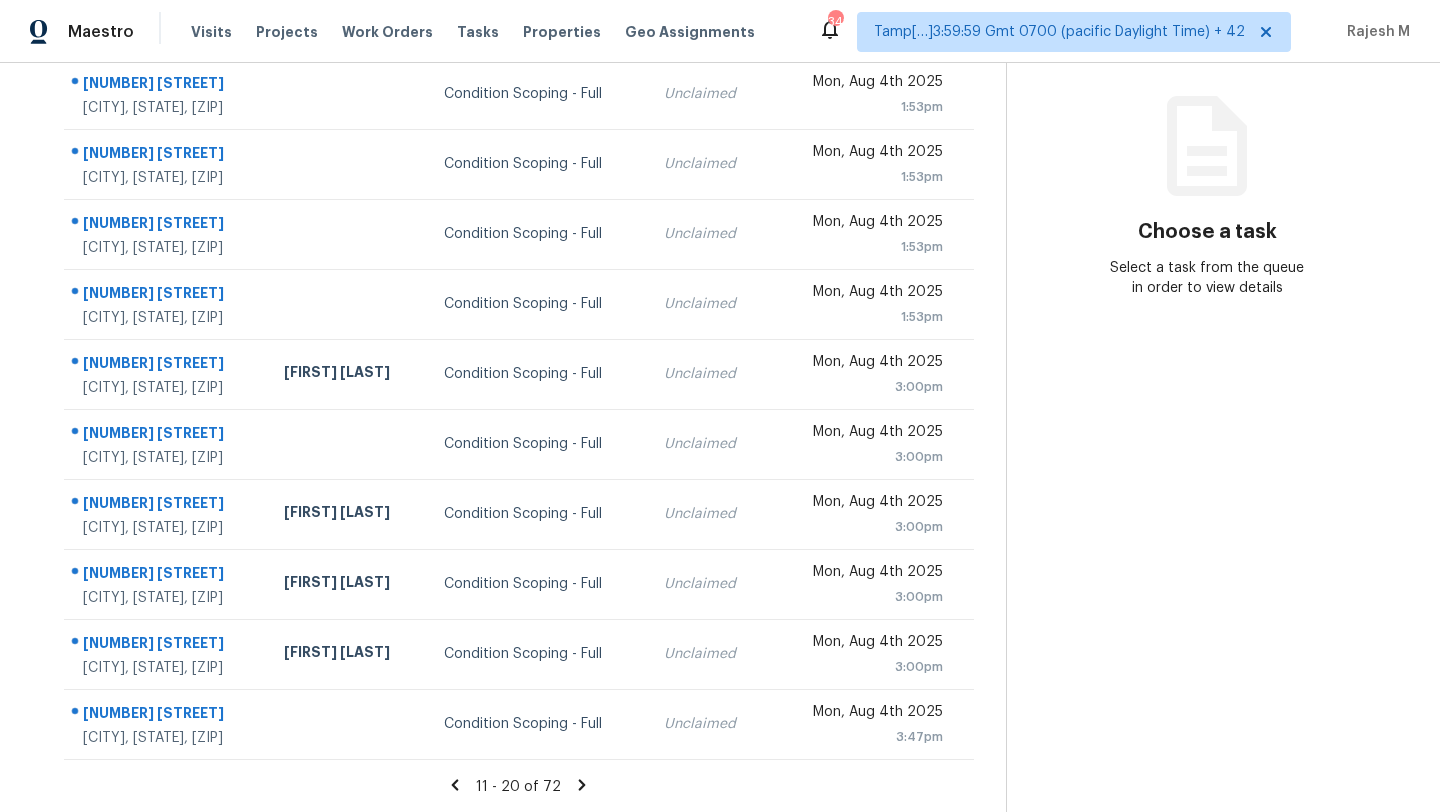 click 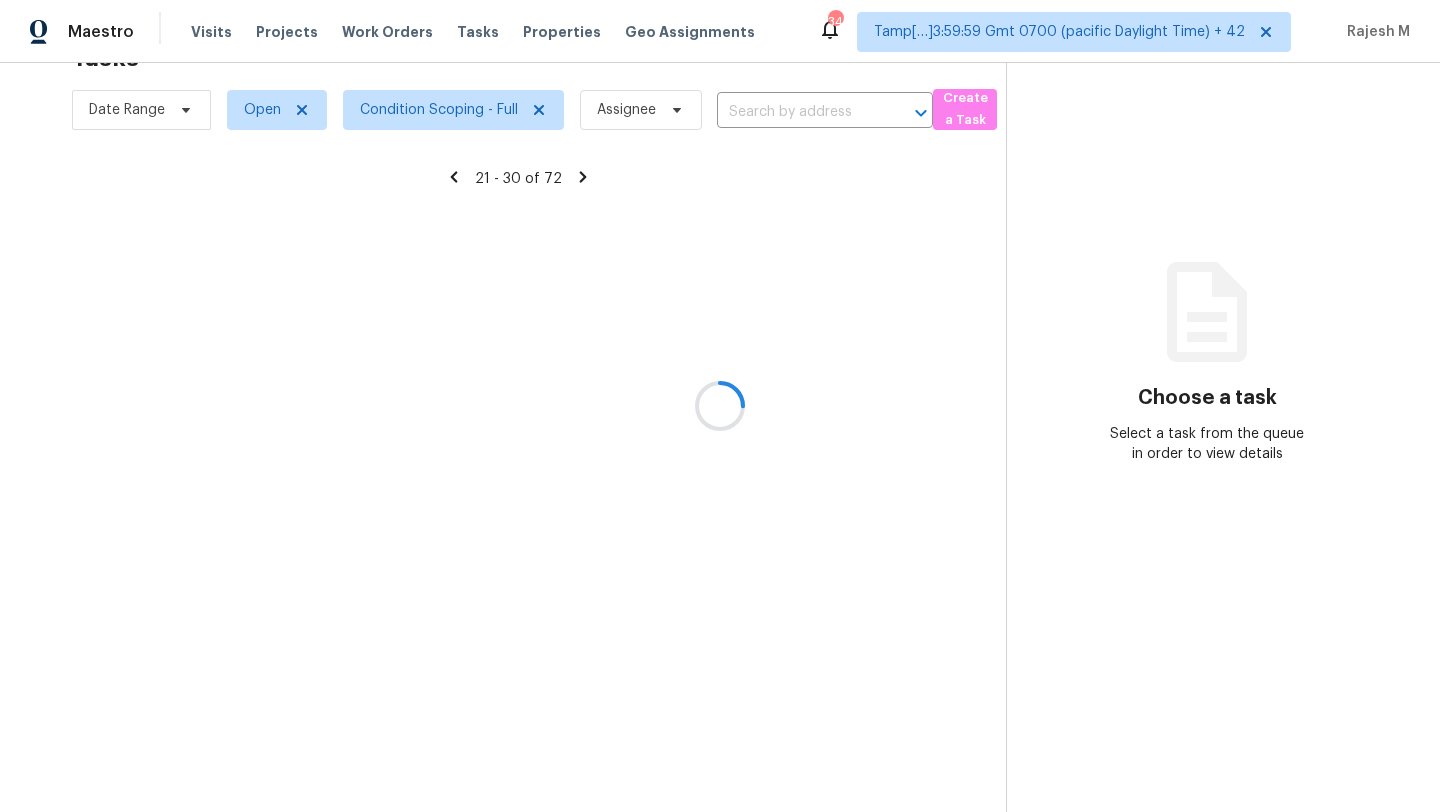 scroll, scrollTop: 229, scrollLeft: 0, axis: vertical 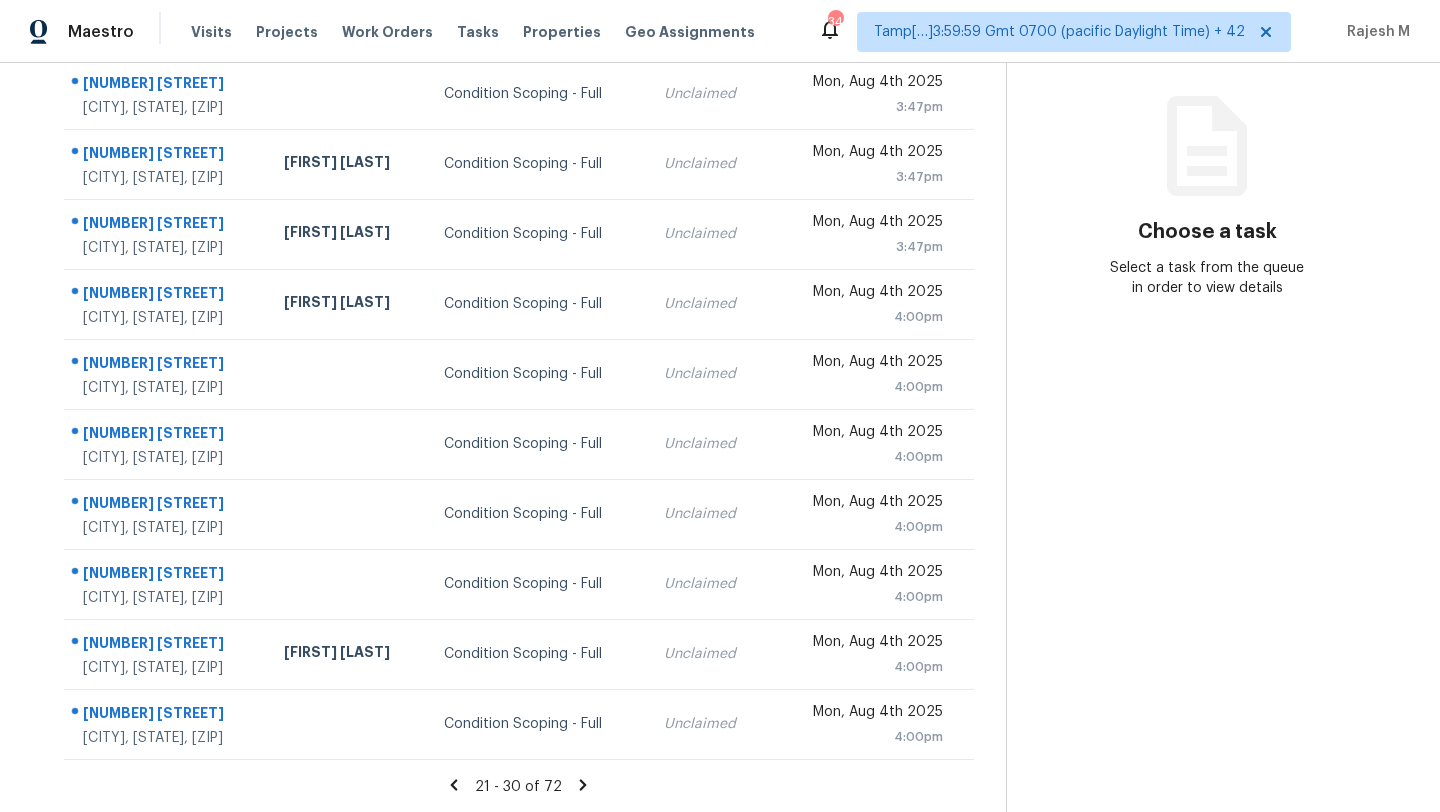 click 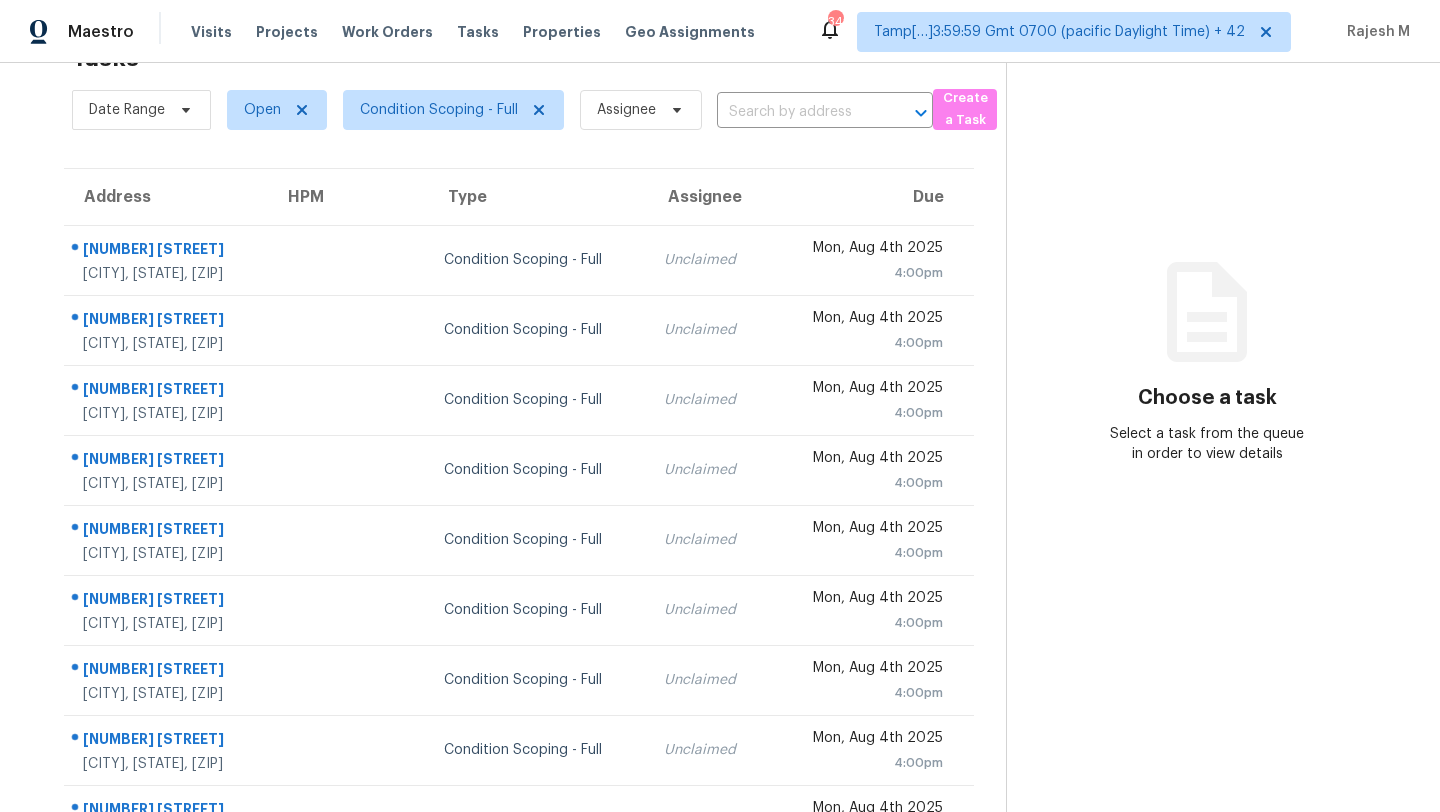 scroll, scrollTop: 229, scrollLeft: 0, axis: vertical 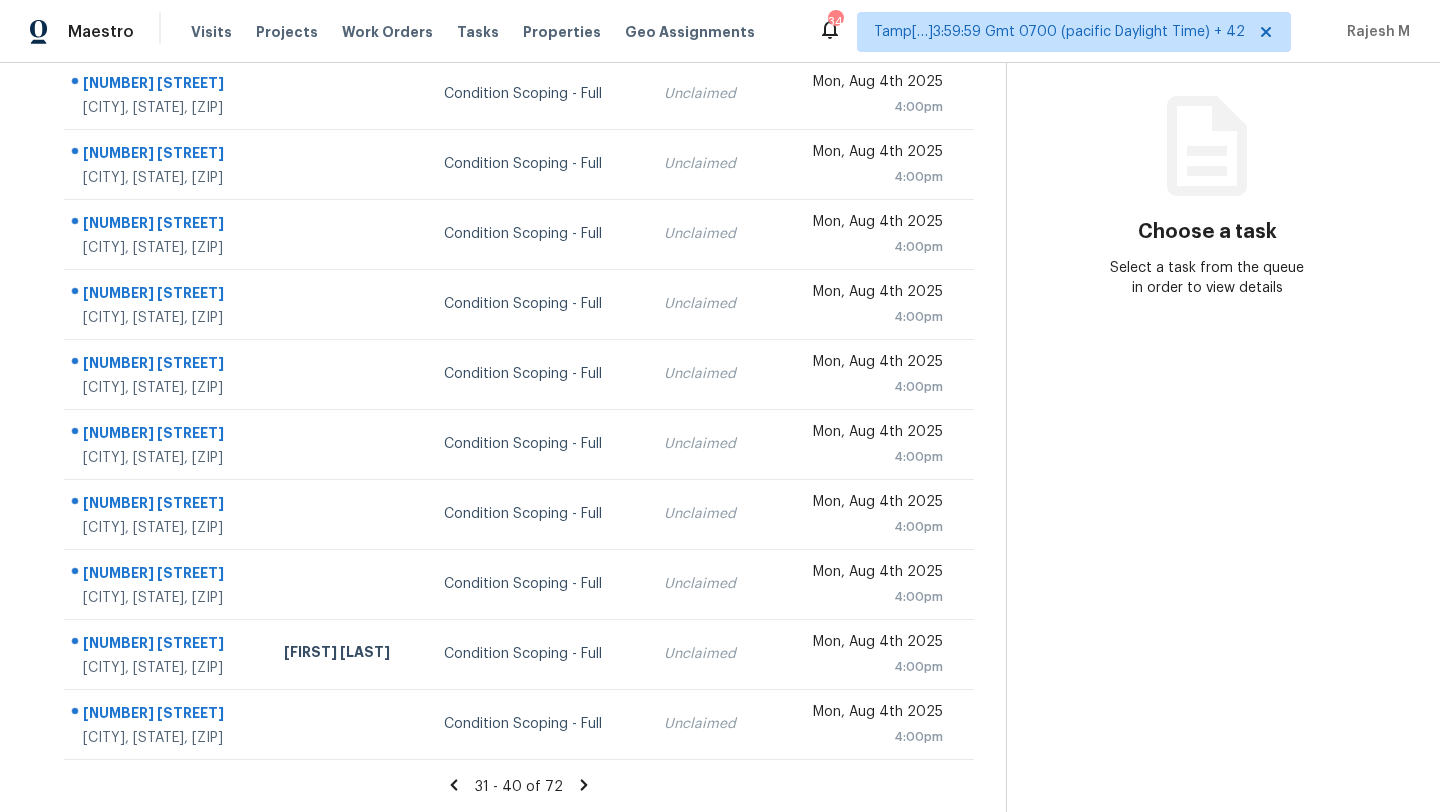 click 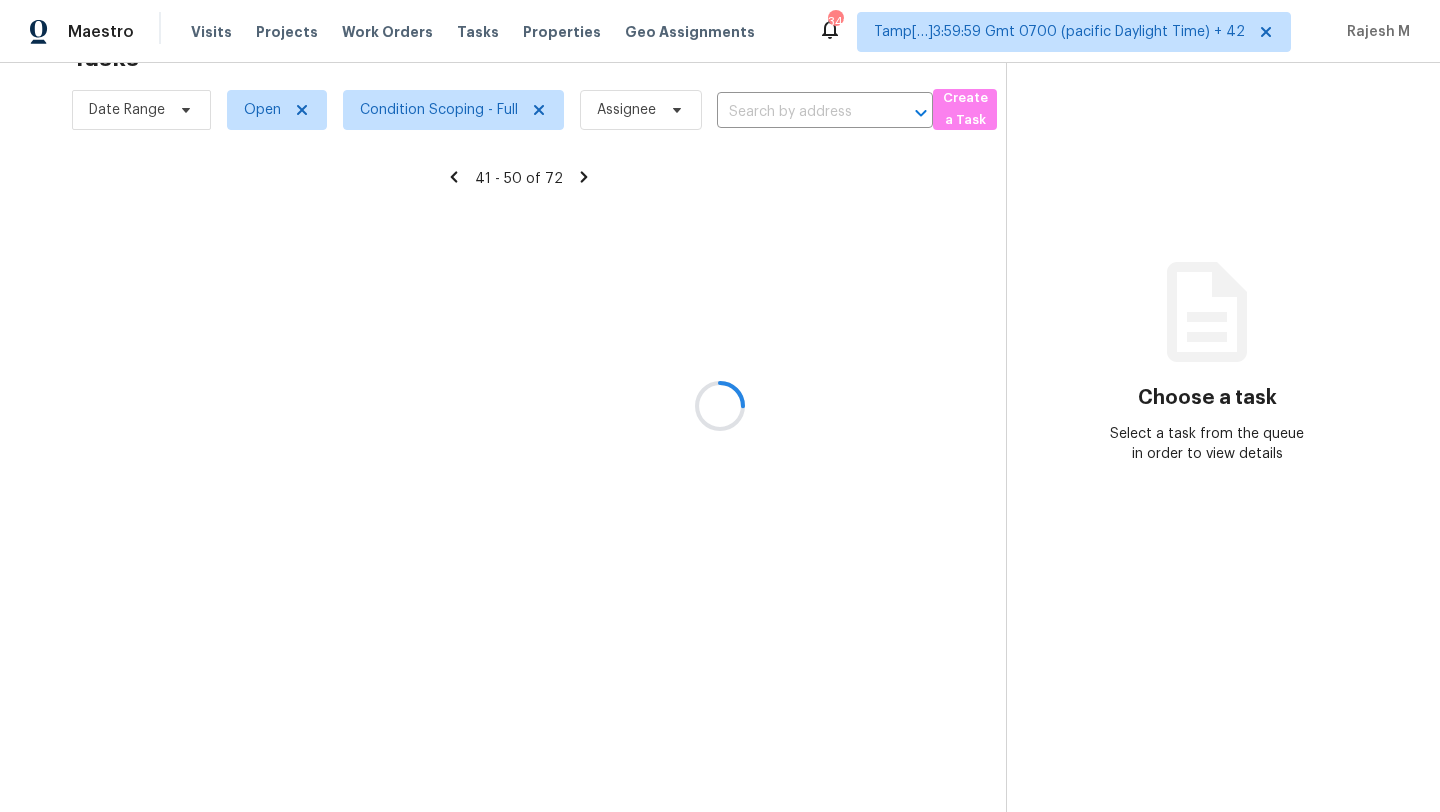 scroll, scrollTop: 229, scrollLeft: 0, axis: vertical 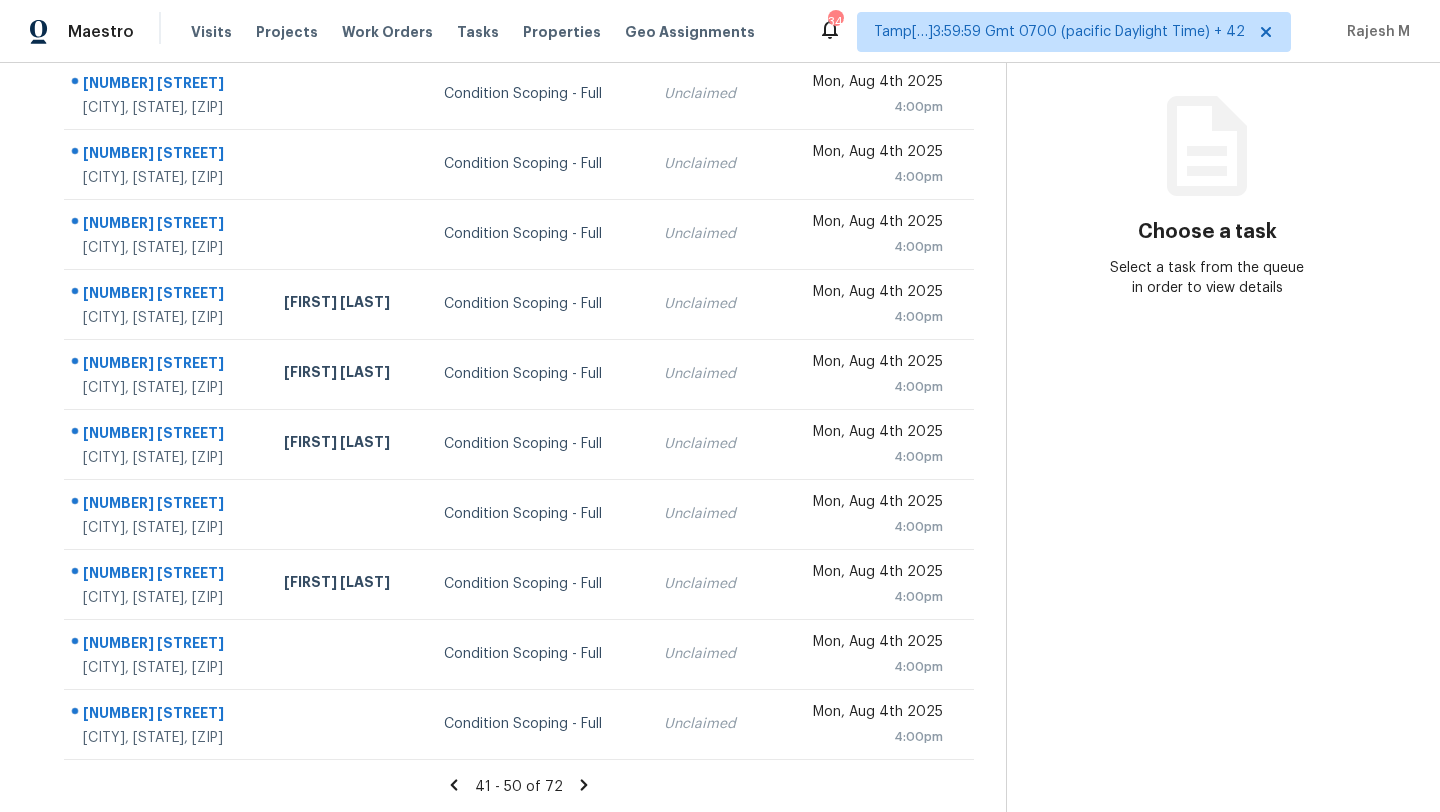 click 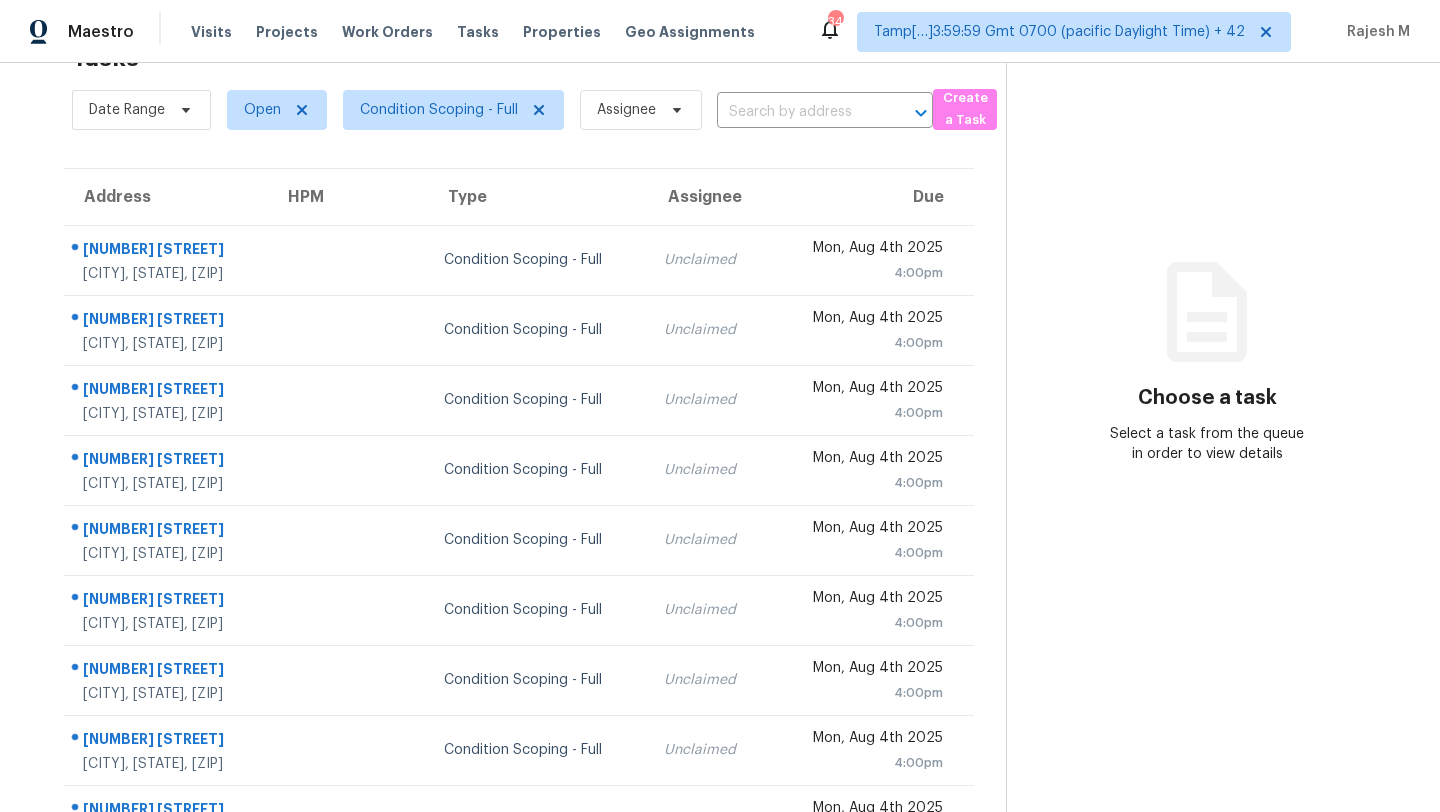 scroll, scrollTop: 229, scrollLeft: 0, axis: vertical 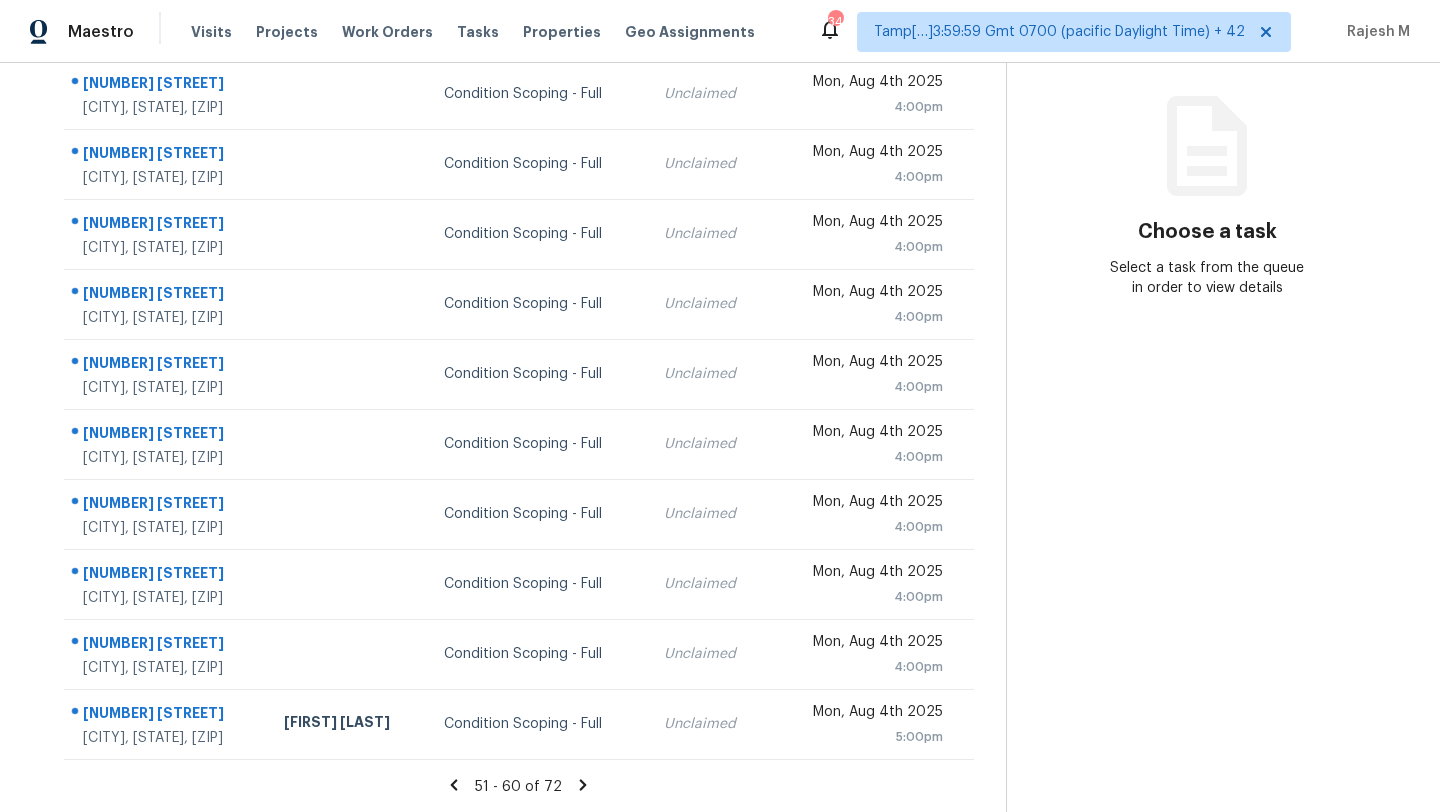 click 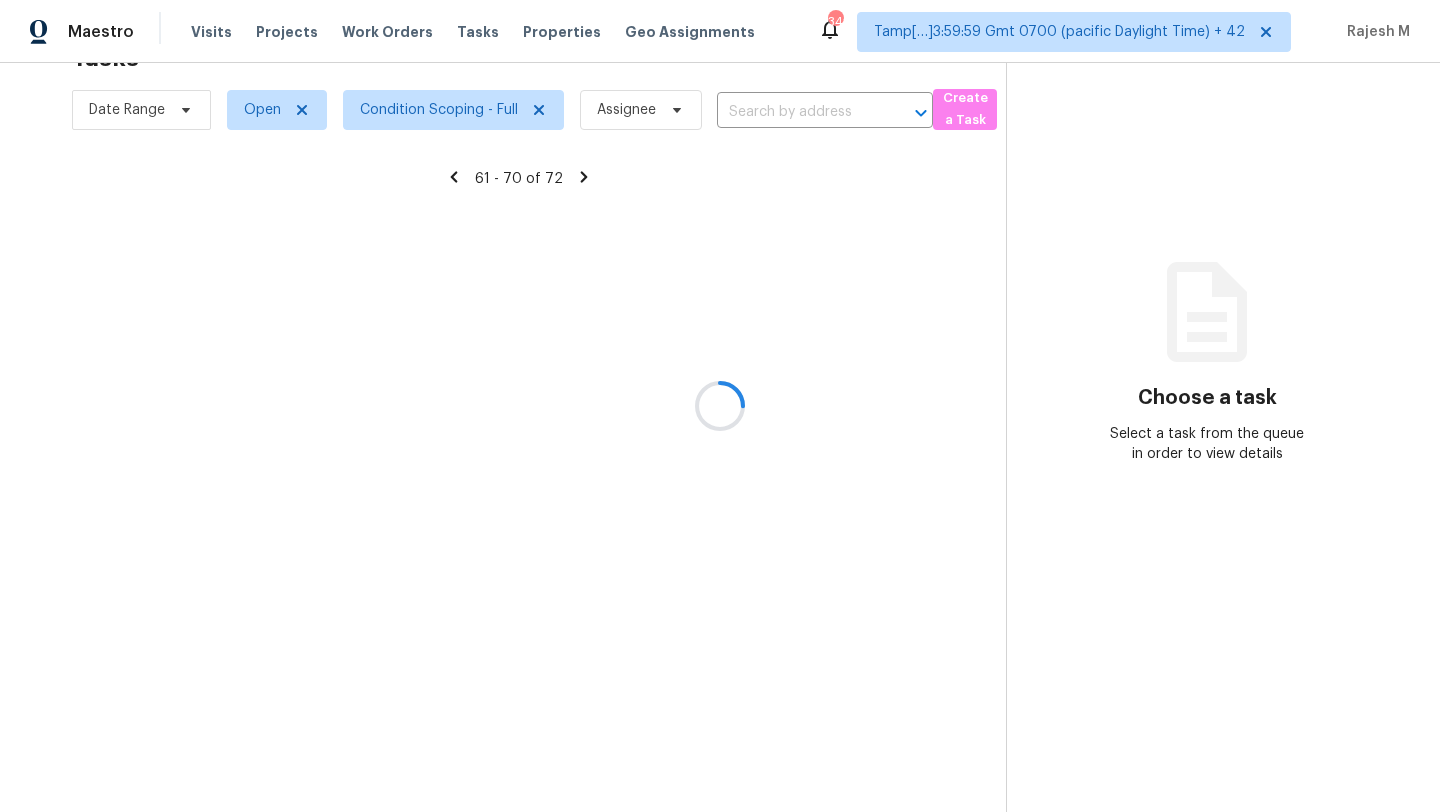 scroll, scrollTop: 229, scrollLeft: 0, axis: vertical 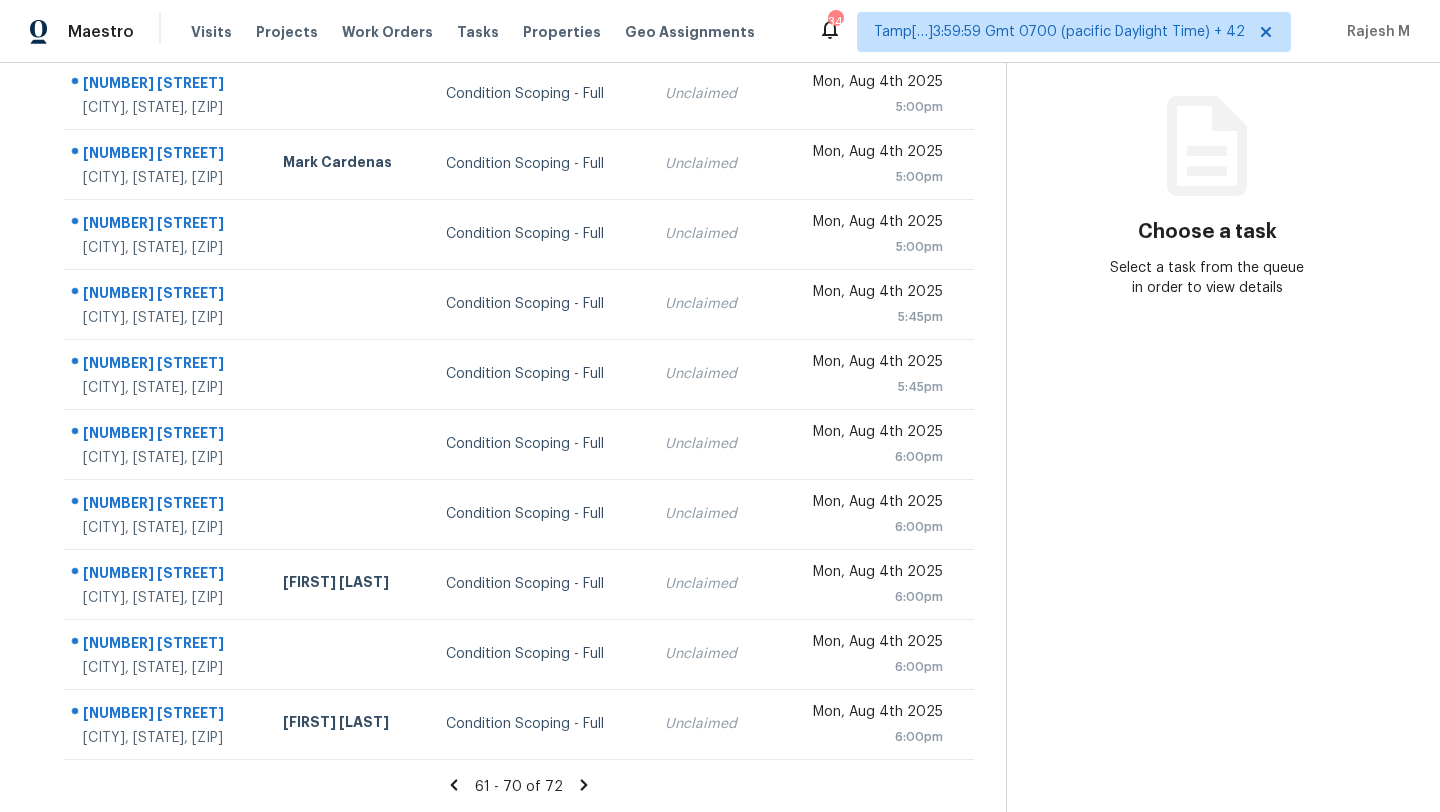 click 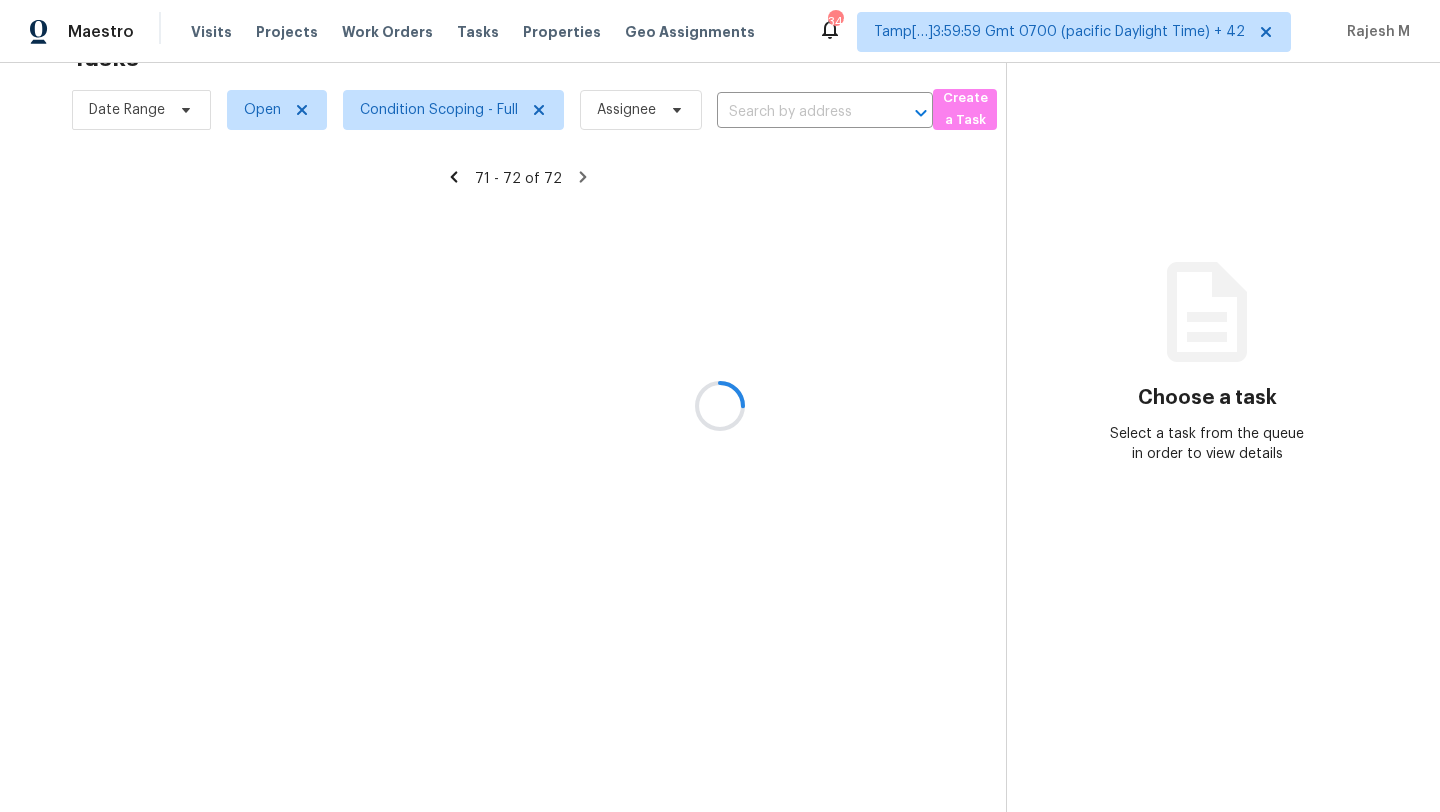 scroll, scrollTop: 63, scrollLeft: 0, axis: vertical 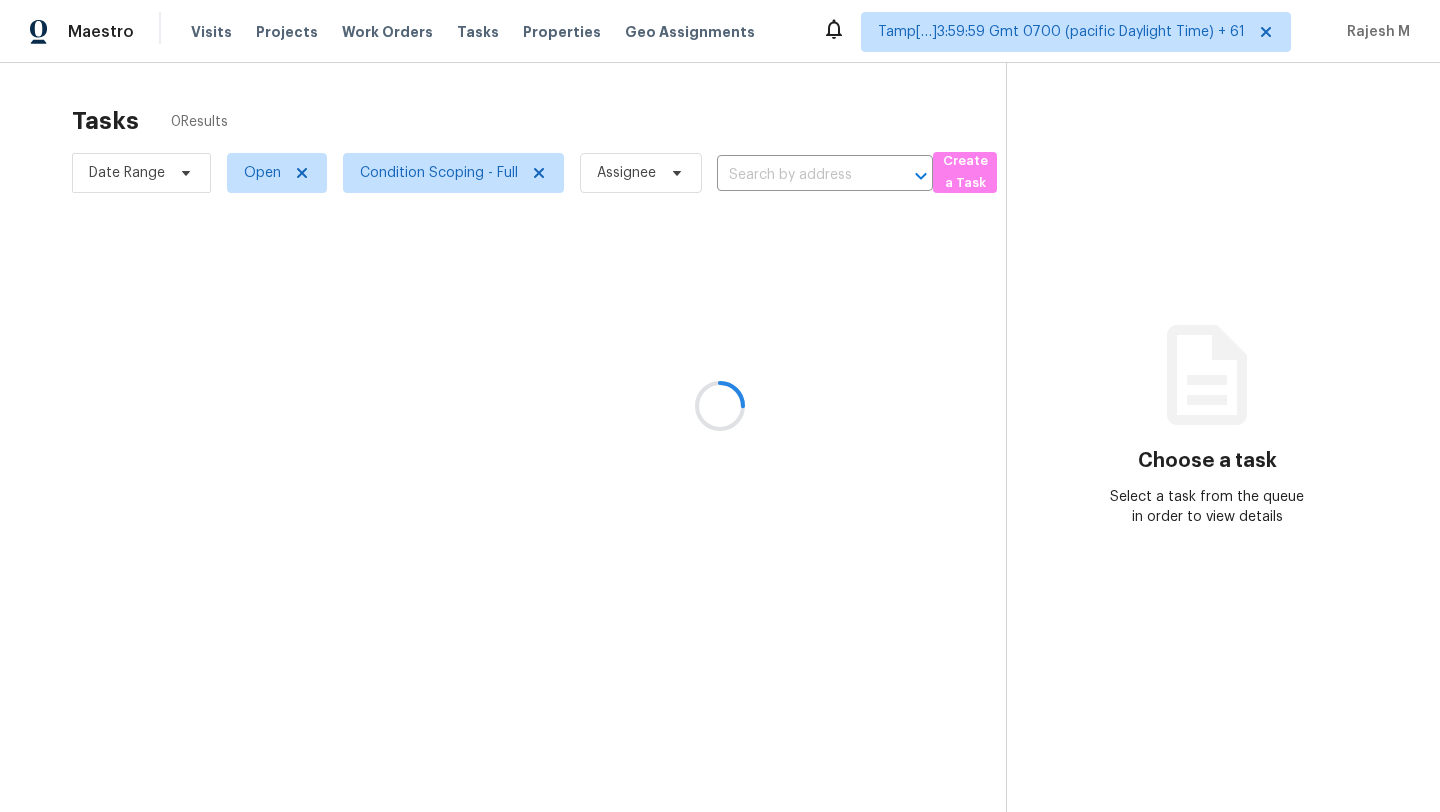click at bounding box center (720, 406) 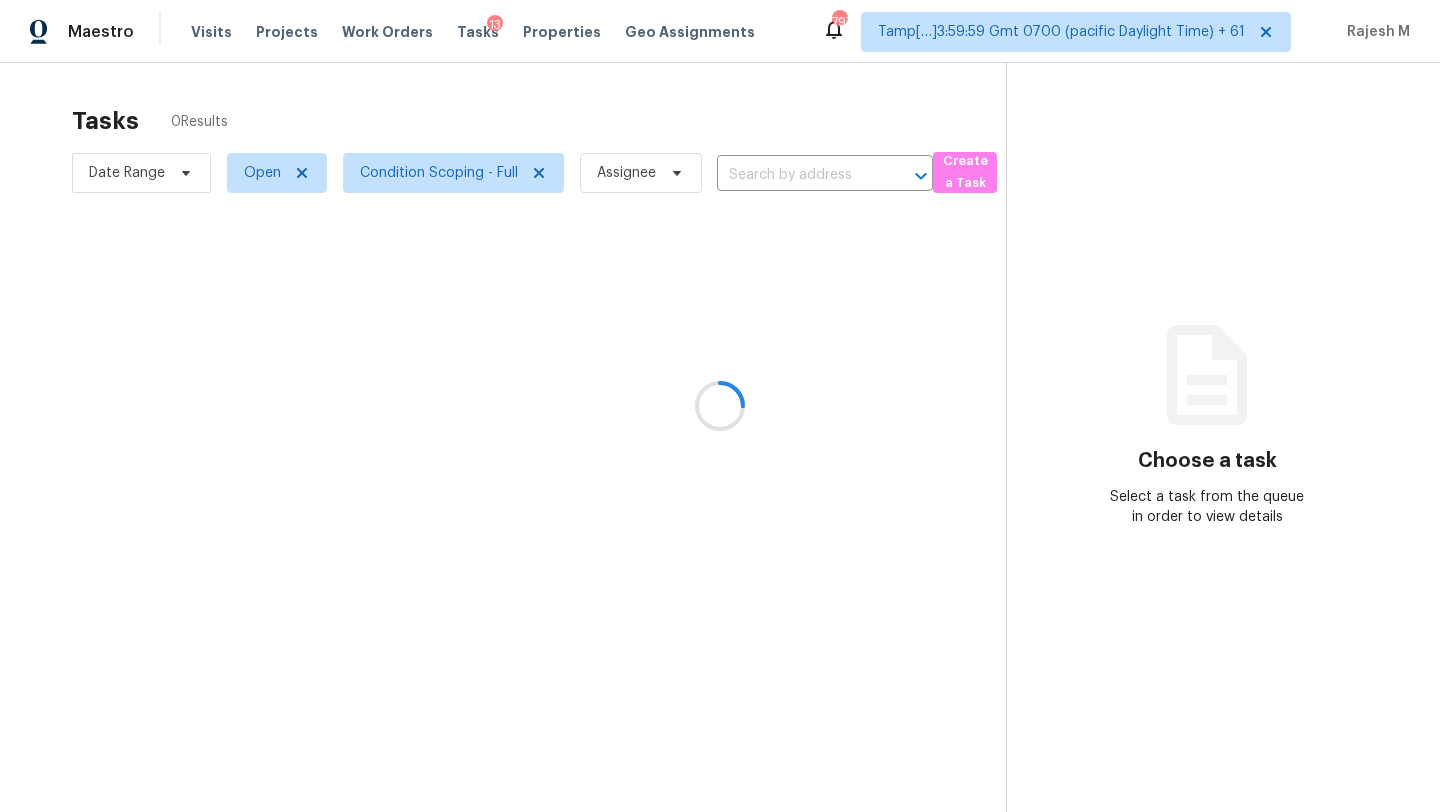 click at bounding box center (720, 406) 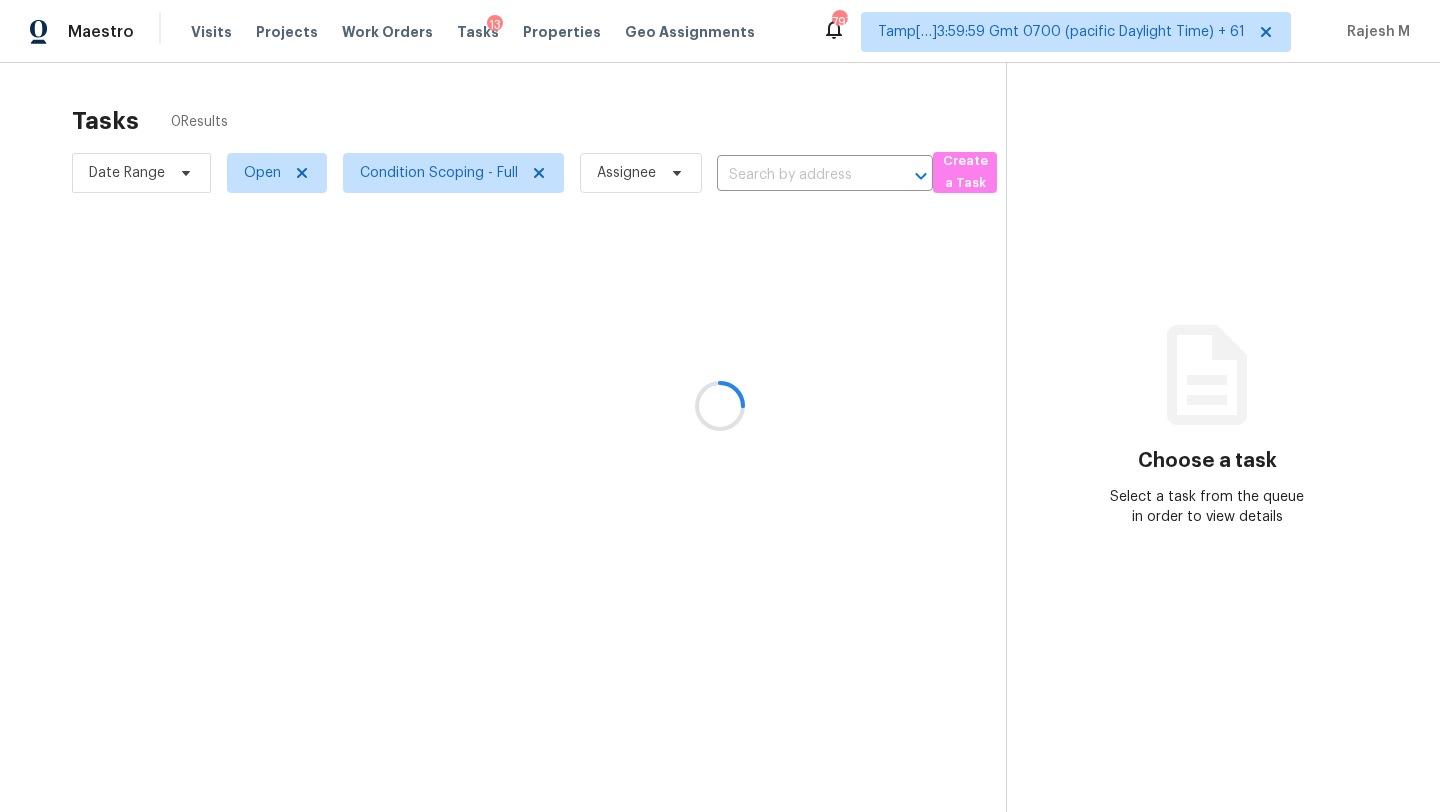 click at bounding box center [720, 406] 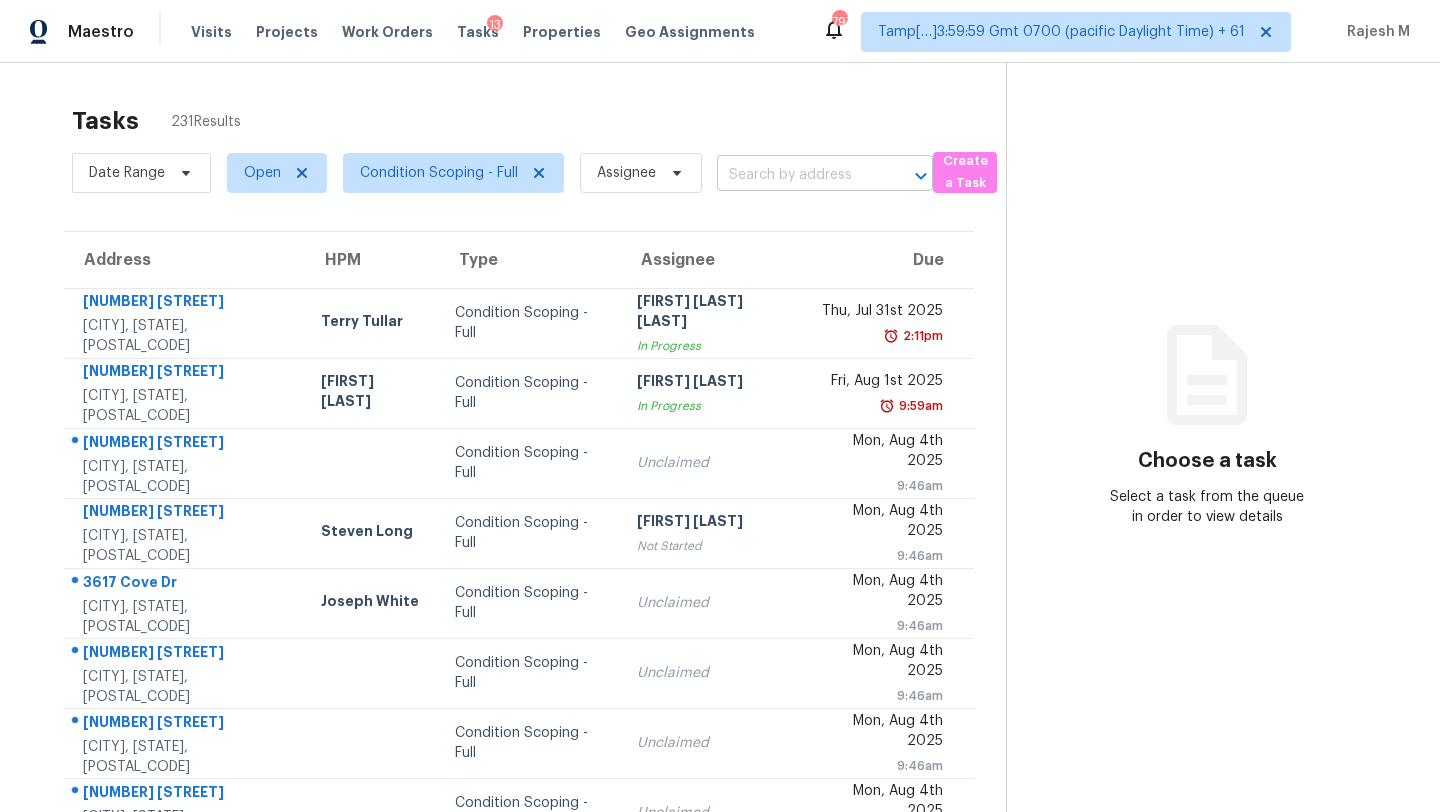 click at bounding box center [797, 175] 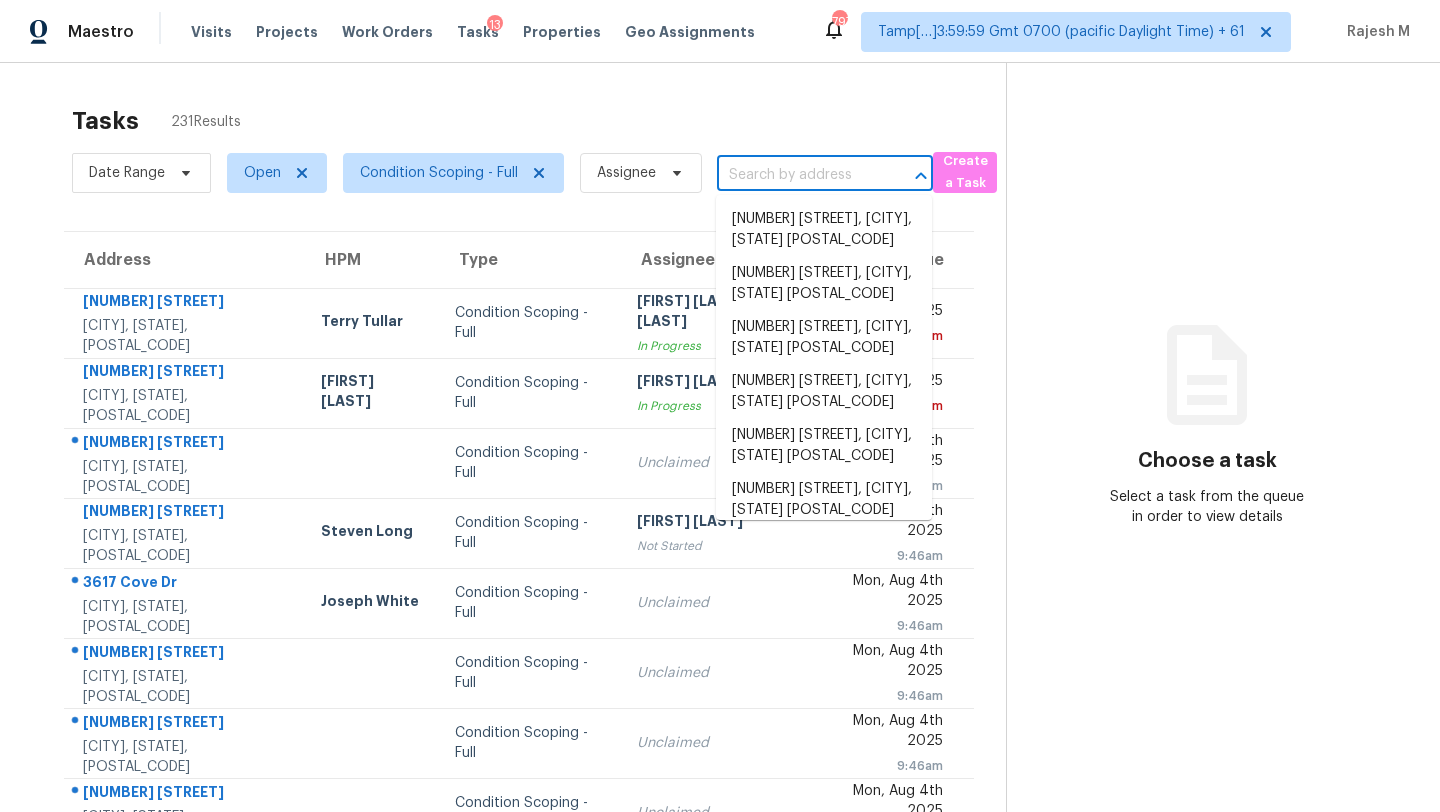 paste on "4945 Patric Way, Carmichael, CA, 95608" 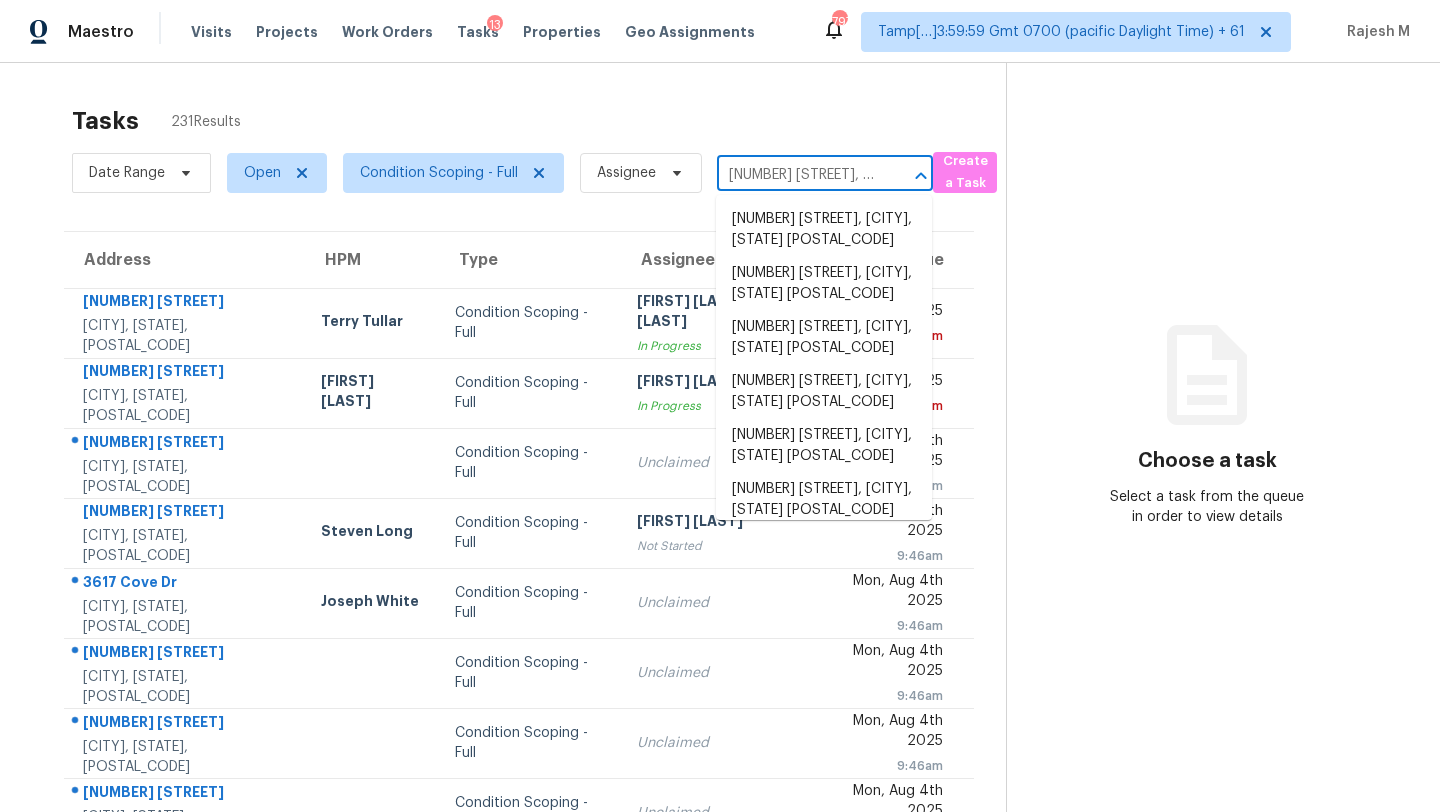 scroll, scrollTop: 0, scrollLeft: 117, axis: horizontal 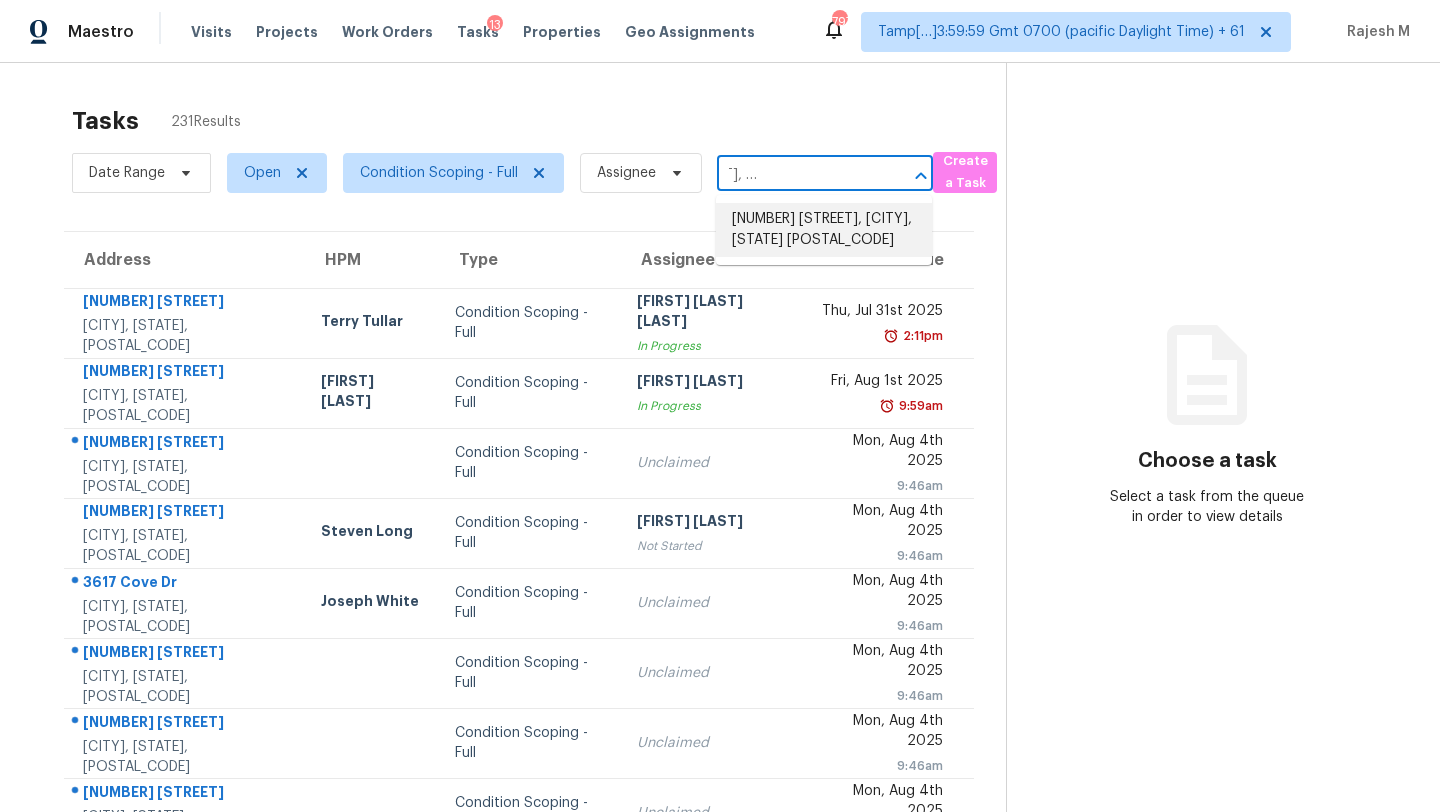 click on "4945 Patric Way, Carmichael, CA 95608" at bounding box center [824, 230] 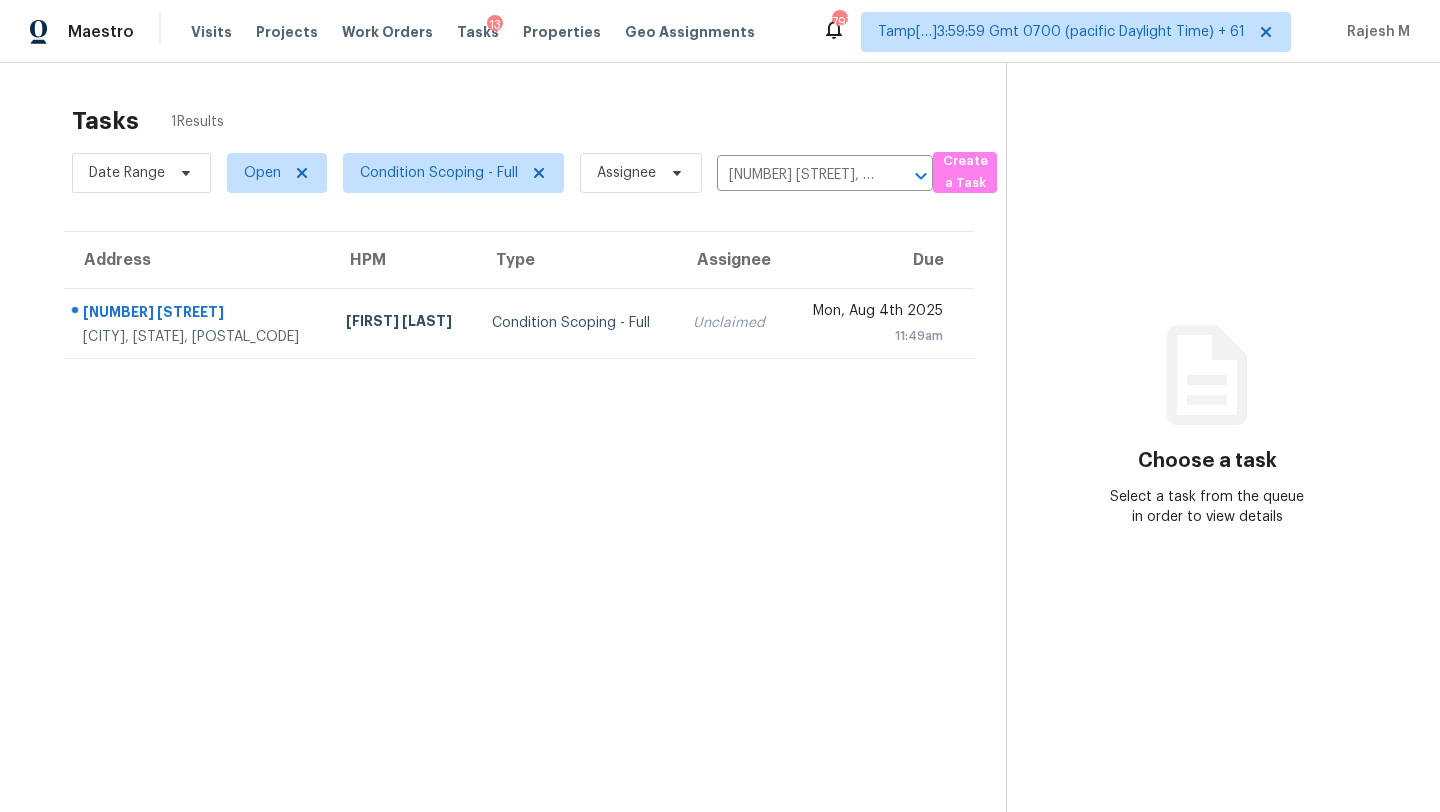 click on "Unclaimed" at bounding box center [732, 323] 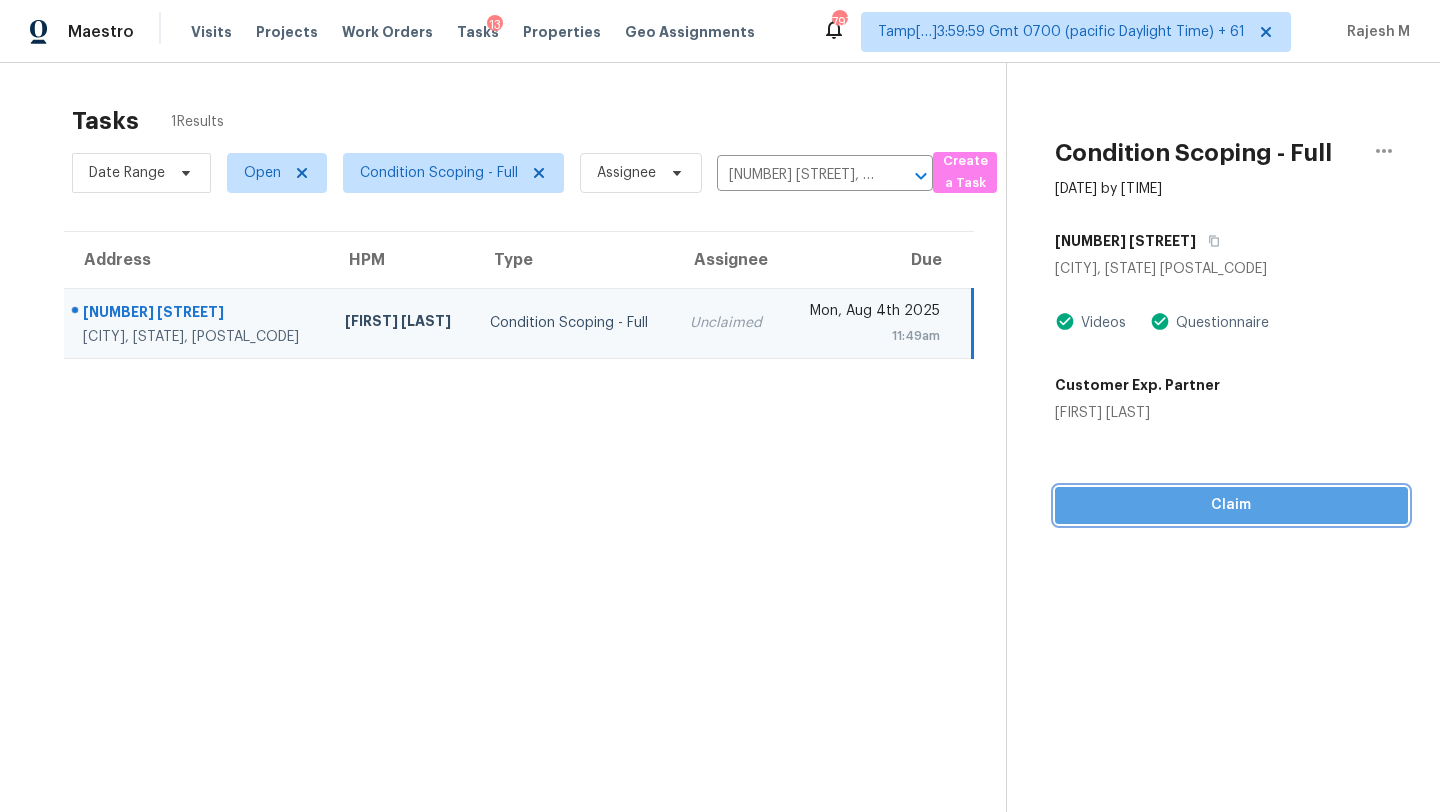 click on "Claim" at bounding box center (1231, 505) 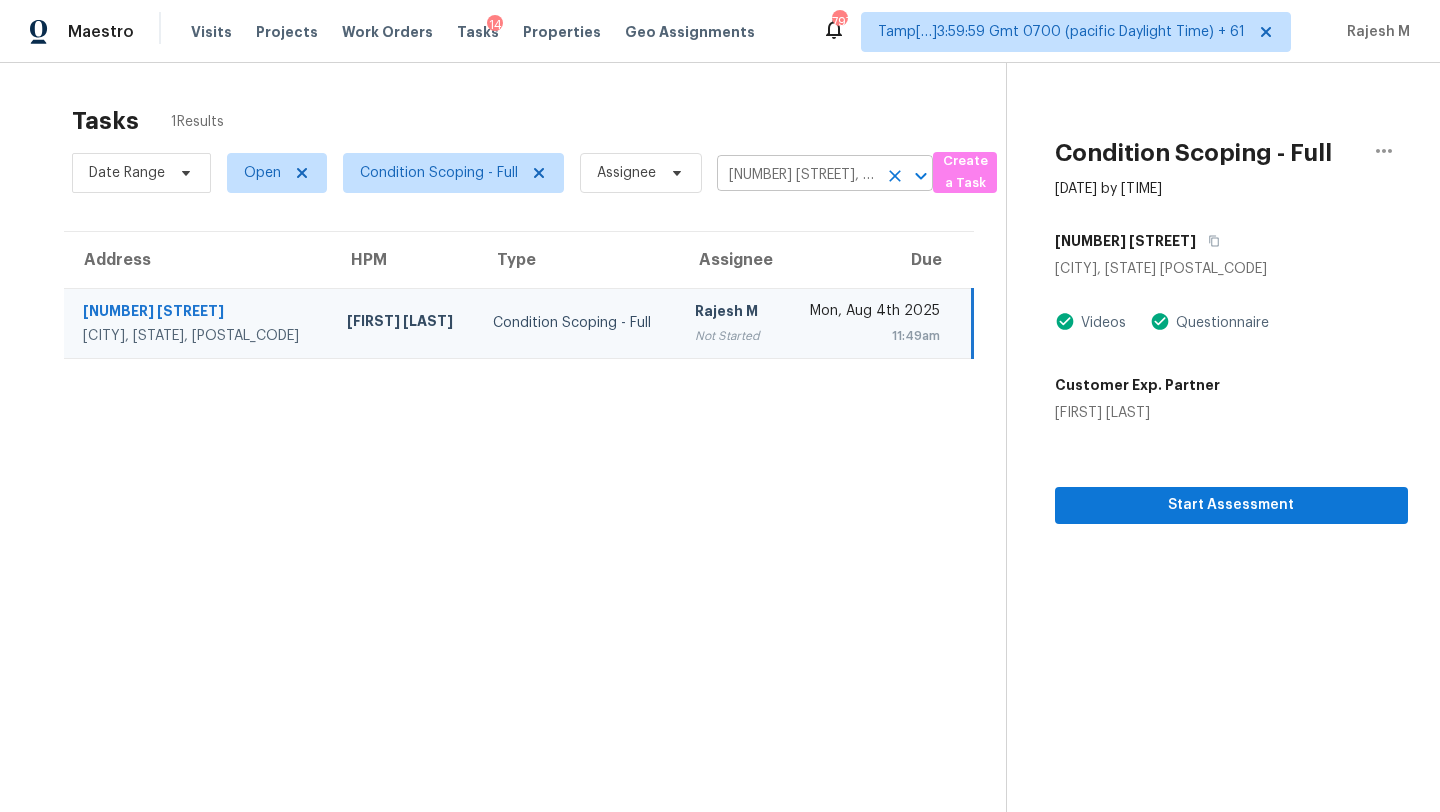 click on "4945 Patric Way, Carmichael, CA 95608" at bounding box center (797, 175) 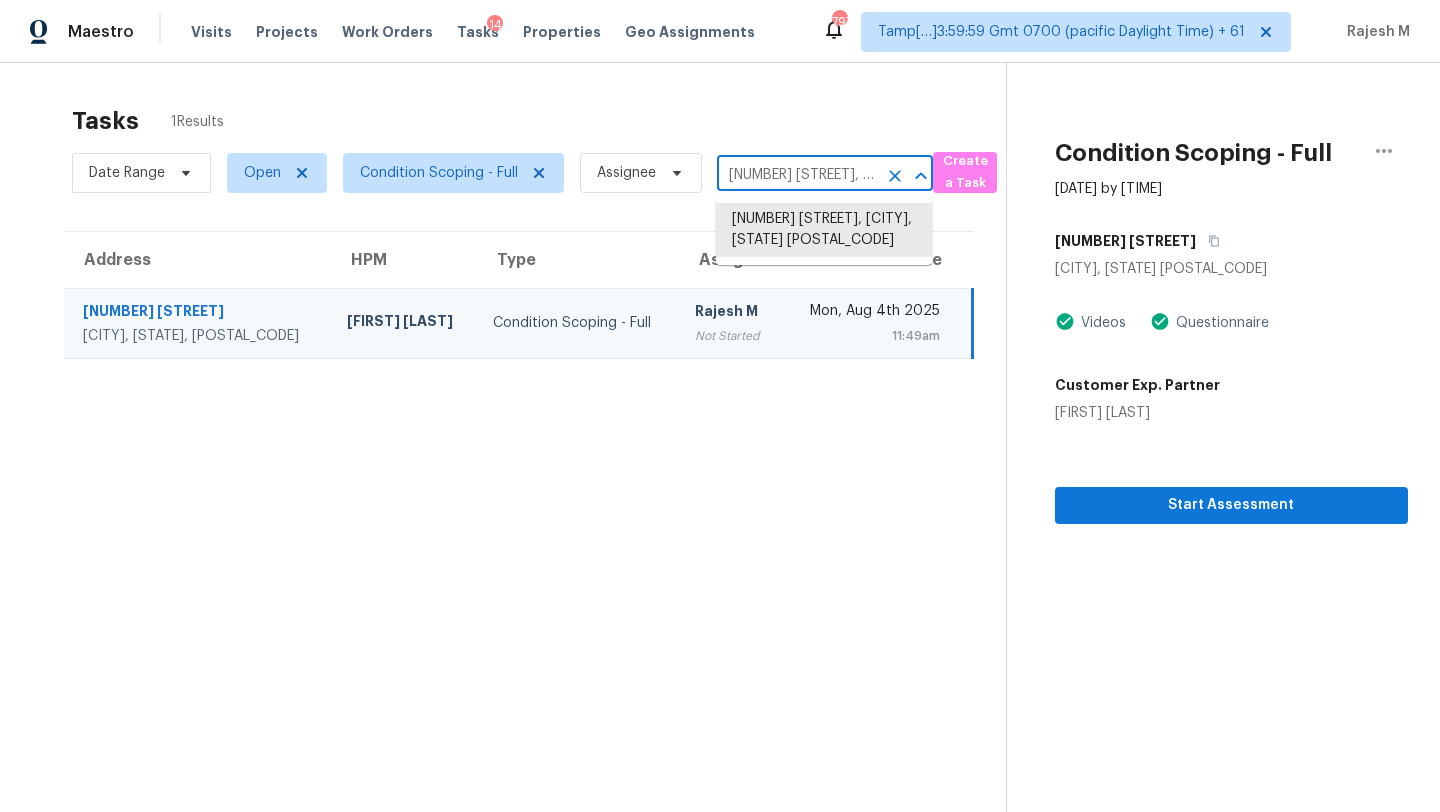 click on "4945 Patric Way, Carmichael, CA 95608" at bounding box center [797, 175] 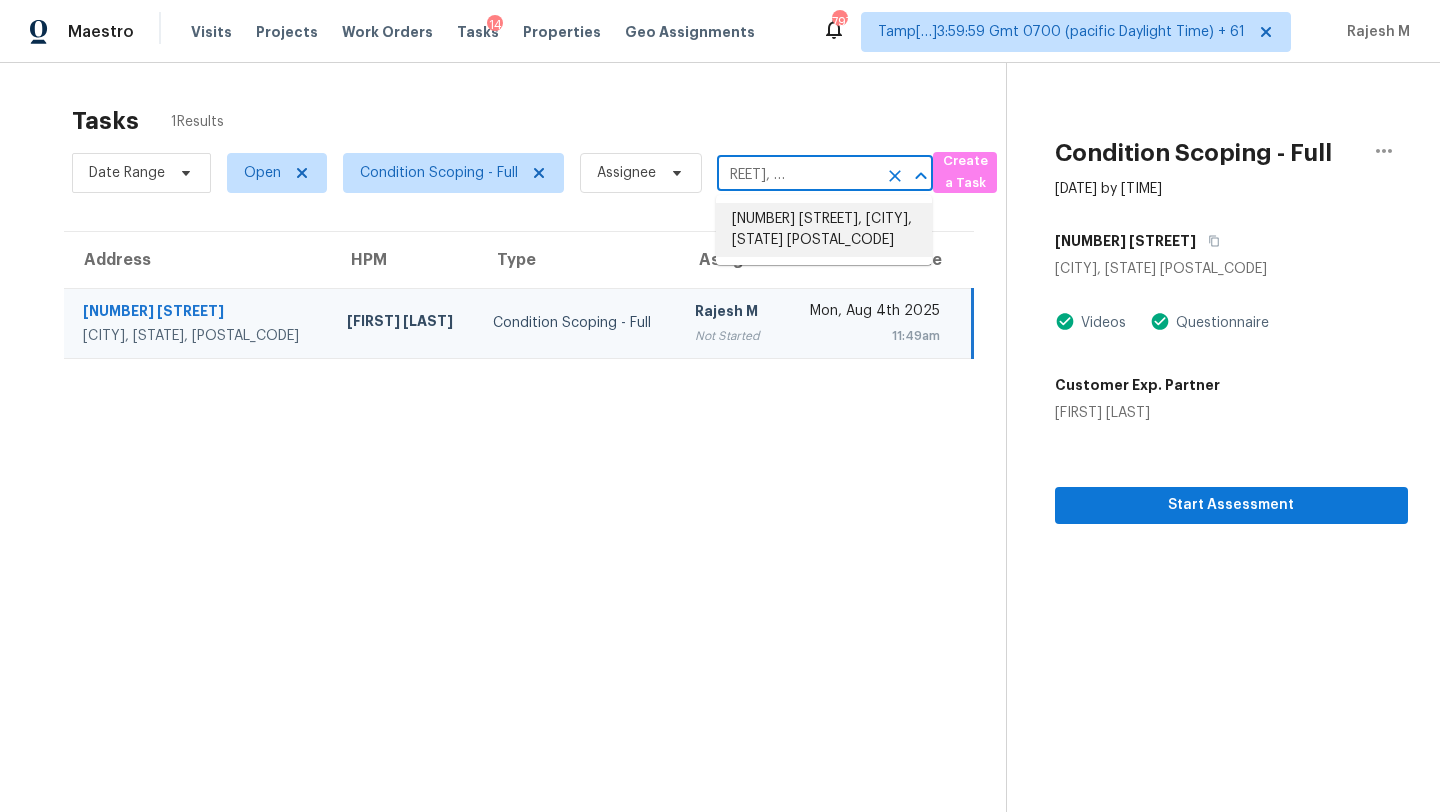 click on "418 Martin Rd, Clarksville, TN 37042" at bounding box center (824, 230) 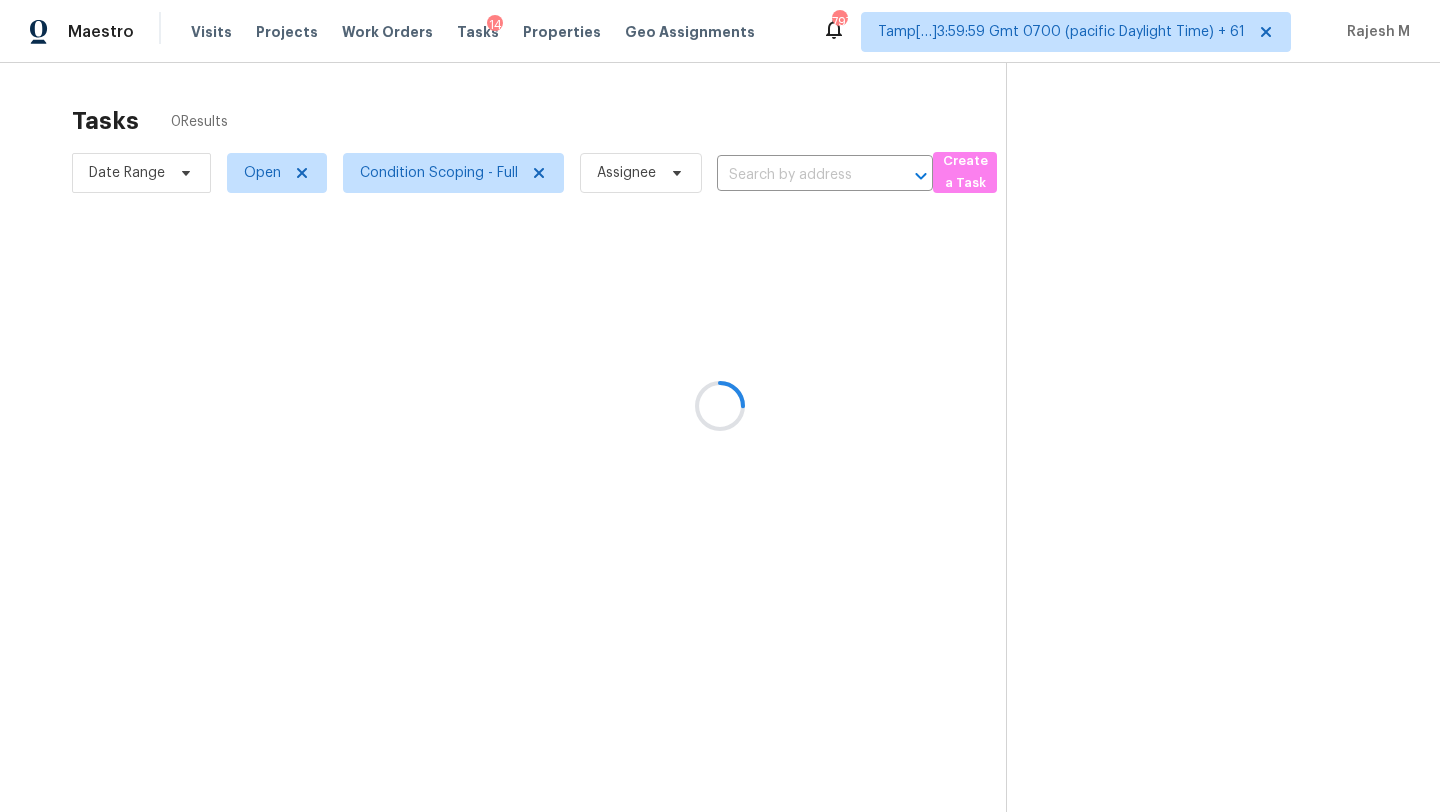 type on "418 Martin Rd, Clarksville, TN 37042" 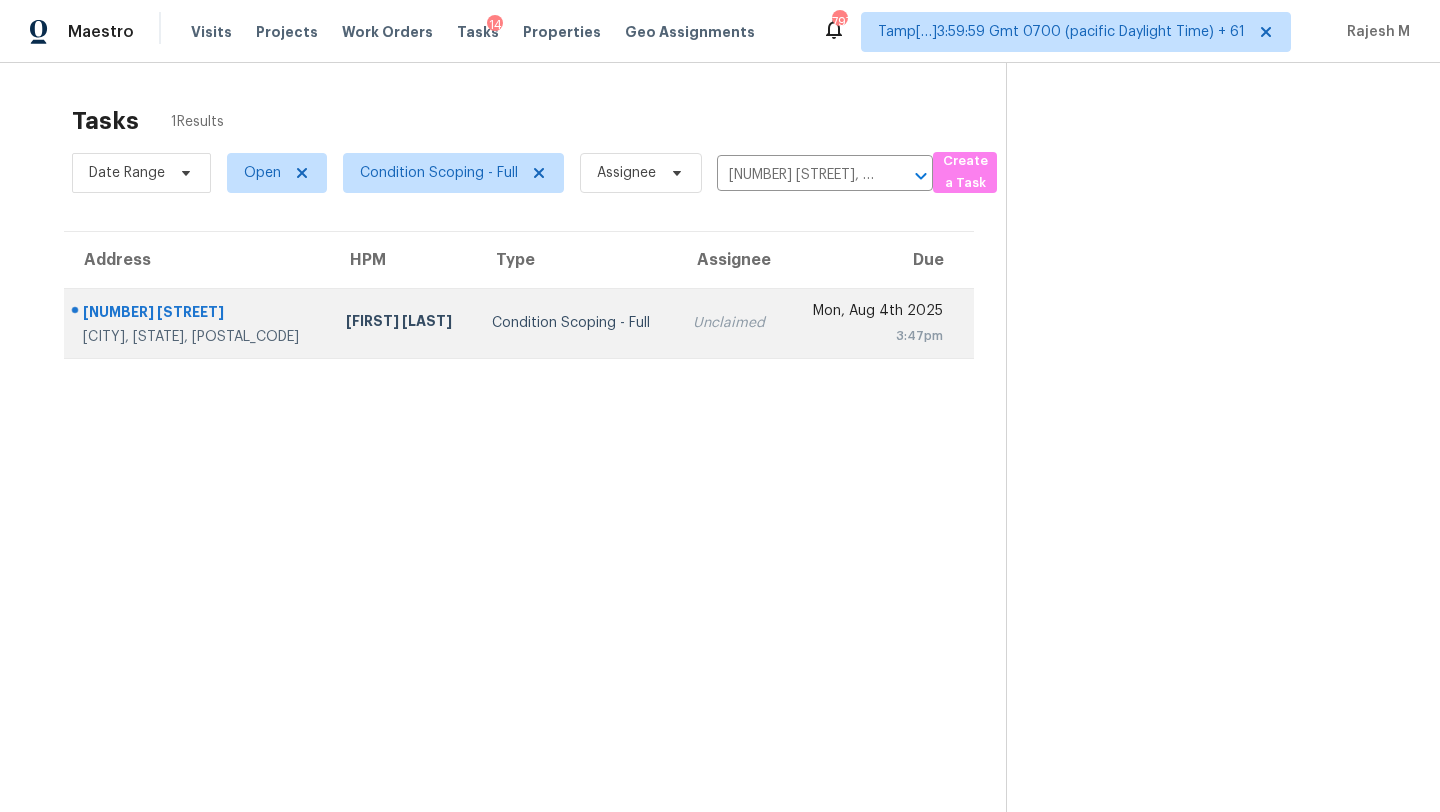 click on "Unclaimed" at bounding box center (732, 323) 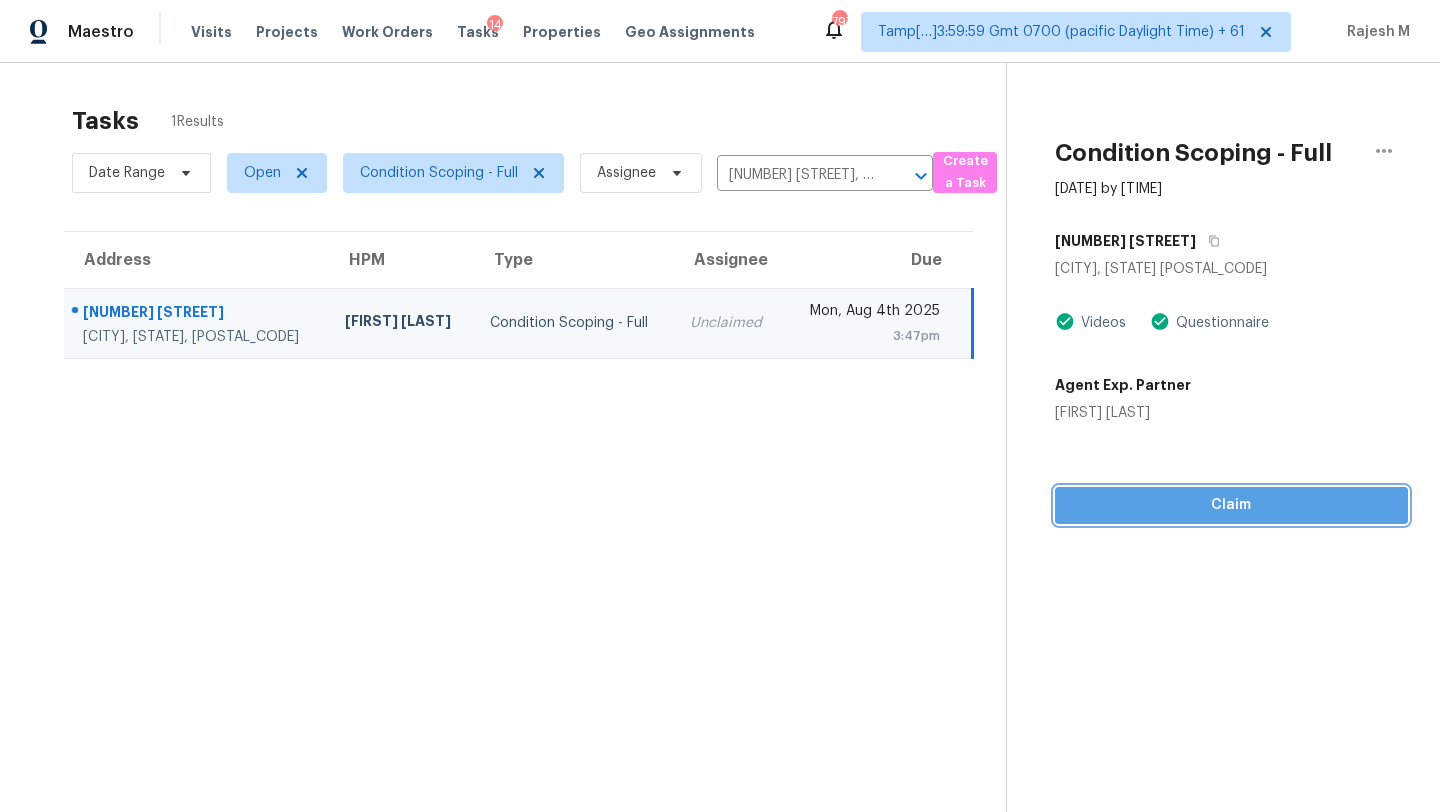 click on "Claim" at bounding box center [1231, 505] 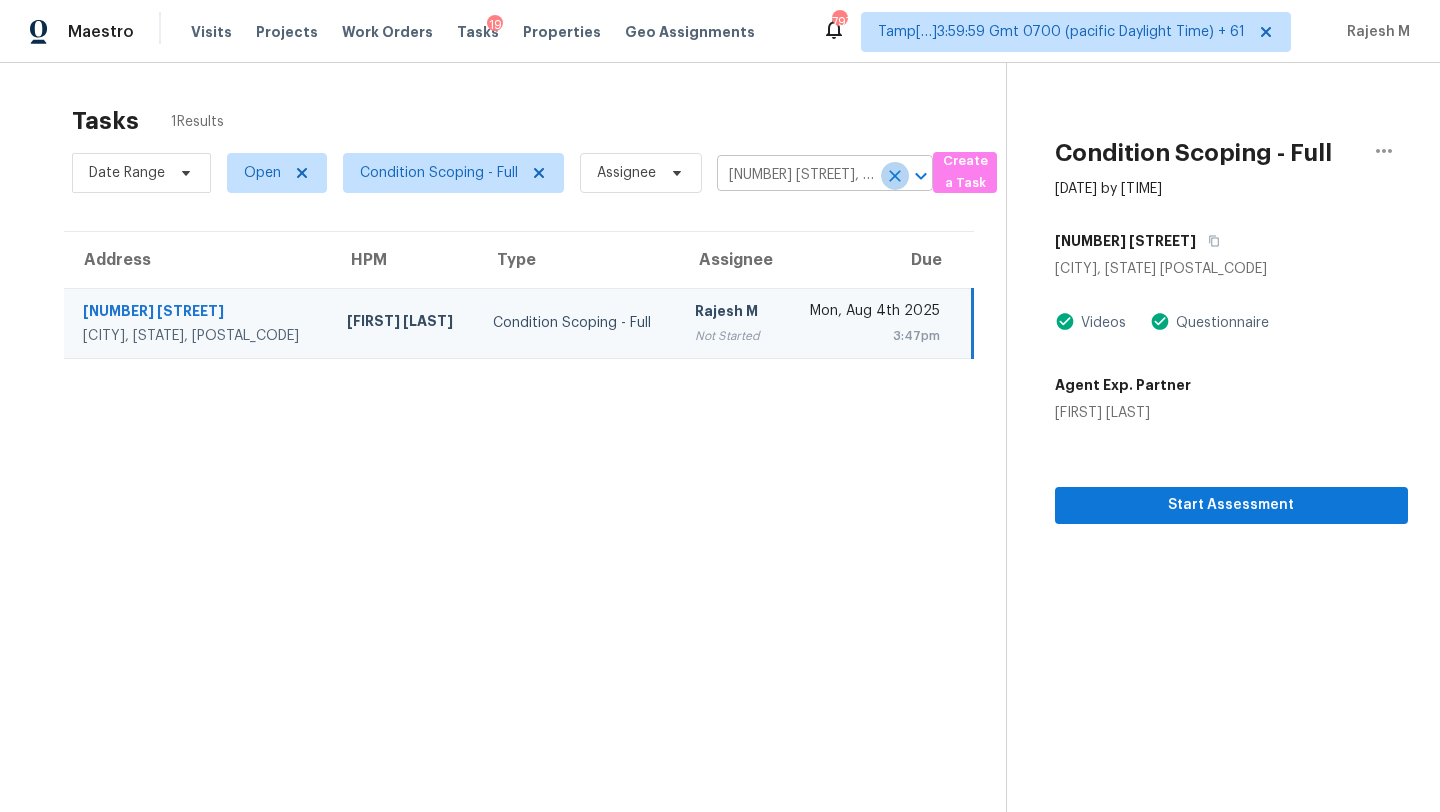 click 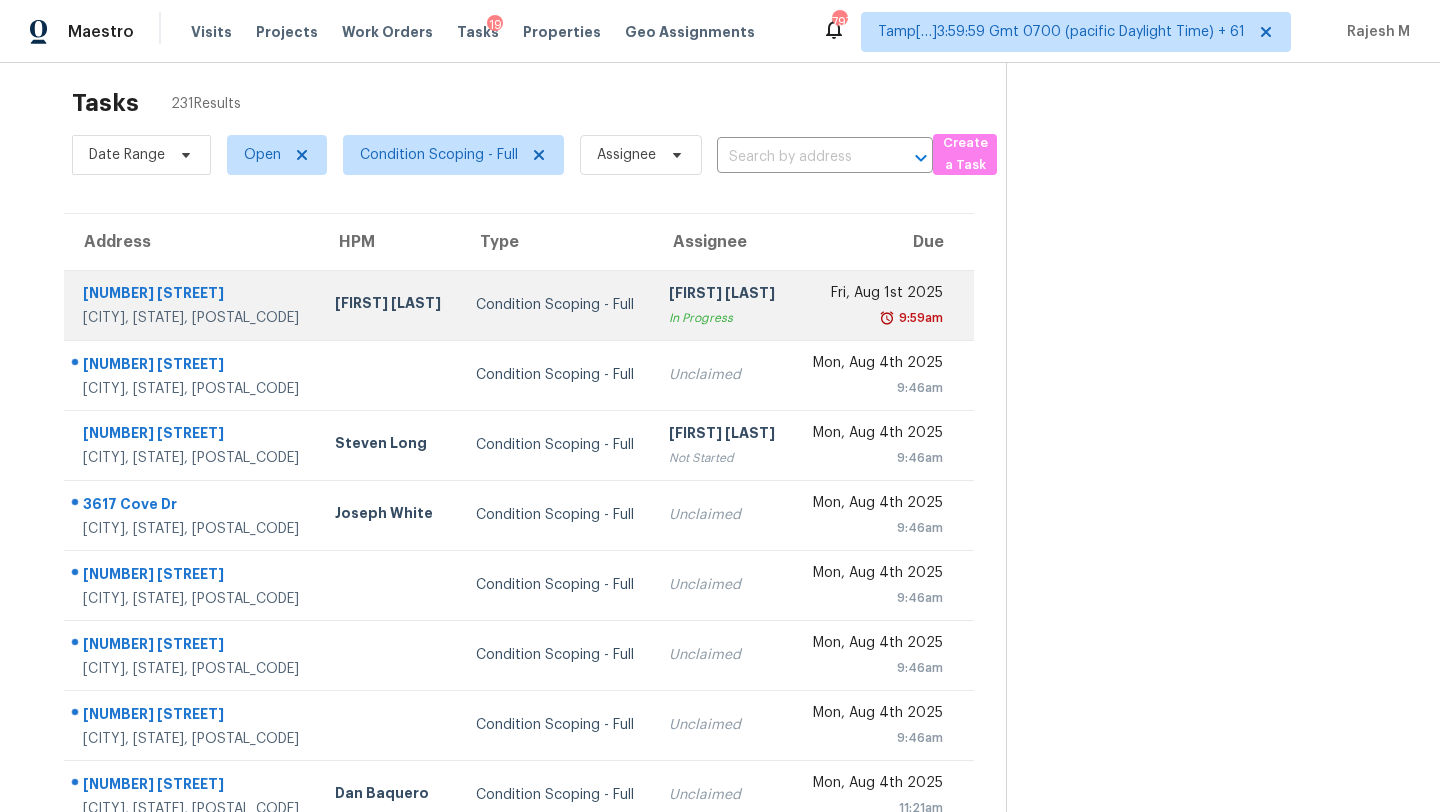 scroll, scrollTop: 6, scrollLeft: 0, axis: vertical 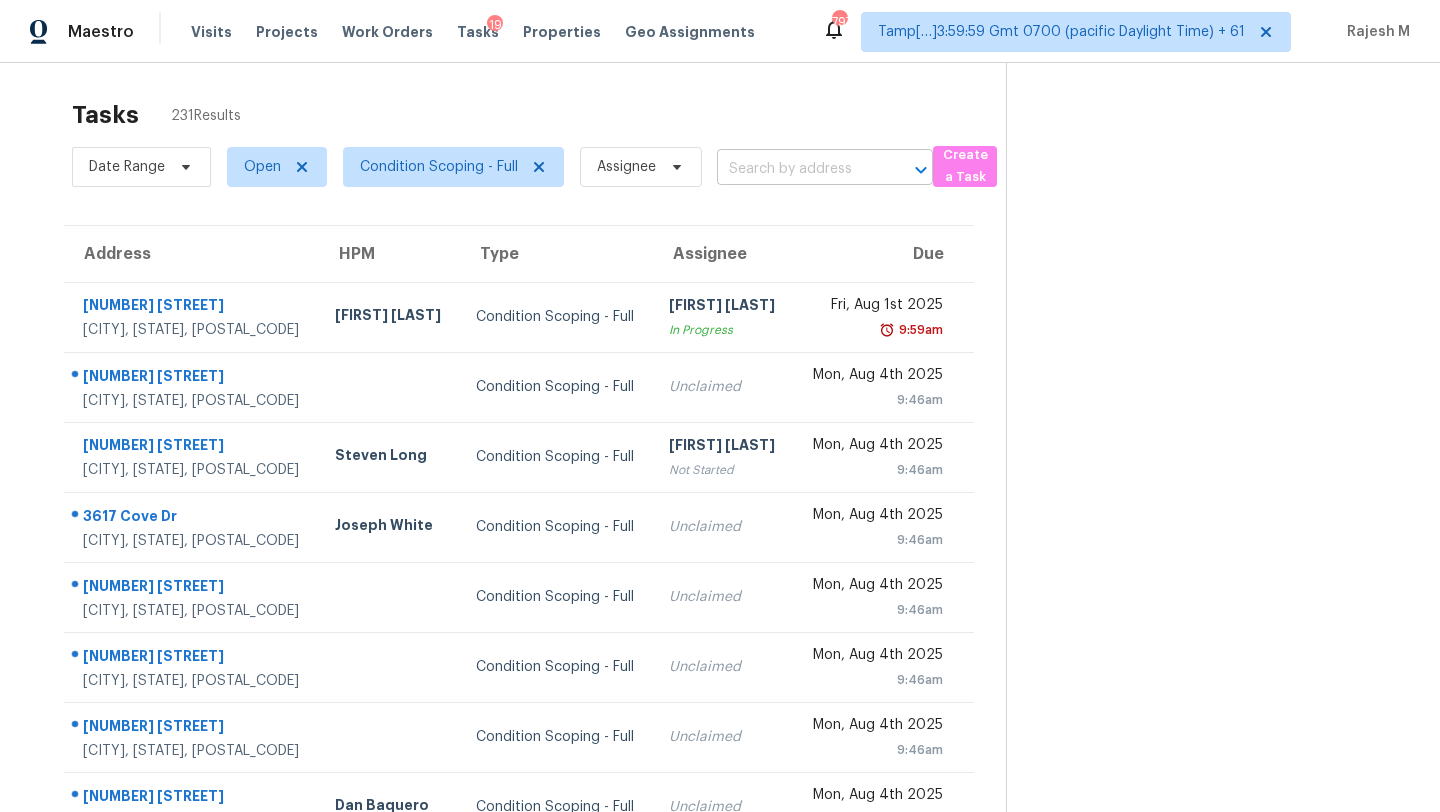 click at bounding box center (797, 169) 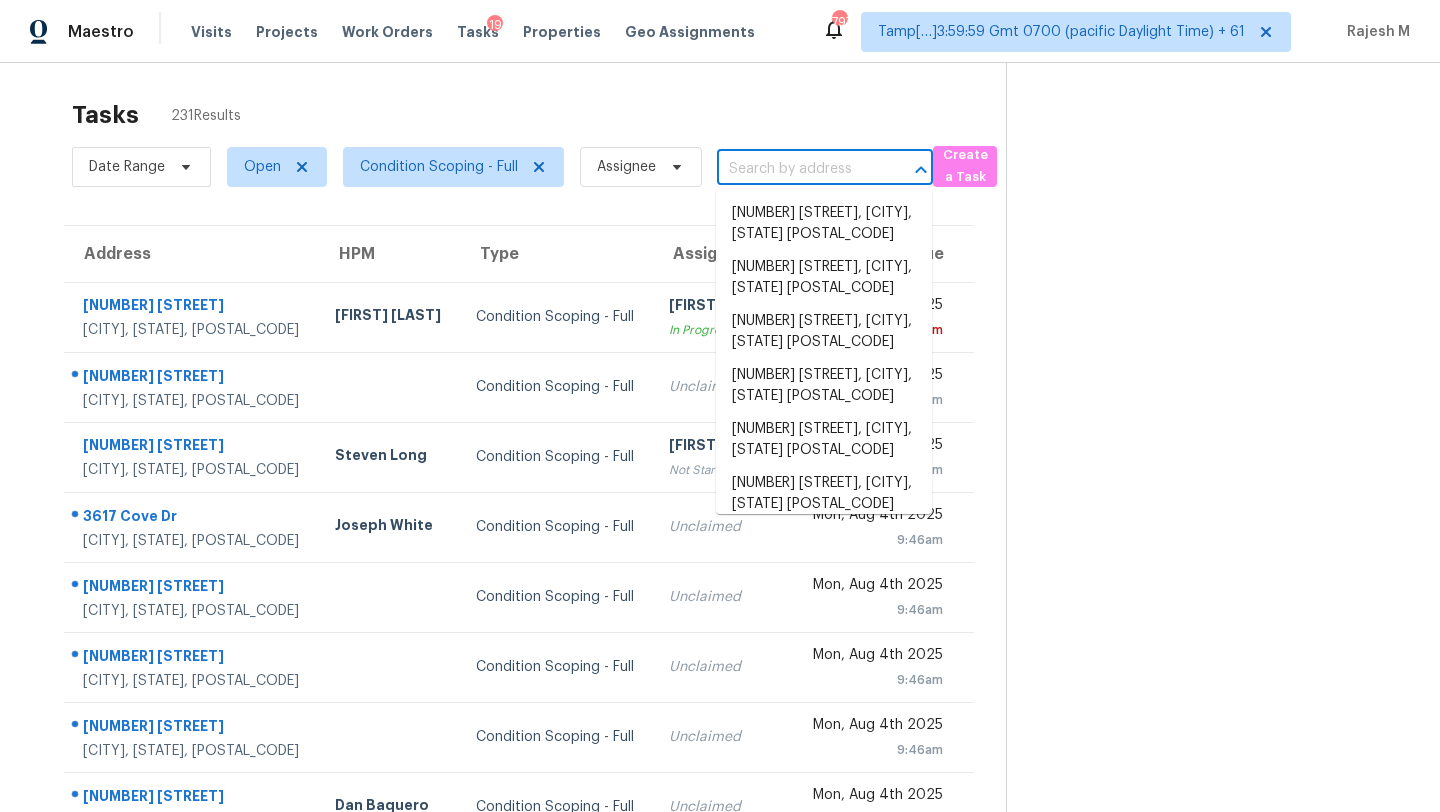 paste on "1089 Shoreline Dr, Cicero, IN, 46034" 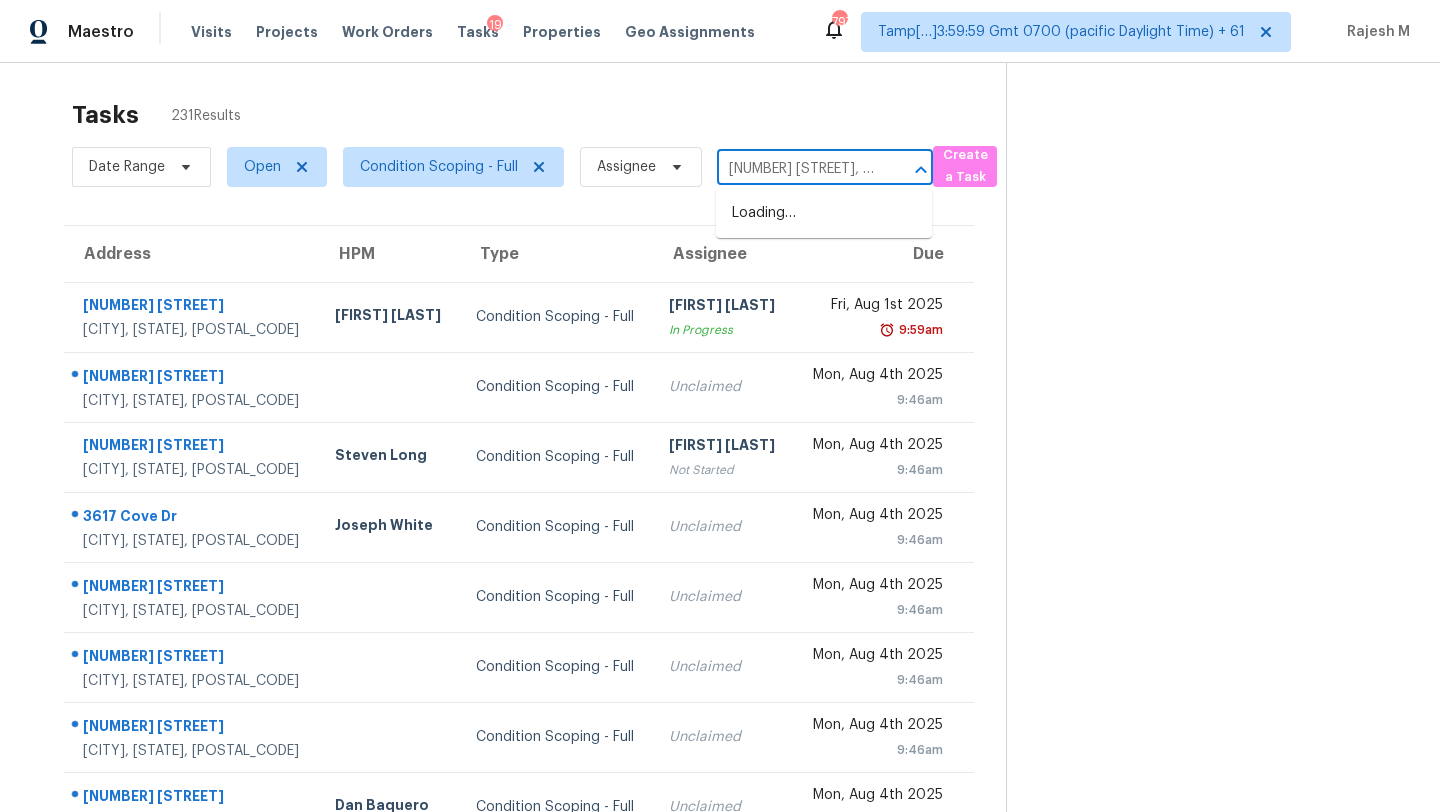 scroll, scrollTop: 0, scrollLeft: 91, axis: horizontal 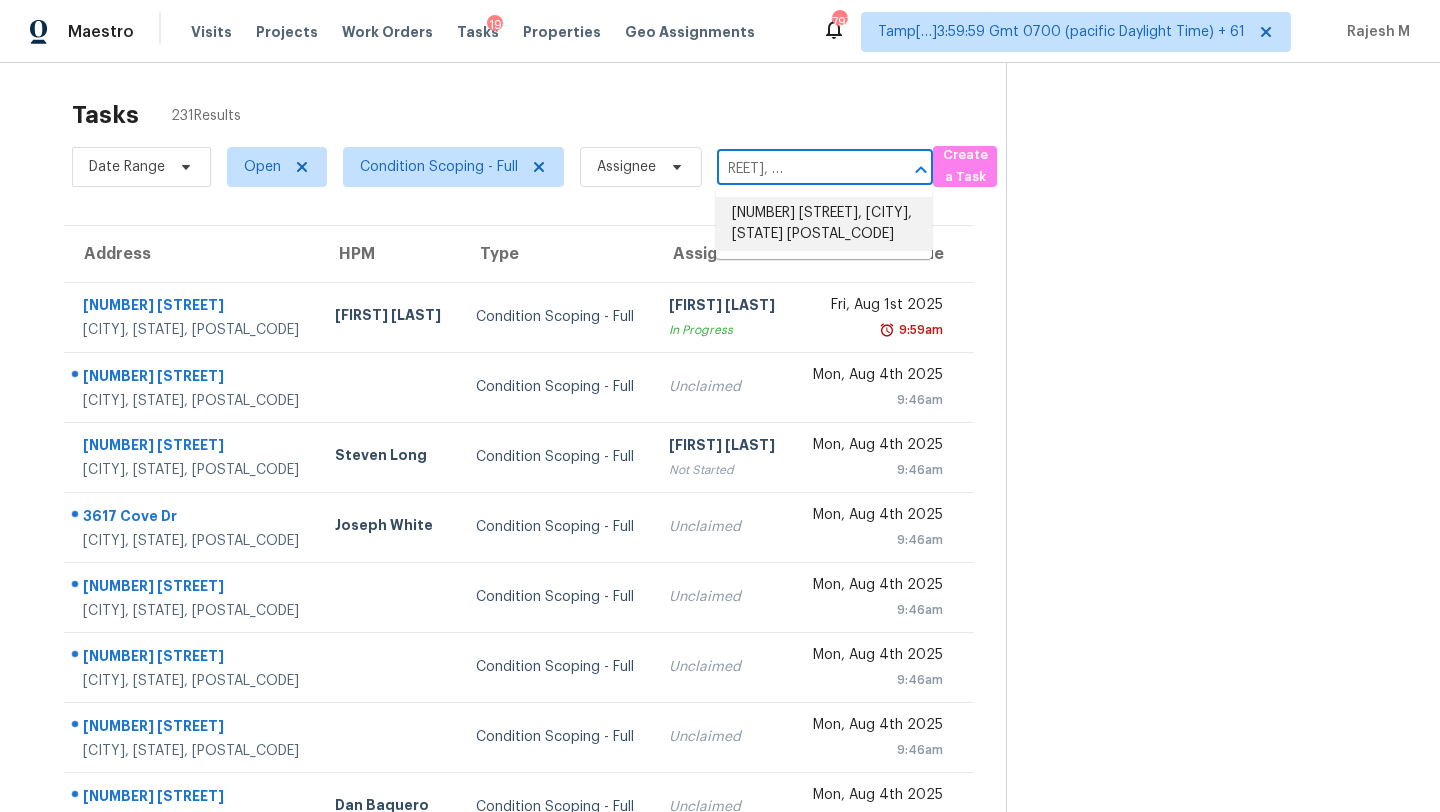 click on "1089 Shoreline Dr, Cicero, IN 46034" at bounding box center [824, 224] 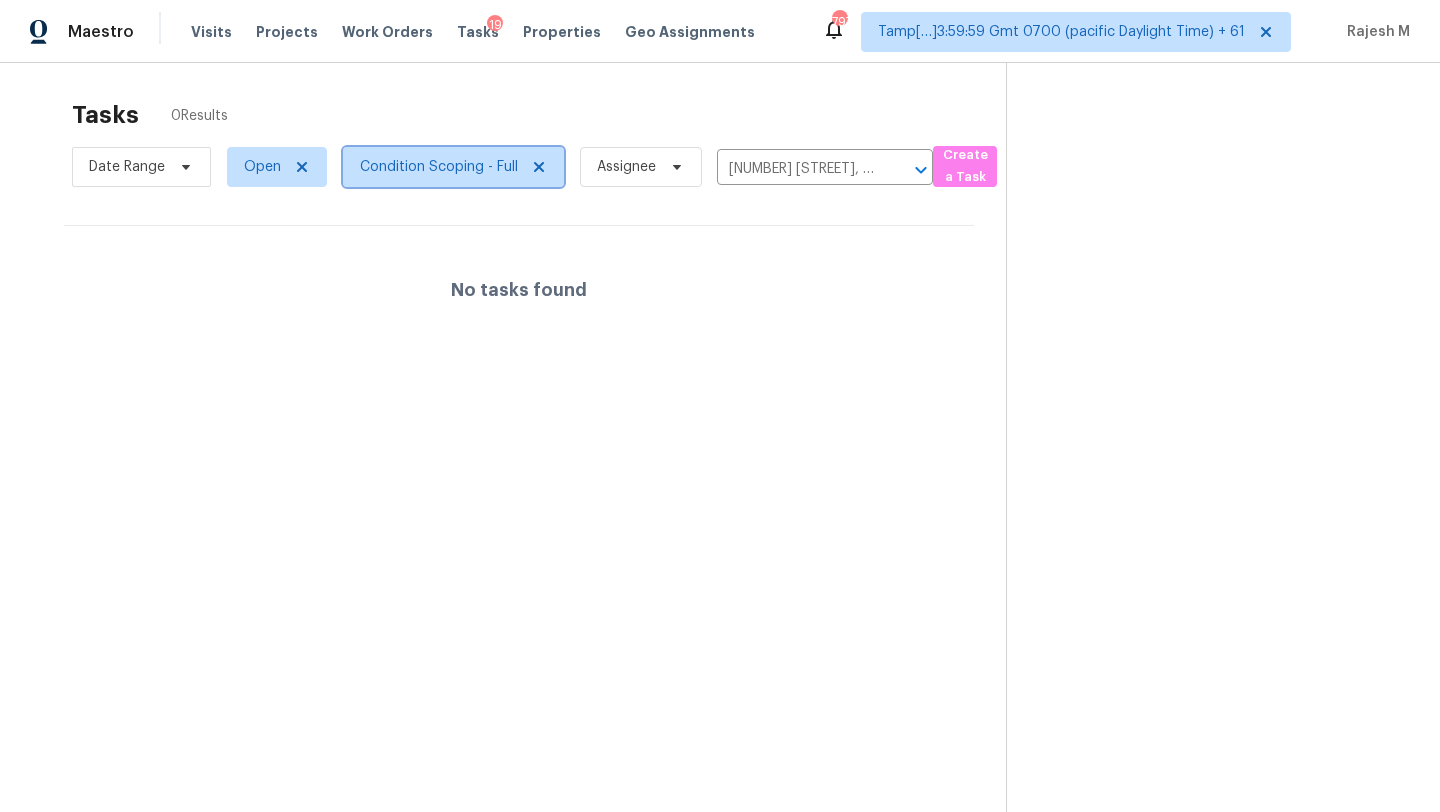 click on "Condition Scoping - Full" at bounding box center [439, 167] 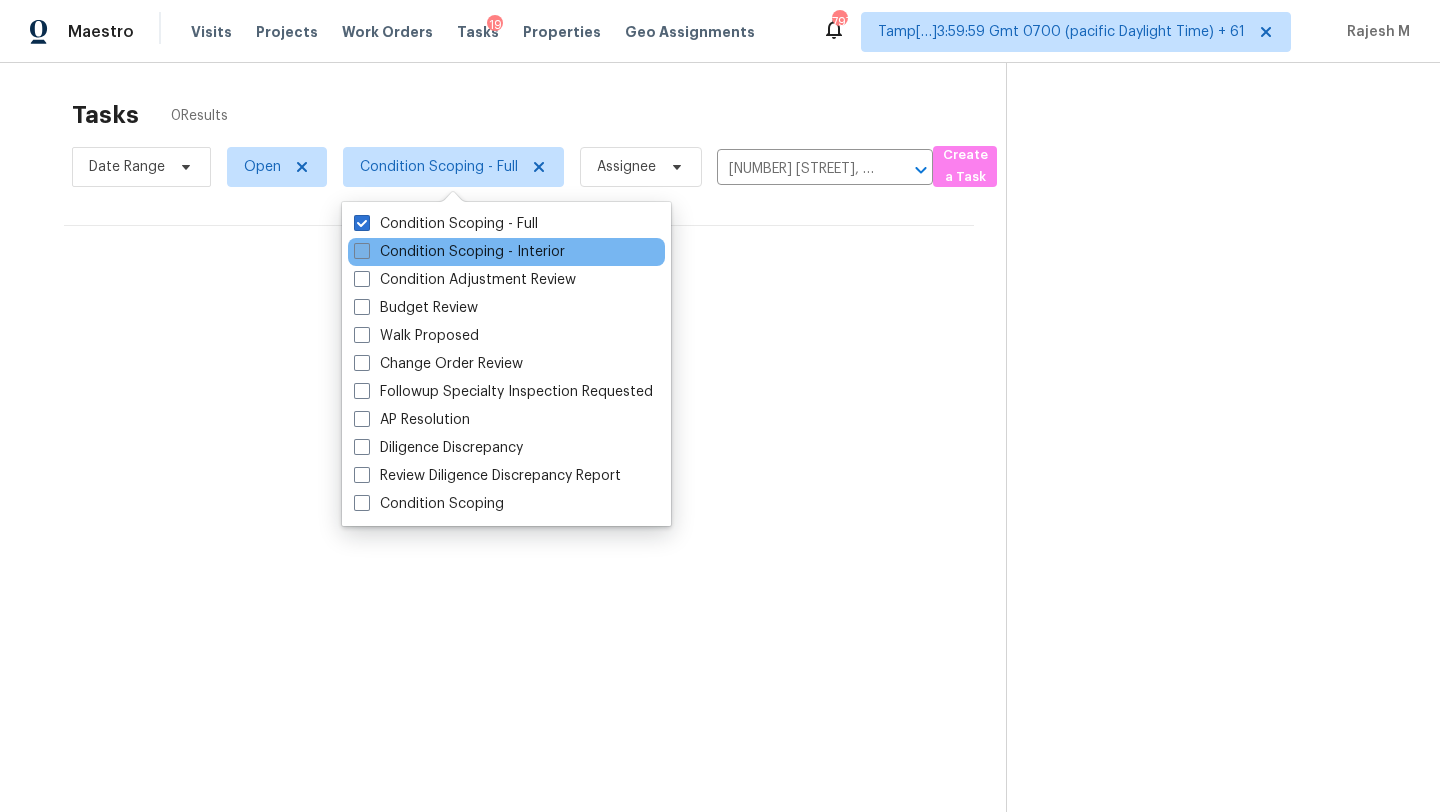 click on "Condition Scoping - Interior" at bounding box center (459, 252) 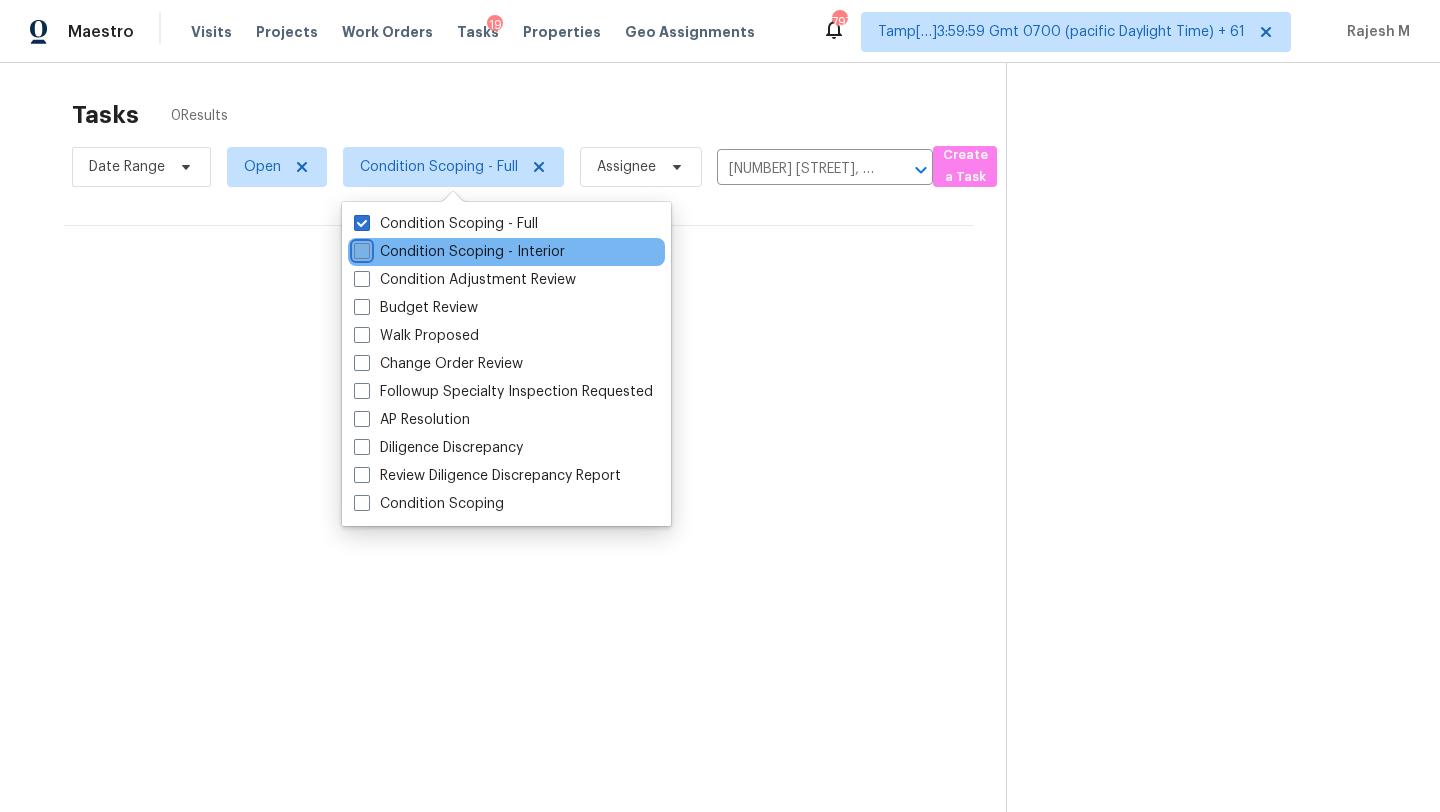 click on "Condition Scoping - Interior" at bounding box center (360, 248) 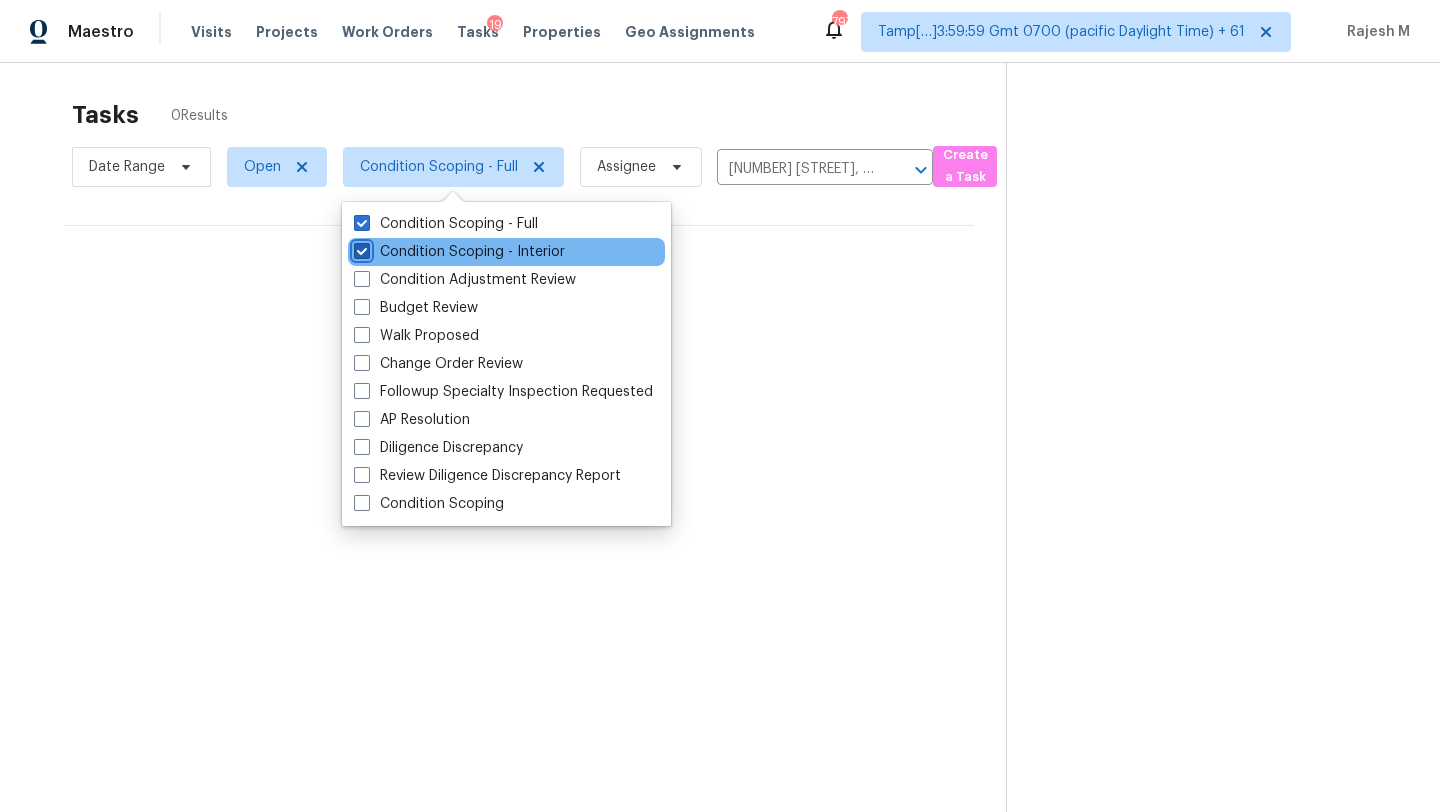 checkbox on "true" 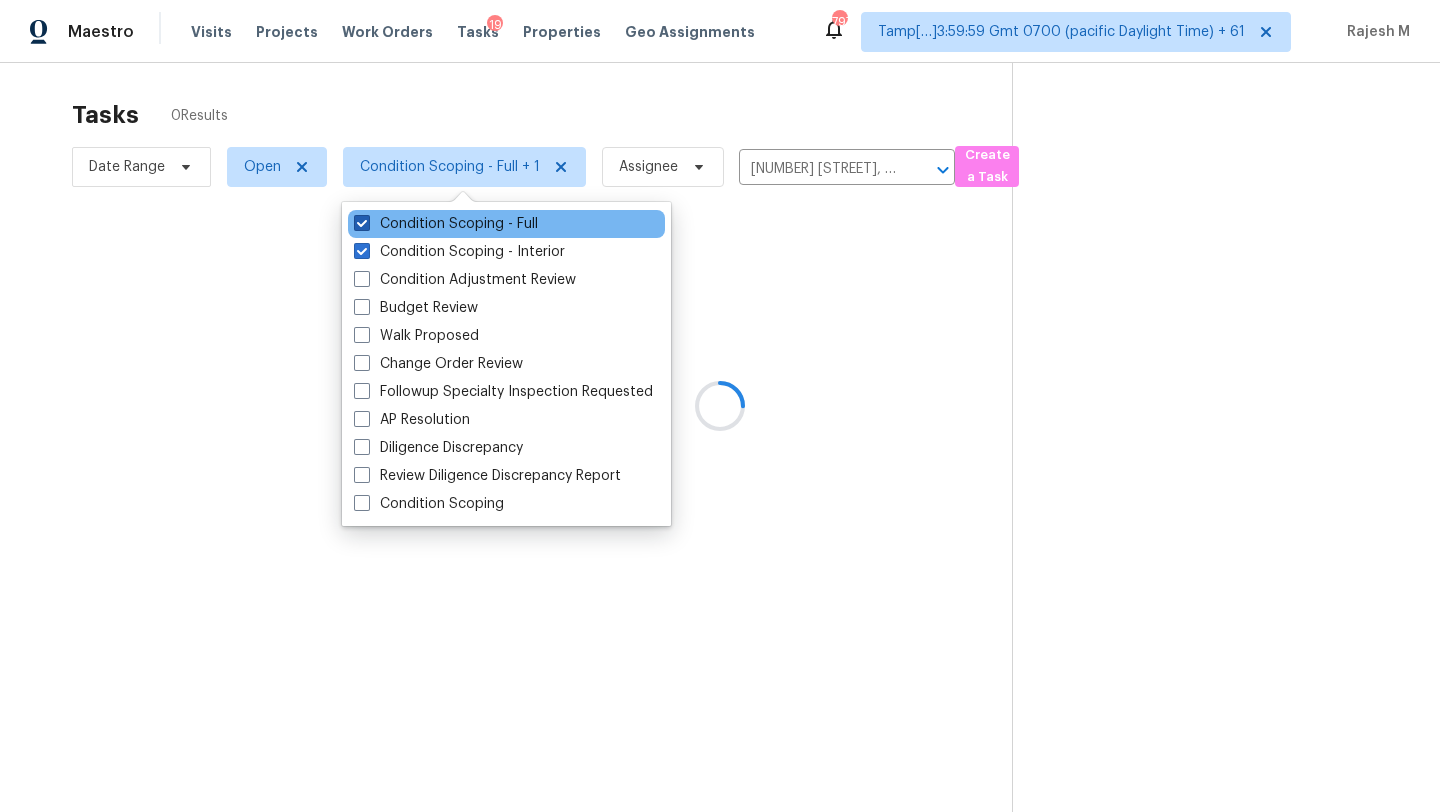 click on "Condition Scoping - Full" at bounding box center (446, 224) 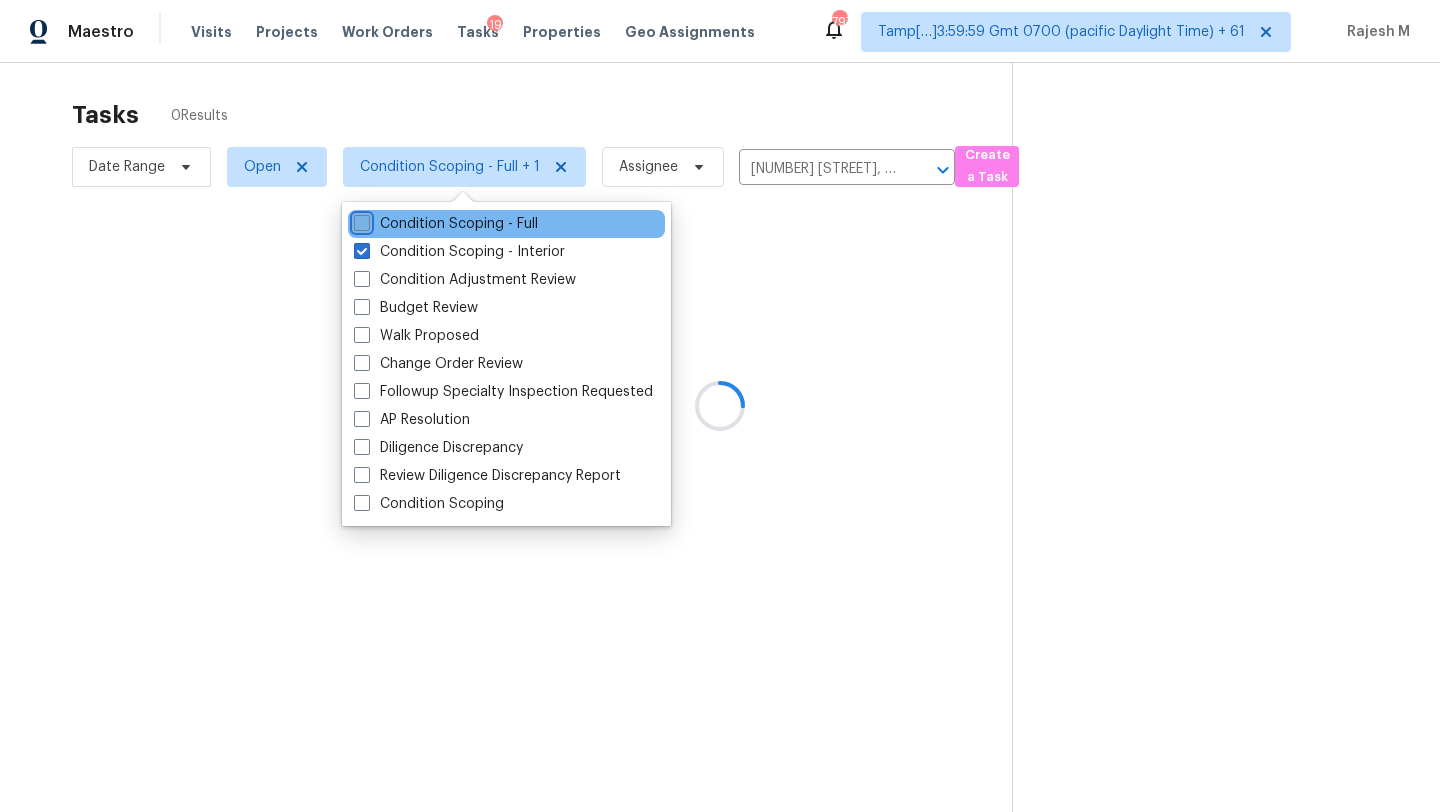 checkbox on "false" 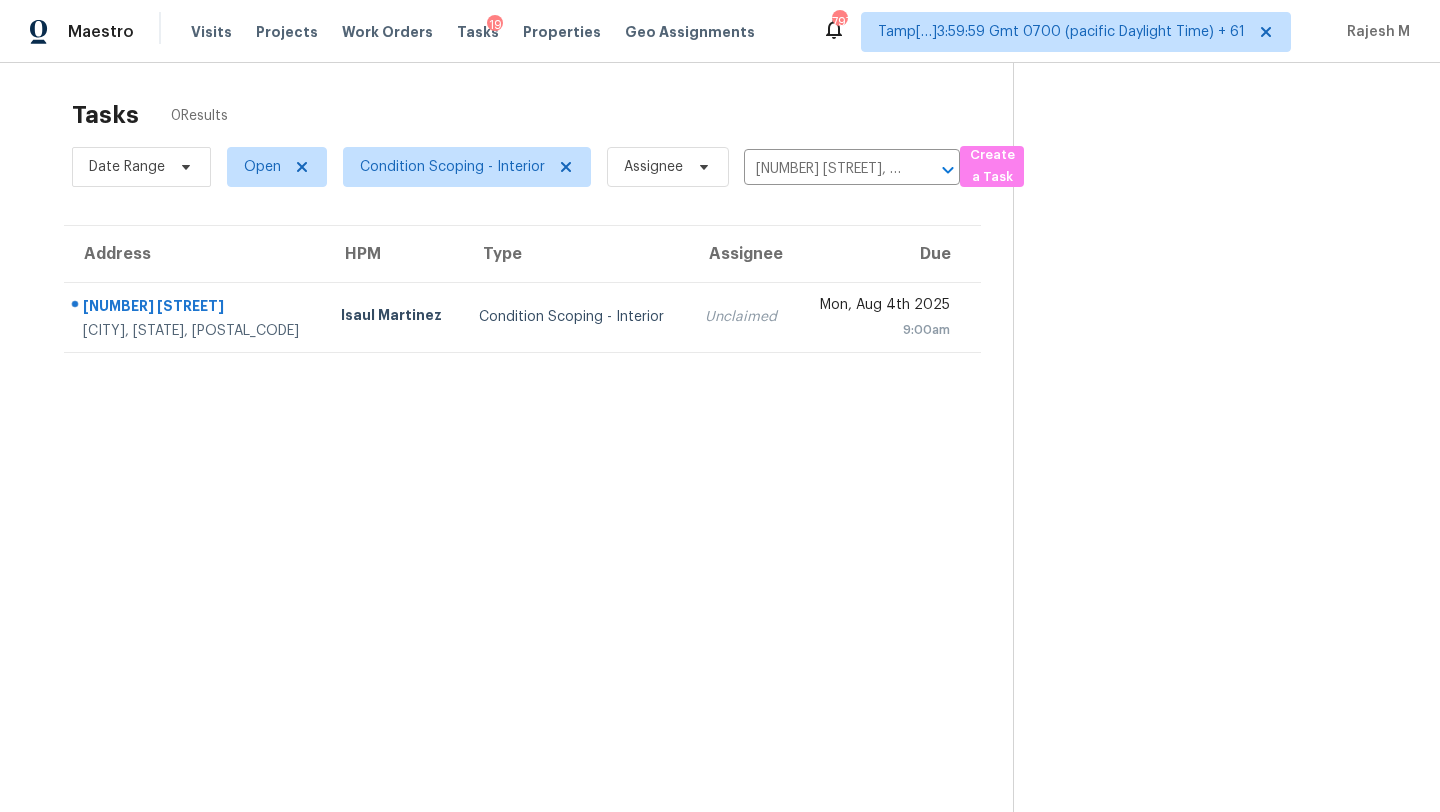 click on "Tasks 0  Results" at bounding box center (542, 115) 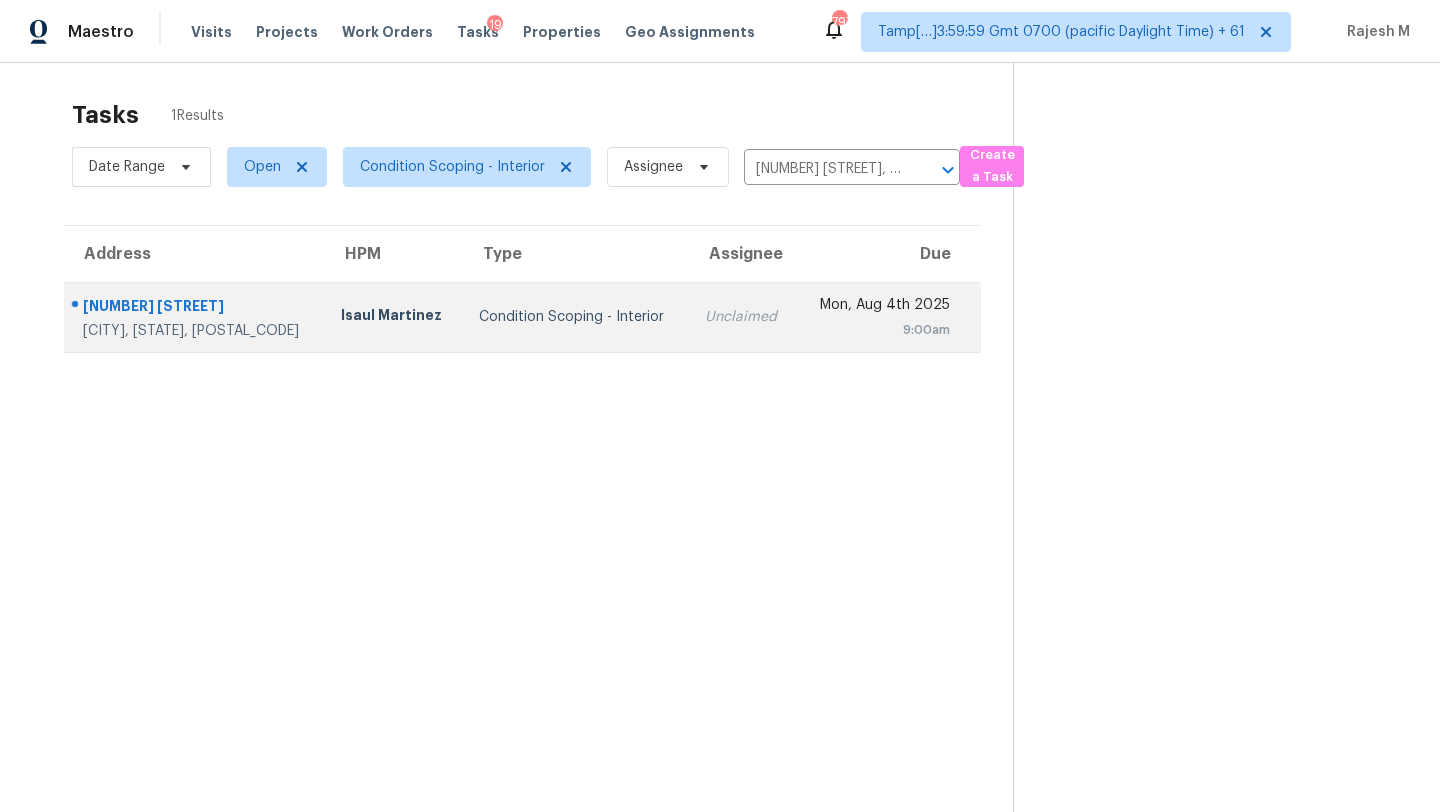 click on "9:00am" at bounding box center [881, 330] 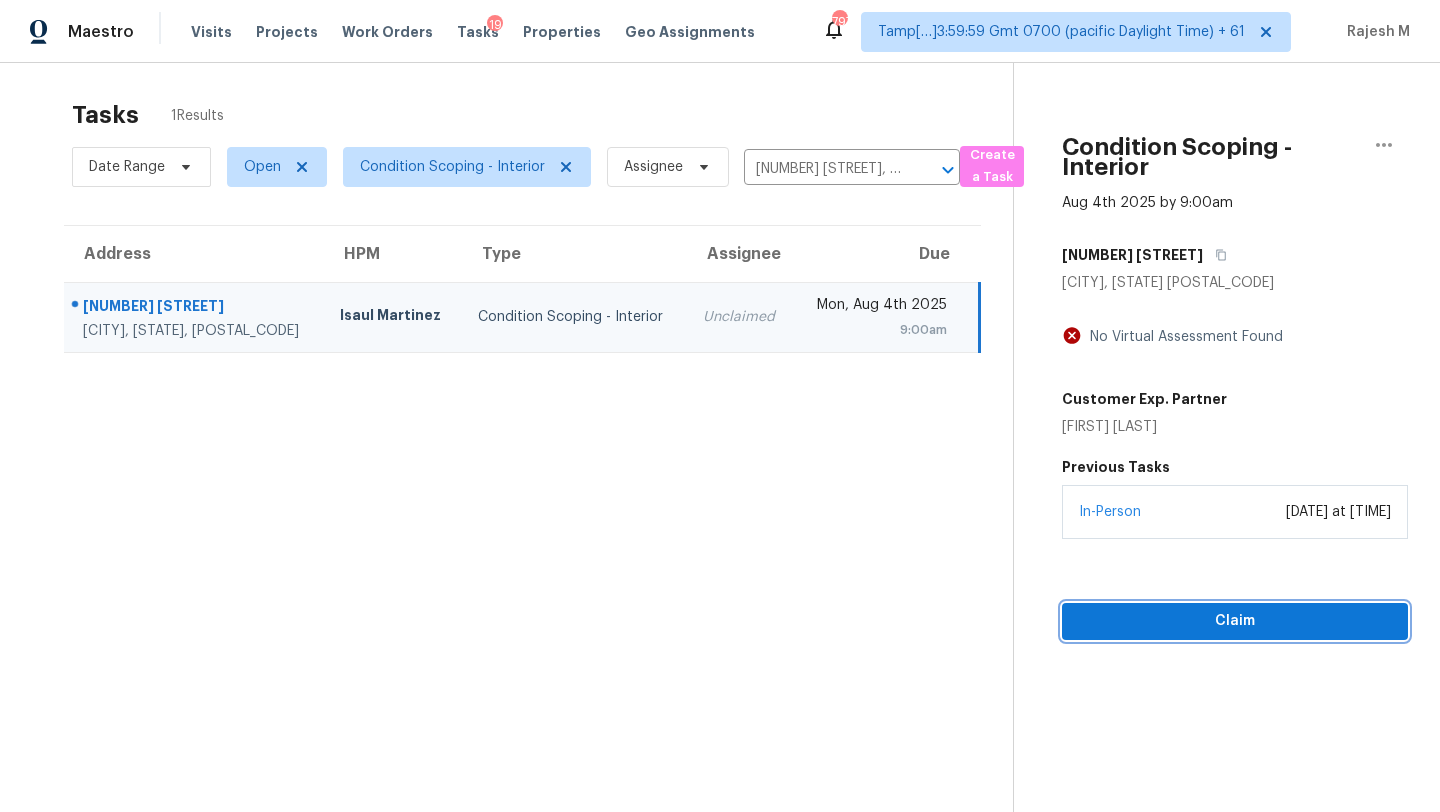 click on "Claim" at bounding box center [1235, 621] 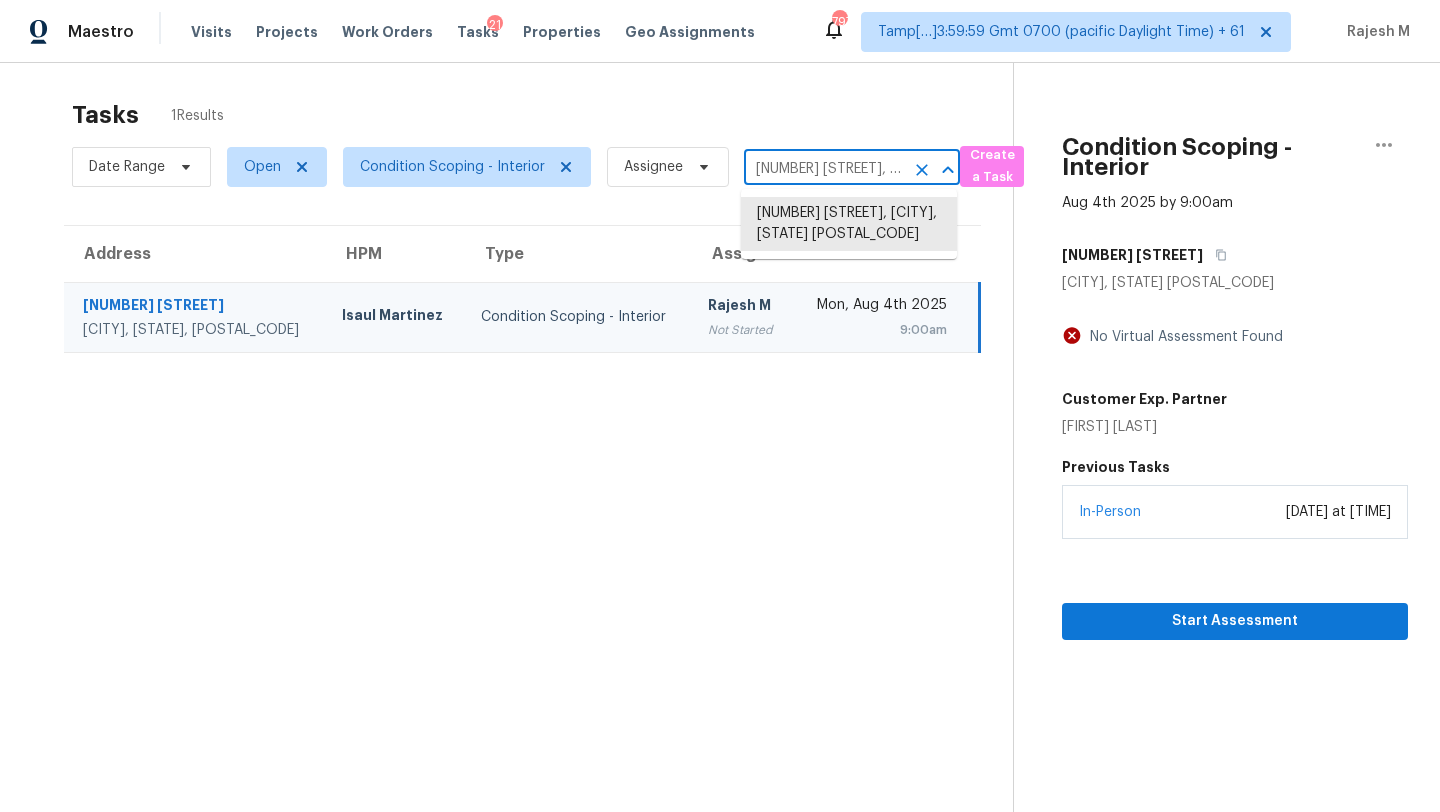 click on "1089 Shoreline Dr, Cicero, IN 46034" at bounding box center (824, 169) 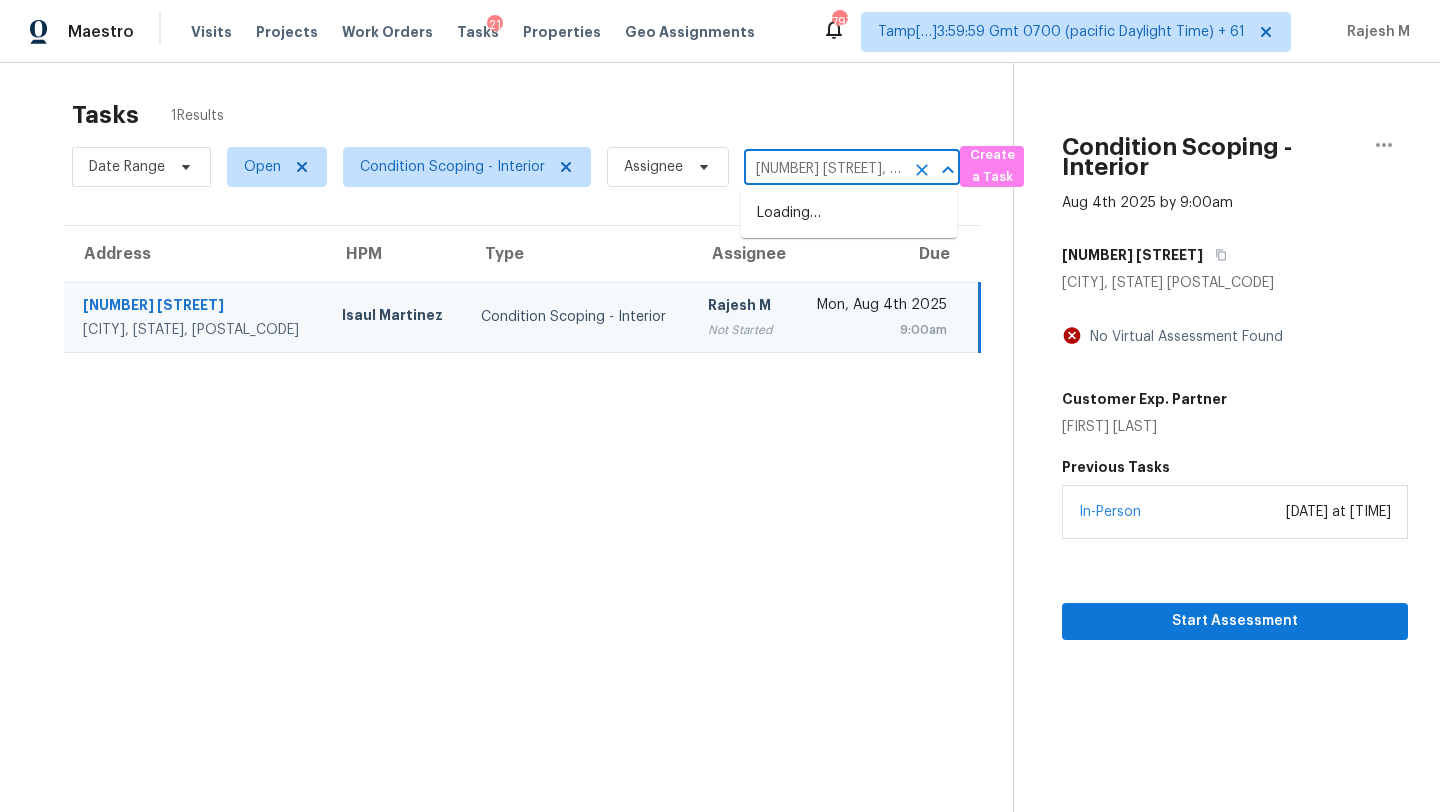 scroll, scrollTop: 0, scrollLeft: 80, axis: horizontal 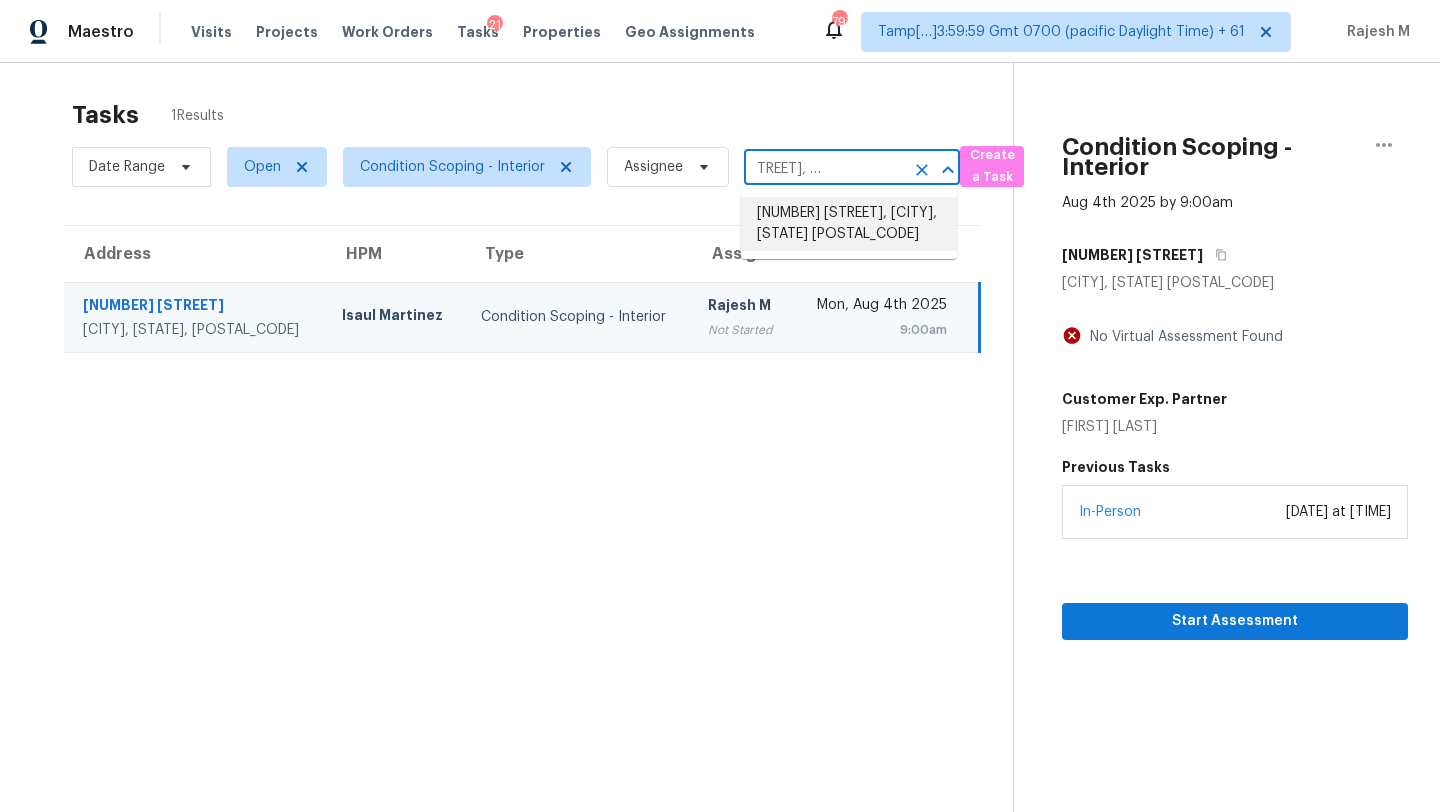 click on "426 Lucerne Ave, Shirley, NY 11967" at bounding box center (849, 224) 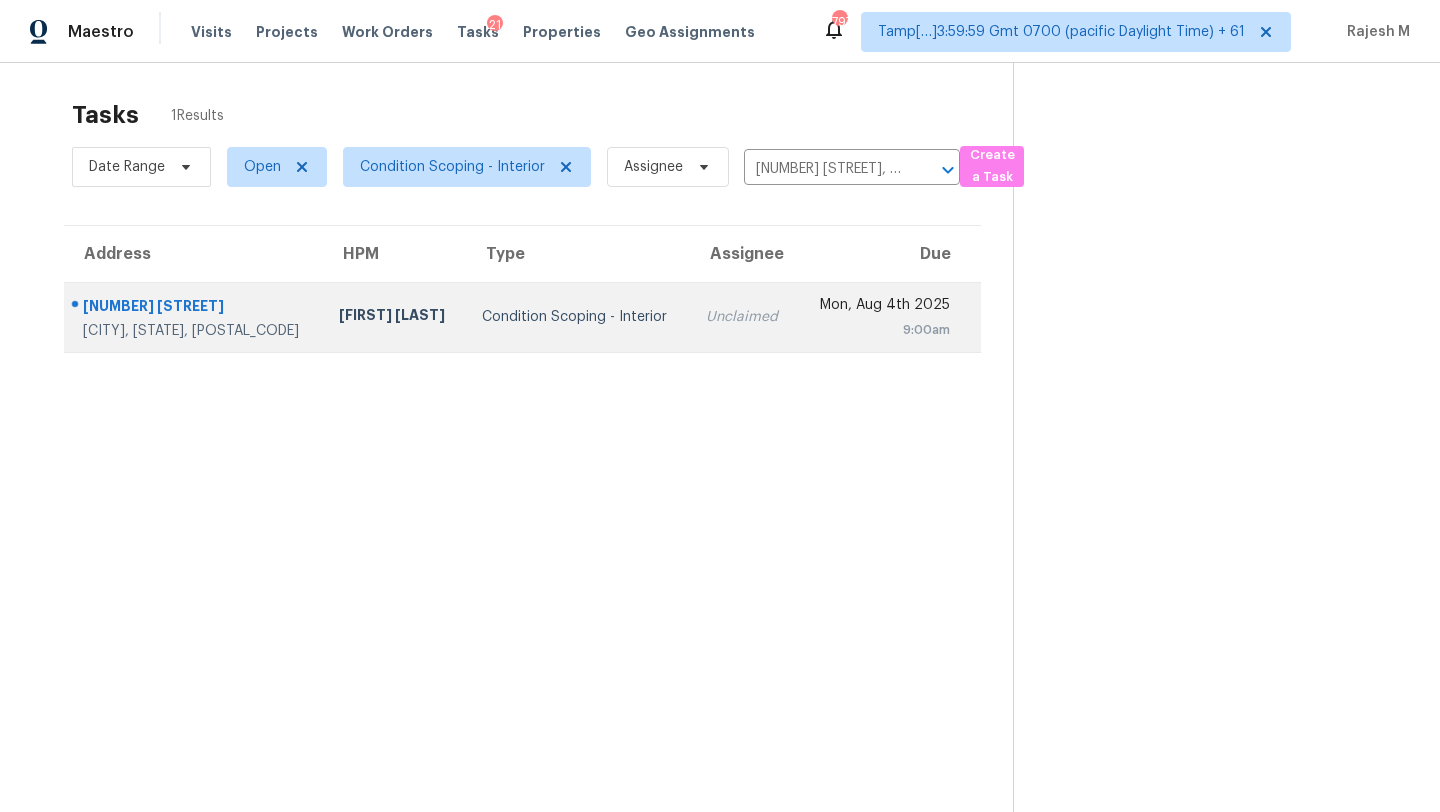 click on "Unclaimed" at bounding box center [744, 317] 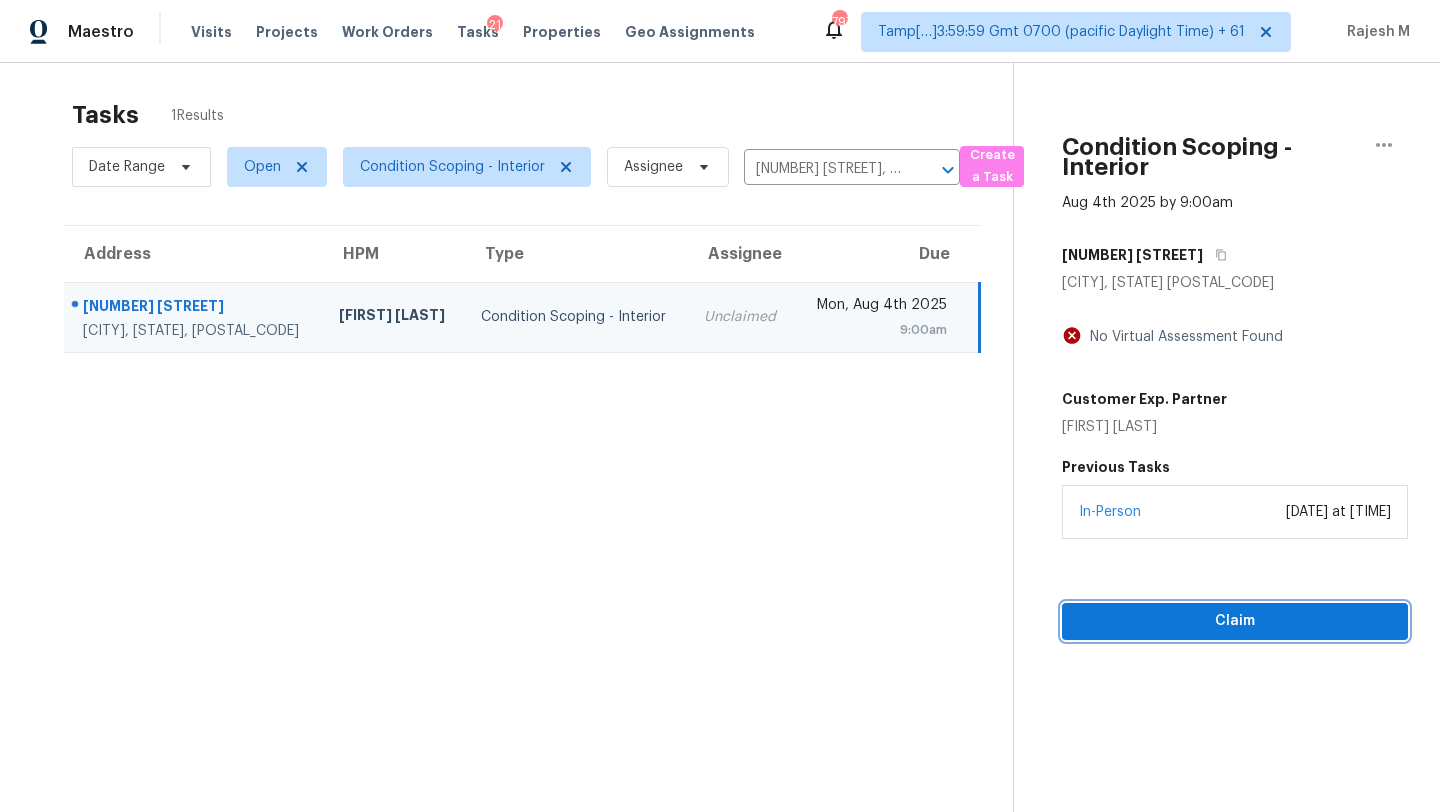click on "Claim" at bounding box center [1235, 621] 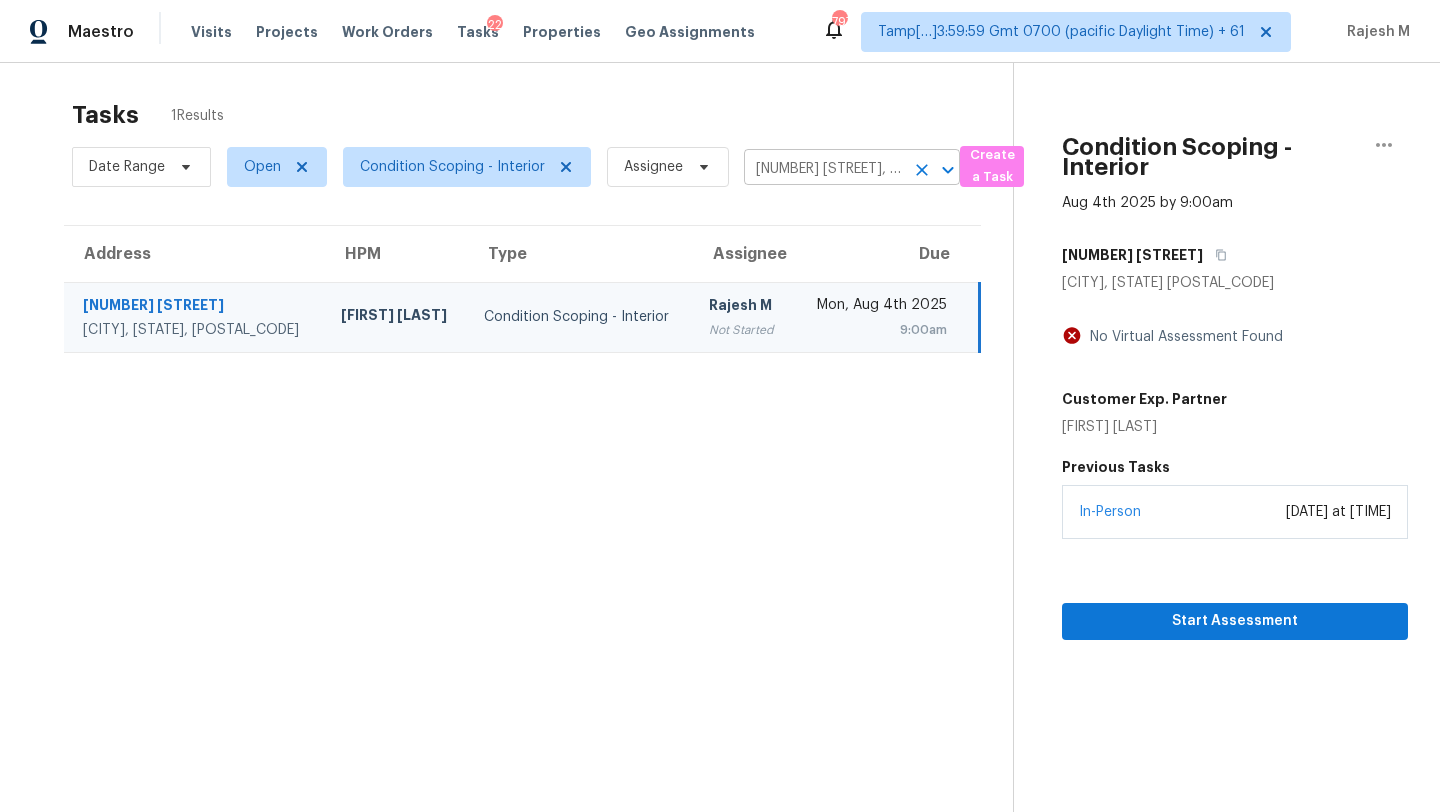 click on "426 Lucerne Ave, Shirley, NY 11967" at bounding box center [824, 169] 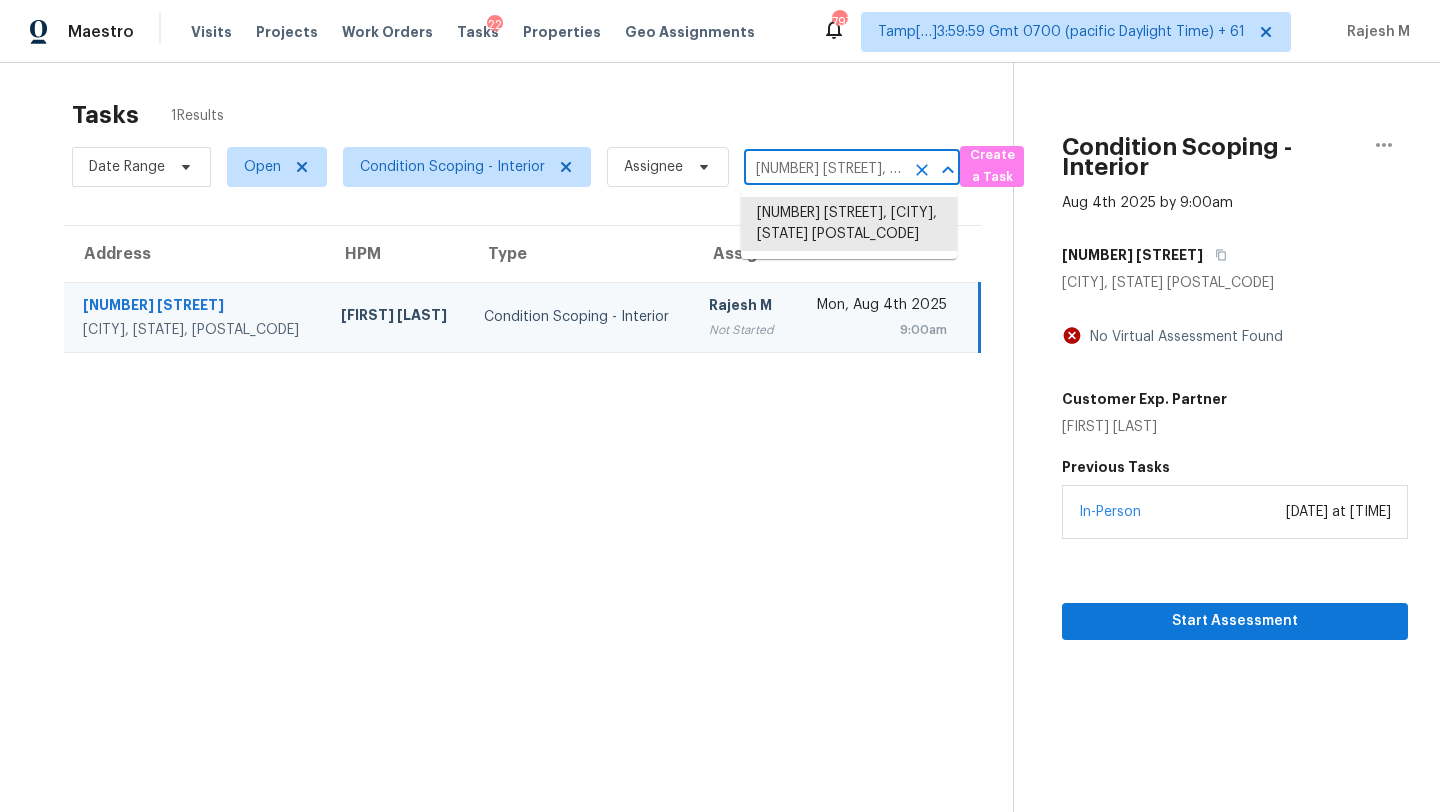 click on "426 Lucerne Ave, Shirley, NY 11967" at bounding box center (824, 169) 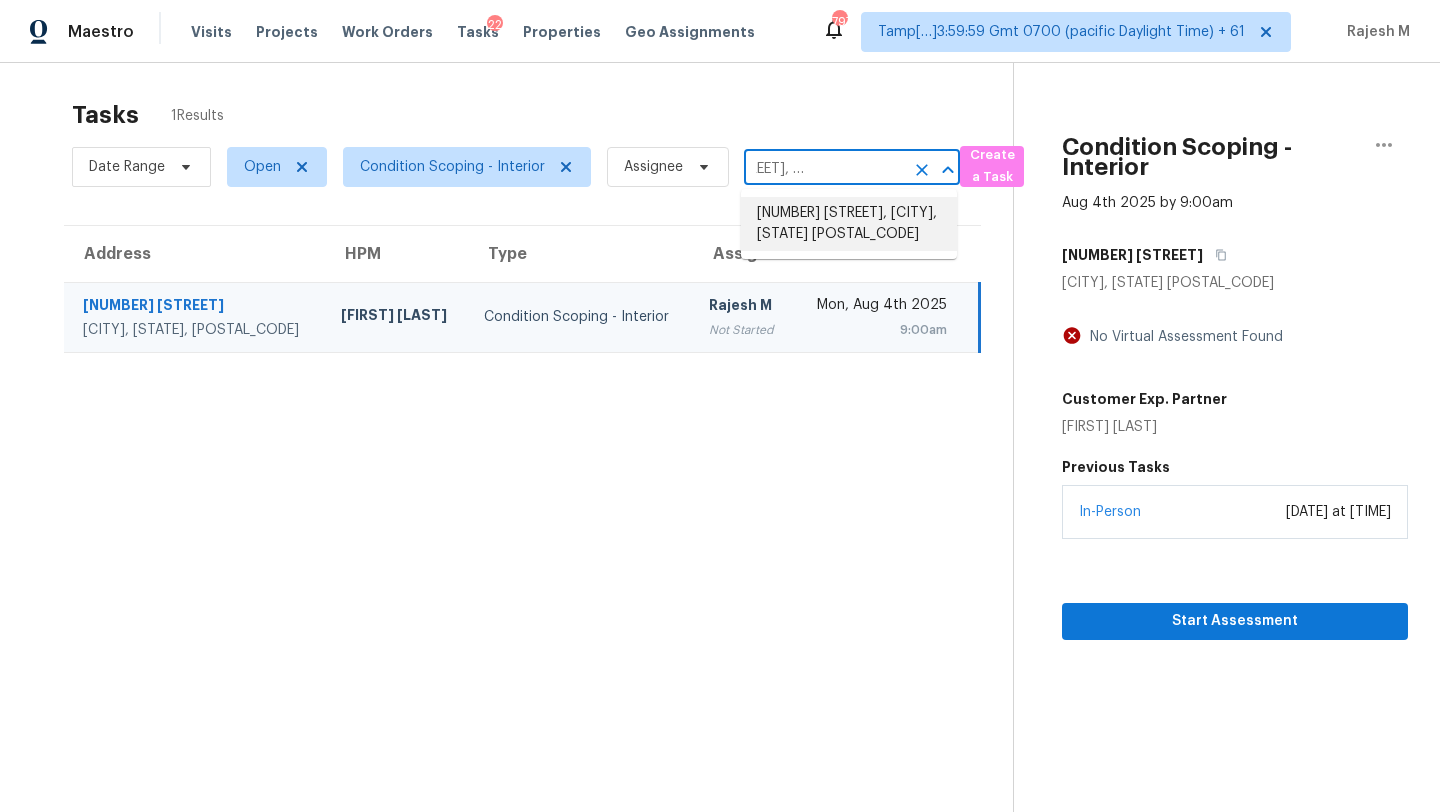 click on "15 Coventry Ct, Kissimmee, FL 34758" at bounding box center (849, 224) 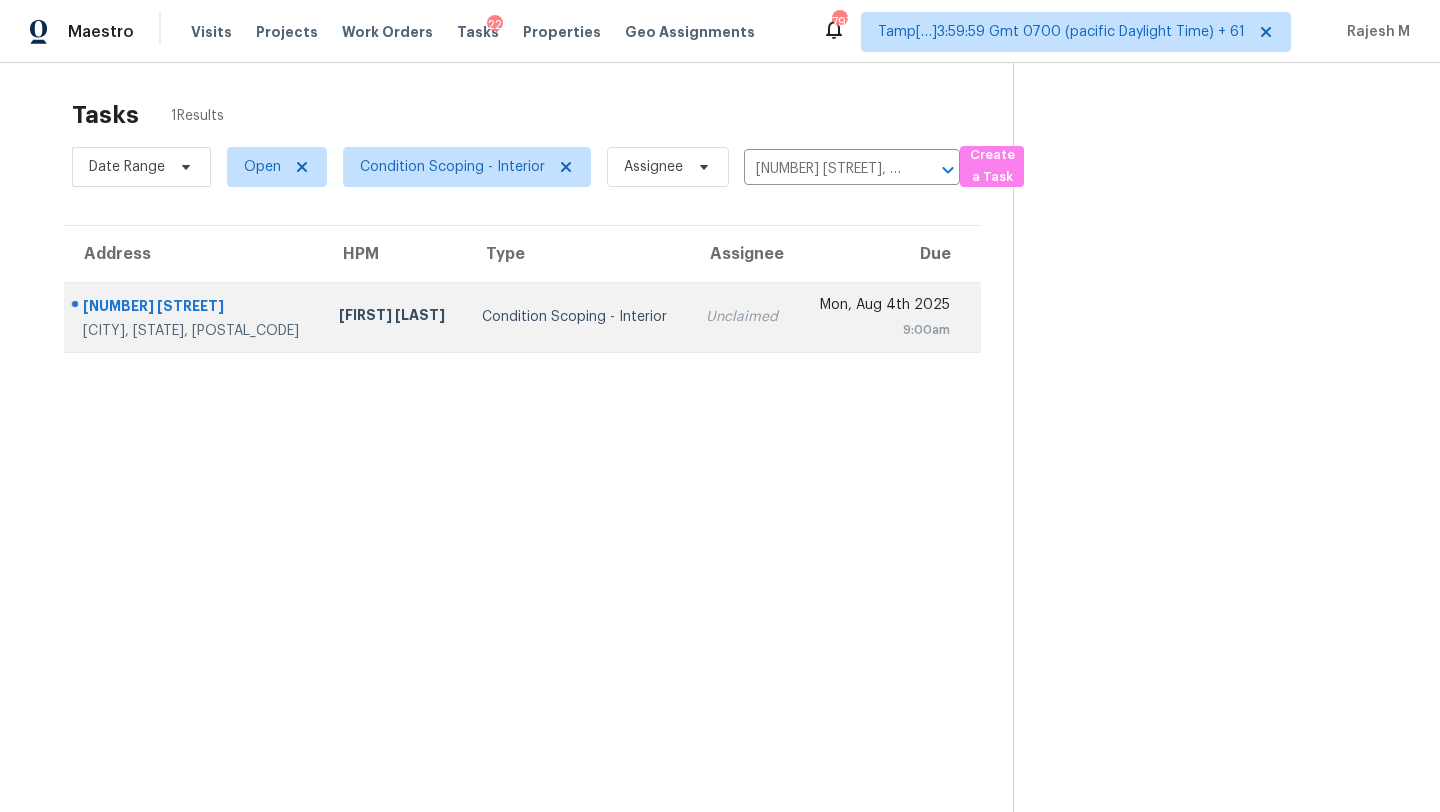 drag, startPoint x: 845, startPoint y: 302, endPoint x: 859, endPoint y: 300, distance: 14.142136 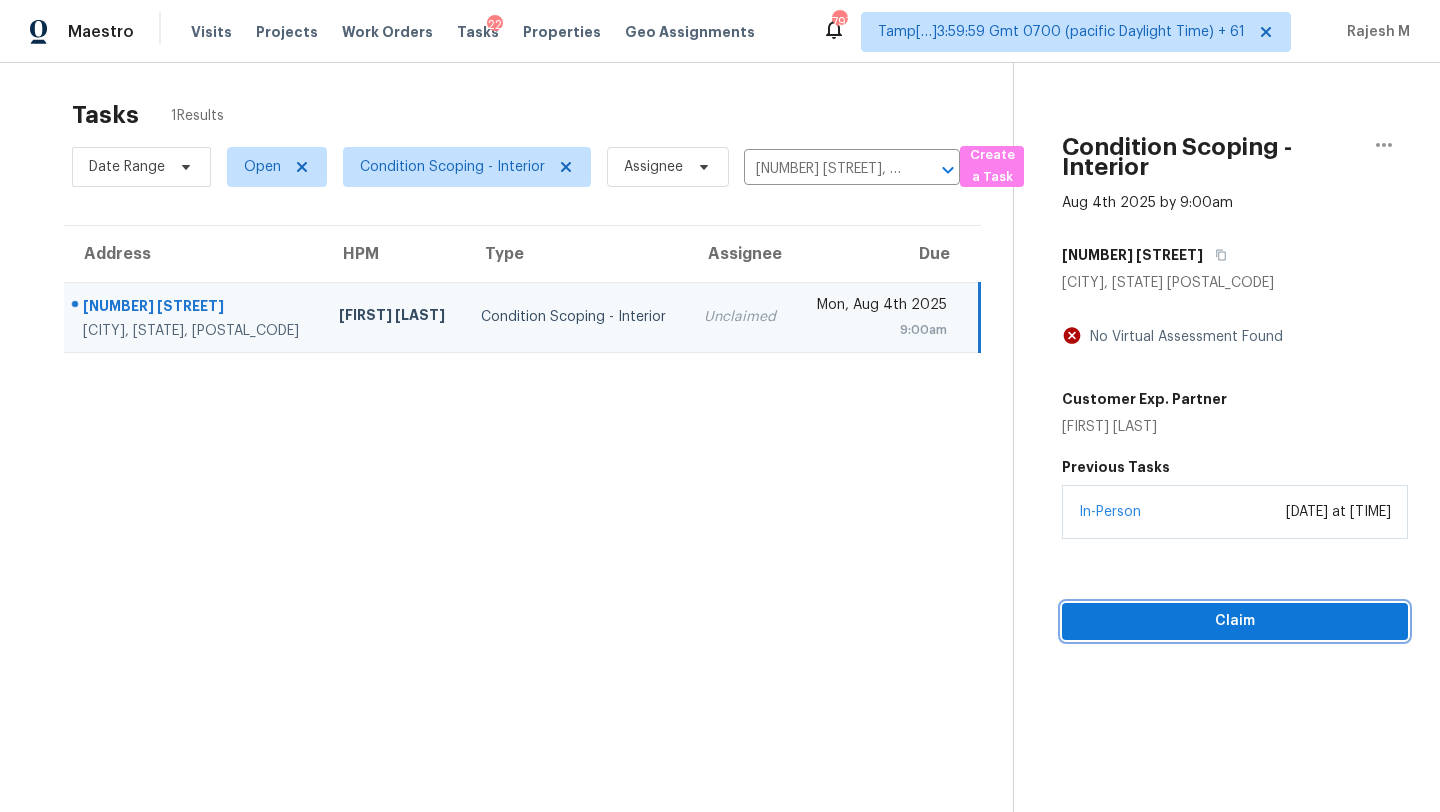 click on "Claim" at bounding box center [1235, 621] 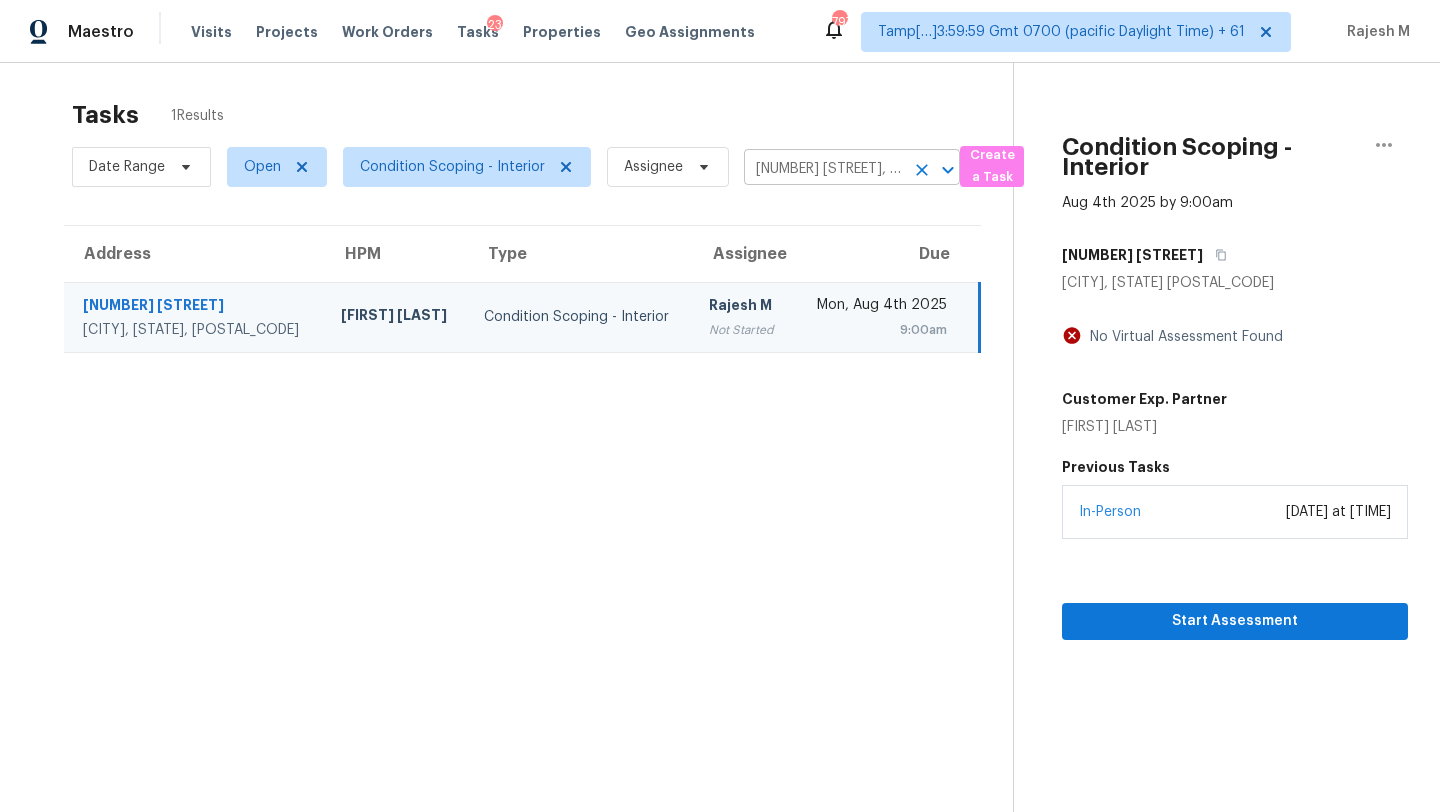click on "15 Coventry Ct, Kissimmee, FL 34758" at bounding box center [824, 169] 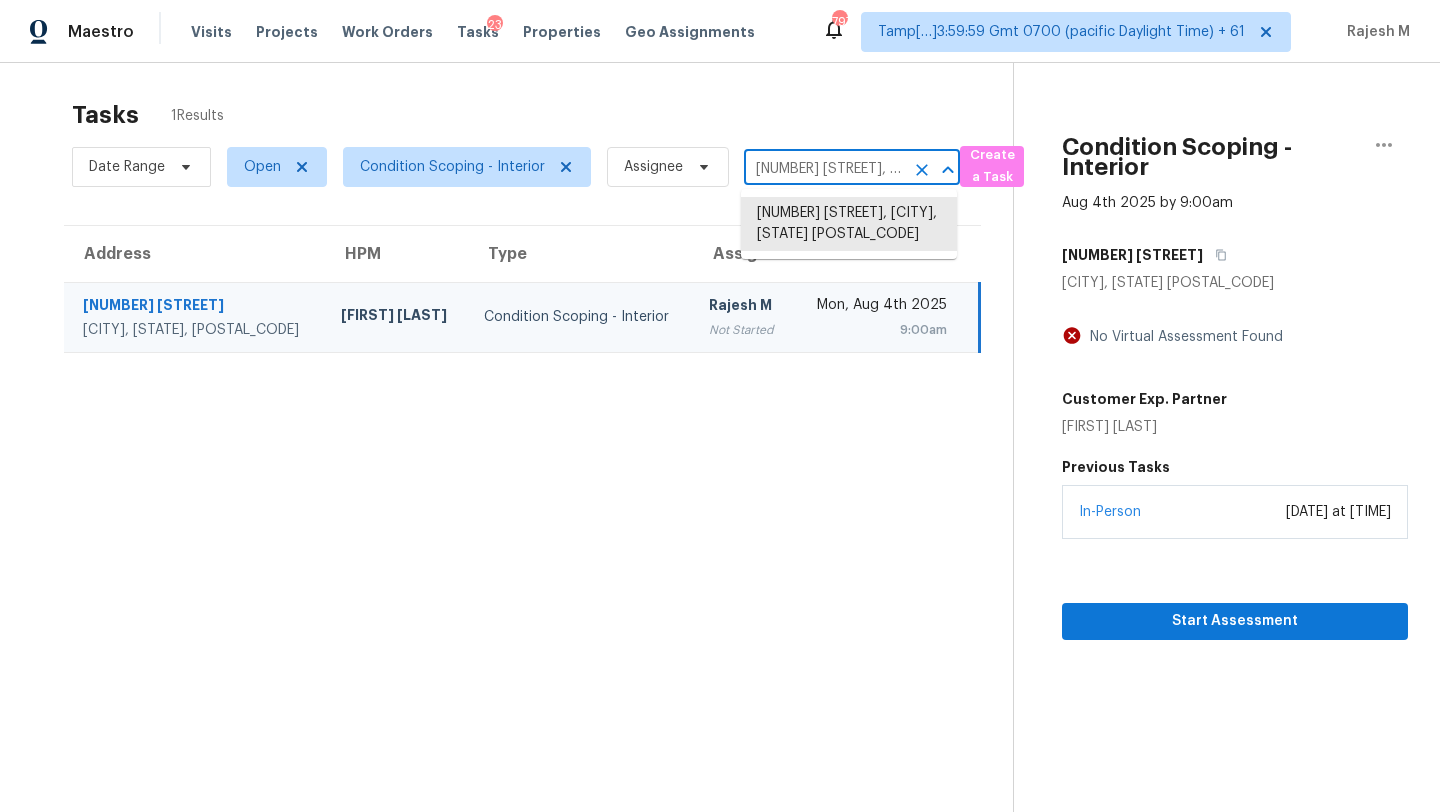 click on "15 Coventry Ct, Kissimmee, FL 34758" at bounding box center (824, 169) 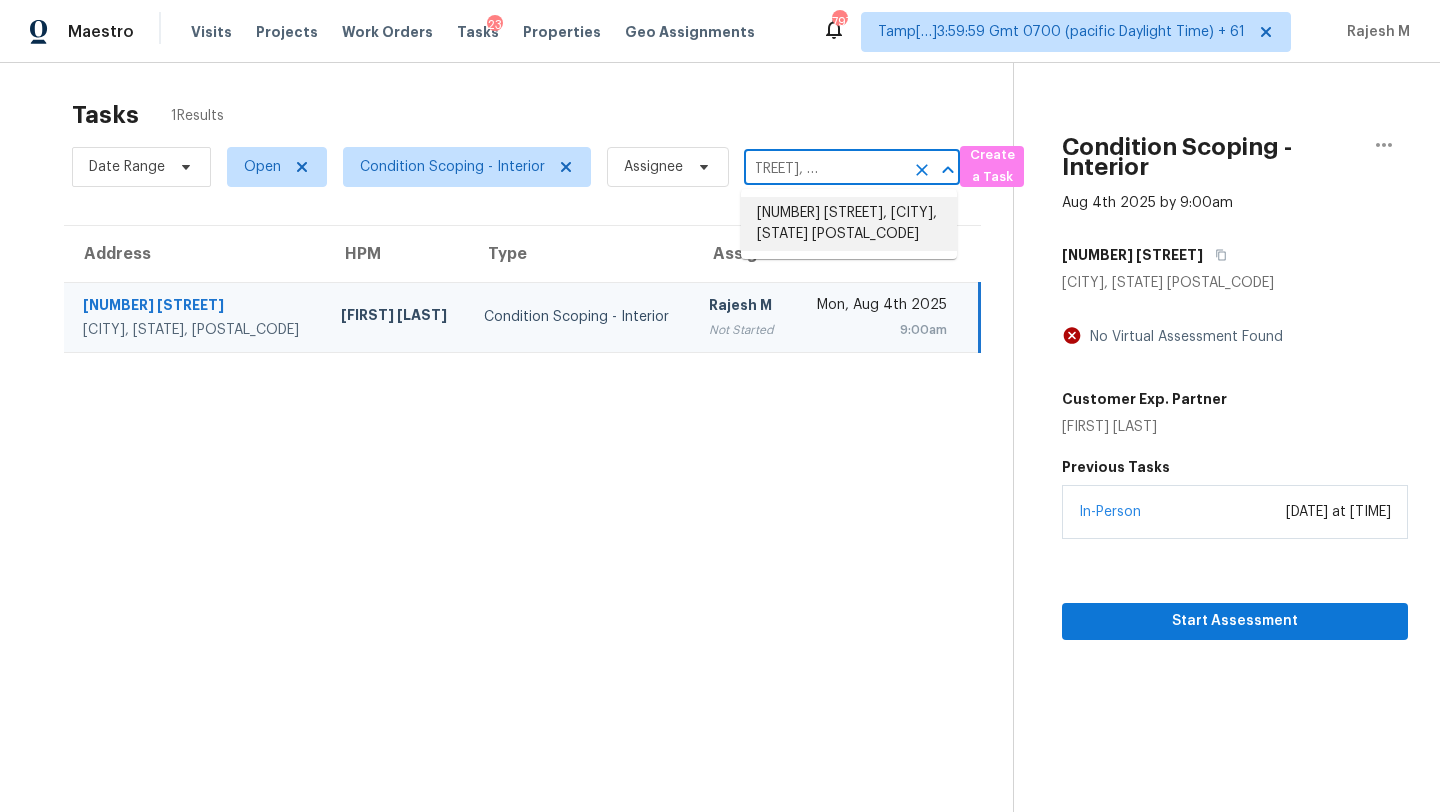 click on "14130 SW 29th Ln, Ocala, FL 34481" at bounding box center (849, 224) 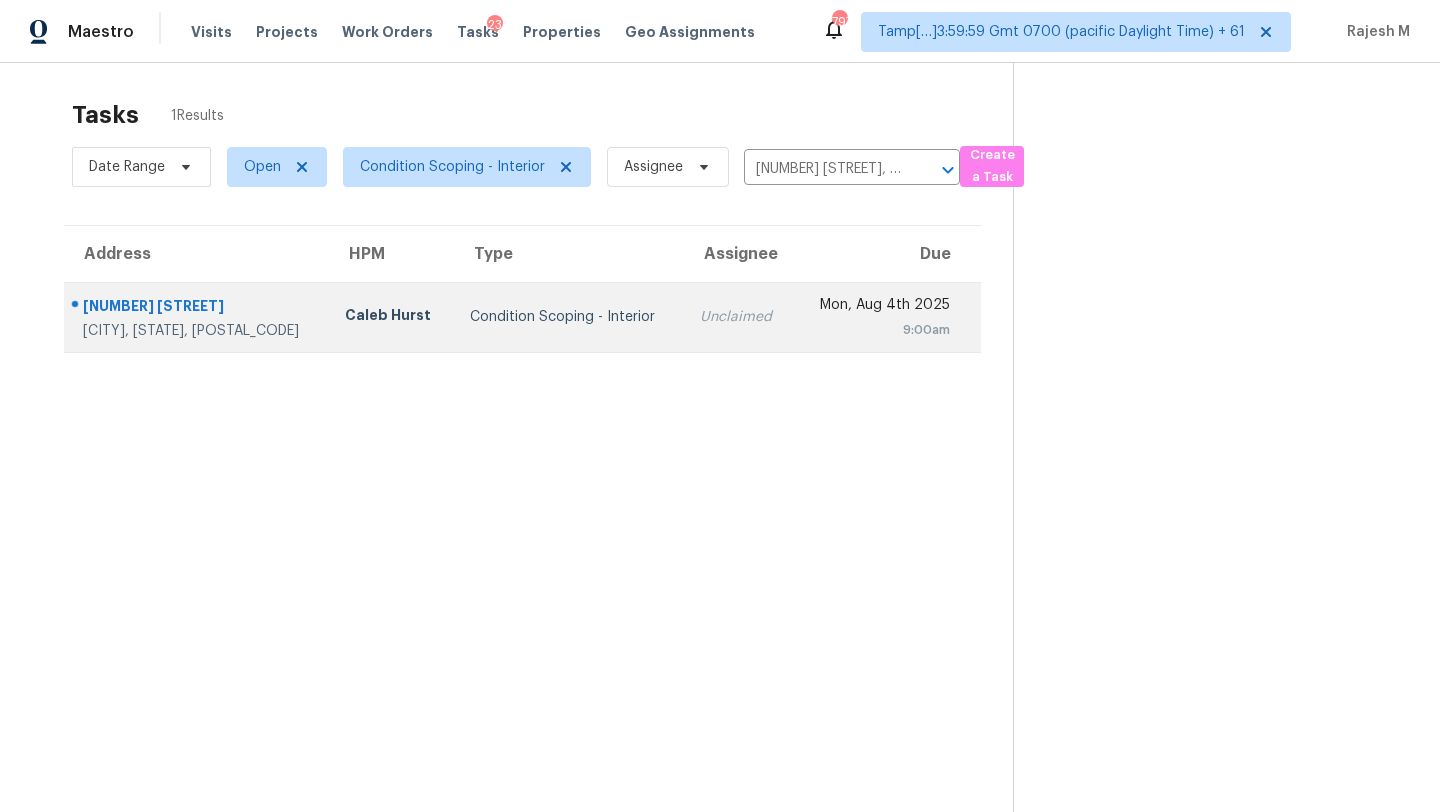 click on "Mon, Aug 4th 2025 9:00am" at bounding box center [887, 317] 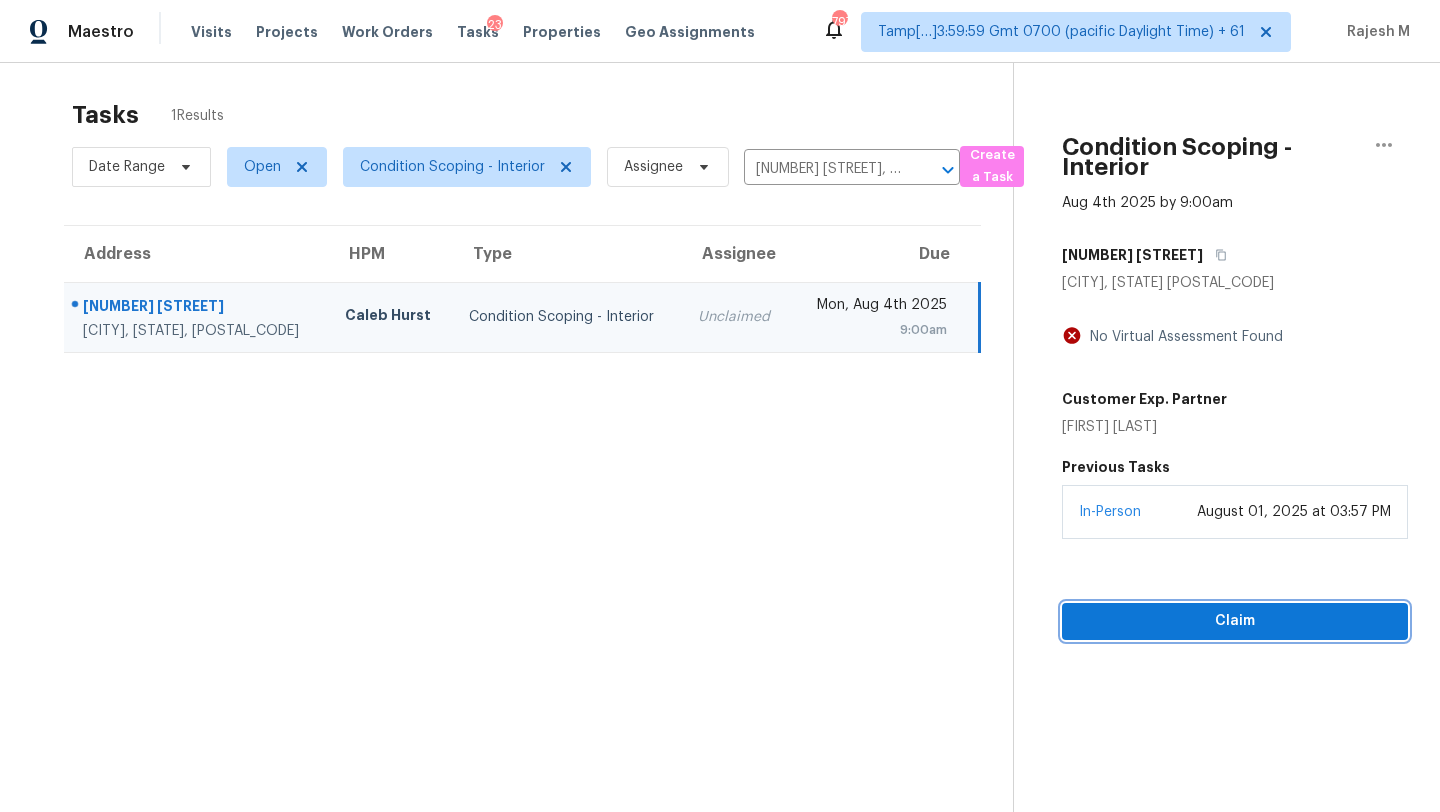 click on "Claim" at bounding box center [1235, 621] 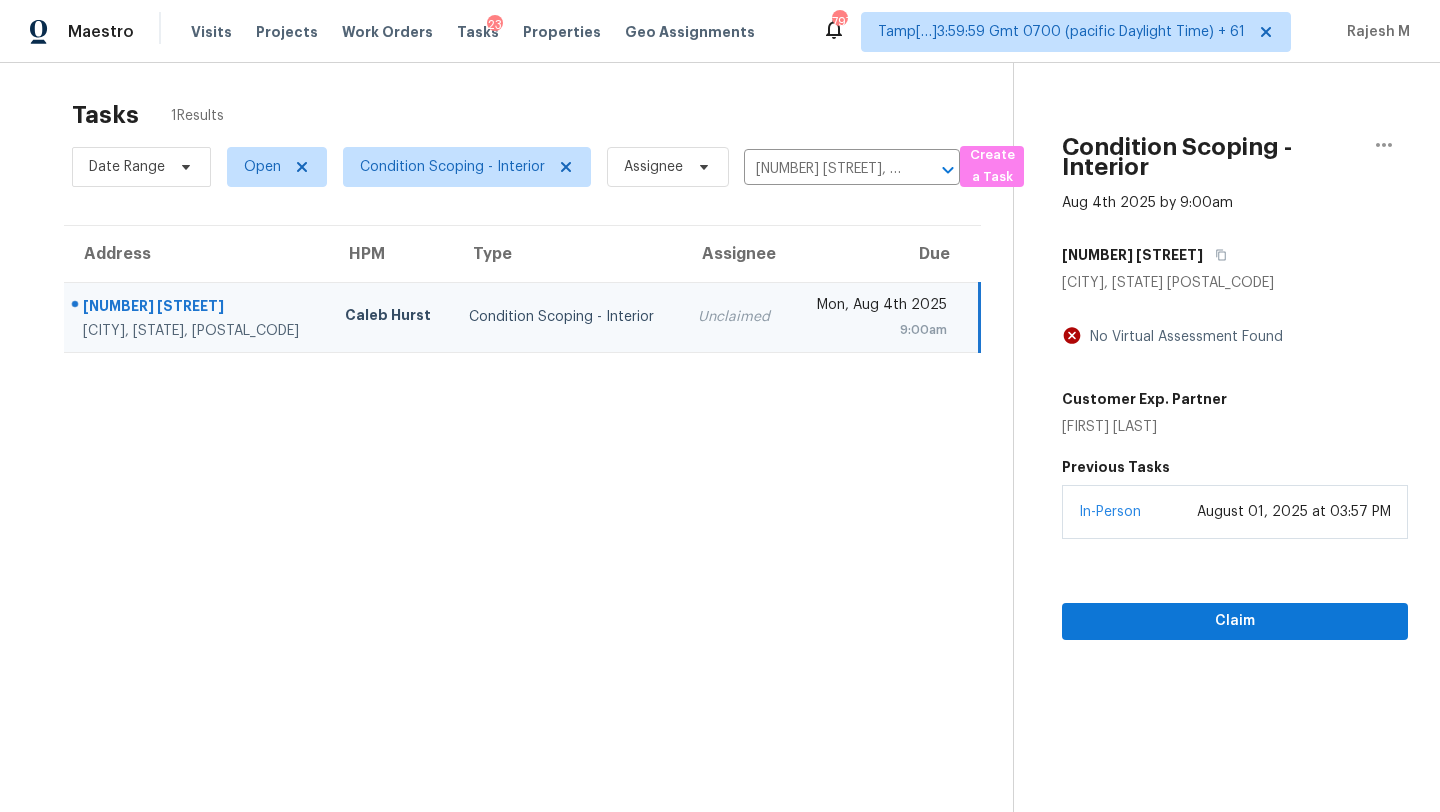 scroll, scrollTop: 0, scrollLeft: 0, axis: both 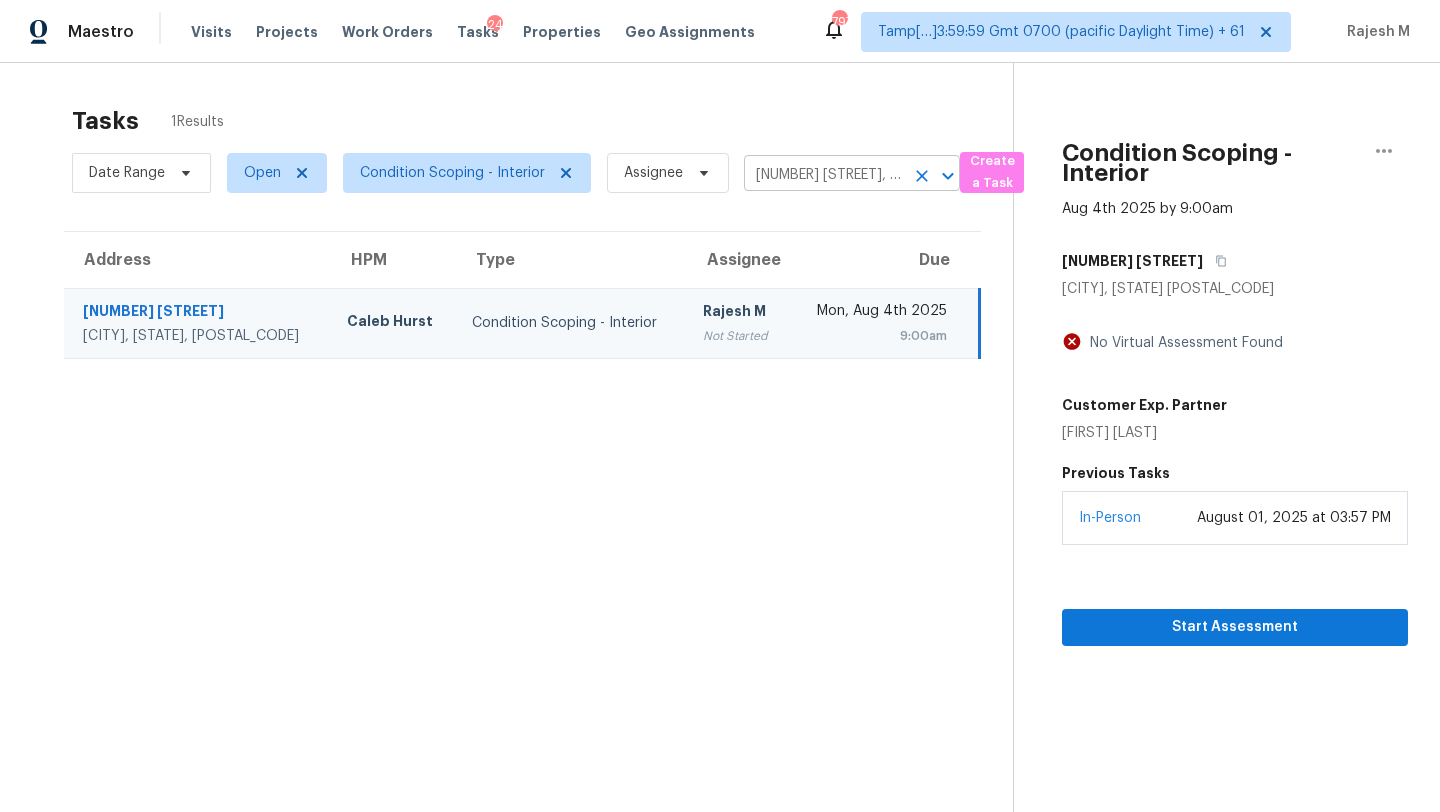 click 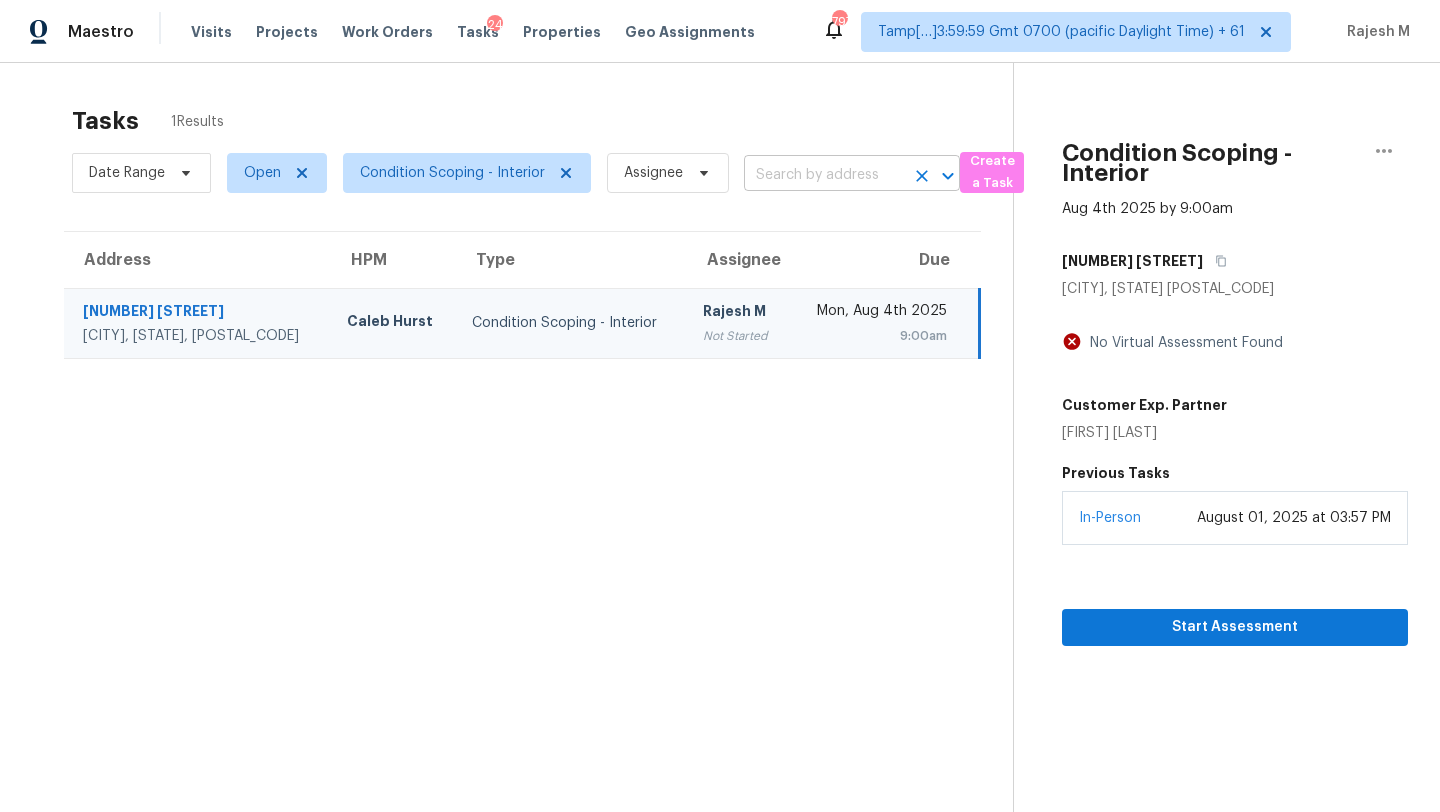 scroll, scrollTop: 0, scrollLeft: 0, axis: both 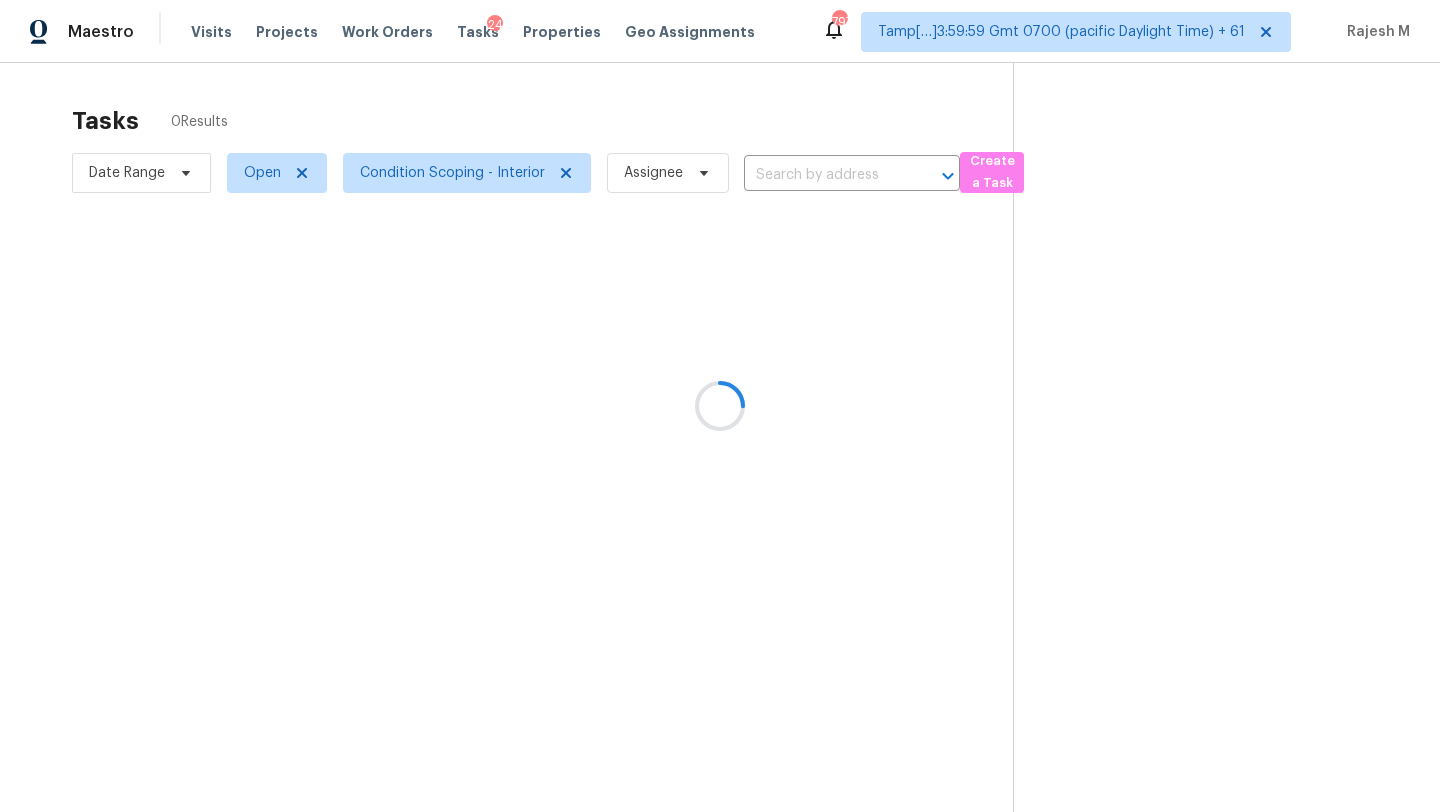 click at bounding box center [720, 406] 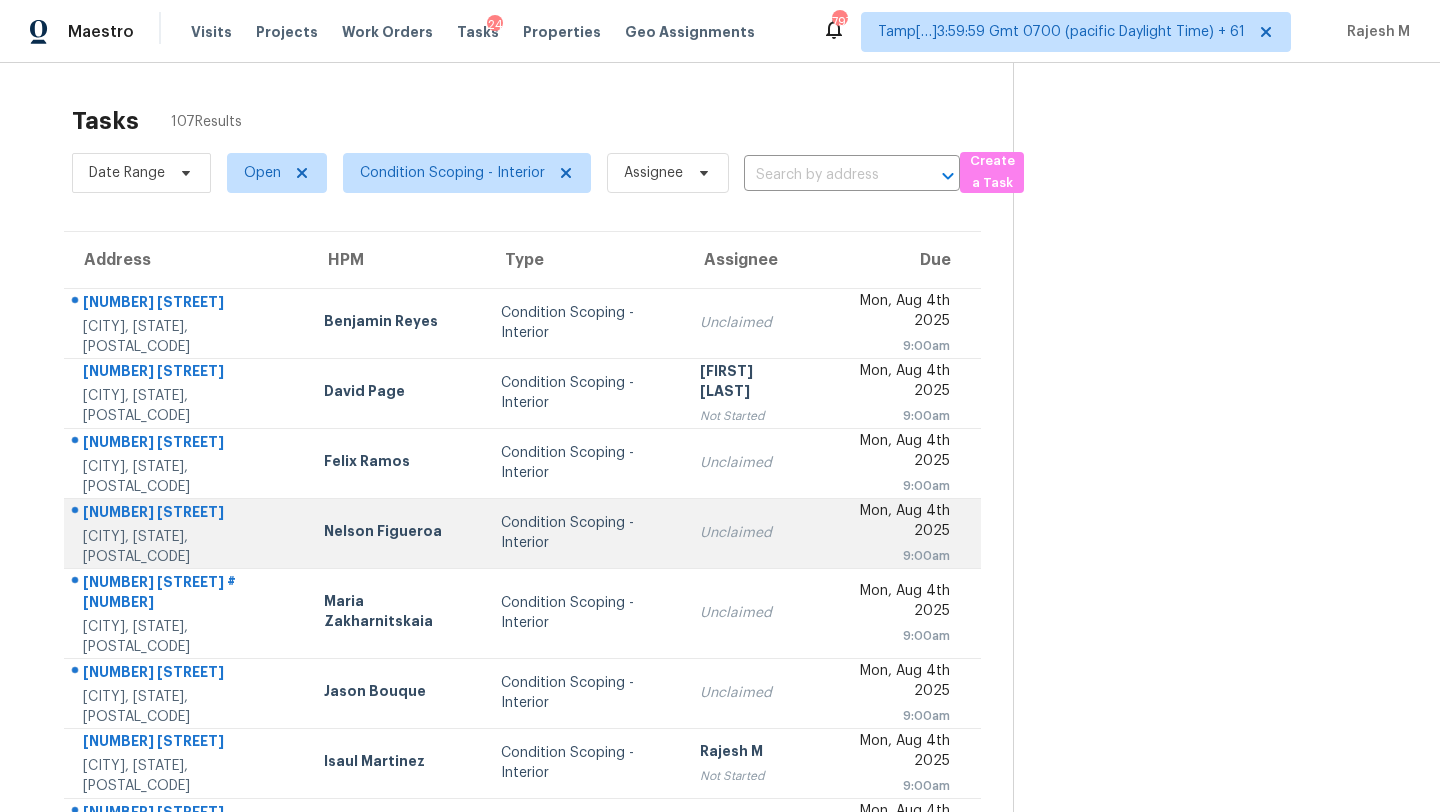 scroll, scrollTop: 229, scrollLeft: 0, axis: vertical 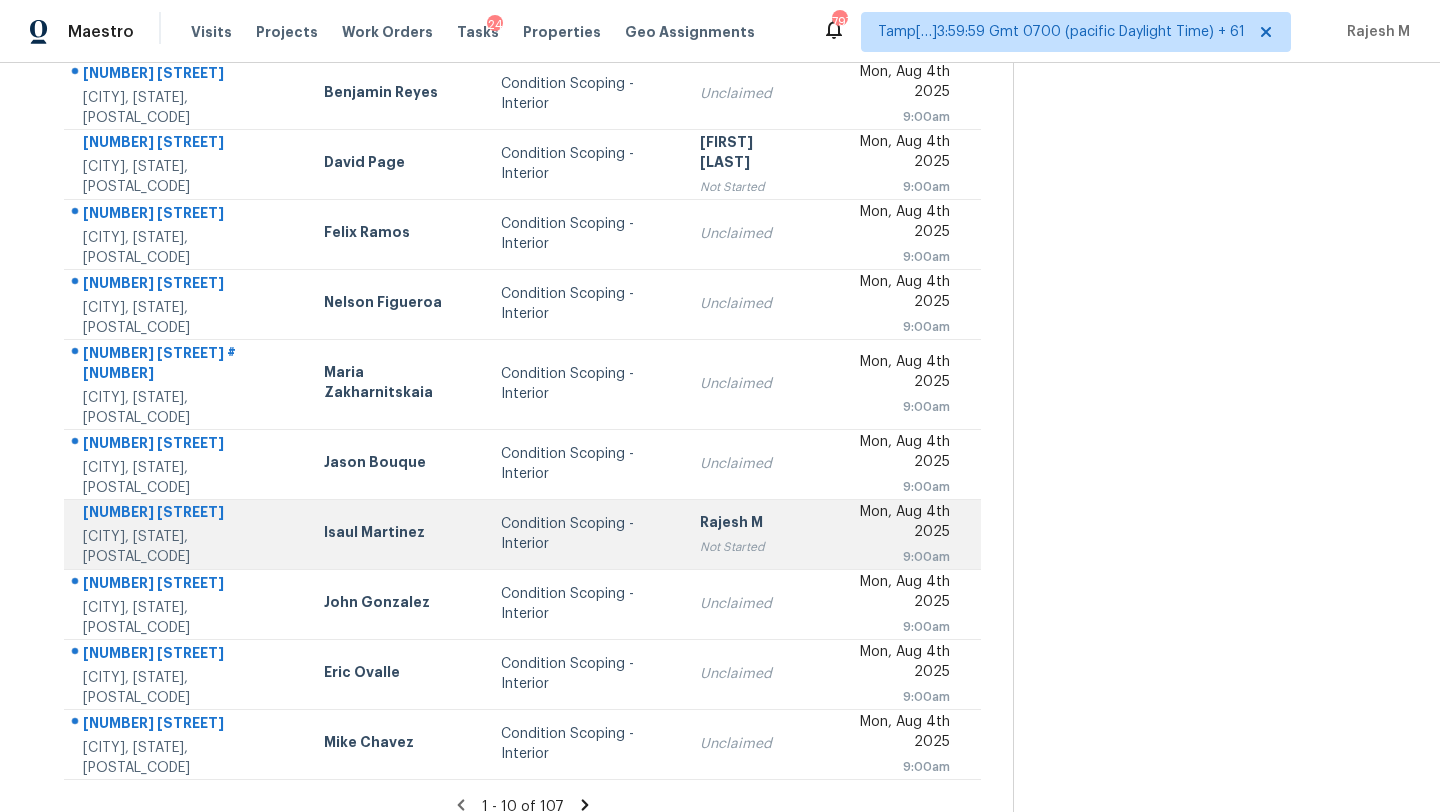click on "Condition Scoping - Interior" at bounding box center [584, 534] 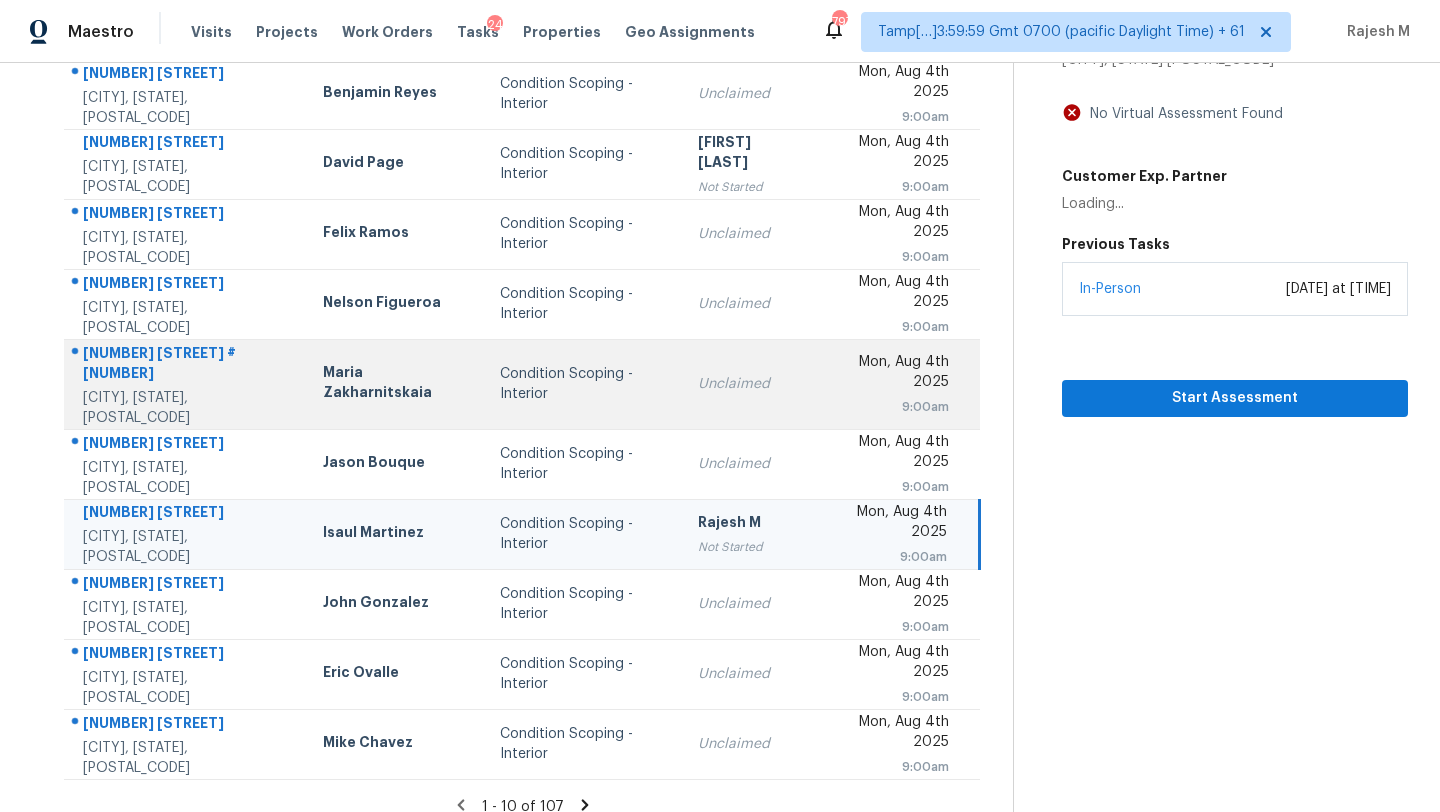 scroll, scrollTop: 0, scrollLeft: 0, axis: both 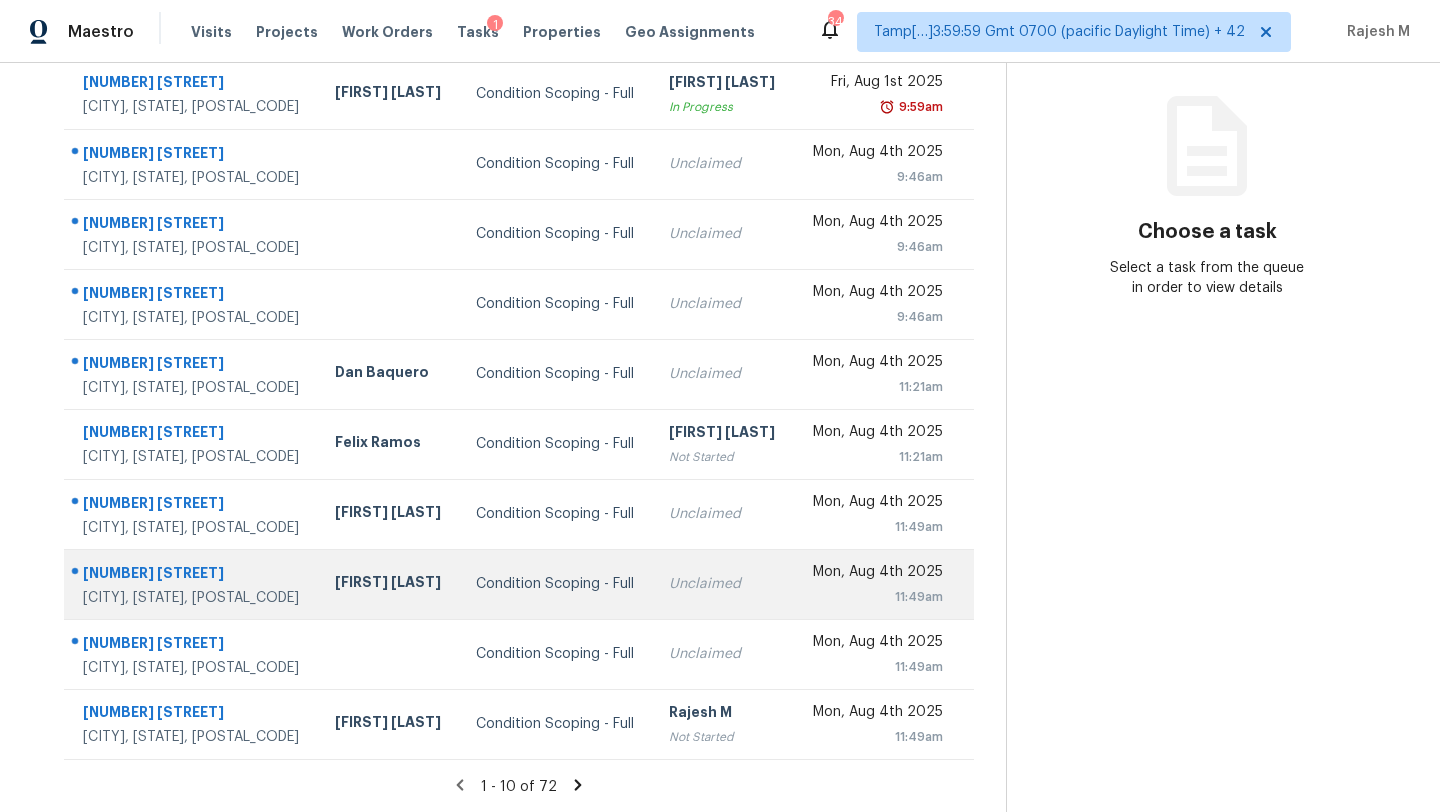click on "Condition Scoping - Full" at bounding box center [556, 584] 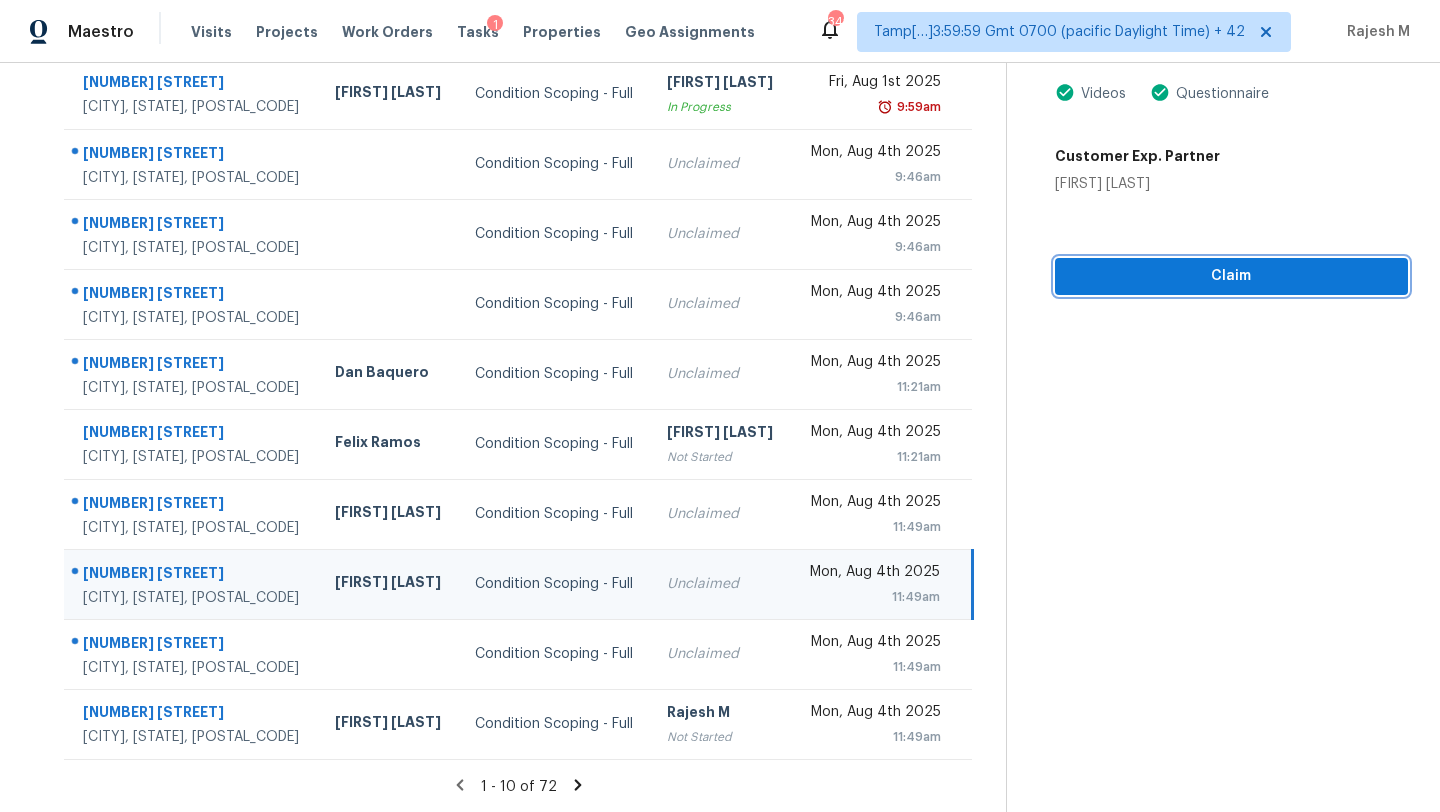 click on "Claim" at bounding box center [1231, 276] 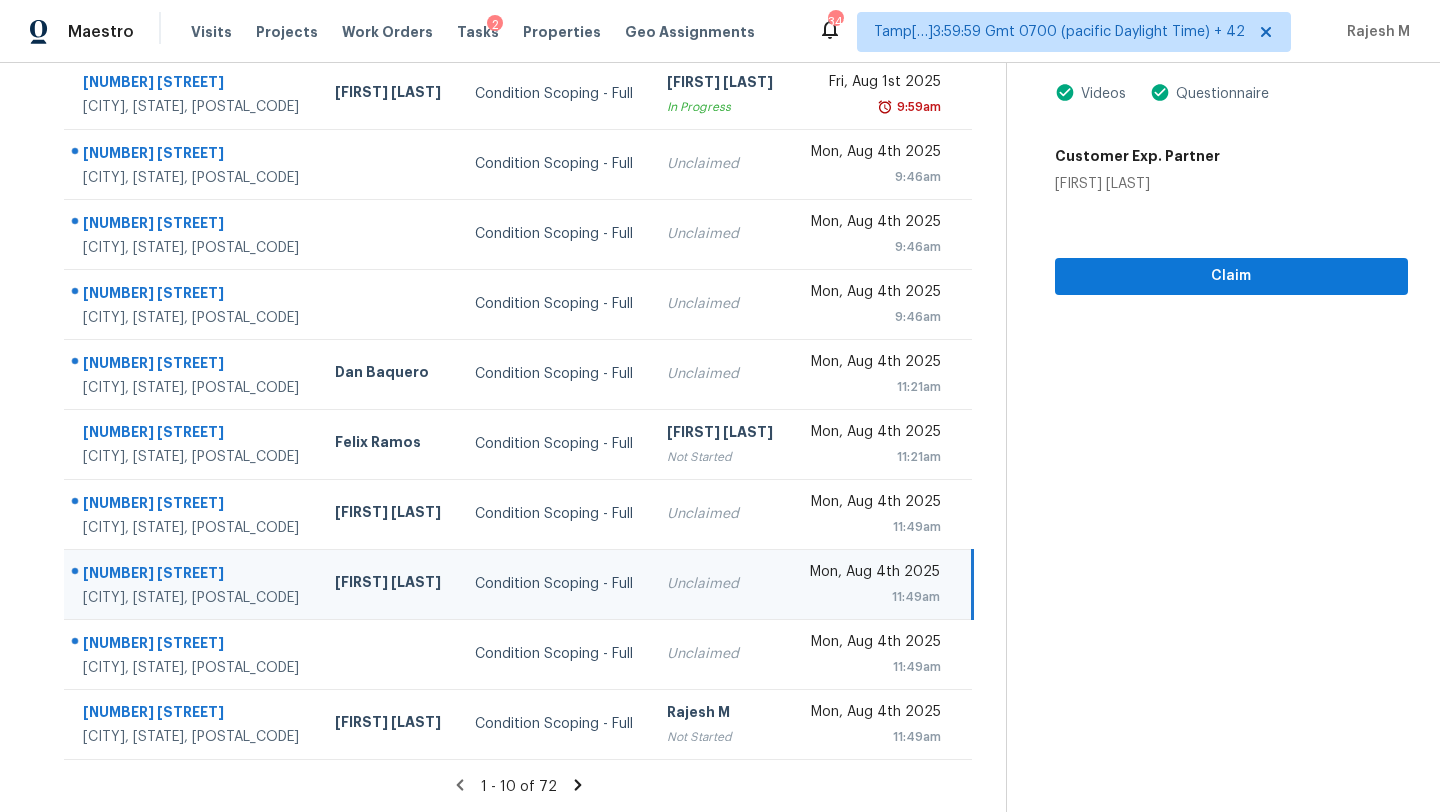 click 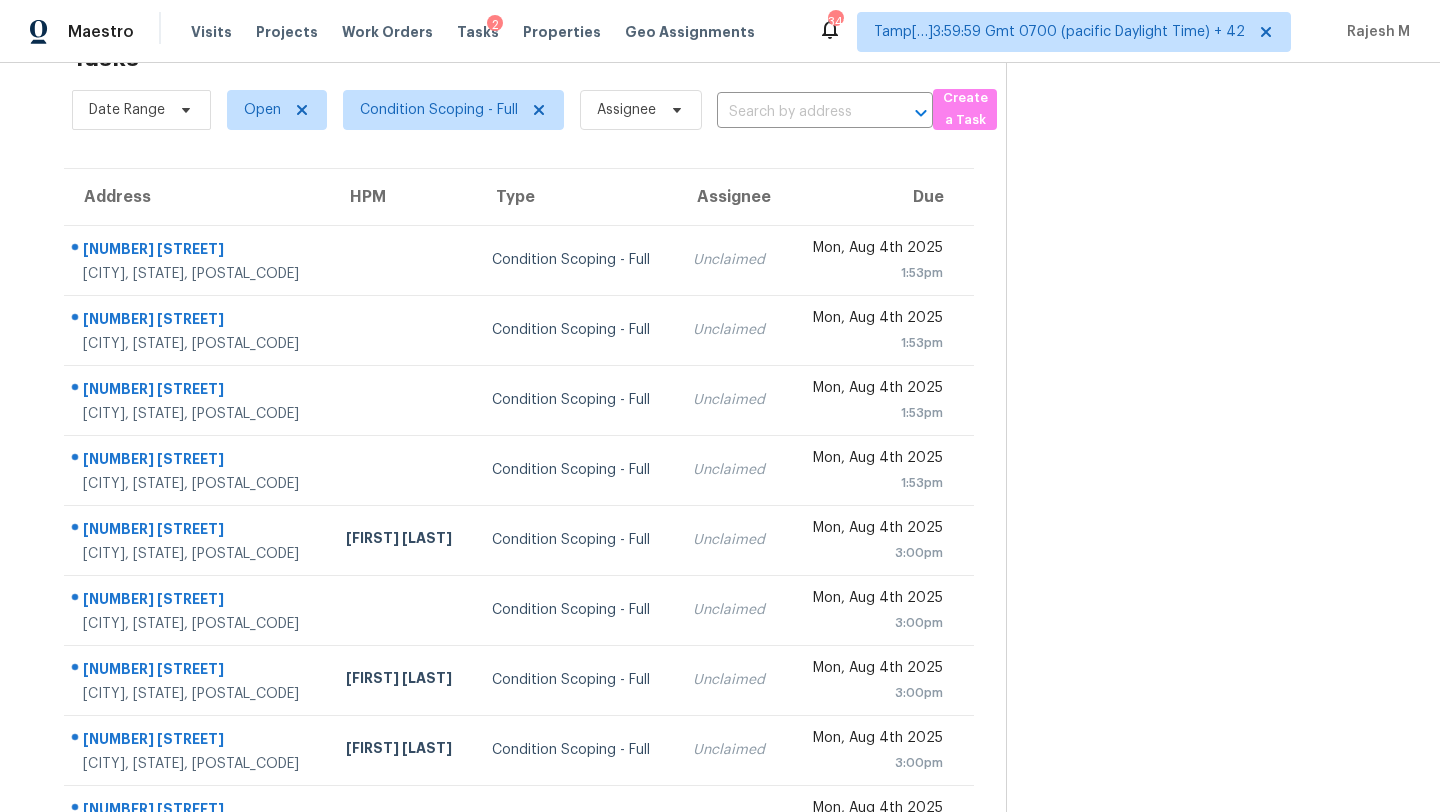 scroll, scrollTop: 229, scrollLeft: 0, axis: vertical 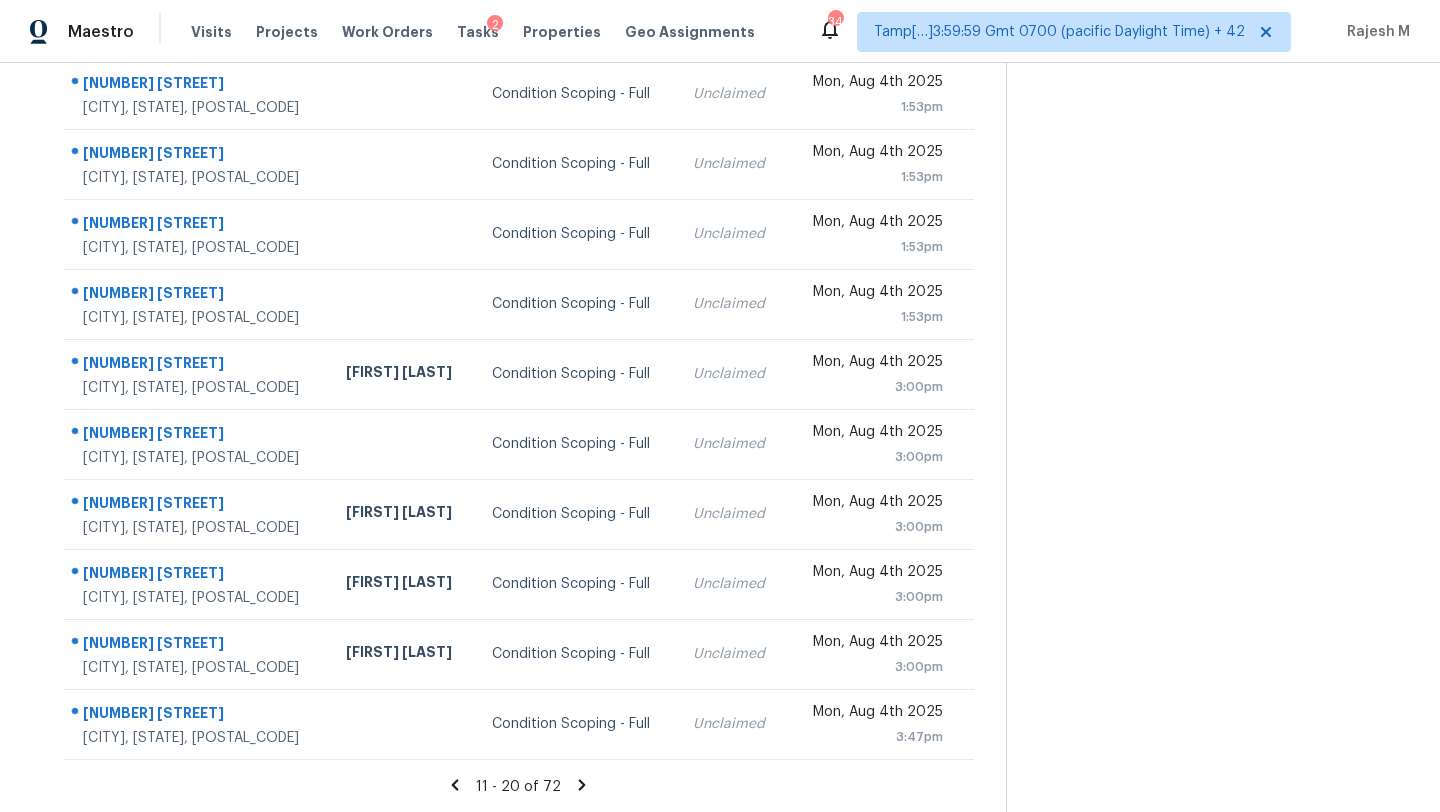 click 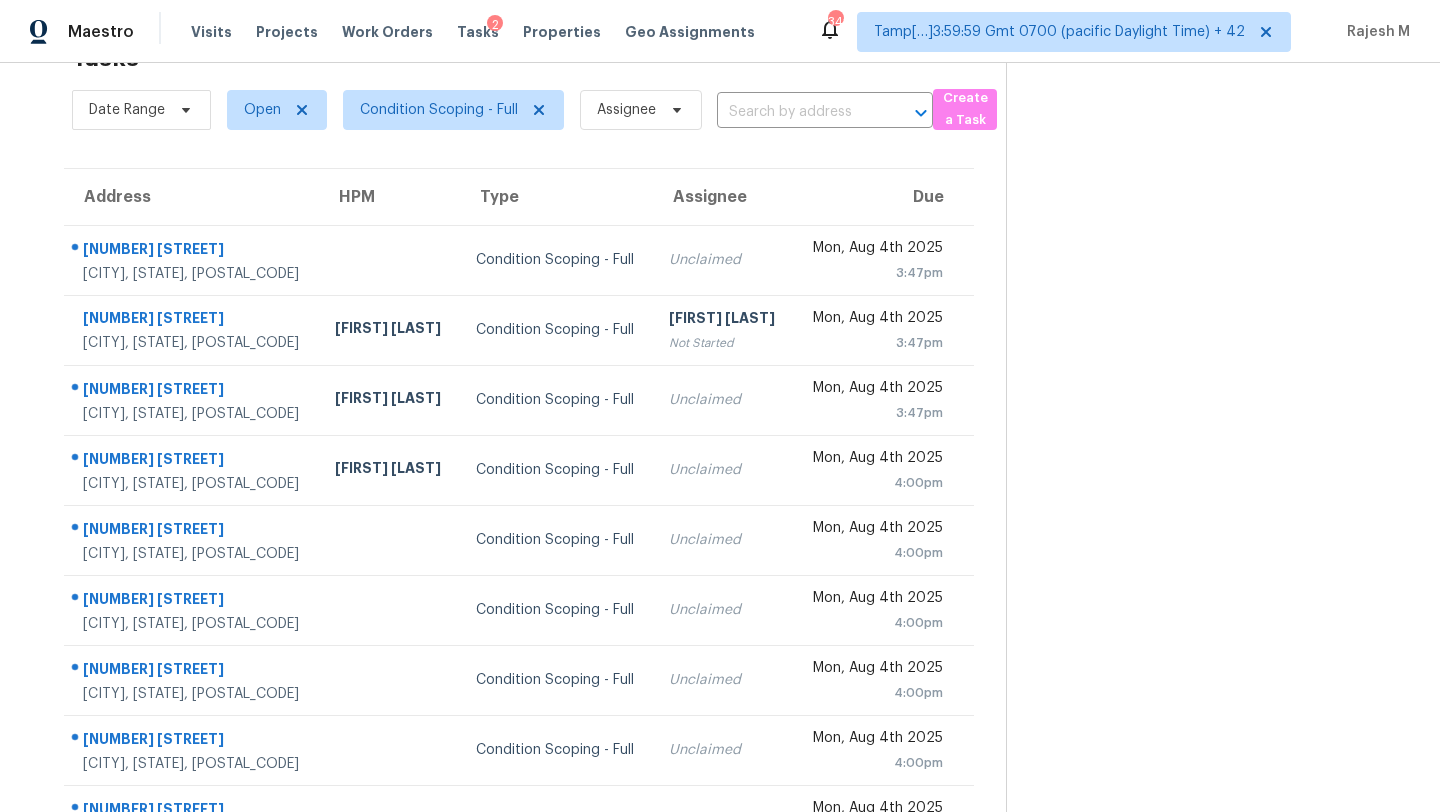 scroll, scrollTop: 229, scrollLeft: 0, axis: vertical 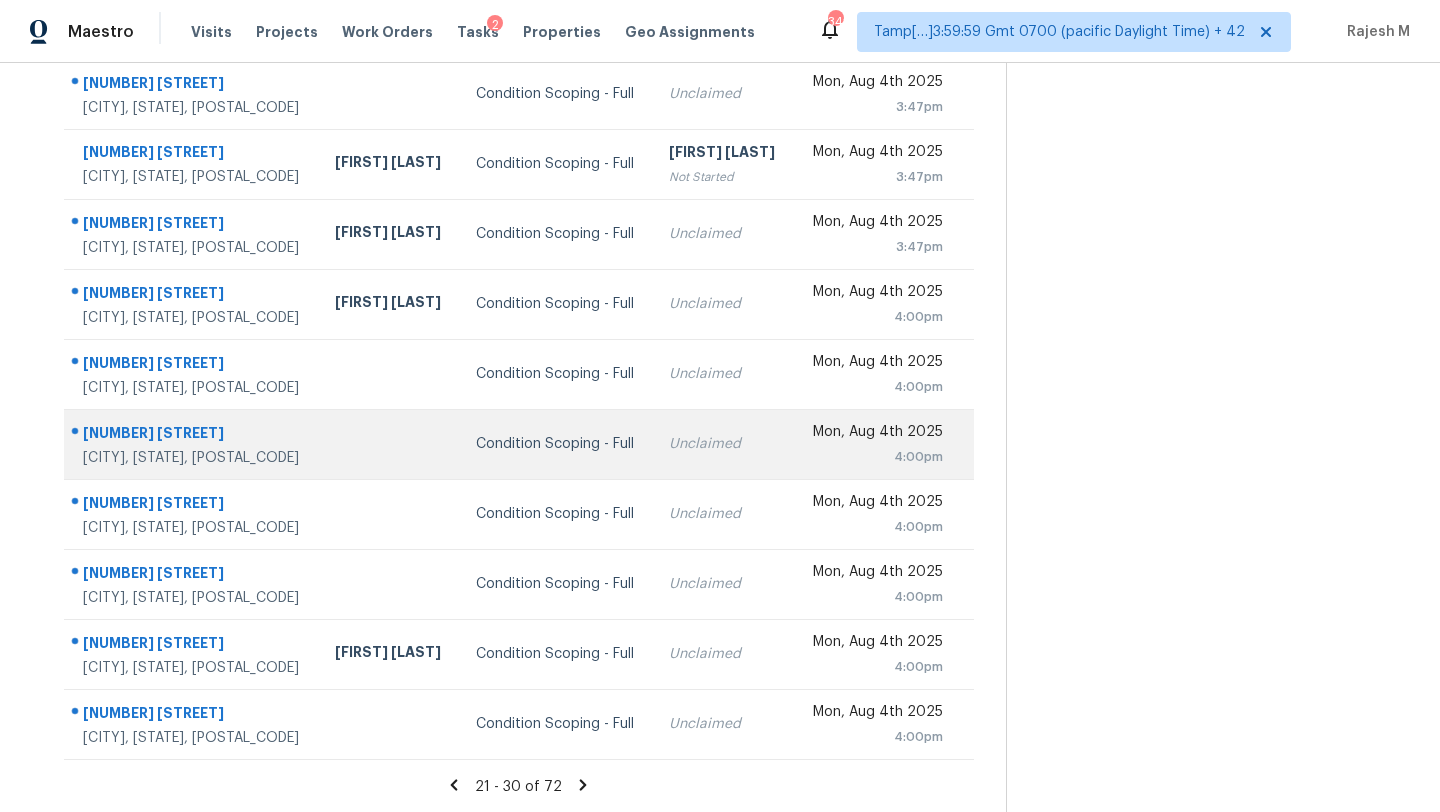 click at bounding box center (389, 444) 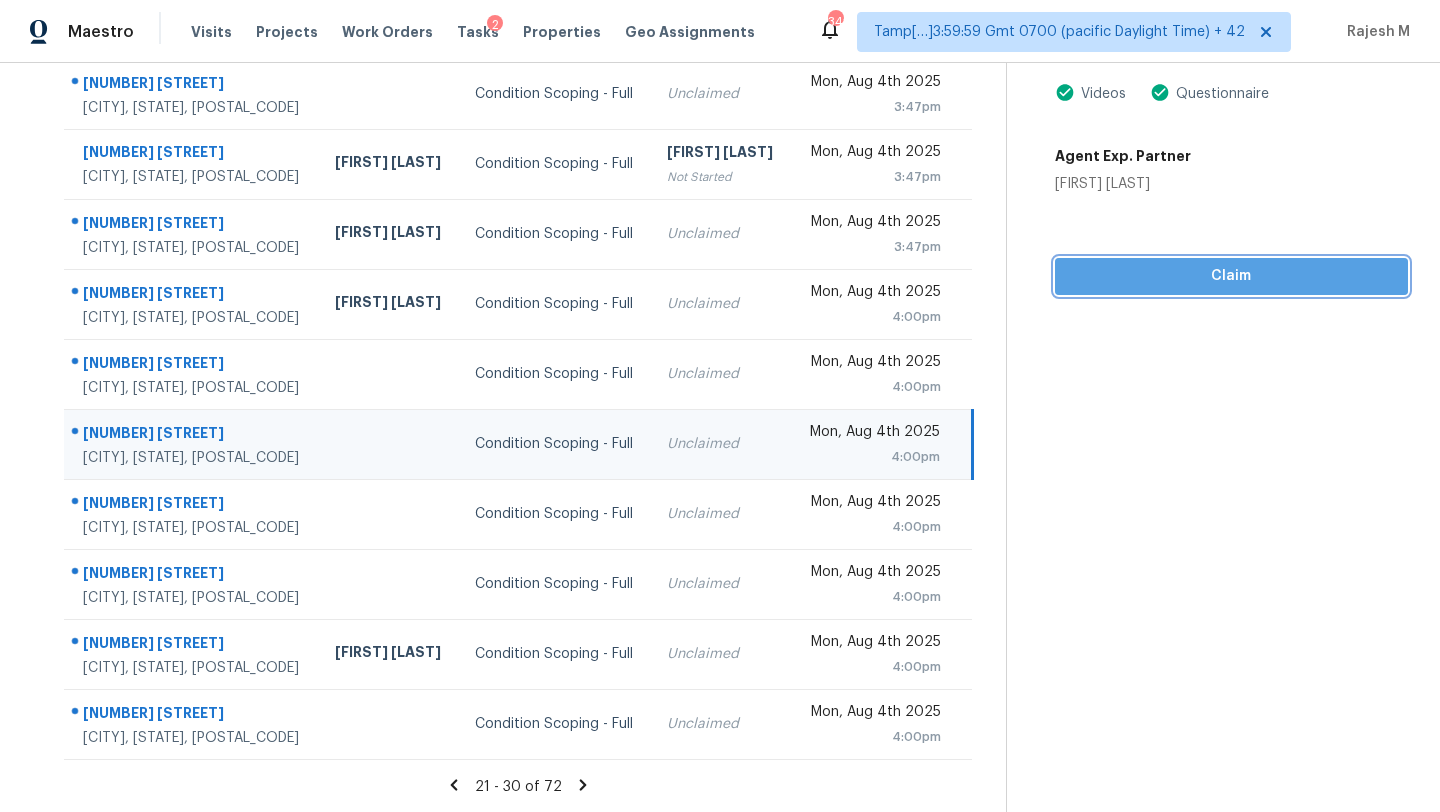click on "Claim" at bounding box center (1231, 276) 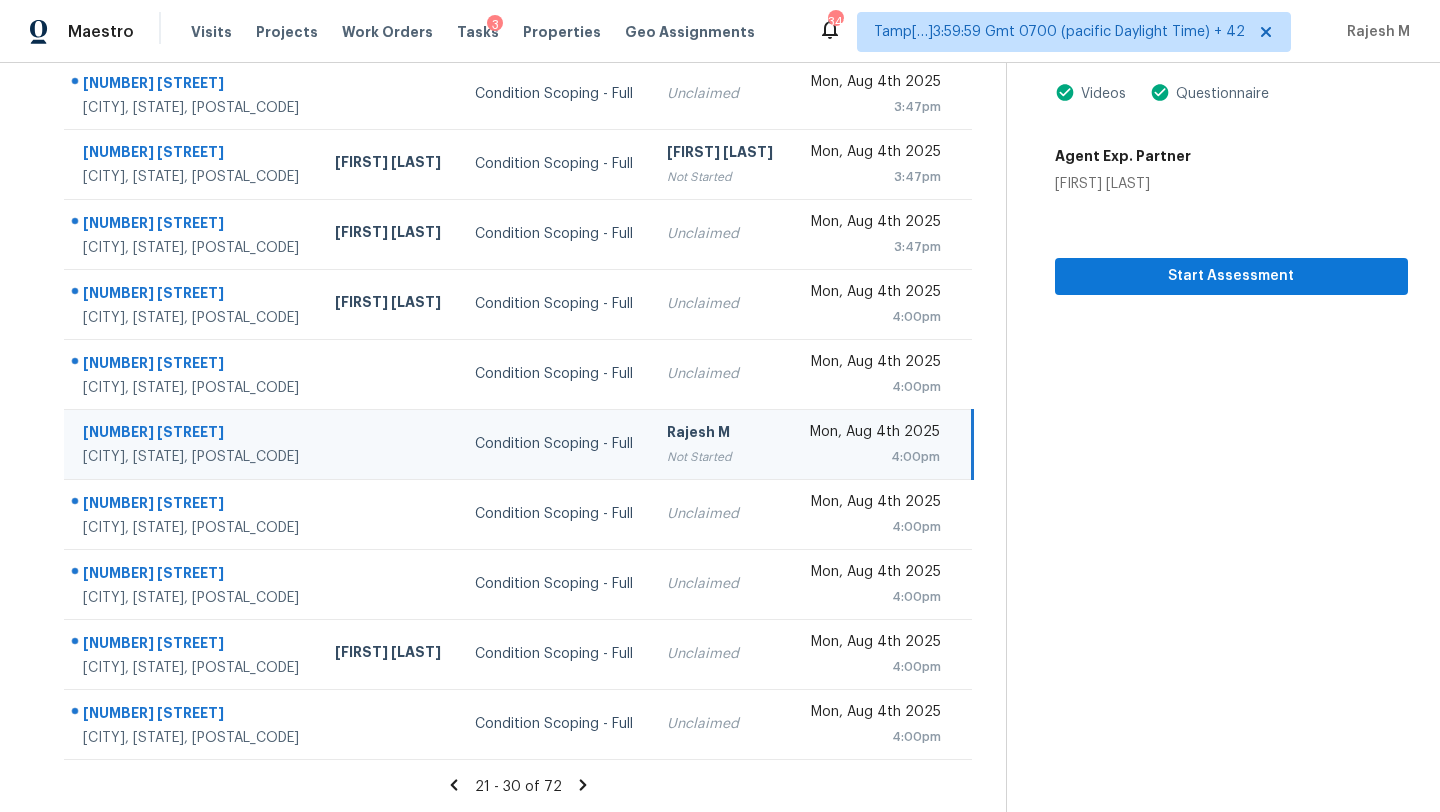 click on "21 - 30 of 72" at bounding box center (519, 786) 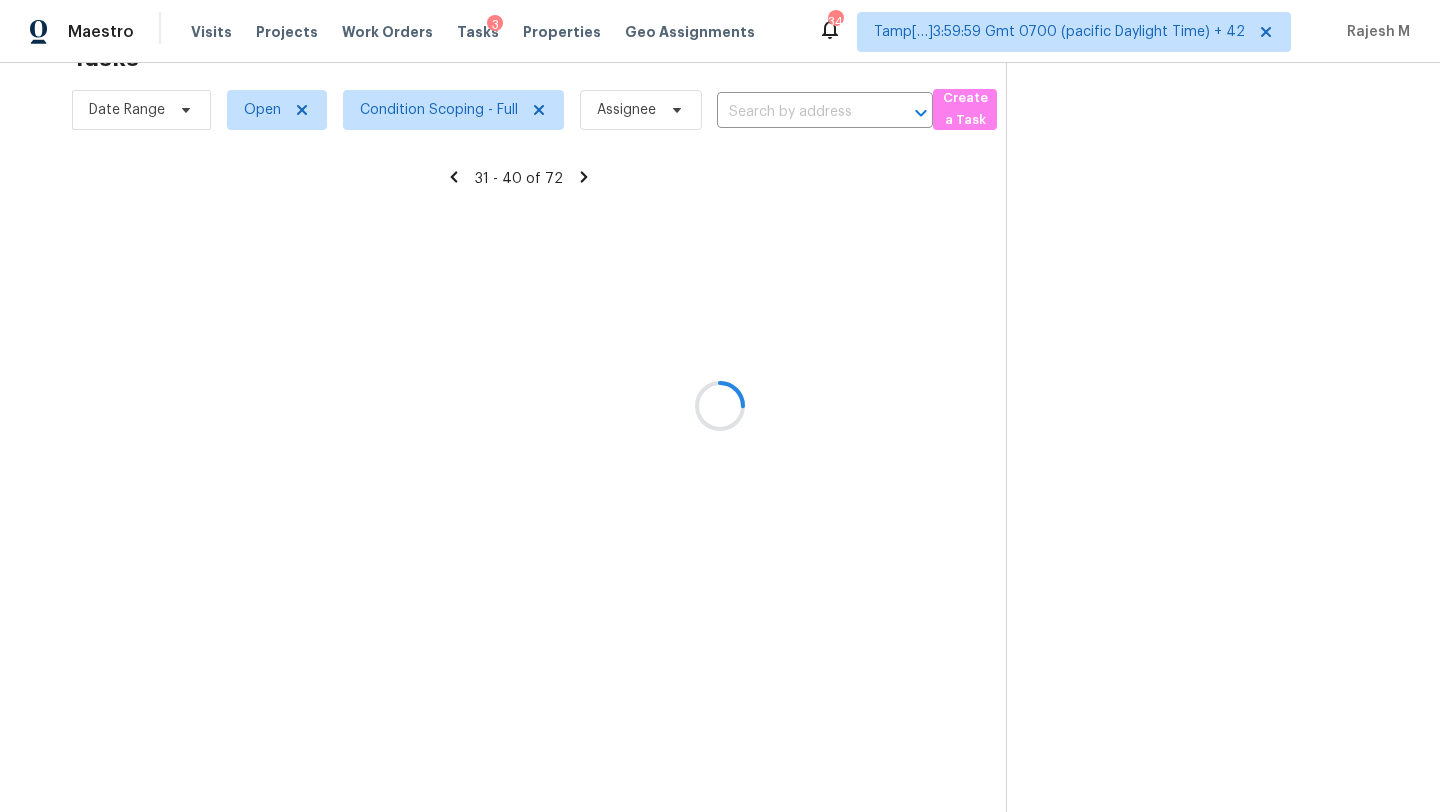 scroll, scrollTop: 229, scrollLeft: 0, axis: vertical 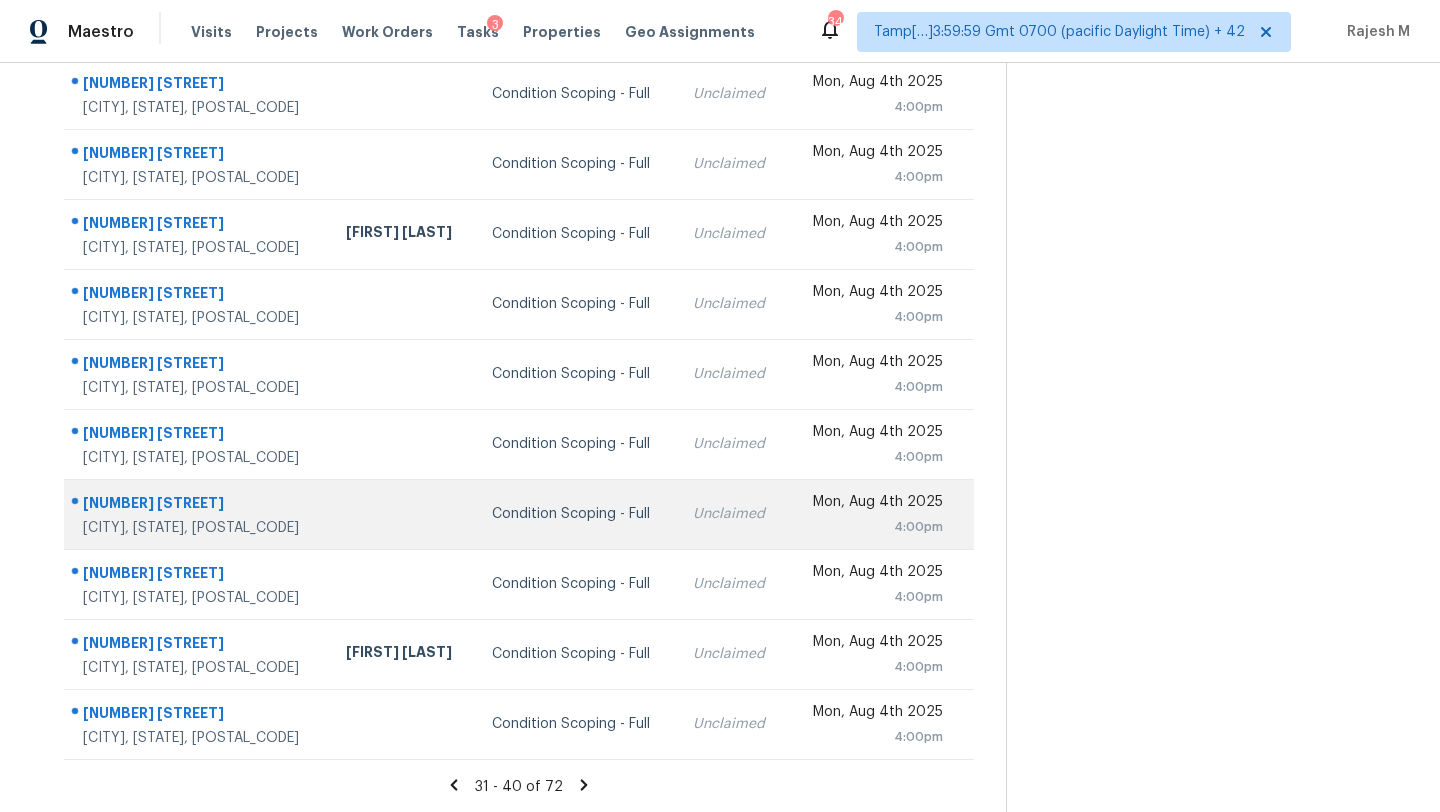 click on "4404 Eileen St   Haltom City, TX, 76117" at bounding box center [197, 514] 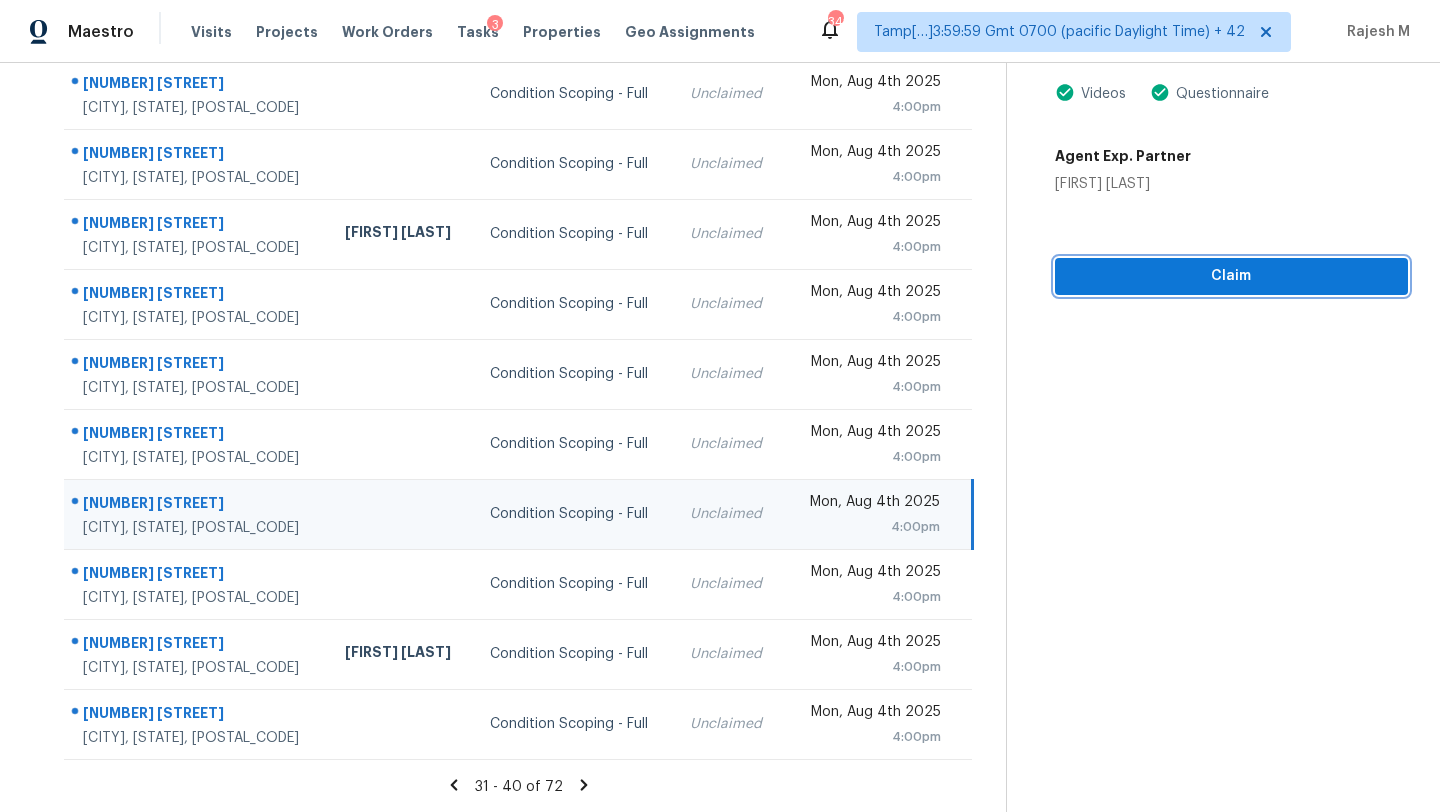 click on "Claim" at bounding box center [1231, 276] 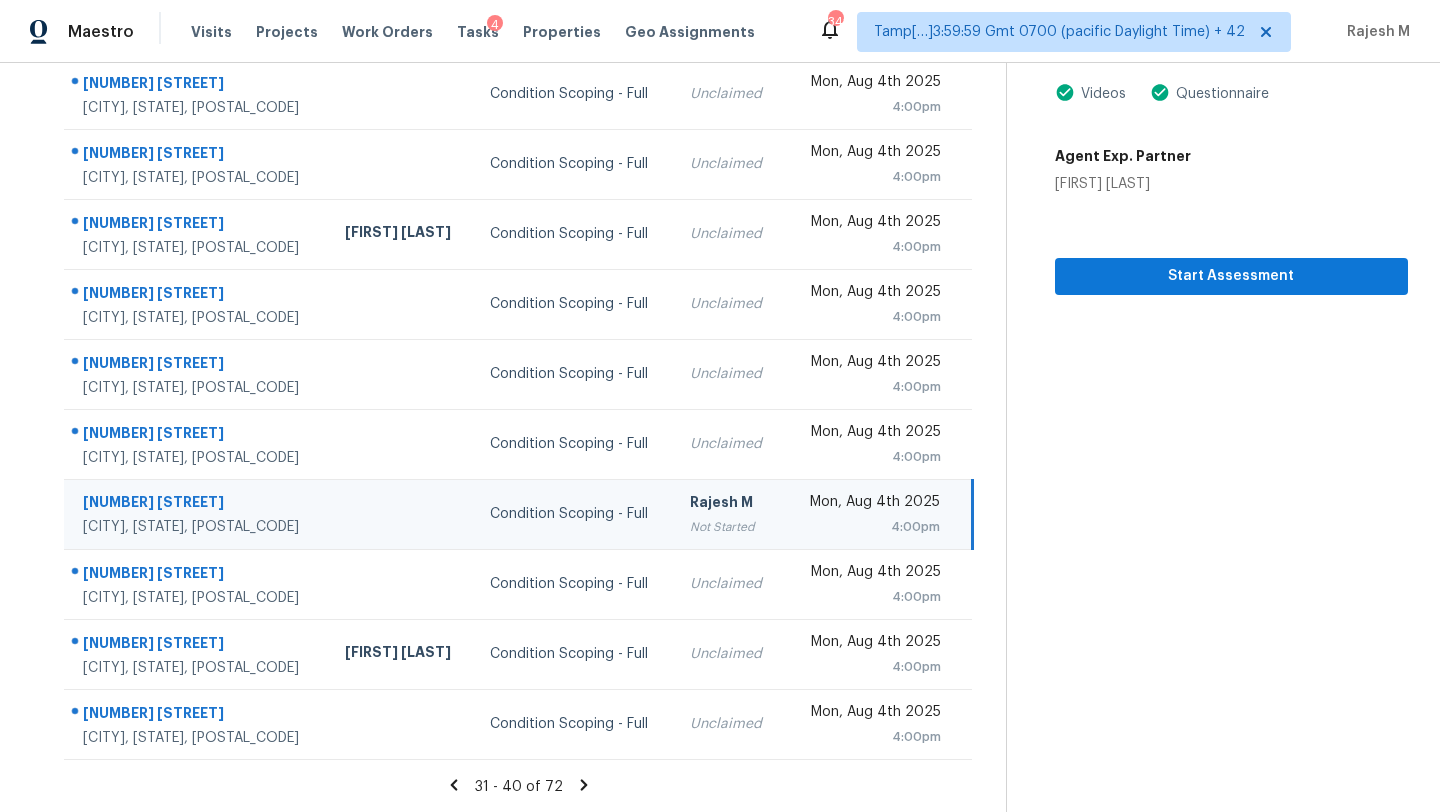 click on "31 - 40 of 72" at bounding box center [519, 786] 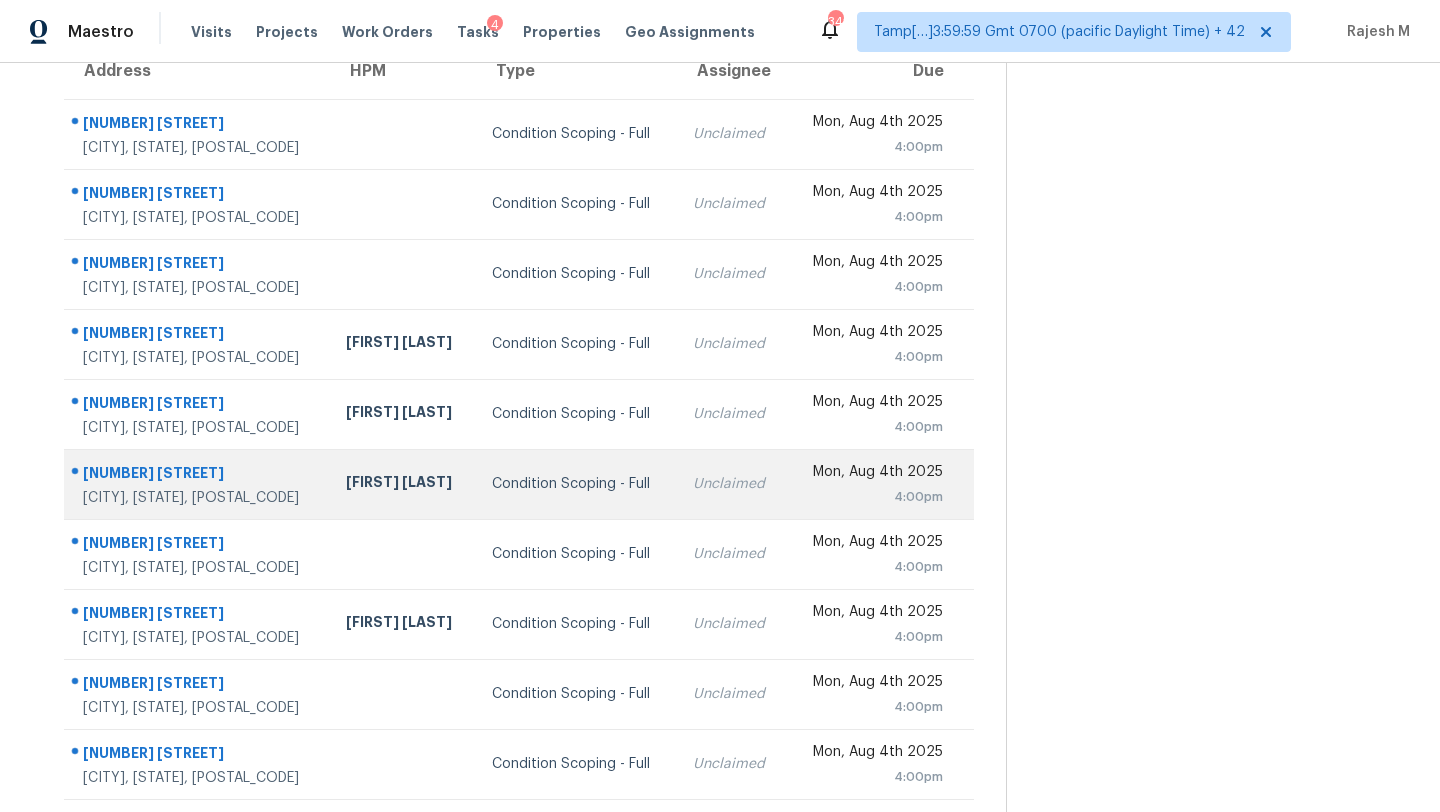 scroll, scrollTop: 229, scrollLeft: 0, axis: vertical 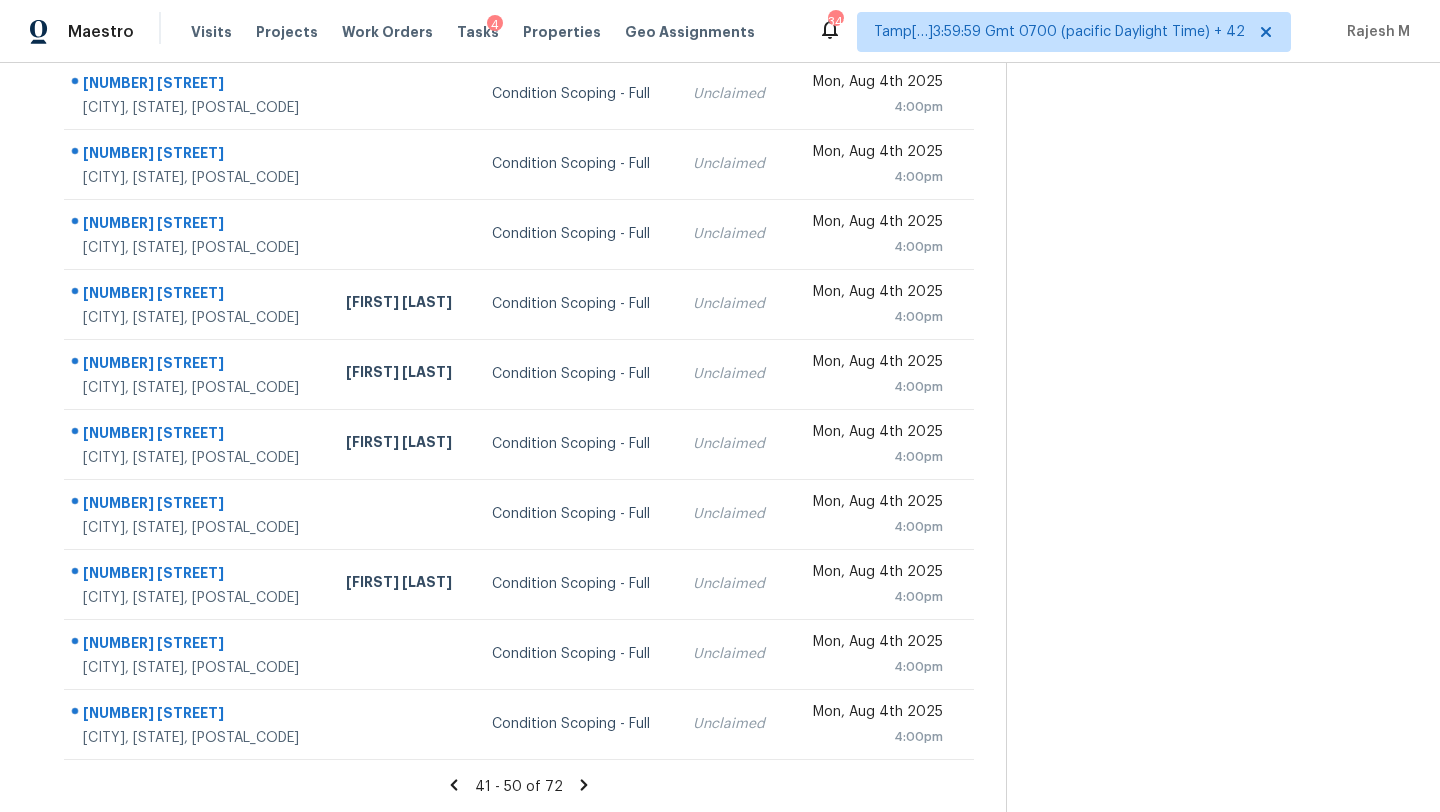 click 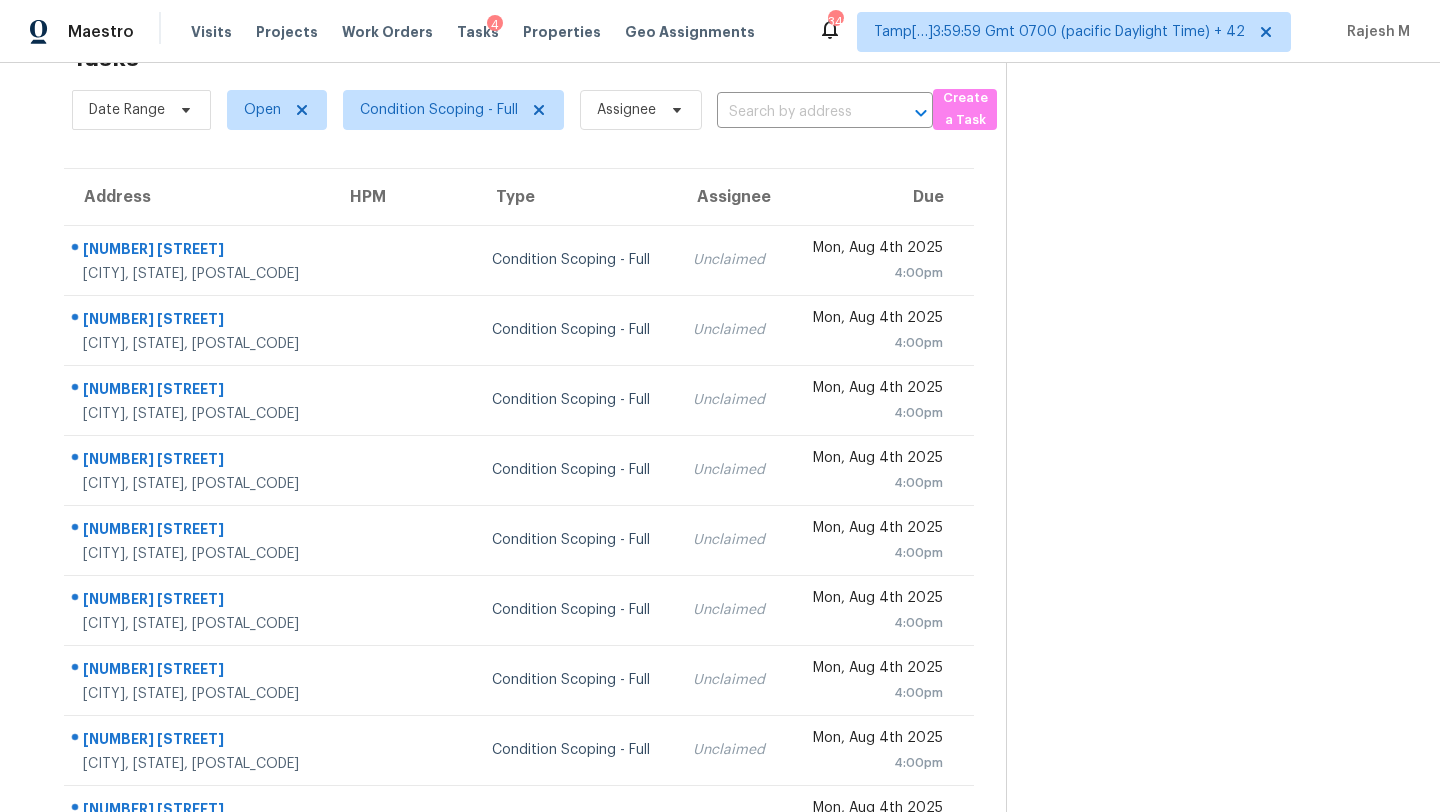 scroll, scrollTop: 229, scrollLeft: 0, axis: vertical 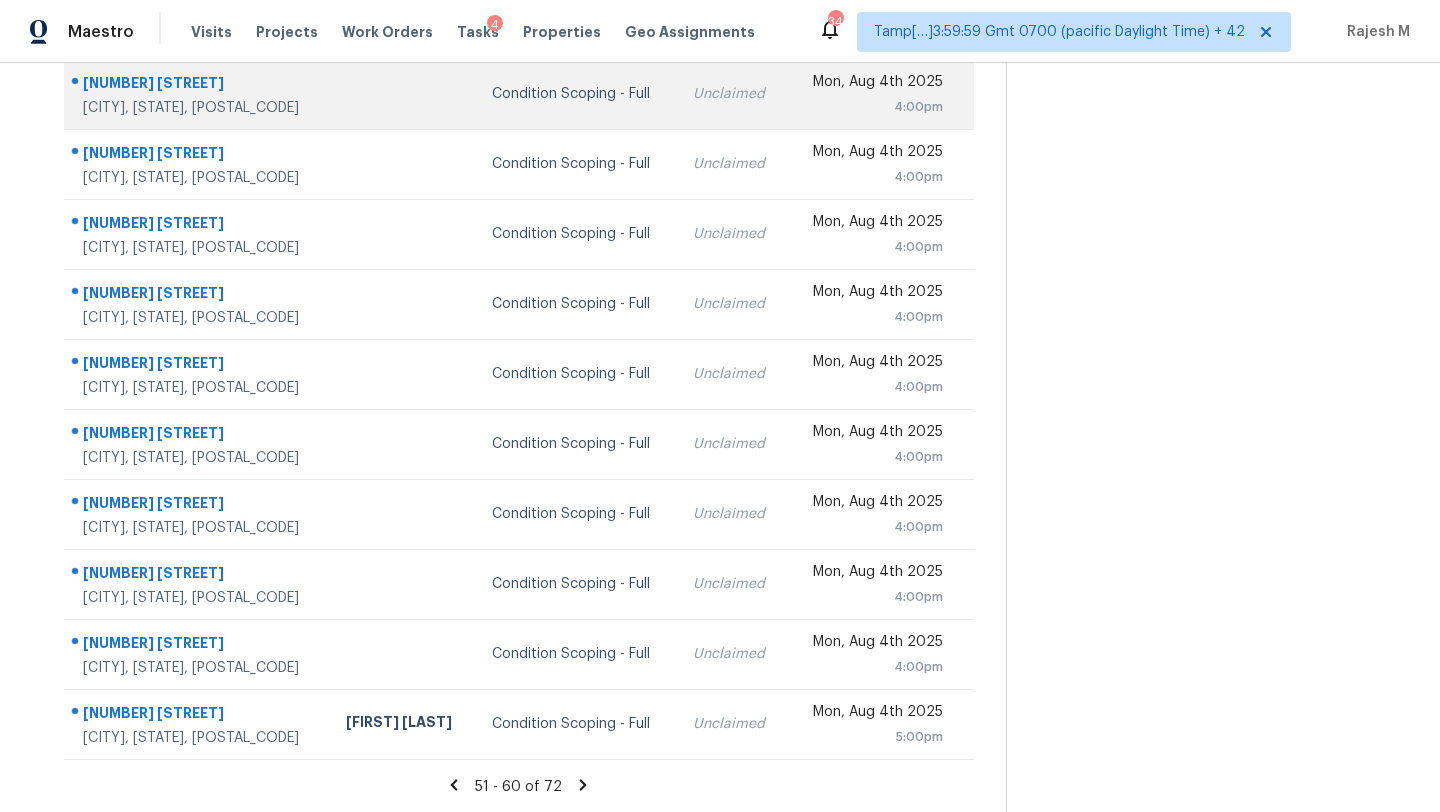 click at bounding box center (403, 94) 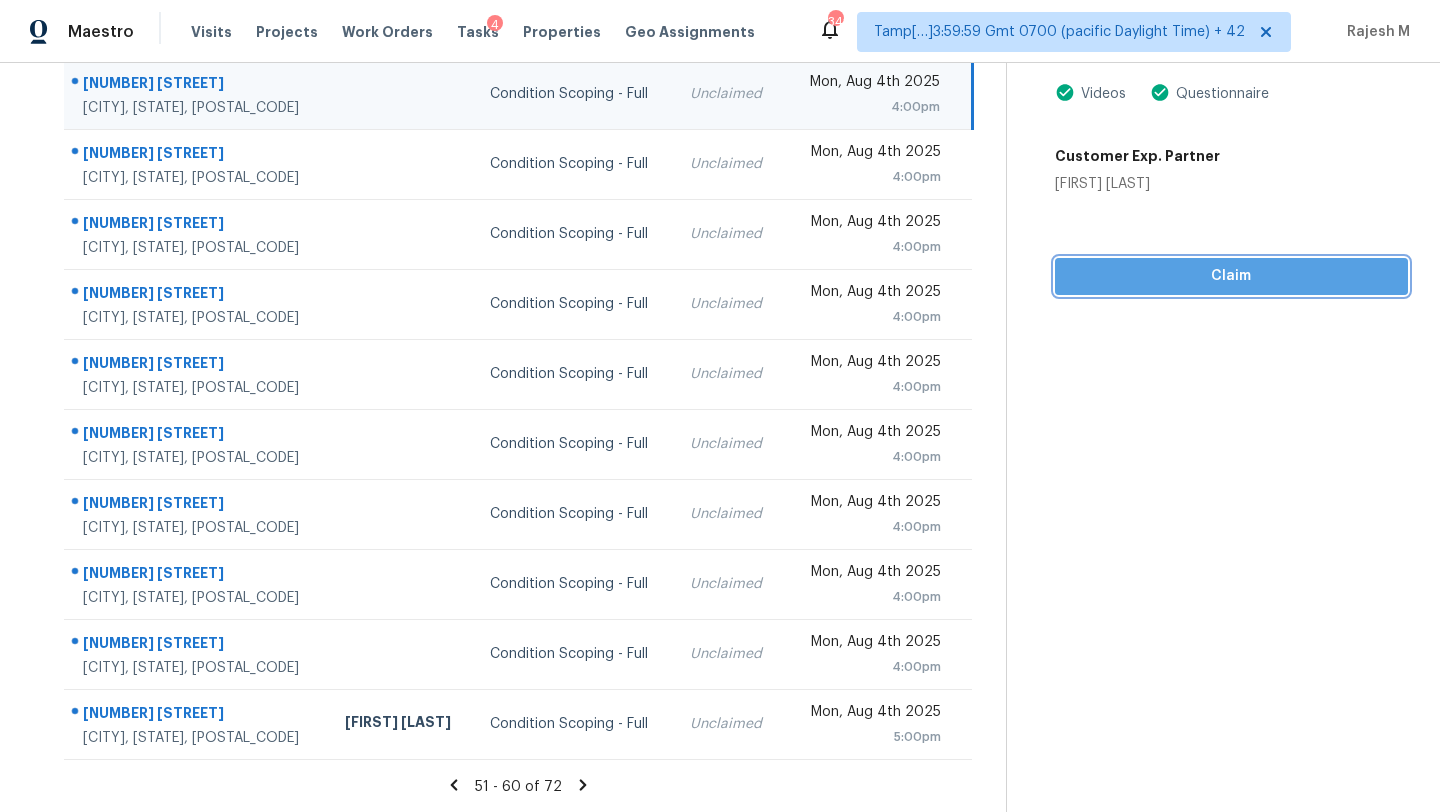 click on "Claim" at bounding box center [1231, 276] 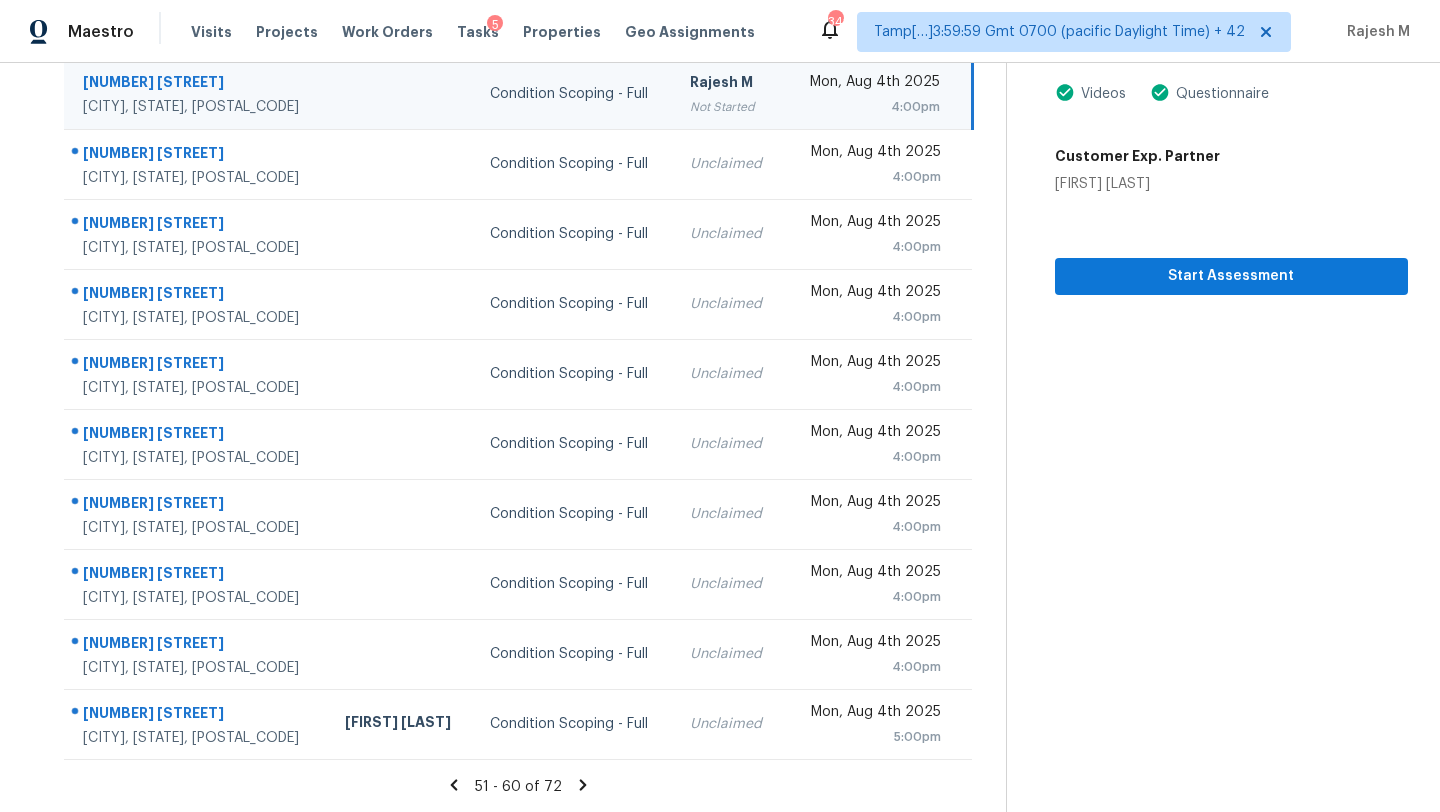 click 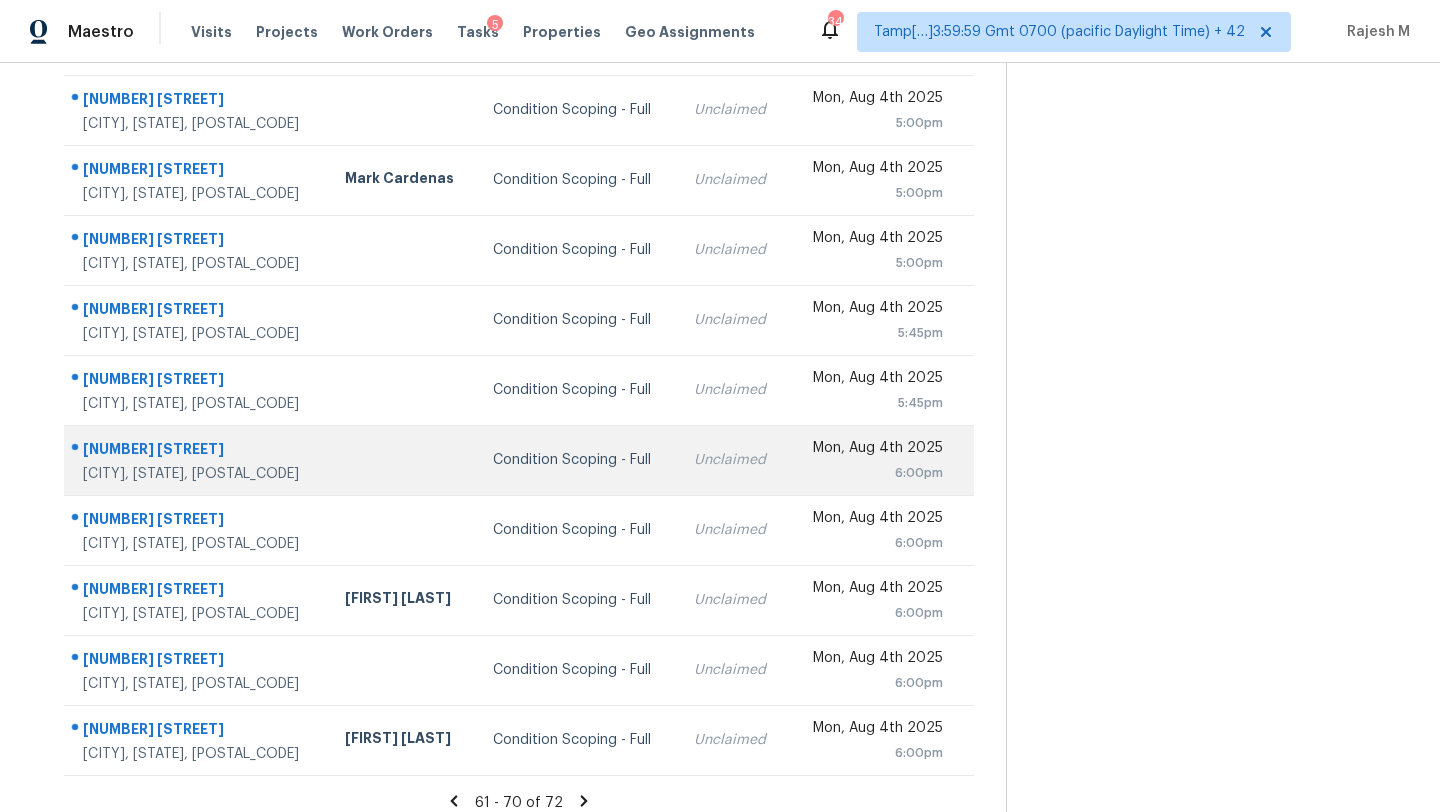 scroll, scrollTop: 229, scrollLeft: 0, axis: vertical 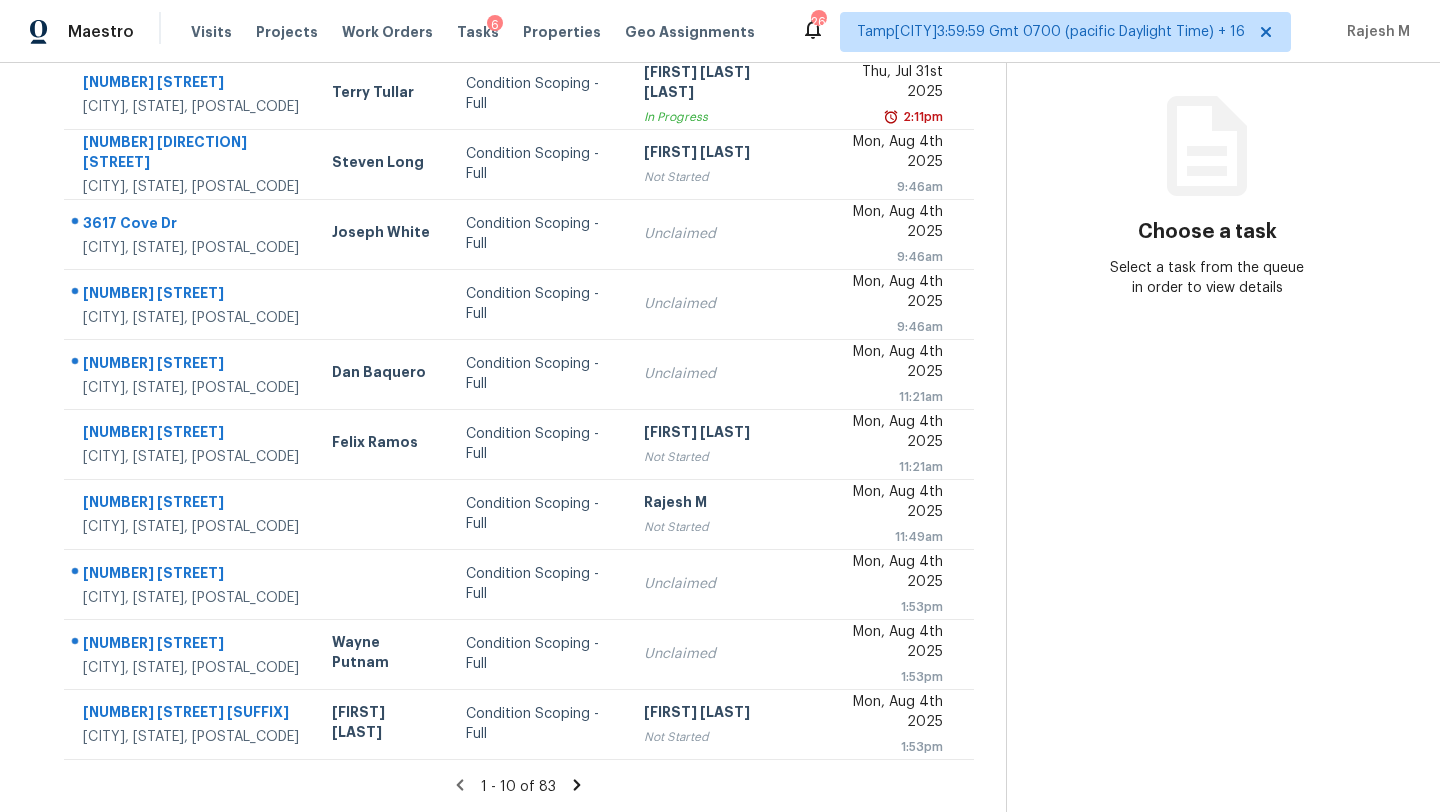 click 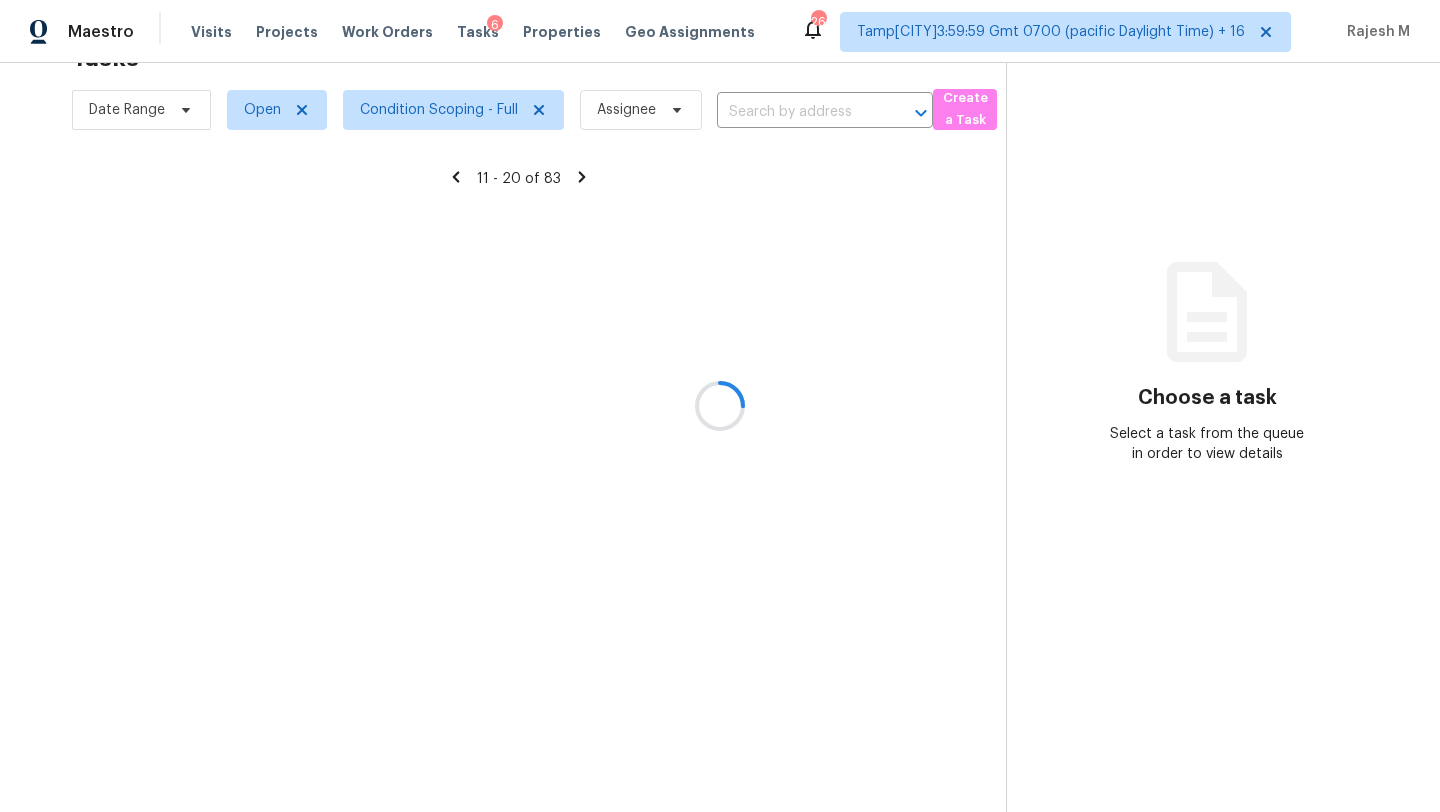 scroll, scrollTop: 229, scrollLeft: 0, axis: vertical 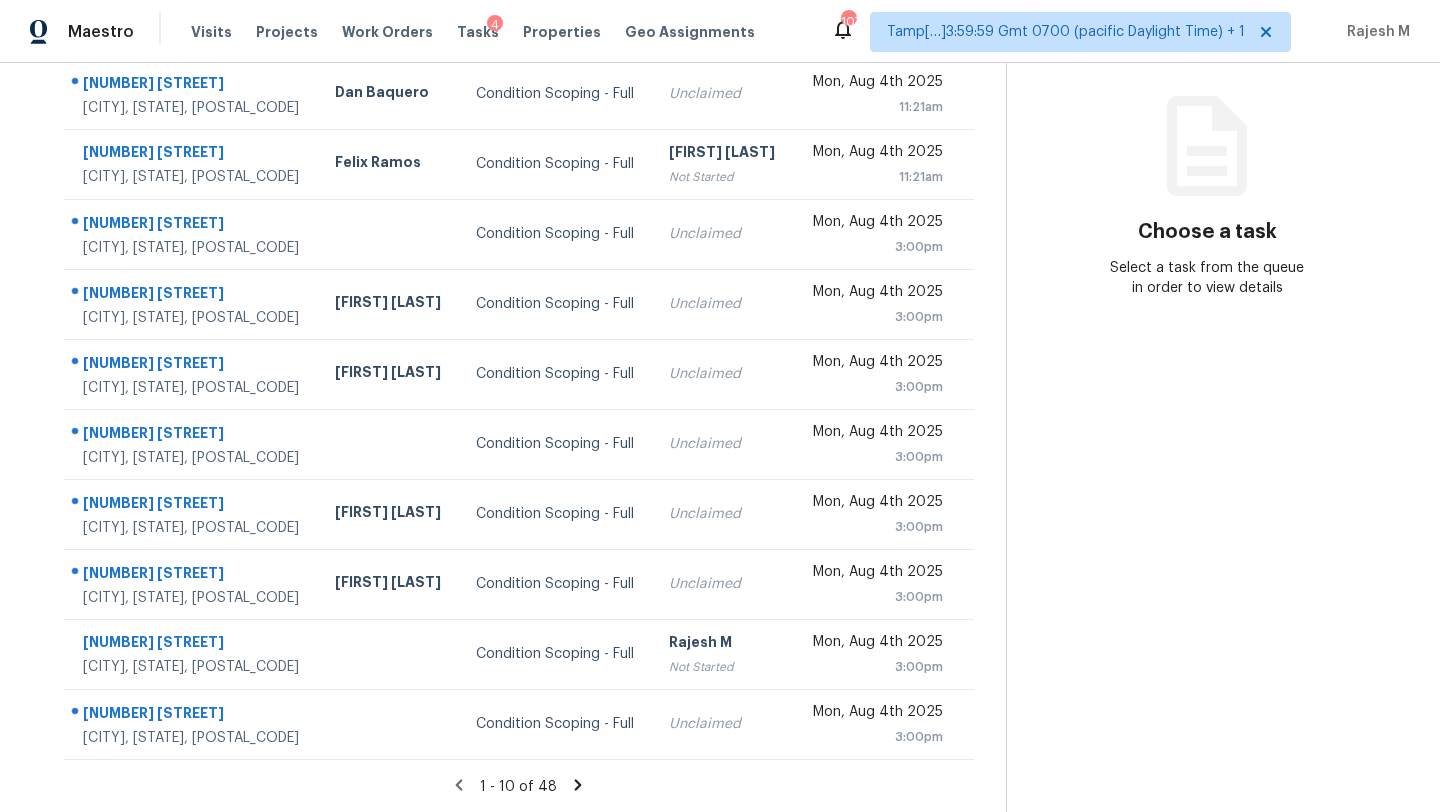 click 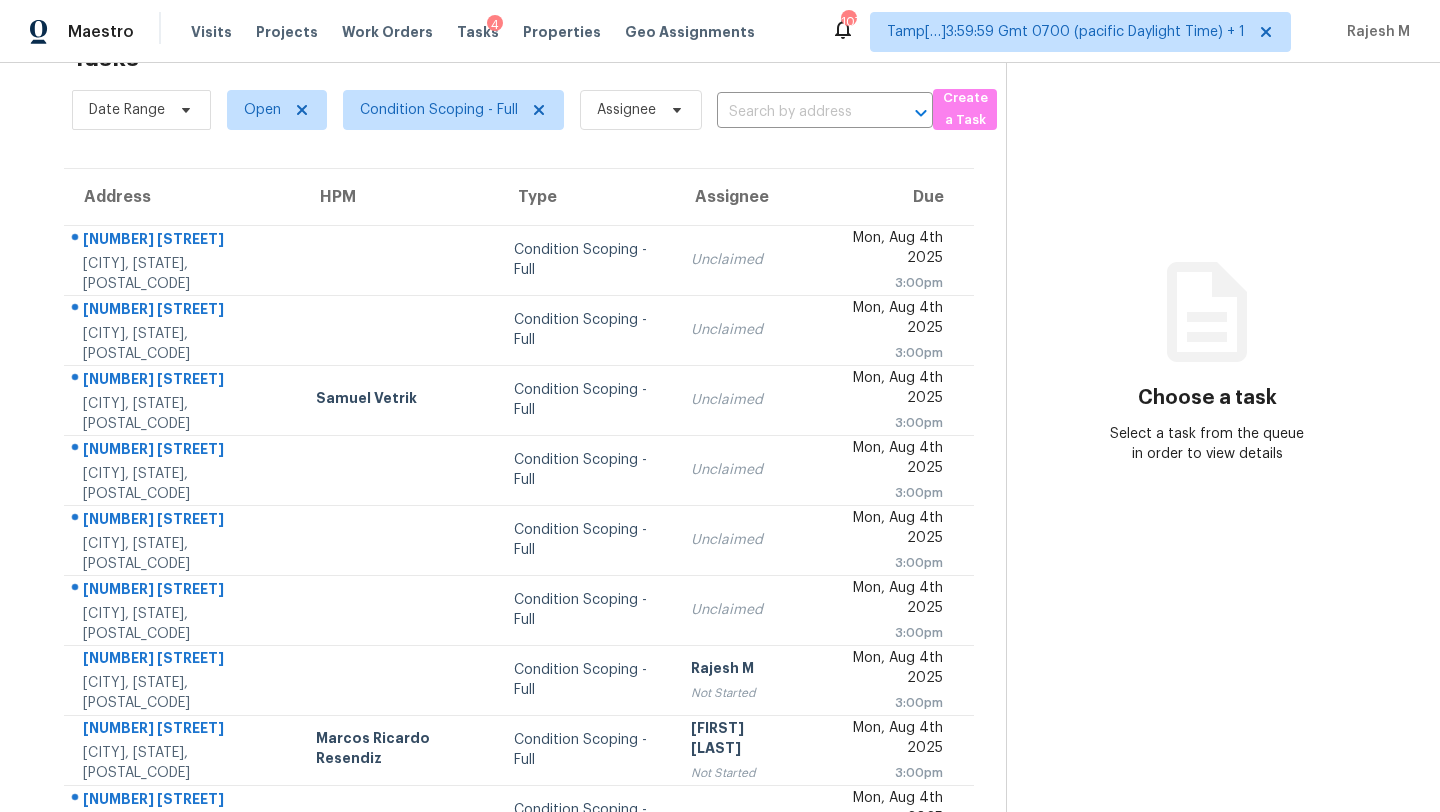 scroll, scrollTop: 229, scrollLeft: 0, axis: vertical 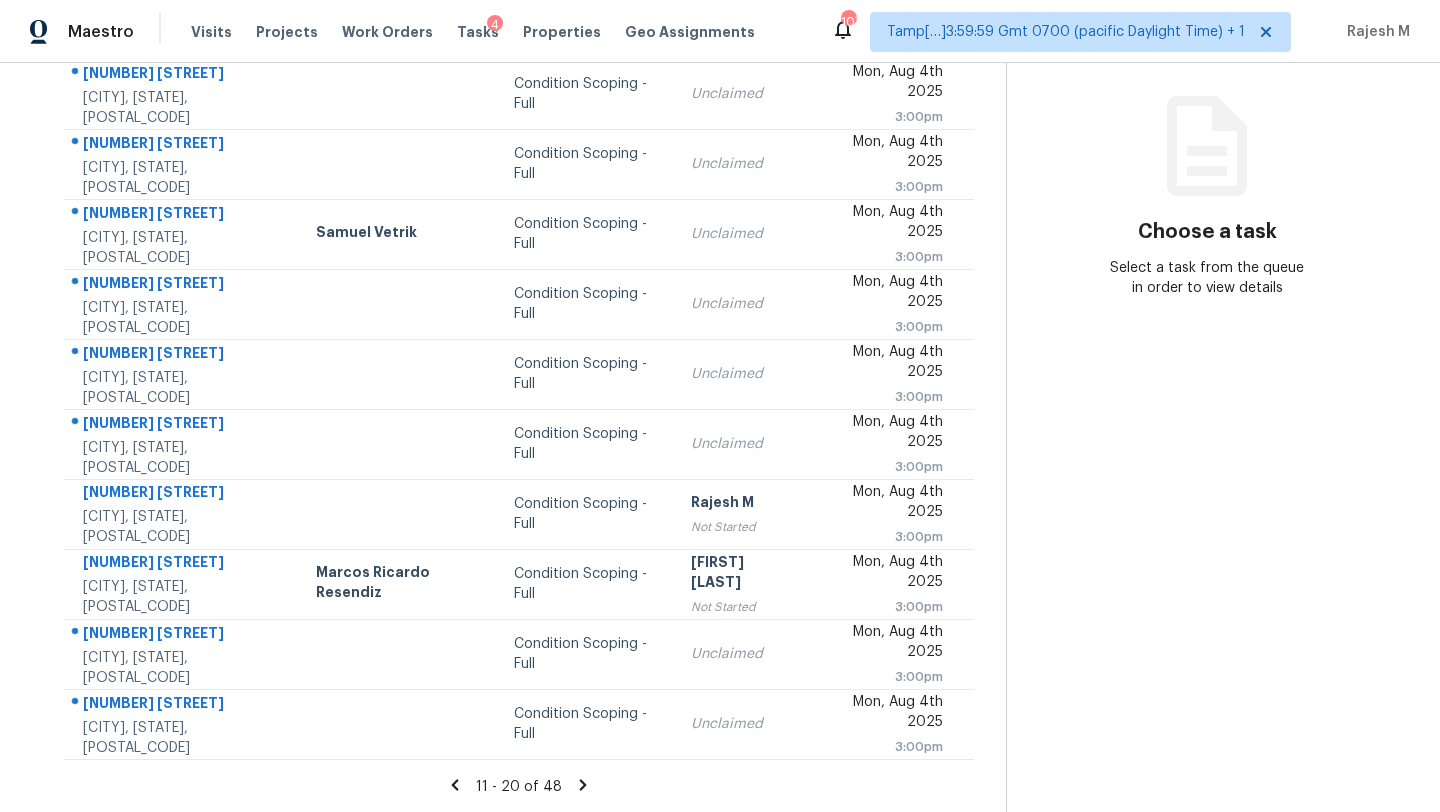 click 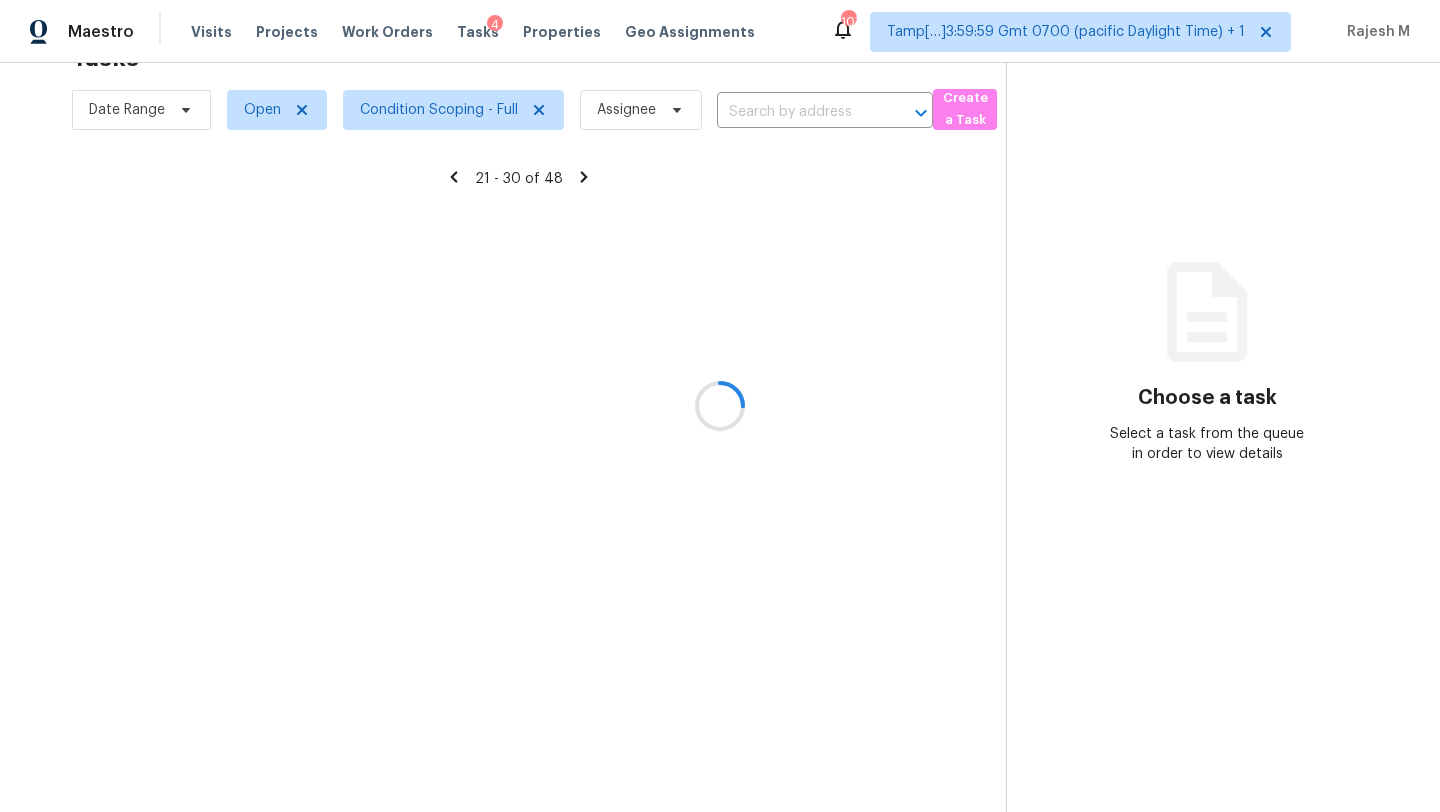 scroll, scrollTop: 229, scrollLeft: 0, axis: vertical 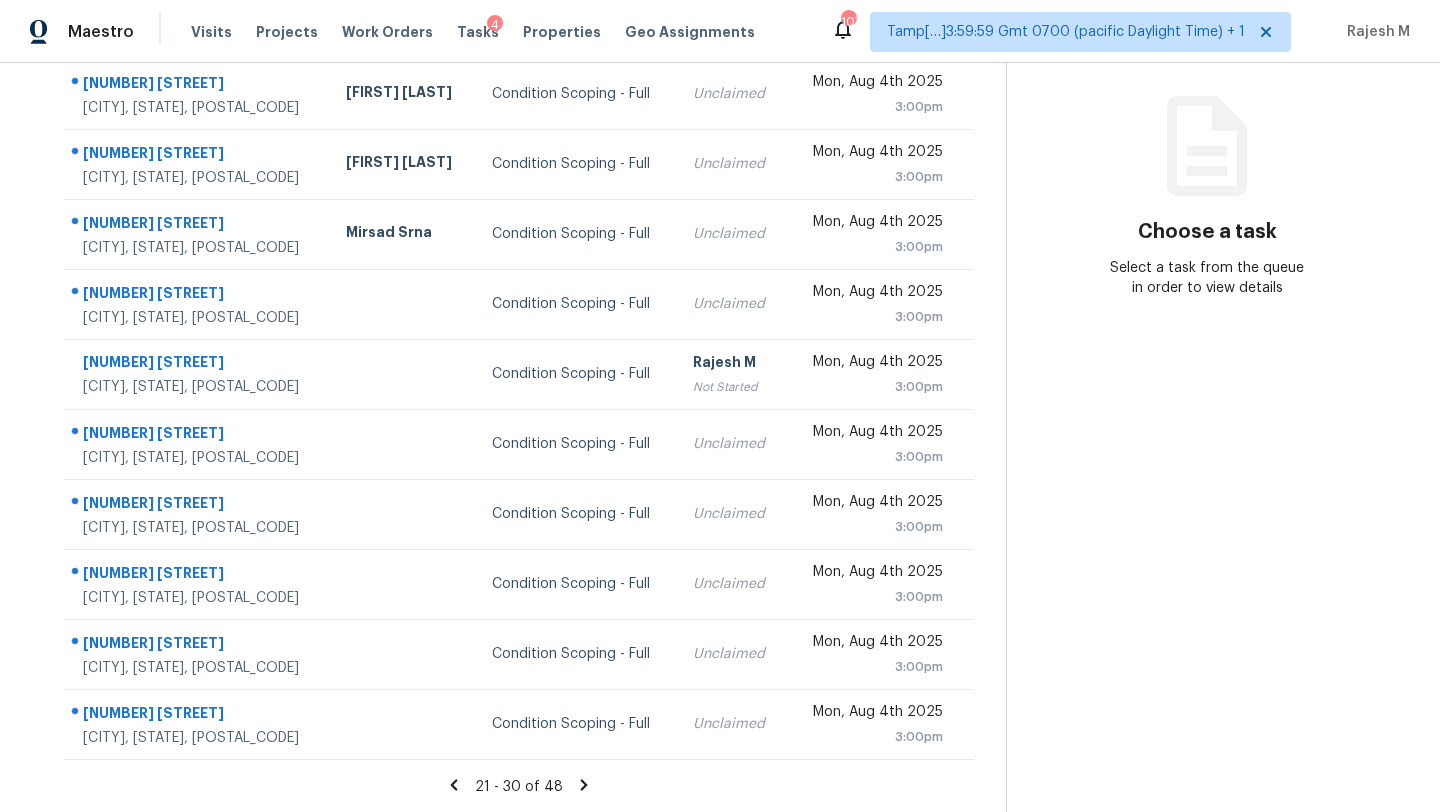 click 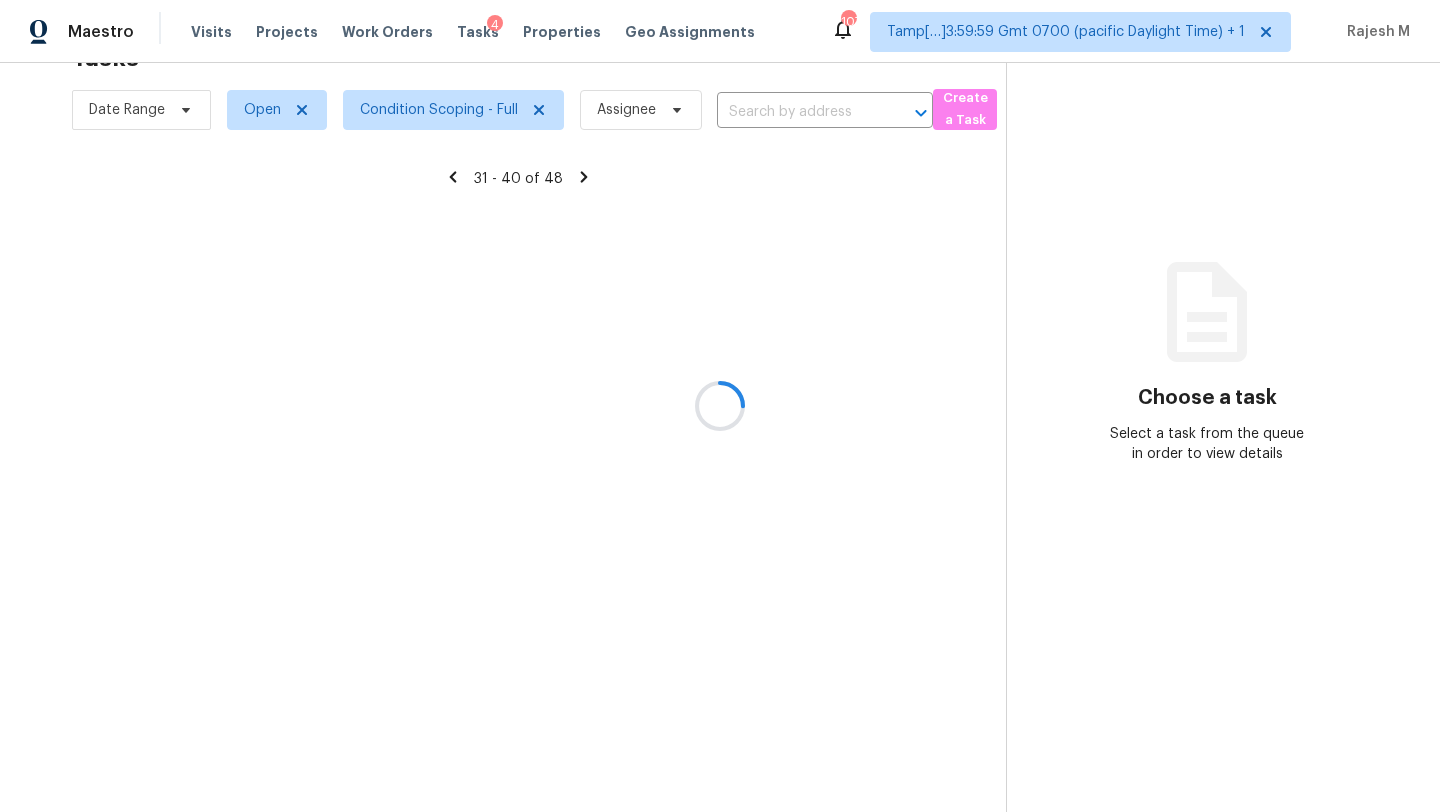 scroll, scrollTop: 229, scrollLeft: 0, axis: vertical 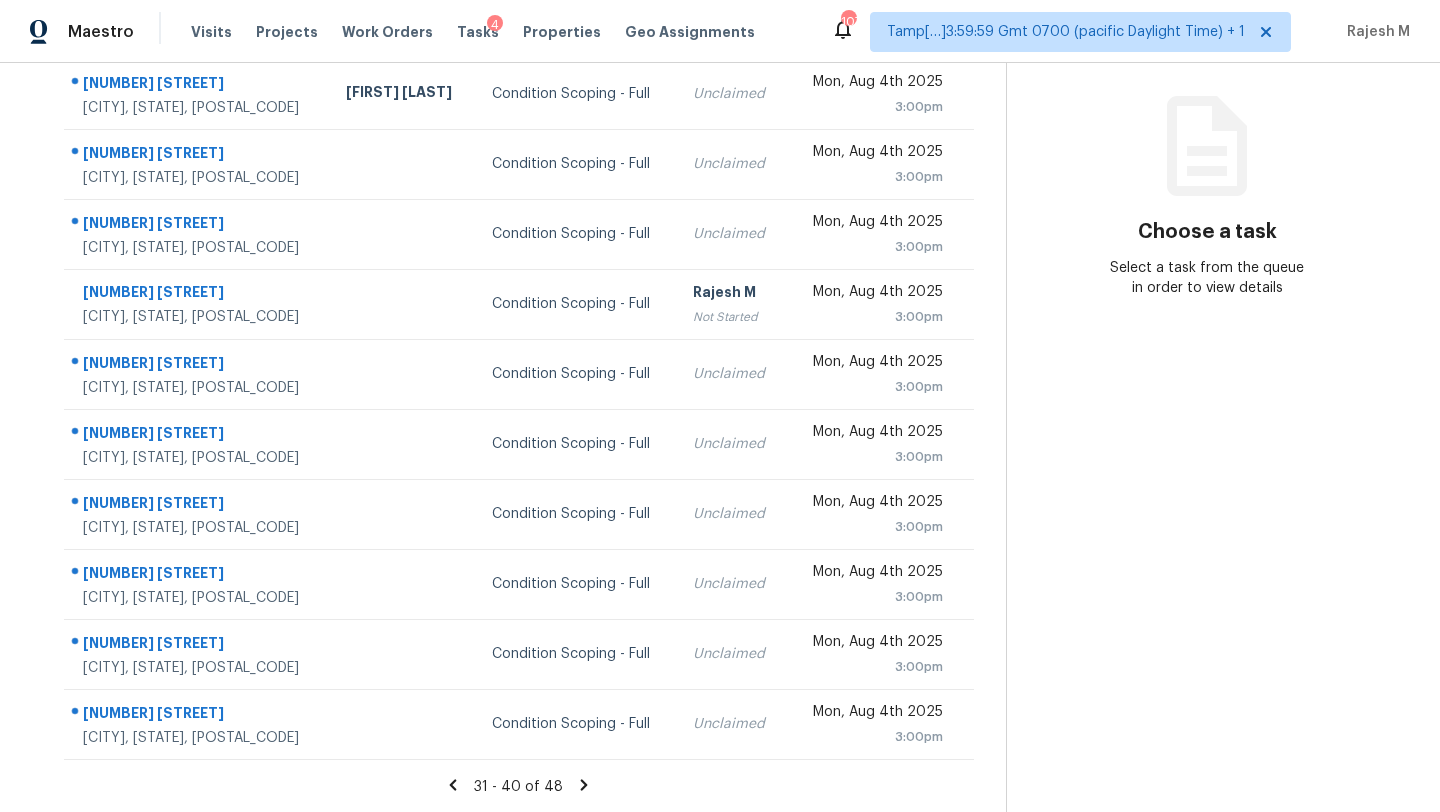 click 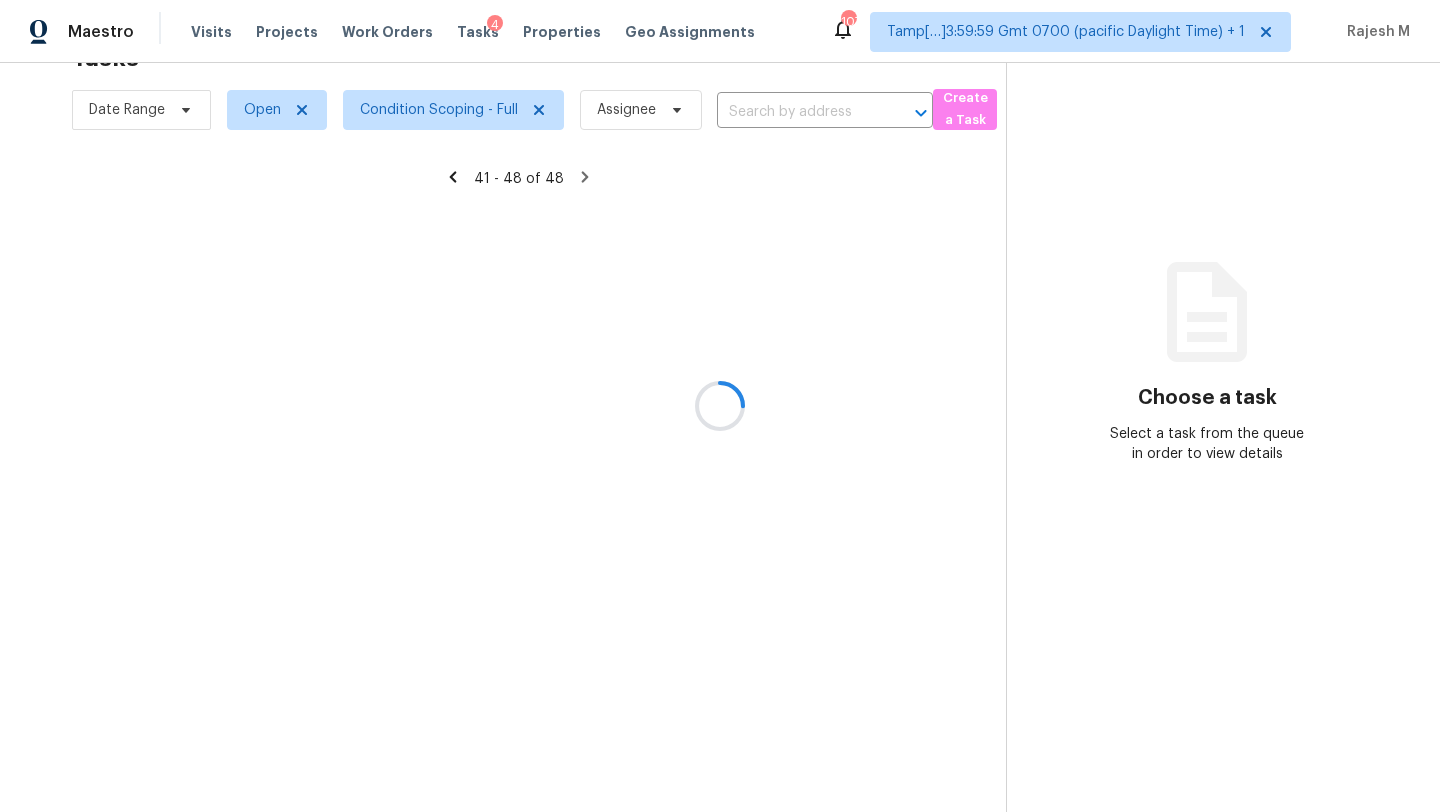 scroll, scrollTop: 89, scrollLeft: 0, axis: vertical 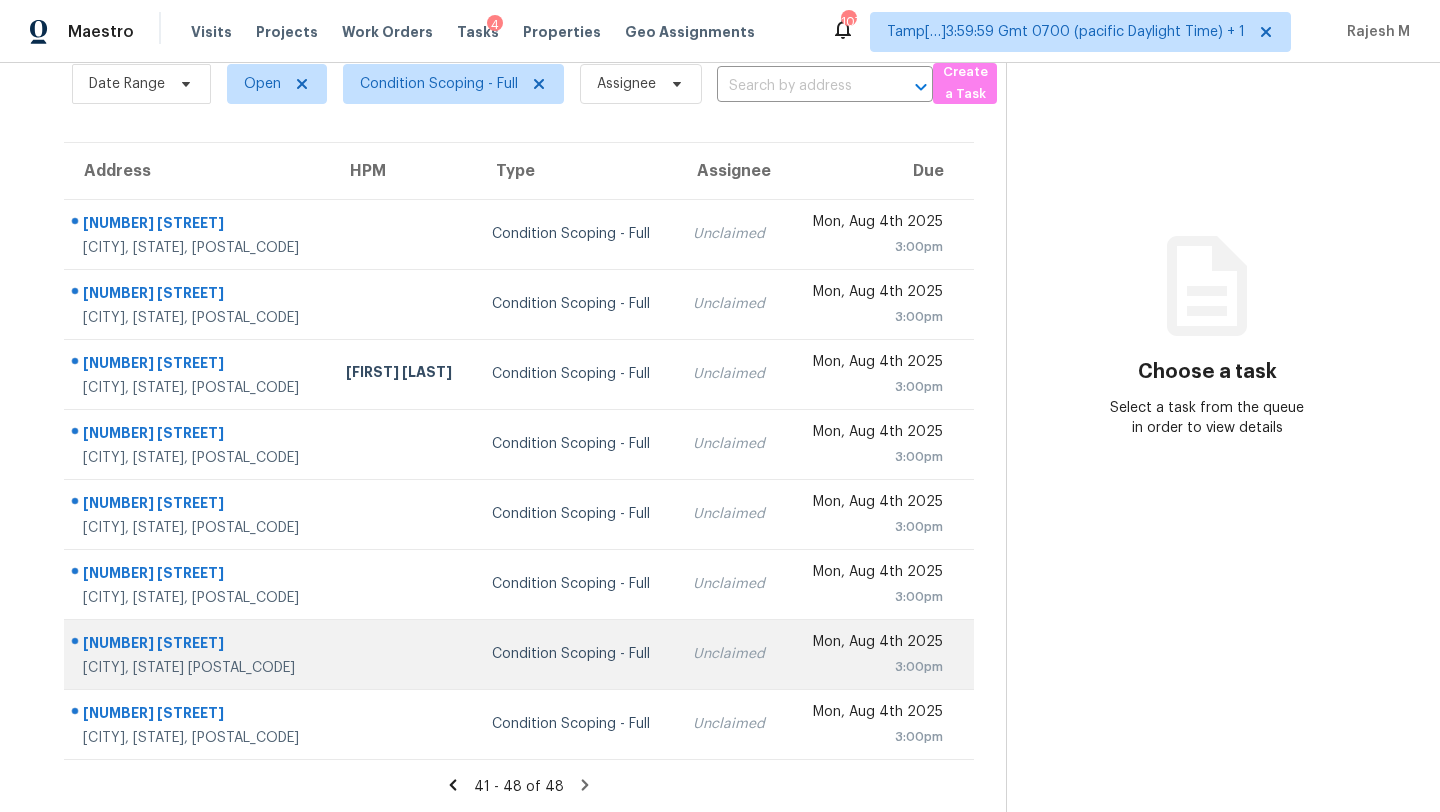 click on "Unclaimed" at bounding box center (732, 654) 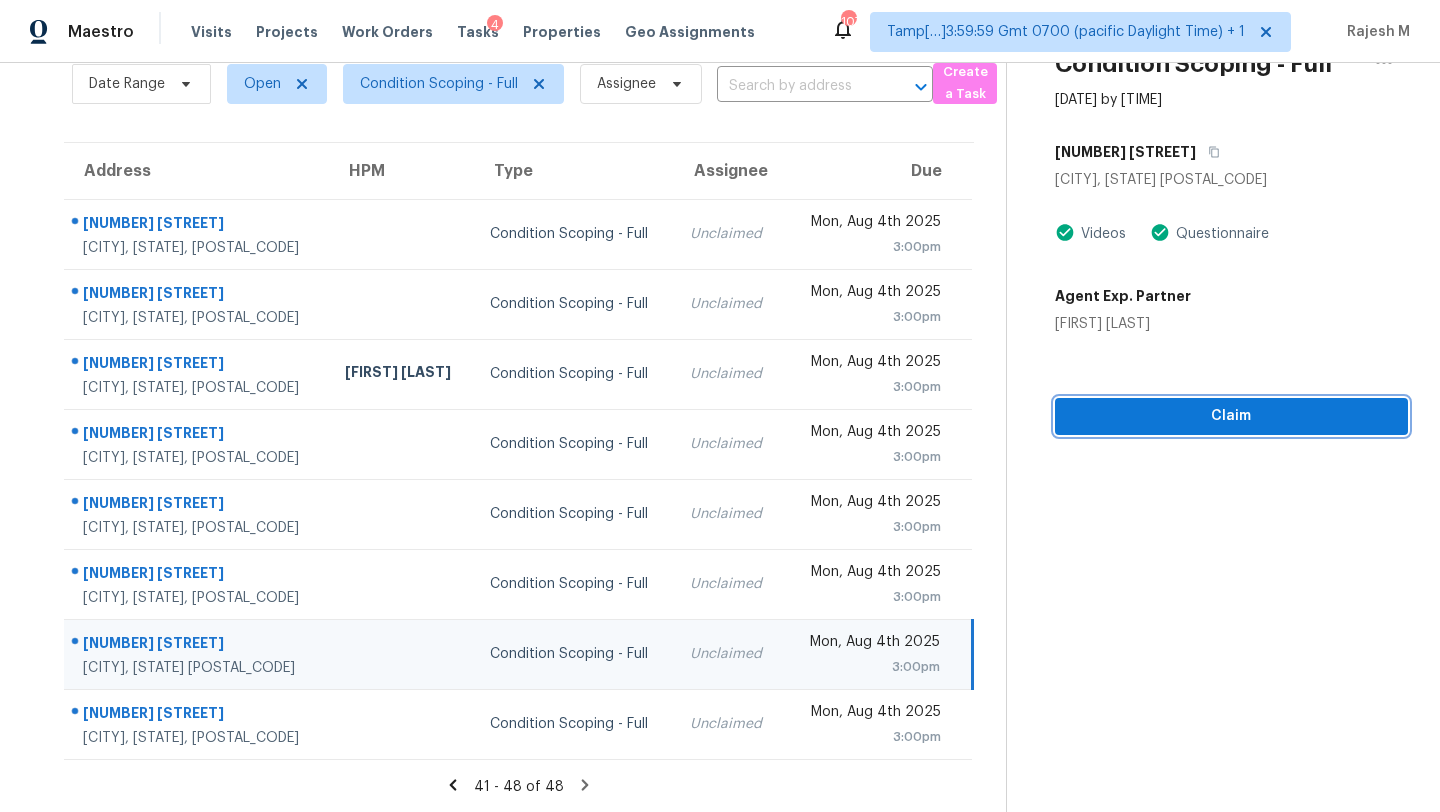 click on "Claim" at bounding box center (1231, 416) 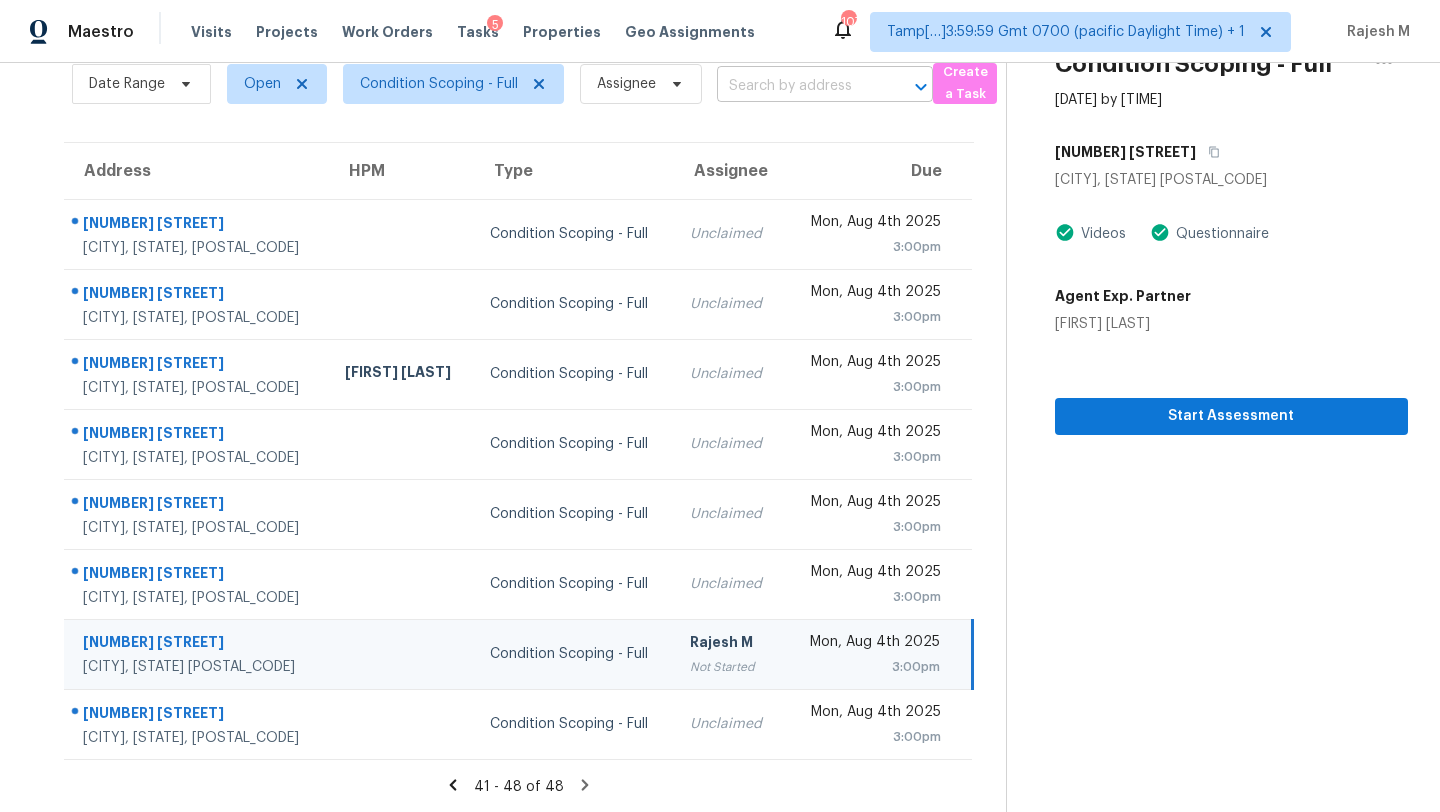 click at bounding box center [797, 86] 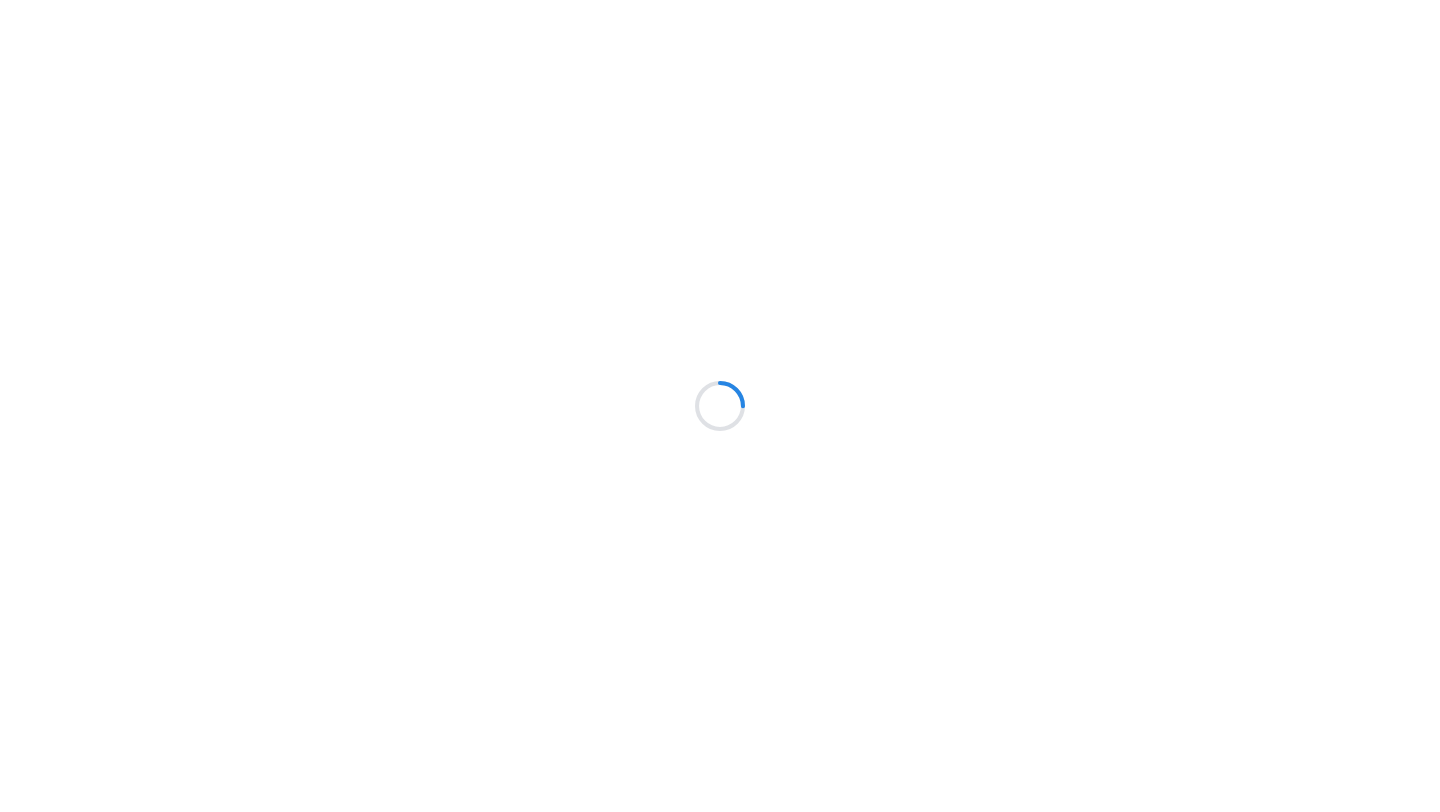 scroll, scrollTop: 0, scrollLeft: 0, axis: both 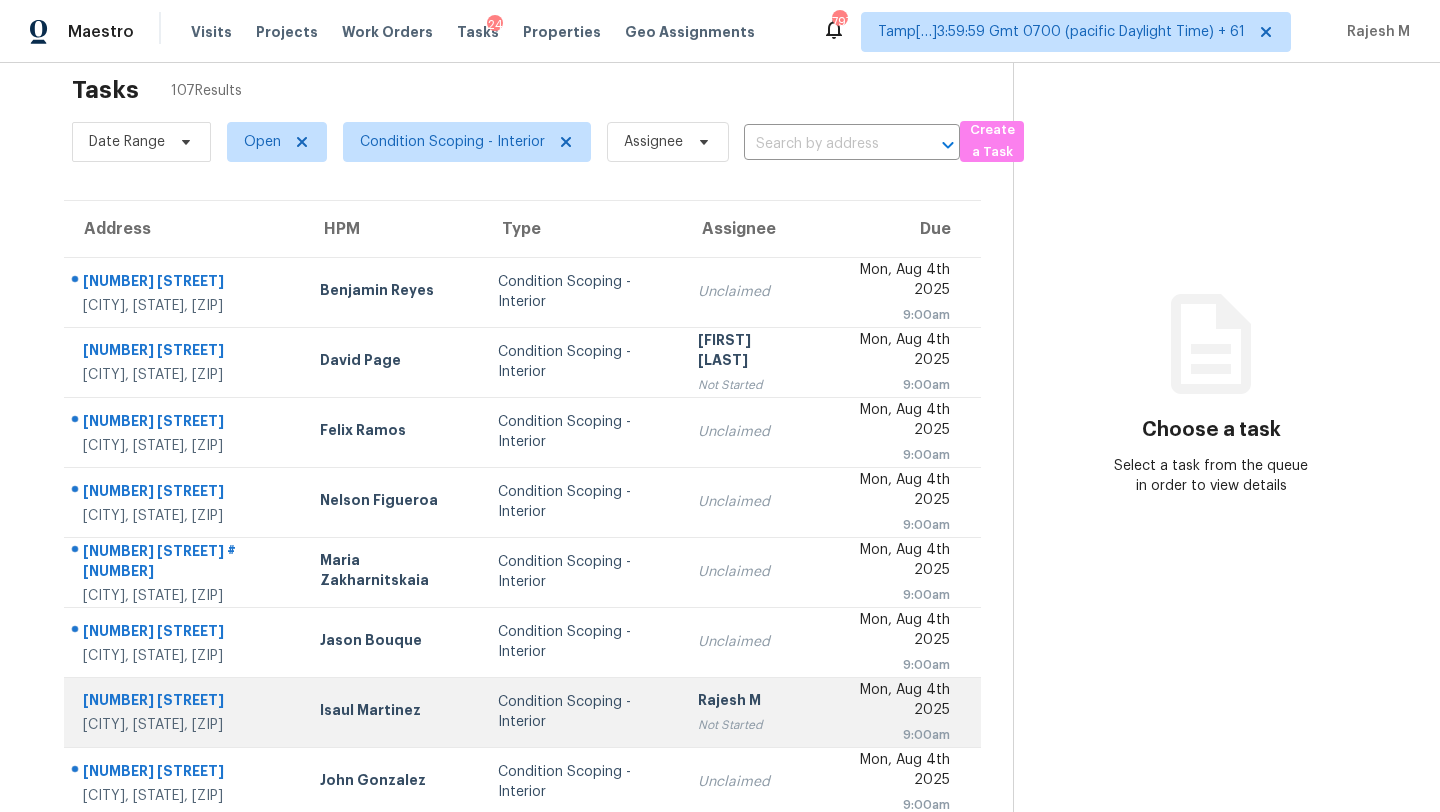 click on "[FIRST] [LAST] Not Started" at bounding box center [748, 712] 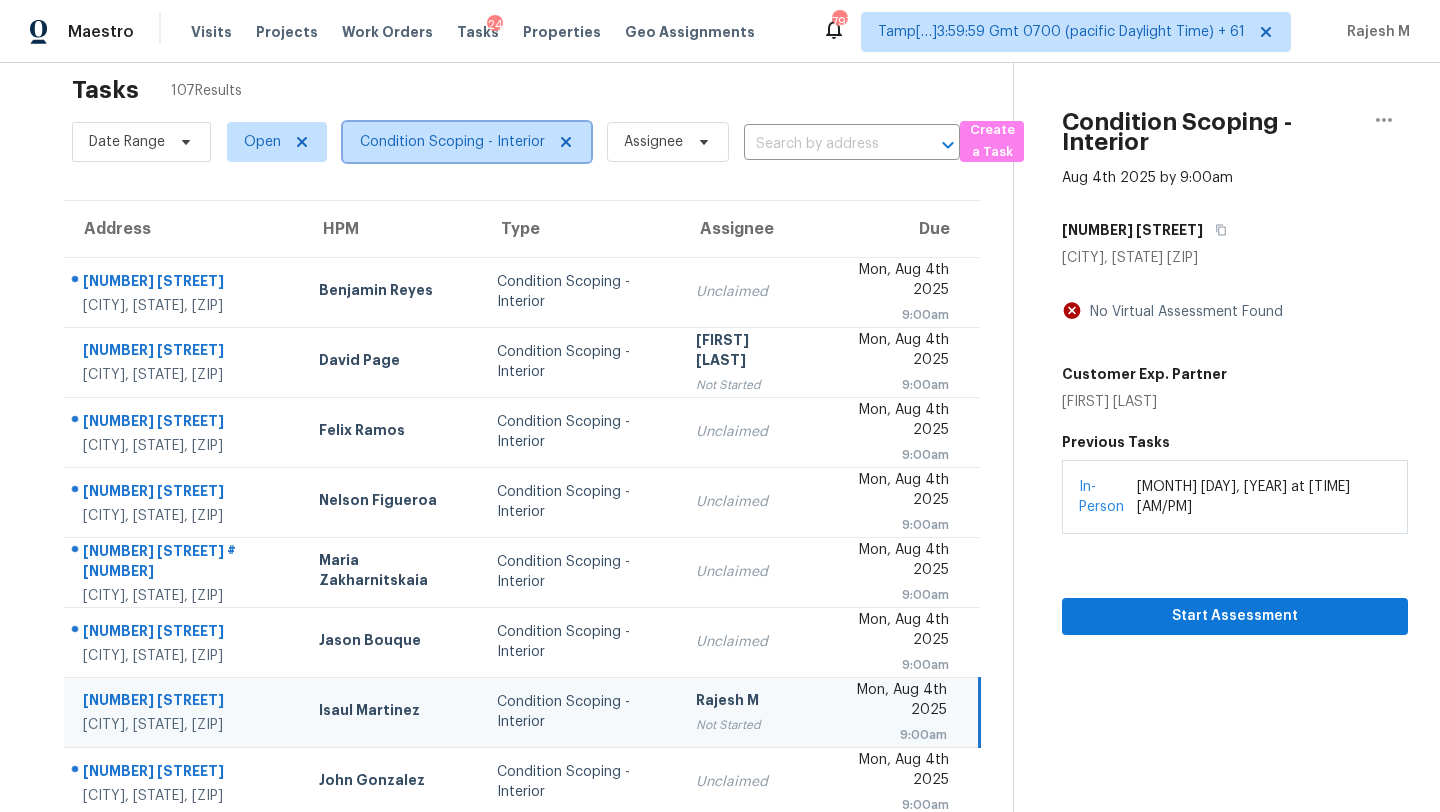 click on "Condition Scoping - Interior" at bounding box center (467, 142) 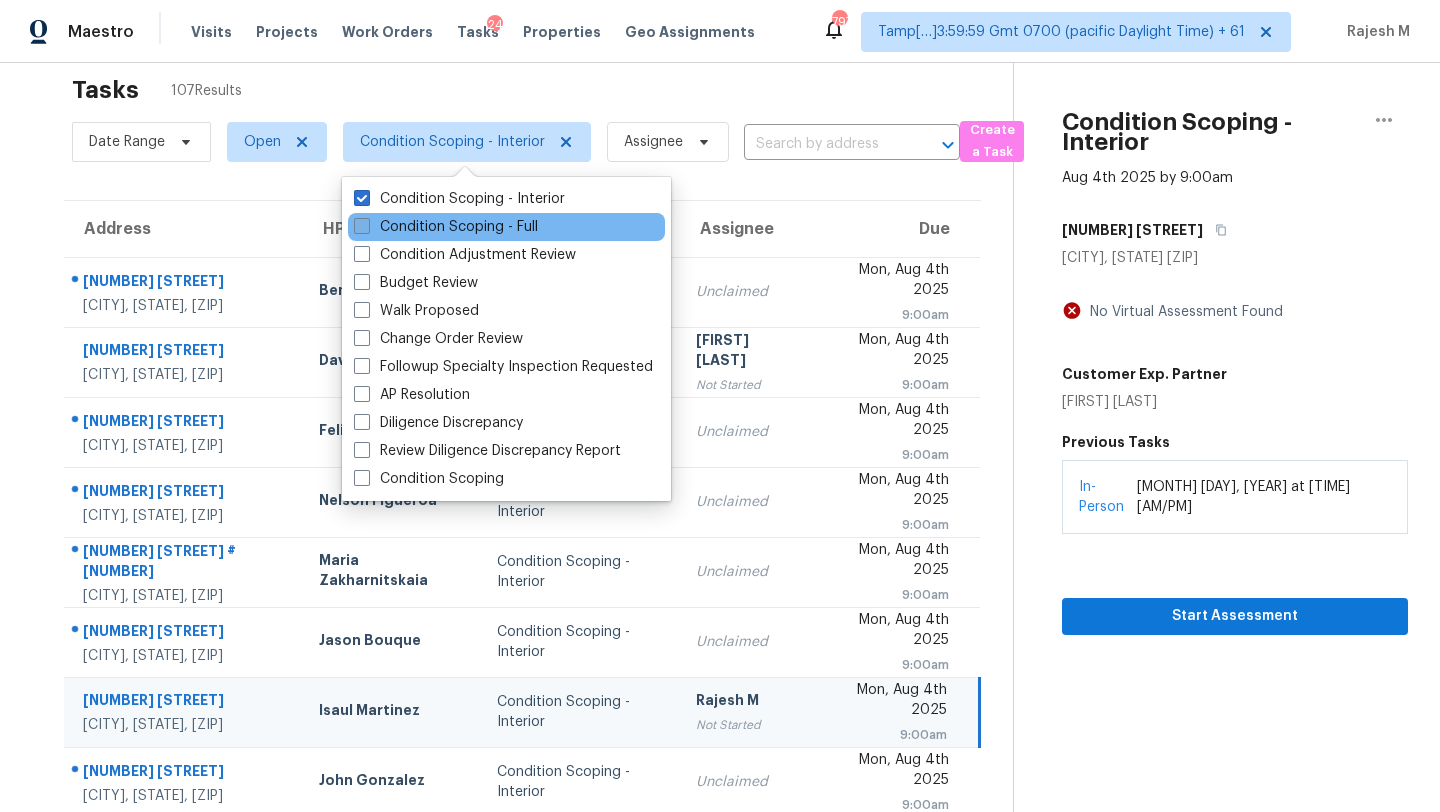 click on "Condition Scoping - Full" at bounding box center [446, 227] 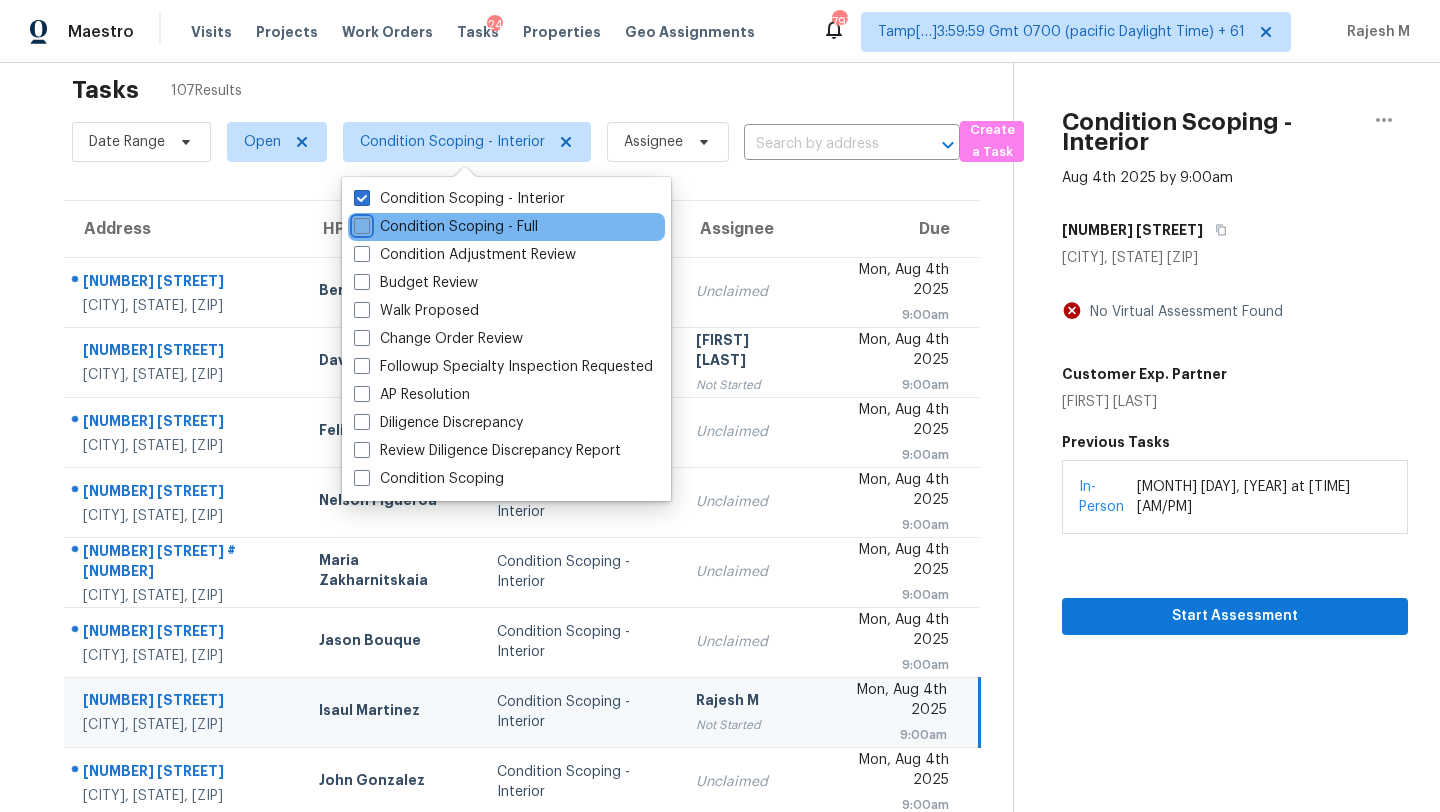 click on "Condition Scoping - Full" at bounding box center [360, 223] 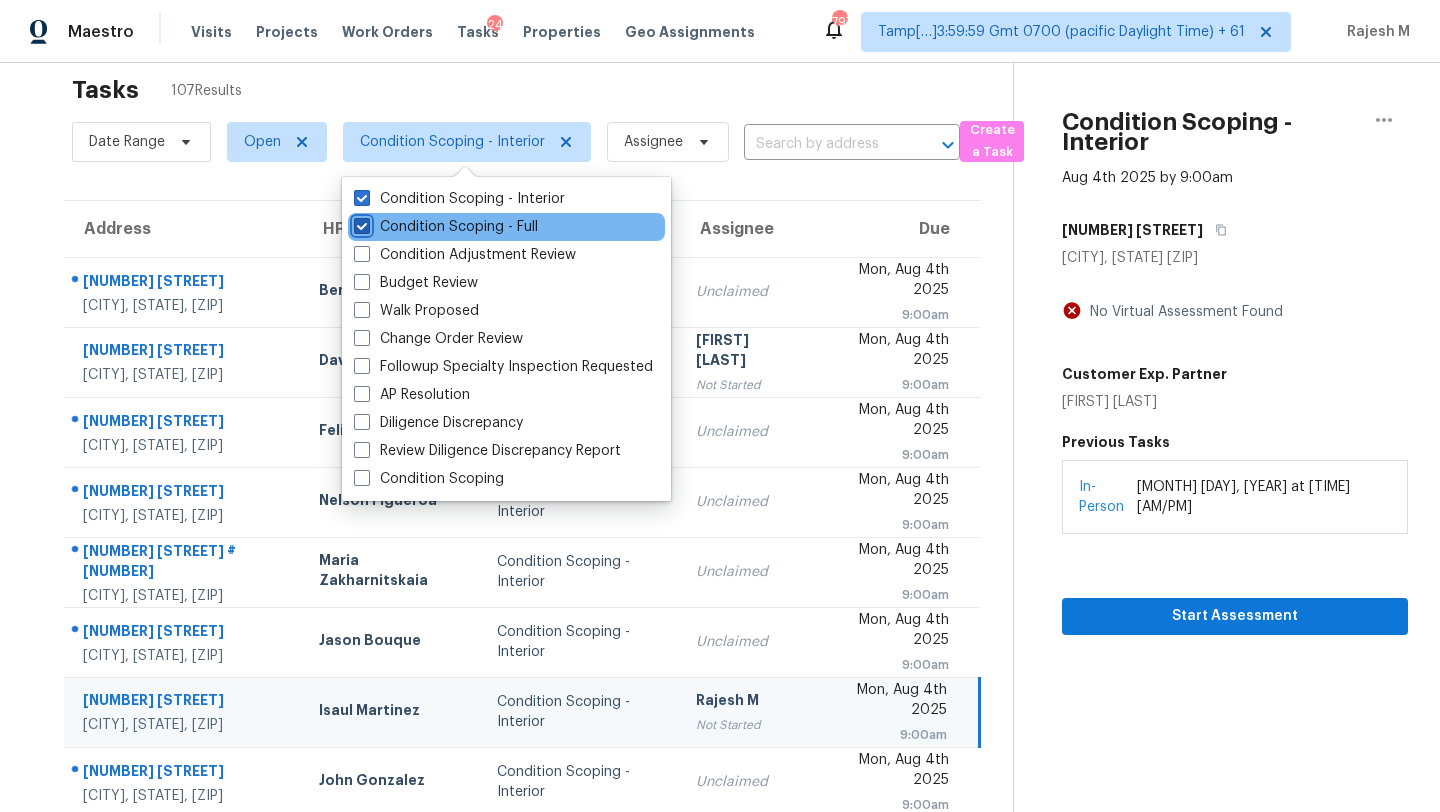 checkbox on "true" 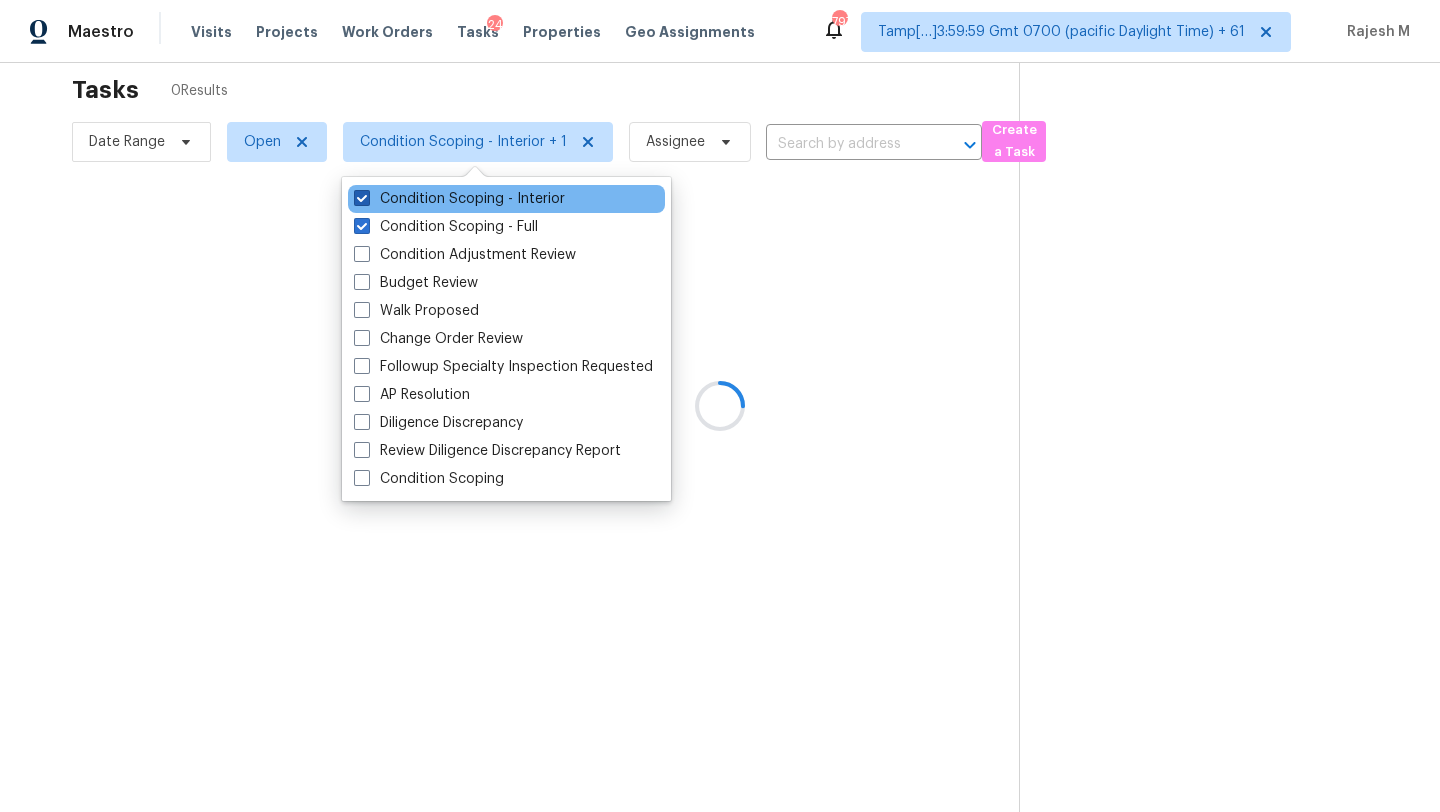 click on "Condition Scoping - Interior" at bounding box center (459, 199) 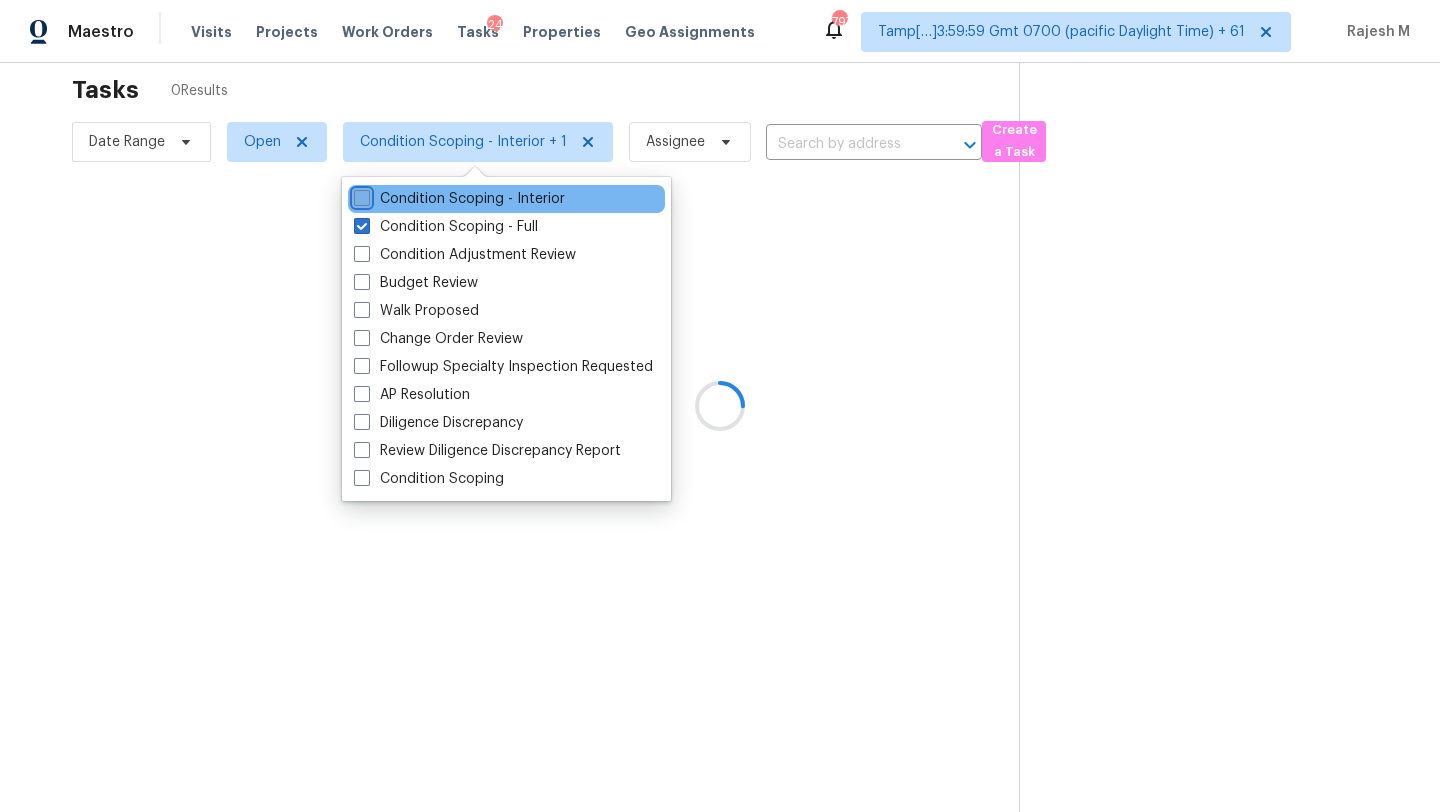 checkbox on "false" 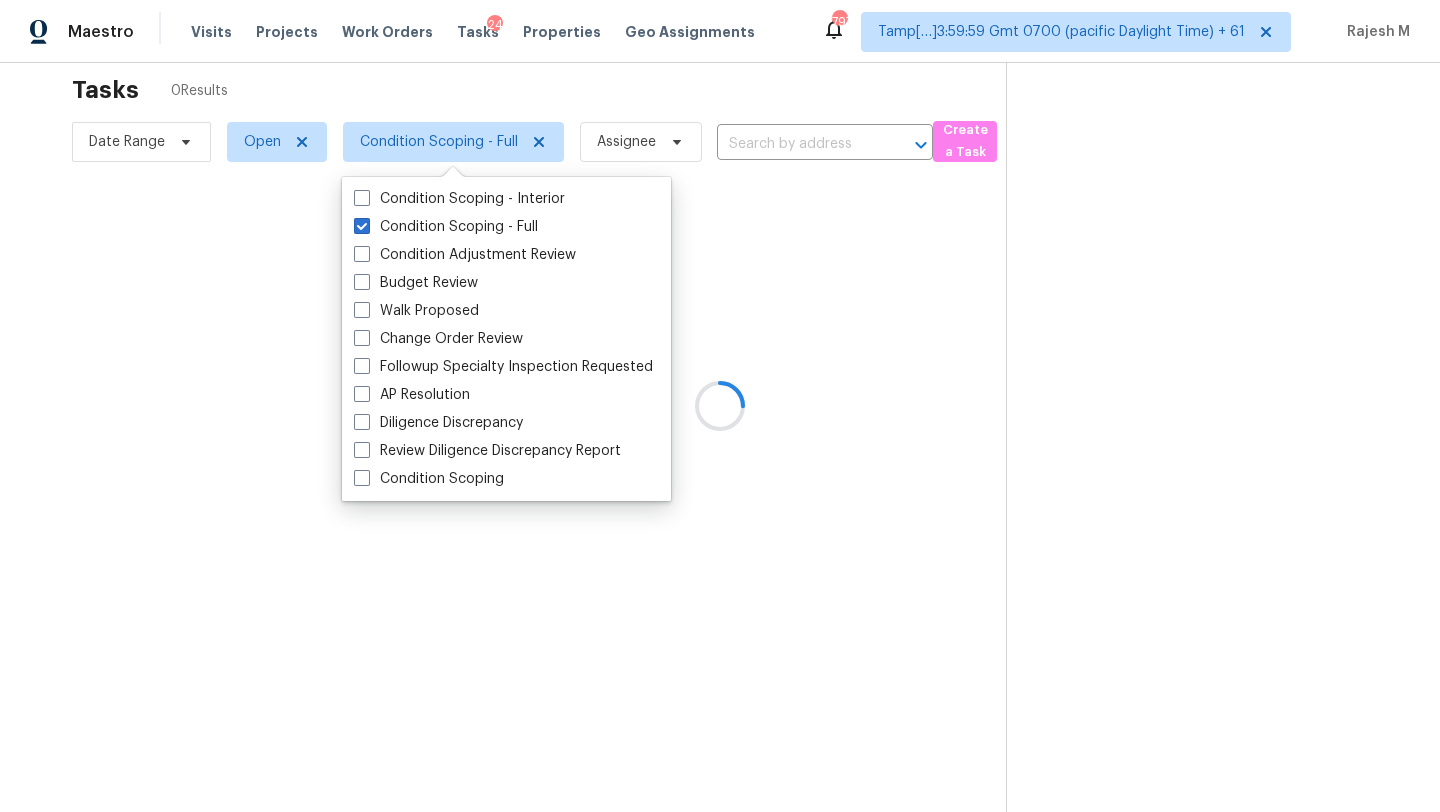click at bounding box center [720, 406] 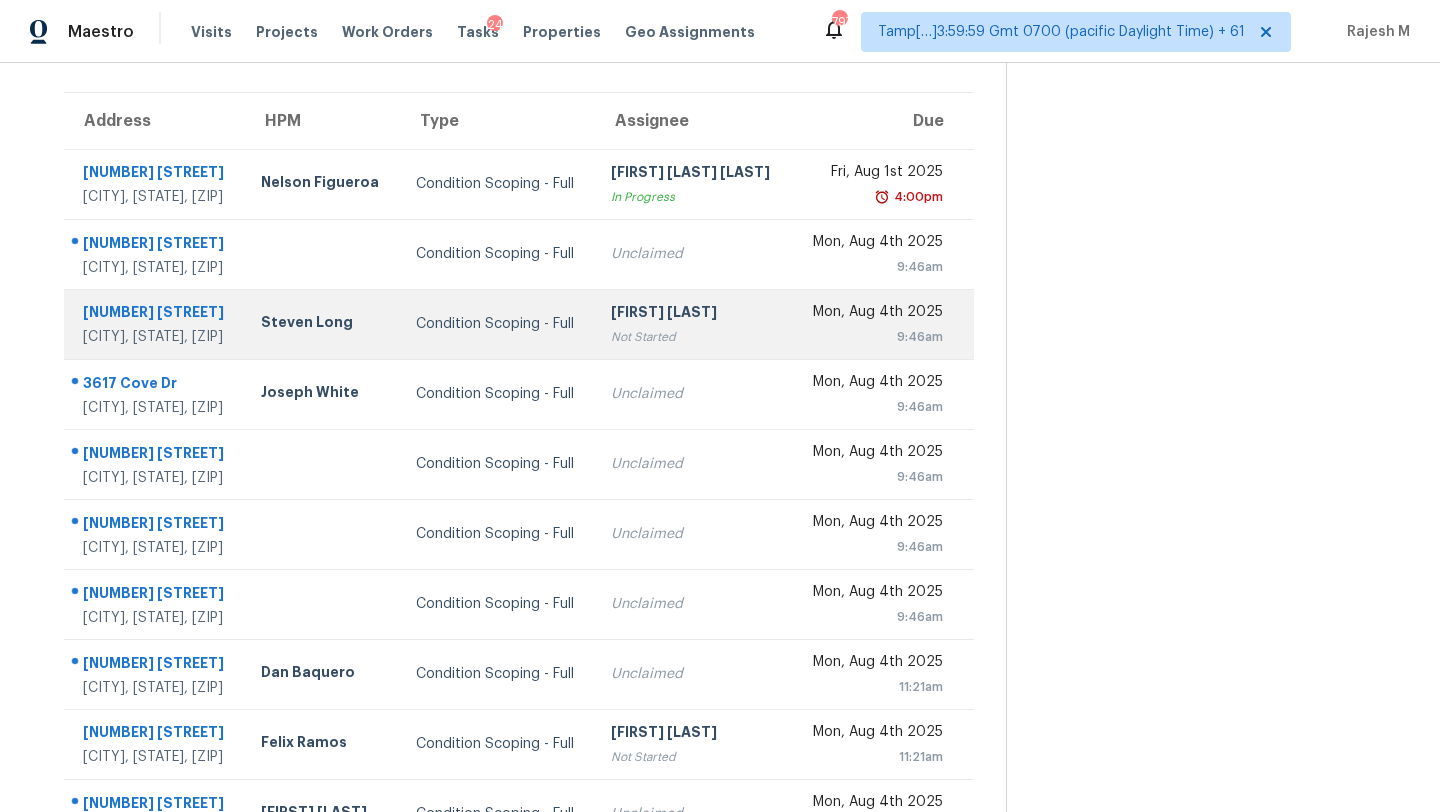 scroll, scrollTop: 229, scrollLeft: 0, axis: vertical 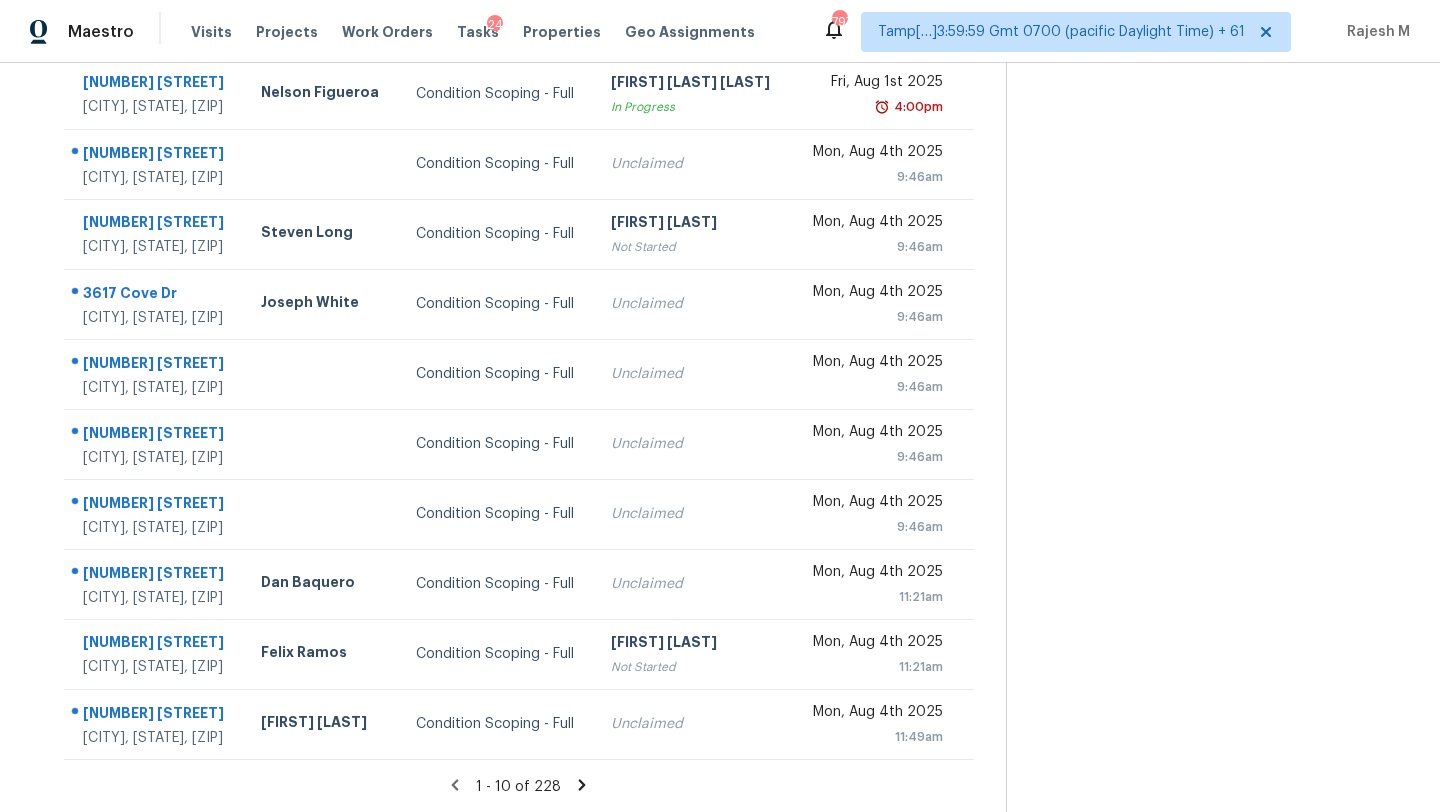 click 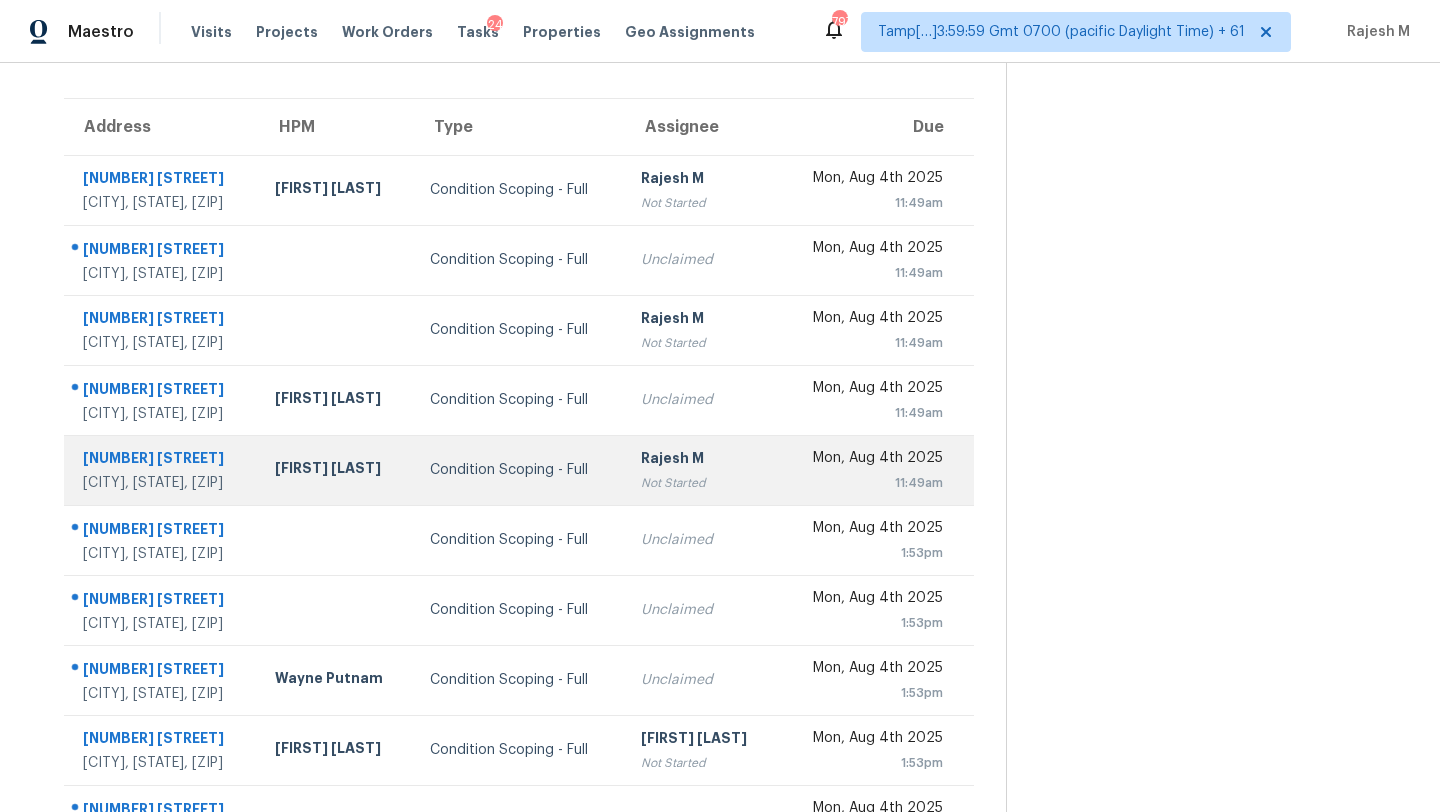 scroll, scrollTop: 0, scrollLeft: 0, axis: both 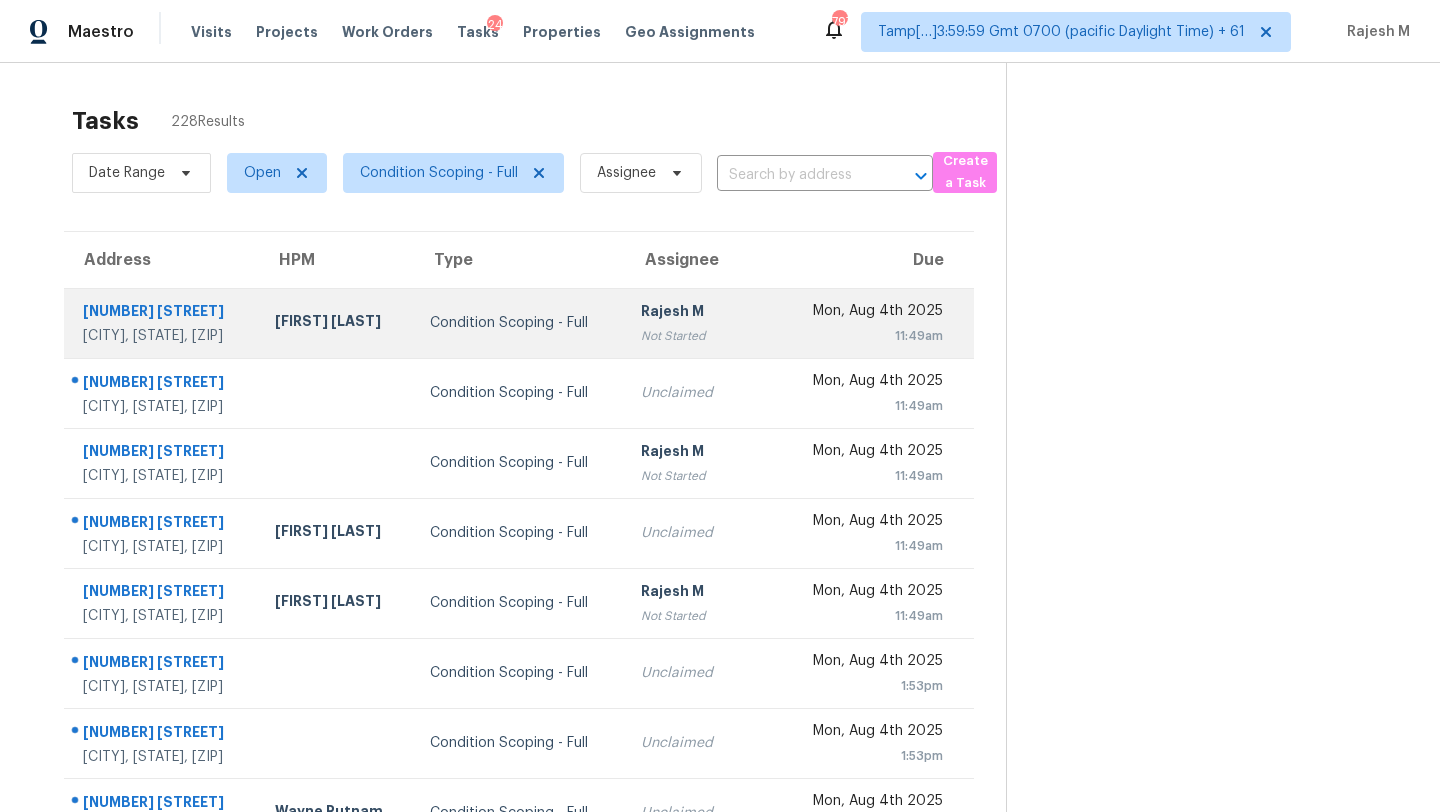 click on "Rajesh M" at bounding box center (701, 313) 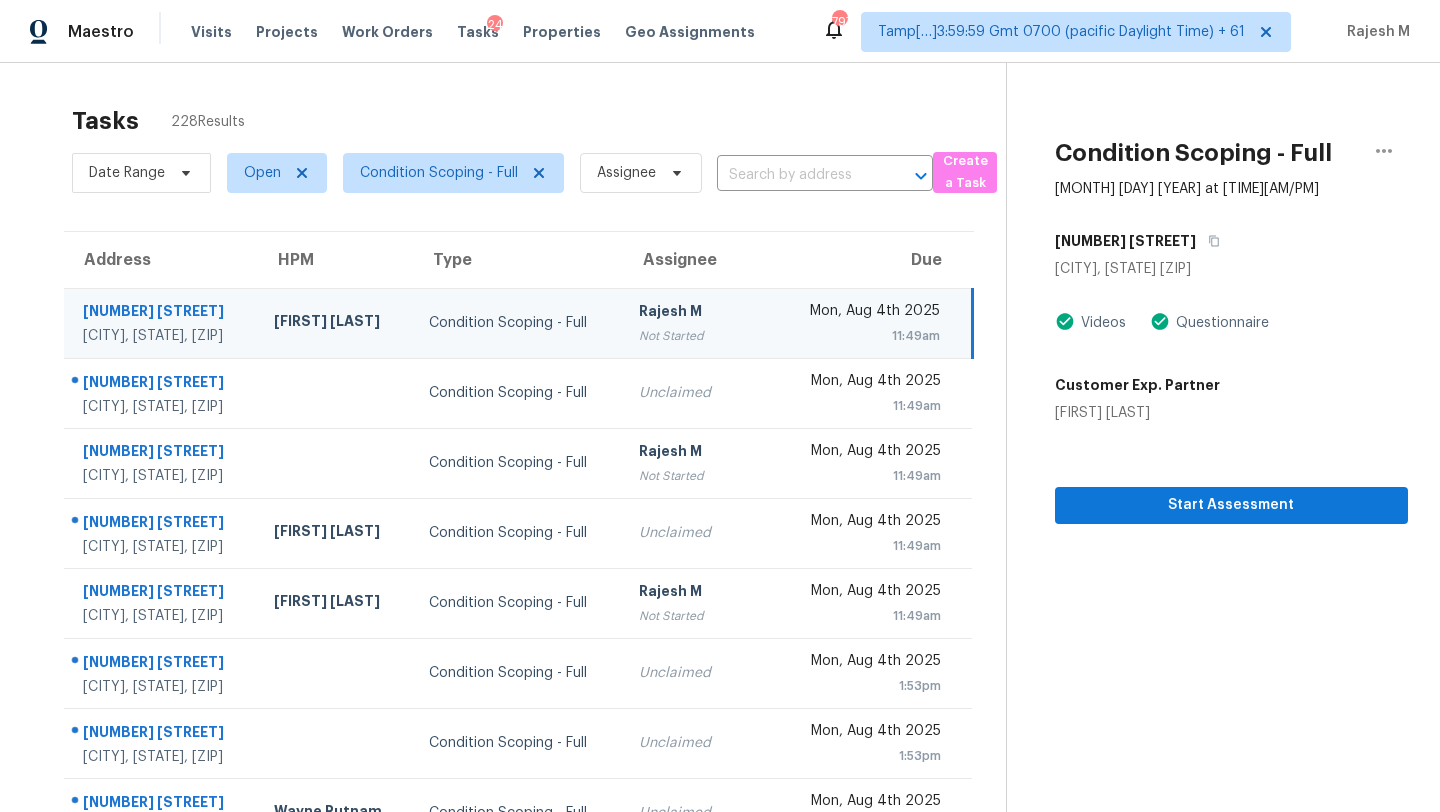 click on "Not Started" at bounding box center [699, 336] 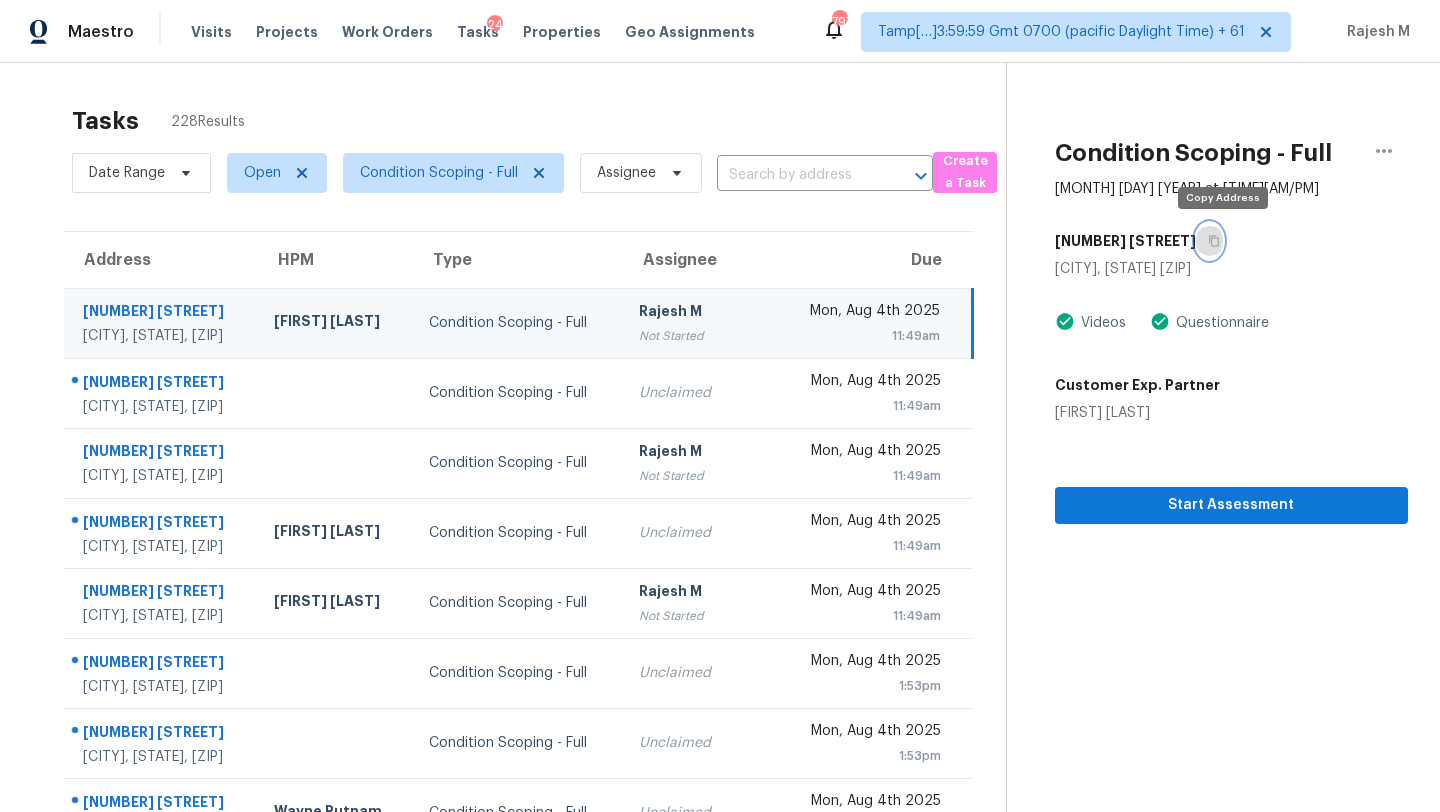 click 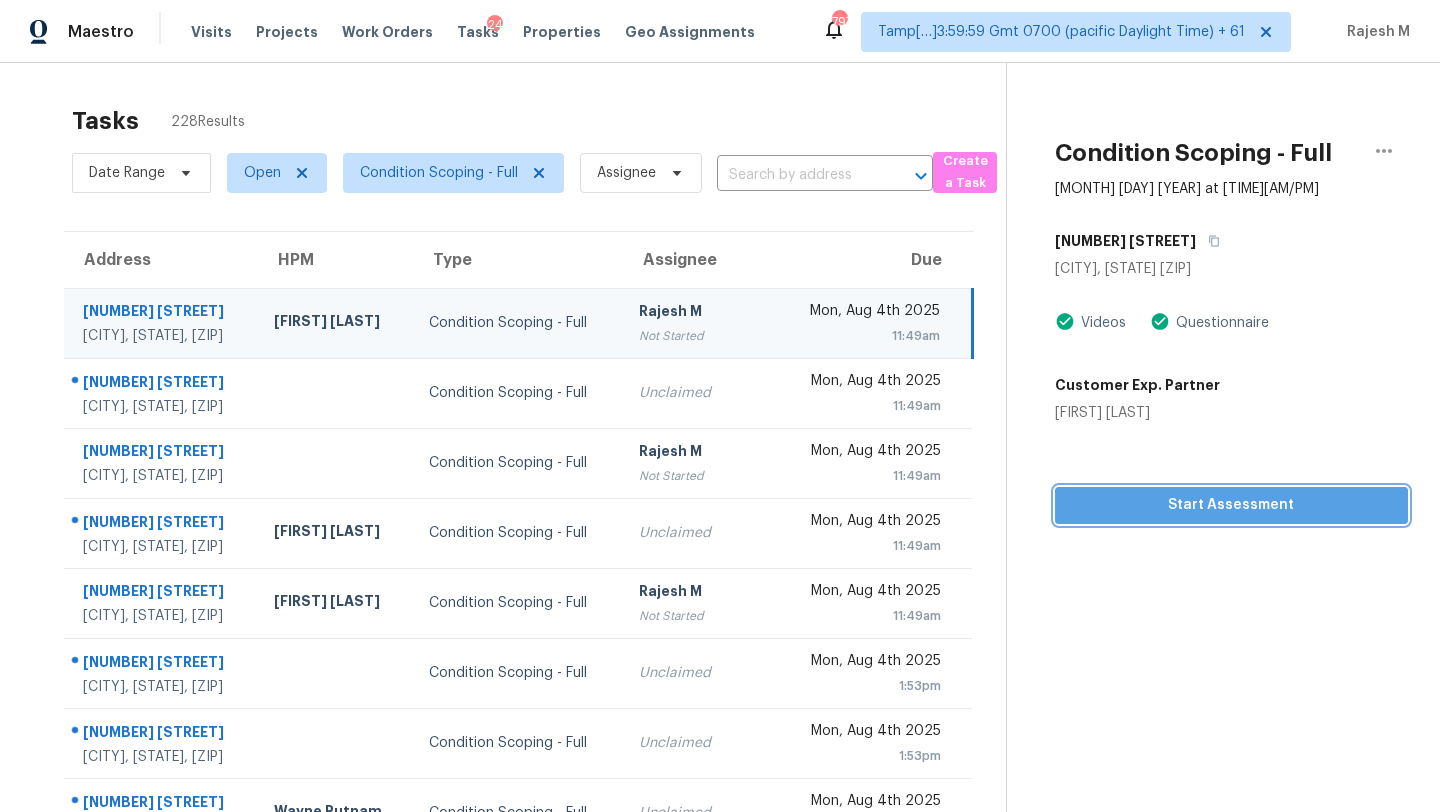 click on "Start Assessment" at bounding box center [1231, 505] 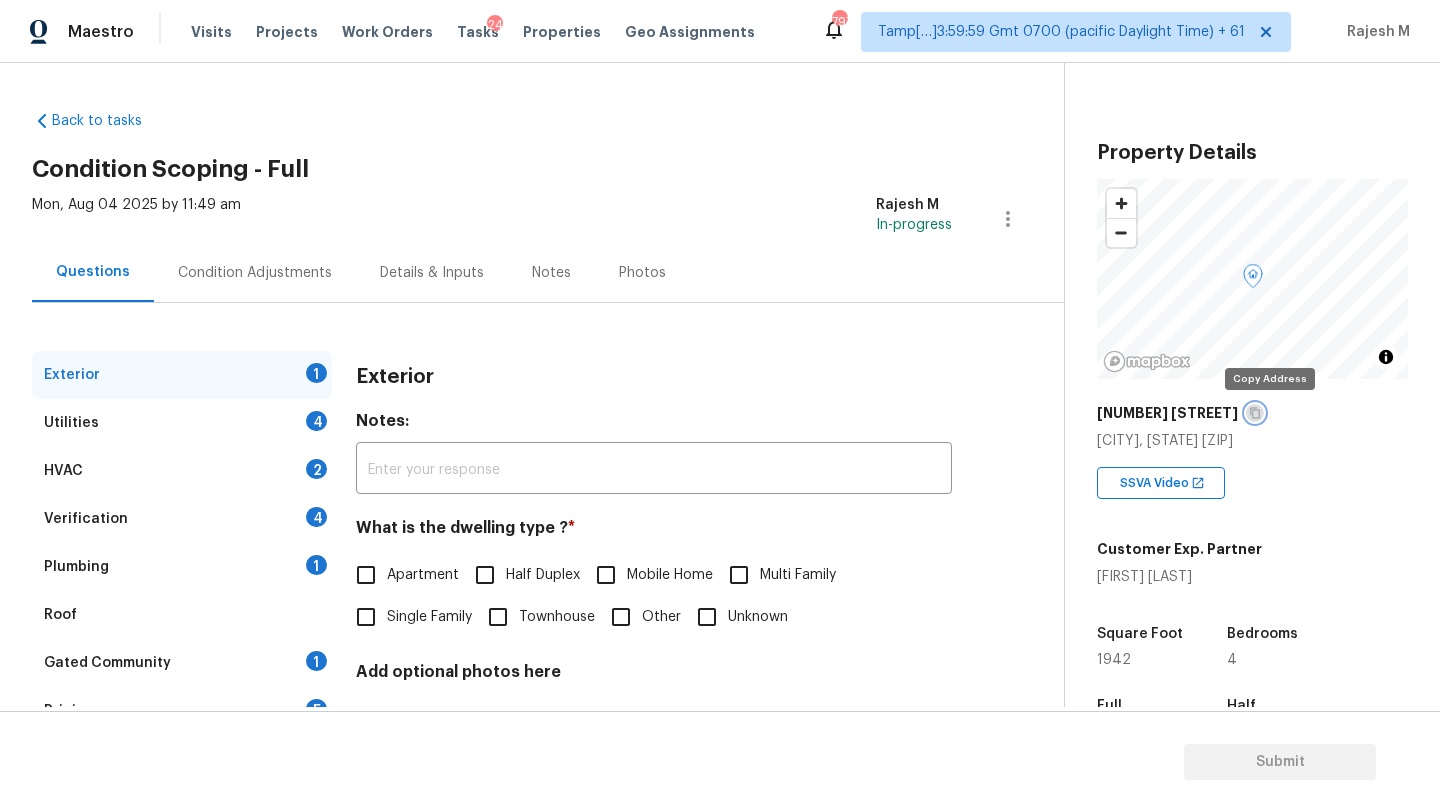 click 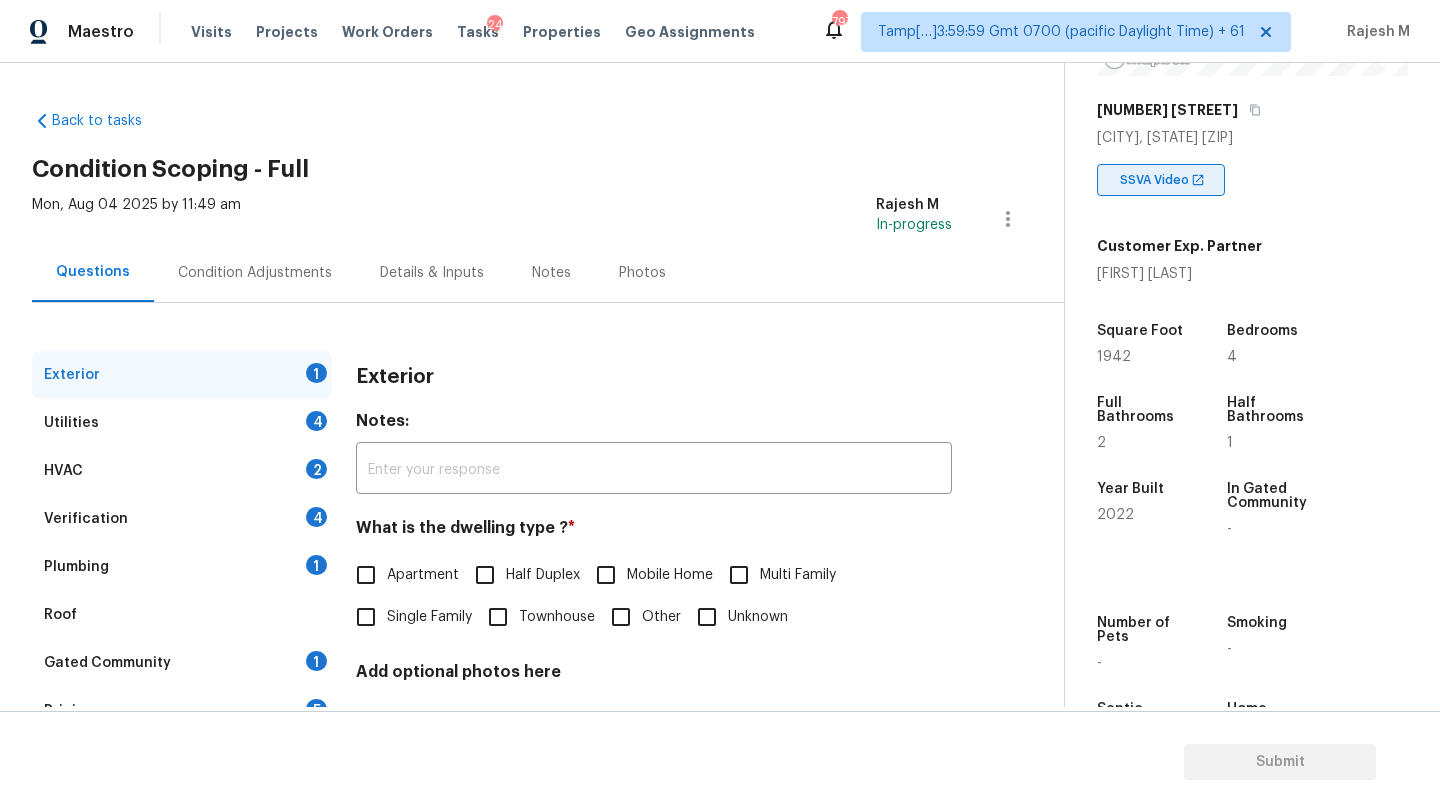 scroll, scrollTop: 392, scrollLeft: 0, axis: vertical 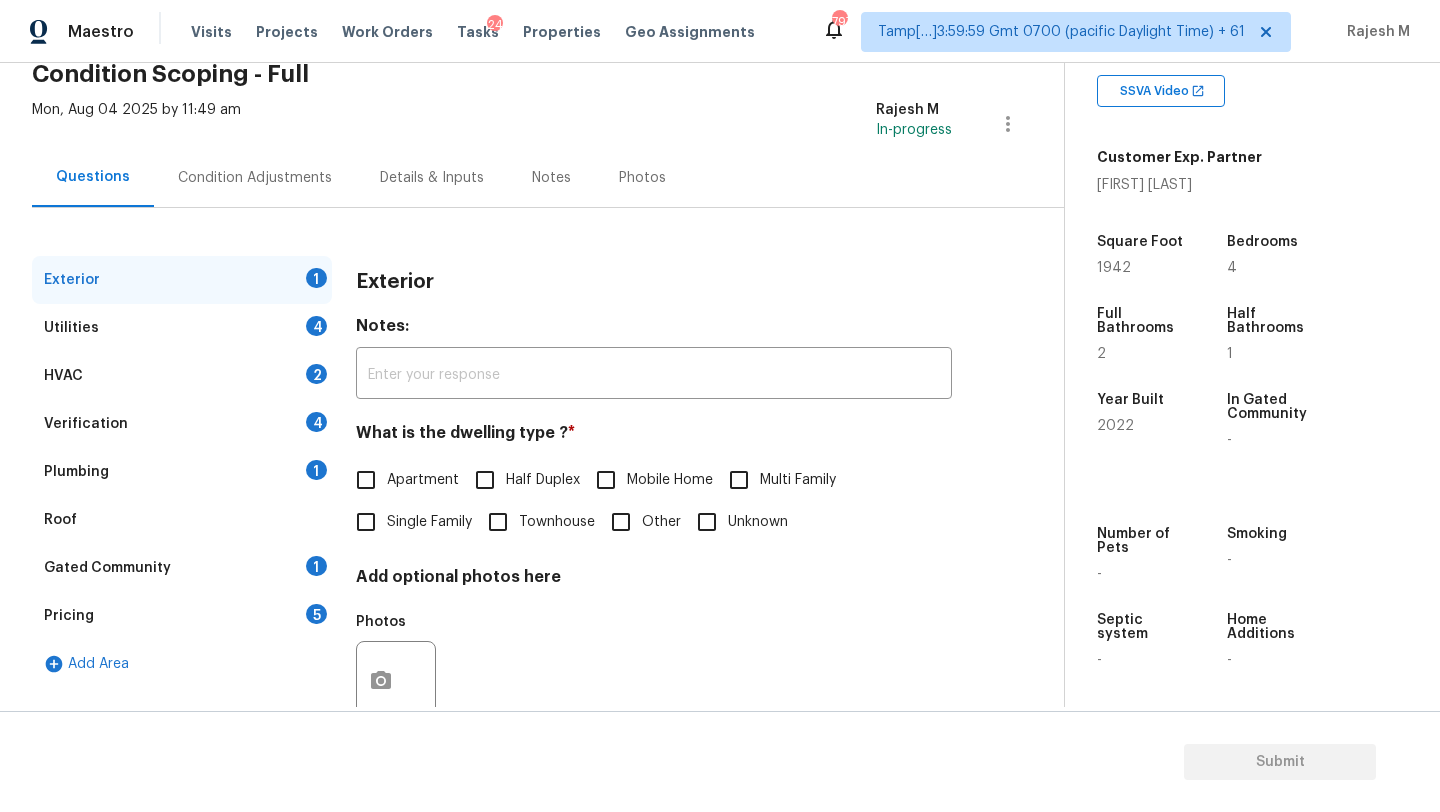 click on "Pricing 5" at bounding box center (182, 616) 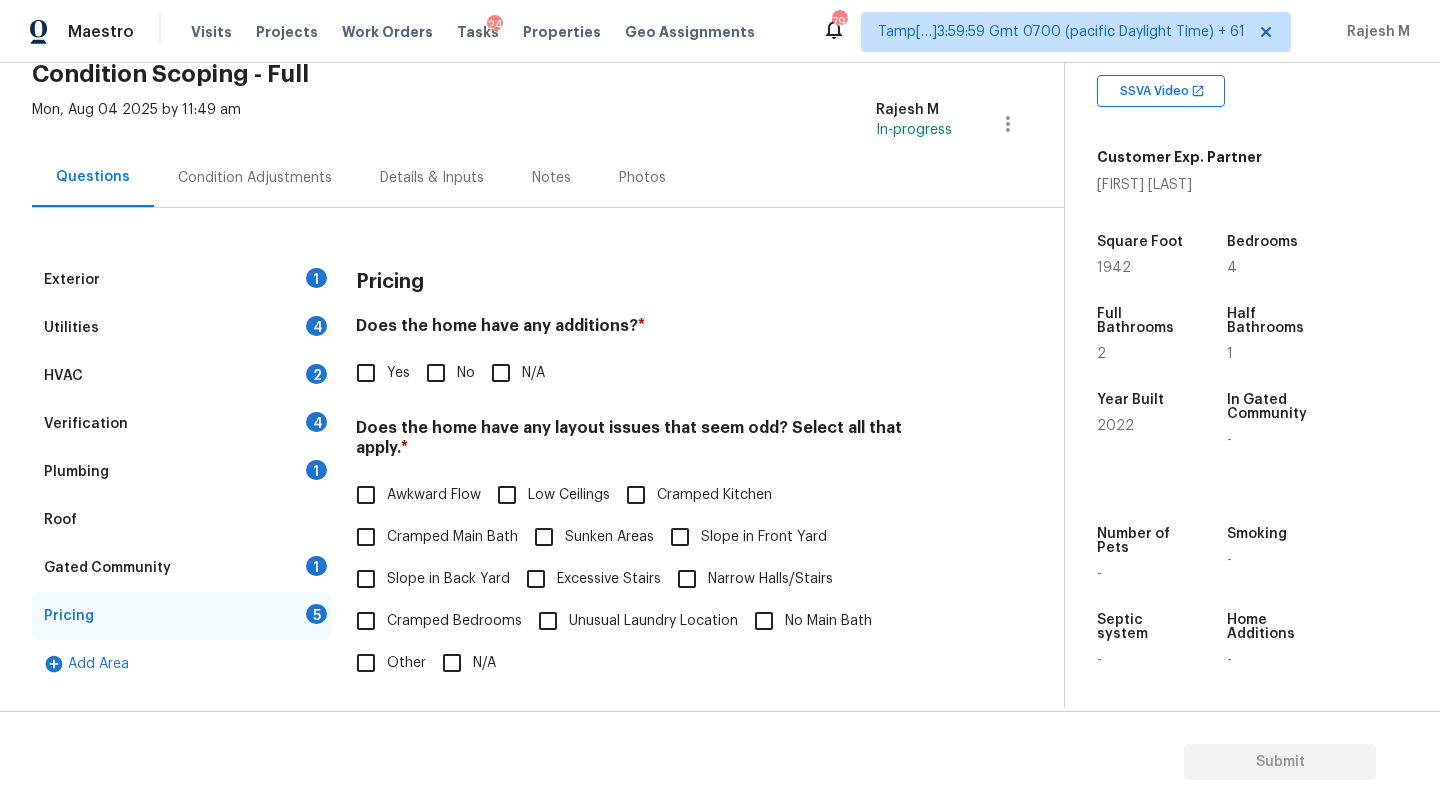 click on "No" at bounding box center (436, 373) 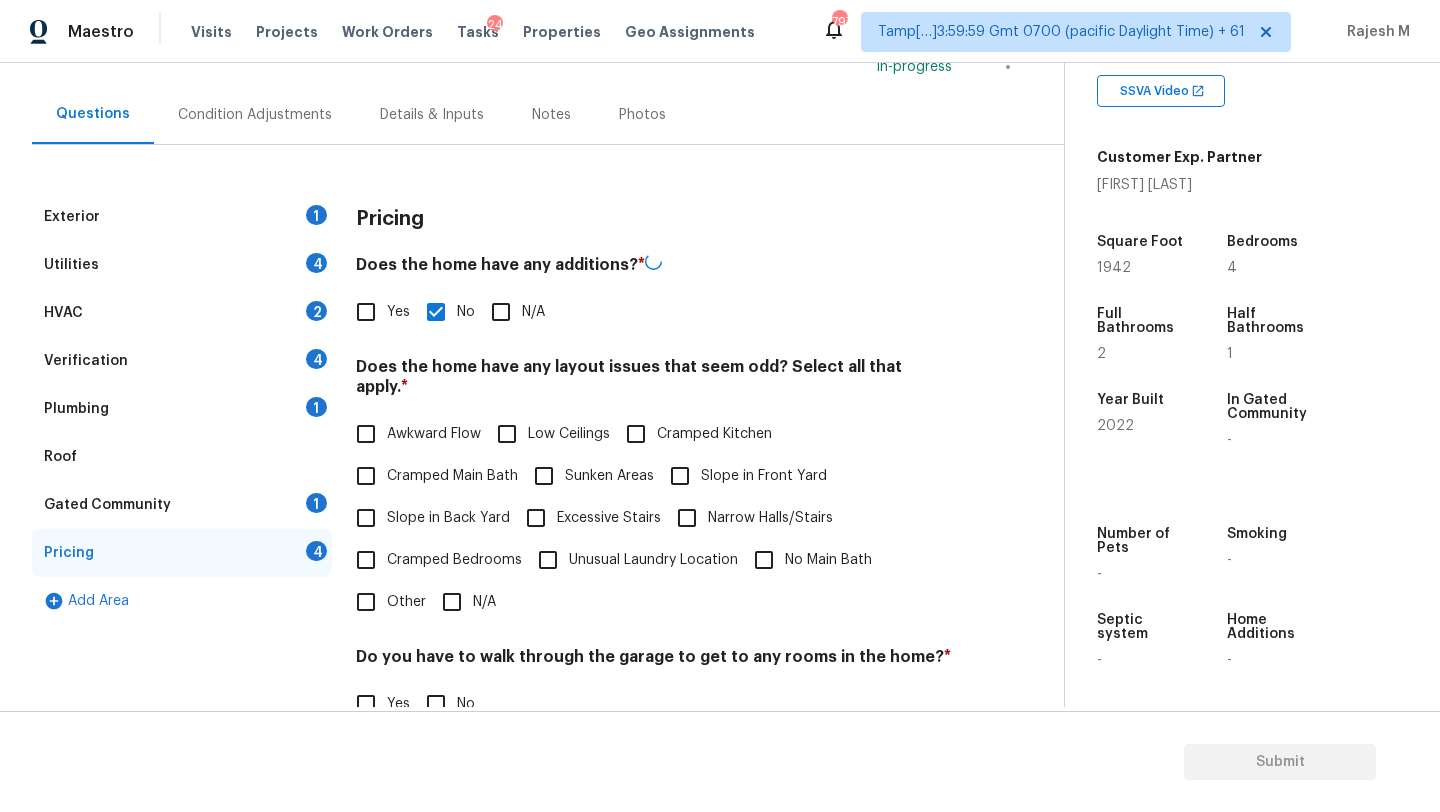 scroll, scrollTop: 218, scrollLeft: 0, axis: vertical 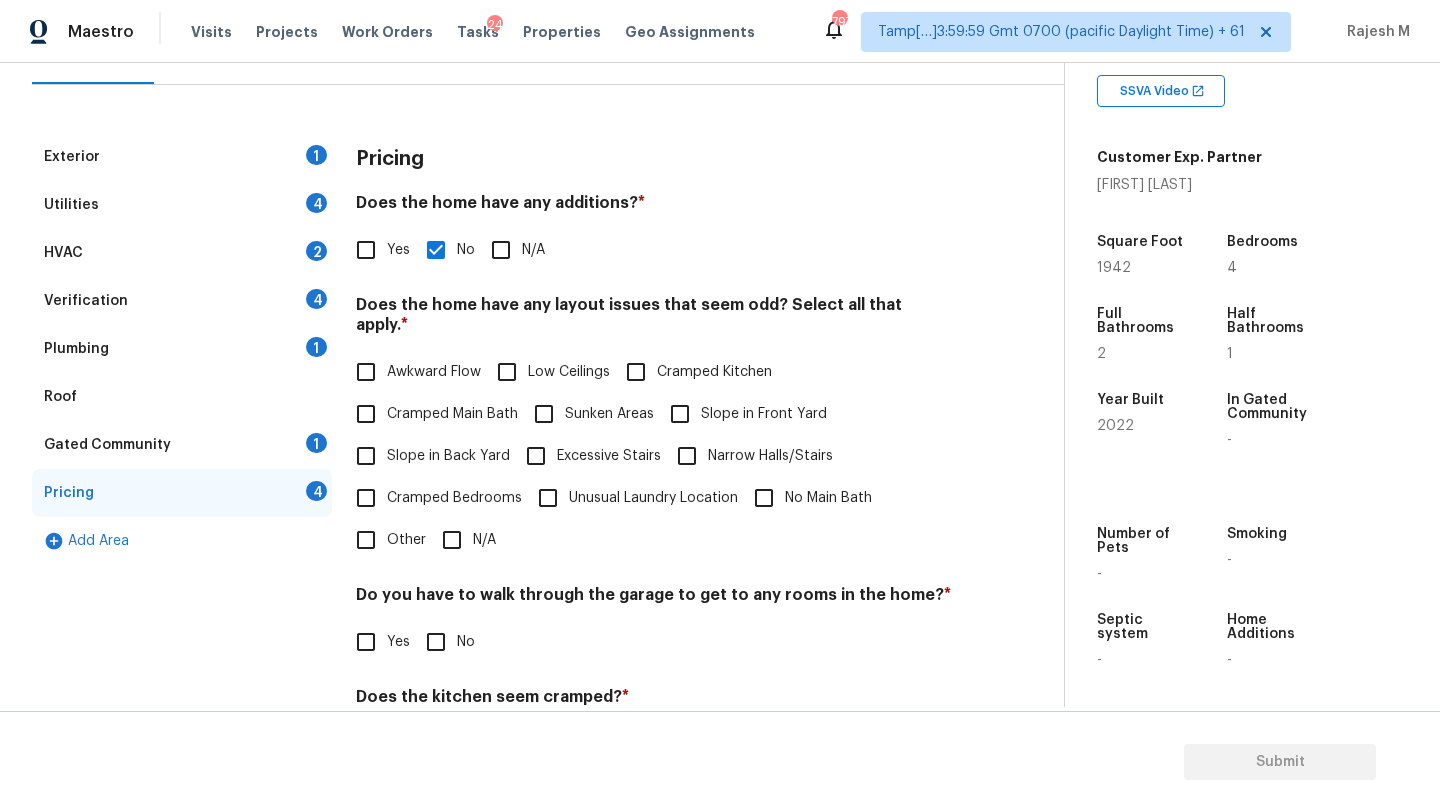 click on "Slope in Front Yard" at bounding box center [764, 414] 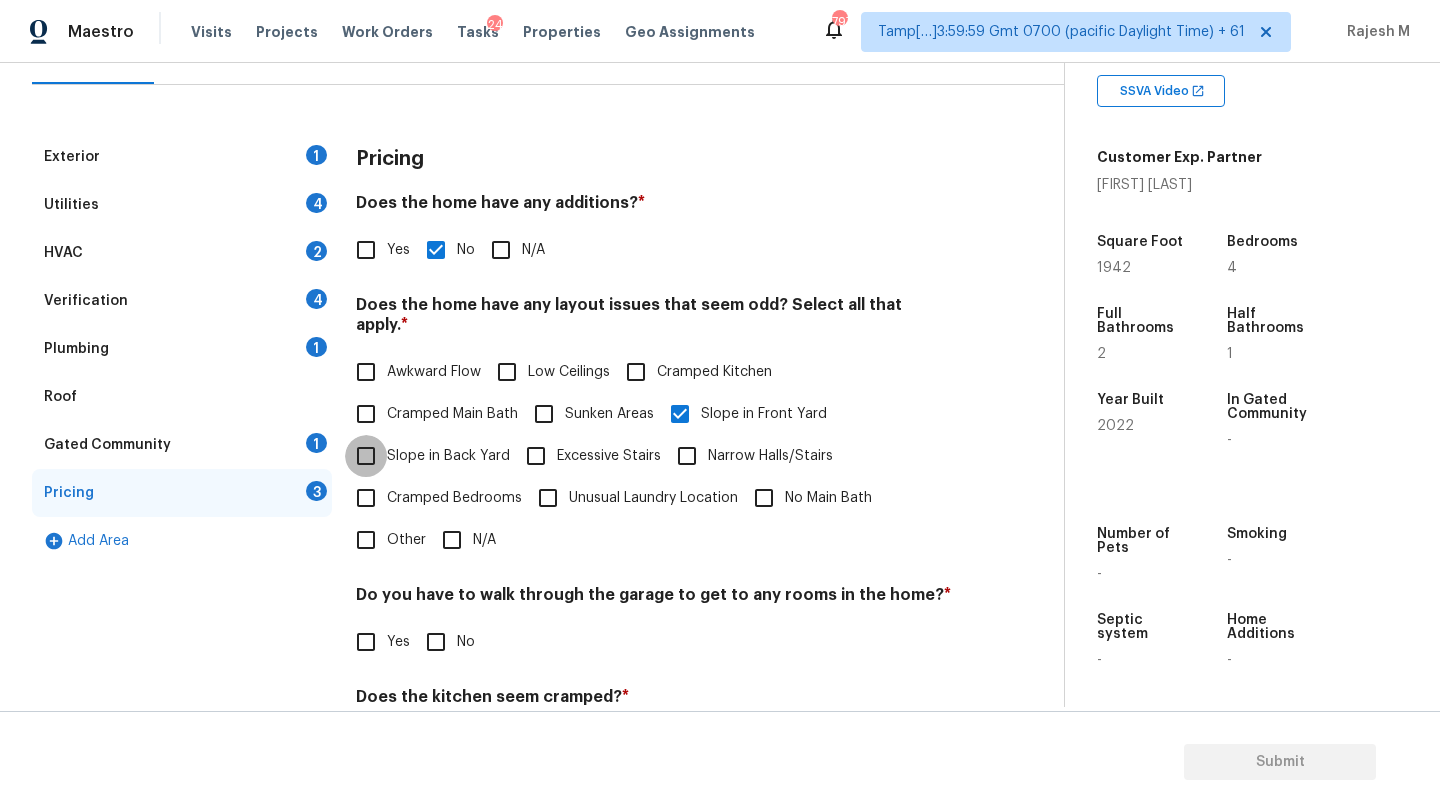 click on "Slope in Back Yard" at bounding box center (366, 456) 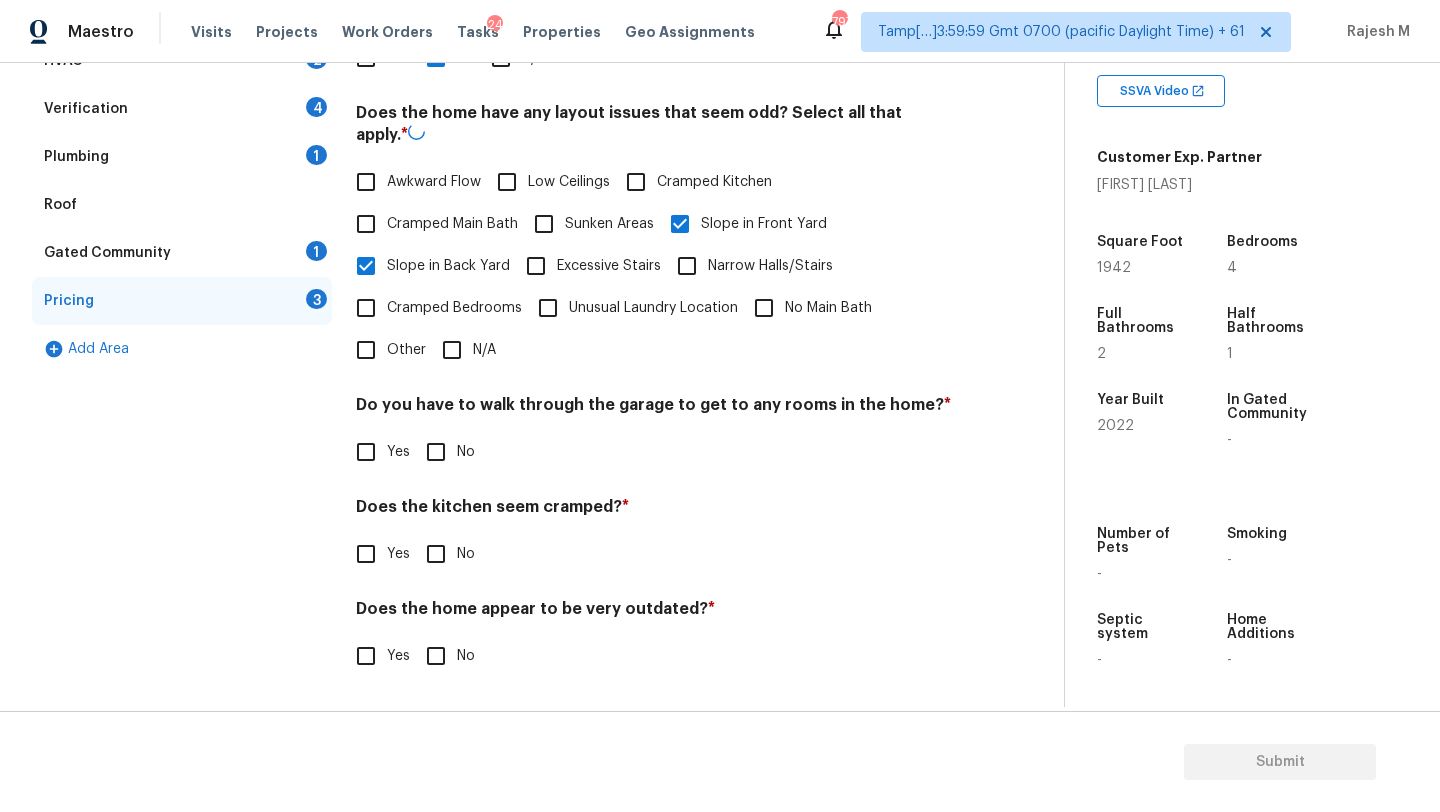 scroll, scrollTop: 388, scrollLeft: 0, axis: vertical 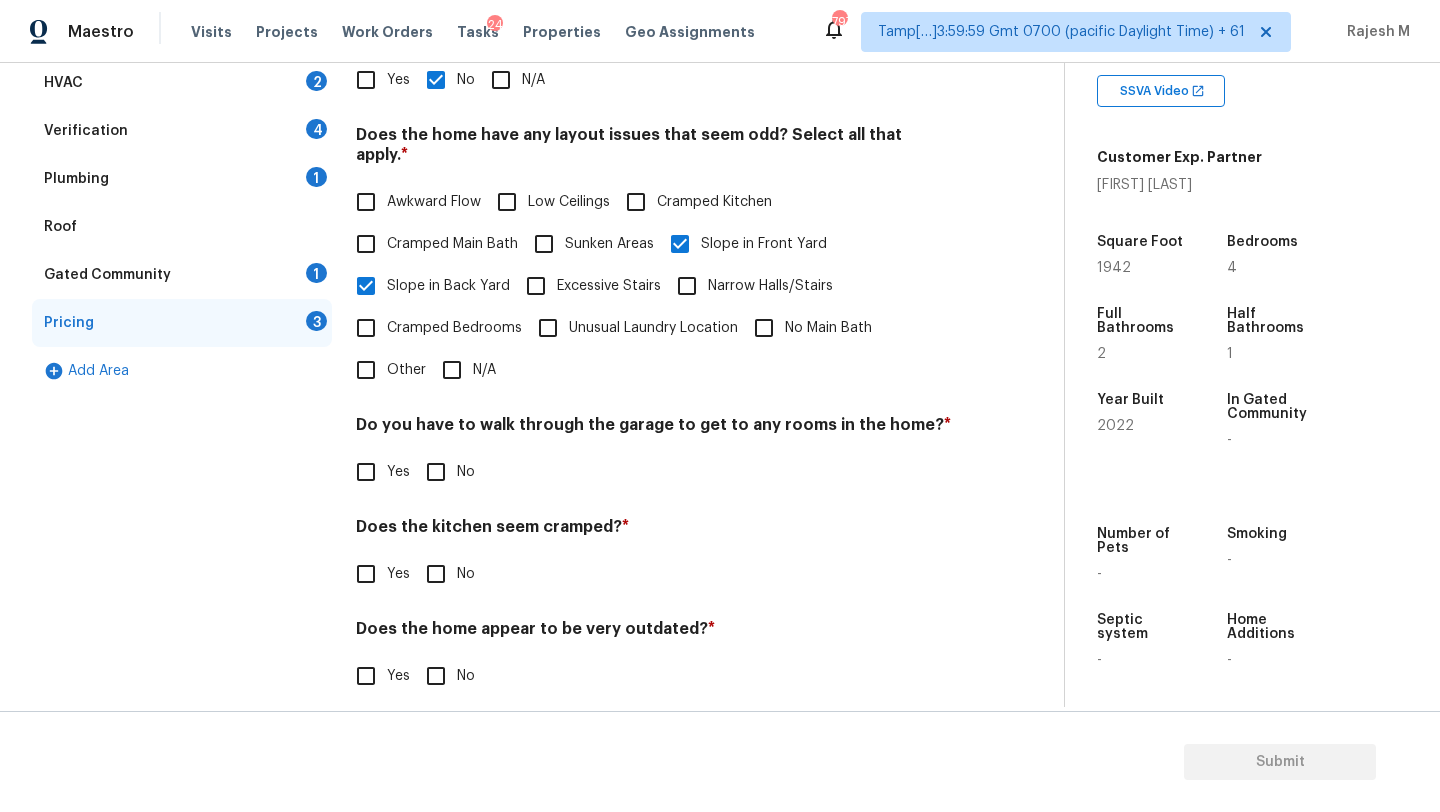 click on "No" at bounding box center (436, 472) 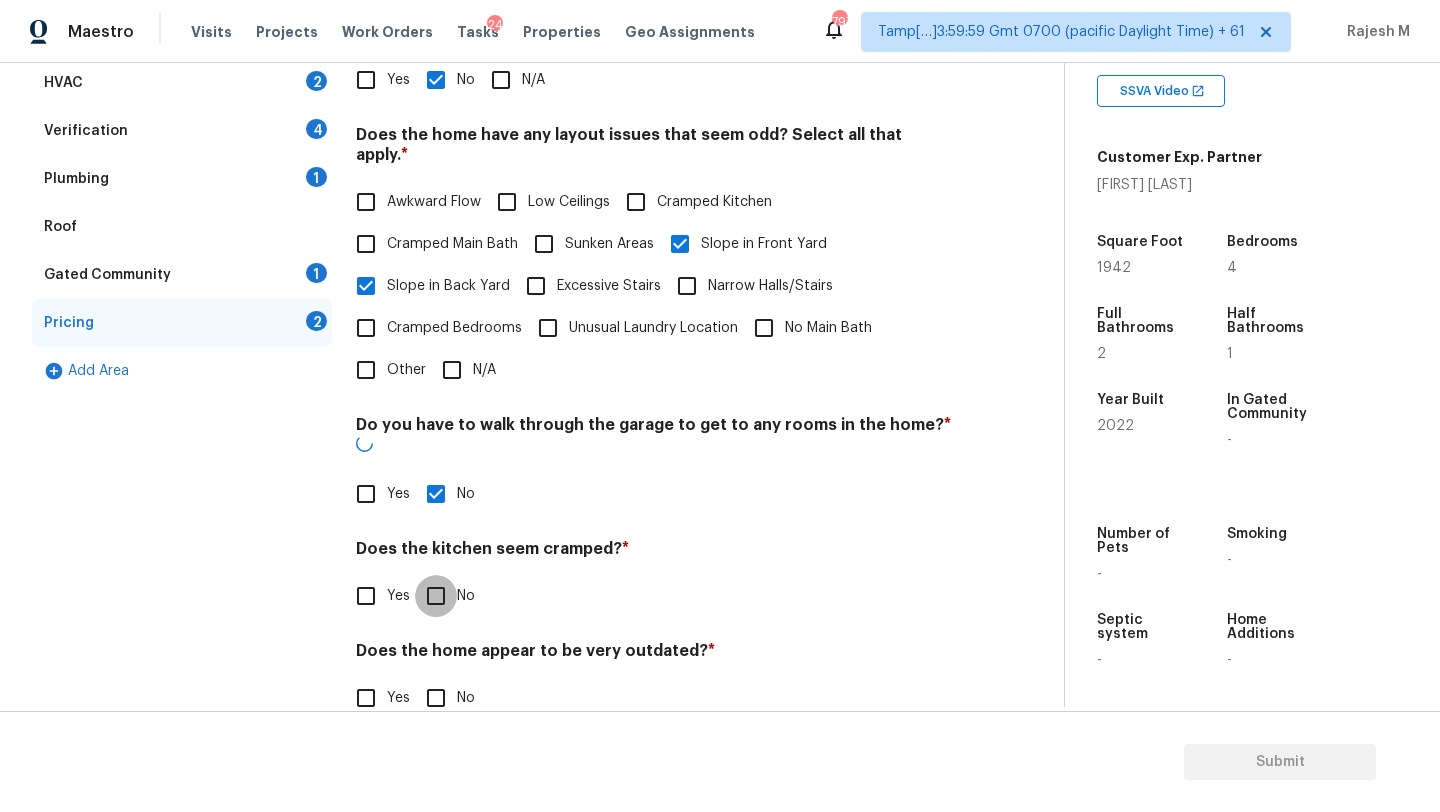click on "No" at bounding box center [436, 596] 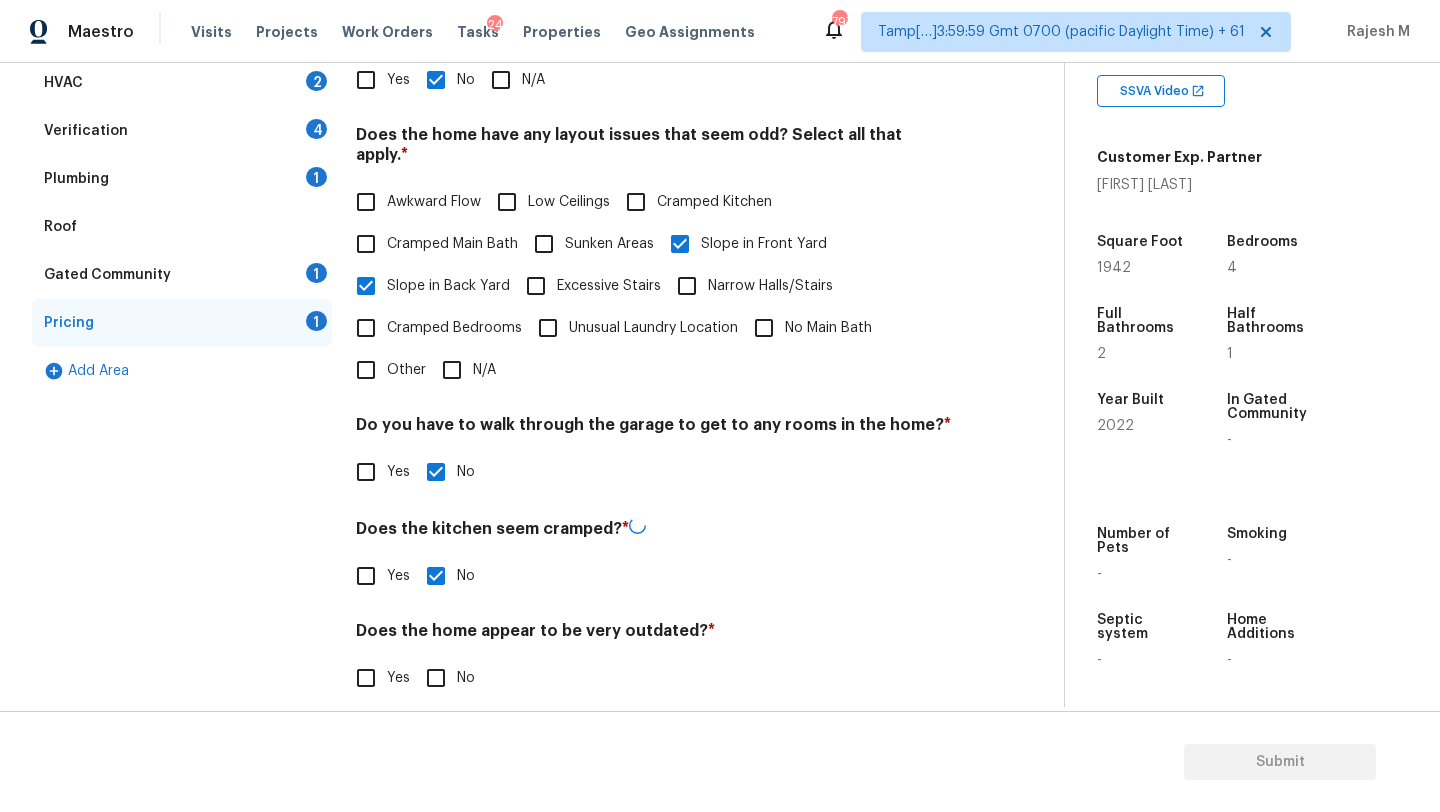 click on "No" at bounding box center [436, 678] 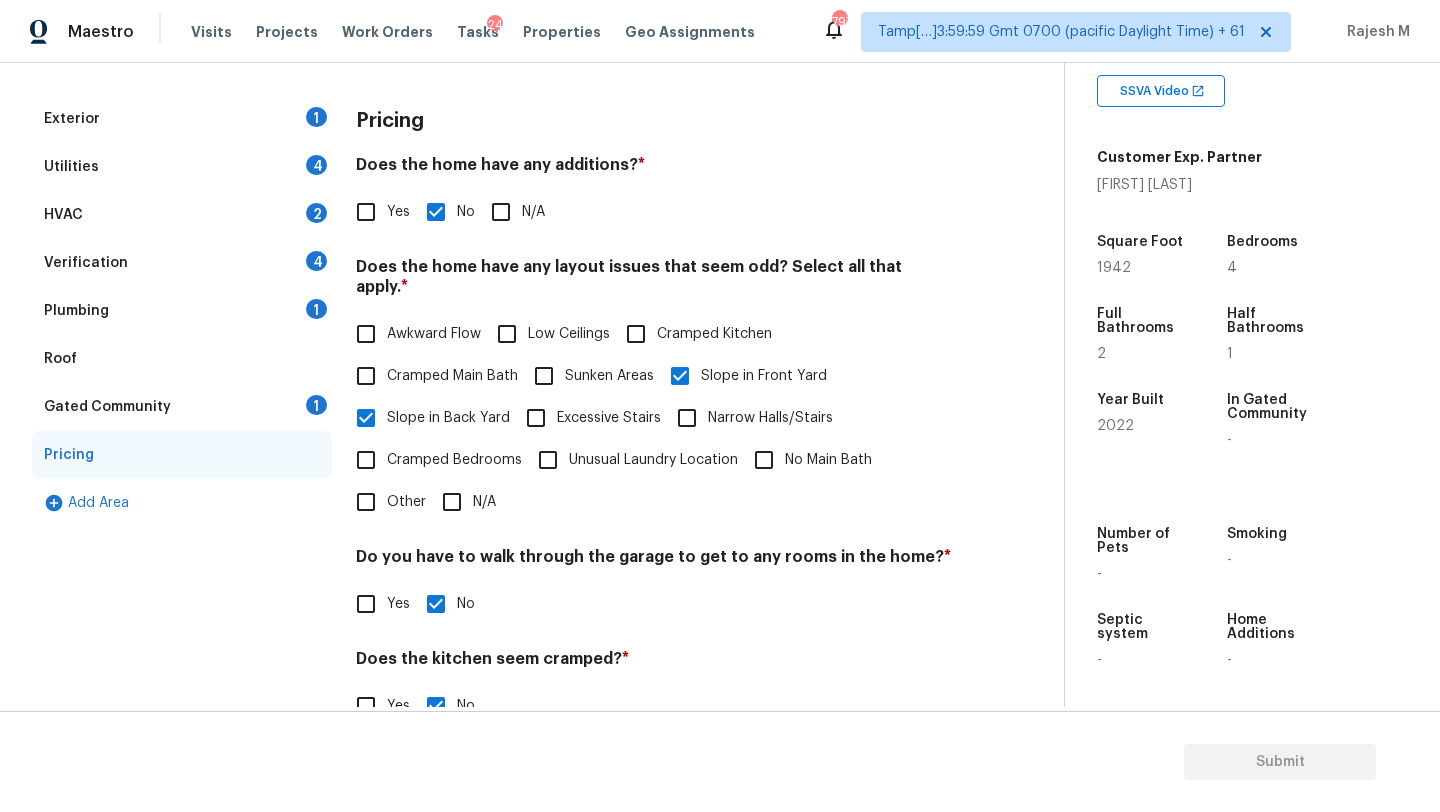 click on "Gated Community 1" at bounding box center (182, 407) 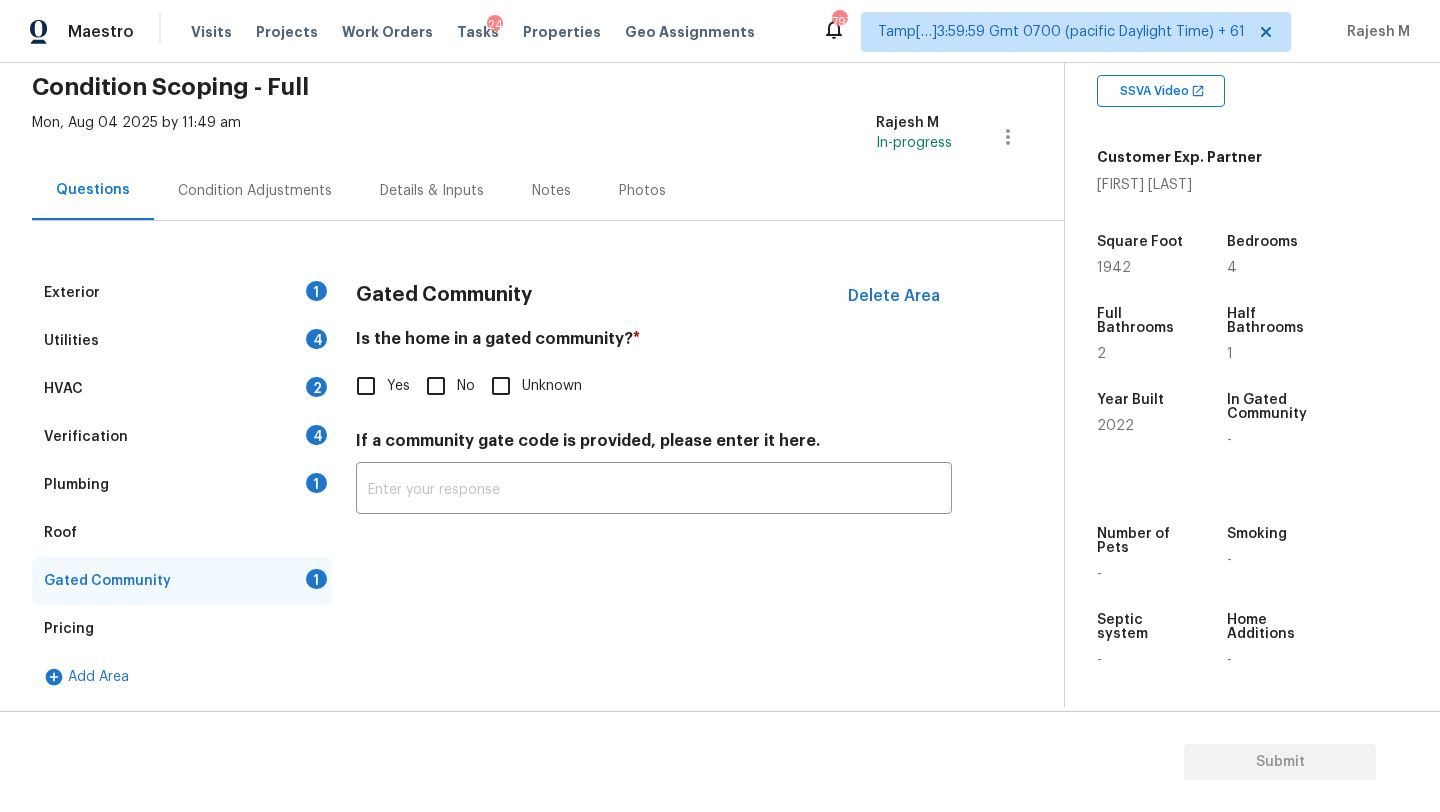 scroll, scrollTop: 82, scrollLeft: 0, axis: vertical 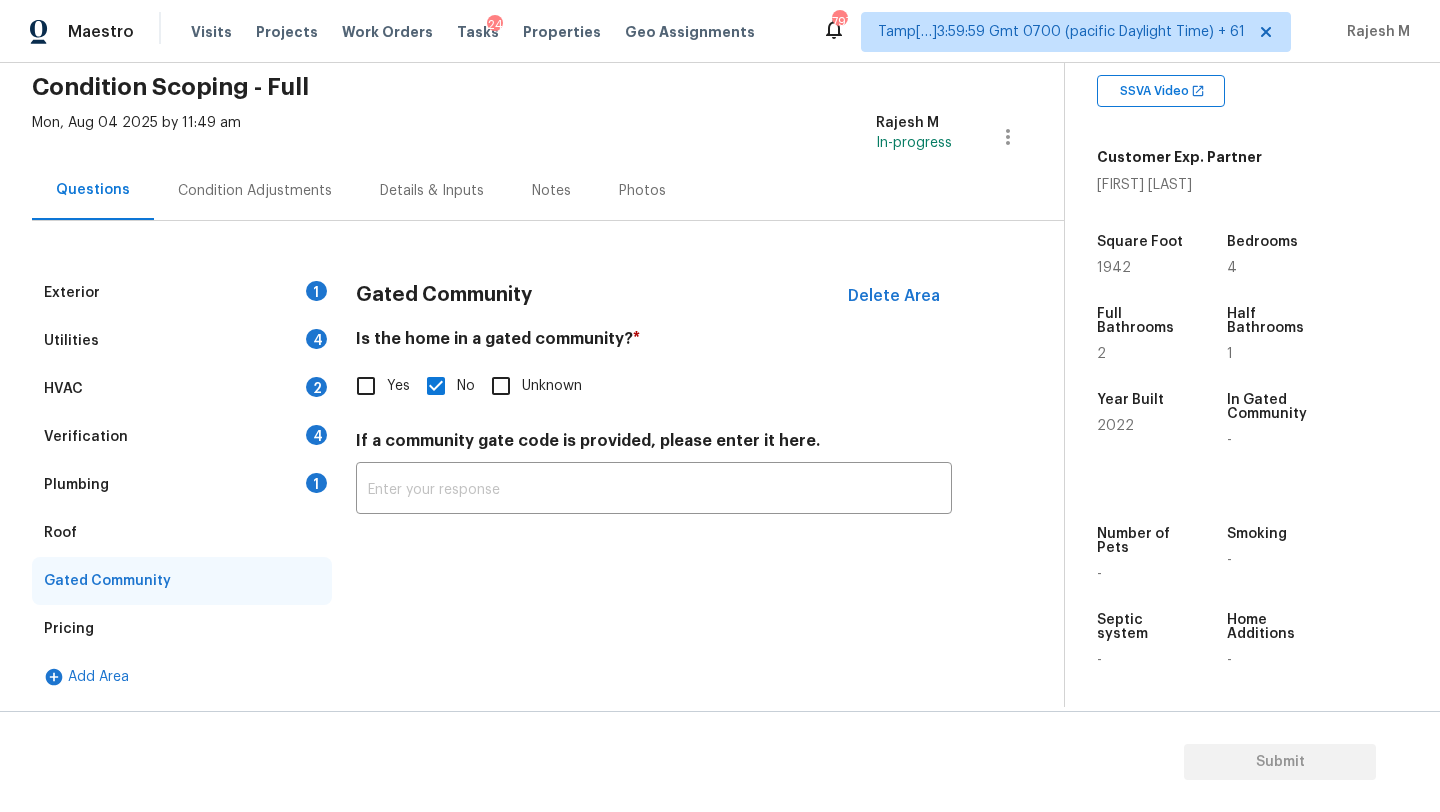 click on "Roof" at bounding box center [182, 533] 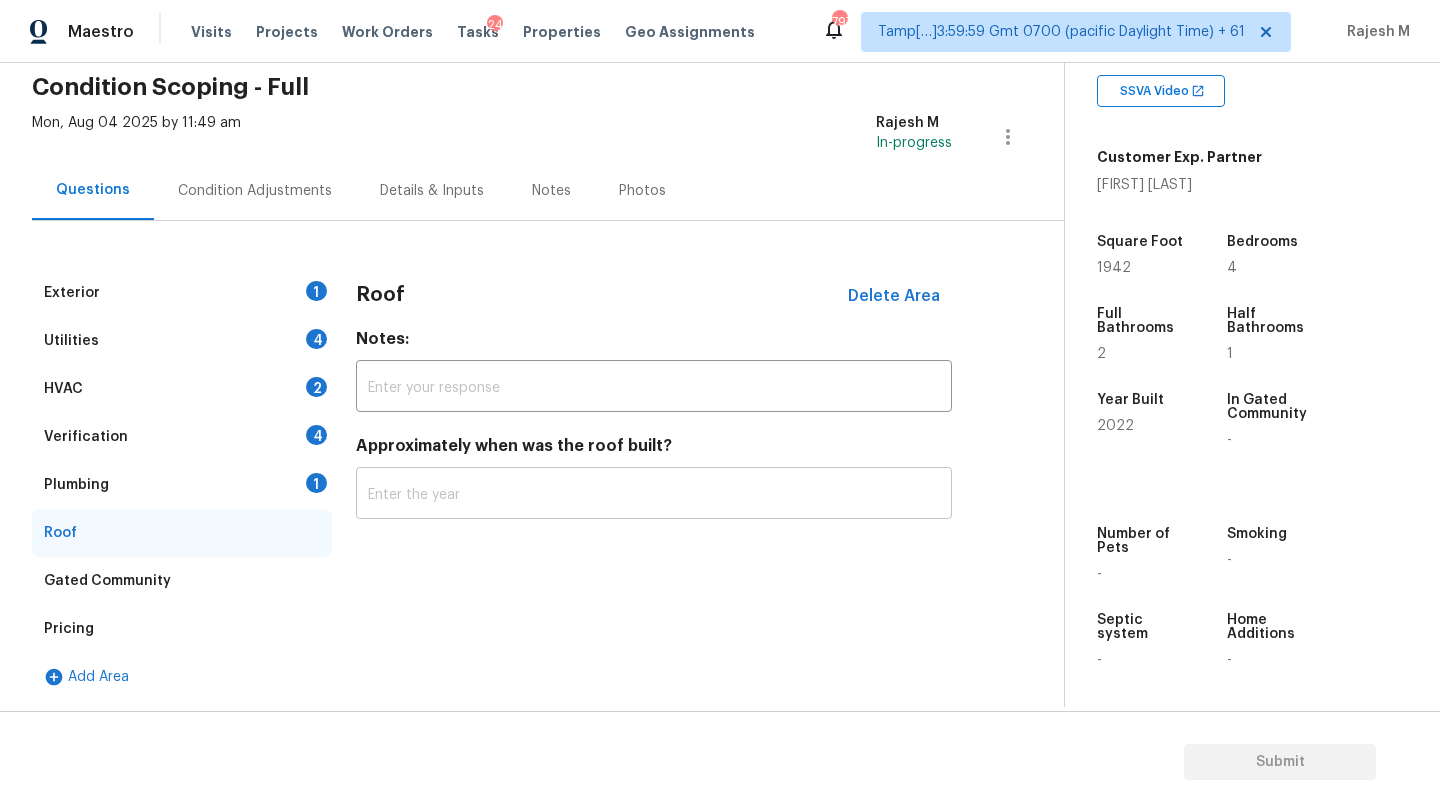 click at bounding box center (654, 495) 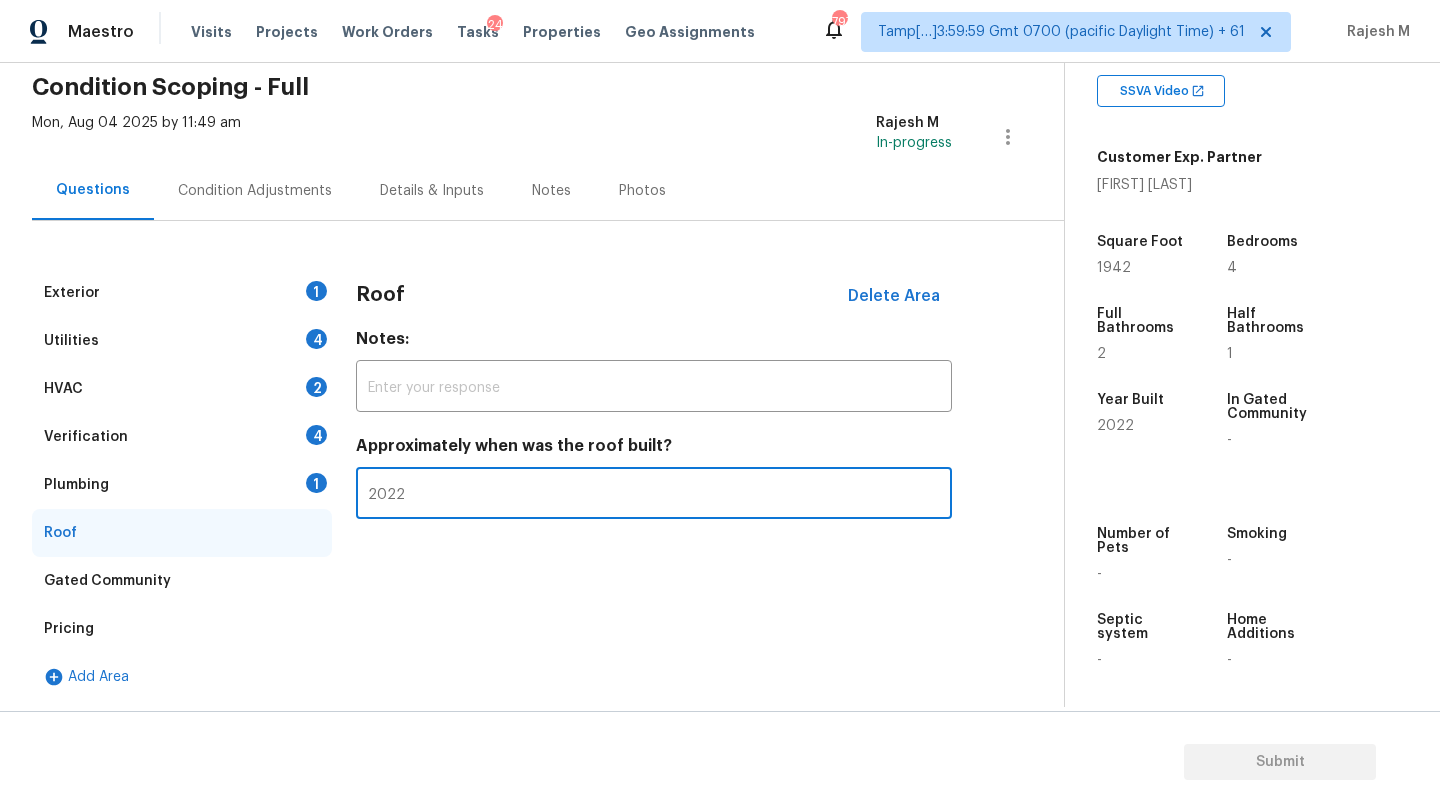 type on "2022" 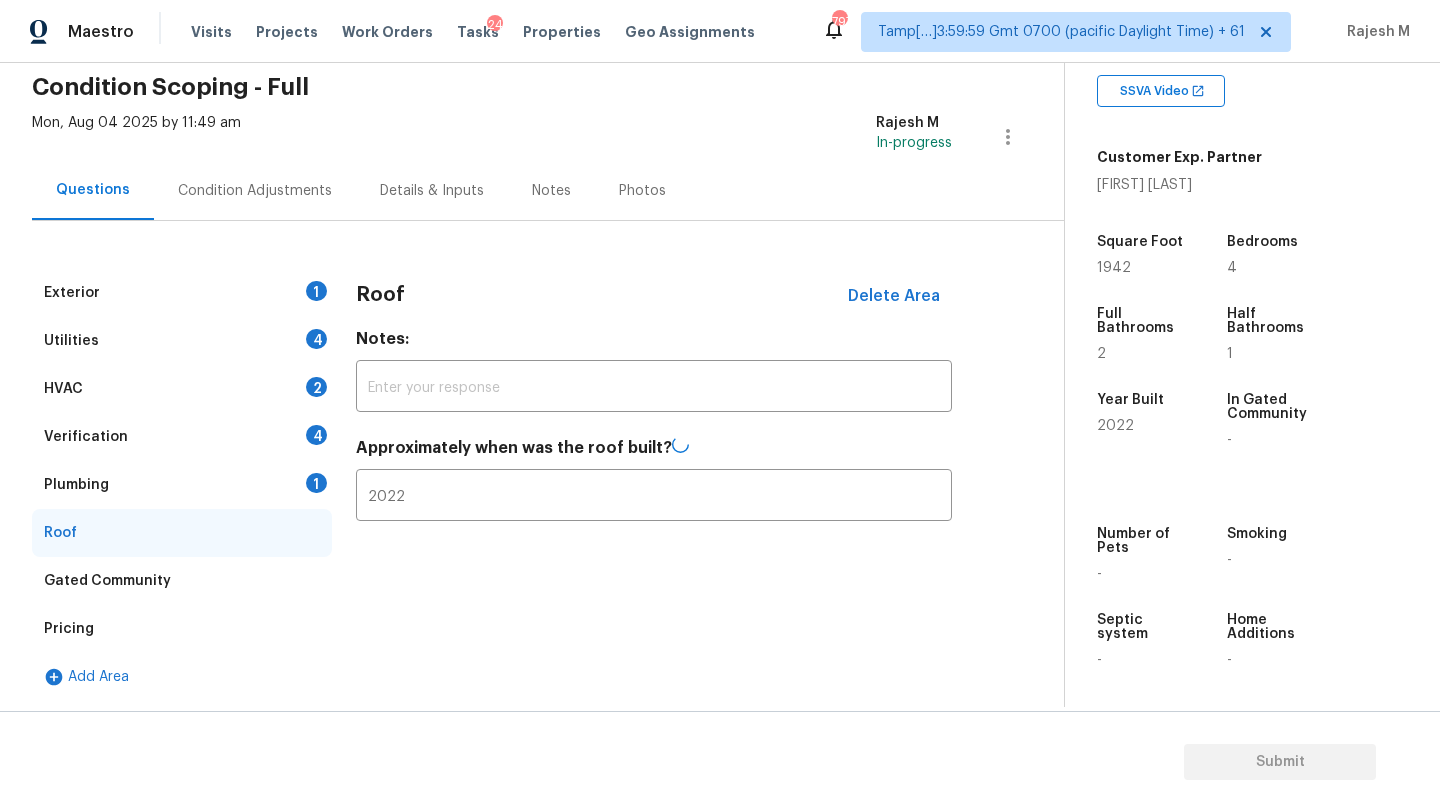 click on "Plumbing 1" at bounding box center (182, 485) 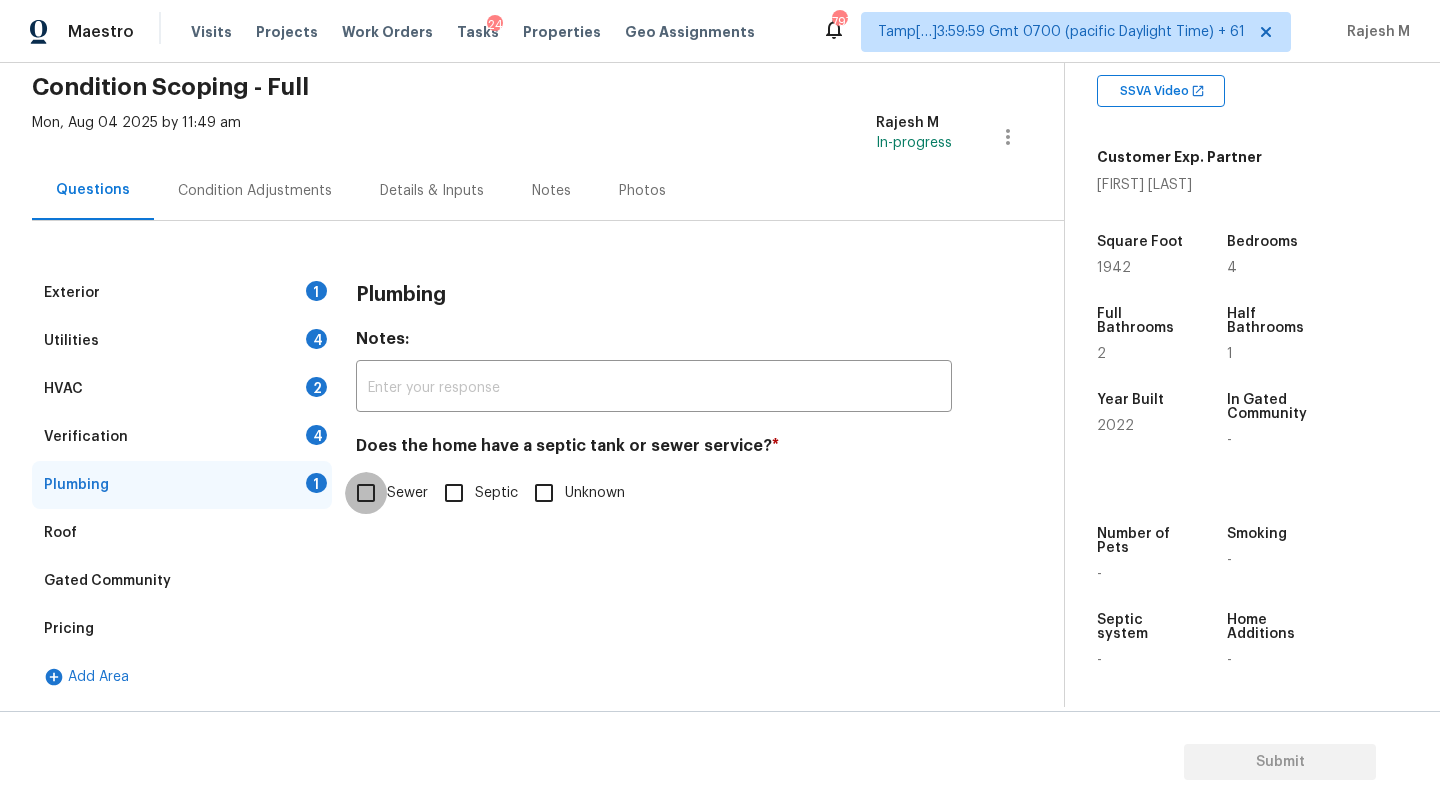 click on "Sewer" at bounding box center [366, 493] 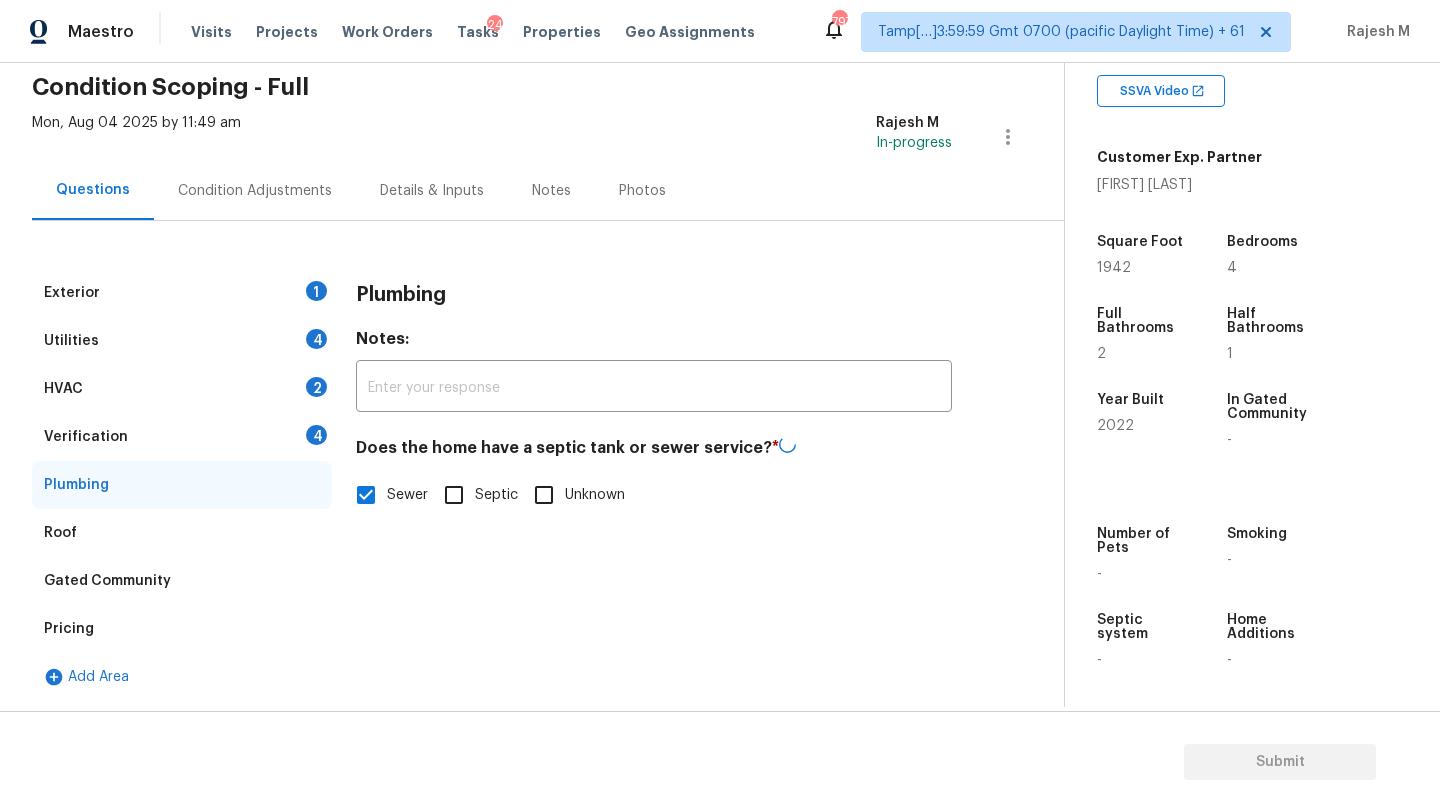 click on "Verification 4" at bounding box center (182, 437) 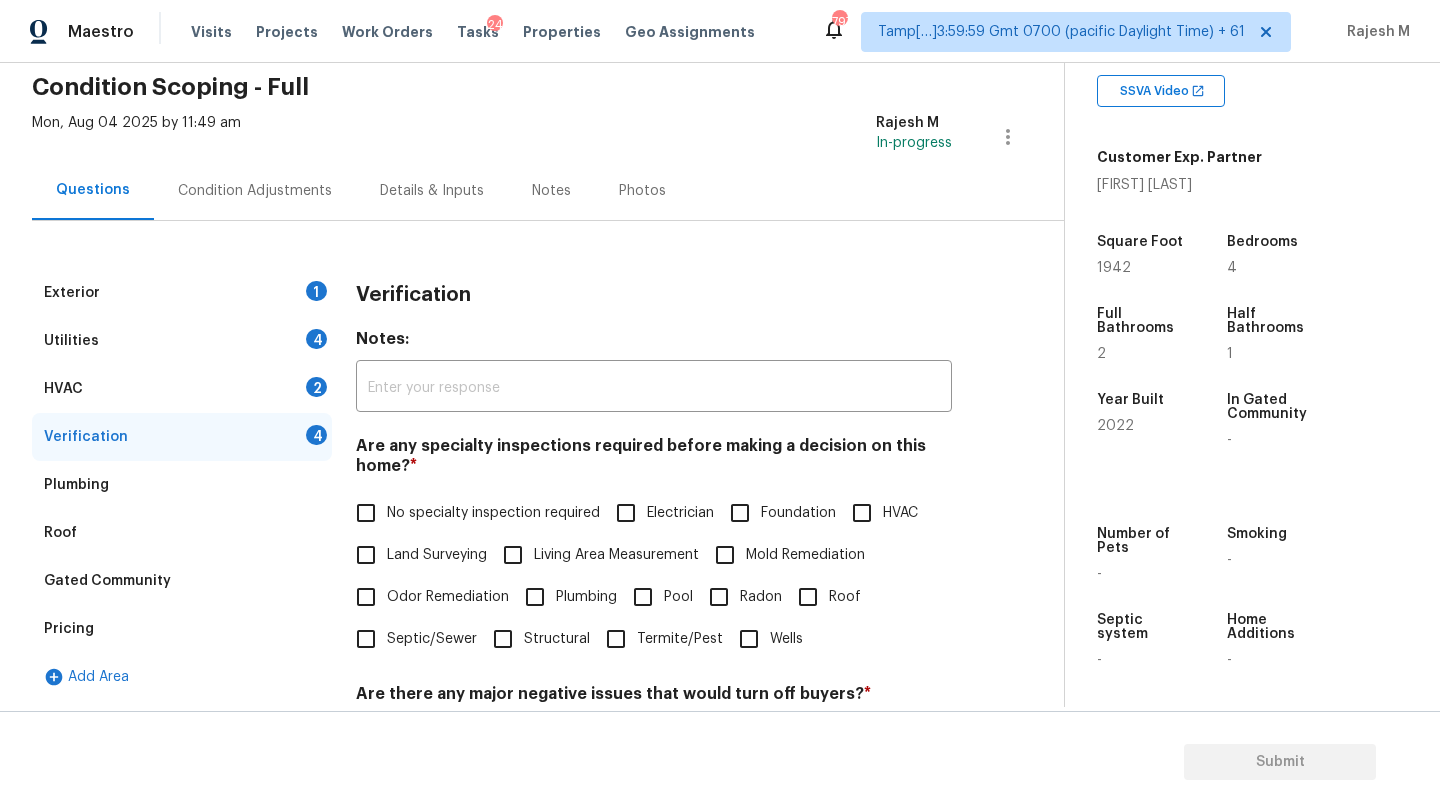 click on "No specialty inspection required" at bounding box center [493, 513] 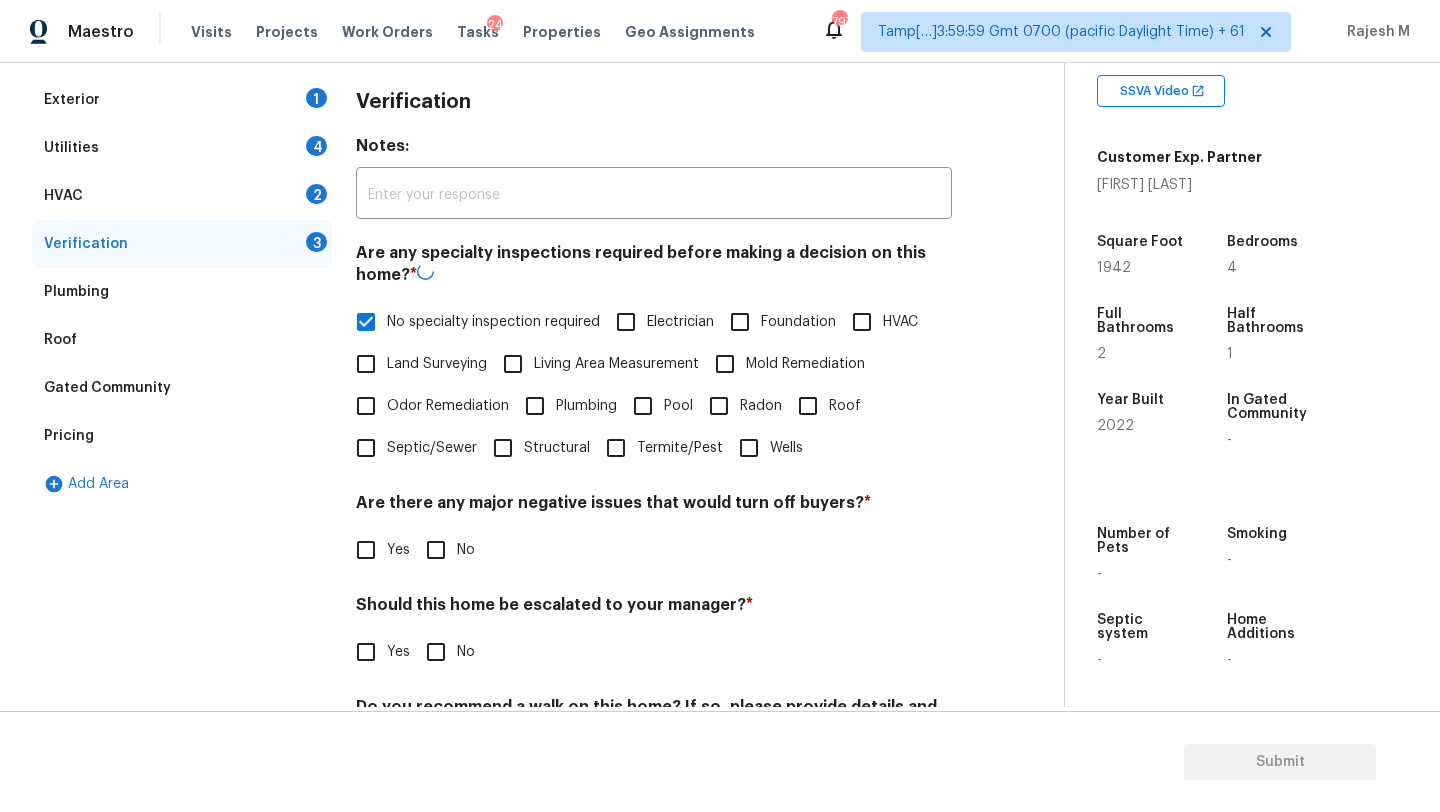 scroll, scrollTop: 391, scrollLeft: 0, axis: vertical 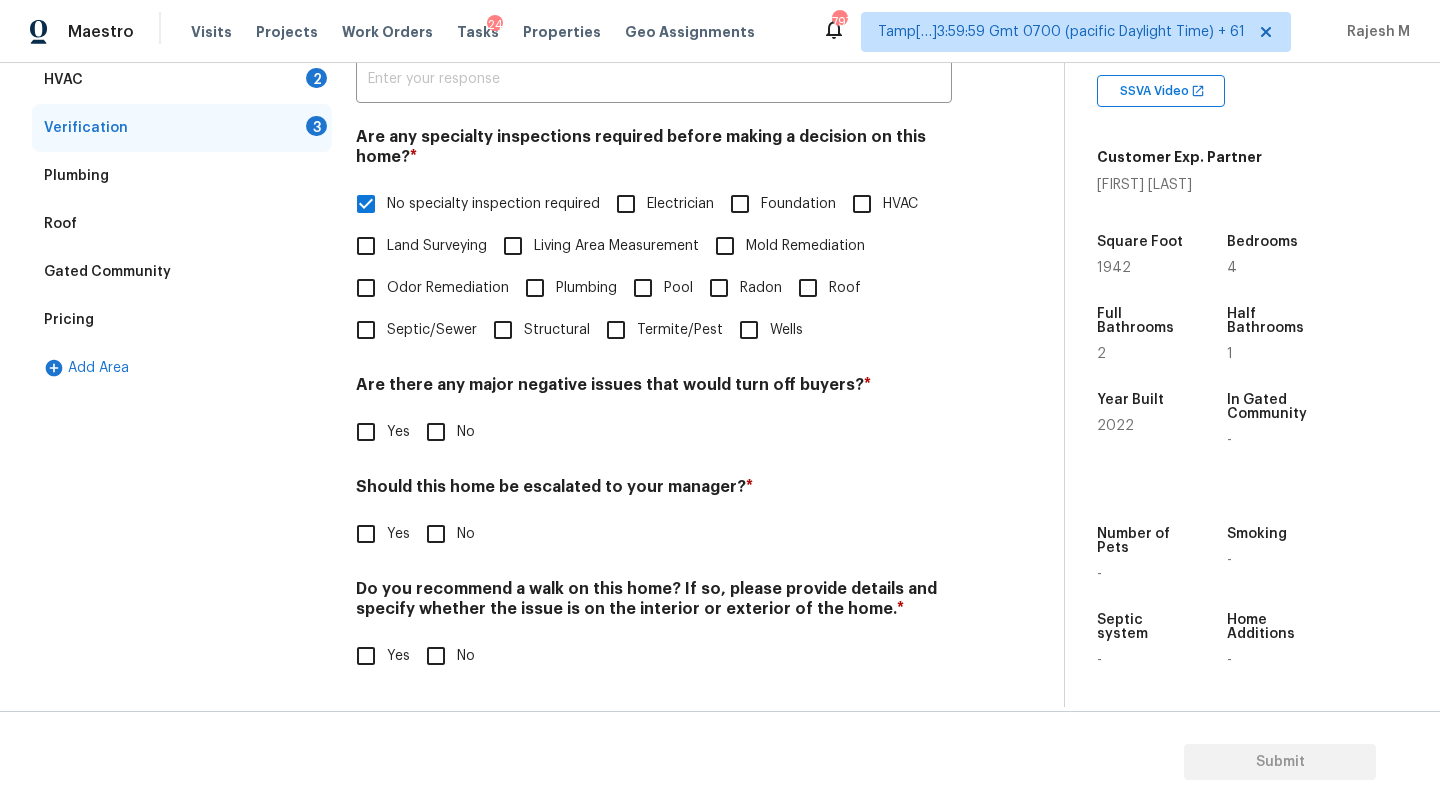 click on "Verification Notes: ​ Are any specialty inspections required before making a decision on this home?  * No specialty inspection required Electrician Foundation HVAC Land Surveying Living Area Measurement Mold Remediation Odor Remediation Plumbing Pool Radon Roof Septic/Sewer Structural Termite/Pest Wells Are there any major negative issues that would turn off buyers?  * Yes No Should this home be escalated to your manager?  * Yes No Do you recommend a walk on this home? If so, please provide details and specify whether the issue is on the interior or exterior of the home.  * Yes No" at bounding box center [654, 330] 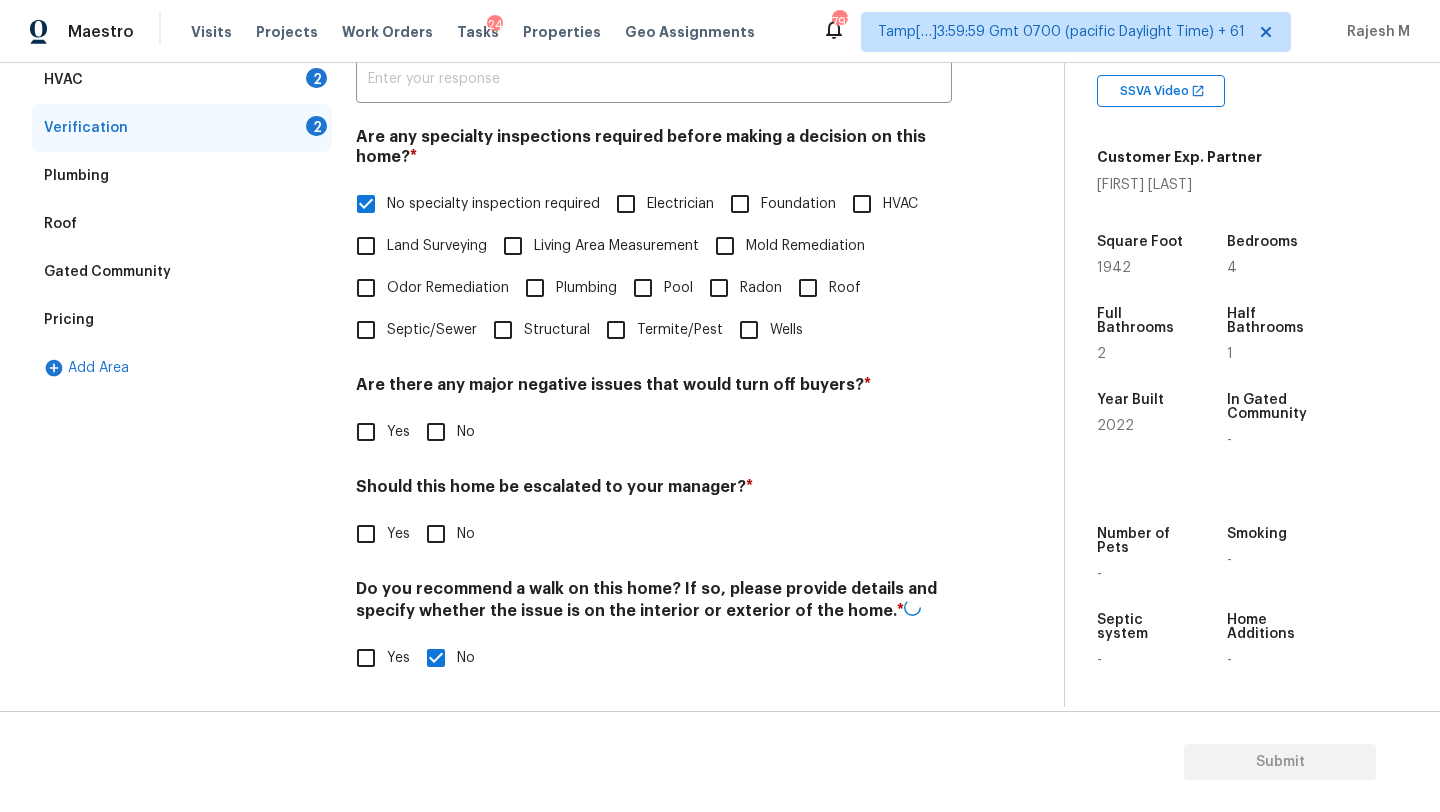 click on "No" at bounding box center (436, 432) 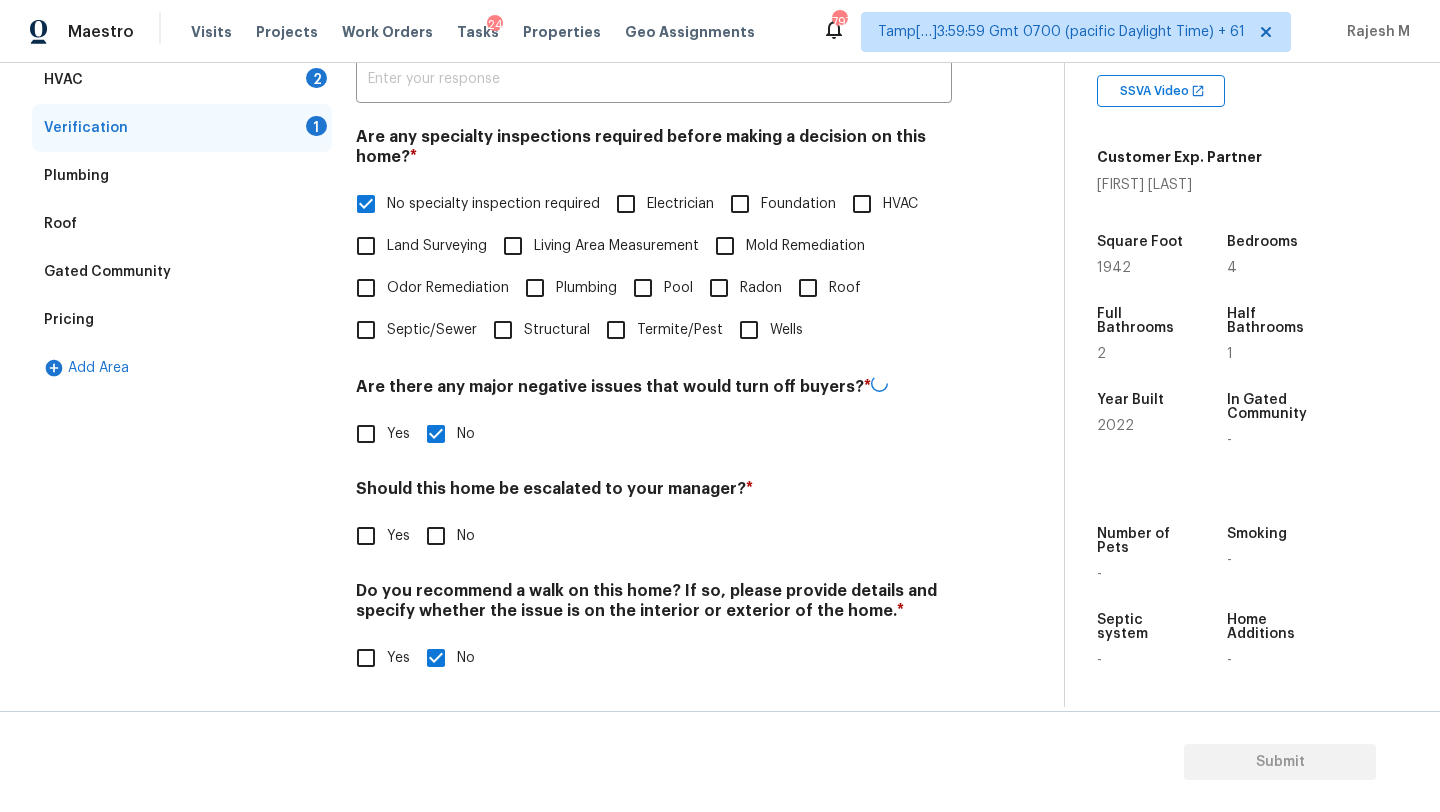 click on "Yes" at bounding box center (377, 536) 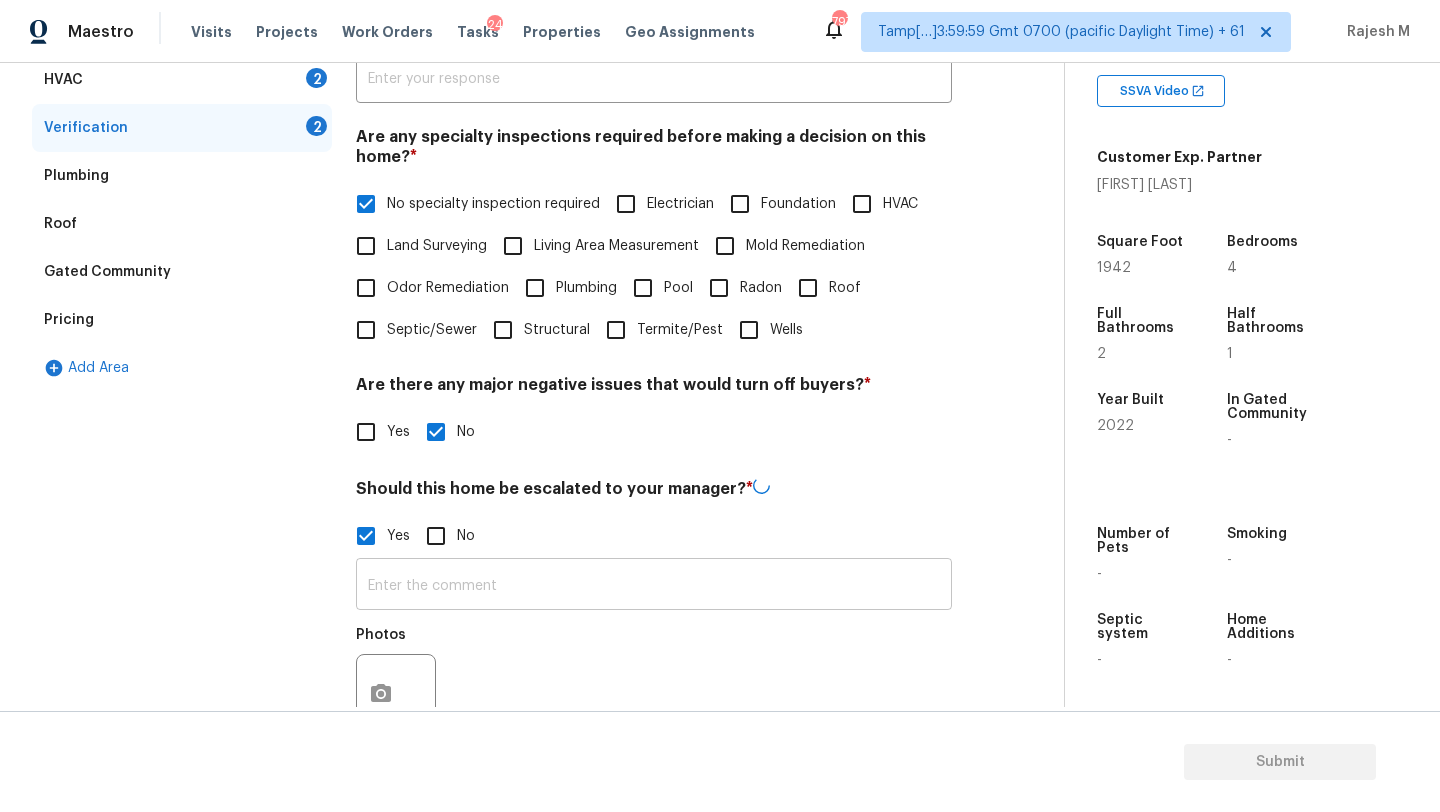click at bounding box center [654, 586] 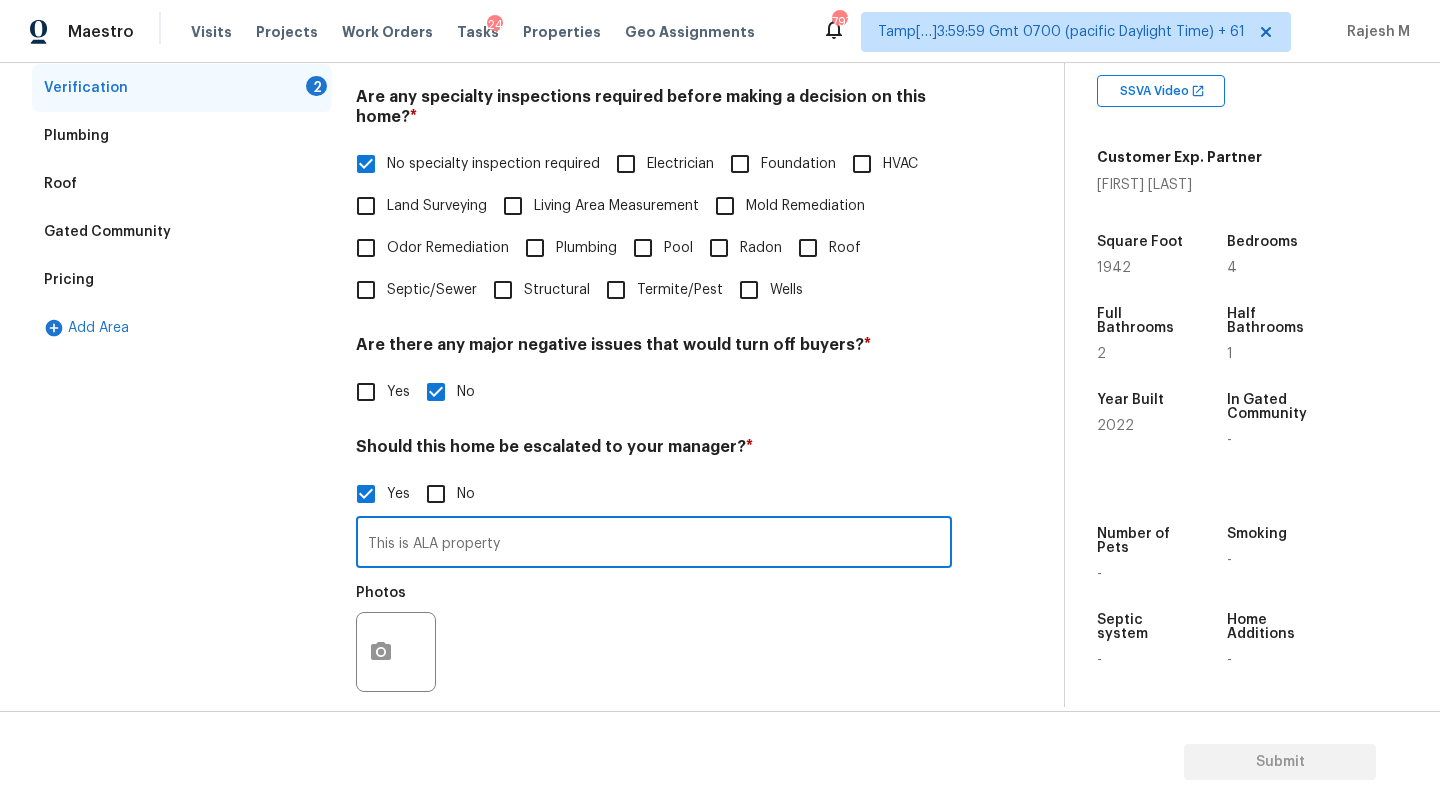 scroll, scrollTop: 490, scrollLeft: 0, axis: vertical 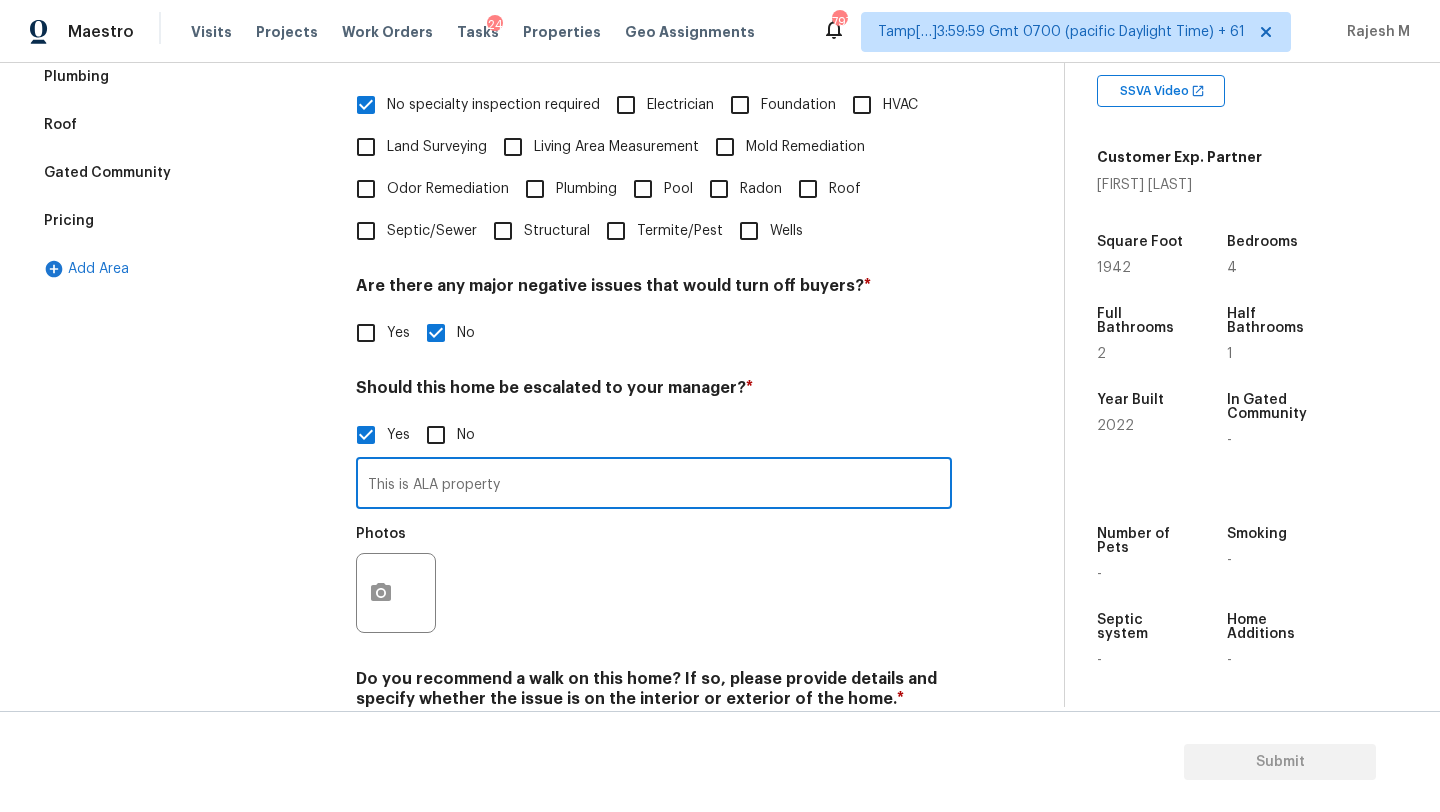 type on "This is ALA property" 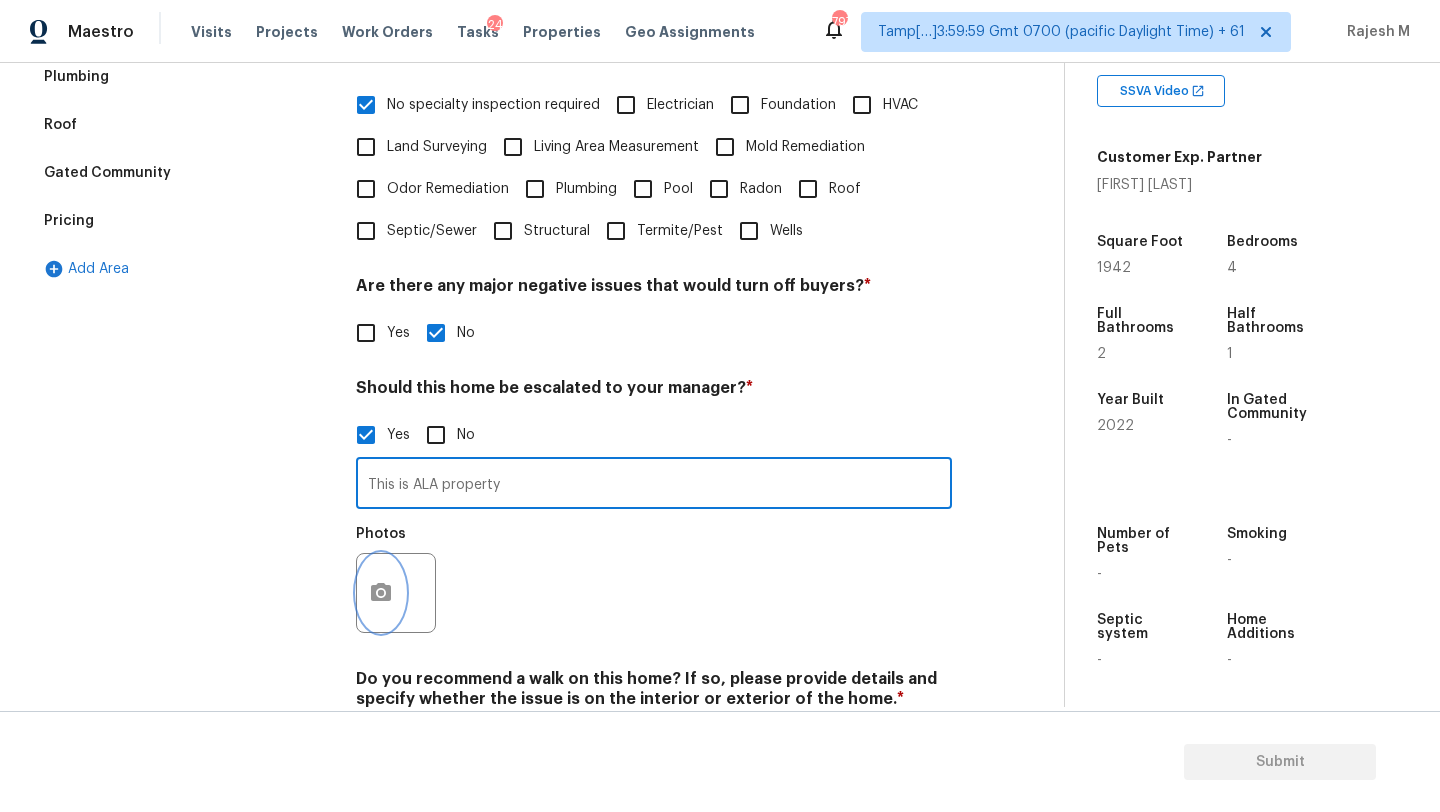 click at bounding box center (381, 593) 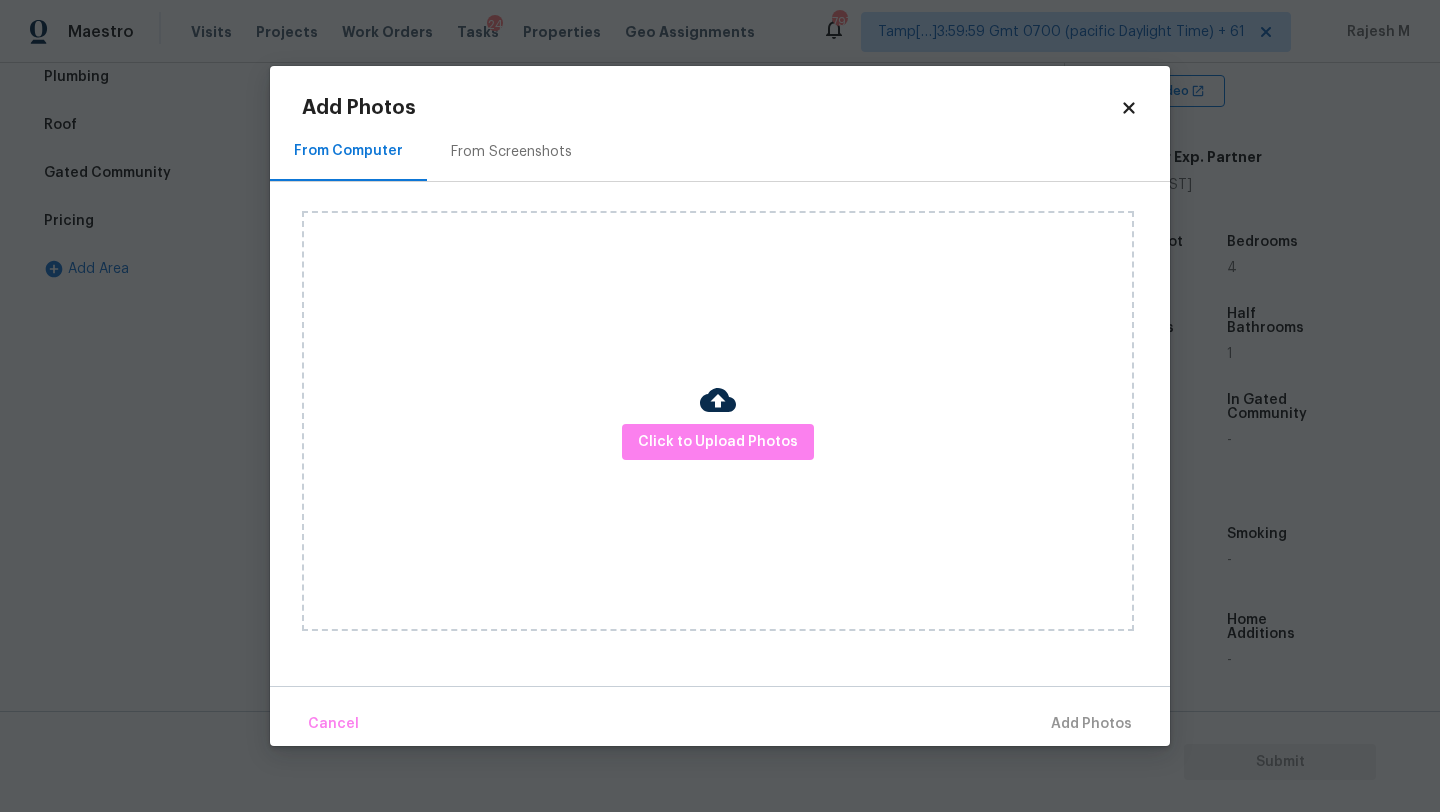 click on "From Screenshots" at bounding box center (511, 151) 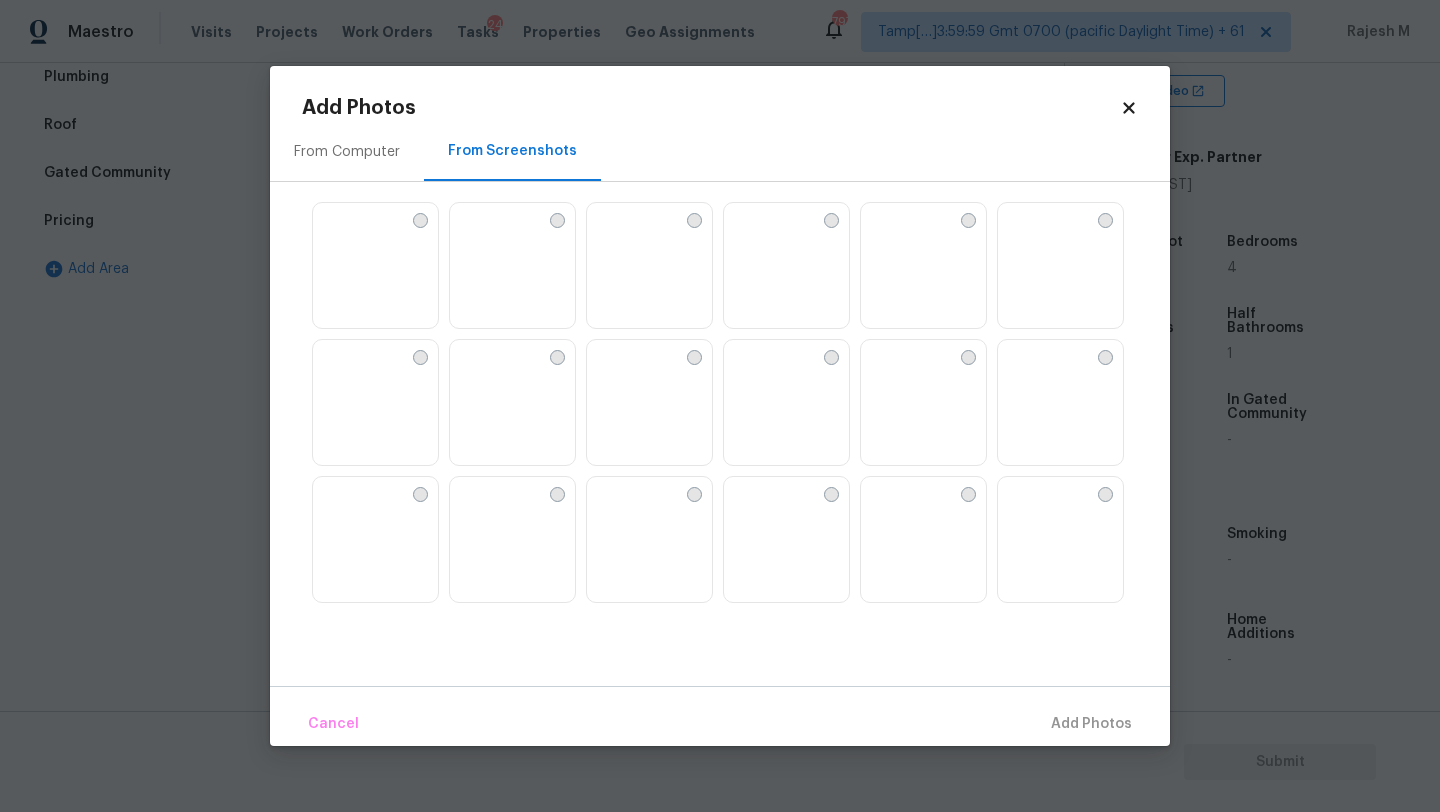 click at bounding box center (375, 266) 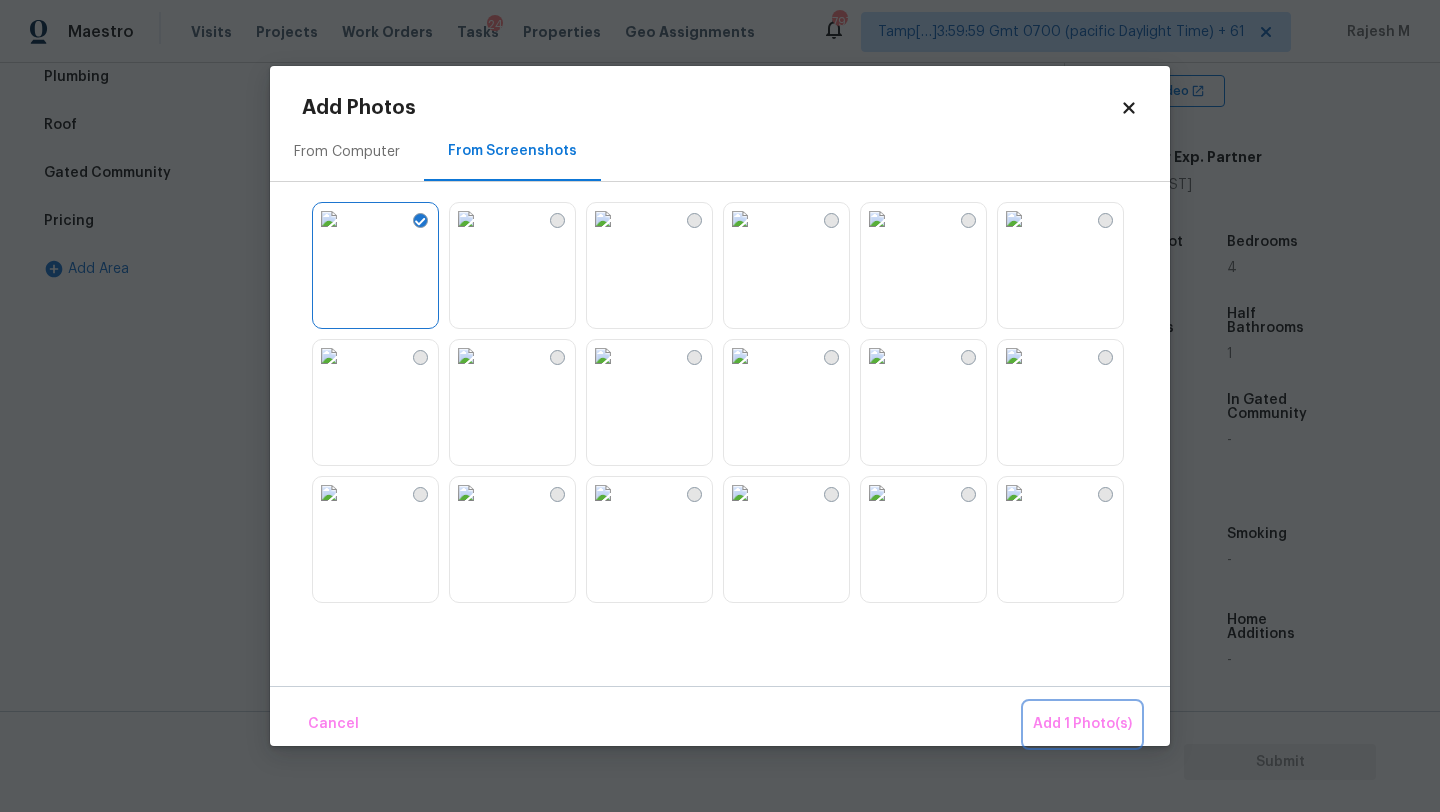 click on "Add 1 Photo(s)" at bounding box center [1082, 724] 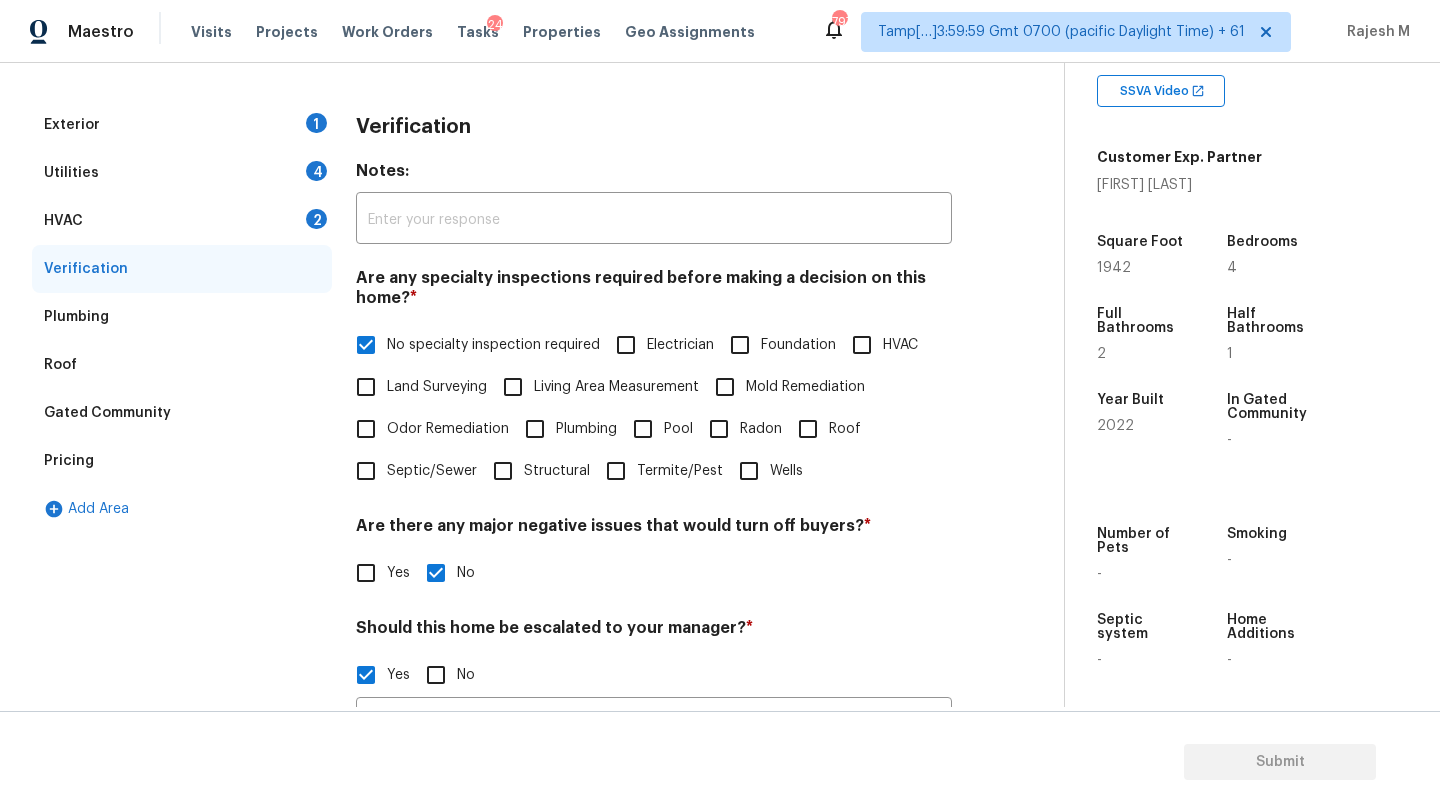click on "HVAC 2" at bounding box center [182, 221] 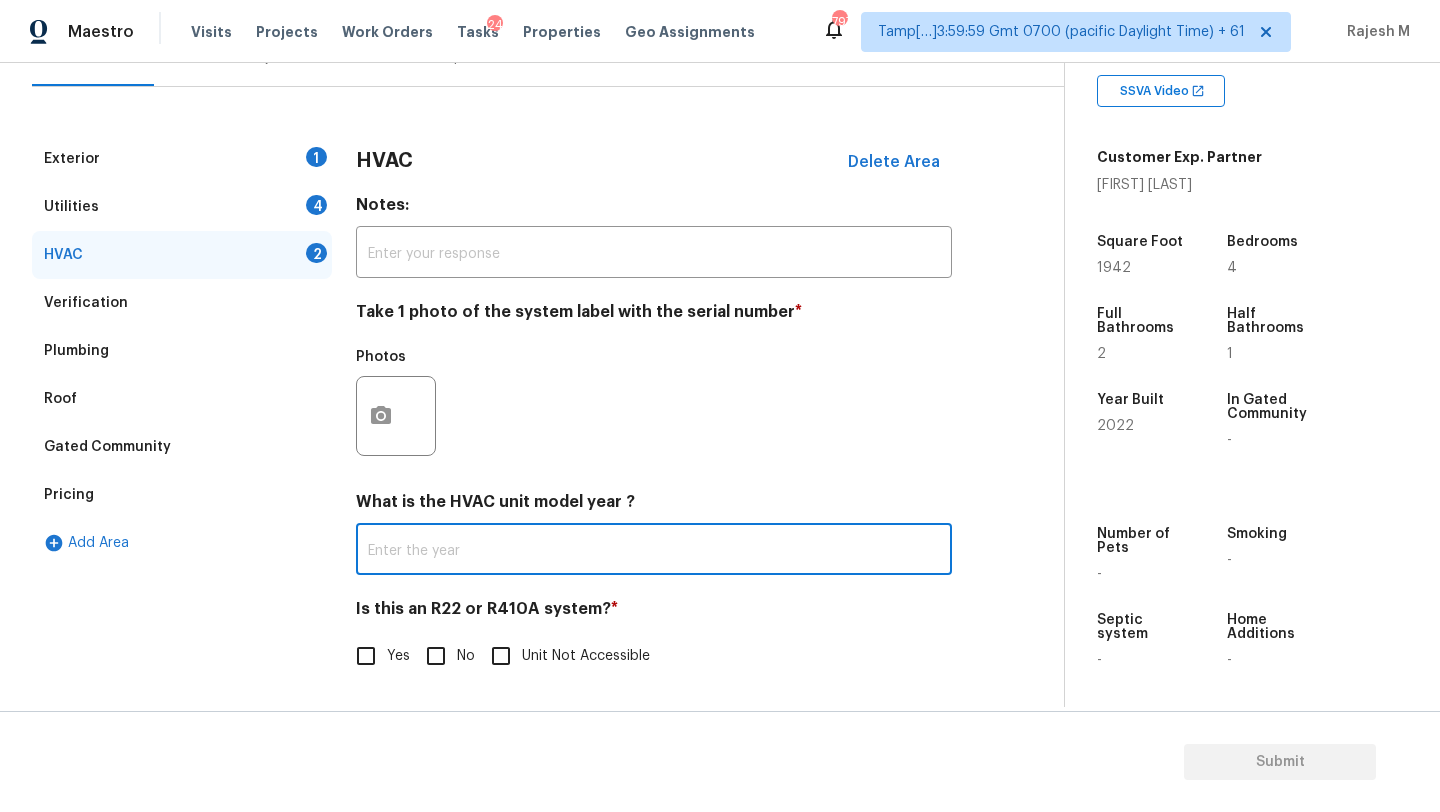 click at bounding box center (654, 551) 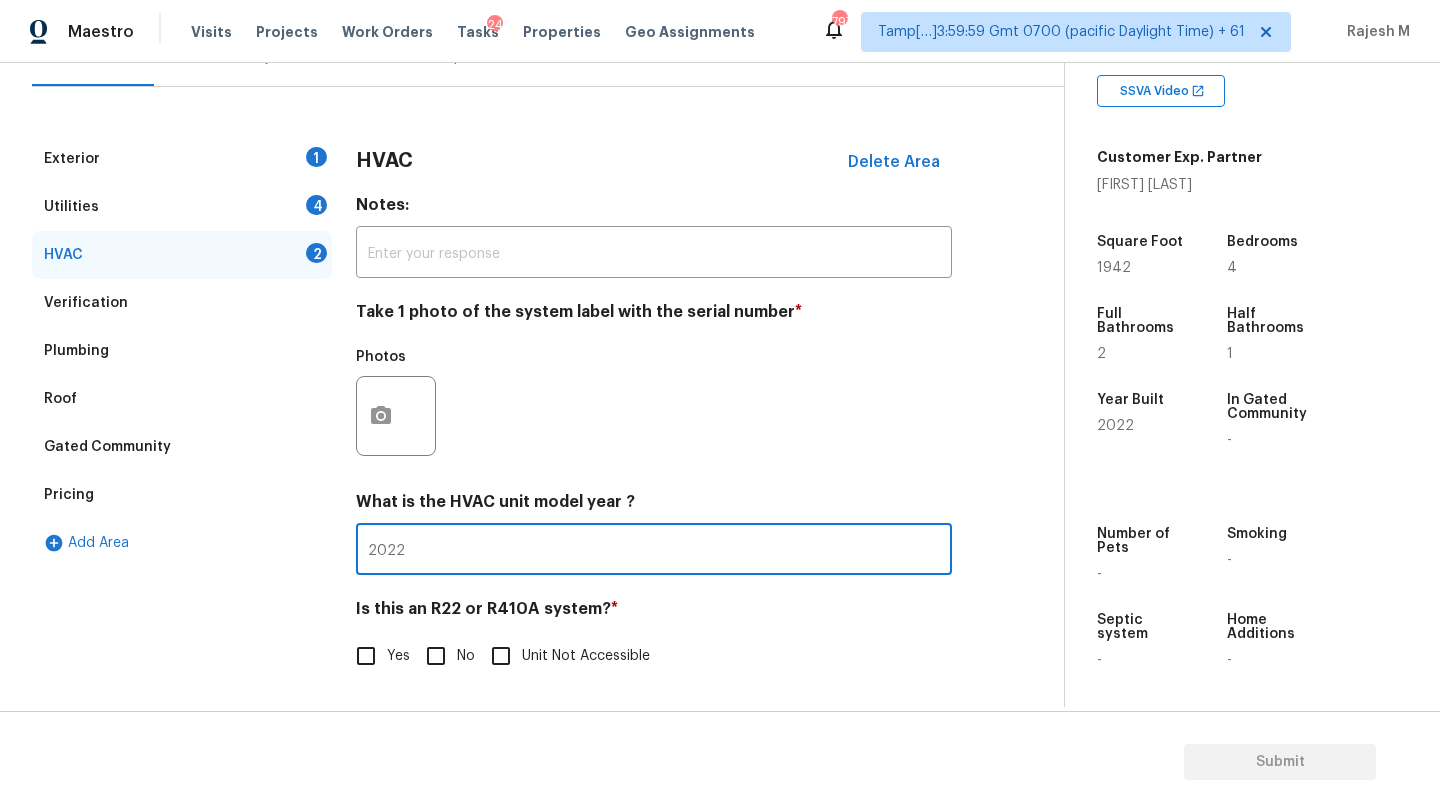 type on "2022" 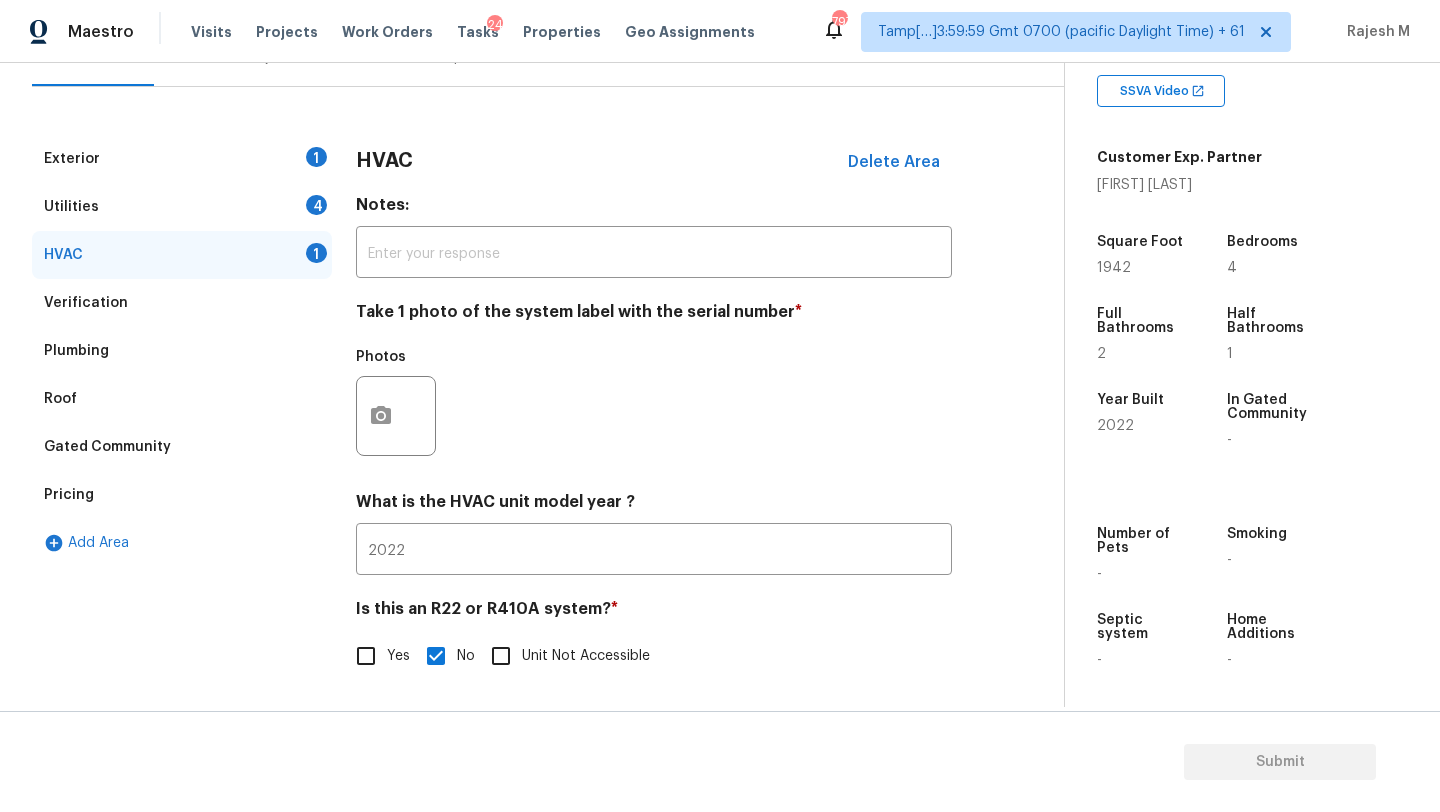 scroll, scrollTop: 127, scrollLeft: 0, axis: vertical 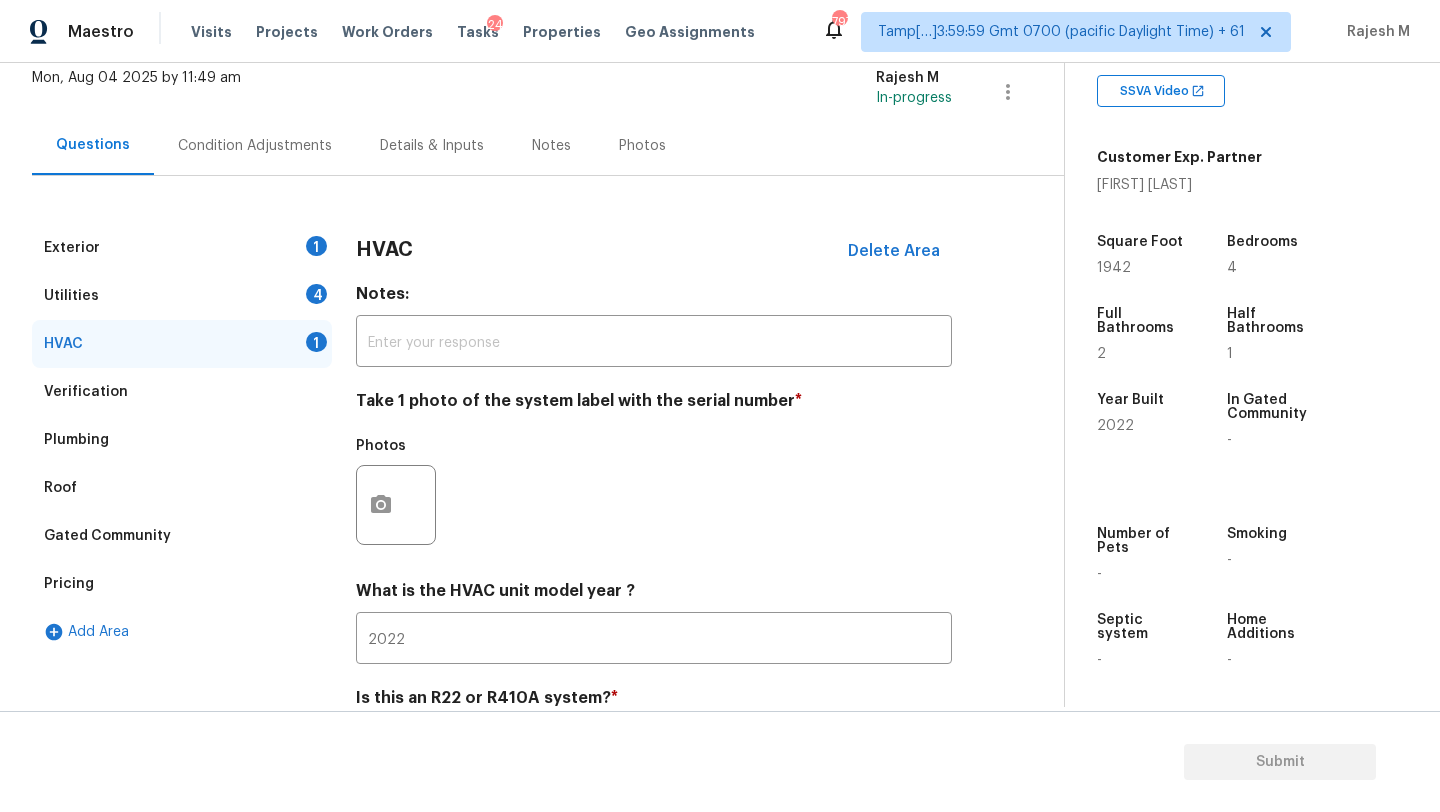 click on "Utilities 4" at bounding box center [182, 296] 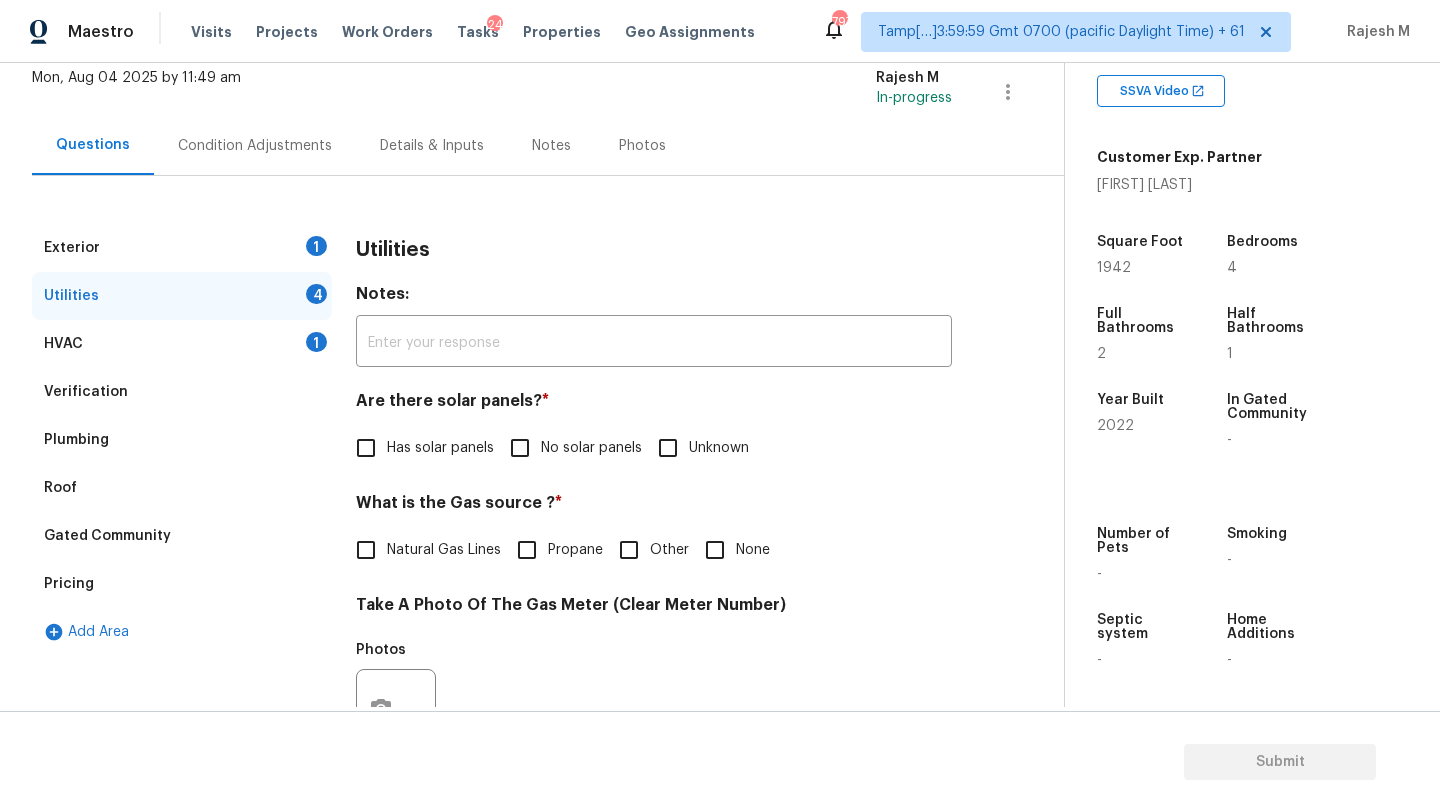 click on "Exterior 1" at bounding box center [182, 248] 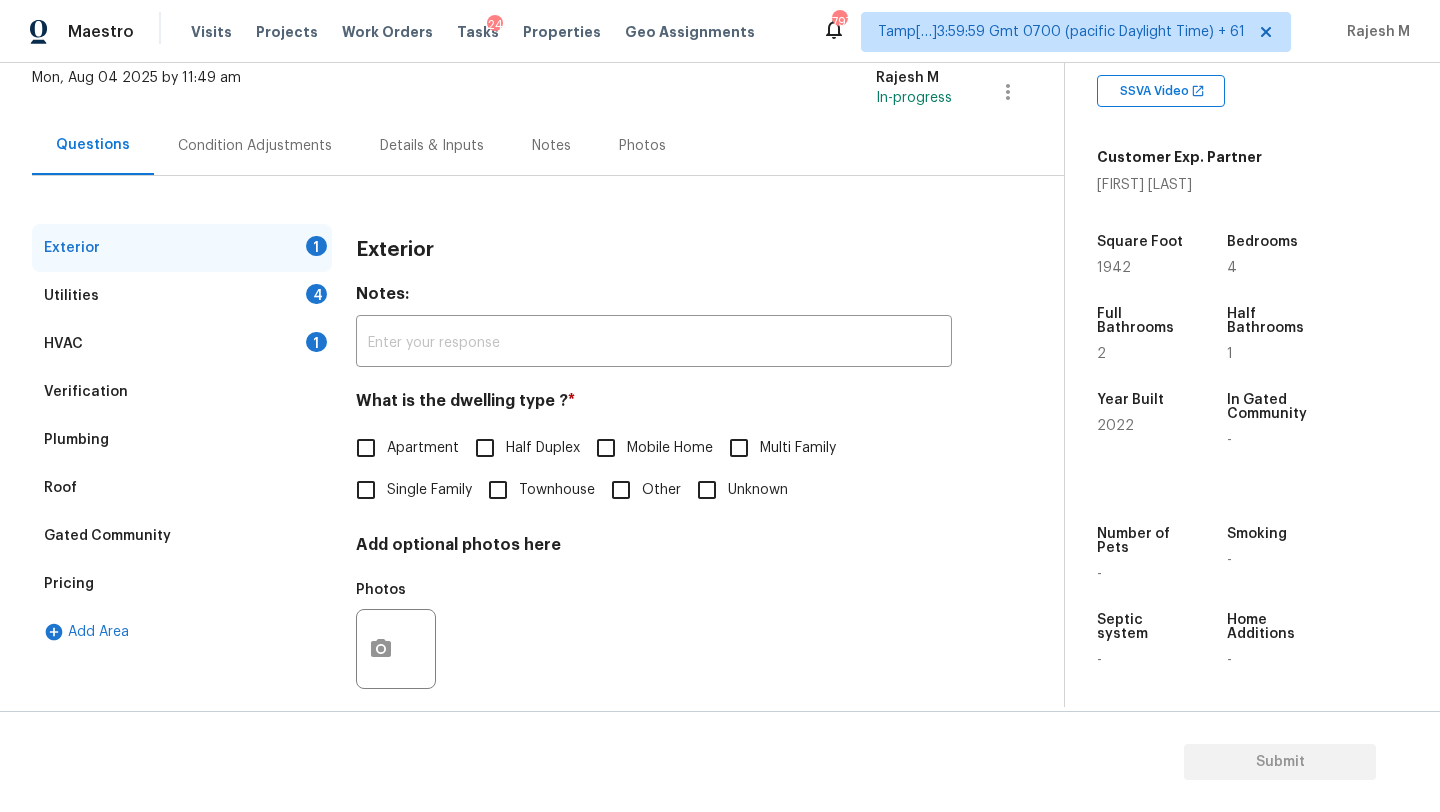click on "Single Family" at bounding box center [429, 490] 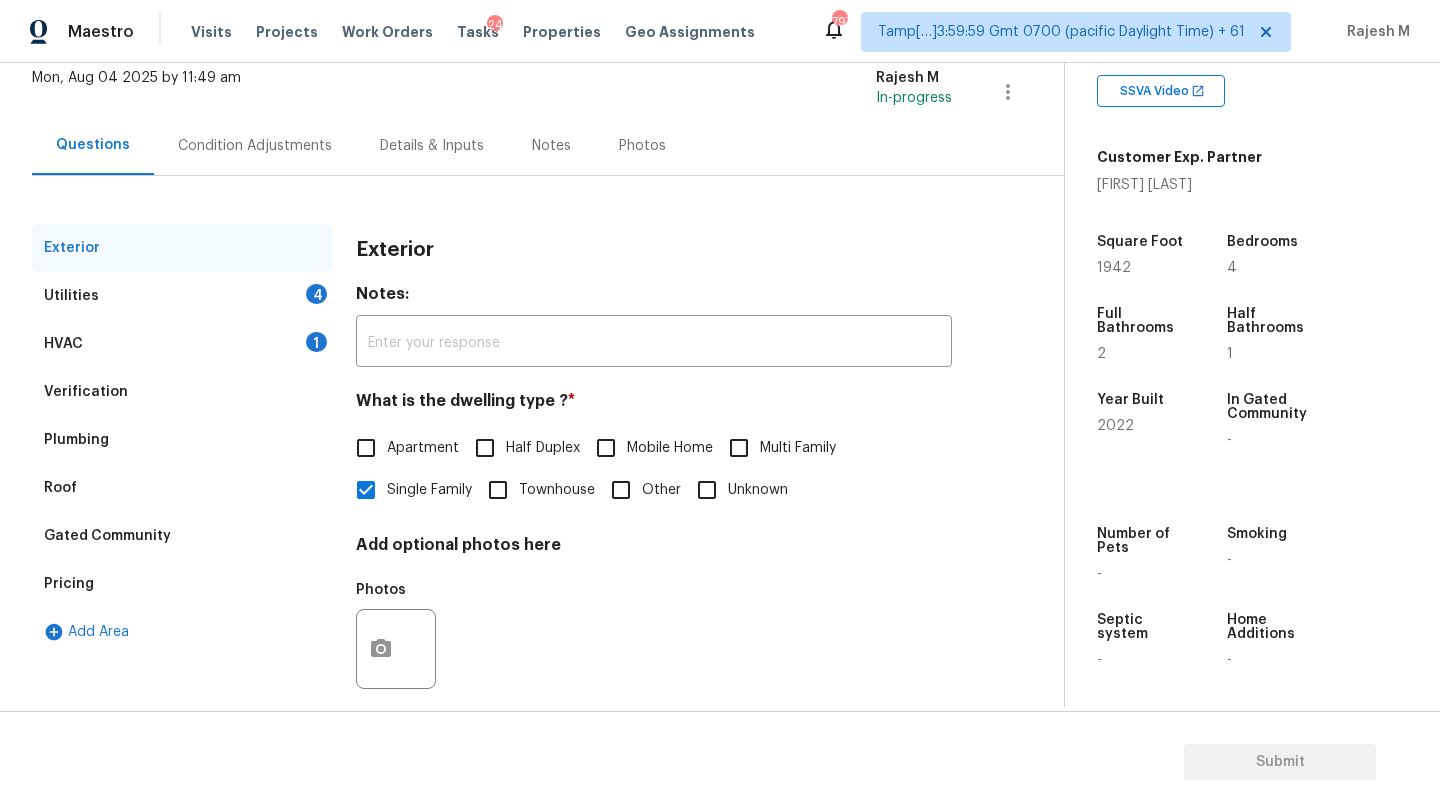 click on "HVAC 1" at bounding box center (182, 344) 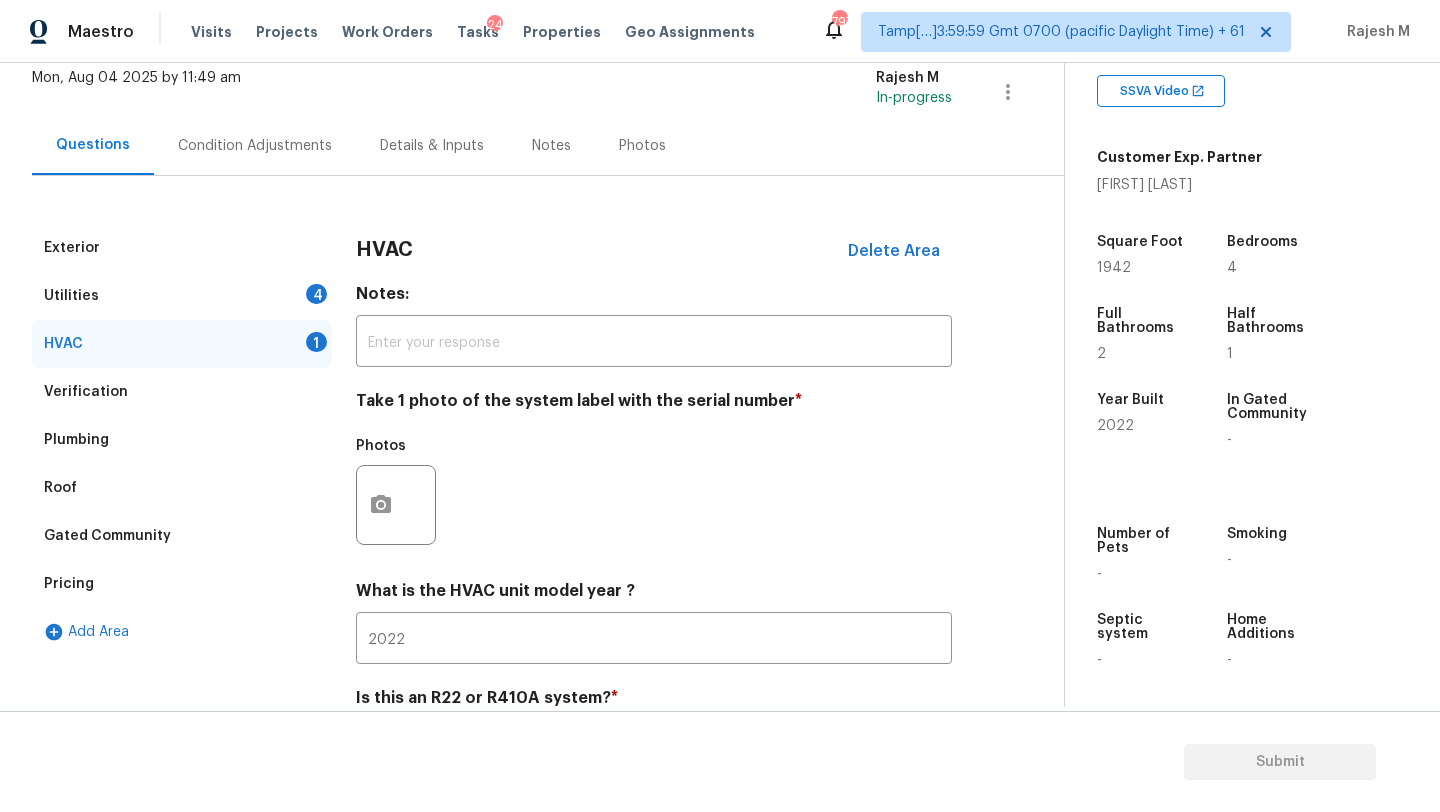 scroll, scrollTop: 217, scrollLeft: 0, axis: vertical 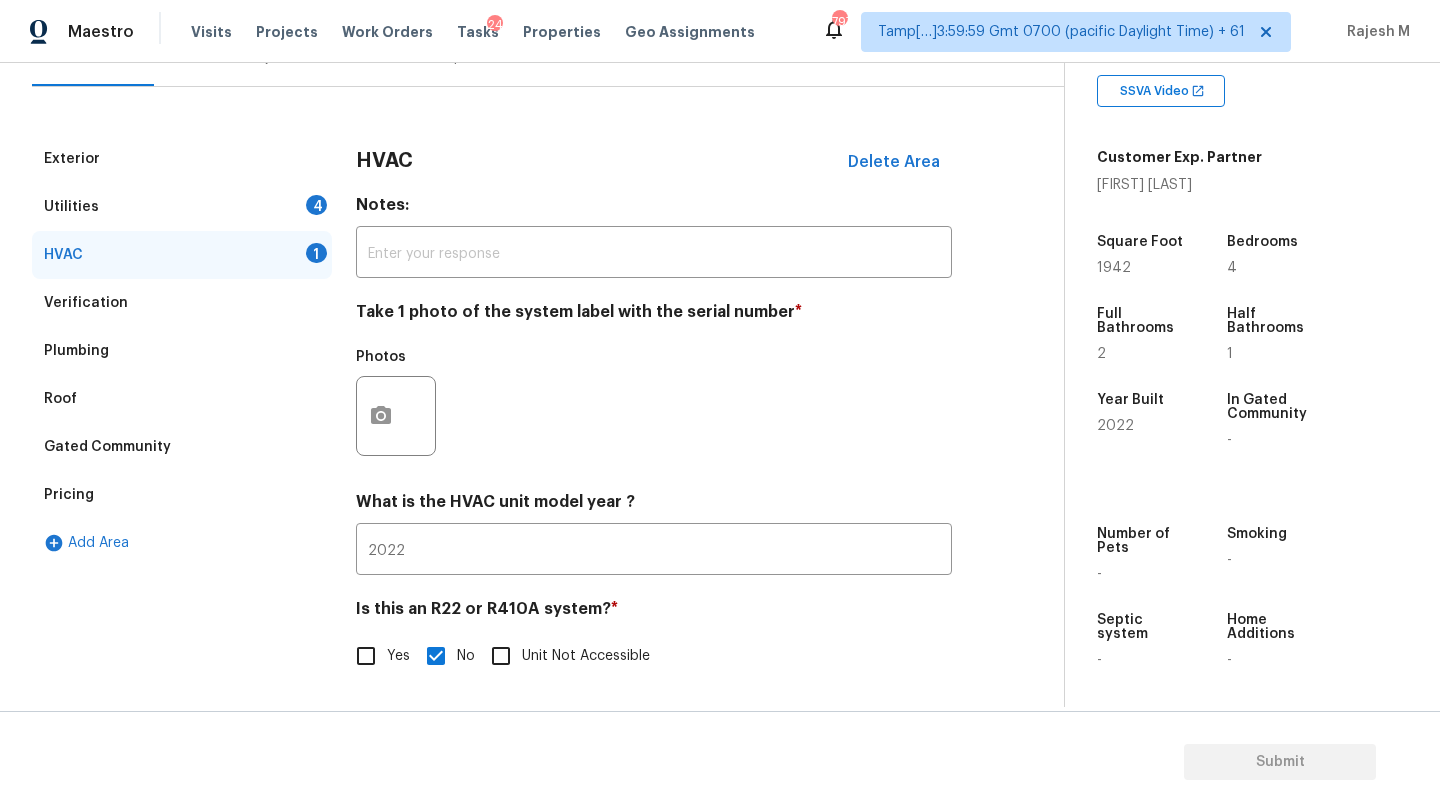 click on "Utilities 4" at bounding box center [182, 207] 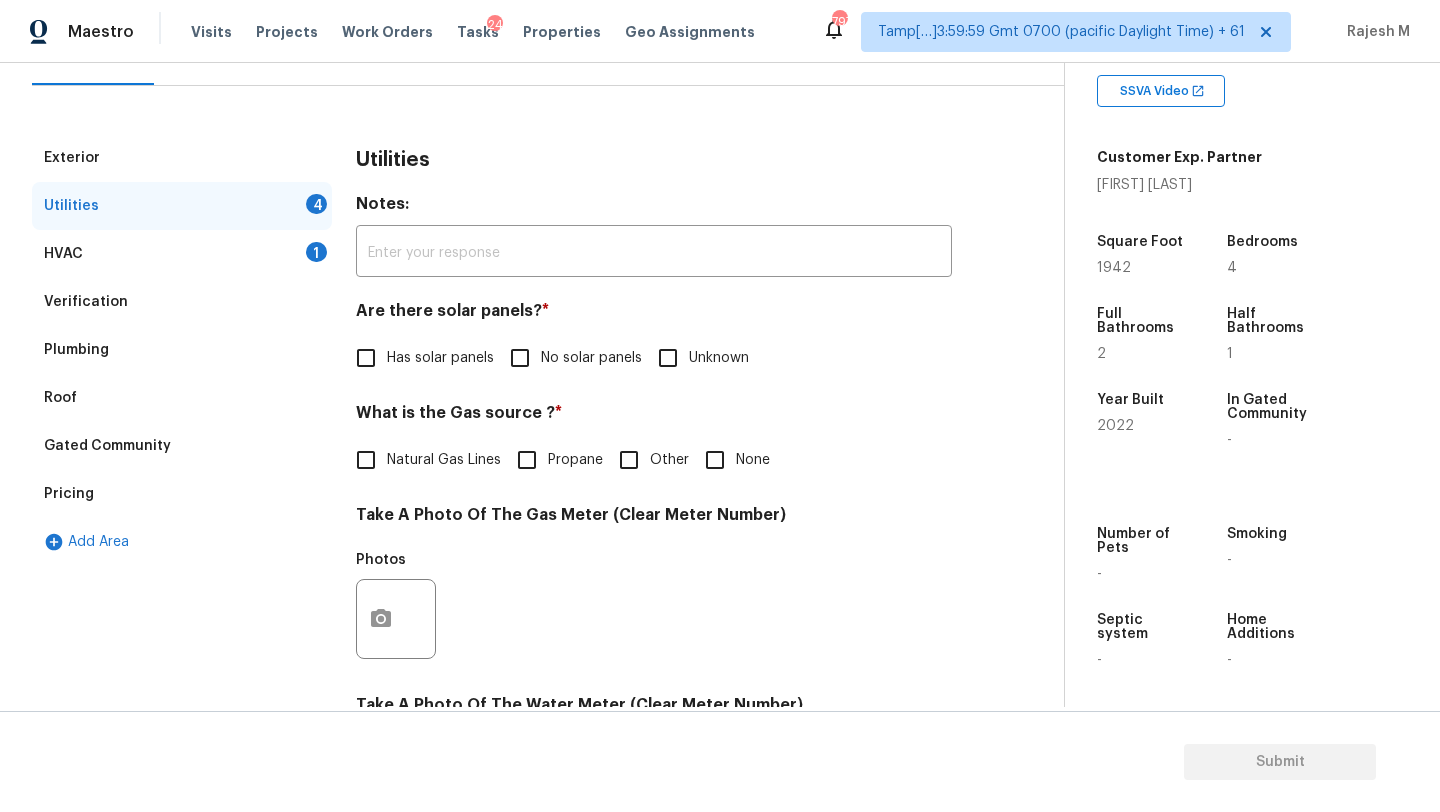 click on "No solar panels" at bounding box center (520, 358) 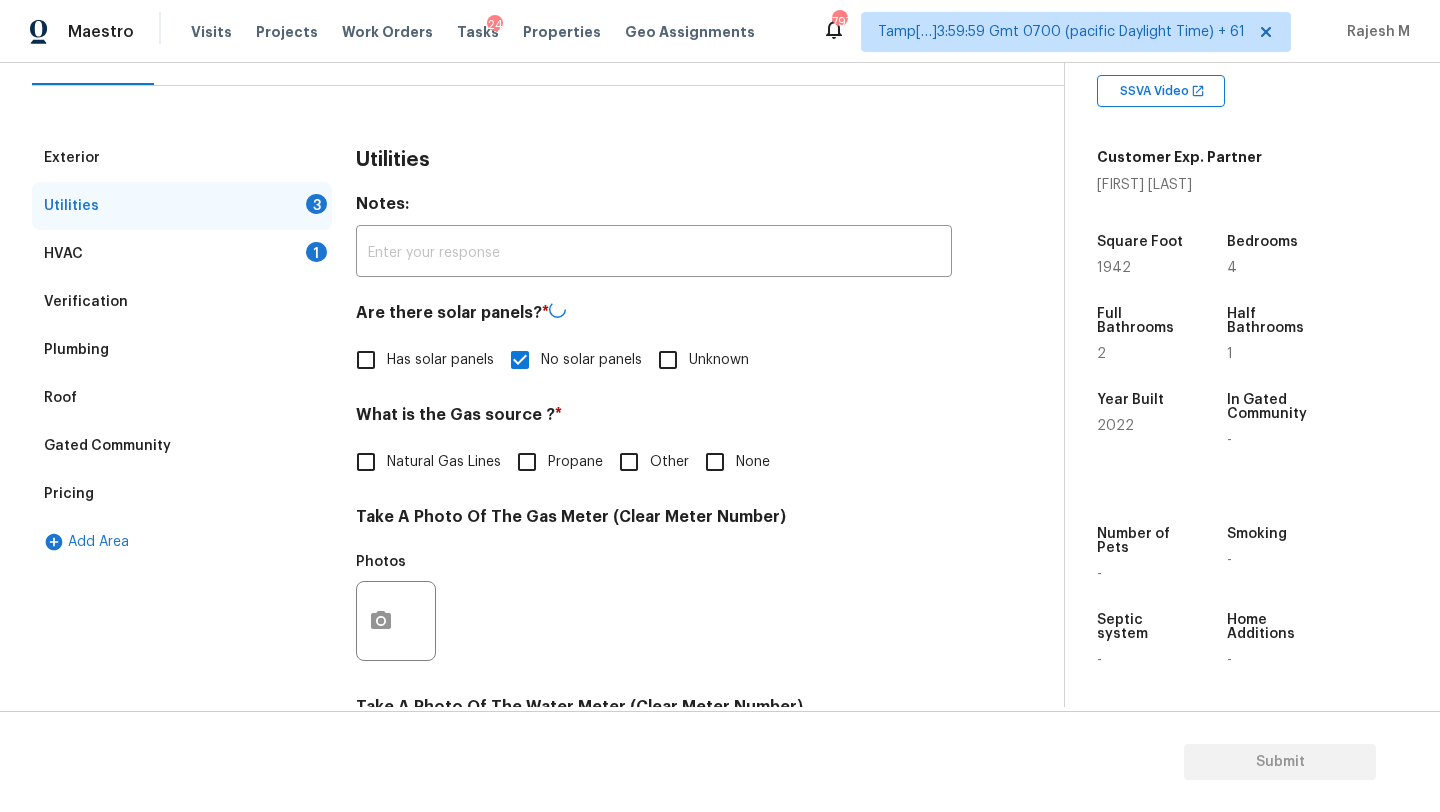 click on "Natural Gas Lines" at bounding box center (444, 462) 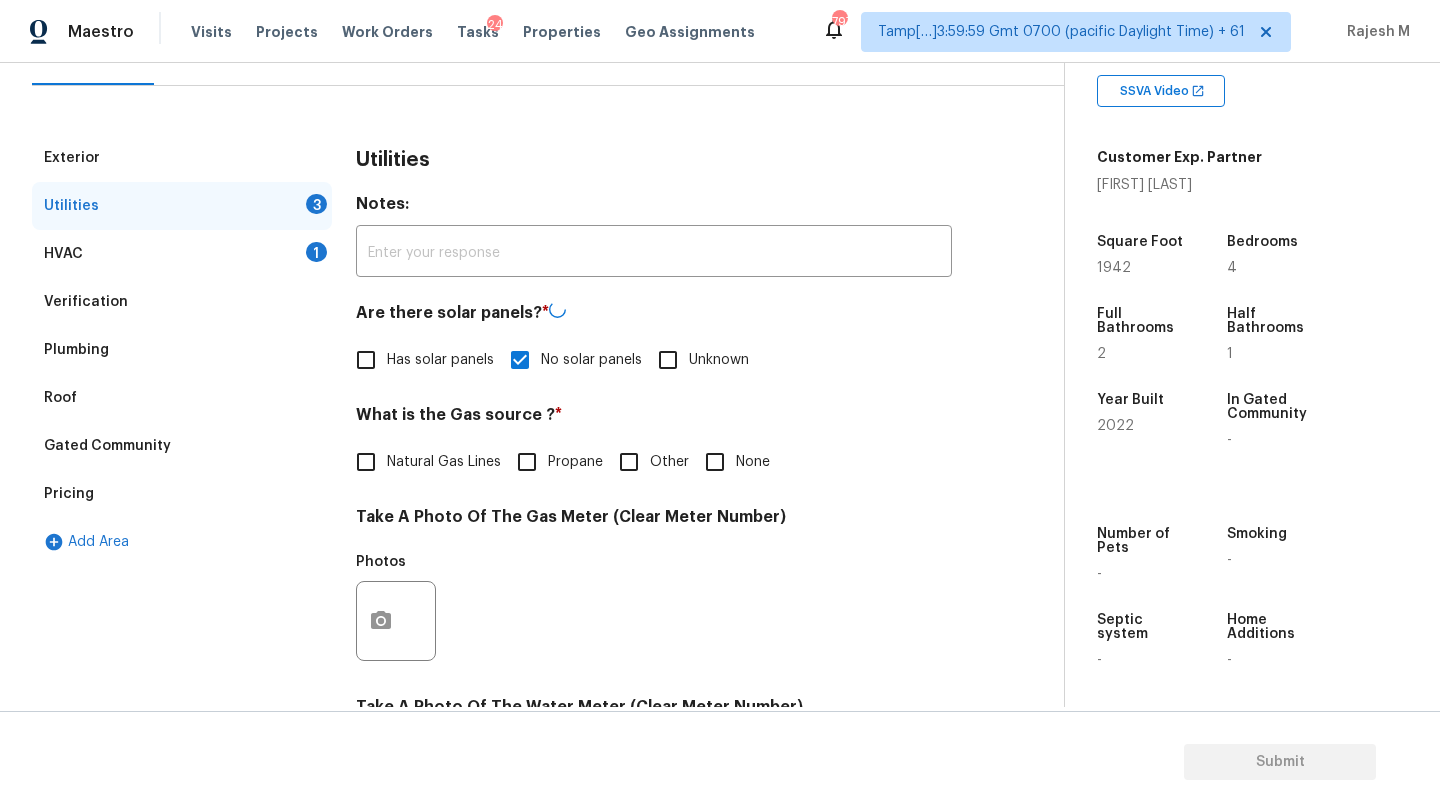 click on "Natural Gas Lines" at bounding box center (366, 462) 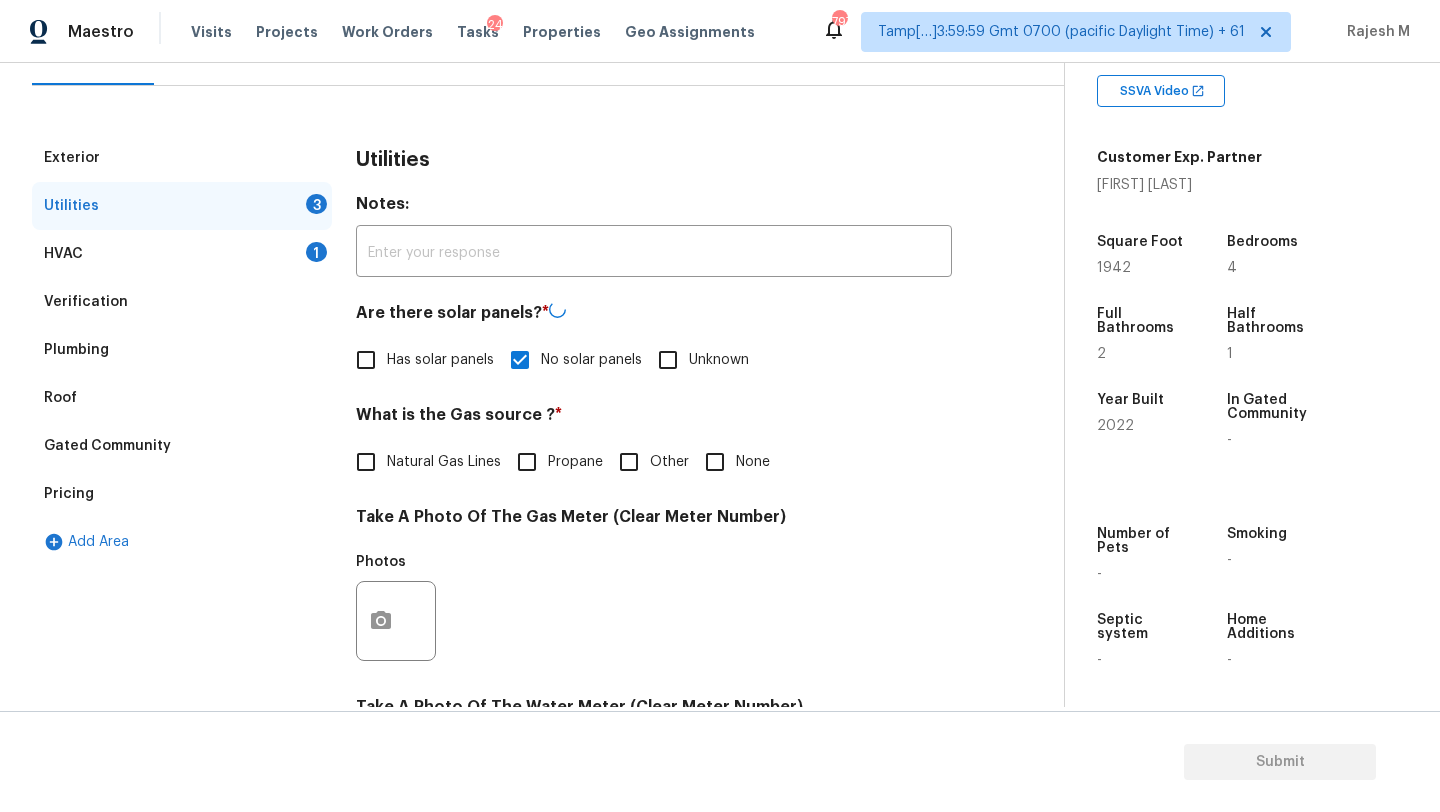 checkbox on "true" 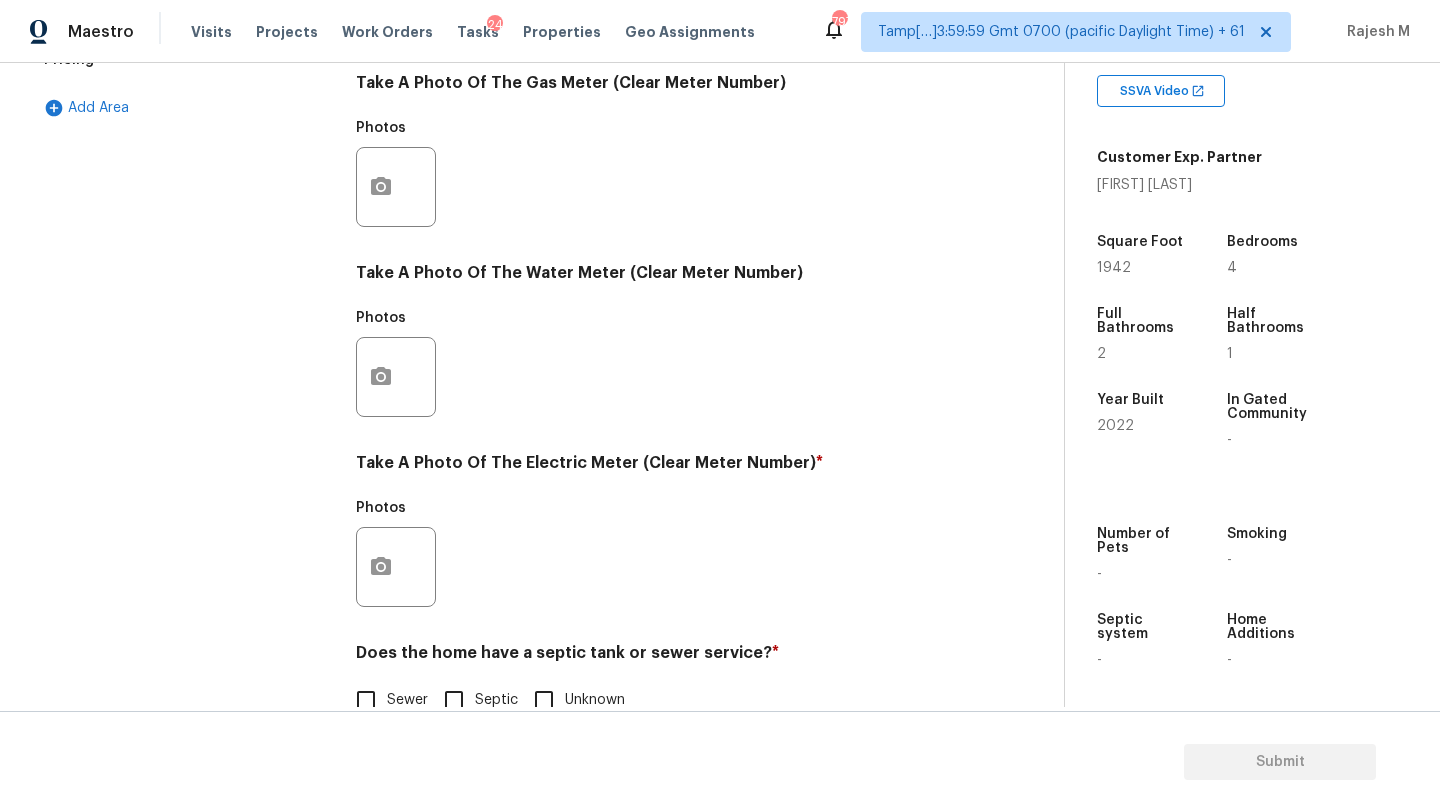 scroll, scrollTop: 693, scrollLeft: 0, axis: vertical 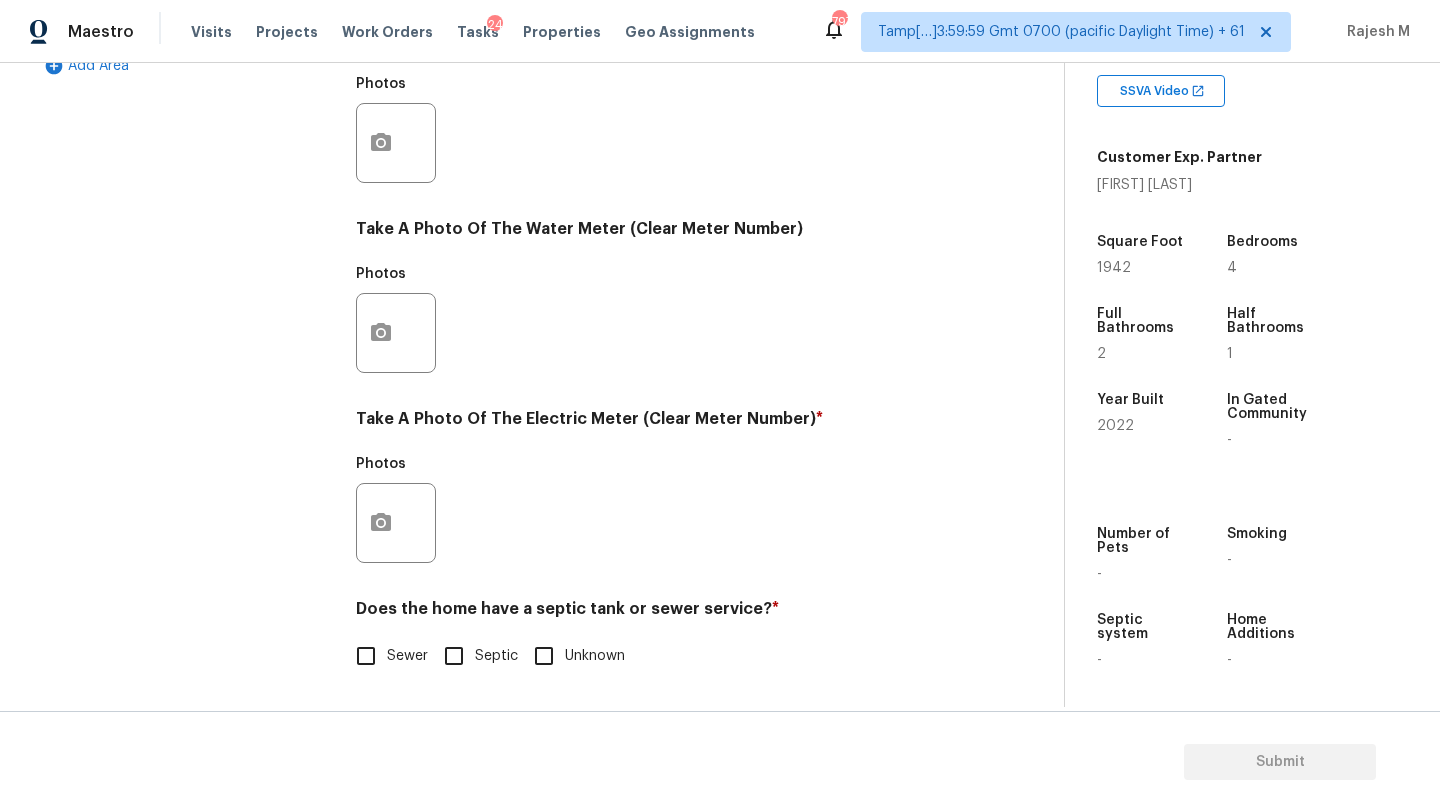click on "Does the home have a septic tank or sewer service?  * Sewer Septic Unknown" at bounding box center [654, 638] 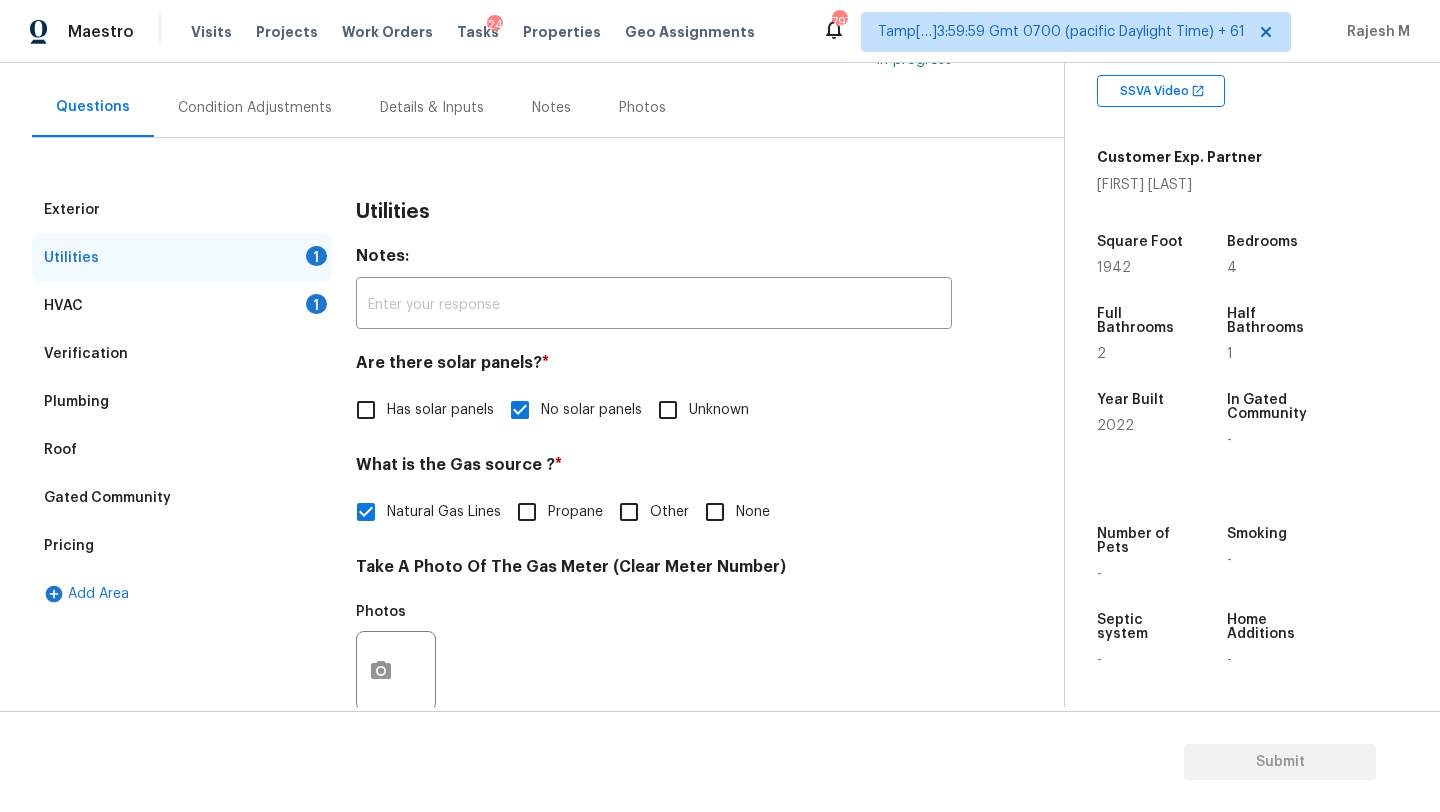 scroll, scrollTop: 106, scrollLeft: 0, axis: vertical 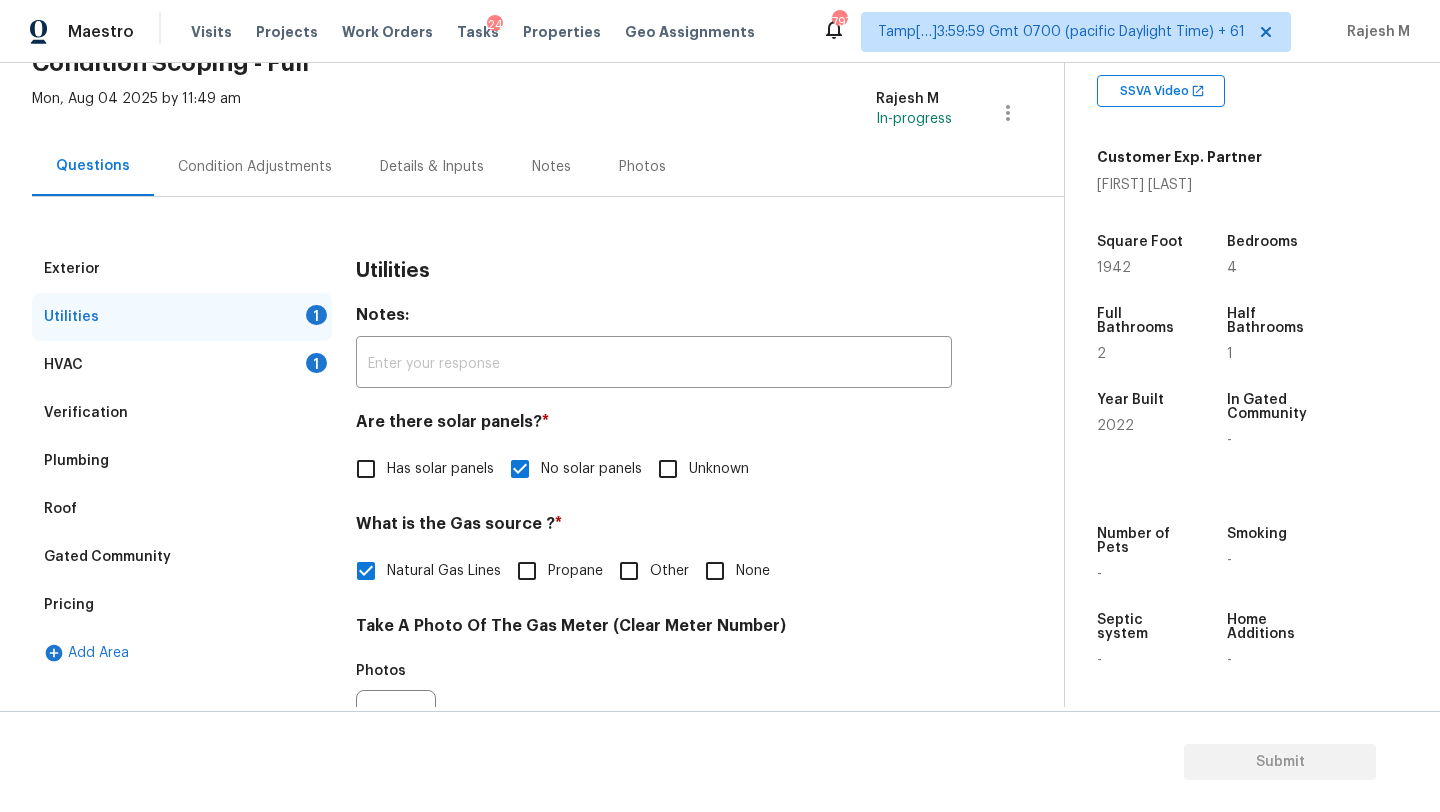 click on "Condition Adjustments" at bounding box center (255, 166) 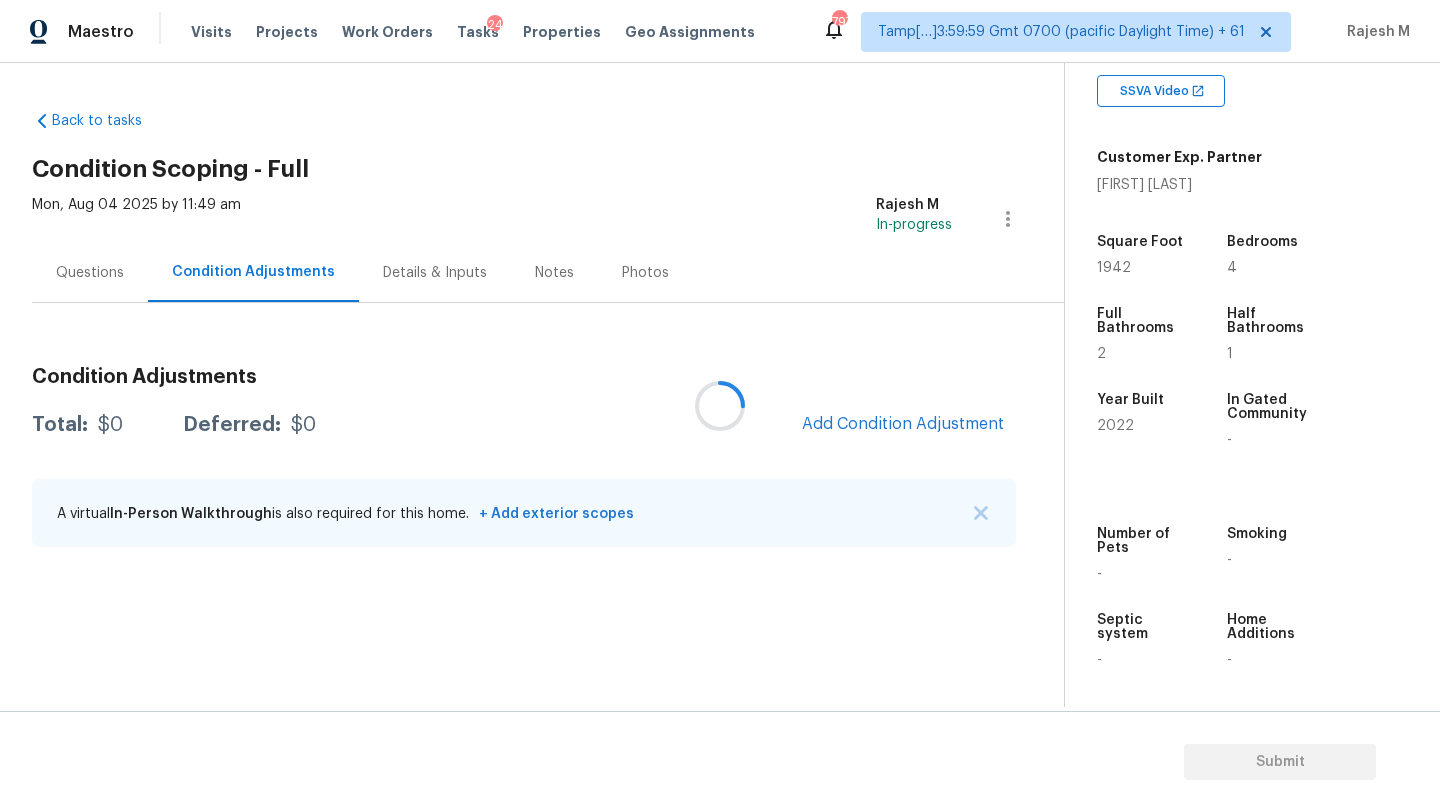 scroll, scrollTop: 0, scrollLeft: 0, axis: both 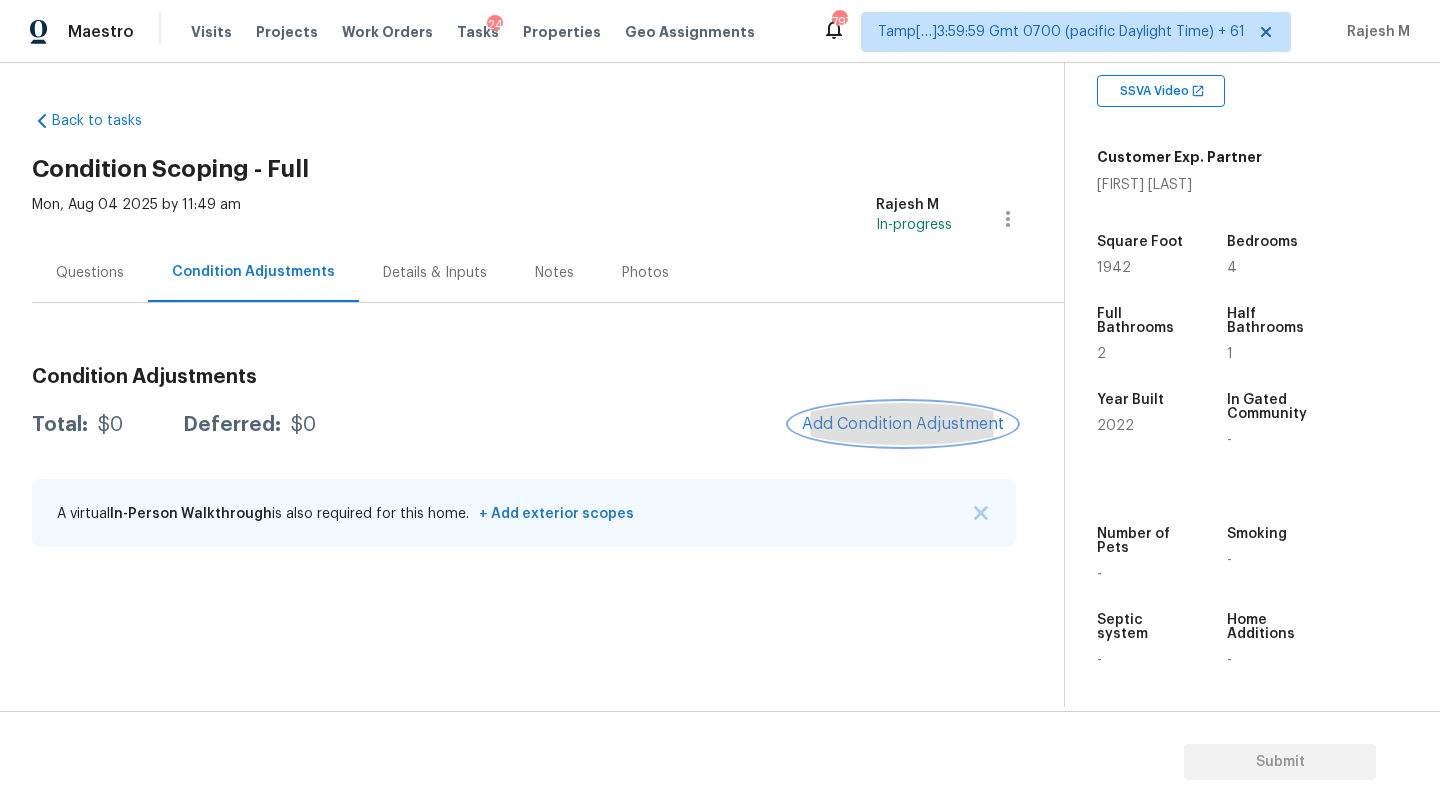 click on "Add Condition Adjustment" at bounding box center (903, 424) 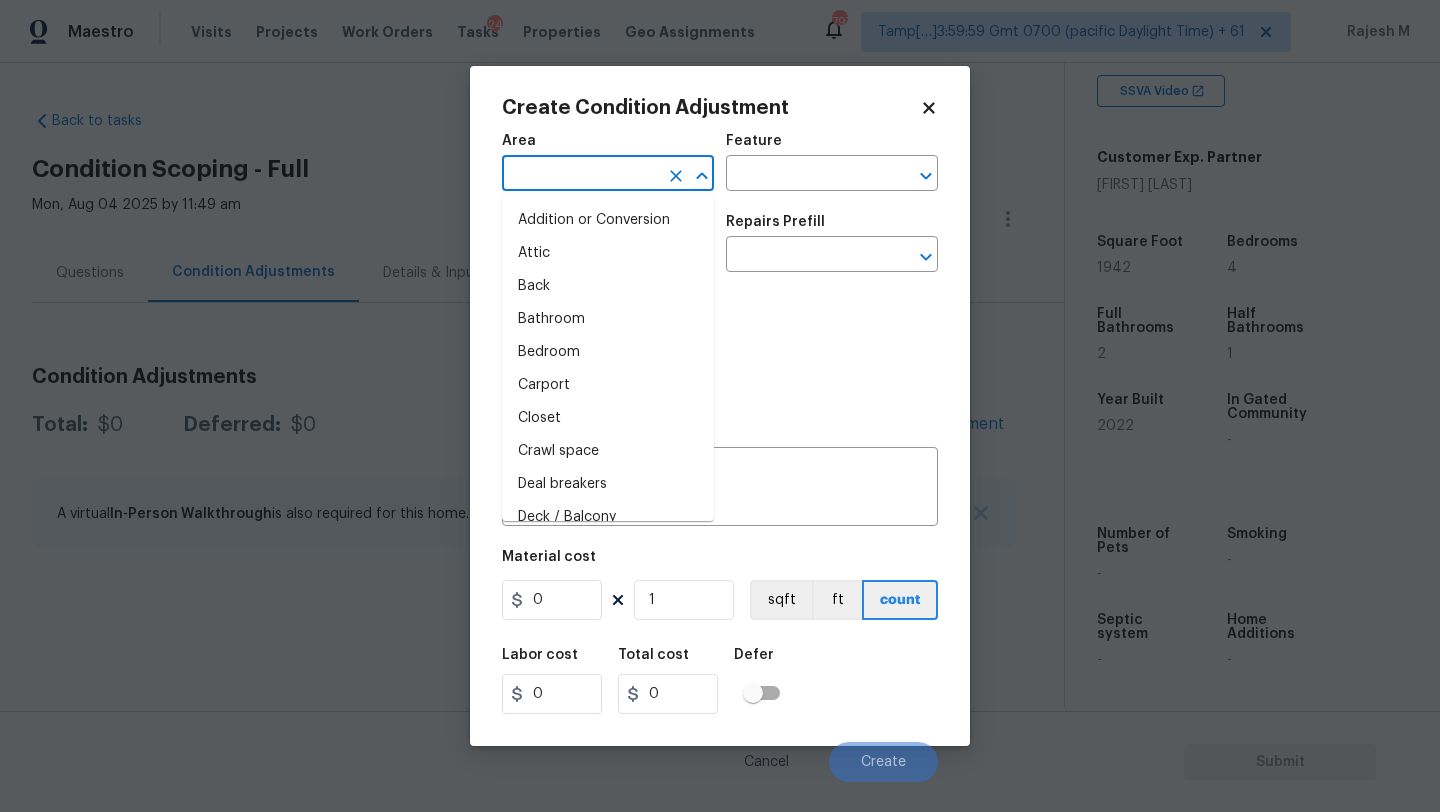 click at bounding box center [580, 175] 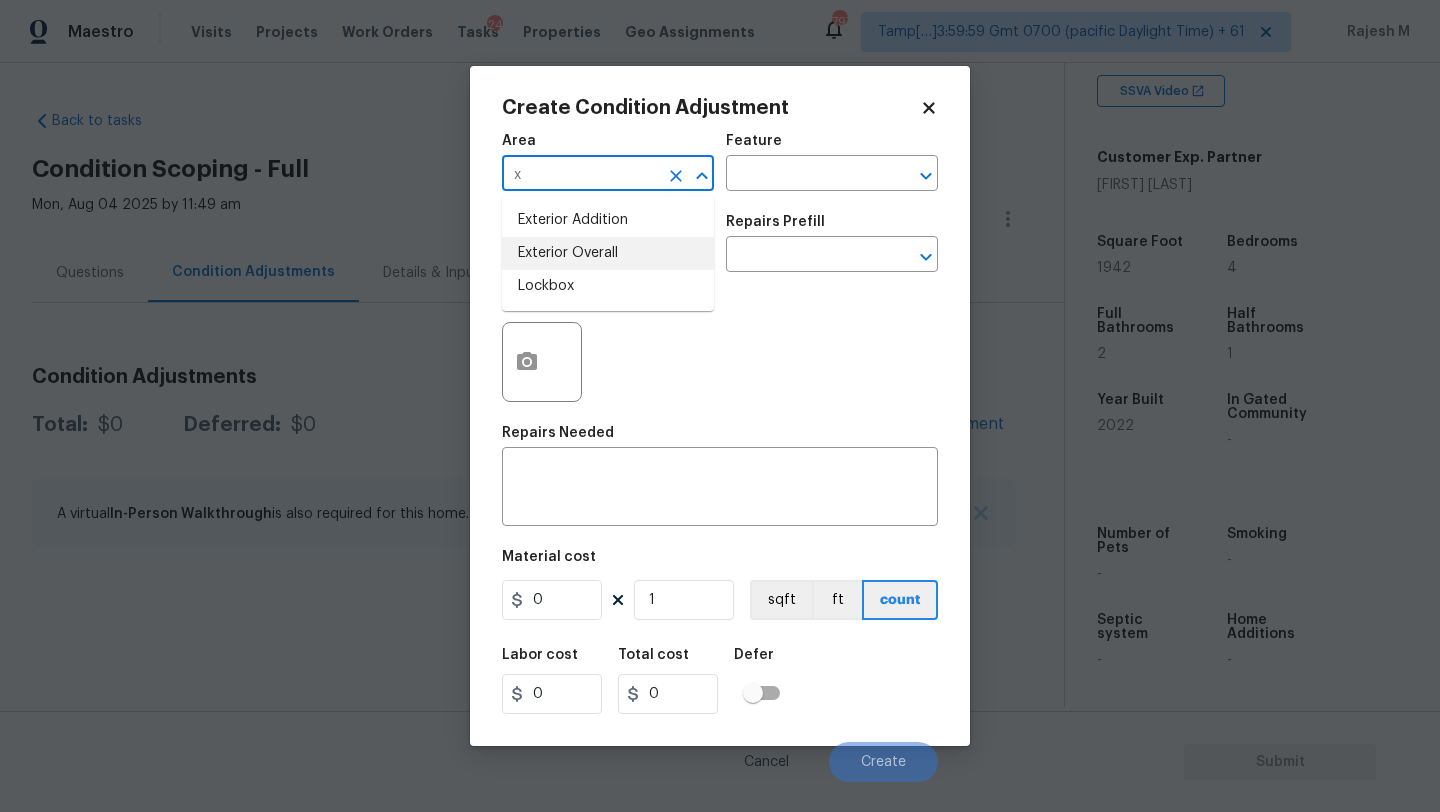click on "Exterior Overall" at bounding box center [608, 253] 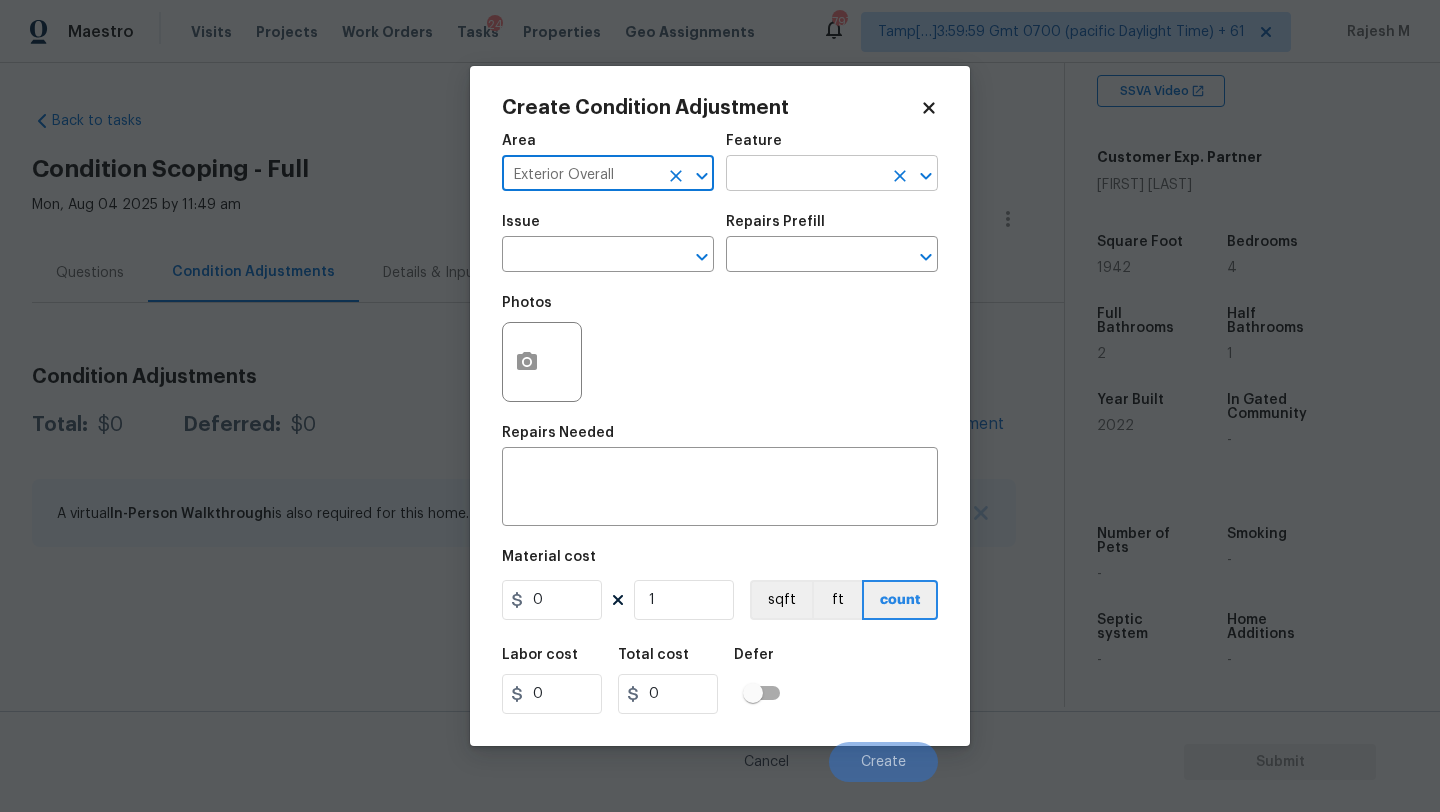 type on "Exterior Overall" 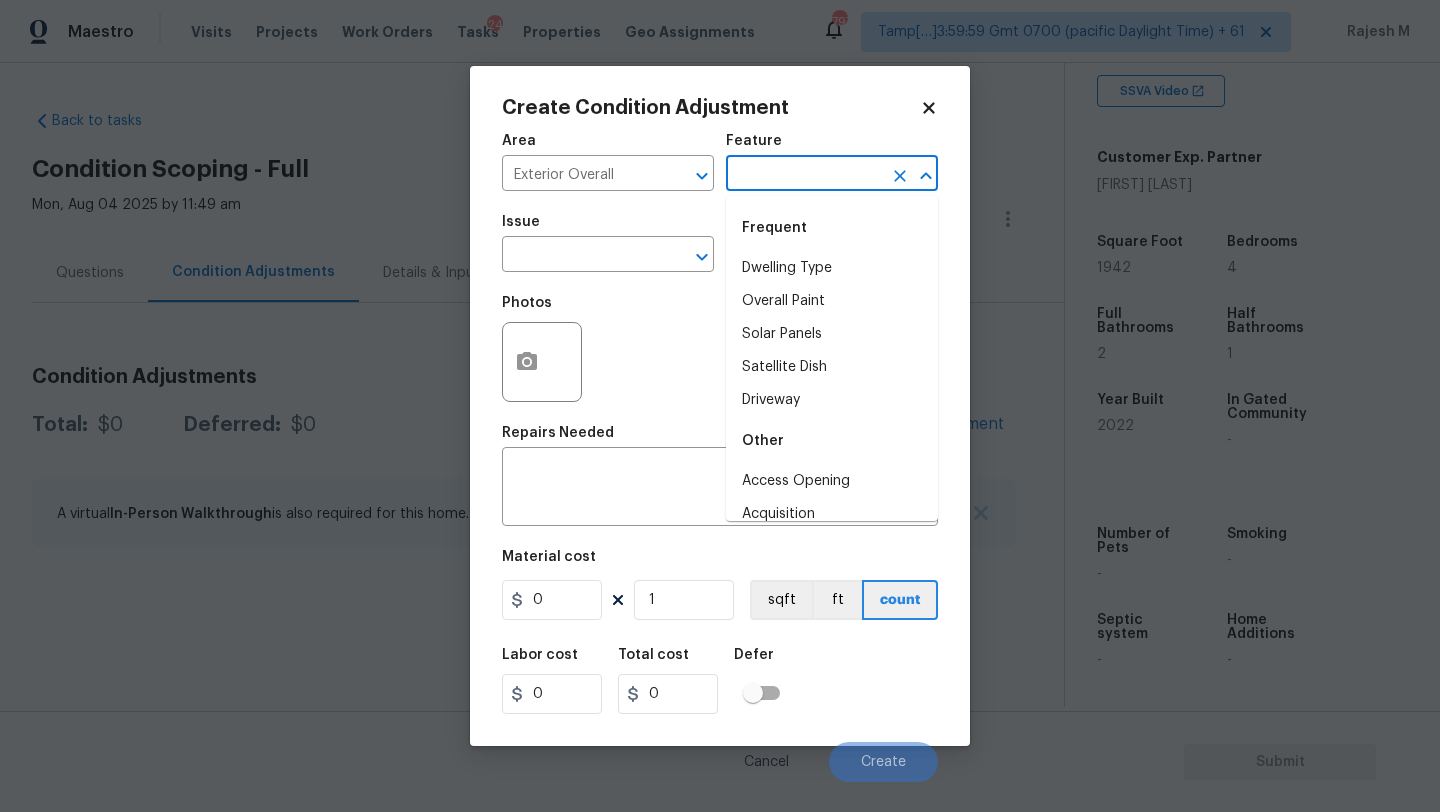 click at bounding box center (804, 175) 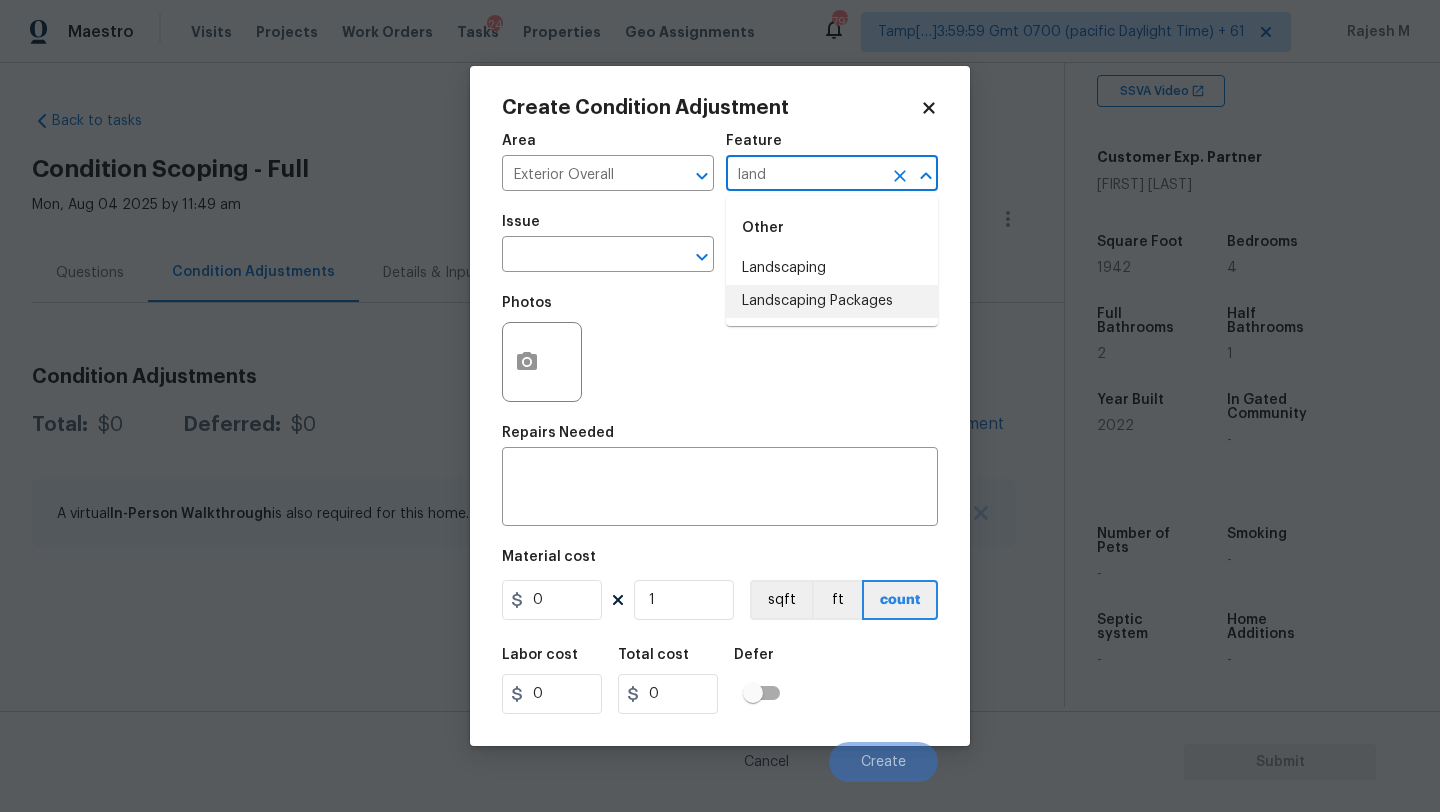 click on "Landscaping Packages" at bounding box center (832, 301) 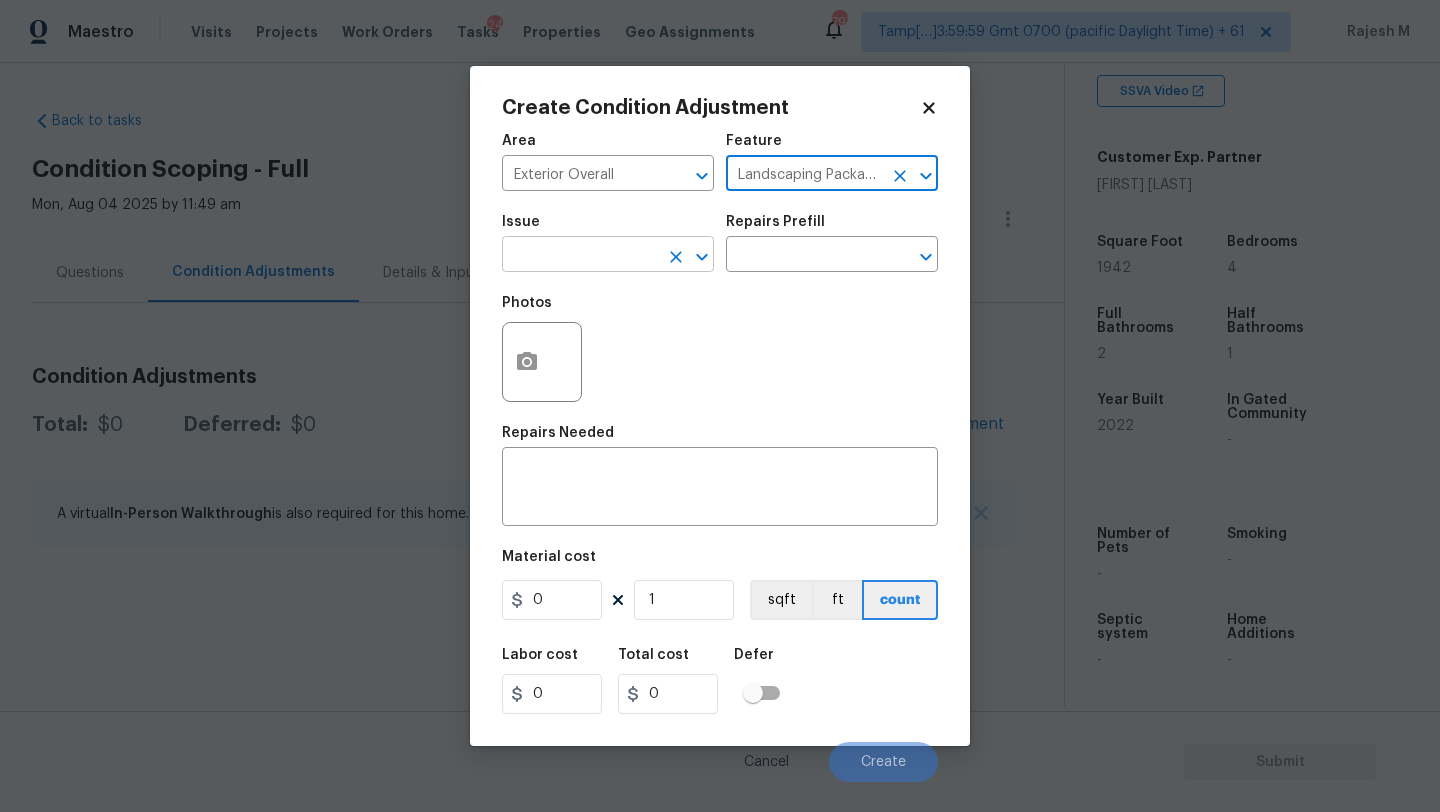 type on "Landscaping Packages" 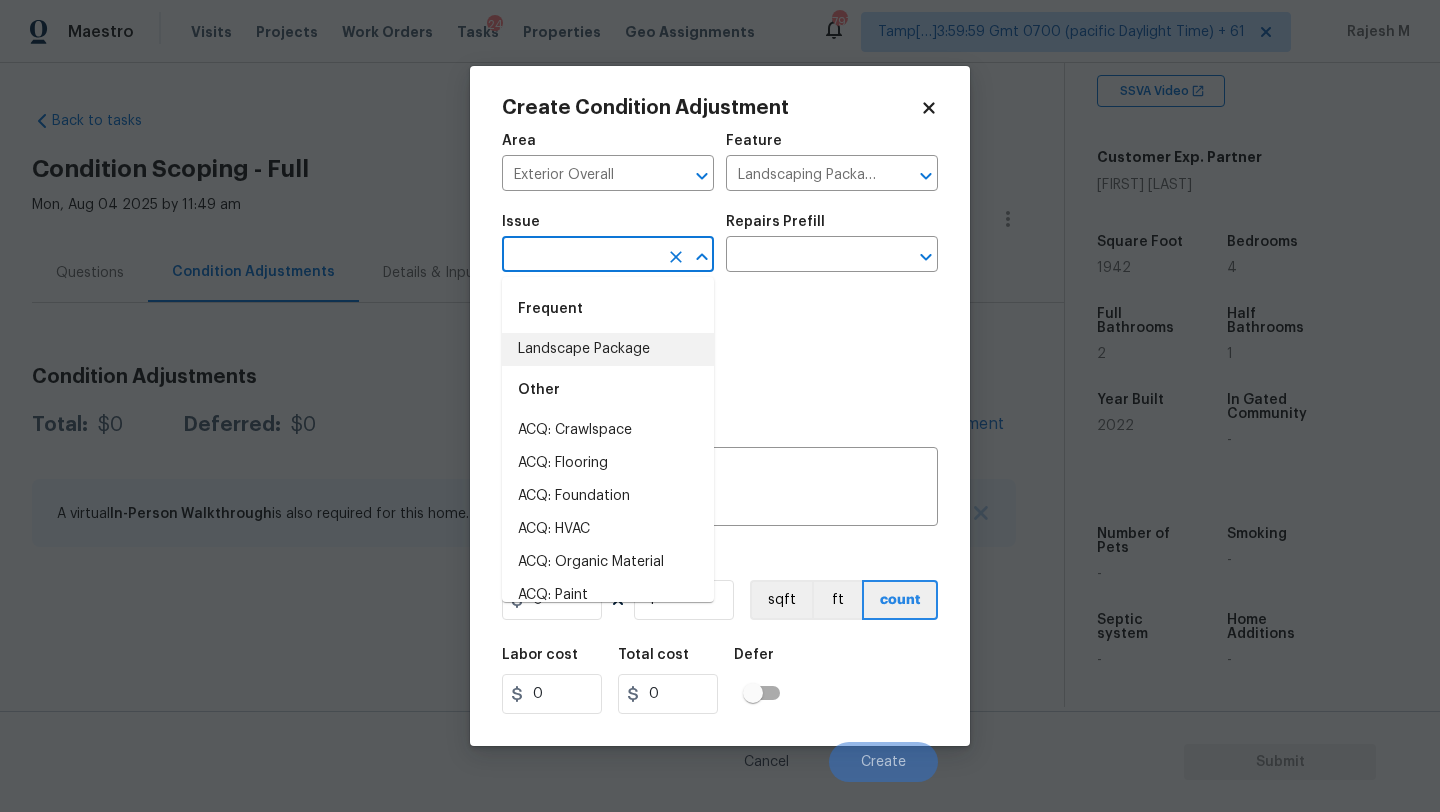 drag, startPoint x: 590, startPoint y: 340, endPoint x: 757, endPoint y: 281, distance: 177.11578 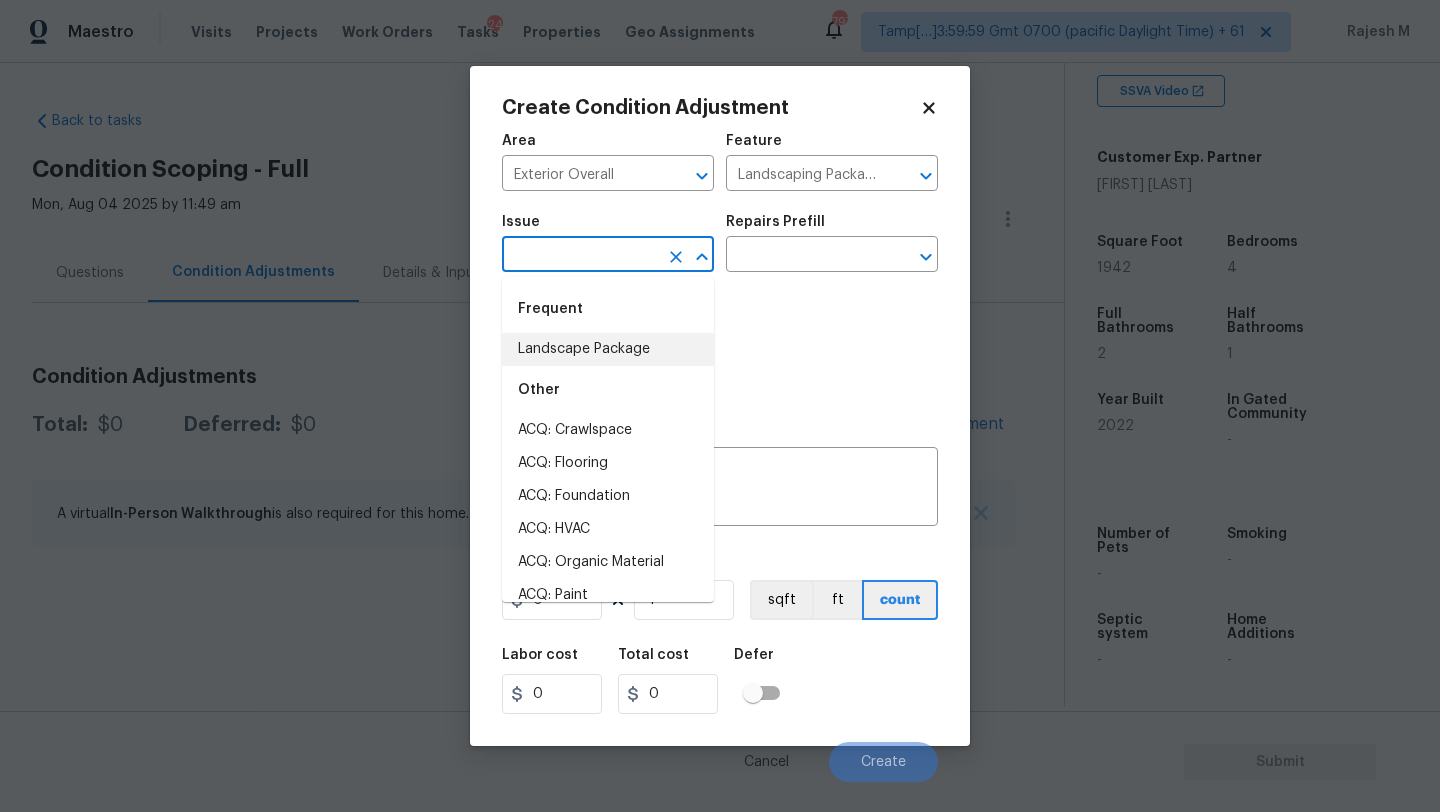 click on "Frequent Landscape Package" at bounding box center [608, 325] 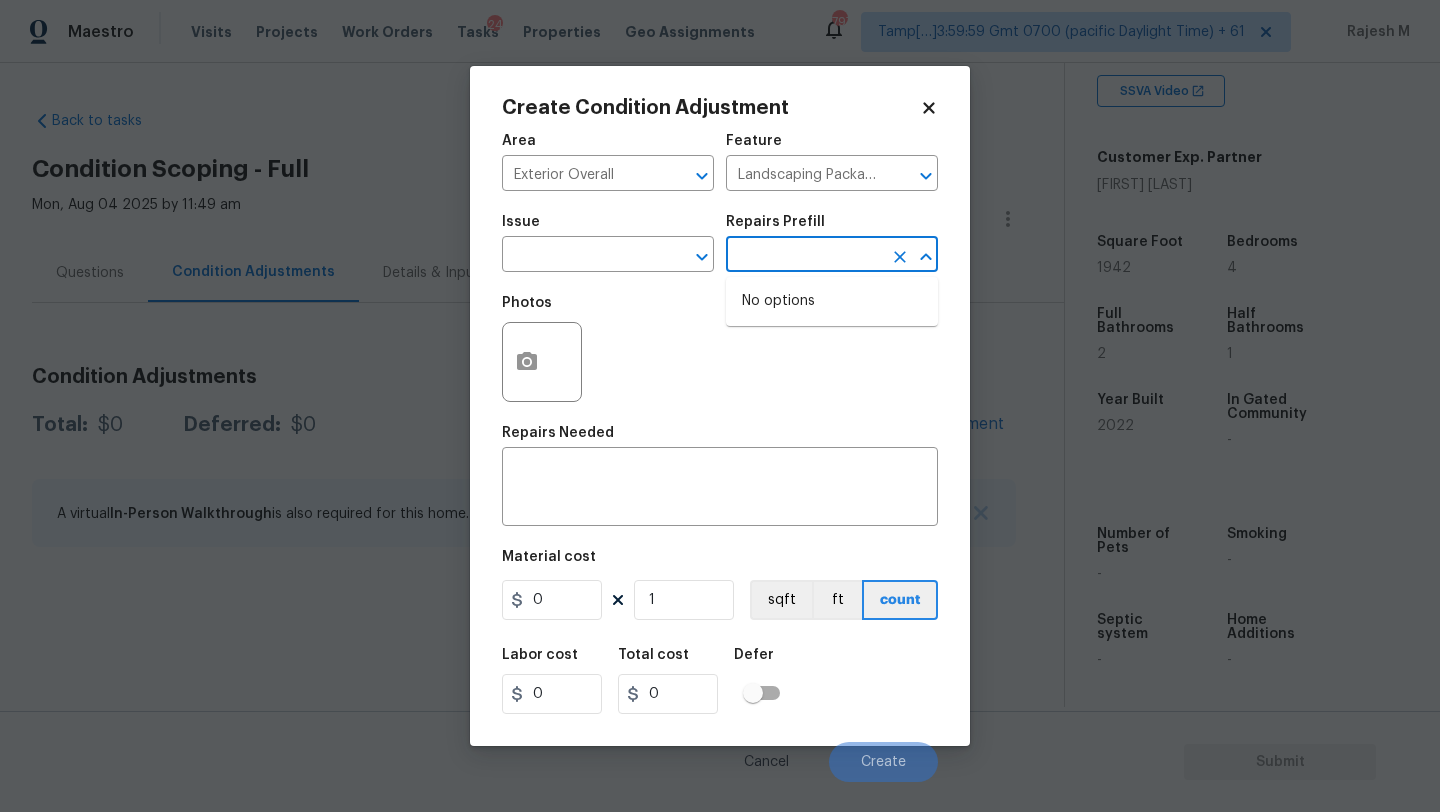 click at bounding box center (804, 256) 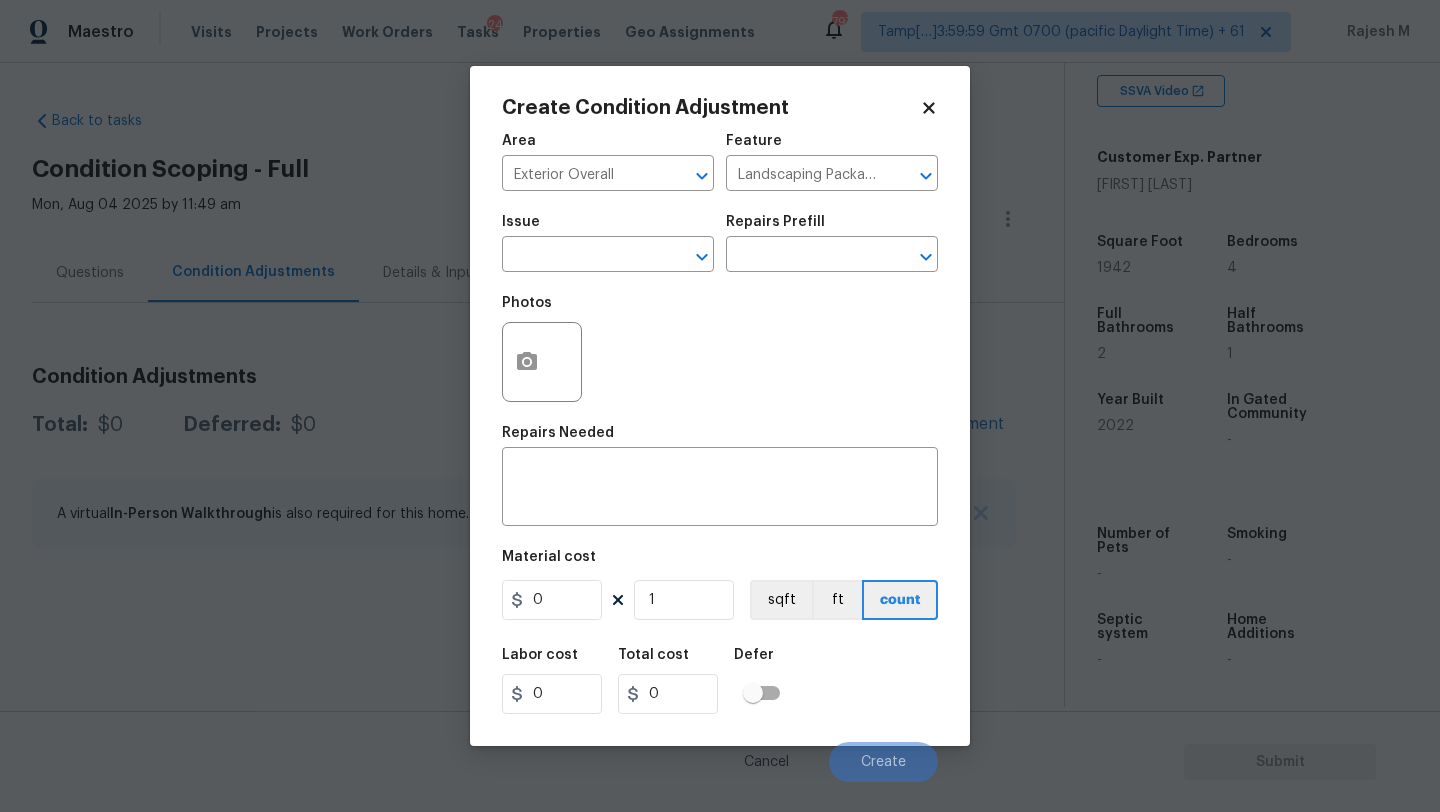 click on "Issue" at bounding box center [608, 228] 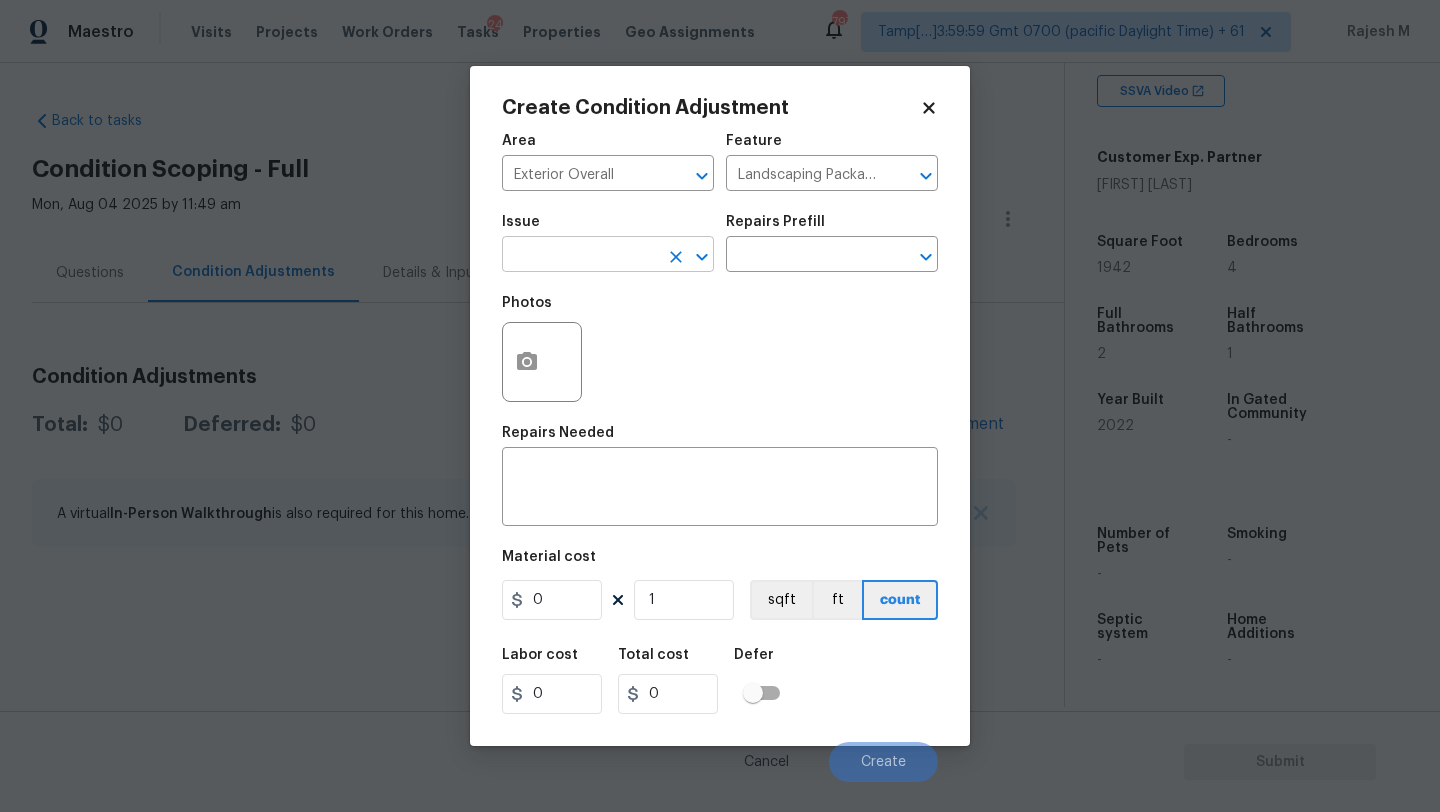 click at bounding box center (580, 256) 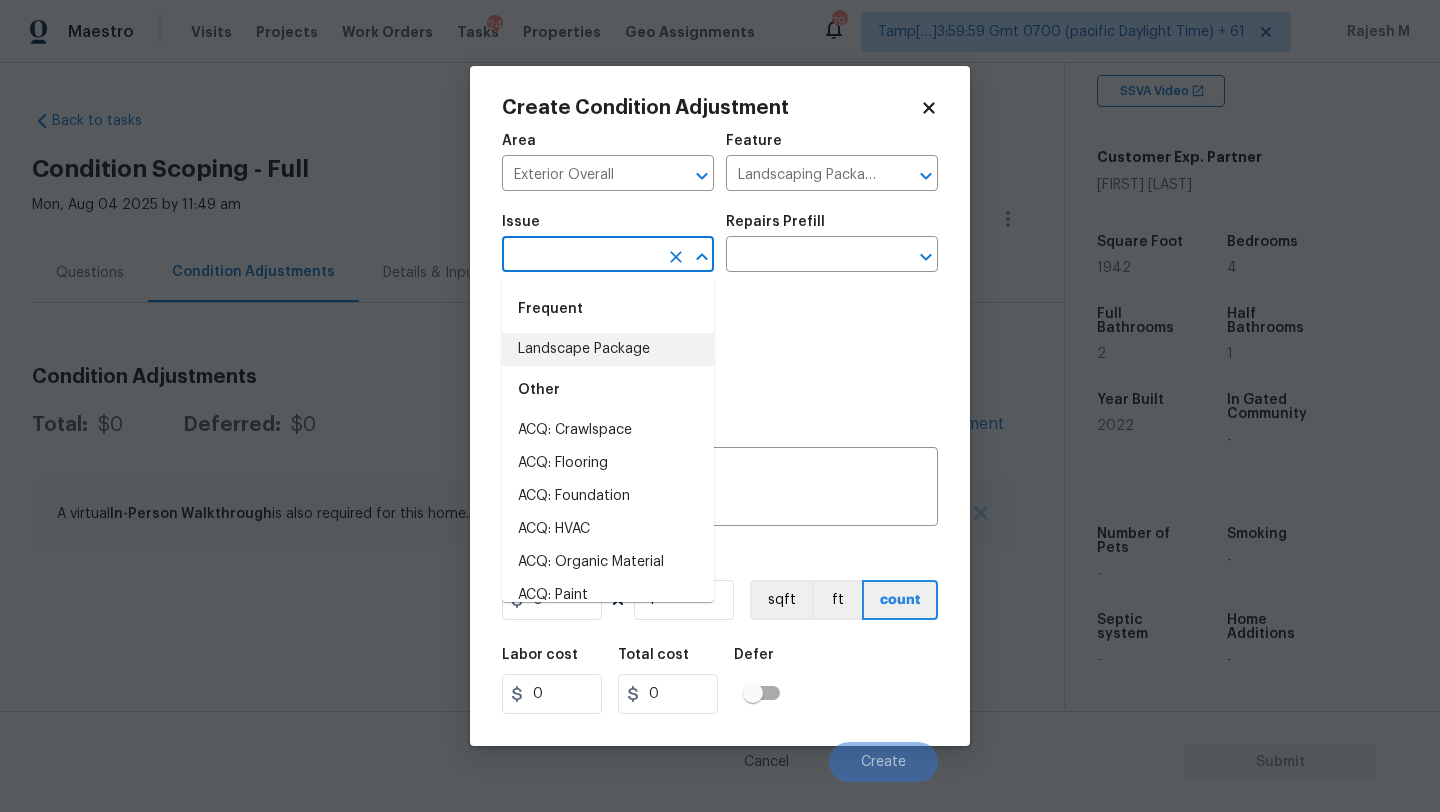 click on "Frequent" at bounding box center [608, 309] 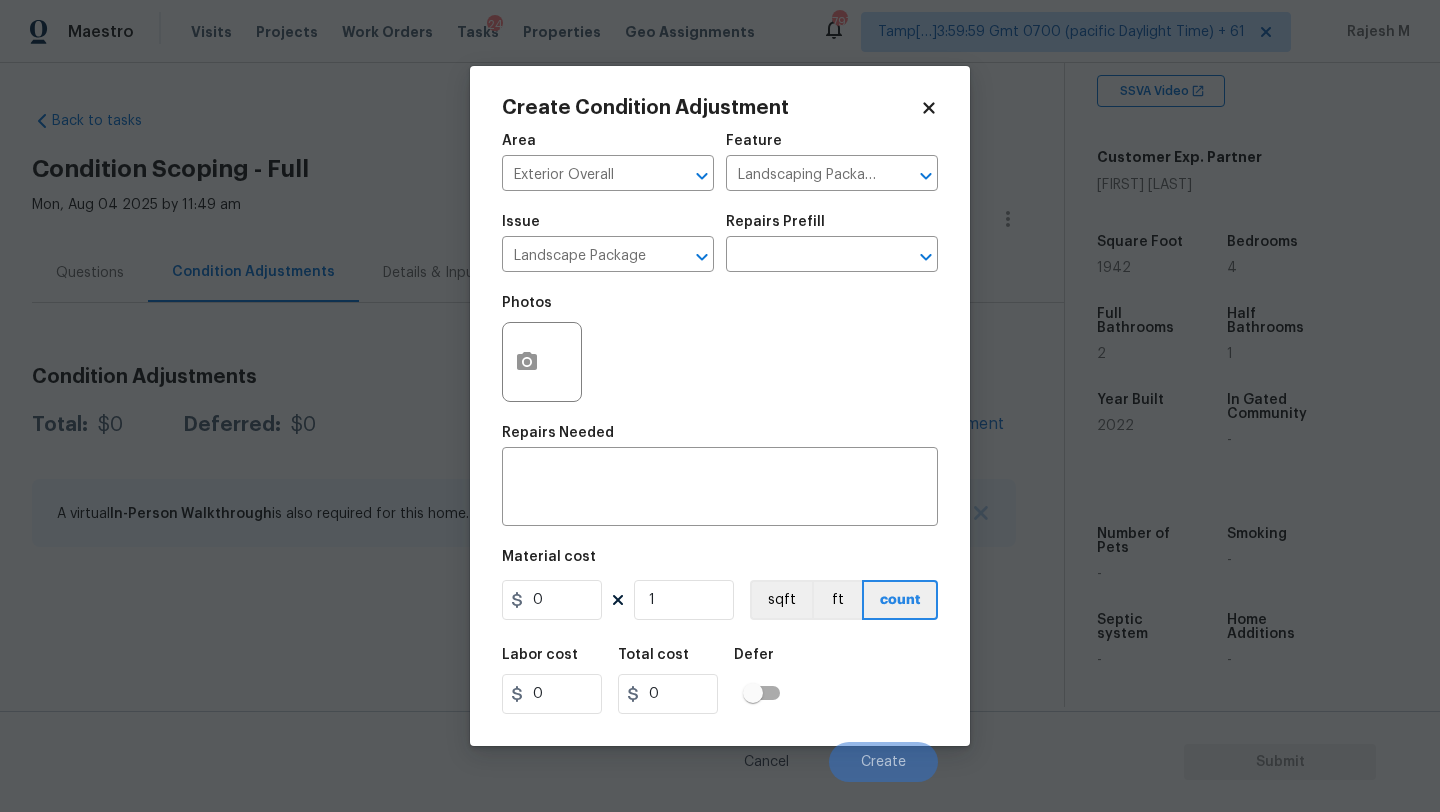 click on "Repairs Prefill" at bounding box center [832, 228] 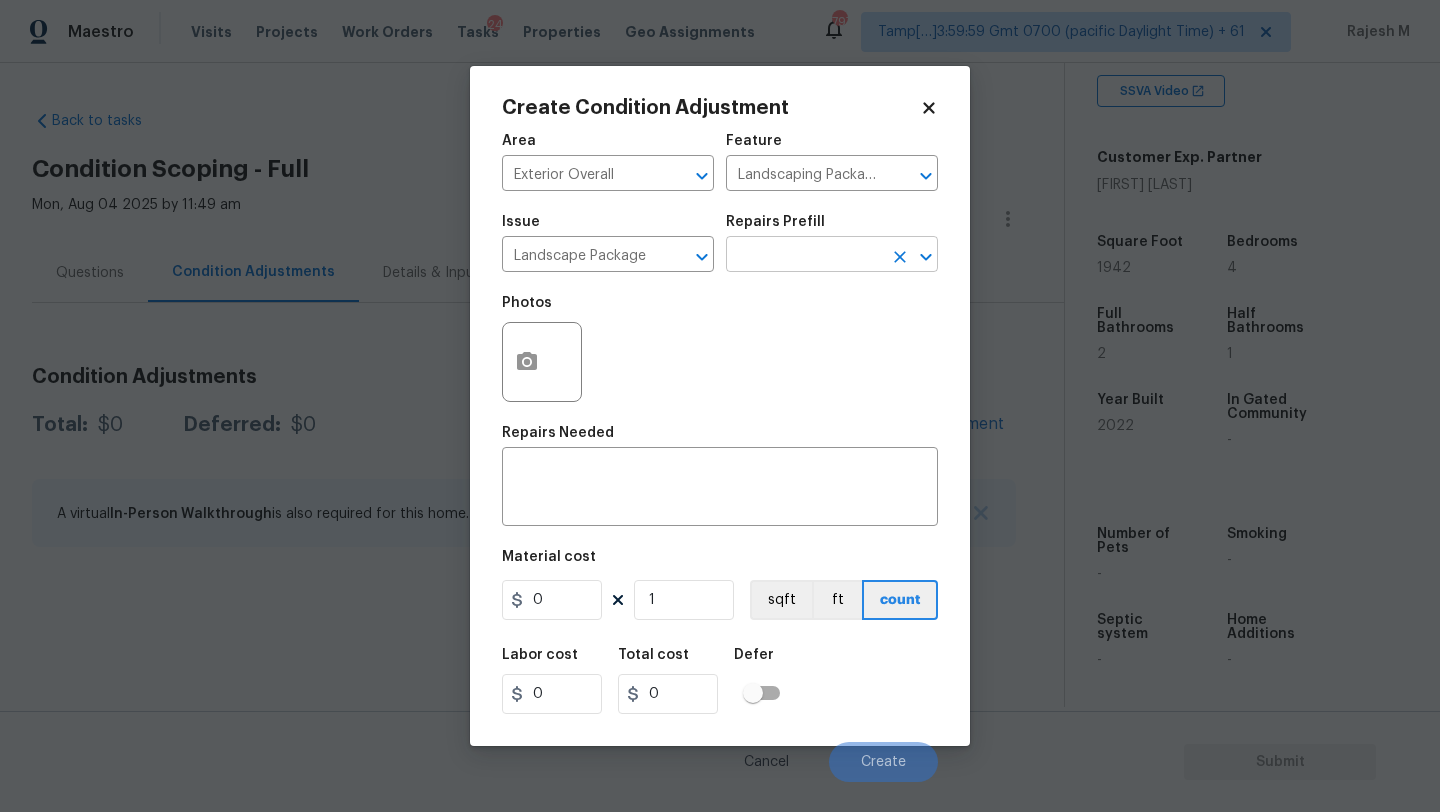 click at bounding box center [804, 256] 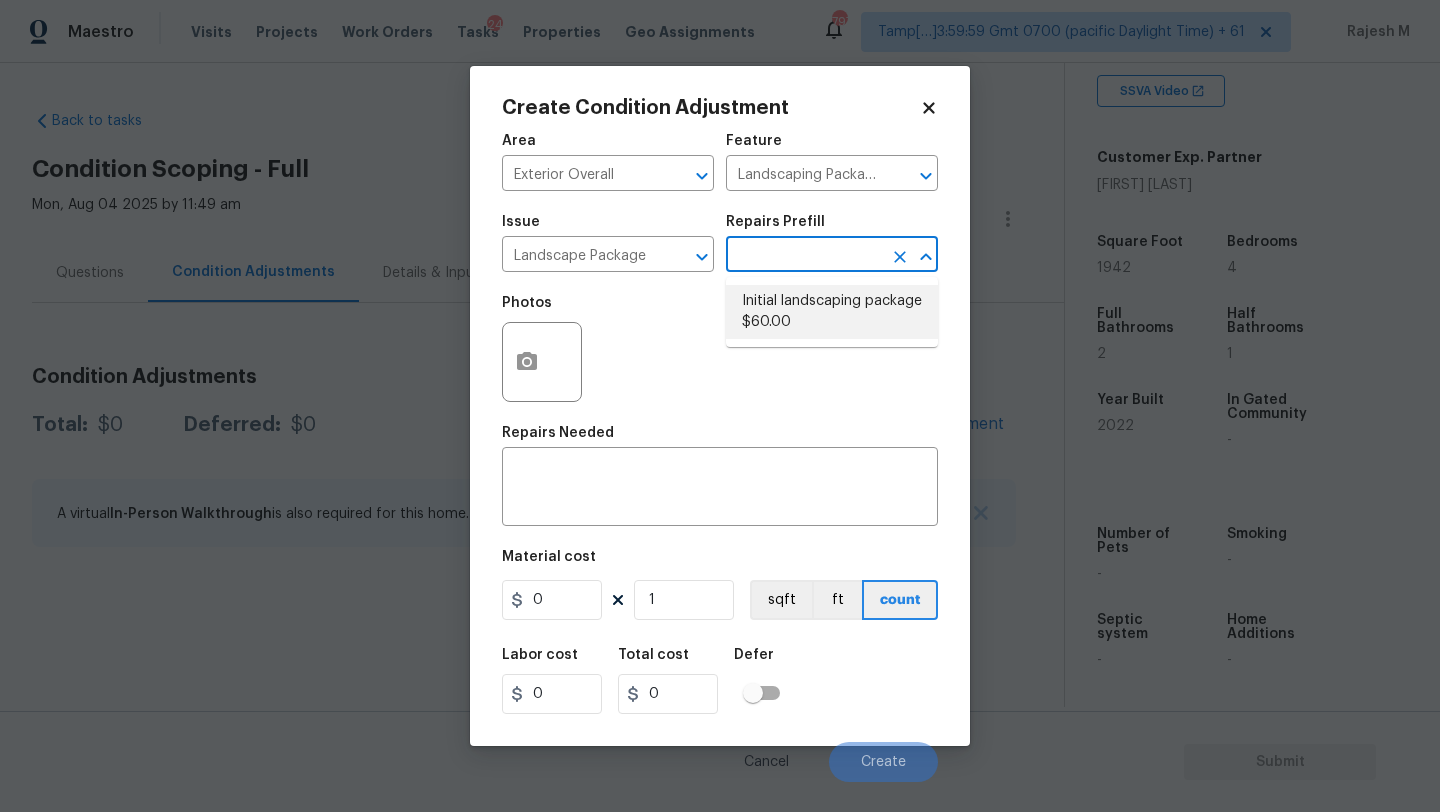 click on "Initial landscaping package $60.00" at bounding box center (832, 312) 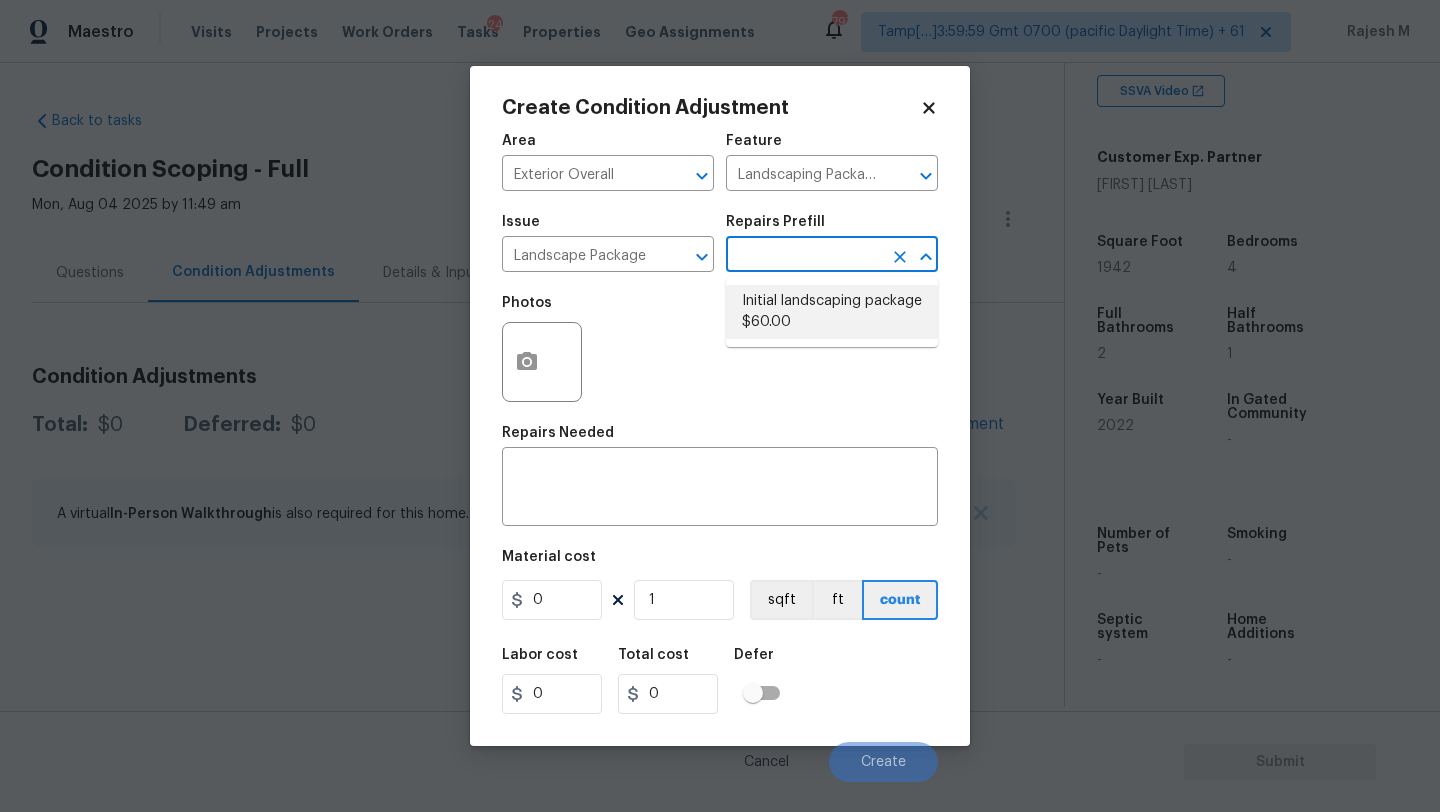type on "Home Readiness Packages" 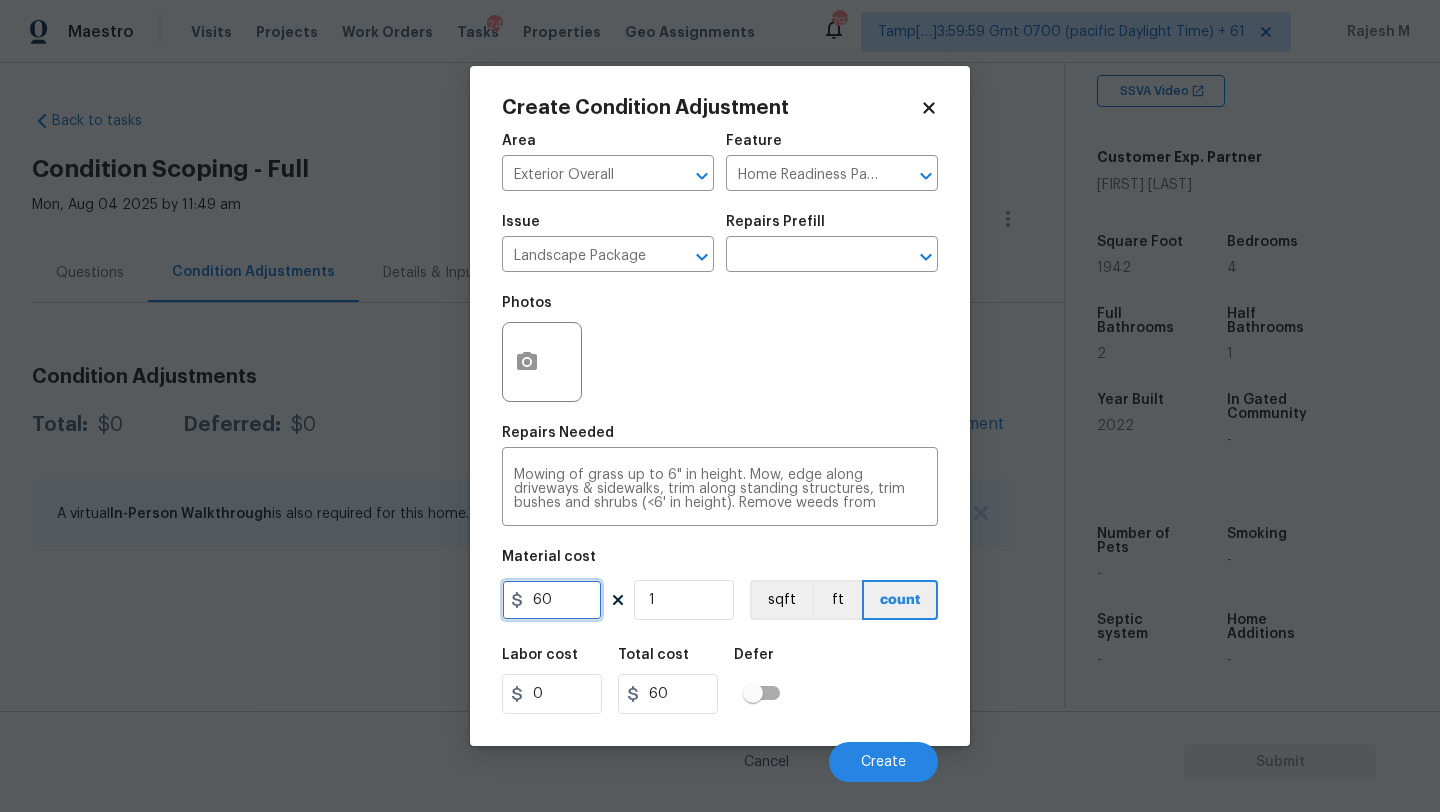 click on "60" at bounding box center [552, 600] 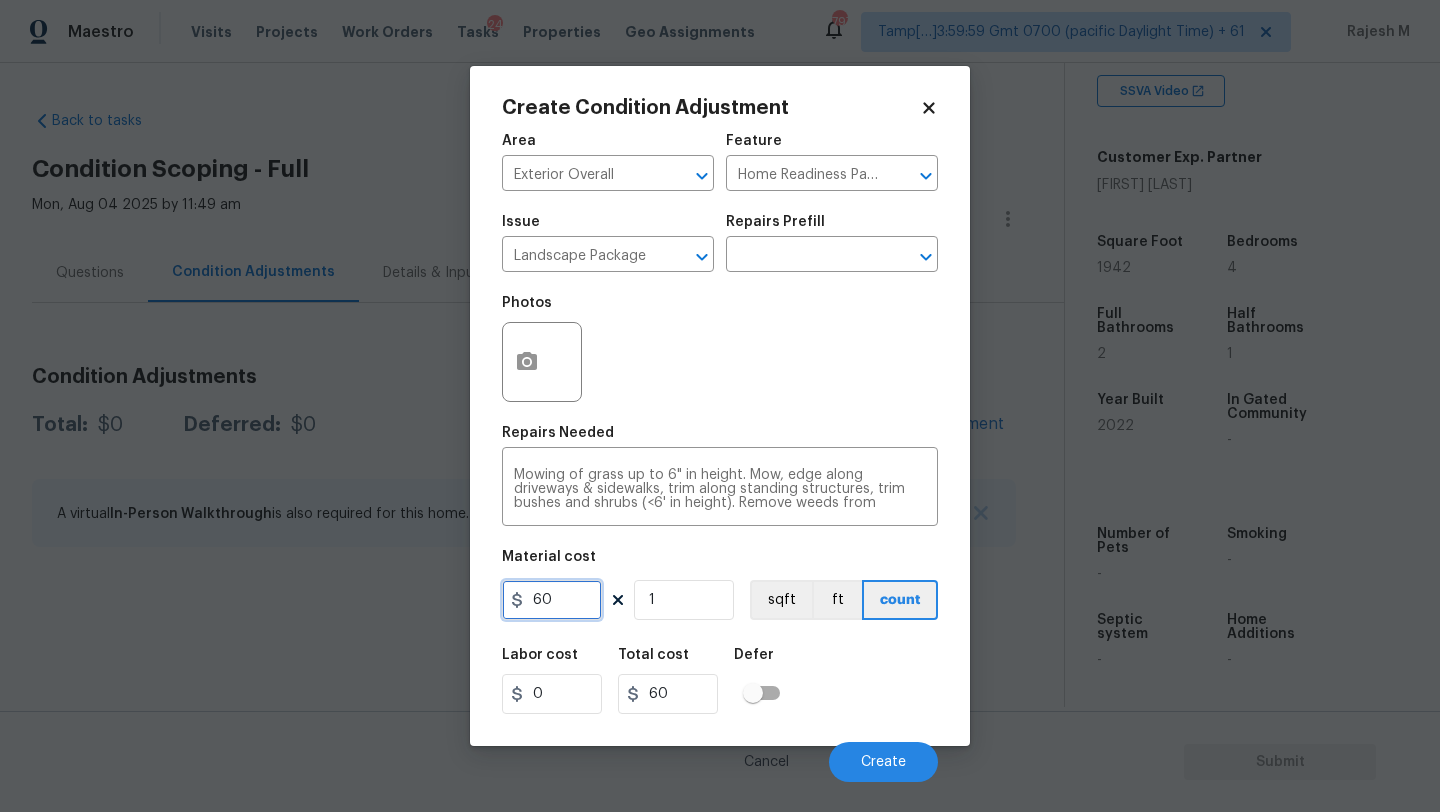 click on "60" at bounding box center [552, 600] 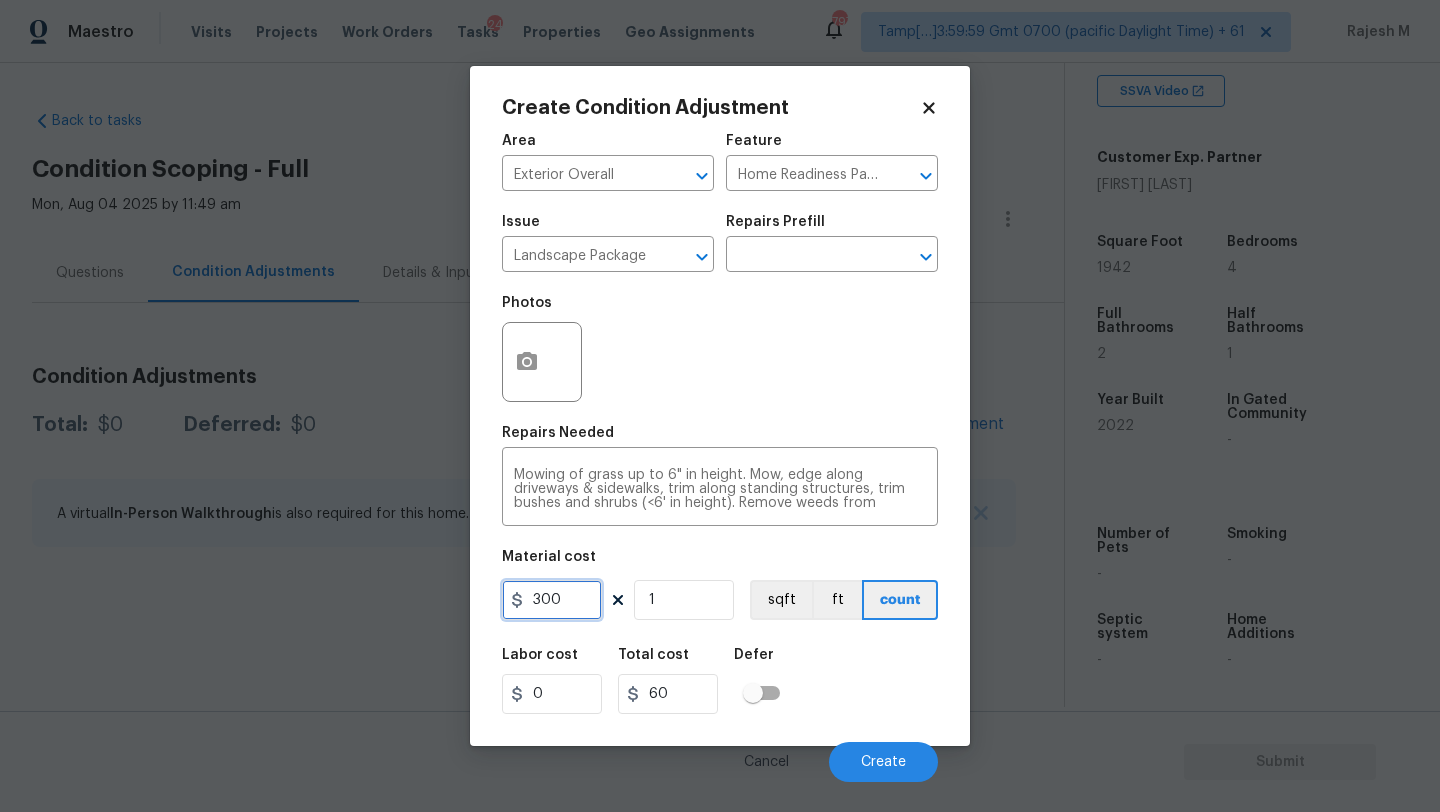 type on "300" 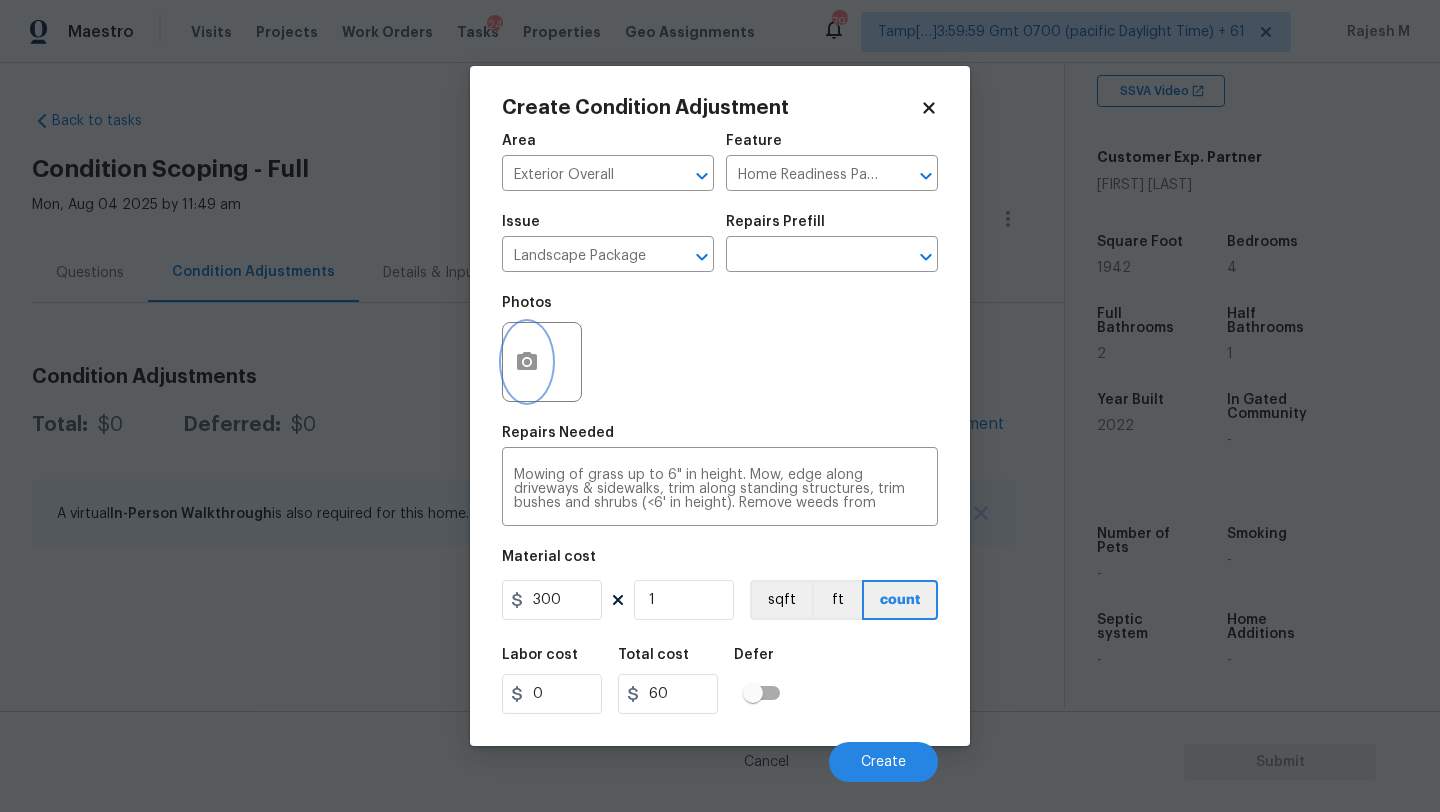 type on "300" 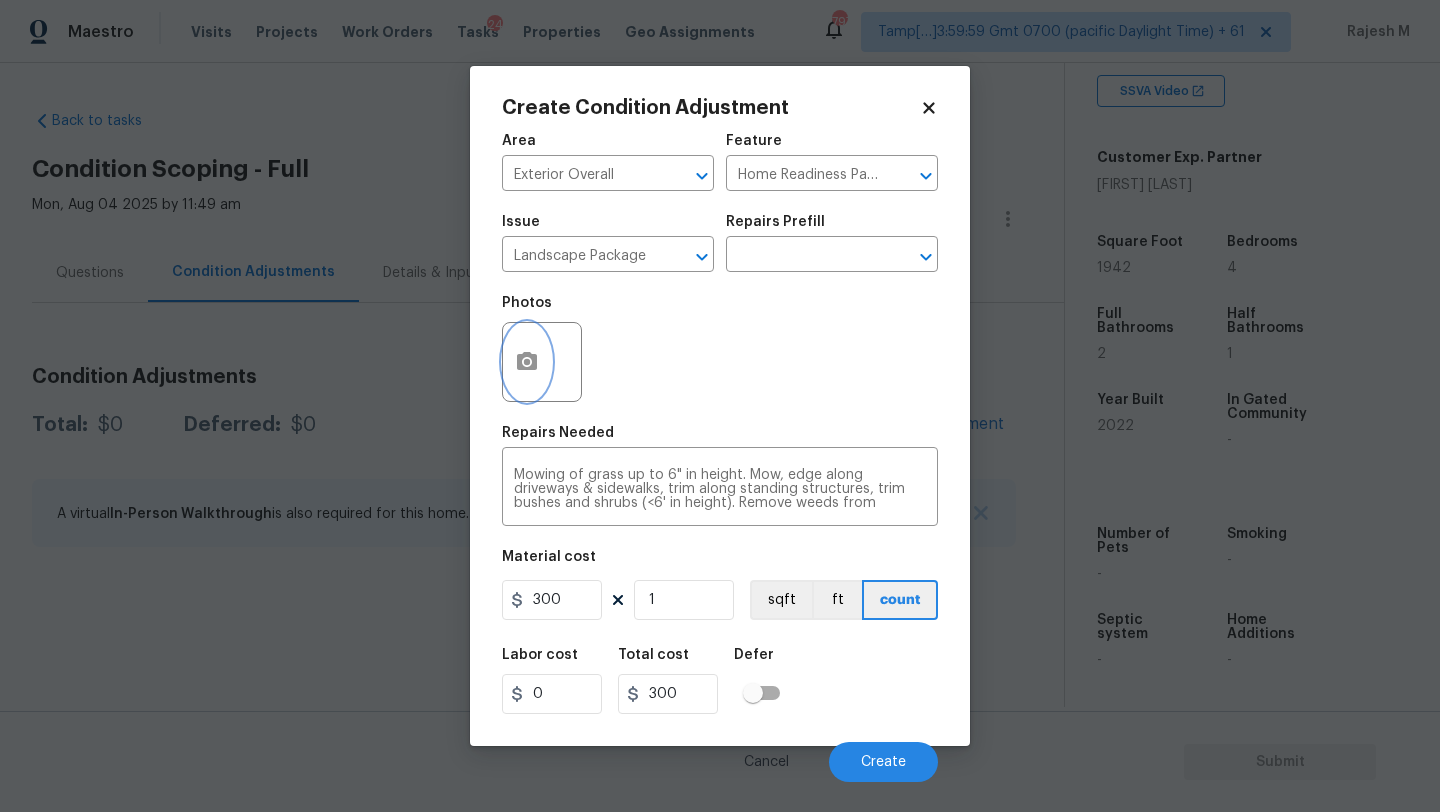 click at bounding box center [527, 362] 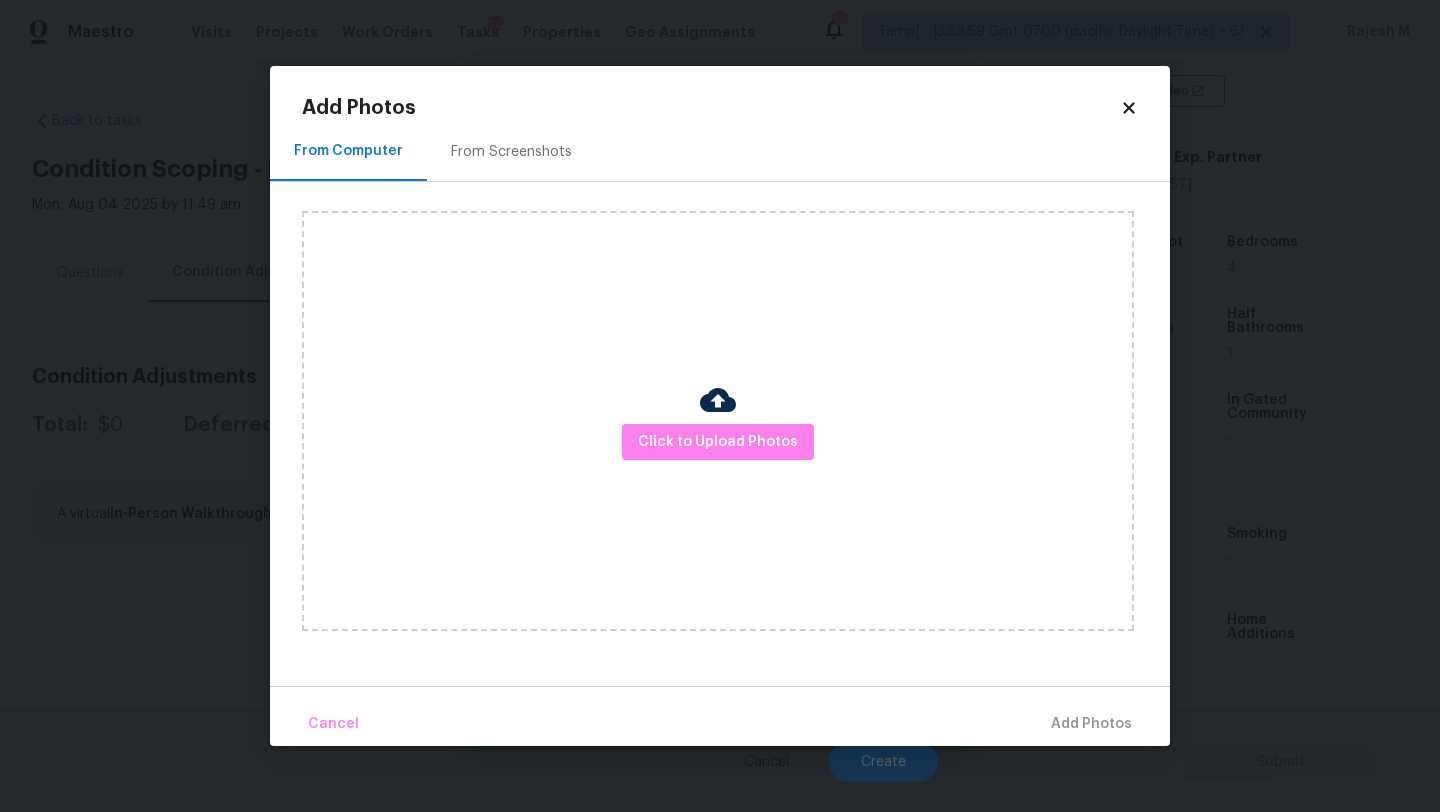 click on "From Screenshots" at bounding box center [511, 151] 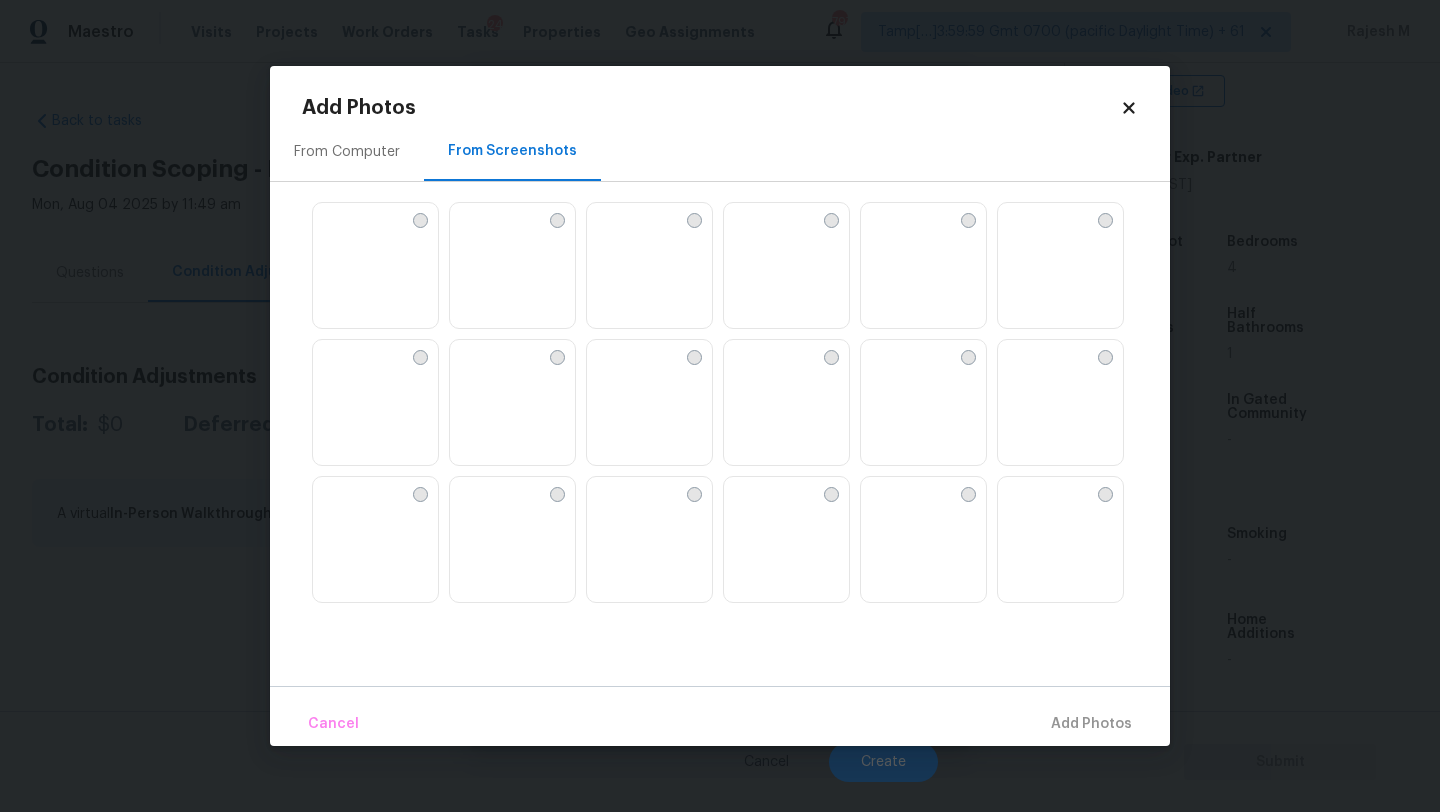 click at bounding box center [603, 356] 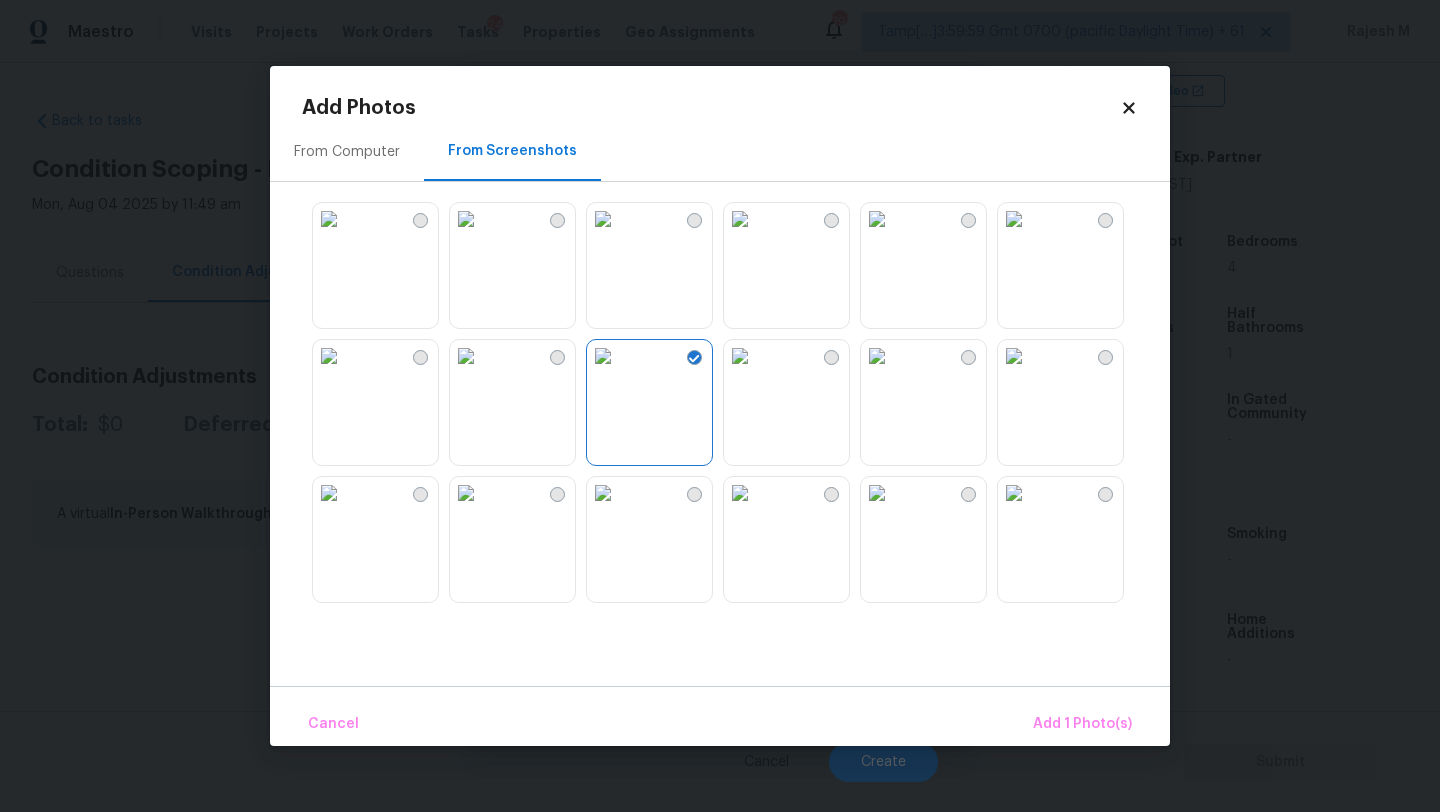 click at bounding box center (877, 493) 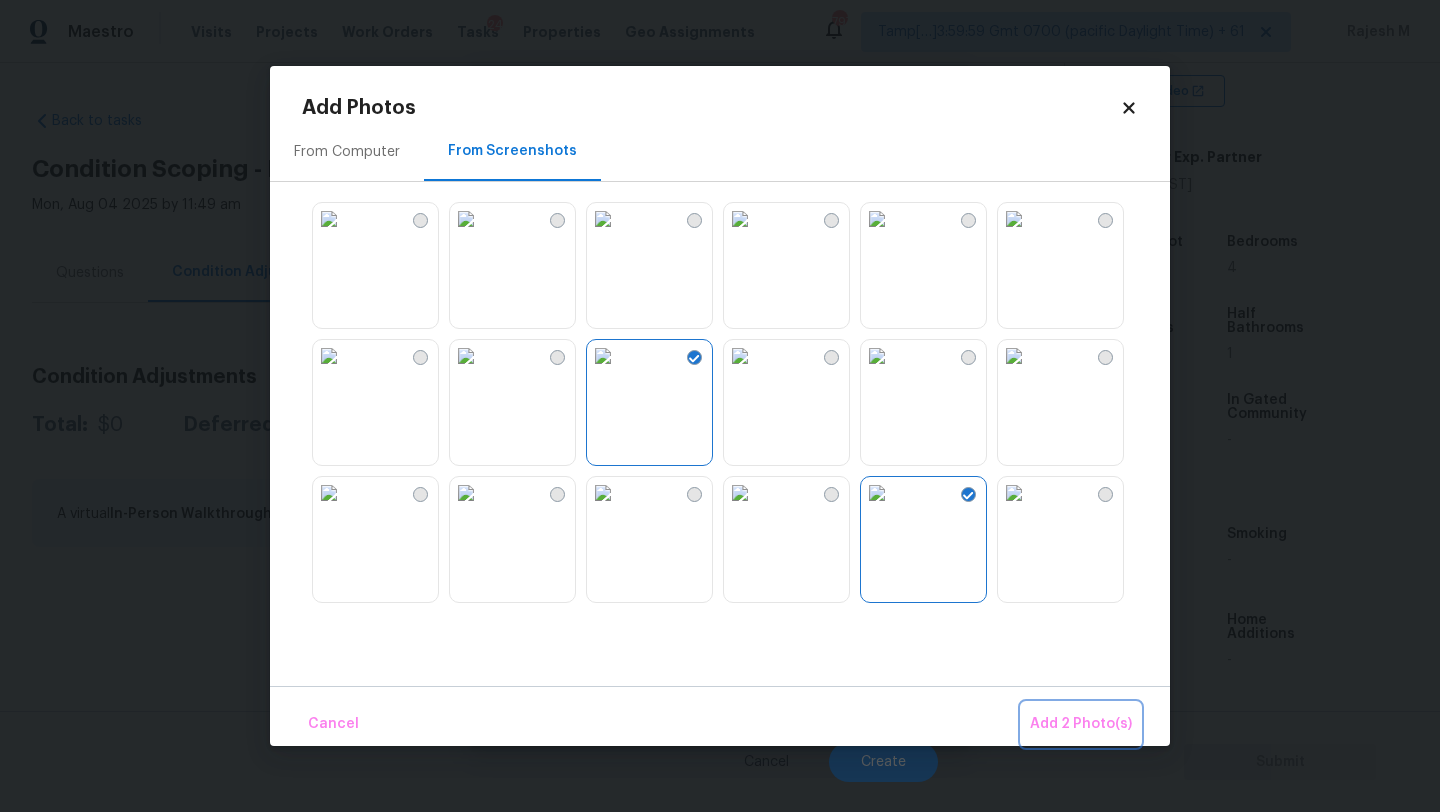 click on "Add 2 Photo(s)" at bounding box center [1081, 724] 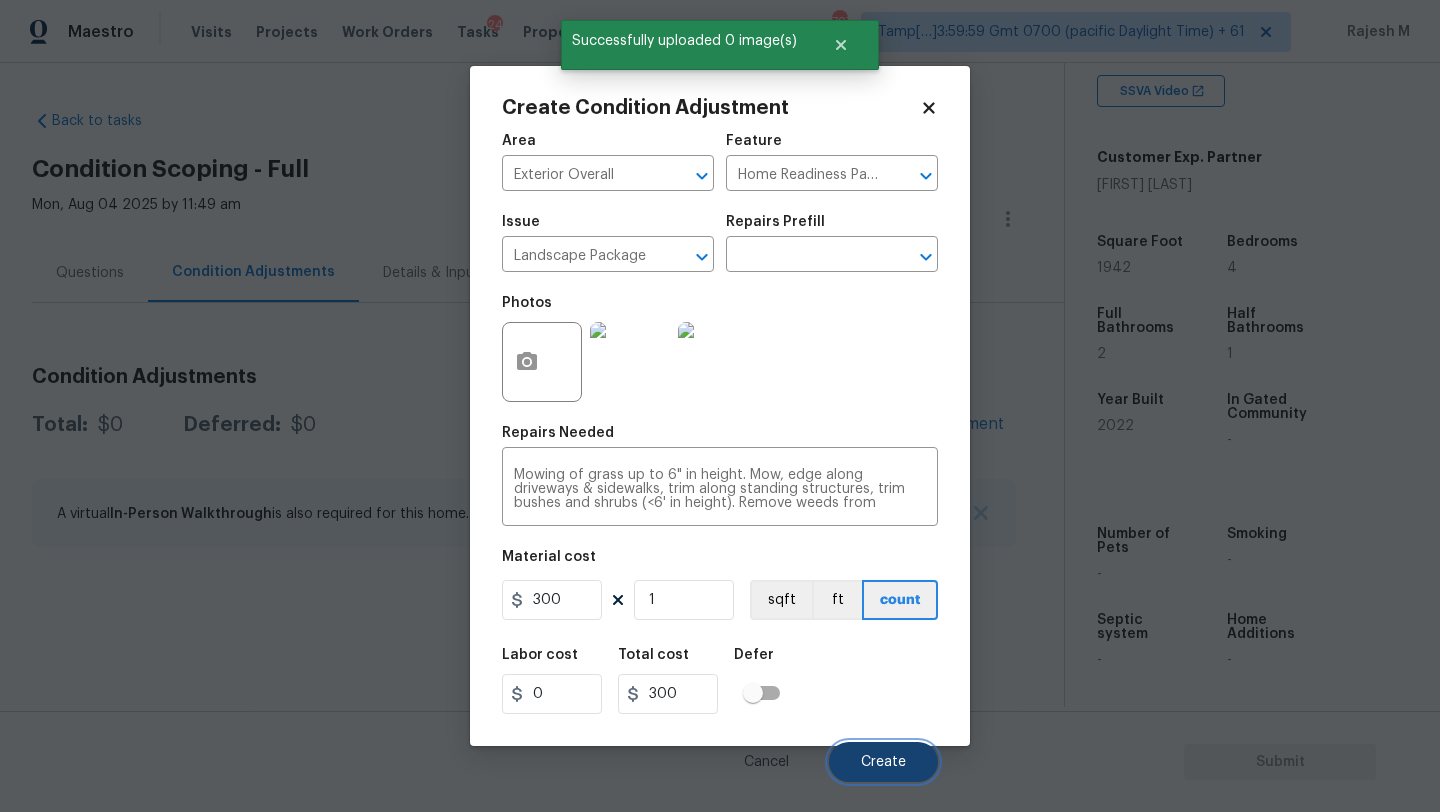 click on "Create" at bounding box center [883, 762] 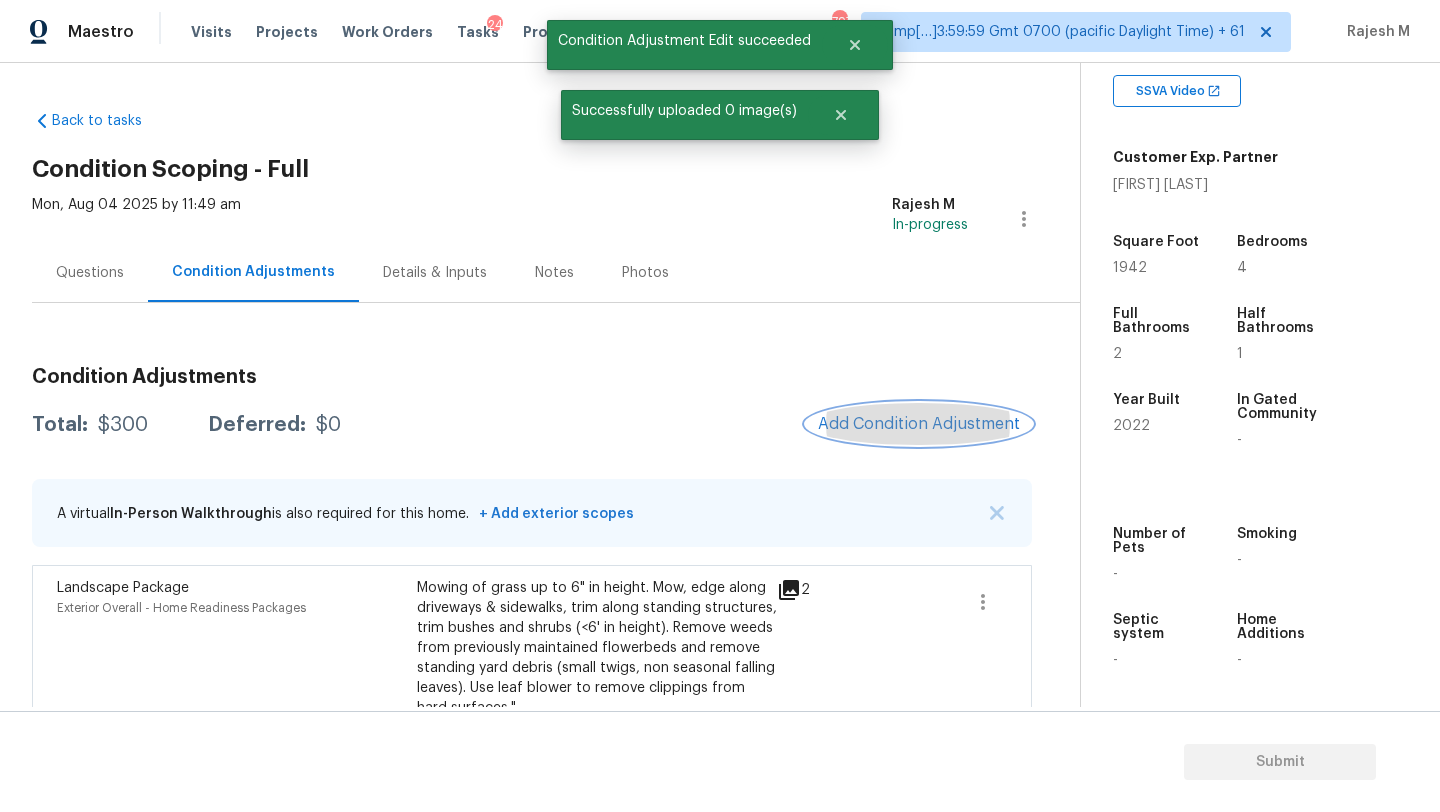 click on "Add Condition Adjustment" at bounding box center (919, 424) 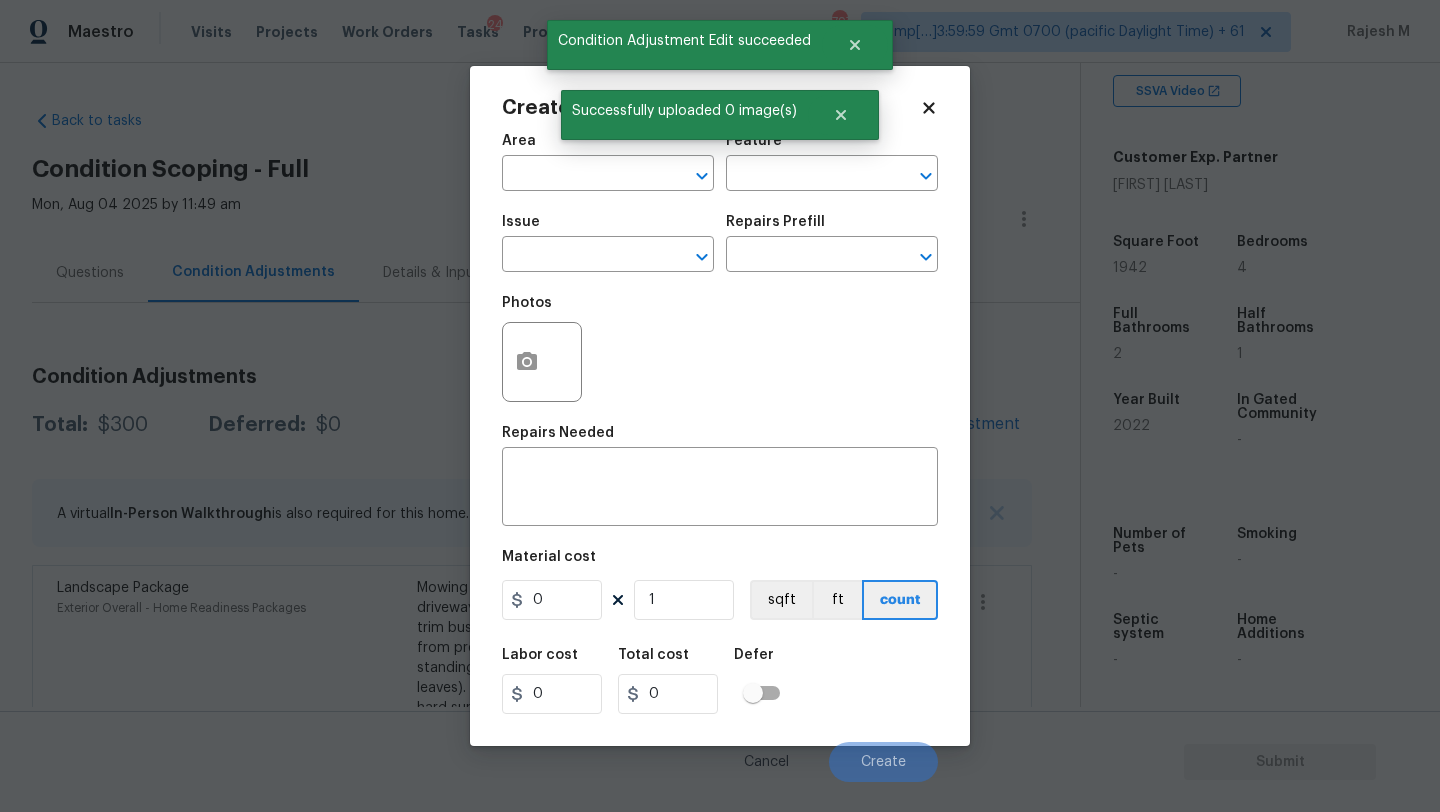 click on "Area ​" at bounding box center [608, 162] 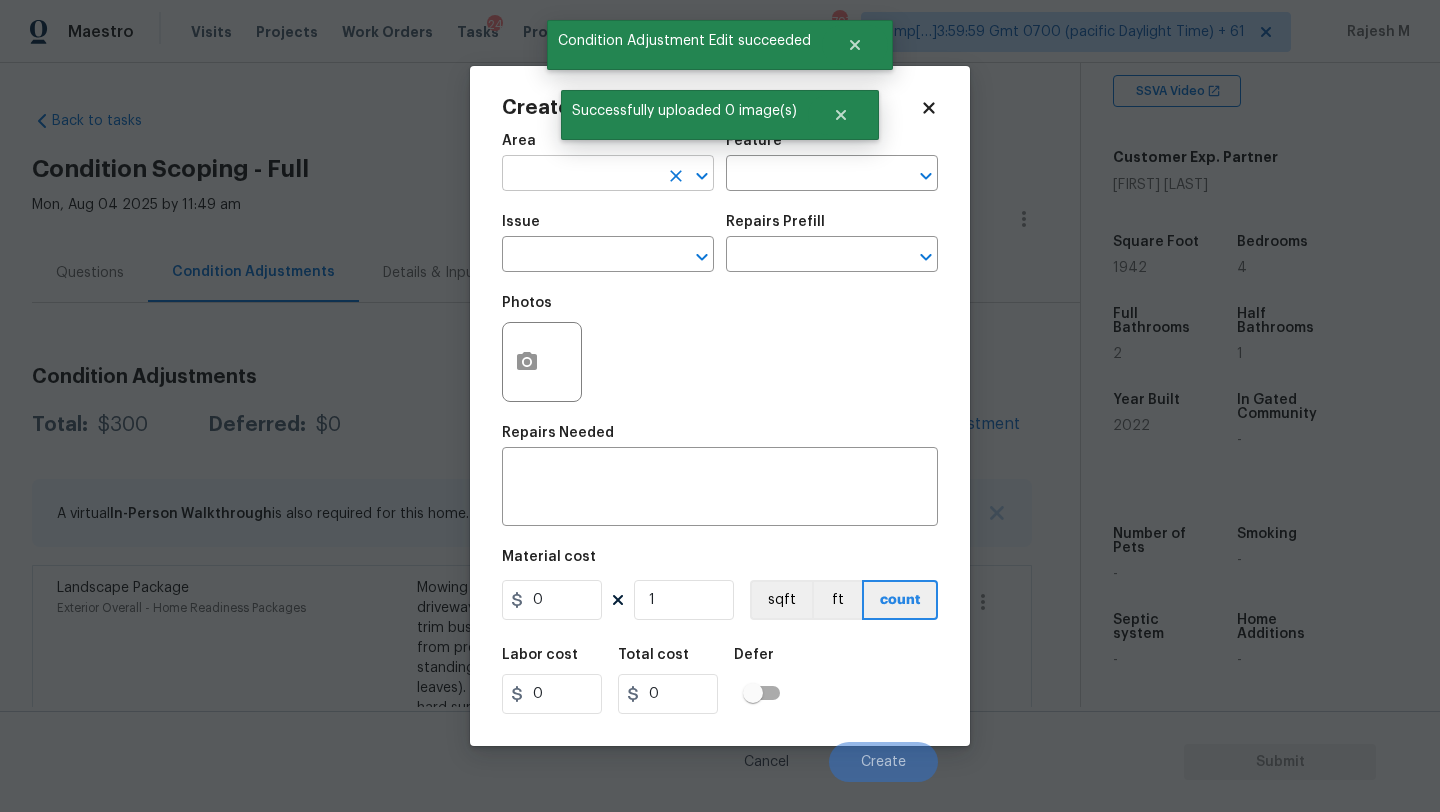 click at bounding box center (580, 175) 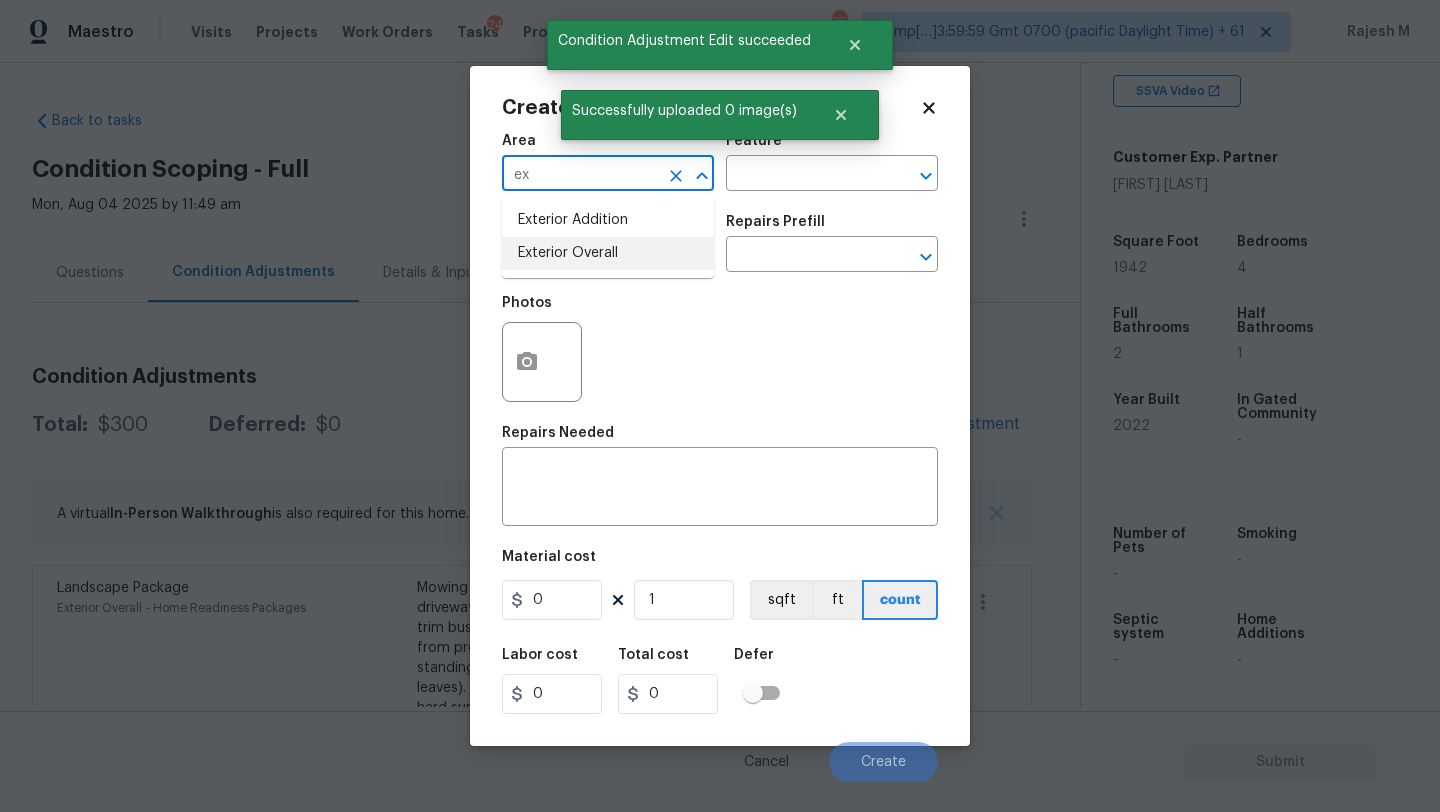 click on "Exterior Overall" at bounding box center [608, 253] 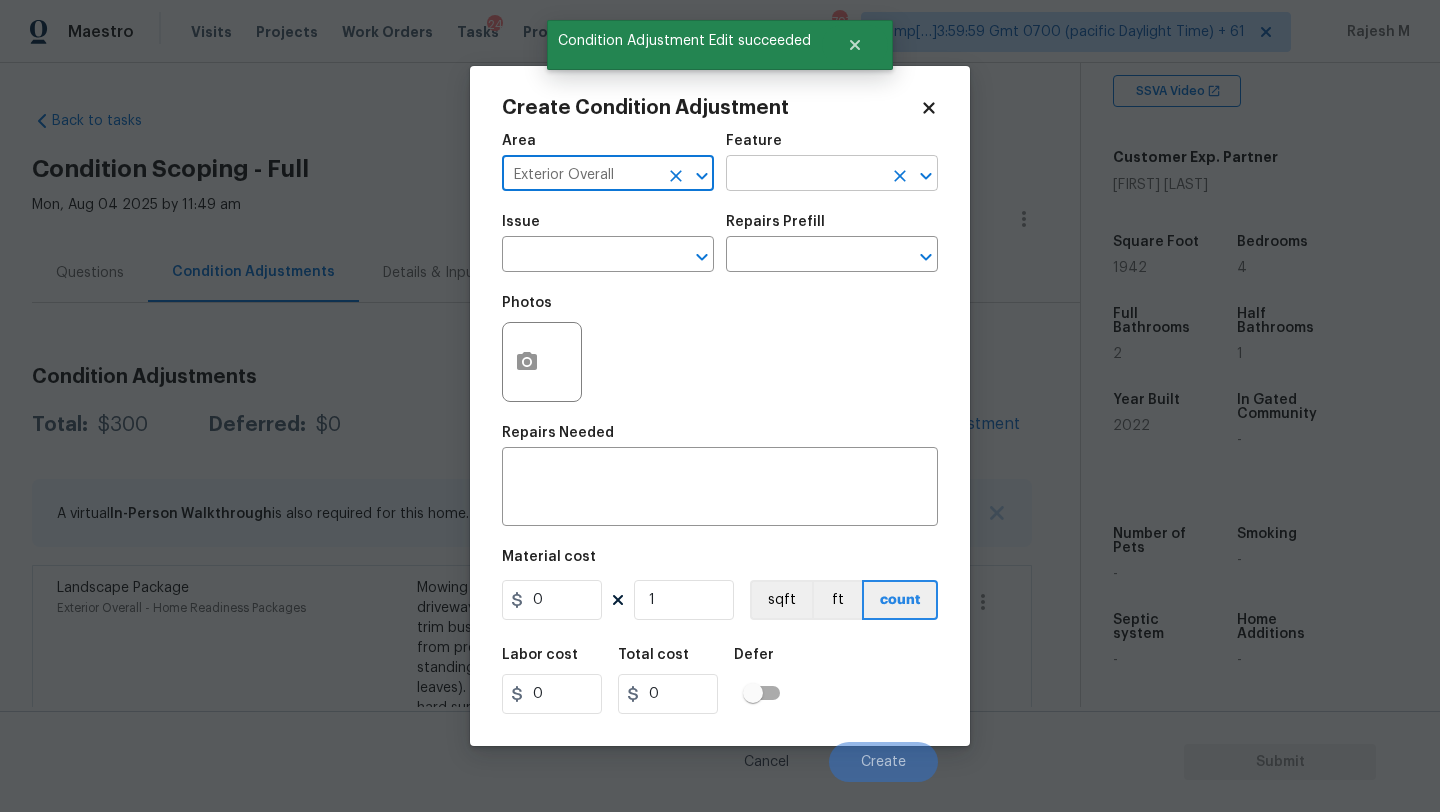 type on "Exterior Overall" 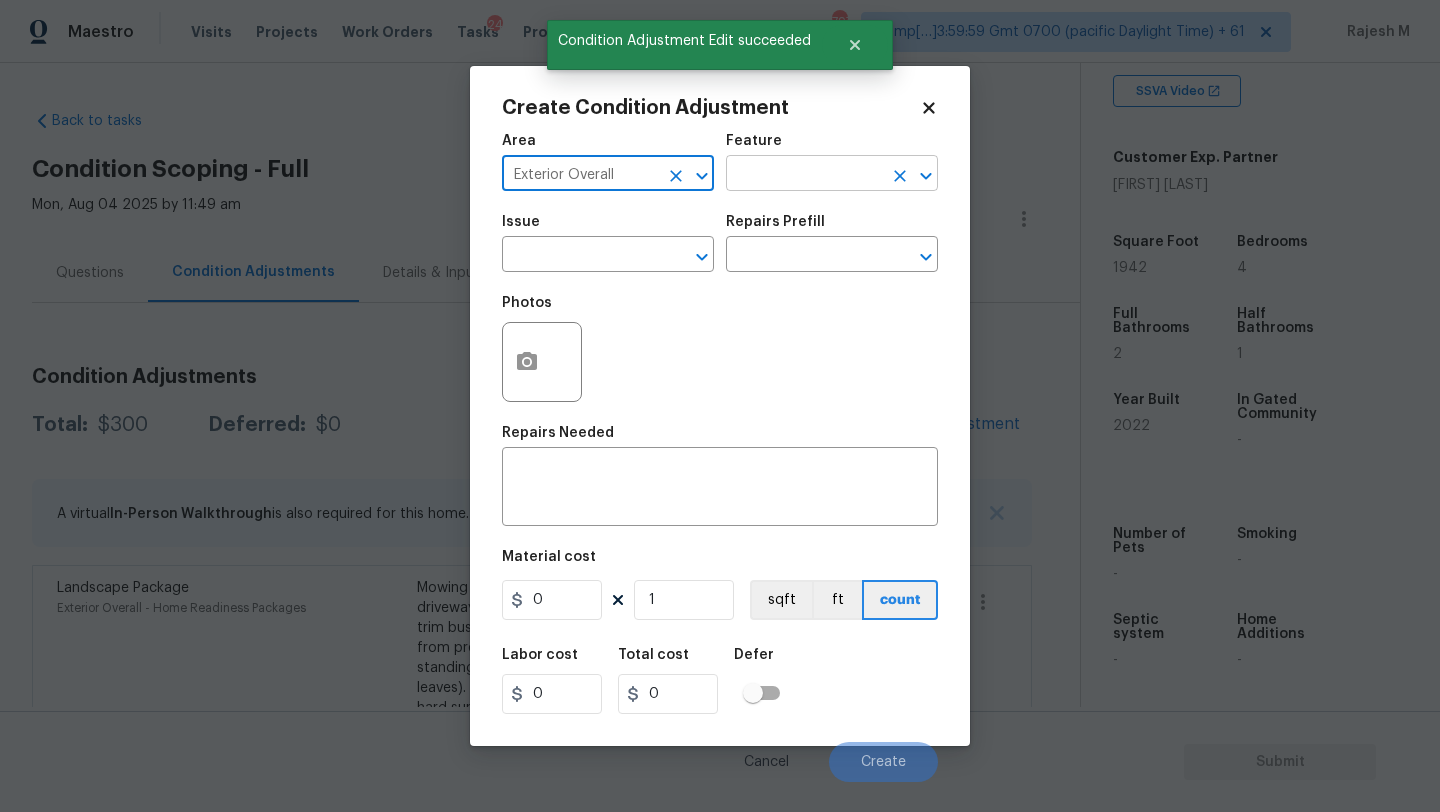 click at bounding box center (804, 175) 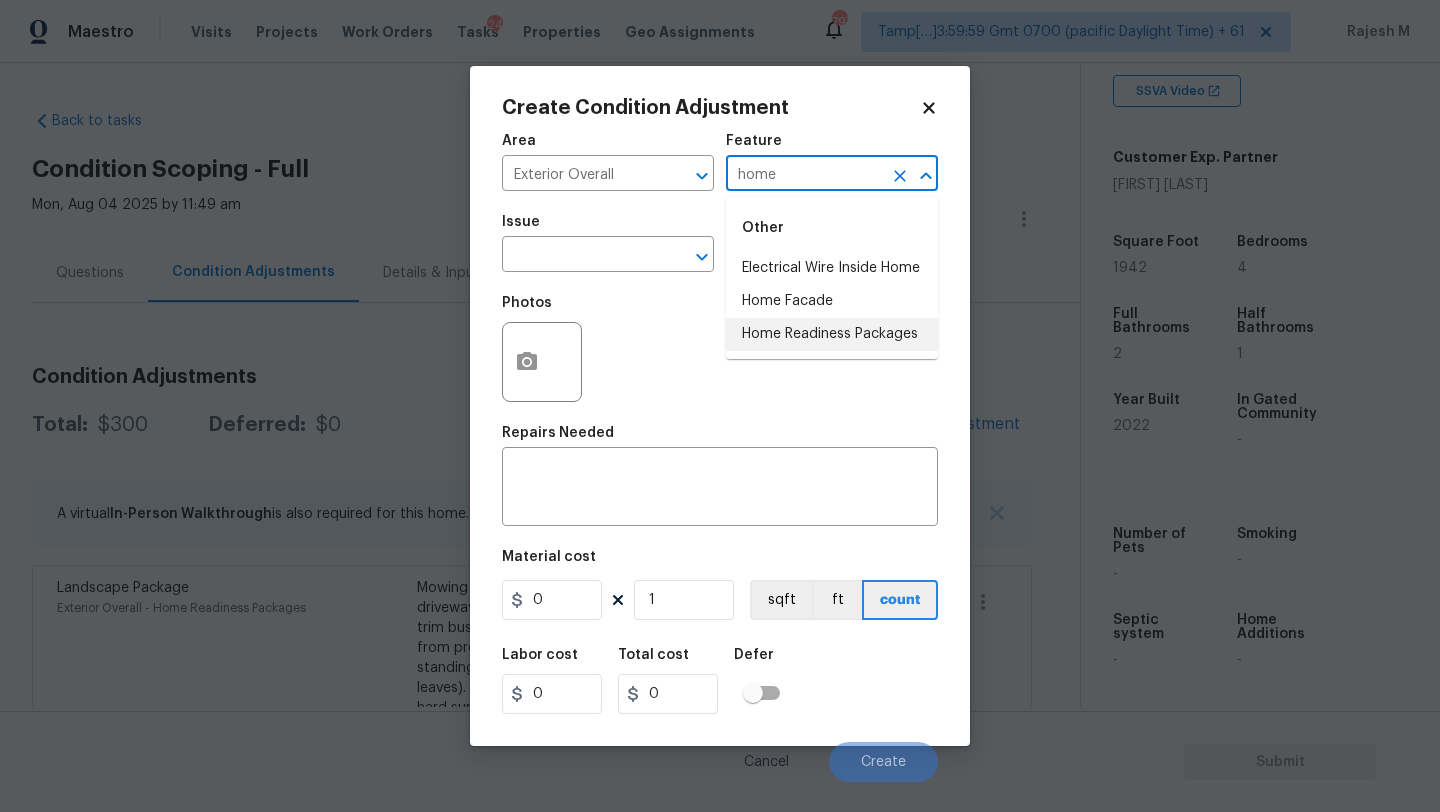 click on "Home Readiness Packages" at bounding box center (832, 334) 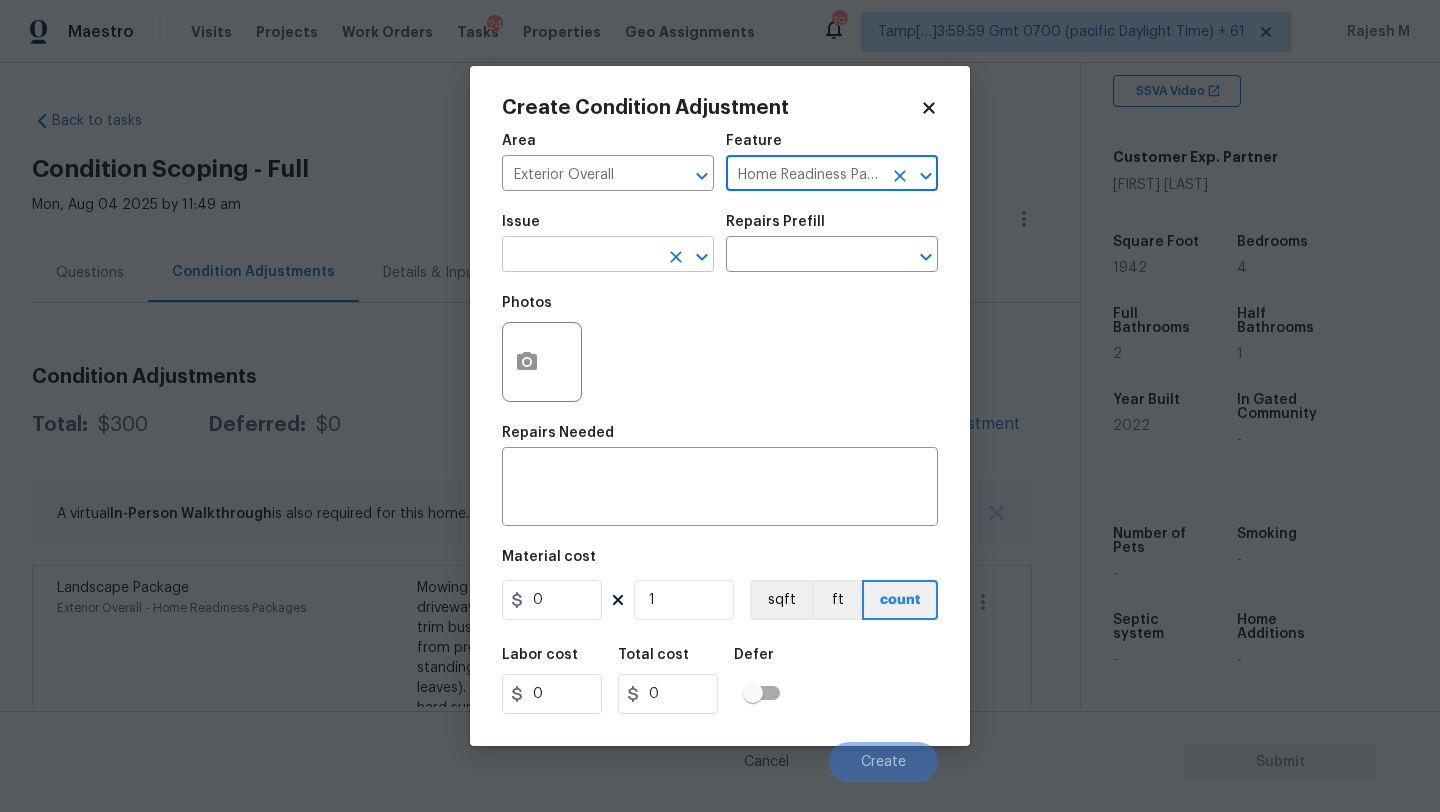 type on "Home Readiness Packages" 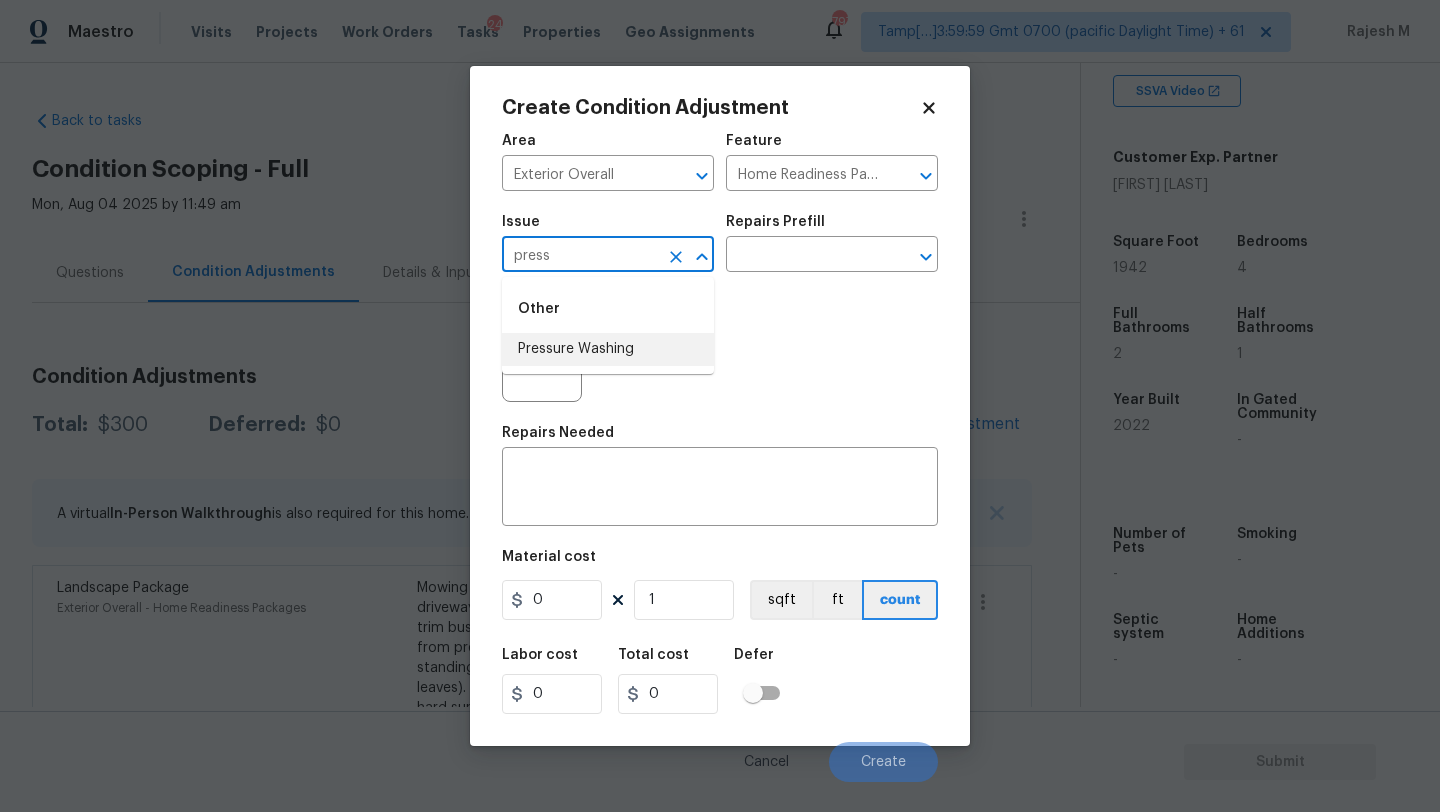 click on "Pressure Washing" at bounding box center [608, 349] 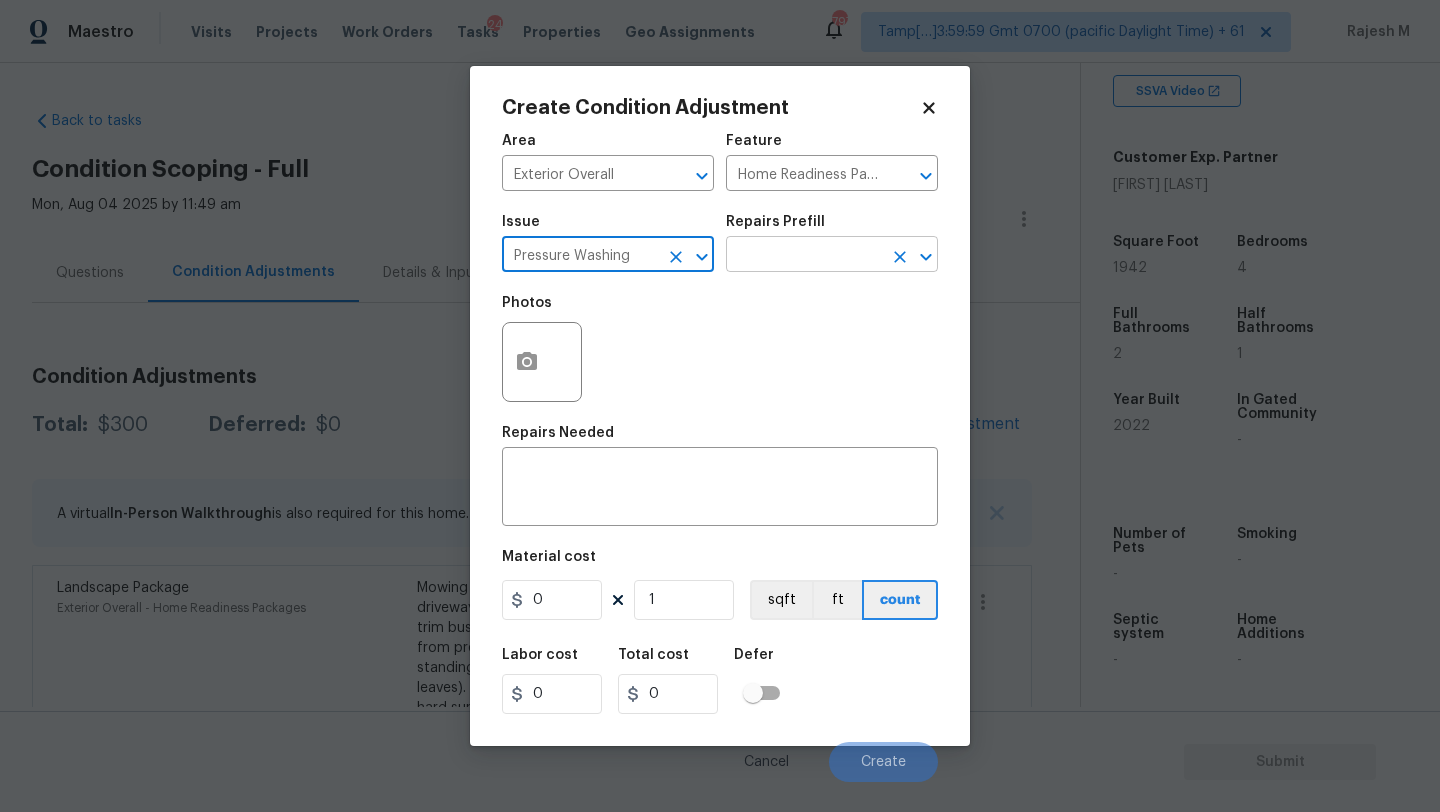 type on "Pressure Washing" 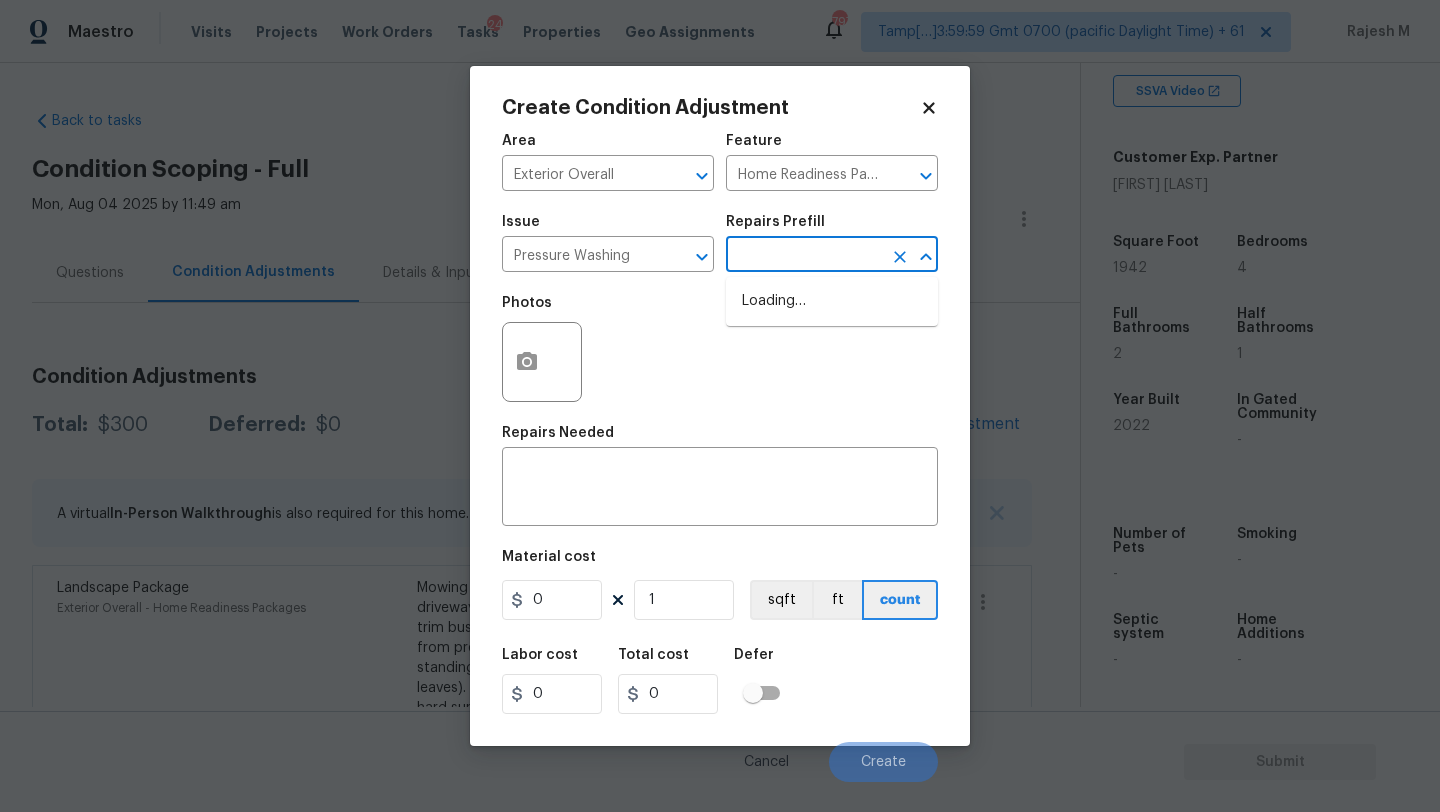 click at bounding box center (804, 256) 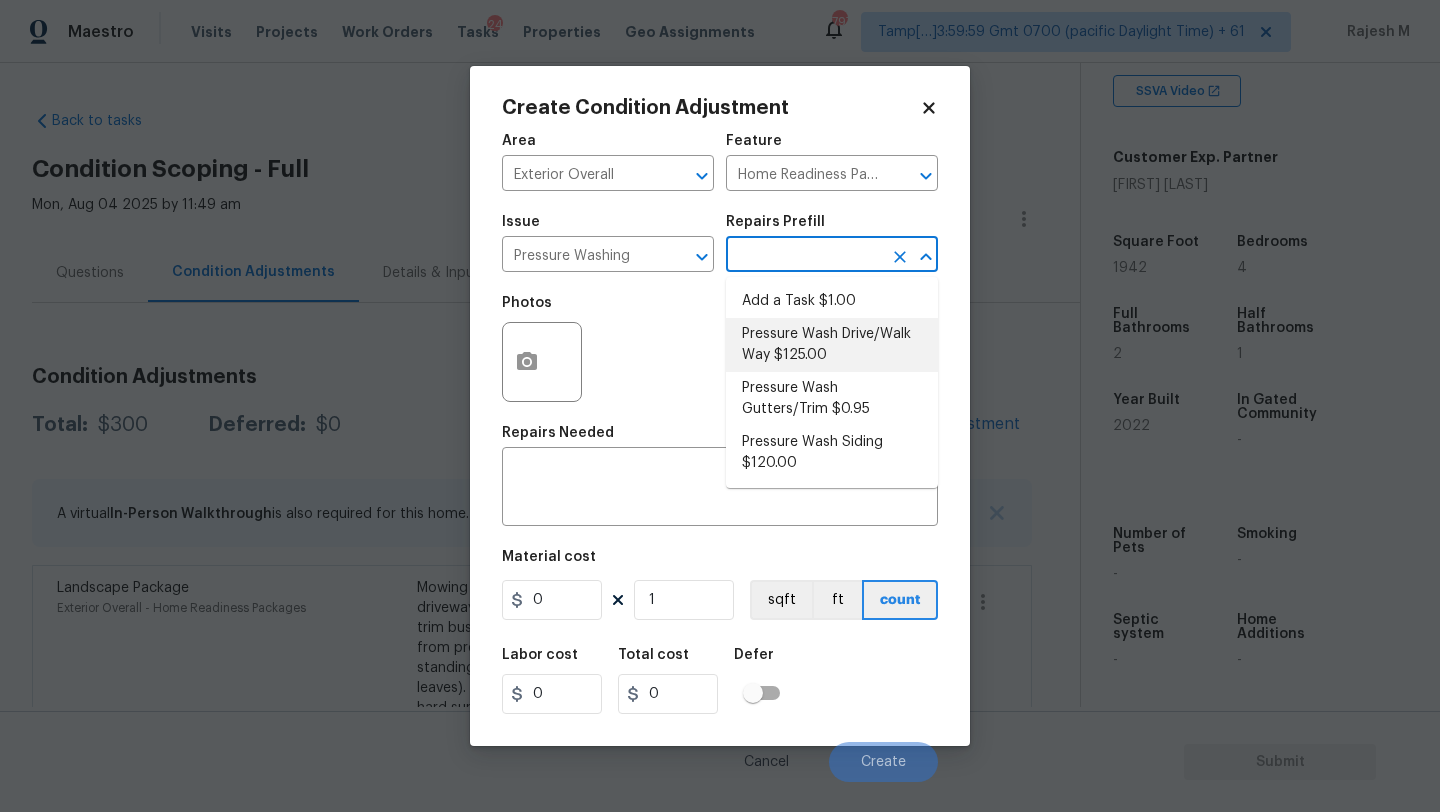 click on "Pressure Wash Drive/Walk Way $125.00" at bounding box center (832, 345) 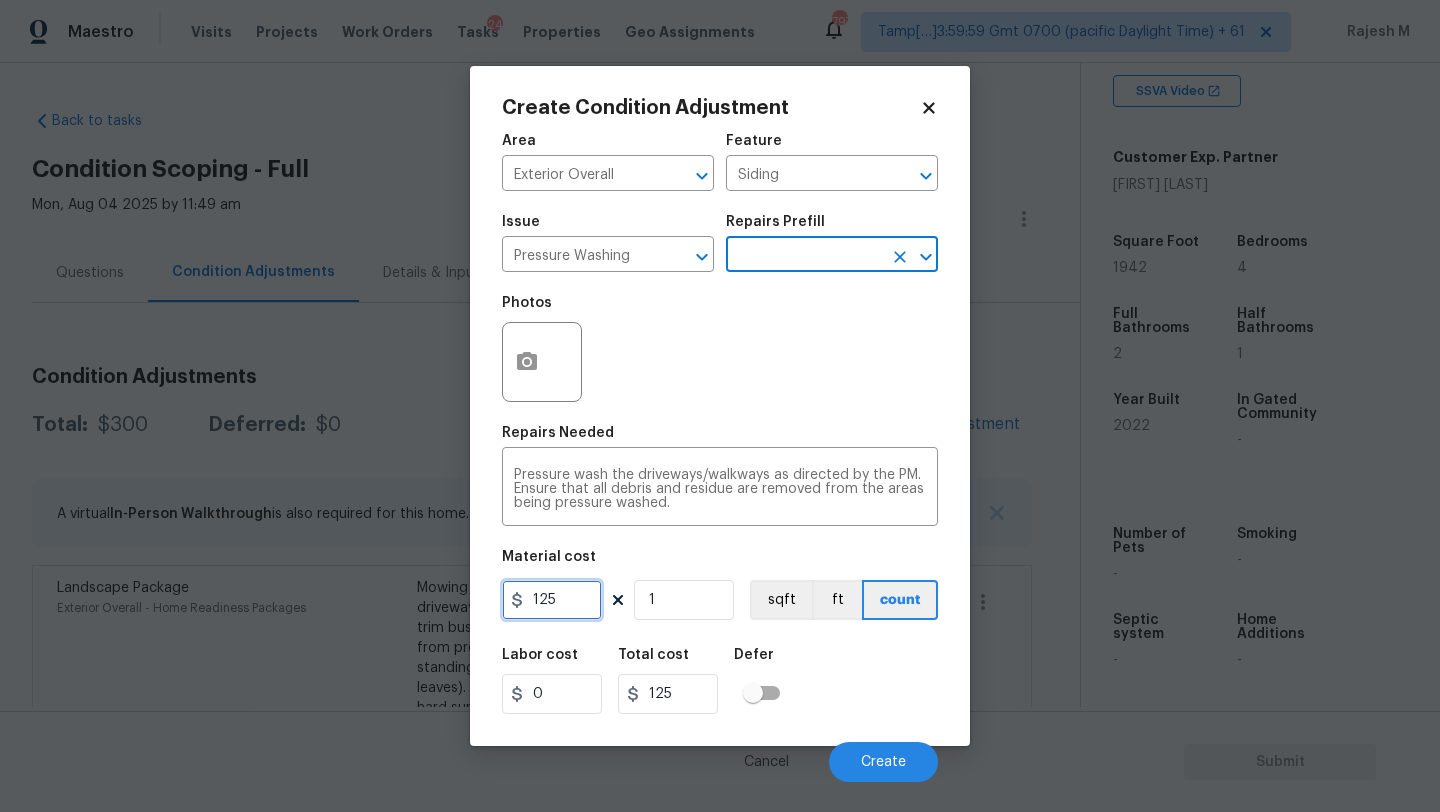 click on "125" at bounding box center [552, 600] 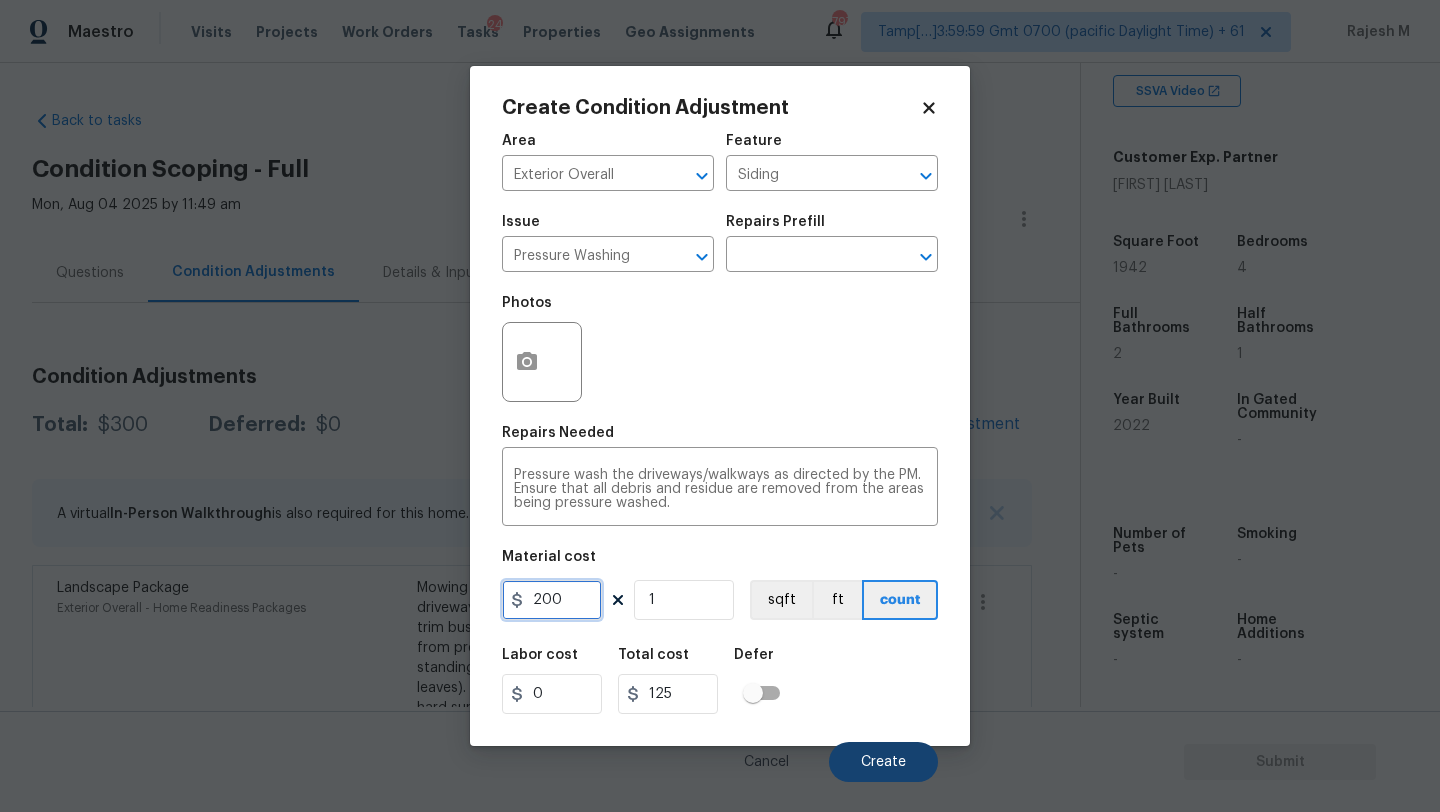 type on "200" 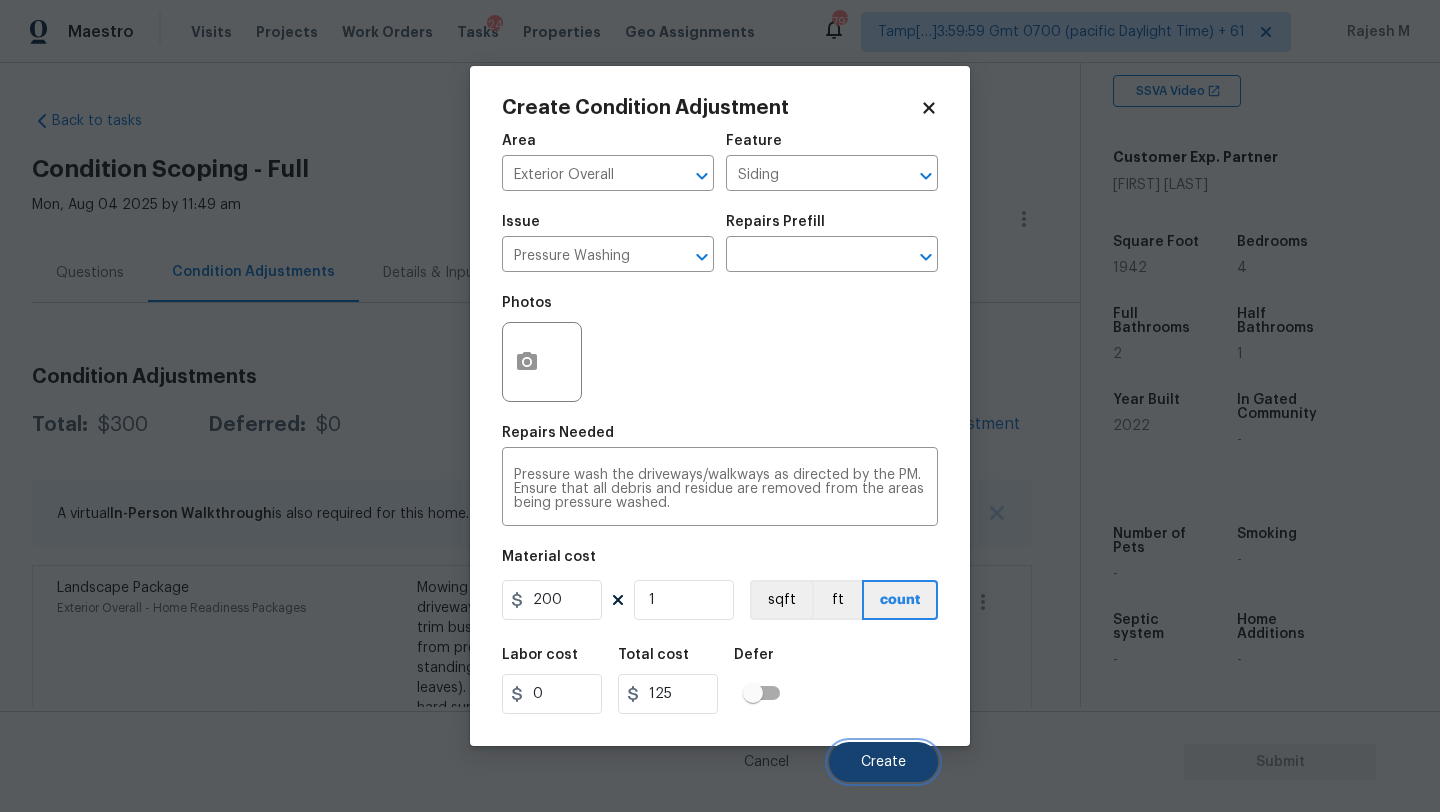 type on "200" 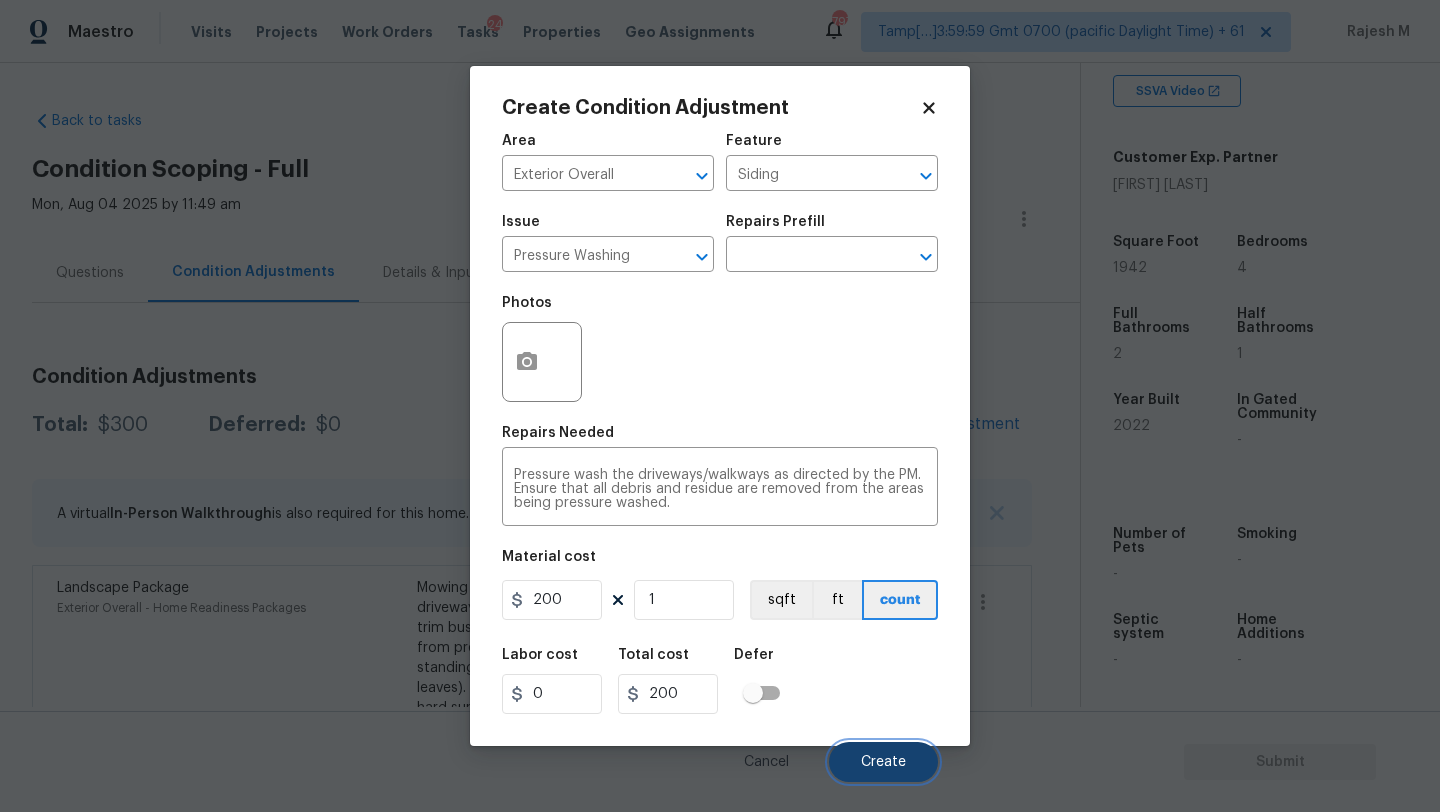 click on "Create" at bounding box center (883, 762) 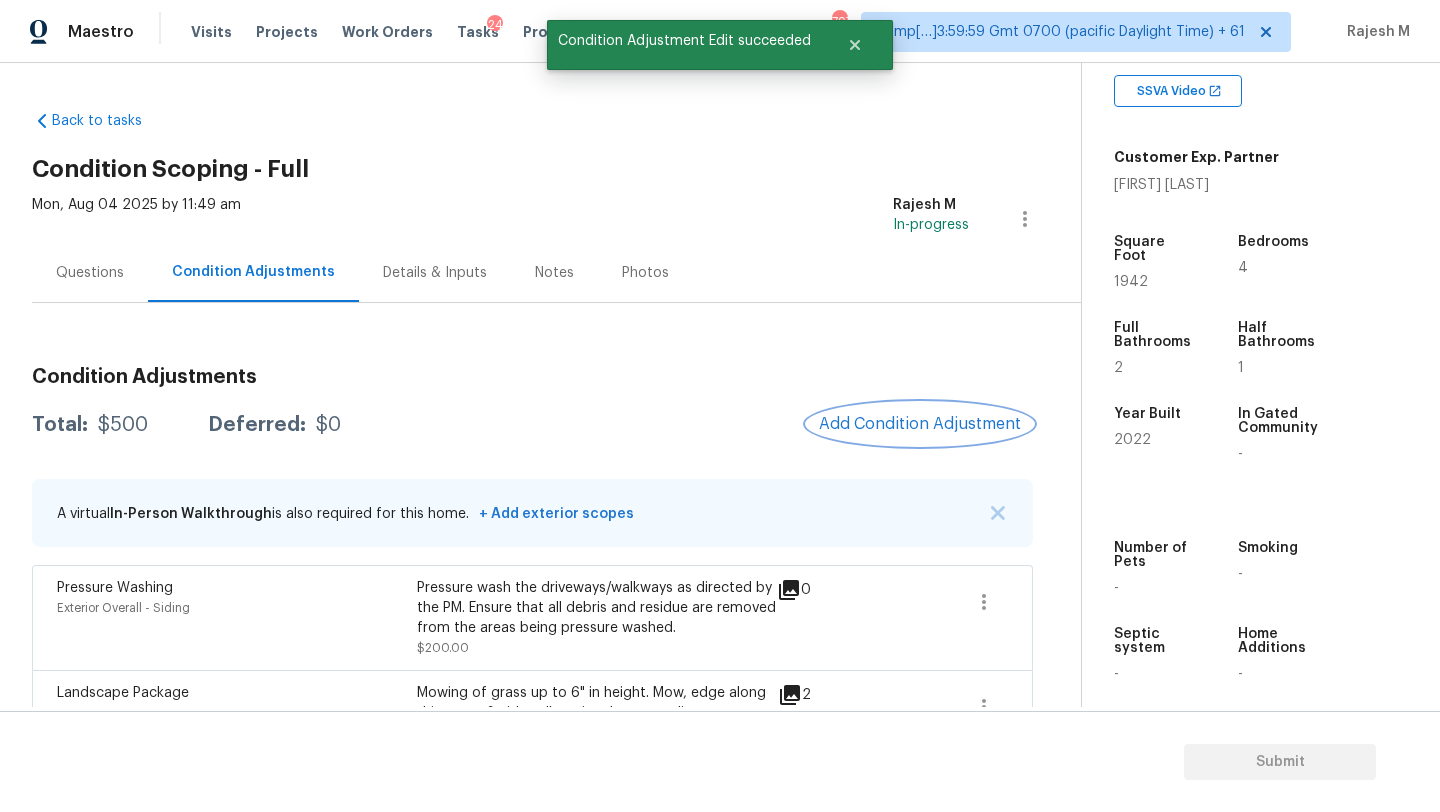 click on "Add Condition Adjustment" at bounding box center [920, 424] 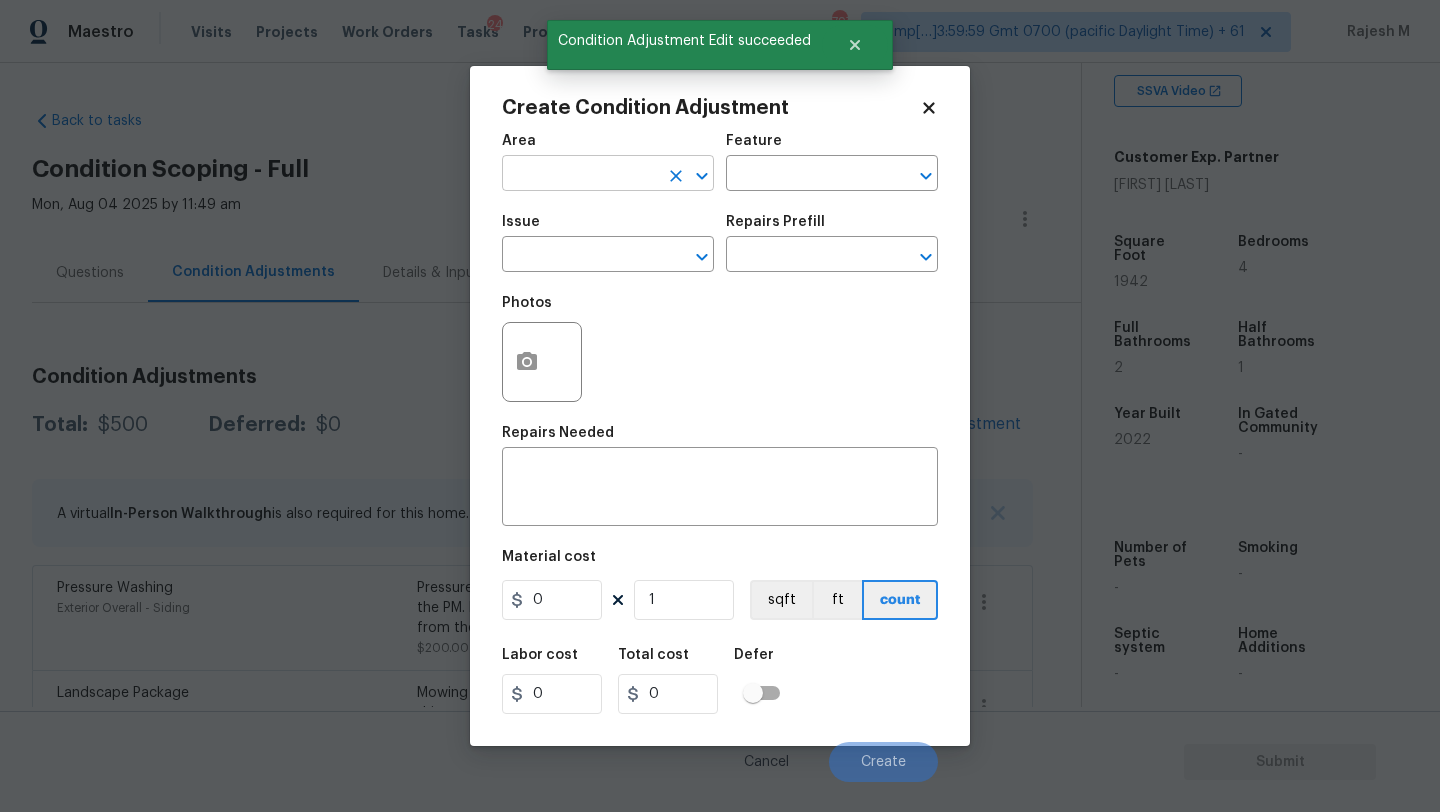 click at bounding box center (580, 175) 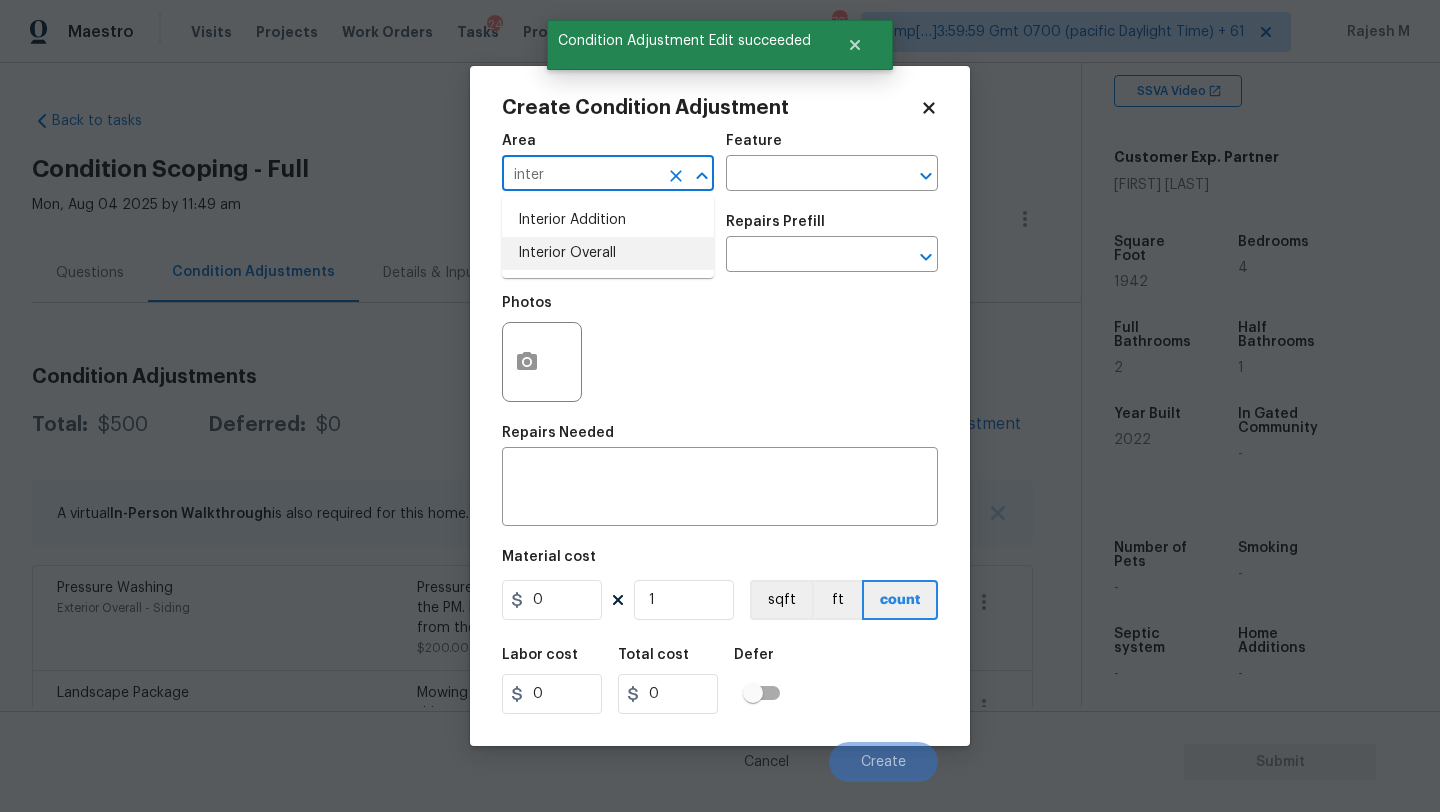 click on "Interior Overall" at bounding box center [608, 253] 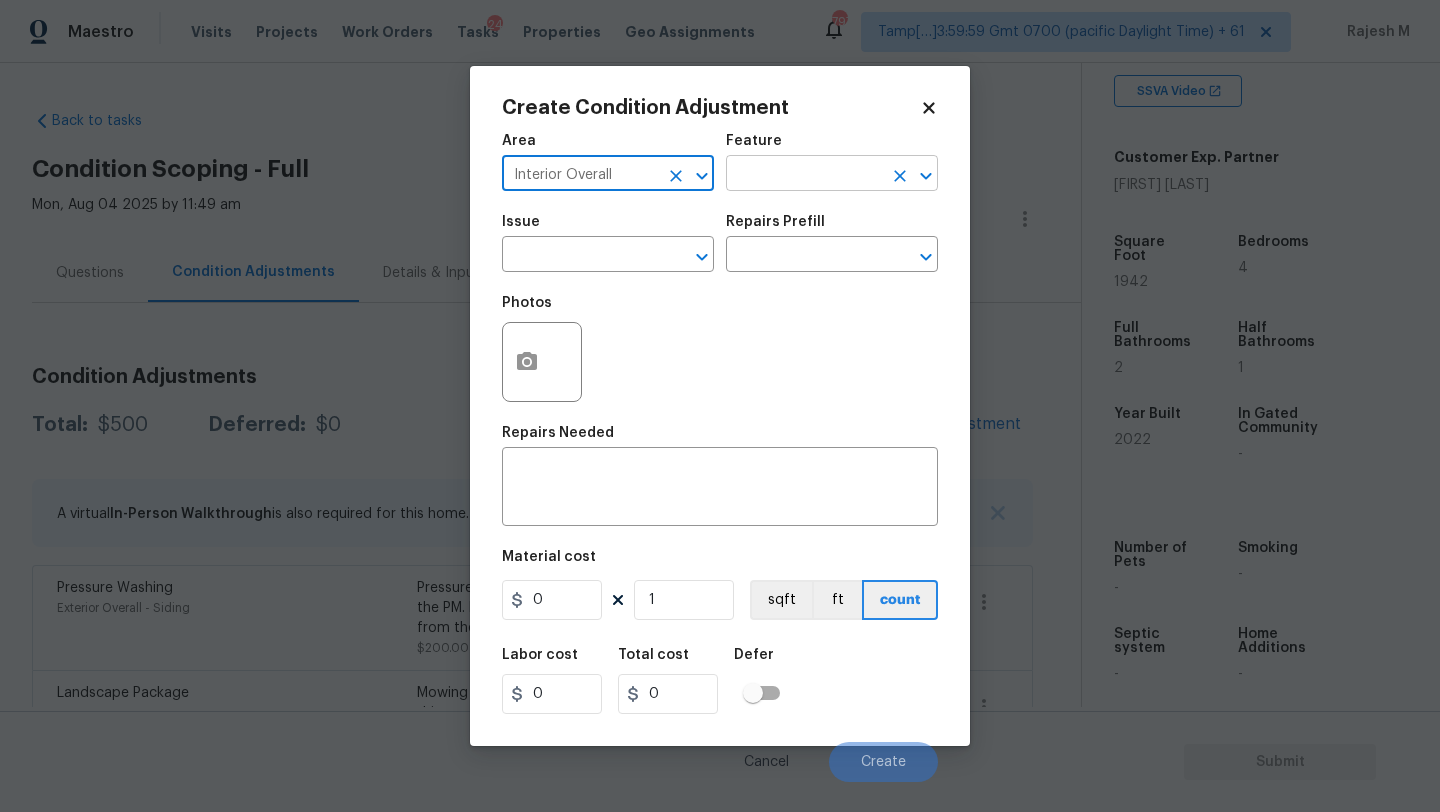 type on "Interior Overall" 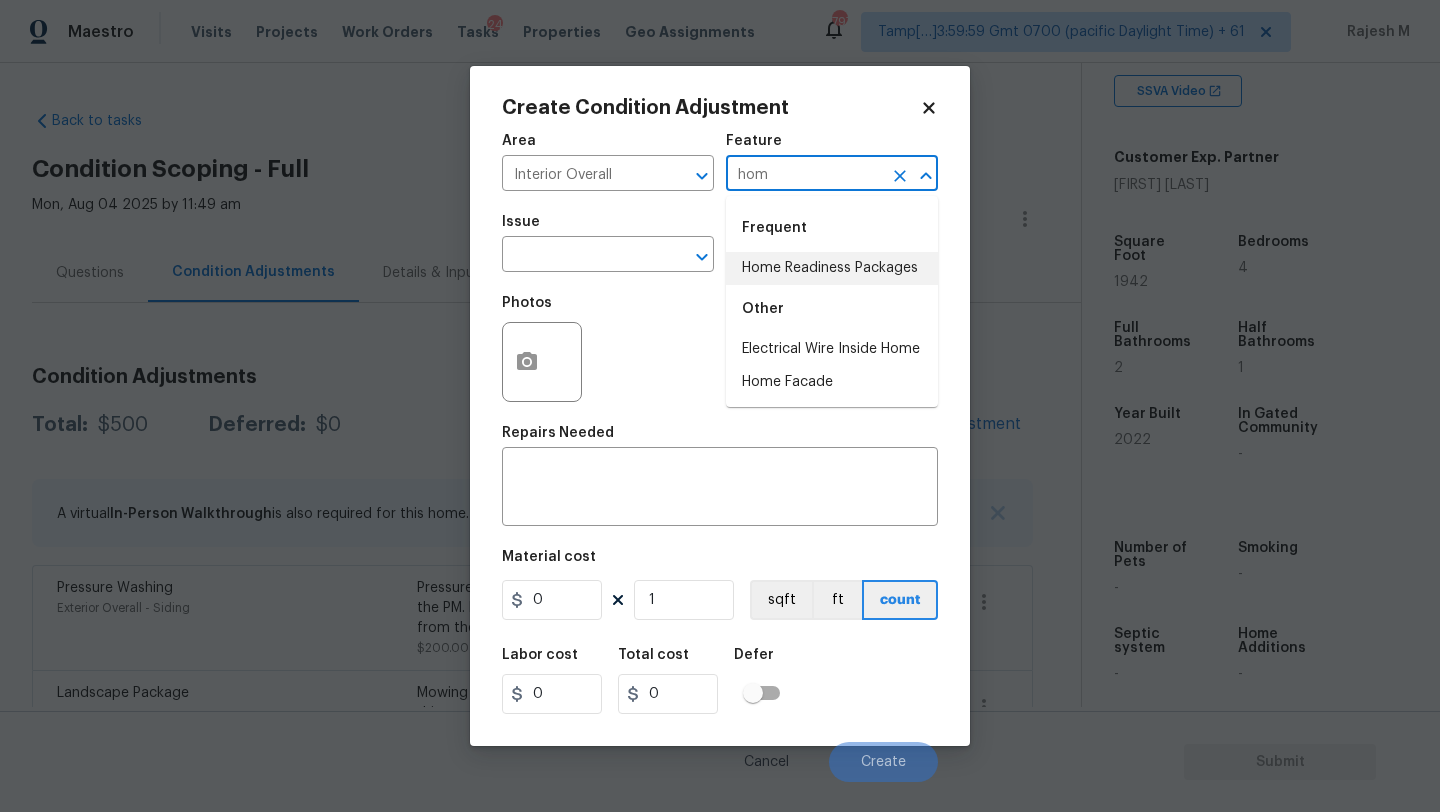 click on "Home Readiness Packages" at bounding box center [832, 268] 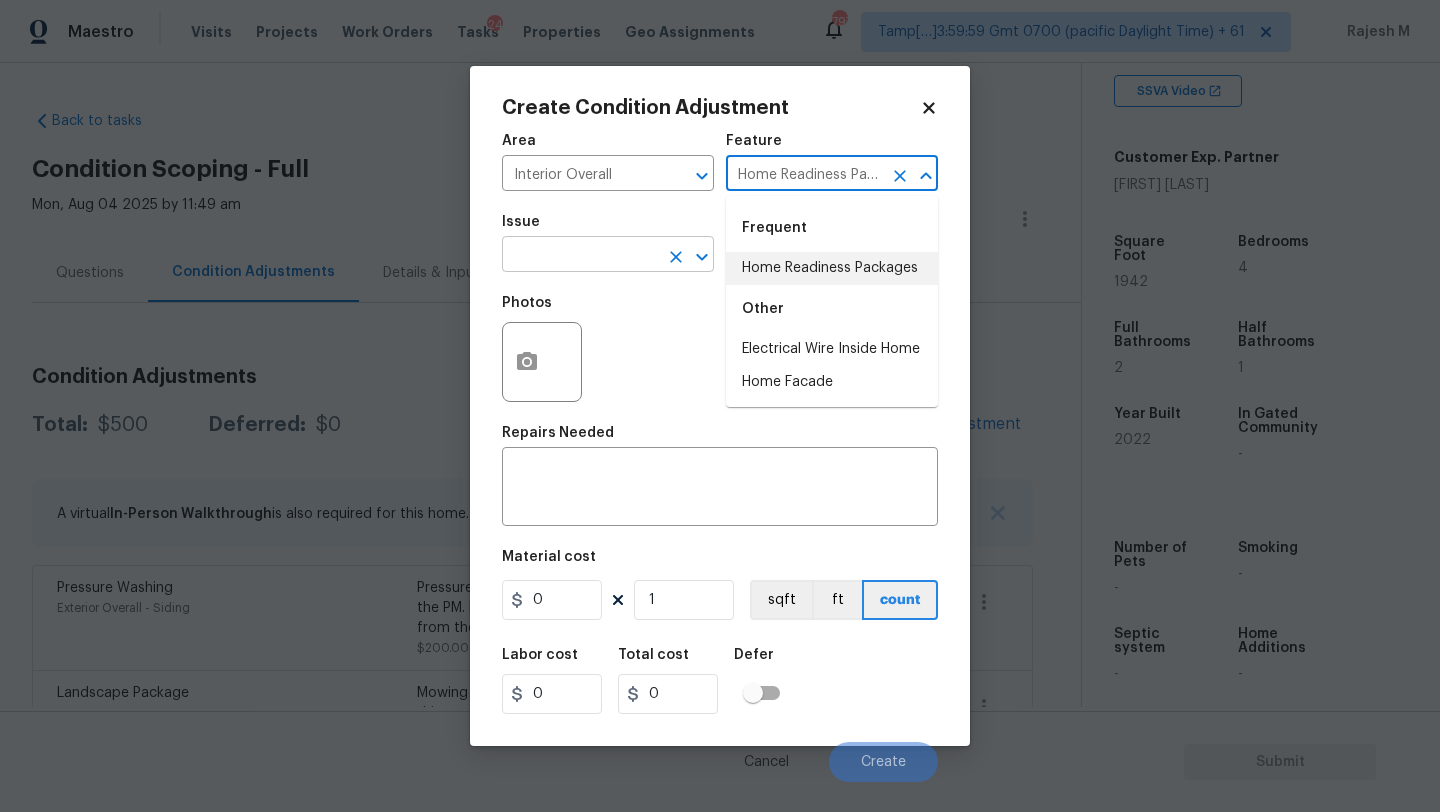 type on "Home Readiness Packages" 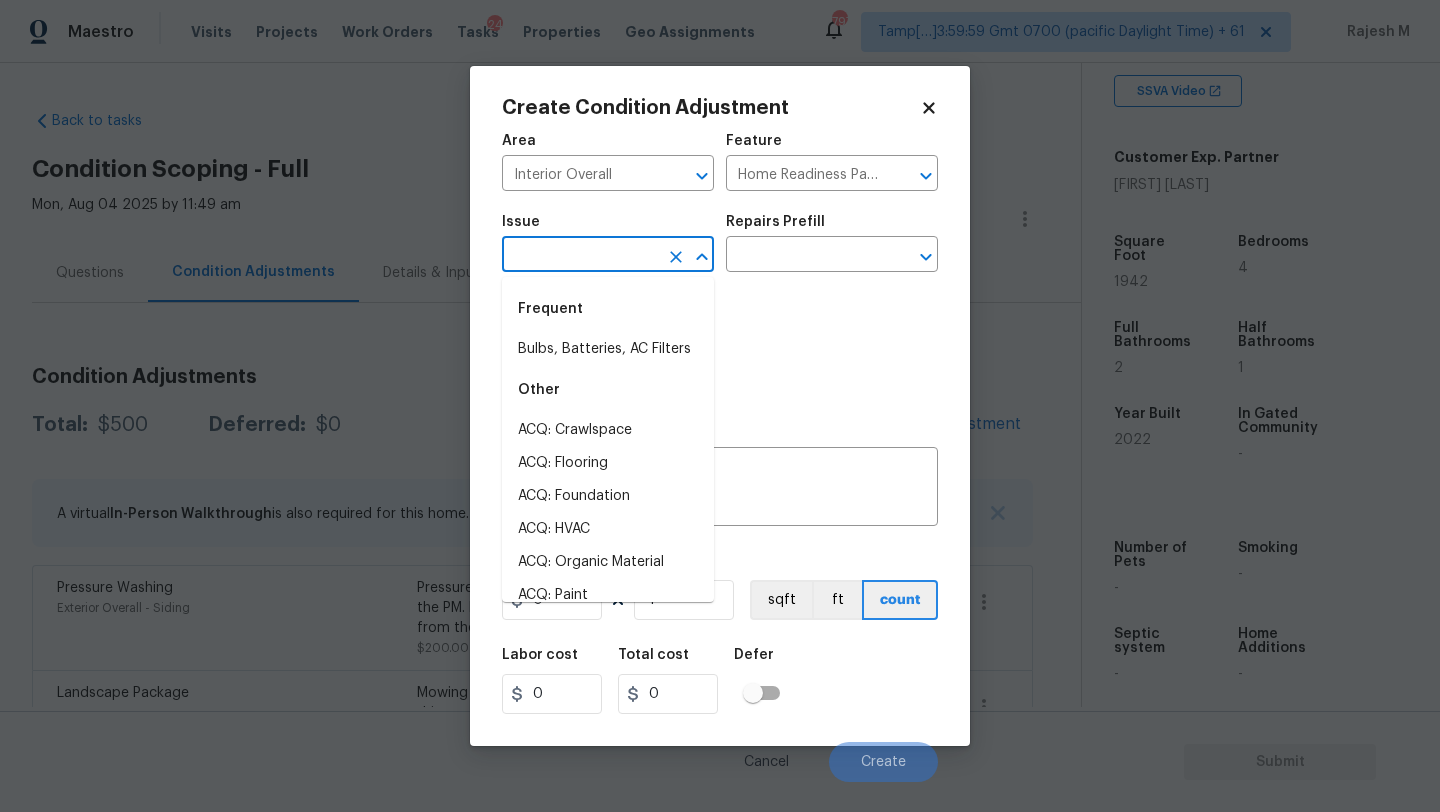 click at bounding box center (580, 256) 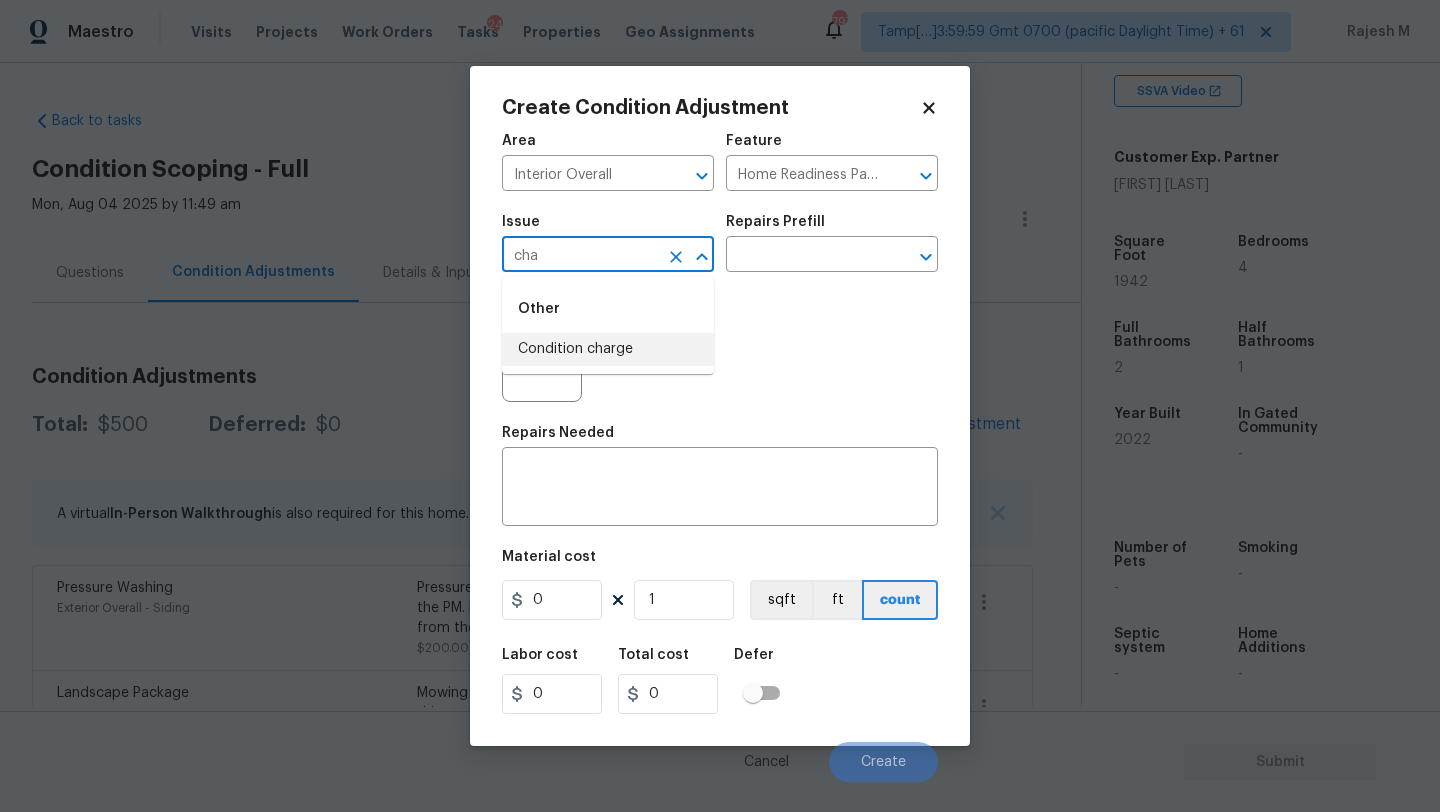 click on "Condition charge" at bounding box center [608, 349] 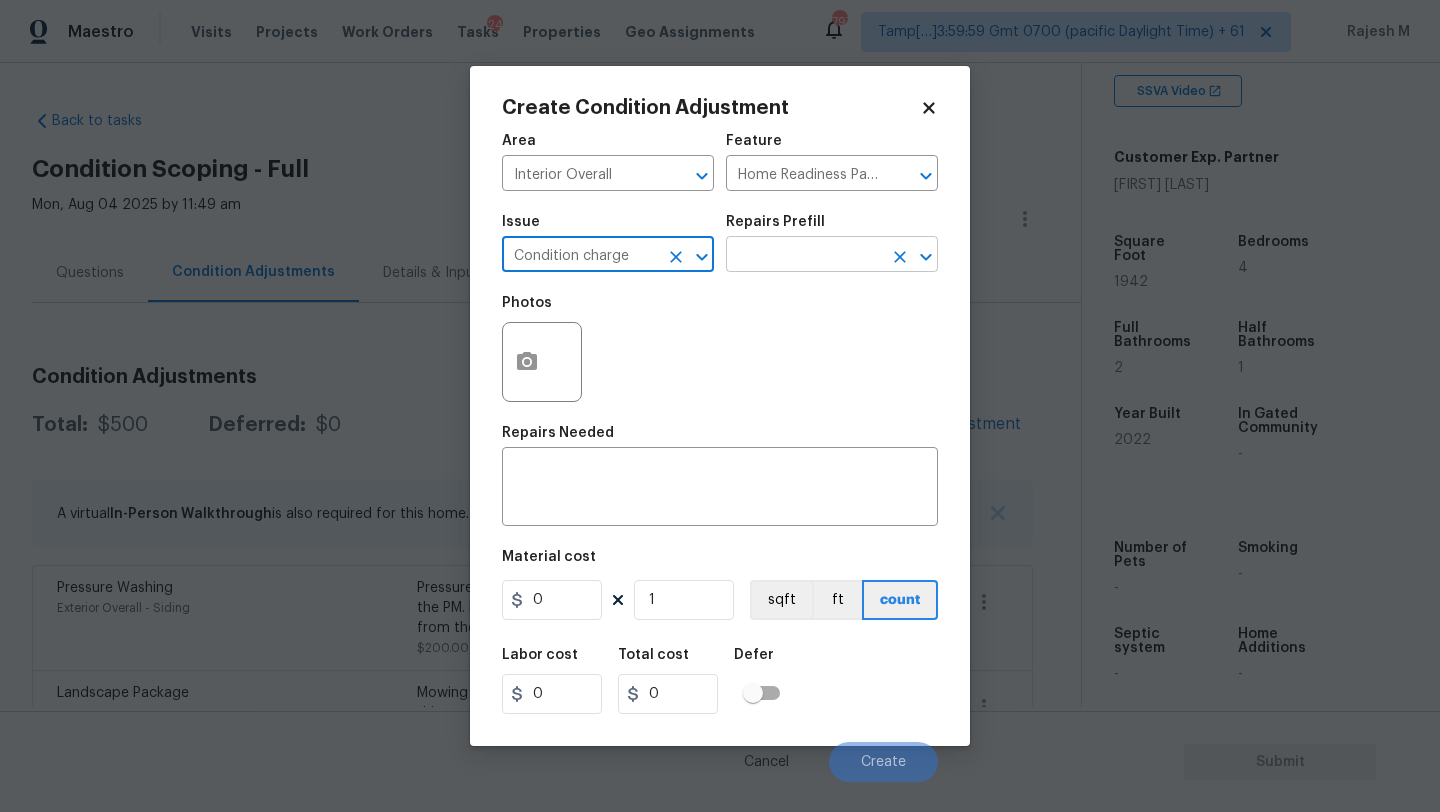 type on "Condition charge" 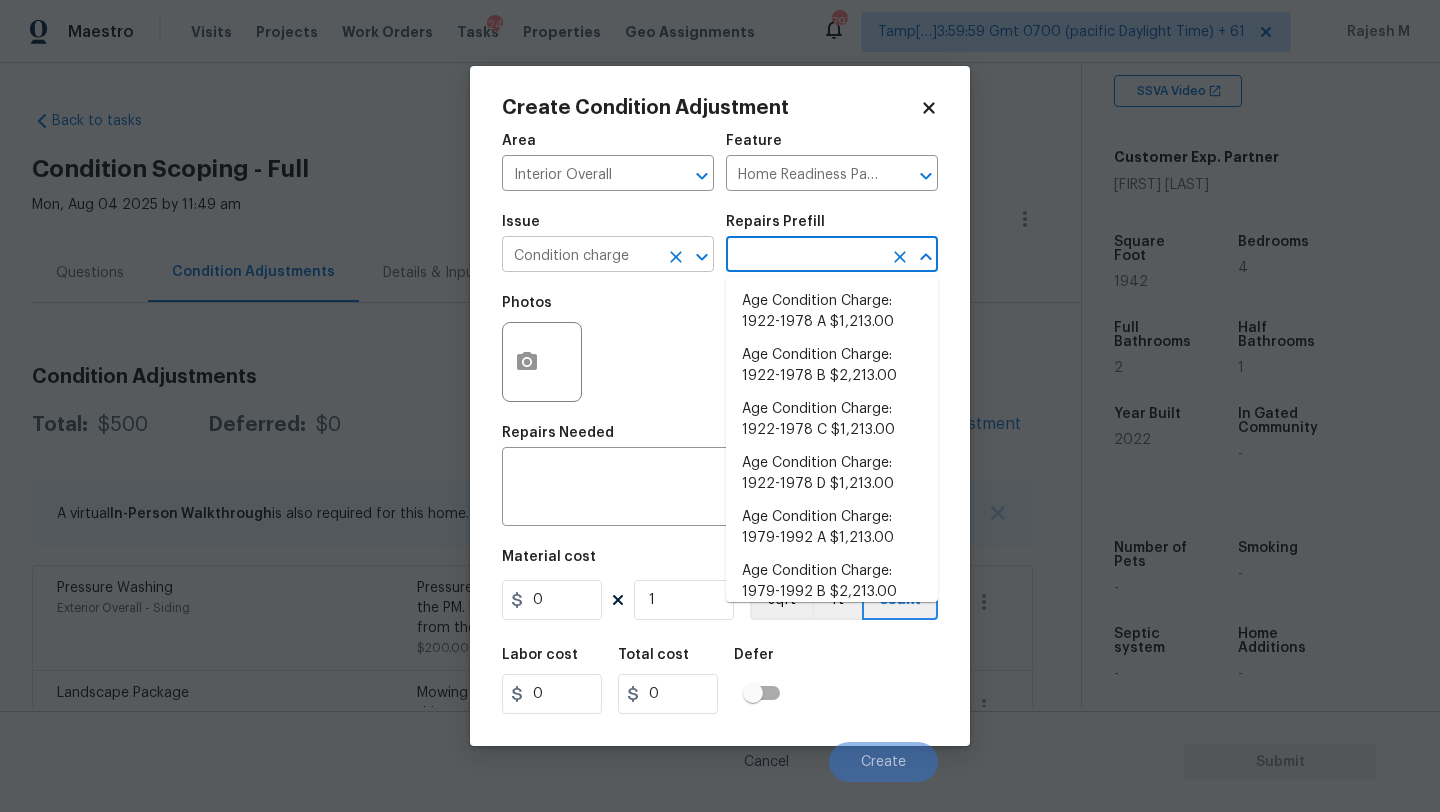 click 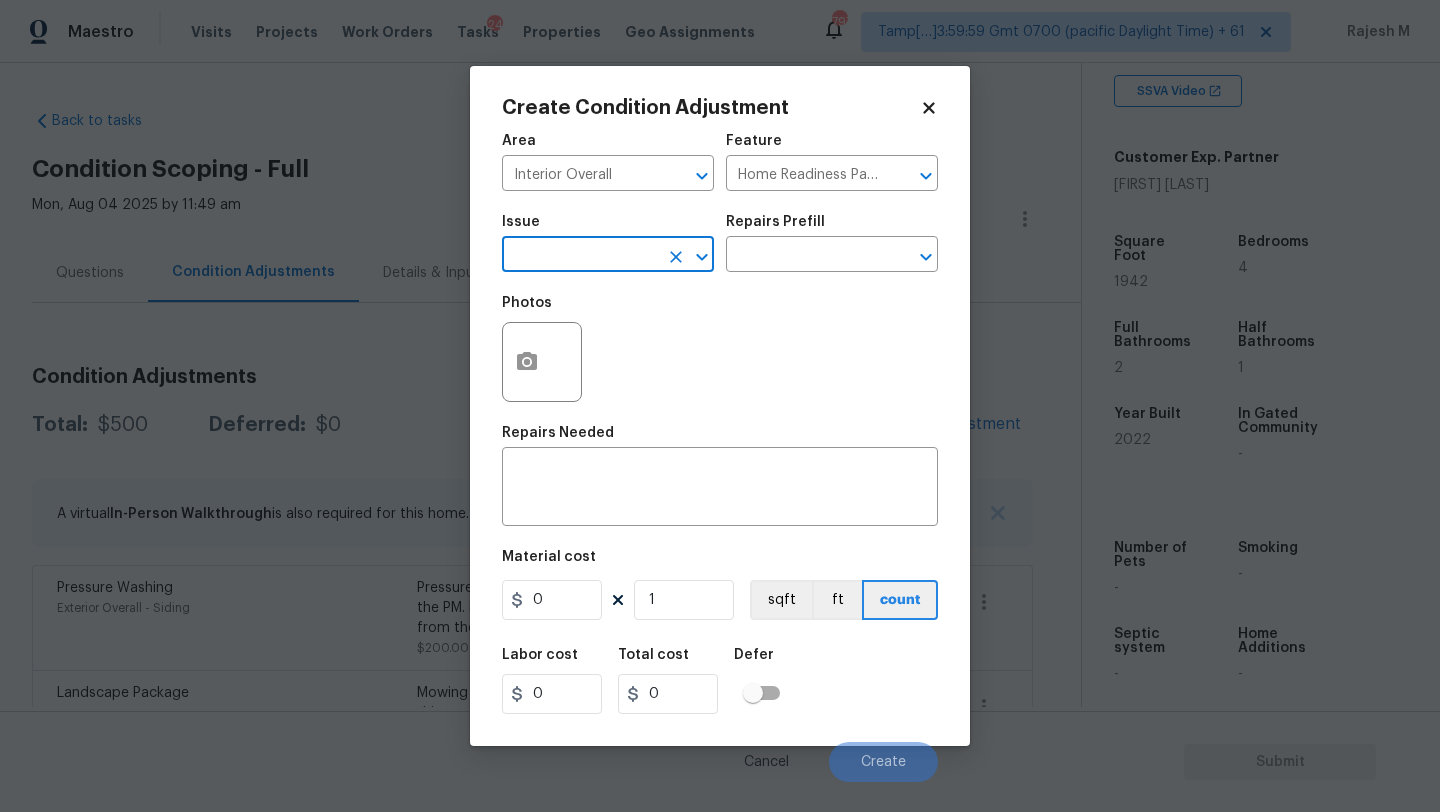 click at bounding box center (580, 256) 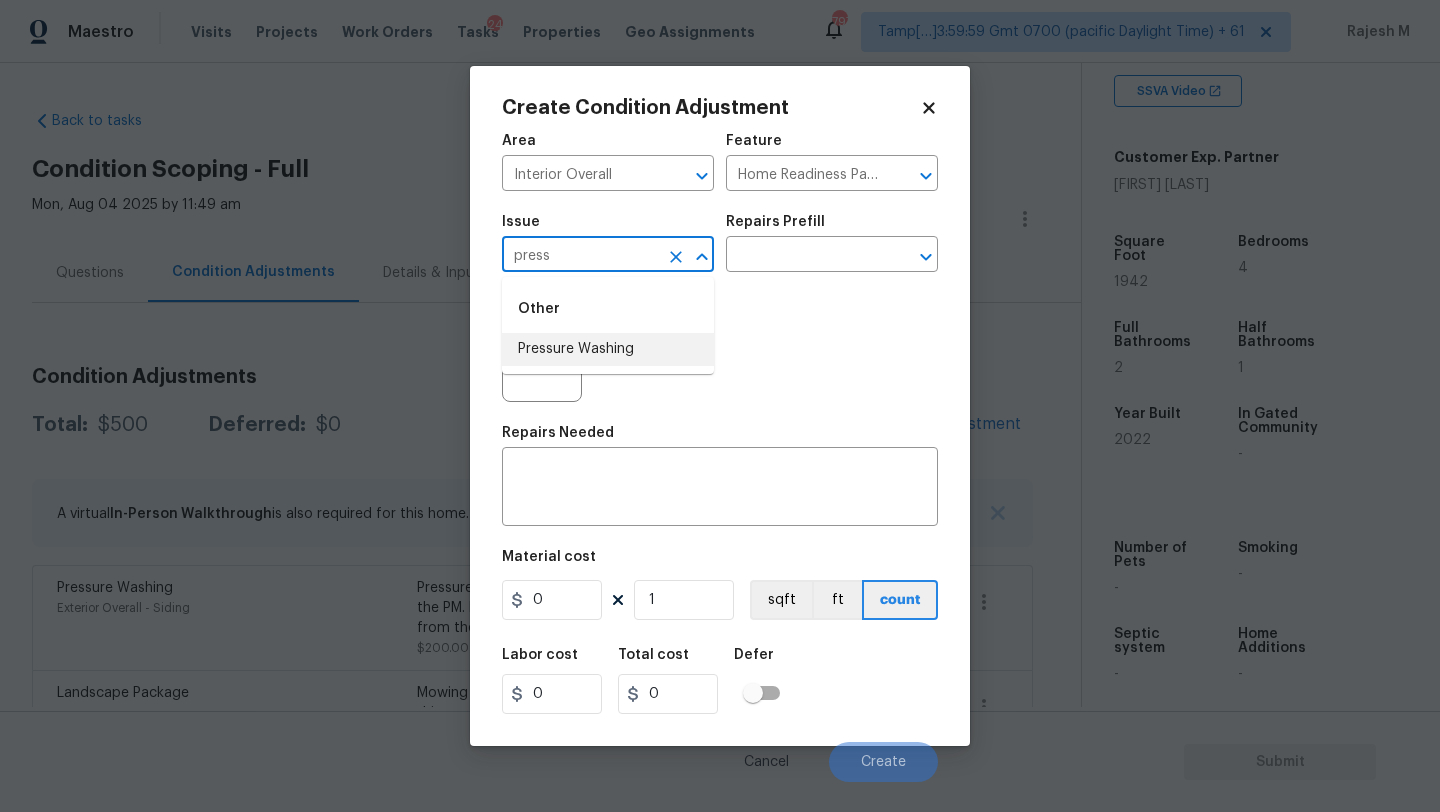 click on "Pressure Washing" at bounding box center (608, 349) 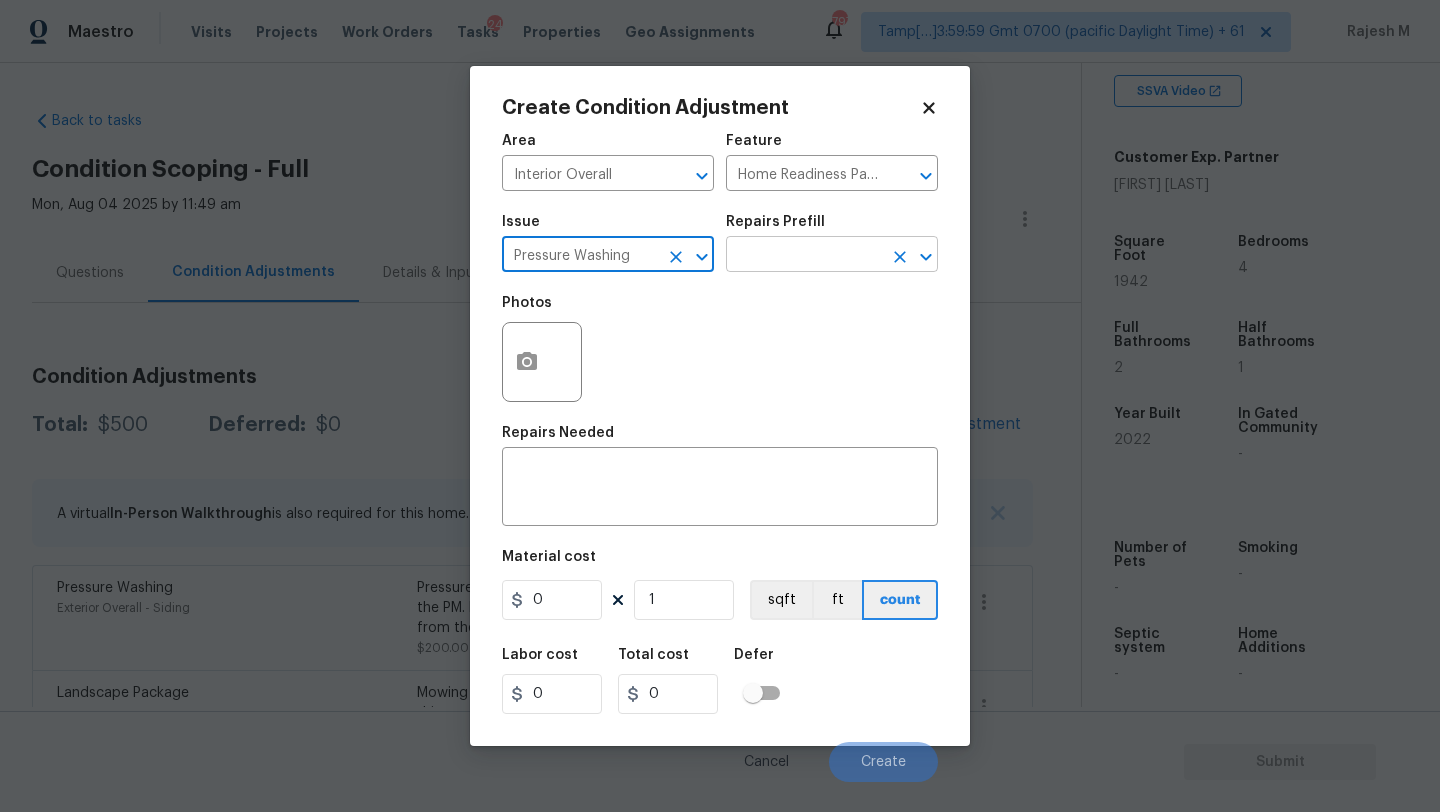 type on "Pressure Washing" 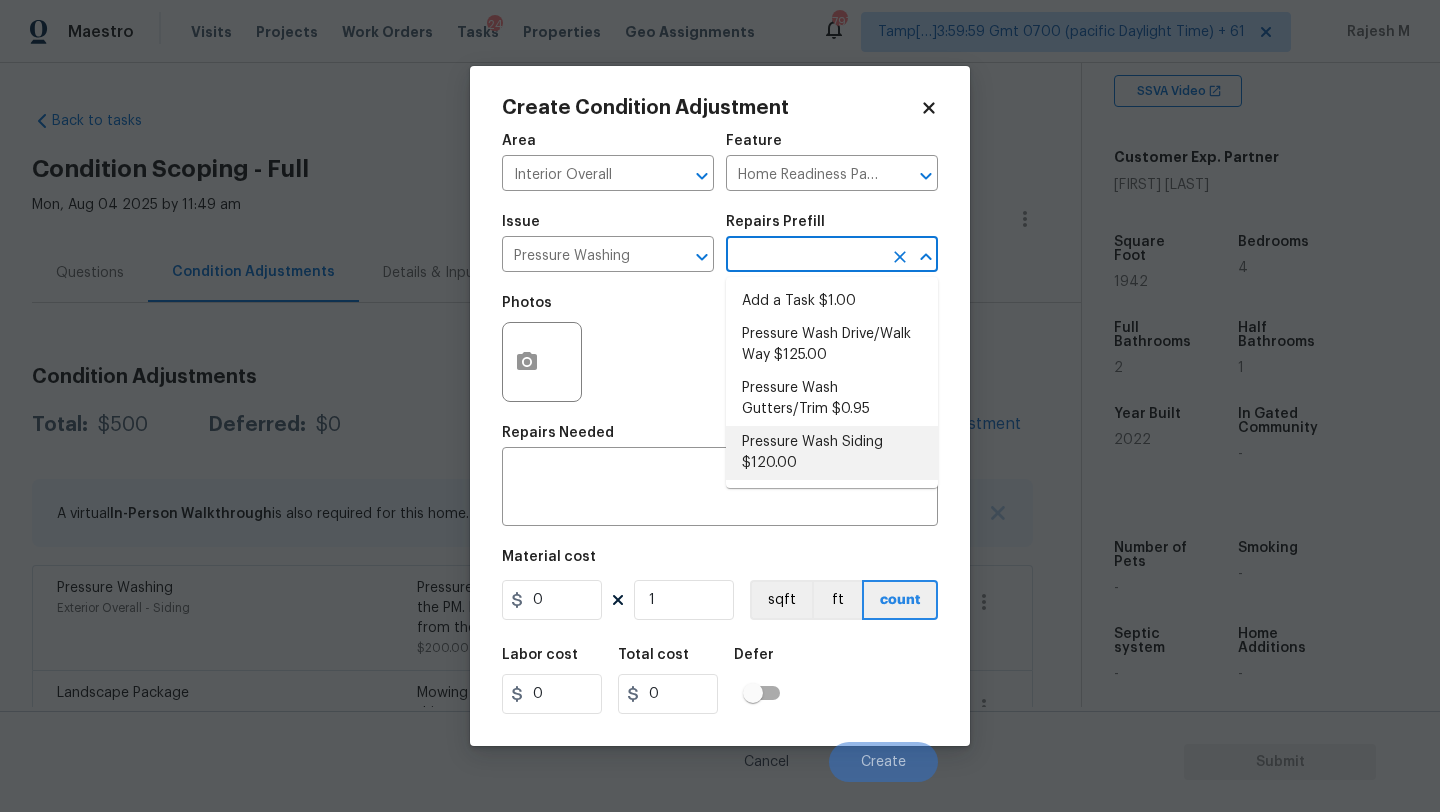 click on "Pressure Wash Siding $120.00" at bounding box center (832, 453) 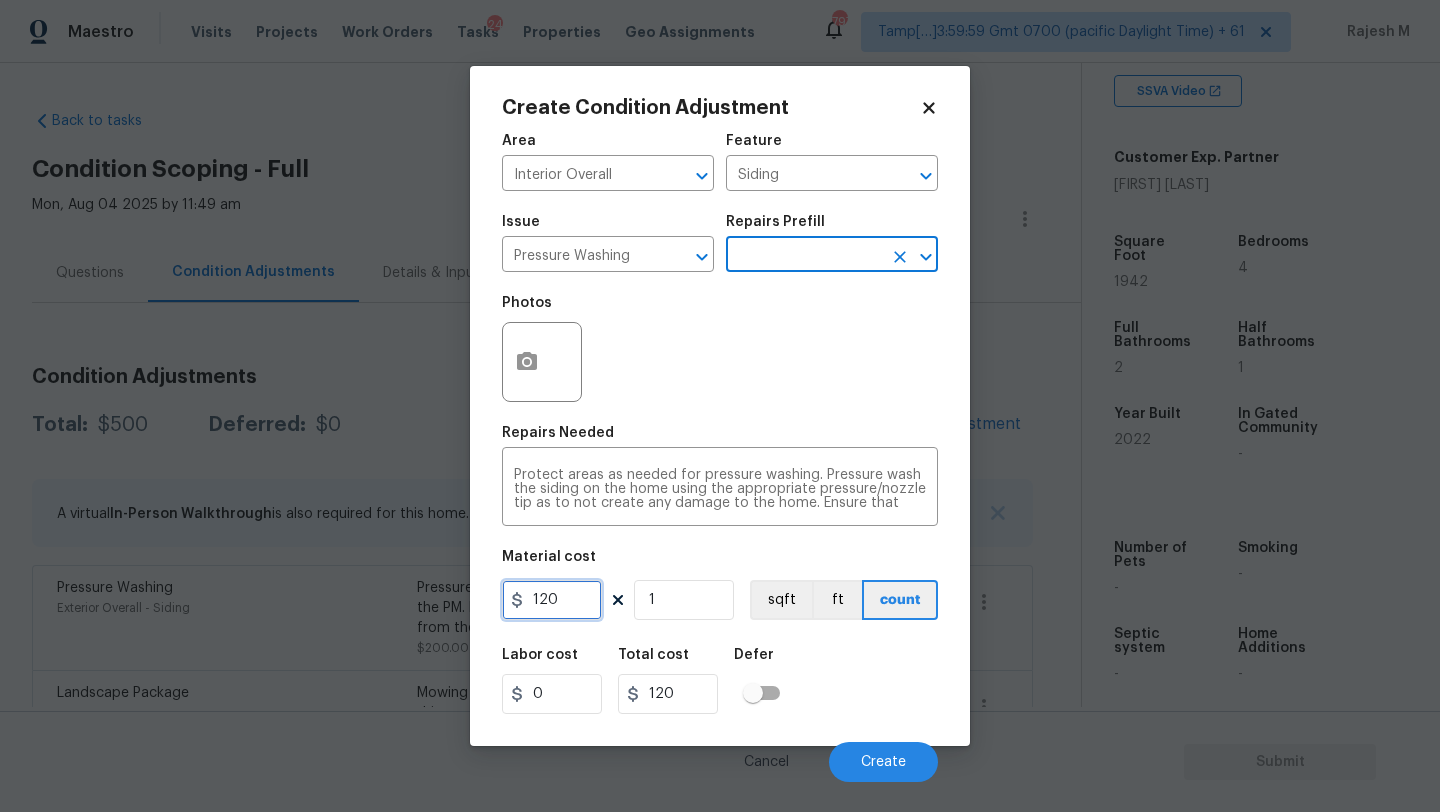 click on "120" at bounding box center (552, 600) 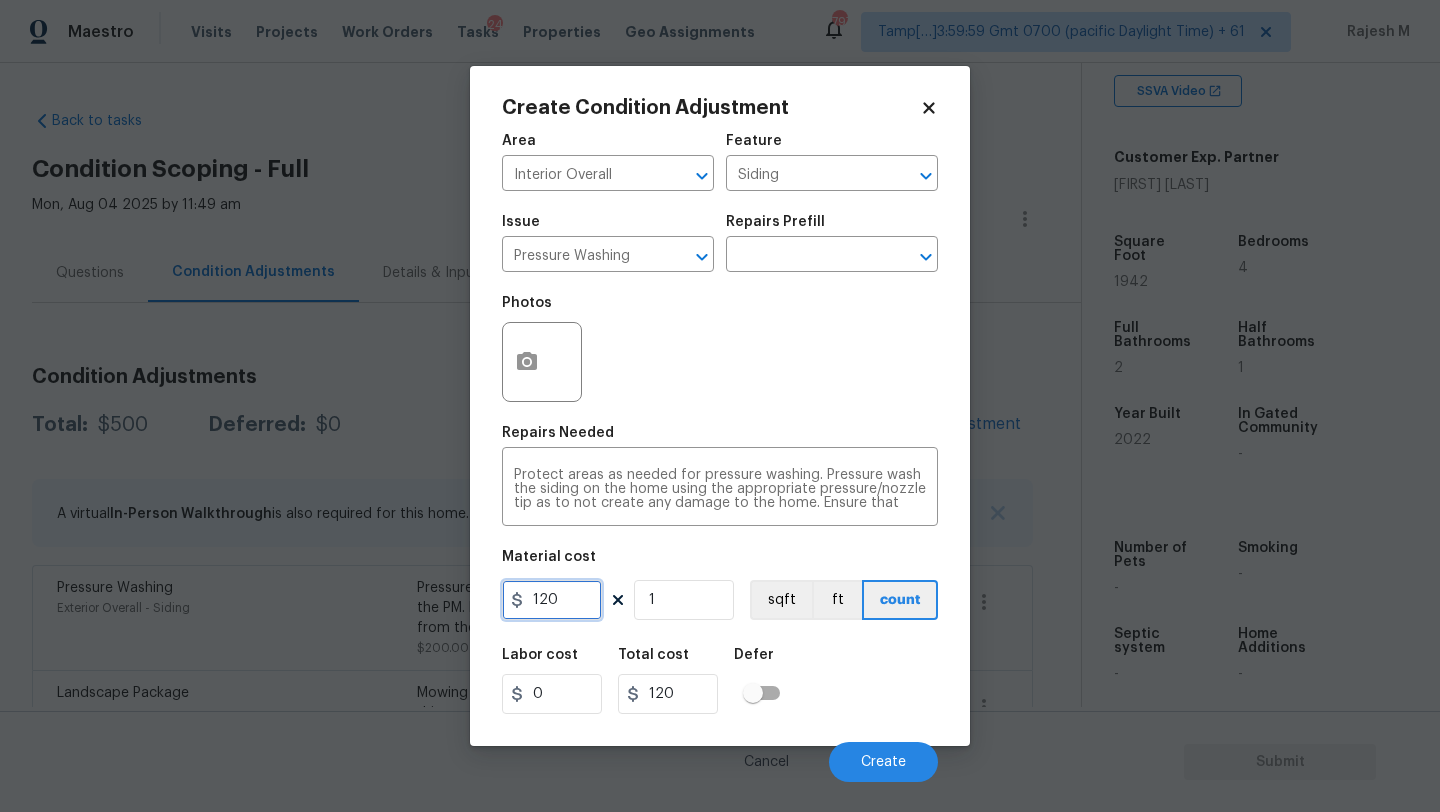 click on "120" at bounding box center [552, 600] 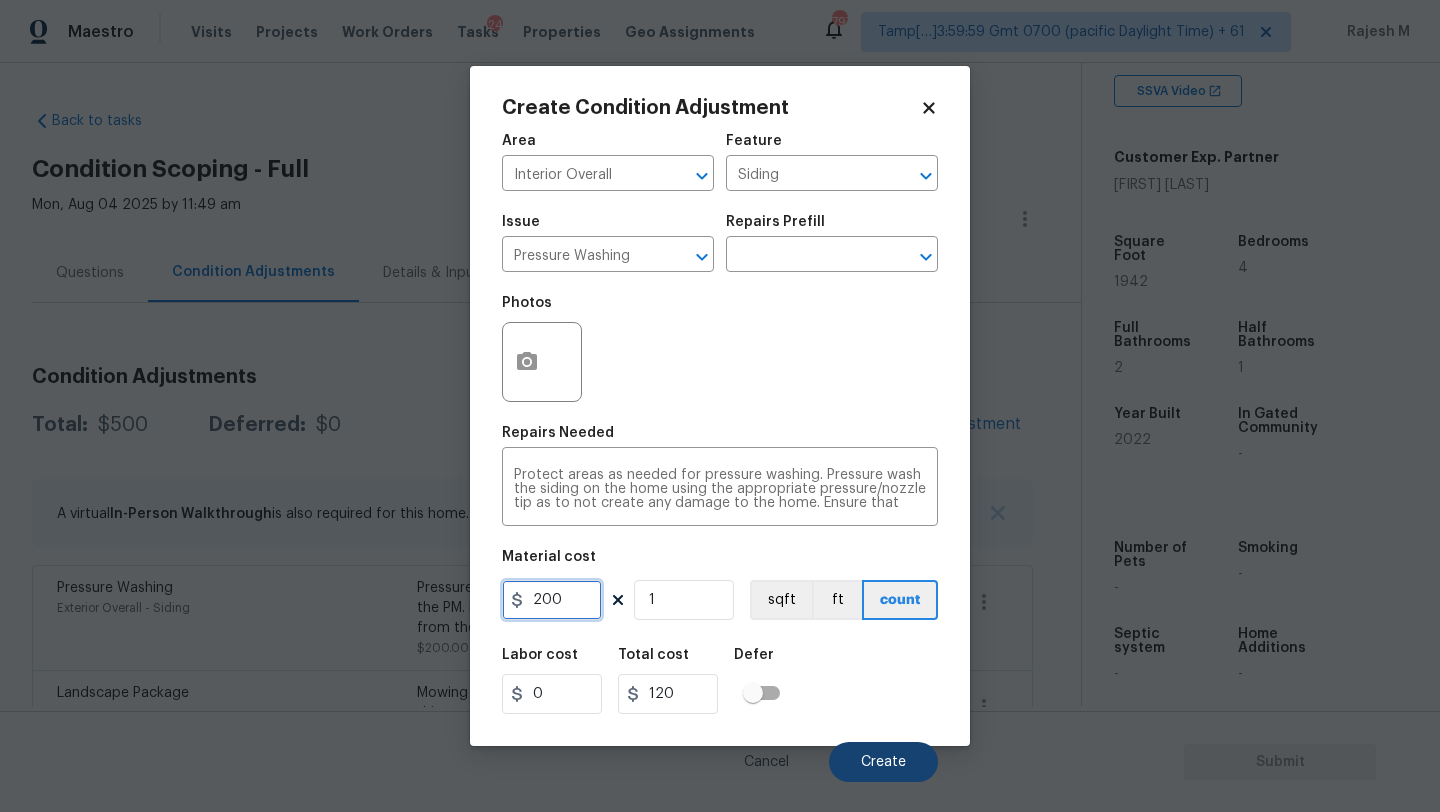 type on "200" 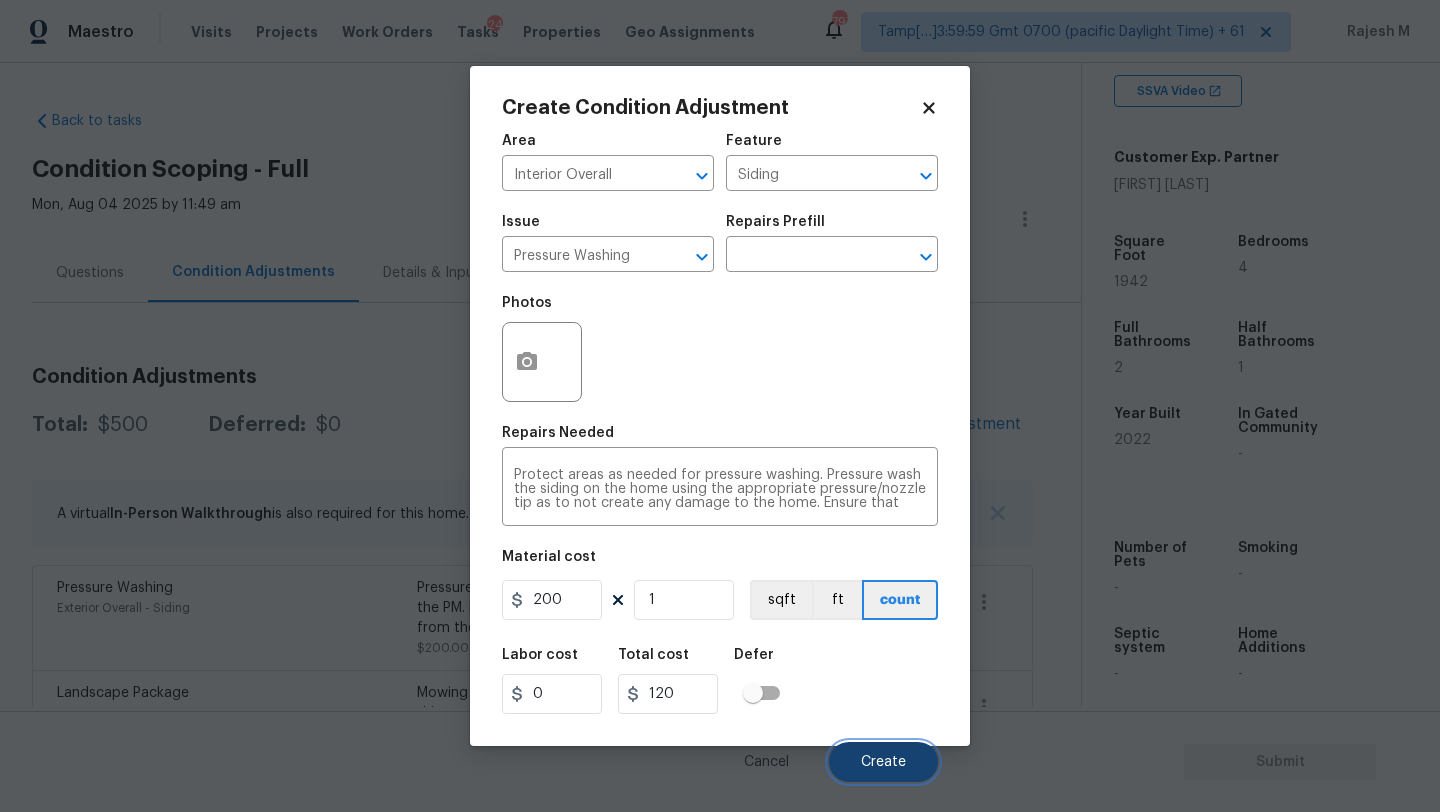 type on "200" 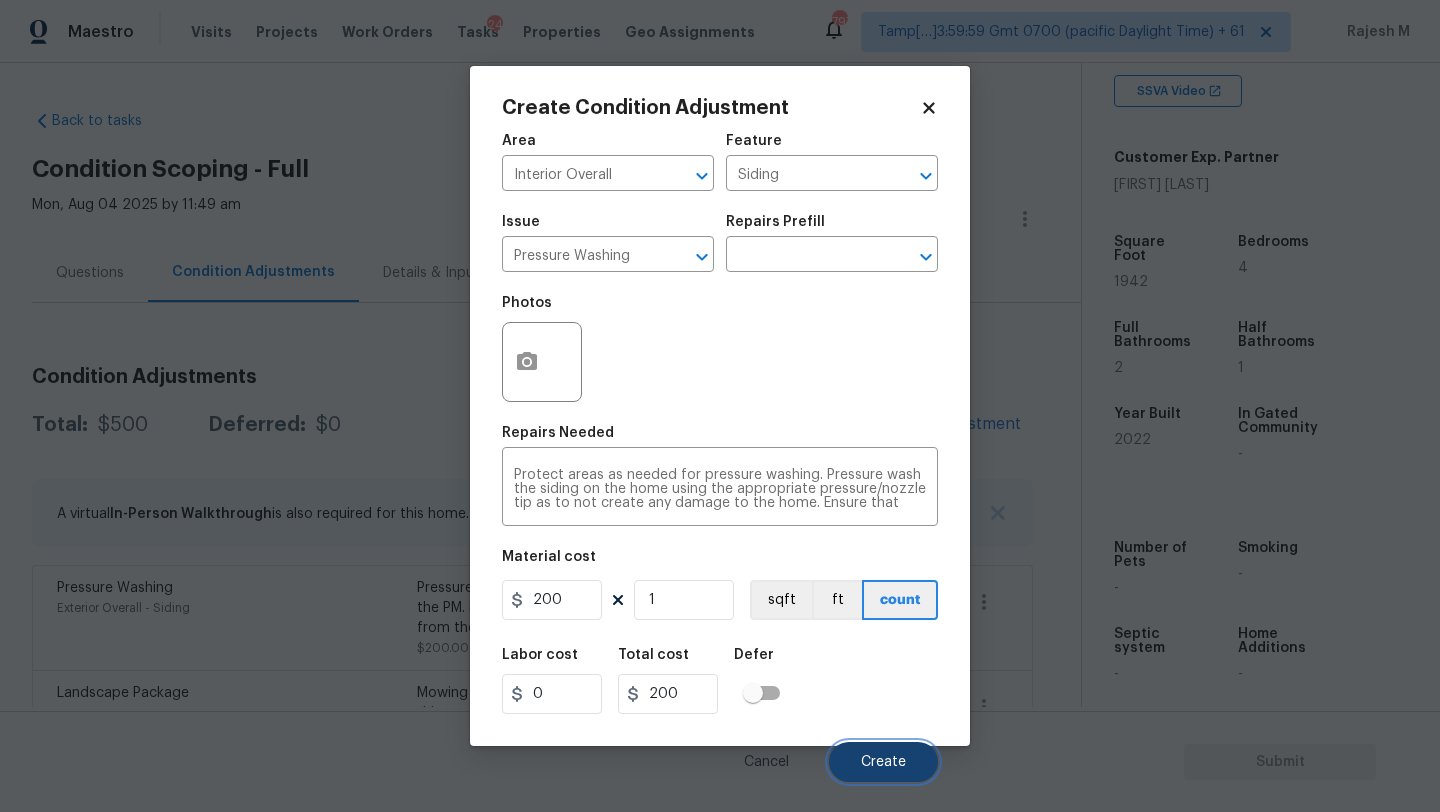 click on "Create" at bounding box center (883, 762) 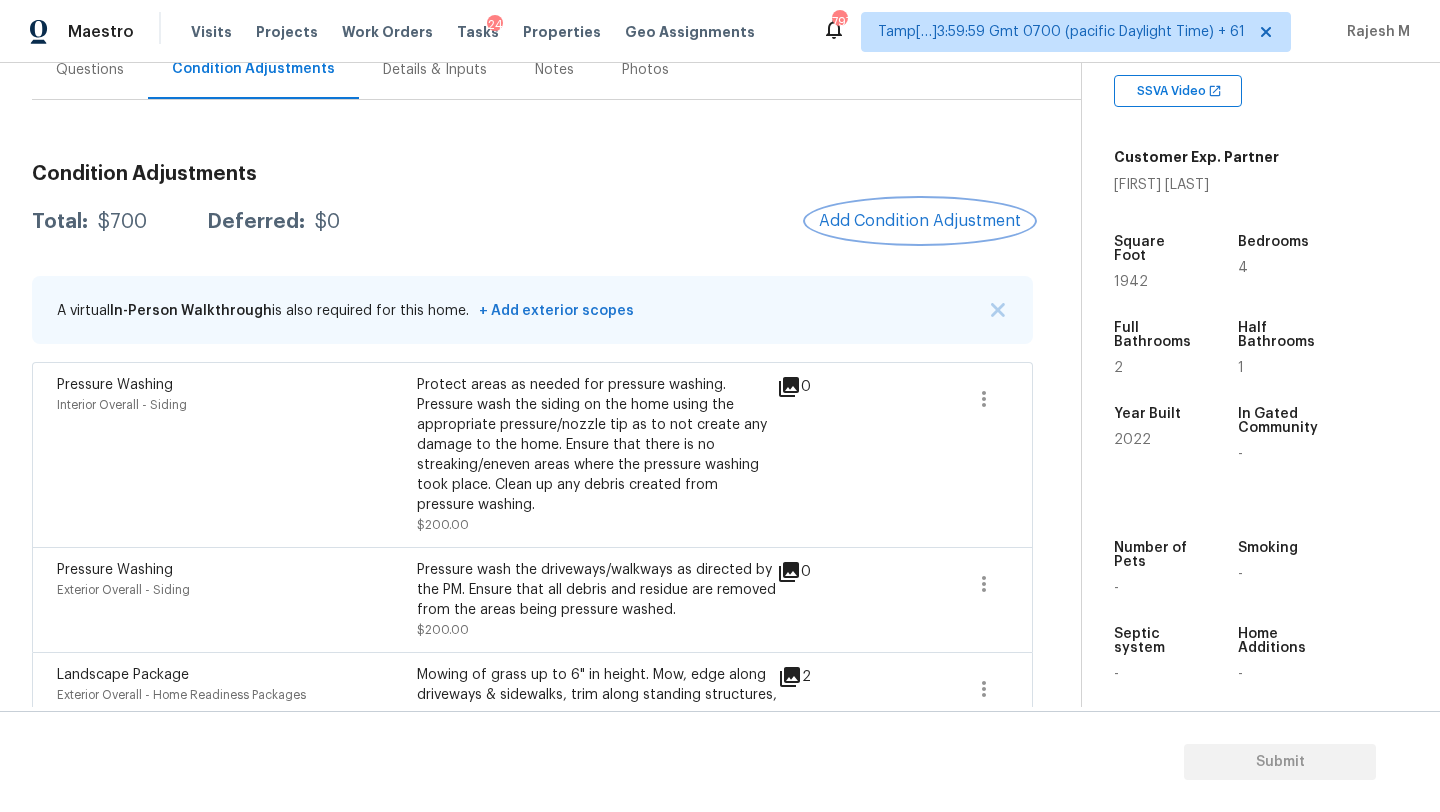 scroll, scrollTop: 128, scrollLeft: 0, axis: vertical 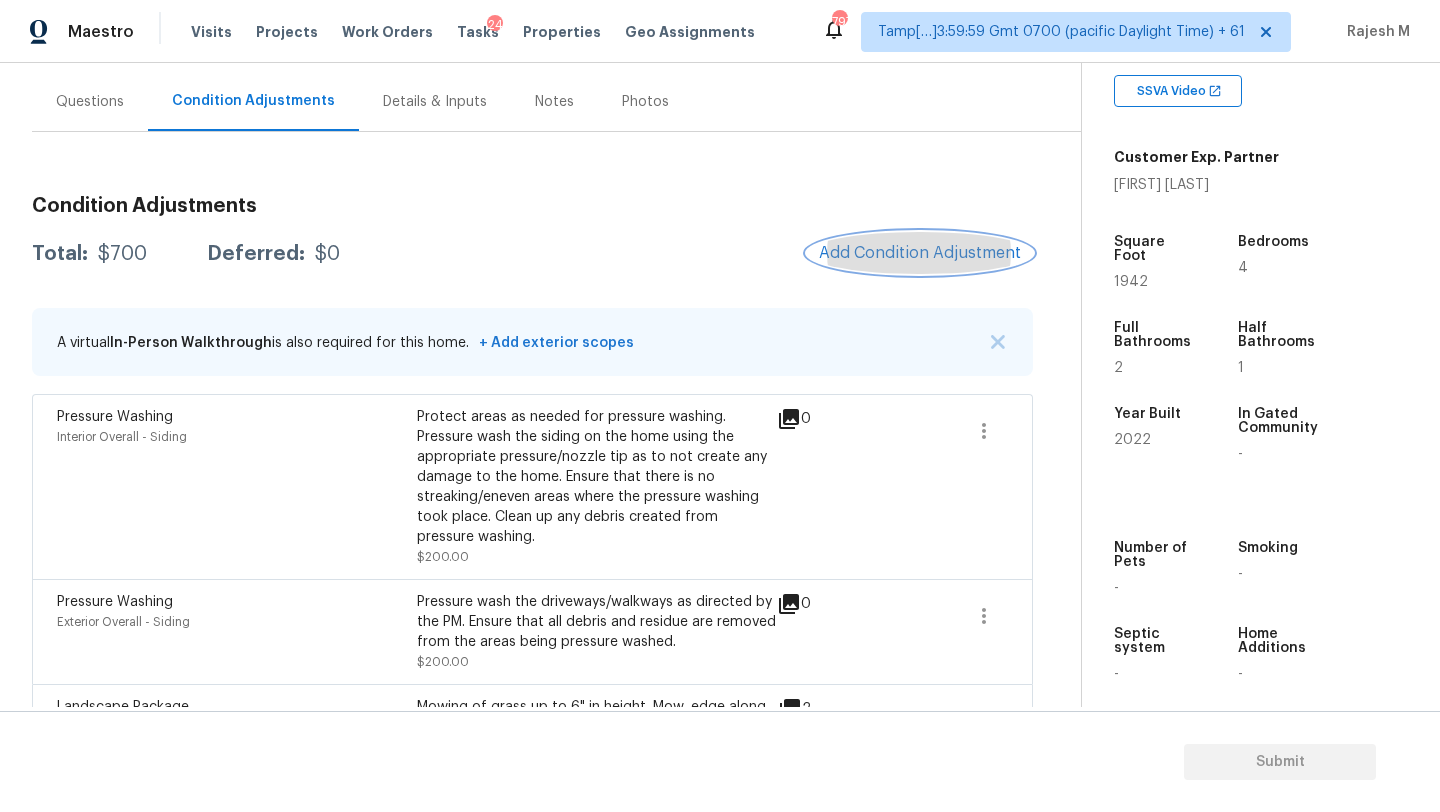 click on "Add Condition Adjustment" at bounding box center [920, 253] 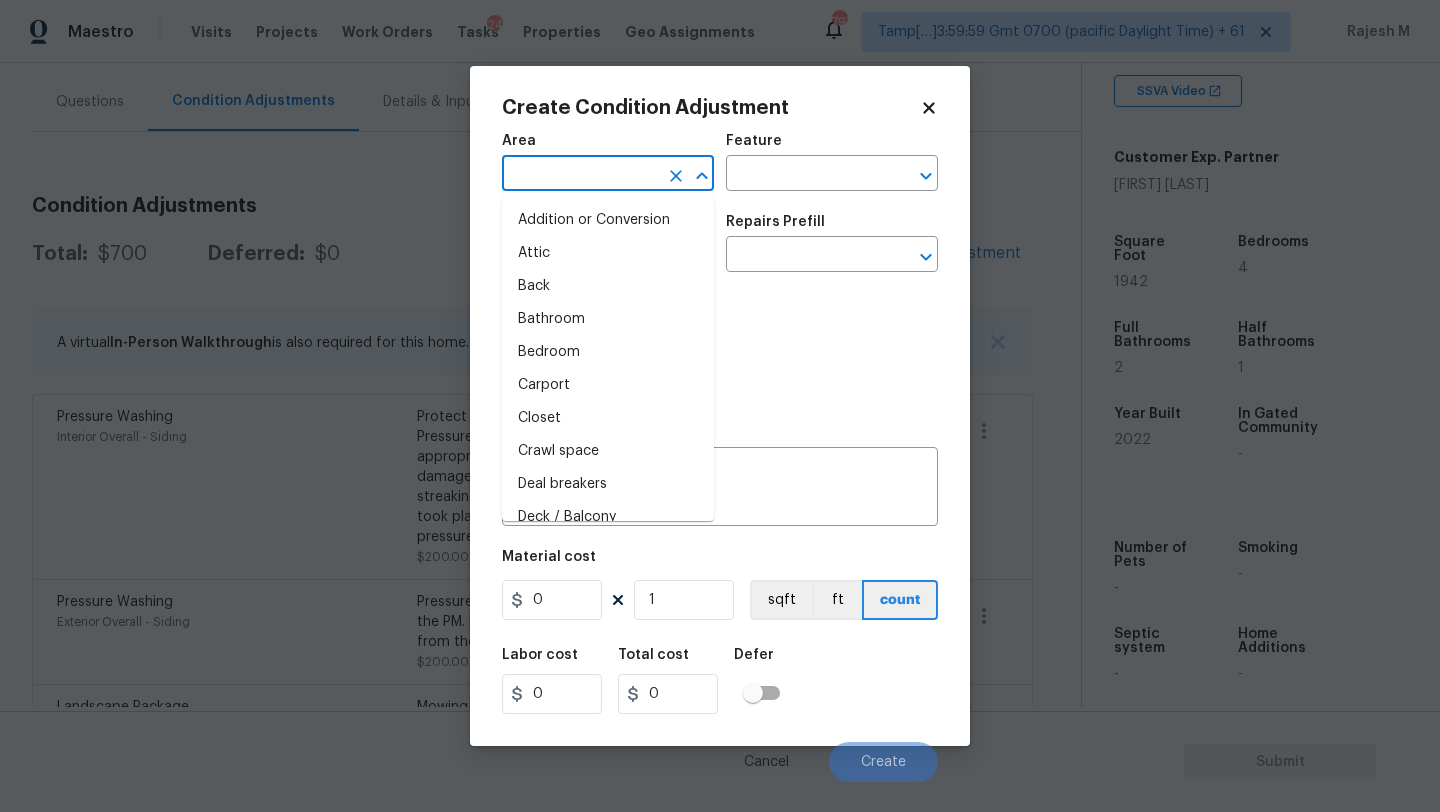 click at bounding box center (580, 175) 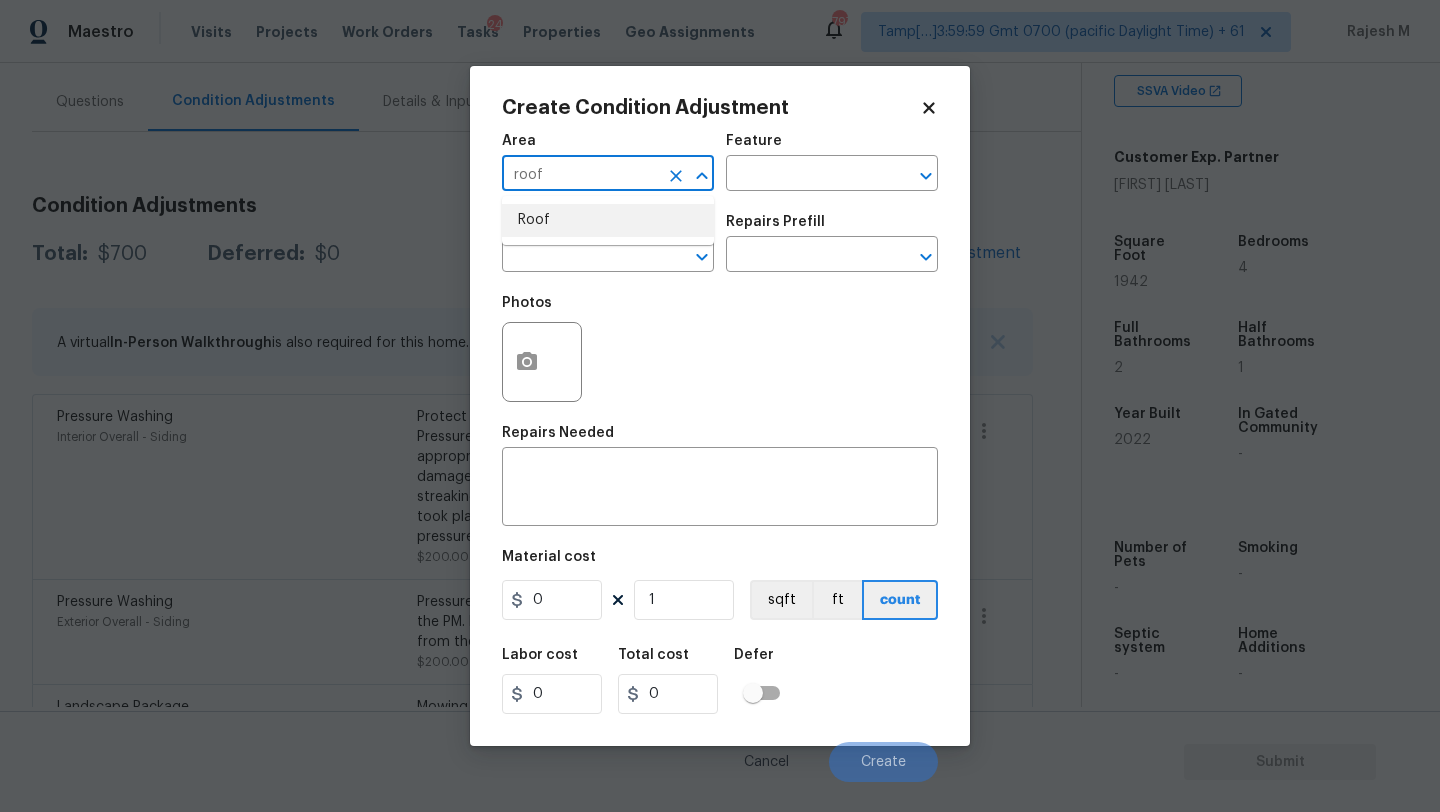 click on "Roof" at bounding box center (608, 220) 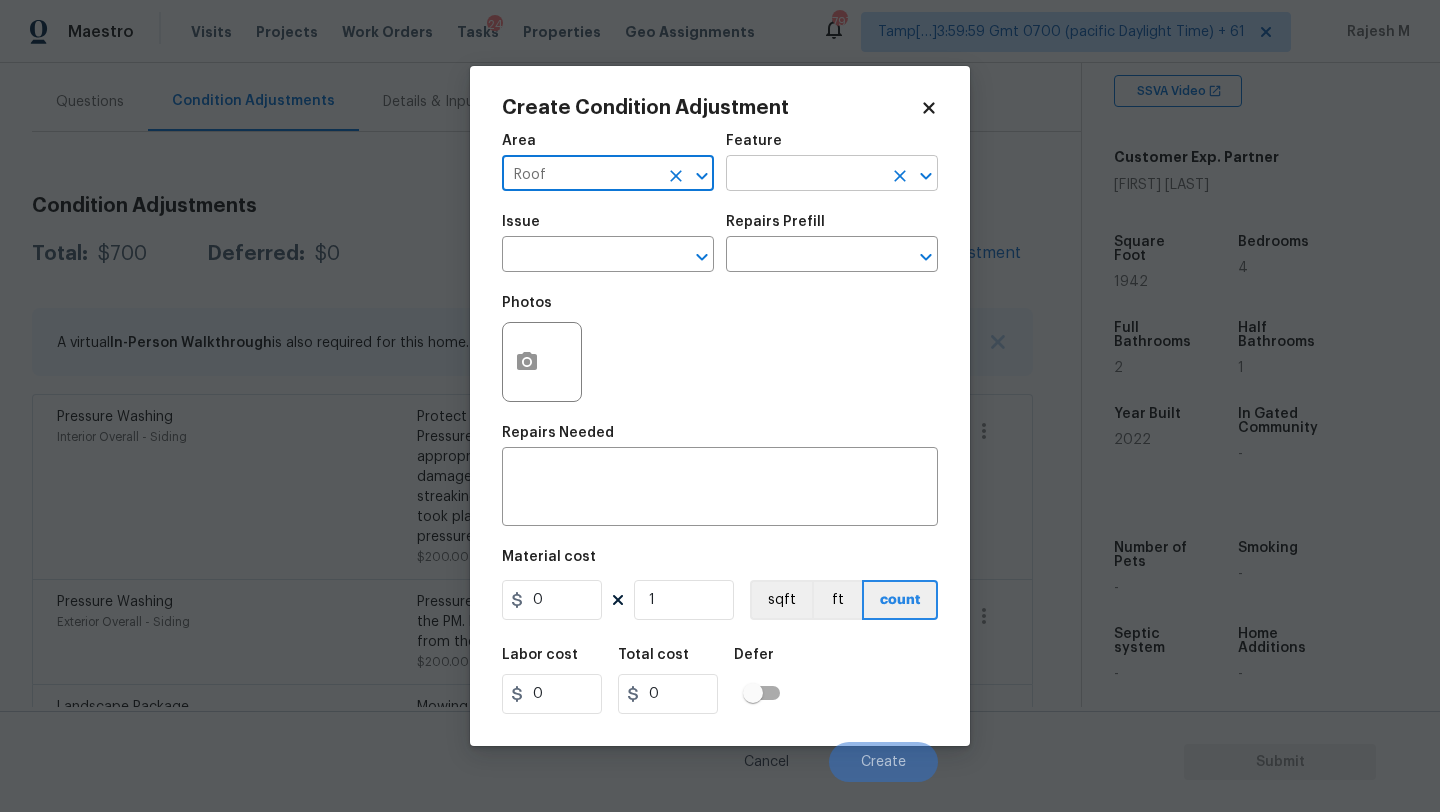 type on "Roof" 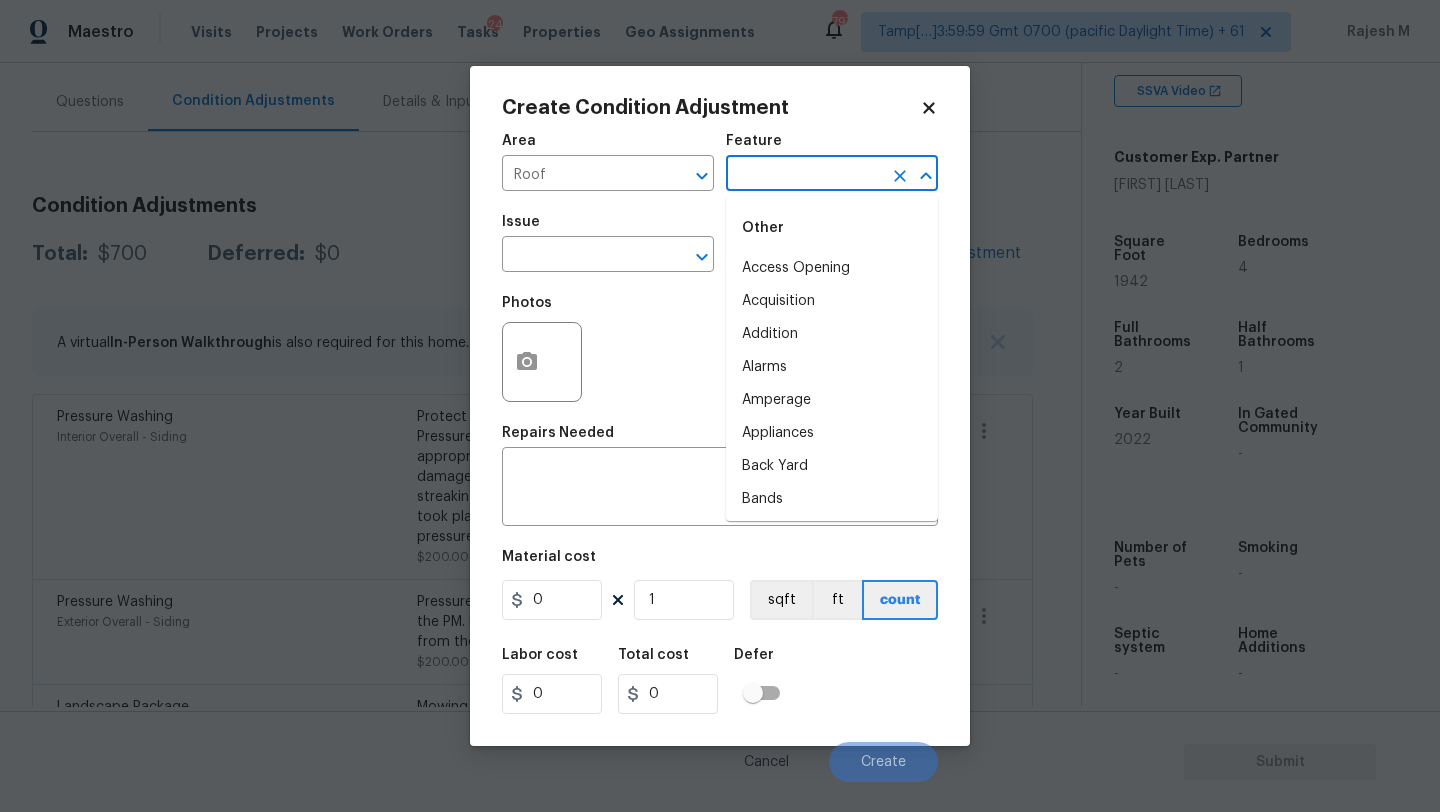 click at bounding box center [804, 175] 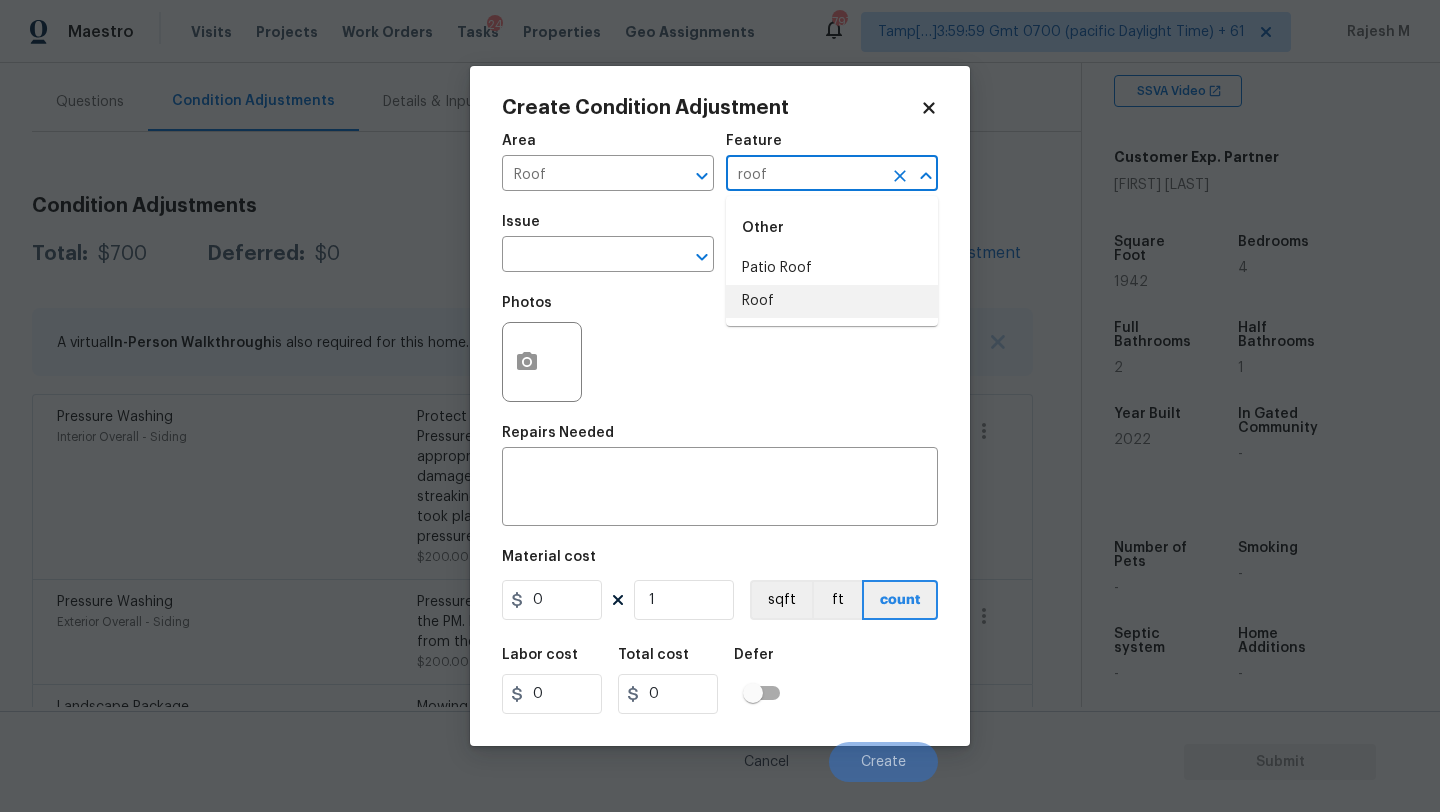 drag, startPoint x: 810, startPoint y: 305, endPoint x: 649, endPoint y: 283, distance: 162.49615 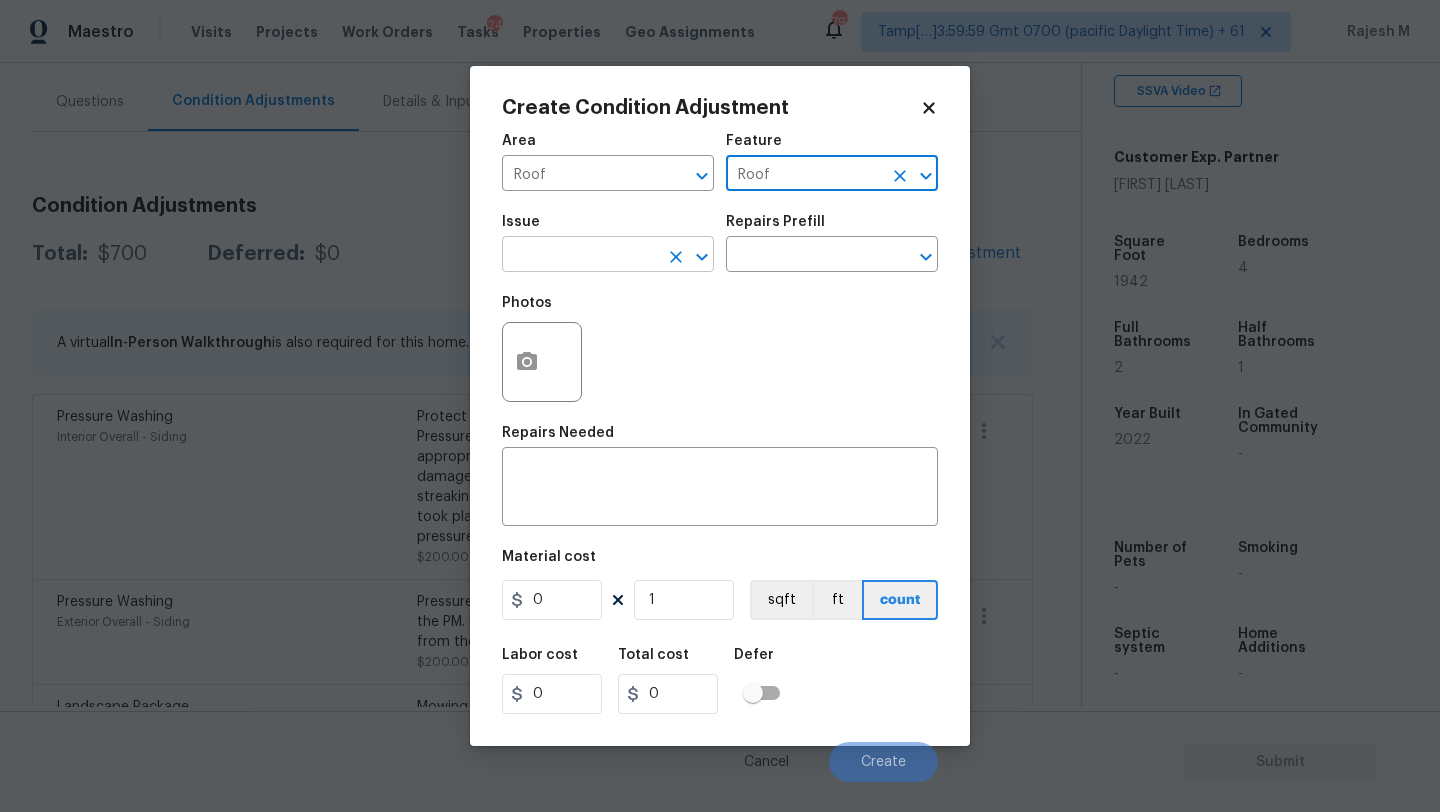 type on "Roof" 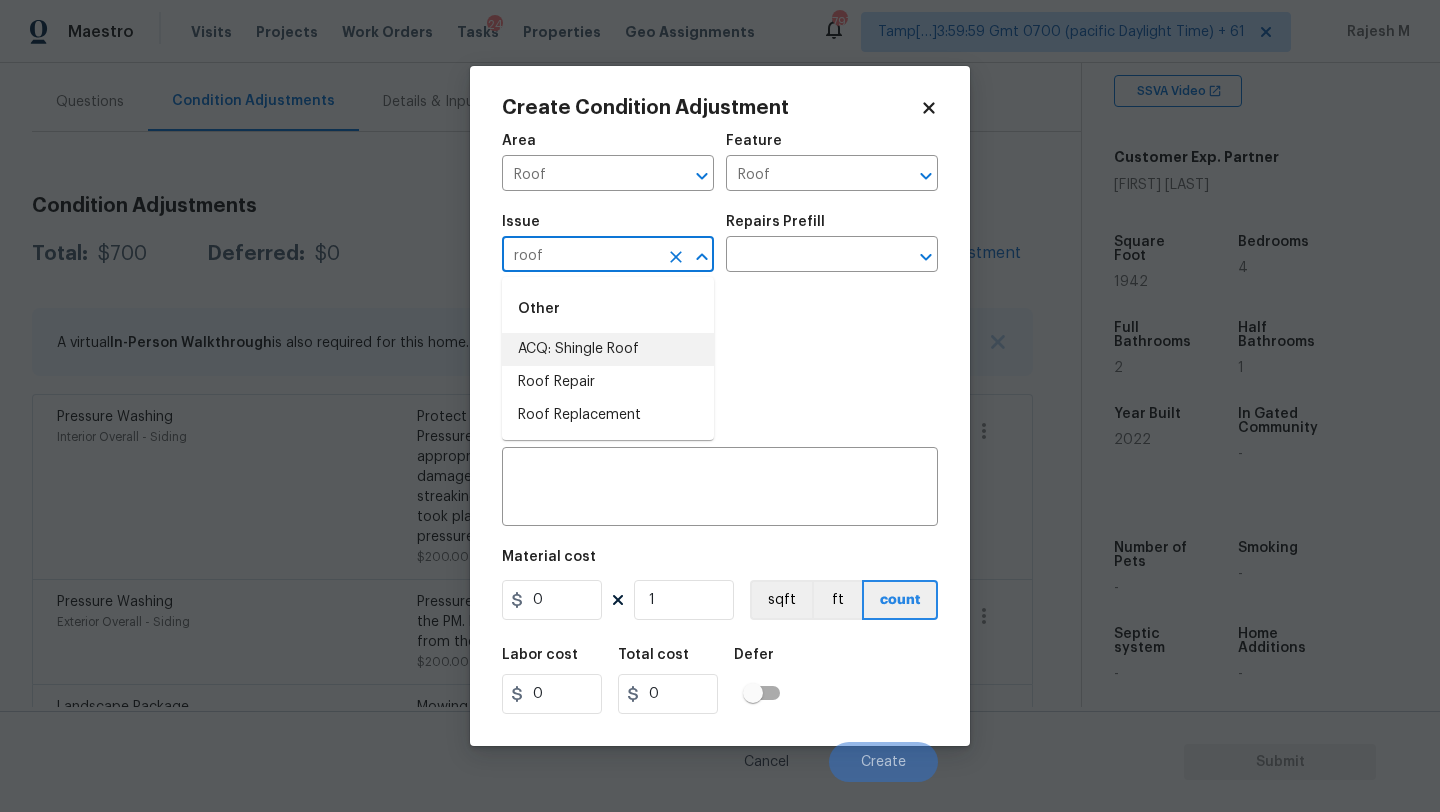 click on "ACQ: Shingle Roof" at bounding box center (608, 349) 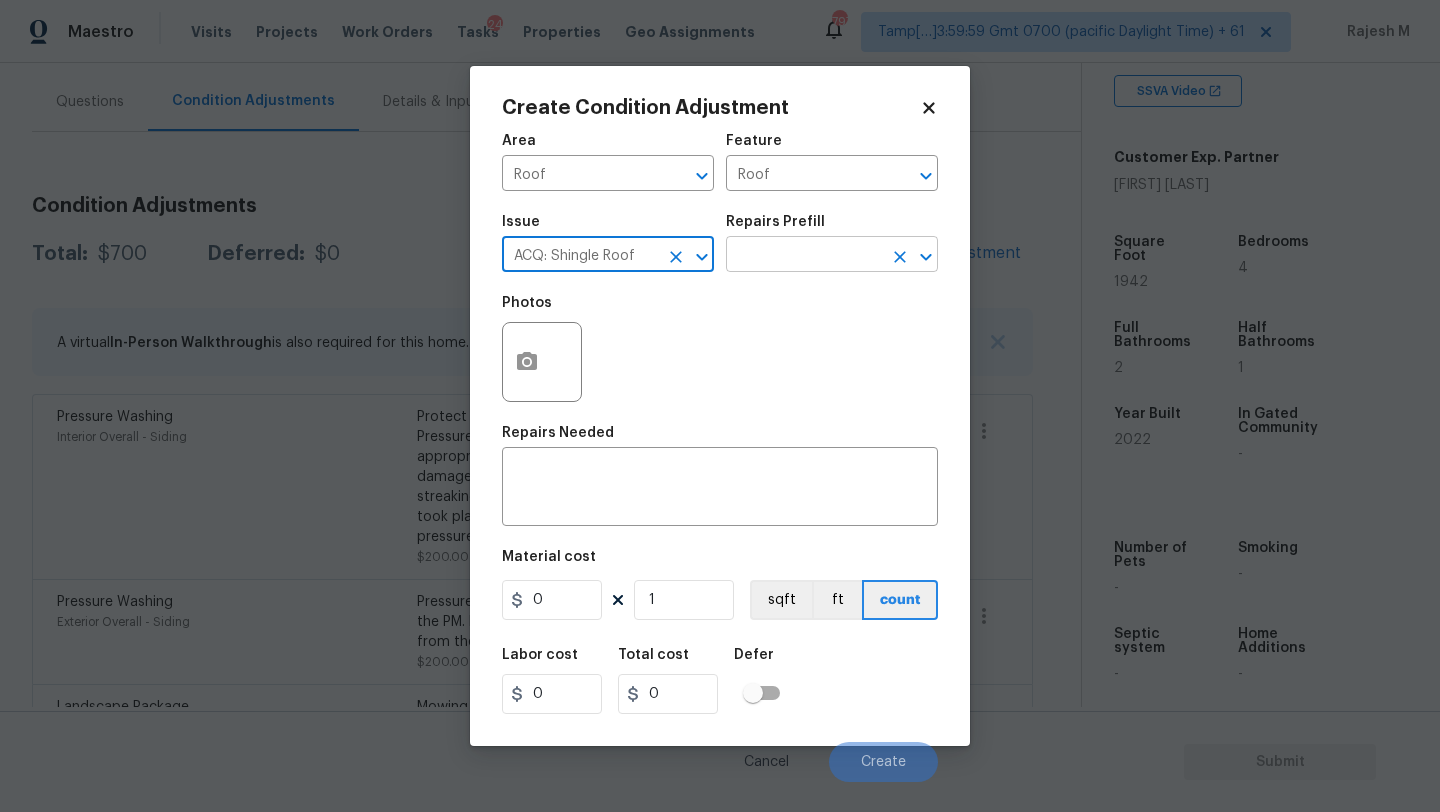 type on "ACQ: Shingle Roof" 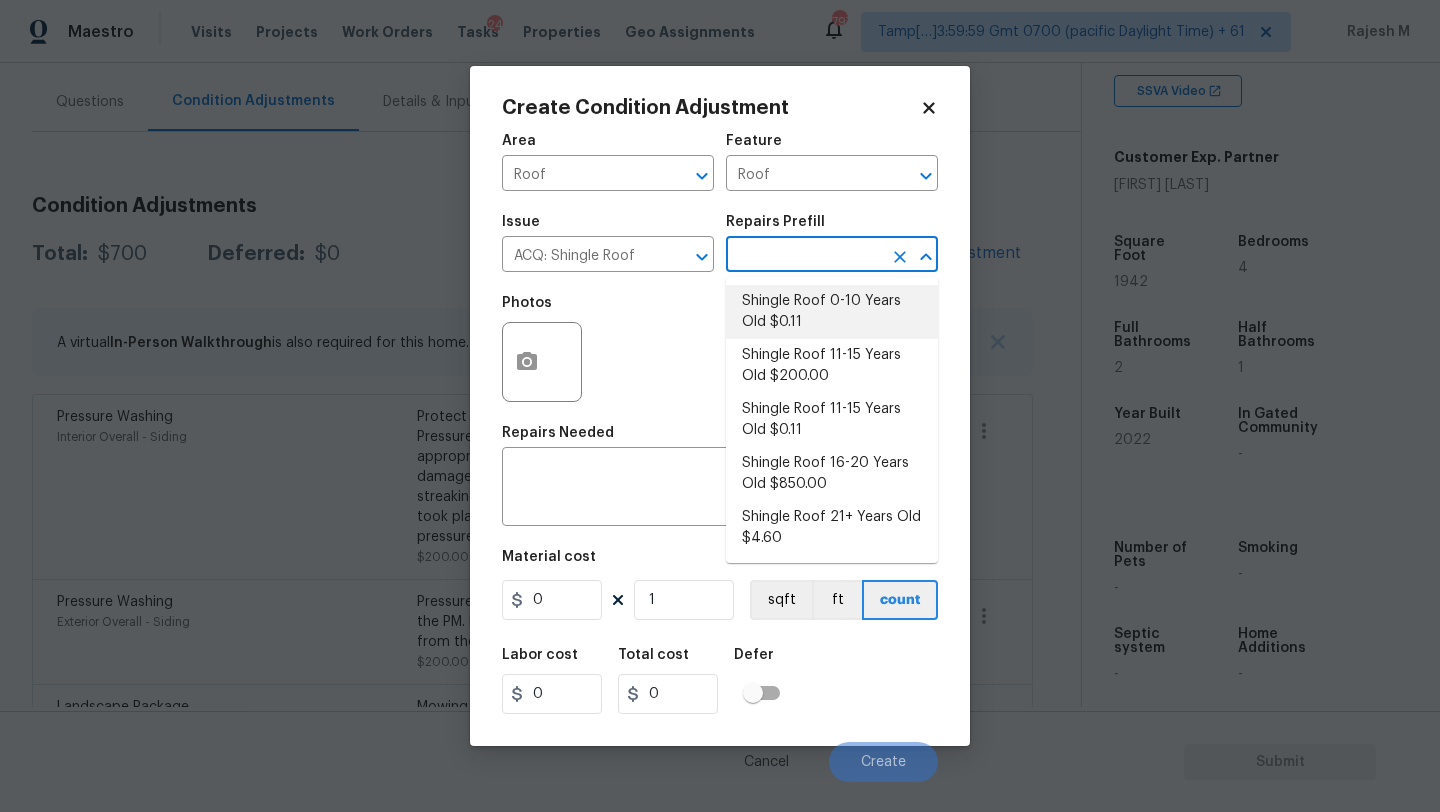 click on "Shingle Roof 0-10 Years Old $0.11" at bounding box center [832, 312] 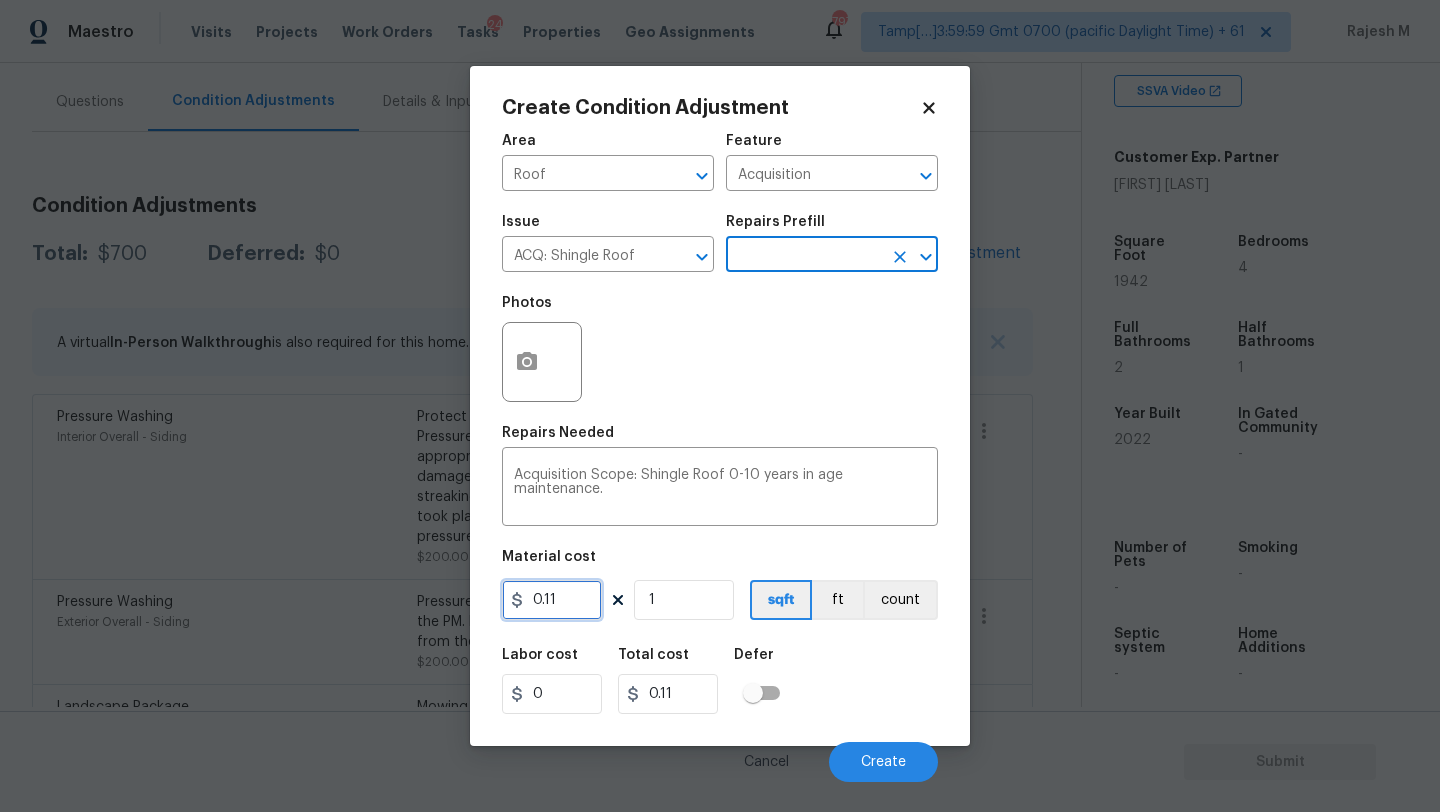 click on "0.11" at bounding box center (552, 600) 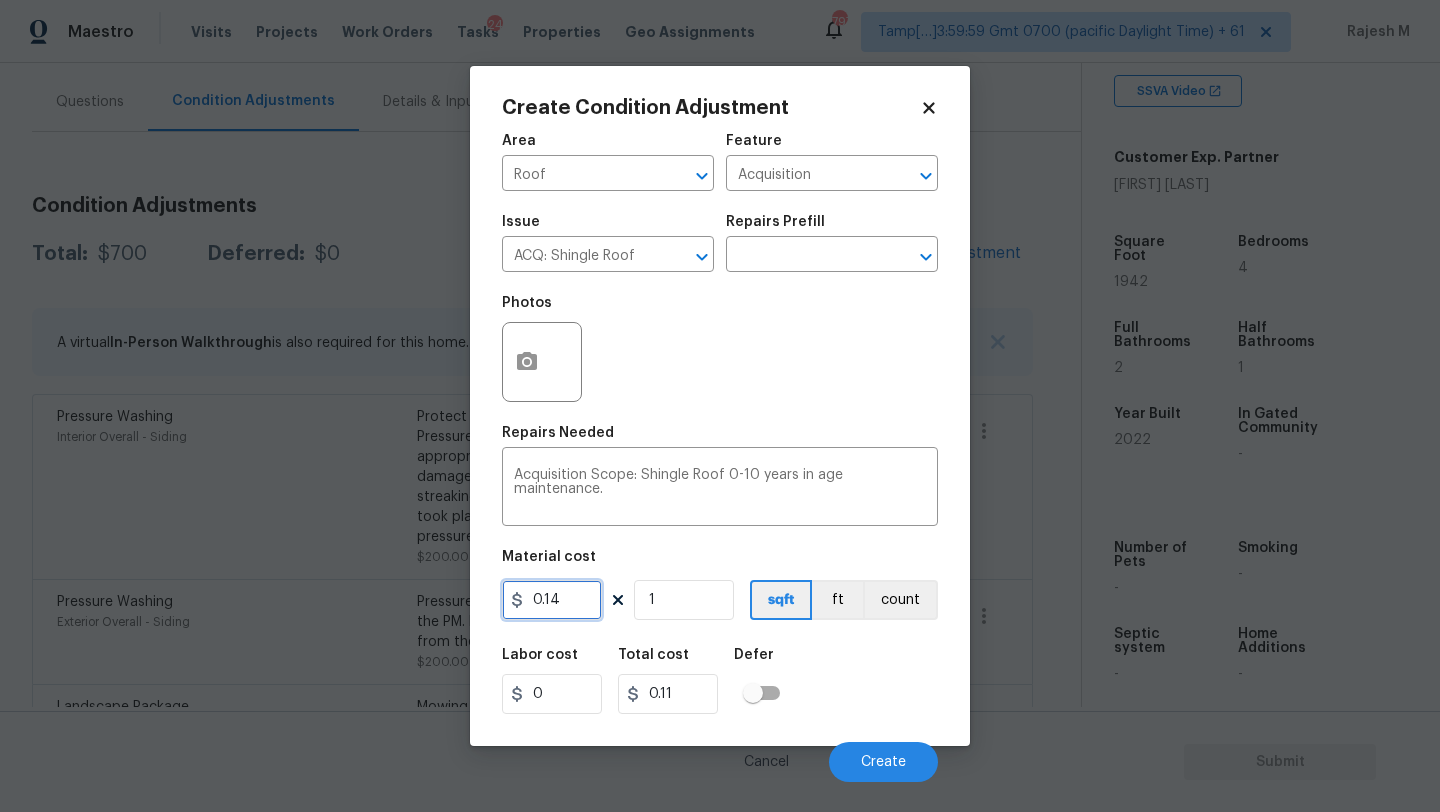 type on "0.14" 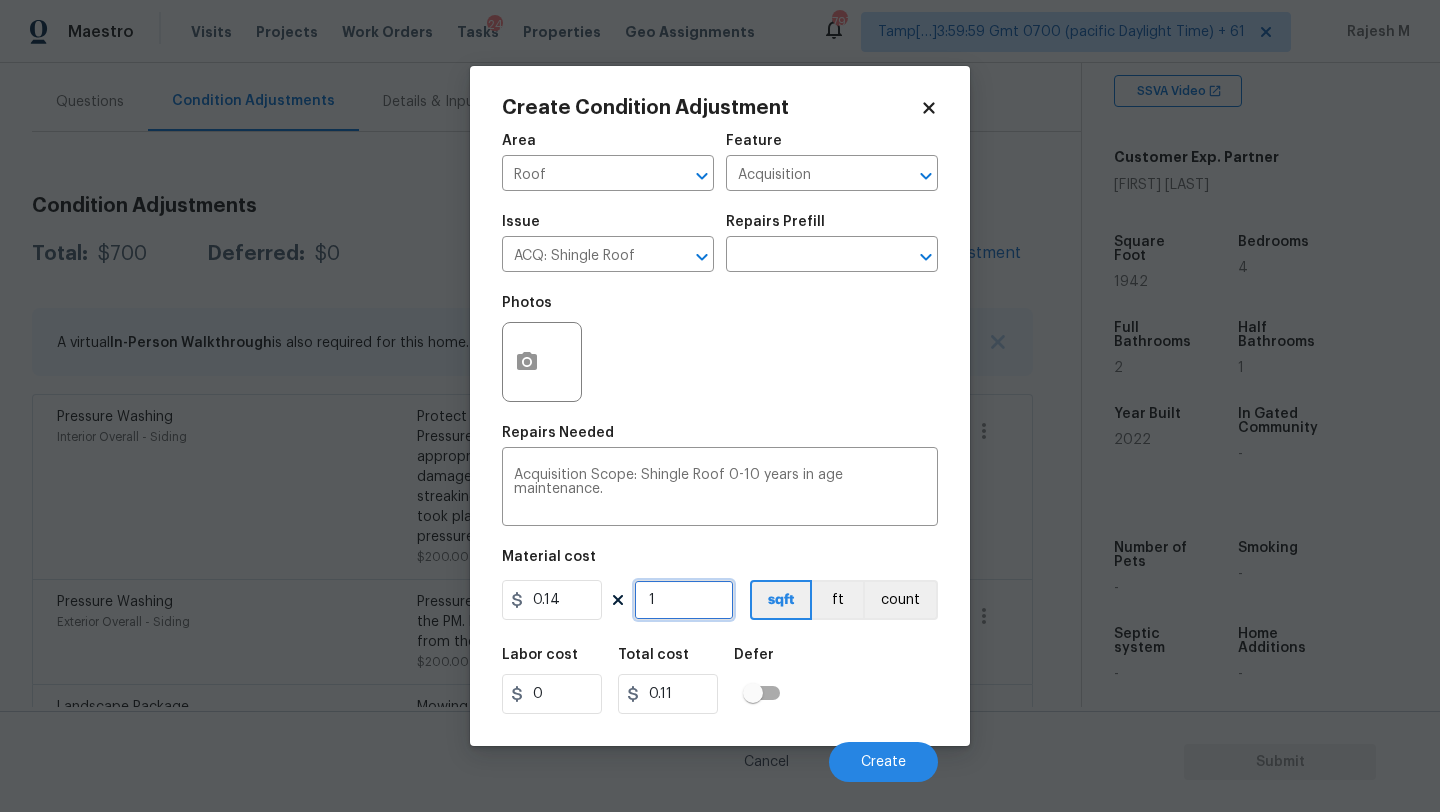 type on "0.14" 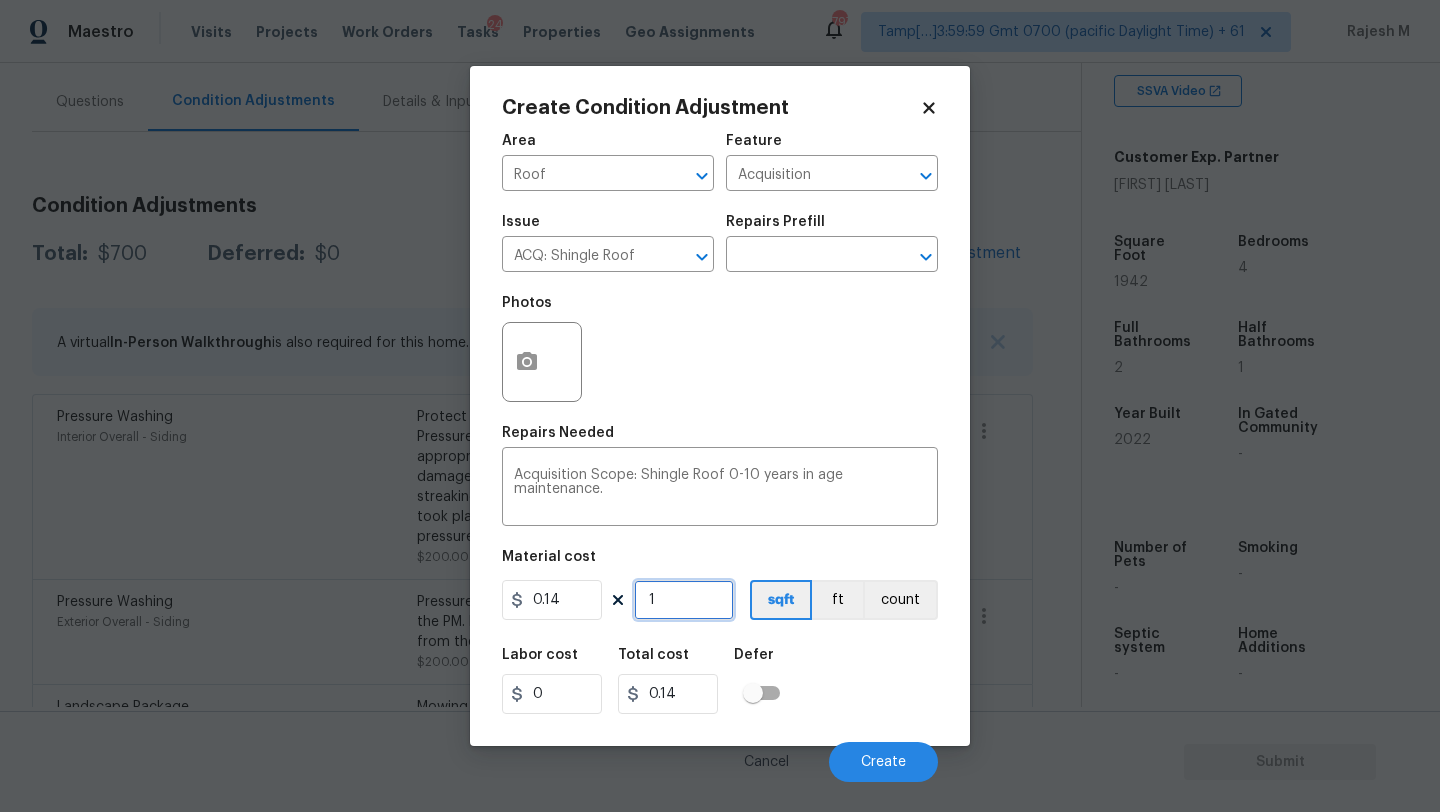 click on "1" at bounding box center (684, 600) 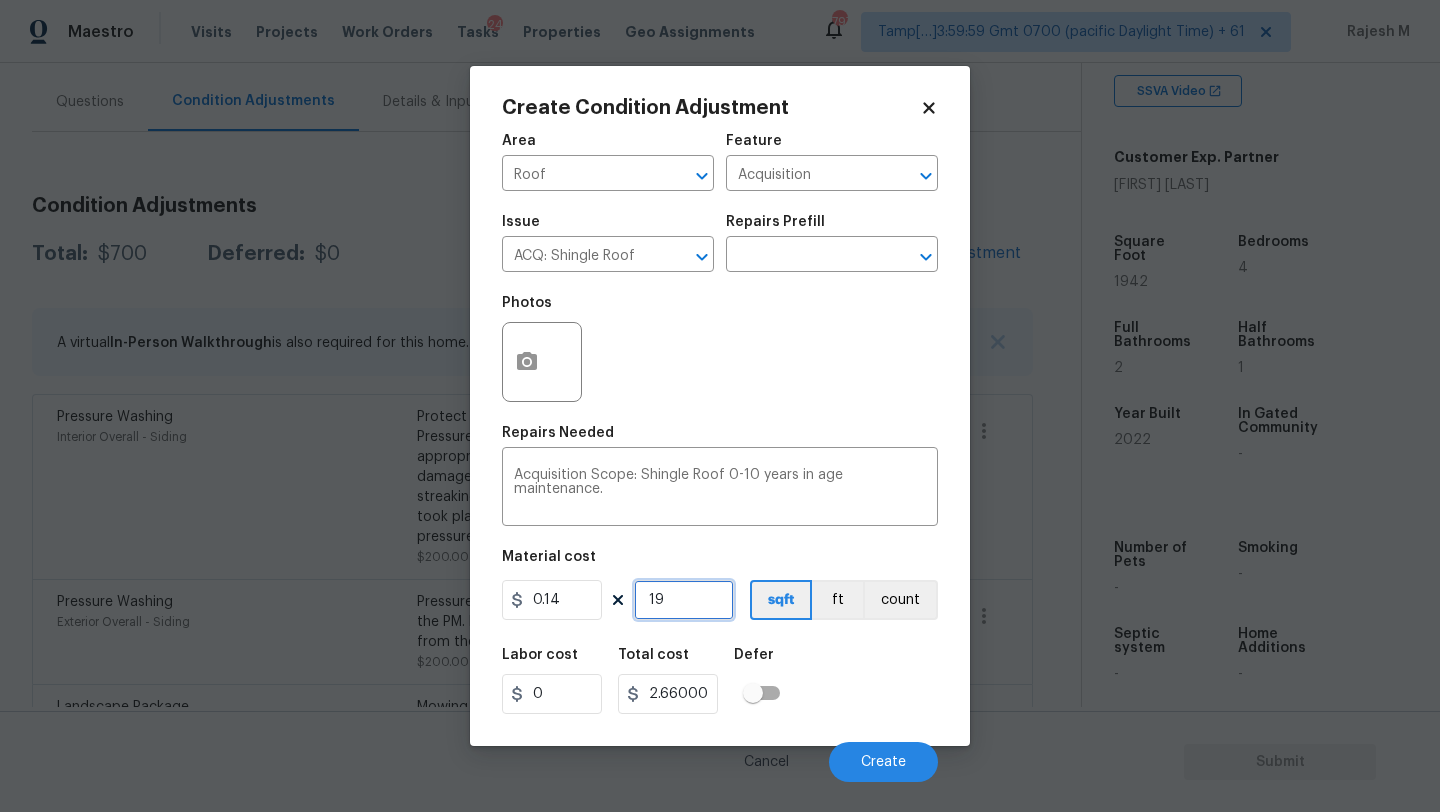 type on "194" 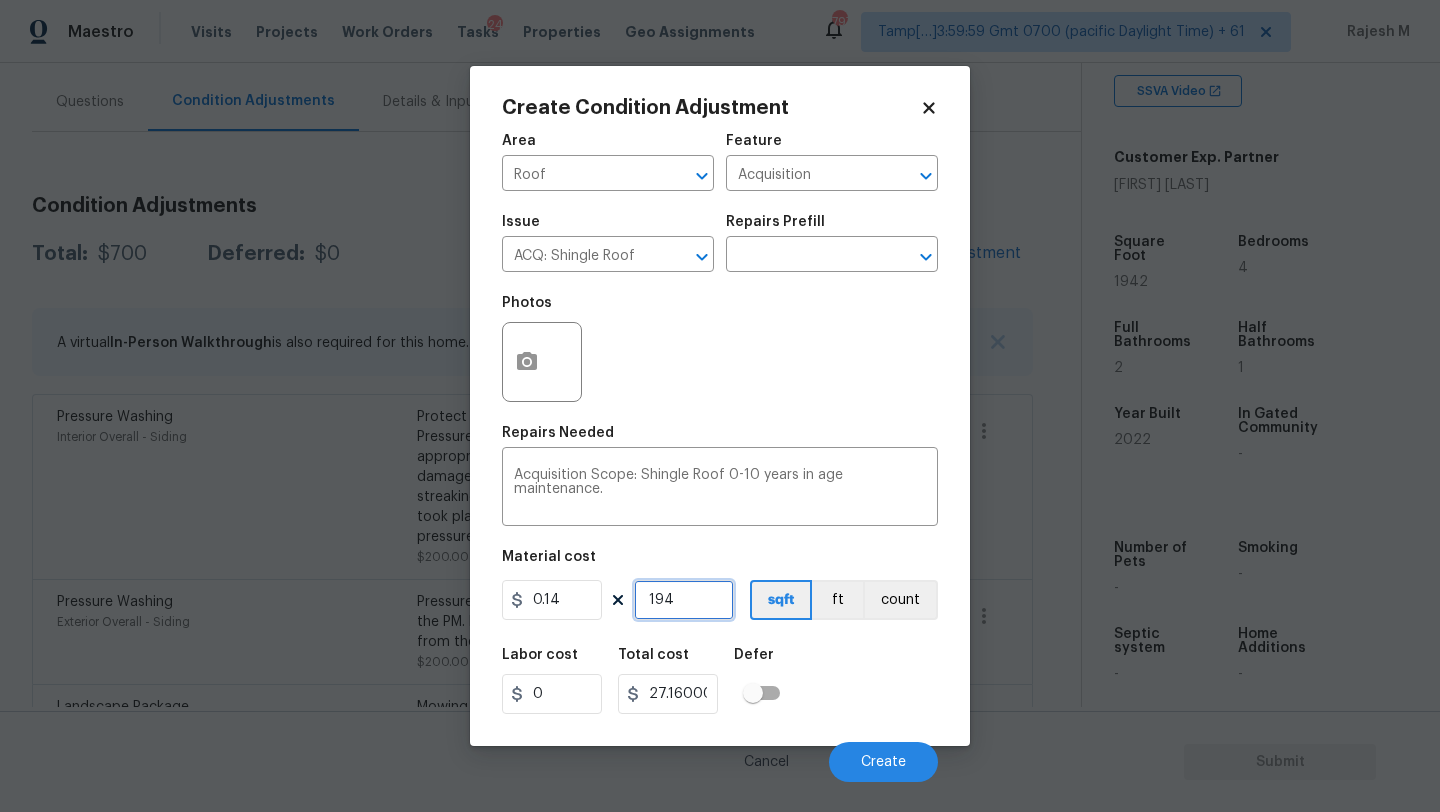 type on "1942" 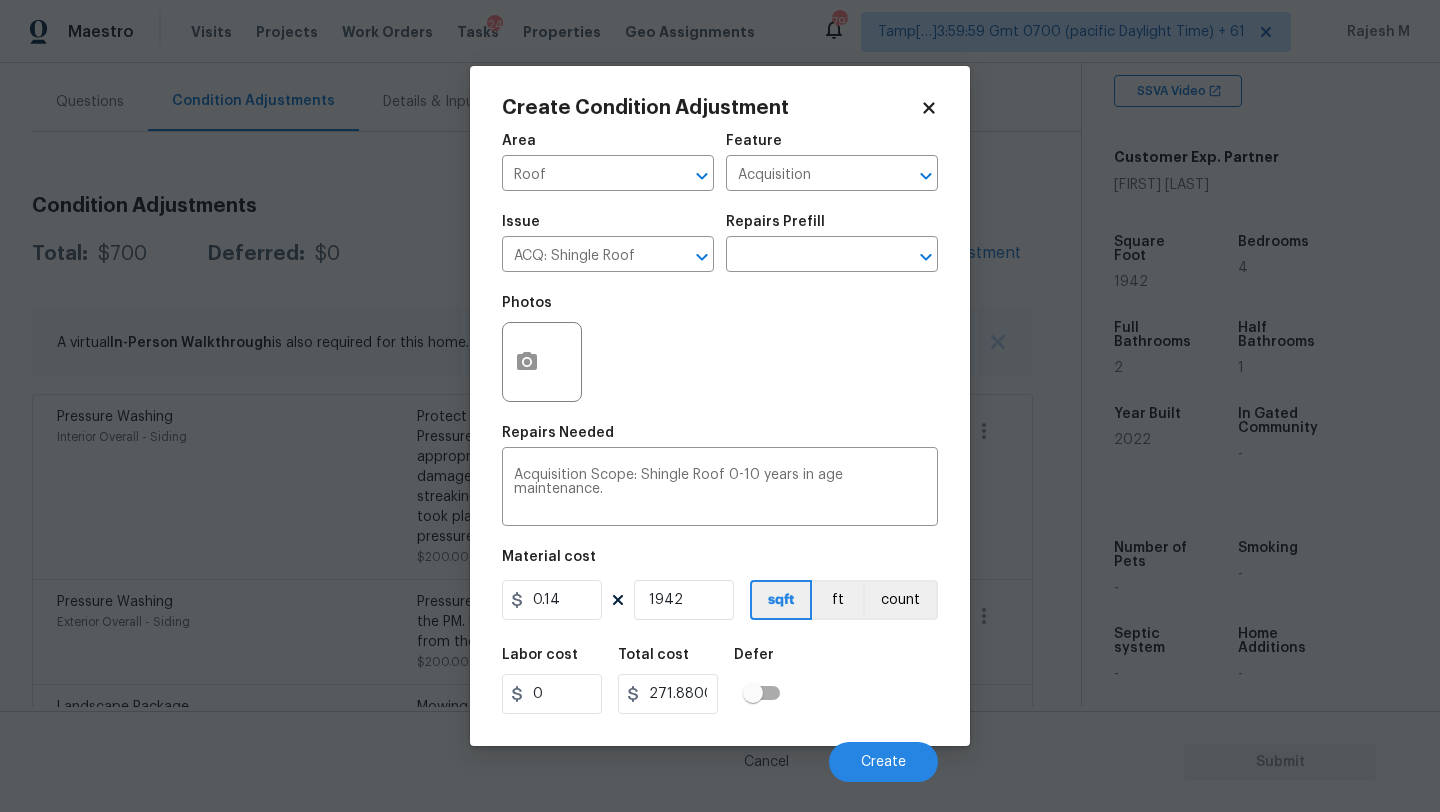 click on "Area Roof ​ Feature Acquisition ​ Issue ACQ: Shingle Roof ​ Repairs Prefill ​ Photos Repairs Needed Acquisition Scope: Shingle Roof 0-10 years in age maintenance. x ​ Material cost 0.14 1942 sqft ft count Labor cost 0 Total cost 271.88000000000005 Defer Cancel Create" at bounding box center [720, 452] 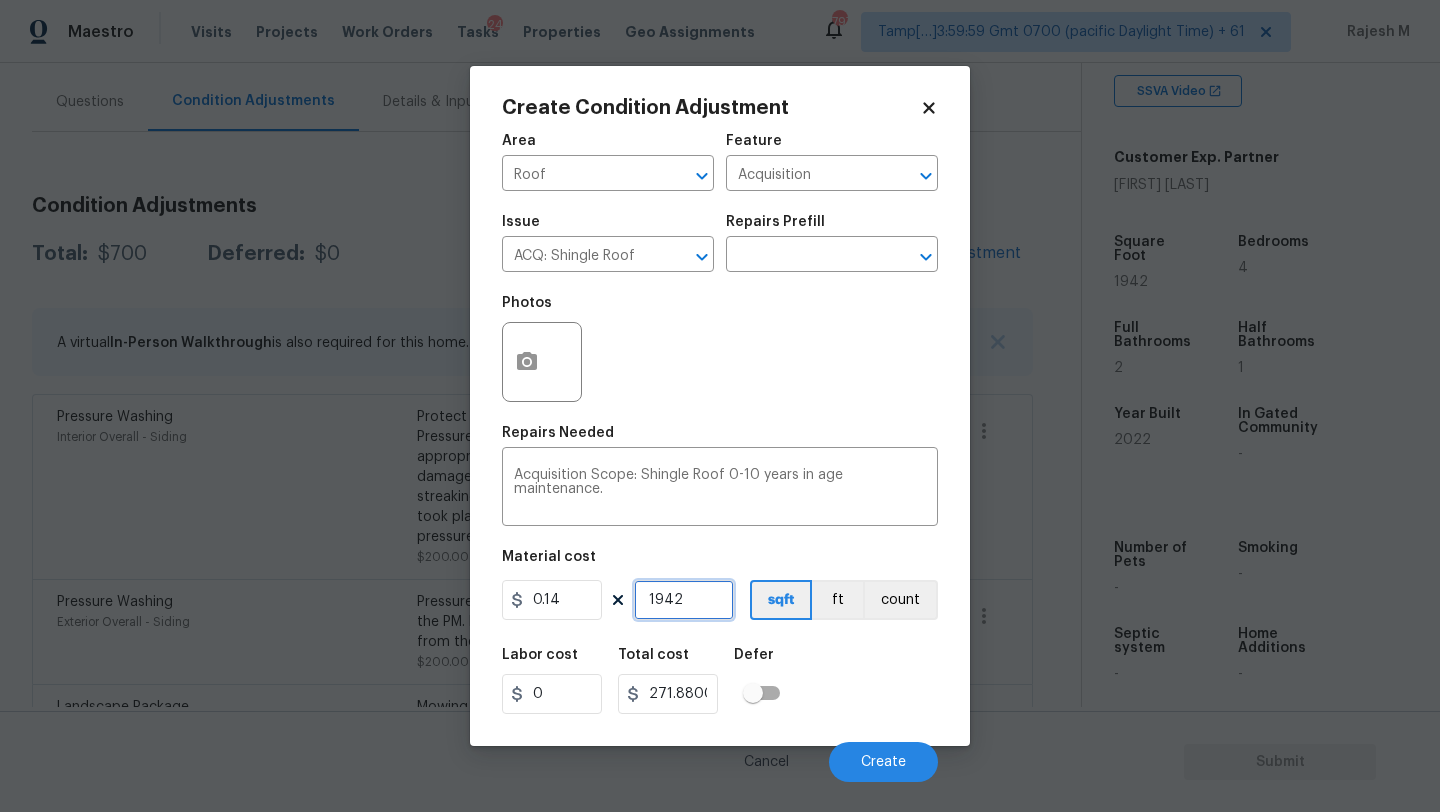 click on "1942" at bounding box center [684, 600] 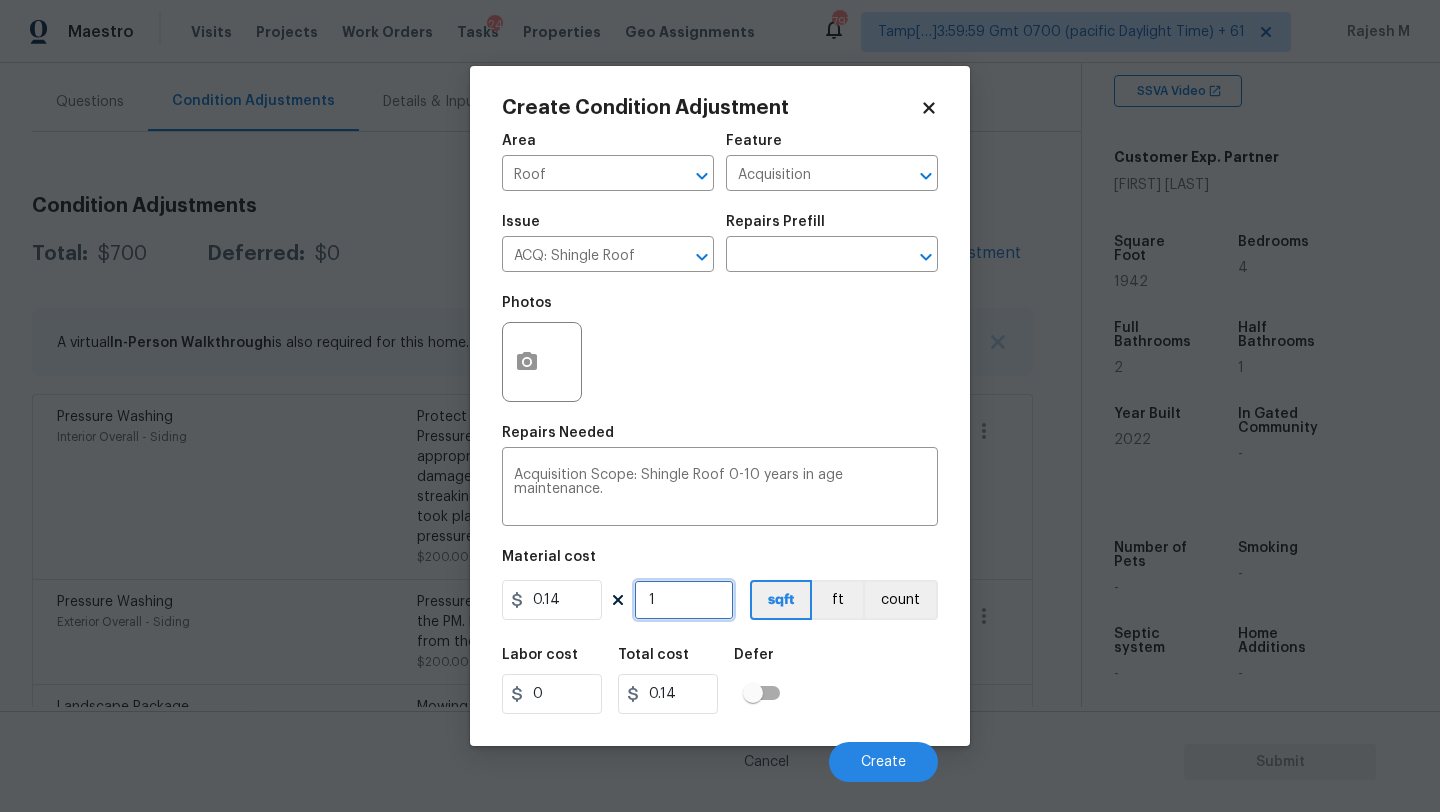 type on "1" 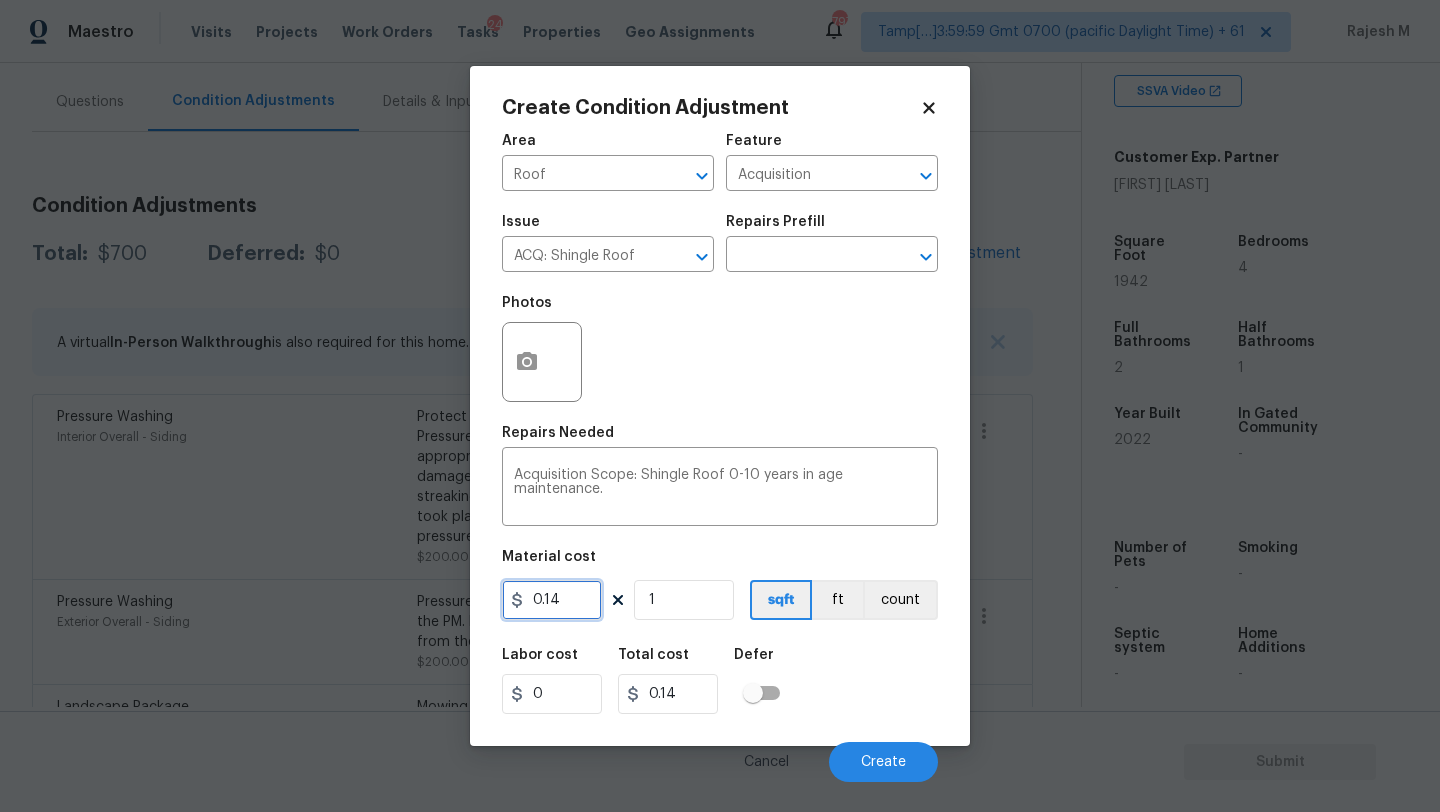click on "0.14" at bounding box center (552, 600) 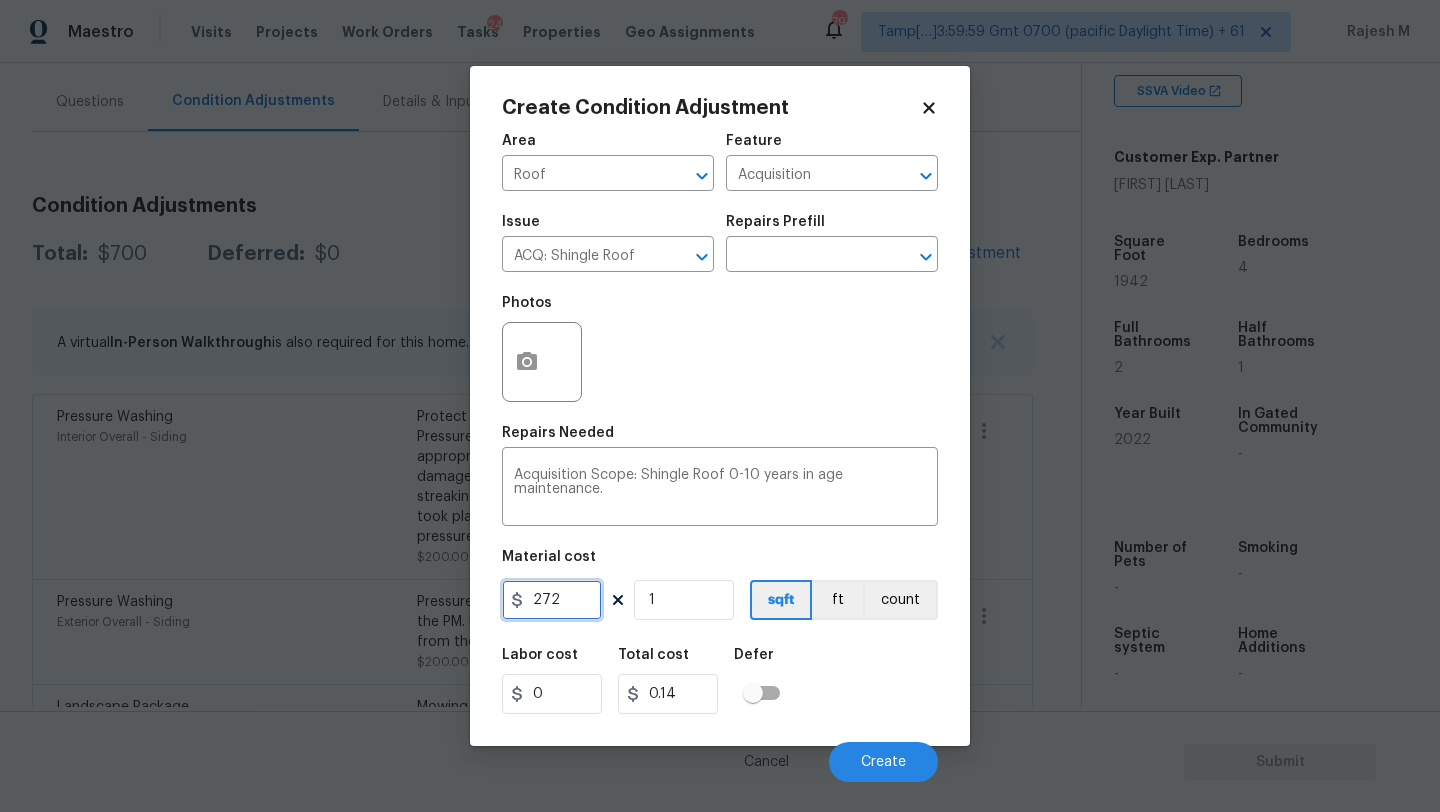 type on "272" 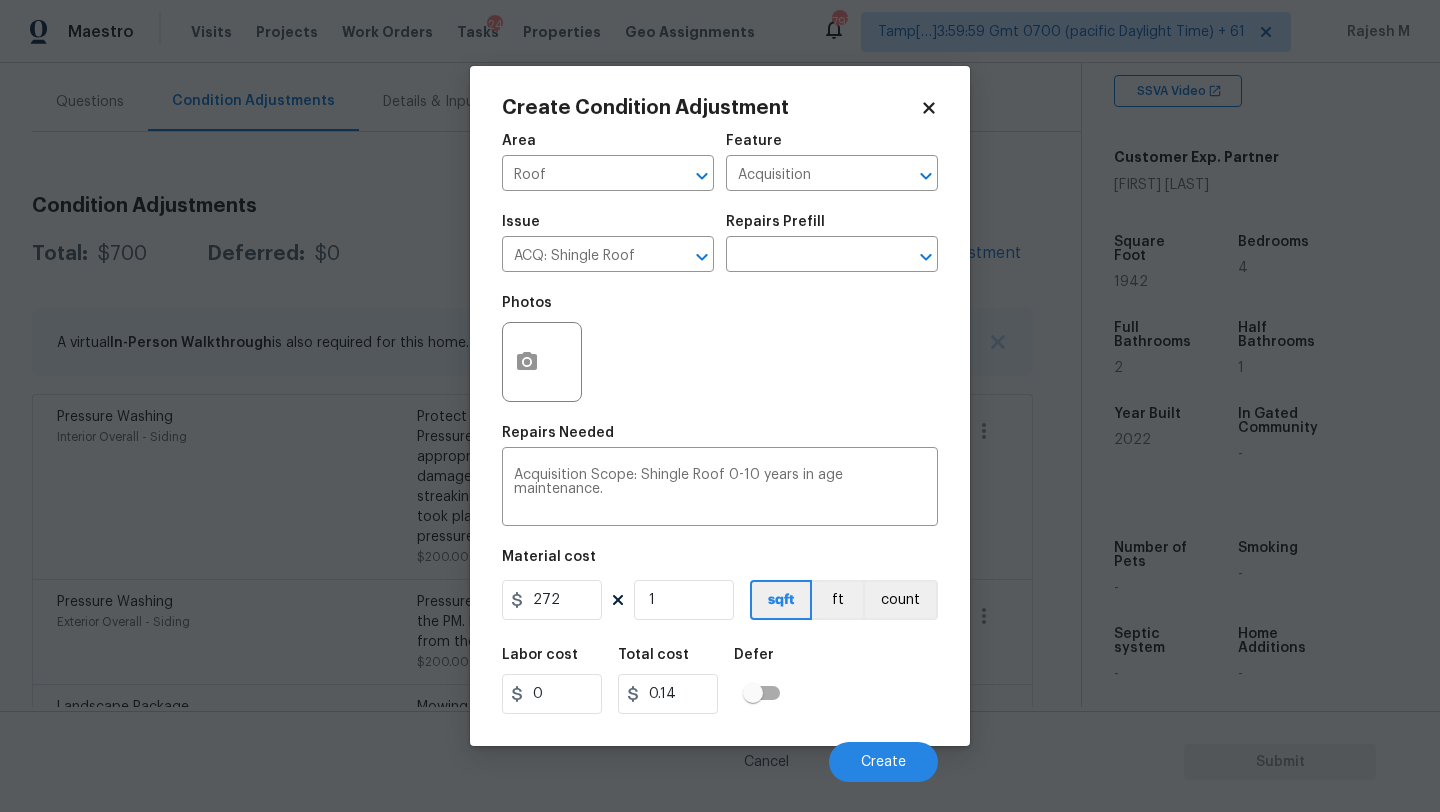 type on "272" 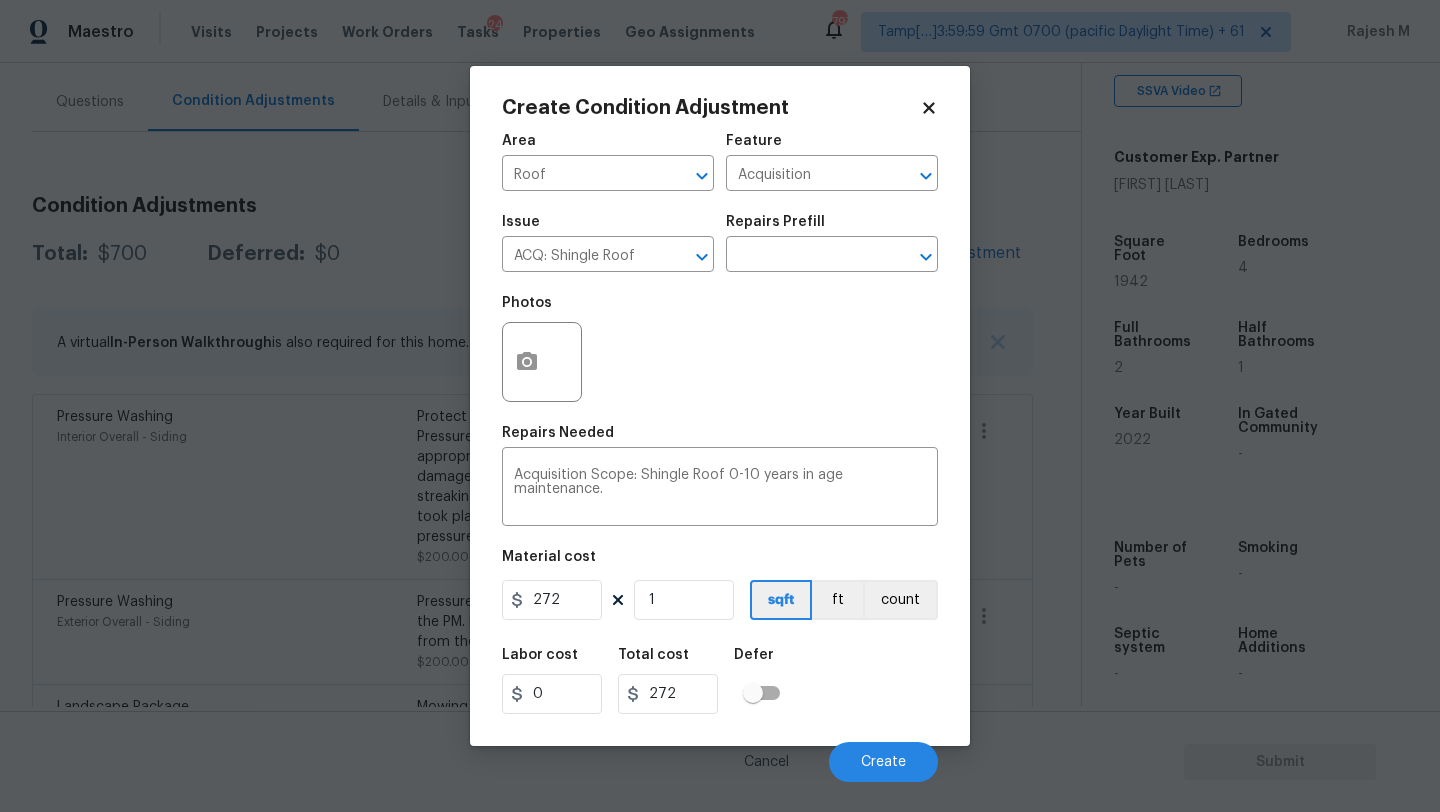 click on "Labor cost 0 Total cost 272 Defer" at bounding box center (720, 681) 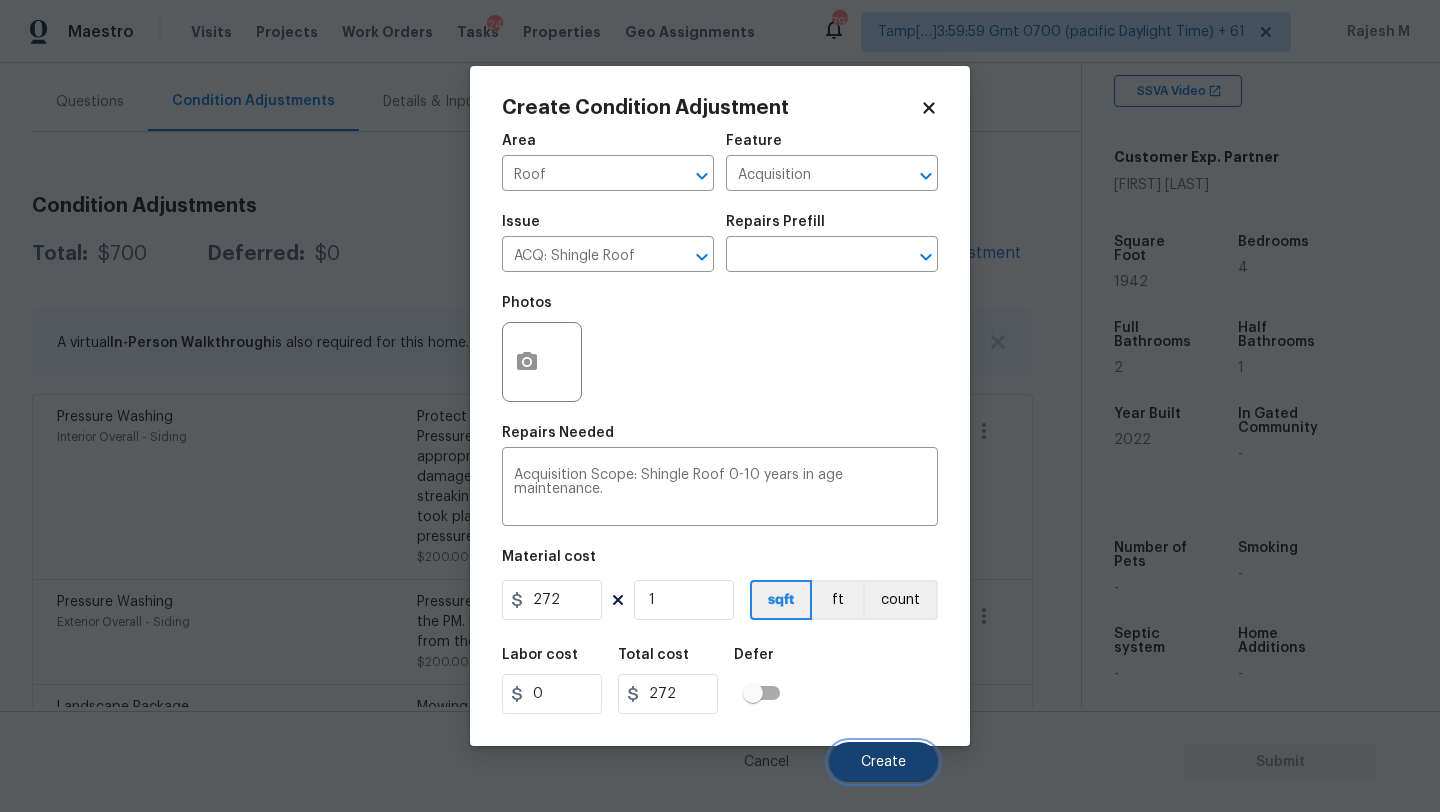 click on "Create" at bounding box center [883, 762] 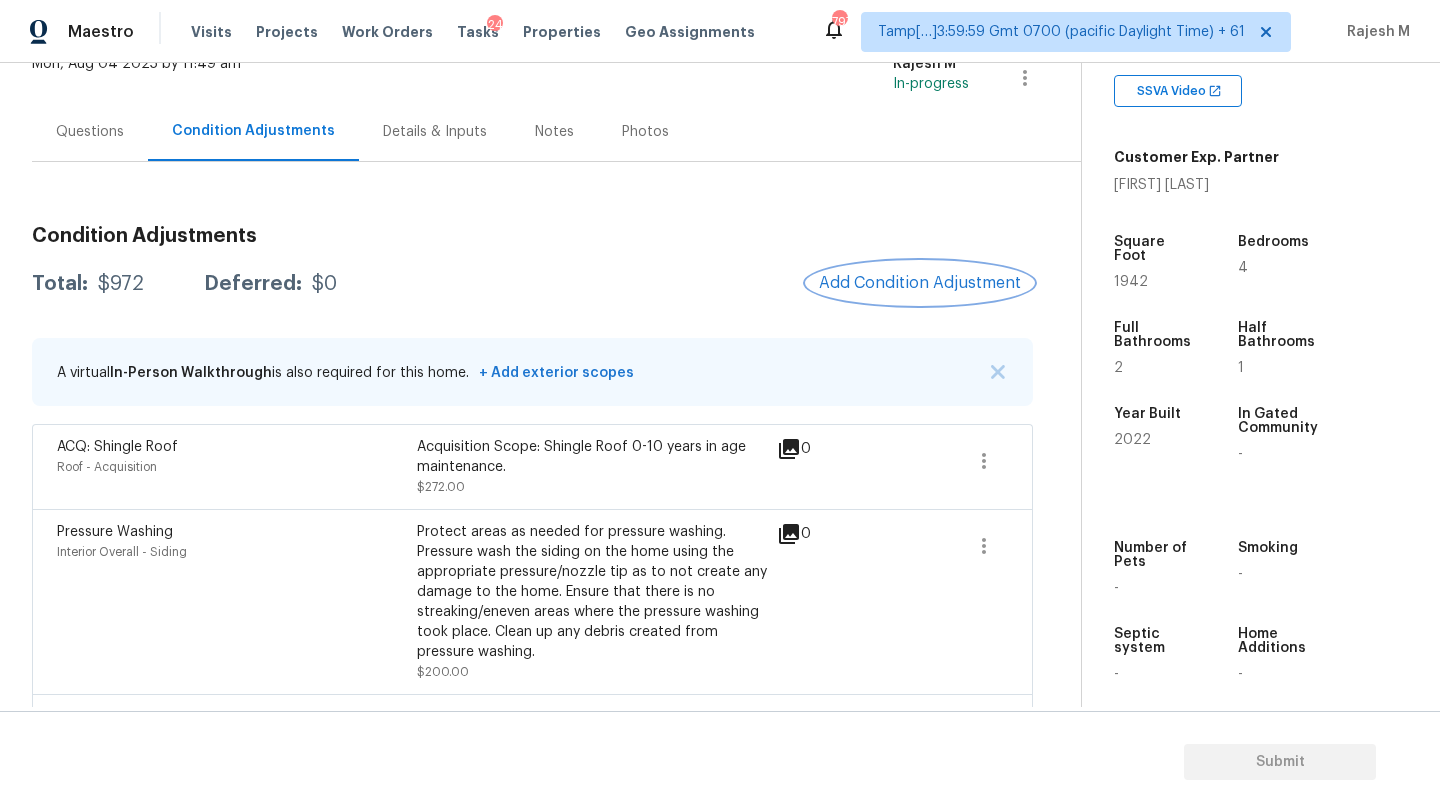 scroll, scrollTop: 122, scrollLeft: 0, axis: vertical 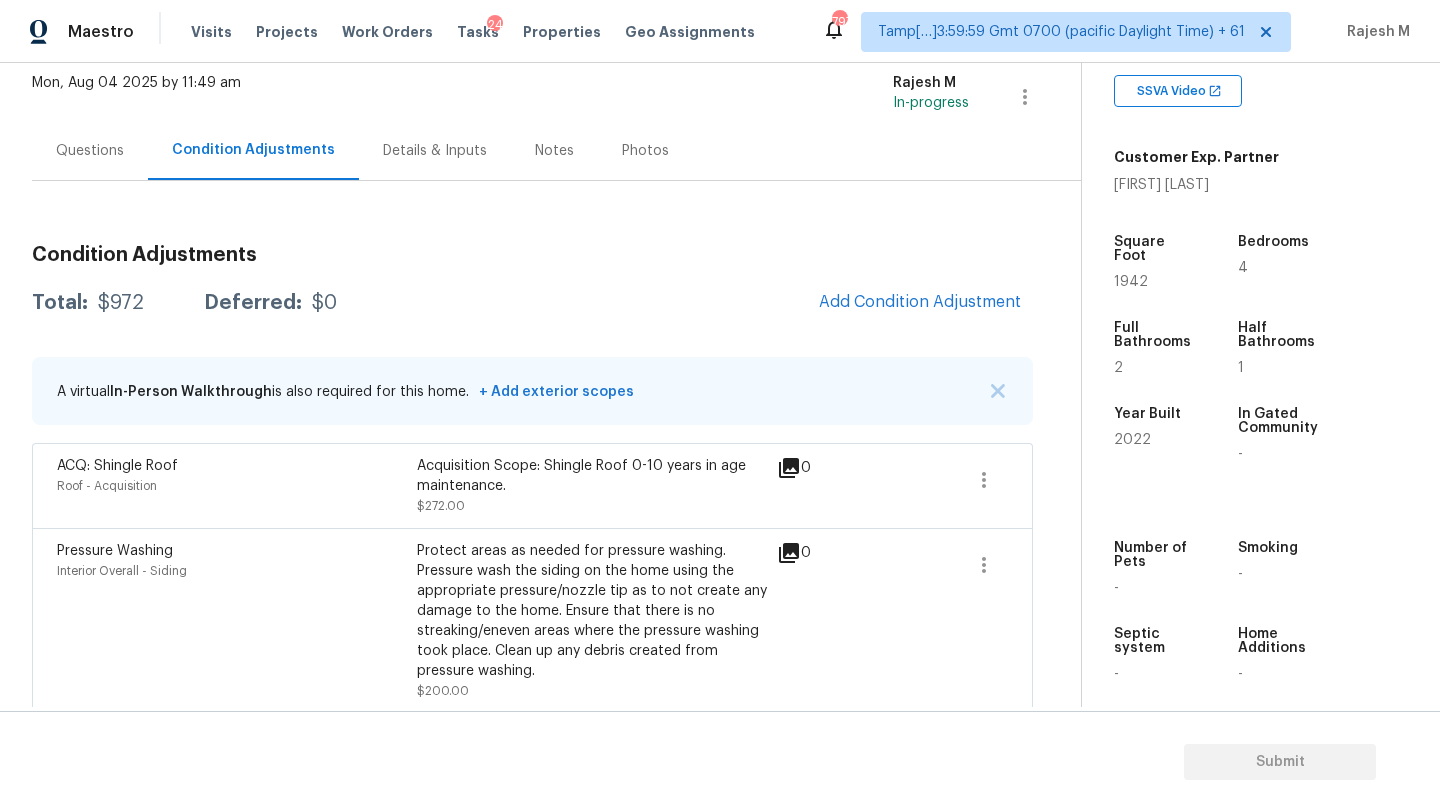 click on "Condition Adjustments Total:  $972 Deferred:  $0 Add Condition Adjustment A virtual  In-Person Walkthrough  is also required for this home.   + Add exterior scopes ACQ: Shingle Roof Roof - Acquisition Acquisition Scope: Shingle Roof 0-10 years in age maintenance. $272.00   0 Pressure Washing Interior Overall - Siding Protect areas as needed for pressure washing. Pressure wash the siding on the home using the appropriate pressure/nozzle tip as to not create any damage to the home. Ensure that there is no streaking/eneven areas where the pressure washing took place. Clean up any debris created from pressure washing. $200.00   0 Pressure Washing Exterior Overall - Siding Pressure wash the driveways/walkways as directed by the PM. Ensure that all debris and residue are removed from the areas being pressure washed. $200.00   0 Landscape Package Exterior Overall - Home Readiness Packages $300.00   2" at bounding box center [532, 616] 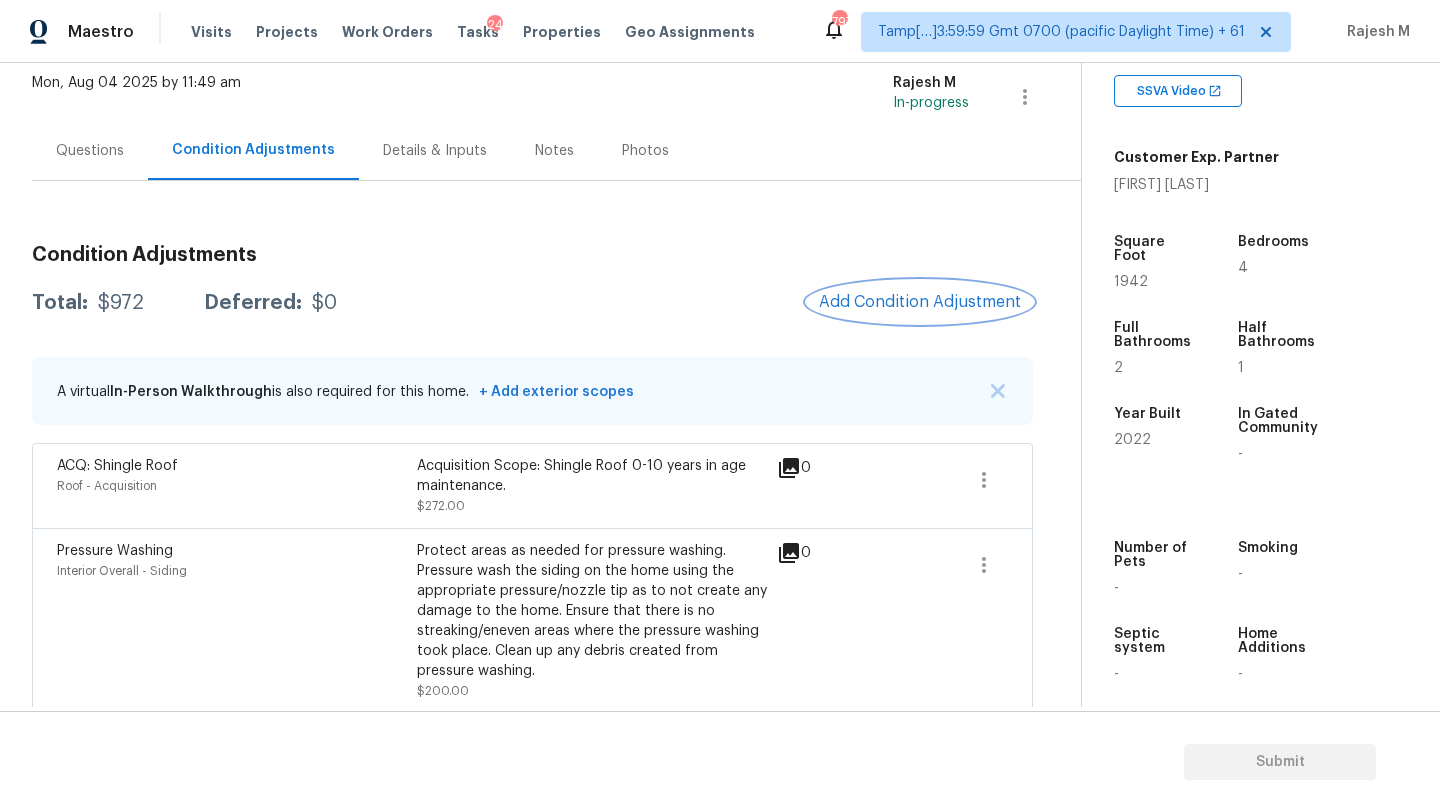 click on "Add Condition Adjustment" at bounding box center (920, 302) 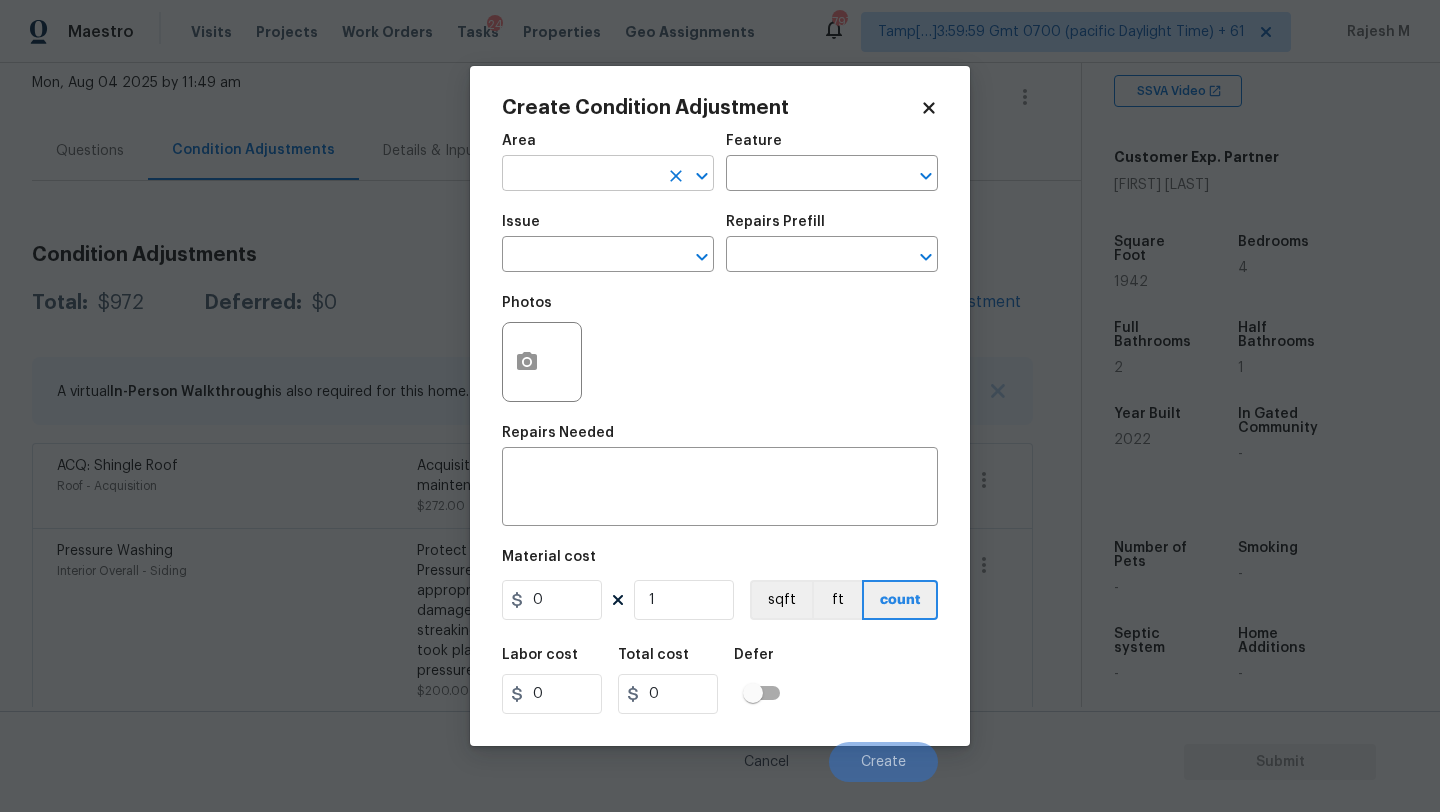 click at bounding box center [580, 175] 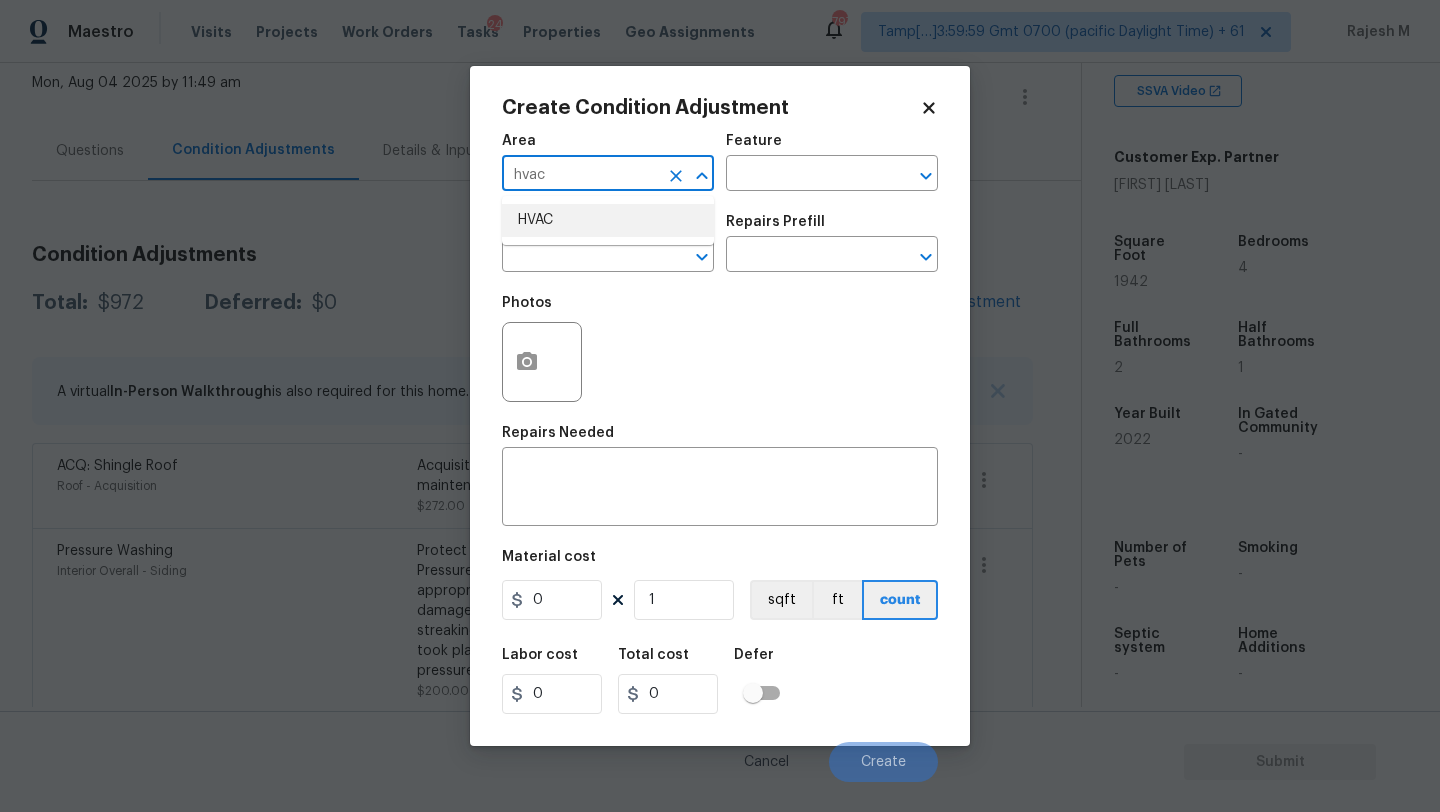 click on "HVAC" at bounding box center [608, 220] 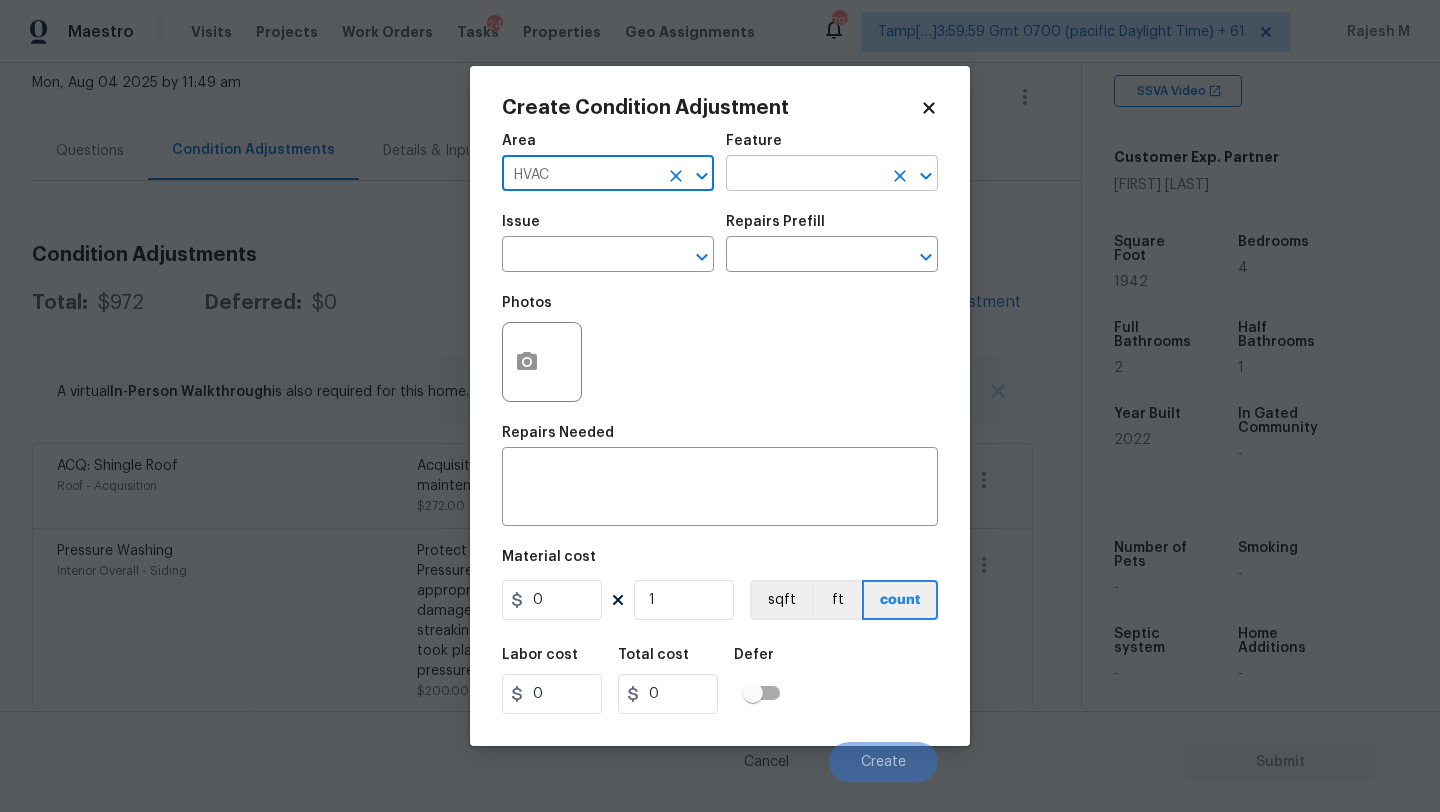 type on "HVAC" 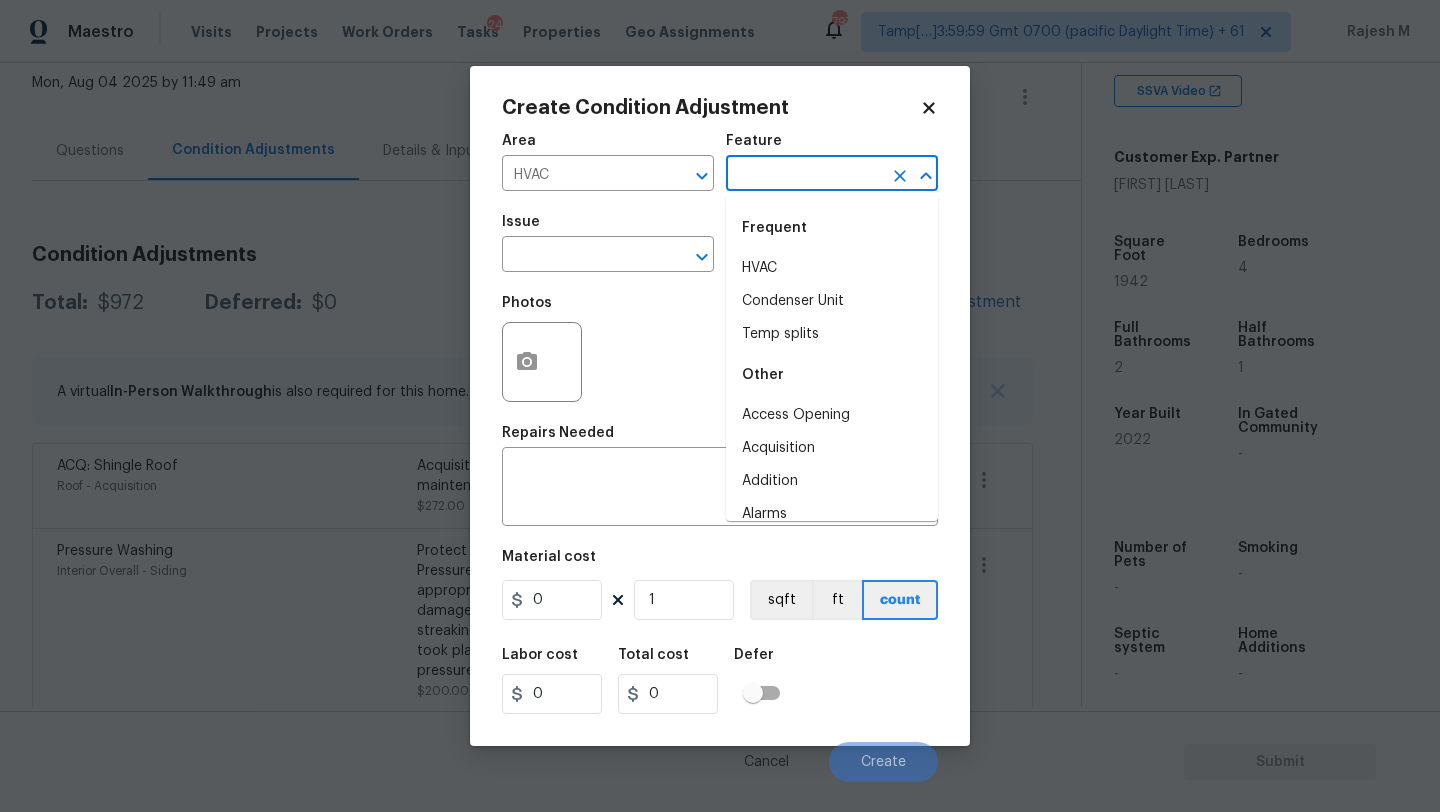 click at bounding box center [804, 175] 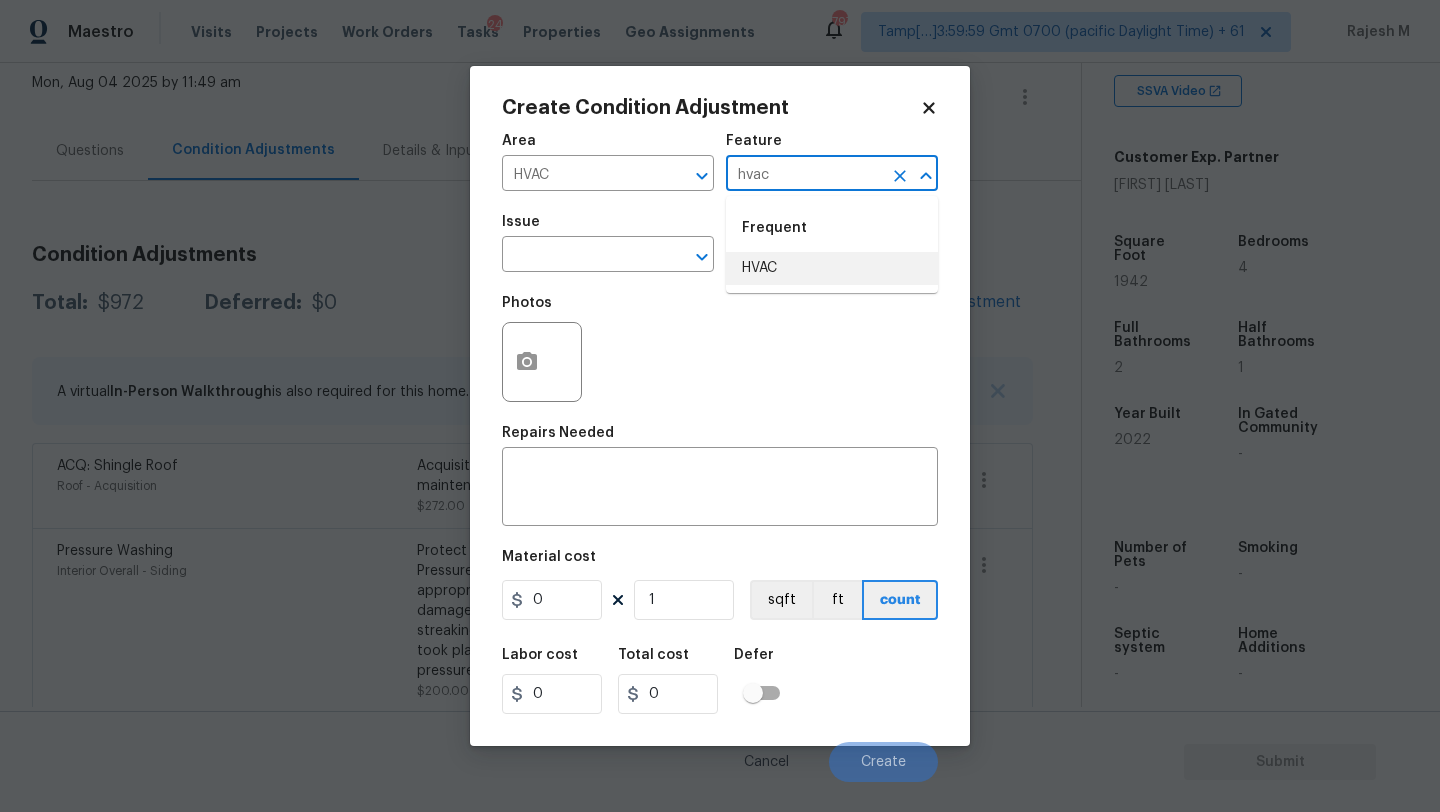 drag, startPoint x: 785, startPoint y: 274, endPoint x: 612, endPoint y: 274, distance: 173 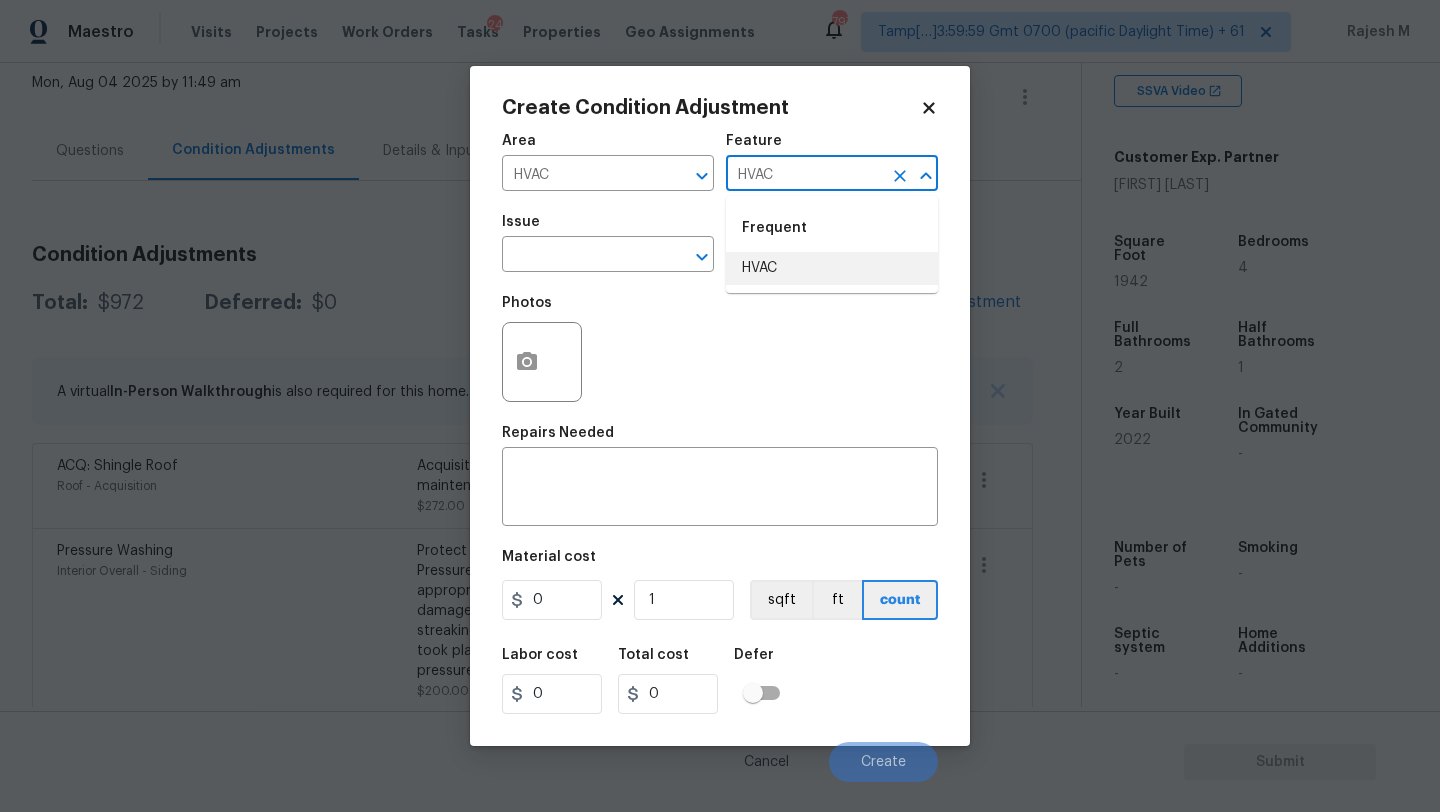type on "HVAC" 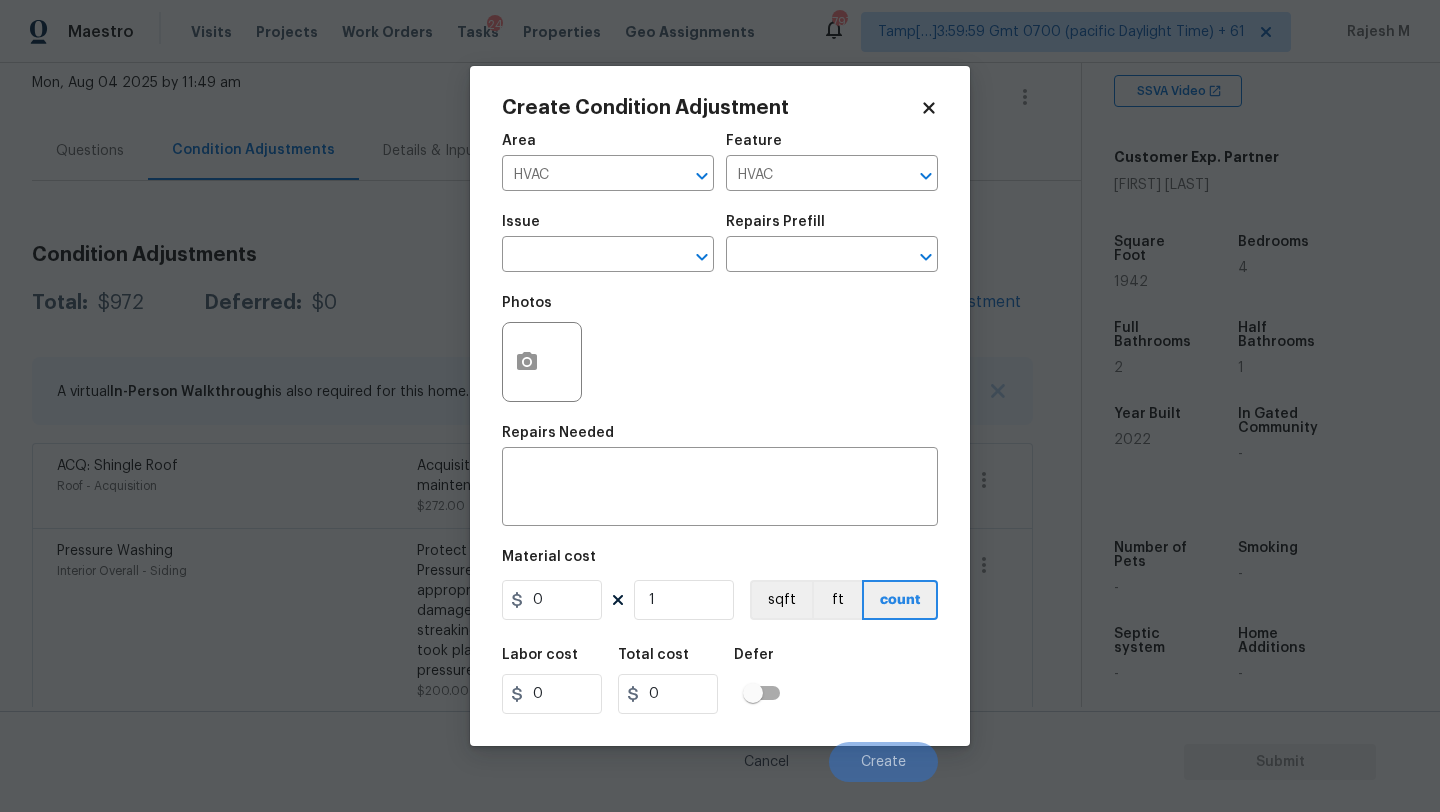 click on "Issue ​" at bounding box center (608, 243) 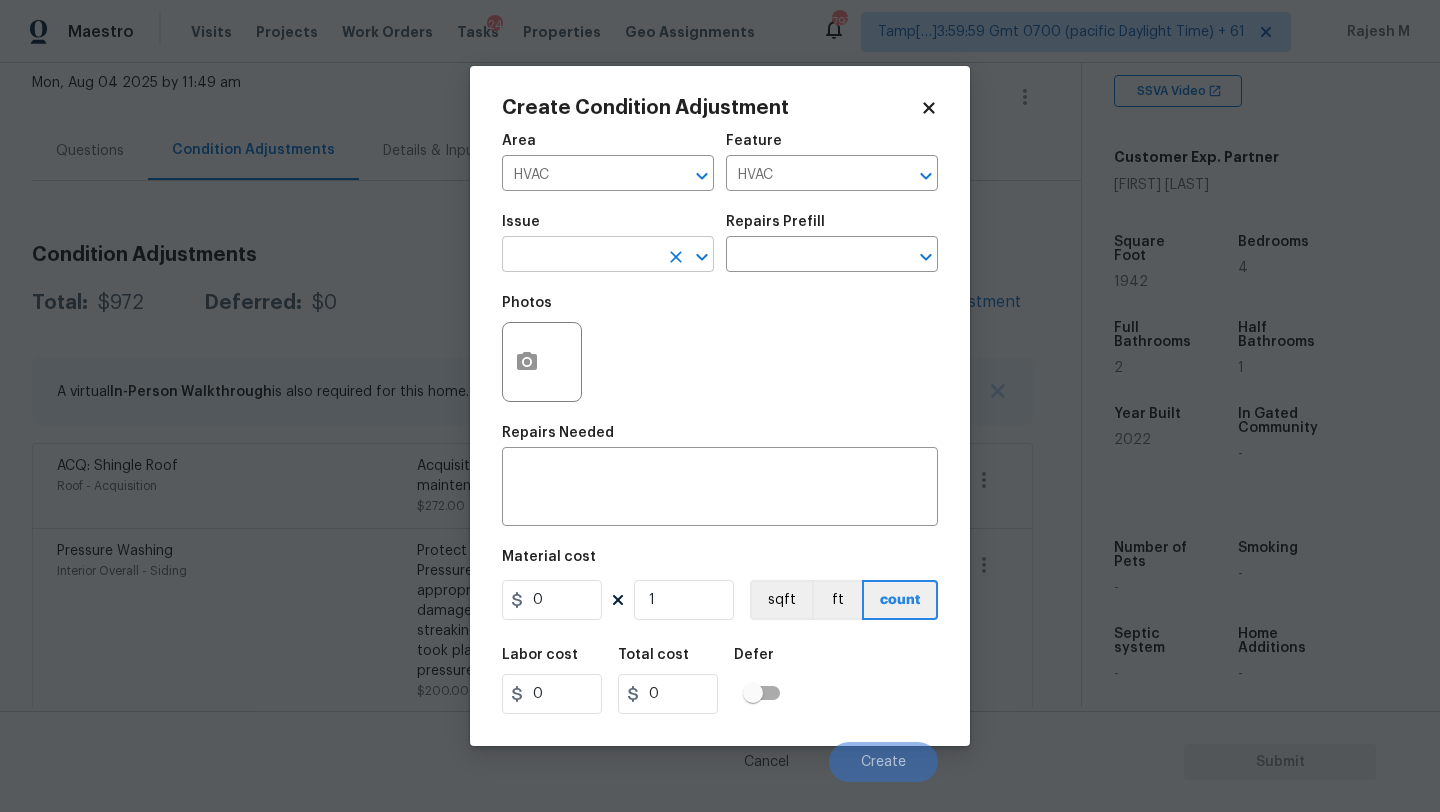 click at bounding box center (580, 256) 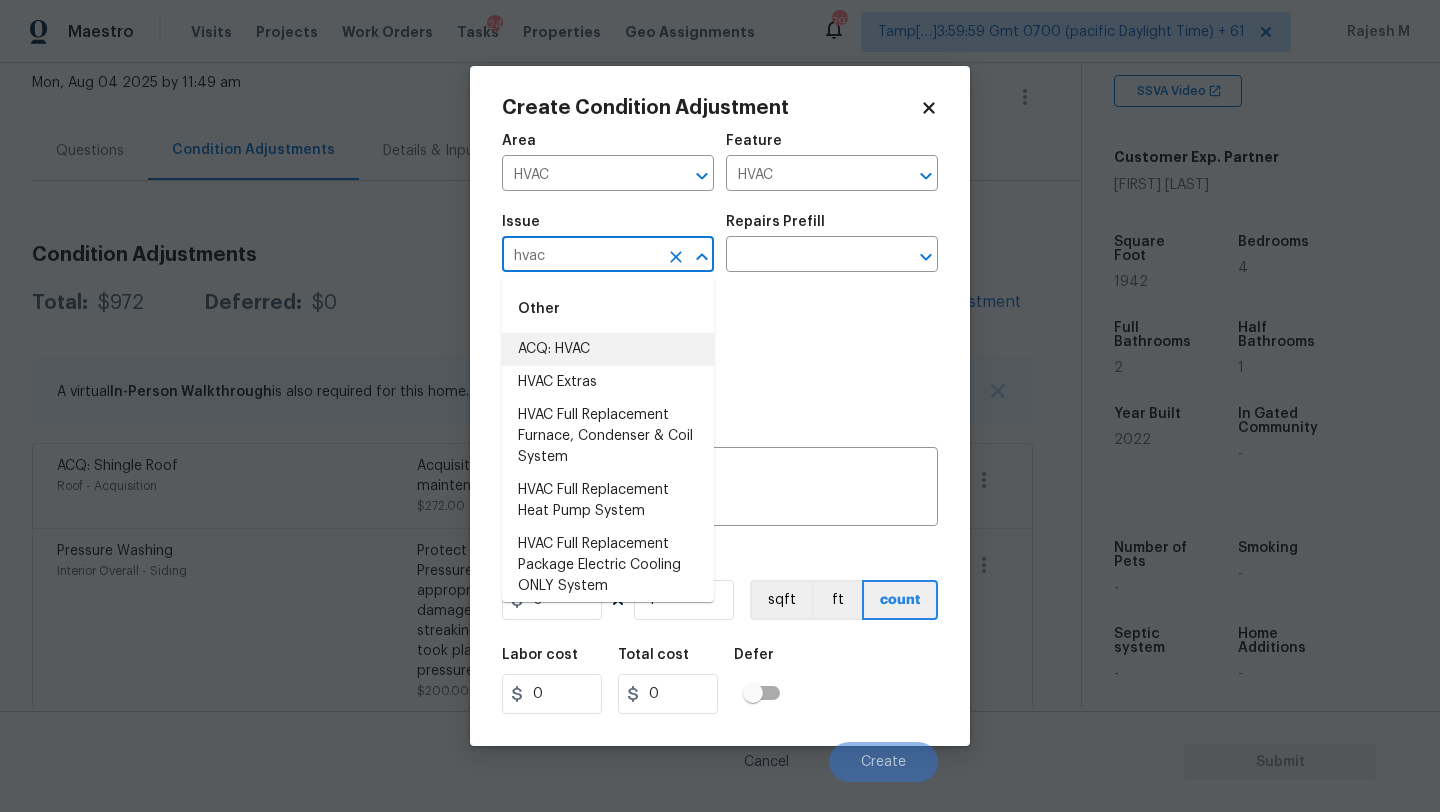 click on "ACQ: HVAC" at bounding box center (608, 349) 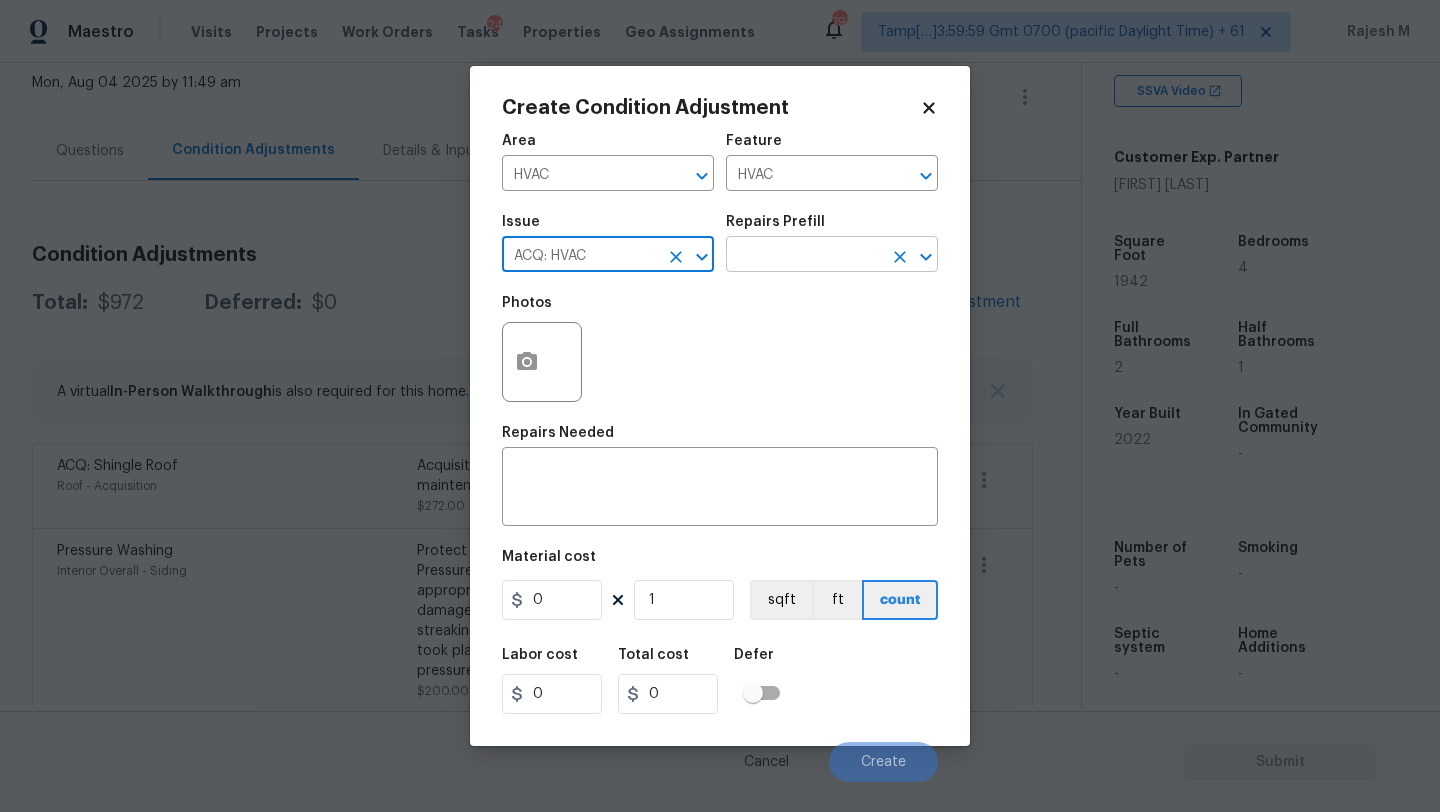 type on "ACQ: HVAC" 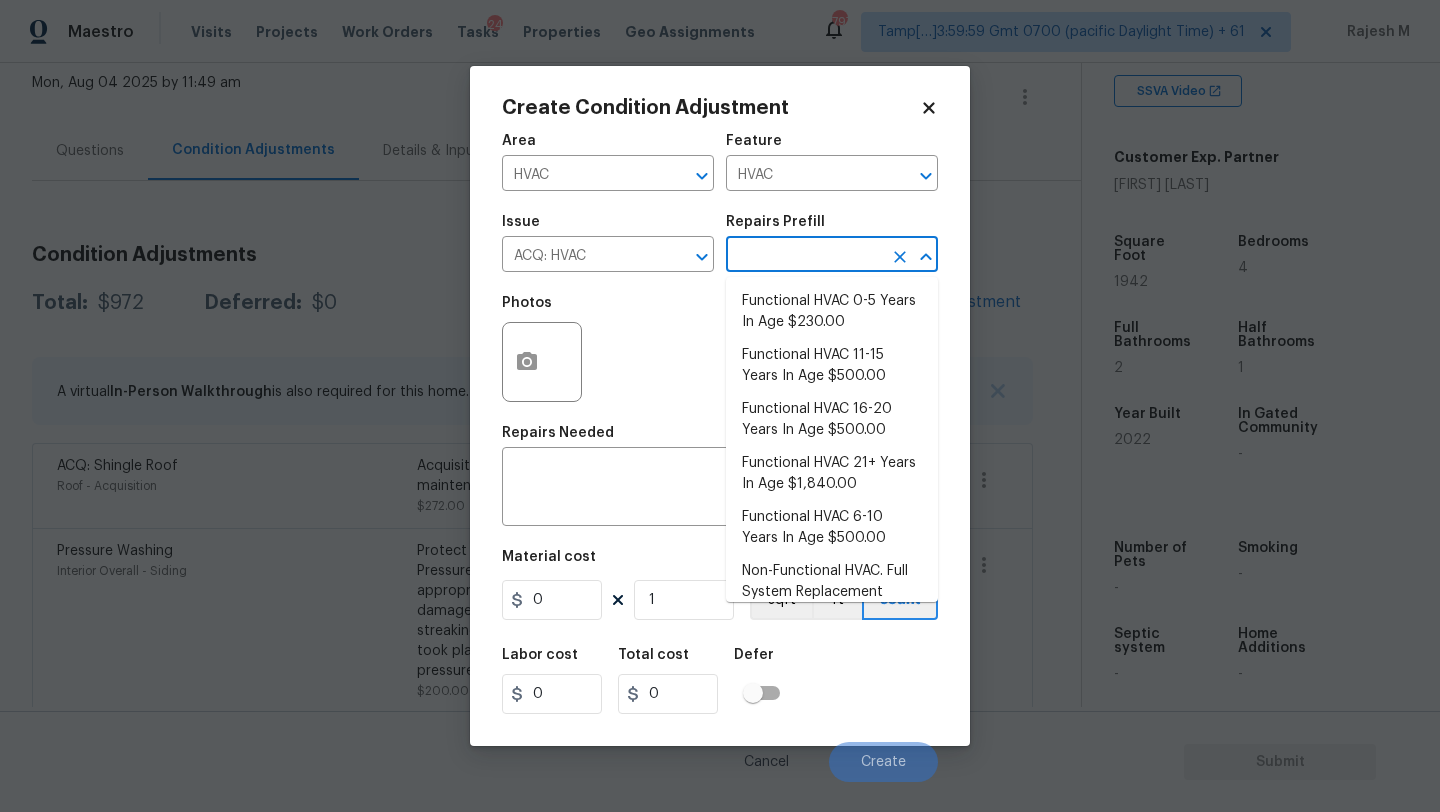 click at bounding box center (804, 256) 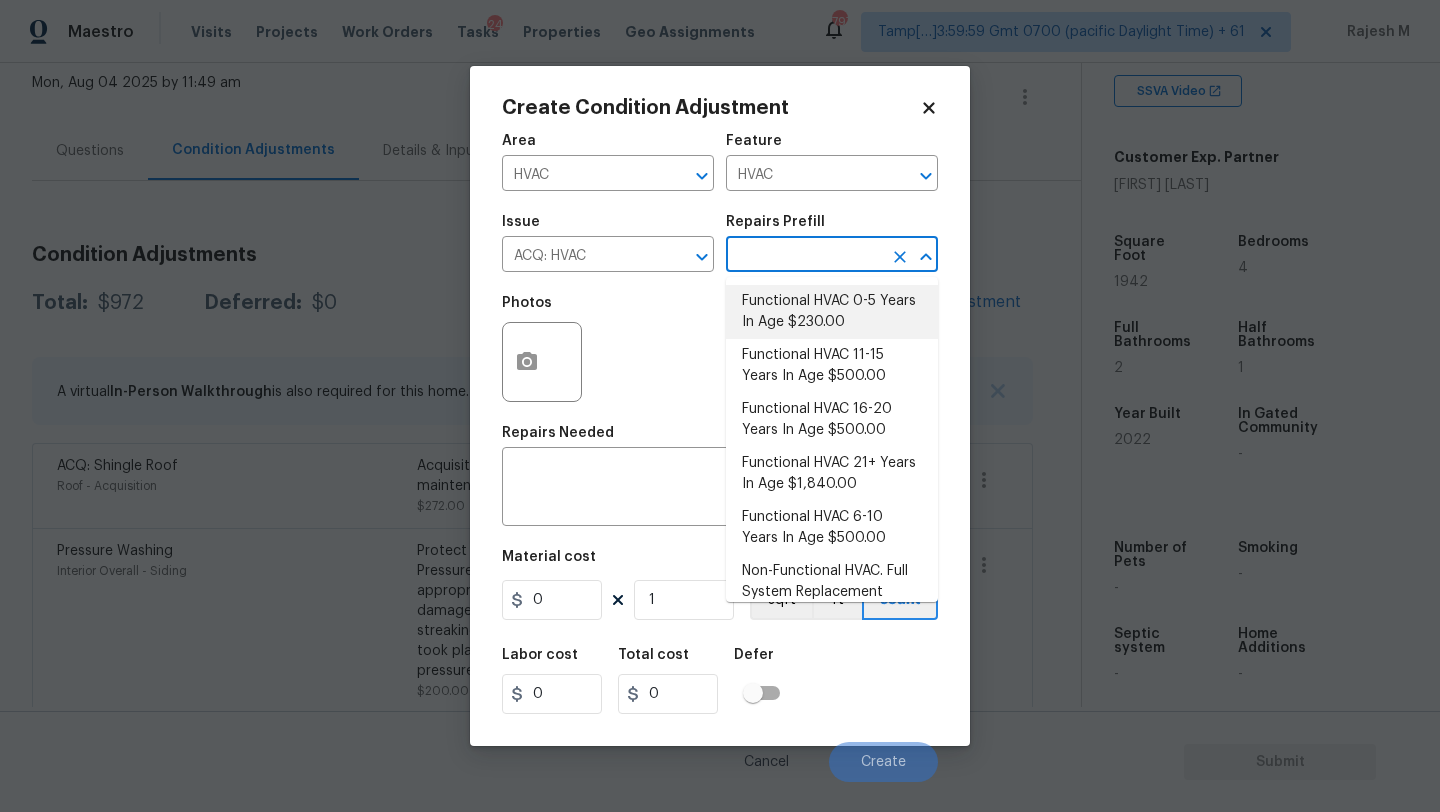 click on "Functional HVAC 0-5 Years In Age $230.00" at bounding box center [832, 312] 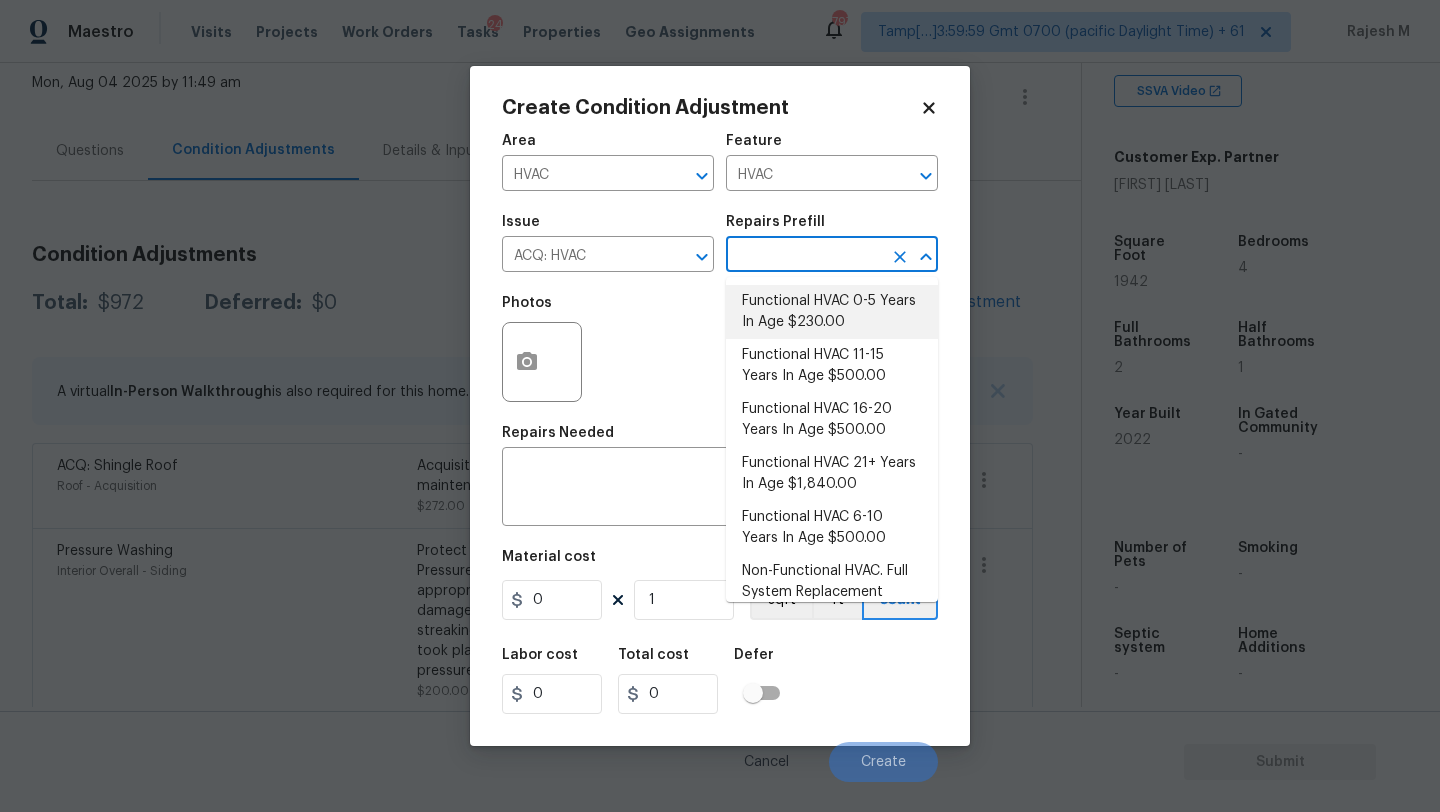 type 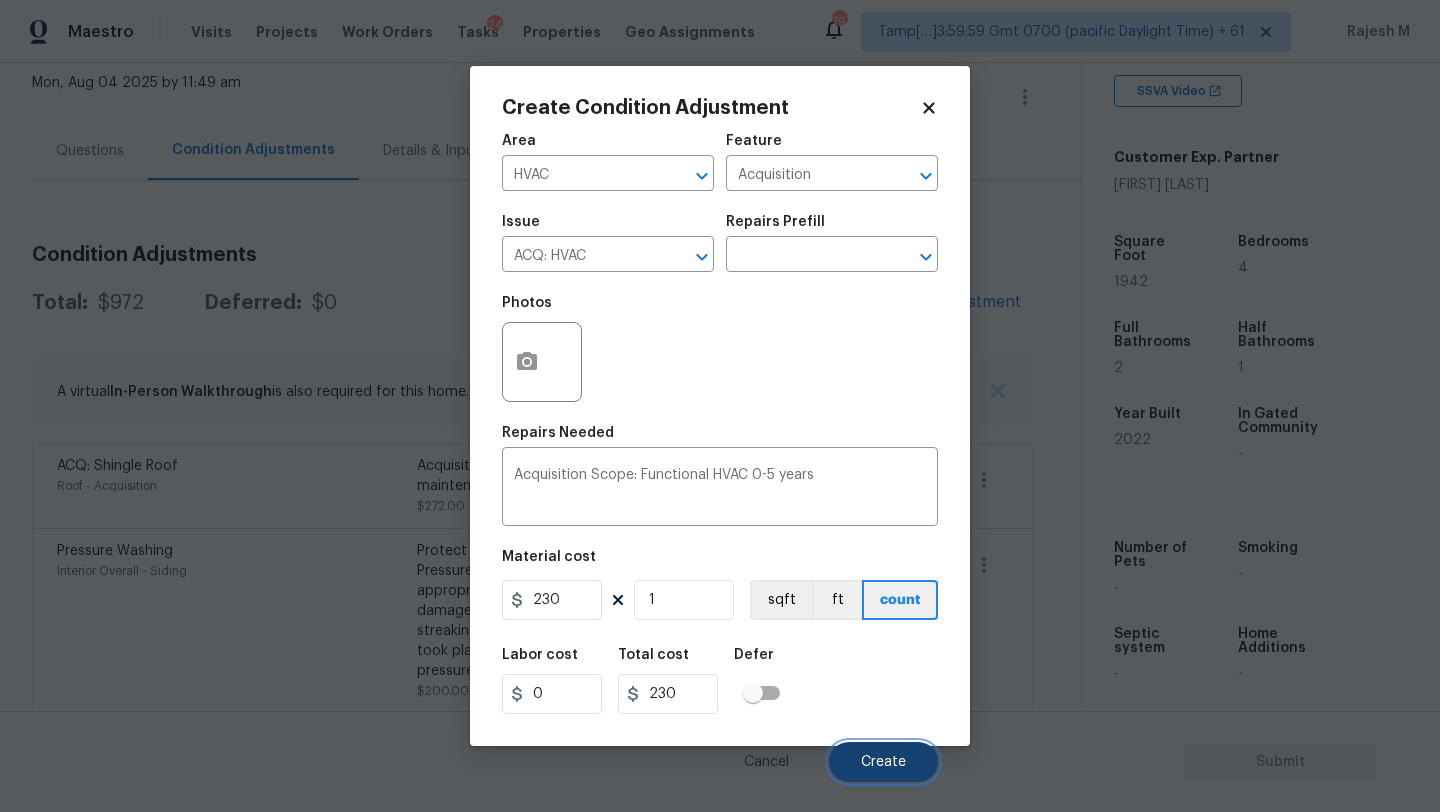 click on "Create" at bounding box center (883, 762) 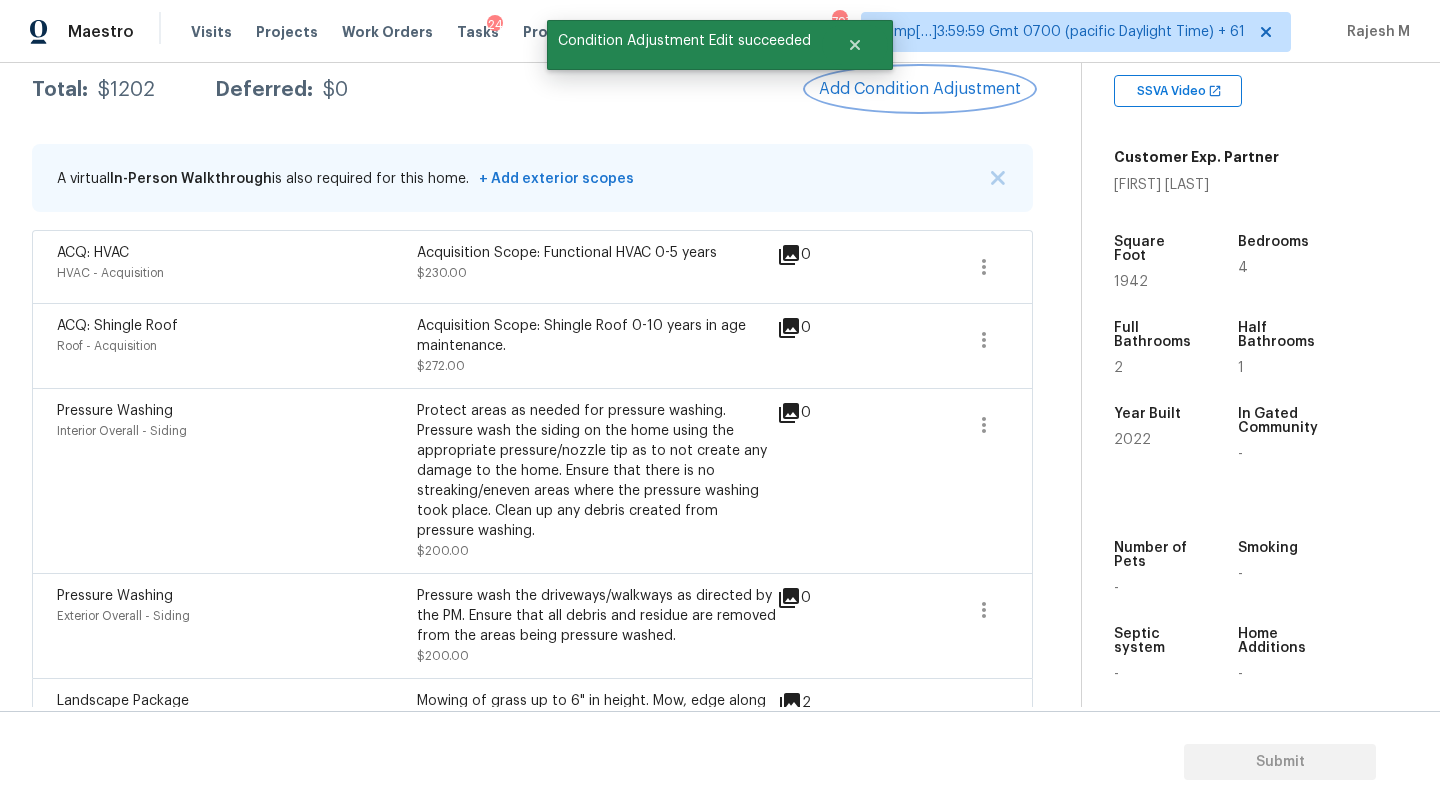 scroll, scrollTop: 258, scrollLeft: 0, axis: vertical 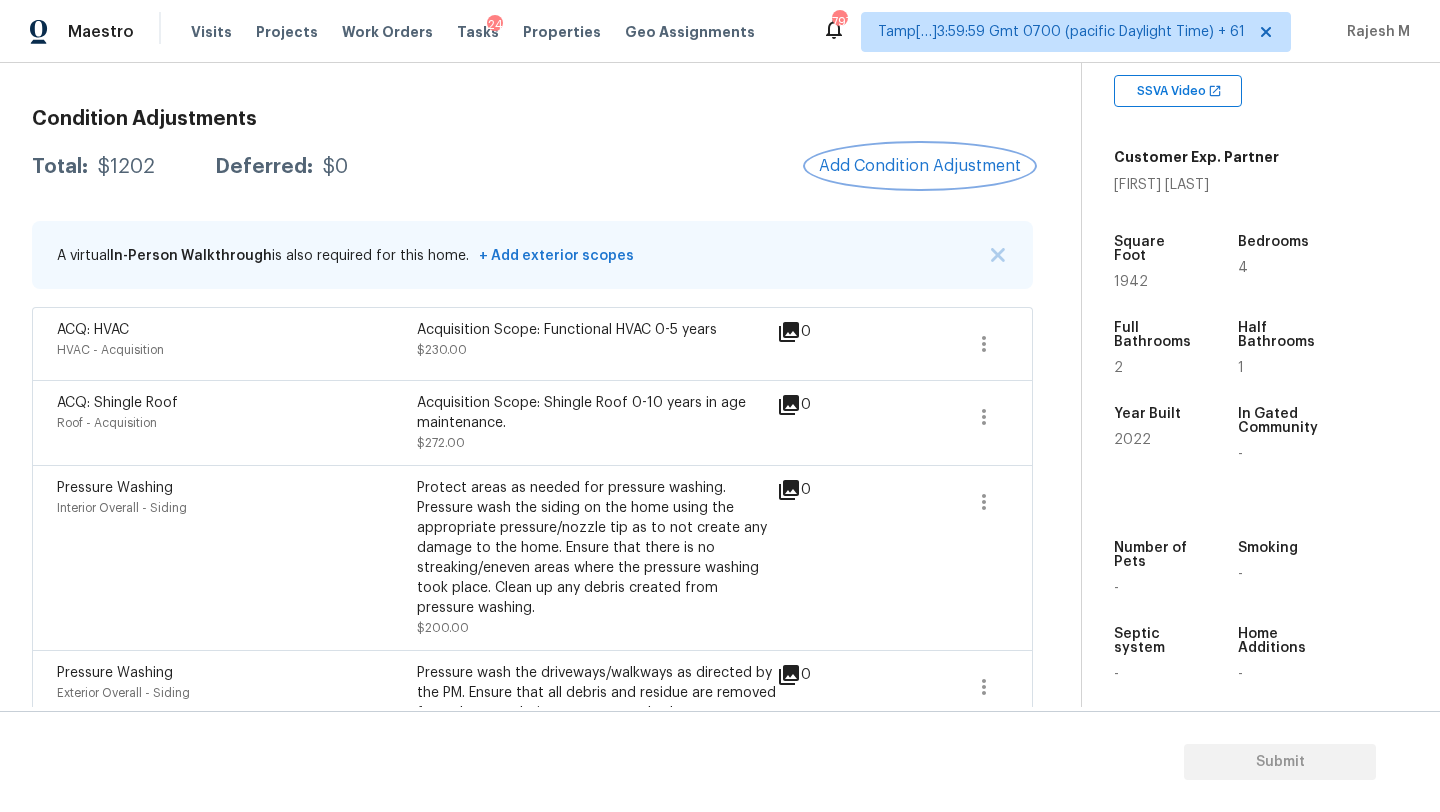 click on "Add Condition Adjustment" at bounding box center [920, 166] 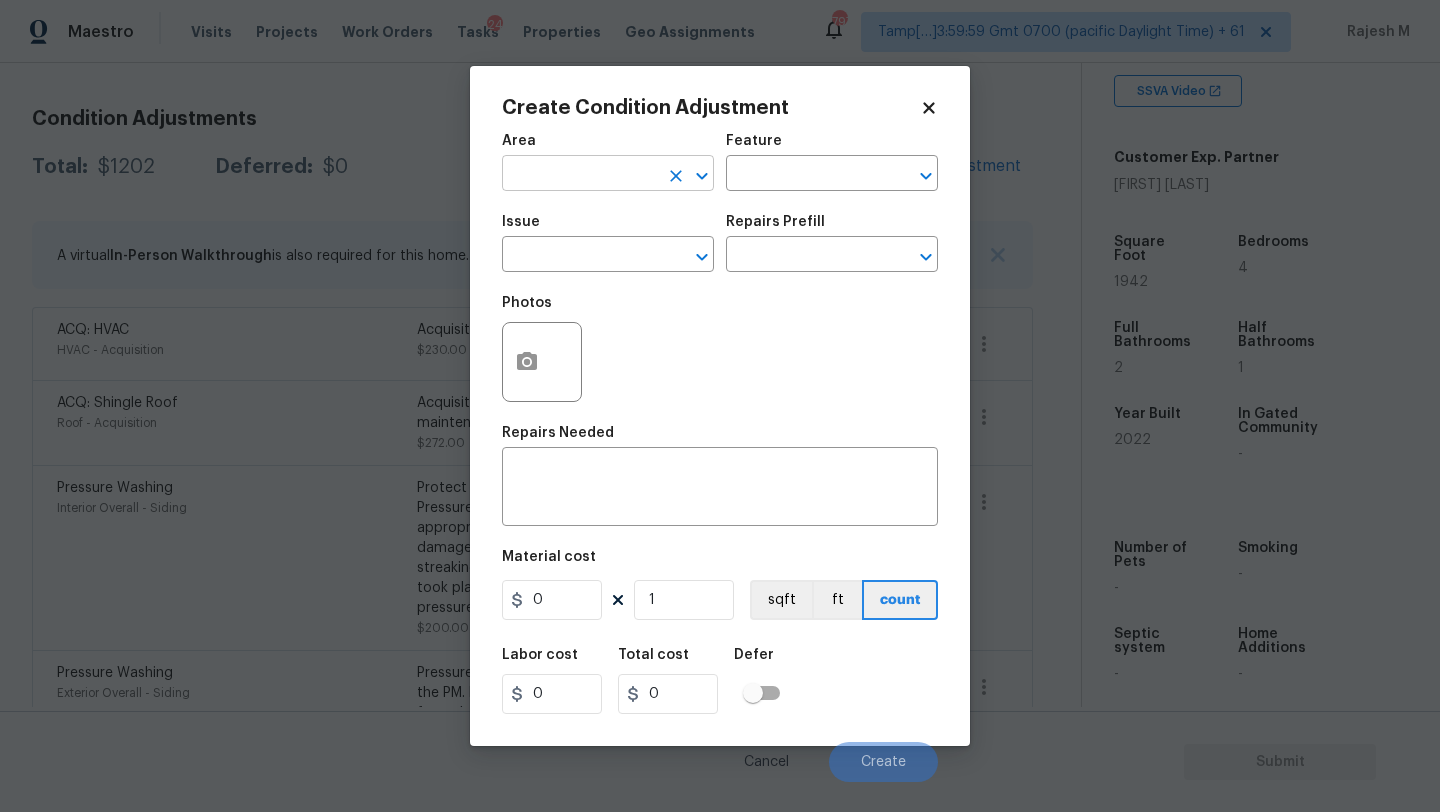 click at bounding box center (580, 175) 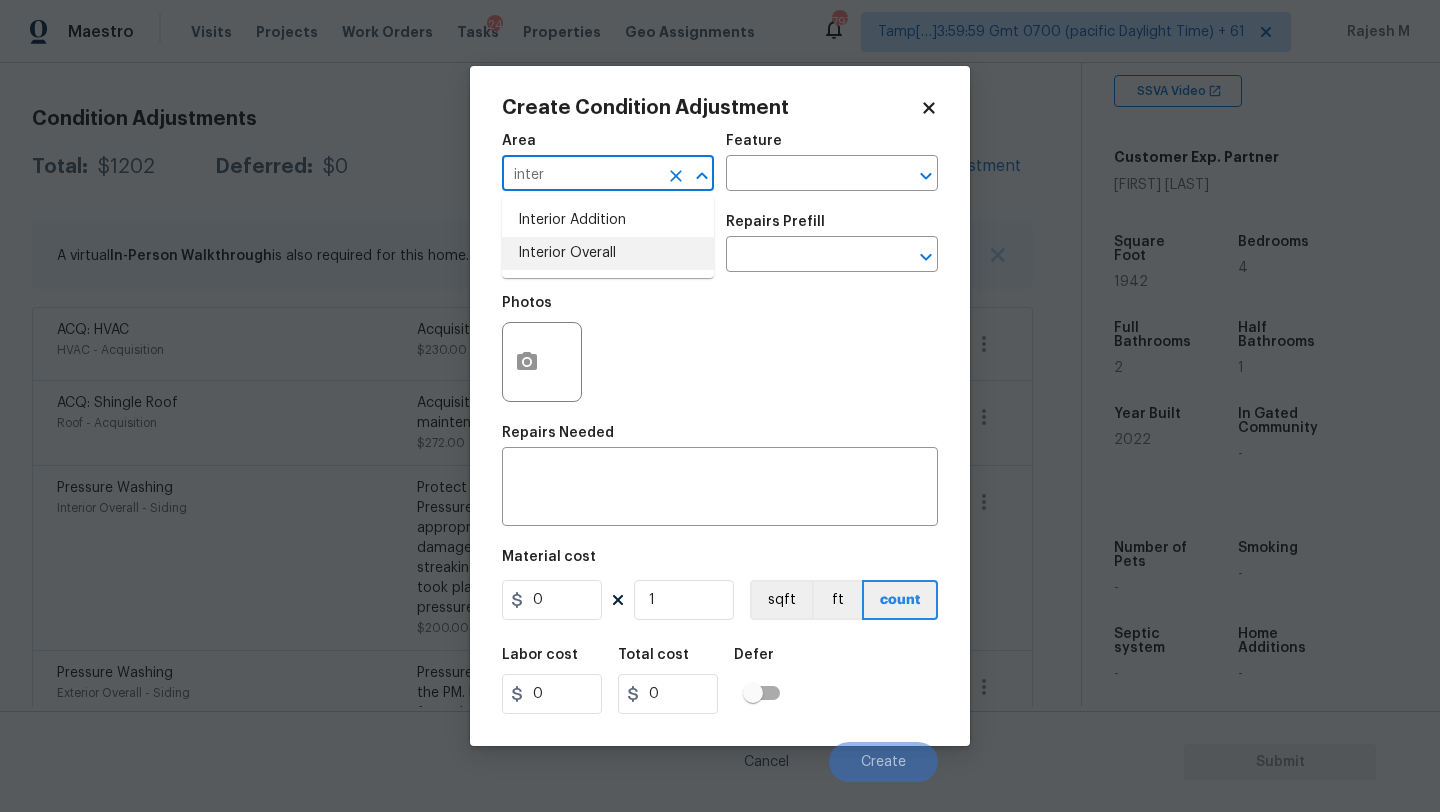 click on "Interior Overall" at bounding box center [608, 253] 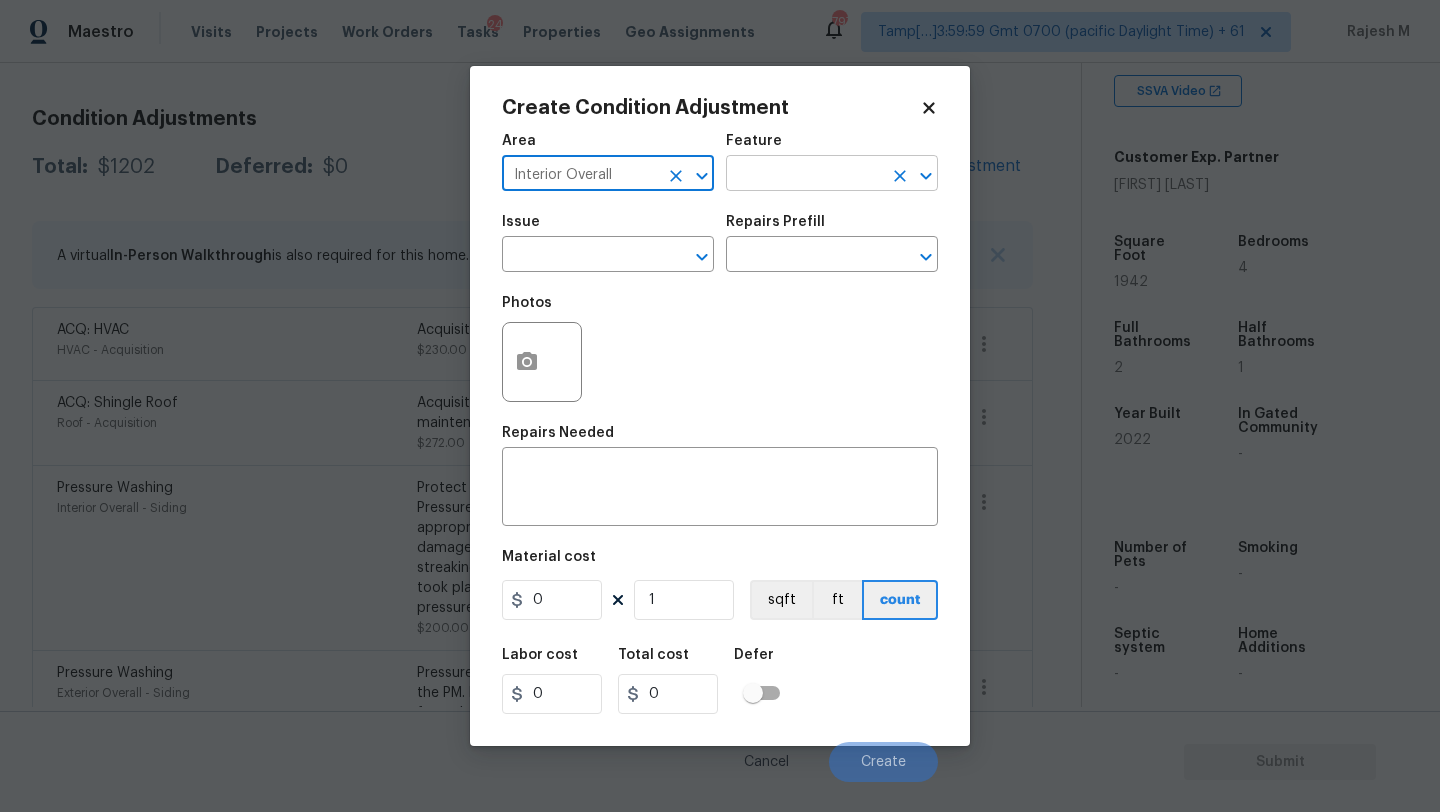 type on "Interior Overall" 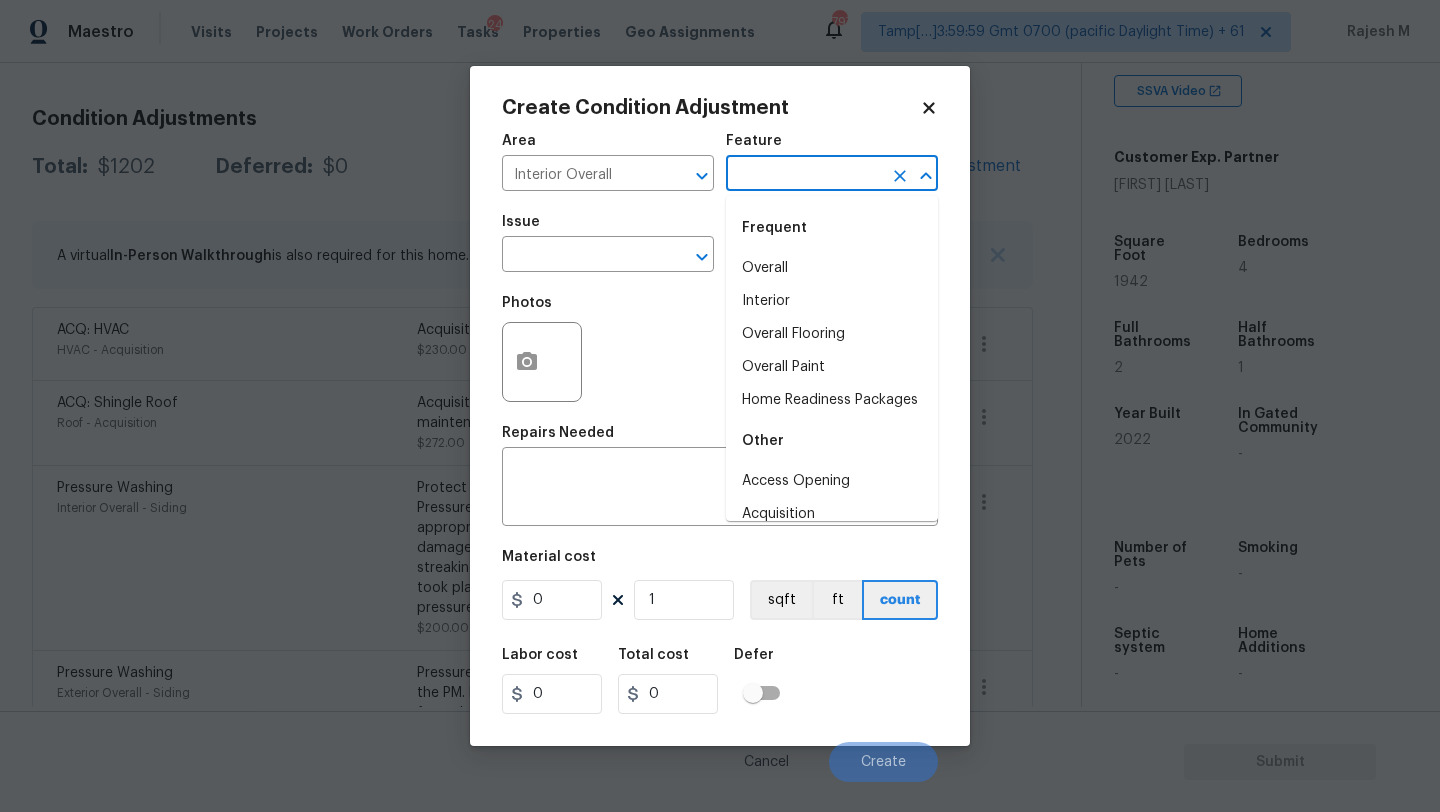 click at bounding box center [804, 175] 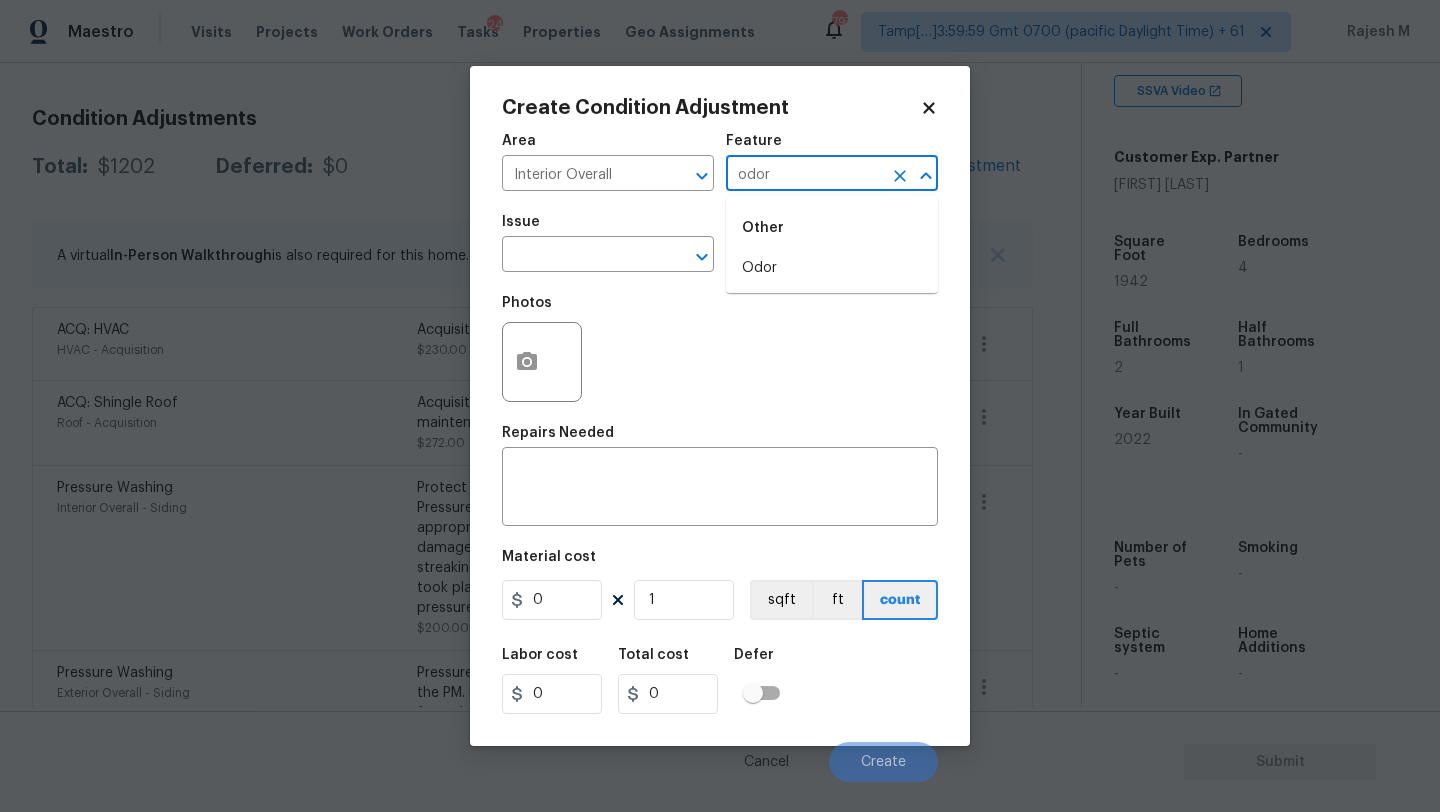 click on "Odor" at bounding box center [832, 268] 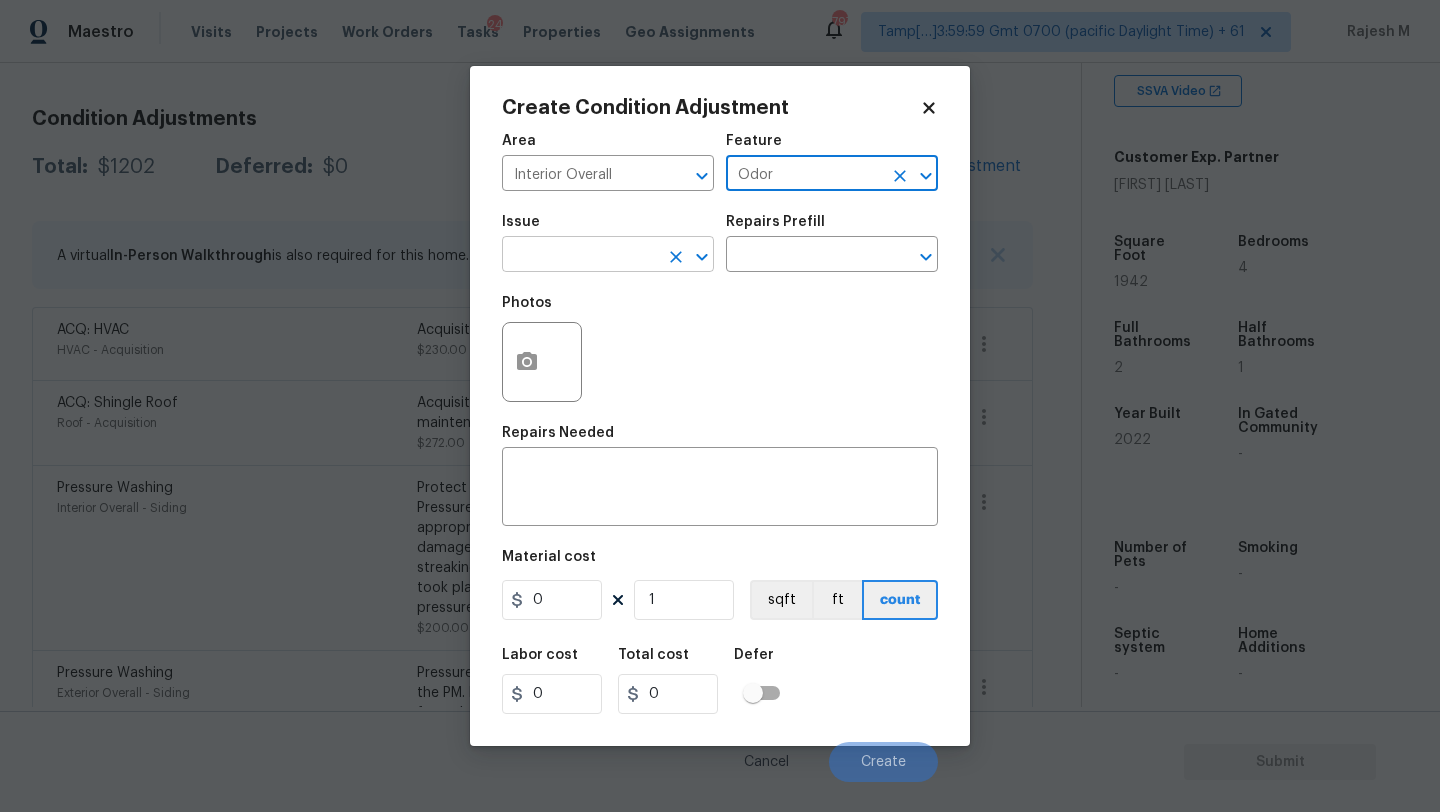 type on "Odor" 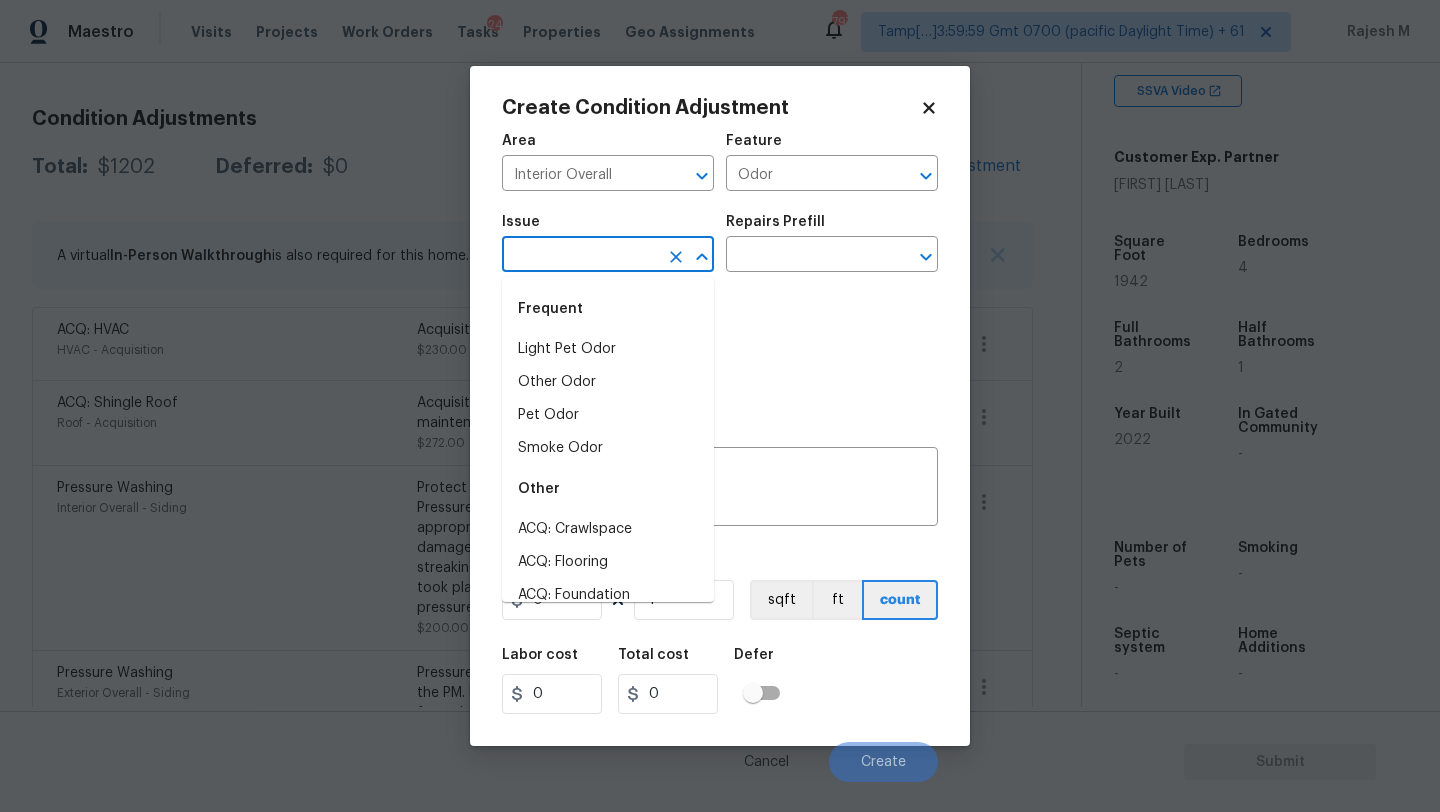 click at bounding box center [580, 256] 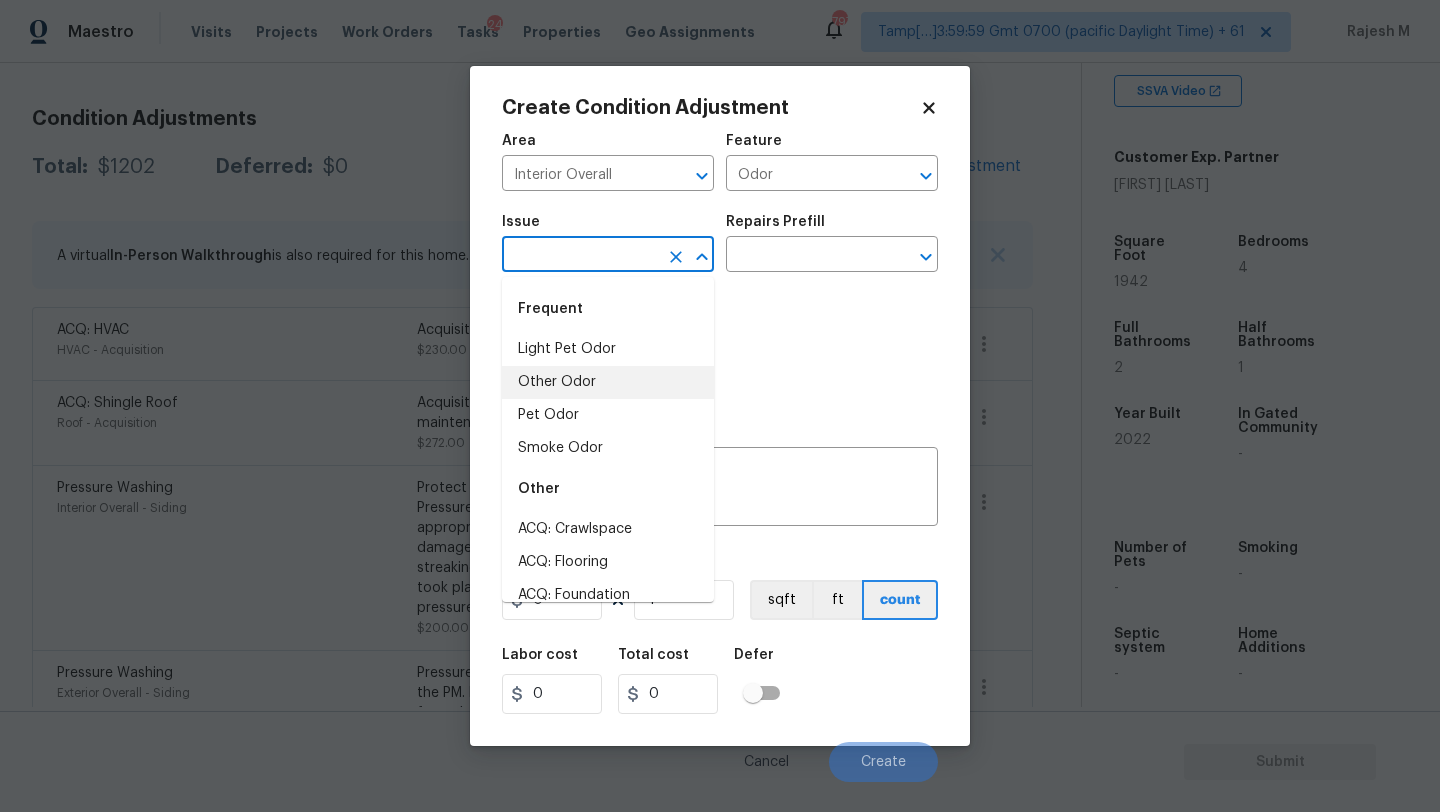 click on "Light Pet Odor" at bounding box center [608, 349] 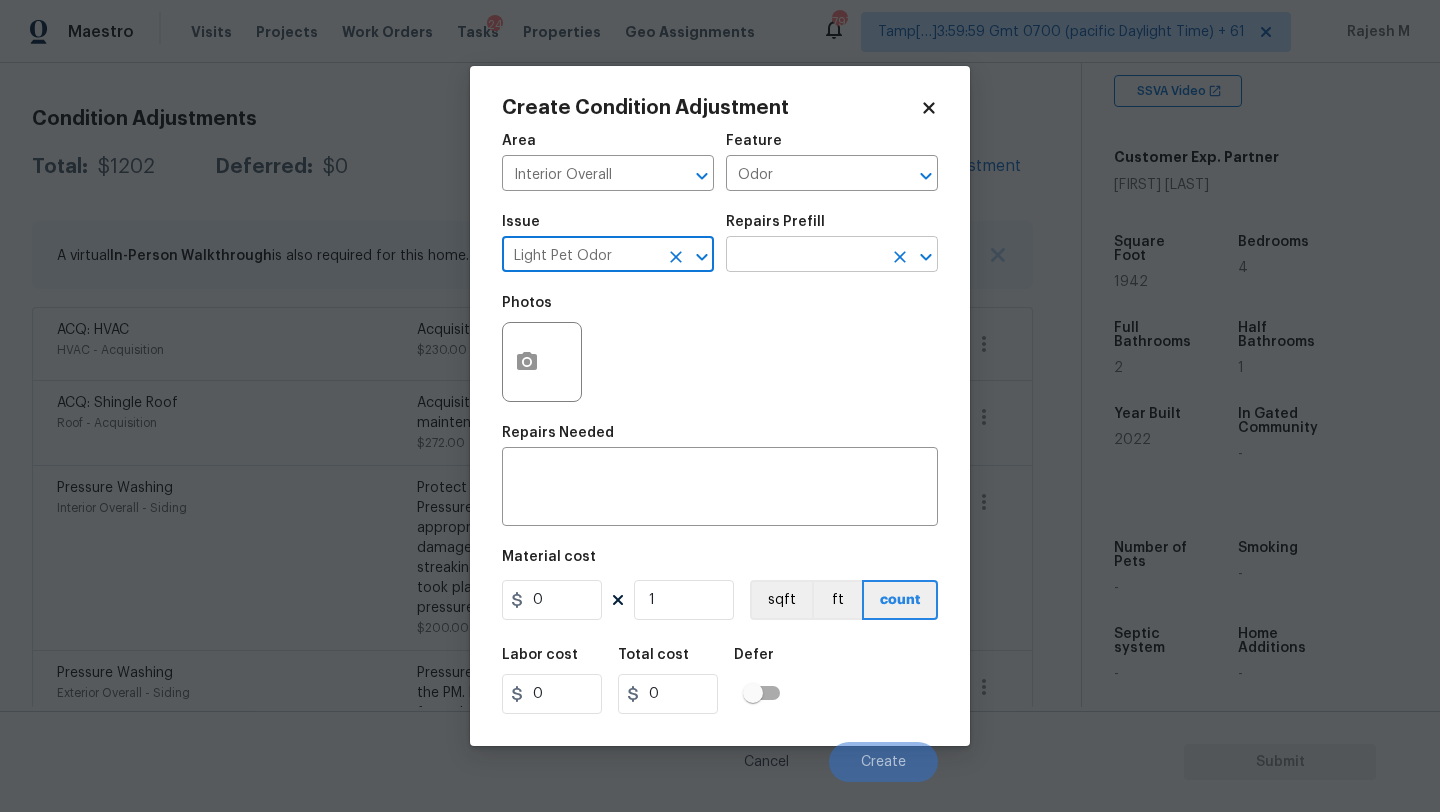 click at bounding box center [804, 256] 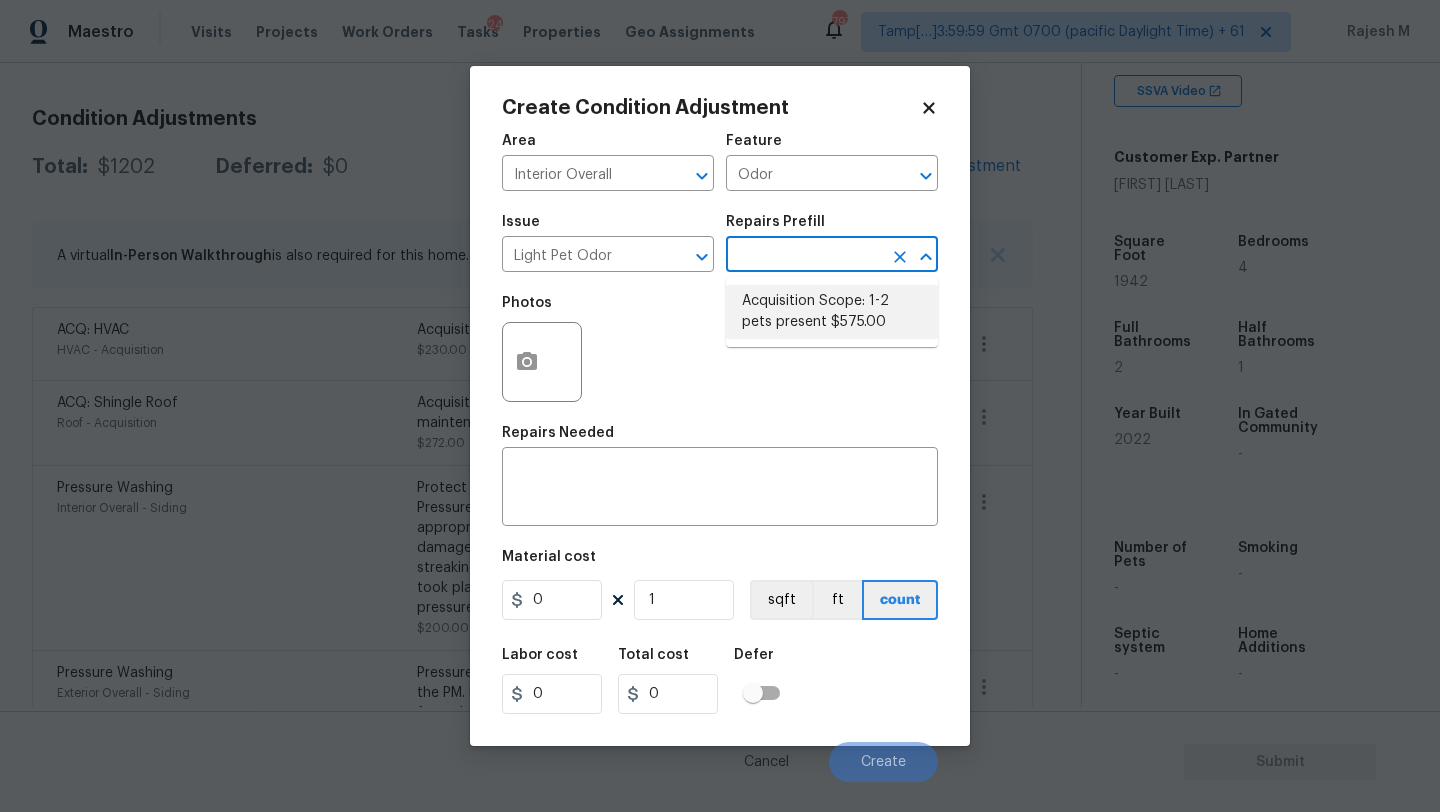 click on "Acquisition Scope: 1-2 pets present $575.00" at bounding box center [832, 312] 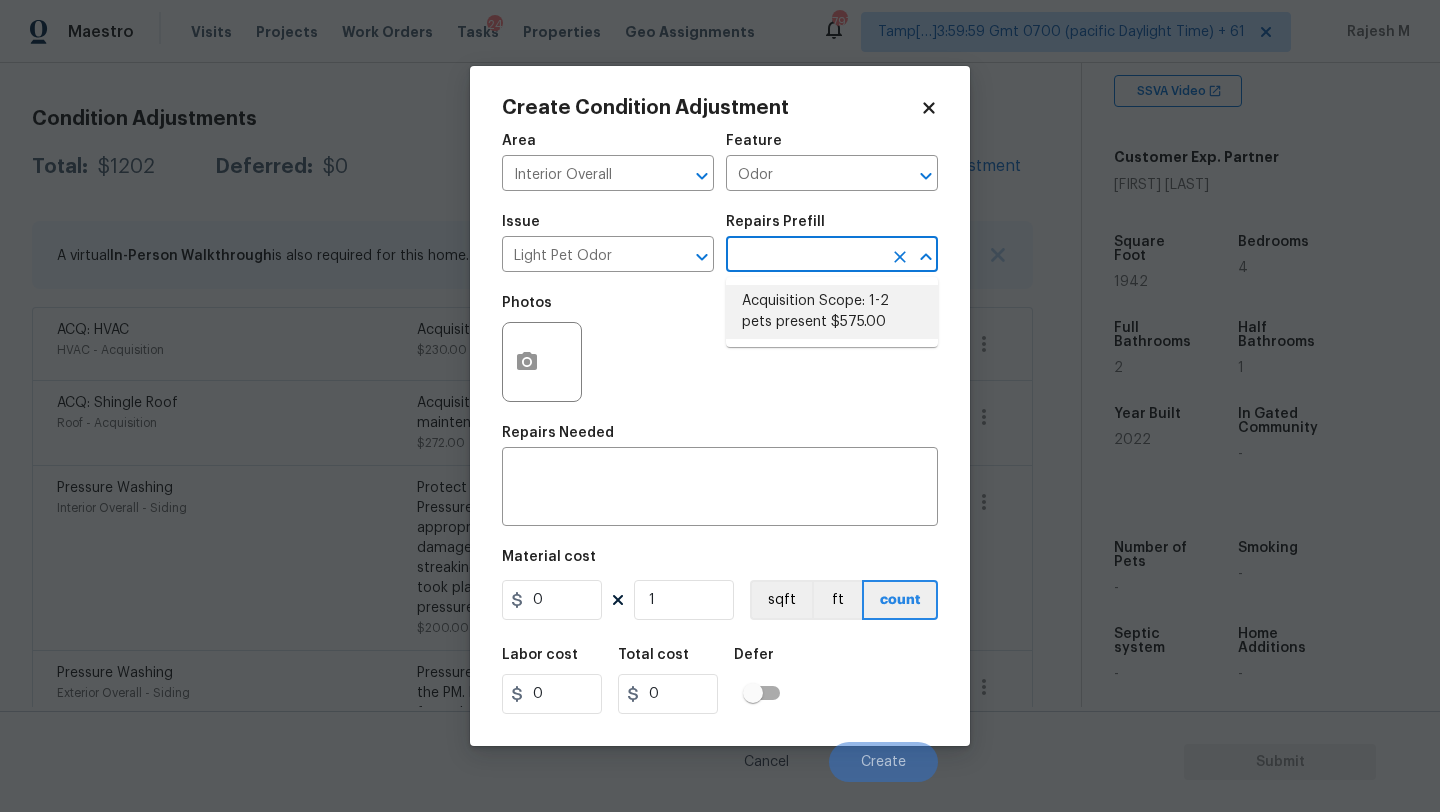 type on "575" 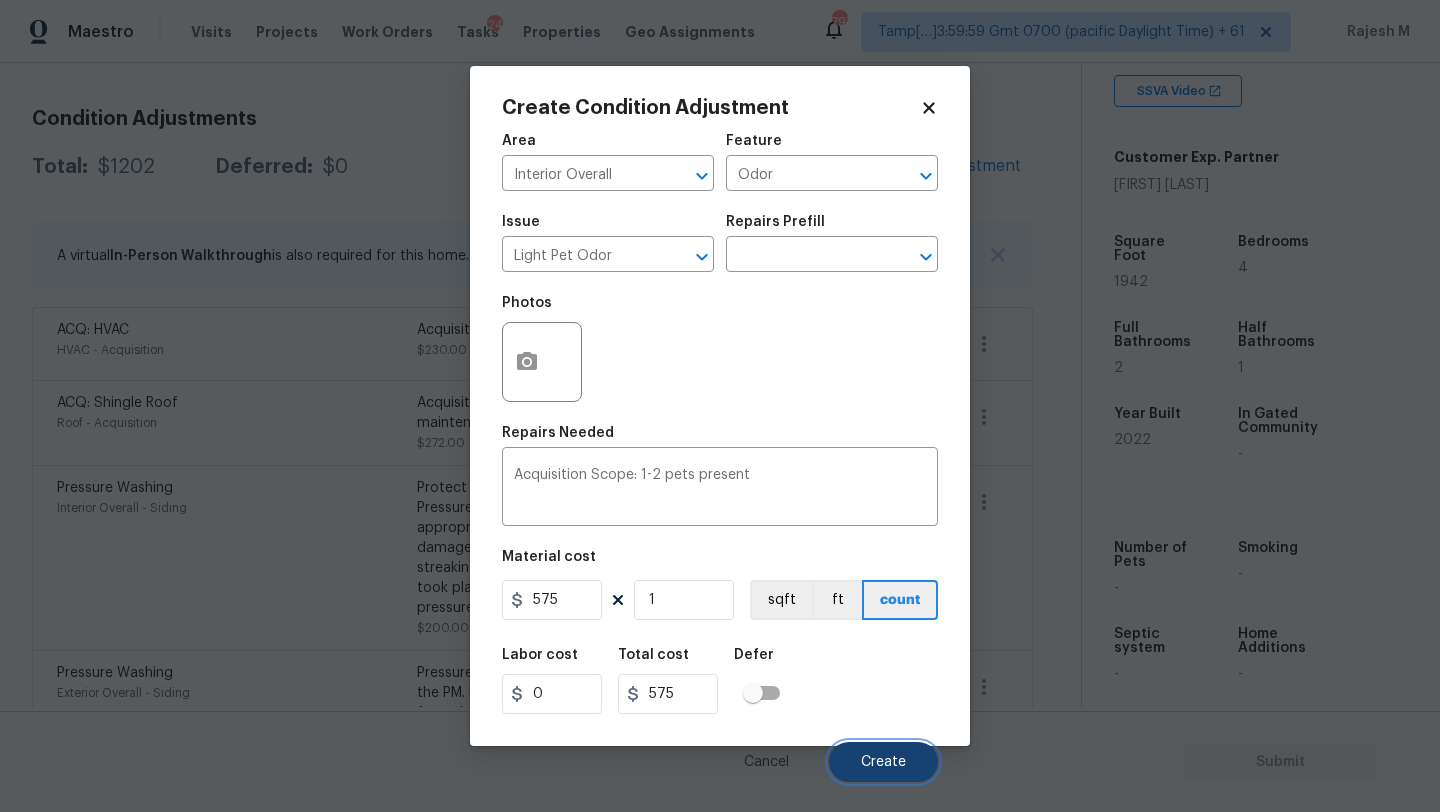 click on "Create" at bounding box center [883, 762] 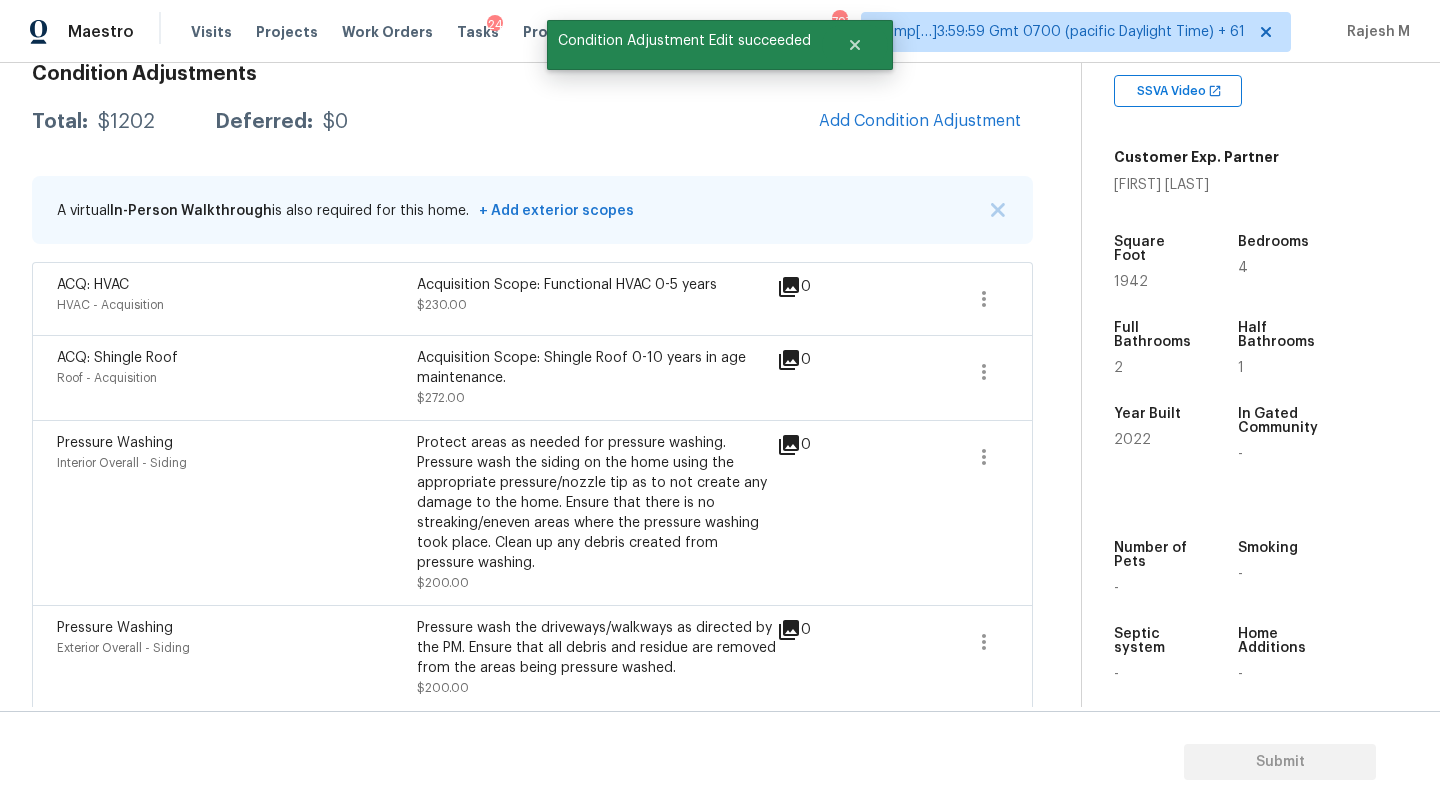 scroll, scrollTop: 258, scrollLeft: 0, axis: vertical 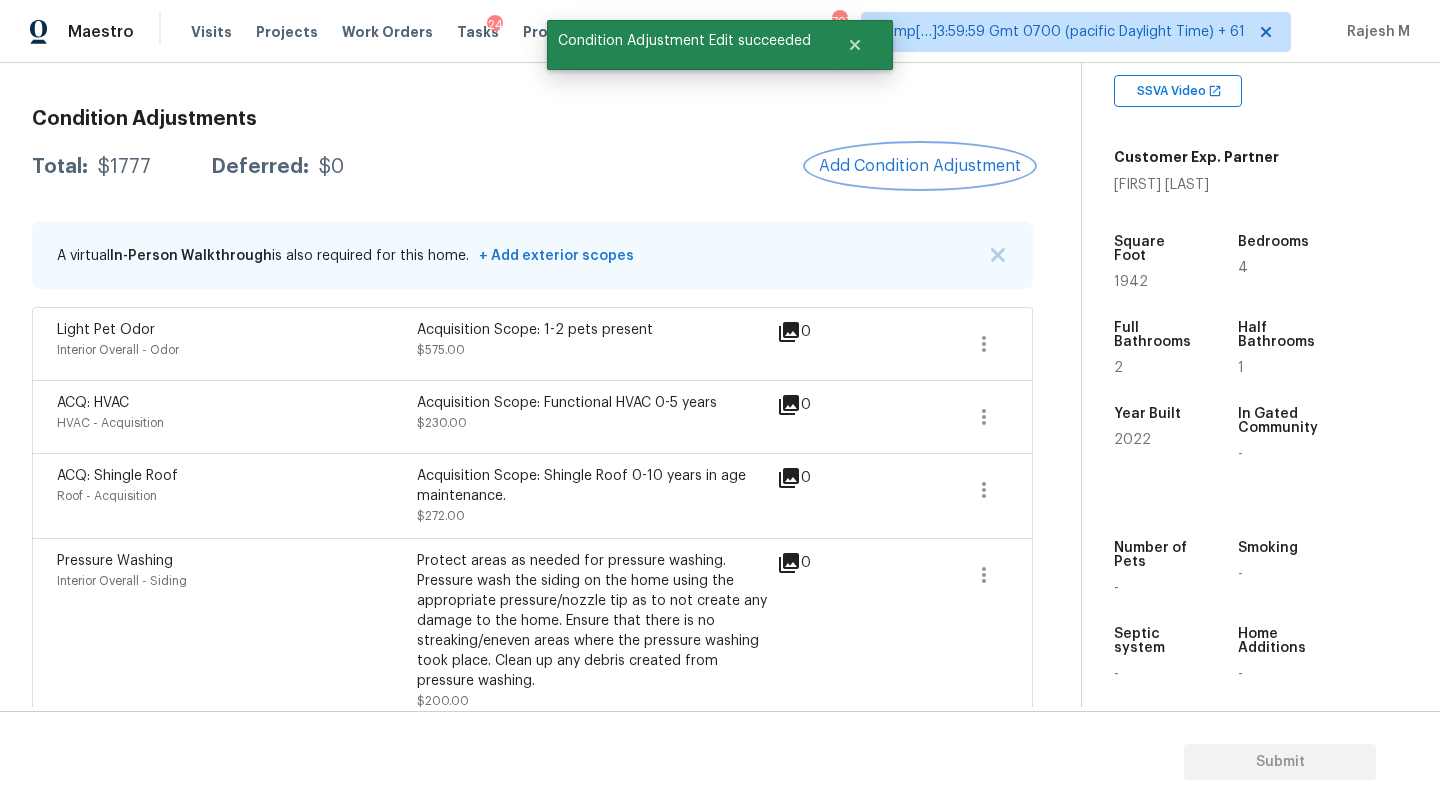 click on "Add Condition Adjustment" at bounding box center (920, 166) 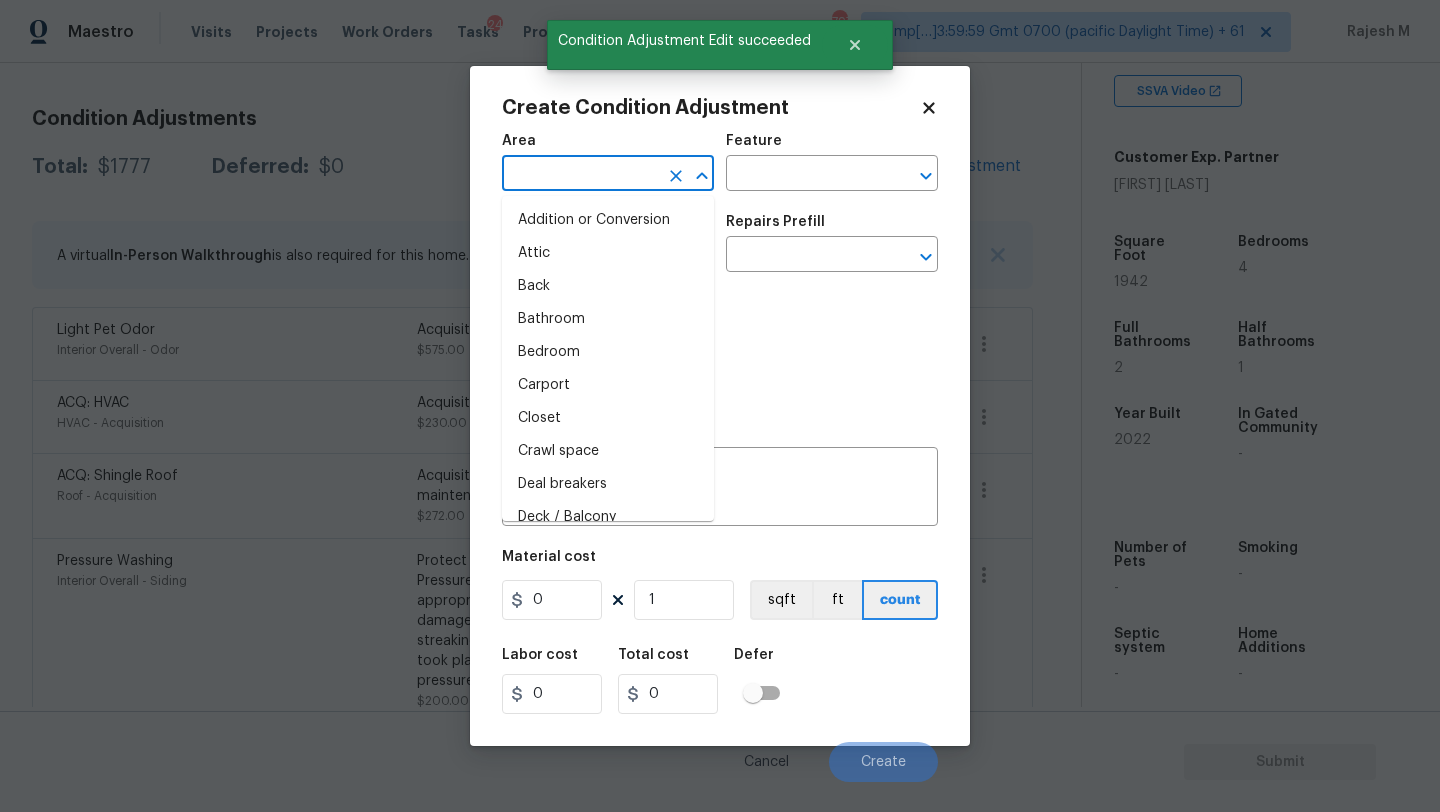click at bounding box center (580, 175) 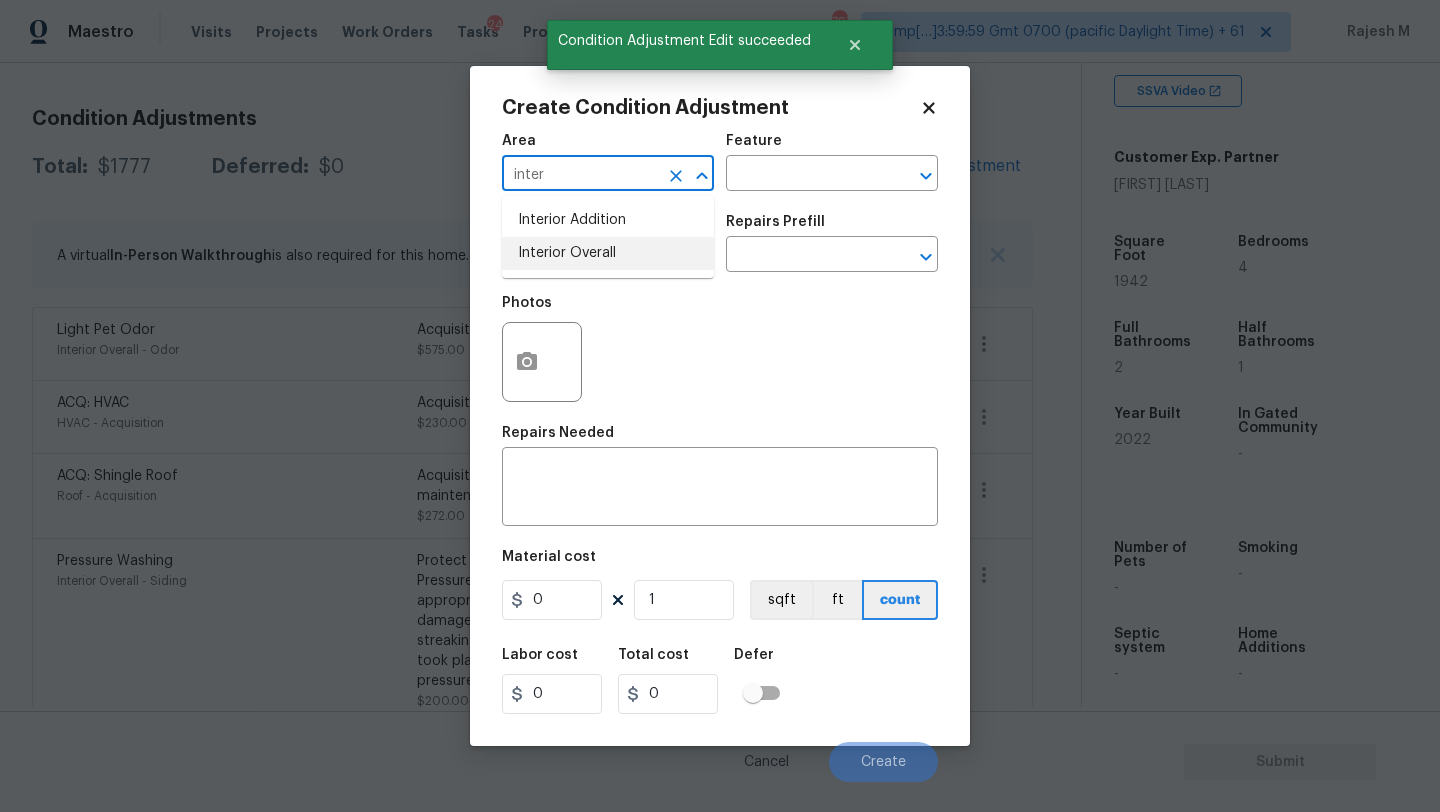 click on "Interior Overall" at bounding box center [608, 253] 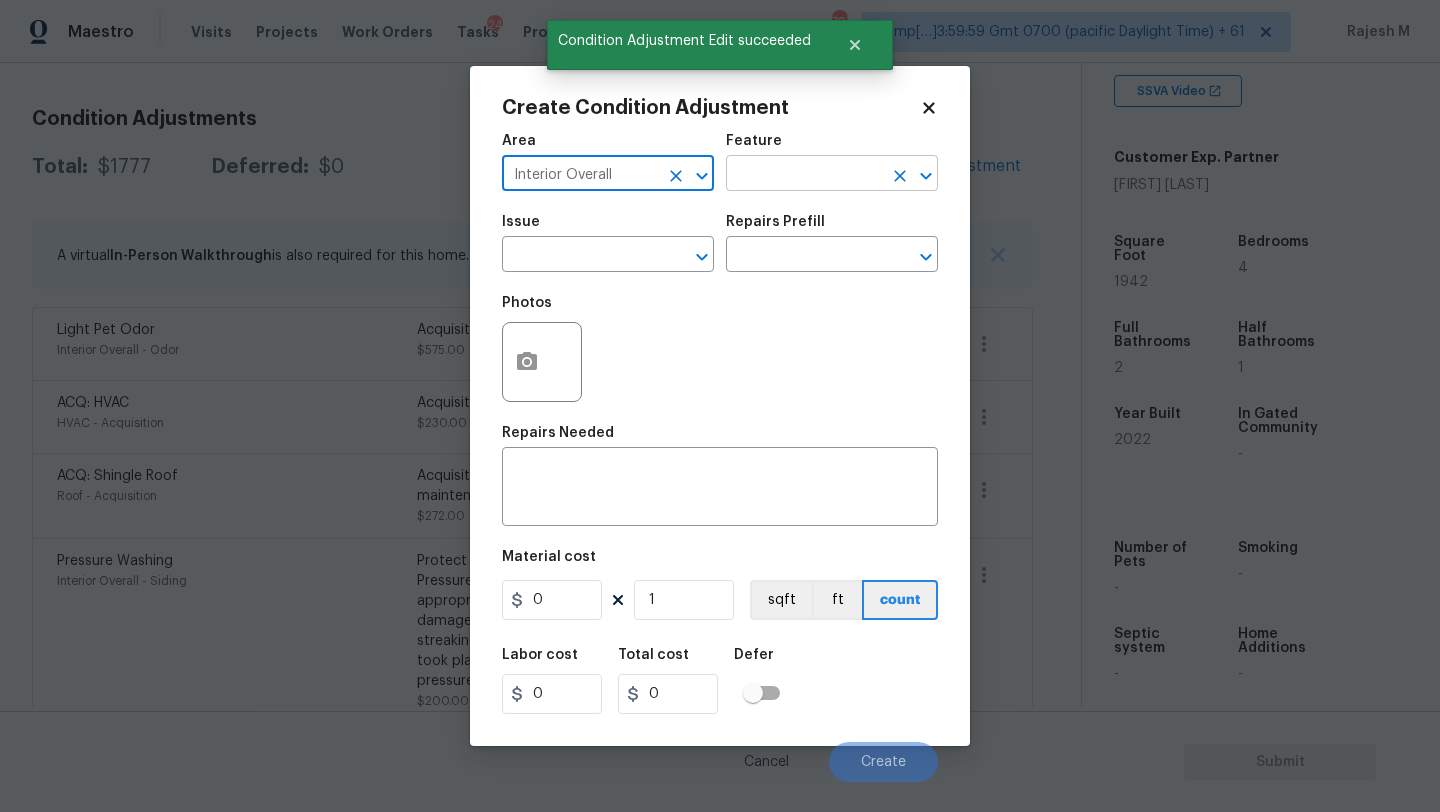 type on "Interior Overall" 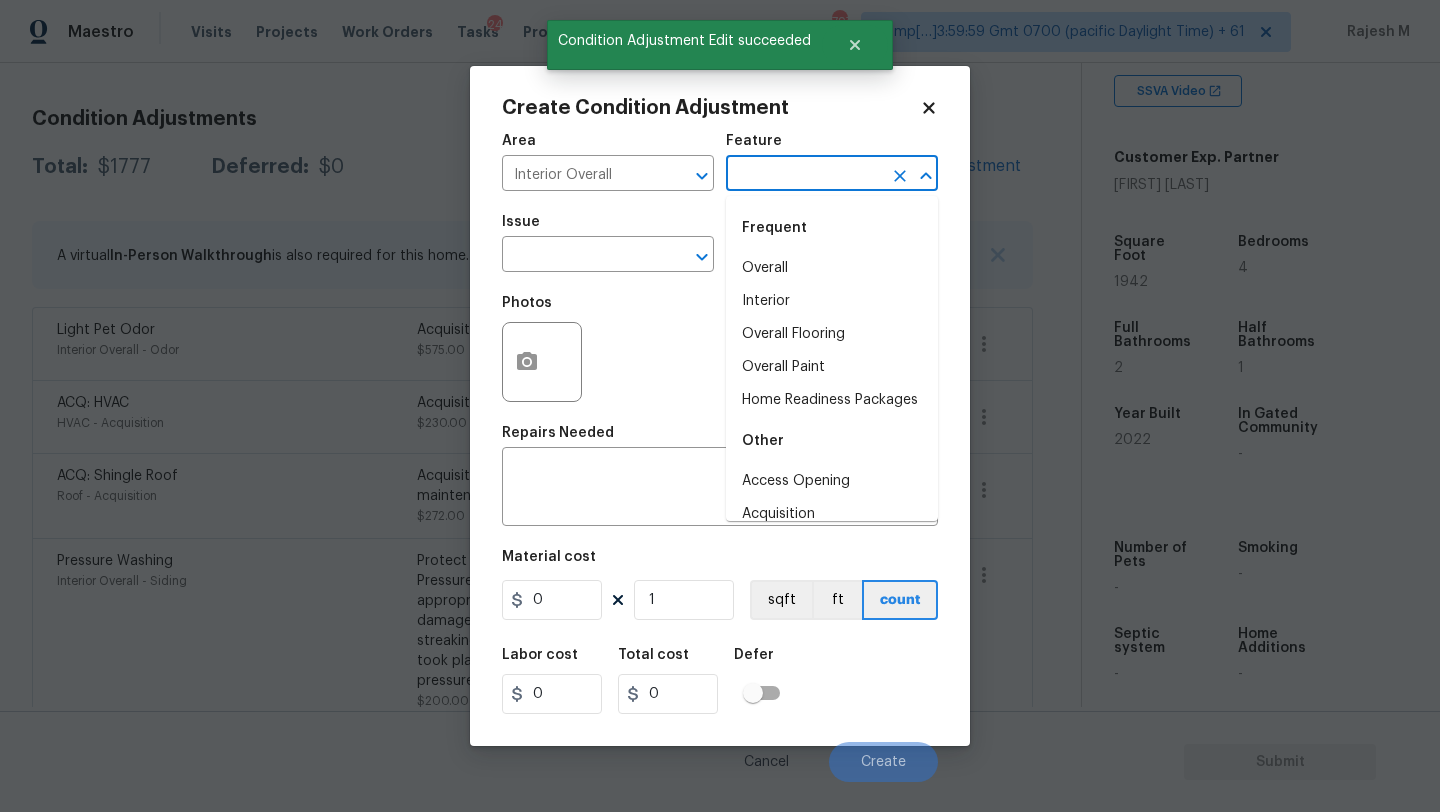 click at bounding box center [804, 175] 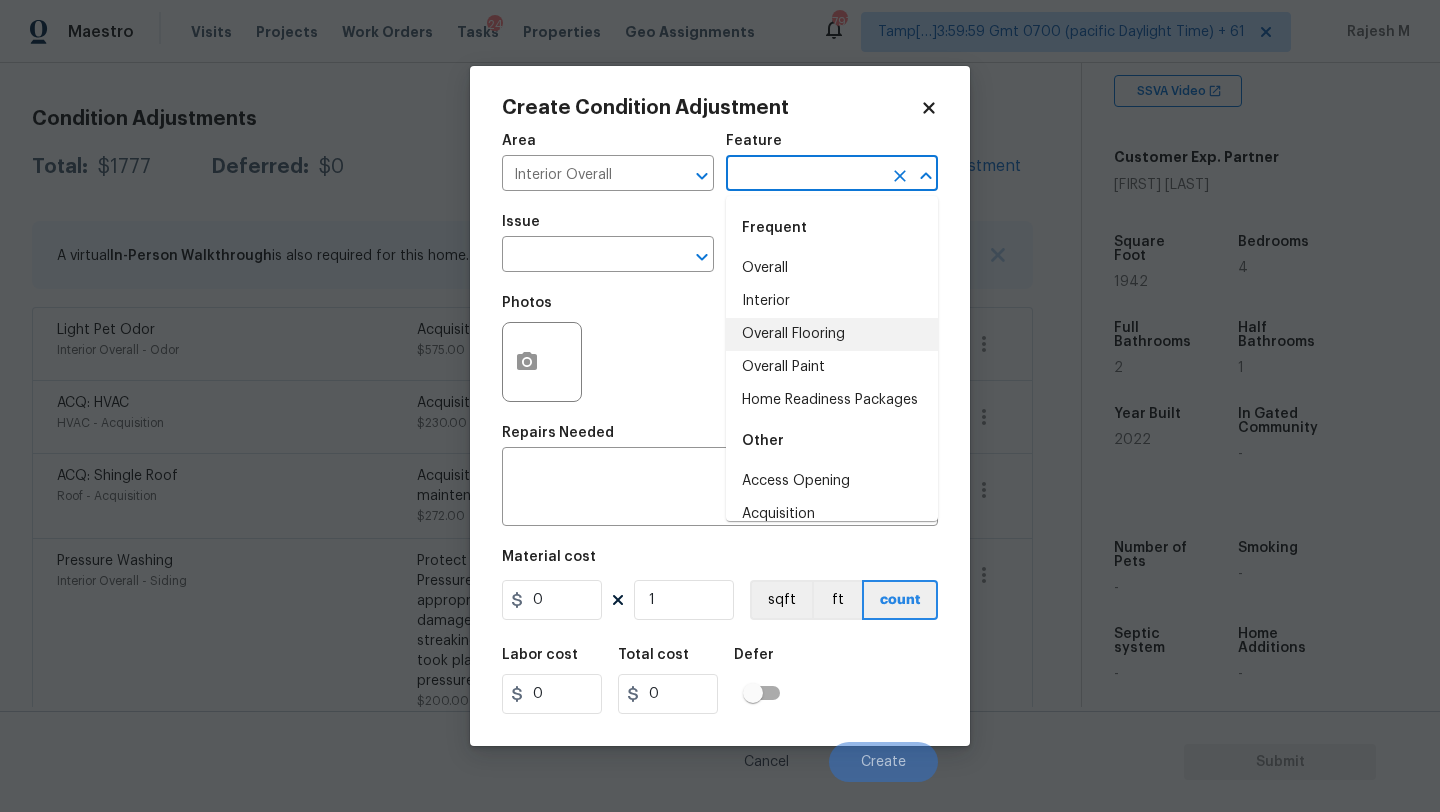 click on "Overall Flooring" at bounding box center [832, 334] 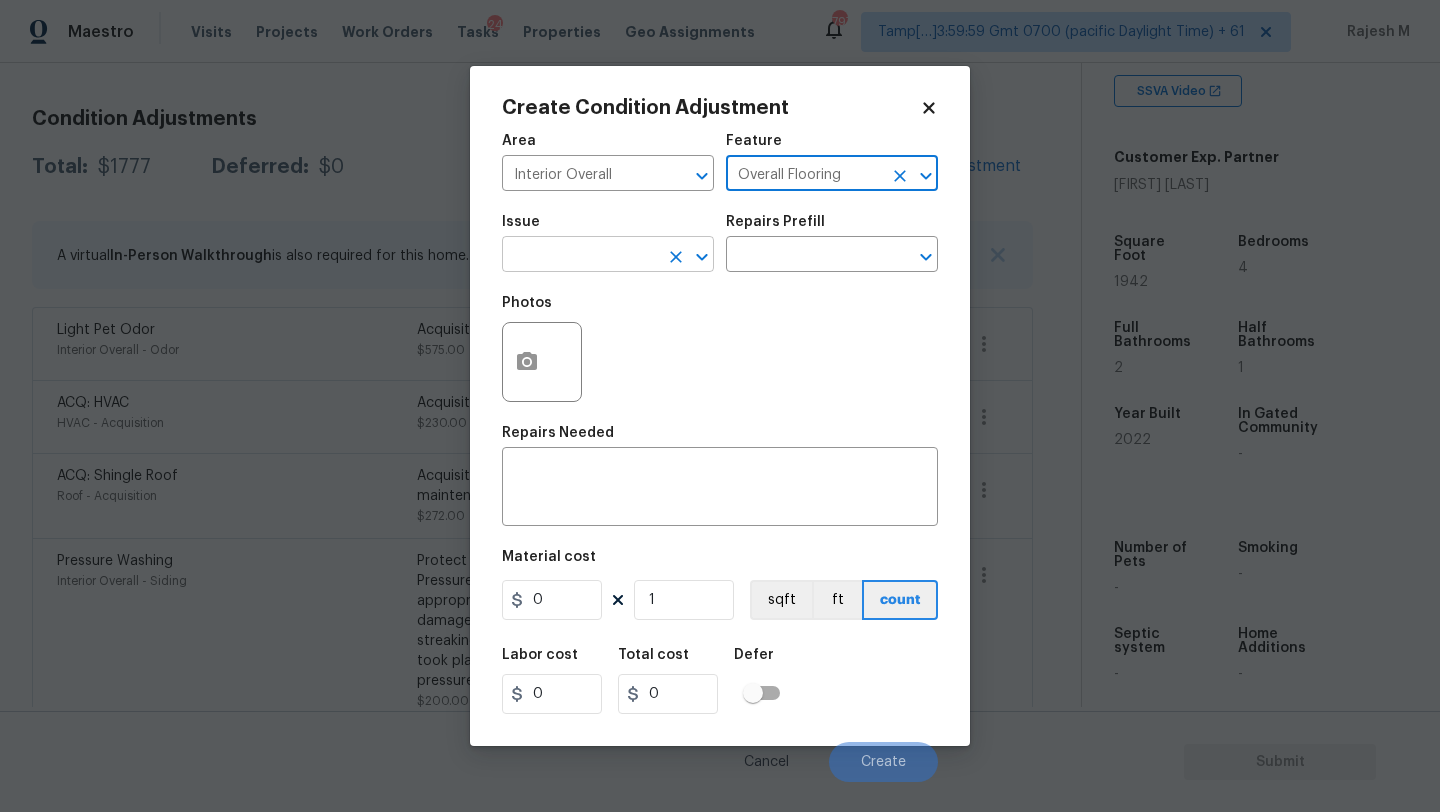 click at bounding box center (580, 256) 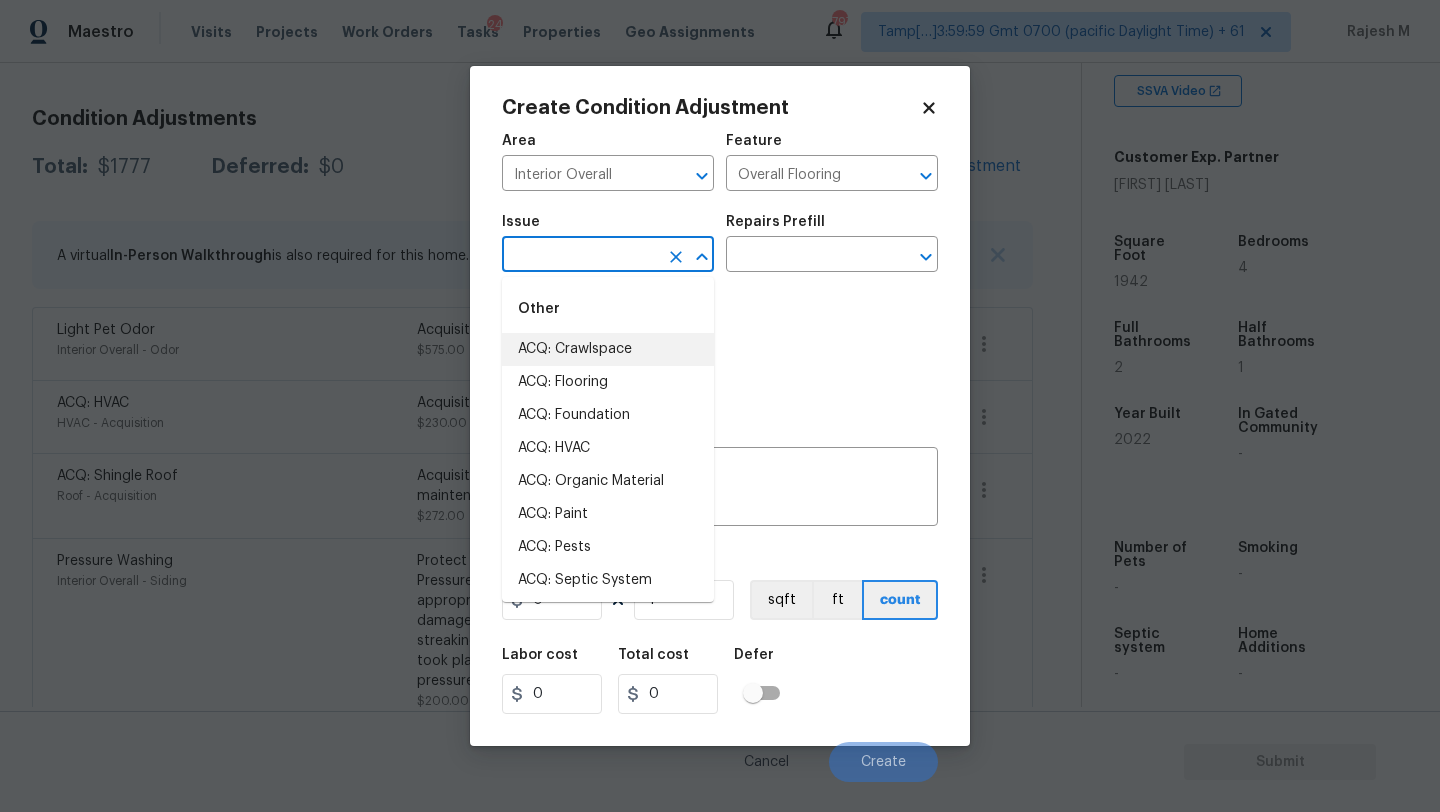 click on "ACQ: Crawlspace" at bounding box center (608, 349) 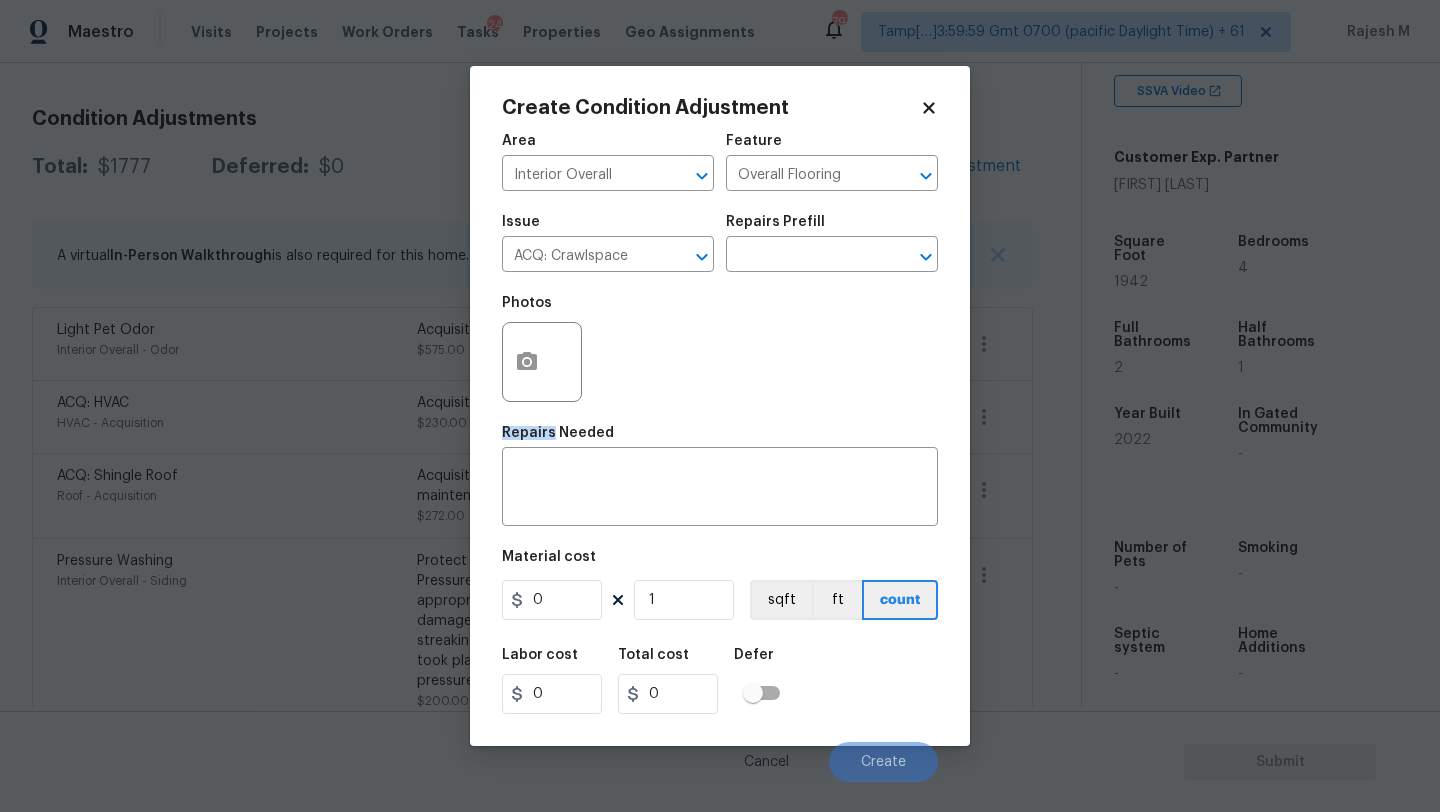 drag, startPoint x: 586, startPoint y: 354, endPoint x: 597, endPoint y: 280, distance: 74.8131 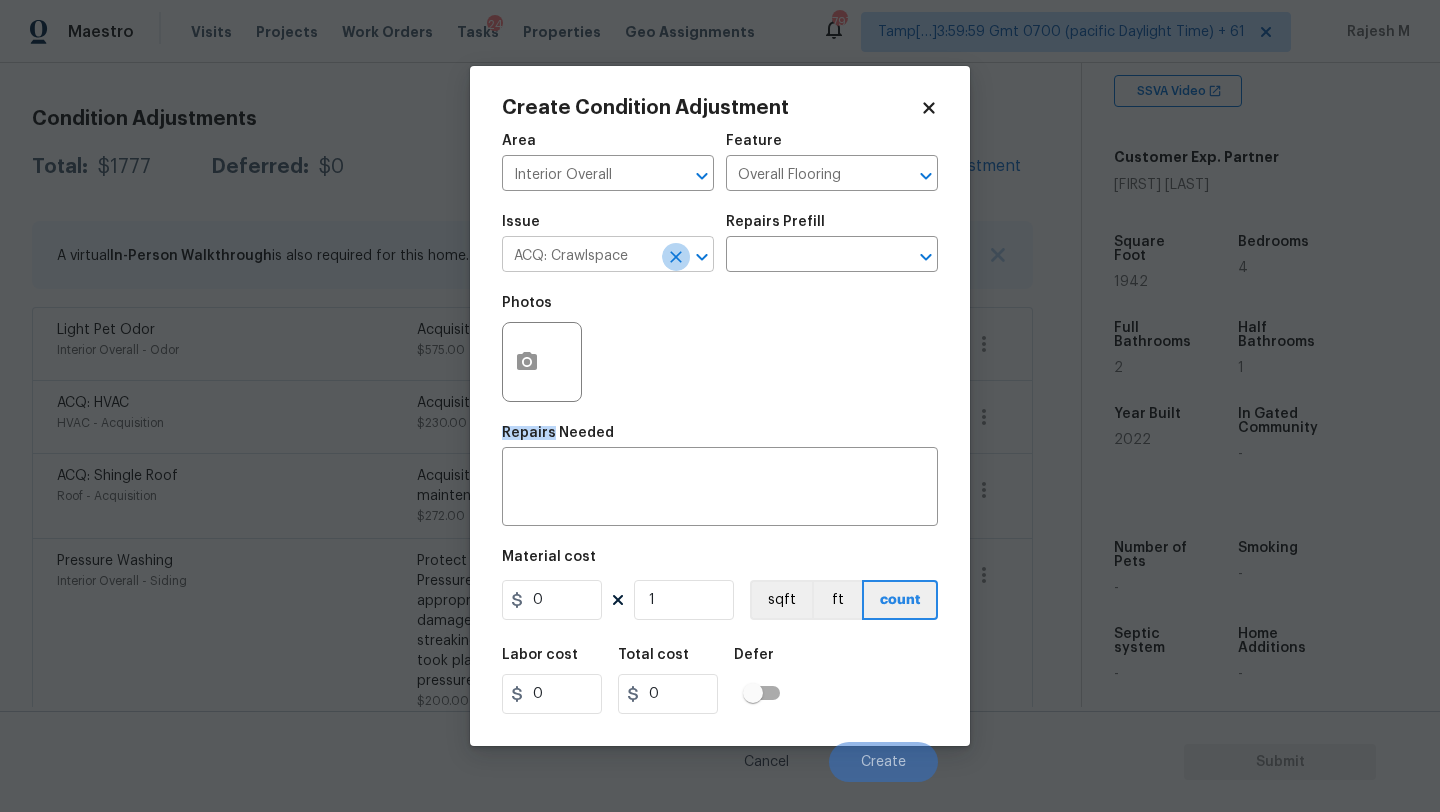 click at bounding box center (676, 257) 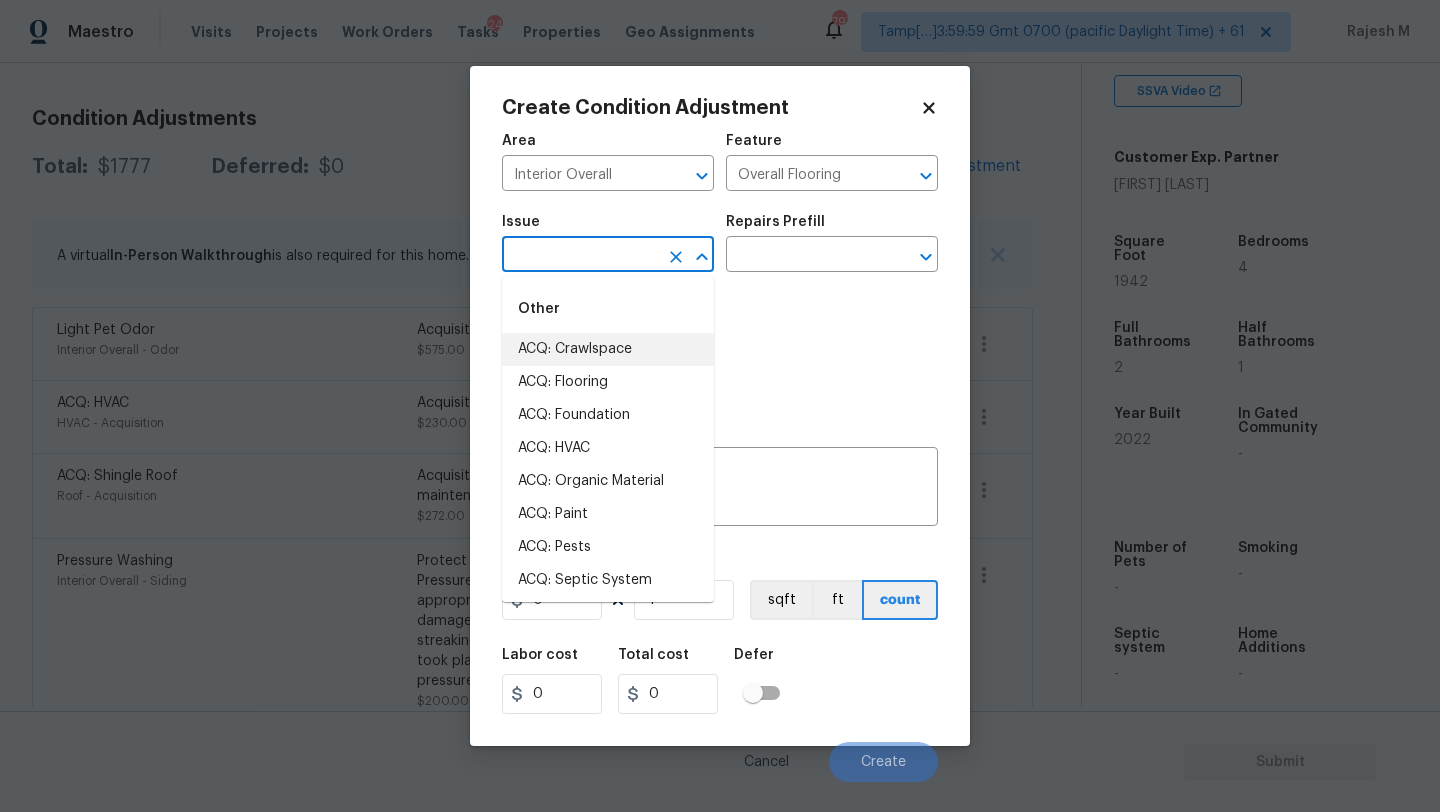 click at bounding box center [580, 256] 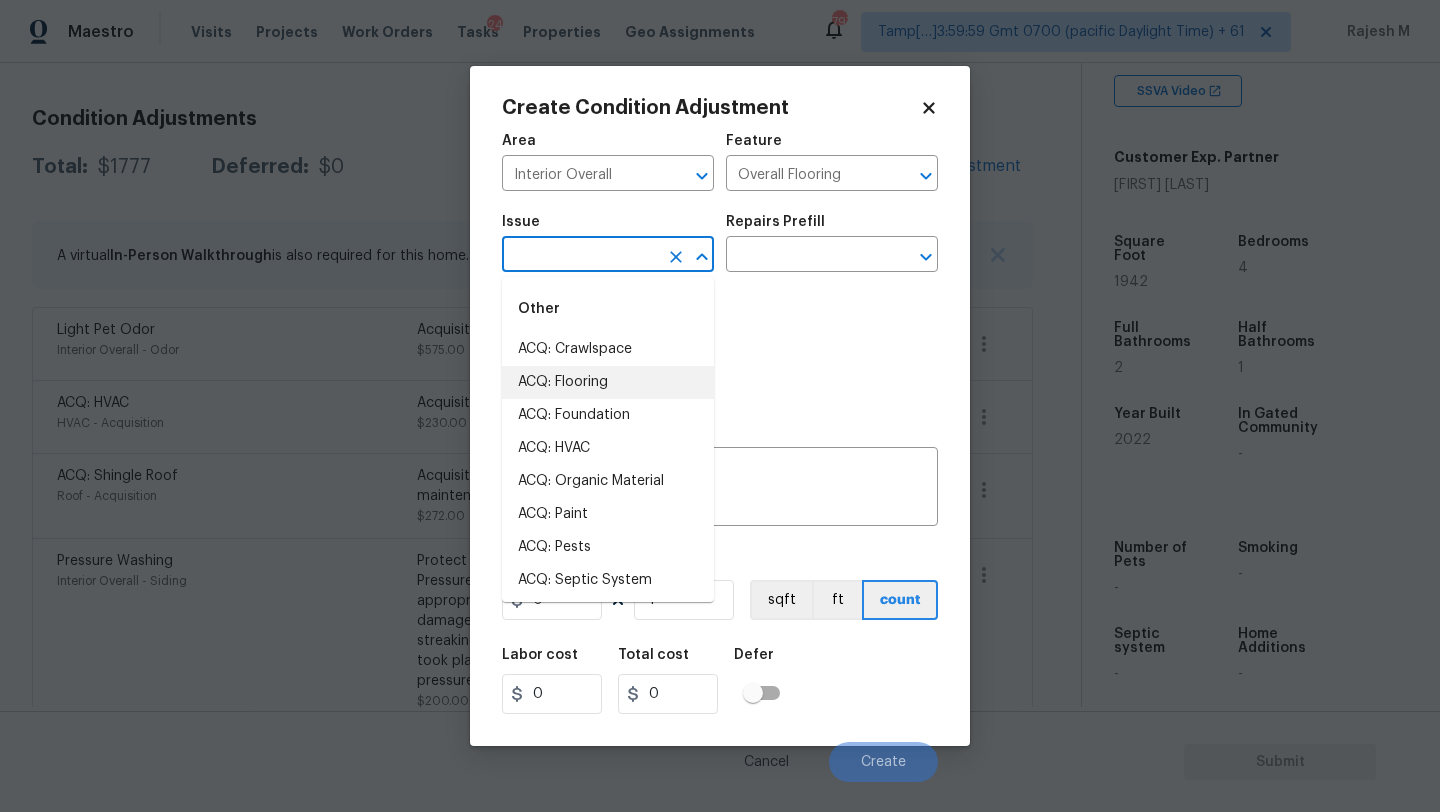 drag, startPoint x: 601, startPoint y: 371, endPoint x: 633, endPoint y: 340, distance: 44.553337 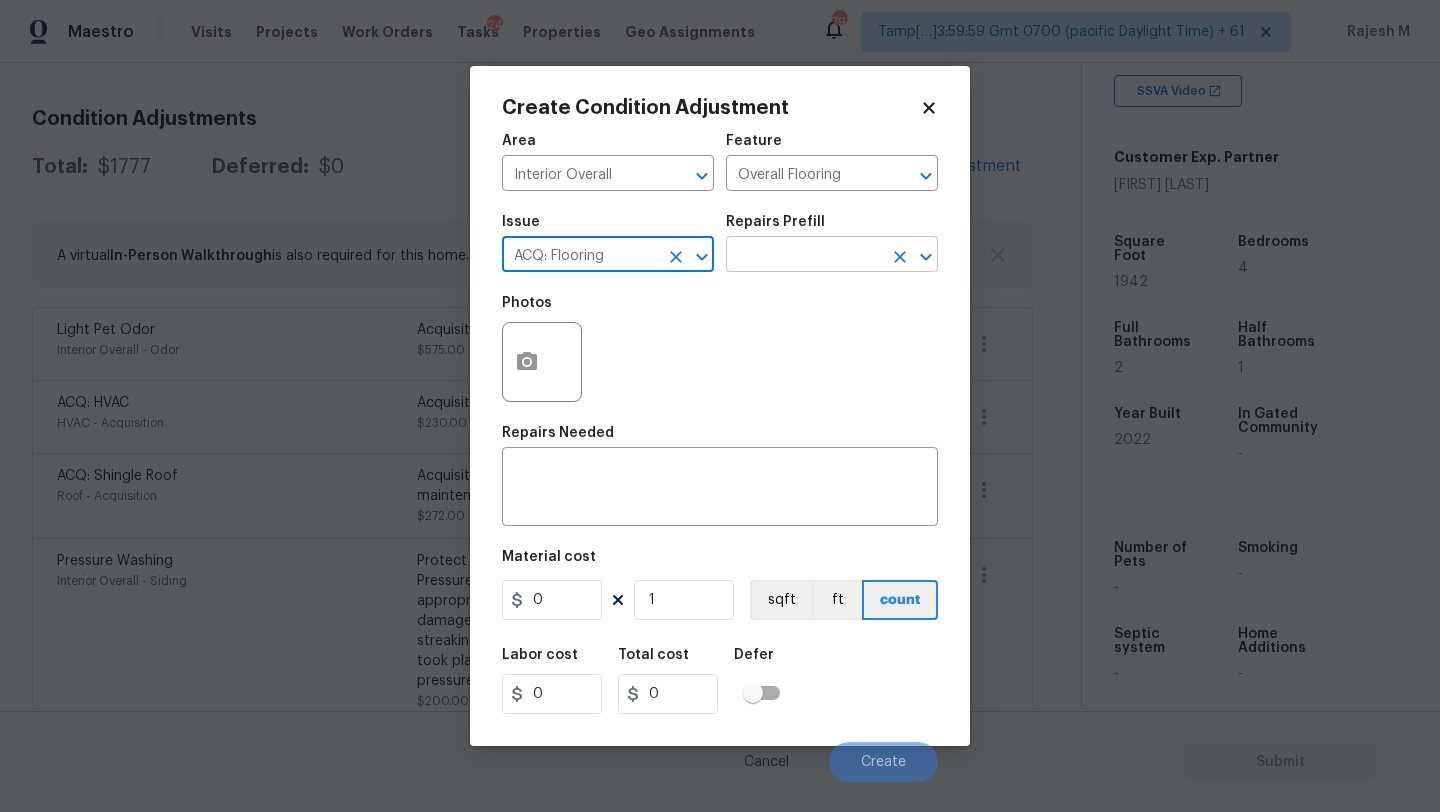 click at bounding box center (804, 256) 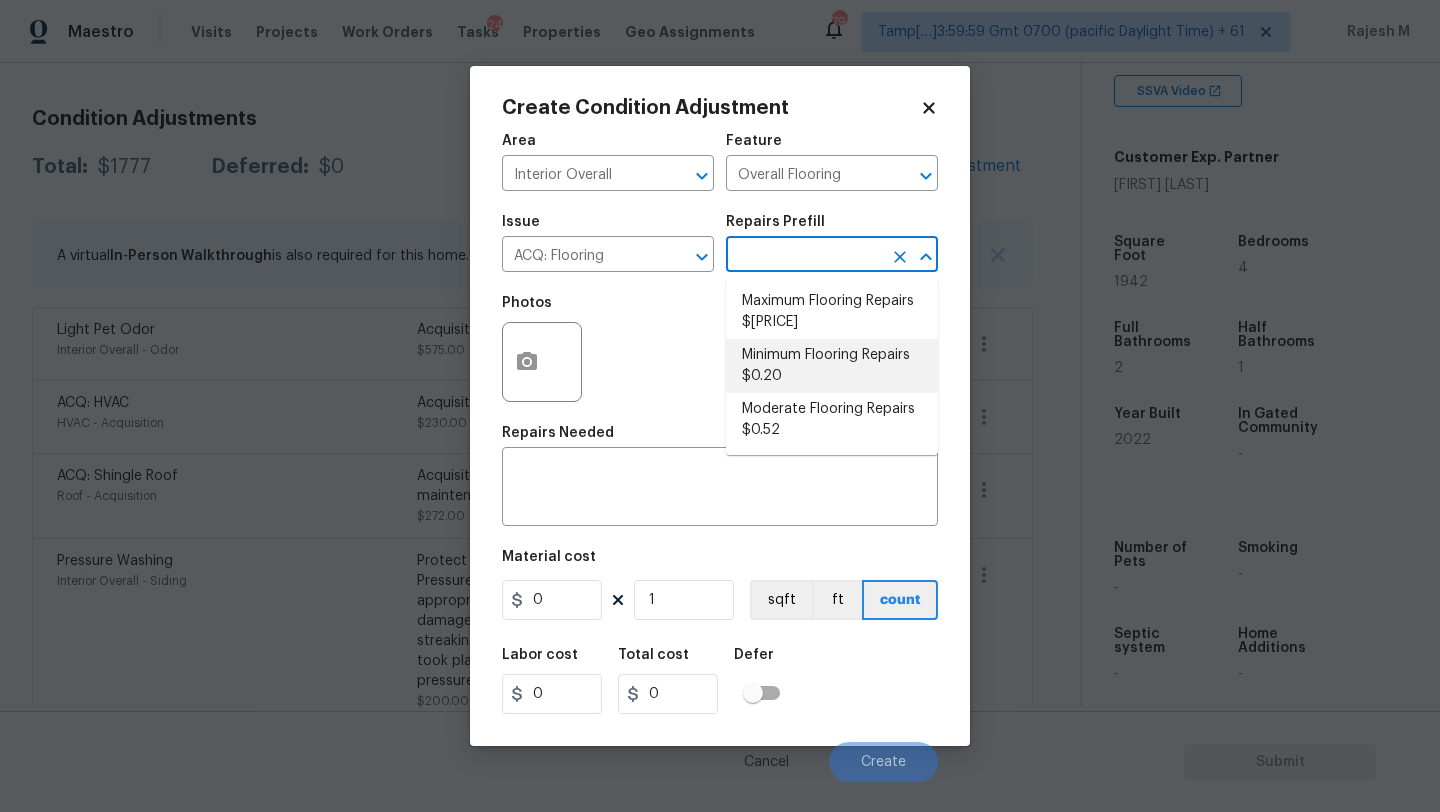 click on "Minimum Flooring Repairs $0.20" at bounding box center (832, 366) 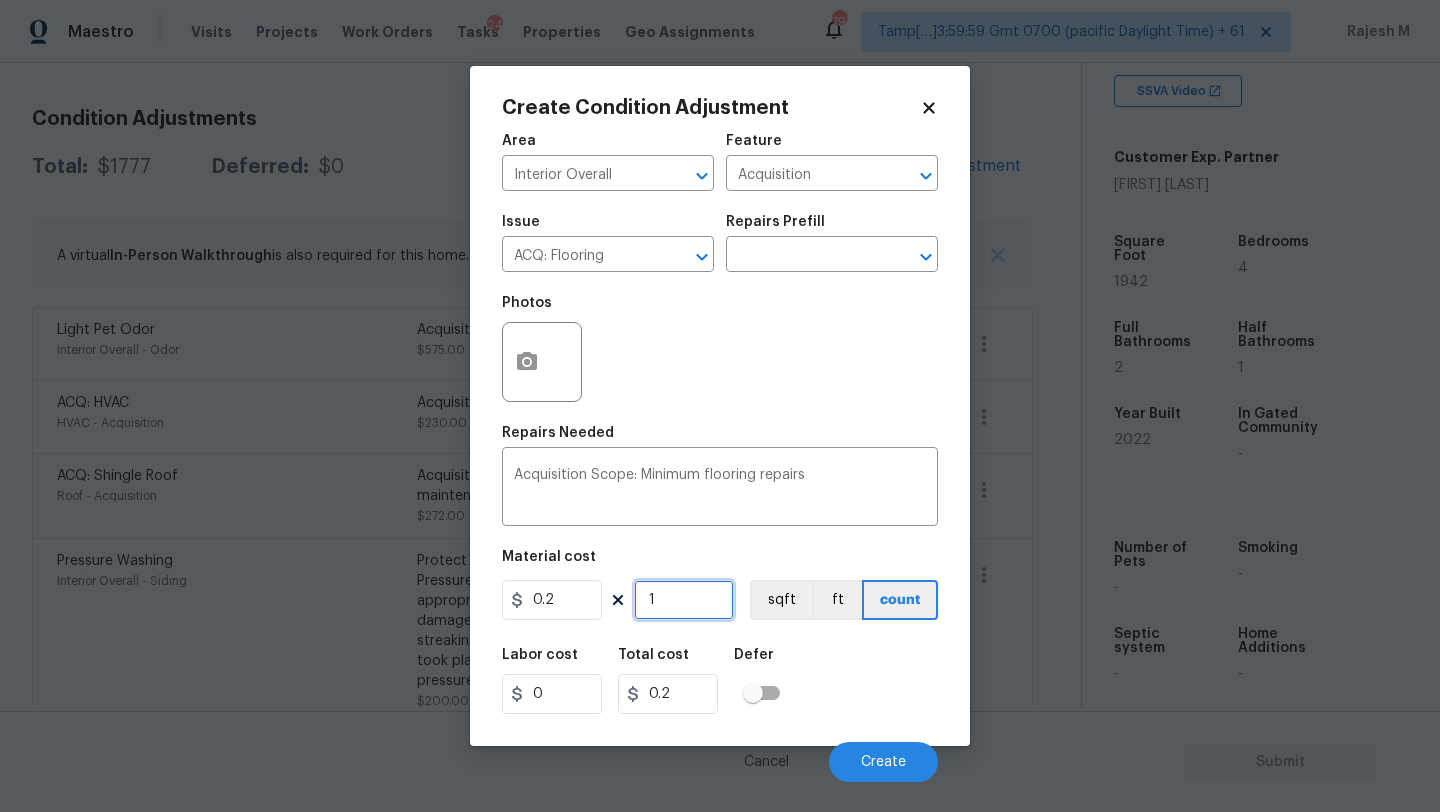 click on "1" at bounding box center [684, 600] 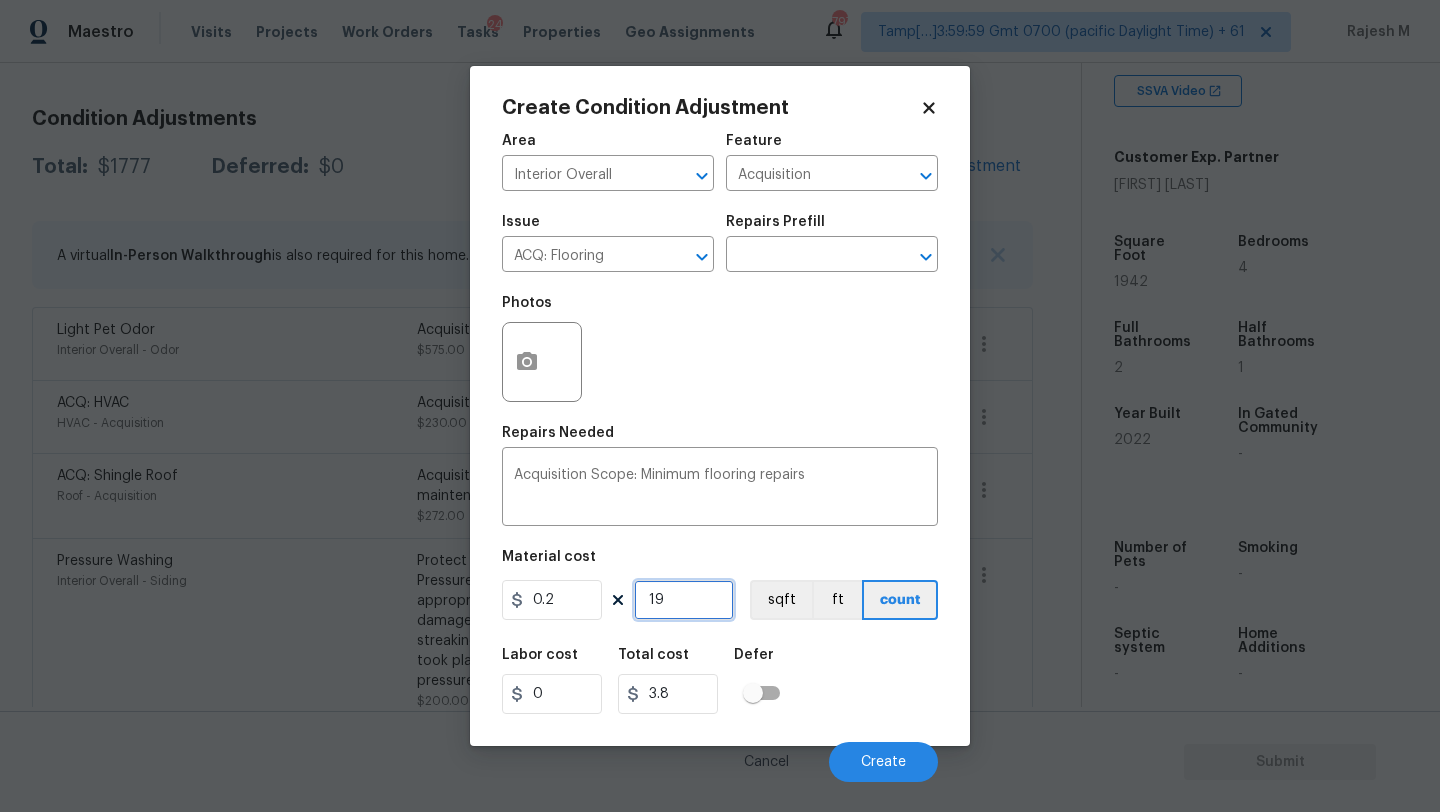 type on "194" 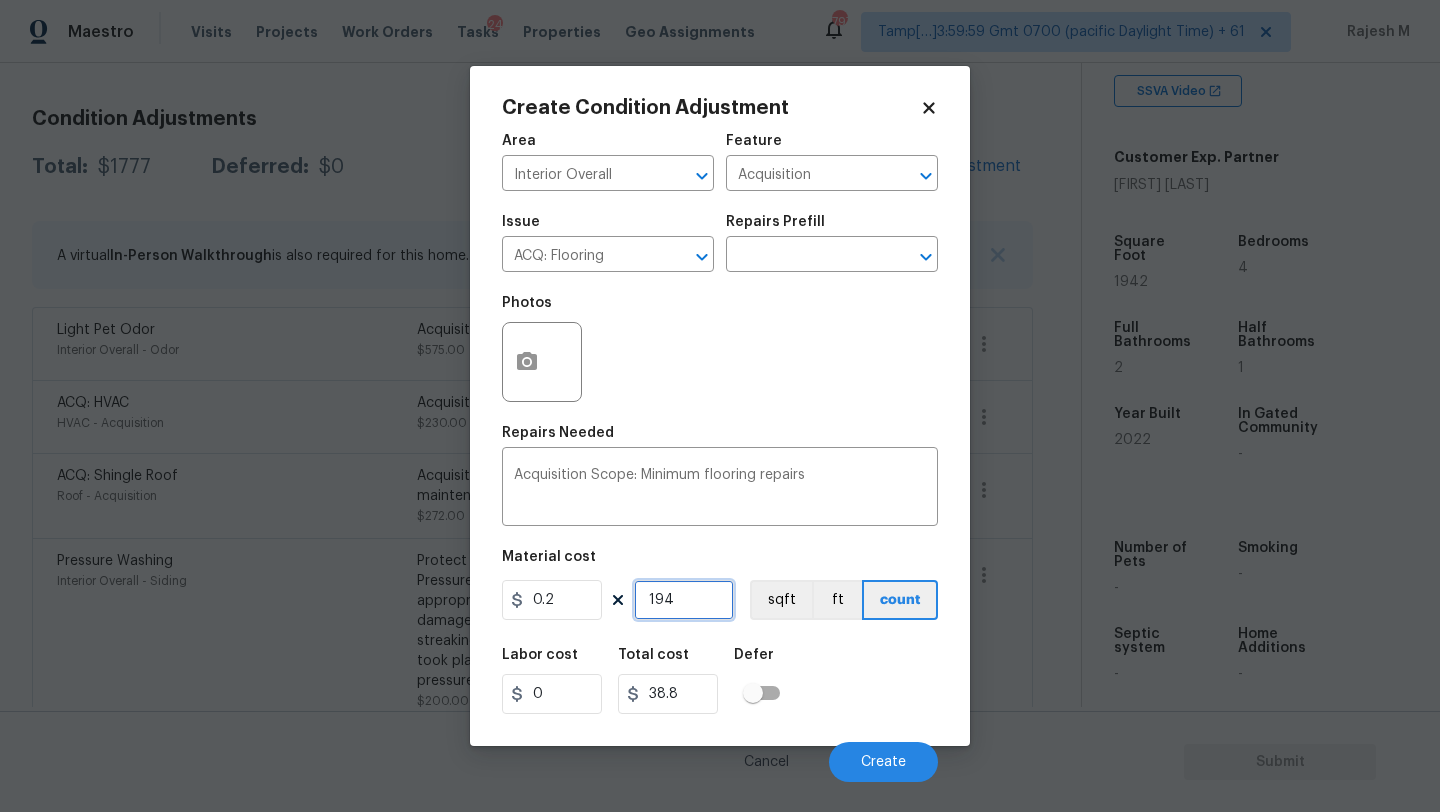 type on "1942" 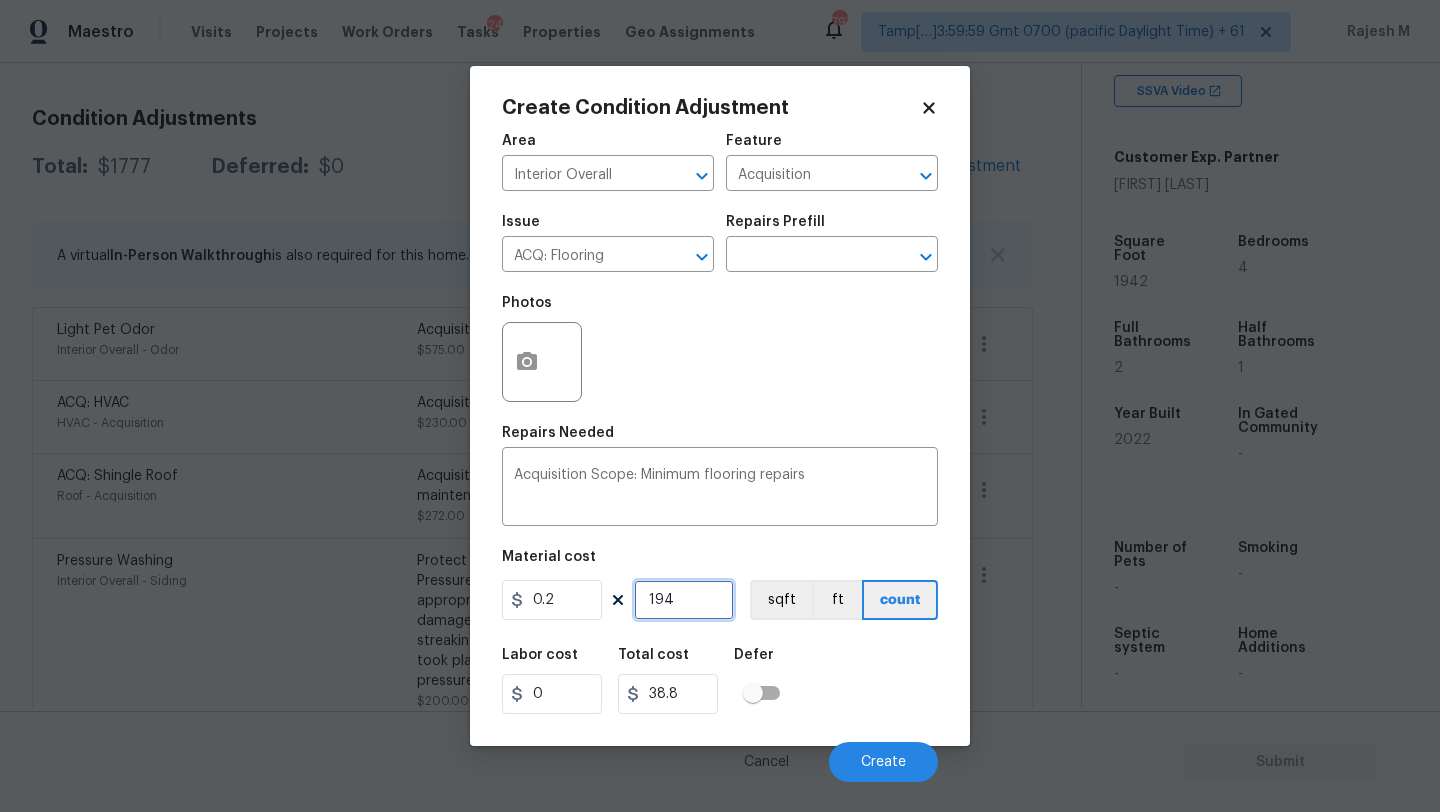 type on "388.4" 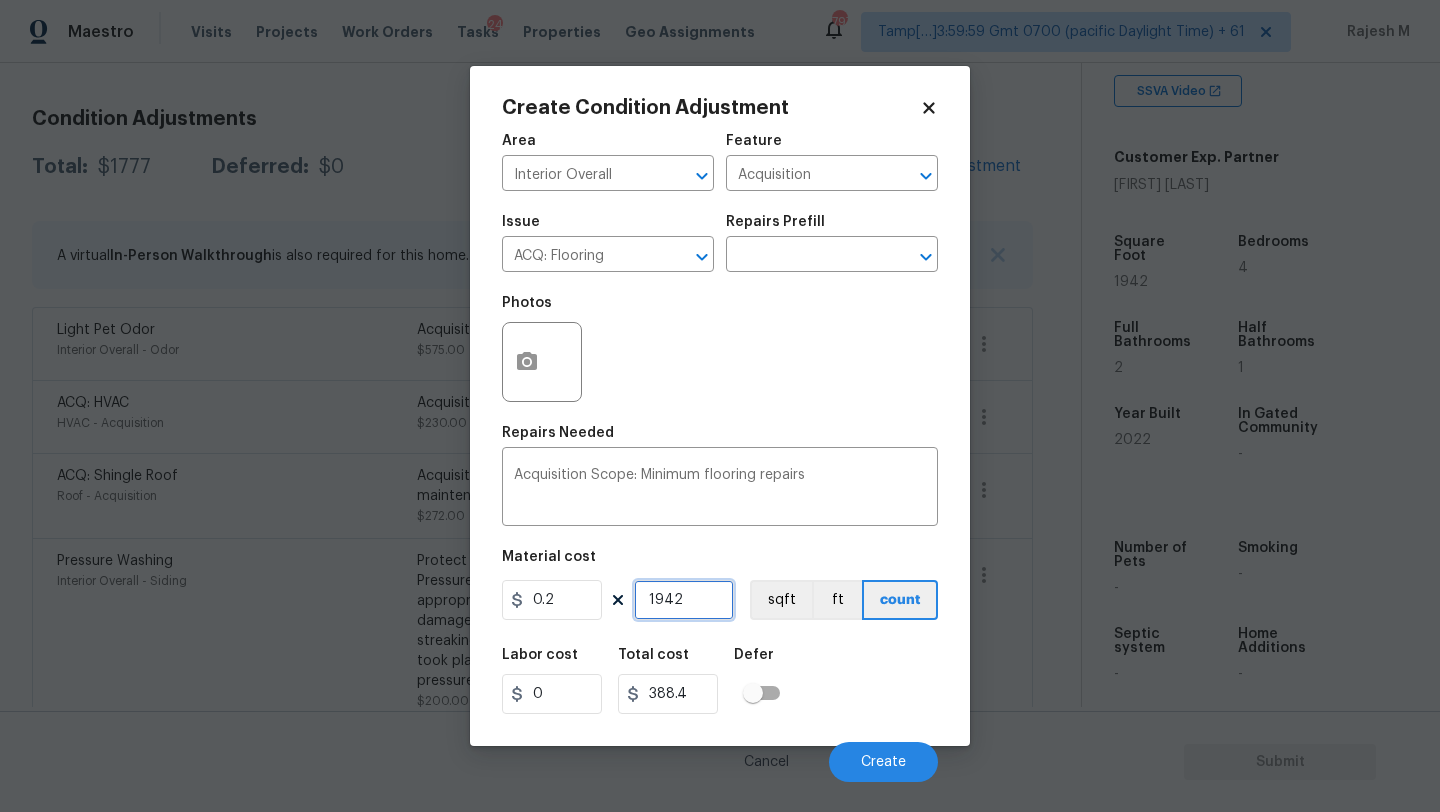 type on "1942" 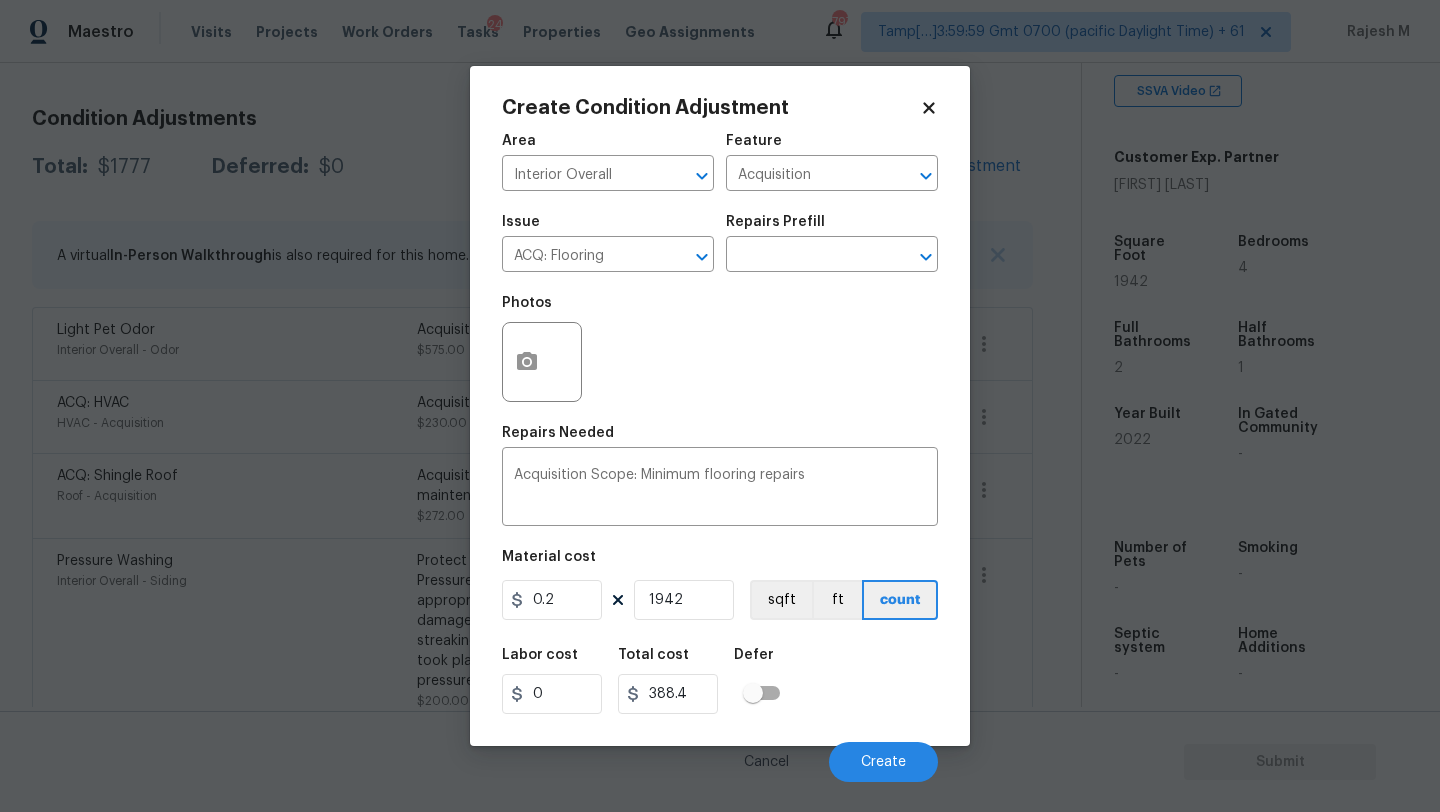 click on "Labor cost 0 Total cost 388.4 Defer" at bounding box center [720, 681] 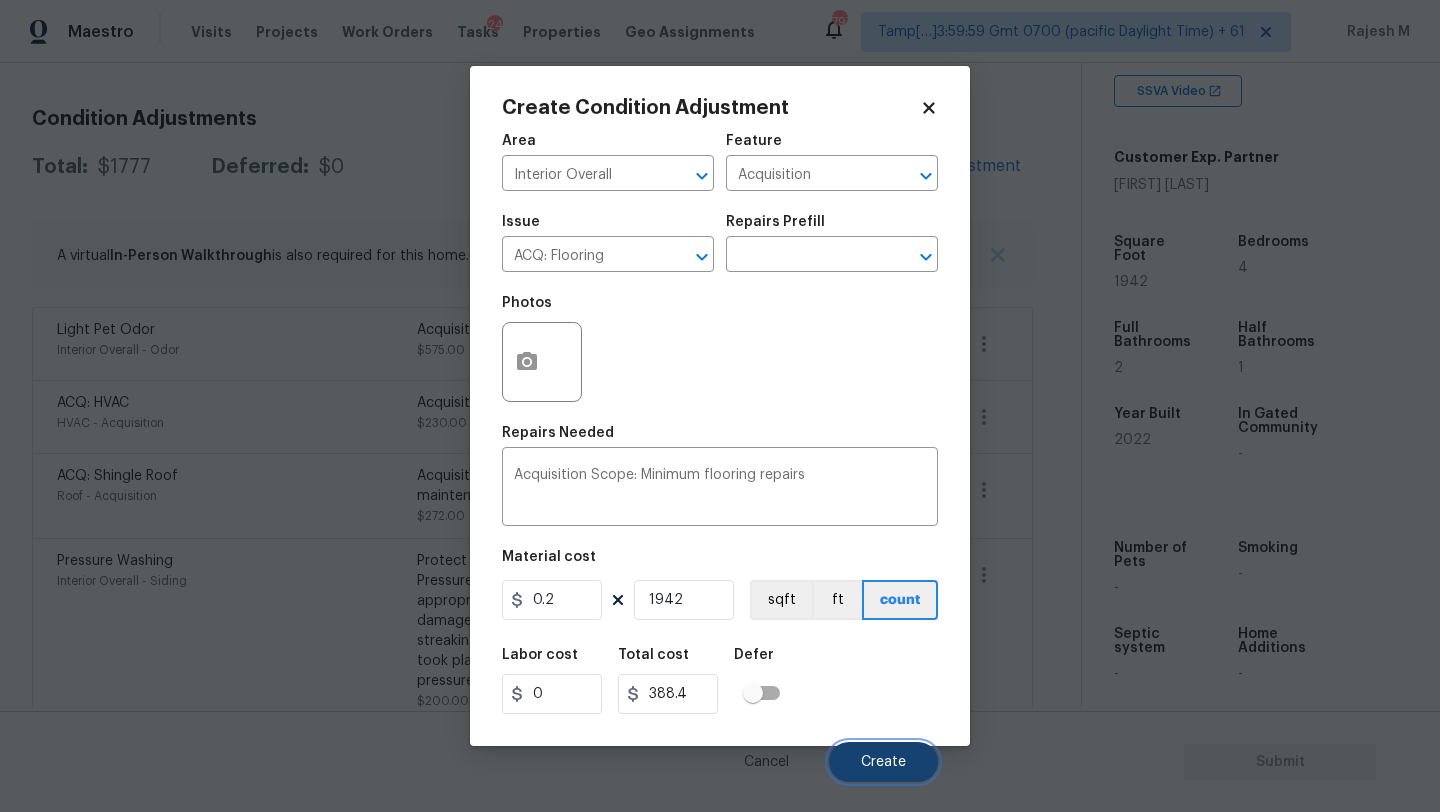 click on "Create" at bounding box center (883, 762) 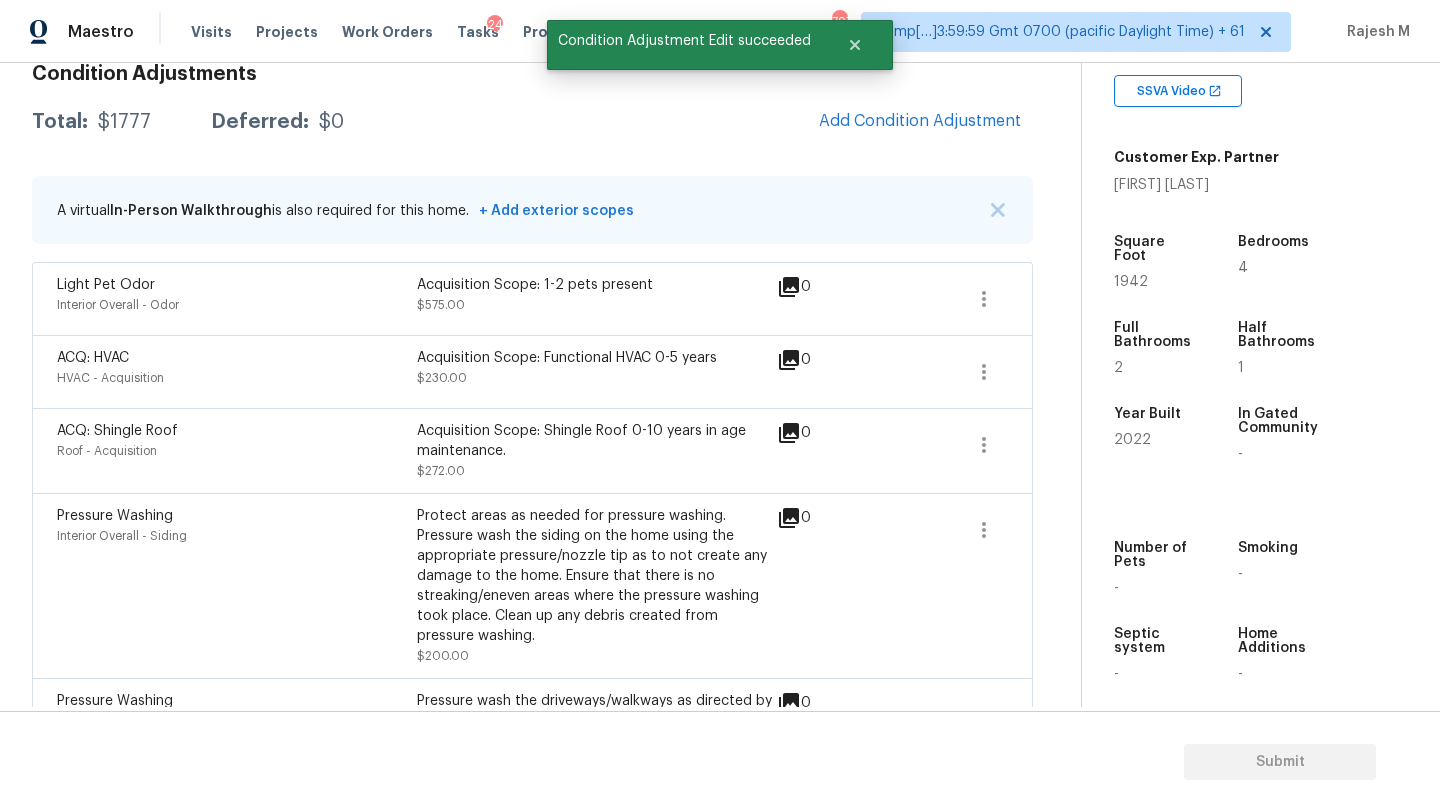 scroll, scrollTop: 258, scrollLeft: 0, axis: vertical 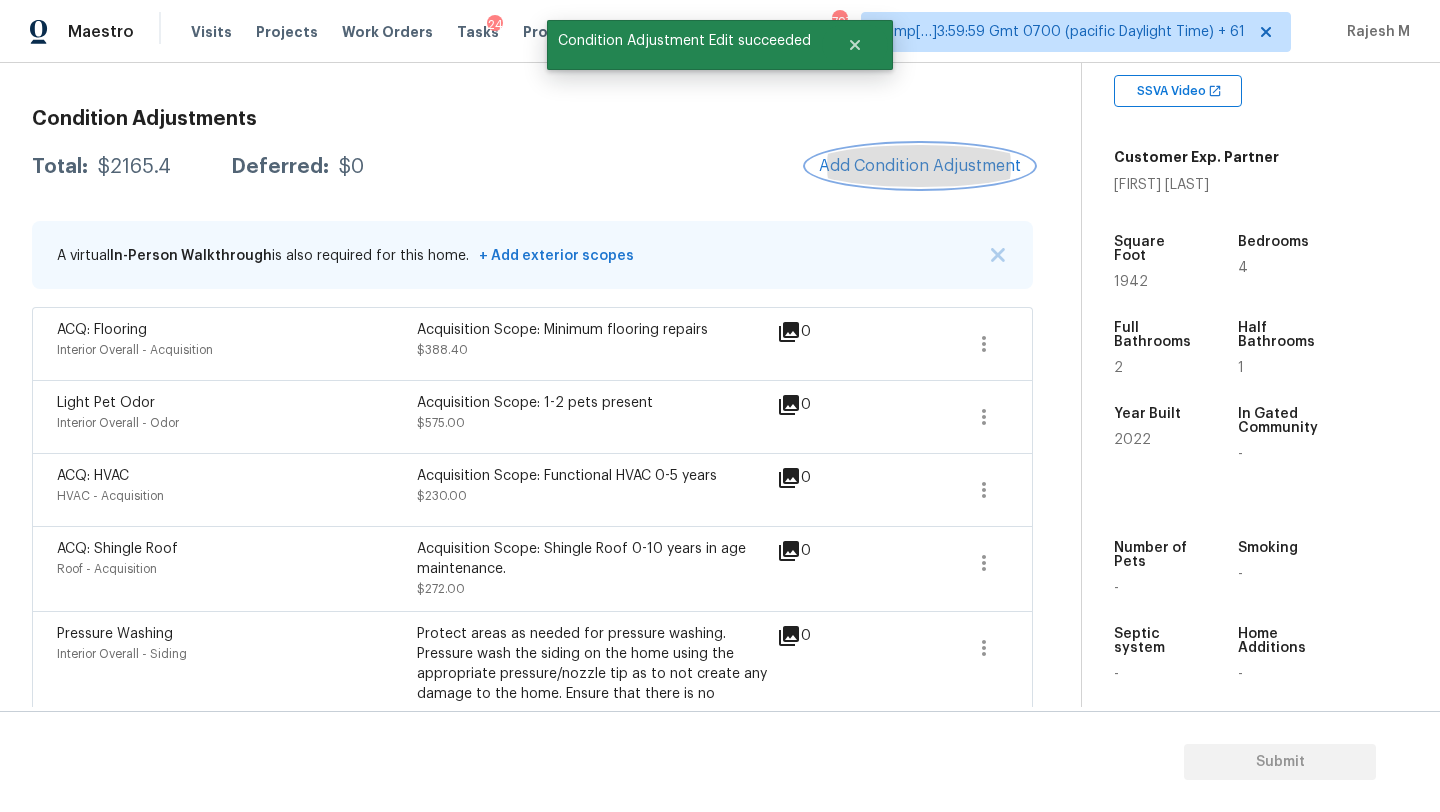 click on "Add Condition Adjustment" at bounding box center (920, 166) 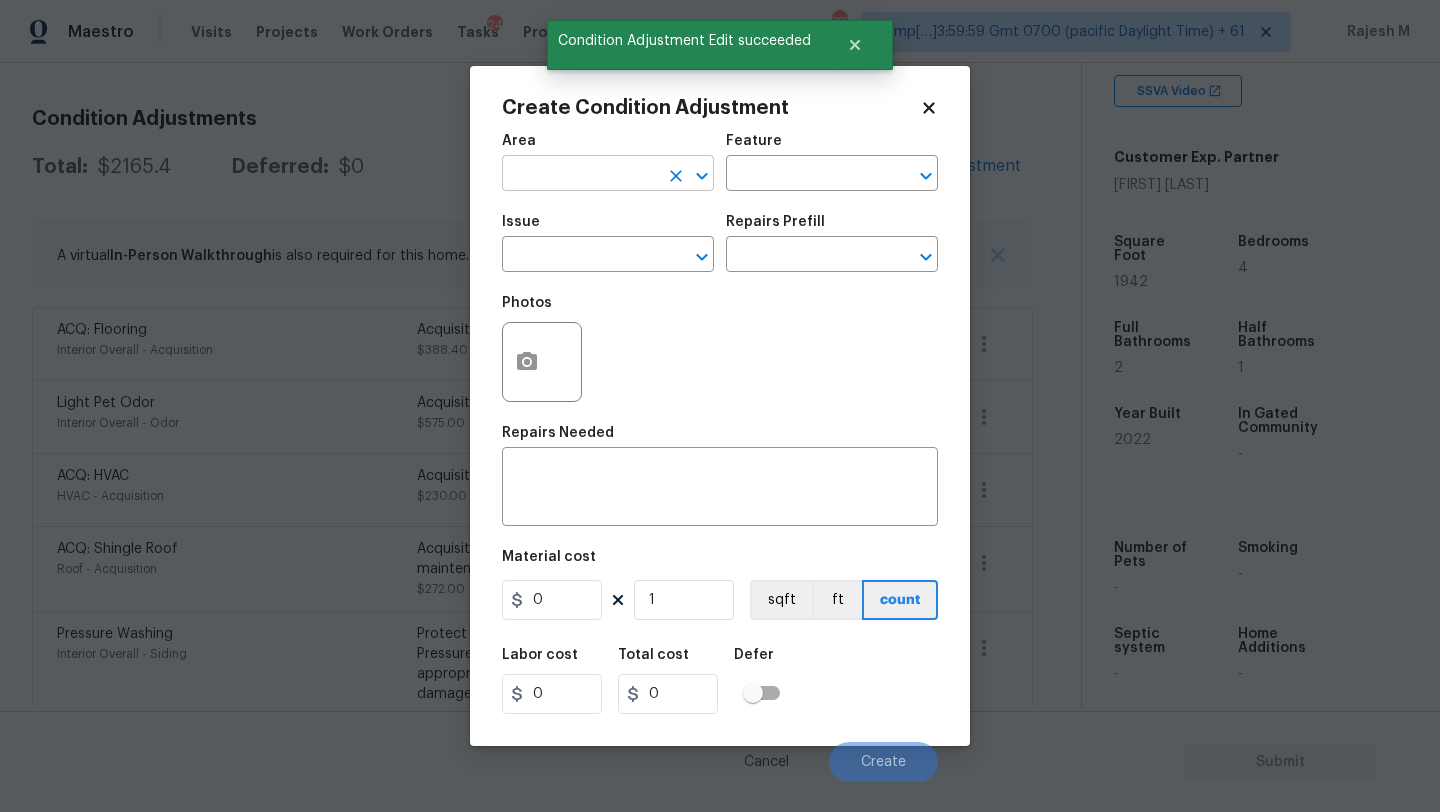 click at bounding box center (580, 175) 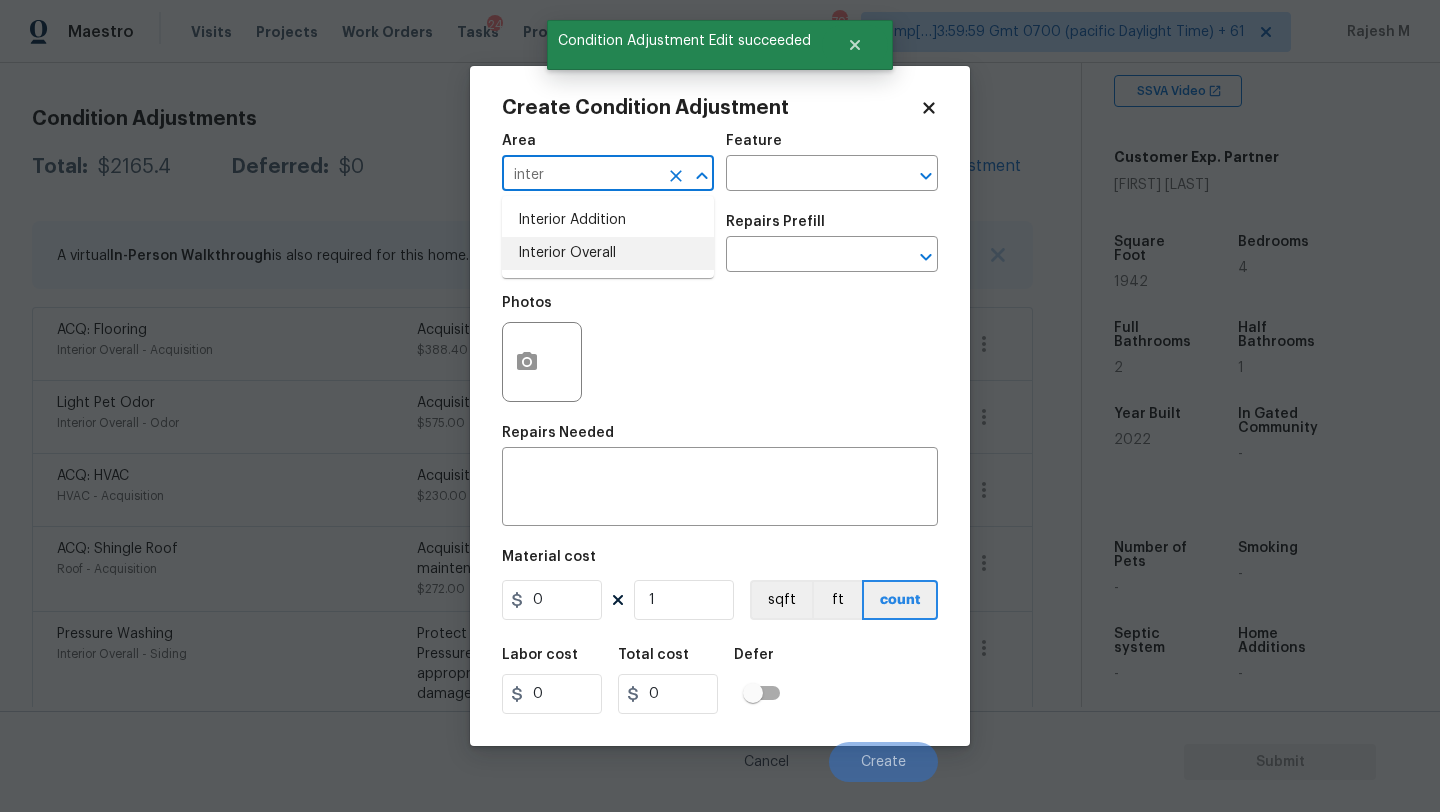 click on "Interior Overall" at bounding box center (608, 253) 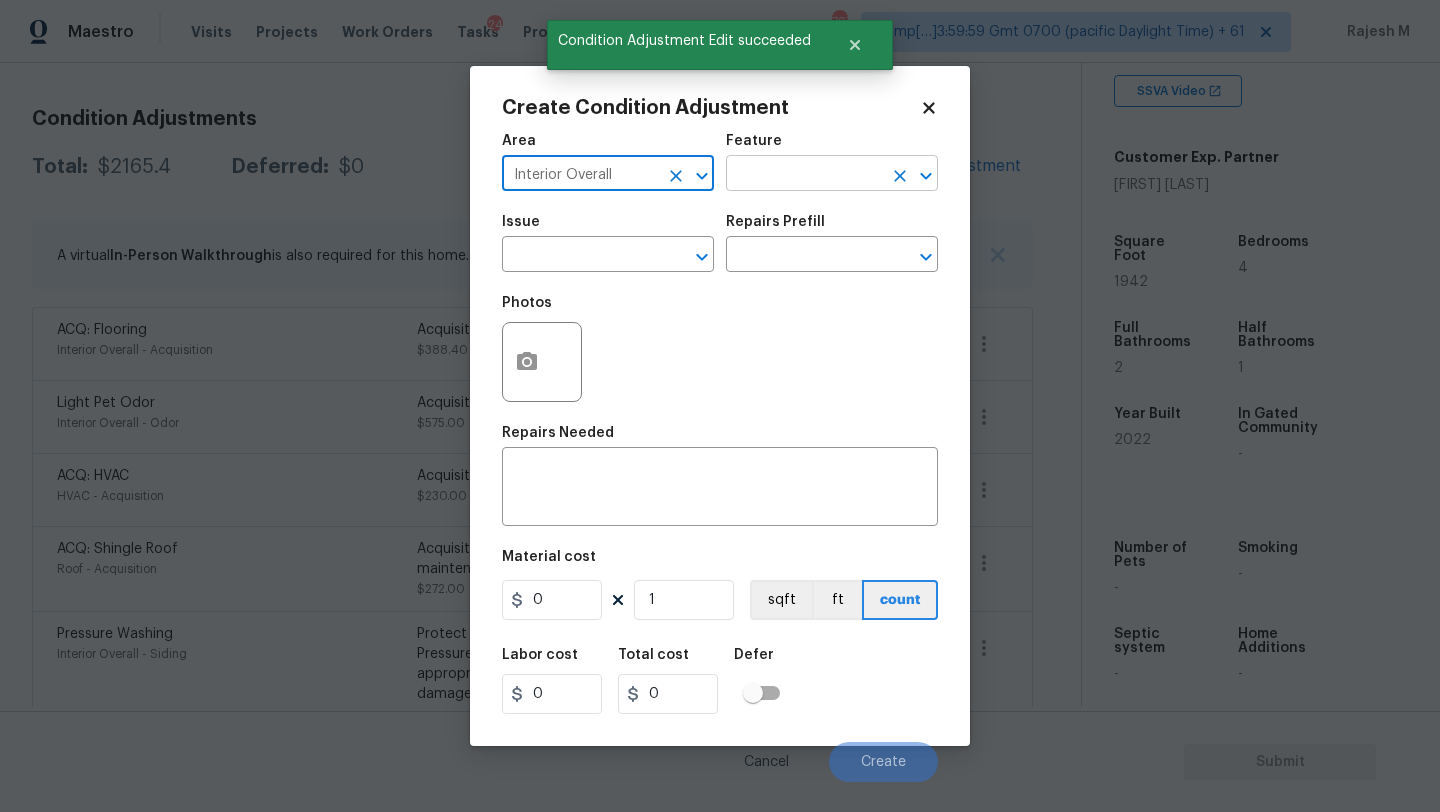 type on "Interior Overall" 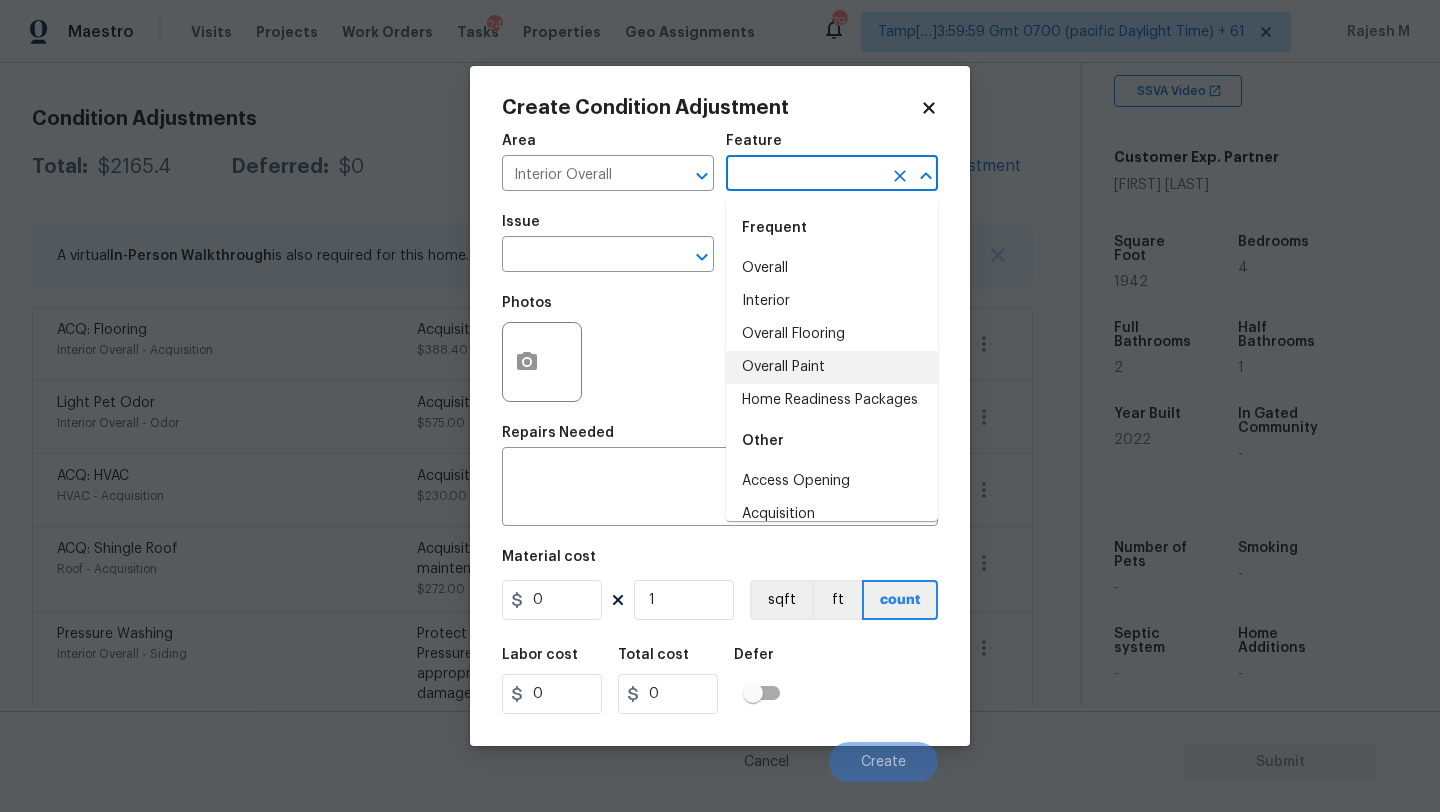 click on "Overall Paint" at bounding box center (832, 367) 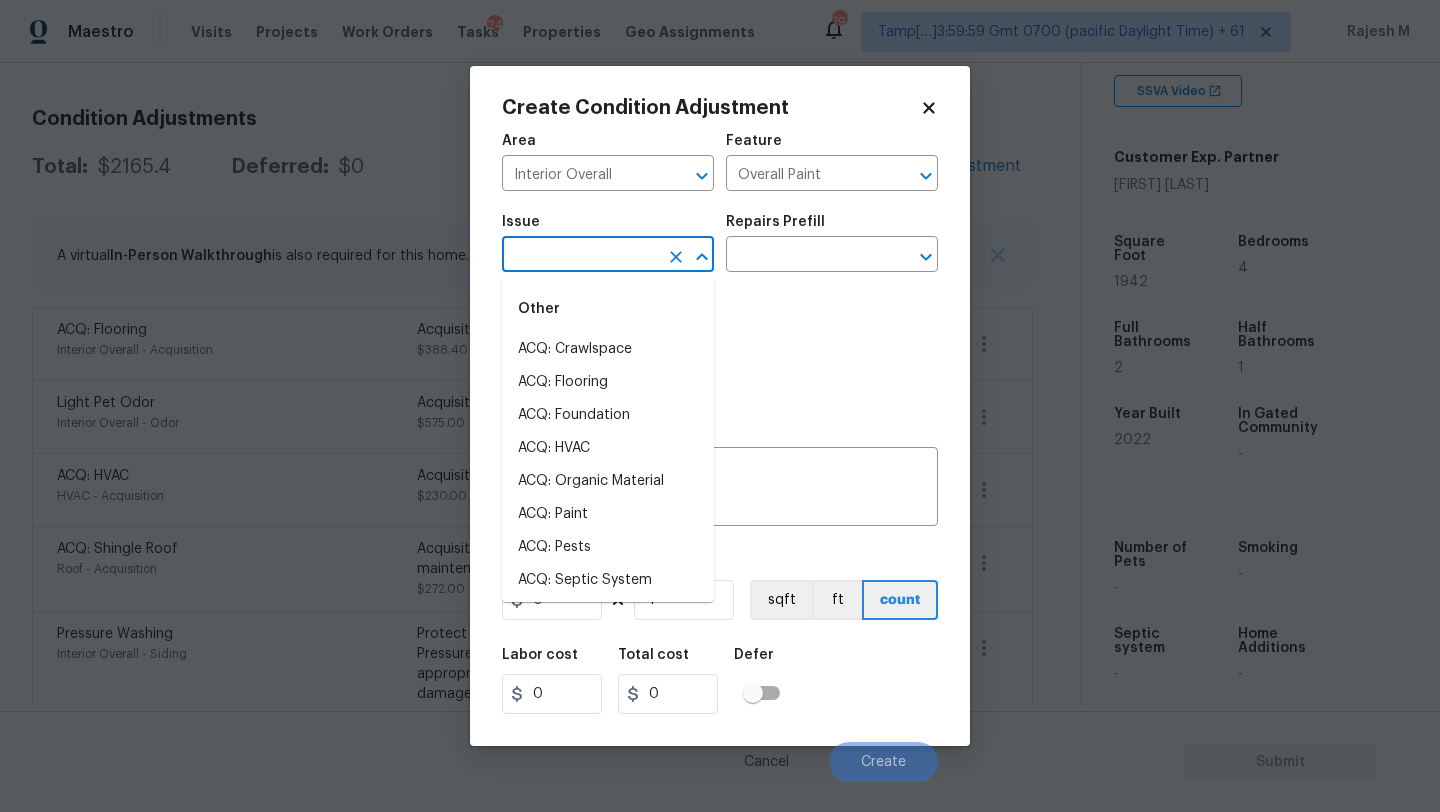 click at bounding box center [580, 256] 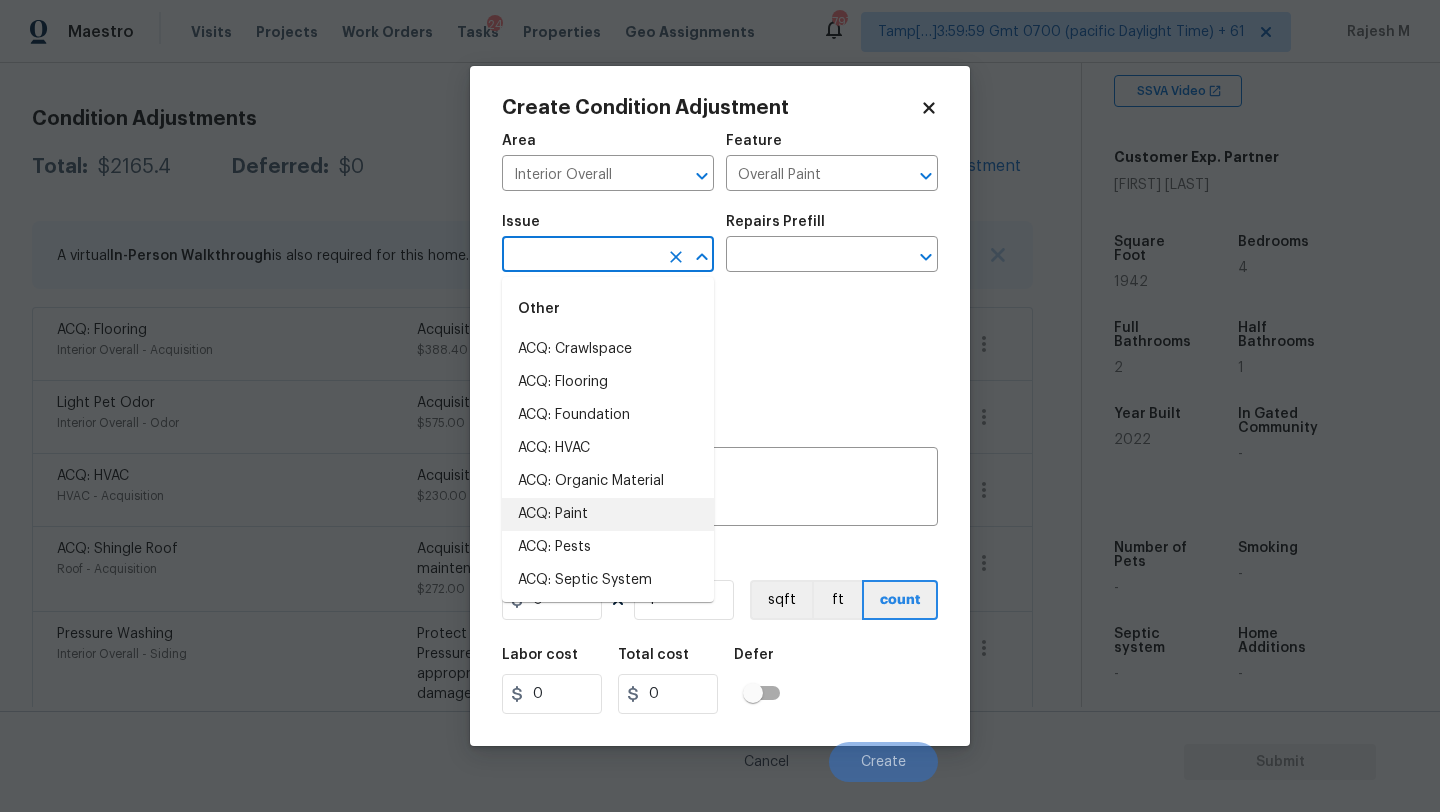 click on "ACQ: Paint" at bounding box center [608, 514] 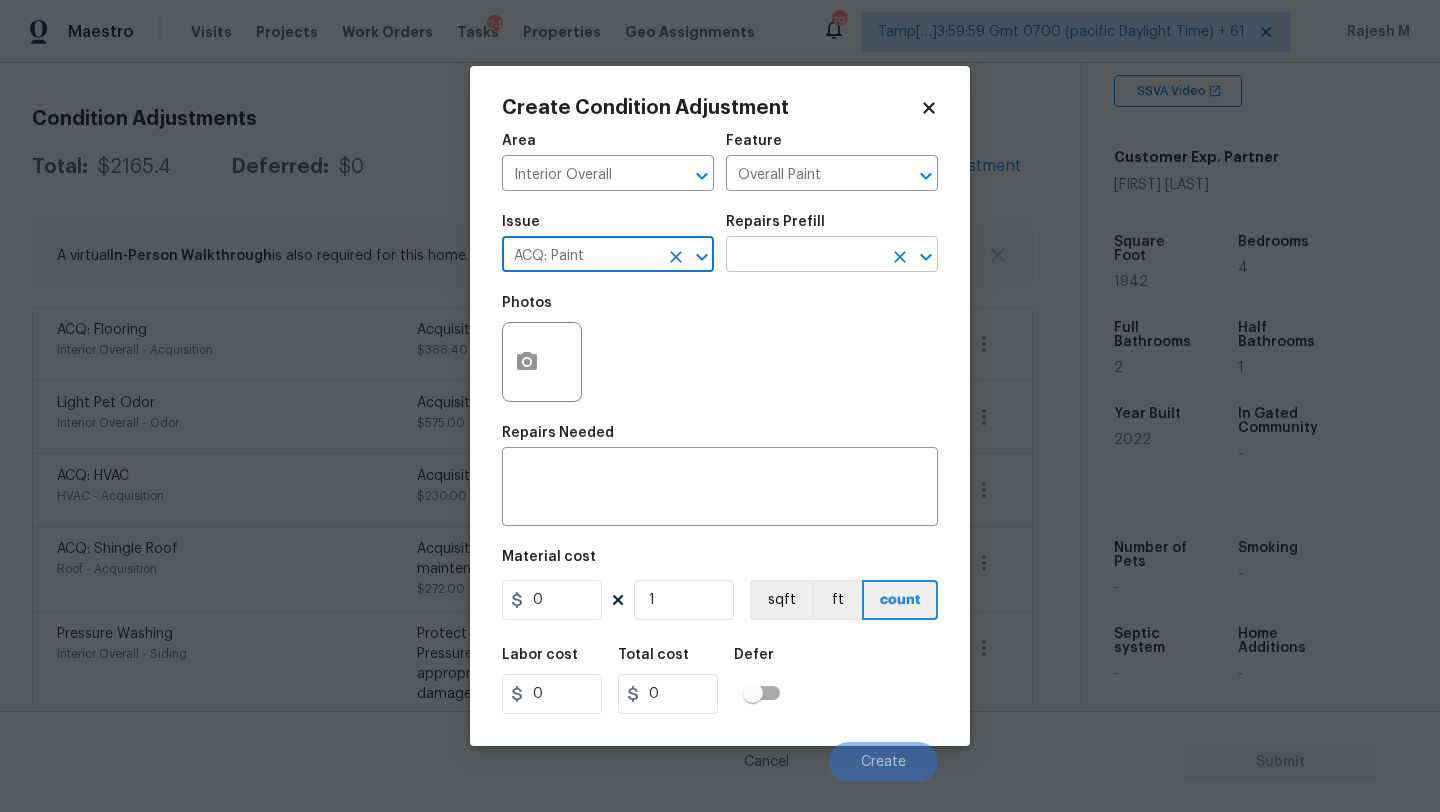 click at bounding box center [804, 256] 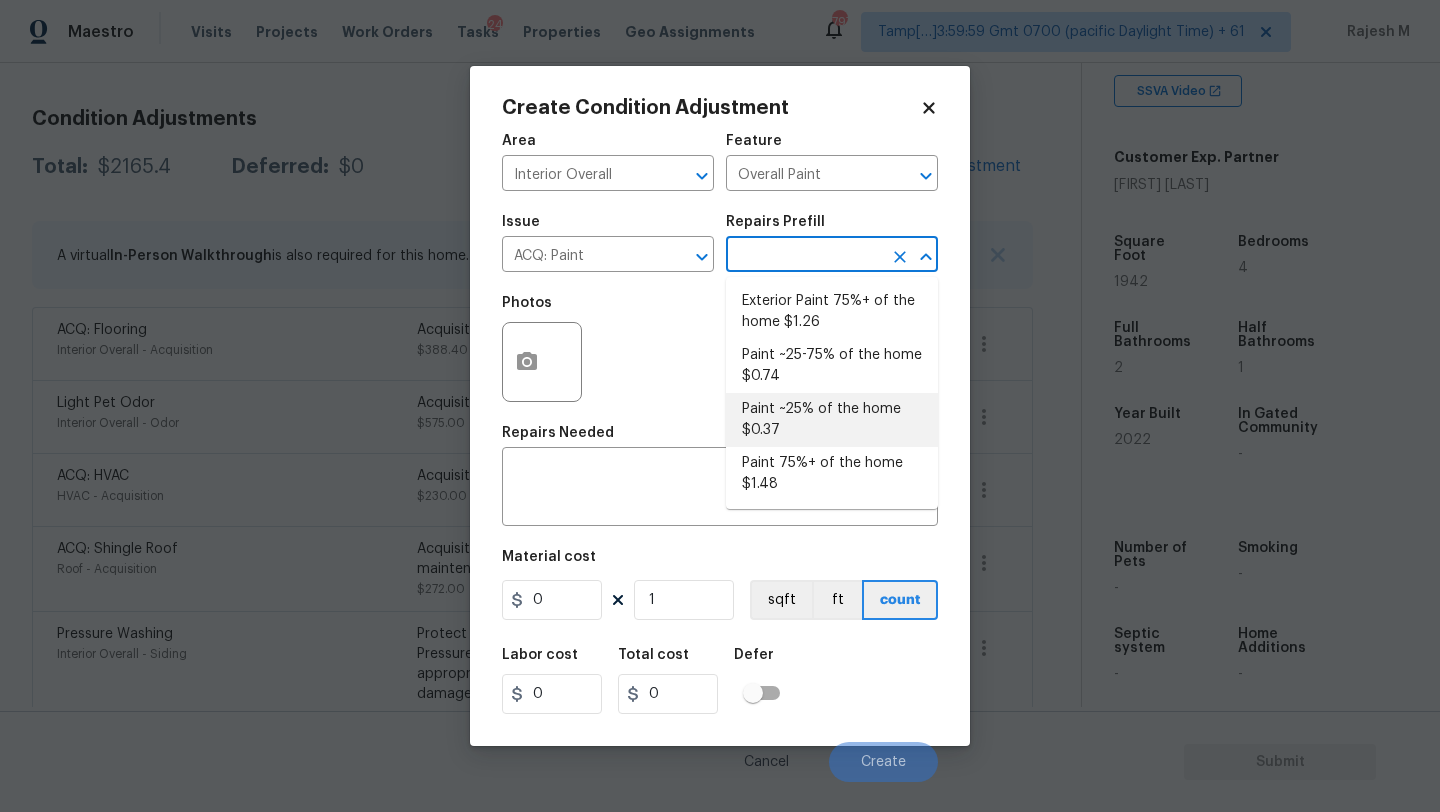 click on "Paint ~25% of the home $0.37" at bounding box center [832, 420] 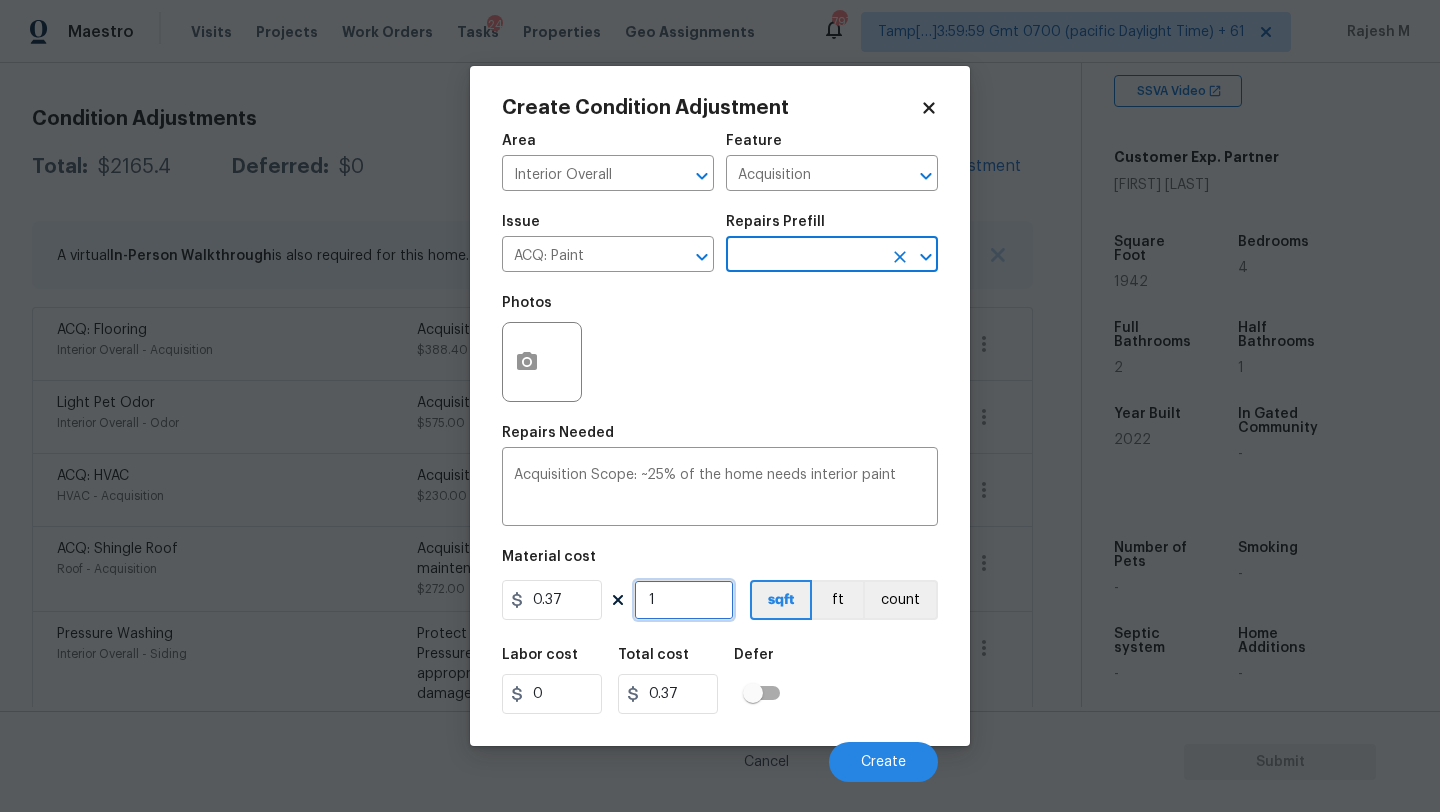 click on "1" at bounding box center [684, 600] 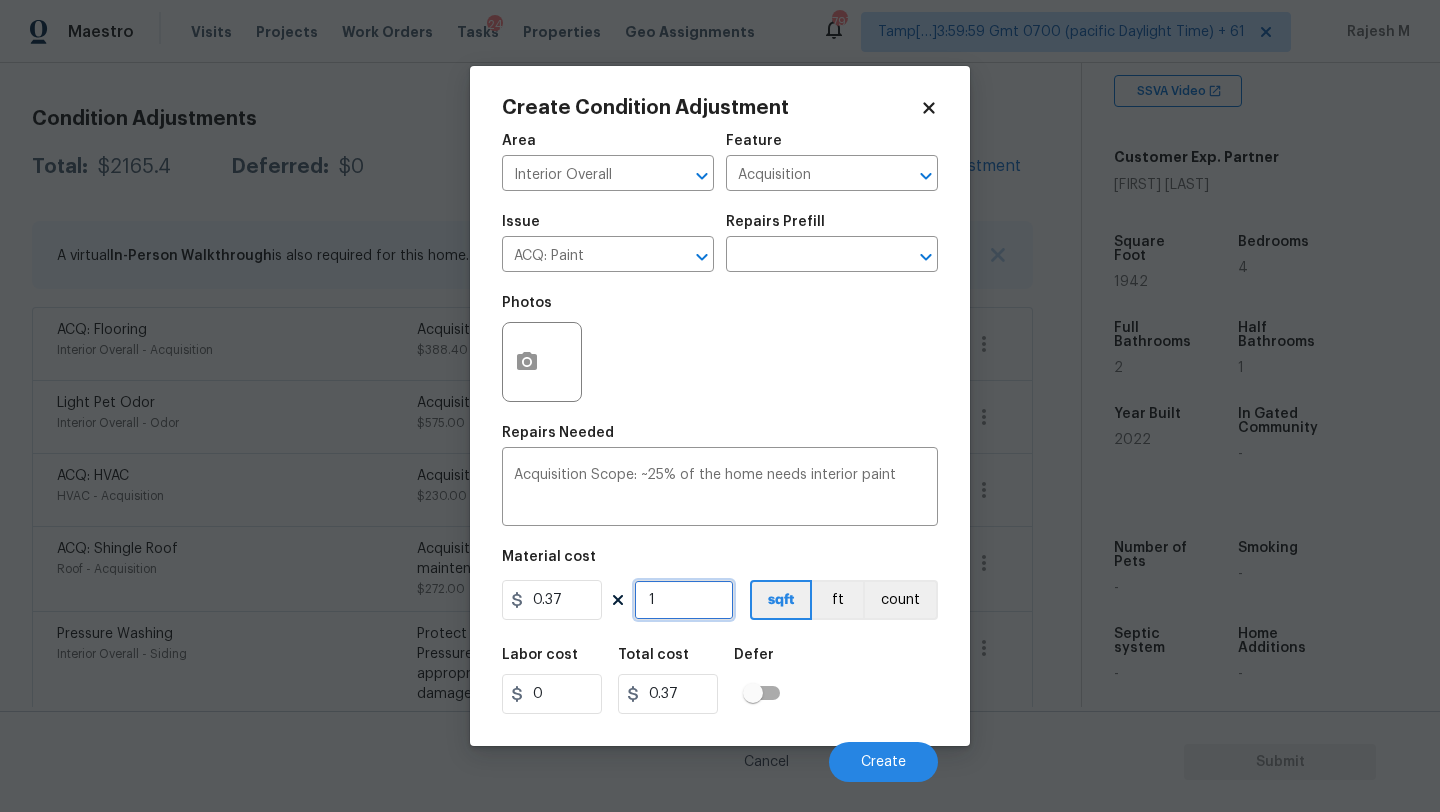 type on "19" 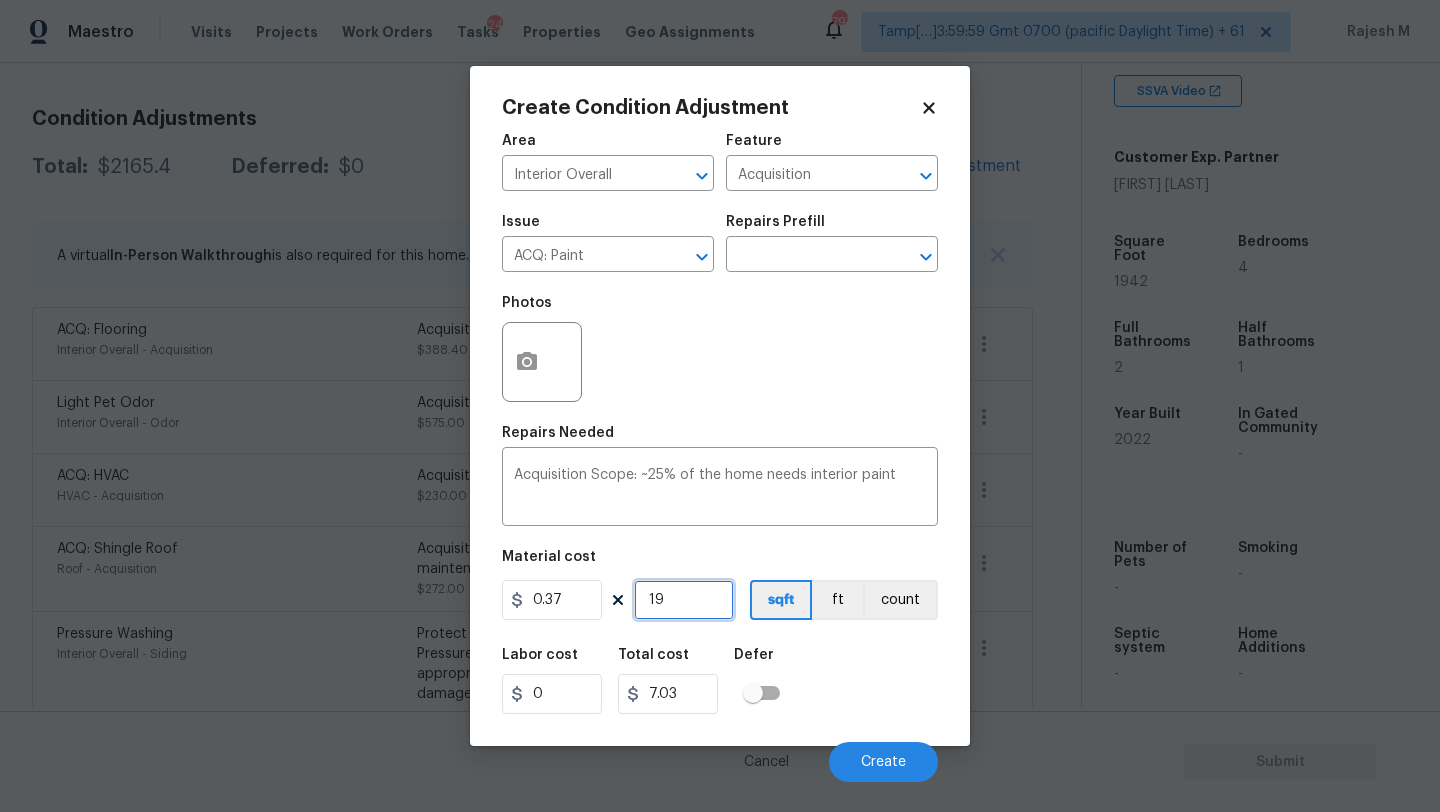 type on "194" 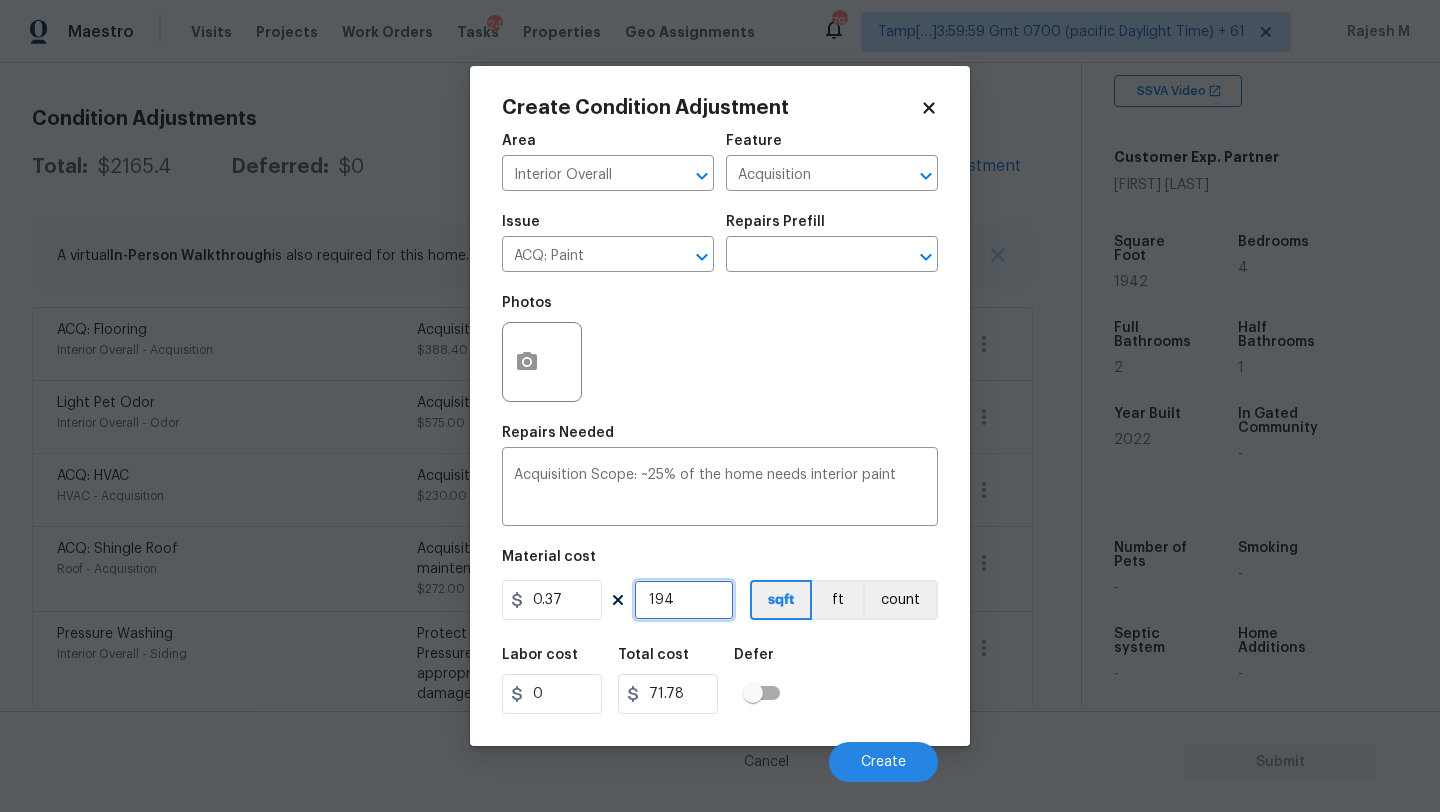 type on "1942" 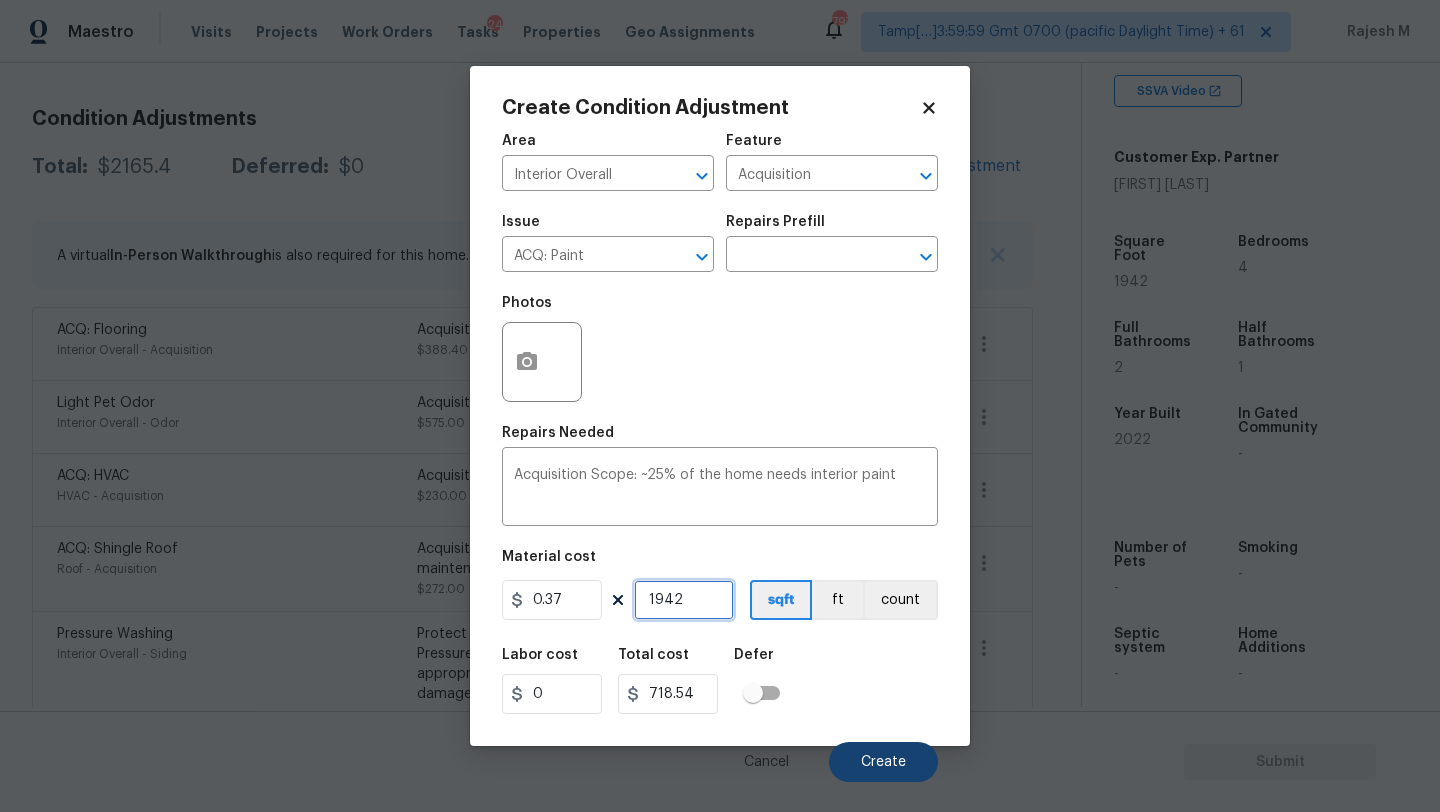 type on "1942" 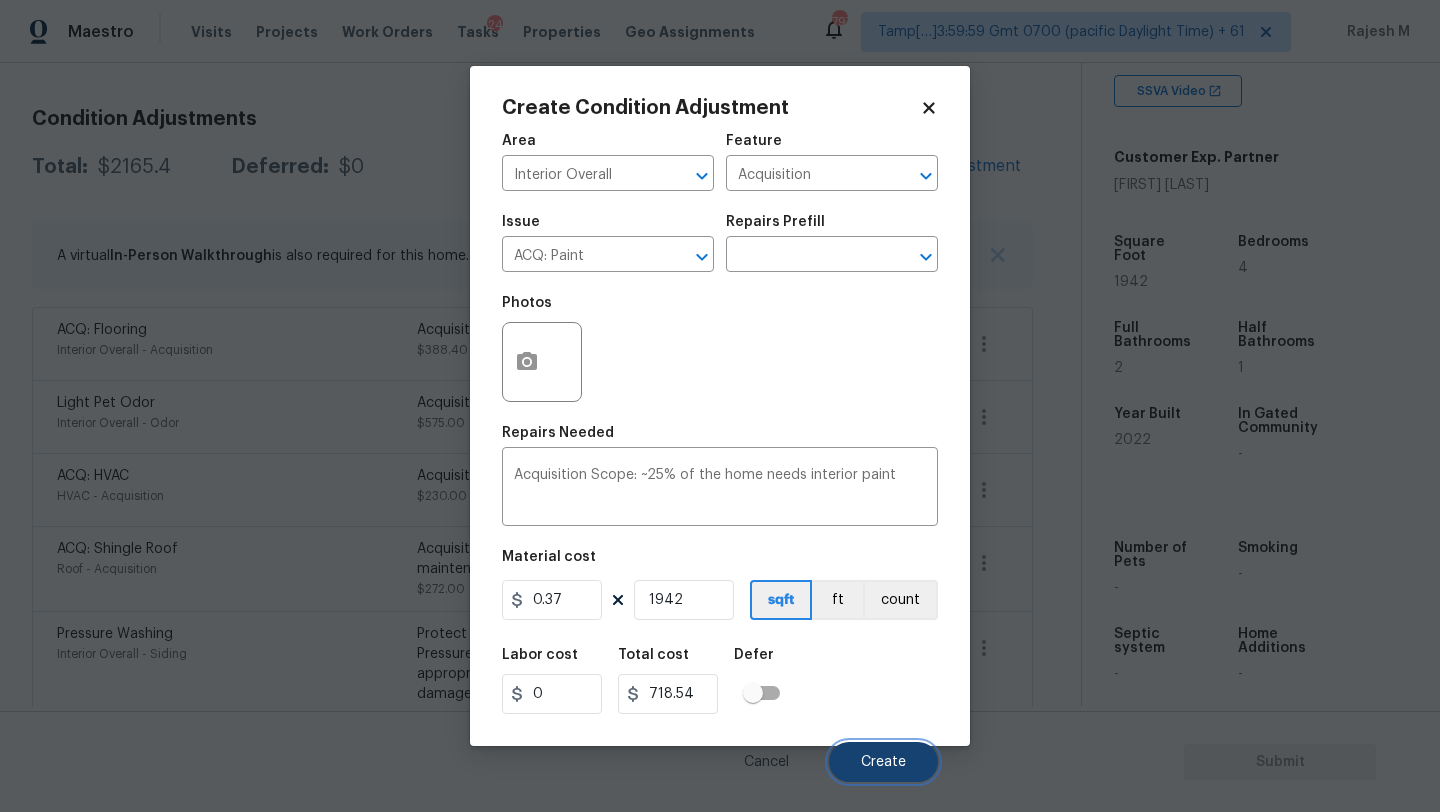 click on "Create" at bounding box center [883, 762] 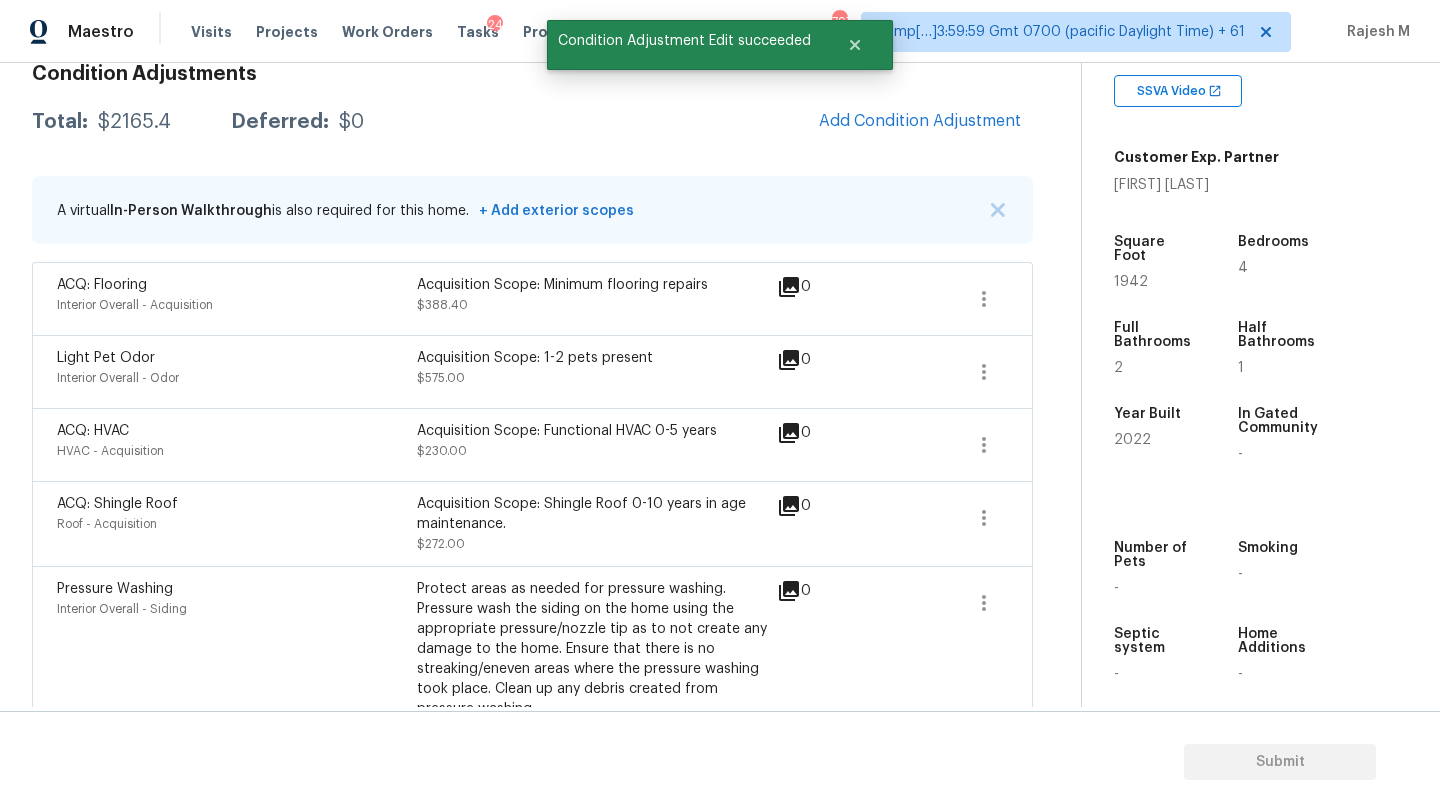scroll, scrollTop: 258, scrollLeft: 0, axis: vertical 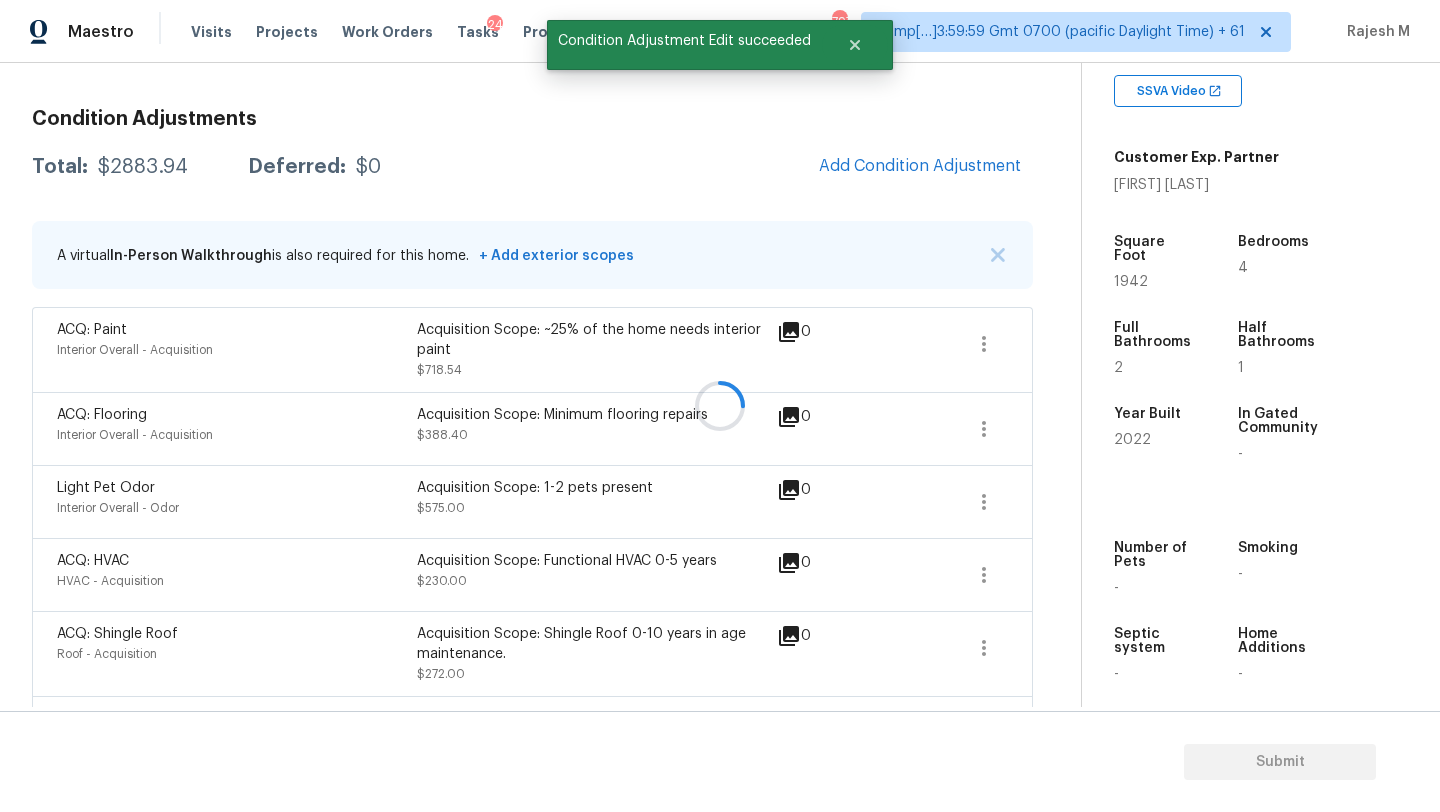 click at bounding box center (720, 406) 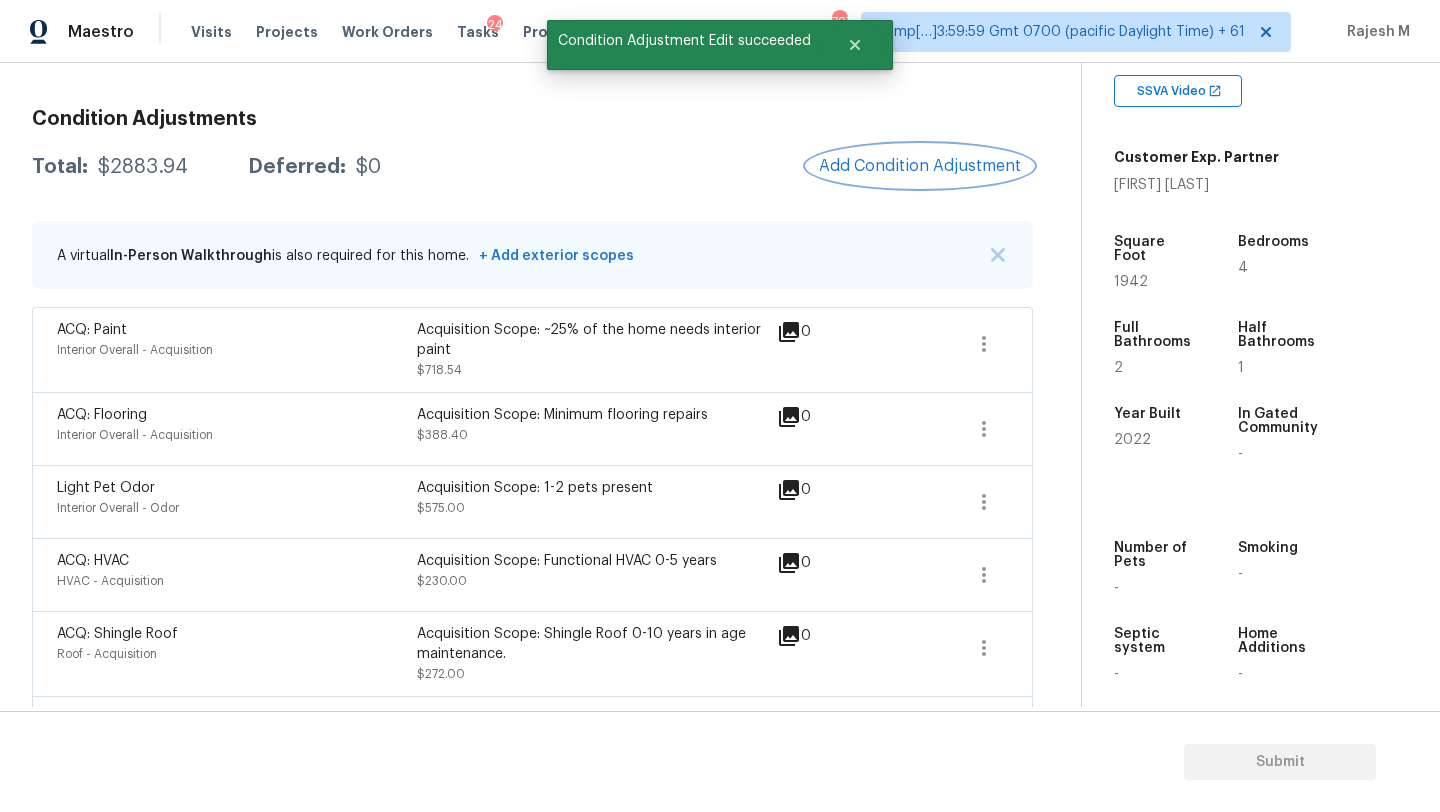 click on "Add Condition Adjustment" at bounding box center (920, 166) 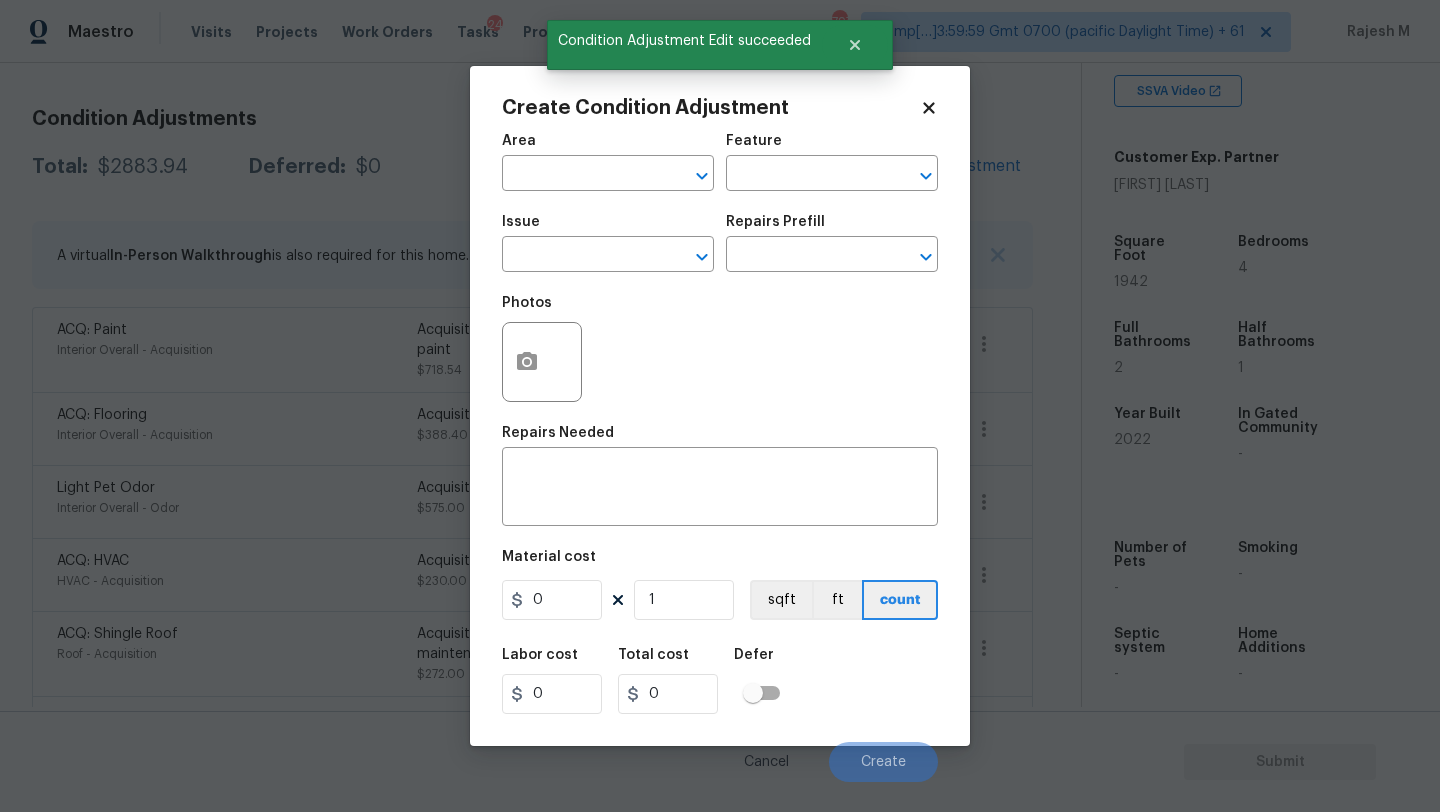 click on "Issue ​" at bounding box center [608, 243] 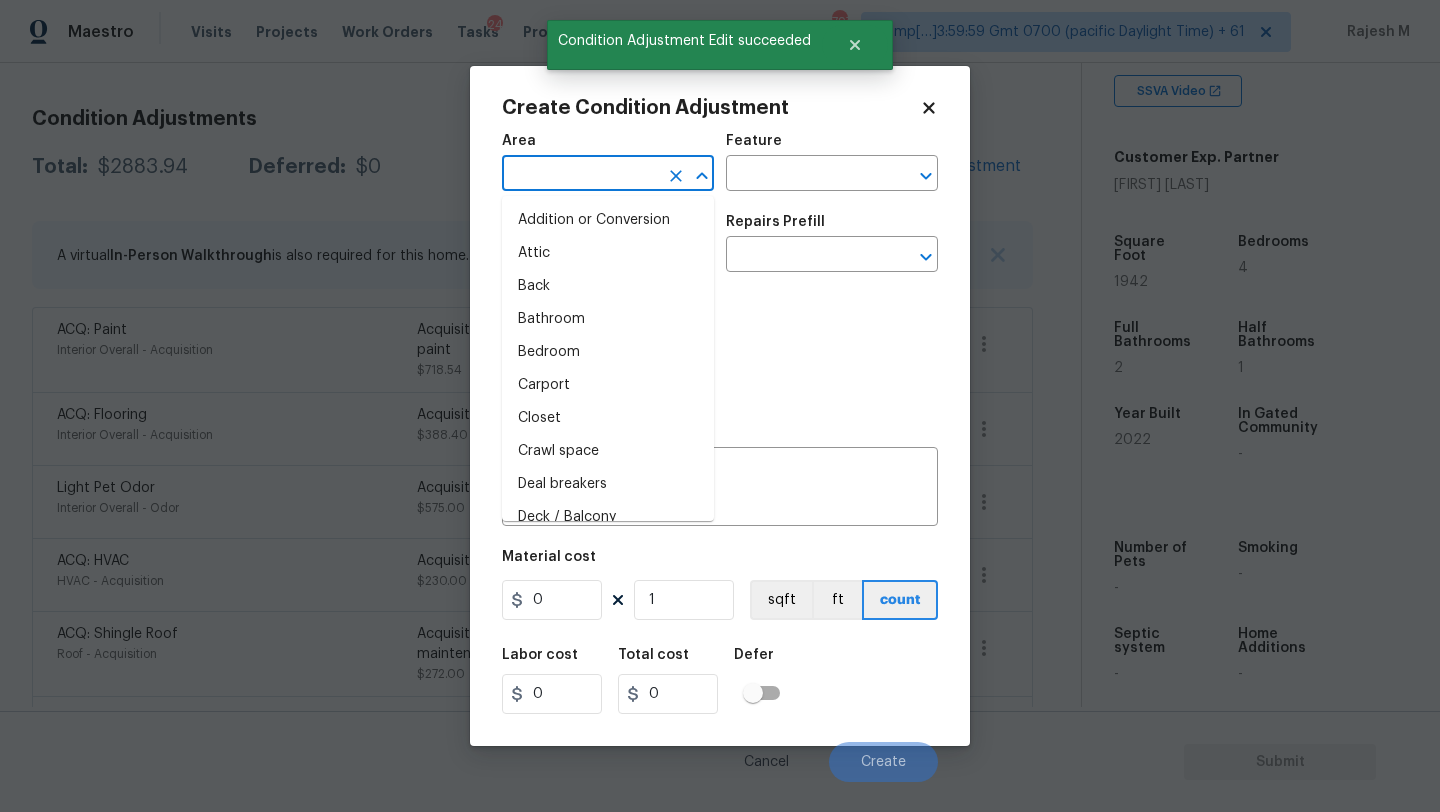 click at bounding box center [580, 175] 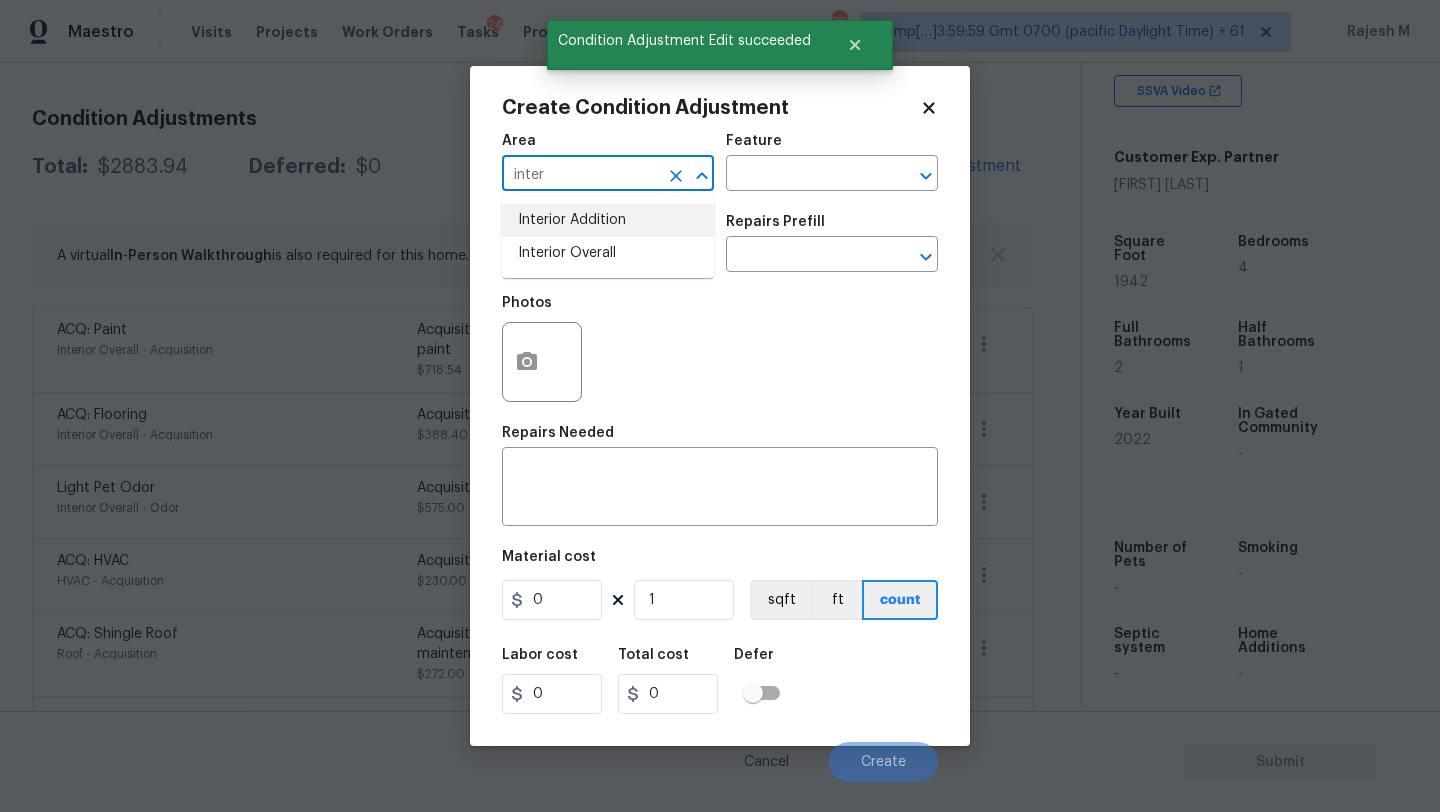 click on "Interior Overall" at bounding box center (608, 253) 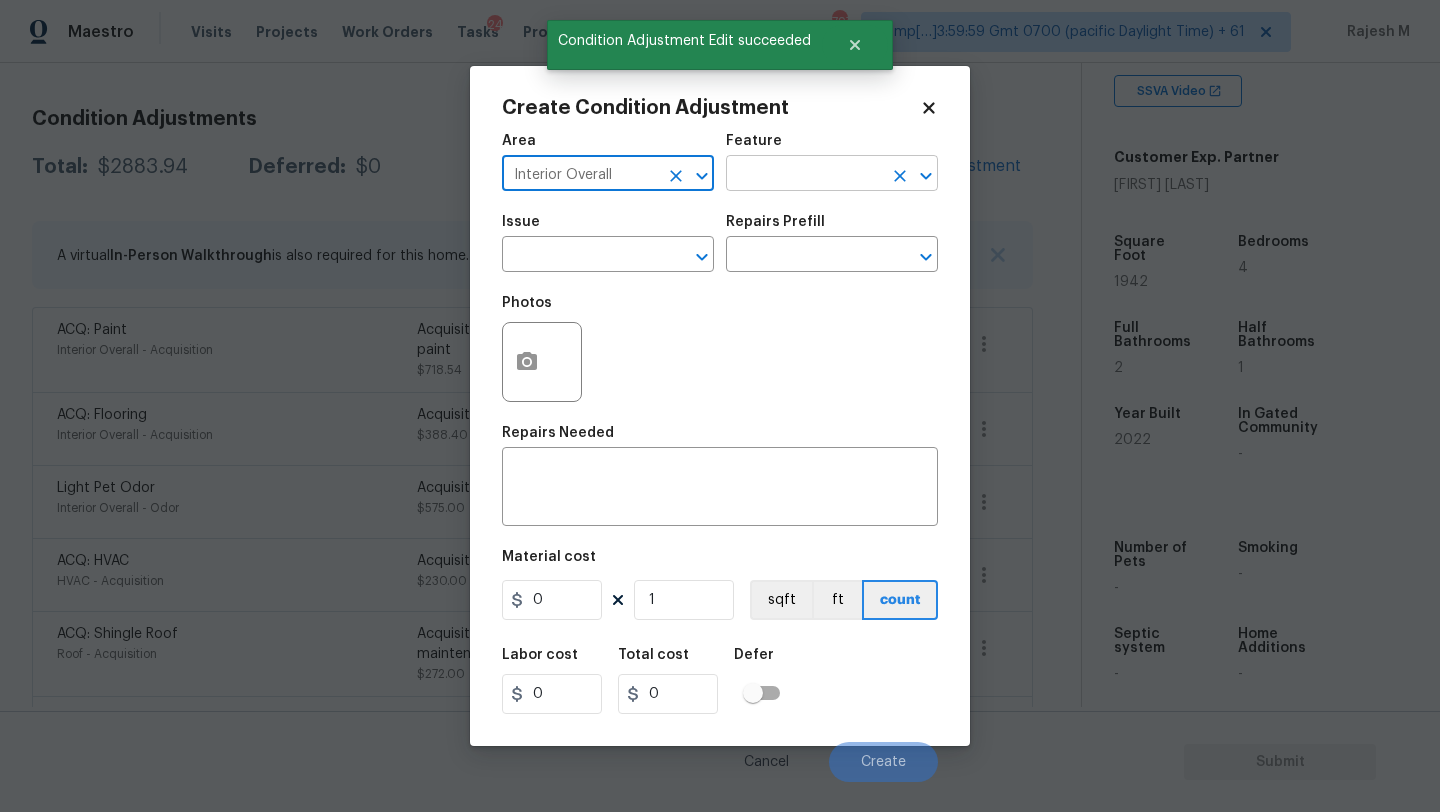 type on "Interior Overall" 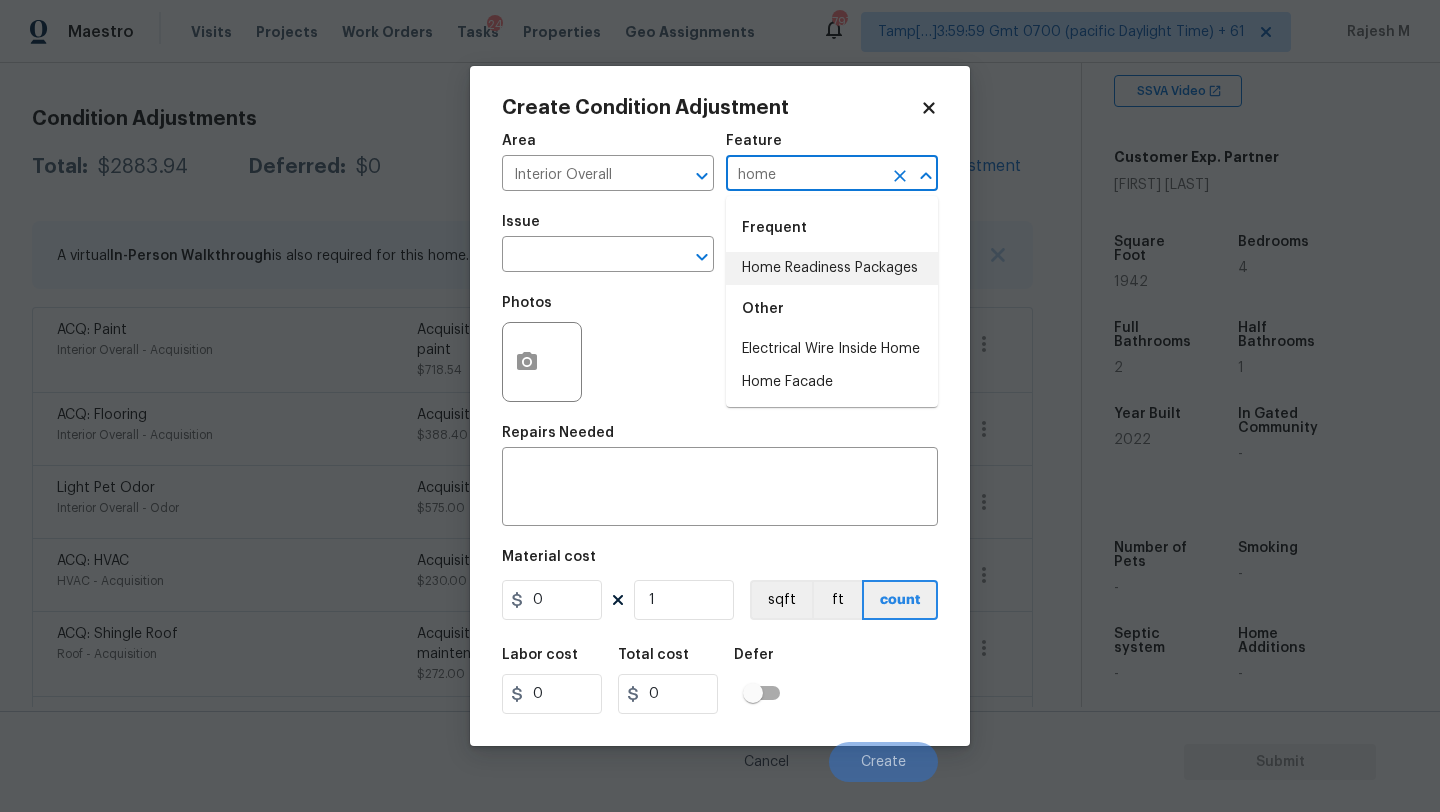 click on "Home Readiness Packages" at bounding box center [832, 268] 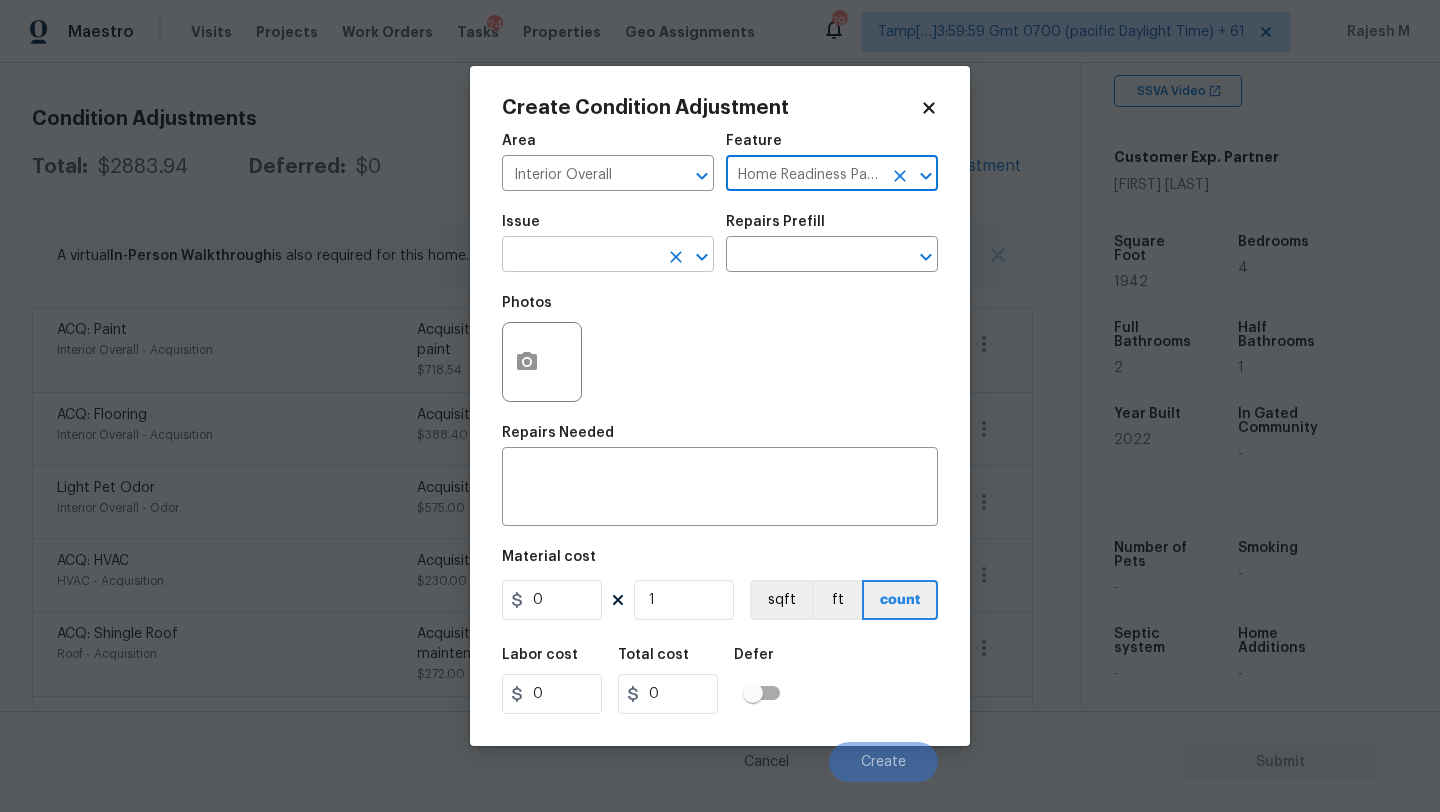 type on "Home Readiness Packages" 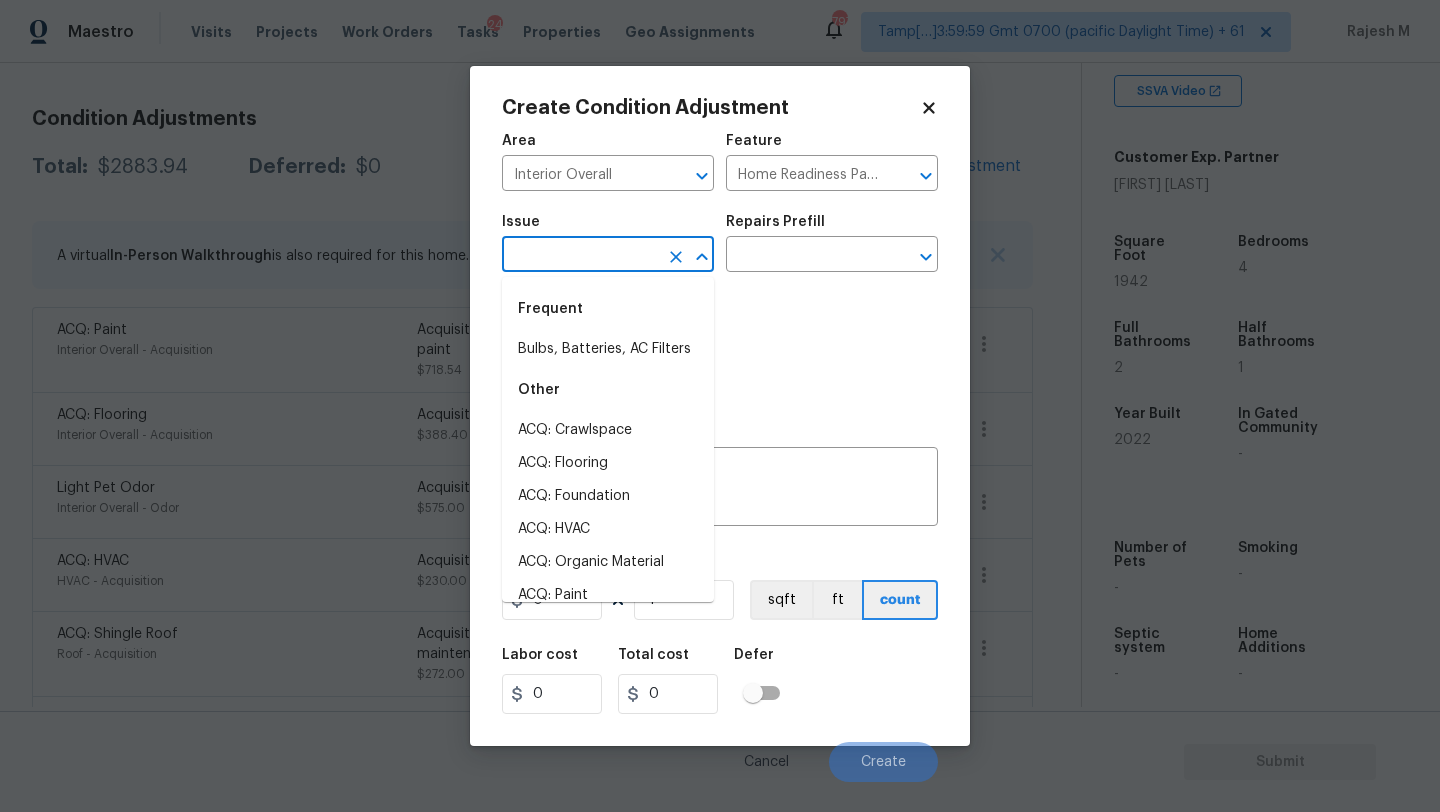 click at bounding box center [580, 256] 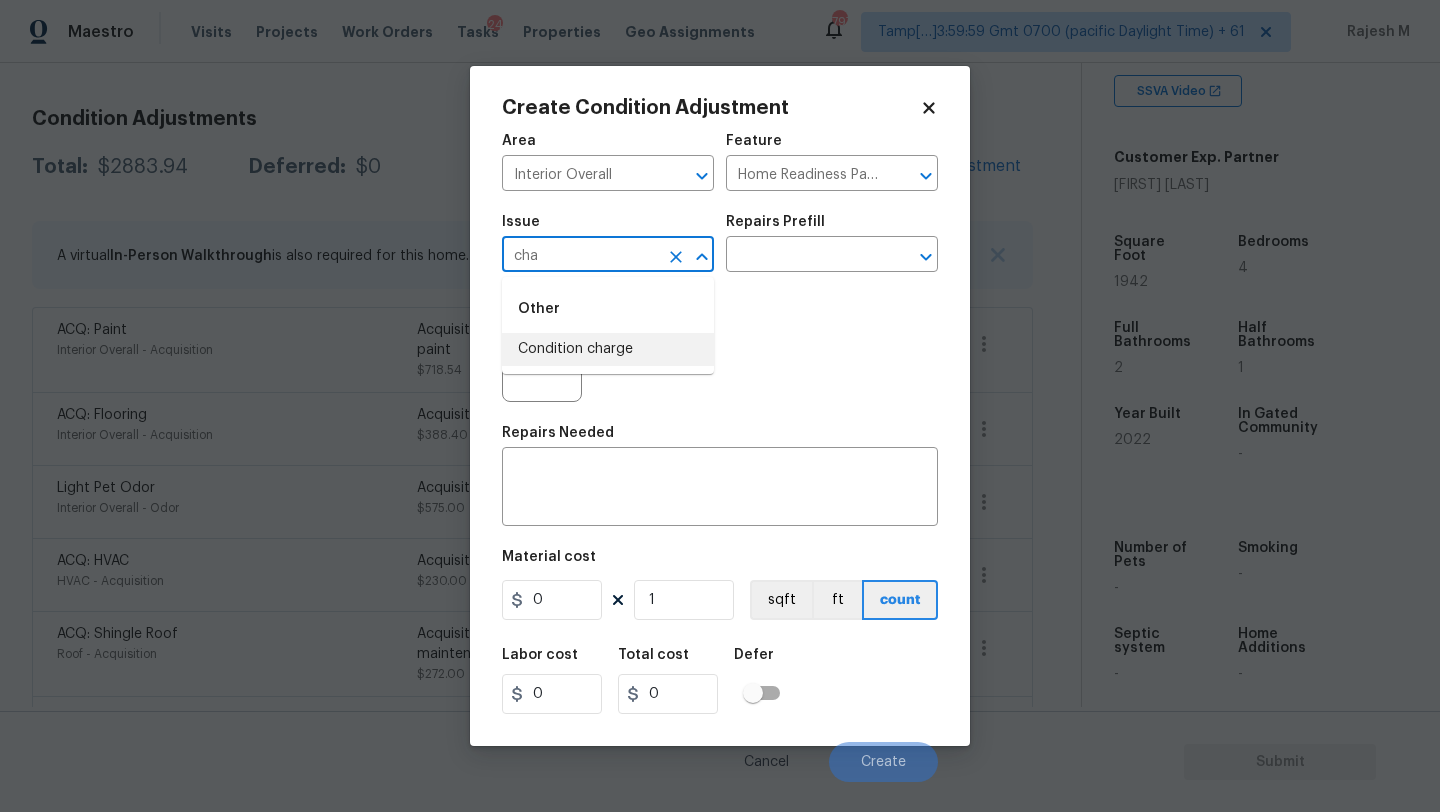 click on "Condition charge" at bounding box center (608, 349) 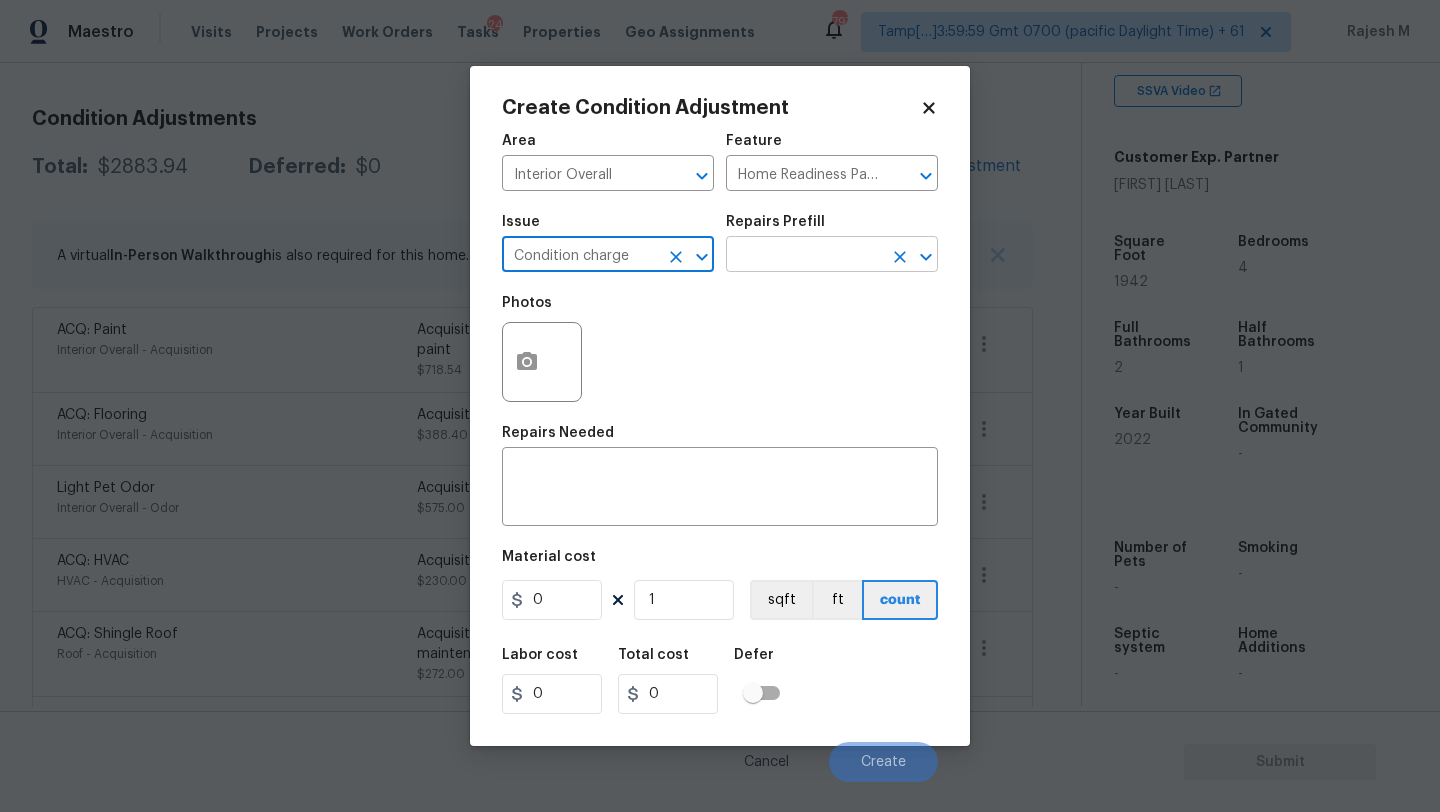 type on "Condition charge" 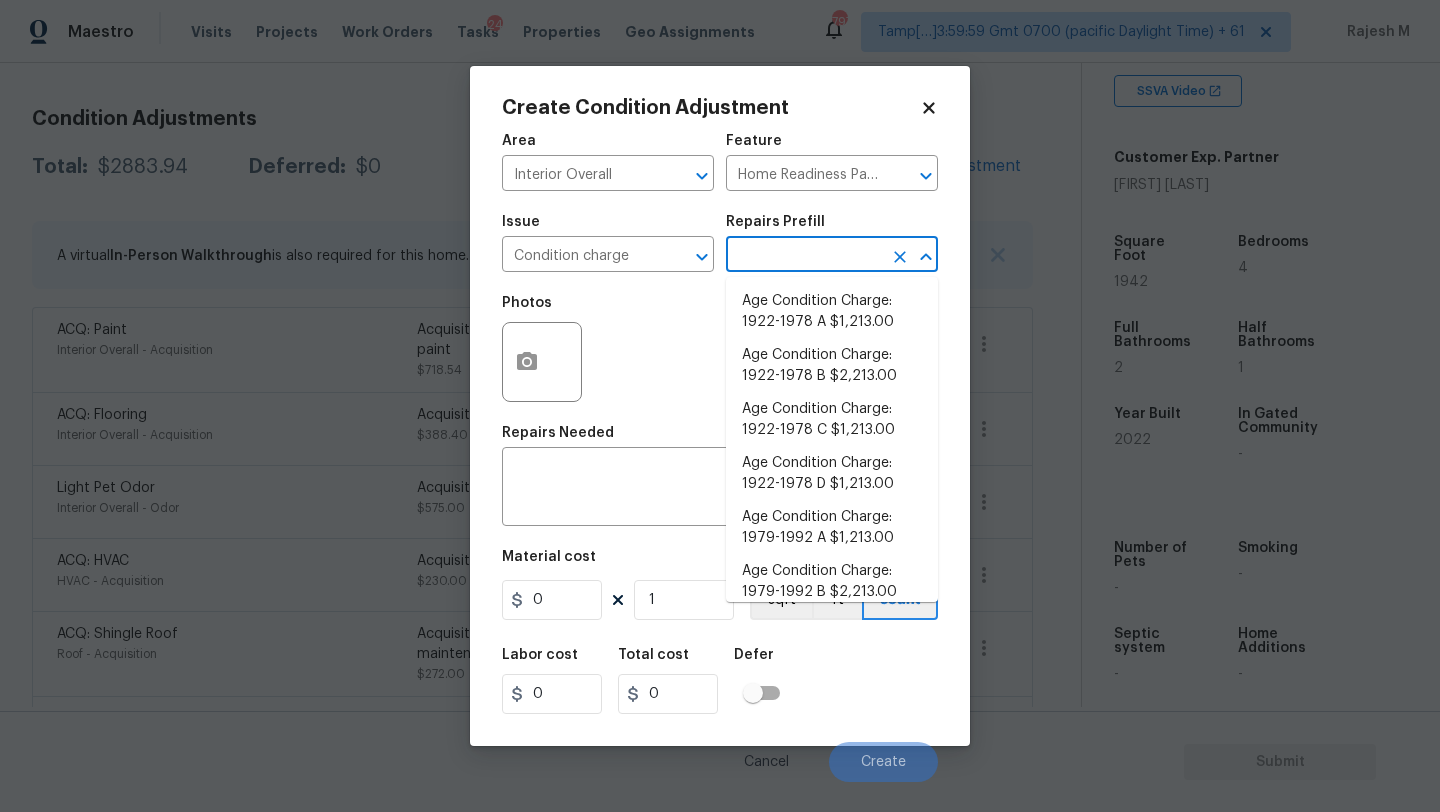 click at bounding box center [804, 256] 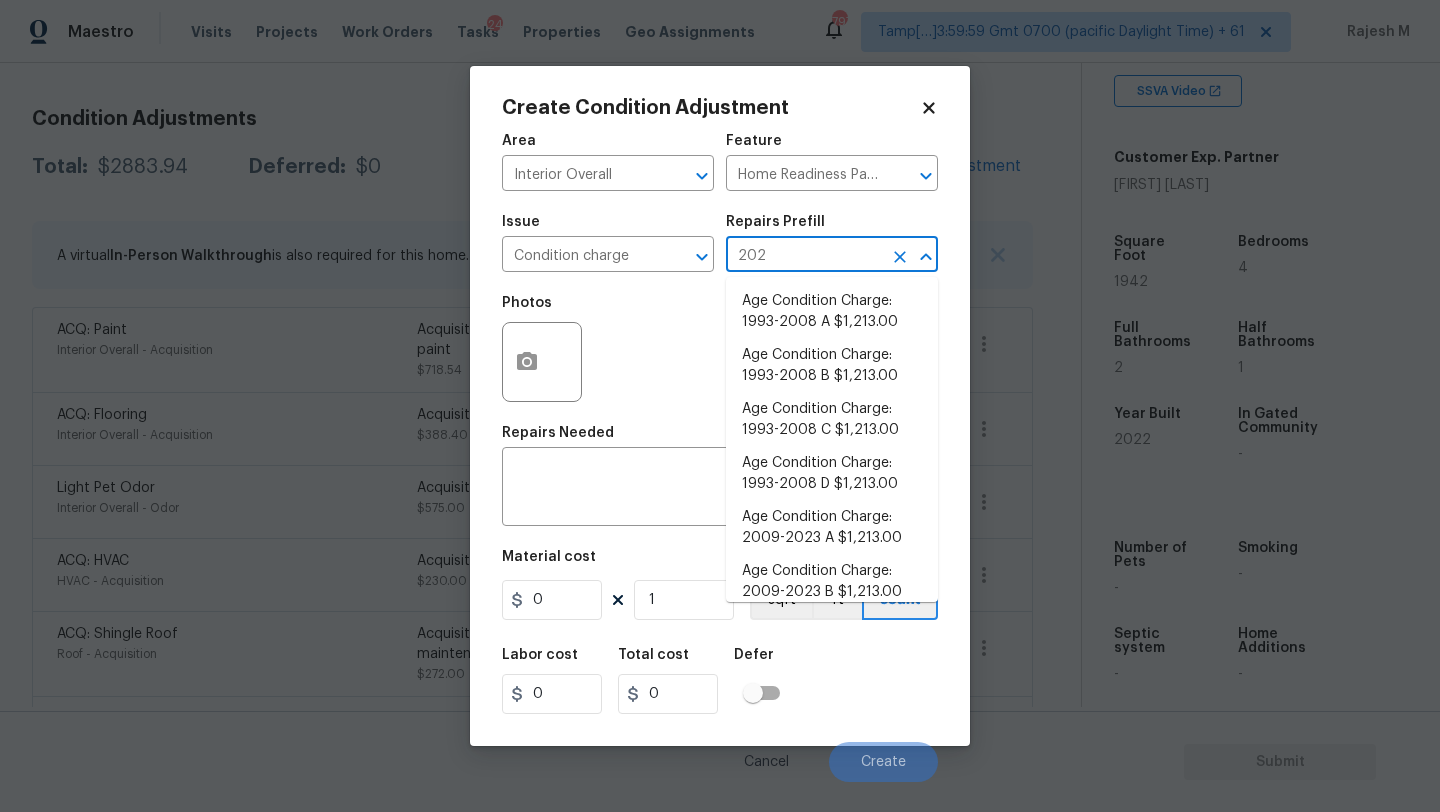 type on "2023" 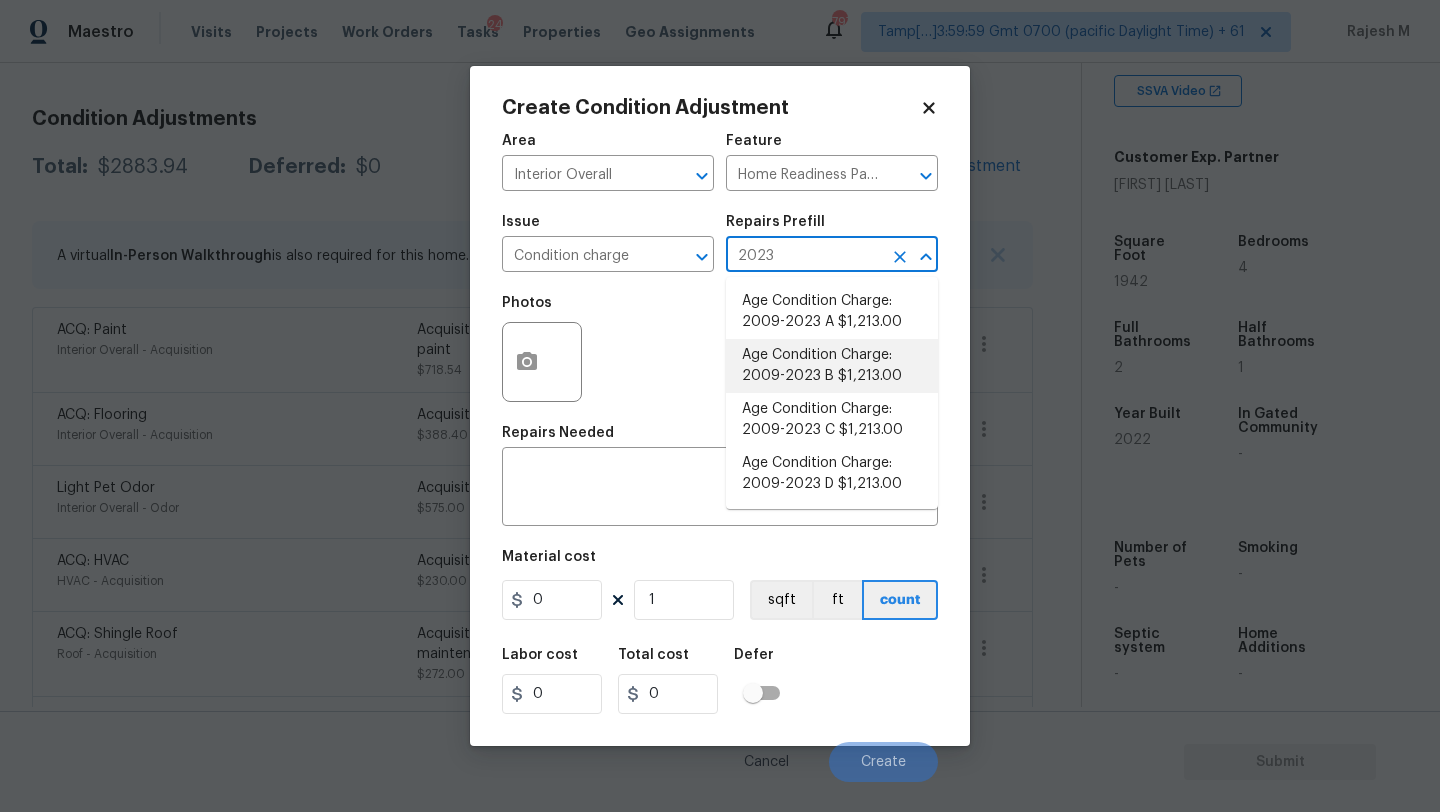 click on "Age Condition Charge: 2009-2023 B	 $1,213.00" at bounding box center [832, 366] 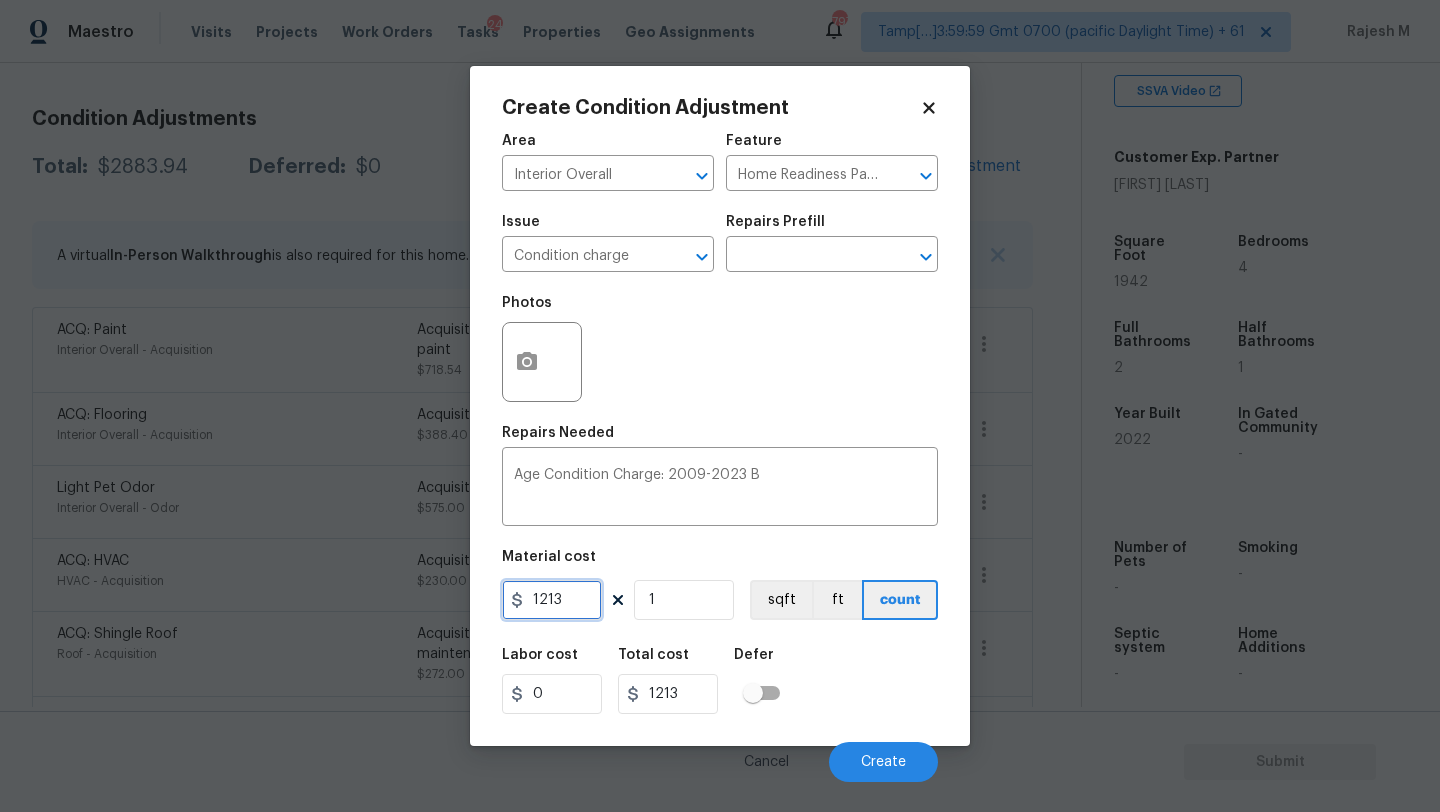click on "1213" at bounding box center [552, 600] 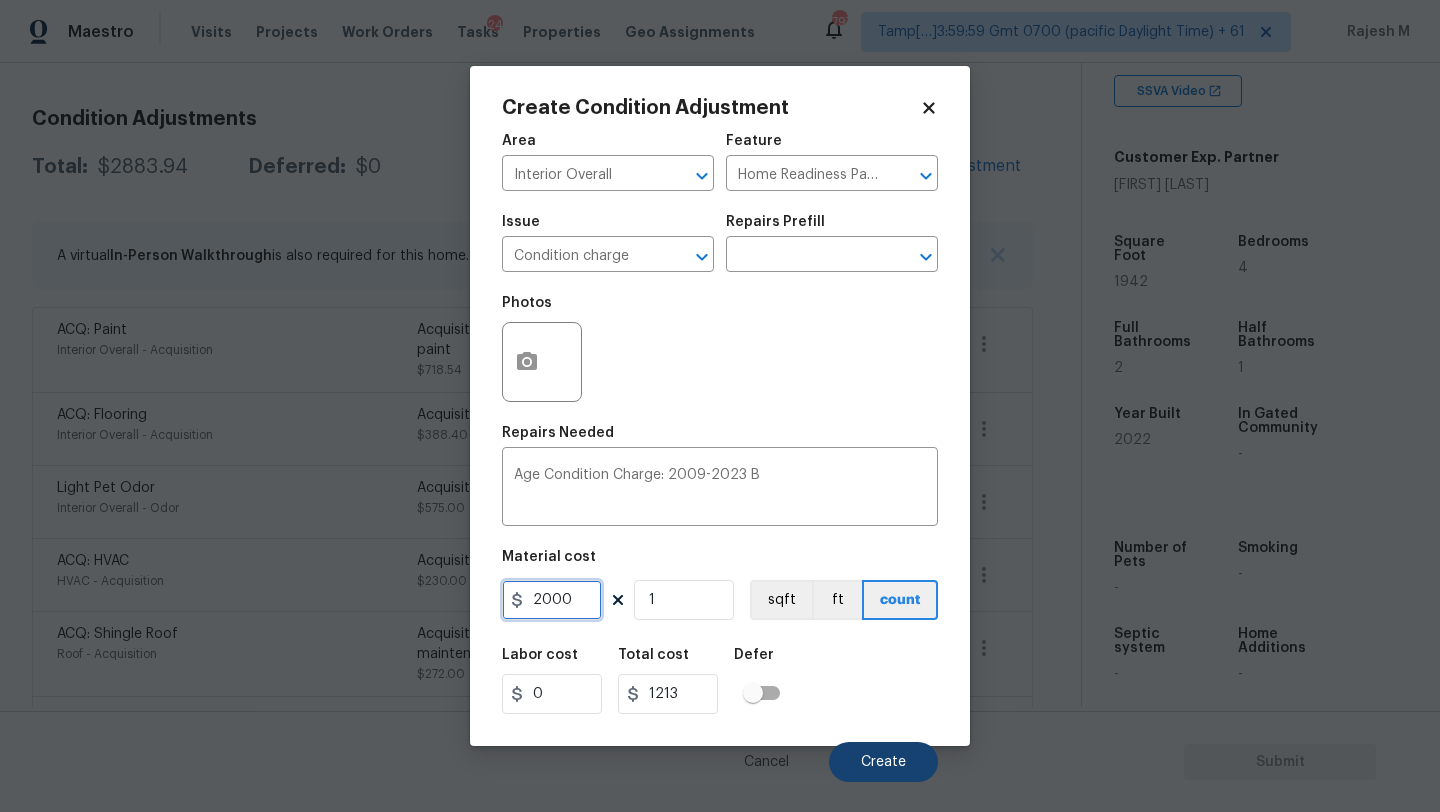 type on "2000" 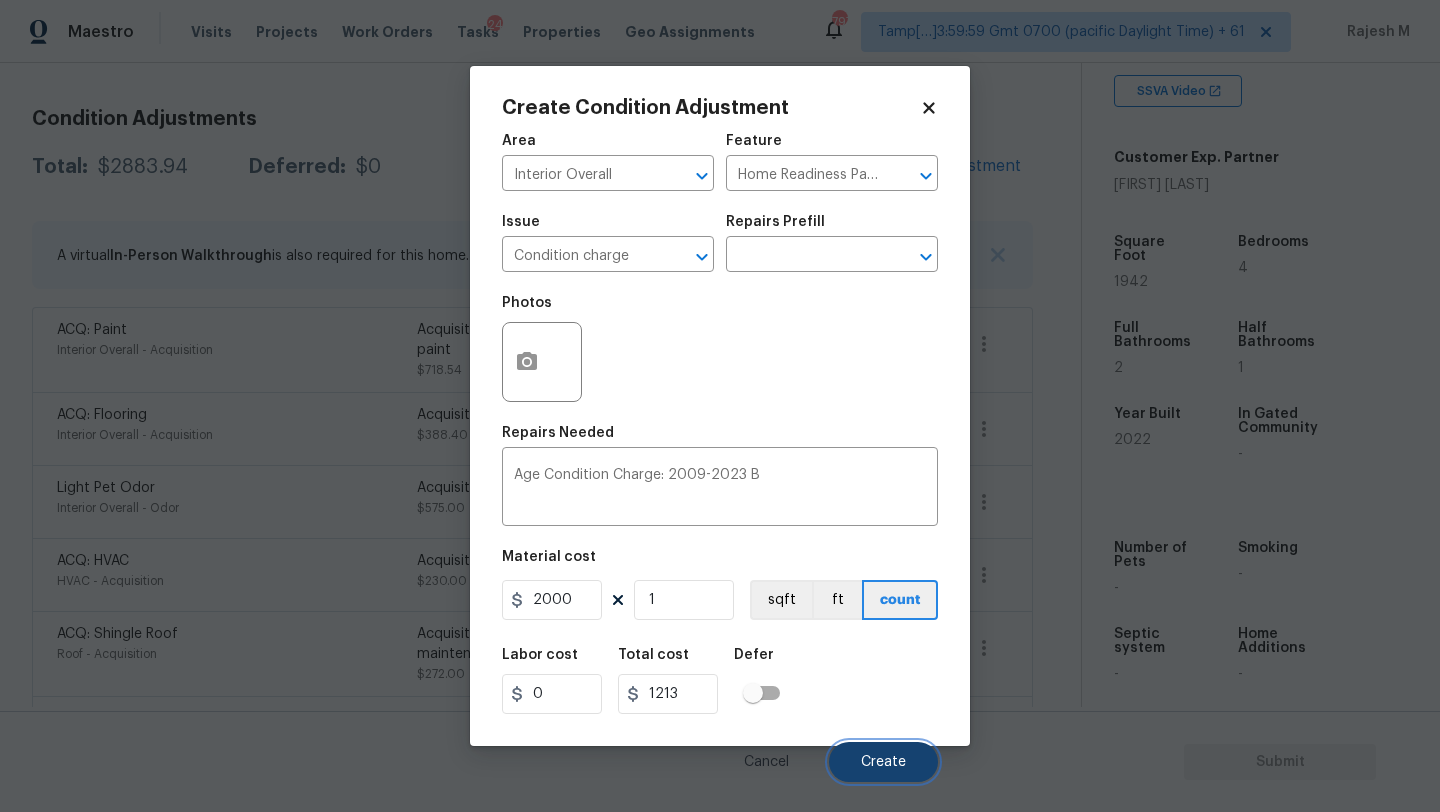 type on "2000" 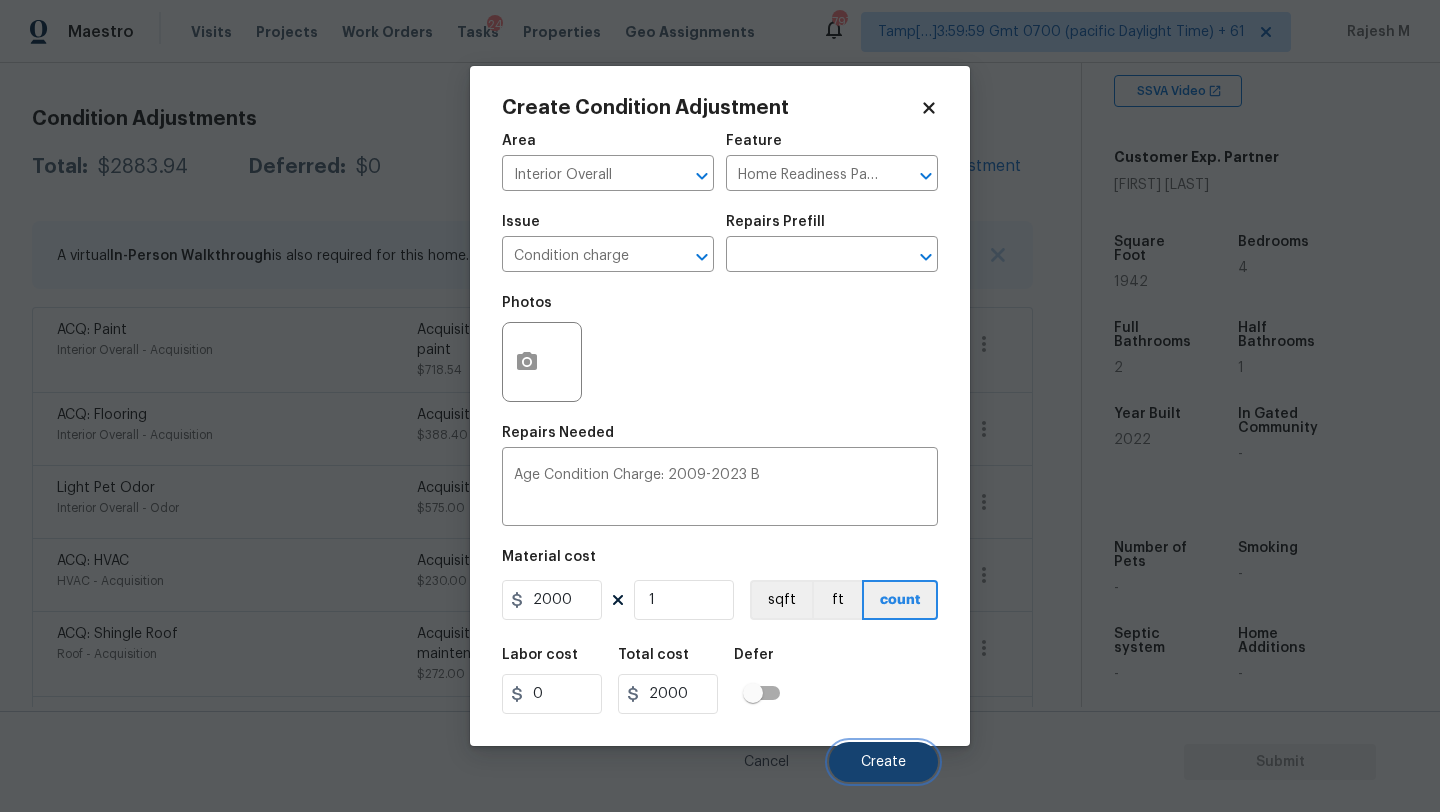 click on "Create" at bounding box center (883, 762) 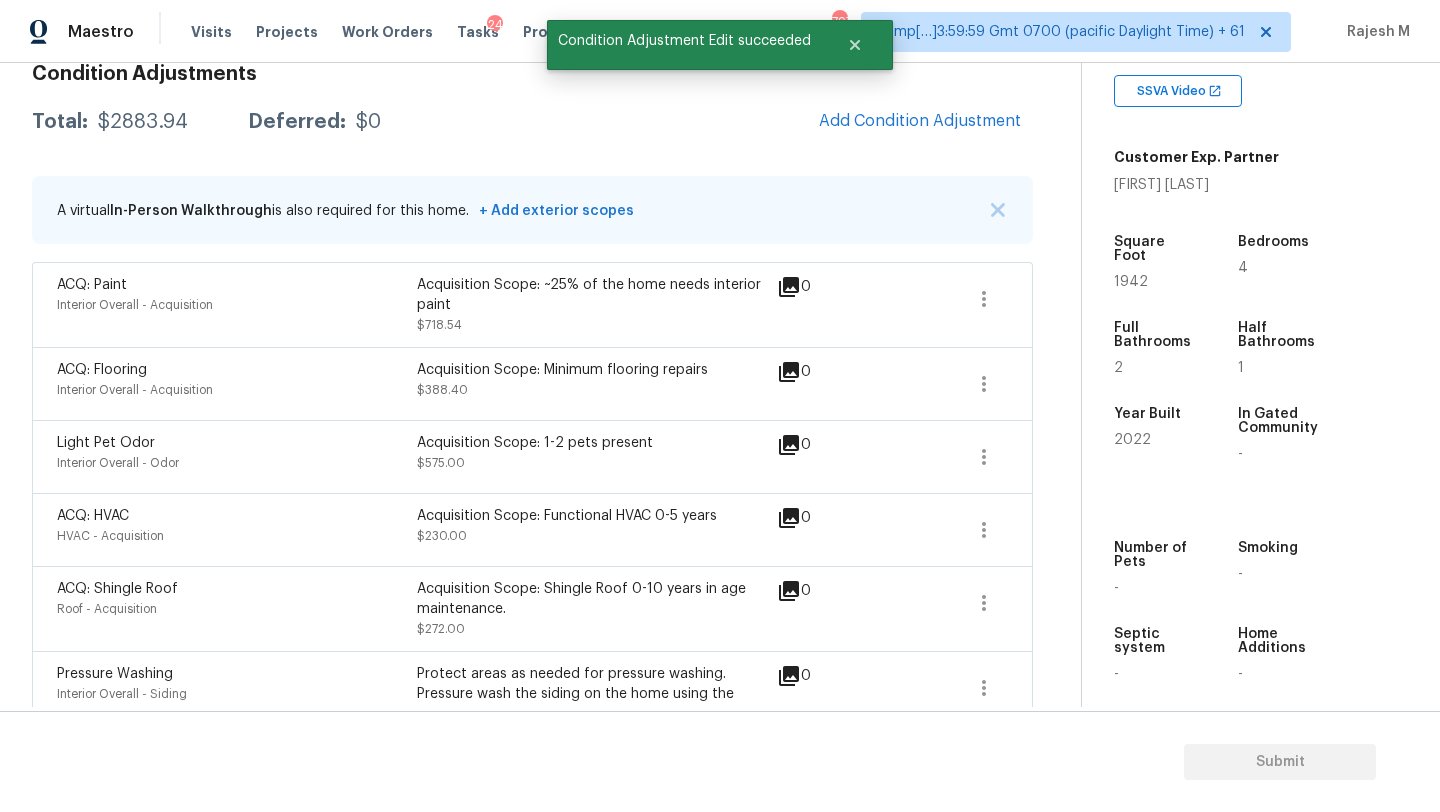 scroll, scrollTop: 258, scrollLeft: 0, axis: vertical 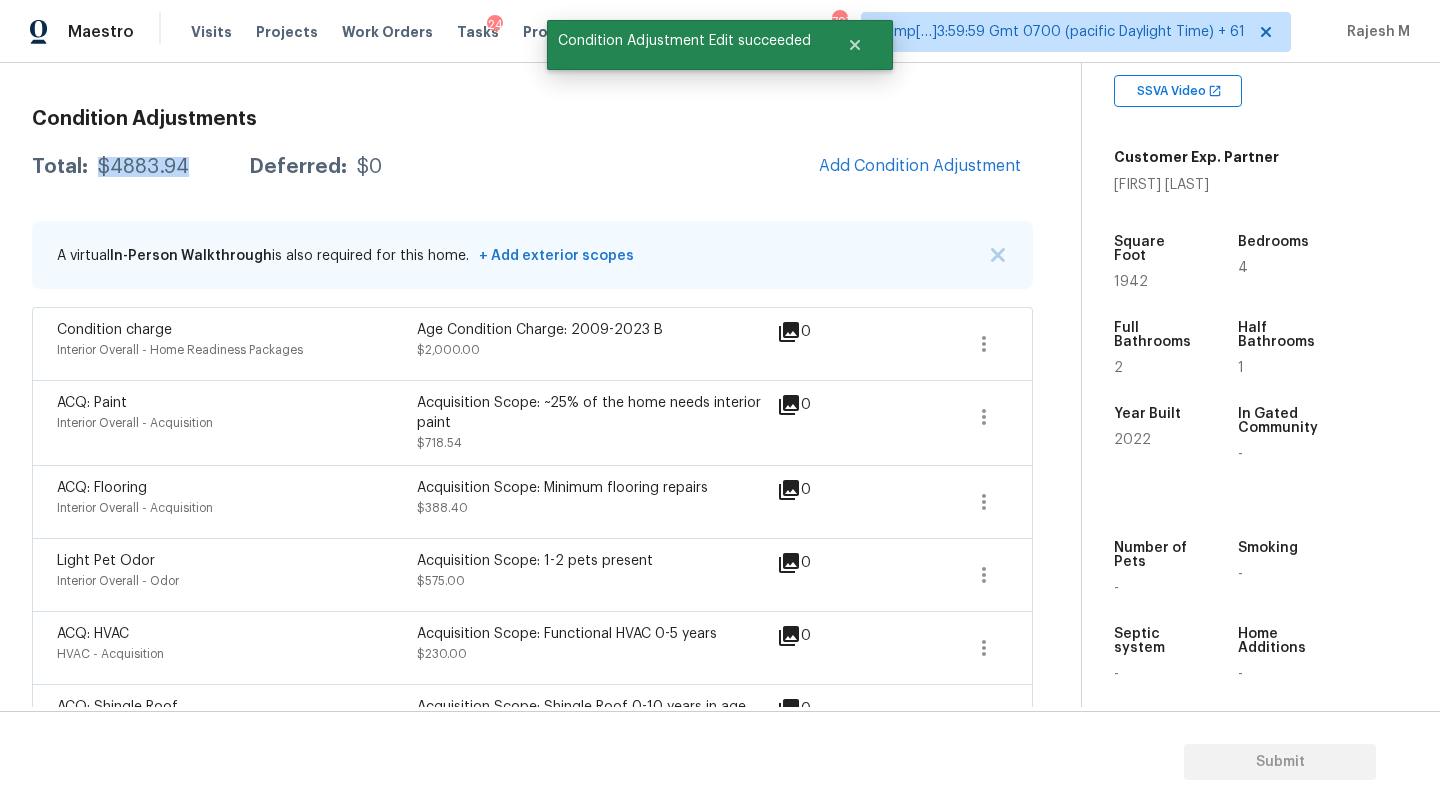 drag, startPoint x: 97, startPoint y: 170, endPoint x: 209, endPoint y: 171, distance: 112.00446 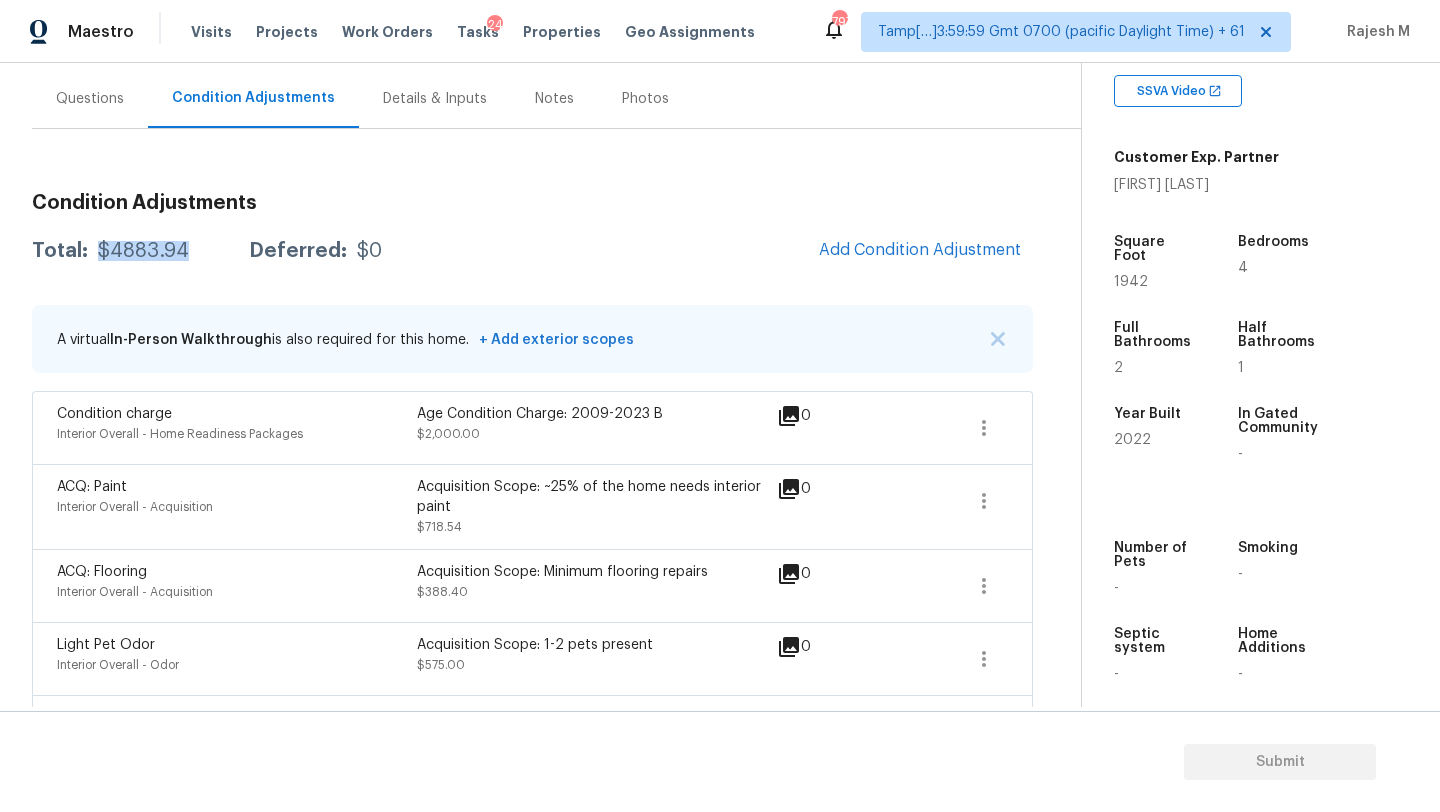 scroll, scrollTop: 163, scrollLeft: 0, axis: vertical 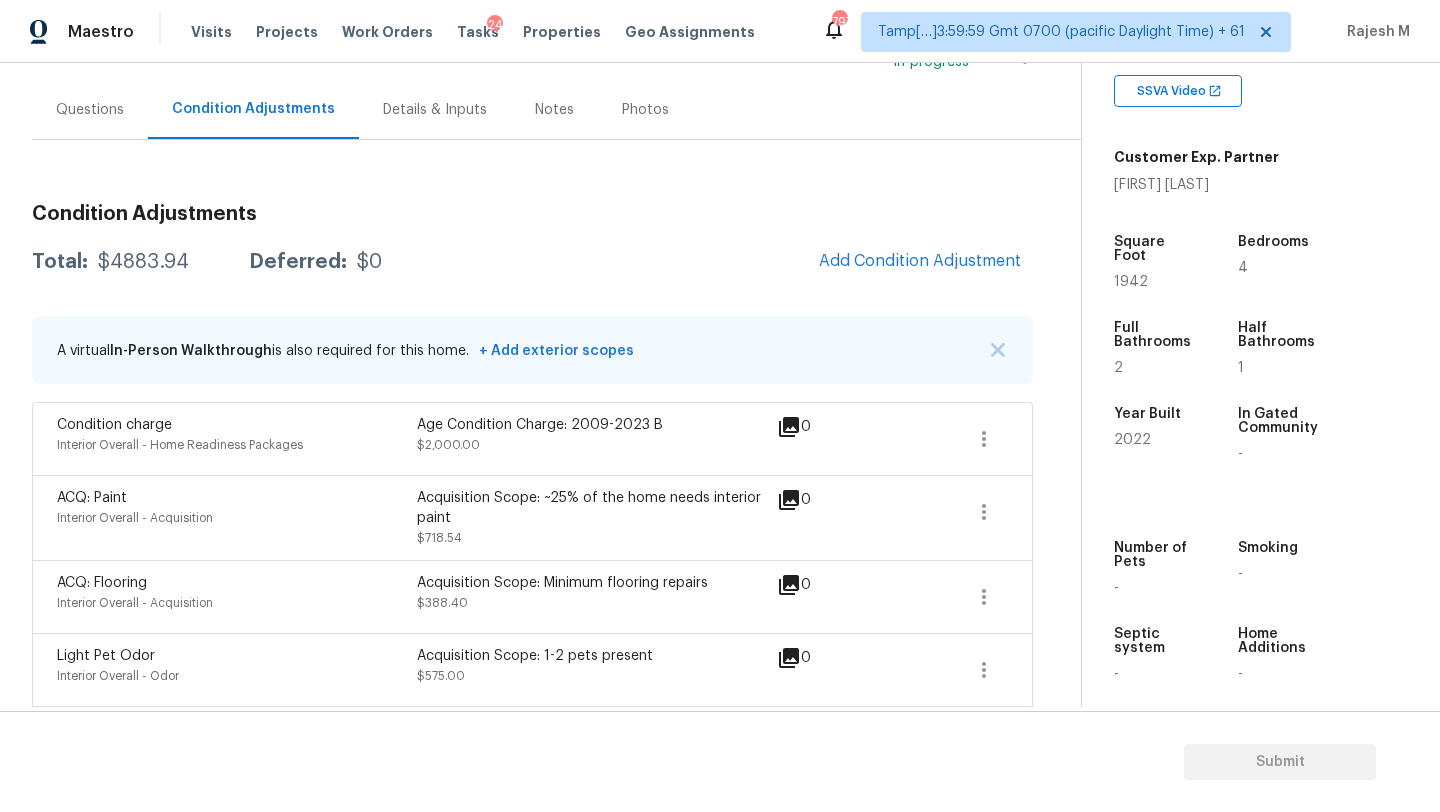 click on "Questions" at bounding box center [90, 110] 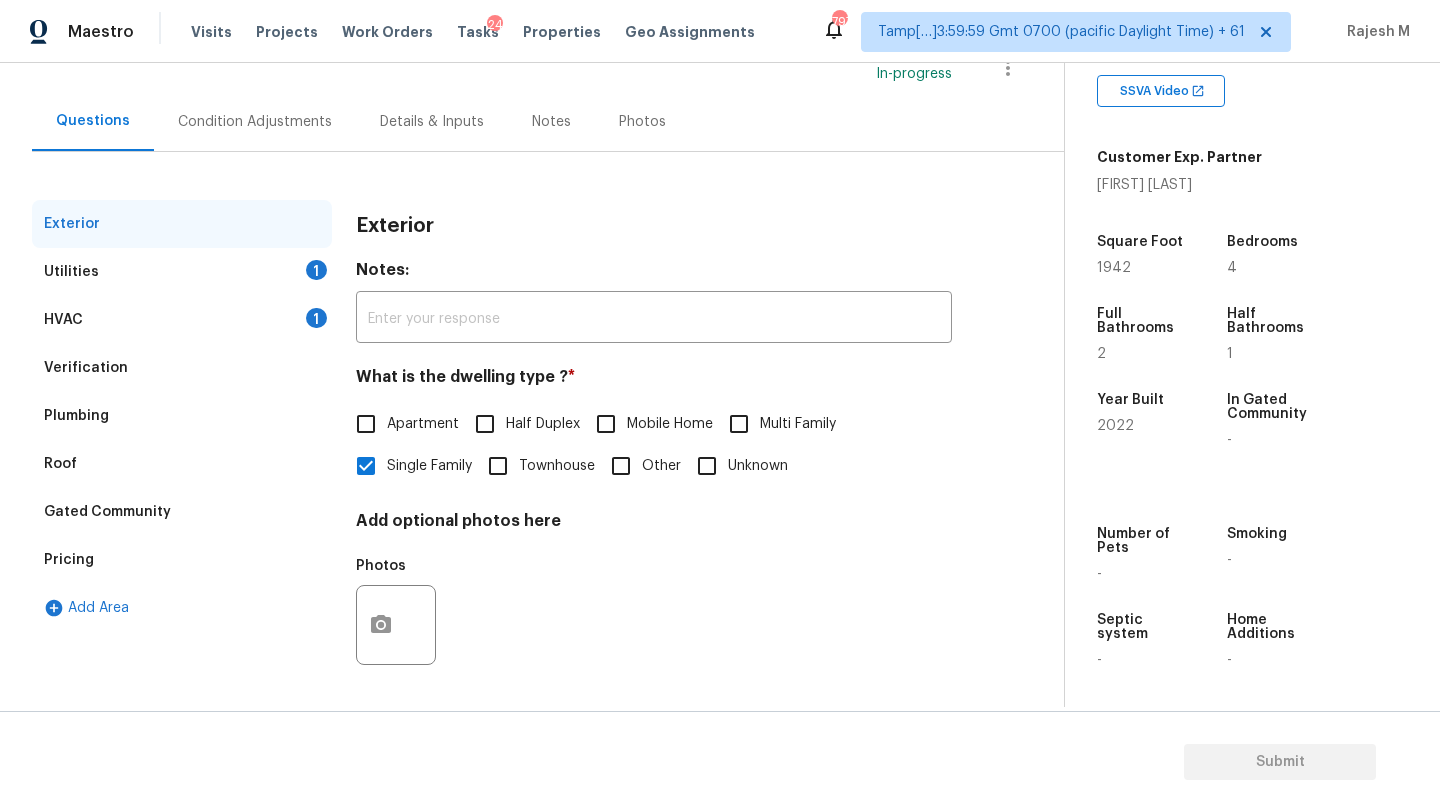 scroll, scrollTop: 151, scrollLeft: 0, axis: vertical 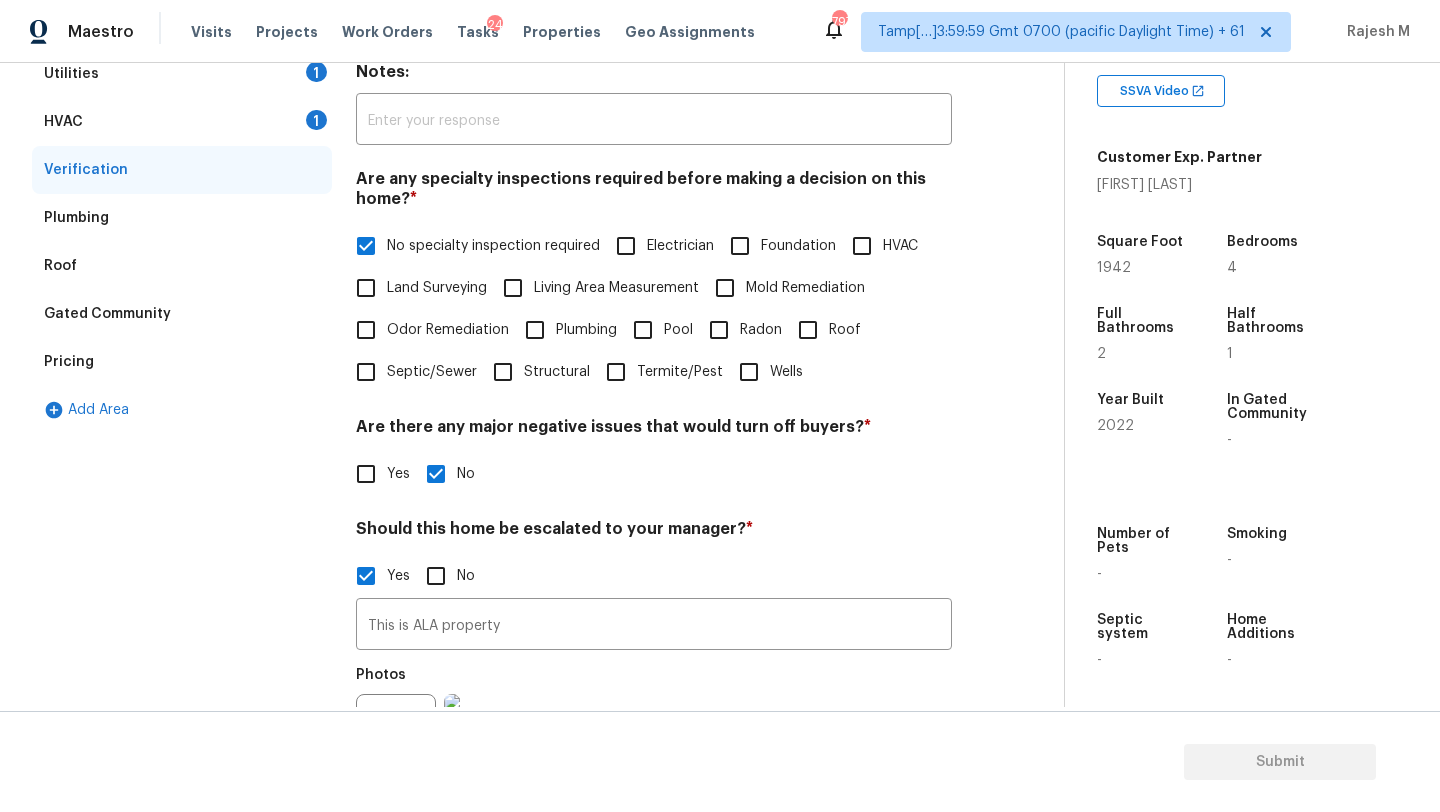 click on "Pricing" at bounding box center [182, 362] 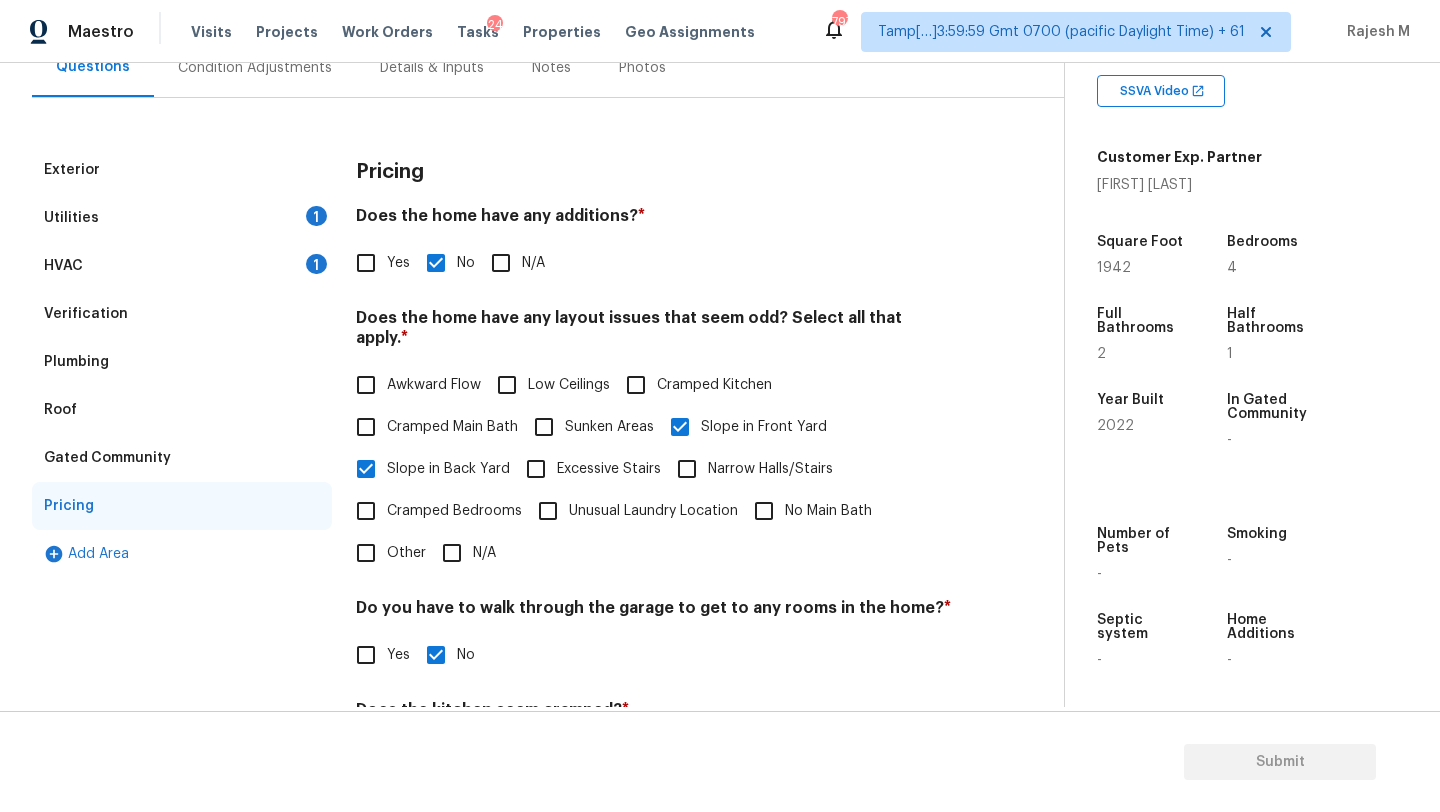 scroll, scrollTop: 0, scrollLeft: 0, axis: both 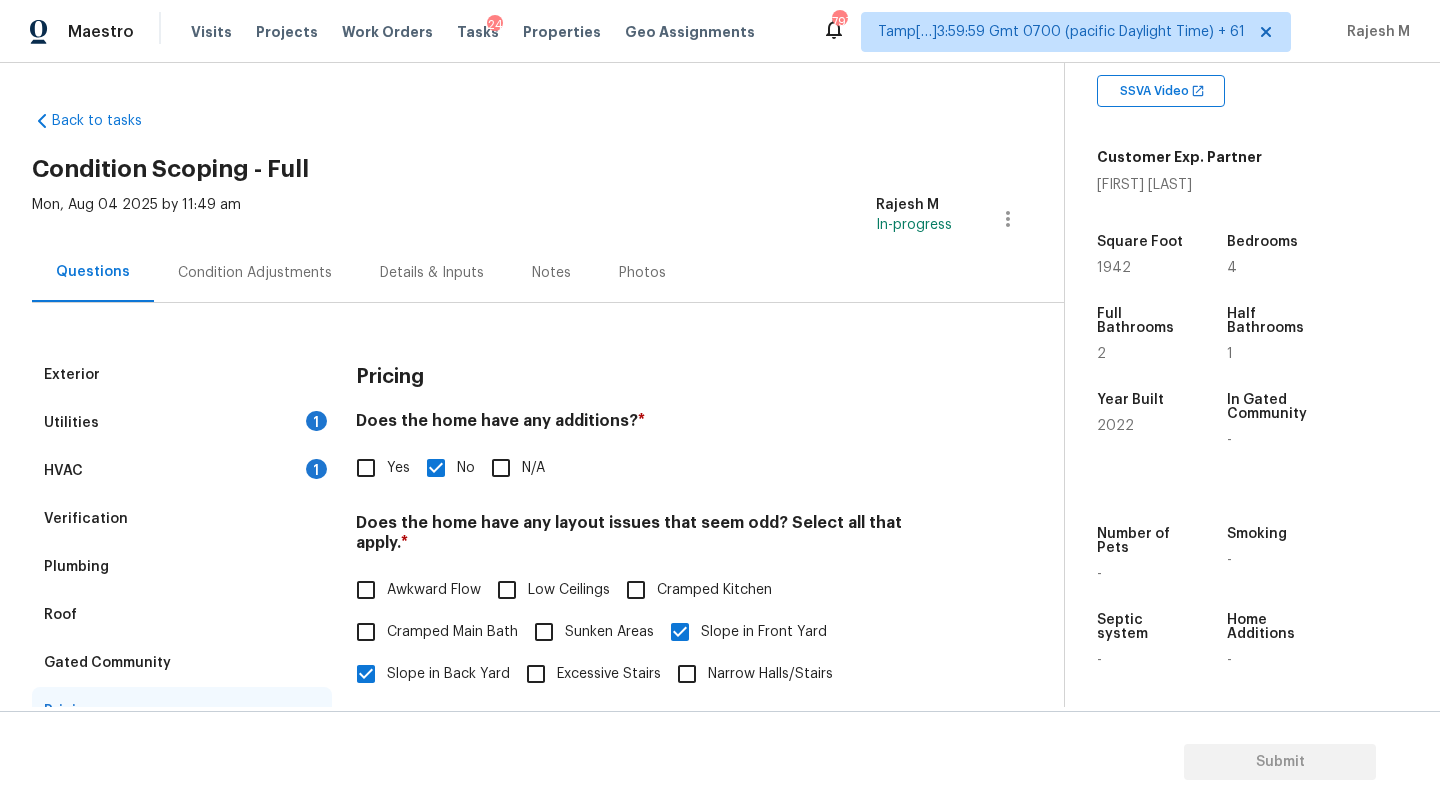 click on "HVAC 1" at bounding box center (182, 471) 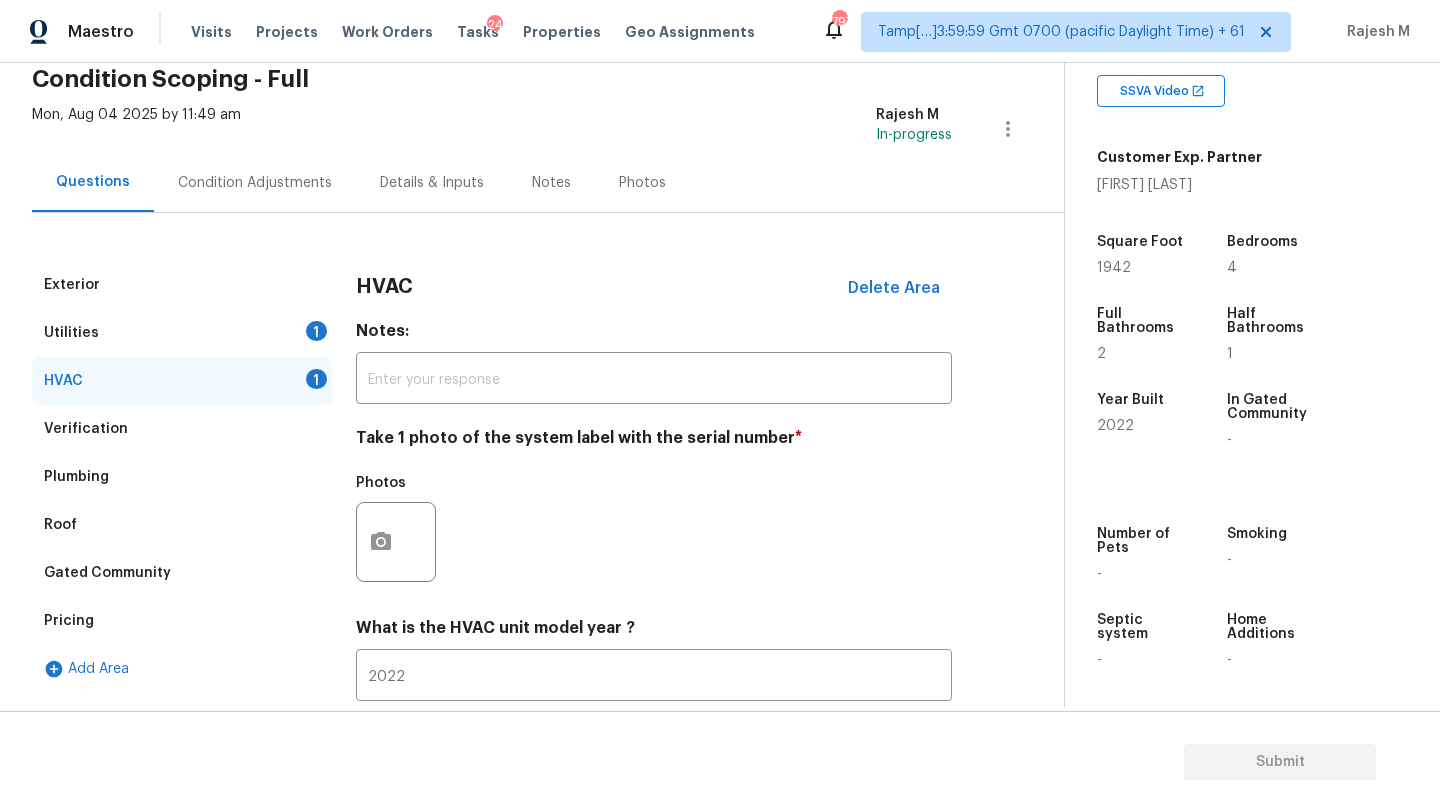 scroll, scrollTop: 107, scrollLeft: 0, axis: vertical 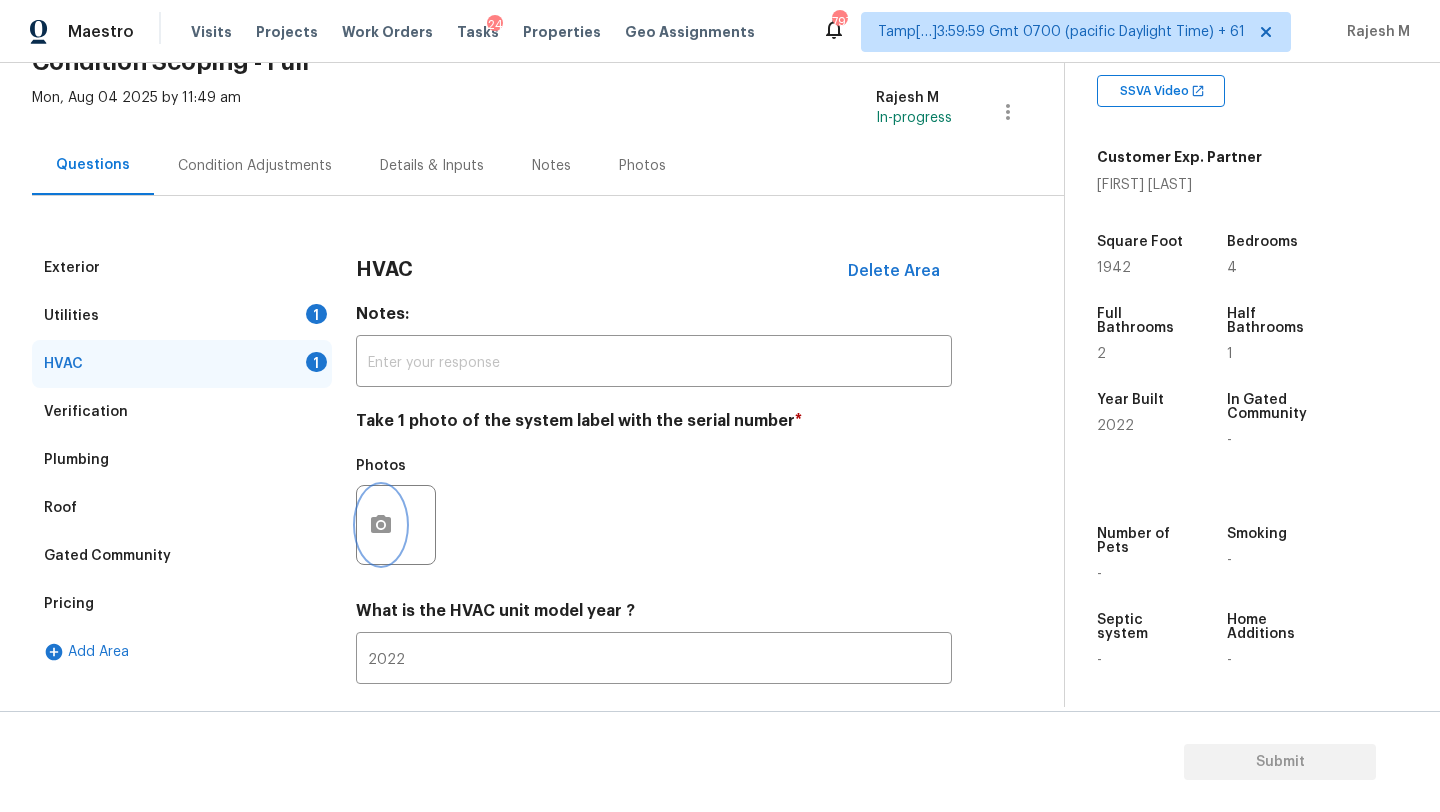 click 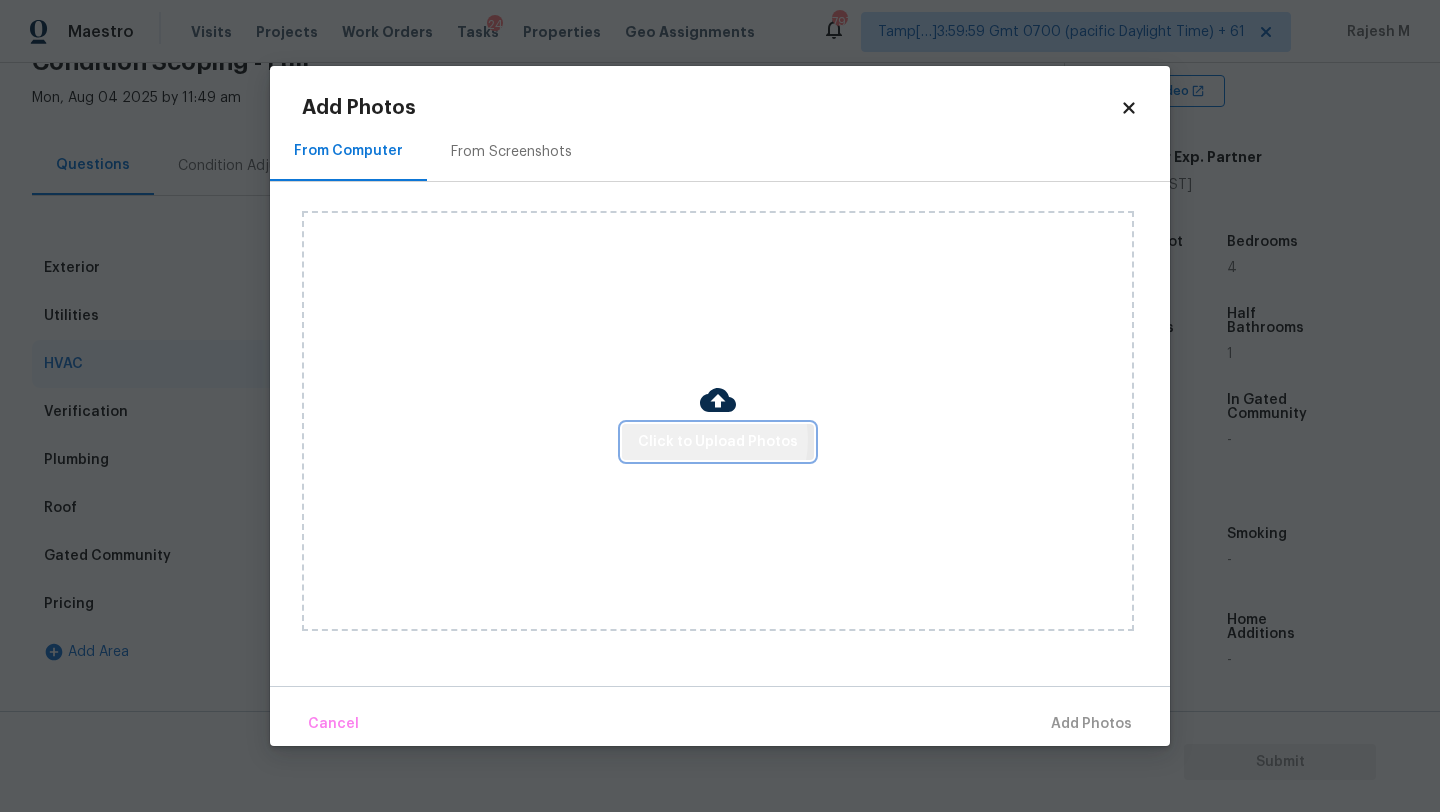 click on "Click to Upload Photos" at bounding box center (718, 442) 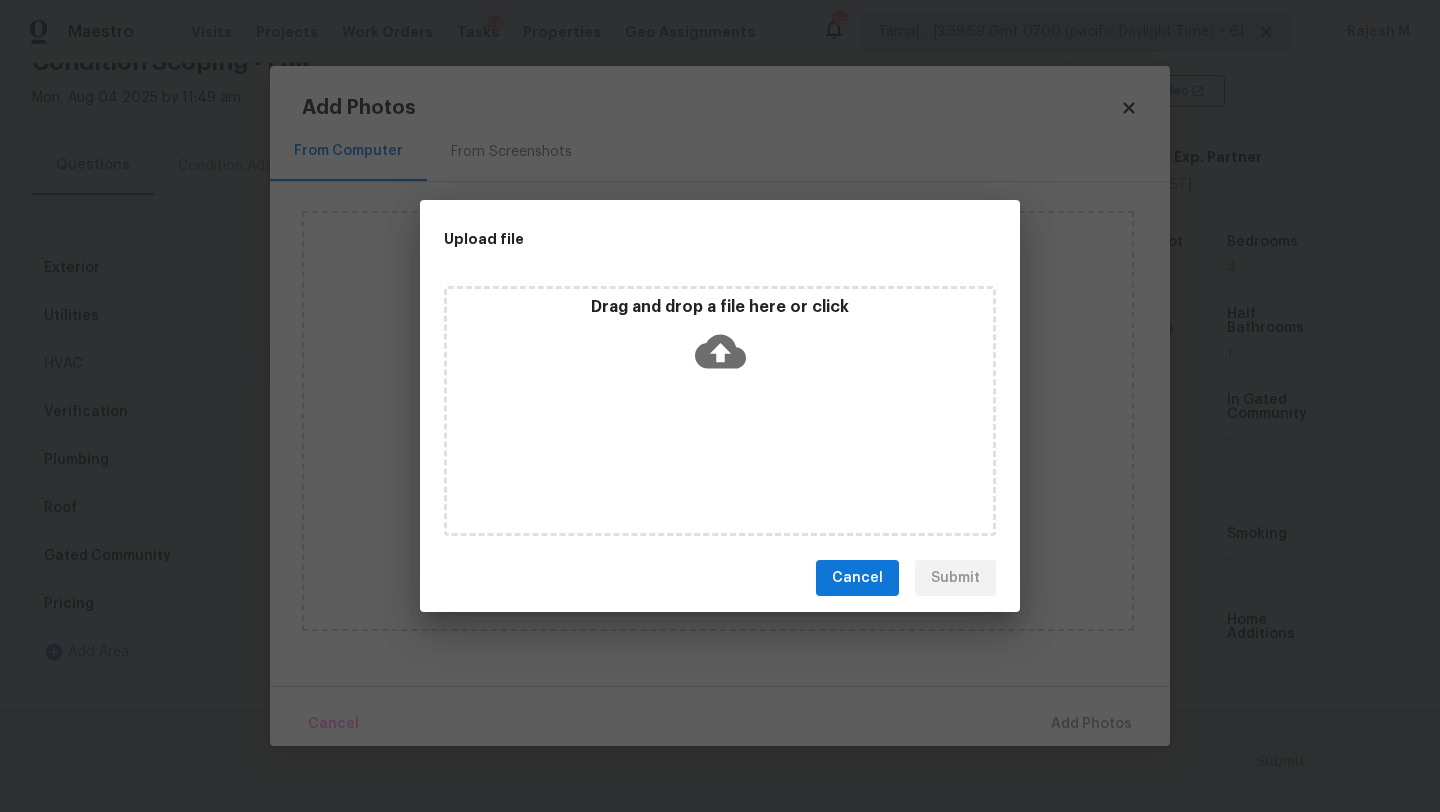 click on "Drag and drop a file here or click" at bounding box center (720, 411) 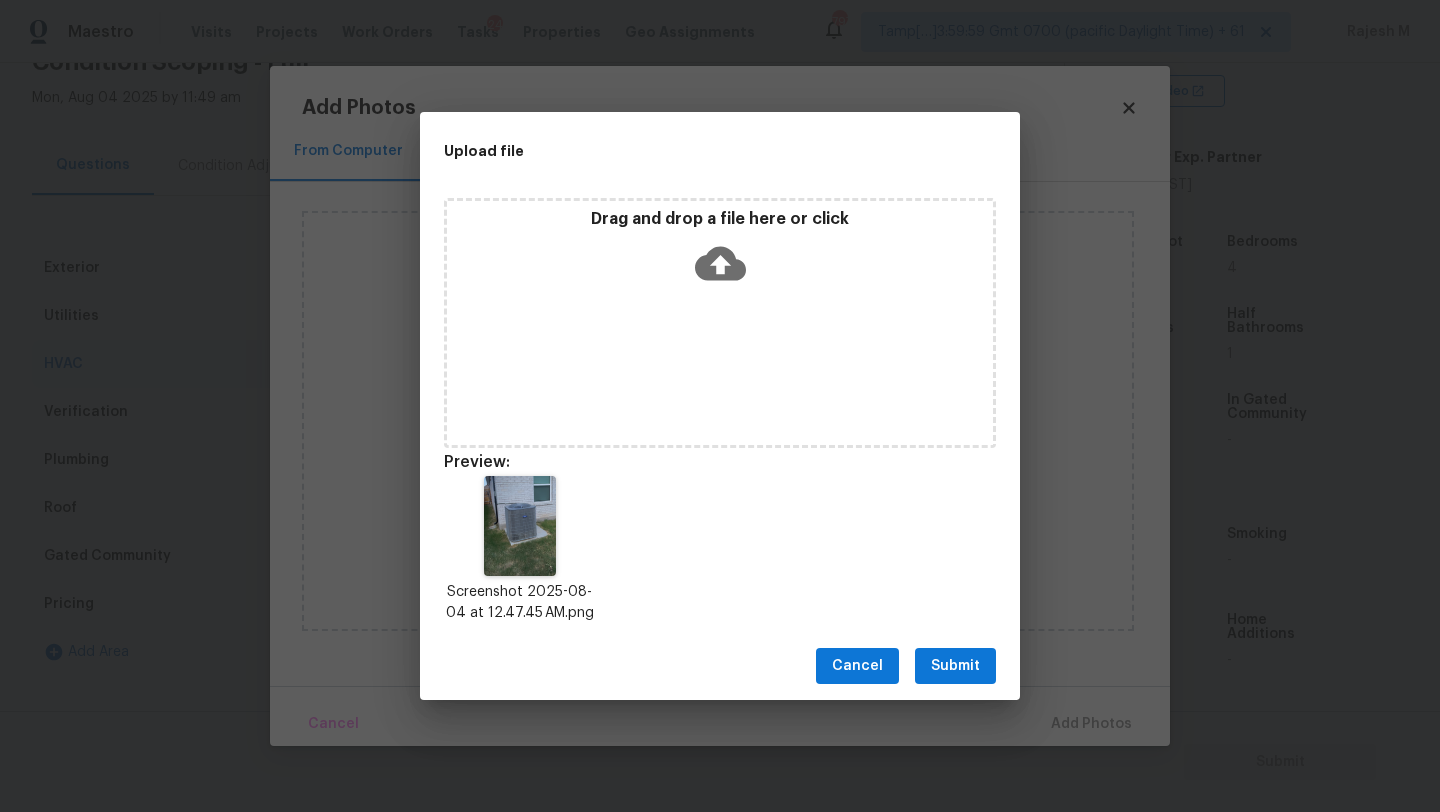 click on "Submit" at bounding box center (955, 666) 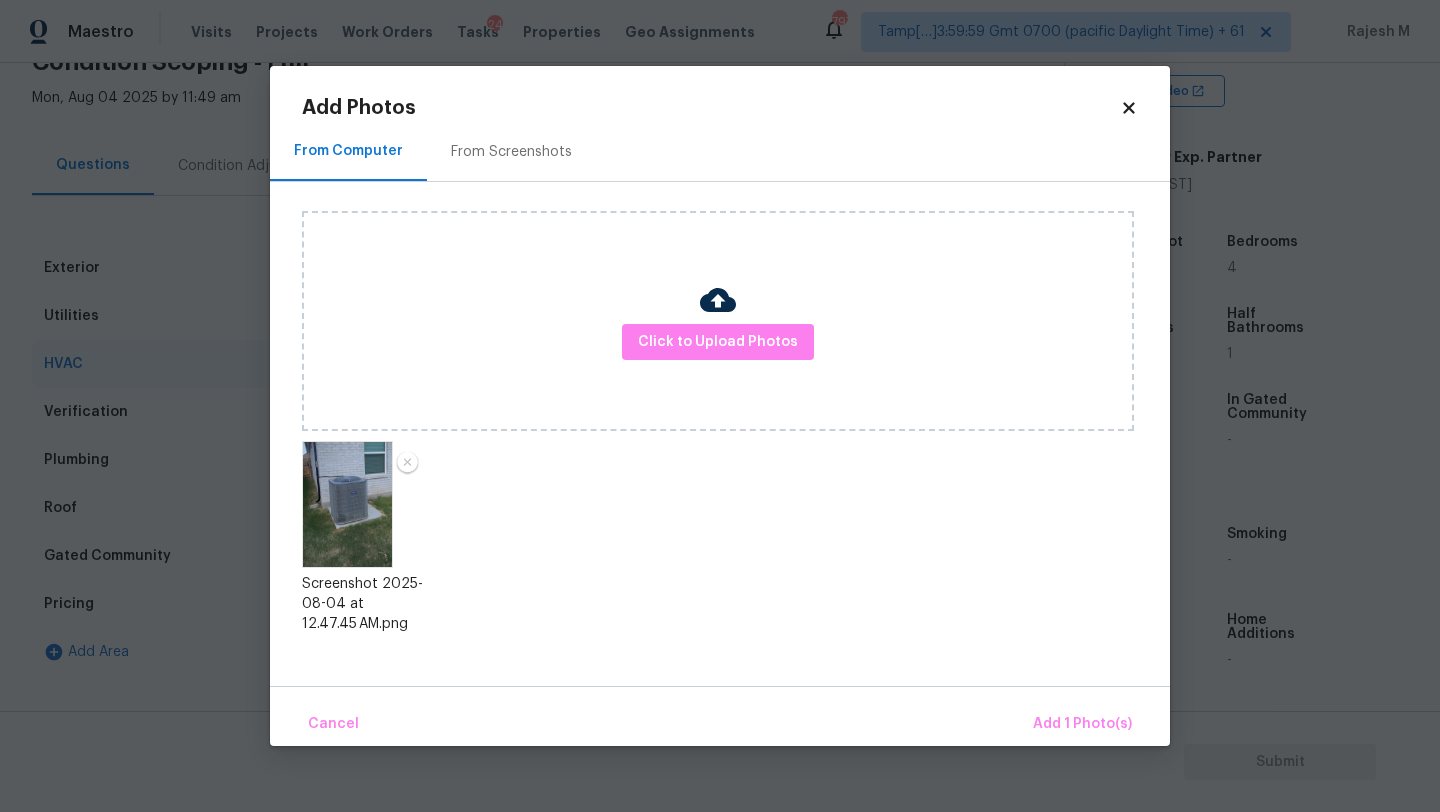 click on "Cancel Add 1 Photo(s)" at bounding box center [720, 716] 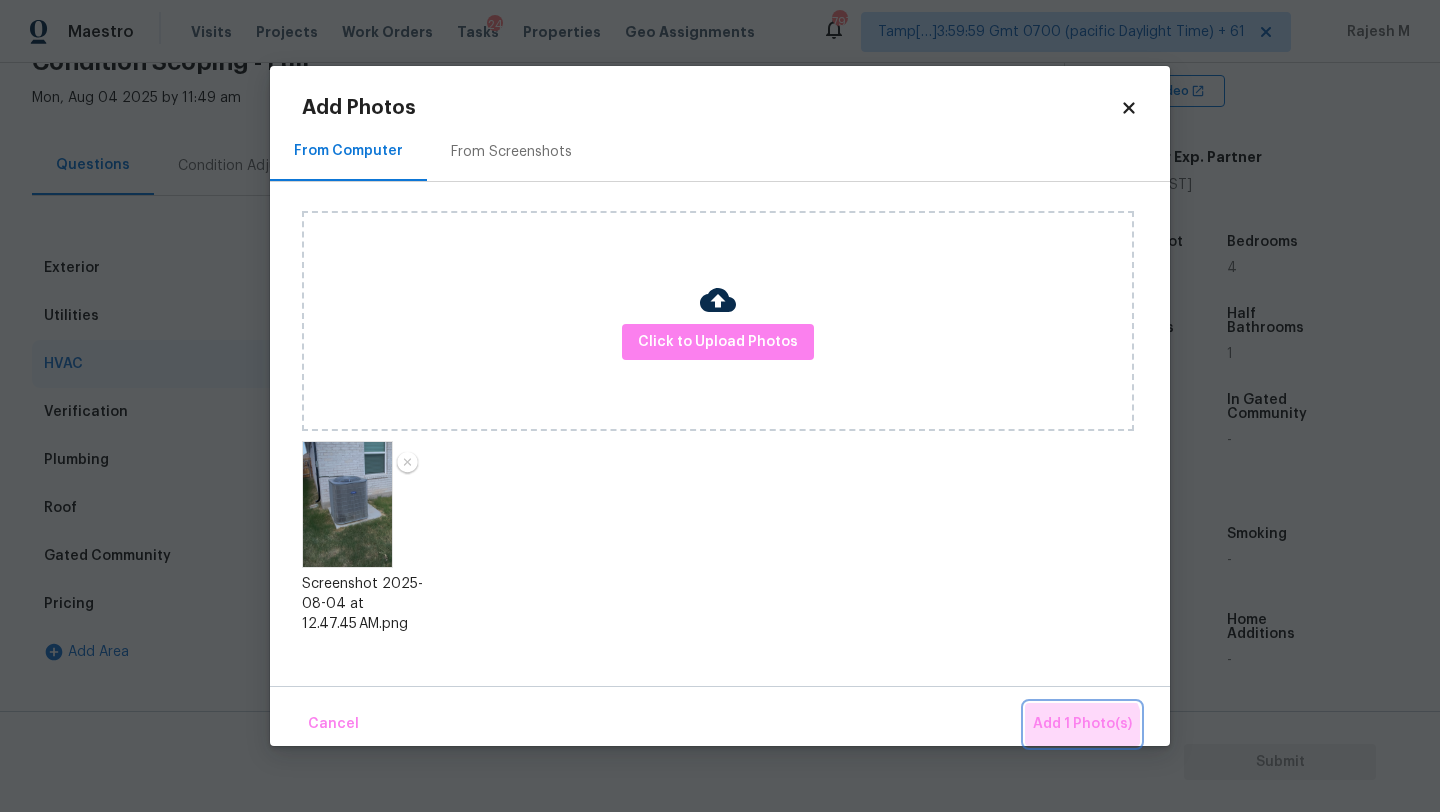 click on "Add 1 Photo(s)" at bounding box center (1082, 724) 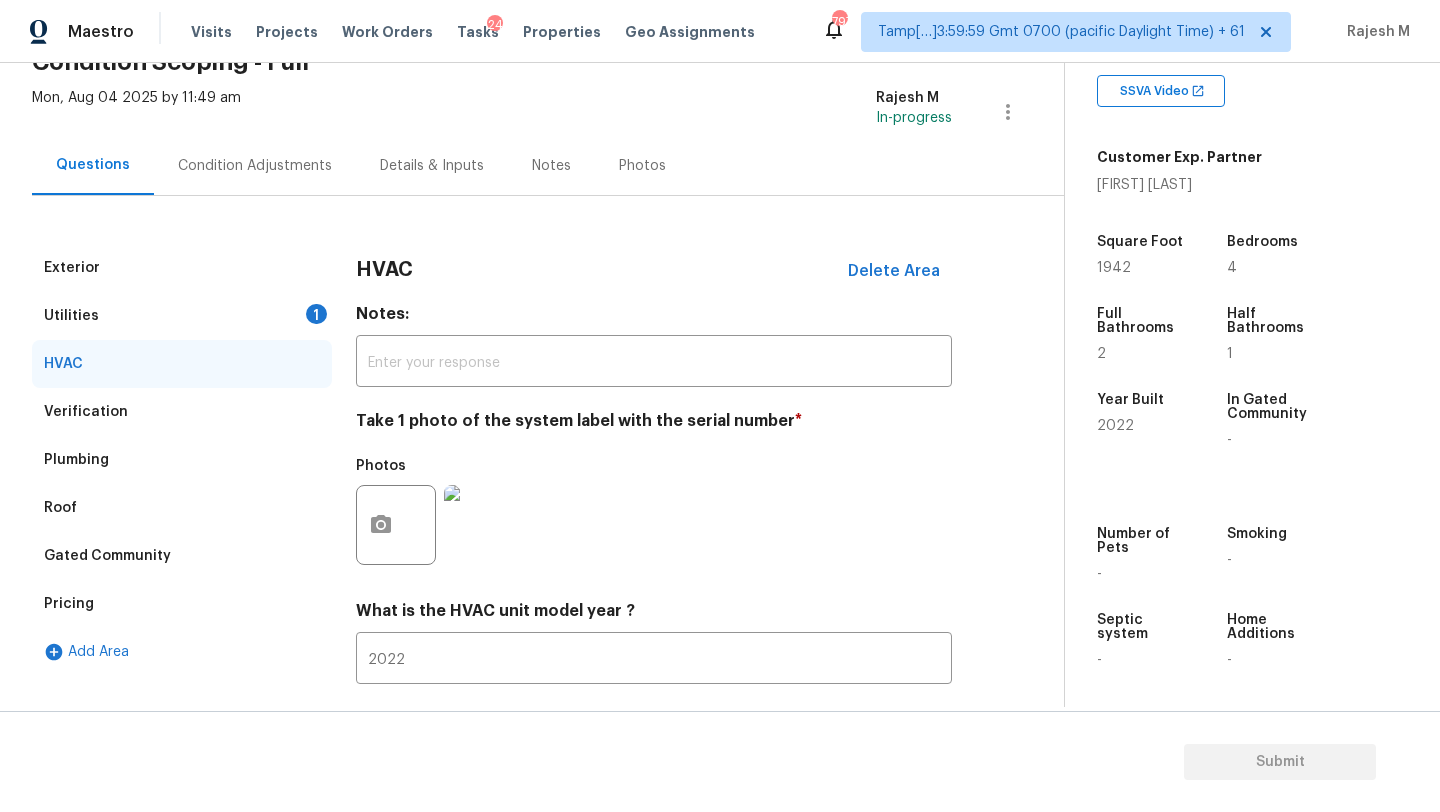 click on "Utilities 1" at bounding box center [182, 316] 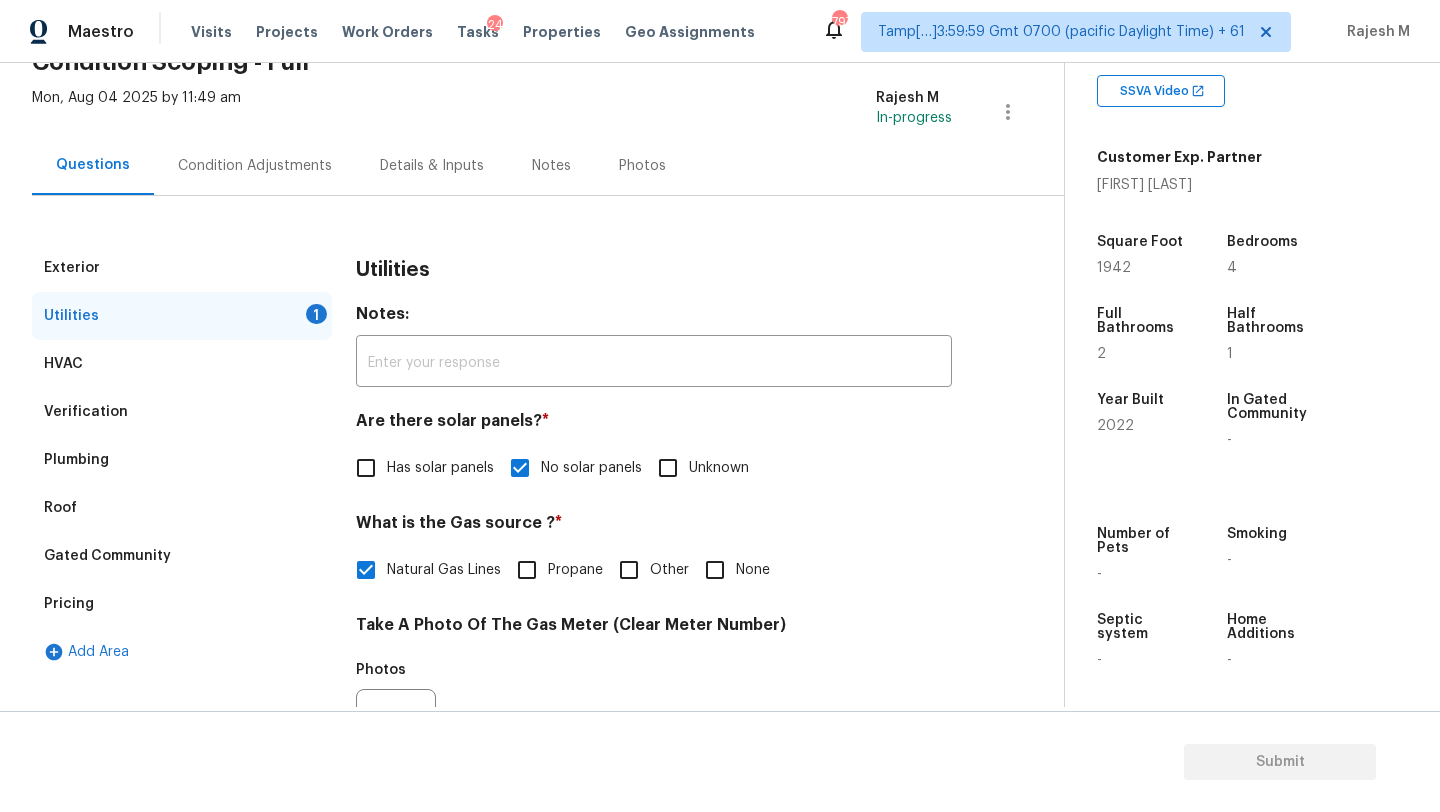 scroll, scrollTop: 410, scrollLeft: 0, axis: vertical 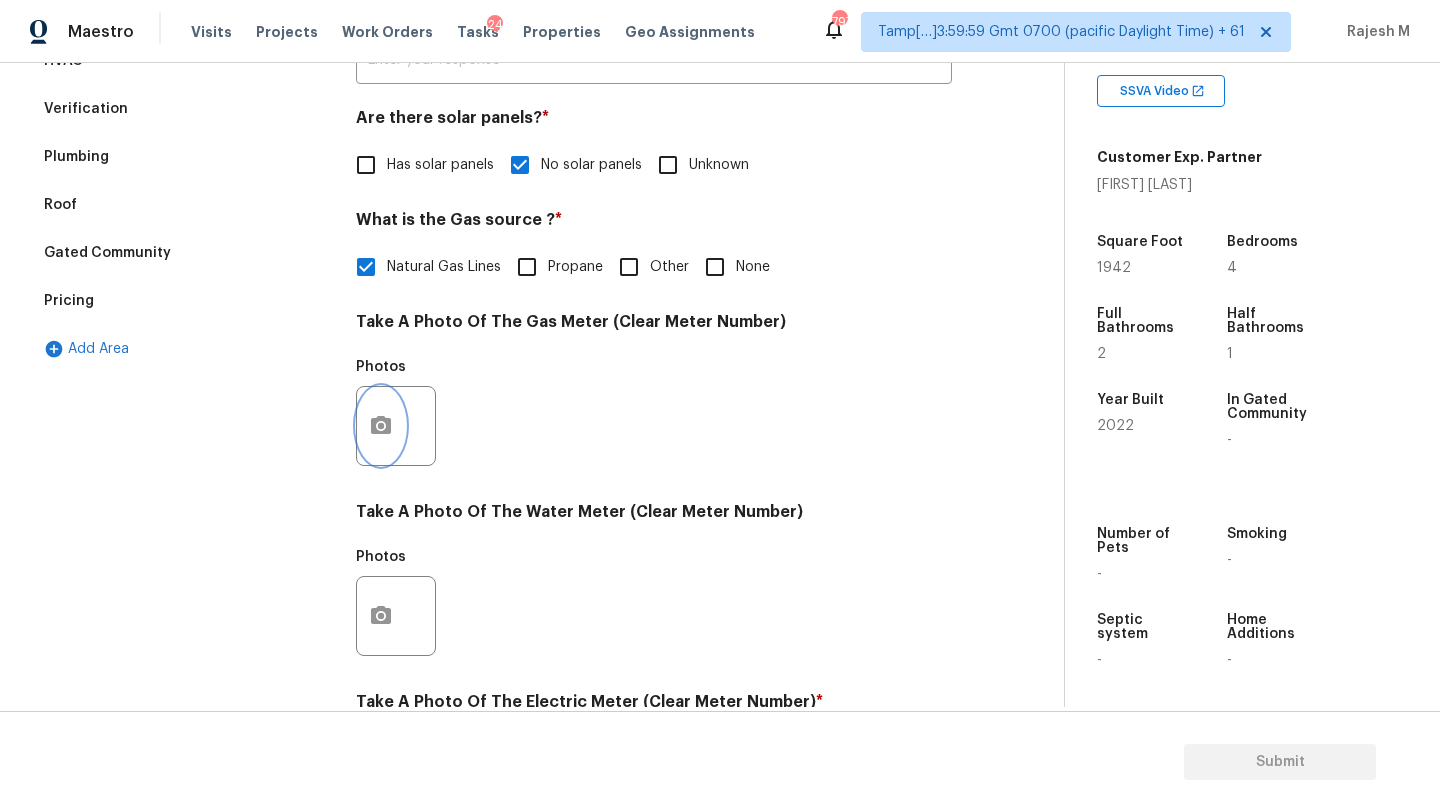 click at bounding box center (381, 426) 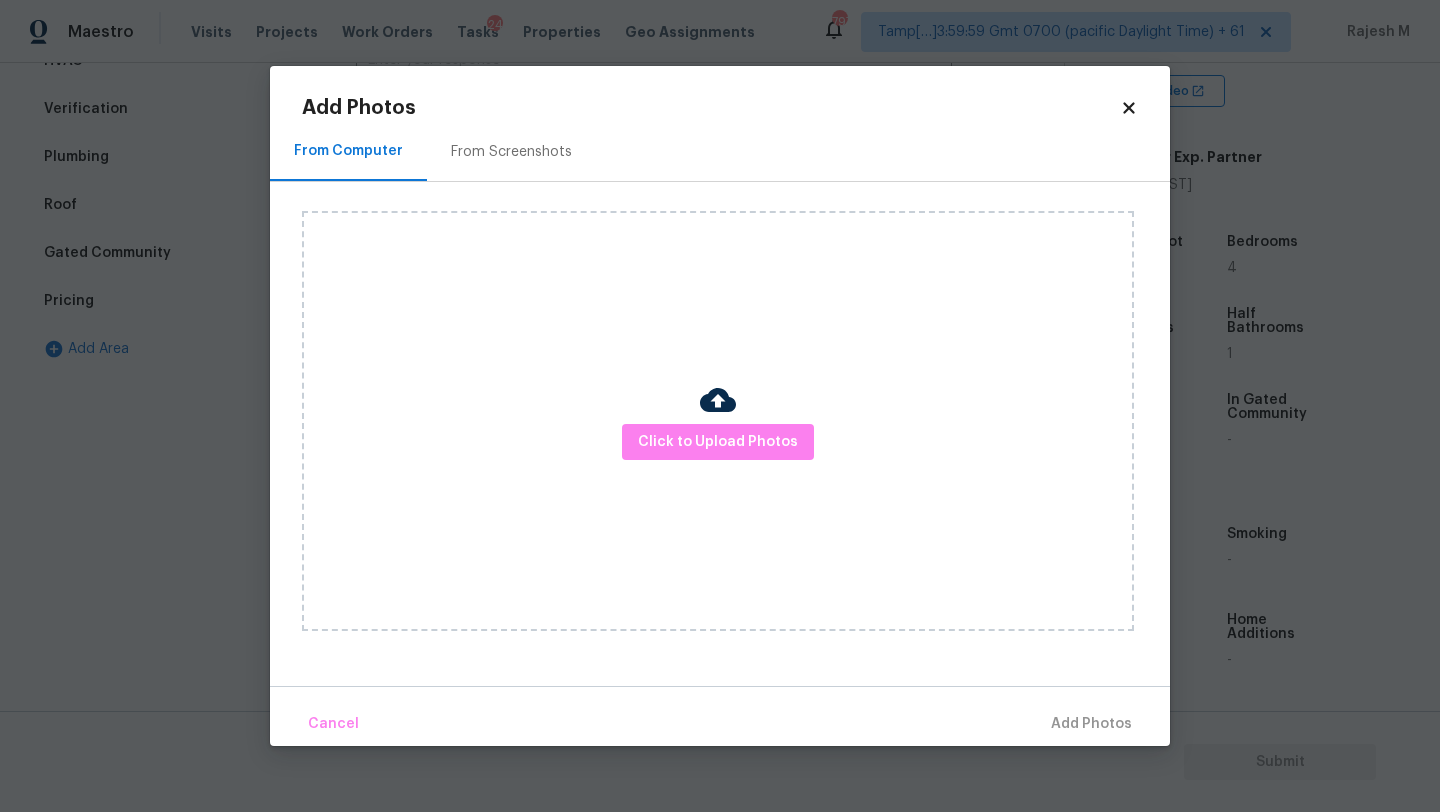 click on "From Screenshots" at bounding box center [511, 152] 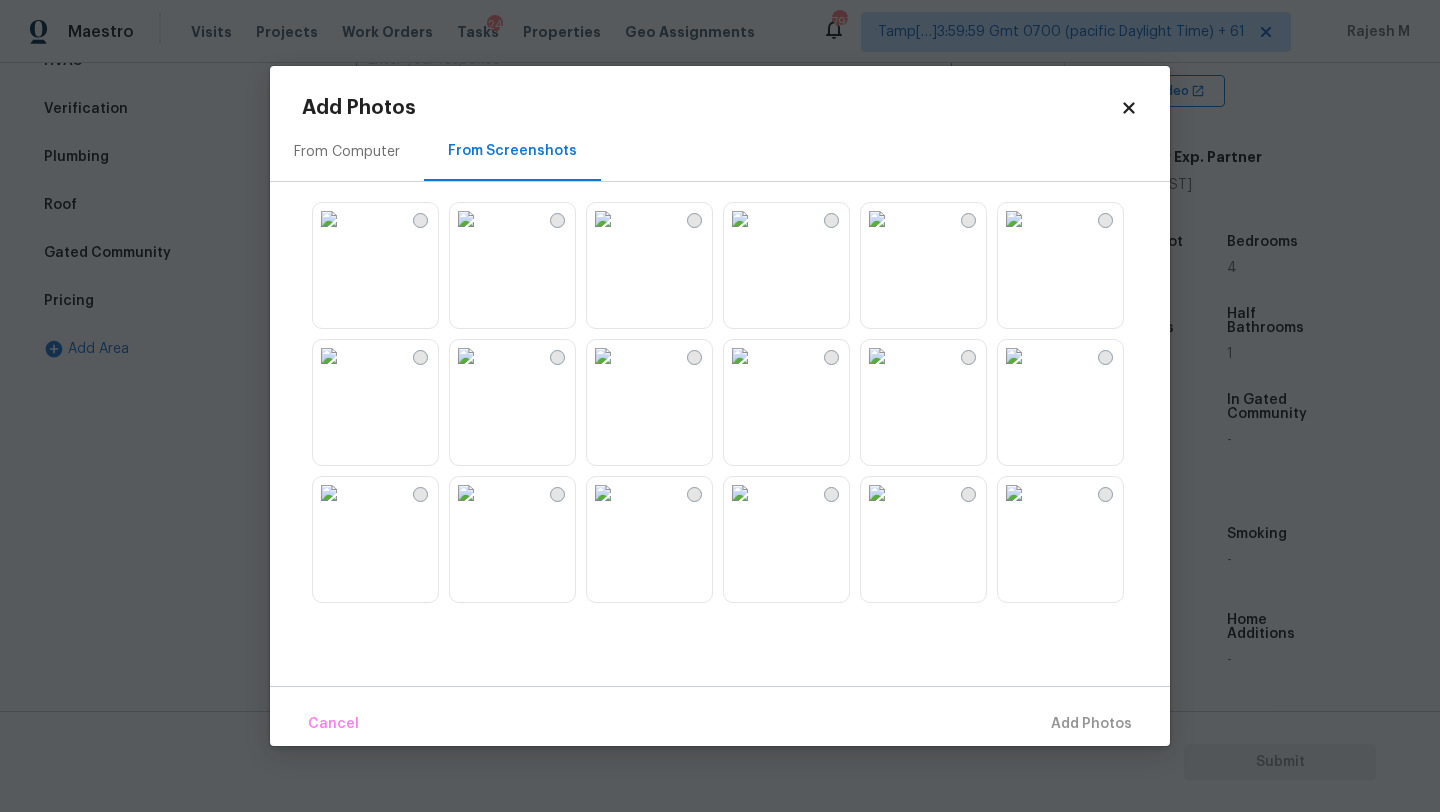 click on "From Computer" at bounding box center (347, 152) 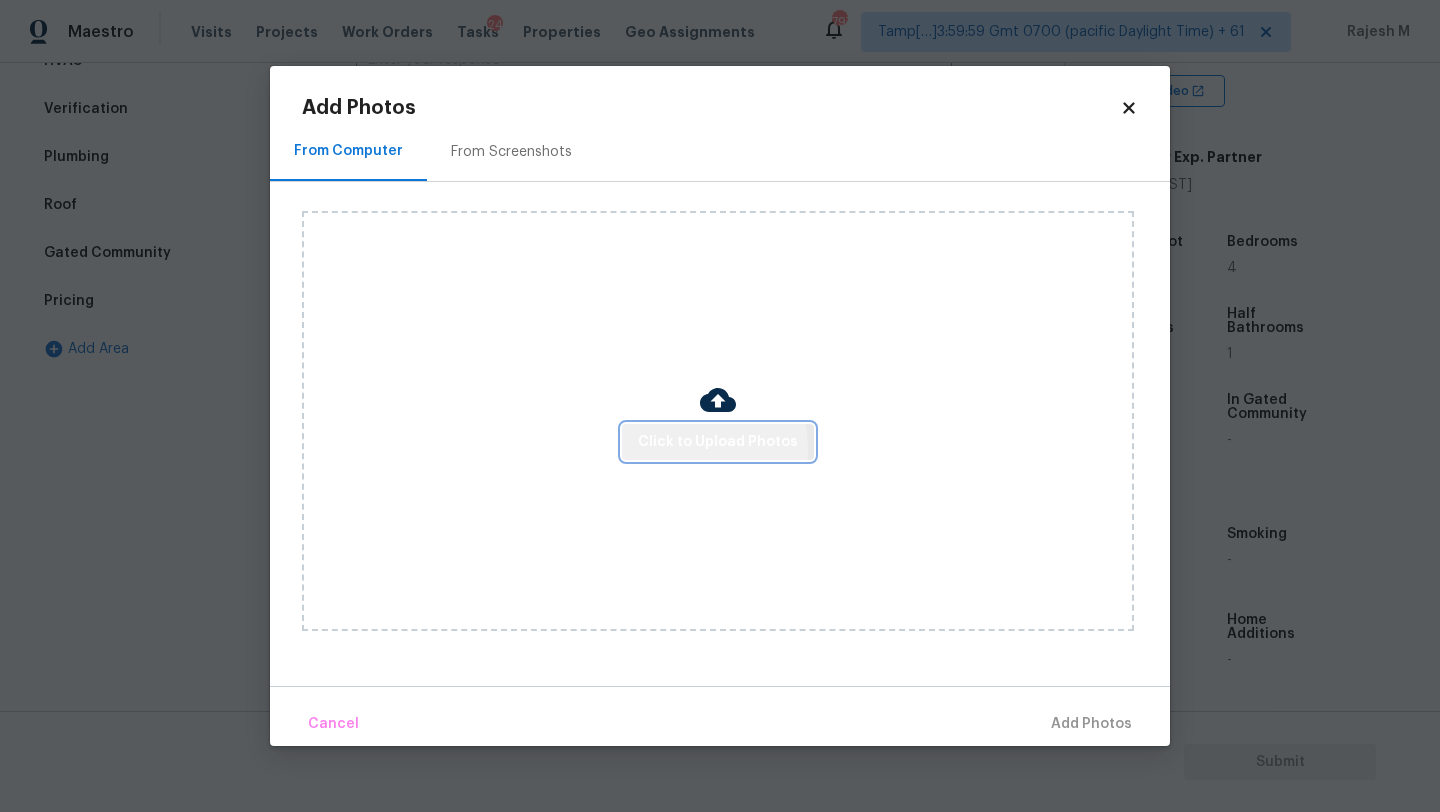 click on "Click to Upload Photos" at bounding box center [718, 442] 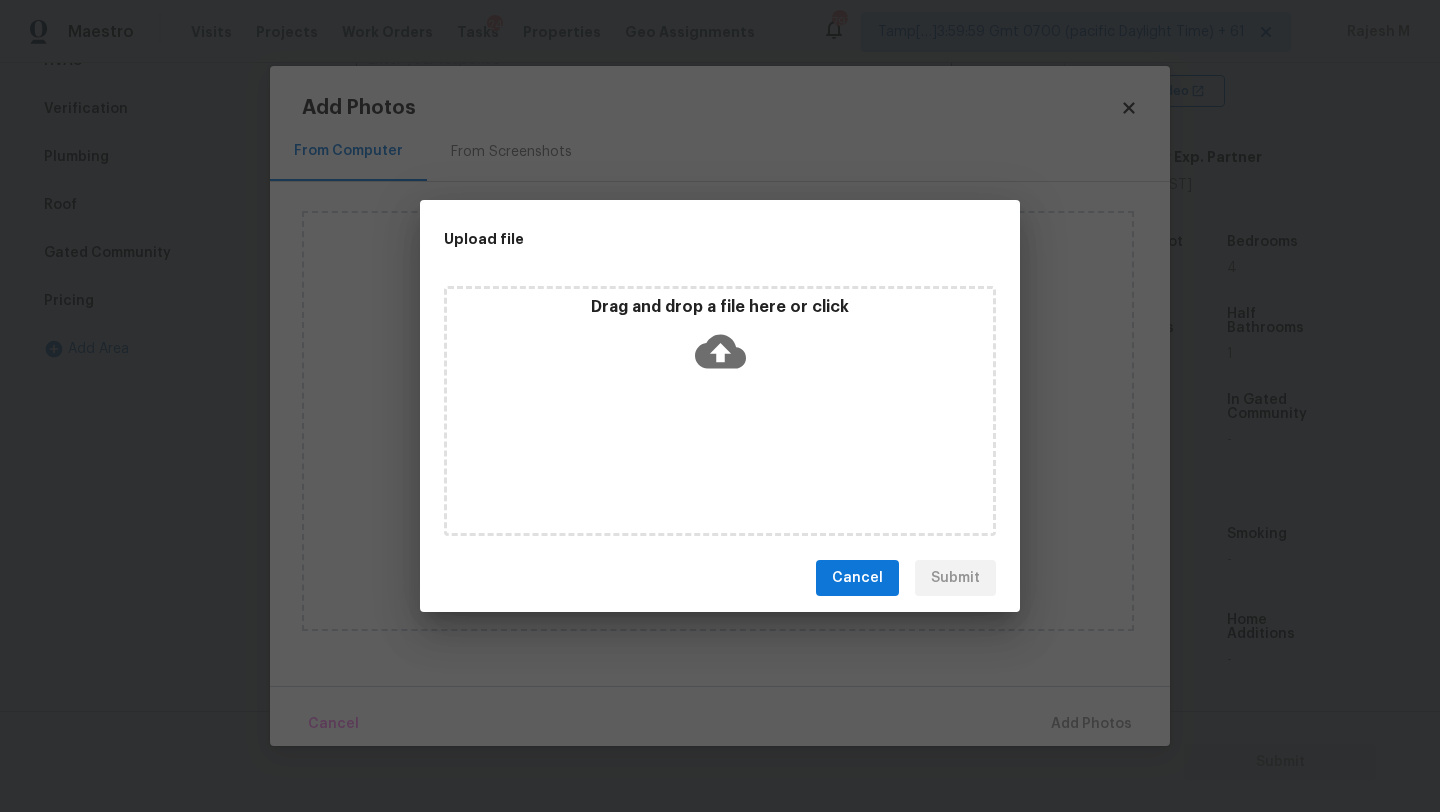 click on "Drag and drop a file here or click" at bounding box center [720, 411] 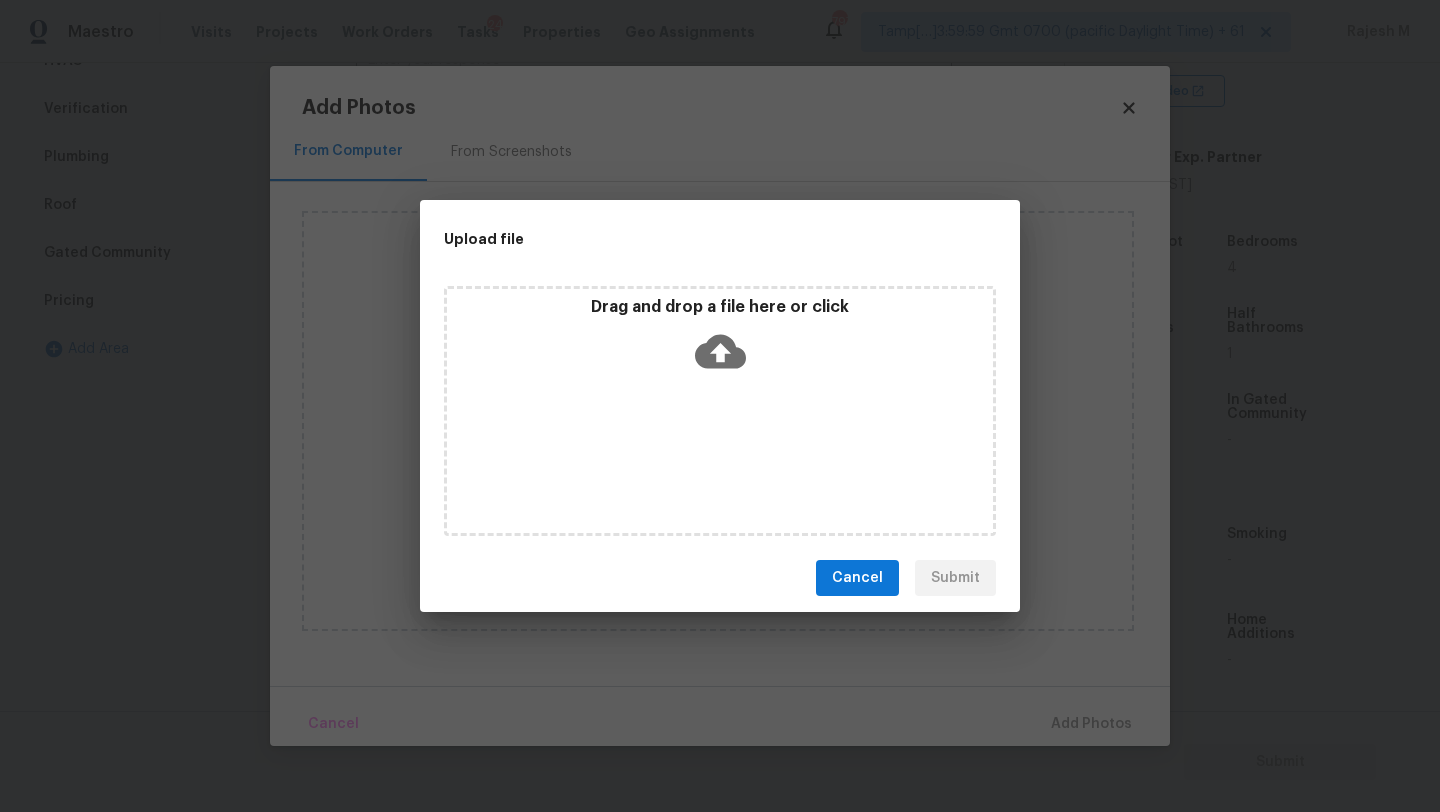 click on "Upload file Drag and drop a file here or click Cancel Submit" at bounding box center [720, 406] 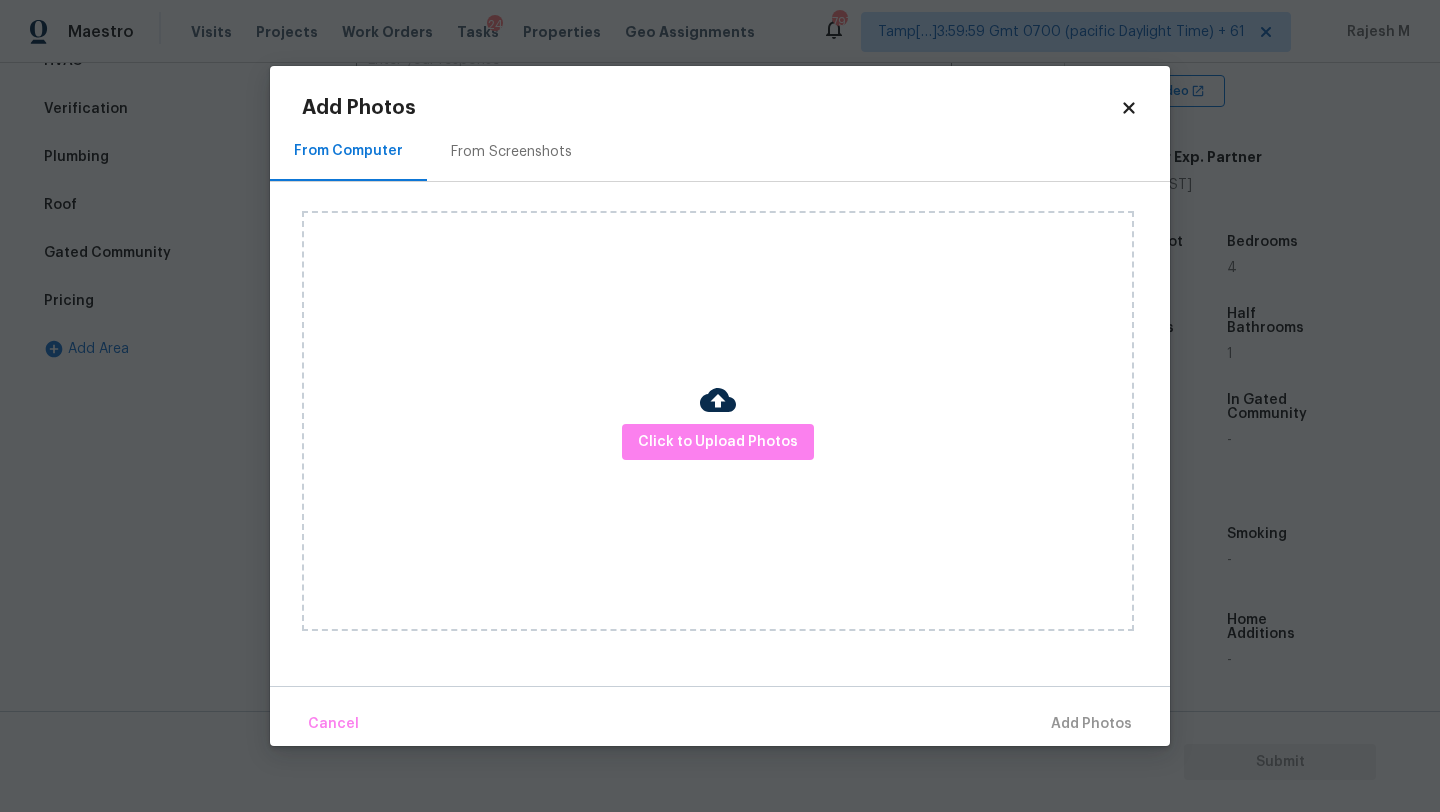 click 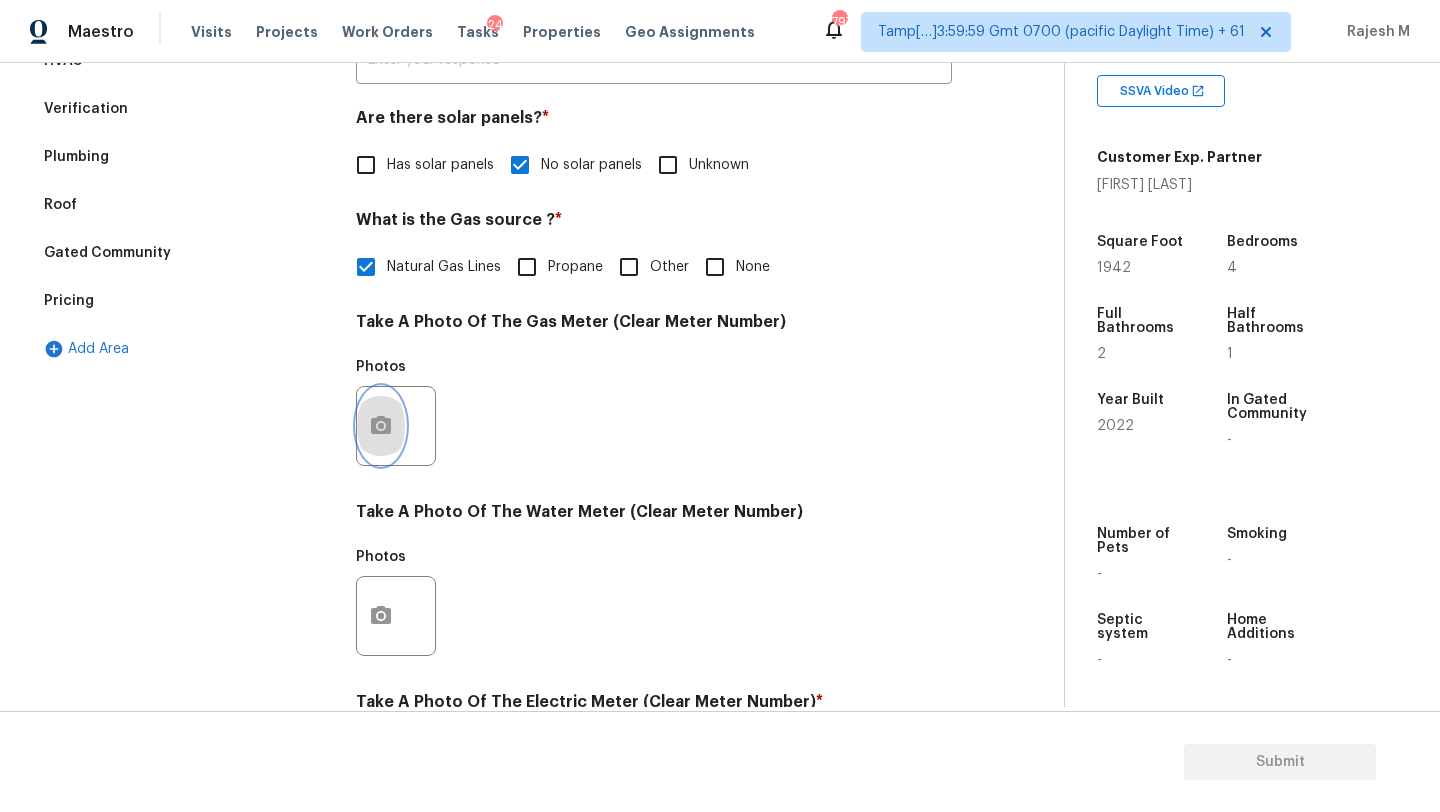 click 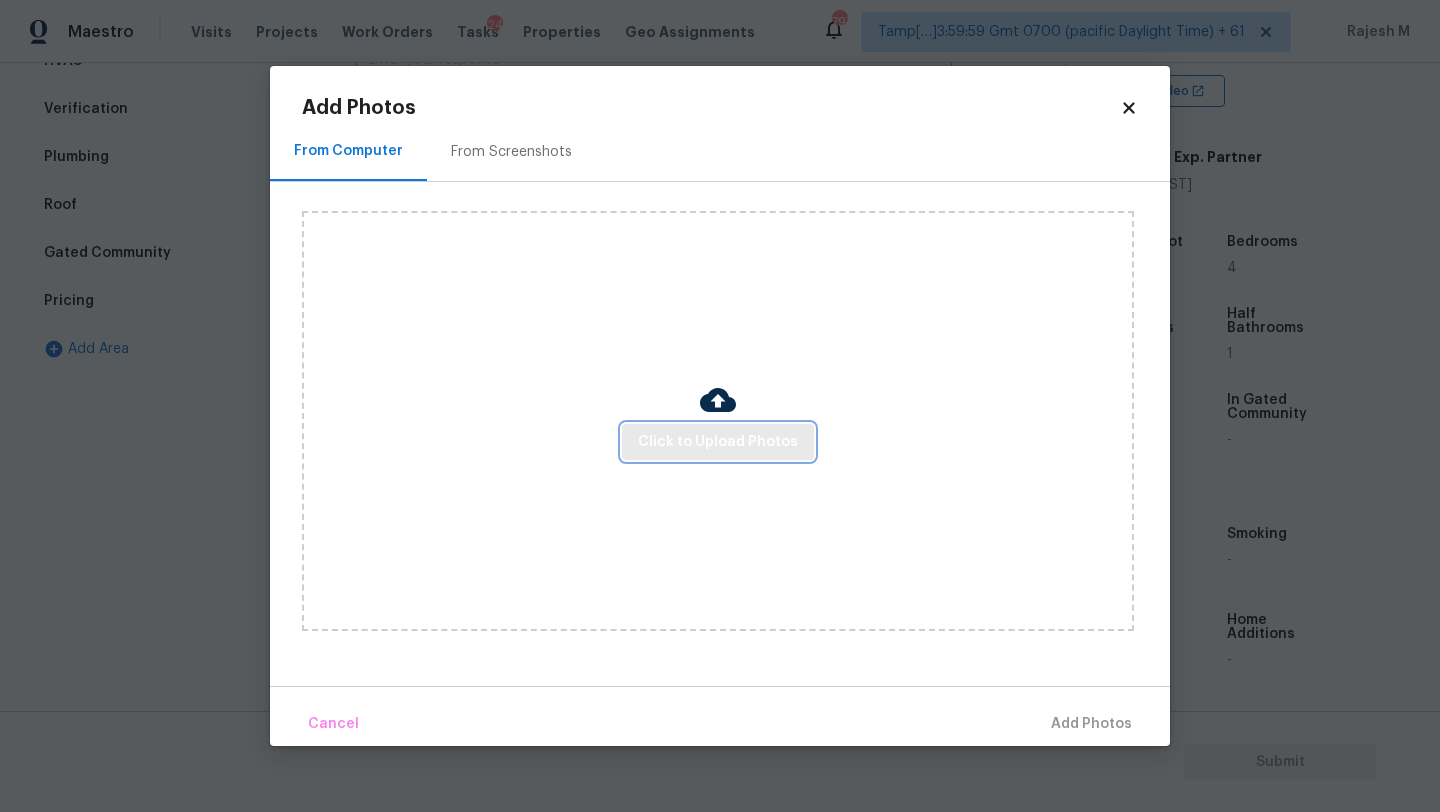 click on "Click to Upload Photos" at bounding box center [718, 442] 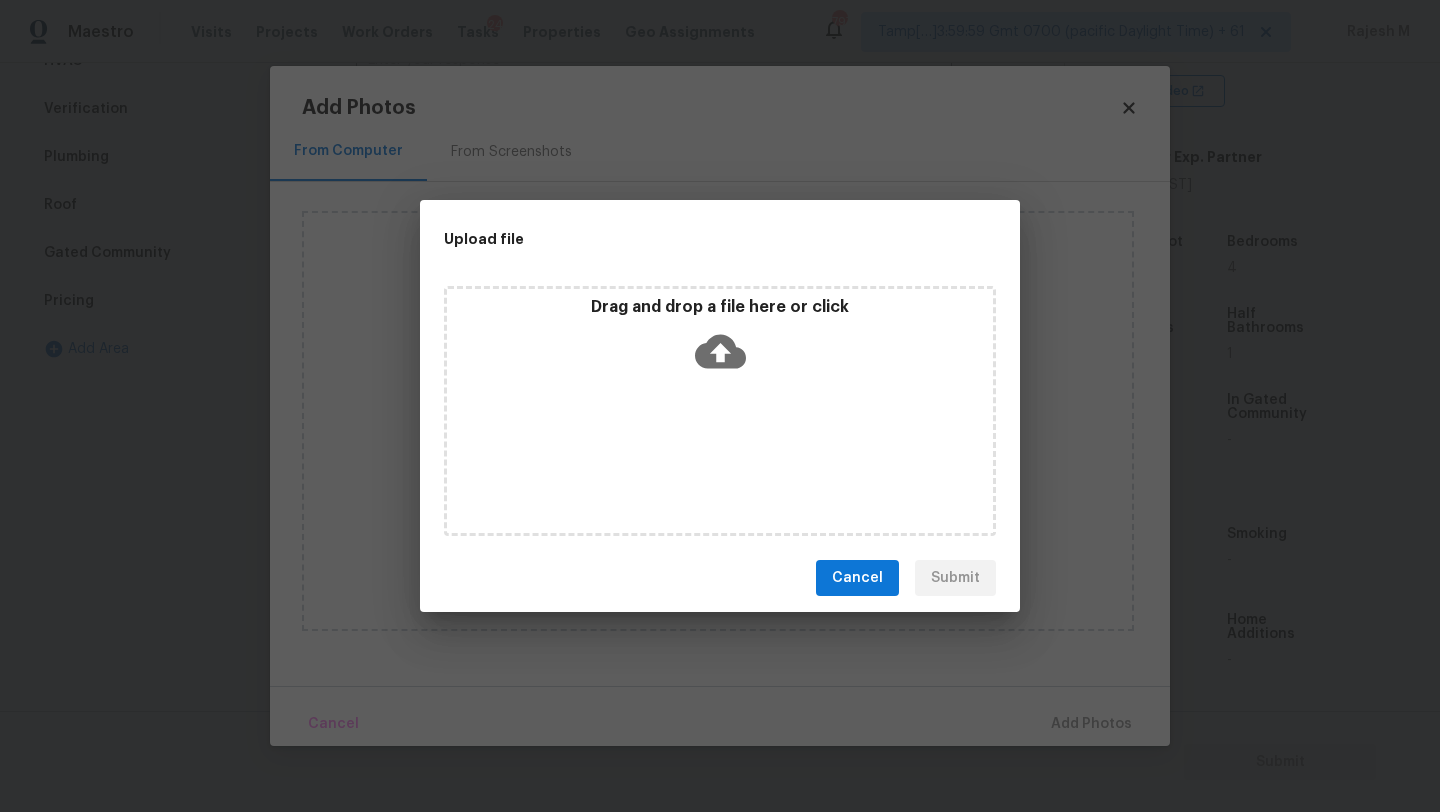 click 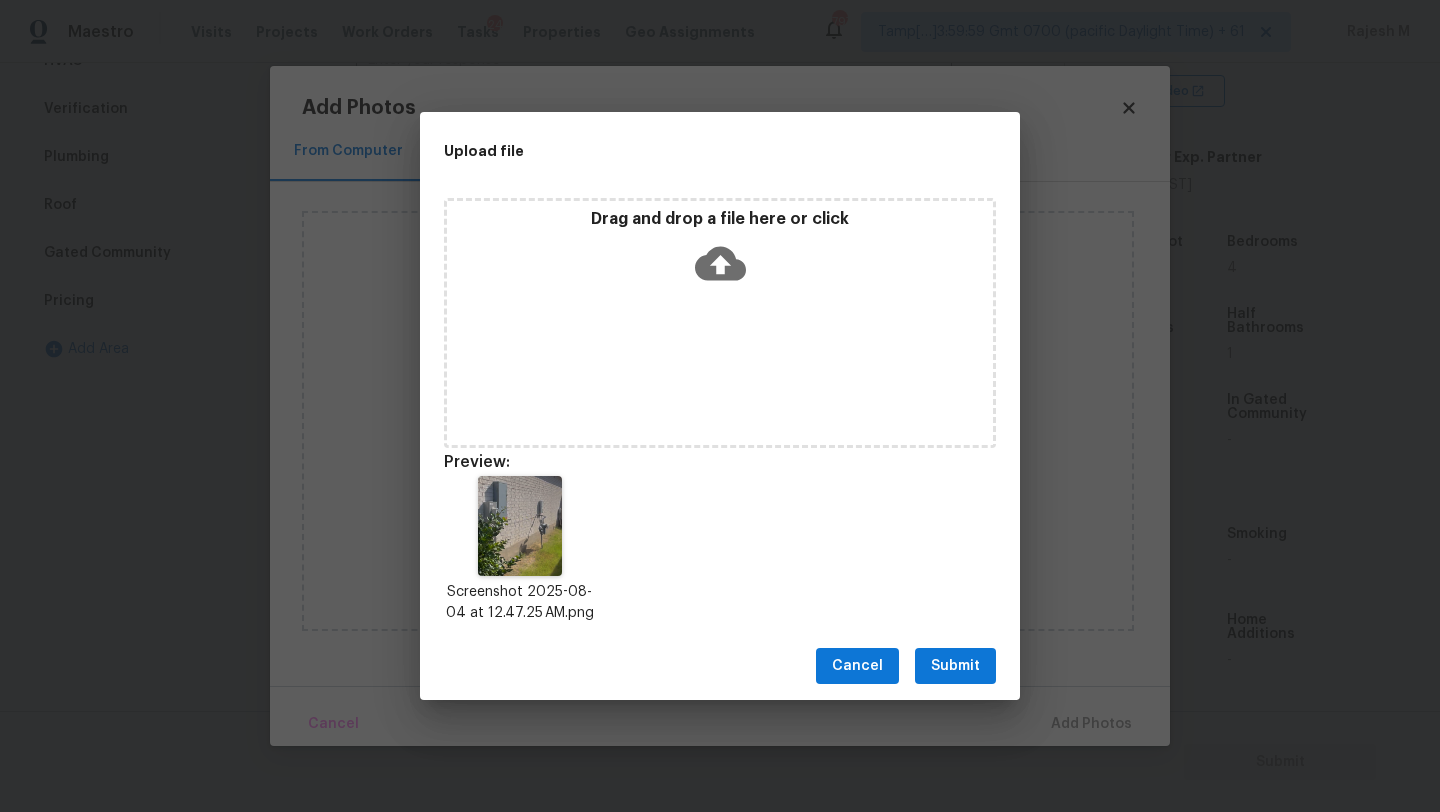 click on "Submit" at bounding box center (955, 666) 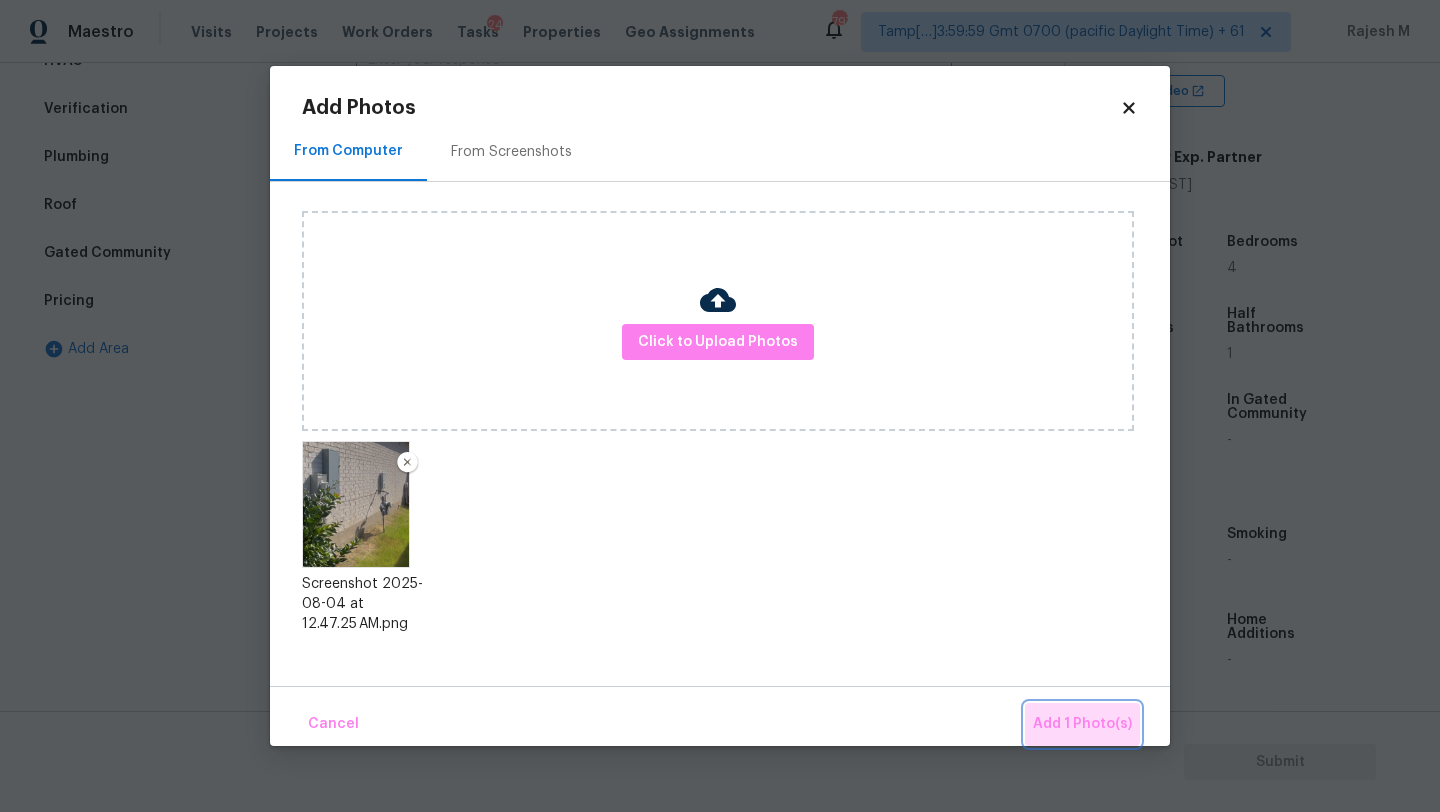 click on "Add 1 Photo(s)" at bounding box center (1082, 724) 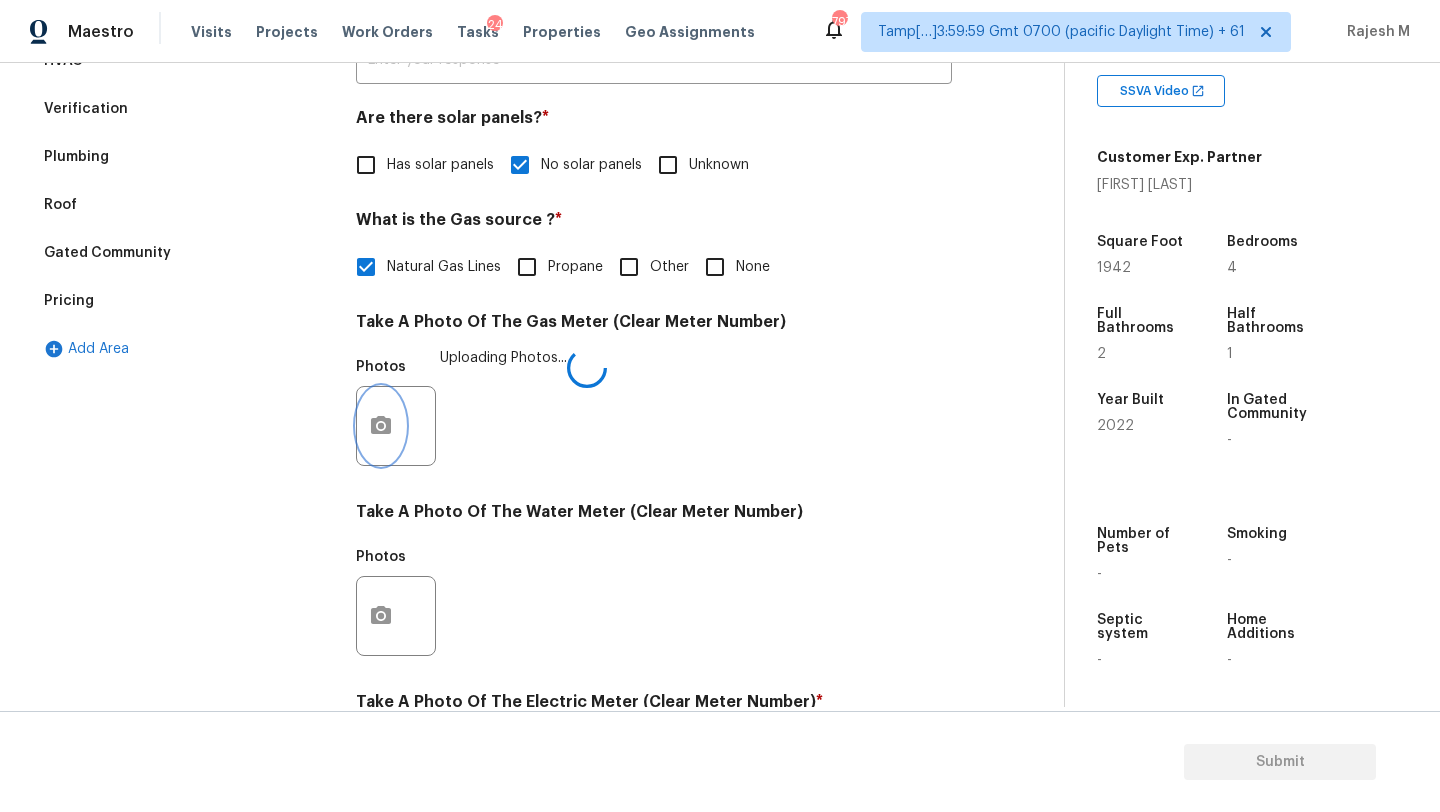 scroll, scrollTop: 681, scrollLeft: 0, axis: vertical 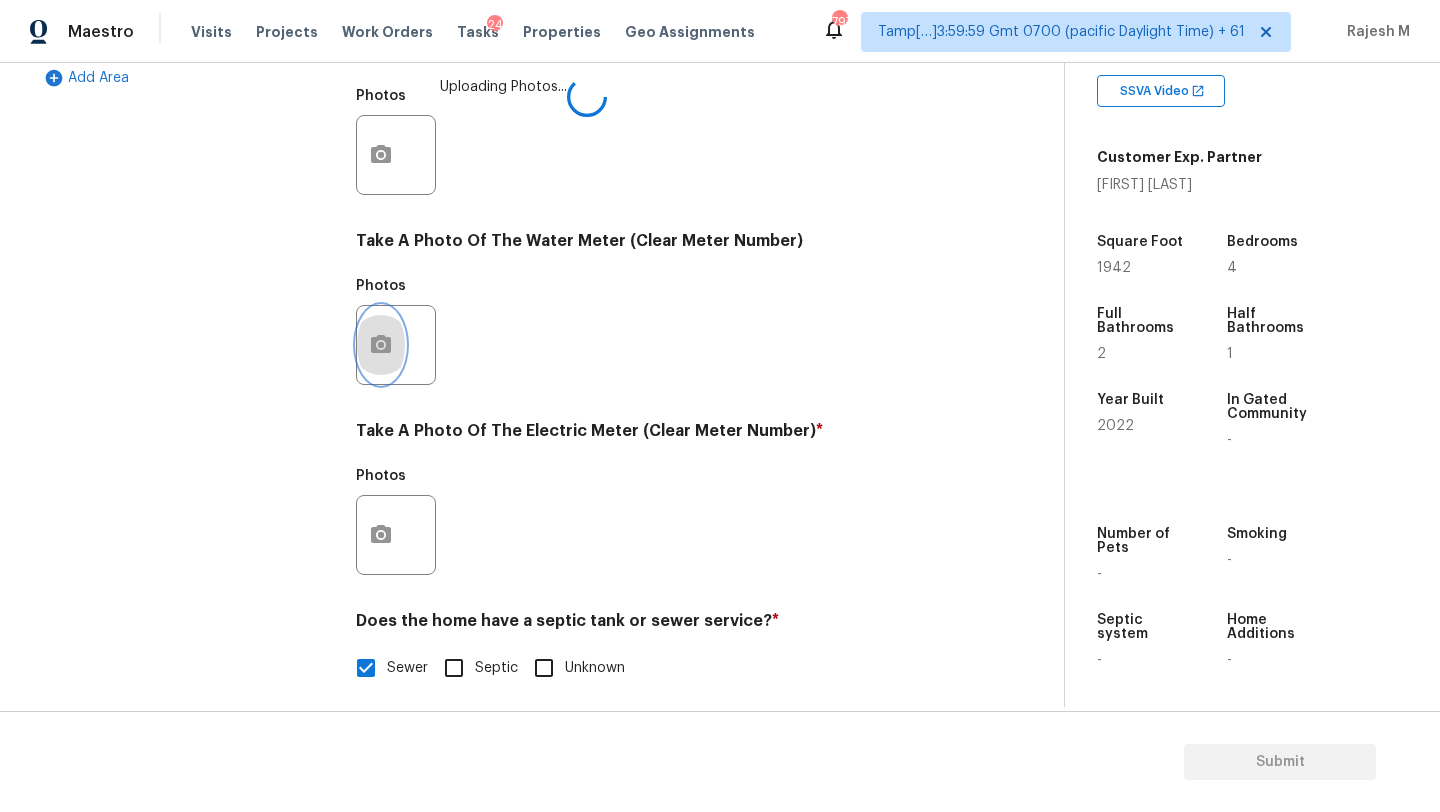 click 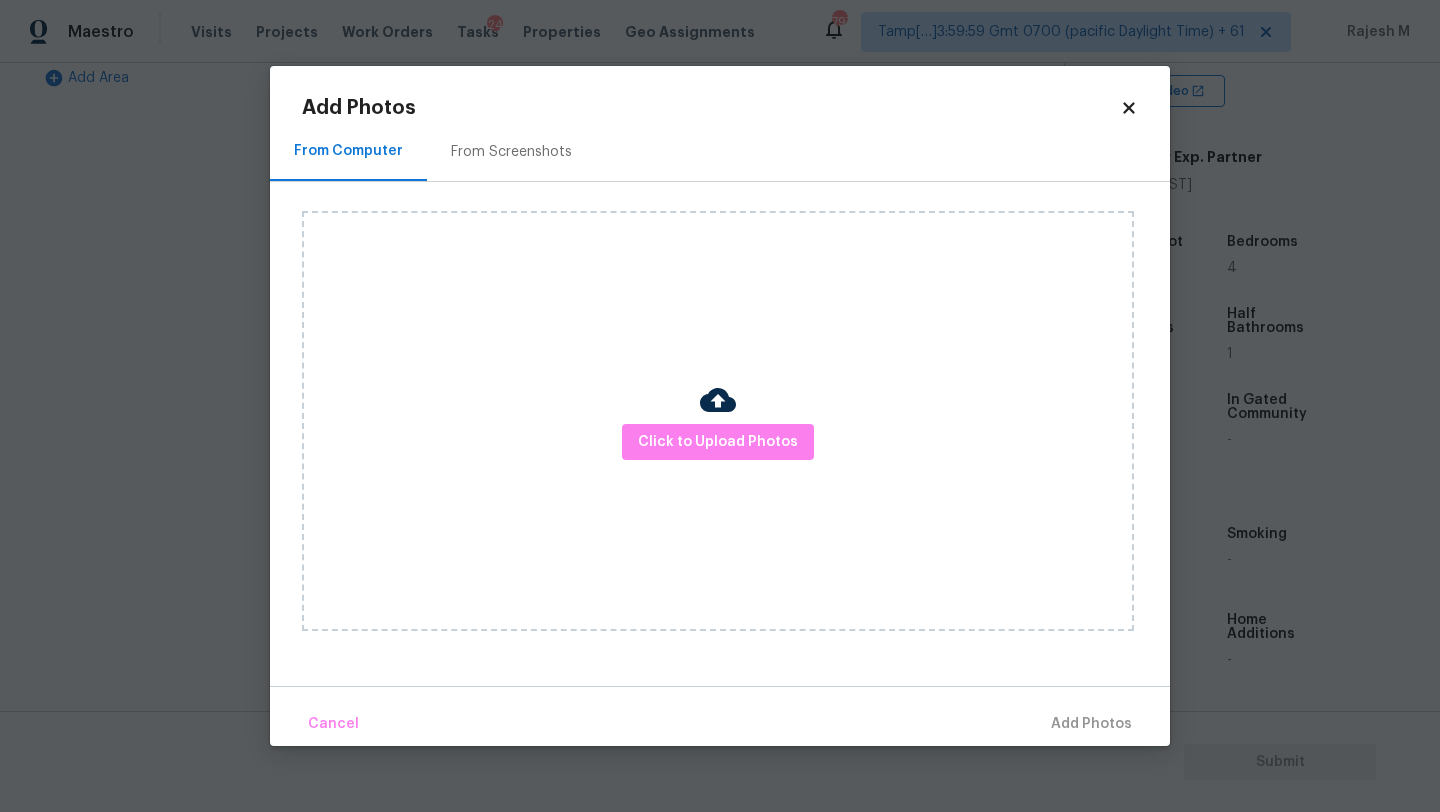click on "From Screenshots" at bounding box center (511, 151) 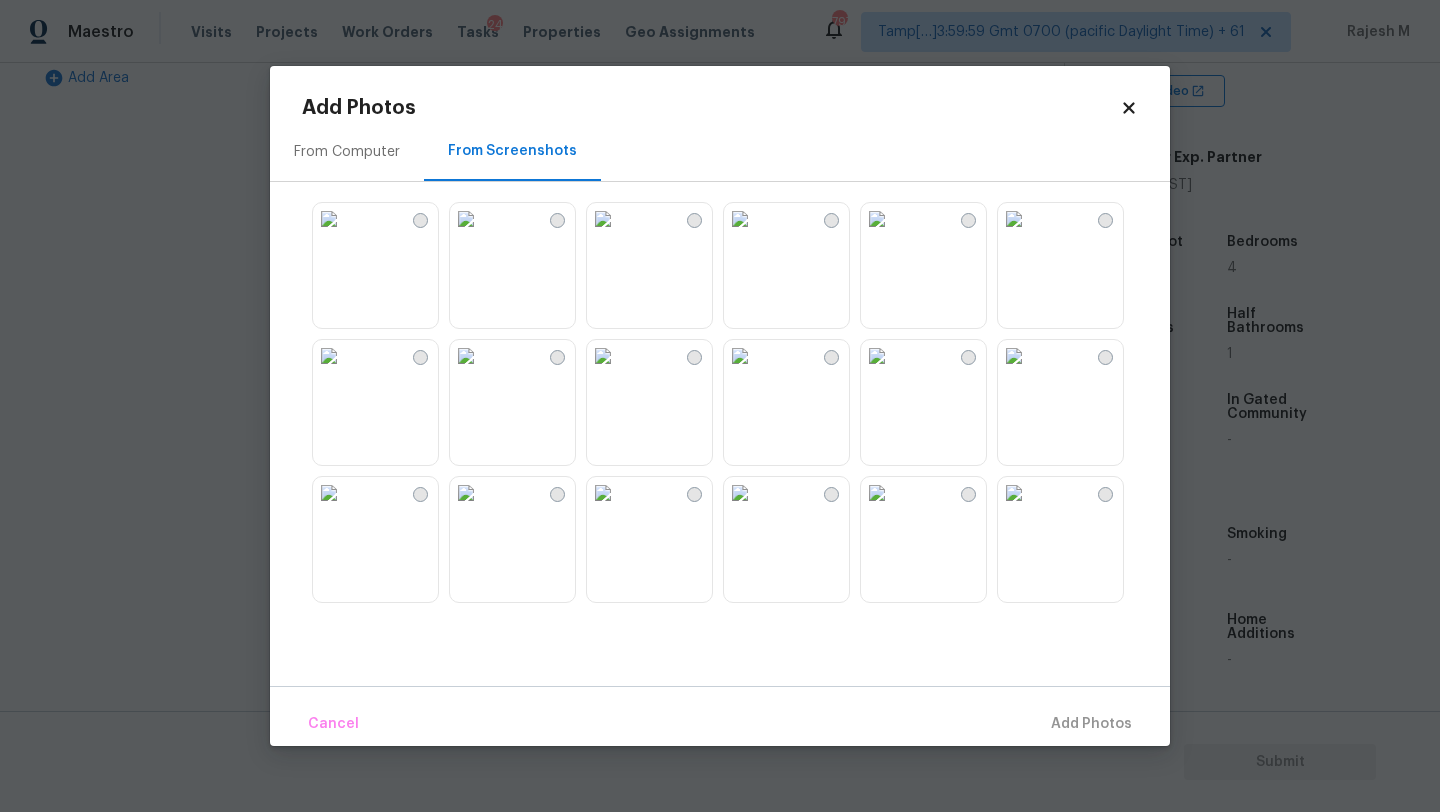 click at bounding box center [329, 219] 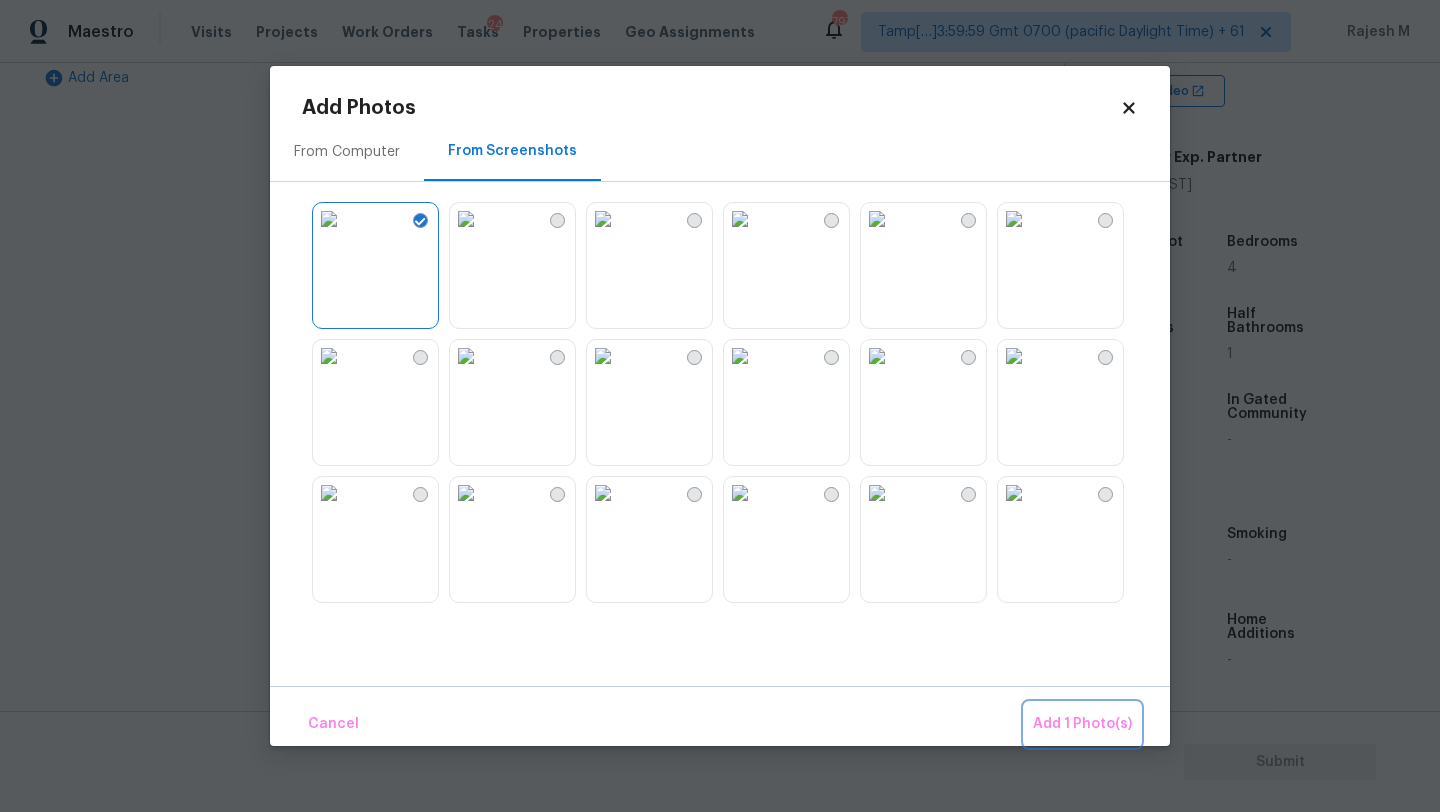 click on "Add 1 Photo(s)" at bounding box center [1082, 724] 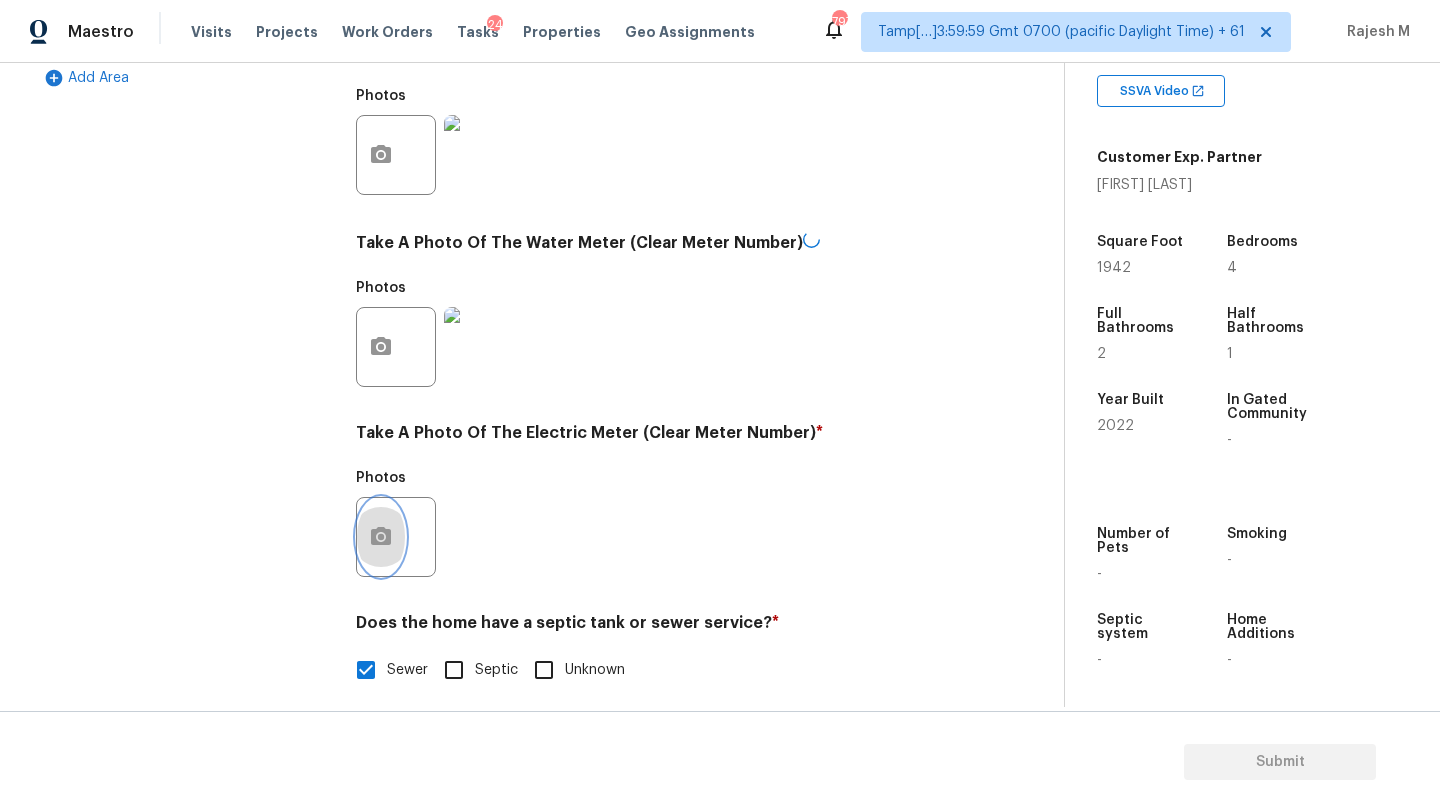 click 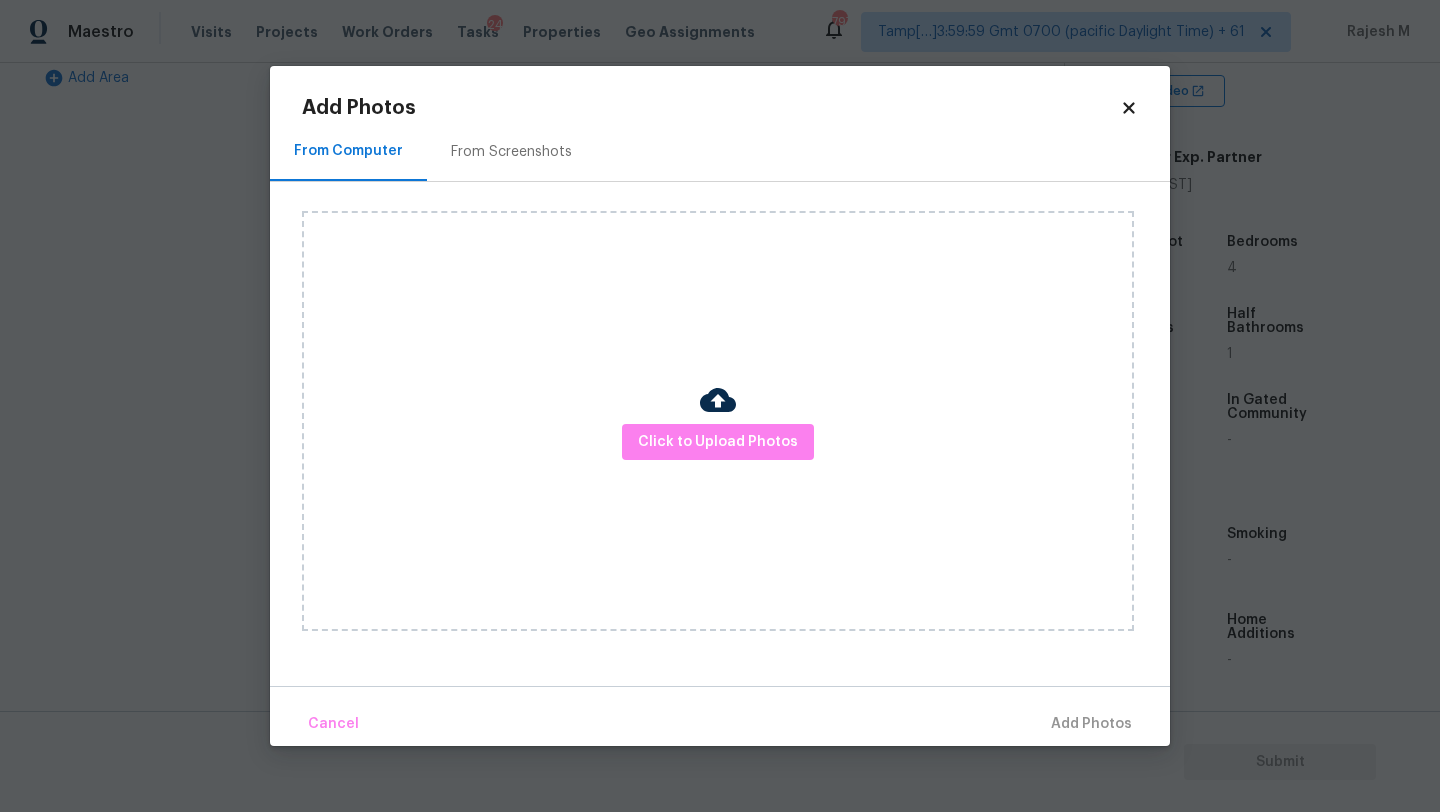 click on "From Screenshots" at bounding box center [511, 152] 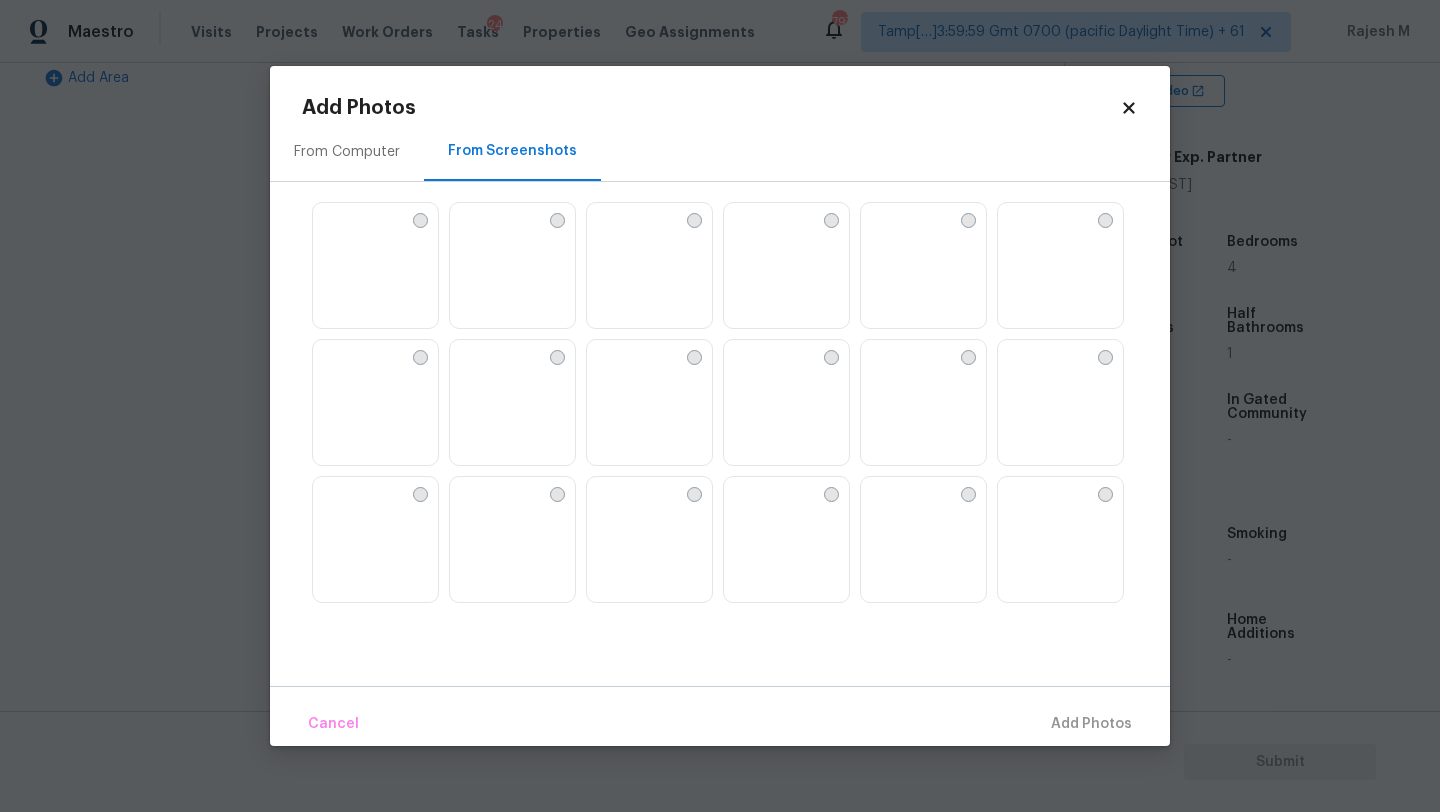 click at bounding box center [375, 266] 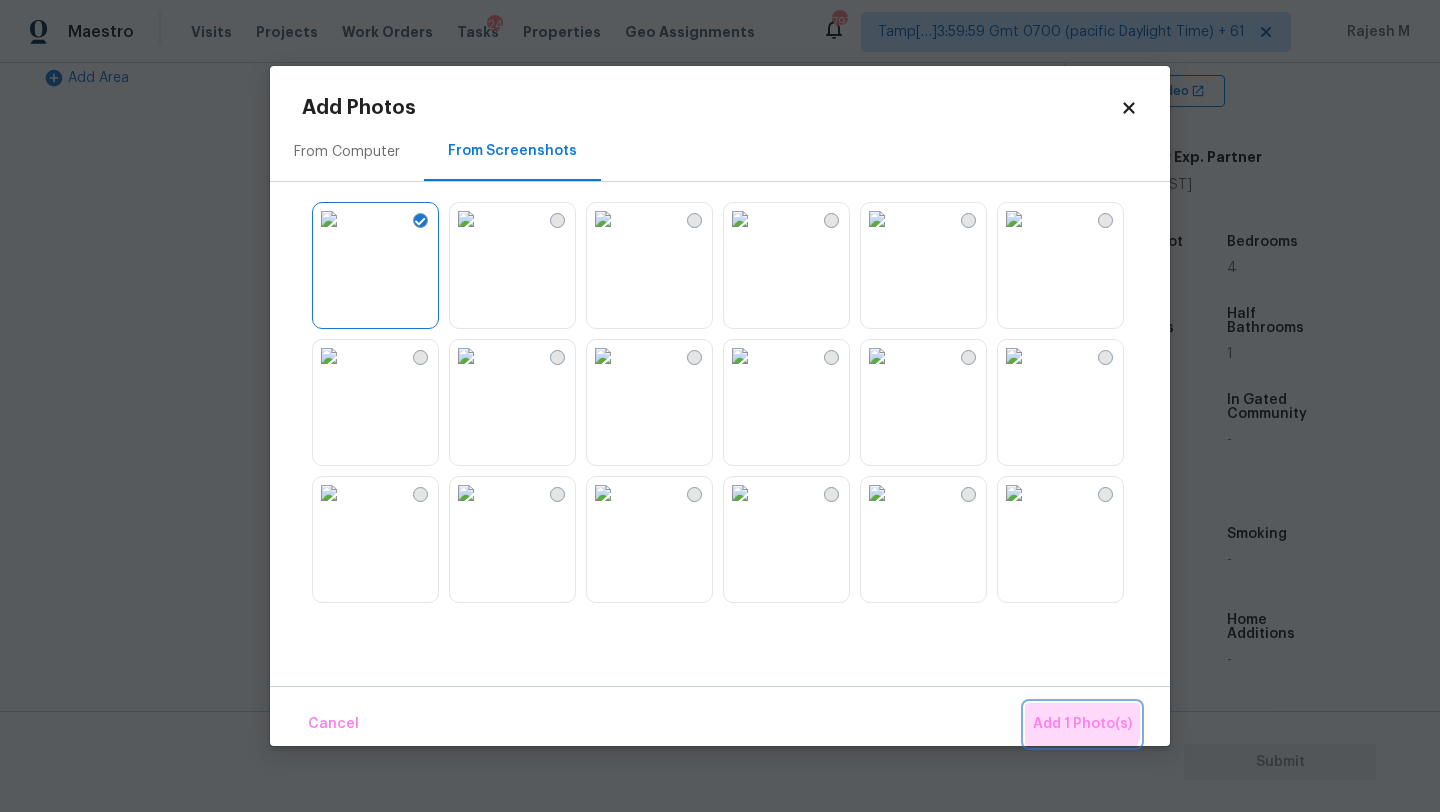 click on "Add 1 Photo(s)" at bounding box center [1082, 724] 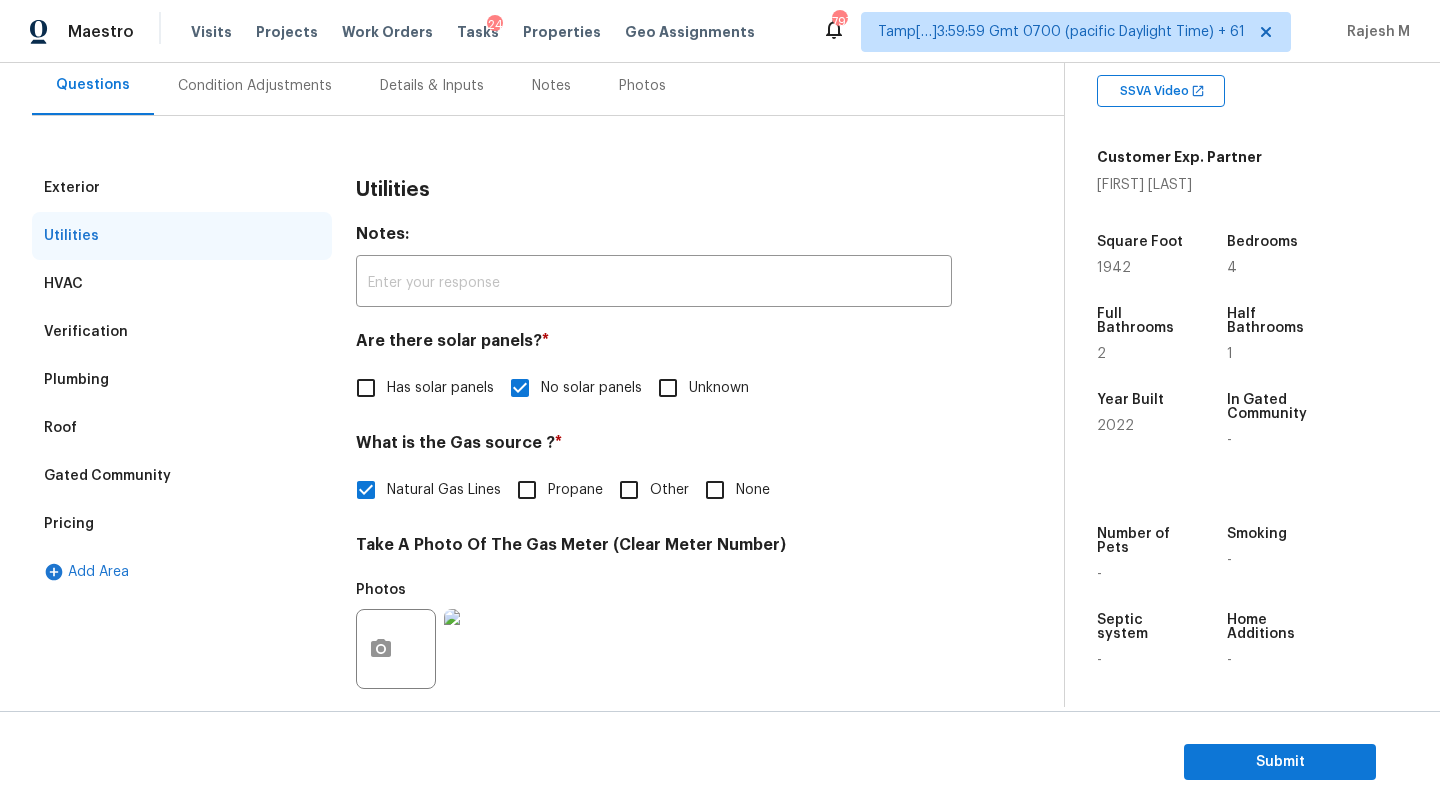 scroll, scrollTop: 50, scrollLeft: 0, axis: vertical 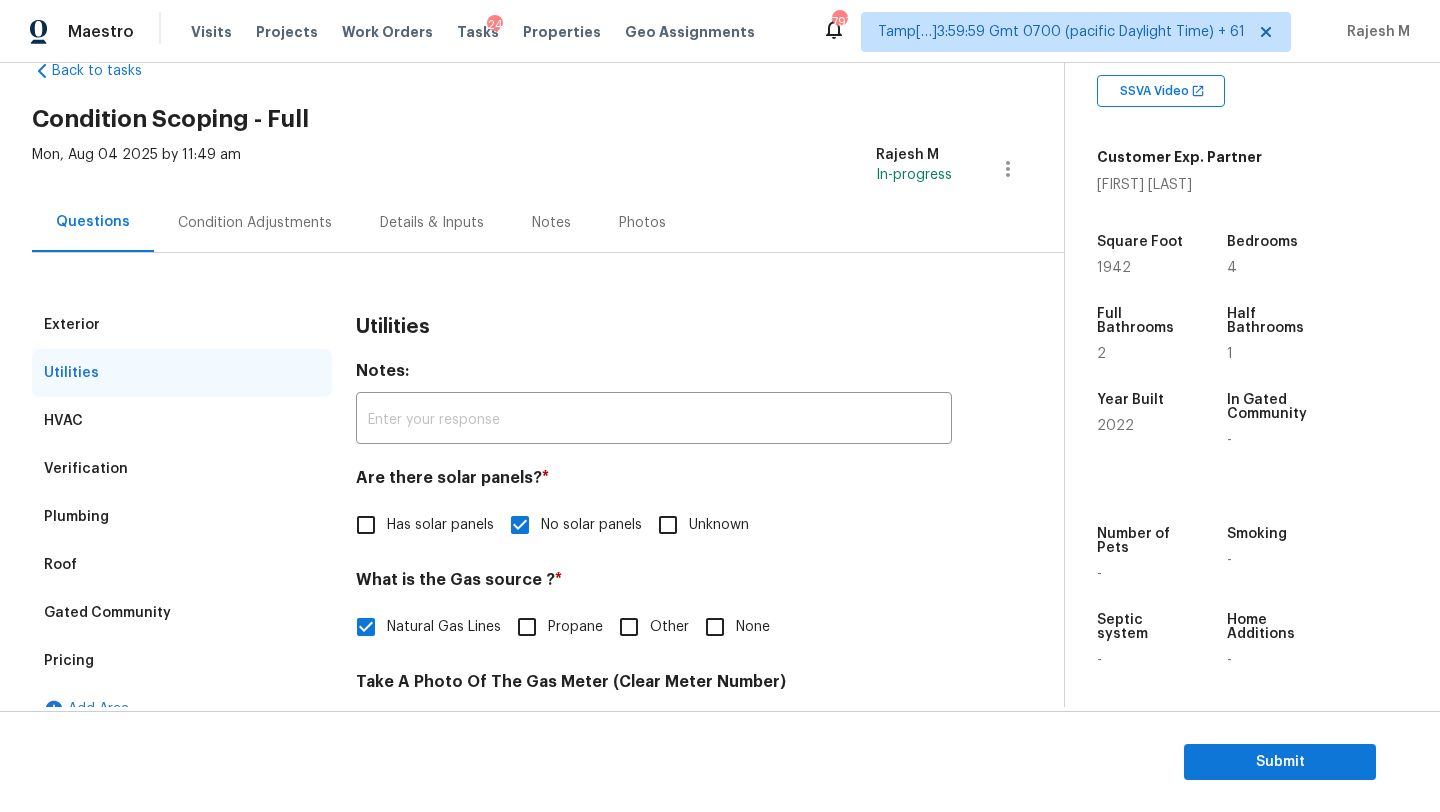 click on "Condition Adjustments" at bounding box center [255, 222] 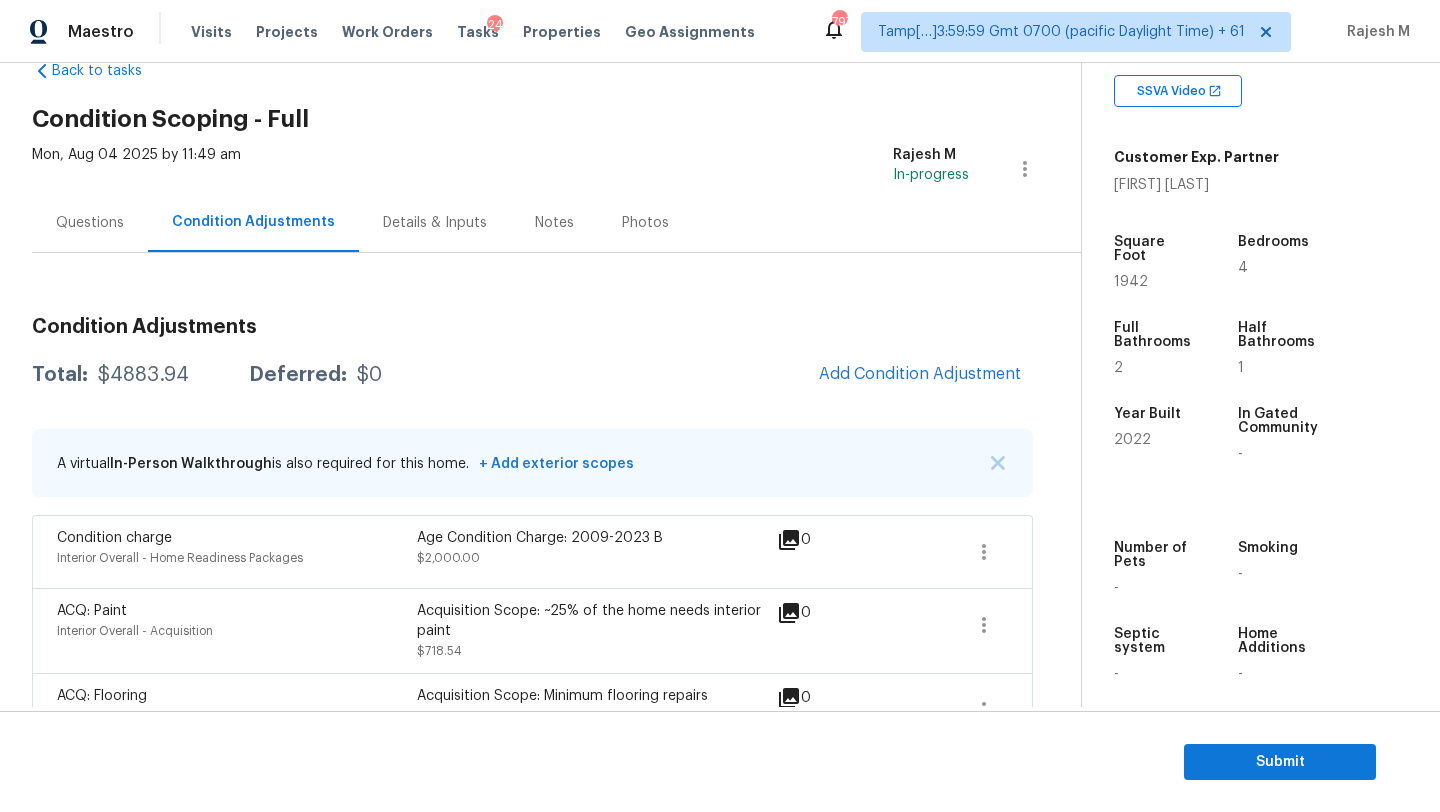 scroll, scrollTop: 342, scrollLeft: 0, axis: vertical 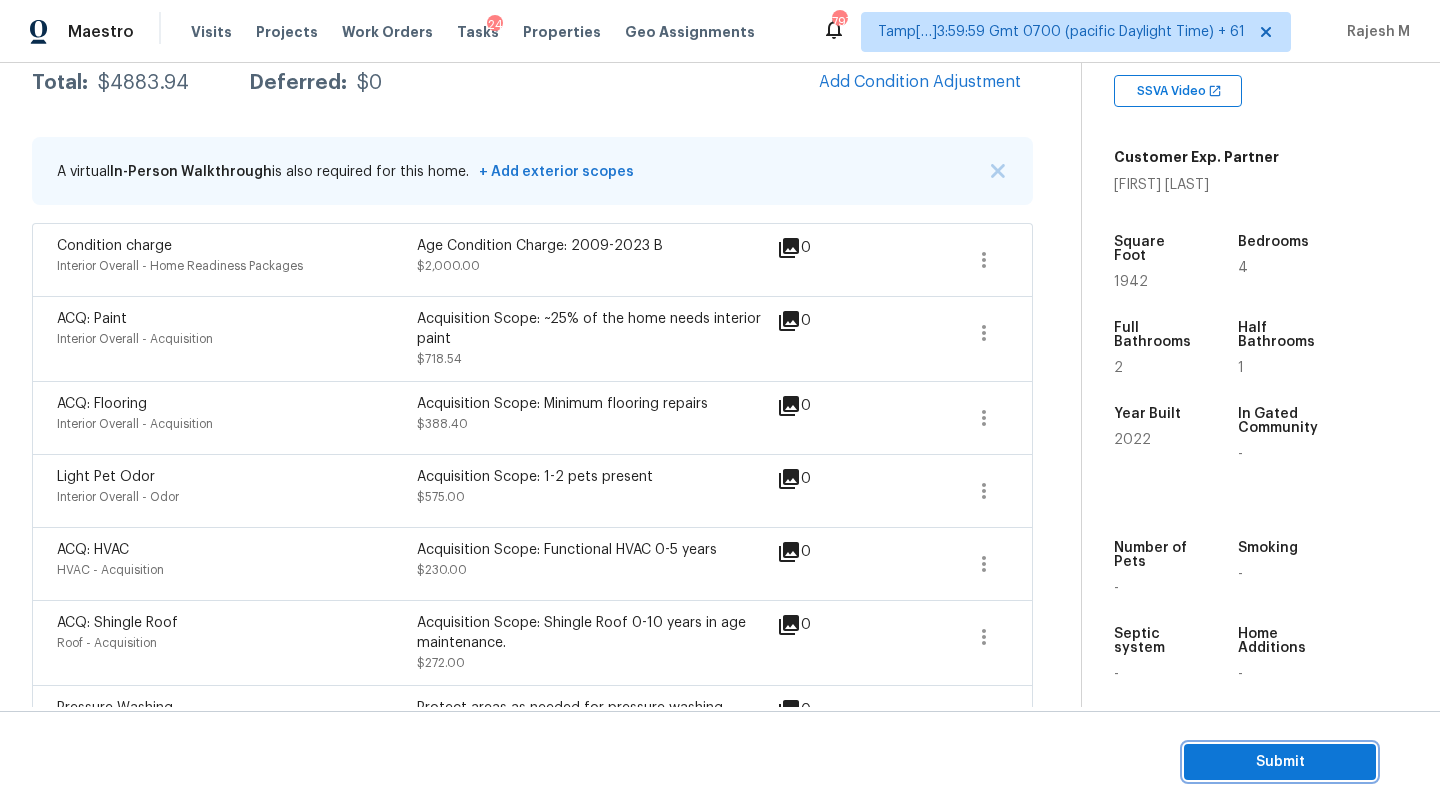click on "Submit" at bounding box center [1280, 762] 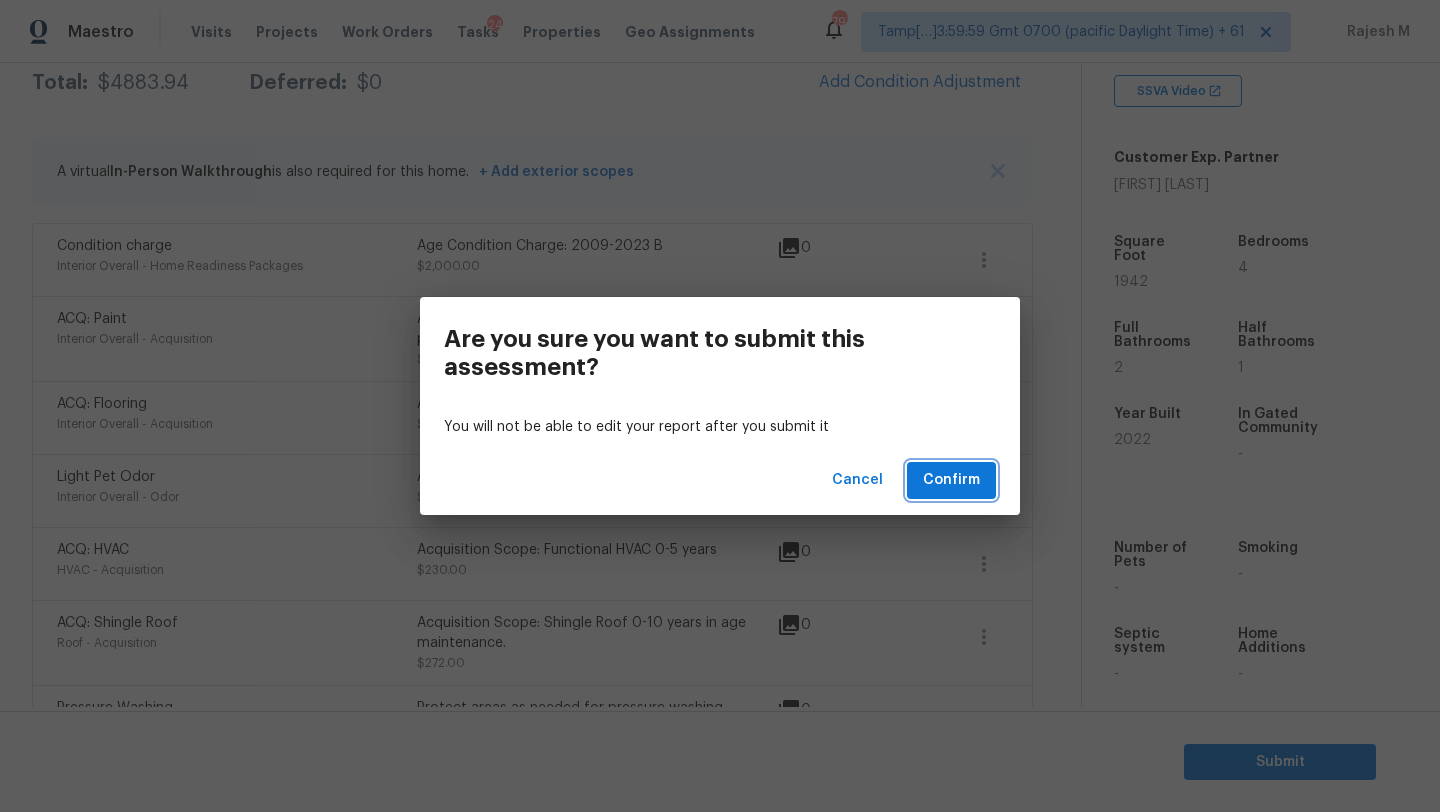 click on "Confirm" at bounding box center (951, 480) 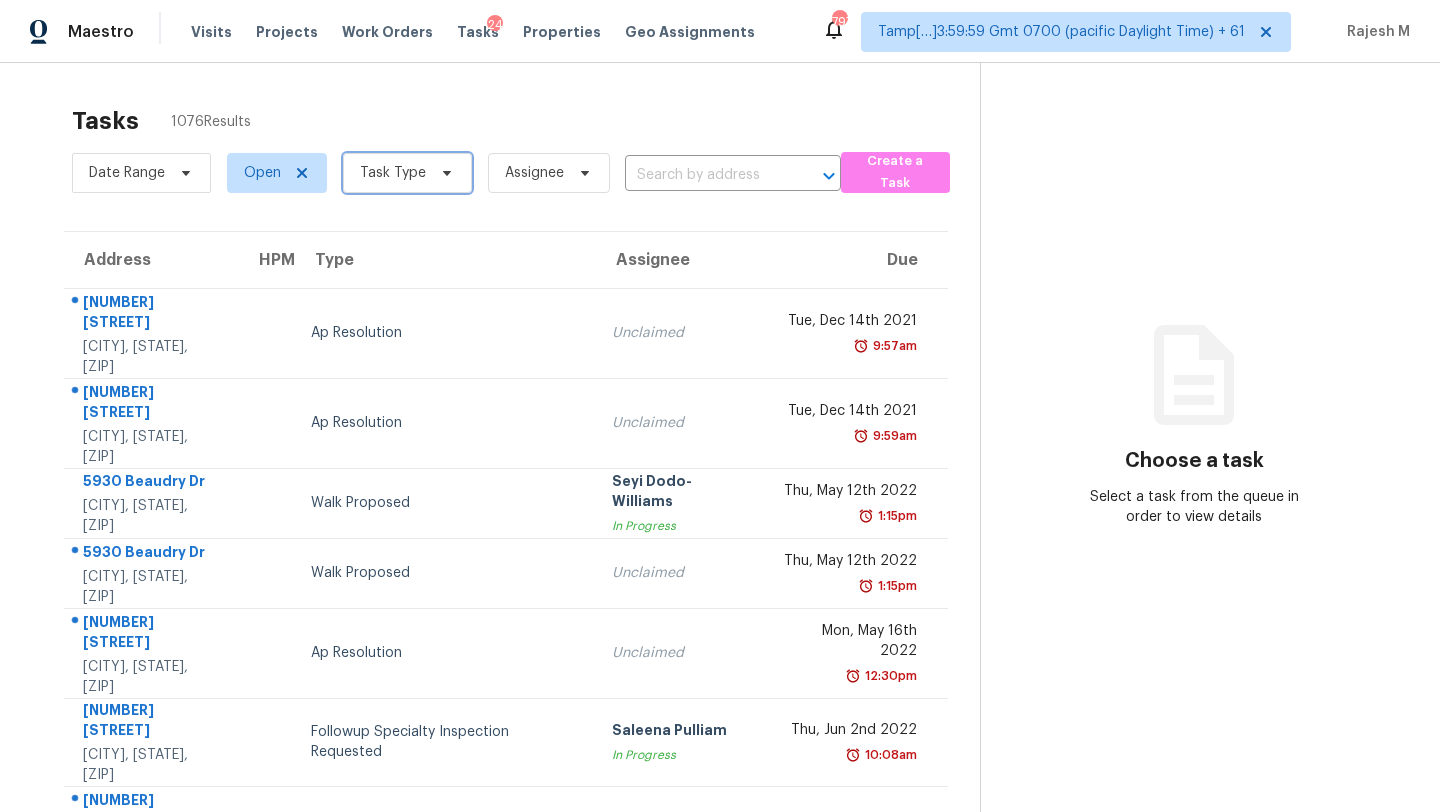click on "Task Type" at bounding box center (393, 173) 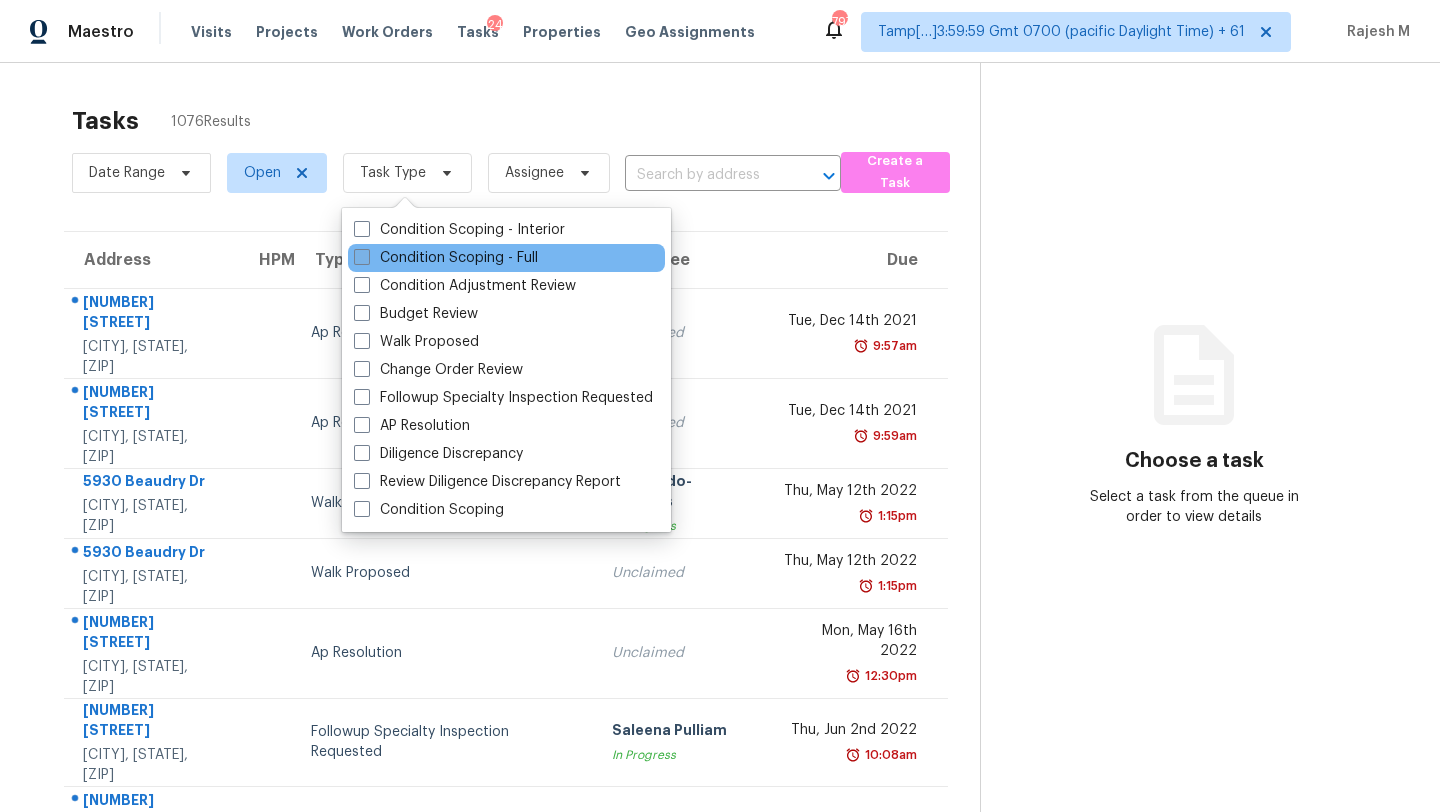 click on "Condition Scoping - Full" at bounding box center (446, 258) 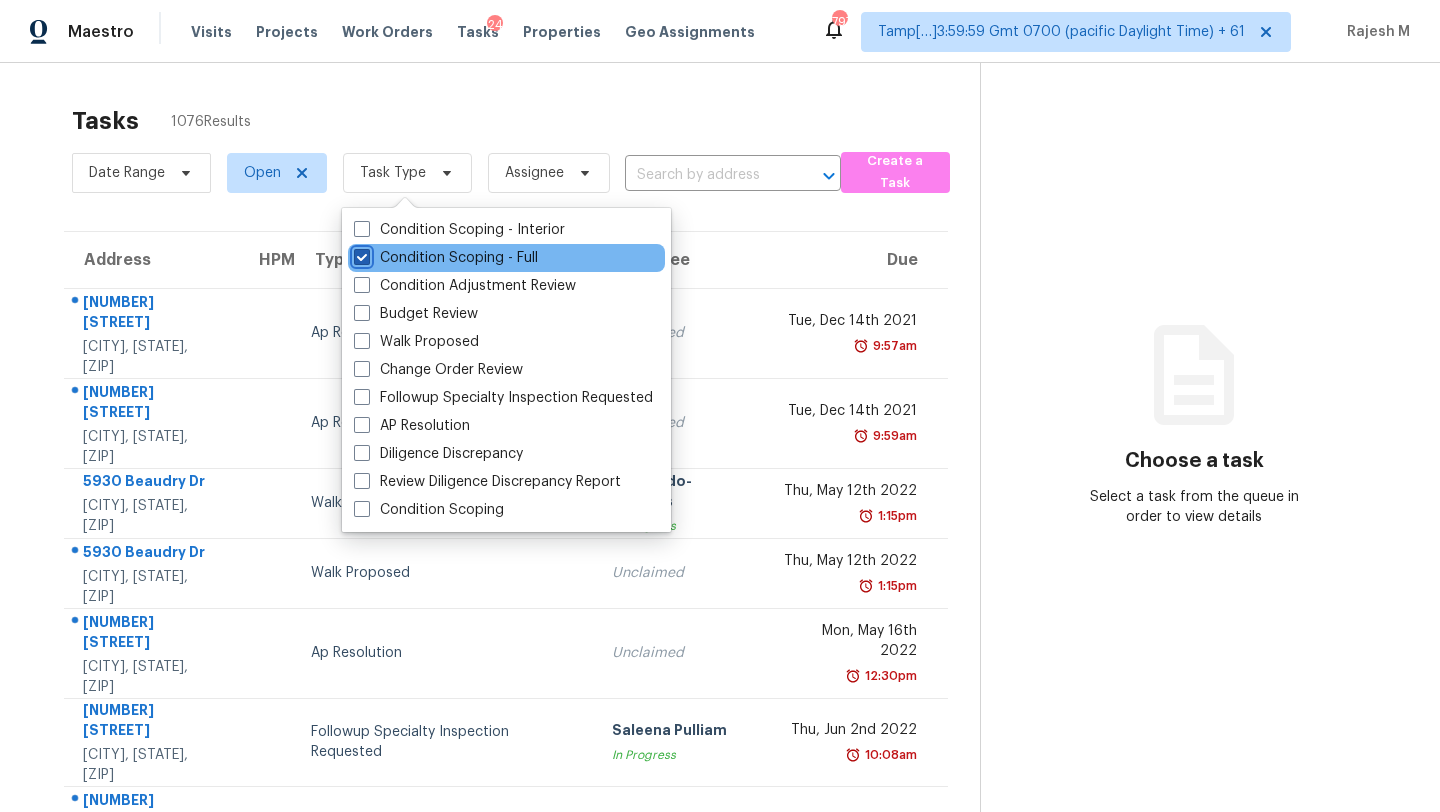 checkbox on "true" 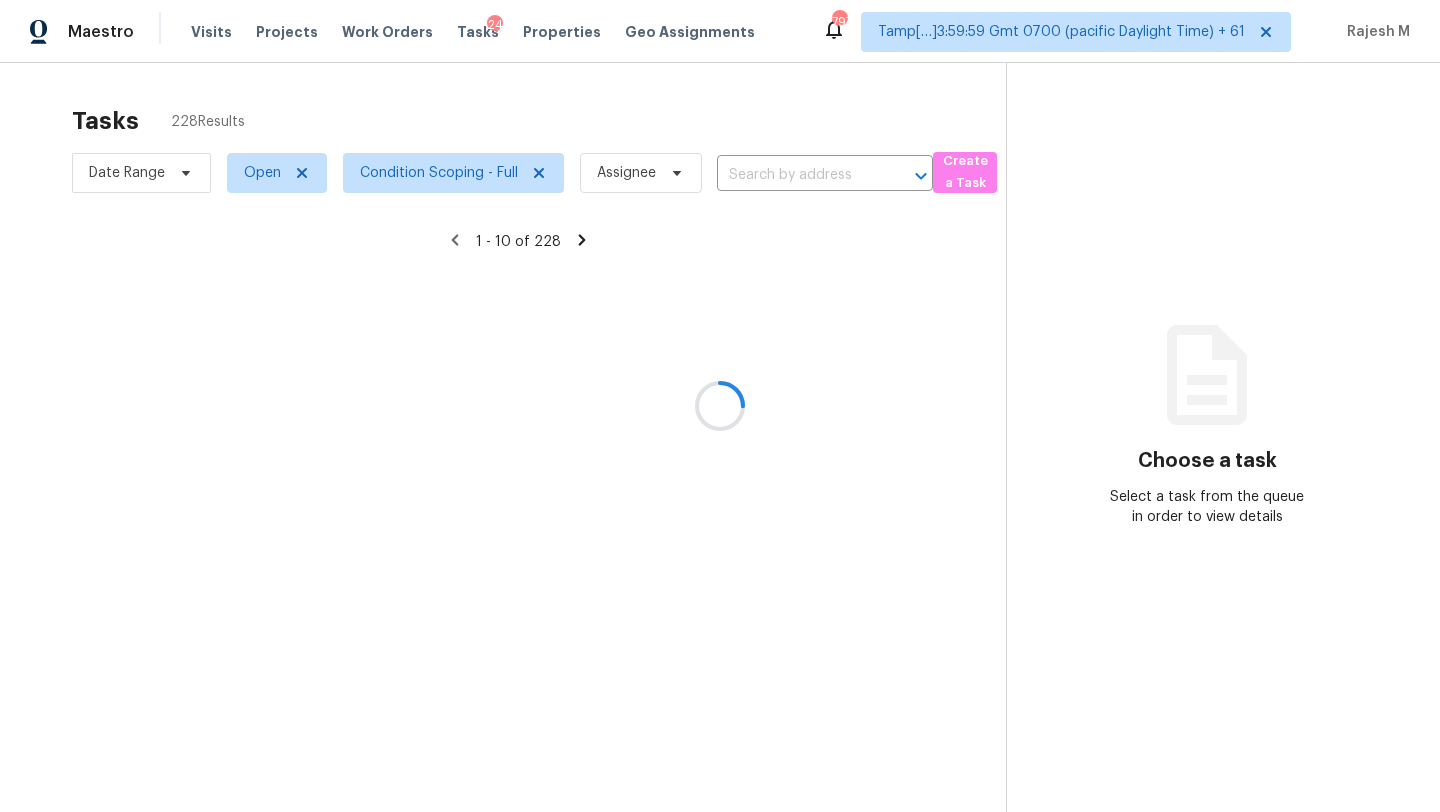 click at bounding box center (720, 406) 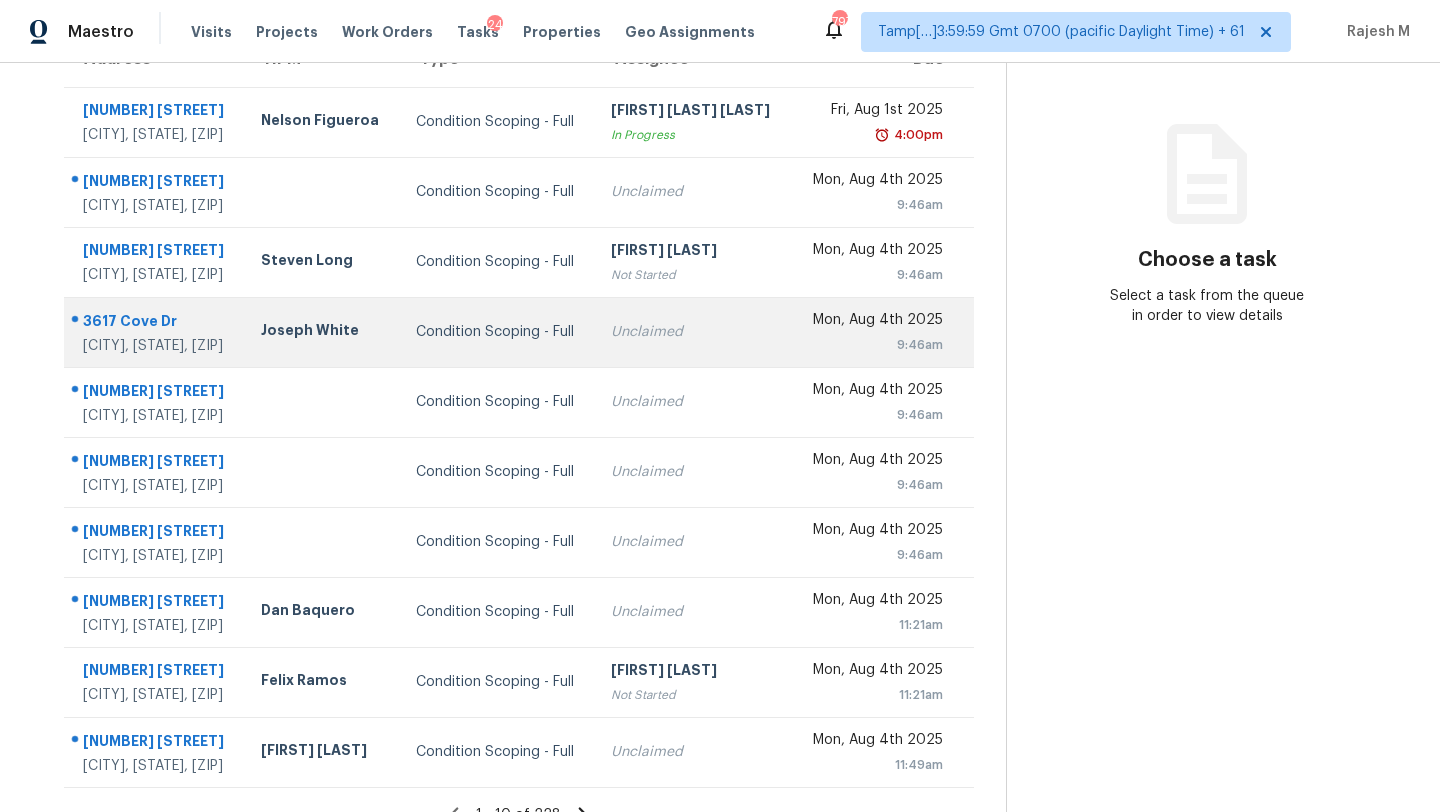 scroll, scrollTop: 229, scrollLeft: 0, axis: vertical 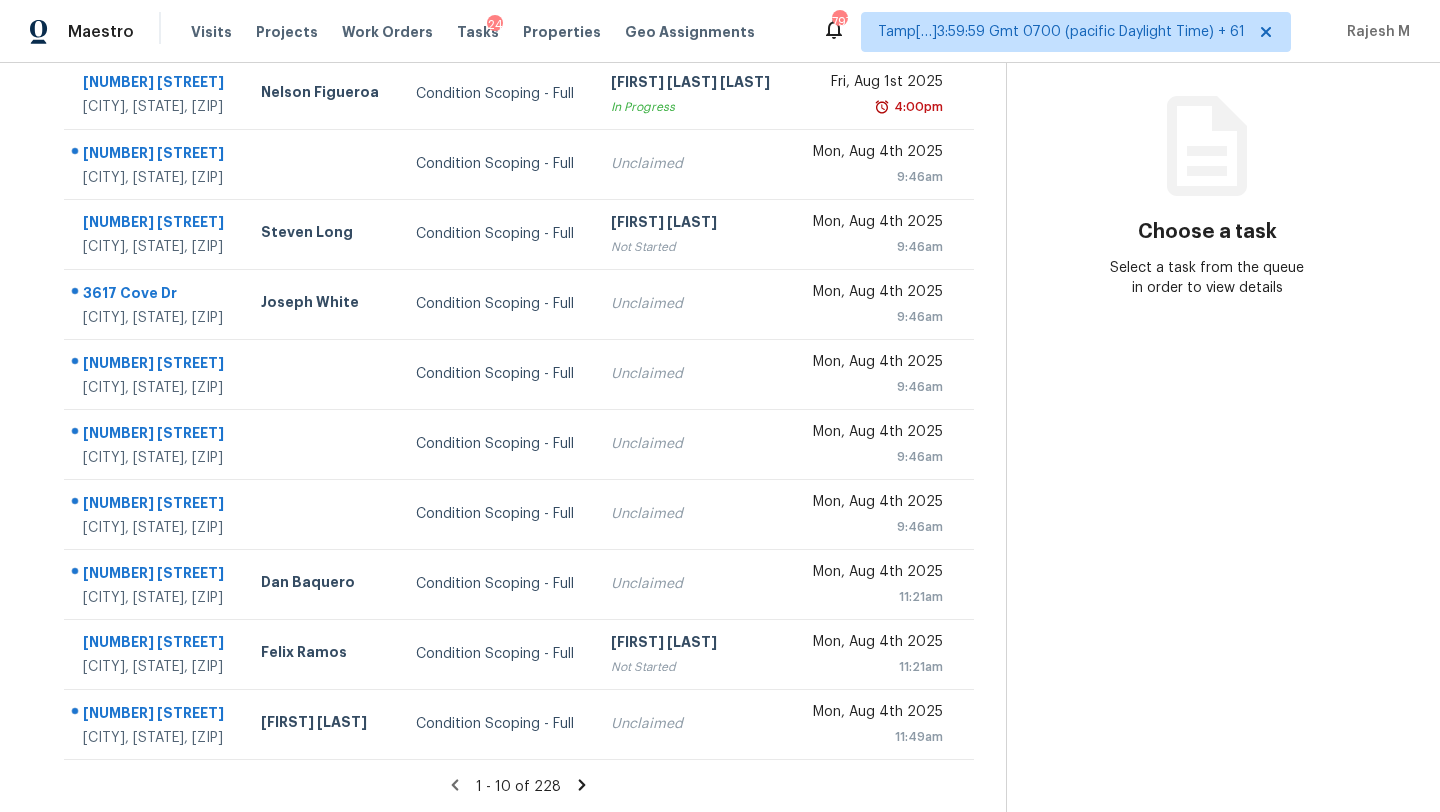 click 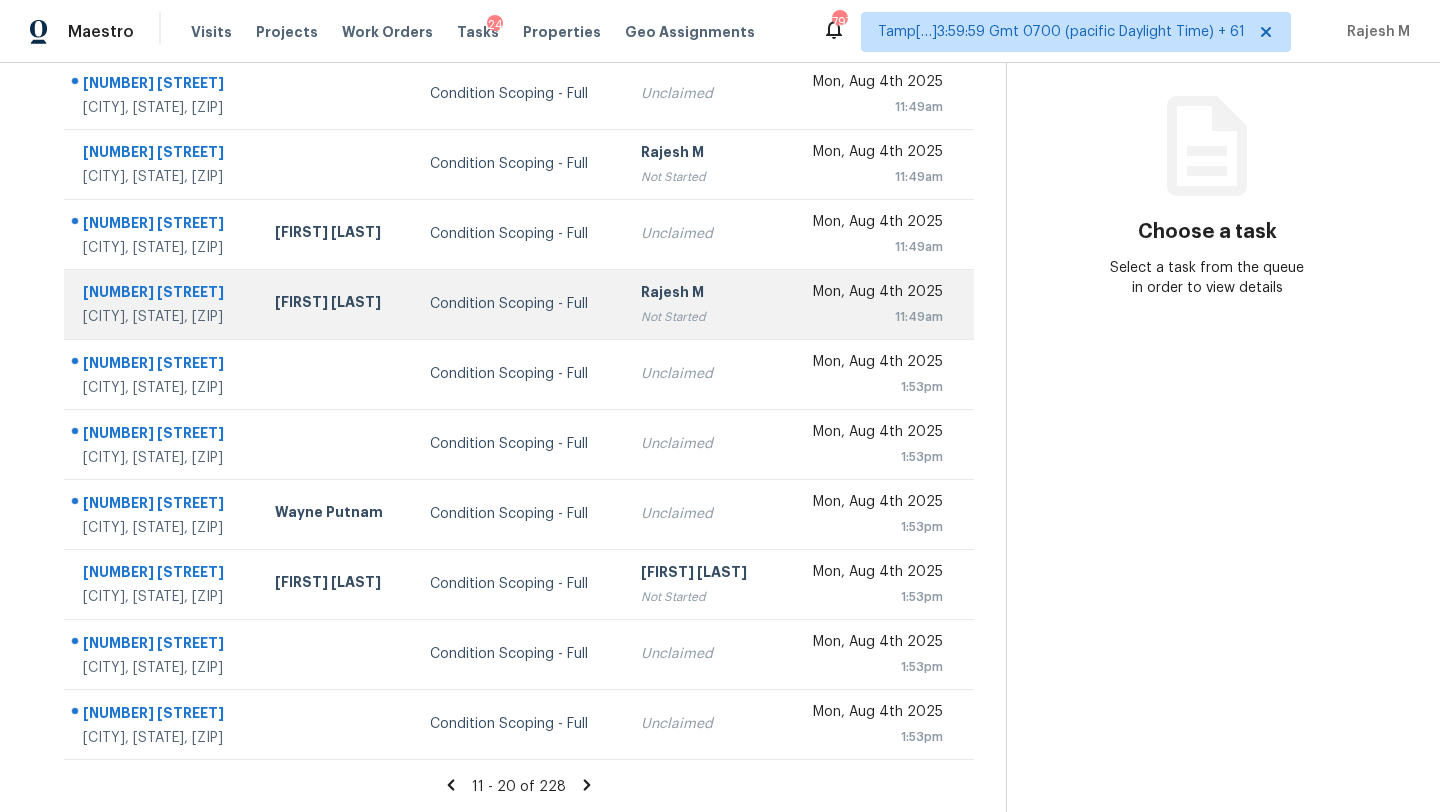 scroll, scrollTop: 165, scrollLeft: 0, axis: vertical 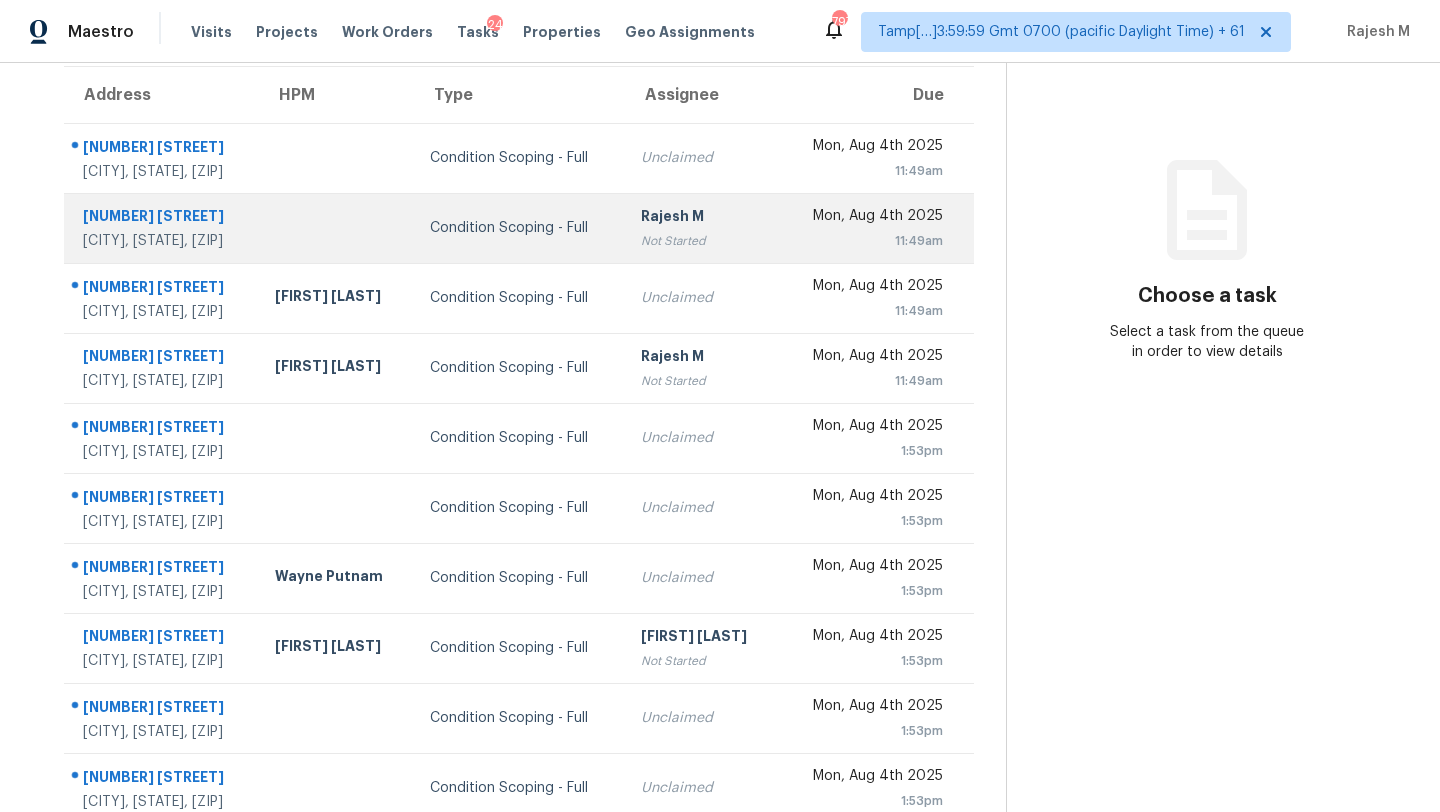 click on "Not Started" at bounding box center (701, 241) 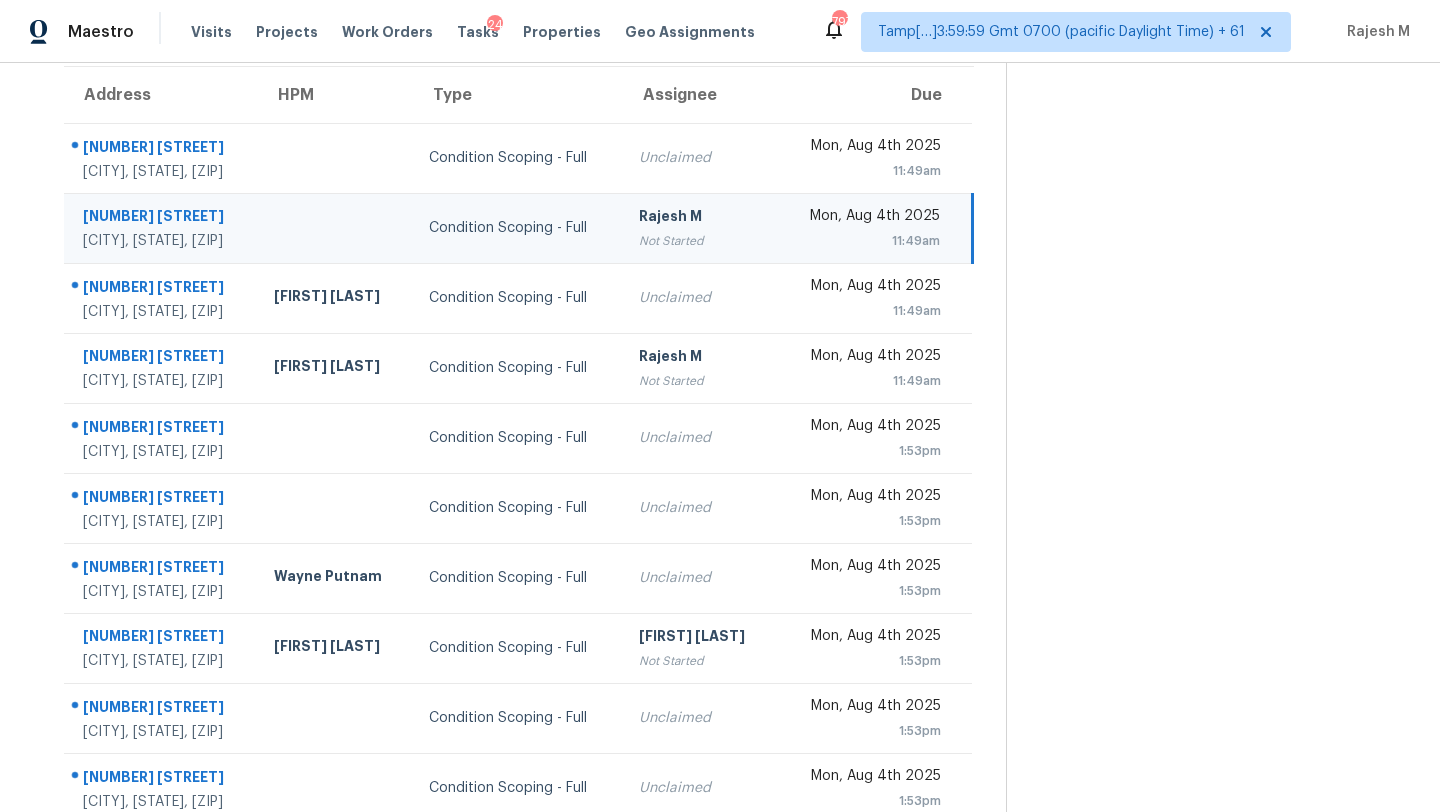 scroll, scrollTop: 46, scrollLeft: 0, axis: vertical 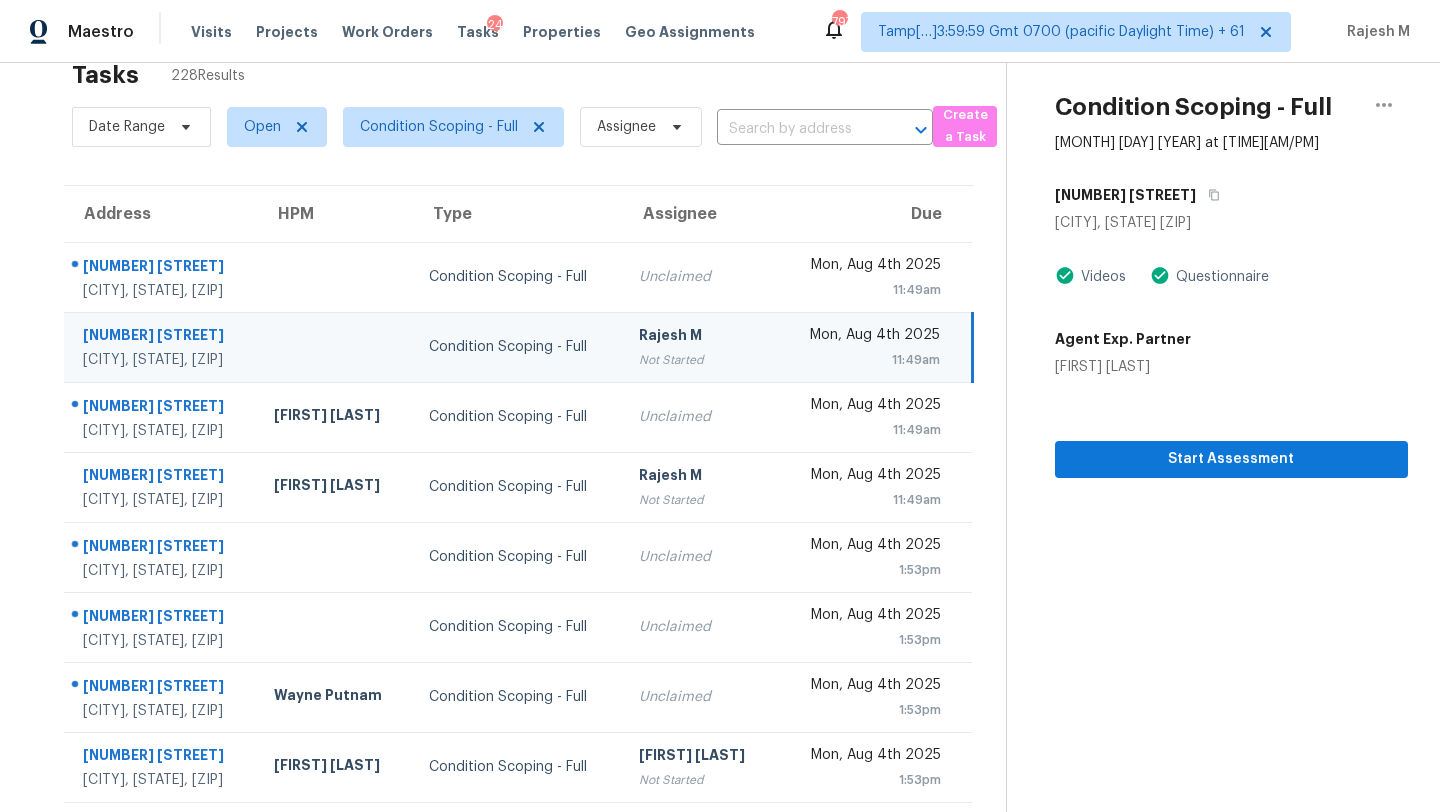 click on "1416 Blueberry Ln" at bounding box center [1231, 195] 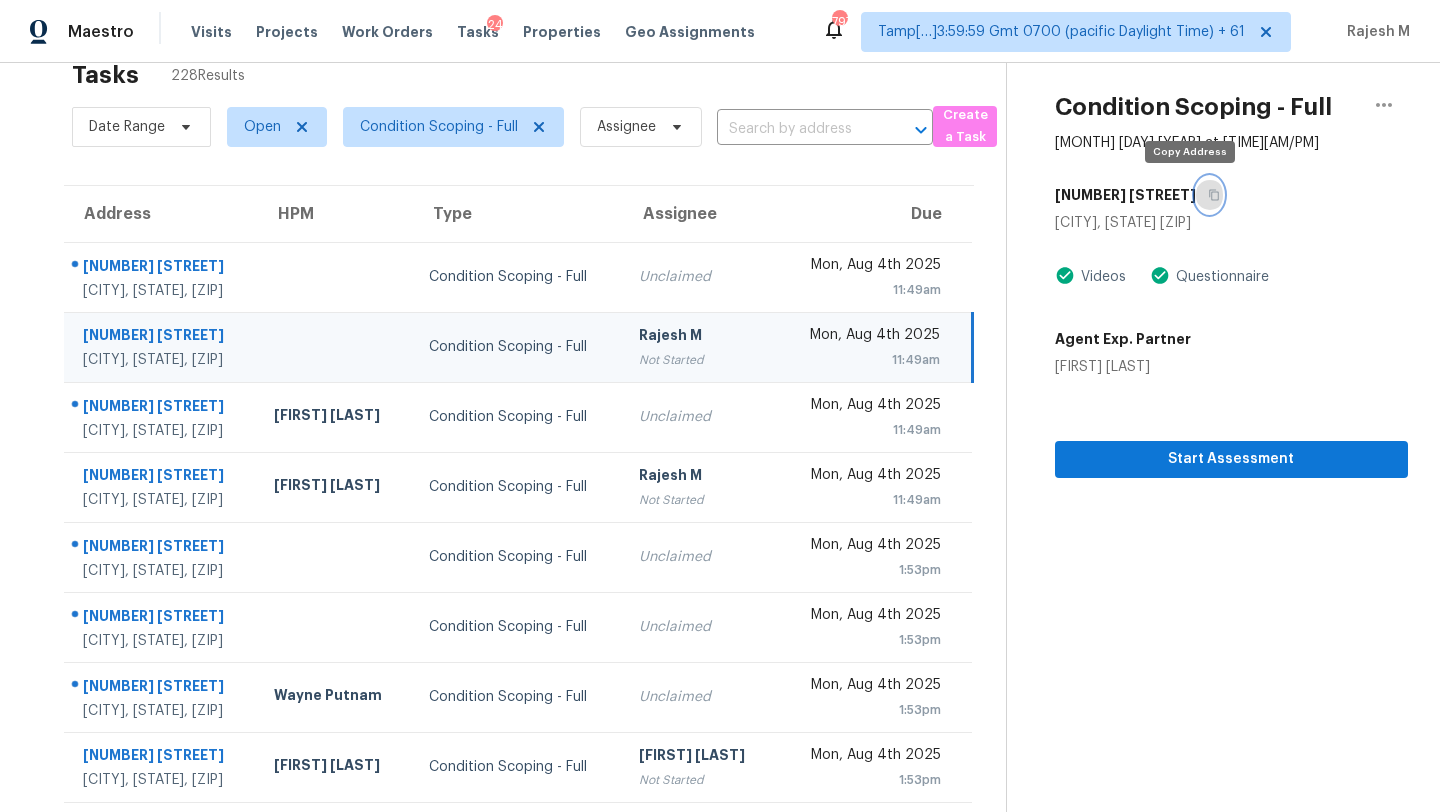 click 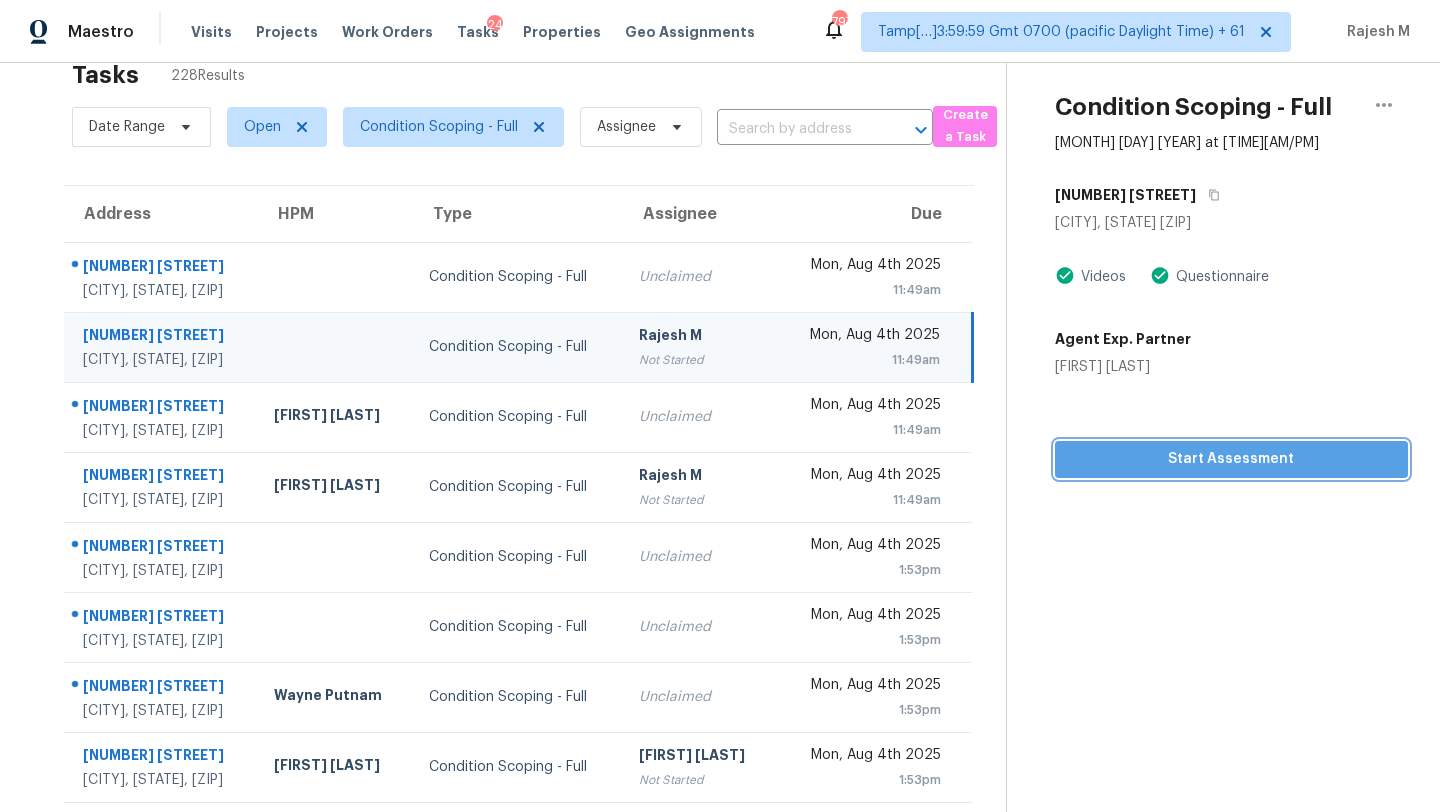 click on "Start Assessment" at bounding box center [1231, 459] 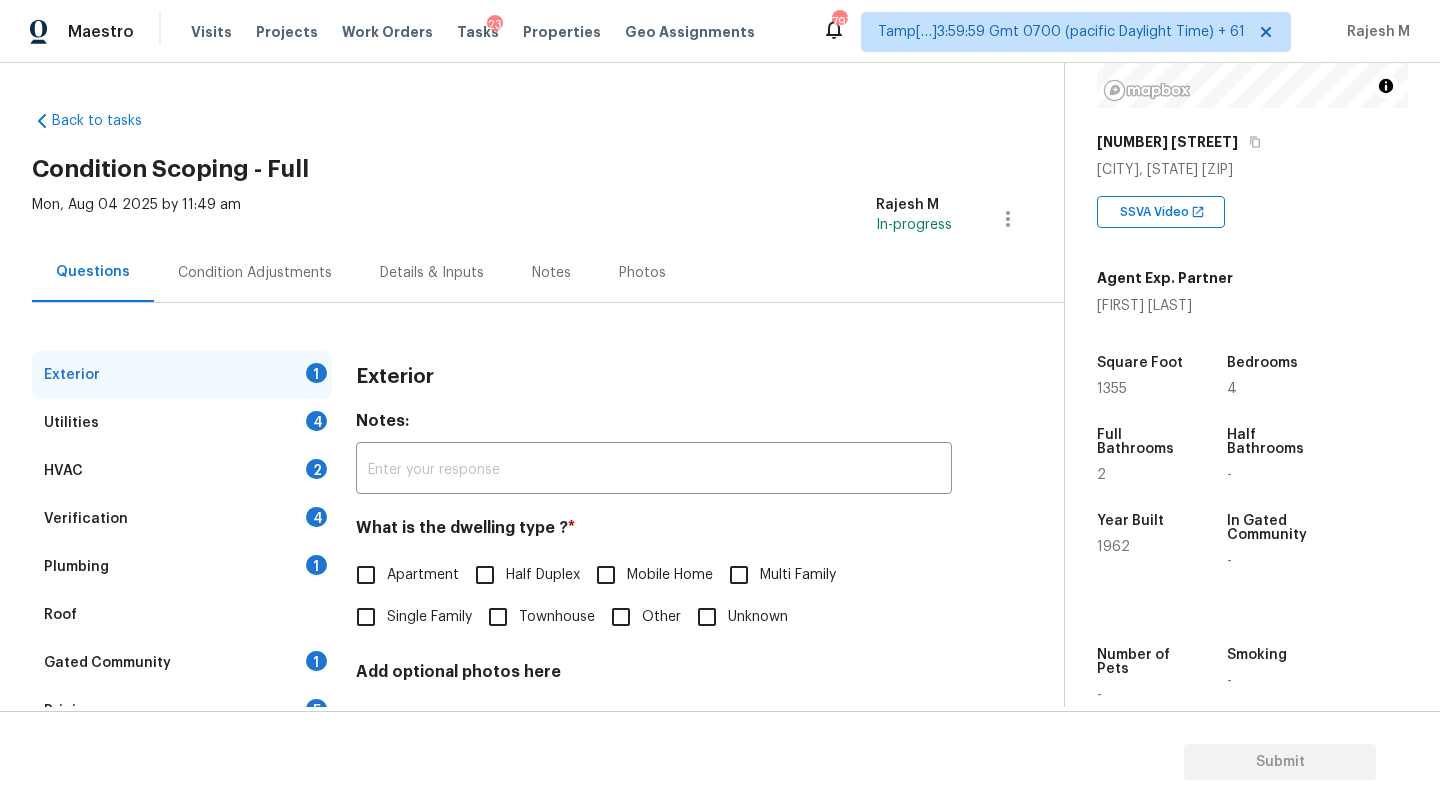 scroll, scrollTop: 174, scrollLeft: 0, axis: vertical 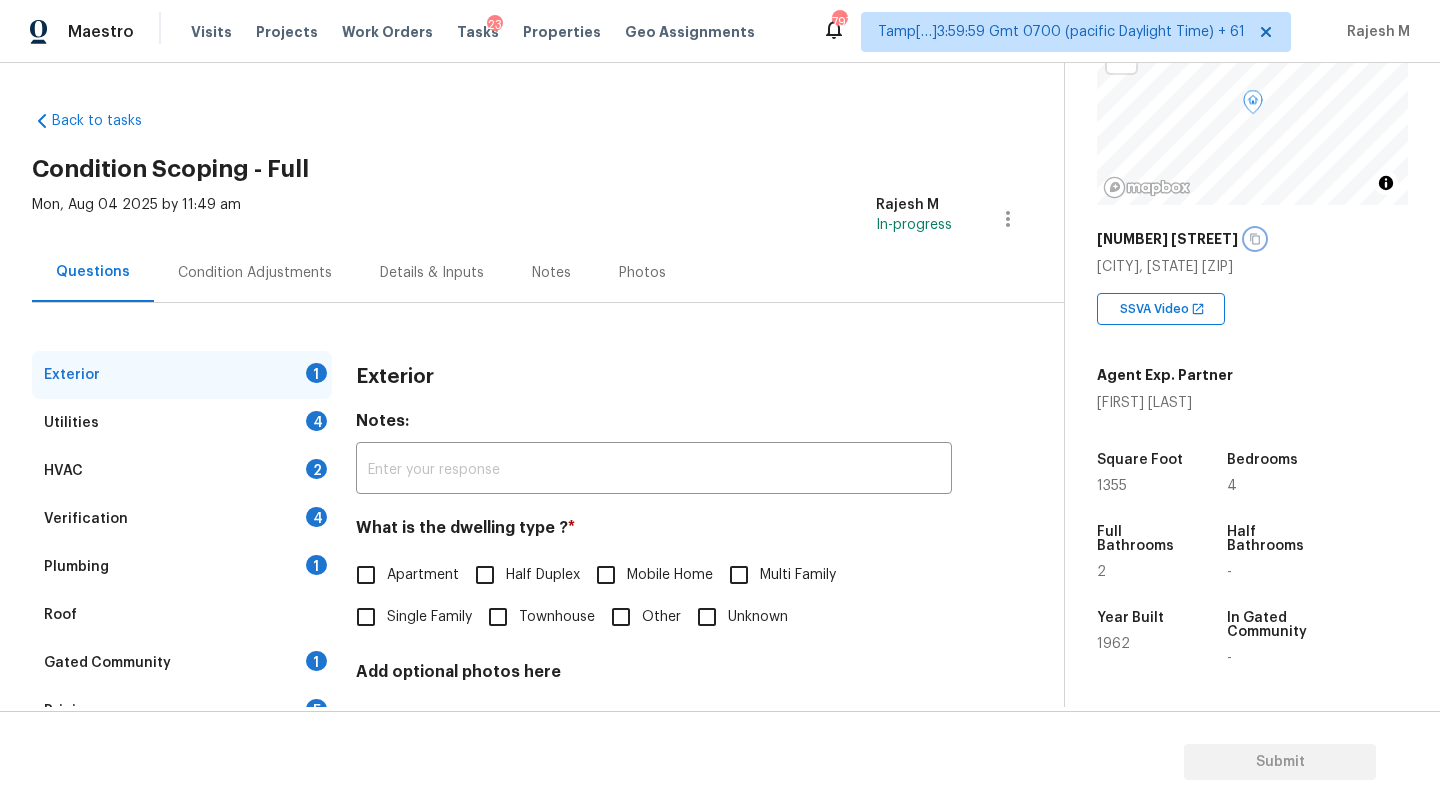 click 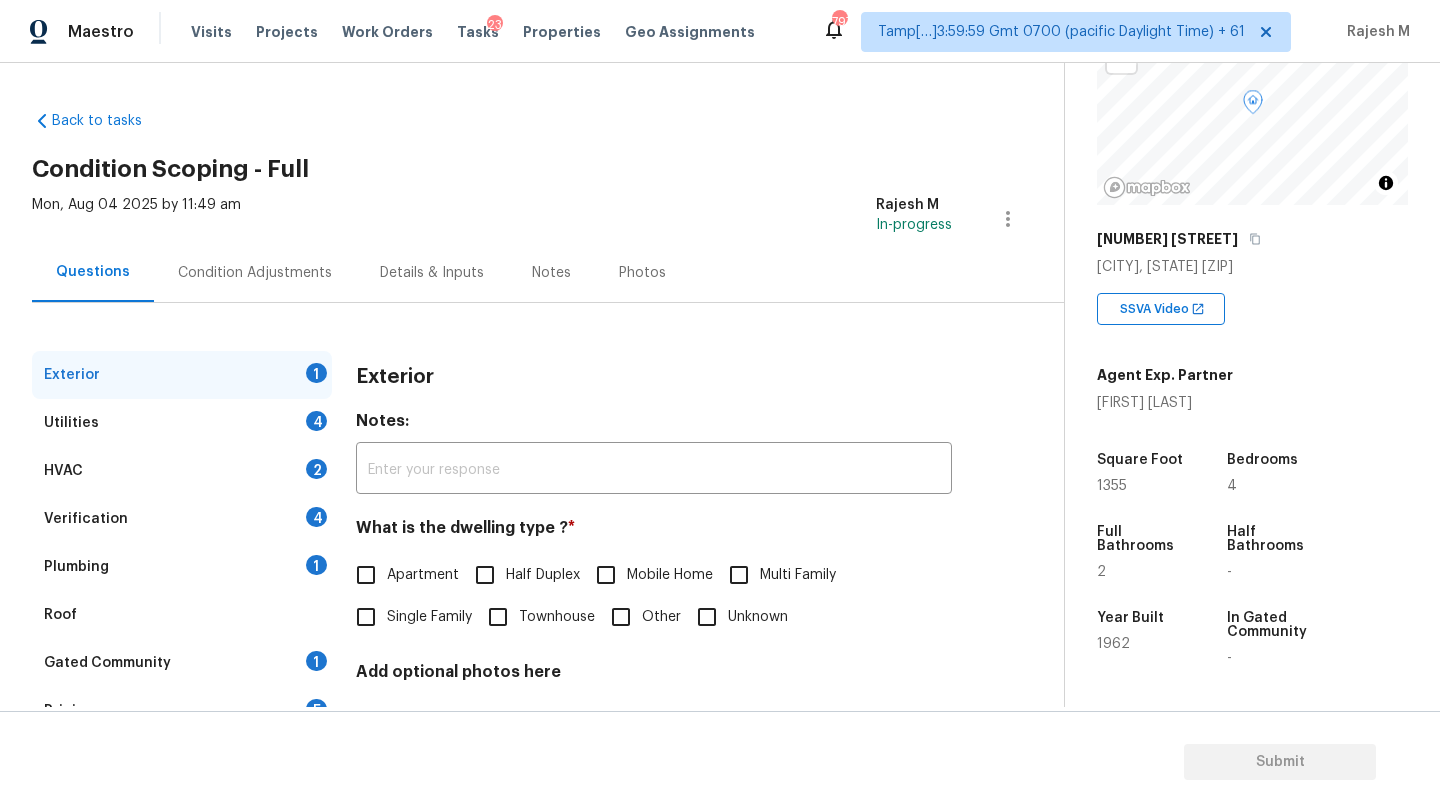 click on "Gated Community 1" at bounding box center [182, 663] 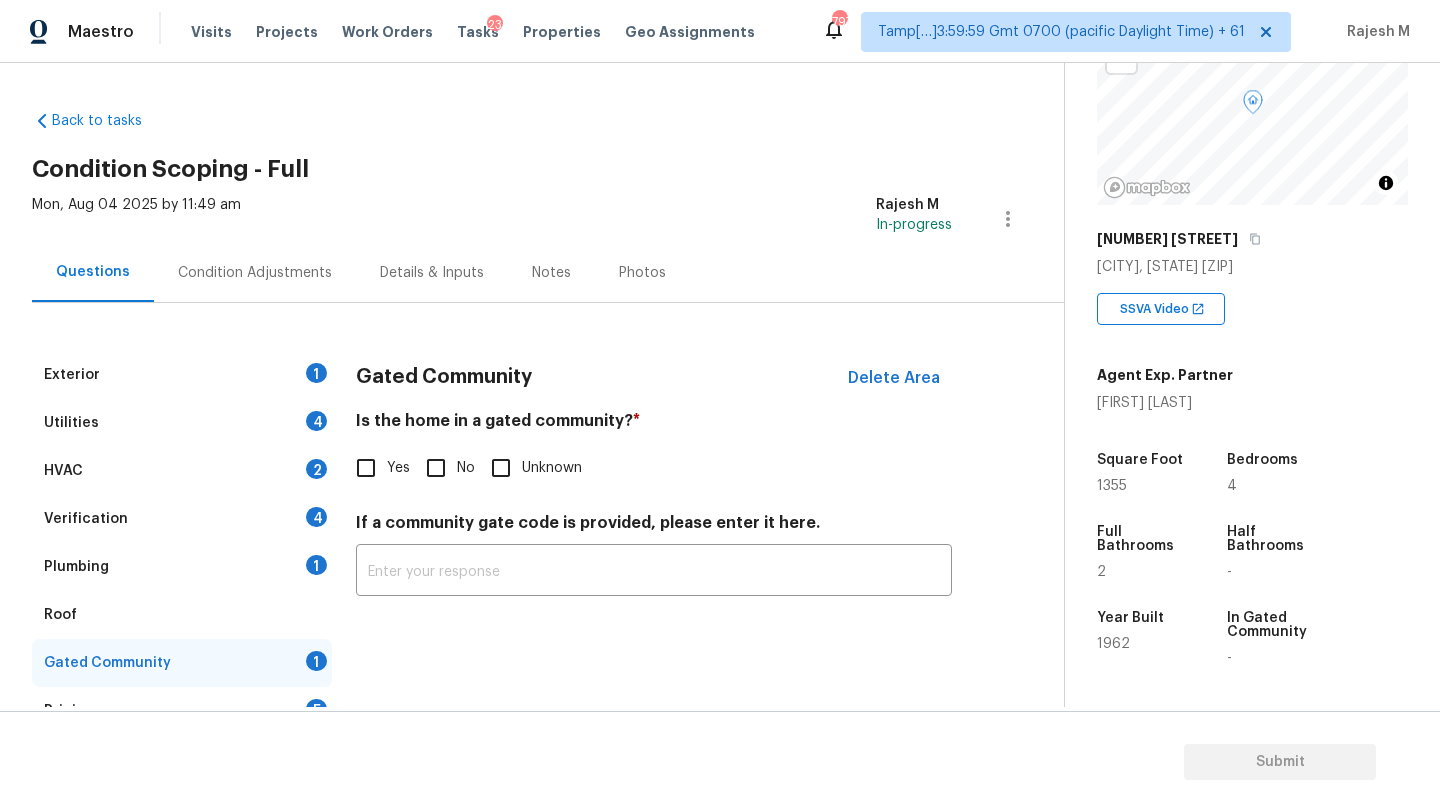 click on "No" at bounding box center (436, 468) 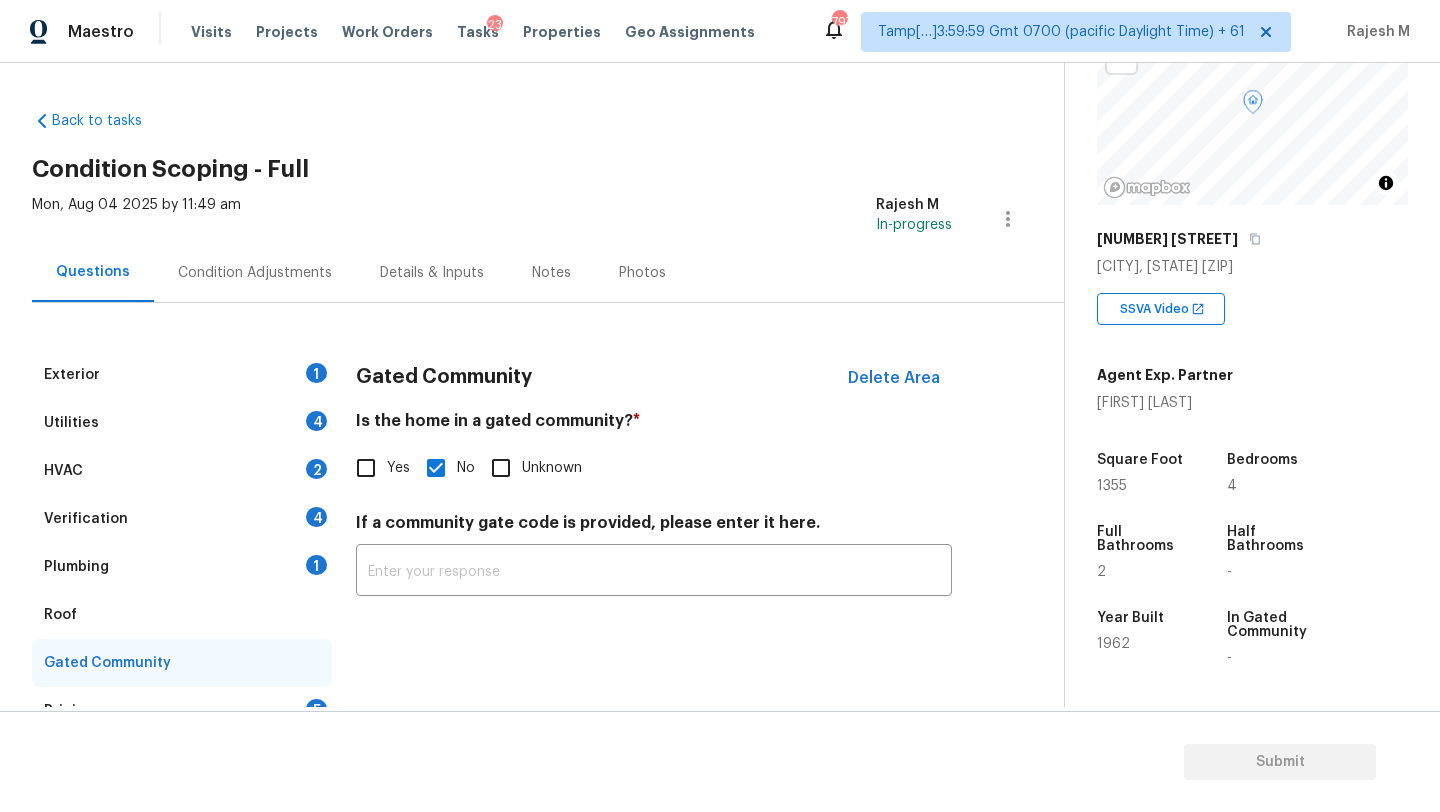 click on "Roof" at bounding box center (182, 615) 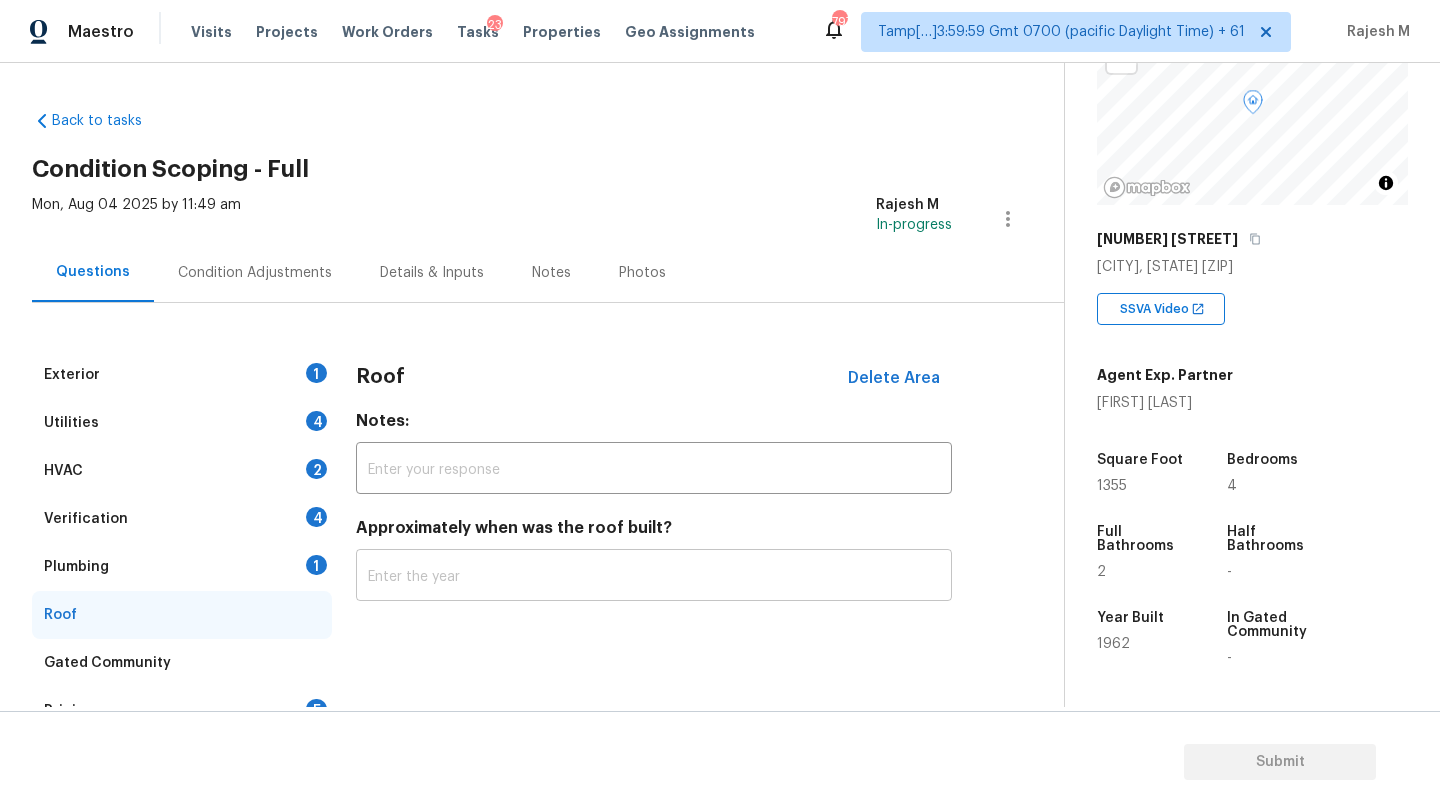 click at bounding box center [654, 577] 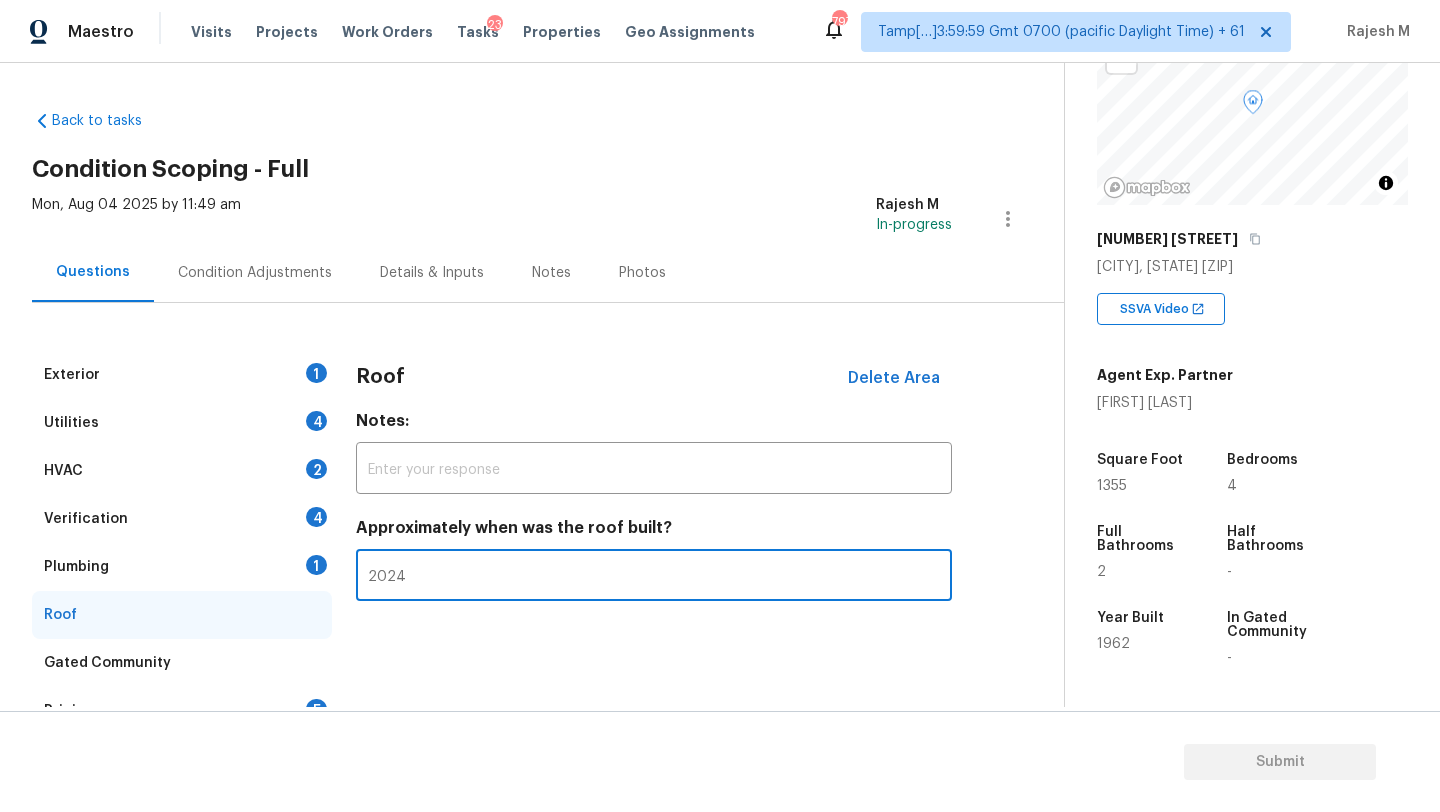 type on "2024" 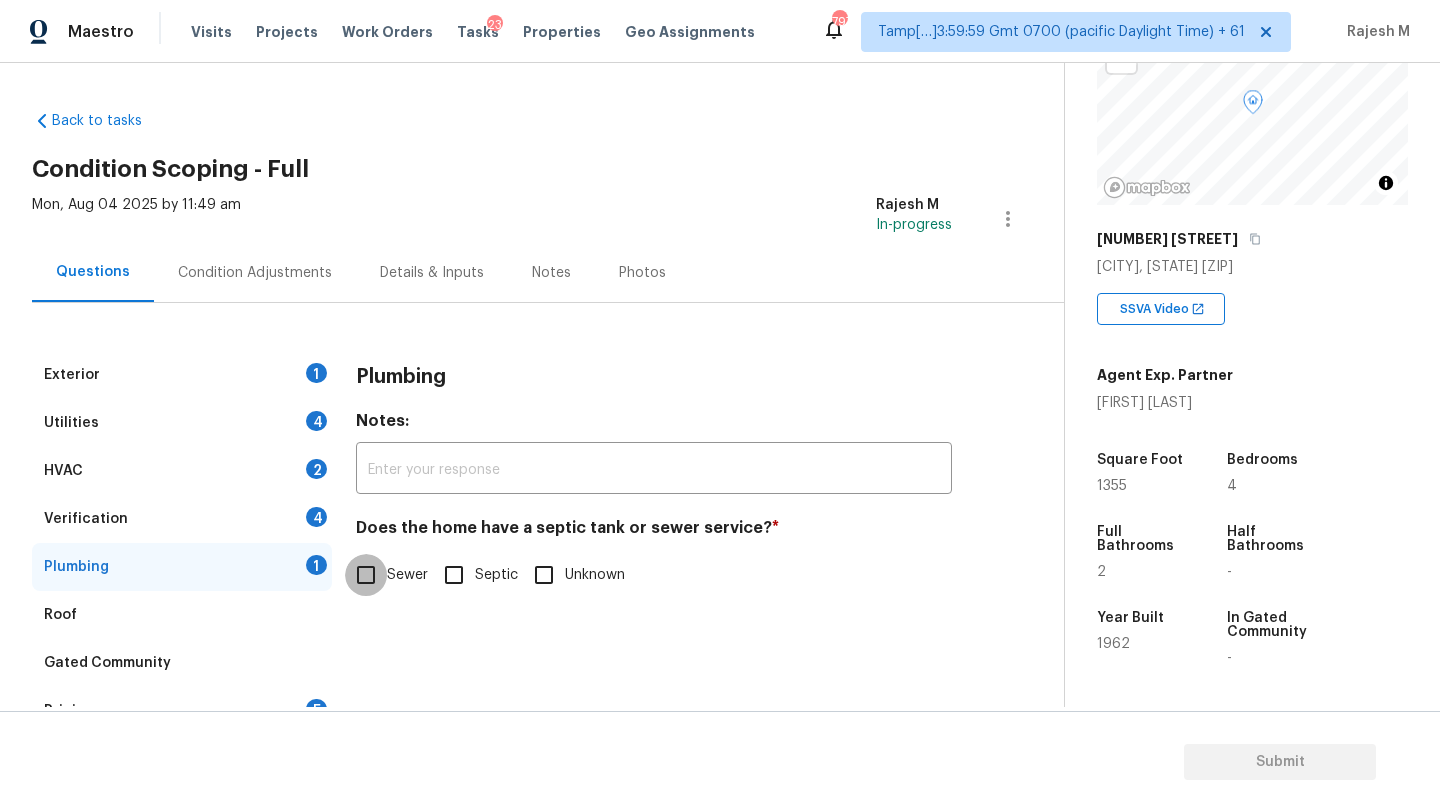 click on "Sewer" at bounding box center (366, 575) 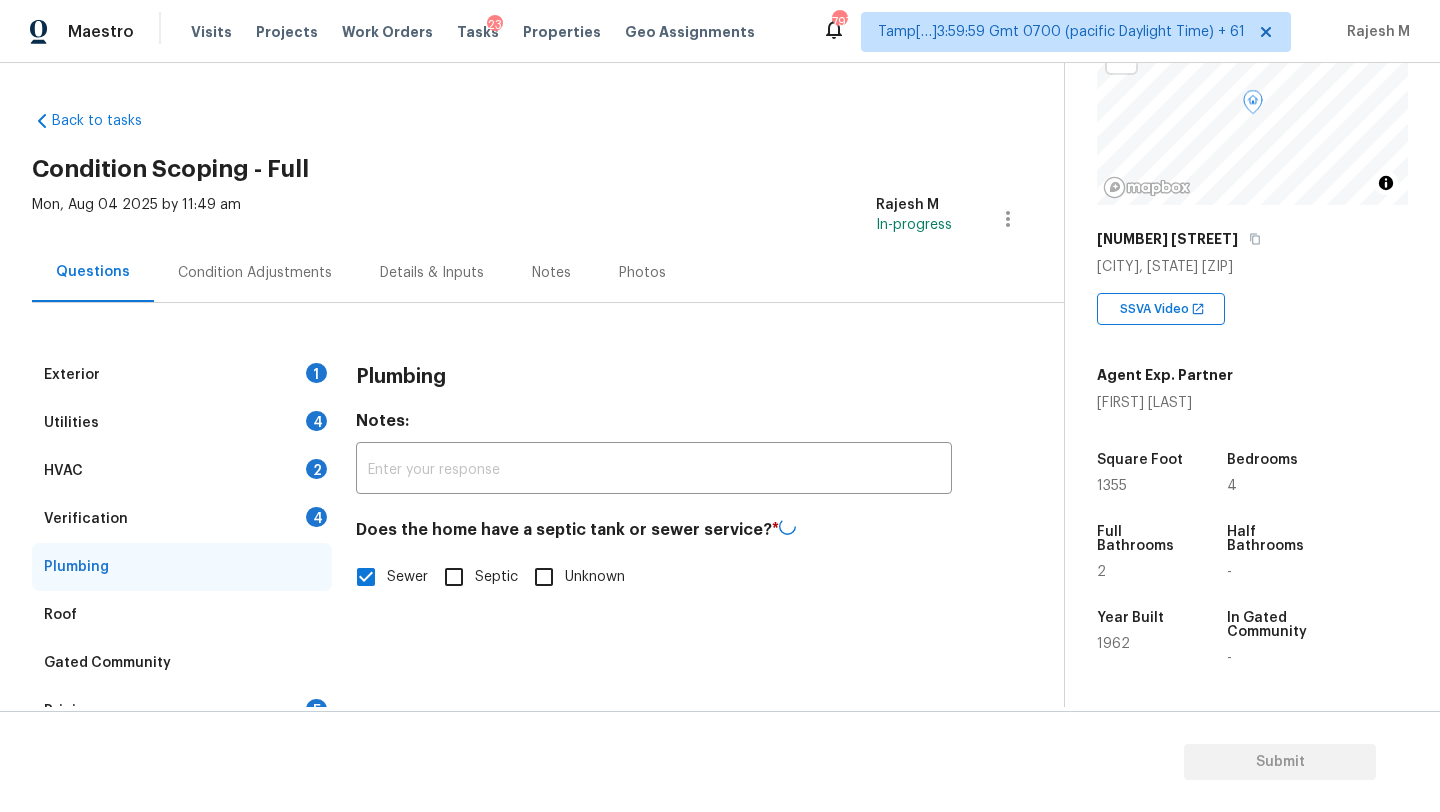click on "Verification 4" at bounding box center (182, 519) 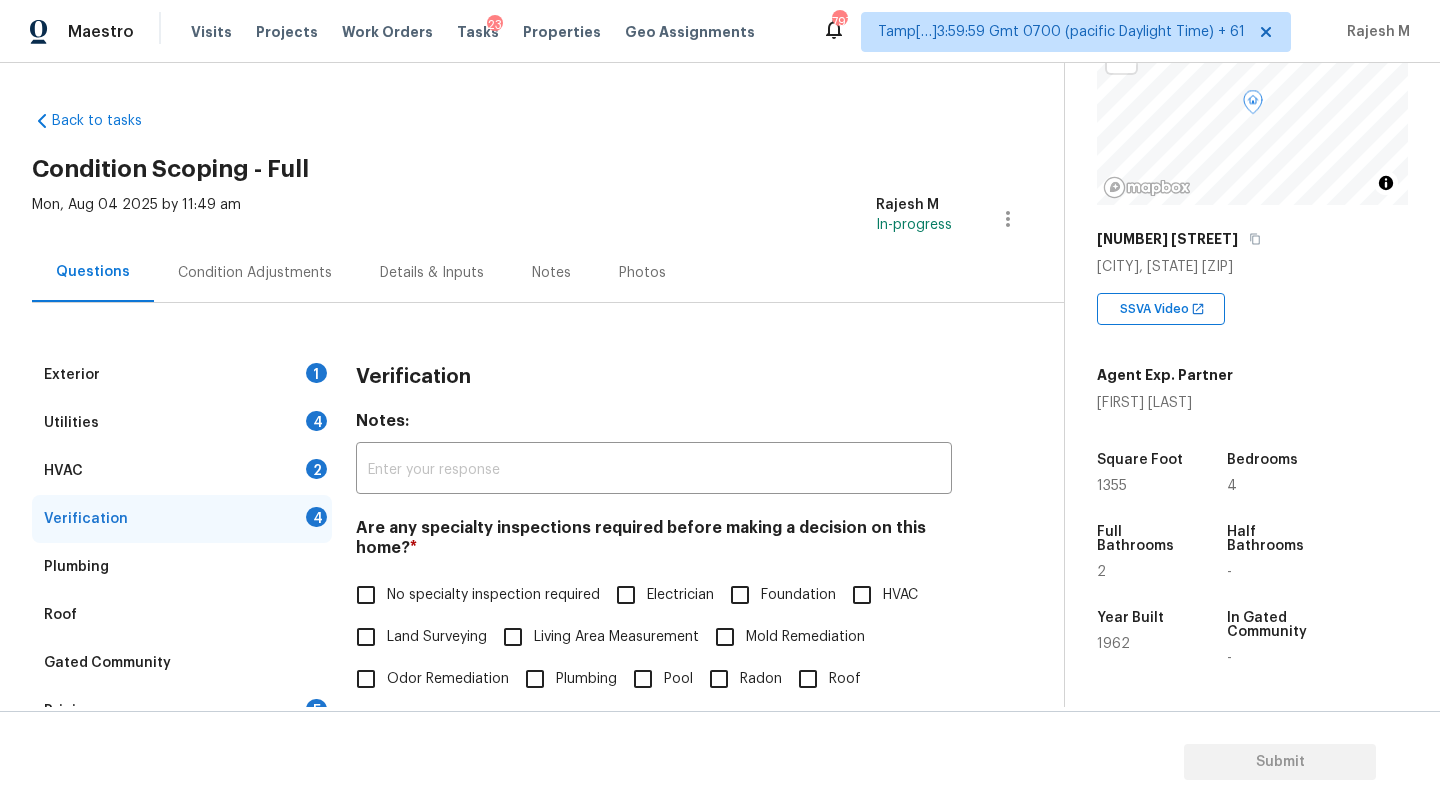 click on "No specialty inspection required" at bounding box center [493, 595] 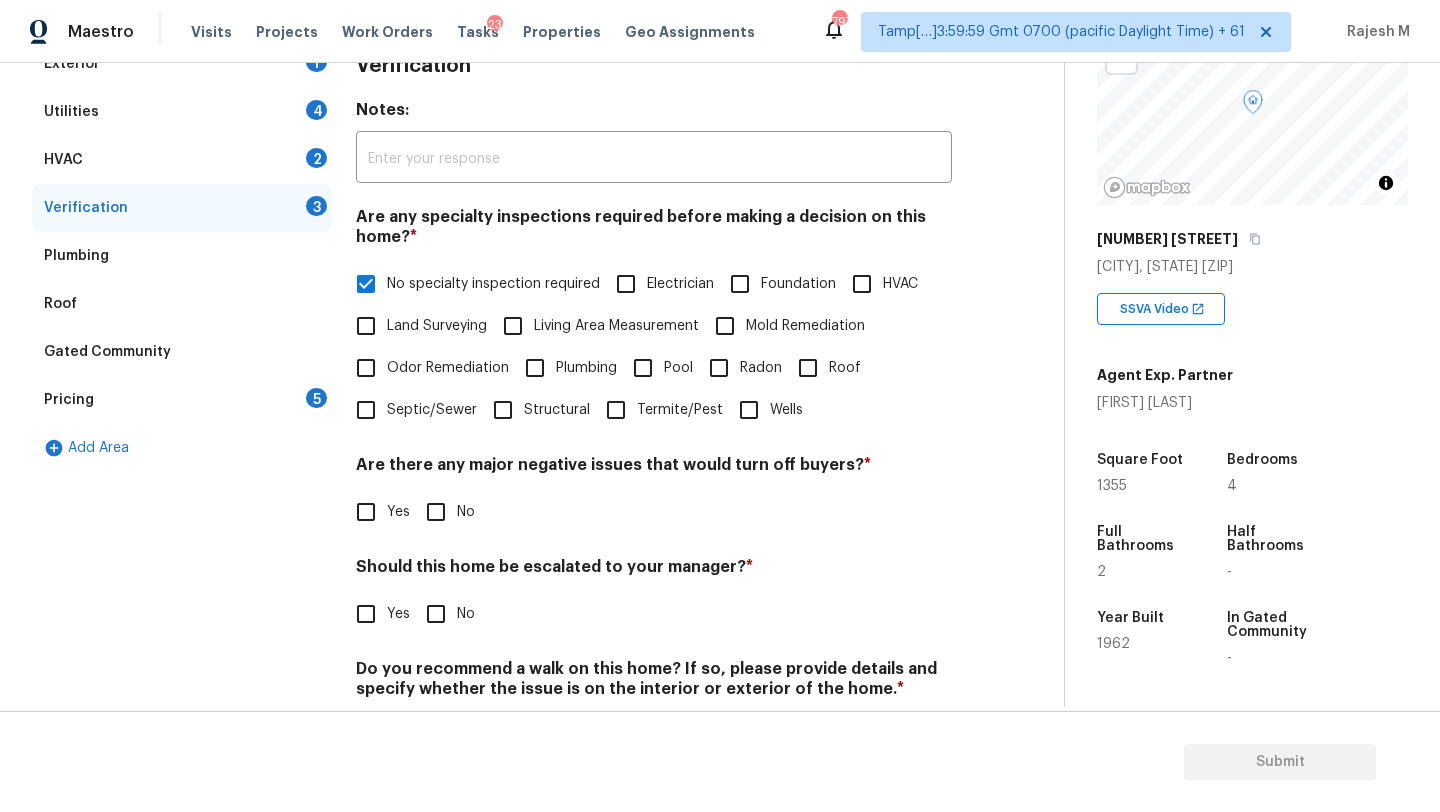 scroll, scrollTop: 353, scrollLeft: 0, axis: vertical 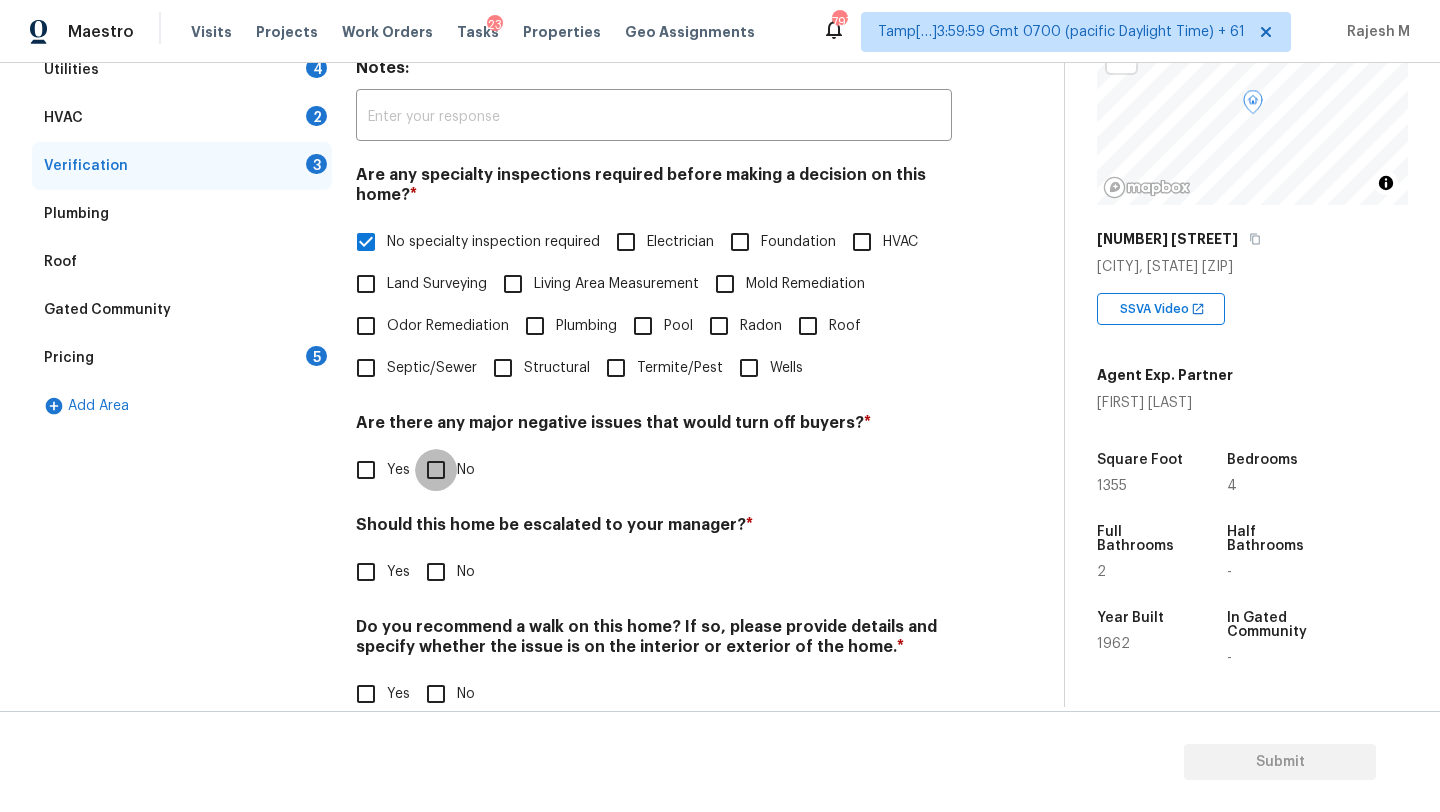 click on "No" at bounding box center (436, 470) 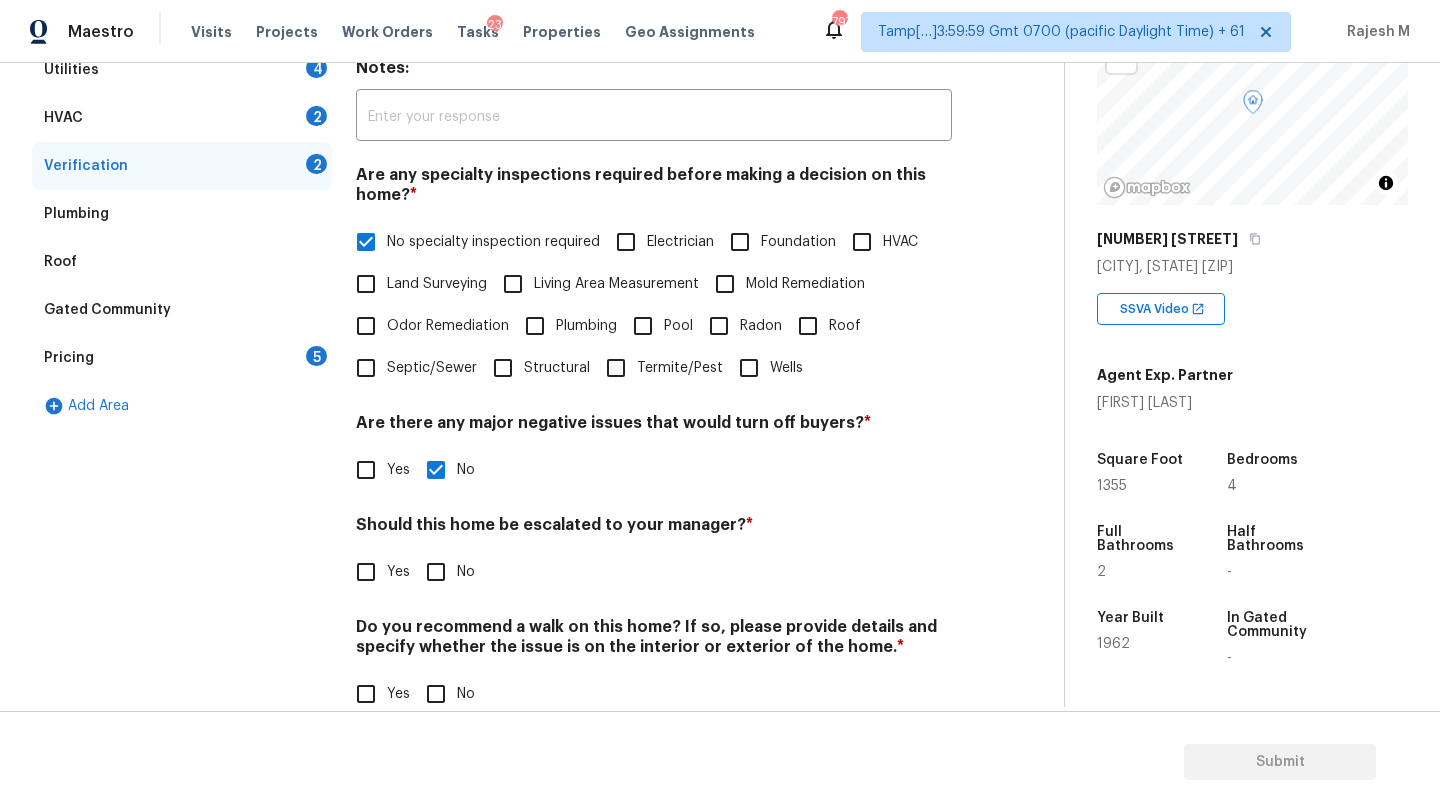 click on "No" at bounding box center [436, 694] 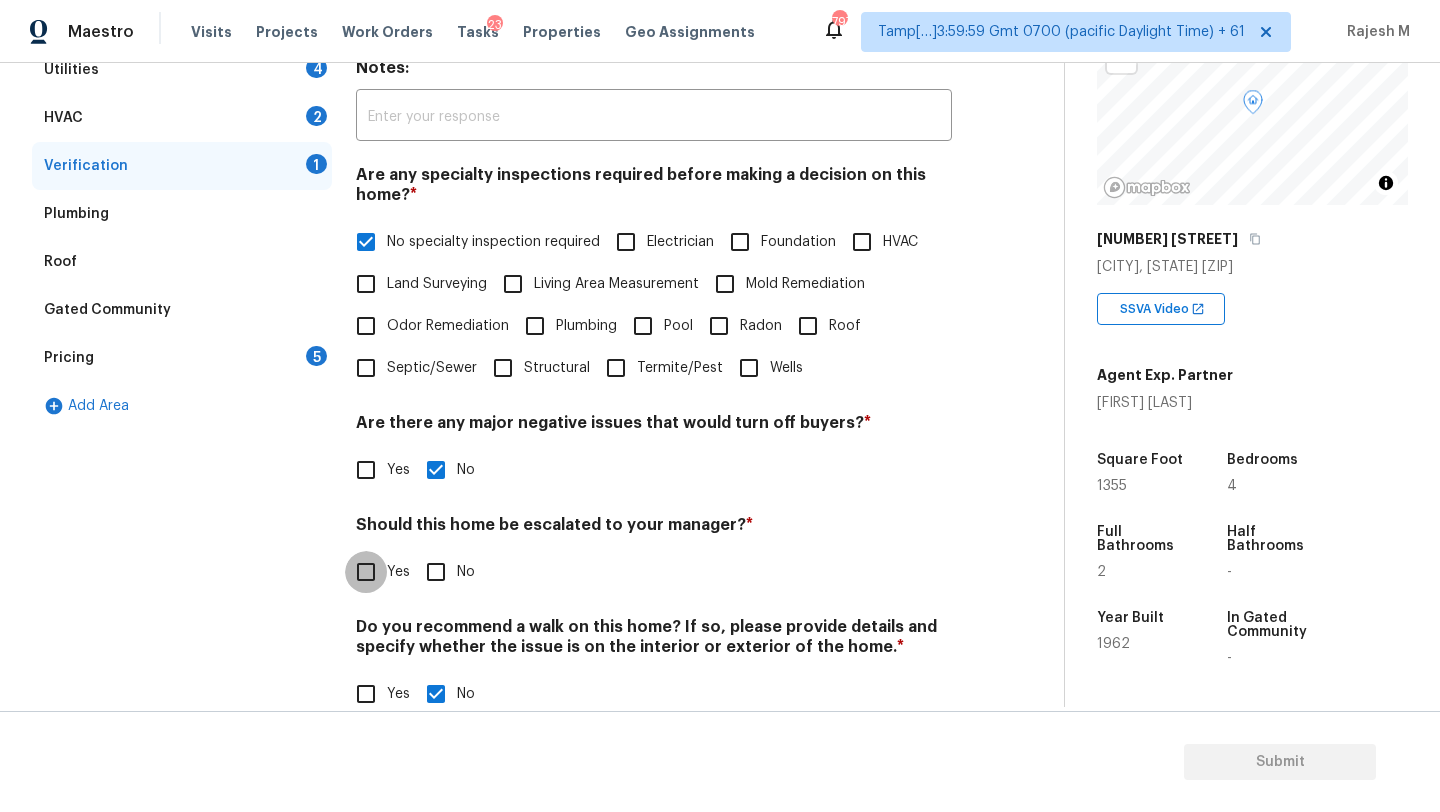 click on "Yes" at bounding box center (366, 572) 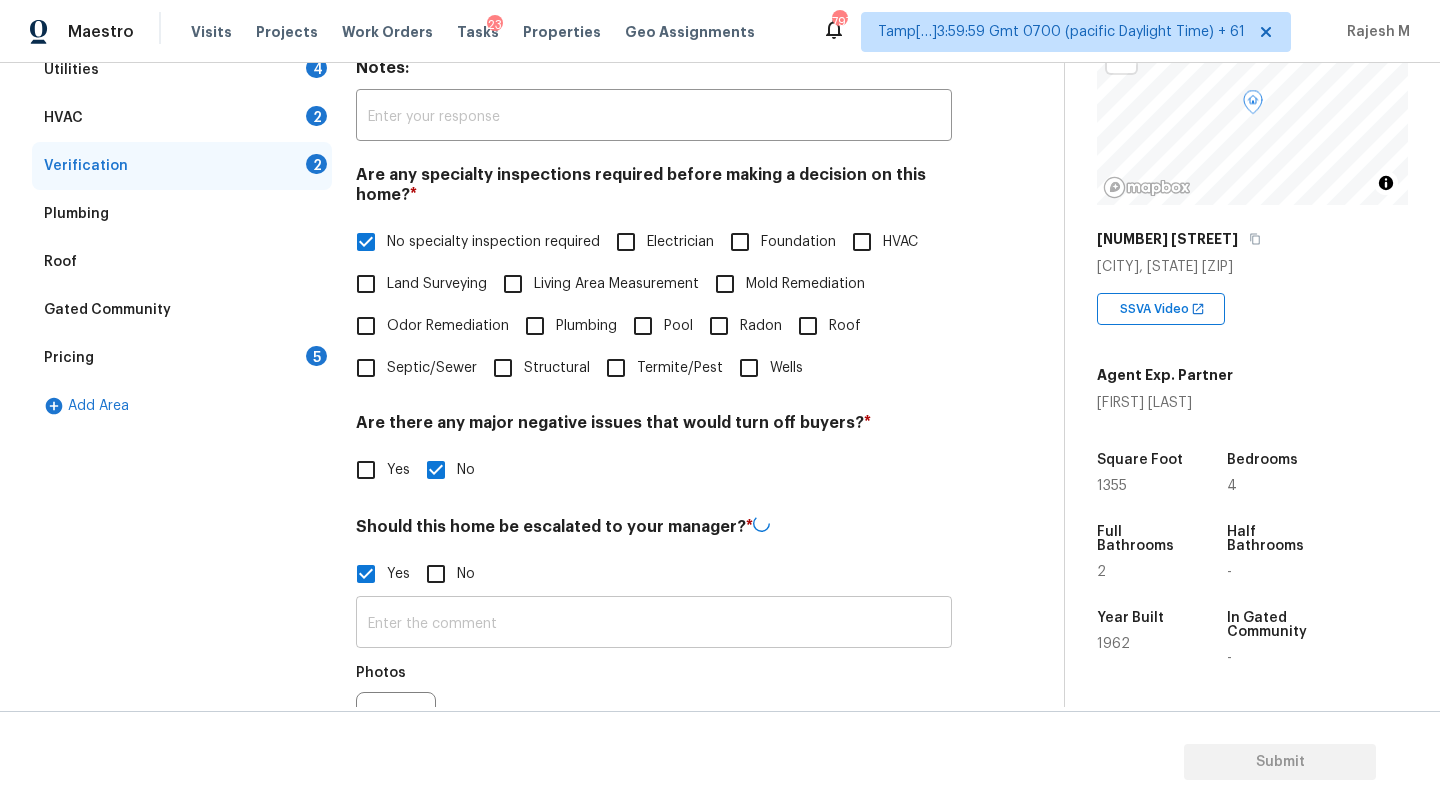 click at bounding box center (654, 624) 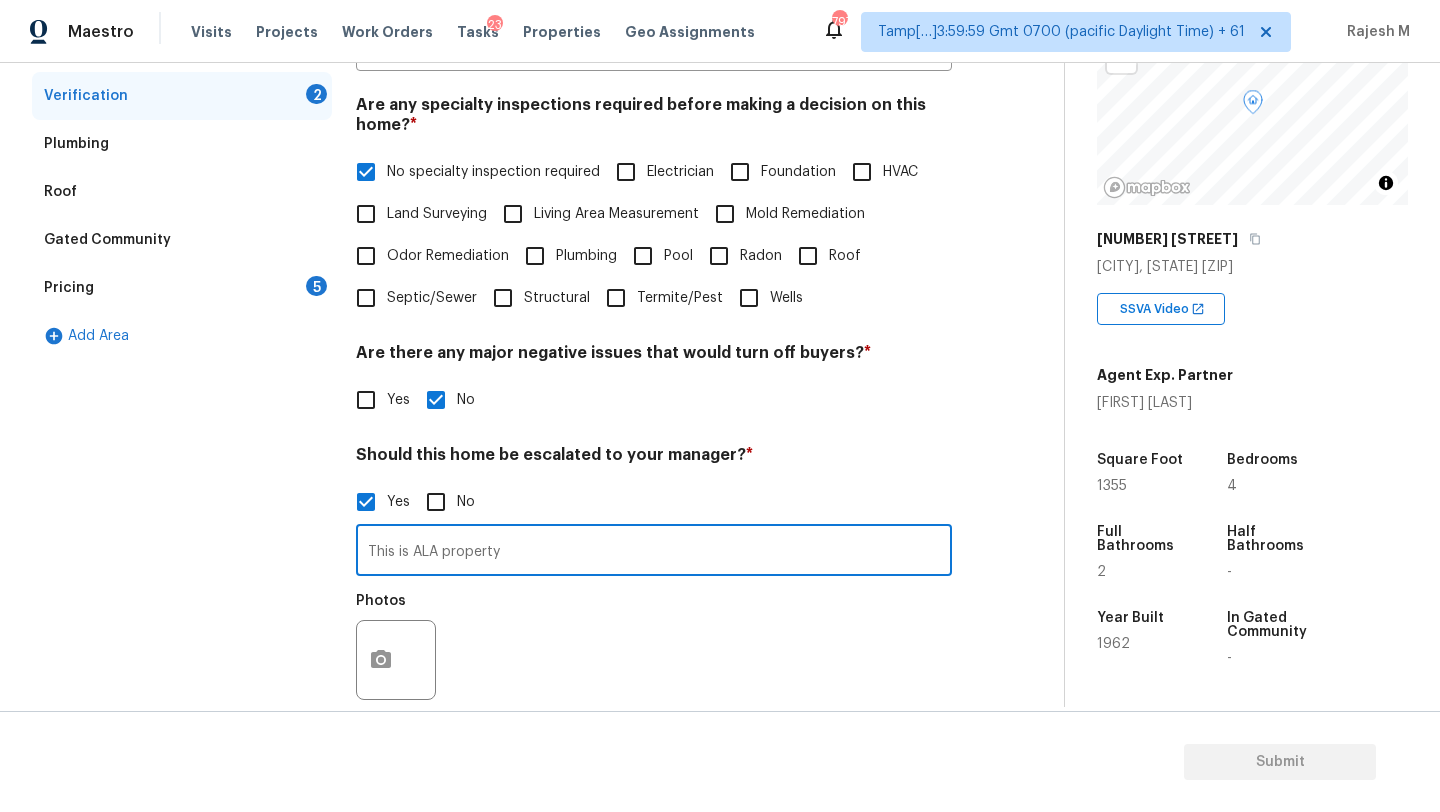 scroll, scrollTop: 492, scrollLeft: 0, axis: vertical 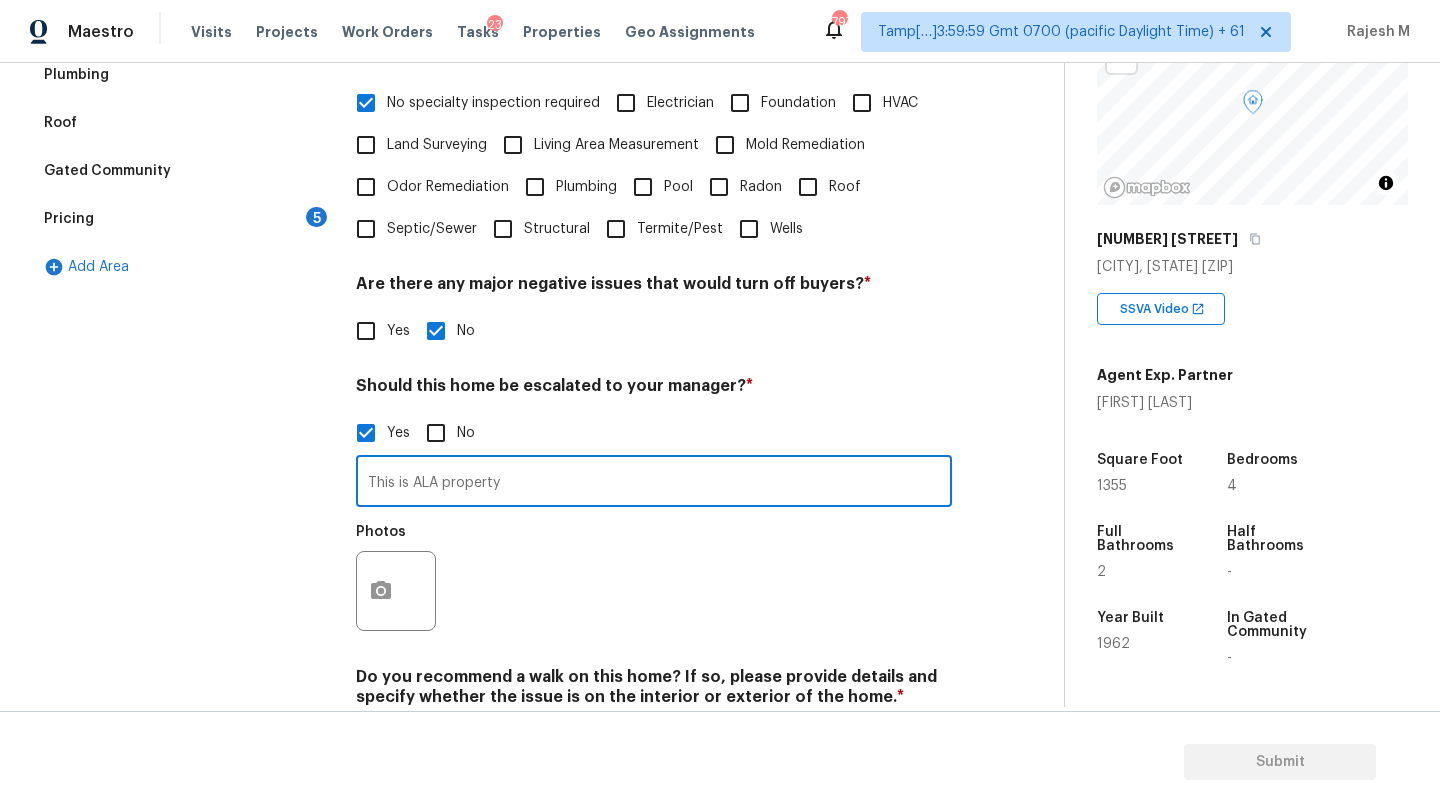 type on "This is ALA property" 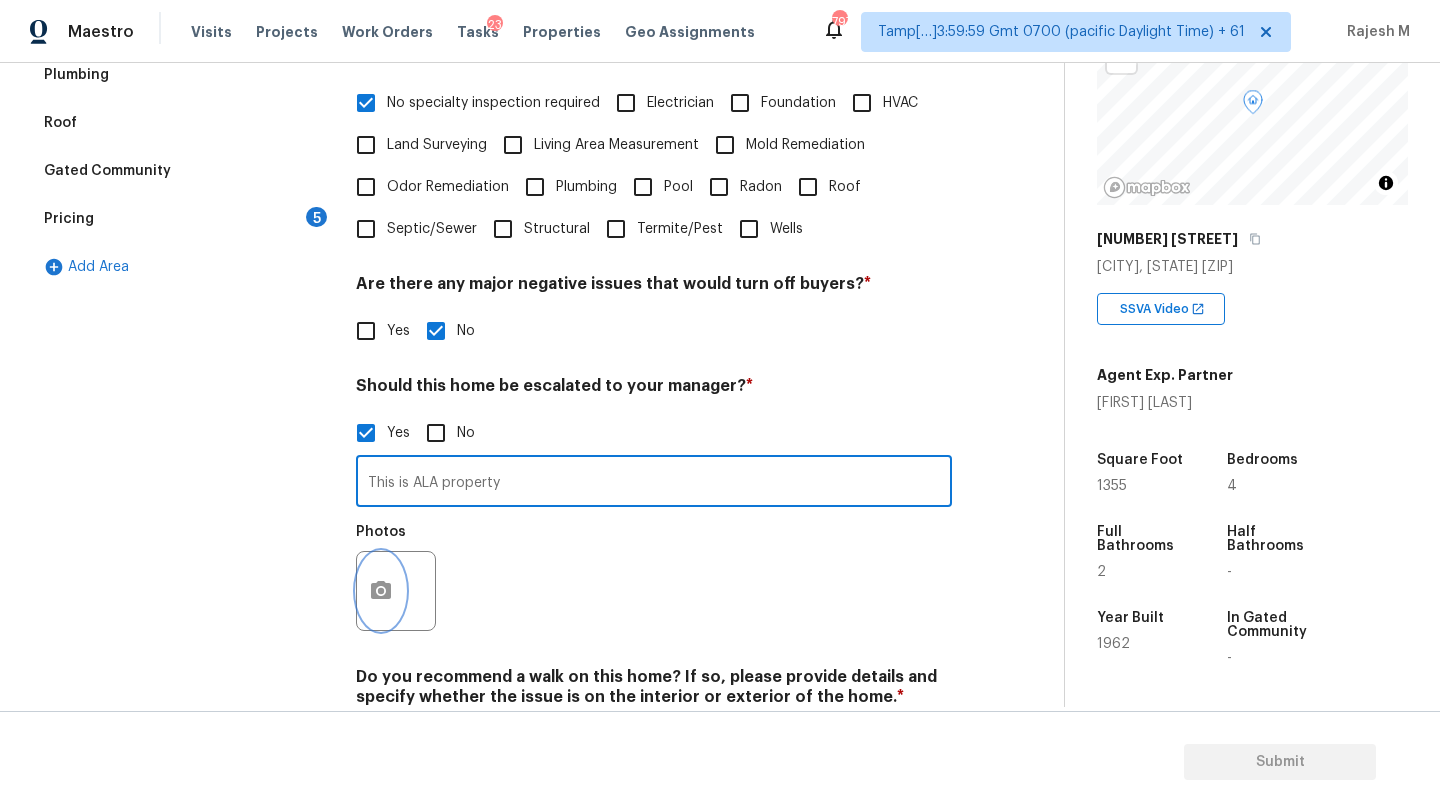 click at bounding box center (381, 591) 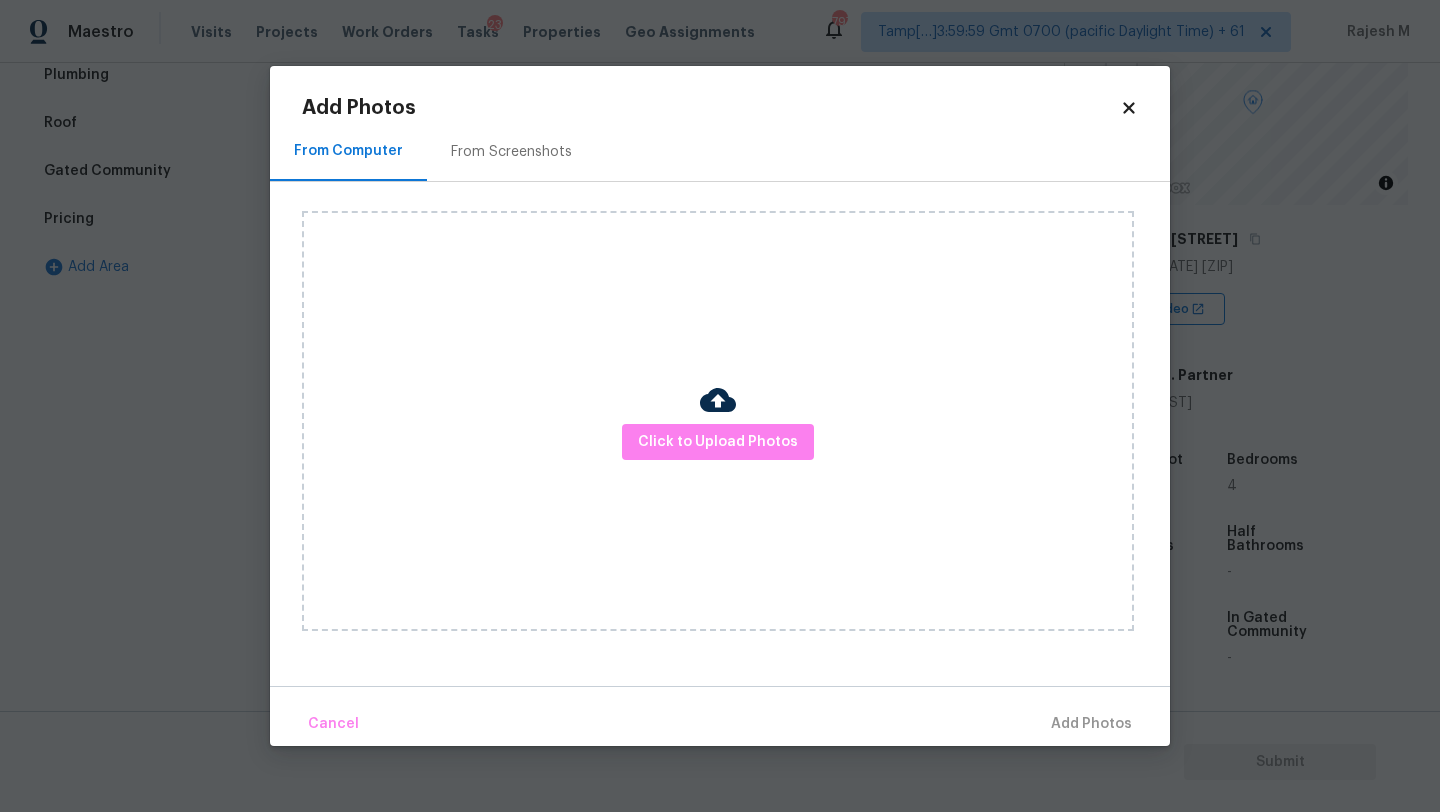 click on "Click to Upload Photos" at bounding box center [736, 421] 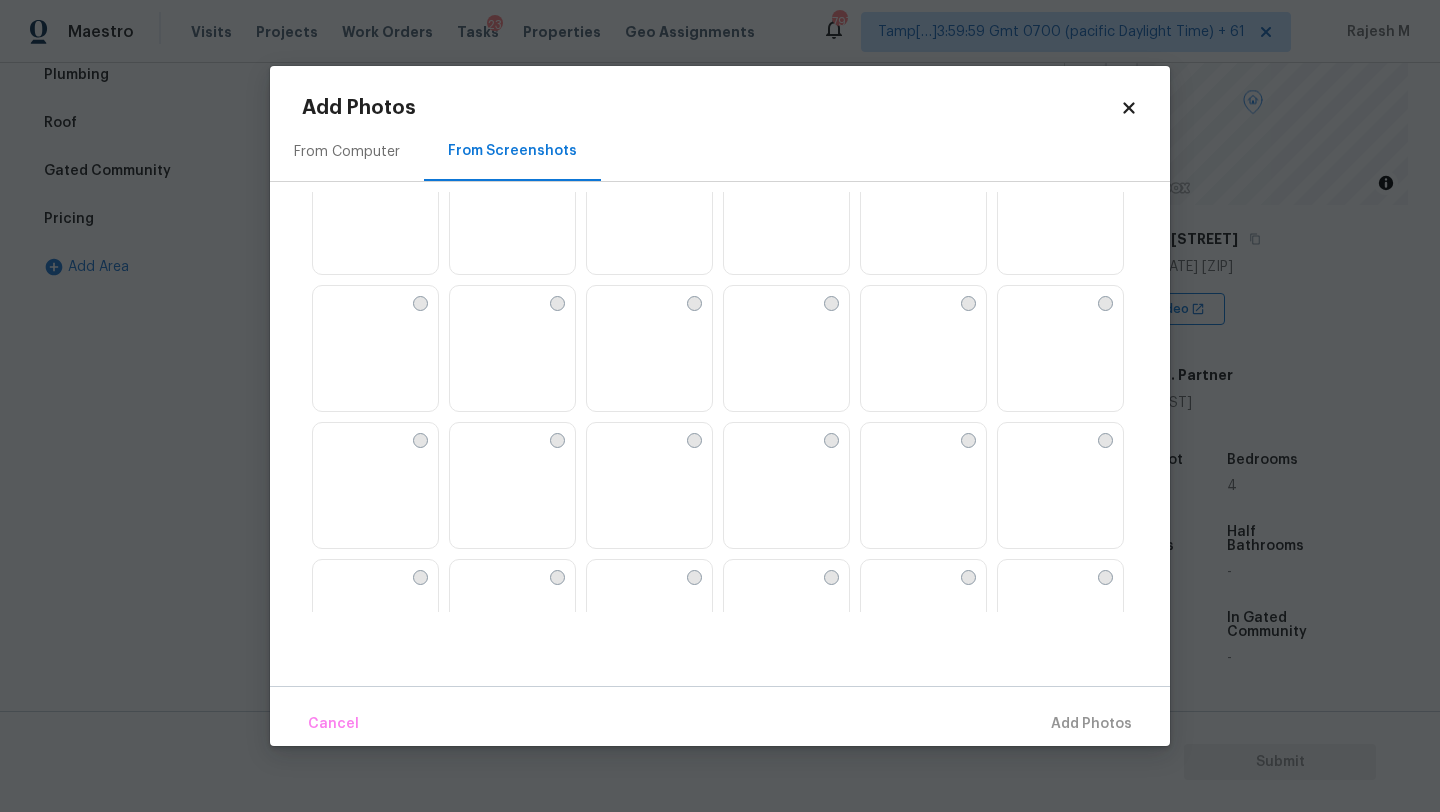 scroll, scrollTop: 622, scrollLeft: 0, axis: vertical 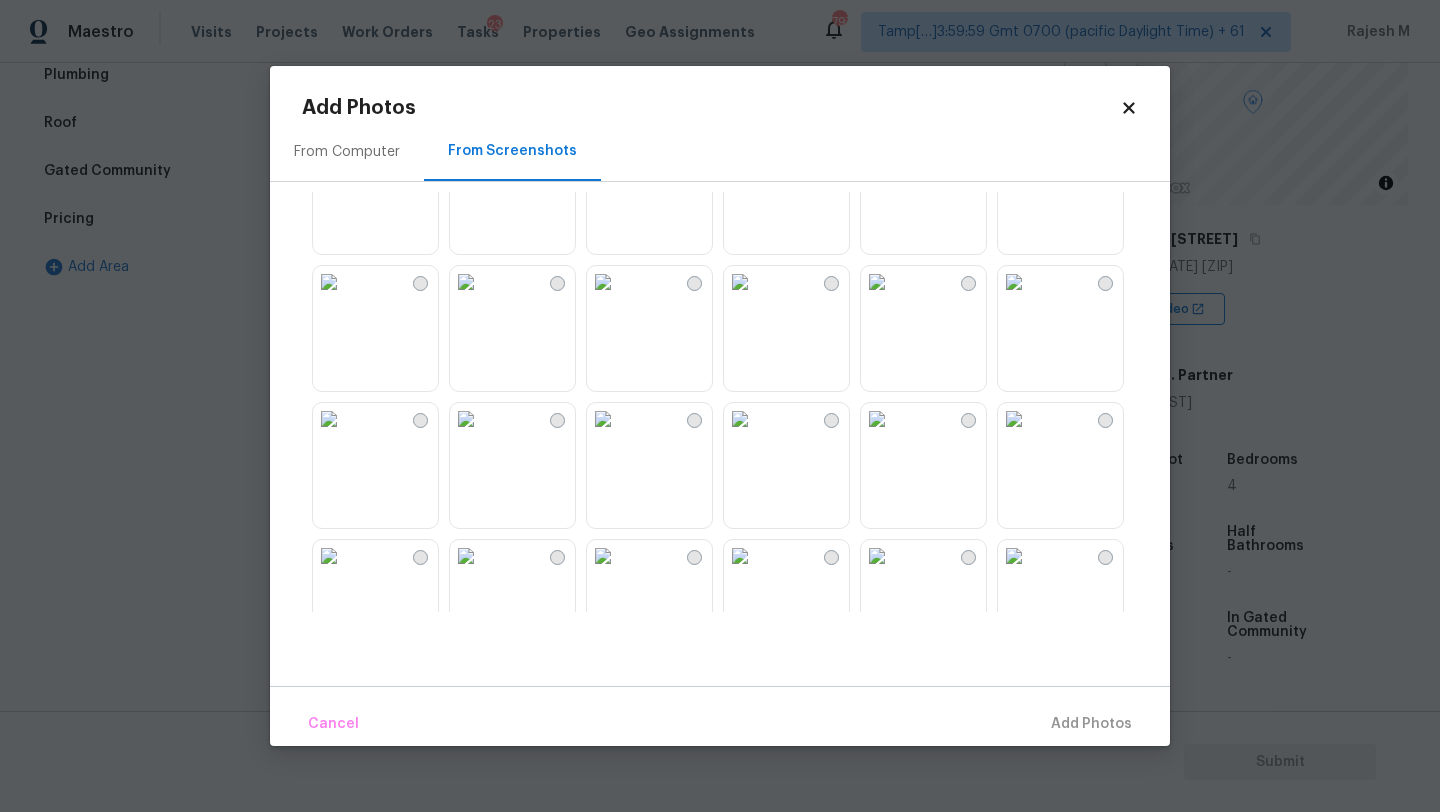 click at bounding box center [1014, 419] 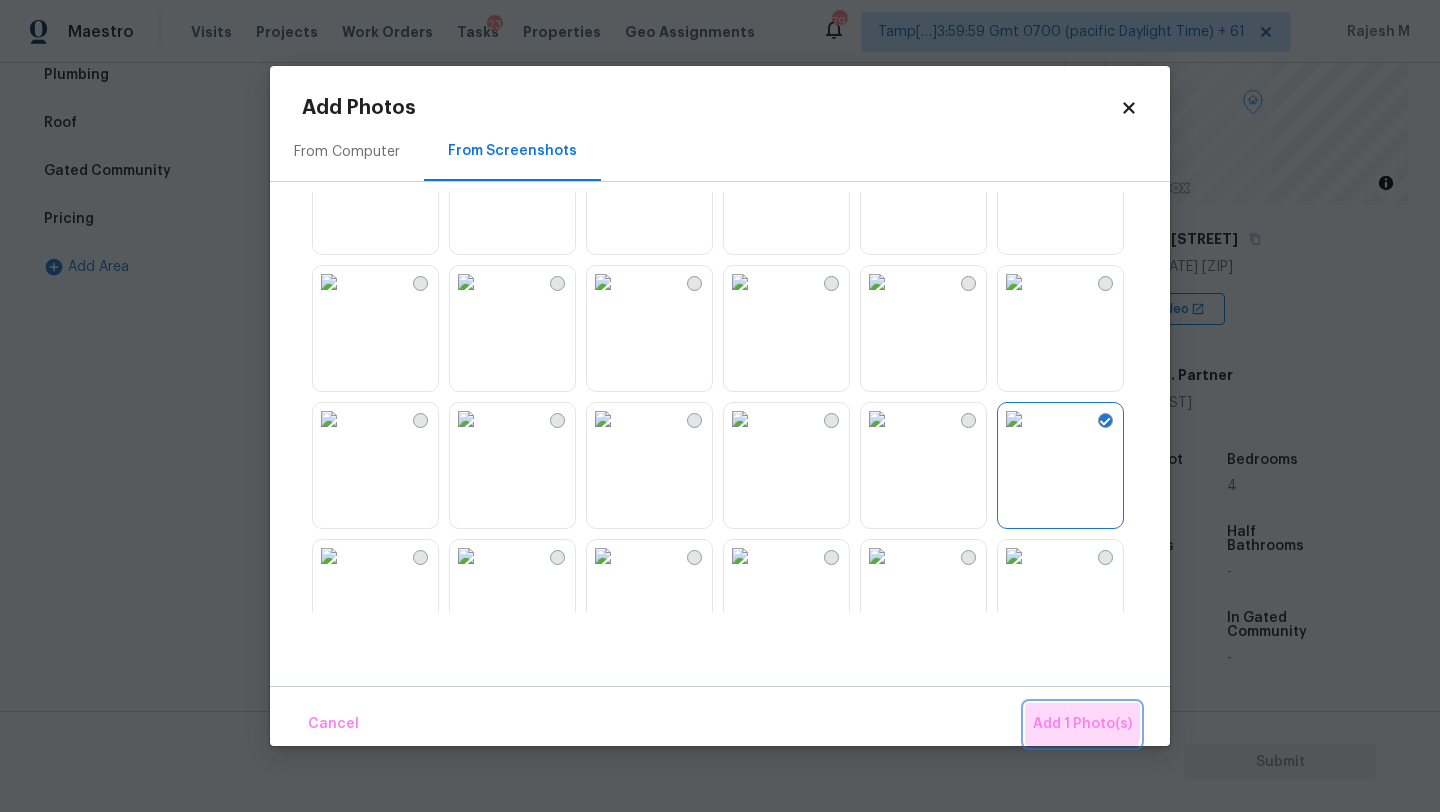 click on "Add 1 Photo(s)" at bounding box center [1082, 724] 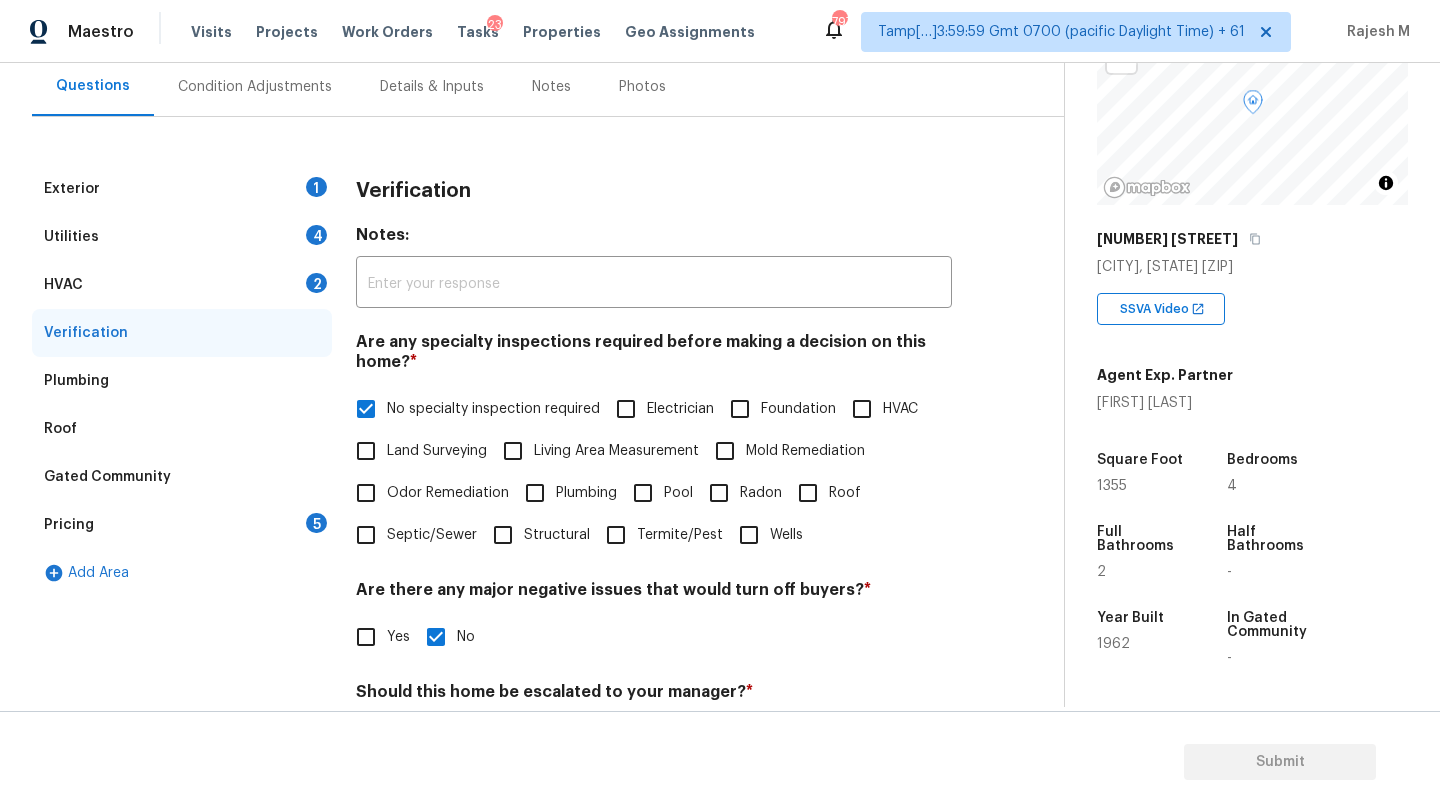 scroll, scrollTop: 165, scrollLeft: 0, axis: vertical 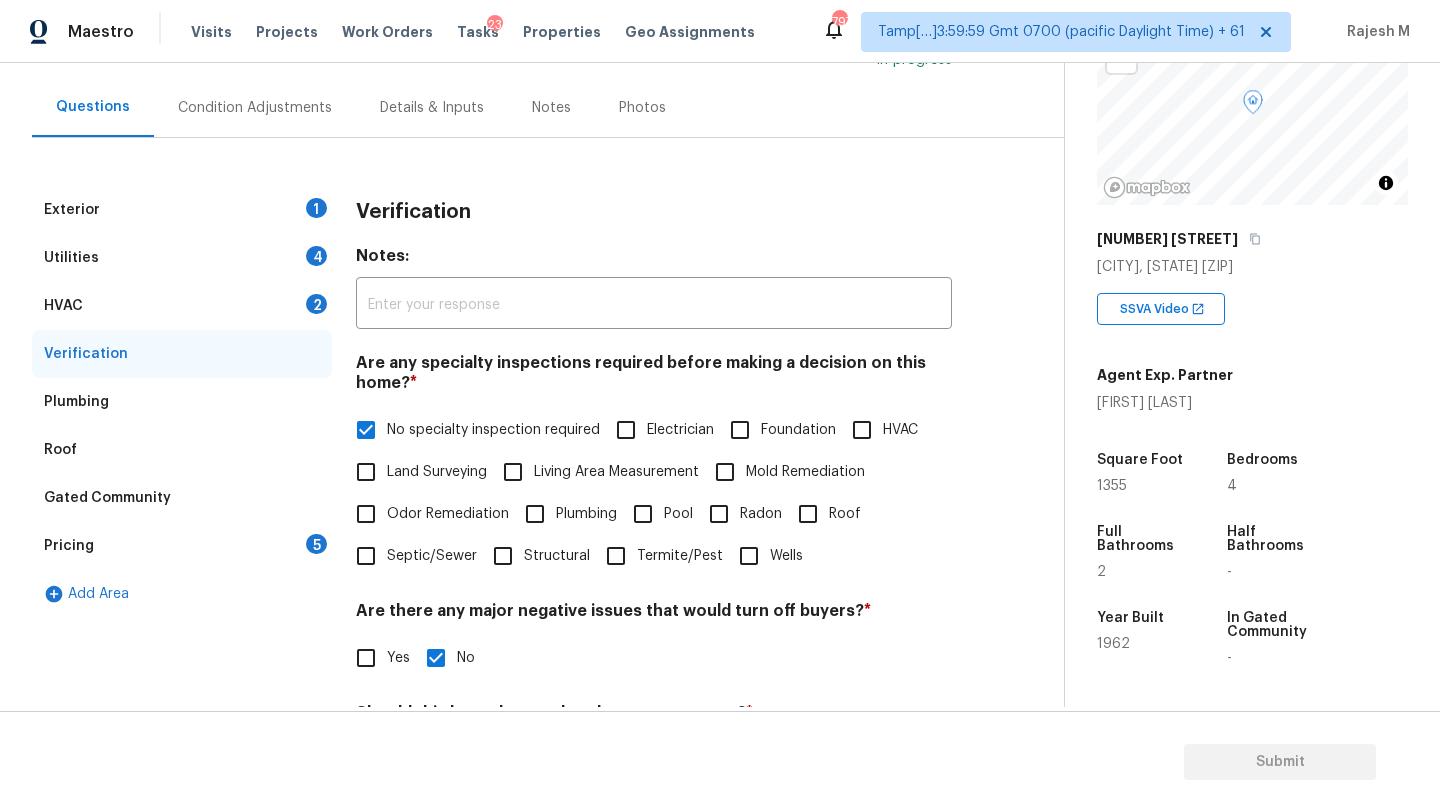 click on "HVAC 2" at bounding box center [182, 306] 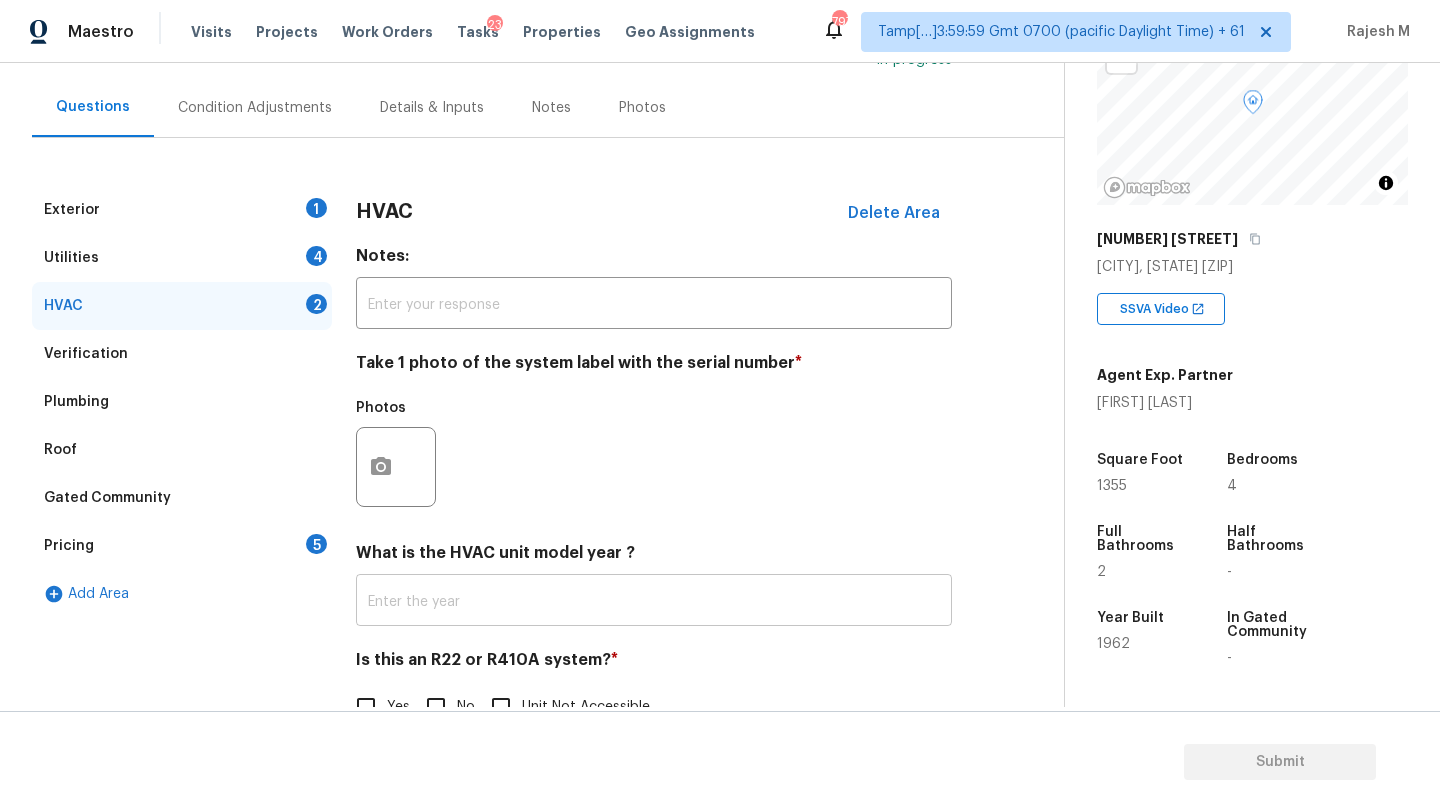 click at bounding box center (654, 602) 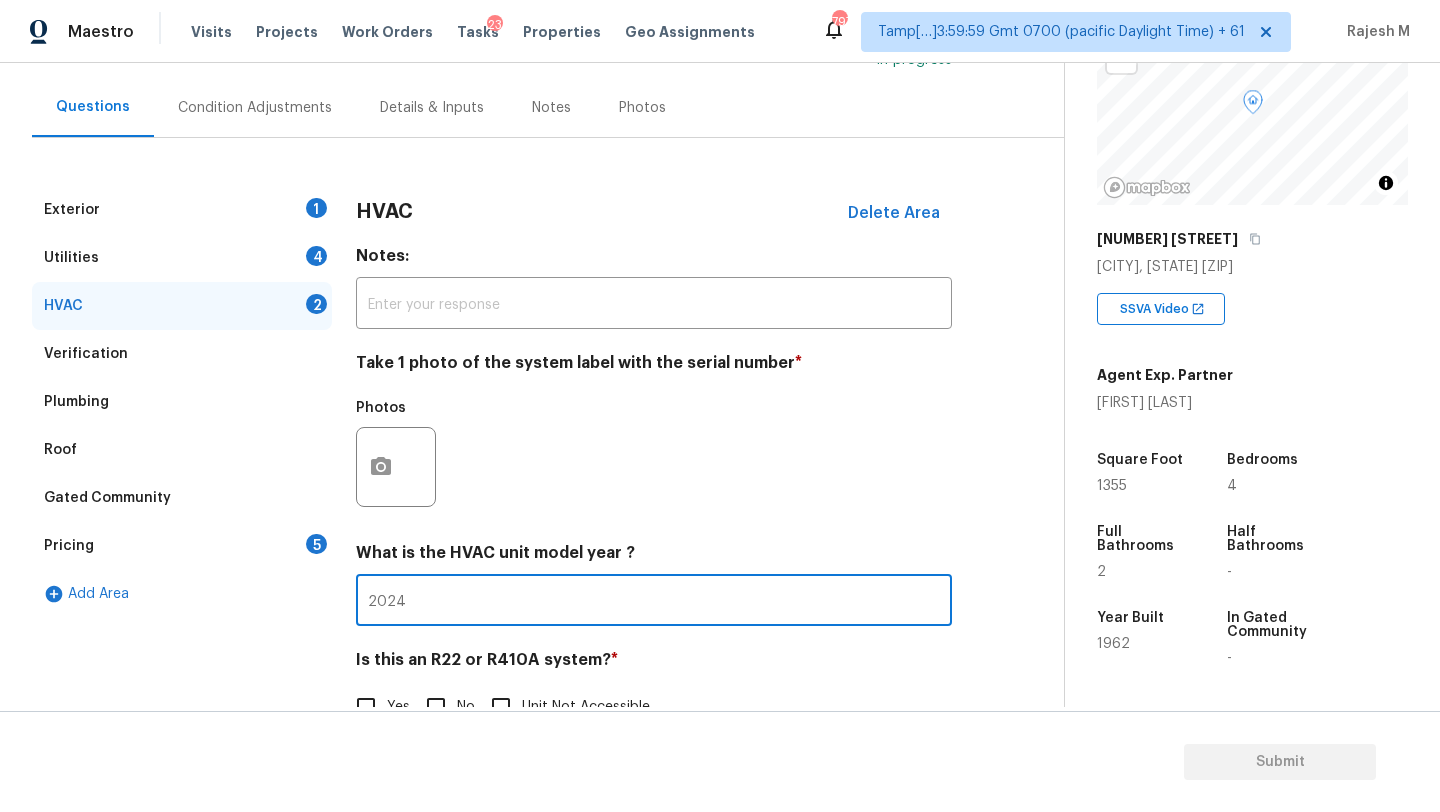 type on "2024" 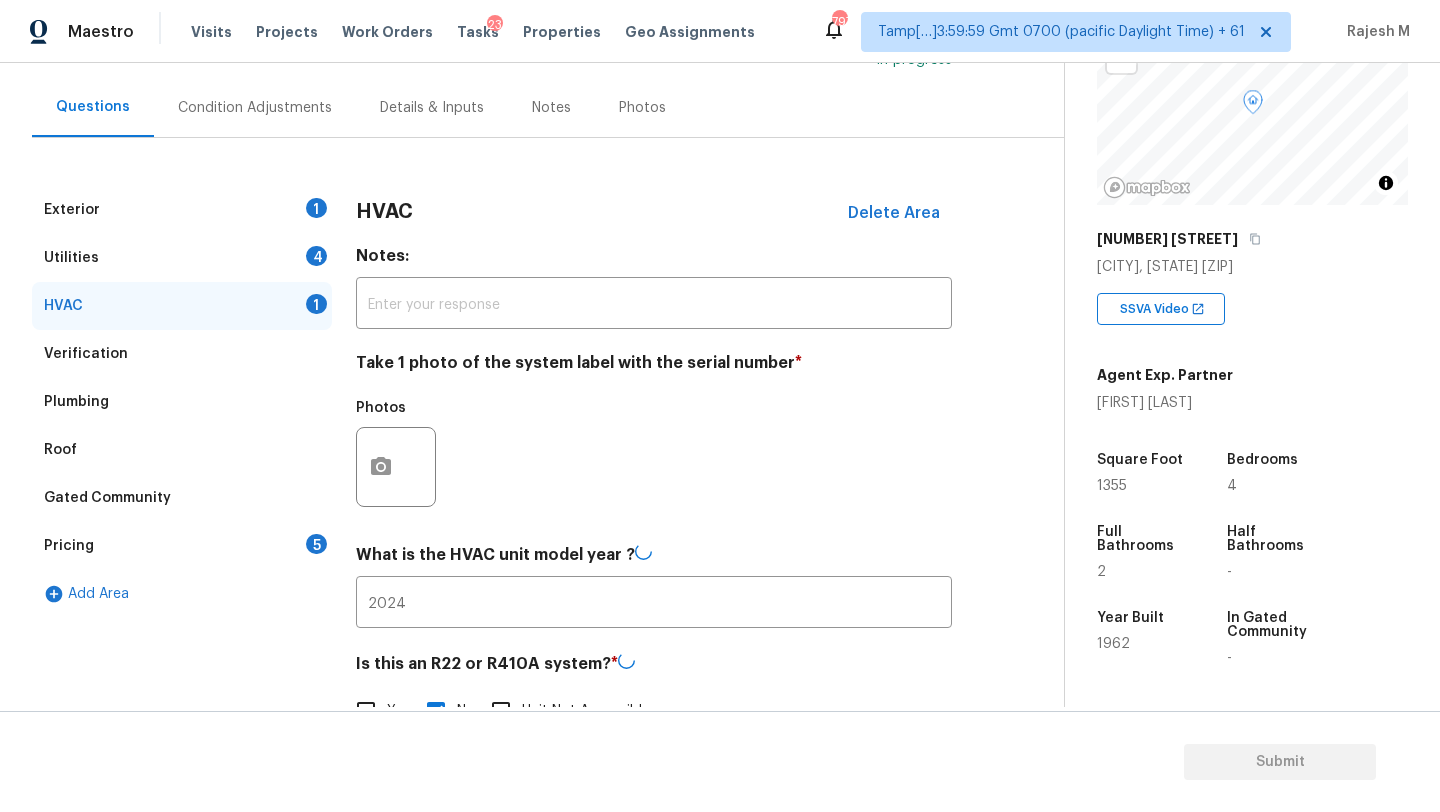 scroll, scrollTop: 189, scrollLeft: 0, axis: vertical 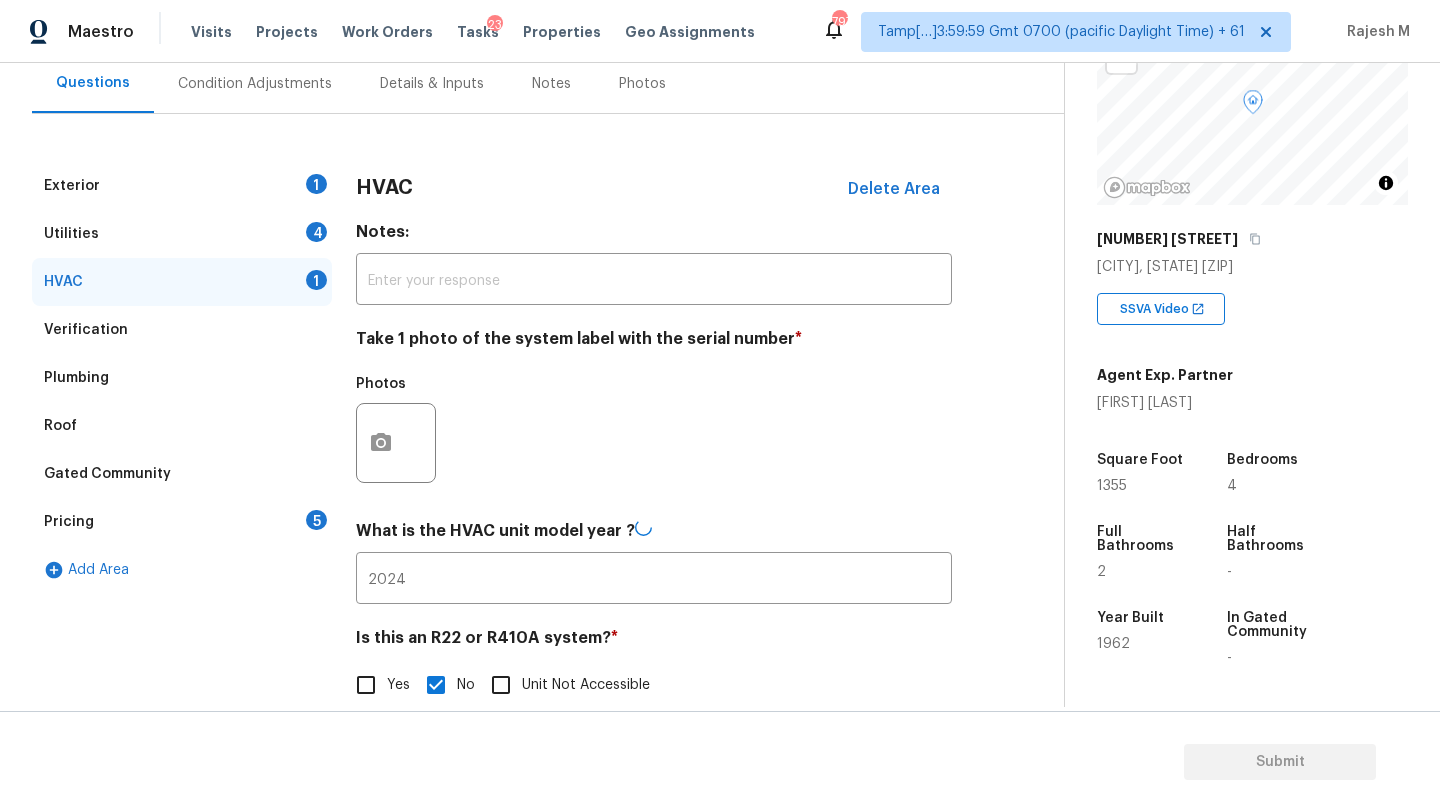 click on "Utilities 4" at bounding box center (182, 234) 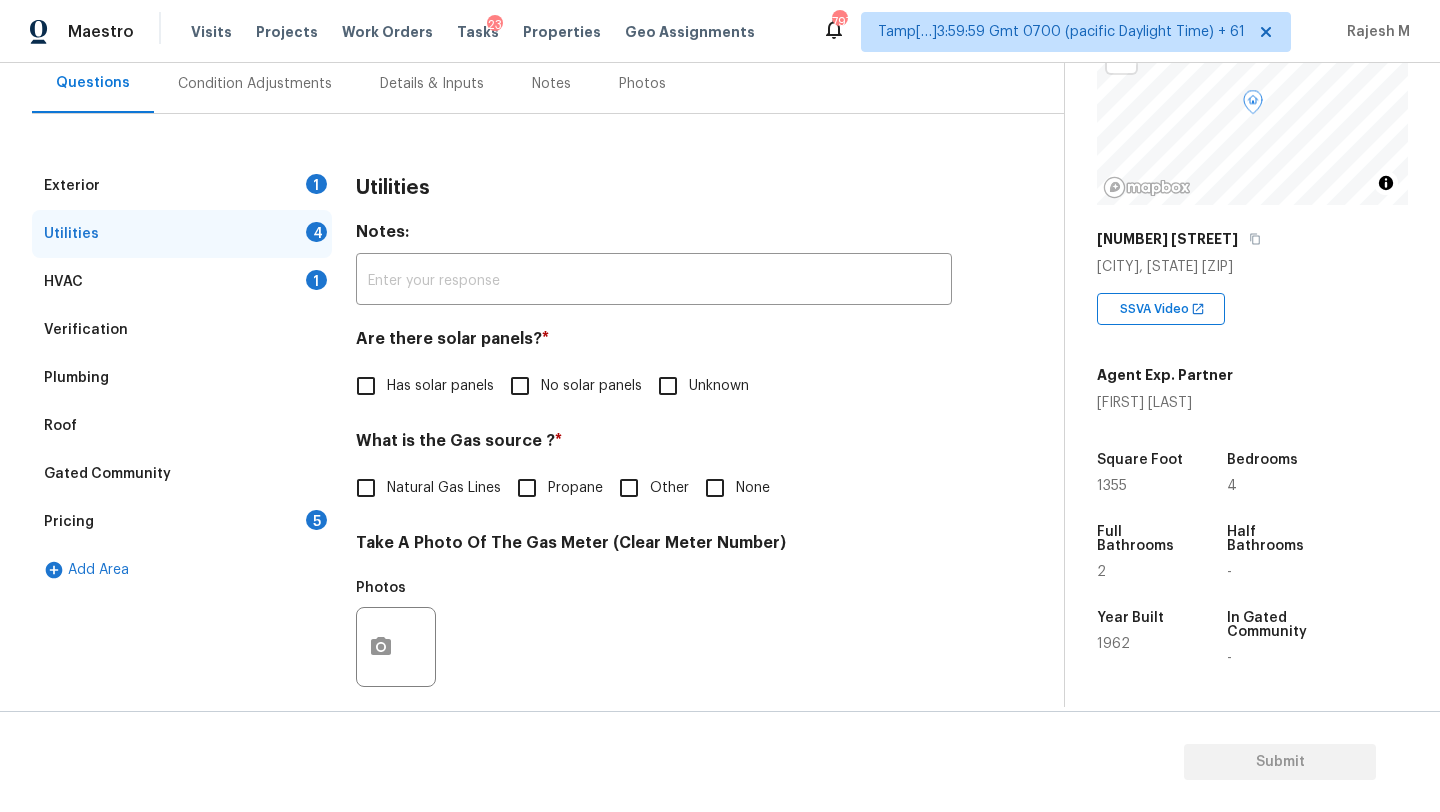 click on "No solar panels" at bounding box center (570, 386) 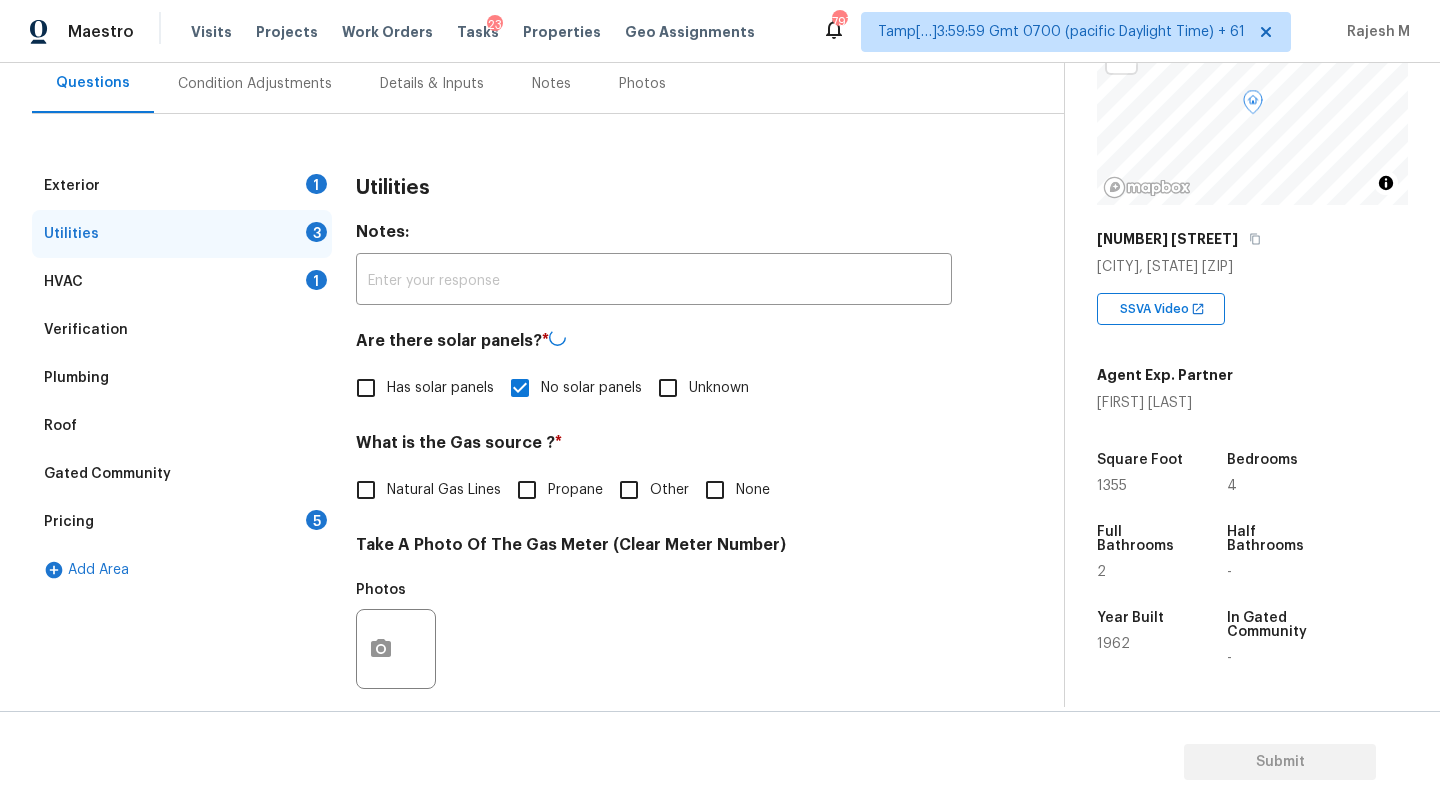 click on "Natural Gas Lines" at bounding box center [444, 490] 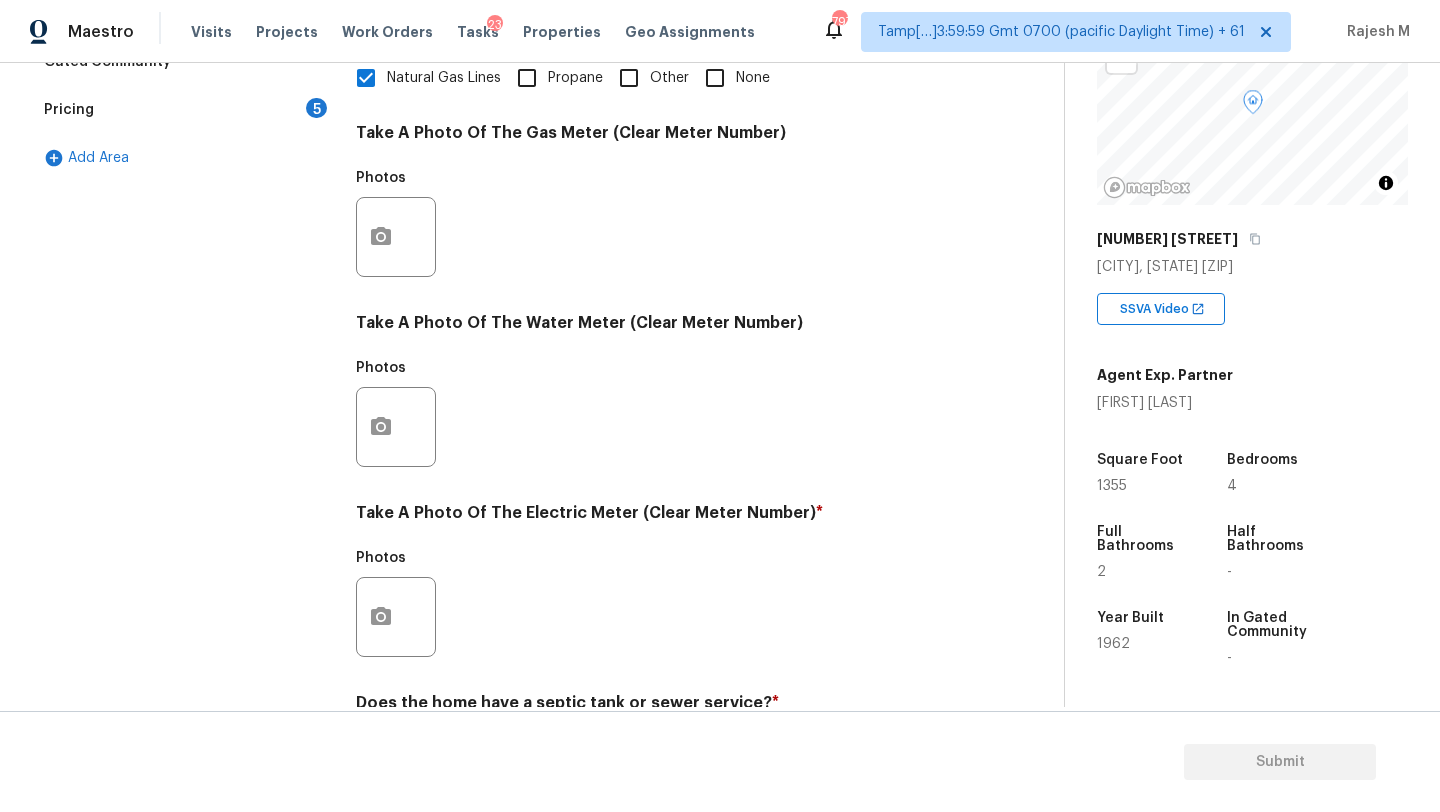 scroll, scrollTop: 656, scrollLeft: 0, axis: vertical 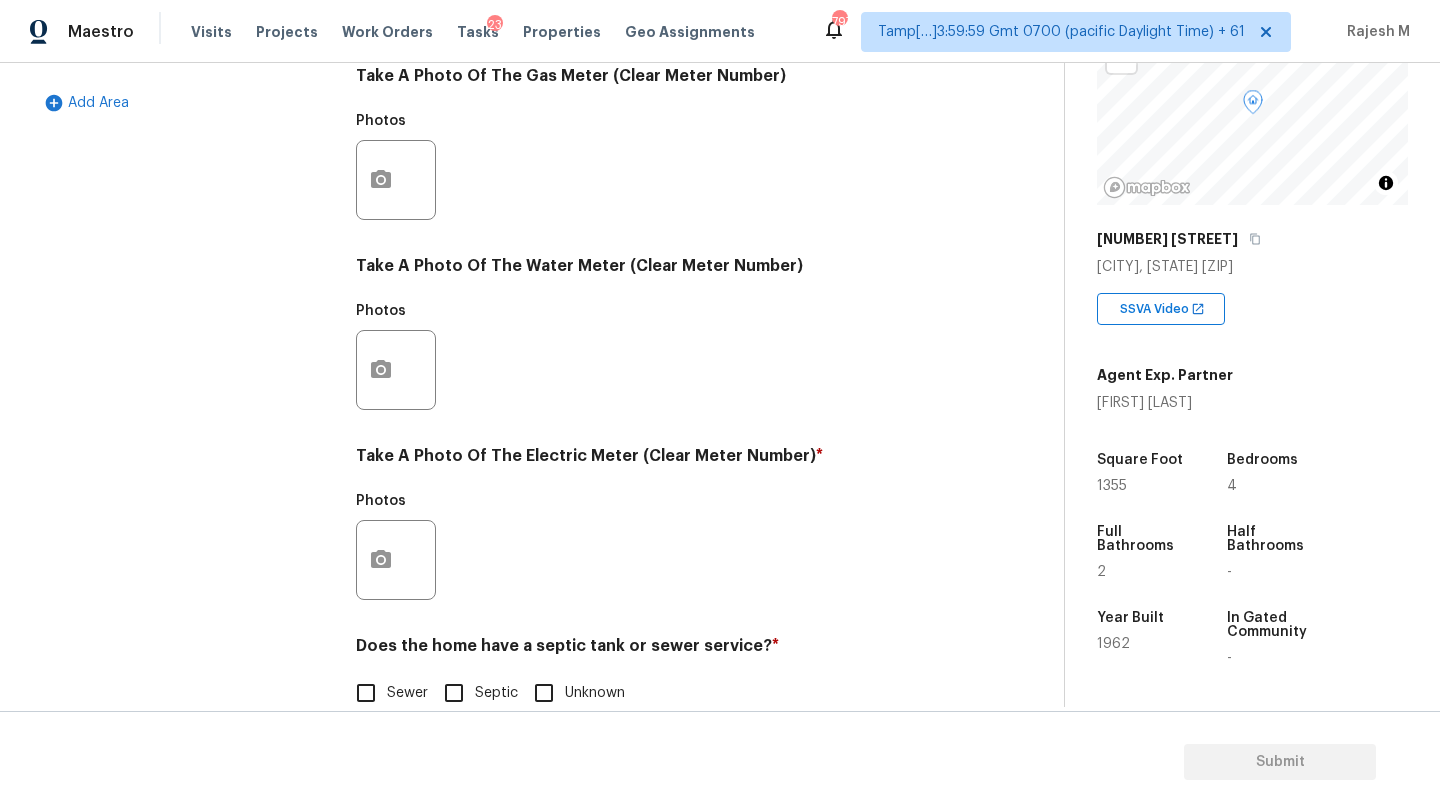 click on "Sewer" at bounding box center (366, 693) 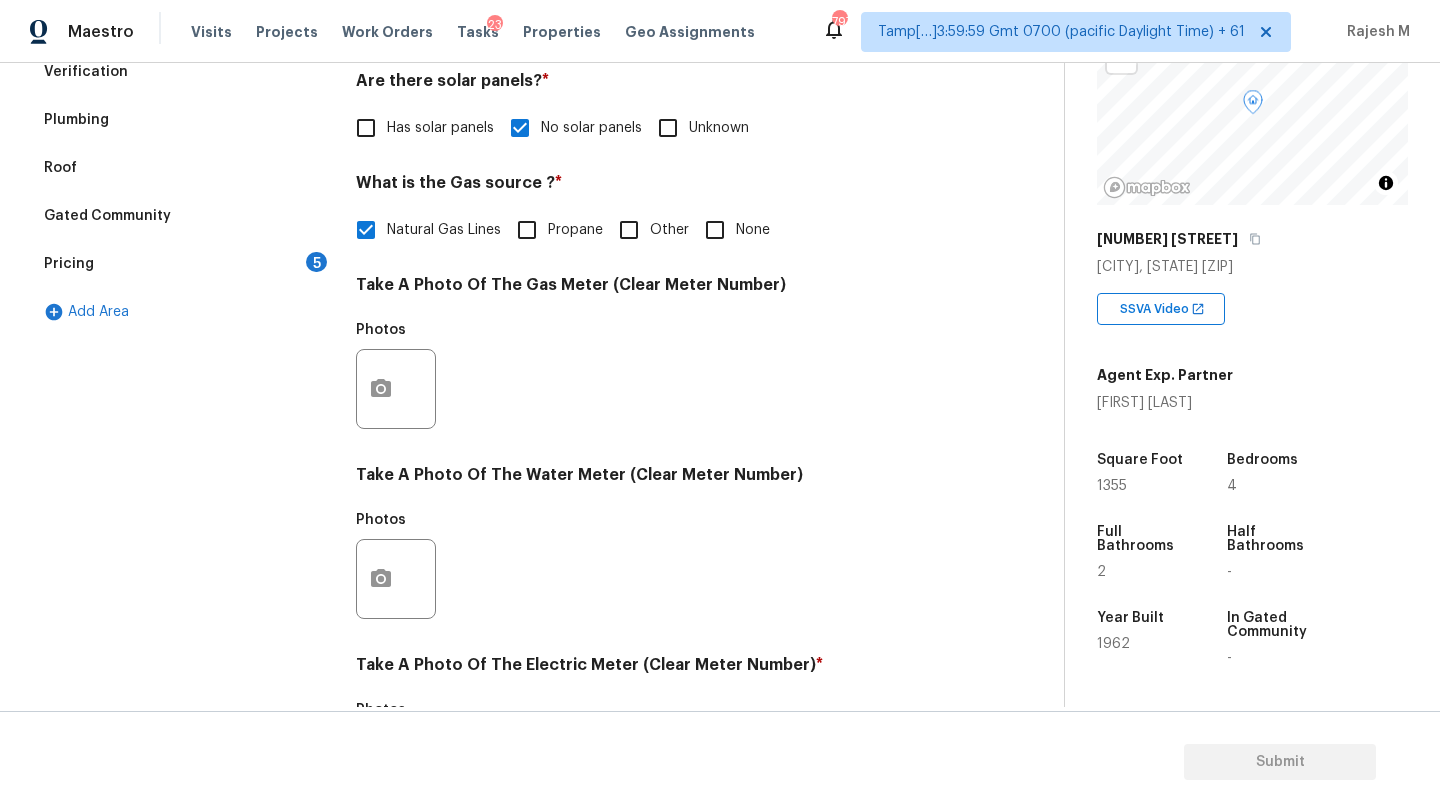 scroll, scrollTop: 353, scrollLeft: 0, axis: vertical 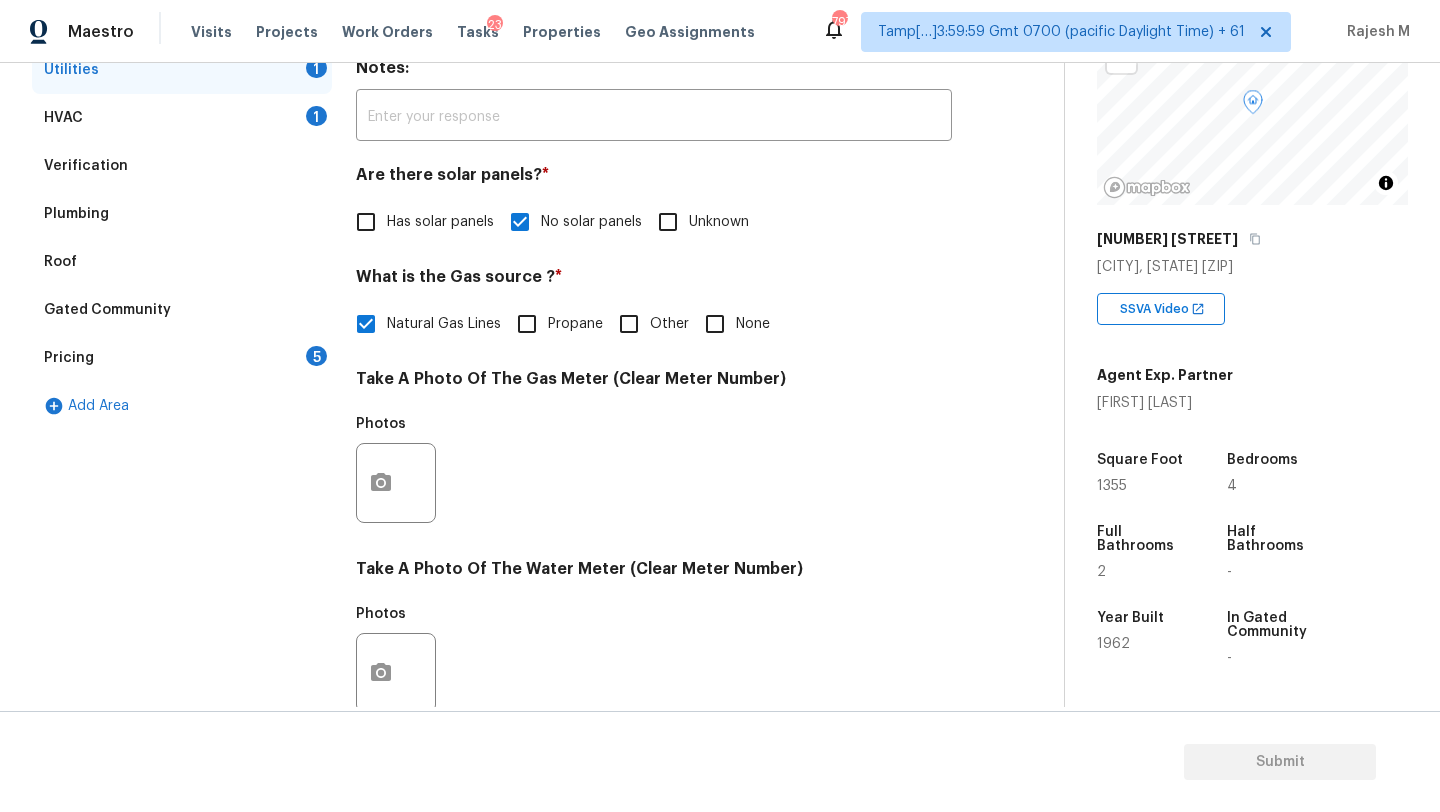 click on "Pricing 5" at bounding box center (182, 358) 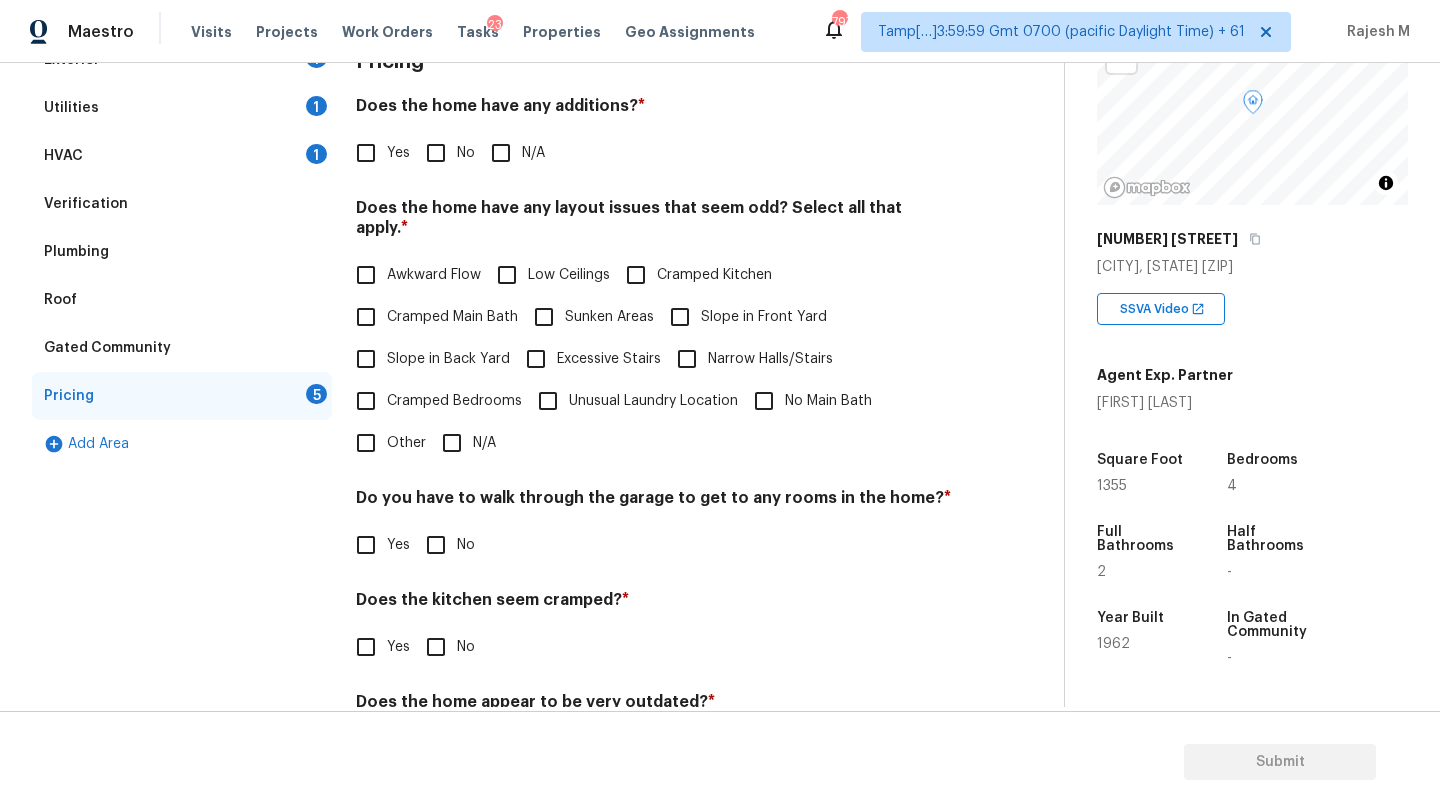scroll, scrollTop: 301, scrollLeft: 0, axis: vertical 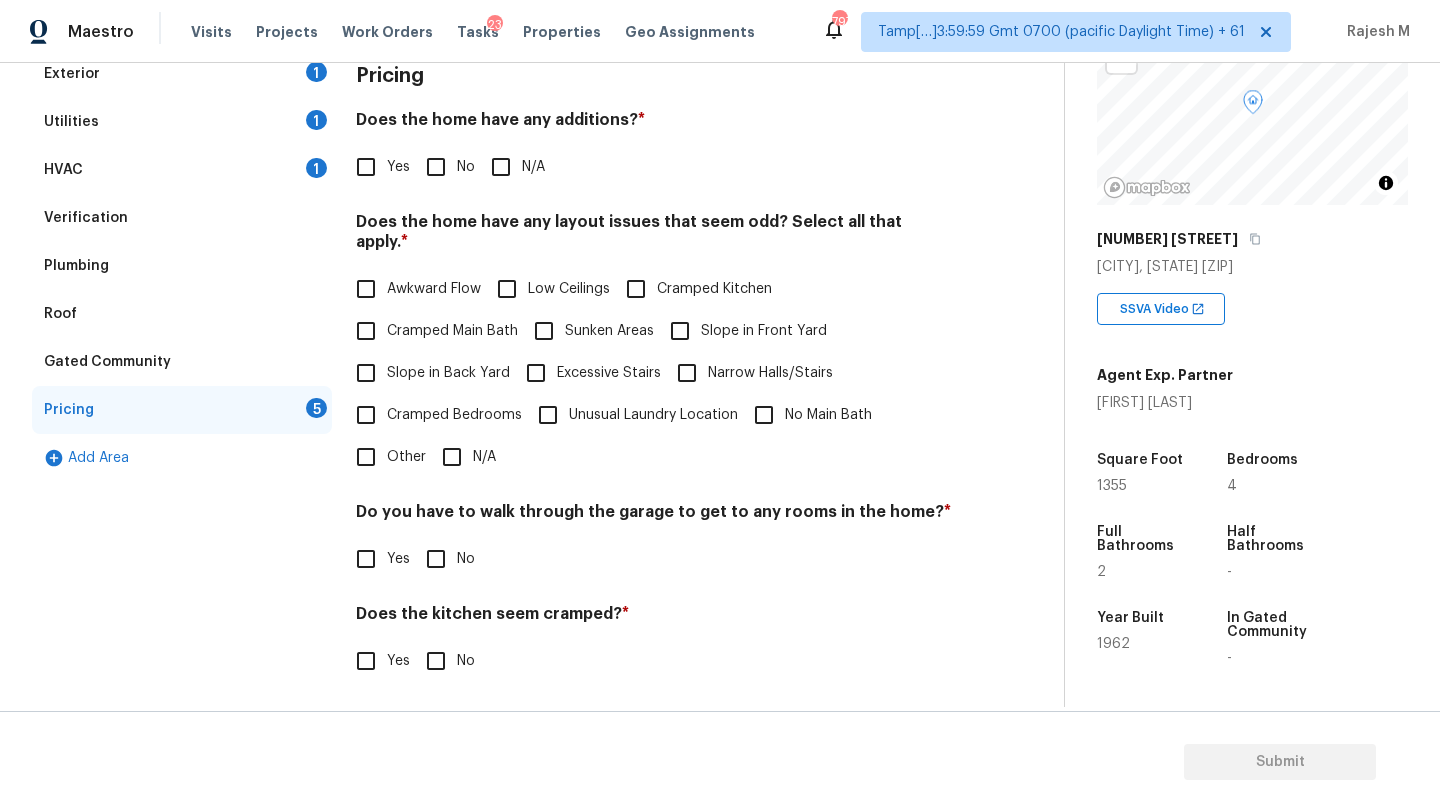 click on "No" at bounding box center [436, 167] 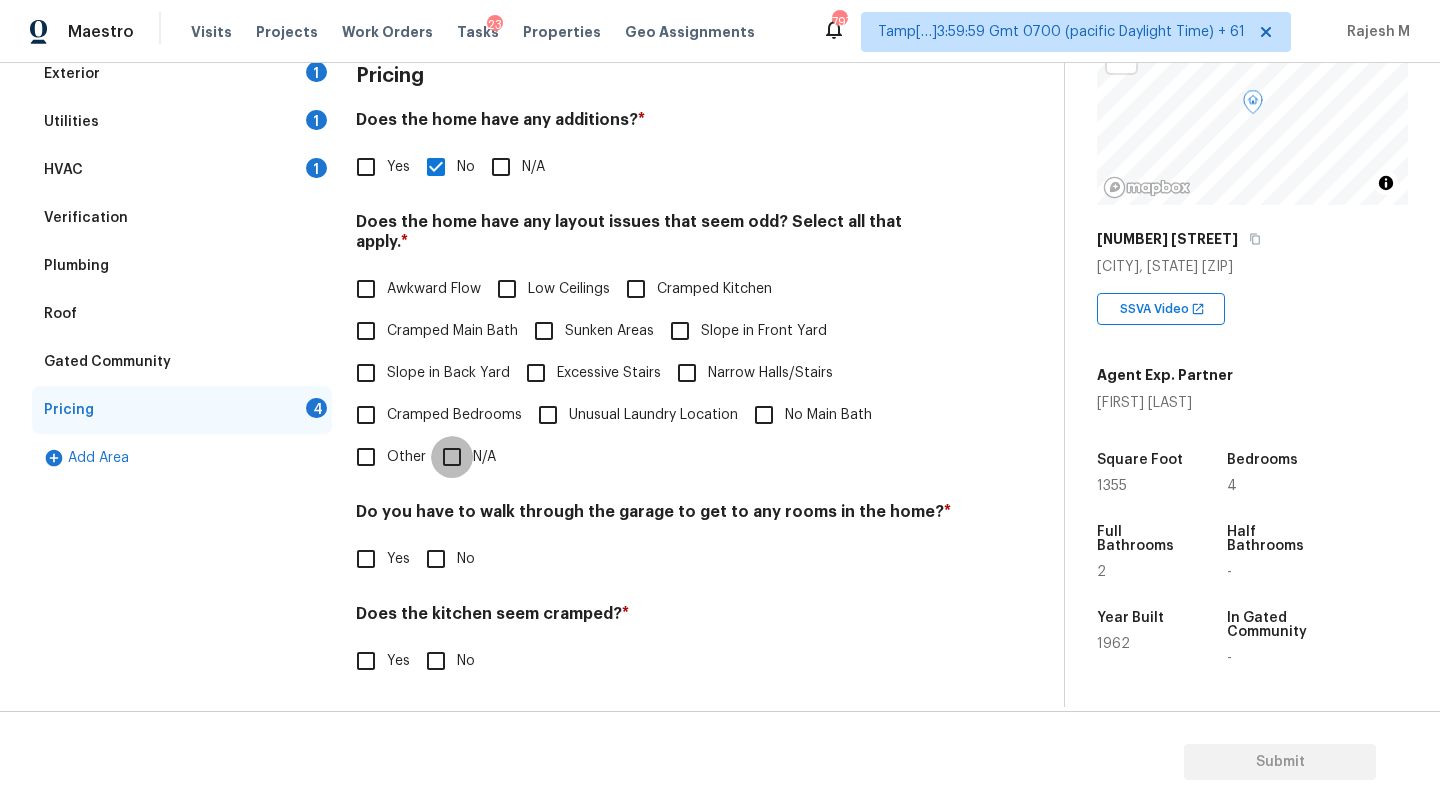 click on "N/A" at bounding box center (452, 457) 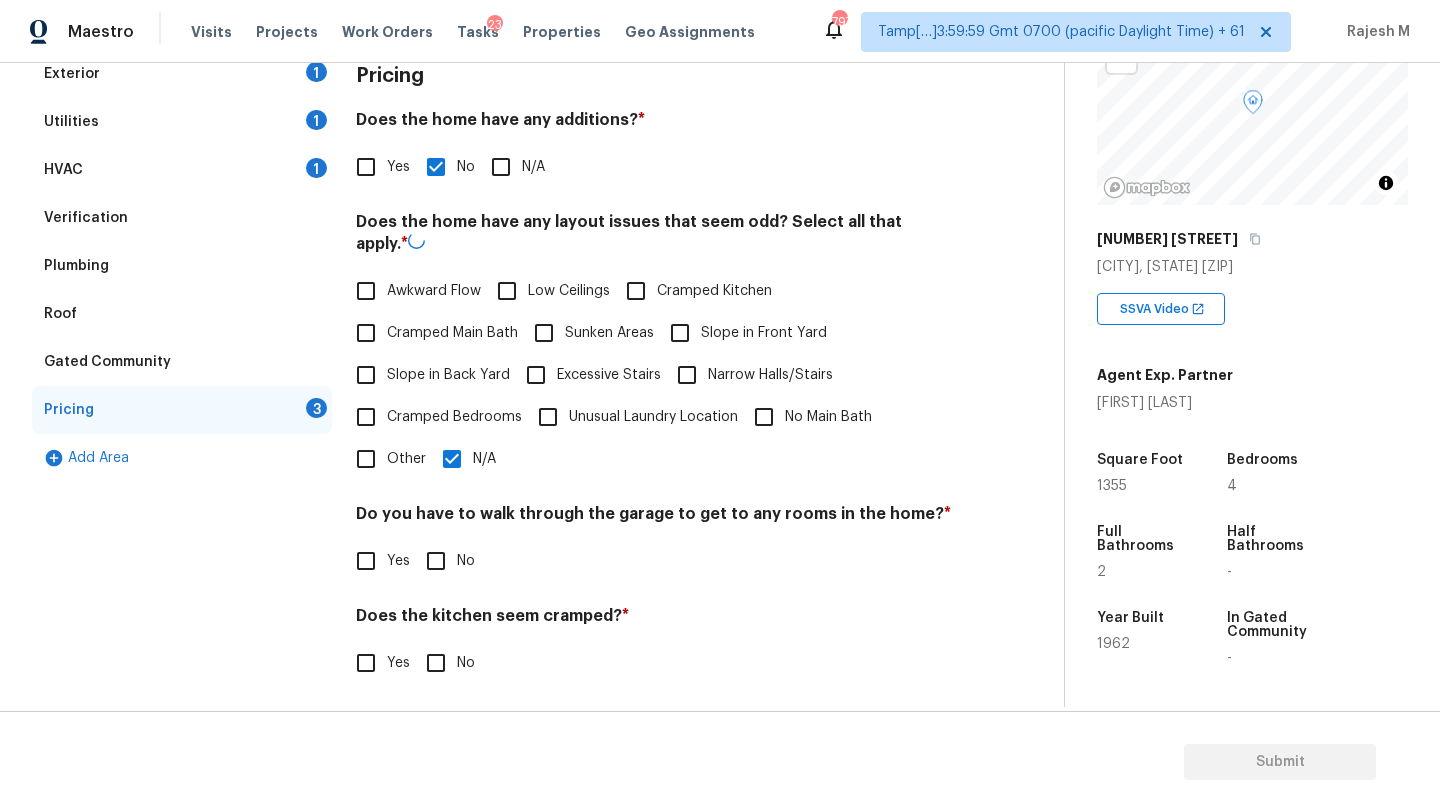 click on "No" at bounding box center [436, 561] 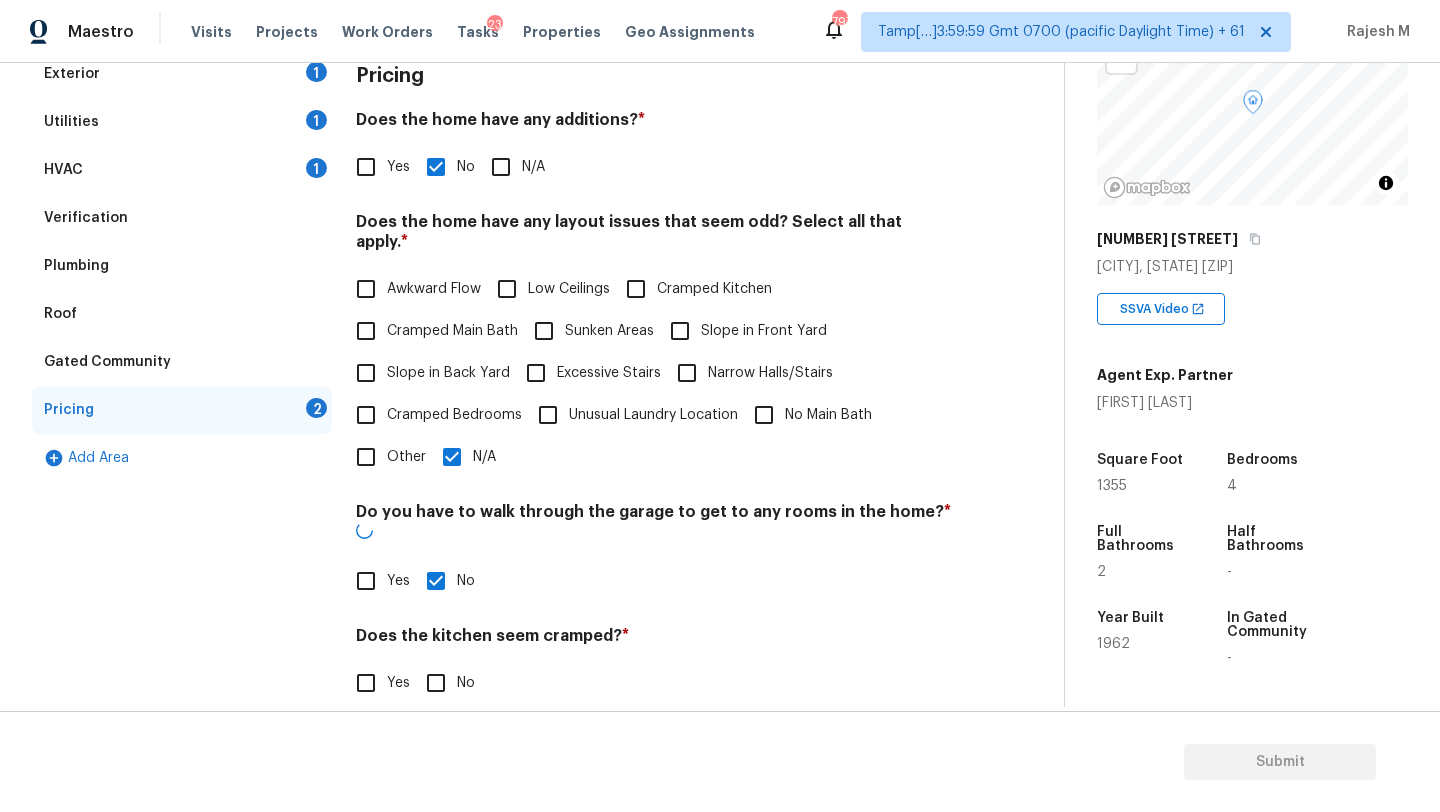 click on "No" at bounding box center (436, 683) 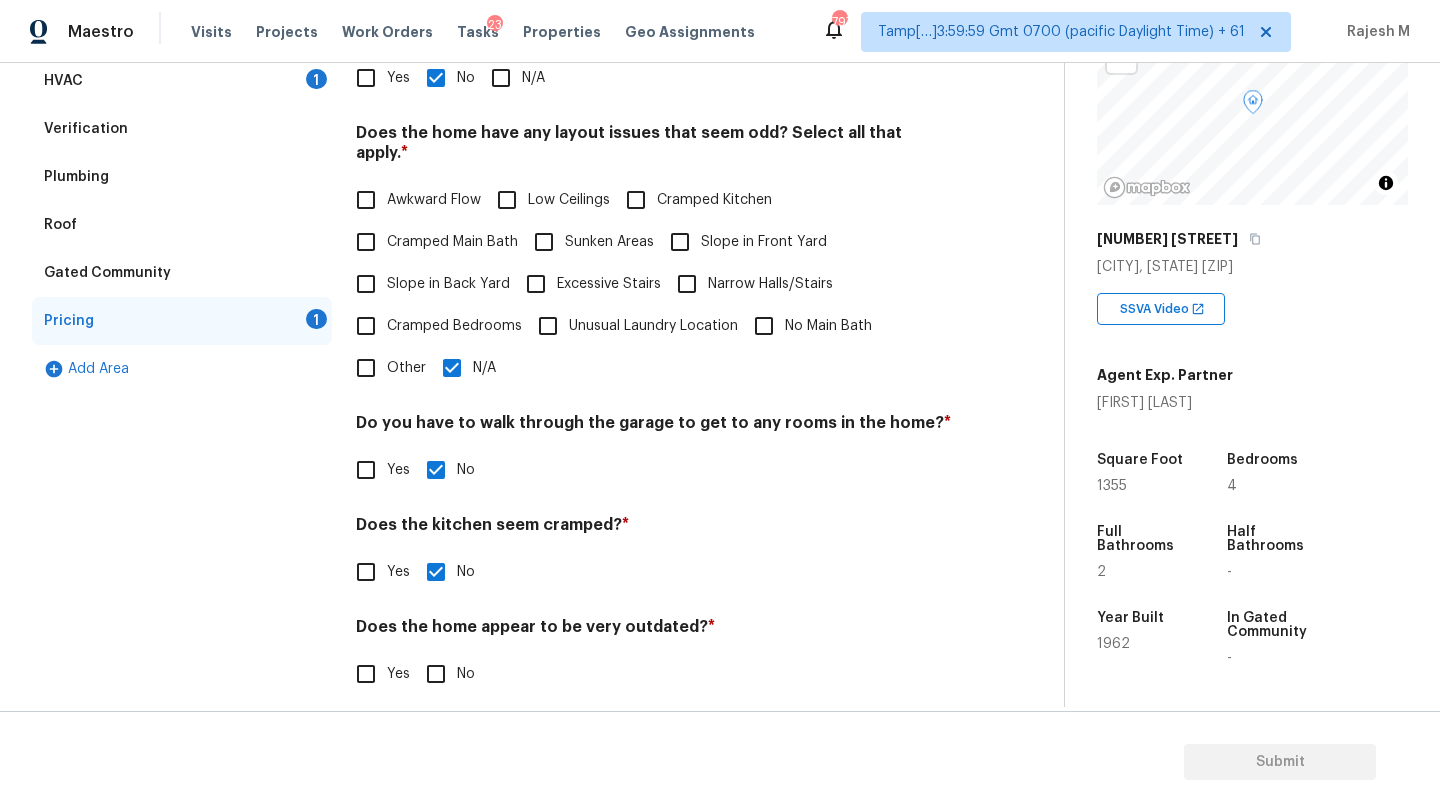 scroll, scrollTop: 388, scrollLeft: 0, axis: vertical 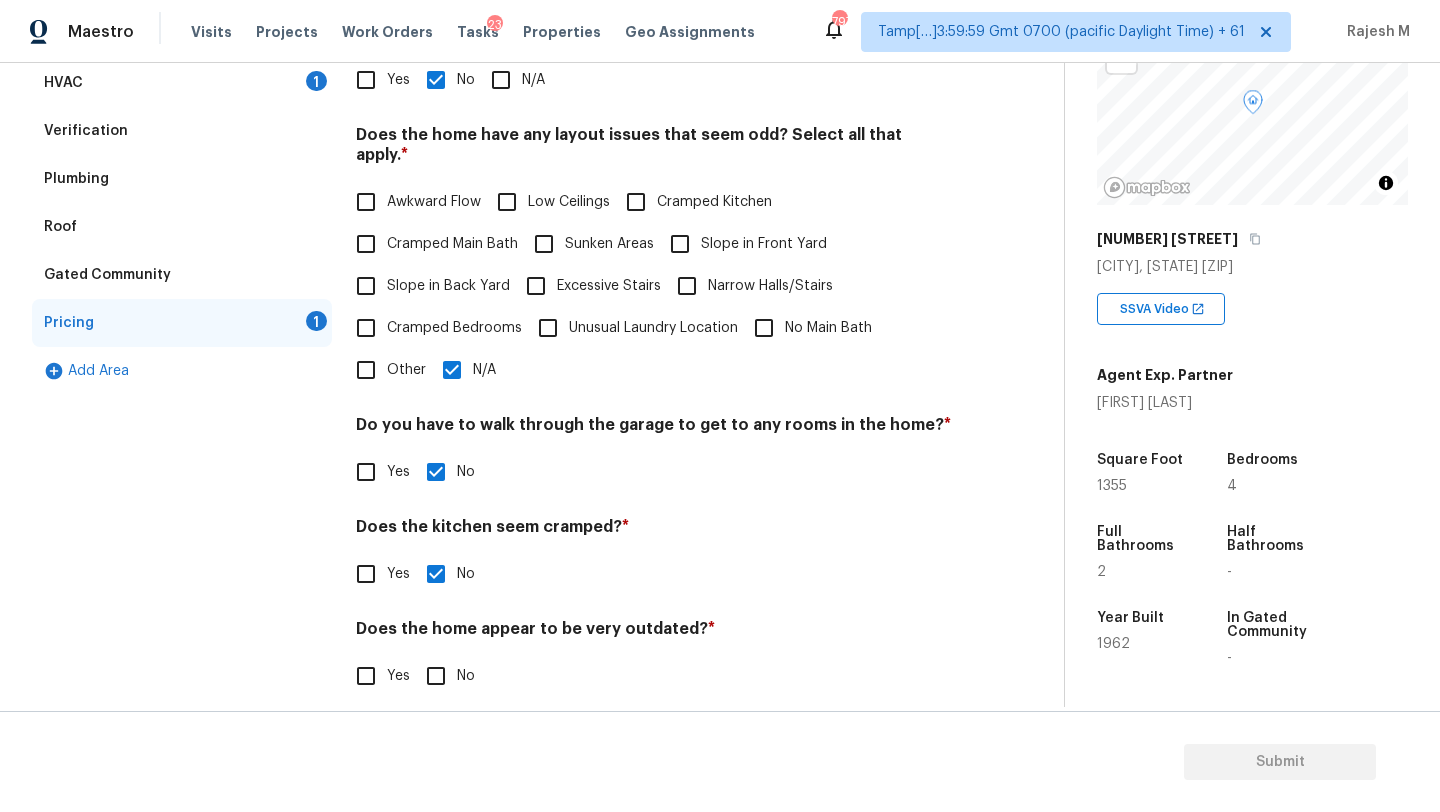 click on "No" at bounding box center (436, 676) 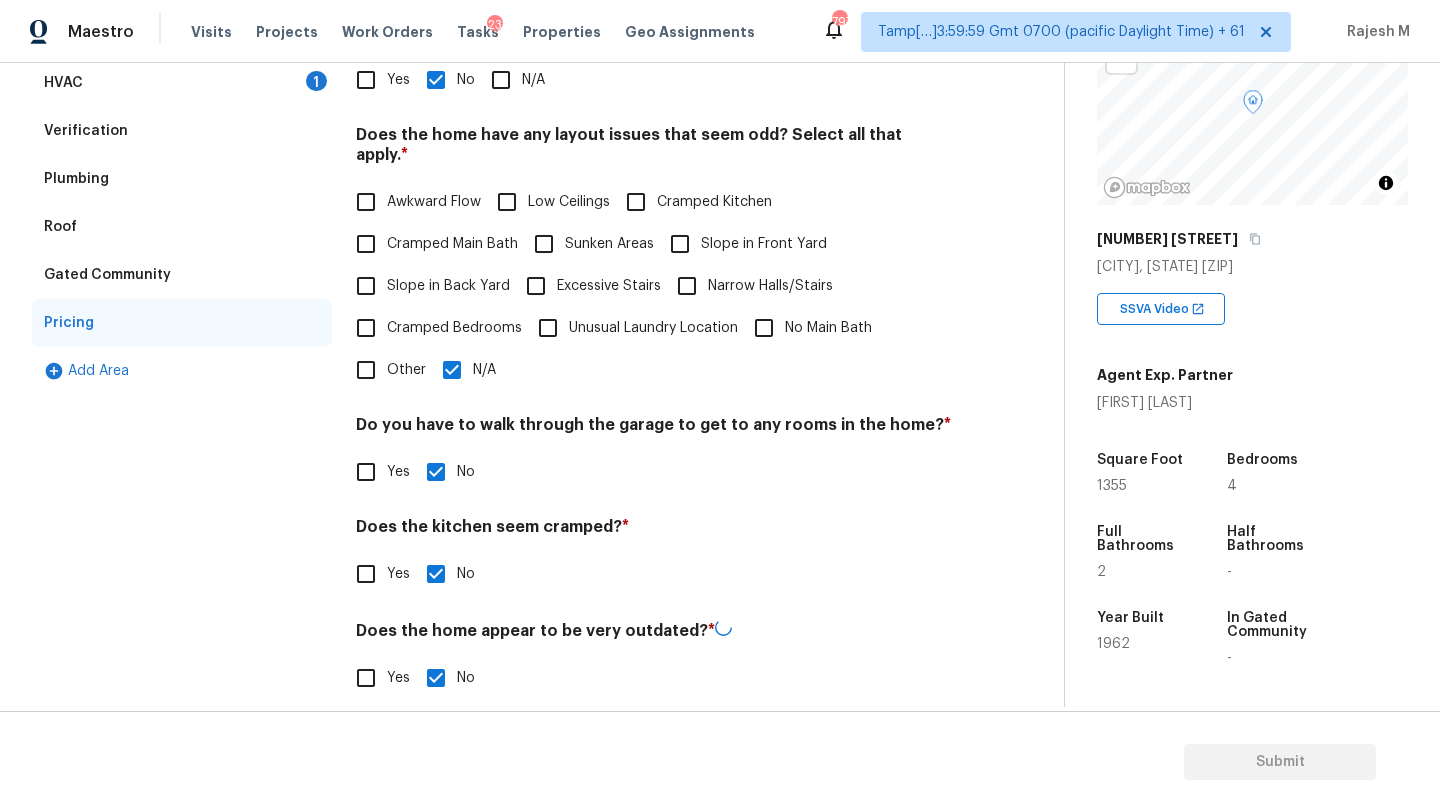 scroll, scrollTop: 0, scrollLeft: 0, axis: both 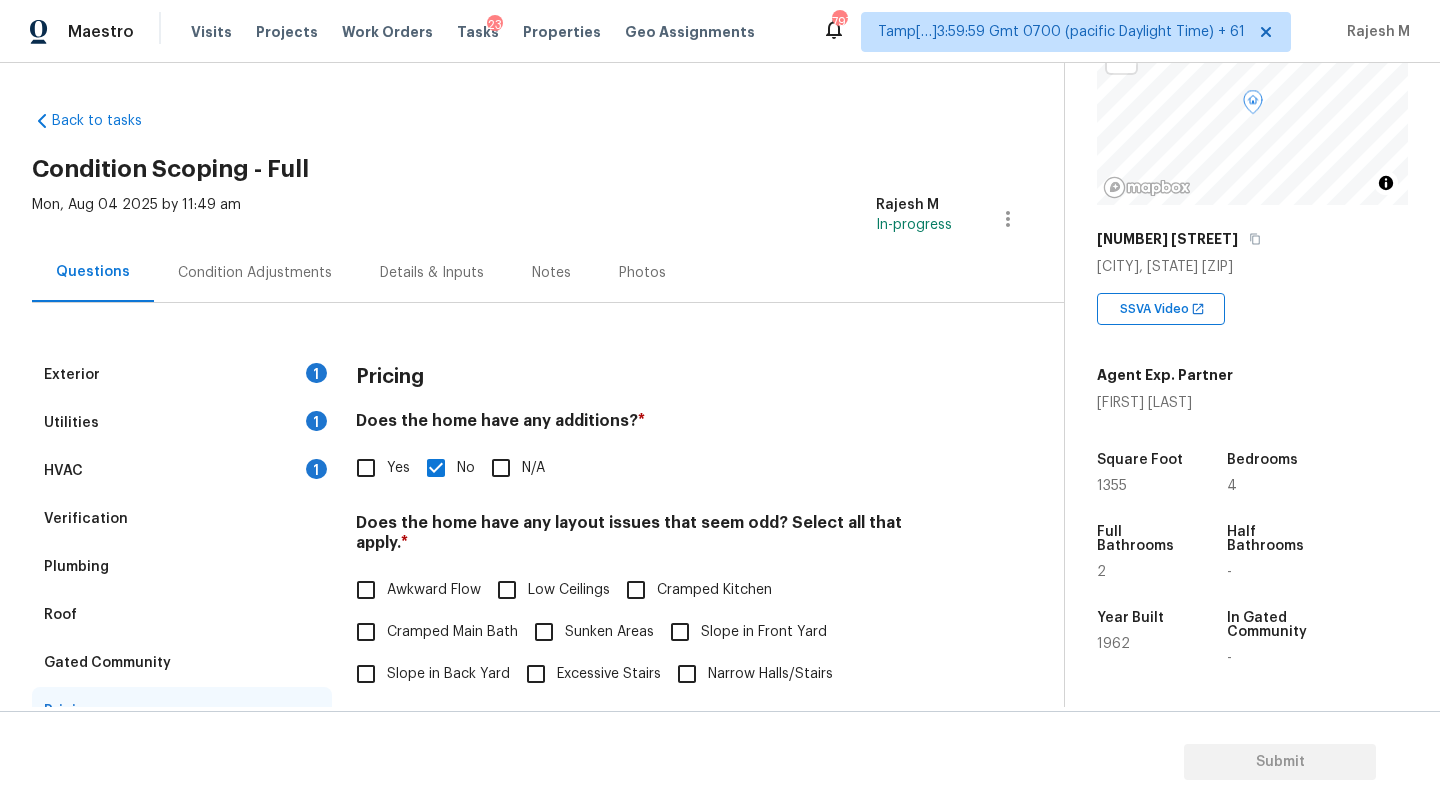 click on "Utilities 1" at bounding box center (182, 423) 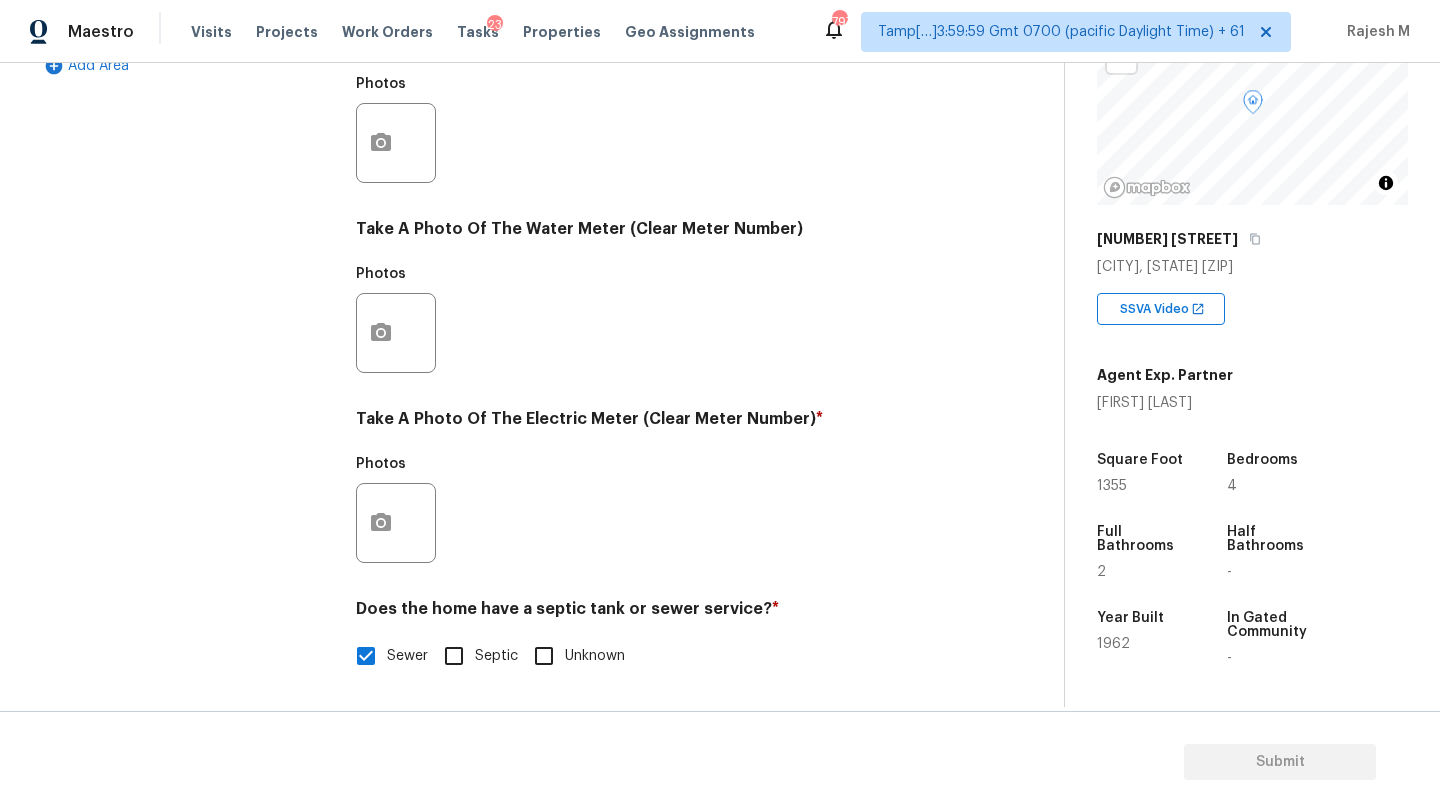 scroll, scrollTop: 0, scrollLeft: 0, axis: both 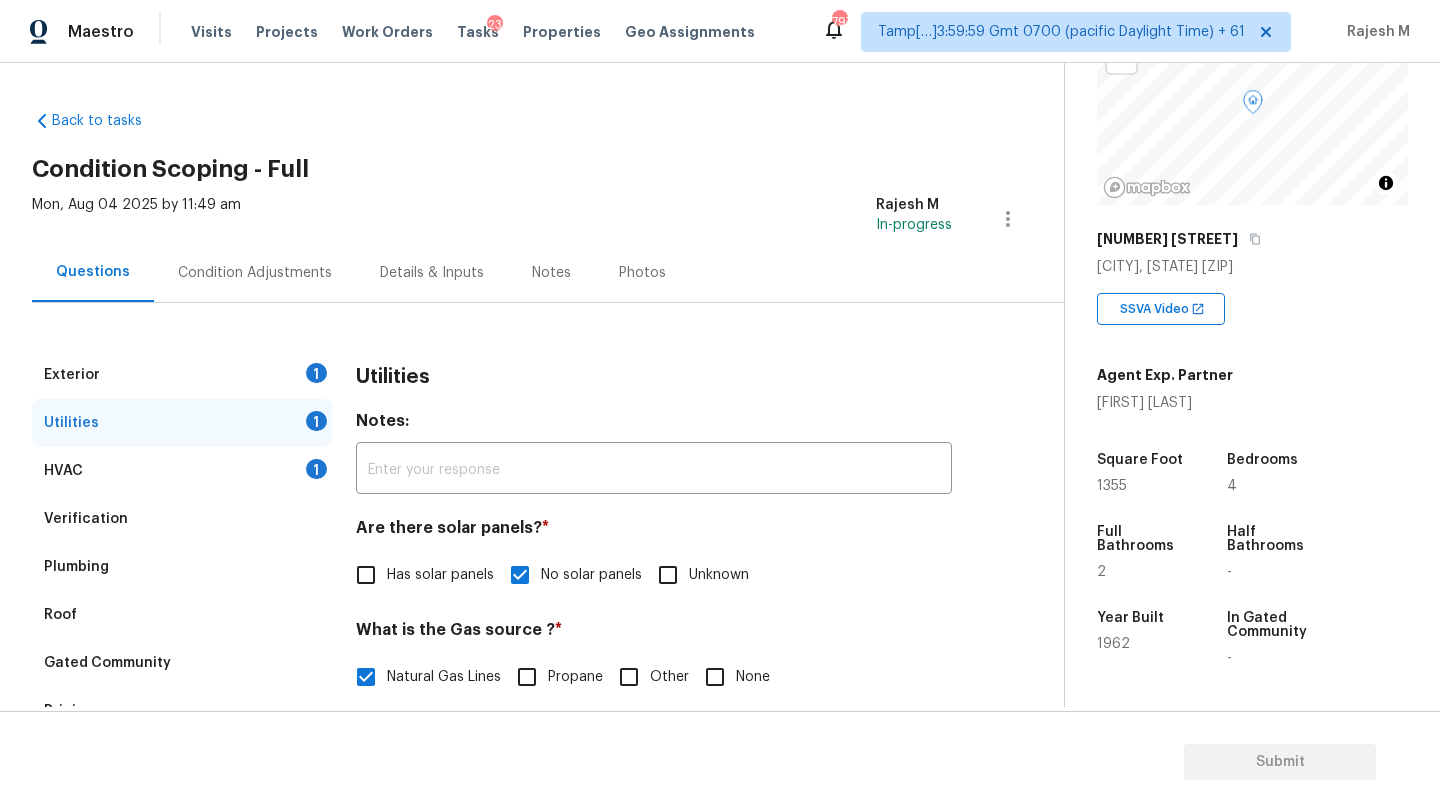 click on "Exterior 1" at bounding box center [182, 375] 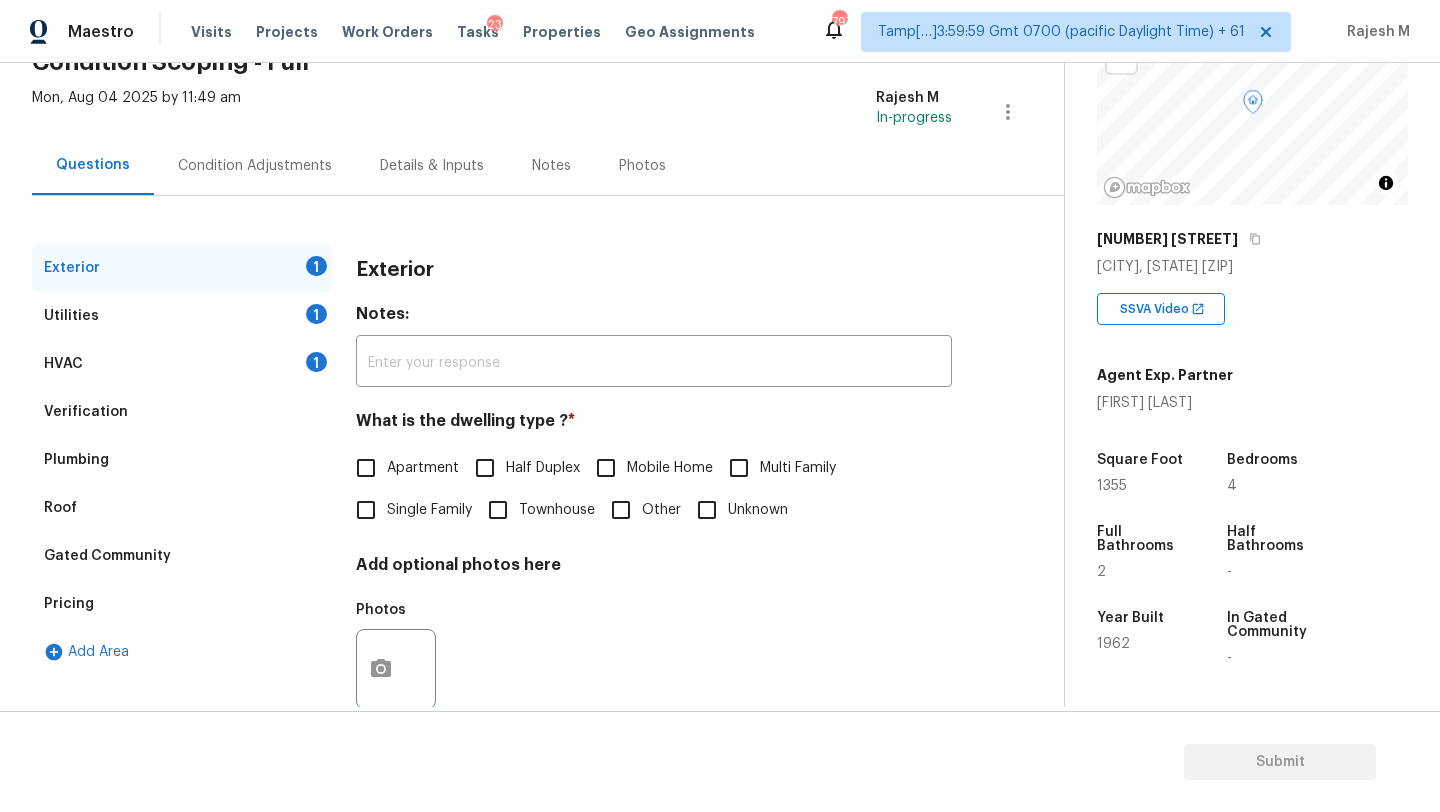scroll, scrollTop: 151, scrollLeft: 0, axis: vertical 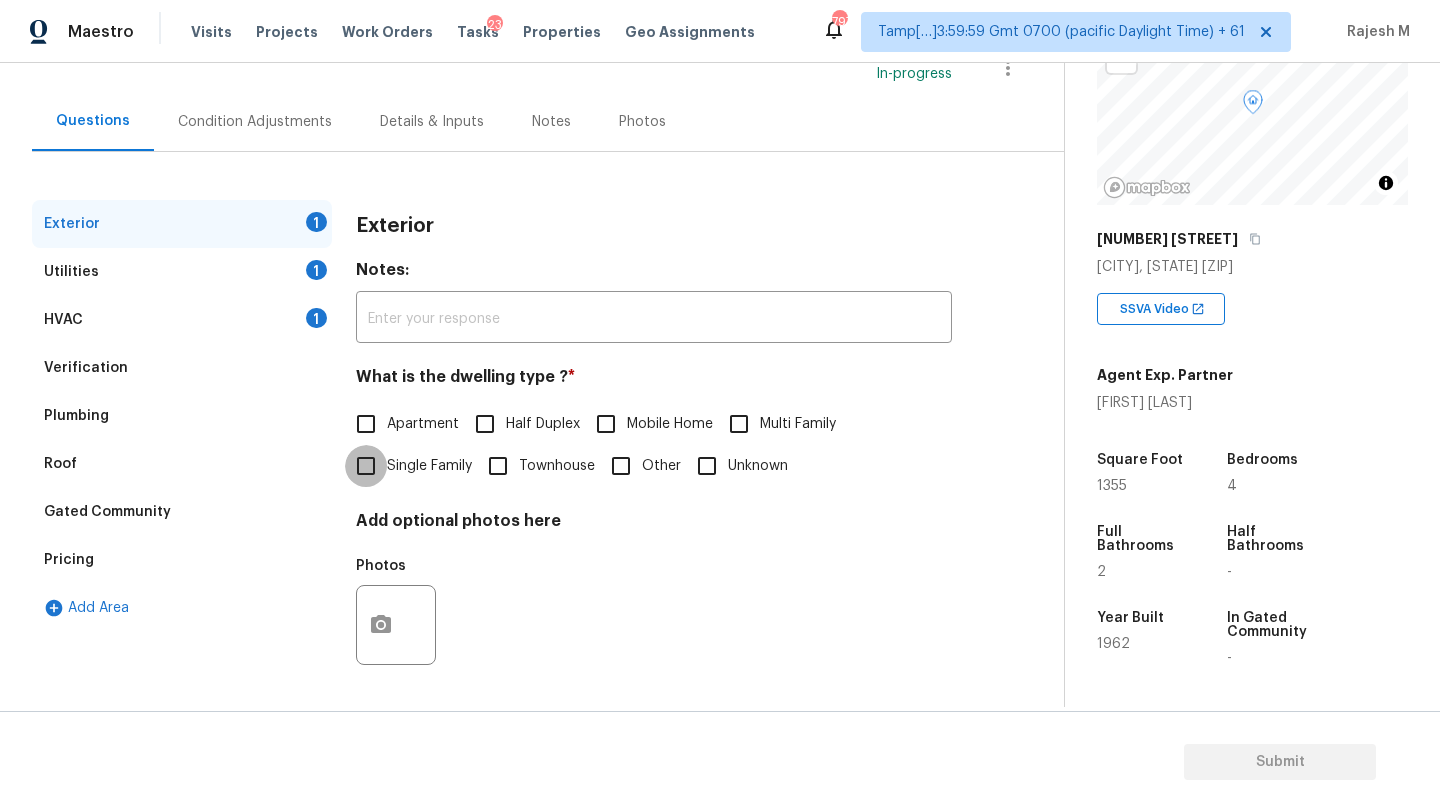 click on "Single Family" at bounding box center (366, 466) 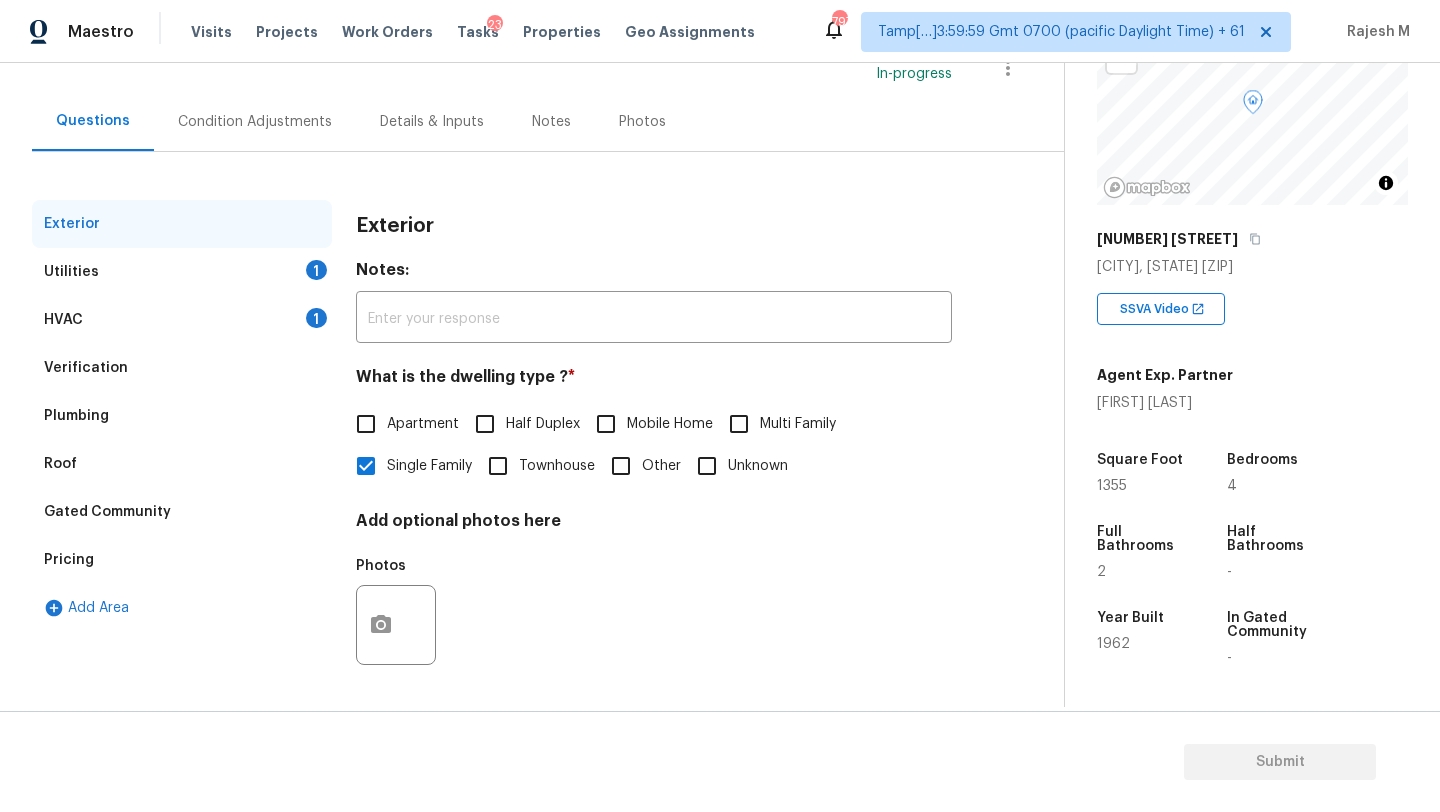 click on "Verification" at bounding box center [182, 368] 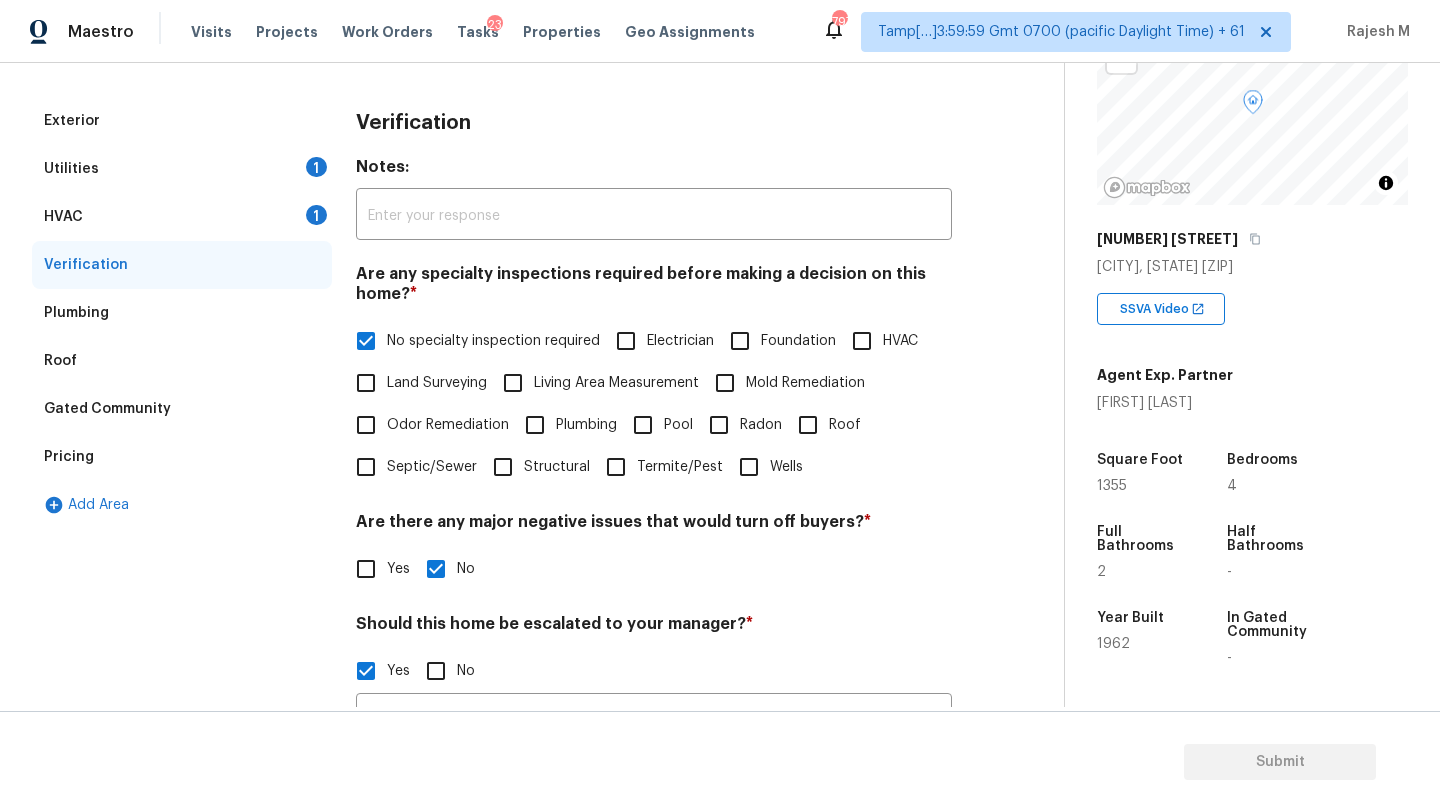 scroll, scrollTop: 455, scrollLeft: 0, axis: vertical 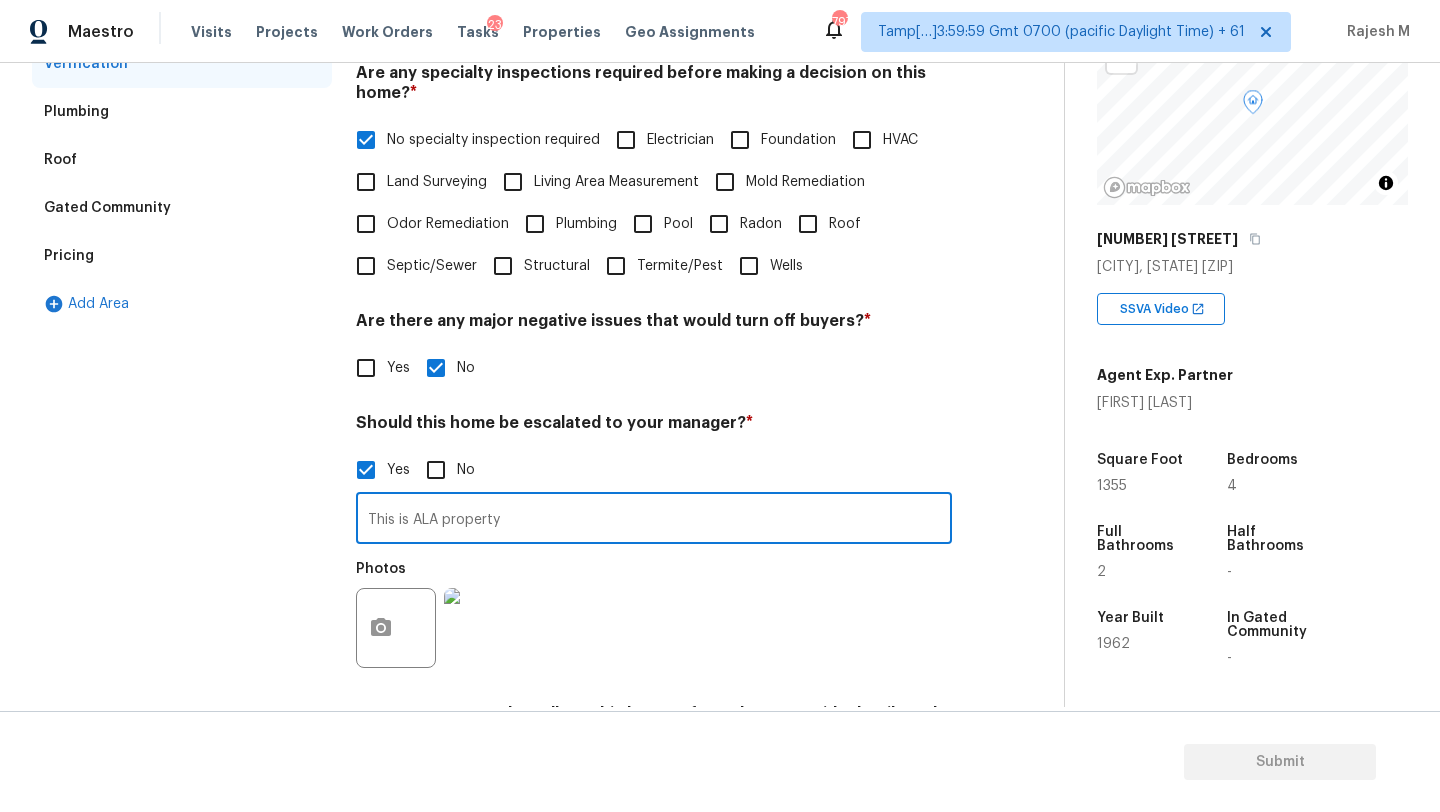 click on "This is ALA property" at bounding box center (654, 520) 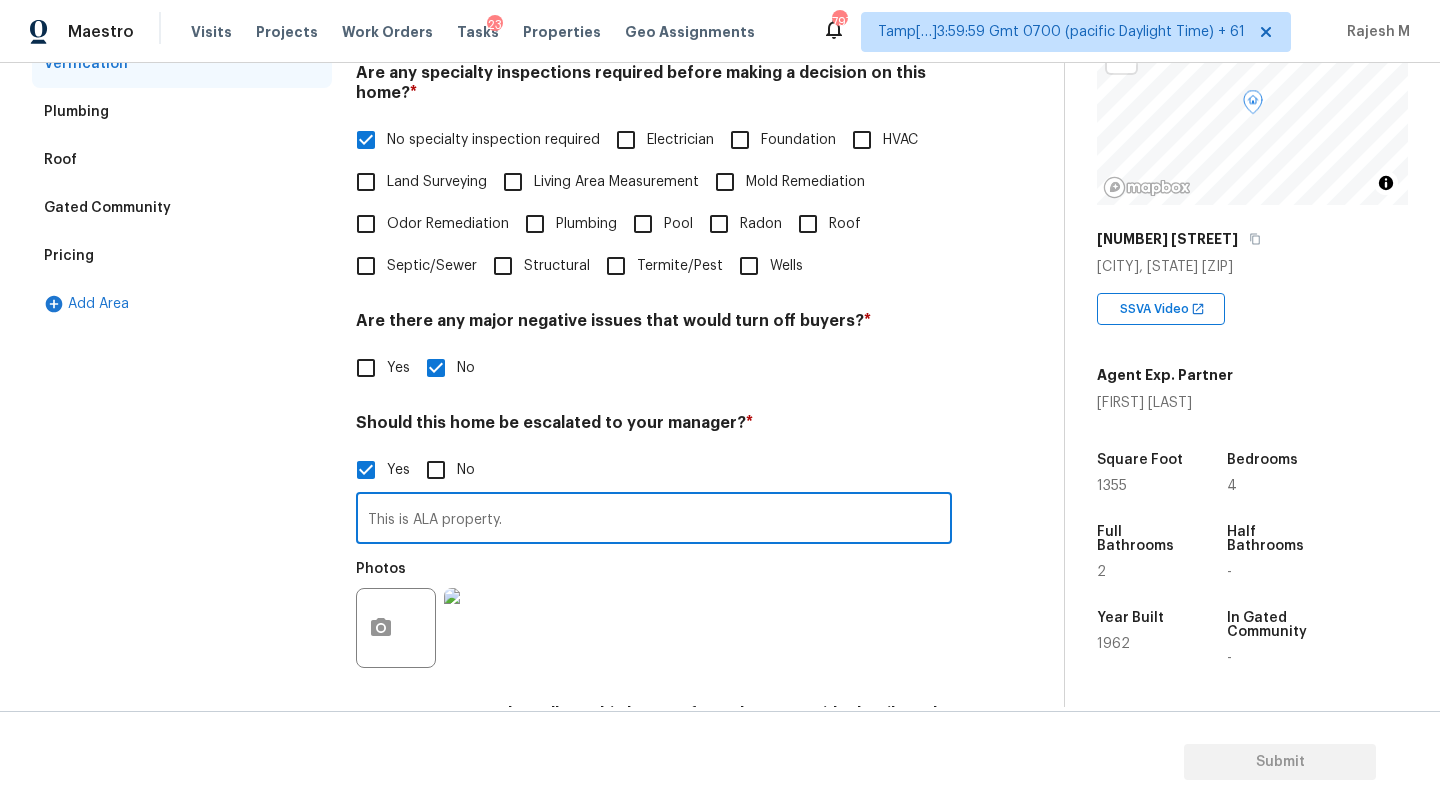 paste on "water stain in the corner spot of the ceiling in the kitchen" 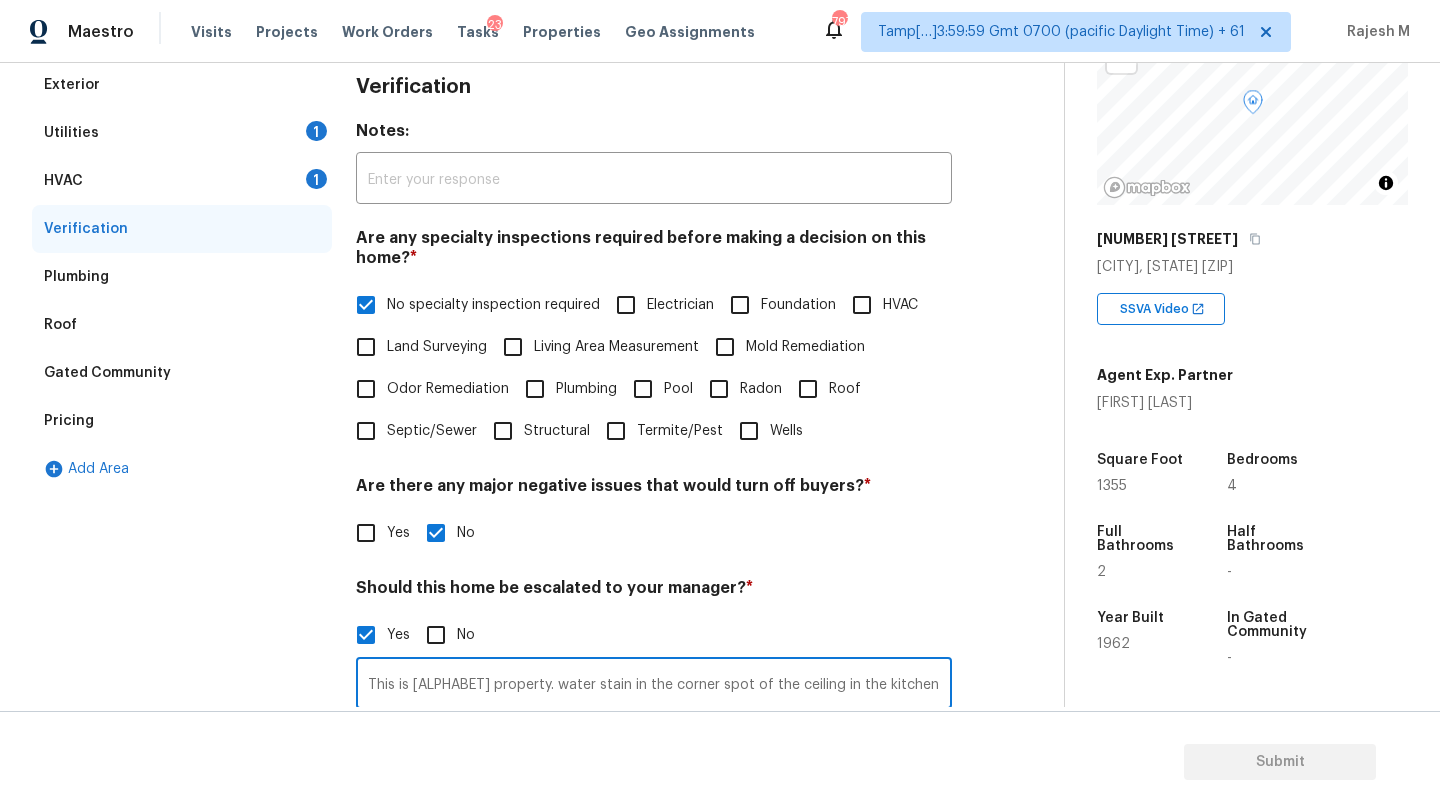 scroll, scrollTop: 232, scrollLeft: 0, axis: vertical 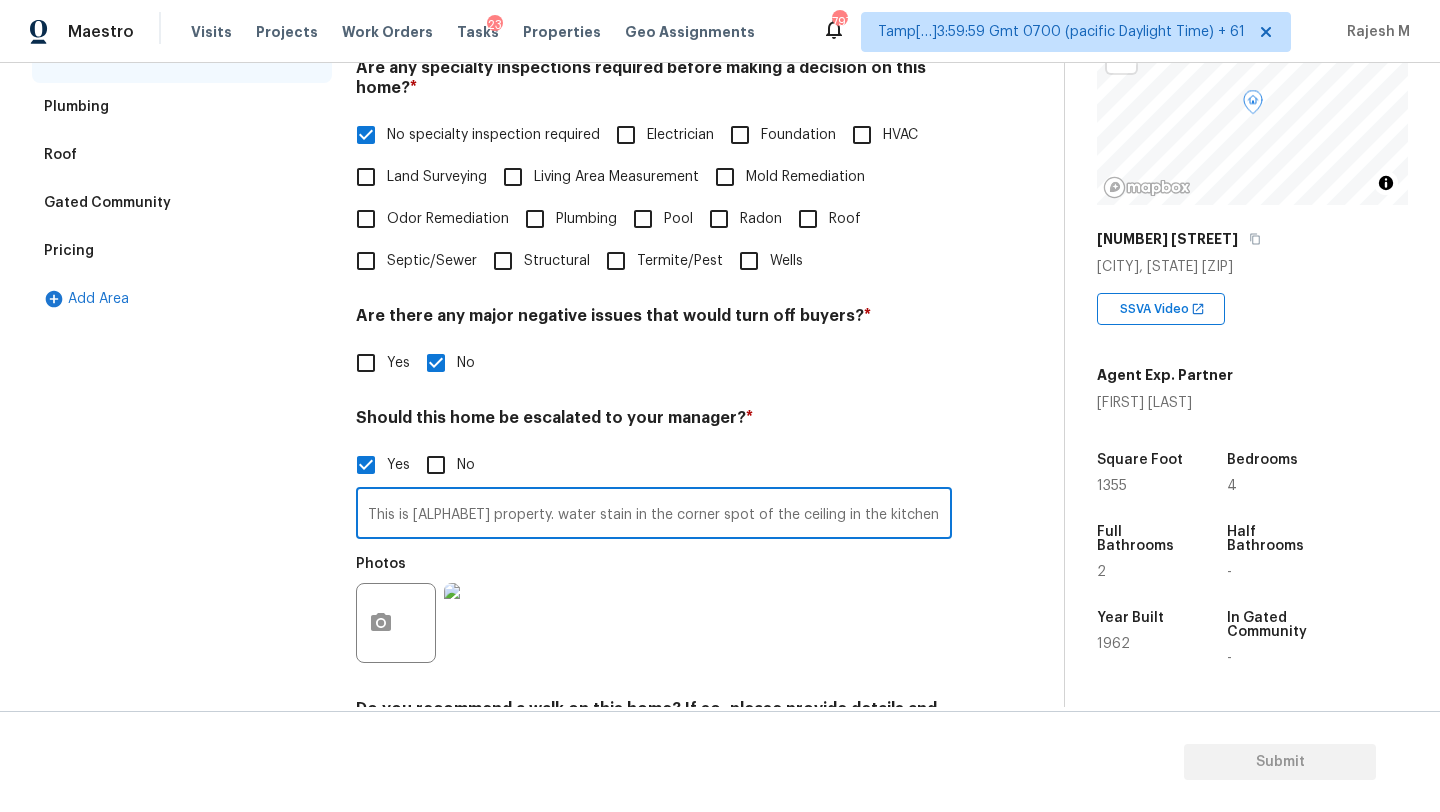 click on "This is ALA property. water stain in the corner spot of the ceiling in the kitchen" at bounding box center [654, 515] 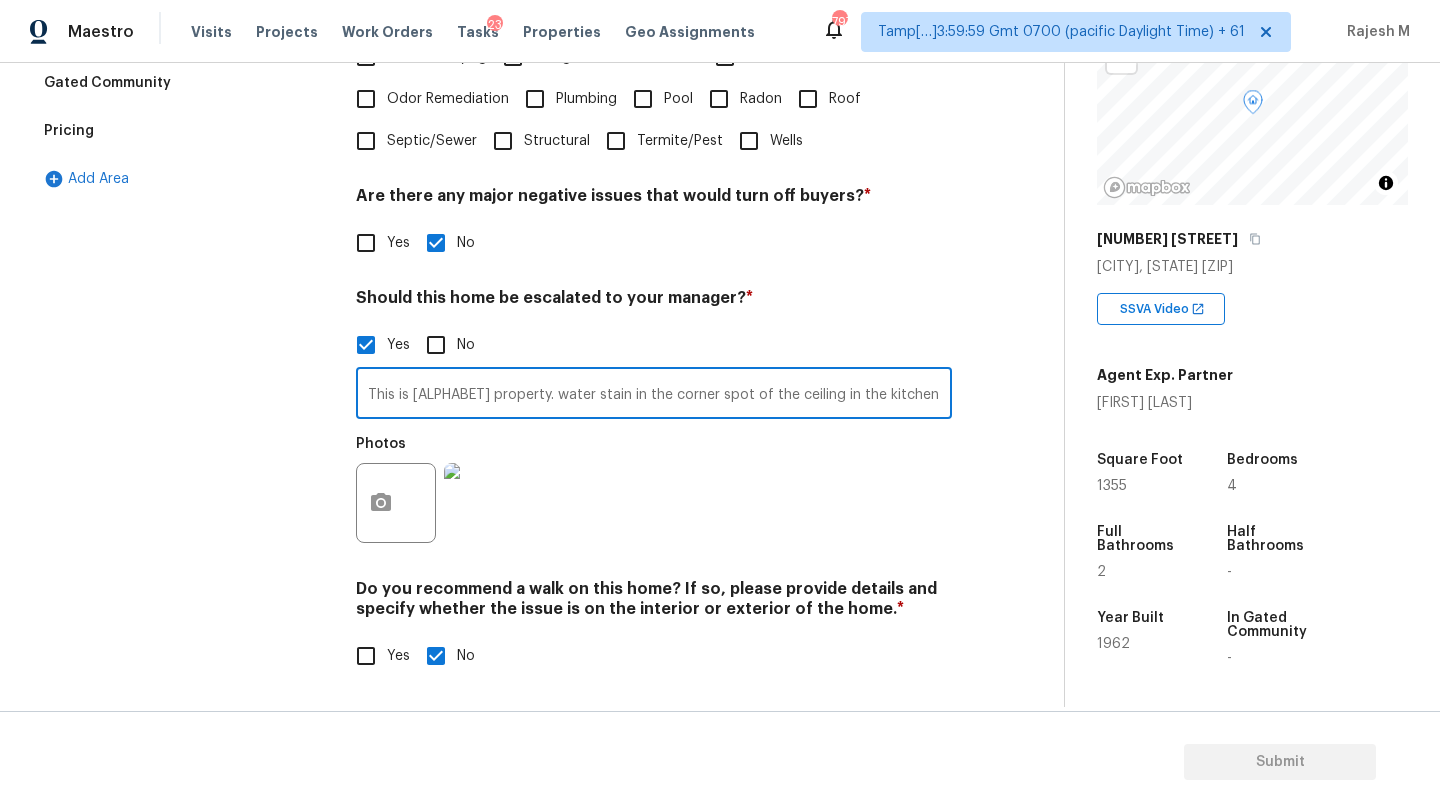 type on "This is ALA property. water stain in the corner spot of the ceiling in the kitchen @3:25" 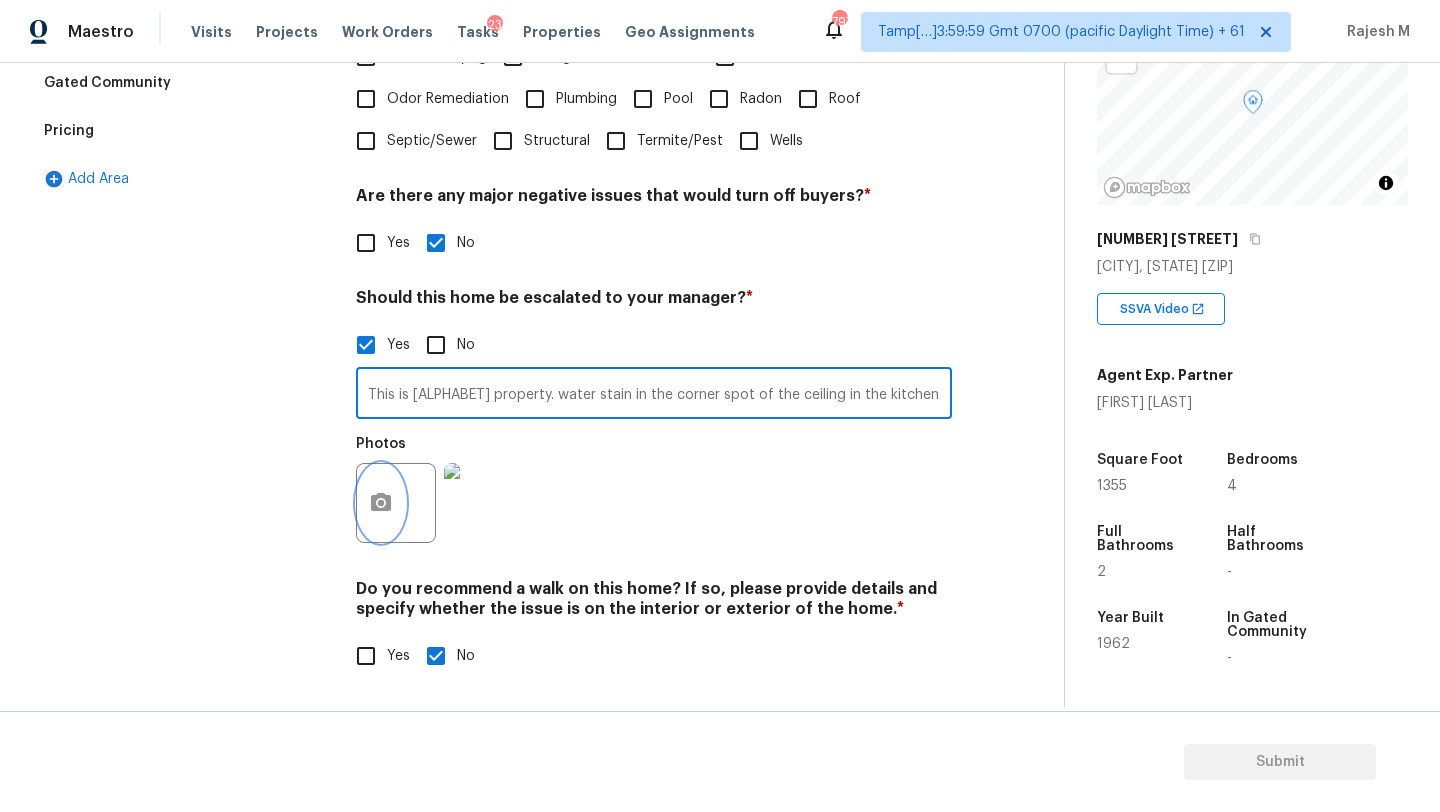 click at bounding box center (381, 503) 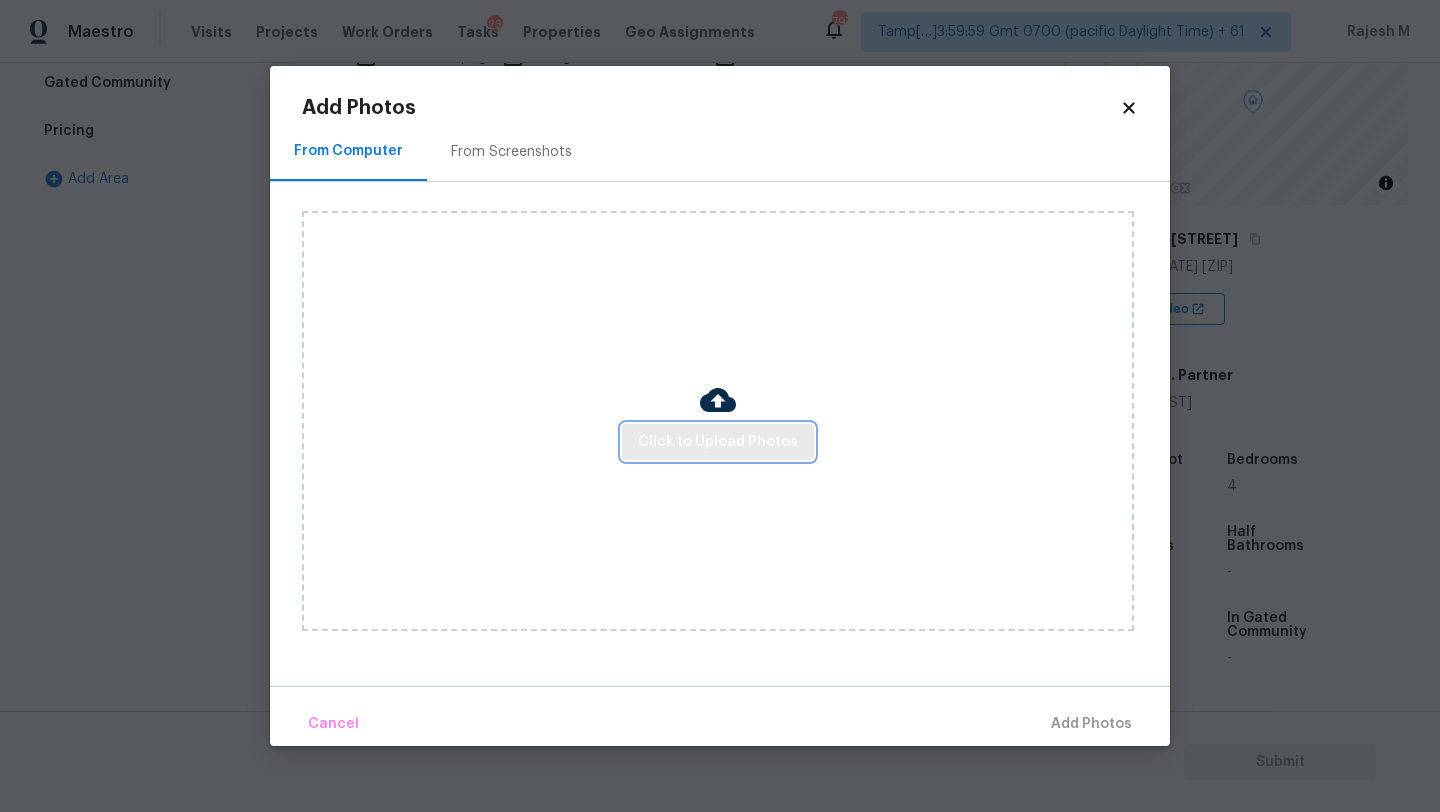 click on "Click to Upload Photos" at bounding box center [718, 442] 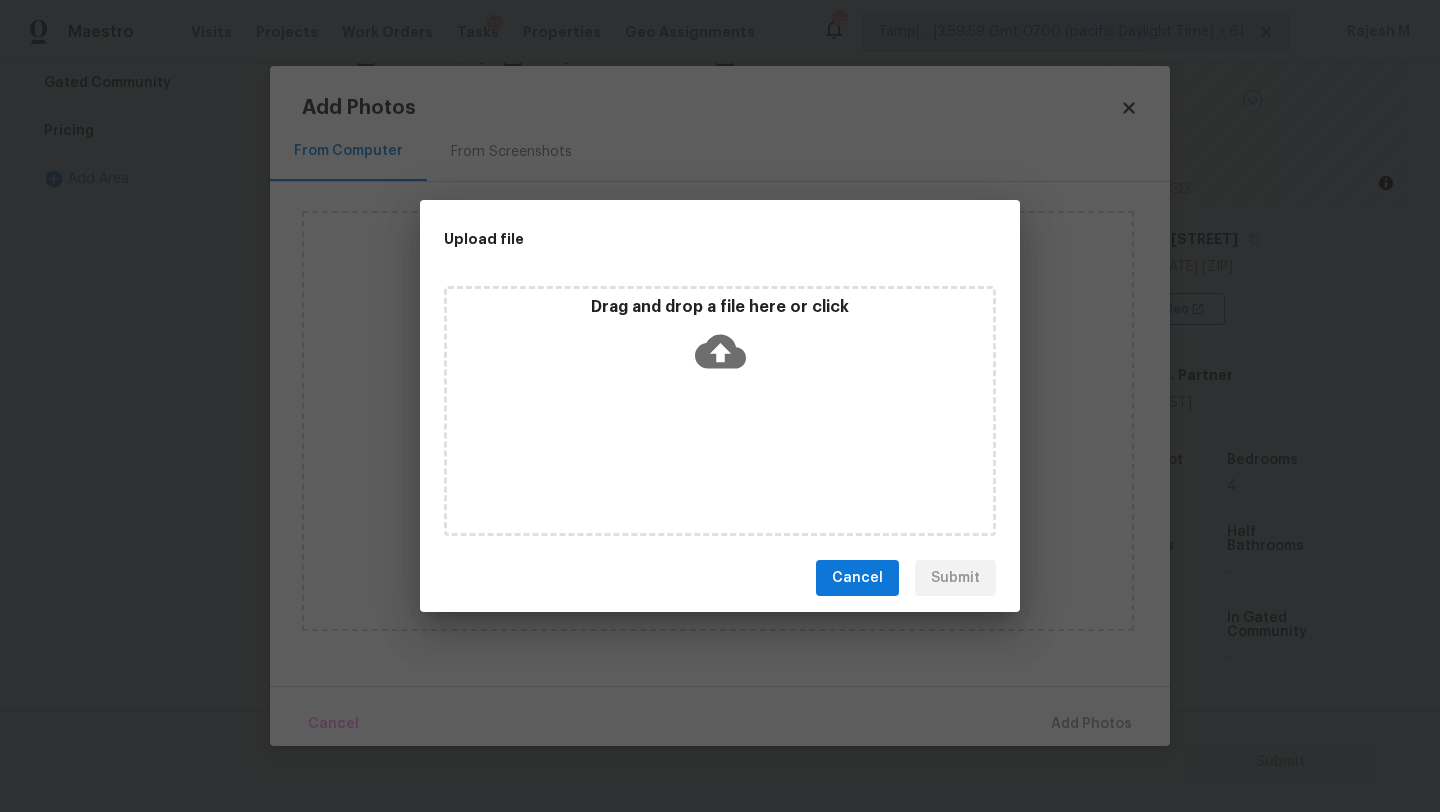 click on "Drag and drop a file here or click" at bounding box center (720, 411) 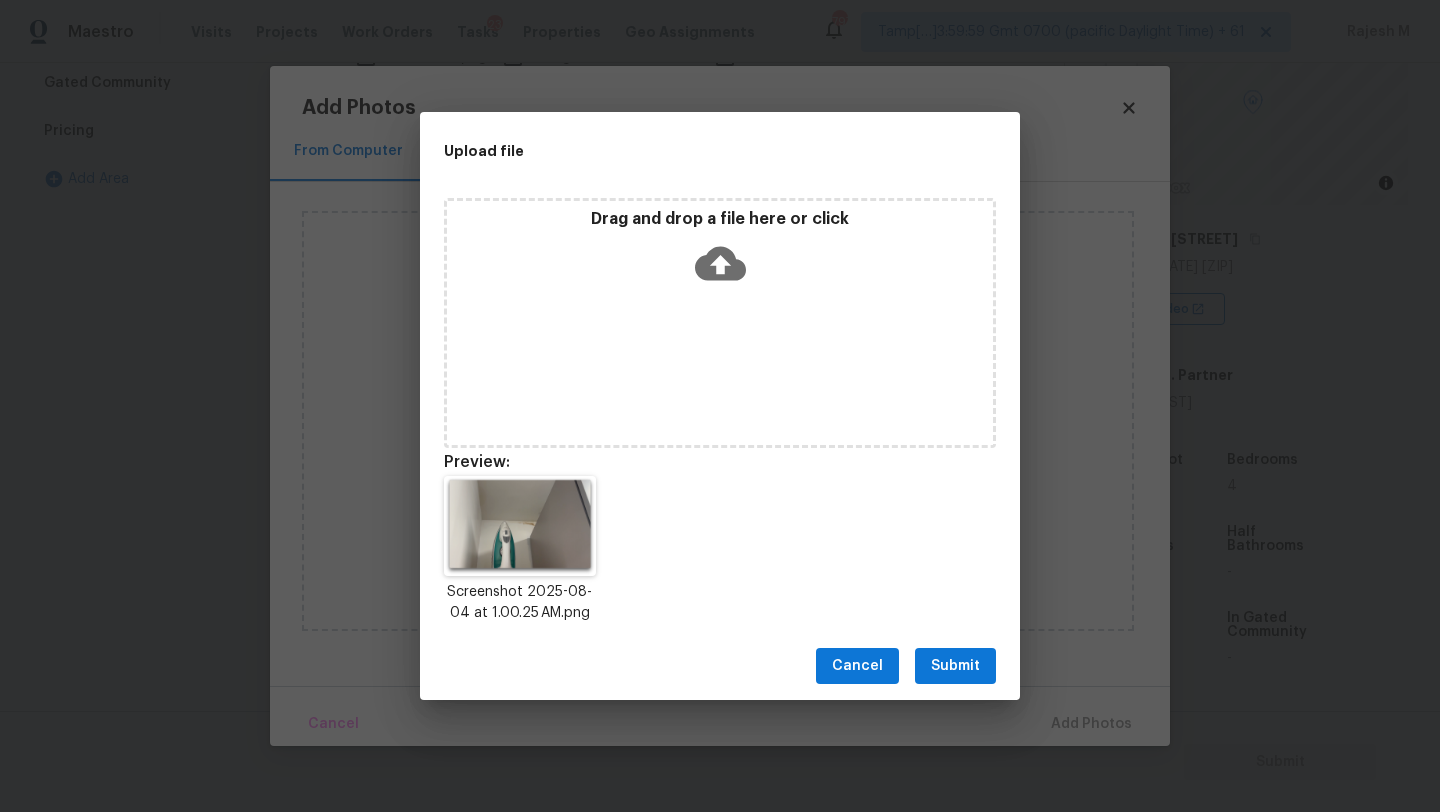 click on "Submit" at bounding box center (955, 666) 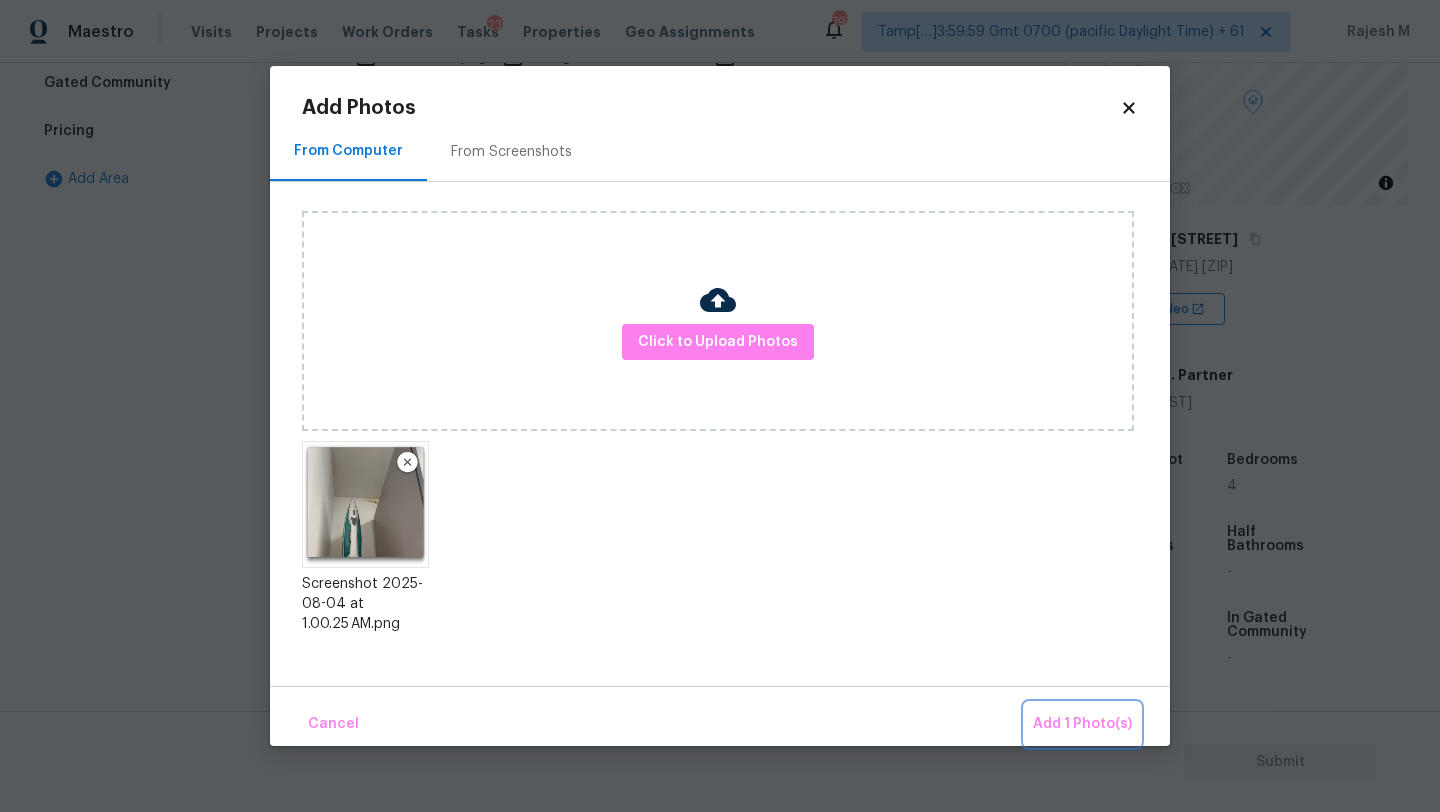 click on "Add 1 Photo(s)" at bounding box center (1082, 724) 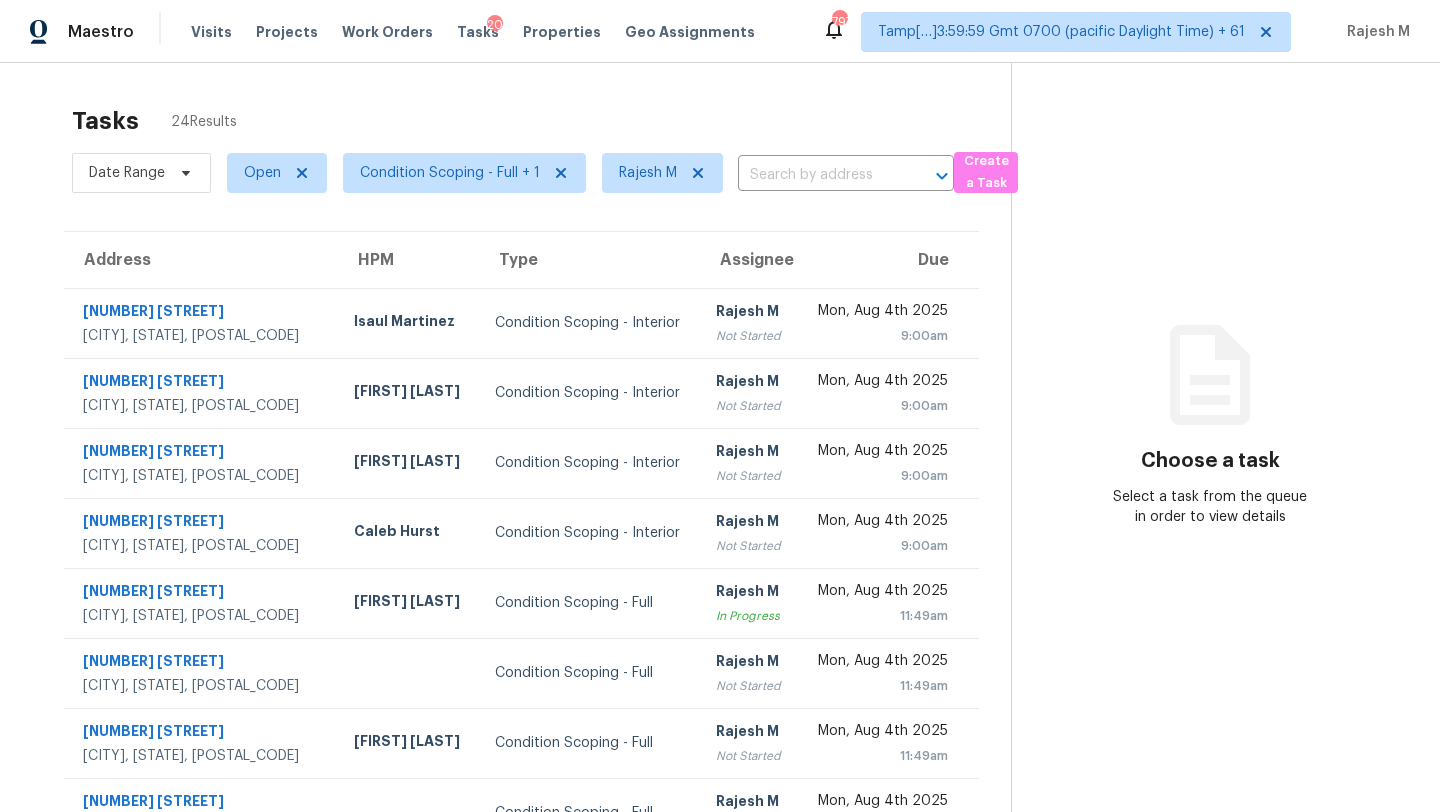 scroll, scrollTop: 0, scrollLeft: 0, axis: both 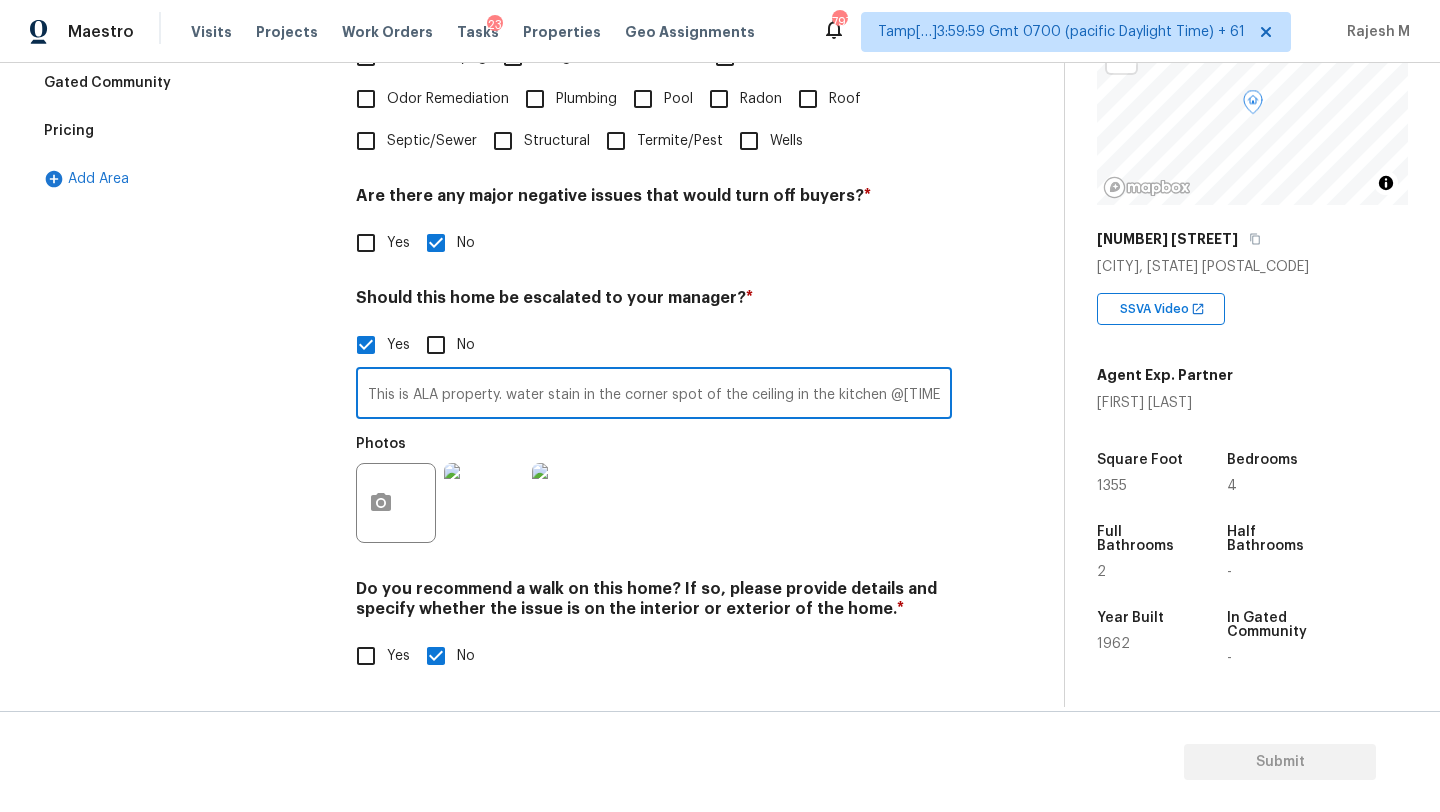 click on "This is ALA property. water stain in the corner spot of the ceiling in the kitchen @[TIME]" at bounding box center (654, 395) 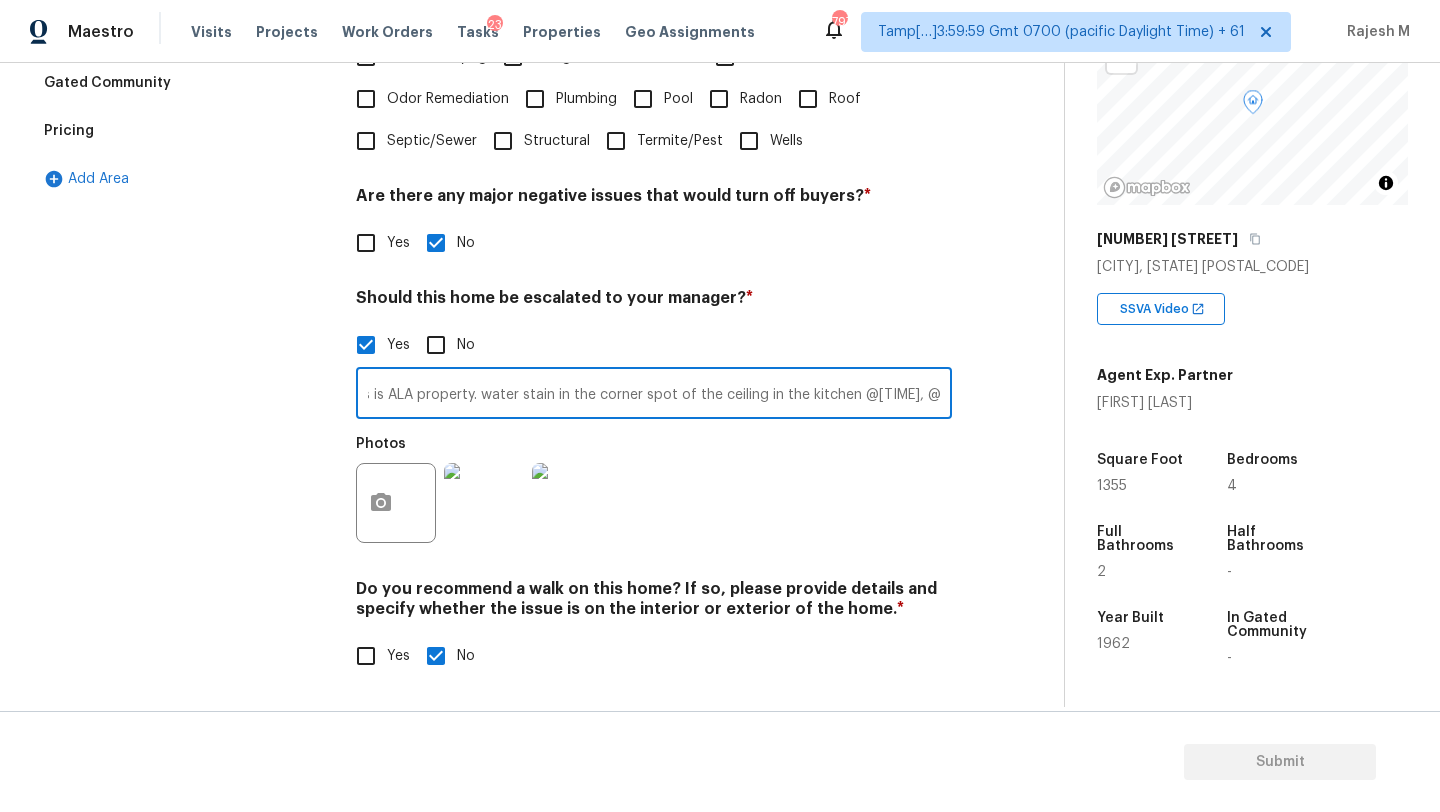 scroll, scrollTop: 0, scrollLeft: 33, axis: horizontal 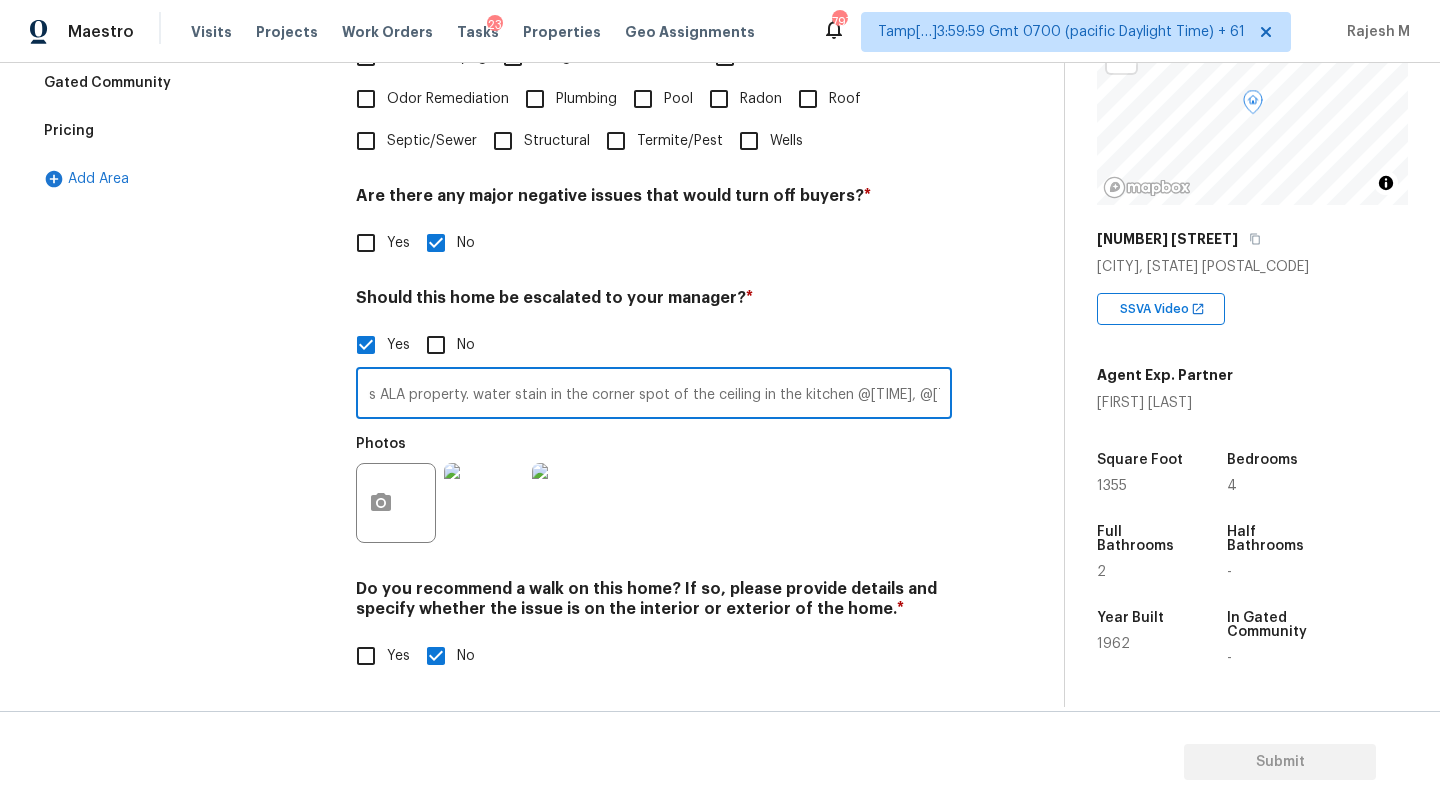 type on "This is ALA property. water stain in the corner spot of the ceiling in the kitchen @[TIME], @[TIME]" 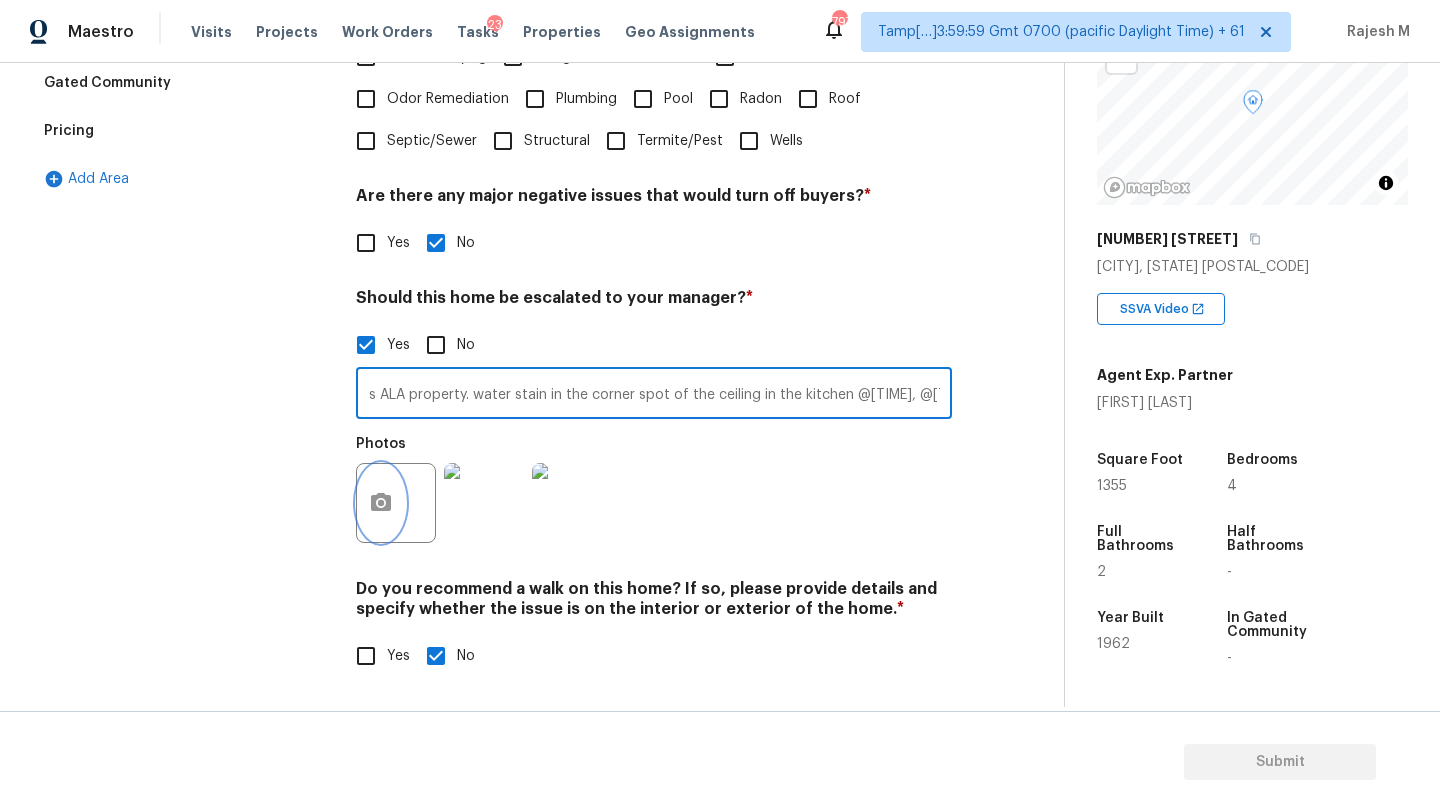 click 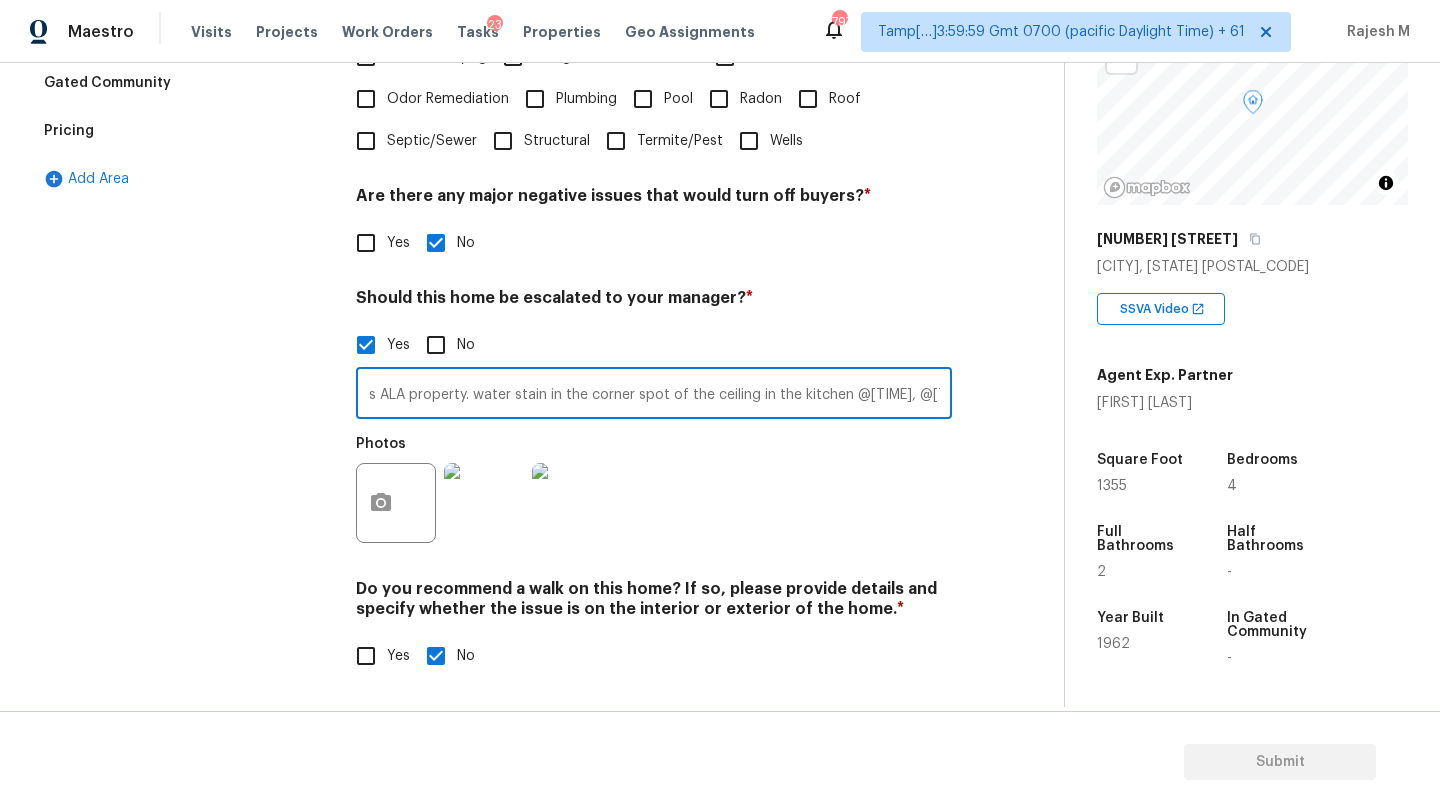 scroll, scrollTop: 0, scrollLeft: 0, axis: both 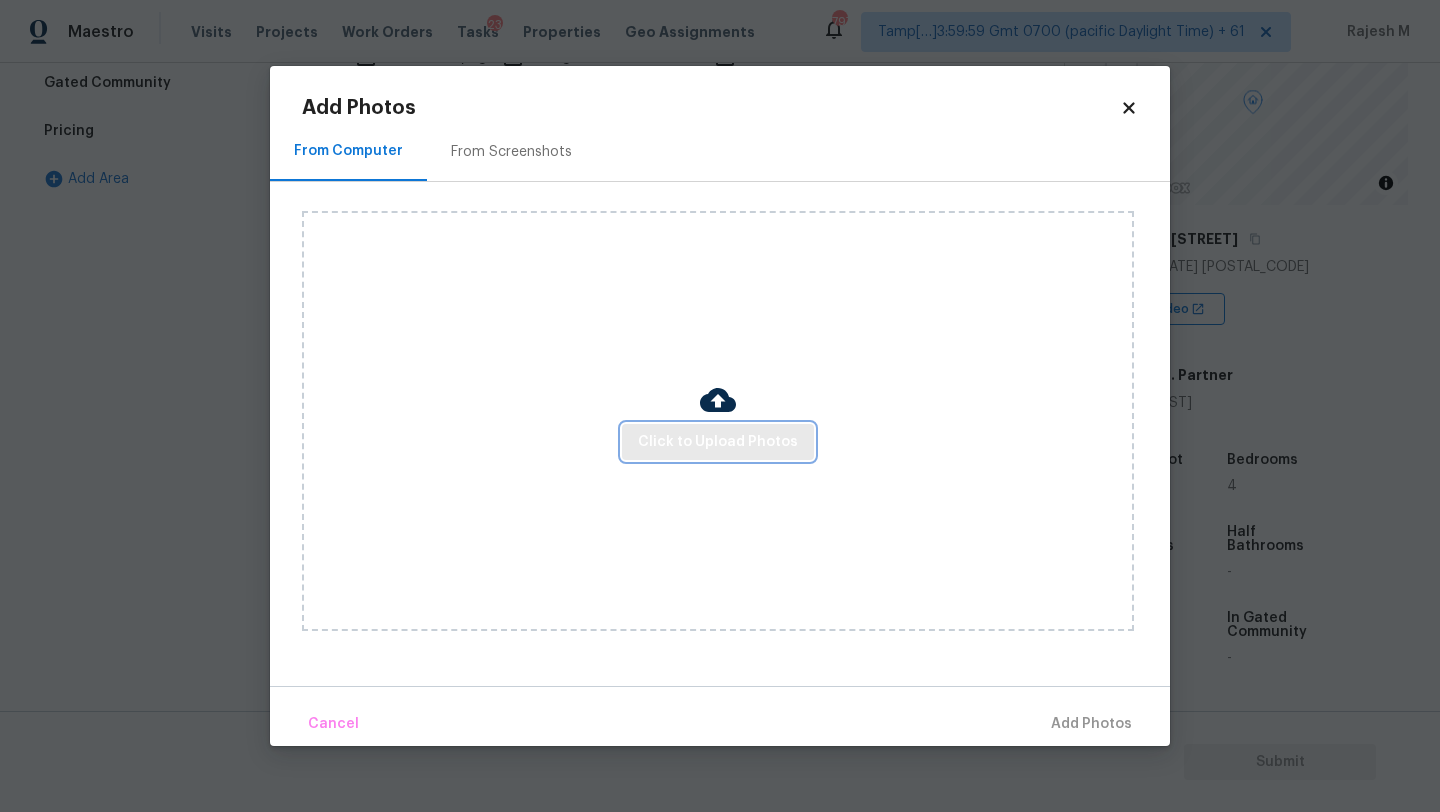 click on "Click to Upload Photos" at bounding box center [718, 442] 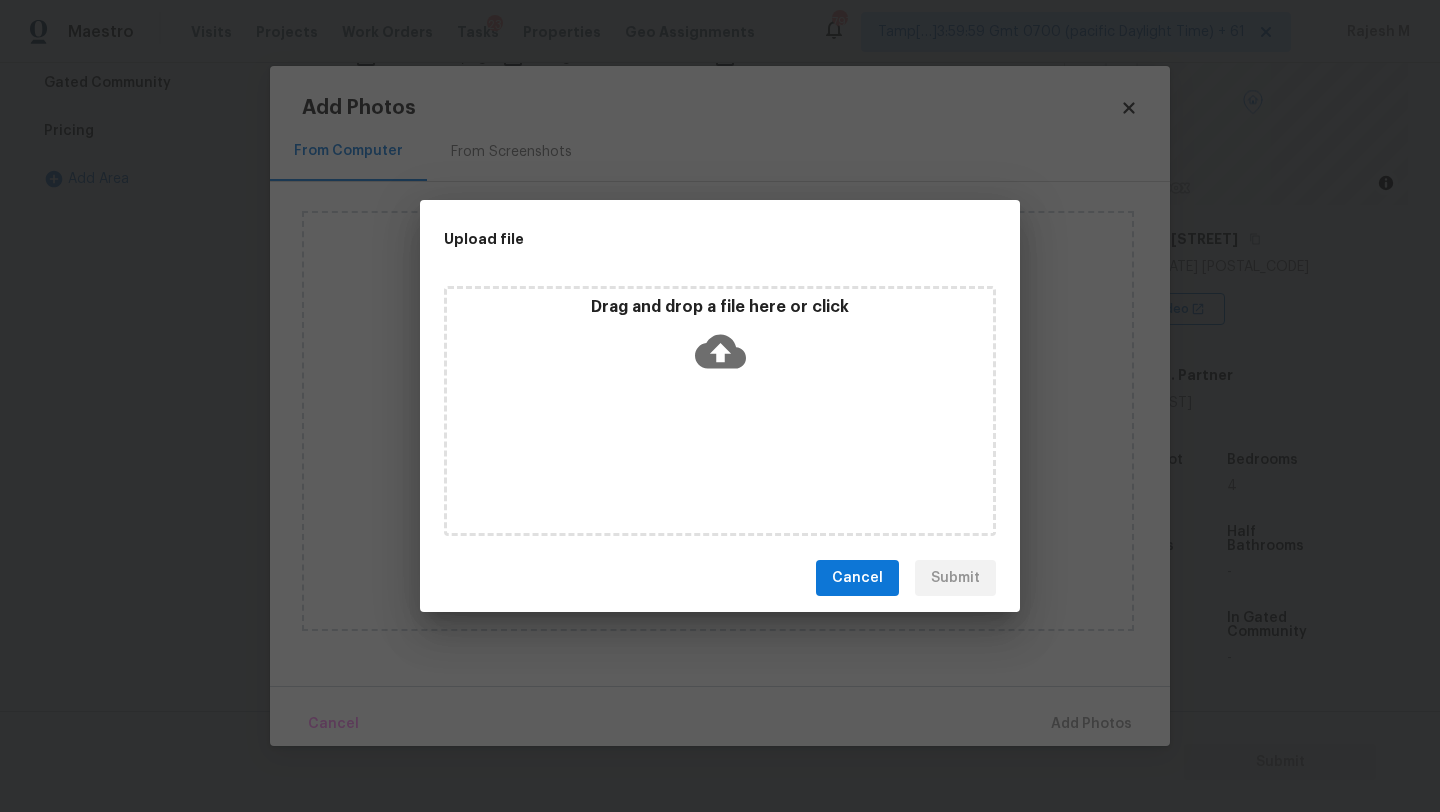 click on "Drag and drop a file here or click" at bounding box center (720, 411) 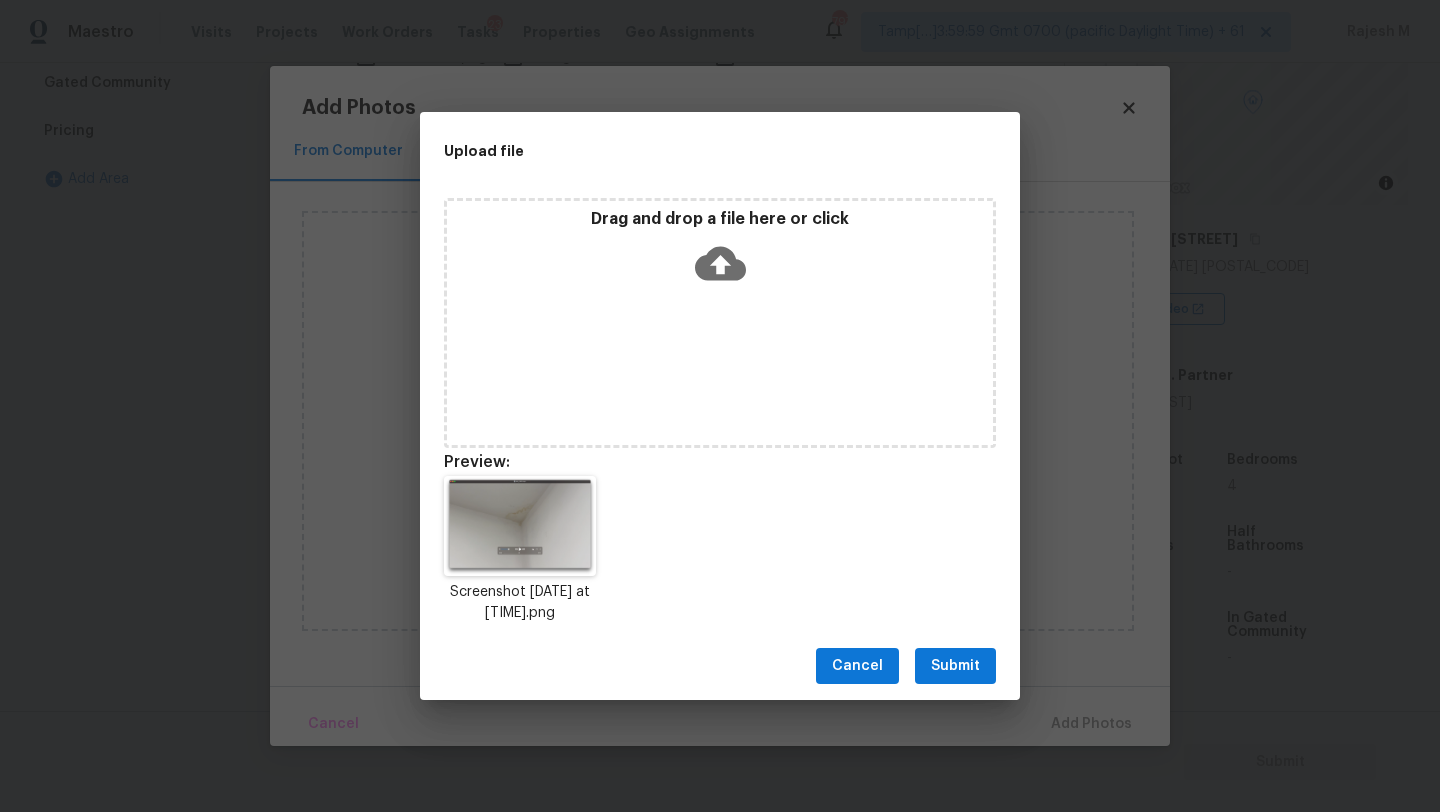 click on "Submit" at bounding box center (955, 666) 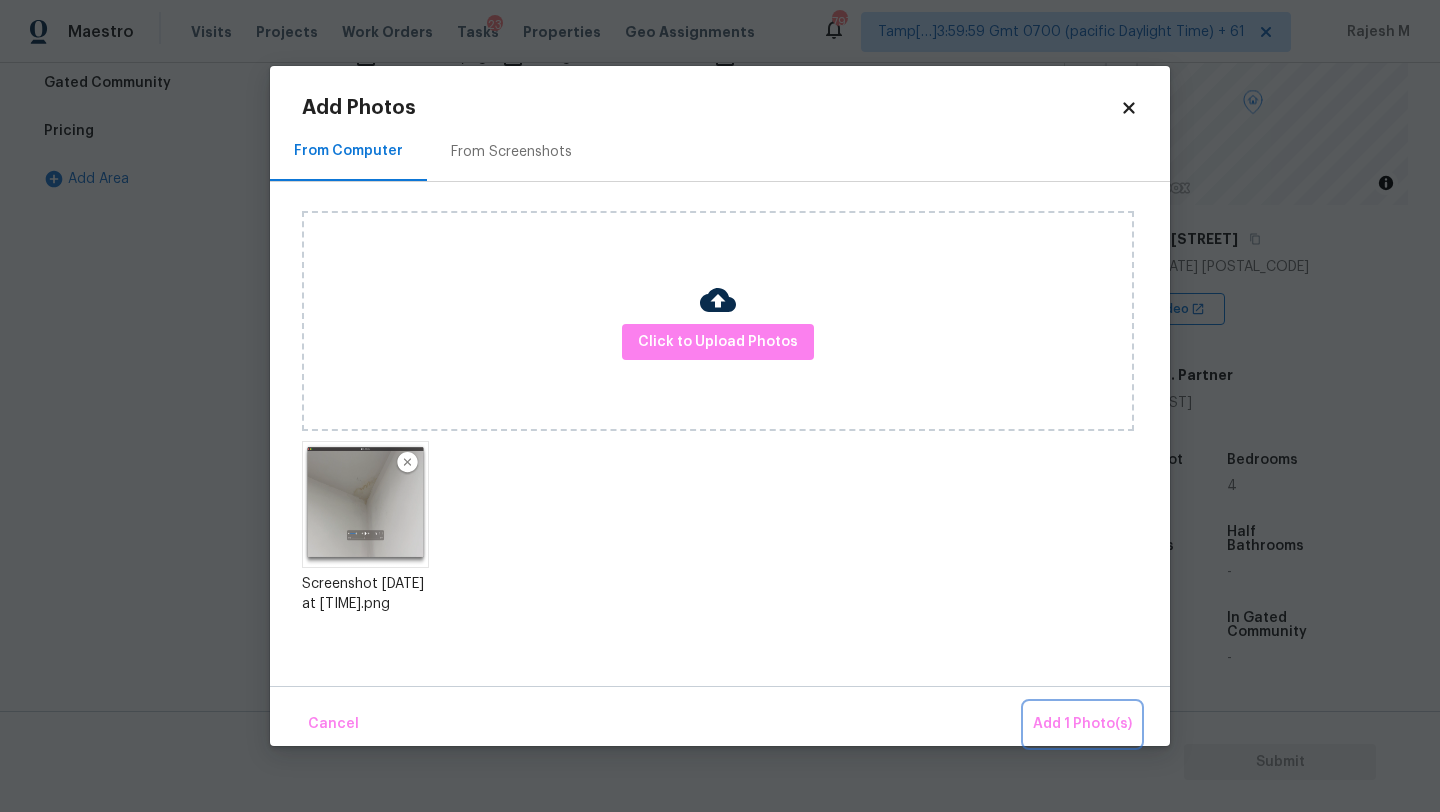 click on "Add 1 Photo(s)" at bounding box center [1082, 724] 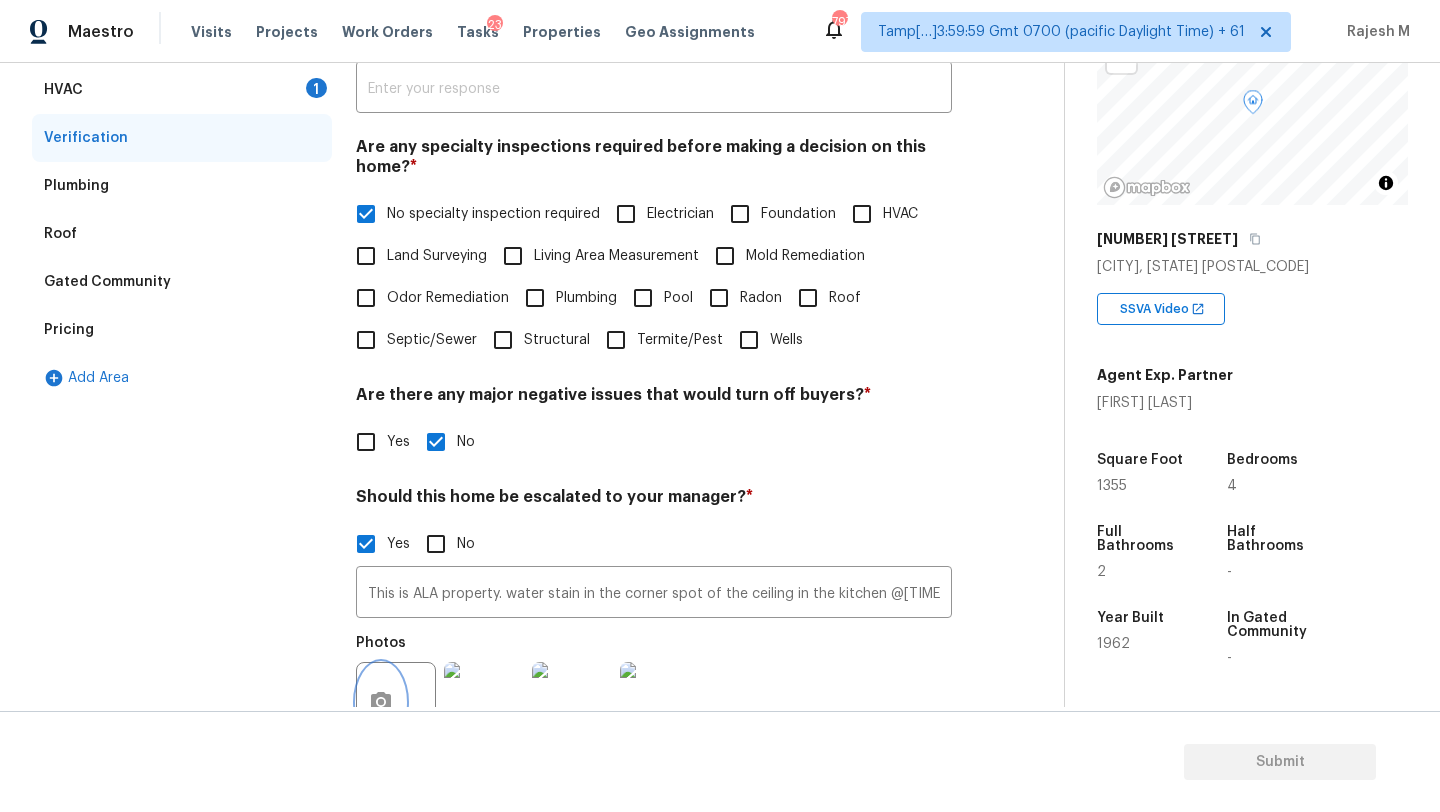 scroll, scrollTop: 0, scrollLeft: 0, axis: both 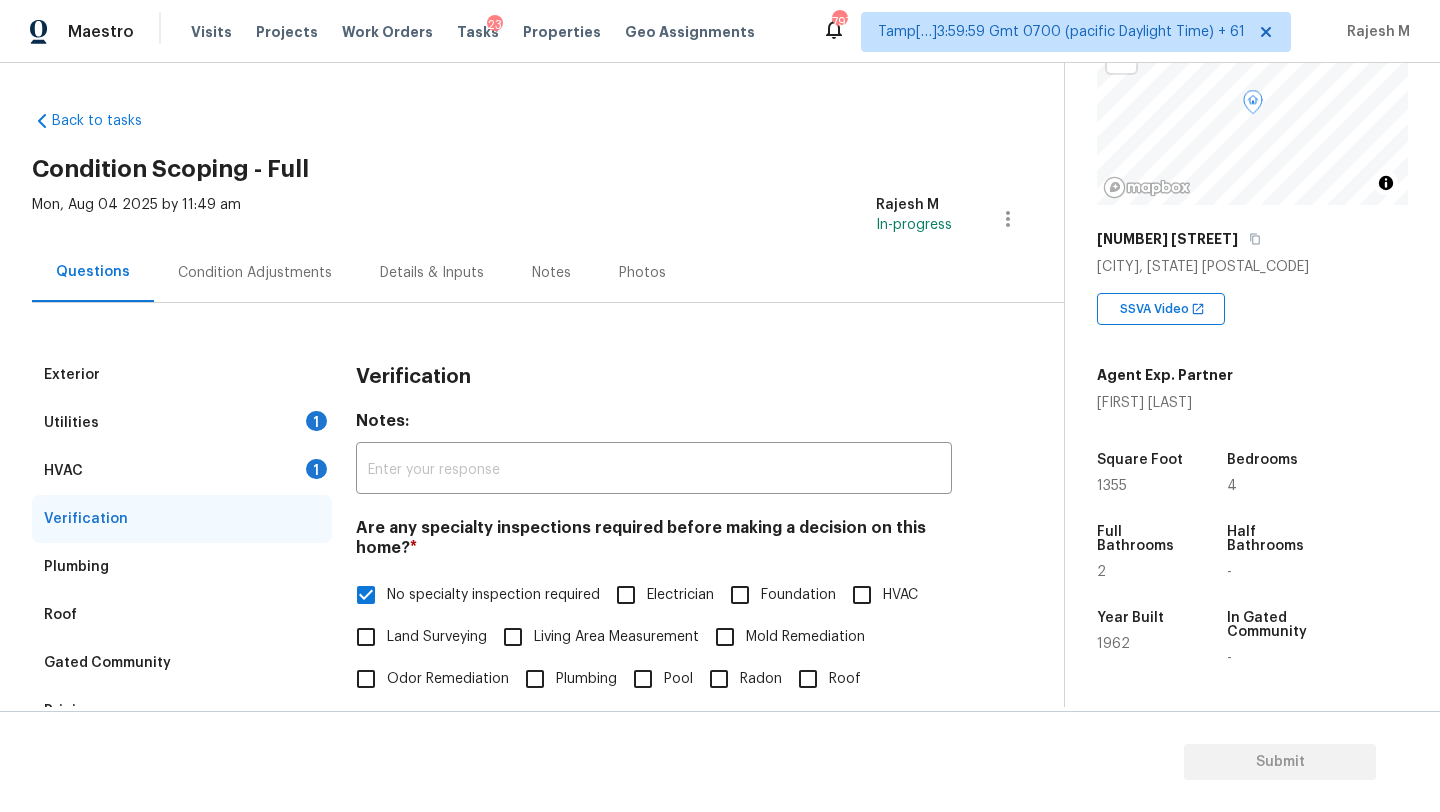 click on "Condition Adjustments" at bounding box center (255, 273) 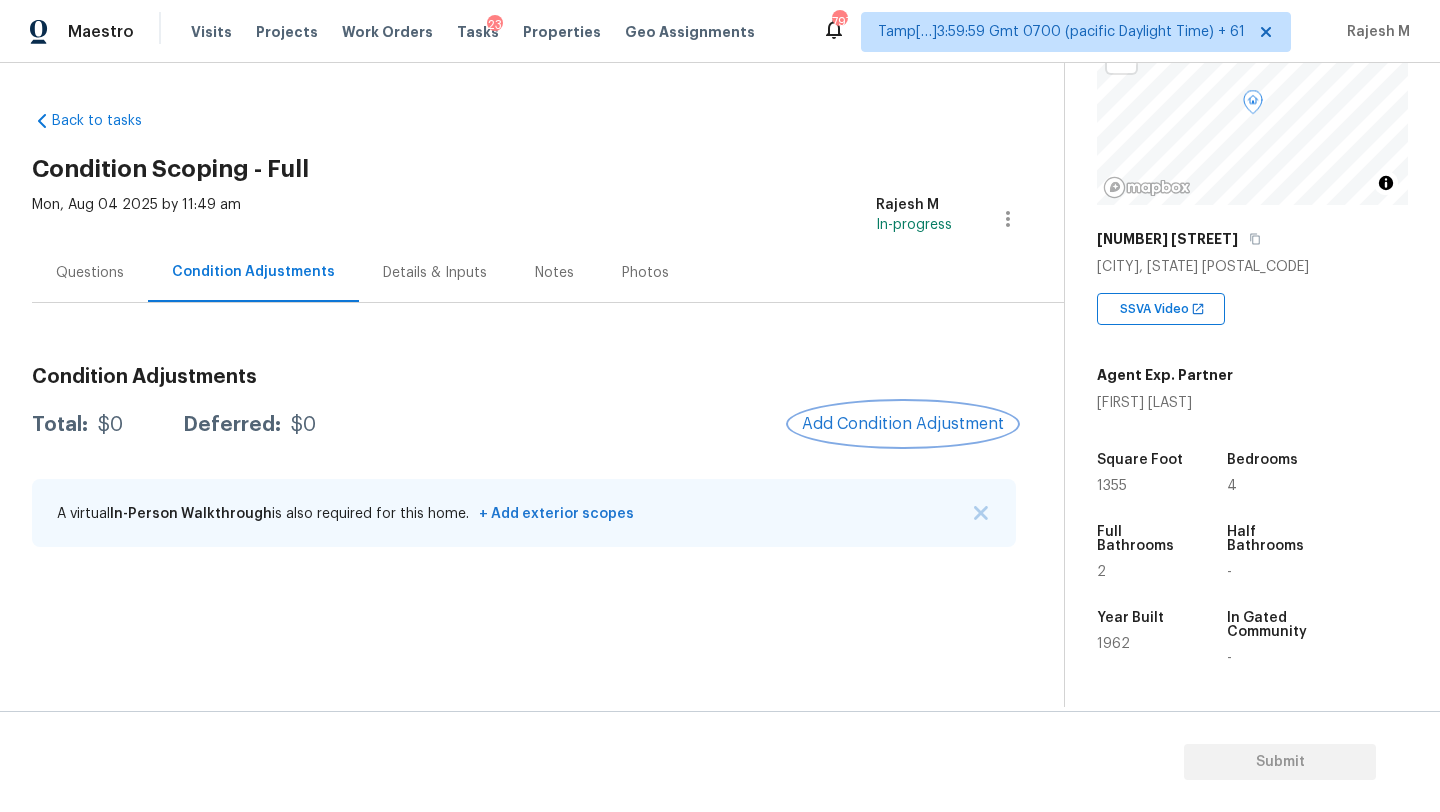 click on "Add Condition Adjustment" at bounding box center [903, 424] 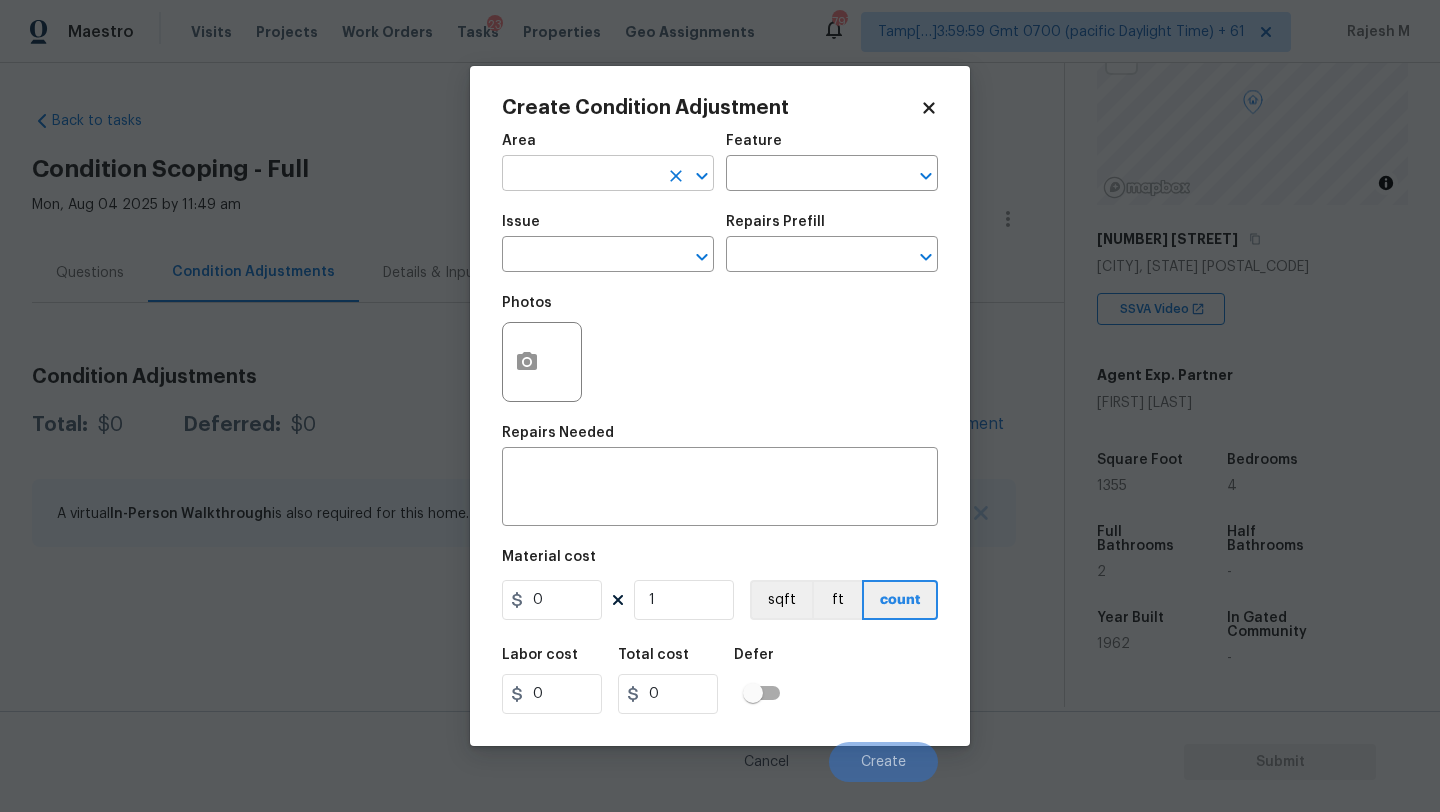 click at bounding box center (580, 175) 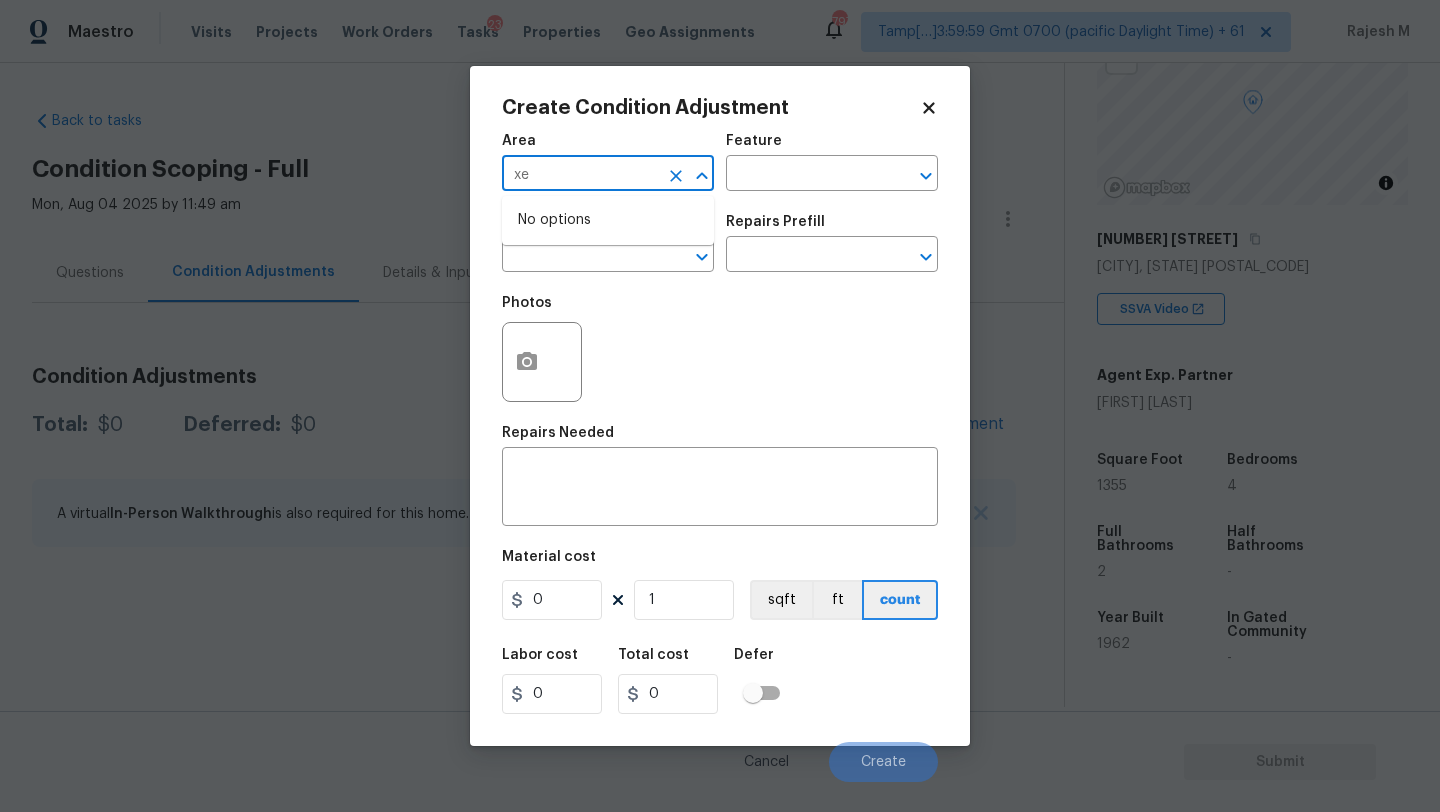 click on "xe" at bounding box center [580, 175] 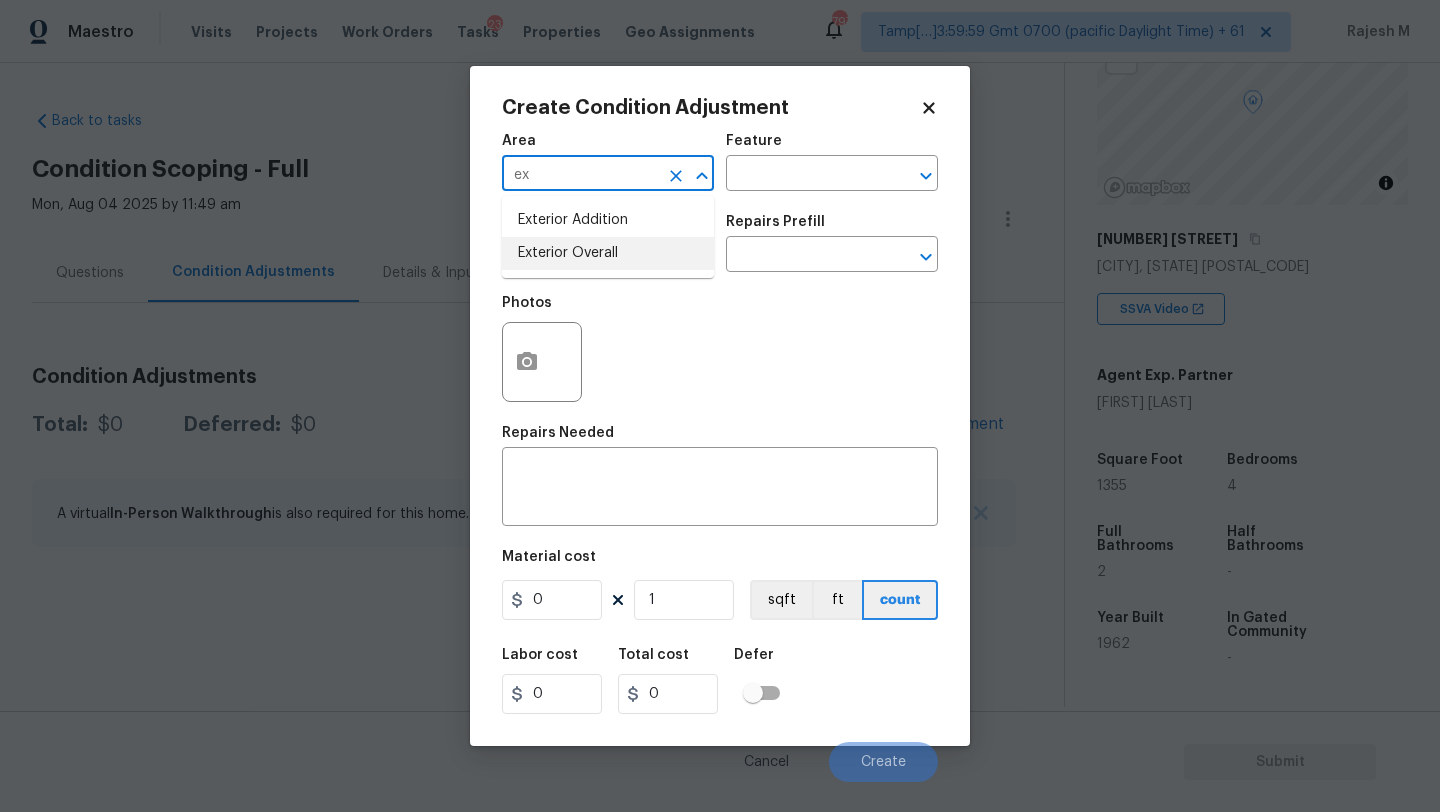 click on "Exterior Overall" at bounding box center [608, 253] 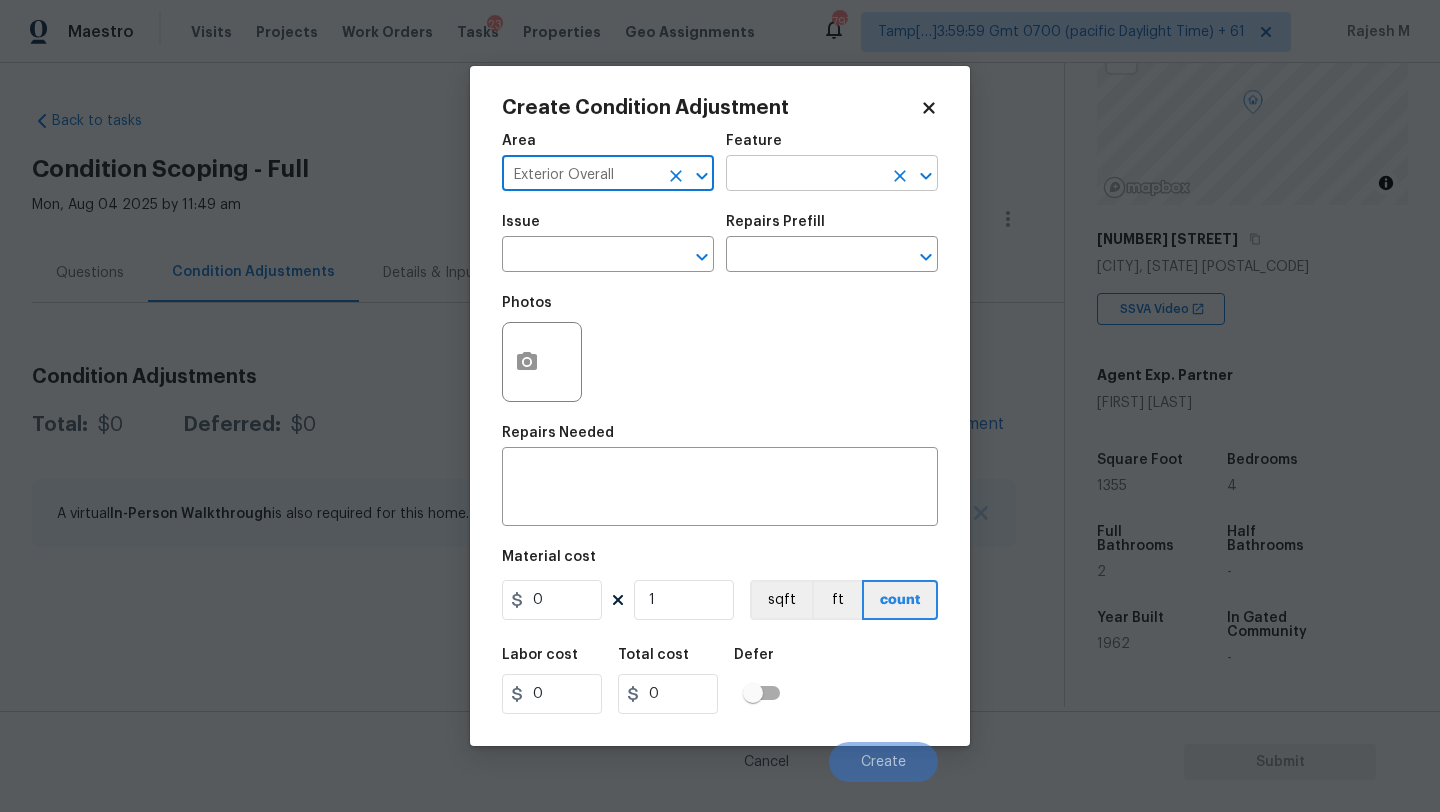 type on "Exterior Overall" 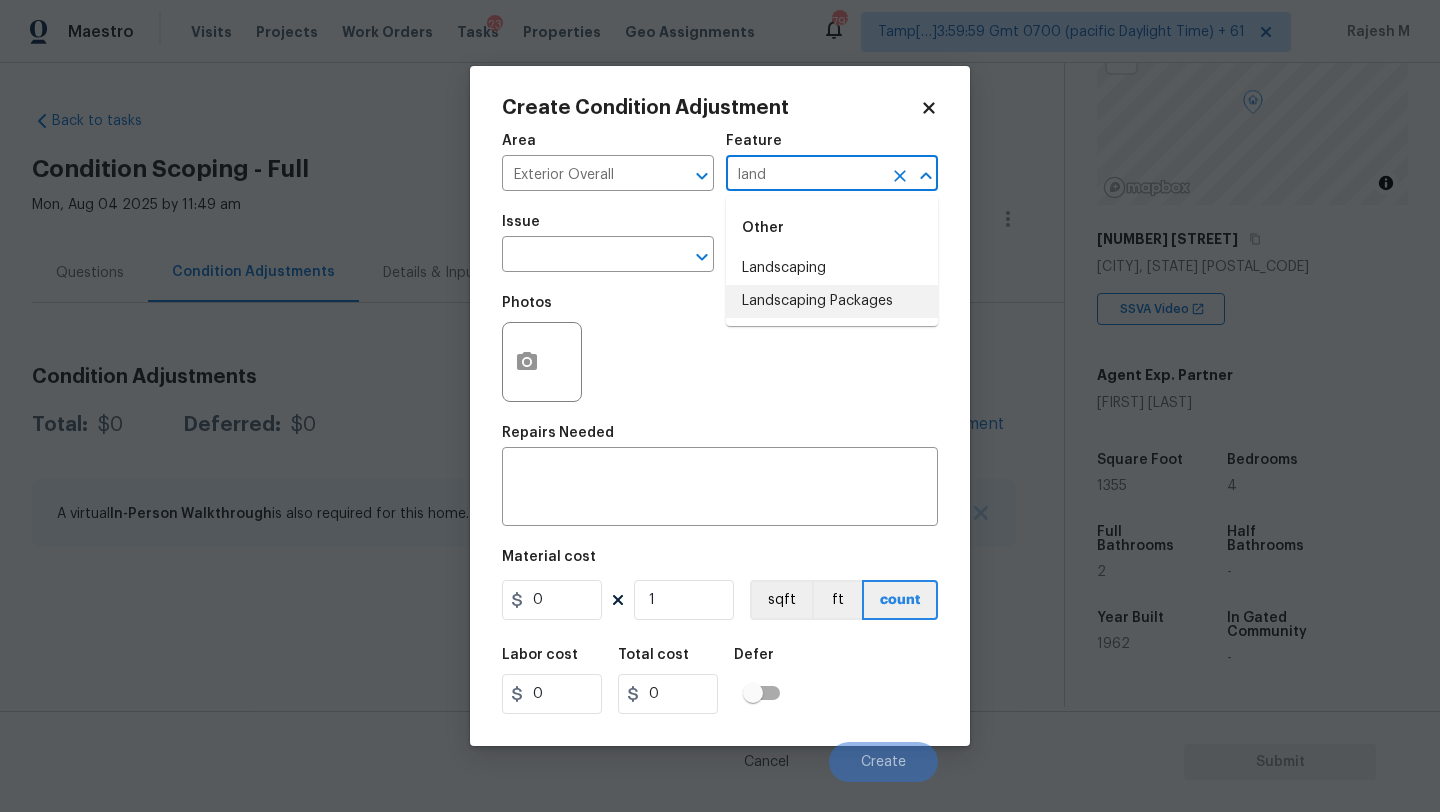 click on "Landscaping Packages" at bounding box center (832, 301) 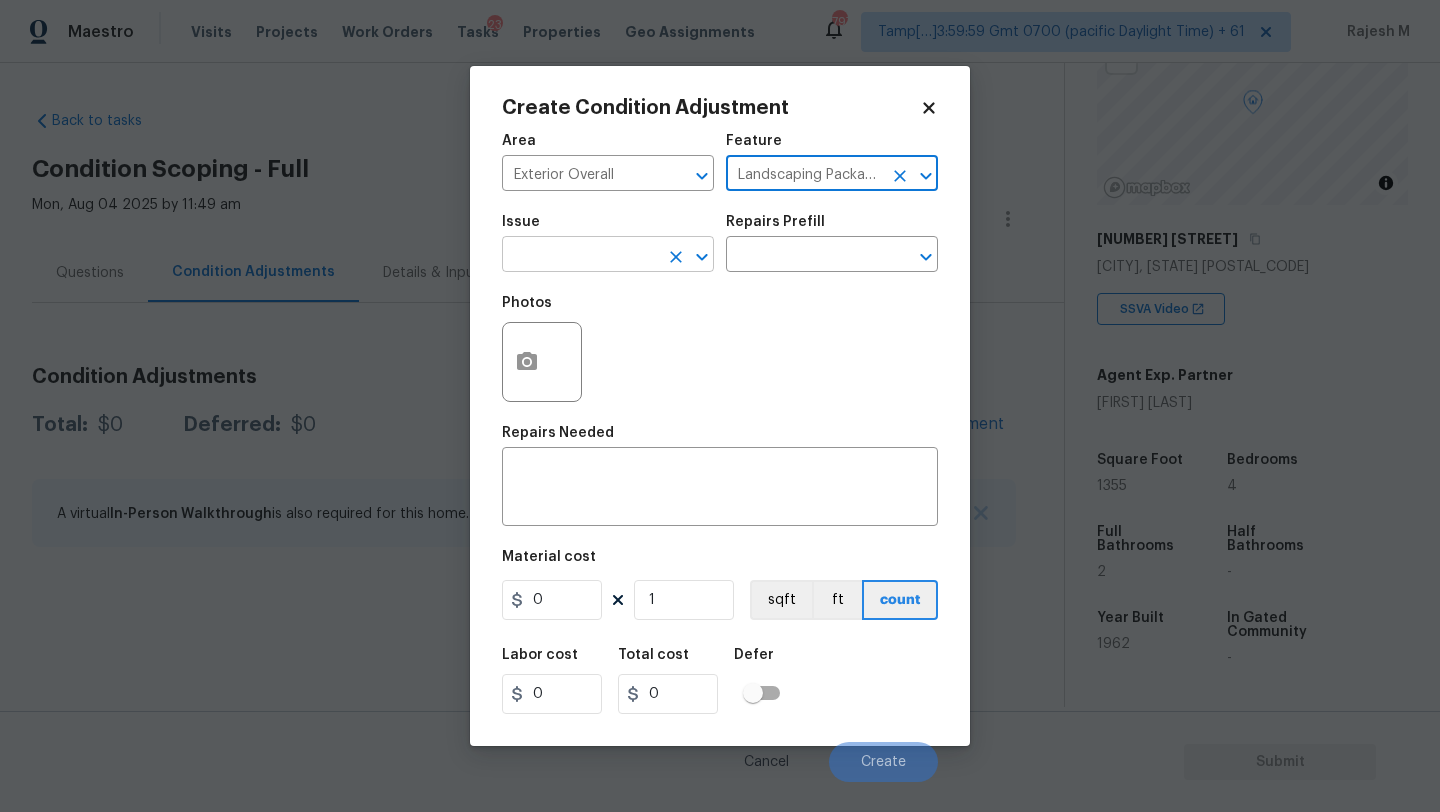 type on "Landscaping Packages" 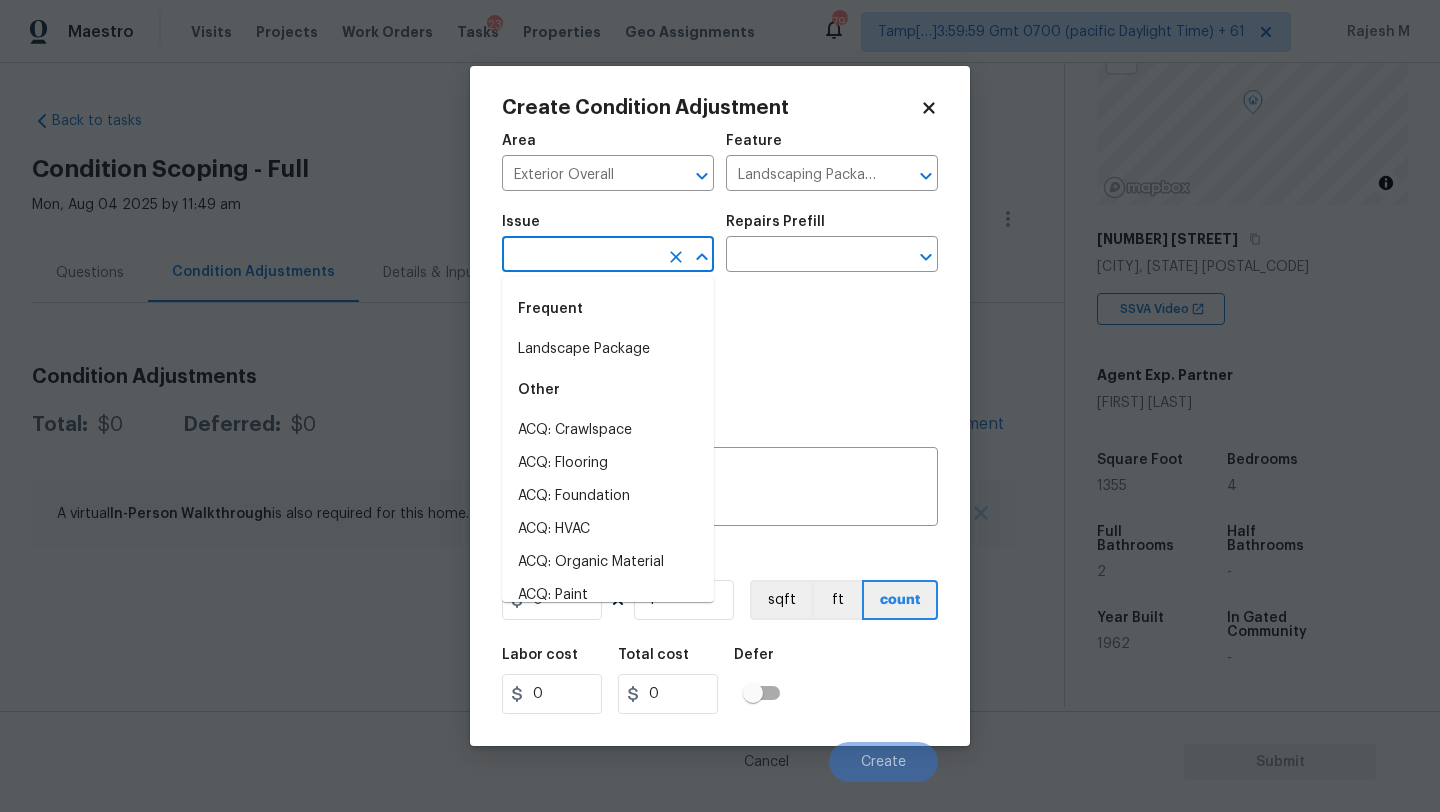 click at bounding box center (580, 256) 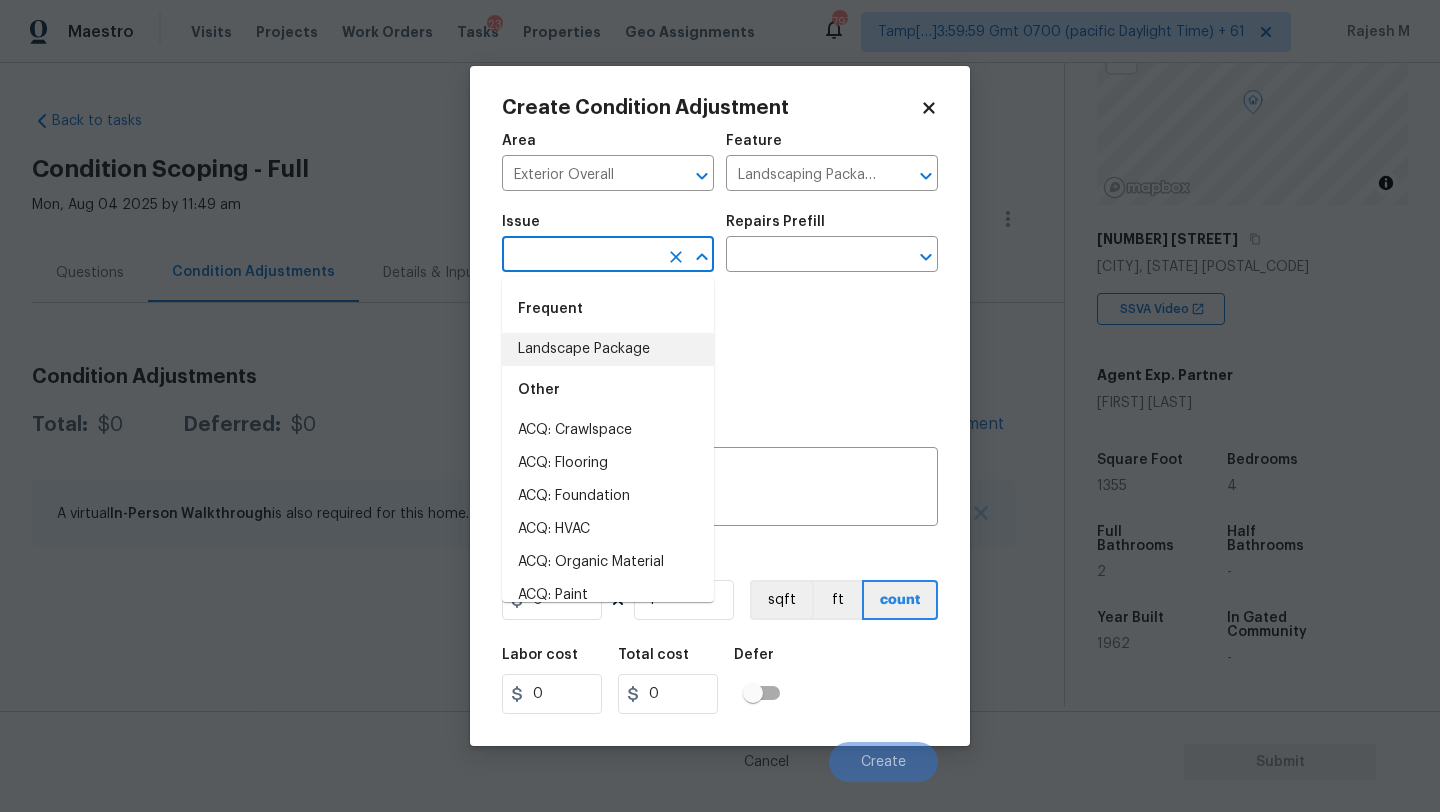click on "Landscape Package" at bounding box center [608, 349] 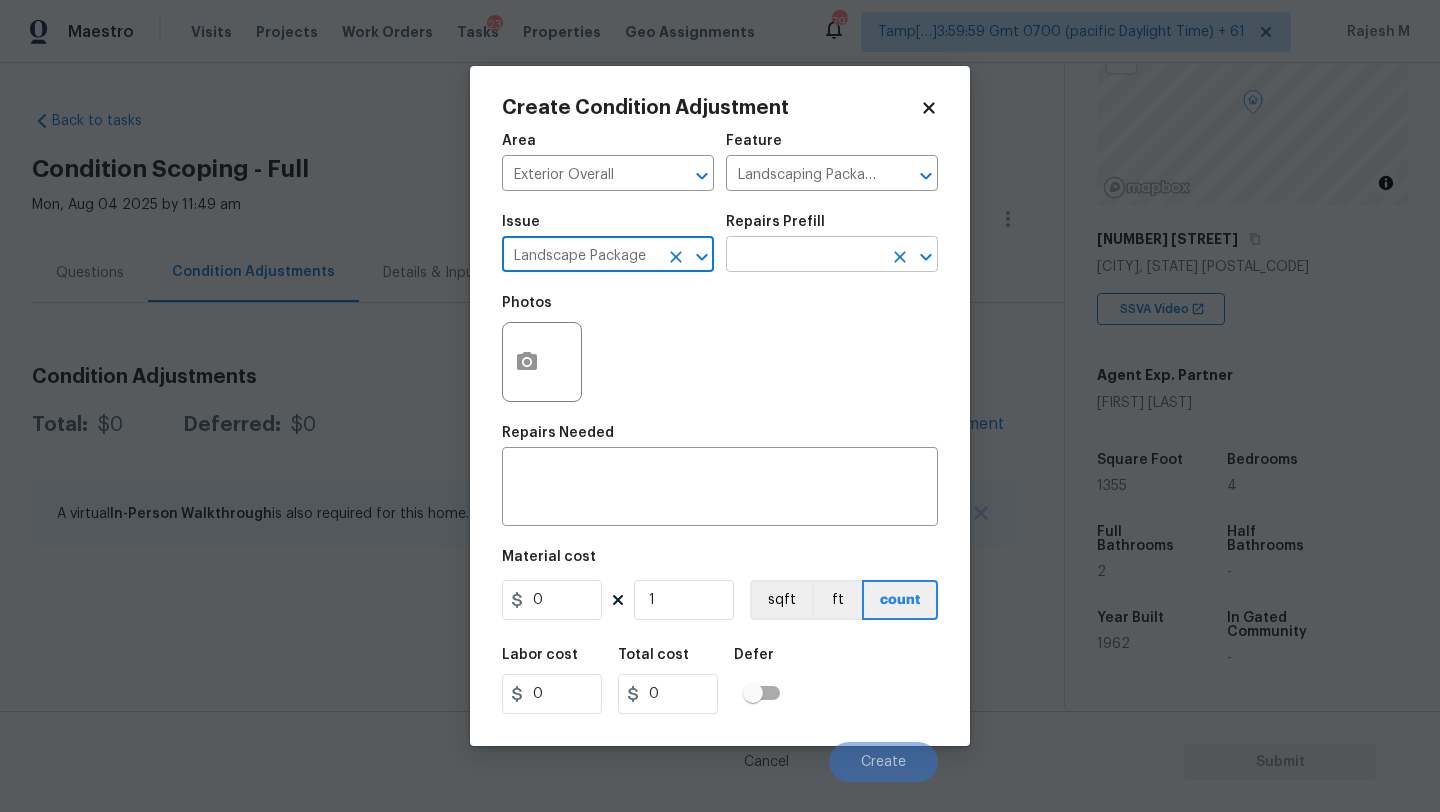 click at bounding box center (804, 256) 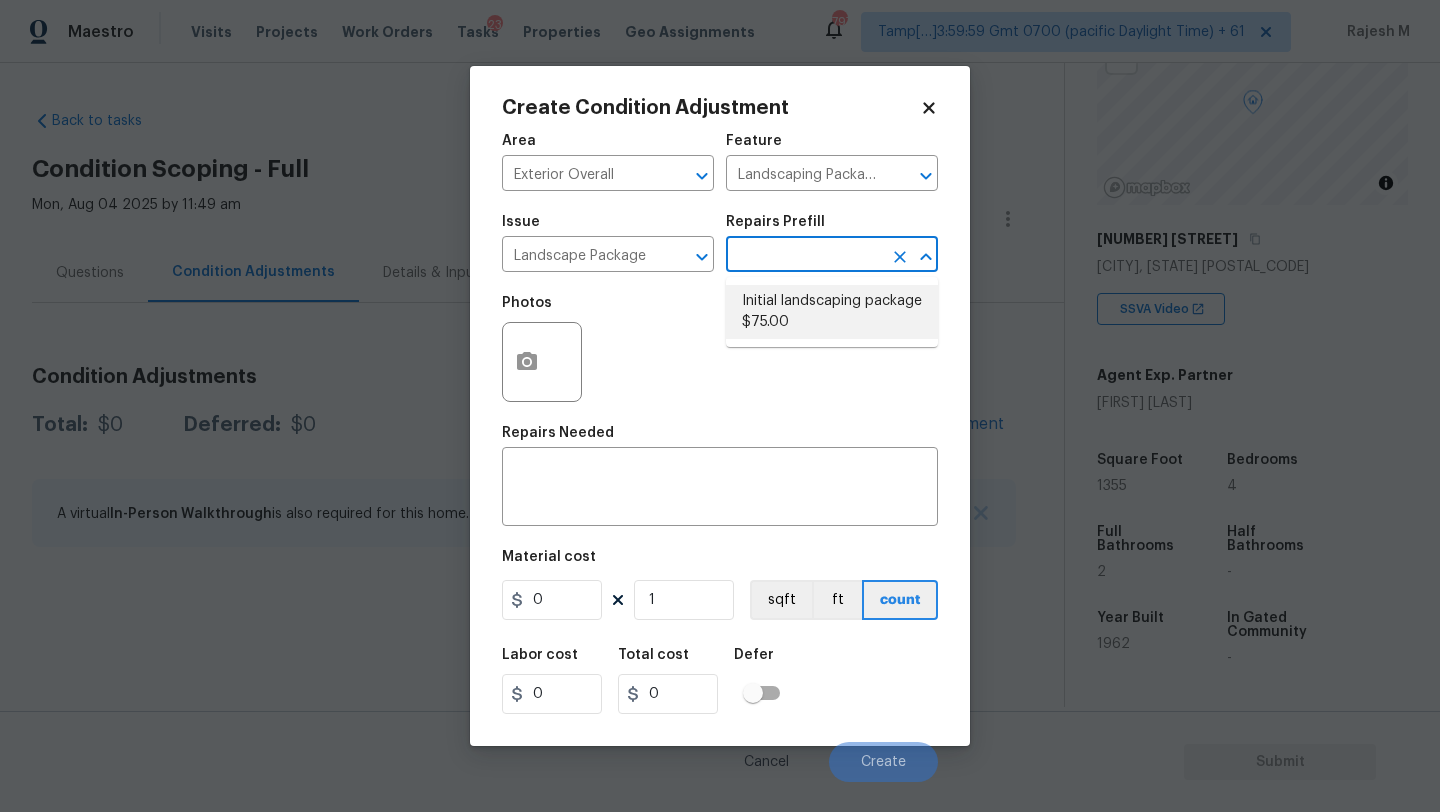 click on "Initial landscaping package $75.00" at bounding box center [832, 312] 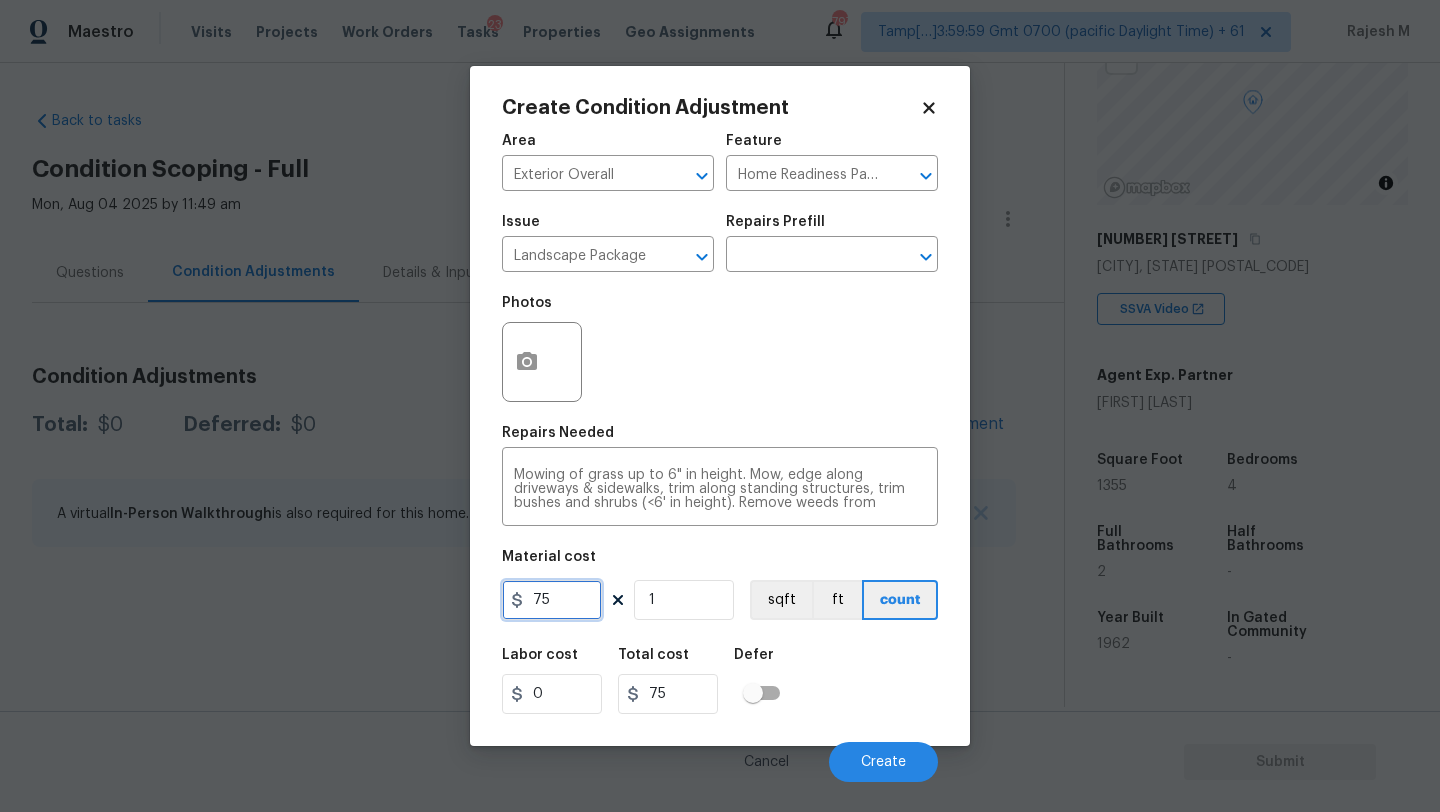 click on "75" at bounding box center (552, 600) 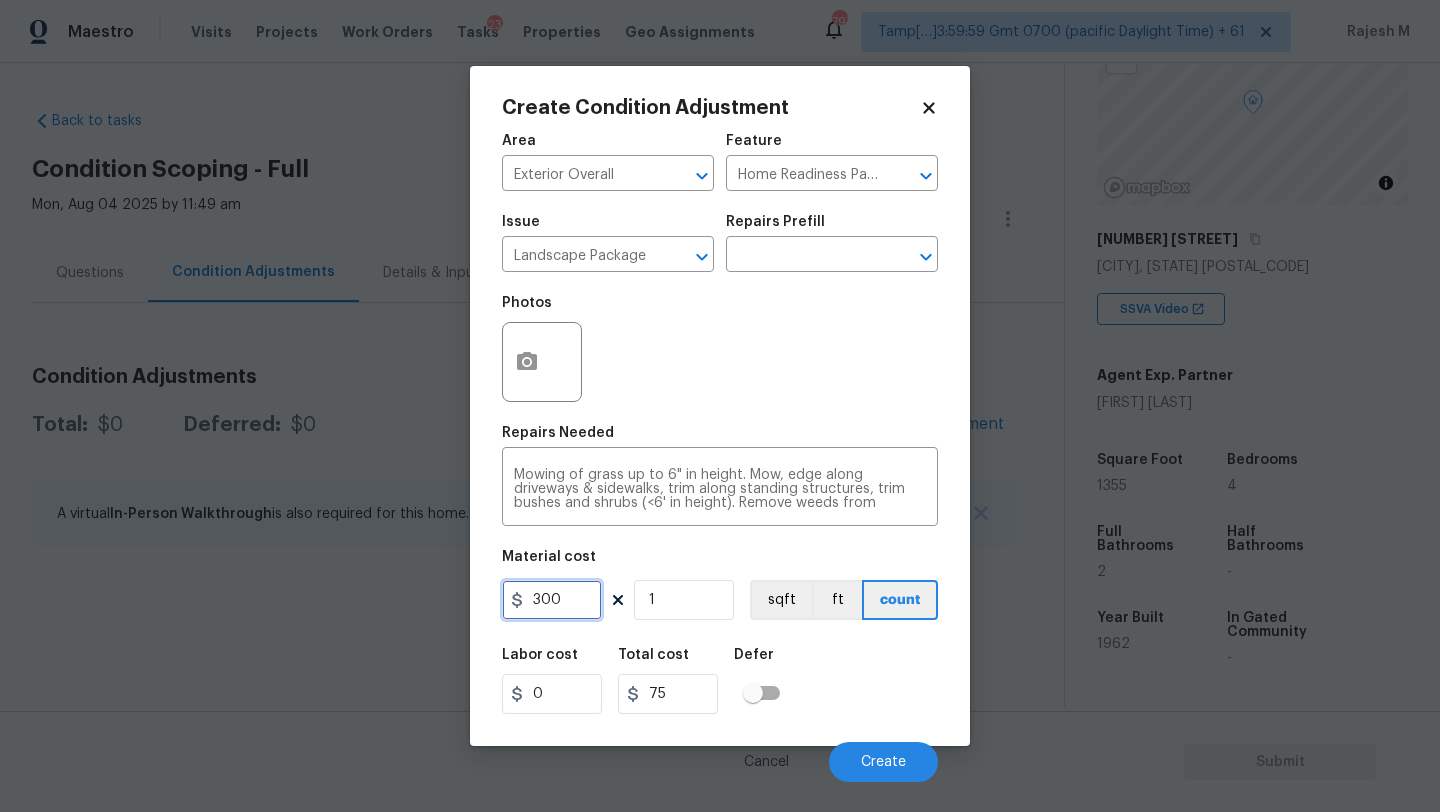 type on "300" 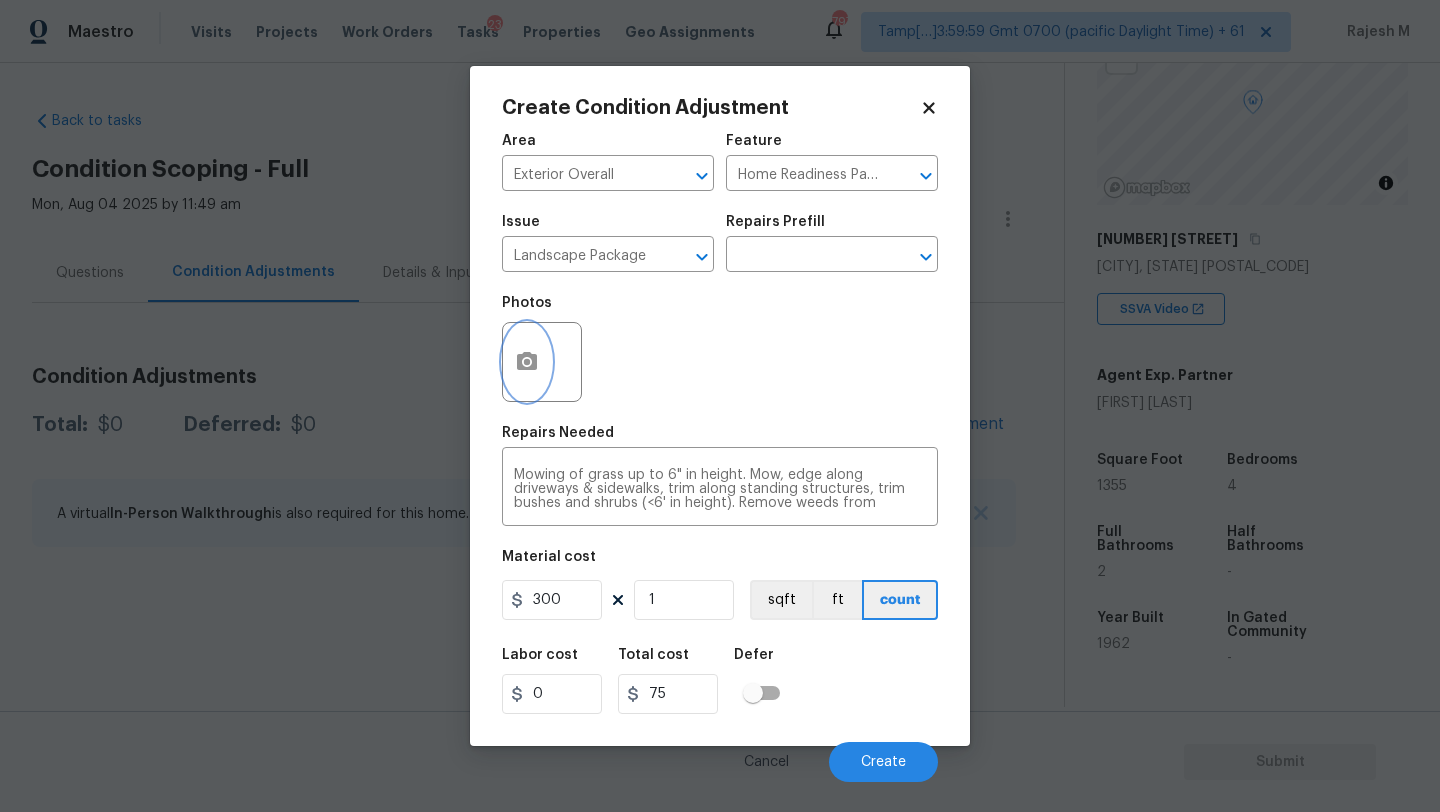 type on "300" 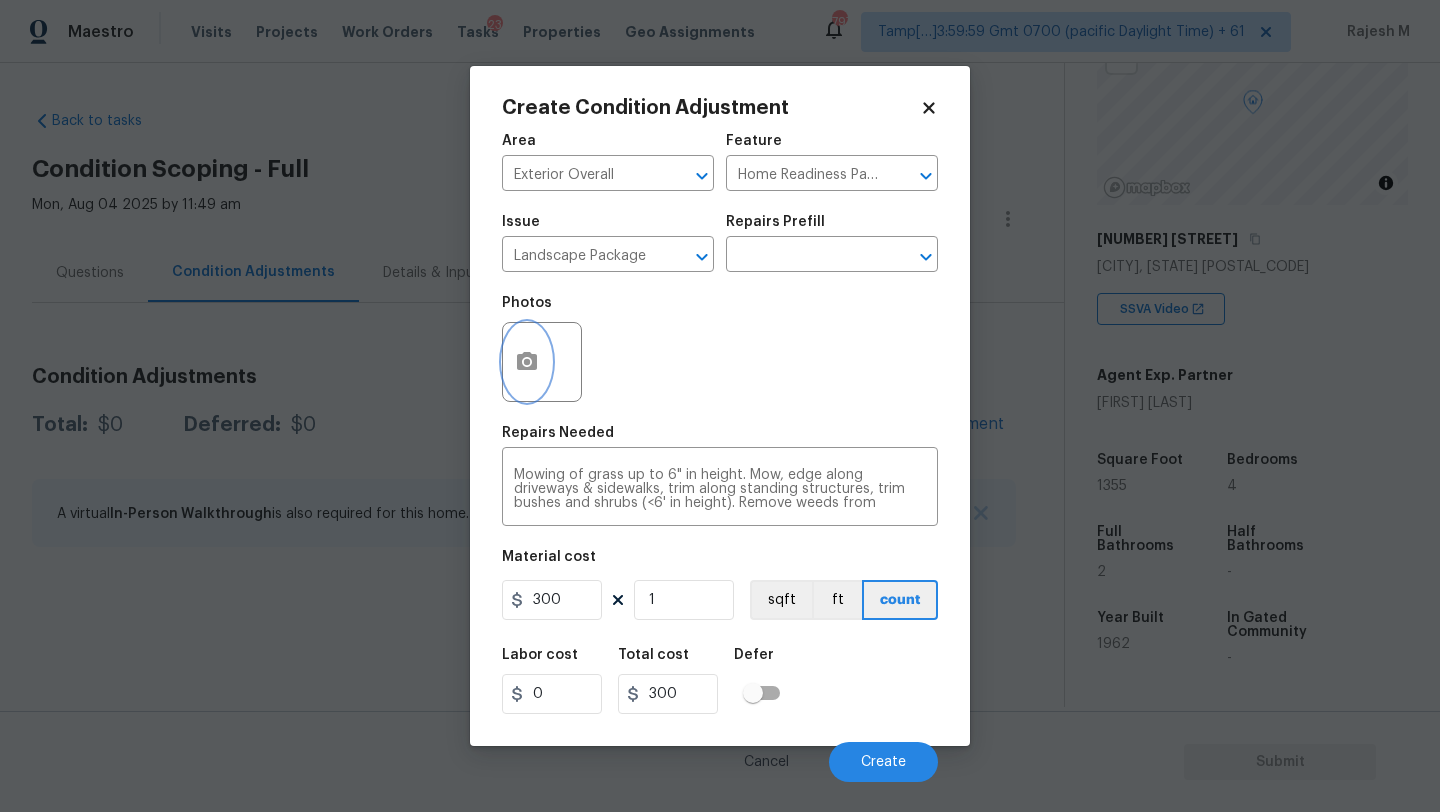 click 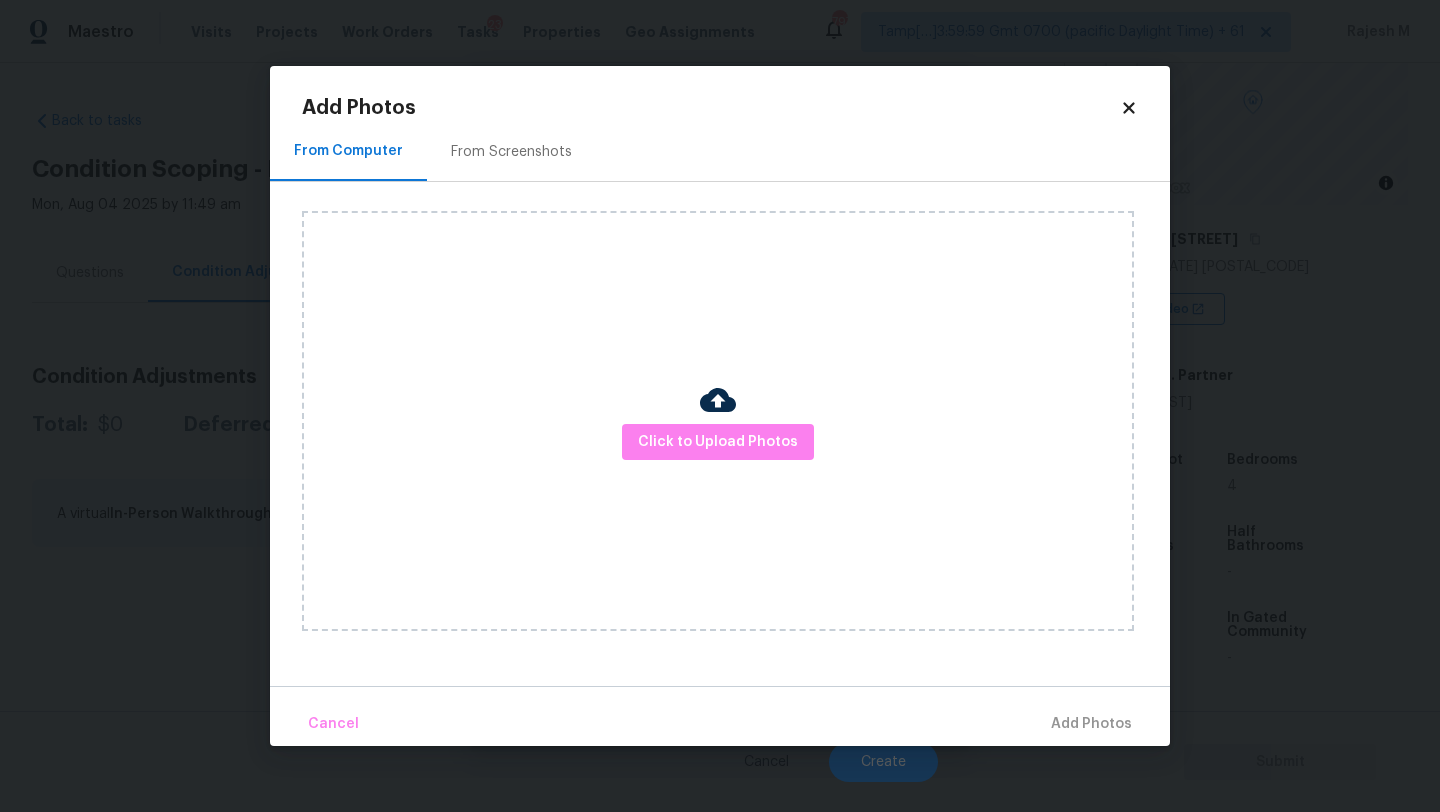 click on "Click to Upload Photos" at bounding box center (718, 421) 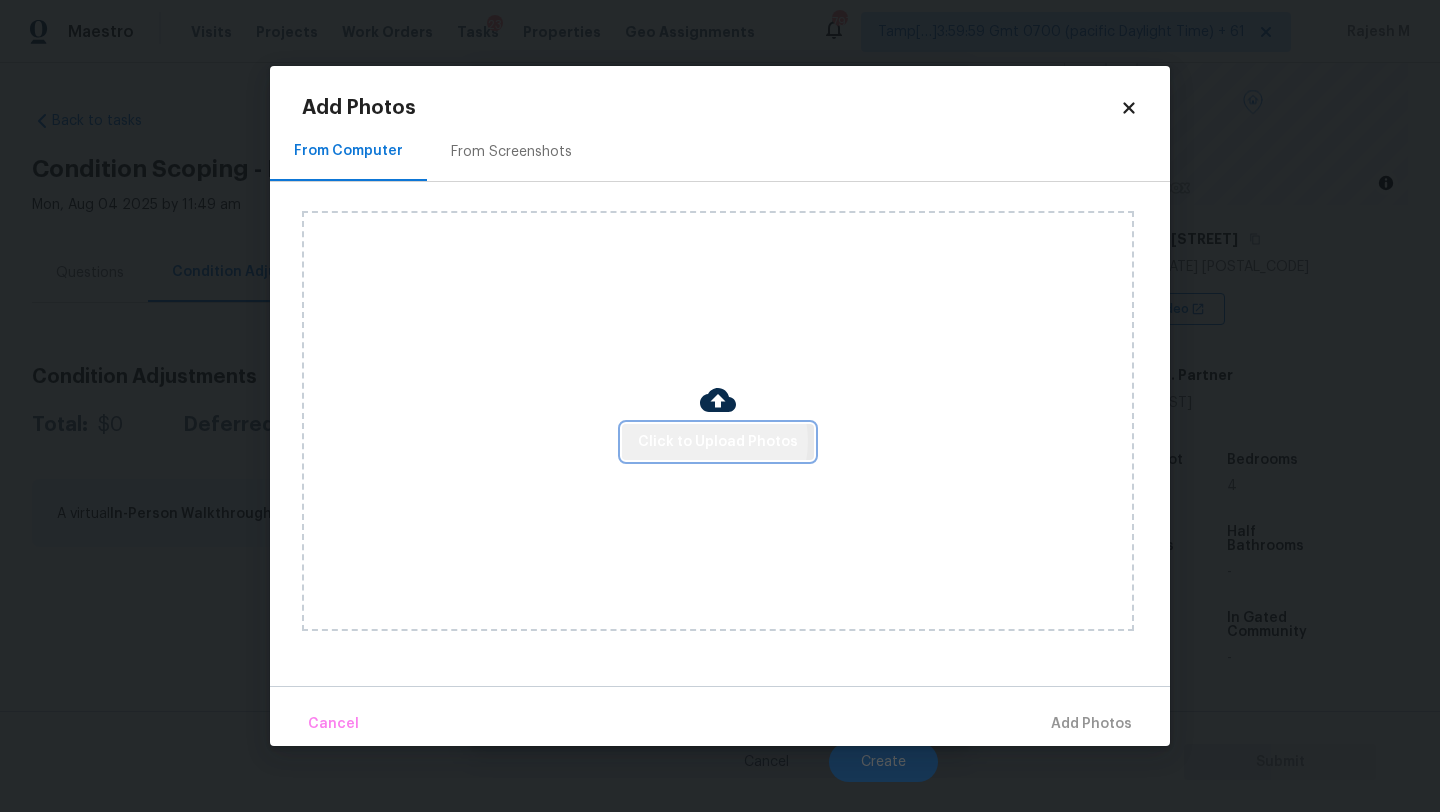 click on "Click to Upload Photos" at bounding box center (718, 442) 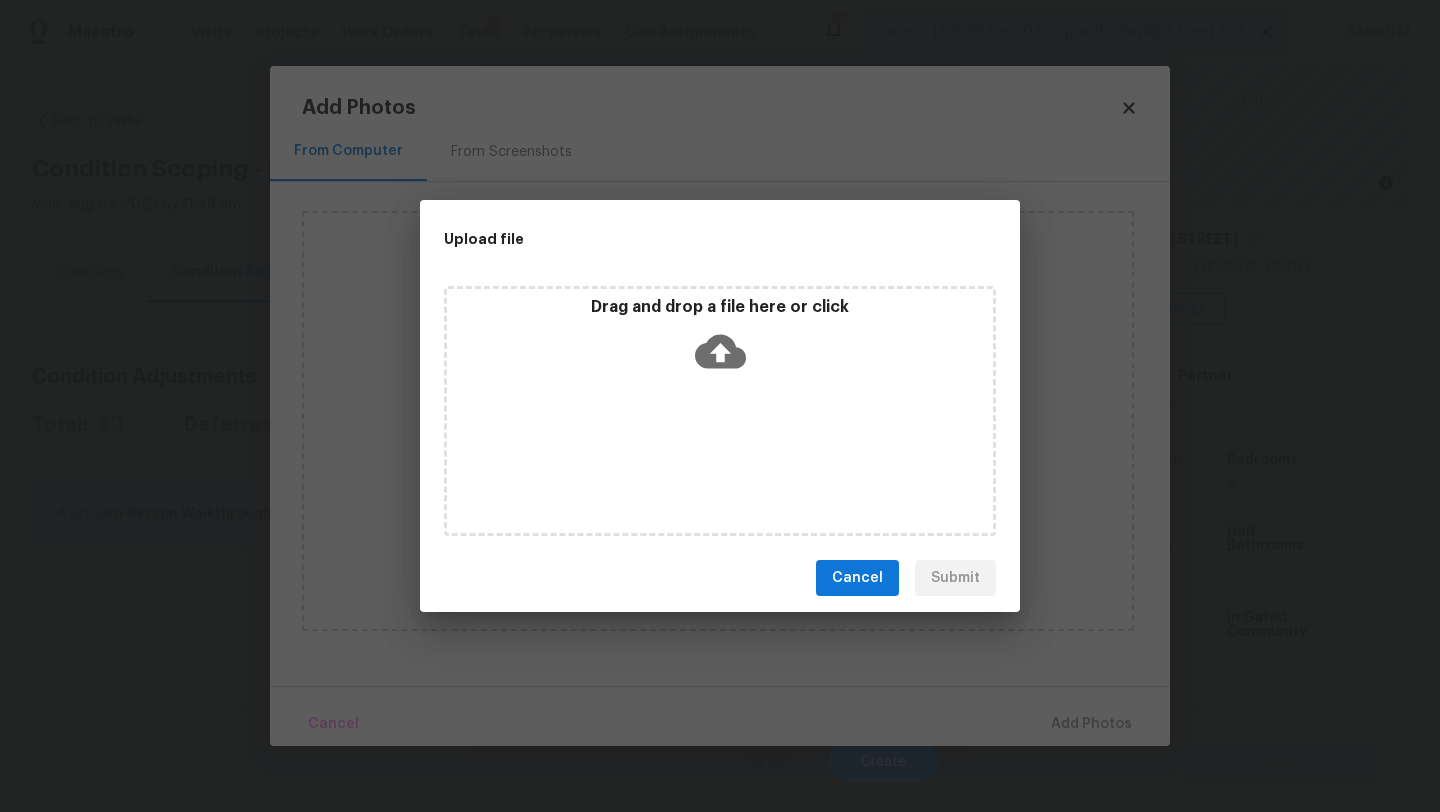 click 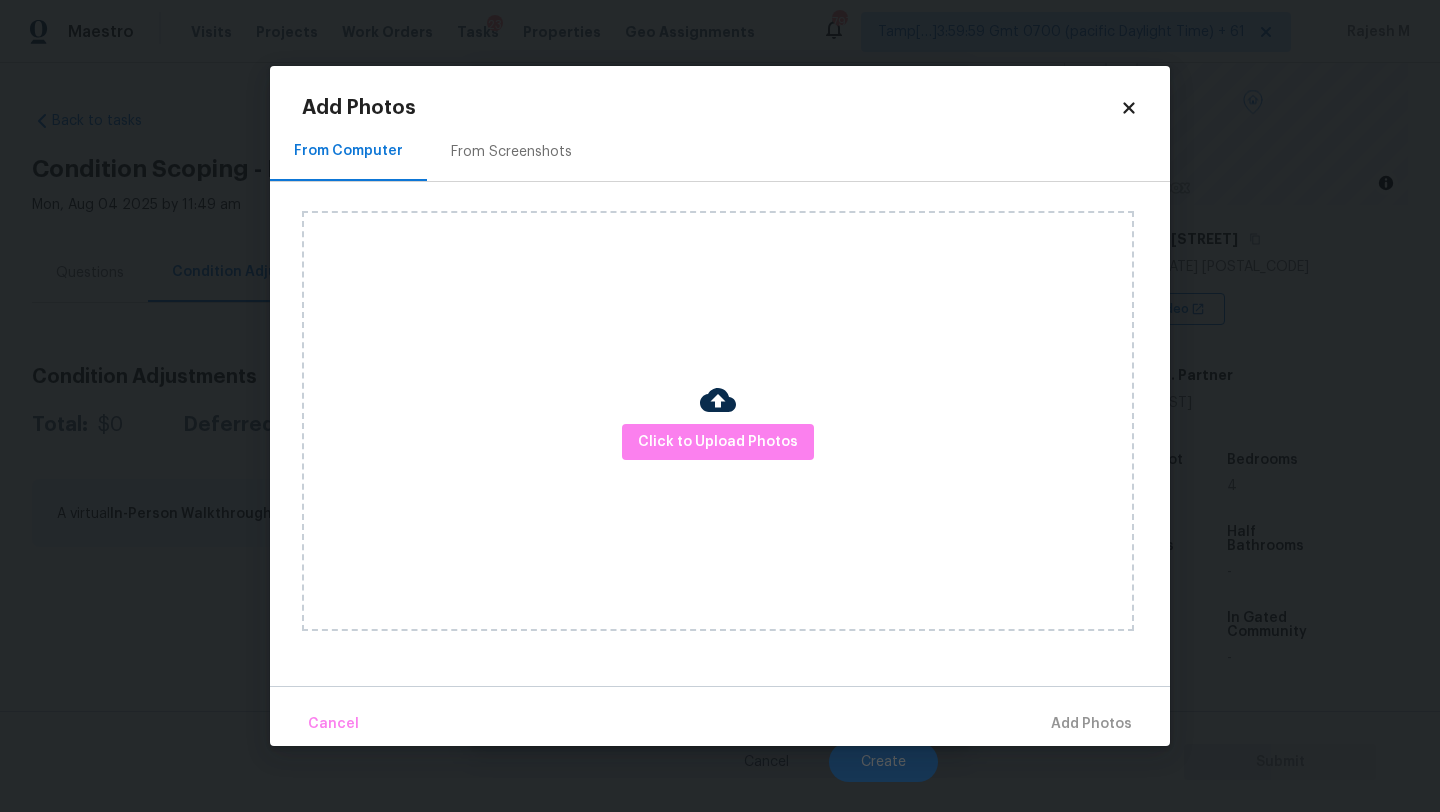 click on "Add Photos From Computer From Screenshots Click to Upload Photos Cancel Add Photos" at bounding box center [720, 422] 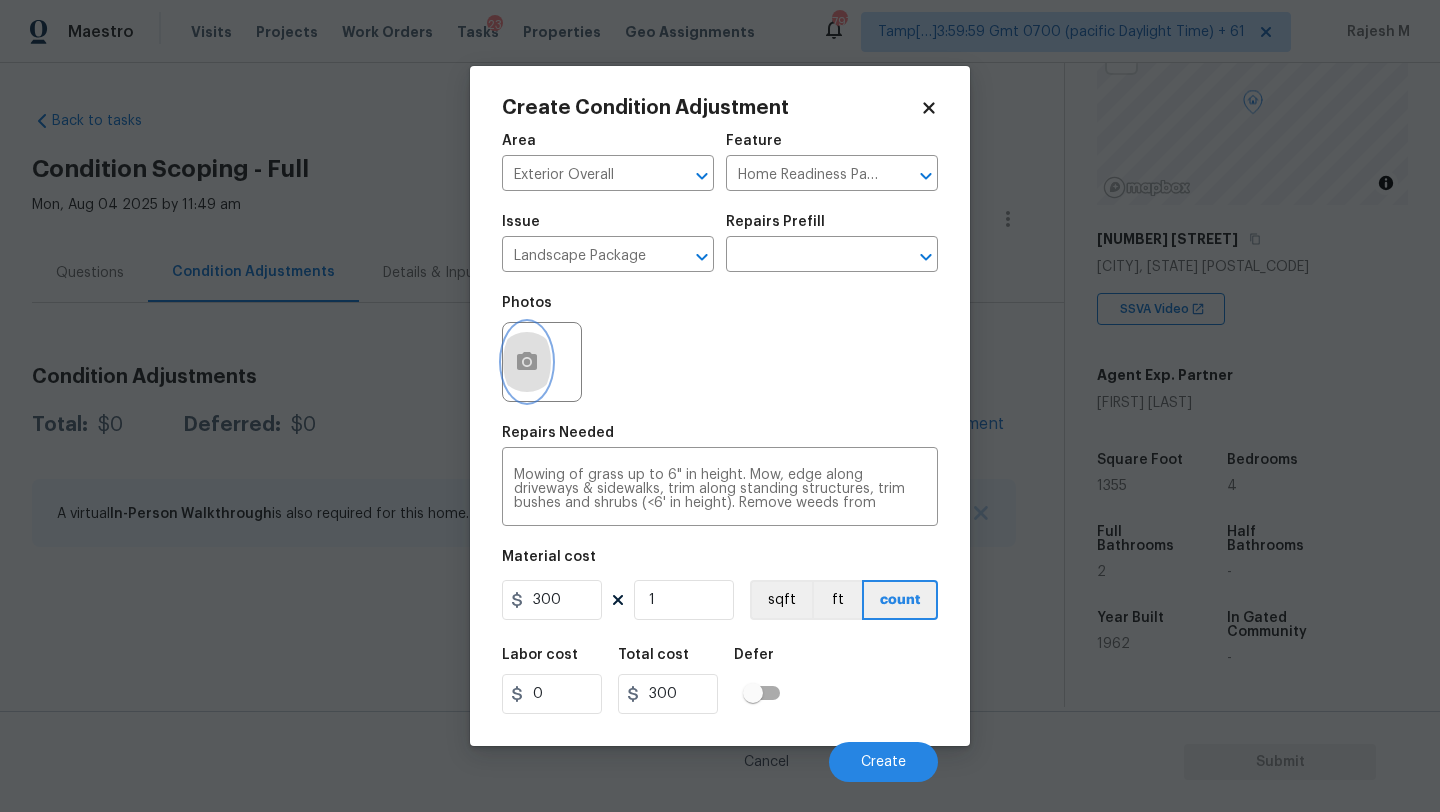click 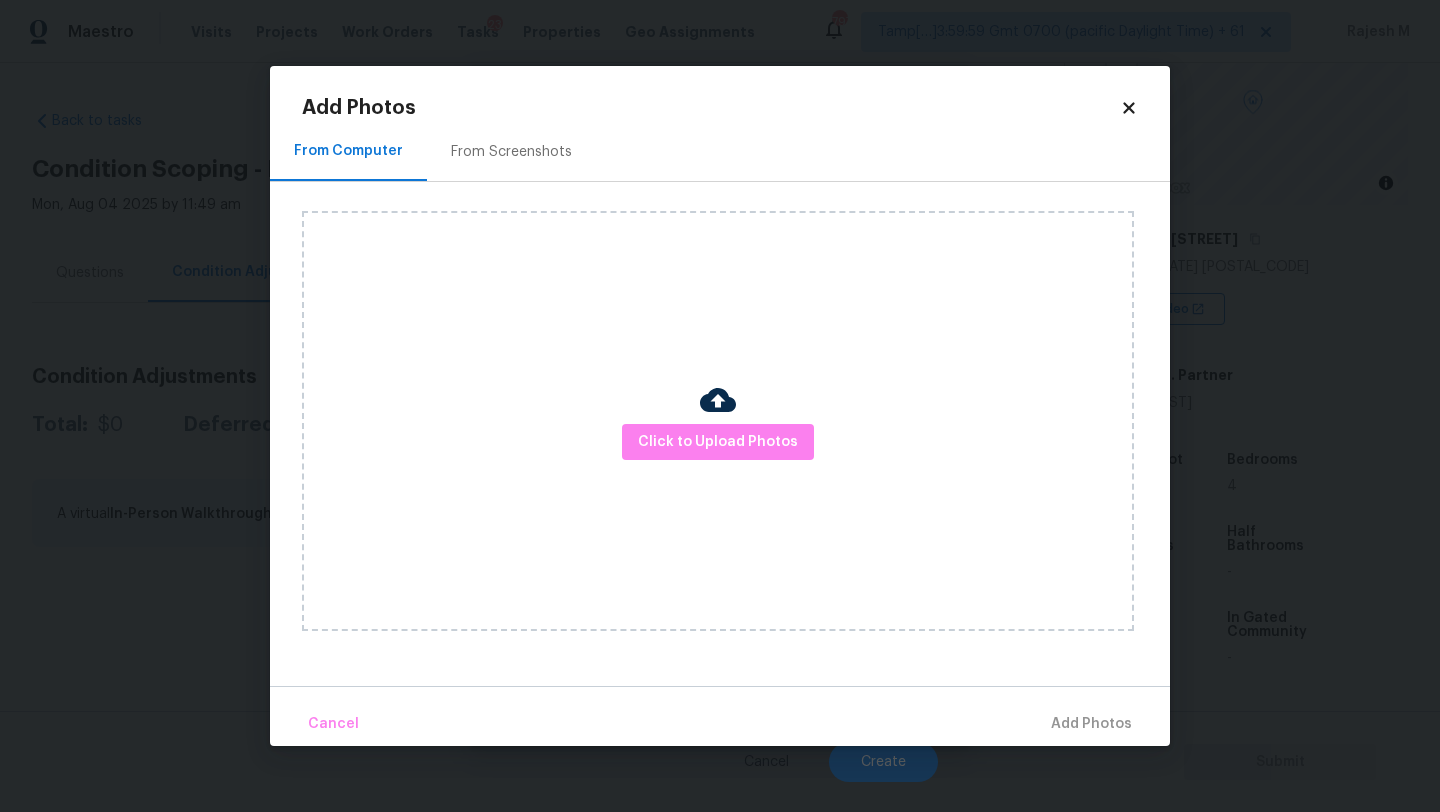 click on "From Screenshots" at bounding box center [511, 152] 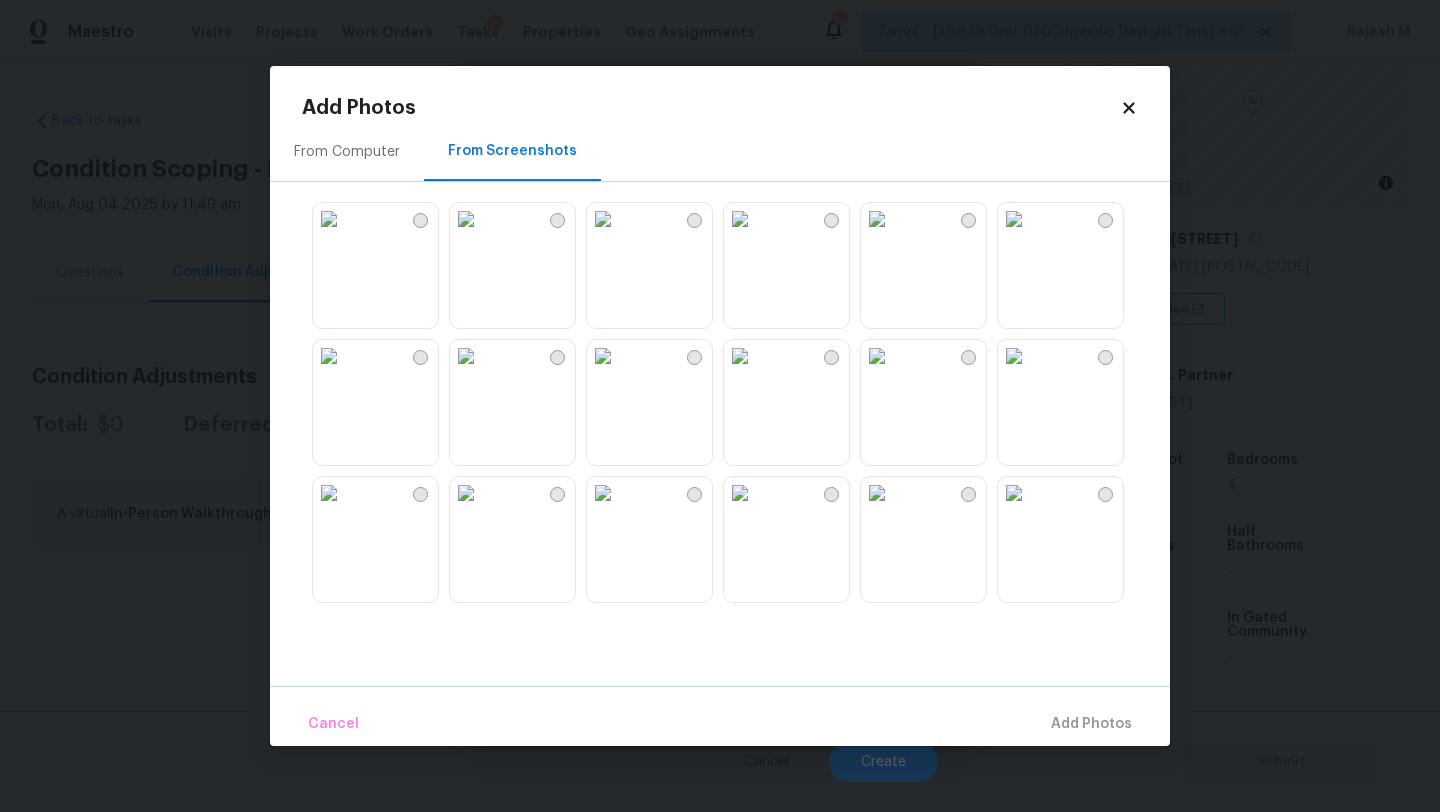 click at bounding box center (877, 219) 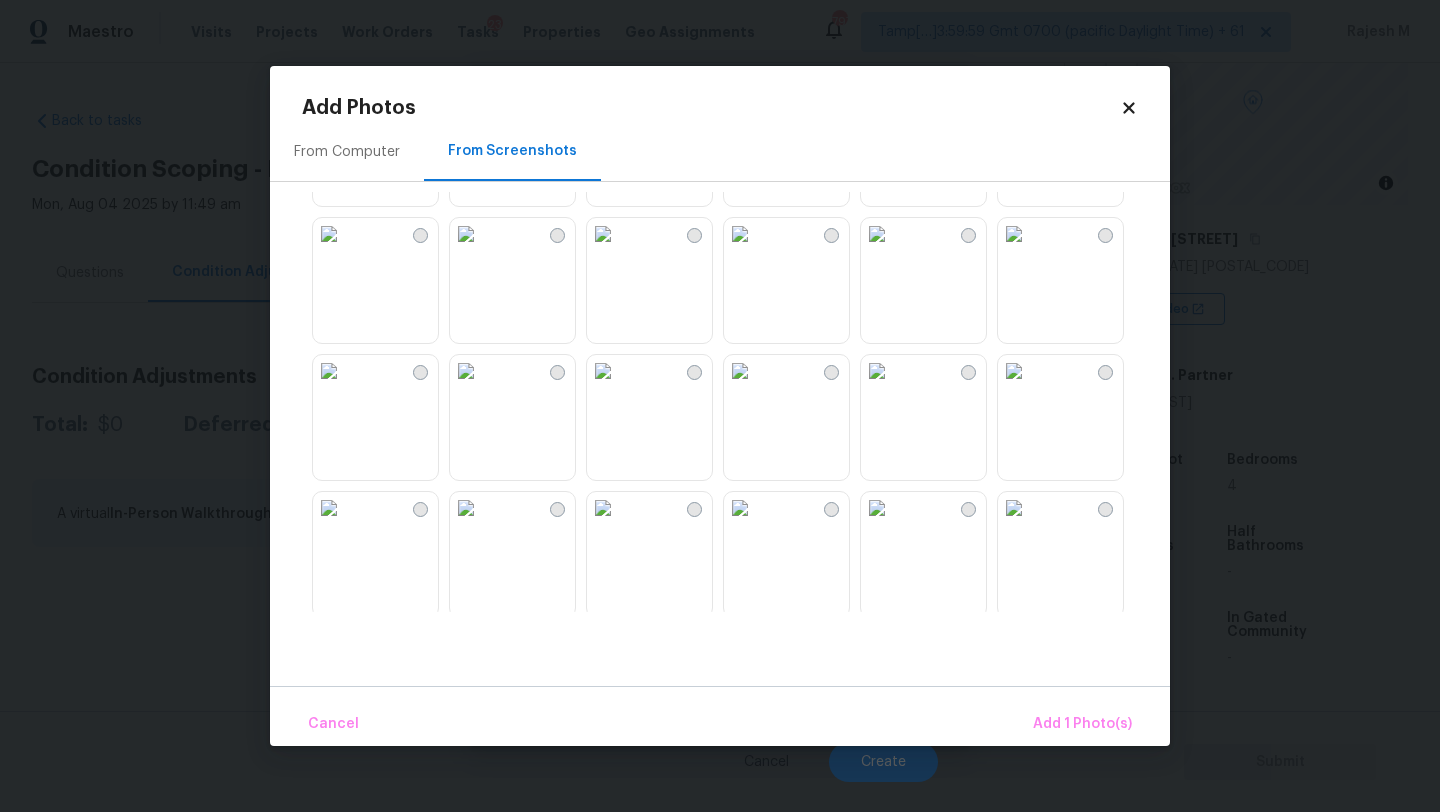 scroll, scrollTop: 623, scrollLeft: 0, axis: vertical 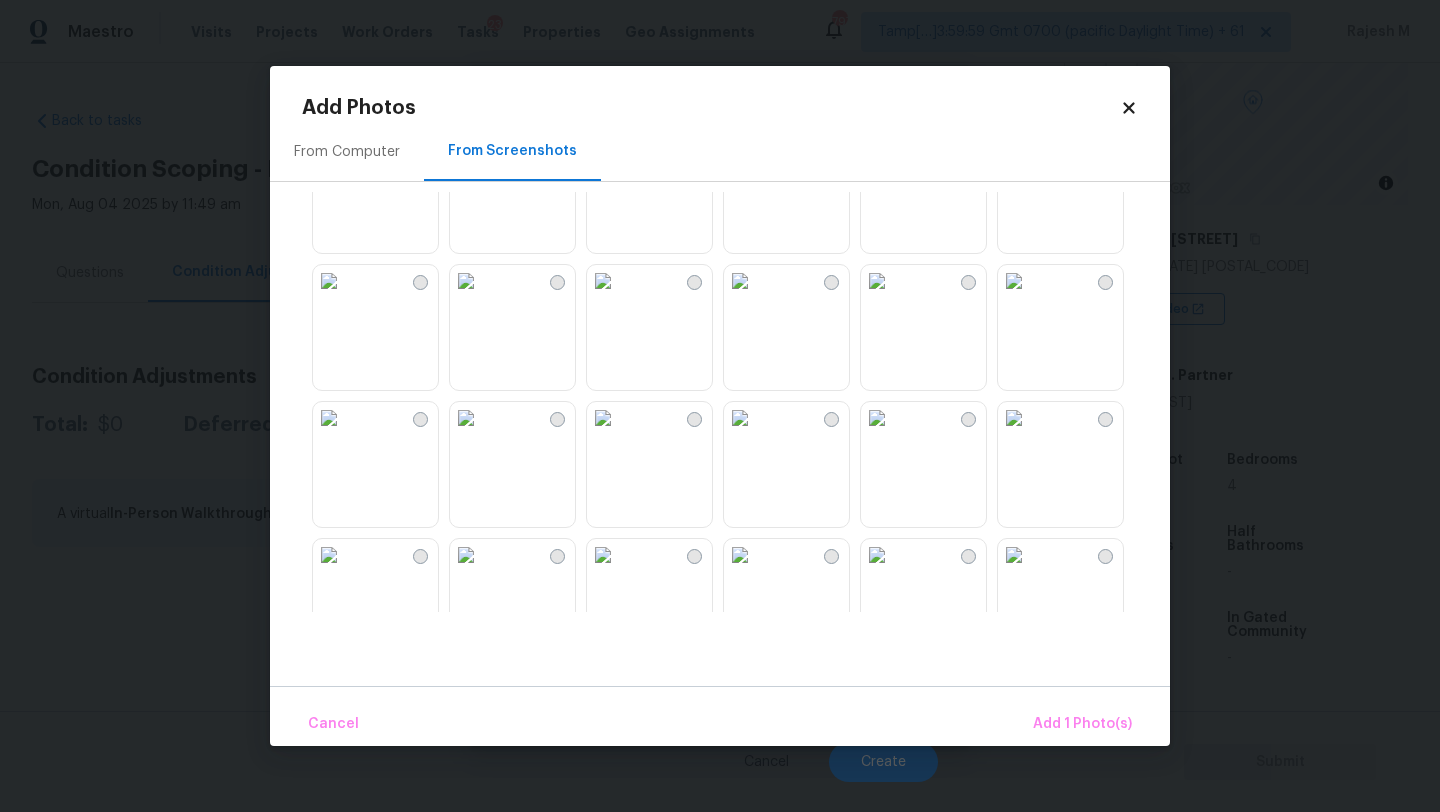 click at bounding box center (603, 144) 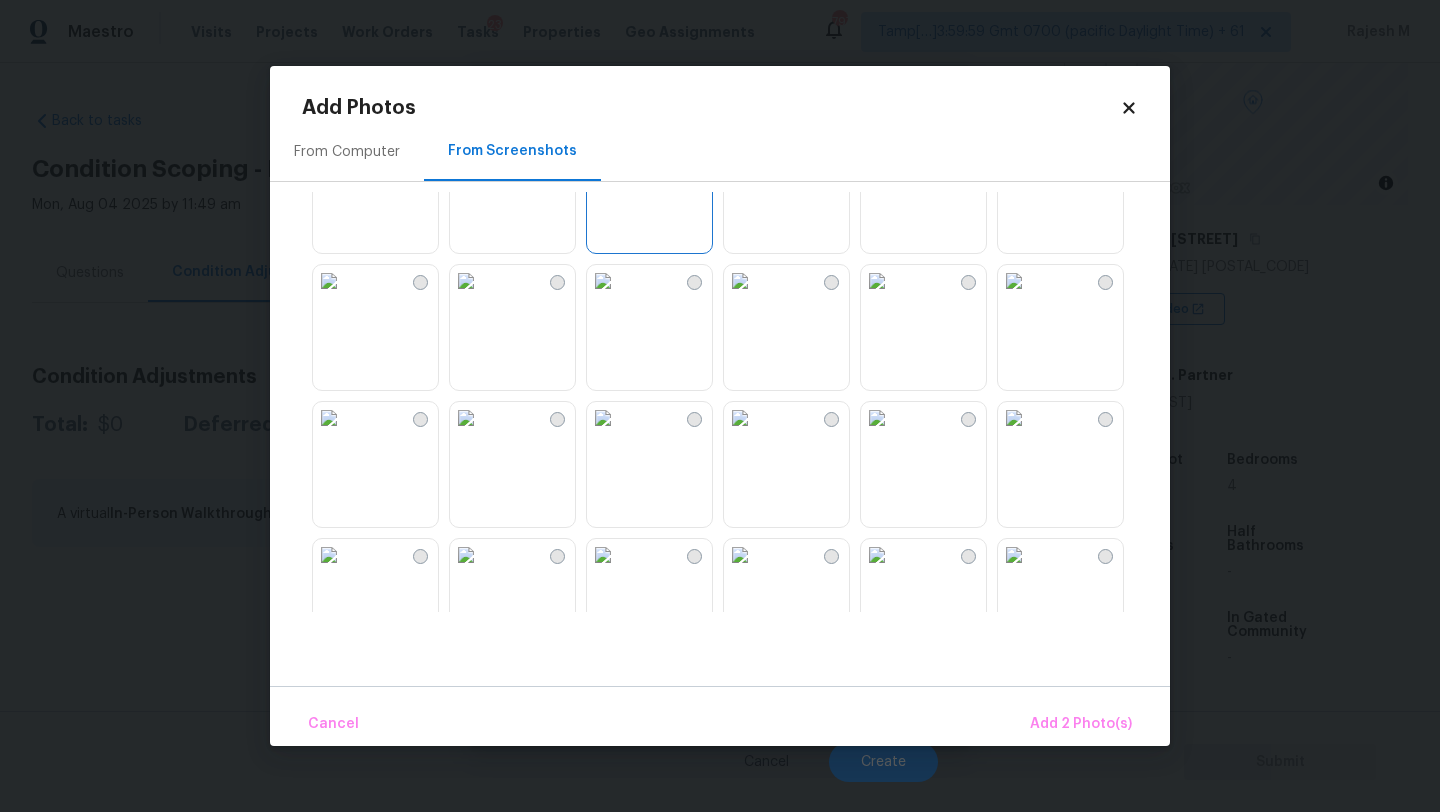 click at bounding box center [466, 144] 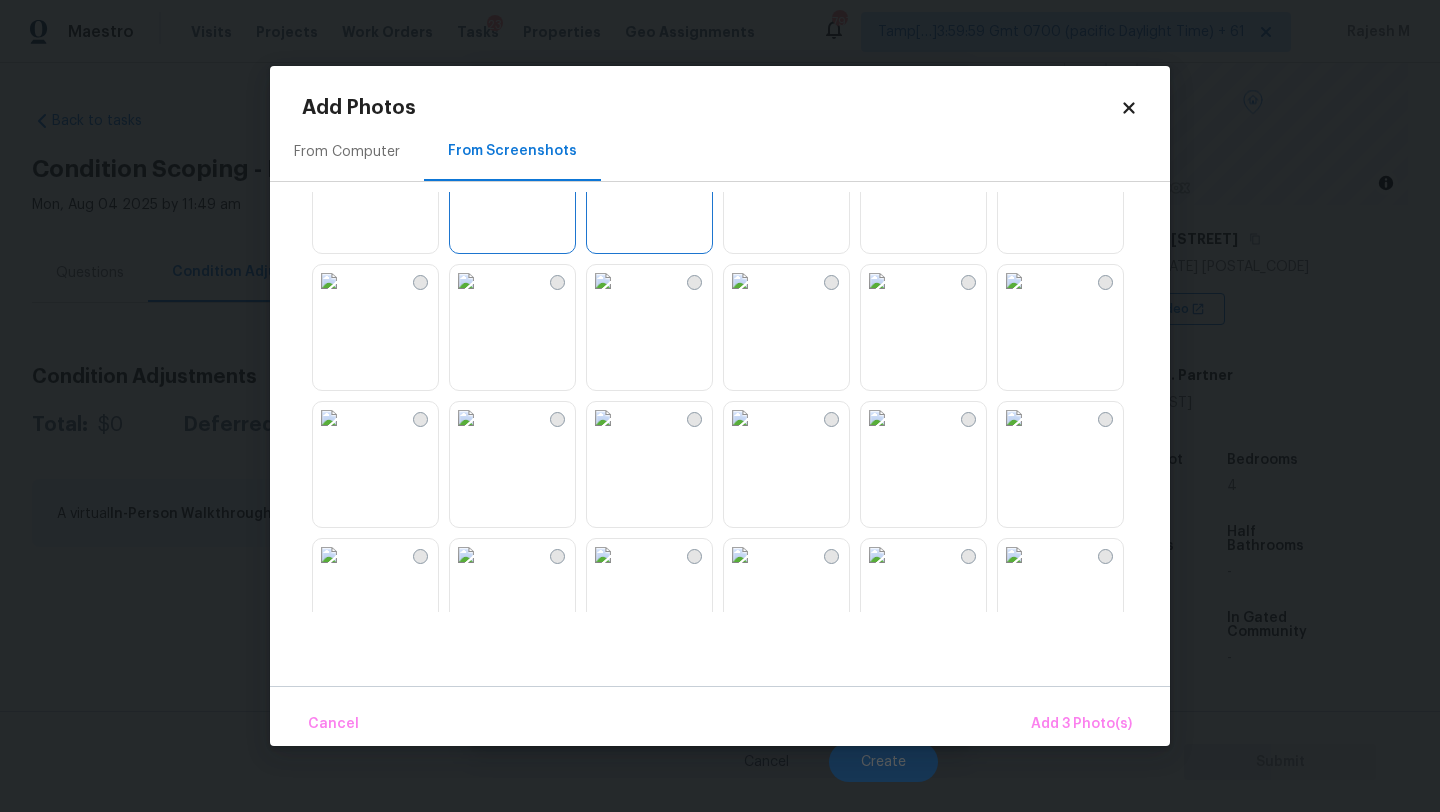 click at bounding box center [1014, 418] 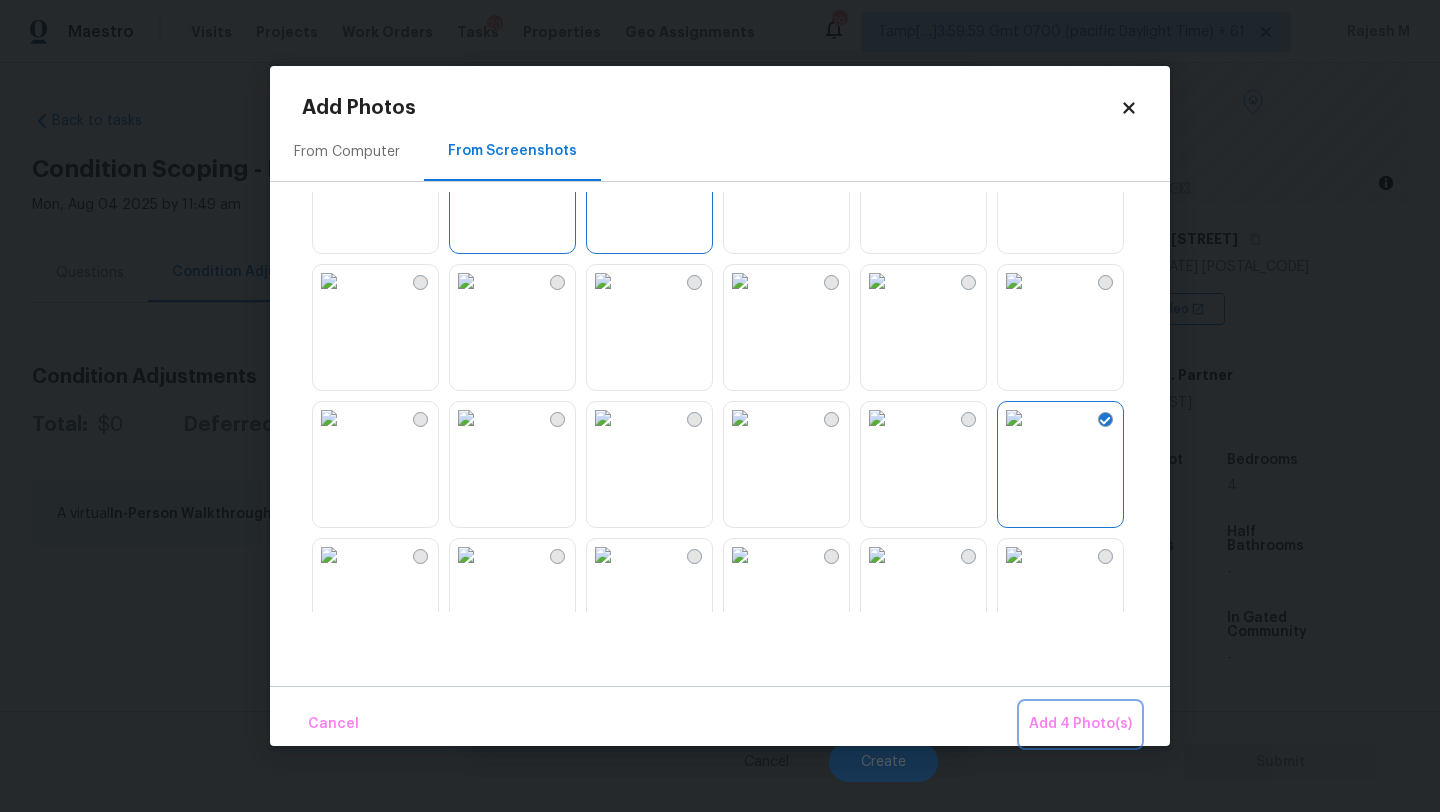 click on "Add 4 Photo(s)" at bounding box center [1080, 724] 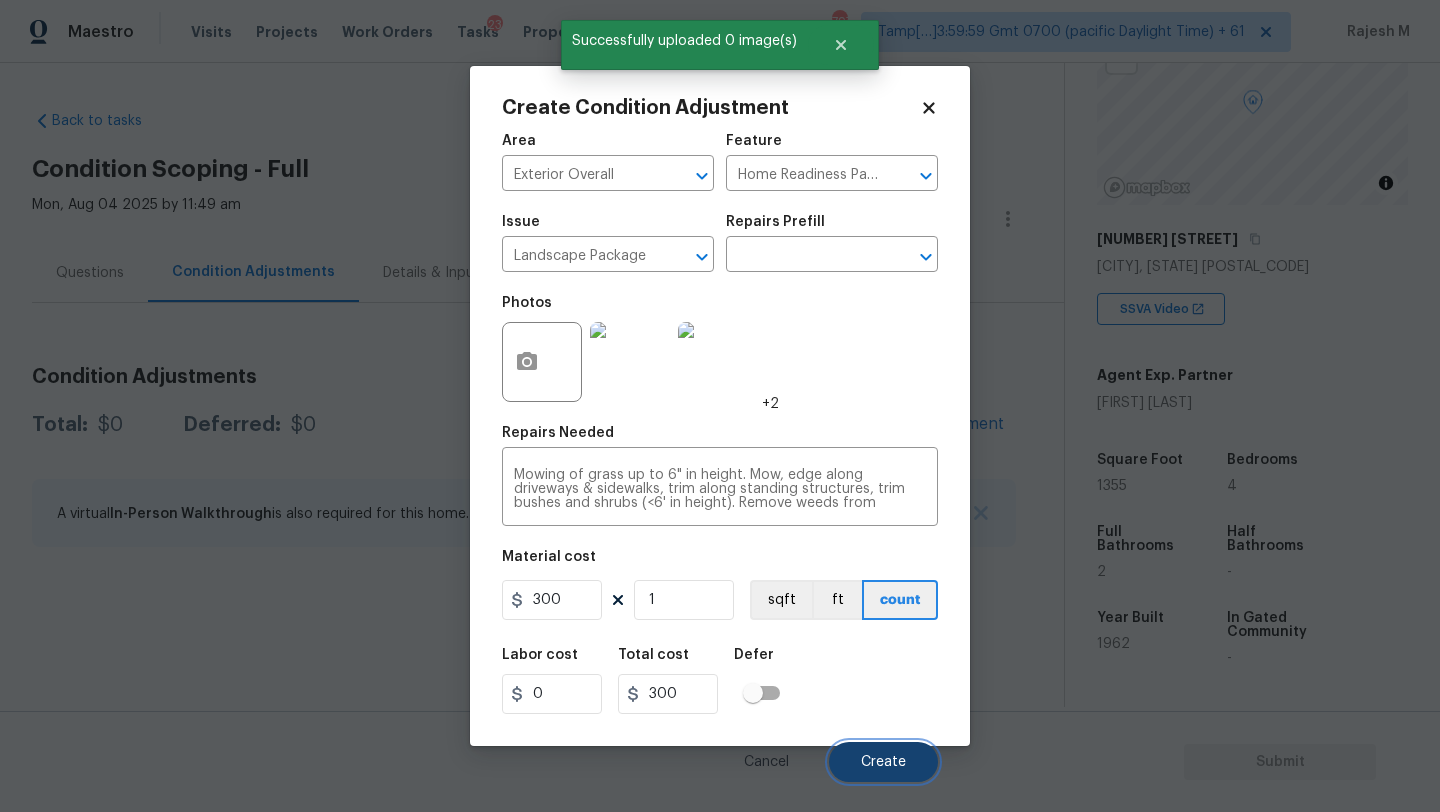 click on "Create" at bounding box center [883, 762] 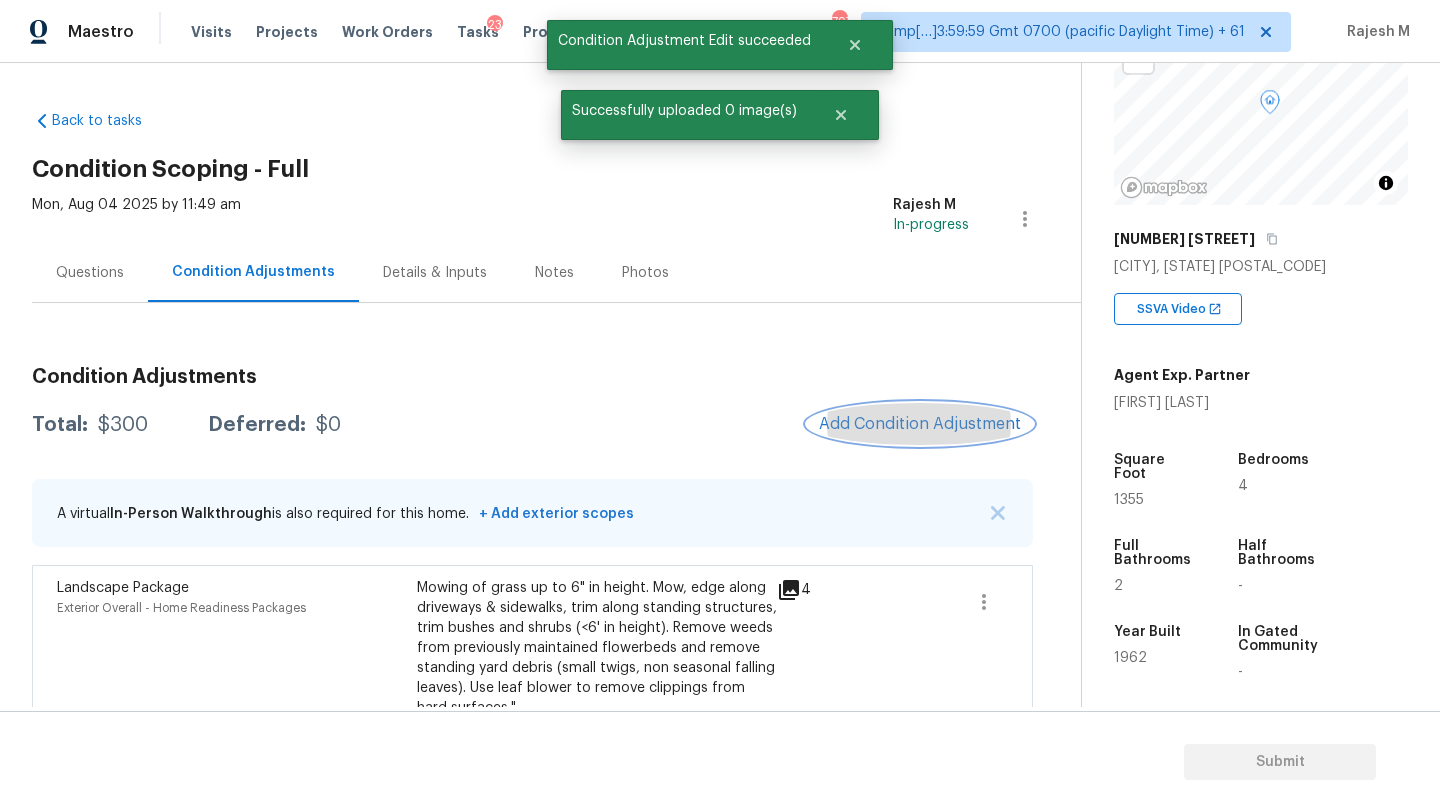 click on "Add Condition Adjustment" at bounding box center (920, 424) 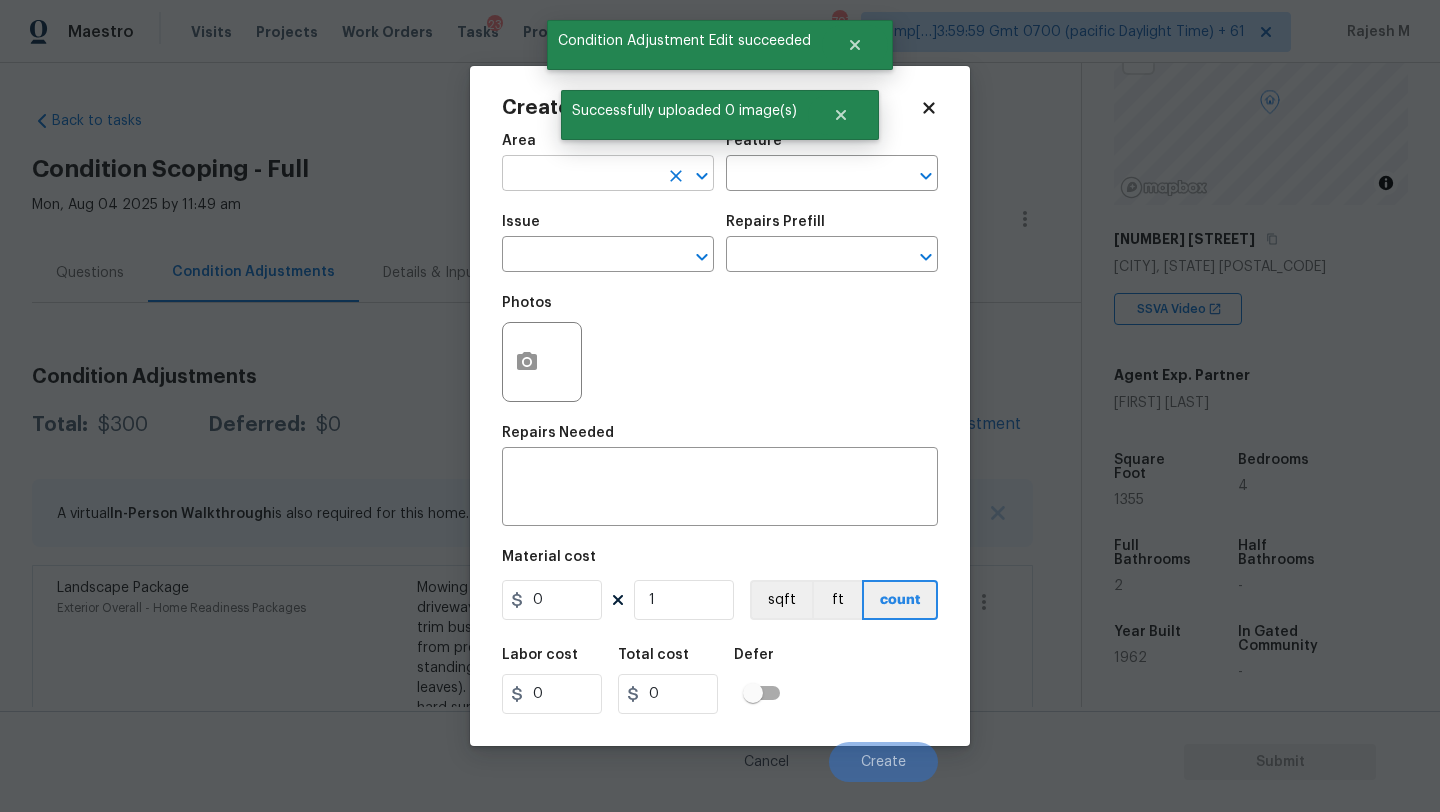 click at bounding box center (580, 175) 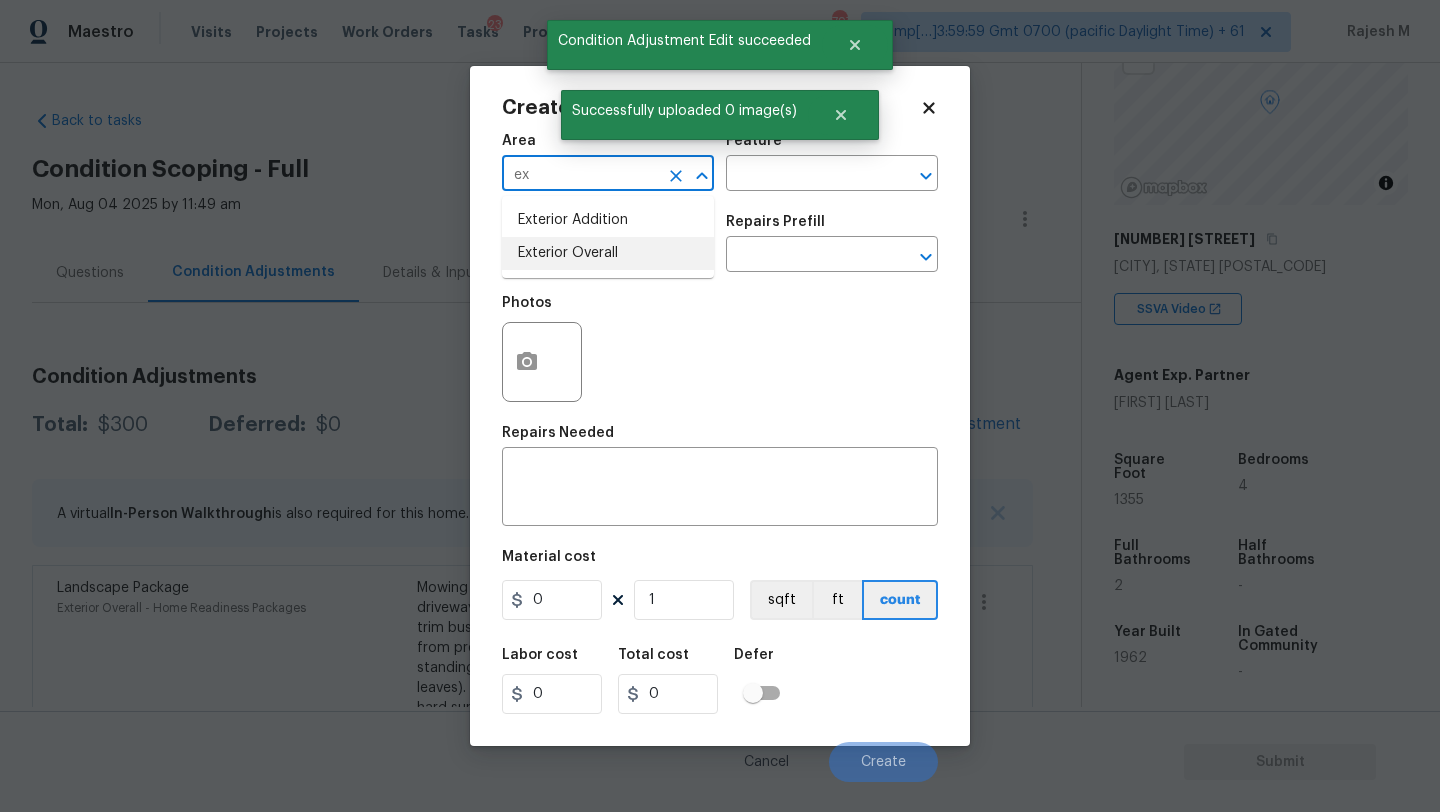 click on "Exterior Overall" at bounding box center [608, 253] 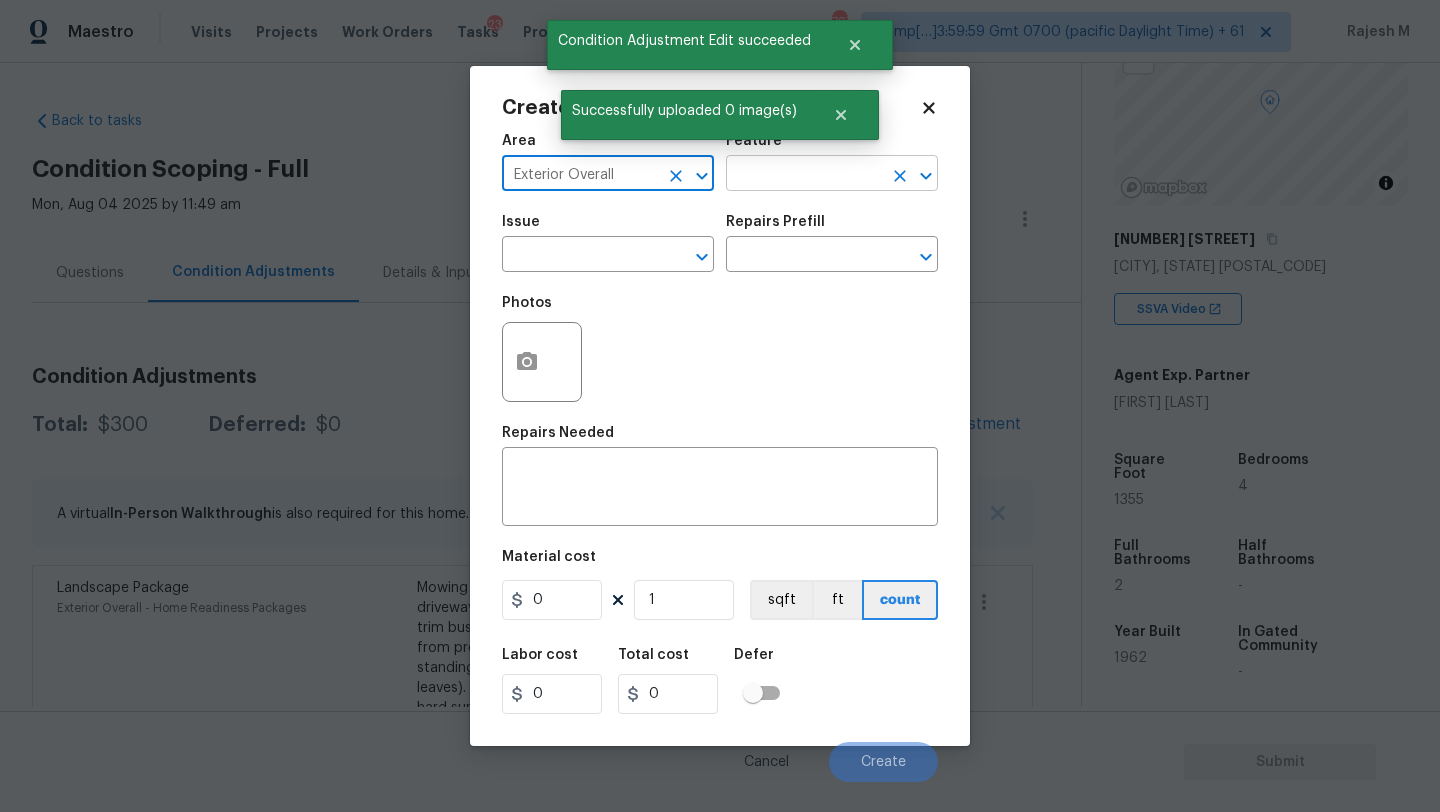 type on "Exterior Overall" 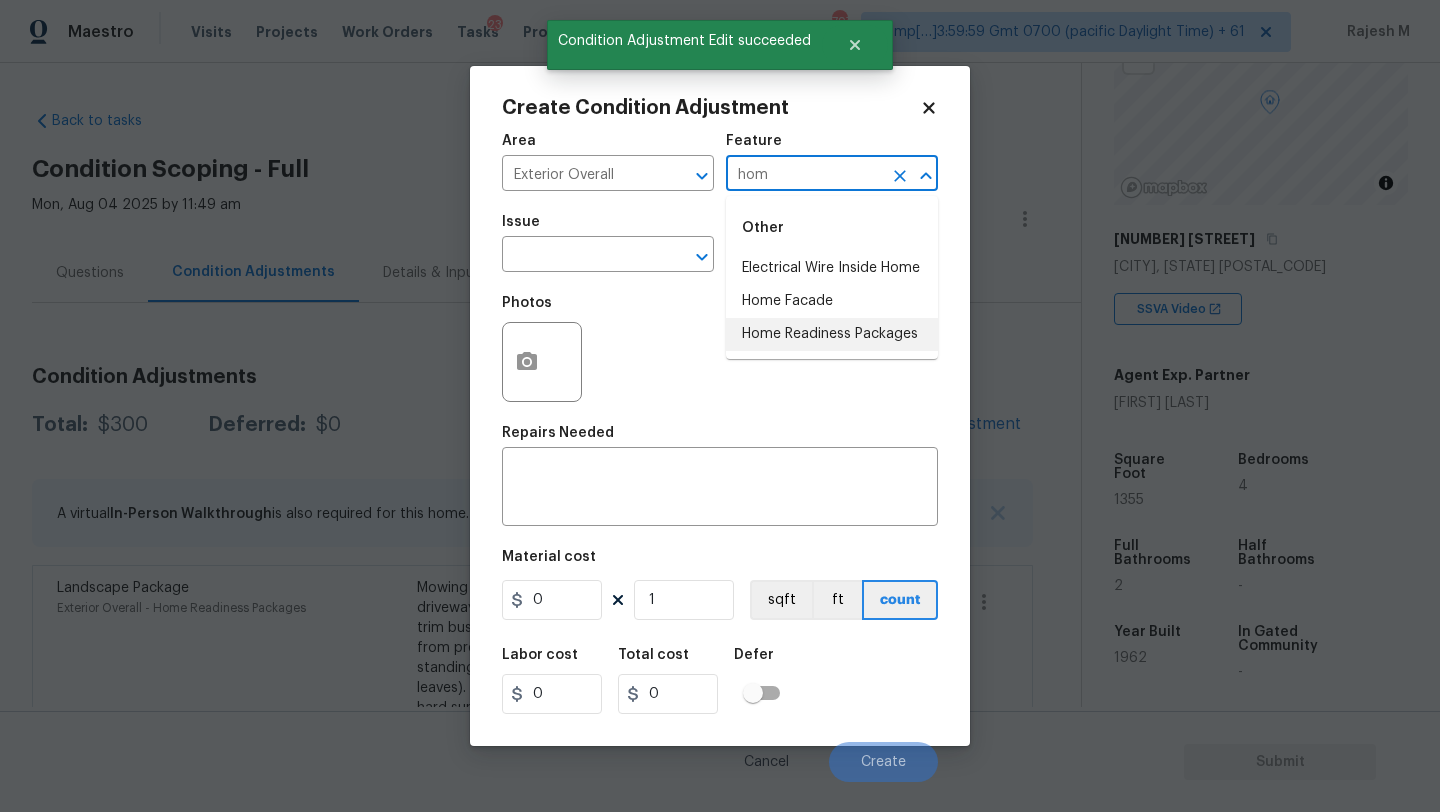 click on "Home Readiness Packages" at bounding box center [832, 334] 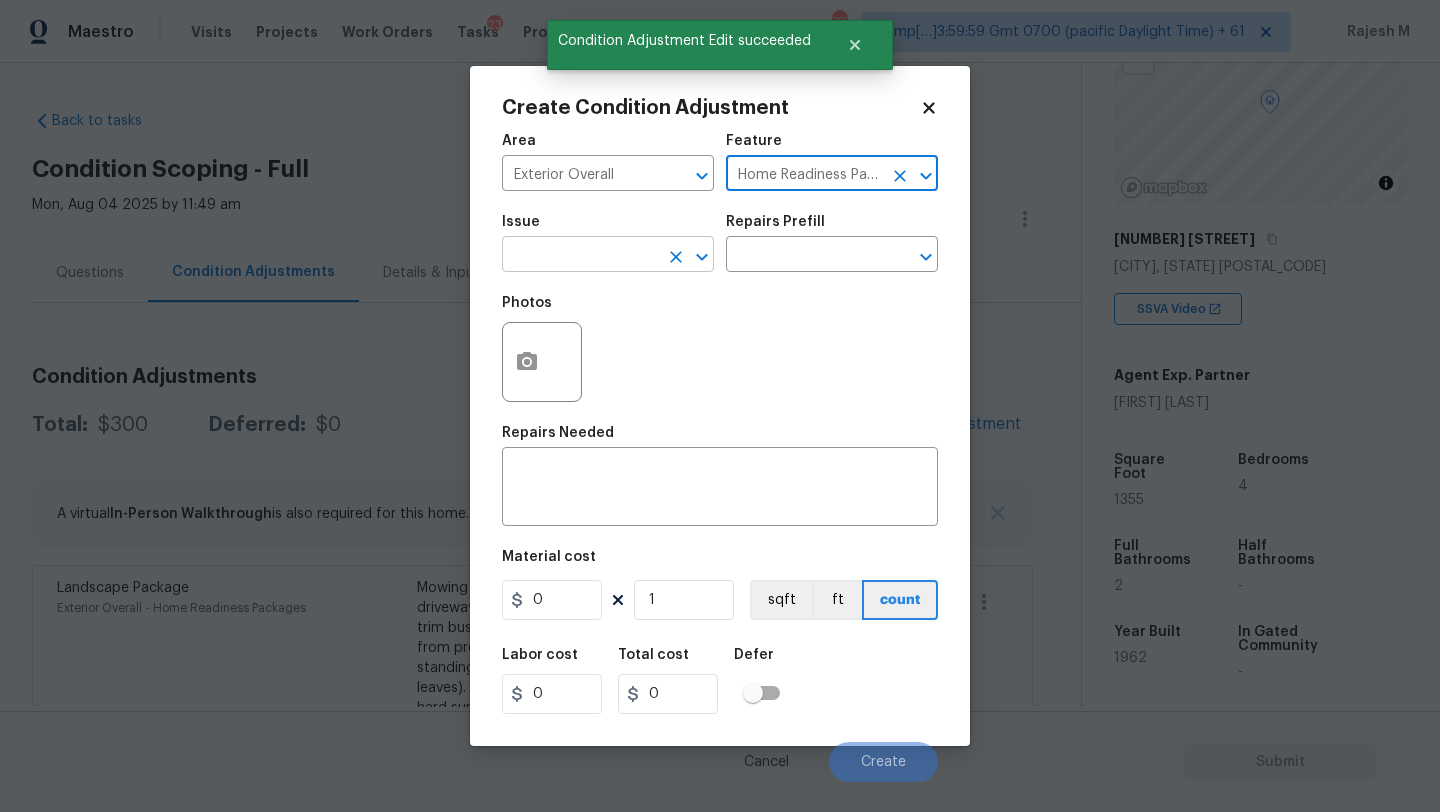 type on "Home Readiness Packages" 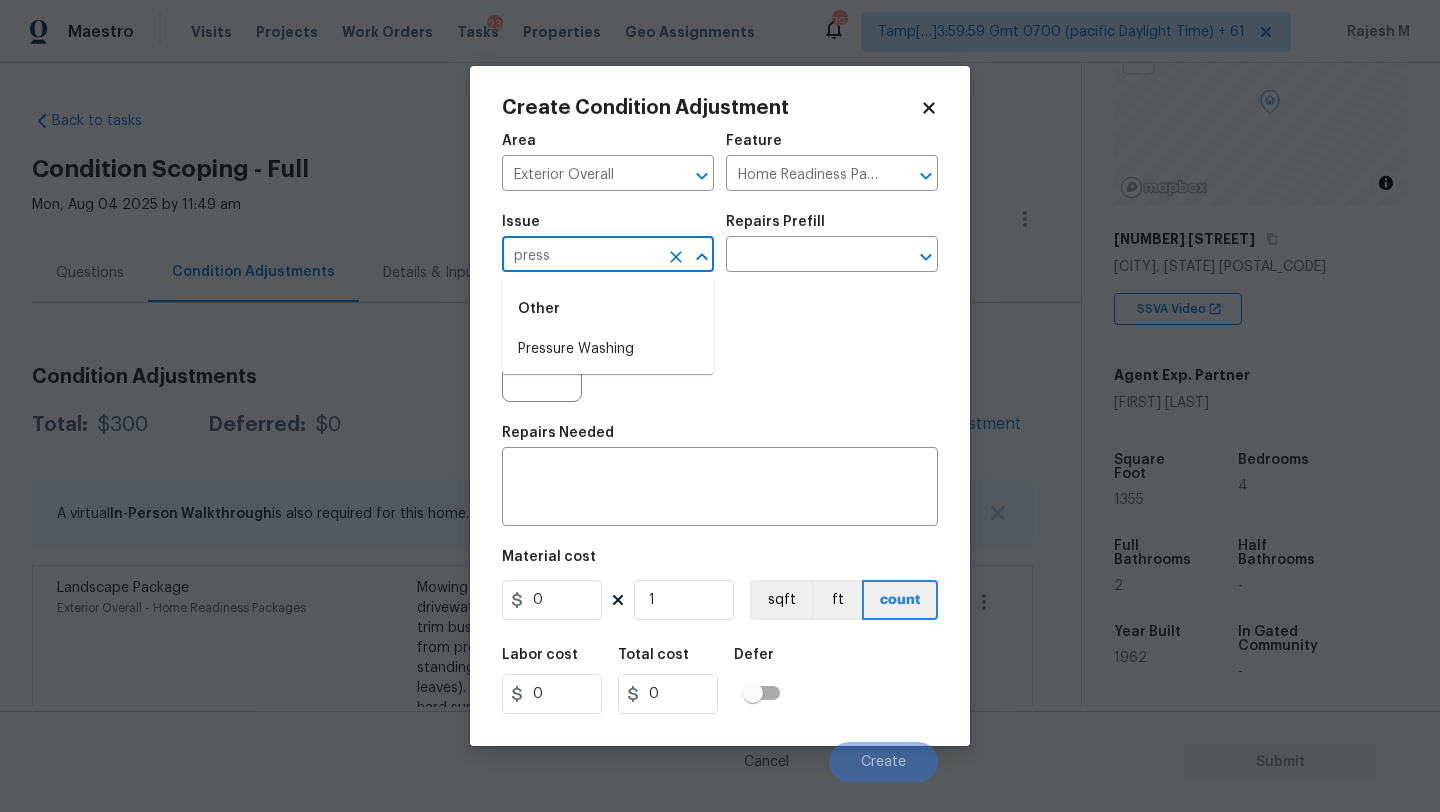 click on "Other" at bounding box center (608, 309) 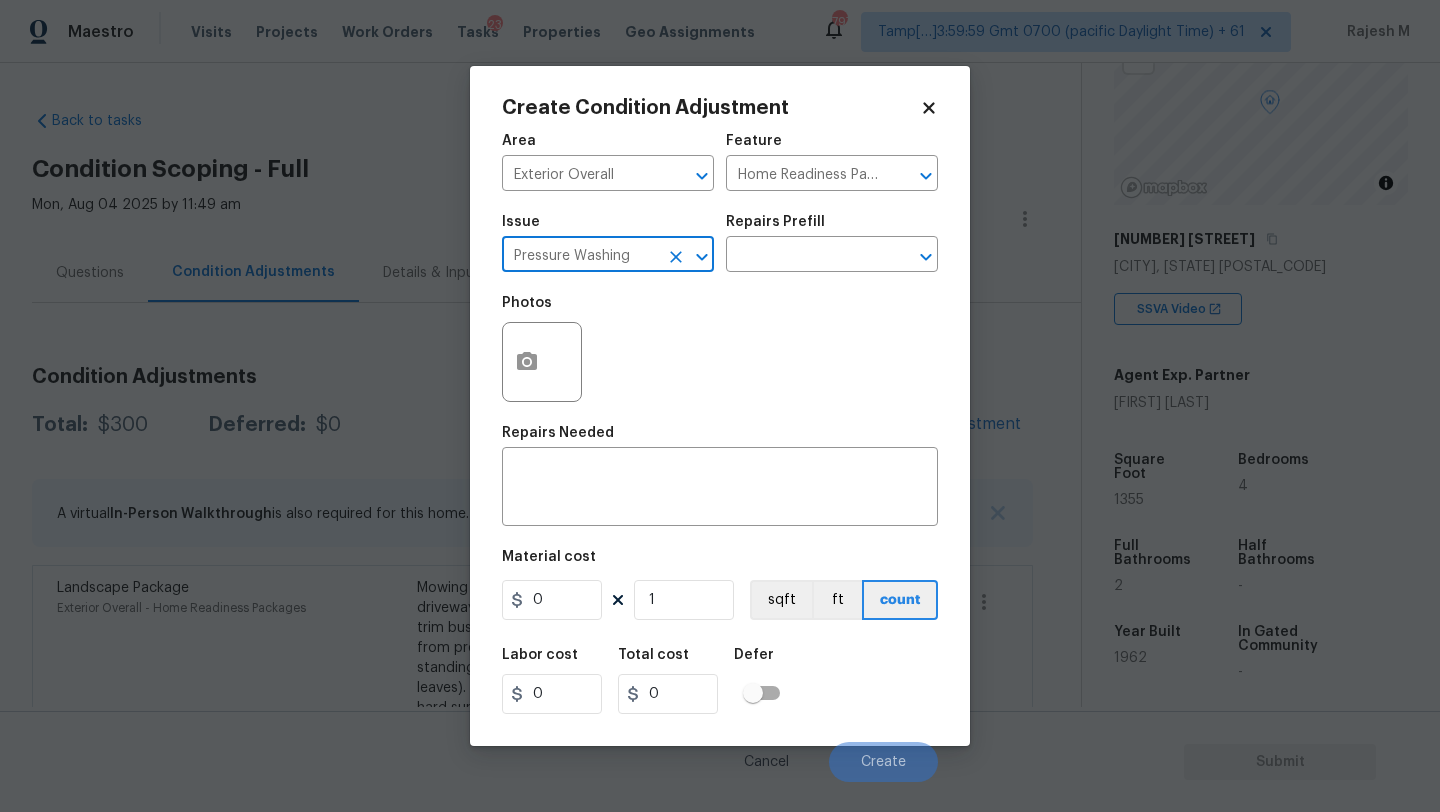 type on "Pressure Washing" 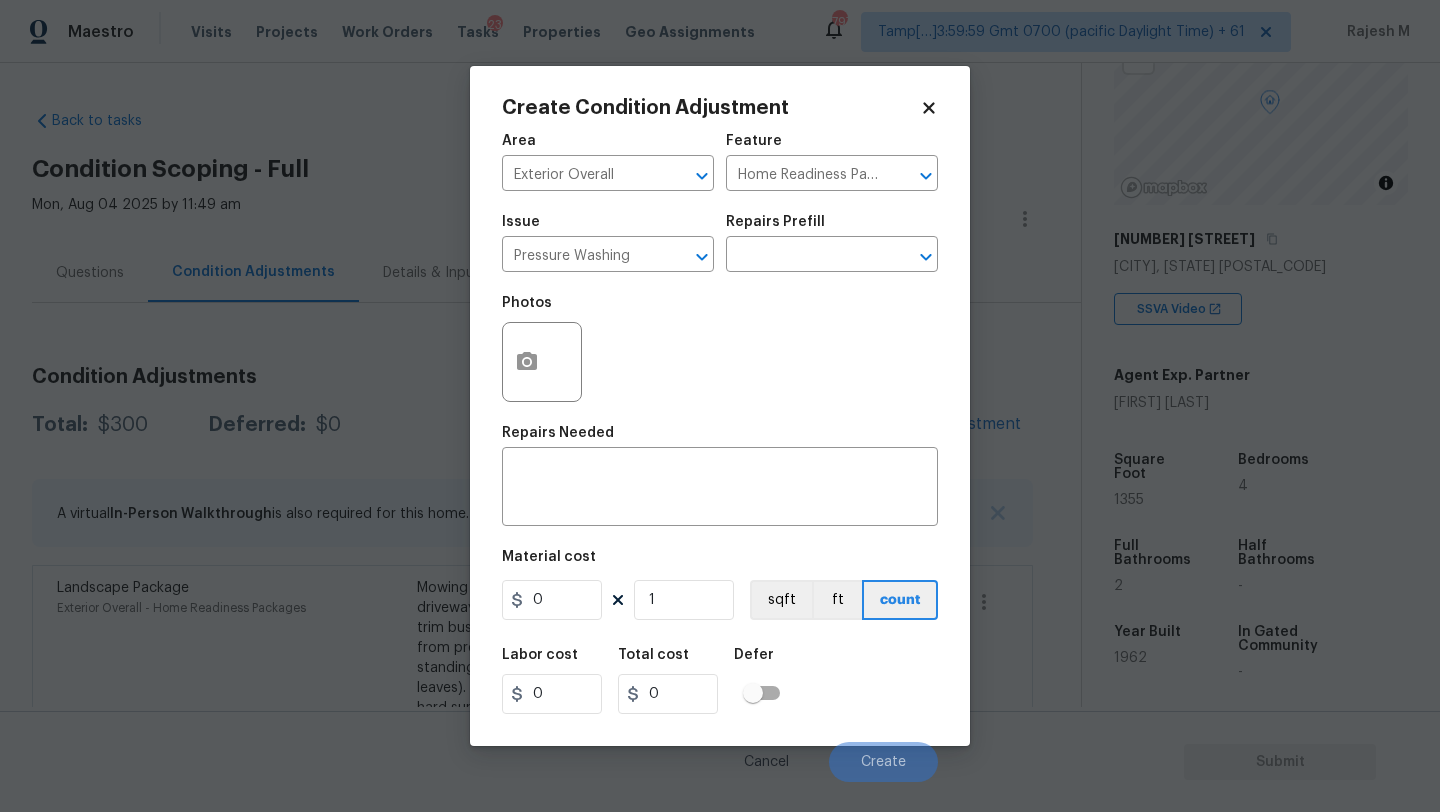 click on "Issue Pressure Washing ​ Repairs Prefill ​" at bounding box center (720, 243) 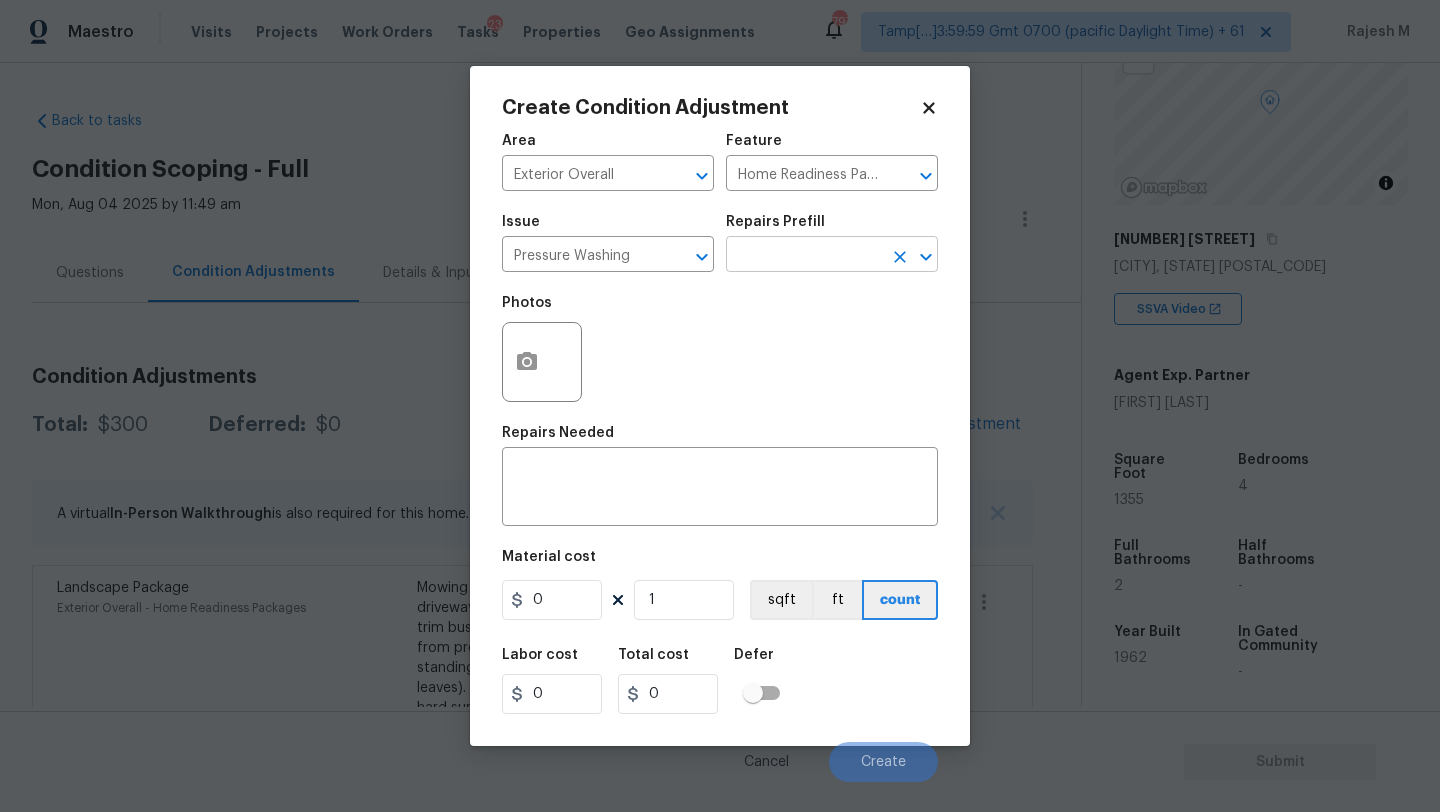 click at bounding box center [804, 256] 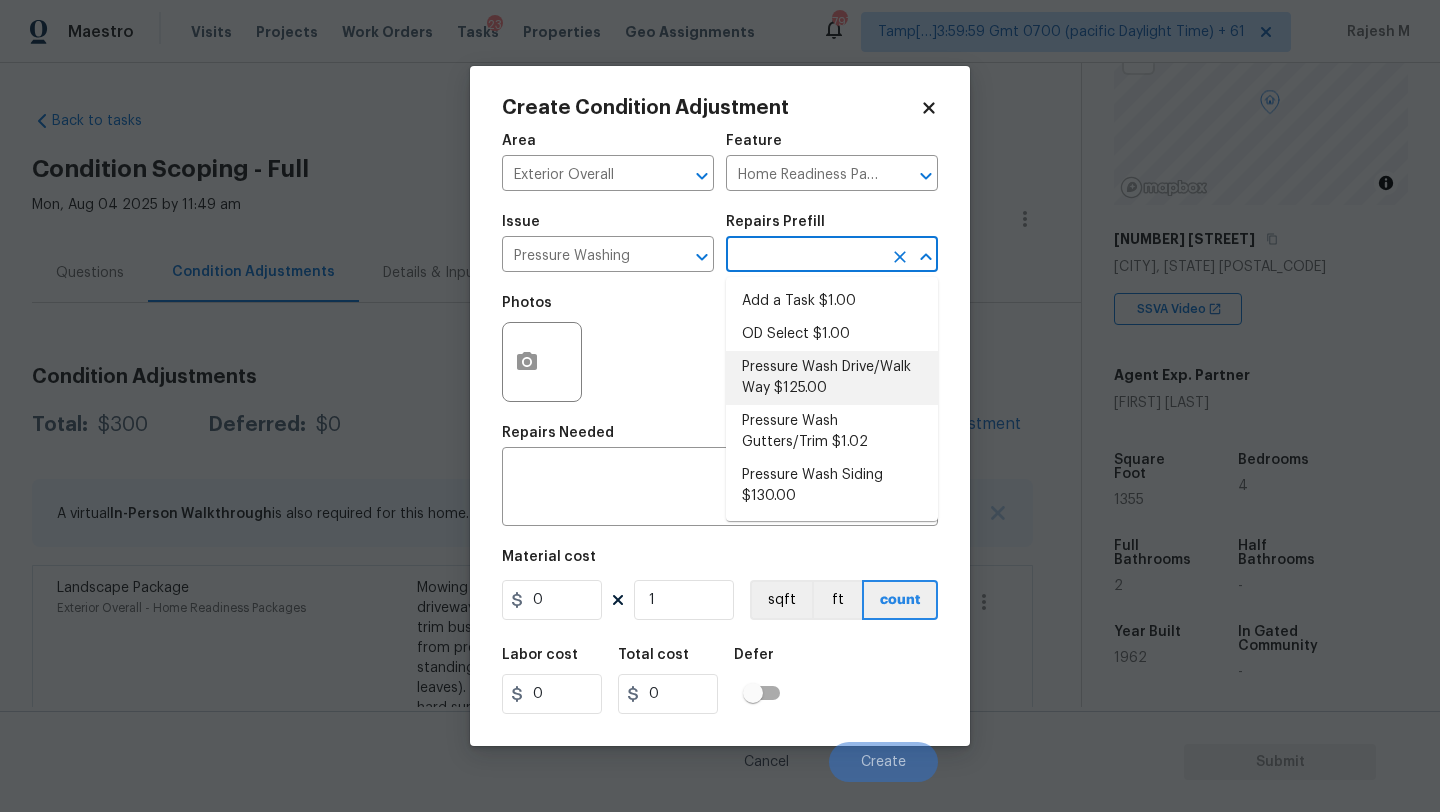 click on "Pressure Wash Drive/Walk Way $125.00" at bounding box center (832, 378) 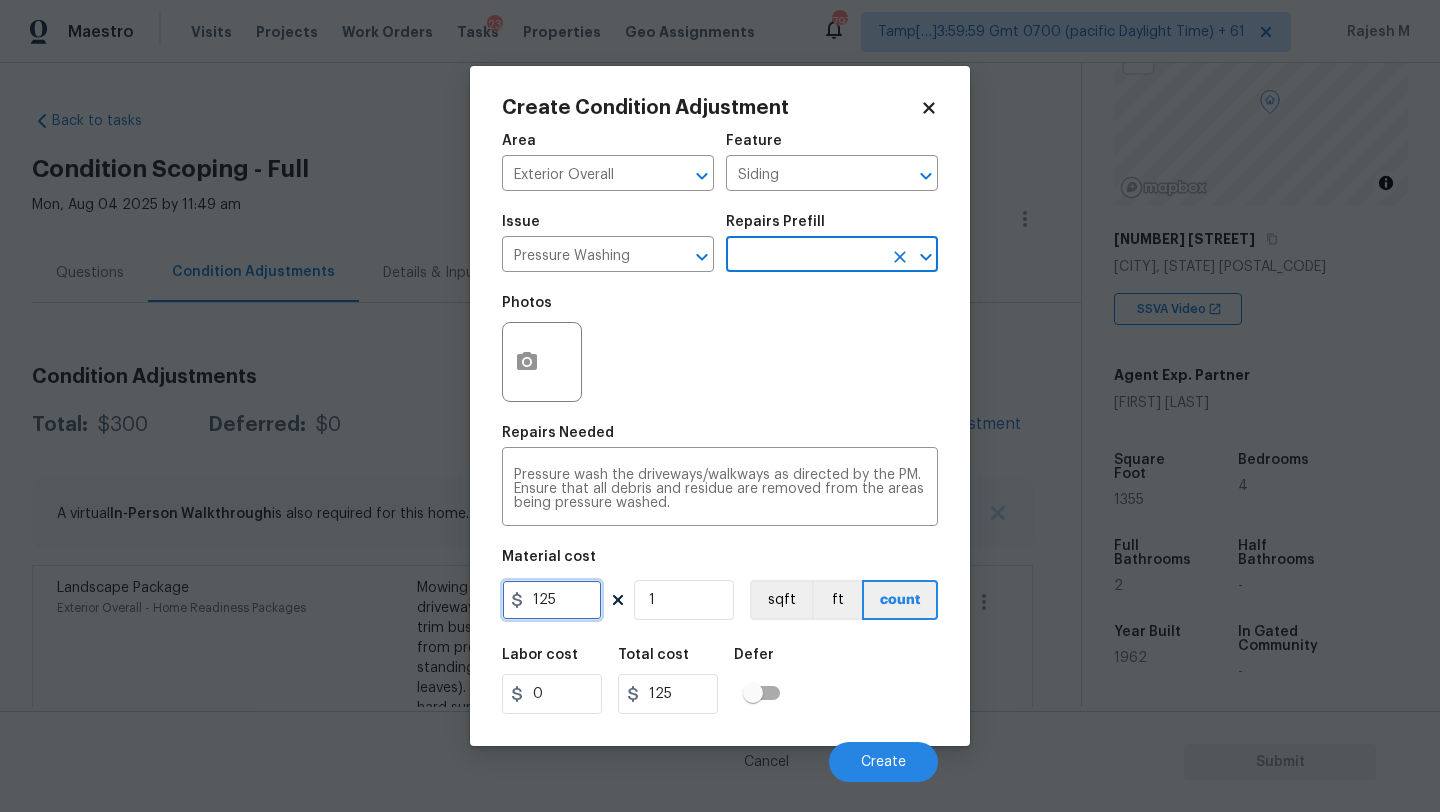 click on "125" at bounding box center (552, 600) 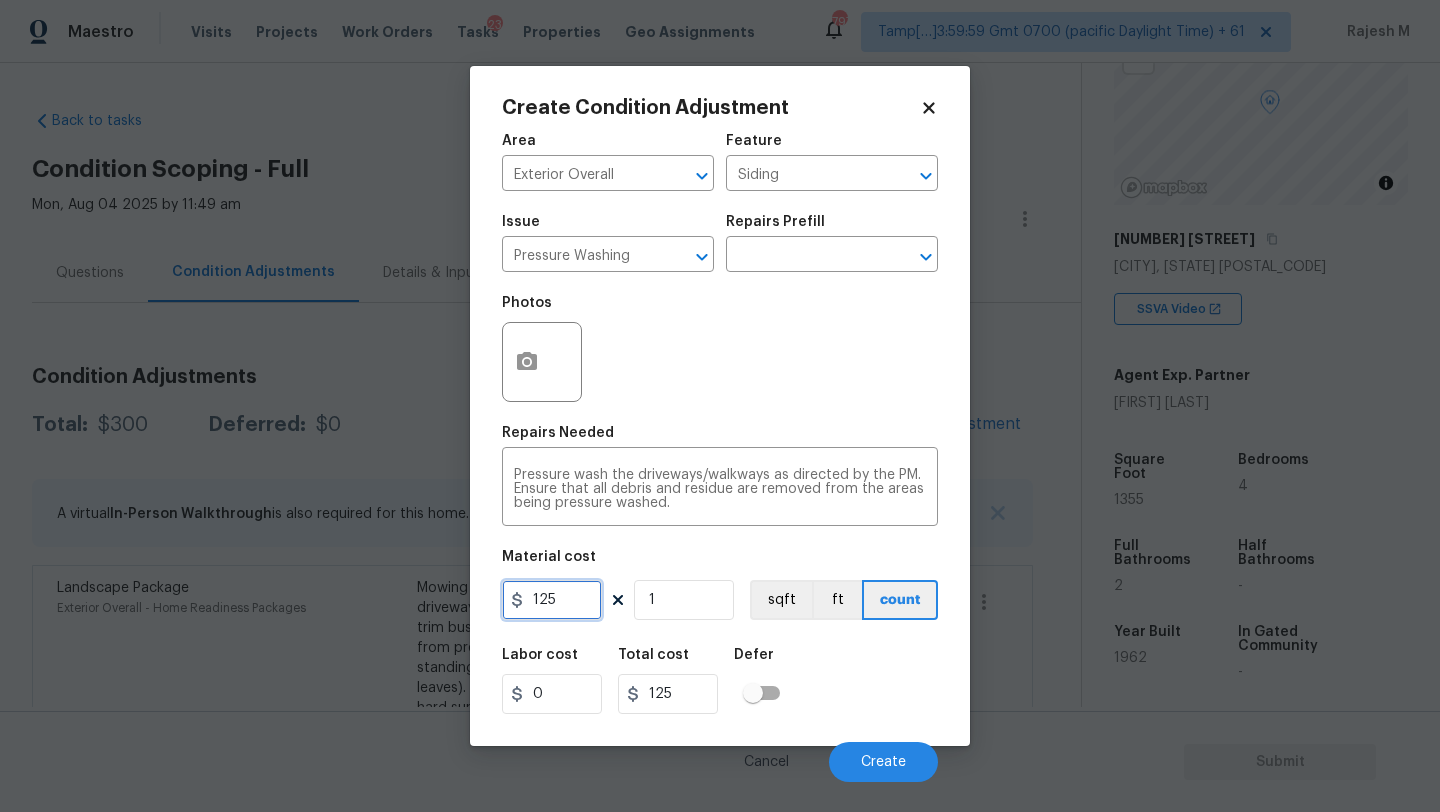 click on "125" at bounding box center (552, 600) 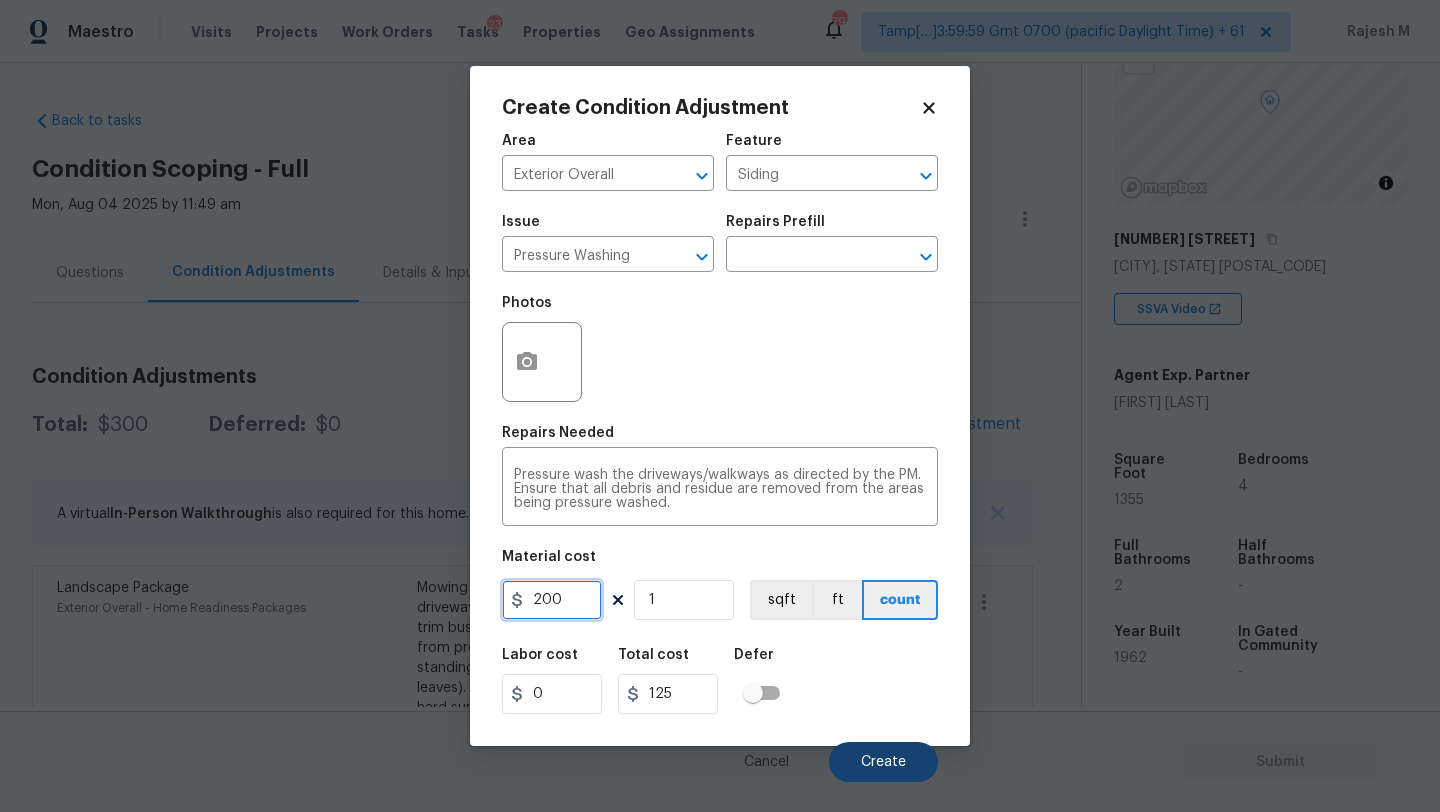 type on "200" 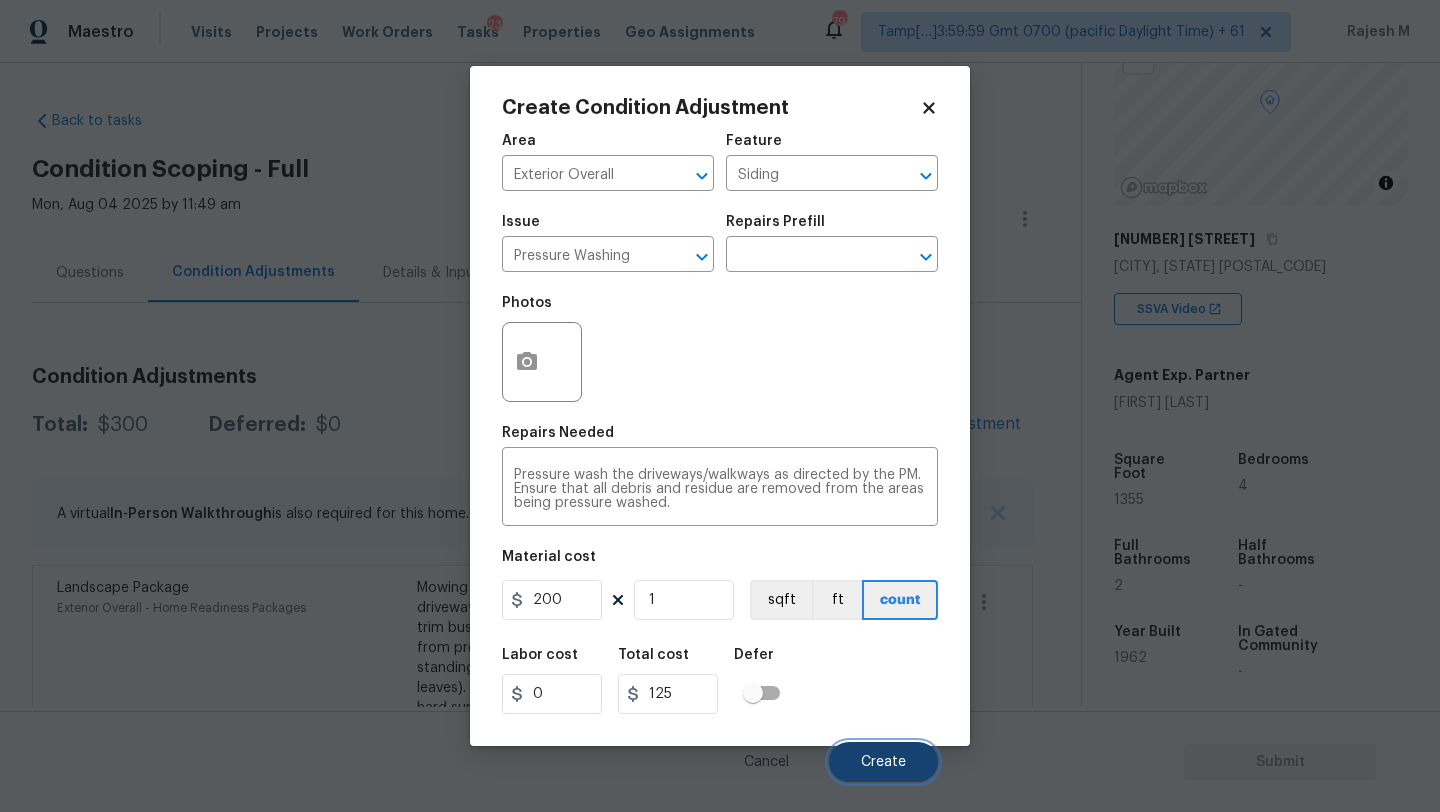 type on "200" 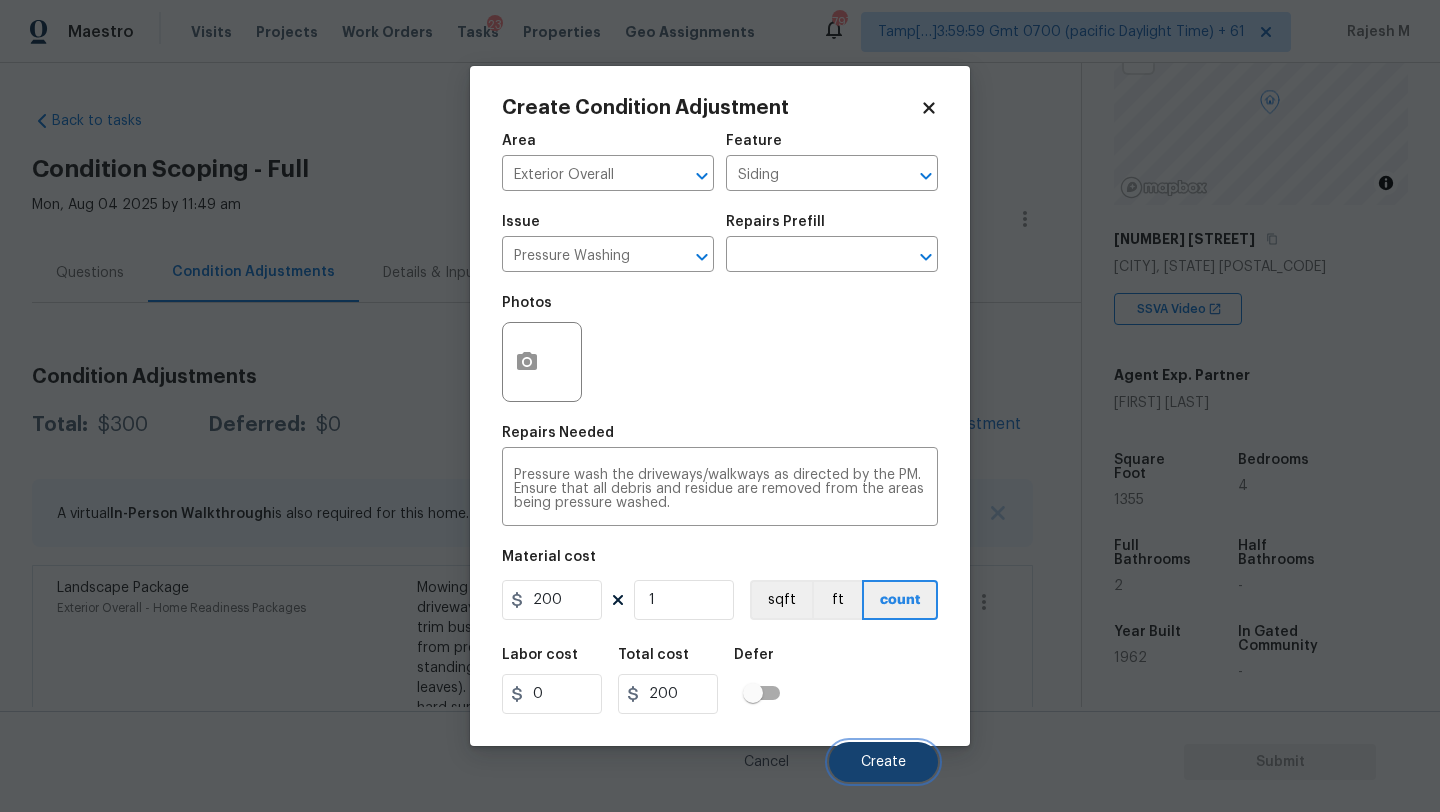 click on "Create" at bounding box center [883, 762] 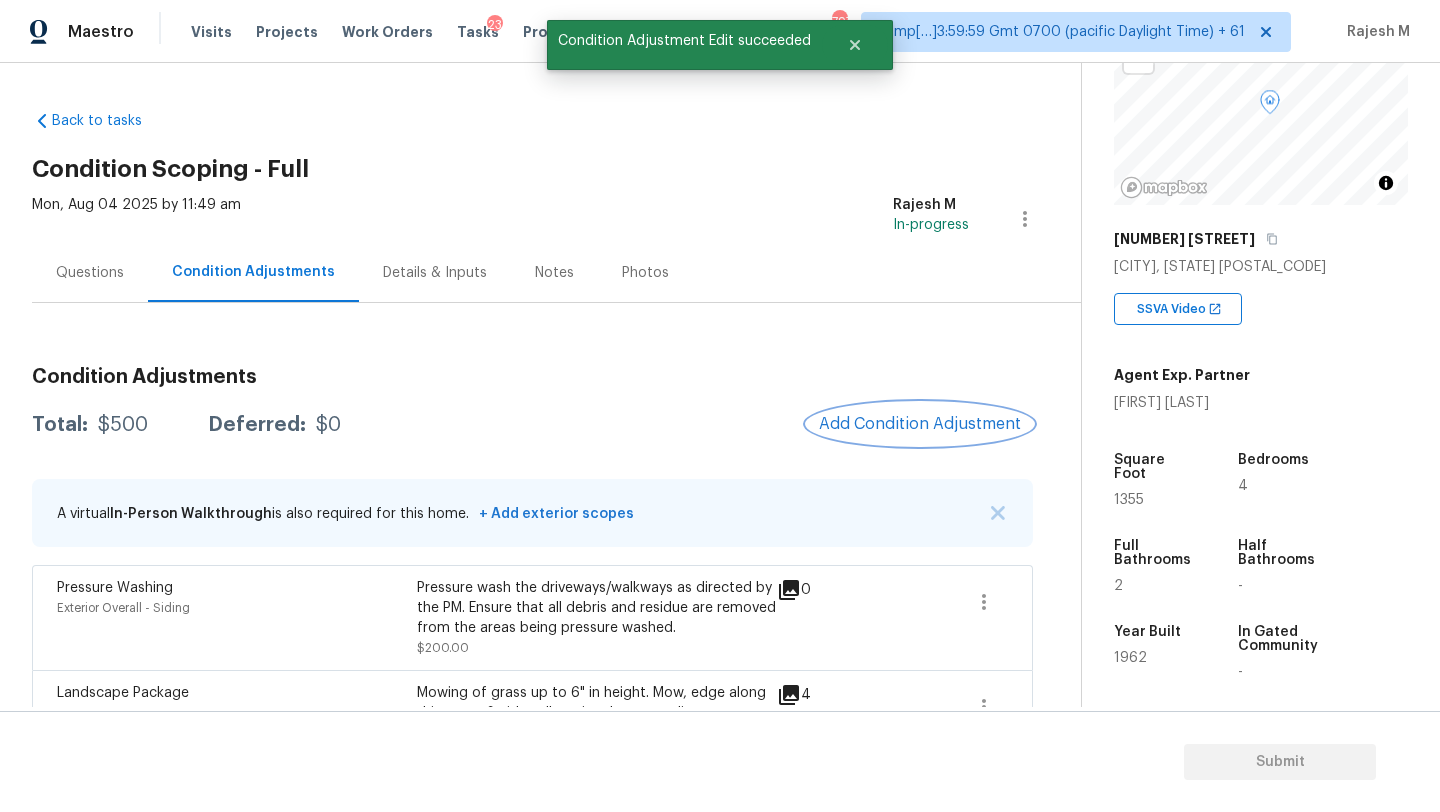 click on "Add Condition Adjustment" at bounding box center (920, 424) 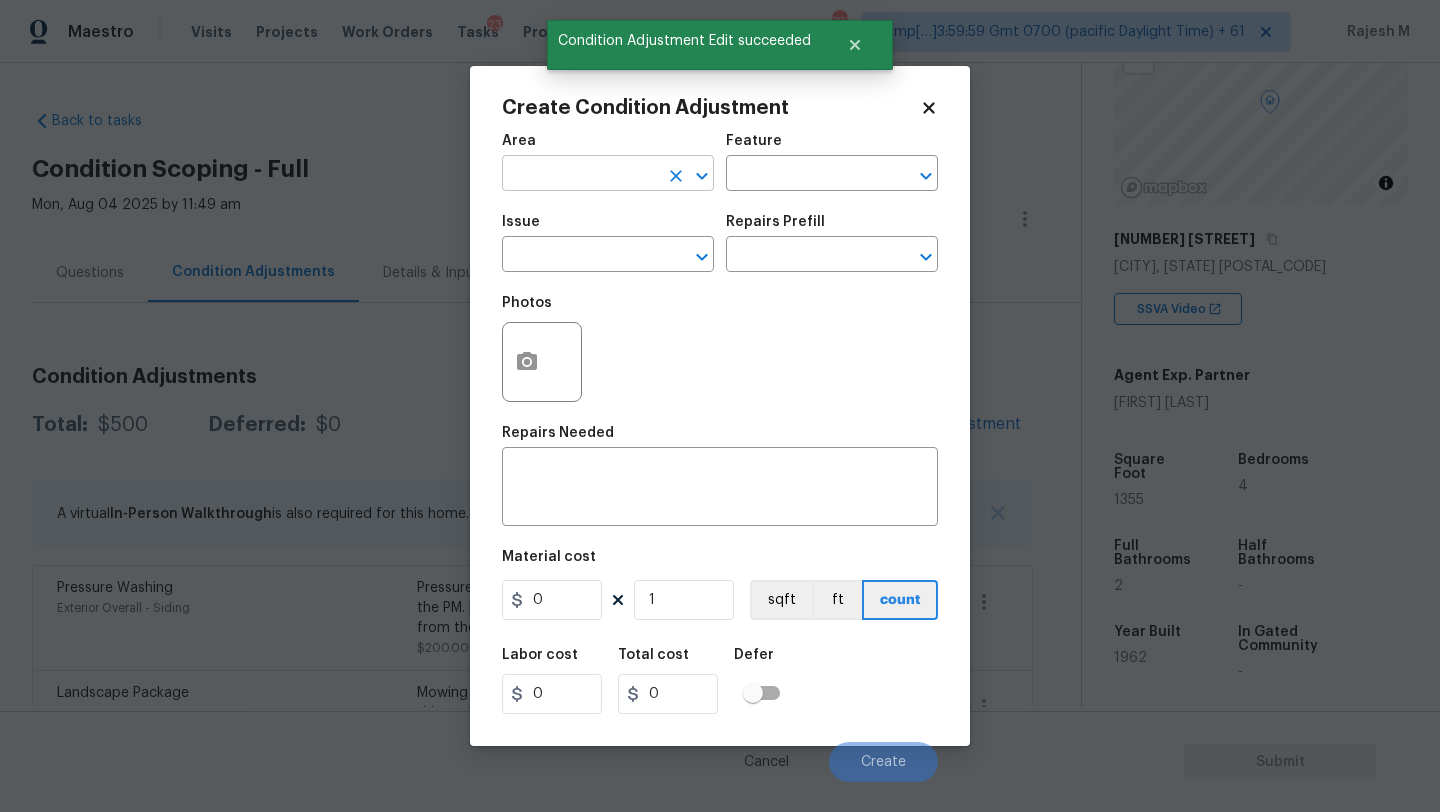 click at bounding box center [580, 175] 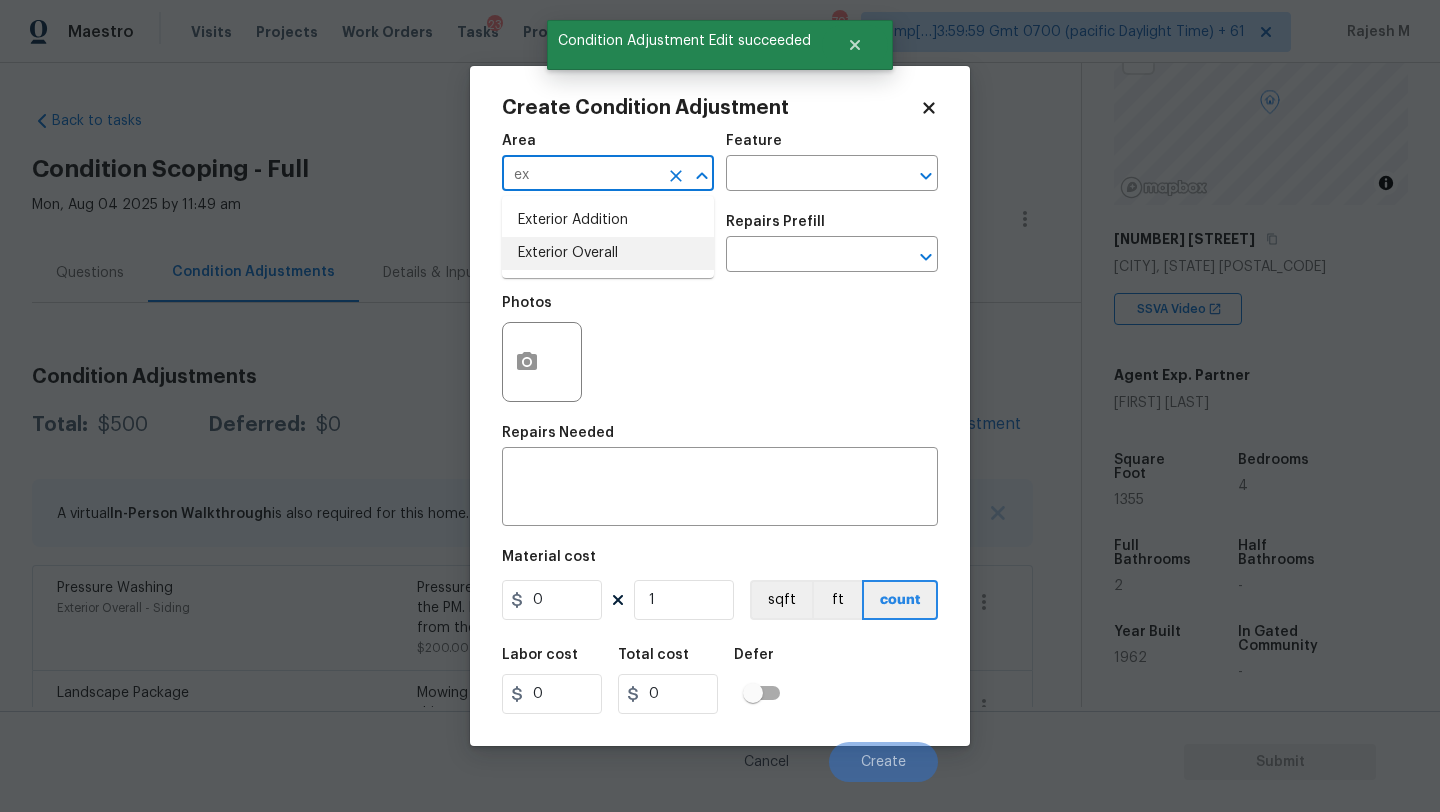 click on "Exterior Overall" at bounding box center [608, 253] 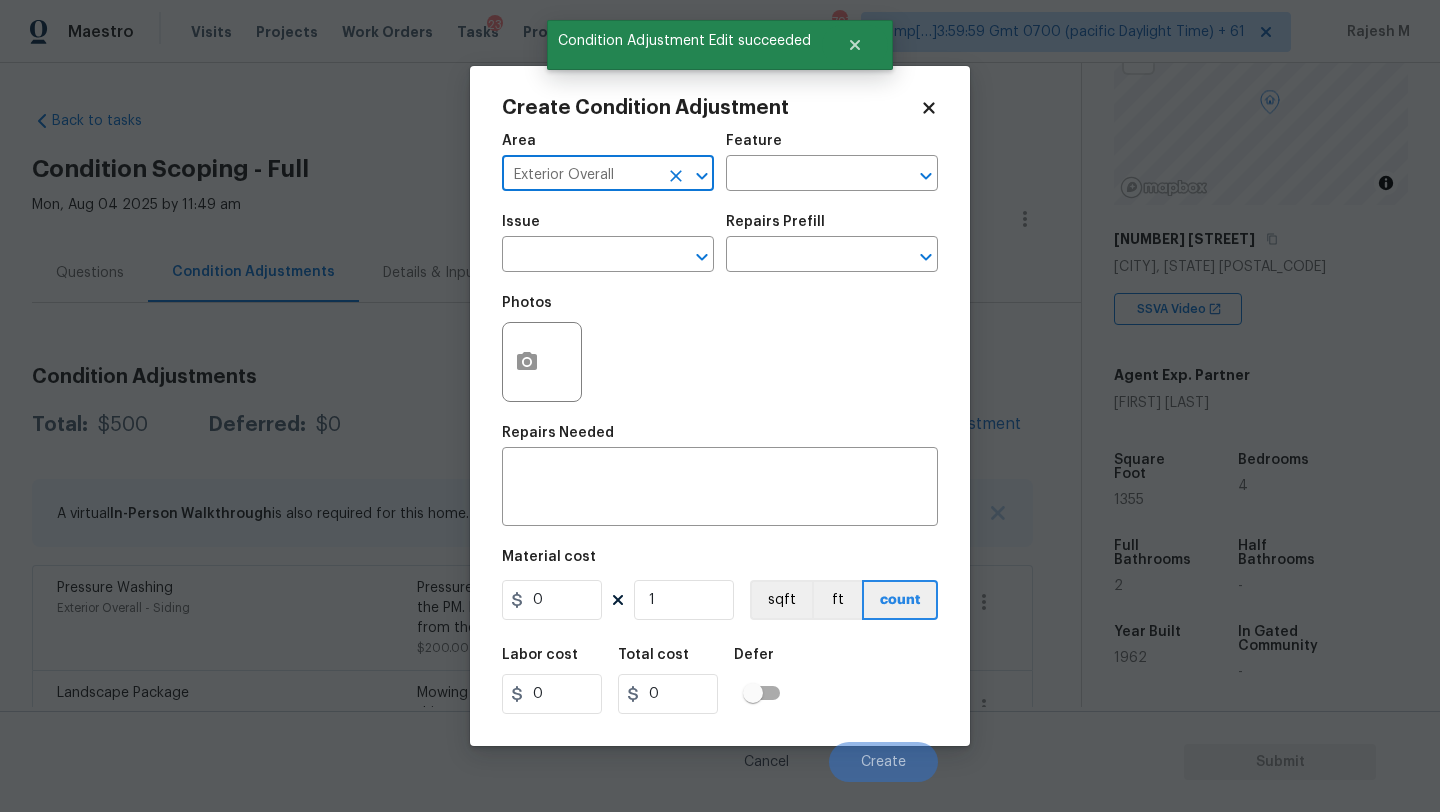 type on "Exterior Overall" 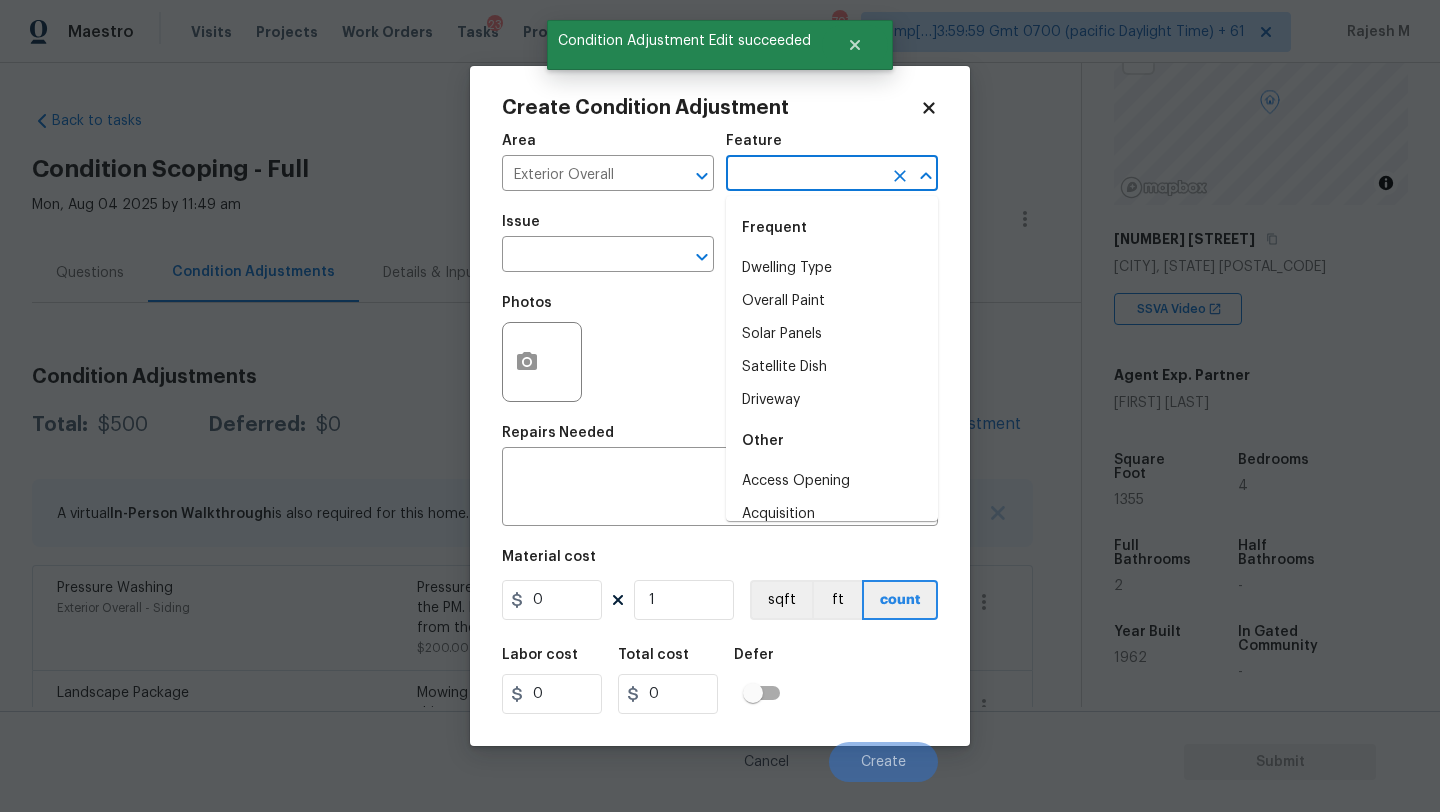 click at bounding box center [804, 175] 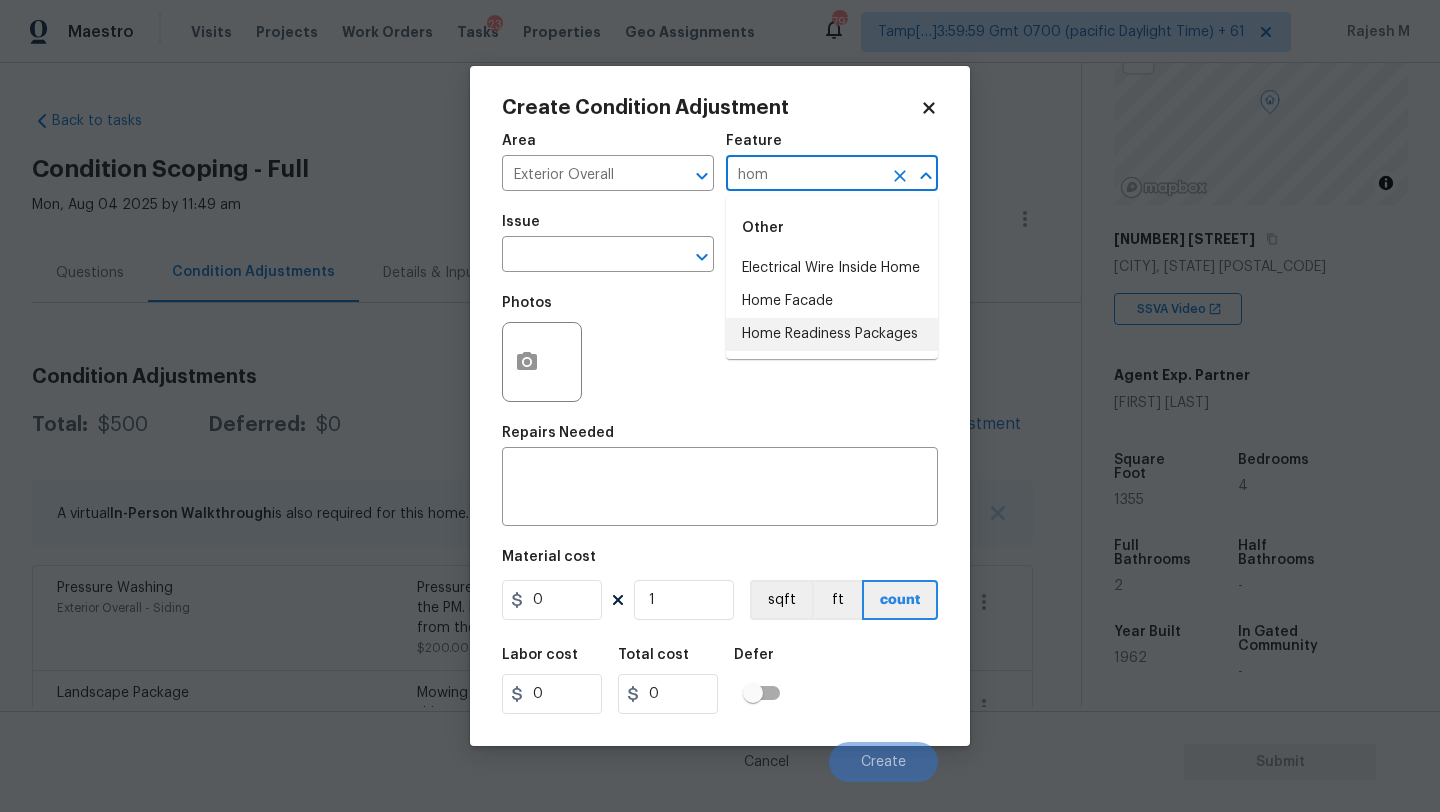 click on "Home Readiness Packages" at bounding box center [832, 334] 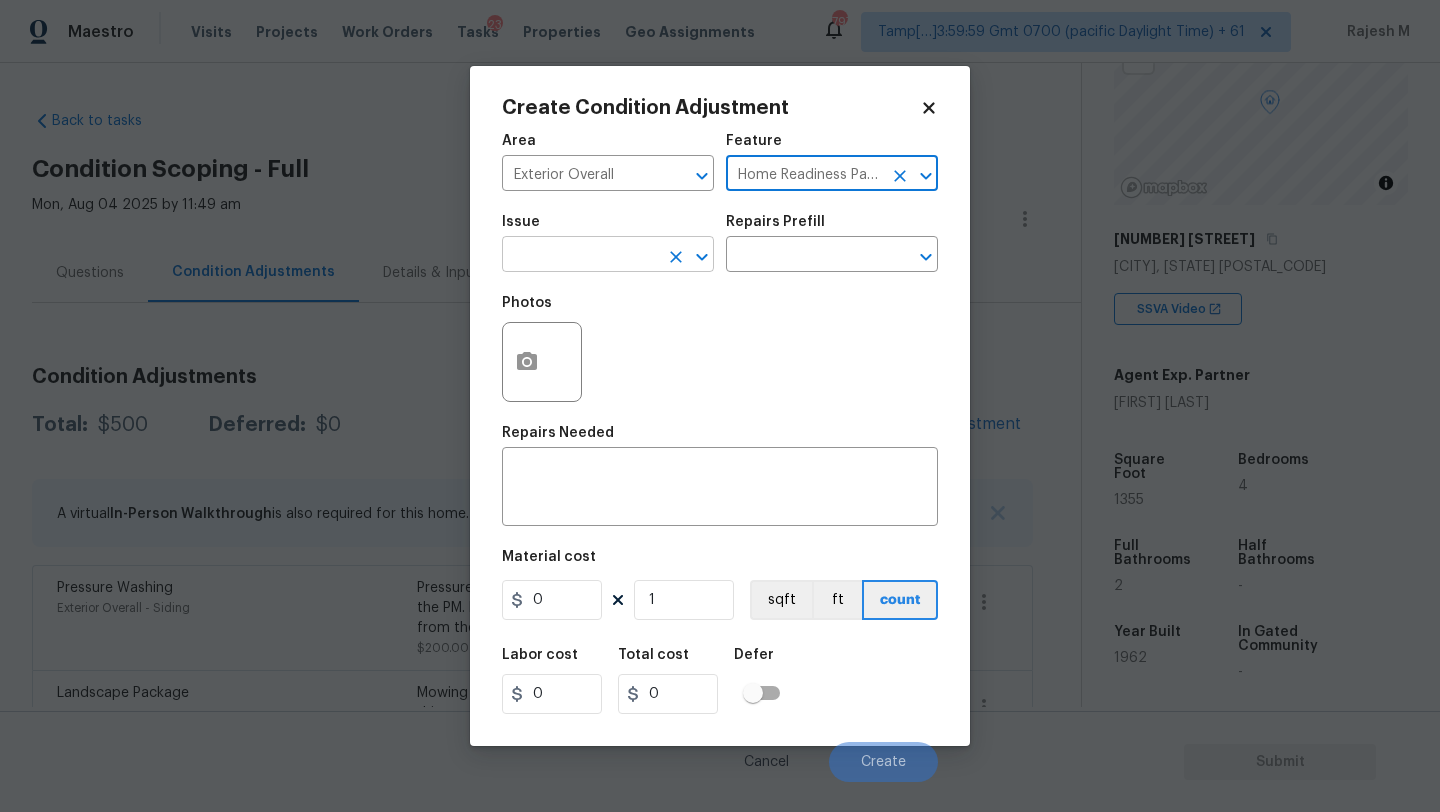 type on "Home Readiness Packages" 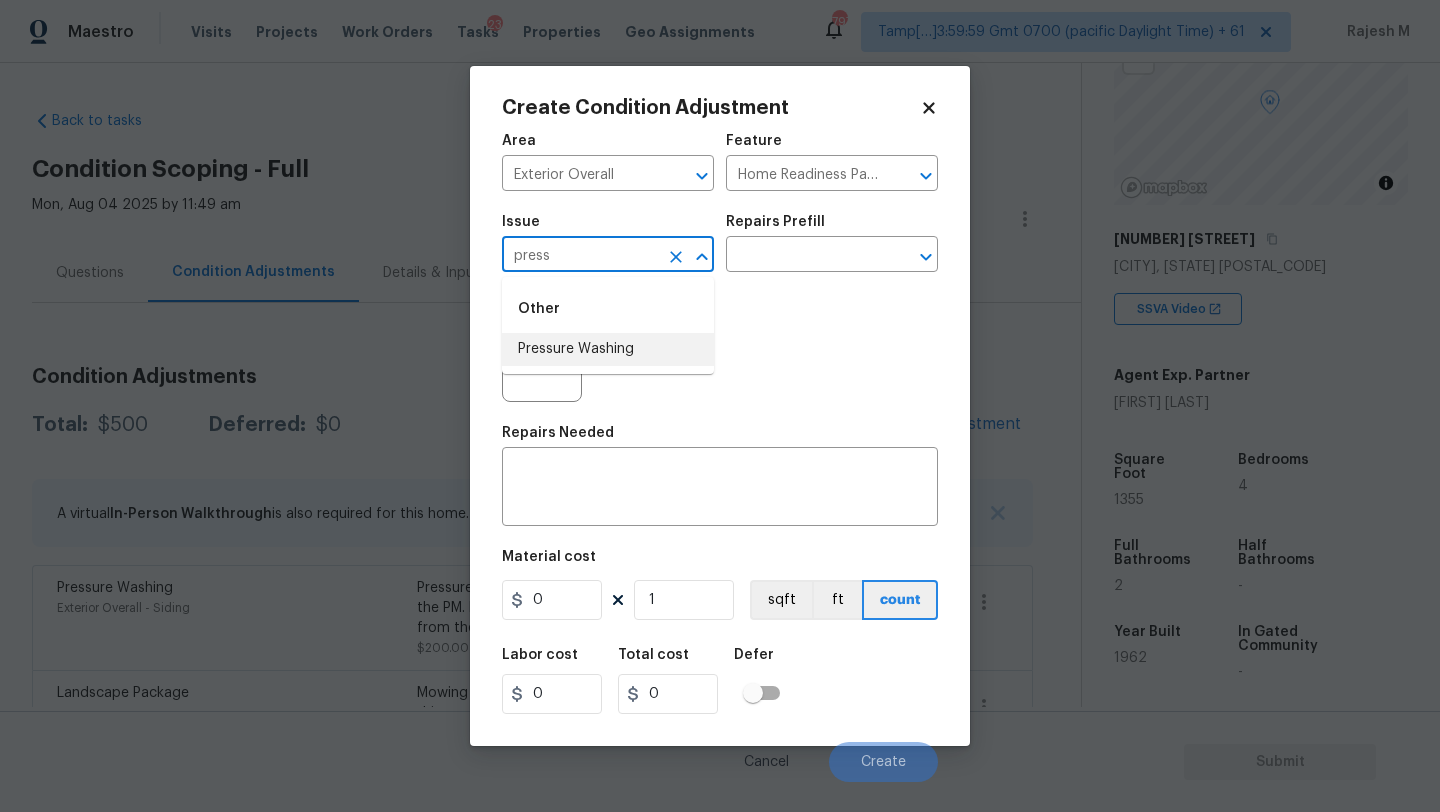 click on "Pressure Washing" at bounding box center [608, 349] 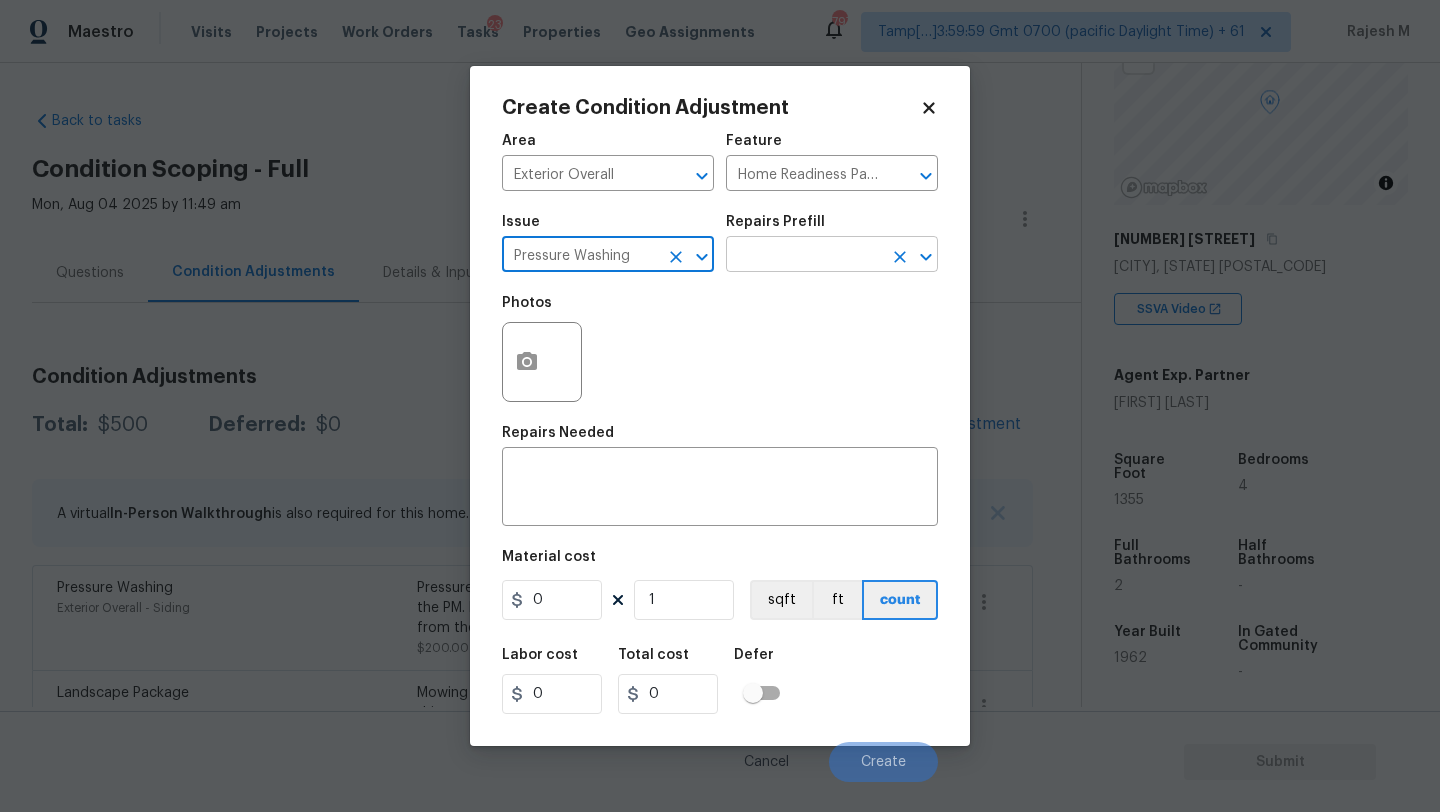 type on "Pressure Washing" 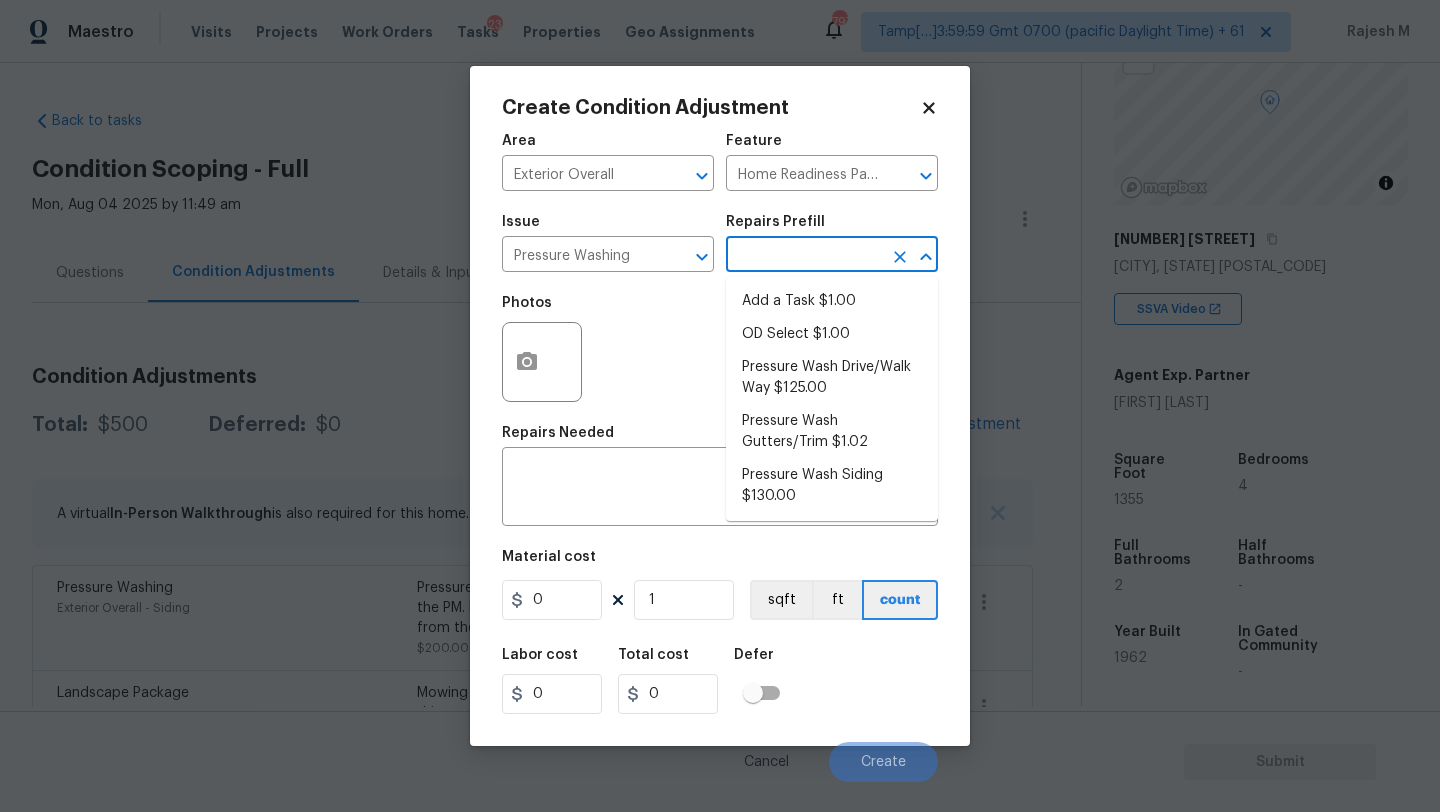 click at bounding box center [804, 256] 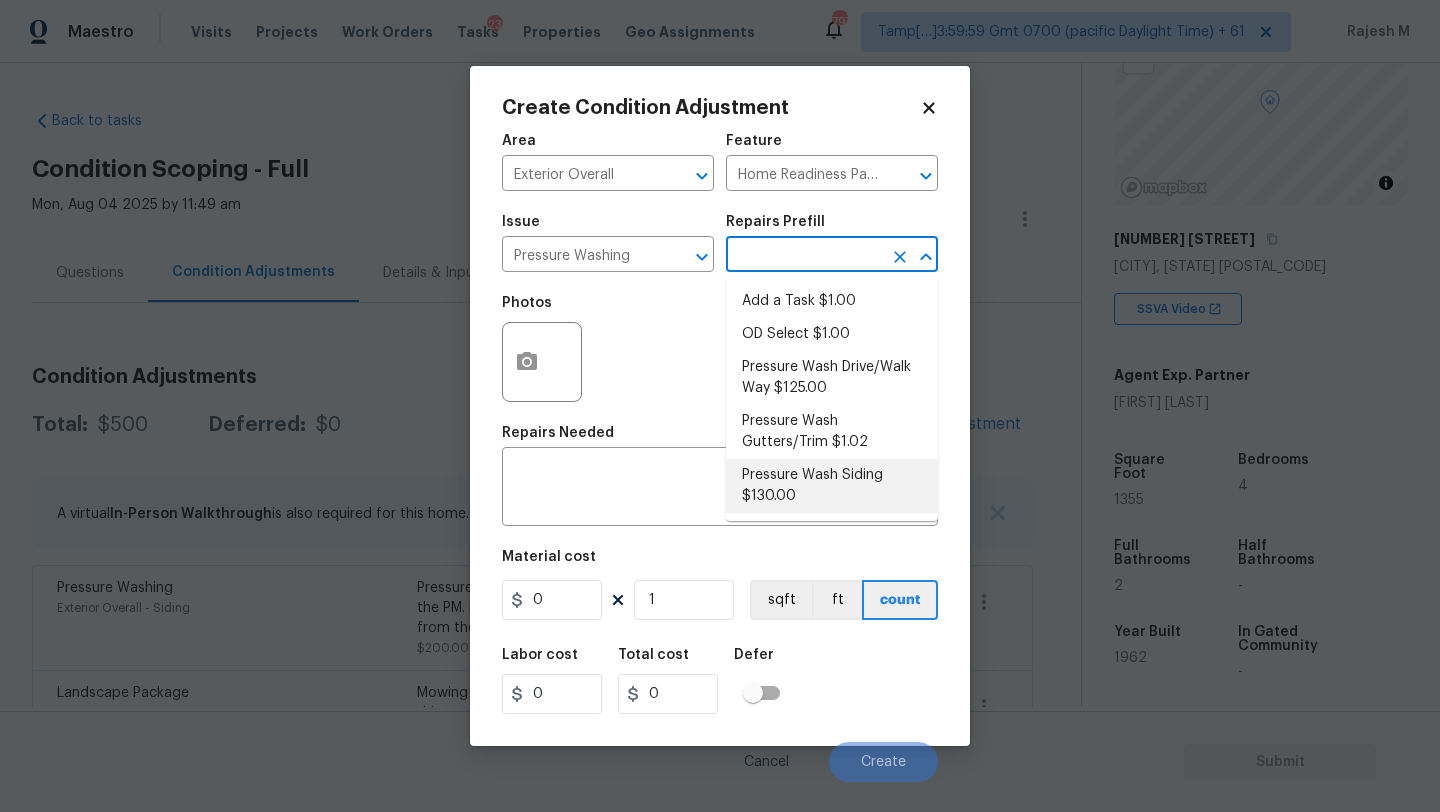 click on "Pressure Wash Siding $130.00" at bounding box center [832, 486] 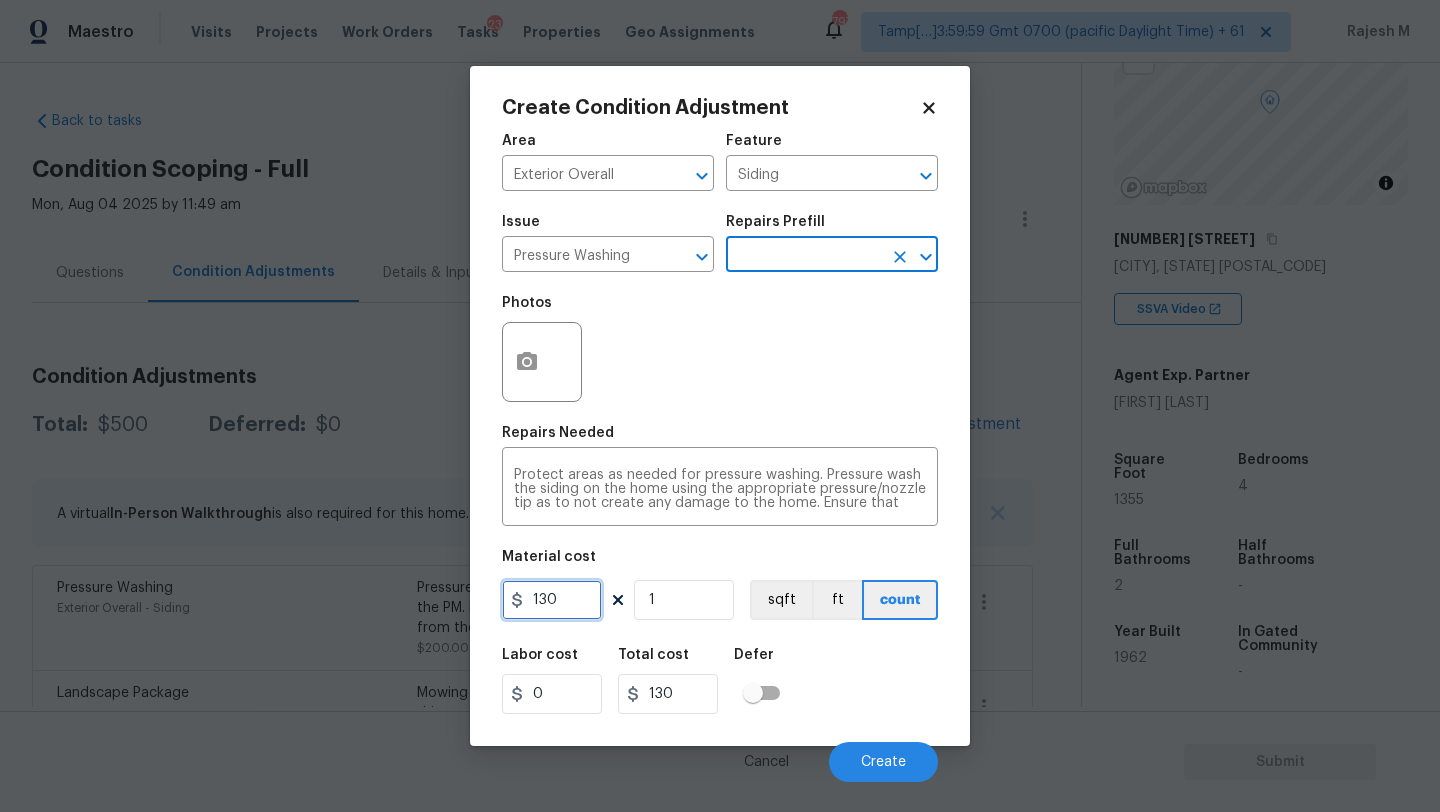 click on "130" at bounding box center [552, 600] 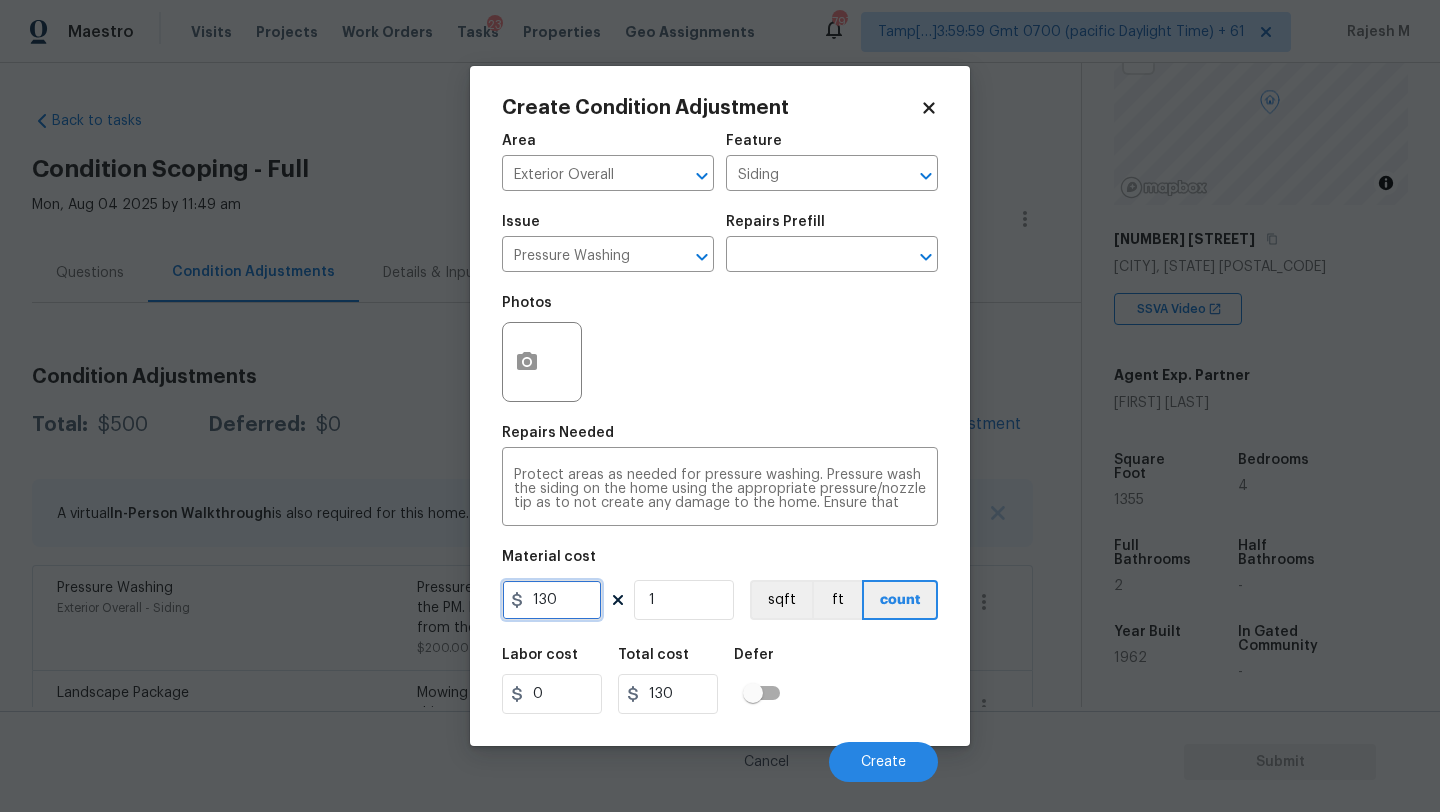 click on "130" at bounding box center (552, 600) 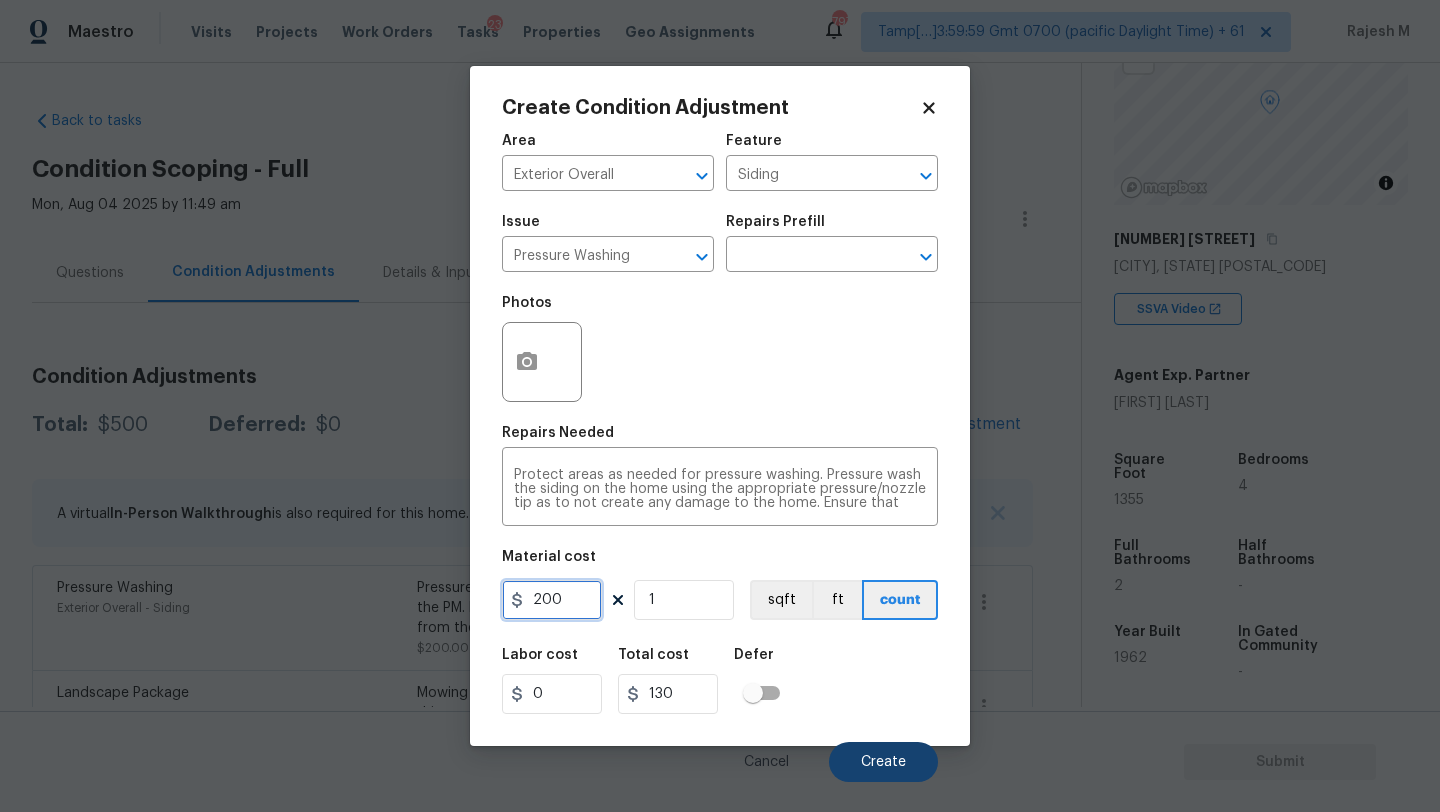 type on "200" 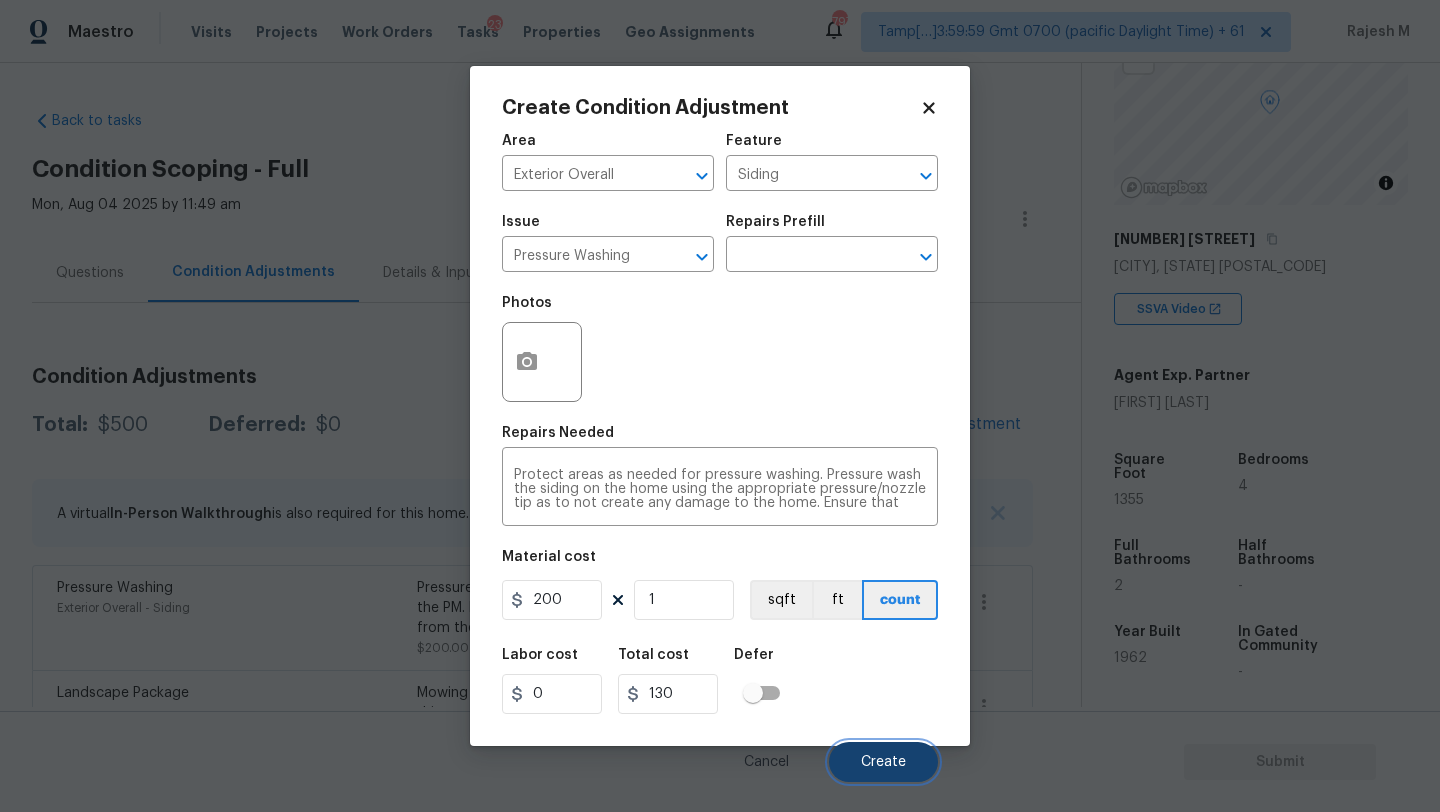 type on "200" 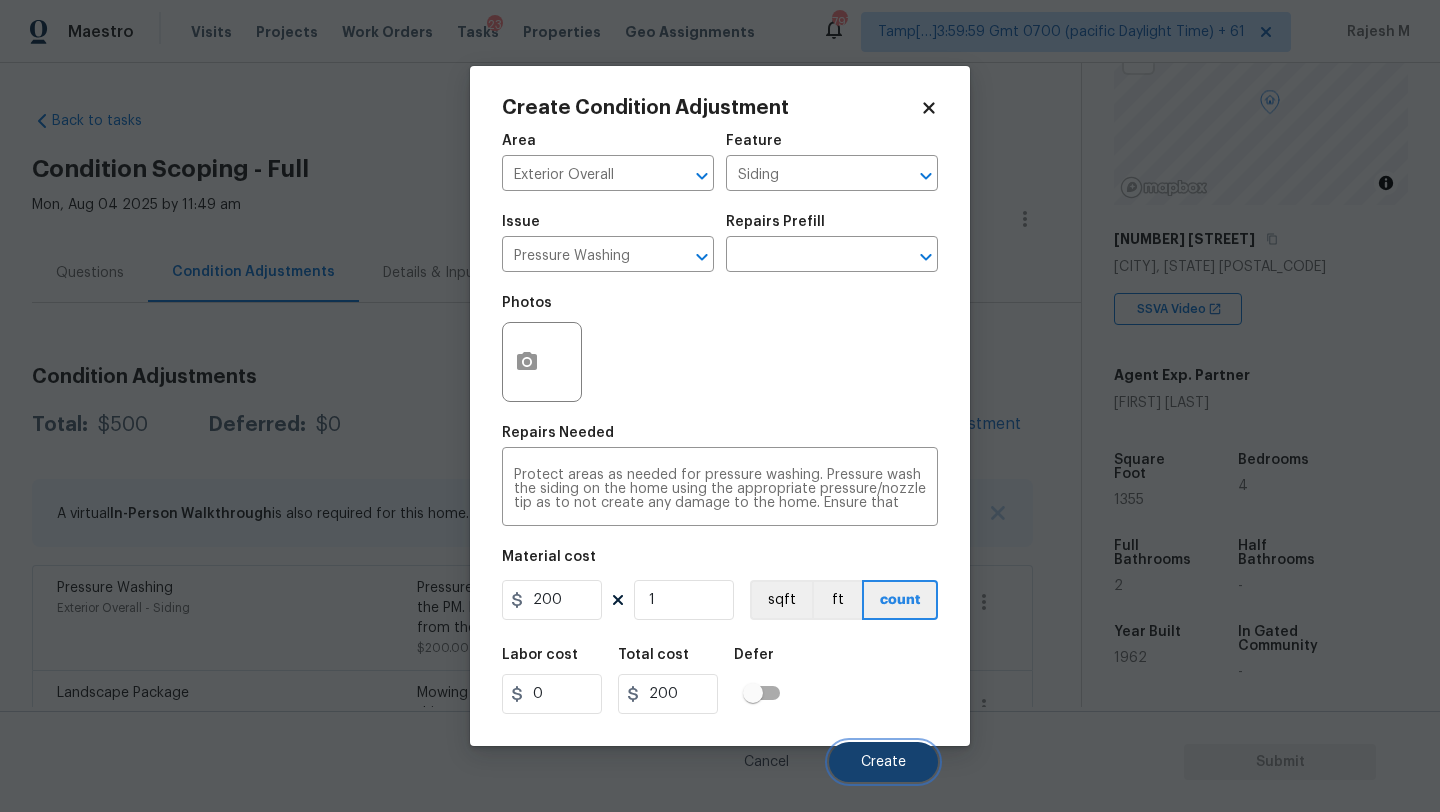 click on "Create" at bounding box center (883, 762) 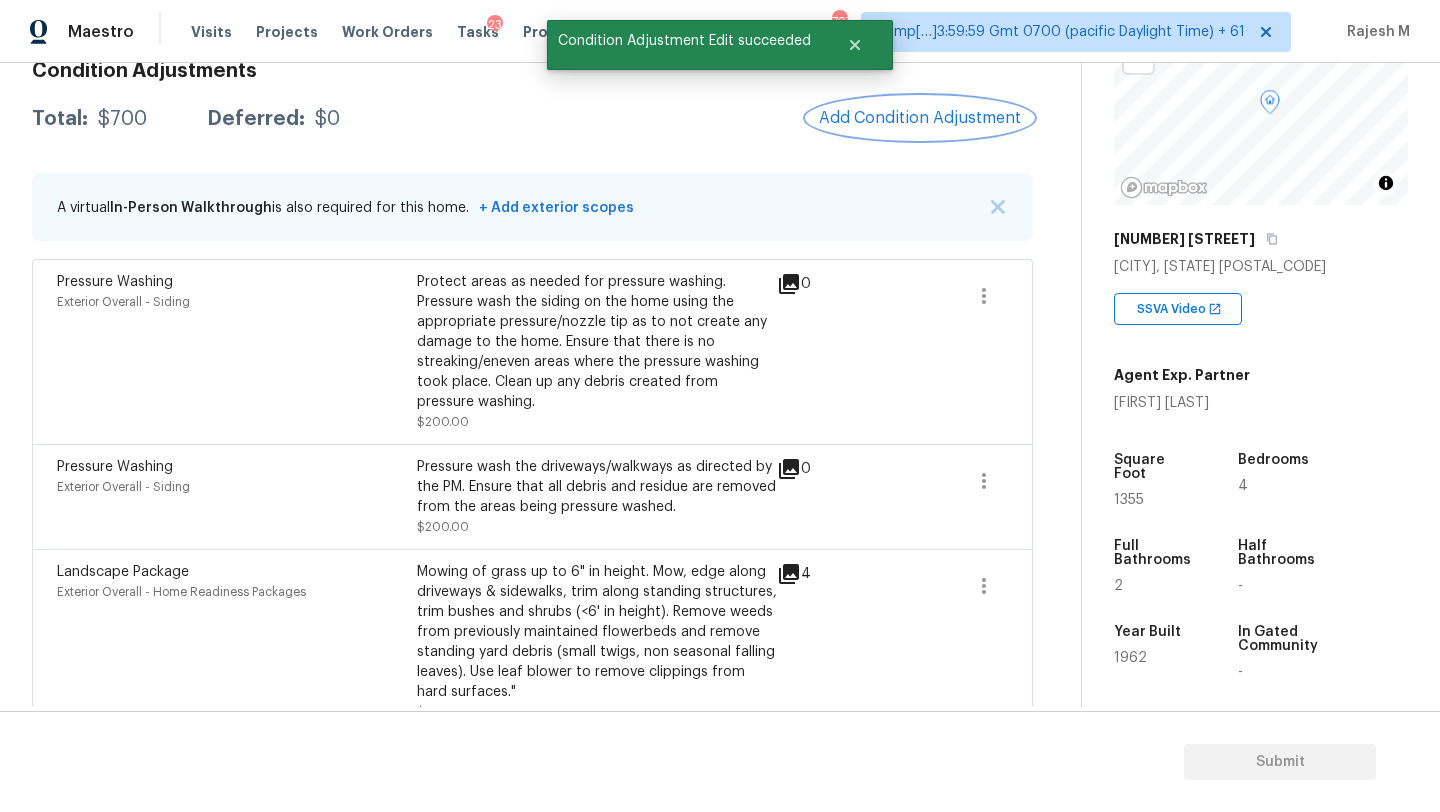 scroll, scrollTop: 254, scrollLeft: 0, axis: vertical 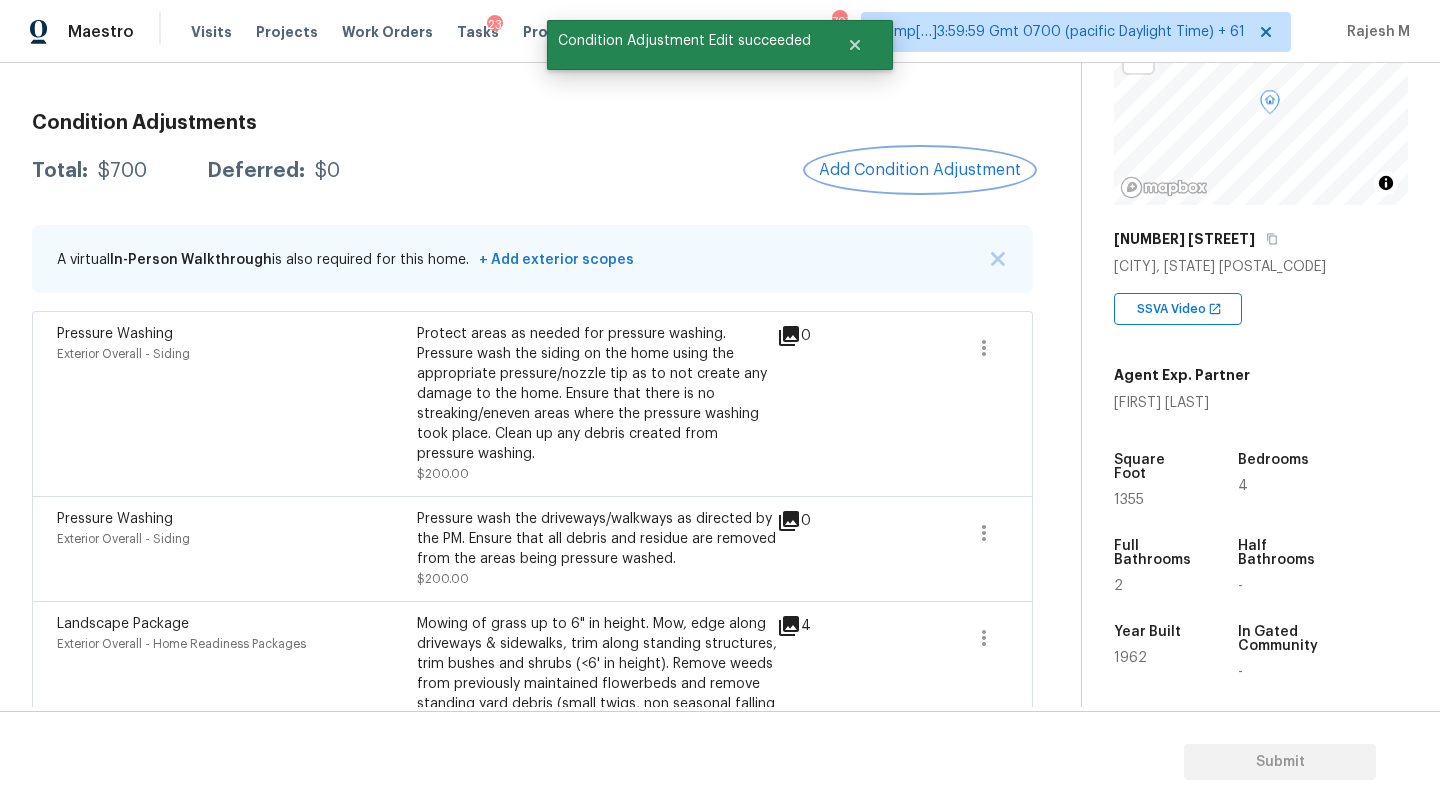 click on "Add Condition Adjustment" at bounding box center (920, 170) 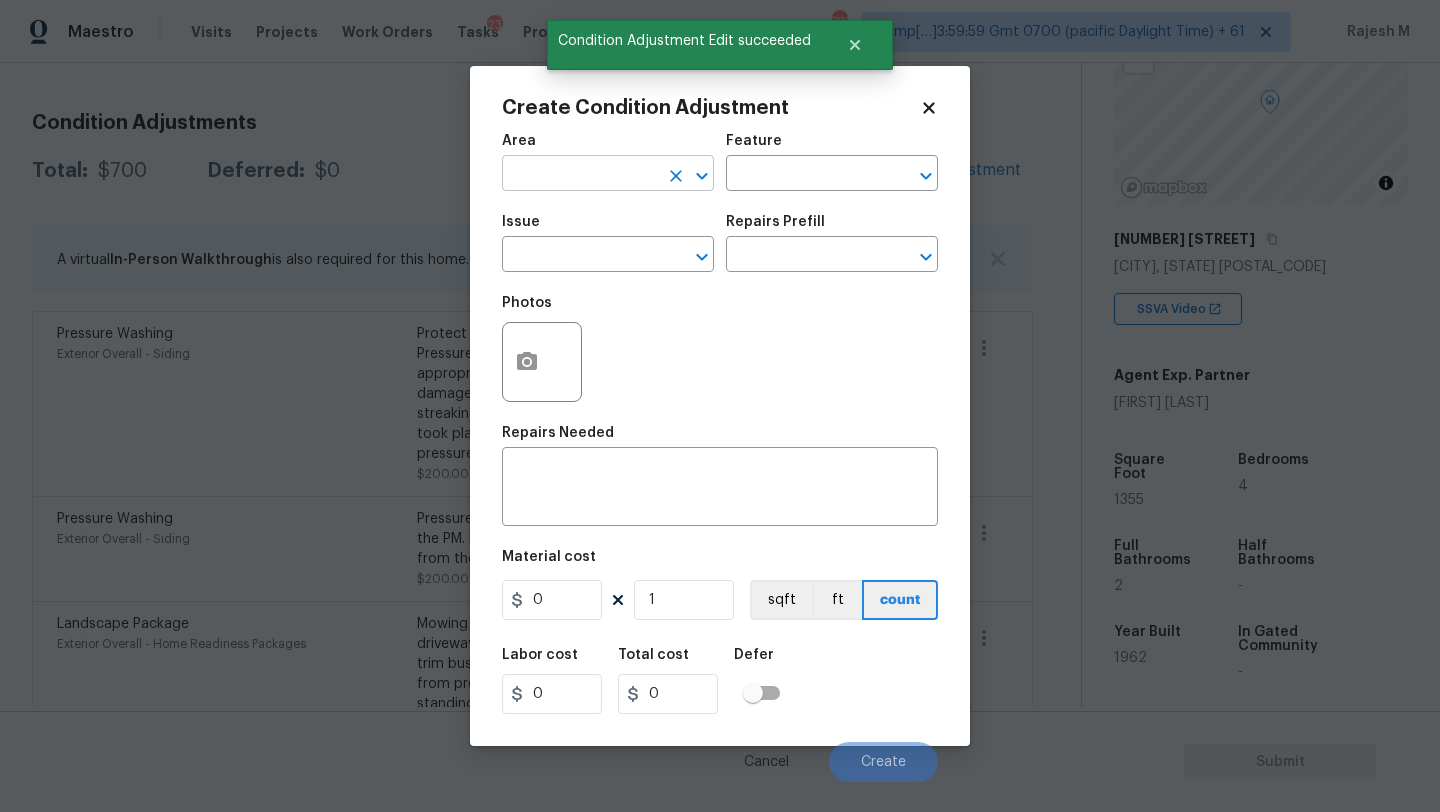 click at bounding box center [580, 175] 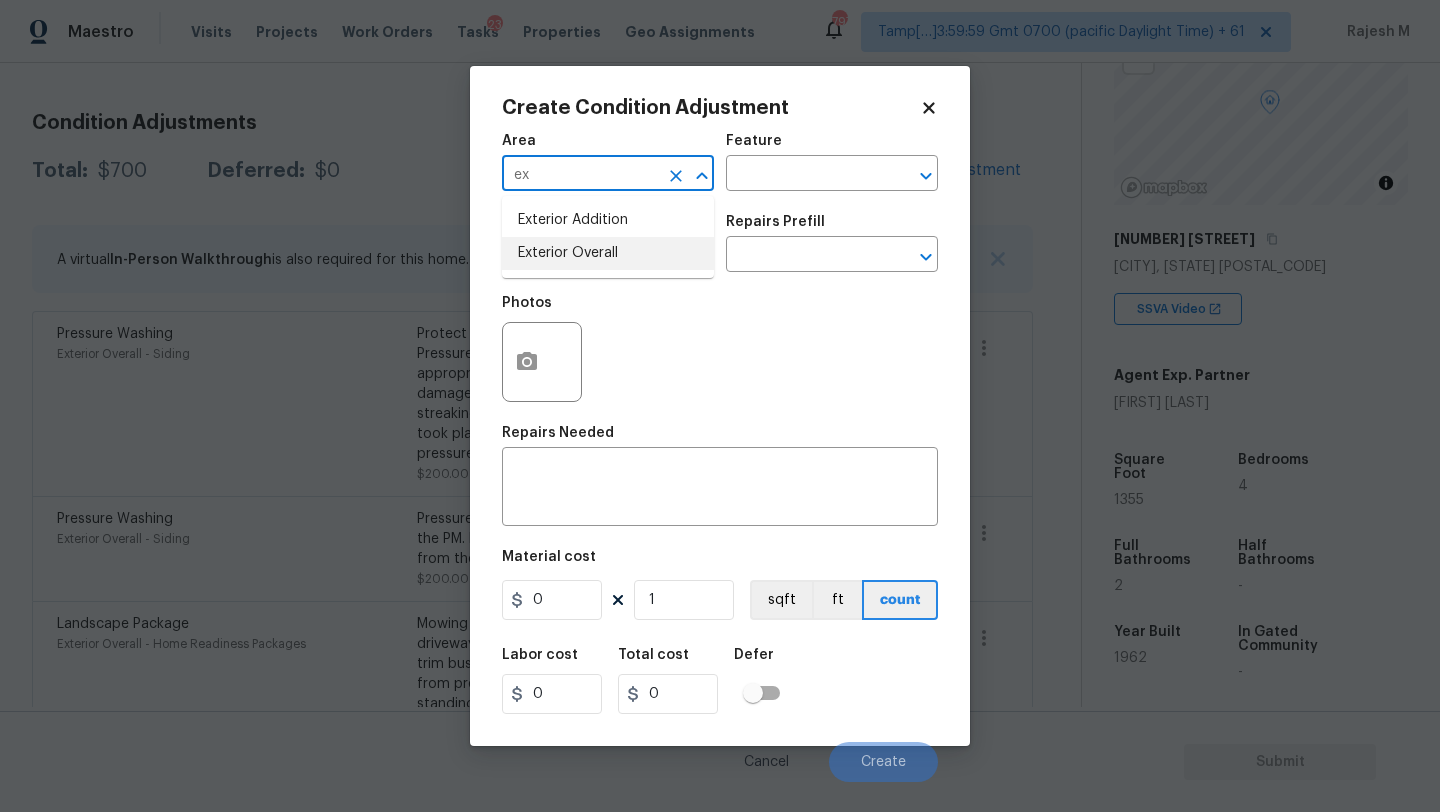 click on "Exterior Overall" at bounding box center (608, 253) 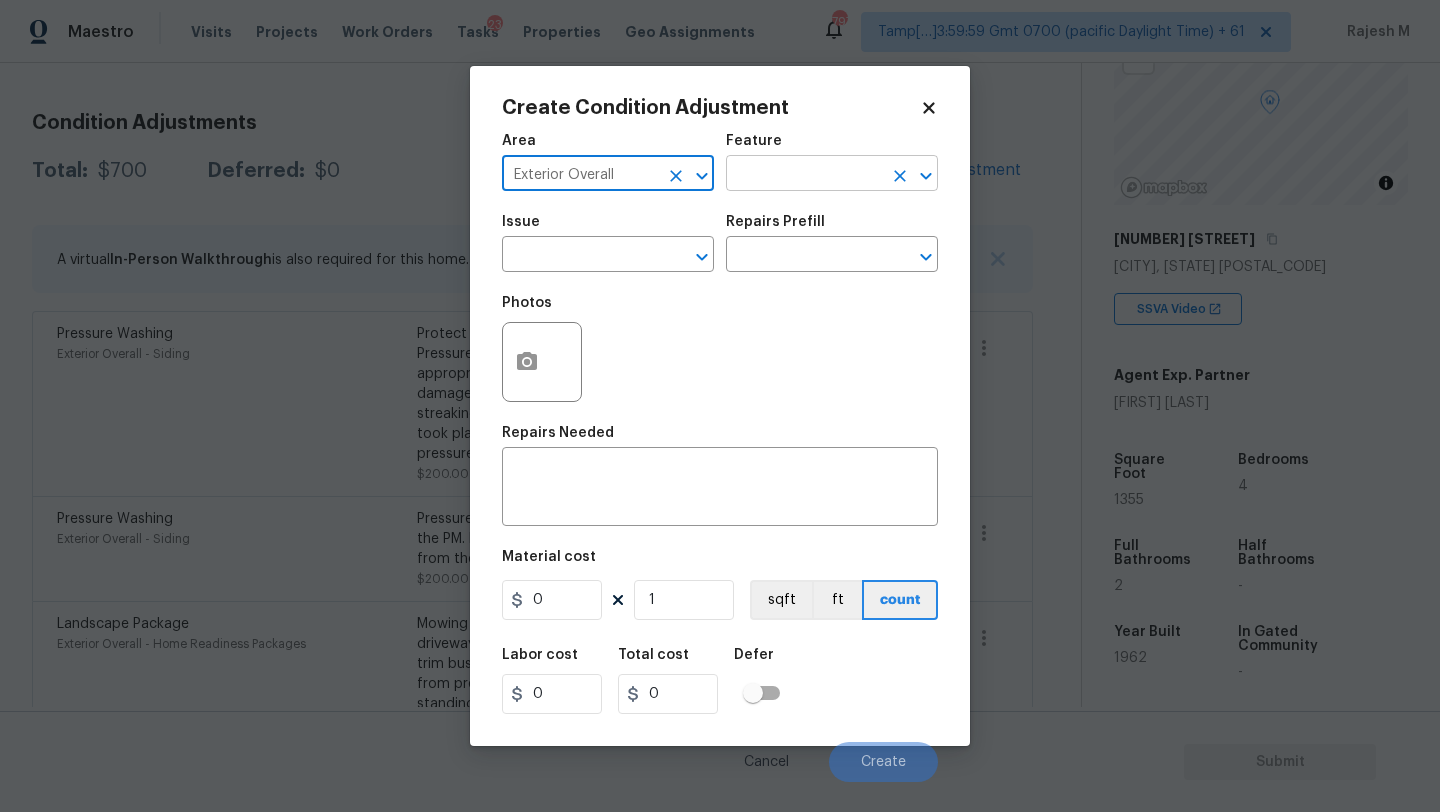 type on "Exterior Overall" 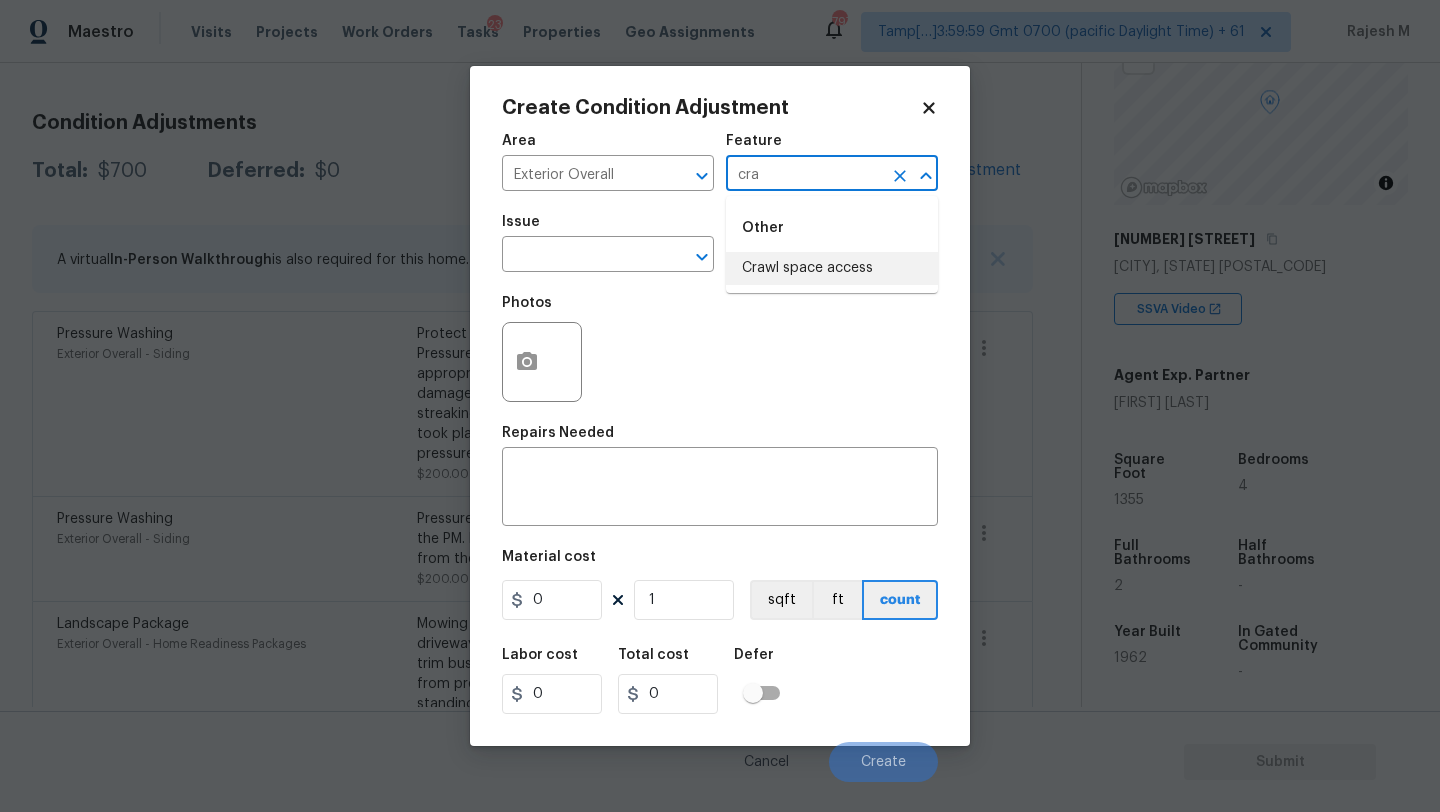 click on "Crawl space access" at bounding box center [832, 268] 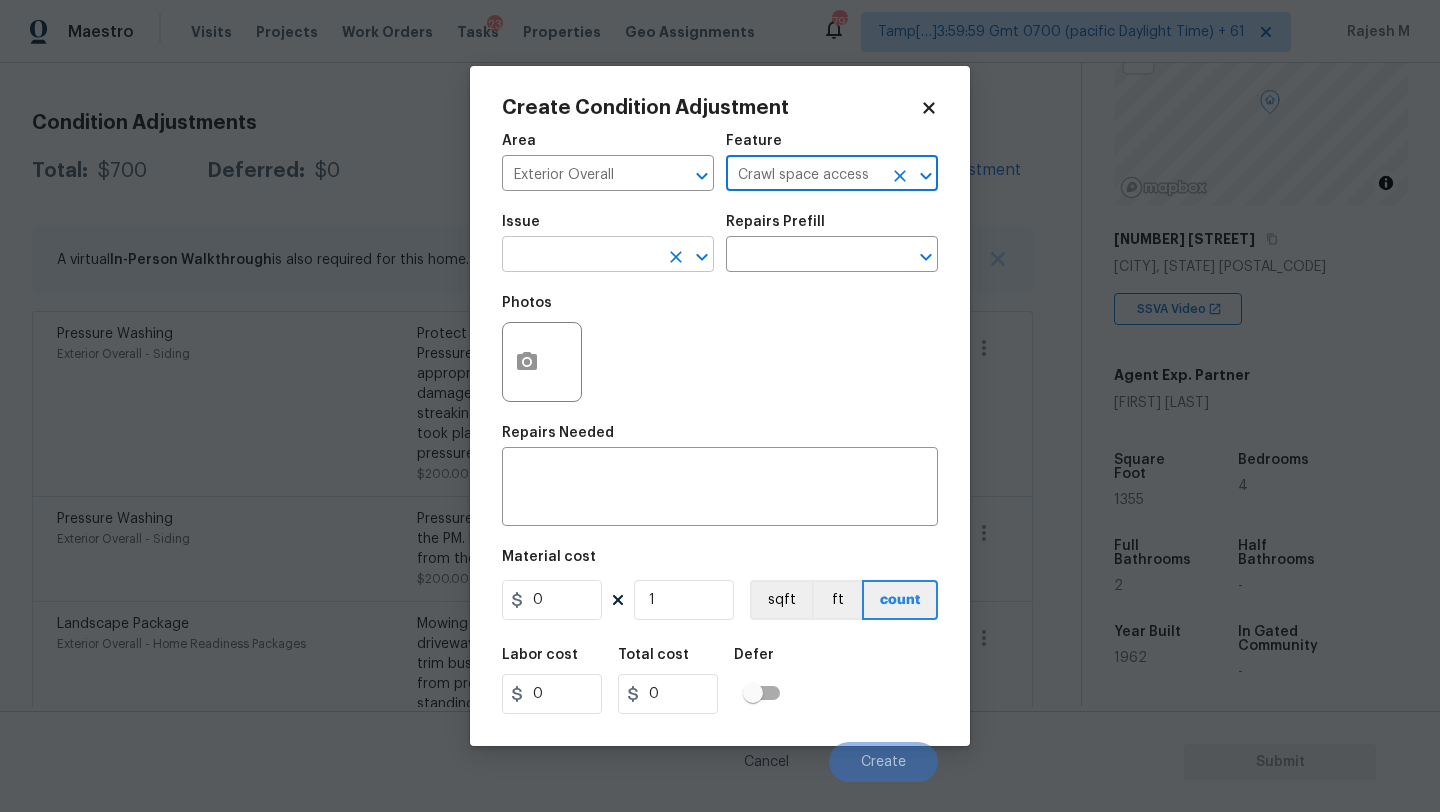 type on "Crawl space access" 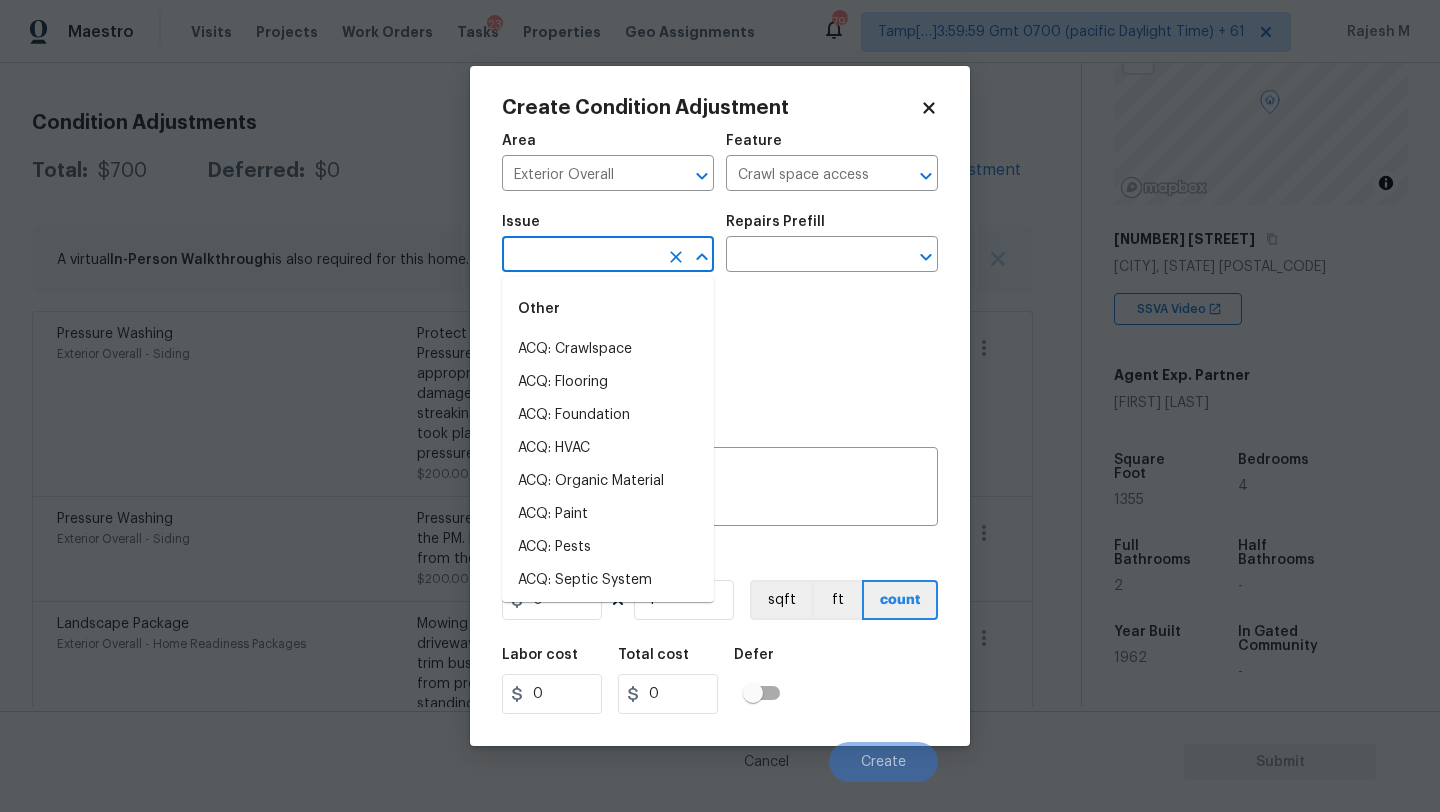 click at bounding box center [580, 256] 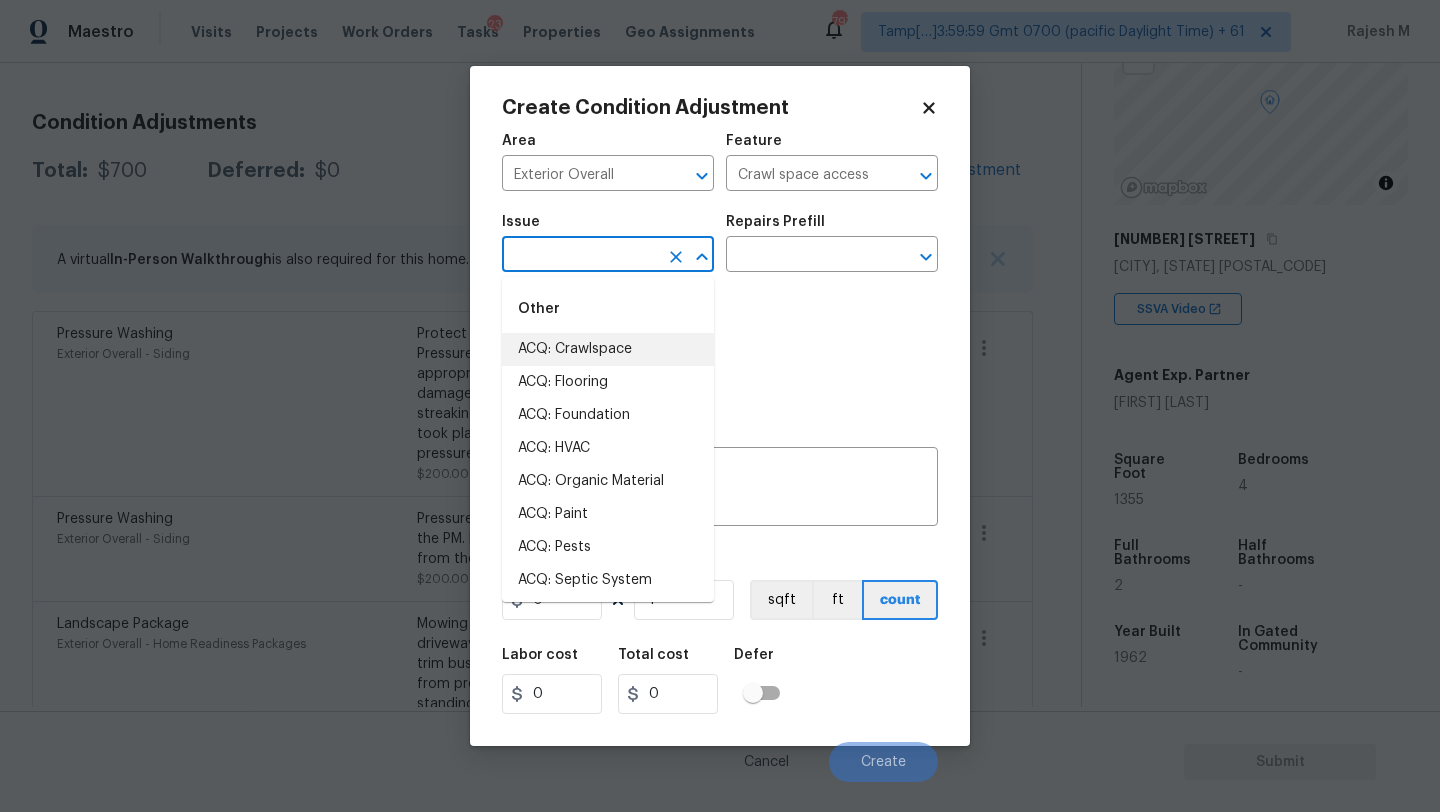 click on "ACQ: Crawlspace" at bounding box center (608, 349) 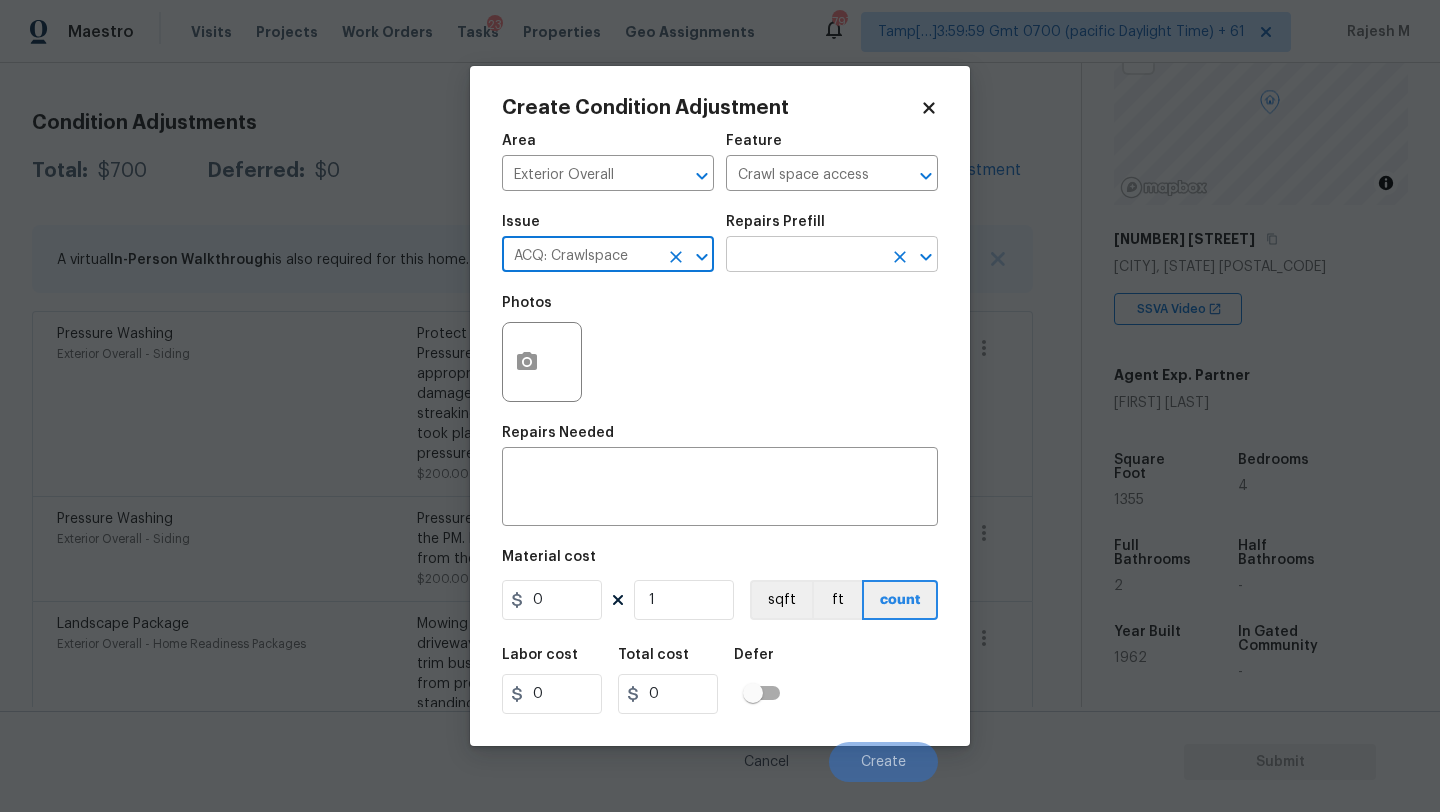 click at bounding box center (804, 256) 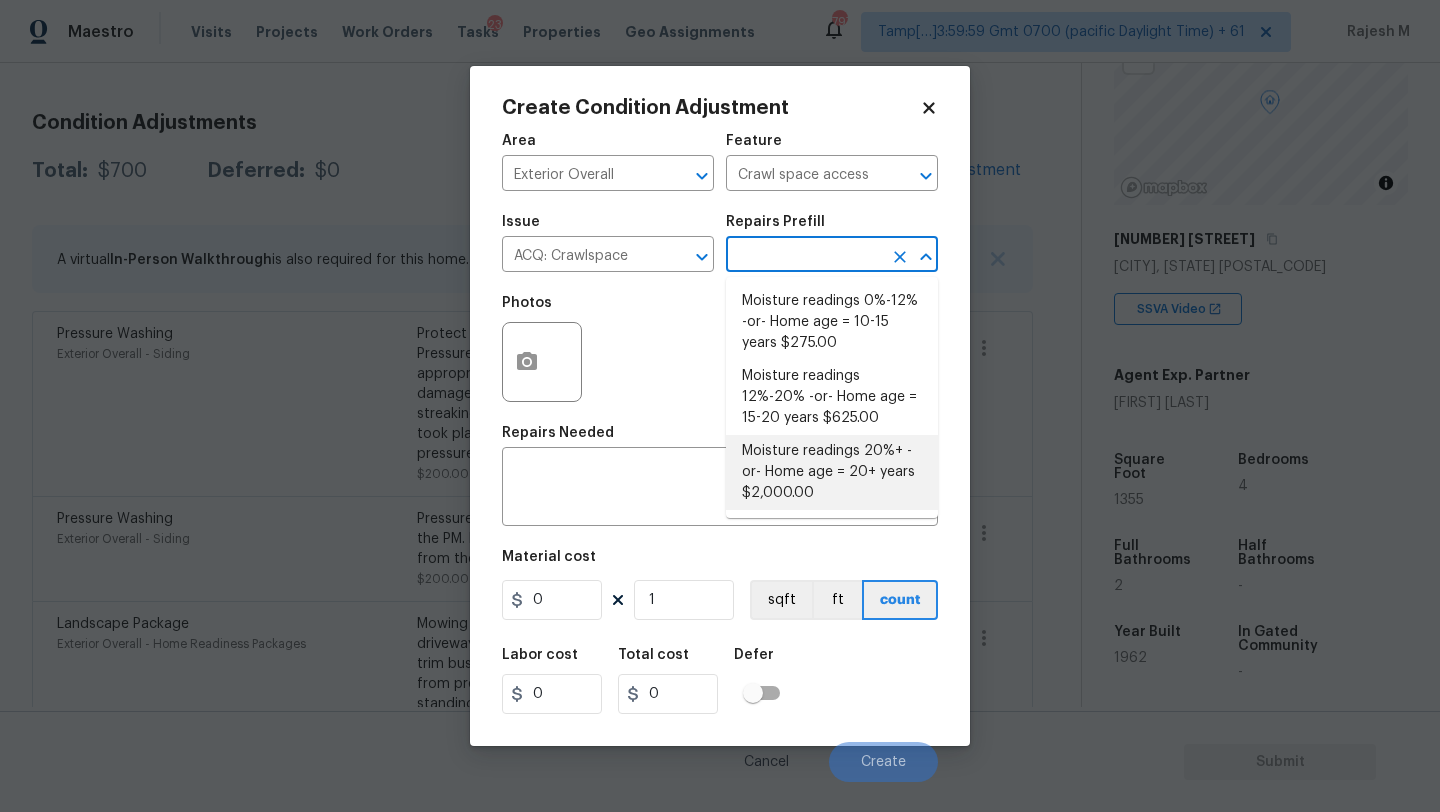 click on "Moisture readings 20%+ -or- Home age = 20+ years $2,000.00" at bounding box center [832, 472] 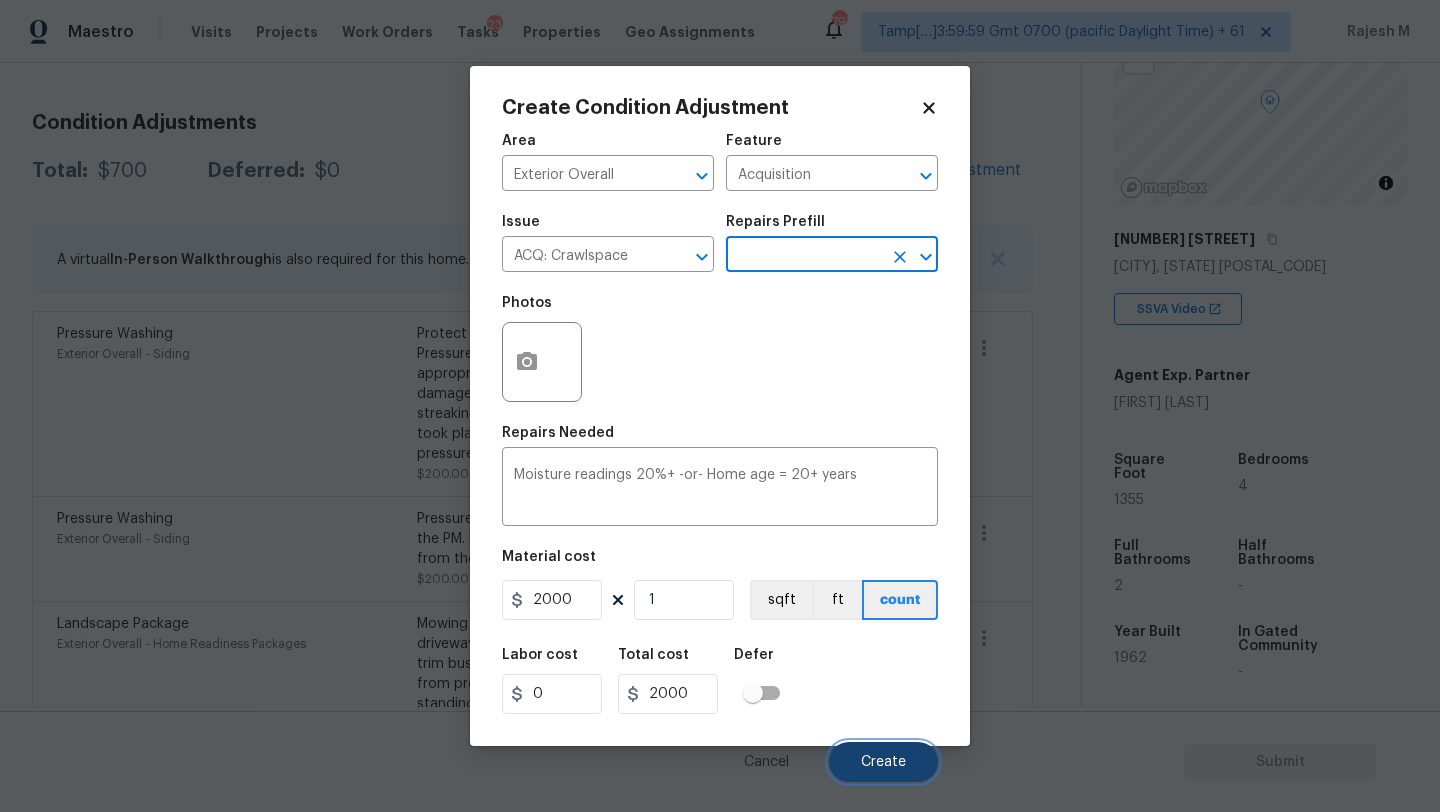 click on "Create" at bounding box center (883, 762) 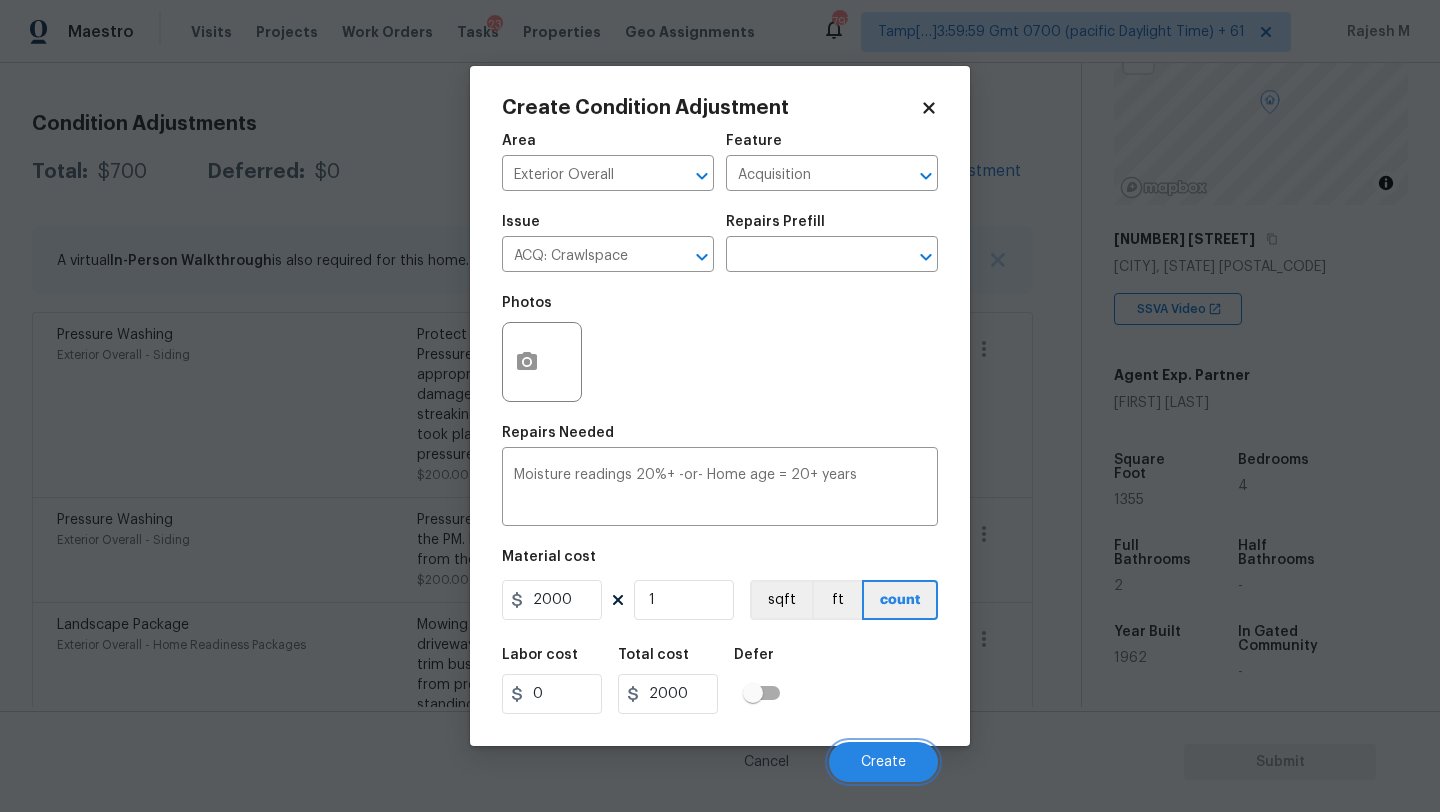 scroll, scrollTop: 254, scrollLeft: 0, axis: vertical 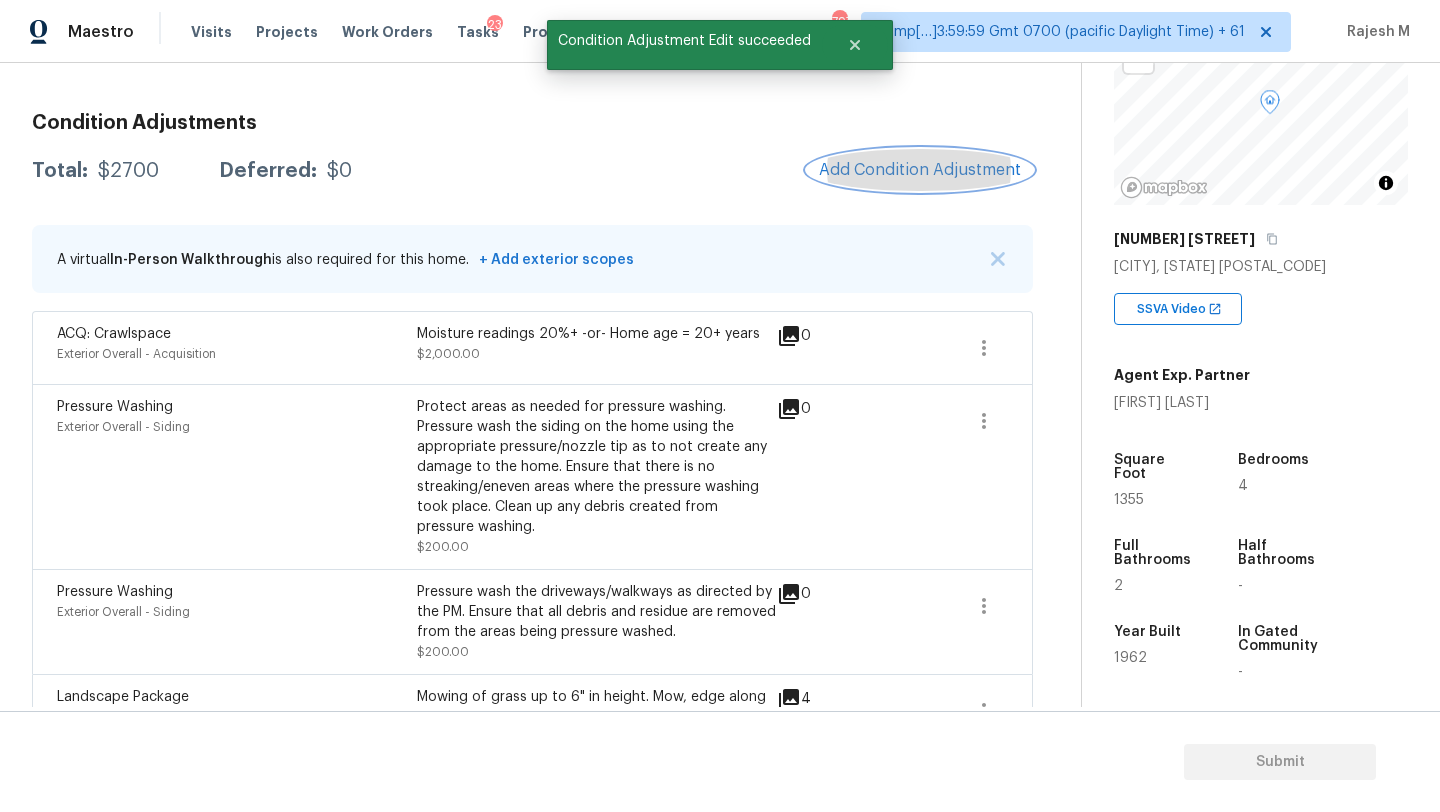 click on "Add Condition Adjustment" at bounding box center (920, 170) 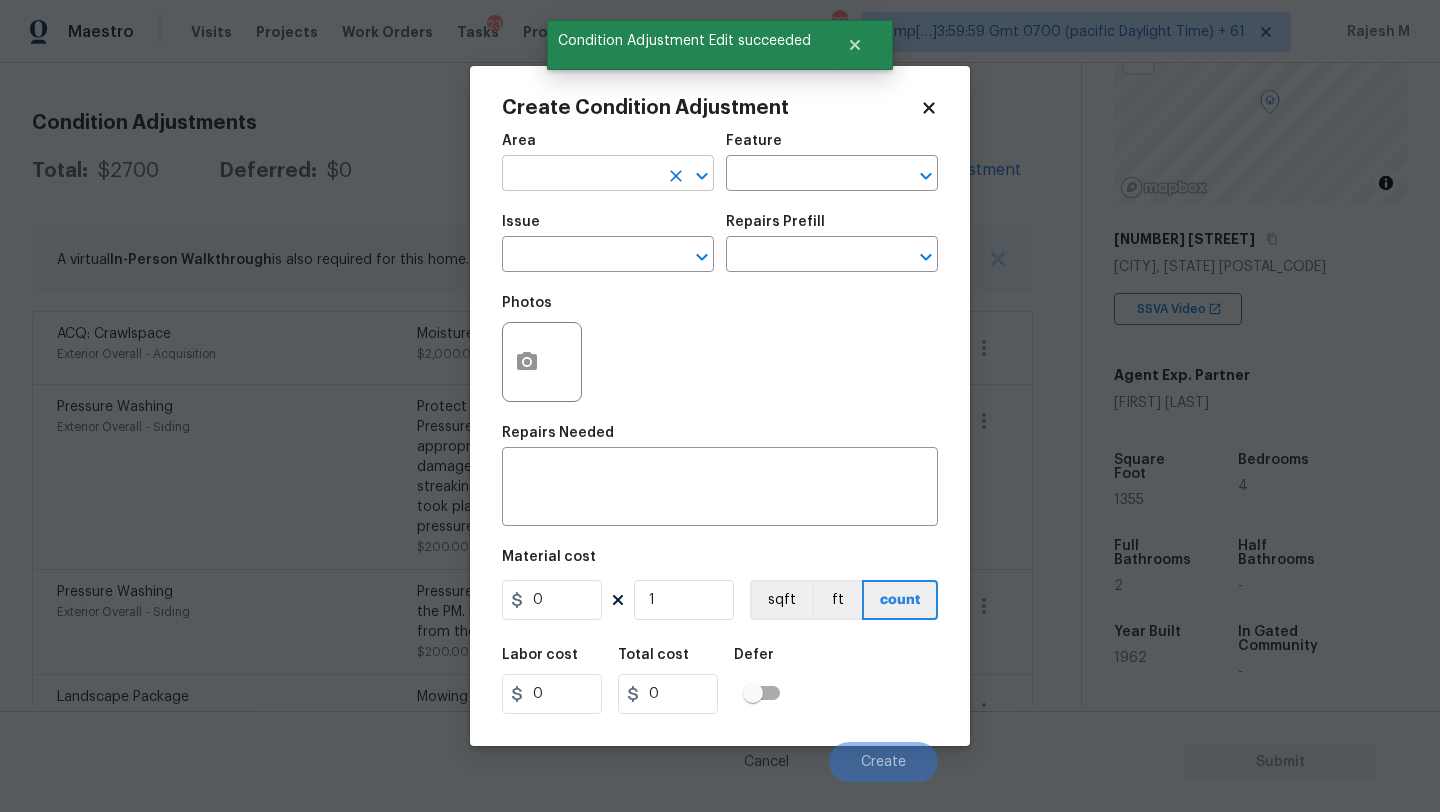 click at bounding box center [580, 175] 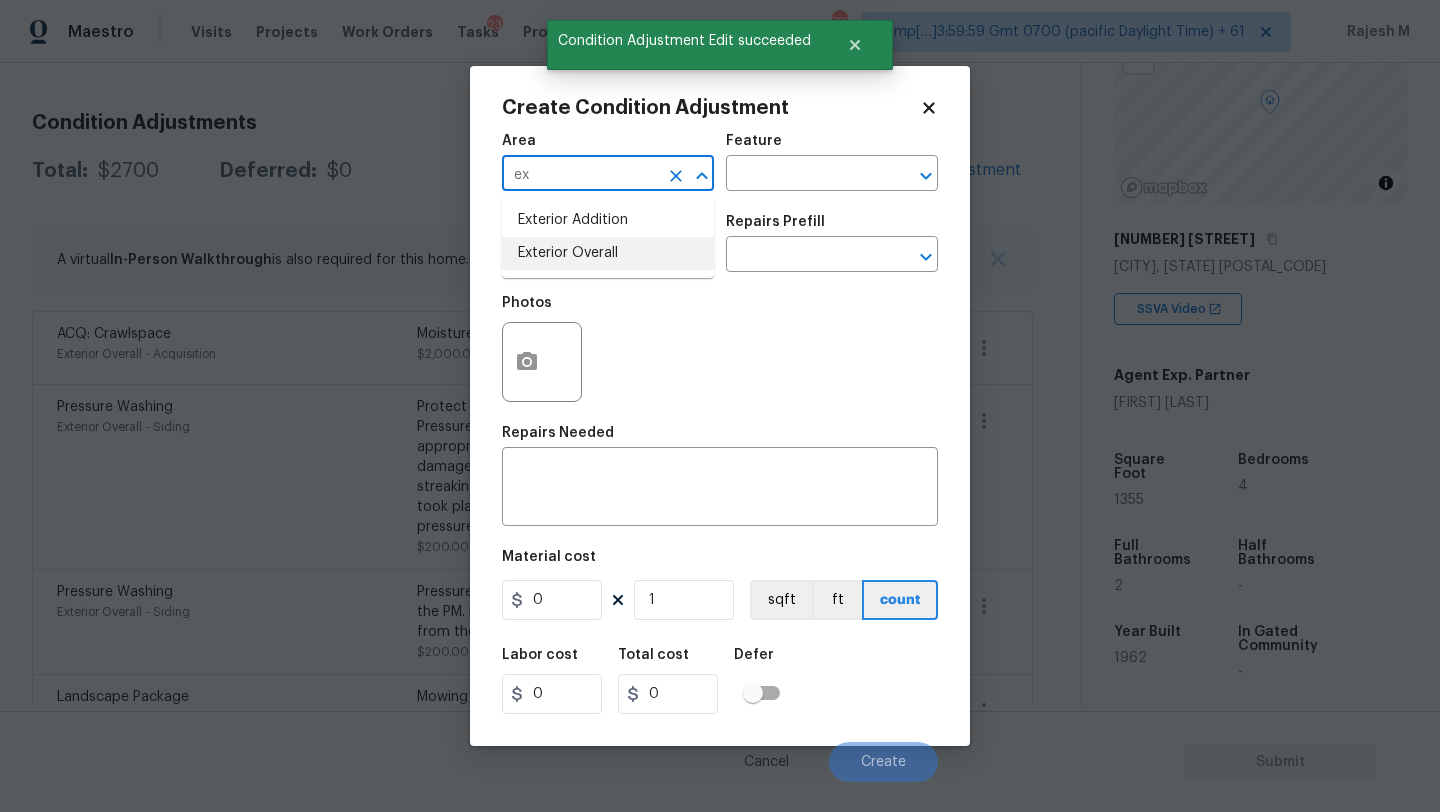 click on "Exterior Overall" at bounding box center [608, 253] 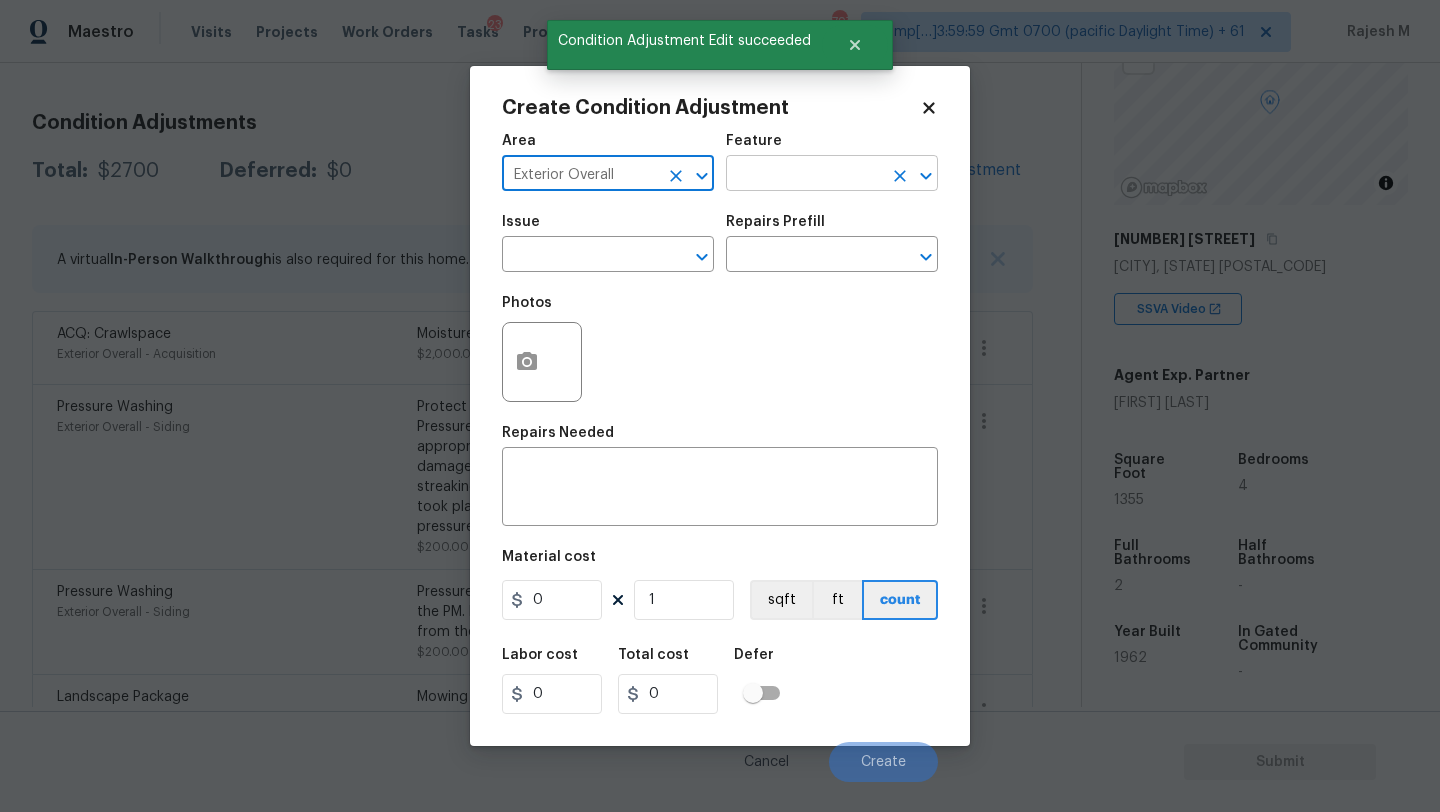 type on "Exterior Overall" 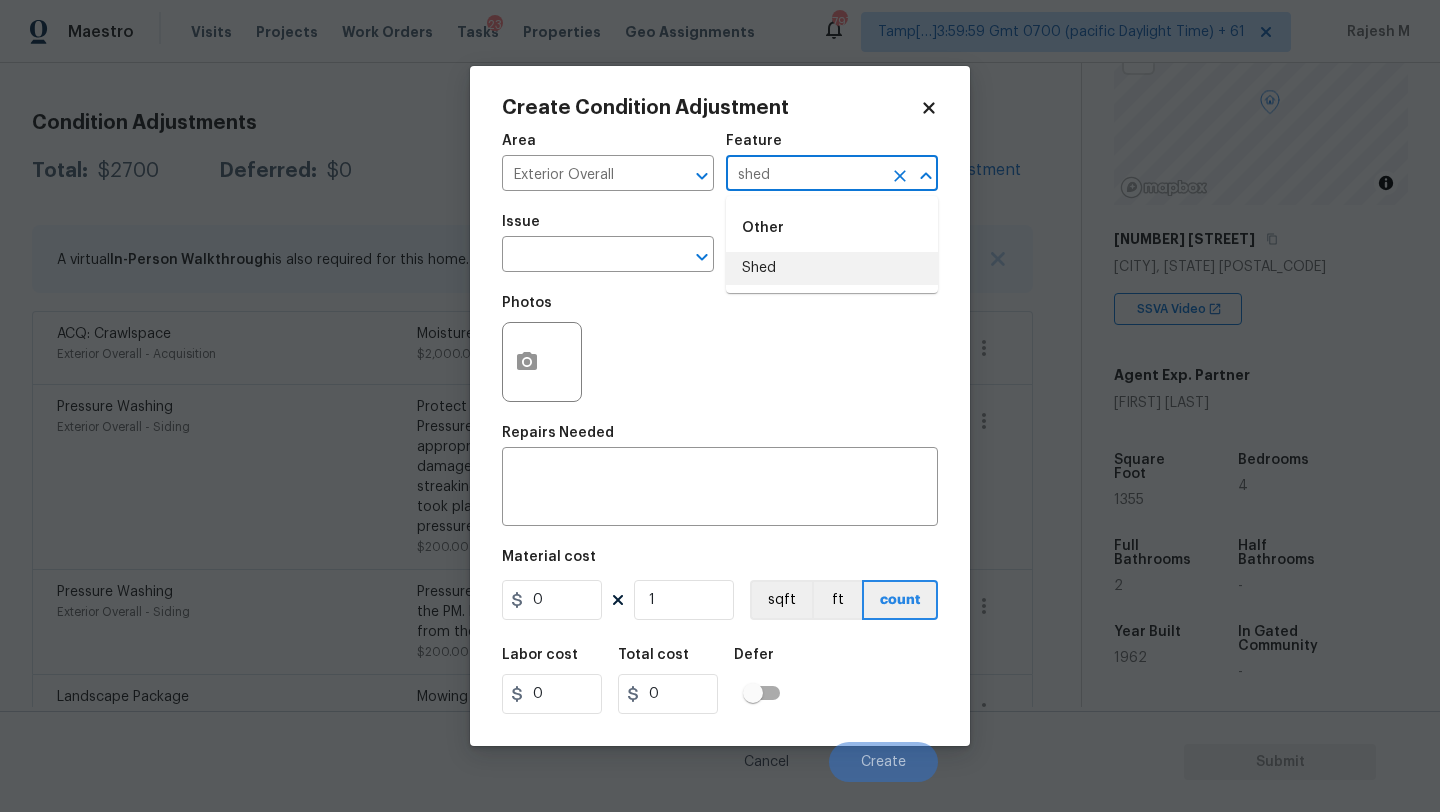 drag, startPoint x: 762, startPoint y: 263, endPoint x: 743, endPoint y: 320, distance: 60.083275 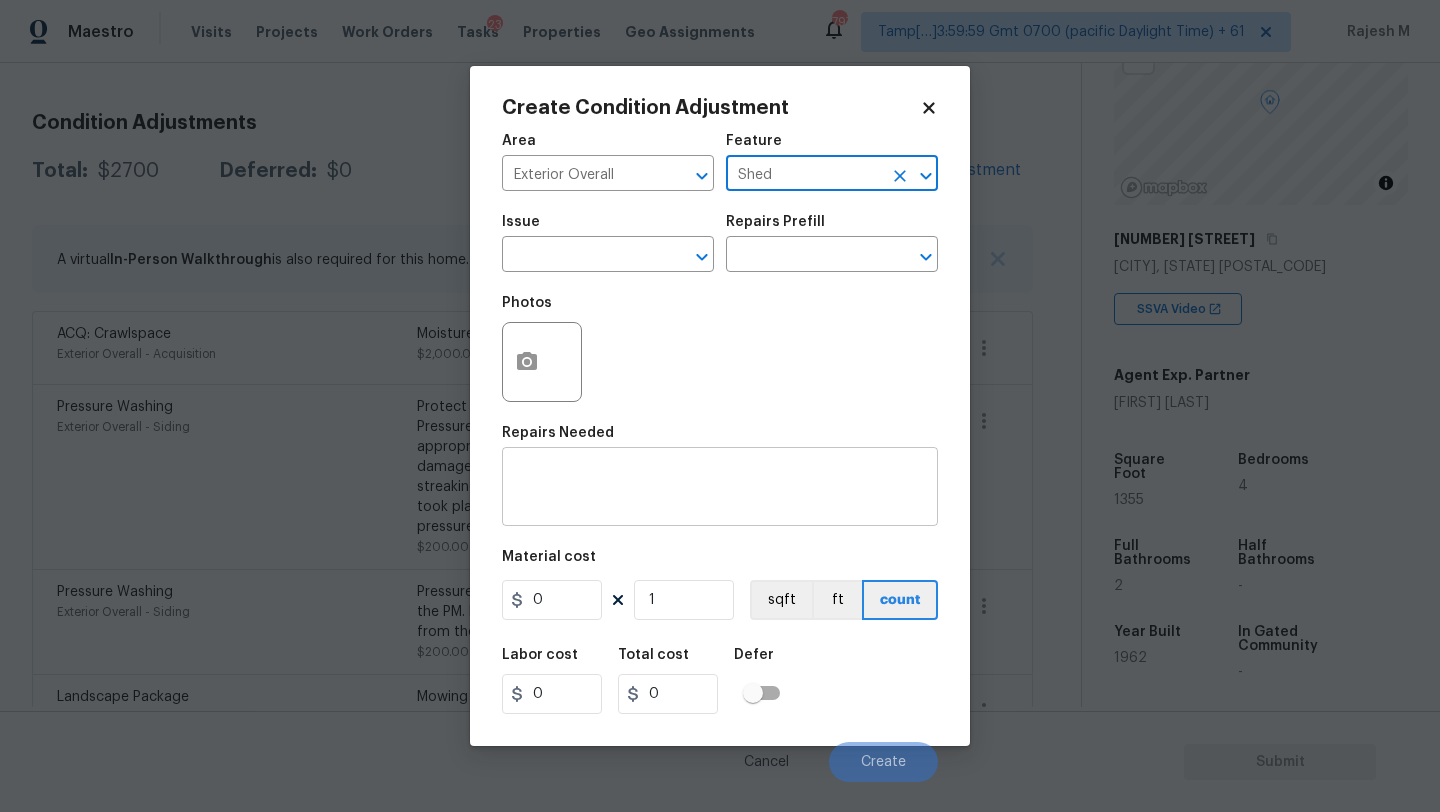 type on "Shed" 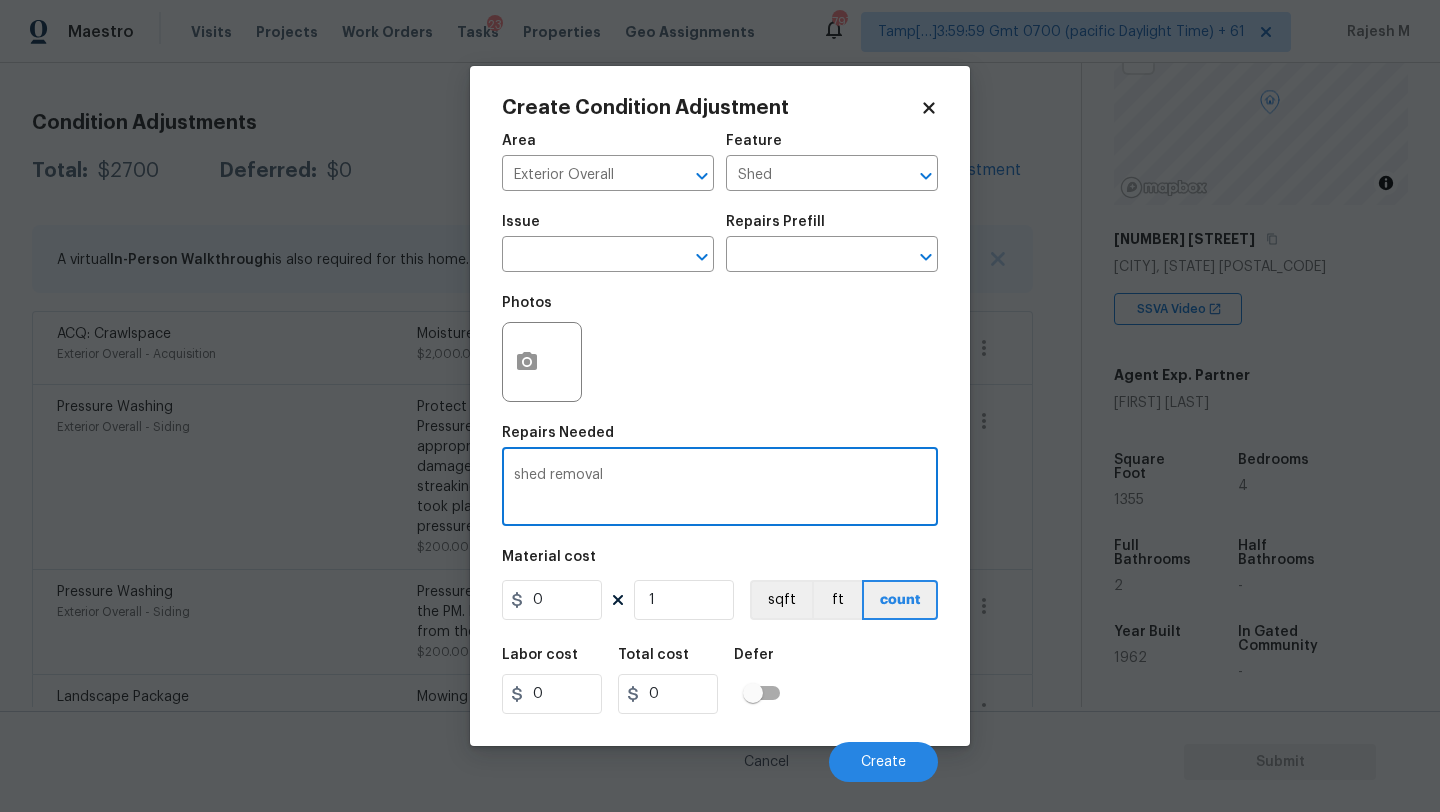 type on "shed removal" 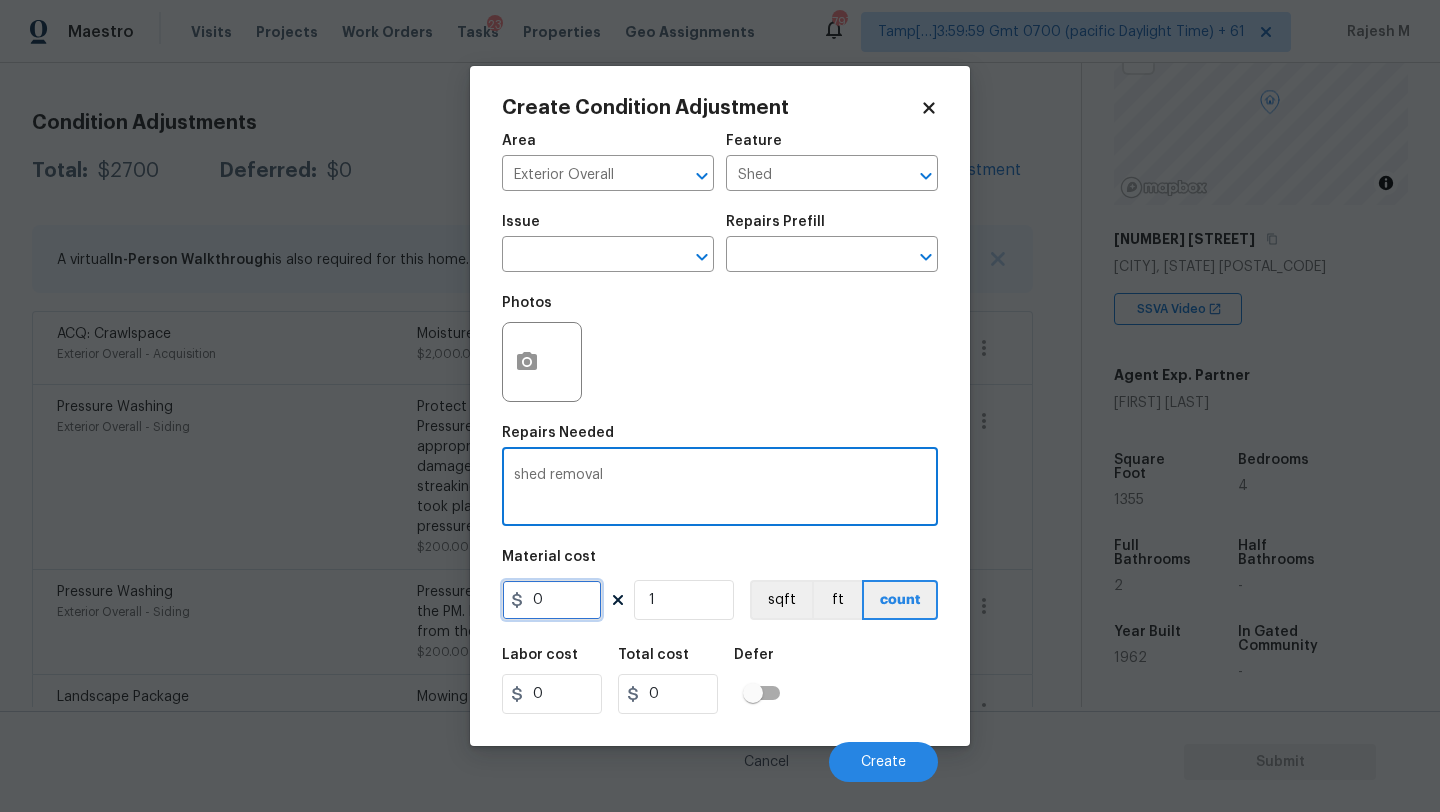 click on "0" at bounding box center (552, 600) 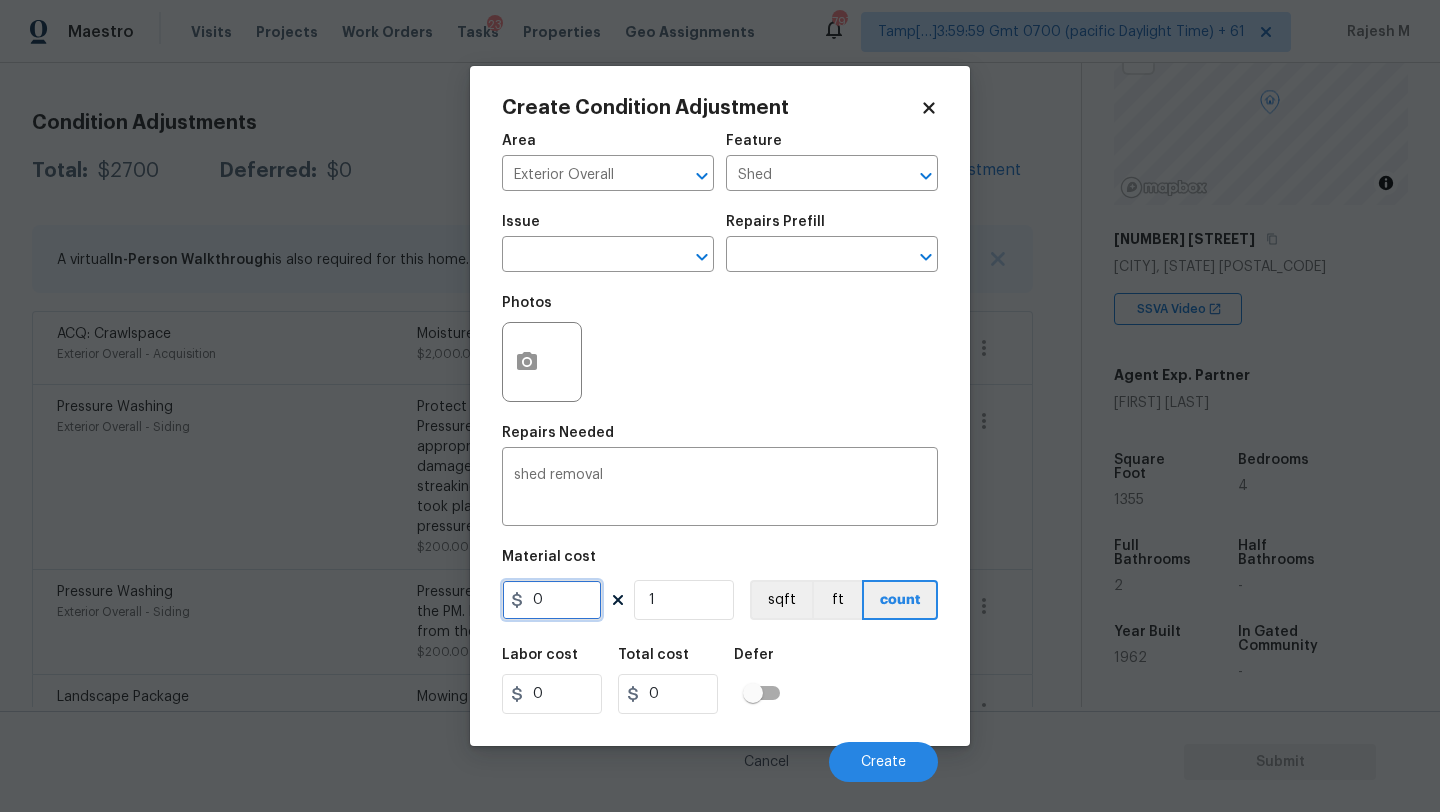 click on "0" at bounding box center (552, 600) 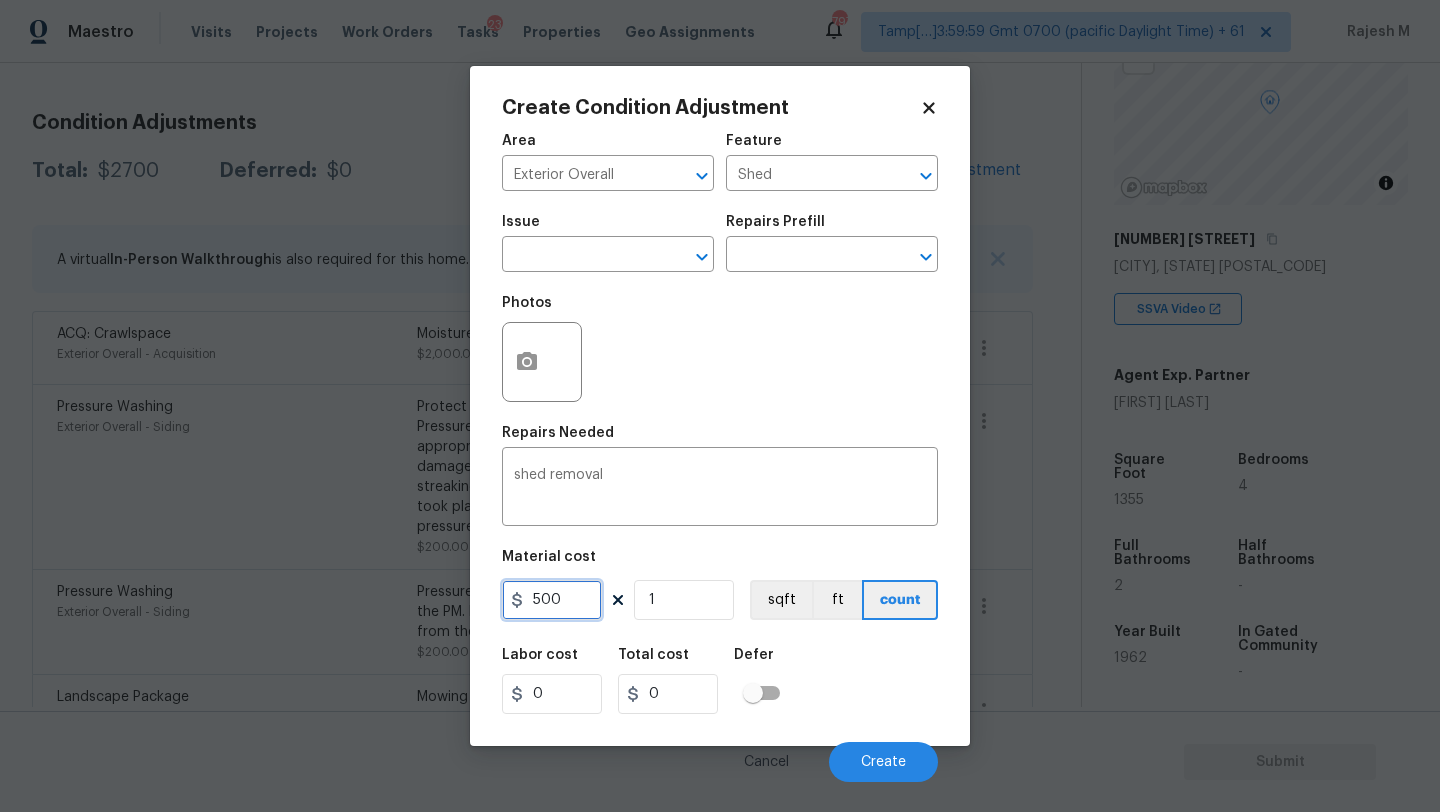 type on "500" 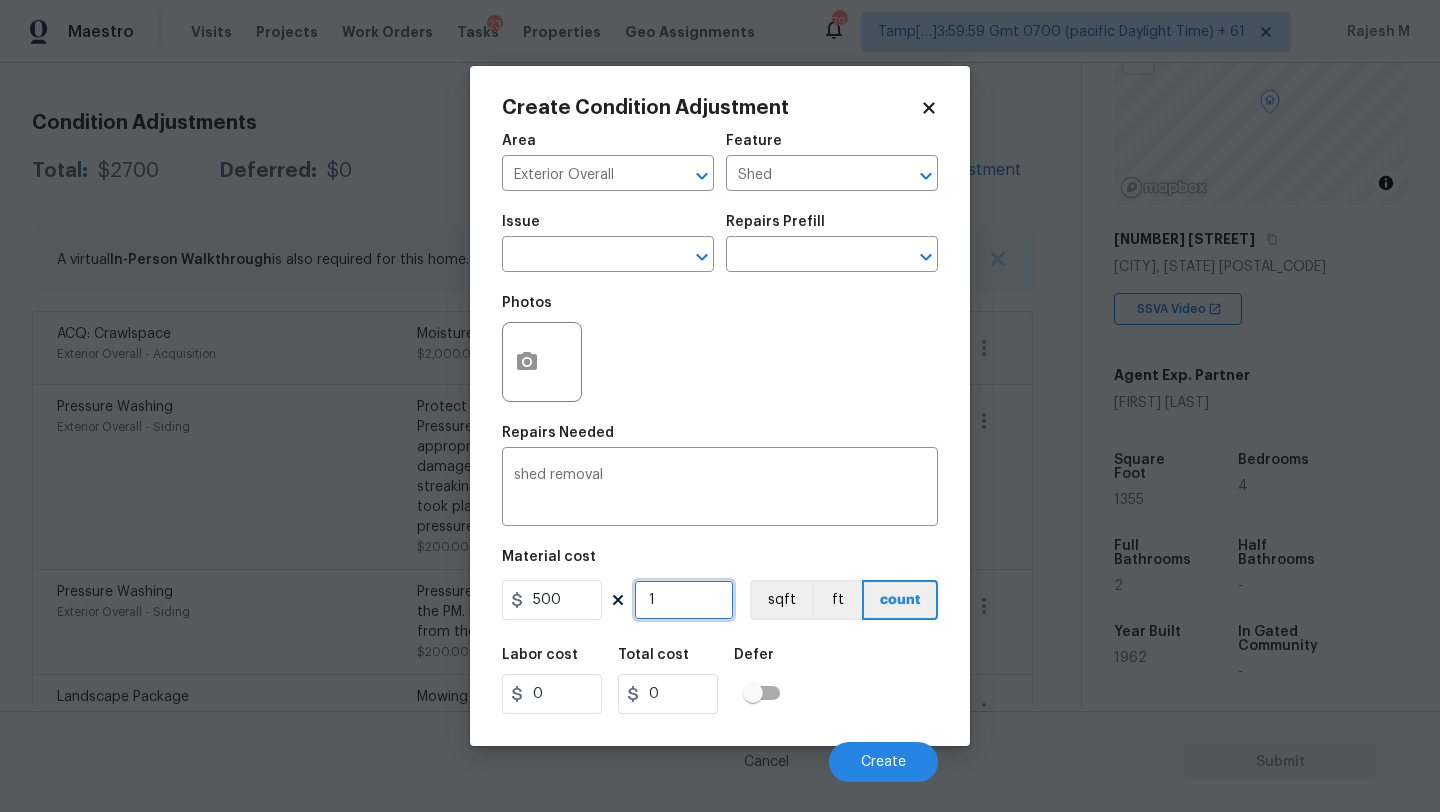 type on "500" 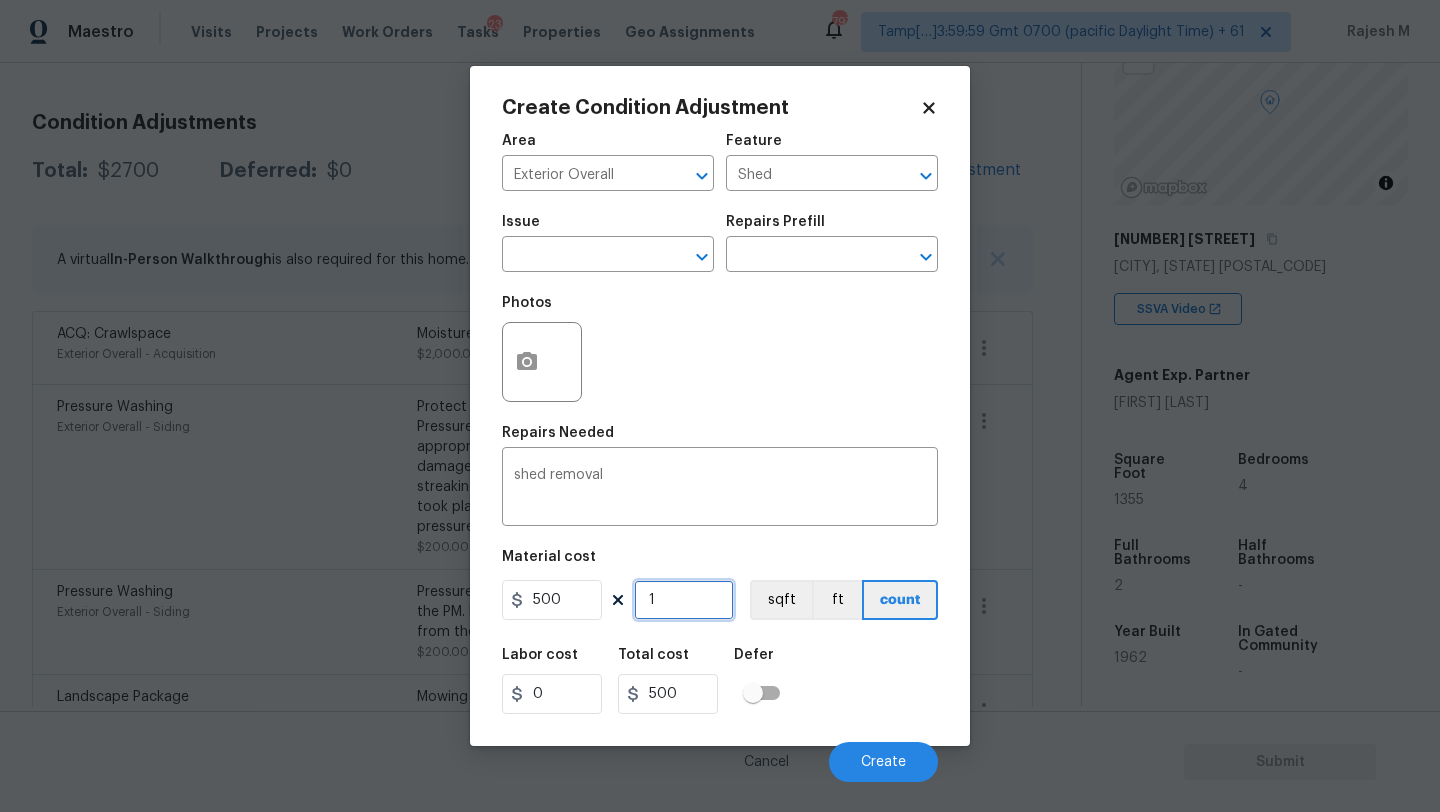 click on "1" at bounding box center (684, 600) 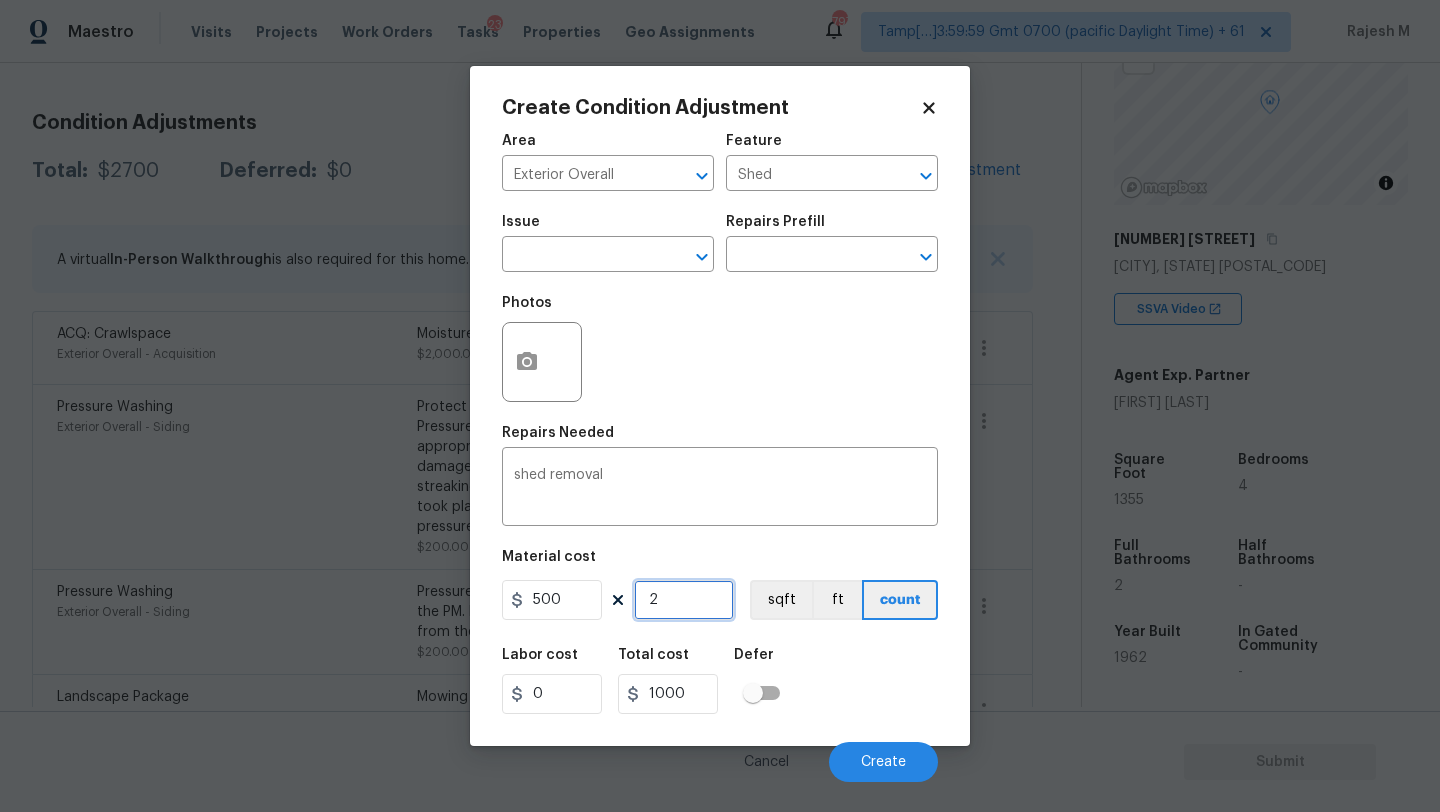 type on "2" 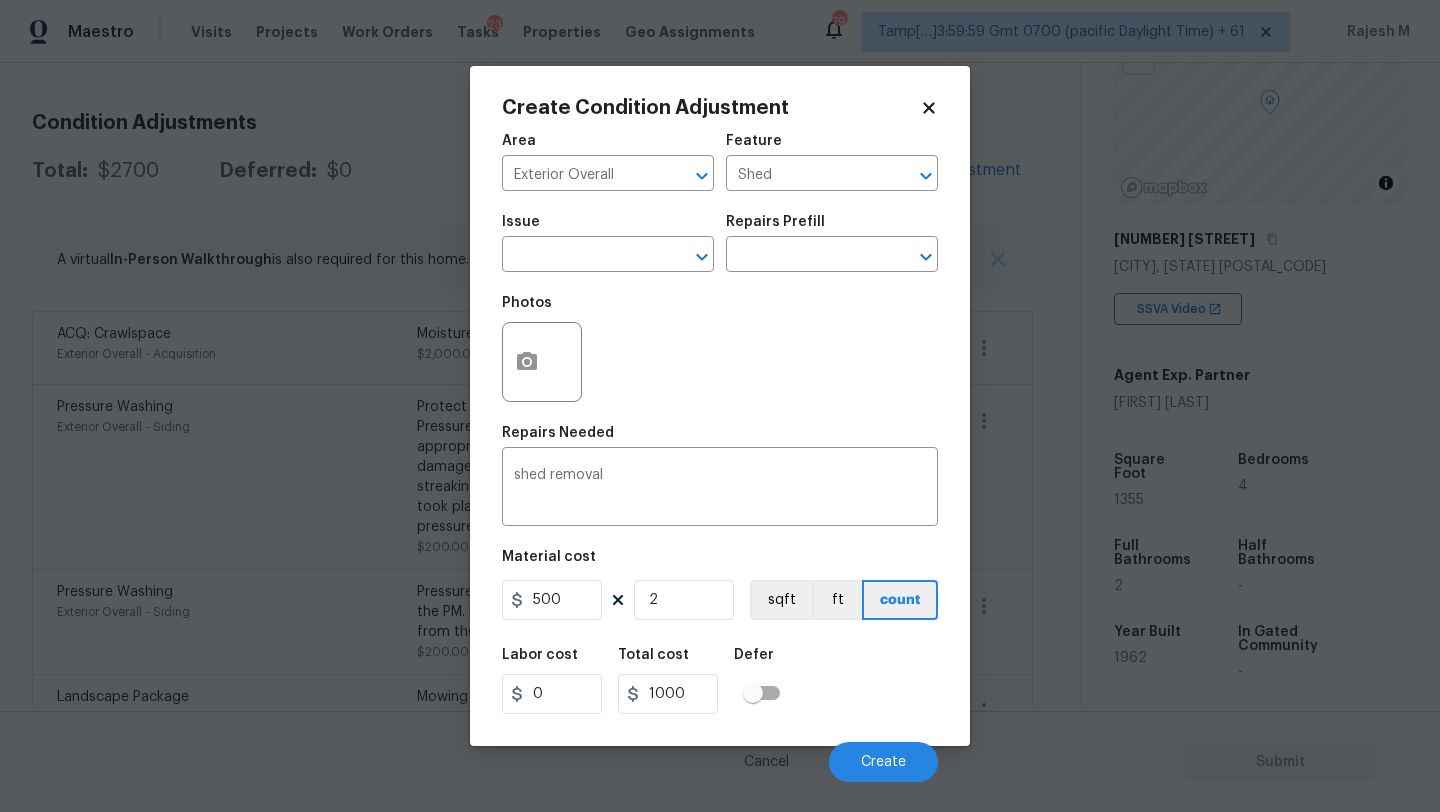click on "Labor cost 0 Total cost 1000 Defer" at bounding box center (720, 681) 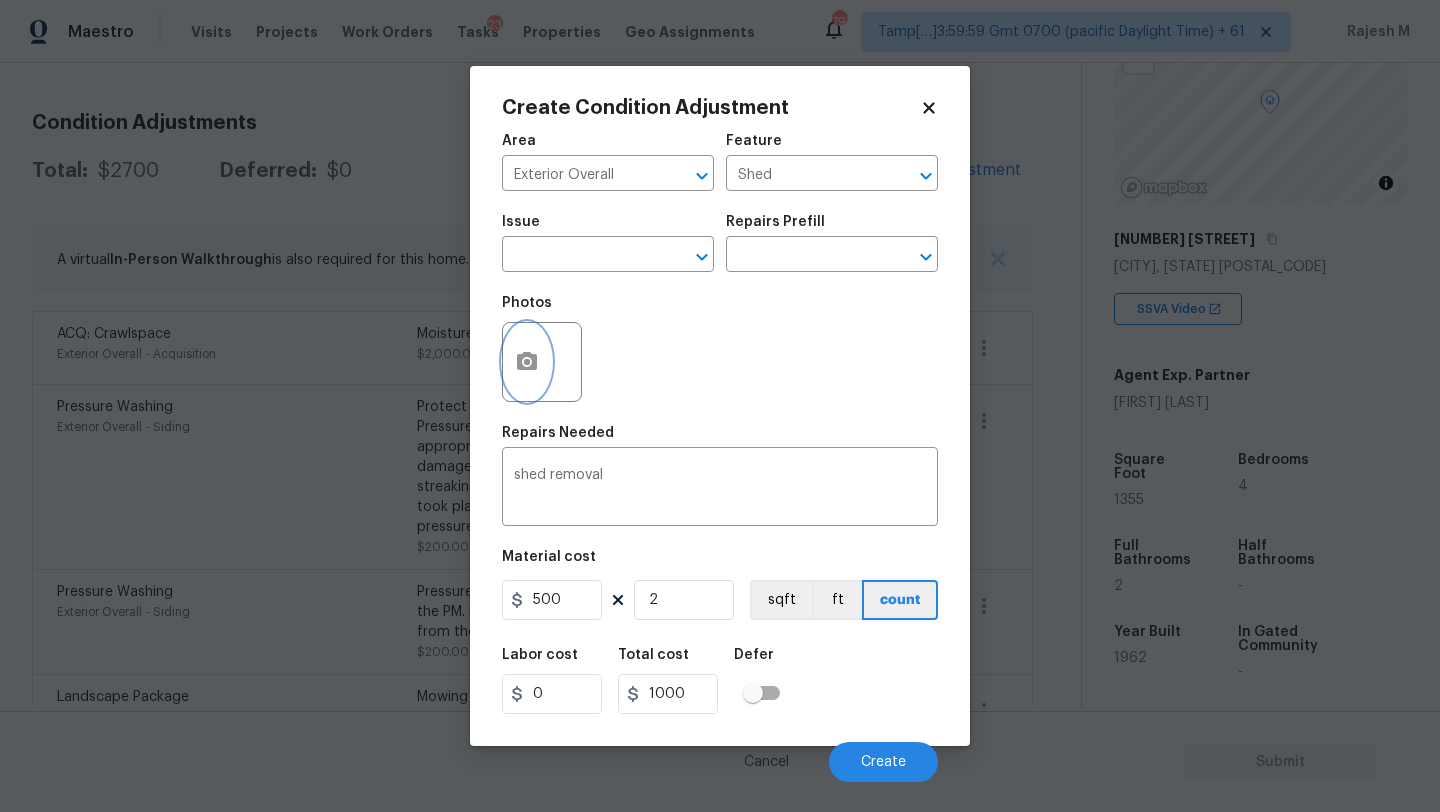 click 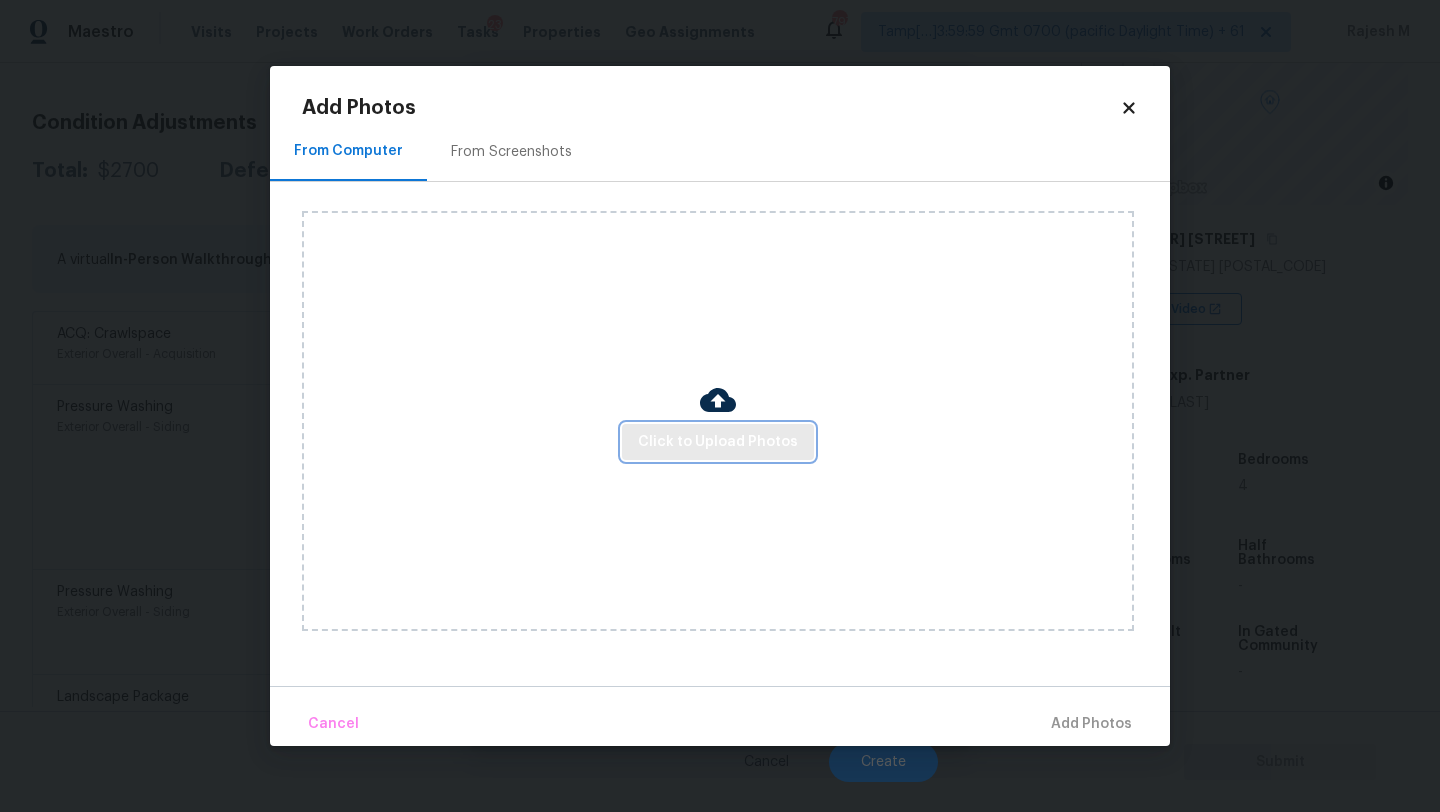 click on "Click to Upload Photos" at bounding box center (718, 442) 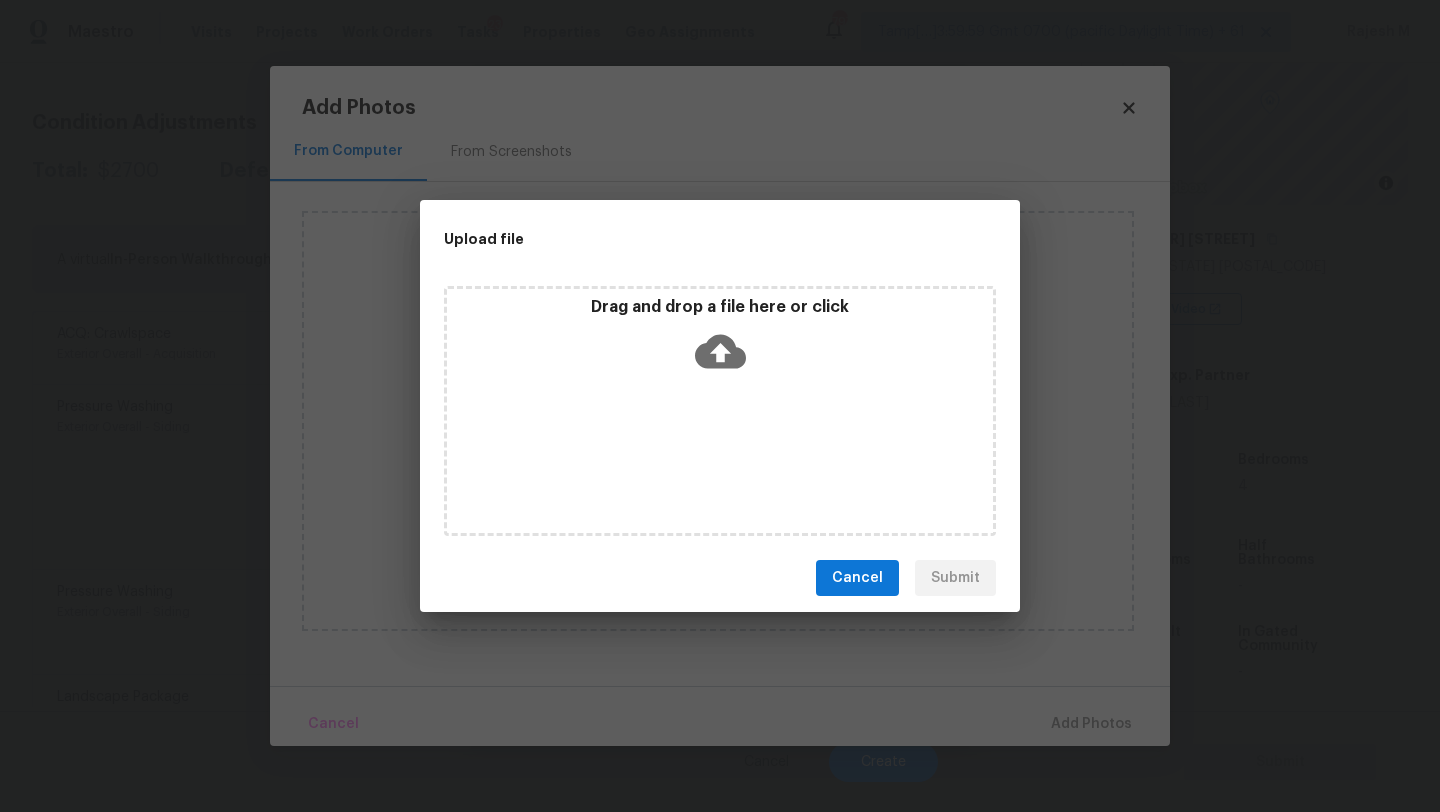 click 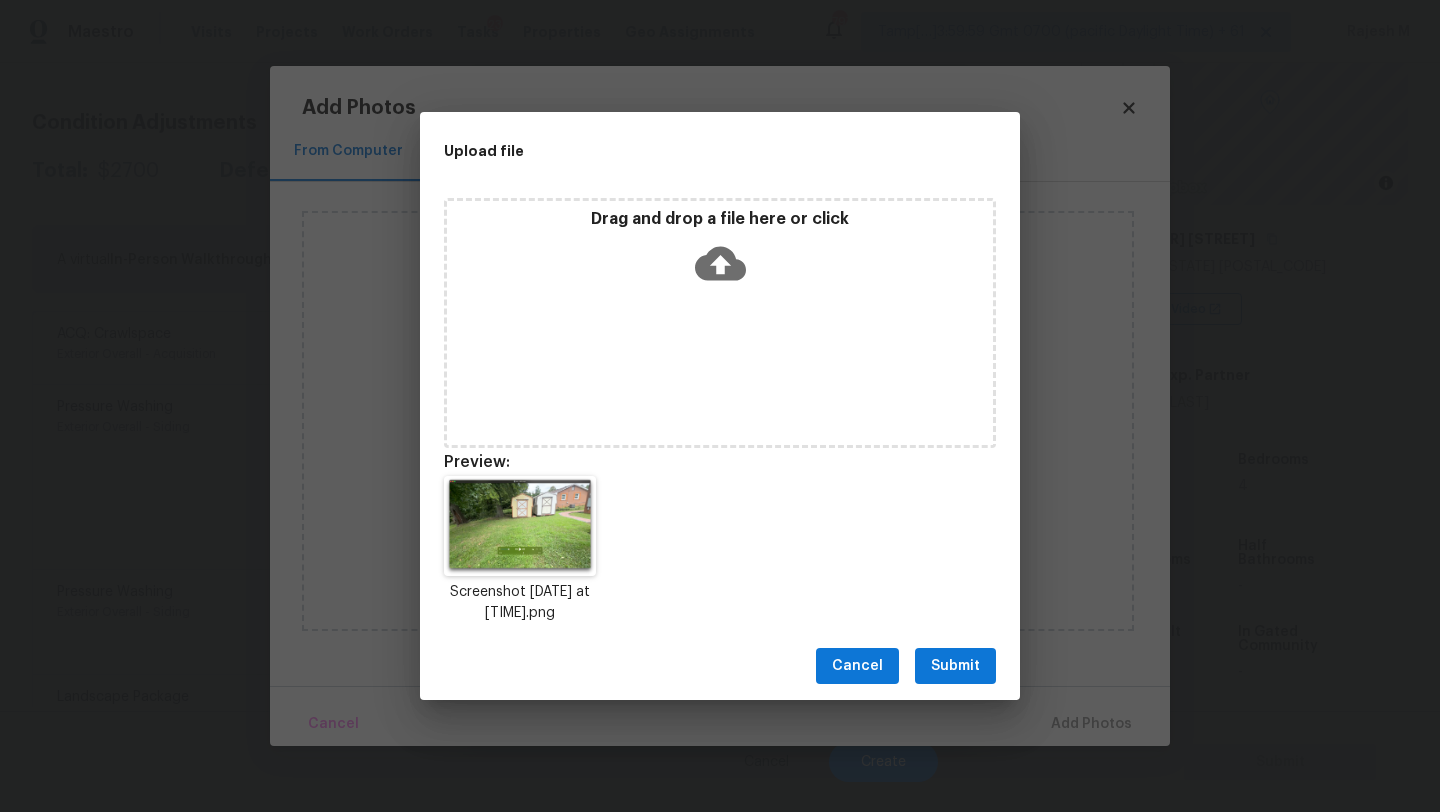 click on "Submit" at bounding box center (955, 666) 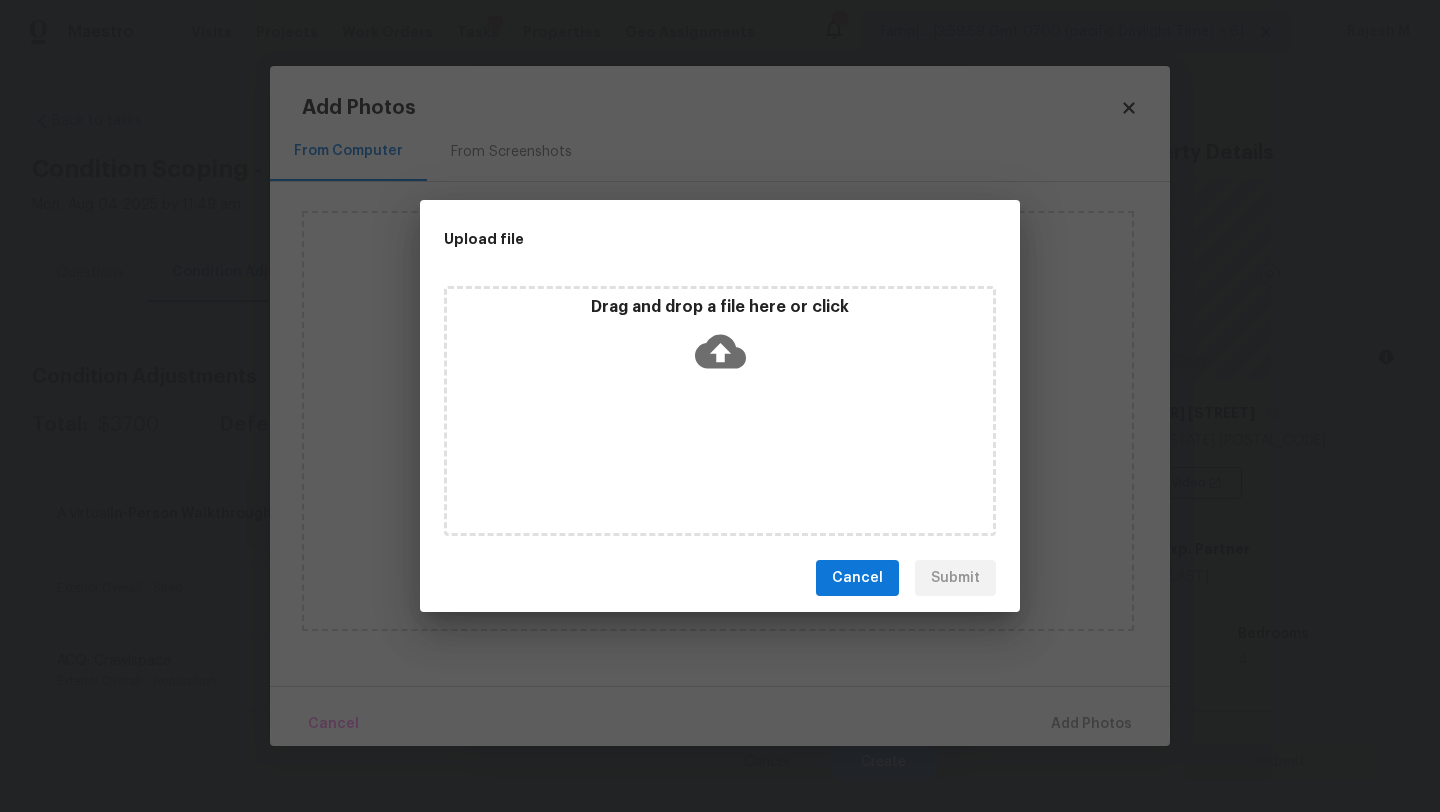 scroll, scrollTop: 0, scrollLeft: 0, axis: both 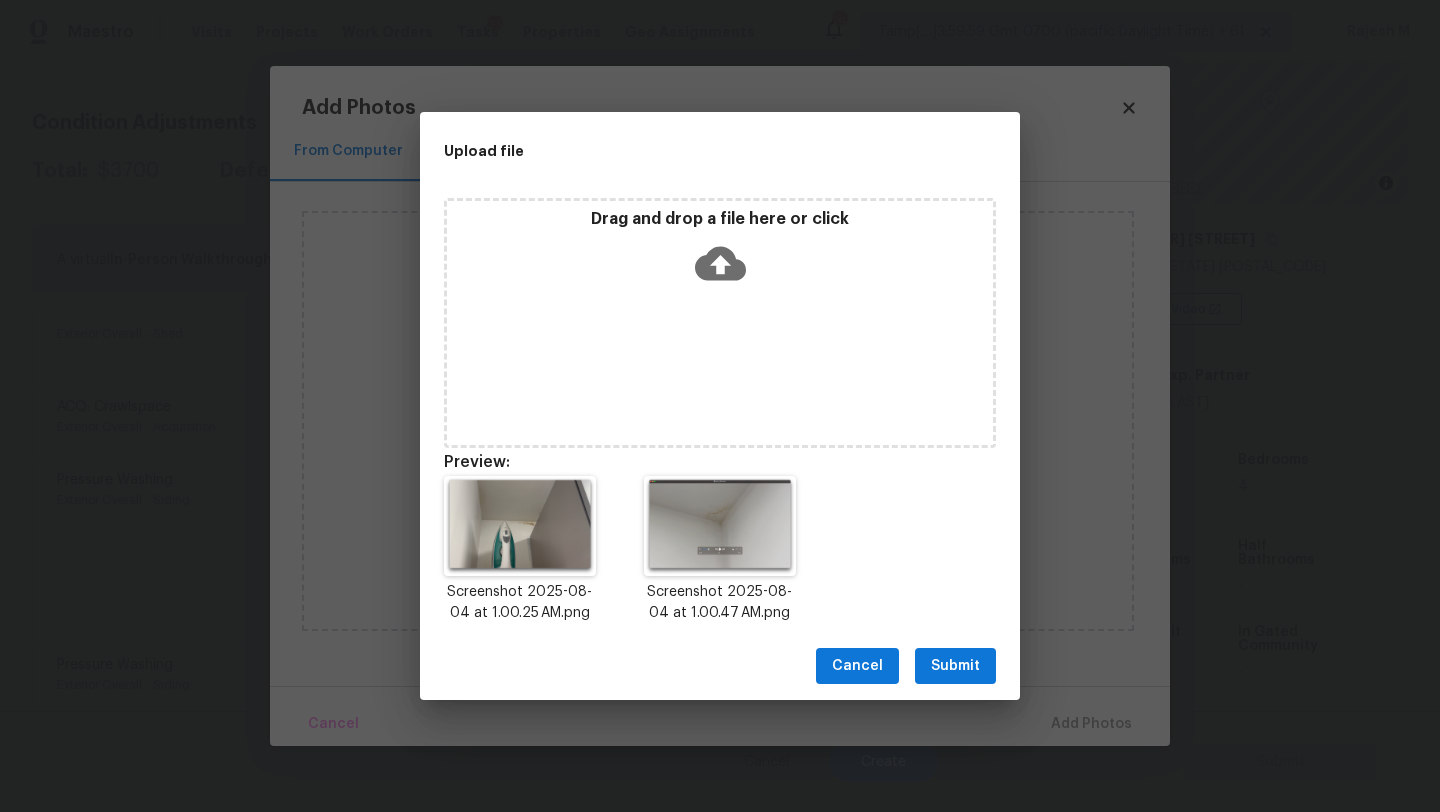 click on "Submit" at bounding box center (955, 666) 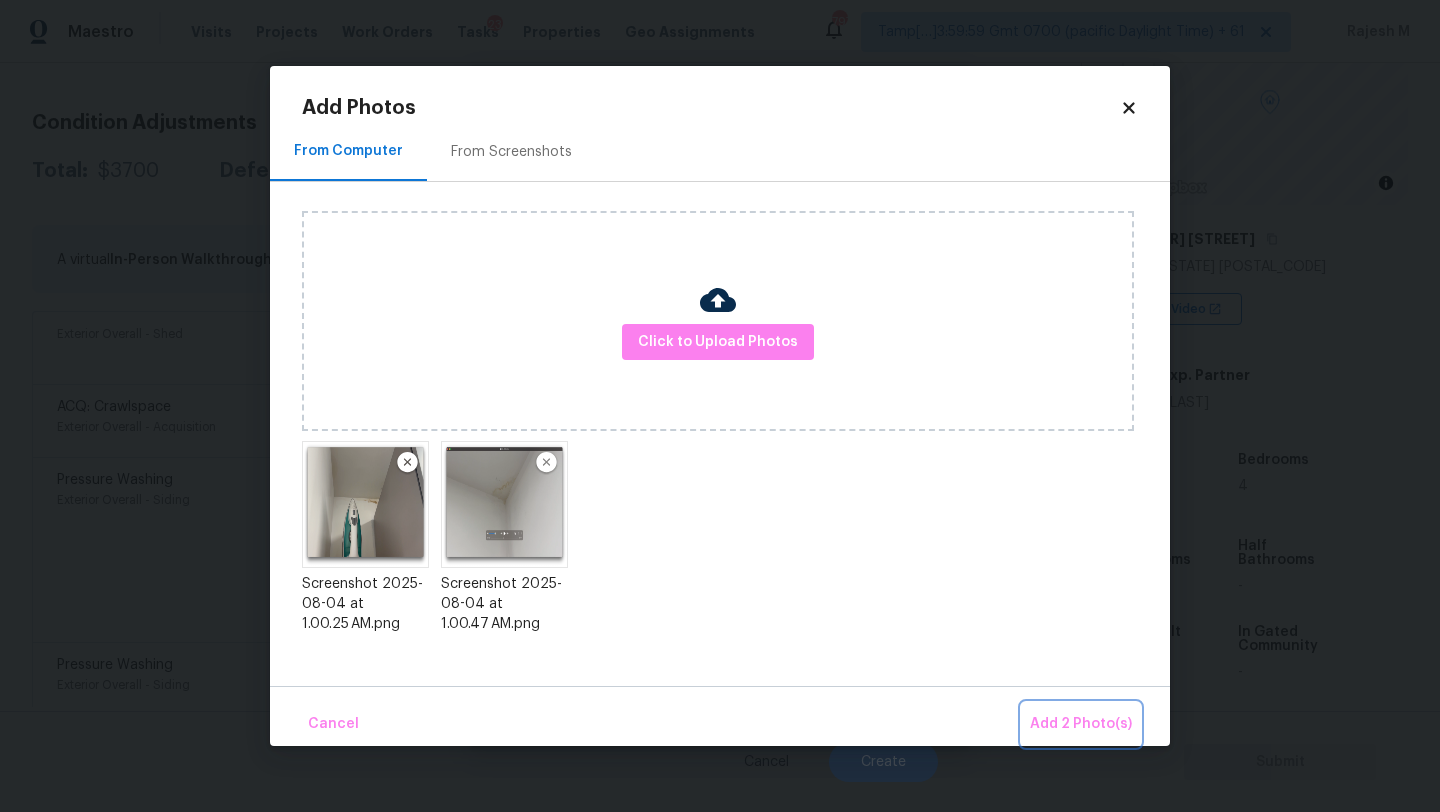 click on "Add 2 Photo(s)" at bounding box center [1081, 724] 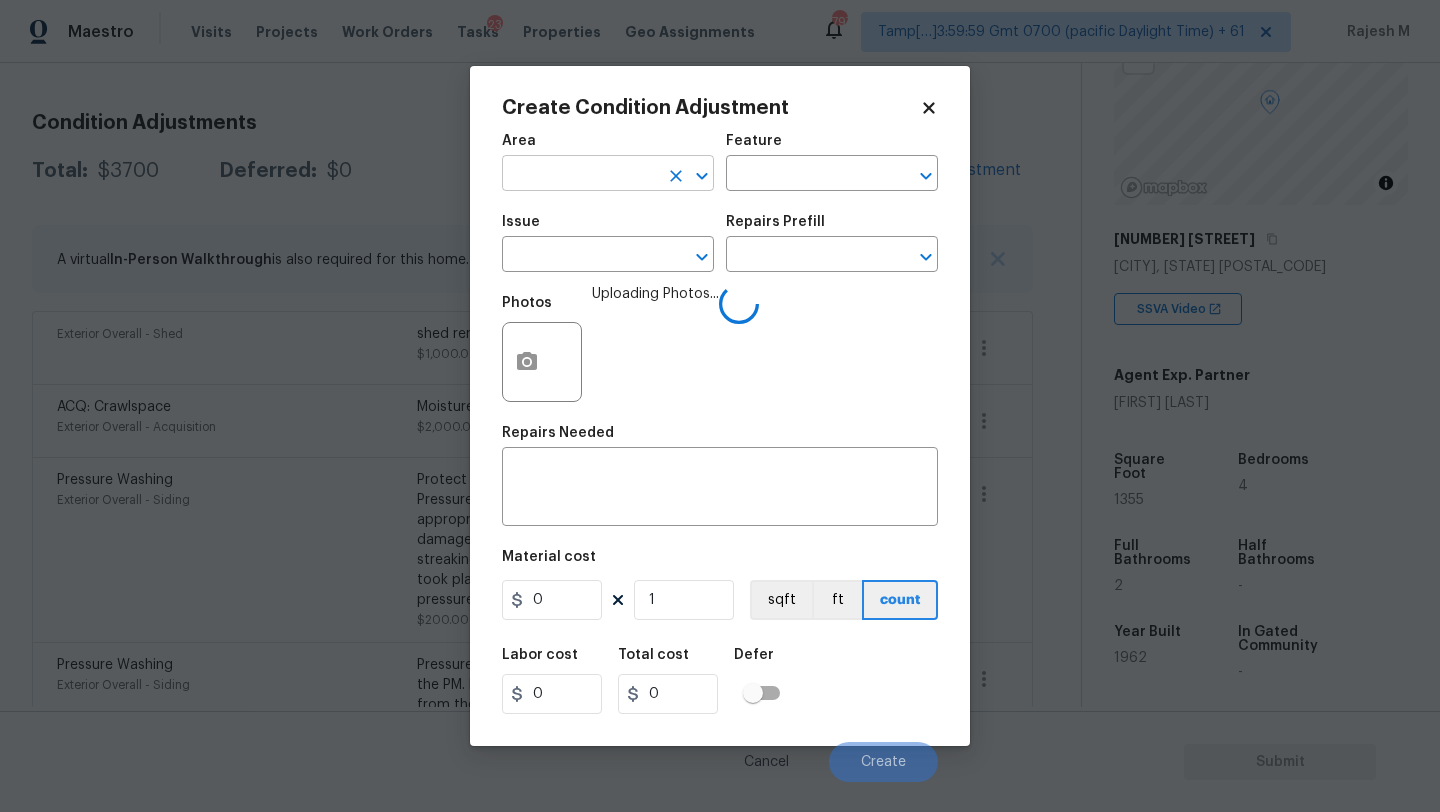 click at bounding box center (580, 175) 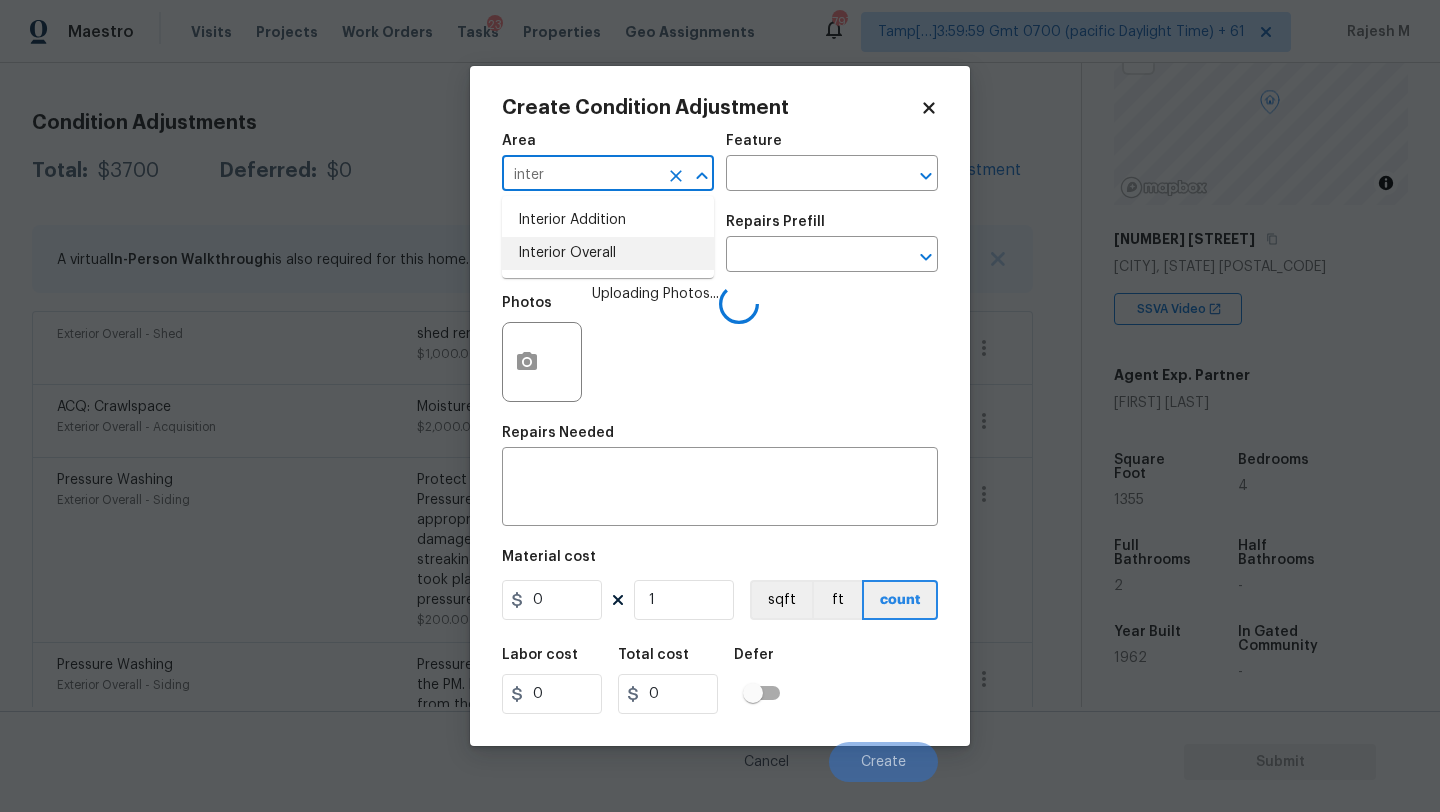 click on "Interior Overall" at bounding box center [608, 253] 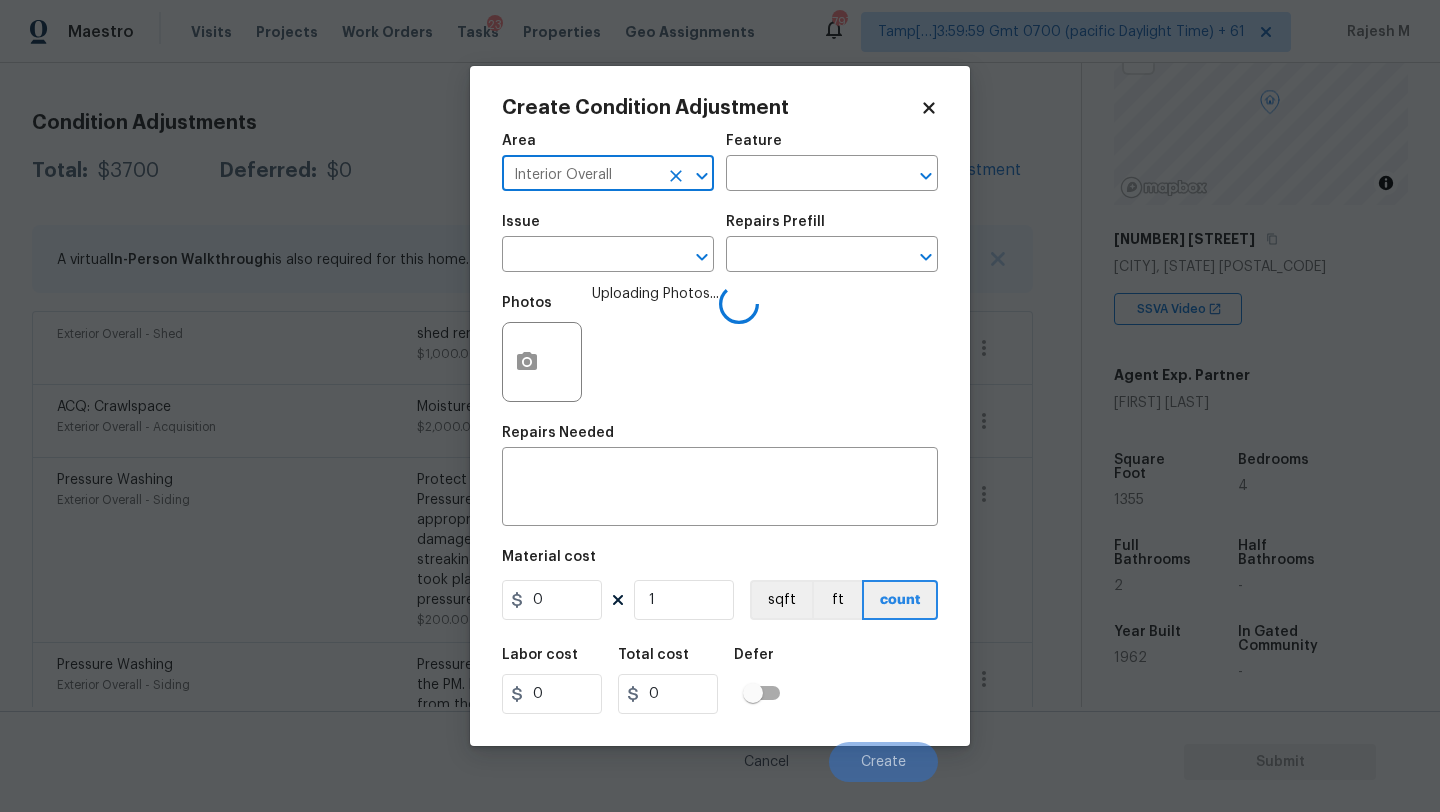 type on "Interior Overall" 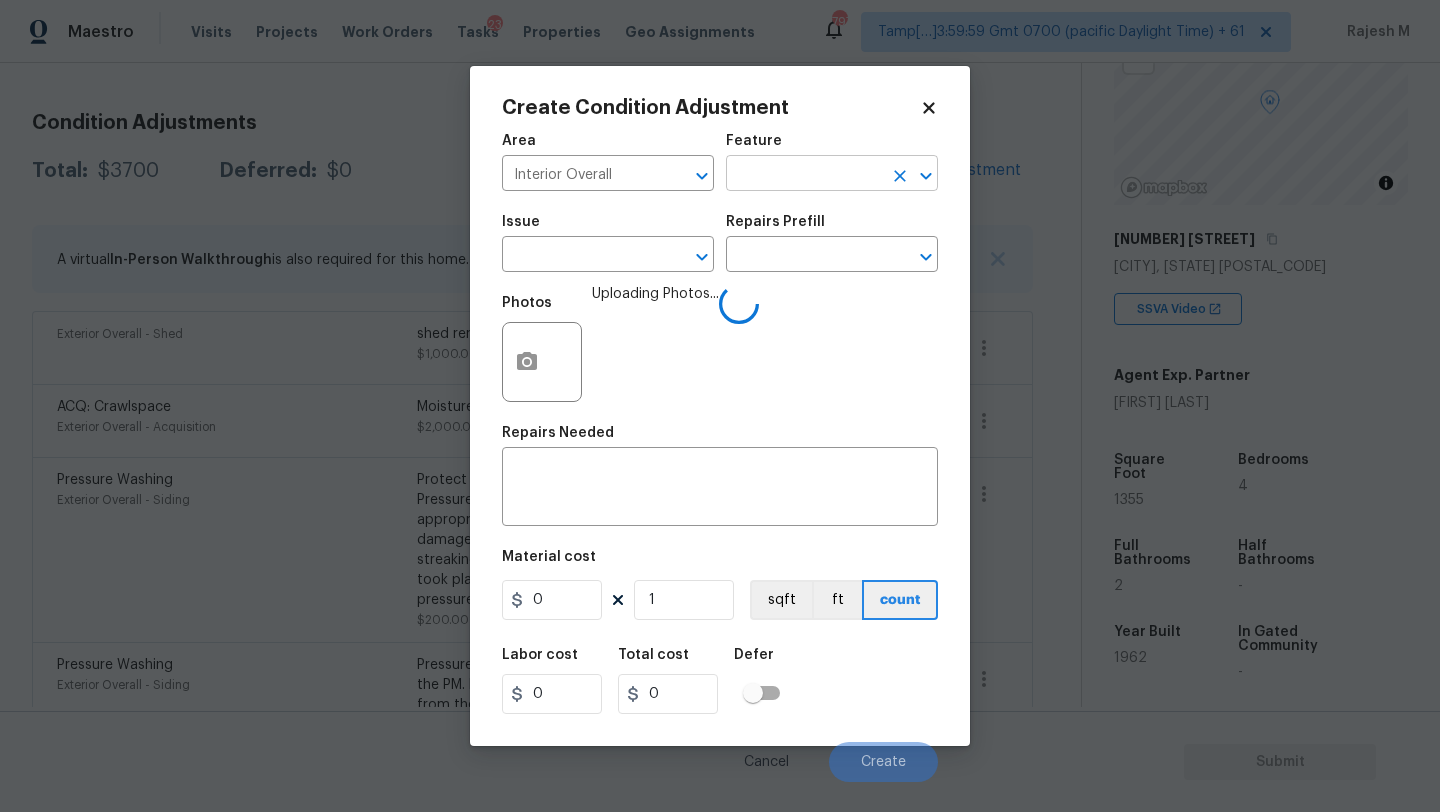 click at bounding box center [804, 175] 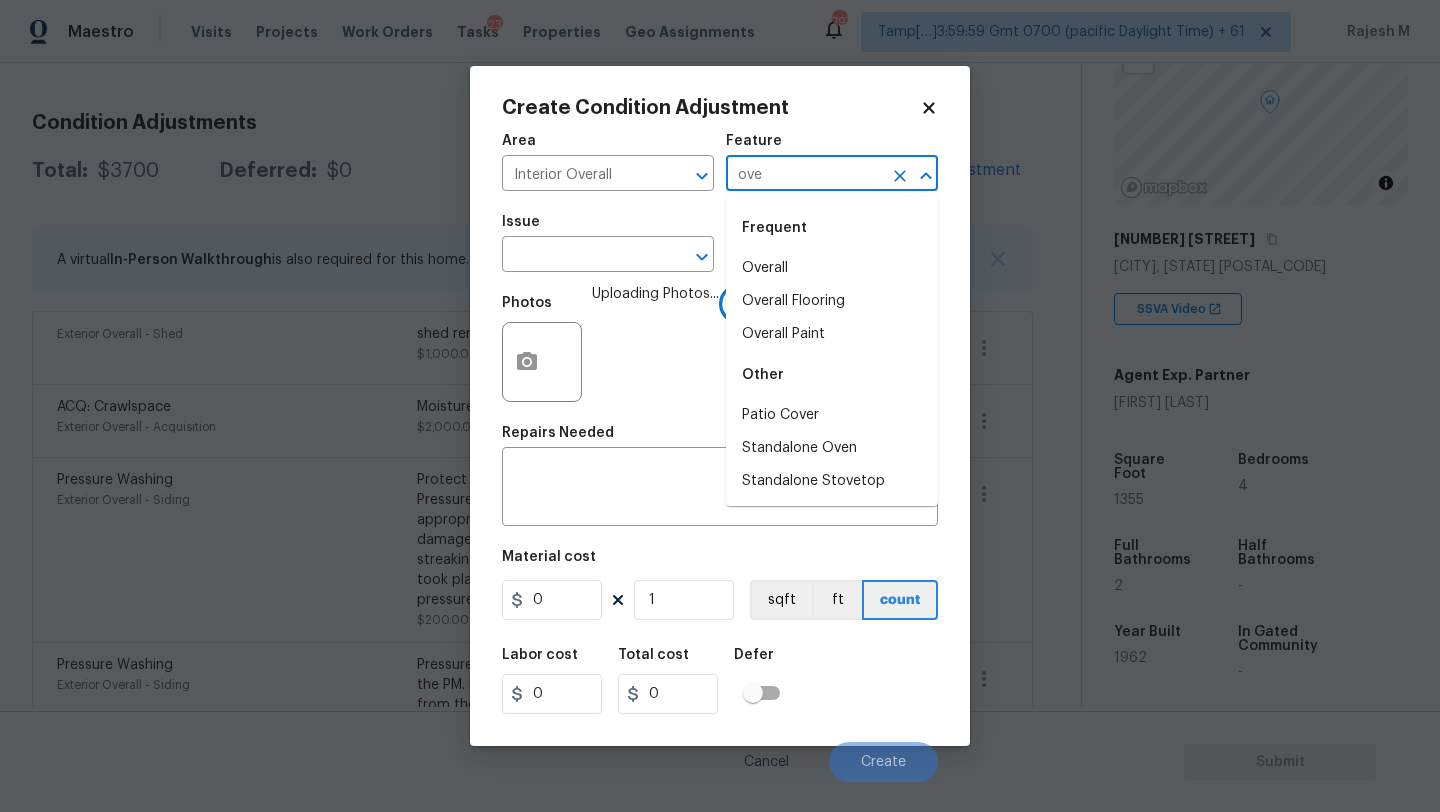 type on "over" 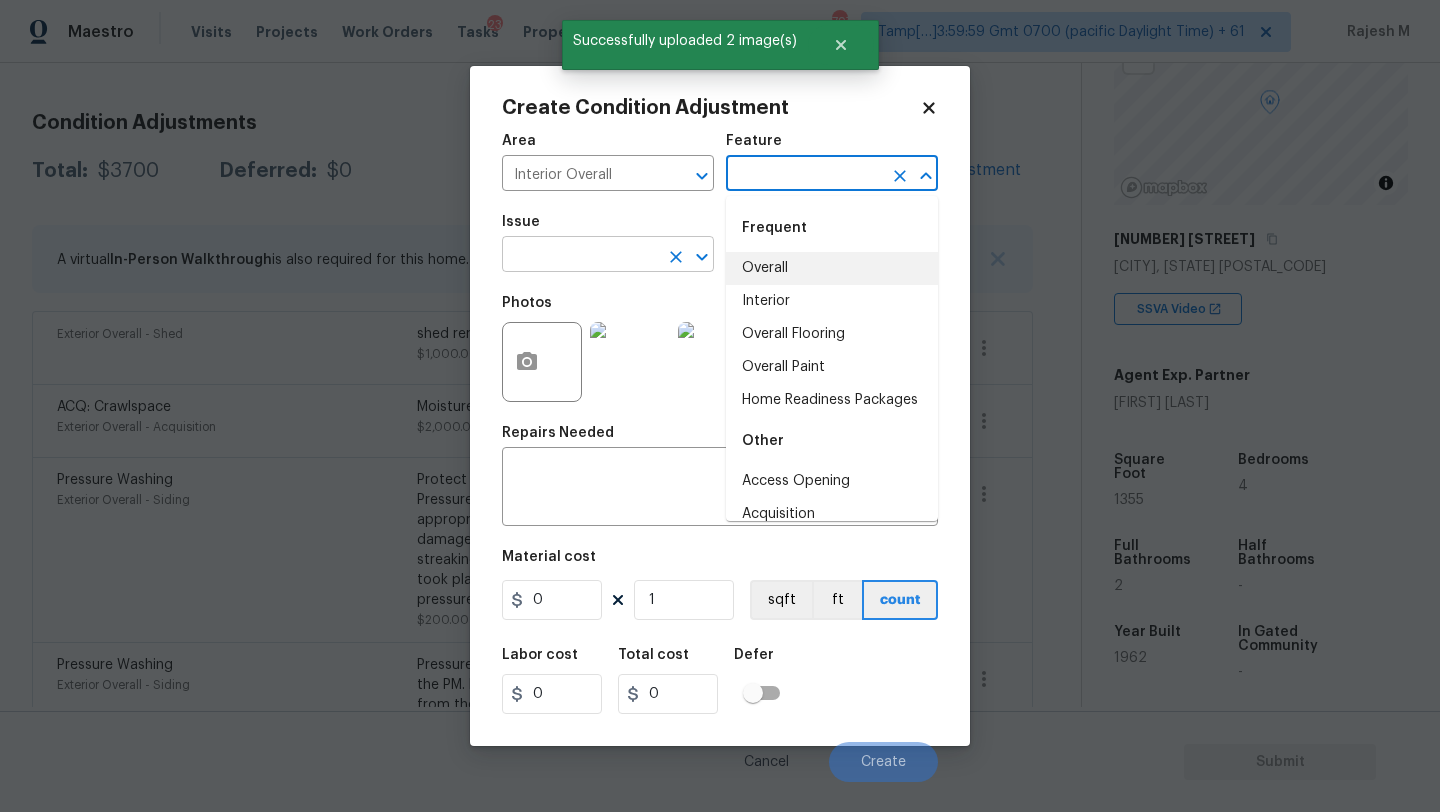drag, startPoint x: 800, startPoint y: 268, endPoint x: 515, endPoint y: 265, distance: 285.01578 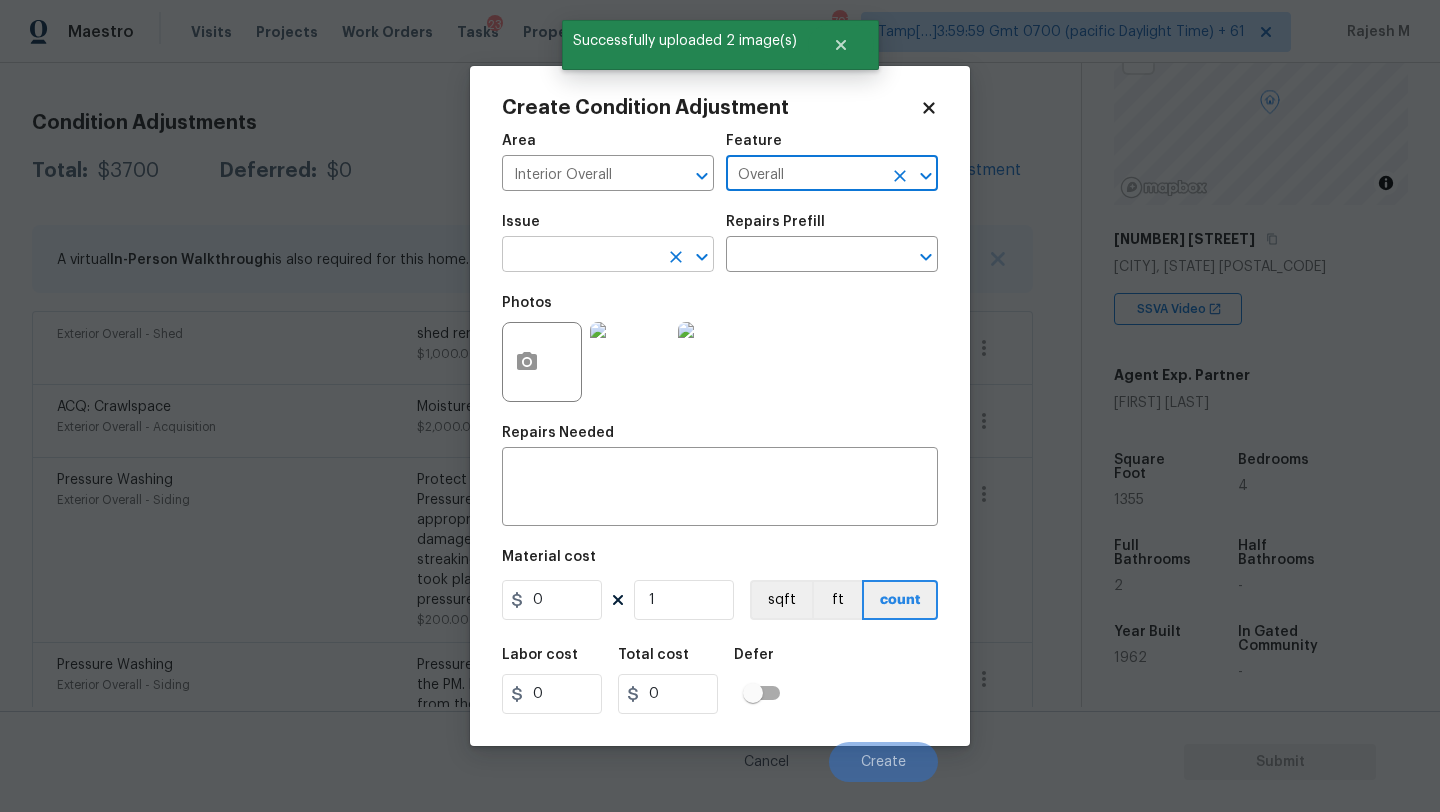 type on "Overall" 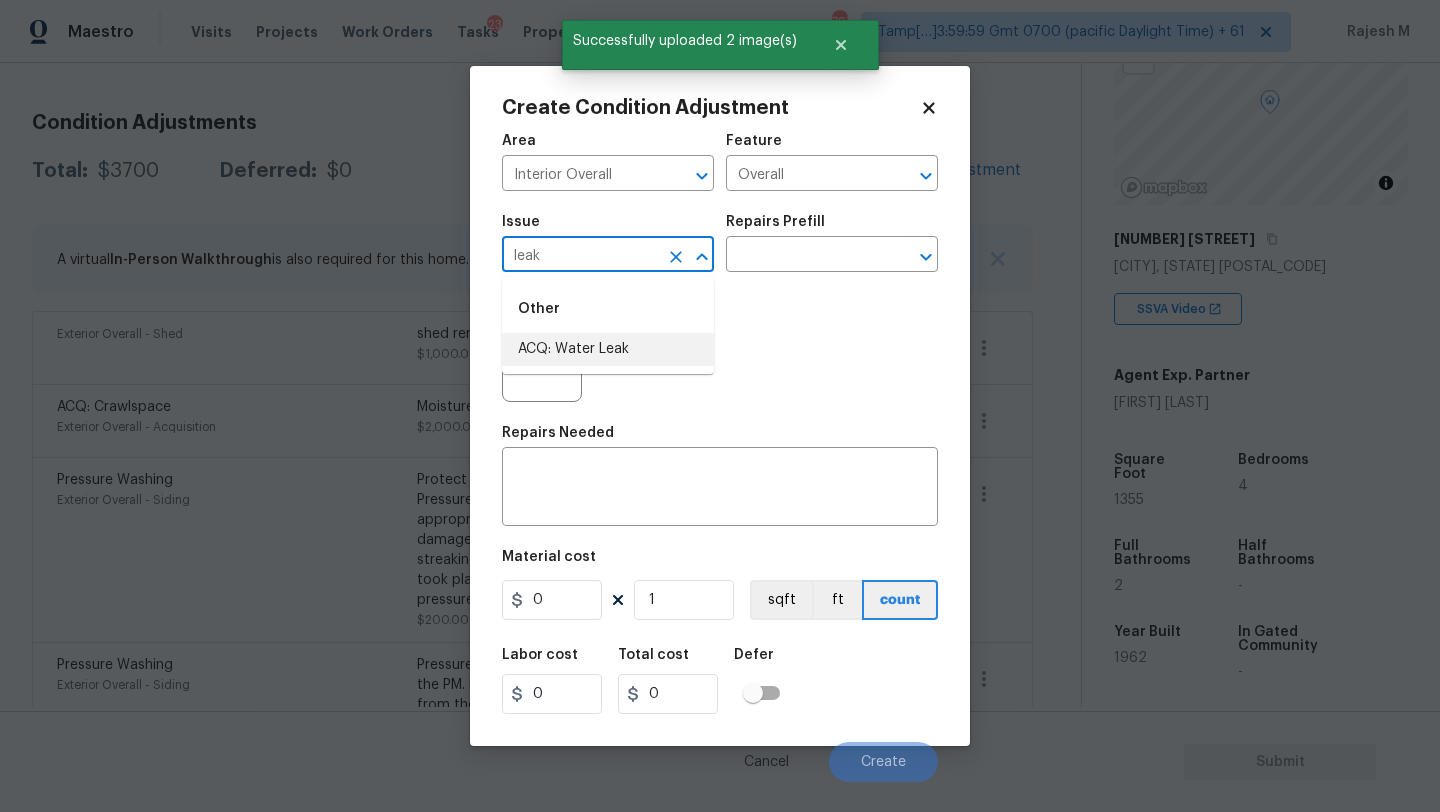 click on "ACQ: Water Leak" at bounding box center [608, 349] 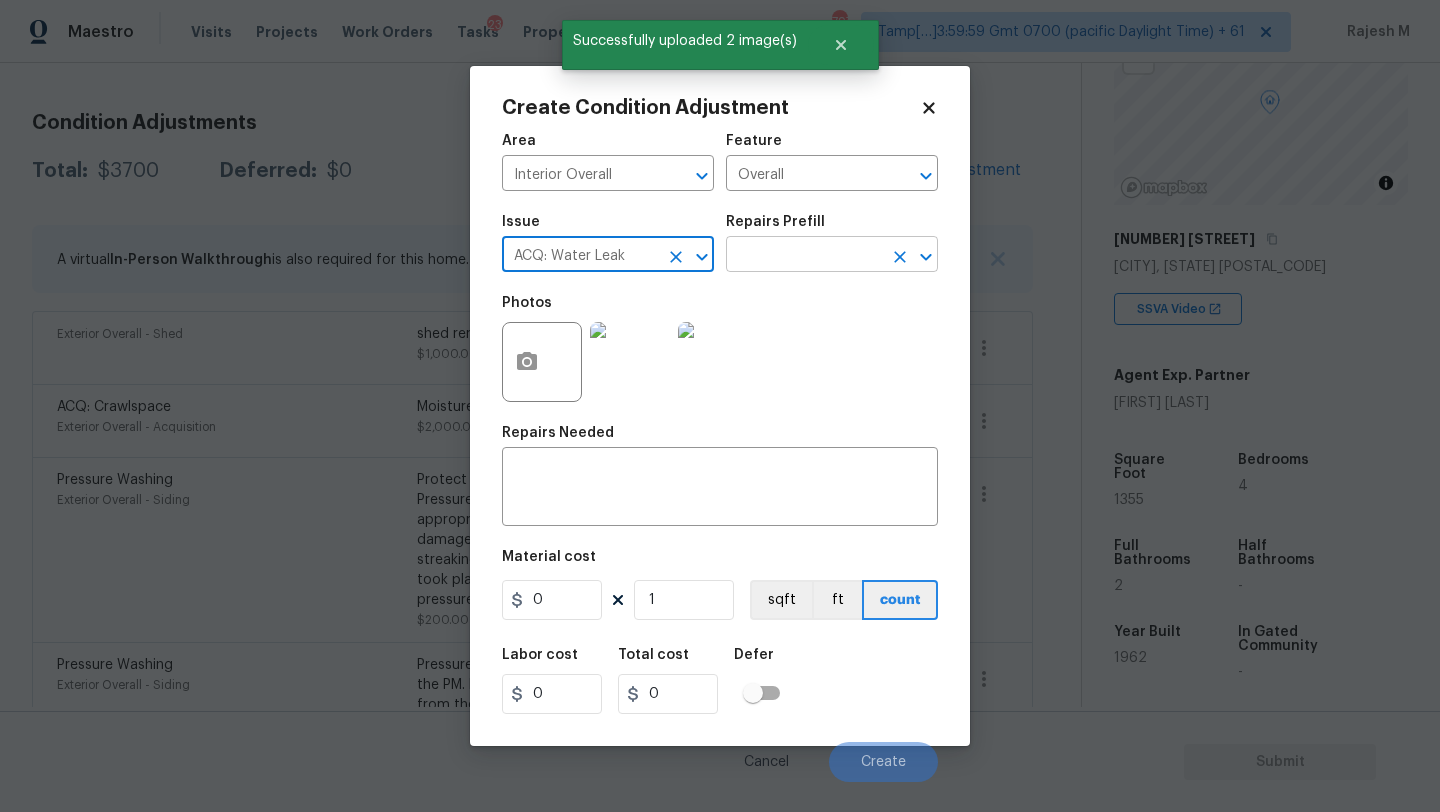 type on "ACQ: Water Leak" 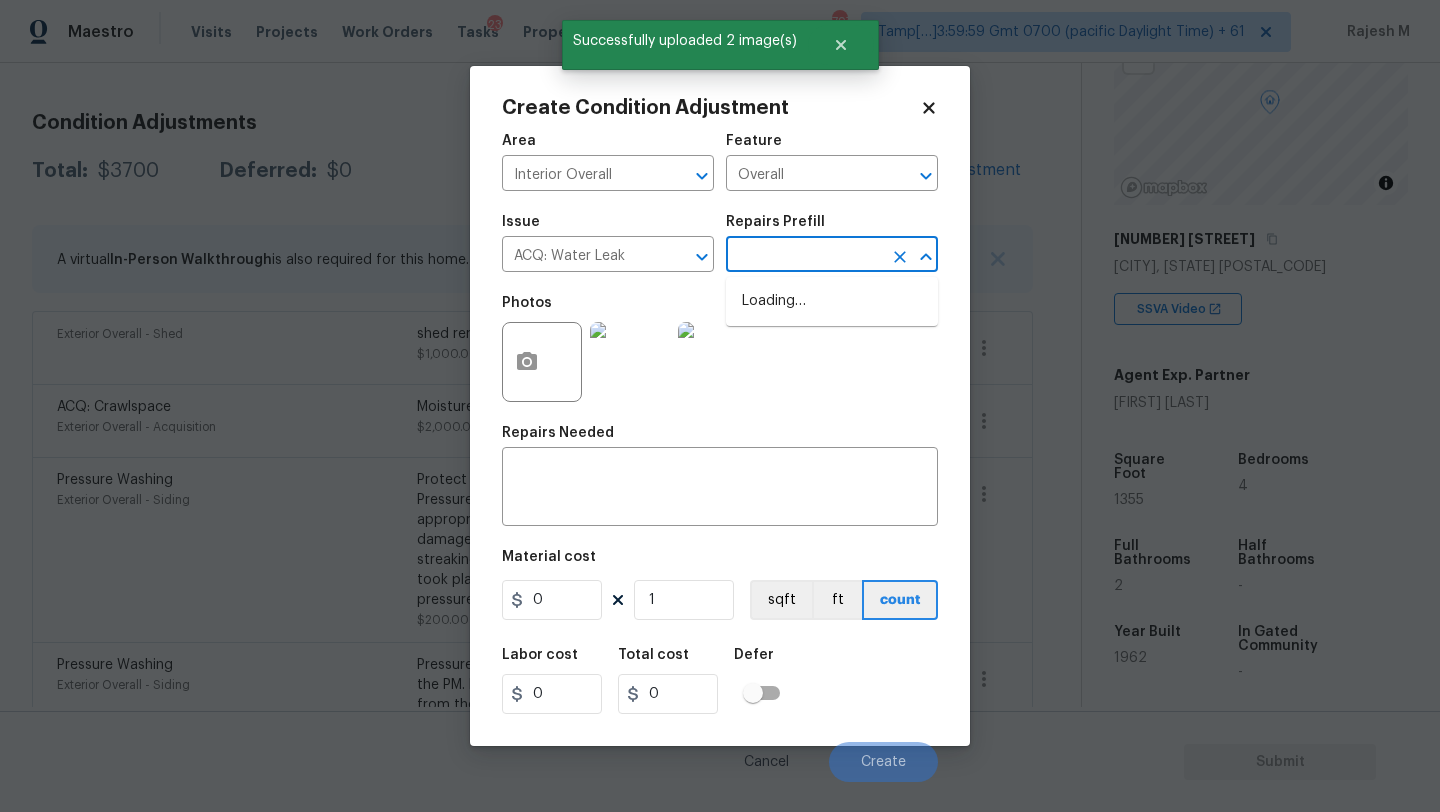 click at bounding box center [804, 256] 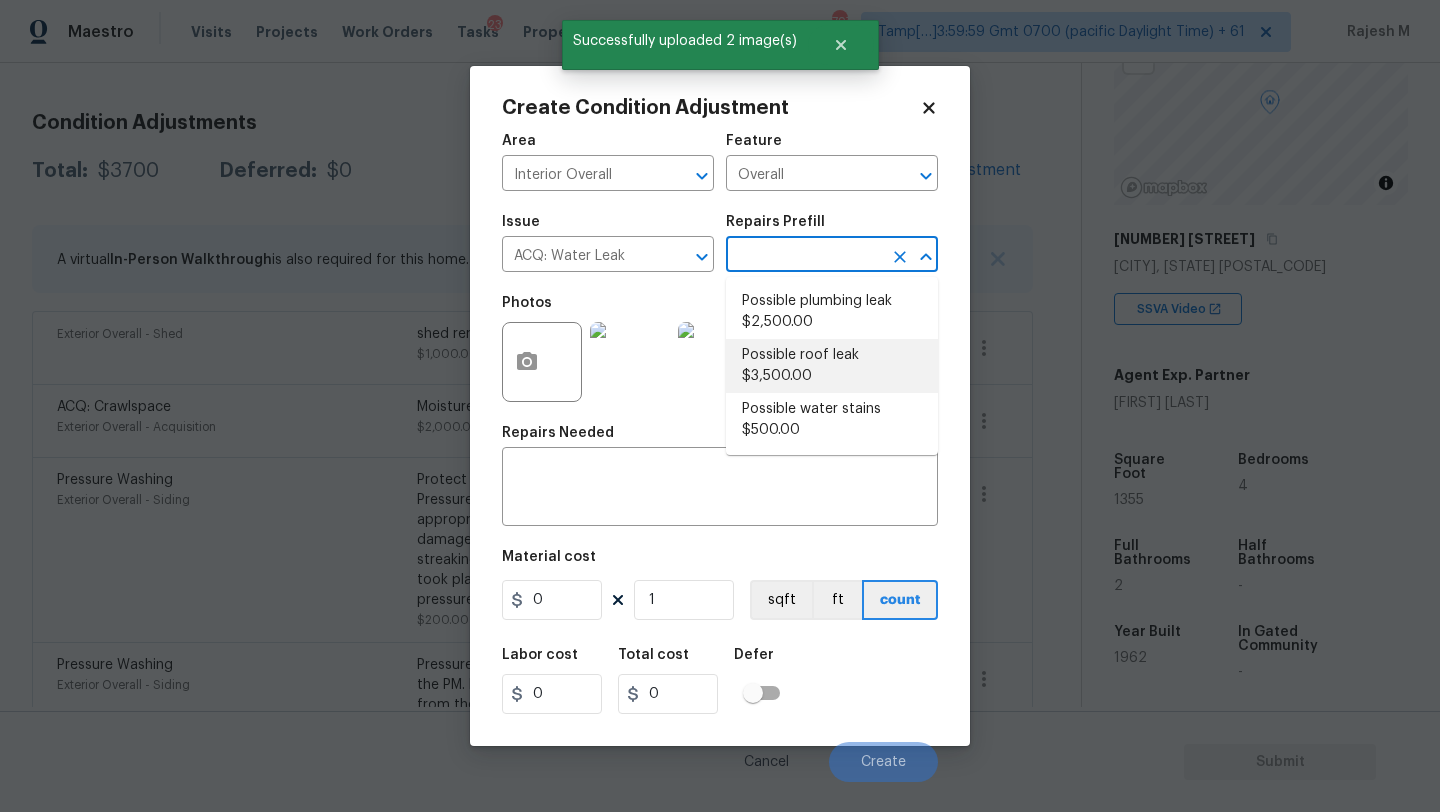 click on "Possible roof leak $3,500.00" at bounding box center [832, 366] 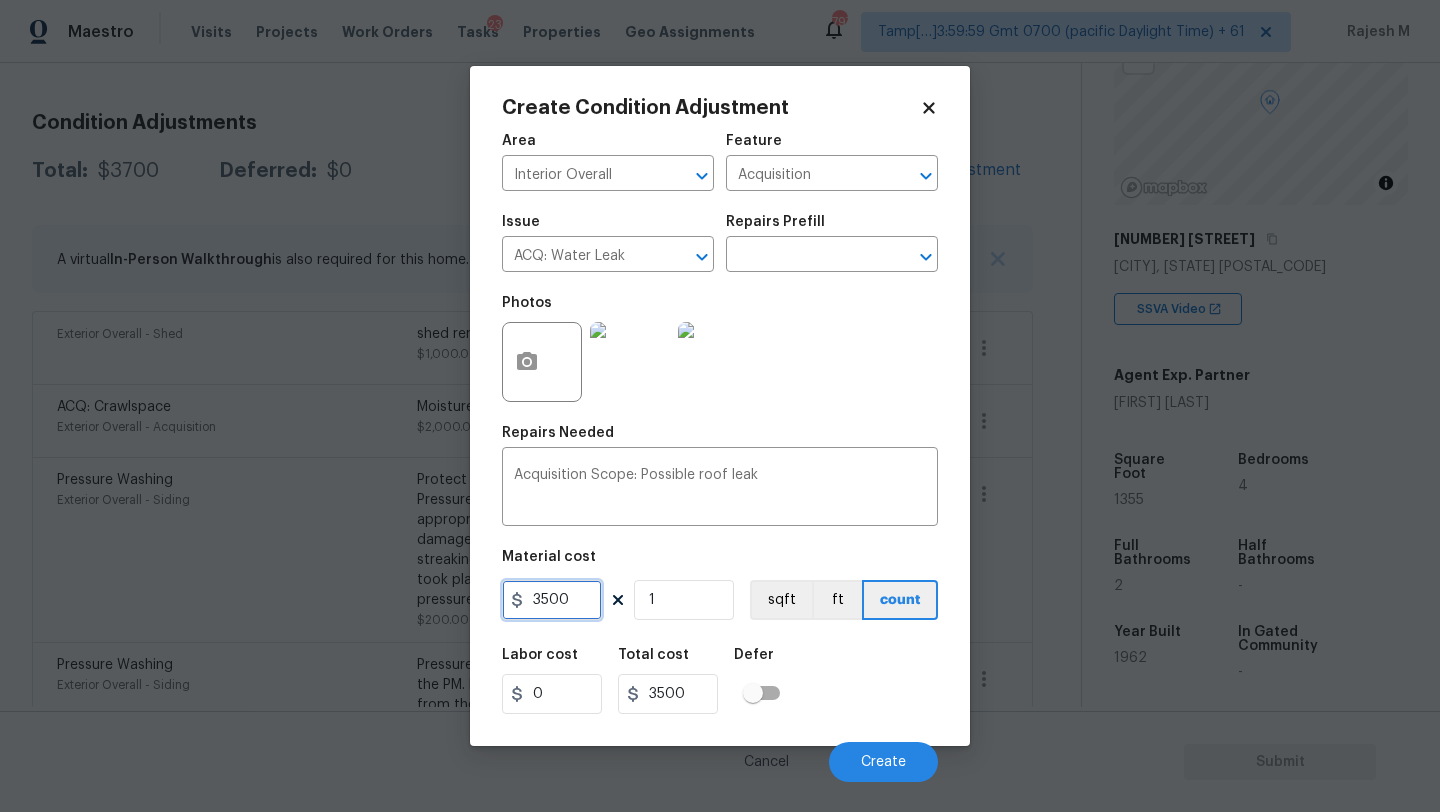 drag, startPoint x: 540, startPoint y: 602, endPoint x: 493, endPoint y: 612, distance: 48.052055 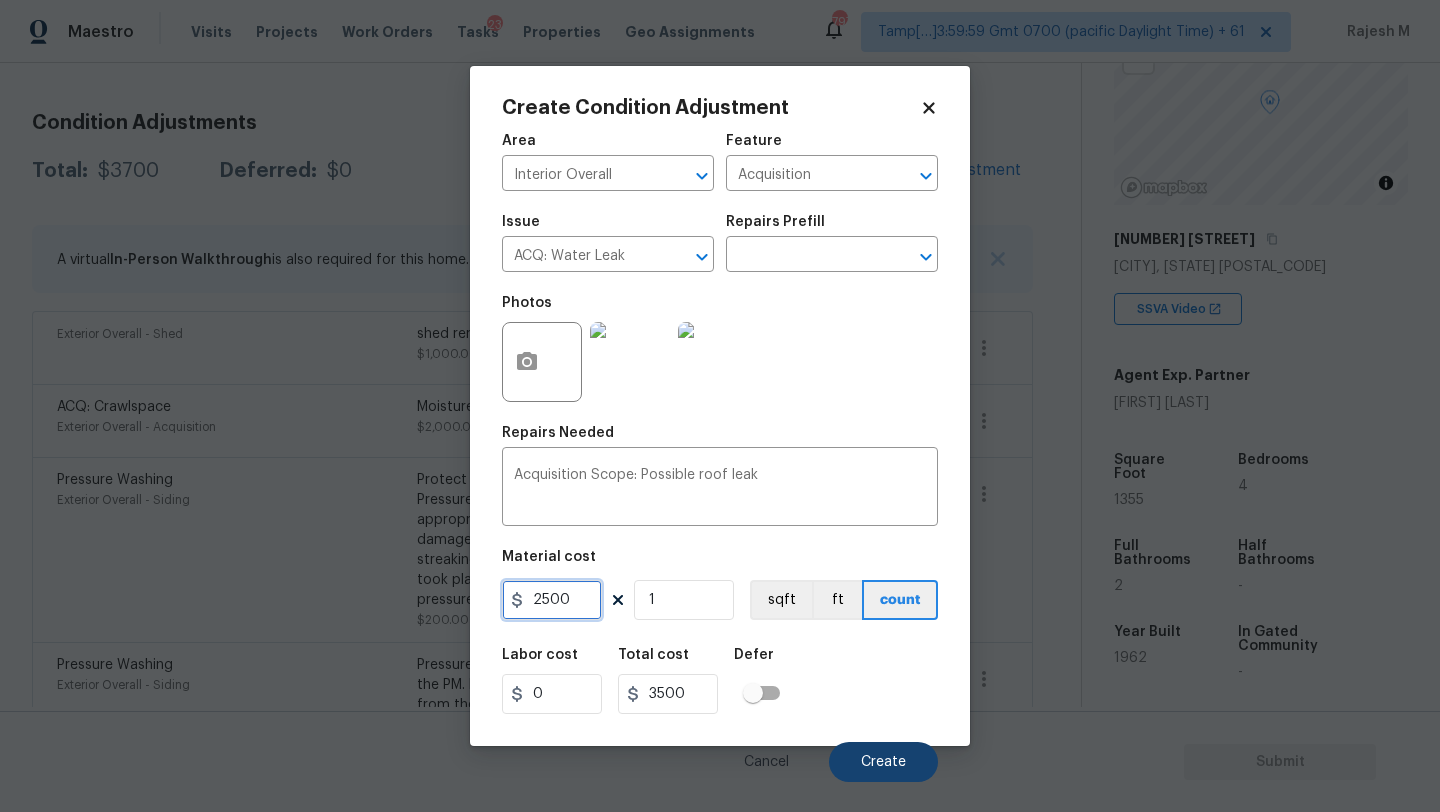 type on "2500" 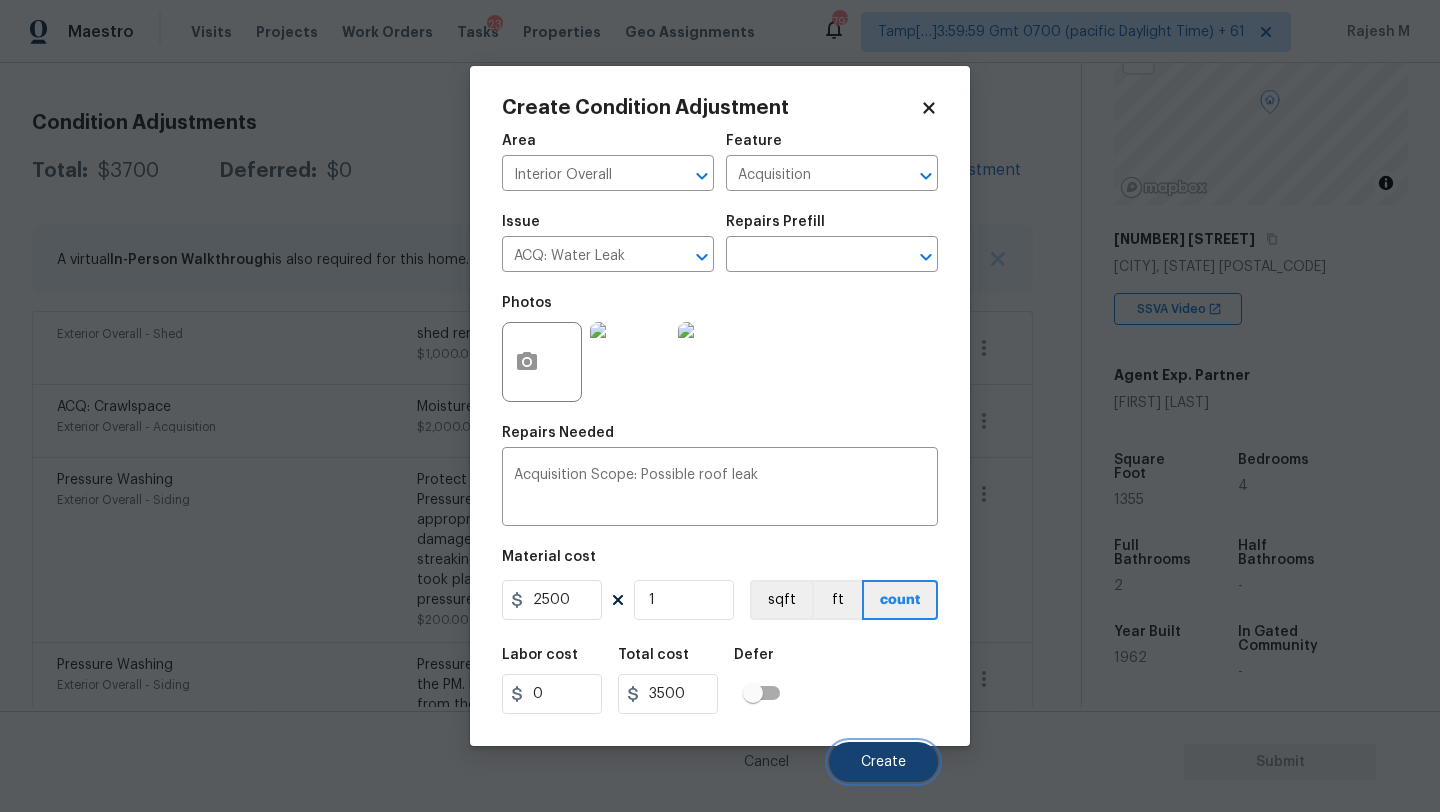 type on "2500" 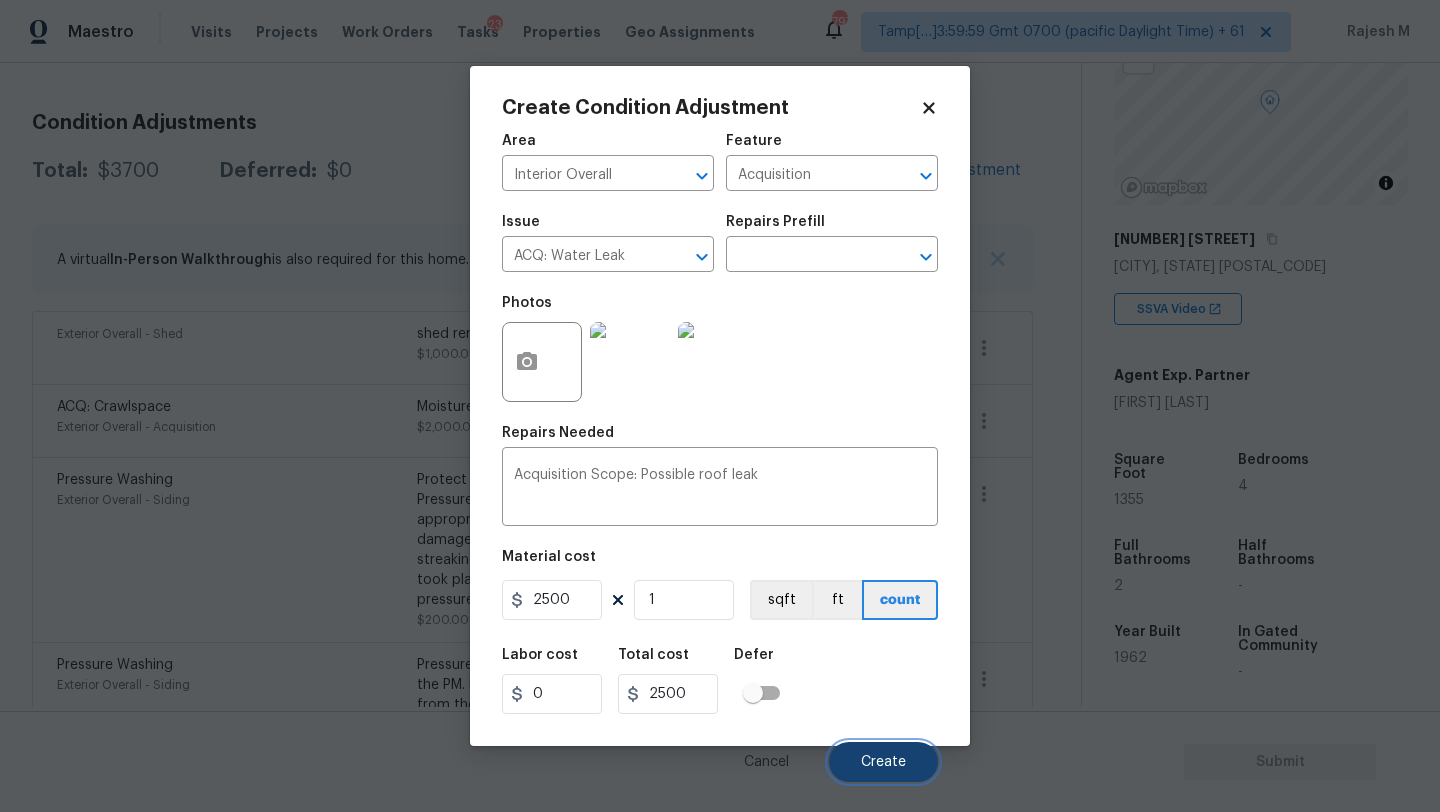 click on "Create" at bounding box center (883, 762) 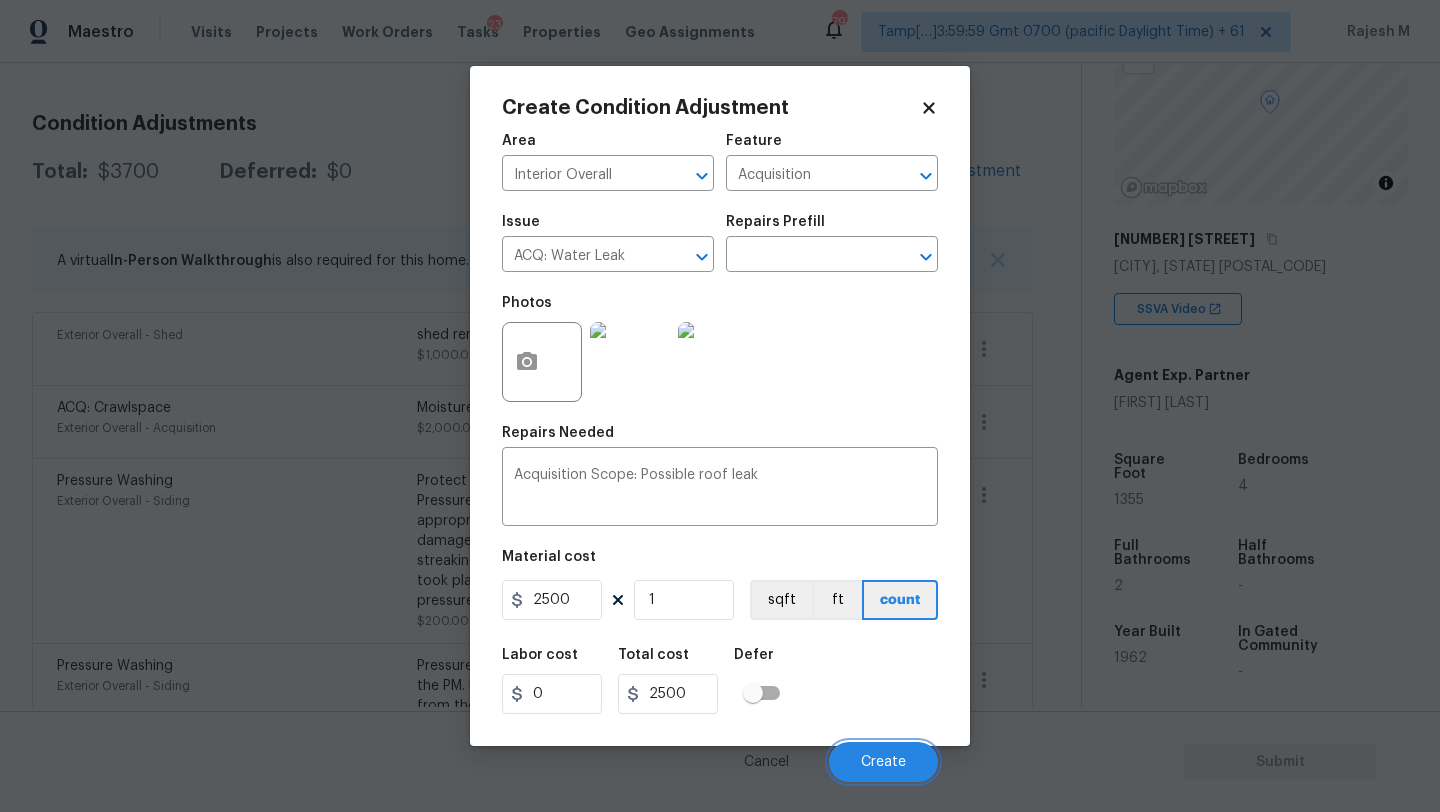 scroll, scrollTop: 254, scrollLeft: 0, axis: vertical 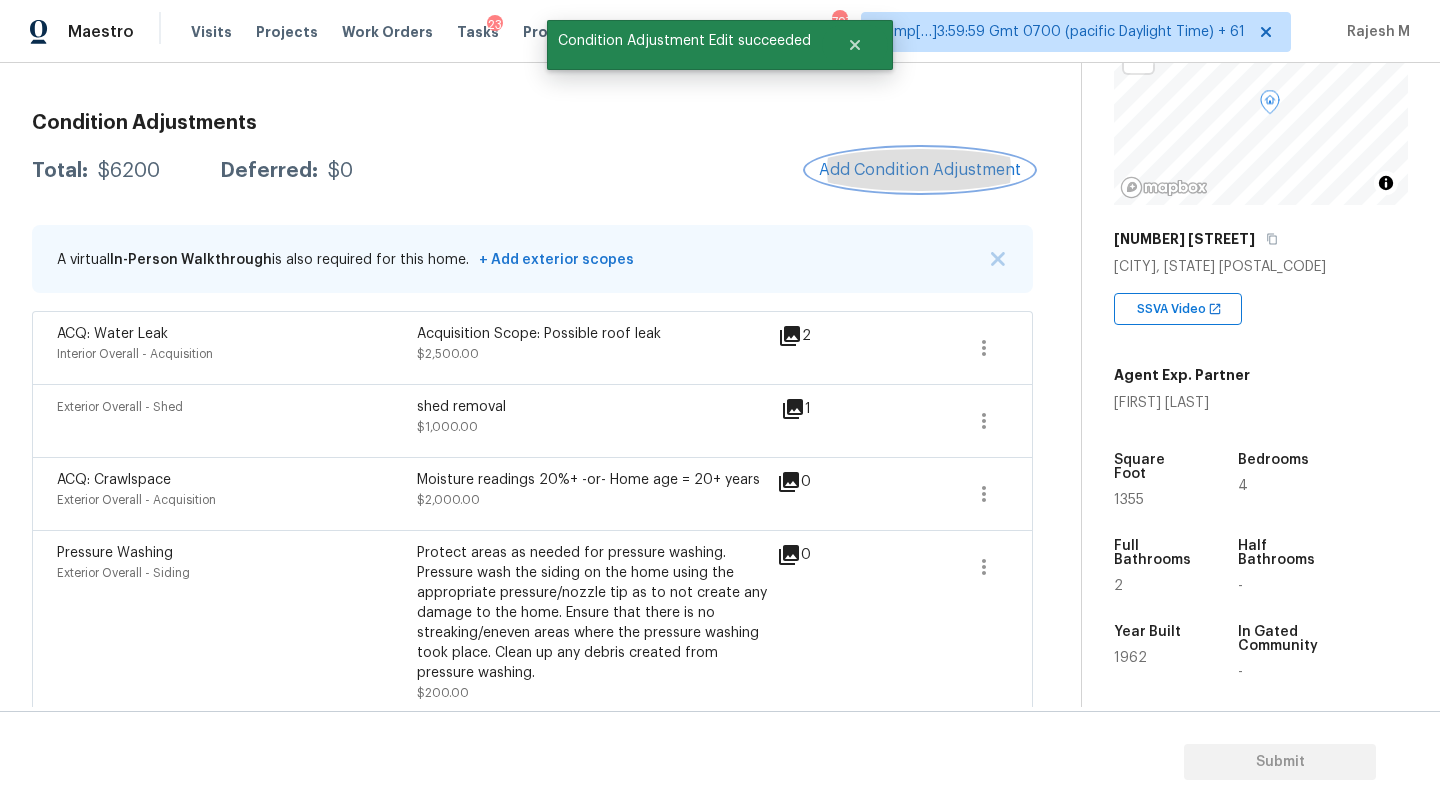 click on "Add Condition Adjustment" at bounding box center [920, 170] 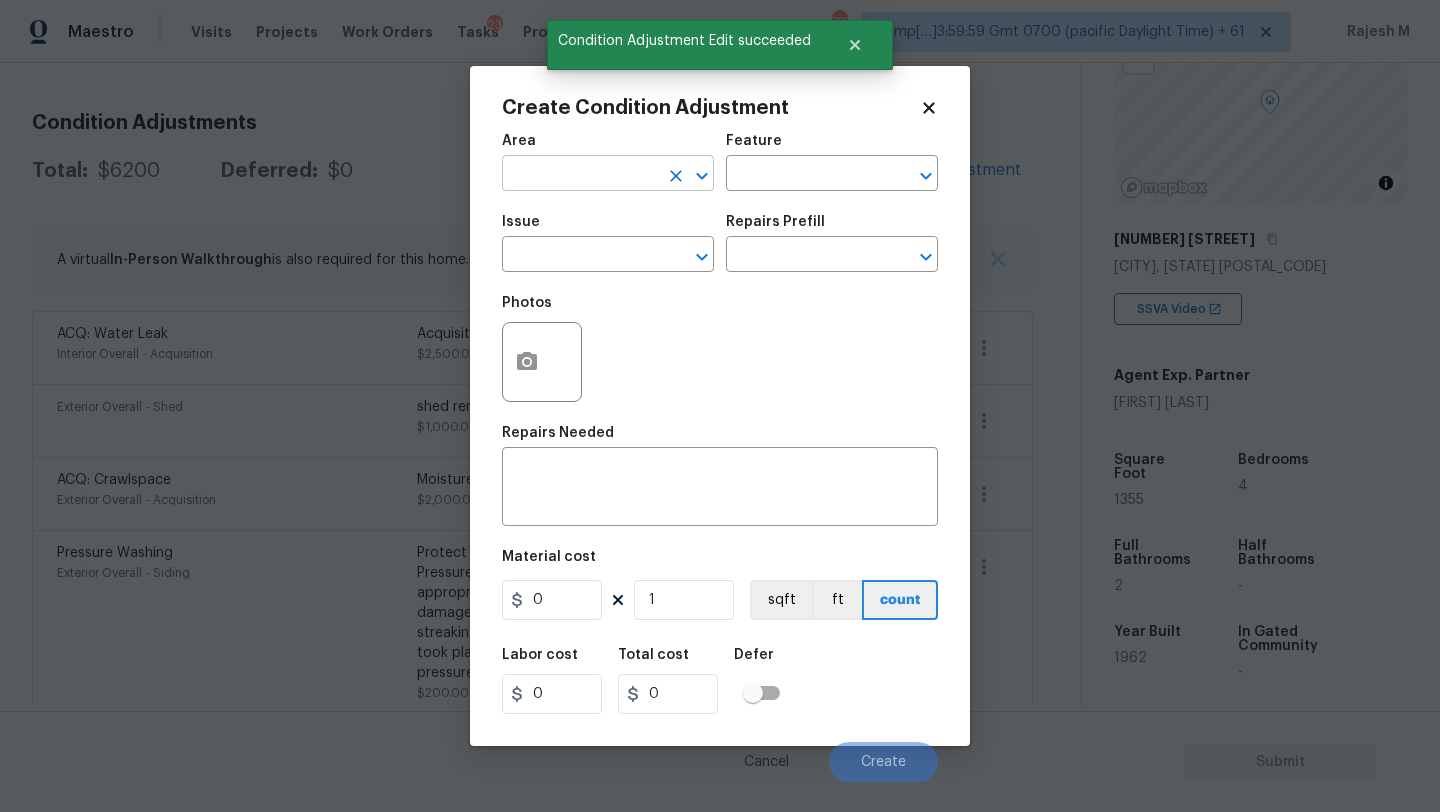 click at bounding box center (580, 175) 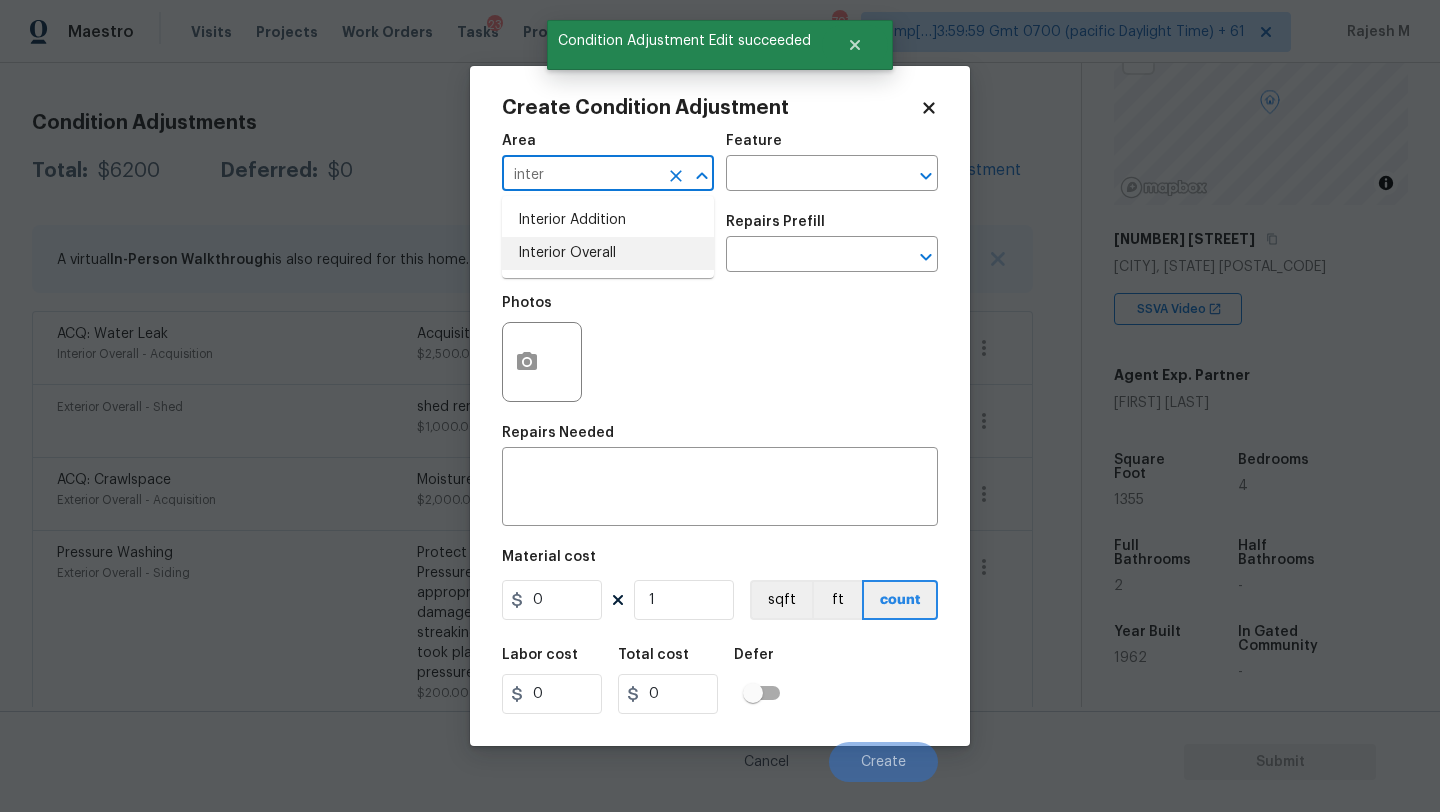 drag, startPoint x: 604, startPoint y: 248, endPoint x: 716, endPoint y: 175, distance: 133.68994 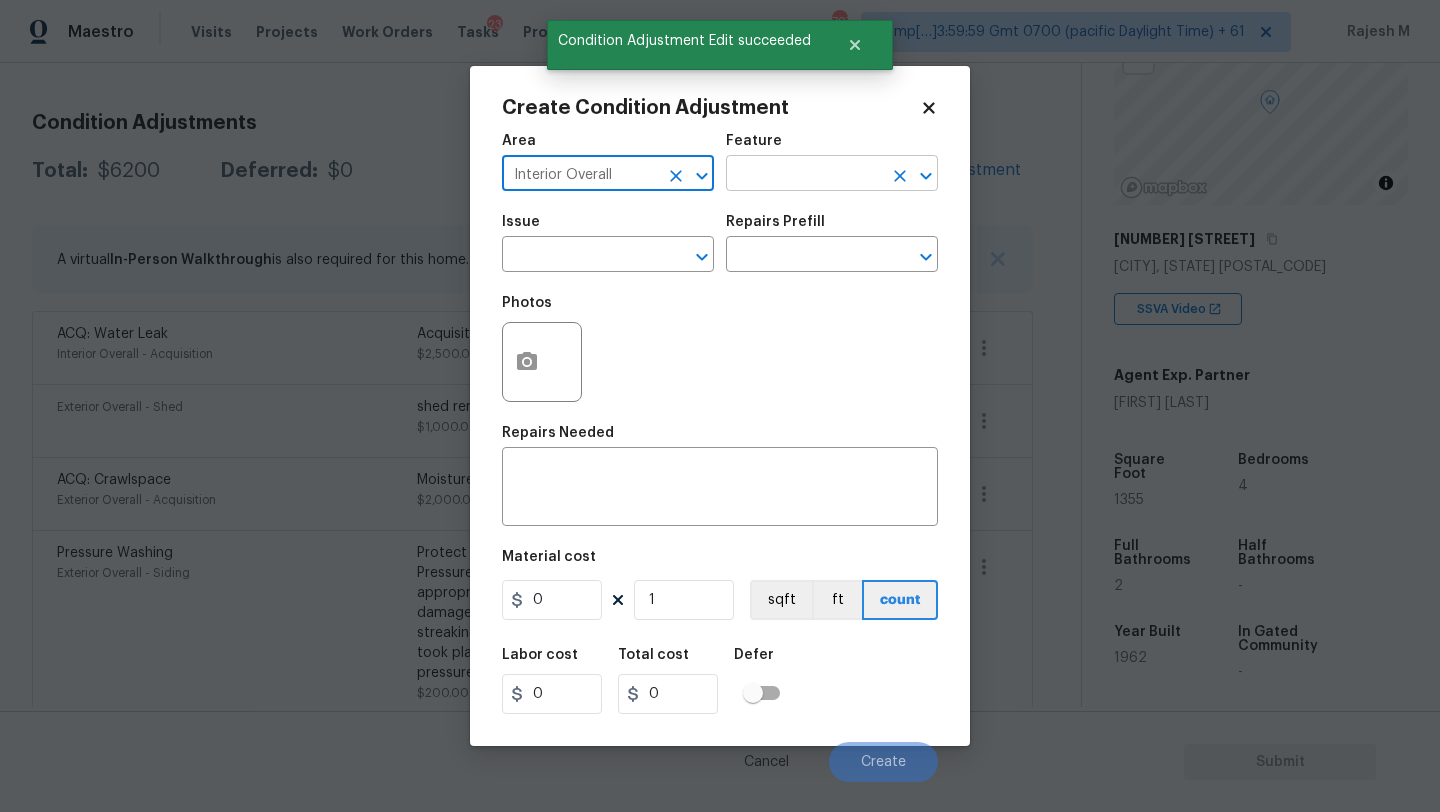 type on "Interior Overall" 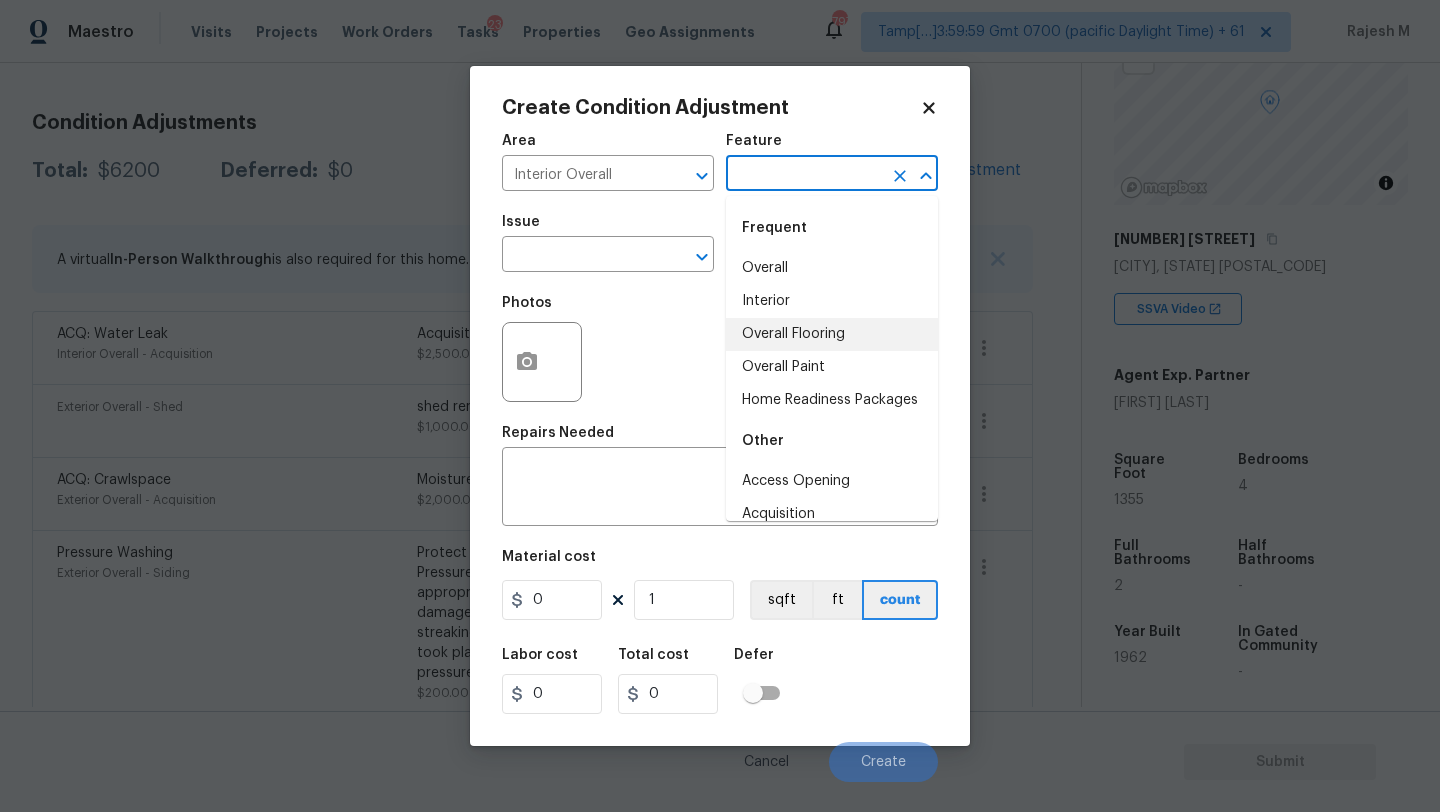 click on "Overall Flooring" at bounding box center [832, 334] 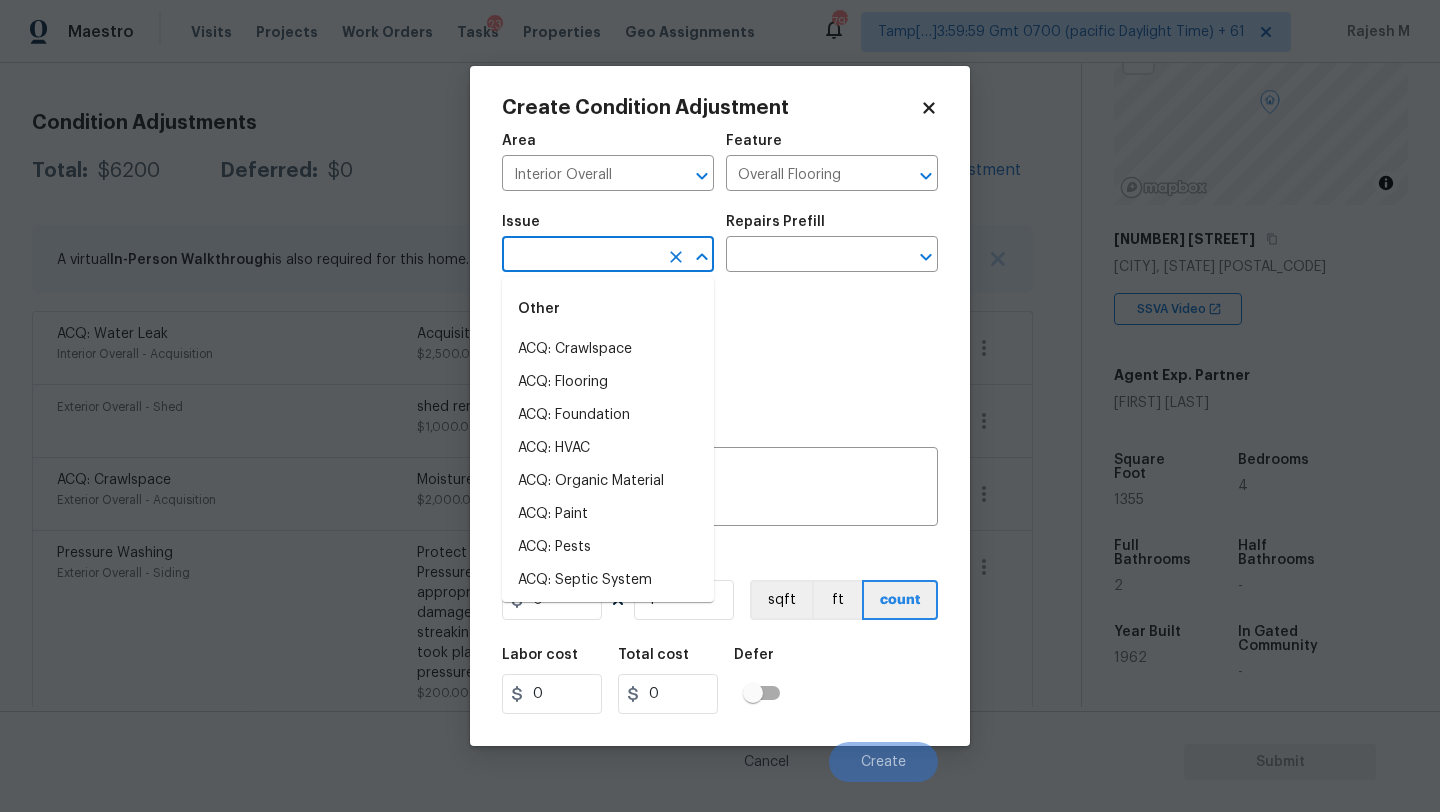 click at bounding box center [580, 256] 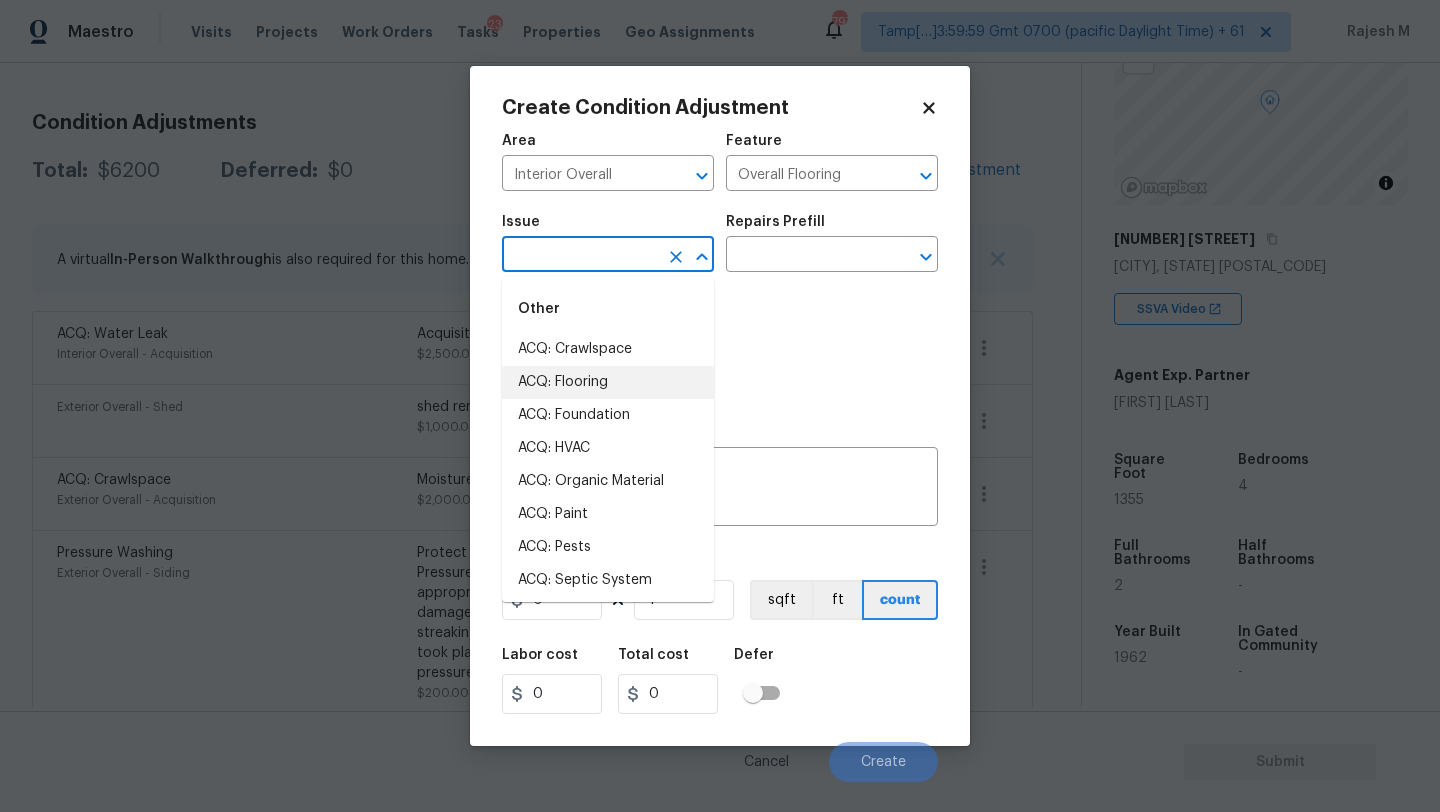 click on "ACQ: Flooring" at bounding box center (608, 382) 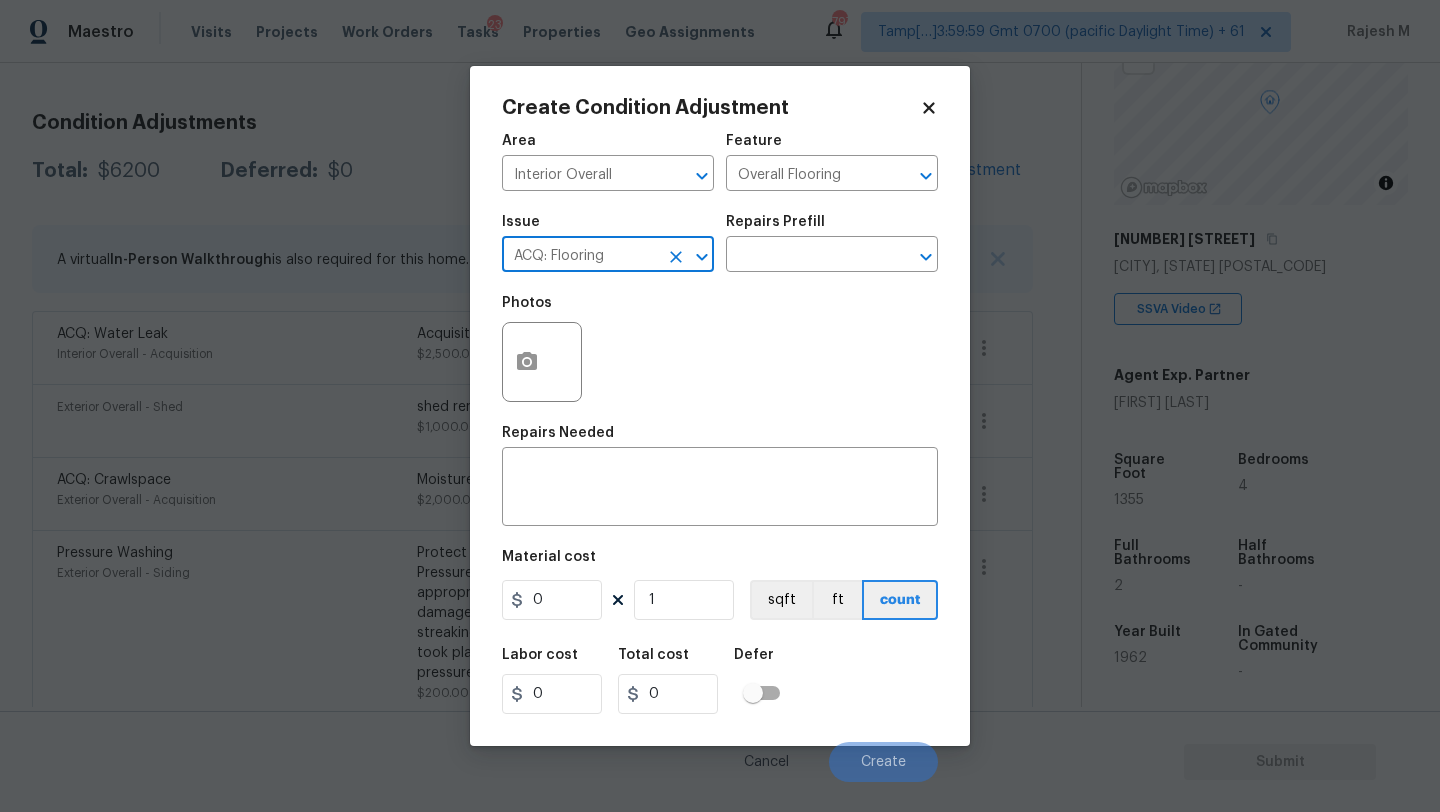 click on "Issue ACQ: Flooring ​ Repairs Prefill ​" at bounding box center (720, 243) 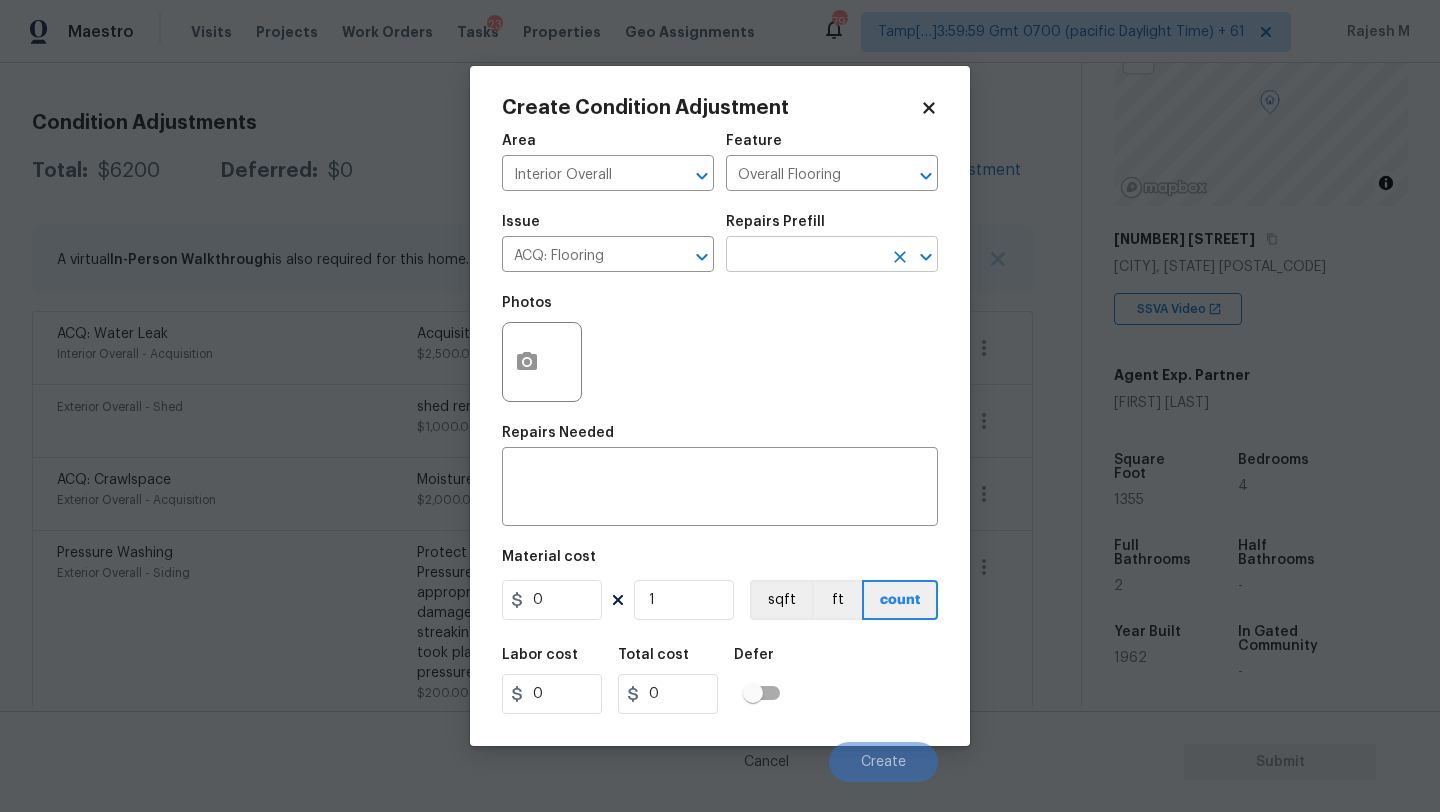 click at bounding box center [804, 256] 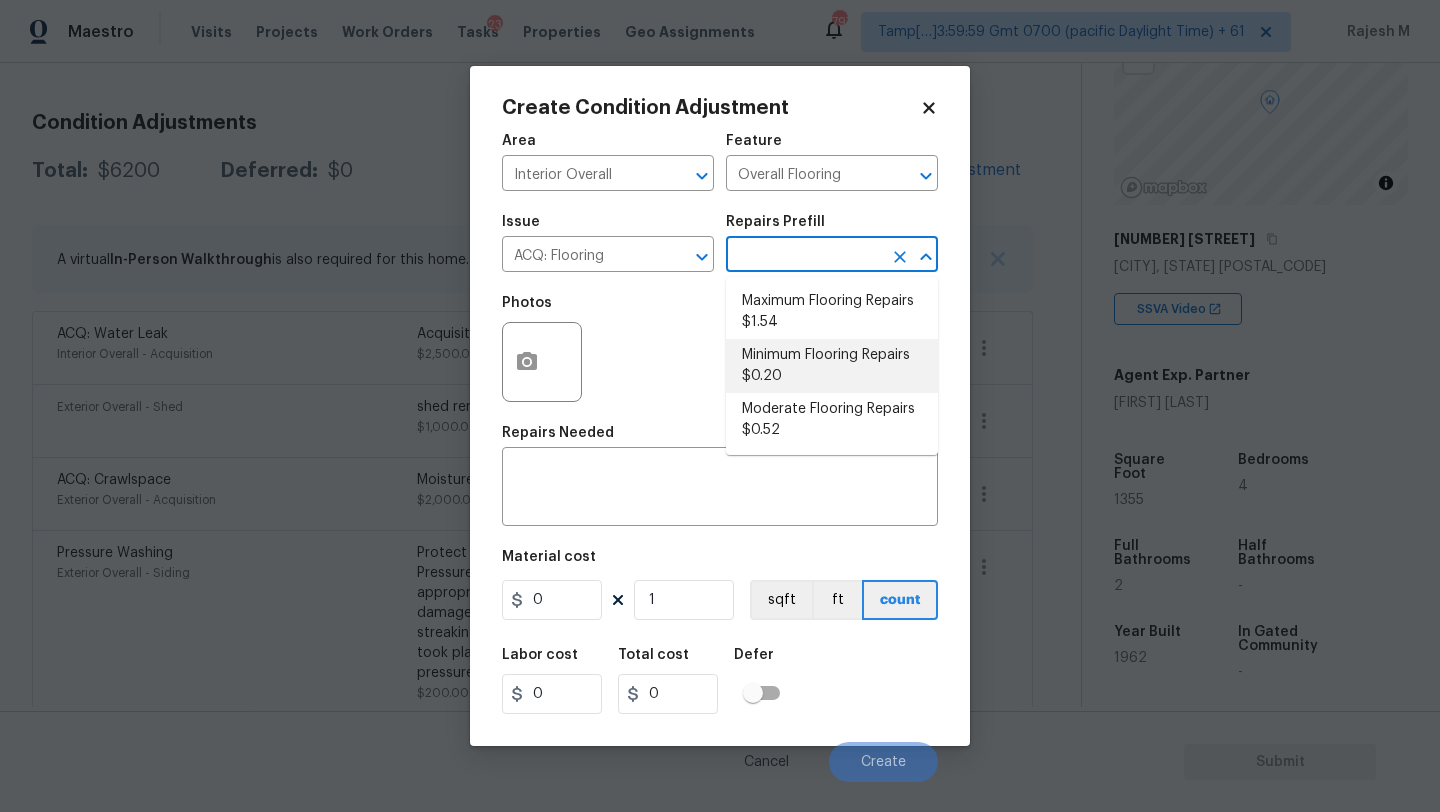 click on "Minimum Flooring Repairs $0.20" at bounding box center (832, 366) 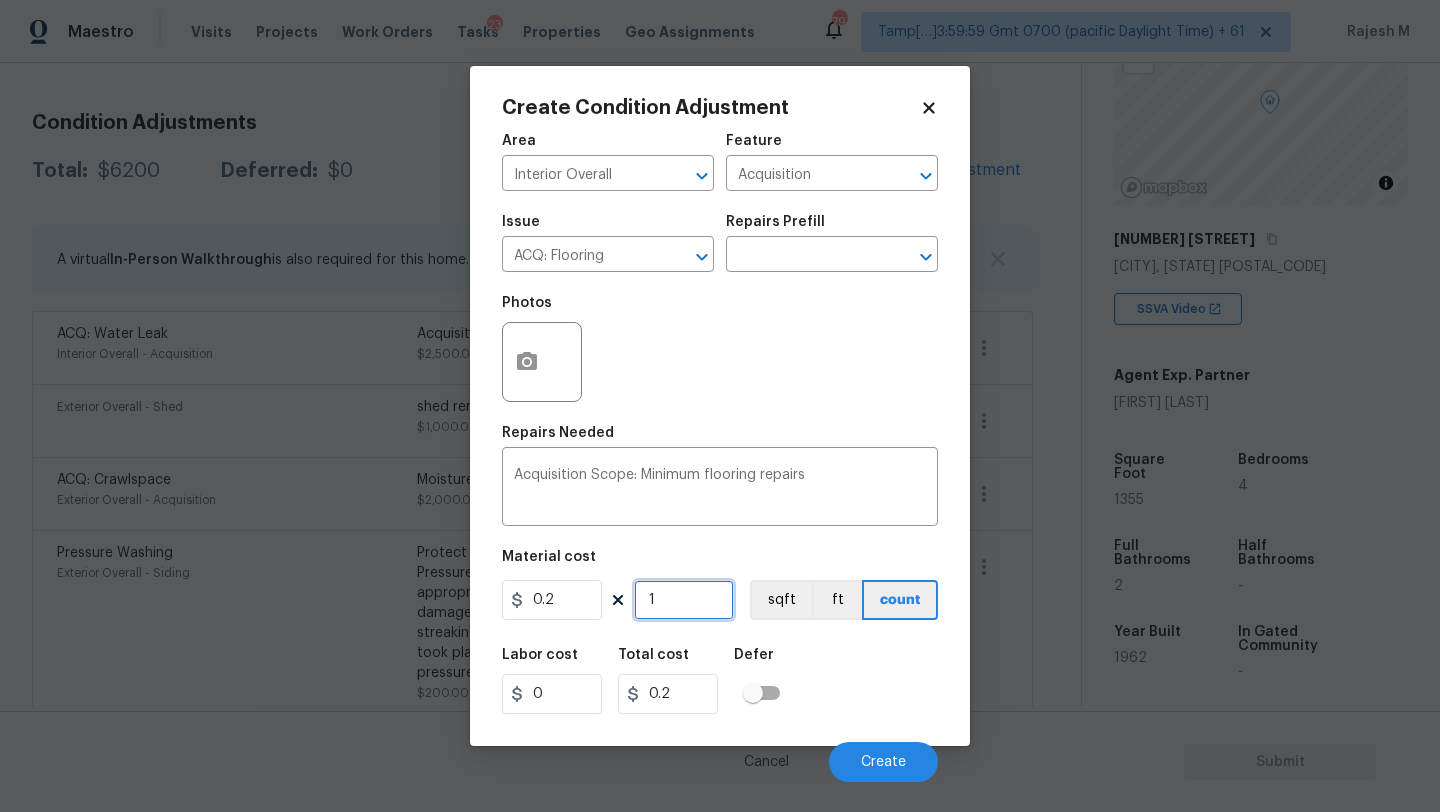 click on "1" at bounding box center (684, 600) 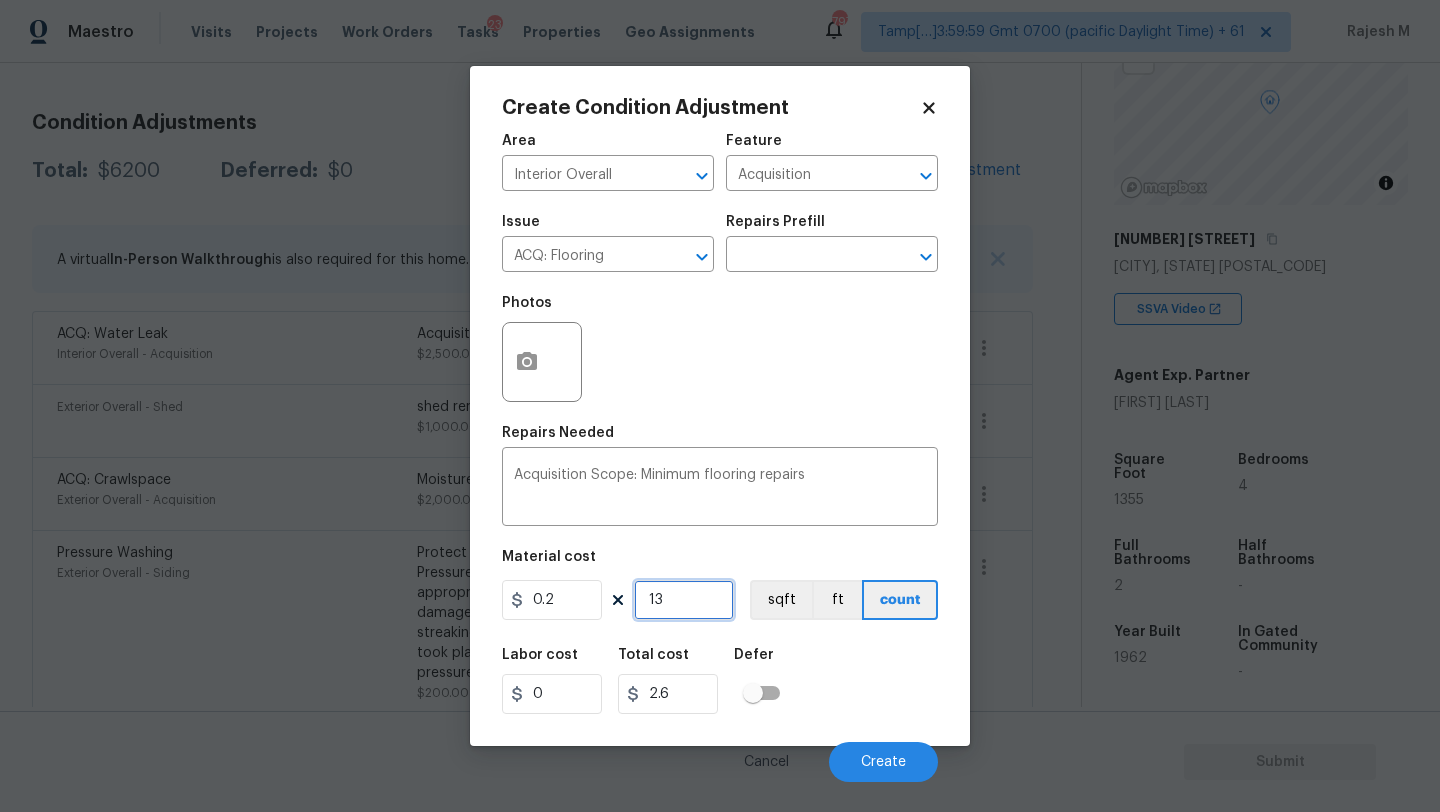 type on "133" 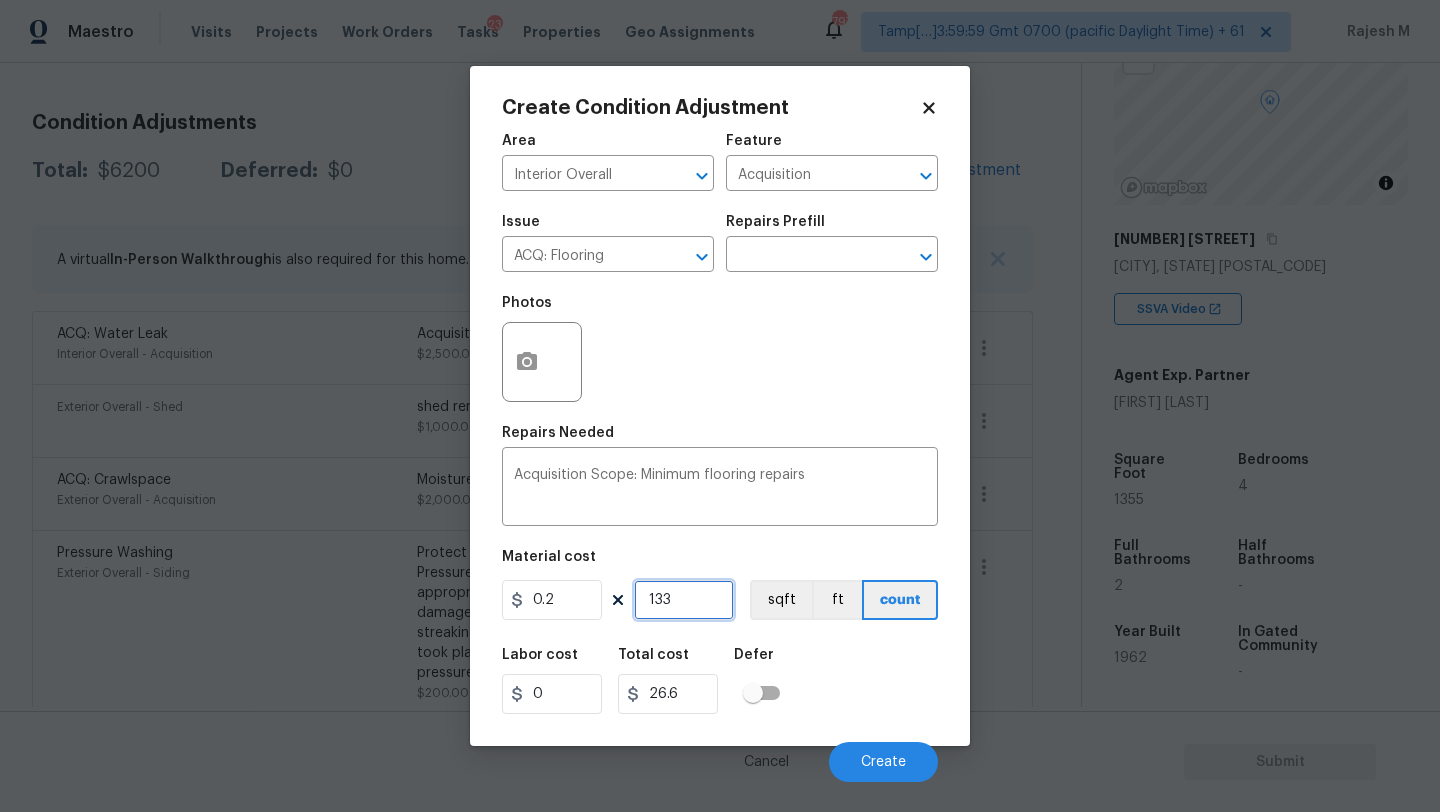 type on "13" 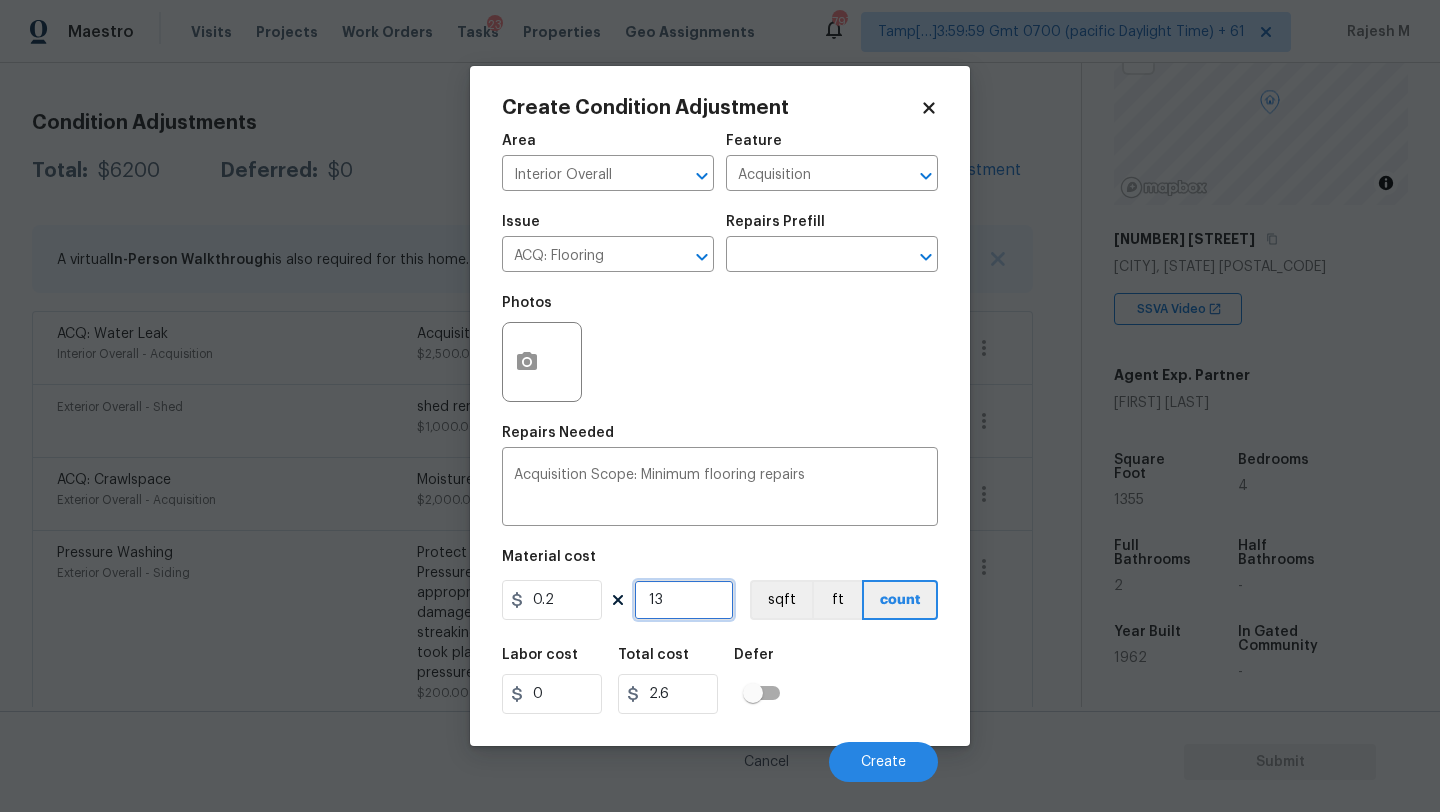 type on "135" 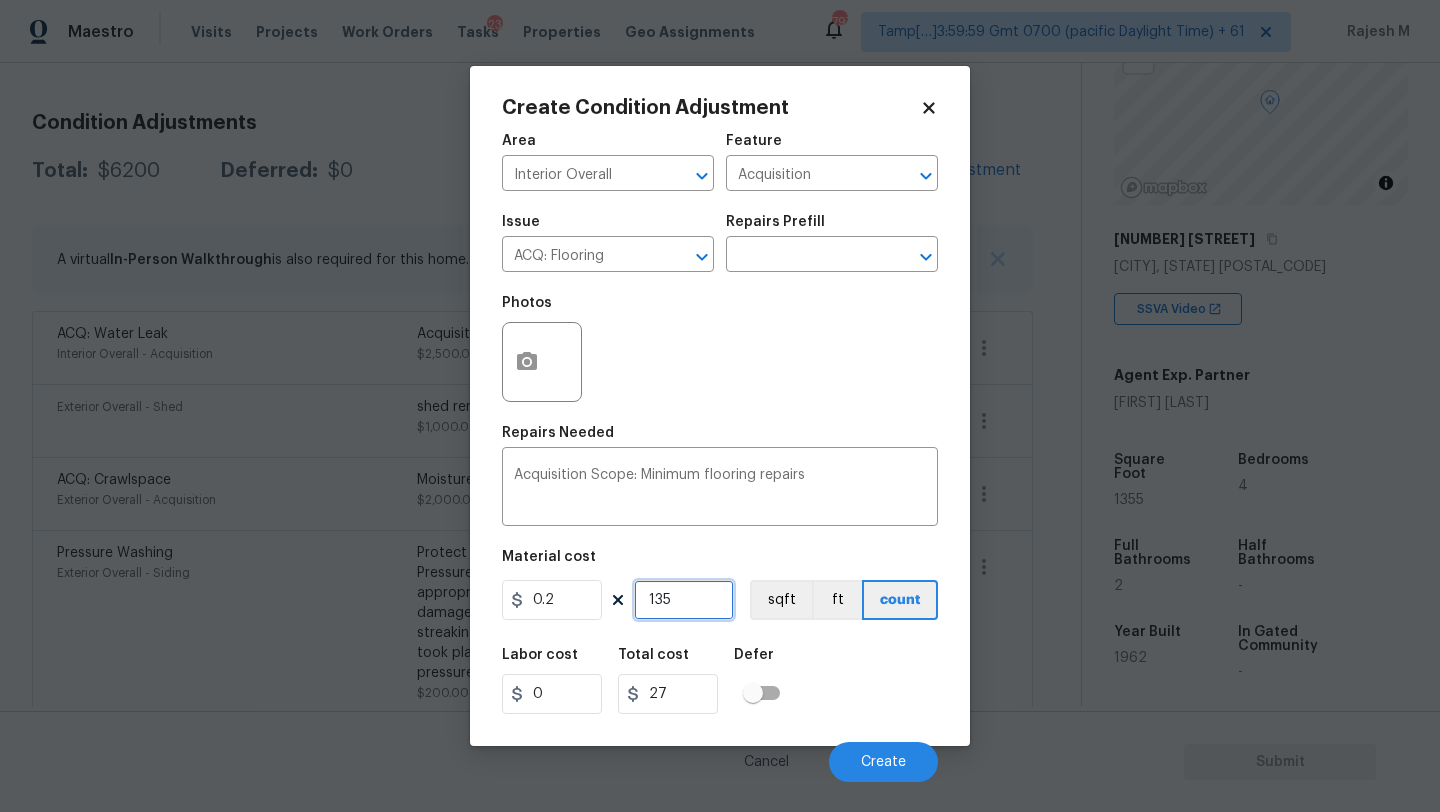 type on "1355" 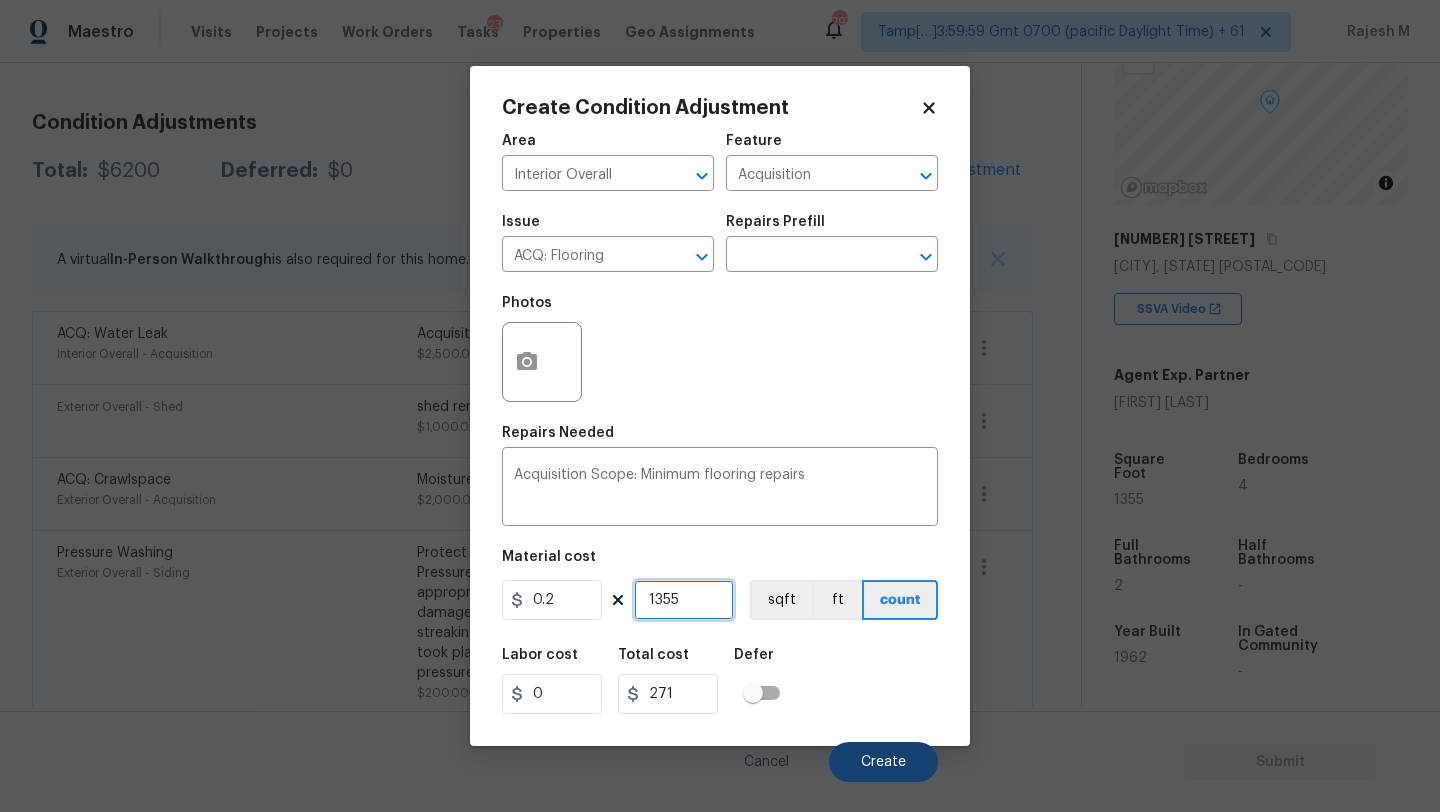 type on "1355" 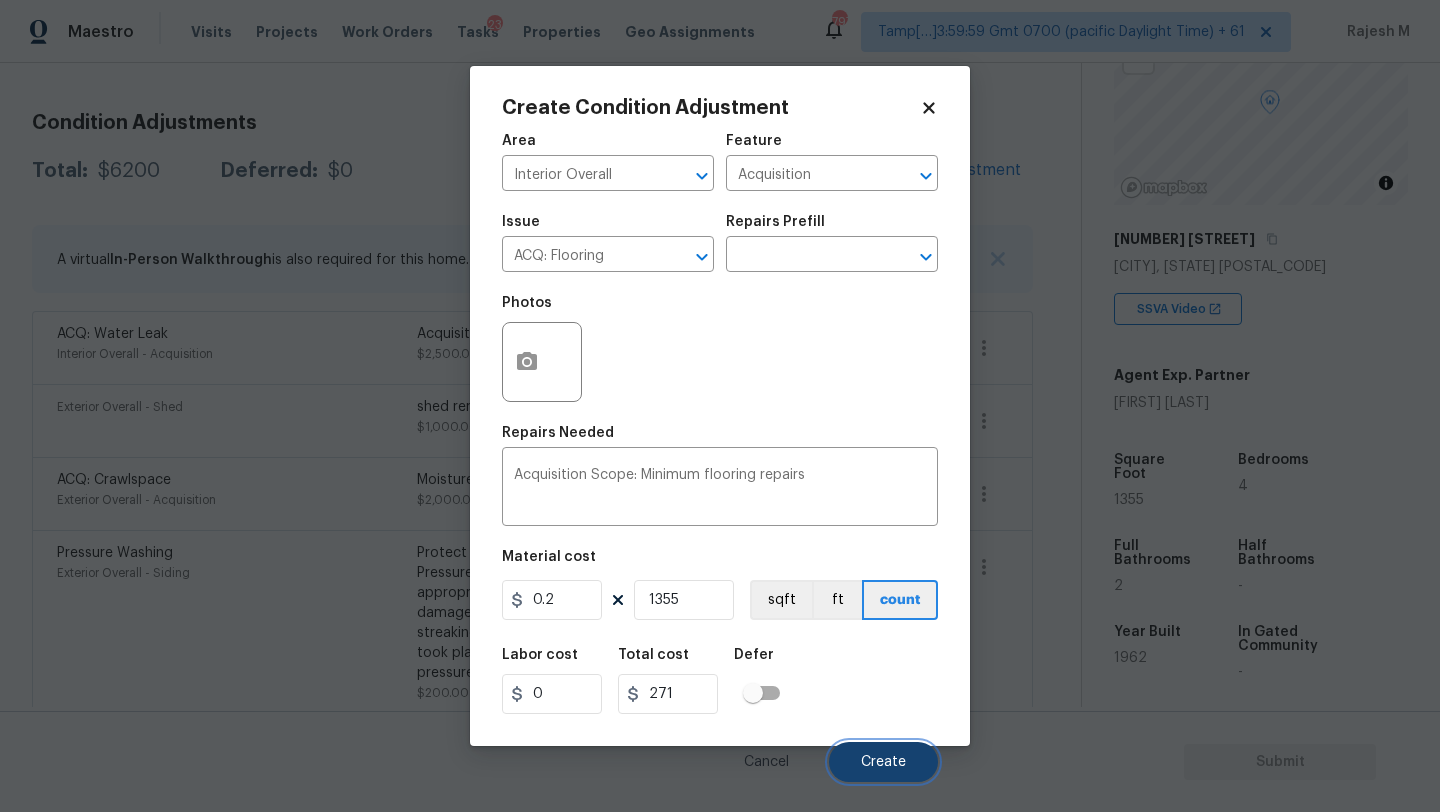 click on "Create" at bounding box center (883, 762) 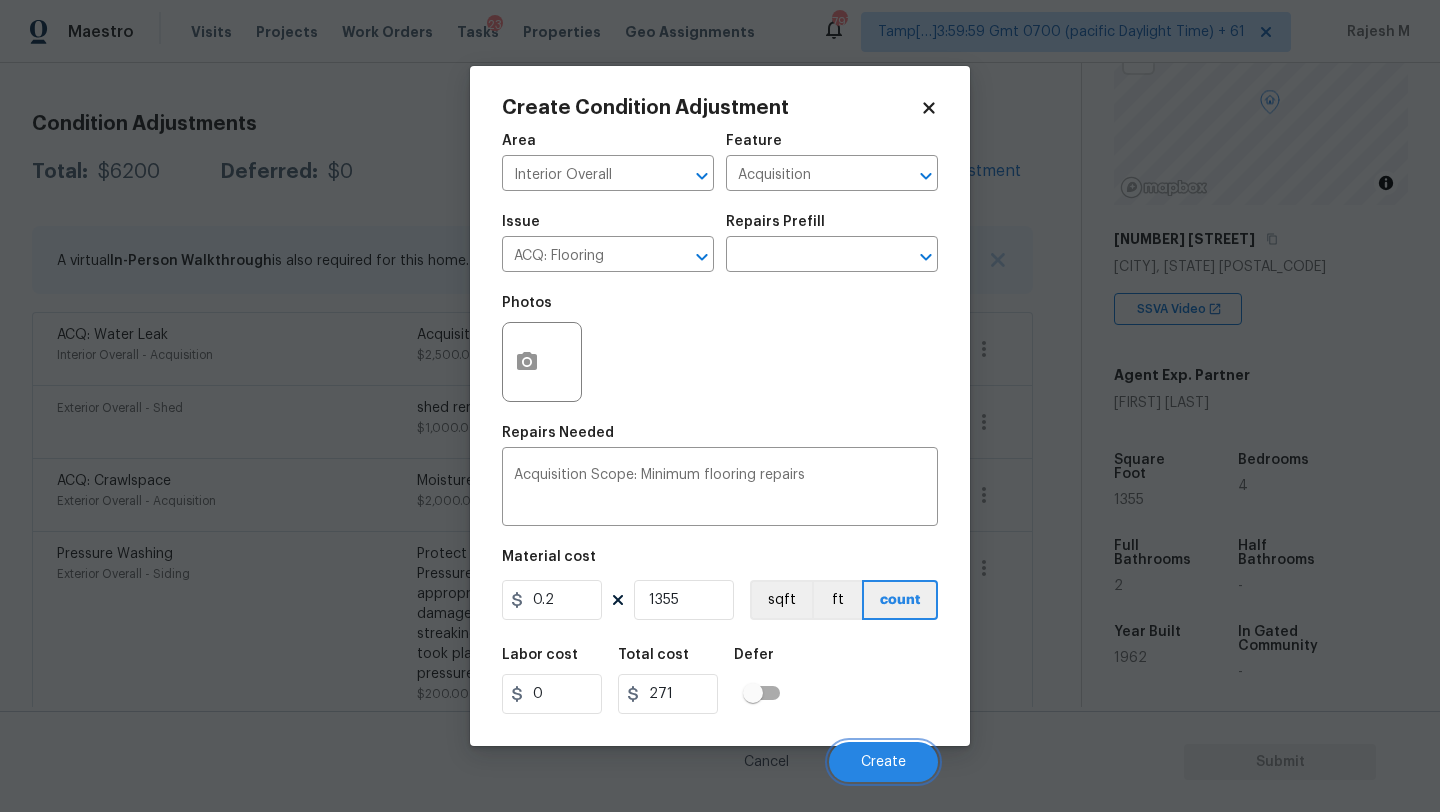 scroll, scrollTop: 254, scrollLeft: 0, axis: vertical 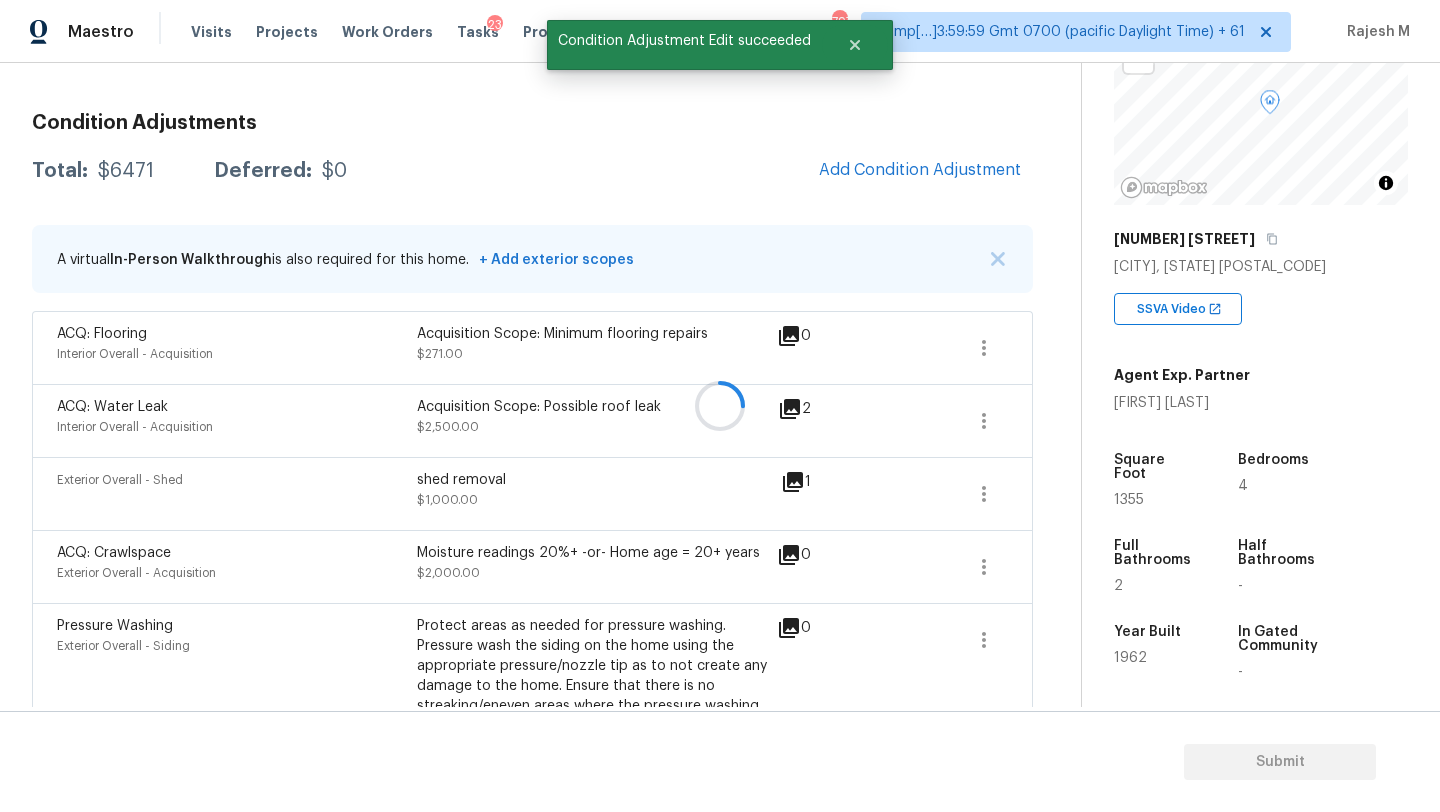click at bounding box center [720, 406] 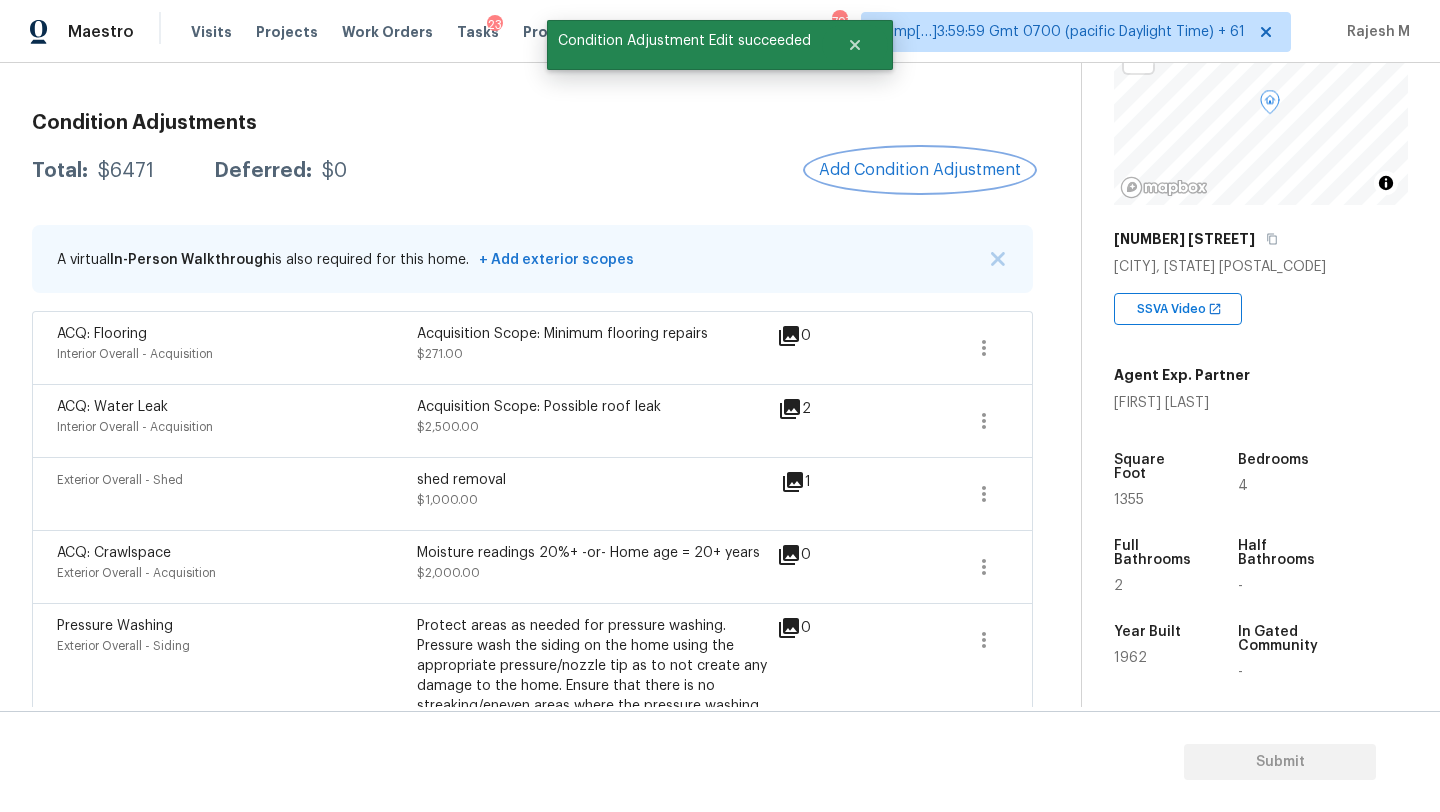 click on "Add Condition Adjustment" at bounding box center (920, 170) 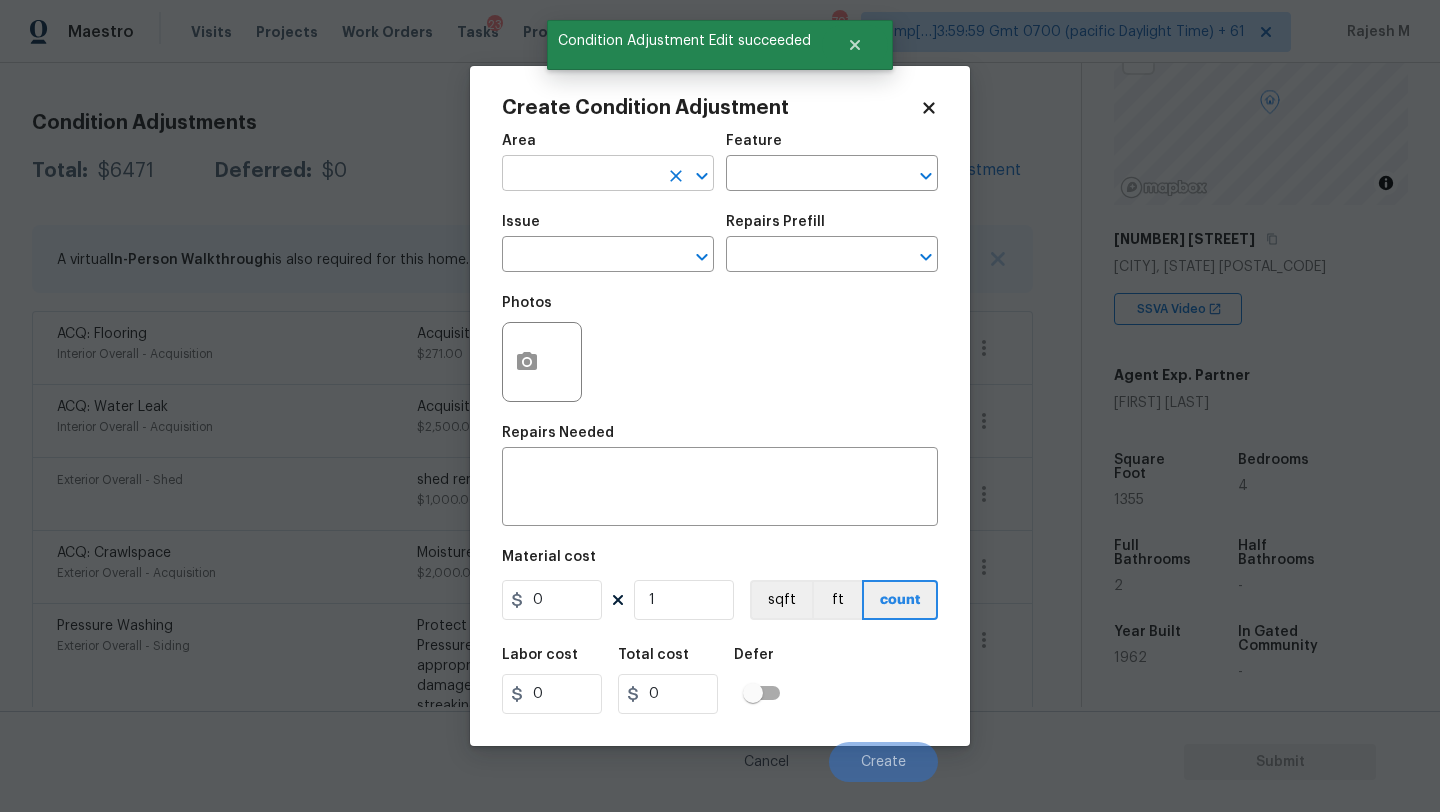 click at bounding box center [580, 175] 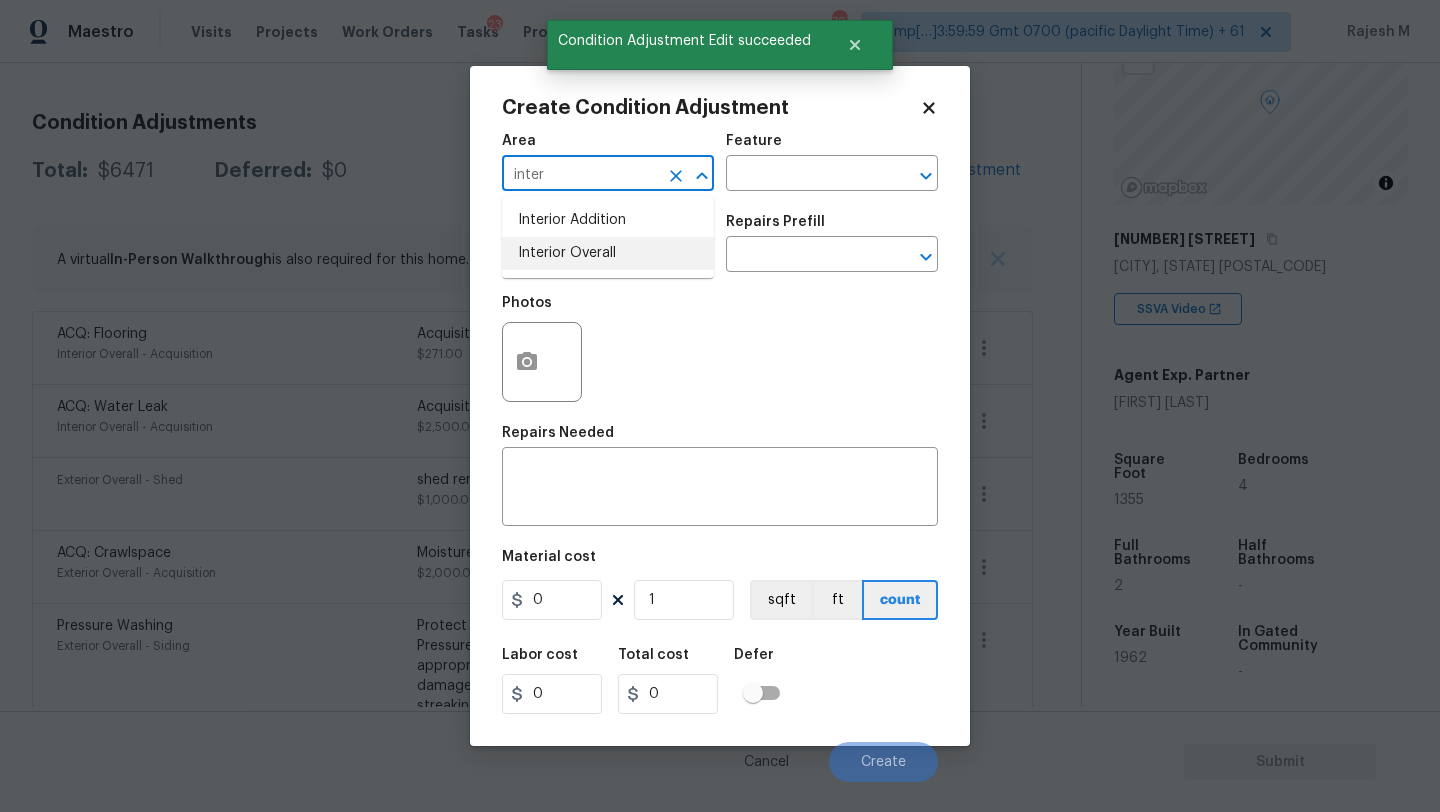 click on "Interior Overall" at bounding box center [608, 253] 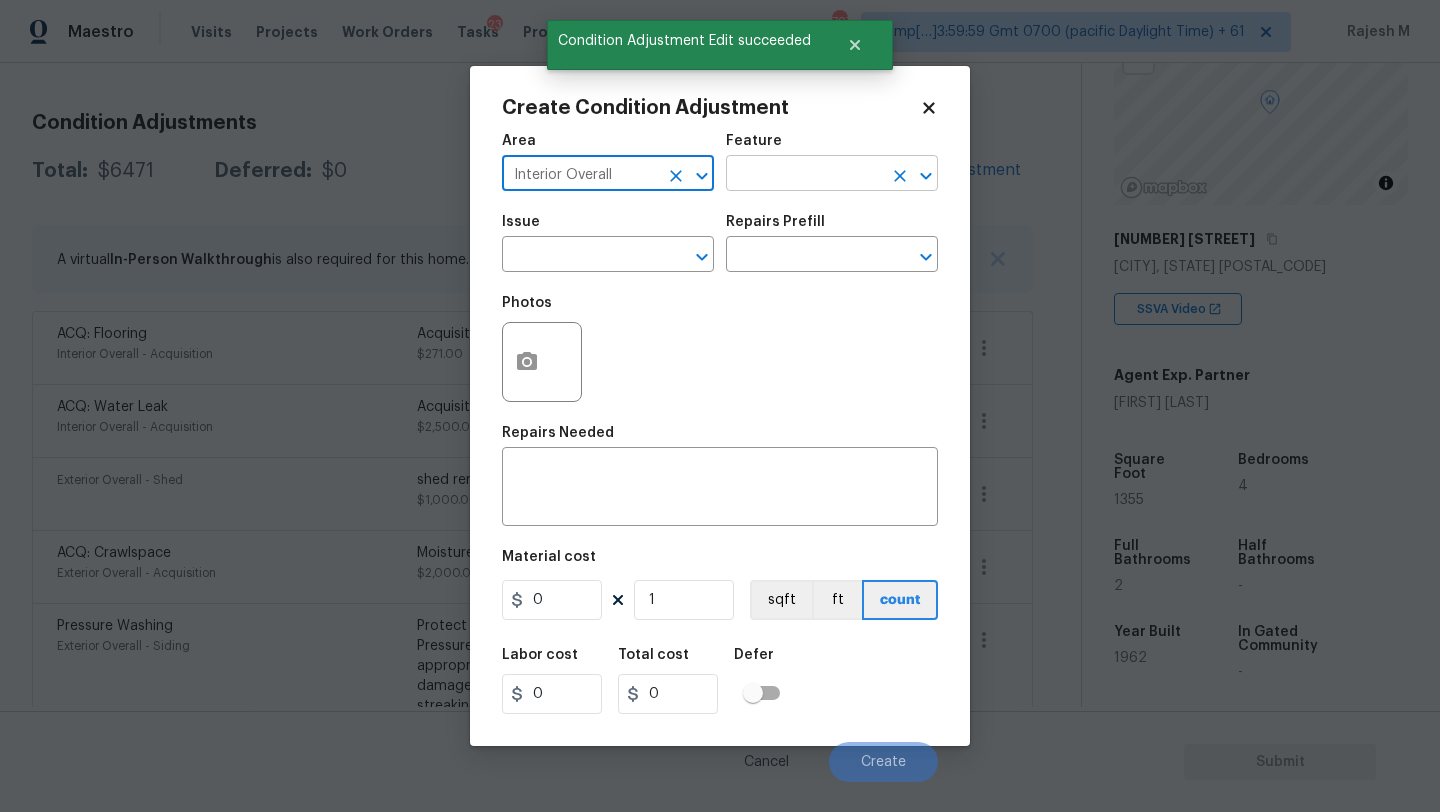 type on "Interior Overall" 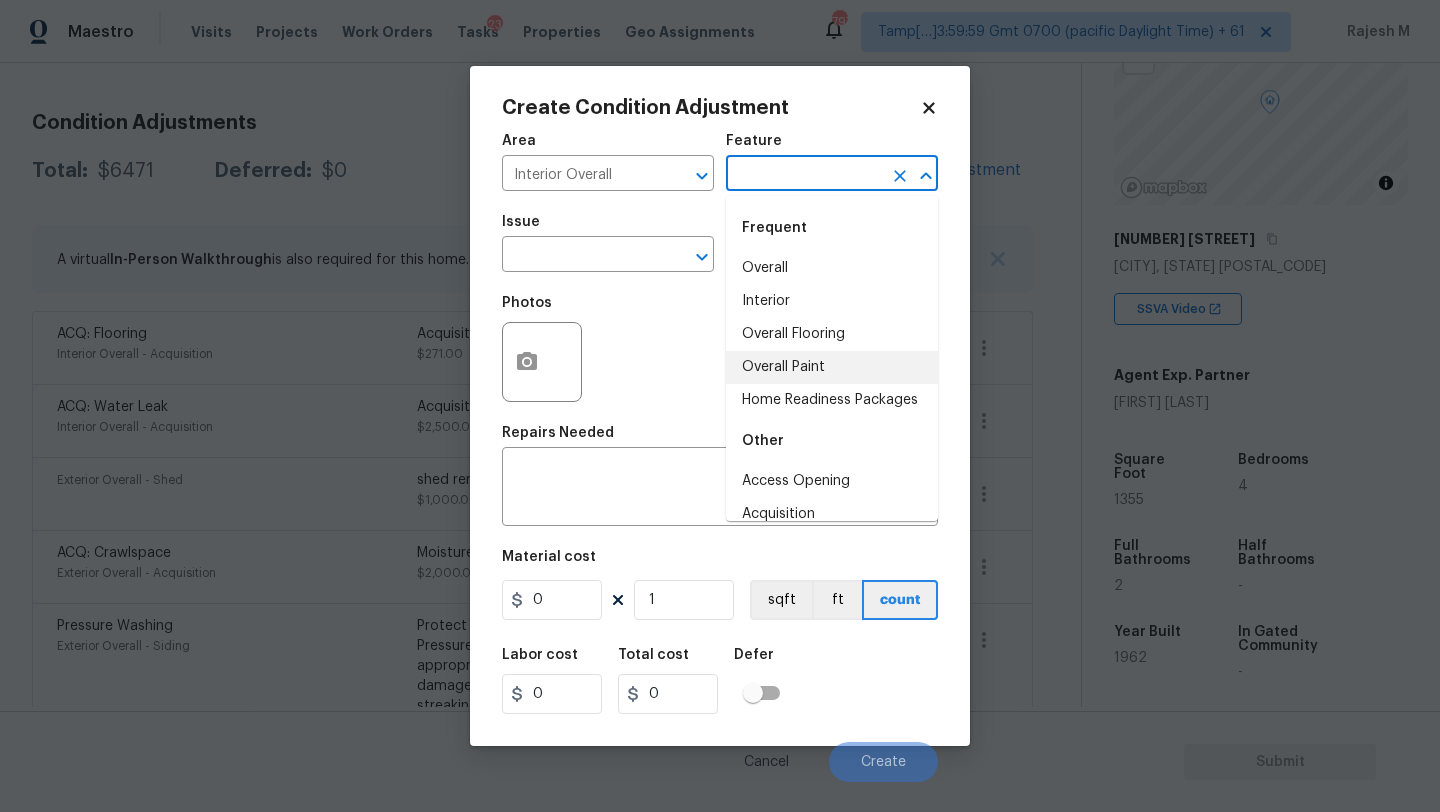 click on "Overall Paint" at bounding box center (832, 367) 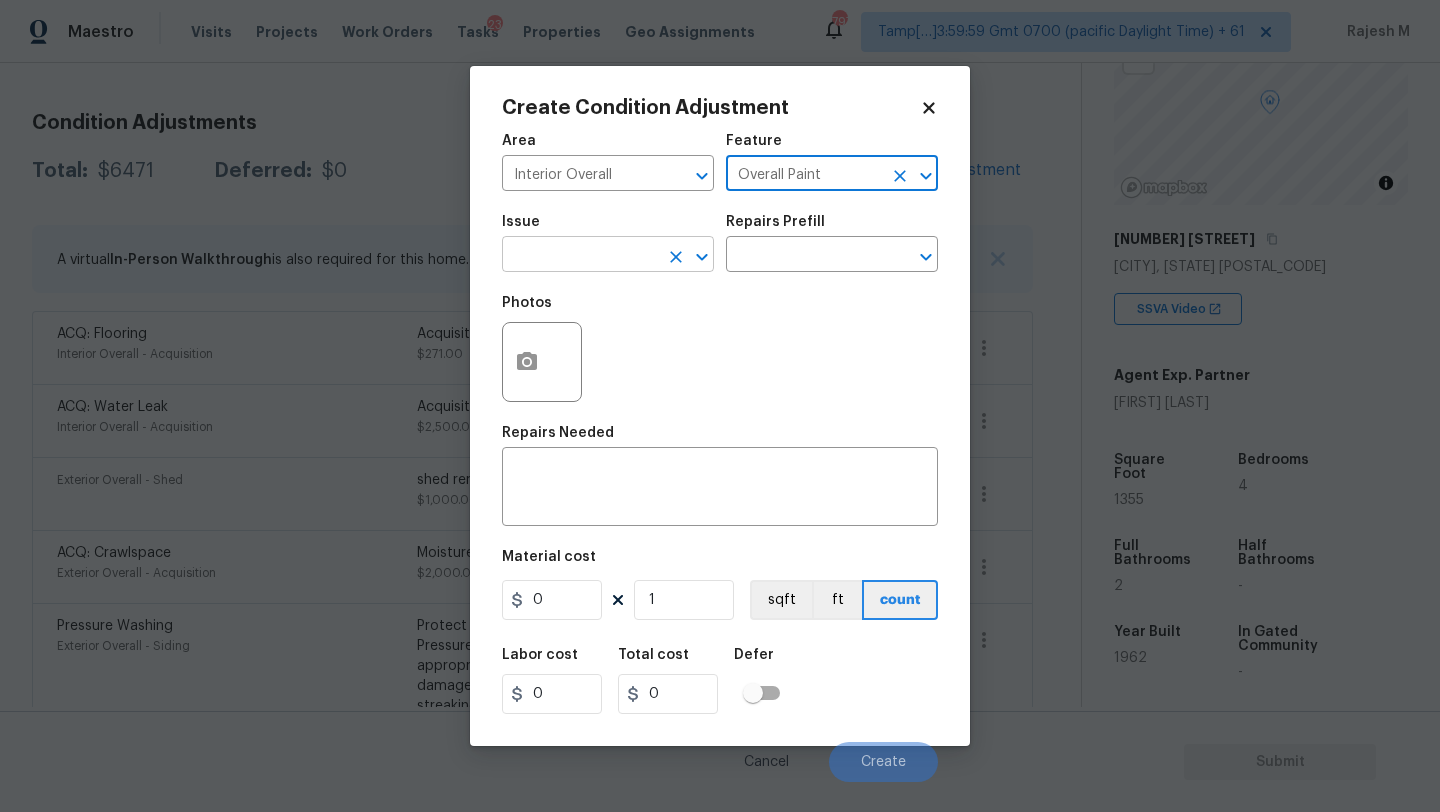 click at bounding box center (580, 256) 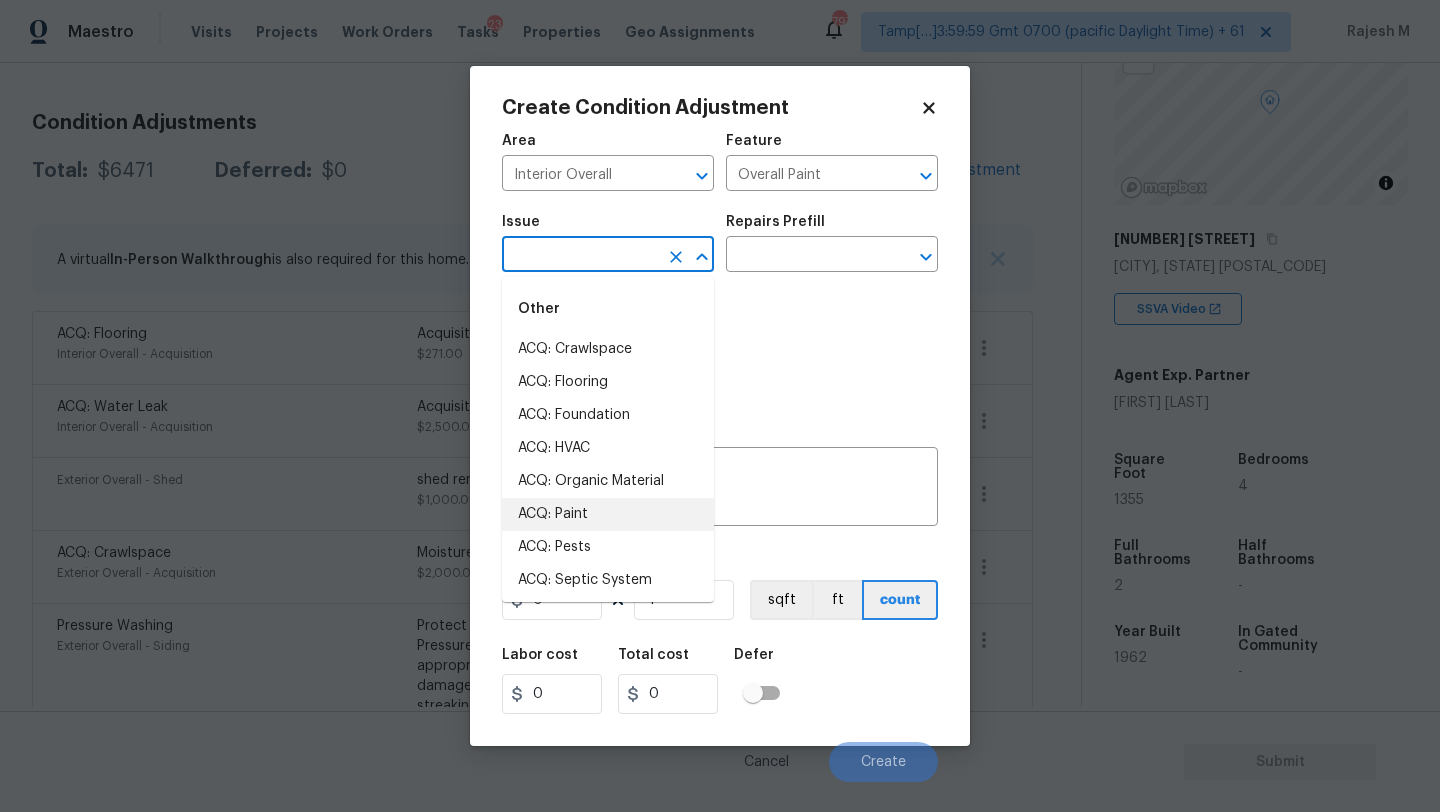 click on "ACQ: Paint" at bounding box center [608, 514] 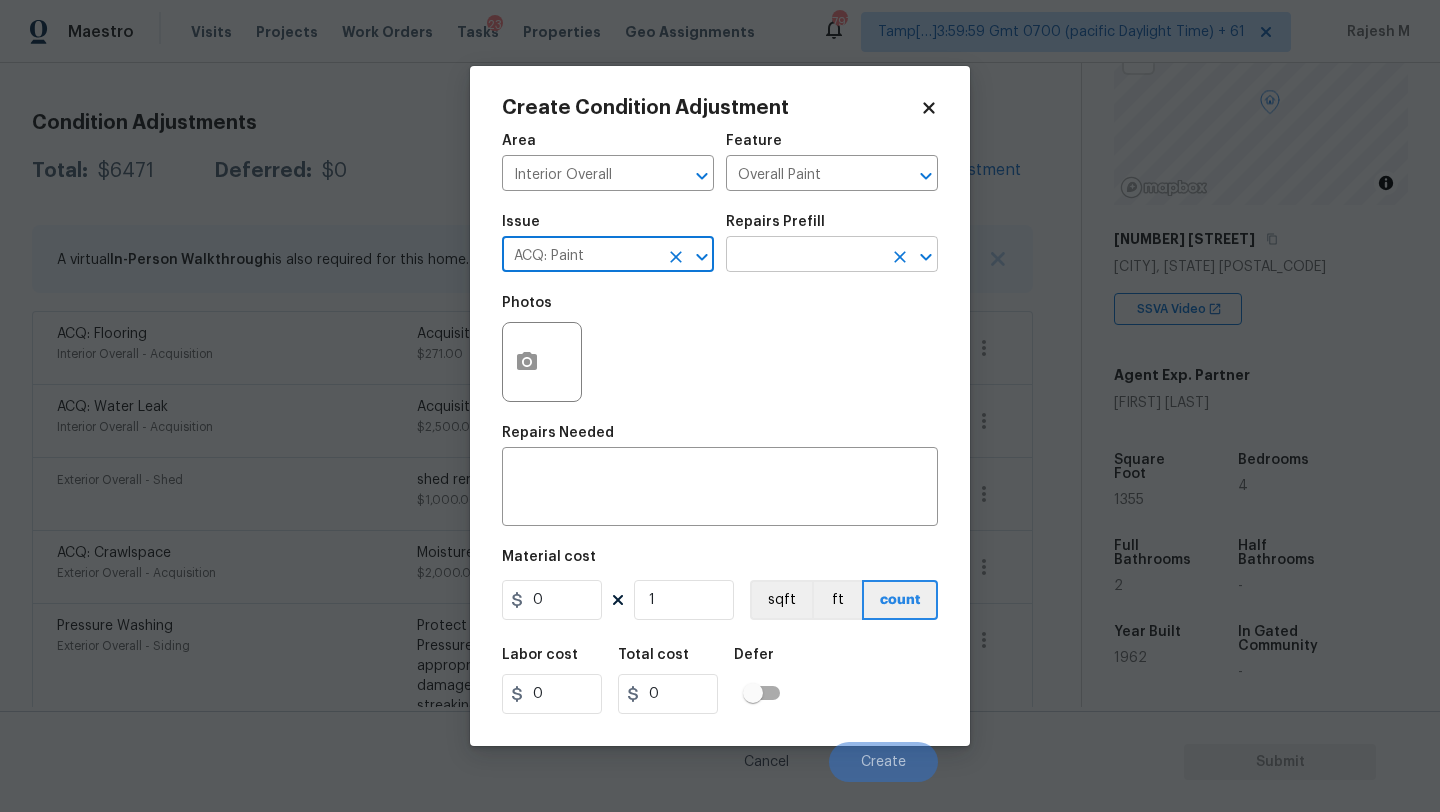click at bounding box center [804, 256] 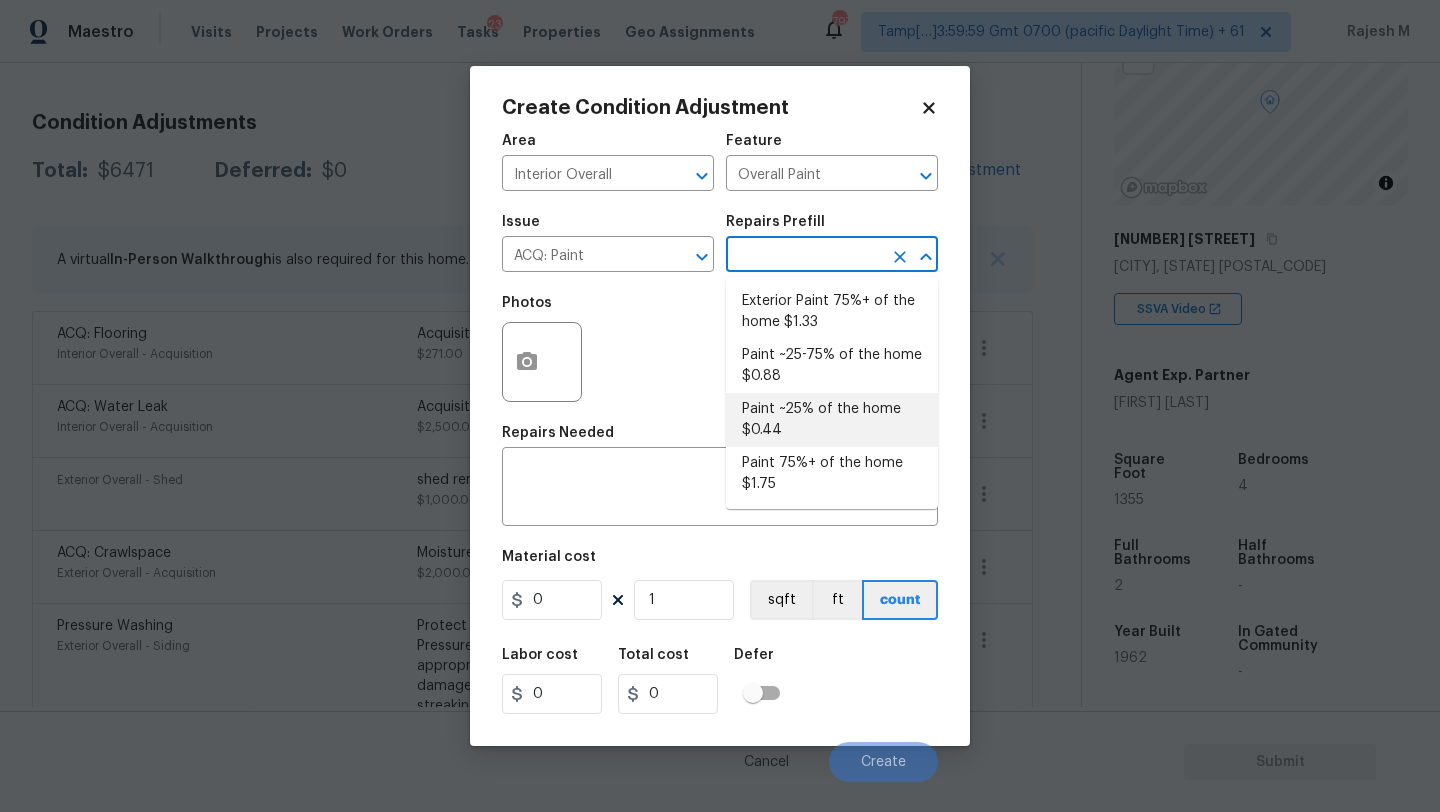 click on "Paint ~25% of the home $0.44" at bounding box center [832, 420] 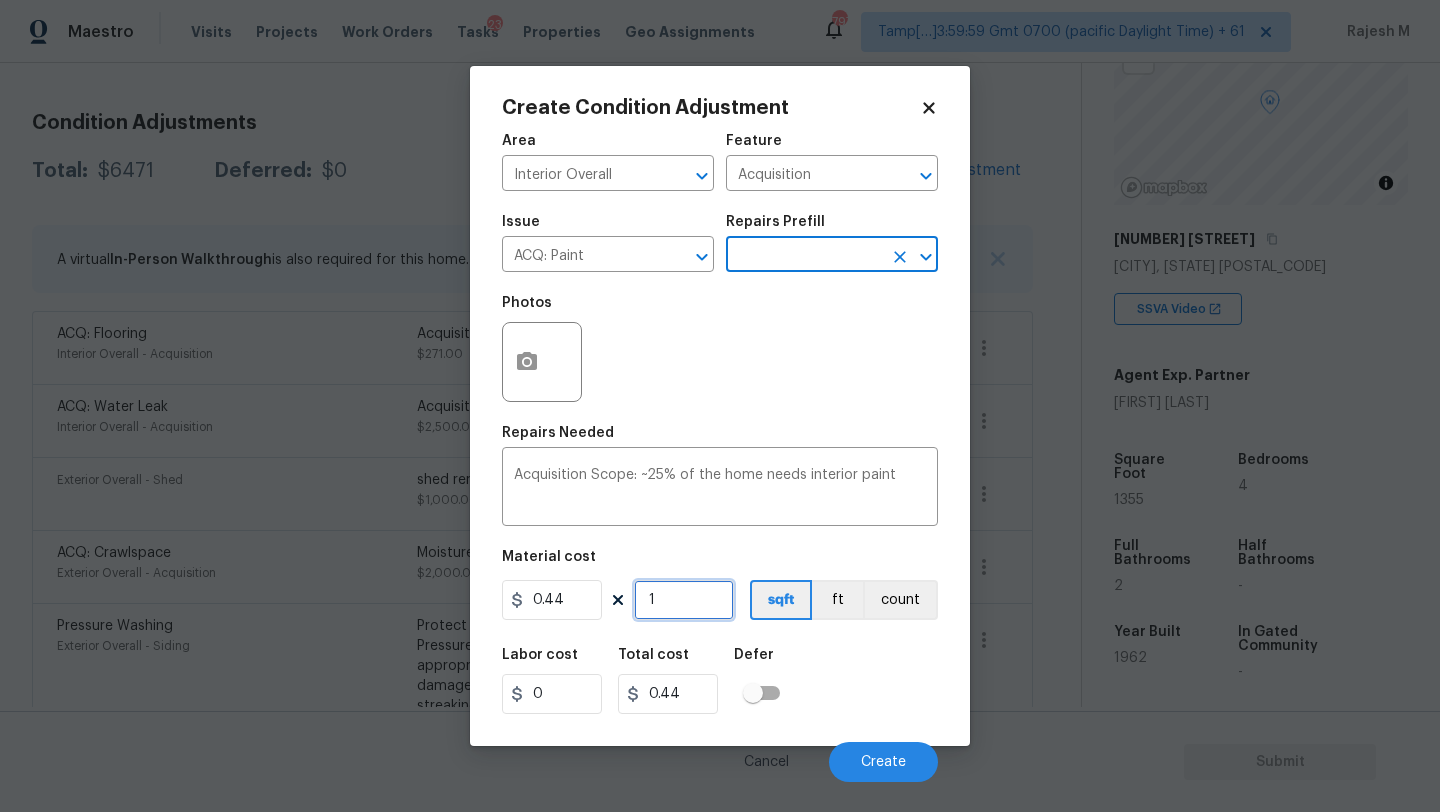 click on "1" at bounding box center [684, 600] 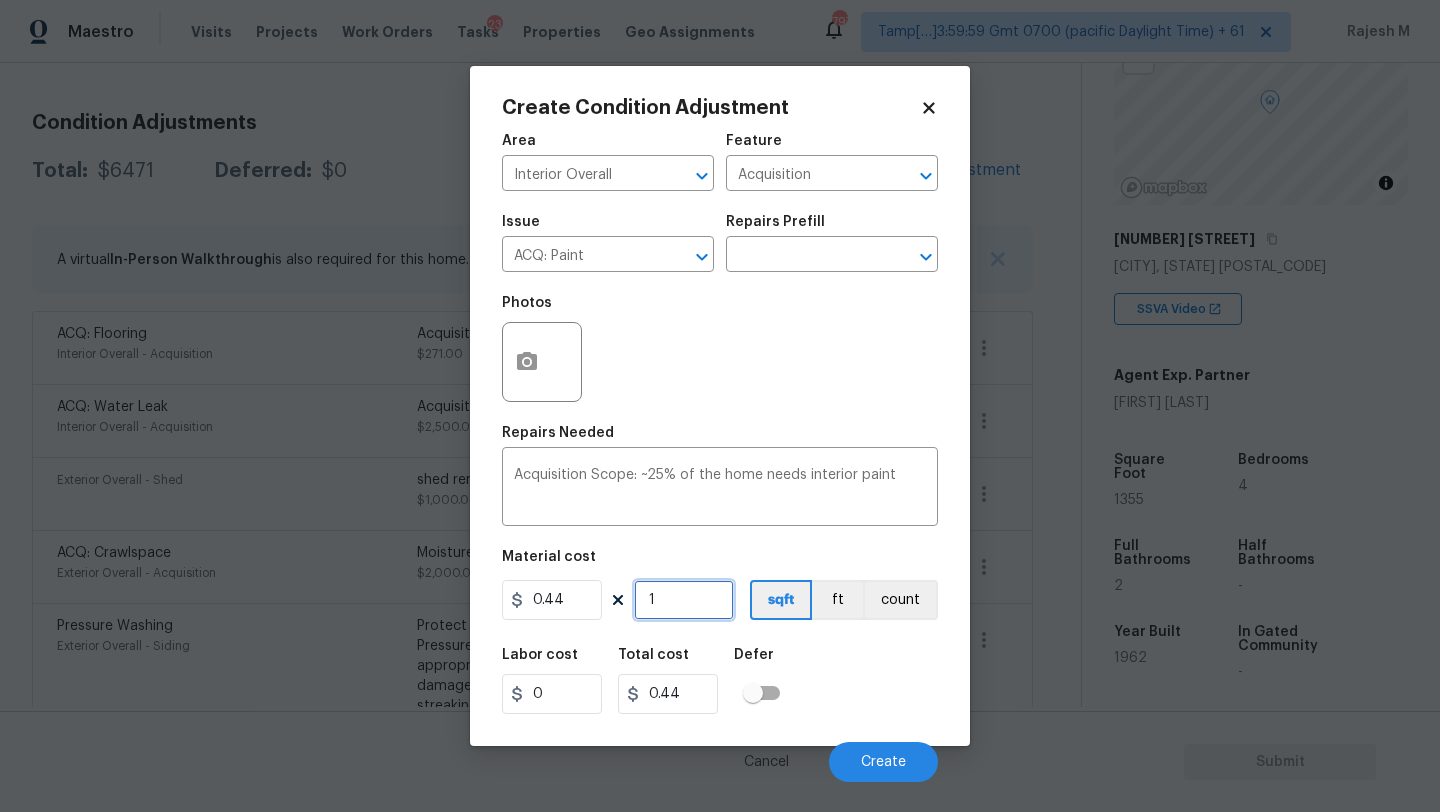 type on "13" 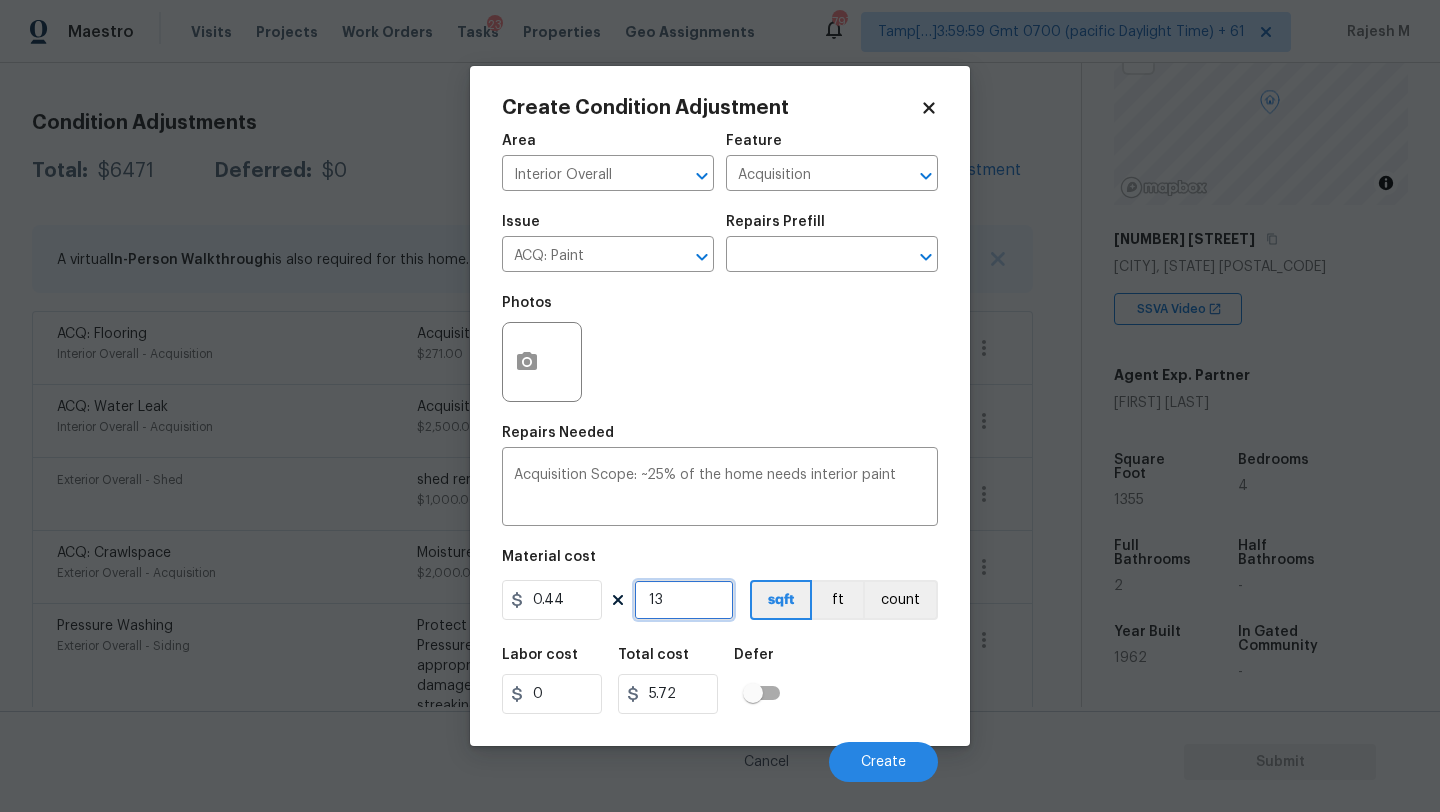 type on "135" 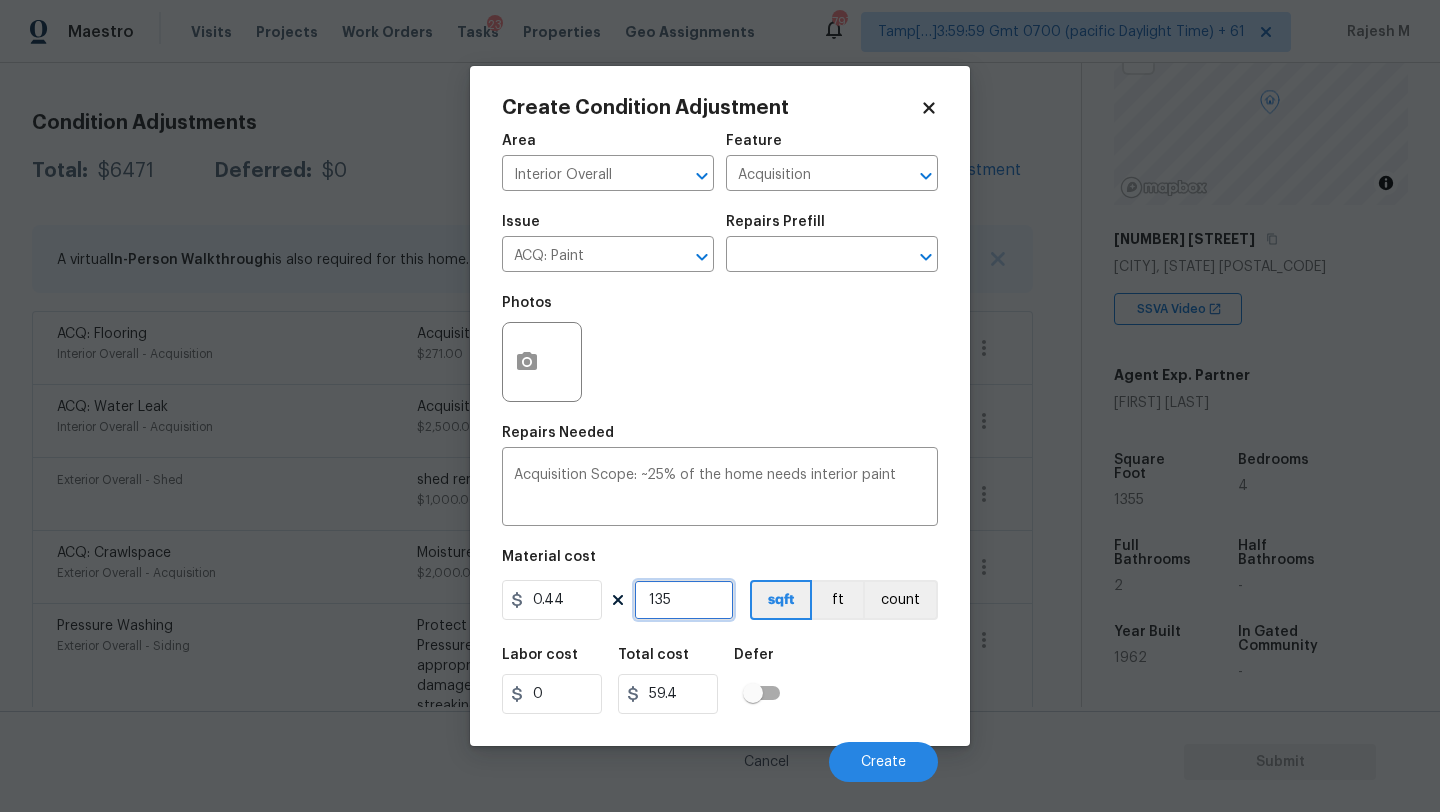 type on "1355" 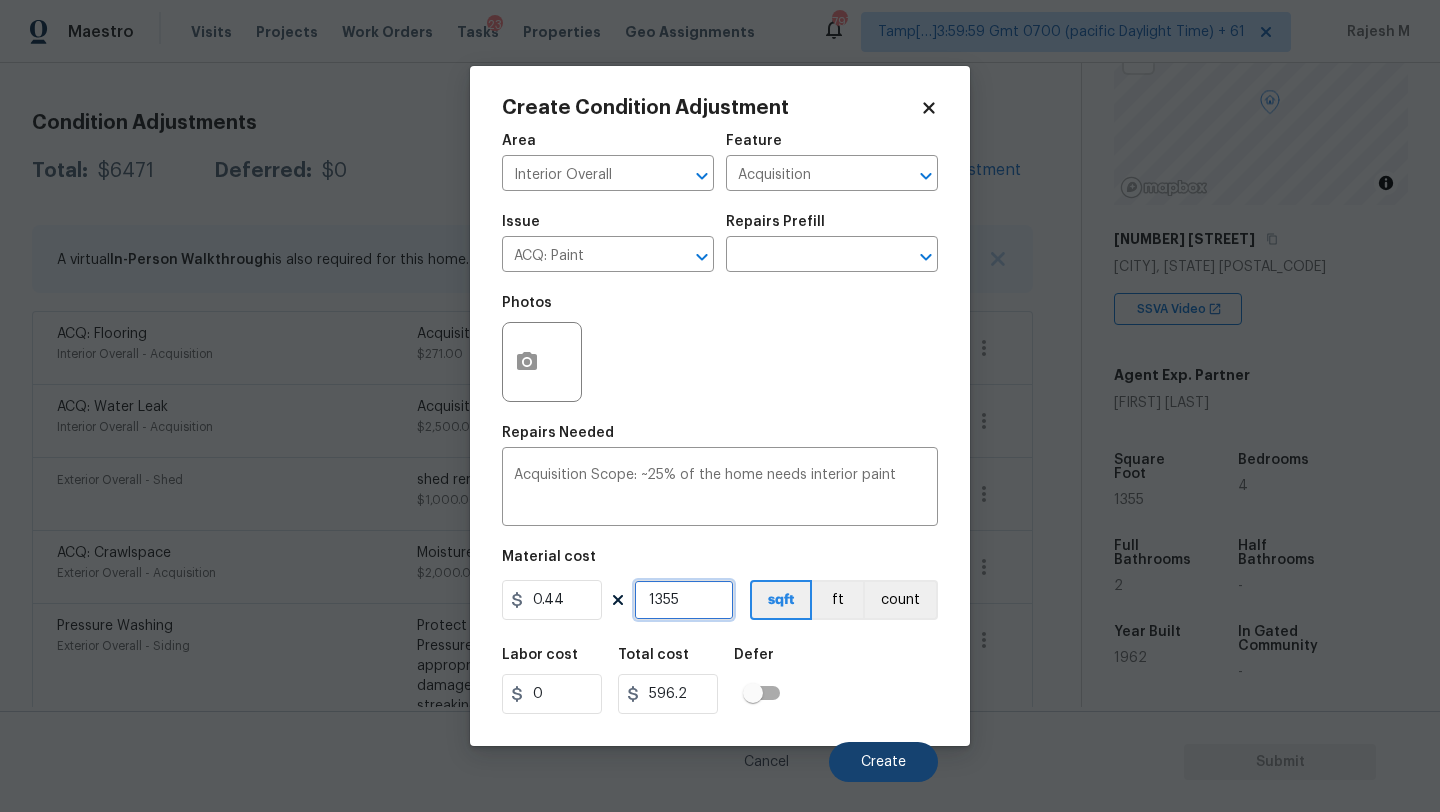 type on "1355" 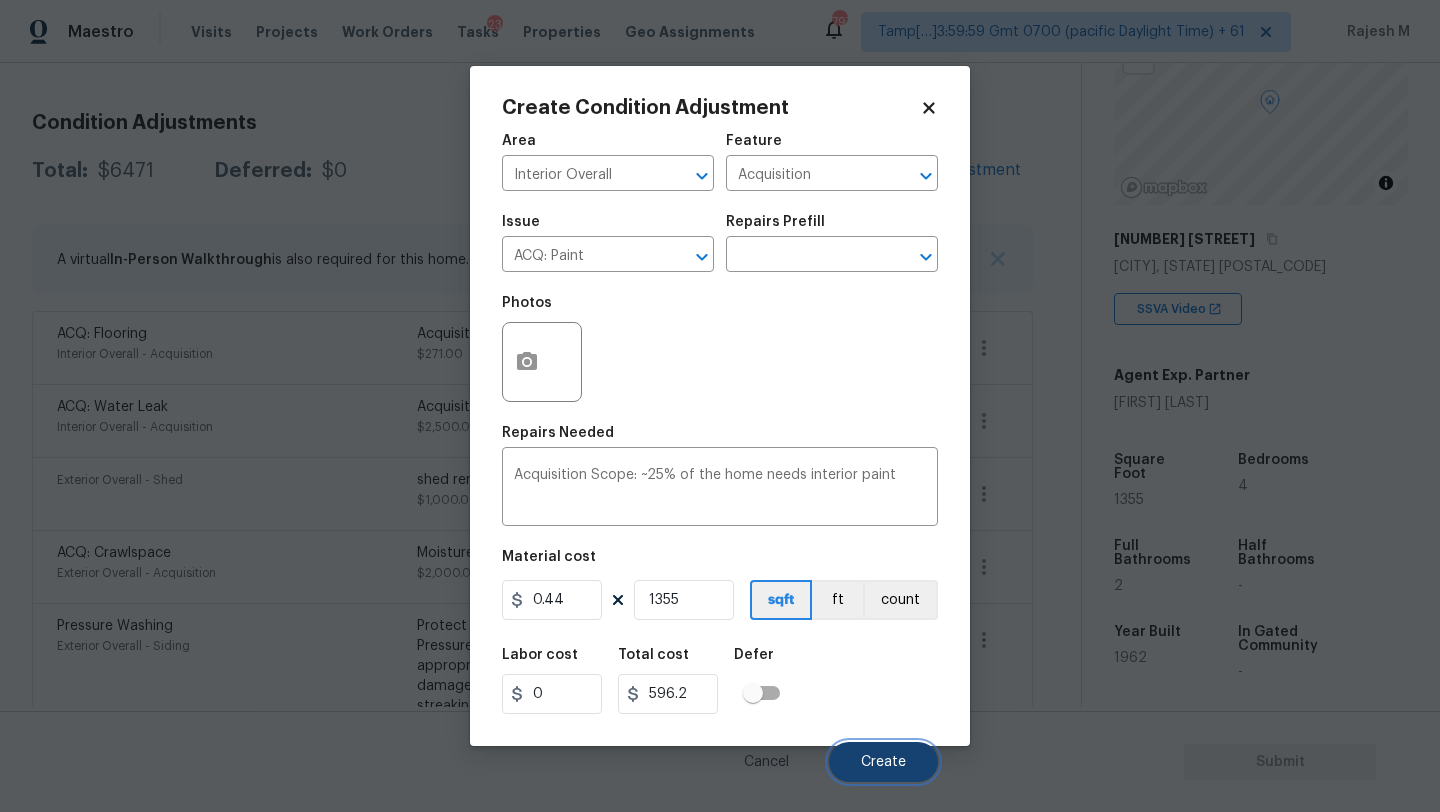 click on "Create" at bounding box center (883, 762) 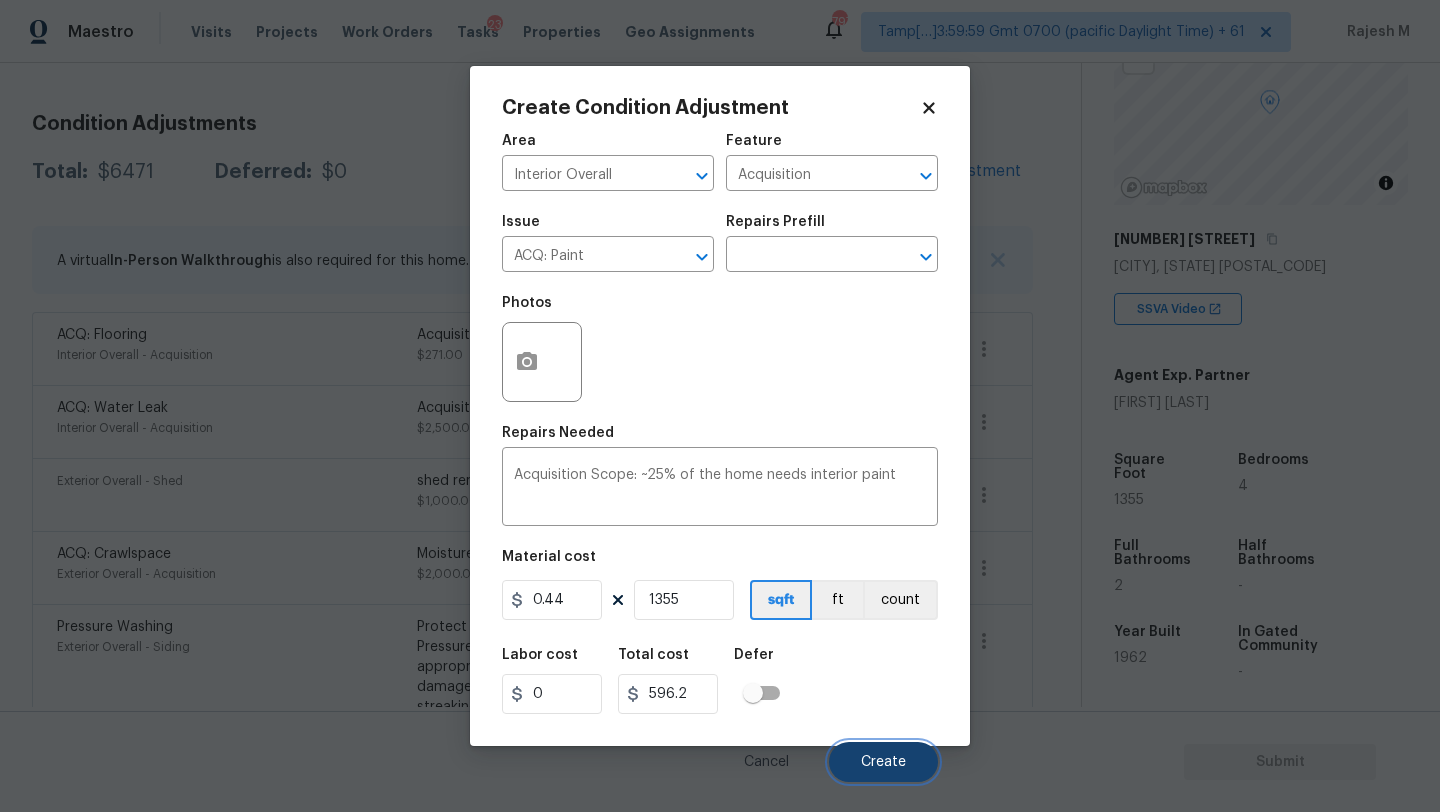 scroll, scrollTop: 254, scrollLeft: 0, axis: vertical 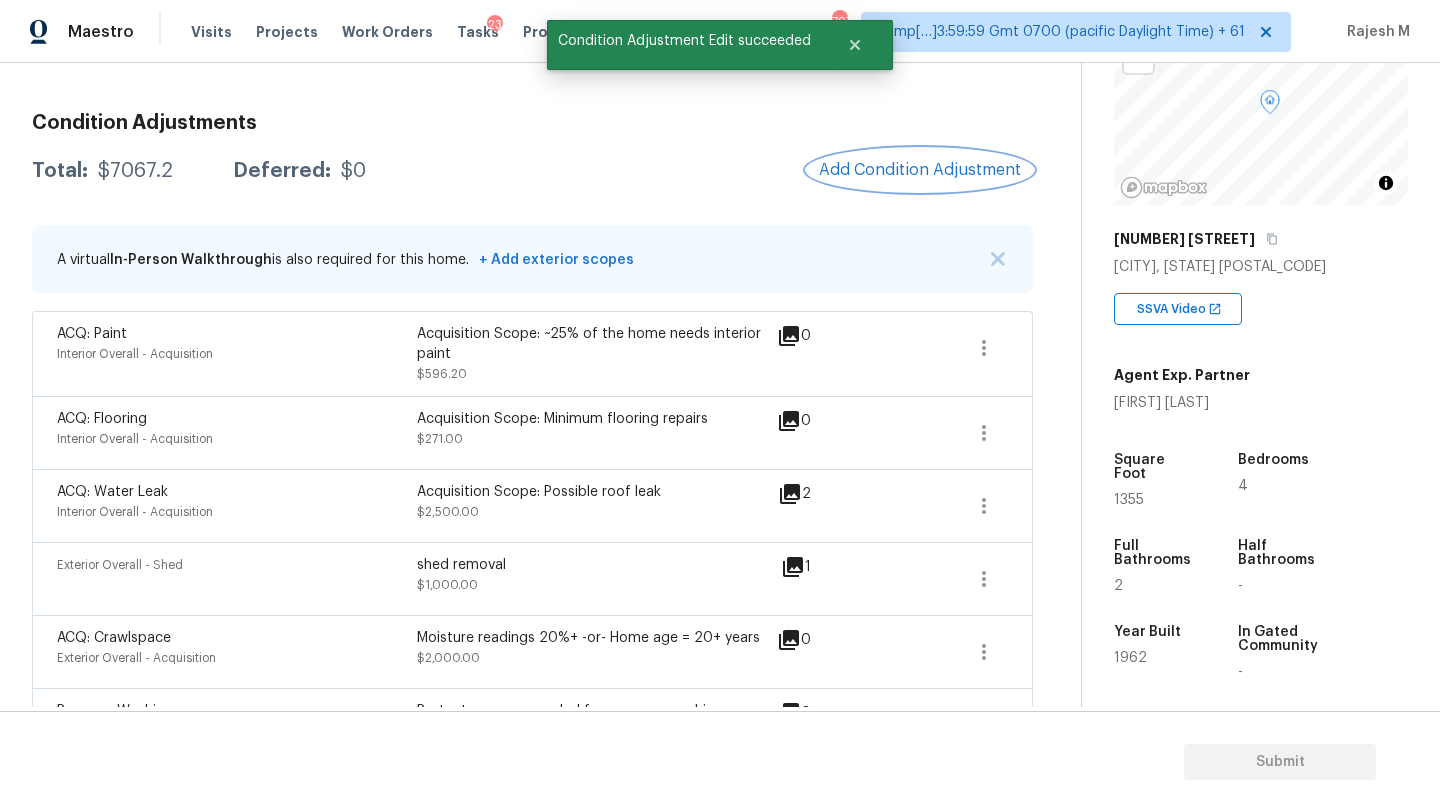 click on "Add Condition Adjustment" at bounding box center [920, 170] 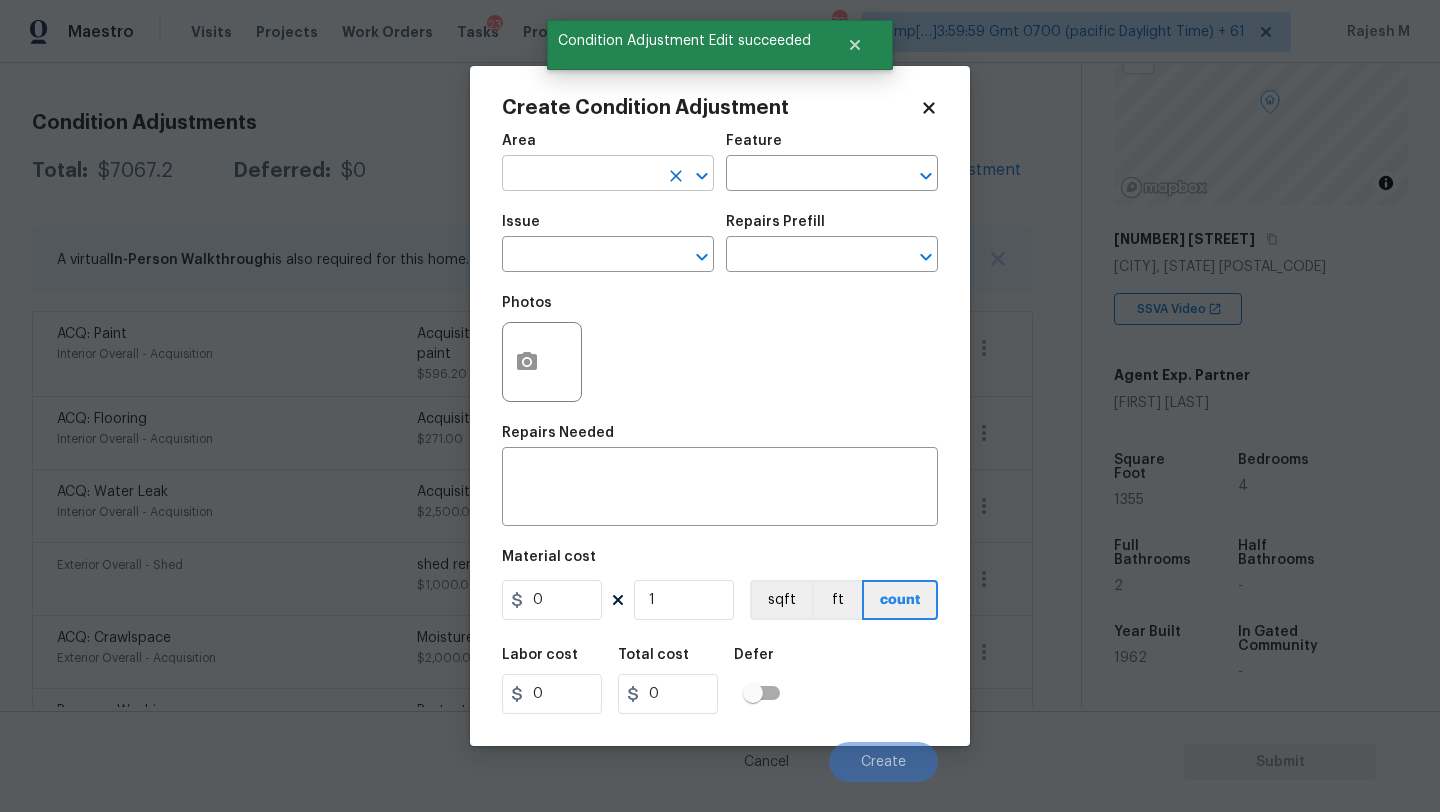 click at bounding box center (580, 175) 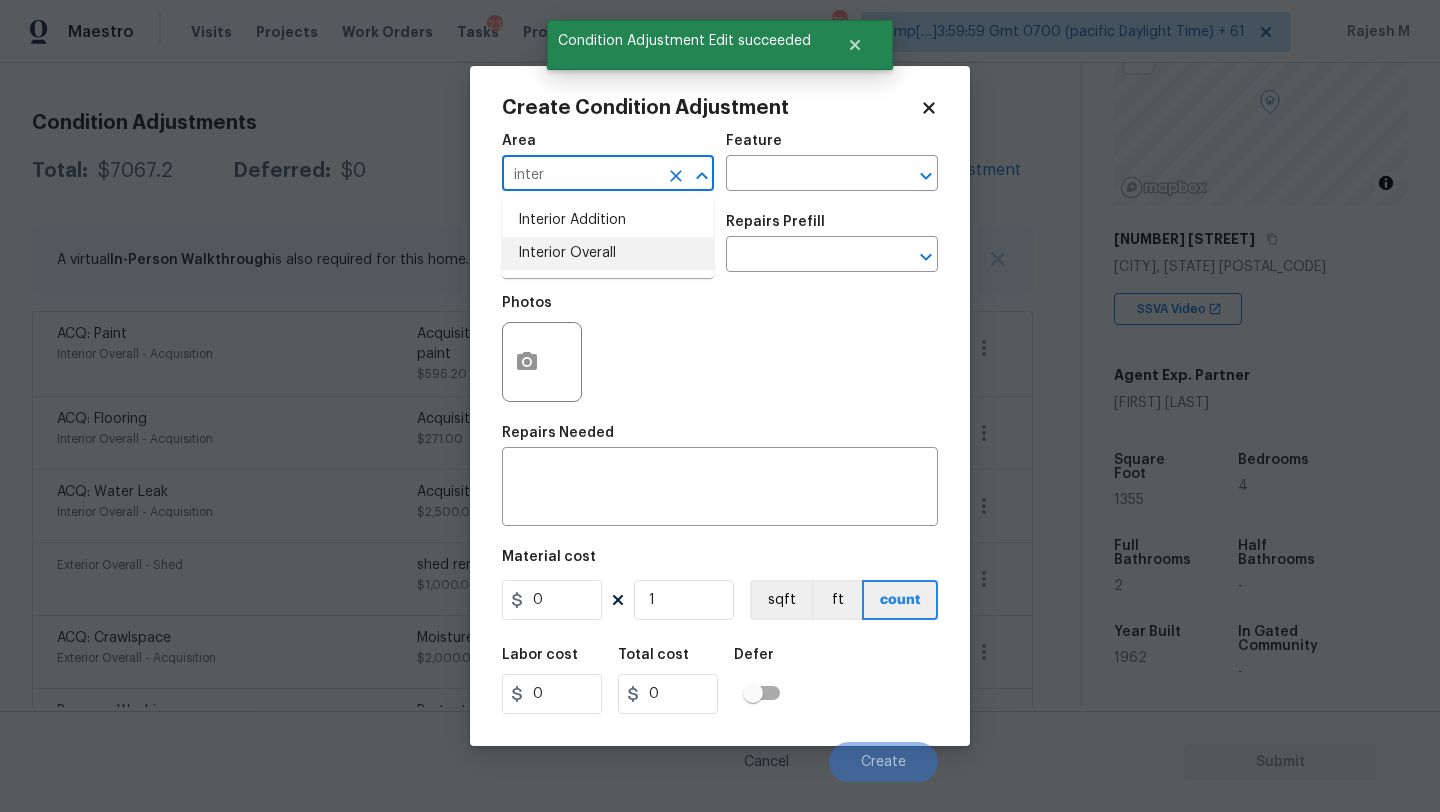 click on "Interior Overall" at bounding box center (608, 253) 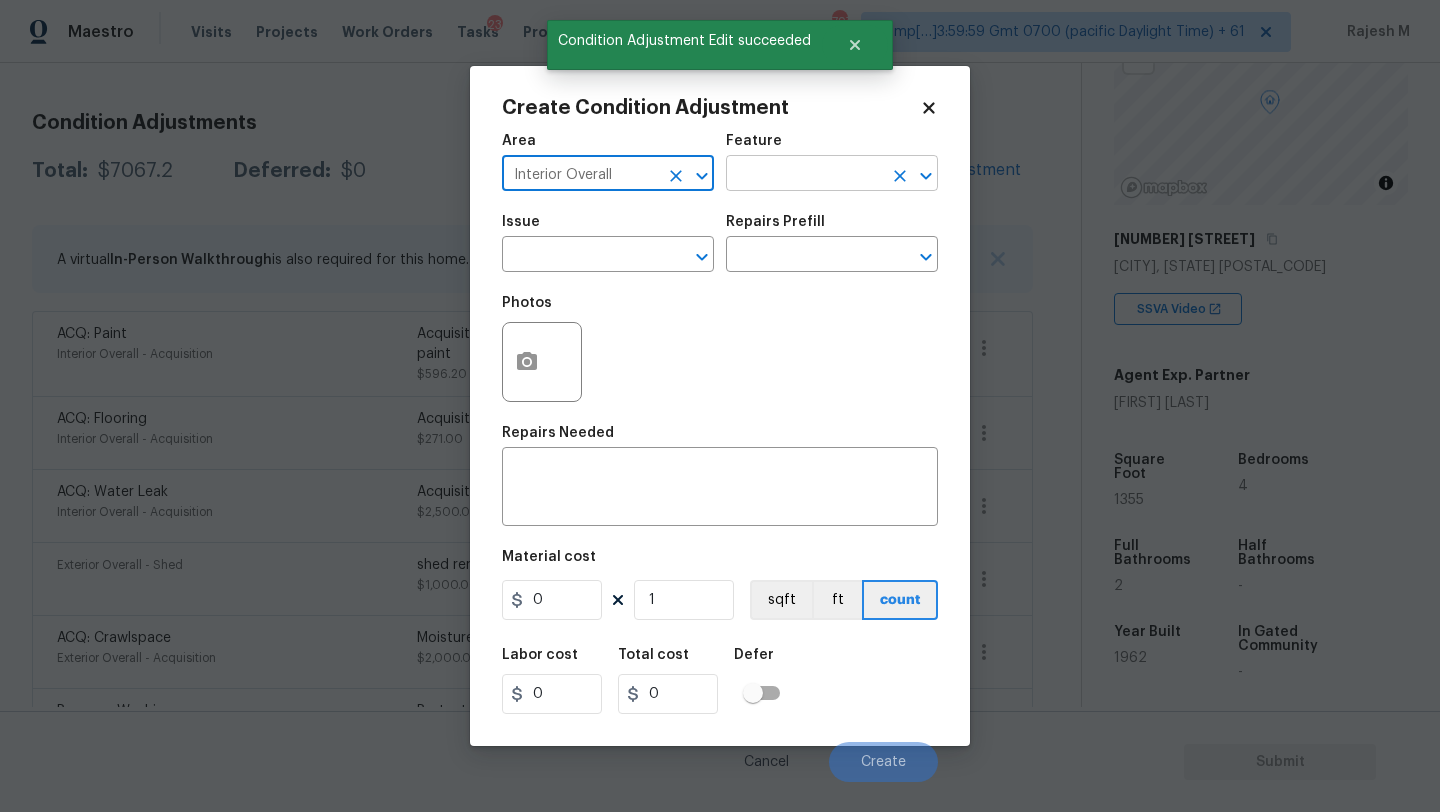 type on "Interior Overall" 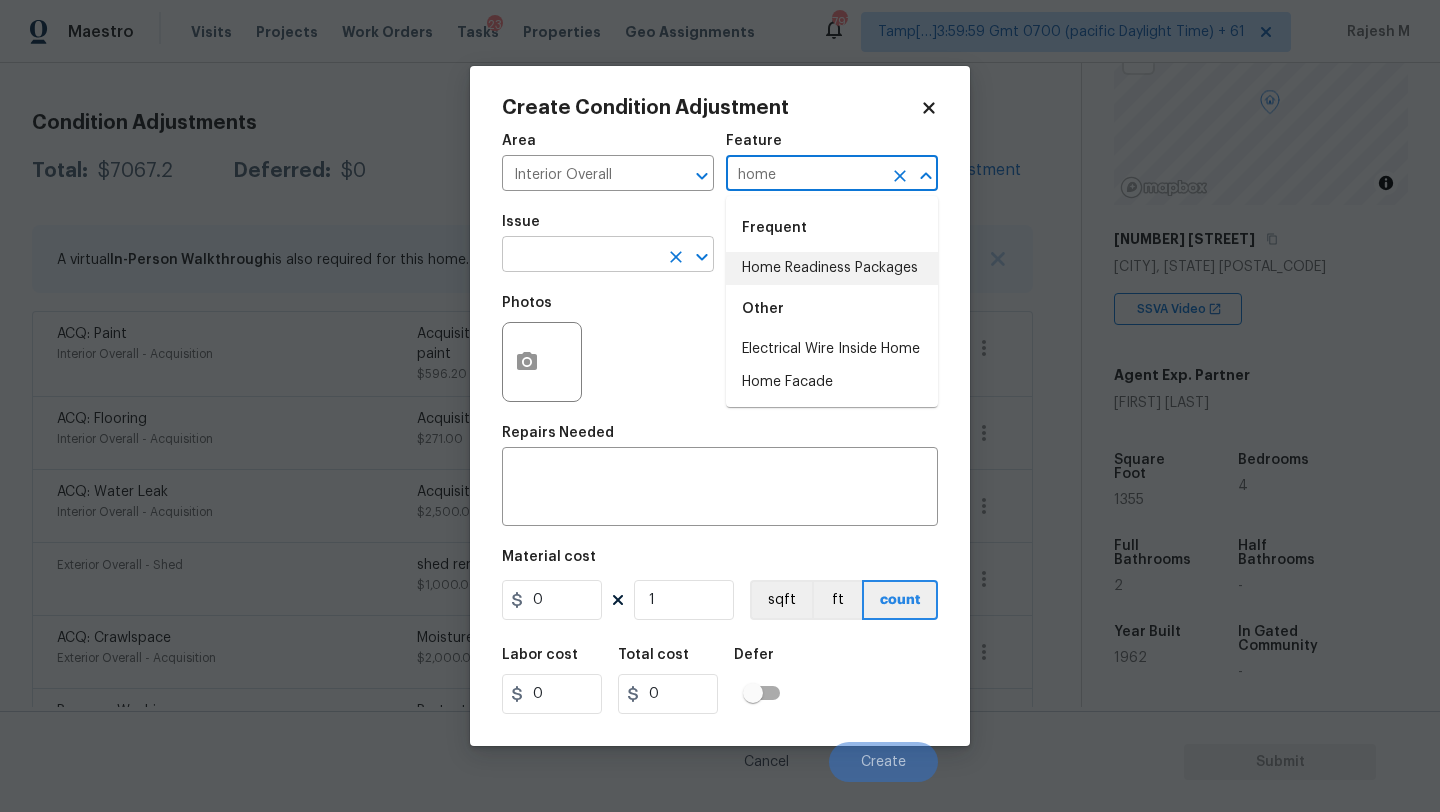 drag, startPoint x: 791, startPoint y: 264, endPoint x: 640, endPoint y: 264, distance: 151 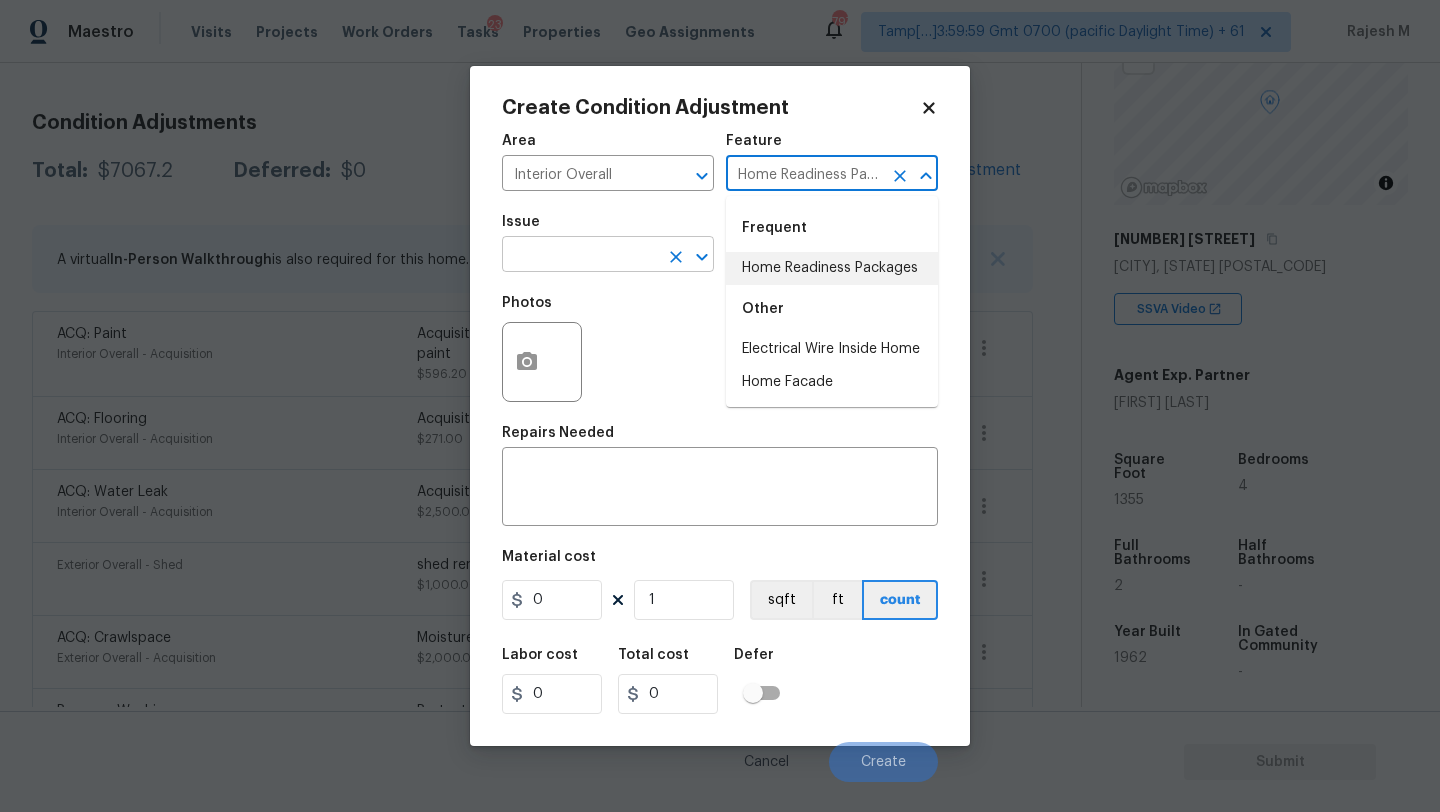 type on "Home Readiness Packages" 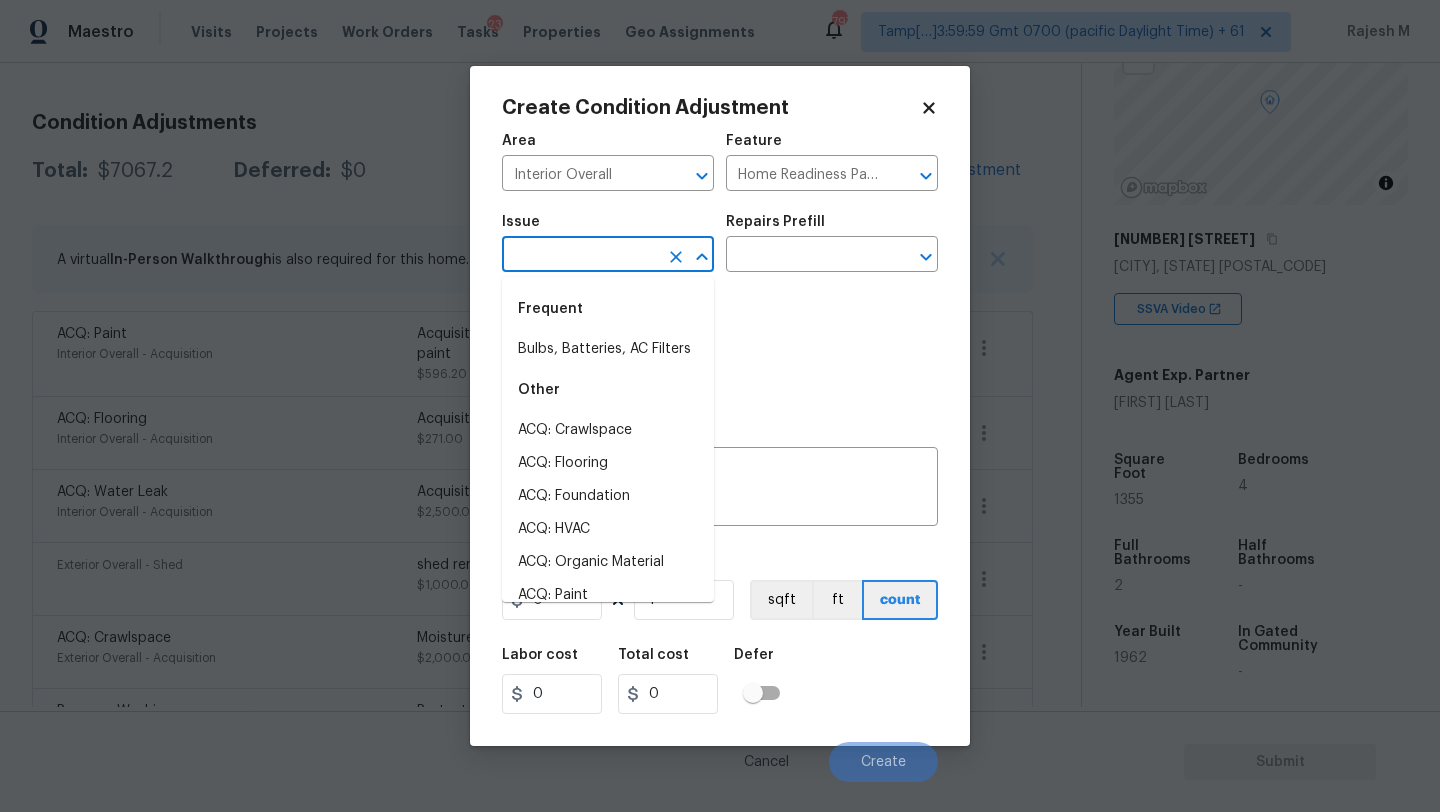 click at bounding box center [580, 256] 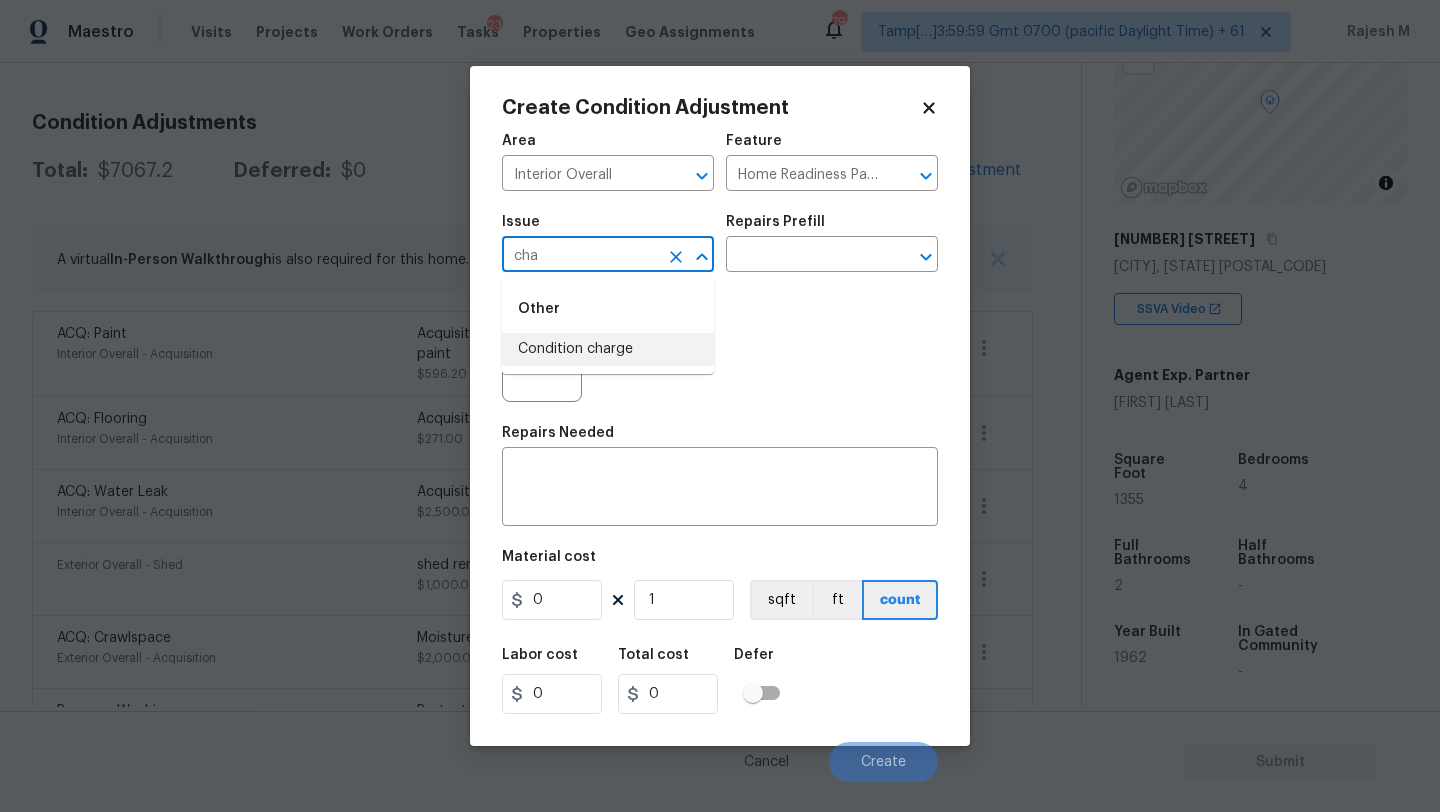 click on "Other Condition charge" at bounding box center (608, 325) 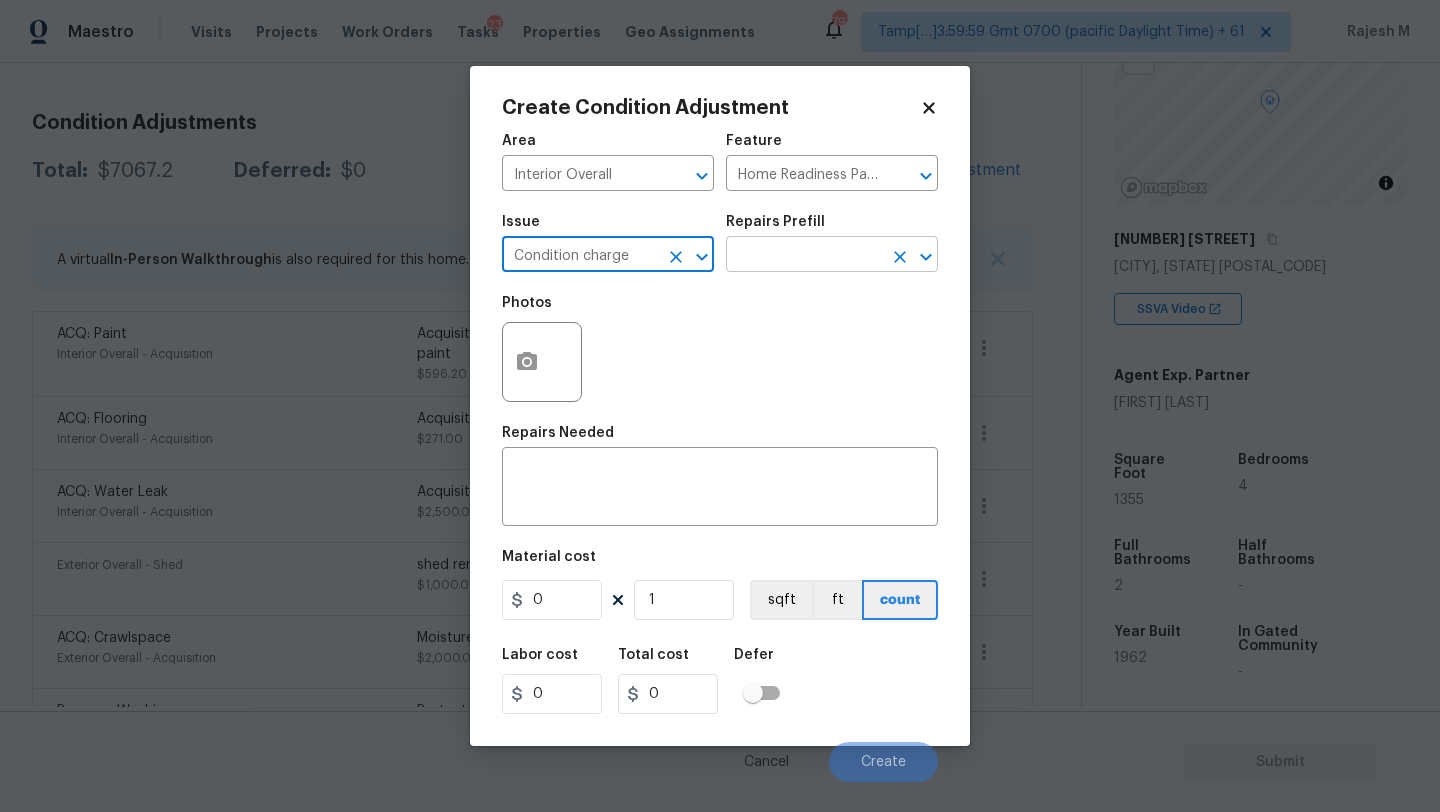 type on "Condition charge" 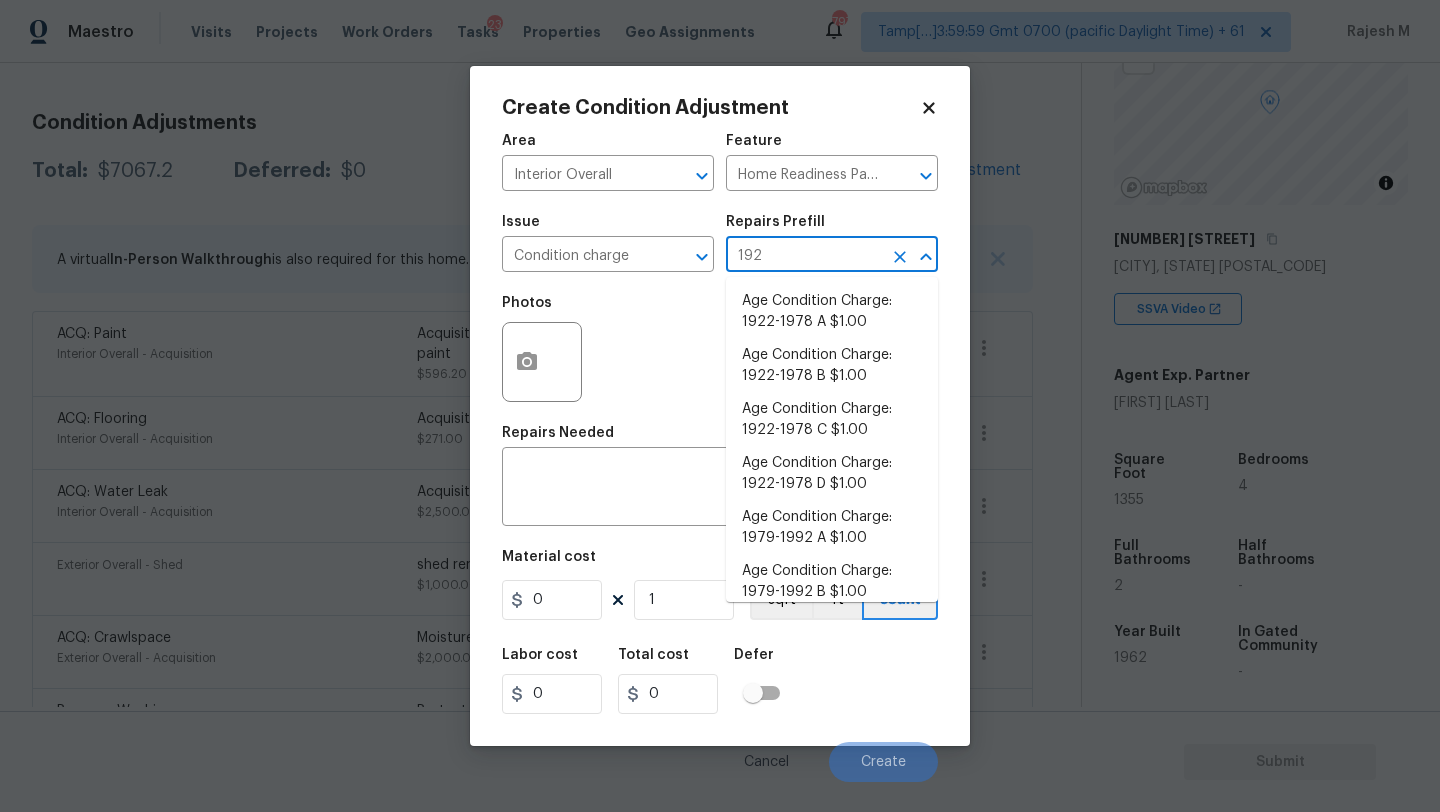 type on "1922" 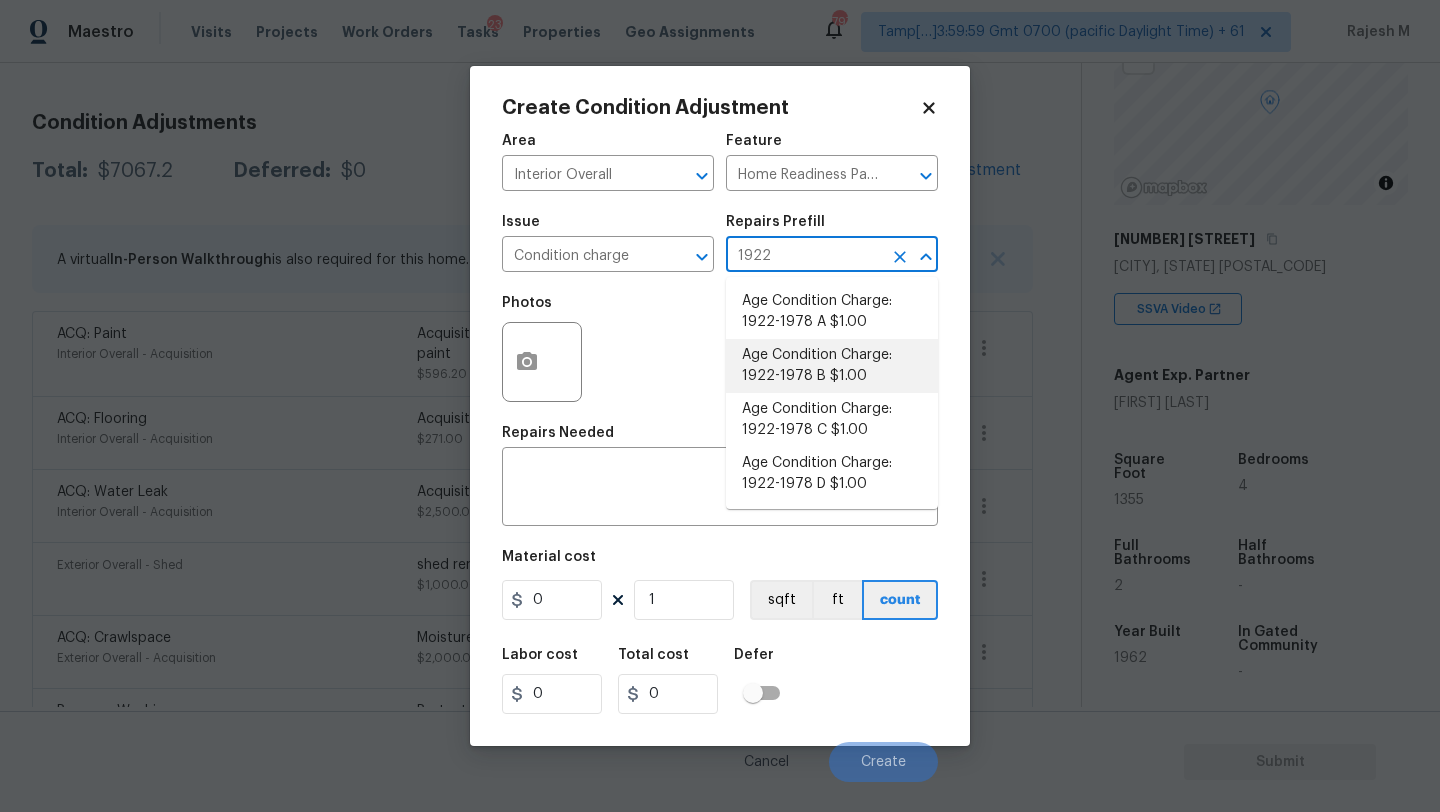 click on "Age Condition Charge: 1922-1978 B	 $1.00" at bounding box center [832, 366] 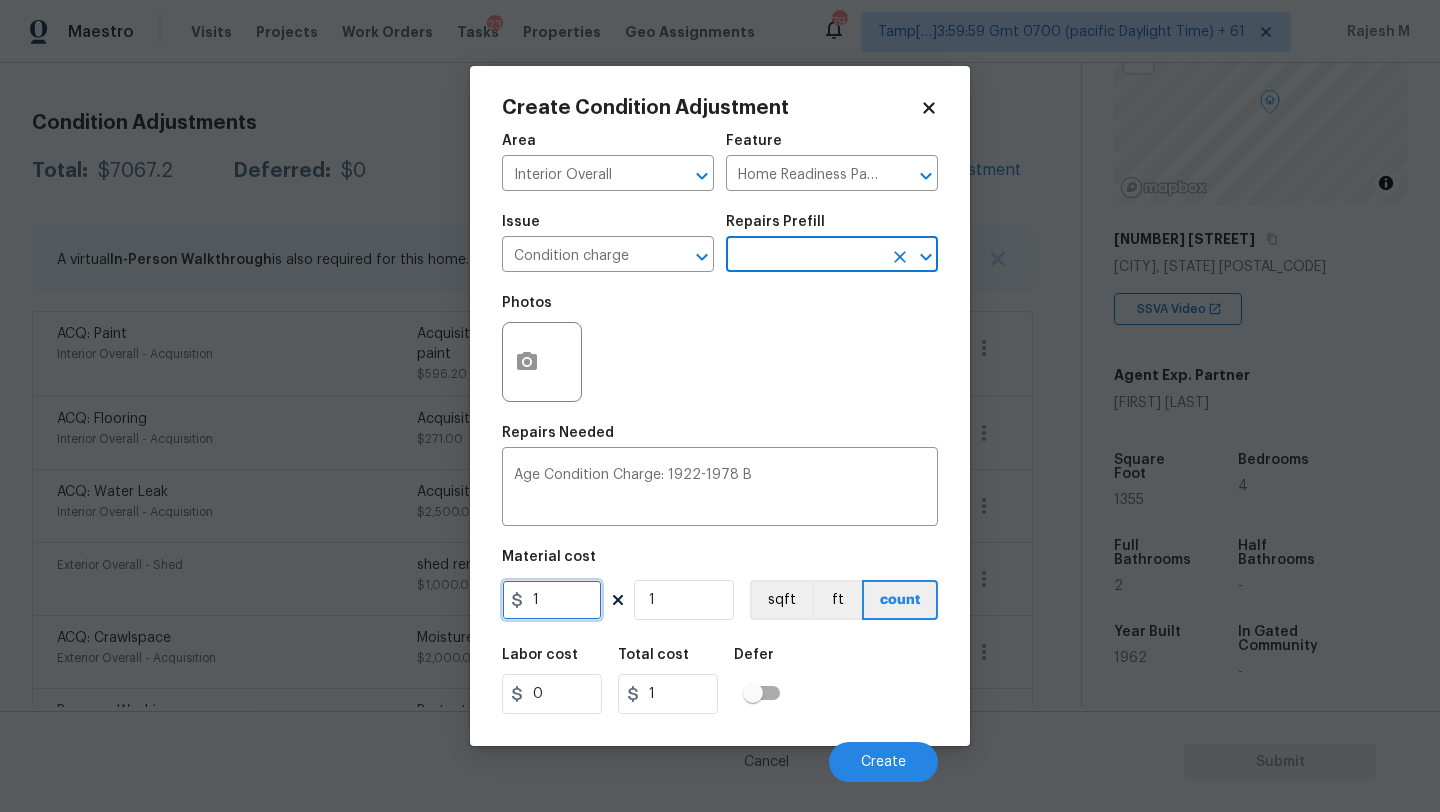 click on "1" at bounding box center (552, 600) 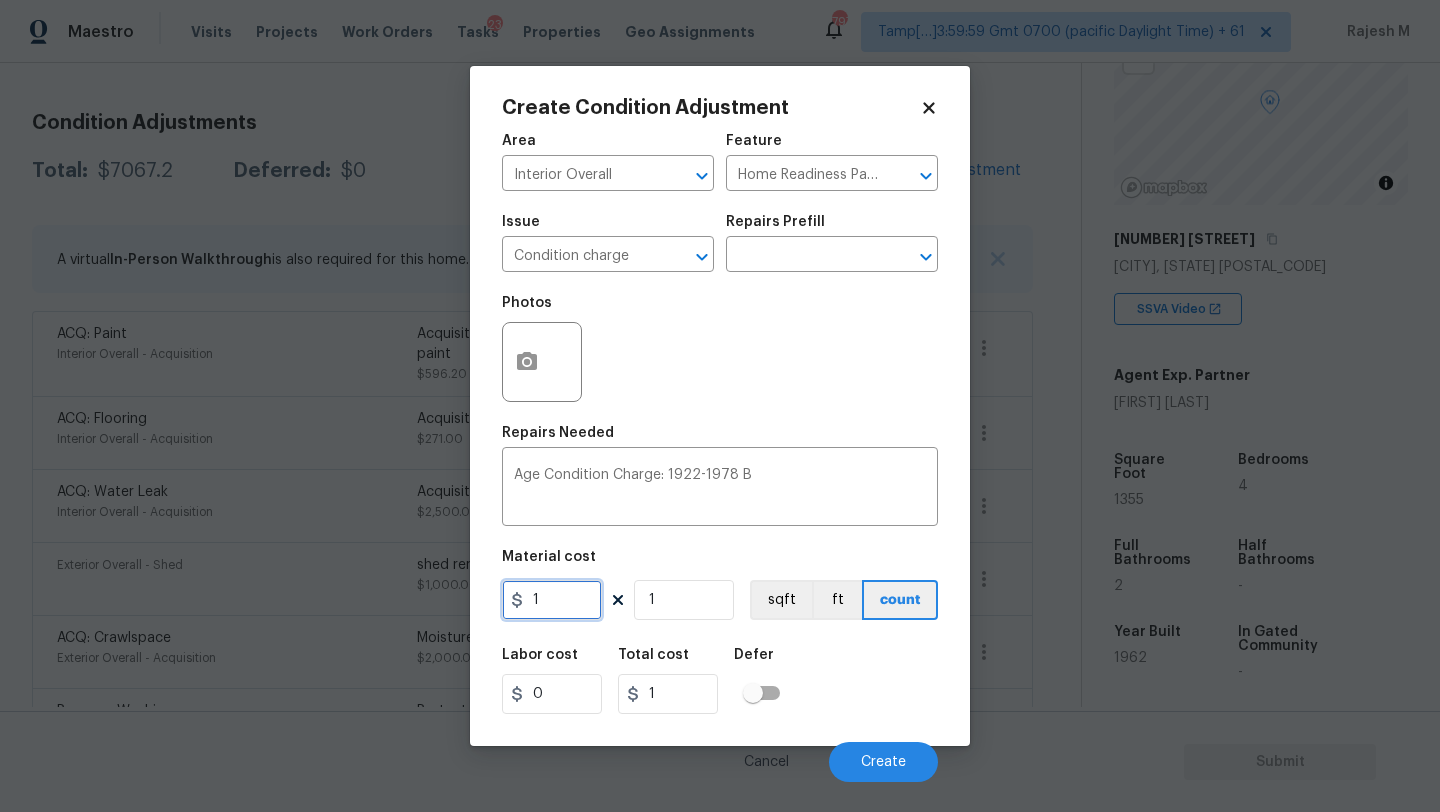 click on "1" at bounding box center [552, 600] 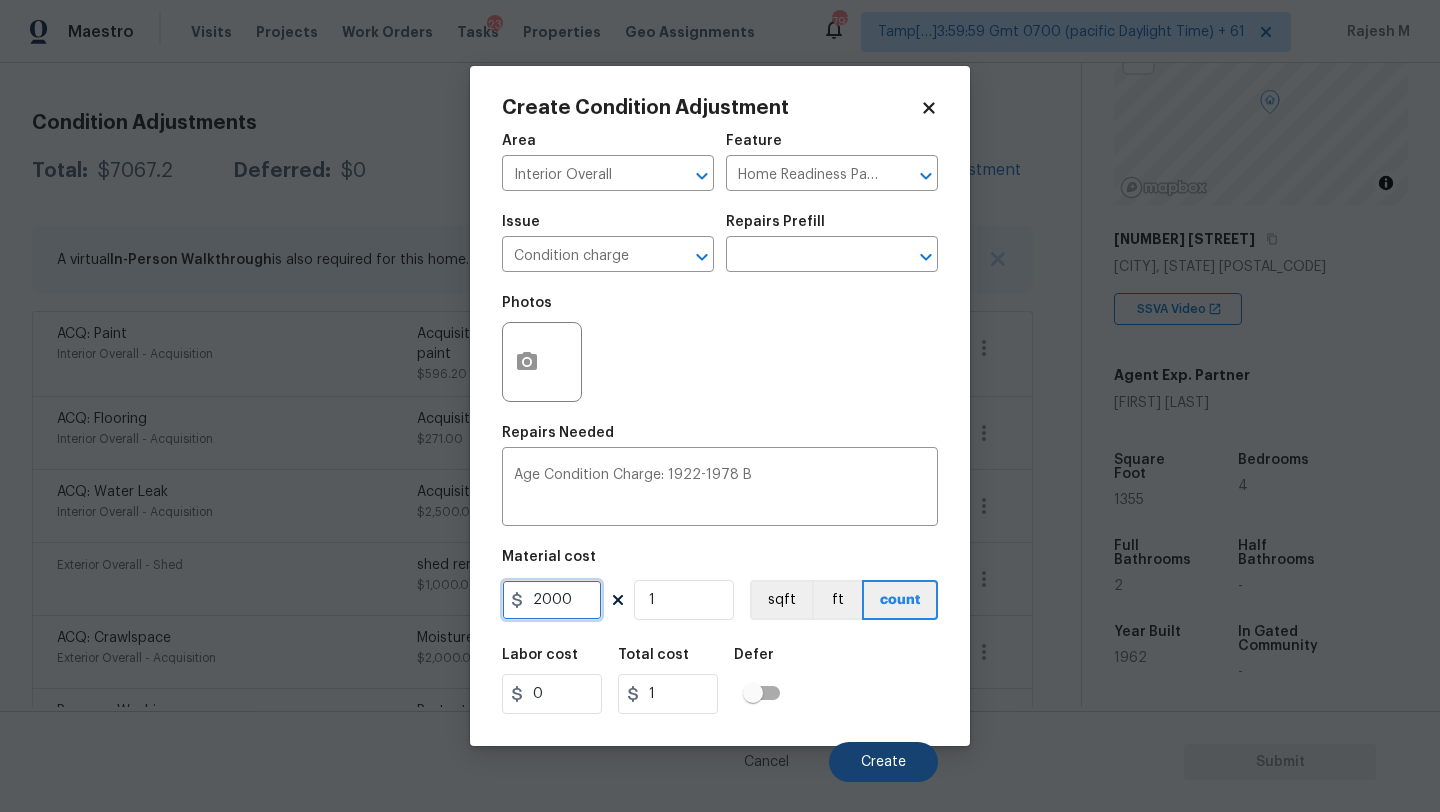 type on "2000" 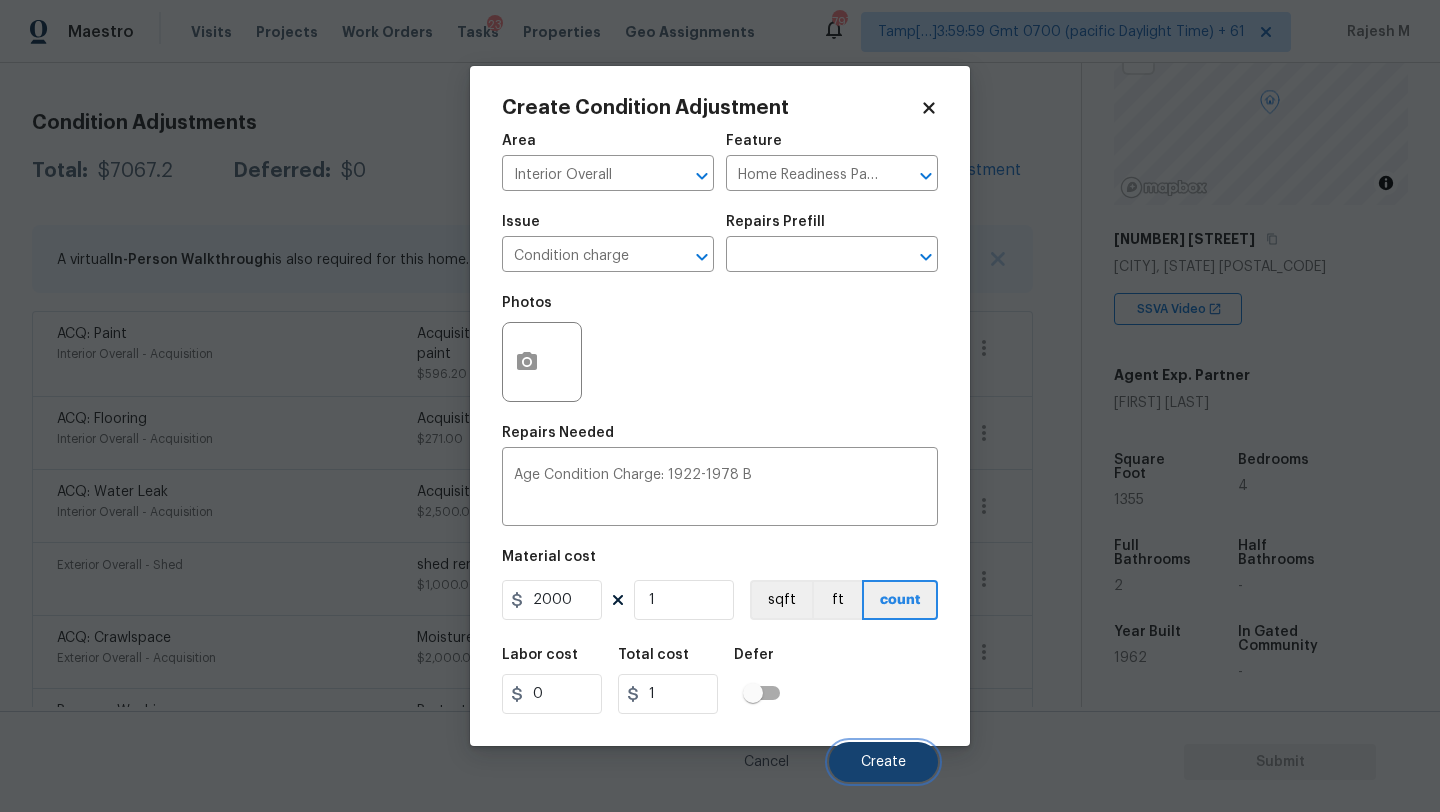 type on "2000" 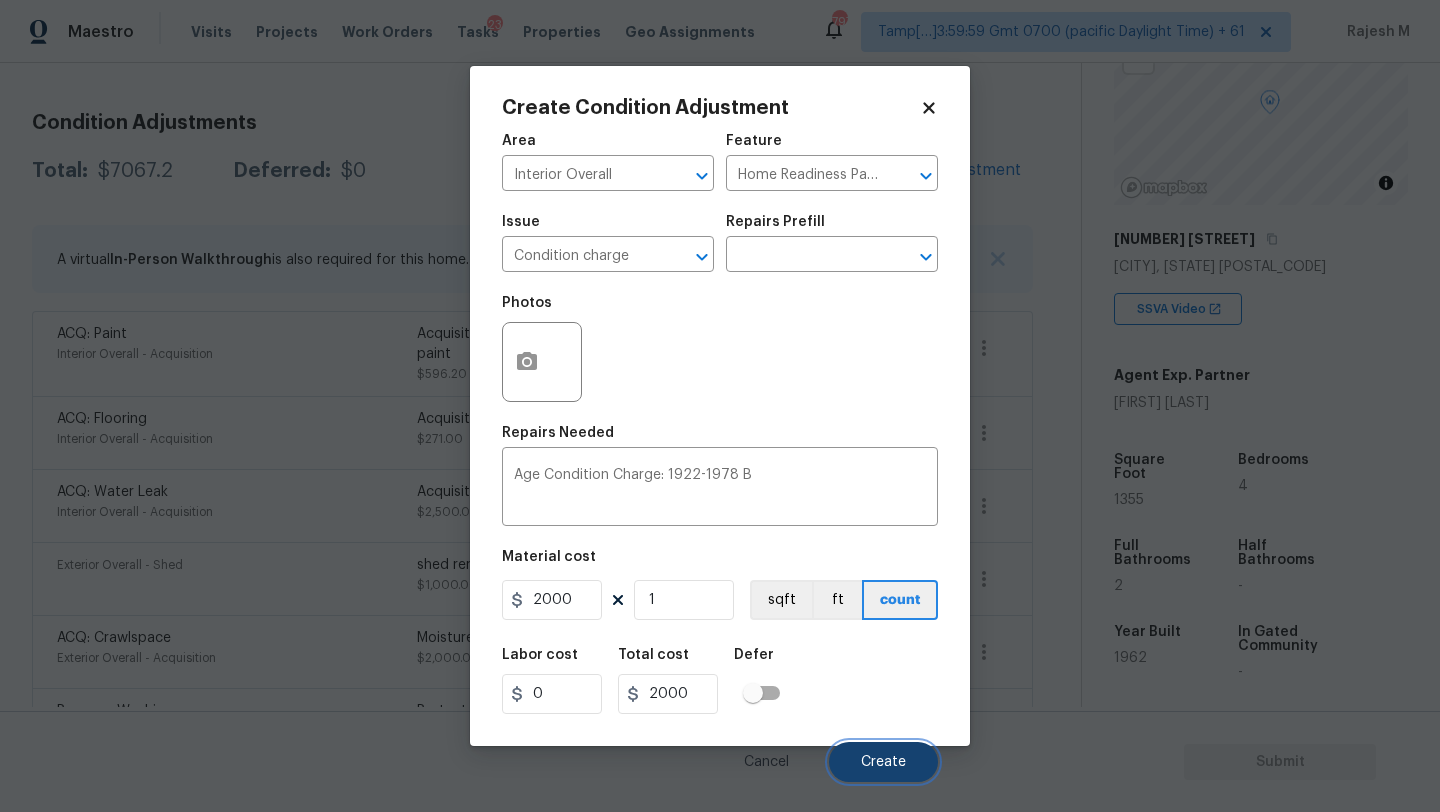 click on "Create" at bounding box center (883, 762) 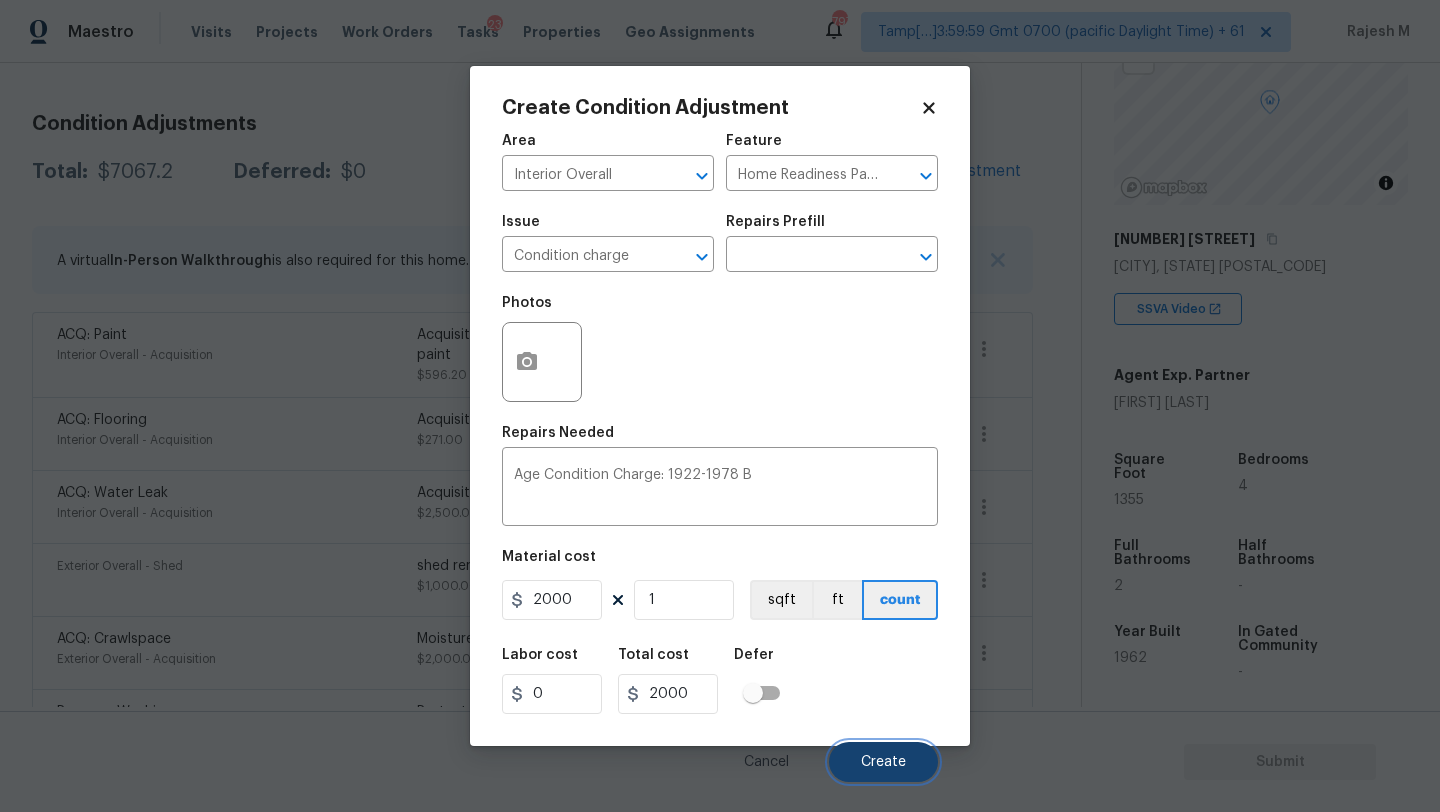 scroll, scrollTop: 254, scrollLeft: 0, axis: vertical 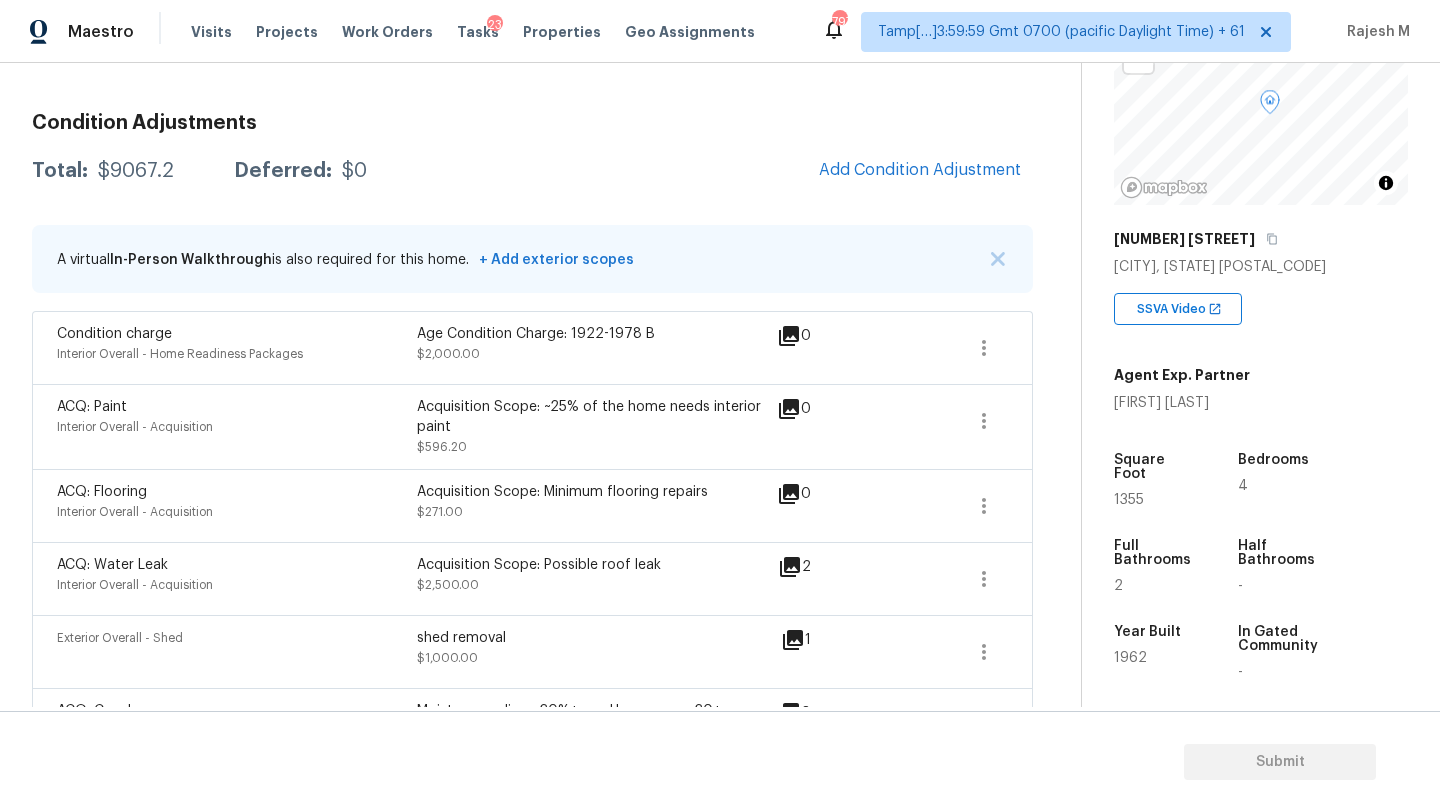 click on "Acquisition Scope: Possible roof leak" at bounding box center (597, 565) 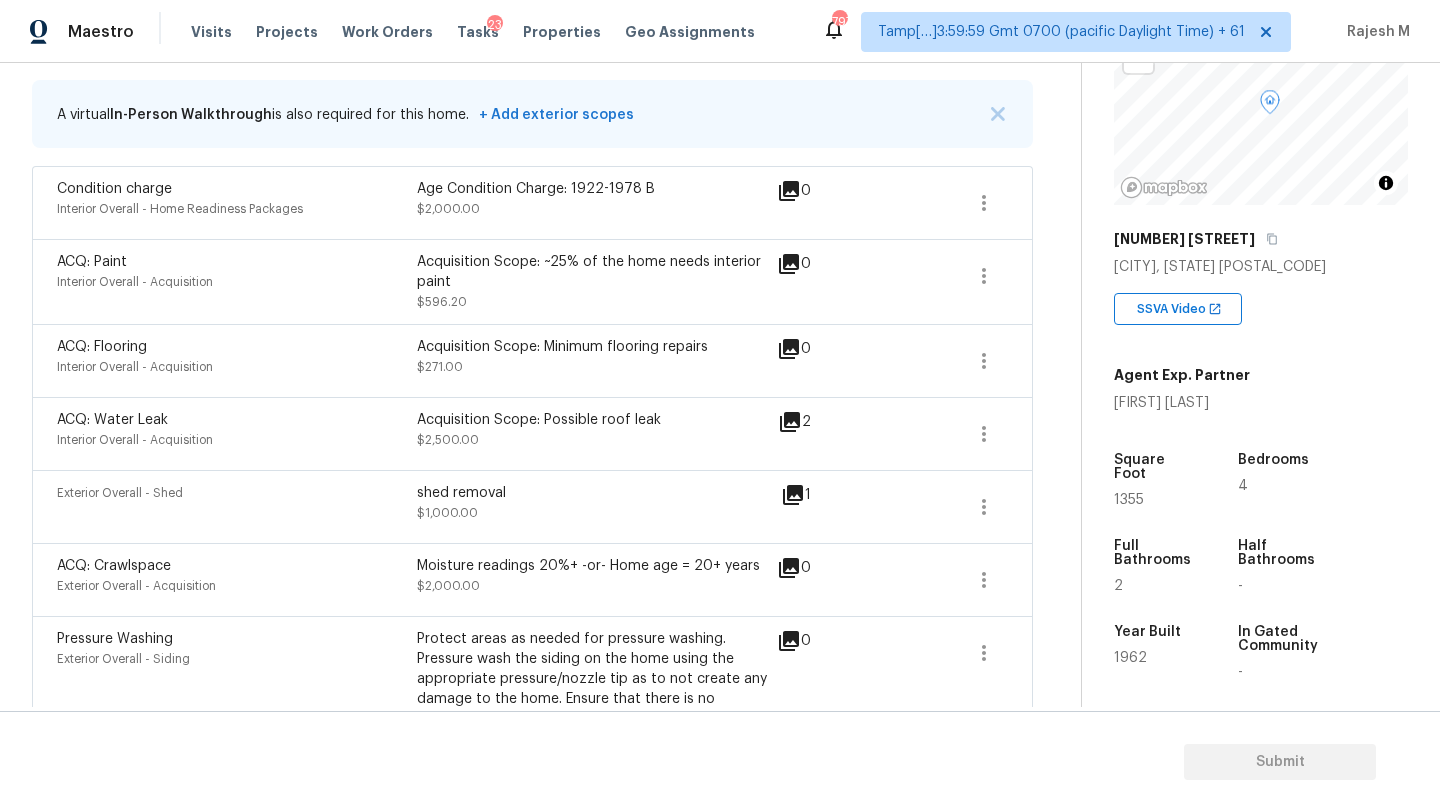 scroll, scrollTop: 217, scrollLeft: 0, axis: vertical 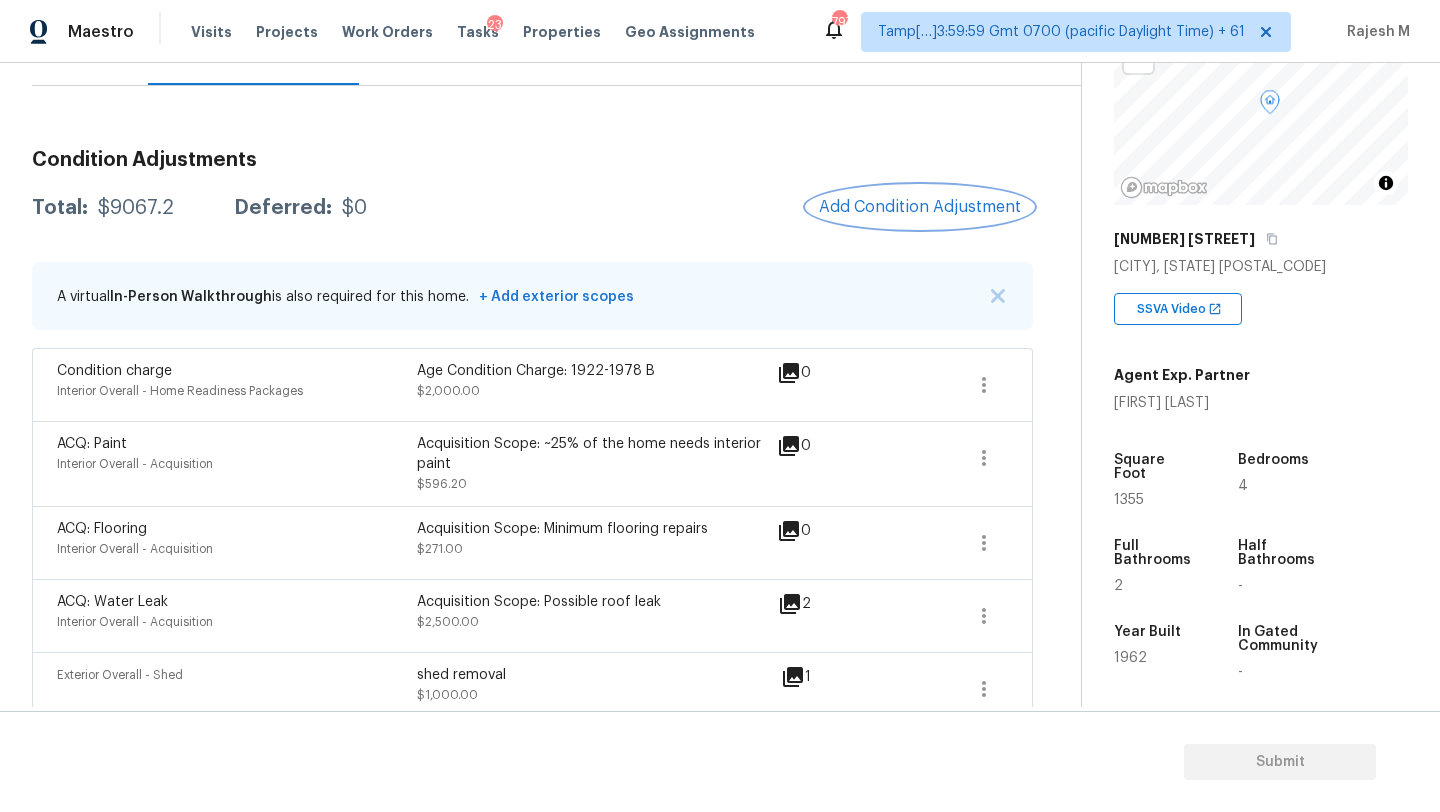 click on "Add Condition Adjustment" at bounding box center [920, 207] 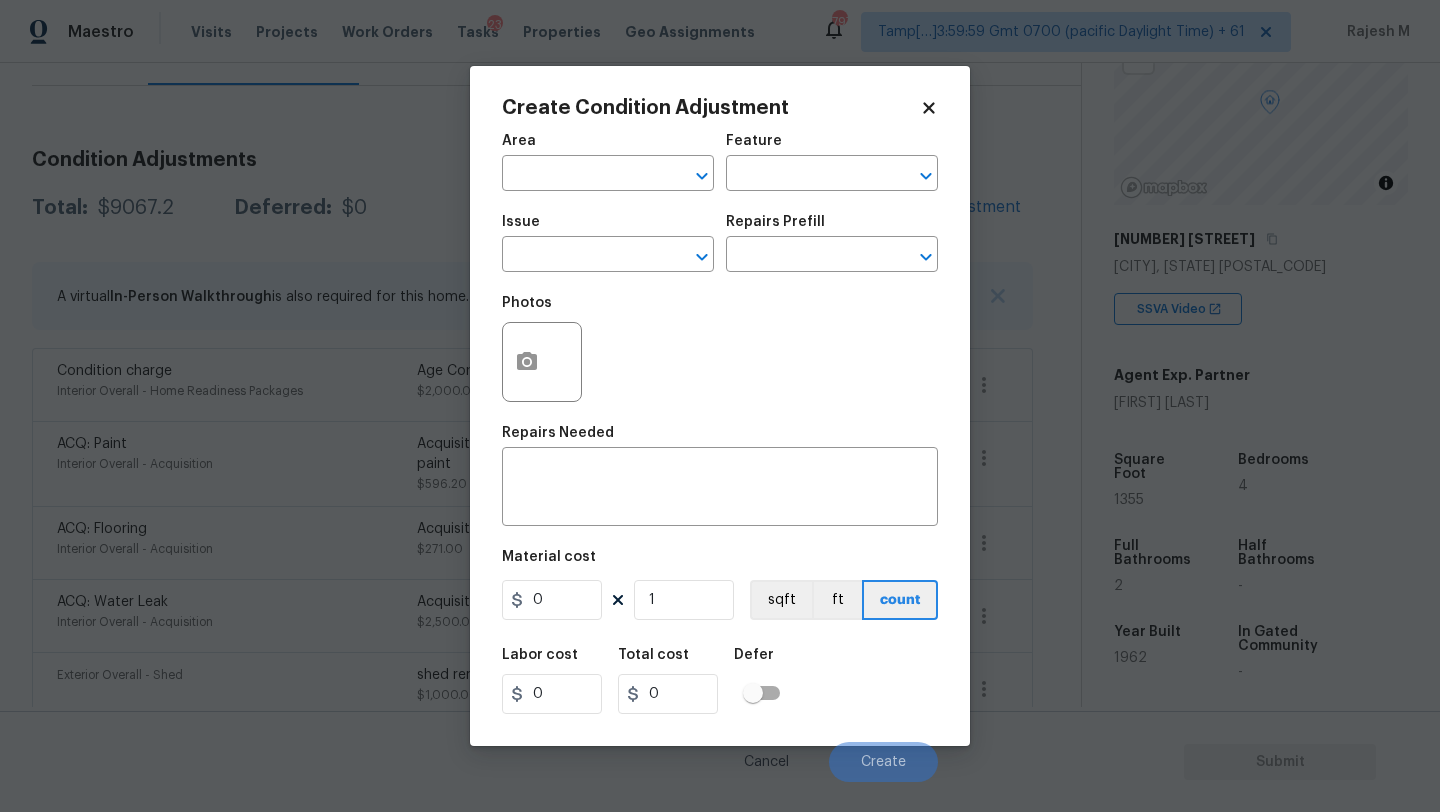 click on "Area ​" at bounding box center [608, 162] 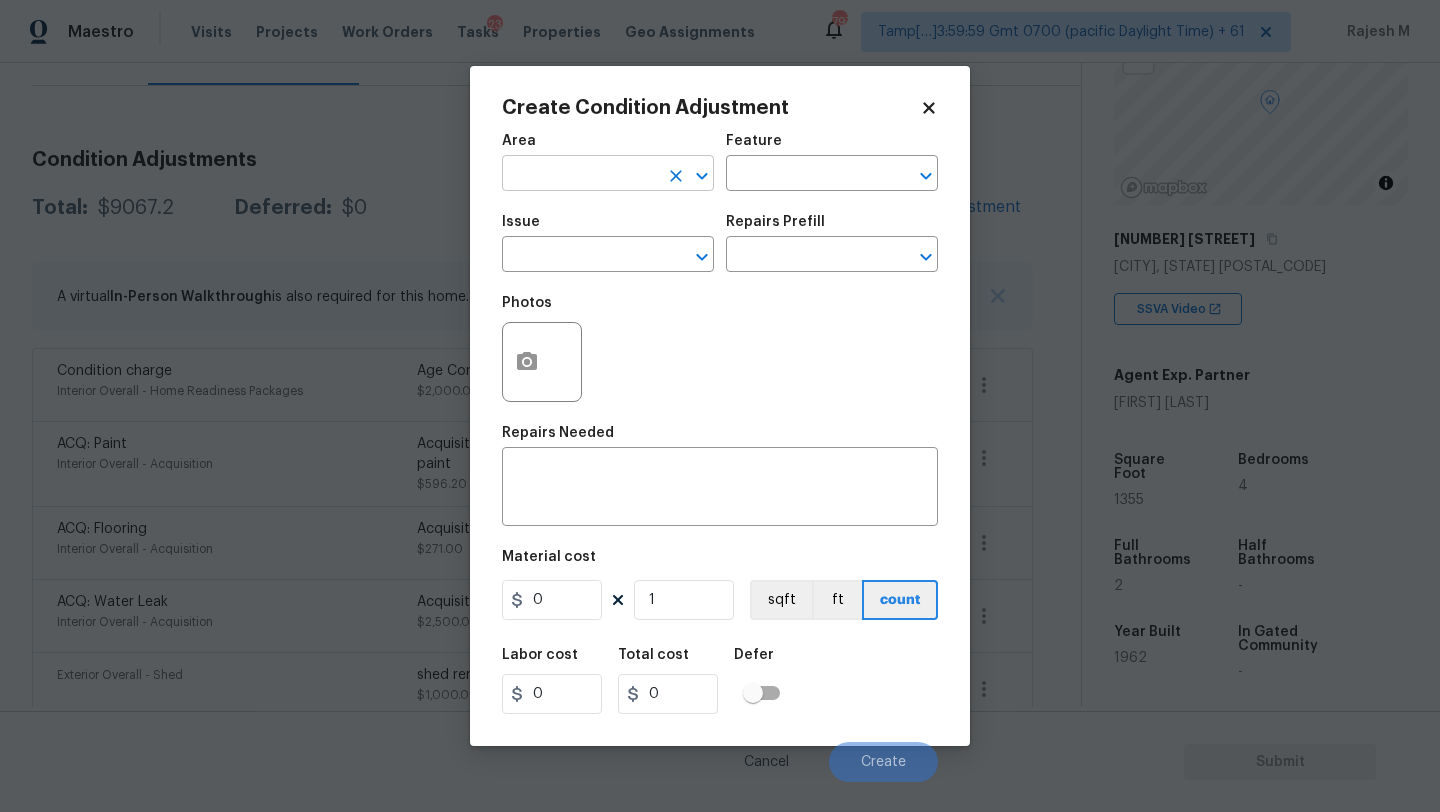 click at bounding box center (580, 175) 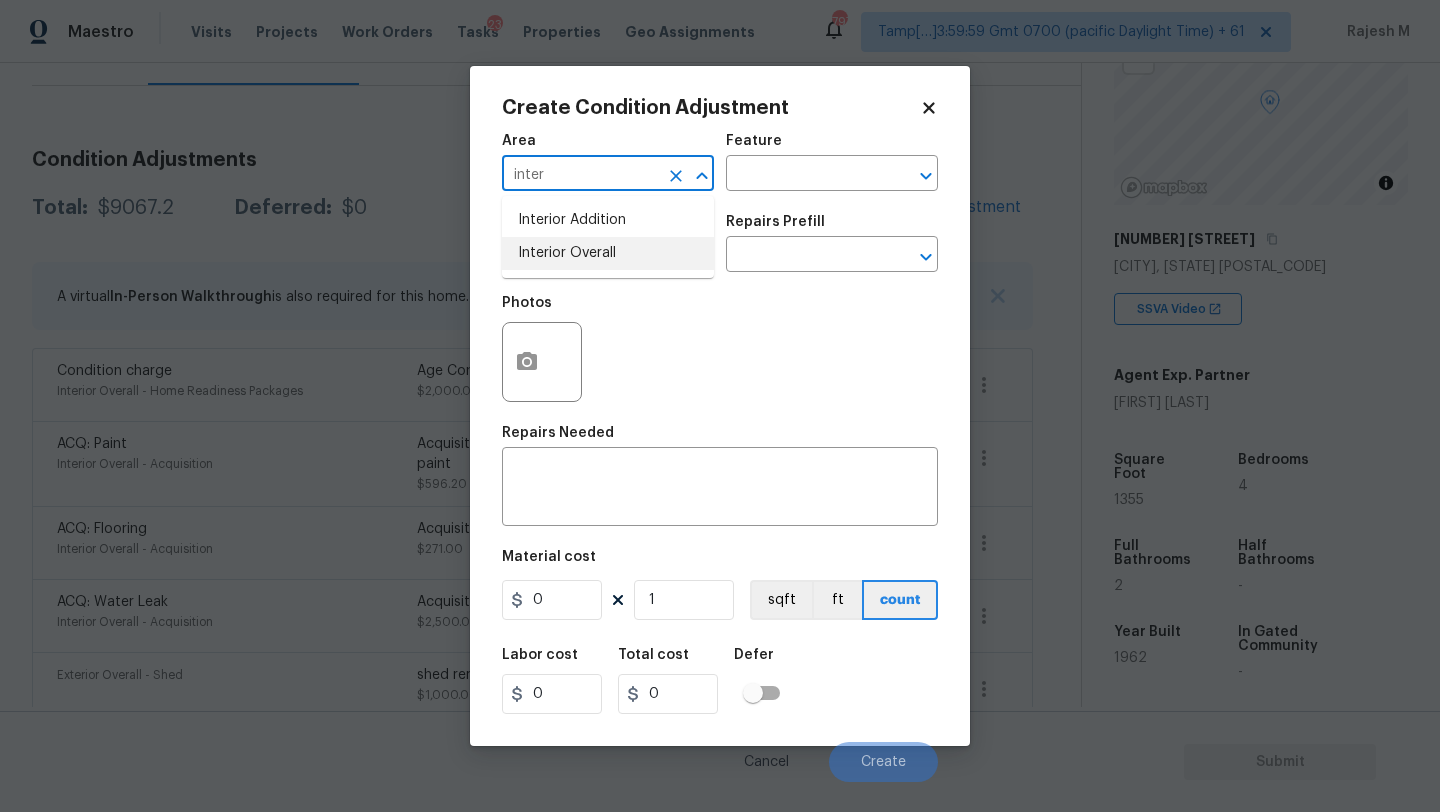 drag, startPoint x: 612, startPoint y: 249, endPoint x: 660, endPoint y: 229, distance: 52 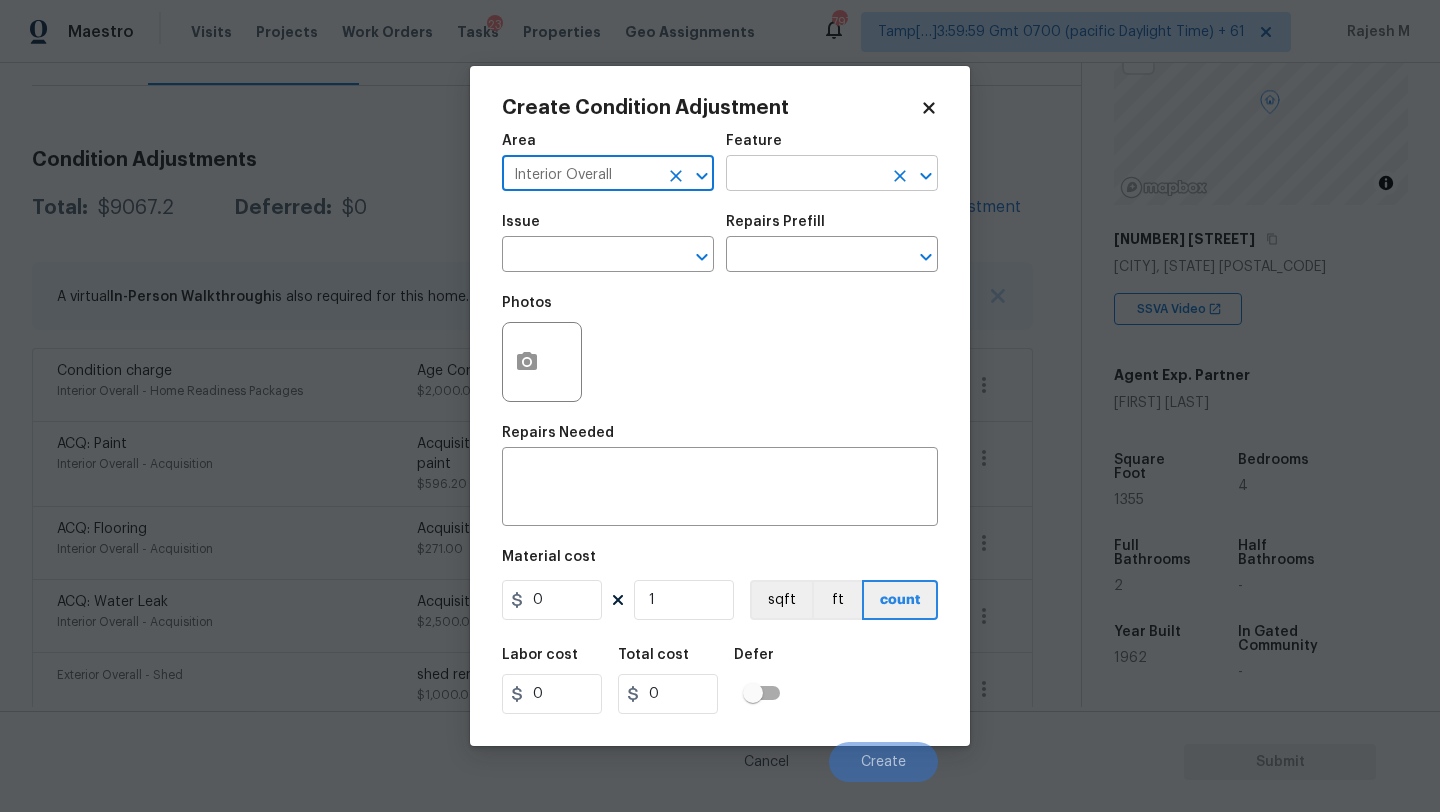 type on "Interior Overall" 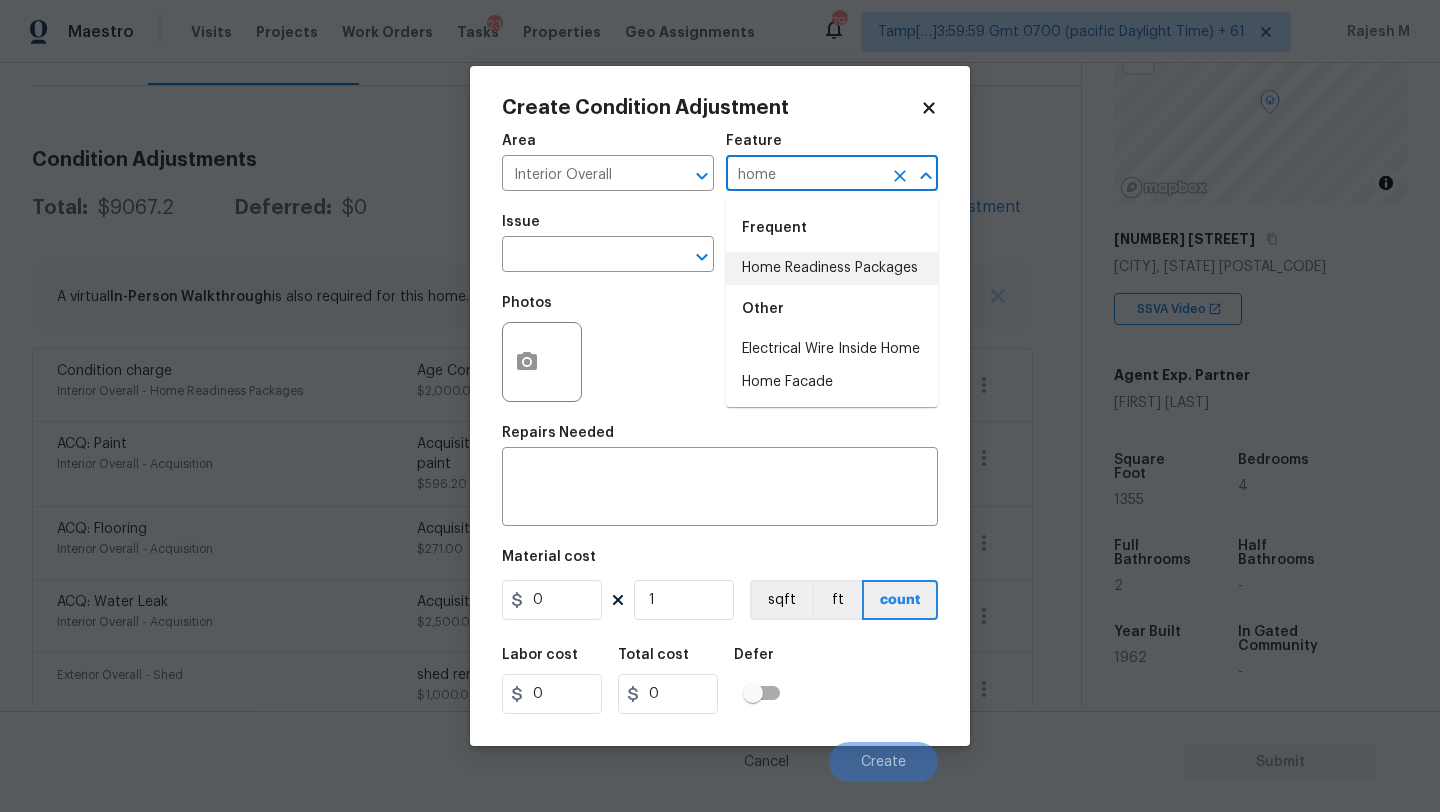 click on "Home Readiness Packages" at bounding box center (832, 268) 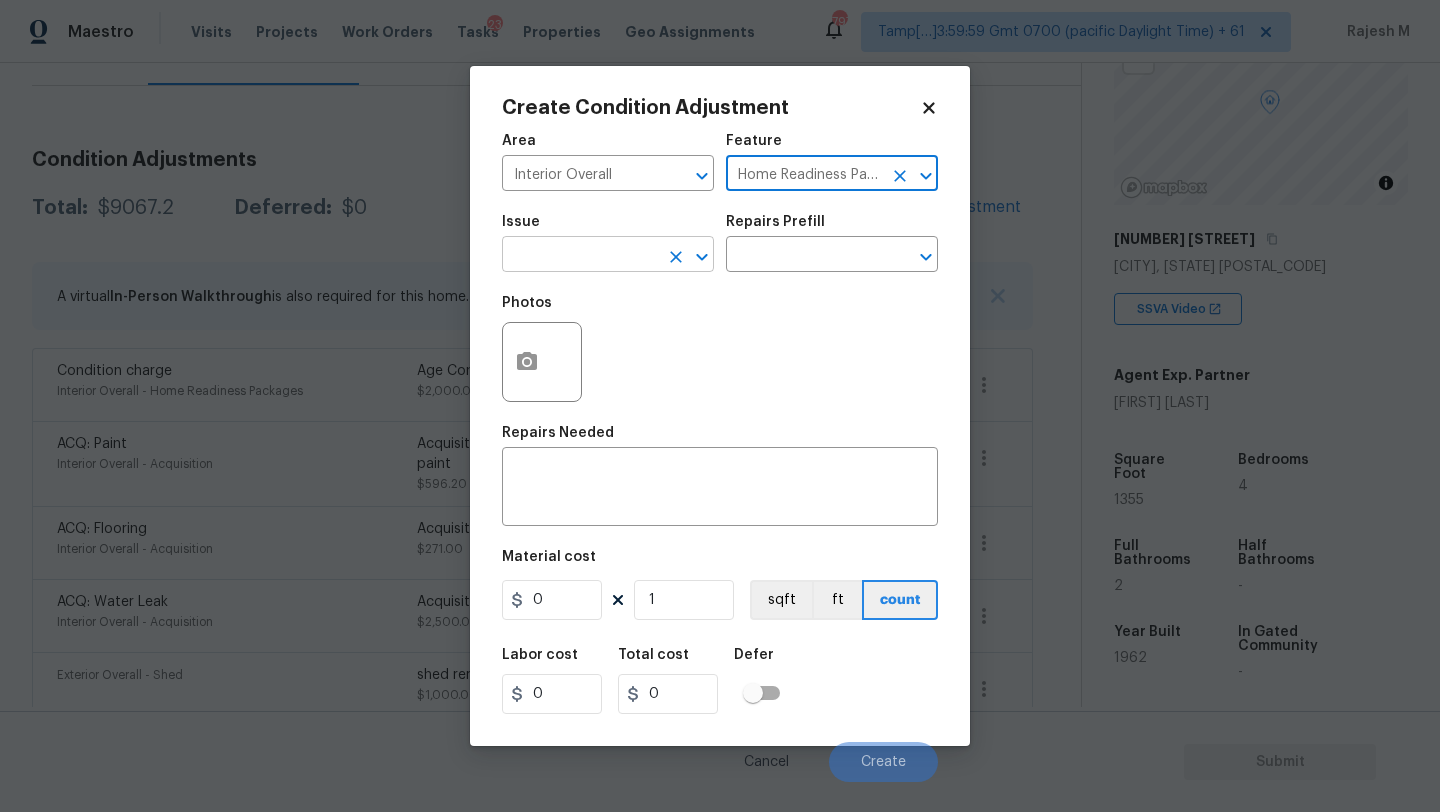 type on "Home Readiness Packages" 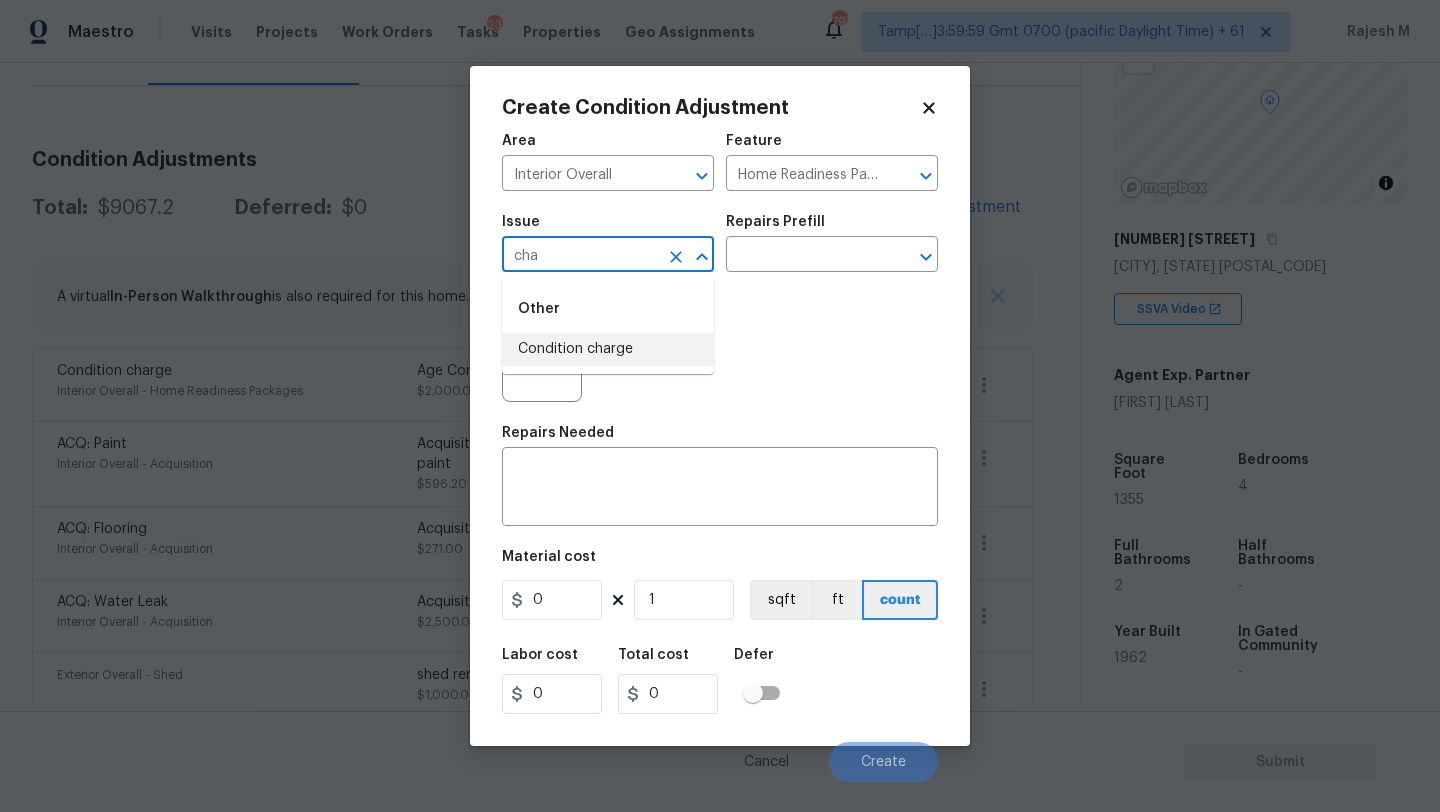 click on "Condition charge" at bounding box center (608, 349) 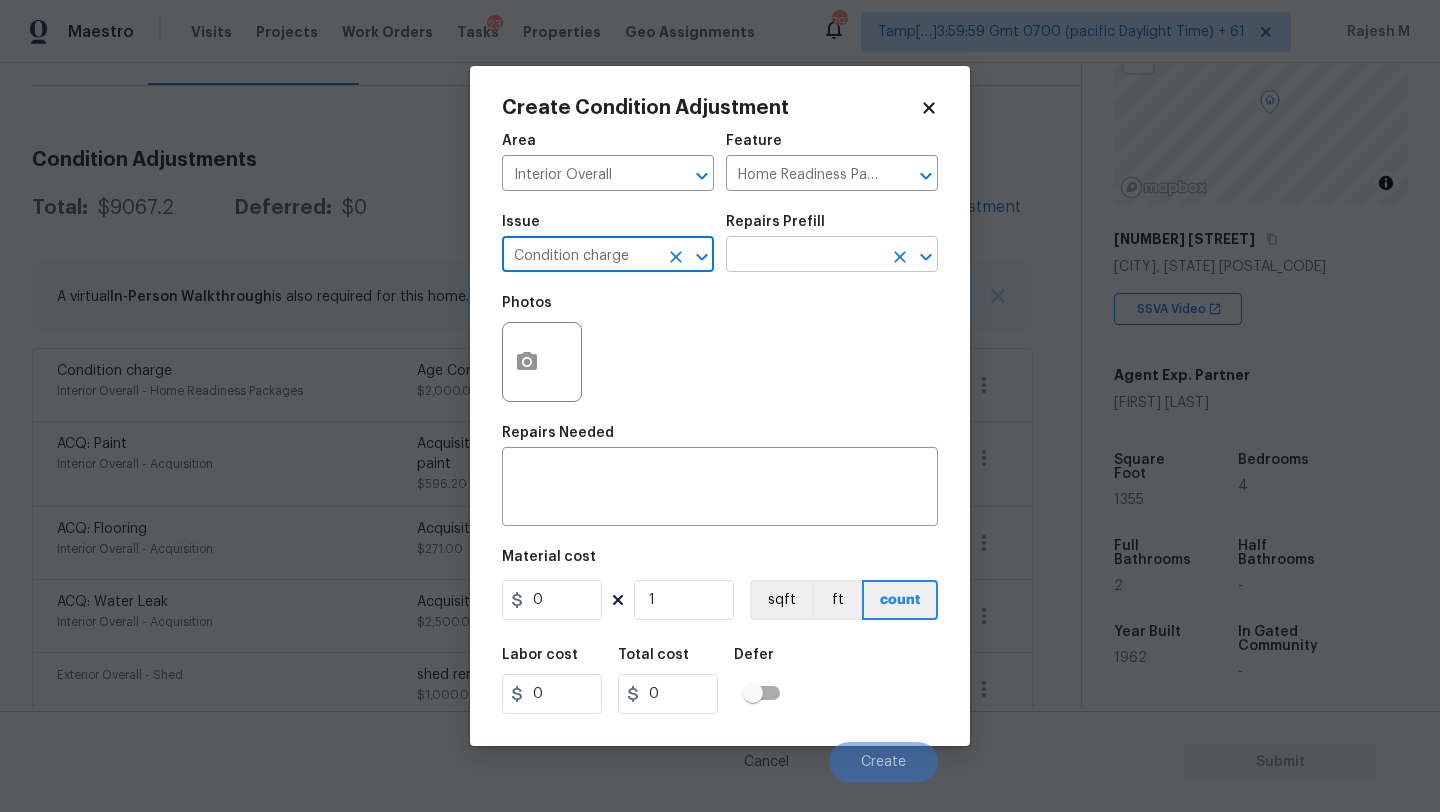 type on "Condition charge" 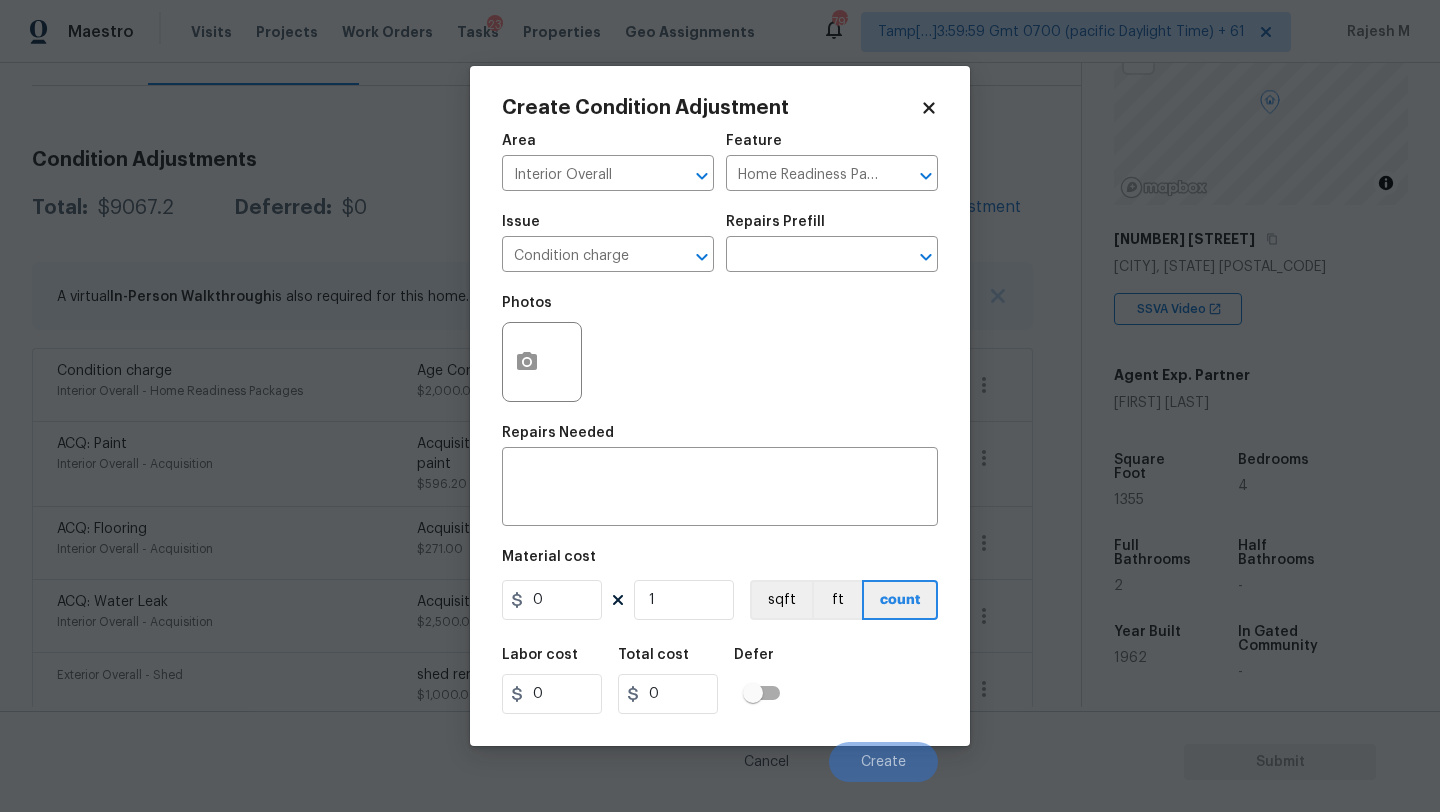 click 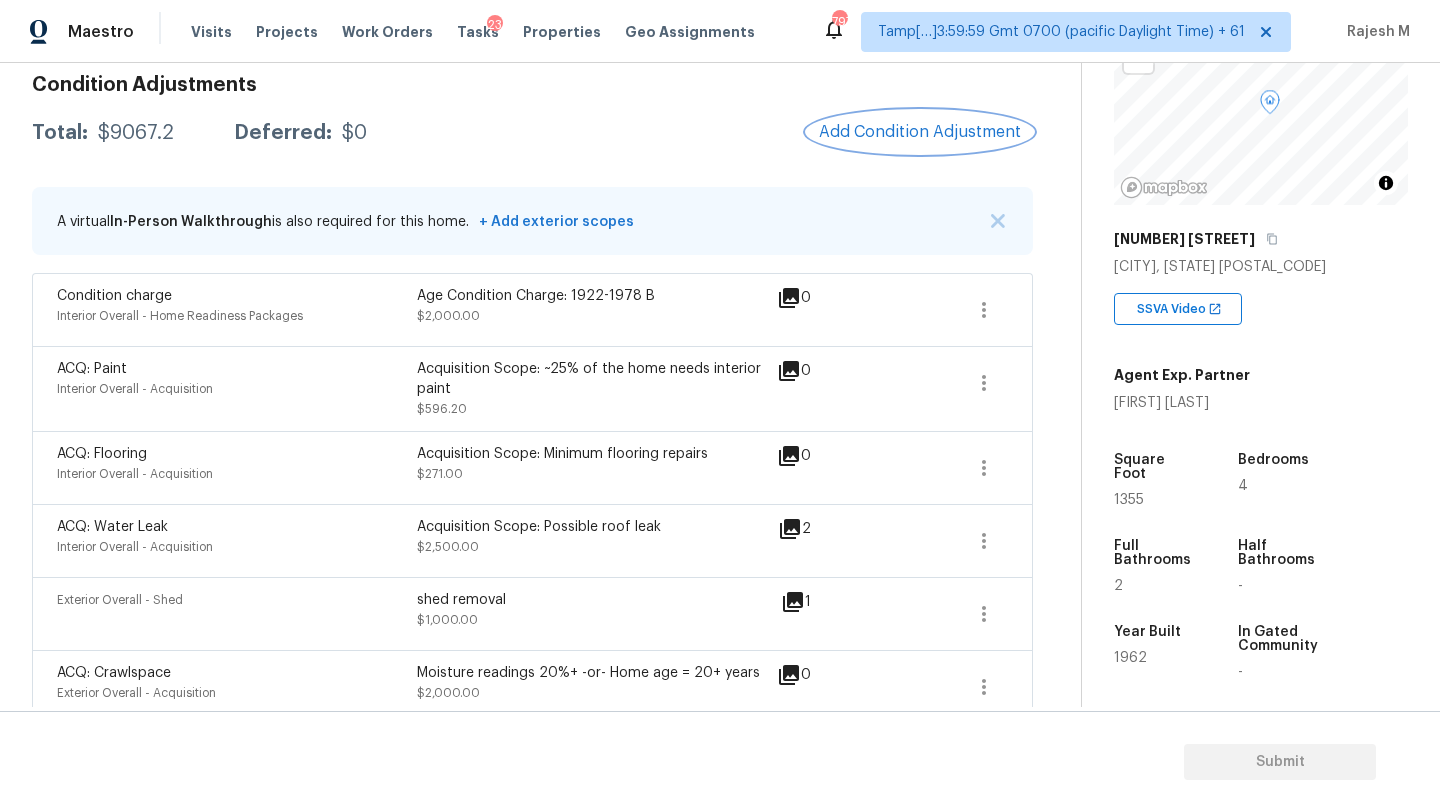 scroll, scrollTop: 304, scrollLeft: 0, axis: vertical 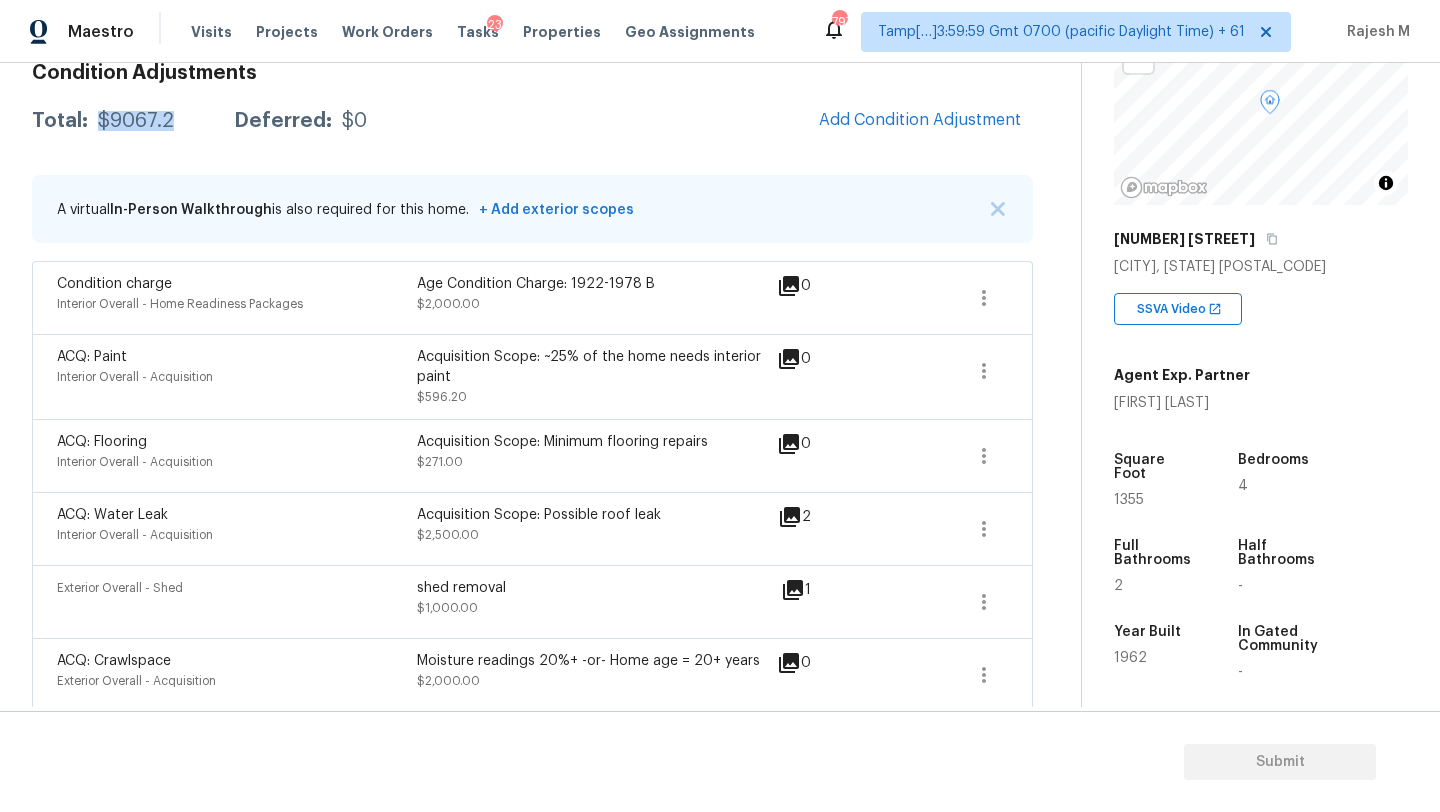 drag, startPoint x: 97, startPoint y: 123, endPoint x: 167, endPoint y: 120, distance: 70.064255 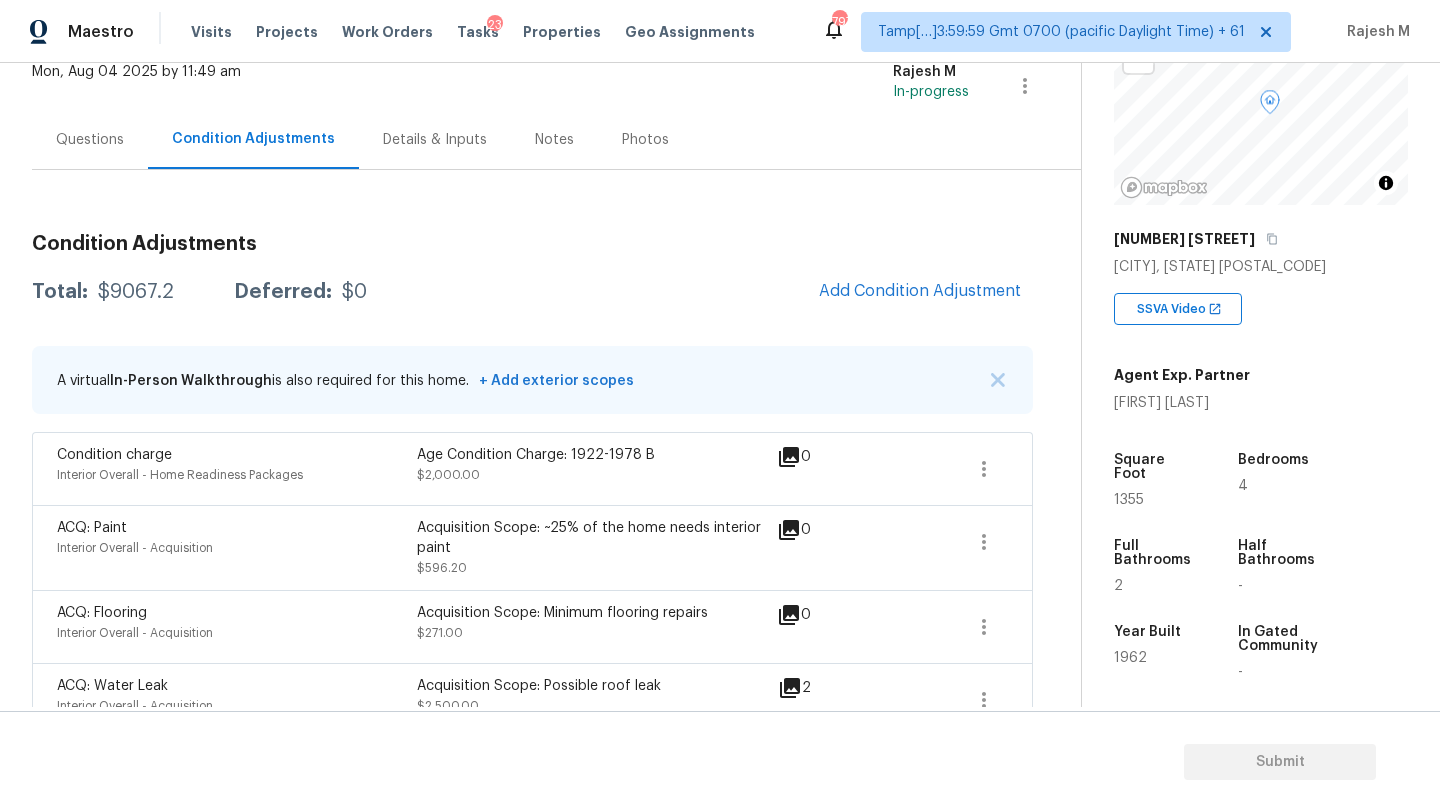 click on "Questions" at bounding box center (90, 139) 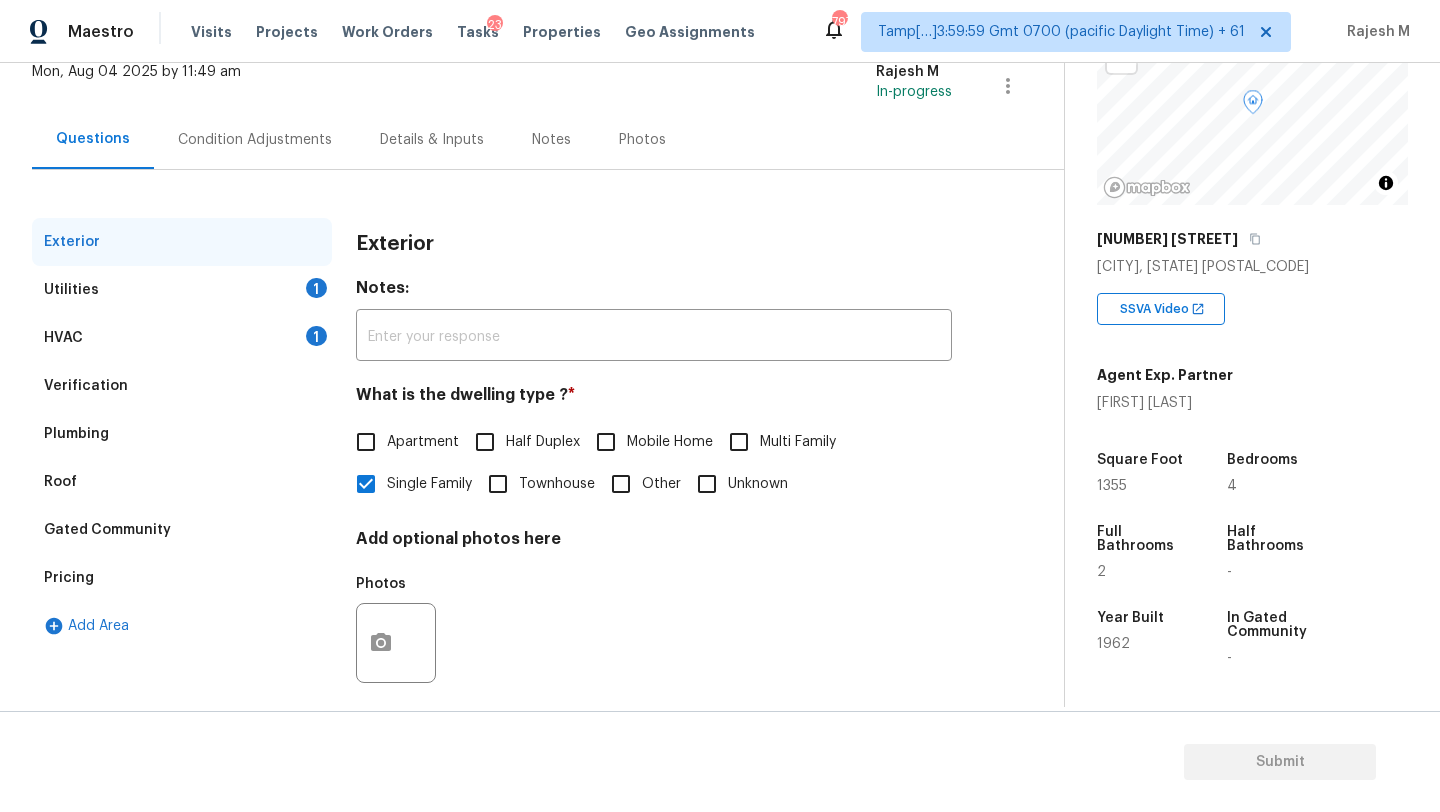 scroll, scrollTop: 151, scrollLeft: 0, axis: vertical 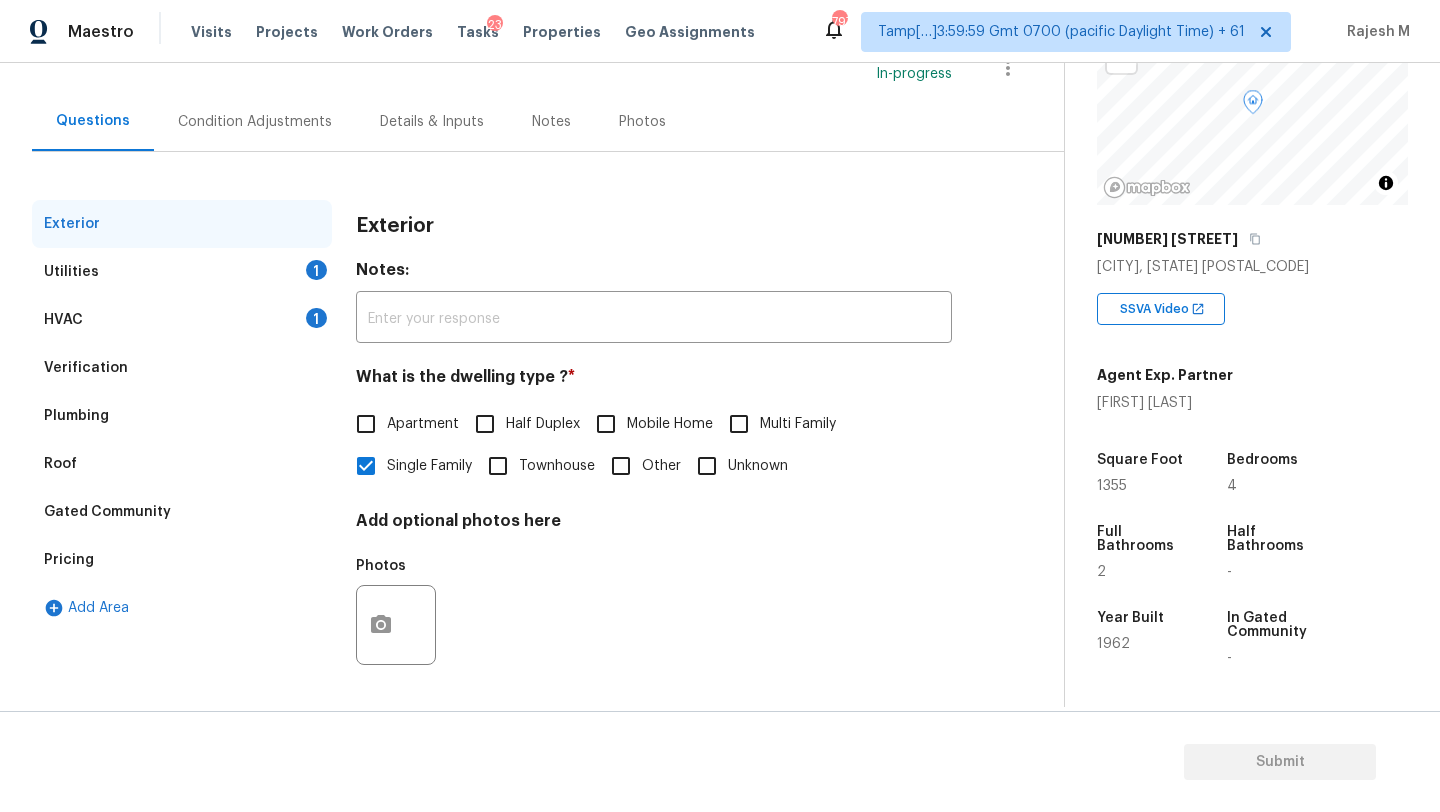 click on "Verification" at bounding box center [86, 368] 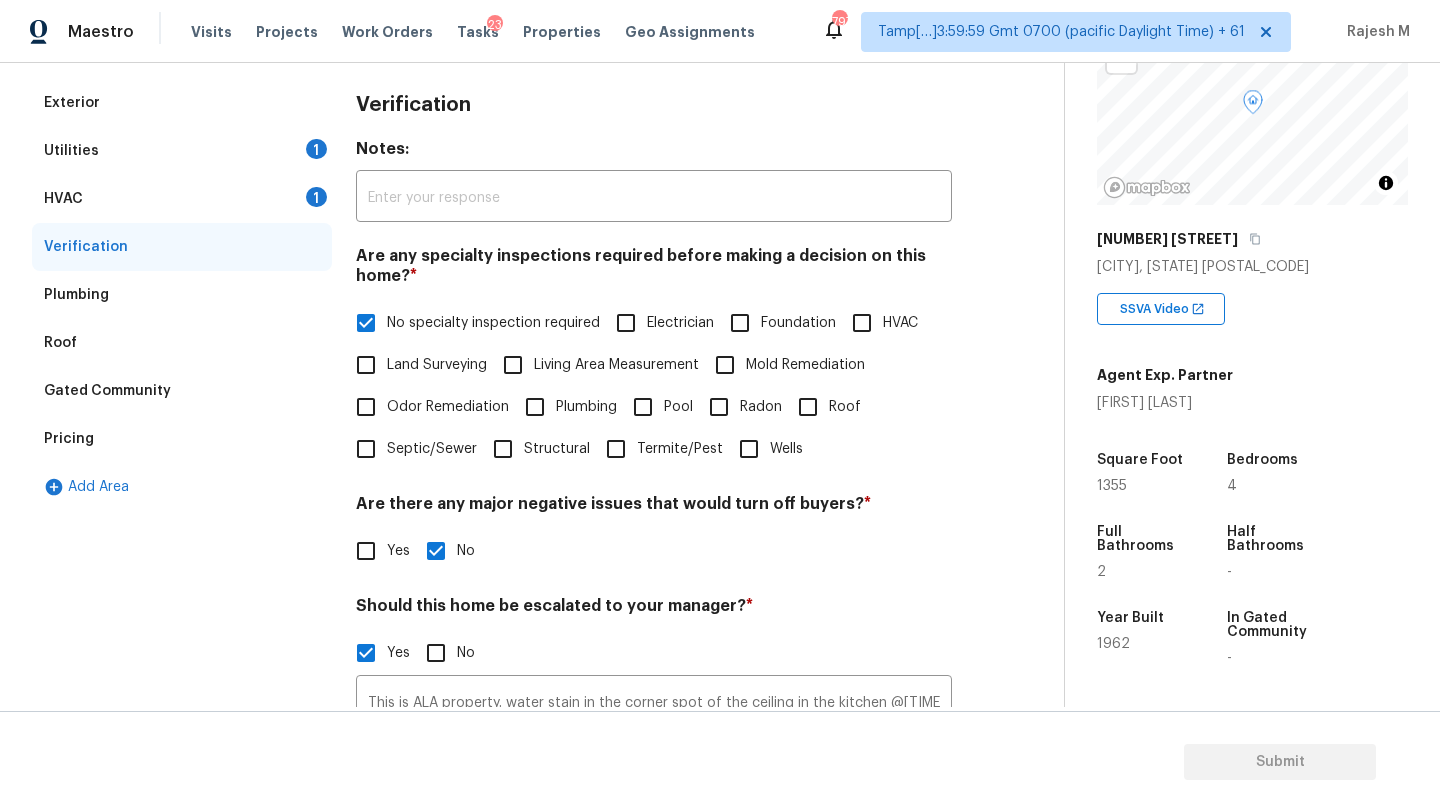 scroll, scrollTop: 488, scrollLeft: 0, axis: vertical 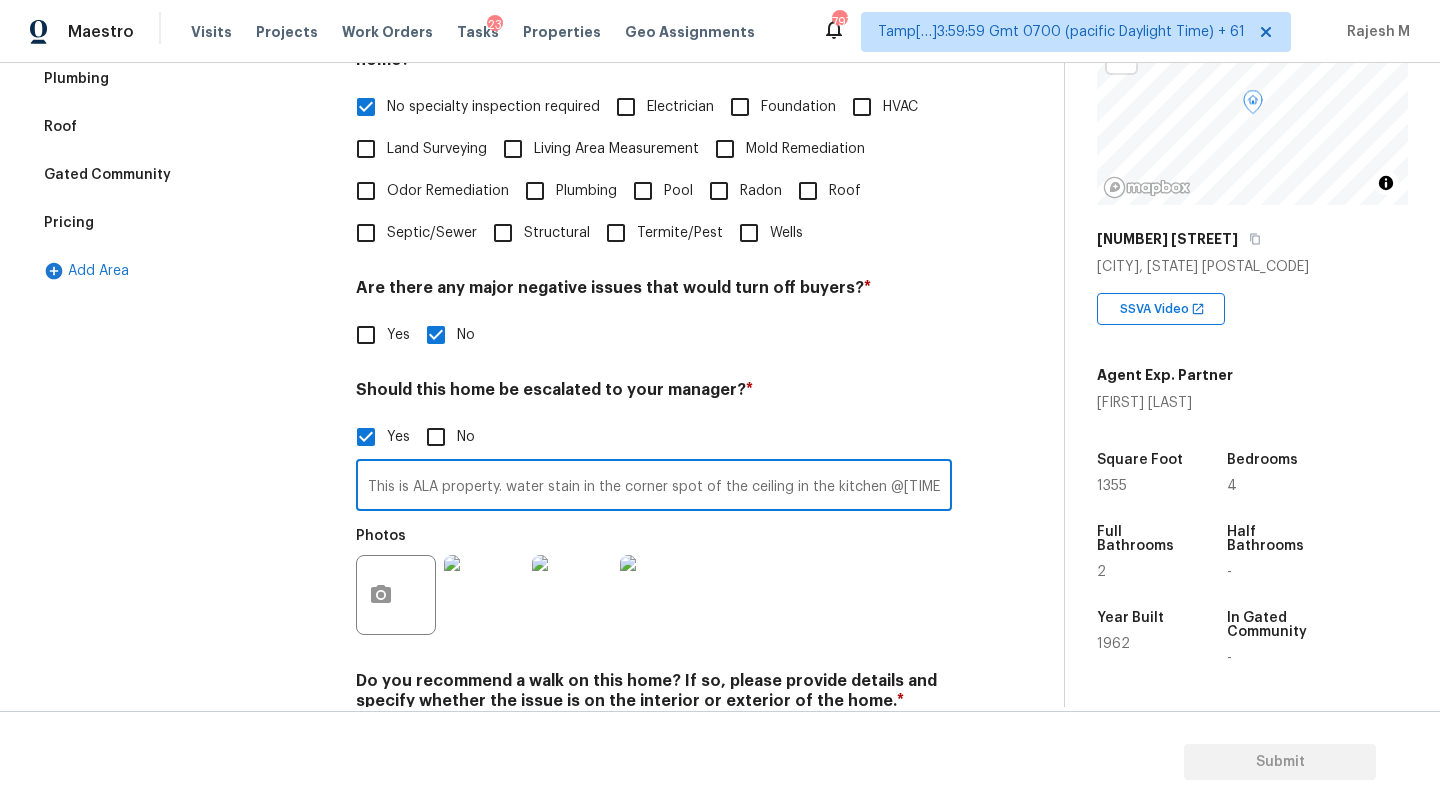 click on "This is ALA property. water stain in the corner spot of the ceiling in the kitchen @3:25, @3:29" at bounding box center [654, 487] 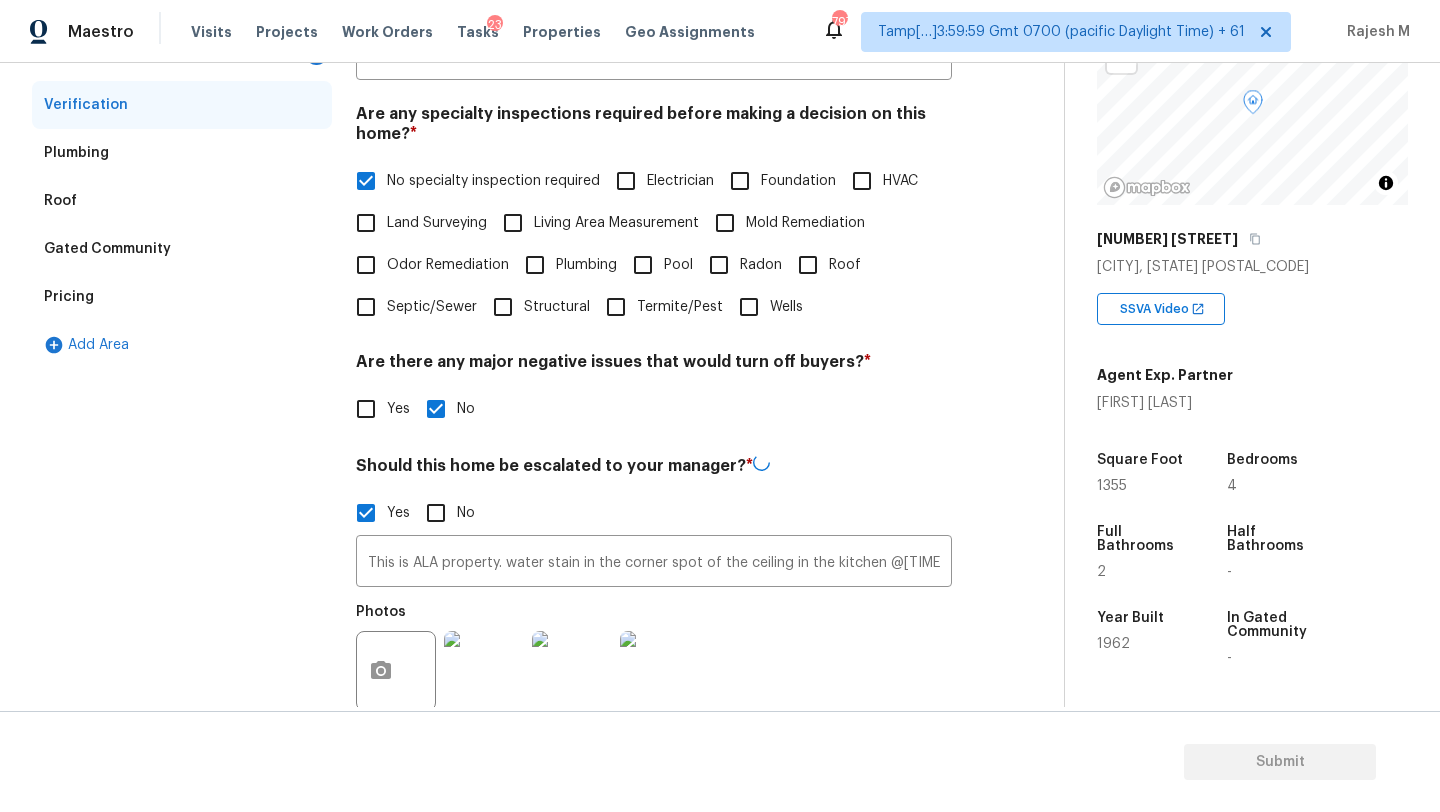 click on "Pricing" at bounding box center (182, 297) 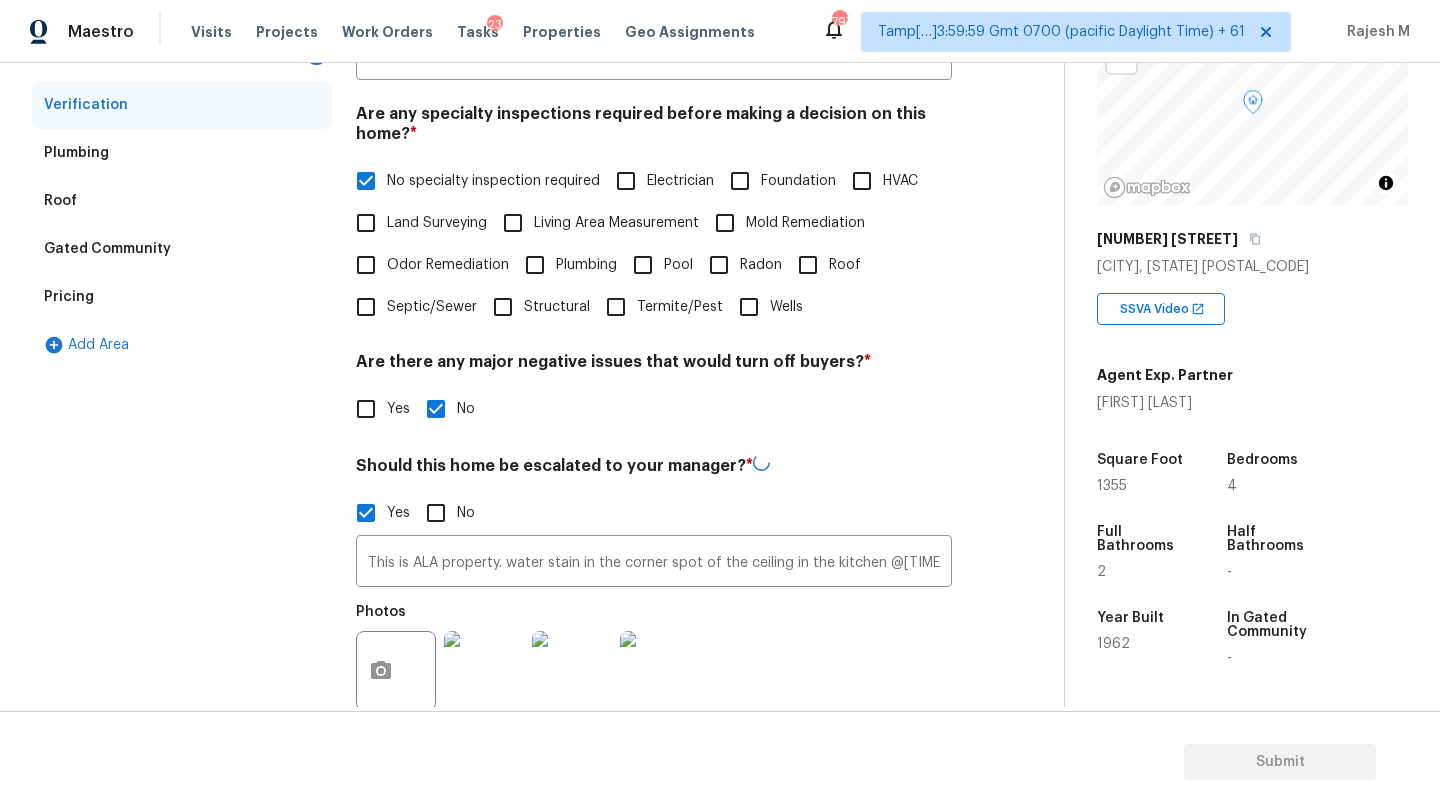 scroll, scrollTop: 388, scrollLeft: 0, axis: vertical 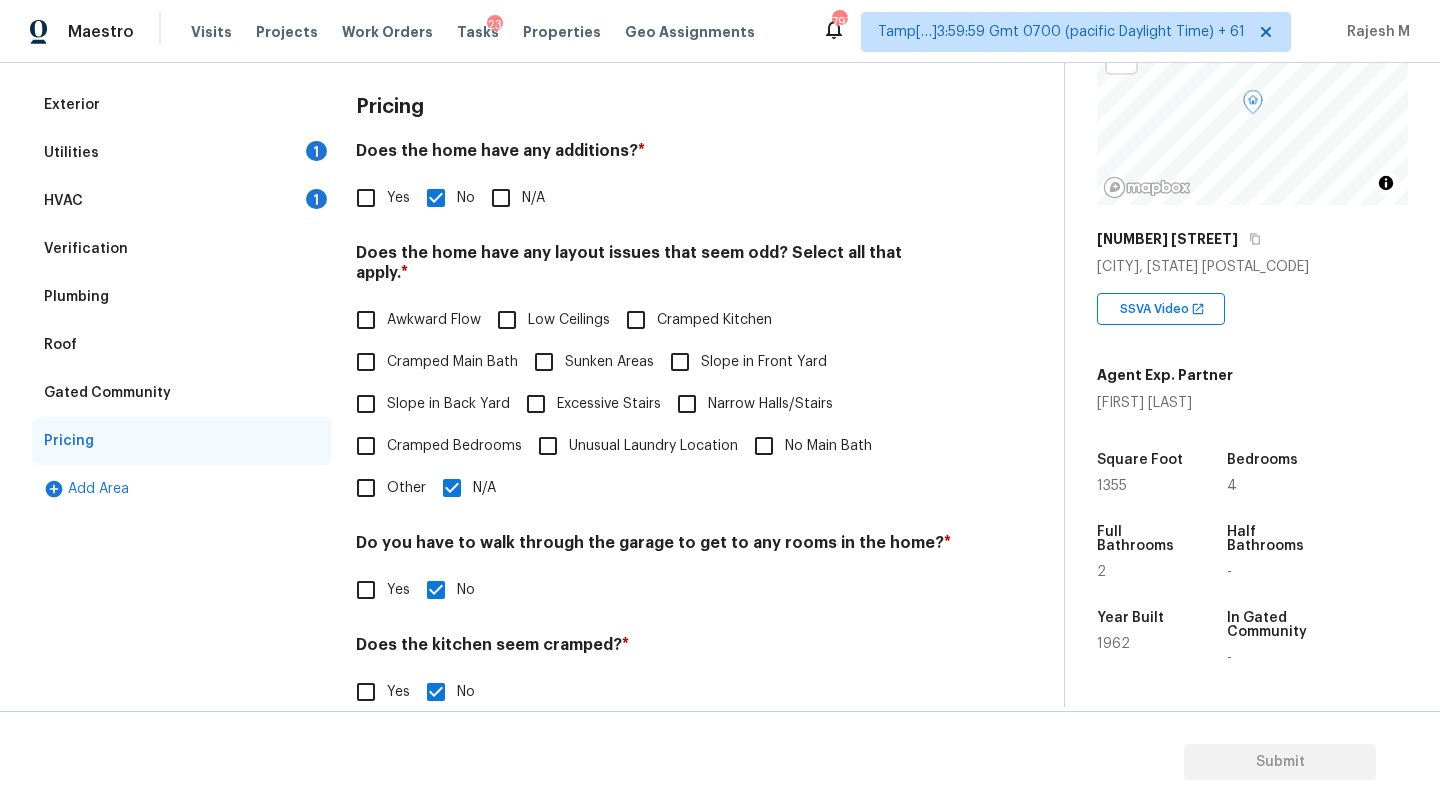 click on "HVAC 1" at bounding box center [182, 201] 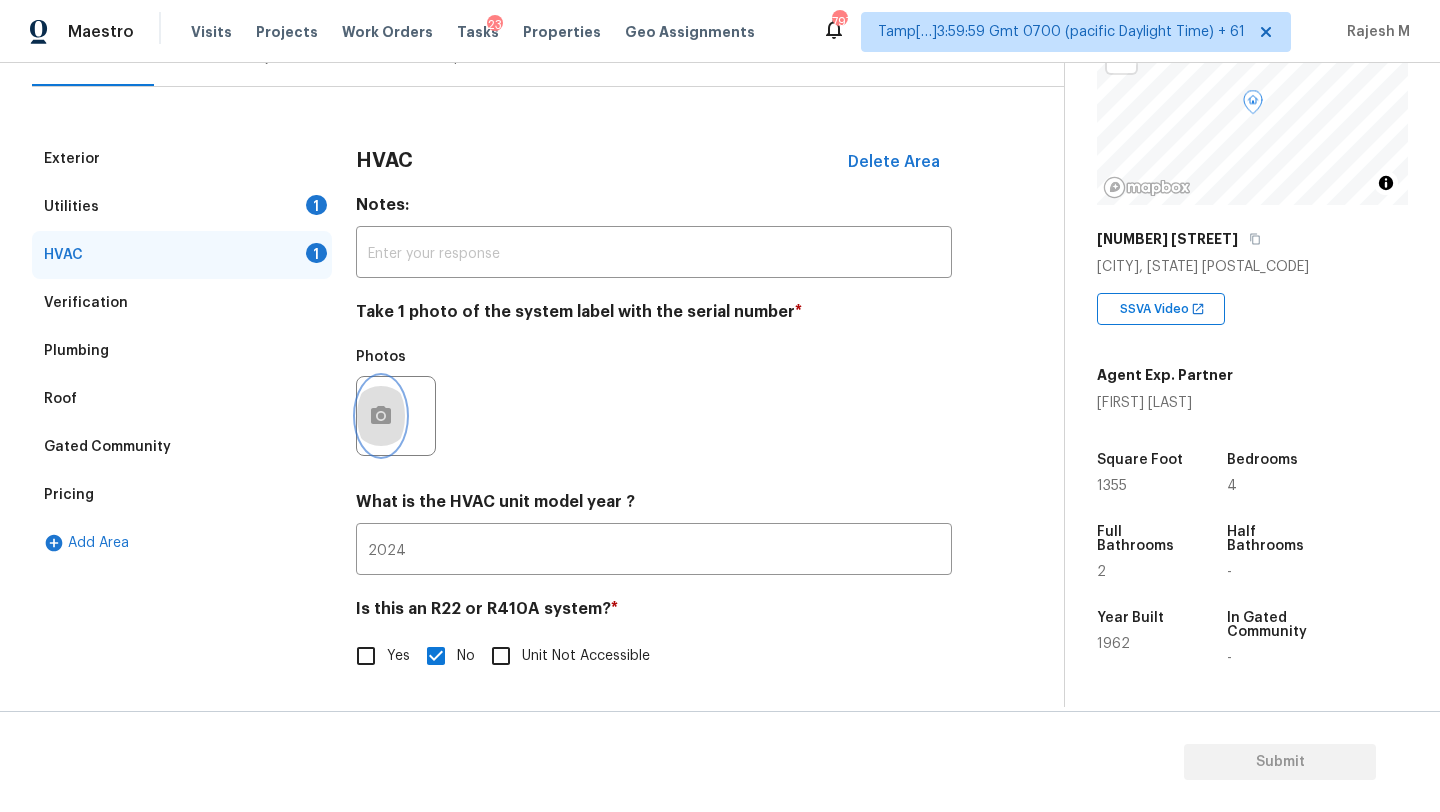 click 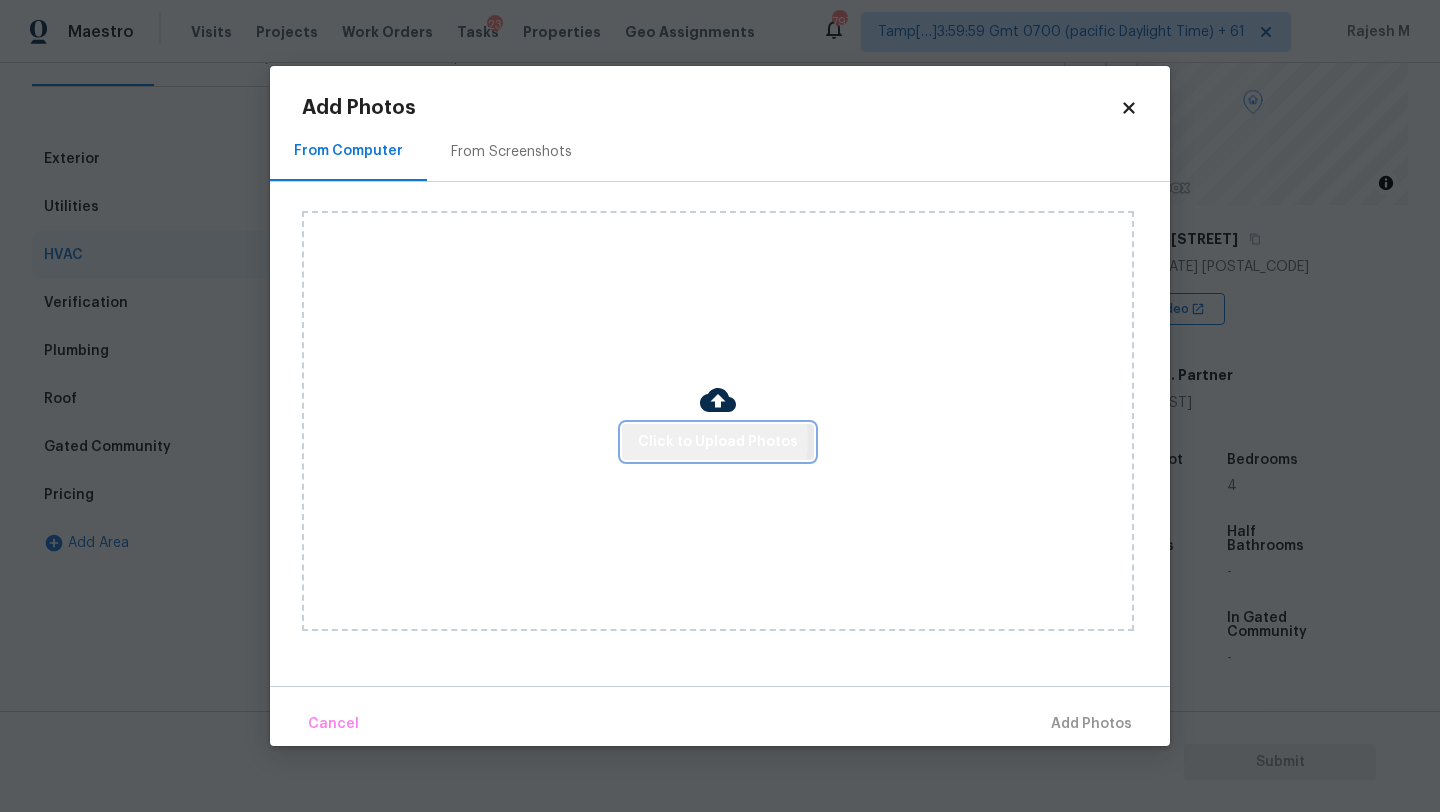 click on "Click to Upload Photos" at bounding box center [718, 442] 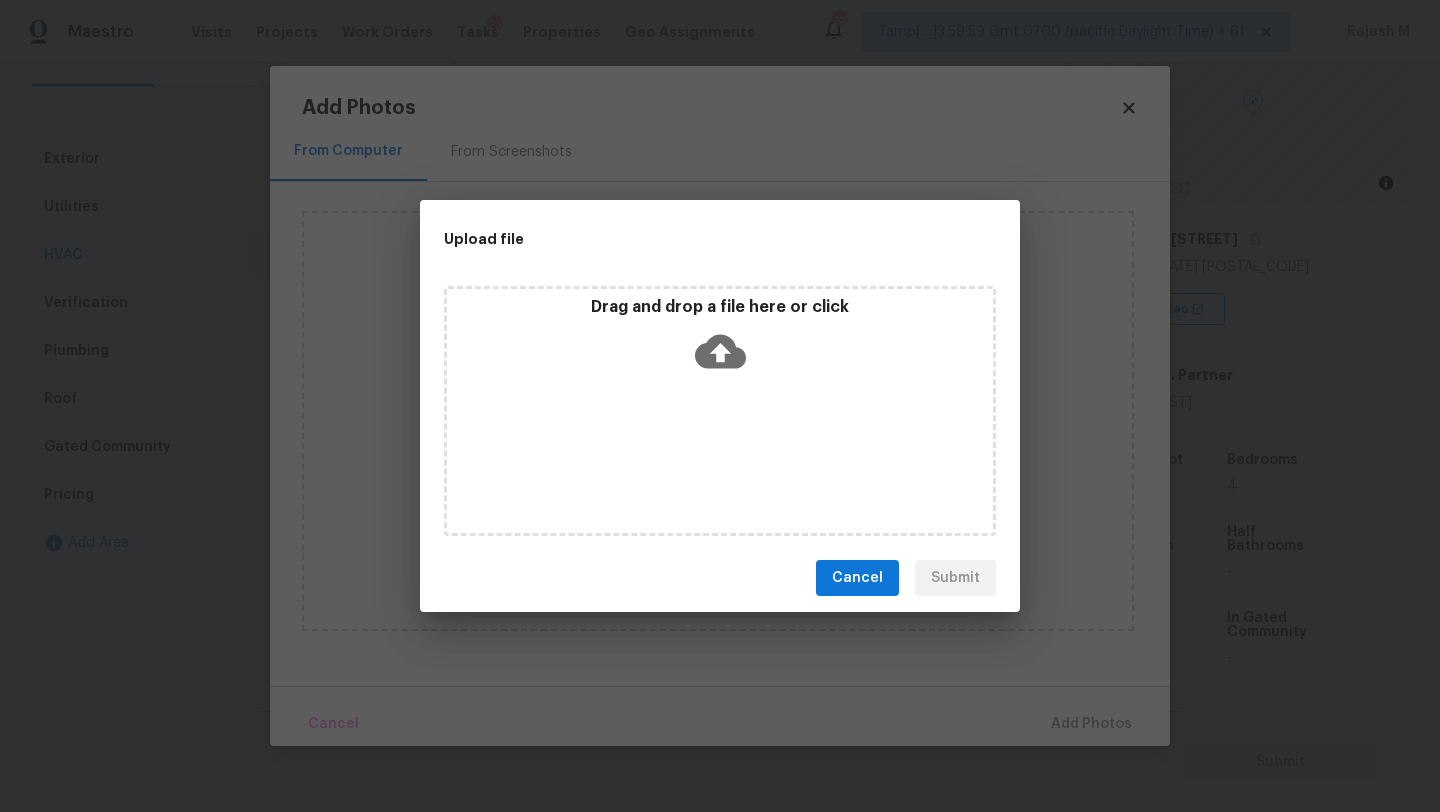 click on "Drag and drop a file here or click" at bounding box center (720, 340) 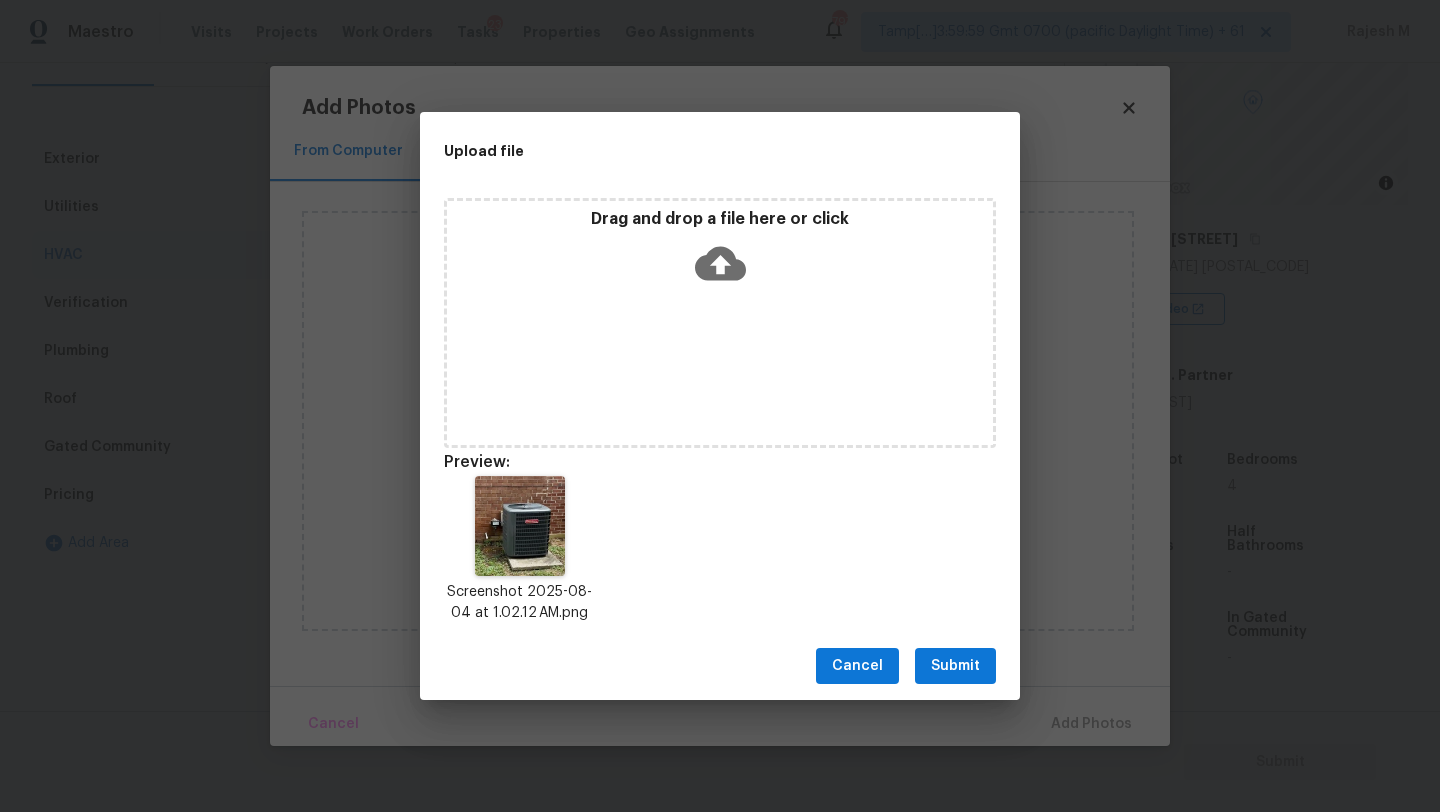 click on "Submit" at bounding box center (955, 666) 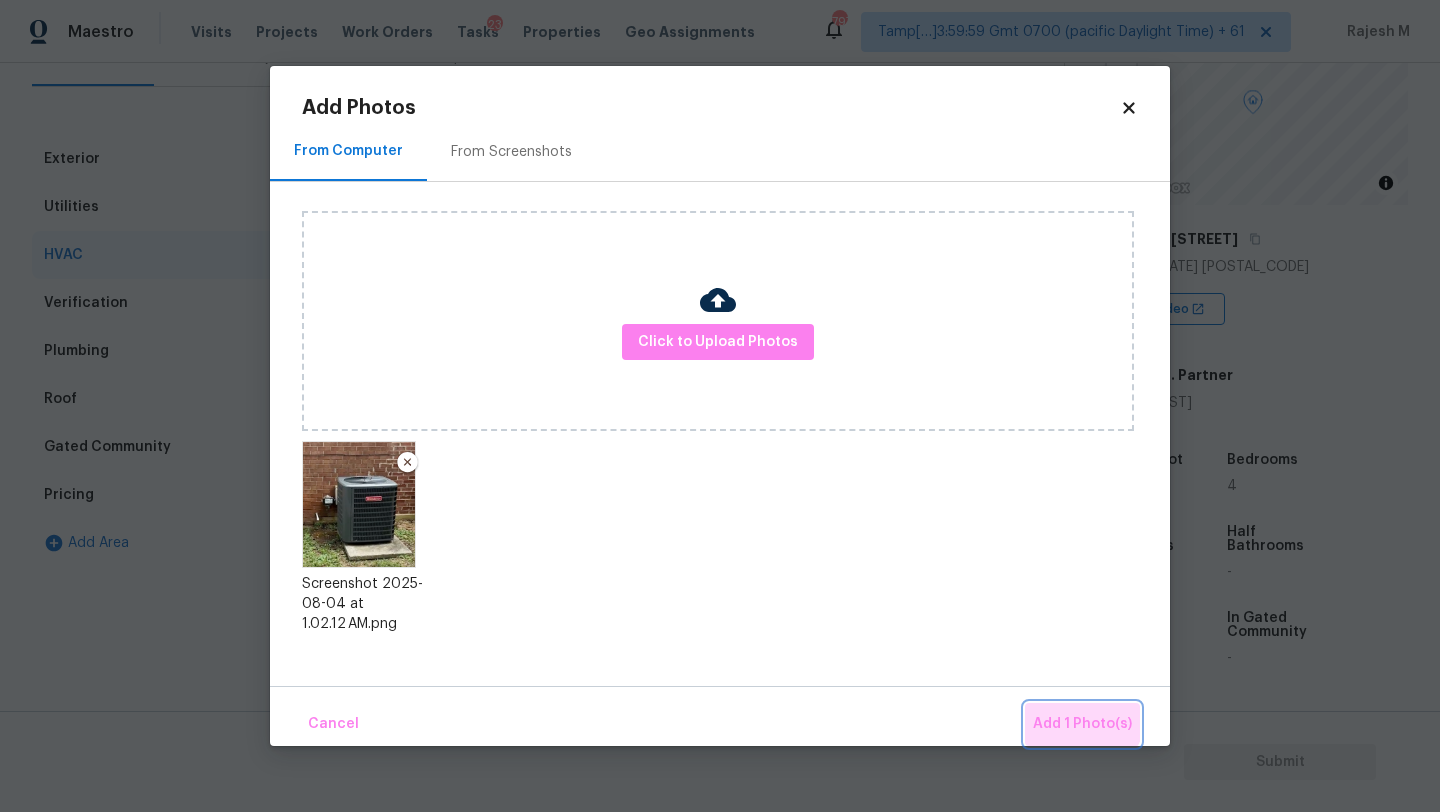 click on "Add 1 Photo(s)" at bounding box center [1082, 724] 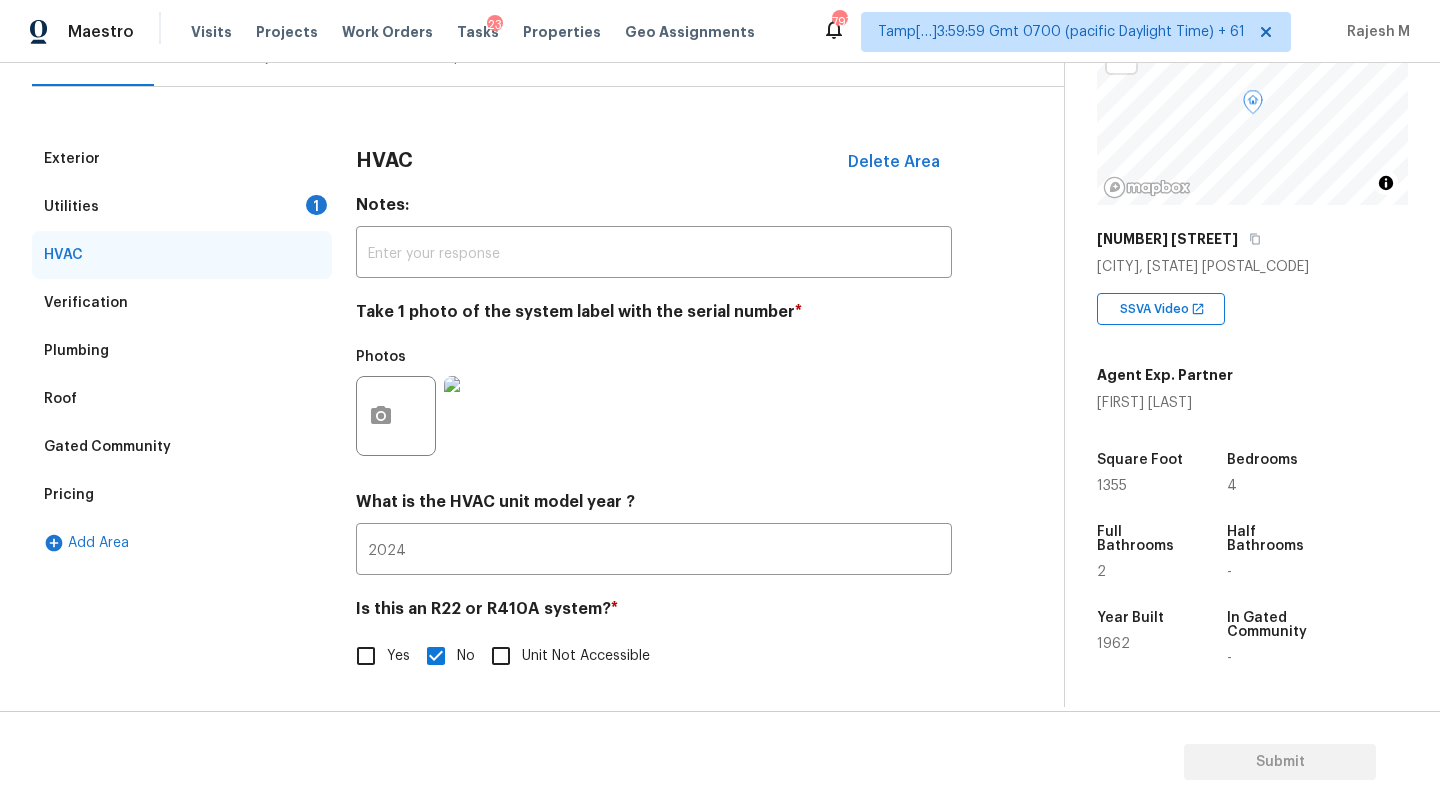 click on "Utilities 1" at bounding box center (182, 207) 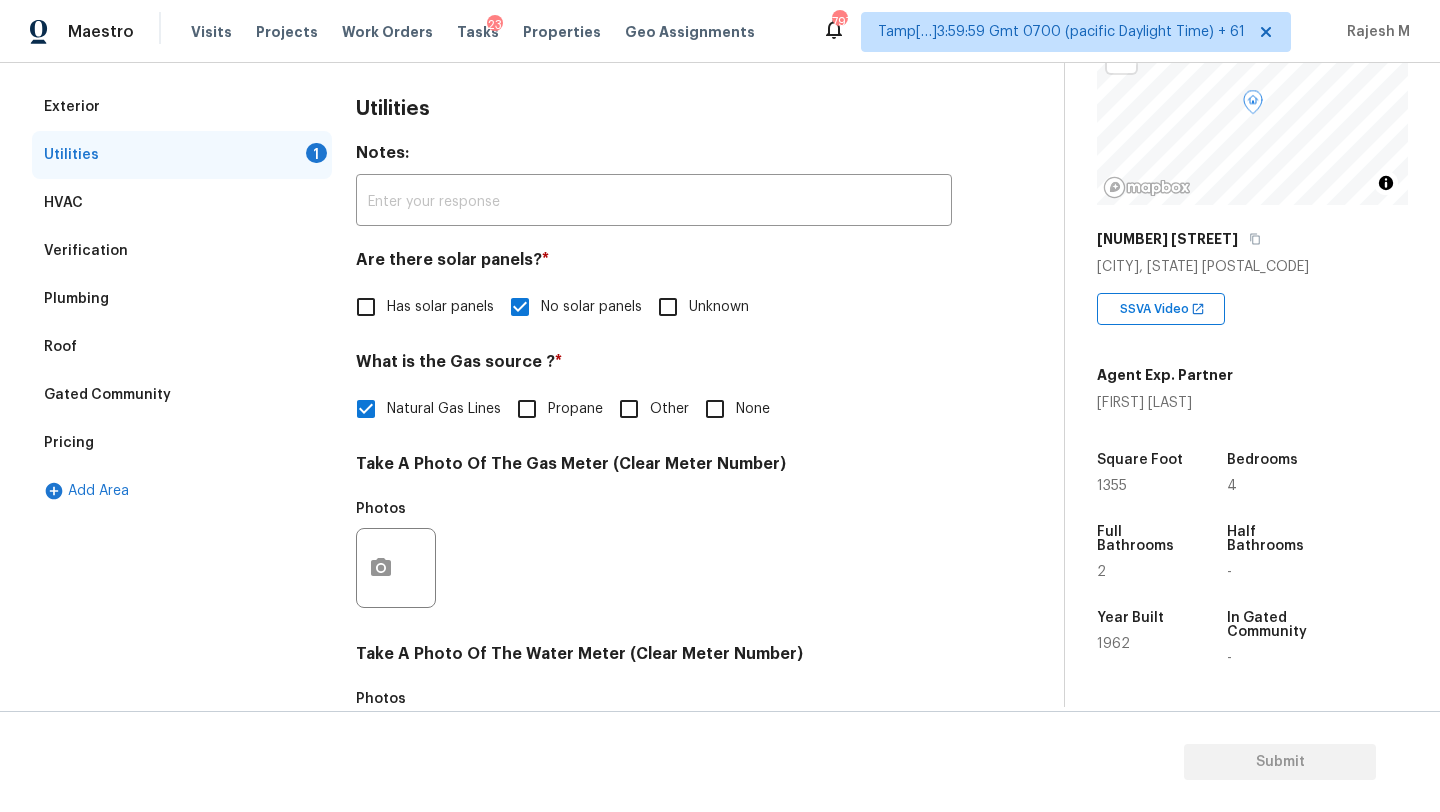 scroll, scrollTop: 437, scrollLeft: 0, axis: vertical 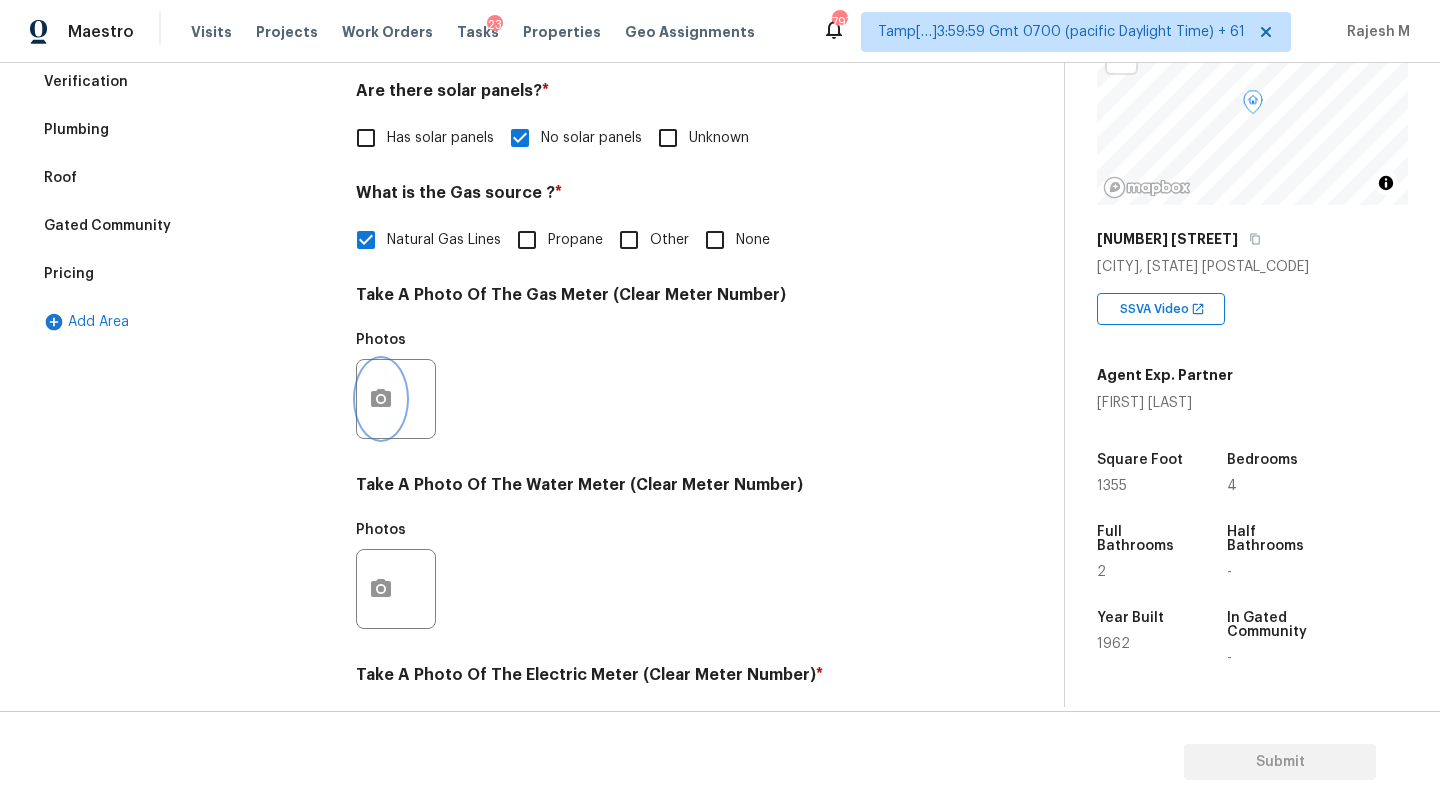 click 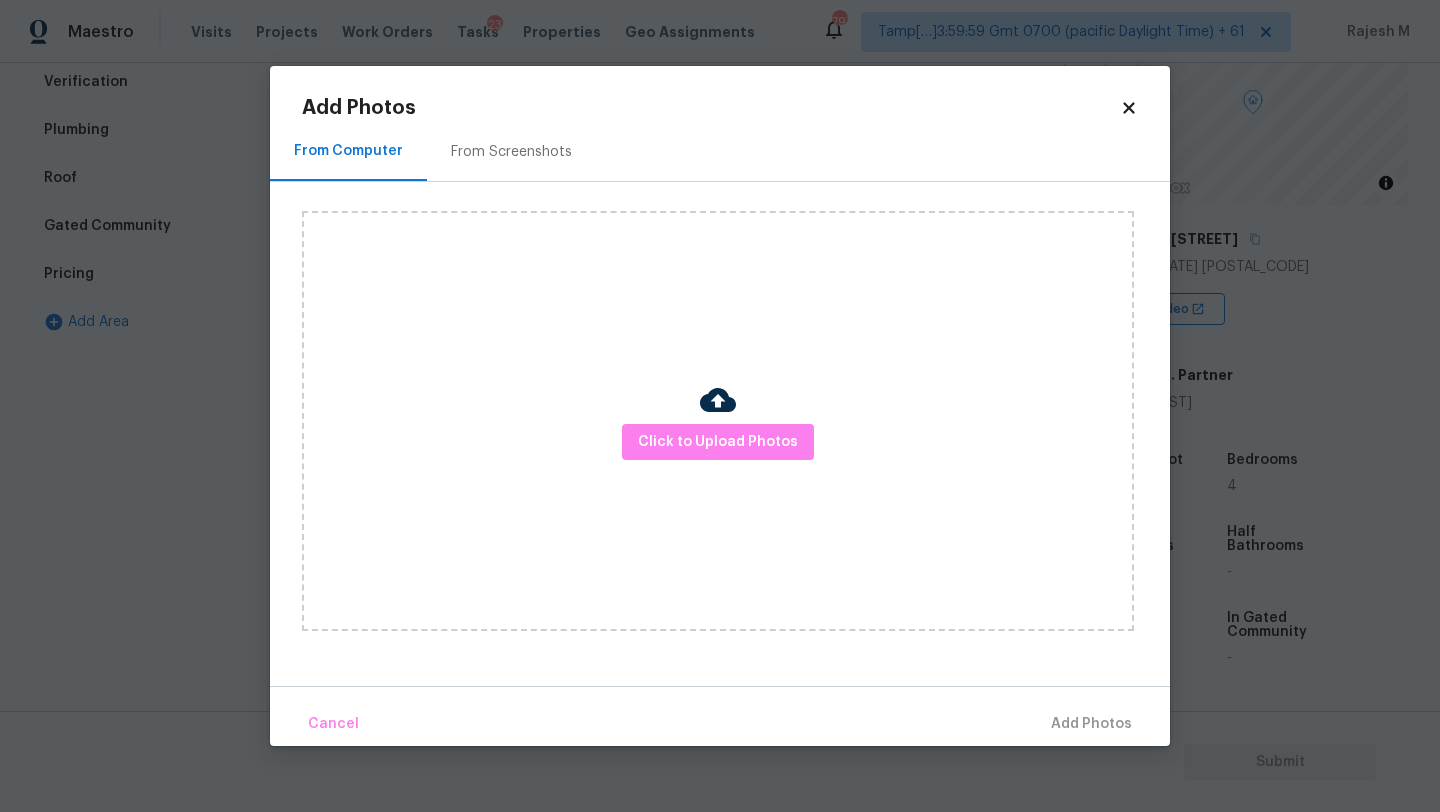 click on "Add Photos From Computer From Screenshots Click to Upload Photos Cancel Add Photos" at bounding box center [720, 422] 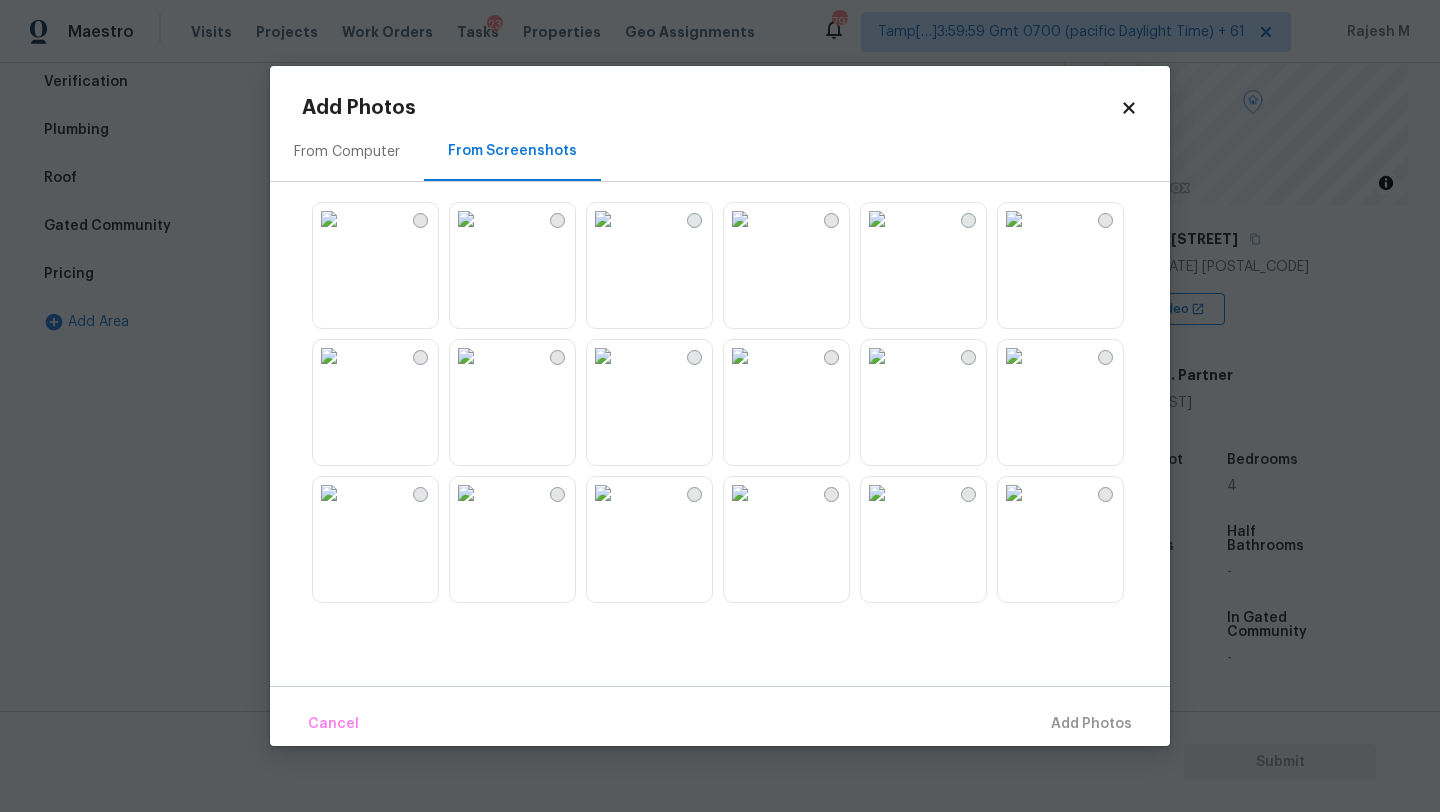 click on "From Computer" at bounding box center [347, 151] 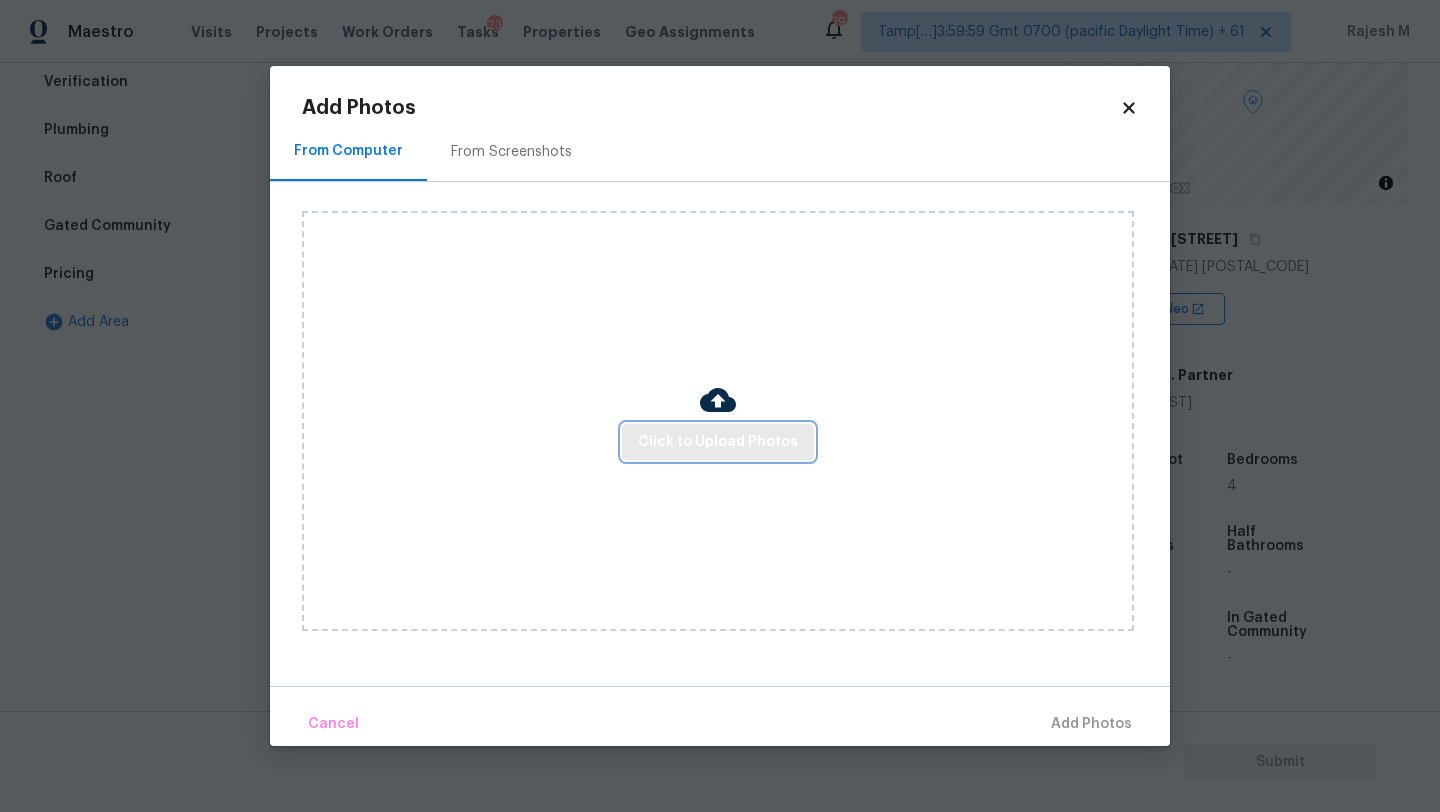 click on "Click to Upload Photos" at bounding box center [718, 442] 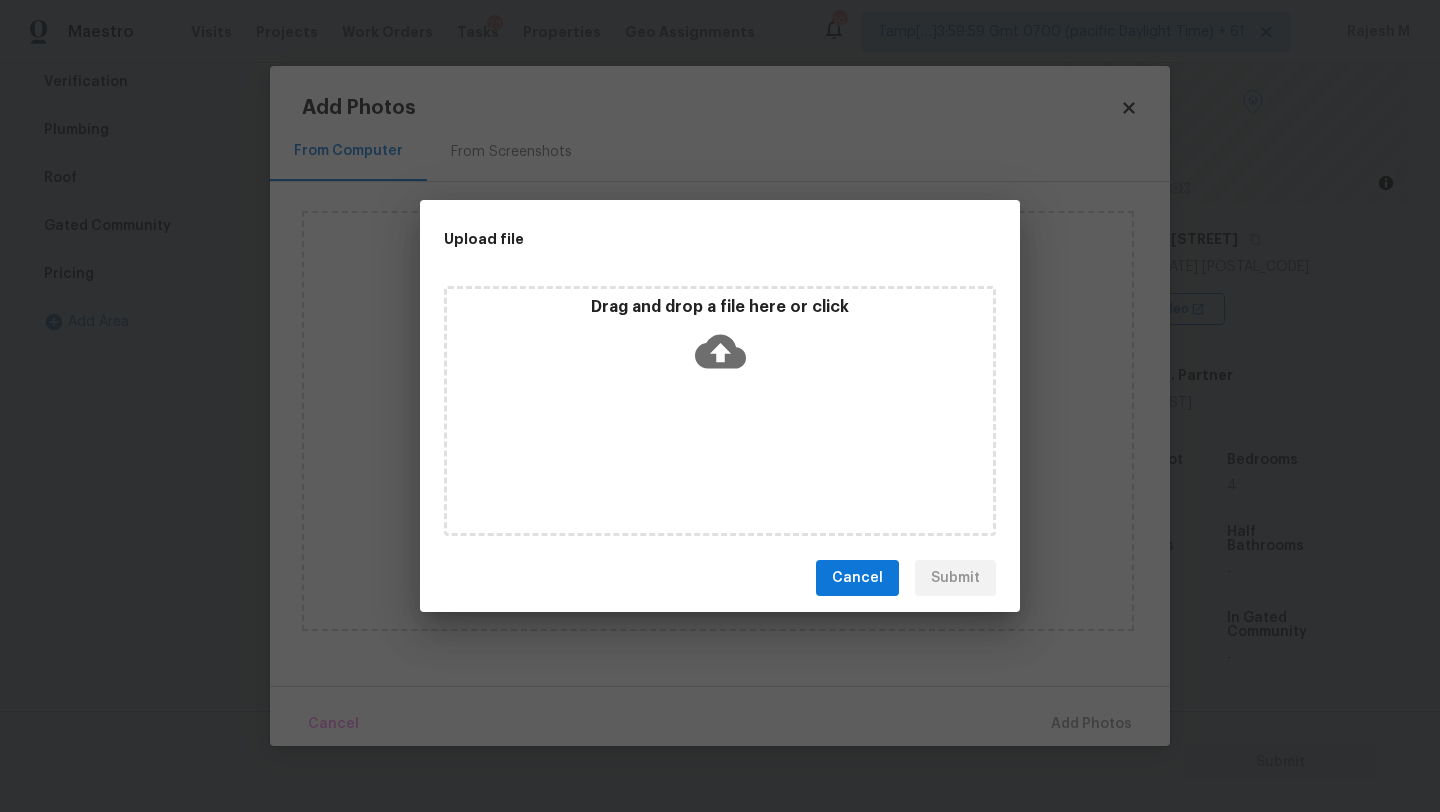 click on "Drag and drop a file here or click" at bounding box center (720, 340) 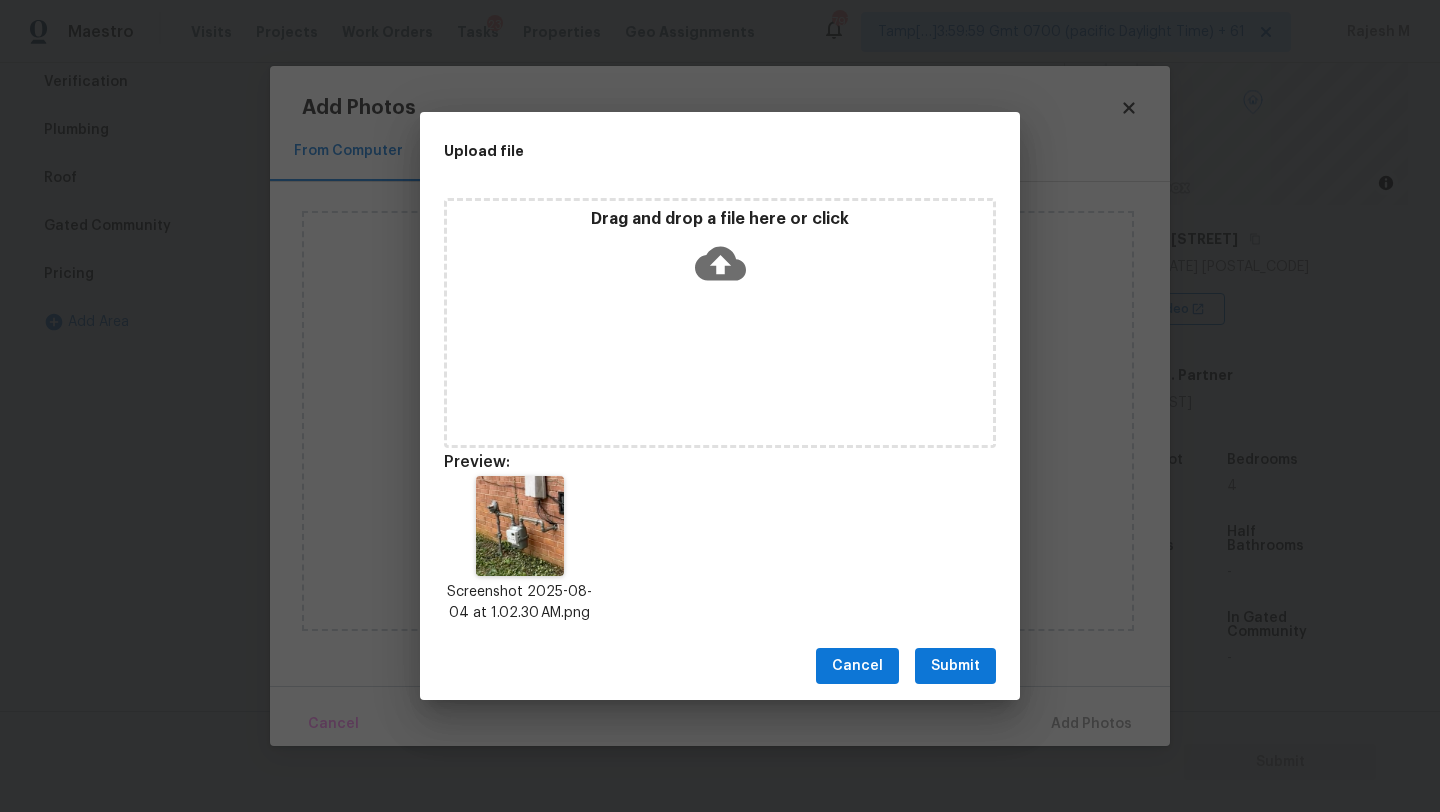 click on "Submit" at bounding box center (955, 666) 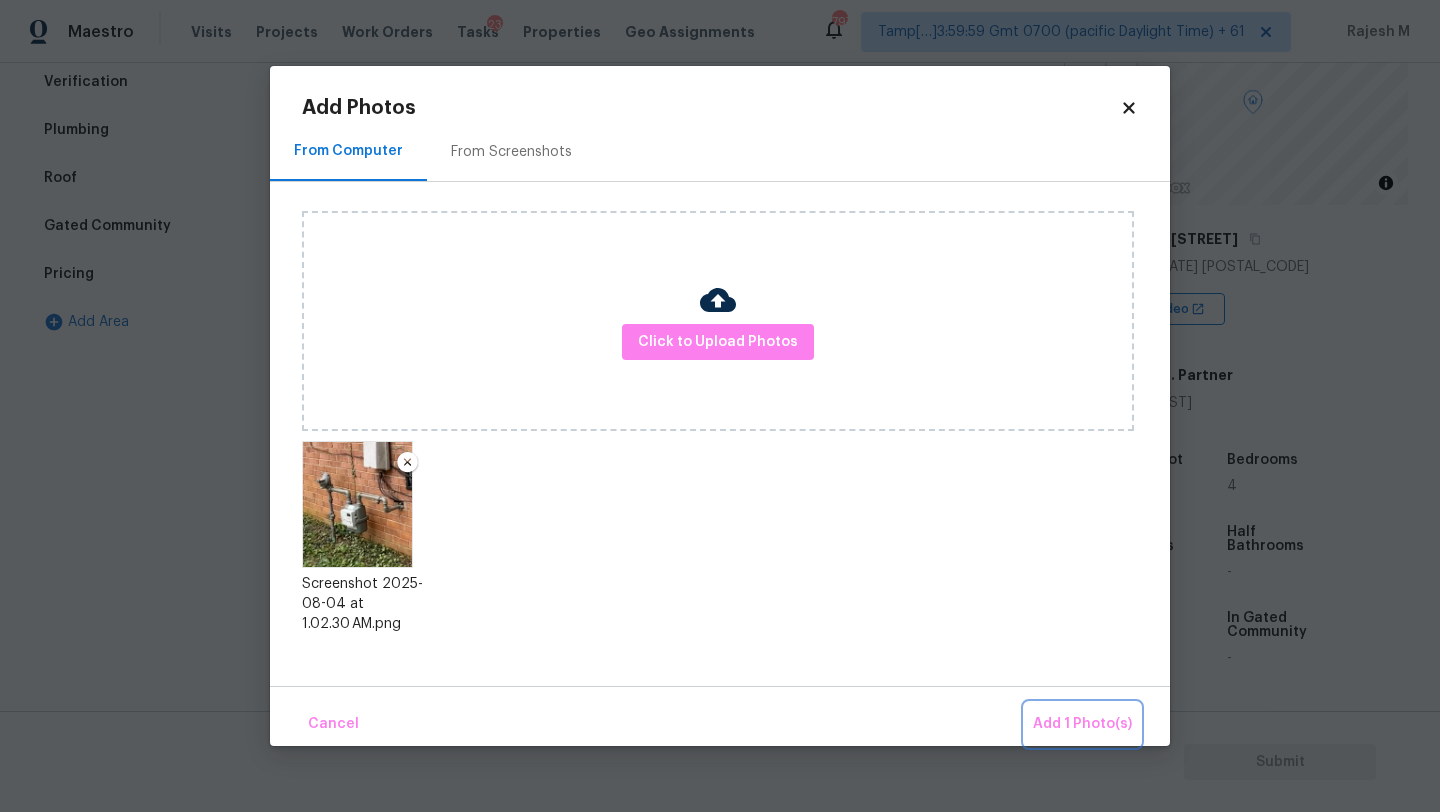 click on "Add 1 Photo(s)" at bounding box center [1082, 724] 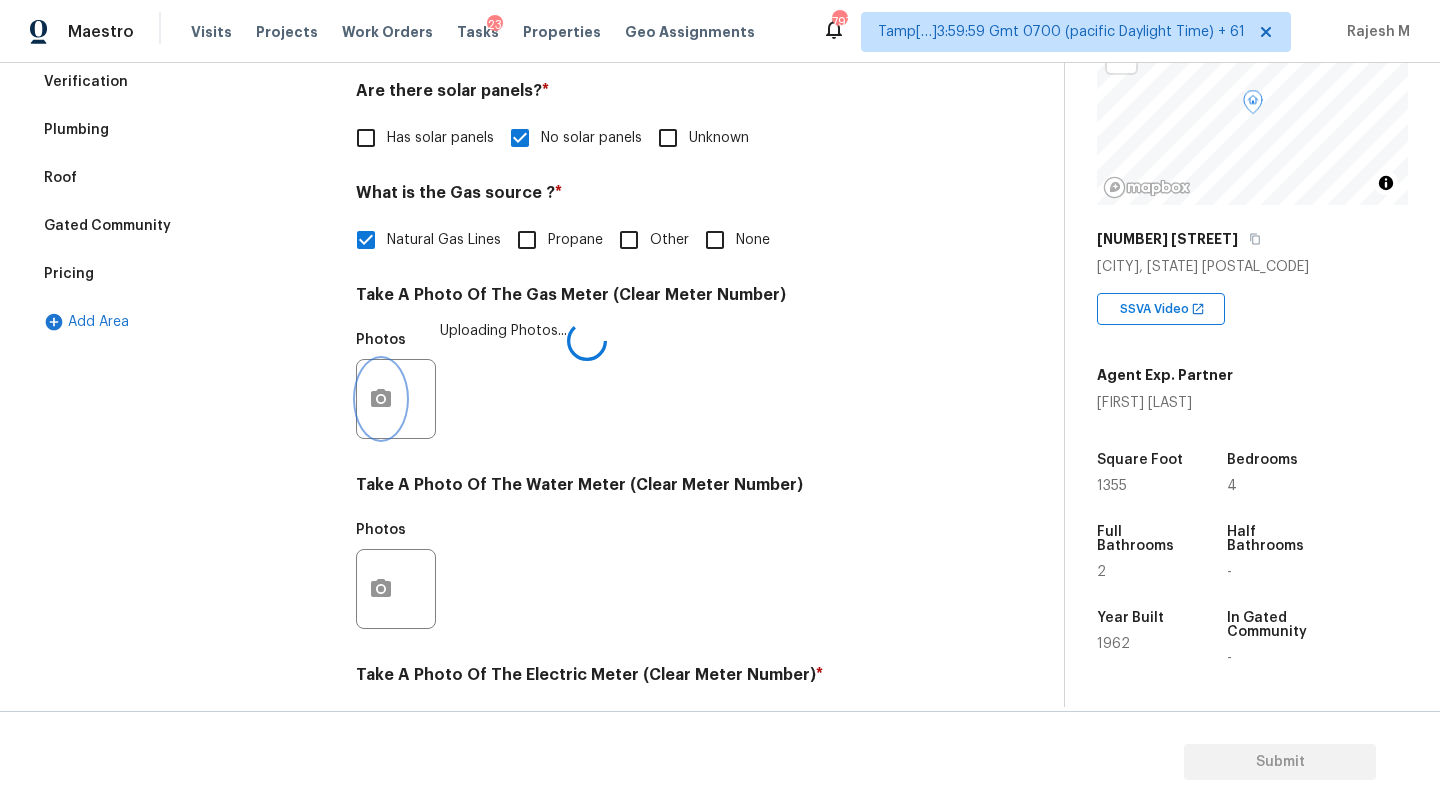 scroll, scrollTop: 565, scrollLeft: 0, axis: vertical 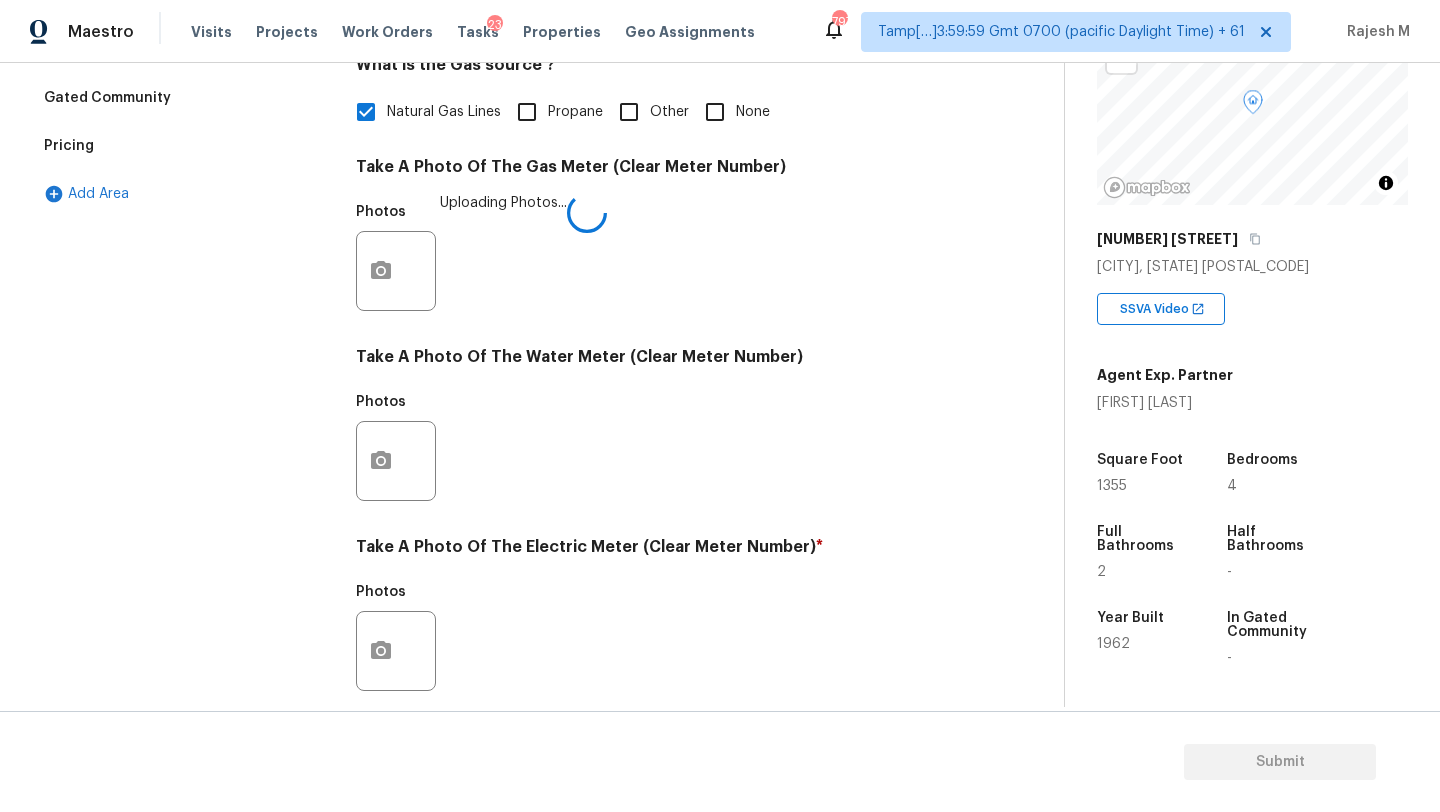 click on "Exterior Utilities 1 HVAC Verification Plumbing Roof Gated Community Pricing Add Area Utilities Notes: ​ Are there solar panels?  * Has solar panels No solar panels Unknown What is the Gas source ?  * Natural Gas Lines Propane Other None Take A Photo Of The Gas Meter (Clear Meter Number) Photos Uploading Photos... Take A Photo Of The Water Meter (Clear Meter Number) Photos Take A Photo Of The Electric Meter (Clear Meter Number)  * Photos Does the home have a septic tank or sewer service?  * Sewer Septic Unknown" at bounding box center [524, 307] 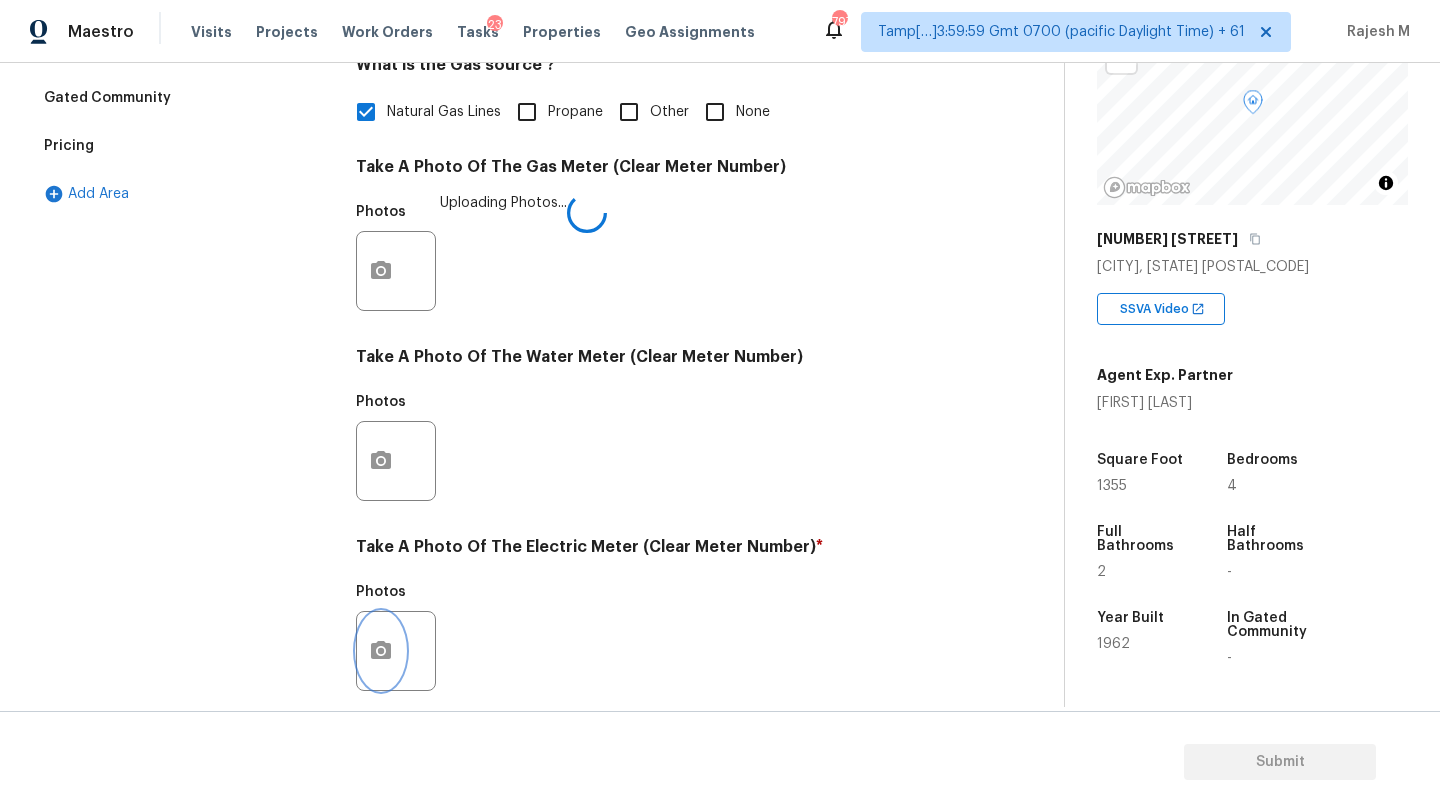 click at bounding box center (381, 651) 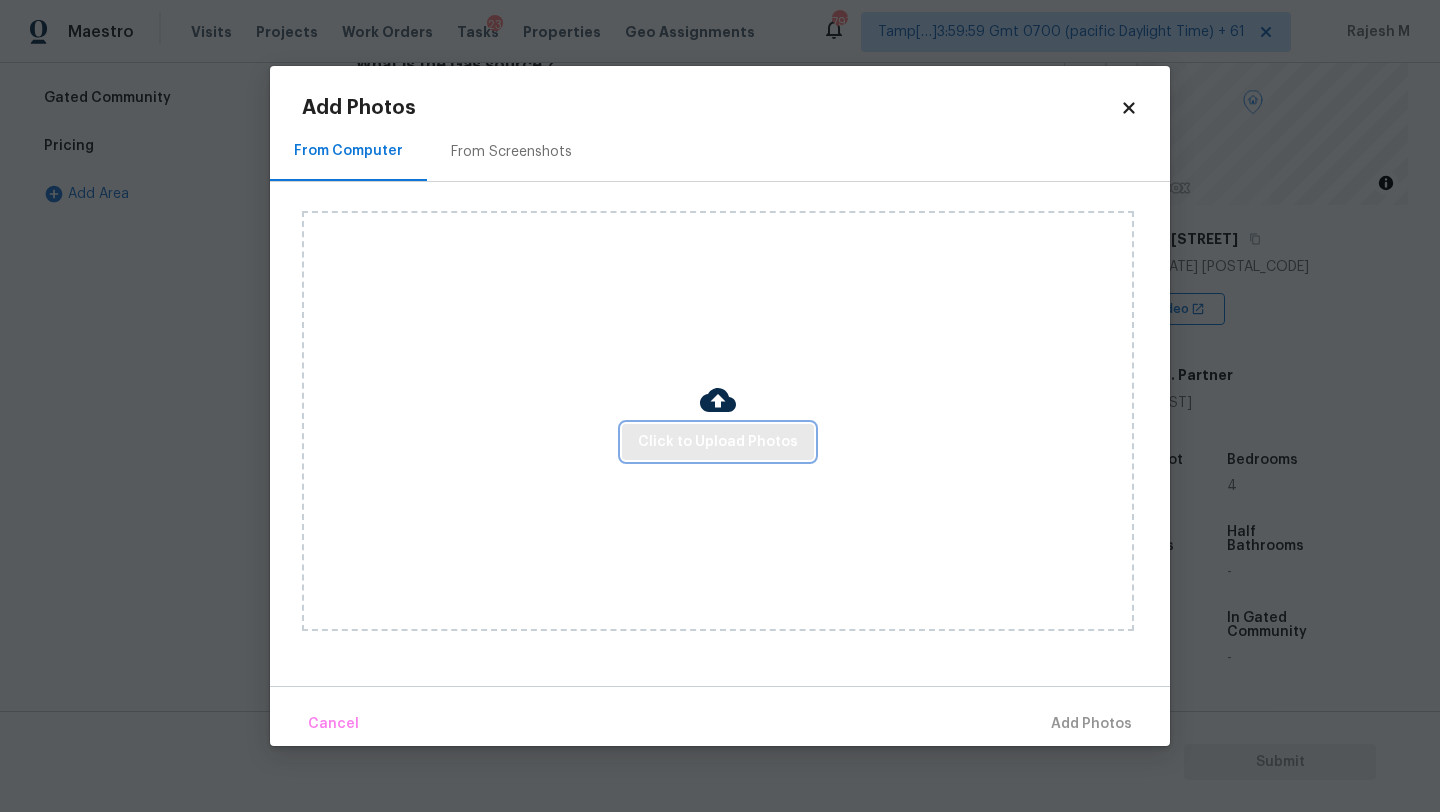 click on "Click to Upload Photos" at bounding box center (718, 442) 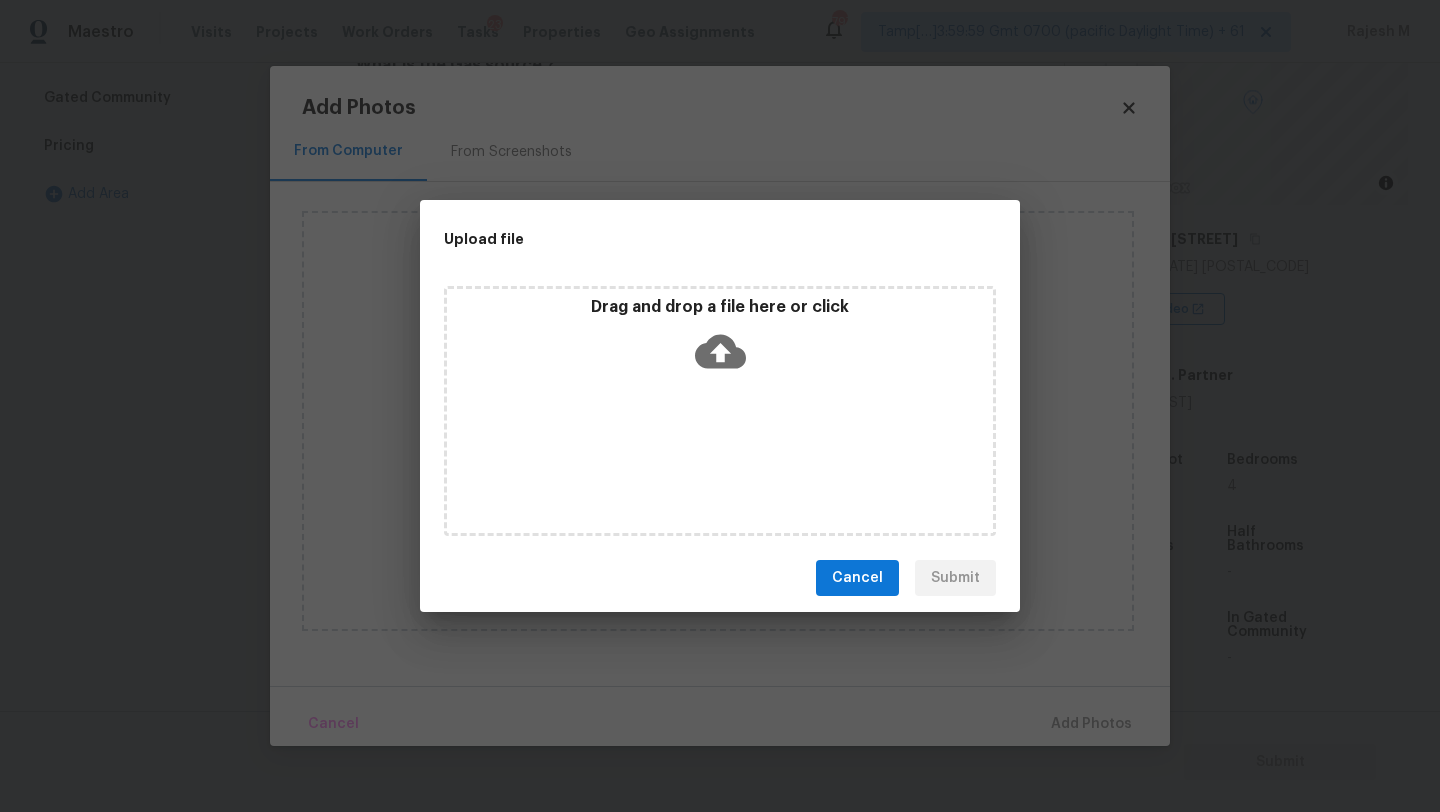 click on "Drag and drop a file here or click" at bounding box center (720, 411) 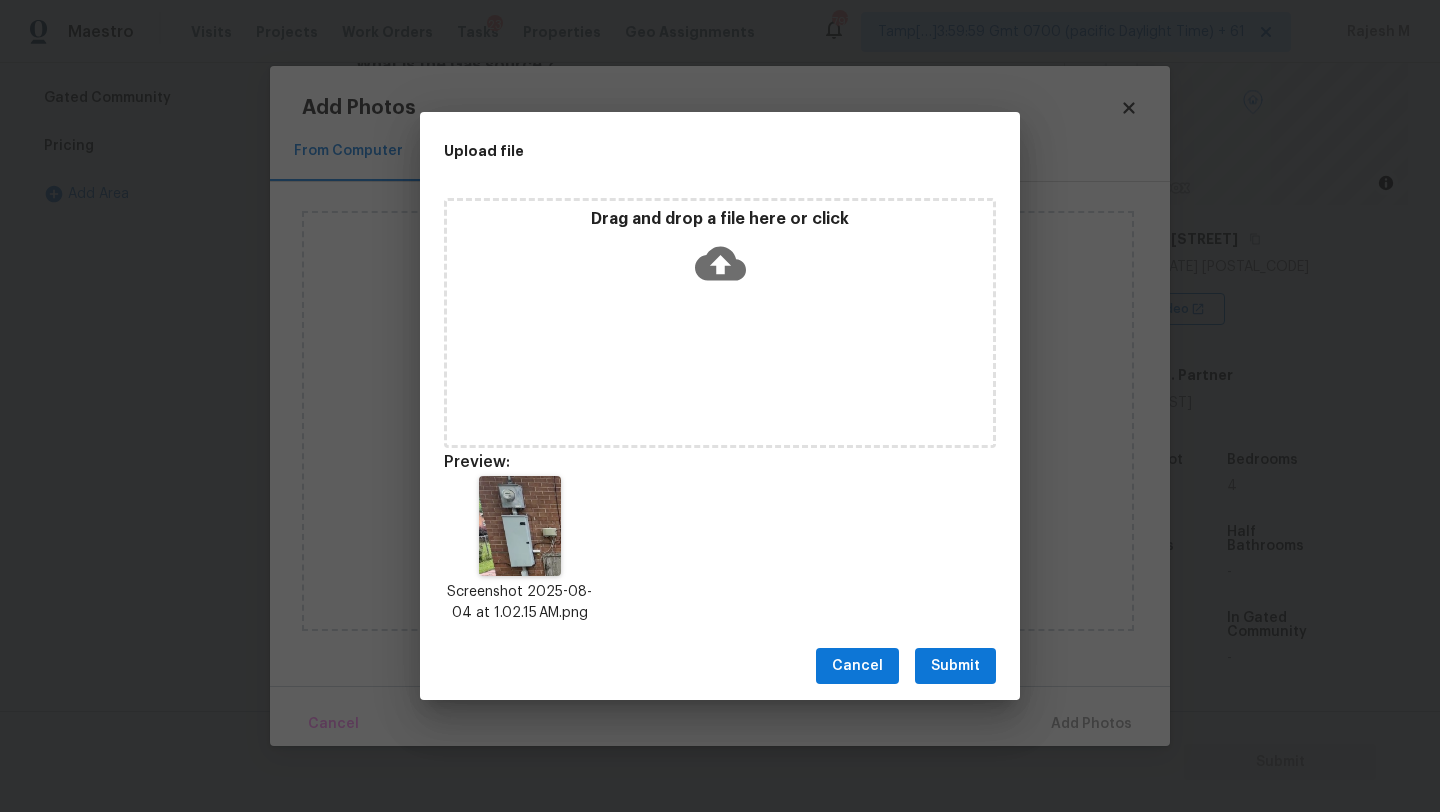 click on "Submit" at bounding box center [955, 666] 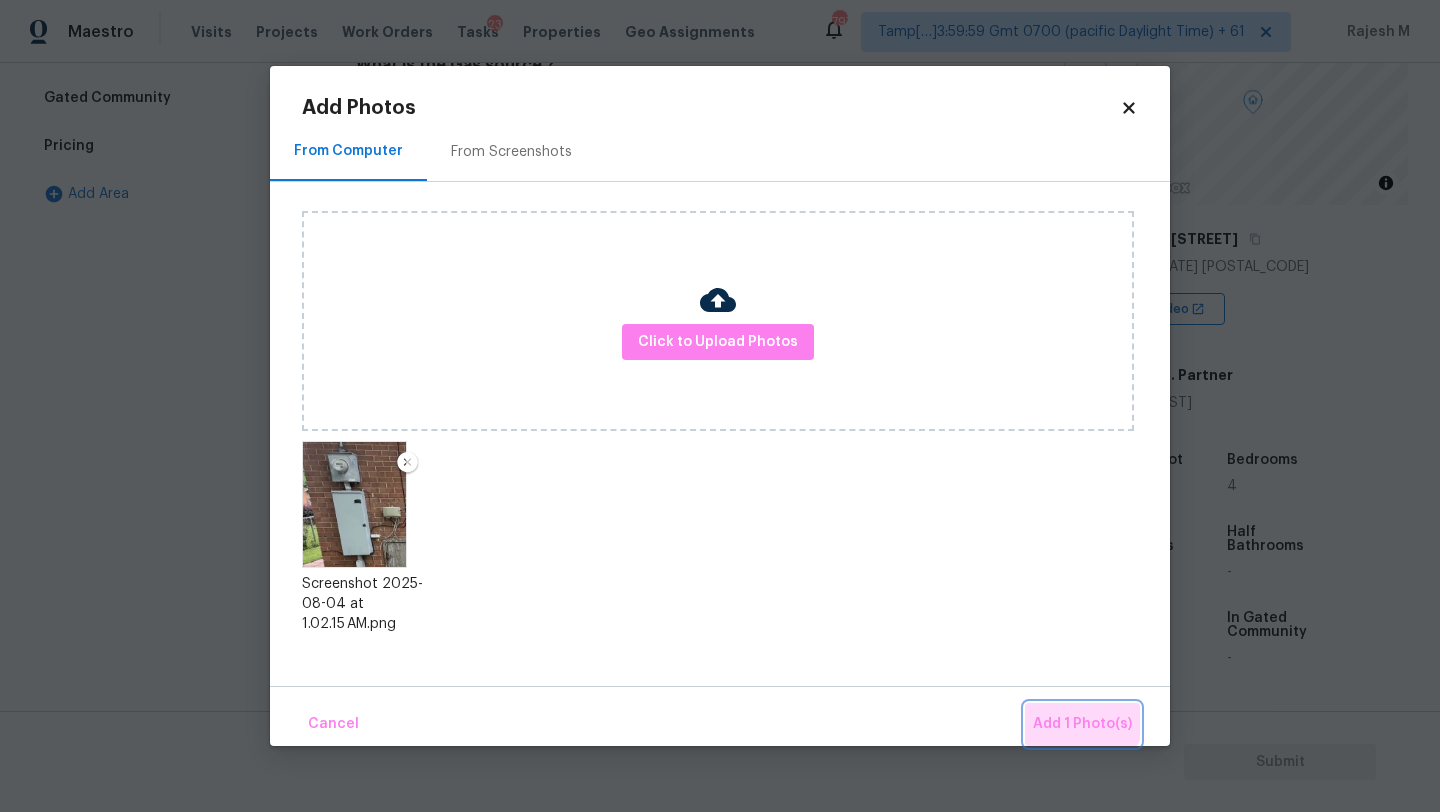 click on "Add 1 Photo(s)" at bounding box center [1082, 724] 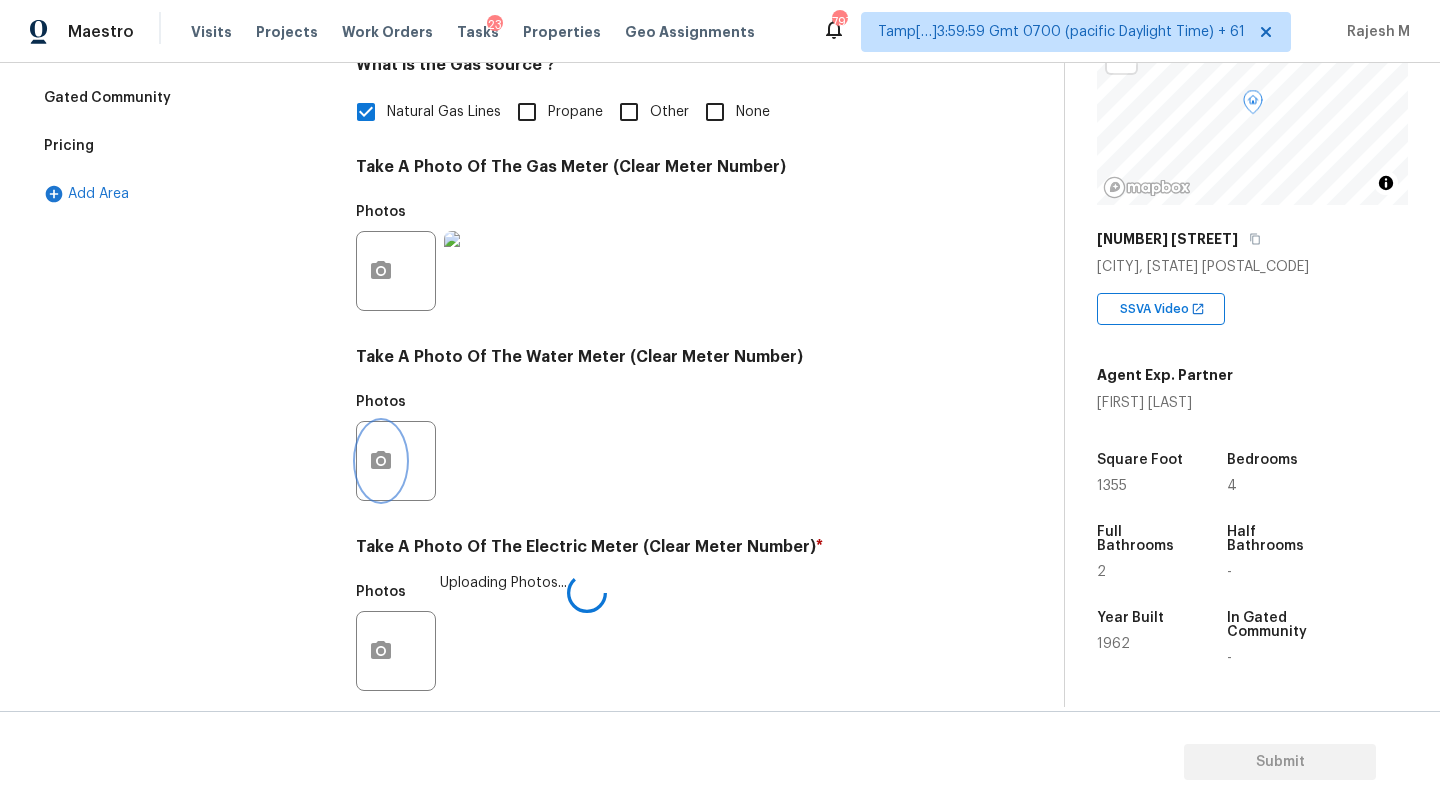 click at bounding box center (381, 461) 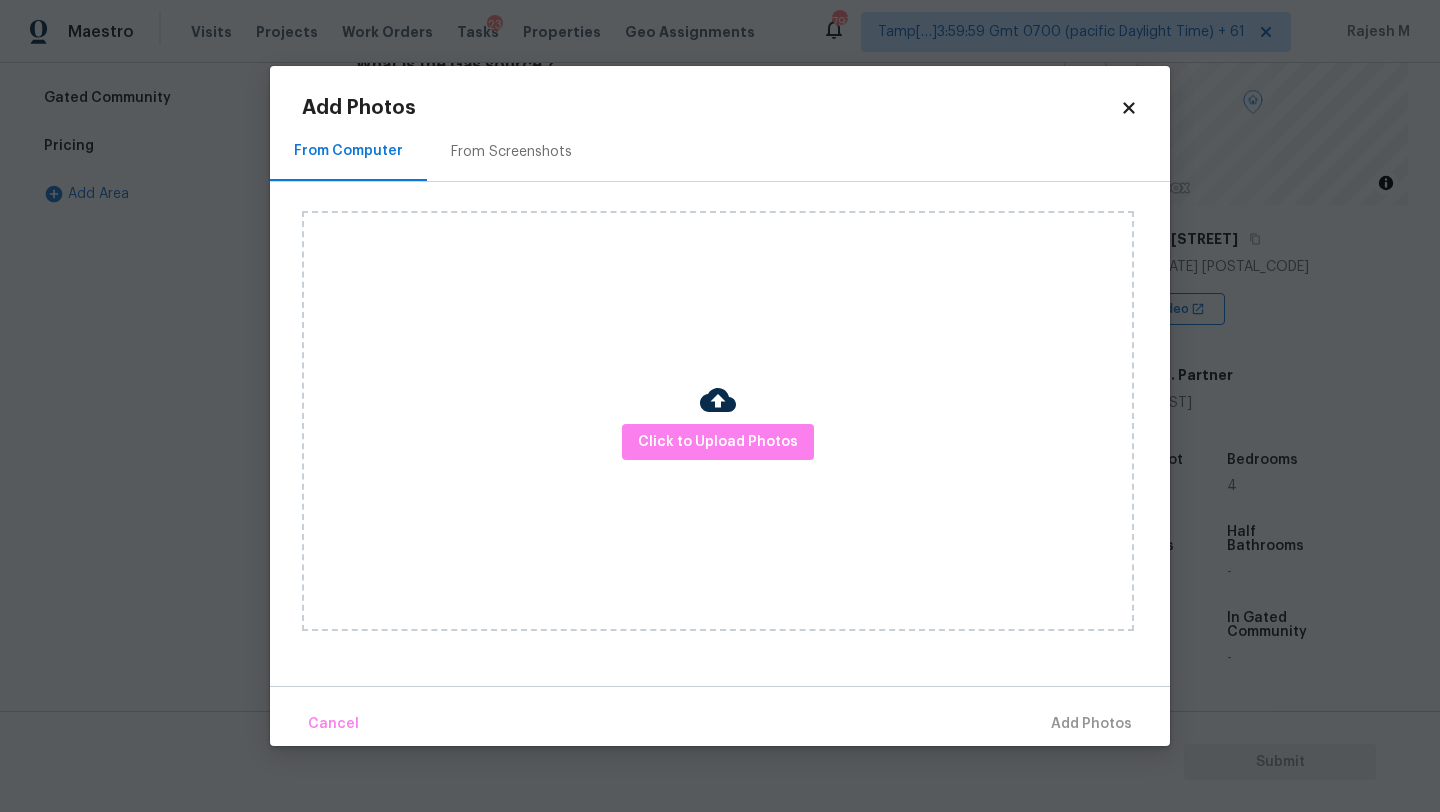 click on "From Screenshots" at bounding box center [511, 151] 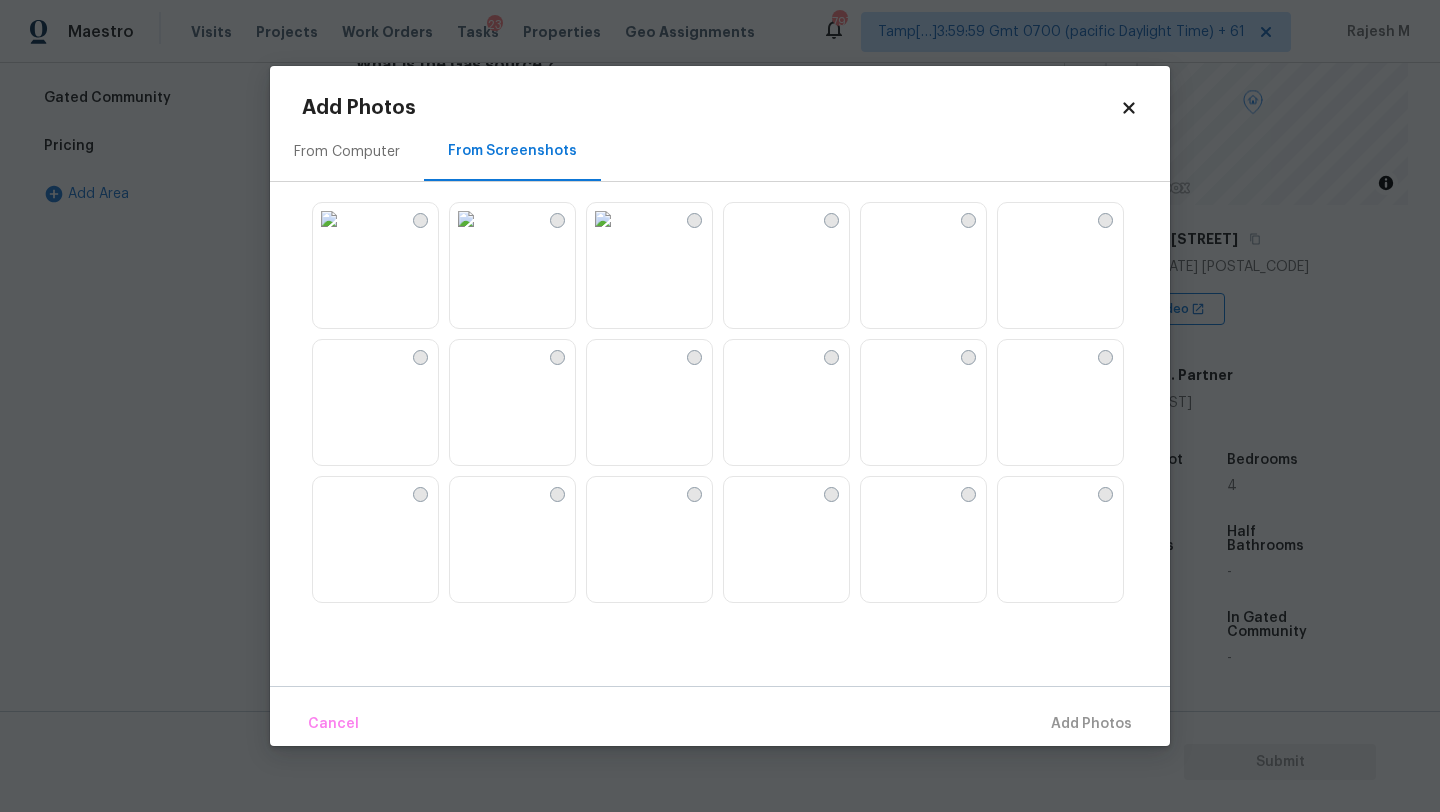 click at bounding box center (877, 219) 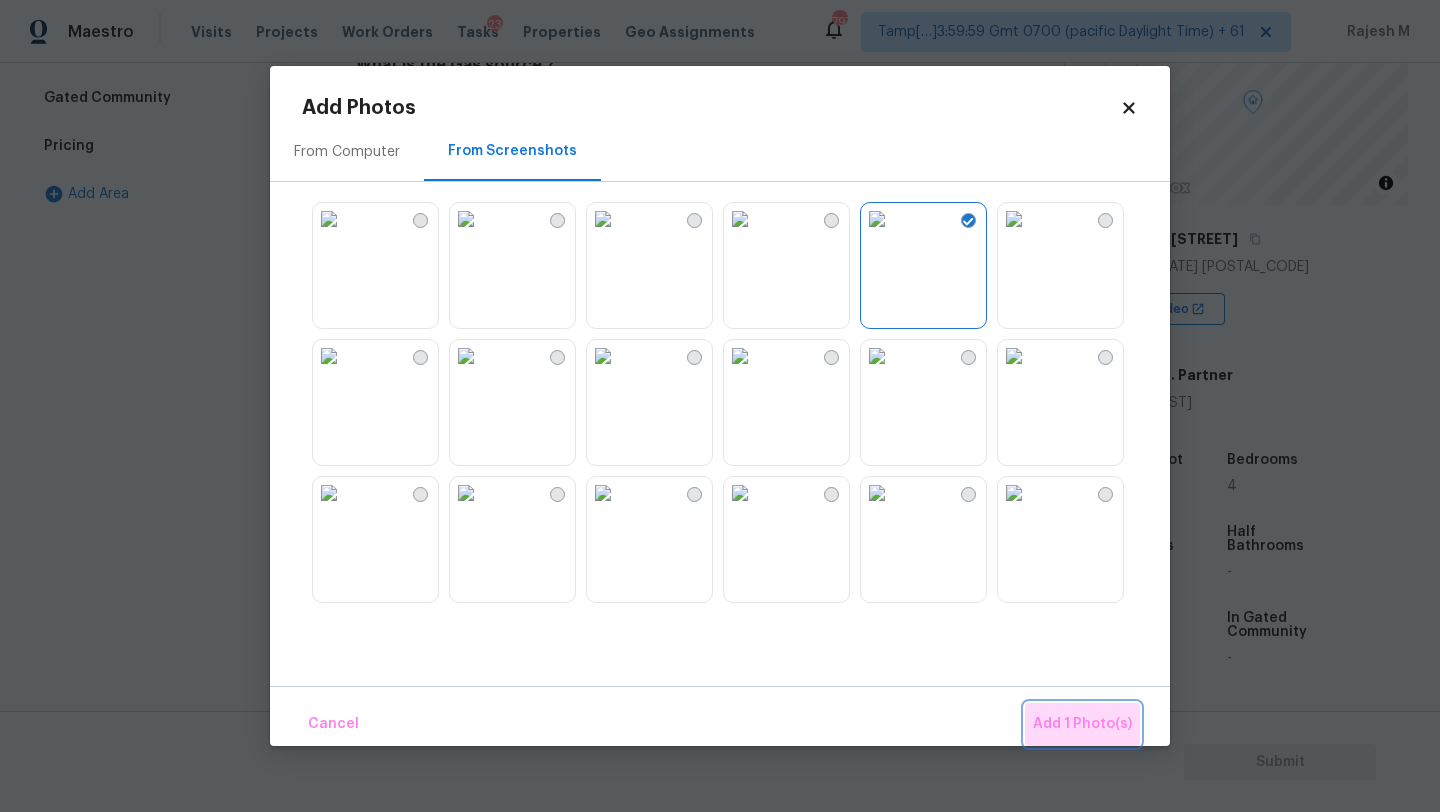click on "Add 1 Photo(s)" at bounding box center (1082, 724) 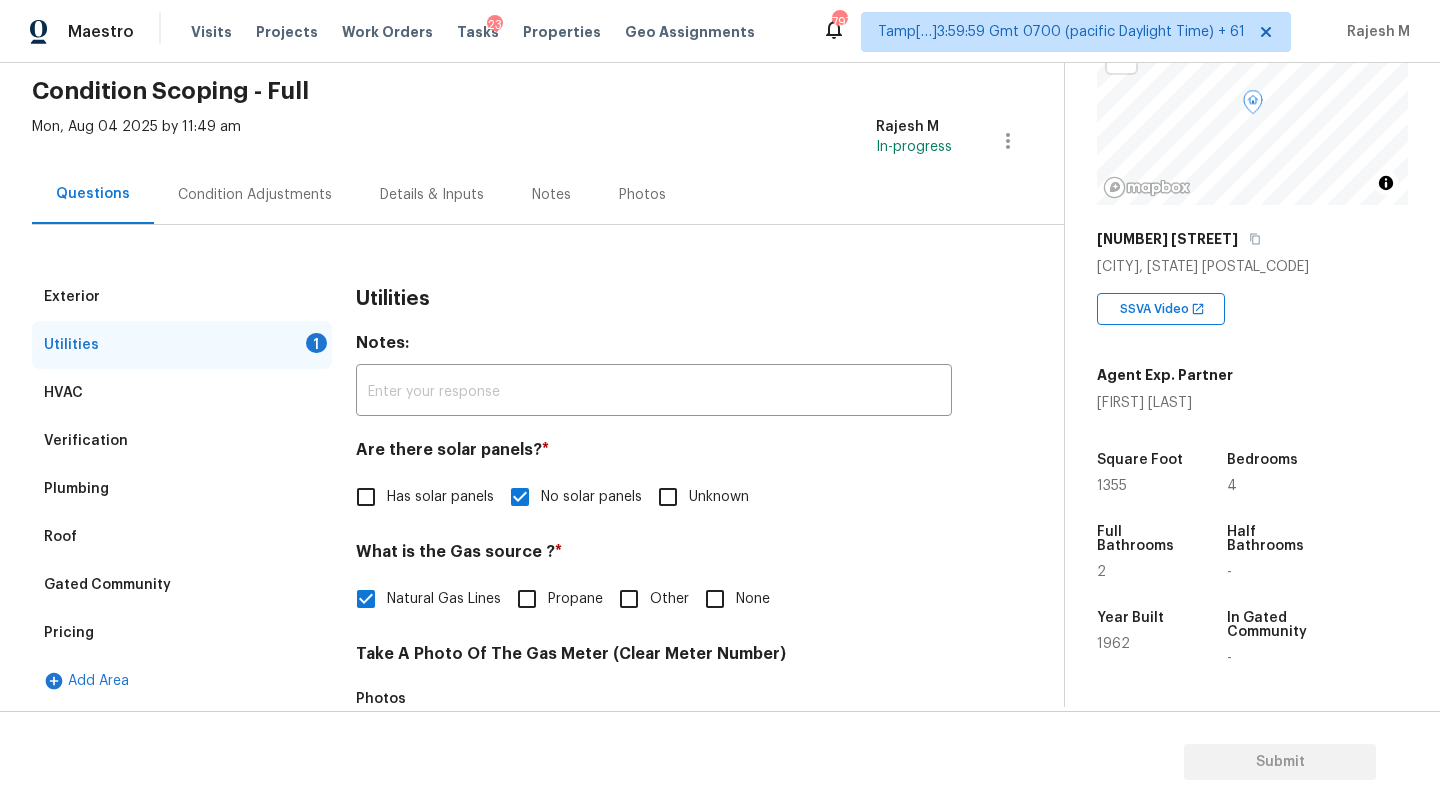 scroll, scrollTop: 0, scrollLeft: 0, axis: both 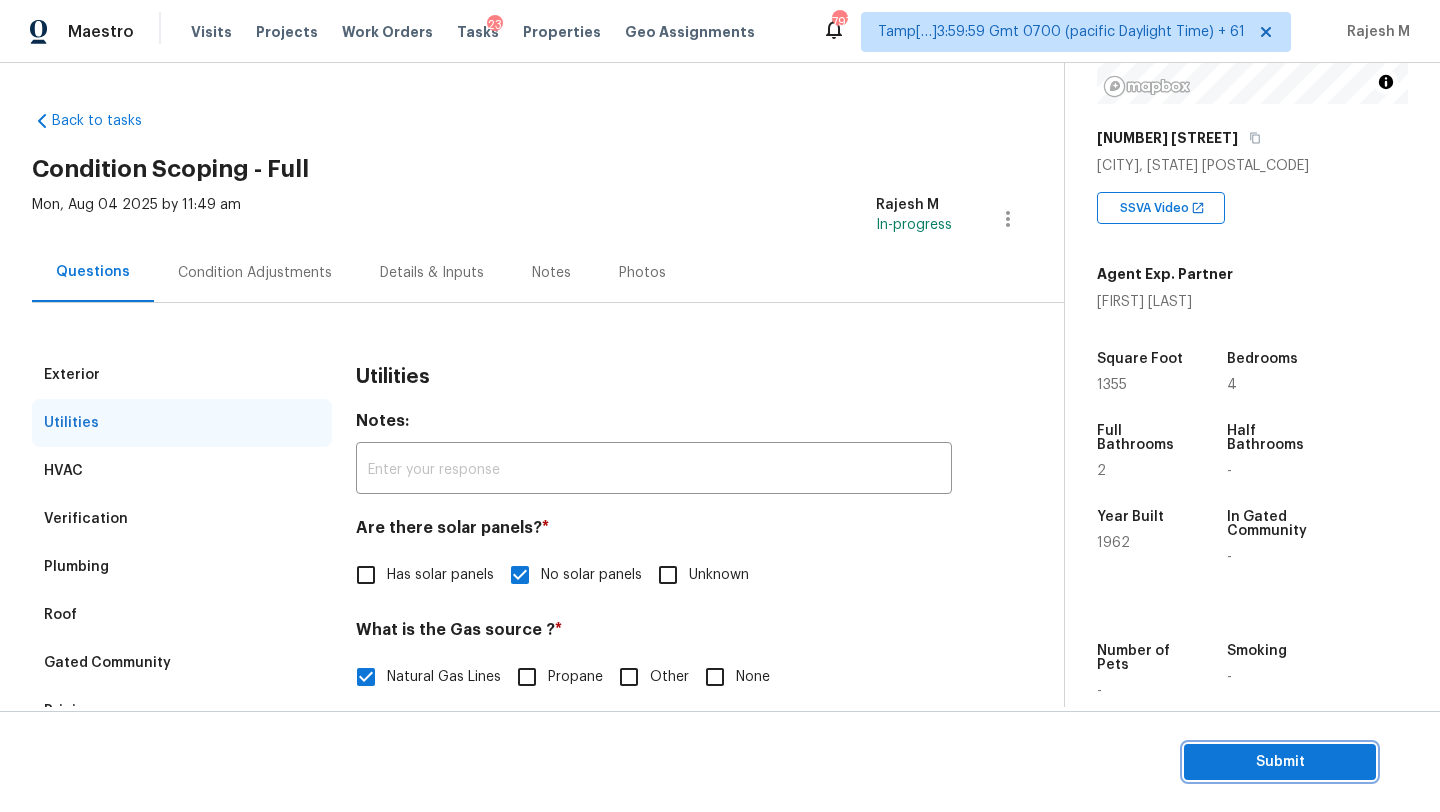 click on "Submit" at bounding box center [1280, 762] 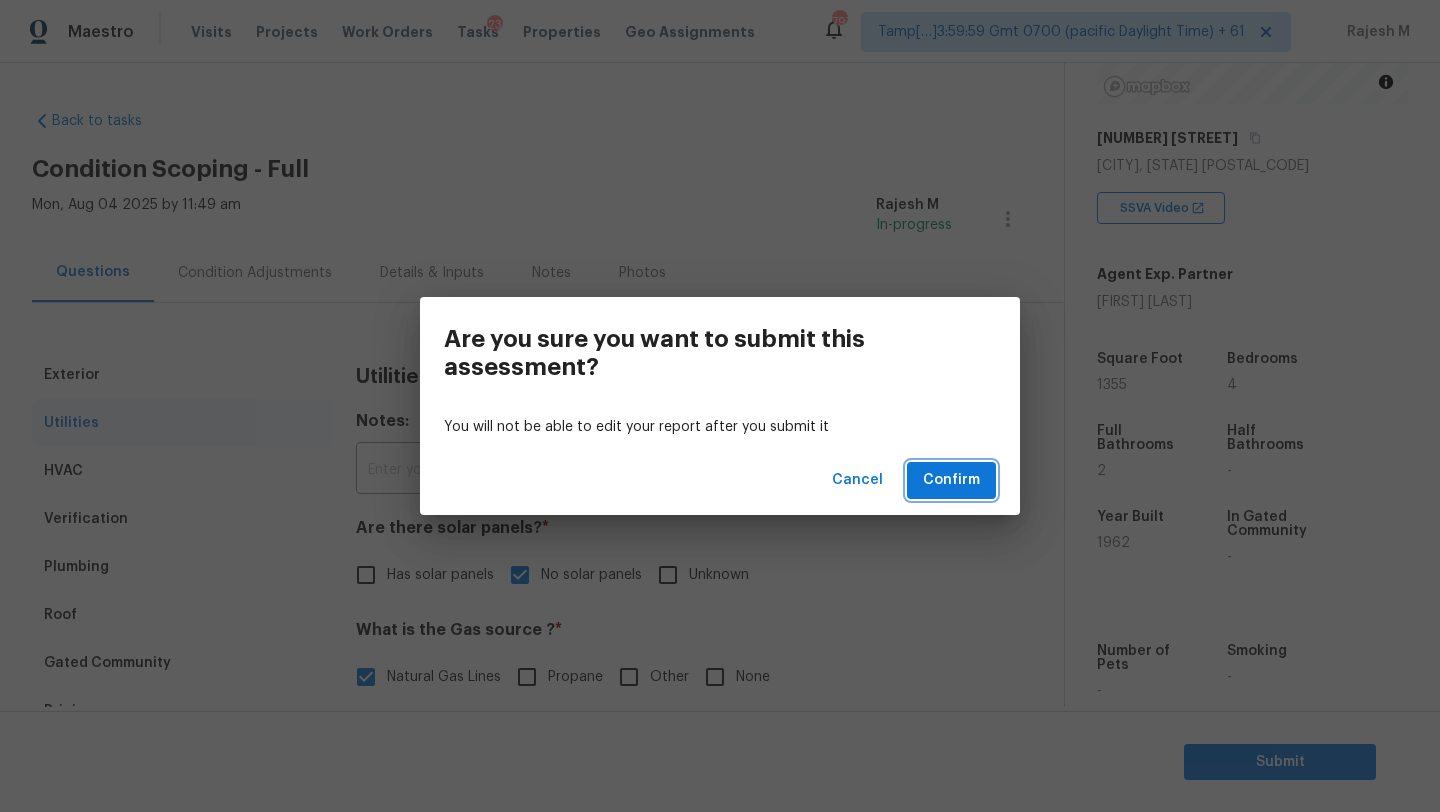 click on "Confirm" at bounding box center [951, 480] 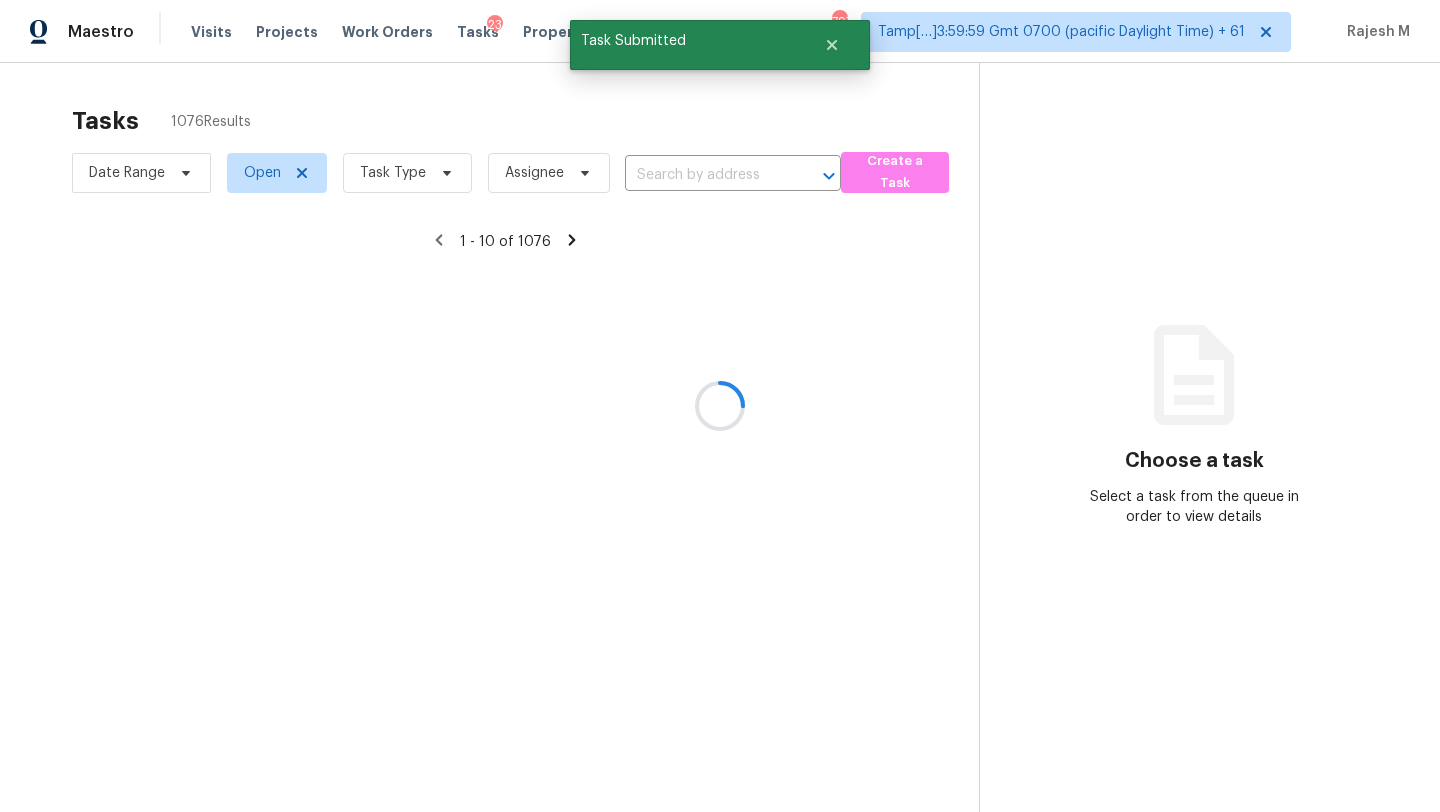 click at bounding box center (720, 406) 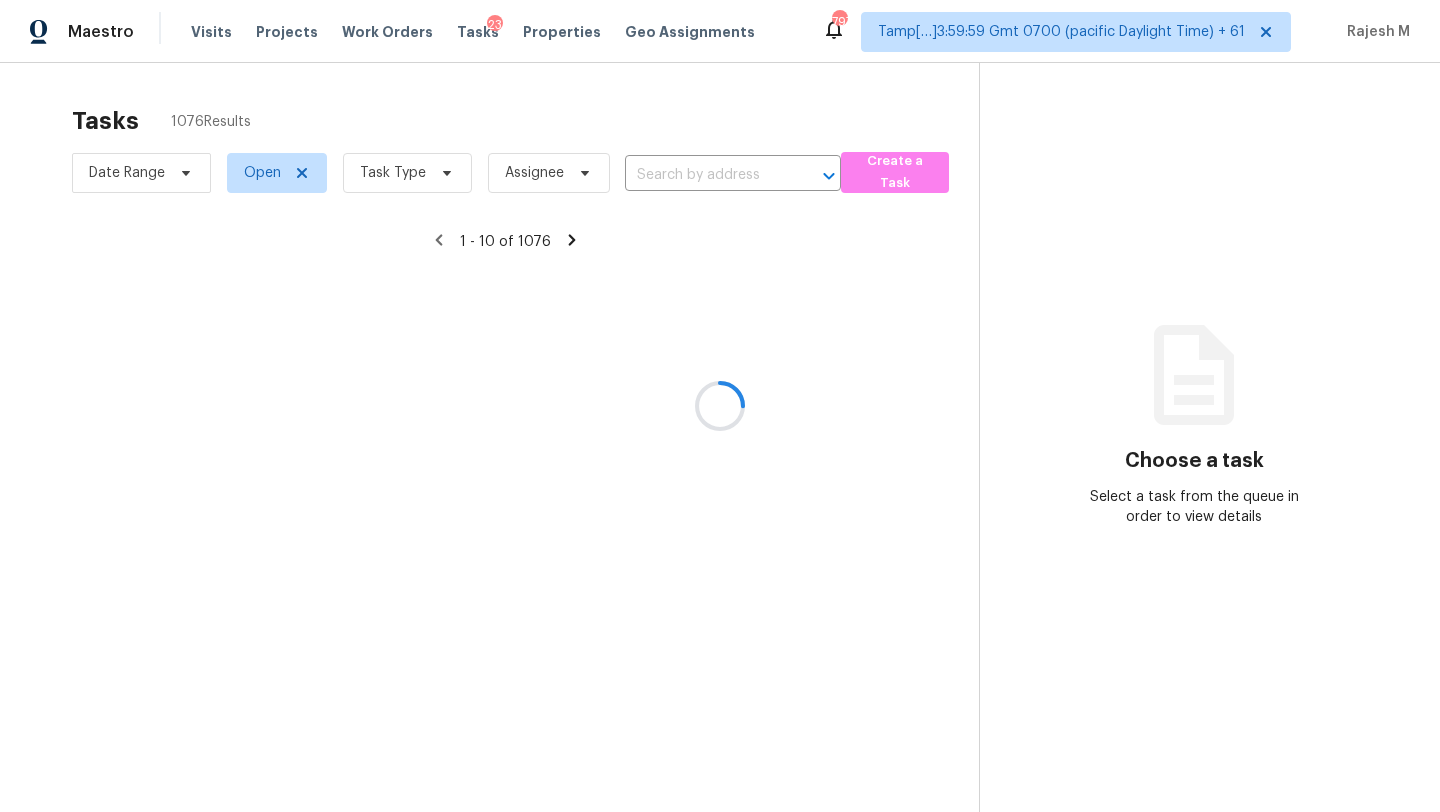 click at bounding box center (720, 406) 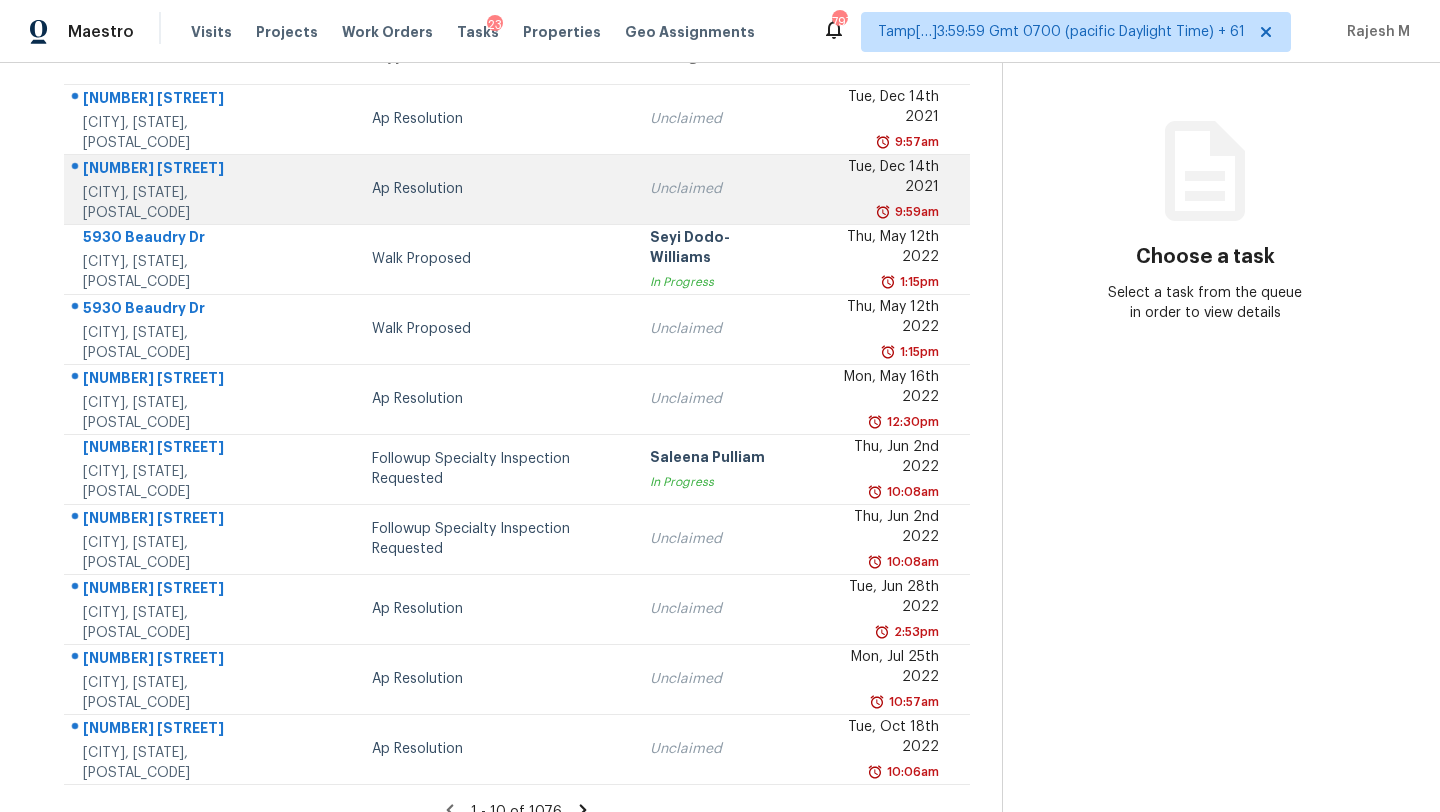 scroll, scrollTop: 229, scrollLeft: 0, axis: vertical 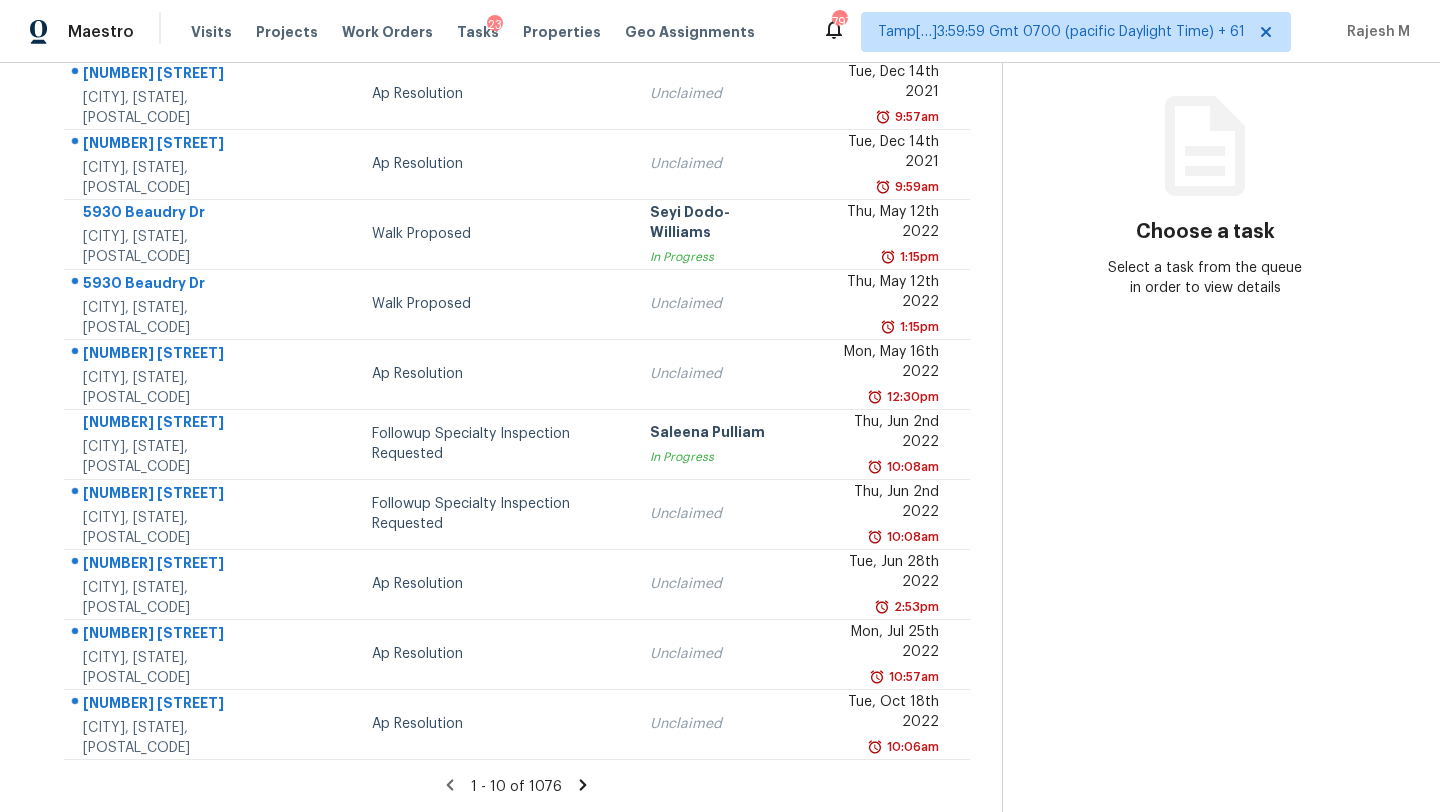 click 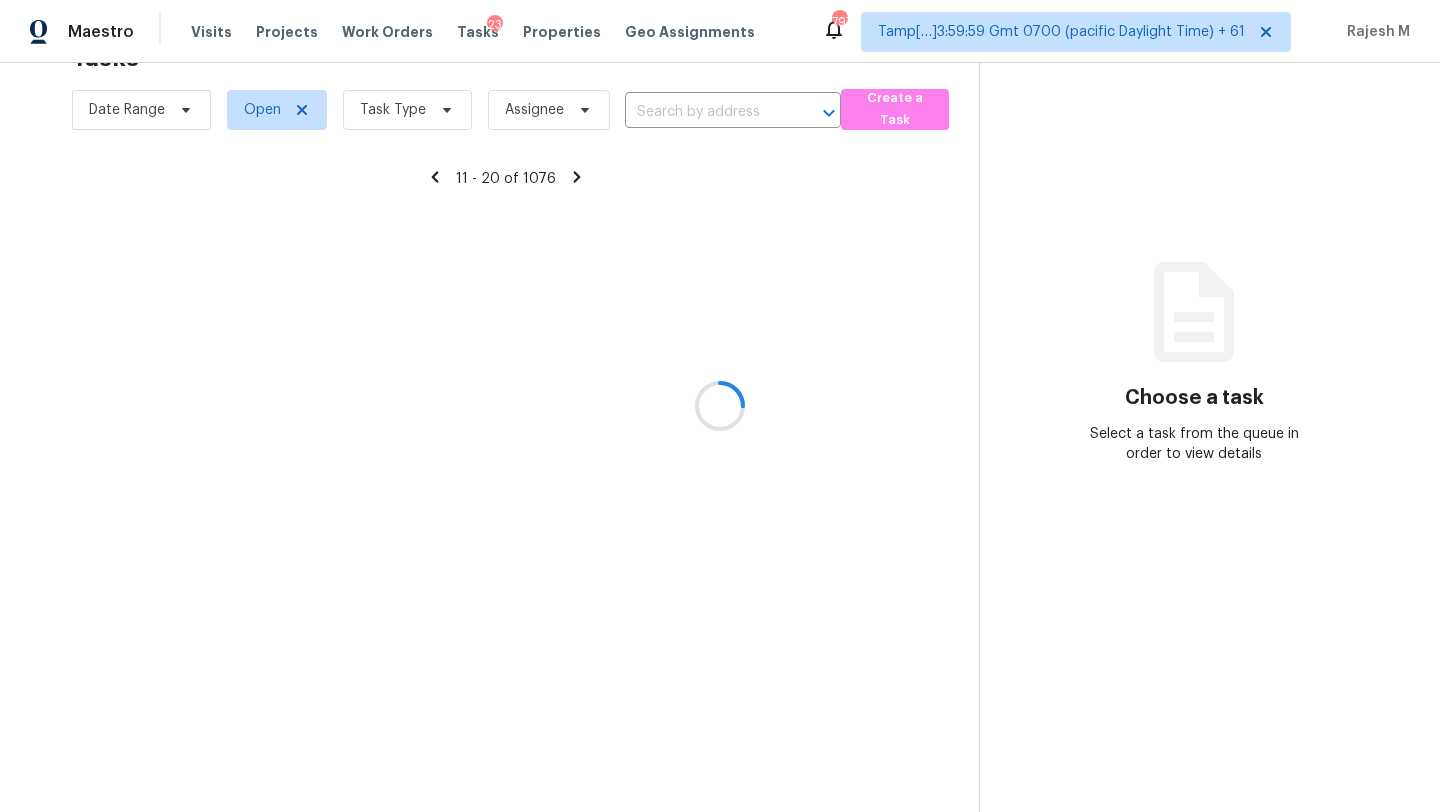 click at bounding box center (720, 406) 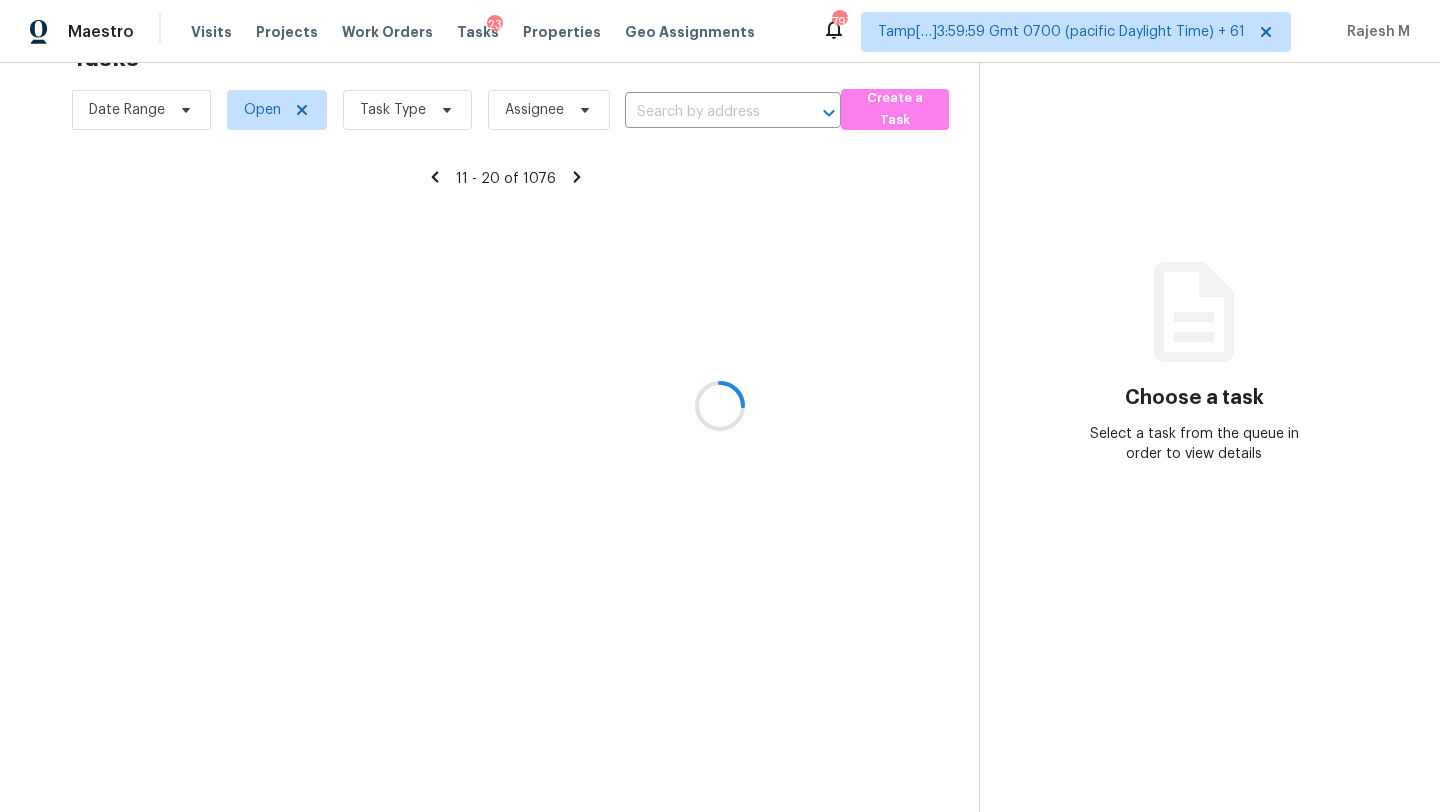 click at bounding box center [720, 406] 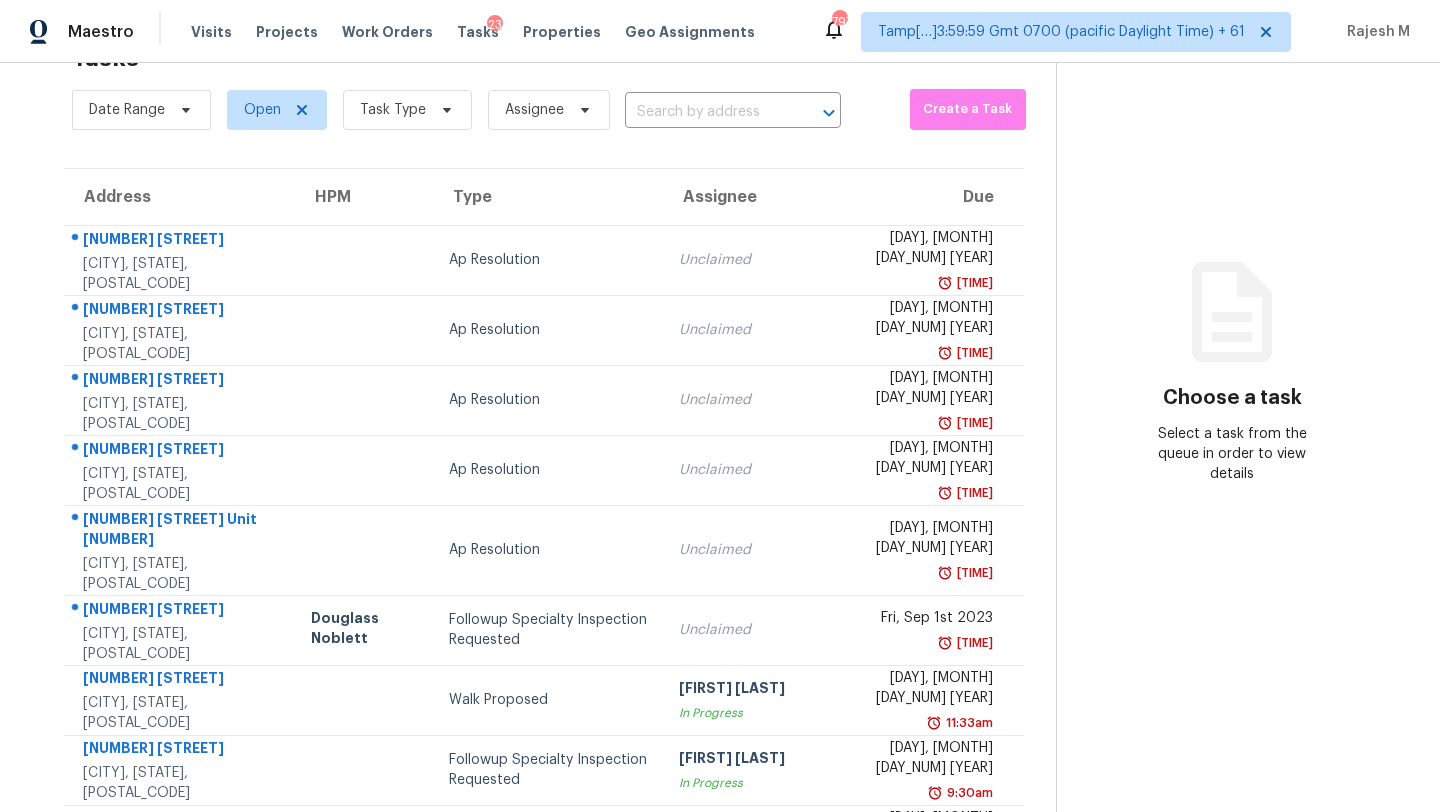 scroll, scrollTop: 229, scrollLeft: 0, axis: vertical 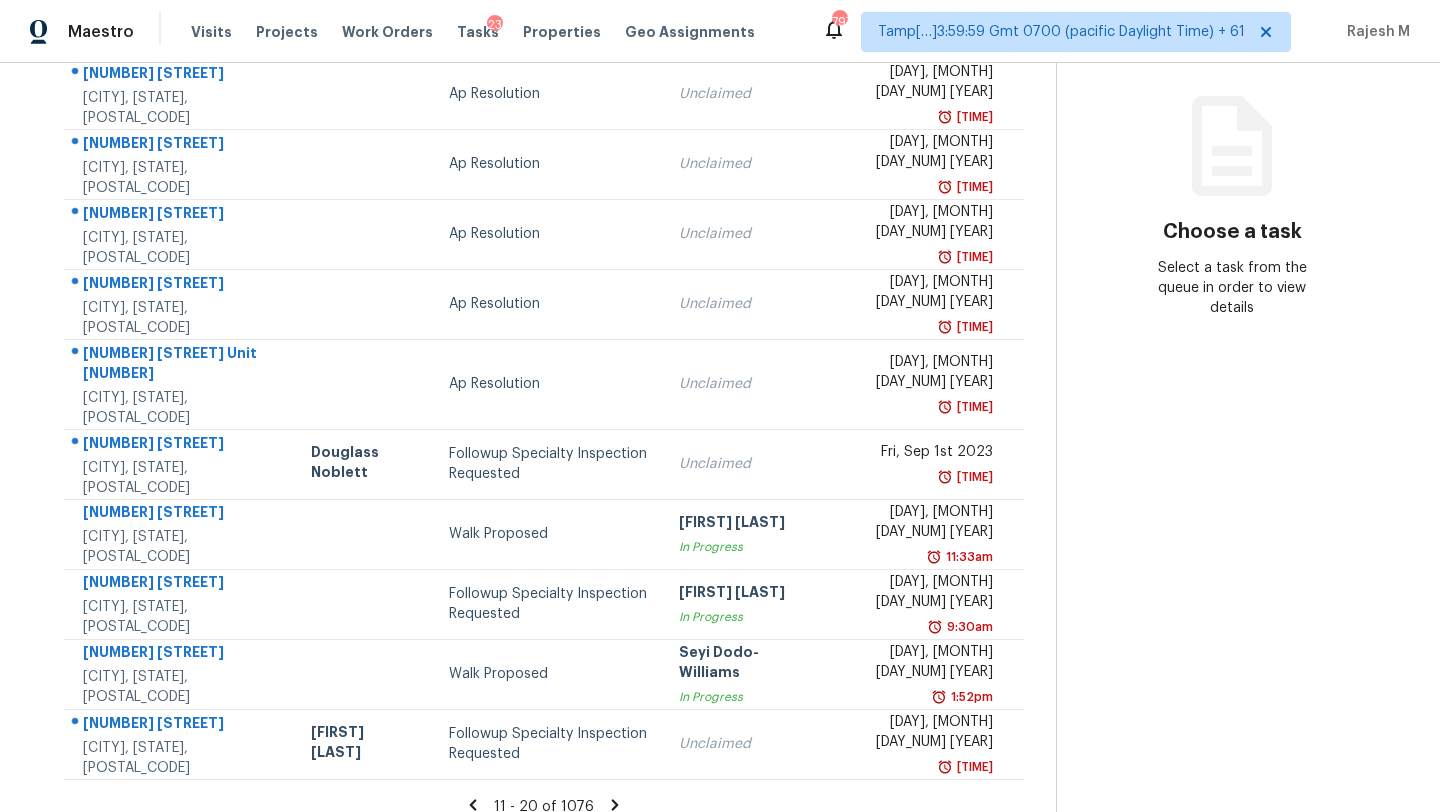 click at bounding box center [364, 94] 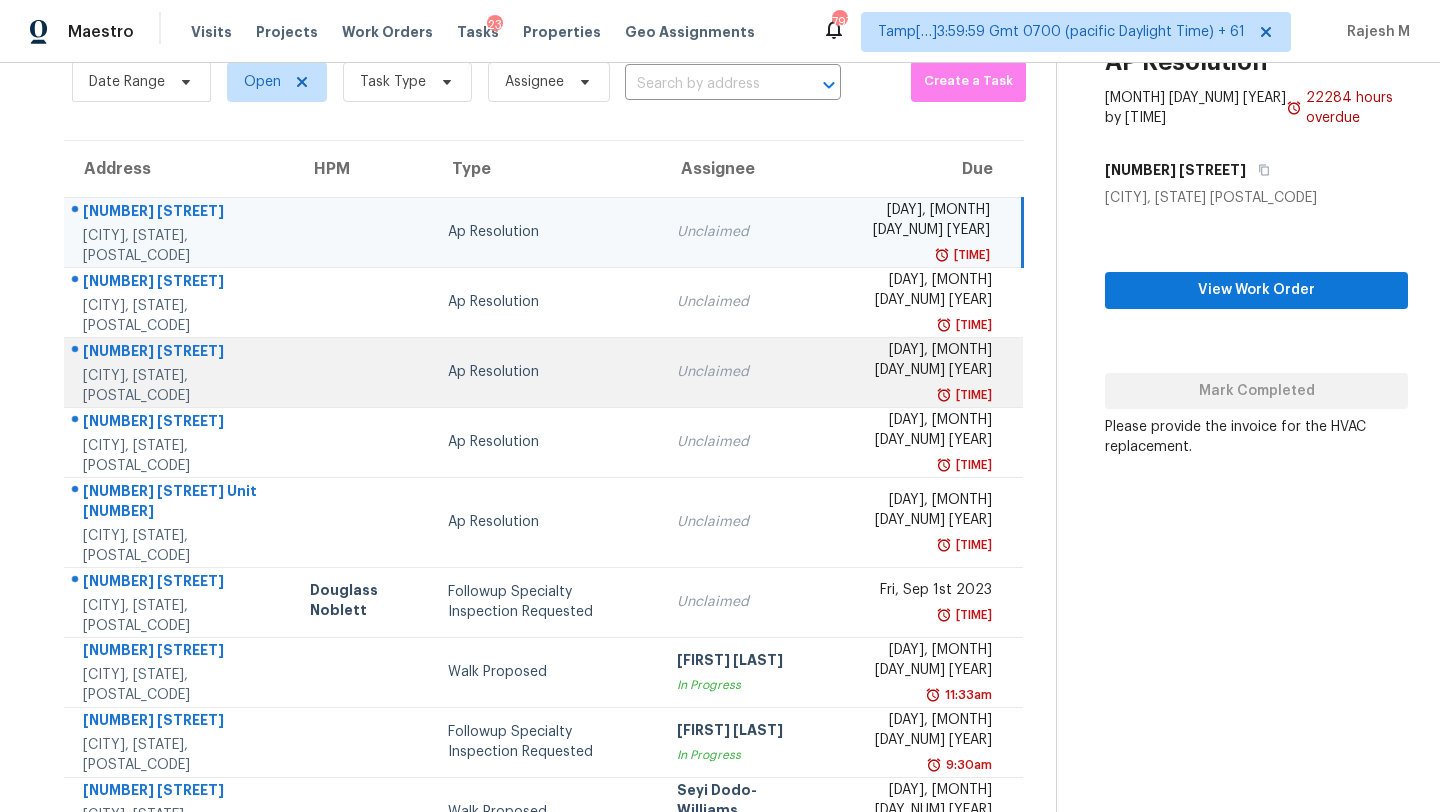 scroll, scrollTop: 0, scrollLeft: 0, axis: both 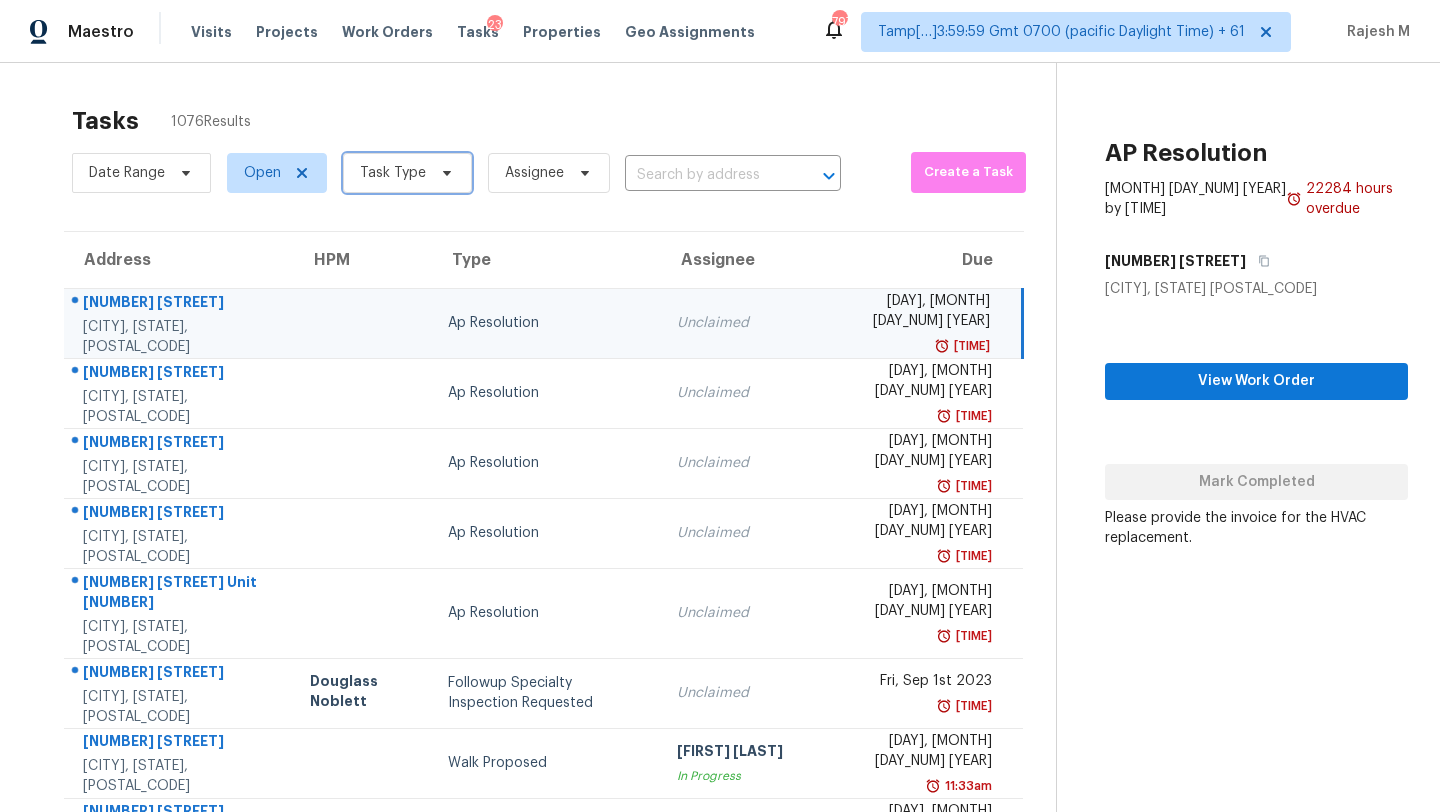 click 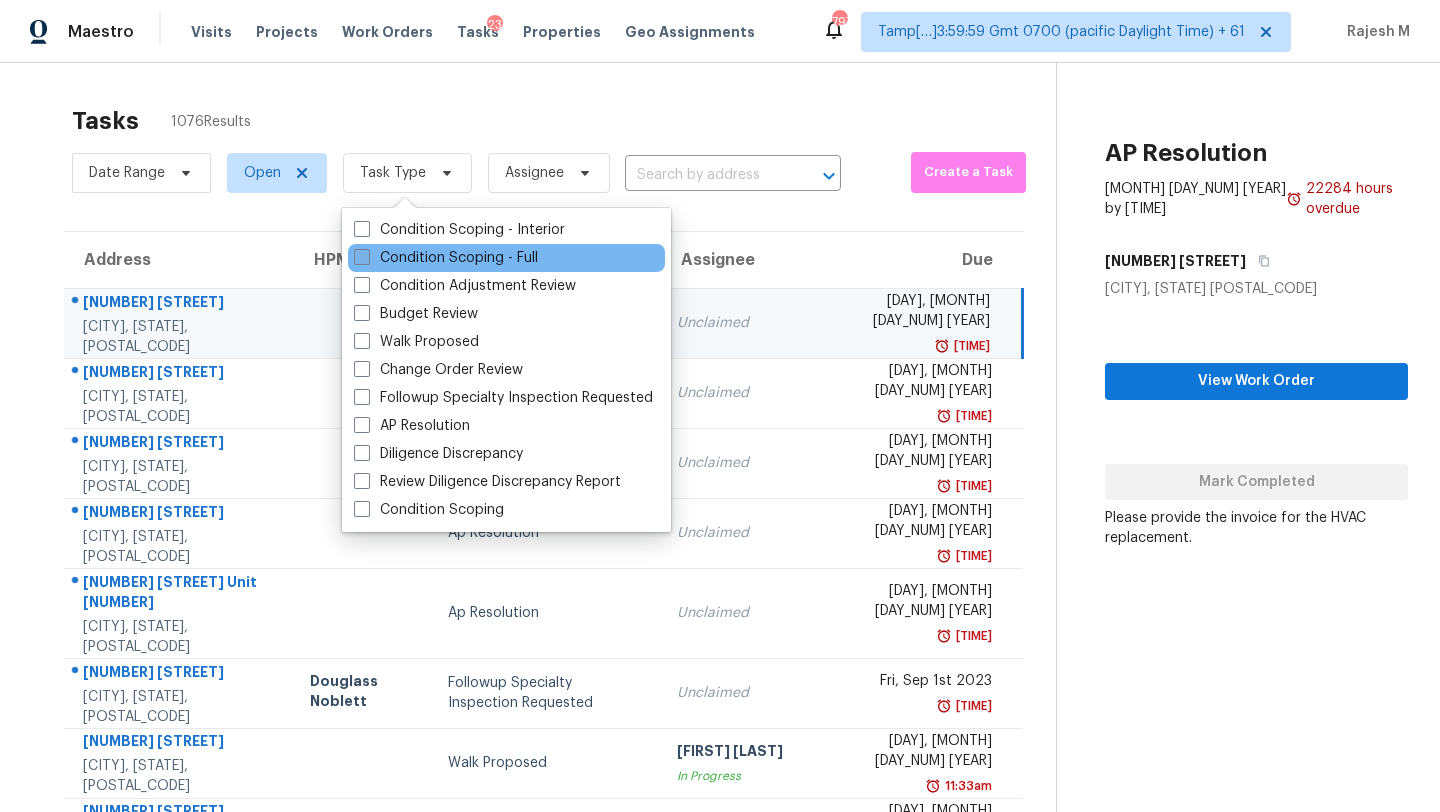click on "Condition Scoping - Full" at bounding box center (446, 258) 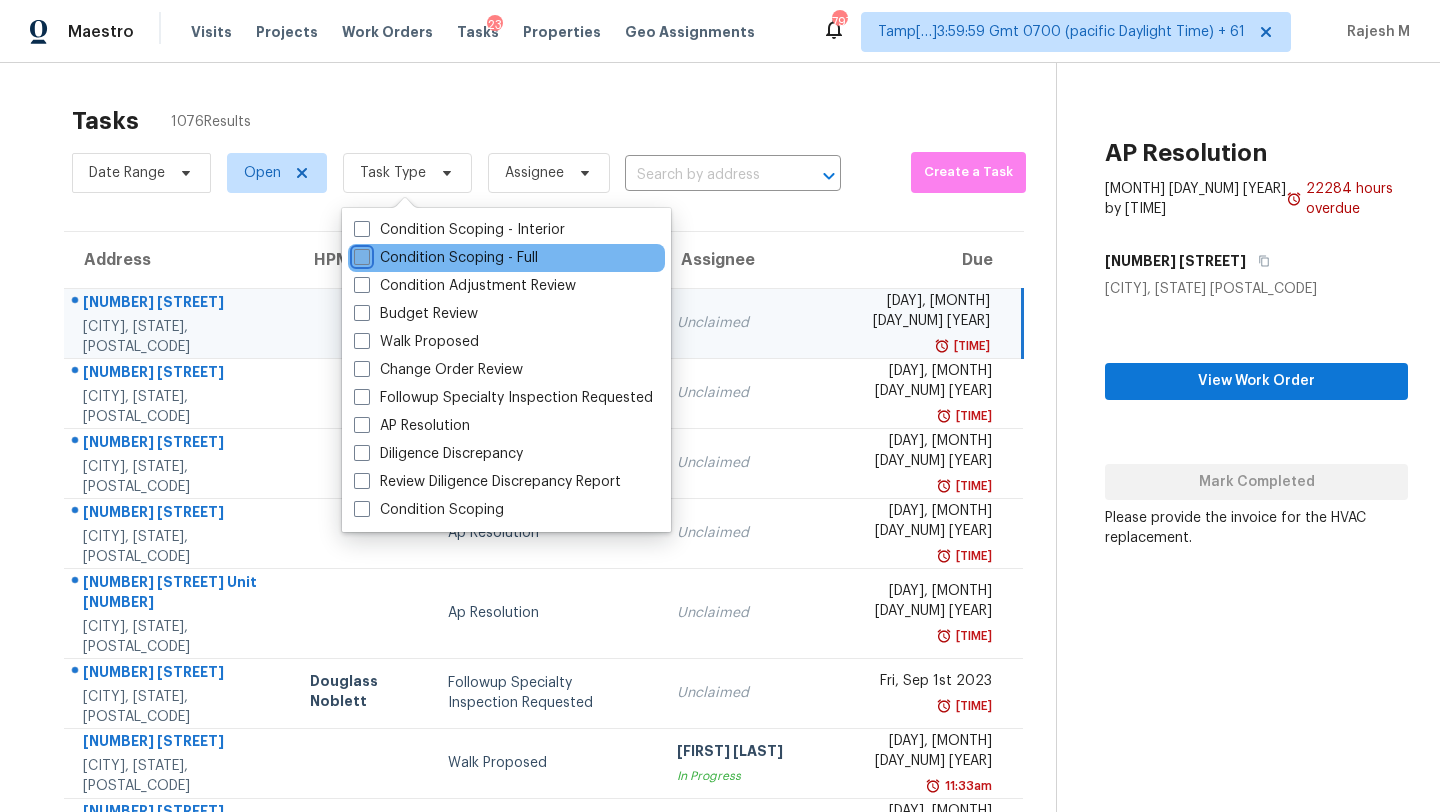 click on "Condition Scoping - Full" at bounding box center [360, 254] 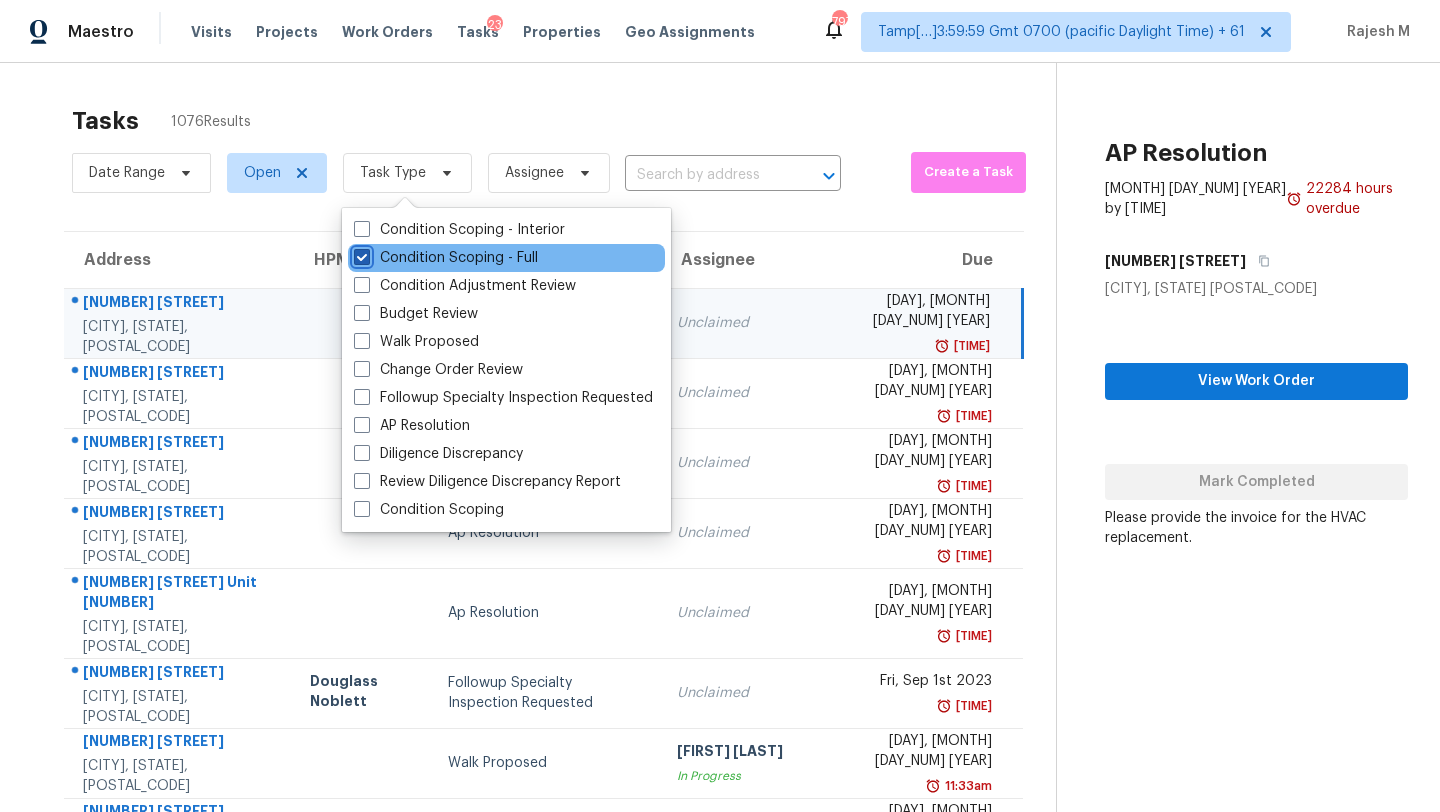 checkbox on "true" 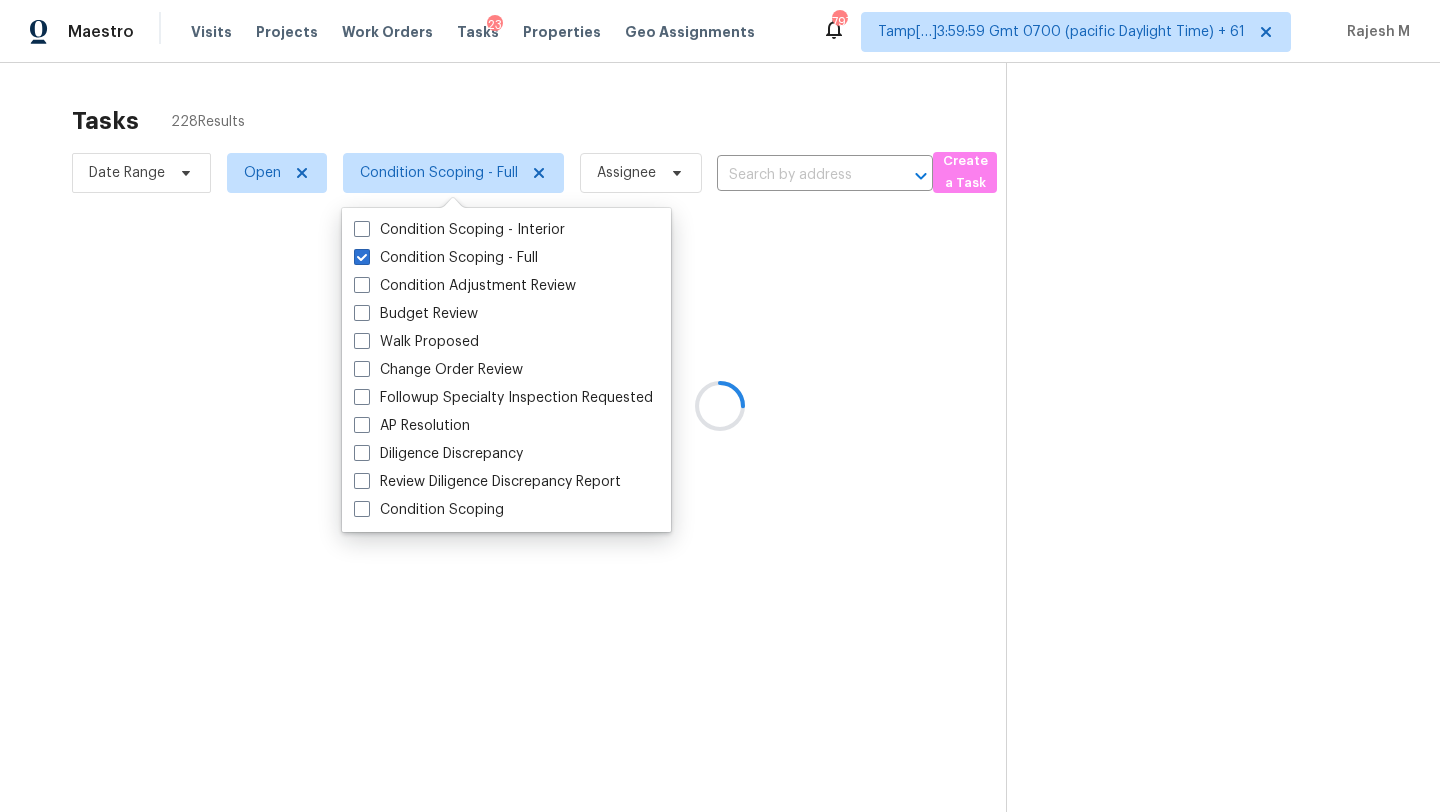 click at bounding box center (720, 406) 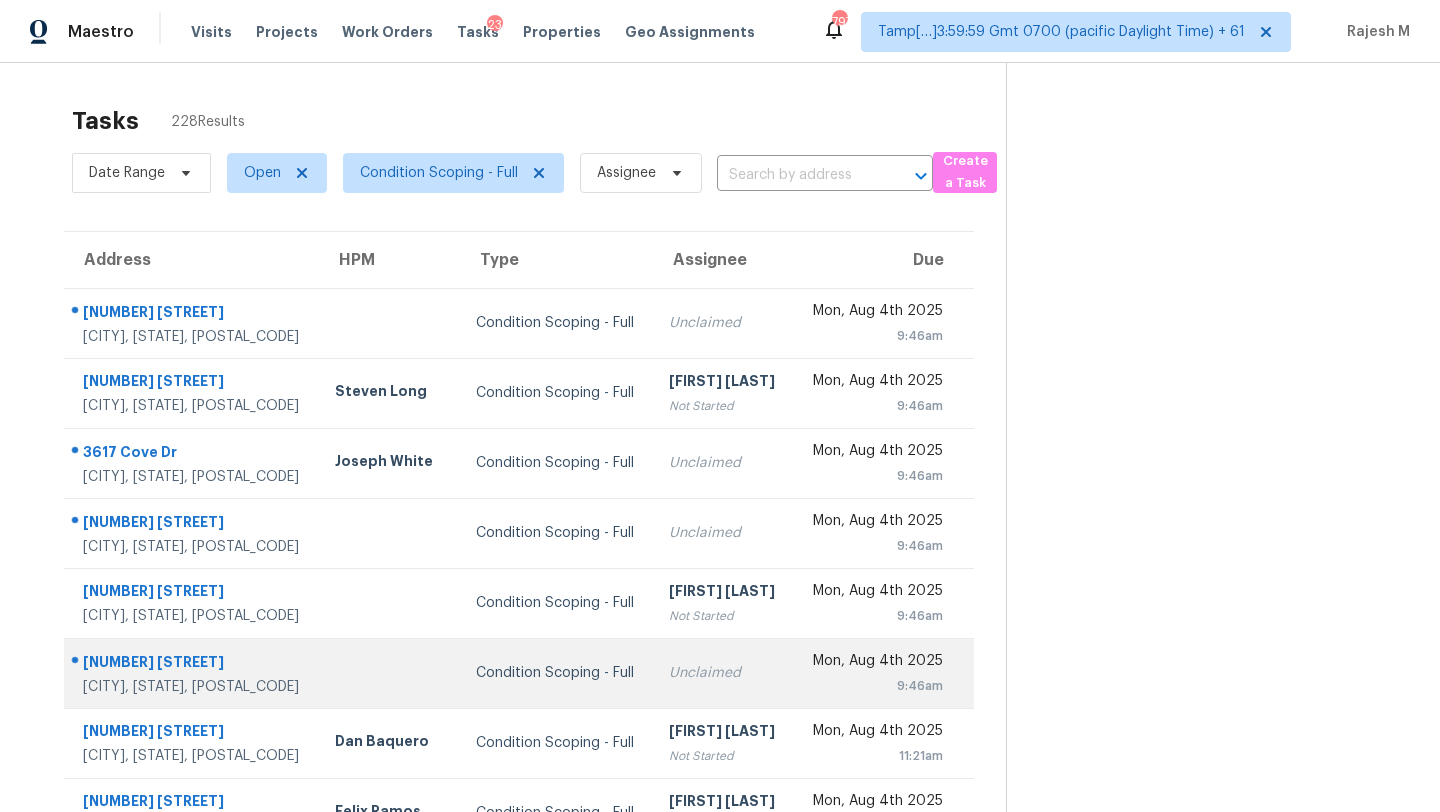 scroll, scrollTop: 229, scrollLeft: 0, axis: vertical 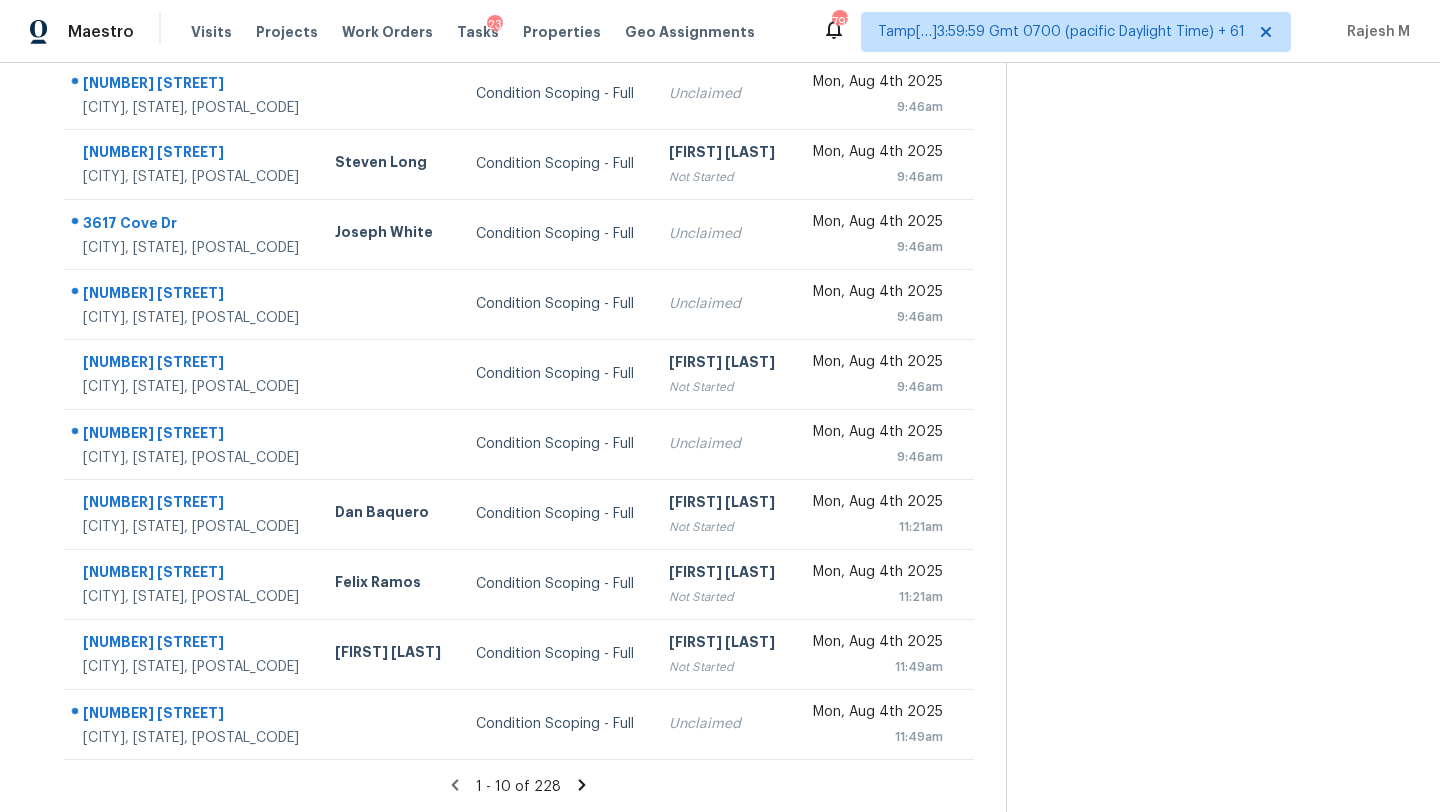 click 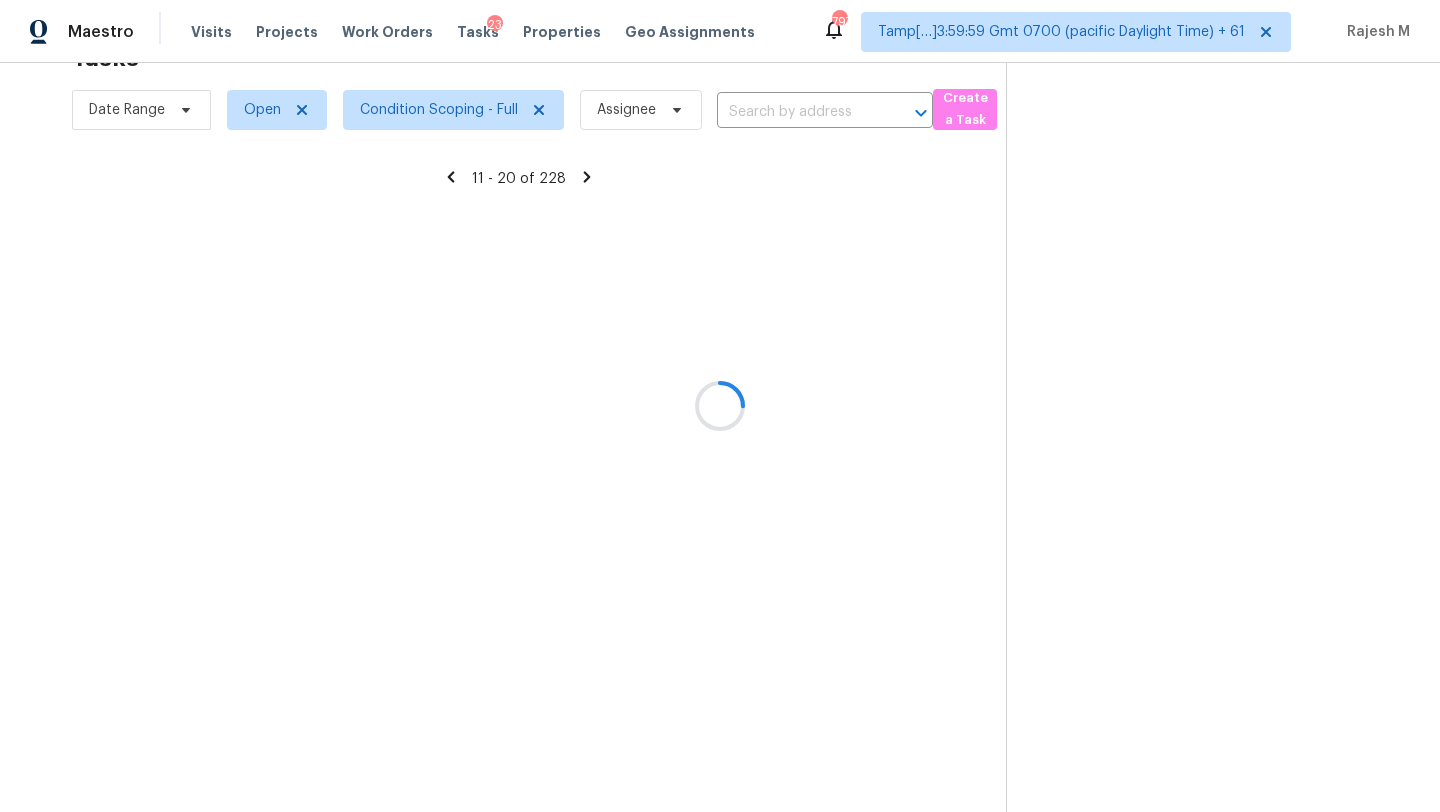 scroll, scrollTop: 229, scrollLeft: 0, axis: vertical 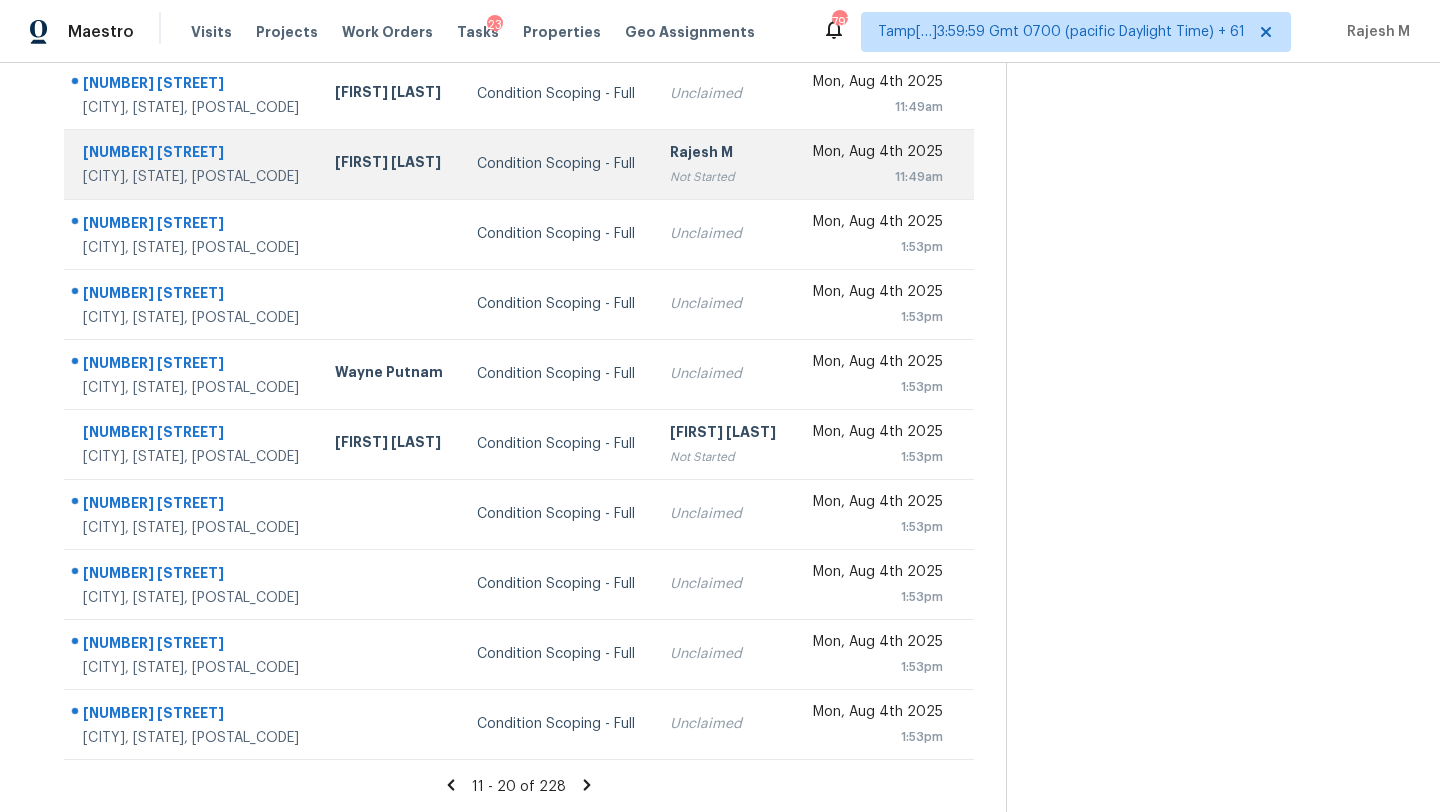 click on "Rajesh M Not Started" at bounding box center [724, 164] 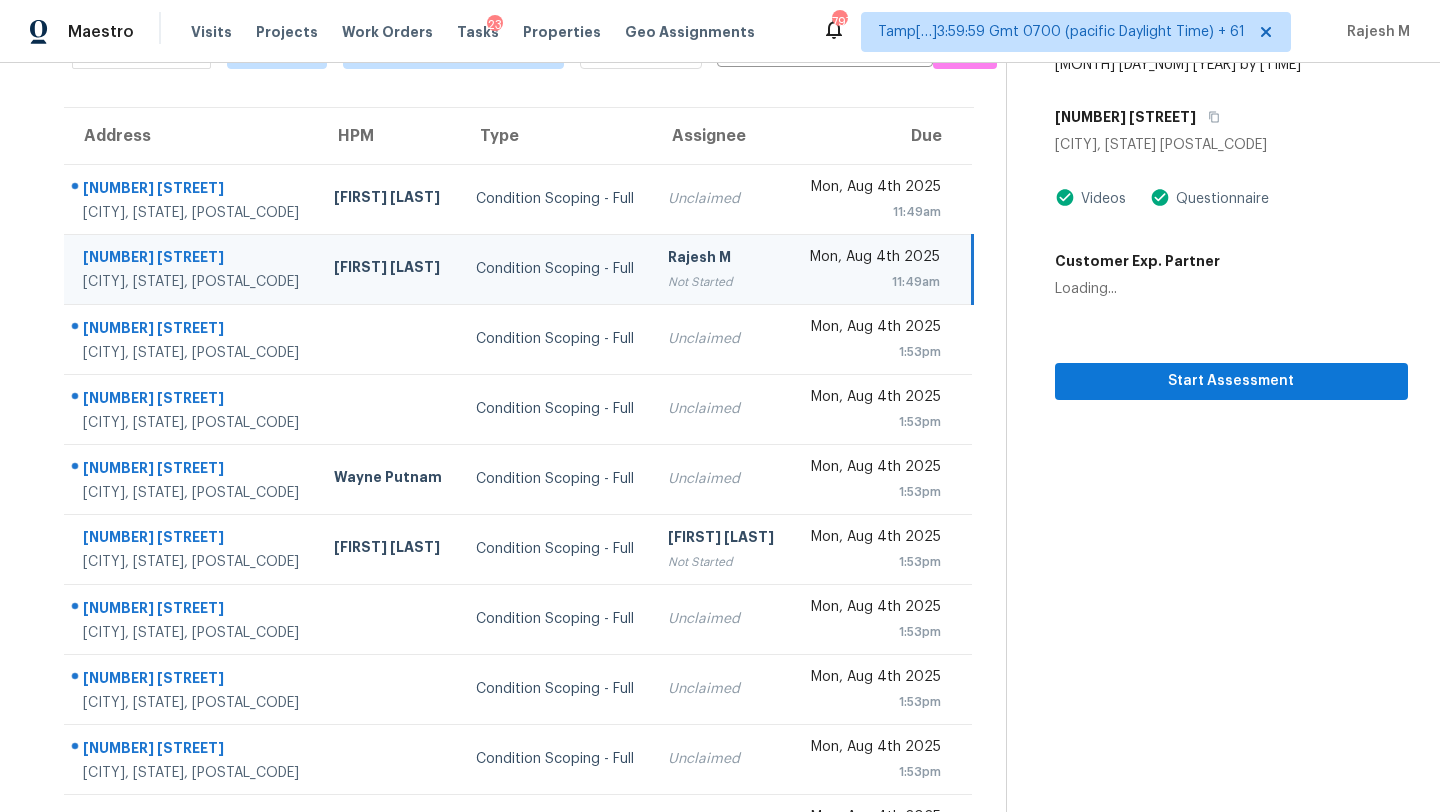 scroll, scrollTop: 17, scrollLeft: 0, axis: vertical 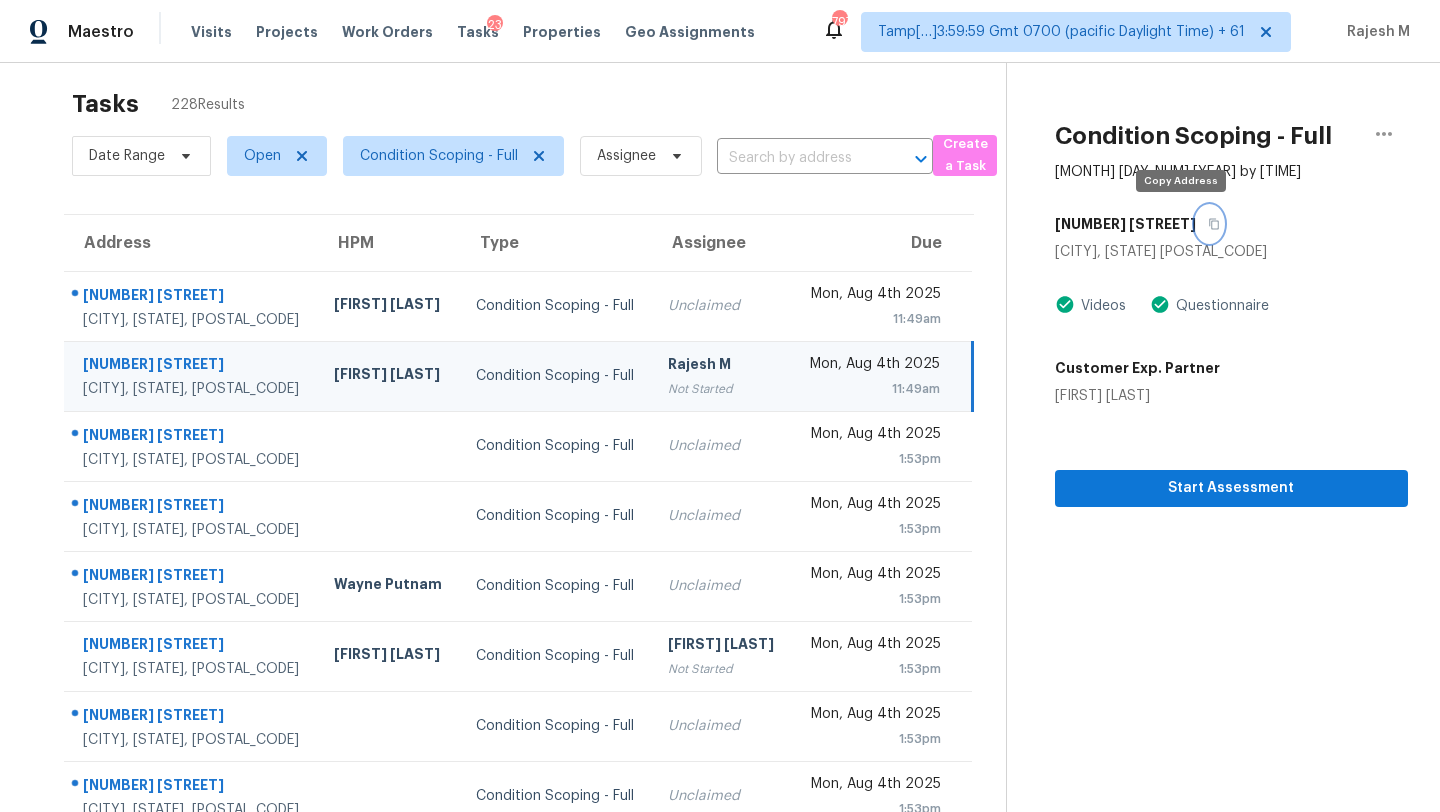 click 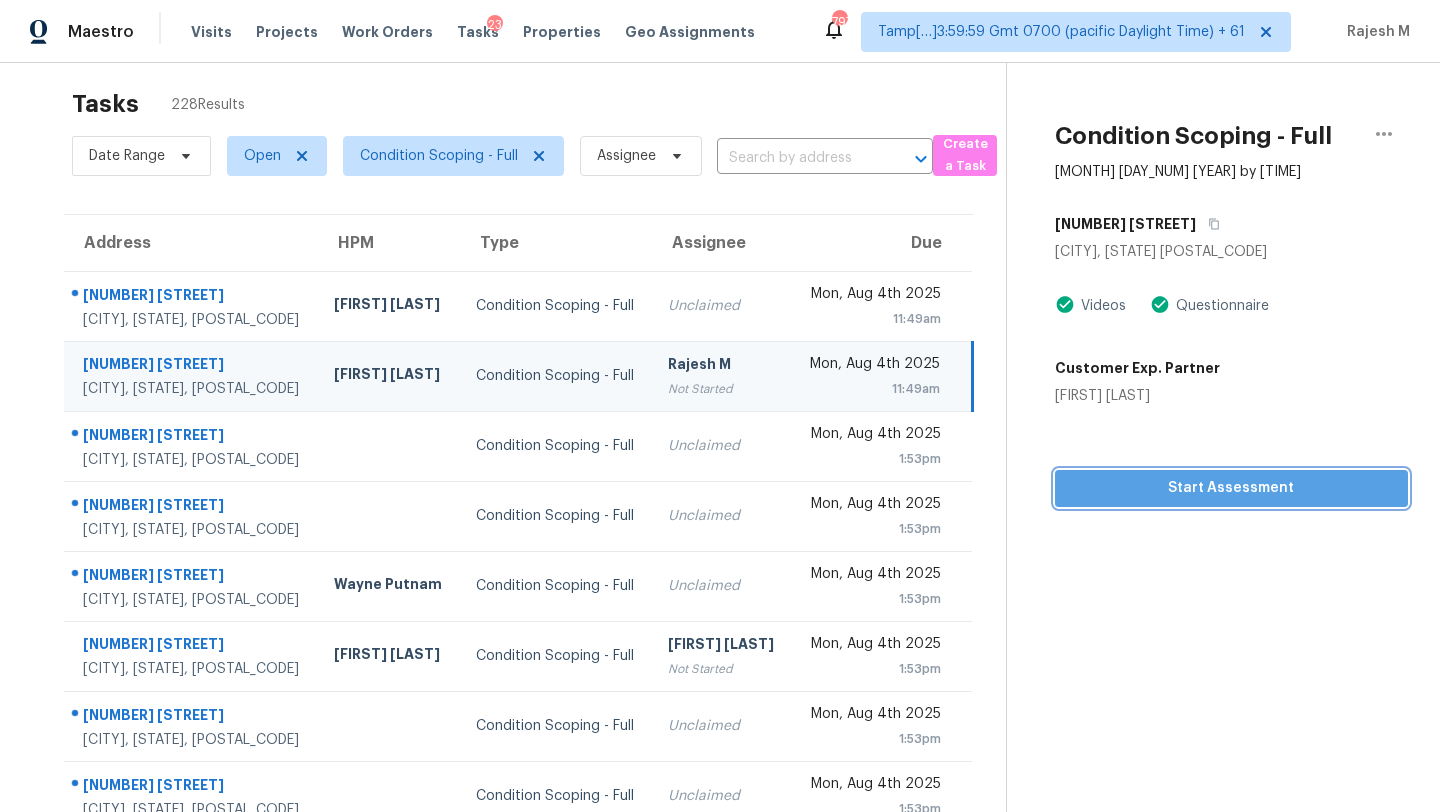 click on "Start Assessment" at bounding box center [1231, 488] 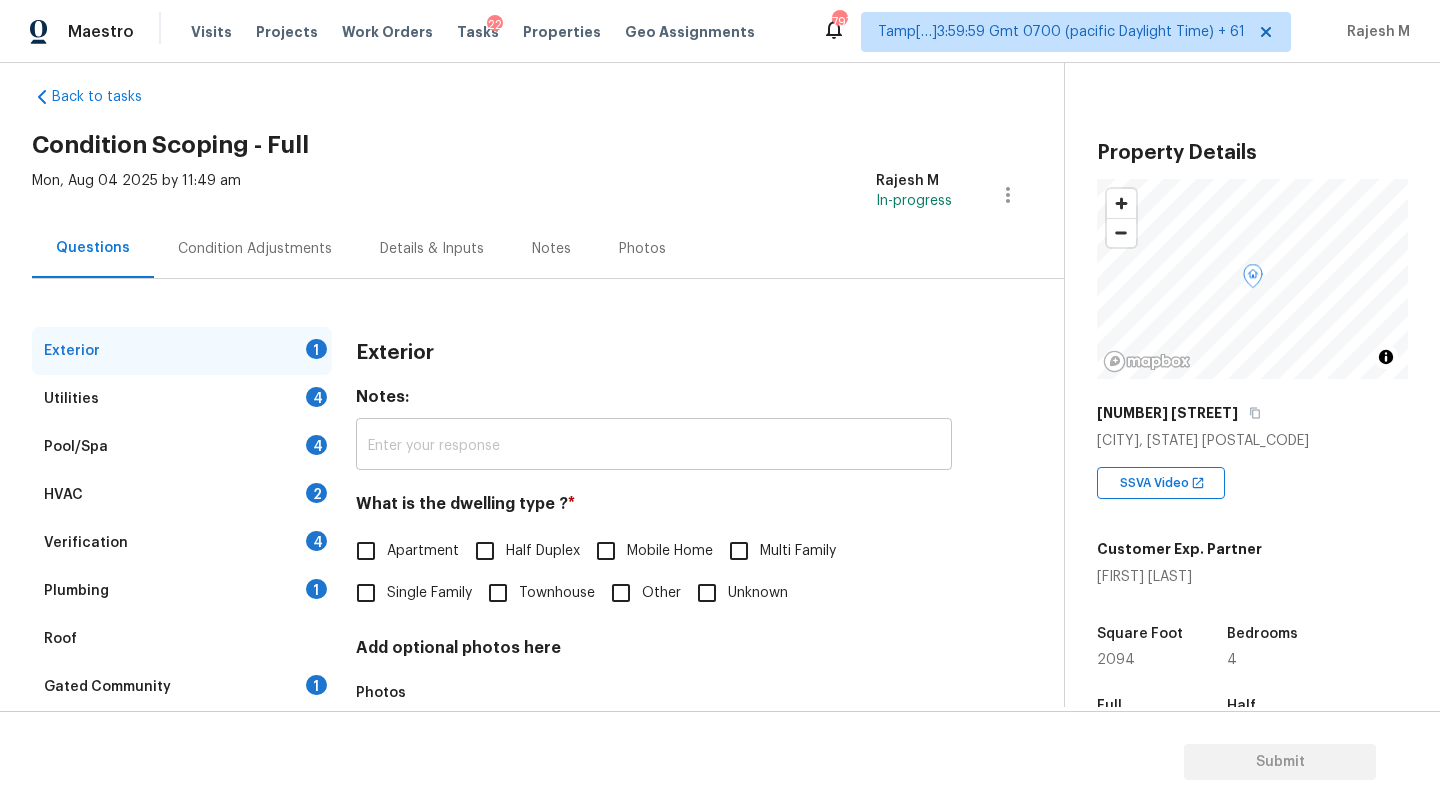 scroll, scrollTop: 26, scrollLeft: 0, axis: vertical 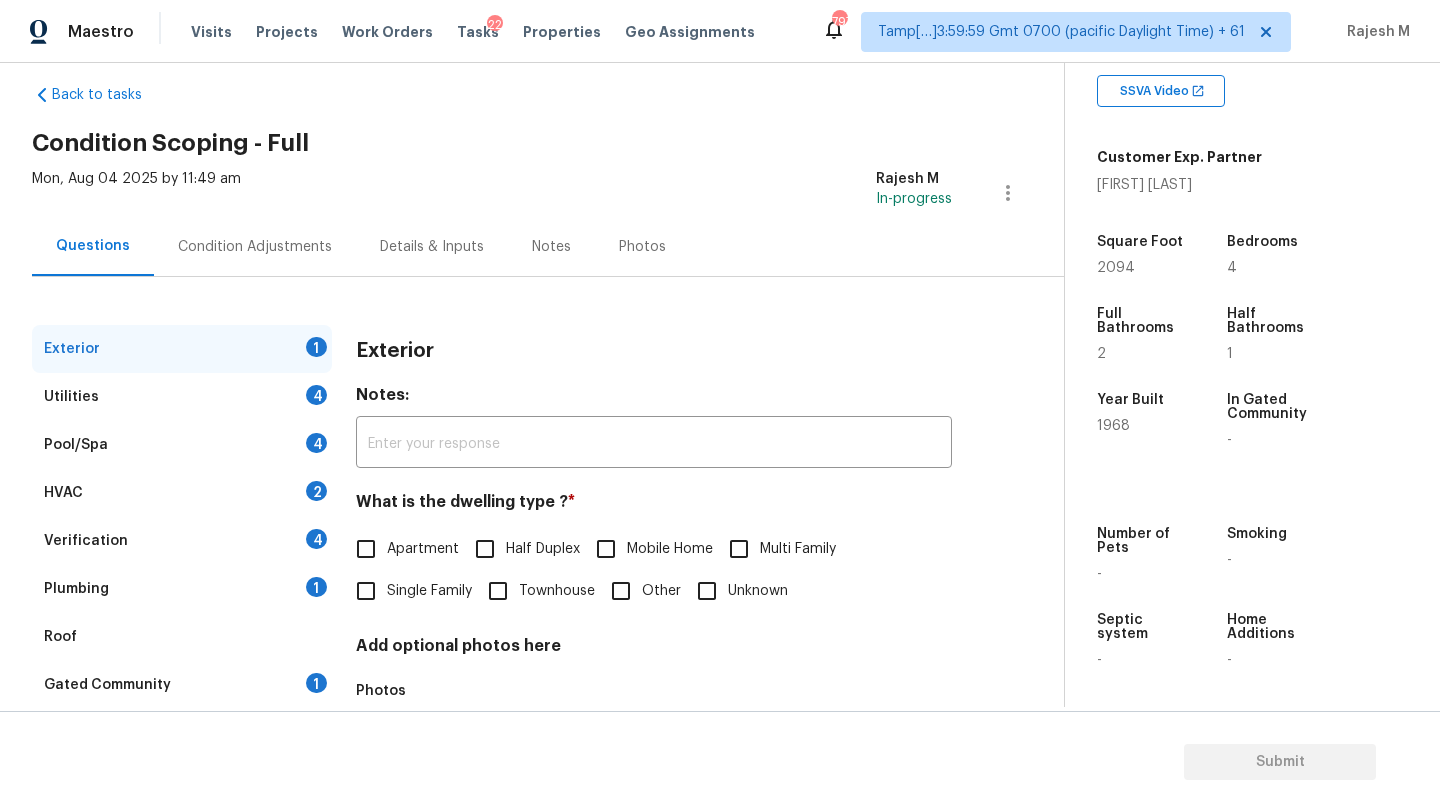 click on "Single Family" at bounding box center [429, 591] 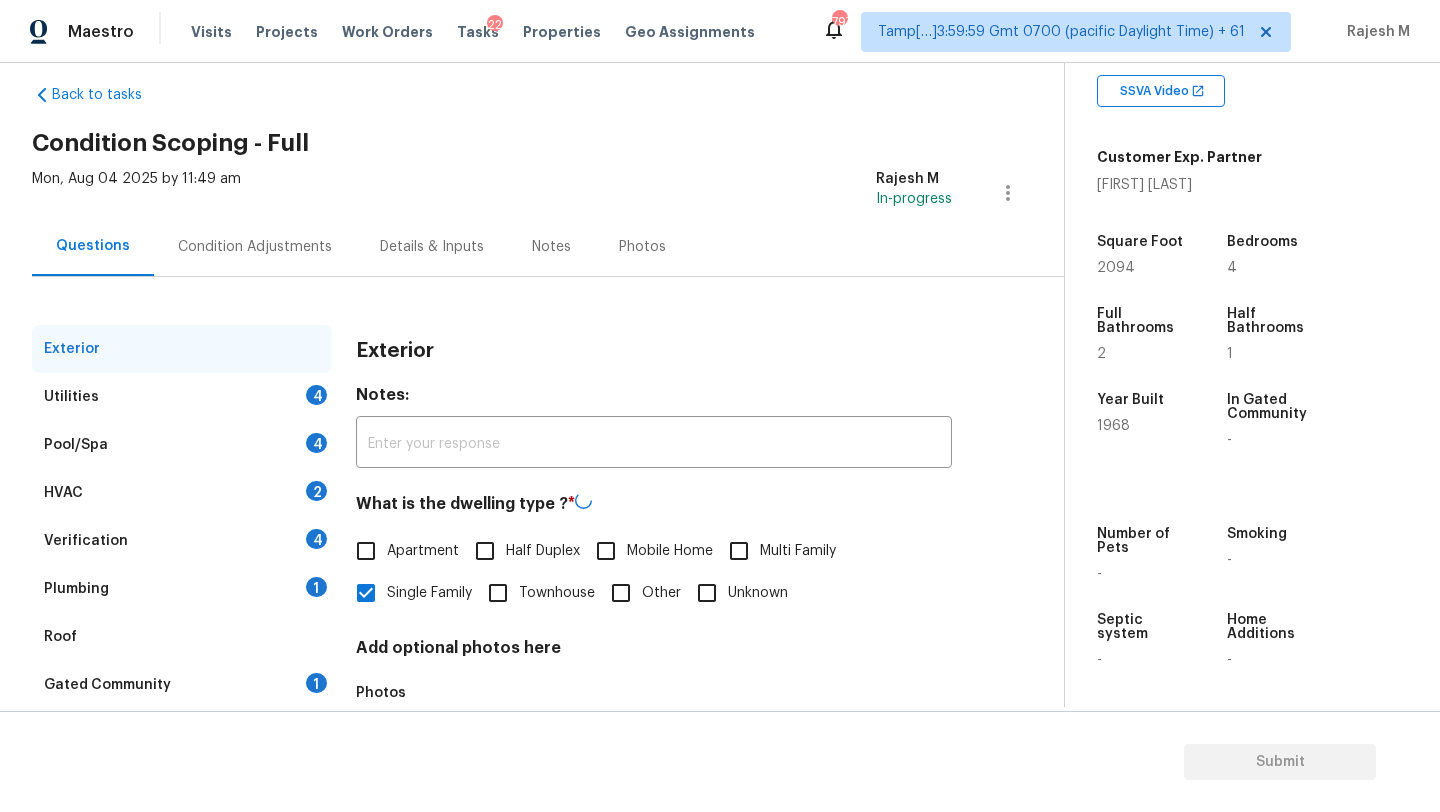 click on "Gated Community 1" at bounding box center [182, 685] 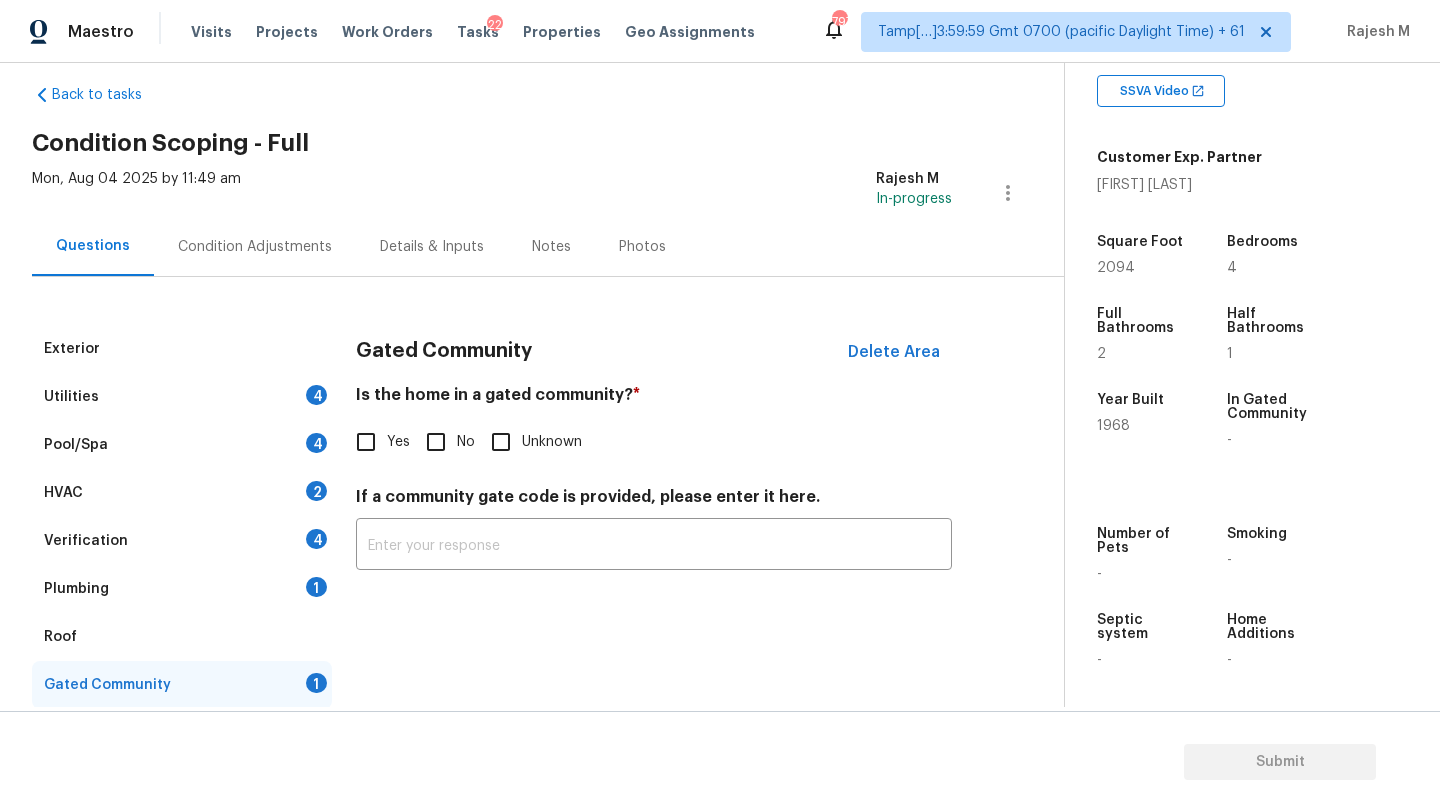click on "No" at bounding box center [466, 442] 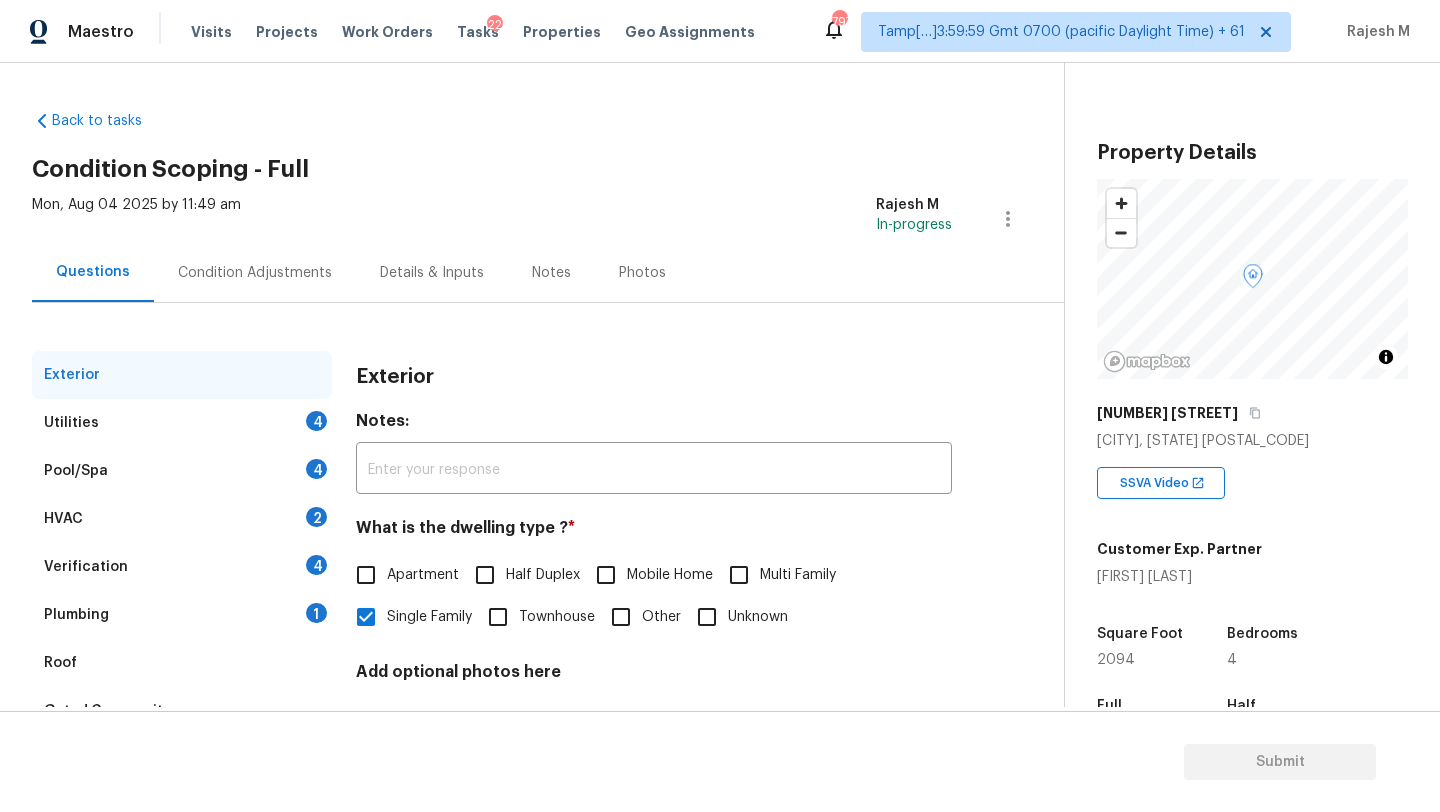scroll, scrollTop: 0, scrollLeft: 0, axis: both 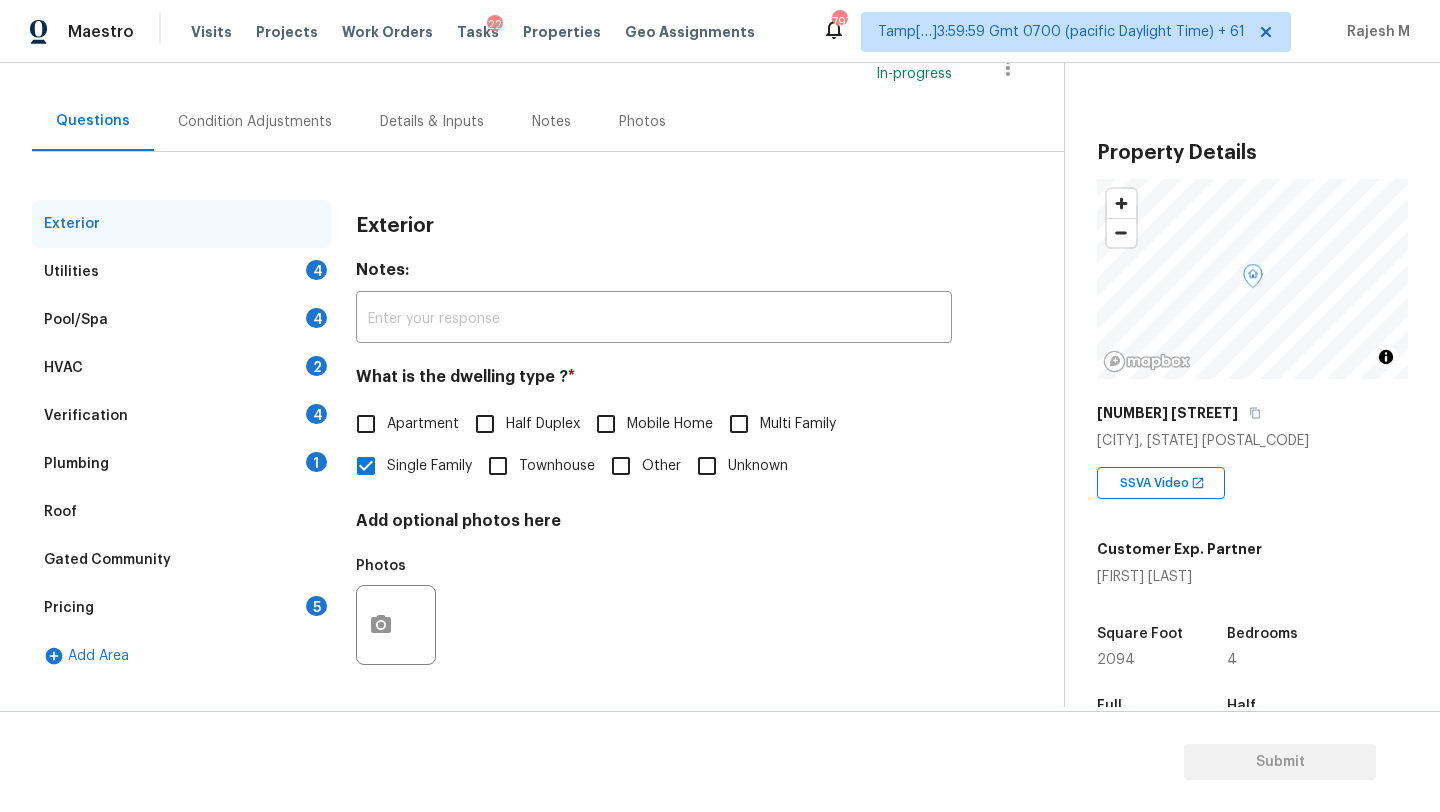 click on "Pricing 5" at bounding box center (182, 608) 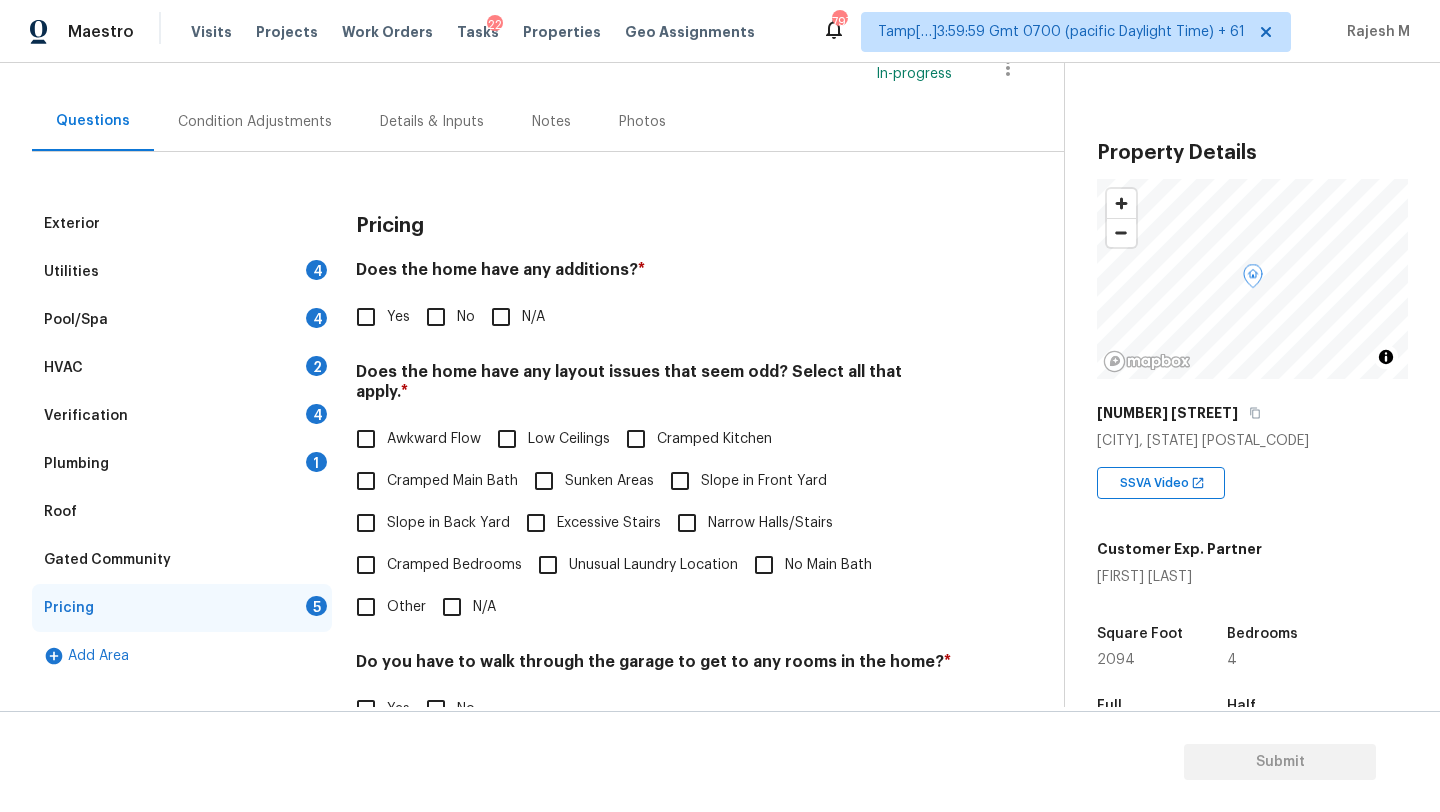 click on "No" at bounding box center [436, 317] 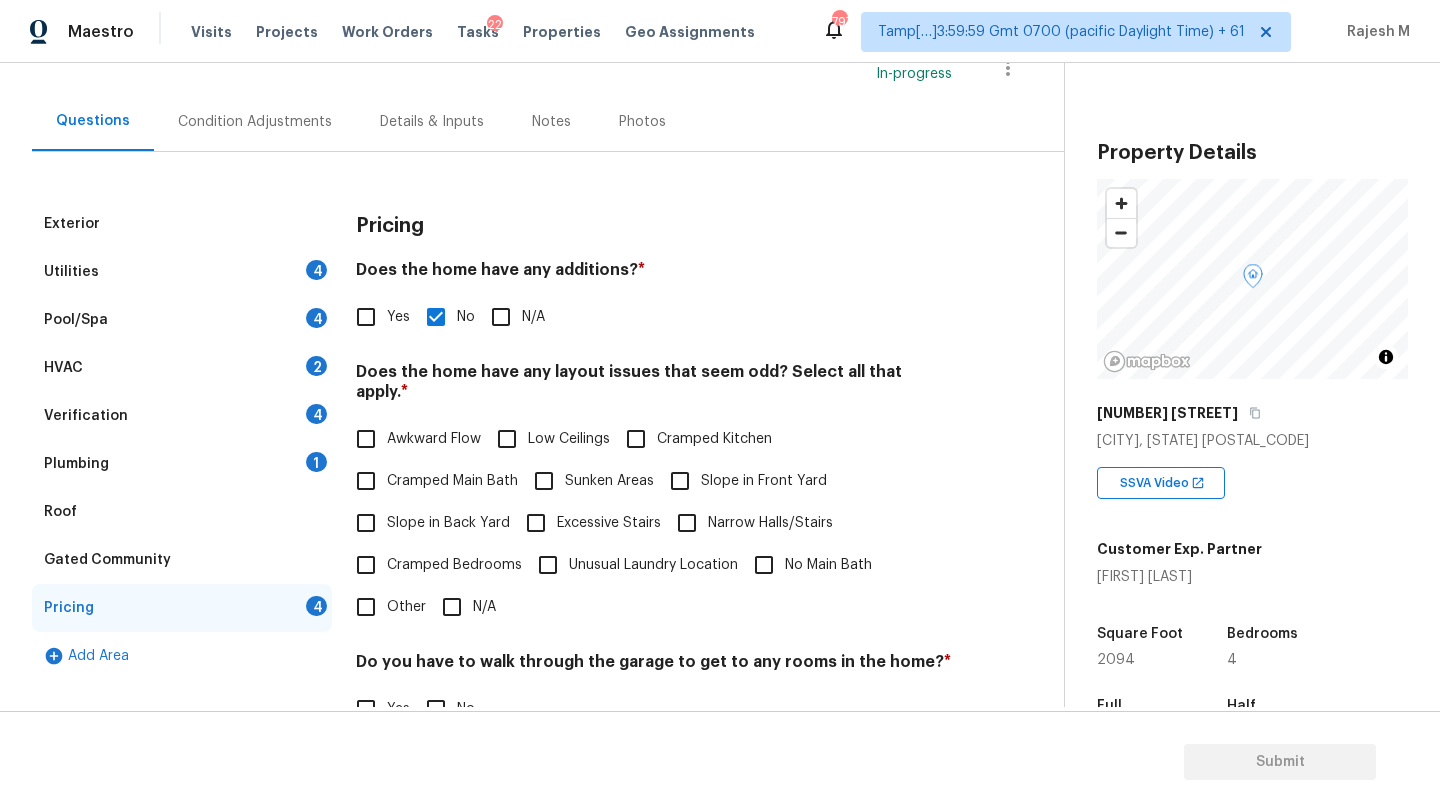 click on "Slope in Back Yard" at bounding box center [366, 523] 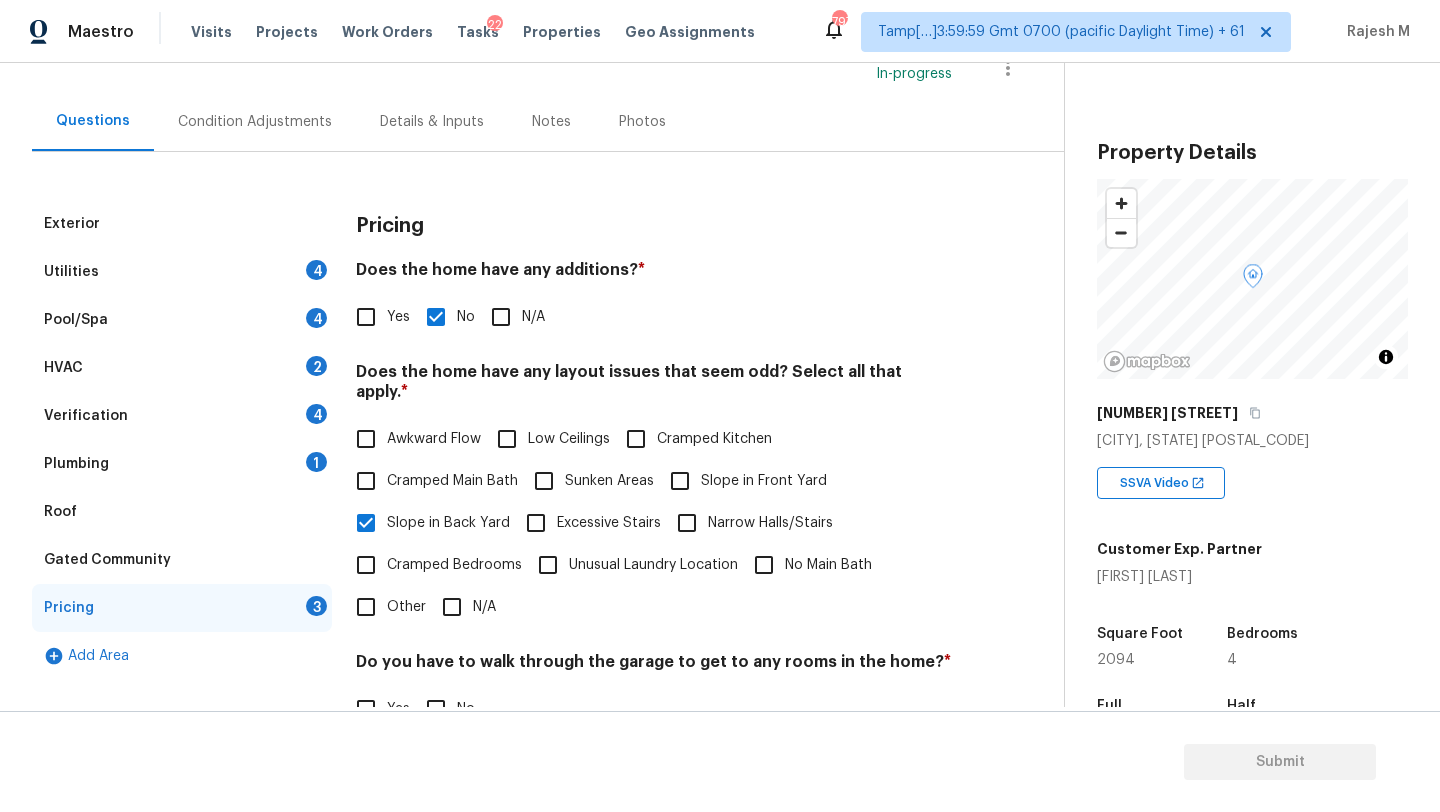 click on "Narrow Halls/Stairs" at bounding box center [687, 523] 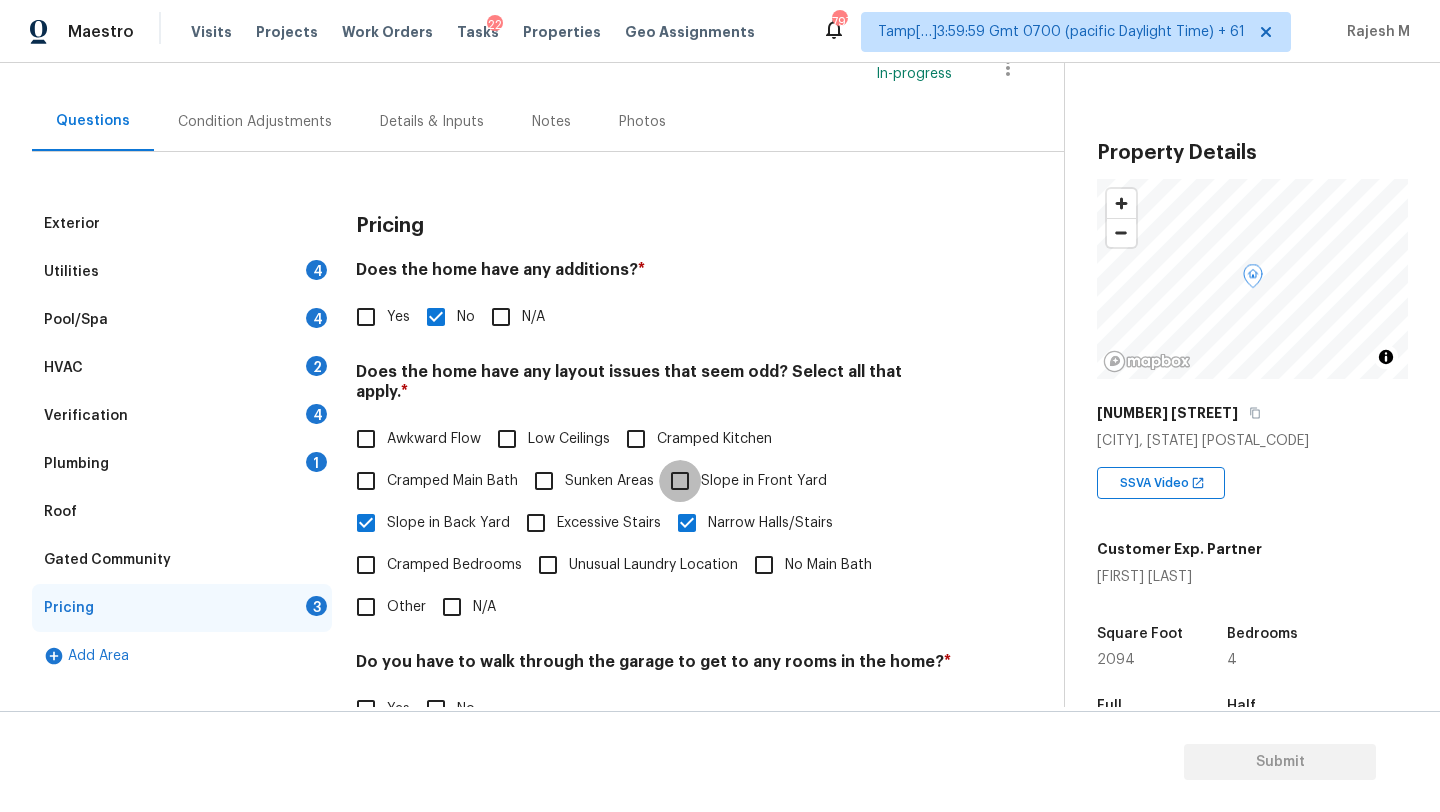 click on "Slope in Front Yard" at bounding box center (680, 481) 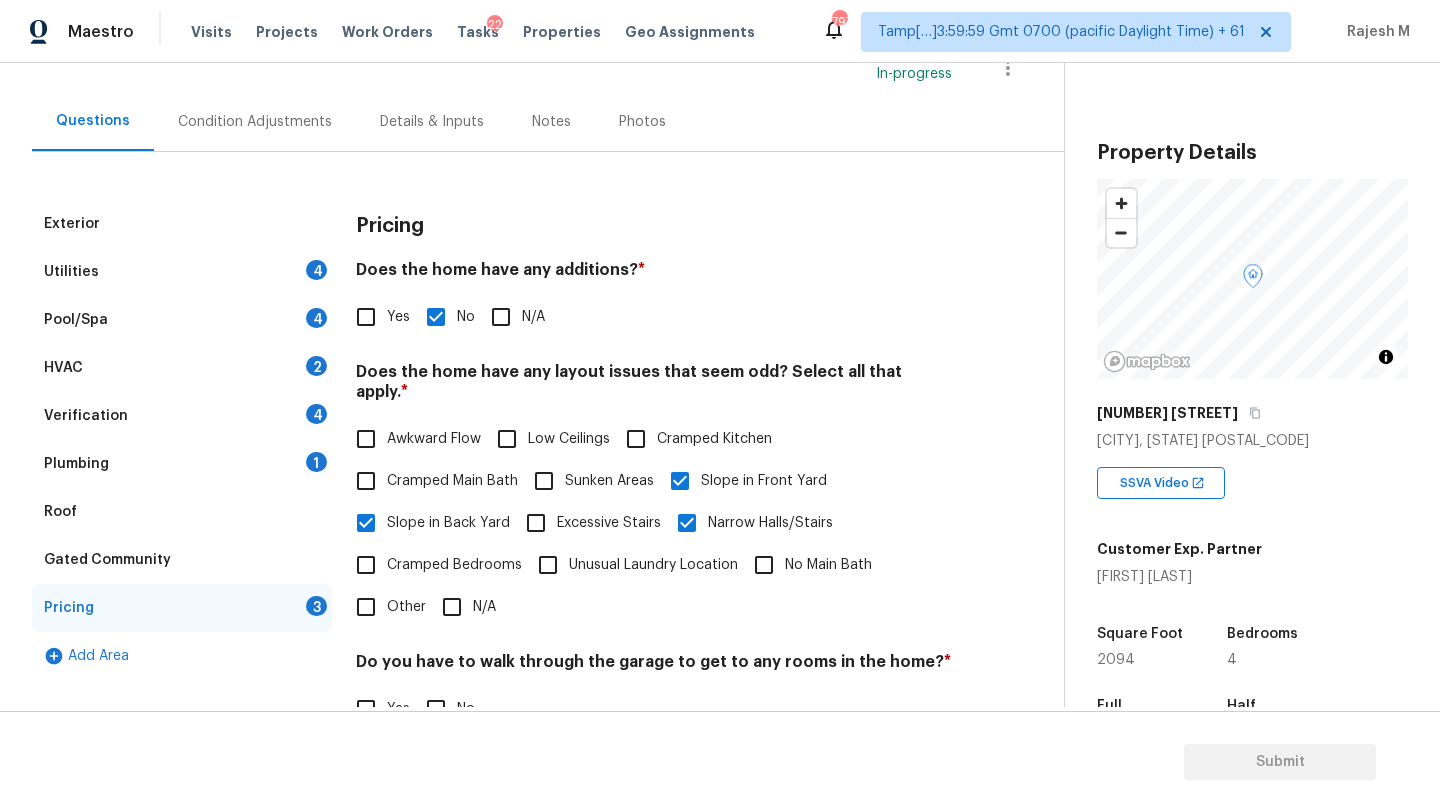 click on "Narrow Halls/Stairs" at bounding box center [687, 523] 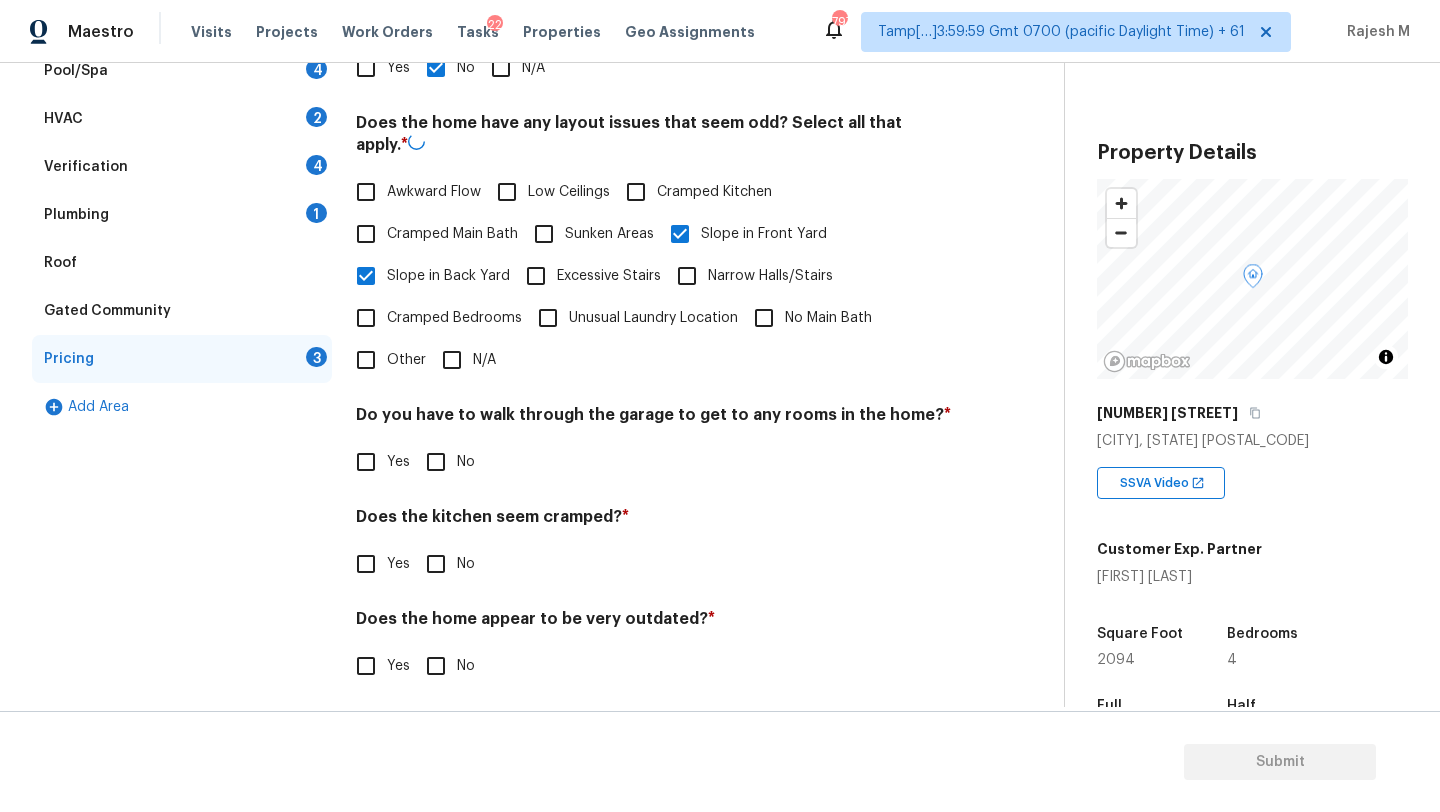 scroll, scrollTop: 388, scrollLeft: 0, axis: vertical 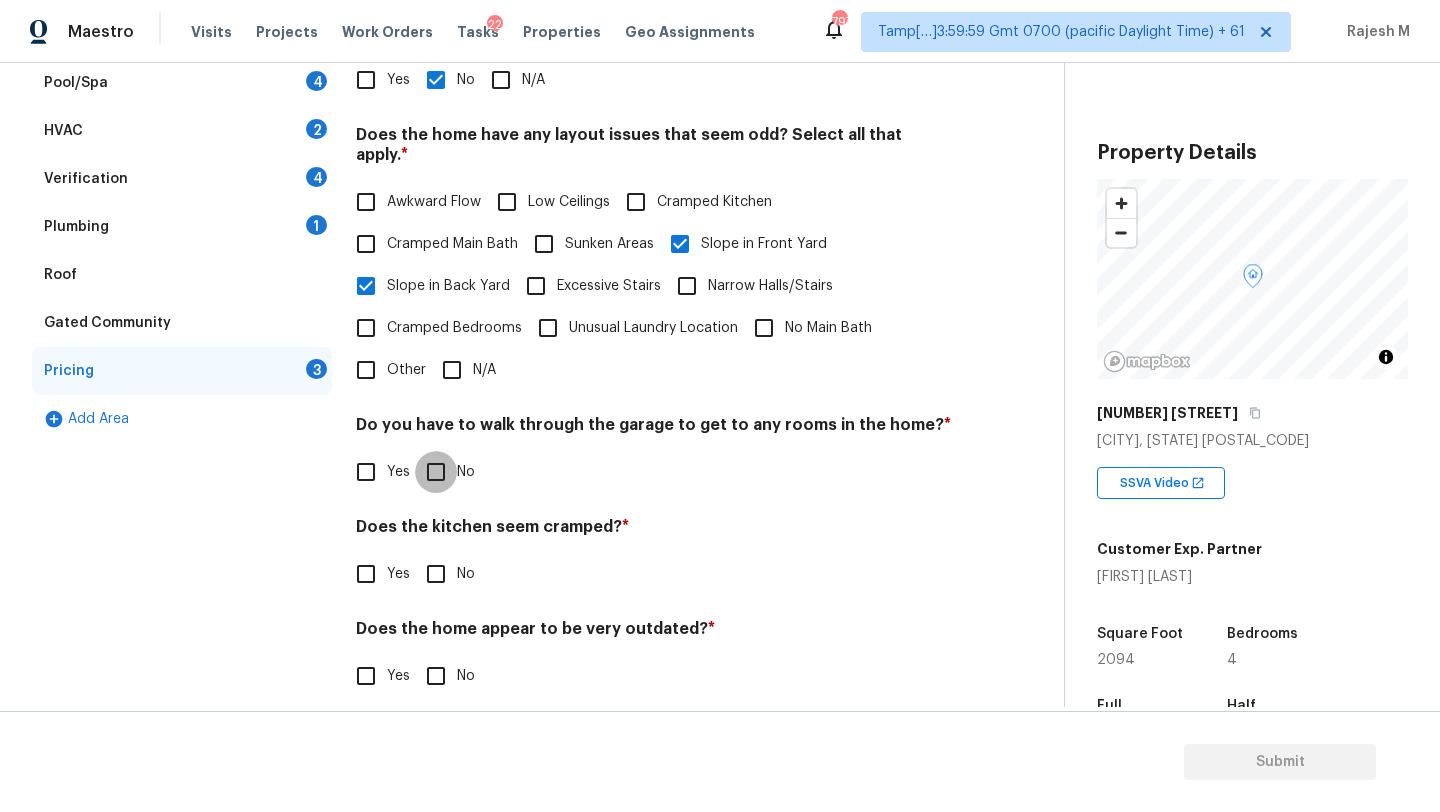 click on "No" at bounding box center (436, 472) 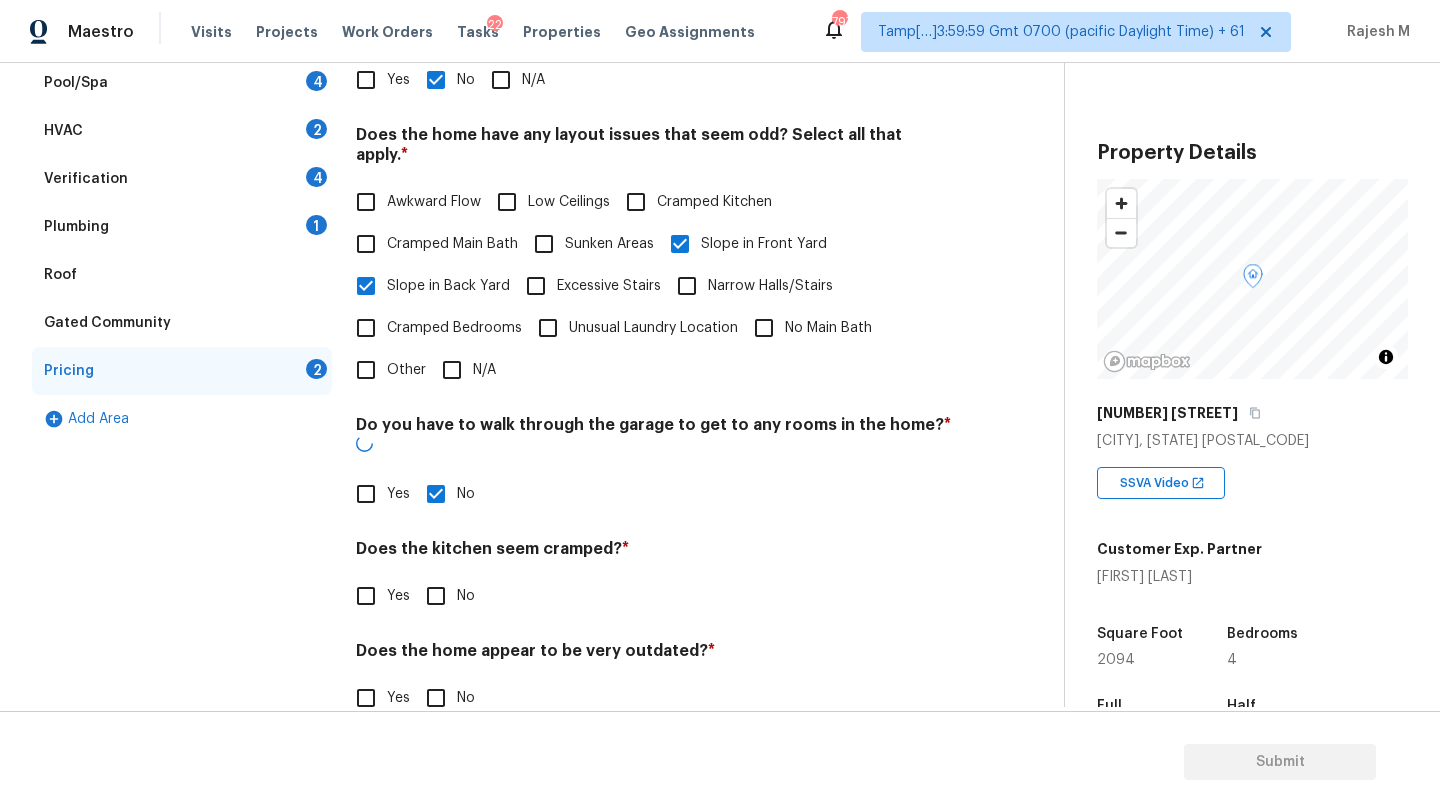 click on "No" at bounding box center [436, 596] 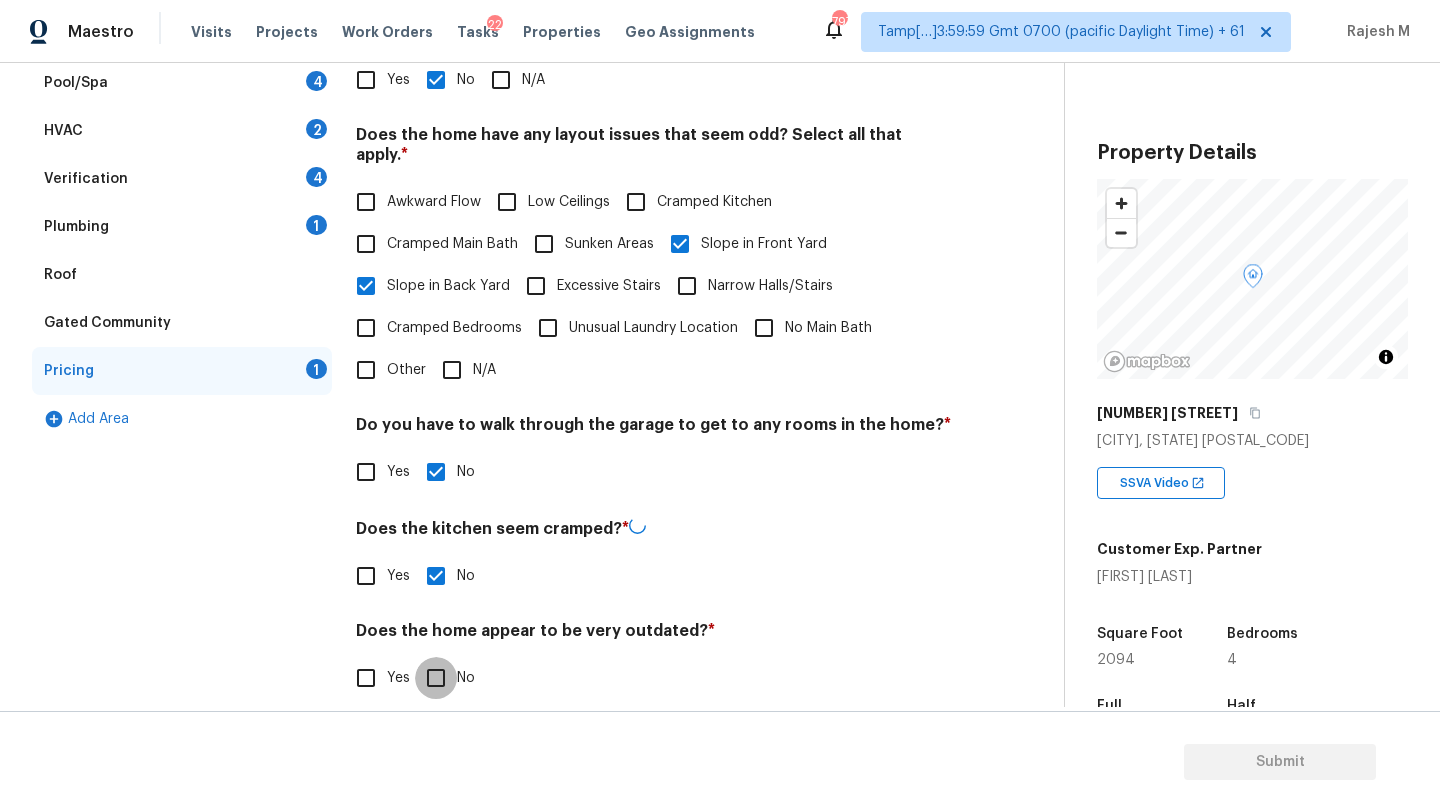 click on "No" at bounding box center [436, 678] 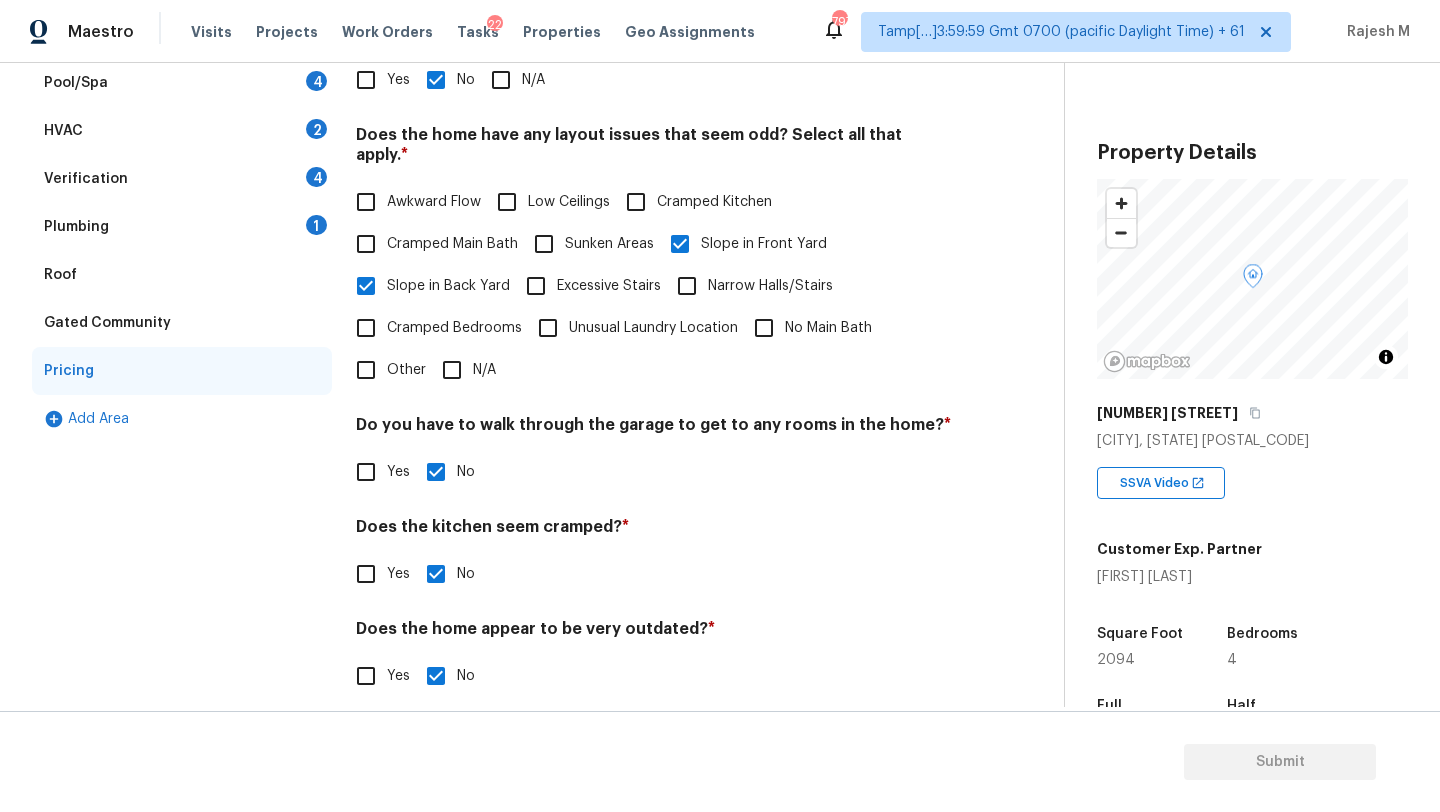 click on "Roof" at bounding box center [182, 275] 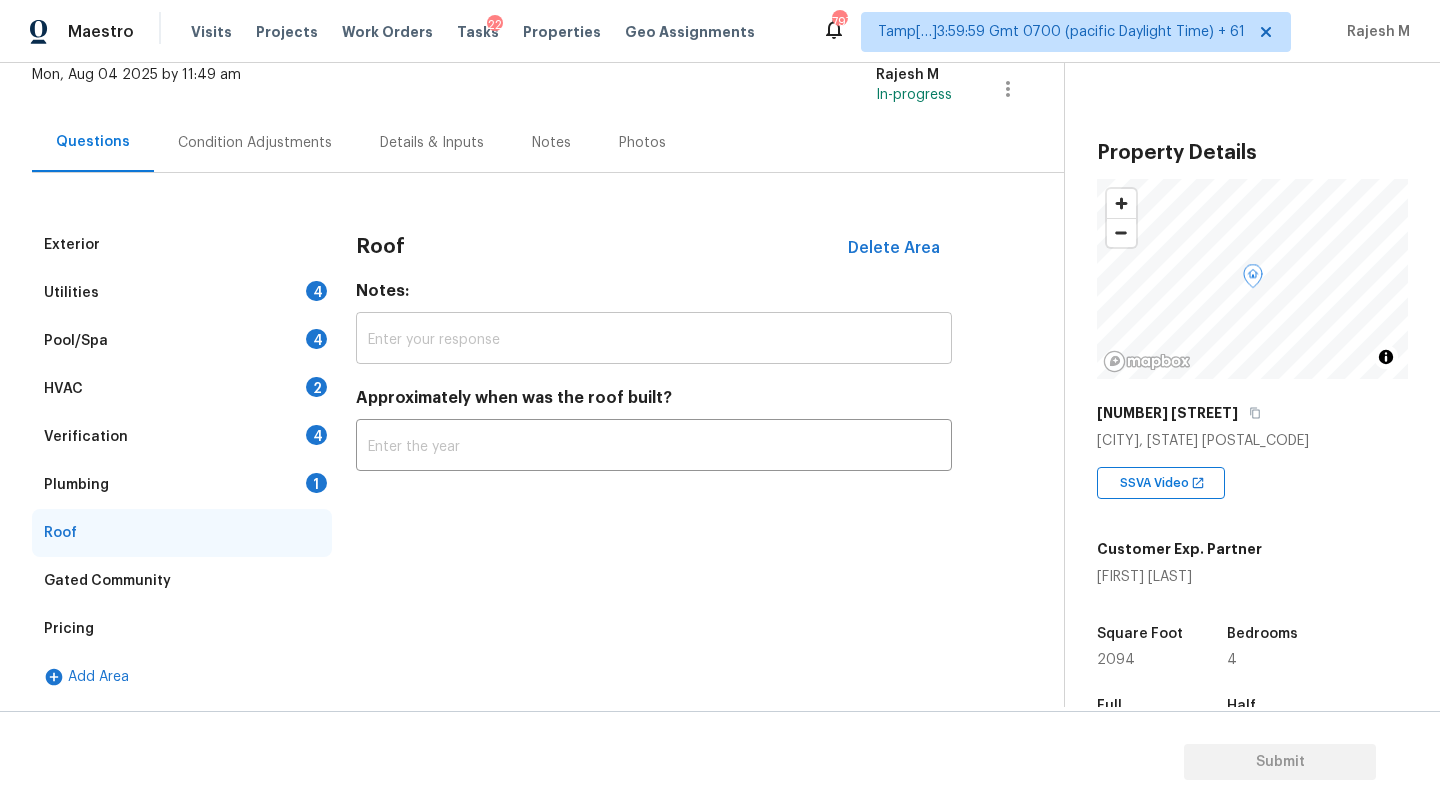 scroll, scrollTop: 130, scrollLeft: 0, axis: vertical 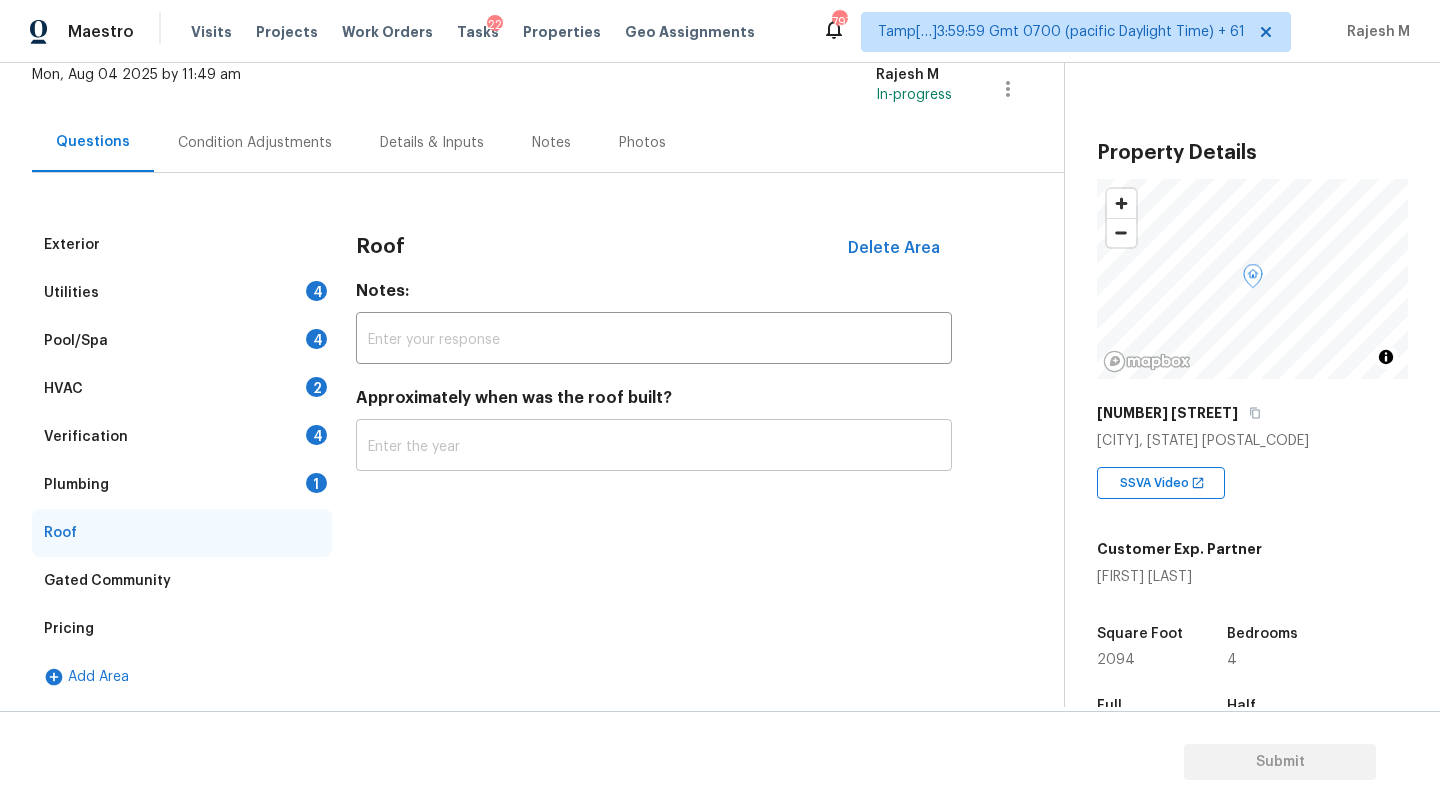 click at bounding box center (654, 447) 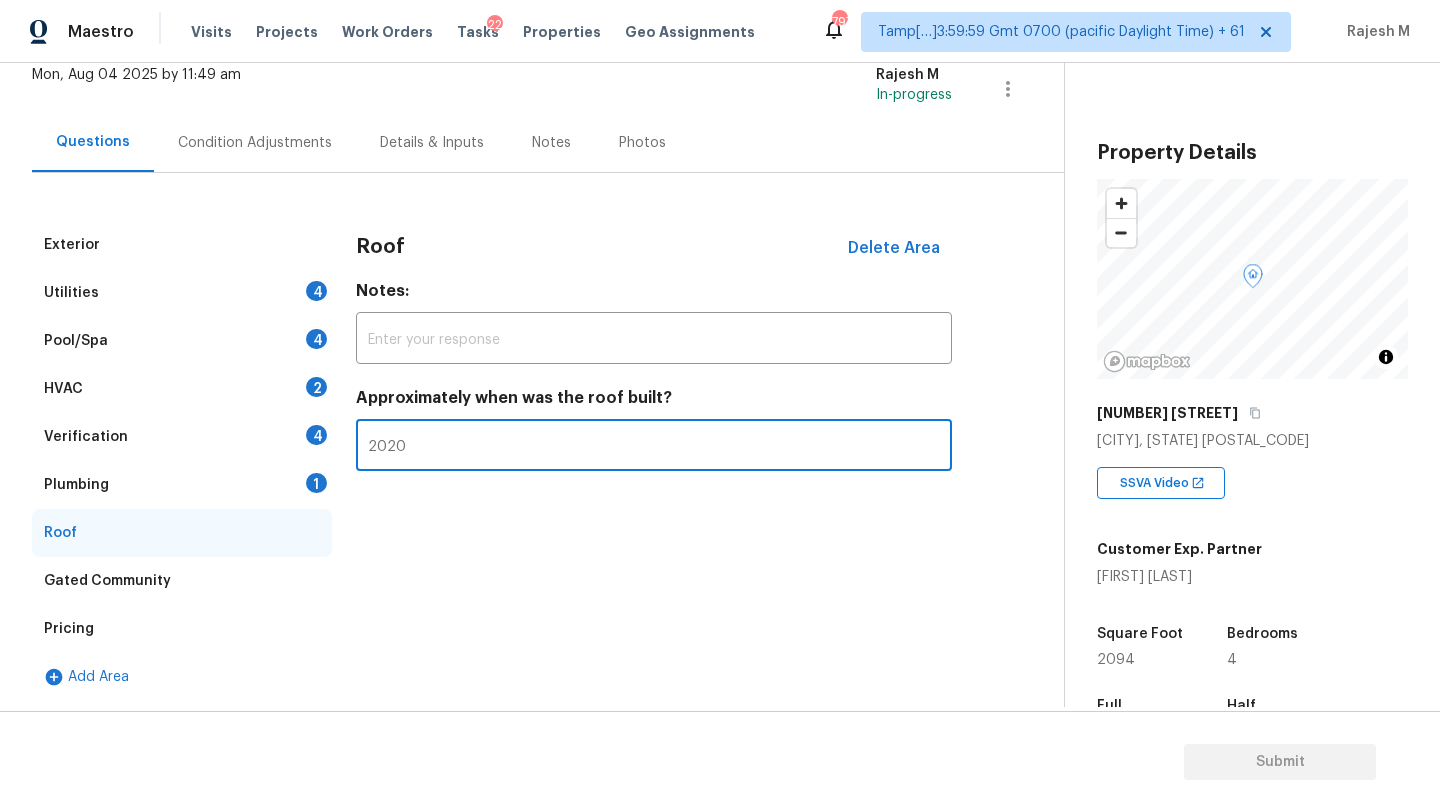 type on "2020" 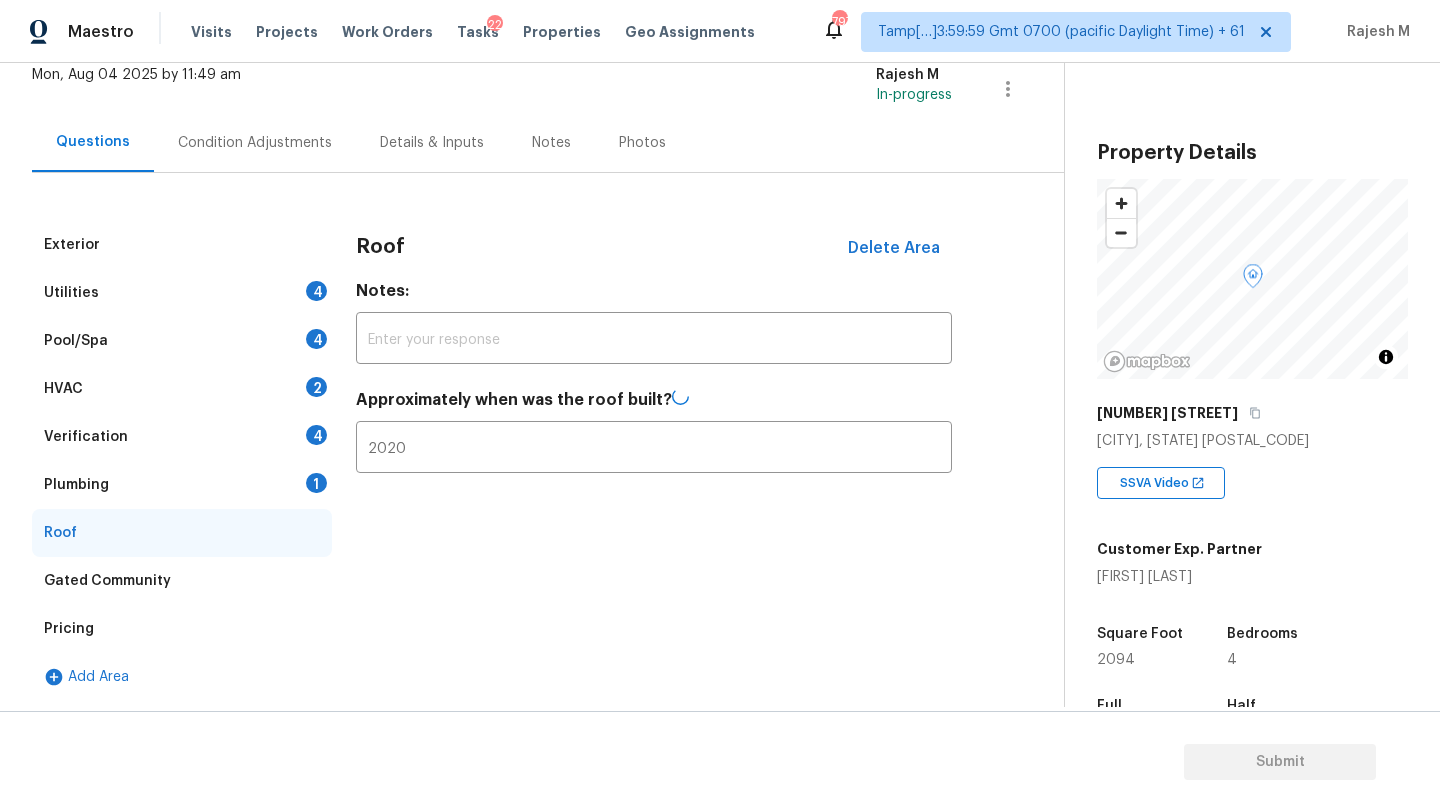 click on "HVAC 2" at bounding box center (182, 389) 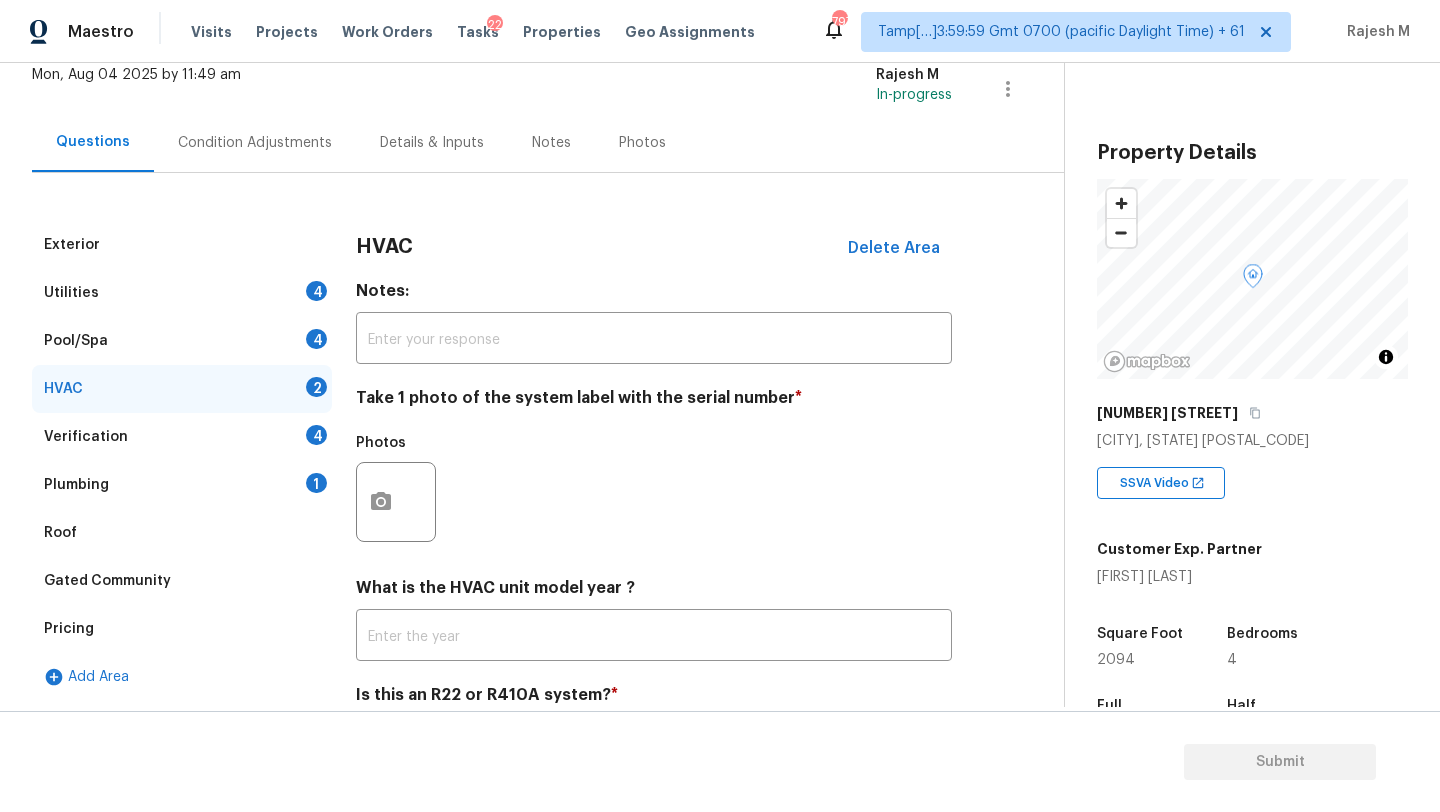 click on "What is the HVAC unit model year ? ​" at bounding box center [654, 619] 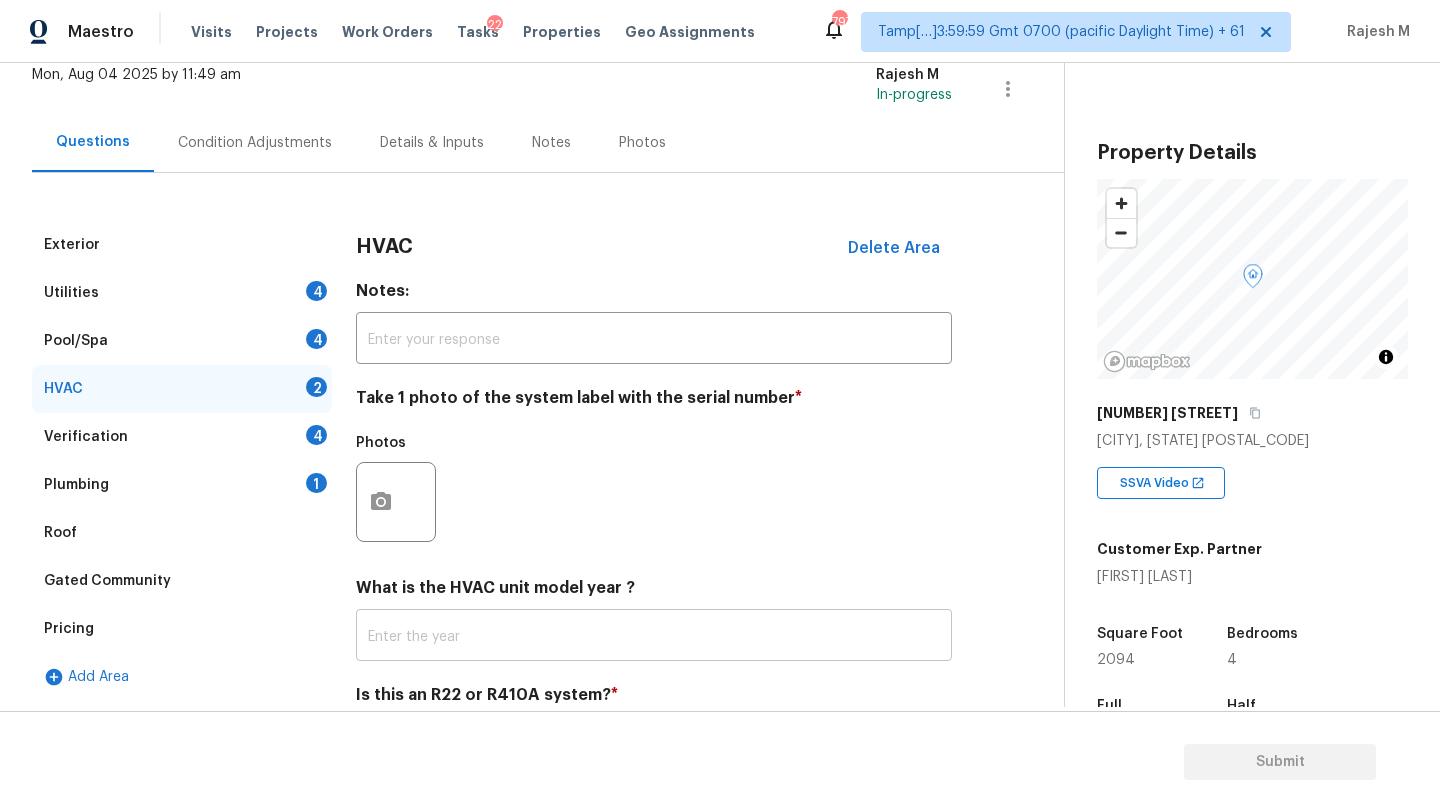 click at bounding box center (654, 637) 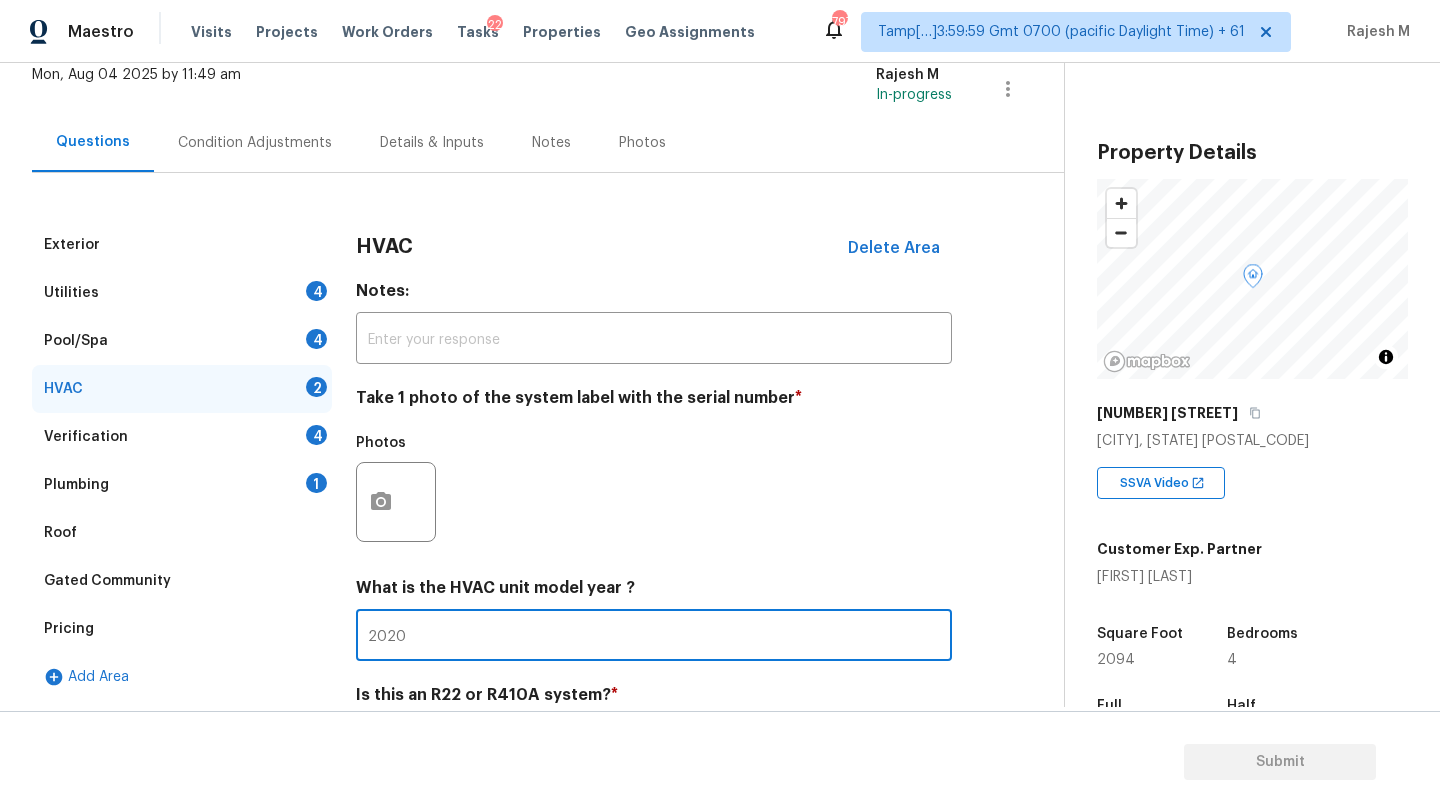 scroll, scrollTop: 217, scrollLeft: 0, axis: vertical 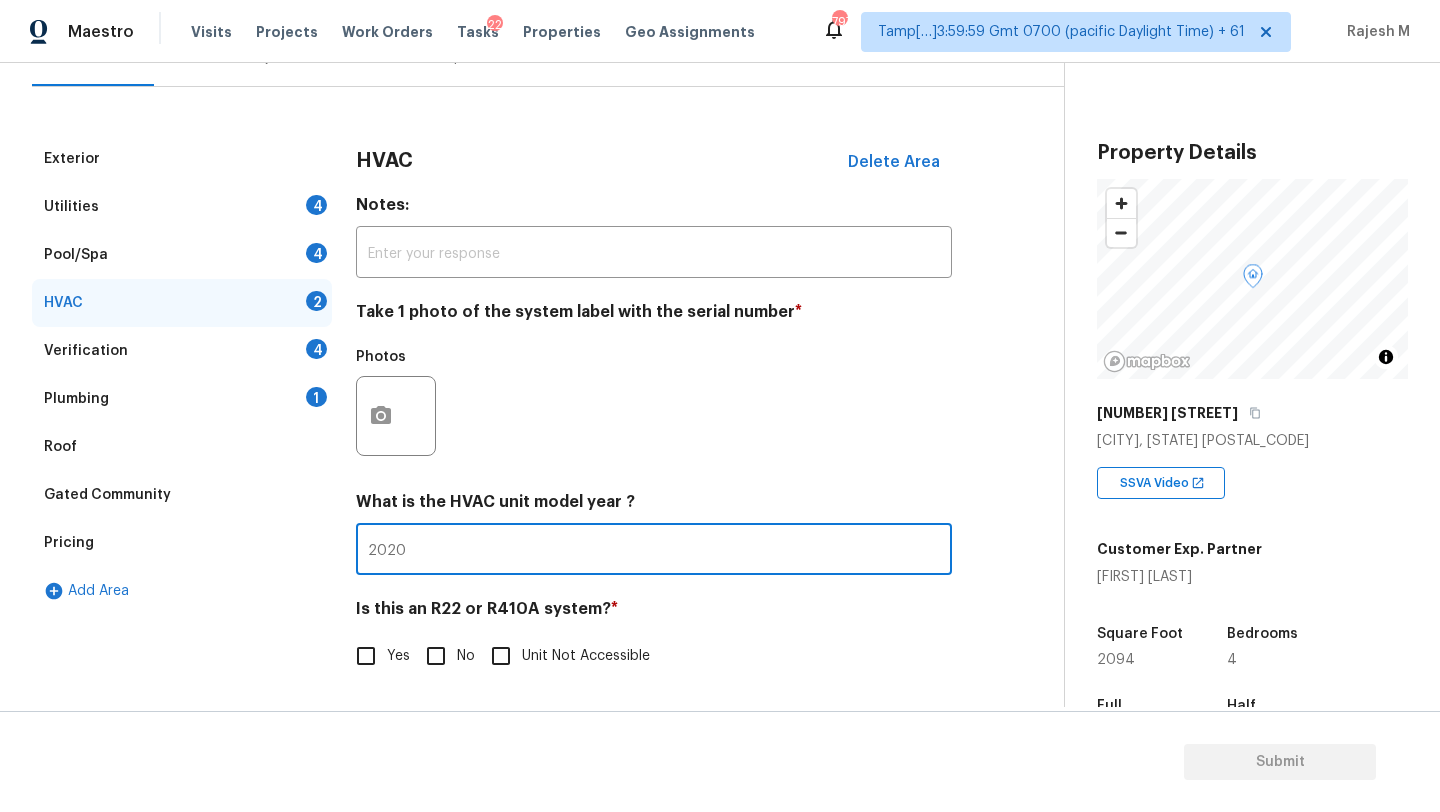 type on "2020" 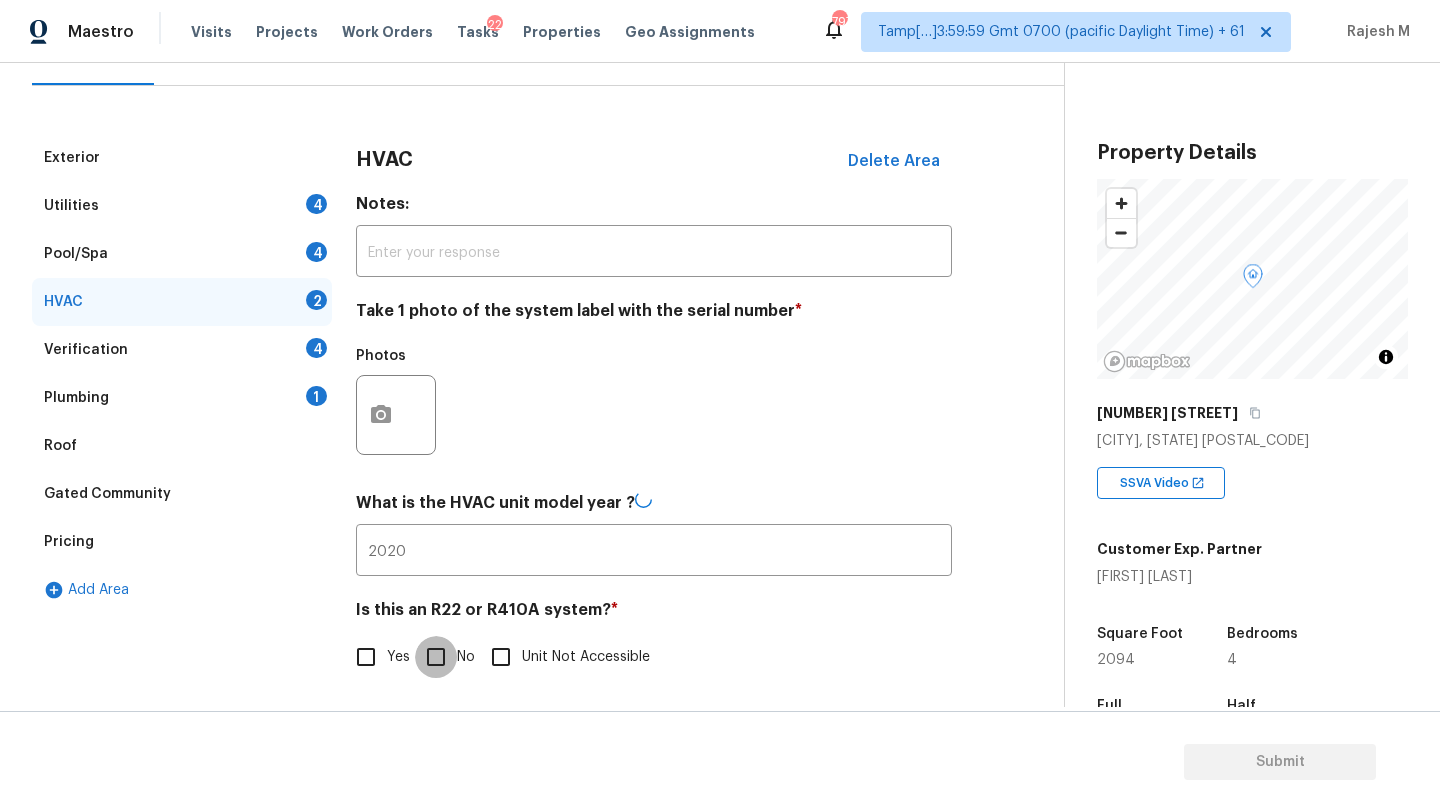 click on "No" at bounding box center [436, 657] 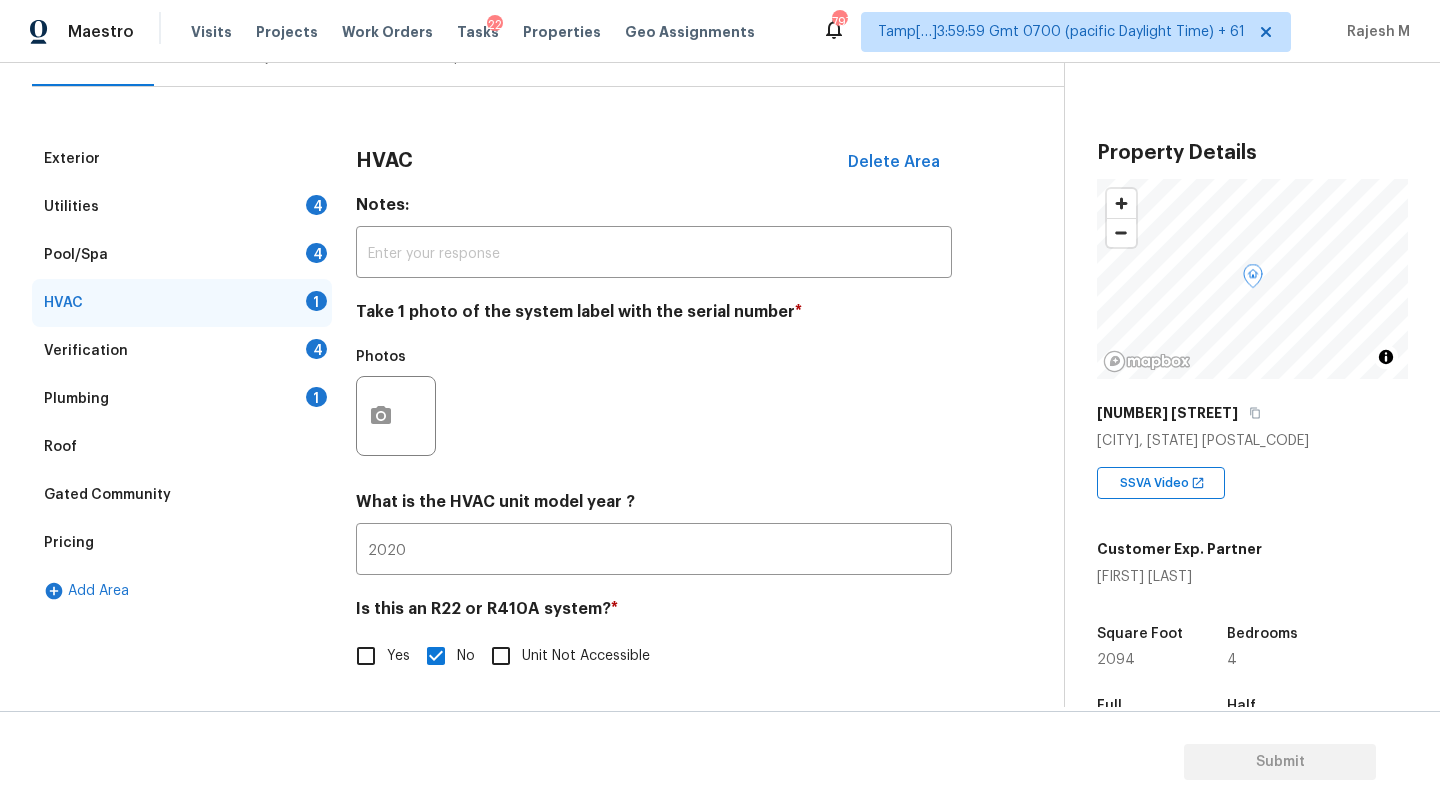 click on "Plumbing 1" at bounding box center [182, 399] 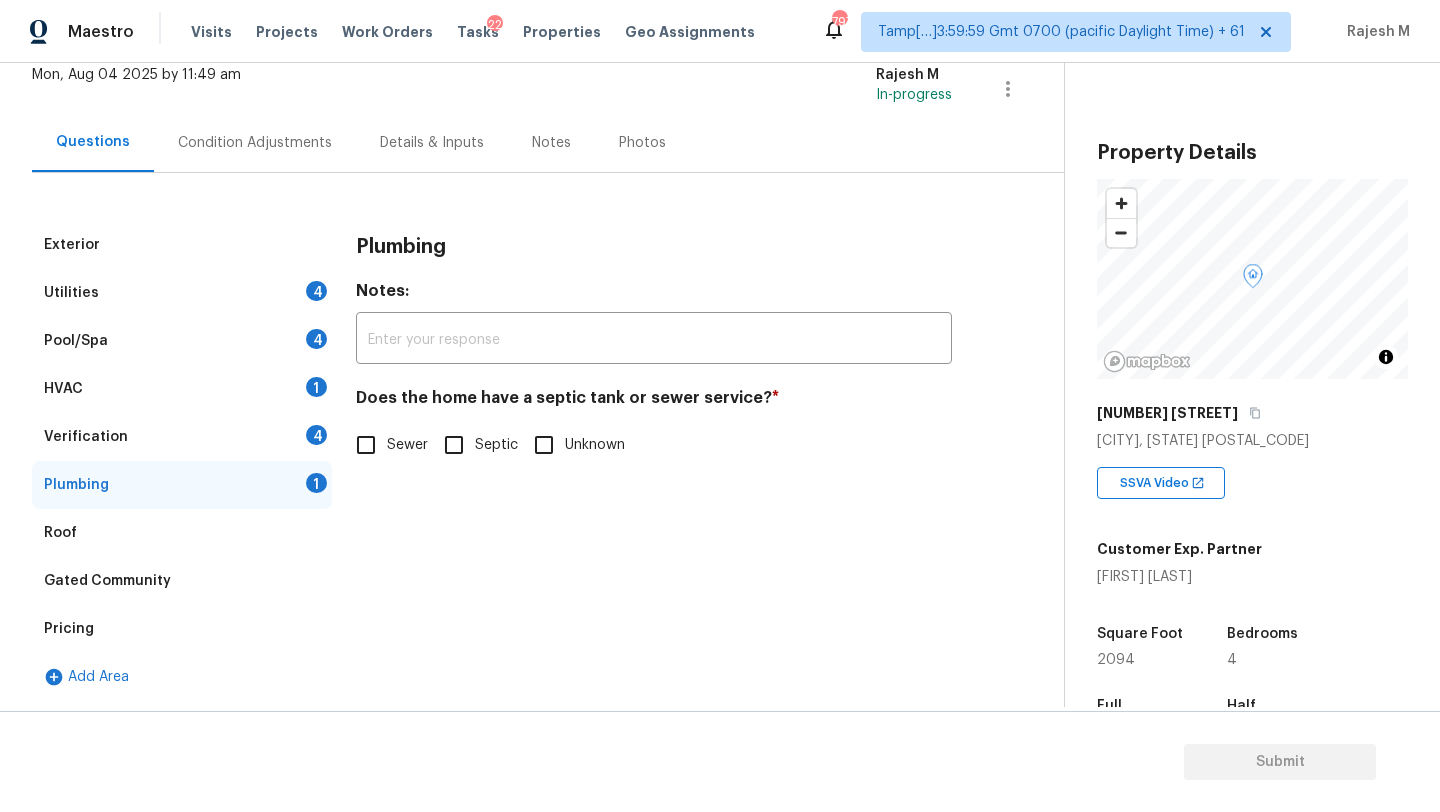 click on "Sewer" at bounding box center [386, 445] 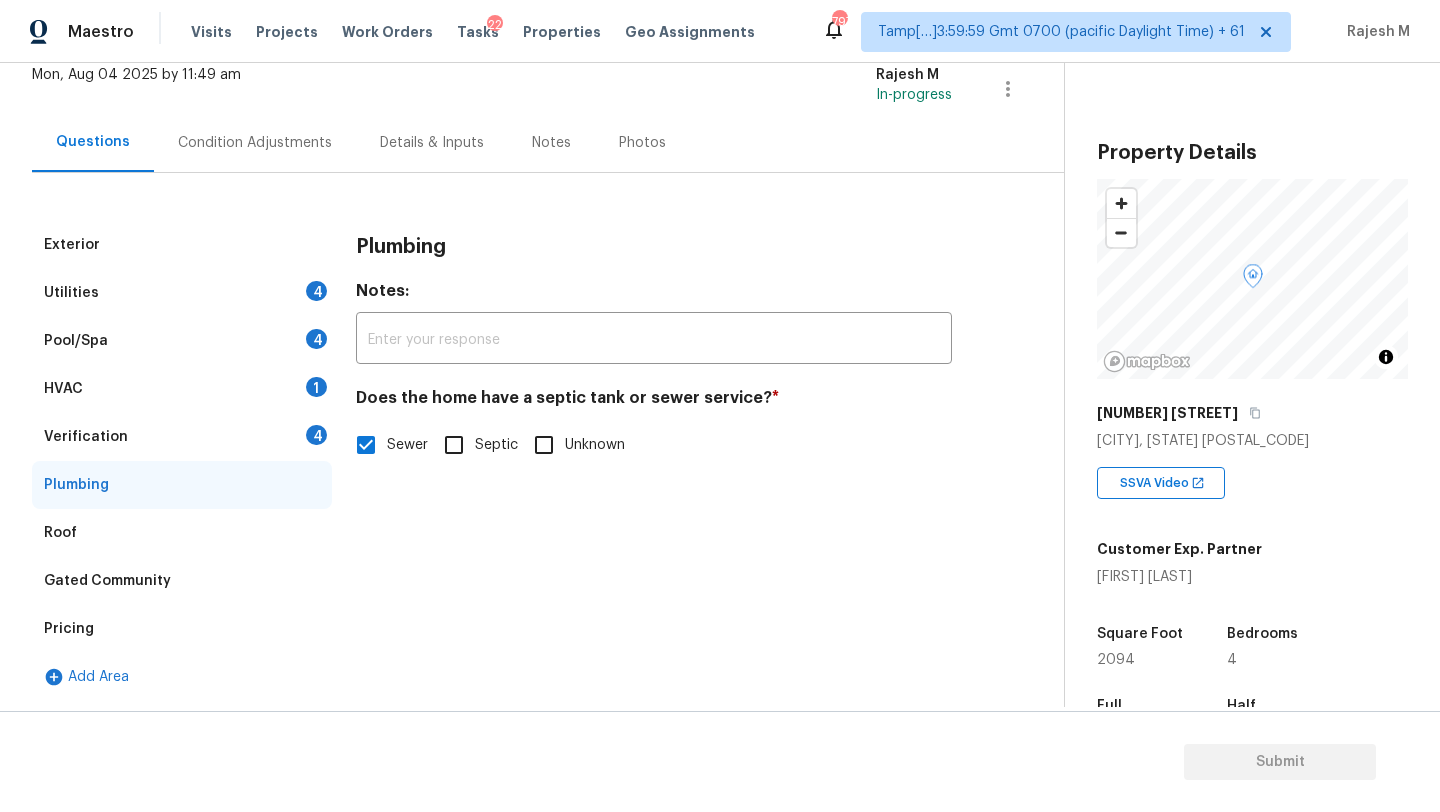 click on "Verification 4" at bounding box center (182, 437) 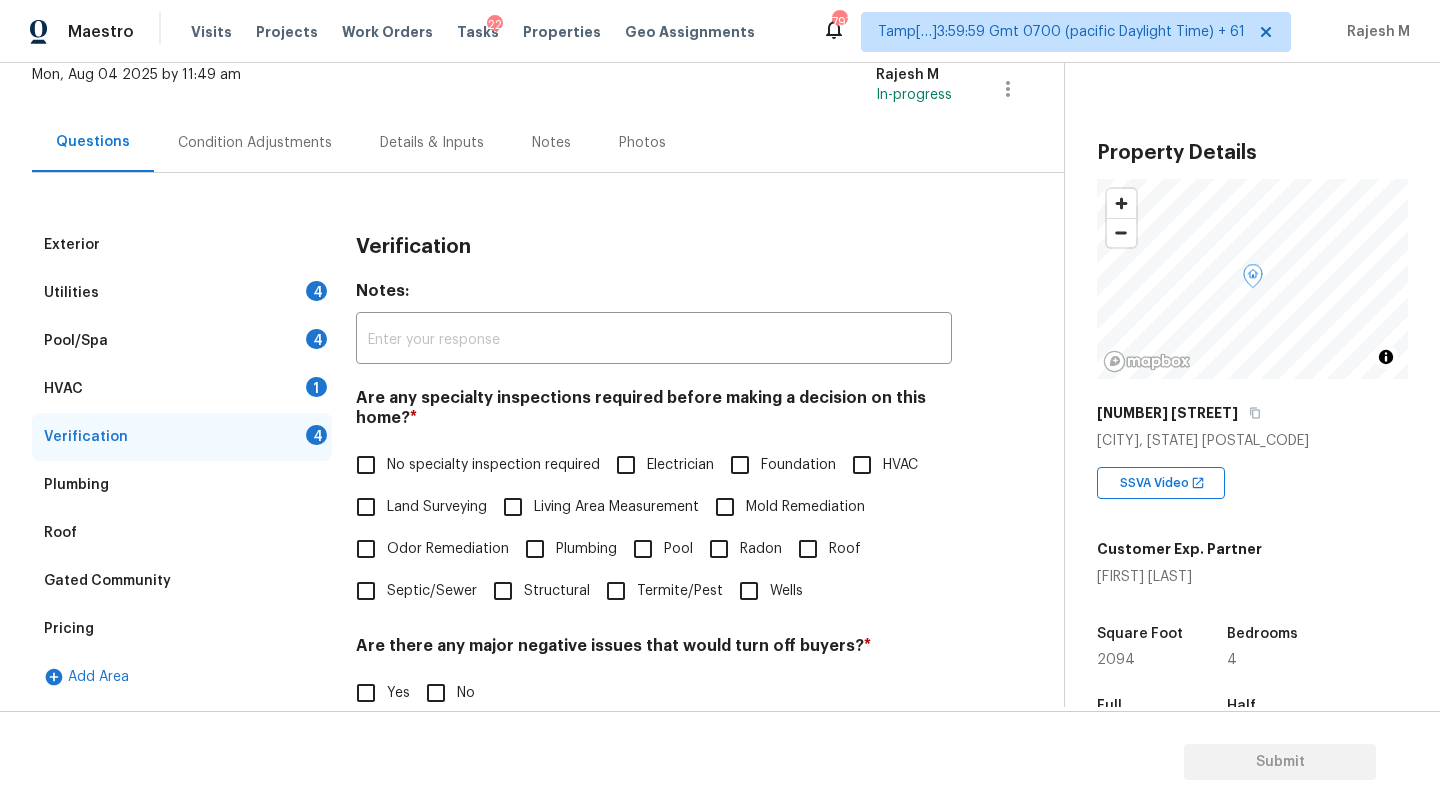 click on "No specialty inspection required" at bounding box center [493, 465] 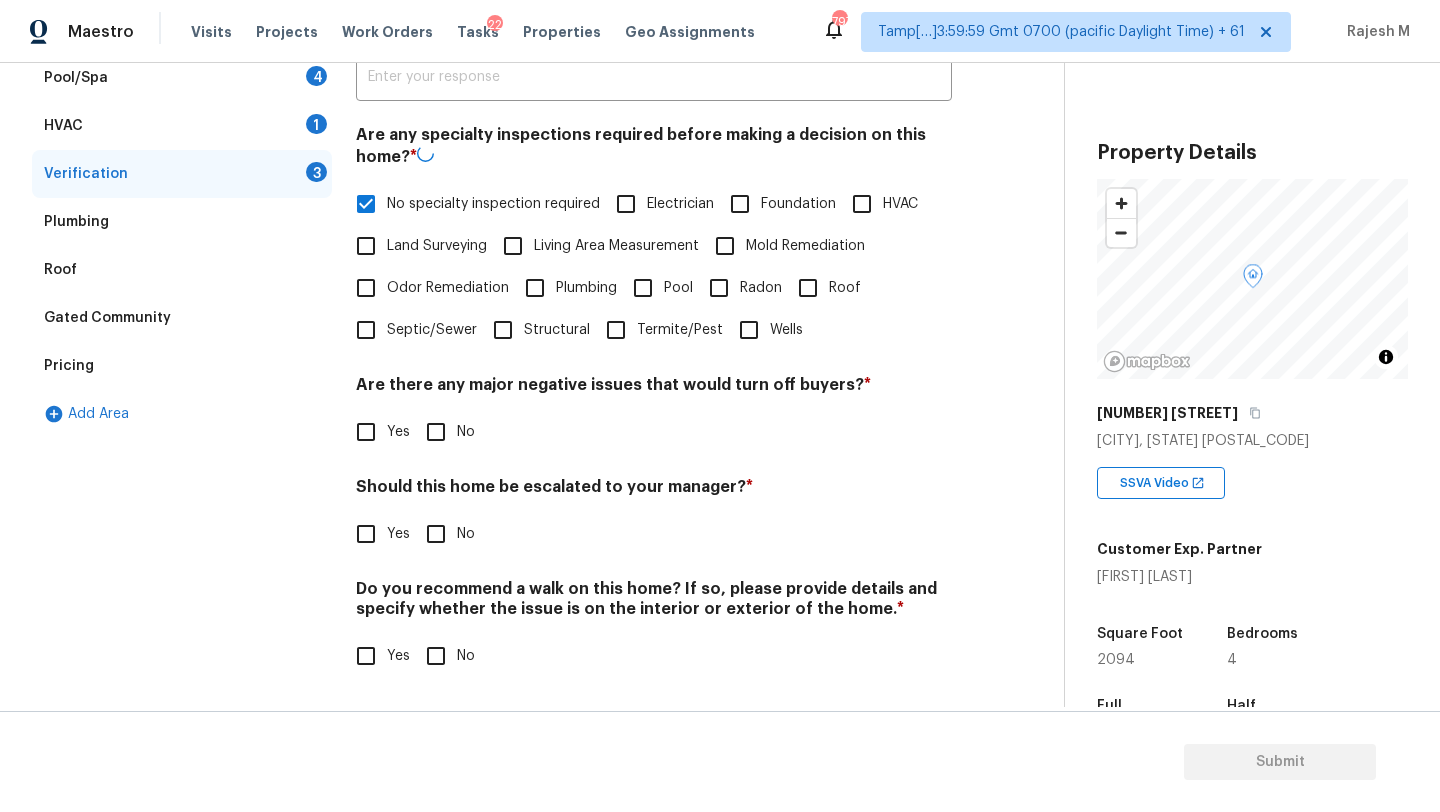 scroll, scrollTop: 391, scrollLeft: 0, axis: vertical 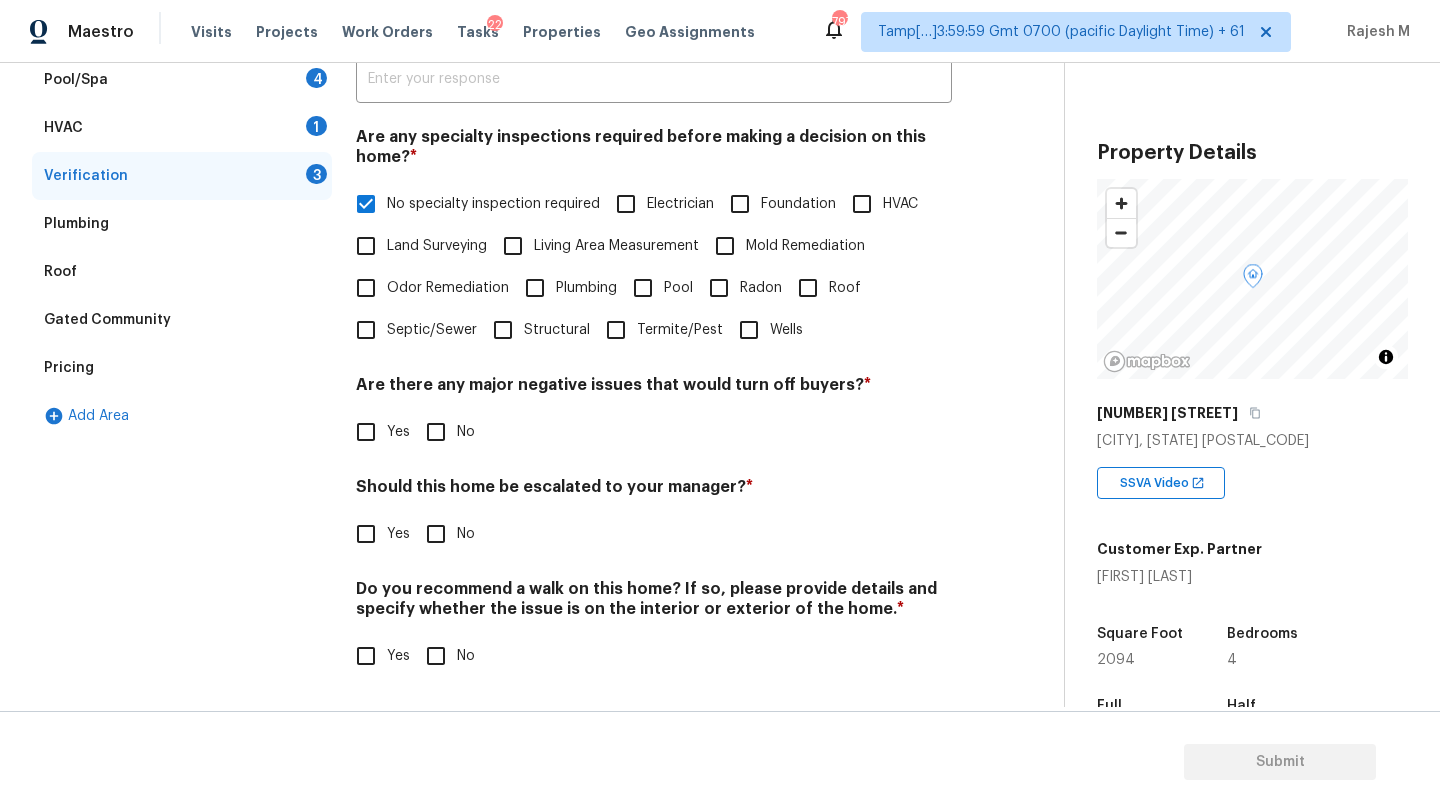 click on "No" at bounding box center (436, 432) 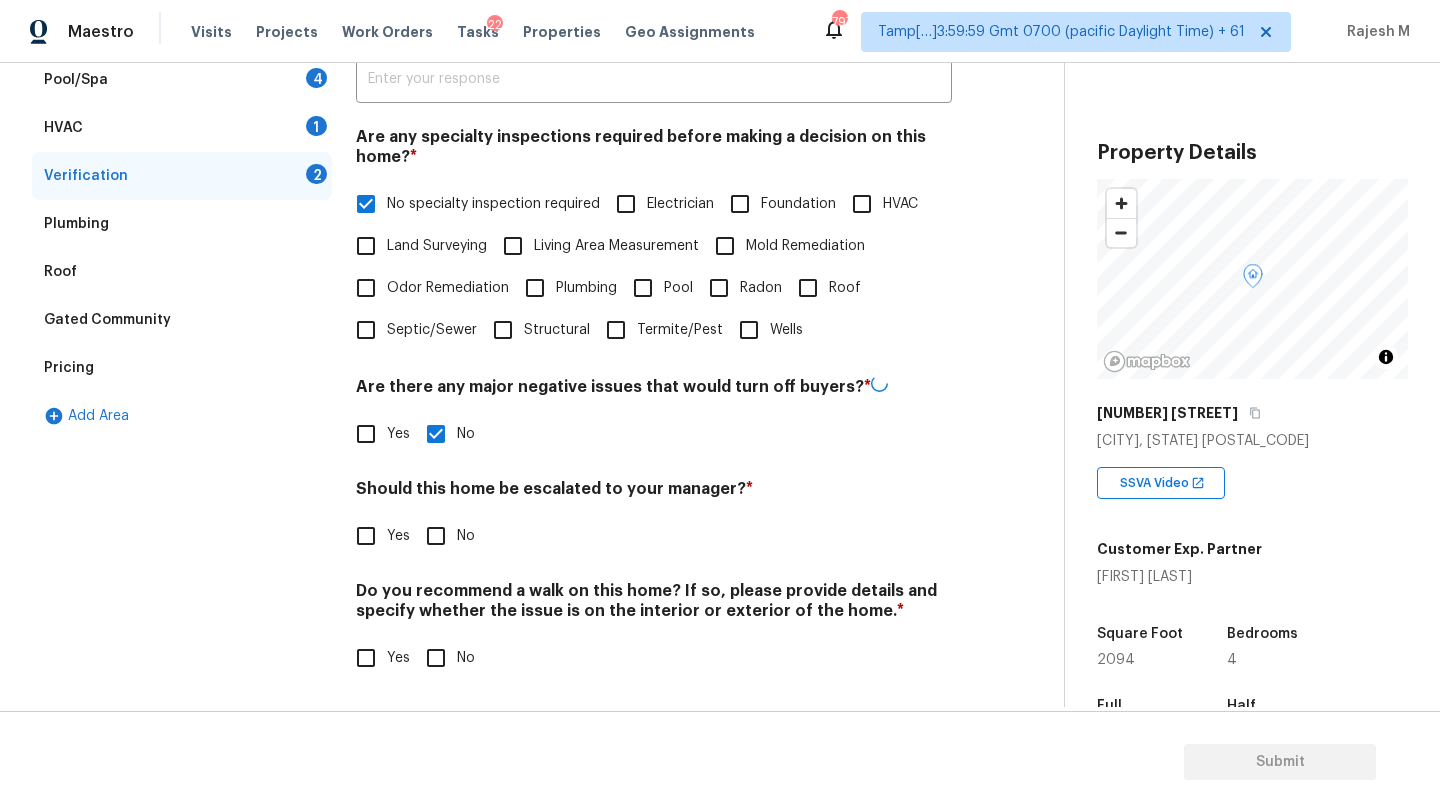 click on "No" at bounding box center [436, 658] 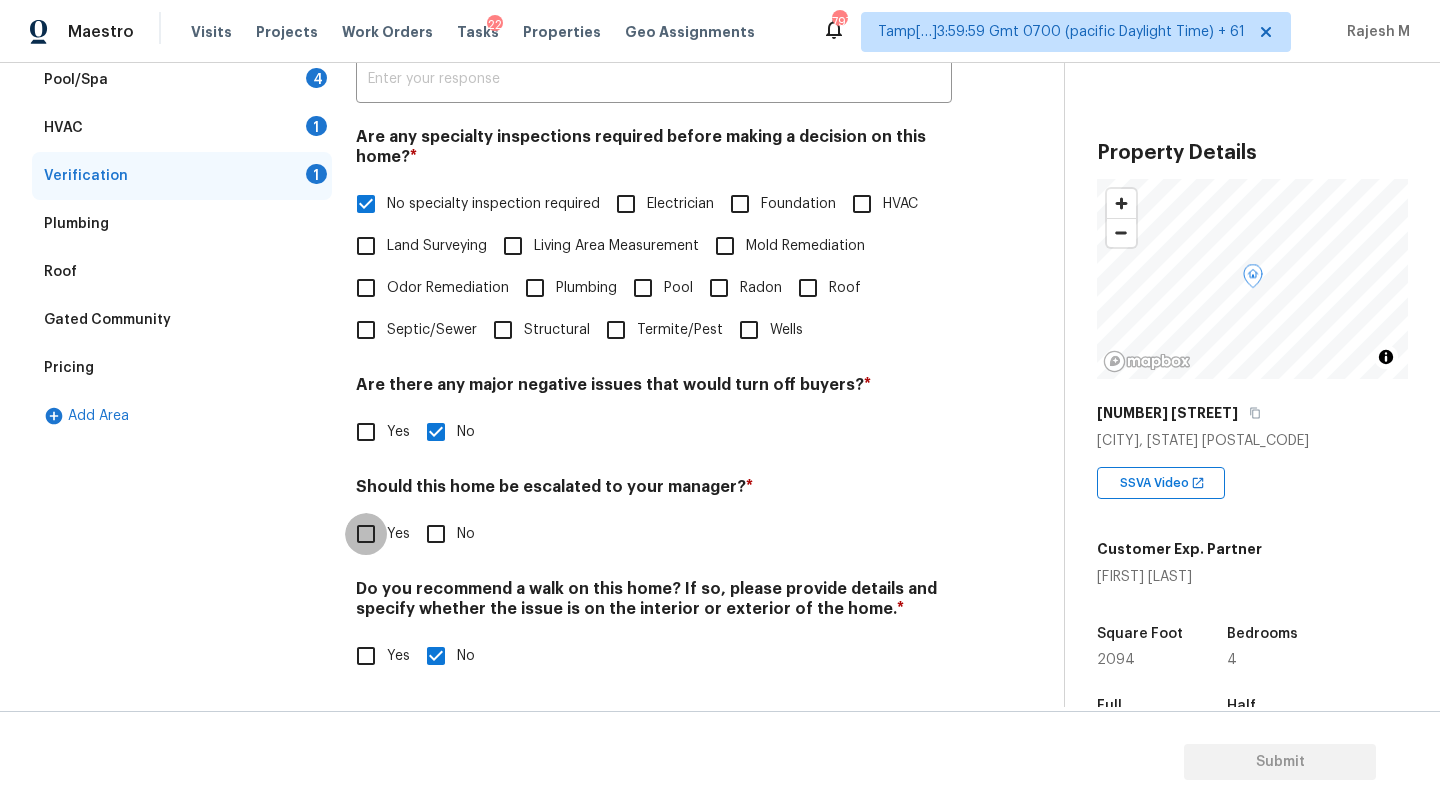 click on "Yes" at bounding box center (366, 534) 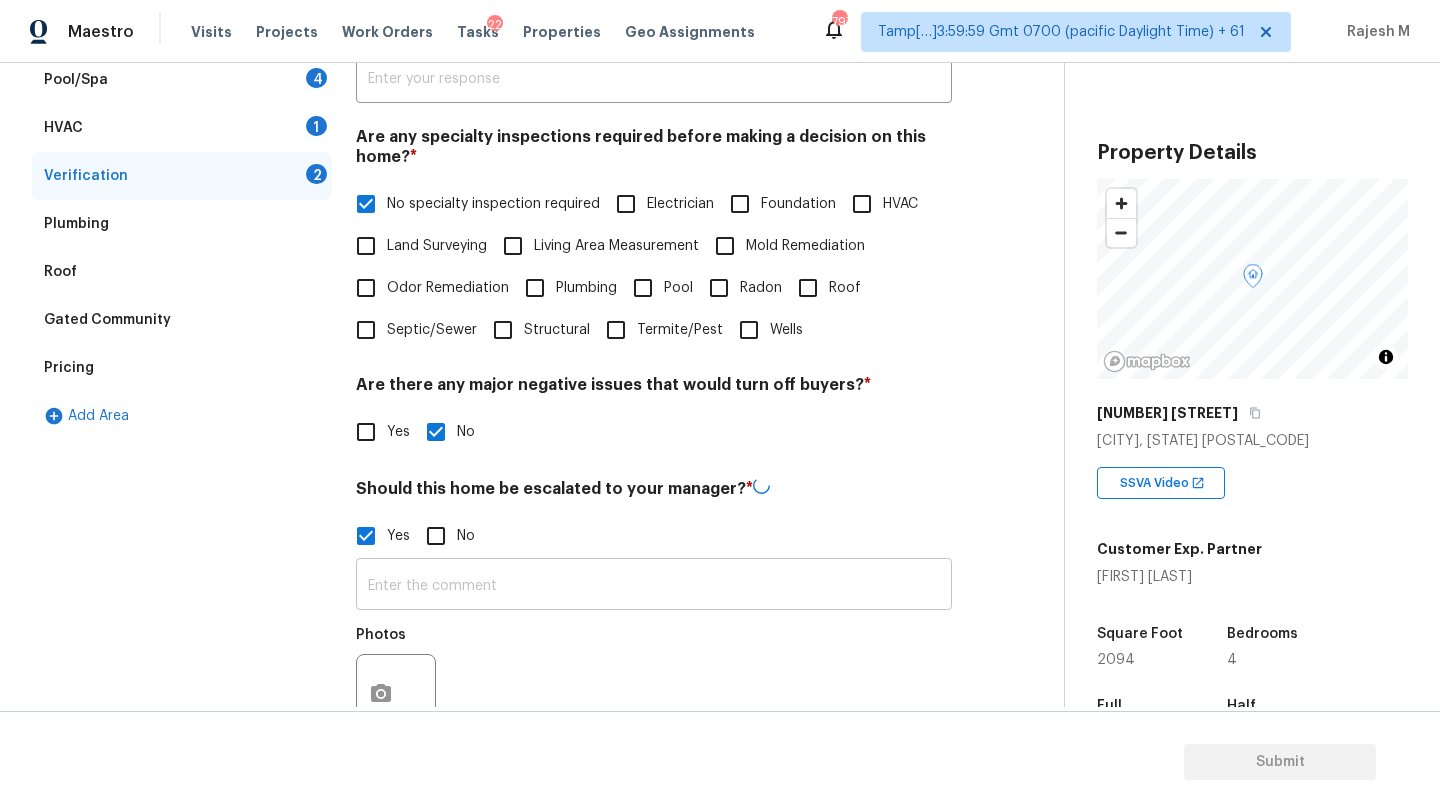 drag, startPoint x: 376, startPoint y: 552, endPoint x: 447, endPoint y: 582, distance: 77.07788 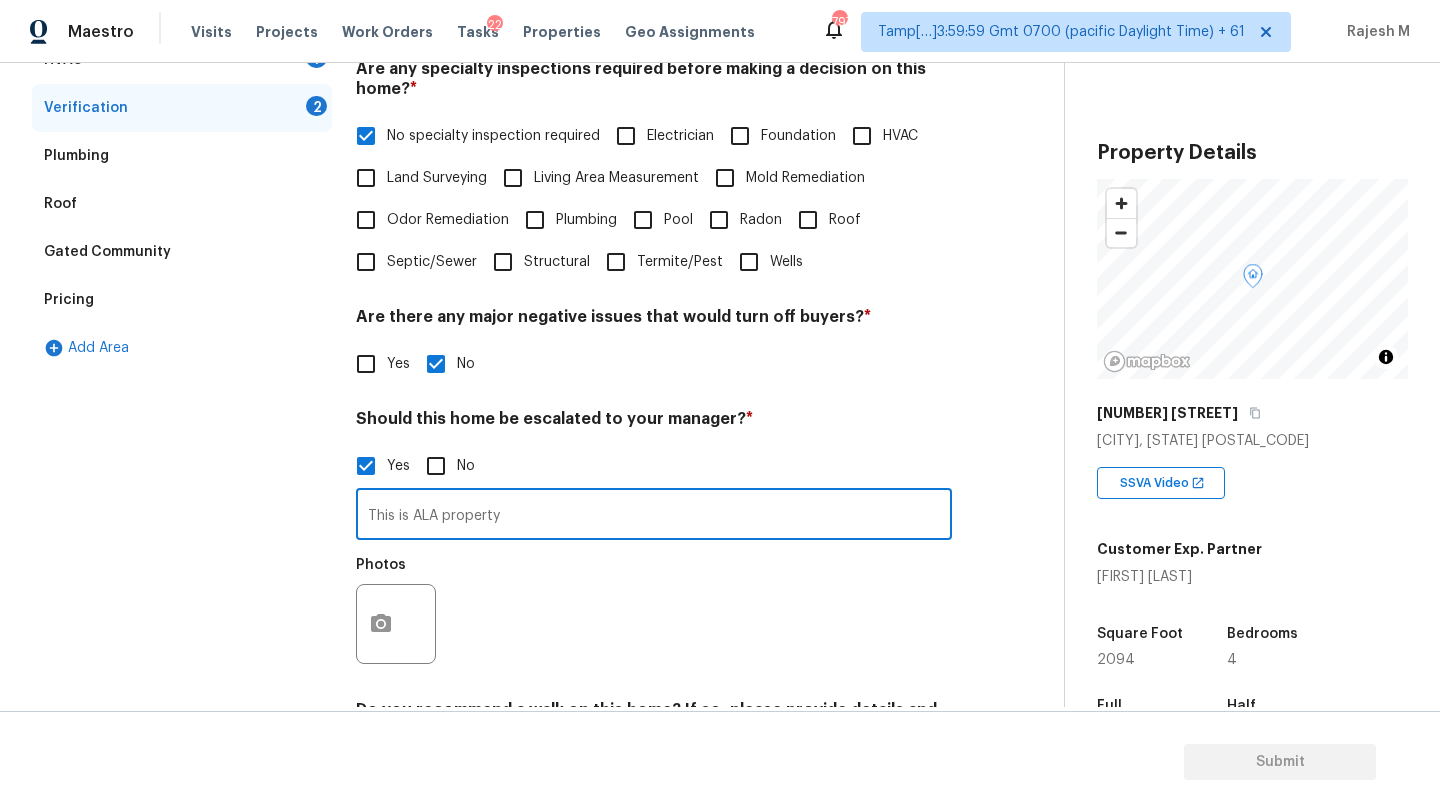 scroll, scrollTop: 535, scrollLeft: 0, axis: vertical 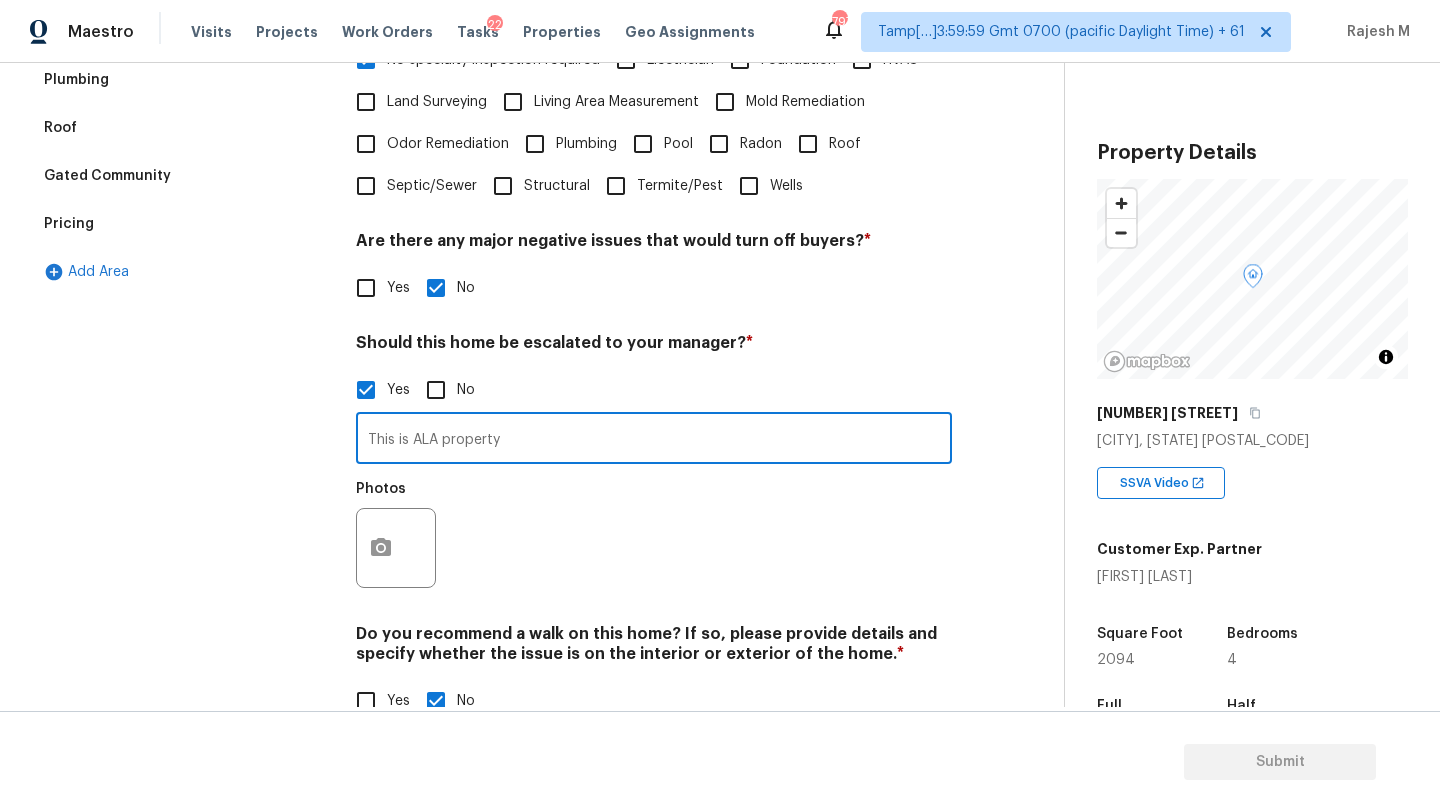 type on "This is ALA property" 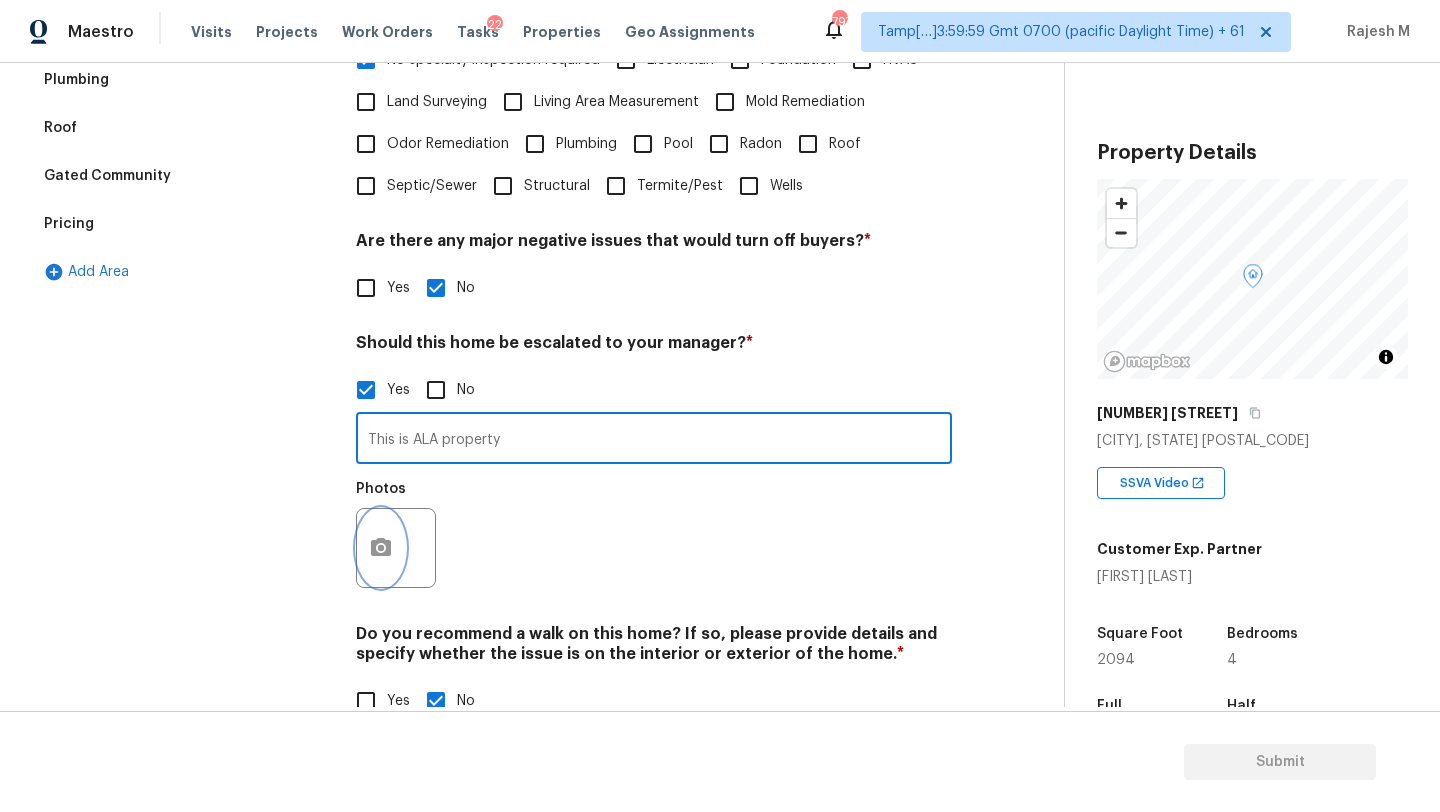 click 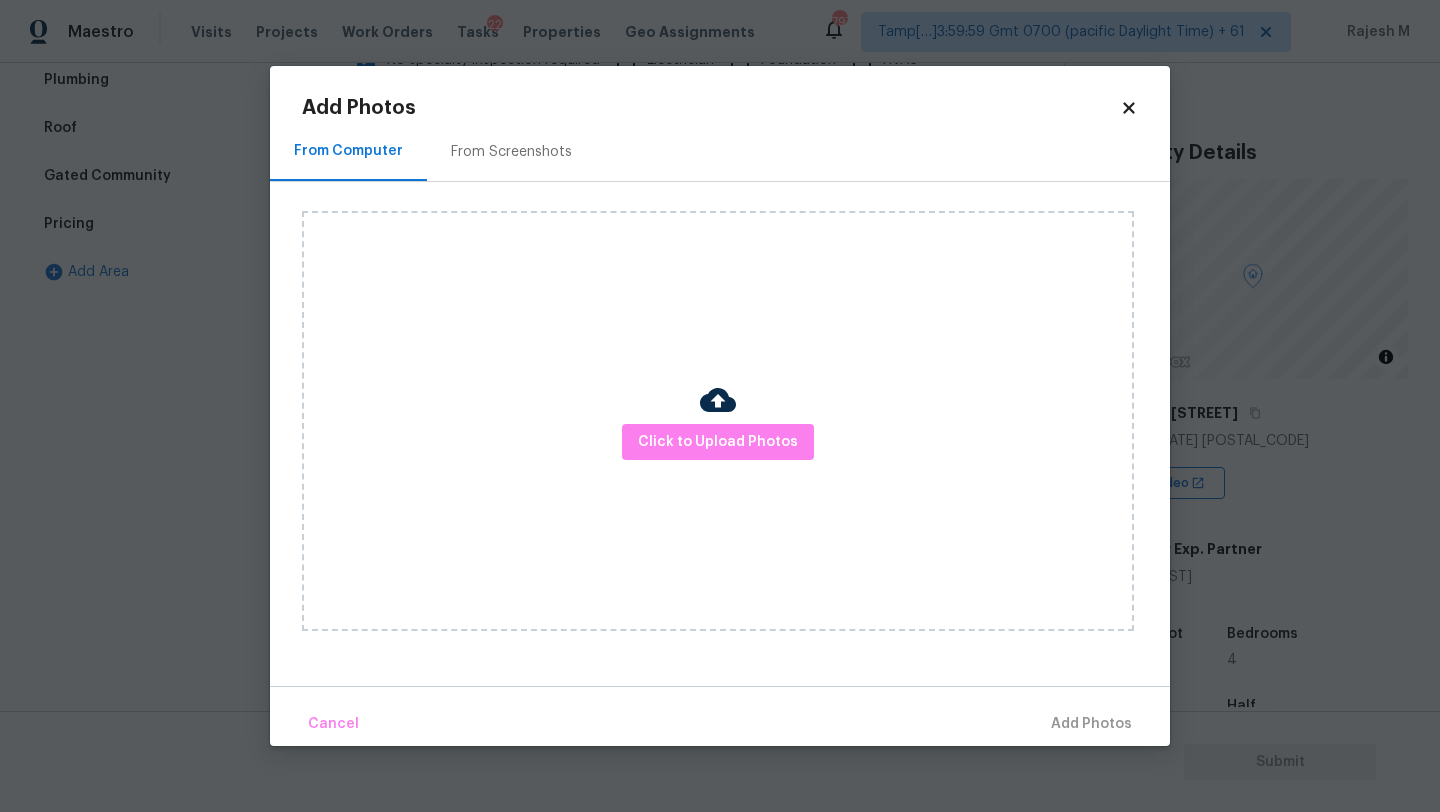 click on "From Screenshots" at bounding box center [511, 152] 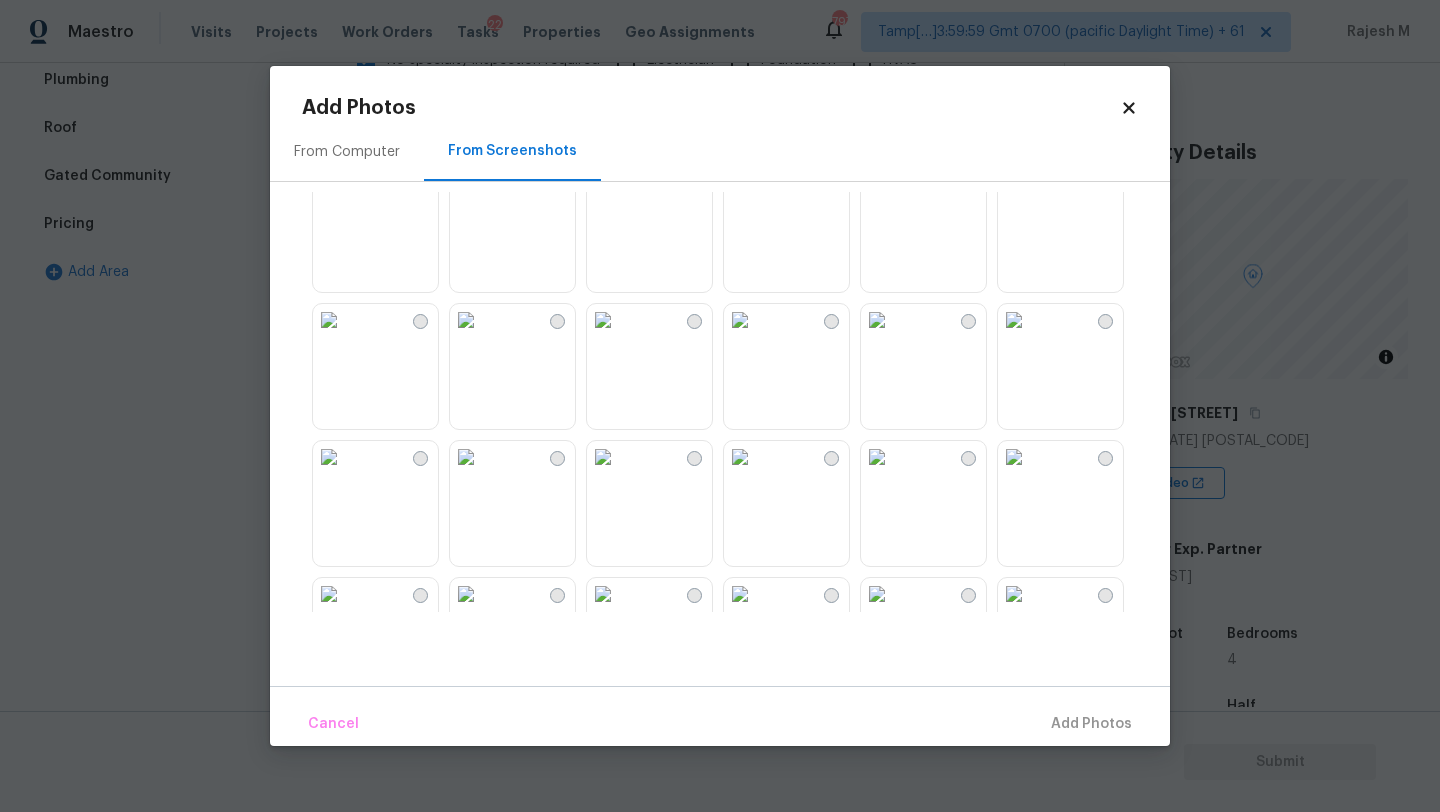 scroll, scrollTop: 0, scrollLeft: 0, axis: both 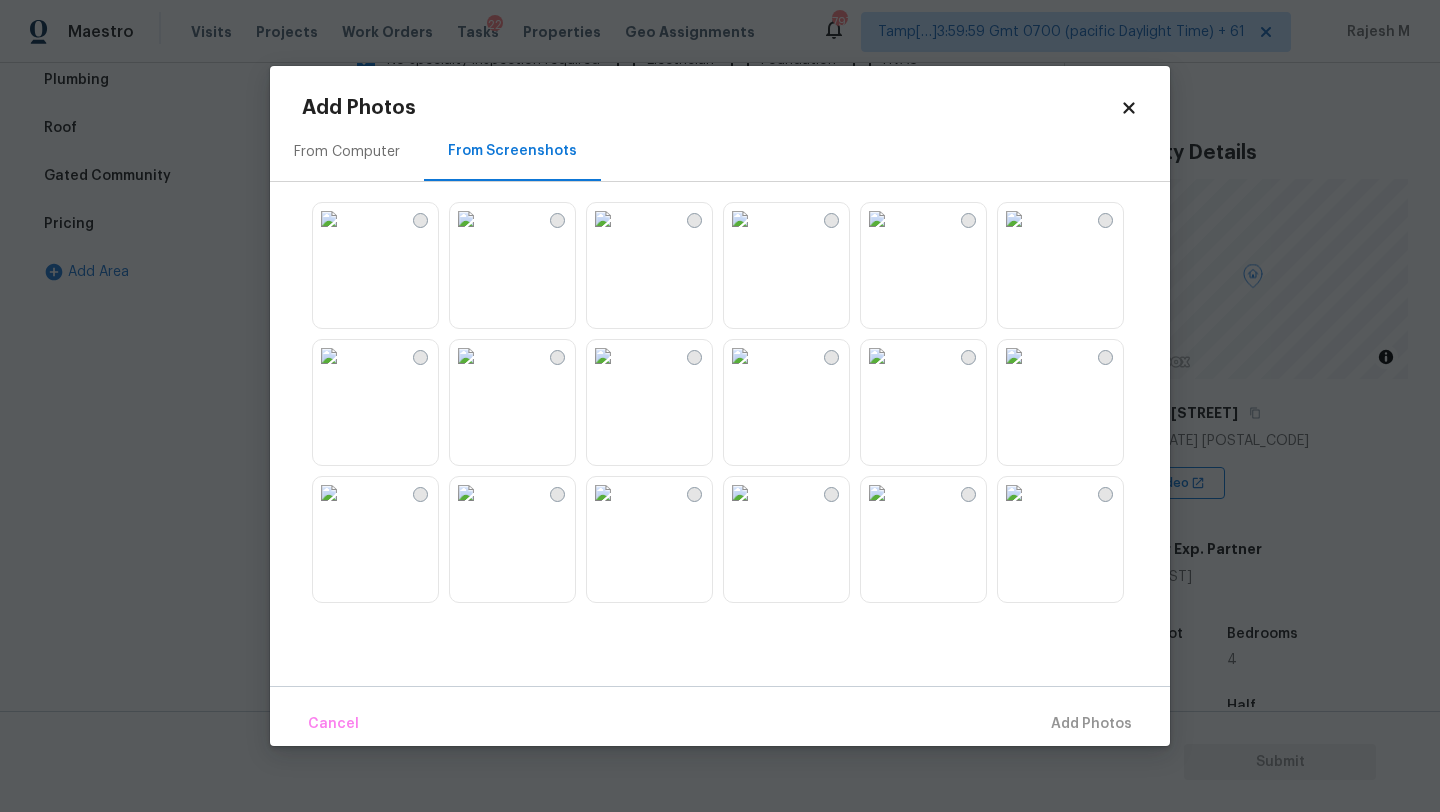 click at bounding box center [603, 219] 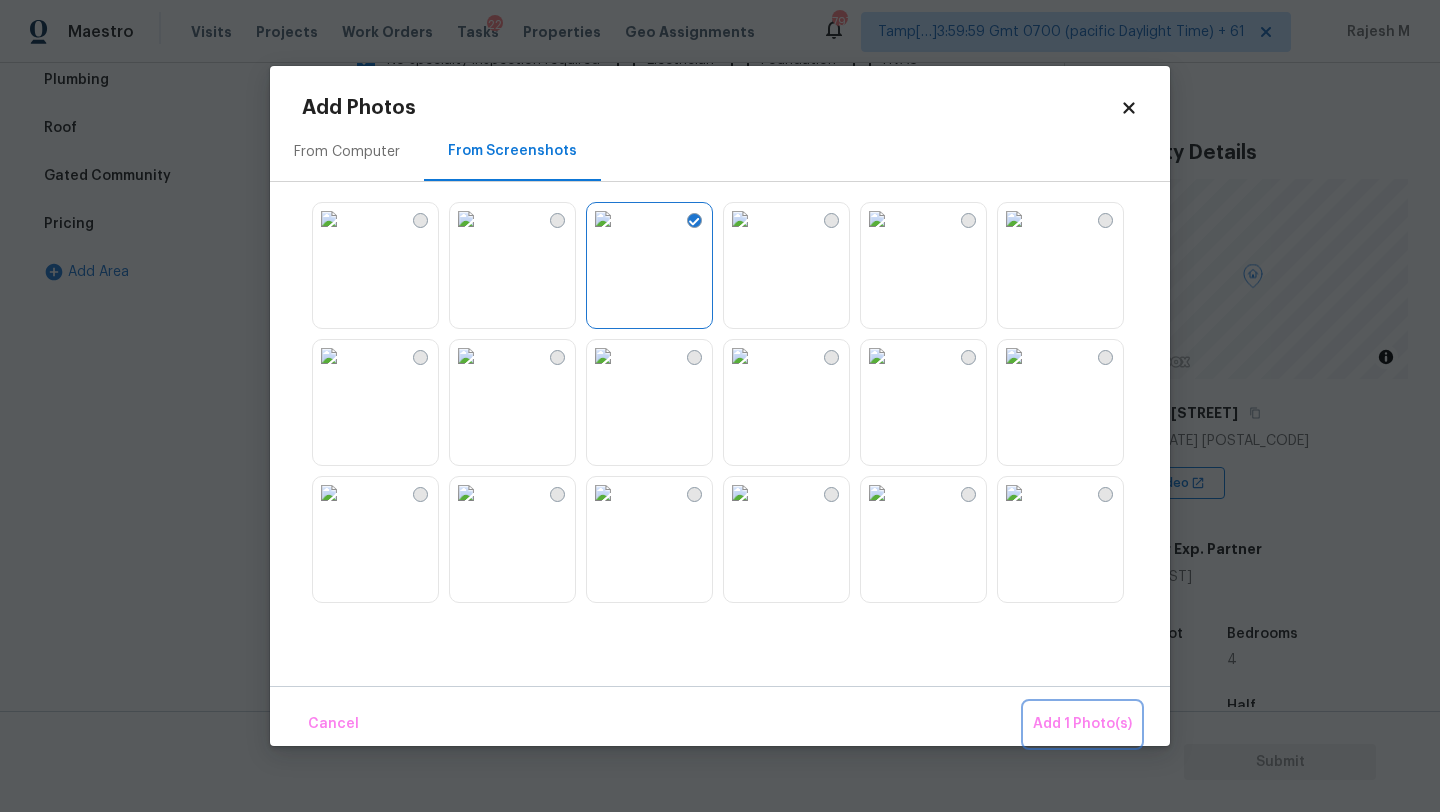 click on "Add 1 Photo(s)" at bounding box center (1082, 724) 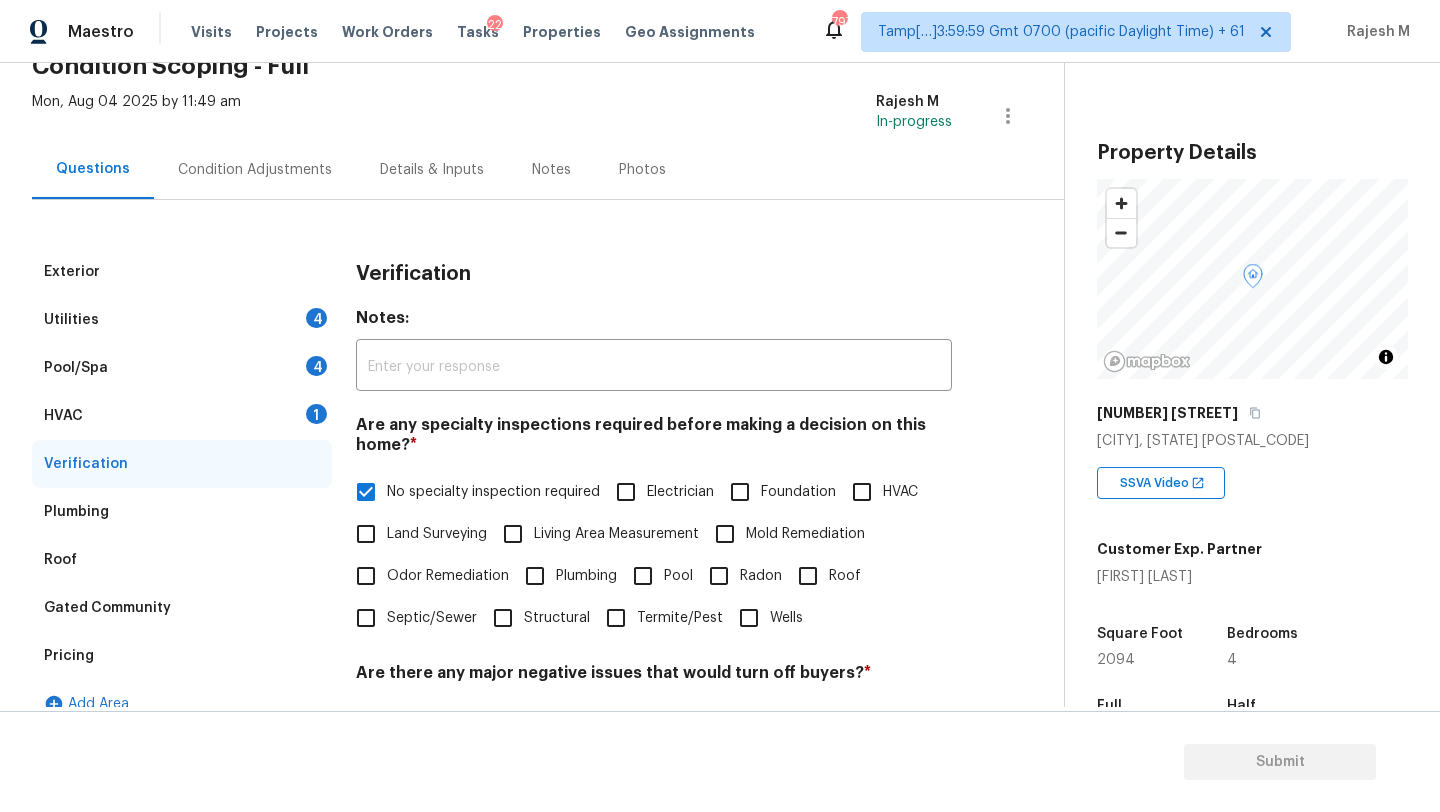 scroll, scrollTop: 69, scrollLeft: 0, axis: vertical 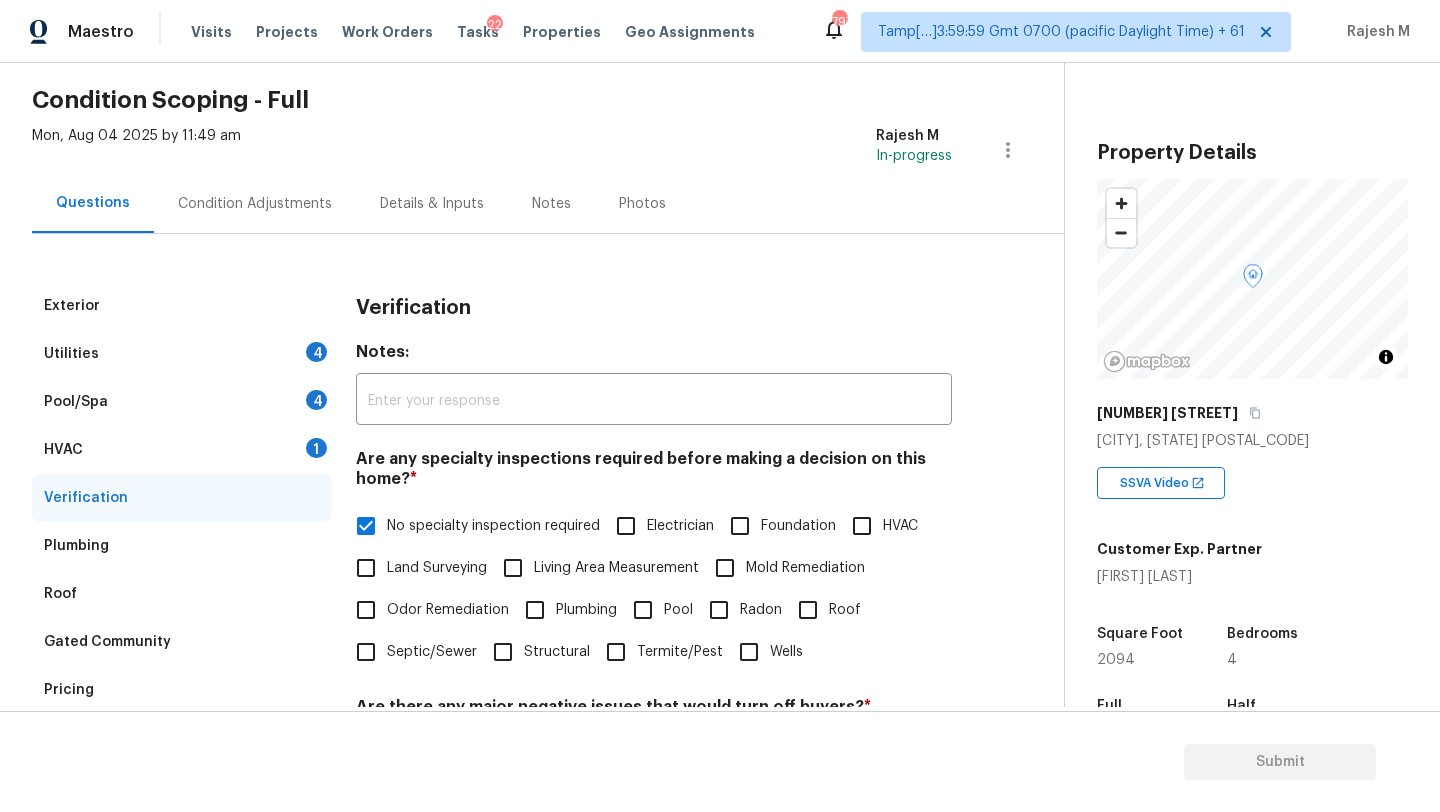 click on "HVAC 1" at bounding box center [182, 450] 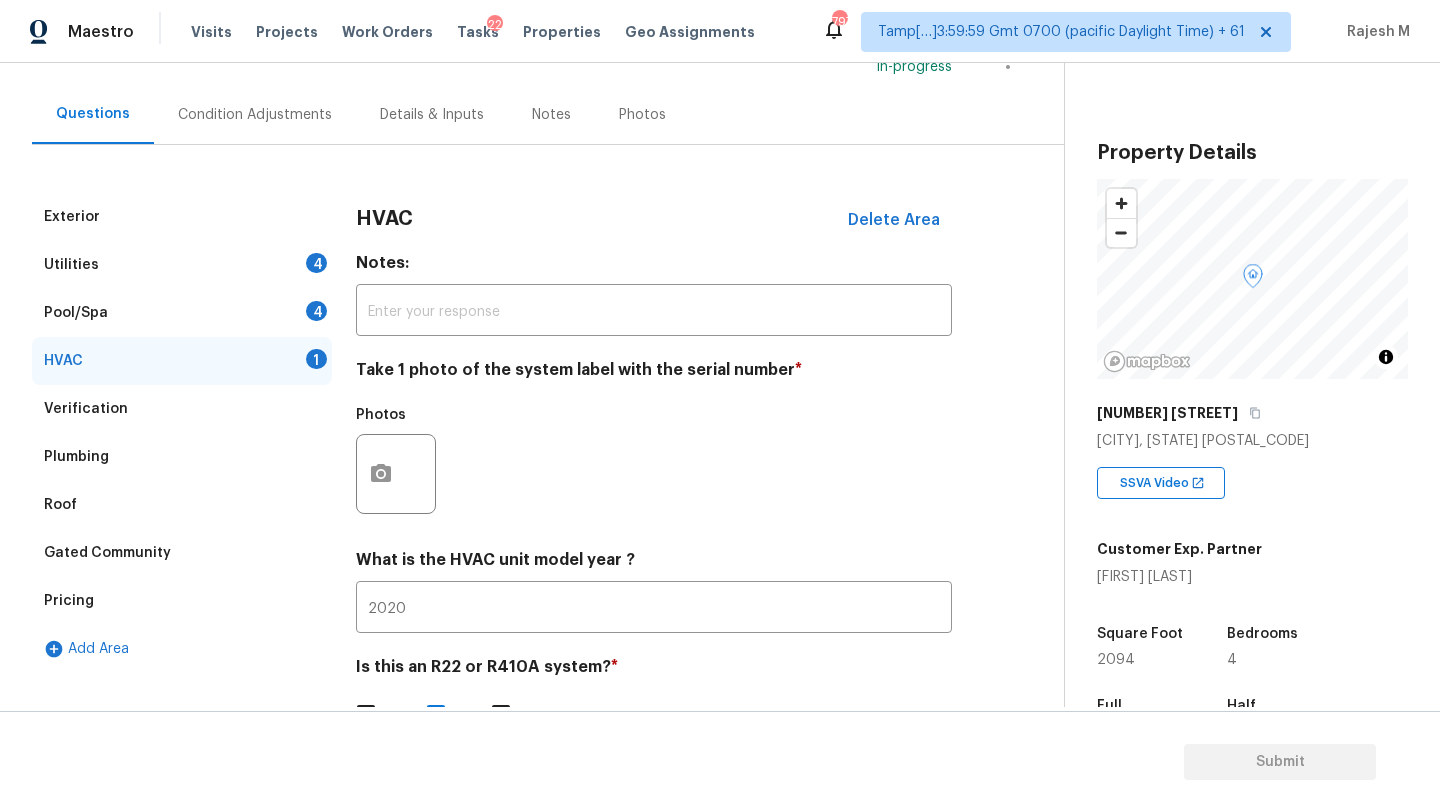scroll, scrollTop: 217, scrollLeft: 0, axis: vertical 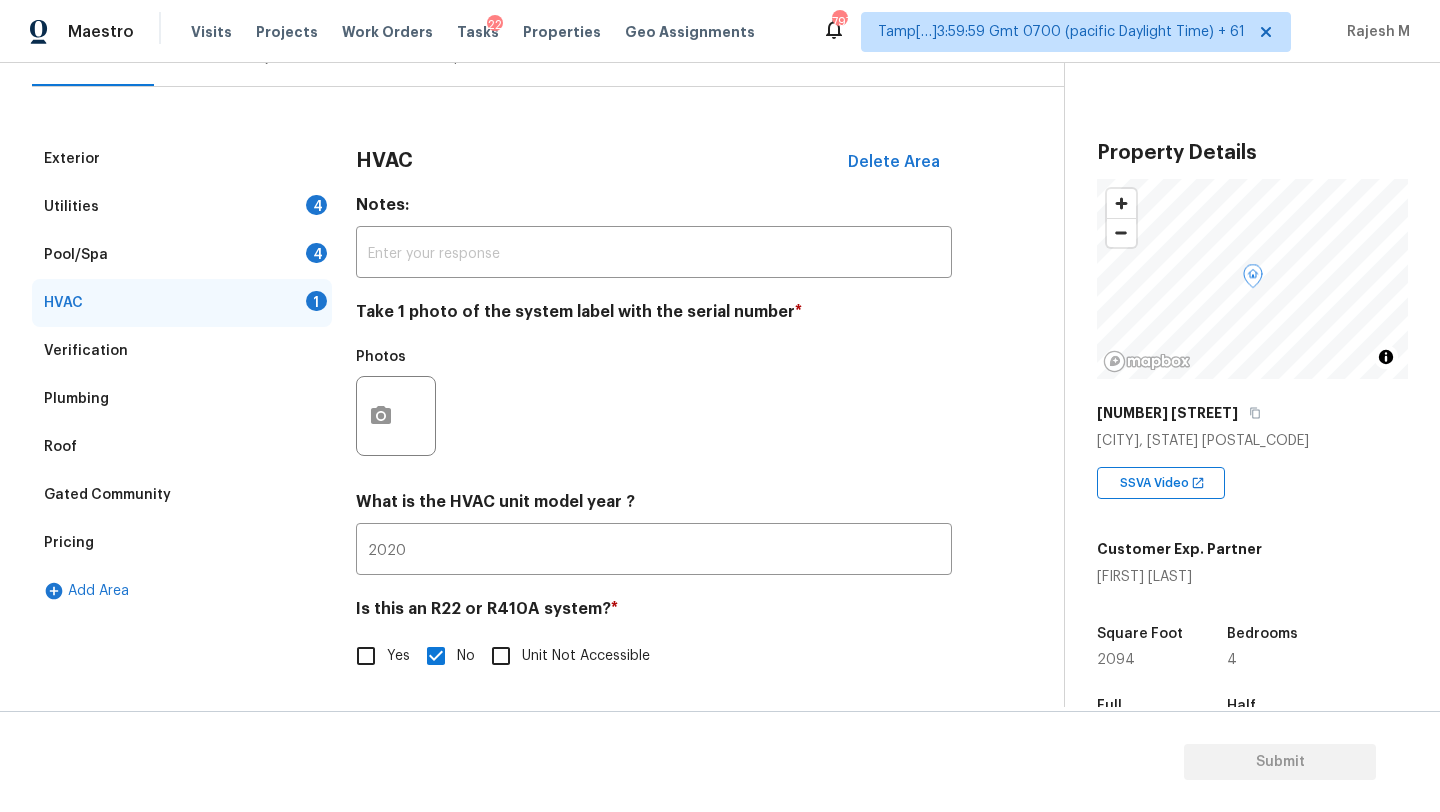 click on "Pool/Spa 4" at bounding box center [182, 255] 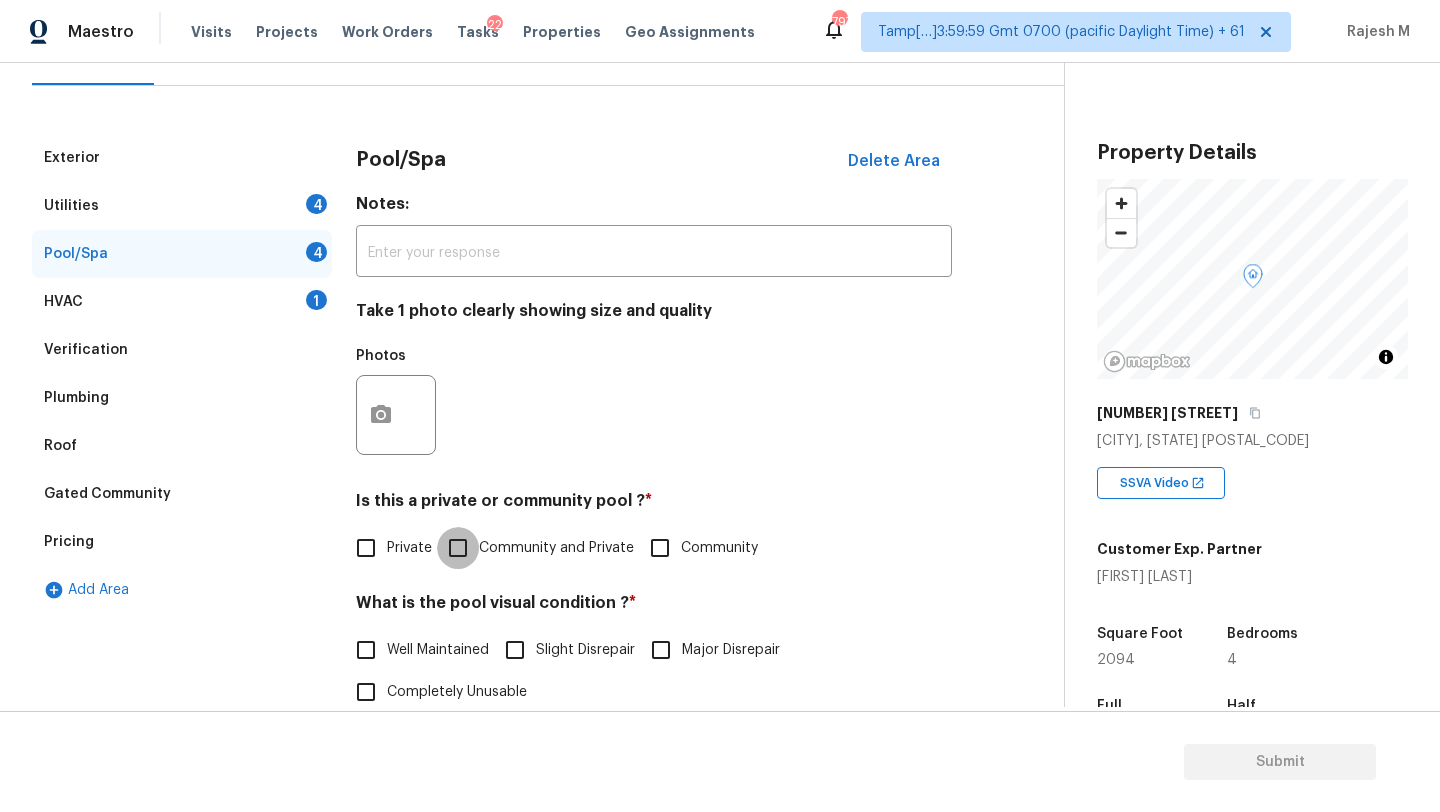 click on "Community and Private" at bounding box center (458, 548) 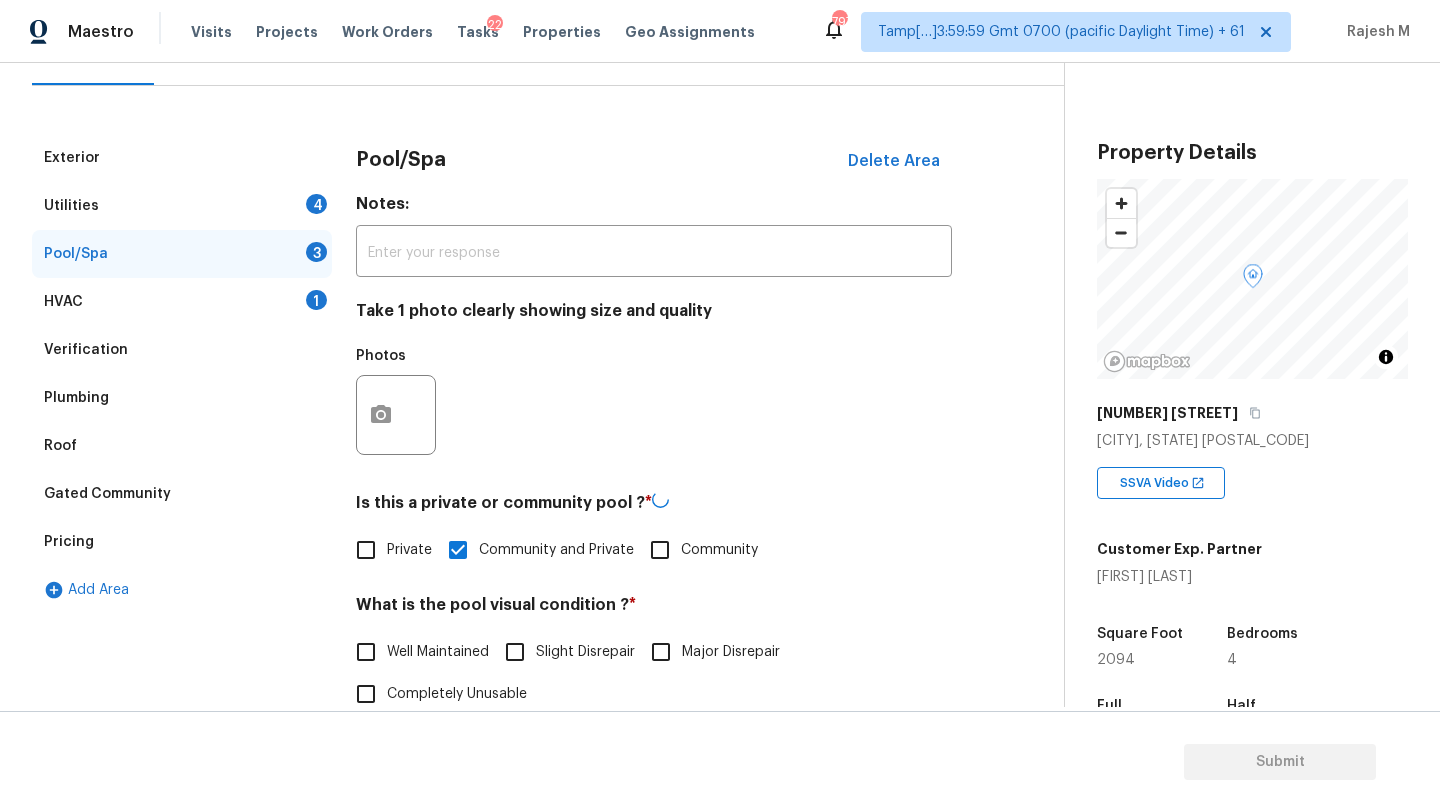 click on "Well Maintained" at bounding box center [417, 652] 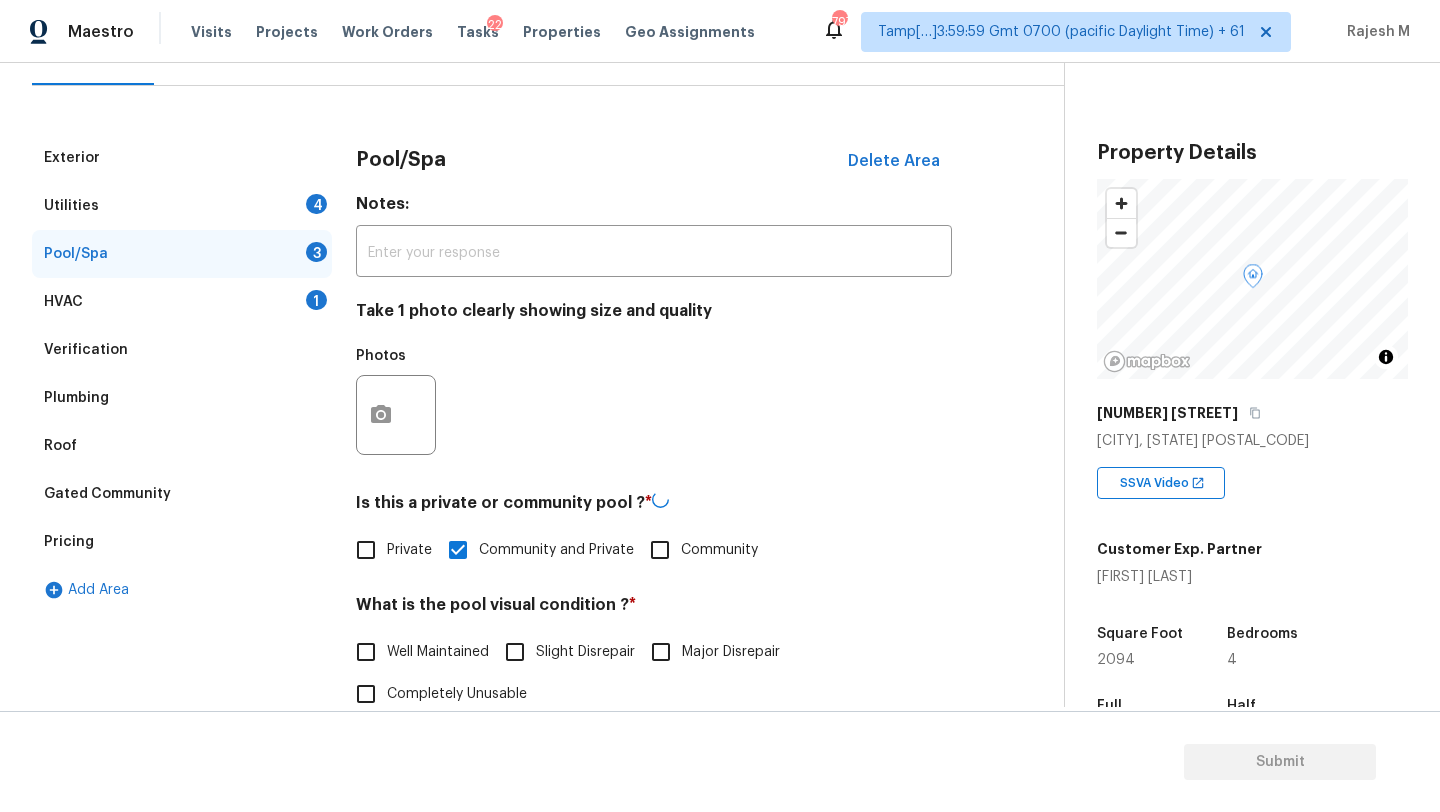 click on "Well Maintained" at bounding box center (366, 652) 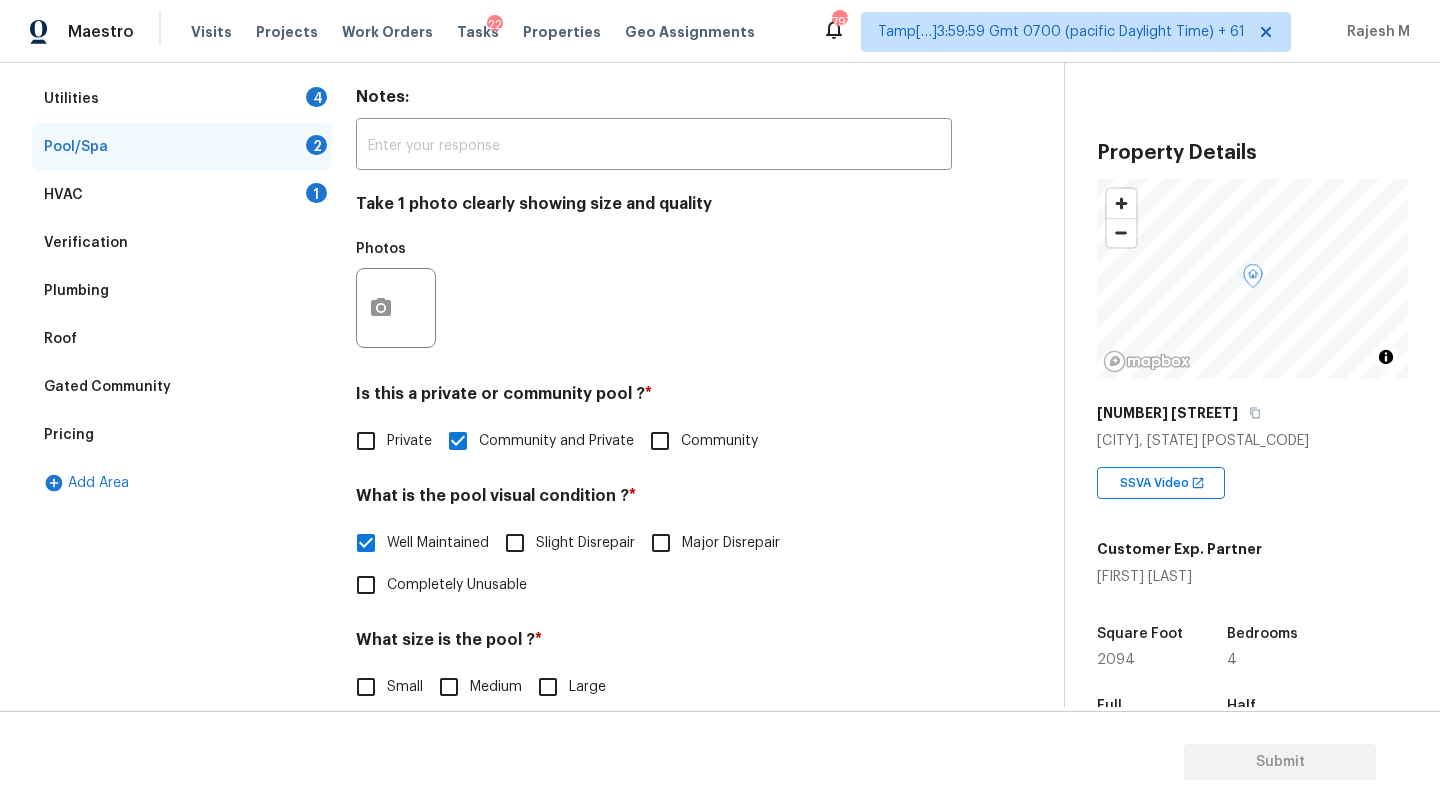 scroll, scrollTop: 499, scrollLeft: 0, axis: vertical 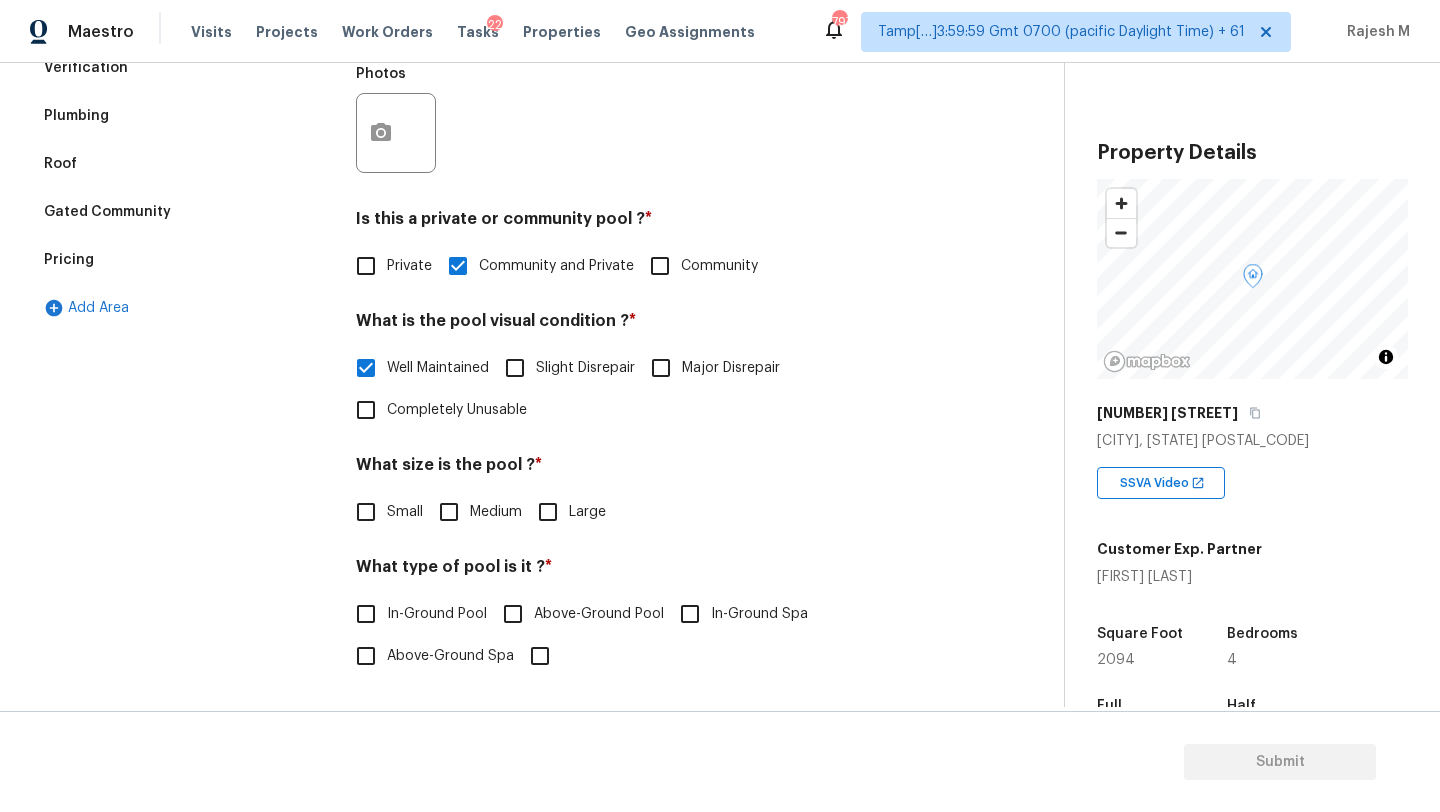 click on "Private" at bounding box center (366, 266) 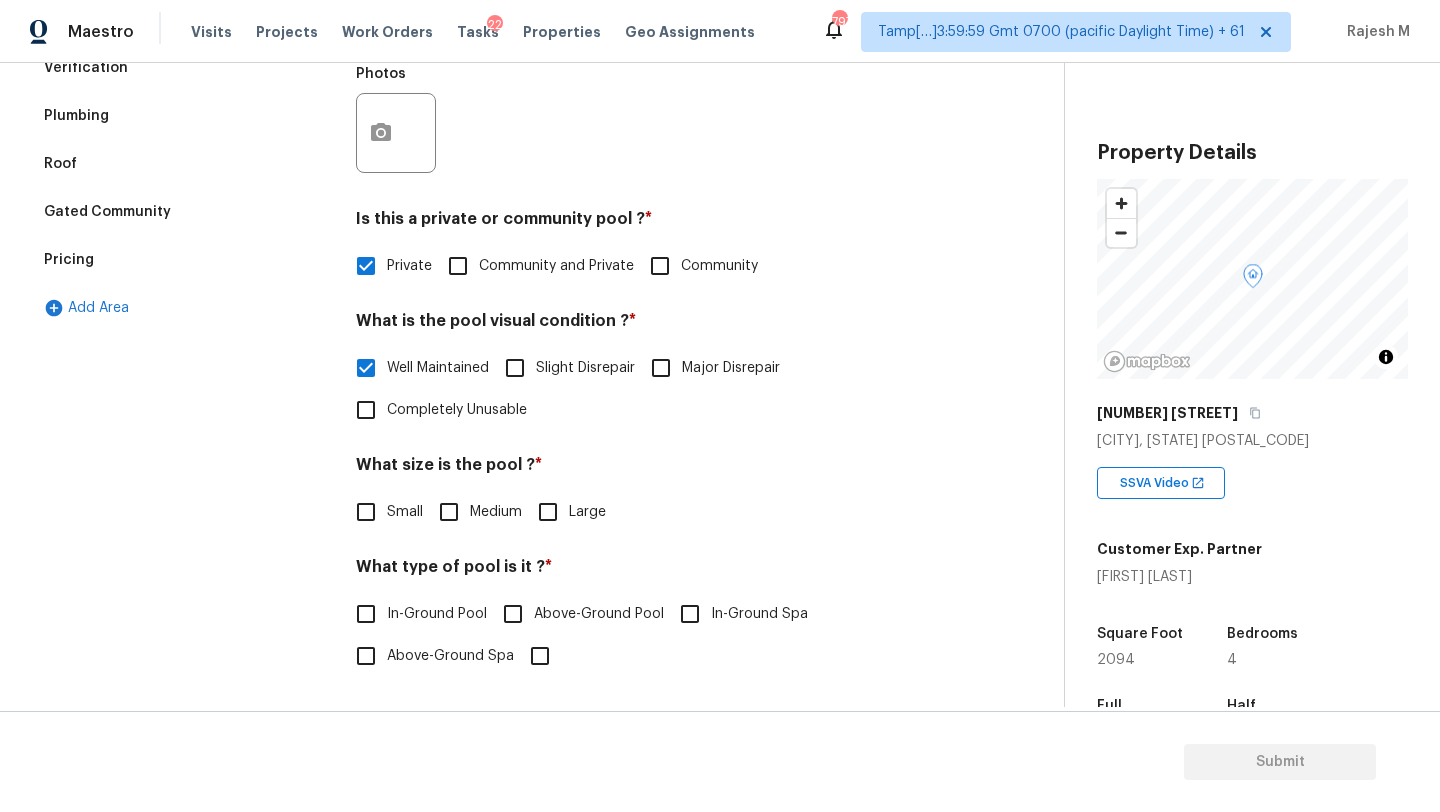 click on "Medium" at bounding box center (475, 512) 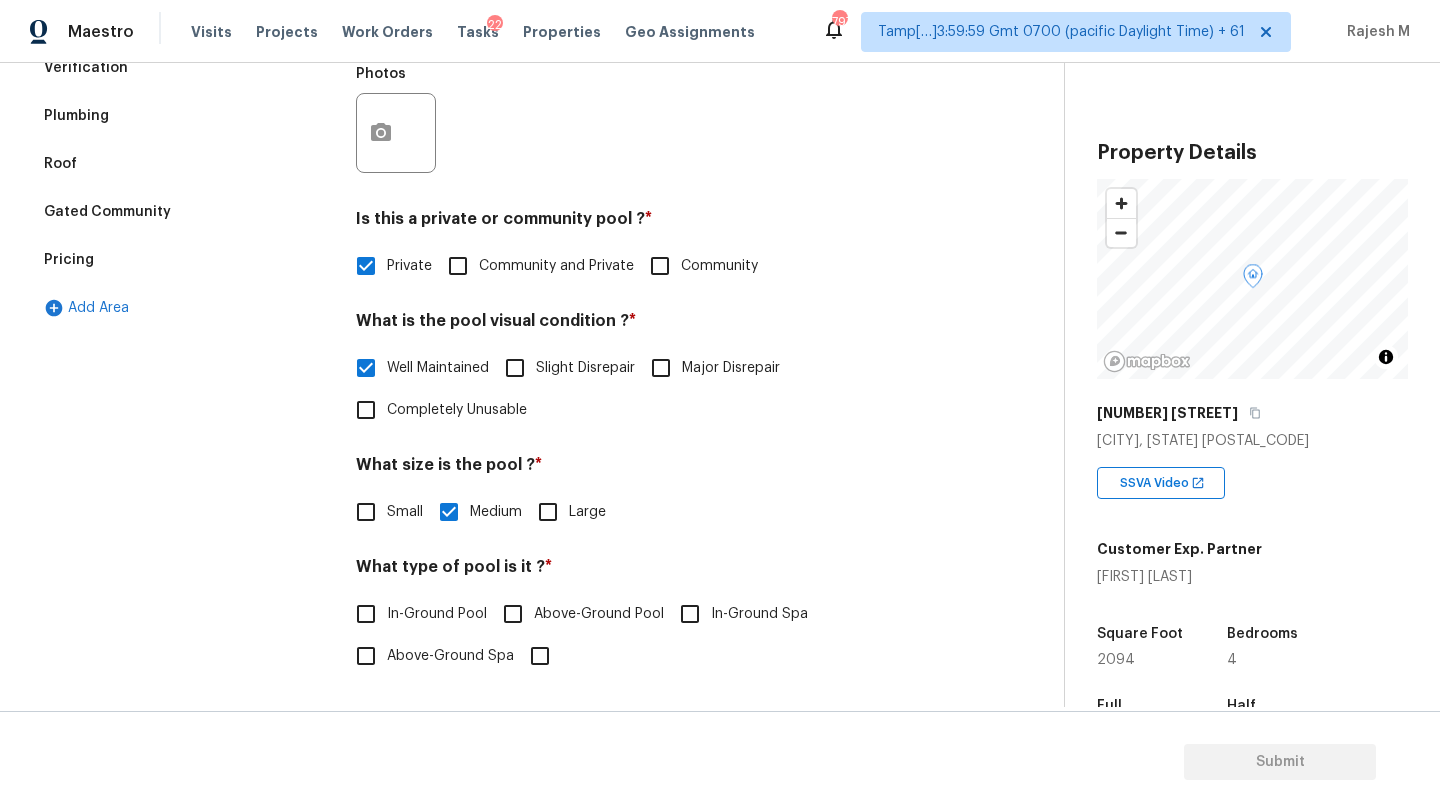 click on "In-Ground Pool" at bounding box center [437, 614] 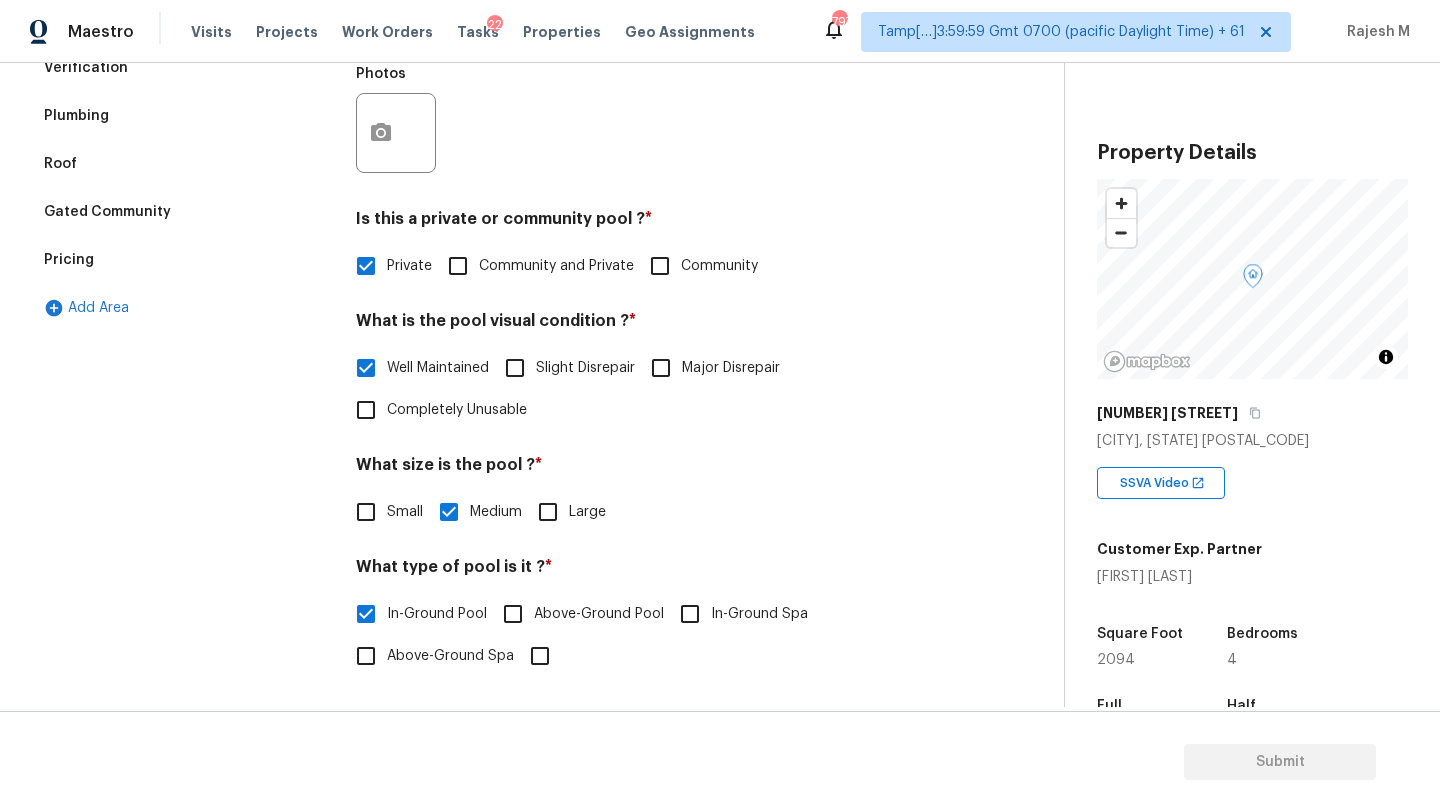 scroll, scrollTop: 431, scrollLeft: 0, axis: vertical 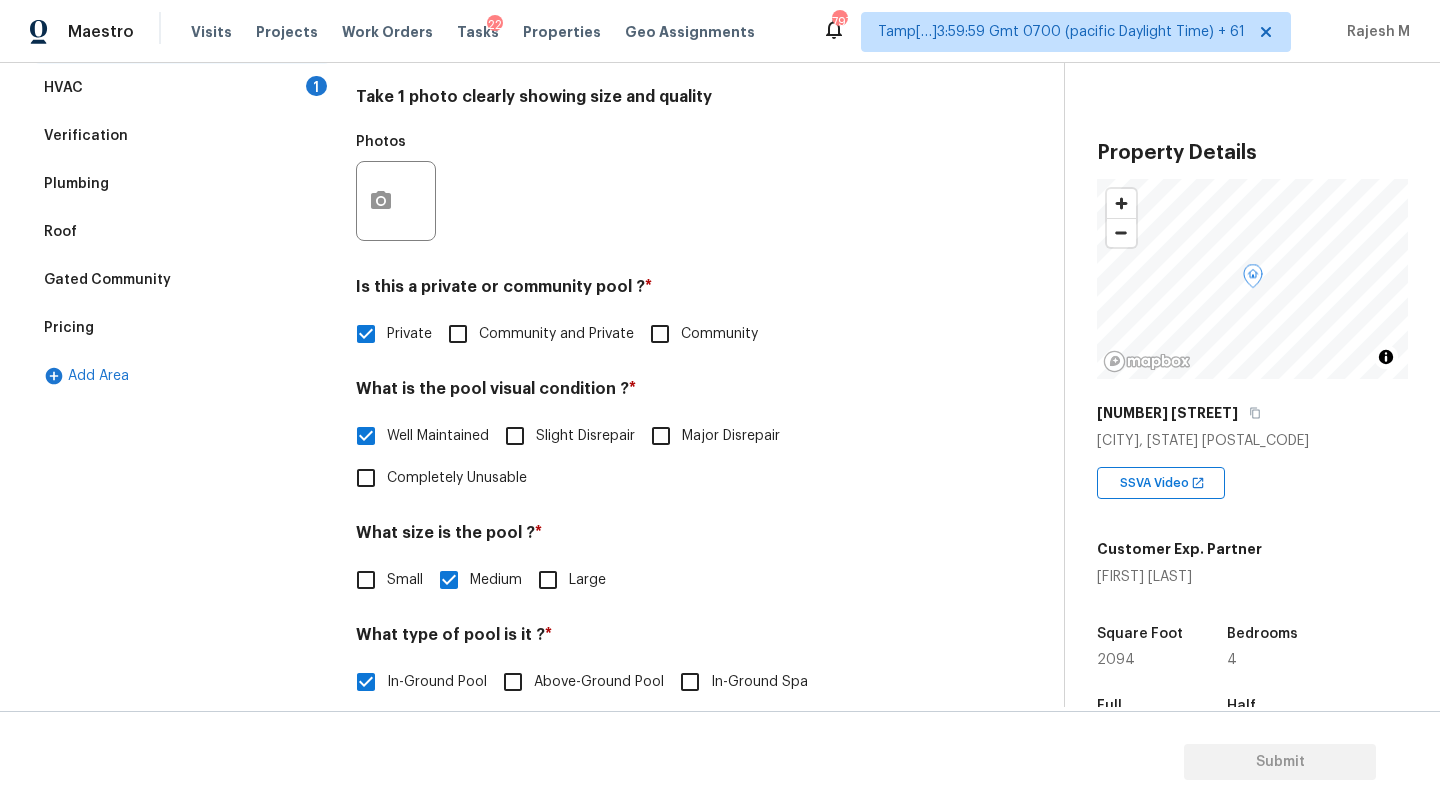 click on "Slight Disrepair" at bounding box center [515, 436] 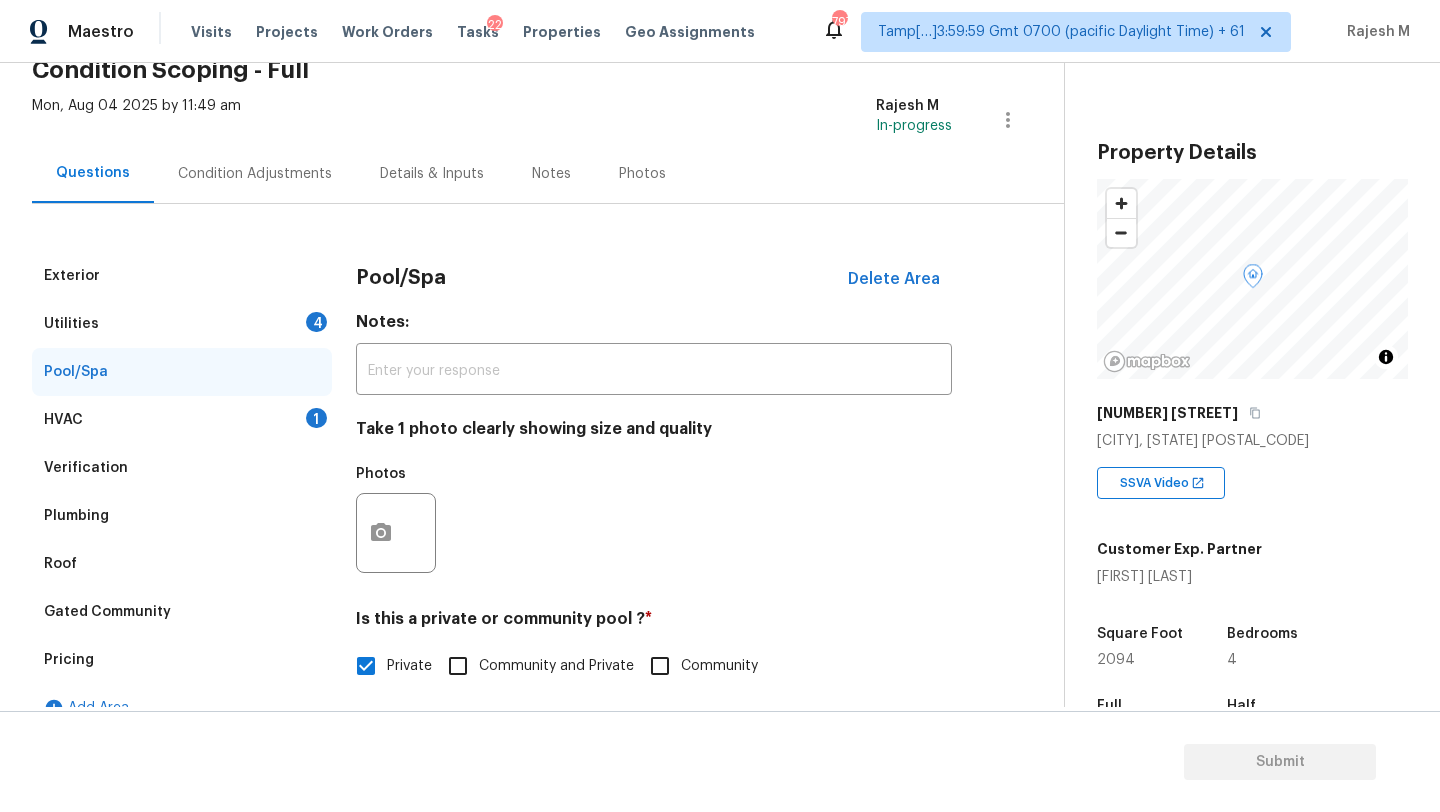 scroll, scrollTop: 0, scrollLeft: 0, axis: both 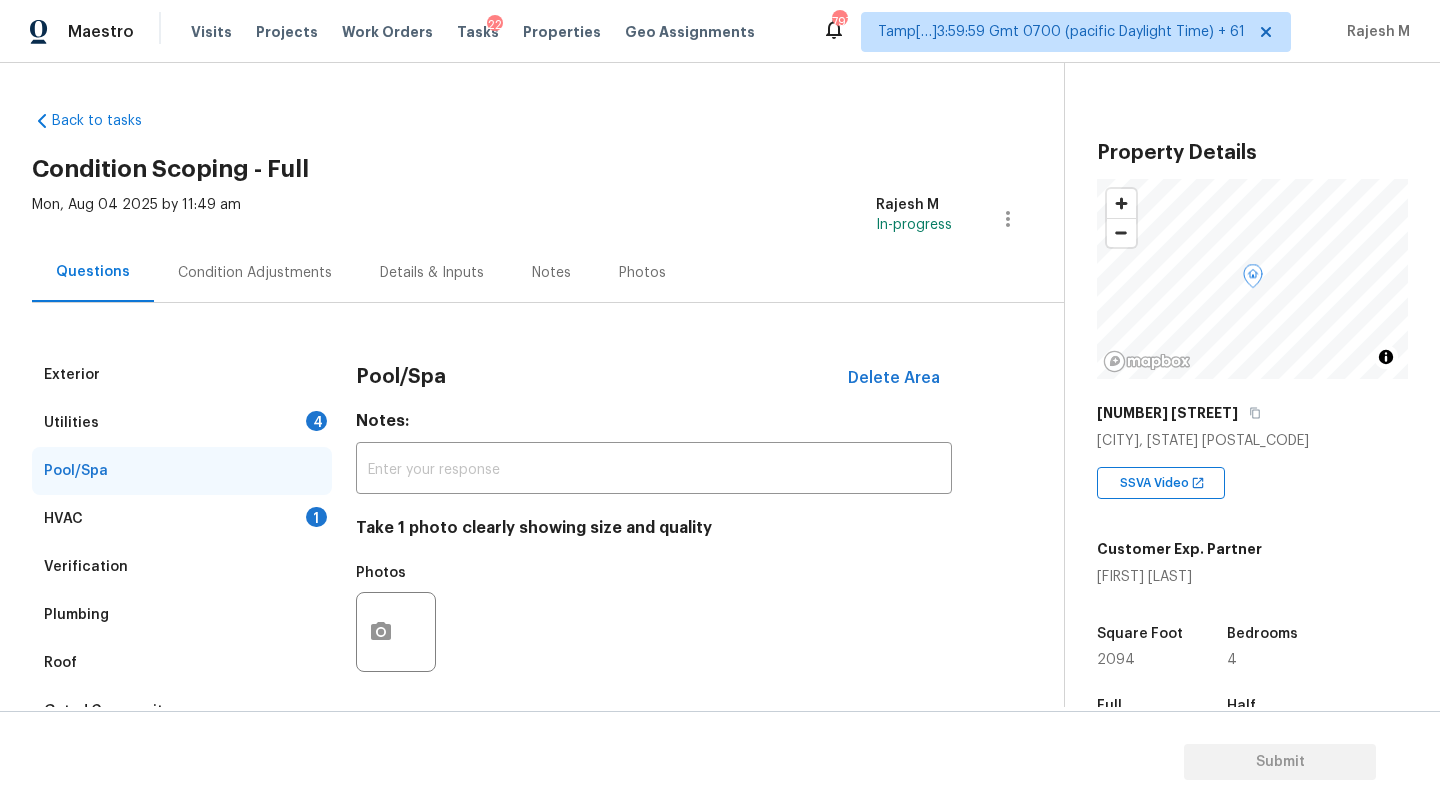 click on "Utilities 4" at bounding box center [182, 423] 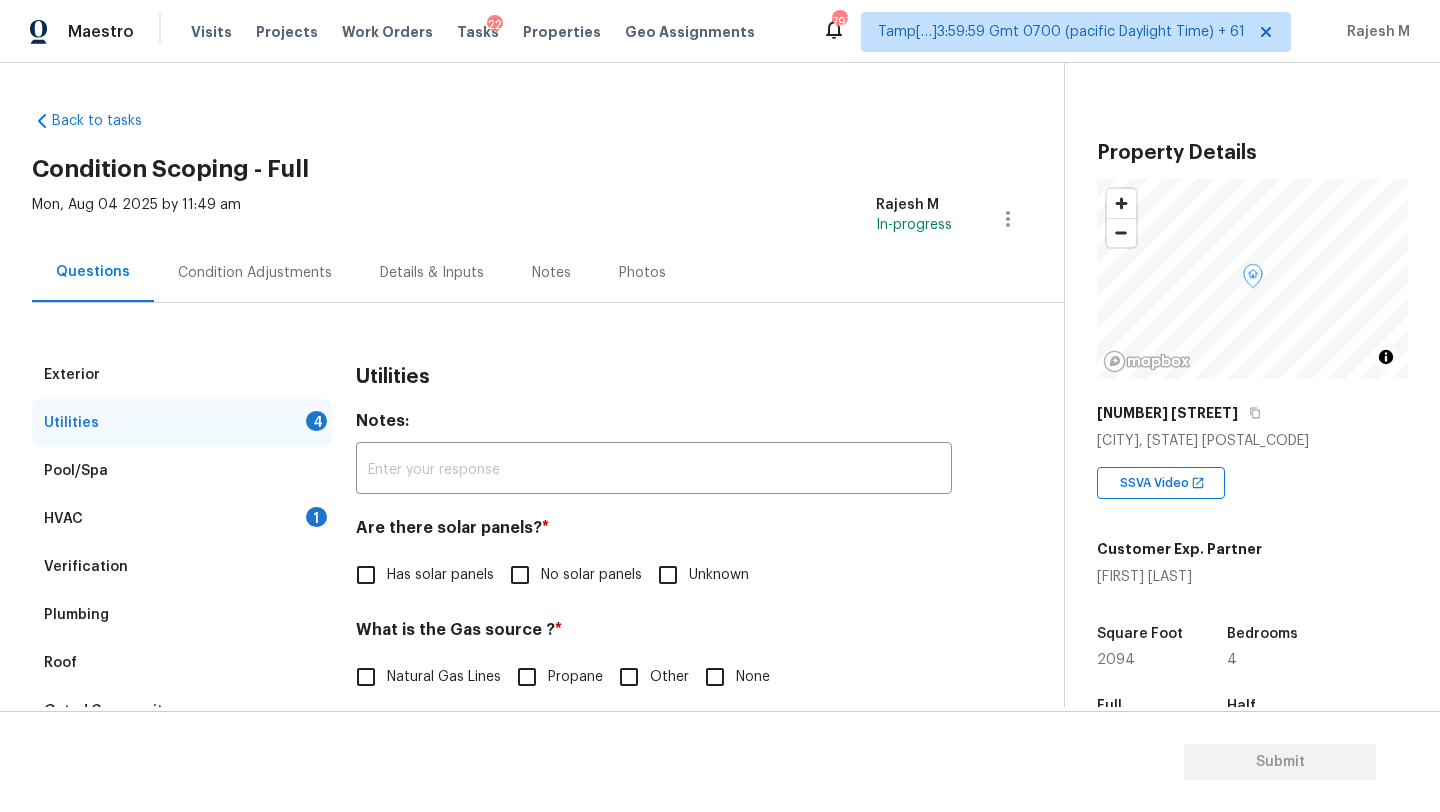click on "No solar panels" at bounding box center (591, 575) 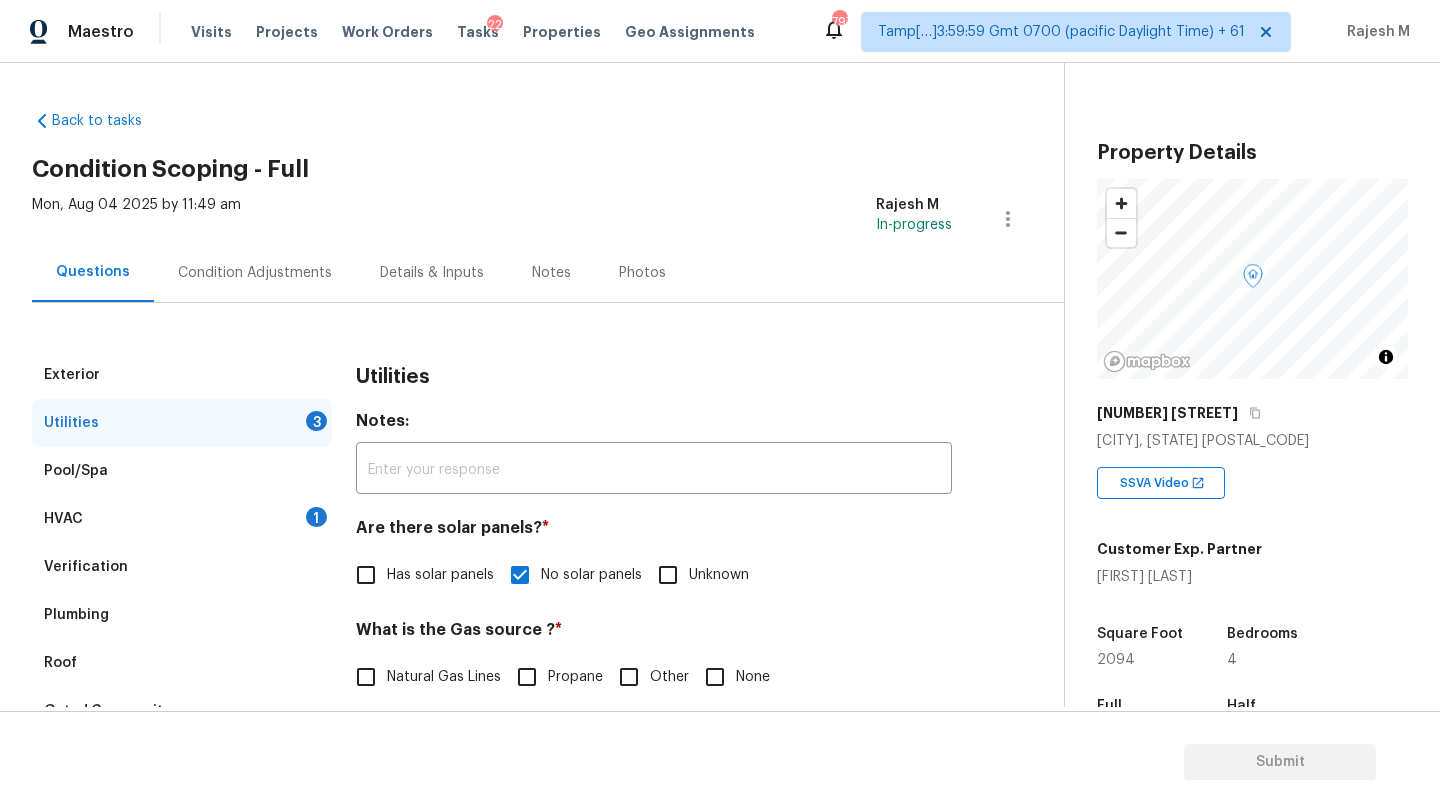 click on "Natural Gas Lines" at bounding box center [444, 677] 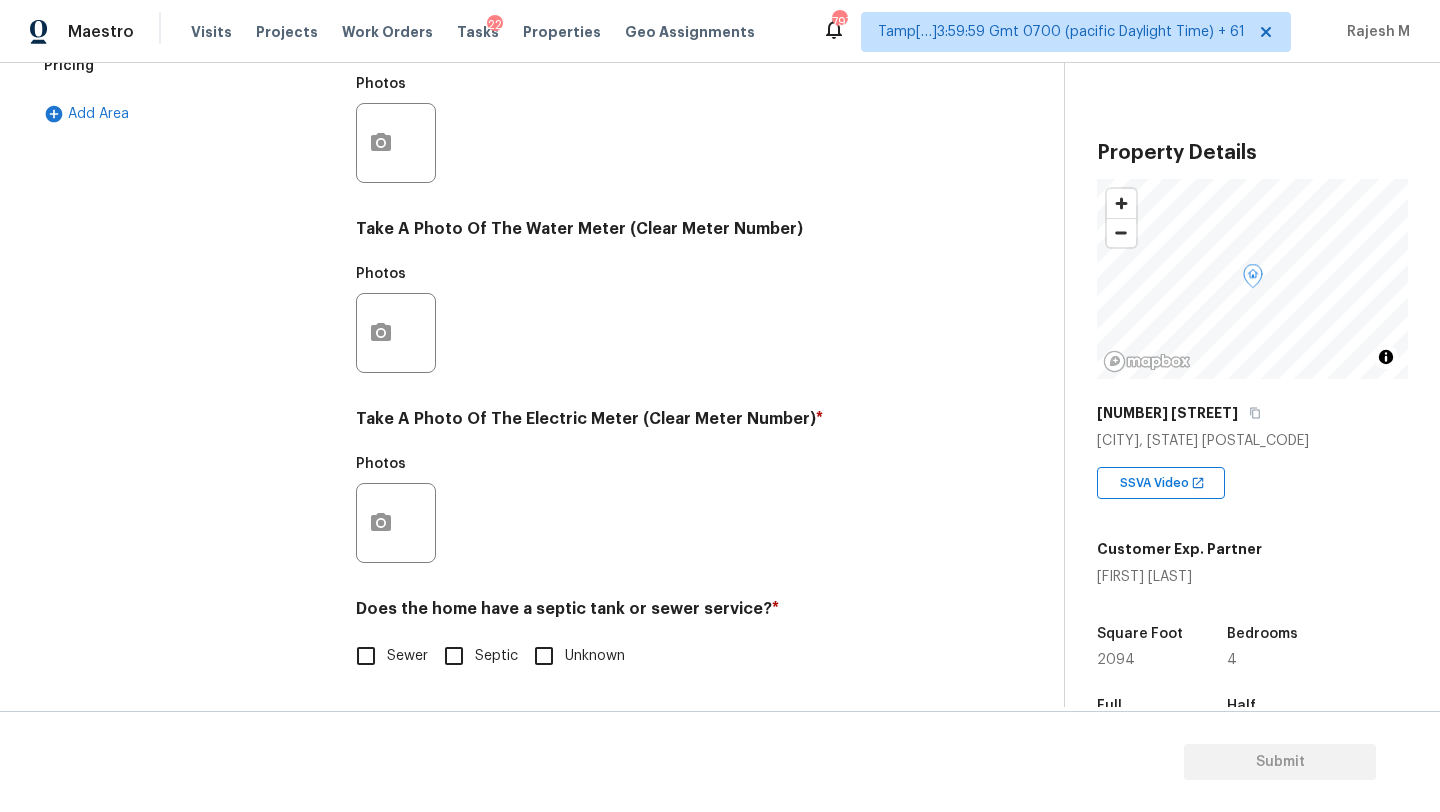 click on "Sewer" at bounding box center (366, 656) 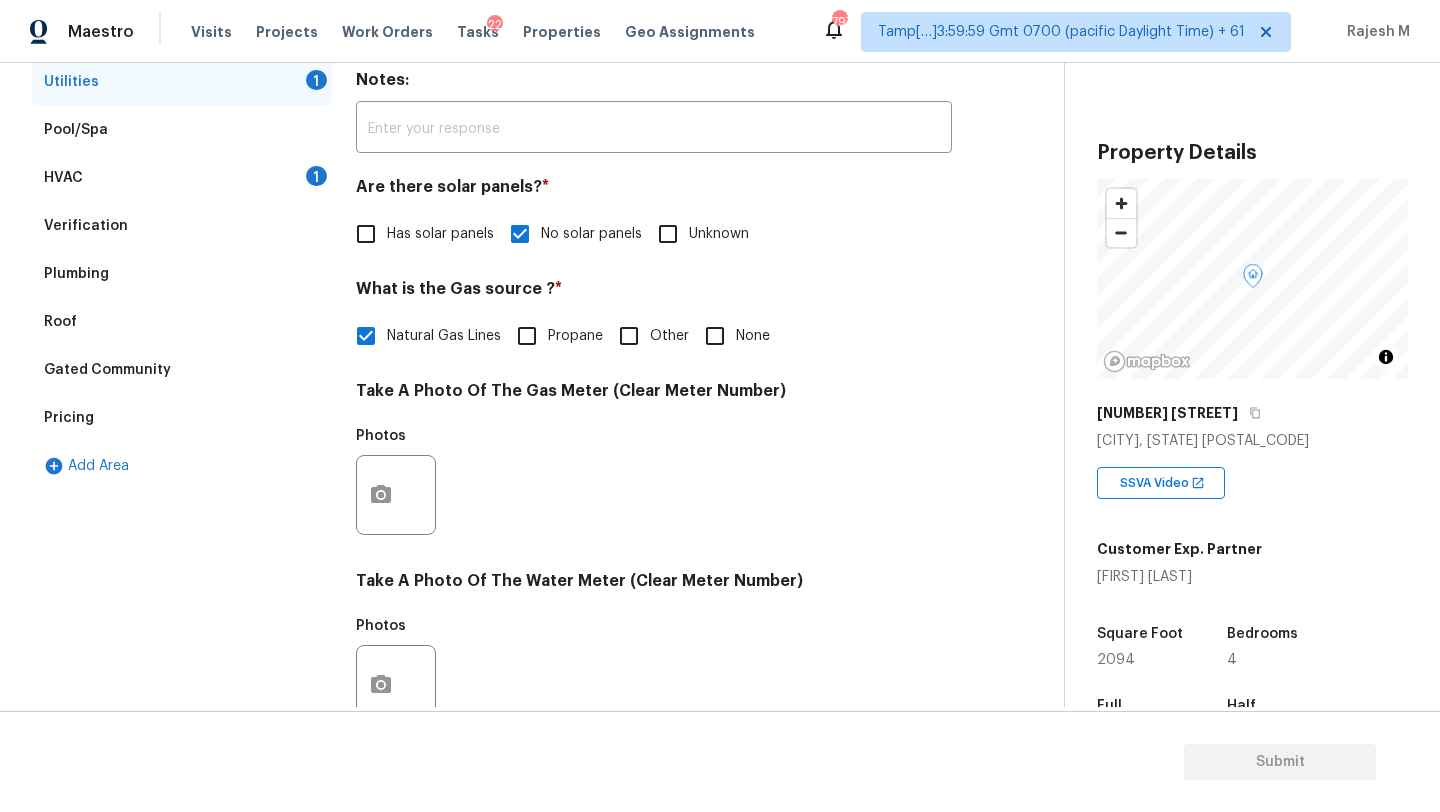scroll, scrollTop: 298, scrollLeft: 0, axis: vertical 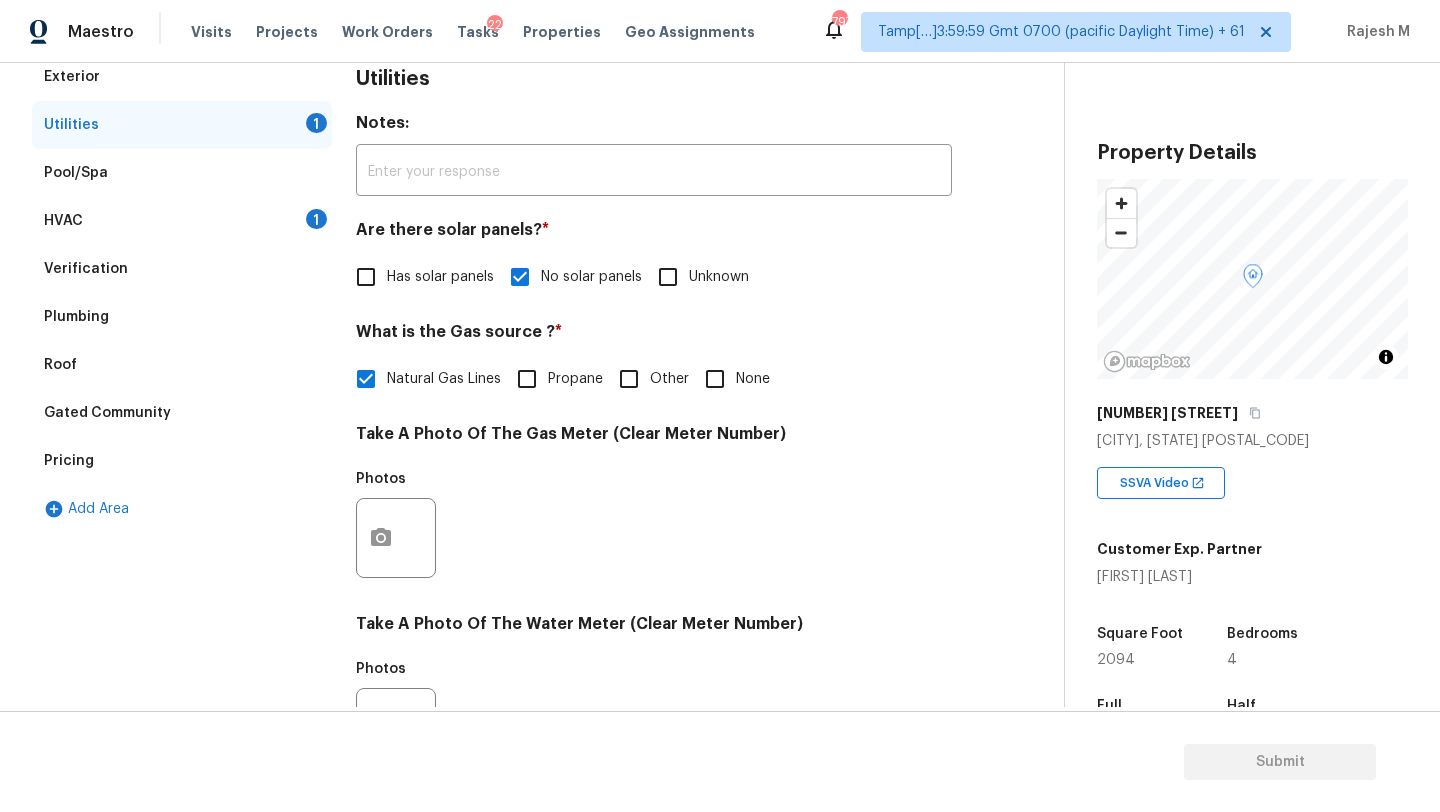 click on "HVAC 1" at bounding box center [182, 221] 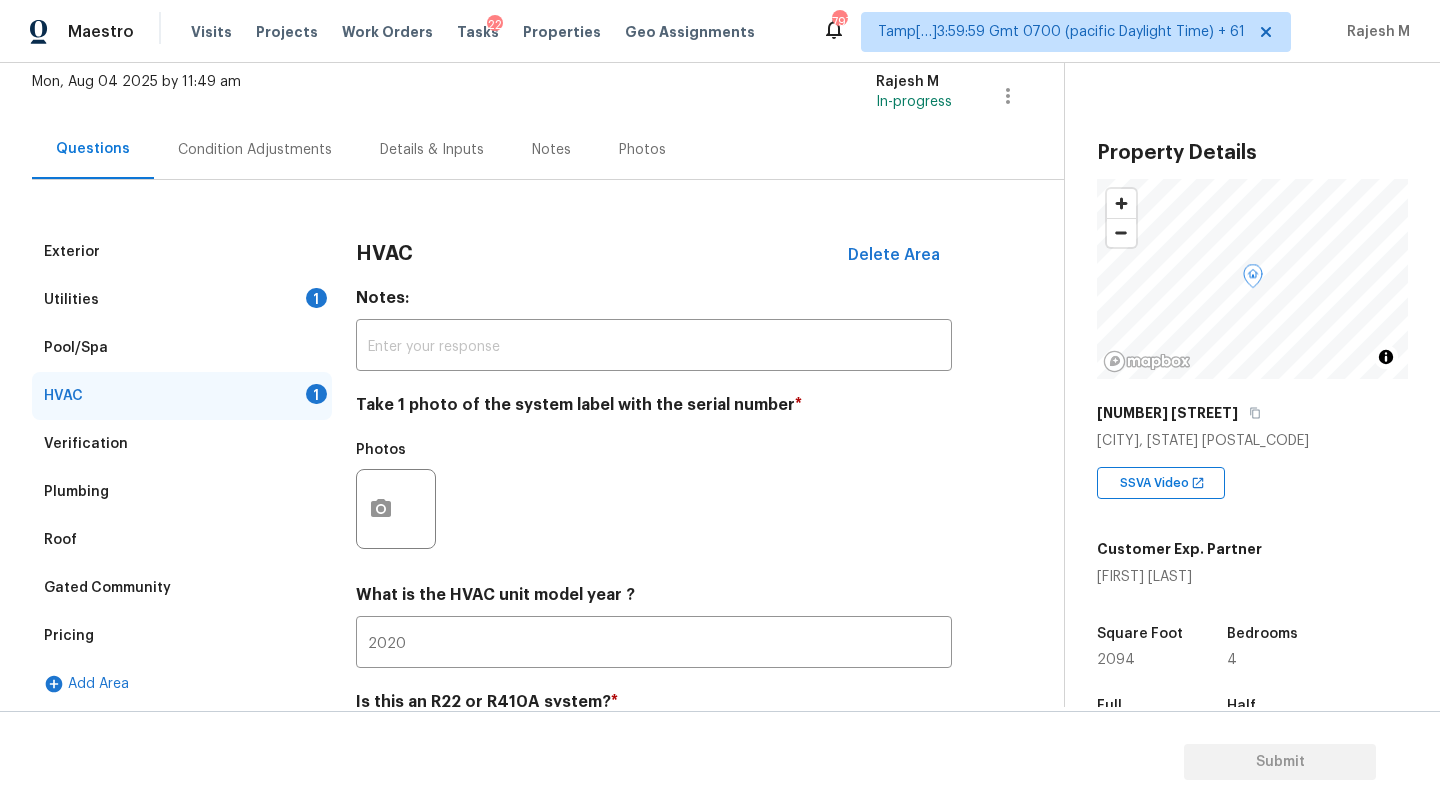 scroll, scrollTop: 106, scrollLeft: 0, axis: vertical 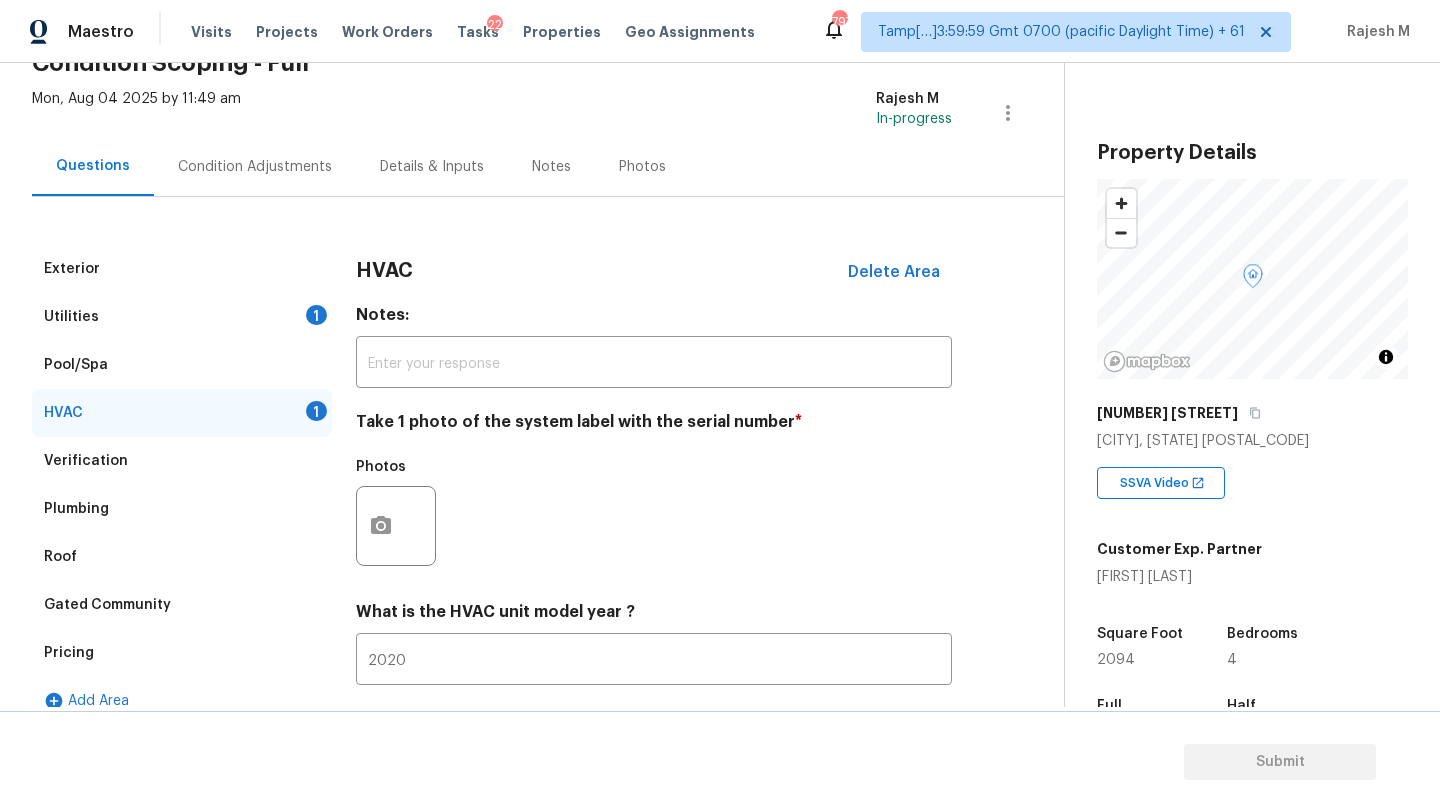 click on "Utilities 1" at bounding box center [182, 317] 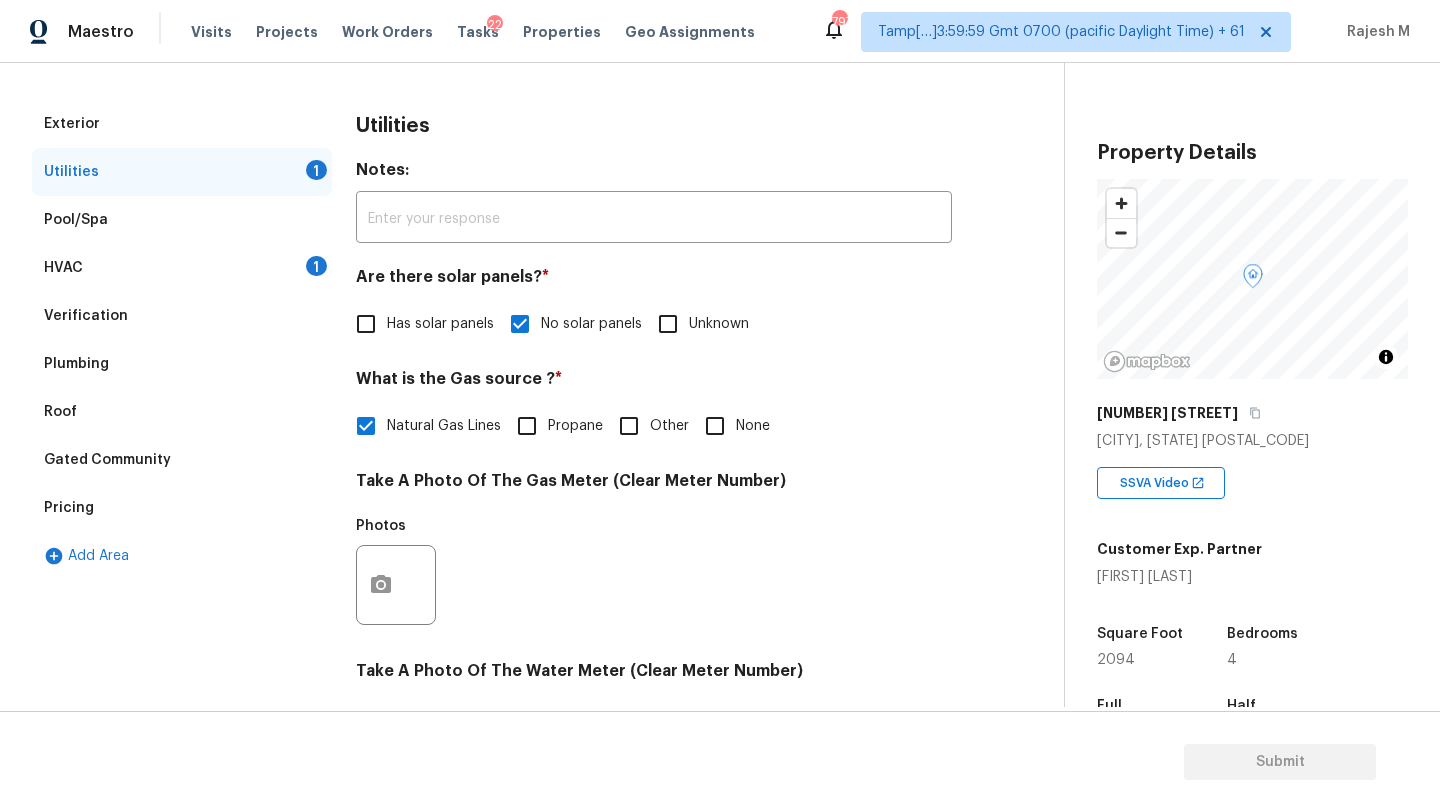 scroll, scrollTop: 49, scrollLeft: 0, axis: vertical 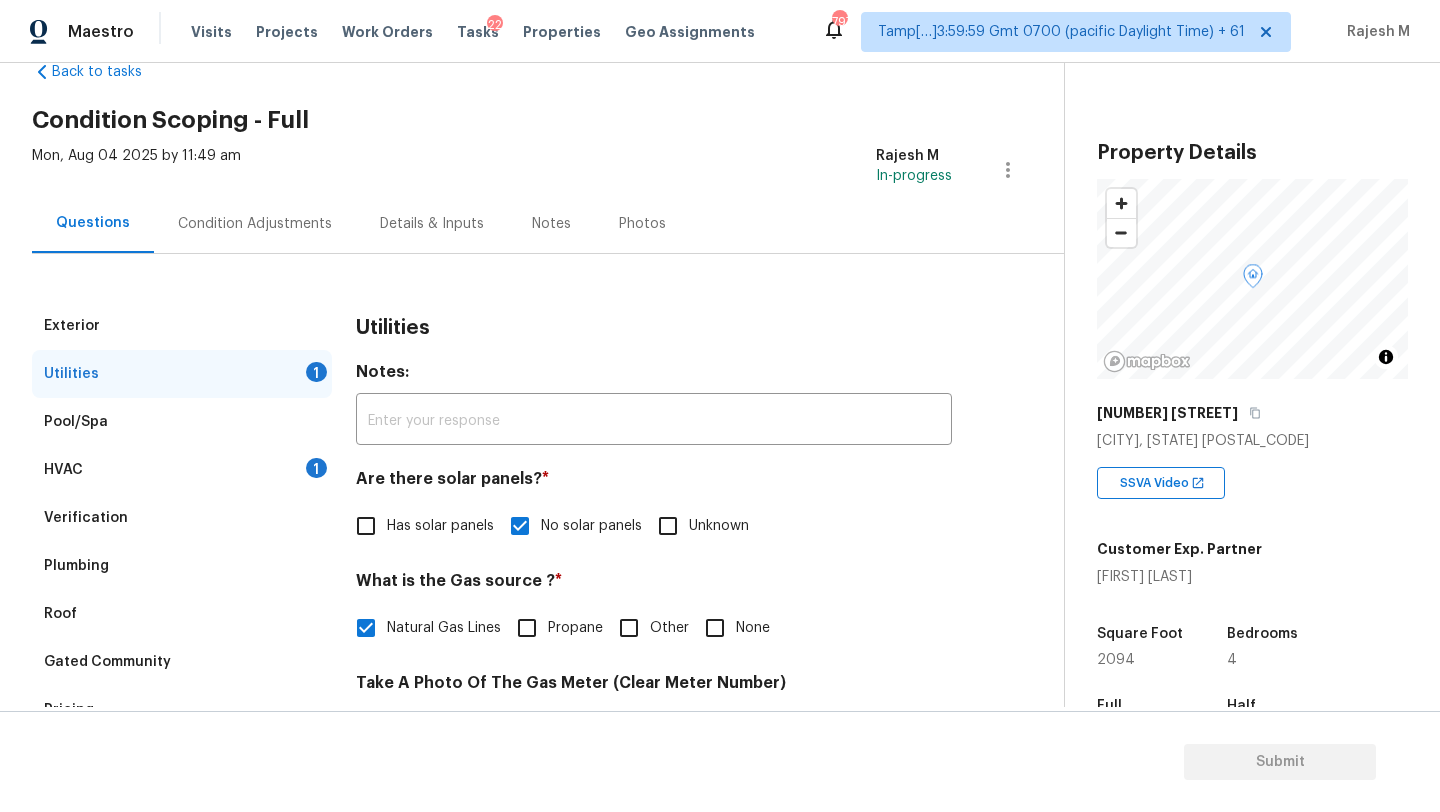 click on "Condition Adjustments" at bounding box center (255, 224) 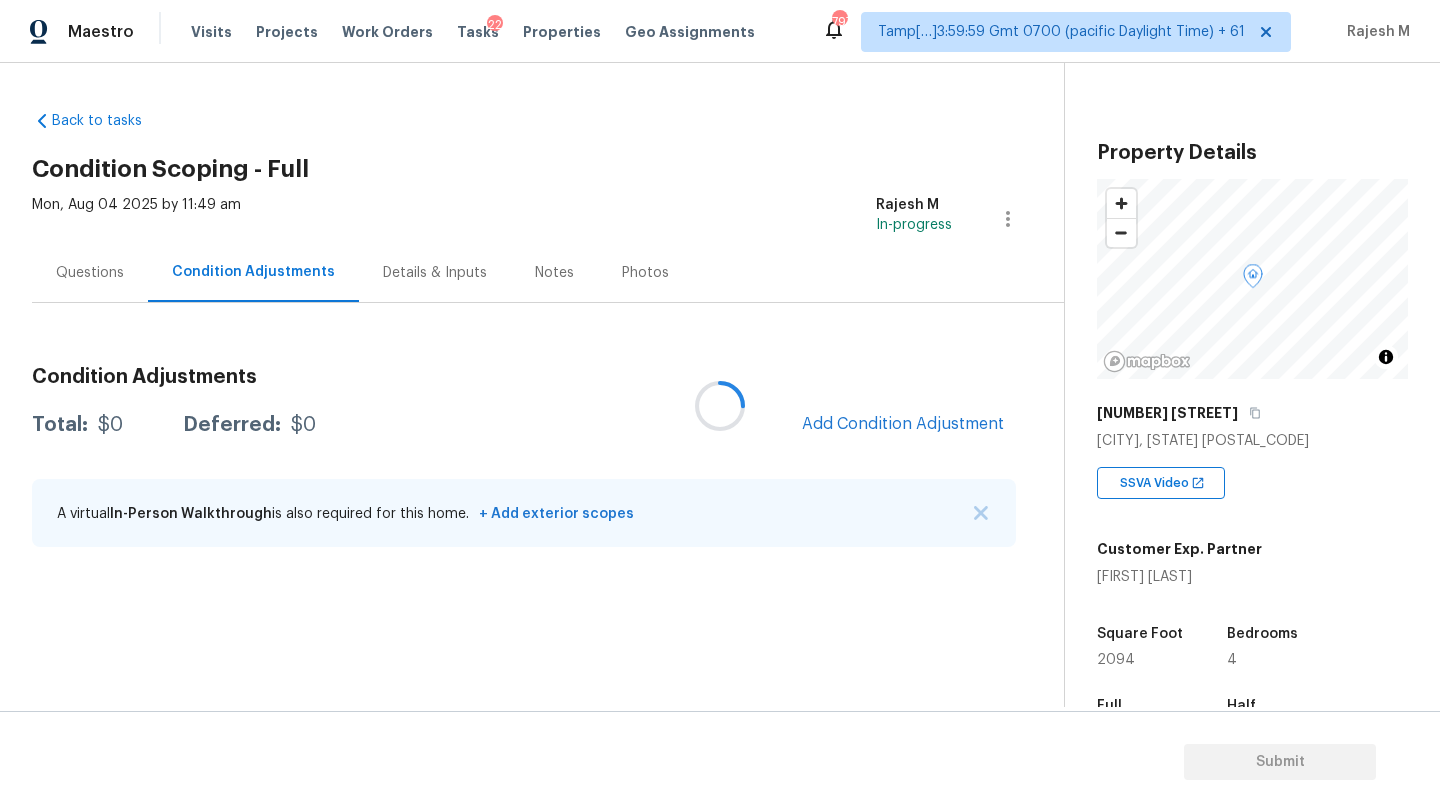 scroll, scrollTop: 0, scrollLeft: 0, axis: both 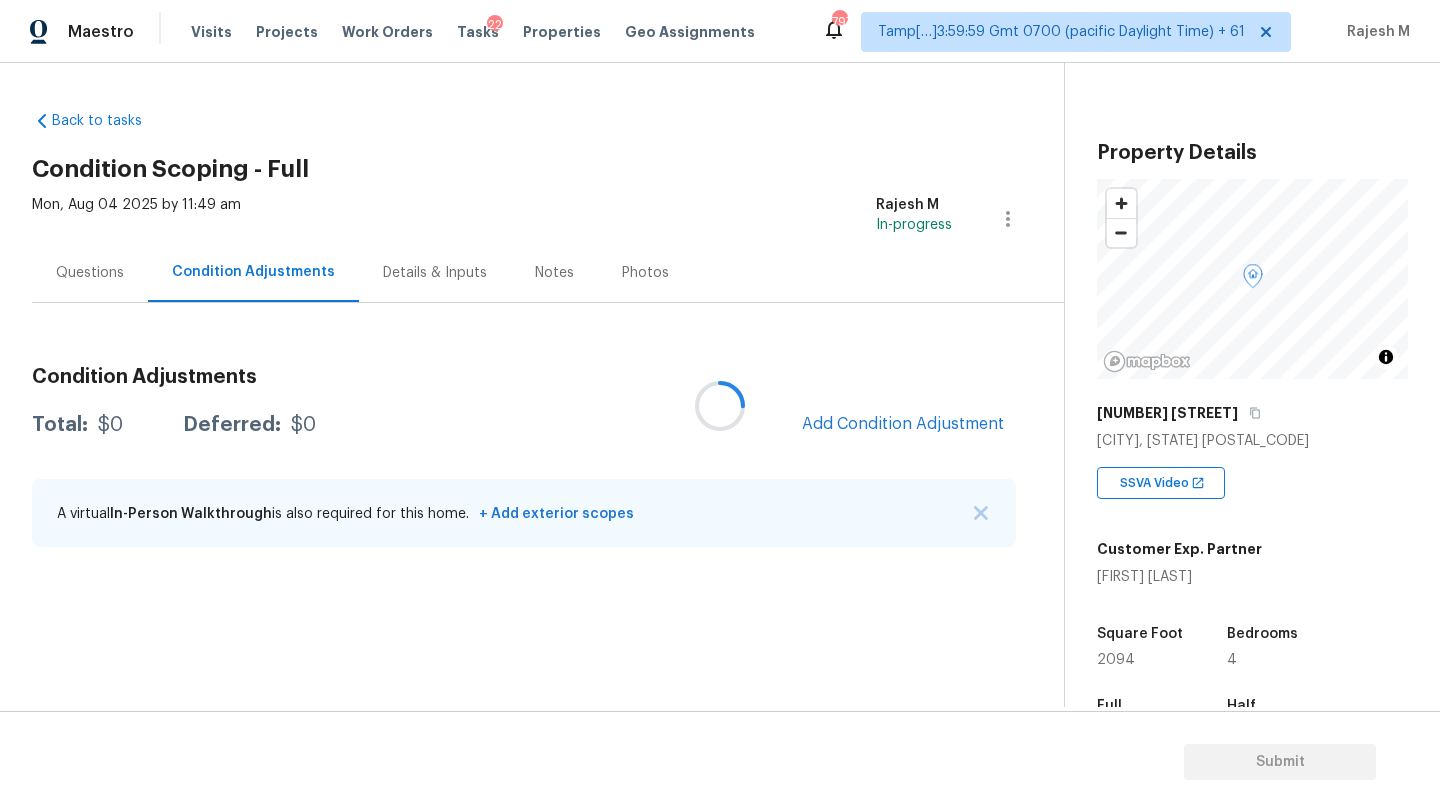 click at bounding box center (720, 406) 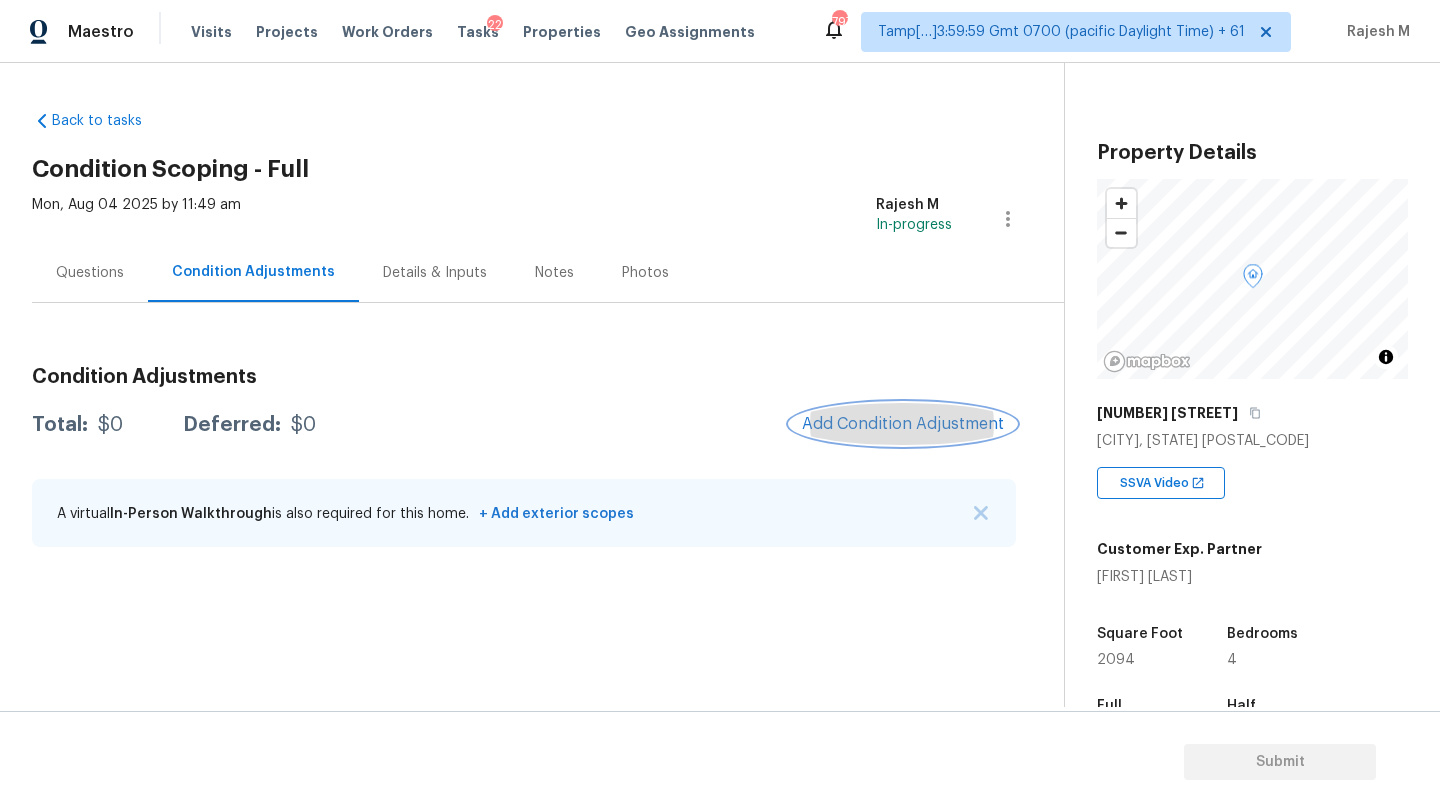 click on "Add Condition Adjustment" at bounding box center (903, 424) 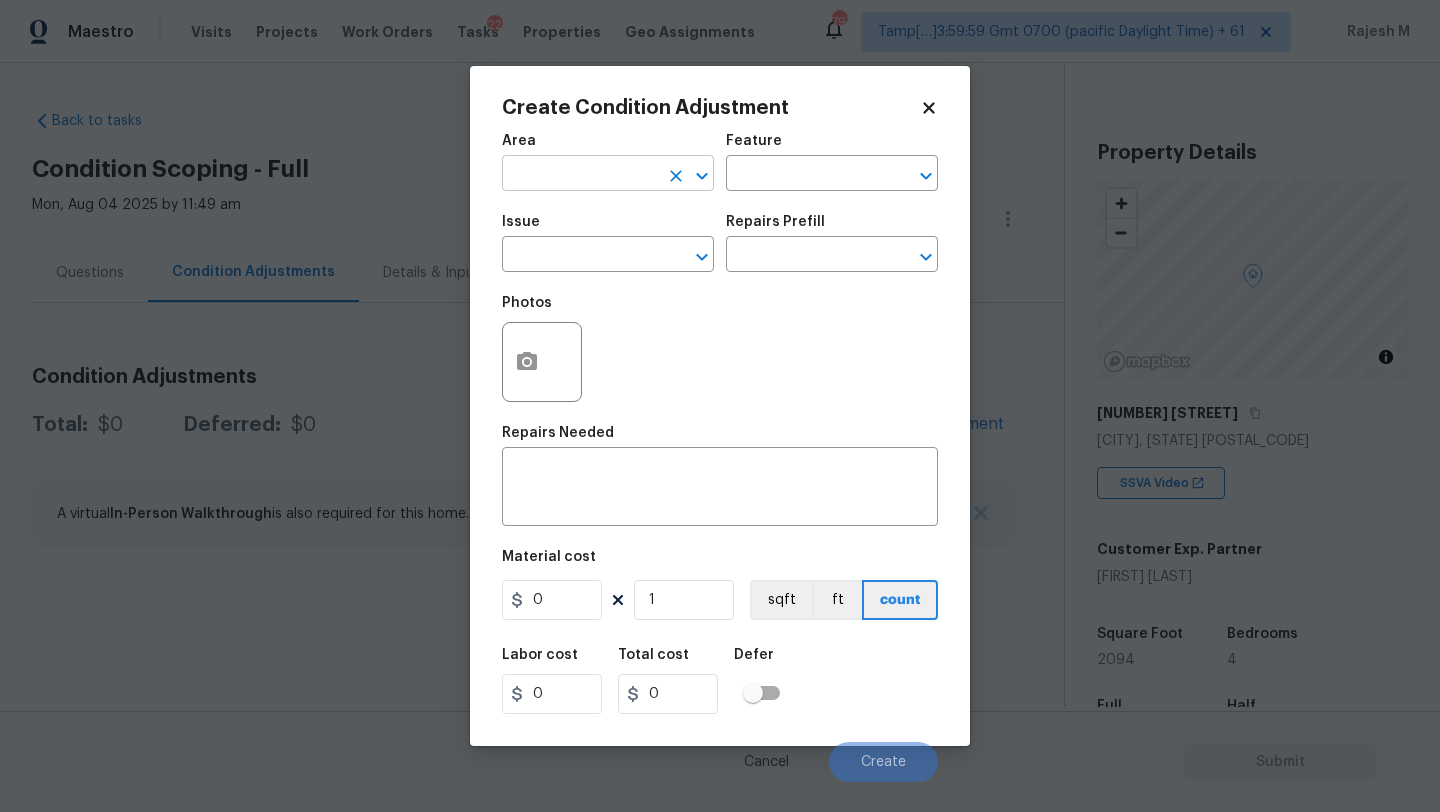 click at bounding box center [580, 175] 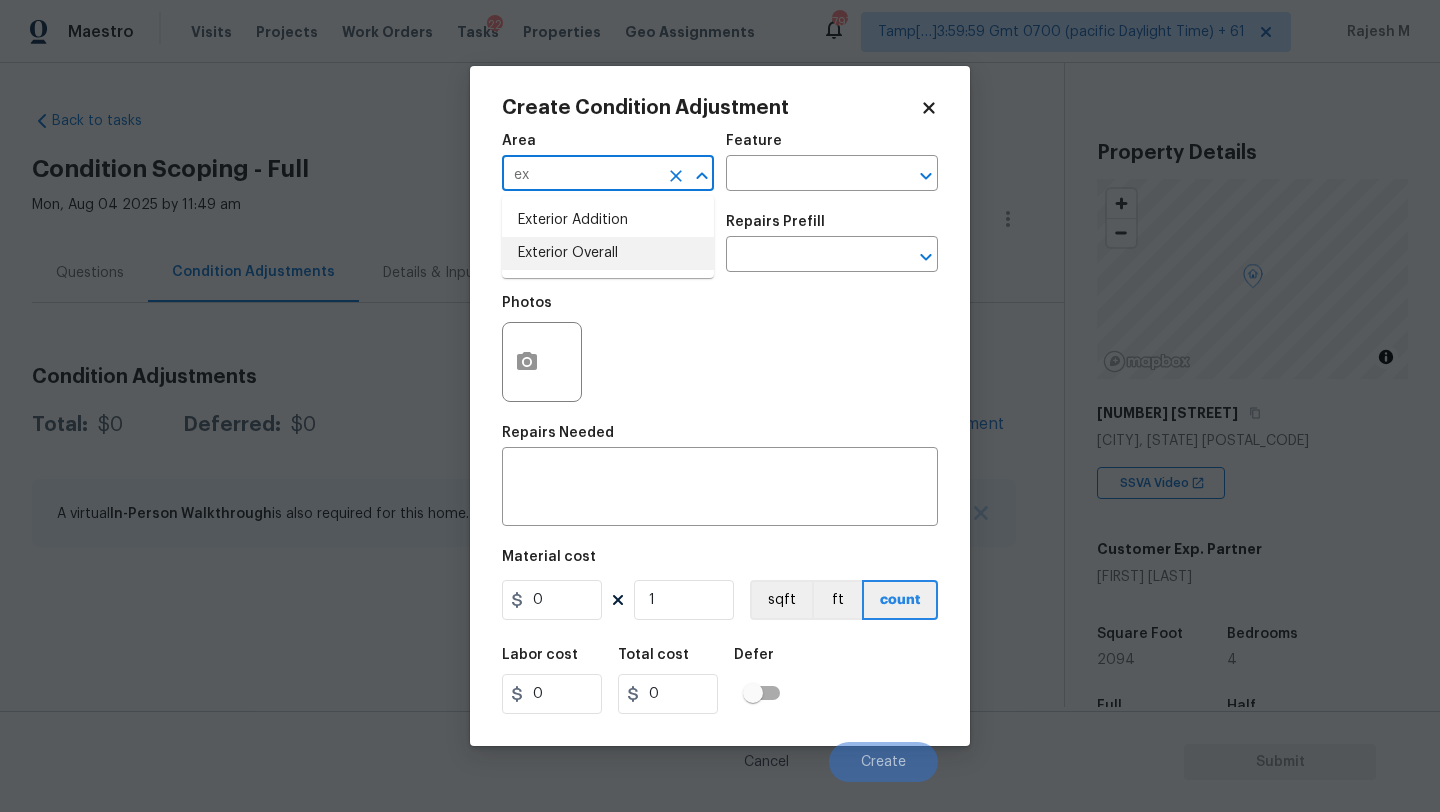 click on "Exterior Overall" at bounding box center (608, 253) 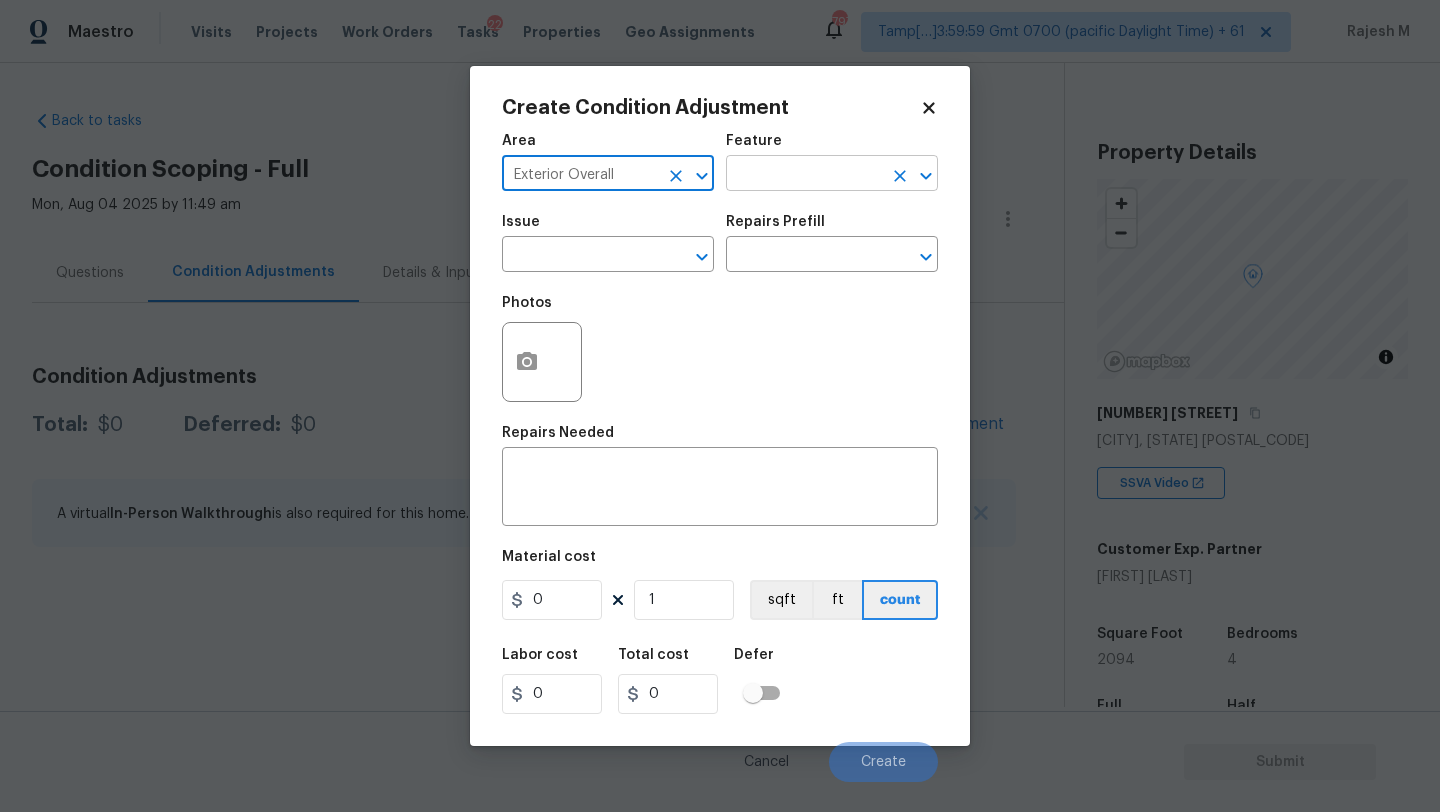 type on "Exterior Overall" 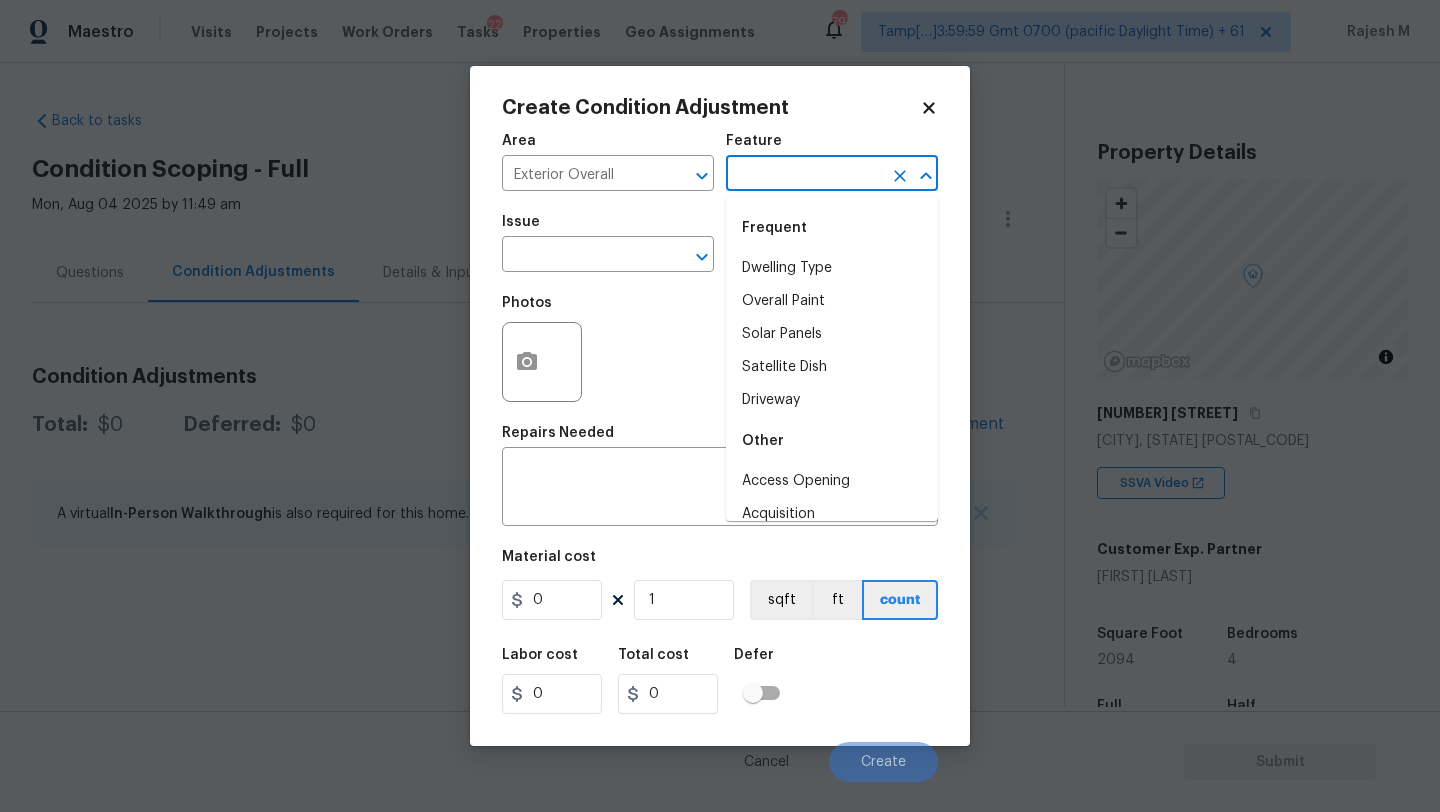 click at bounding box center [804, 175] 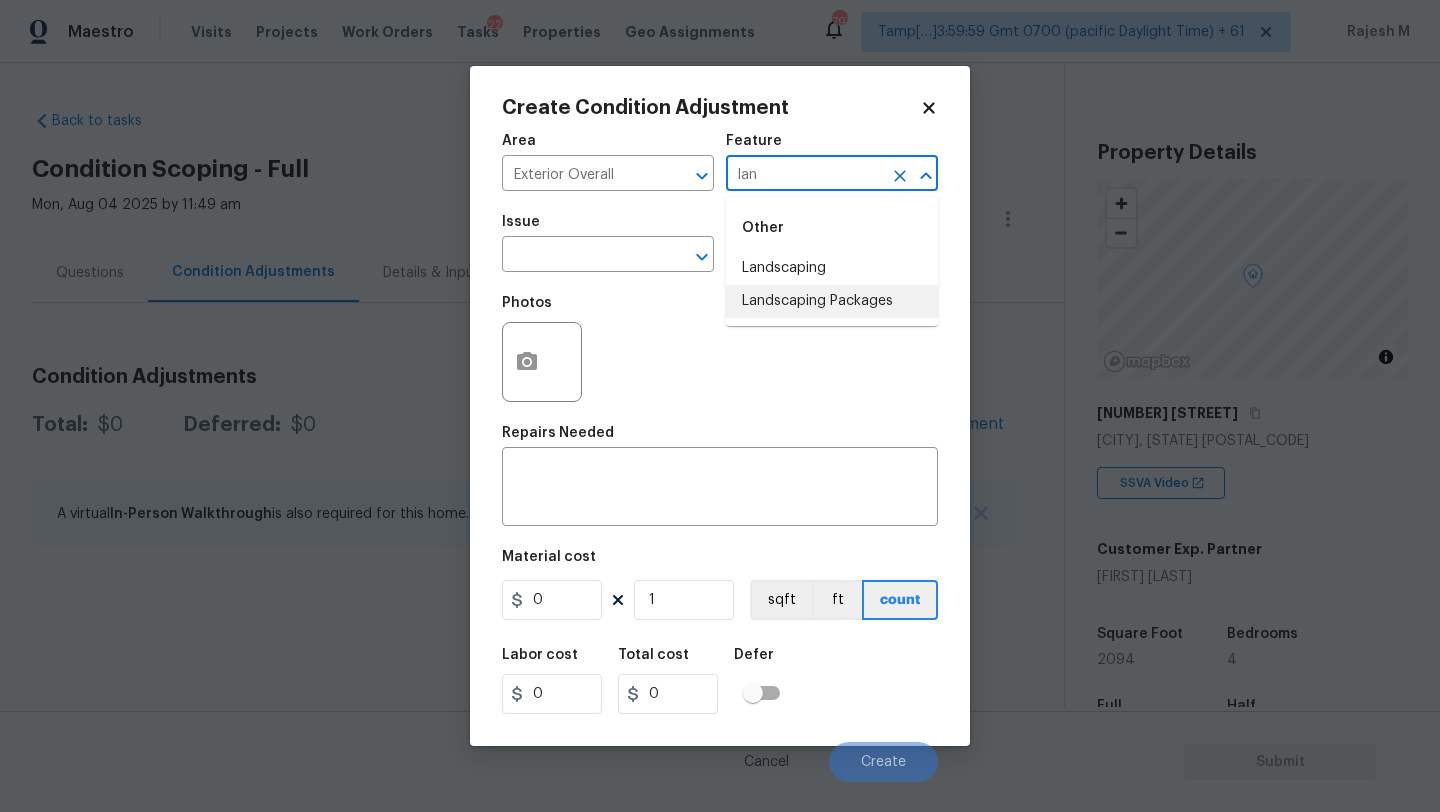 click on "Landscaping Packages" at bounding box center (832, 301) 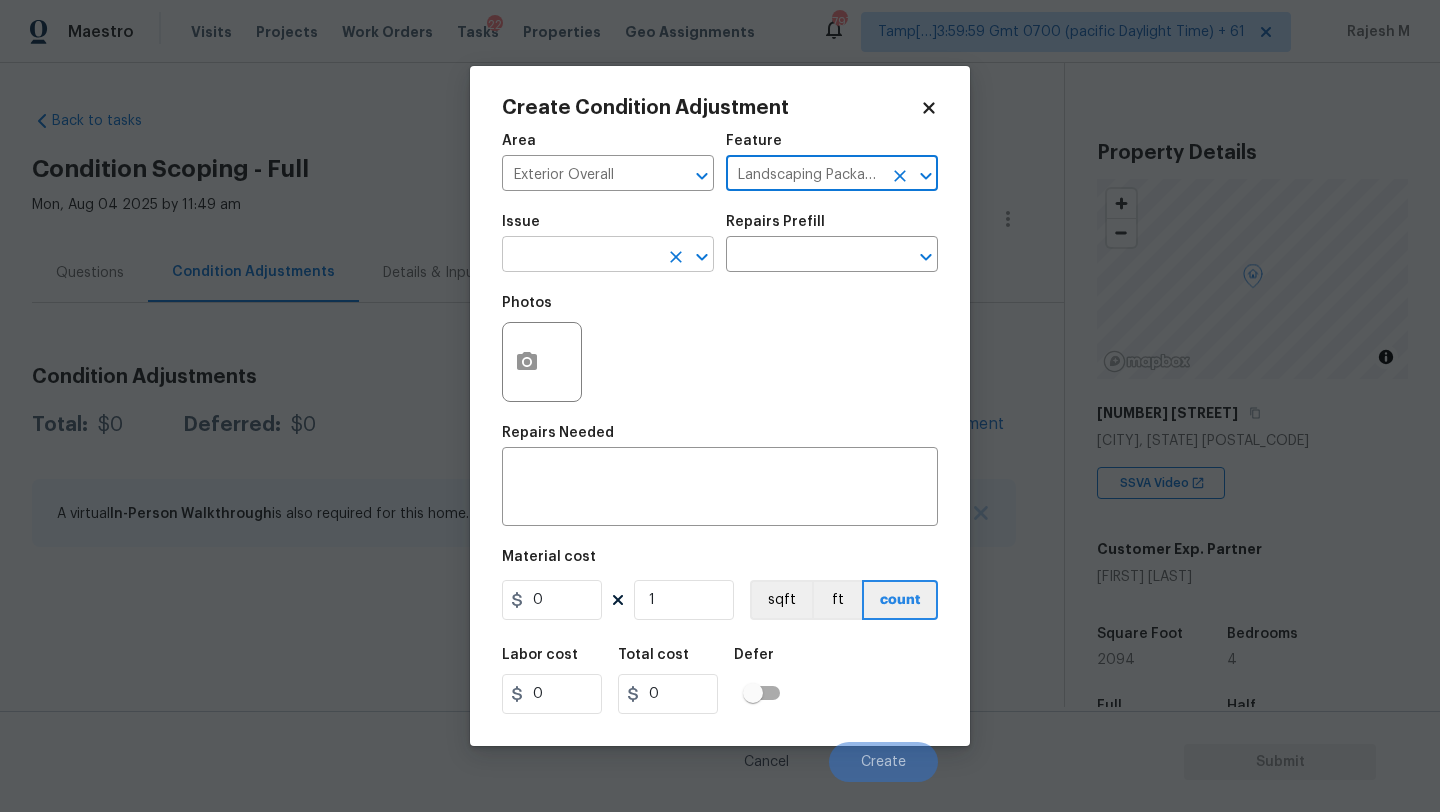type on "Landscaping Packages" 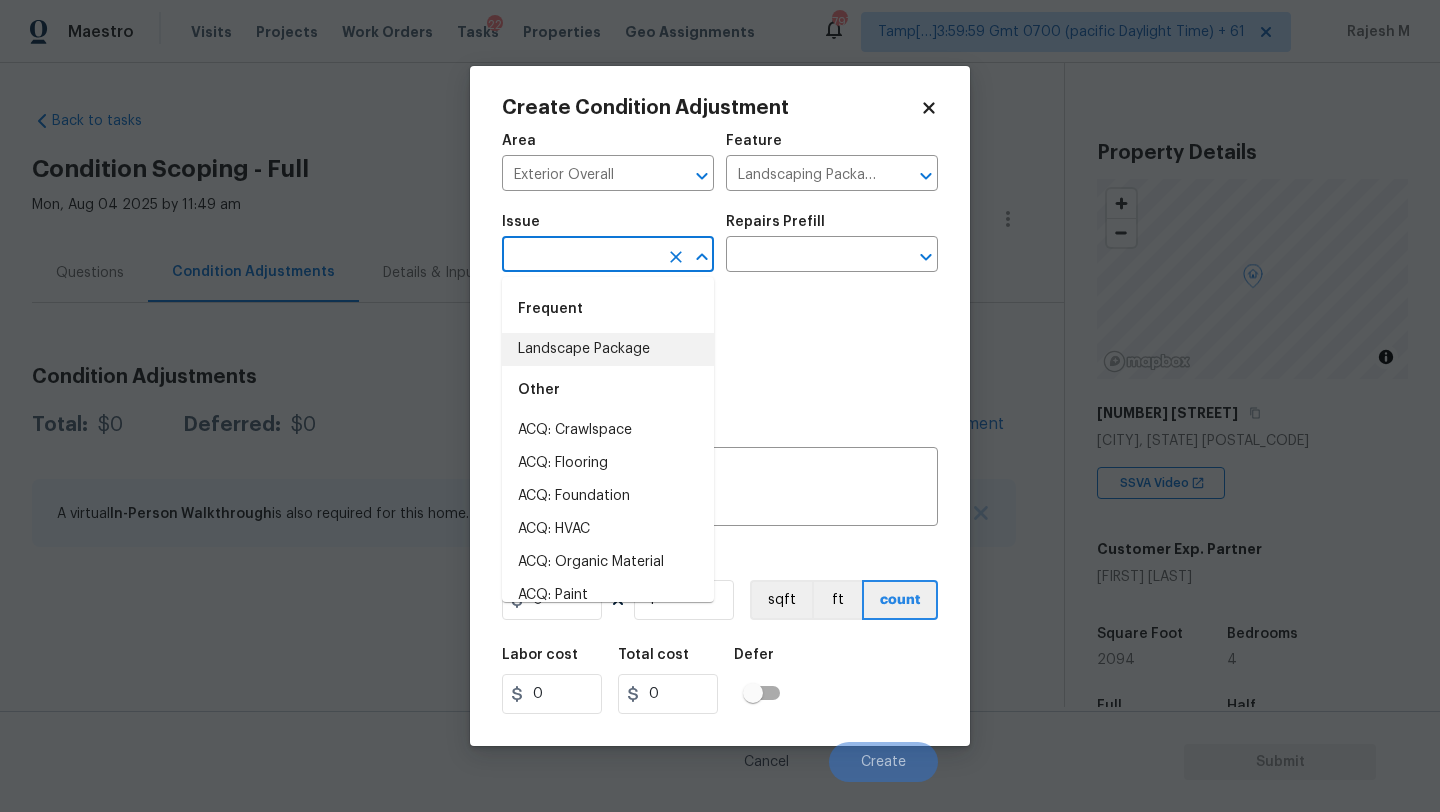 click on "Landscape Package" at bounding box center (608, 349) 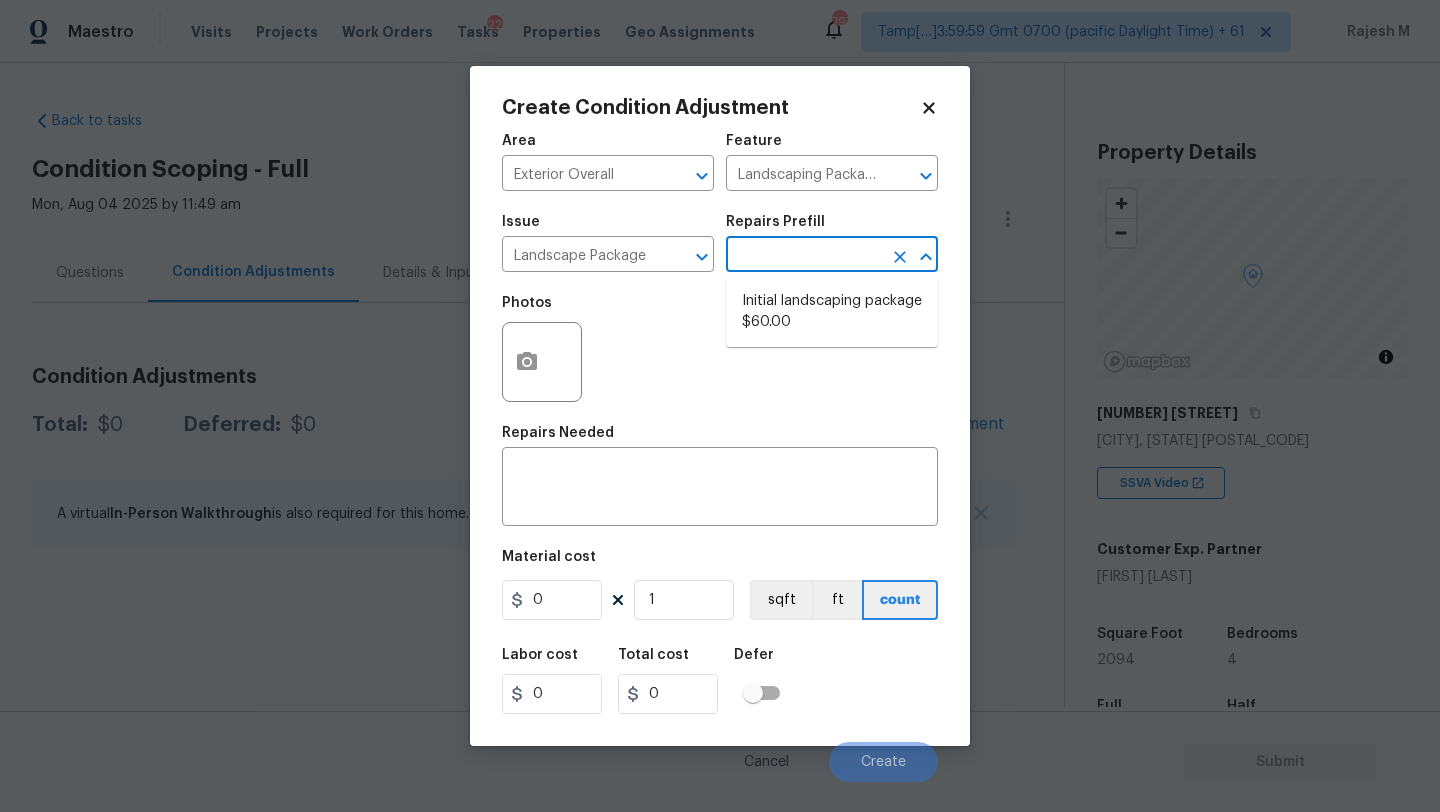 click at bounding box center [804, 256] 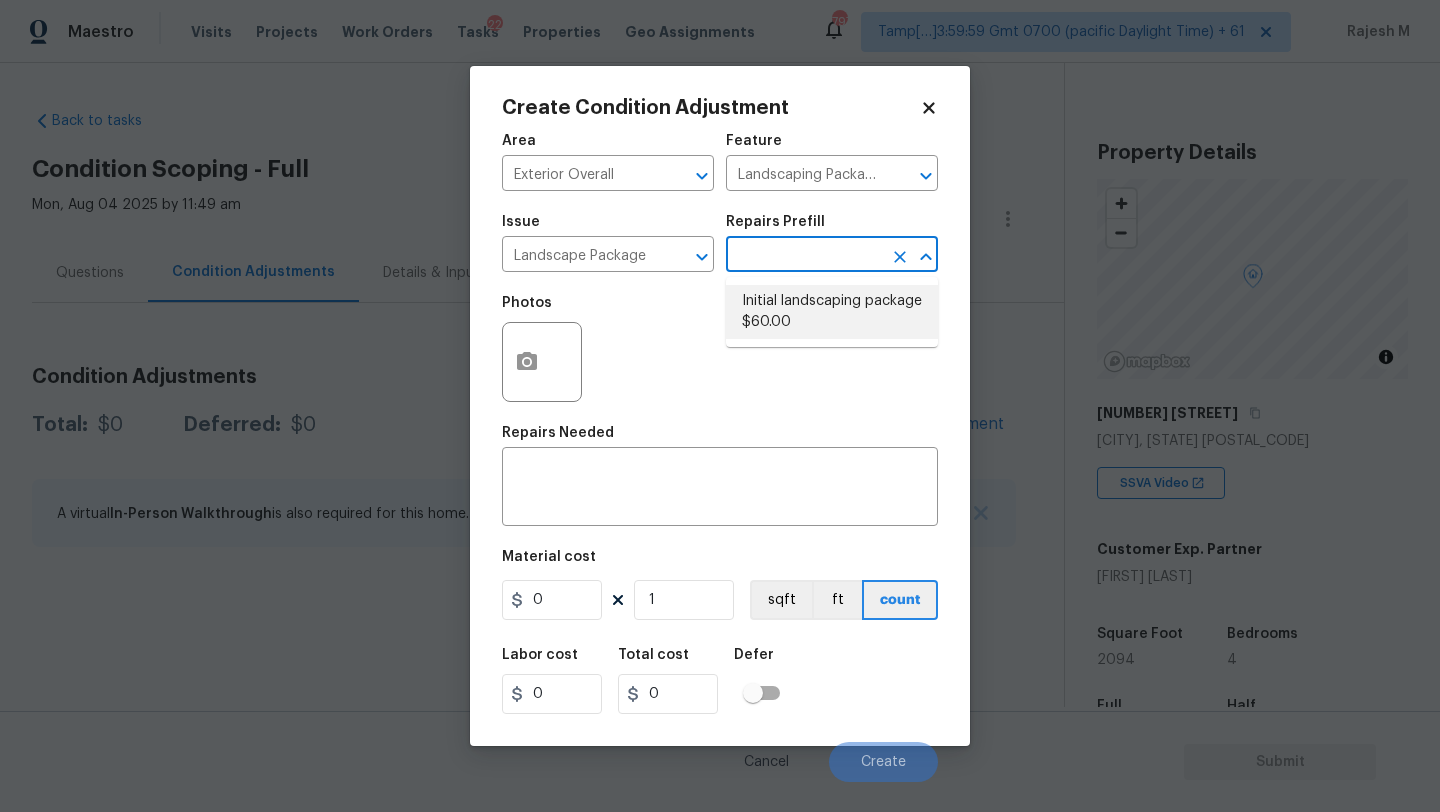click on "Initial landscaping package $60.00" at bounding box center (832, 312) 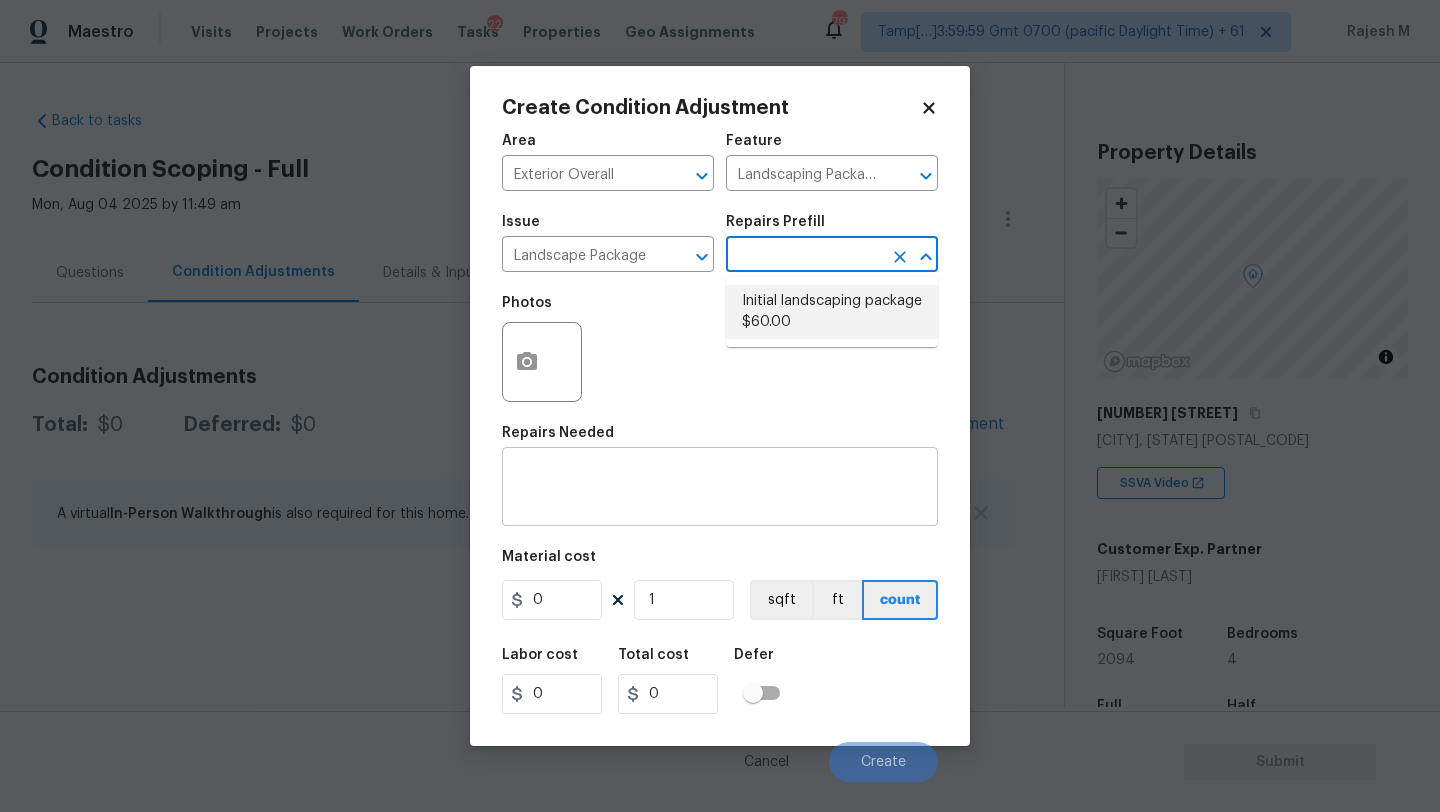 type on "Home Readiness Packages" 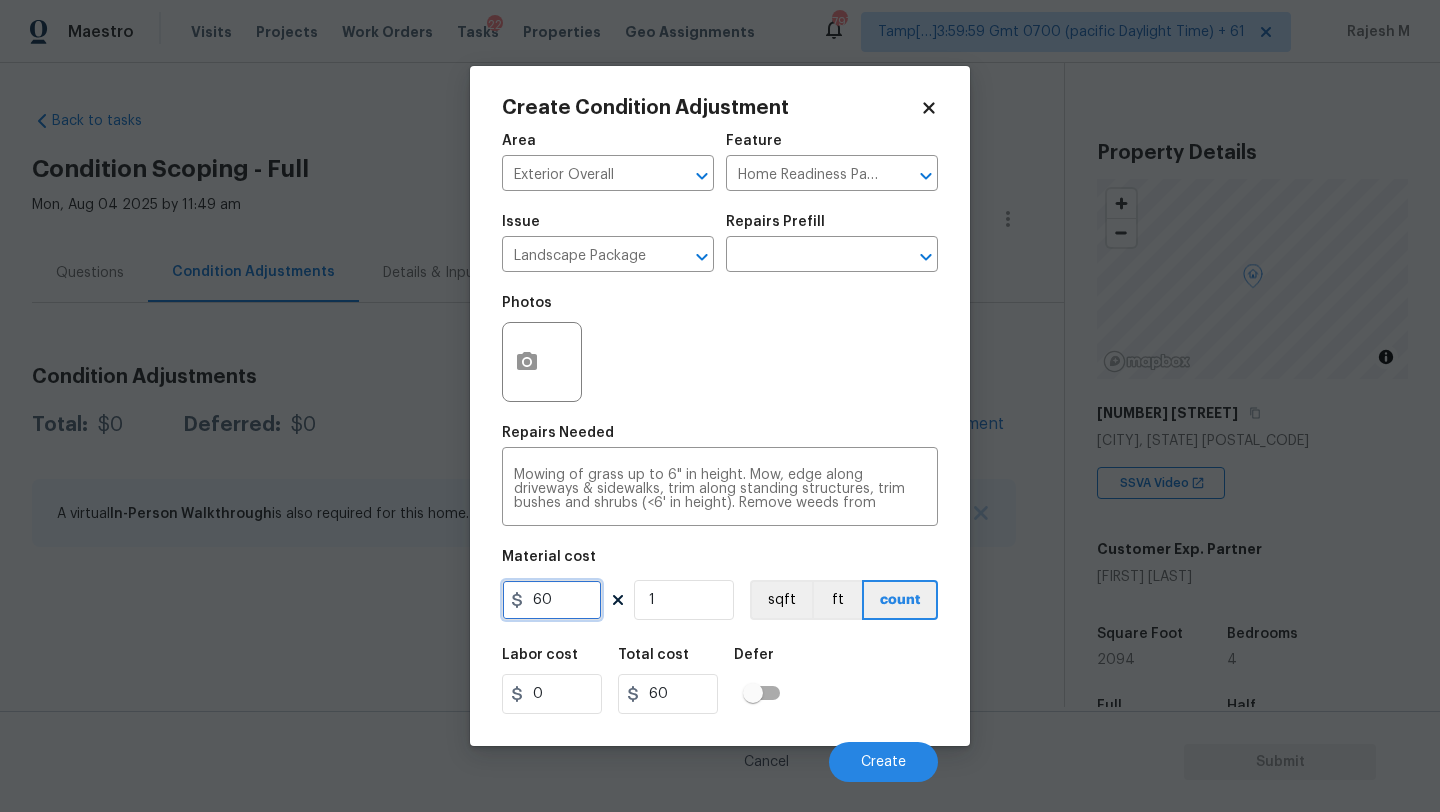 click on "60" at bounding box center [552, 600] 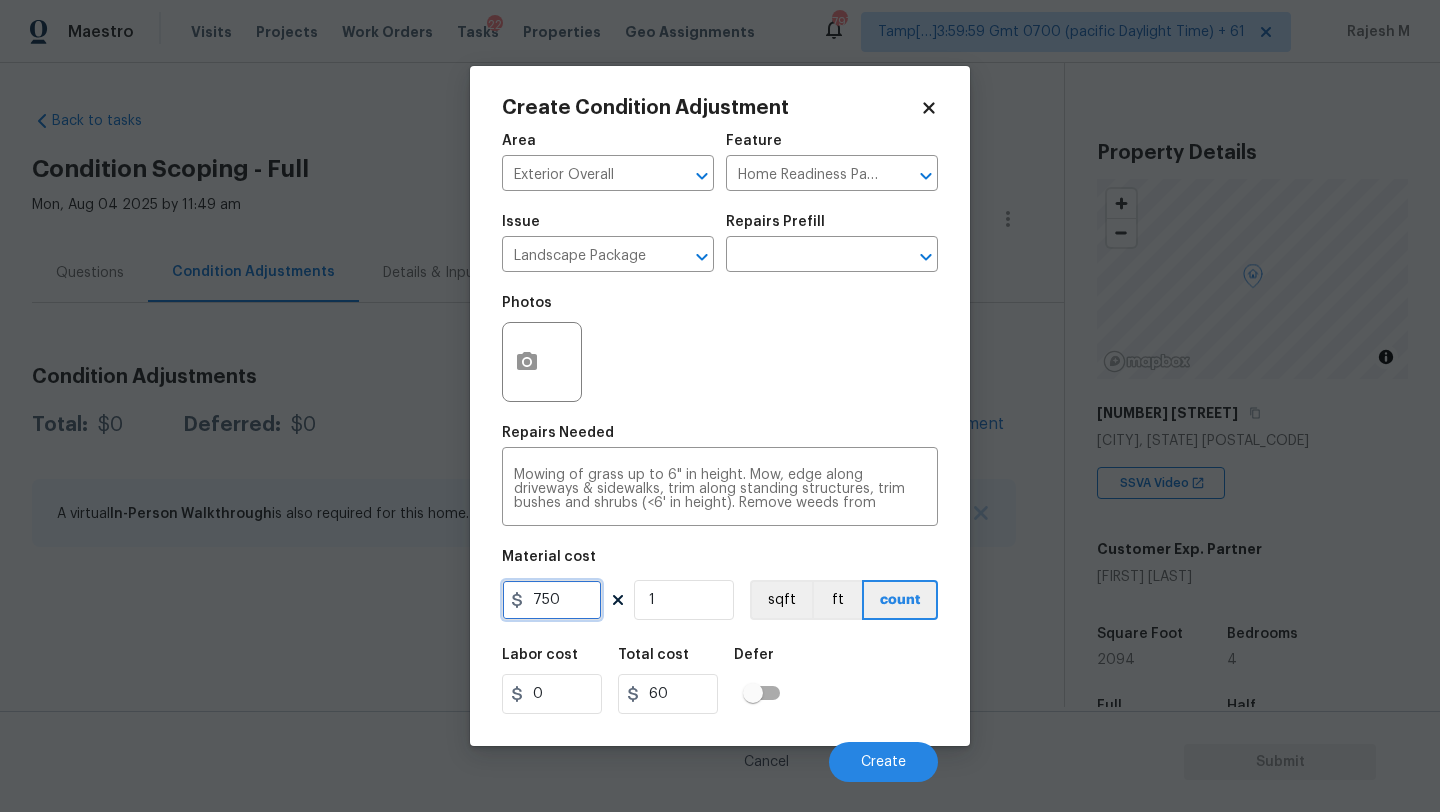 type on "750" 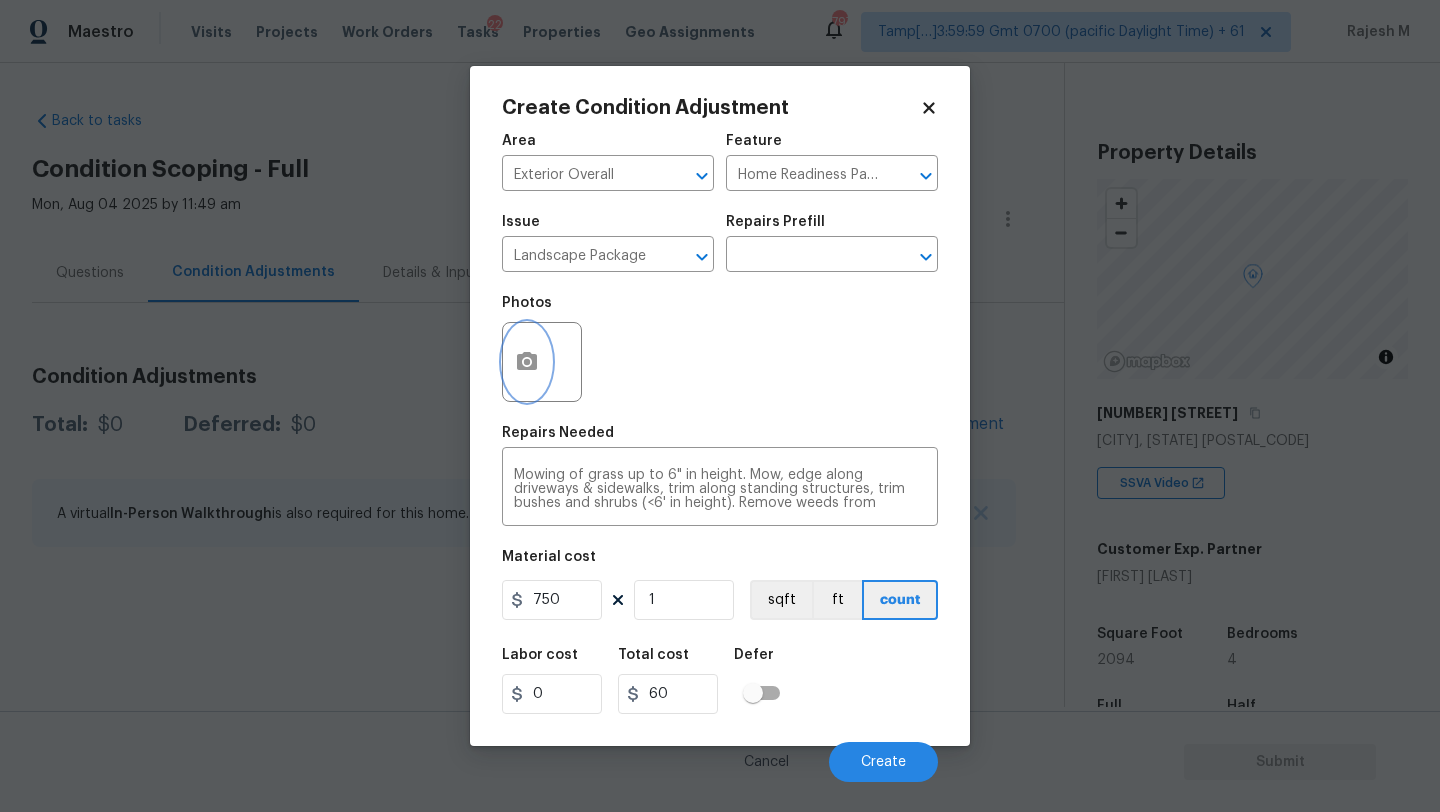 type on "750" 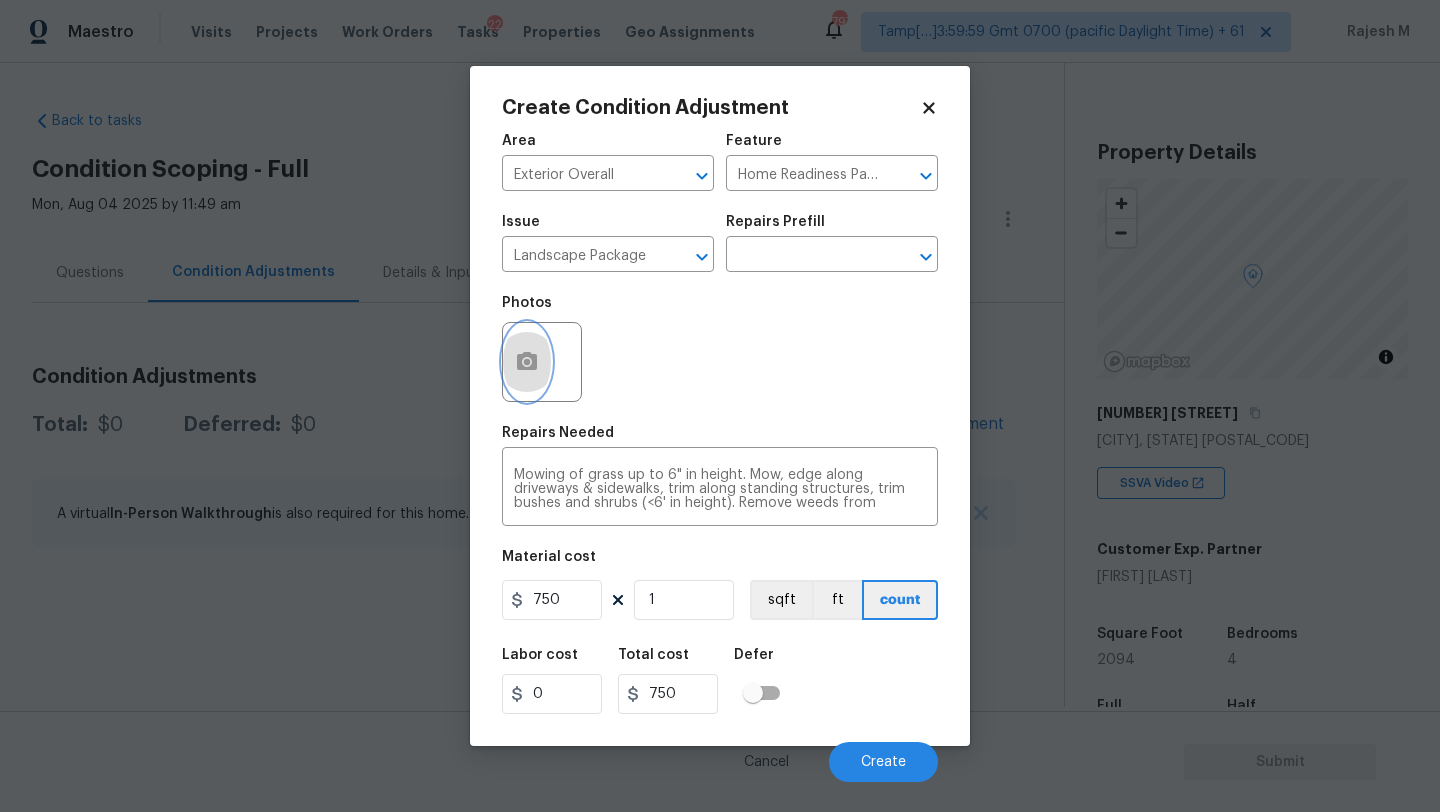 click at bounding box center (527, 362) 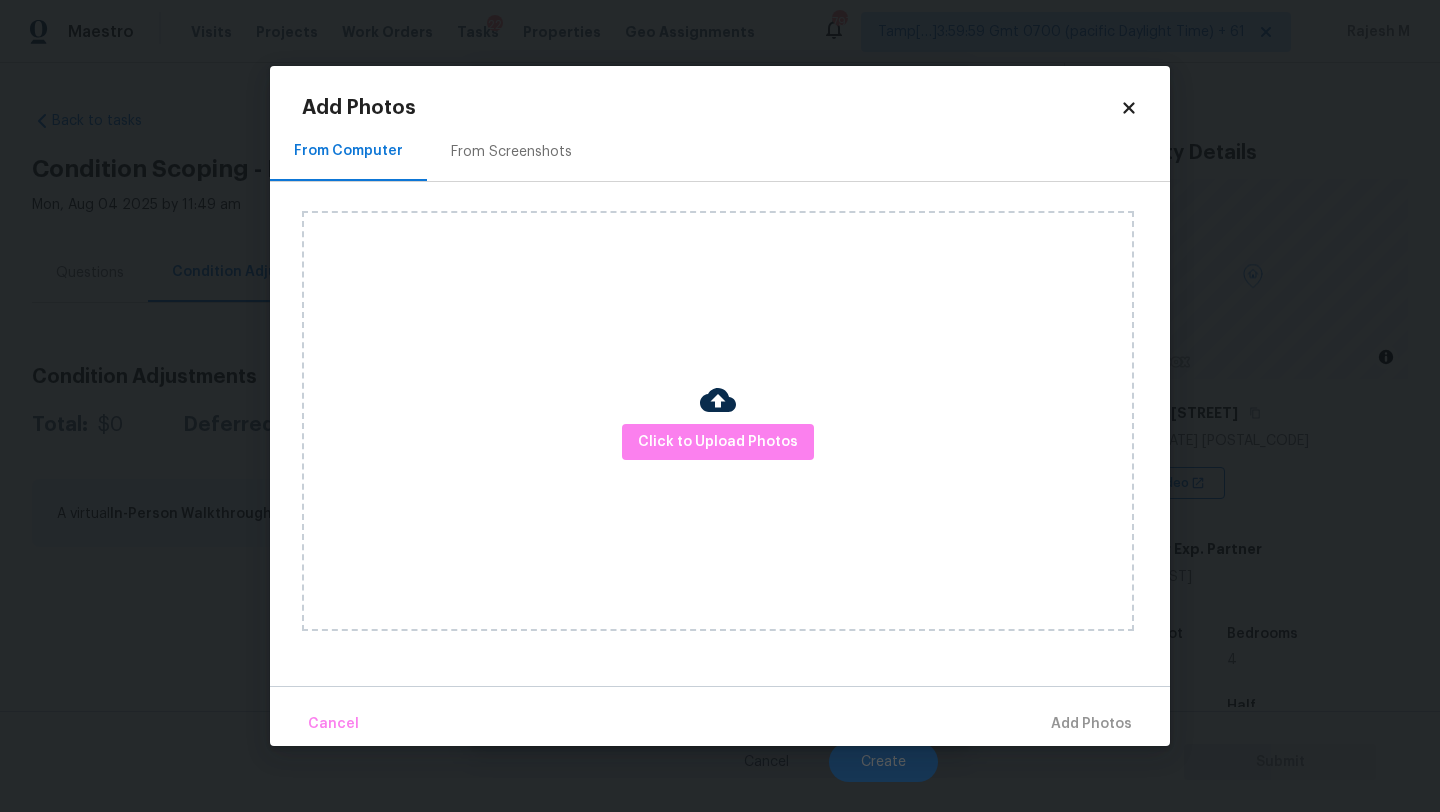 click on "Add Photos" at bounding box center (711, 108) 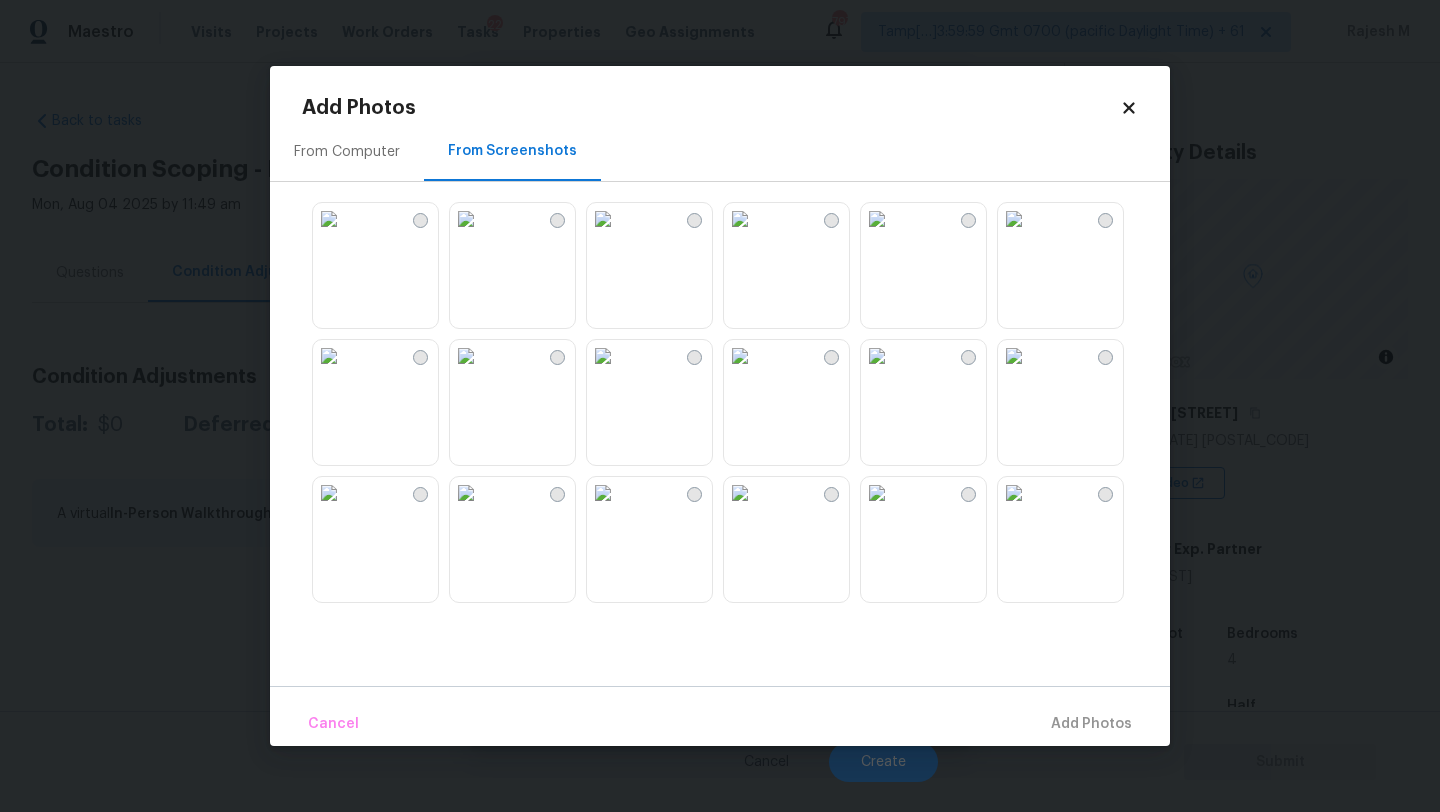 click at bounding box center [1014, 493] 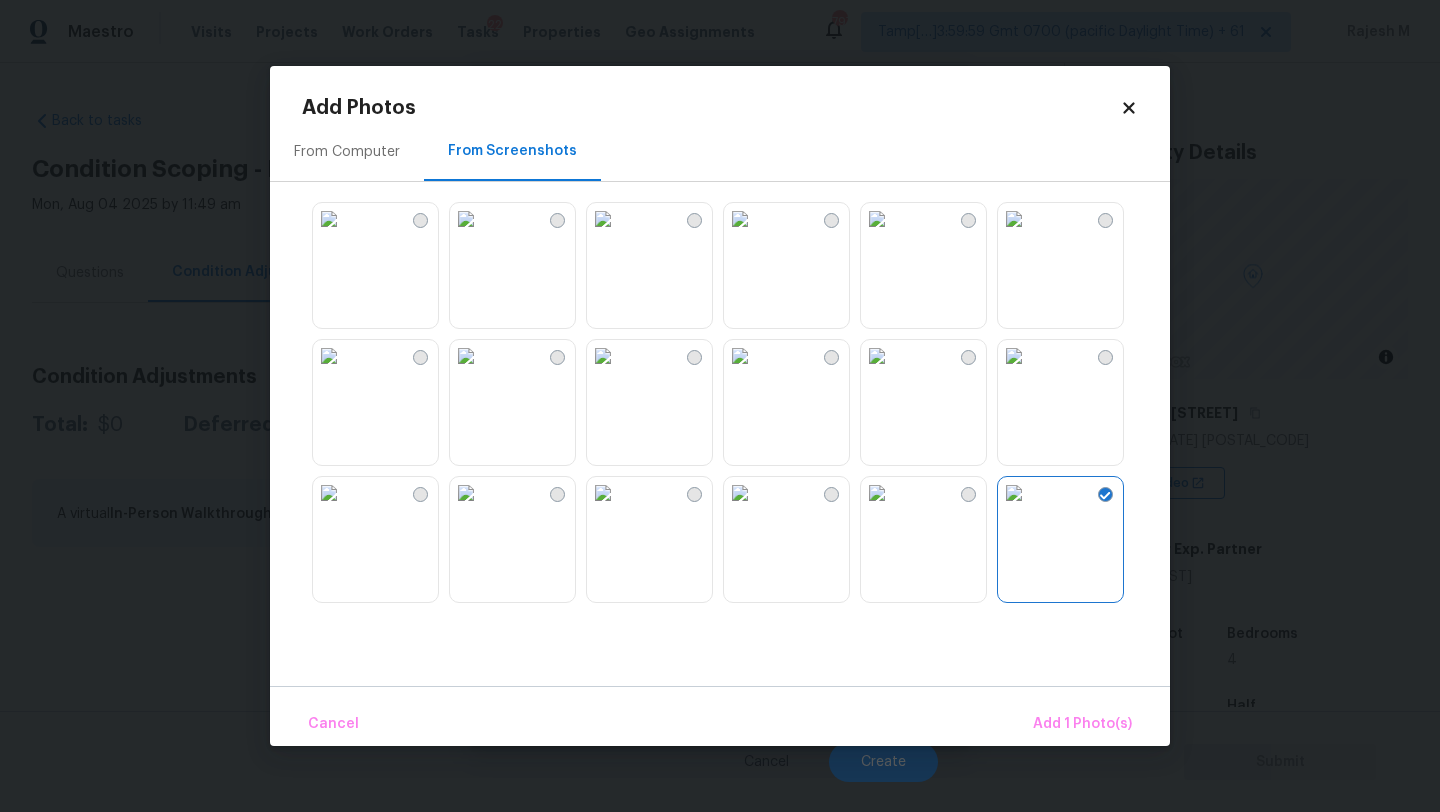 click at bounding box center [1014, 493] 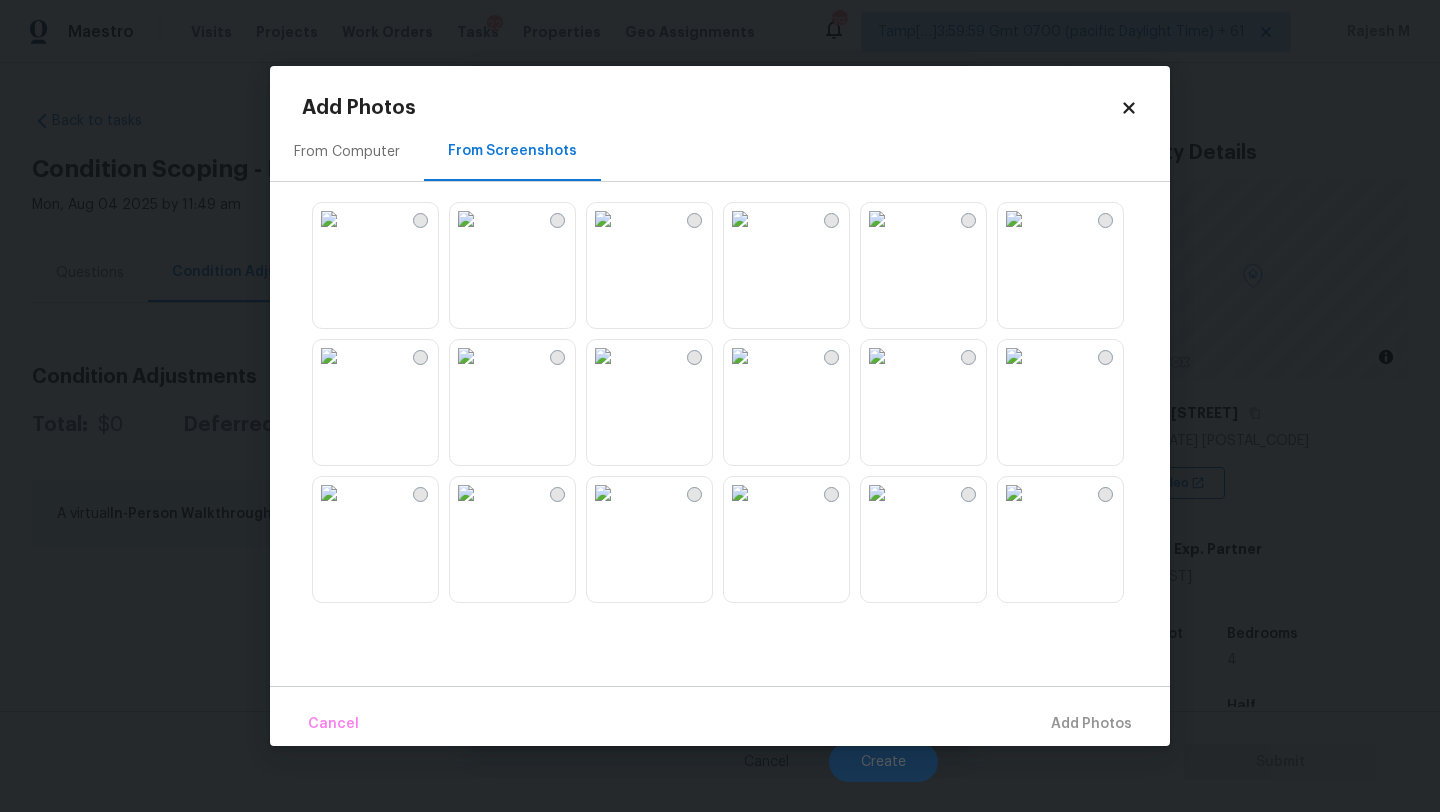 click at bounding box center (329, 493) 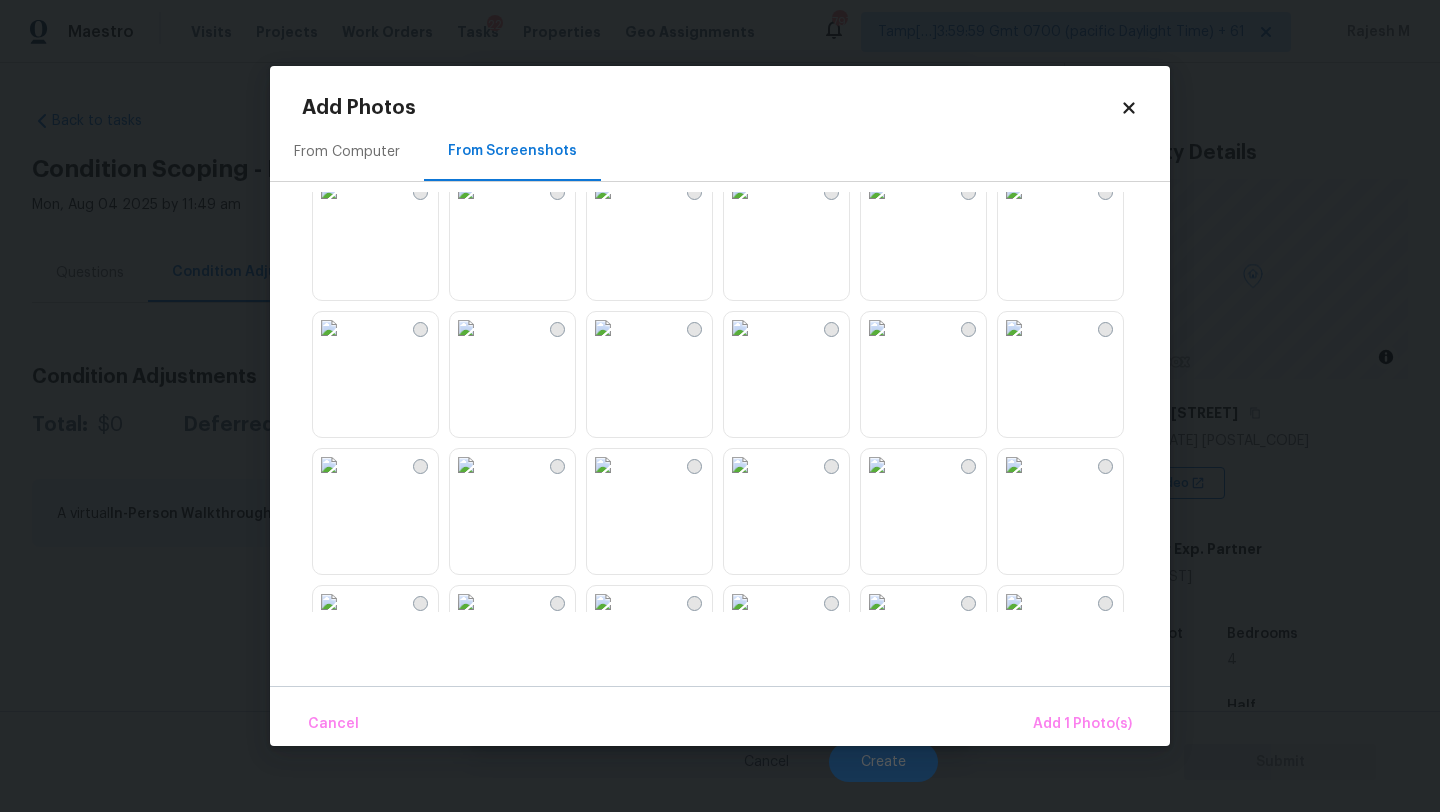 scroll, scrollTop: 716, scrollLeft: 0, axis: vertical 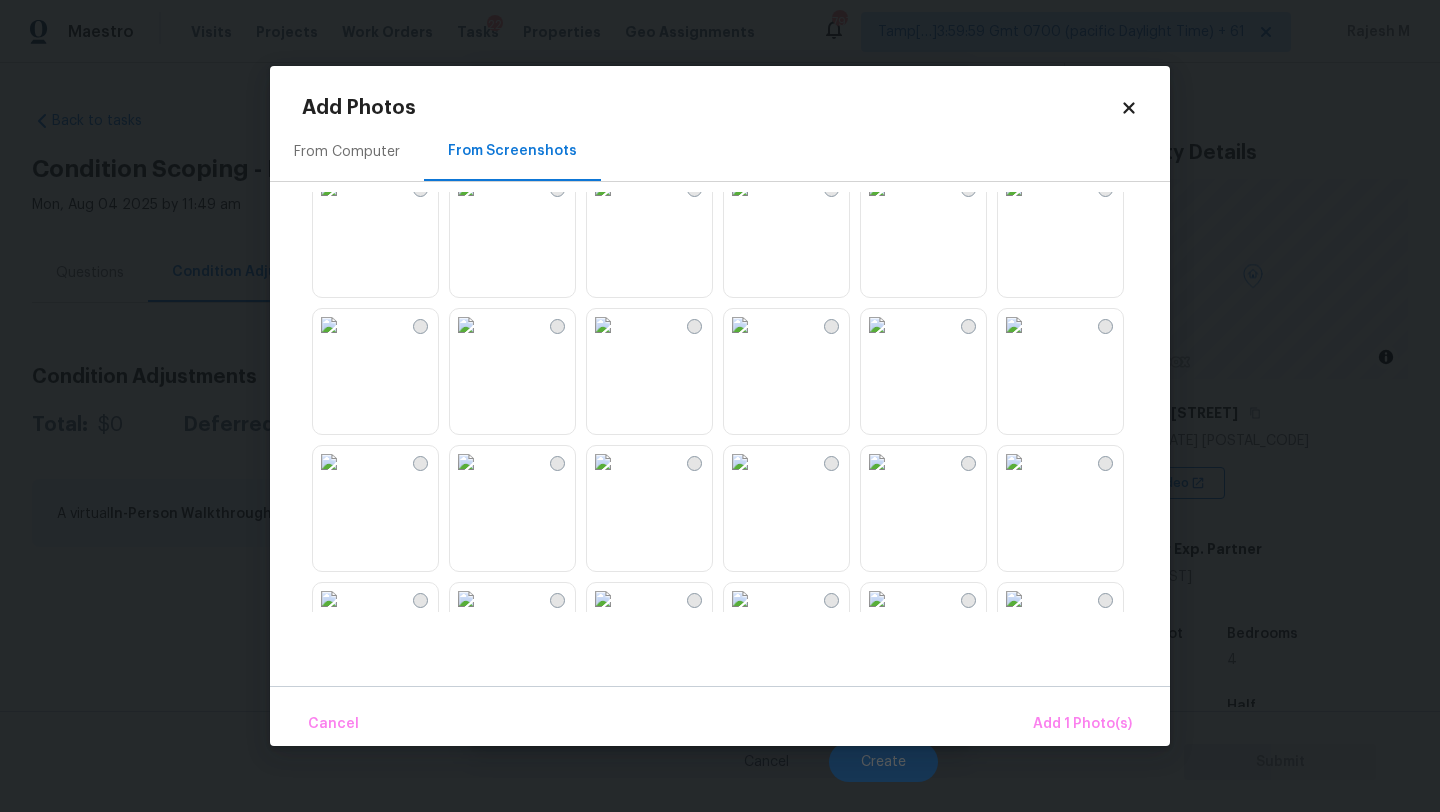 click at bounding box center (466, 325) 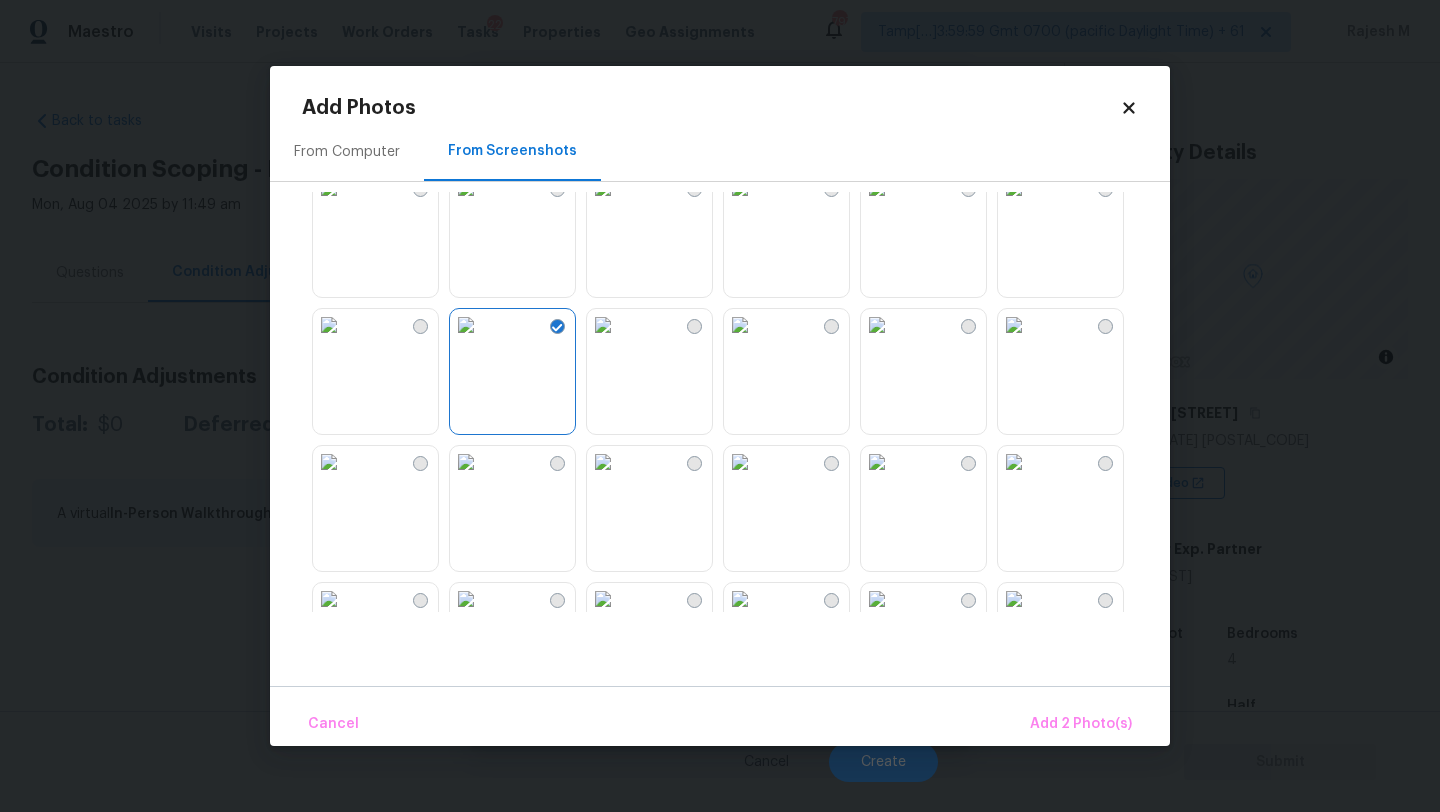 click at bounding box center (329, 325) 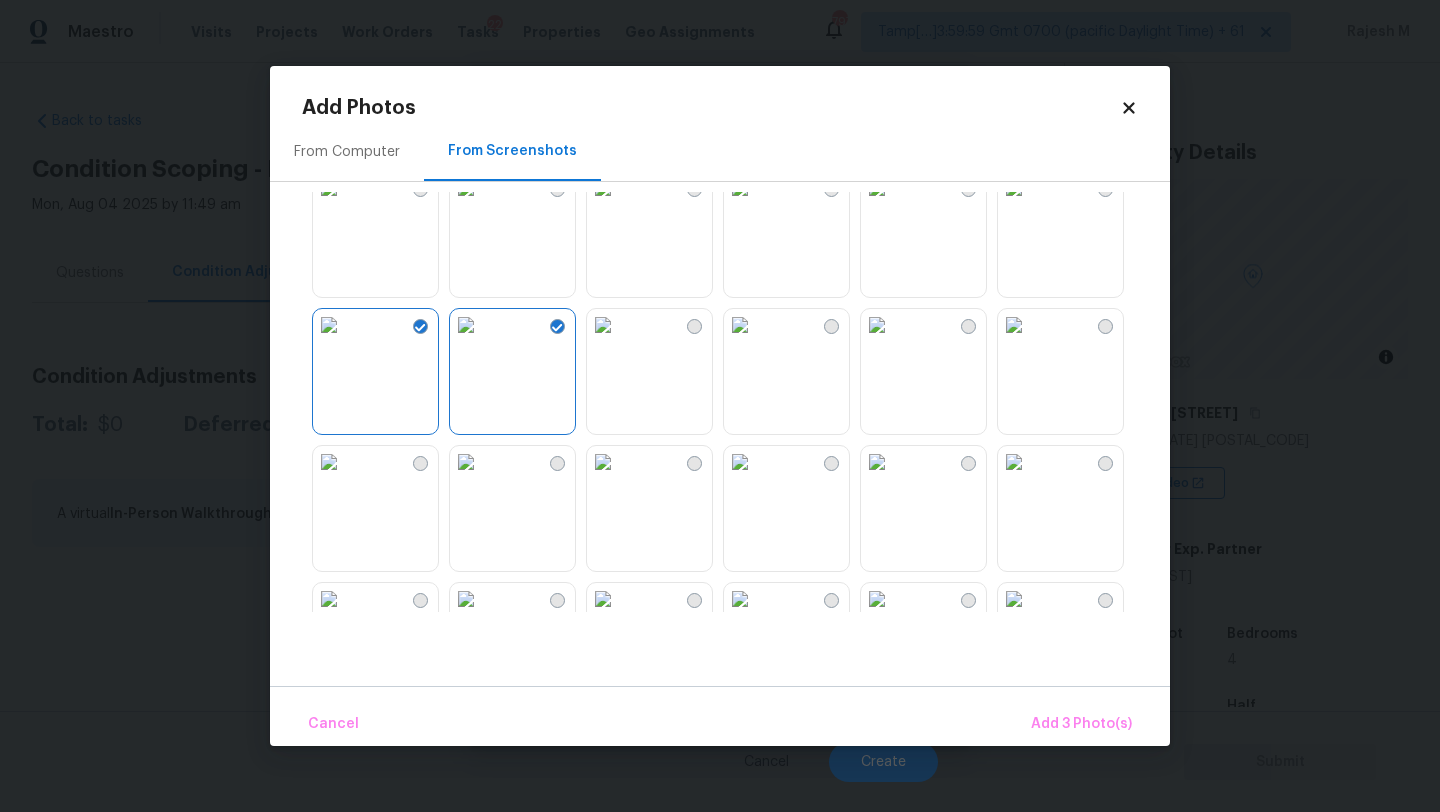 click at bounding box center [466, 462] 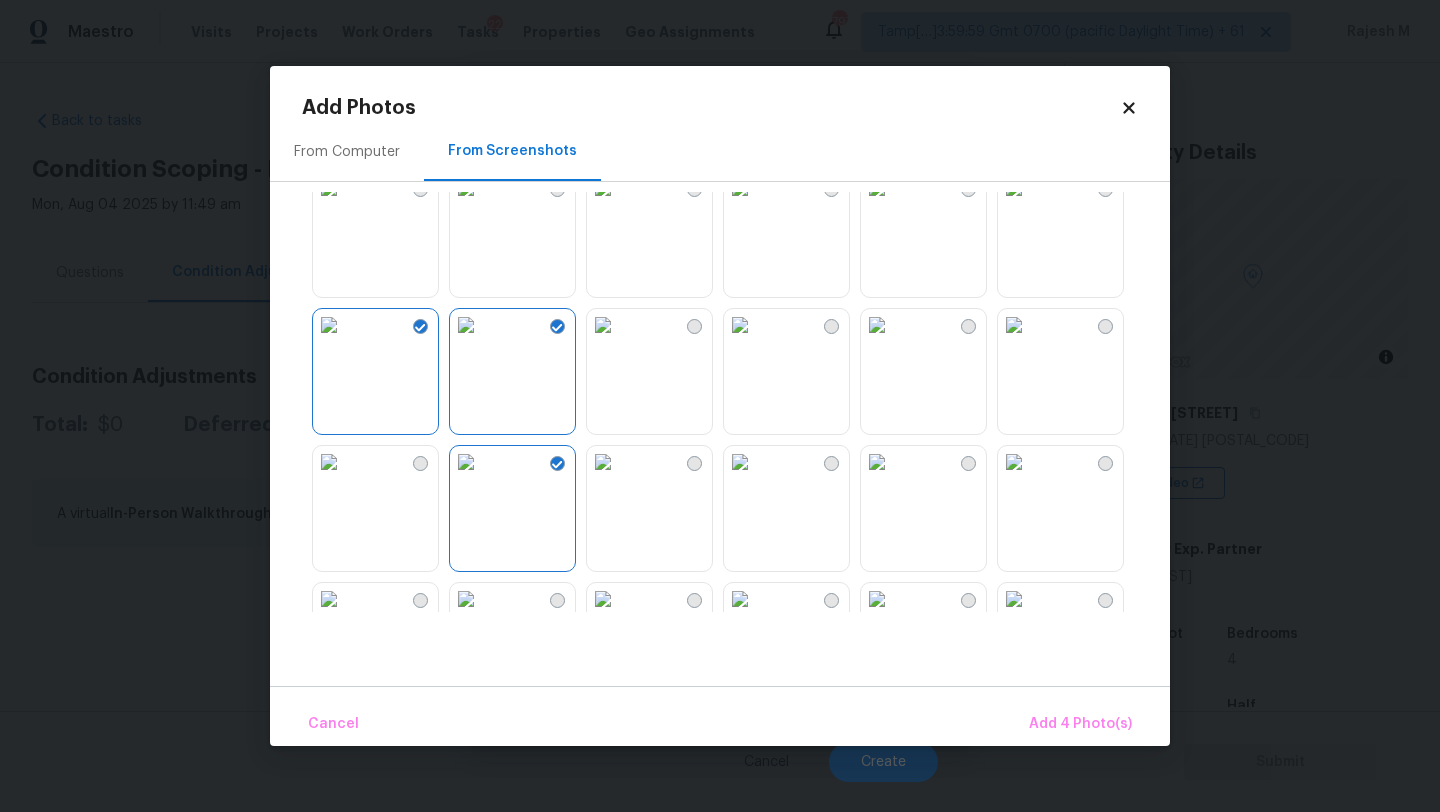 click at bounding box center [877, 462] 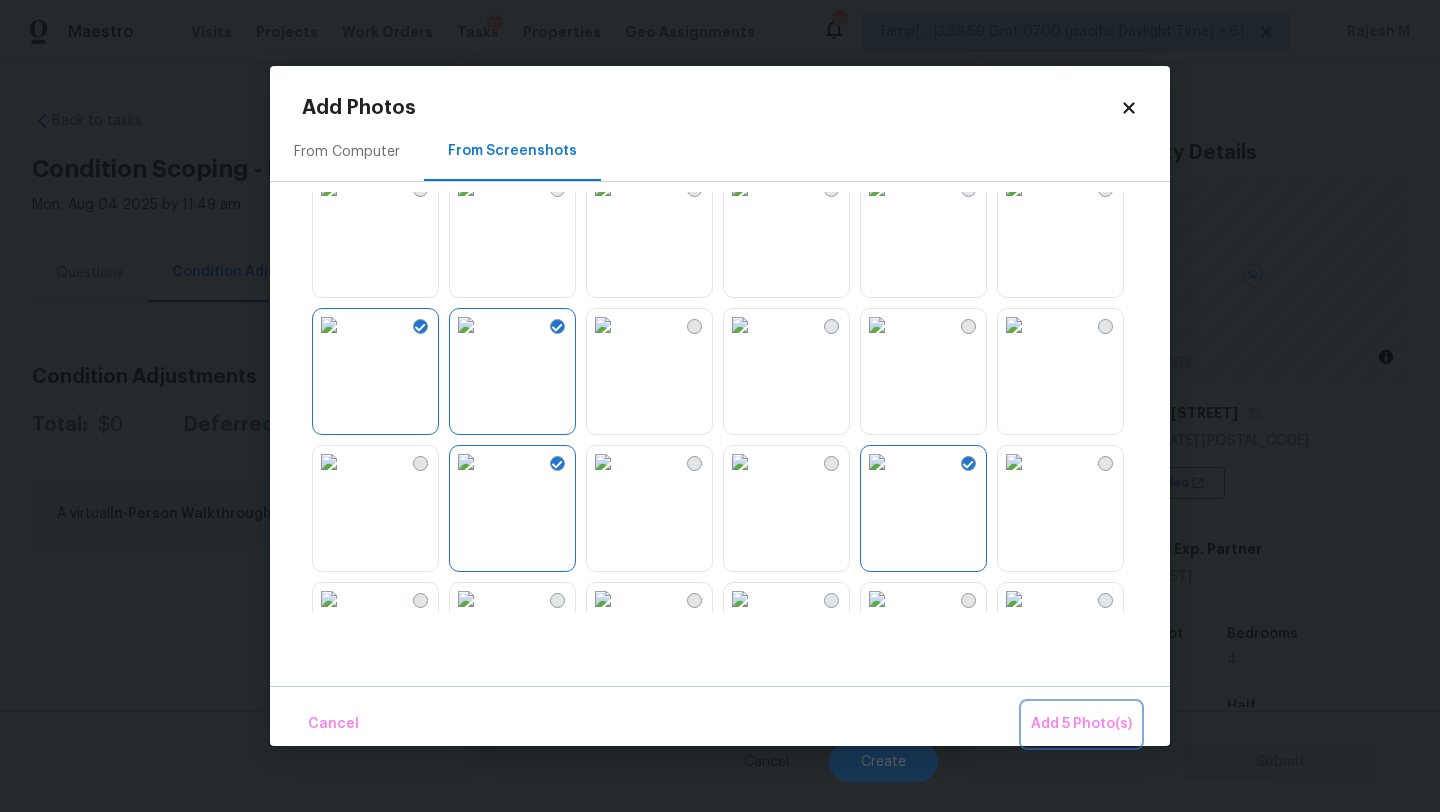 click on "Add 5 Photo(s)" at bounding box center [1081, 724] 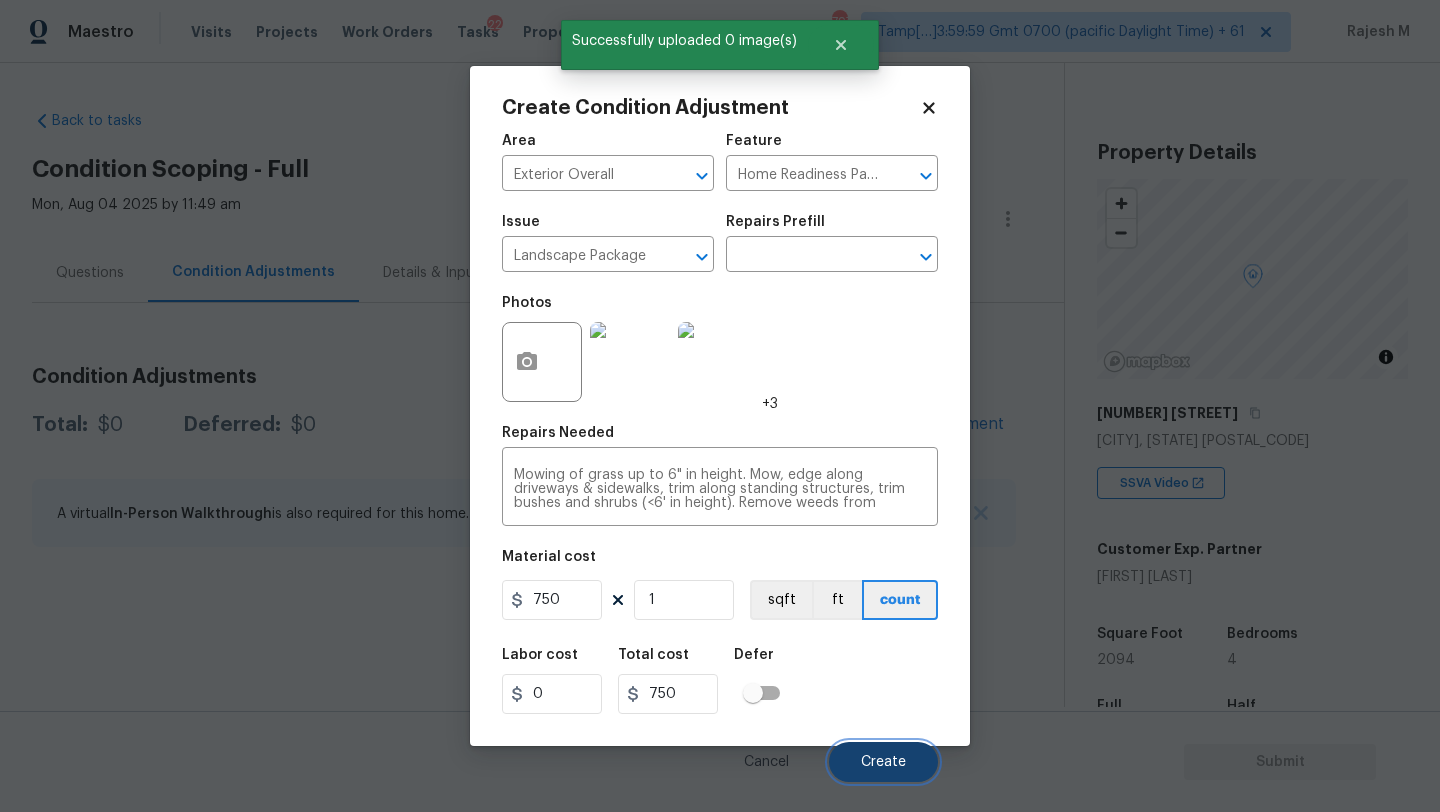 click on "Create" at bounding box center [883, 762] 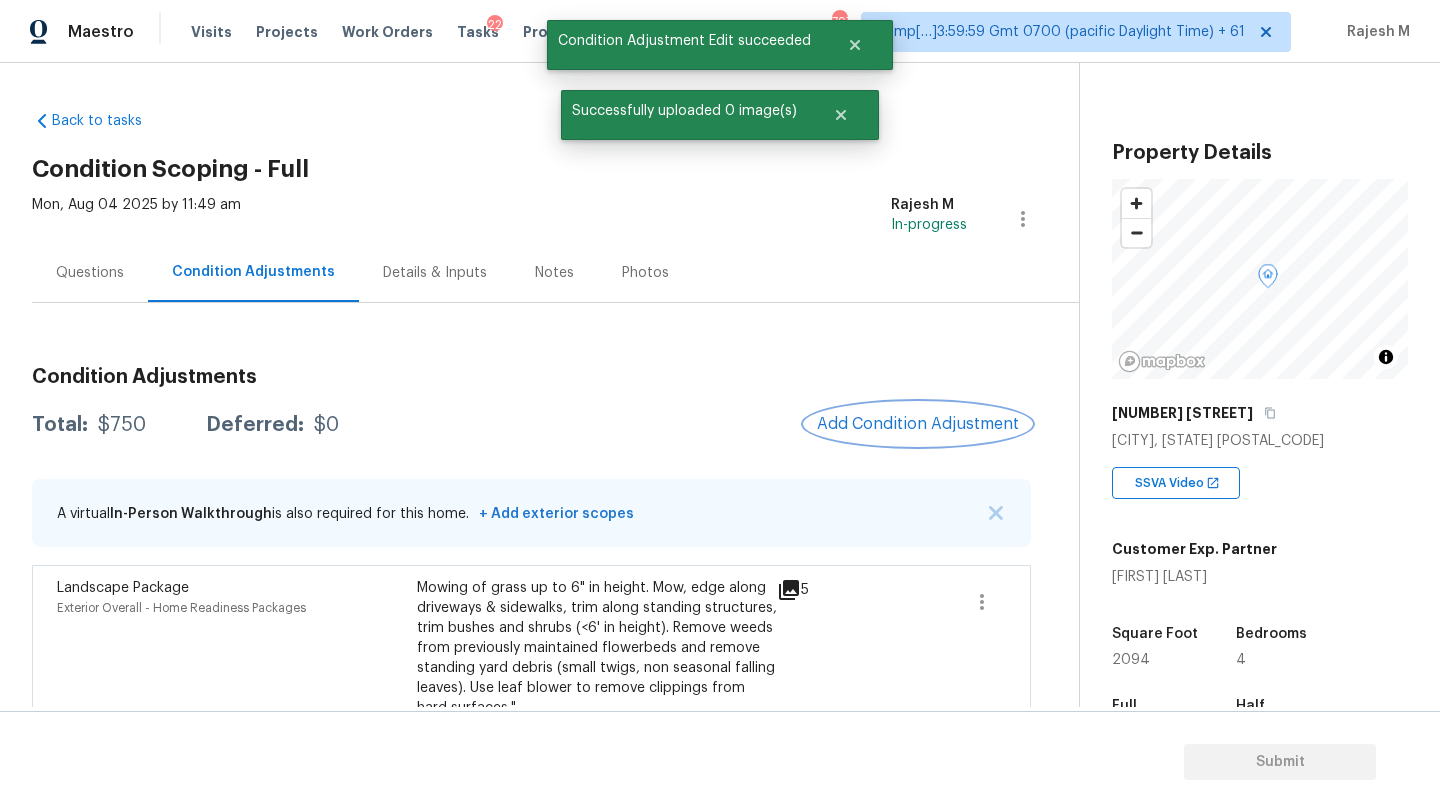 click on "Add Condition Adjustment" at bounding box center (918, 424) 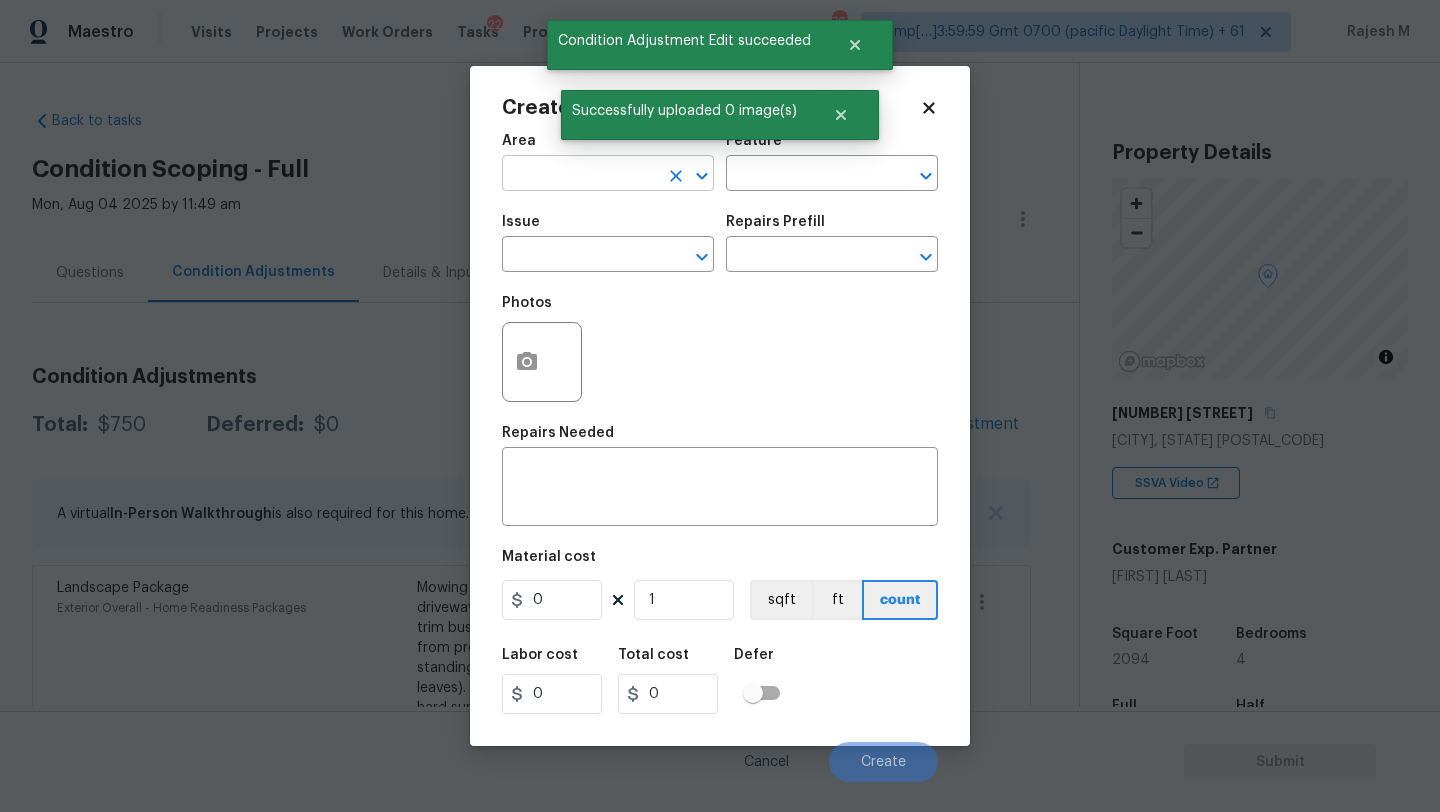 click at bounding box center [580, 175] 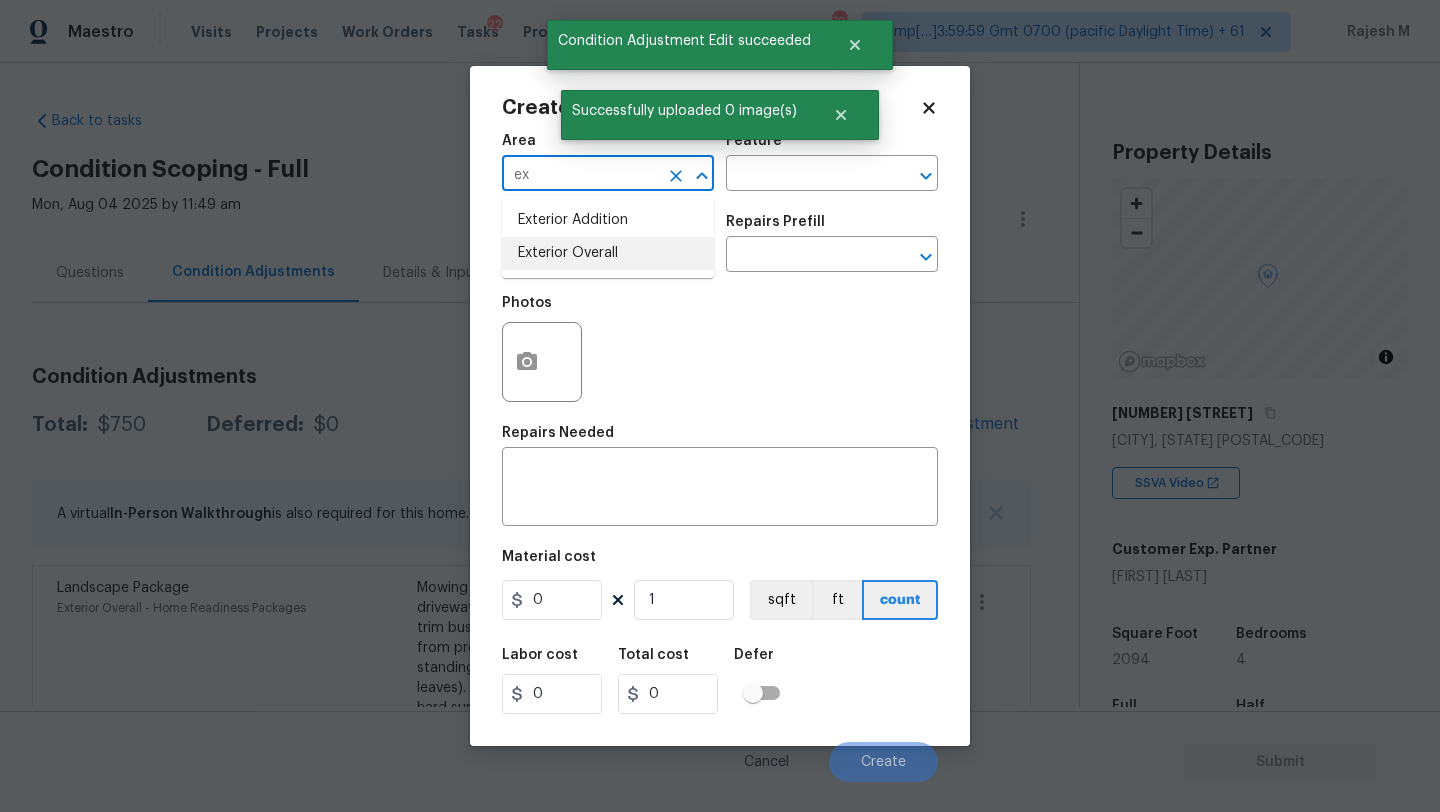 click on "Exterior Overall" at bounding box center [608, 253] 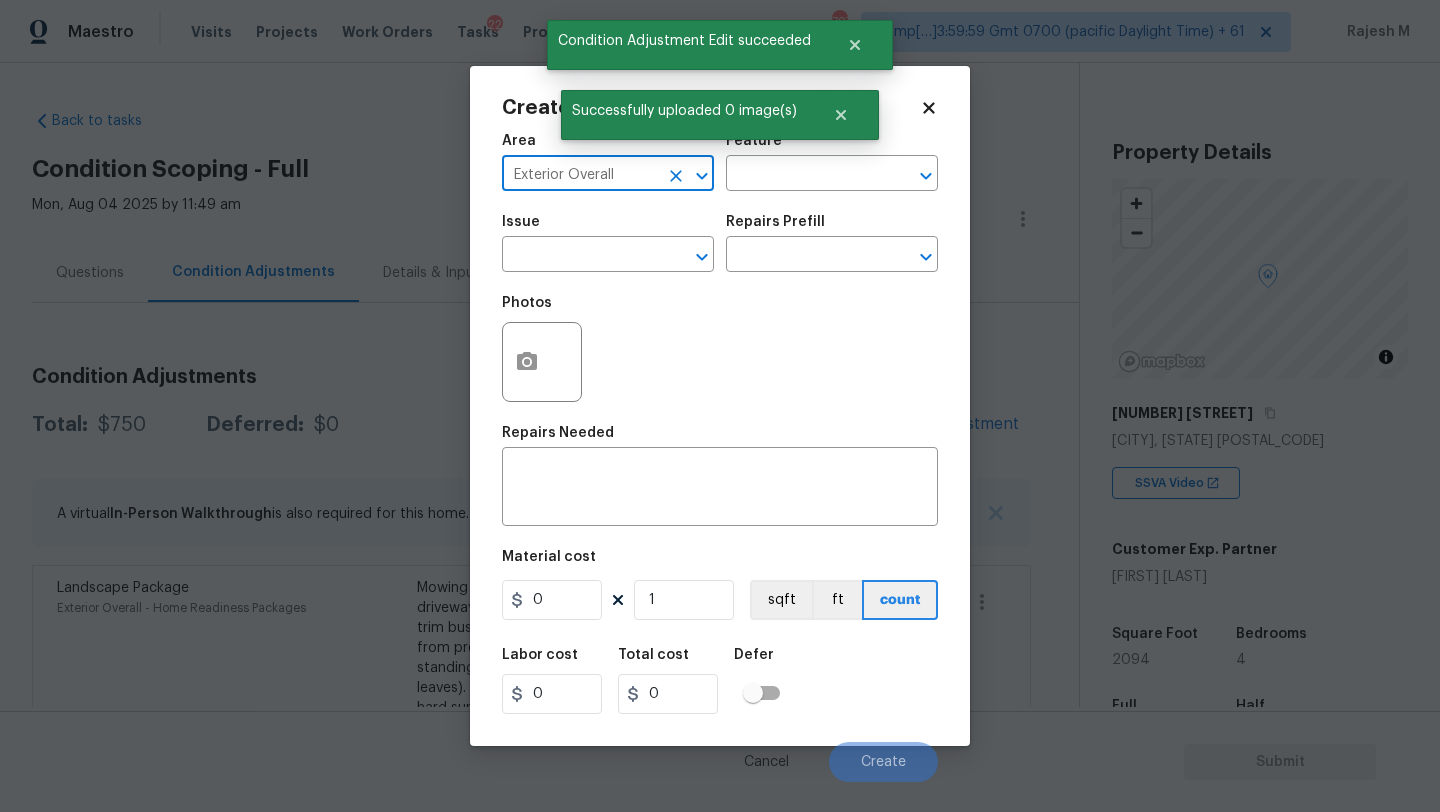 type on "Exterior Overall" 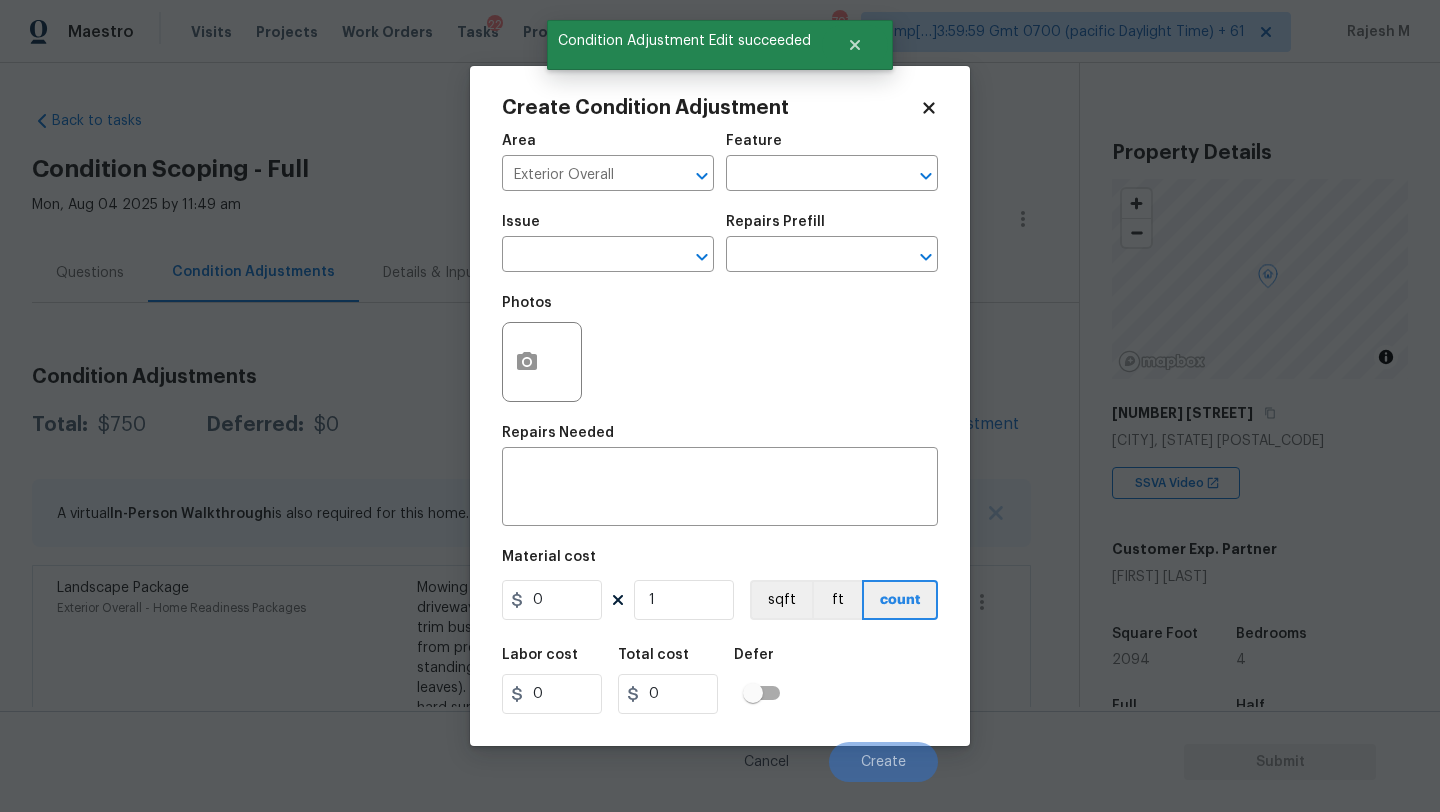 click on "Area Exterior Overall ​ Feature ​" at bounding box center (720, 162) 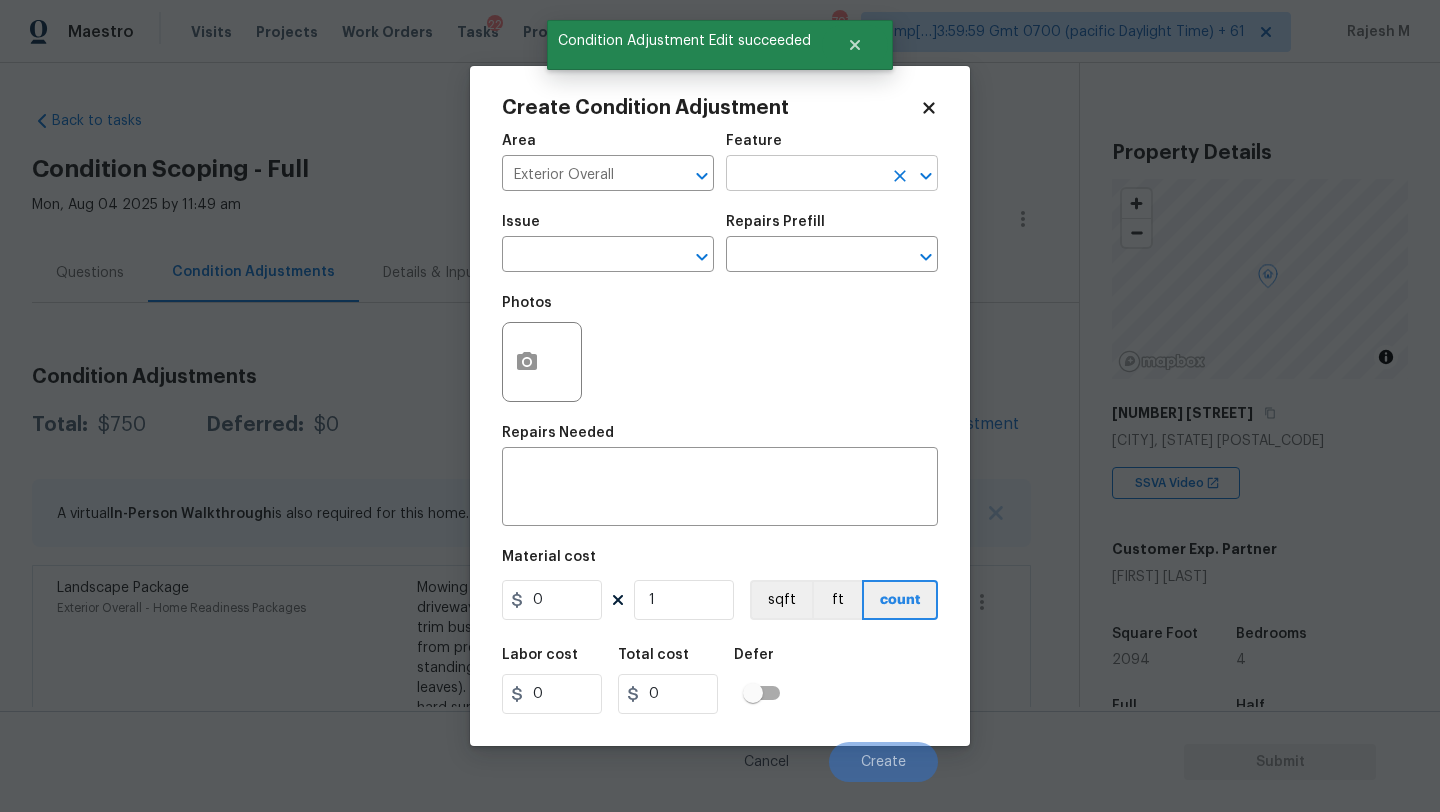 click at bounding box center (804, 175) 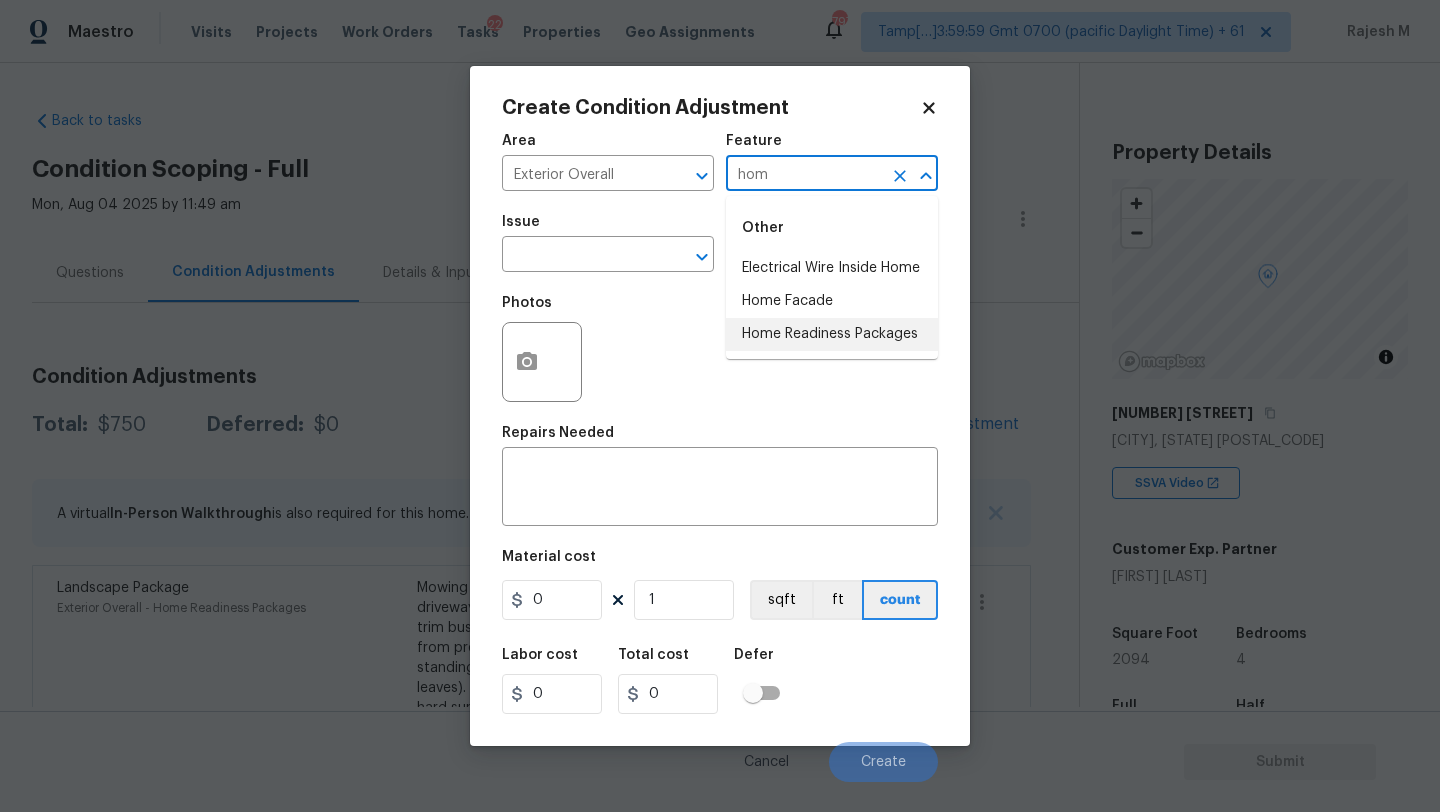 click on "Home Readiness Packages" at bounding box center (832, 334) 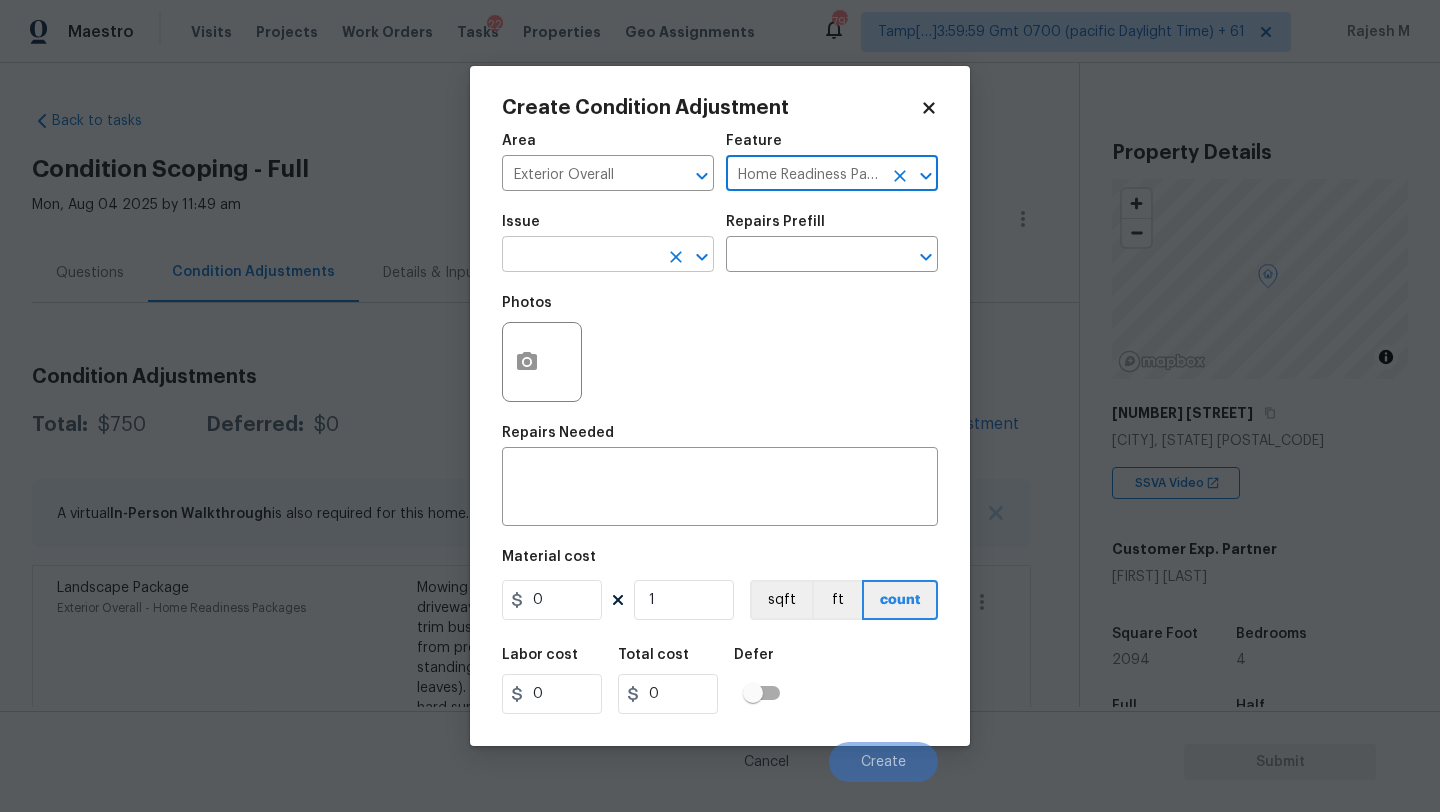 type on "Home Readiness Packages" 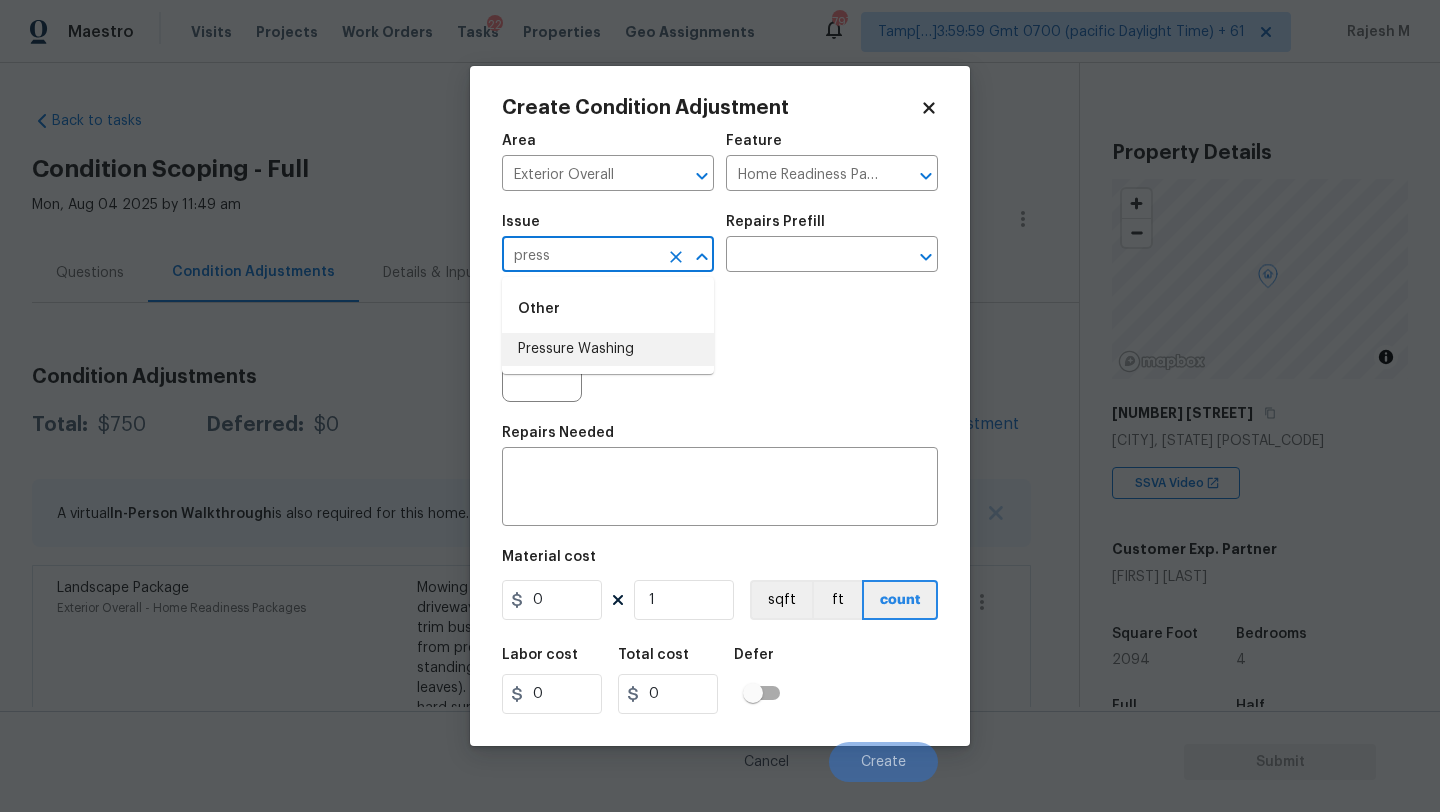 click on "Pressure Washing" at bounding box center (608, 349) 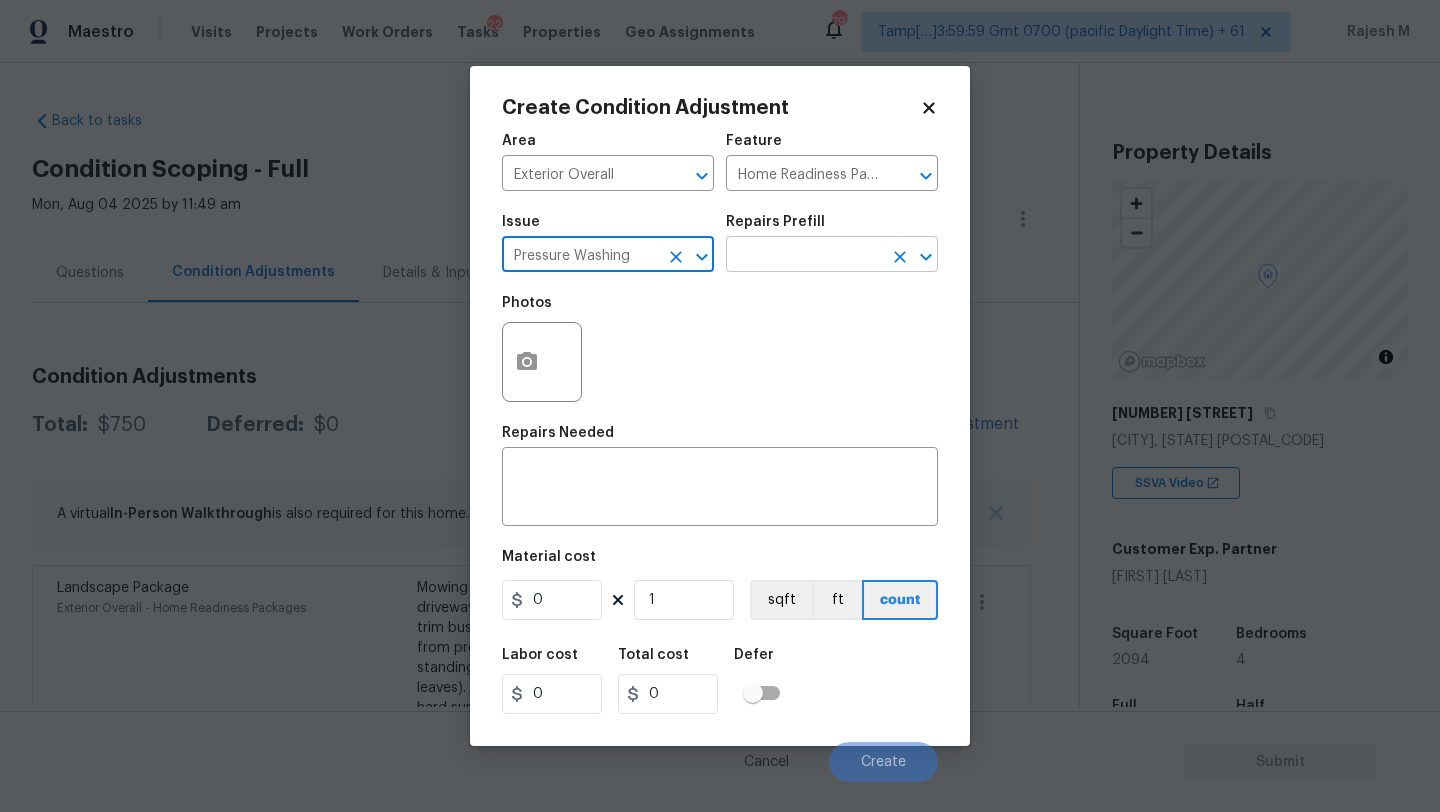 type on "Pressure Washing" 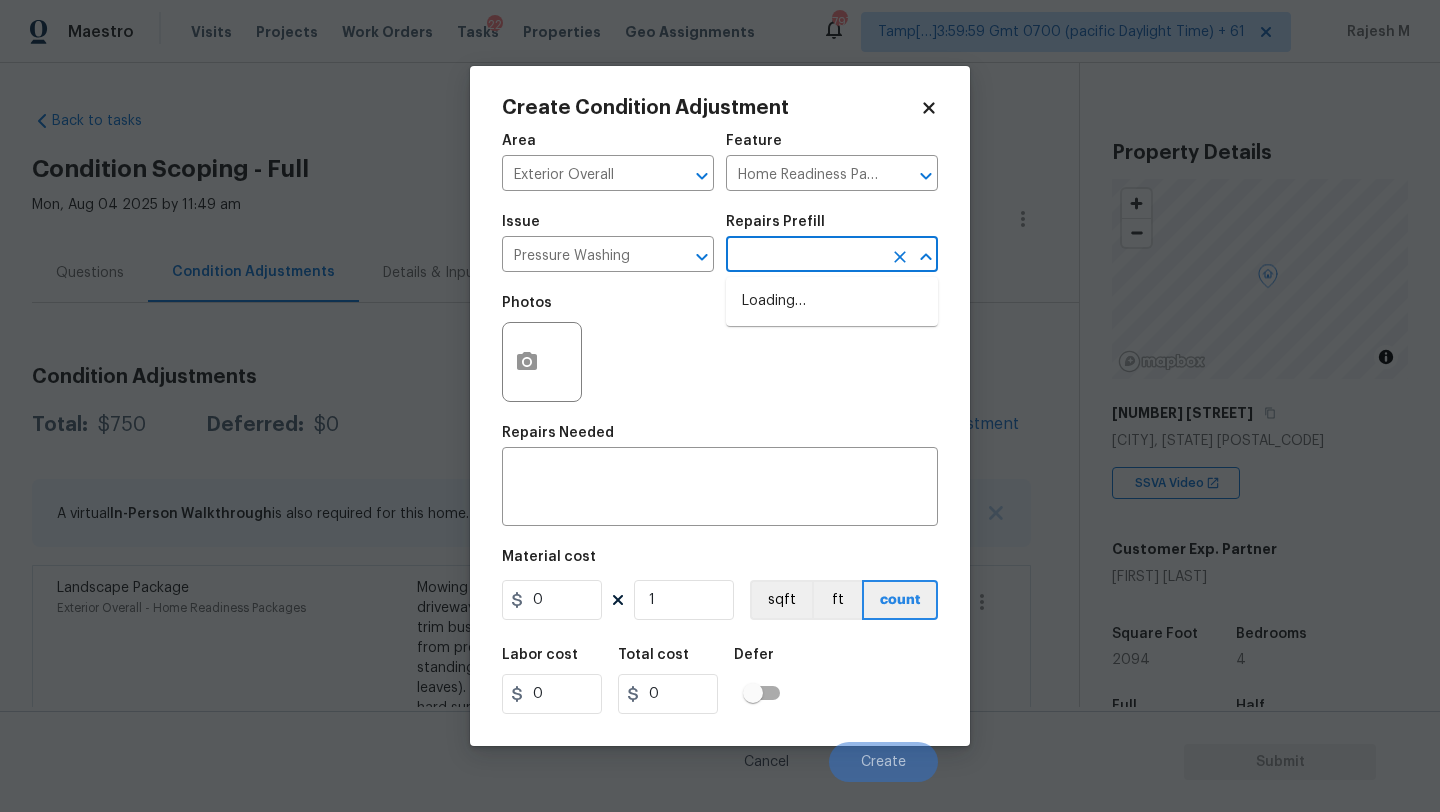 click at bounding box center (804, 256) 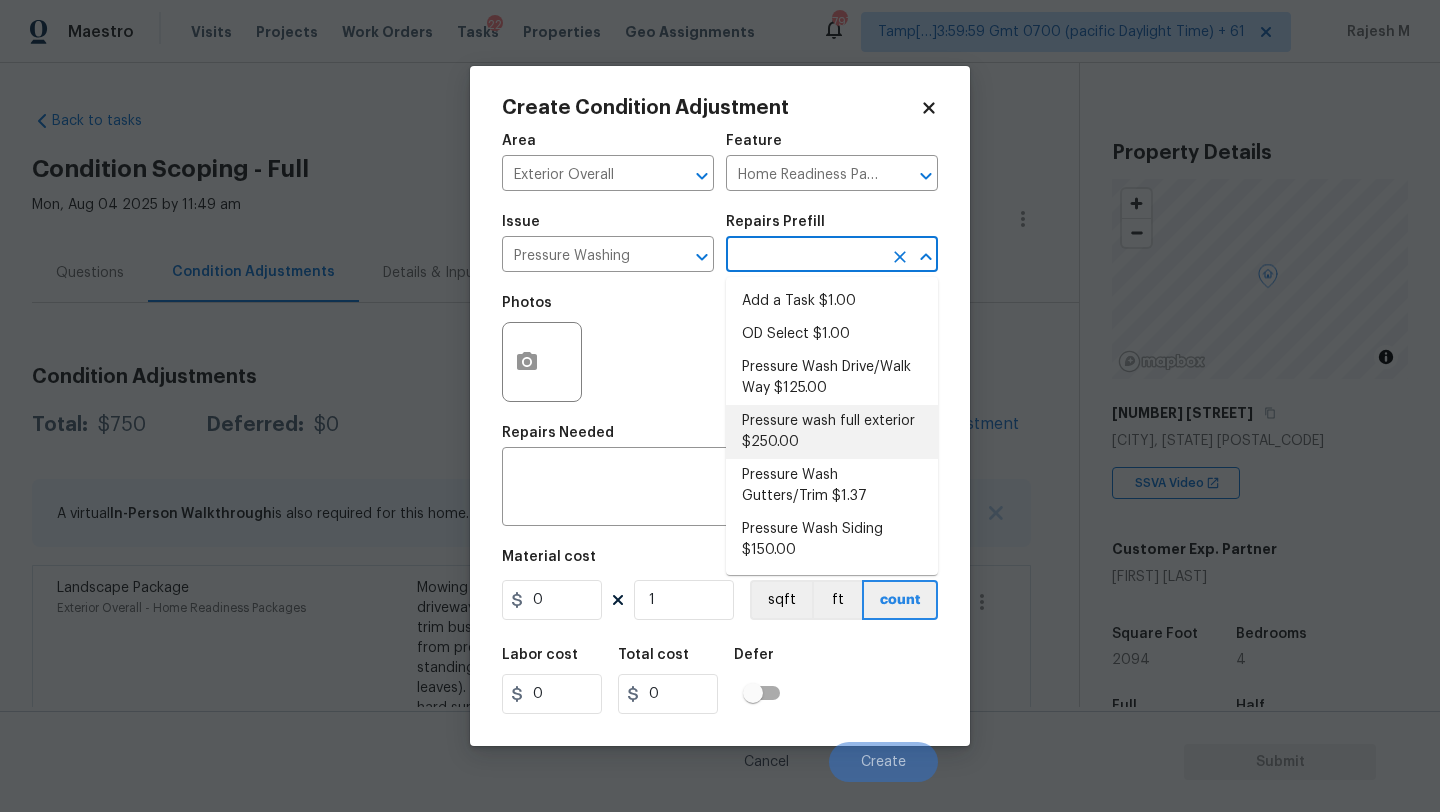 click on "Pressure wash full exterior $250.00" at bounding box center (832, 432) 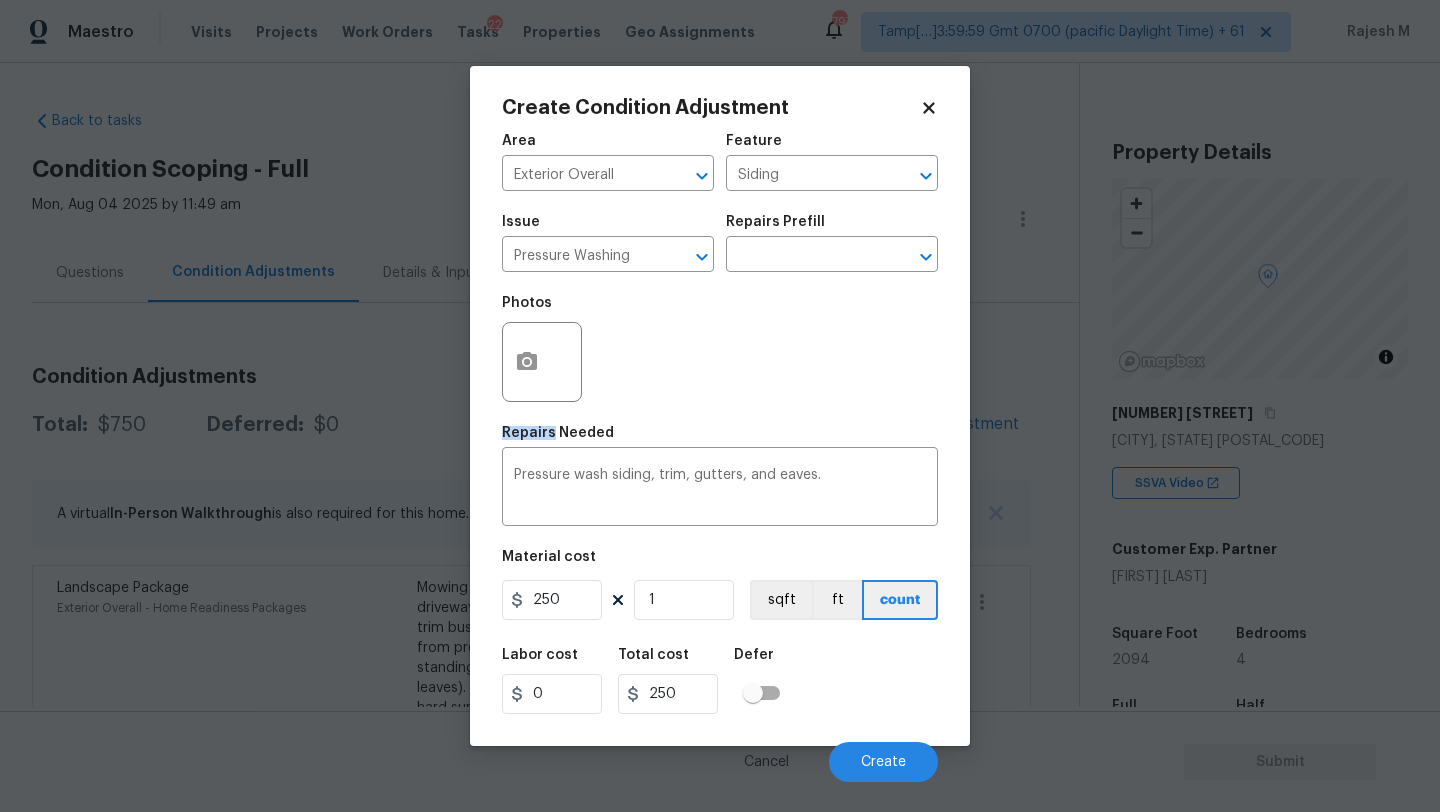 click on "Photos" at bounding box center [720, 349] 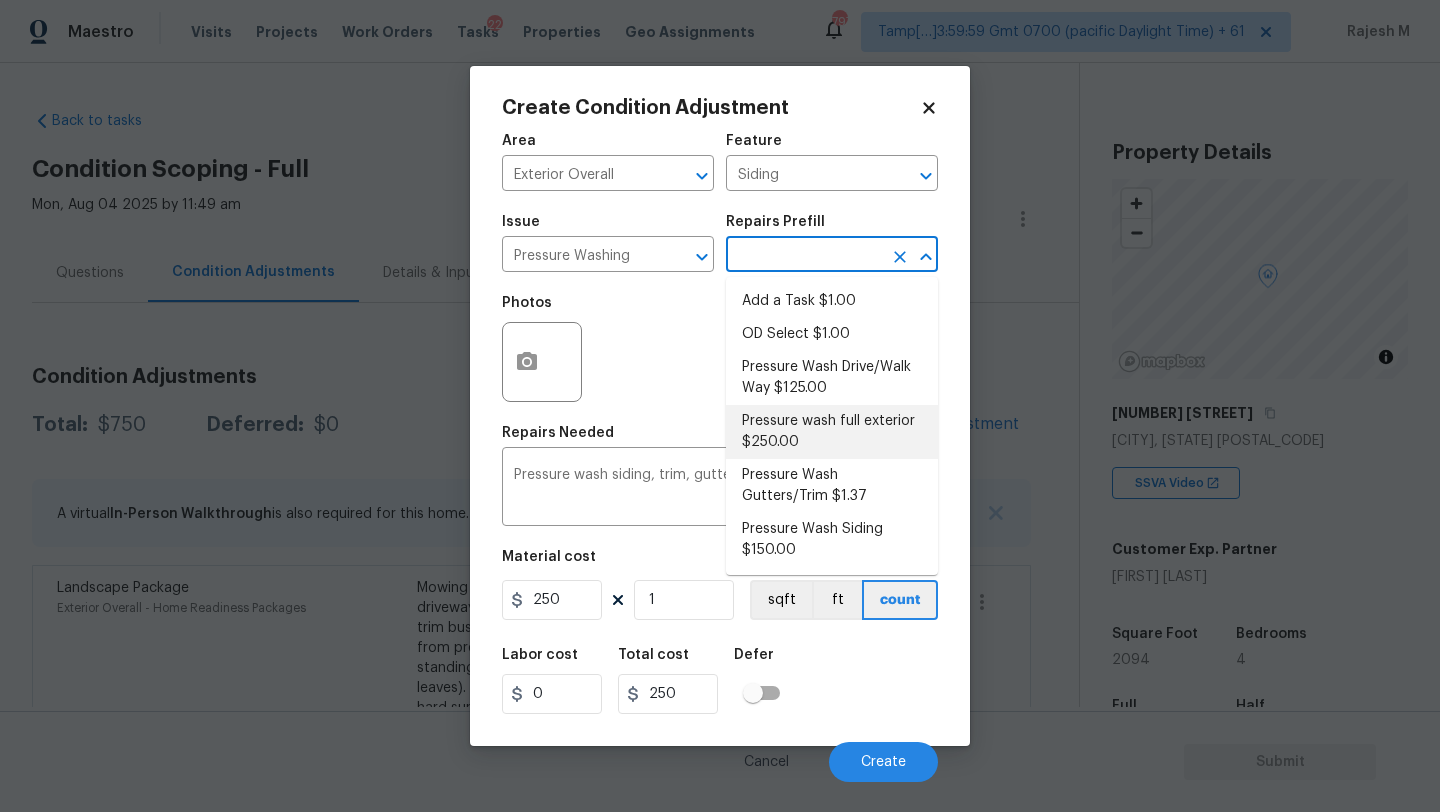 click at bounding box center (804, 256) 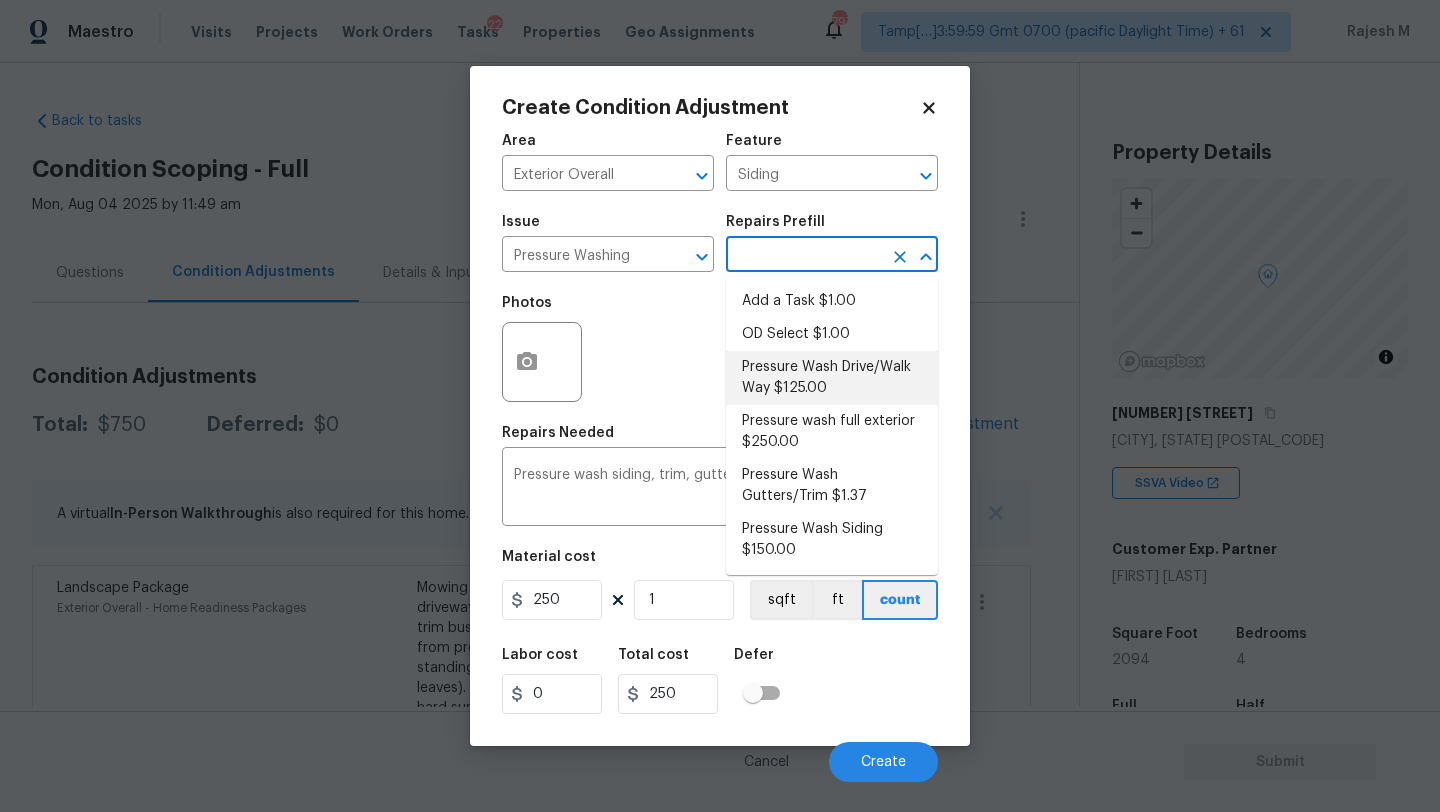 click on "Pressure Wash Drive/Walk Way $125.00" at bounding box center (832, 378) 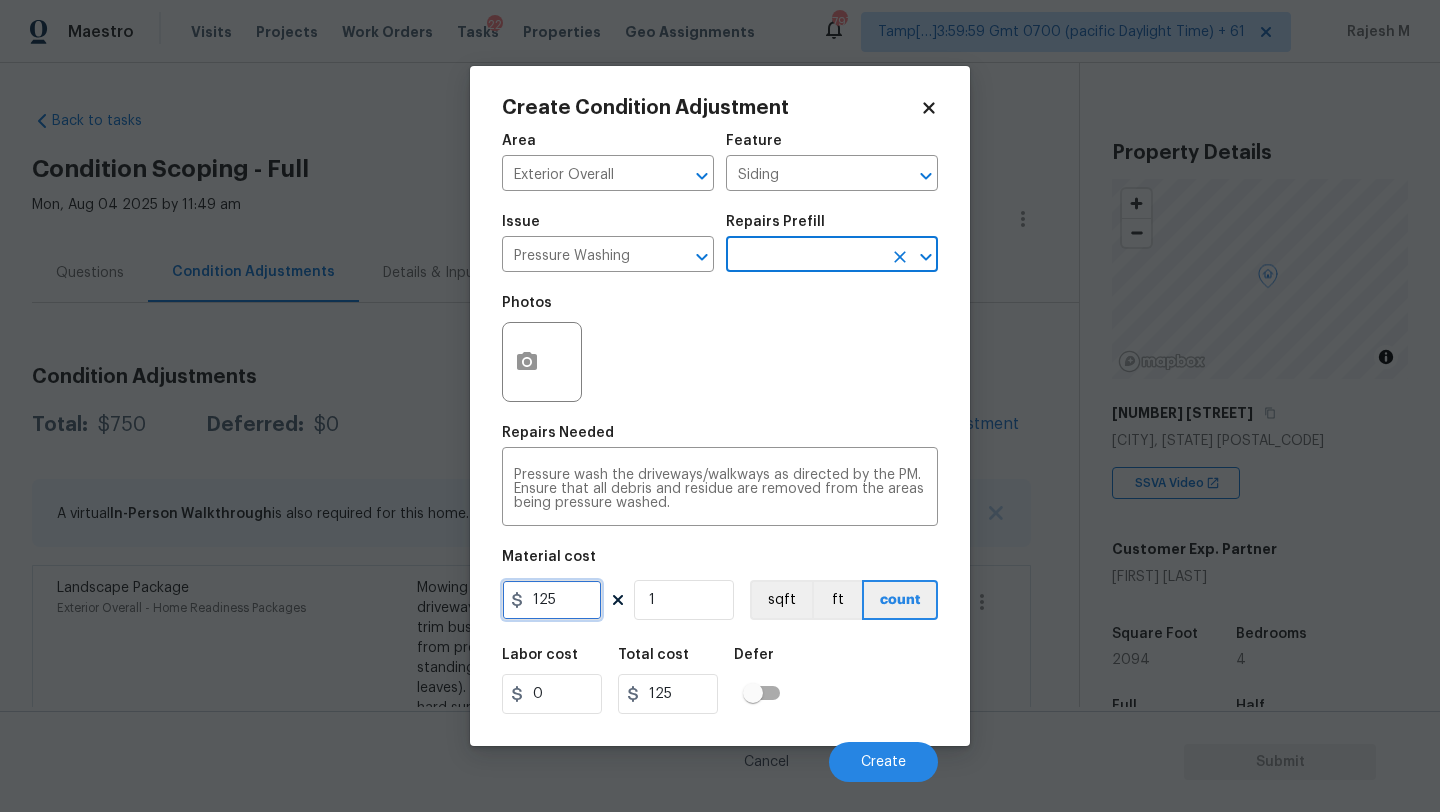 click on "125" at bounding box center [552, 600] 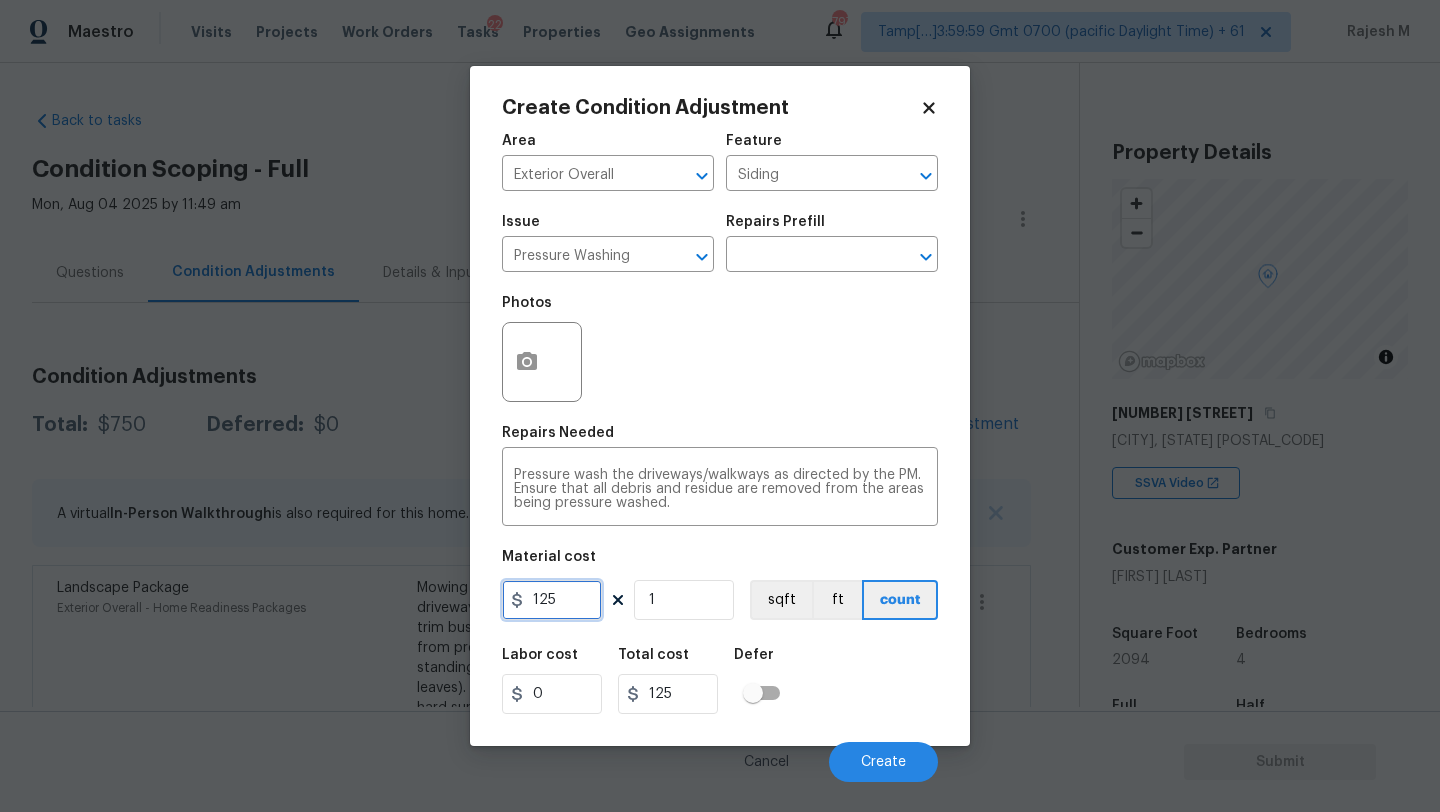 click on "125" at bounding box center [552, 600] 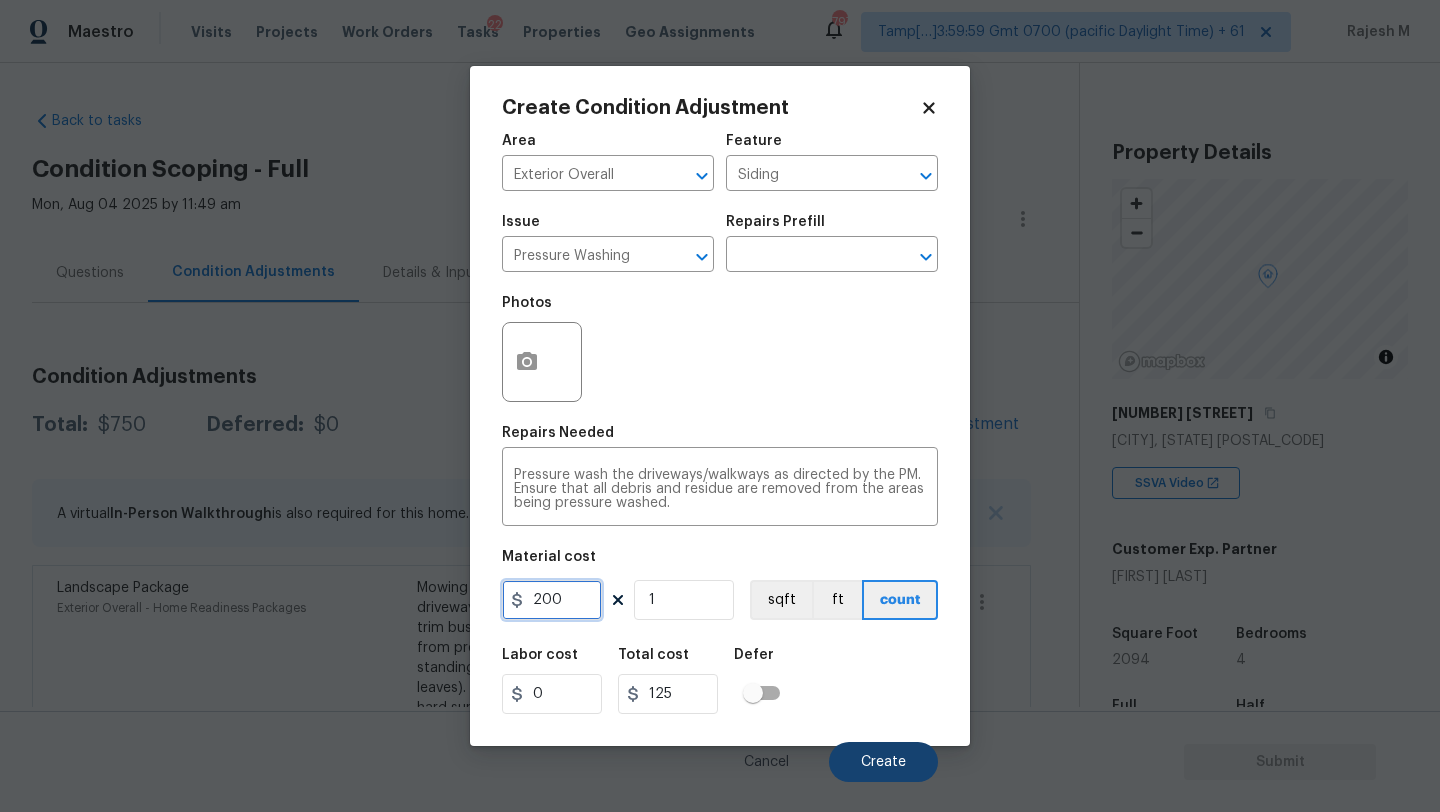 type on "200" 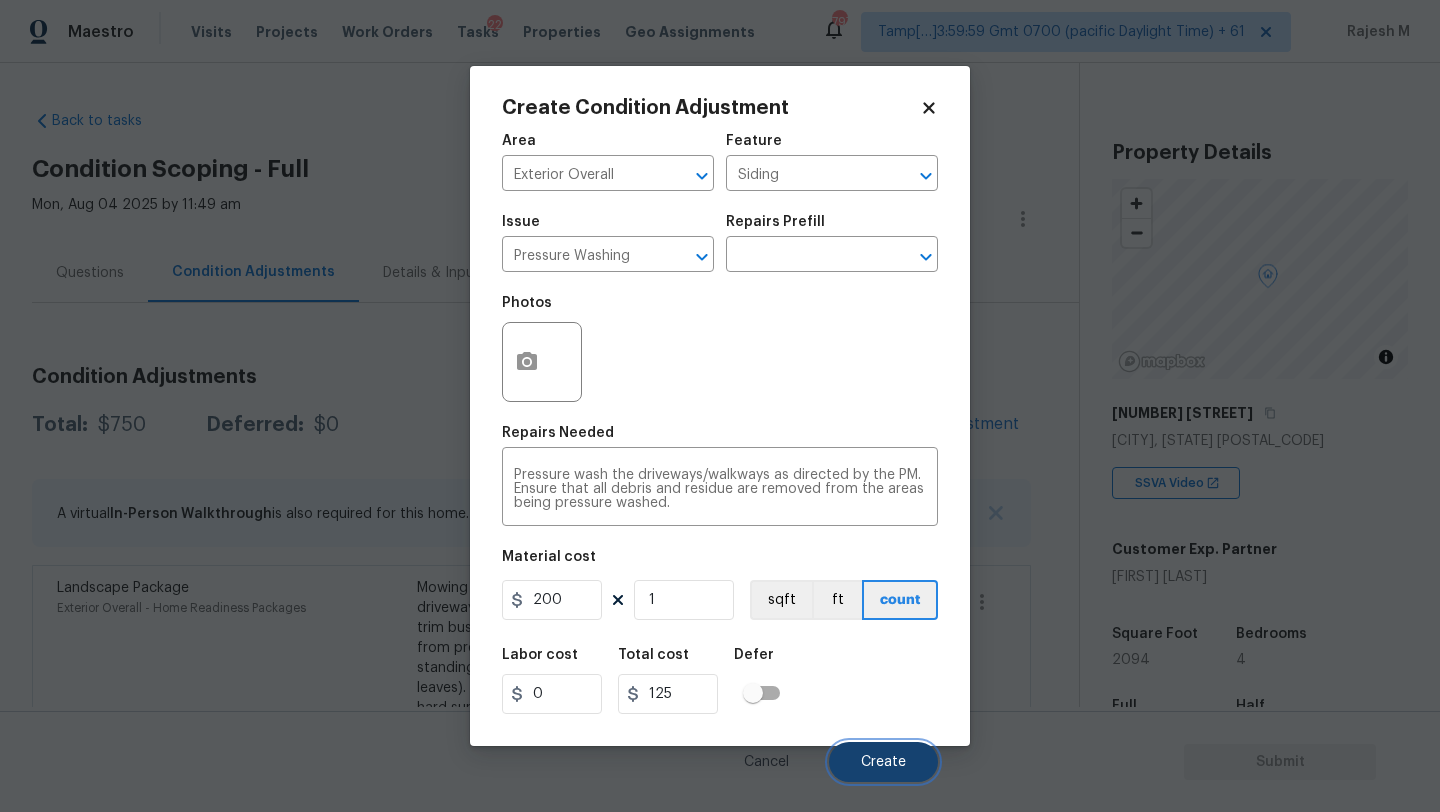 type on "200" 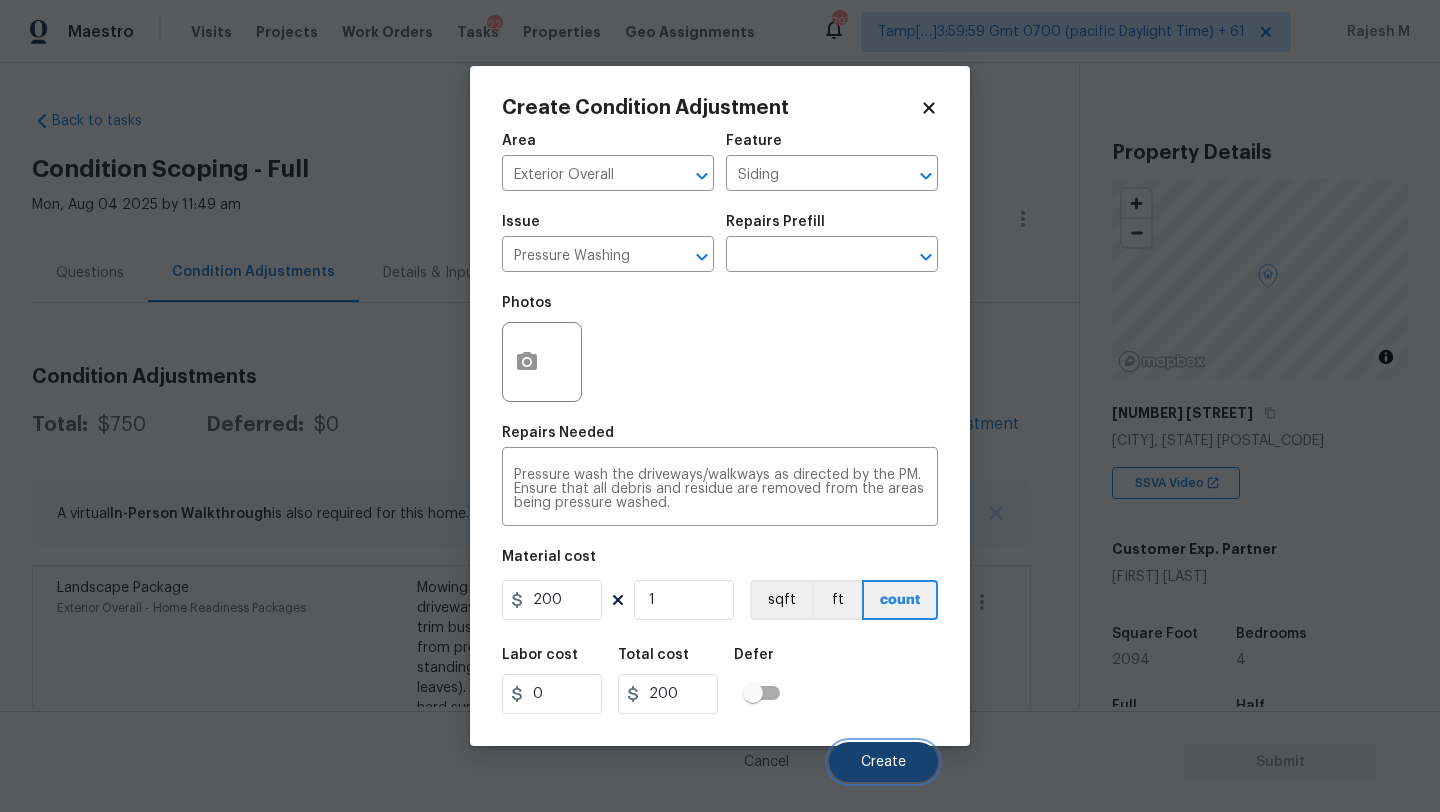 click on "Create" at bounding box center [883, 762] 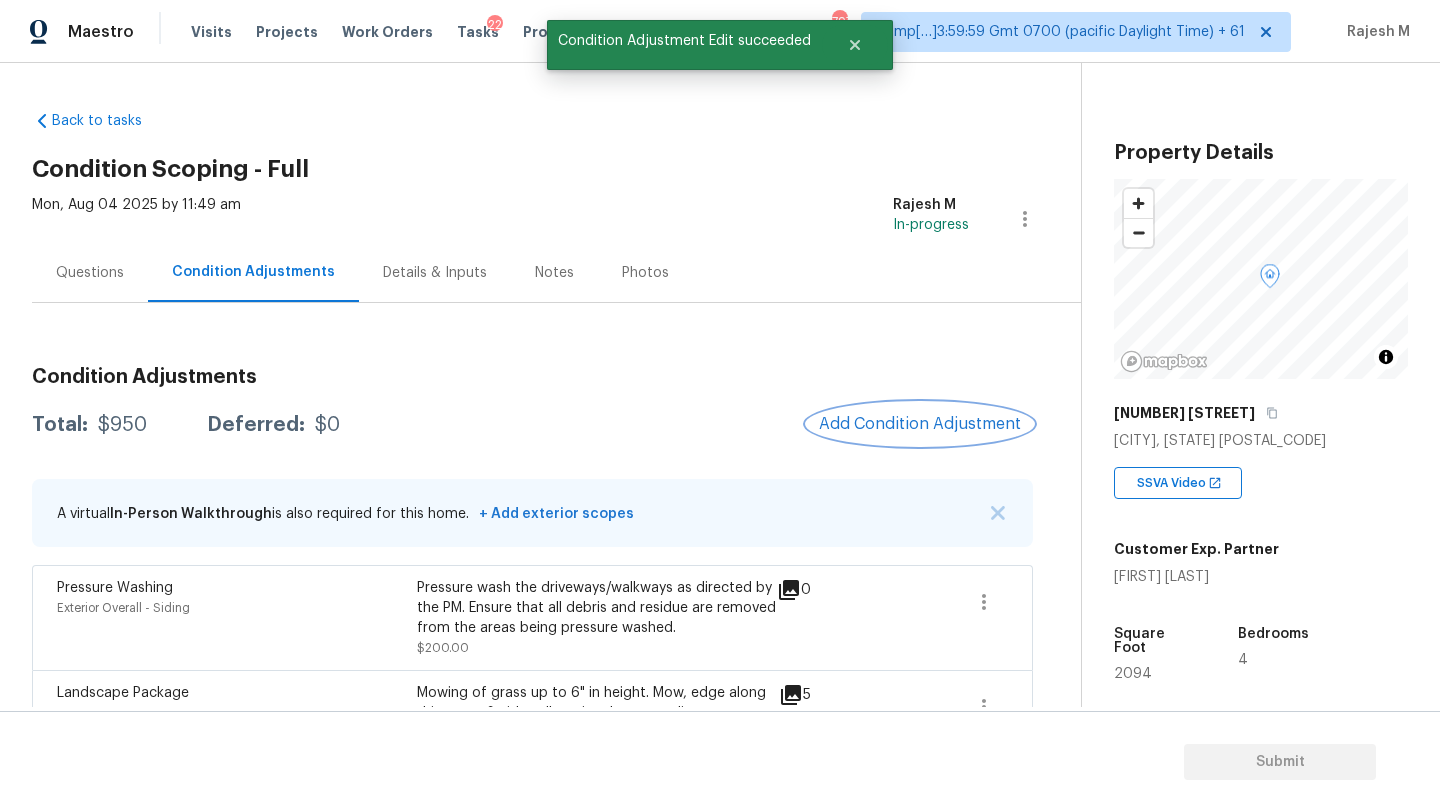 click on "Add Condition Adjustment" at bounding box center [920, 424] 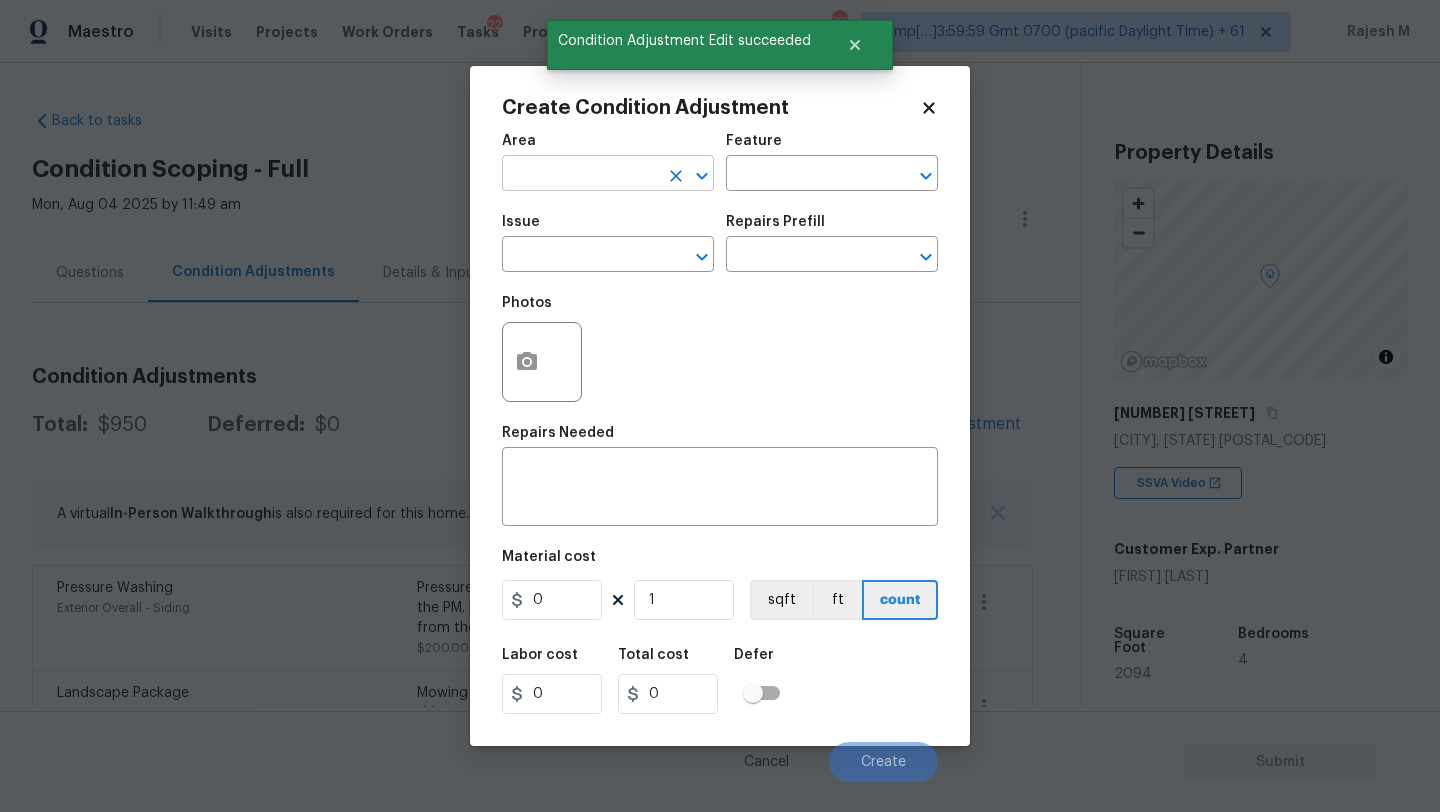 click at bounding box center (580, 175) 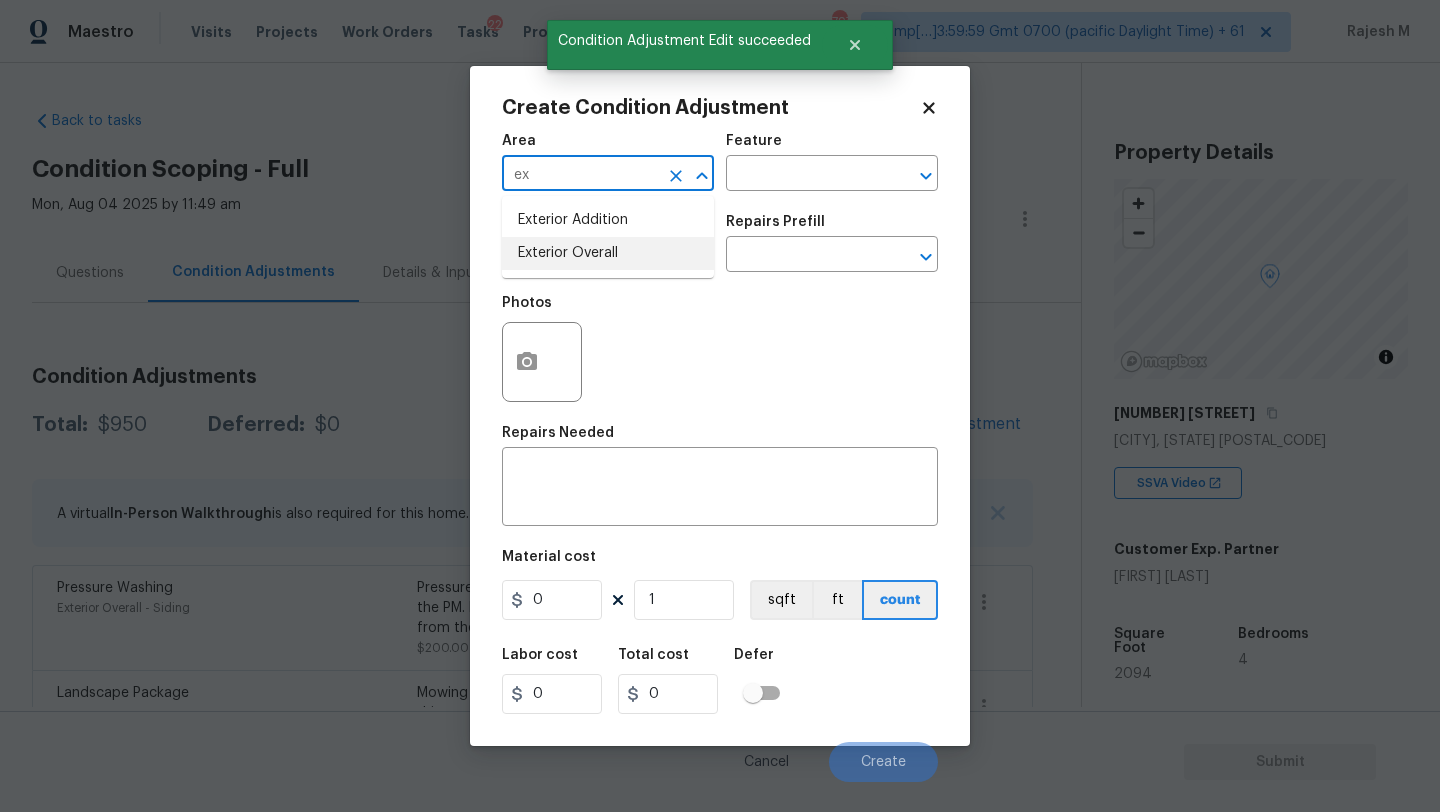 click on "Exterior Overall" at bounding box center [608, 253] 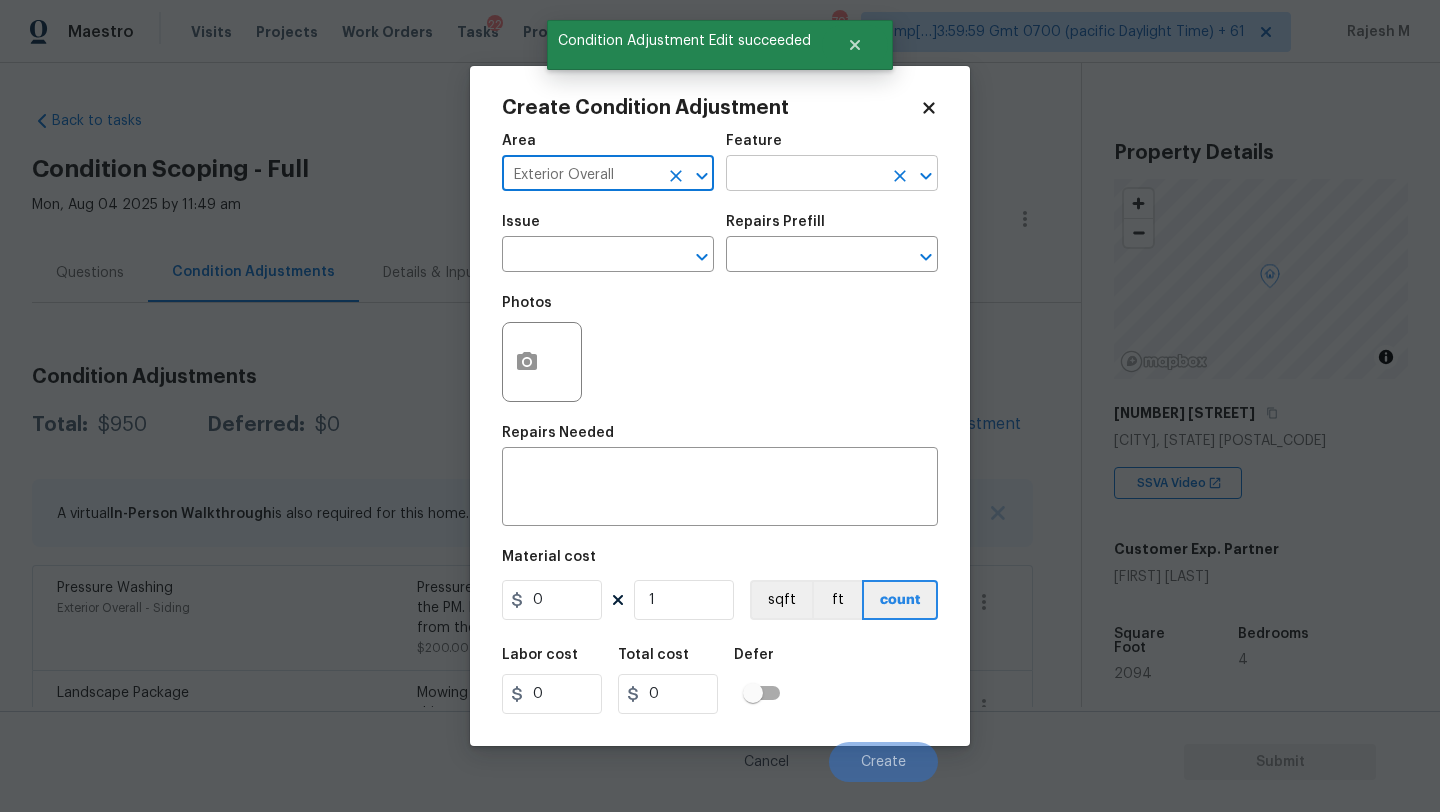type on "Exterior Overall" 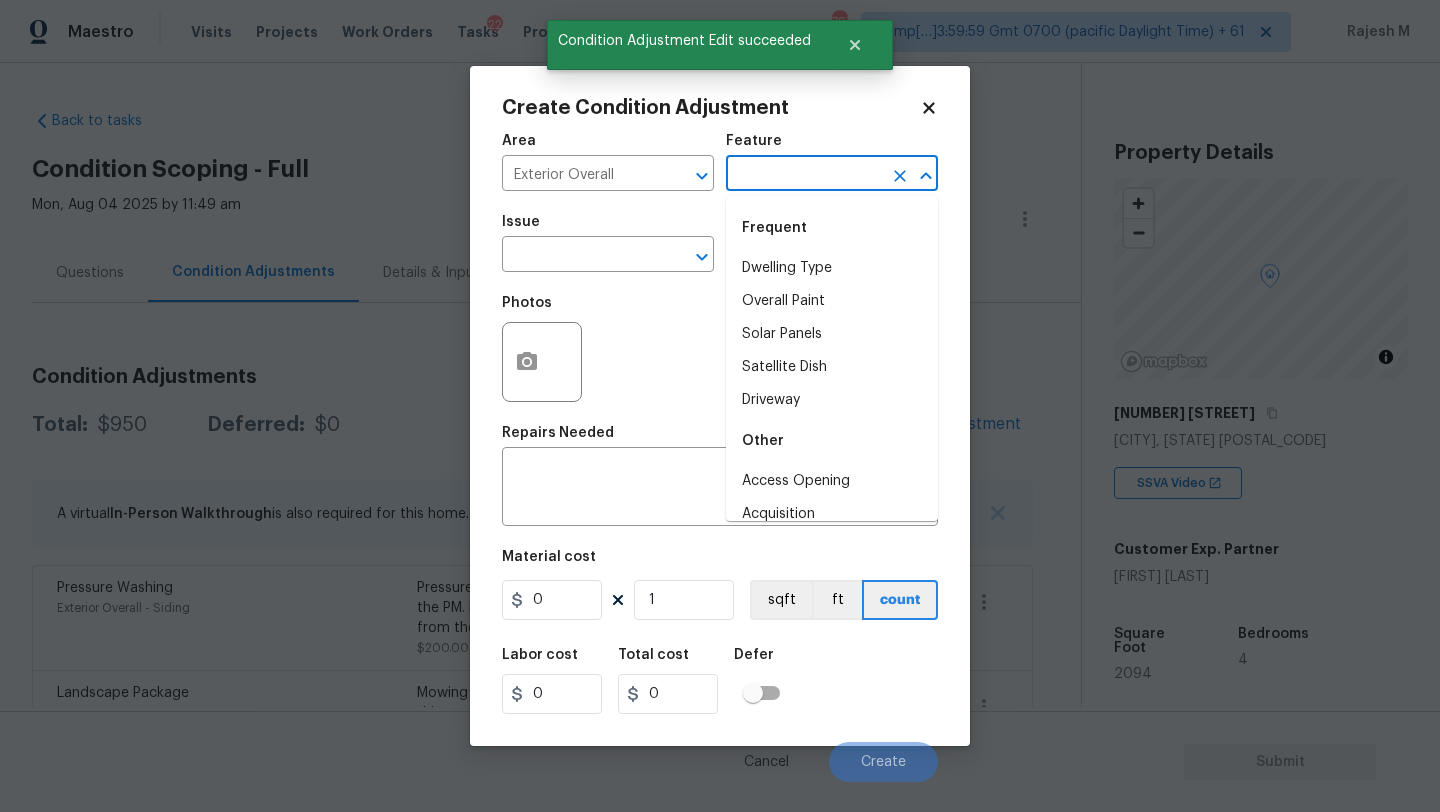 click at bounding box center (804, 175) 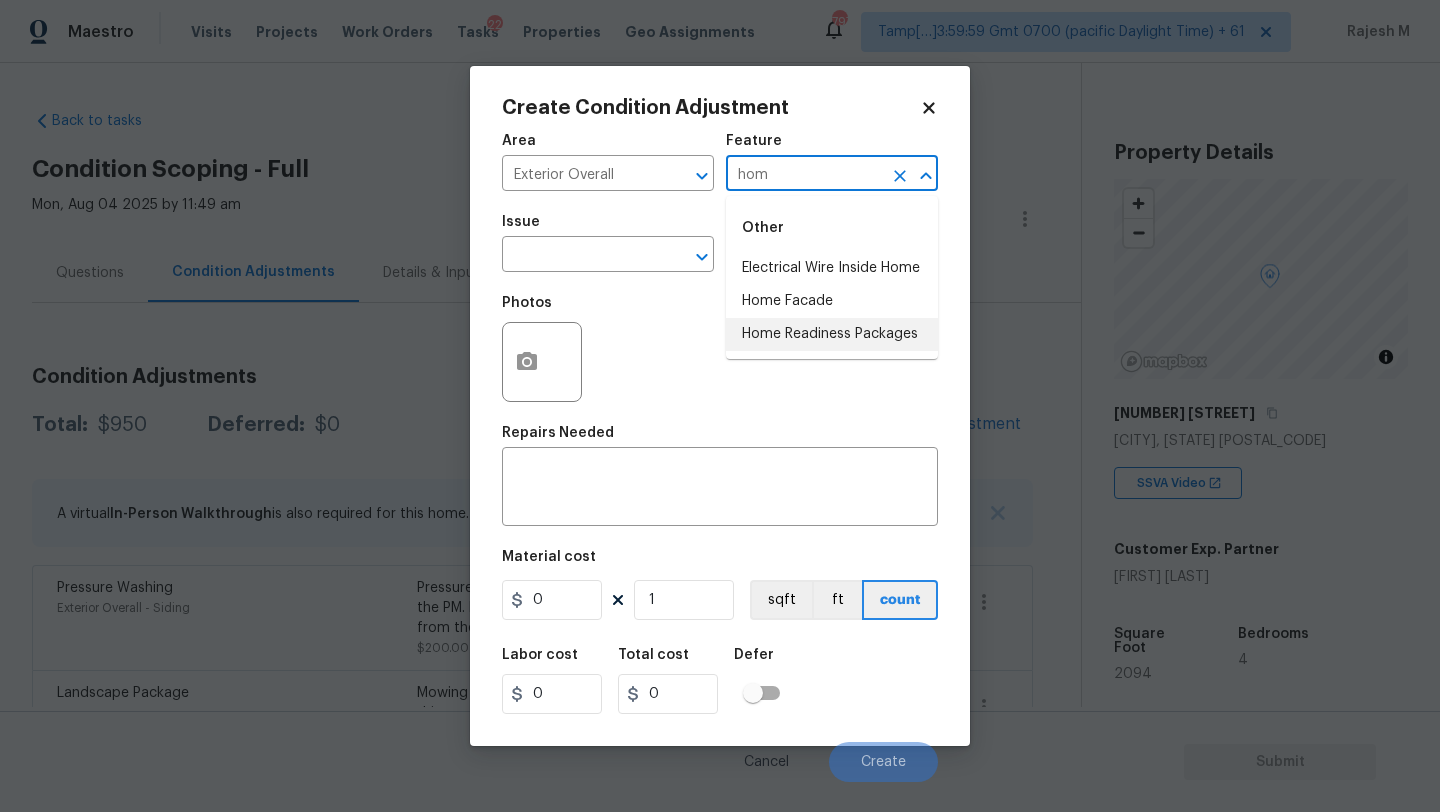 click on "Home Readiness Packages" at bounding box center (832, 334) 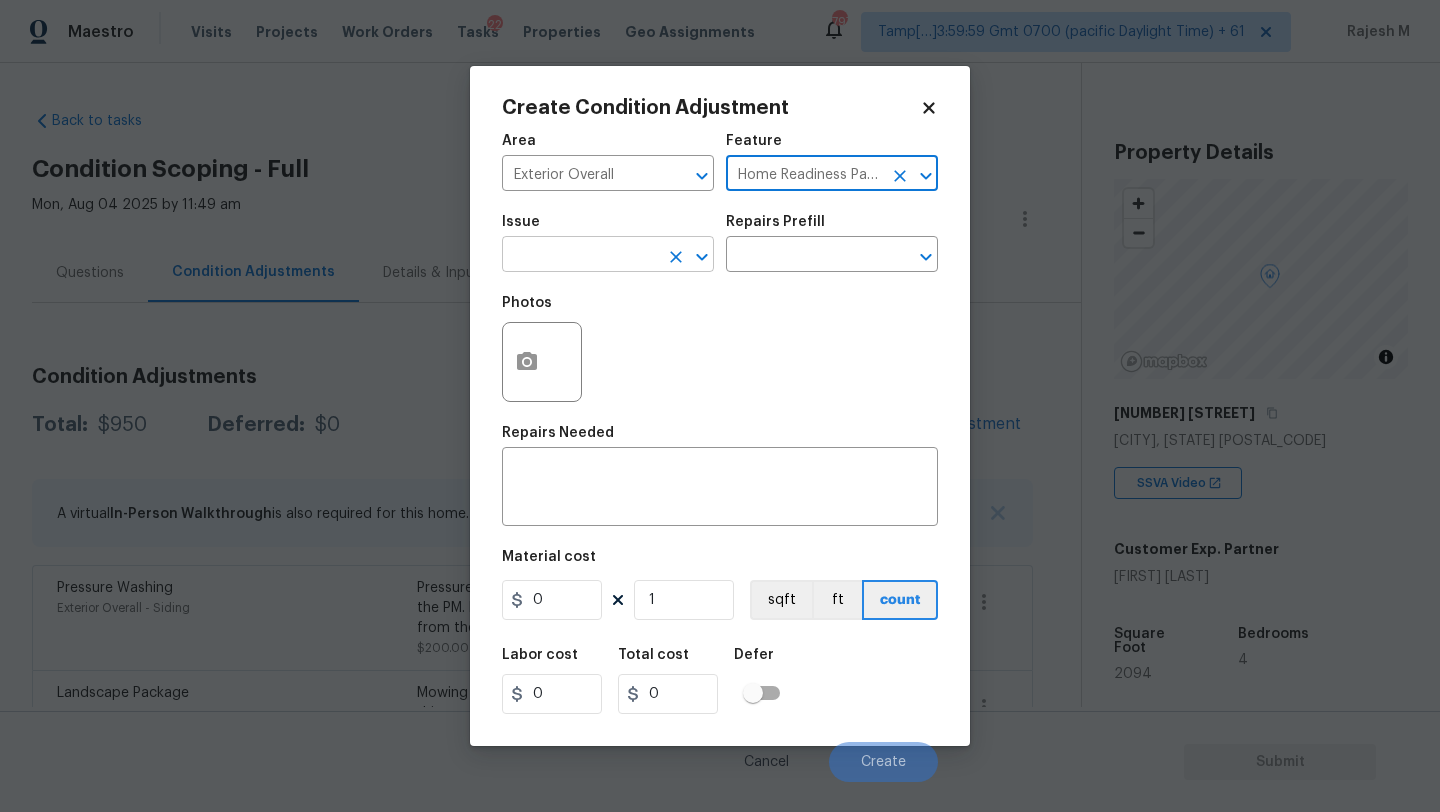 type on "Home Readiness Packages" 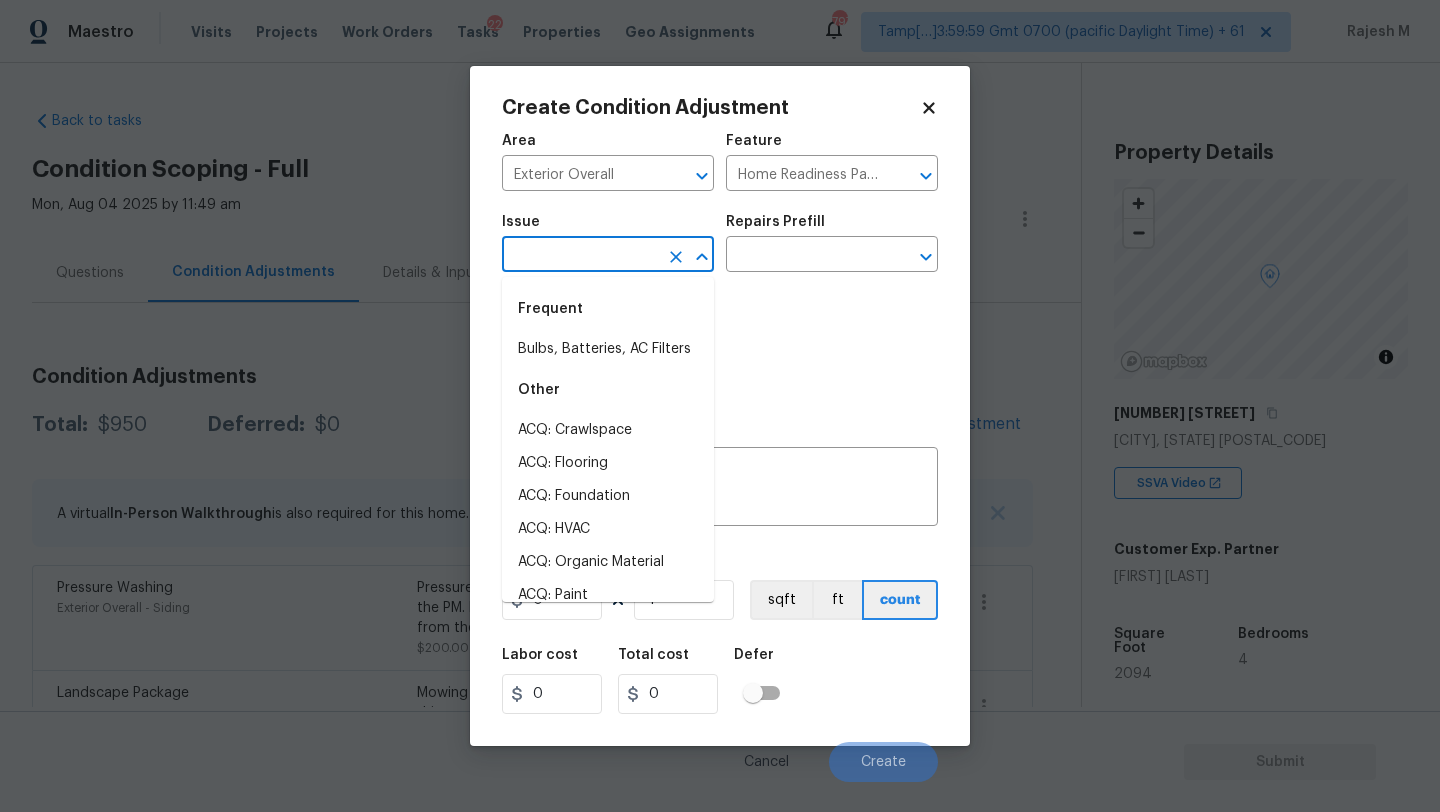 click at bounding box center (580, 256) 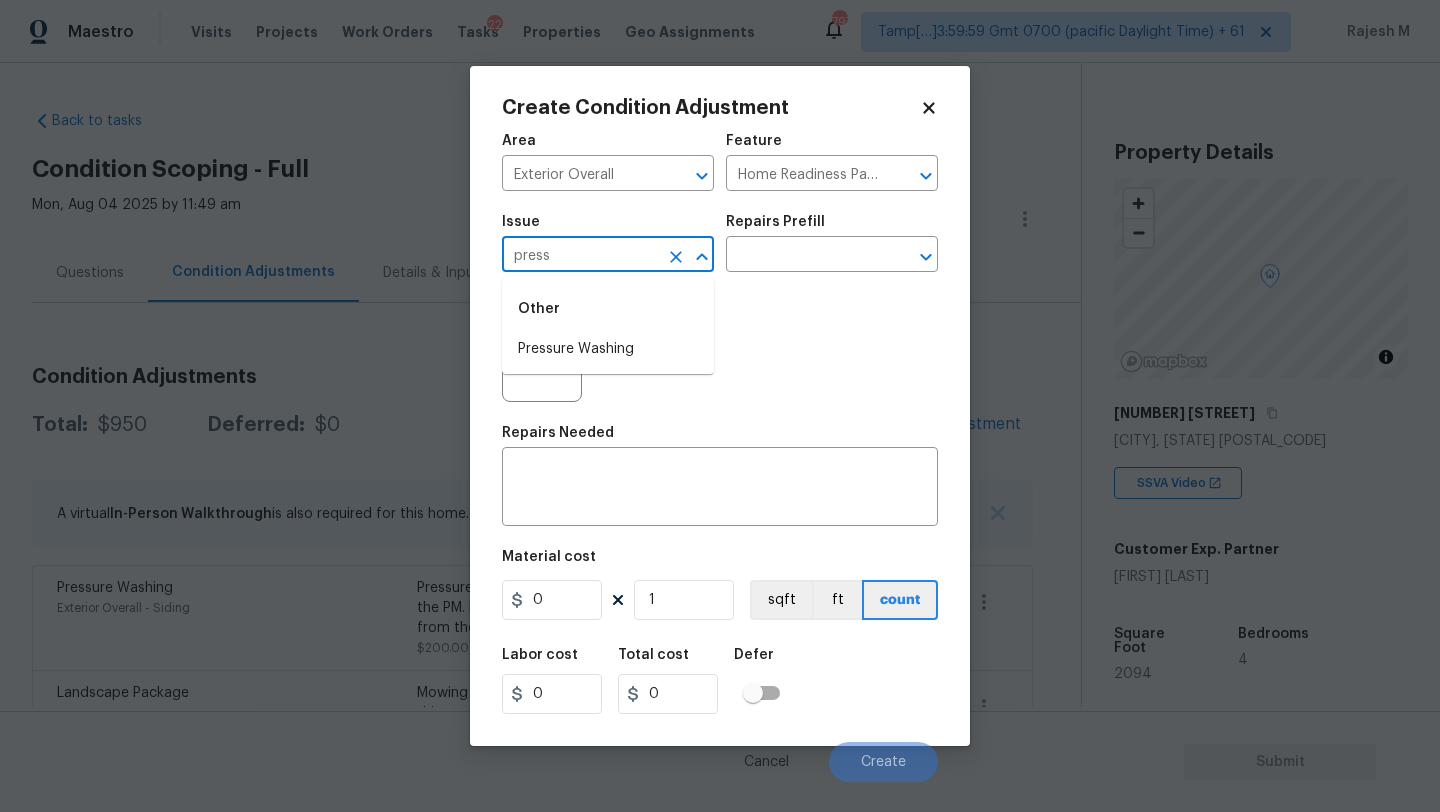 click on "Pressure Washing" at bounding box center [608, 349] 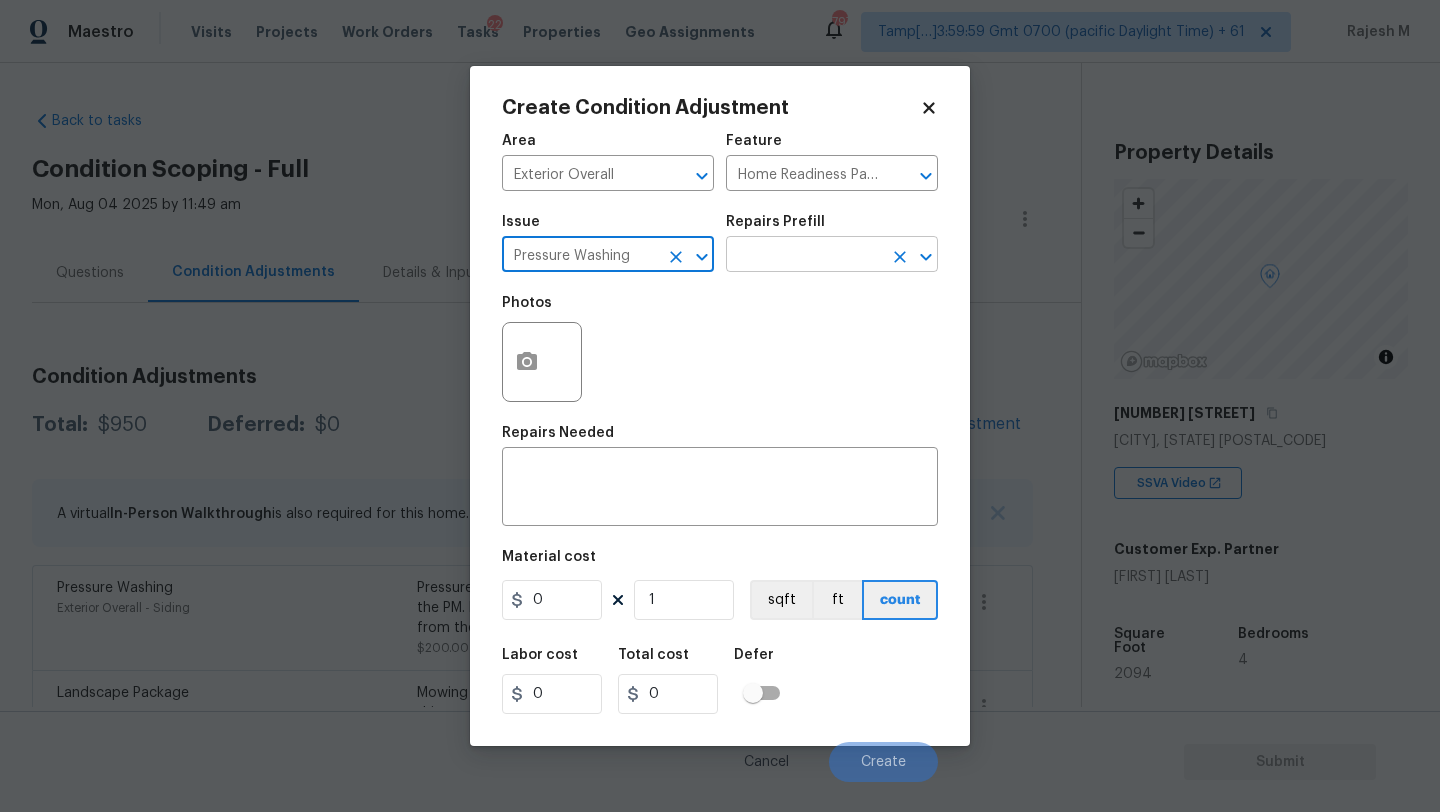 type on "Pressure Washing" 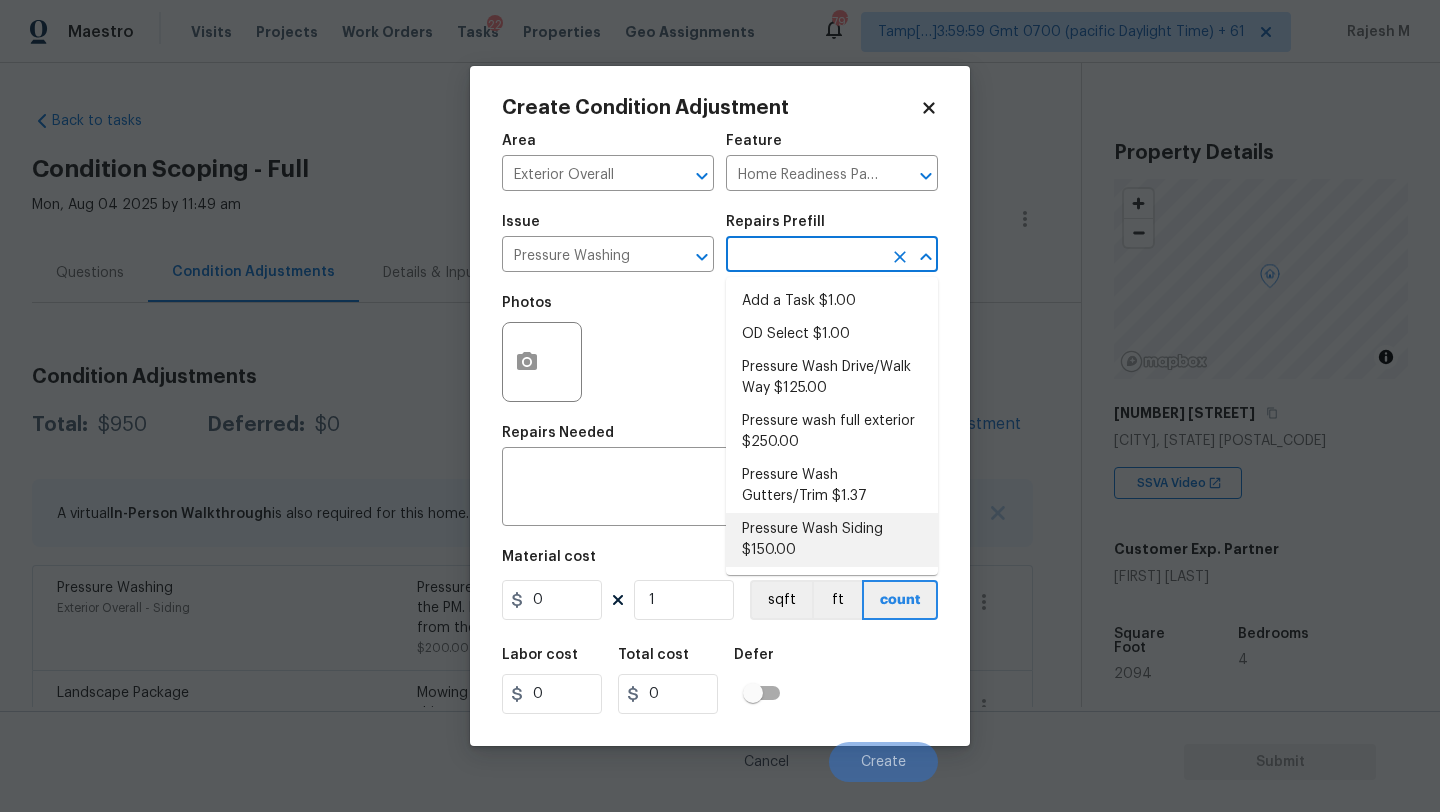click on "Pressure Wash Siding $150.00" at bounding box center (832, 540) 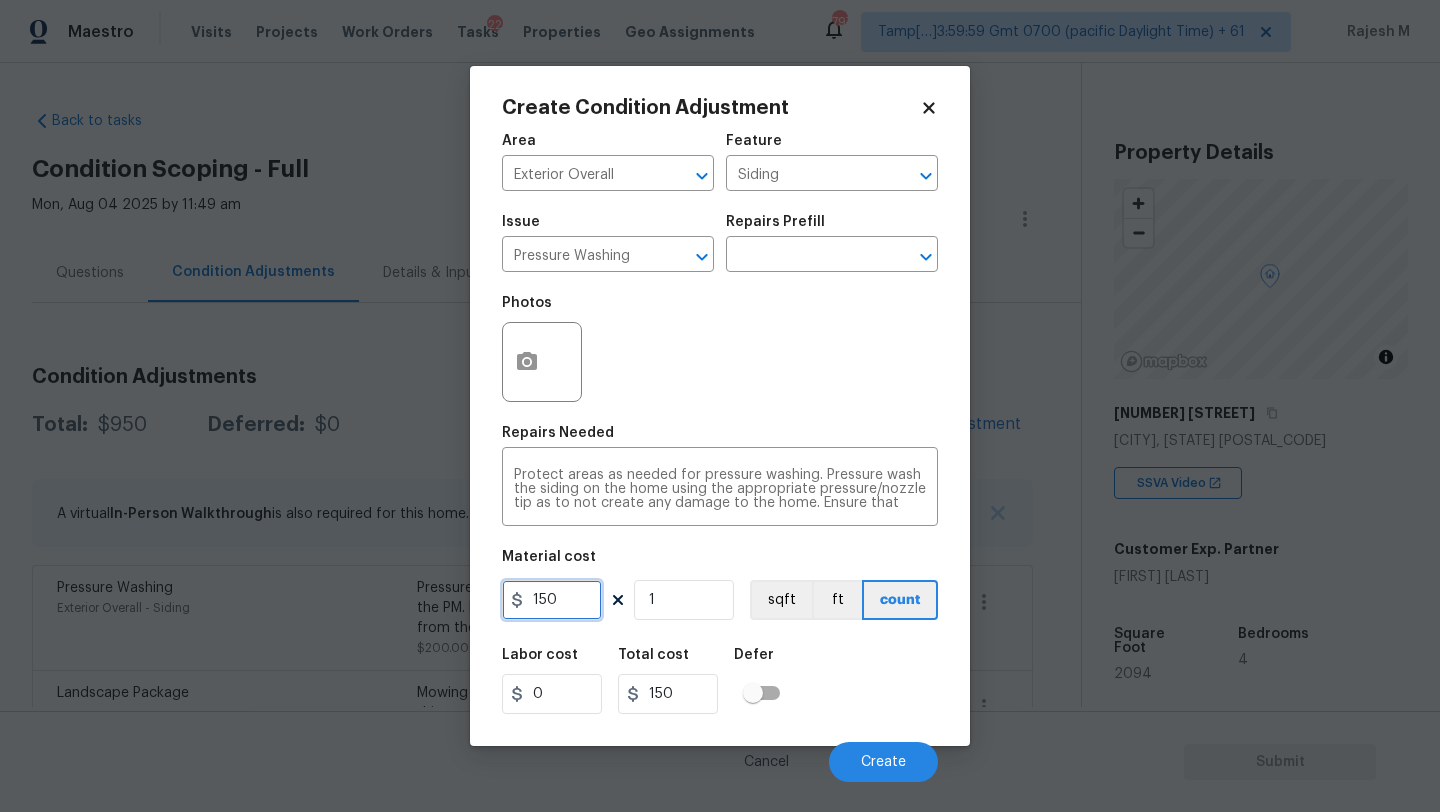 click on "150" at bounding box center (552, 600) 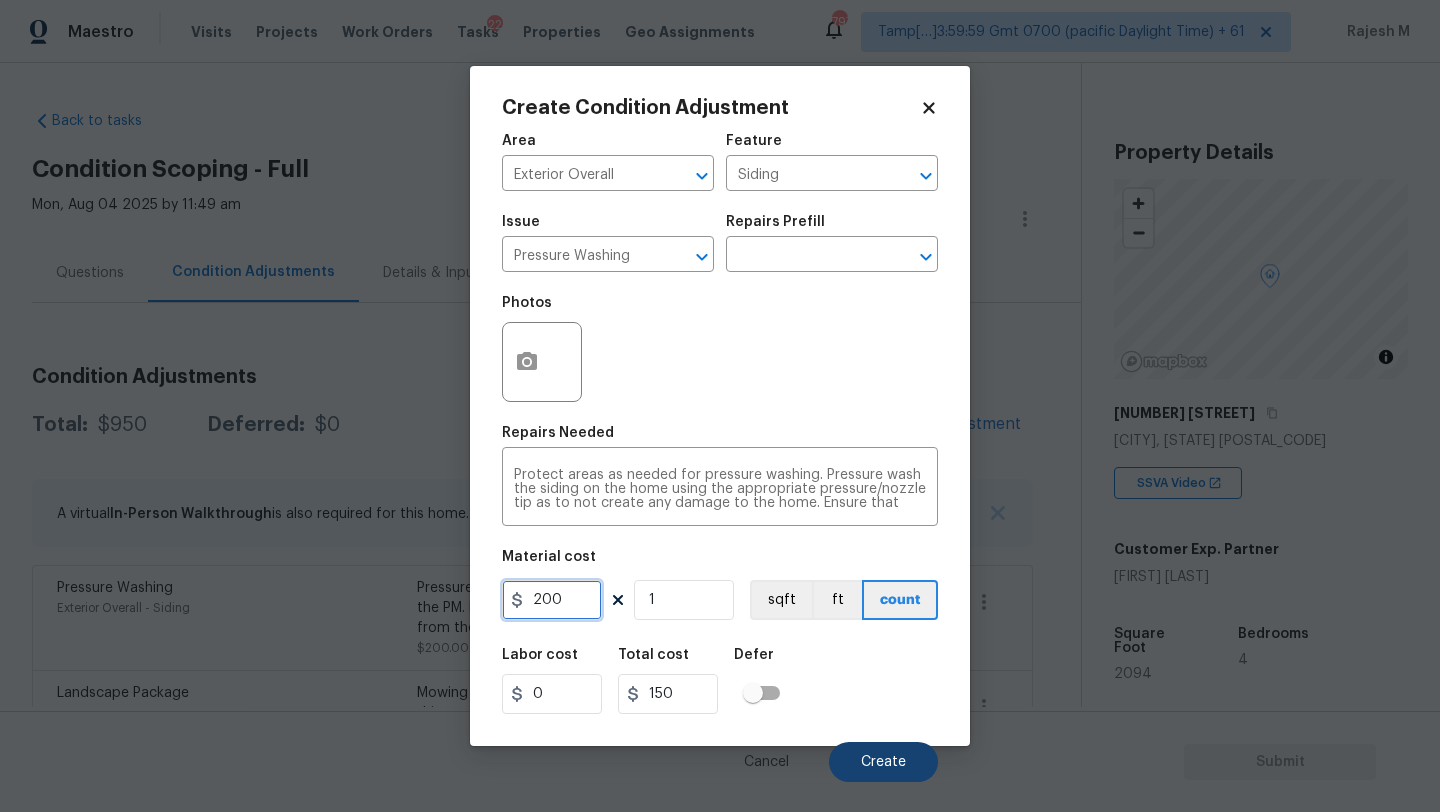 type on "200" 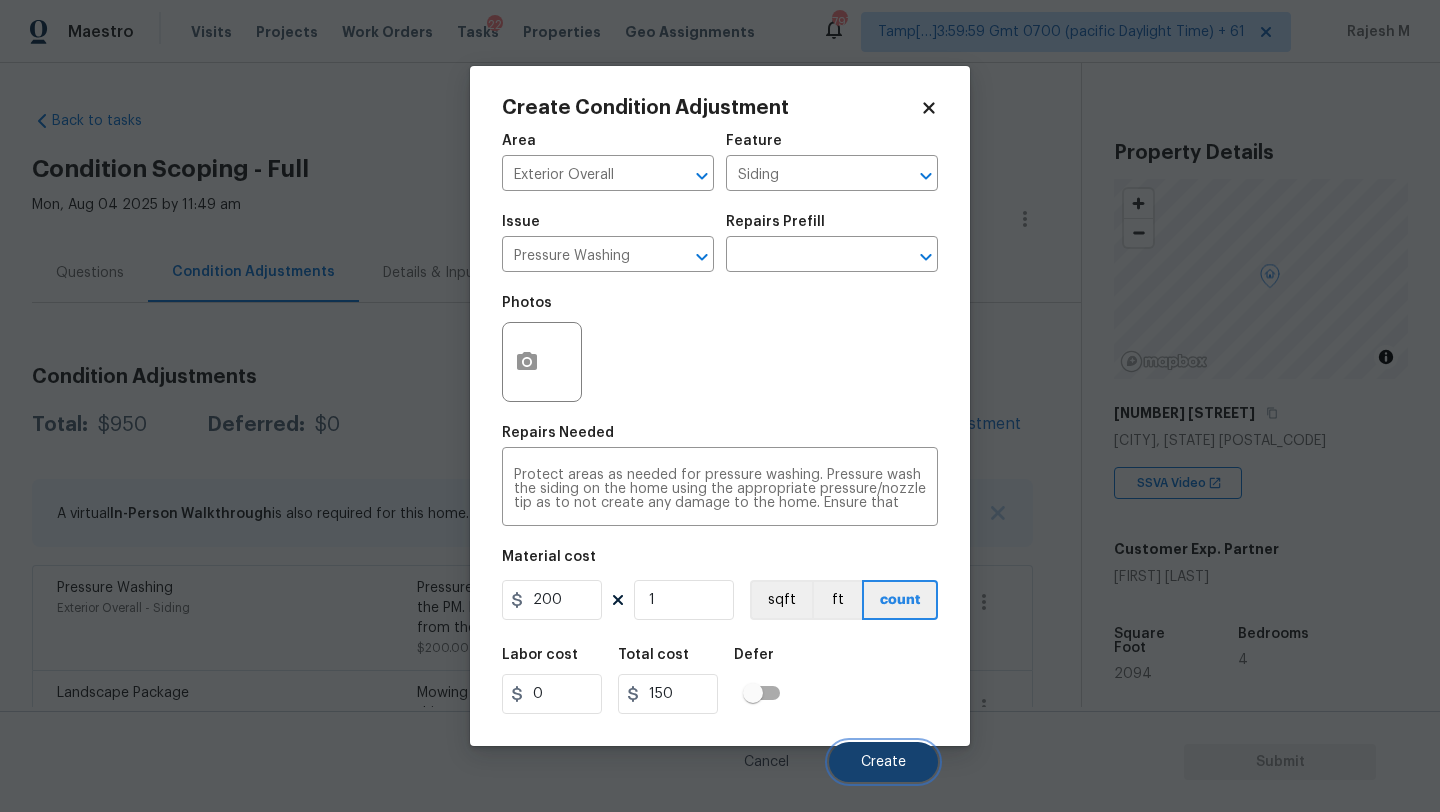 type on "200" 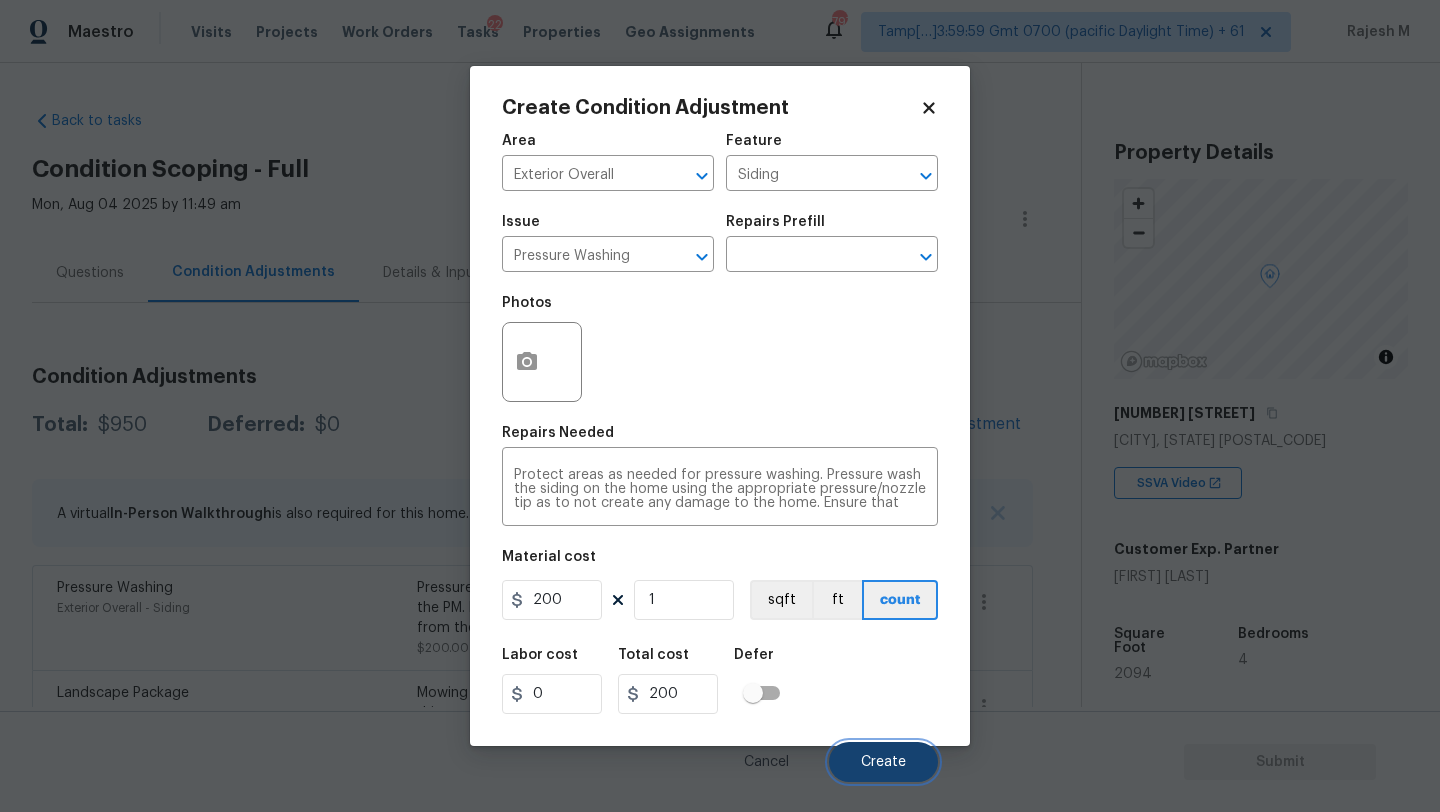 click on "Create" at bounding box center [883, 762] 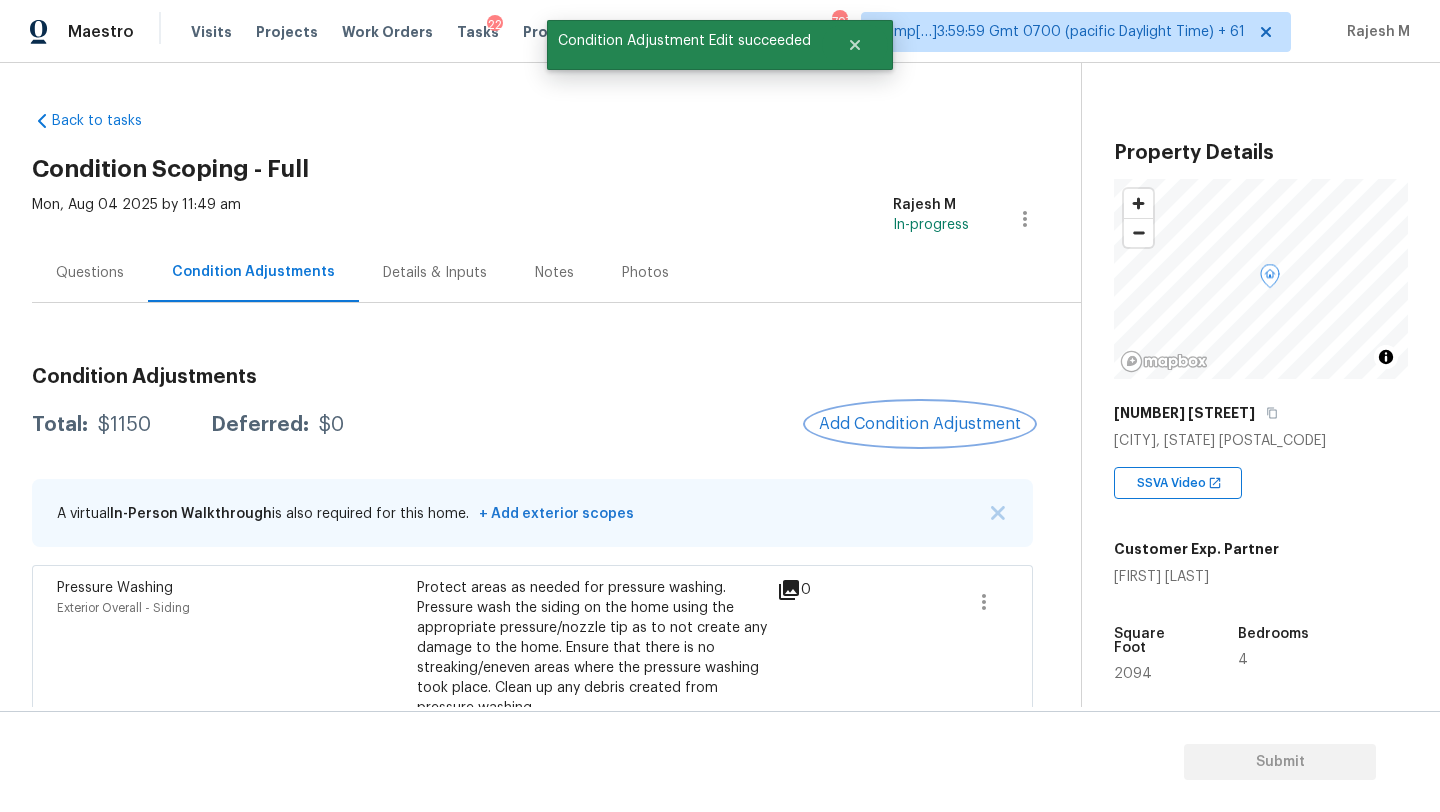 click on "Add Condition Adjustment" at bounding box center [920, 424] 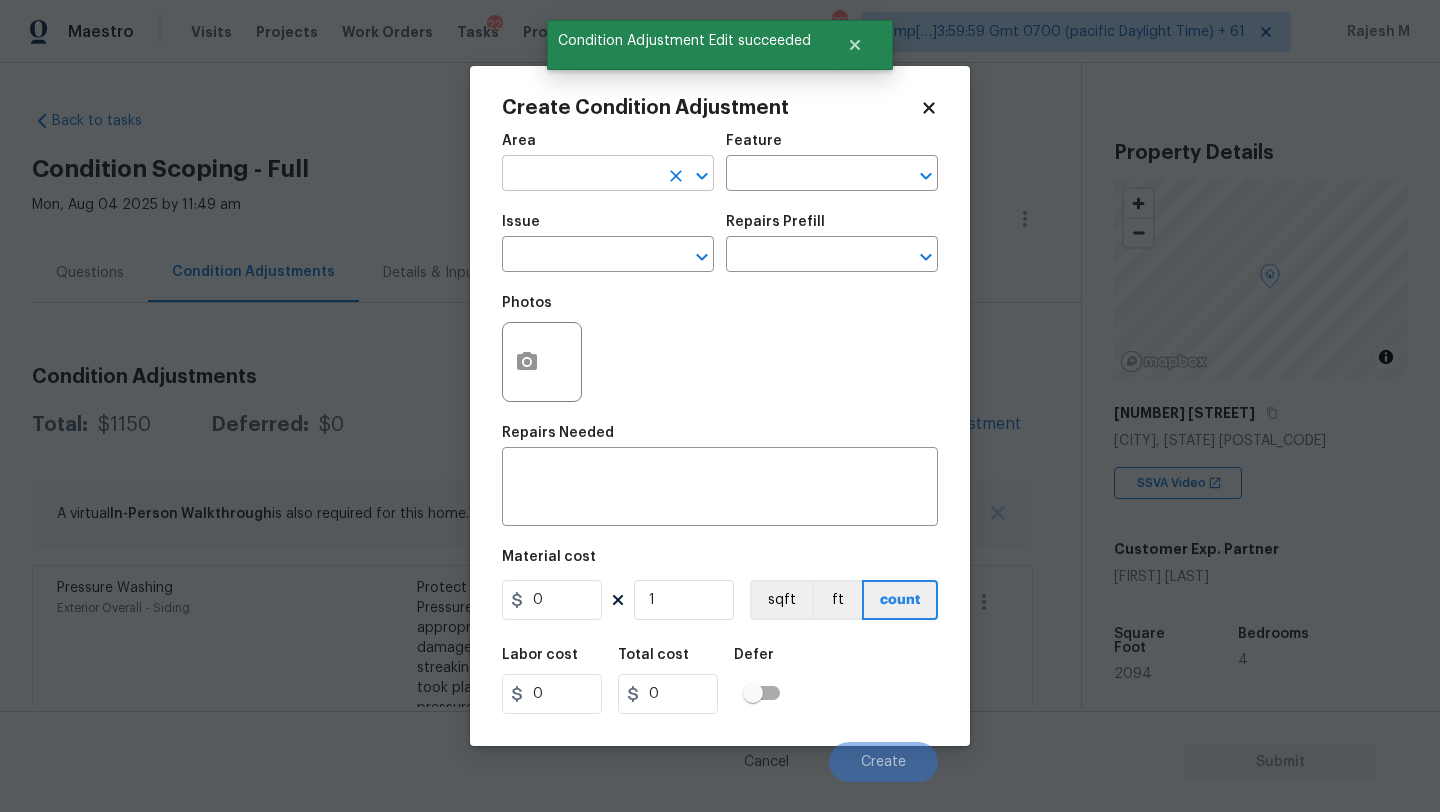 click on "Area ​" at bounding box center [608, 162] 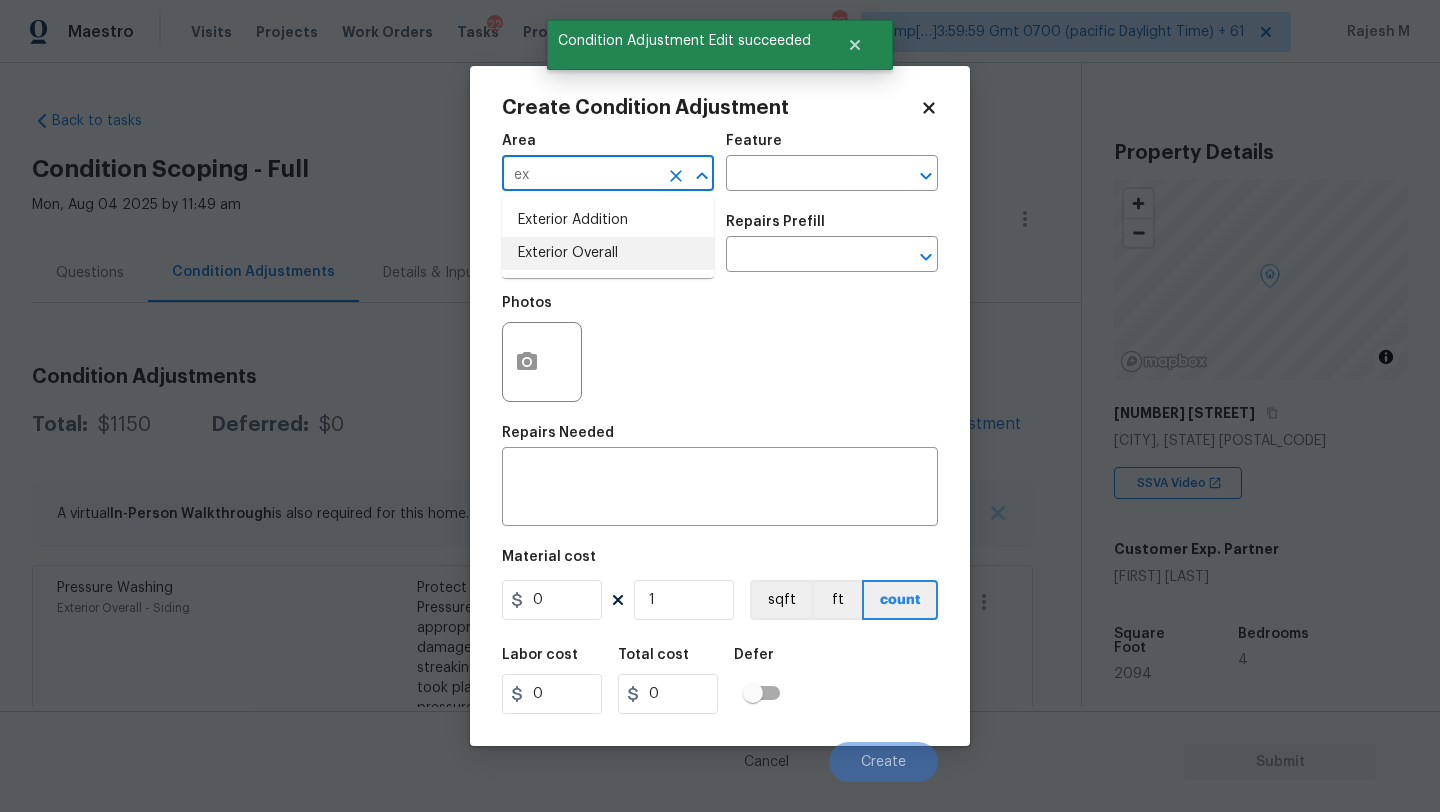 click on "Exterior Overall" at bounding box center (608, 253) 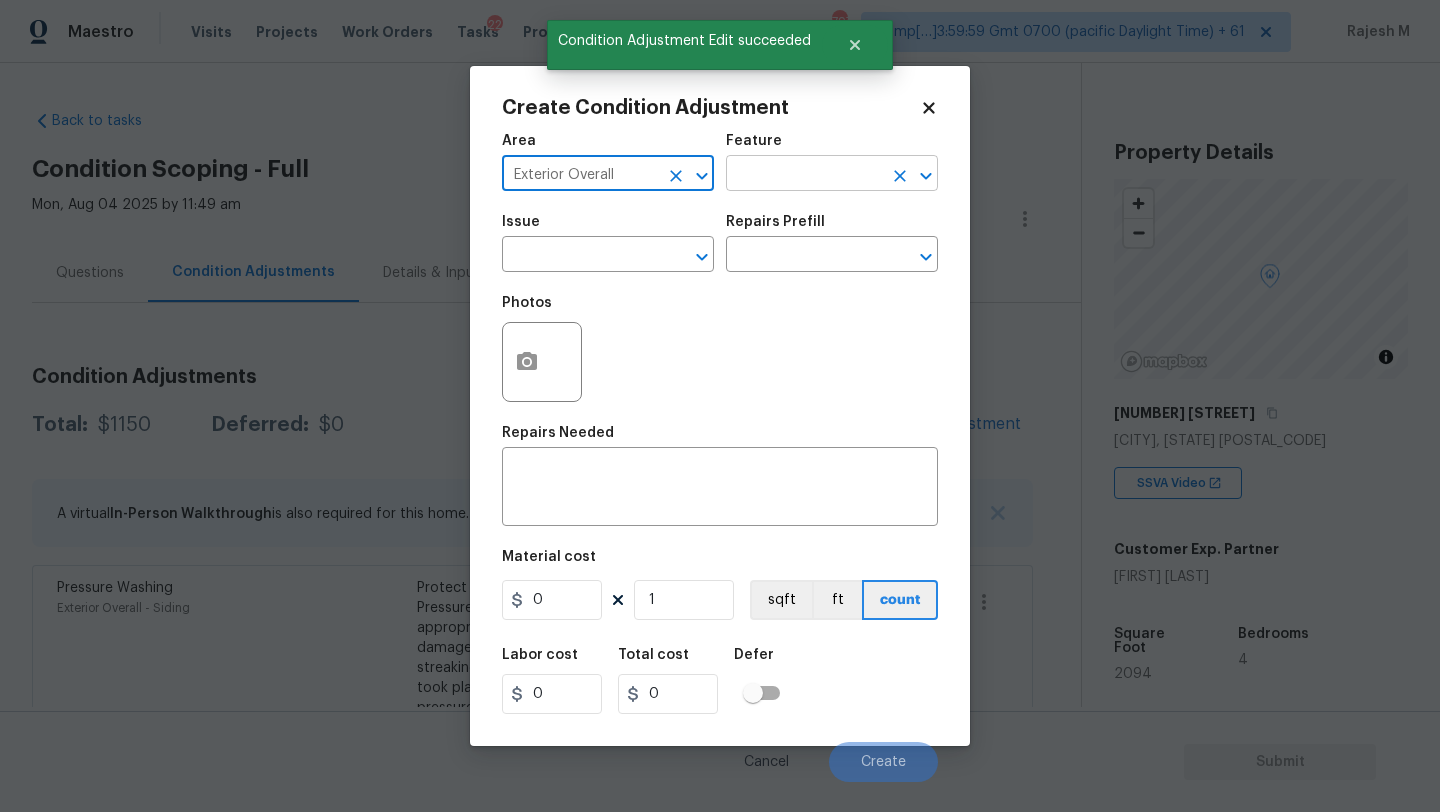 type on "Exterior Overall" 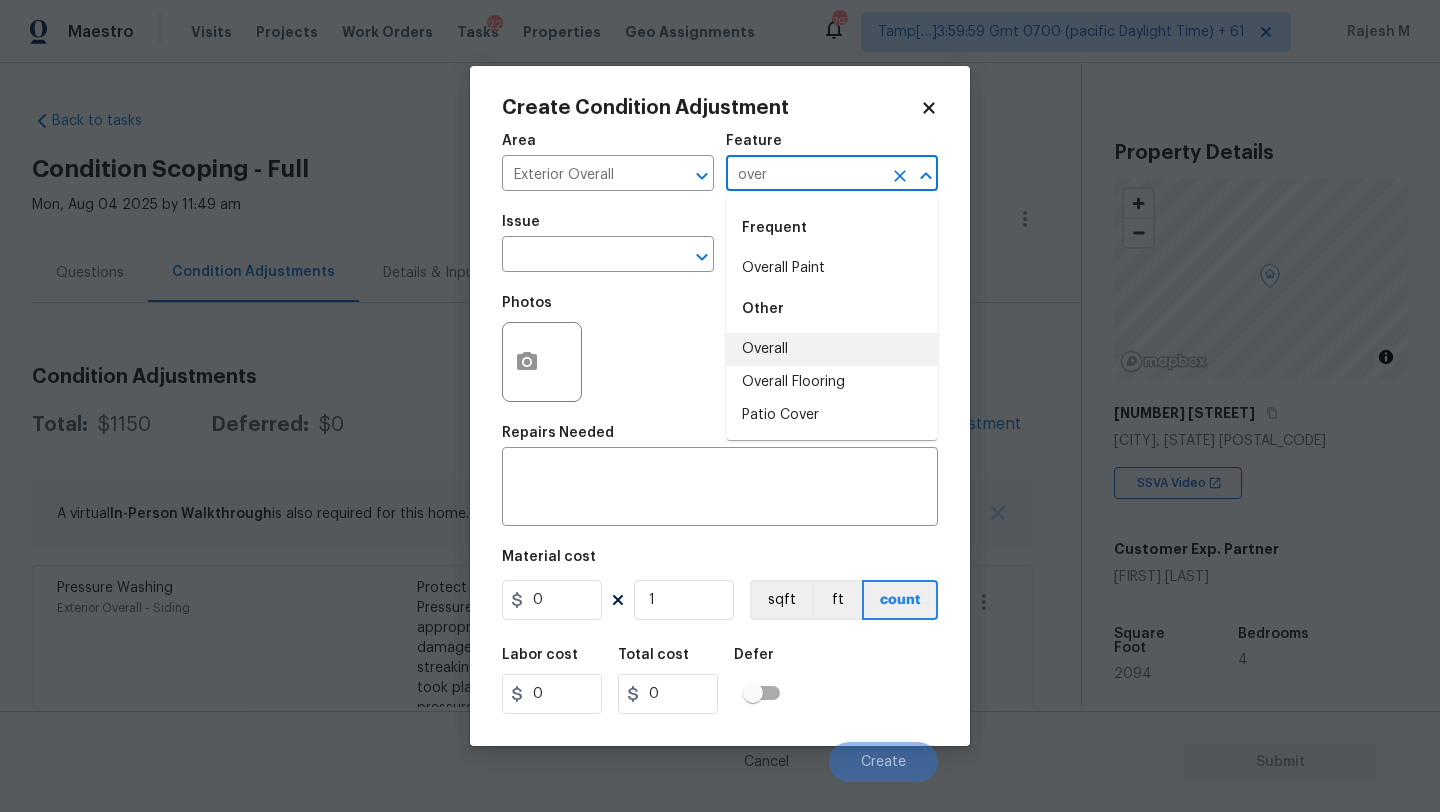 click on "Overall" at bounding box center [832, 349] 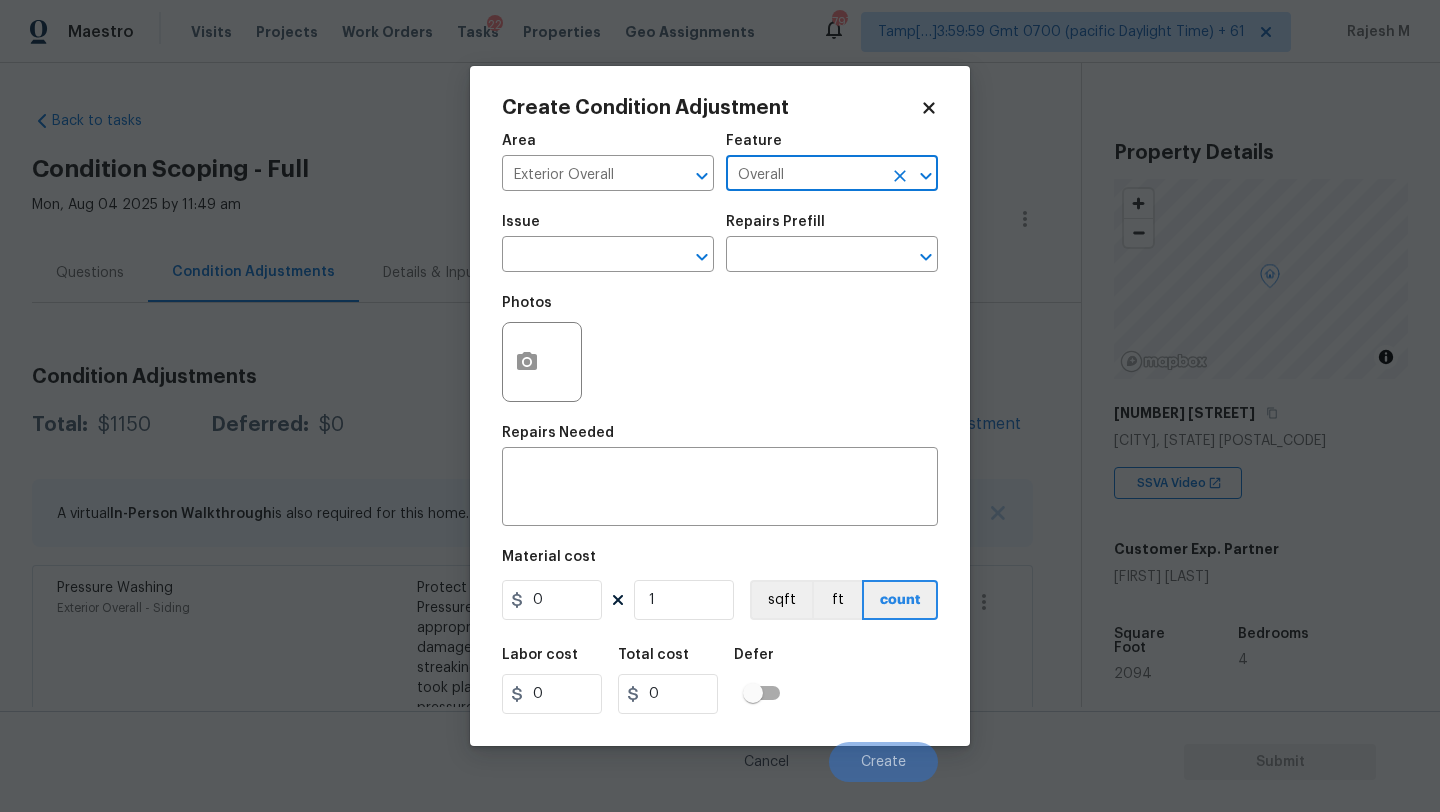 type on "Overall" 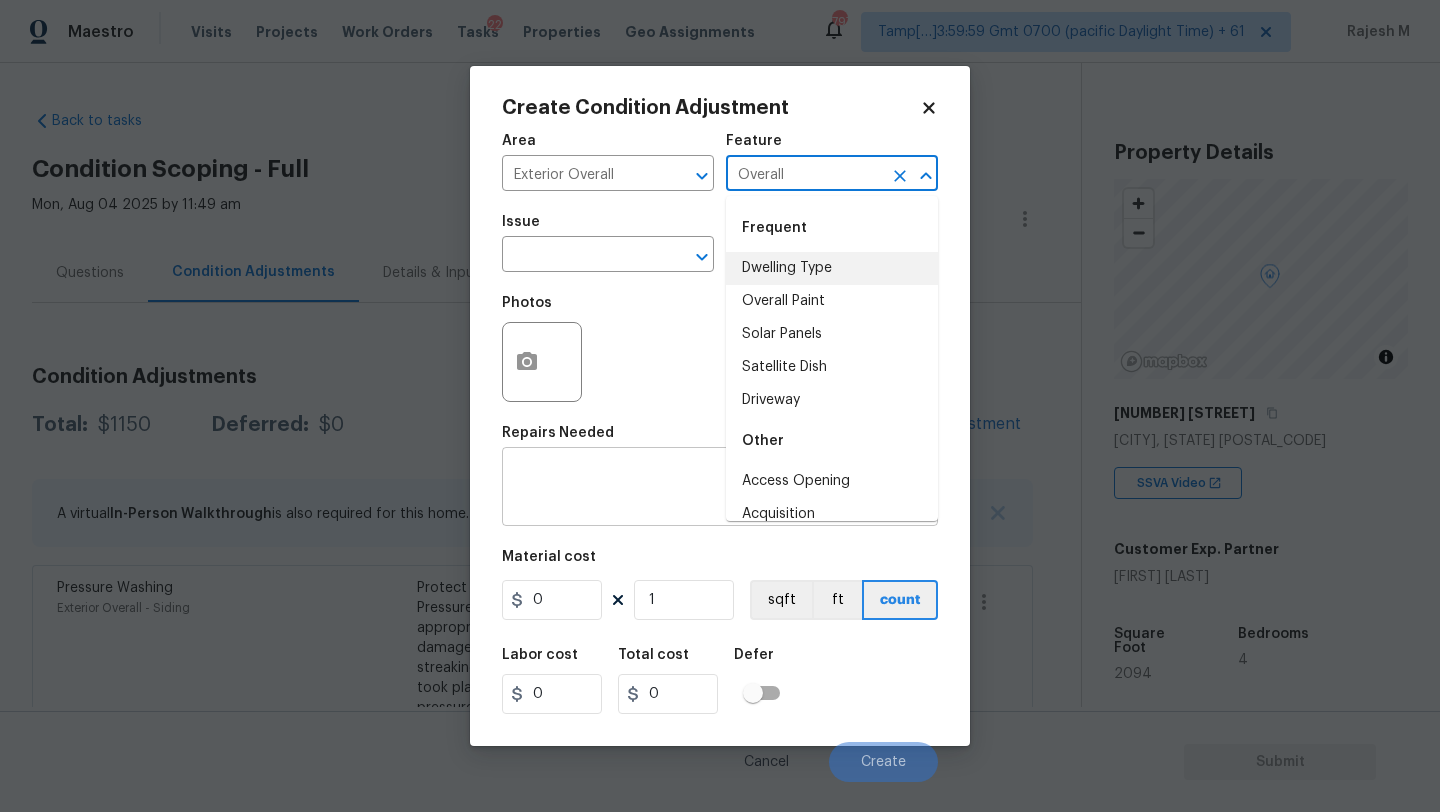 click at bounding box center [720, 489] 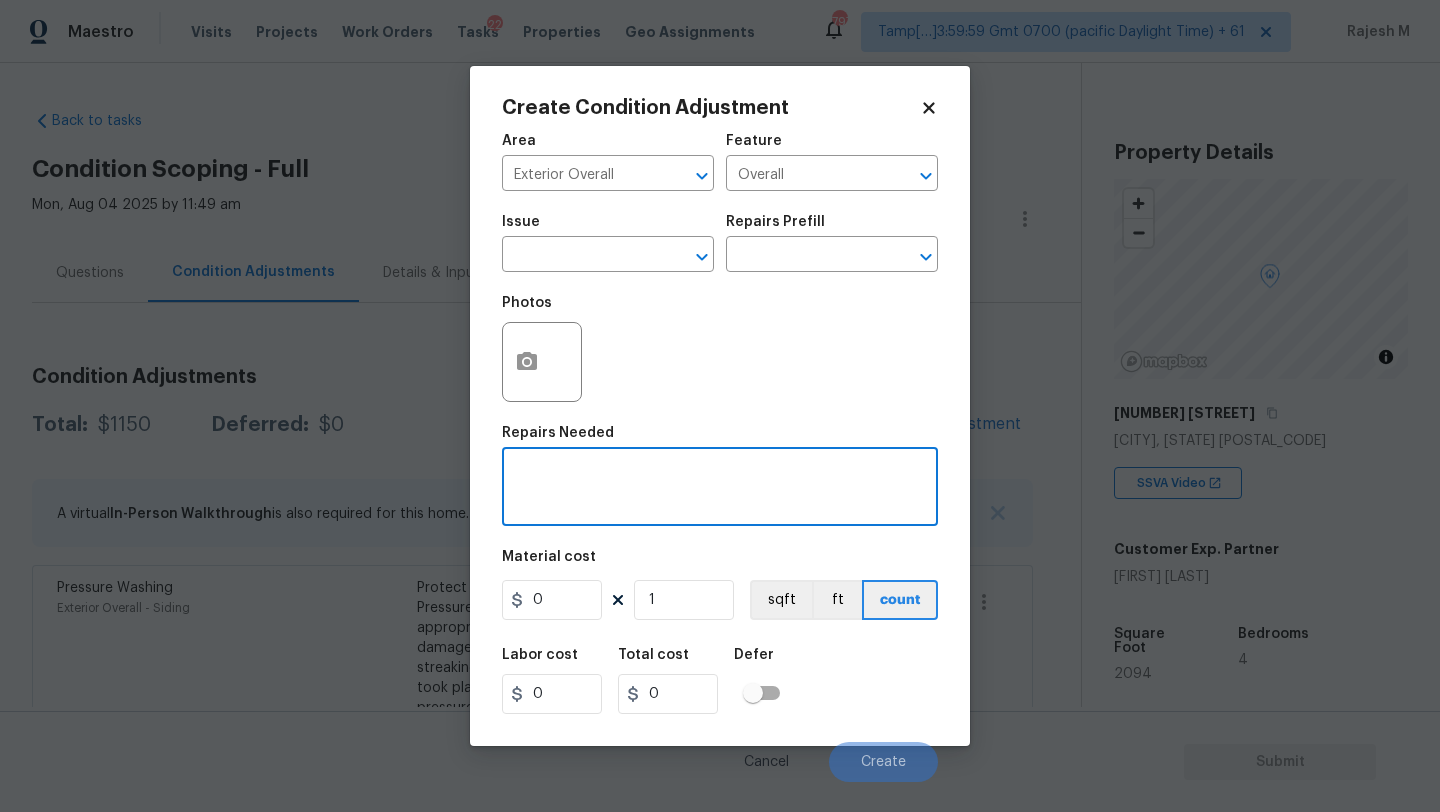 paste on "Repairs to siding, stucco, or paint" 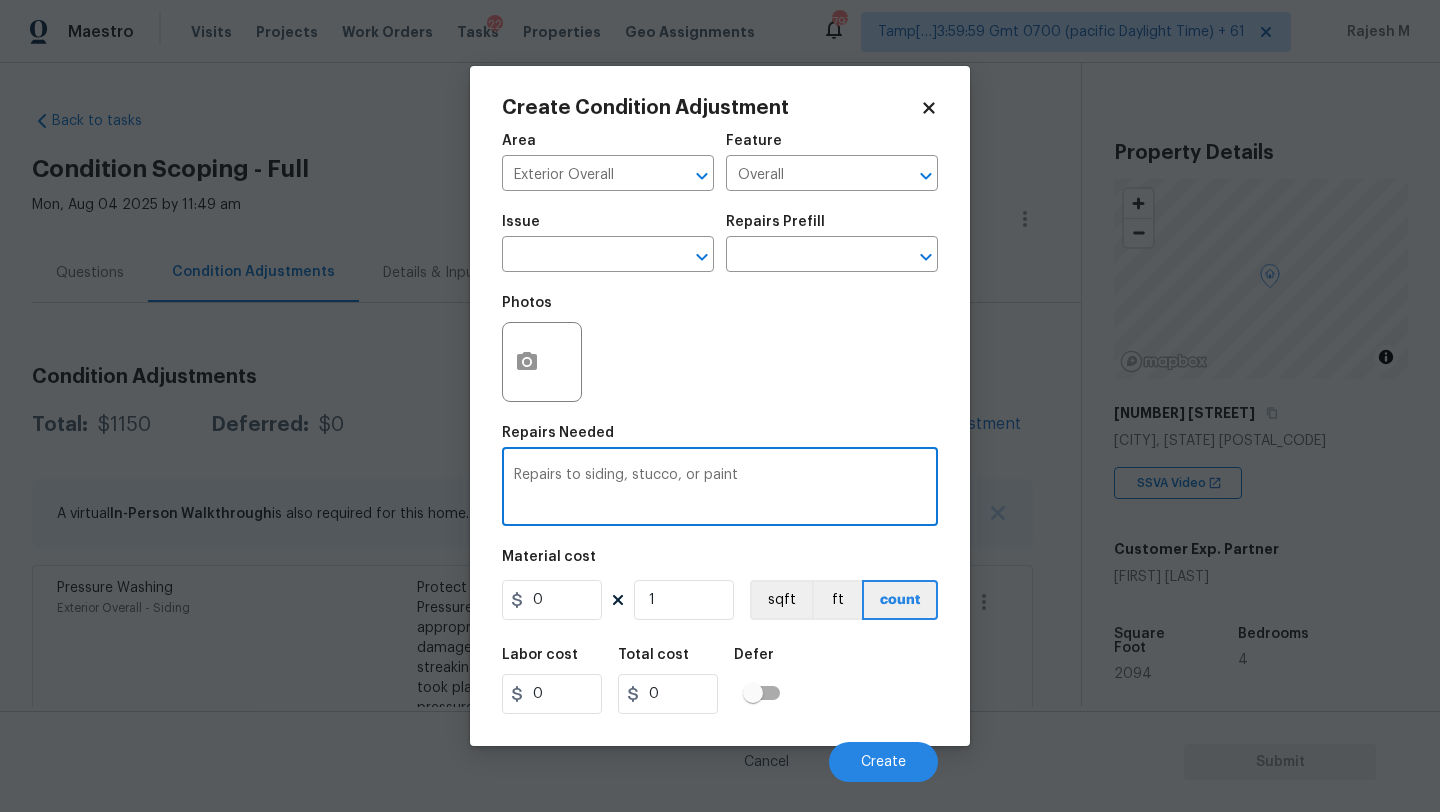 type on "Repairs to siding, stucco, or paint" 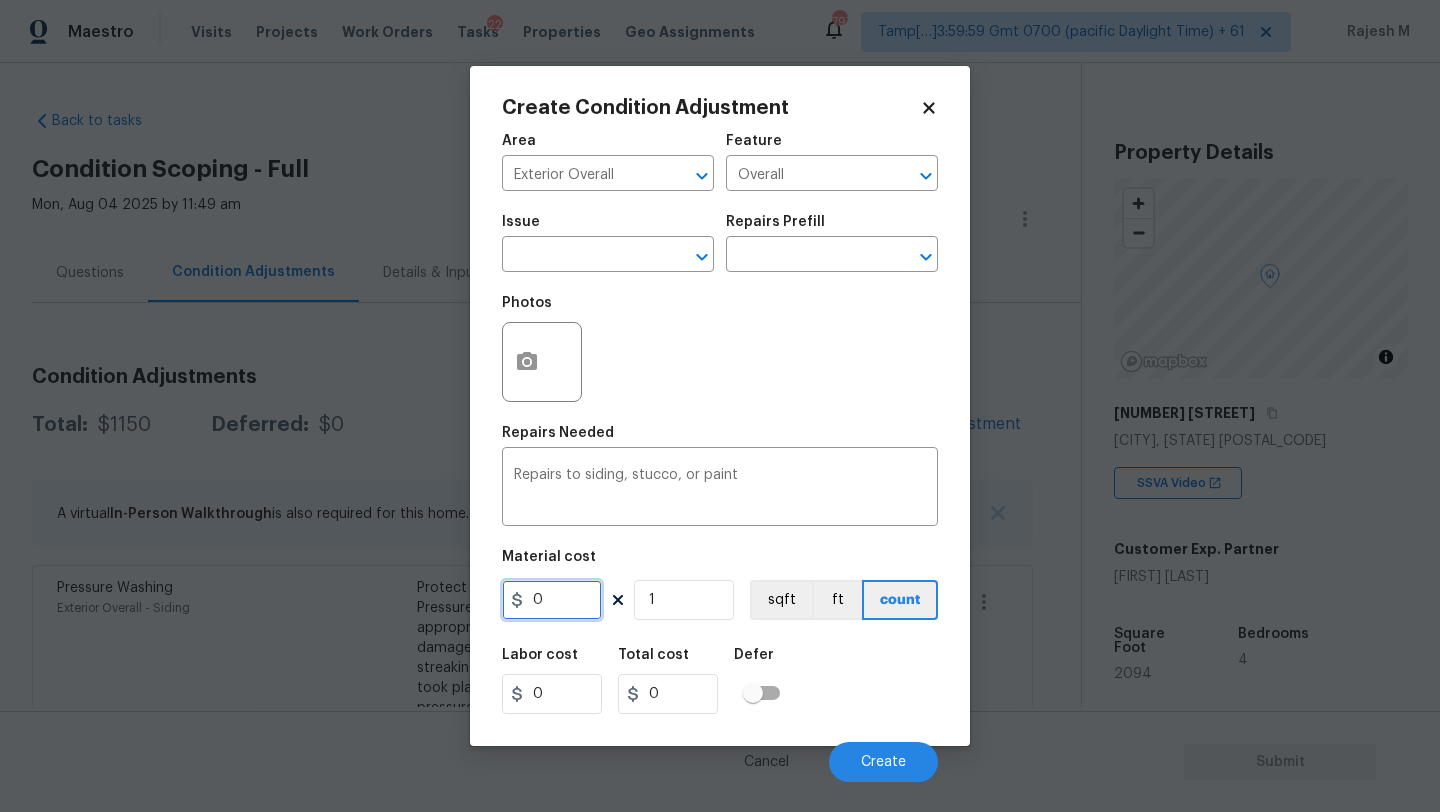 click on "0" at bounding box center (552, 600) 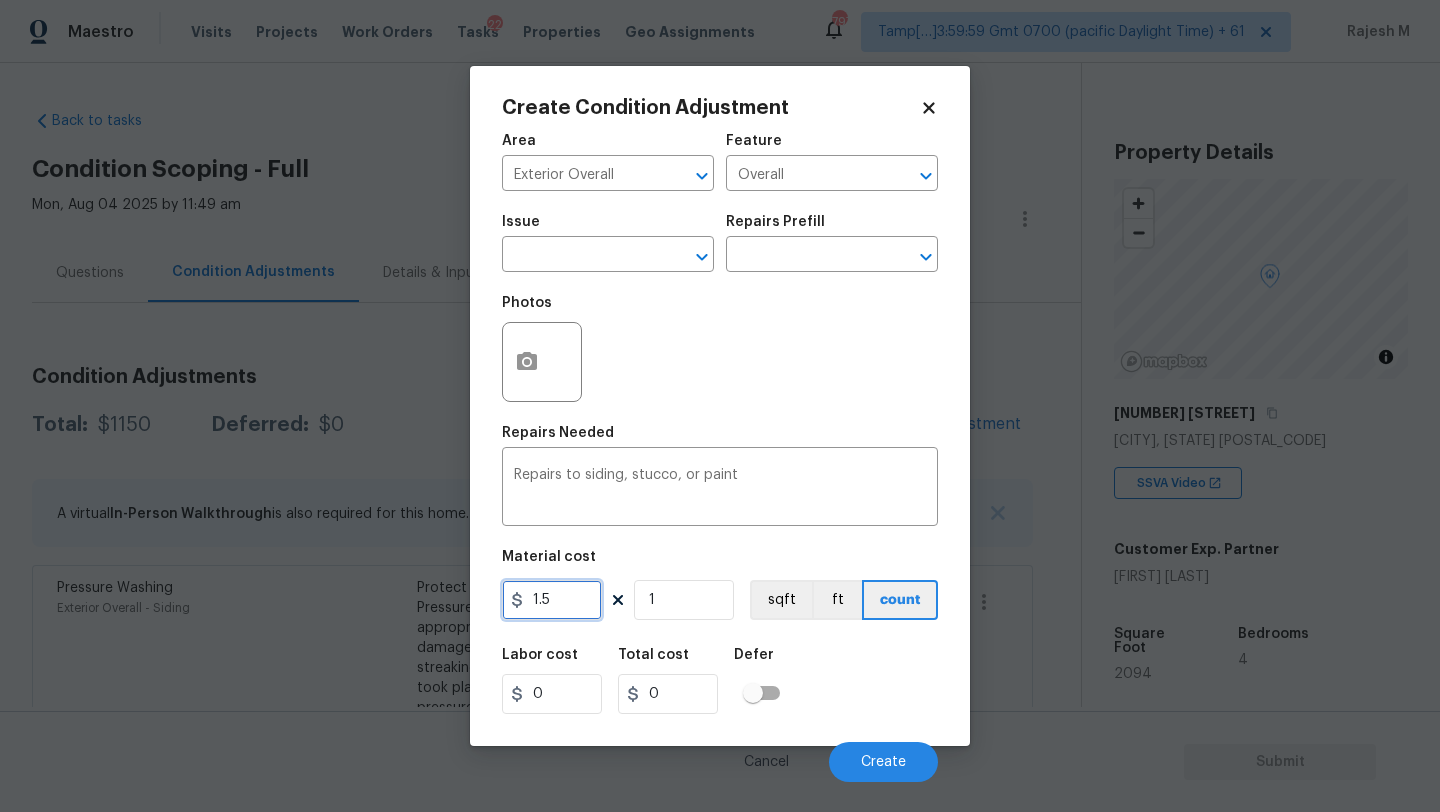 type on "1.5" 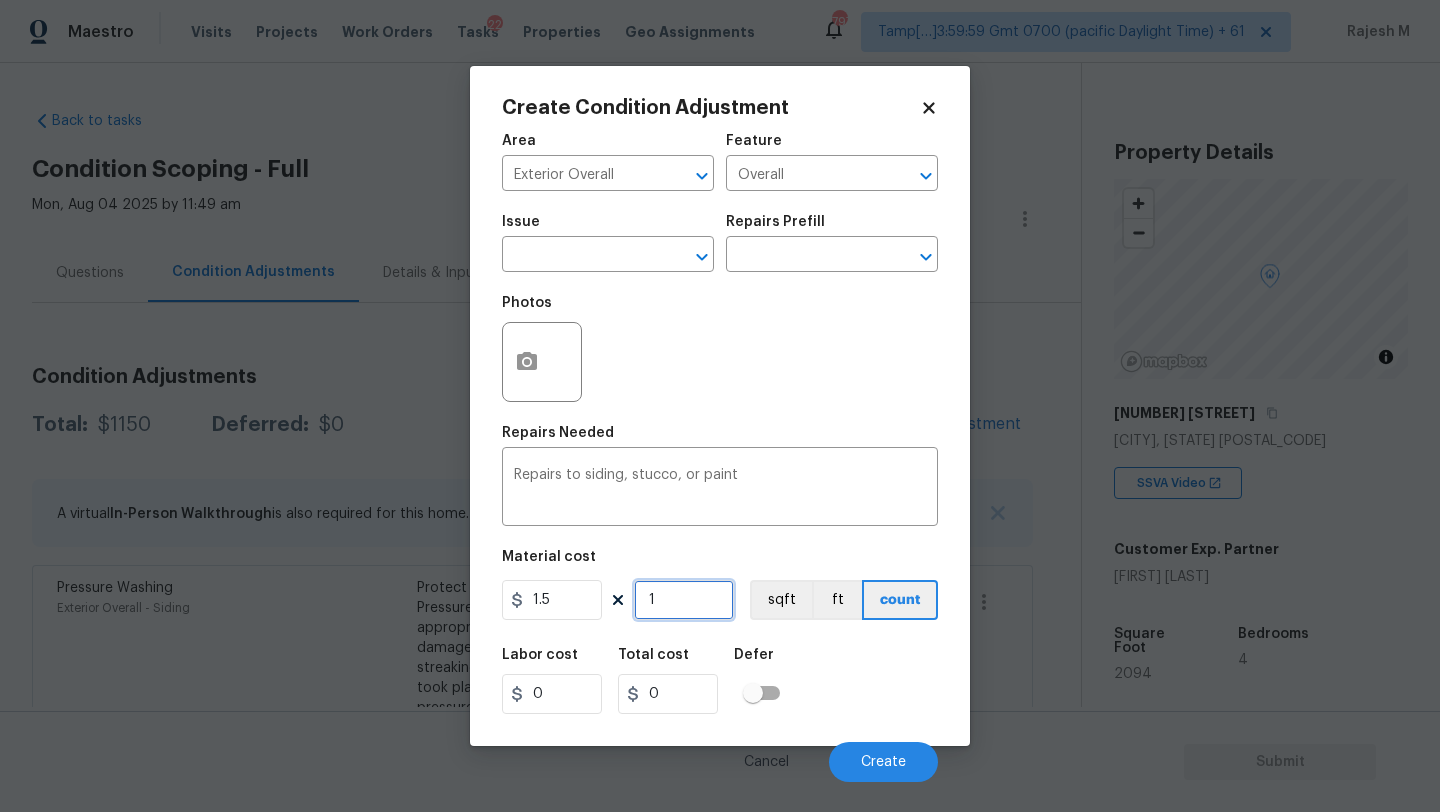 type on "1.5" 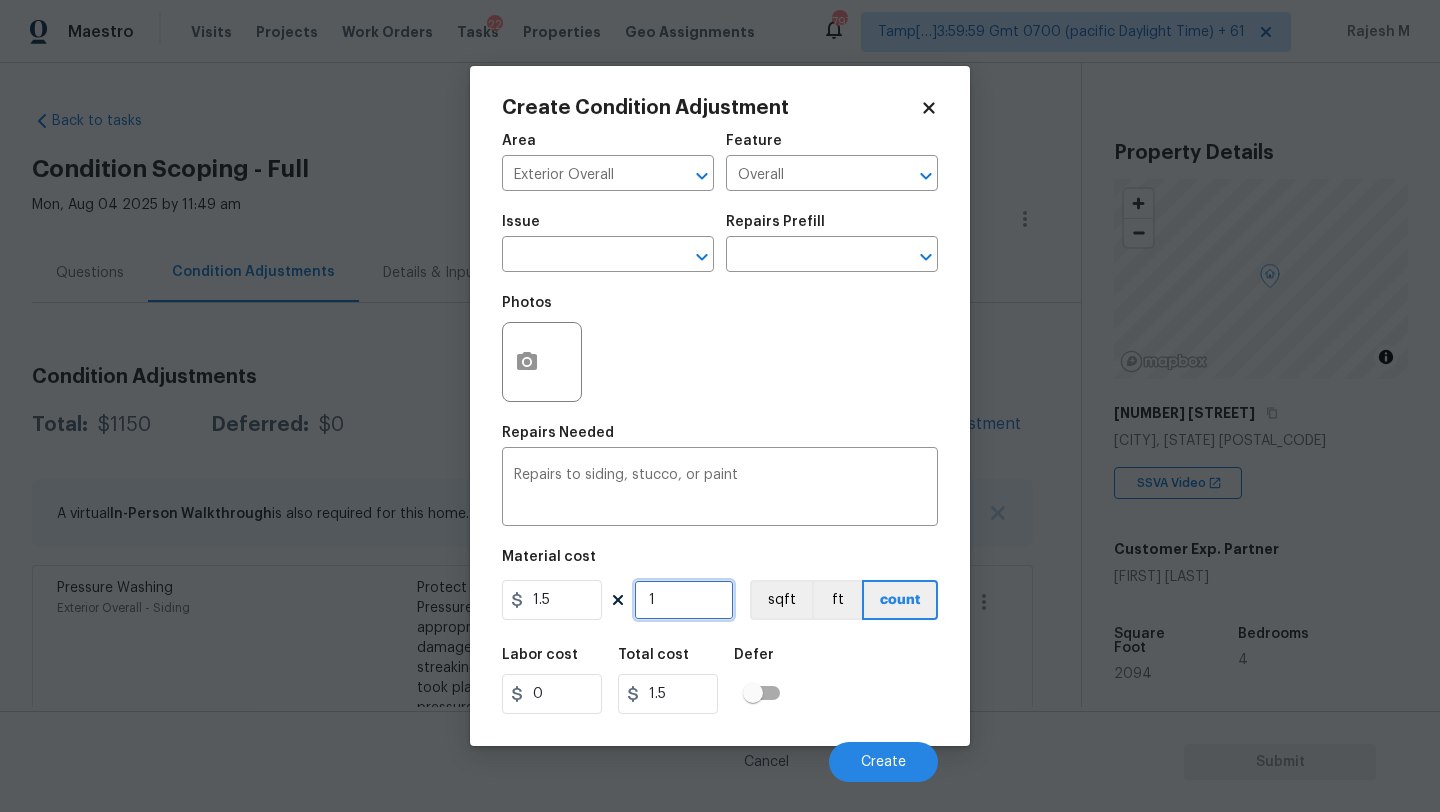 click on "1" at bounding box center (684, 600) 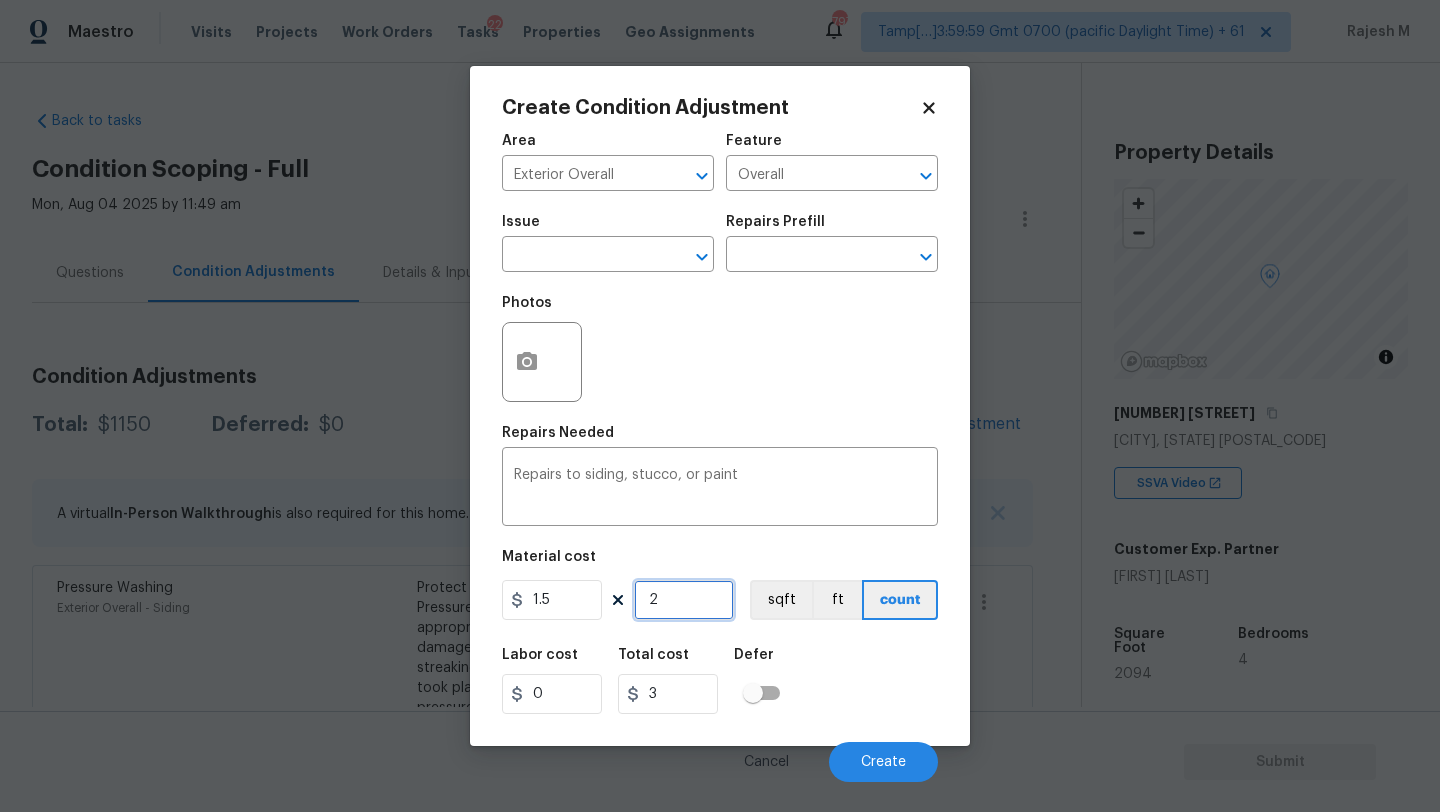 type on "20" 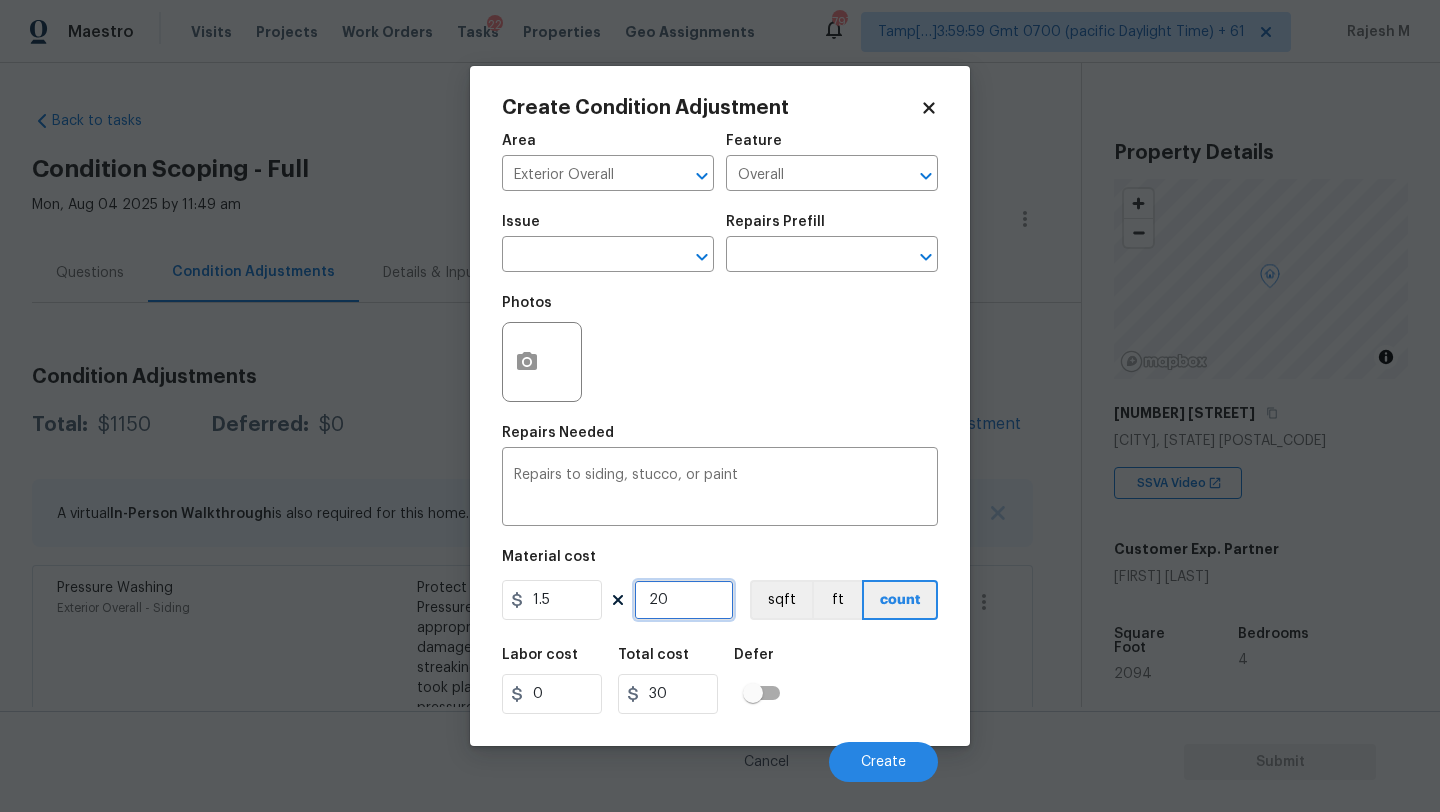 type on "209" 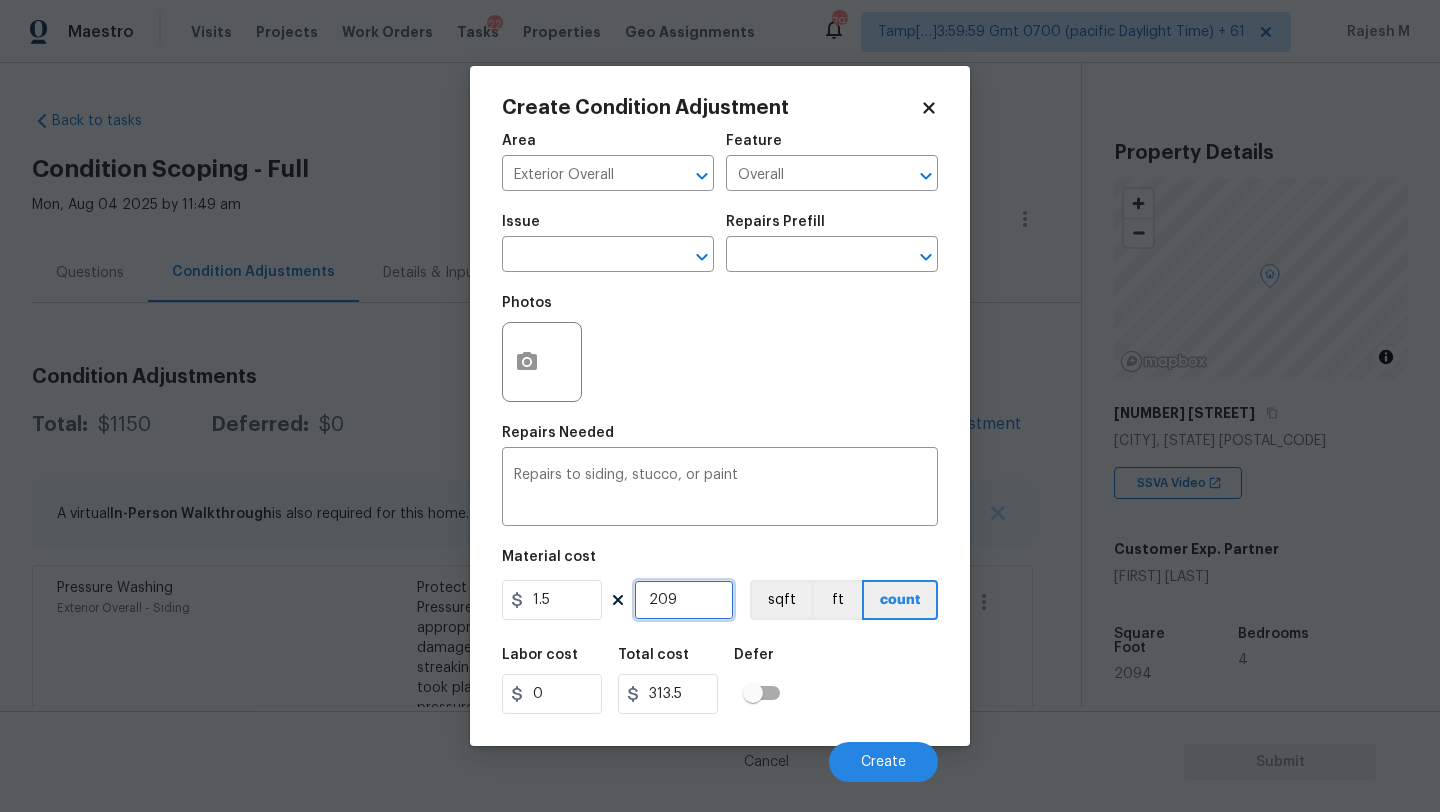 type on "2094" 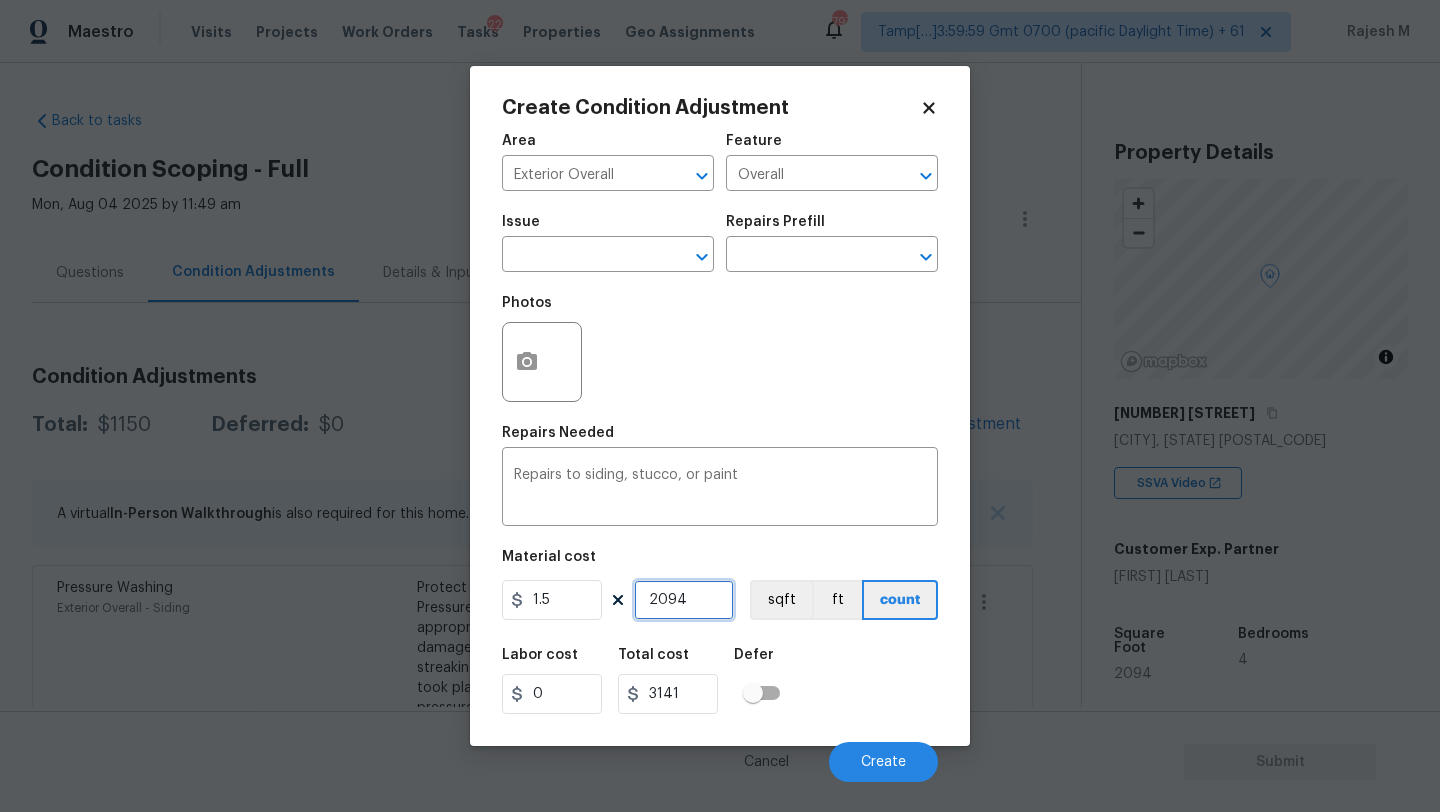 type on "2094" 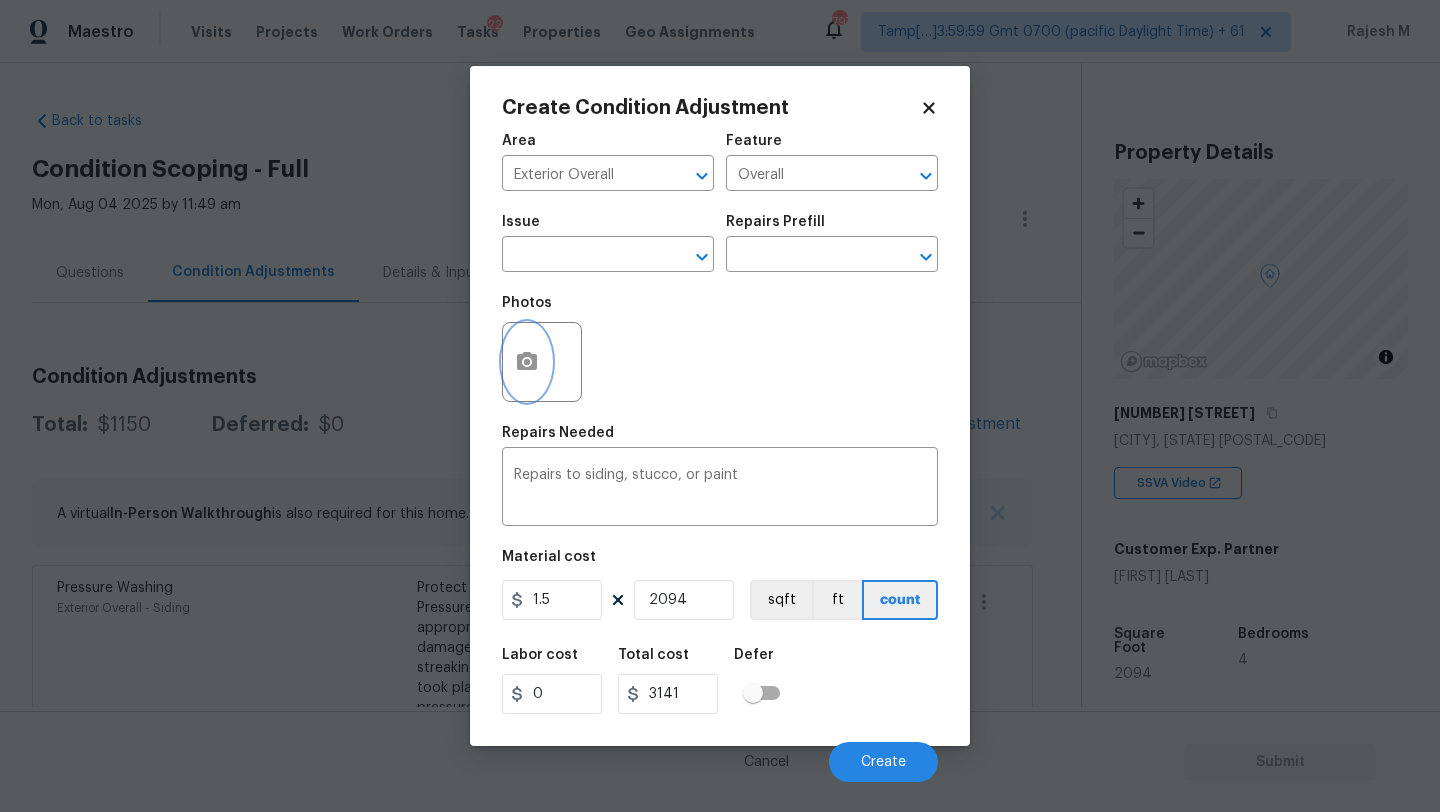 click 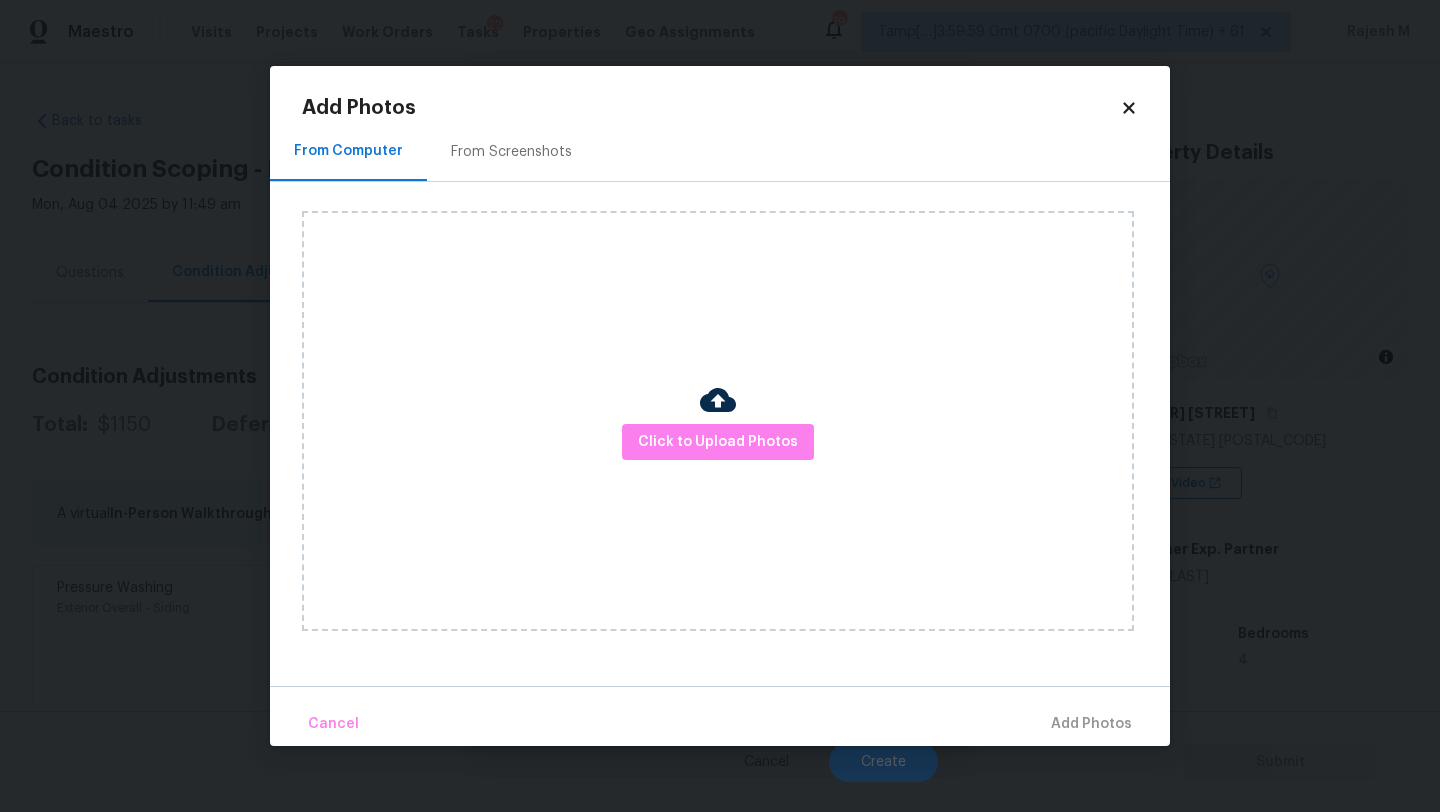 click on "From Screenshots" at bounding box center [511, 151] 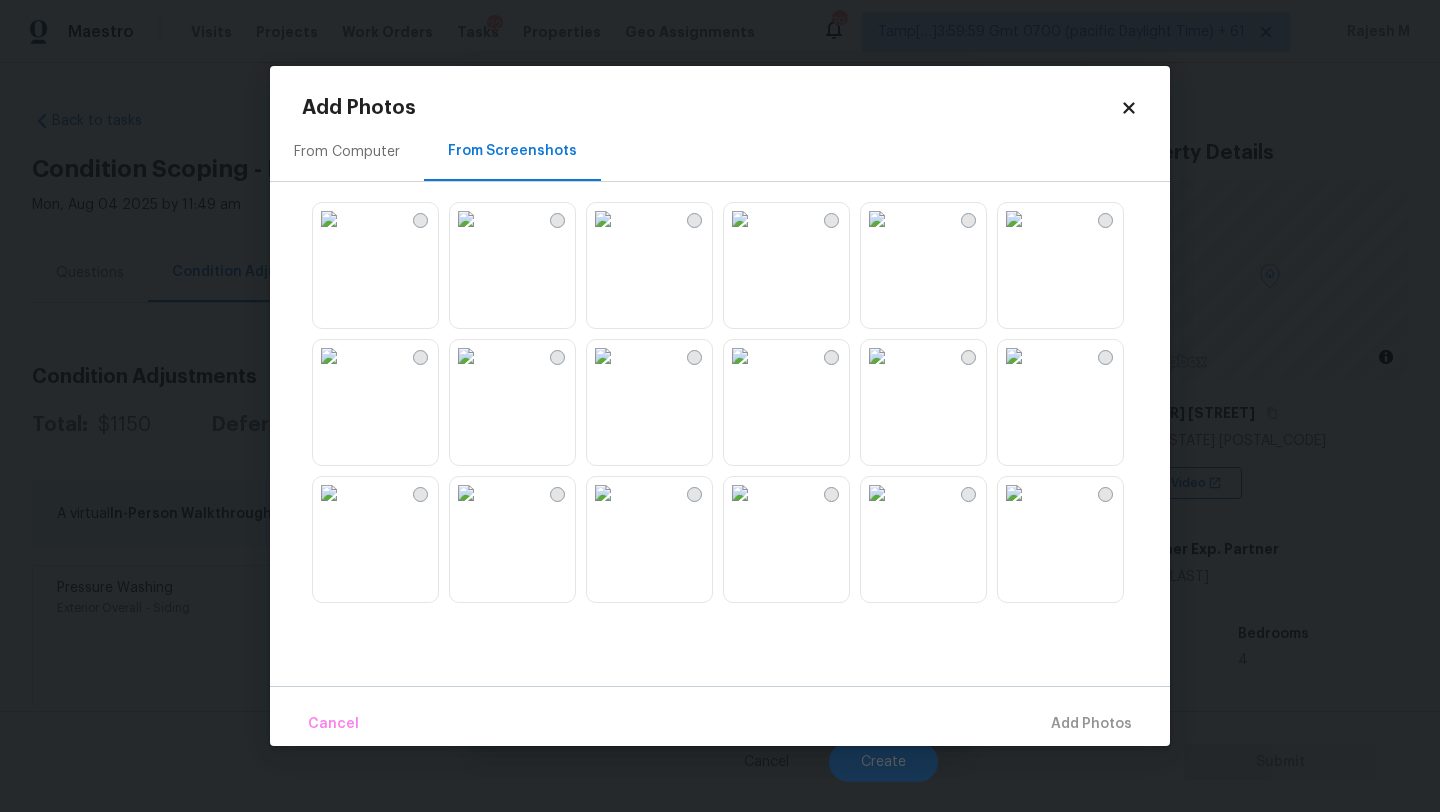 click at bounding box center [603, 219] 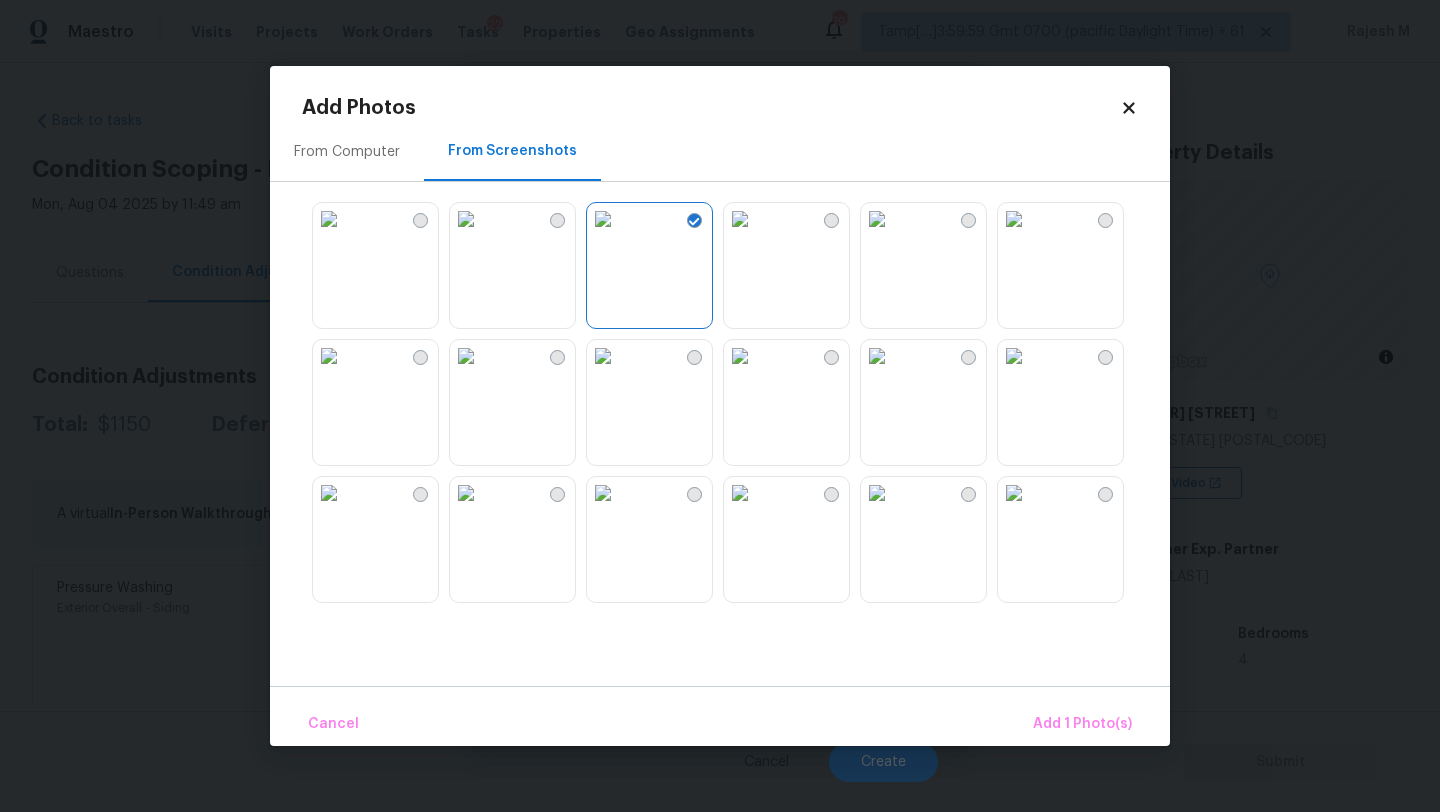 click at bounding box center [466, 219] 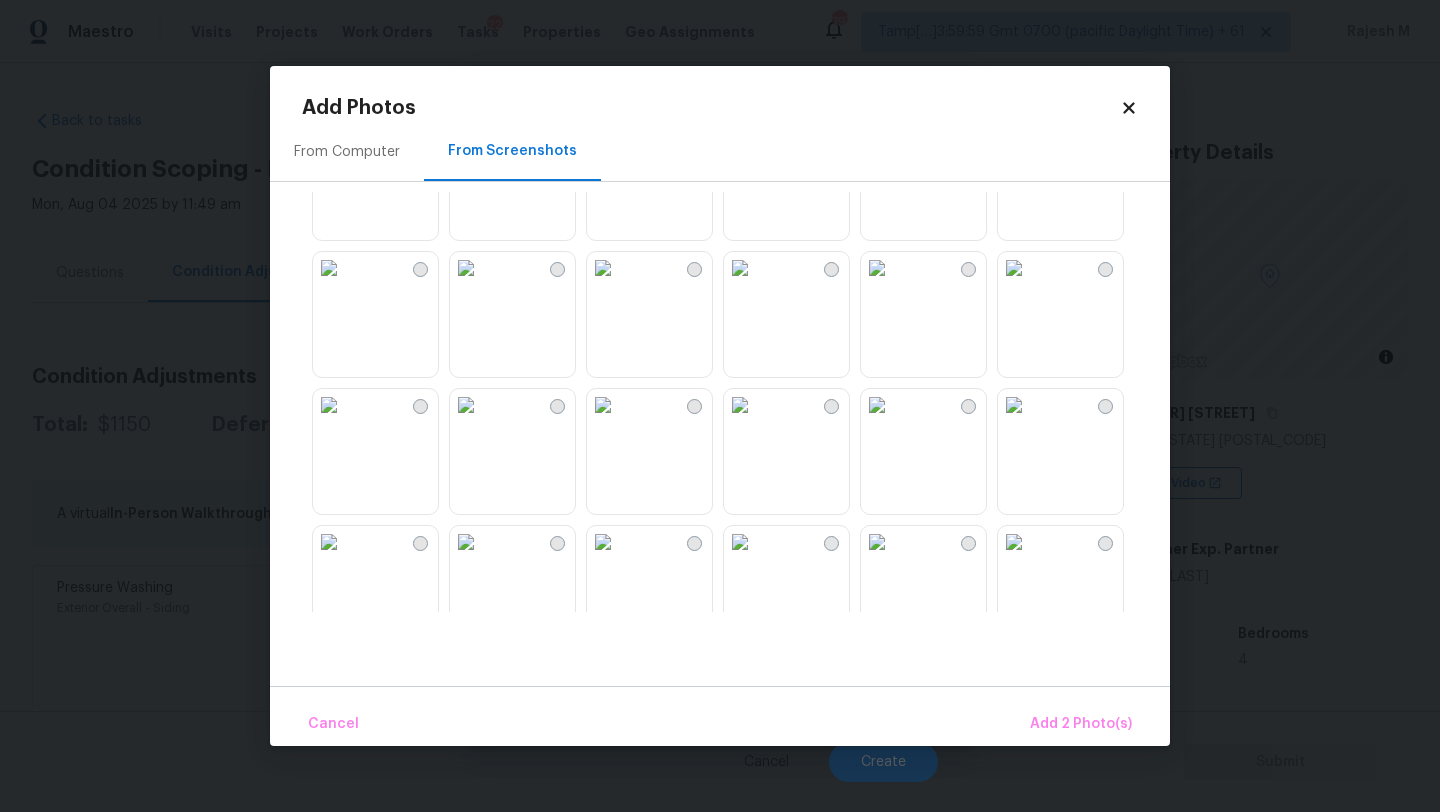 scroll, scrollTop: 367, scrollLeft: 0, axis: vertical 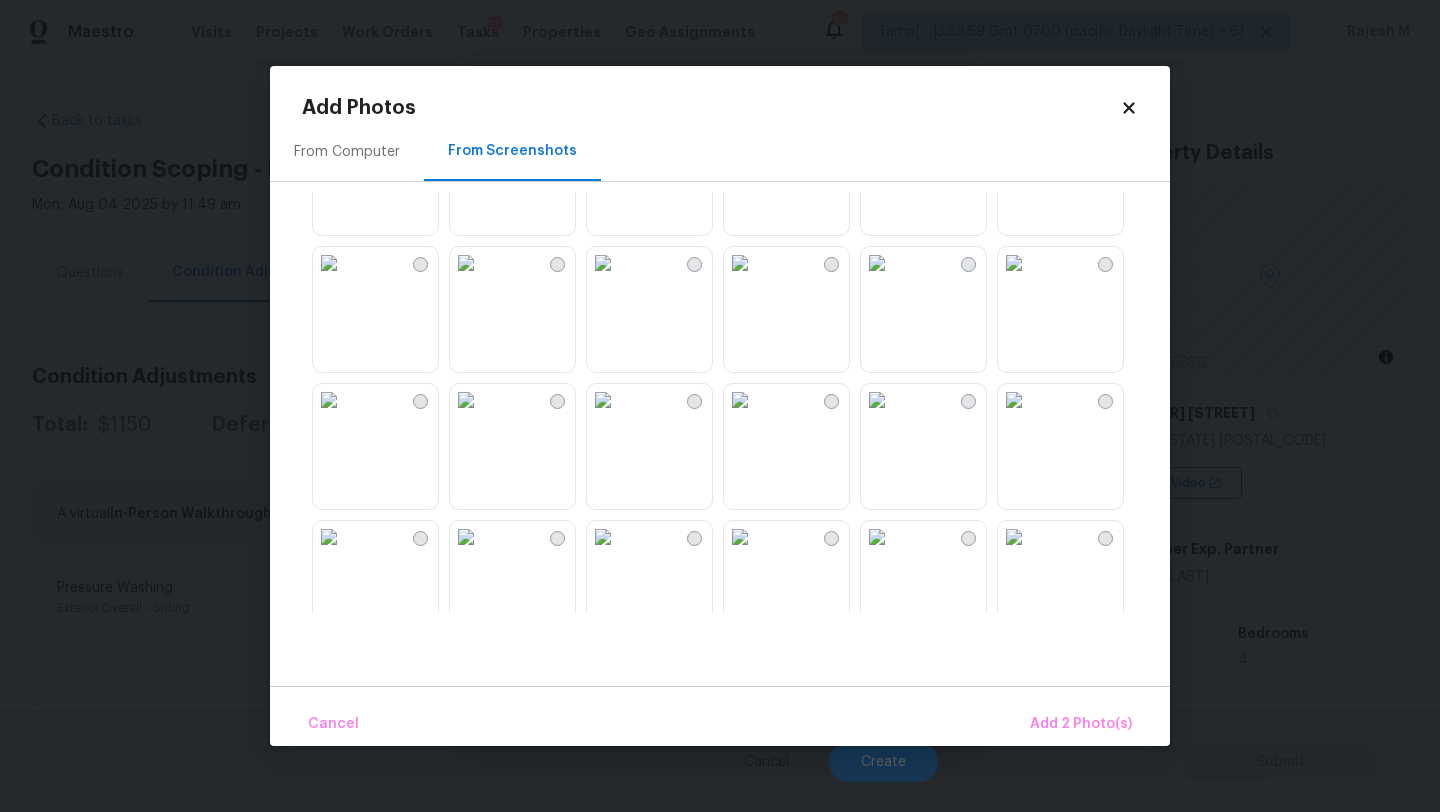 click at bounding box center [1014, 263] 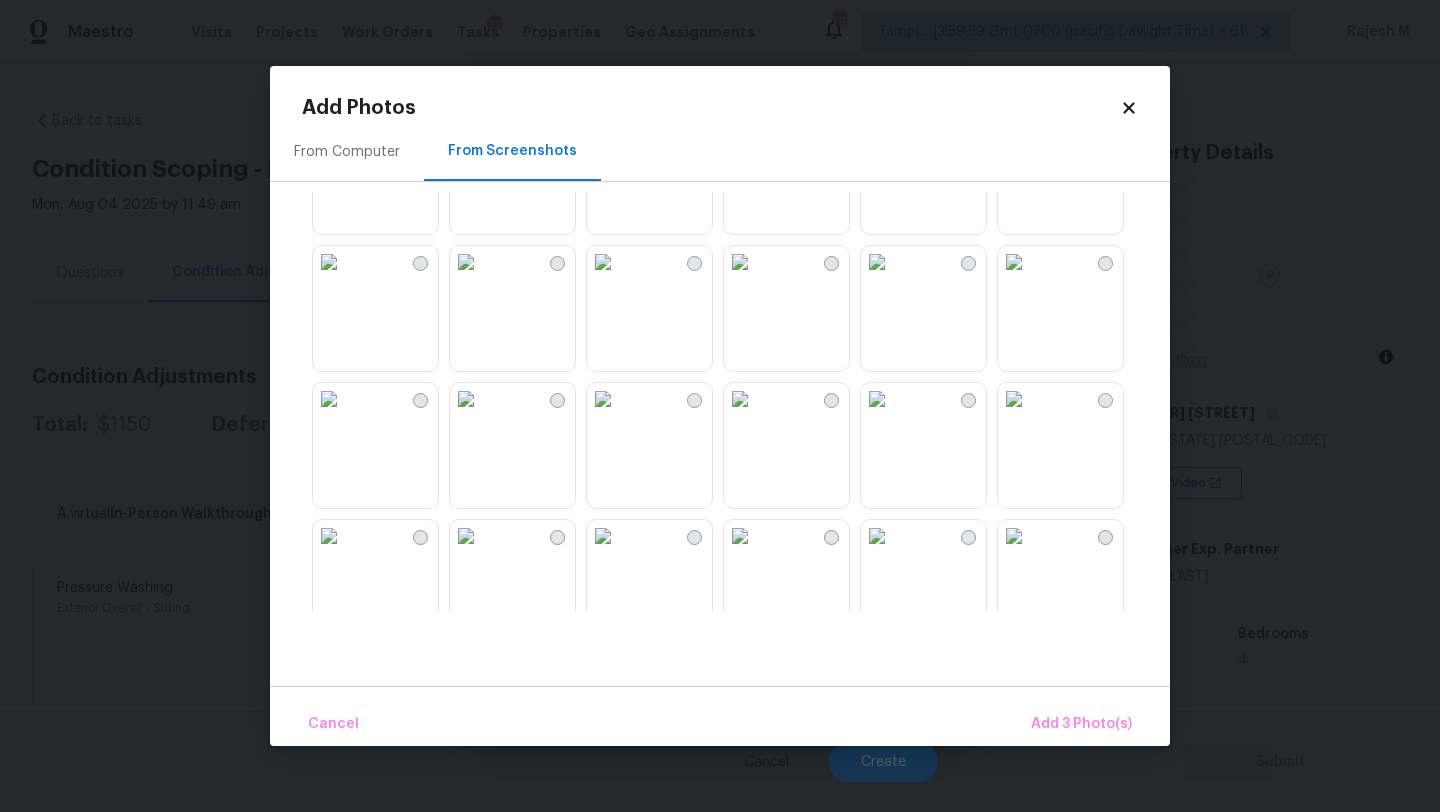 scroll, scrollTop: 744, scrollLeft: 0, axis: vertical 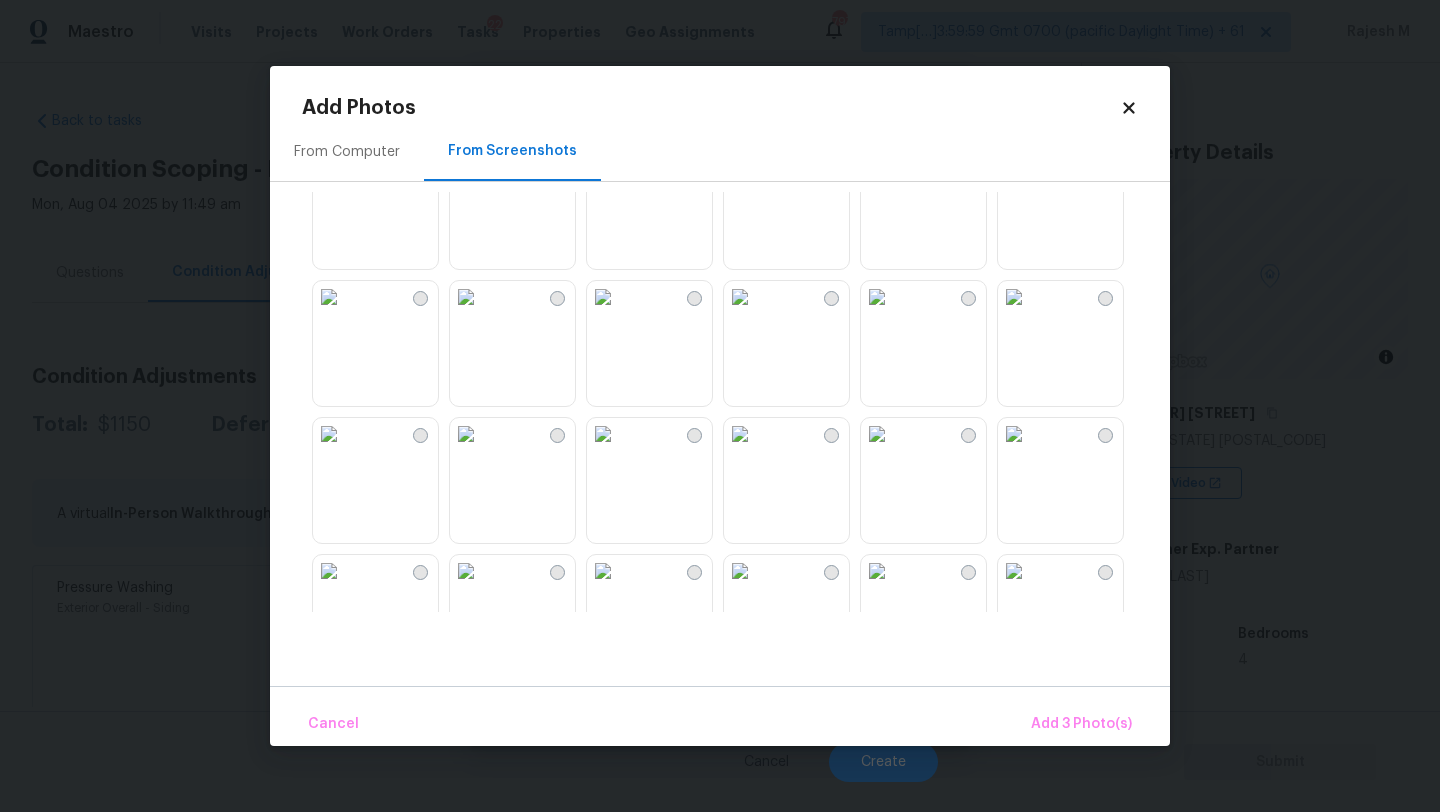click at bounding box center (1014, 297) 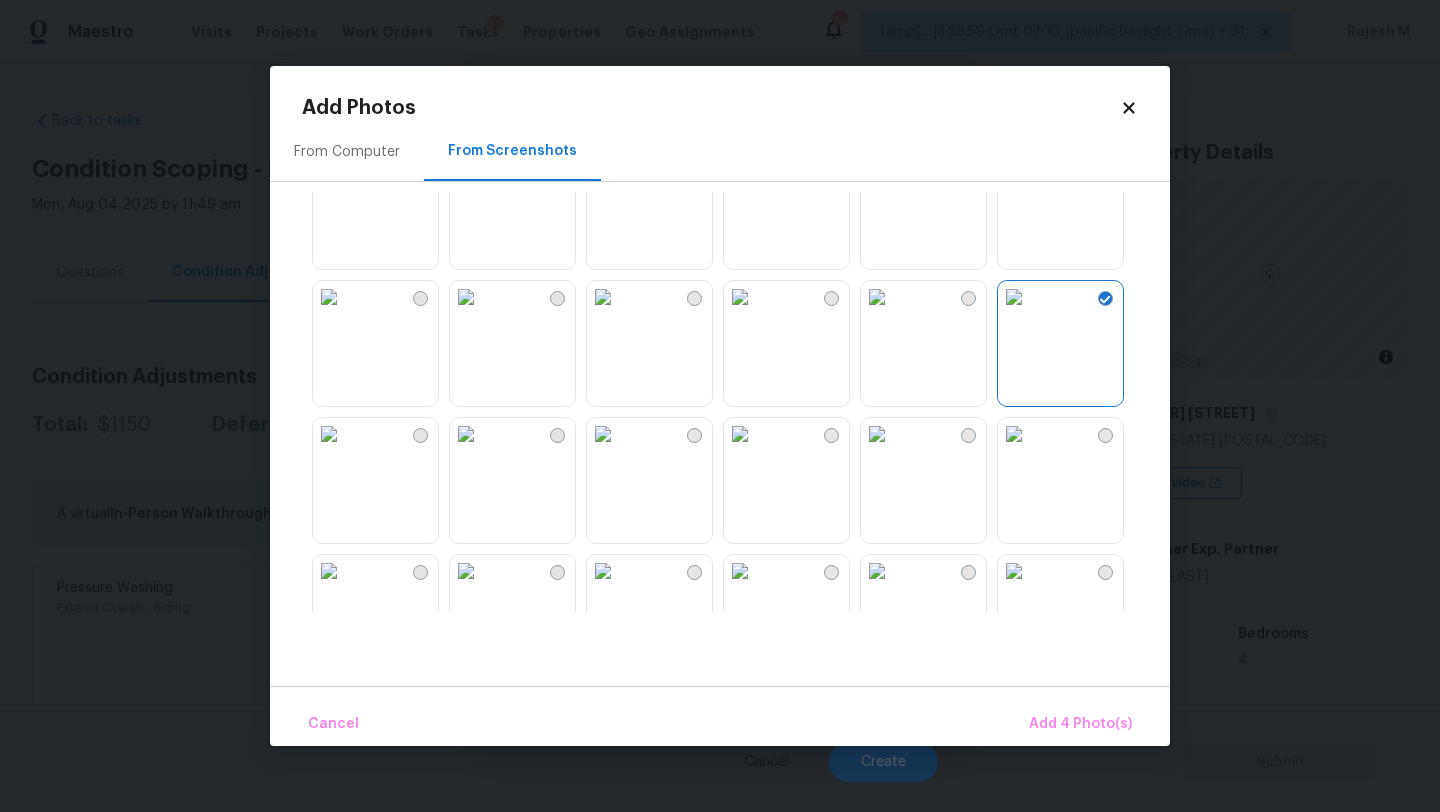 click at bounding box center [1014, 434] 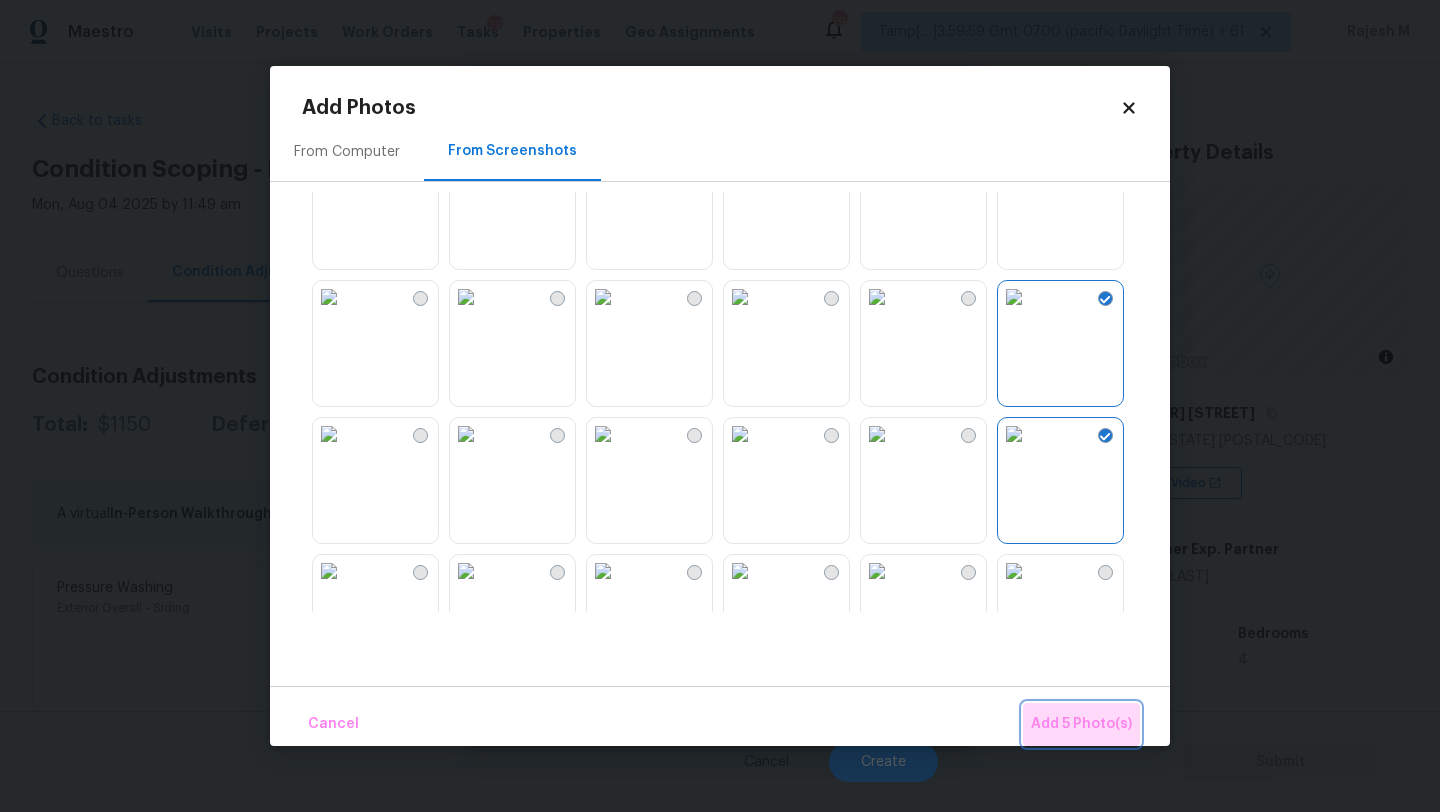 click on "Add 5 Photo(s)" at bounding box center [1081, 724] 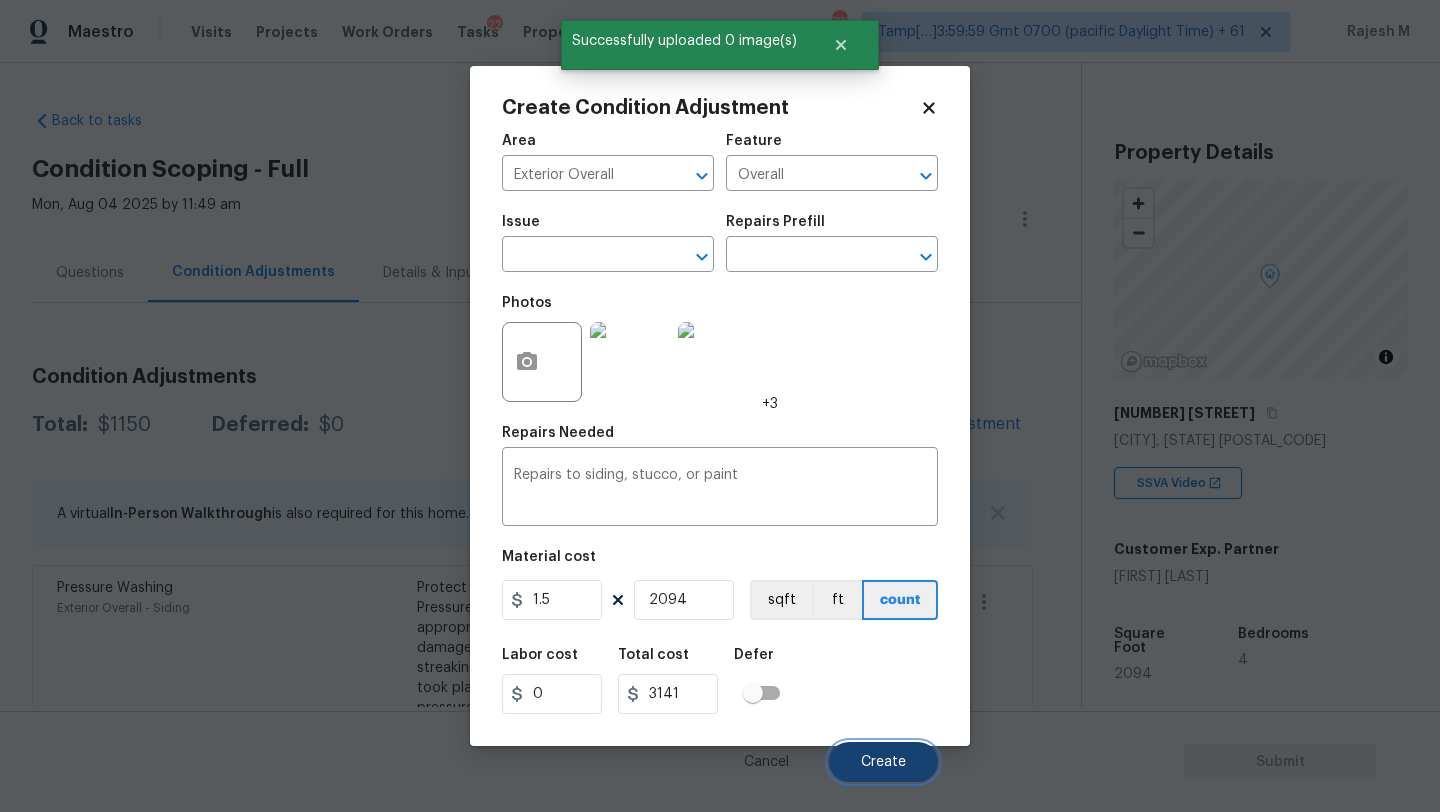 click on "Create" at bounding box center (883, 762) 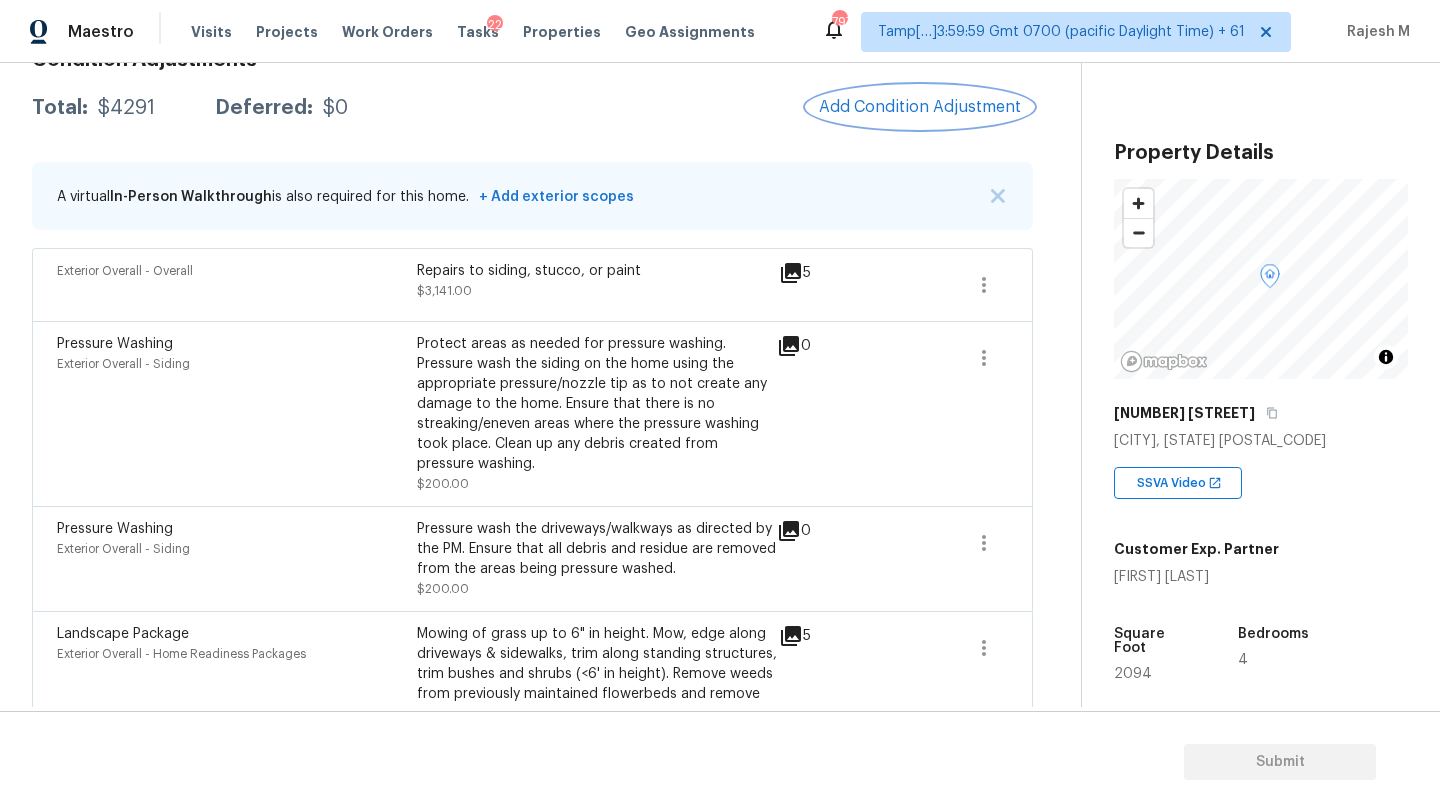 scroll, scrollTop: 180, scrollLeft: 0, axis: vertical 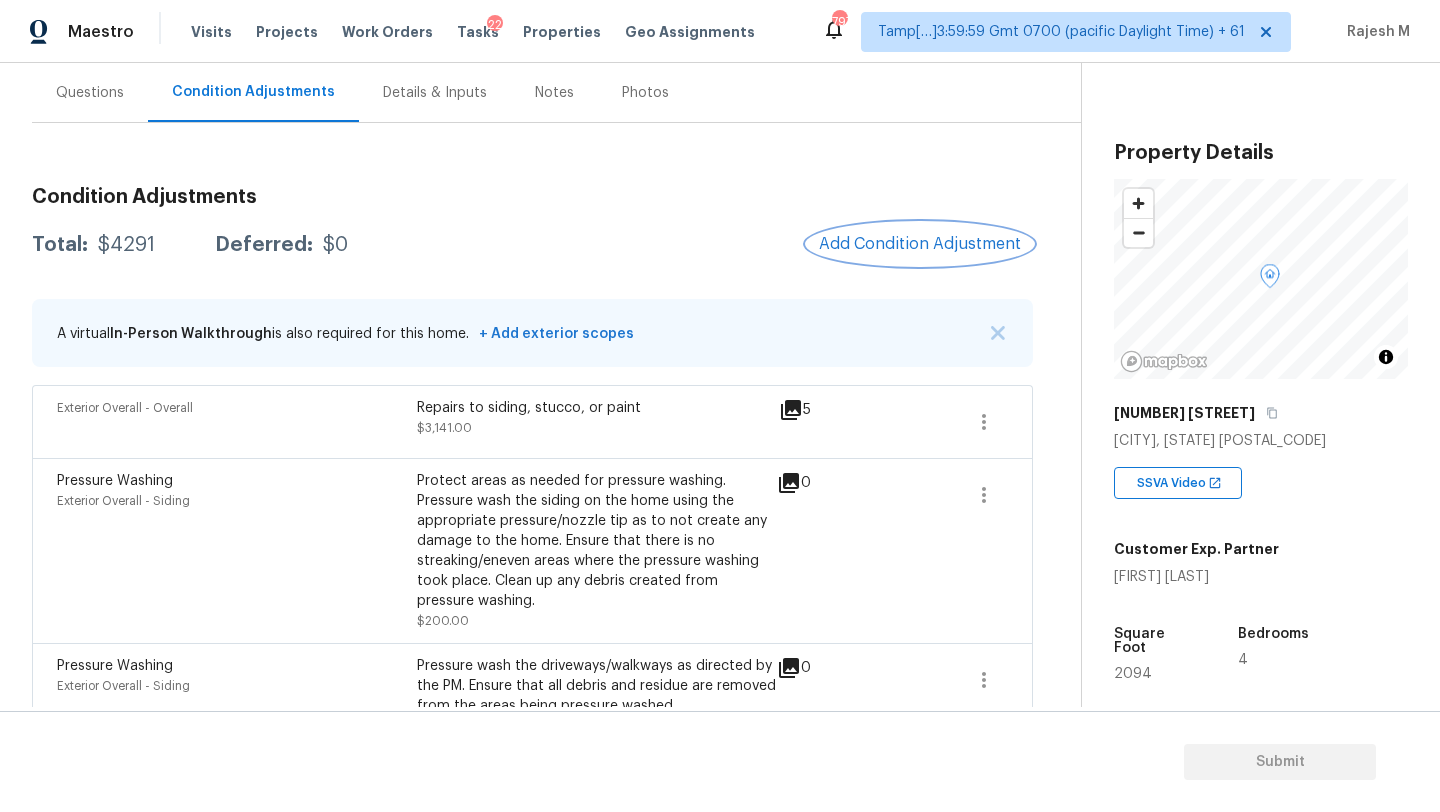 click on "Add Condition Adjustment" at bounding box center (920, 244) 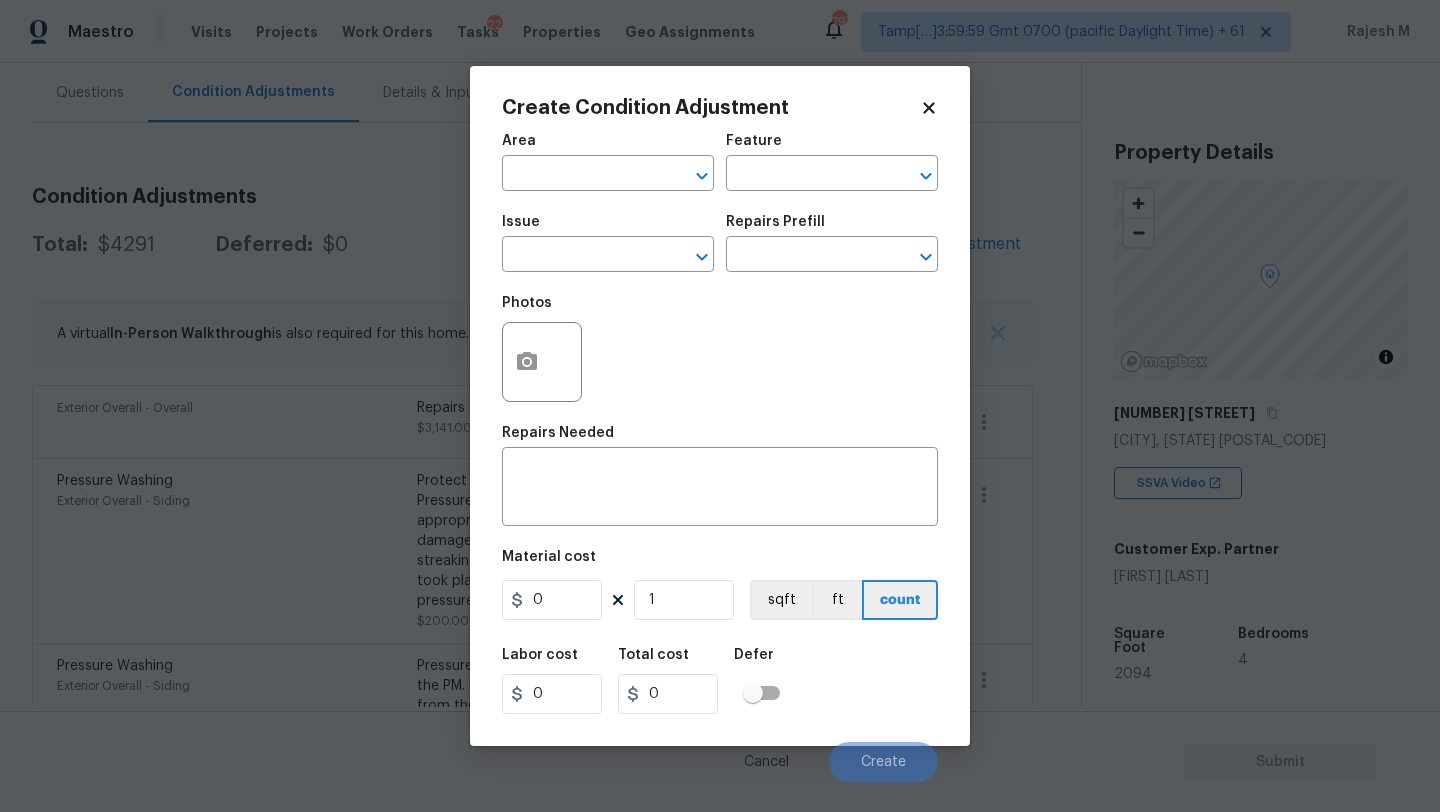 click on "Area ​" at bounding box center (608, 162) 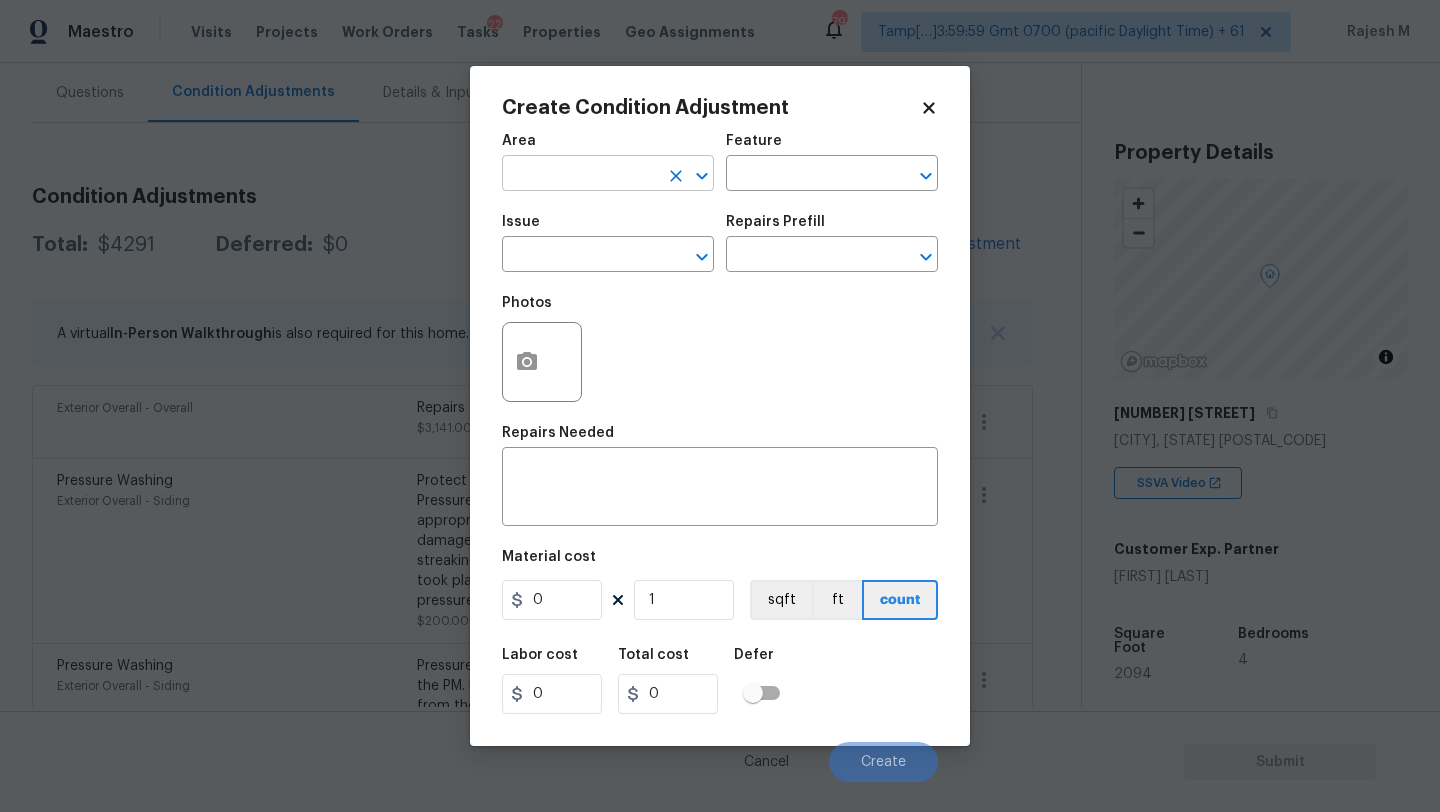 click at bounding box center [580, 175] 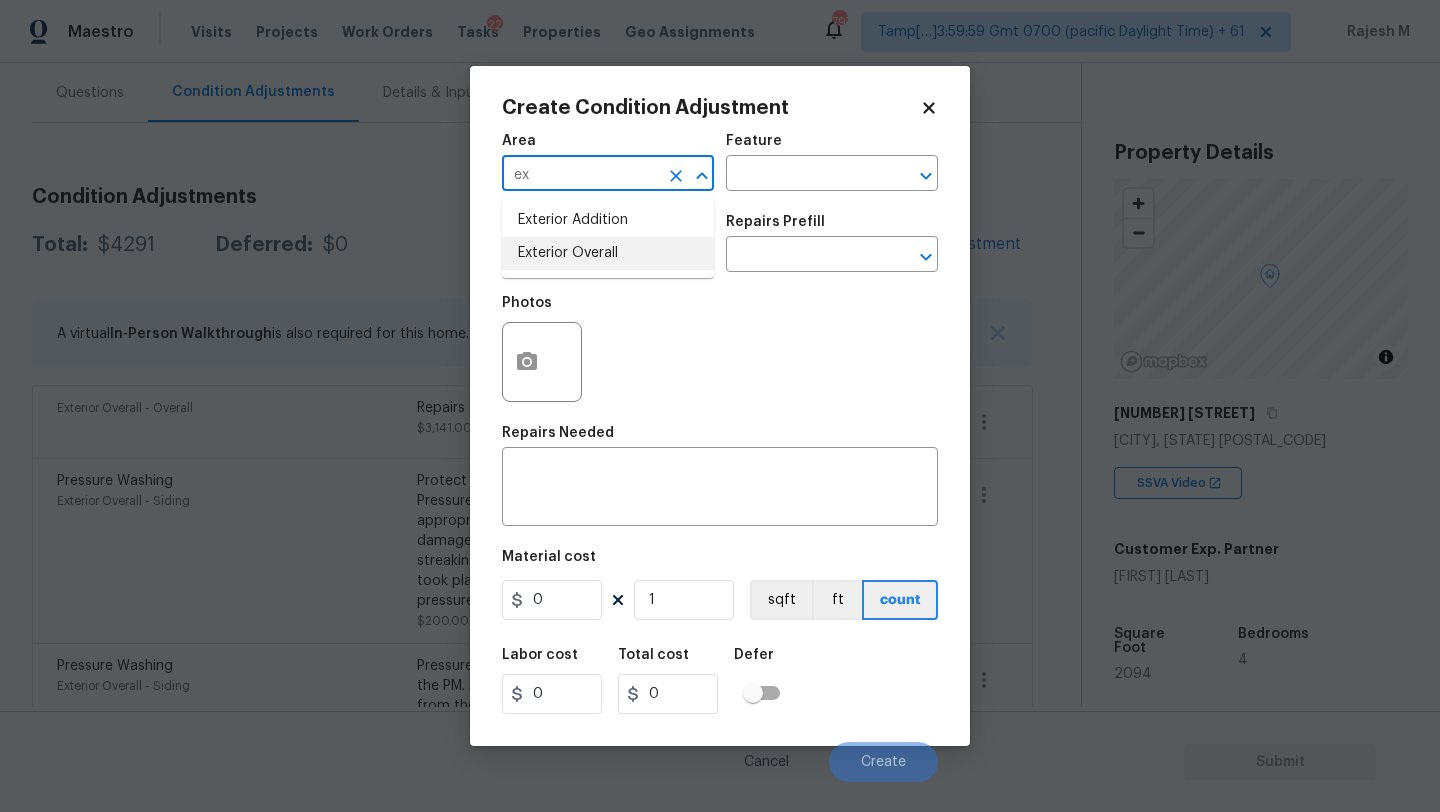 click on "Exterior Overall" at bounding box center (608, 253) 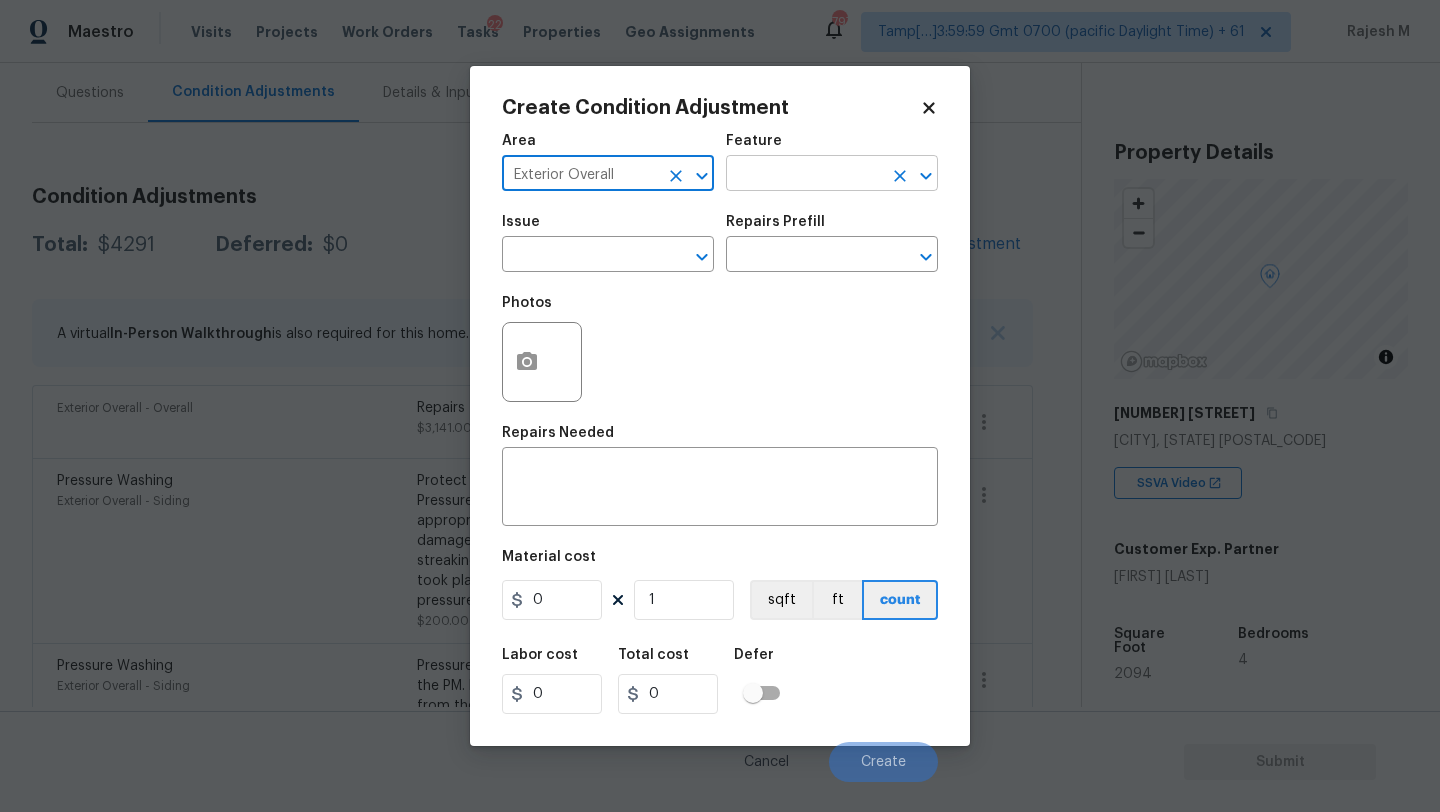 type on "Exterior Overall" 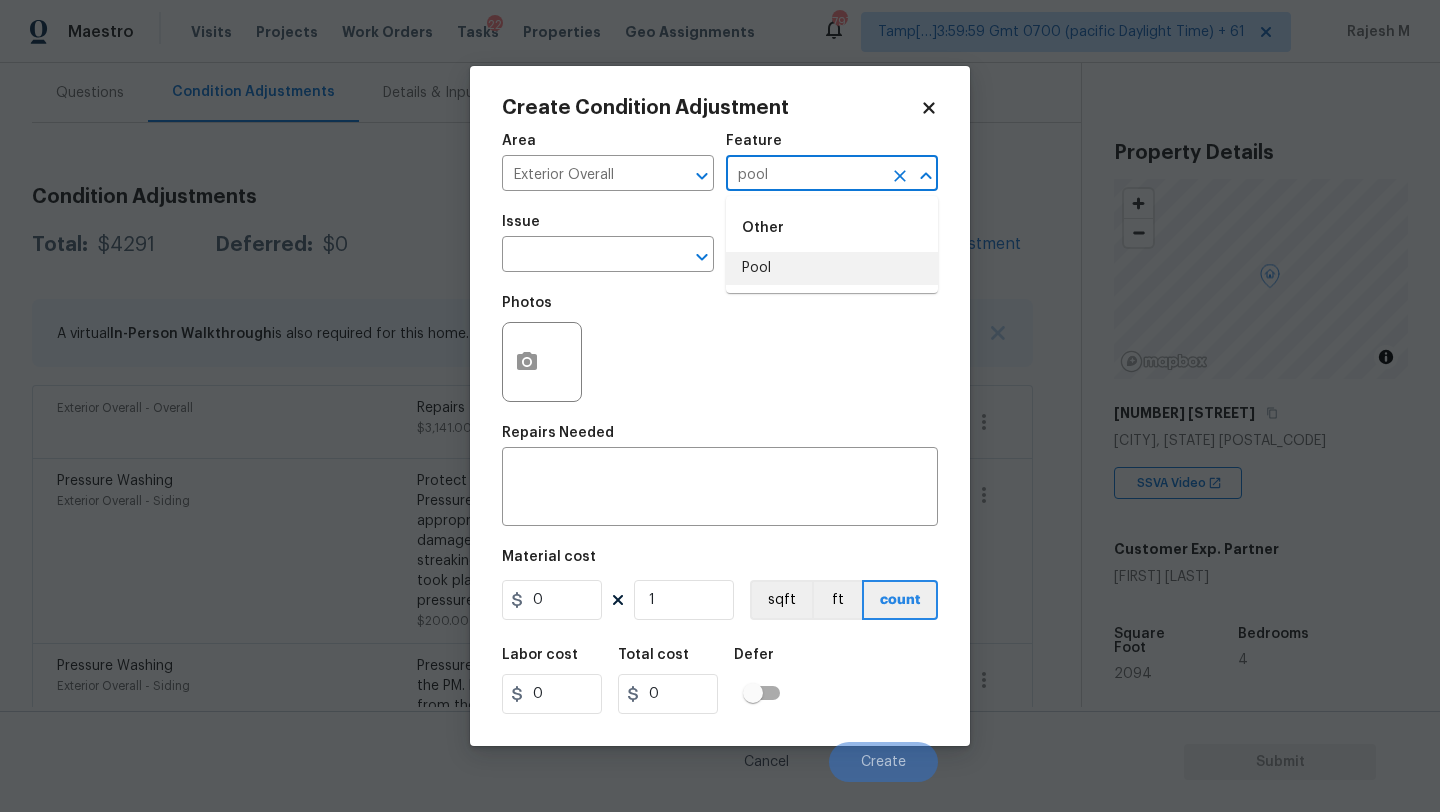 click on "Other" at bounding box center [832, 228] 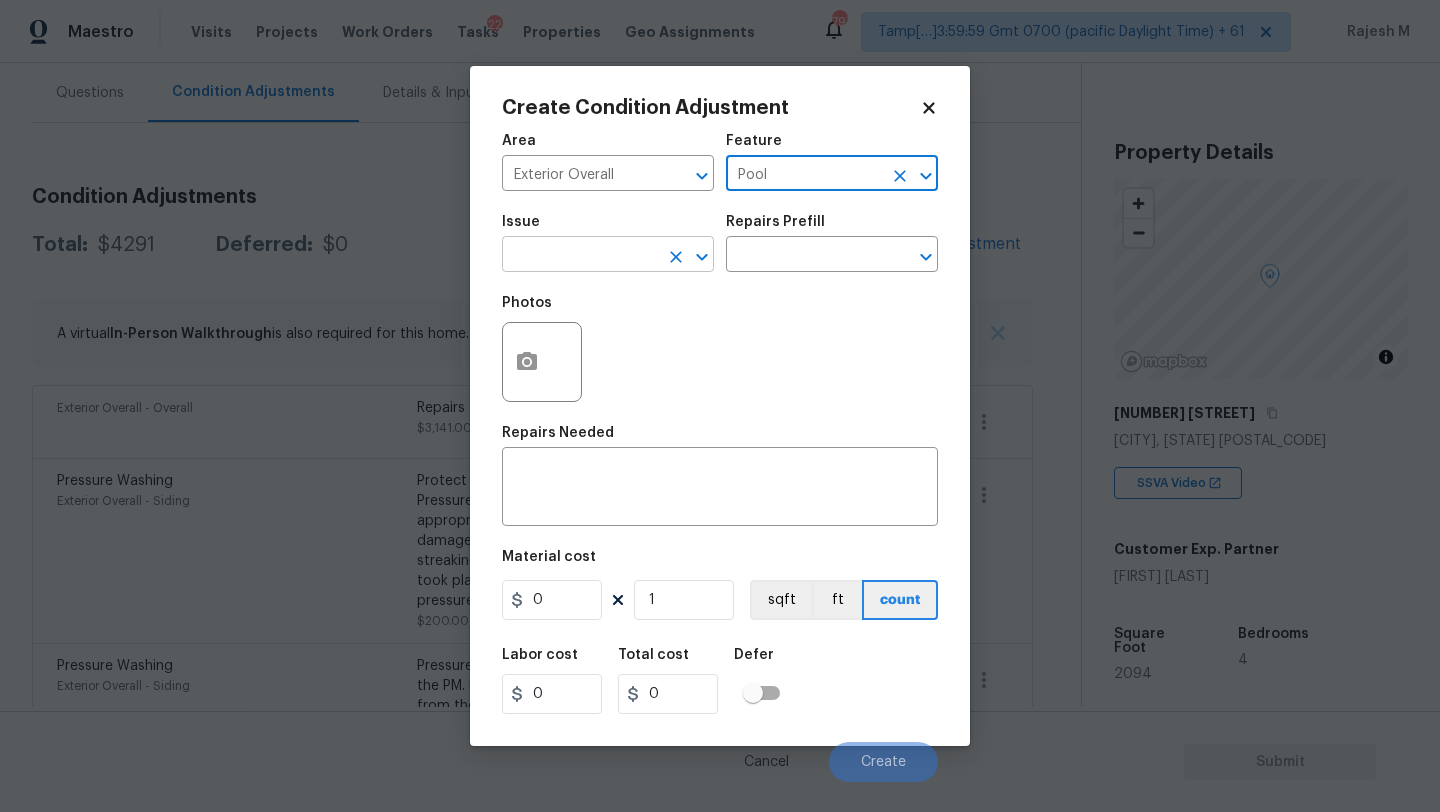 type on "Pool" 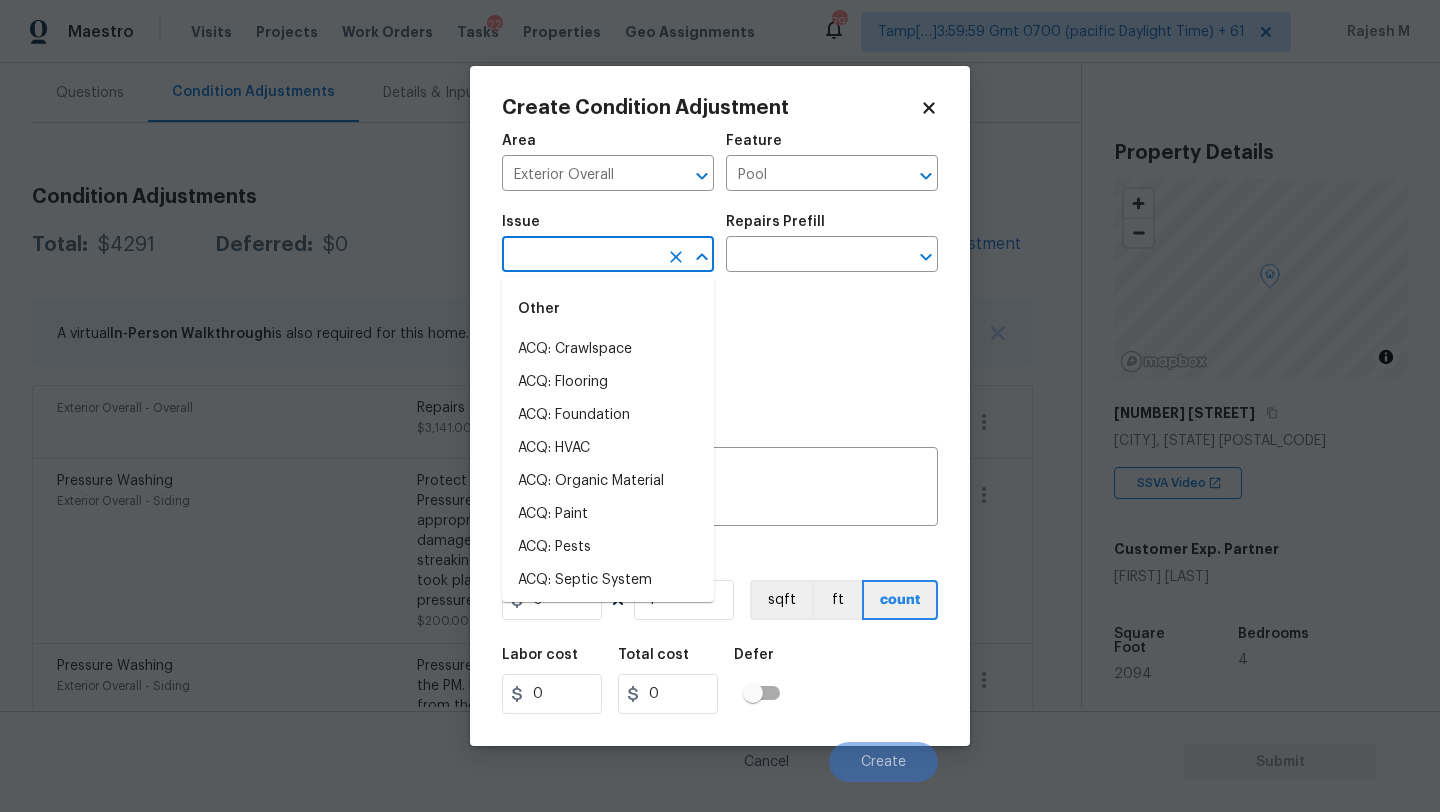 click at bounding box center [580, 256] 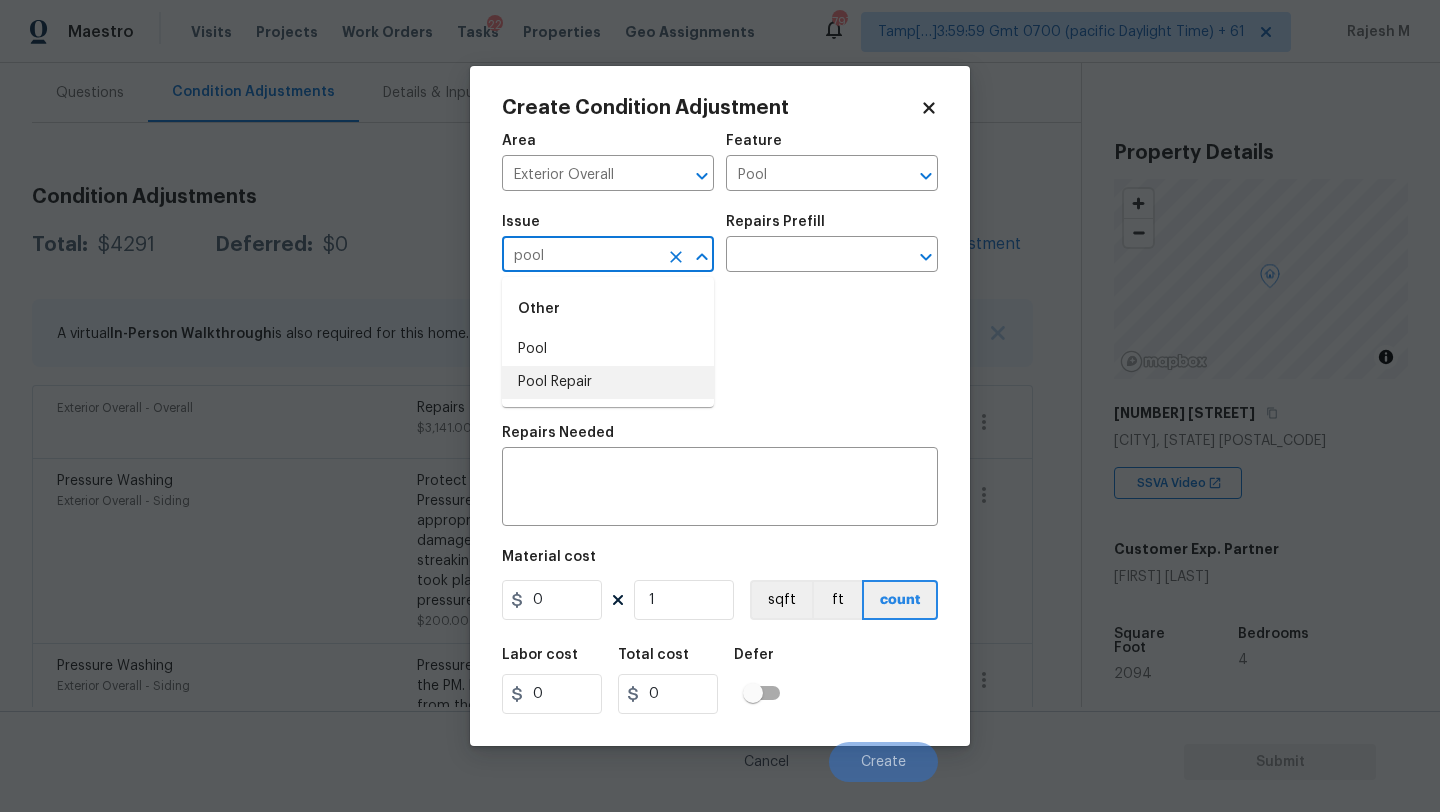 click on "Pool Repair" at bounding box center (608, 382) 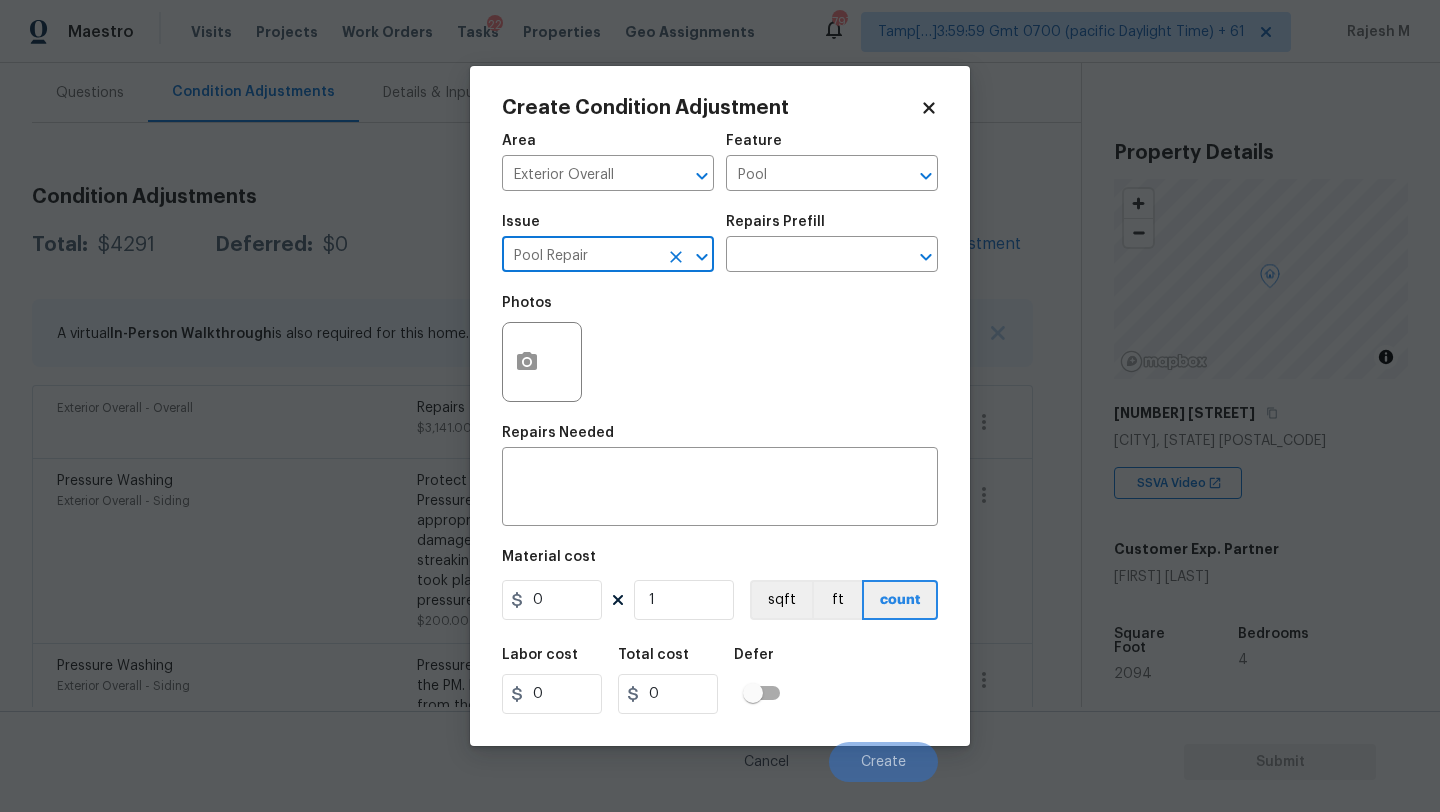 type on "Pool Repair" 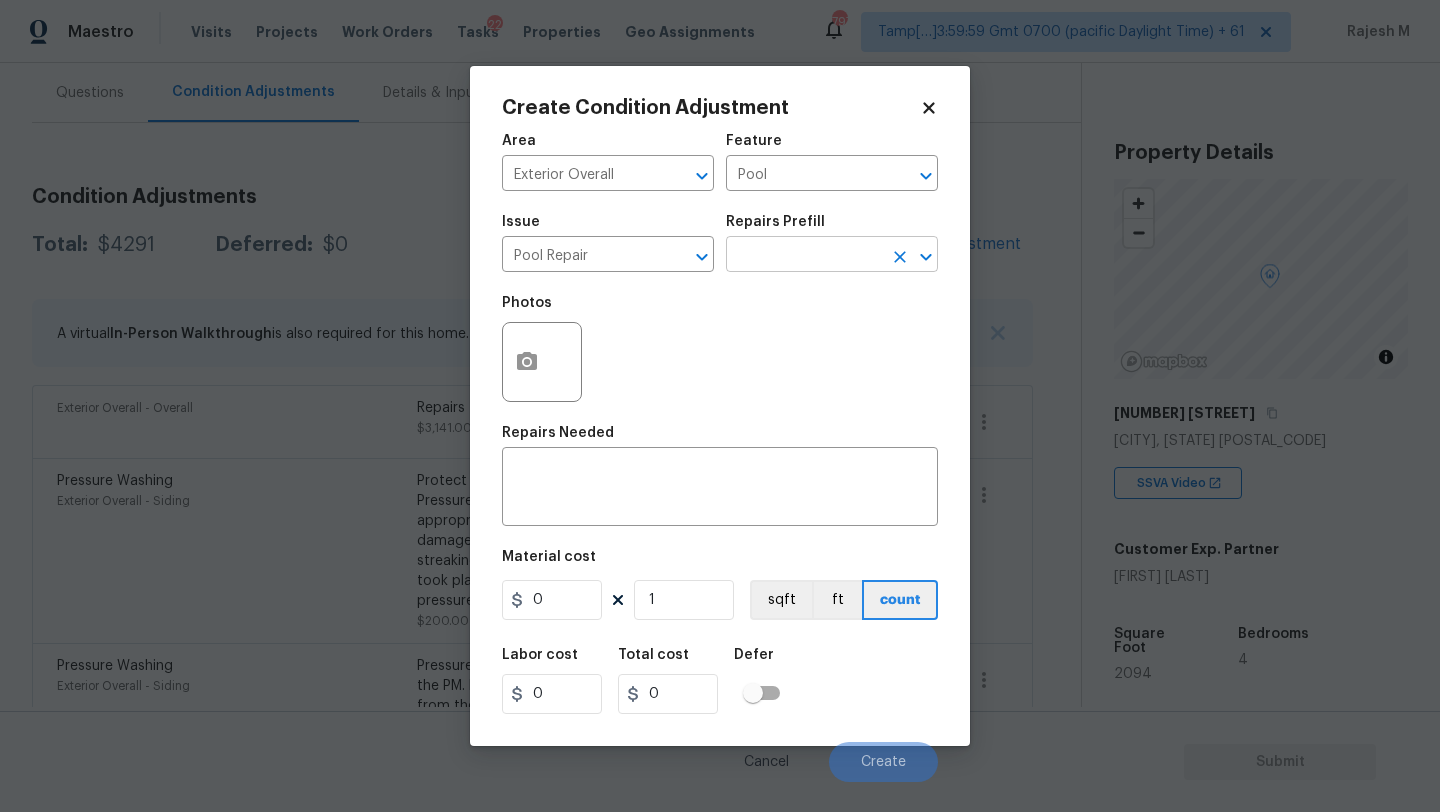click at bounding box center [804, 256] 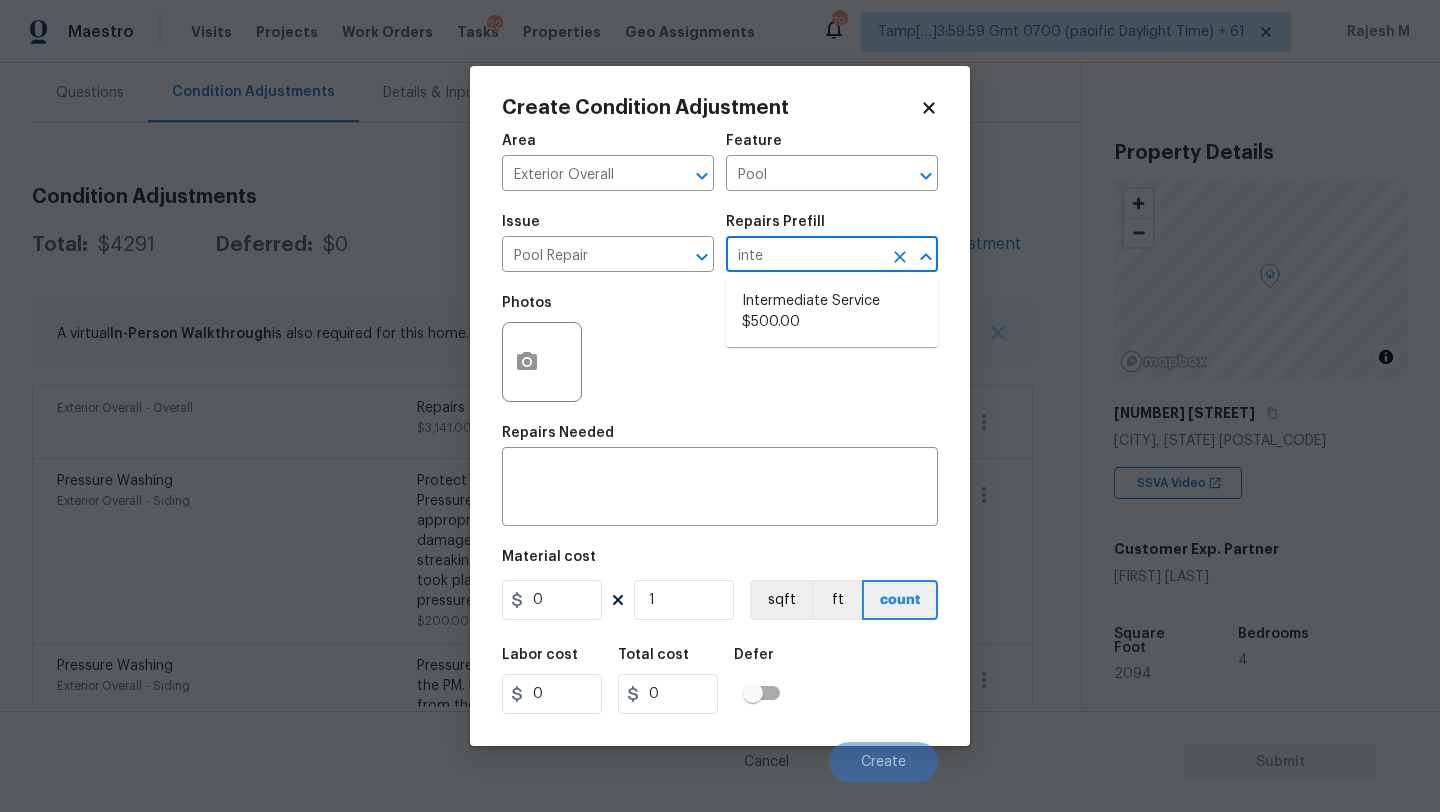type on "inter" 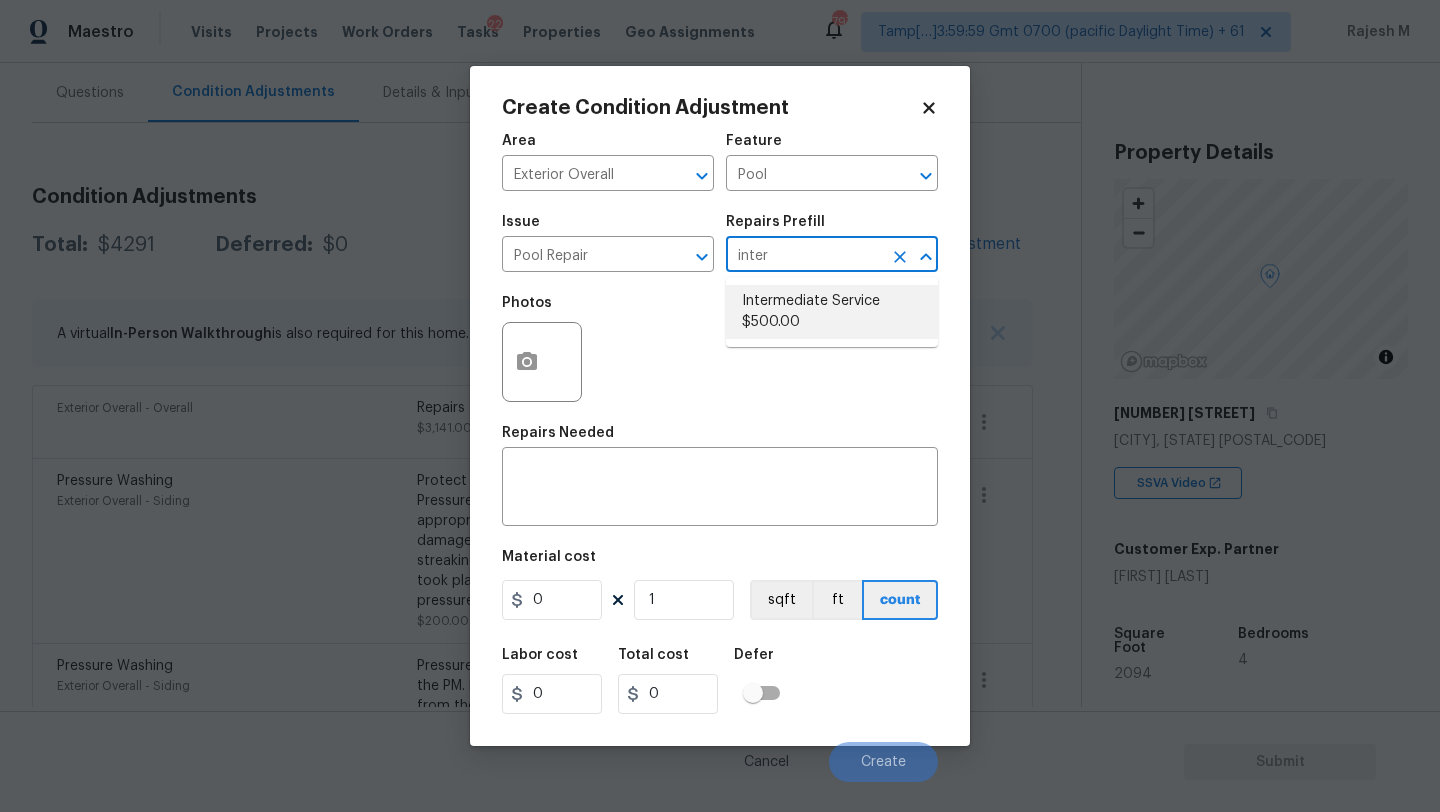 click on "Intermediate Service $500.00" at bounding box center [832, 312] 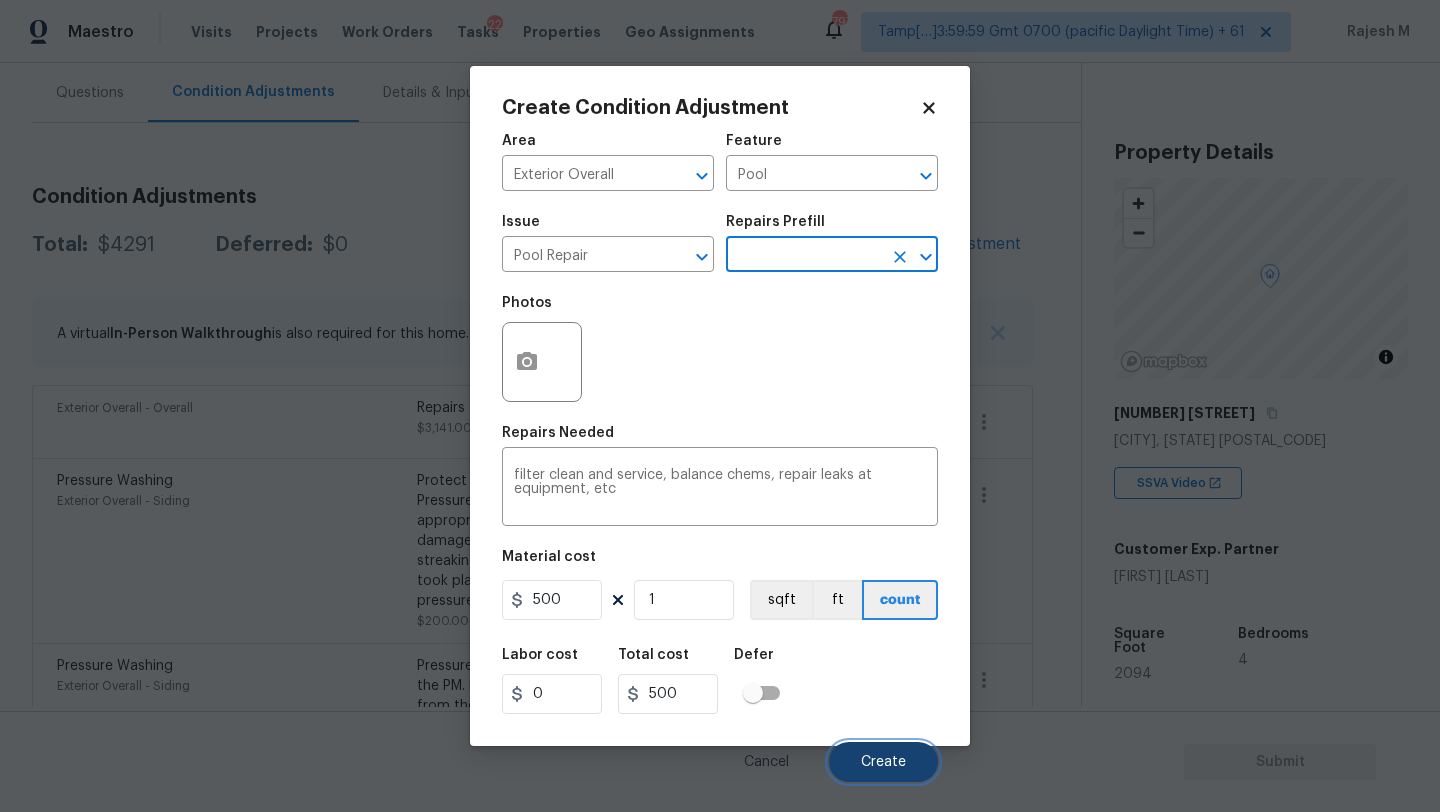 click on "Create" at bounding box center [883, 762] 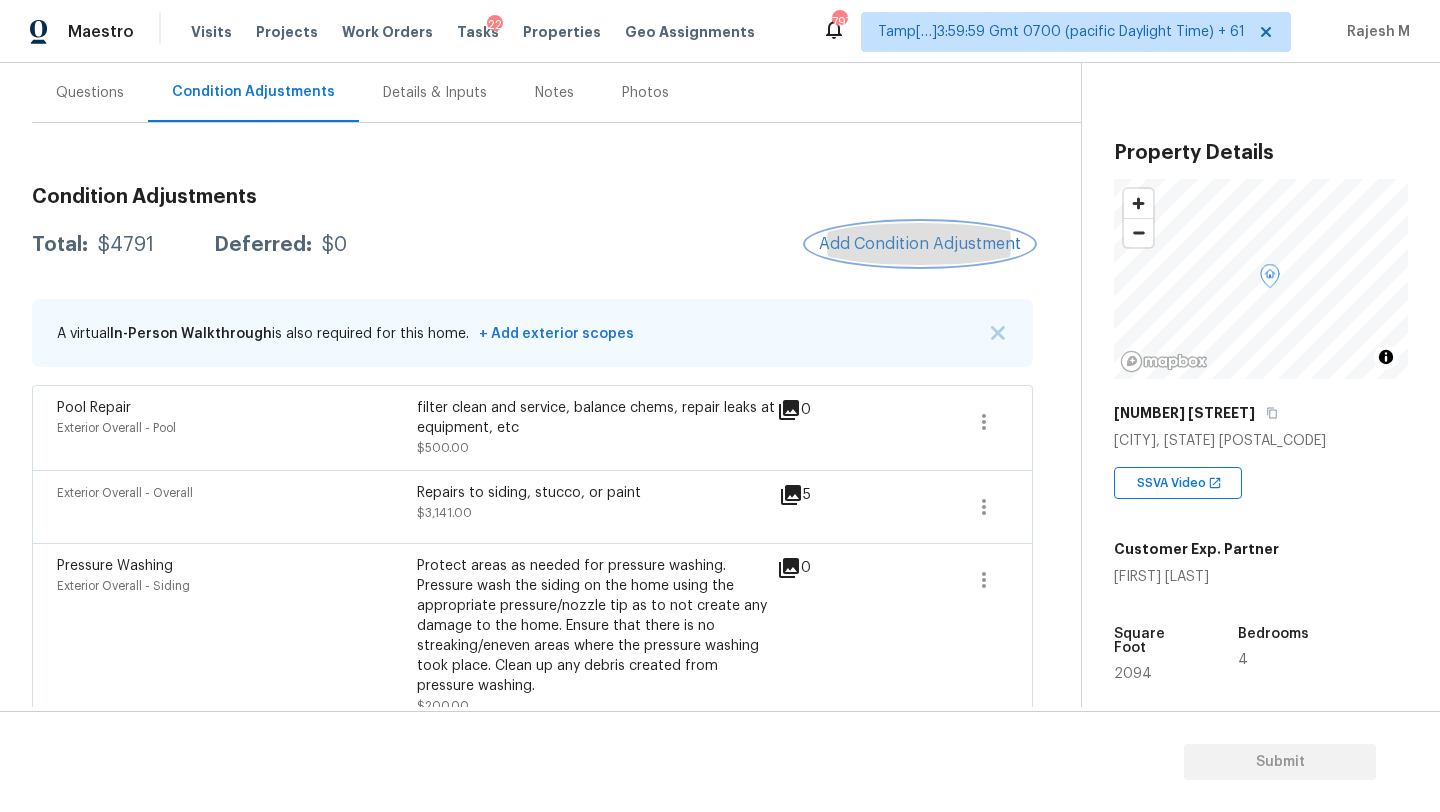 click on "Add Condition Adjustment" at bounding box center [920, 244] 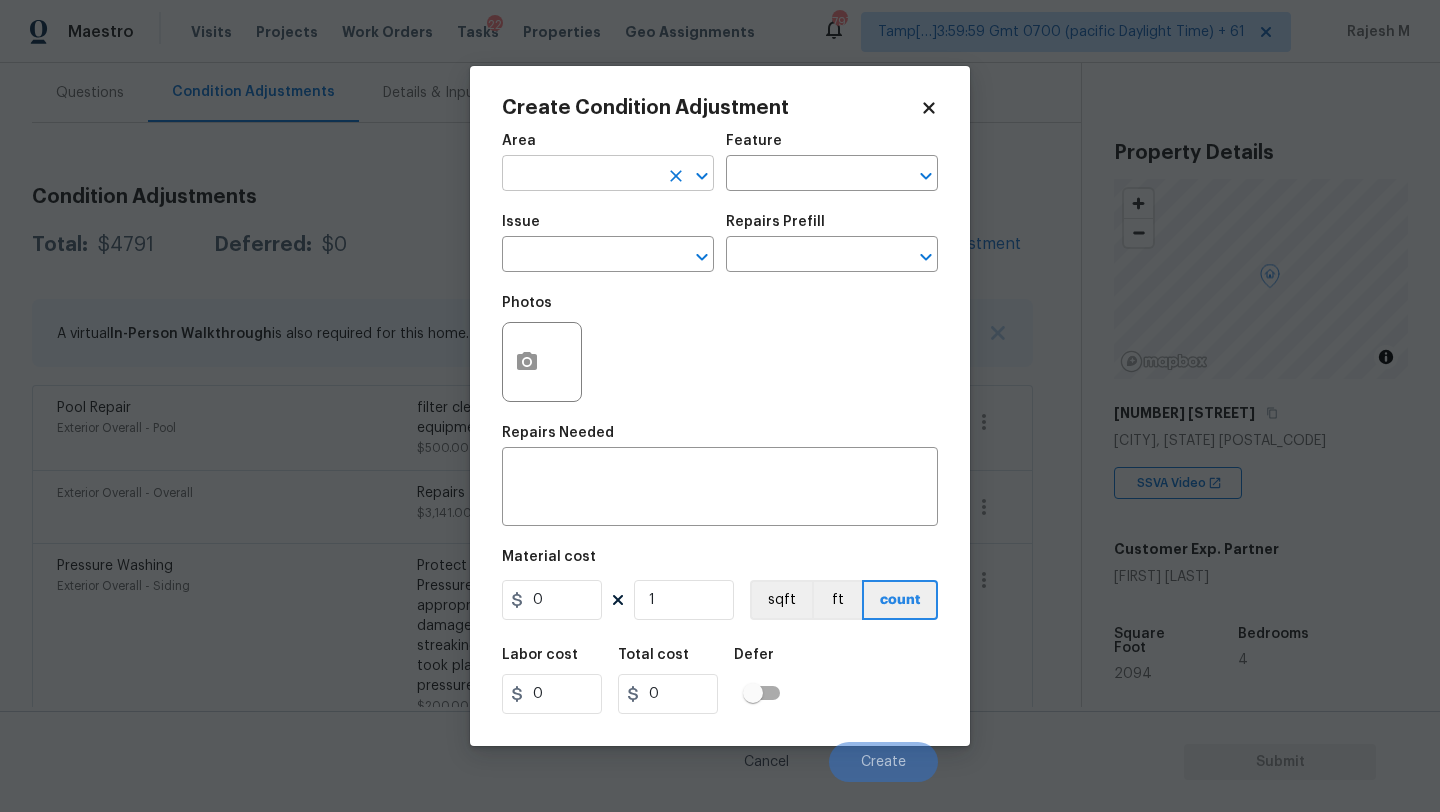 click at bounding box center (580, 175) 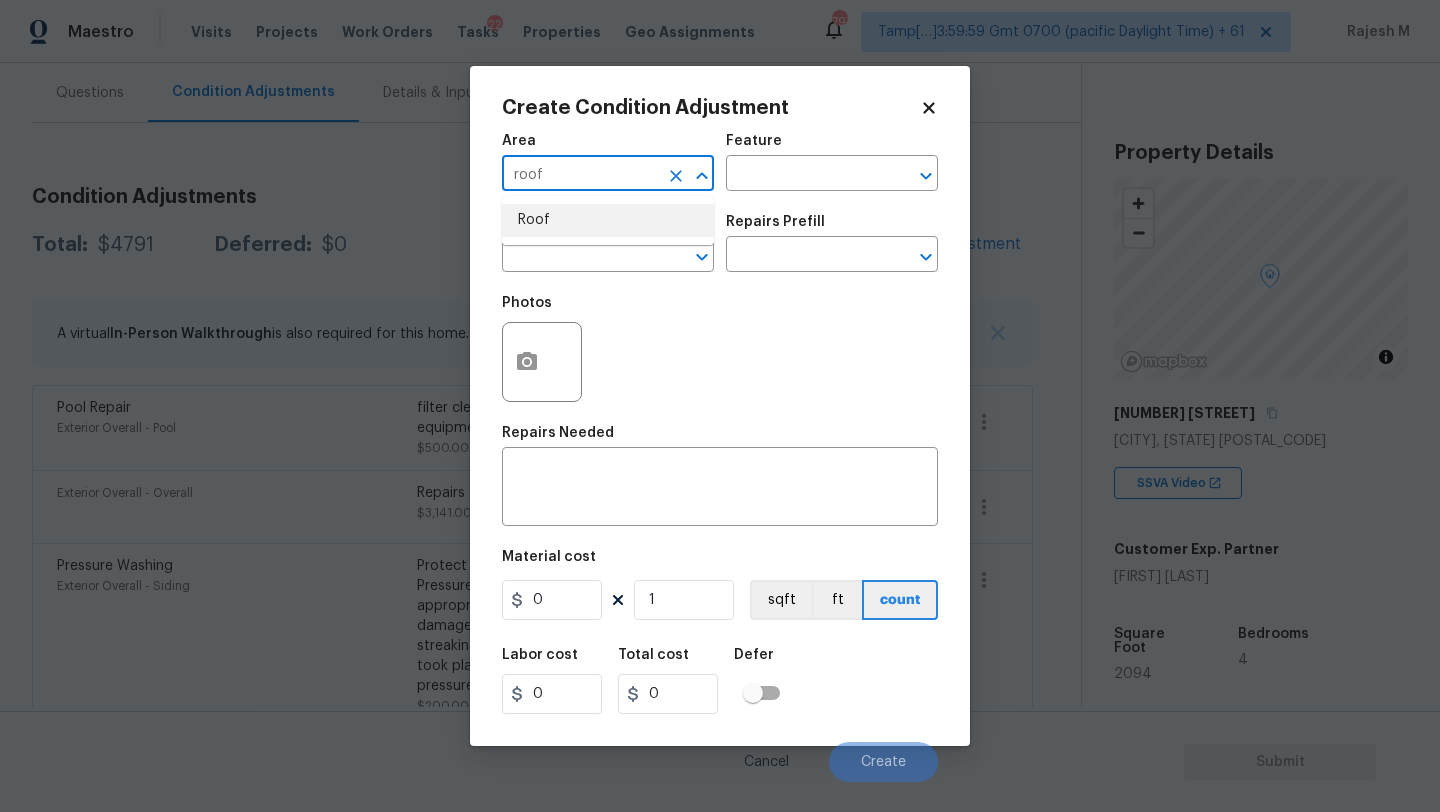 click on "Roof" at bounding box center (608, 220) 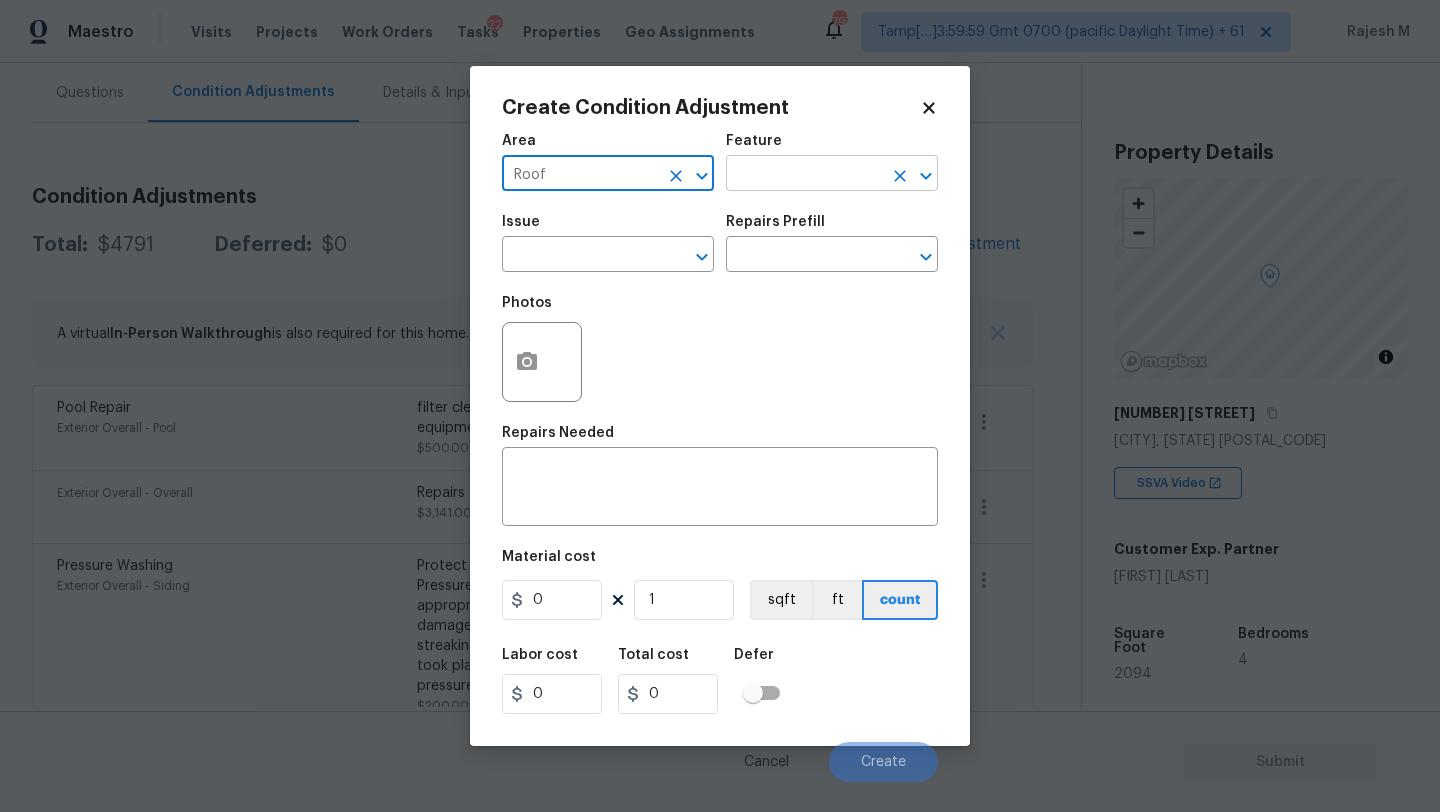 type on "Roof" 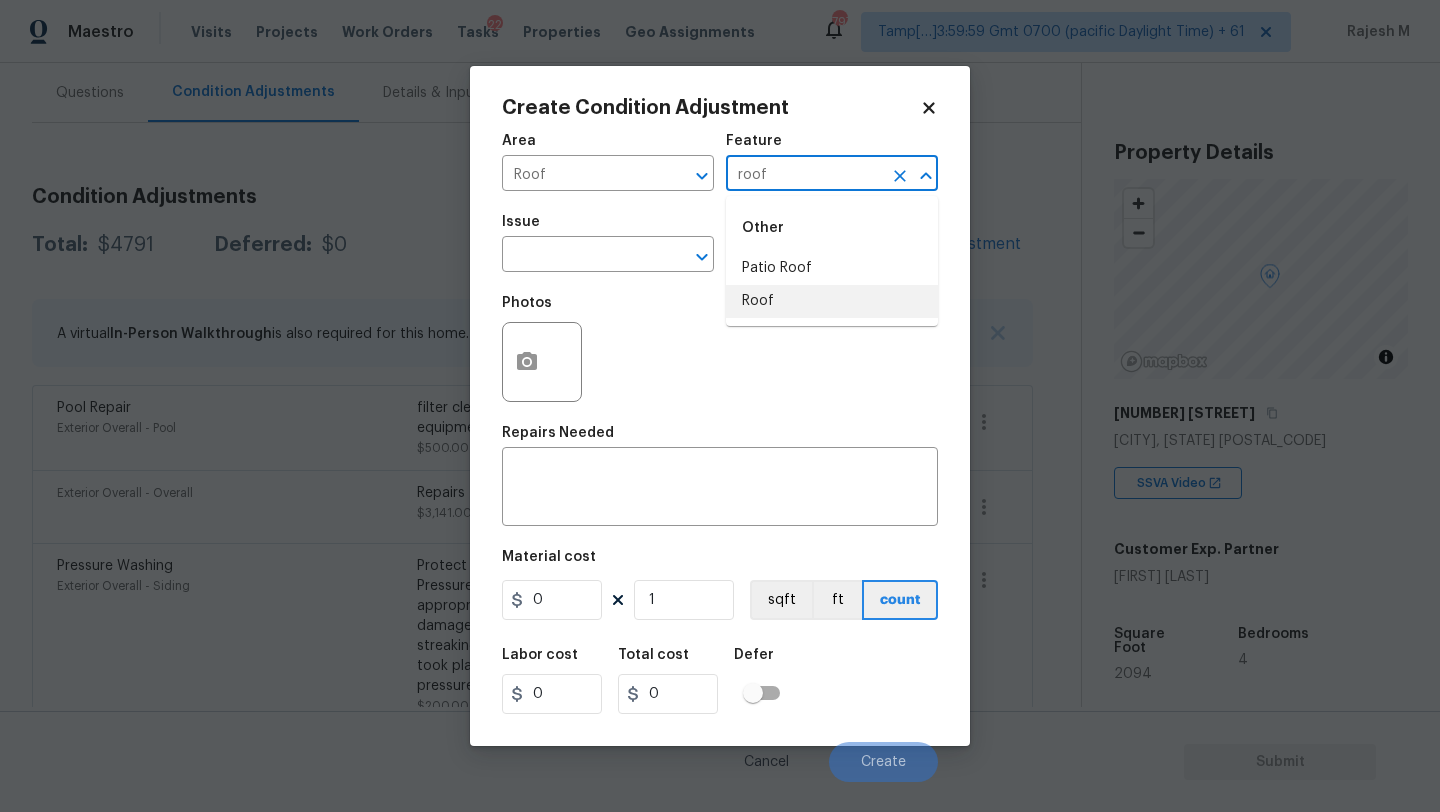 click on "Roof" at bounding box center [832, 301] 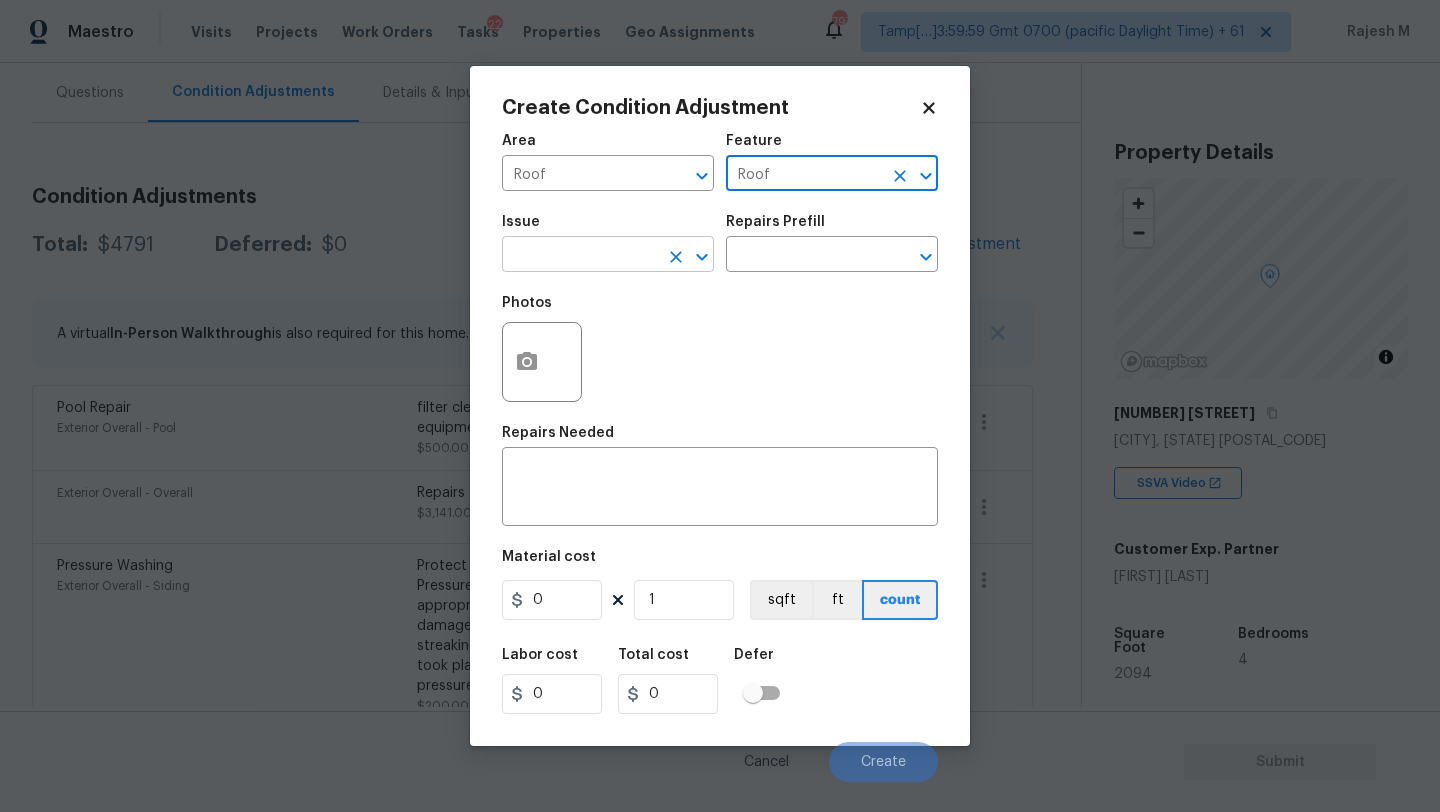 type on "Roof" 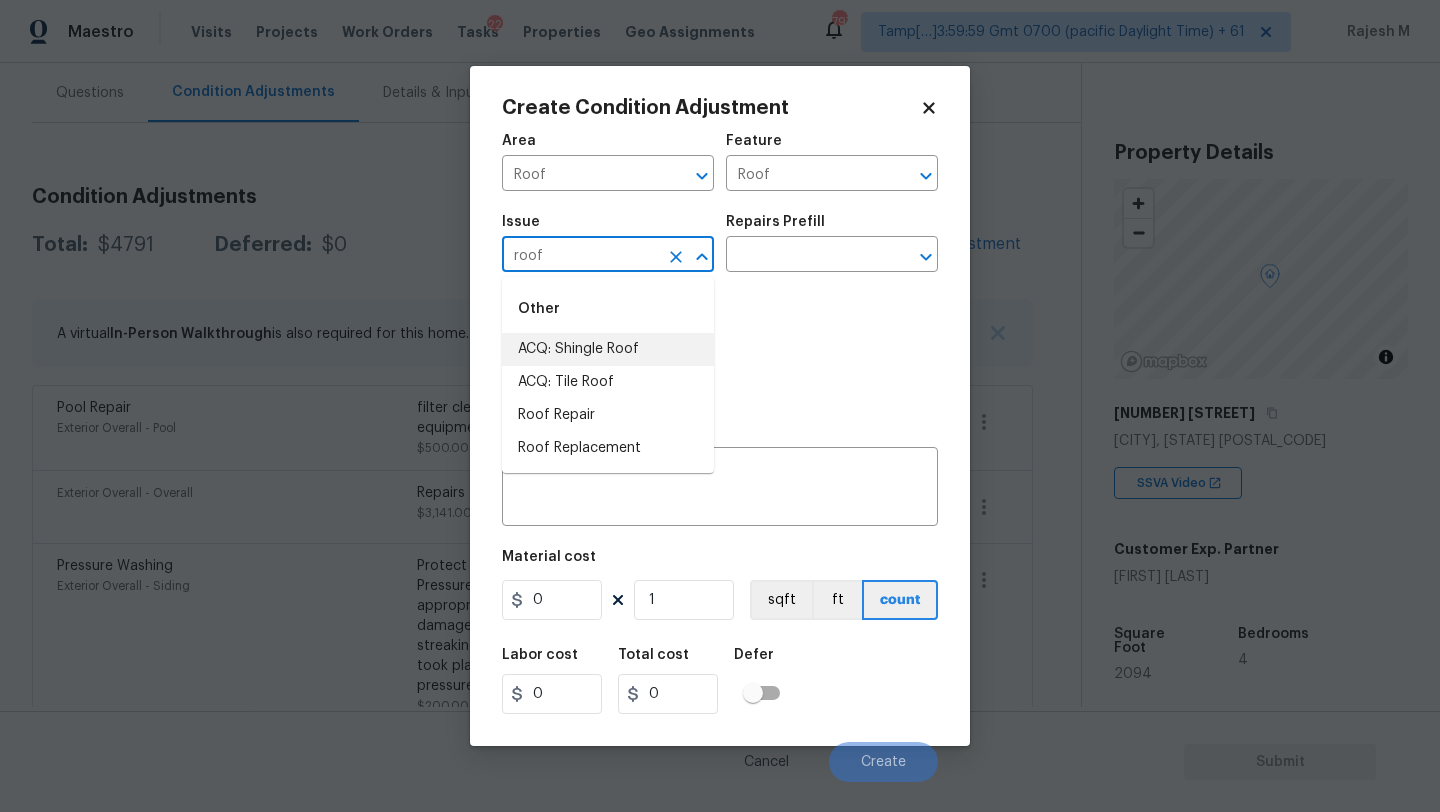 click on "ACQ: Shingle Roof" at bounding box center (608, 349) 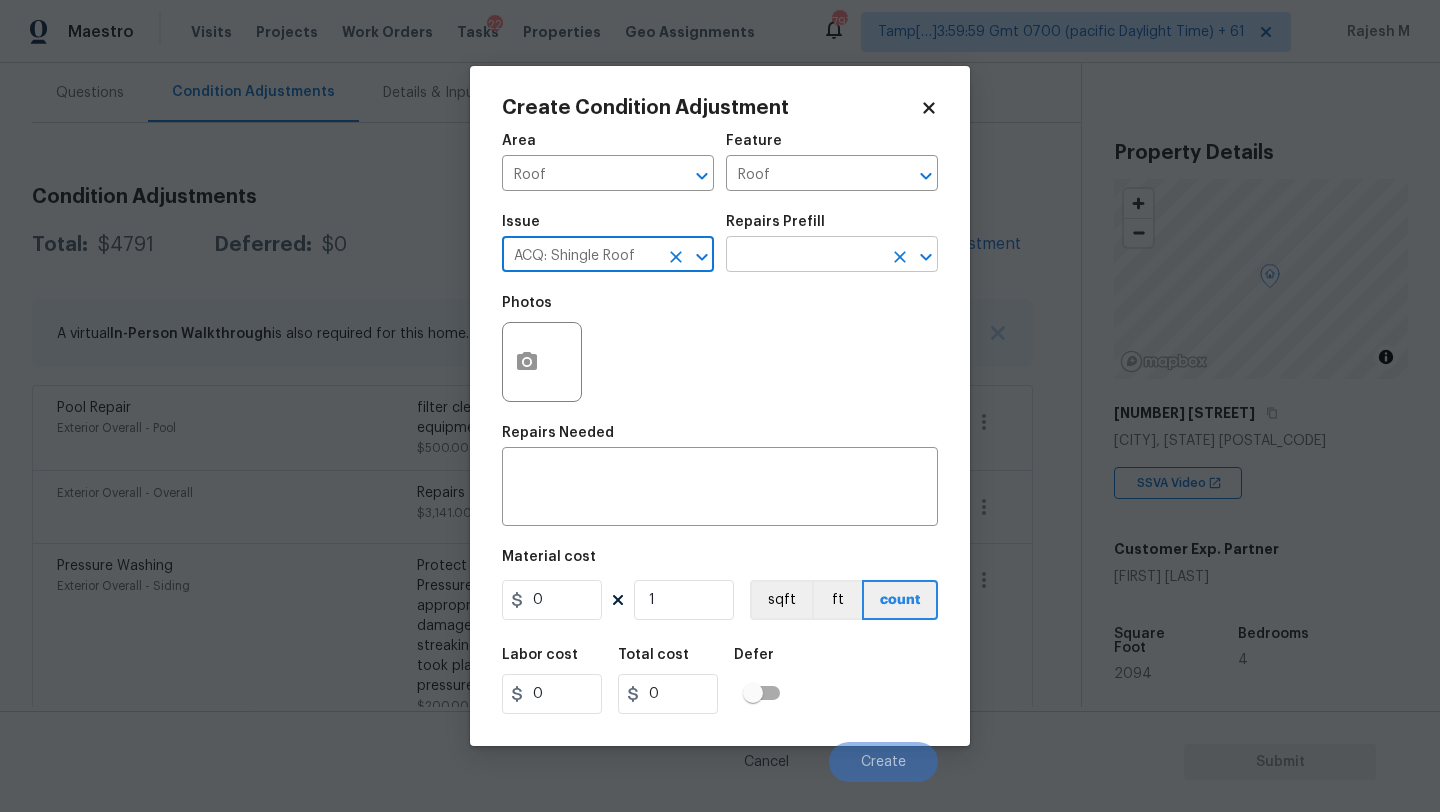 type on "ACQ: Shingle Roof" 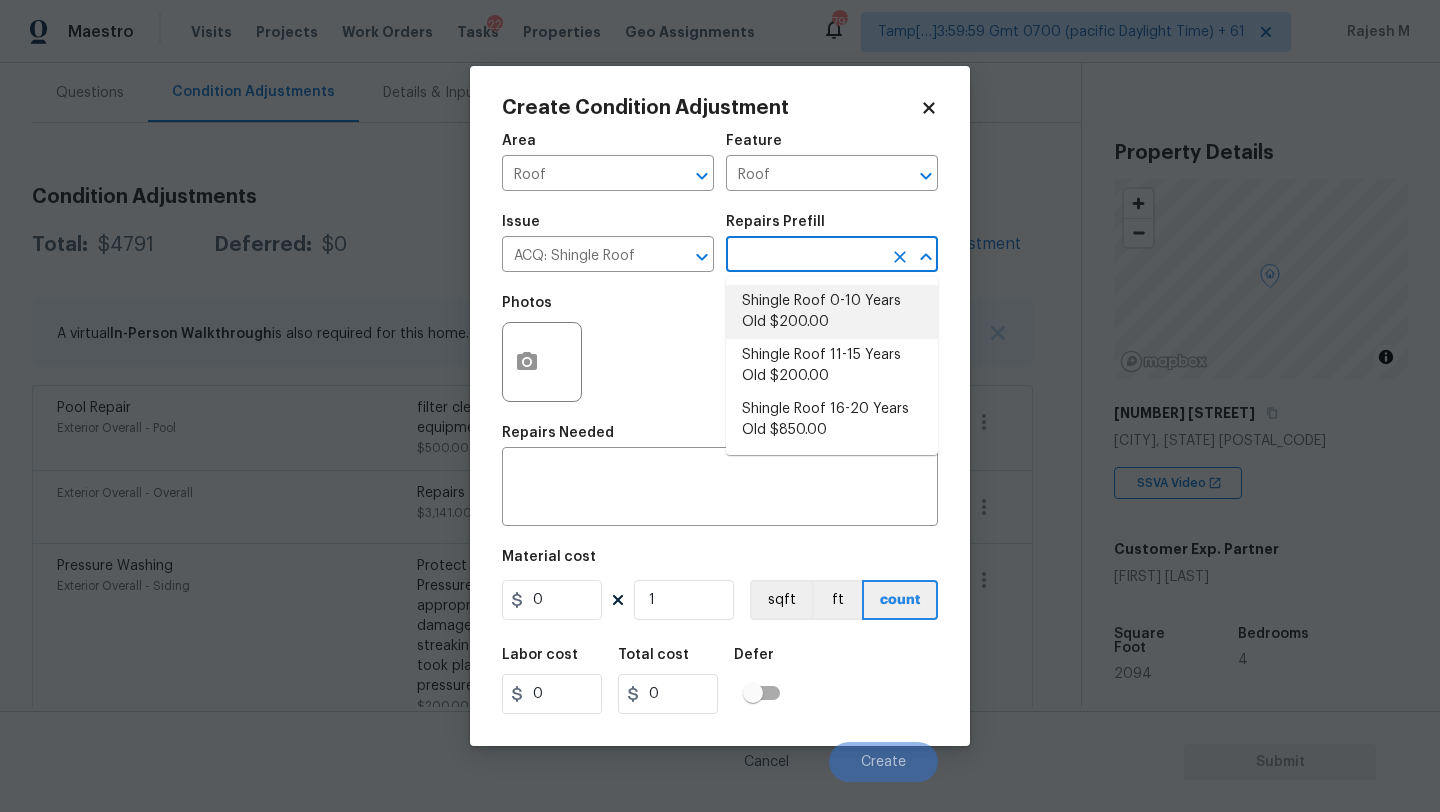 click on "Shingle Roof 0-10 Years Old $200.00" at bounding box center [832, 312] 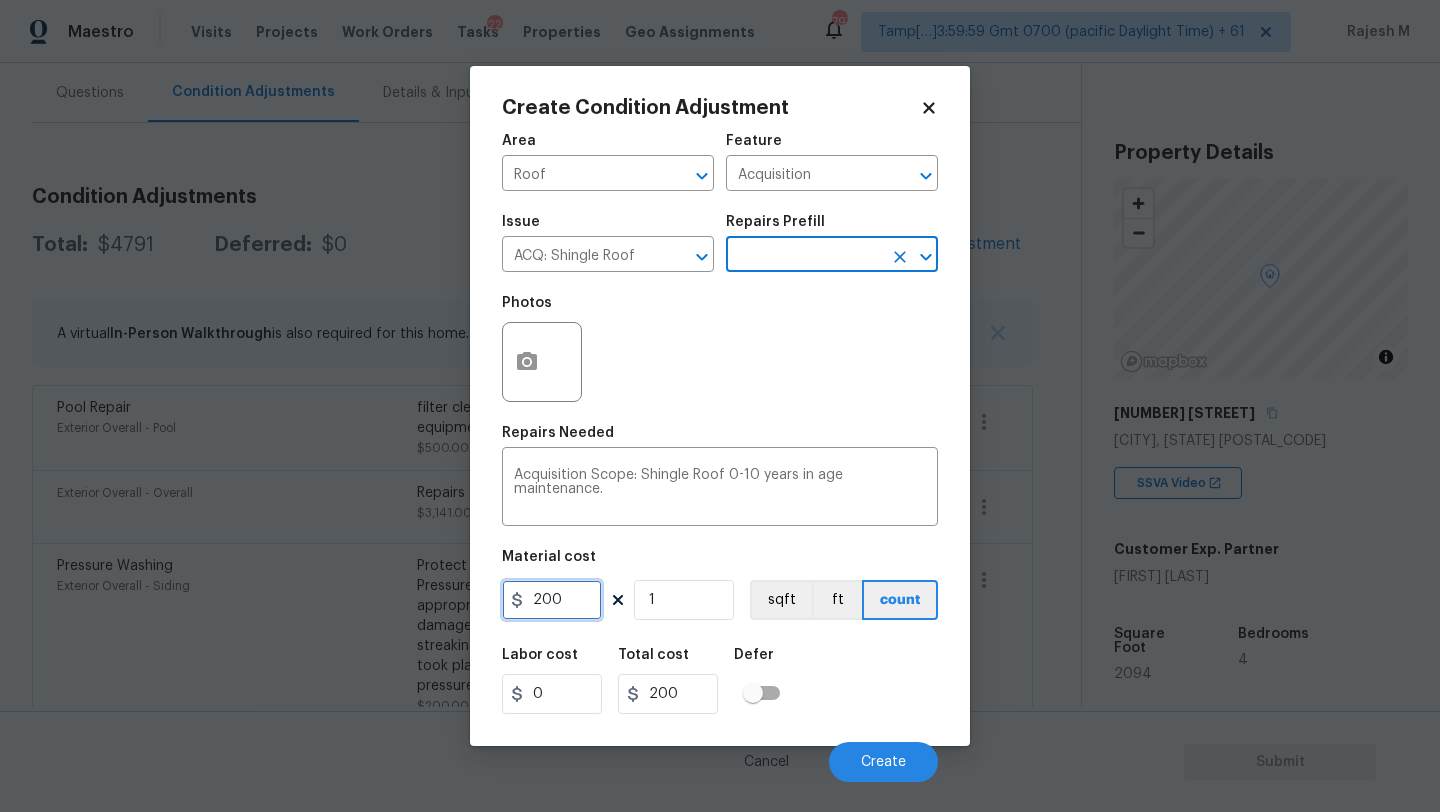 click on "200" at bounding box center [552, 600] 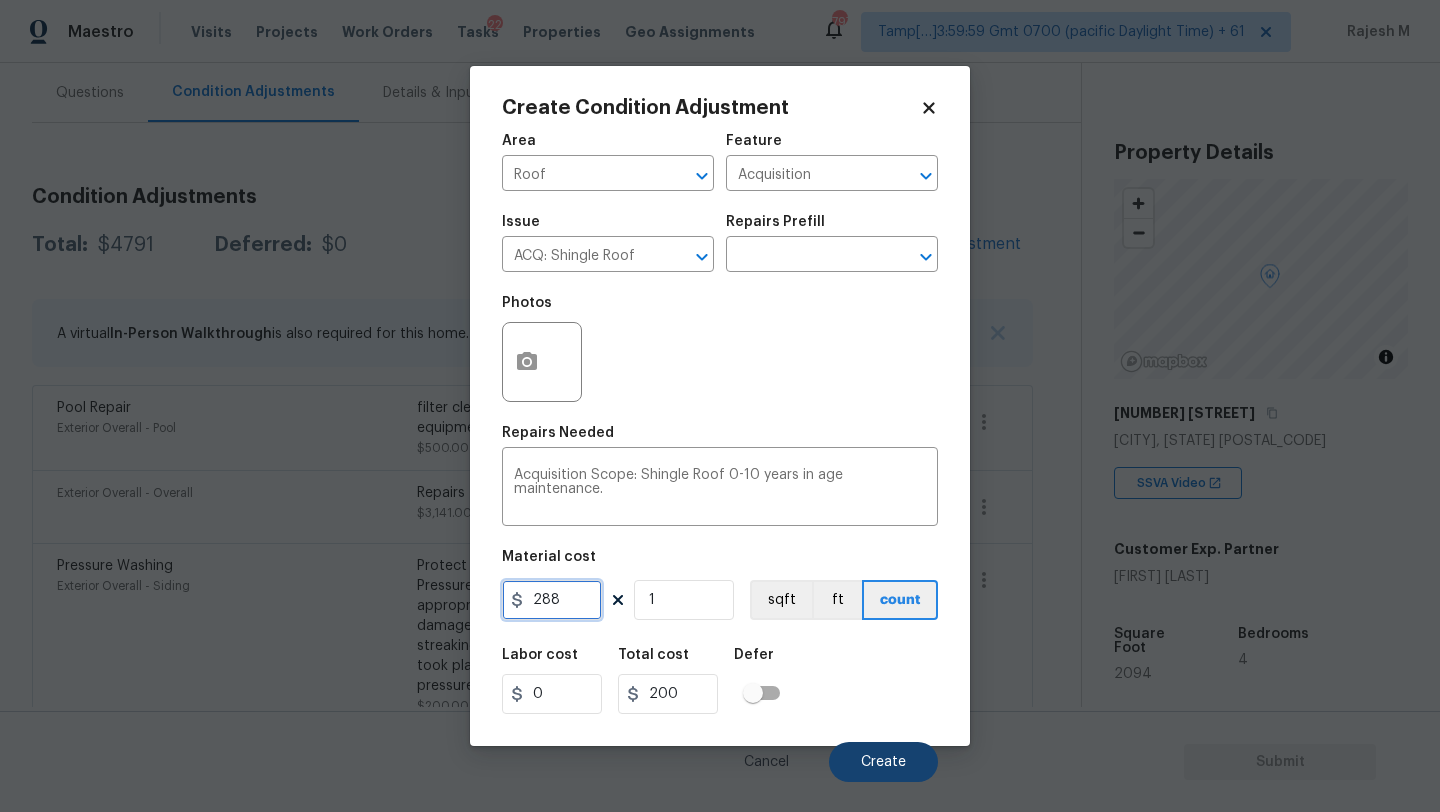 type on "288" 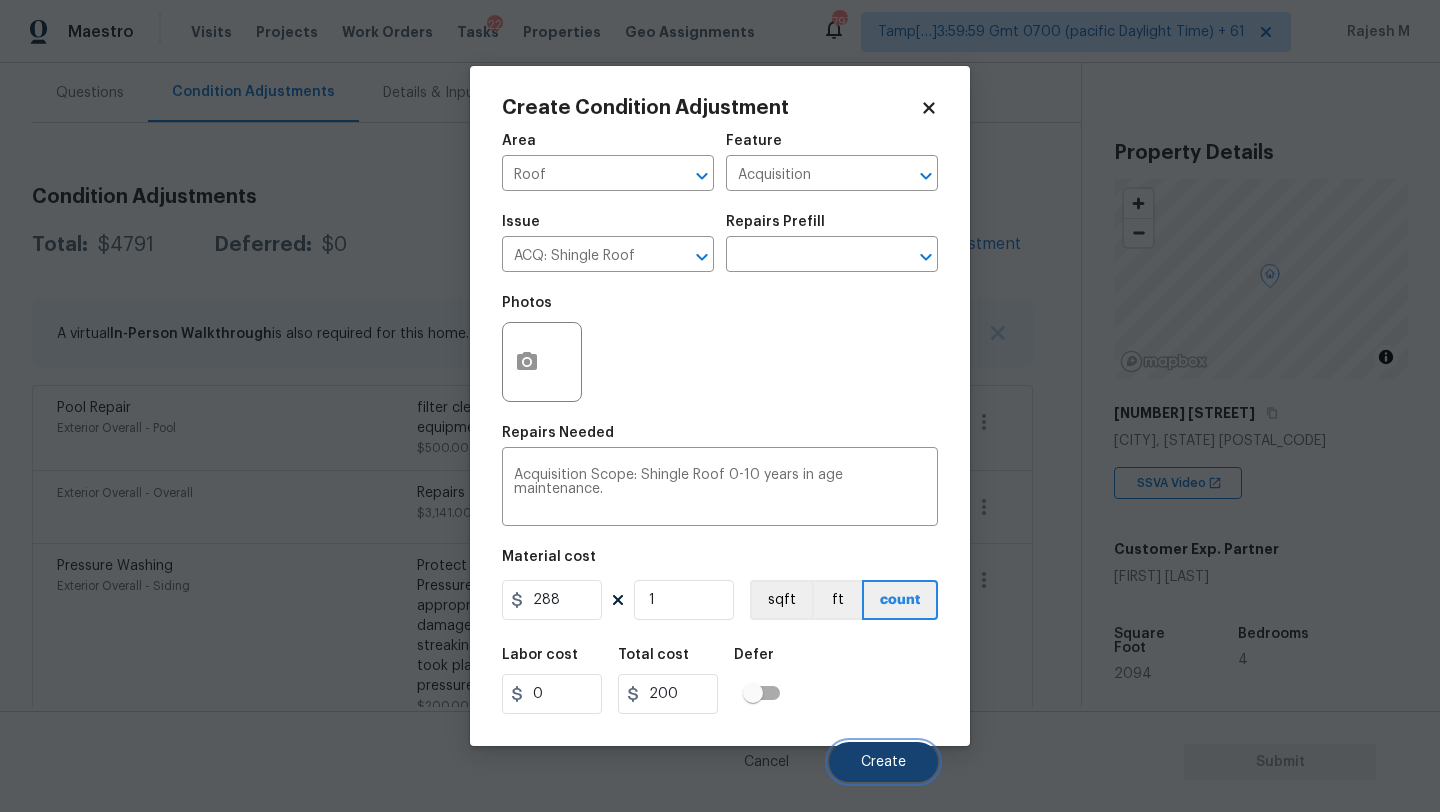 type on "288" 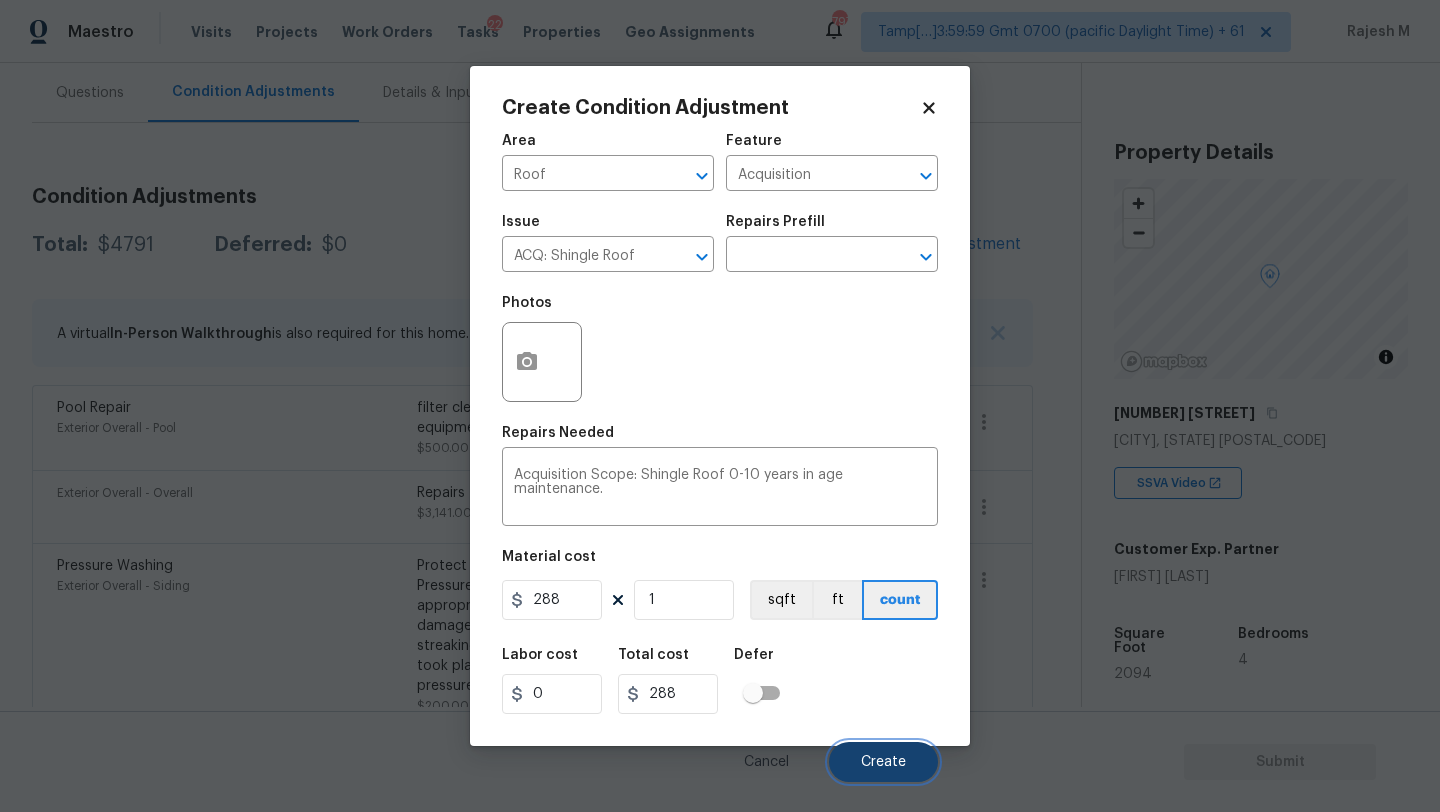 click on "Create" at bounding box center [883, 762] 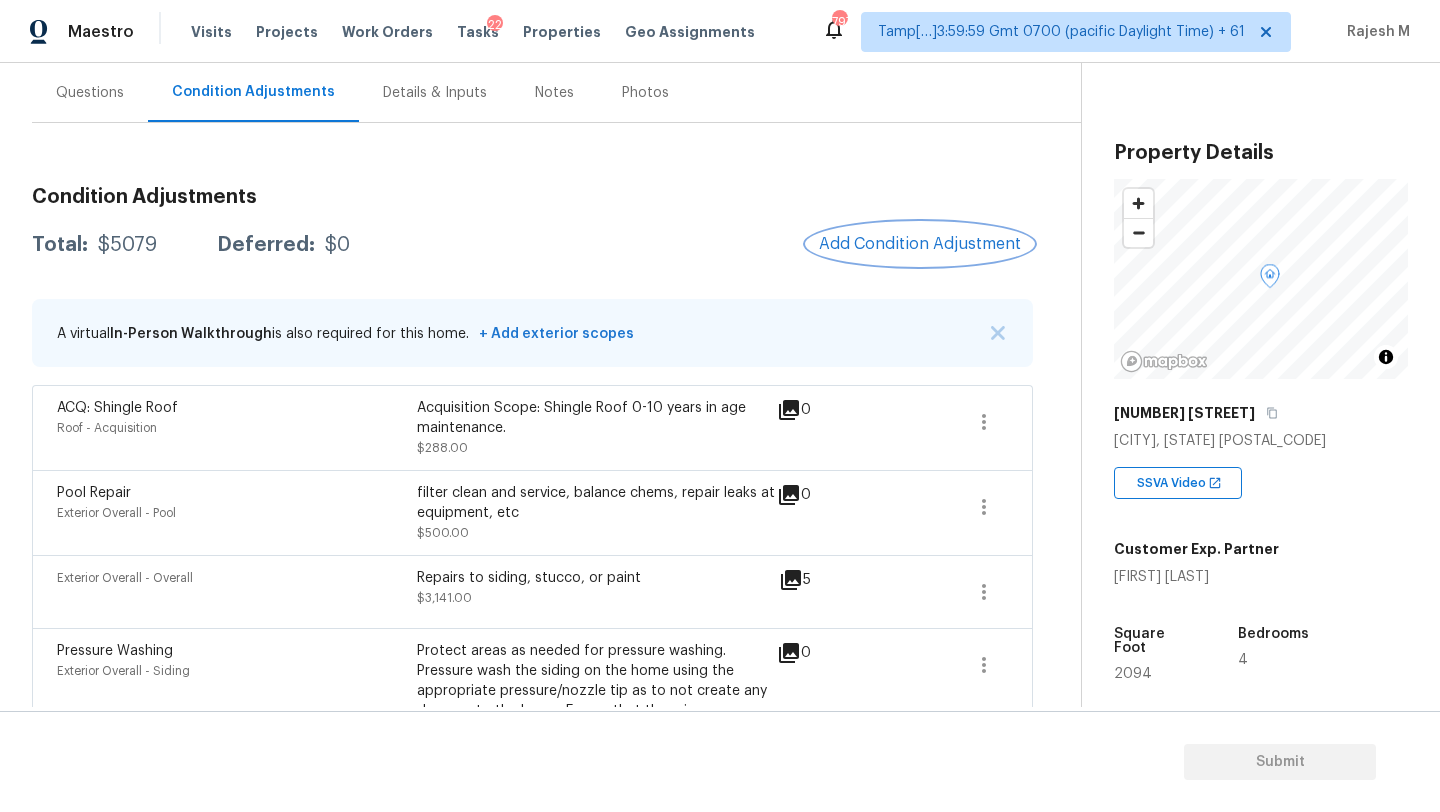 click on "Add Condition Adjustment" at bounding box center [920, 244] 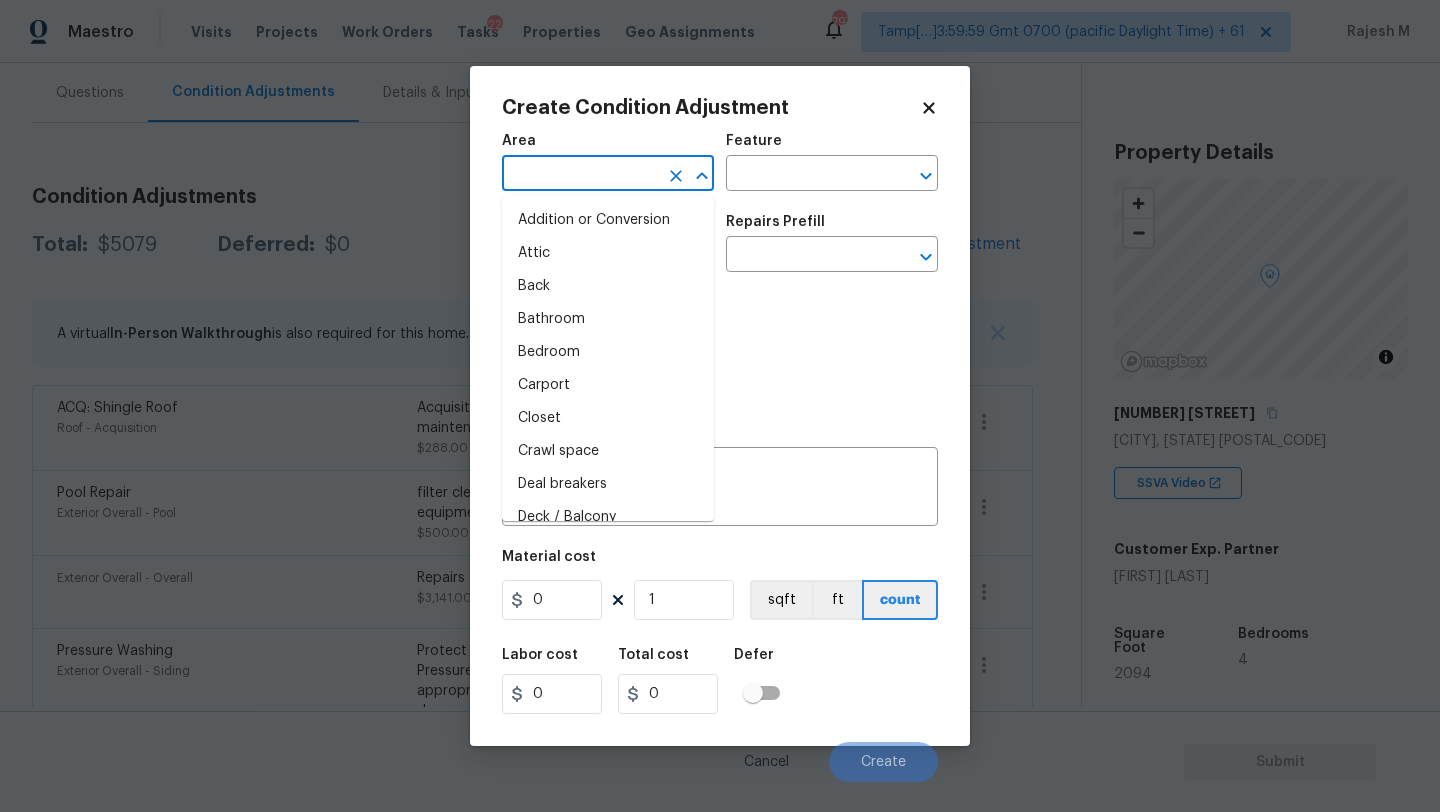 click at bounding box center [580, 175] 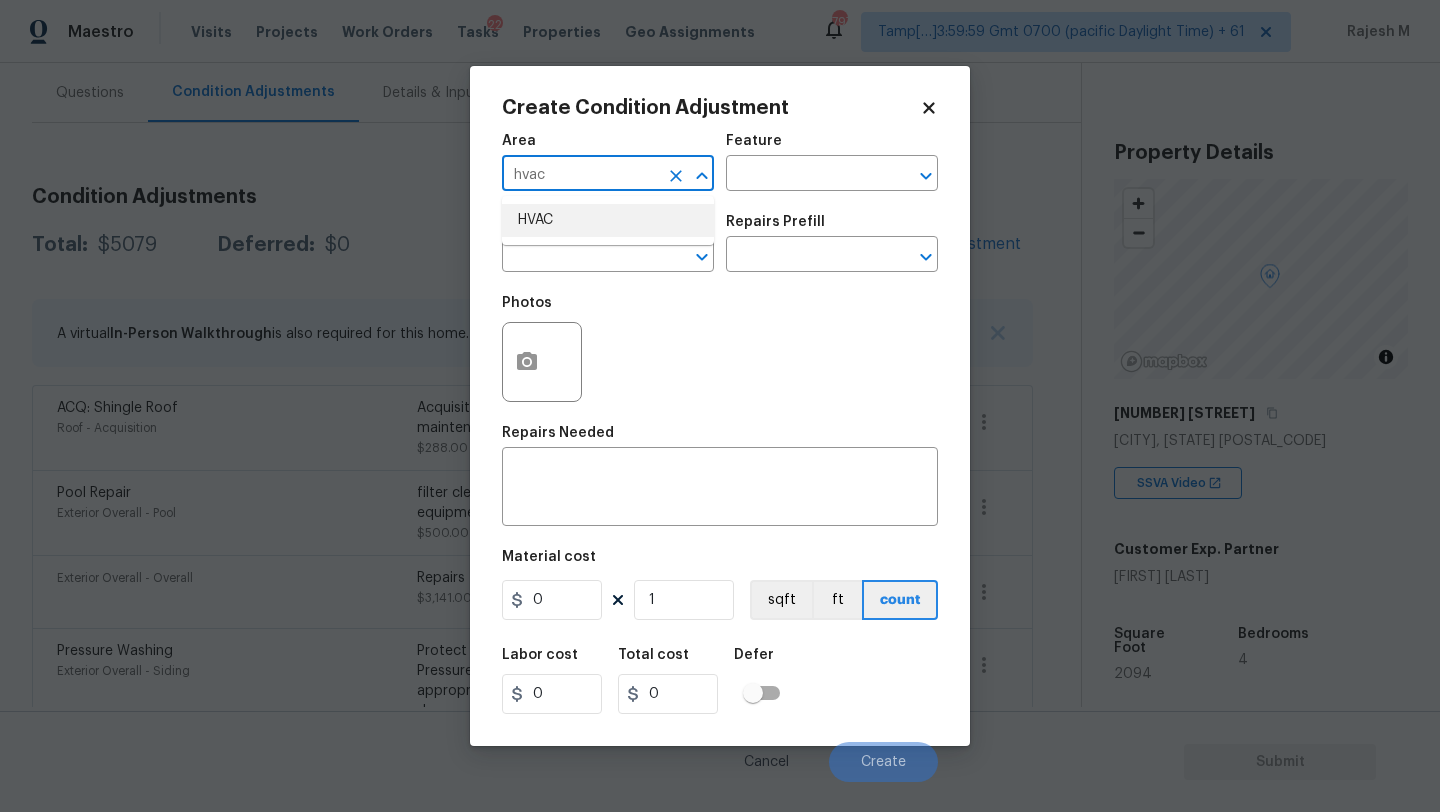 click on "HVAC" at bounding box center (608, 220) 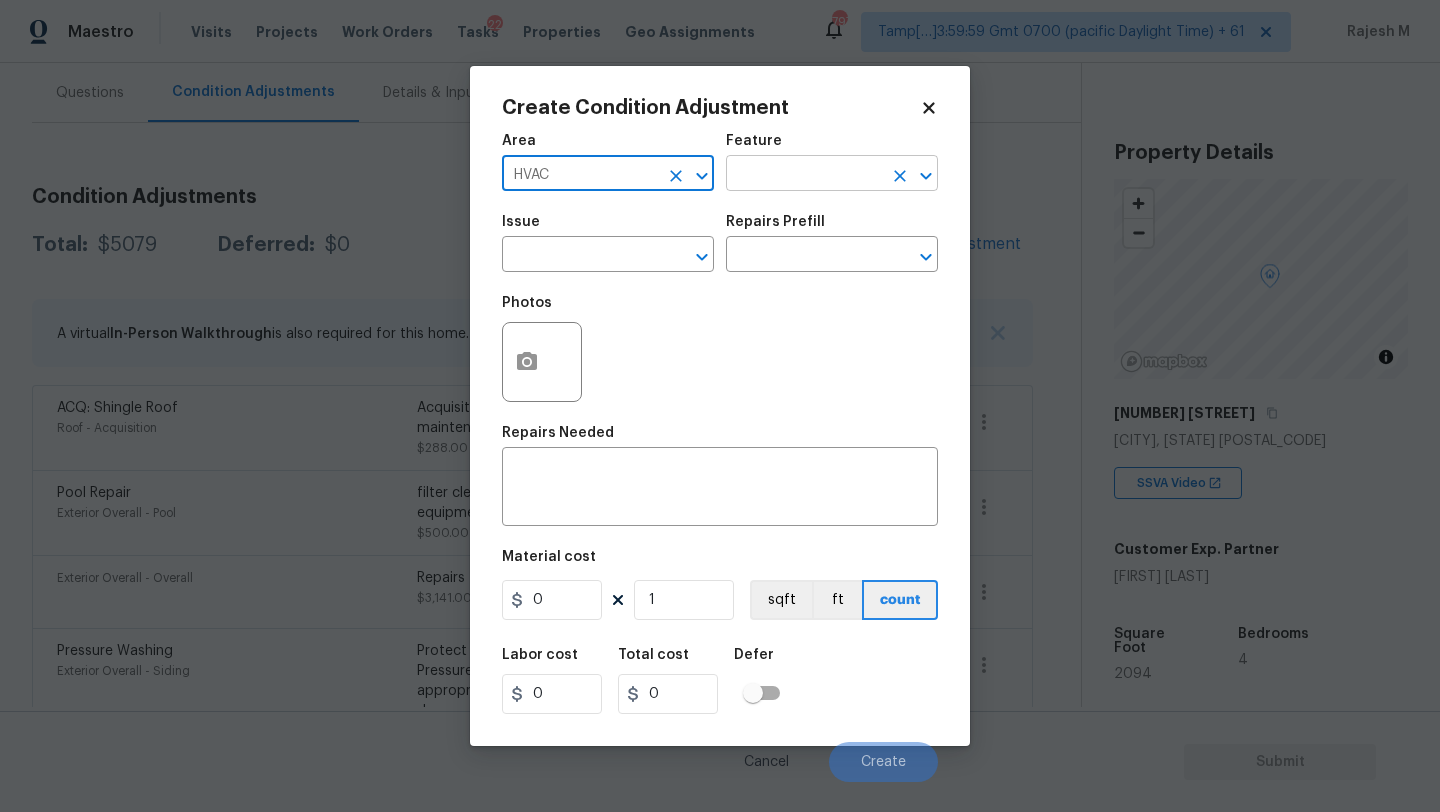type on "HVAC" 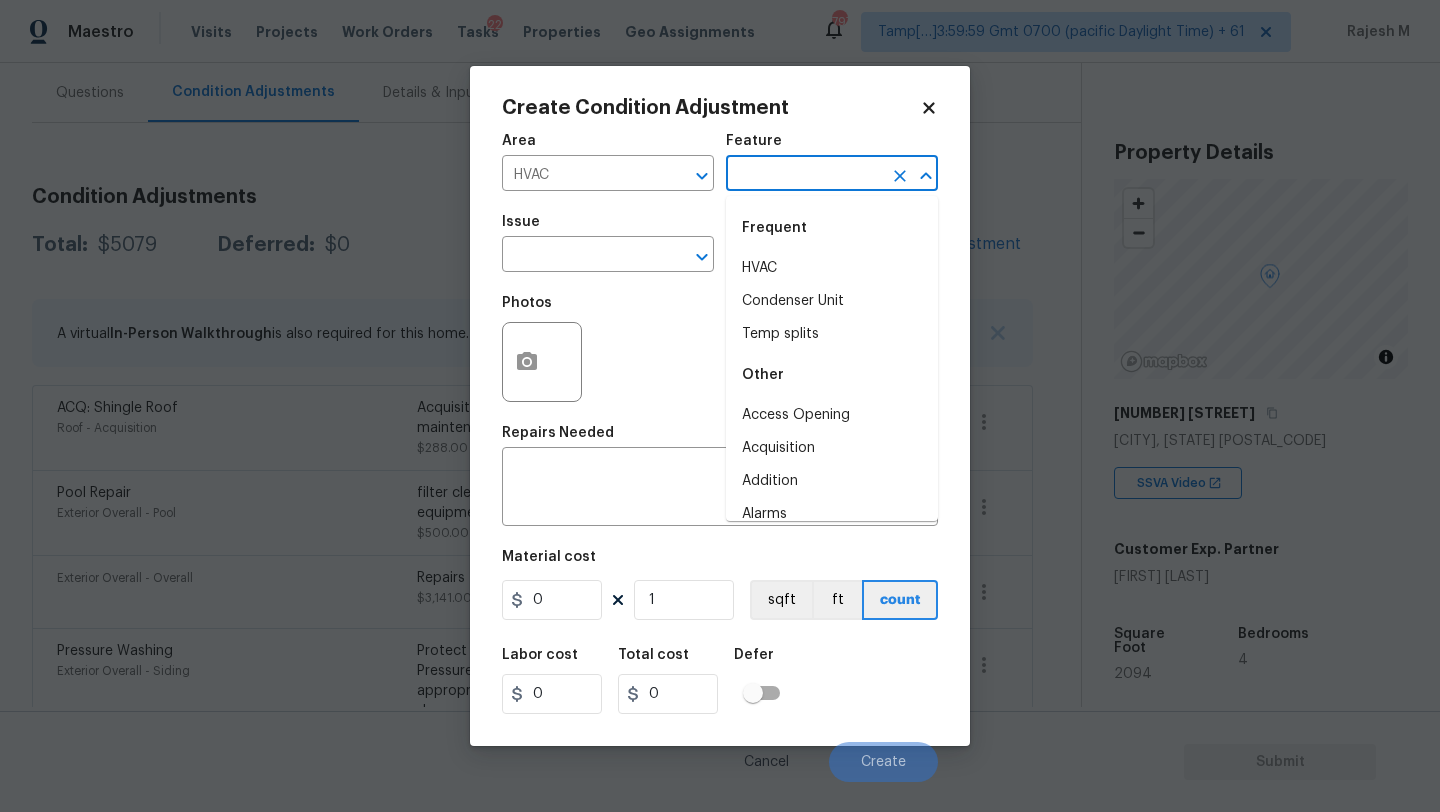 click at bounding box center (804, 175) 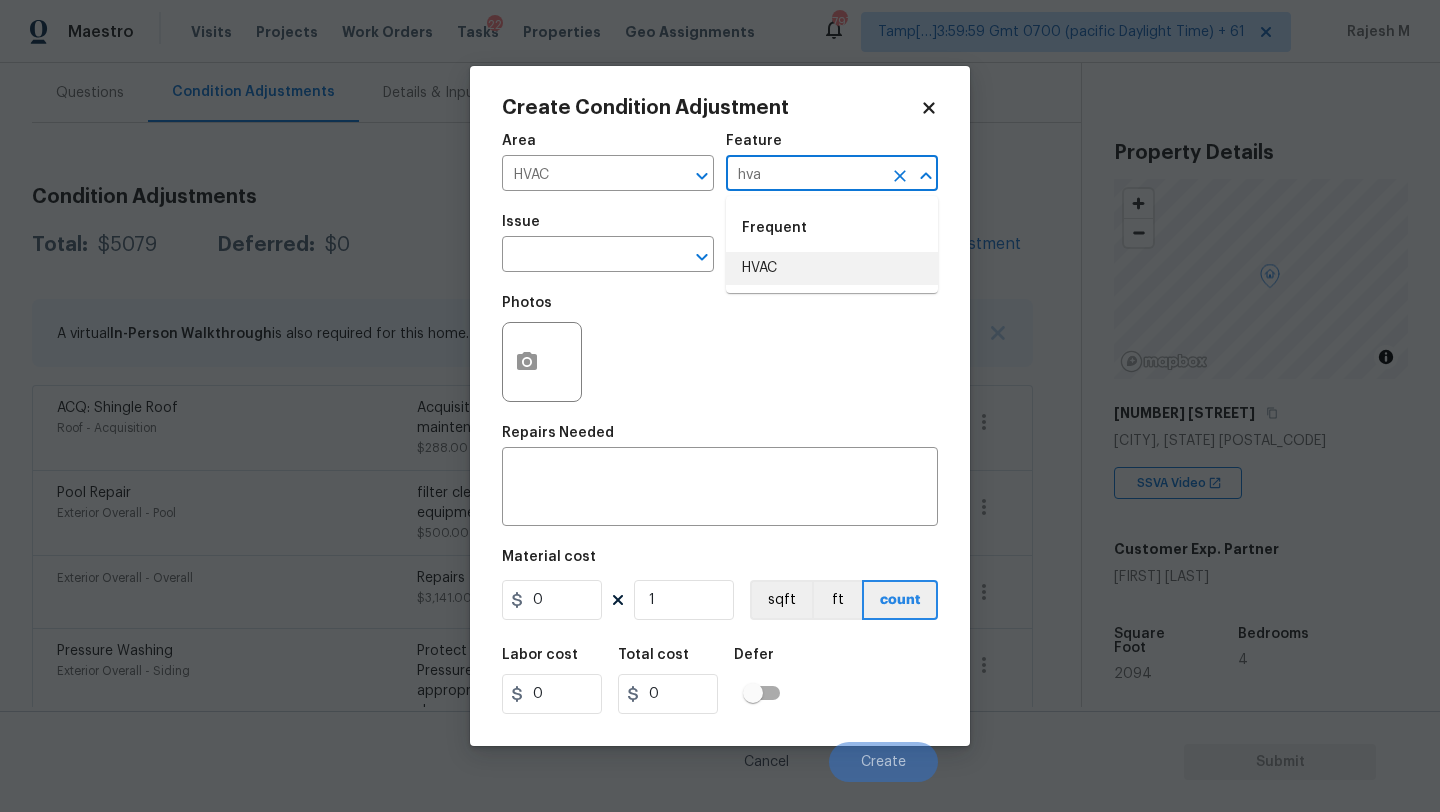 click on "HVAC" at bounding box center [832, 268] 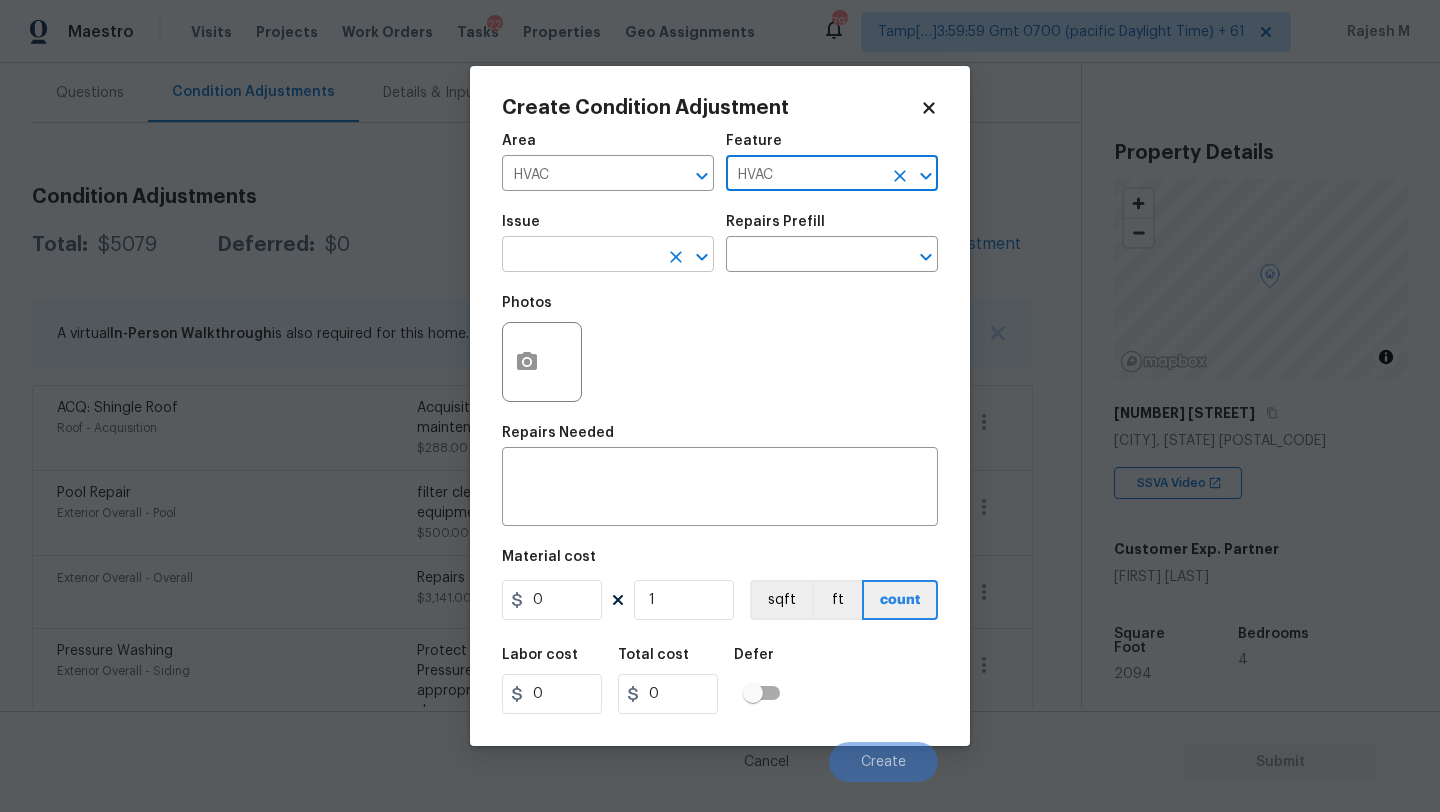 type on "HVAC" 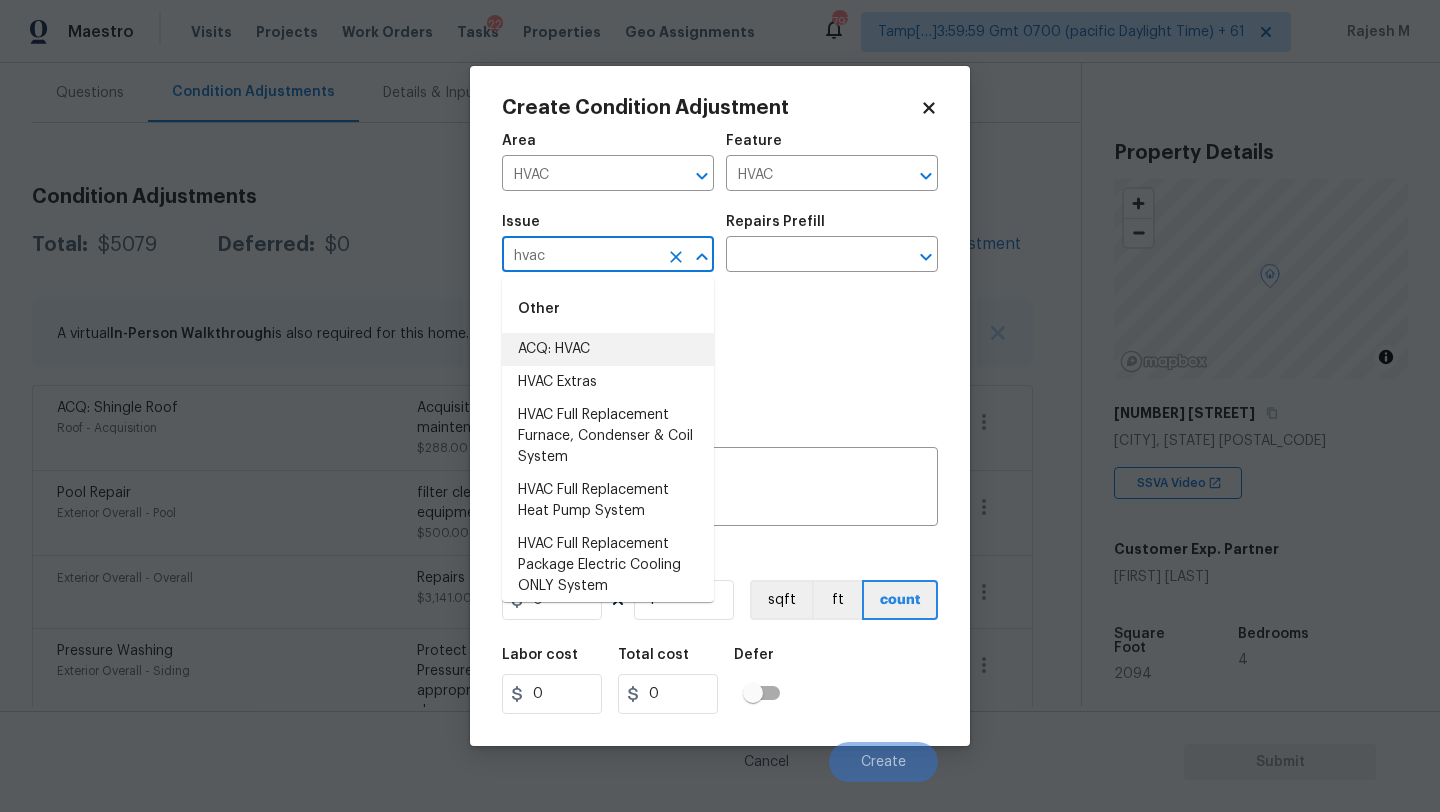 click on "ACQ: HVAC" at bounding box center (608, 349) 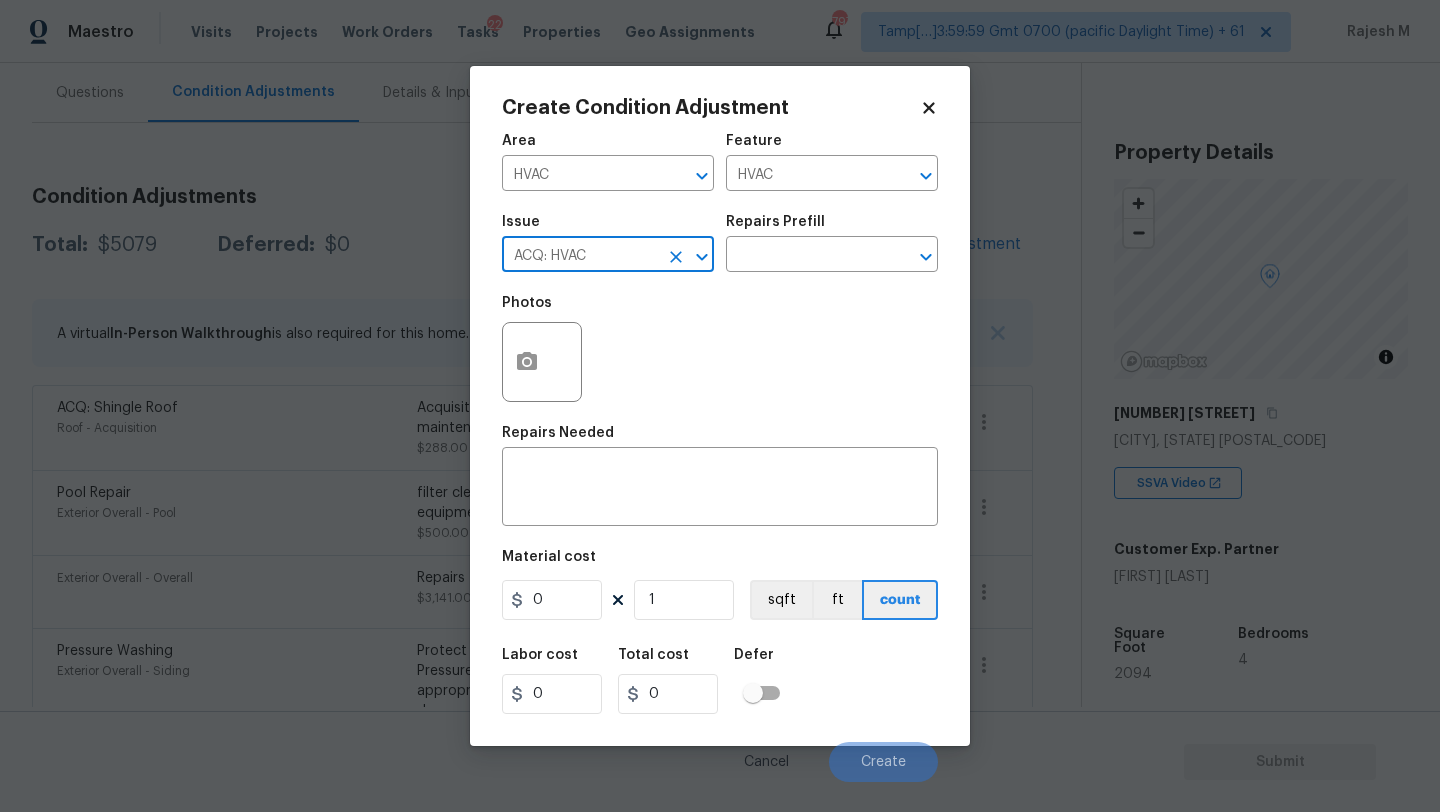 type on "ACQ: HVAC" 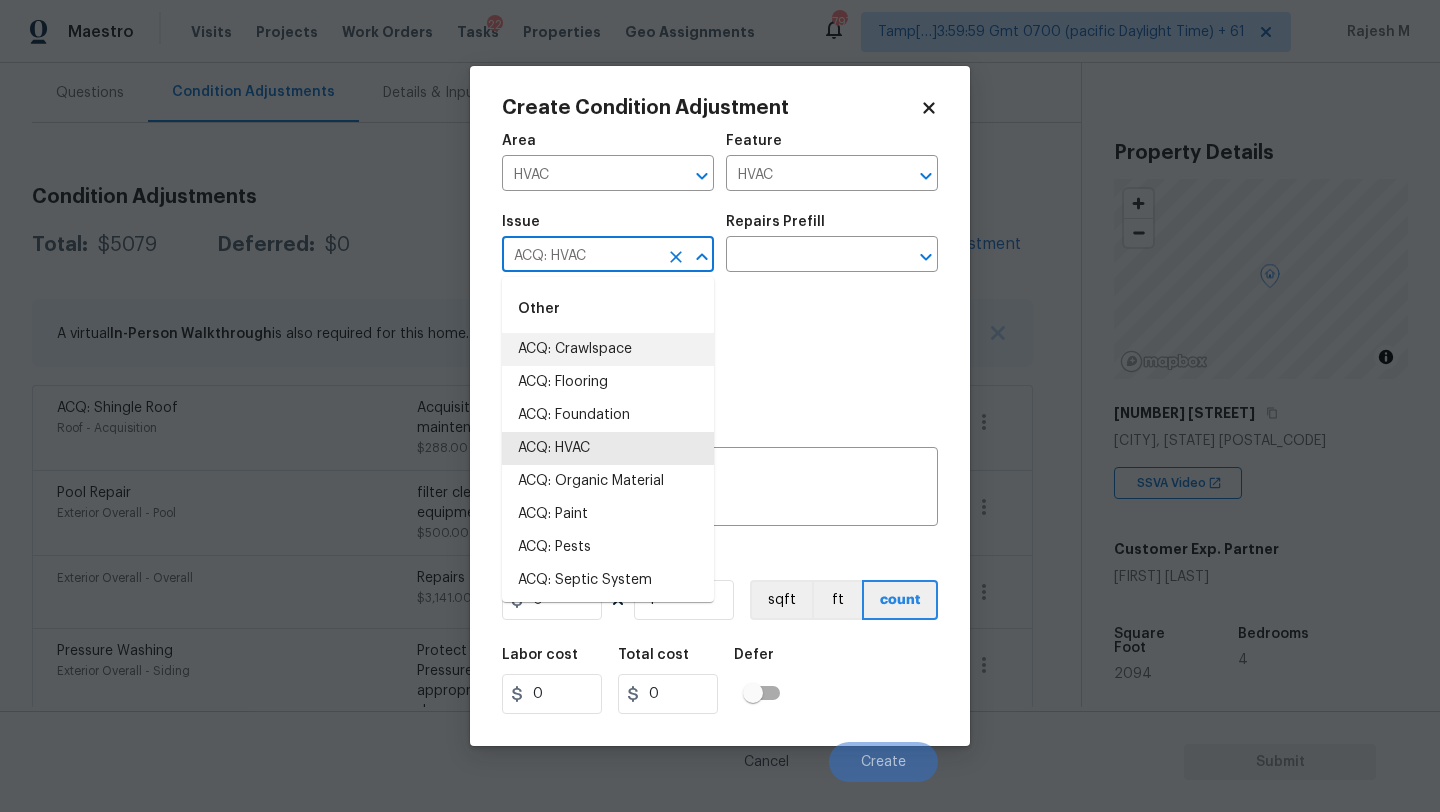 click 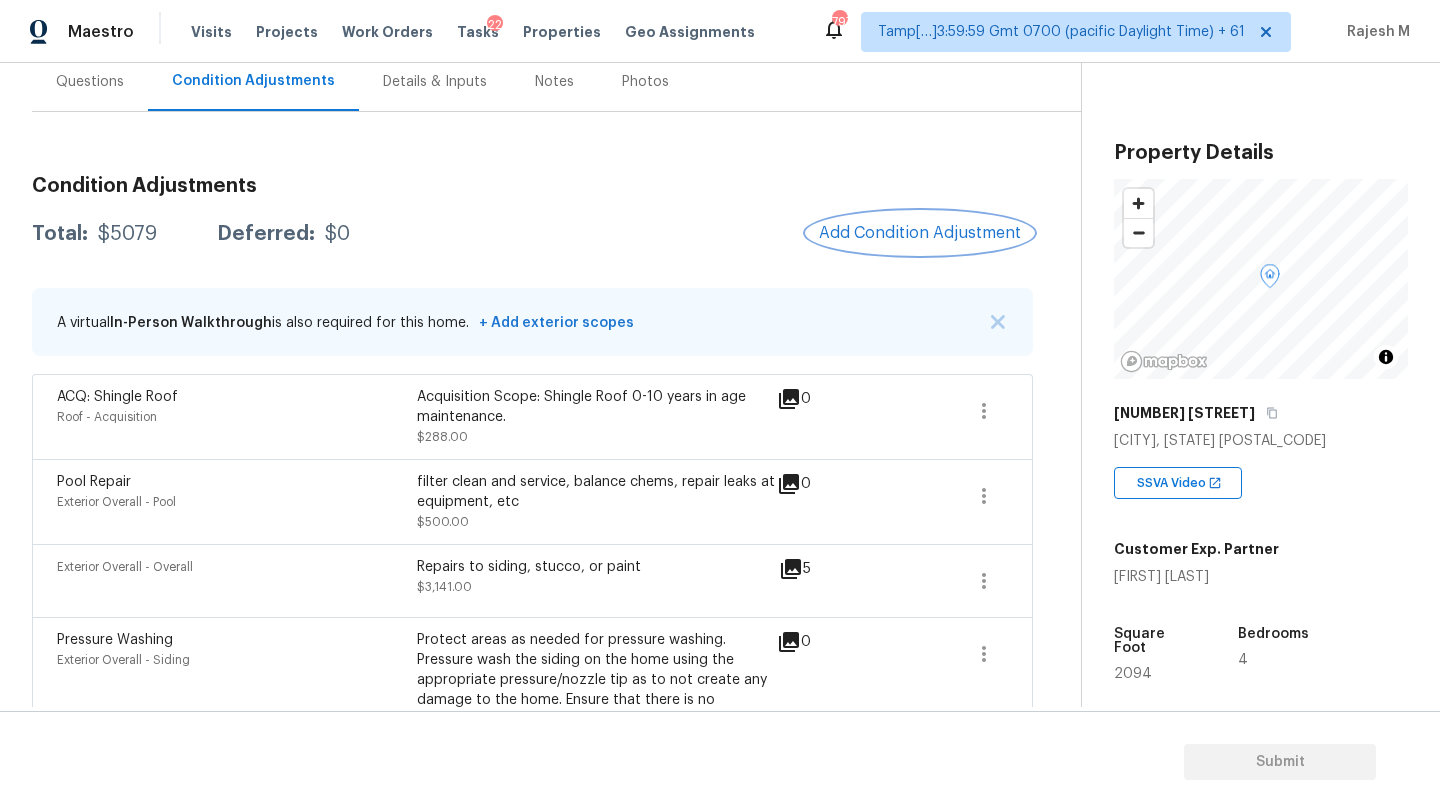 scroll, scrollTop: 243, scrollLeft: 0, axis: vertical 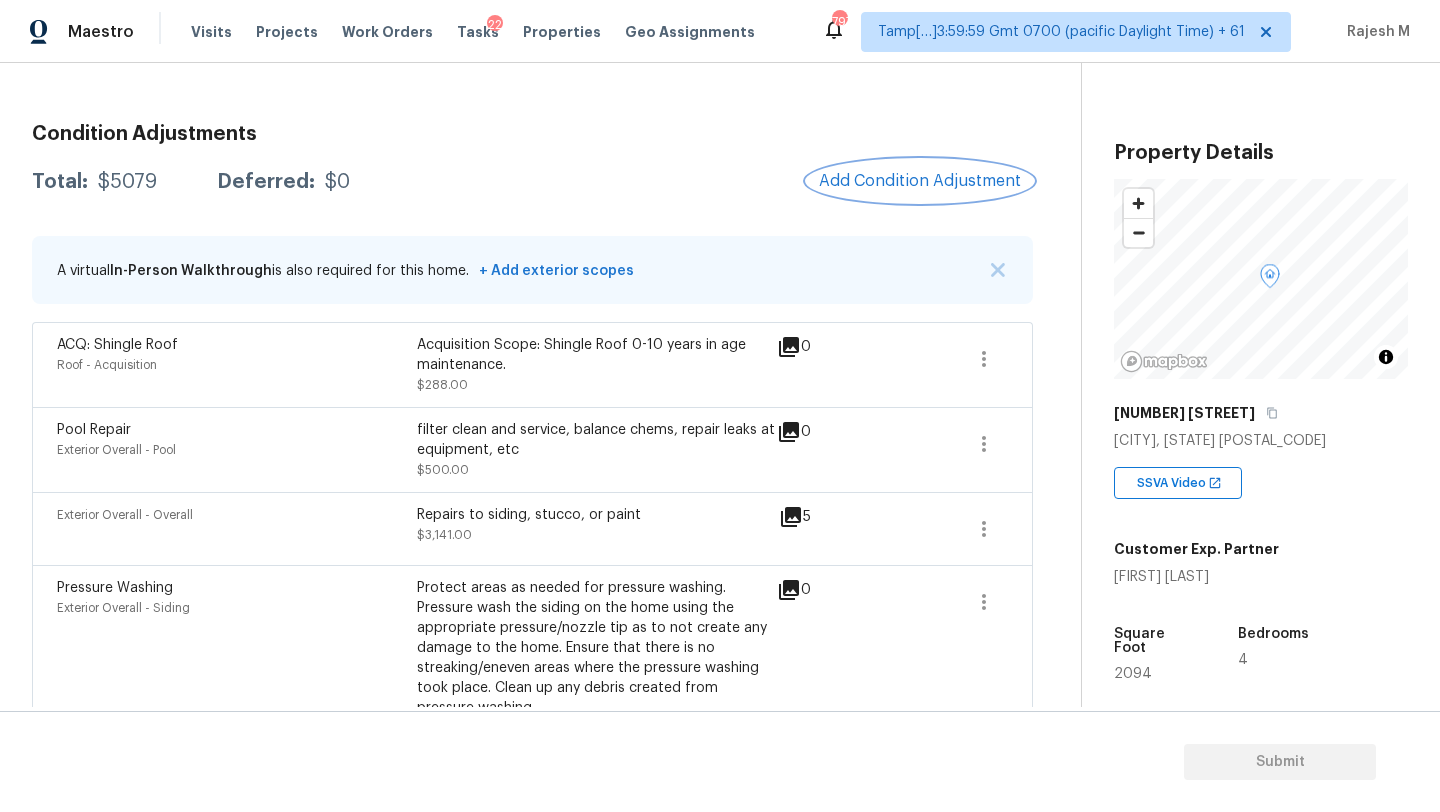 click on "Add Condition Adjustment" at bounding box center (920, 181) 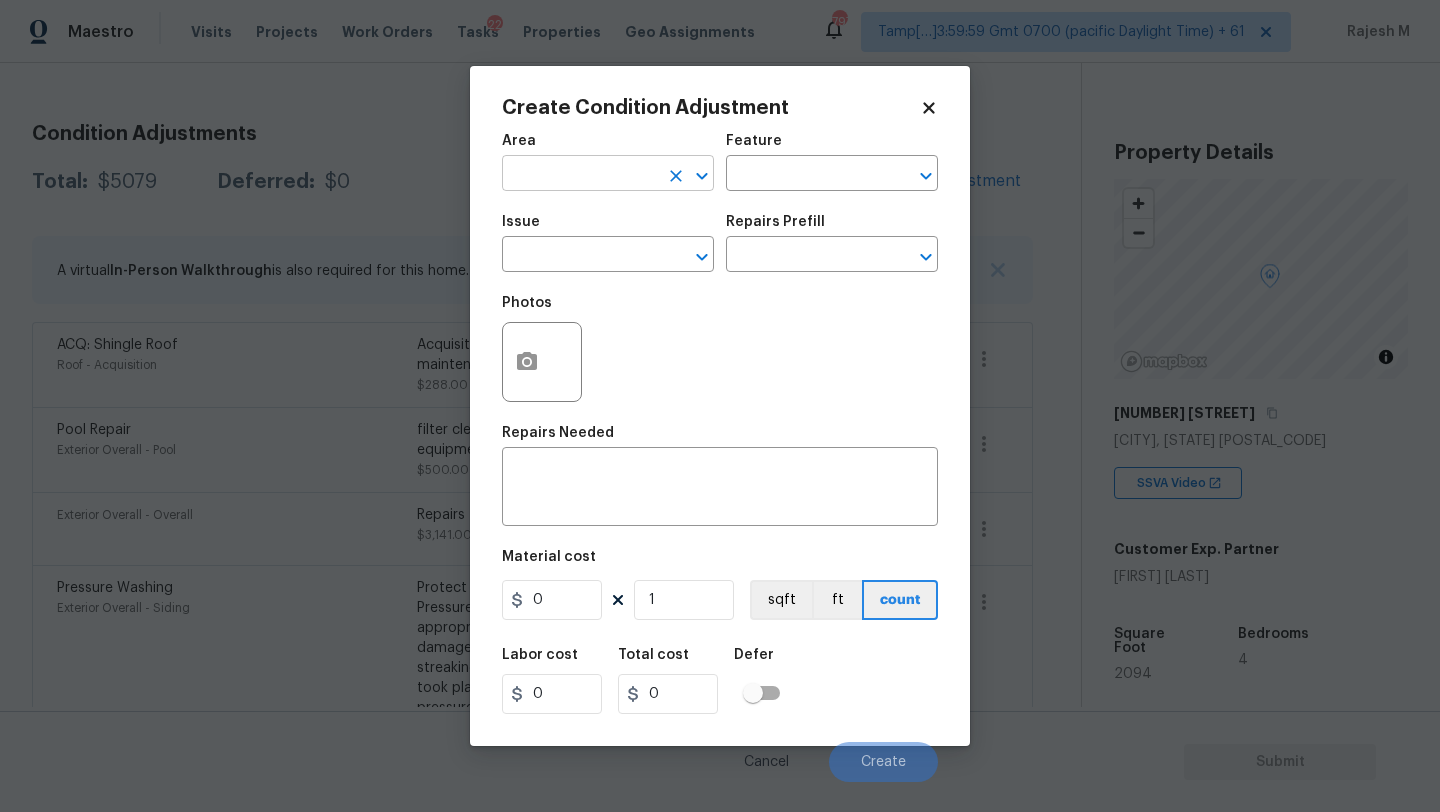 click at bounding box center (580, 175) 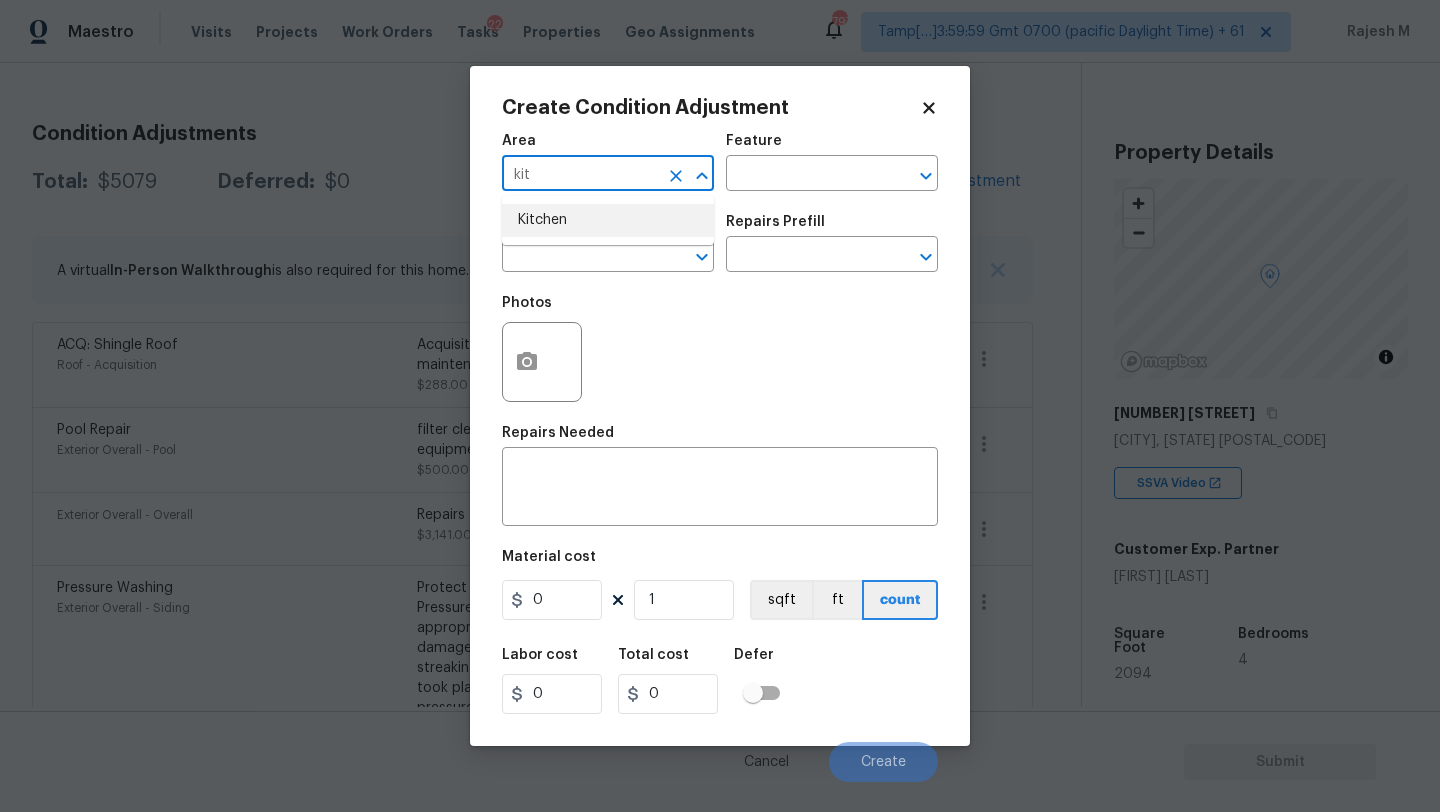 click on "Kitchen" at bounding box center (608, 220) 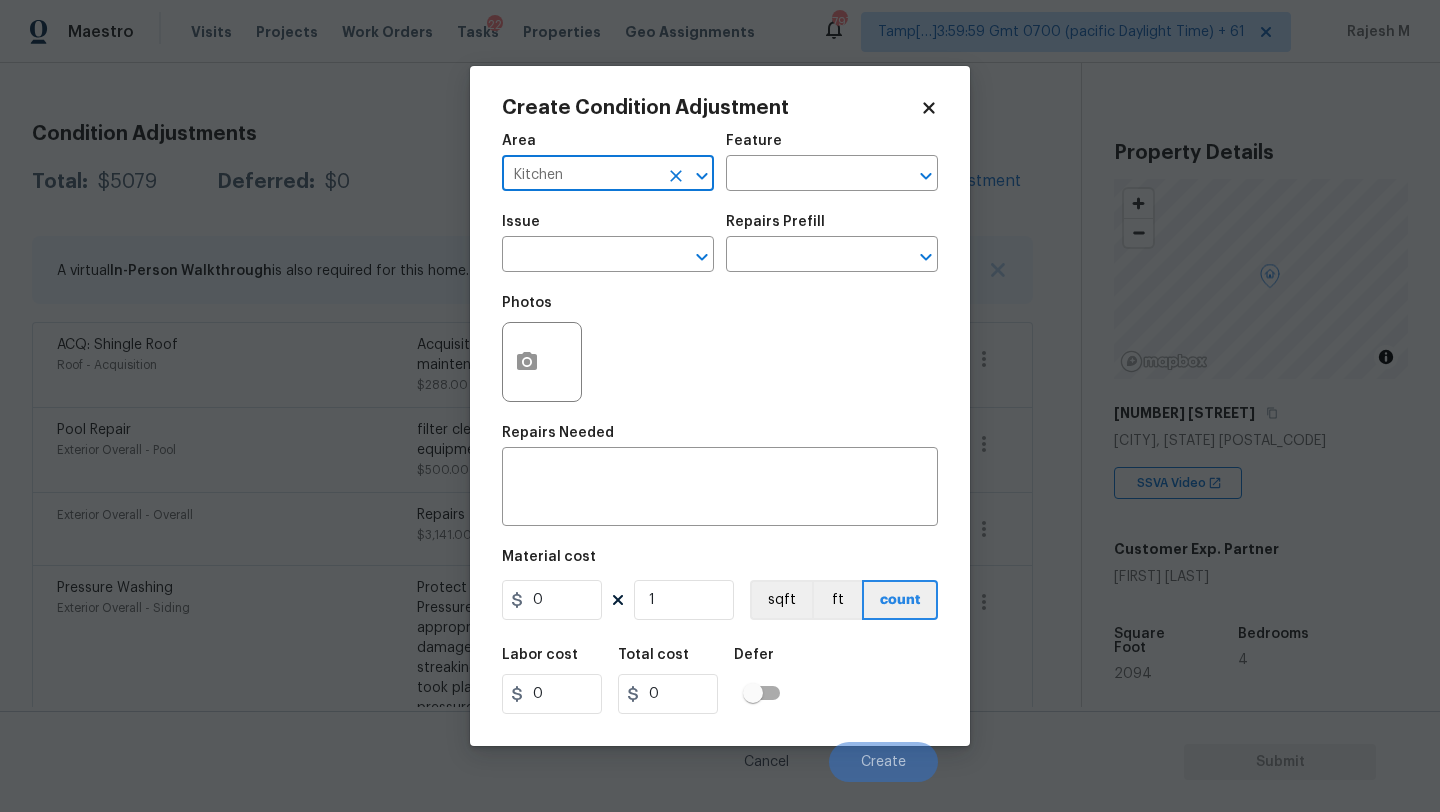 type on "Kitchen" 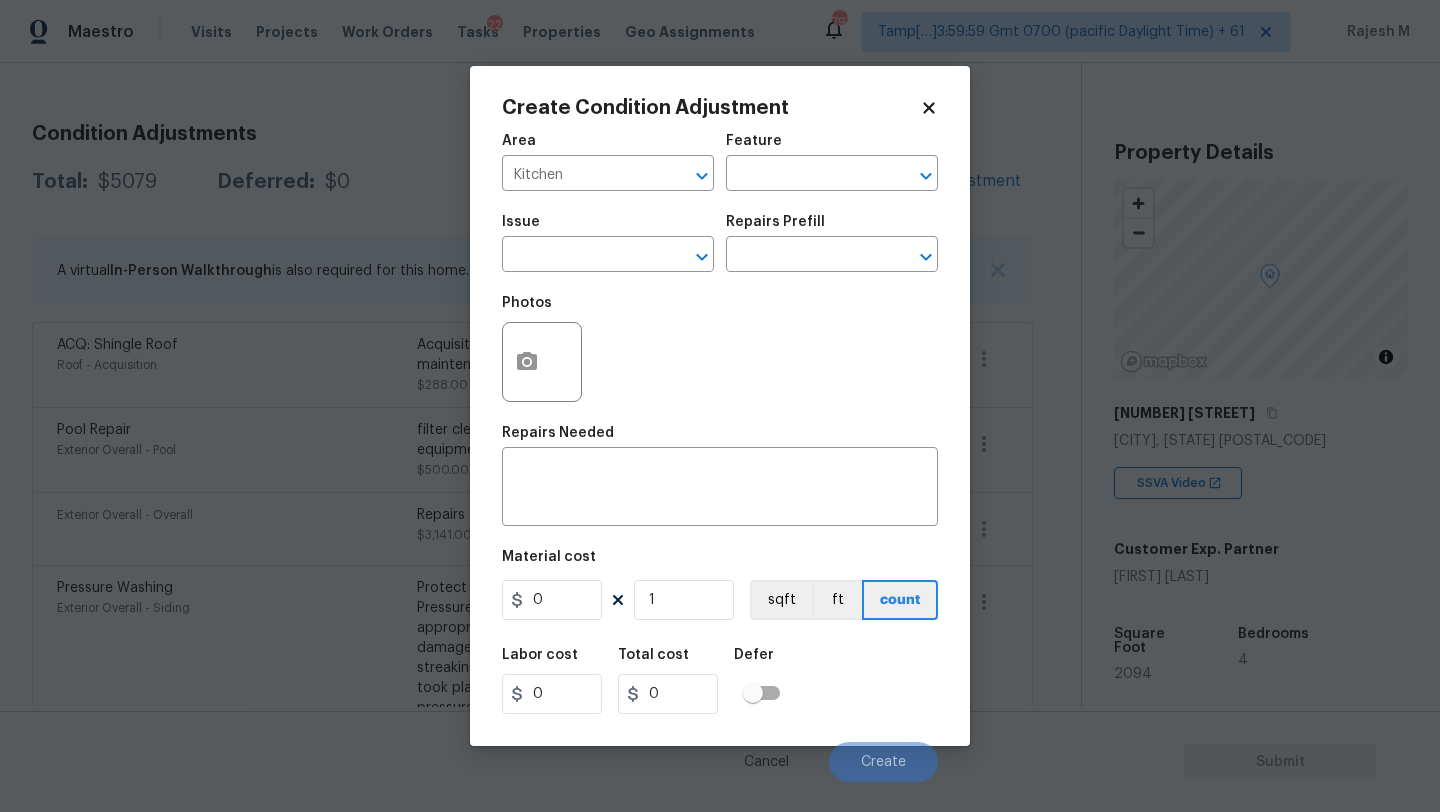 click on "Feature" at bounding box center [832, 147] 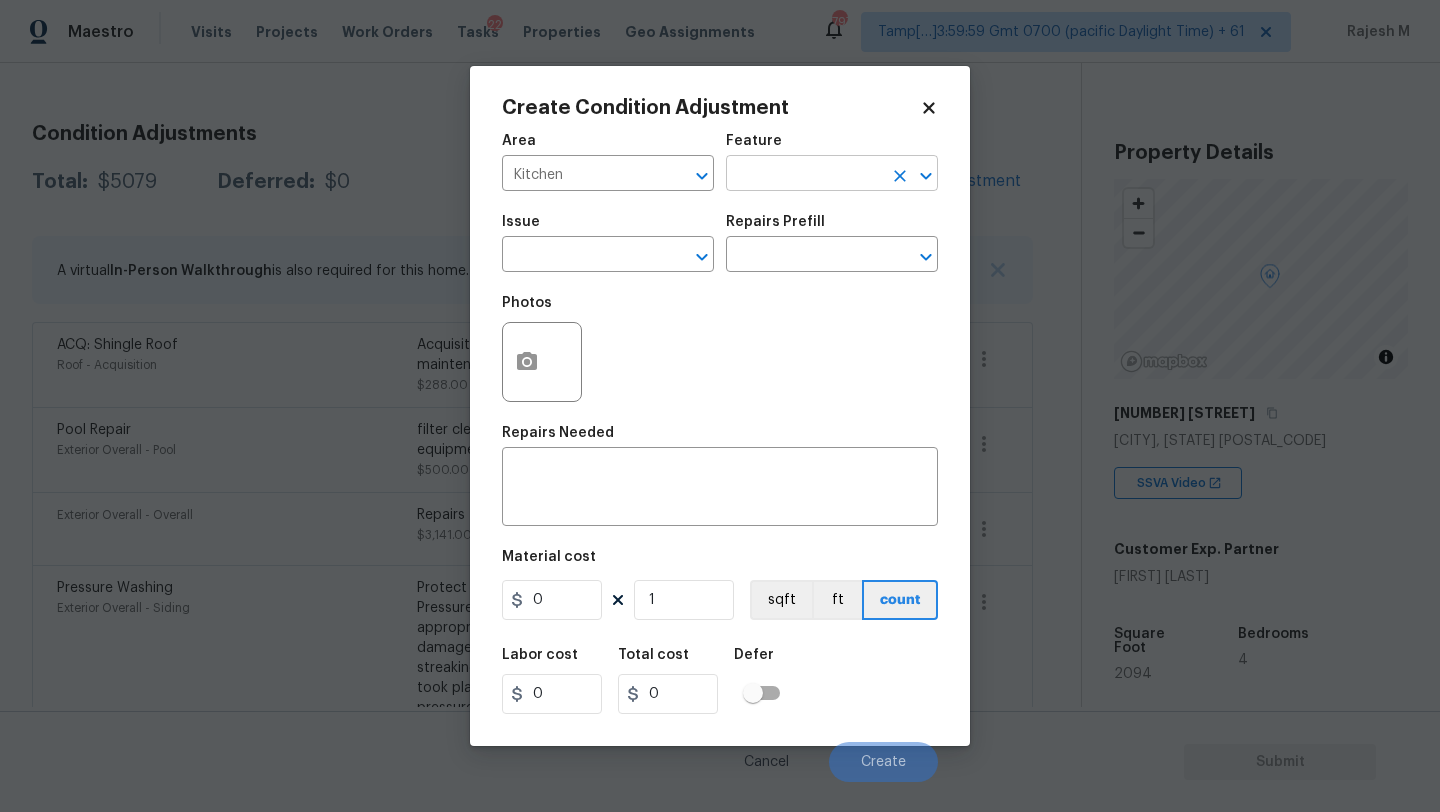click at bounding box center [804, 175] 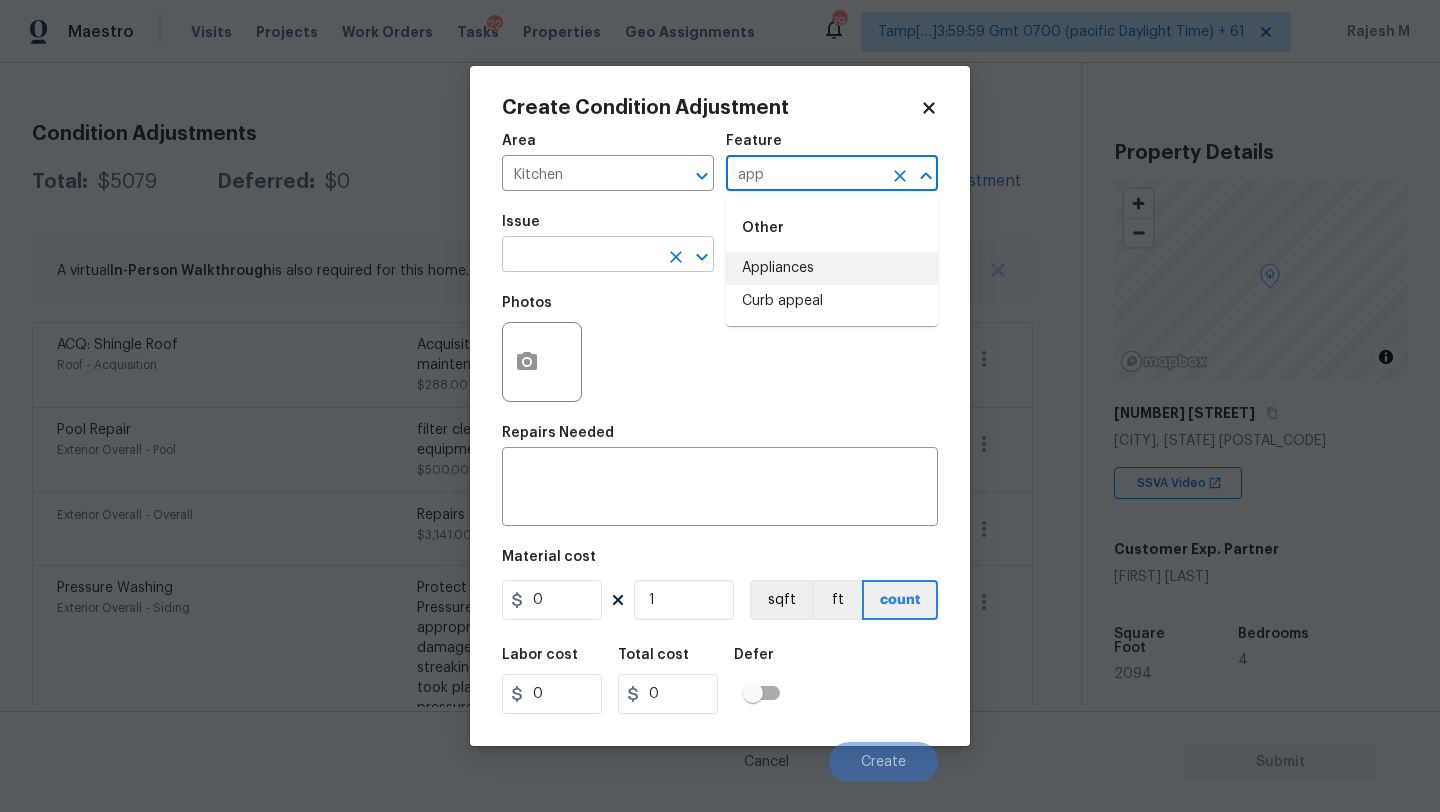 drag, startPoint x: 825, startPoint y: 259, endPoint x: 711, endPoint y: 259, distance: 114 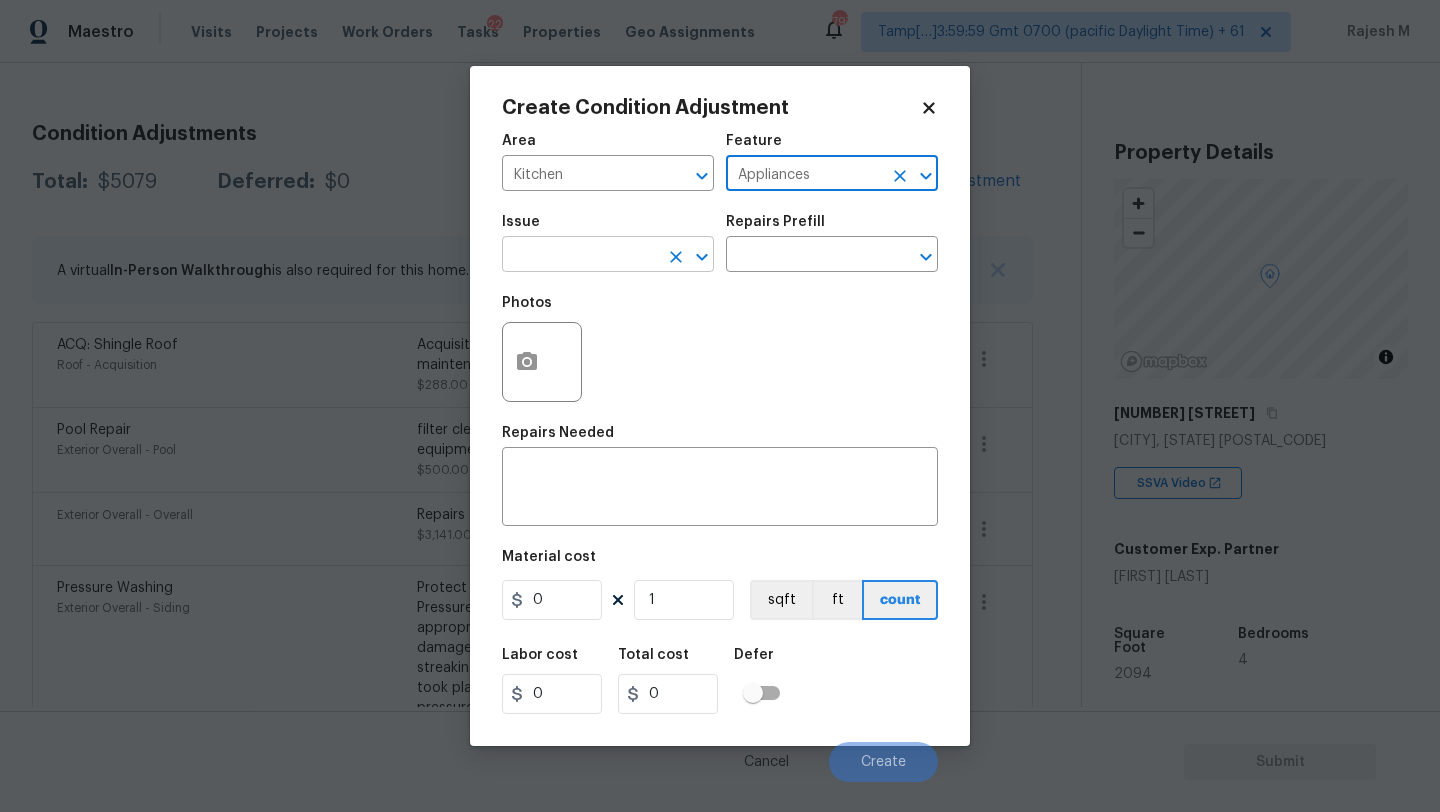 type on "Appliances" 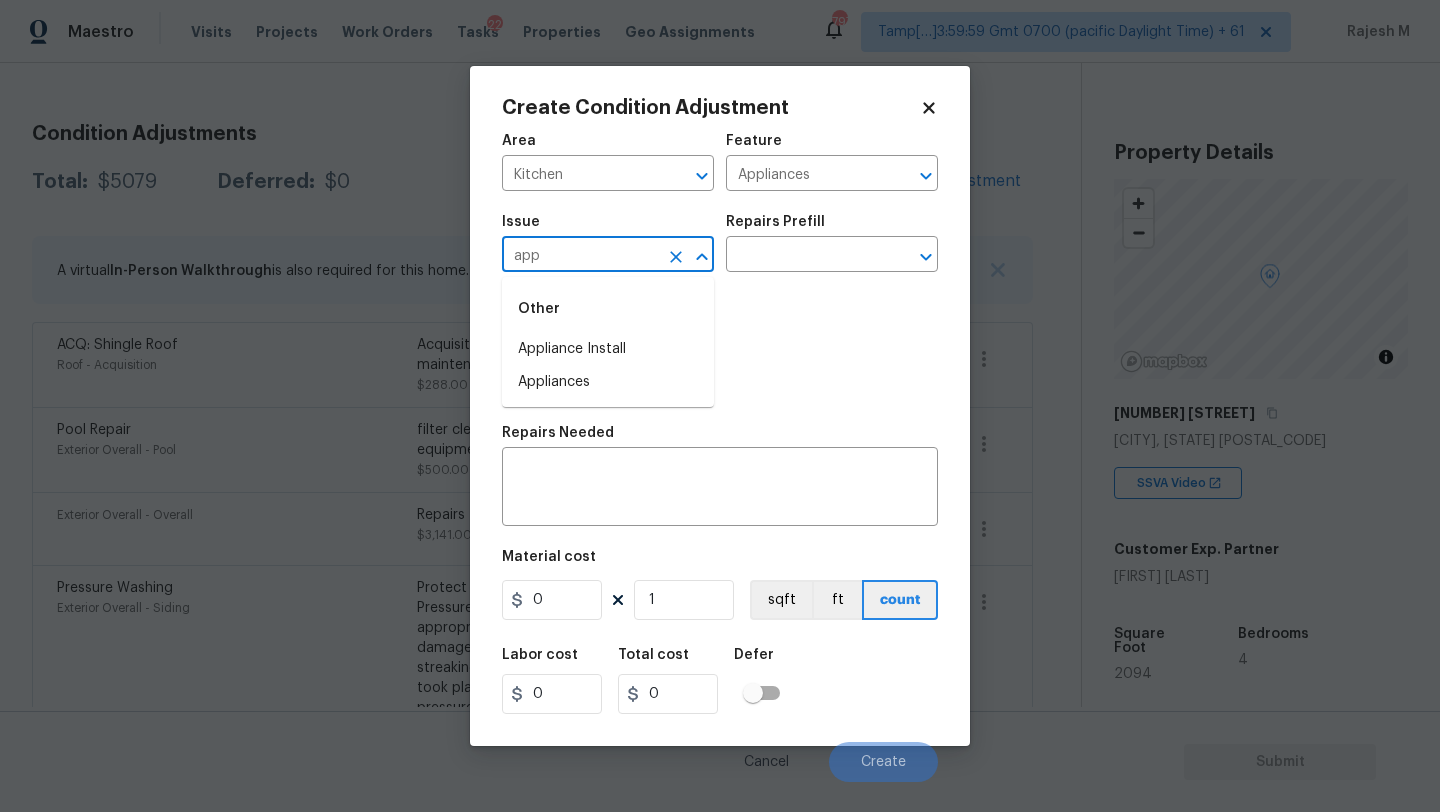 type on "app" 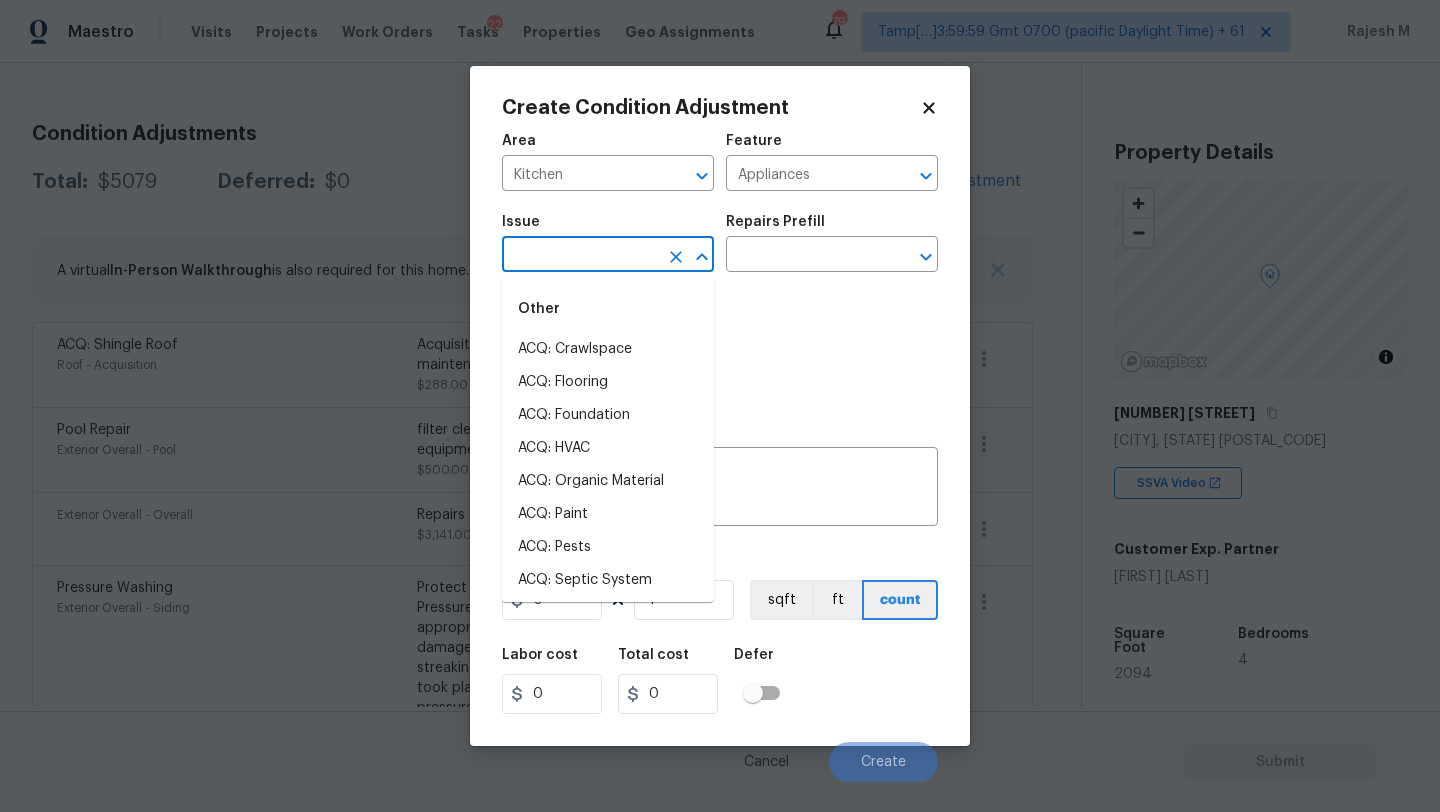 type on "s" 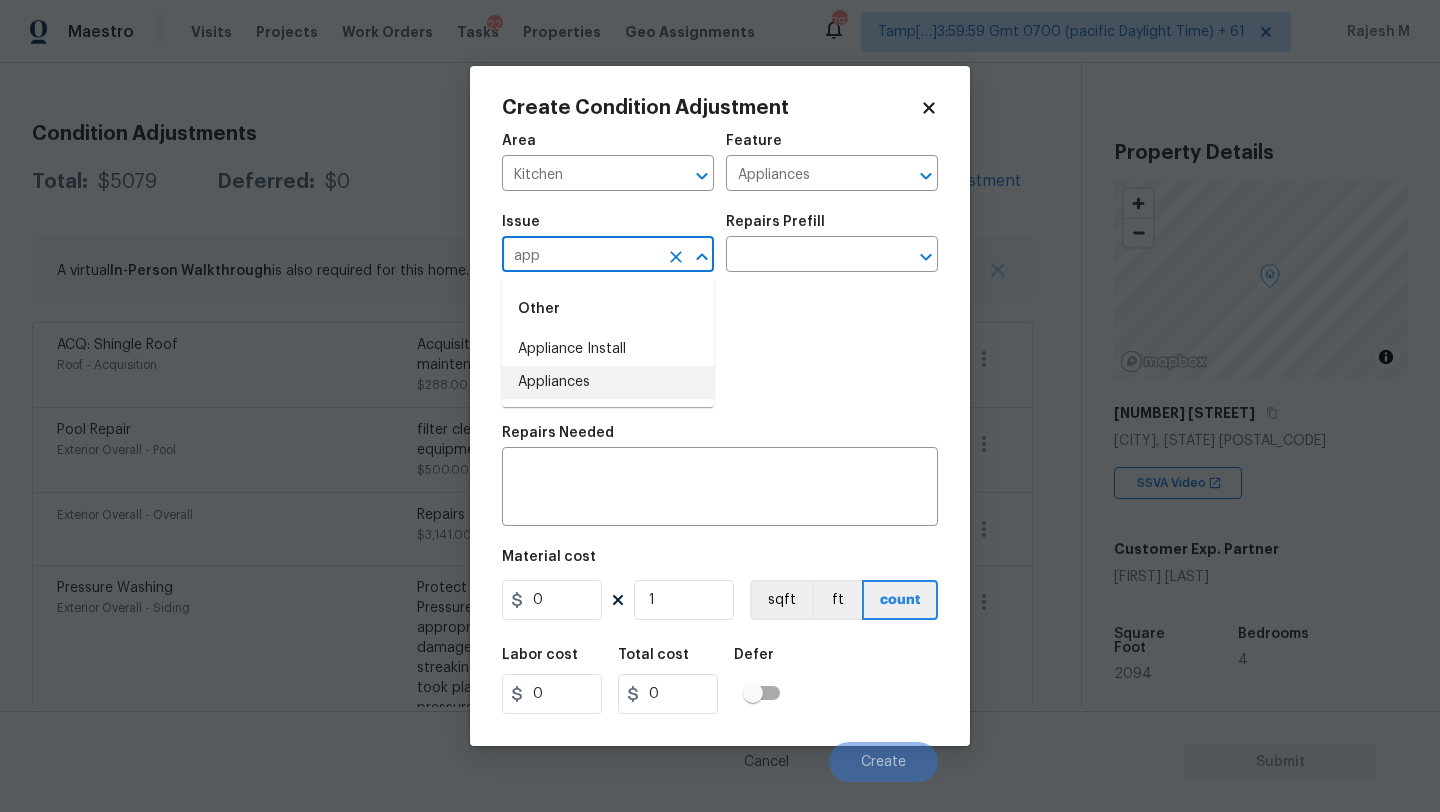 click on "Appliances" at bounding box center (608, 382) 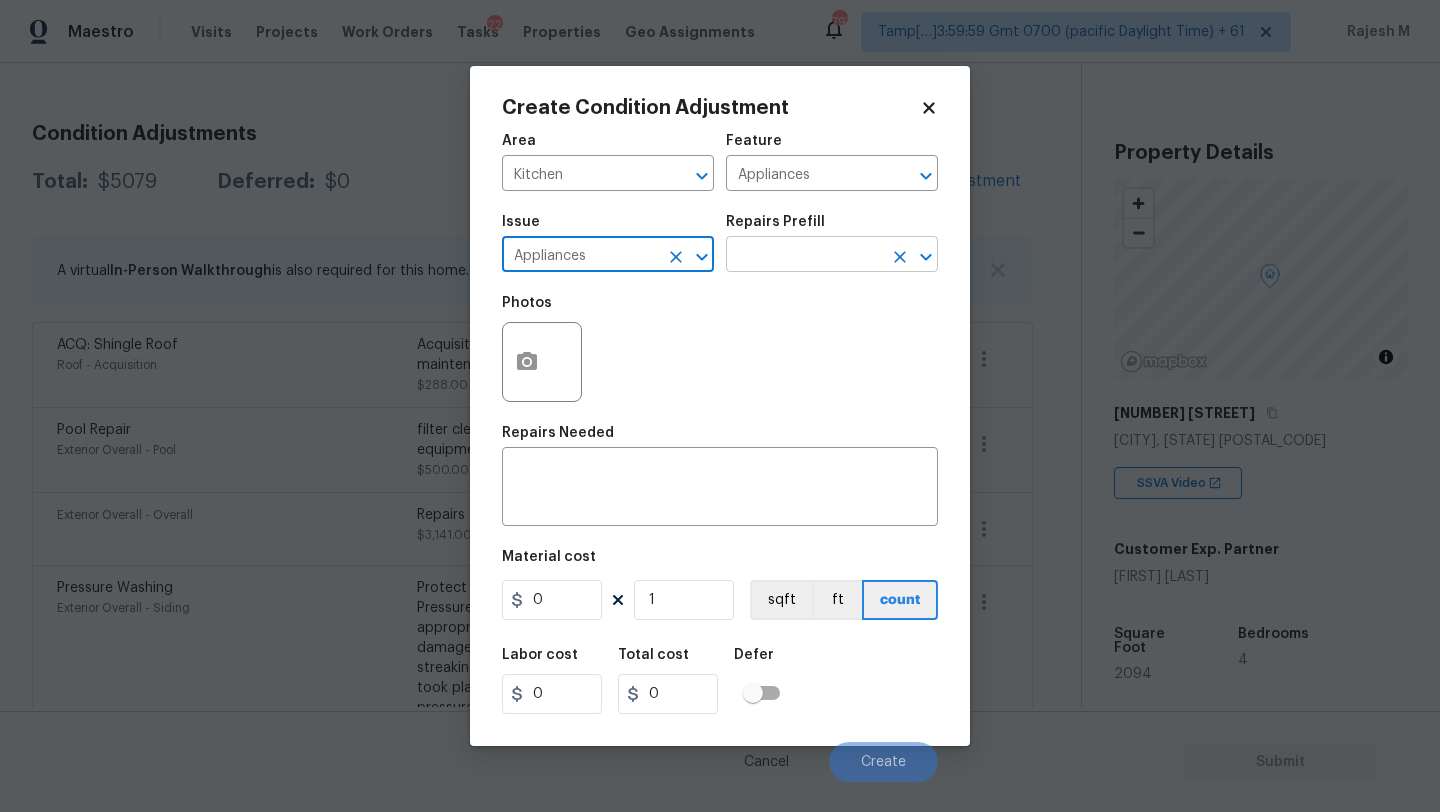 type on "Appliances" 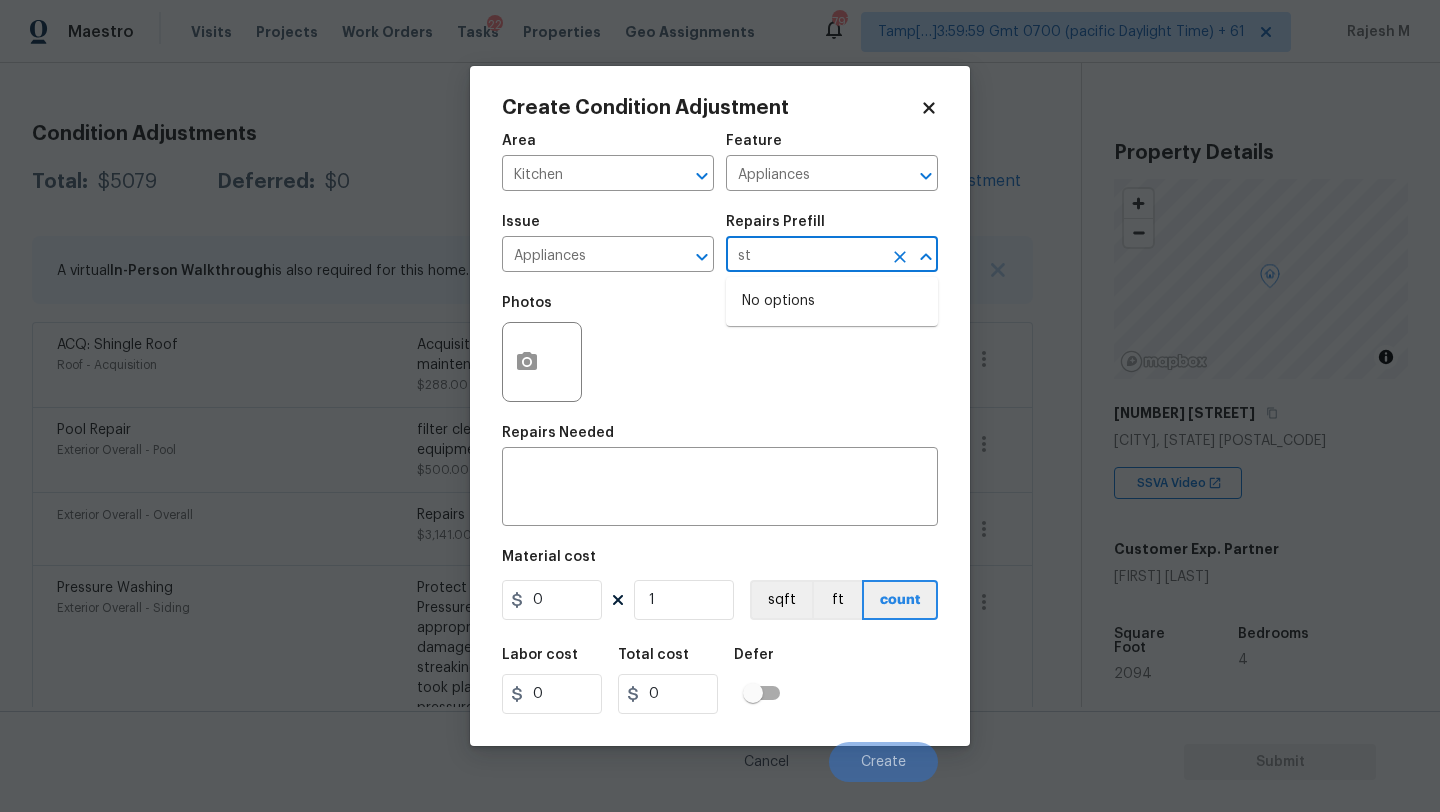 type on "s" 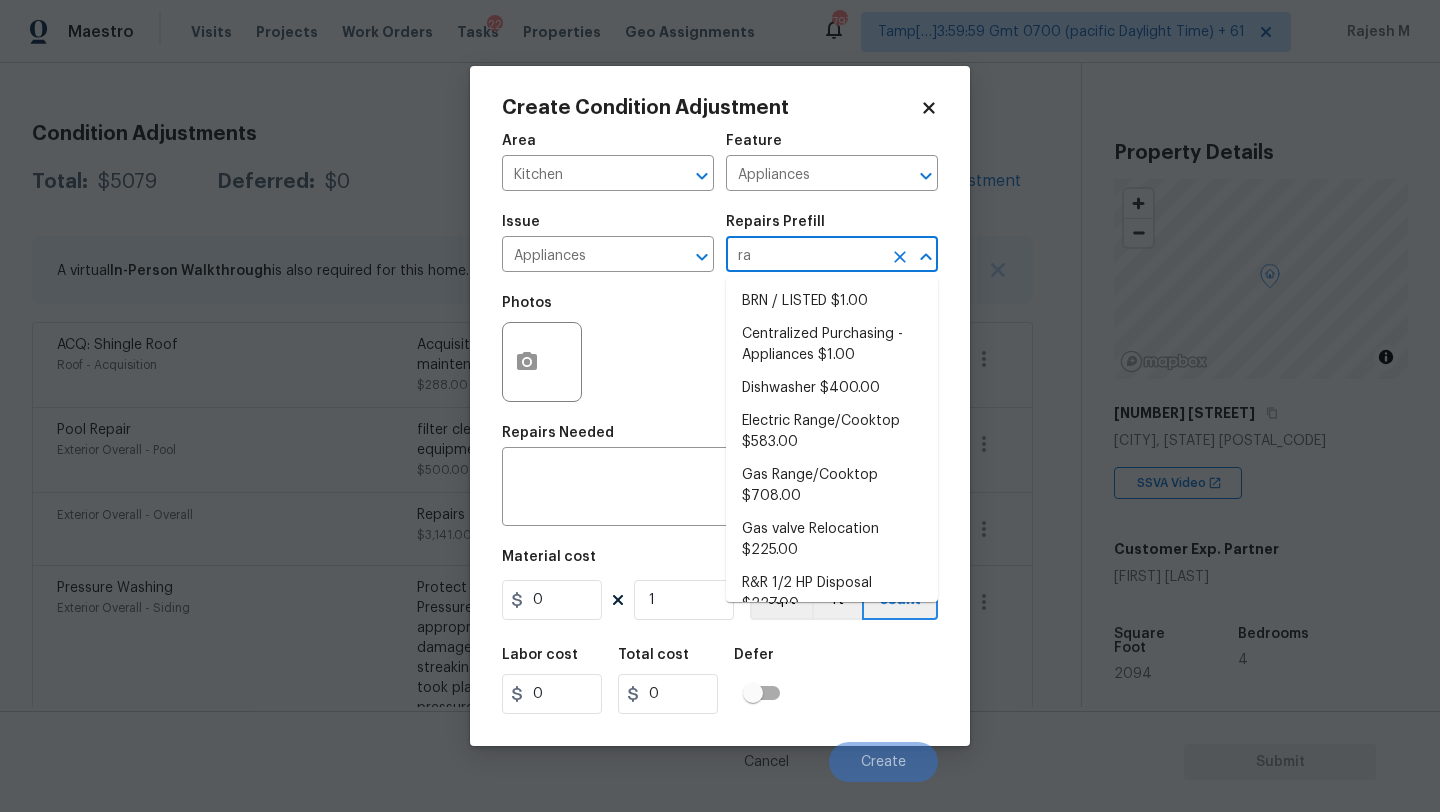 type on "ran" 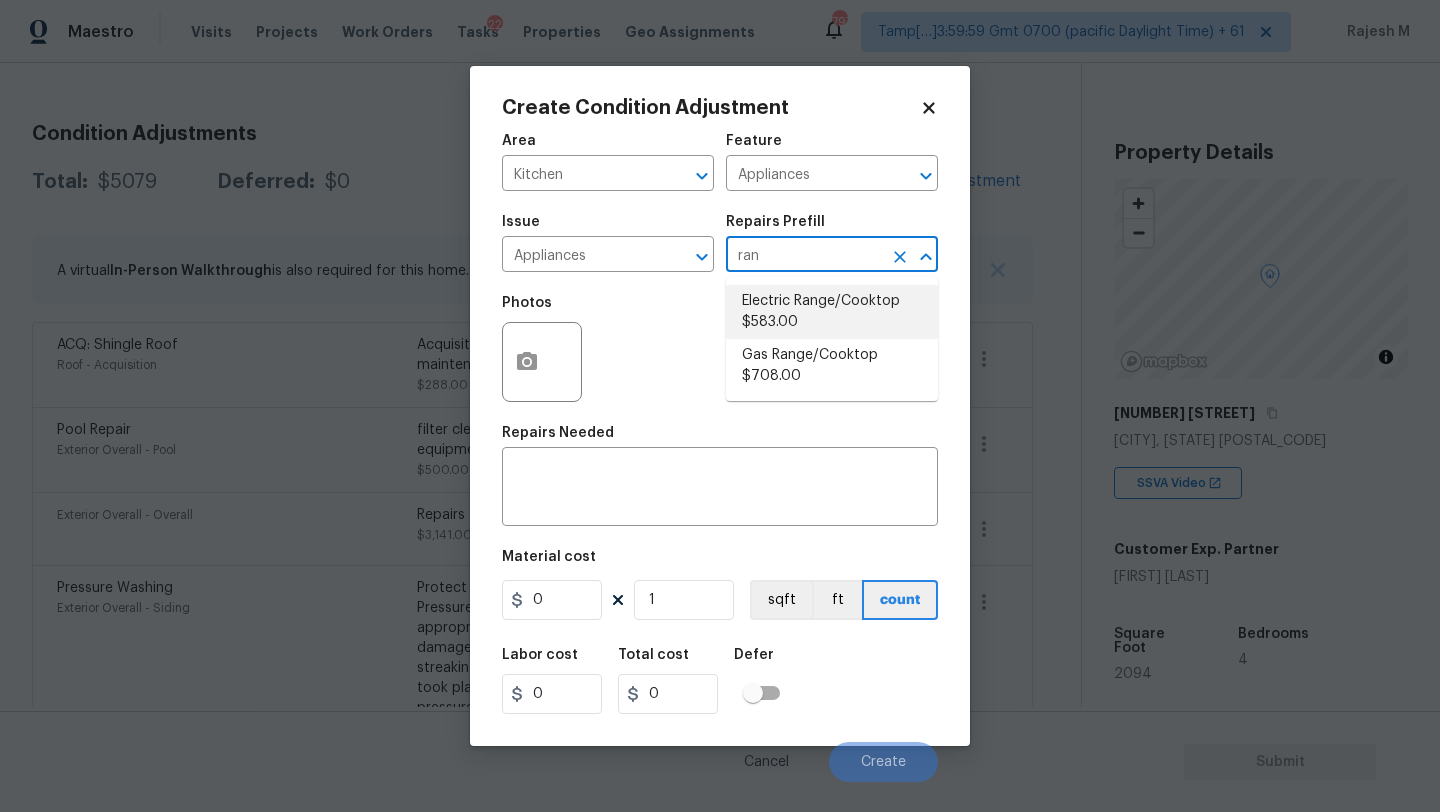 click on "Electric Range/Cooktop $583.00" at bounding box center (832, 312) 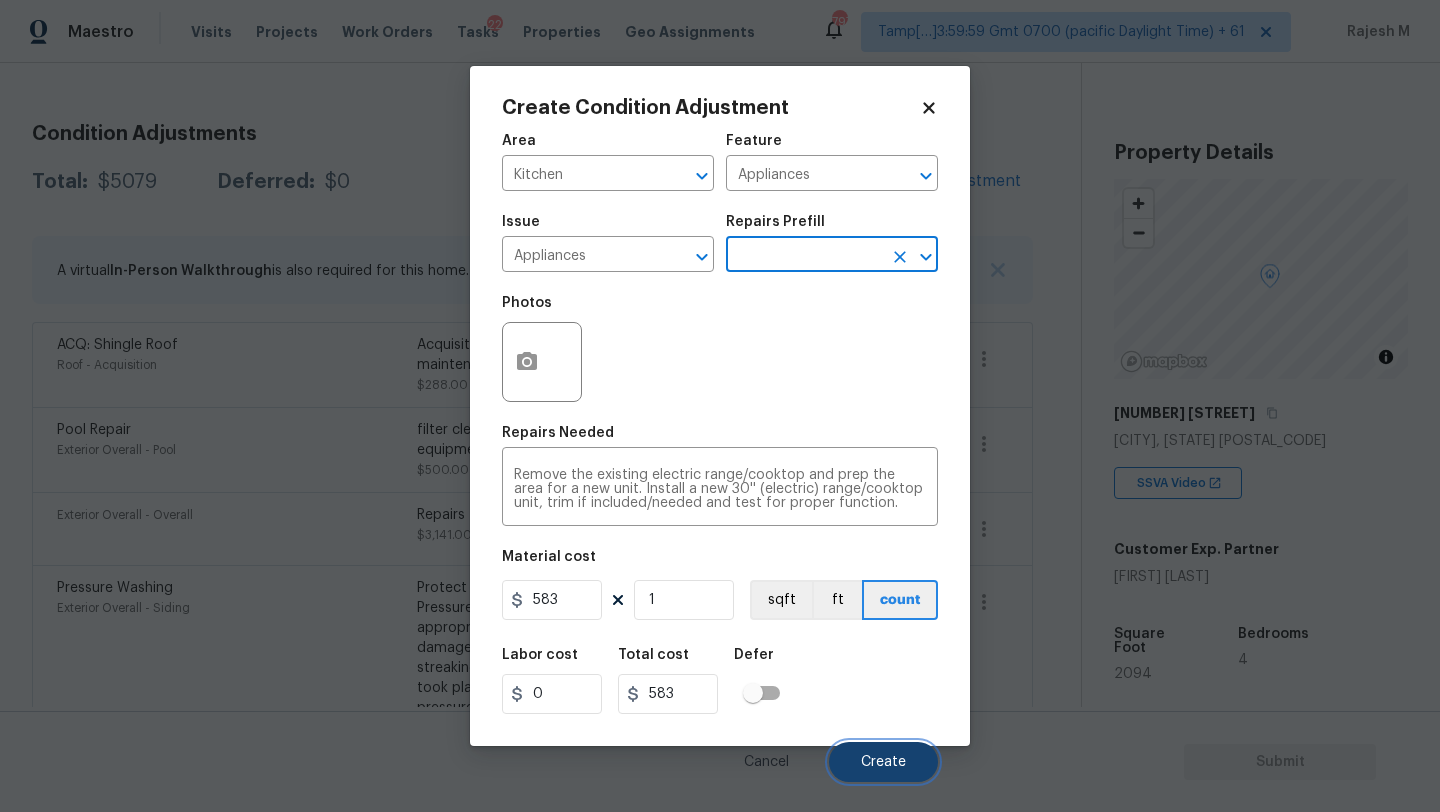 click on "Create" at bounding box center [883, 762] 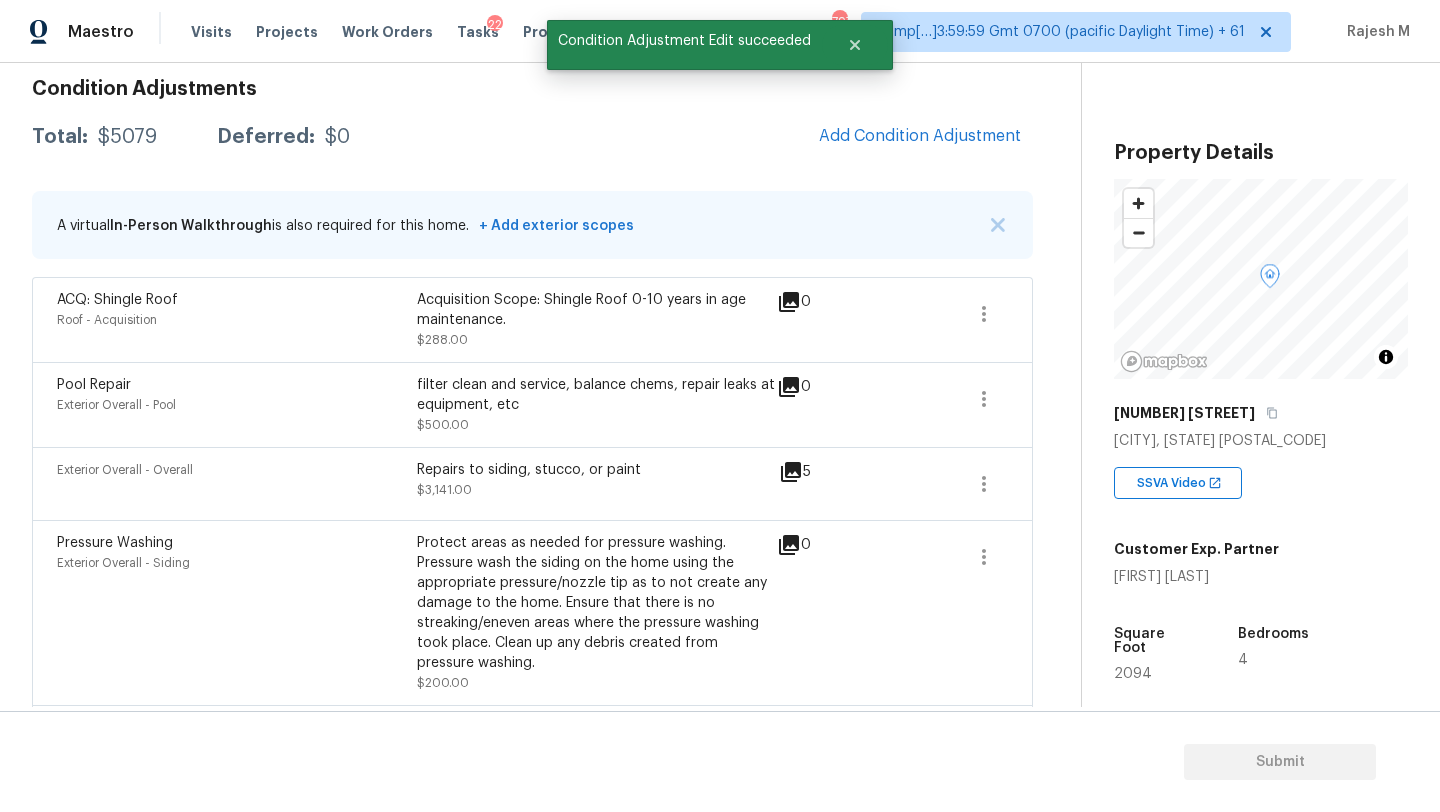 scroll, scrollTop: 243, scrollLeft: 0, axis: vertical 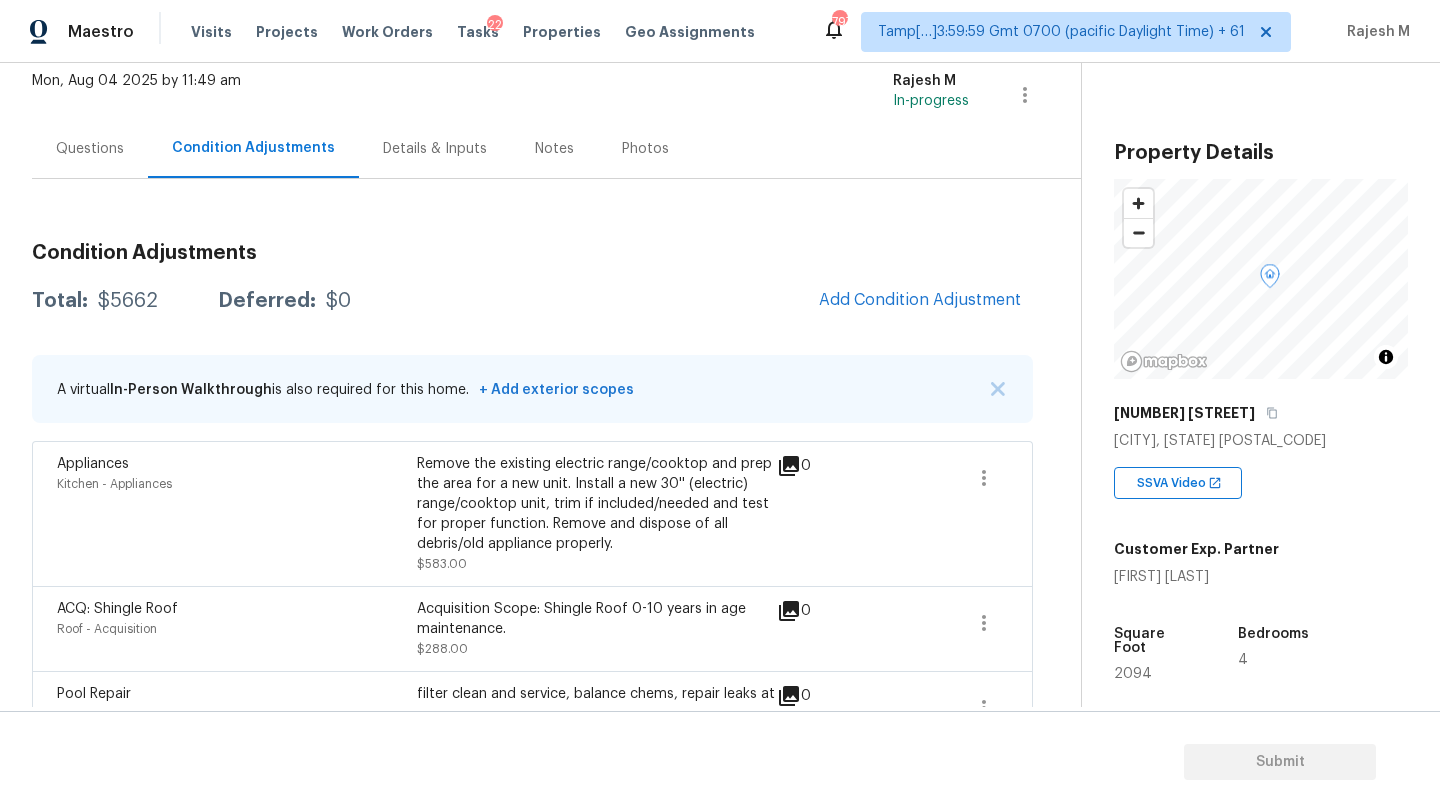click on "Questions" at bounding box center [90, 149] 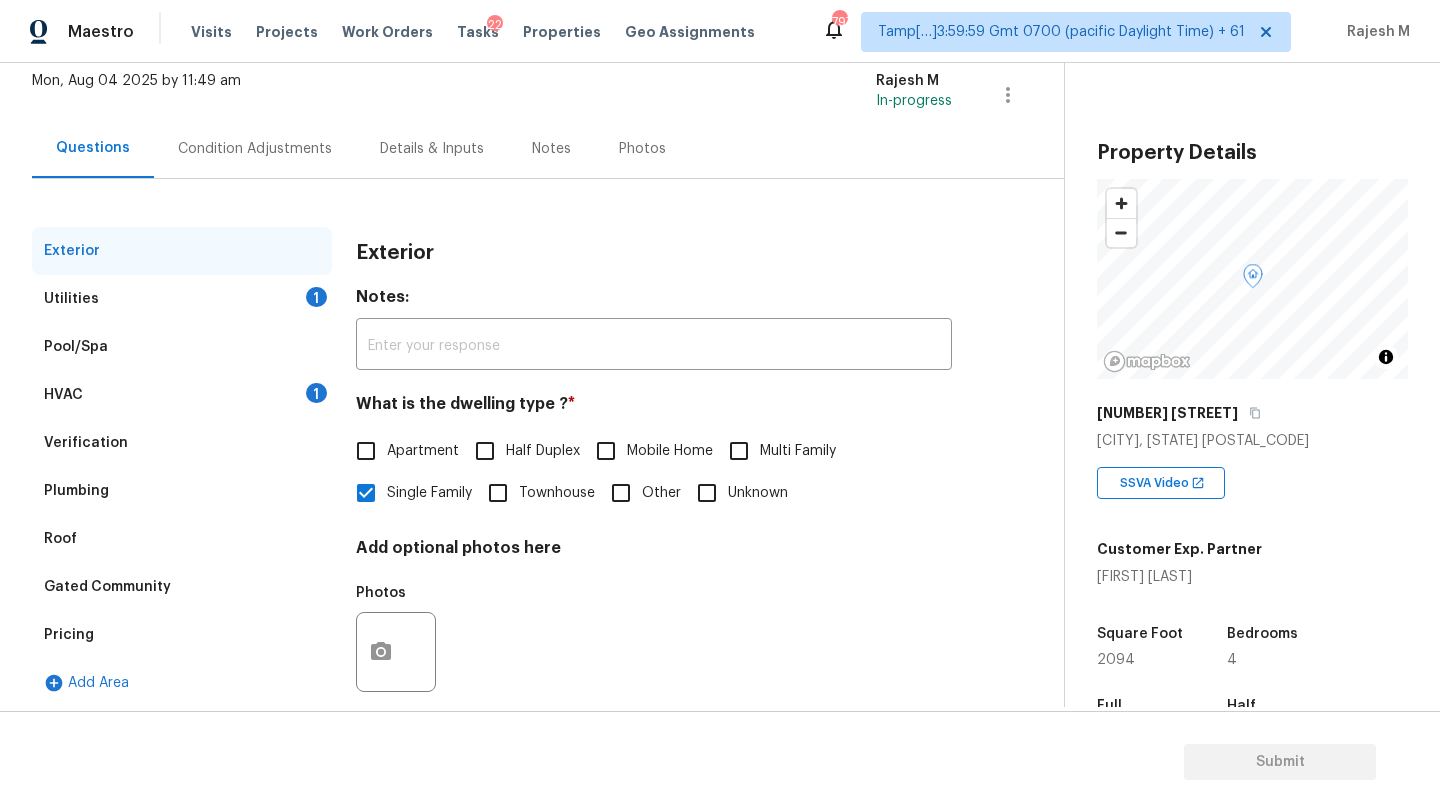 click on "Verification" at bounding box center (182, 443) 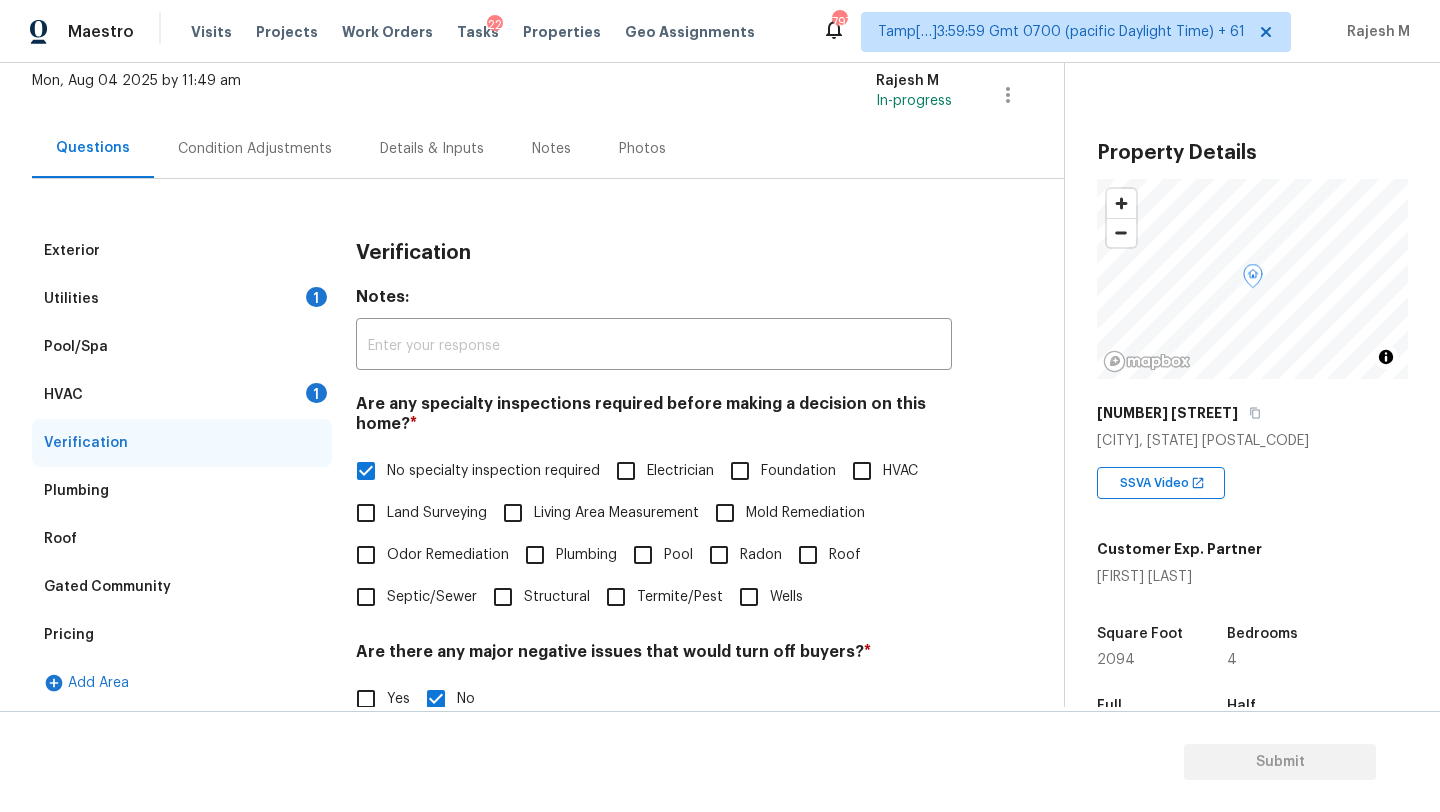 scroll, scrollTop: 292, scrollLeft: 0, axis: vertical 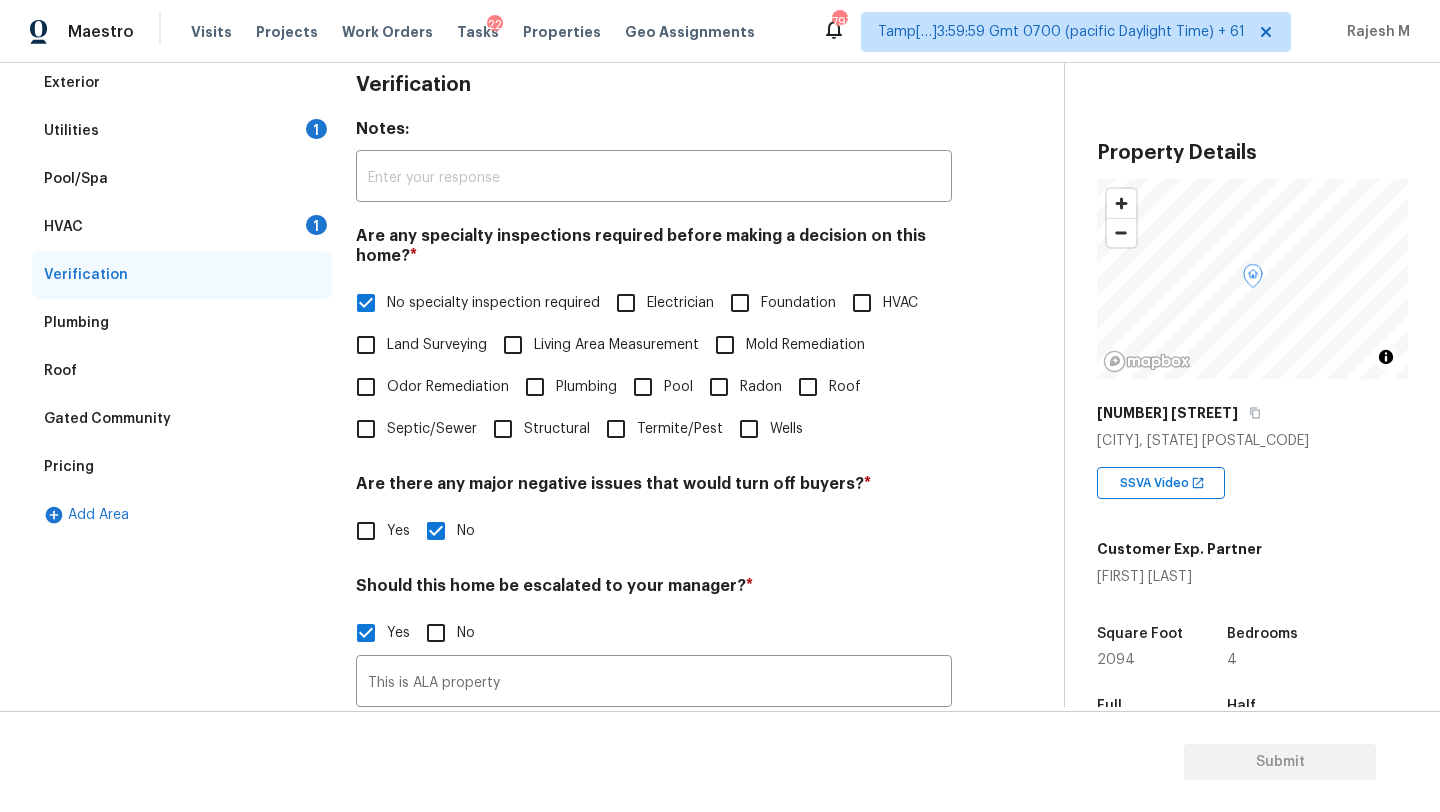 drag, startPoint x: 762, startPoint y: 311, endPoint x: 411, endPoint y: 311, distance: 351 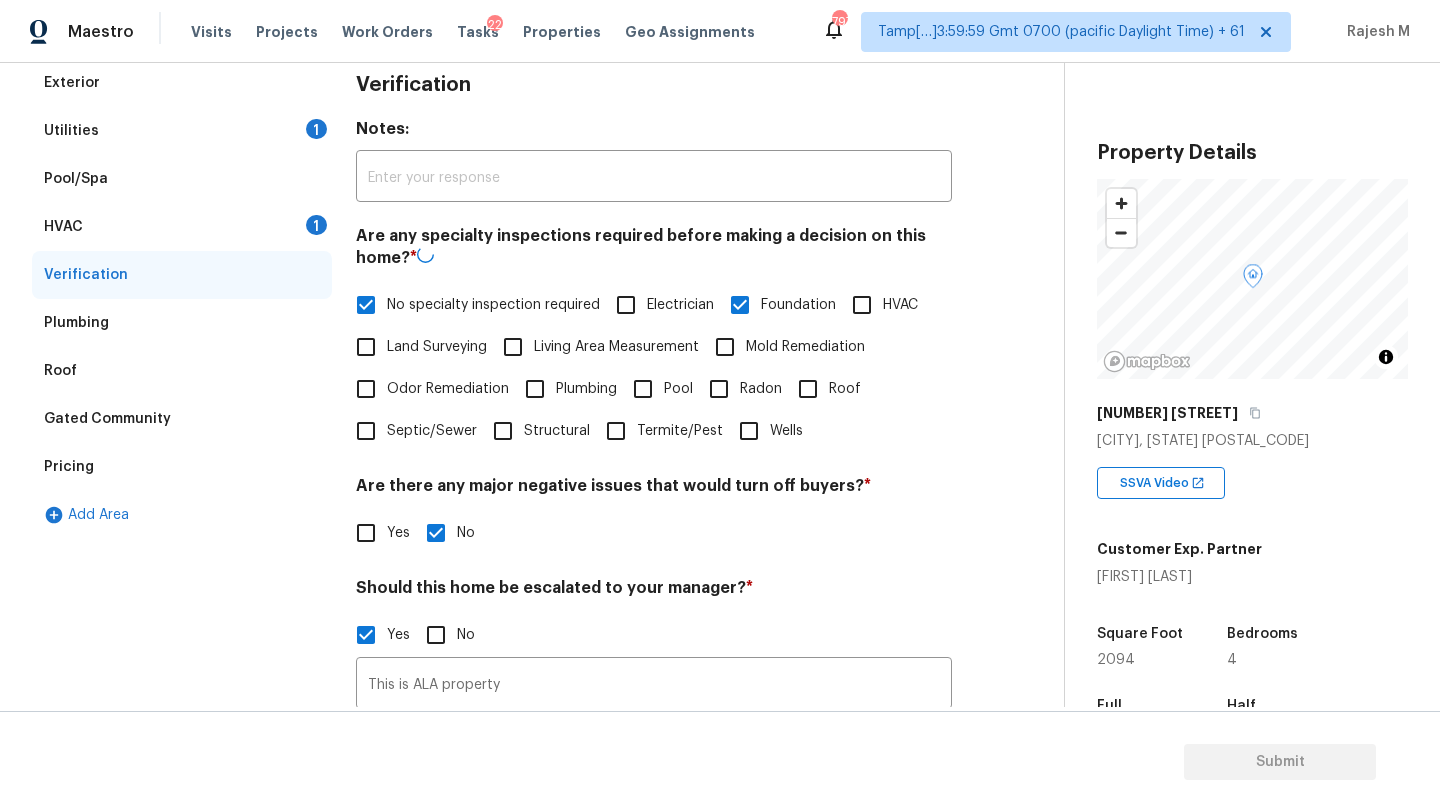click on "No specialty inspection required" at bounding box center [493, 305] 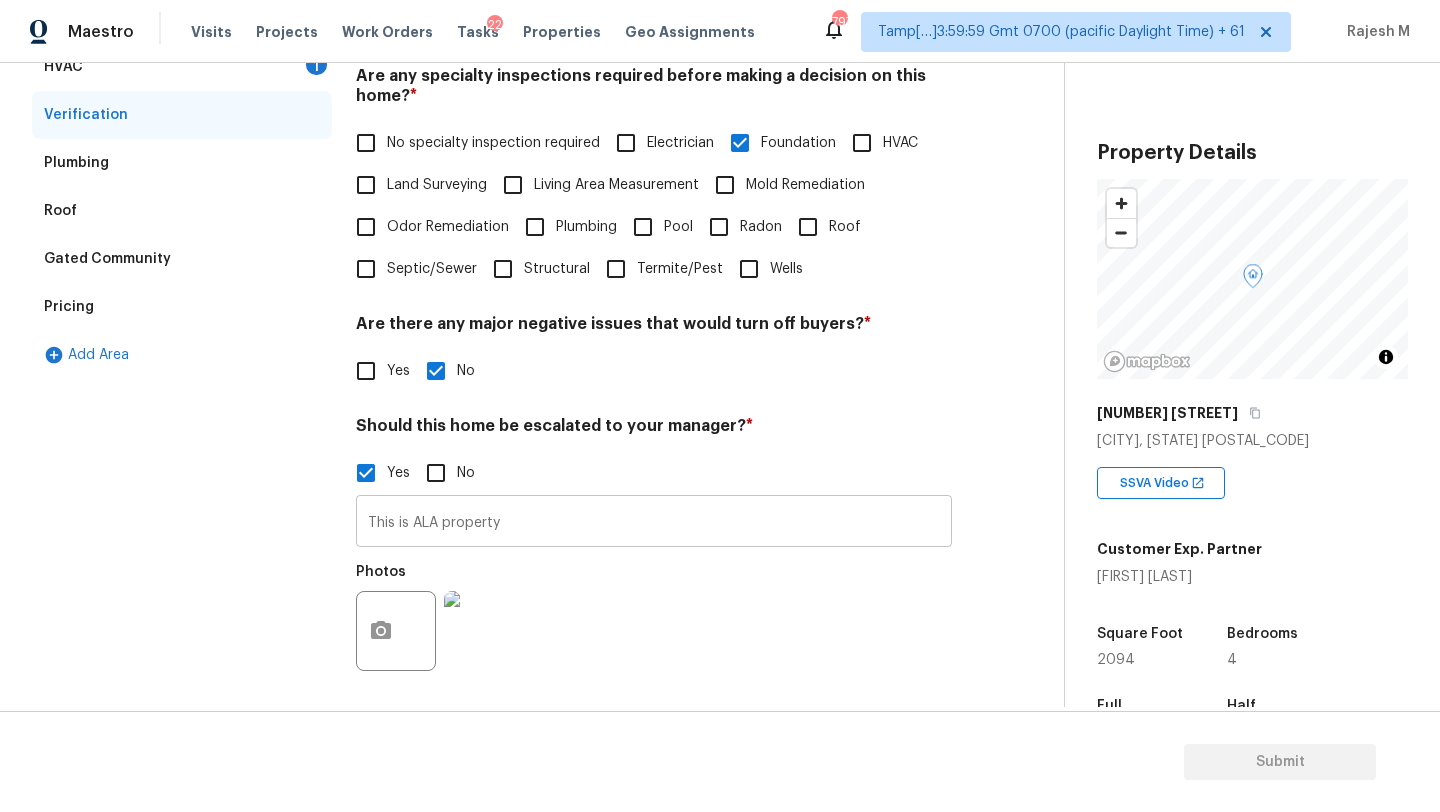 scroll, scrollTop: 555, scrollLeft: 0, axis: vertical 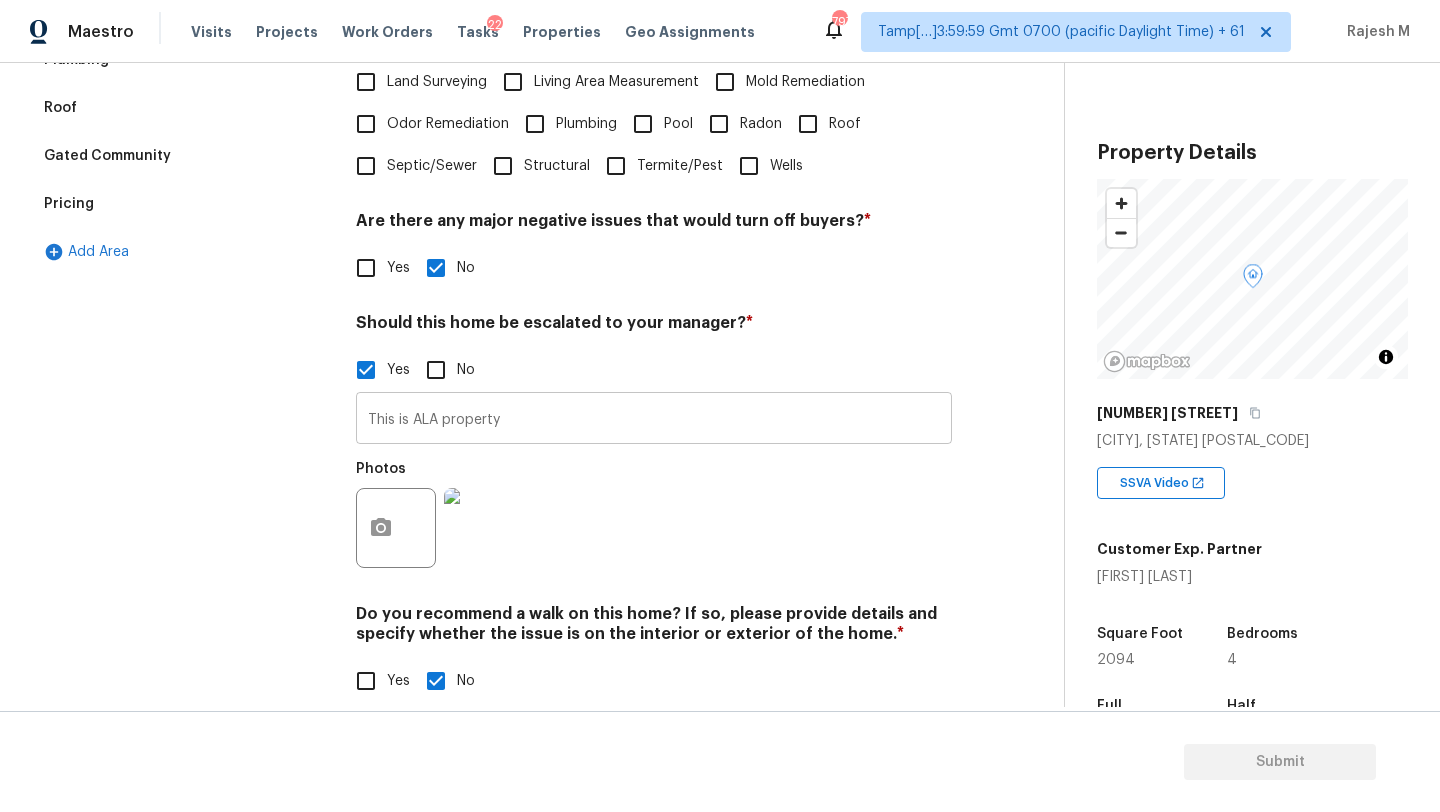 click on "This is ALA property" at bounding box center (654, 420) 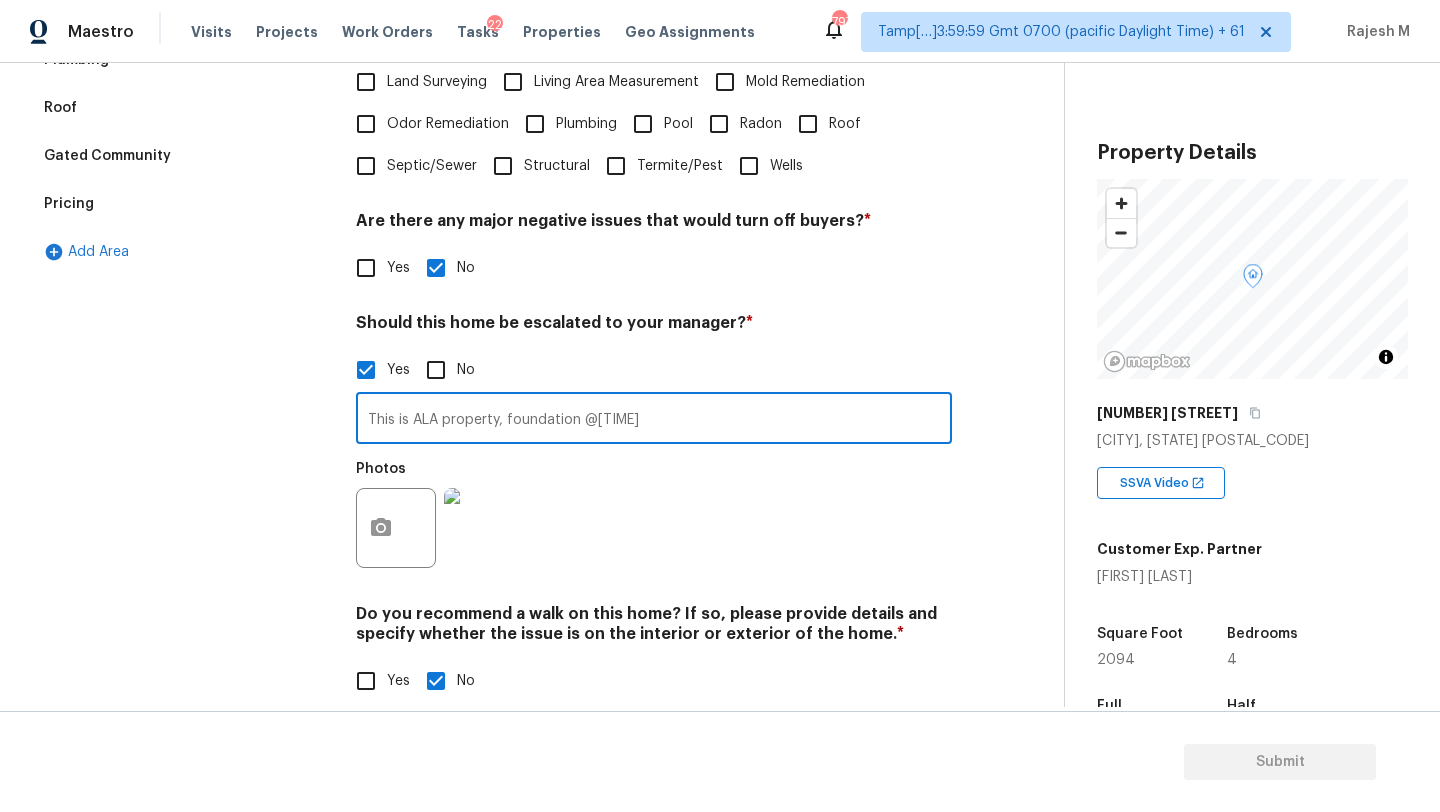 type on "This is ALA property, foundation @00:54" 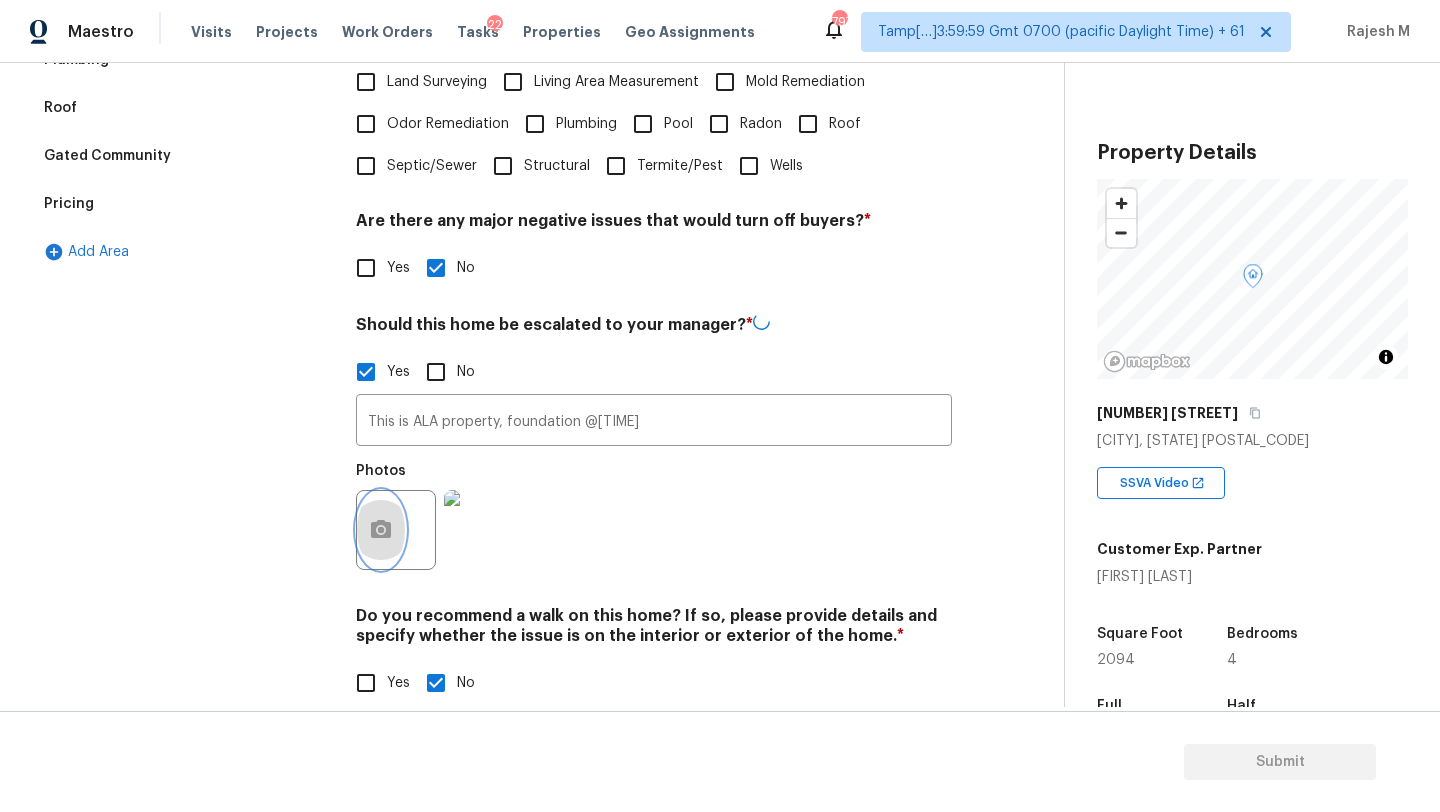 click at bounding box center (381, 530) 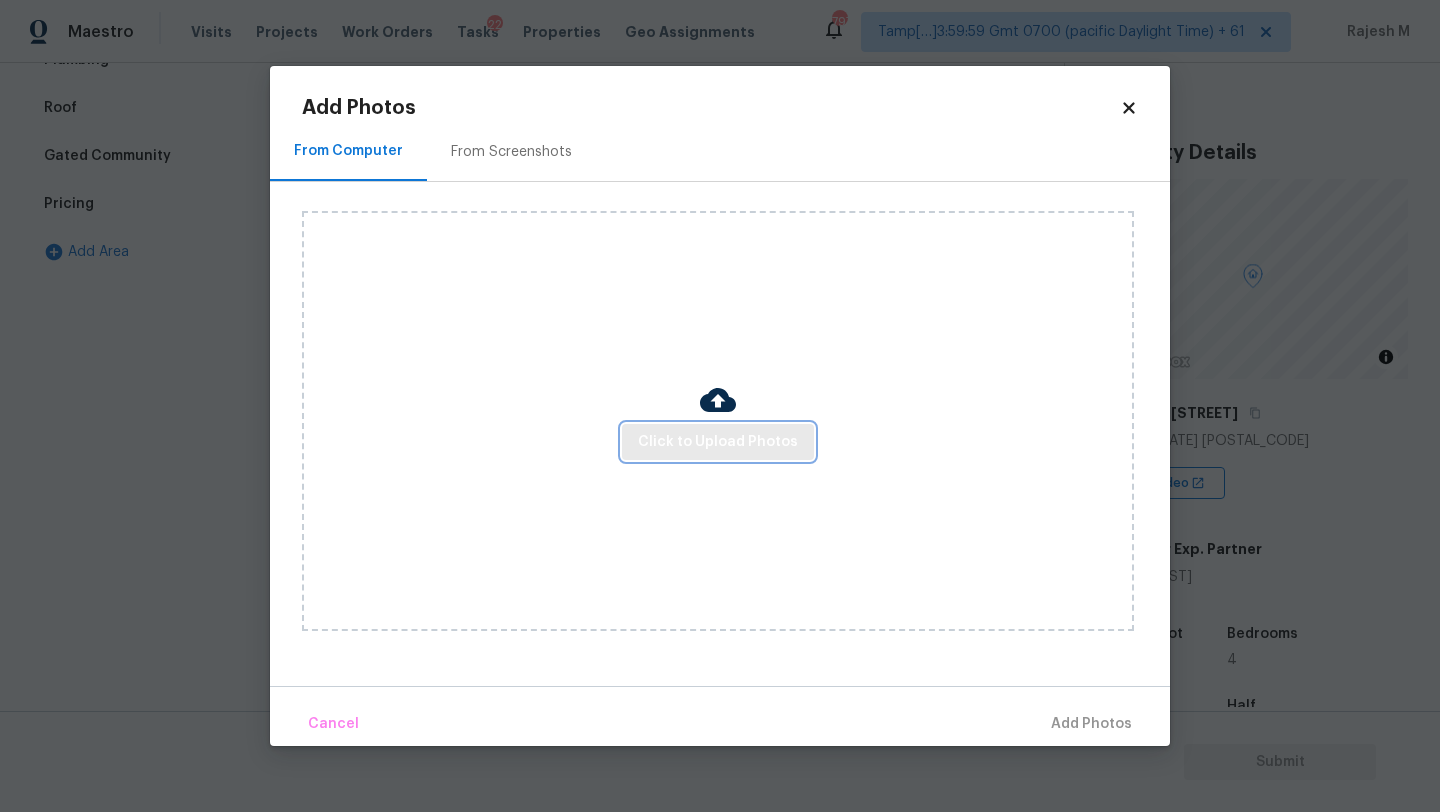 click on "Click to Upload Photos" at bounding box center (718, 442) 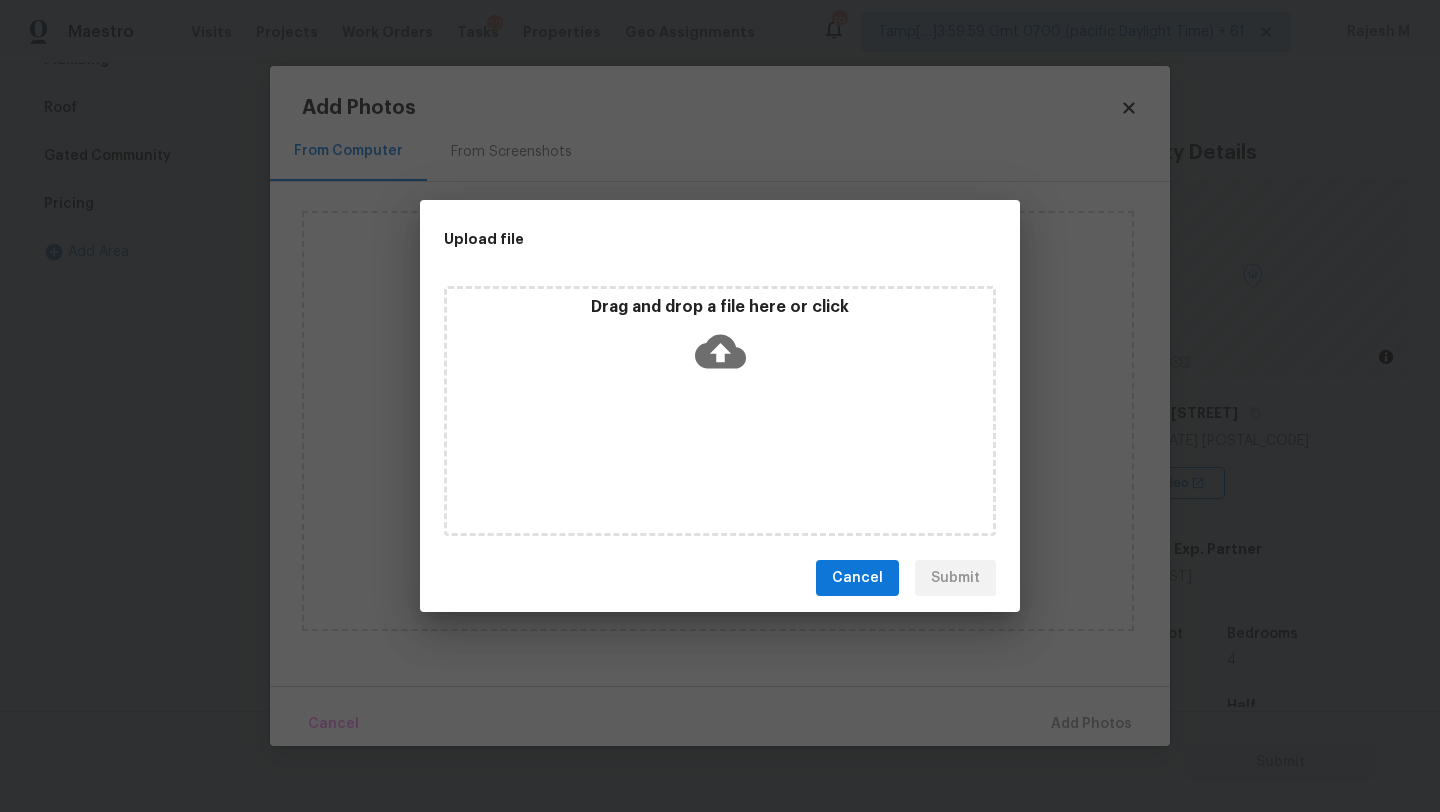 click on "Drag and drop a file here or click" at bounding box center (720, 411) 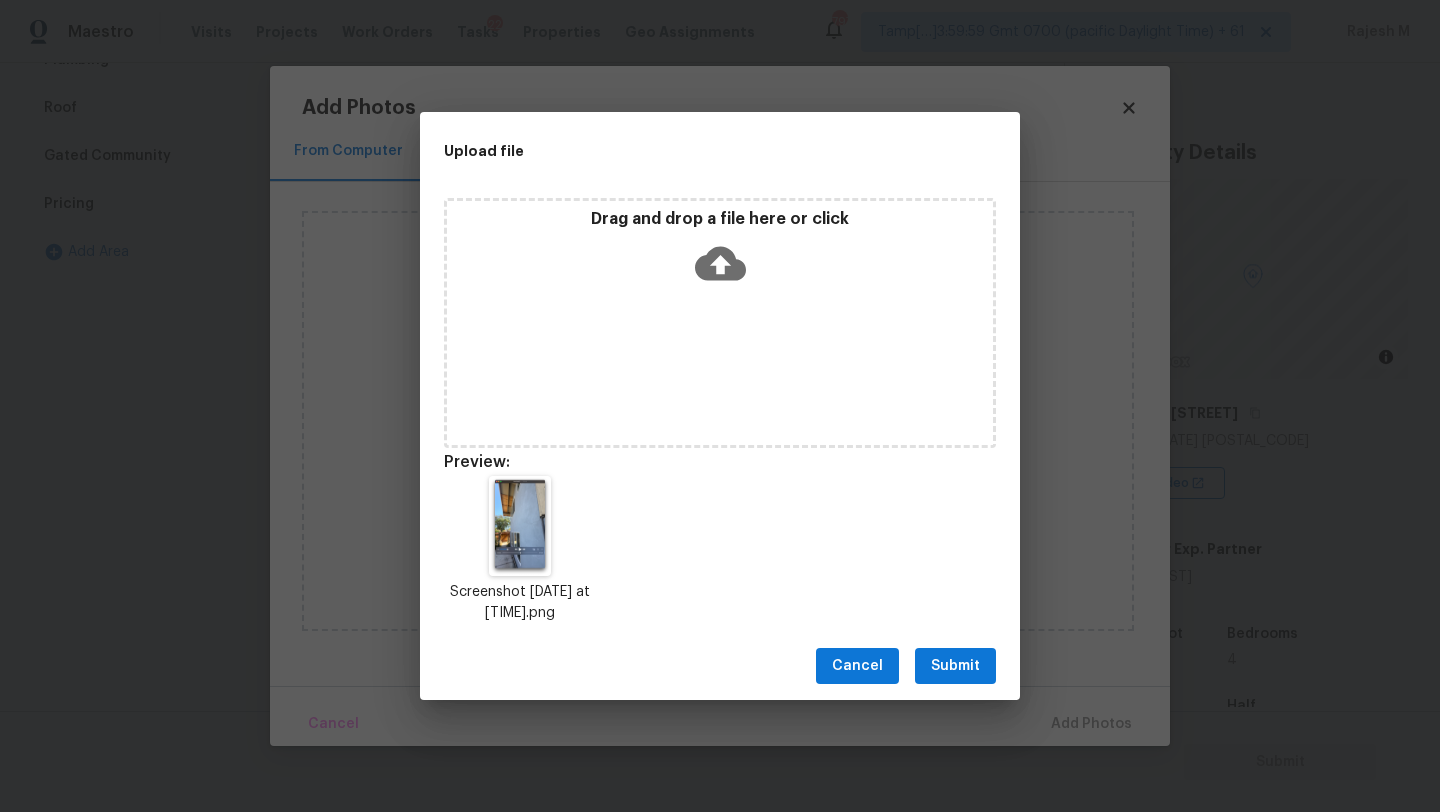 click on "Submit" at bounding box center [955, 666] 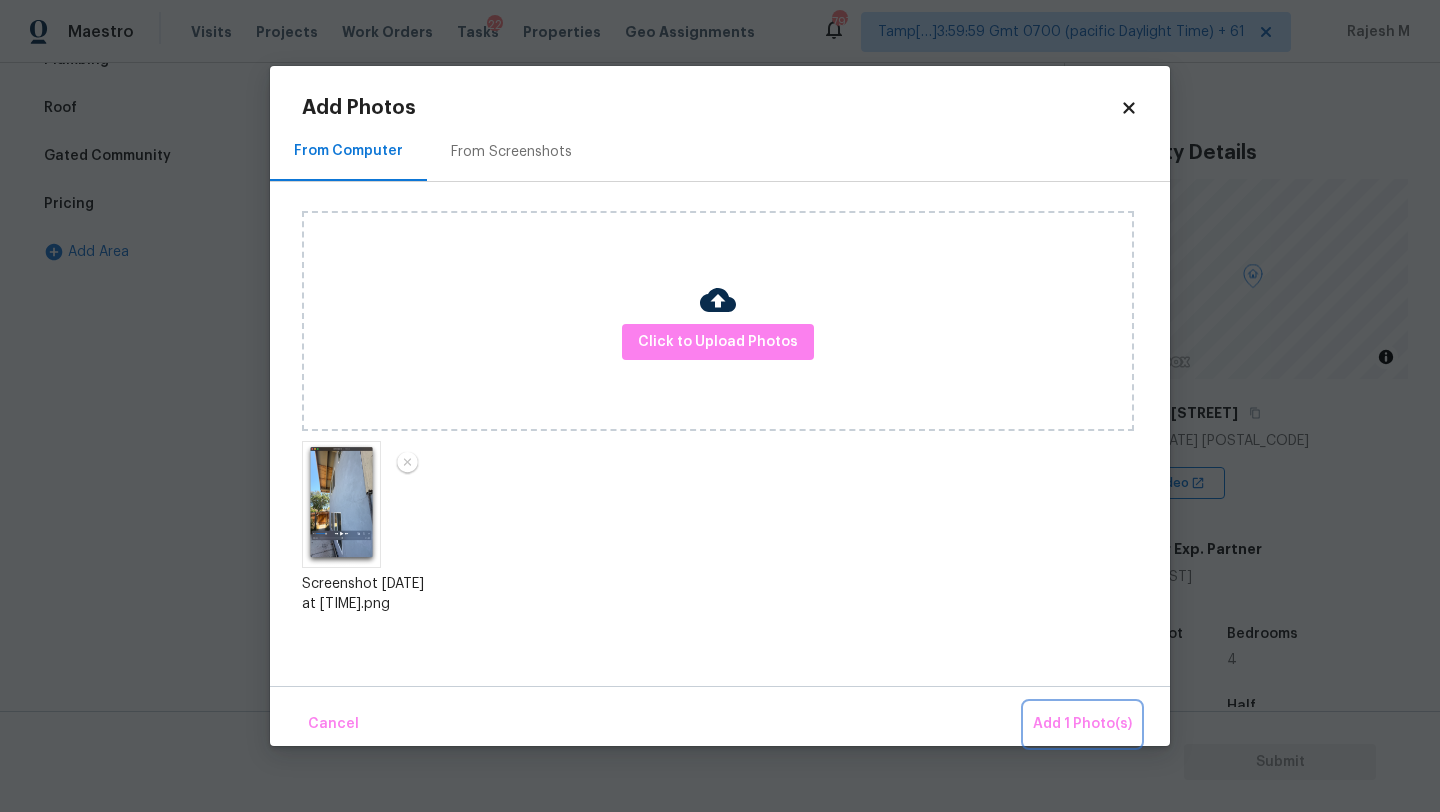 click on "Add 1 Photo(s)" at bounding box center (1082, 724) 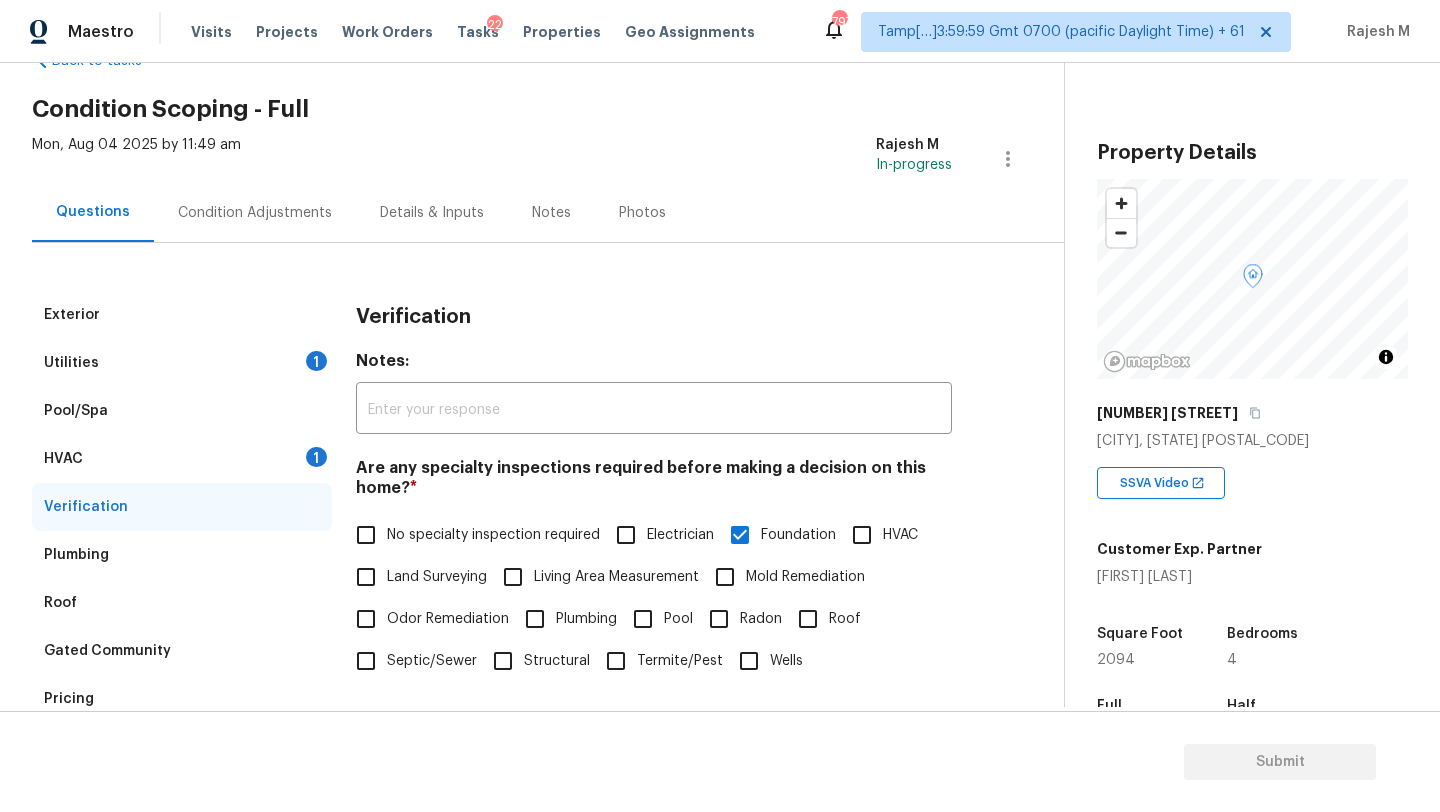 scroll, scrollTop: 168, scrollLeft: 0, axis: vertical 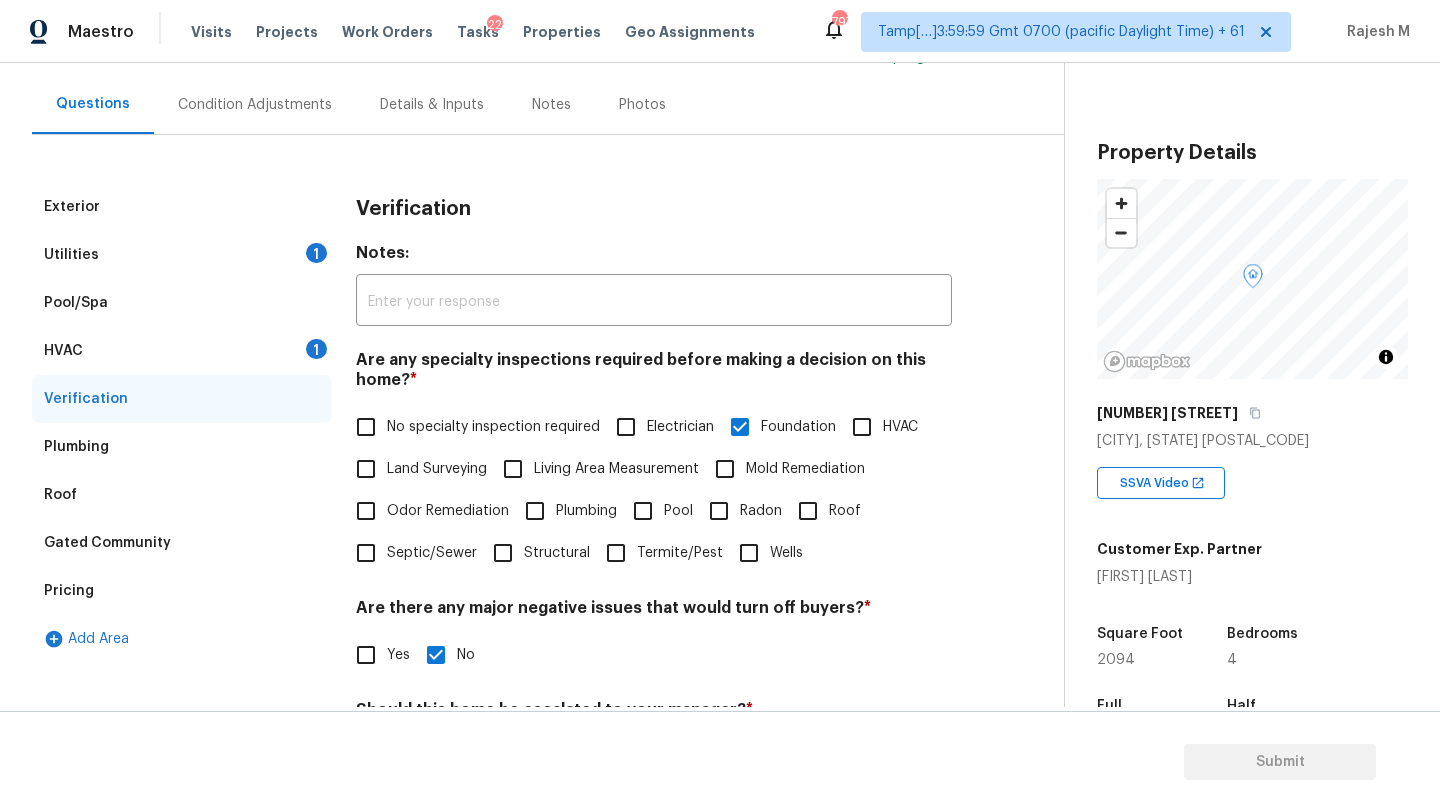 click on "Pricing" at bounding box center (182, 591) 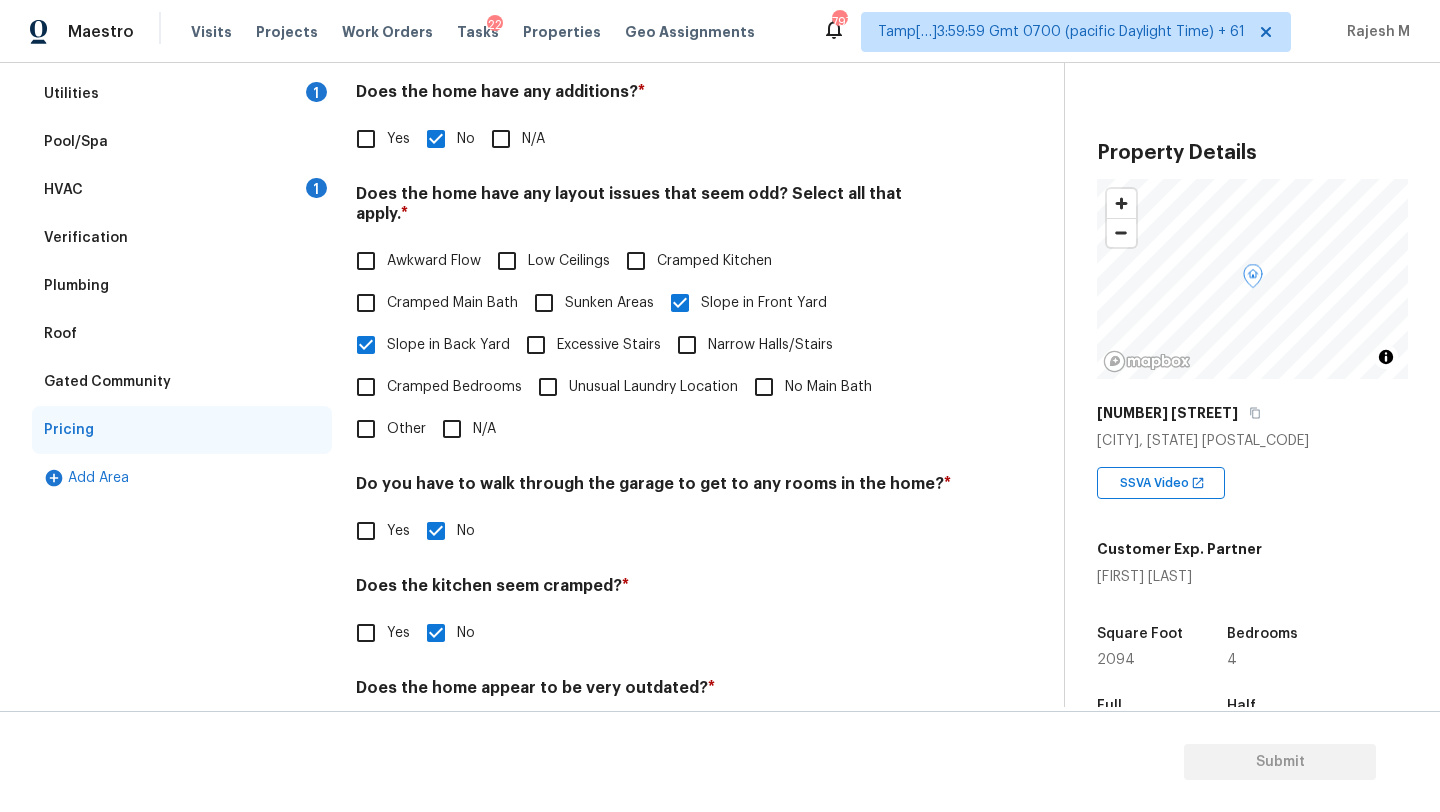 scroll, scrollTop: 388, scrollLeft: 0, axis: vertical 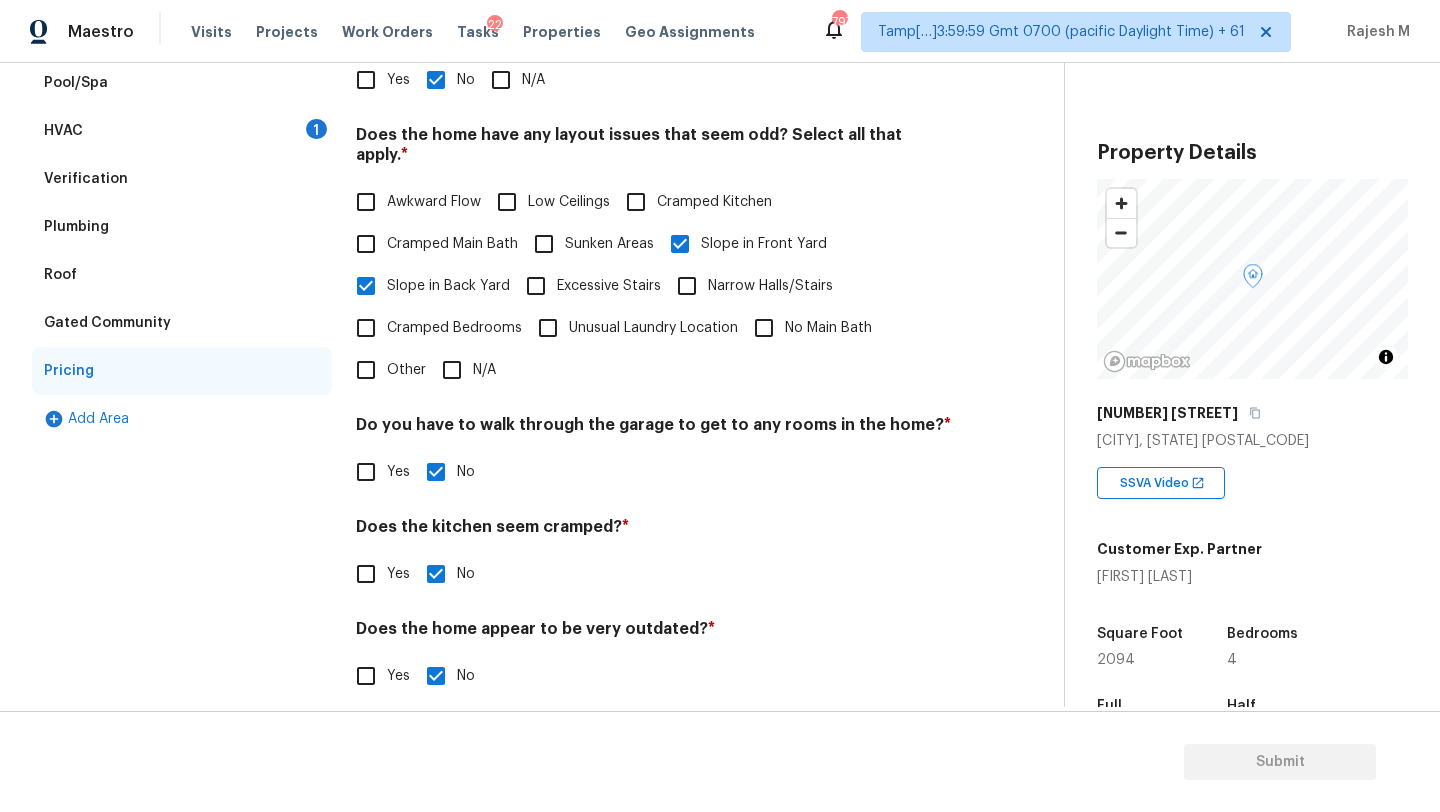 click on "Other" at bounding box center (366, 370) 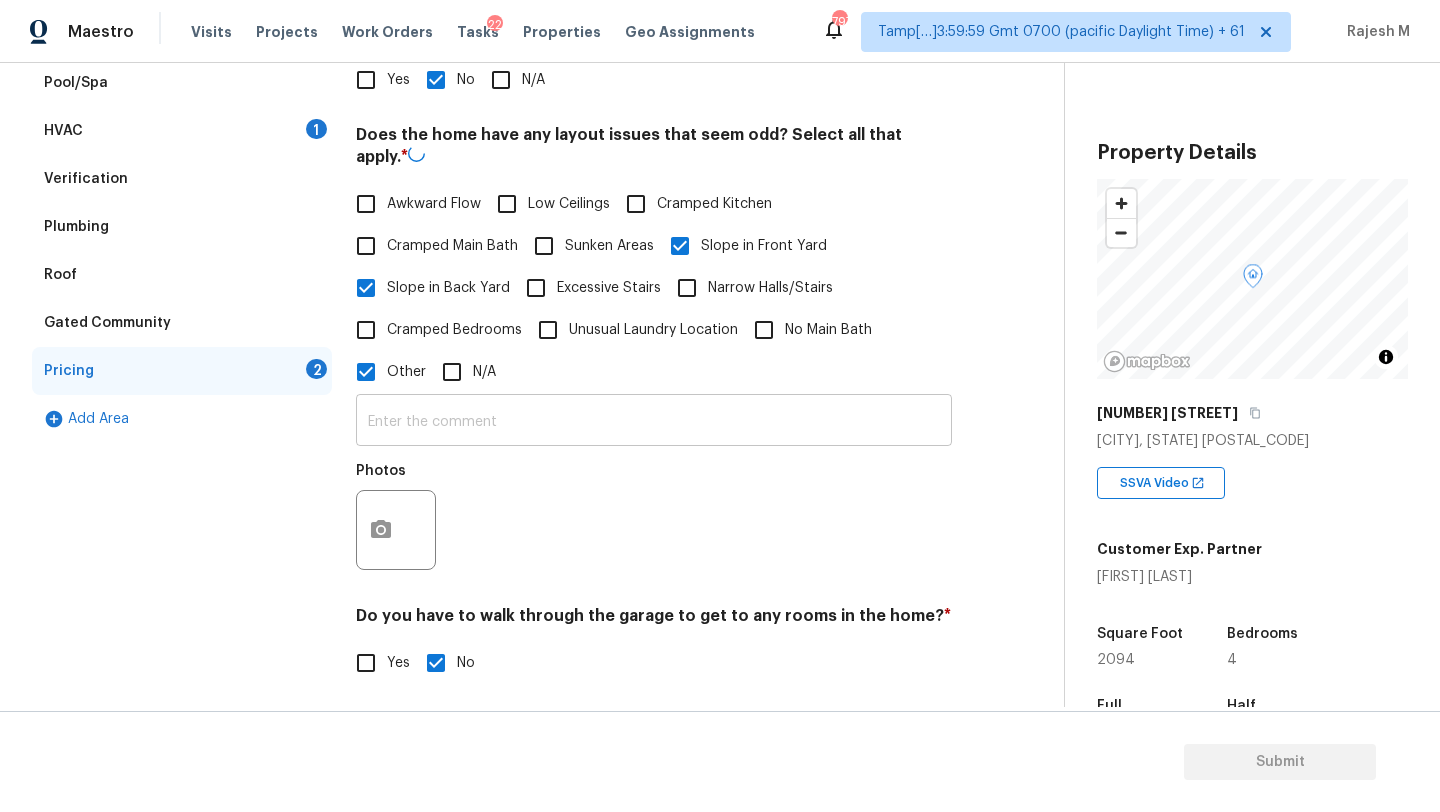 click at bounding box center (654, 422) 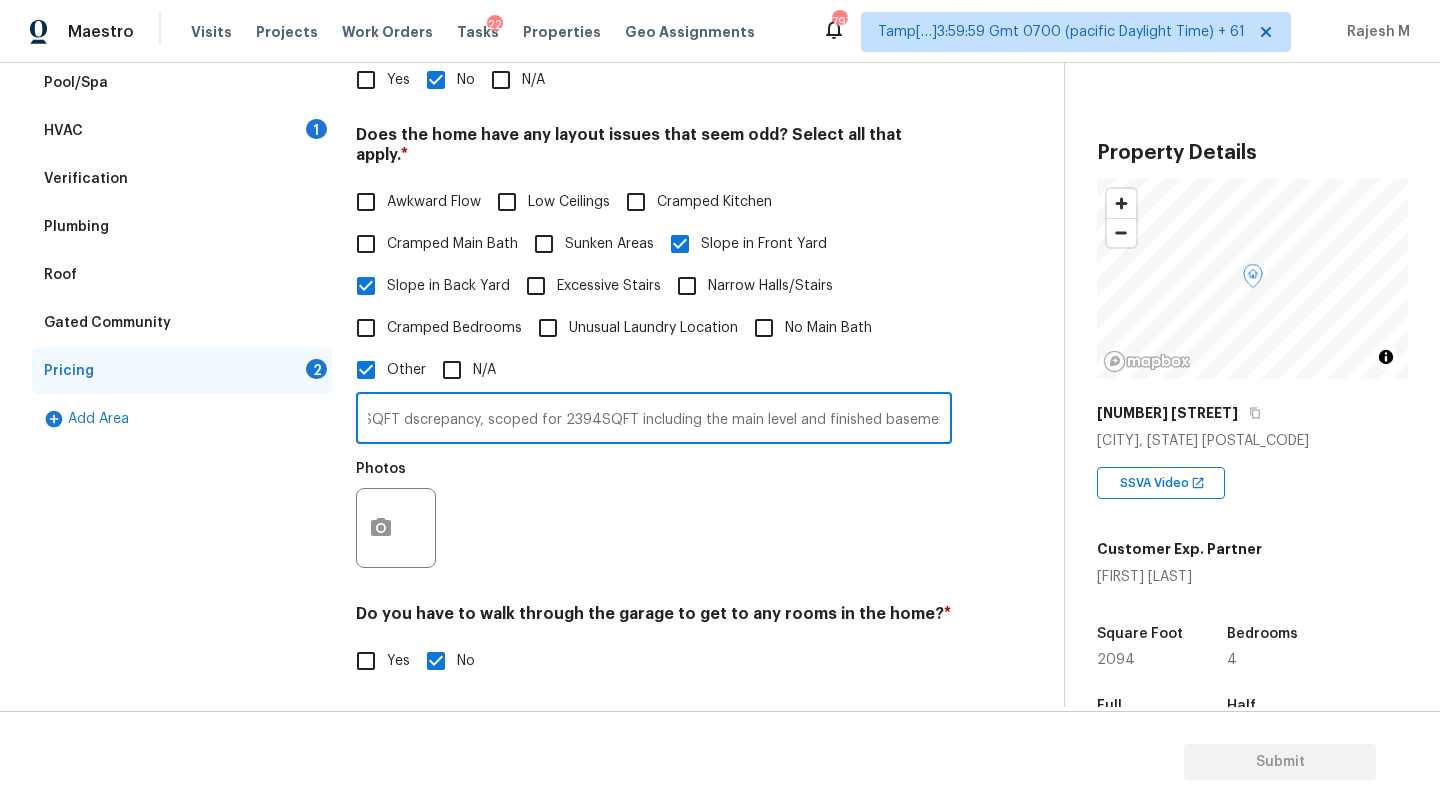 scroll, scrollTop: 0, scrollLeft: 65, axis: horizontal 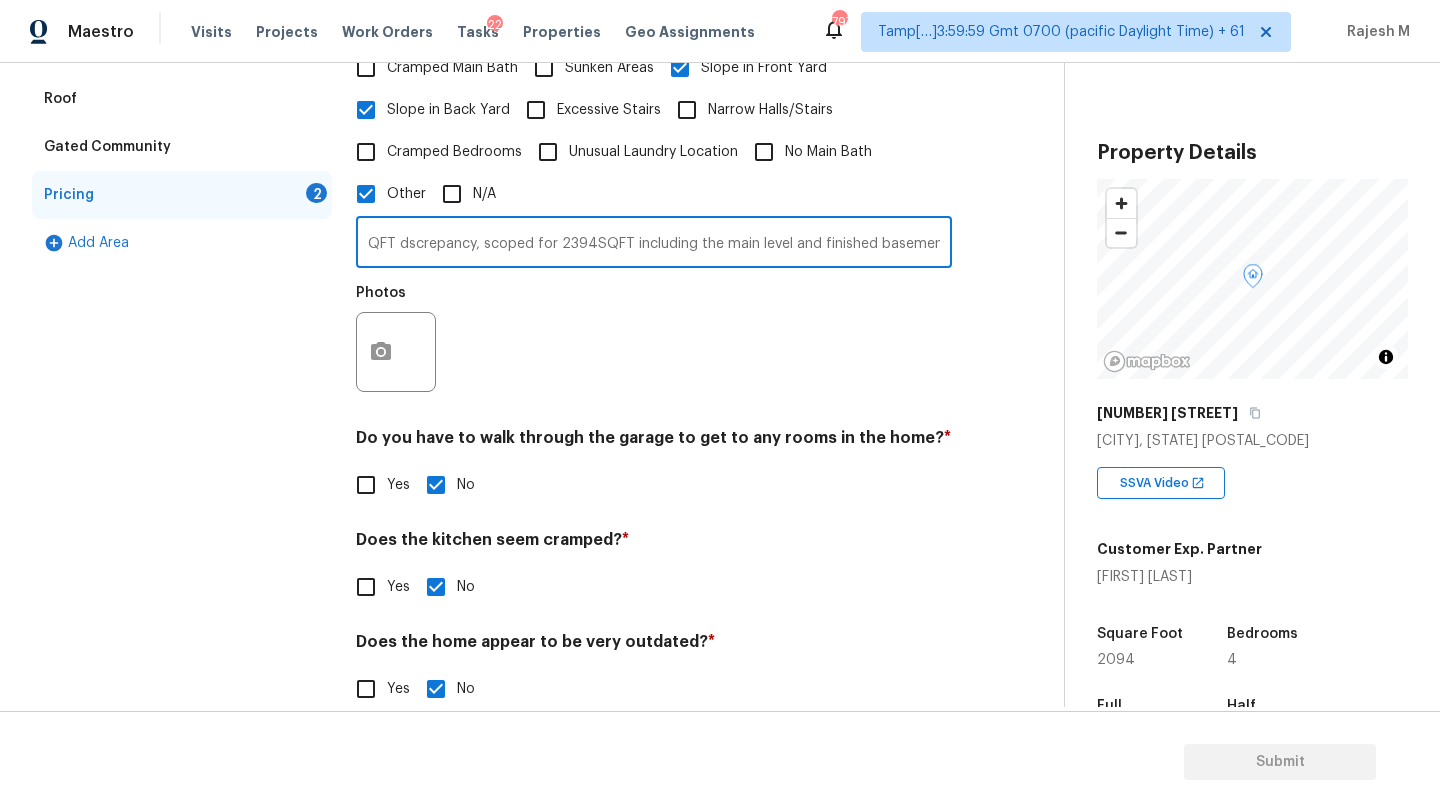 type on "There is SQFT dscrepancy, scoped for 2394SQFT including the main level and finished basement." 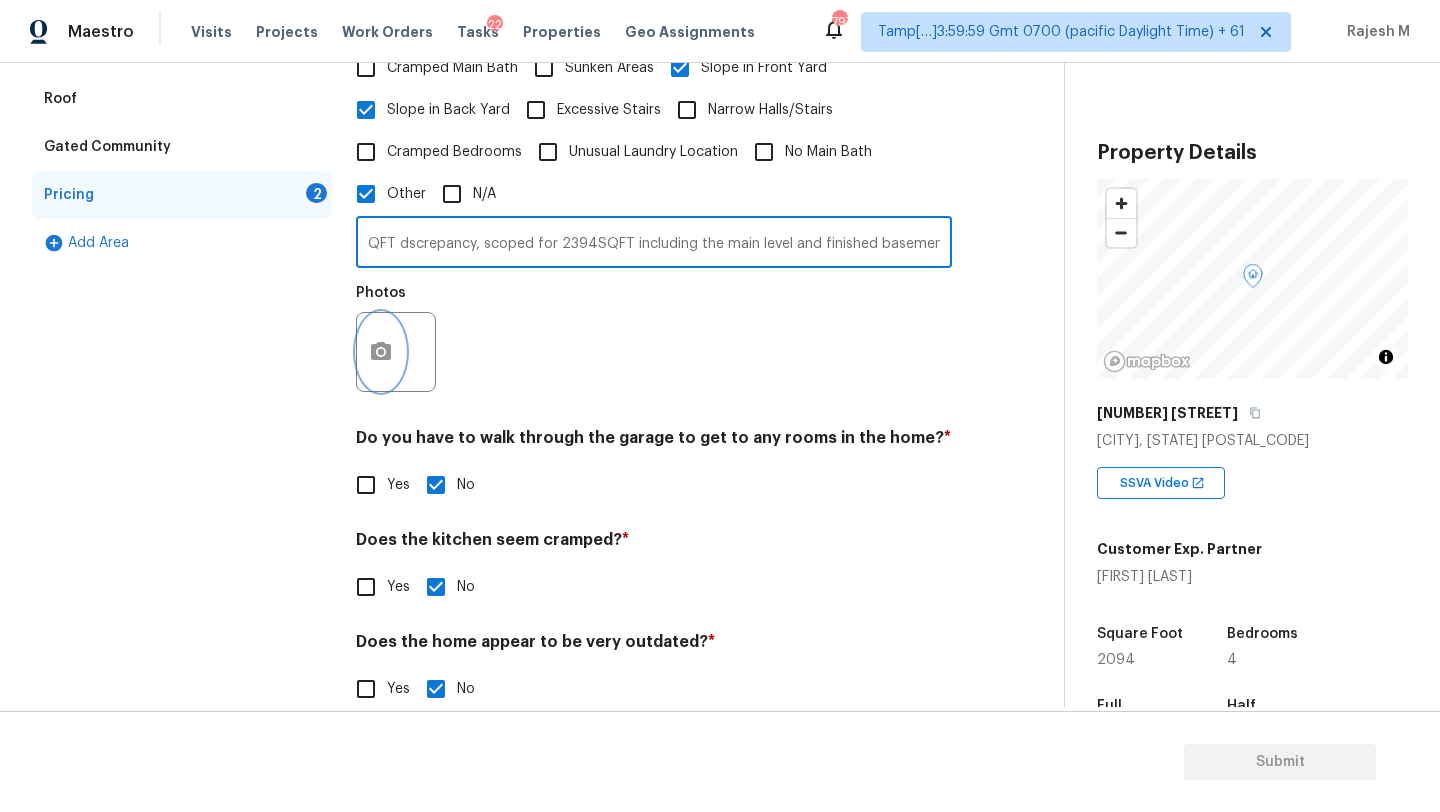 click at bounding box center [381, 352] 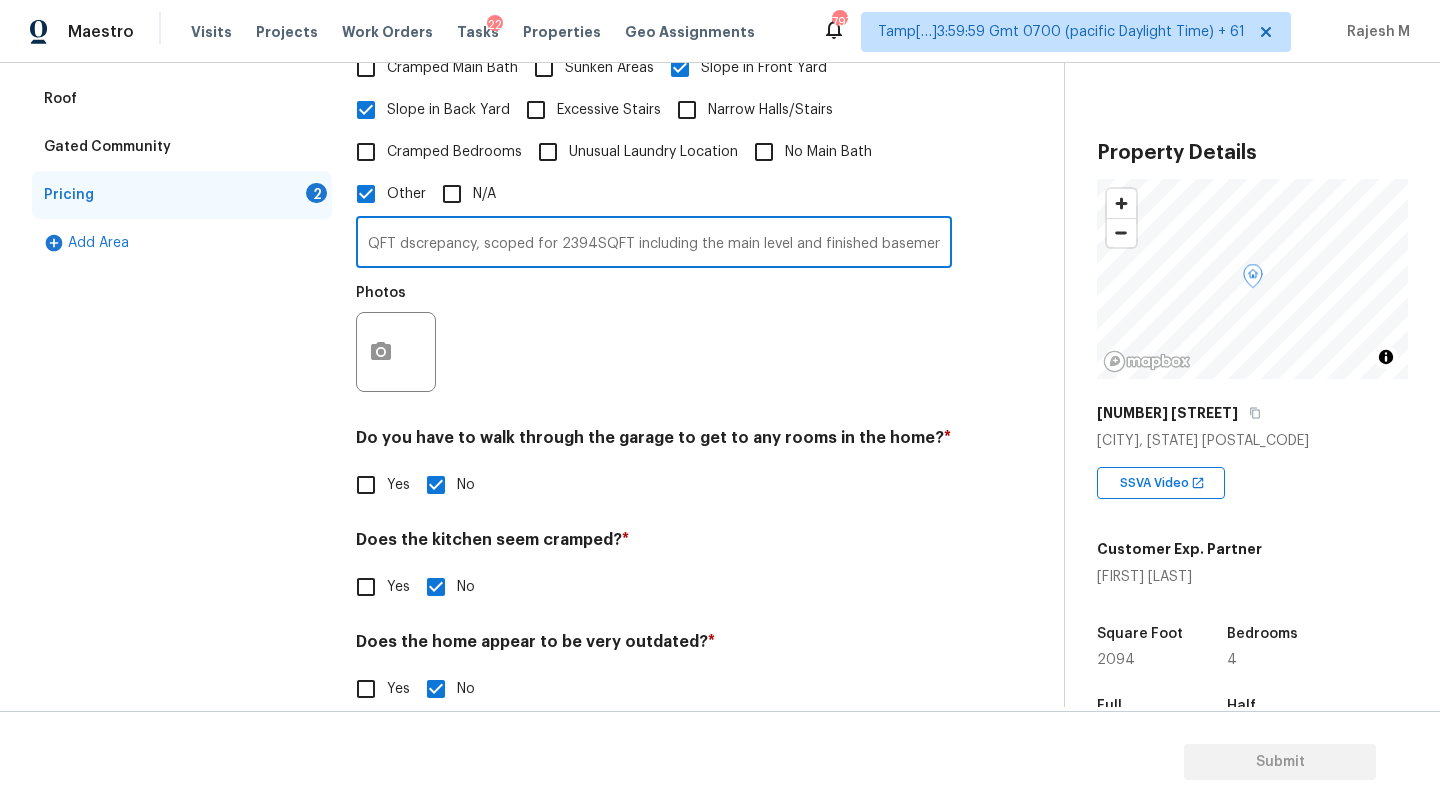 scroll, scrollTop: 0, scrollLeft: 0, axis: both 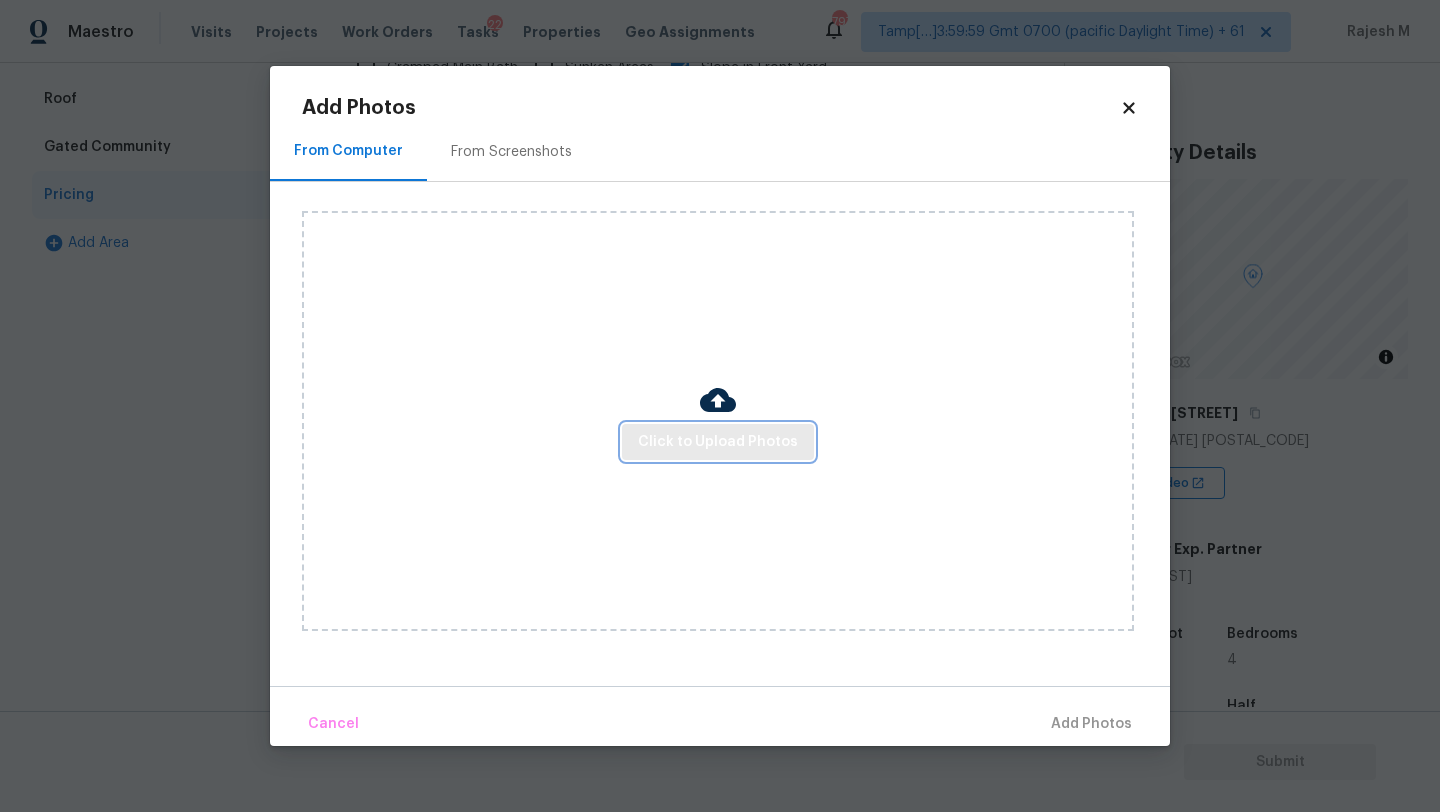 click on "Click to Upload Photos" at bounding box center [718, 442] 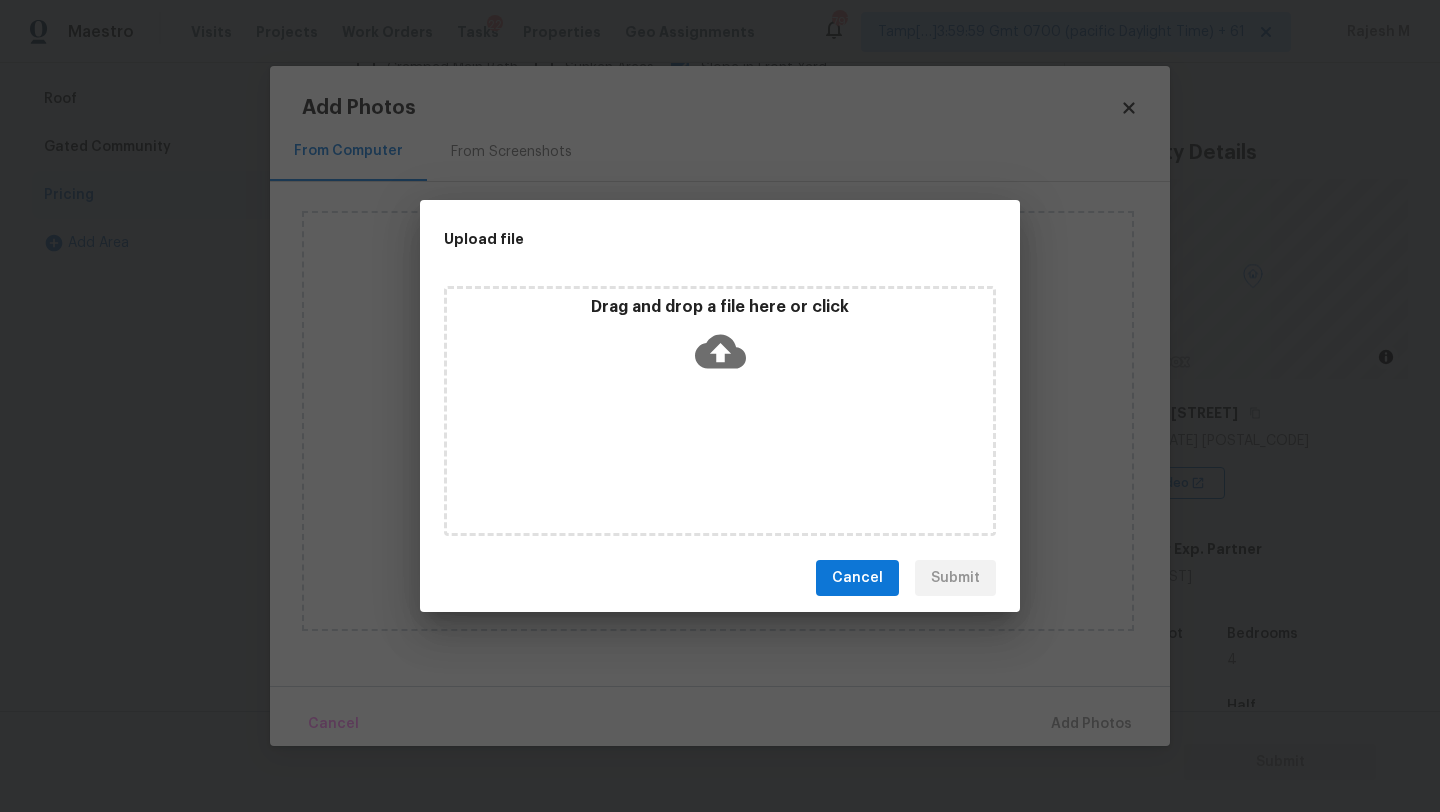 click on "Drag and drop a file here or click" at bounding box center [720, 340] 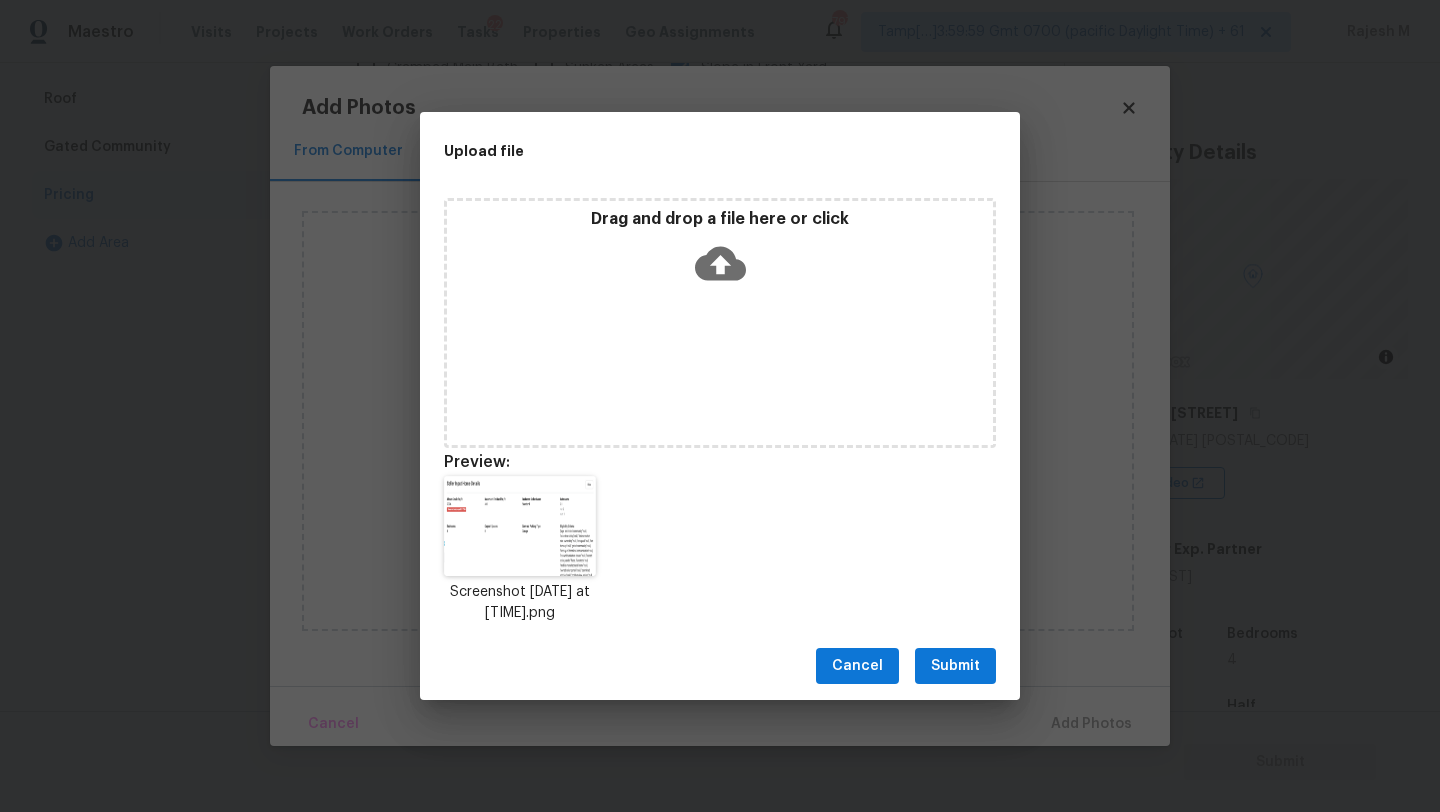 click on "Submit" at bounding box center [955, 666] 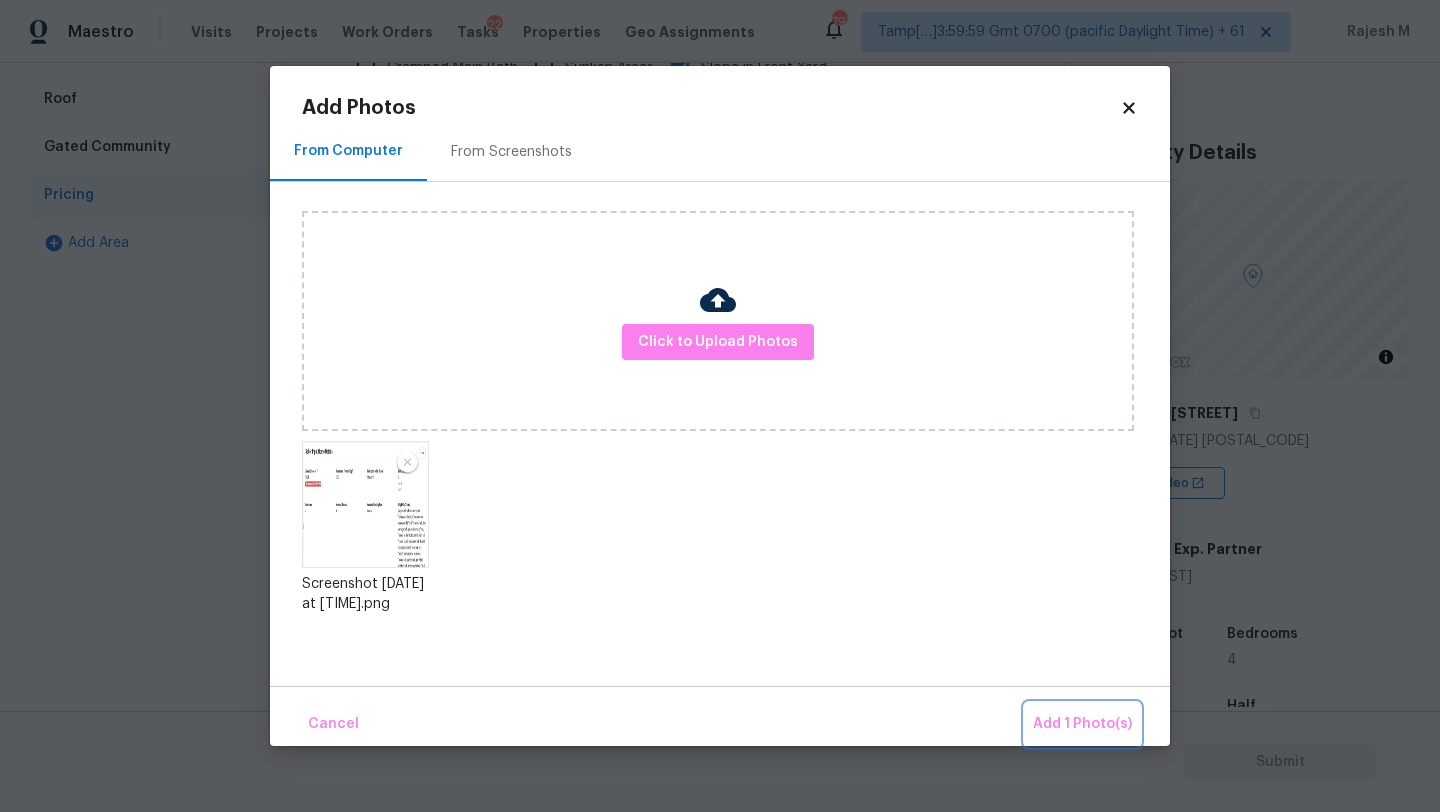 click on "Add 1 Photo(s)" at bounding box center (1082, 724) 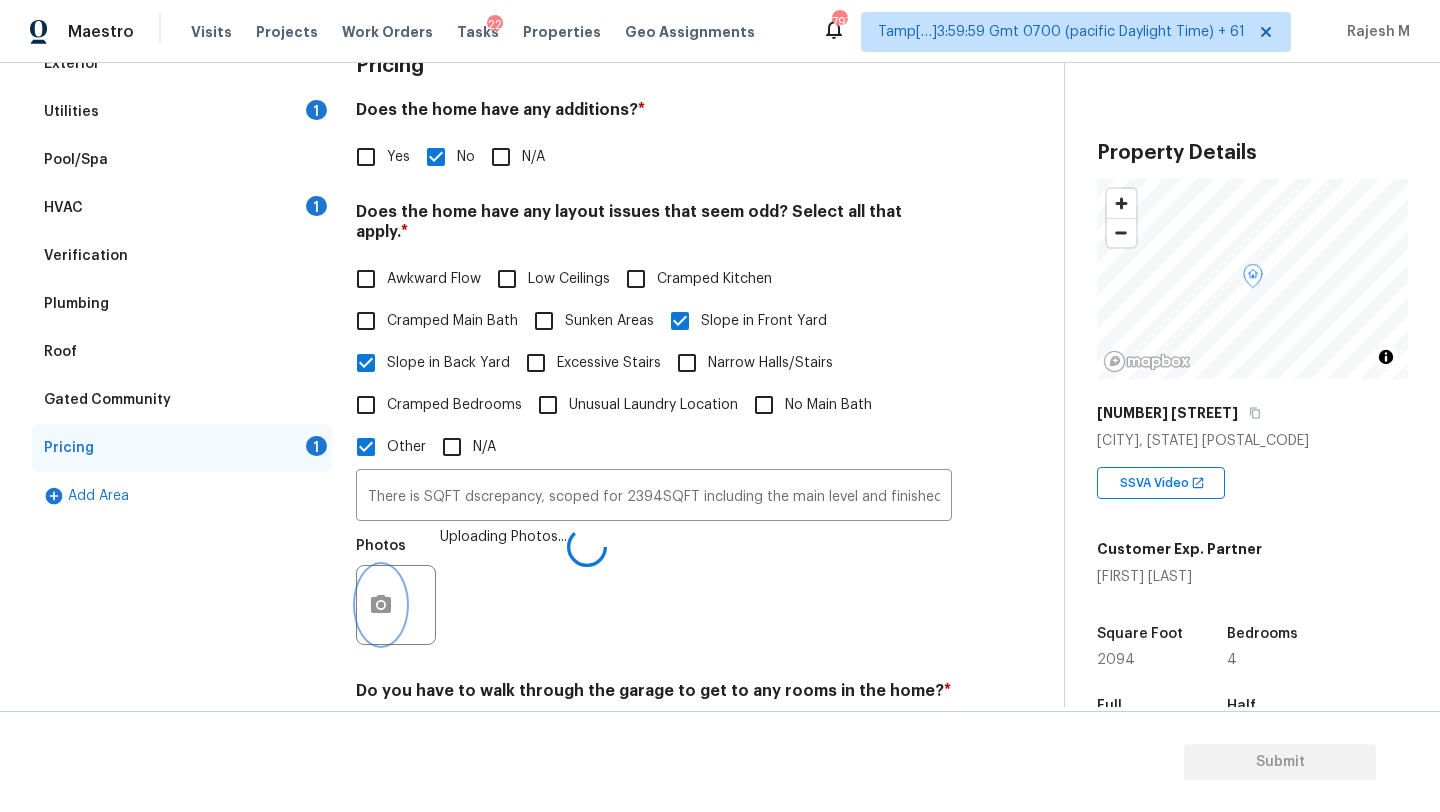 scroll, scrollTop: 266, scrollLeft: 0, axis: vertical 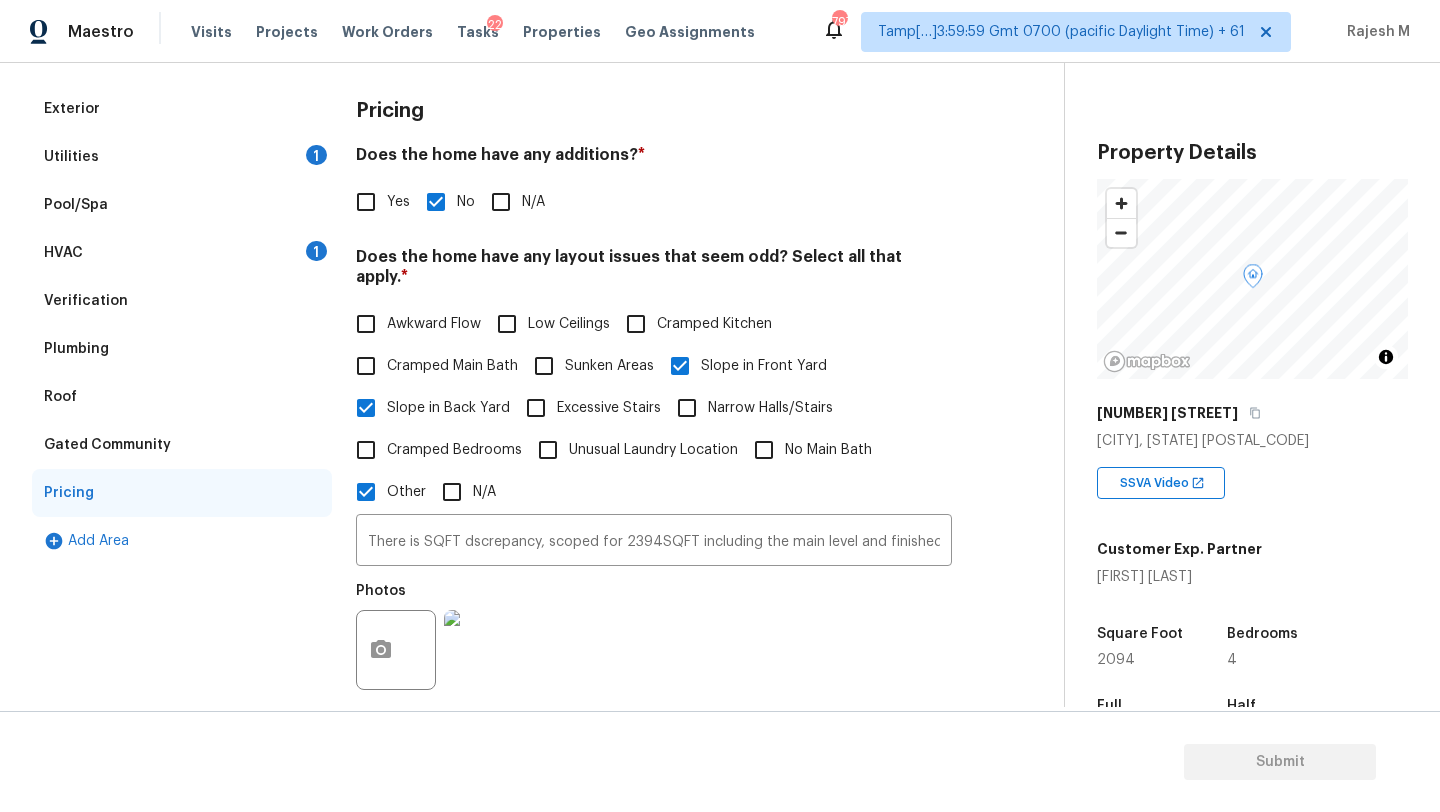 click on "HVAC 1" at bounding box center (182, 253) 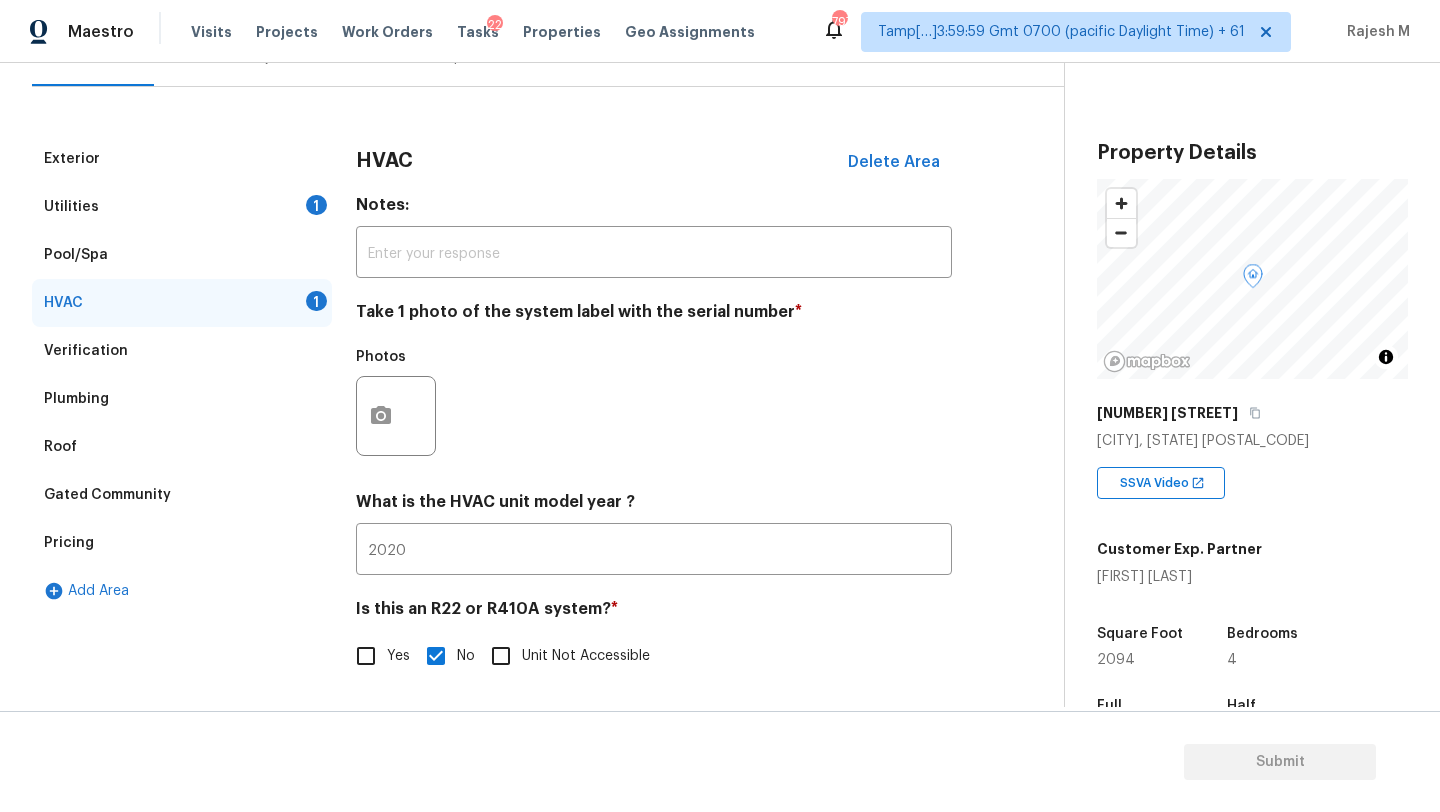 scroll, scrollTop: 217, scrollLeft: 0, axis: vertical 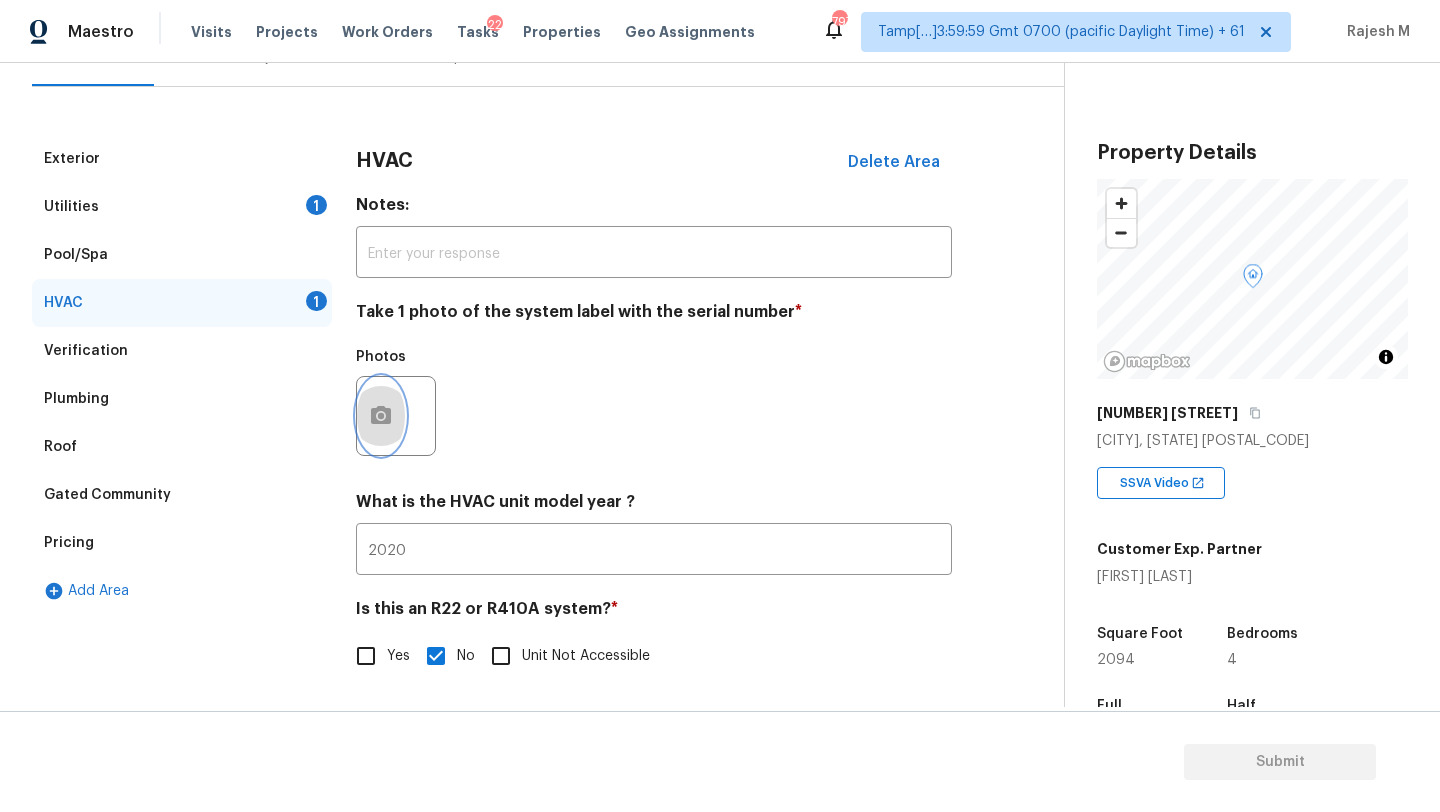 click at bounding box center (381, 416) 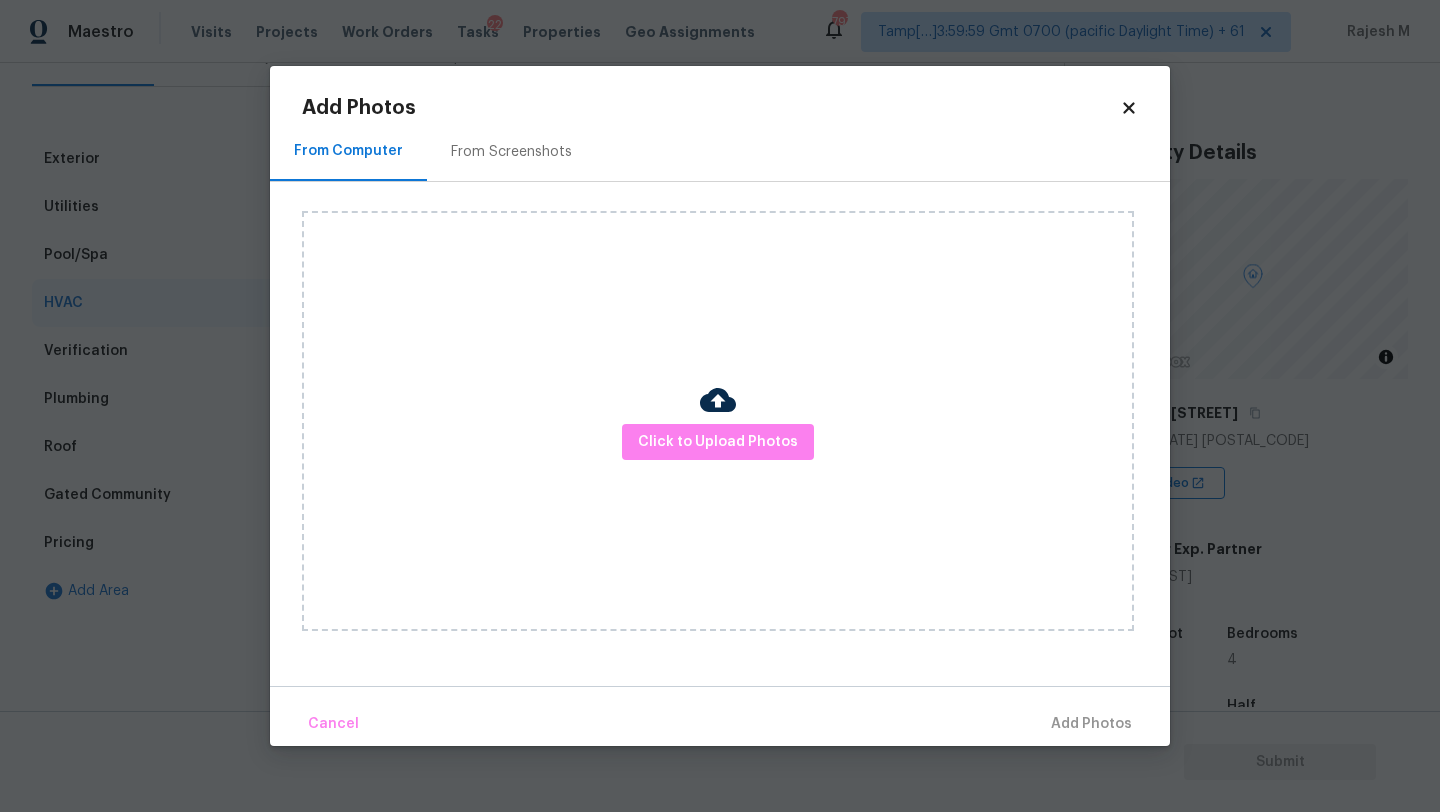 click on "From Screenshots" at bounding box center (511, 151) 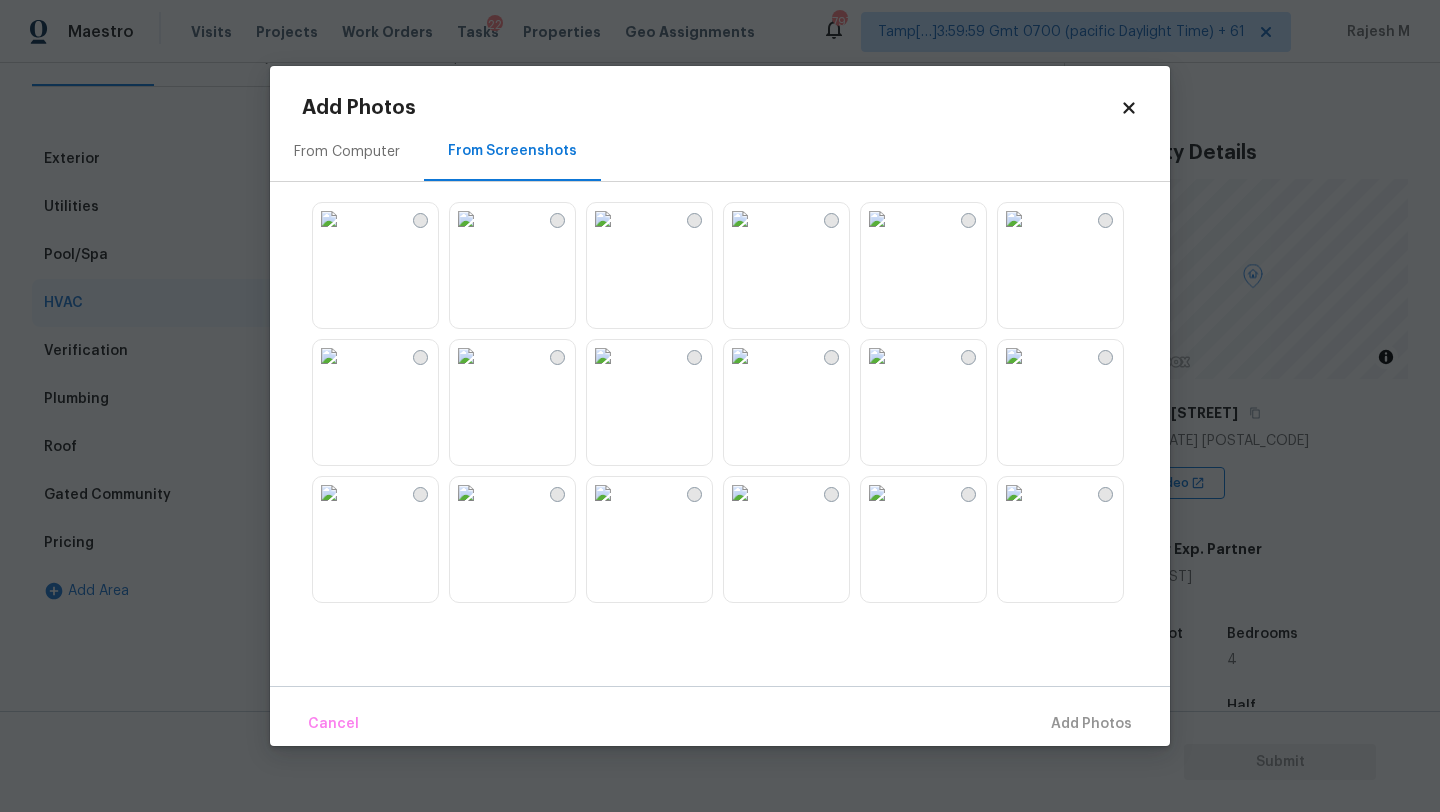 click at bounding box center (740, 219) 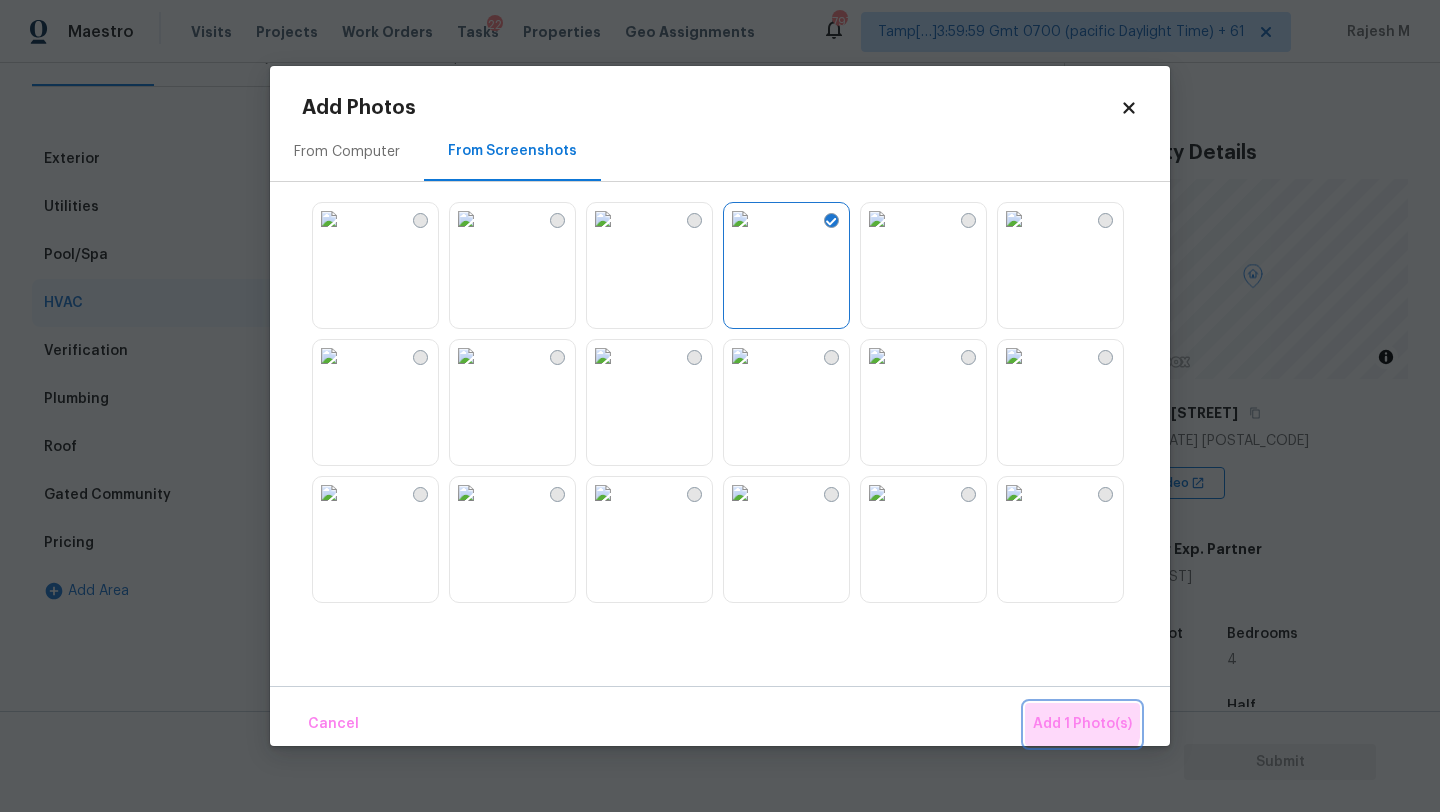 click on "Add 1 Photo(s)" at bounding box center (1082, 724) 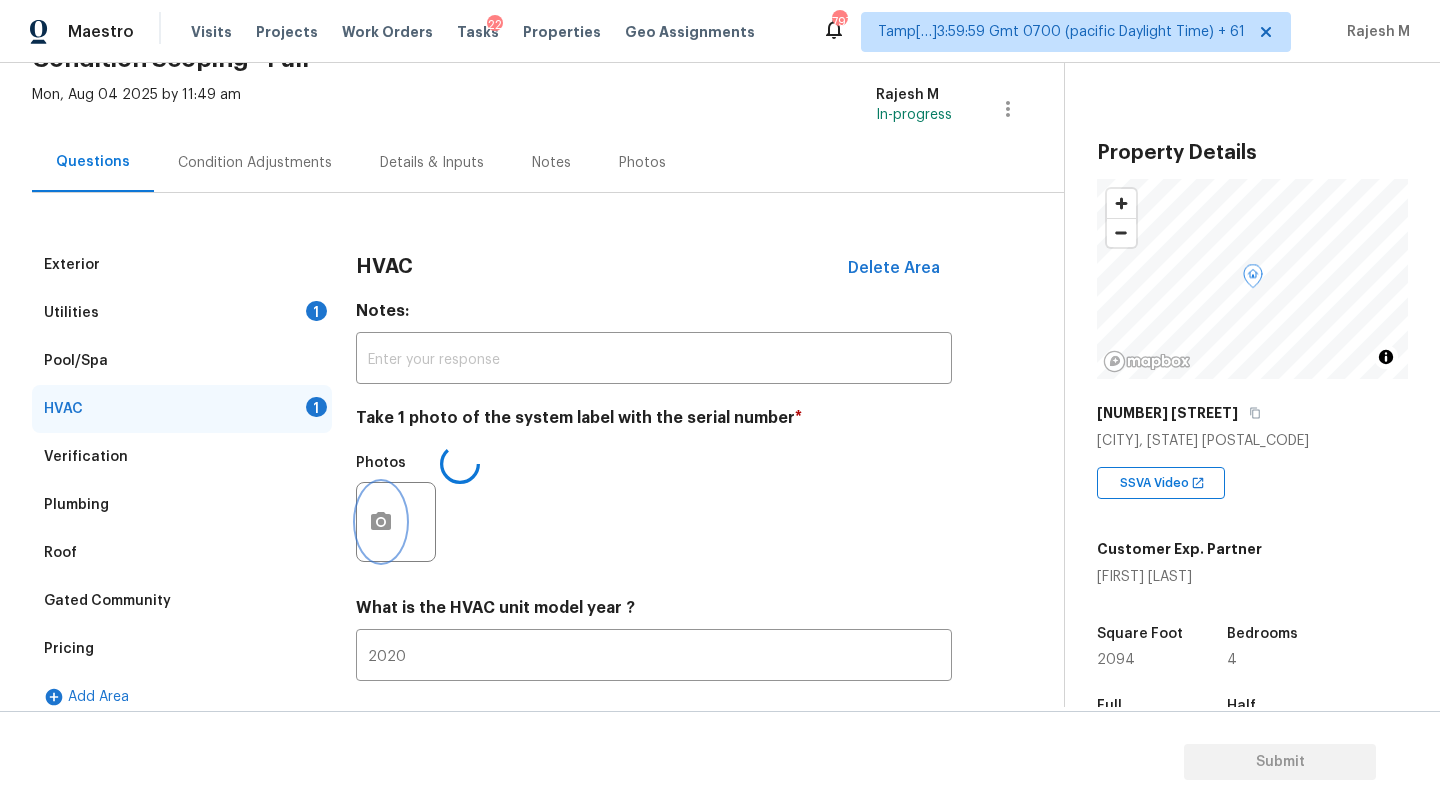 scroll, scrollTop: 91, scrollLeft: 0, axis: vertical 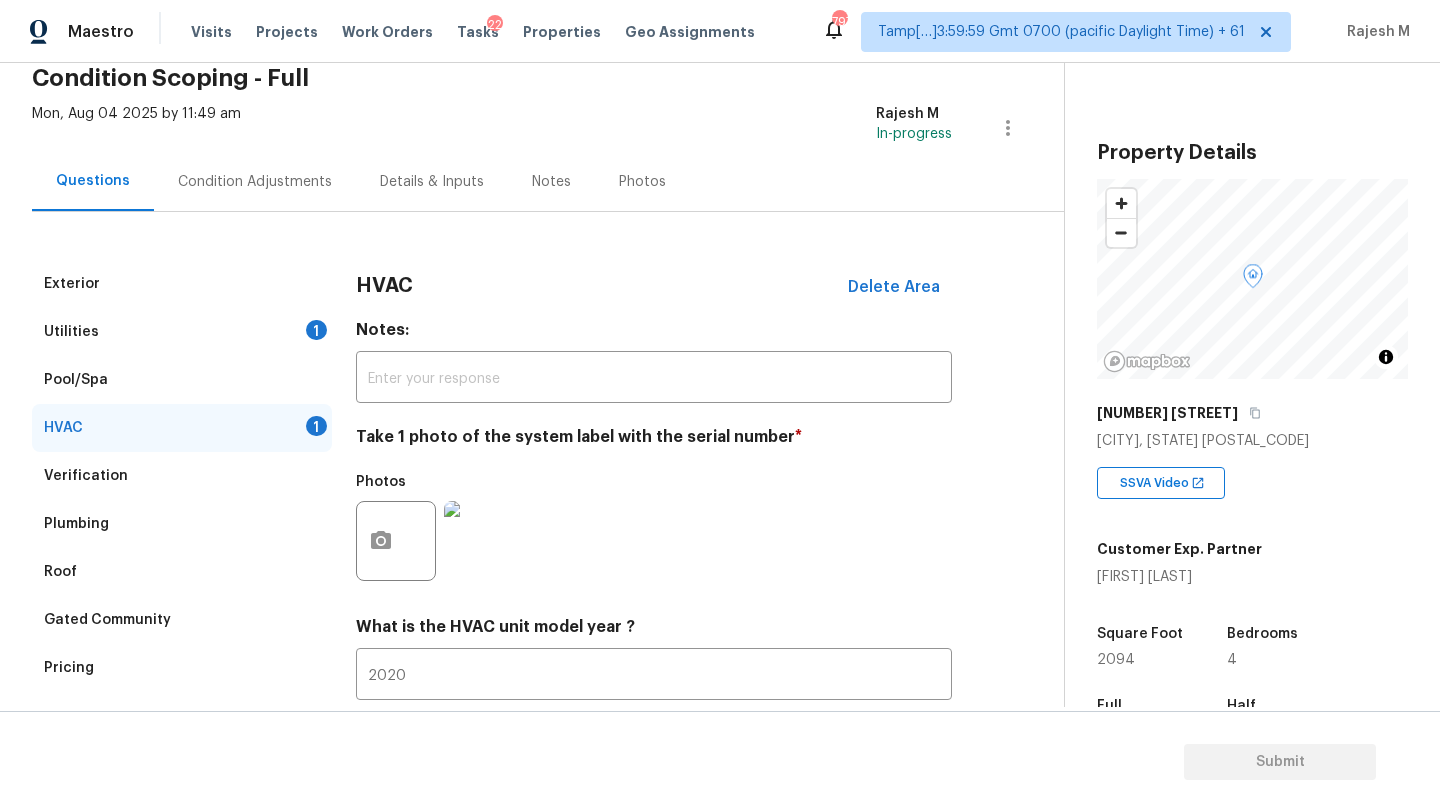 click on "Utilities 1" at bounding box center (182, 332) 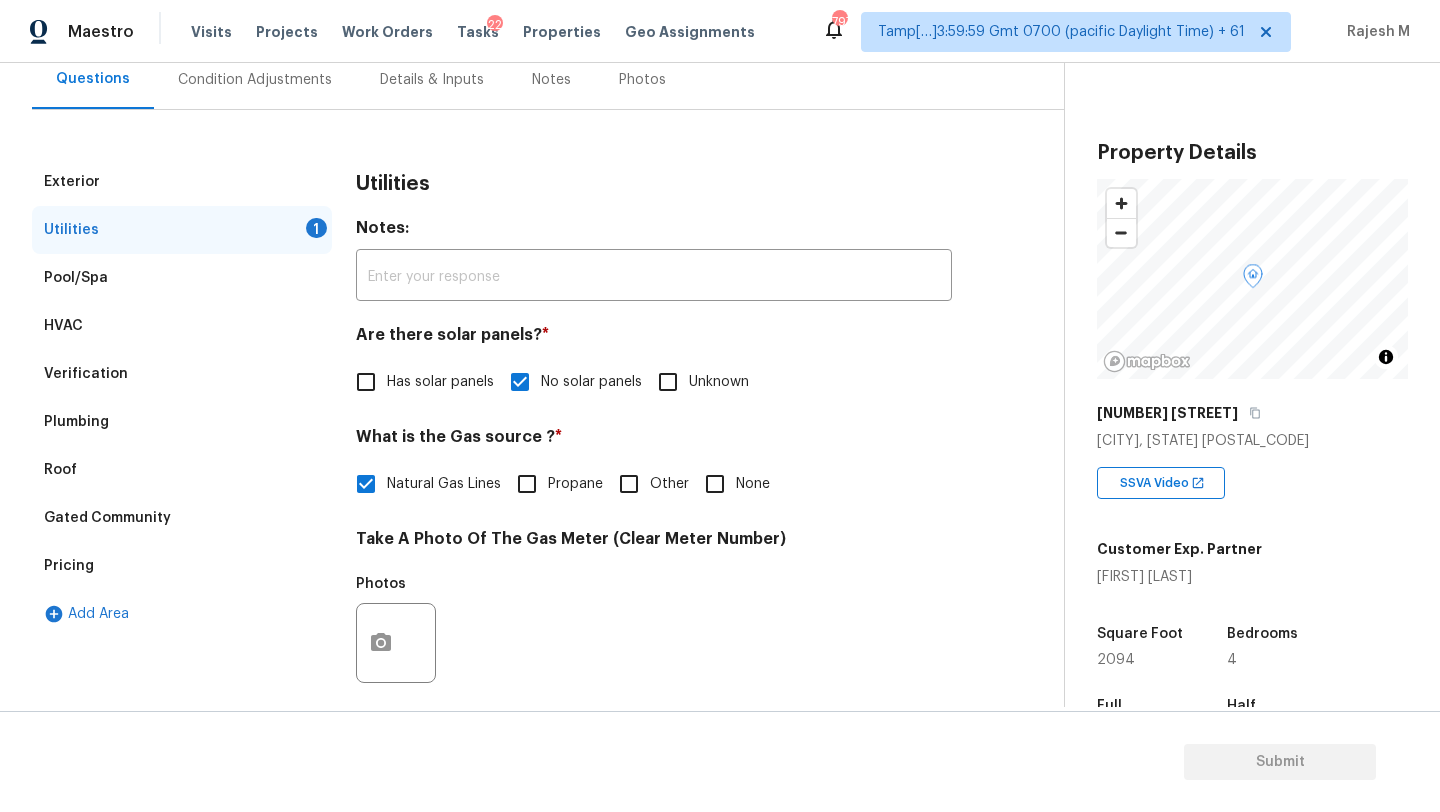 scroll, scrollTop: 393, scrollLeft: 0, axis: vertical 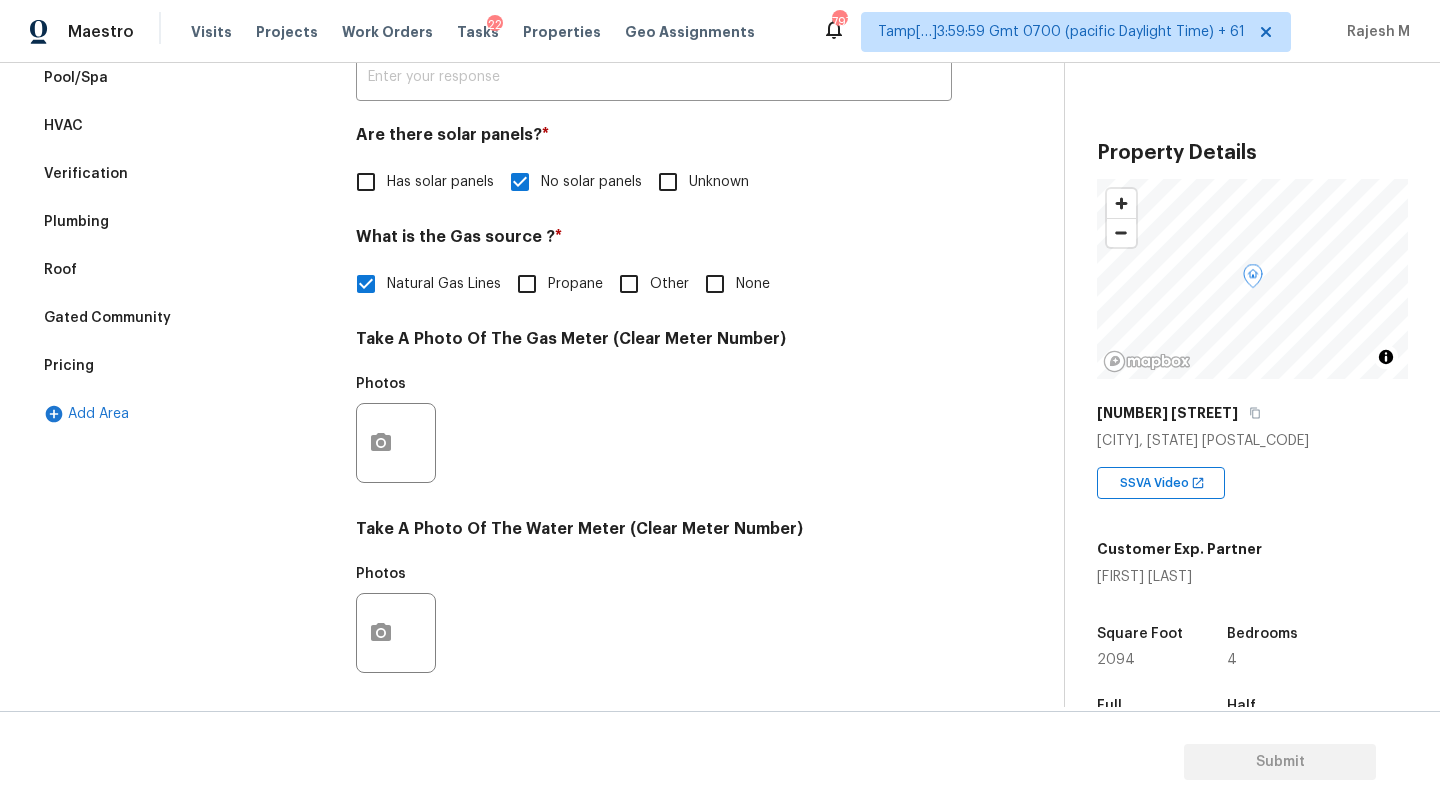 click at bounding box center (396, 443) 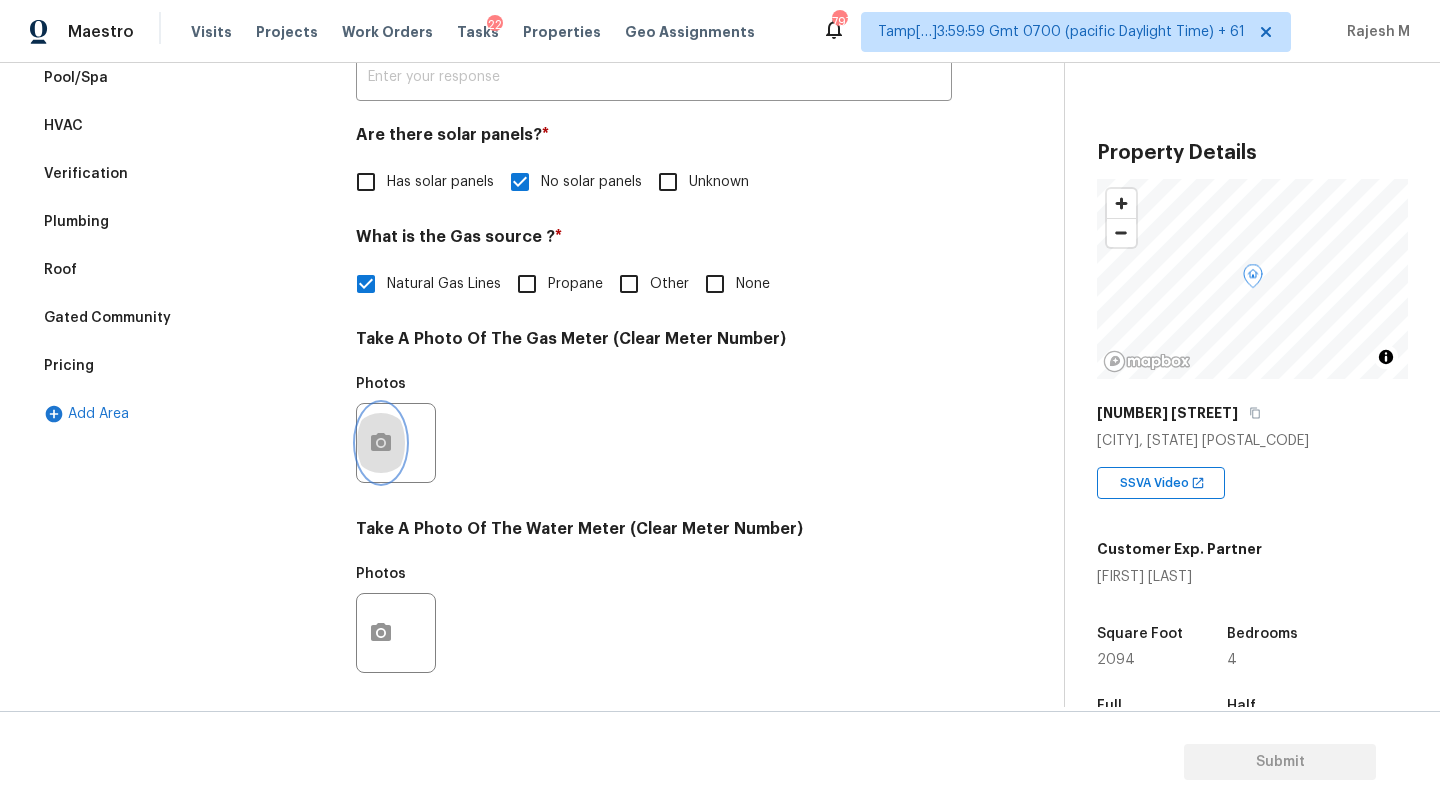 click 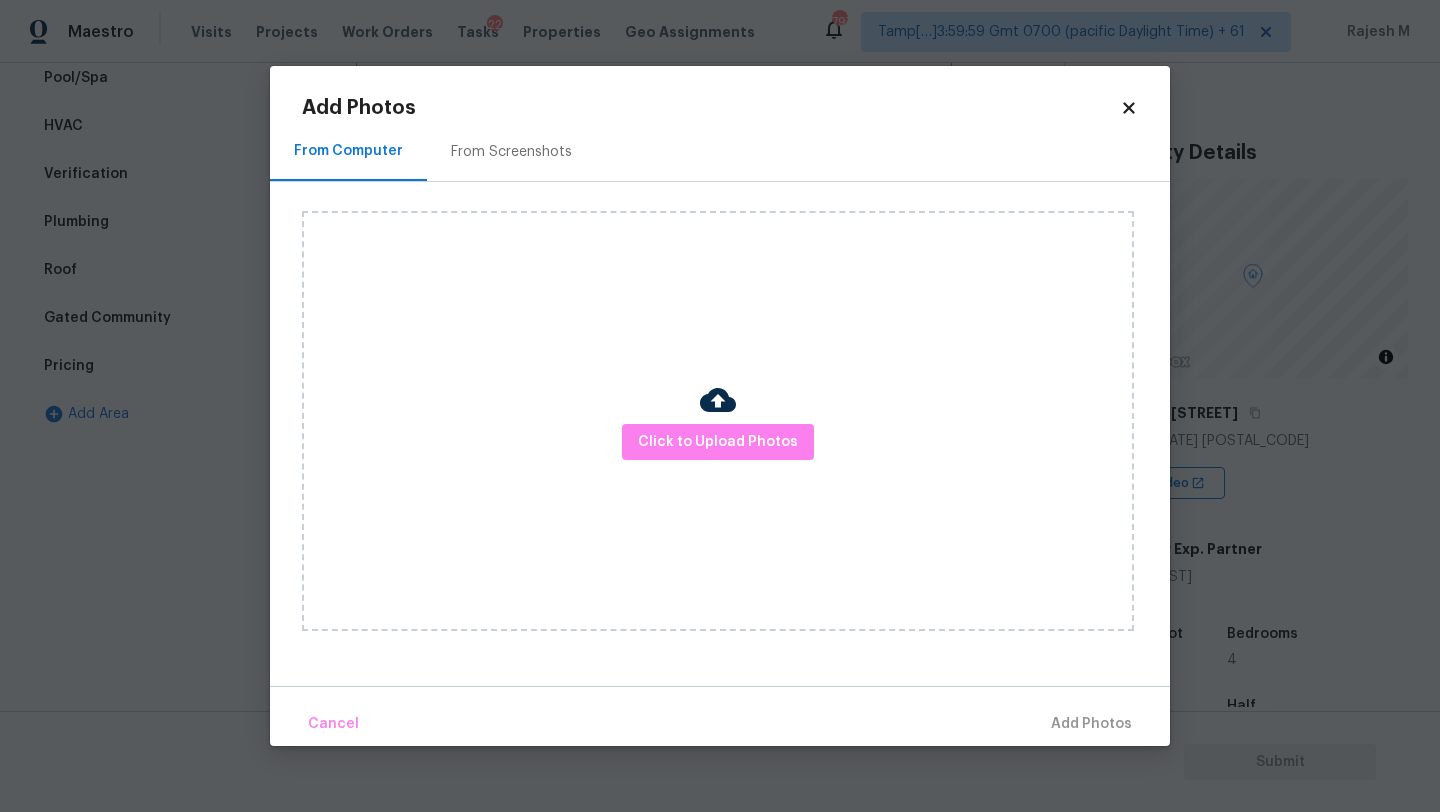 click on "From Screenshots" at bounding box center (511, 151) 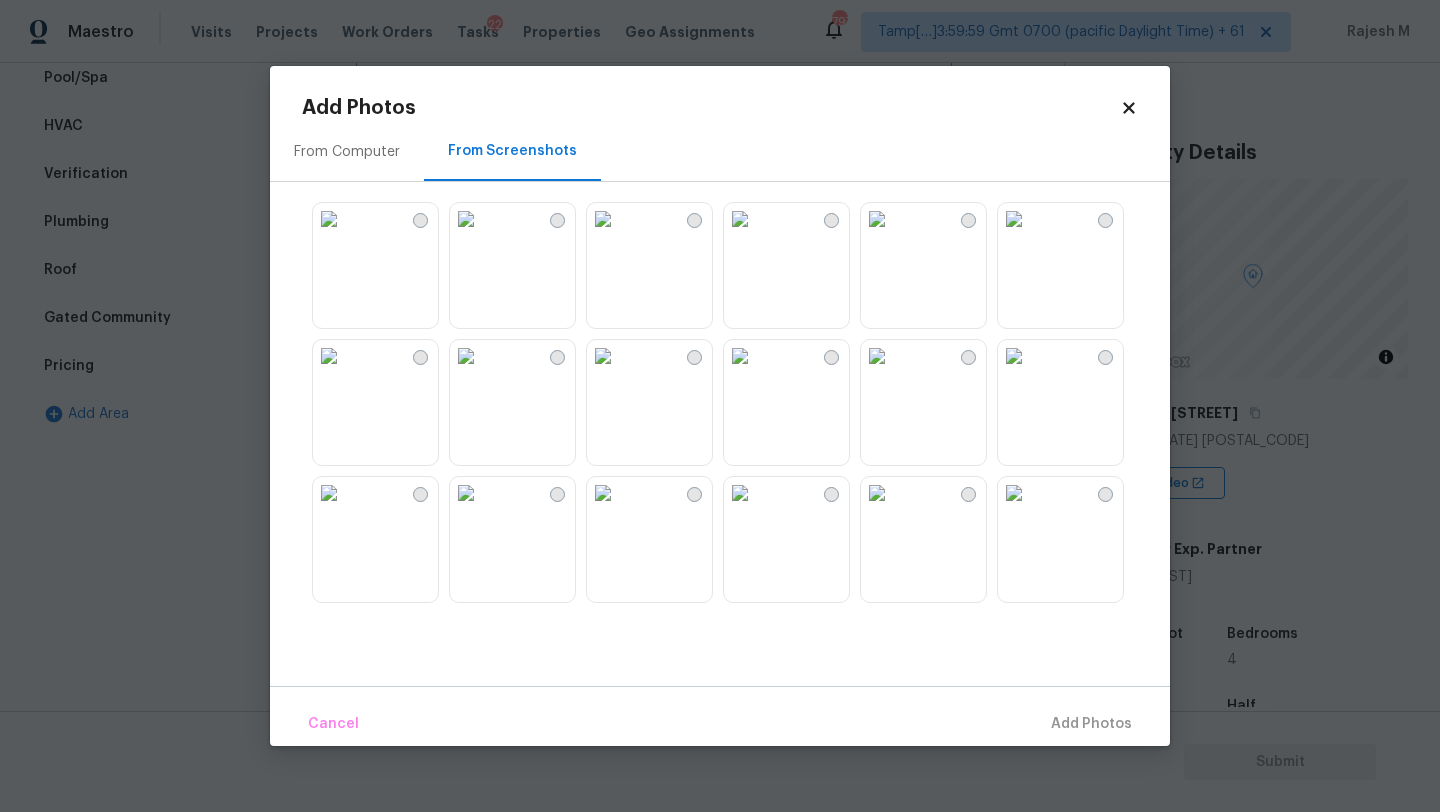 click on "From Computer" at bounding box center (347, 152) 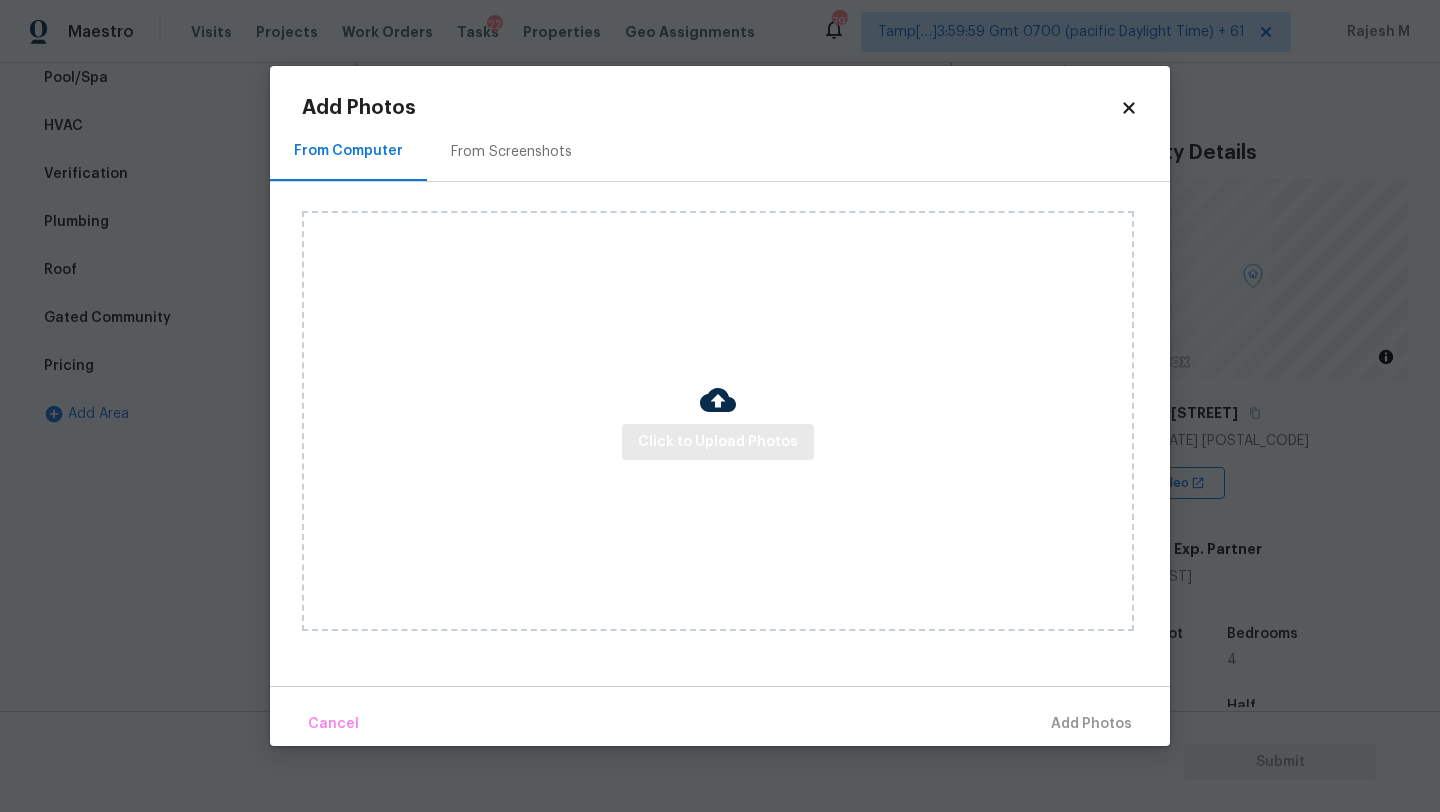 click on "Click to Upload Photos" at bounding box center [718, 421] 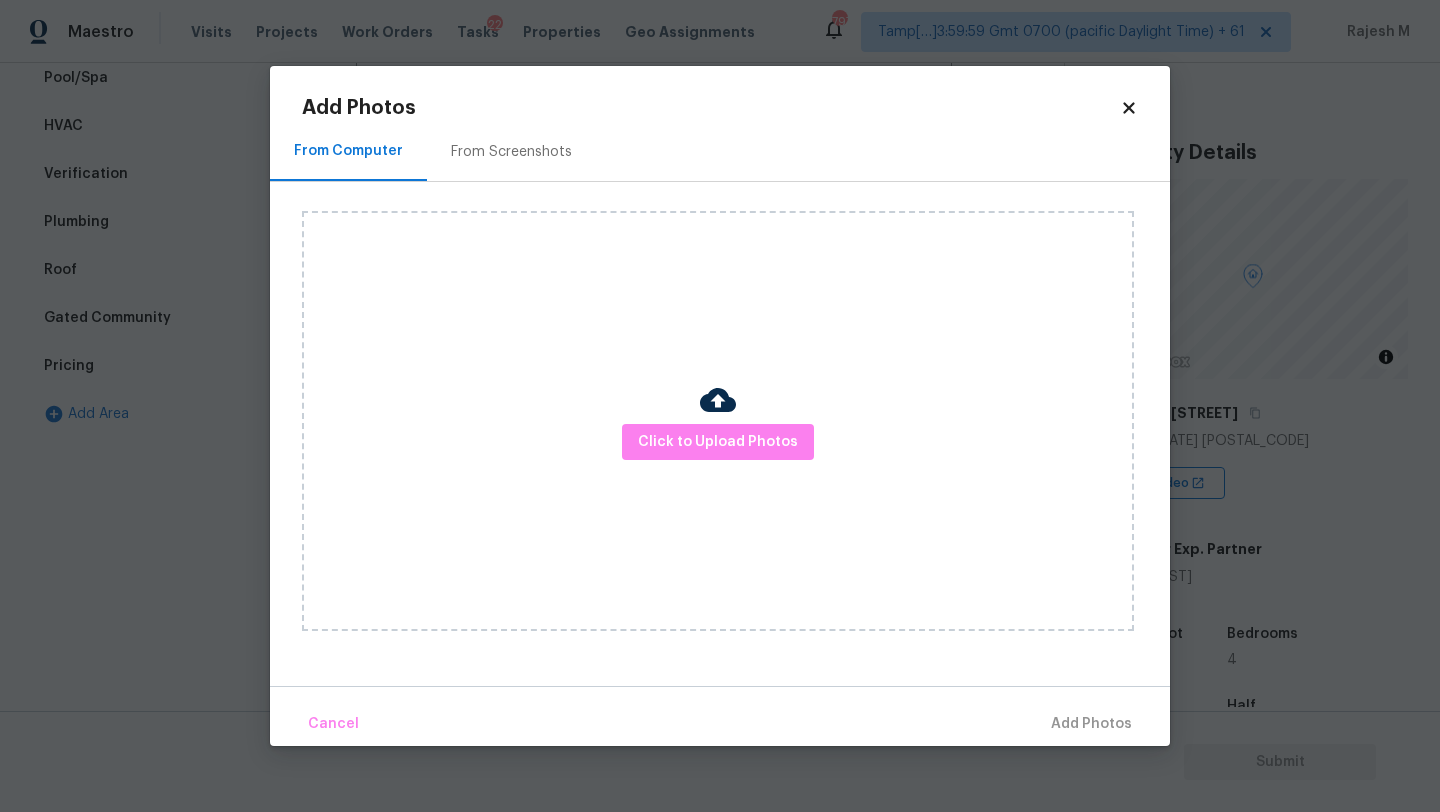 click on "Click to Upload Photos" at bounding box center [718, 421] 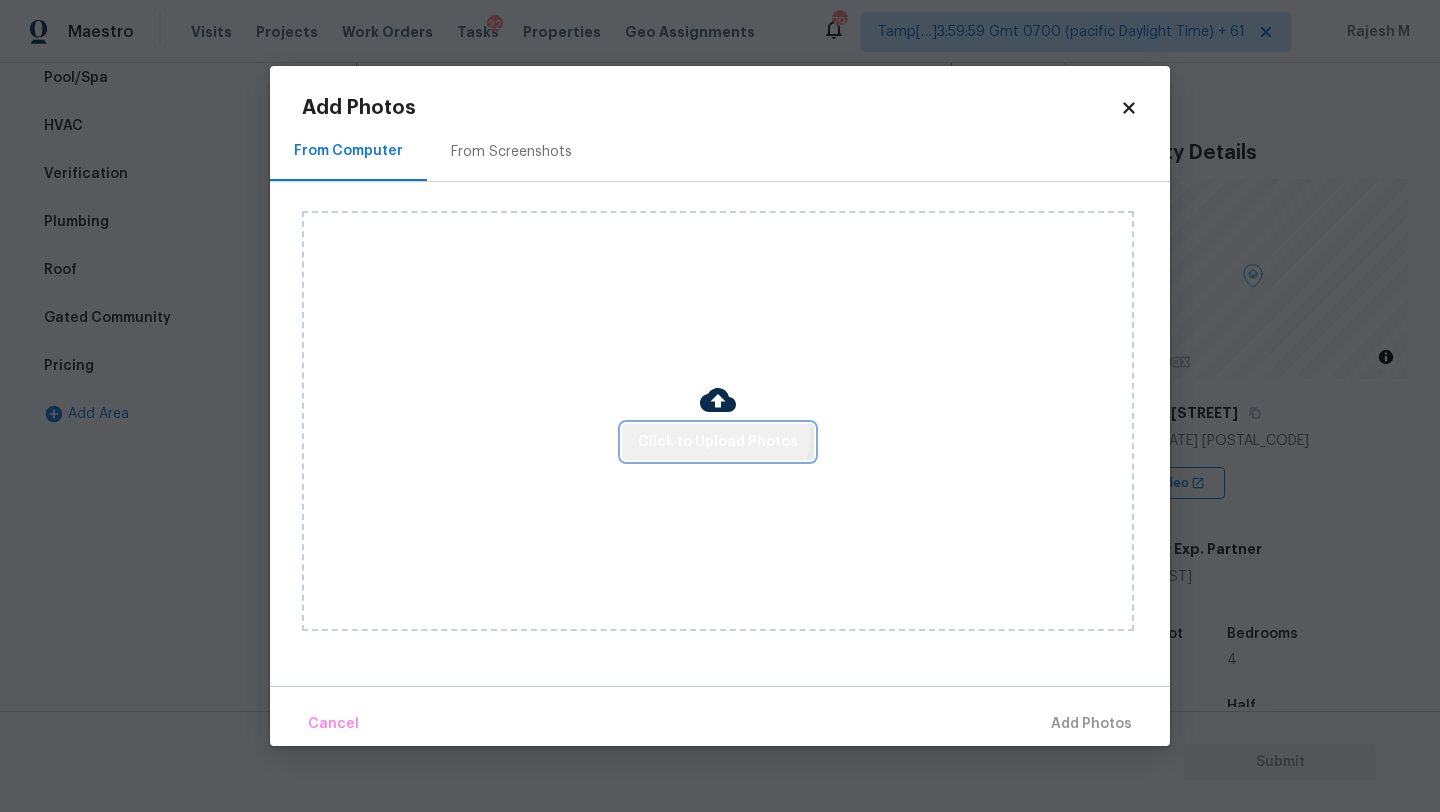 click on "Click to Upload Photos" at bounding box center [718, 442] 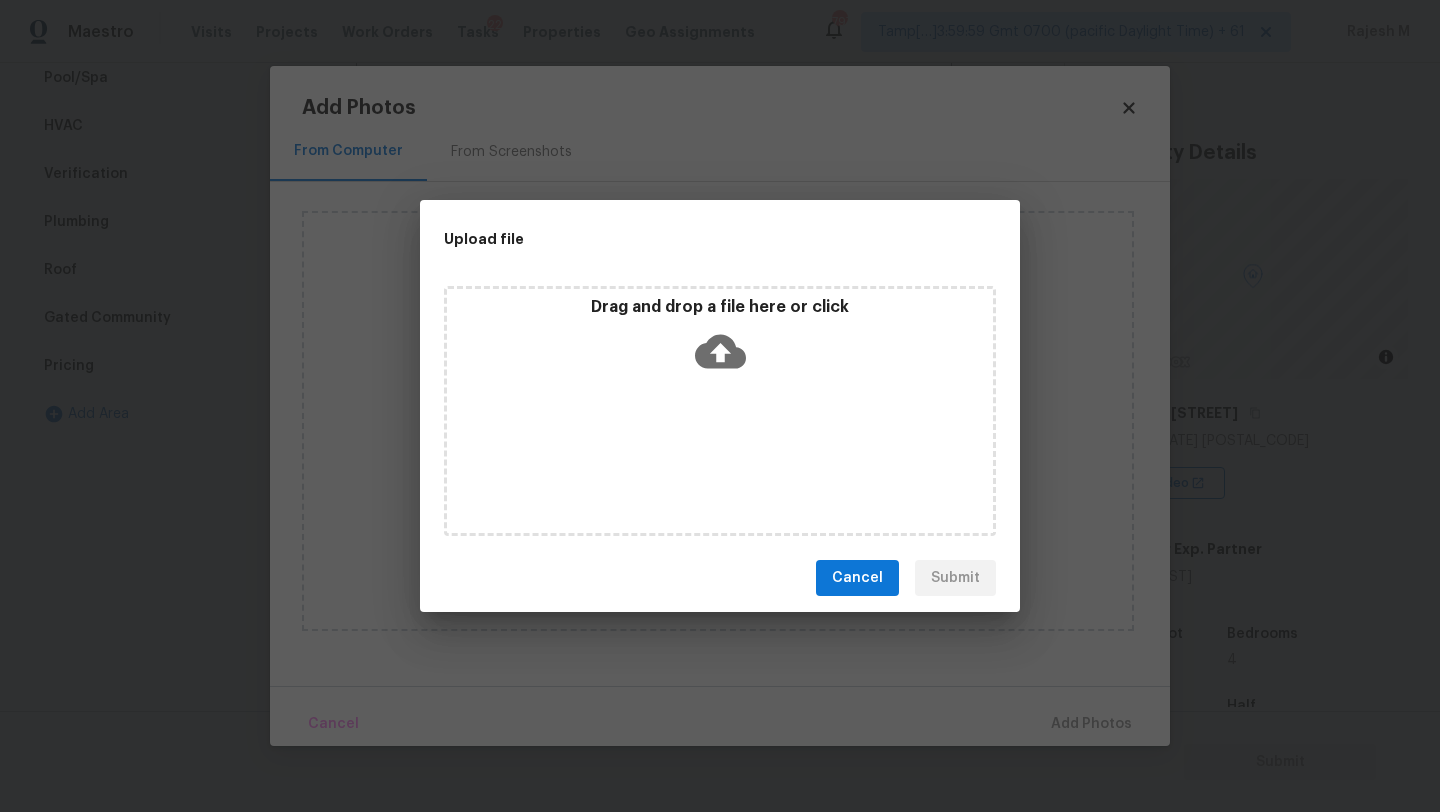 click 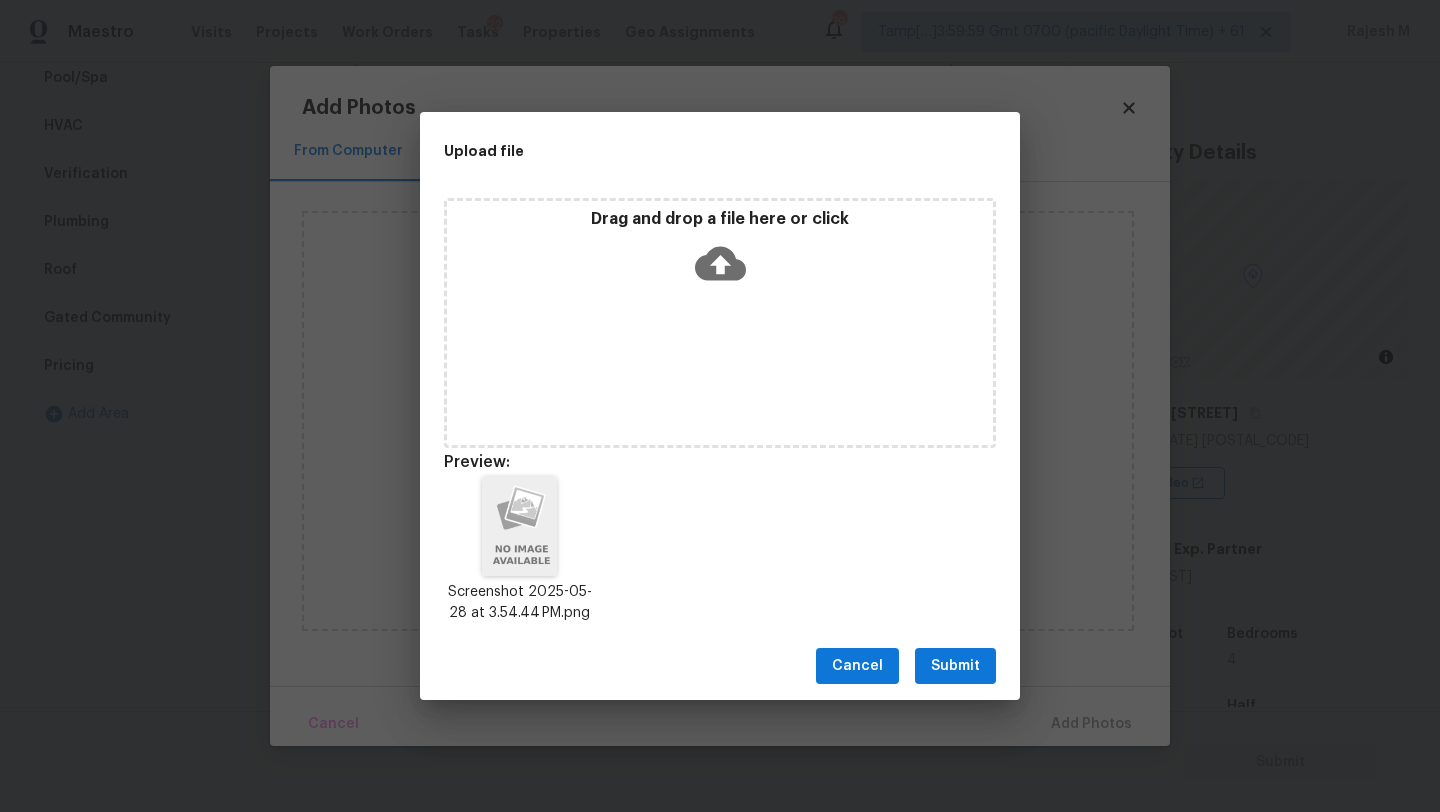 click on "Submit" at bounding box center [955, 666] 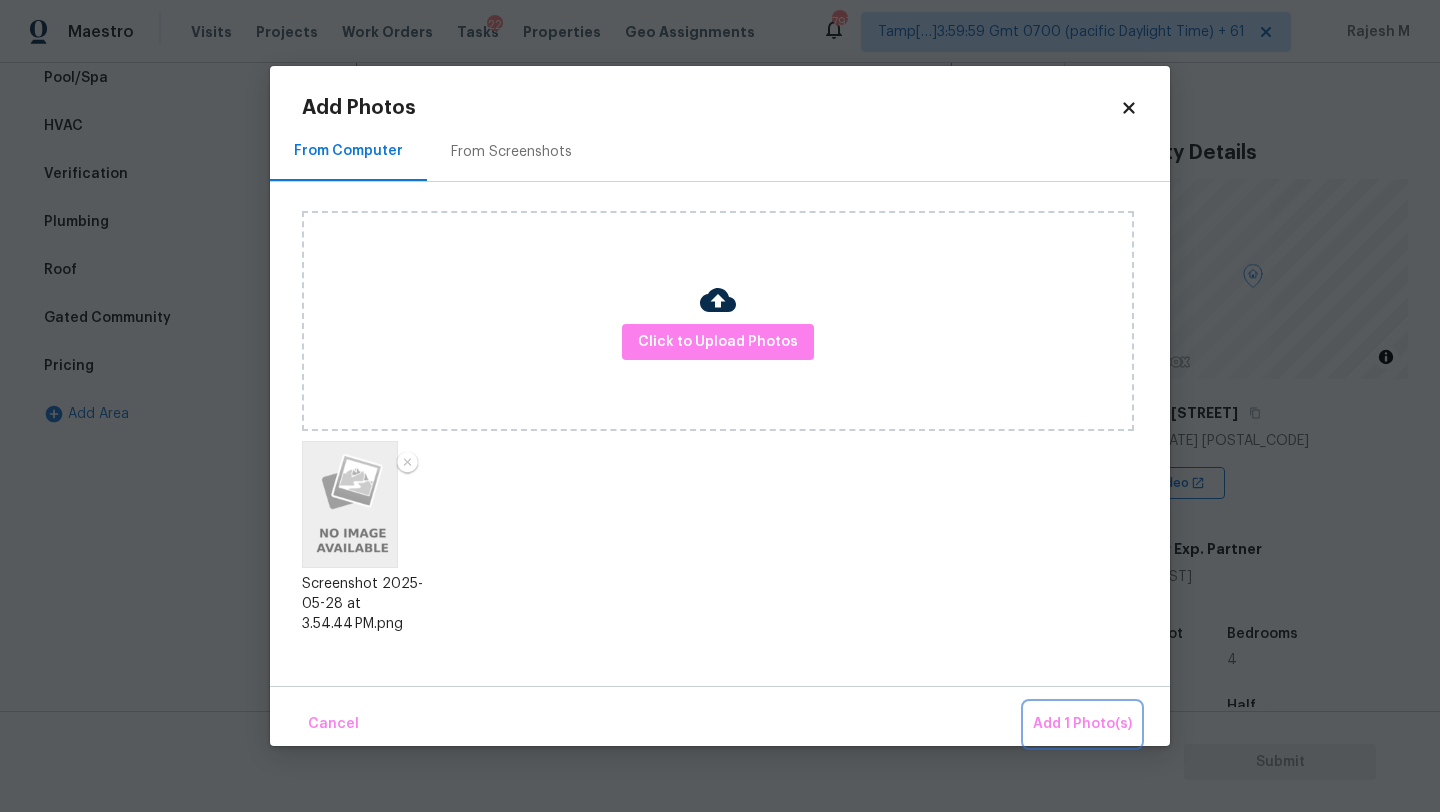 click on "Add 1 Photo(s)" at bounding box center [1082, 724] 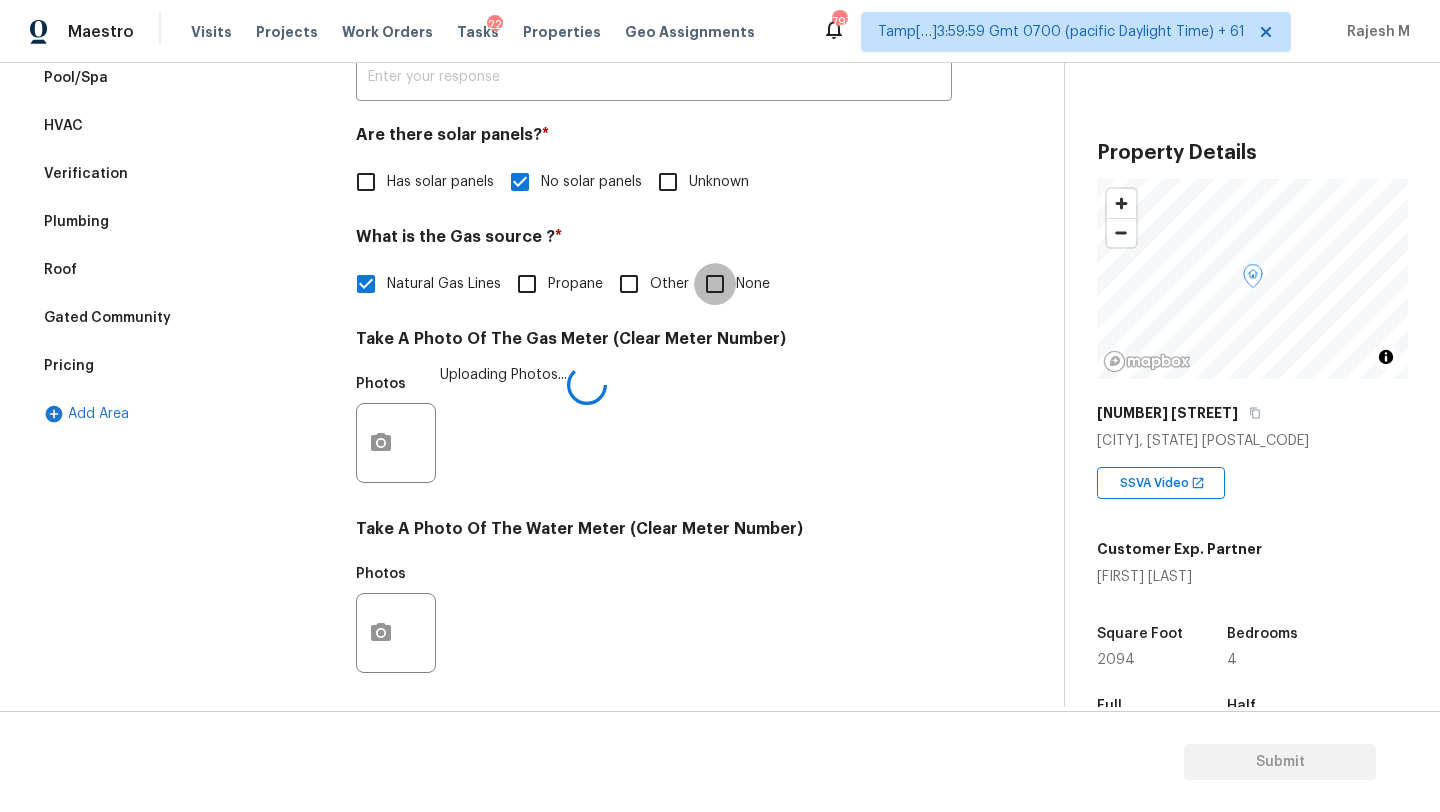 click on "None" at bounding box center [715, 284] 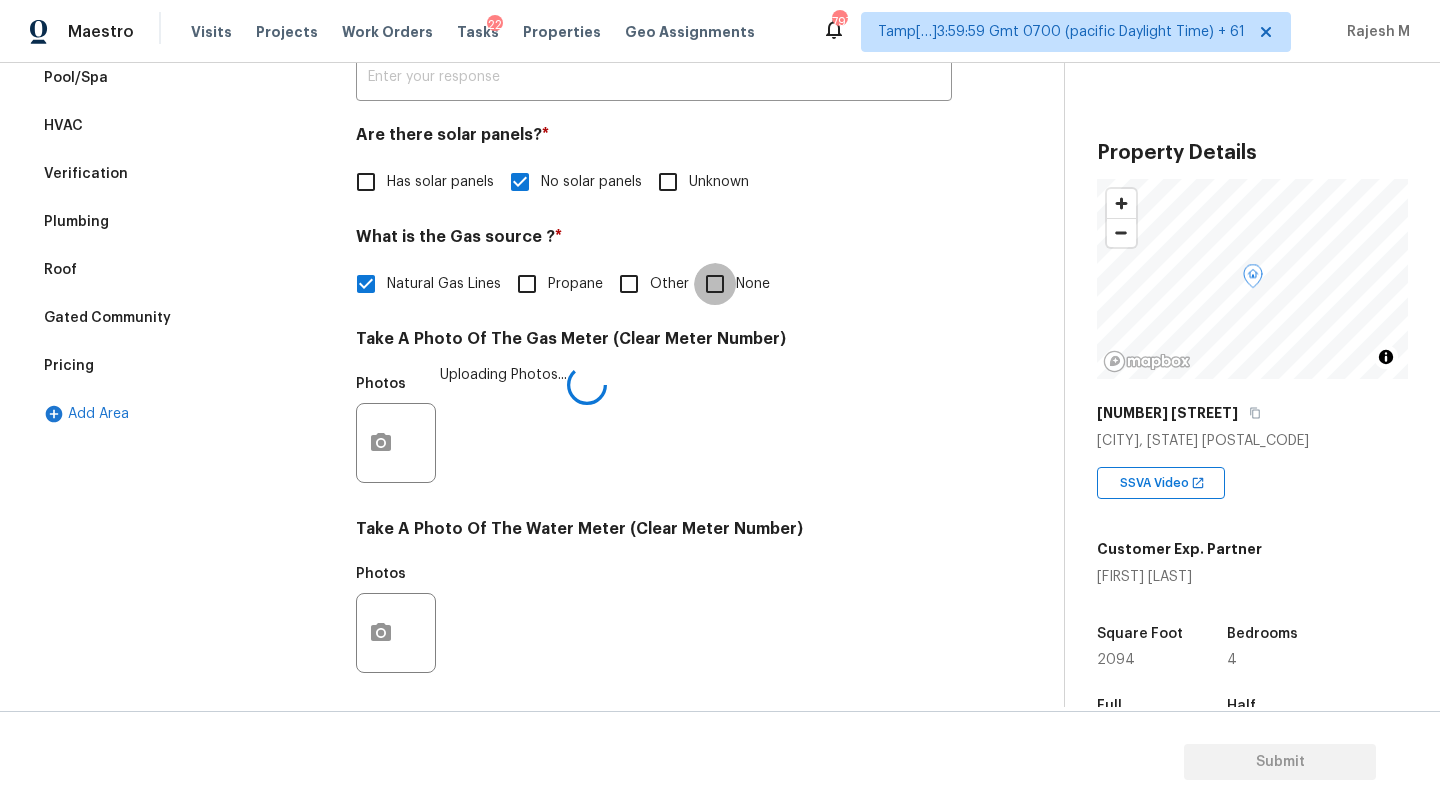 checkbox on "true" 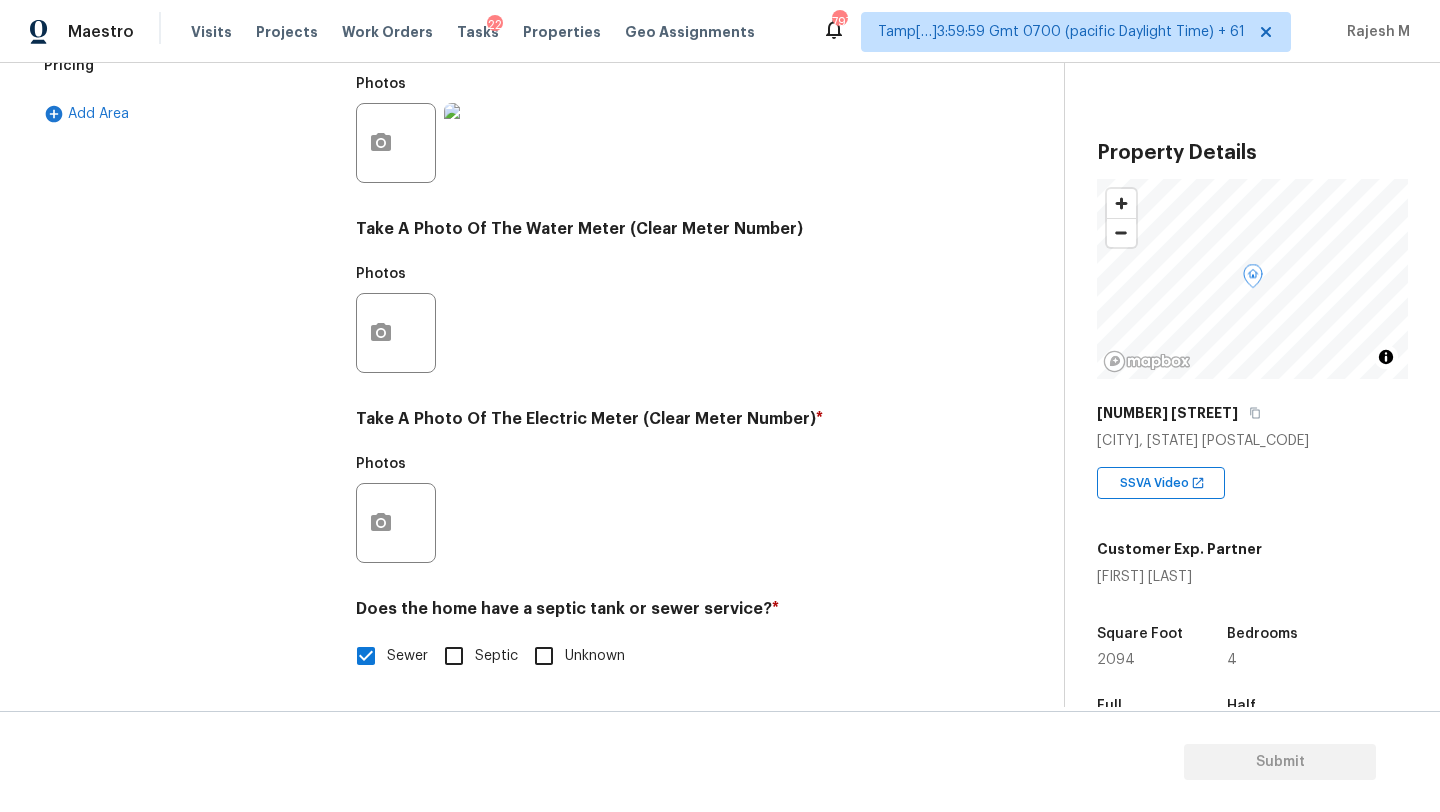 scroll, scrollTop: 693, scrollLeft: 0, axis: vertical 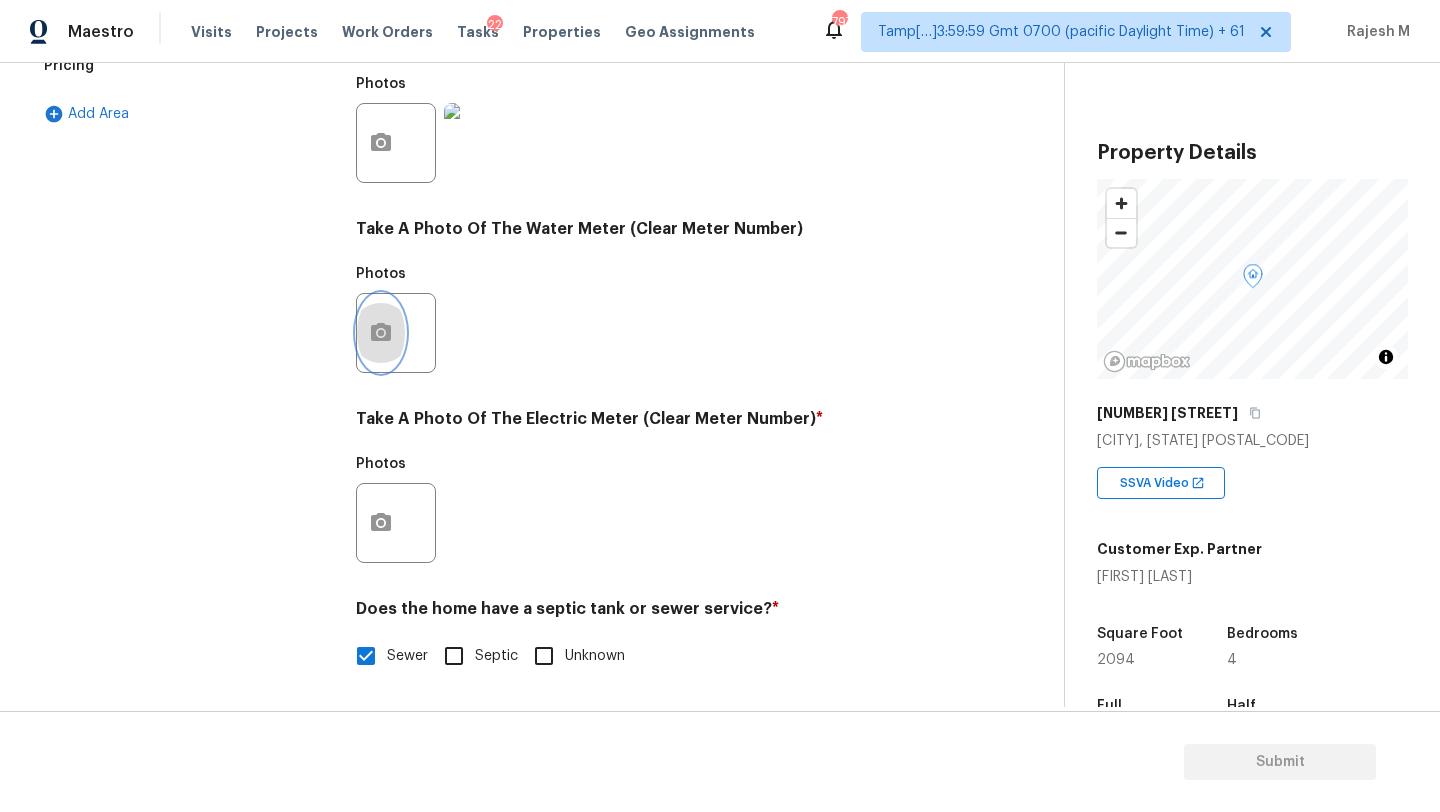 click at bounding box center [381, 333] 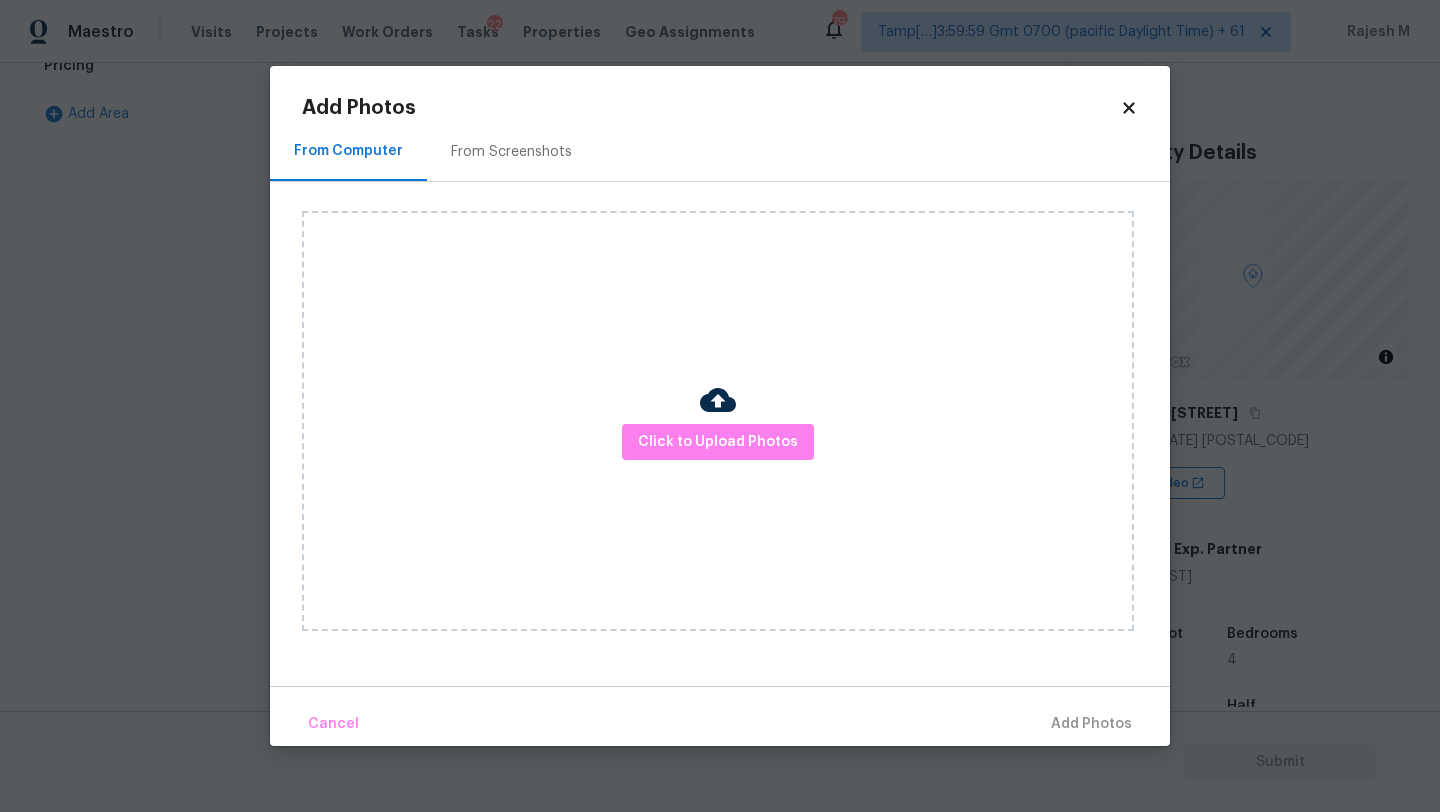 click on "From Screenshots" at bounding box center [511, 151] 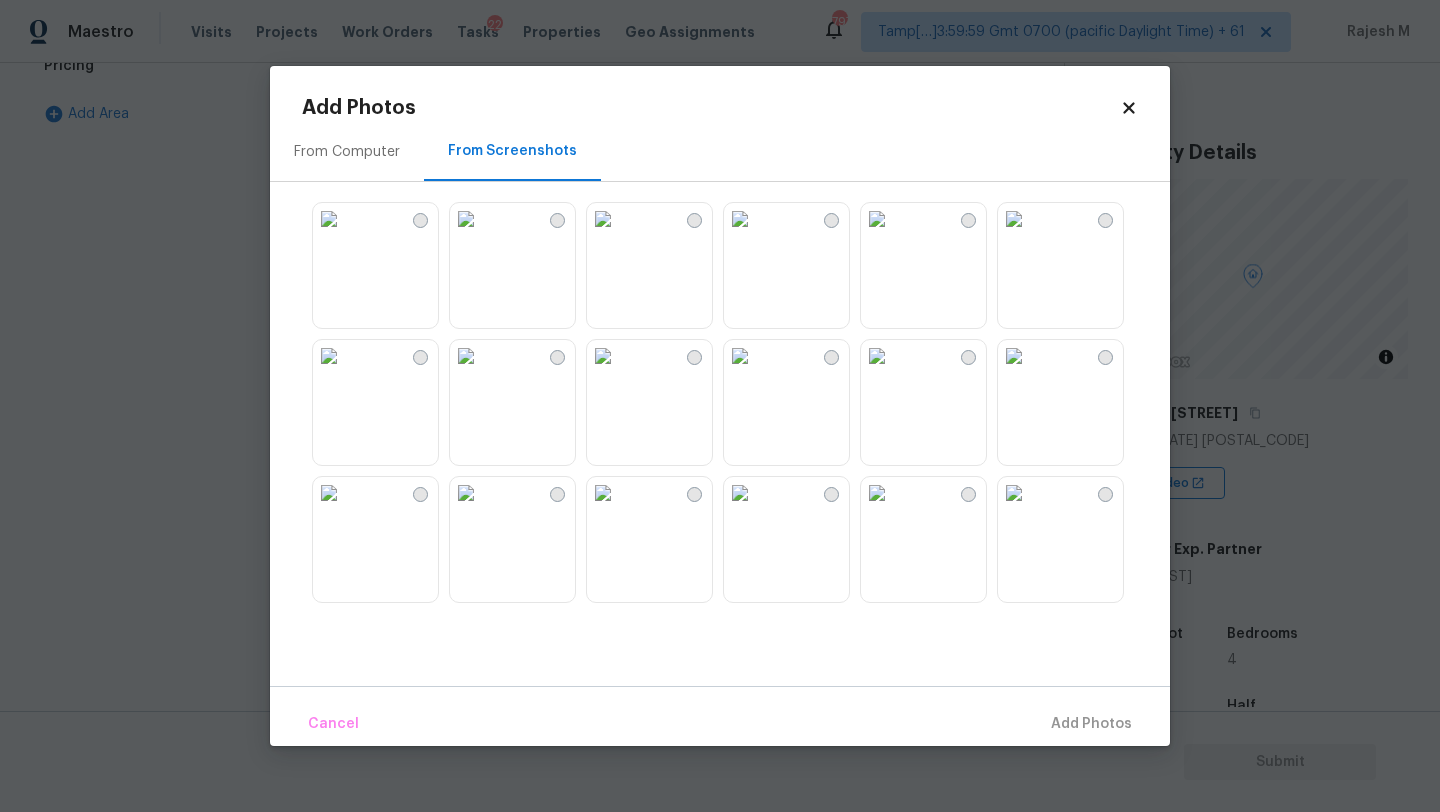 click at bounding box center (603, 219) 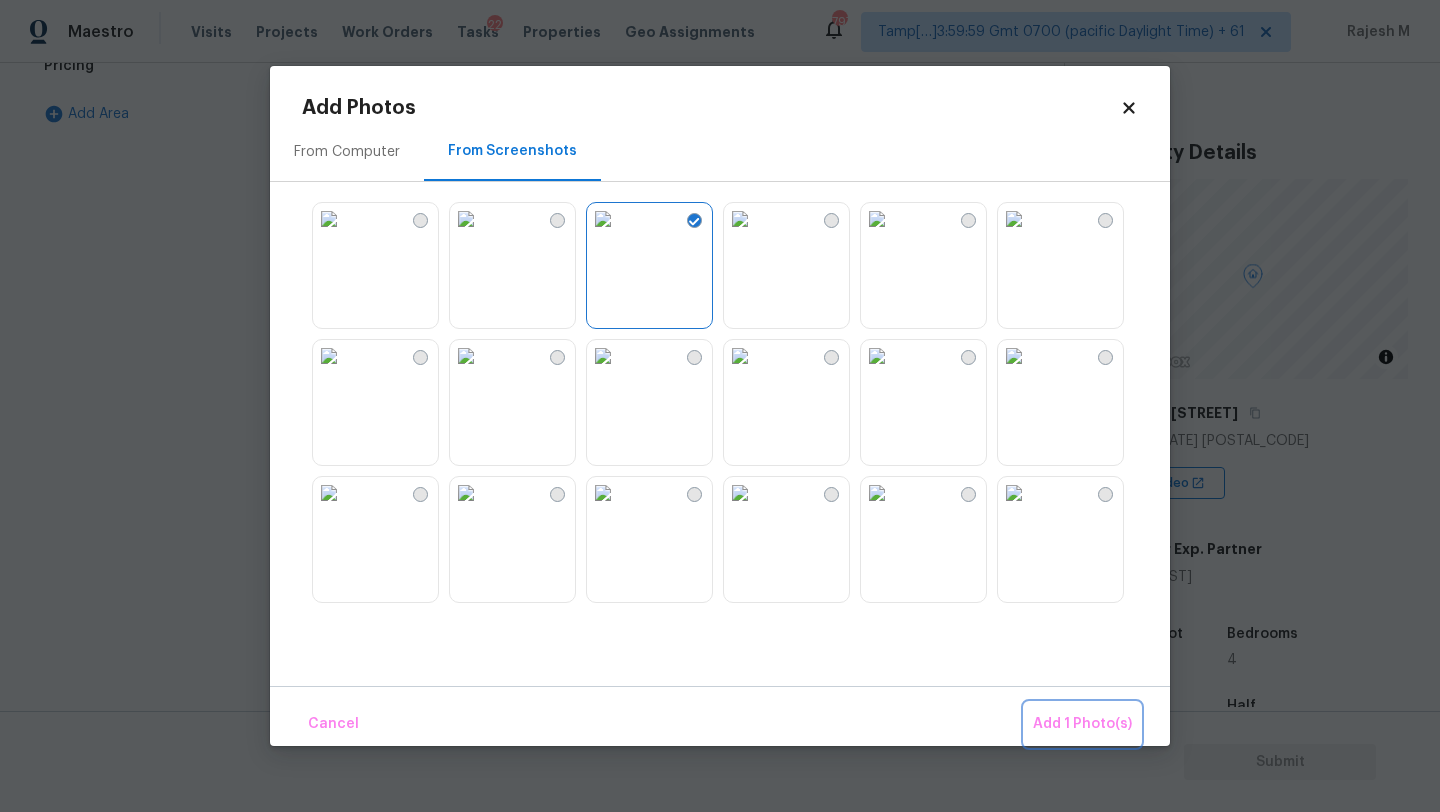 drag, startPoint x: 1104, startPoint y: 722, endPoint x: 1056, endPoint y: 715, distance: 48.507732 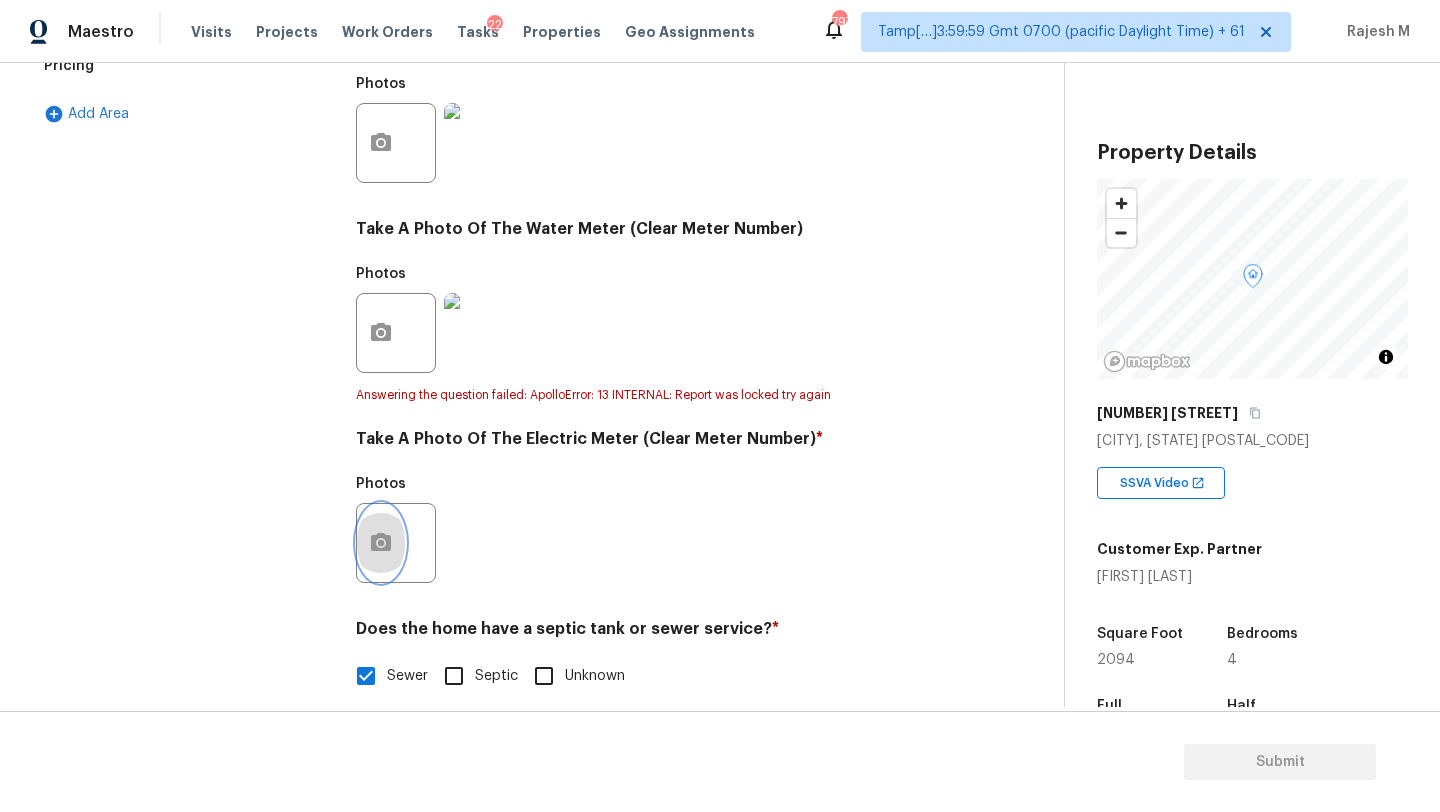 click 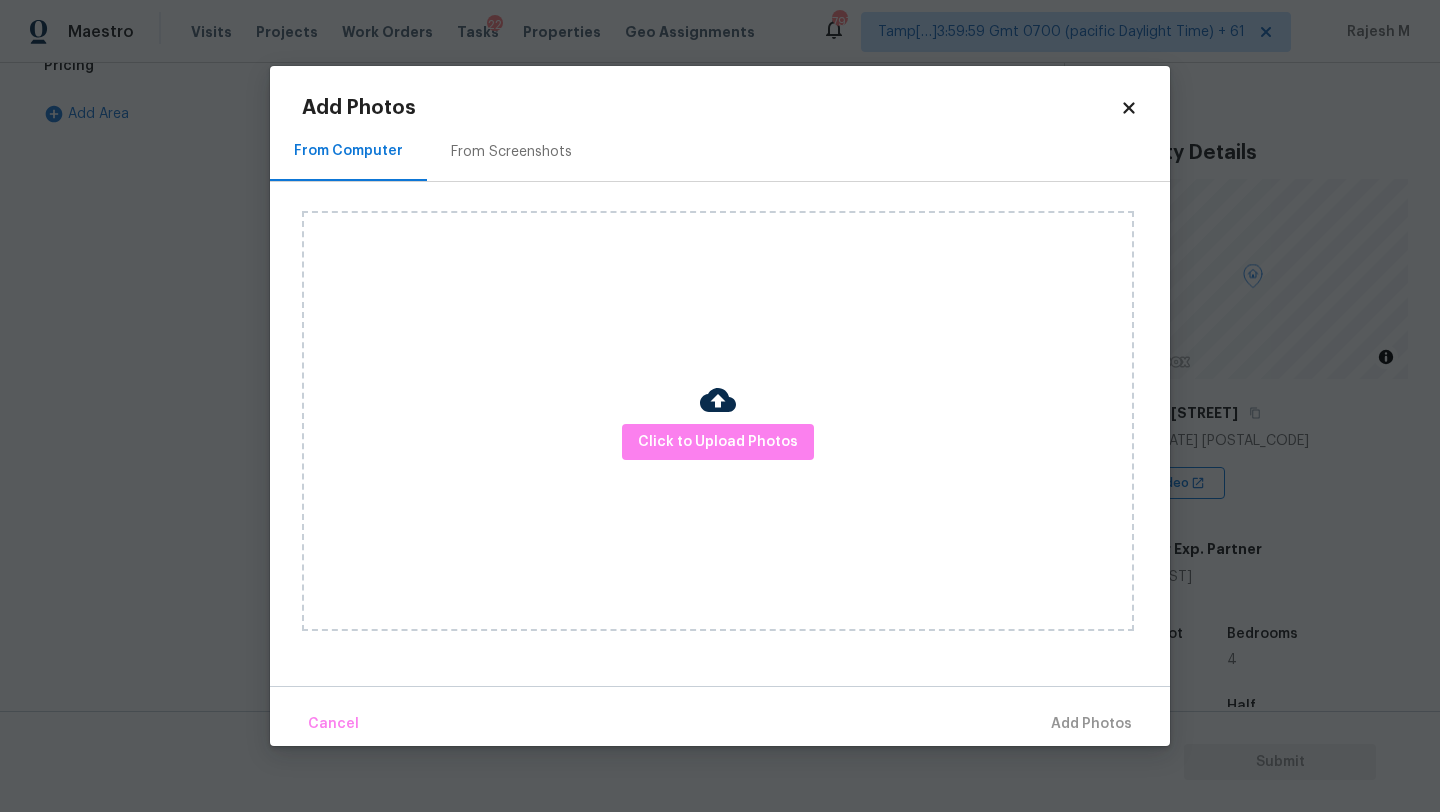 click on "Click to Upload Photos" at bounding box center (736, 421) 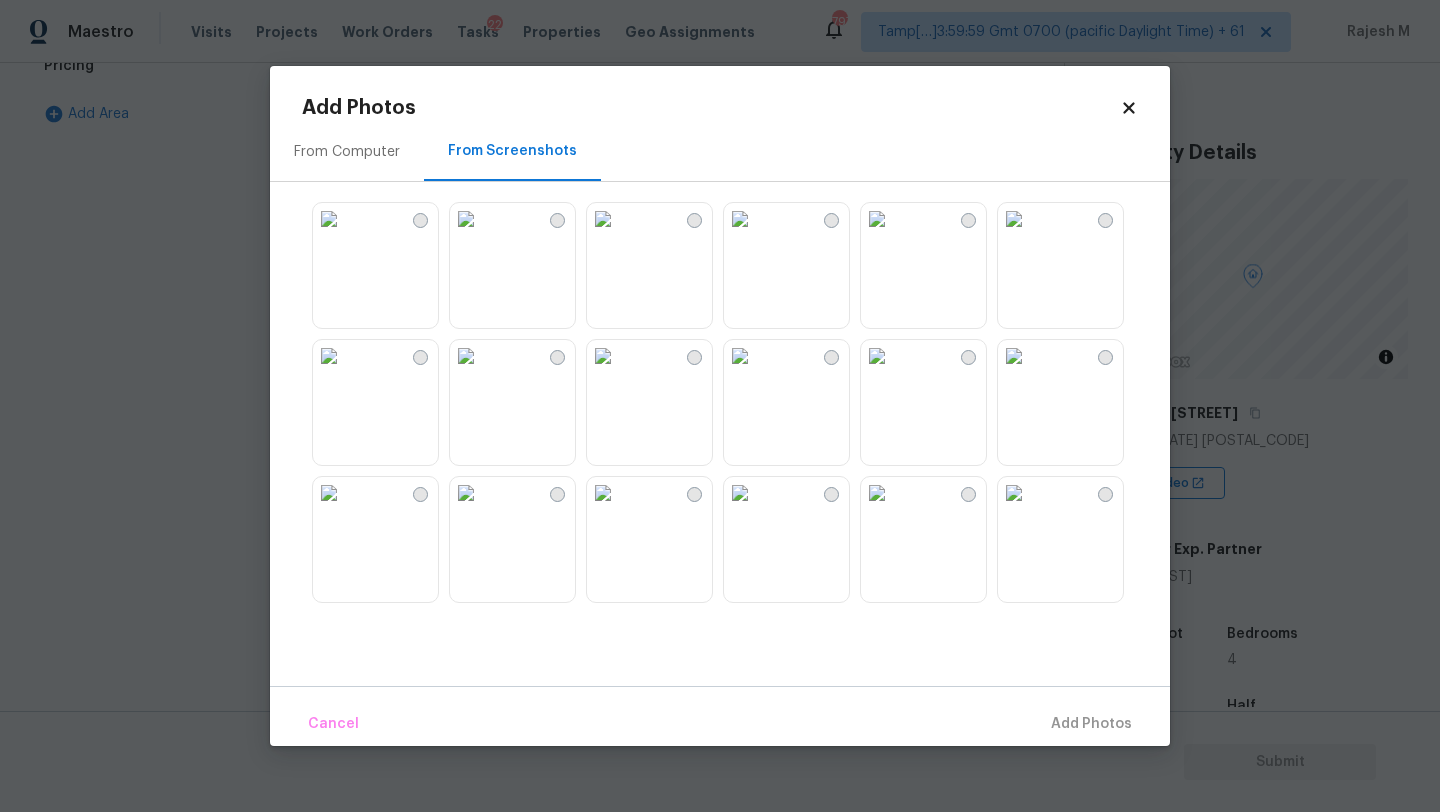 click at bounding box center (603, 219) 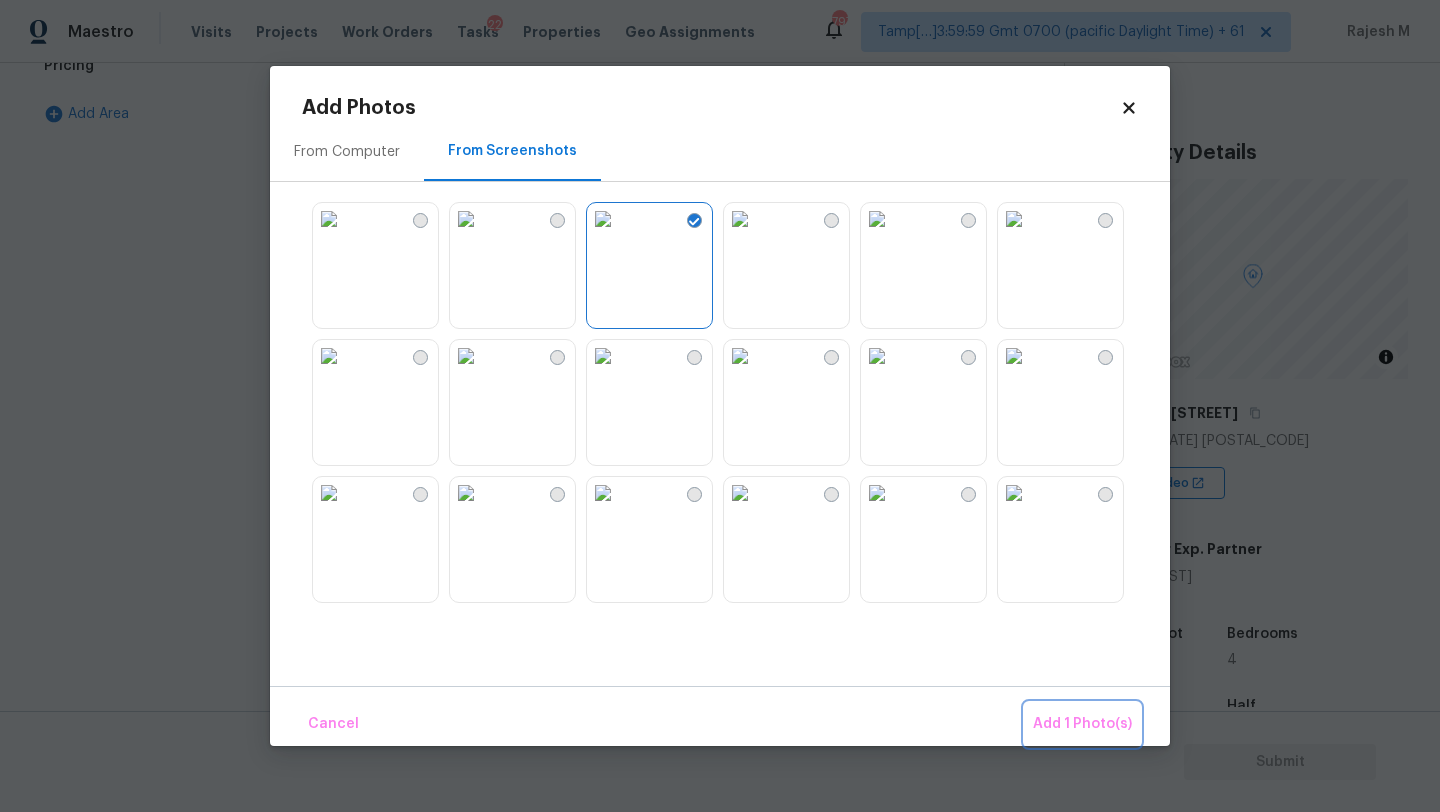 click on "Add 1 Photo(s)" at bounding box center [1082, 724] 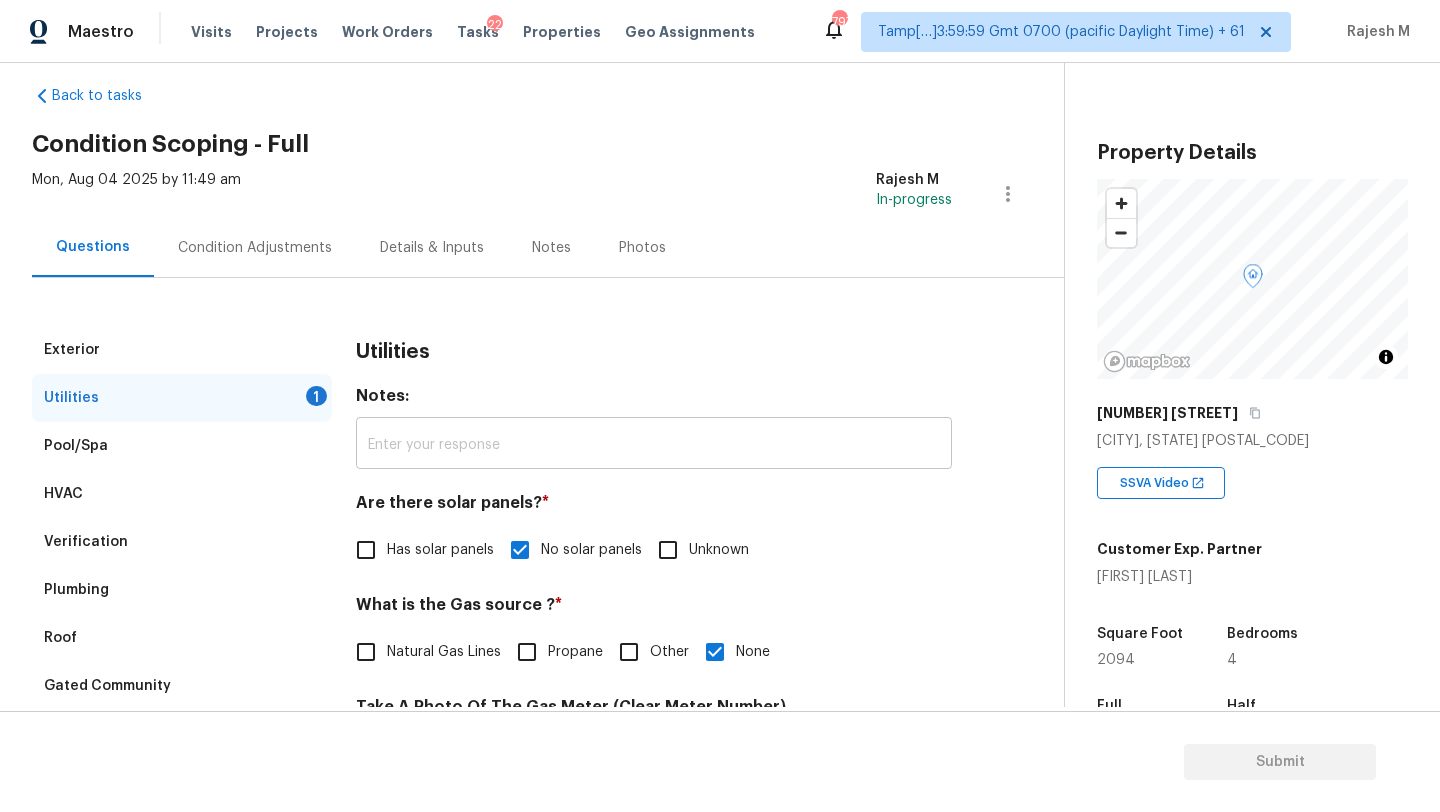 scroll, scrollTop: 0, scrollLeft: 0, axis: both 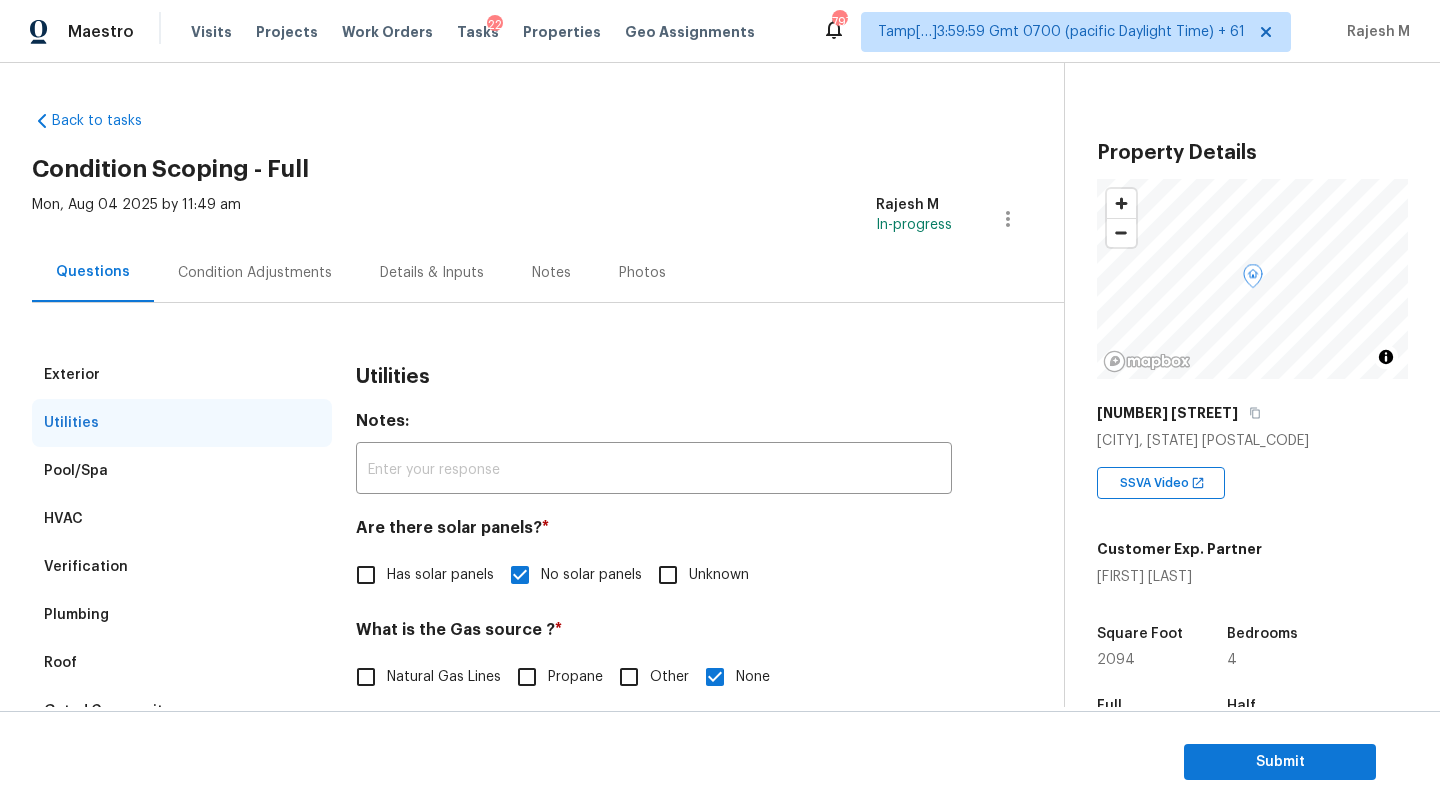 click on "Condition Adjustments" at bounding box center [255, 272] 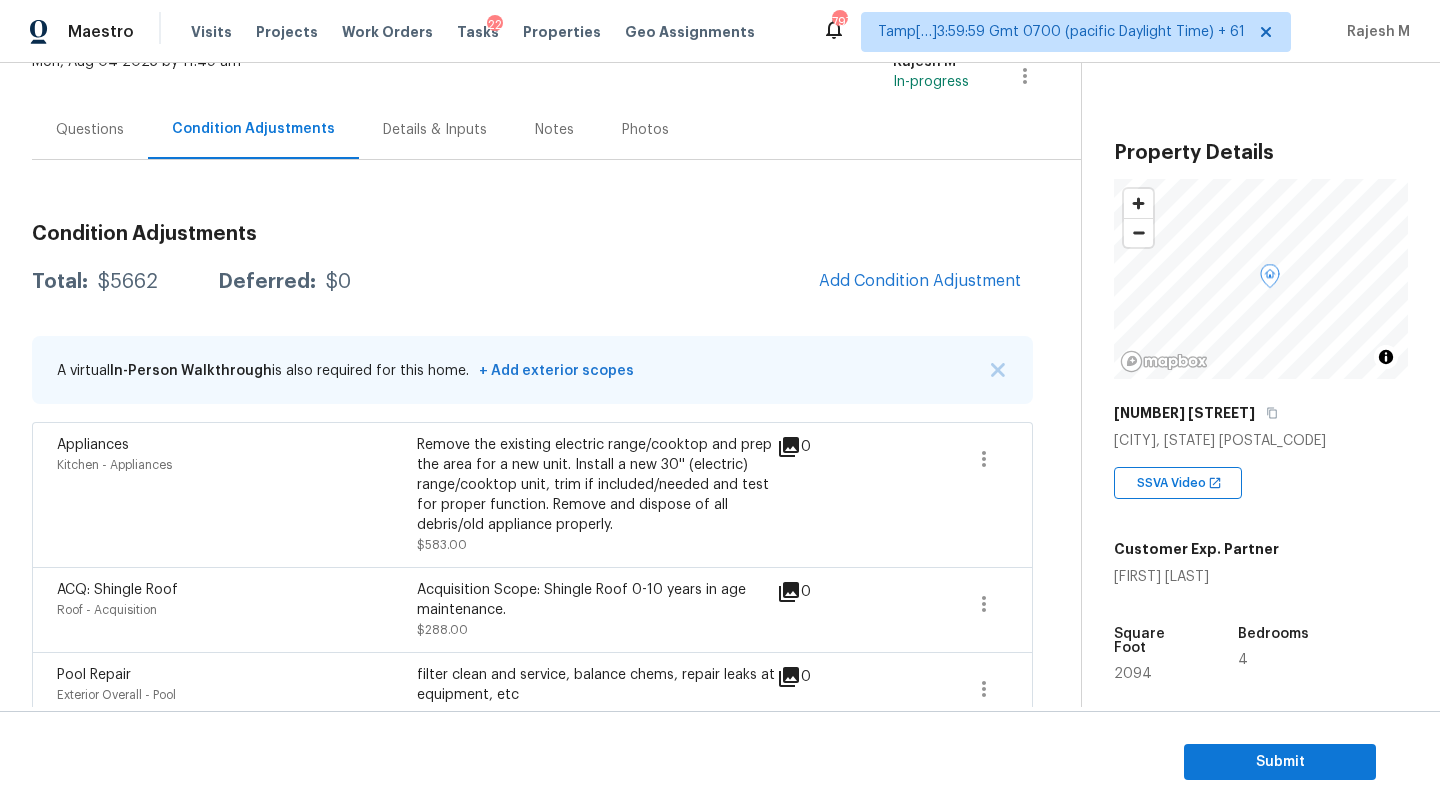 scroll, scrollTop: 120, scrollLeft: 0, axis: vertical 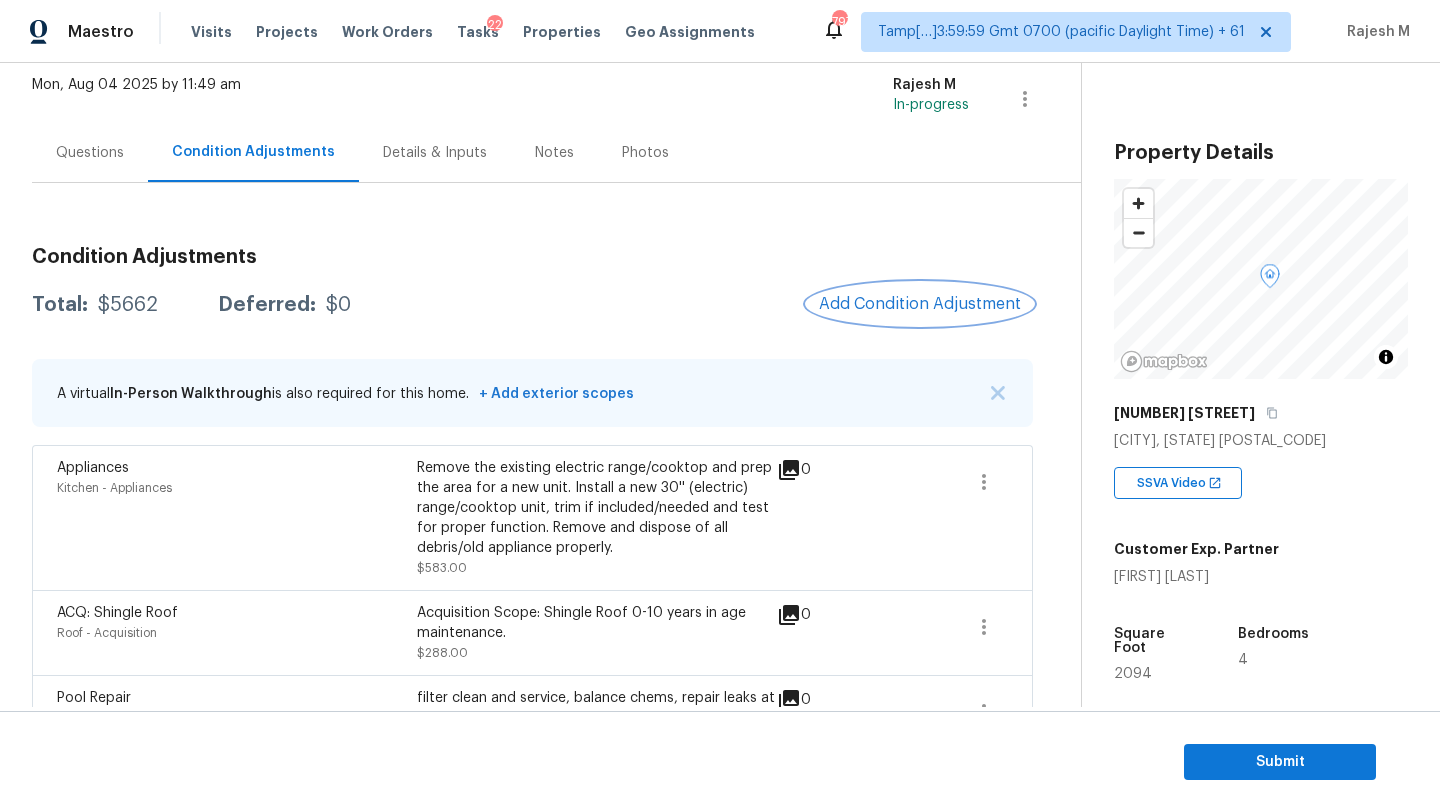 click on "Add Condition Adjustment" at bounding box center [920, 304] 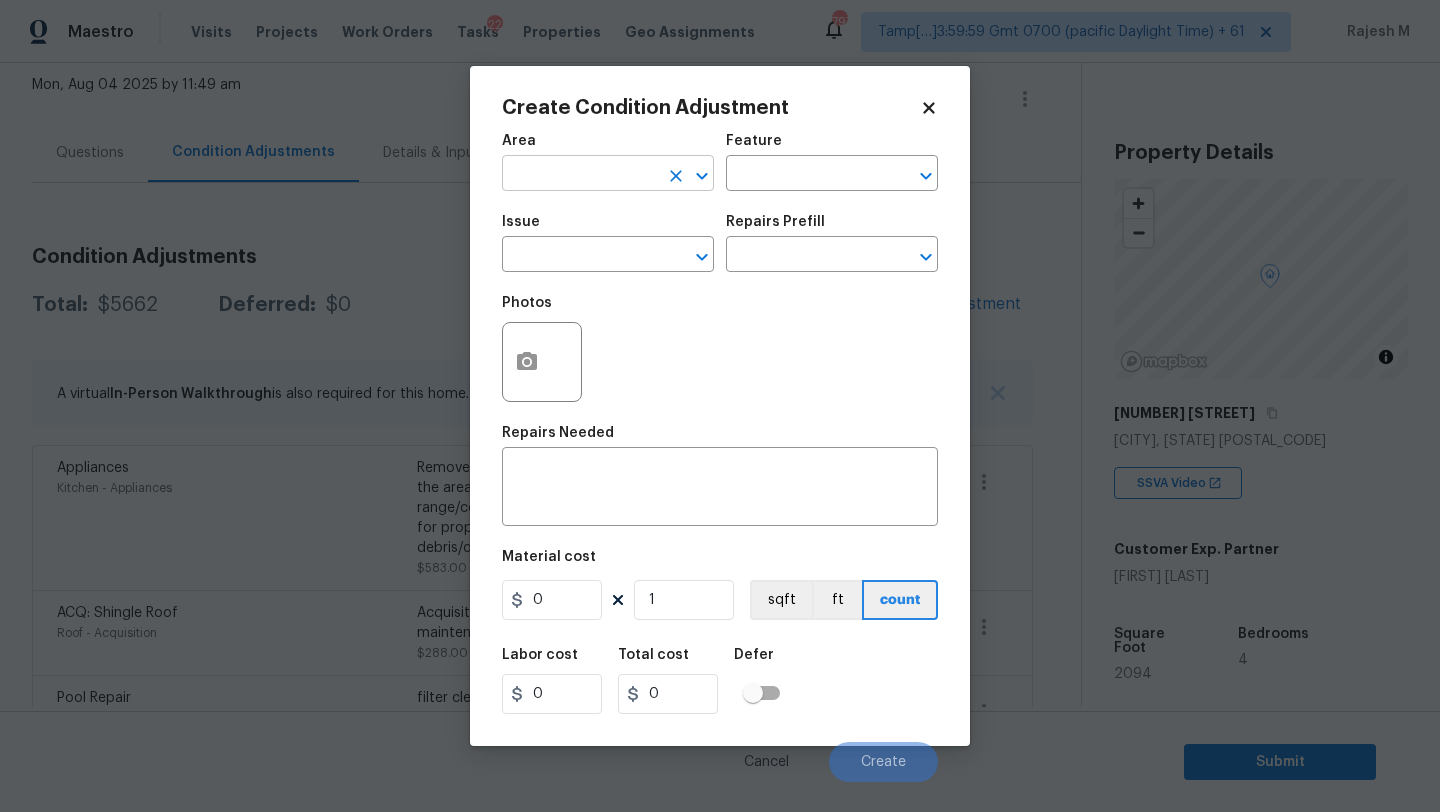 click at bounding box center (580, 175) 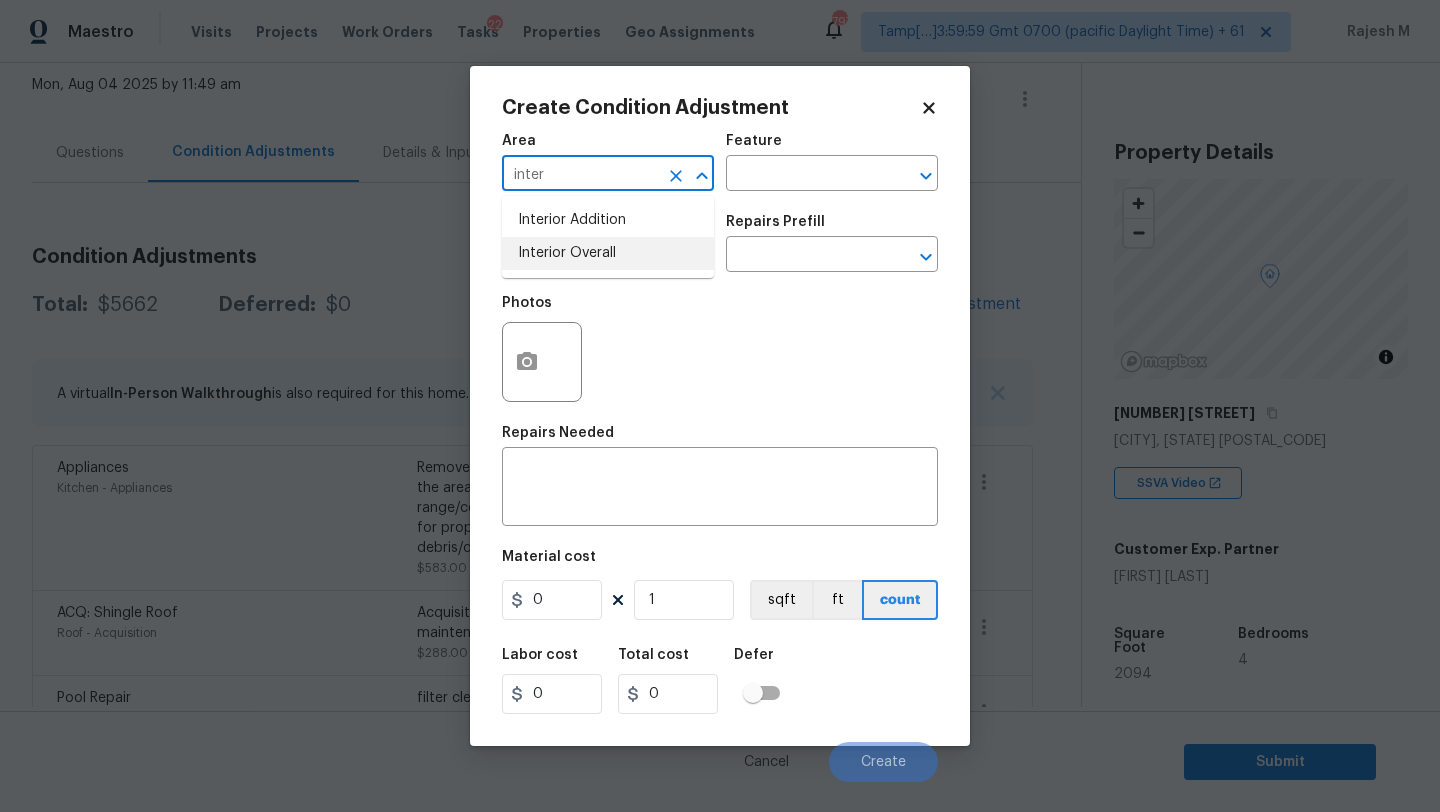 drag, startPoint x: 633, startPoint y: 236, endPoint x: 635, endPoint y: 246, distance: 10.198039 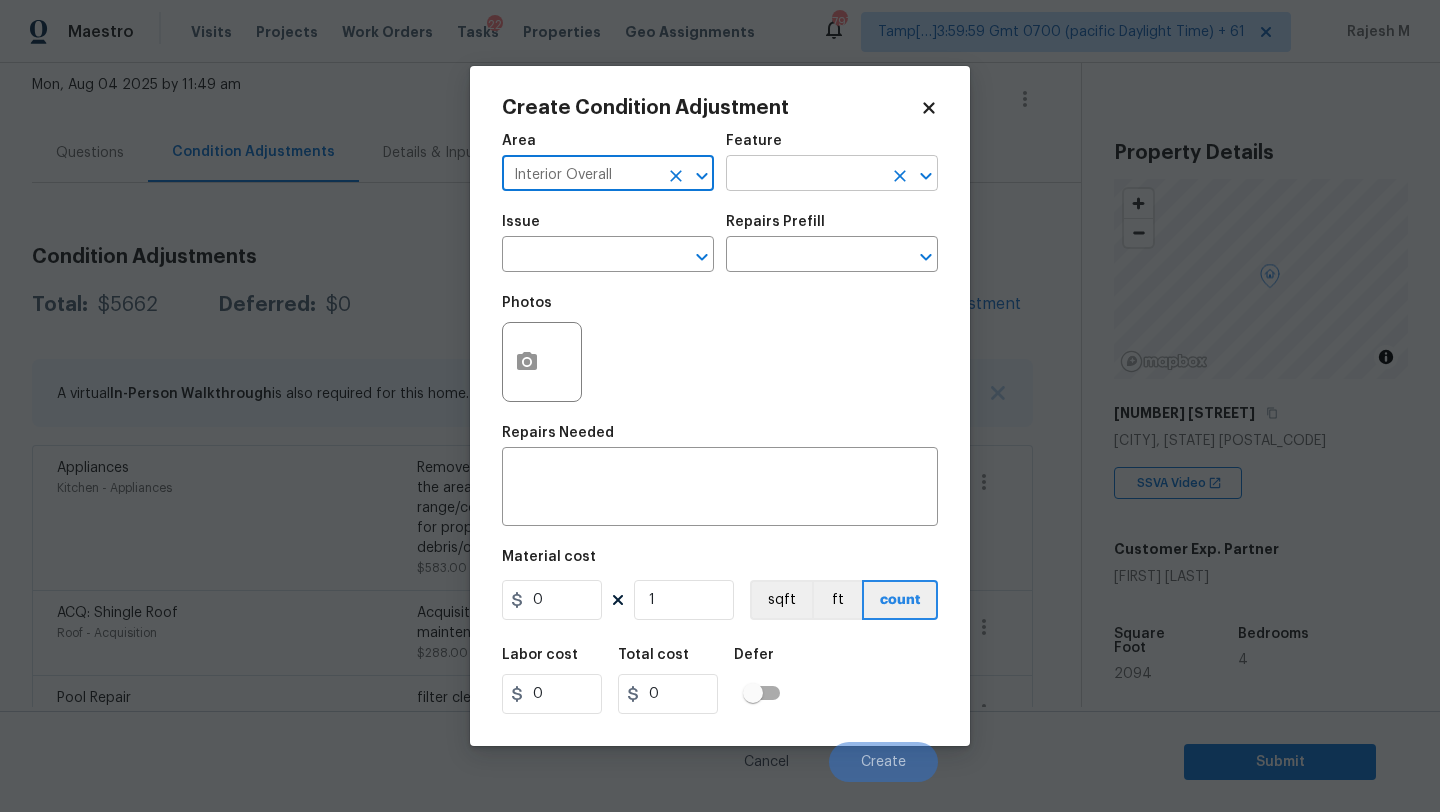 type on "Interior Overall" 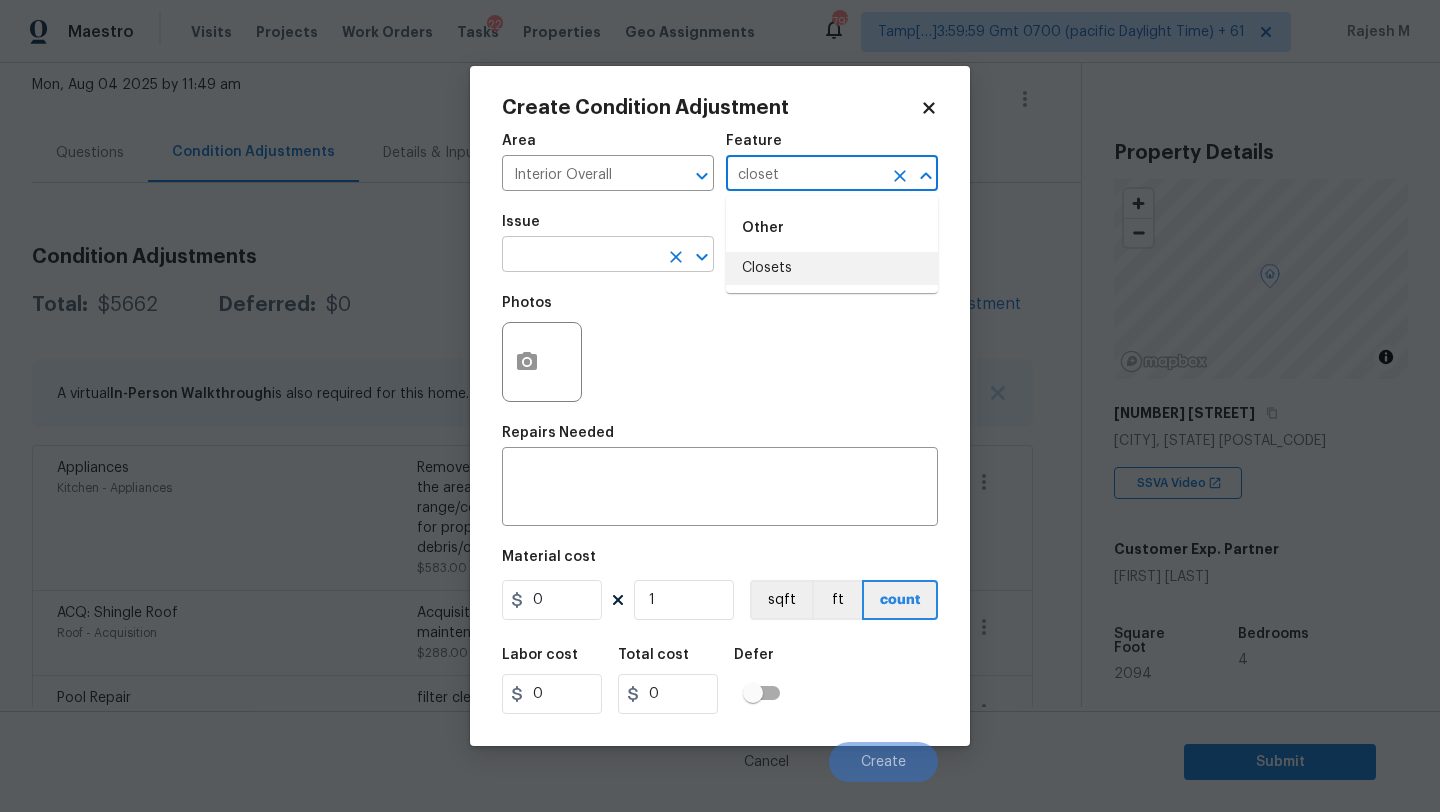 drag, startPoint x: 750, startPoint y: 260, endPoint x: 698, endPoint y: 260, distance: 52 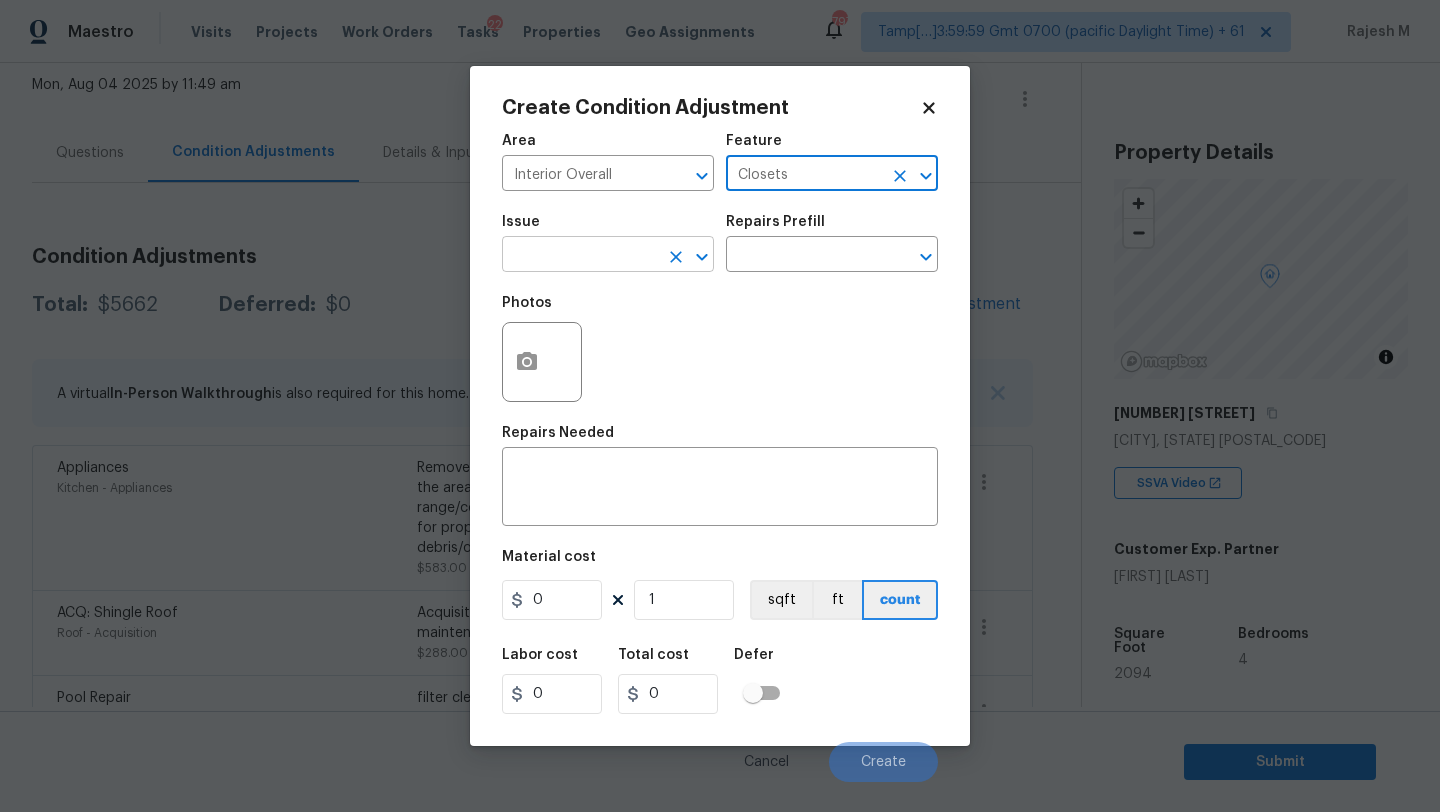 type on "Closets" 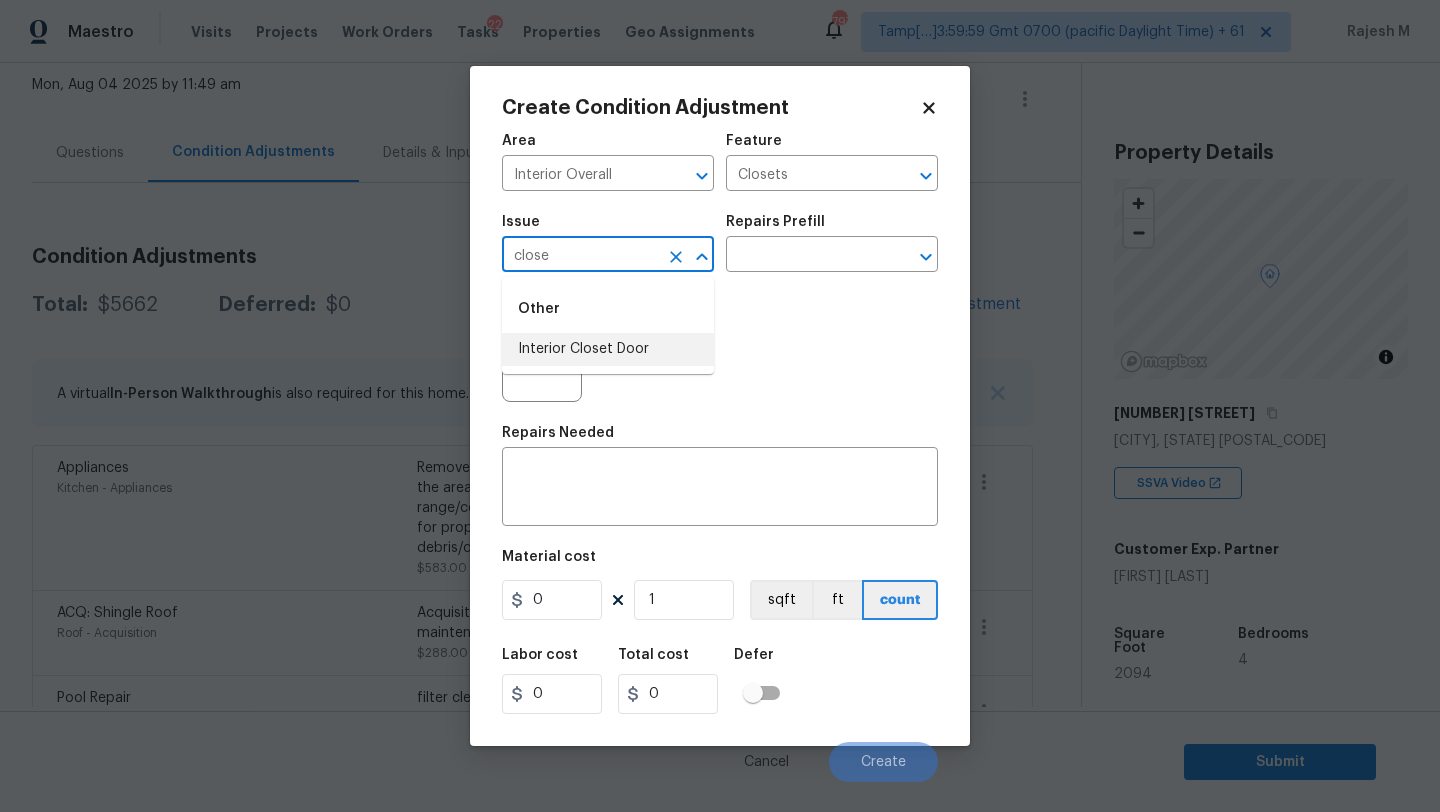 click on "Interior Closet Door" at bounding box center [608, 349] 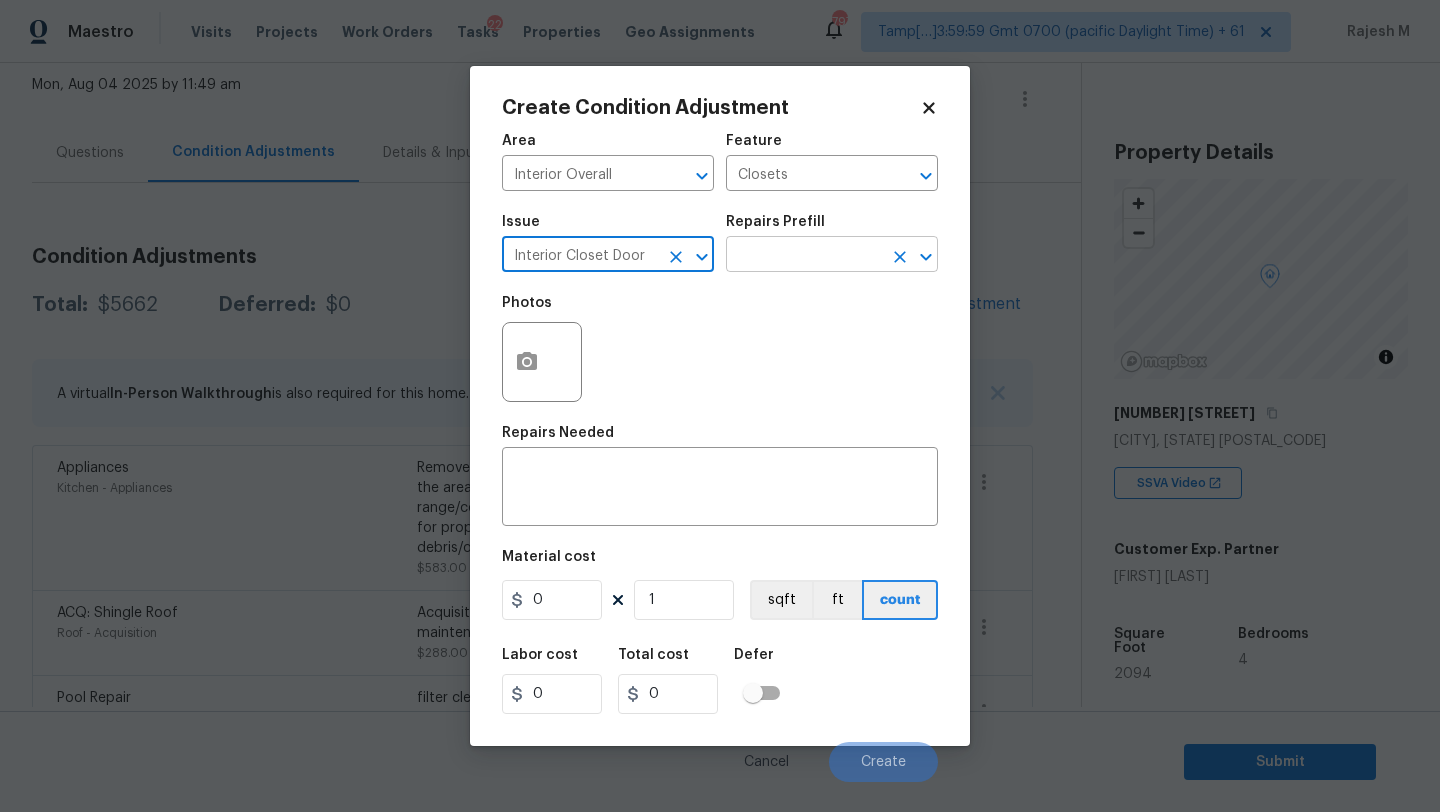 type on "Interior Closet Door" 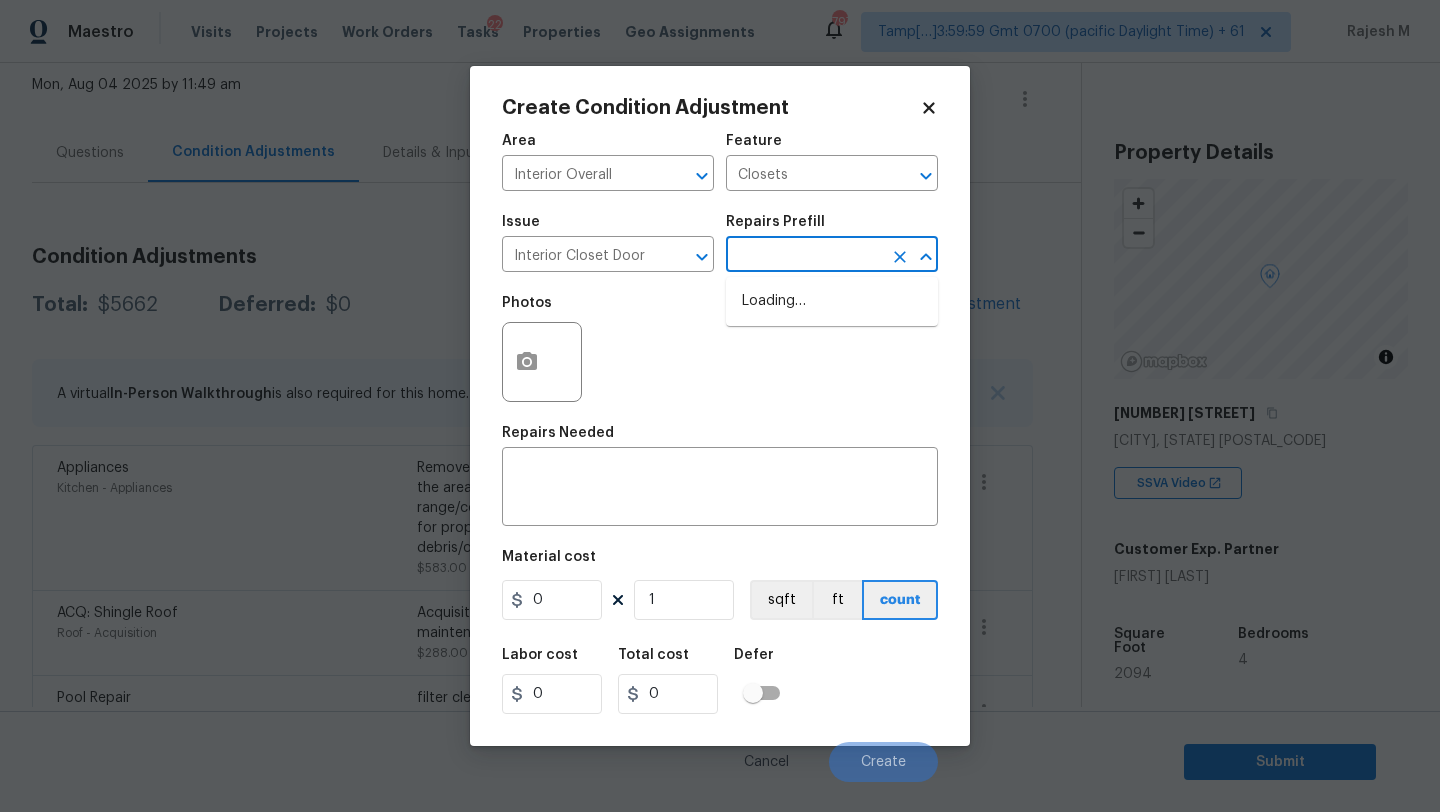 click at bounding box center (804, 256) 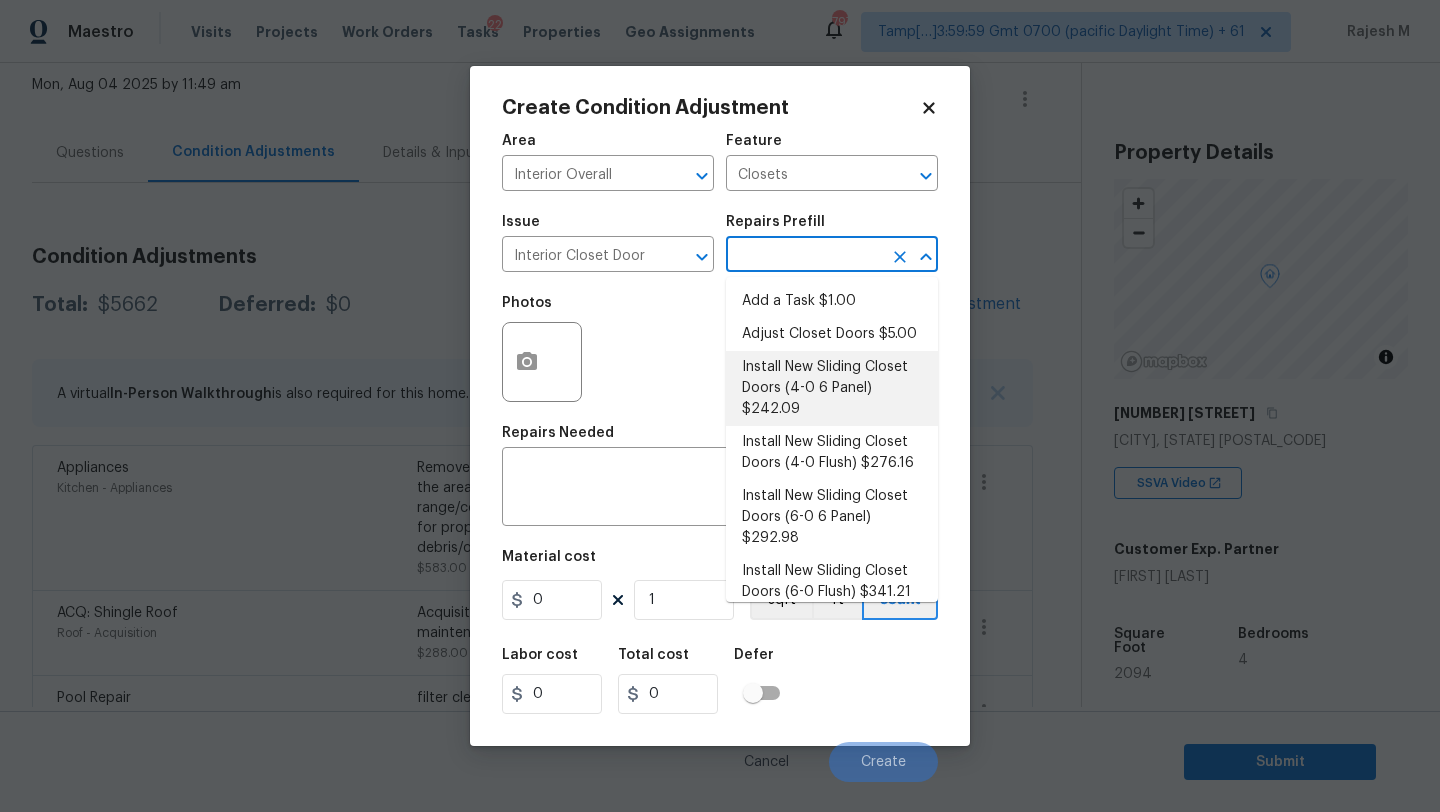click on "Install New Sliding Closet Doors (4-0 6 Panel) $242.09" at bounding box center (832, 388) 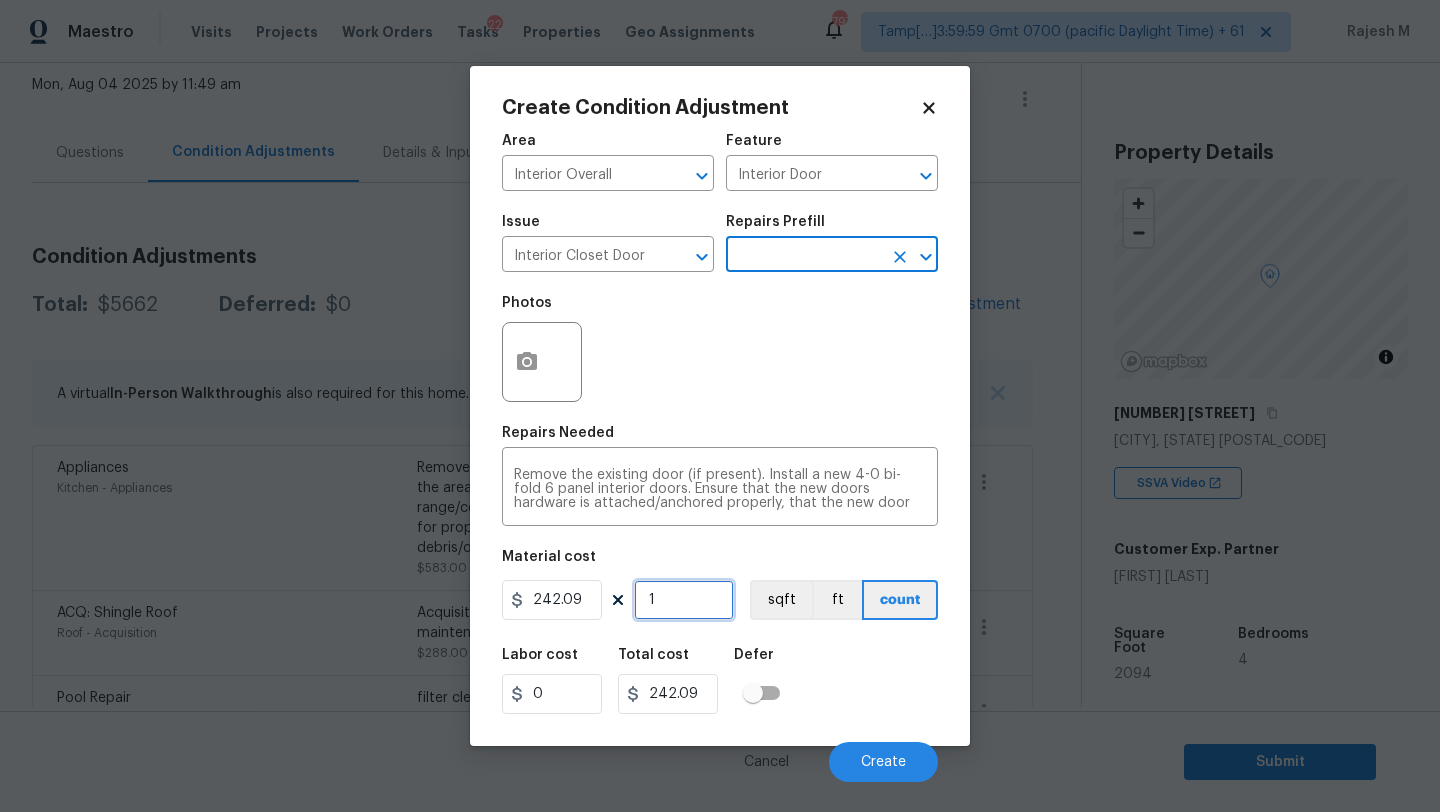 click on "1" at bounding box center (684, 600) 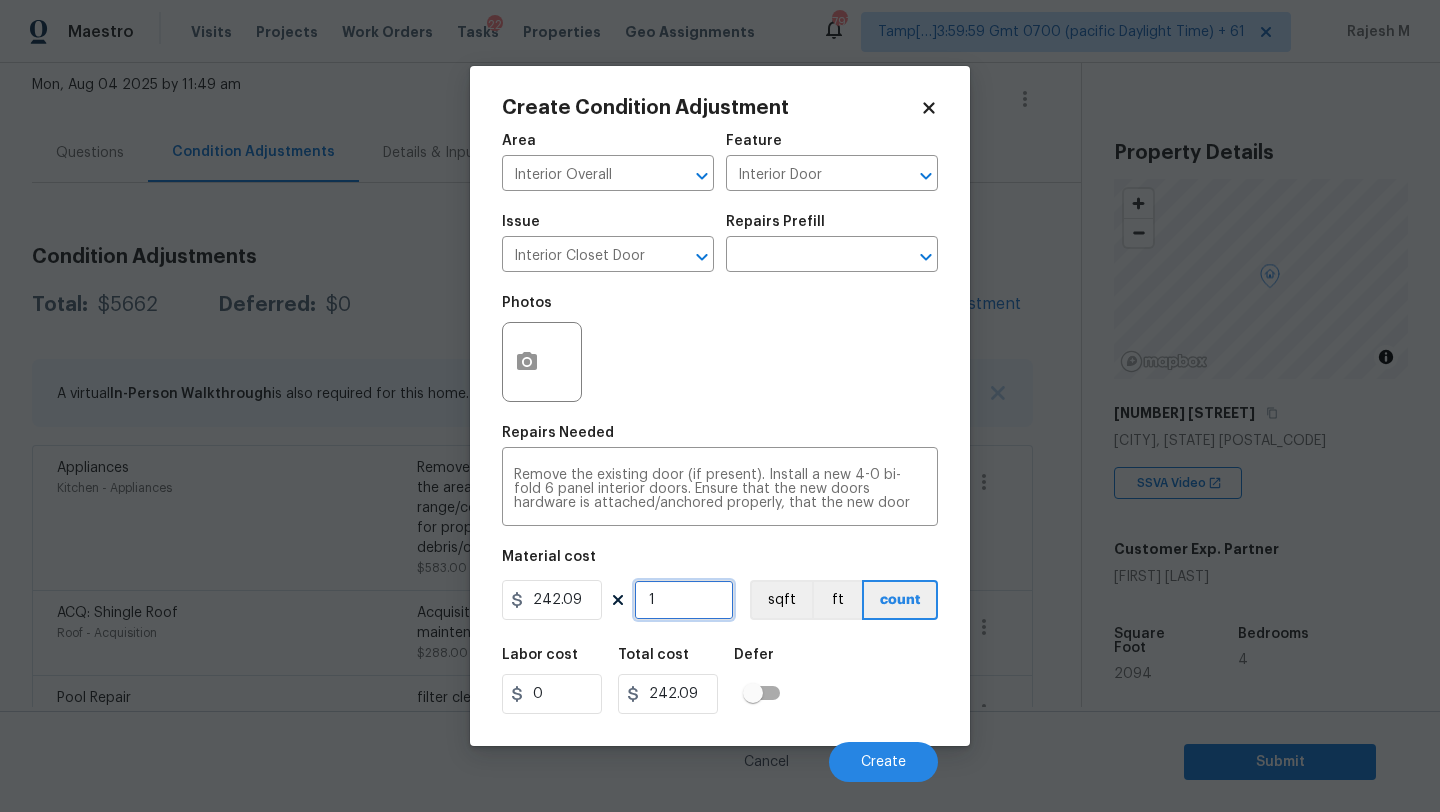 click on "1" at bounding box center (684, 600) 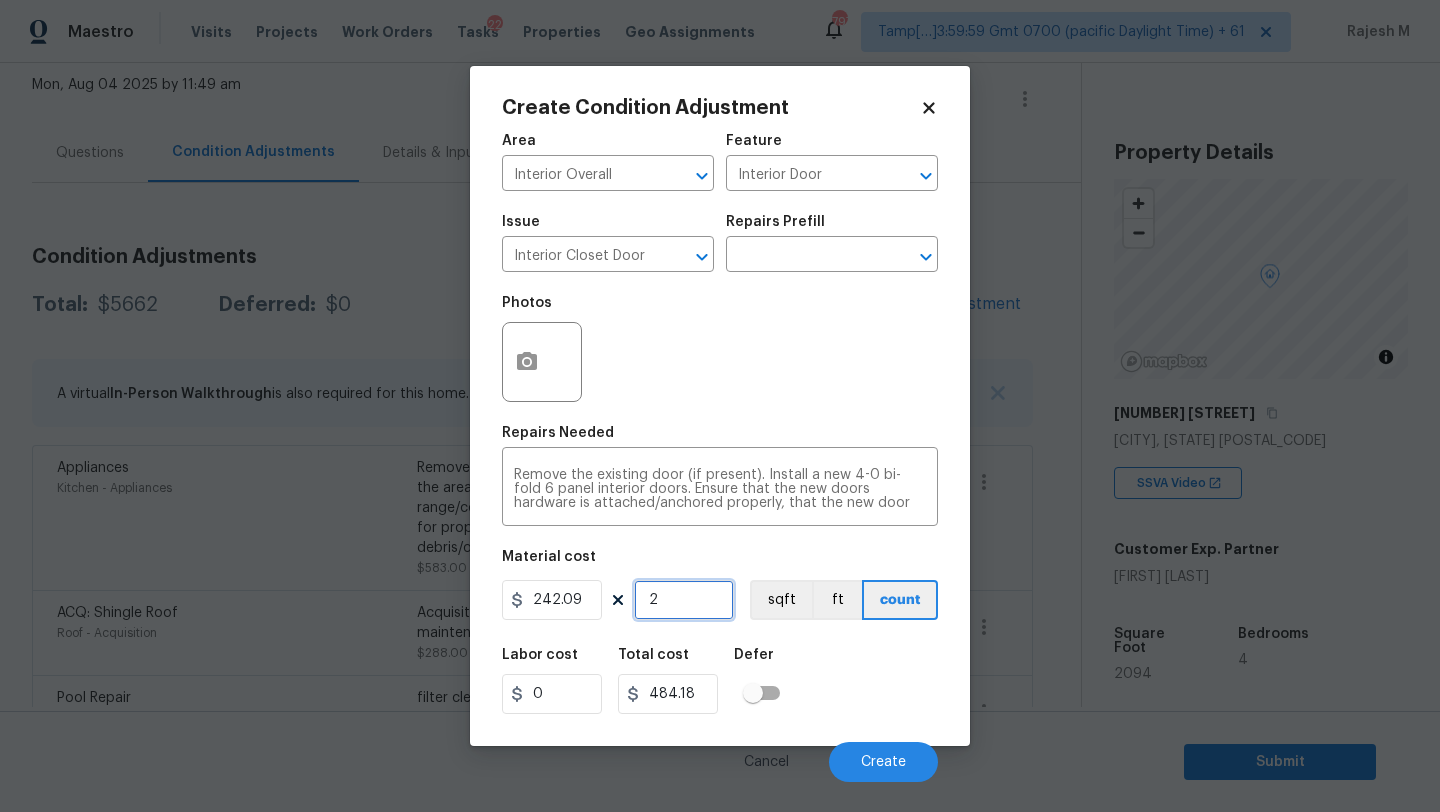 type on "2" 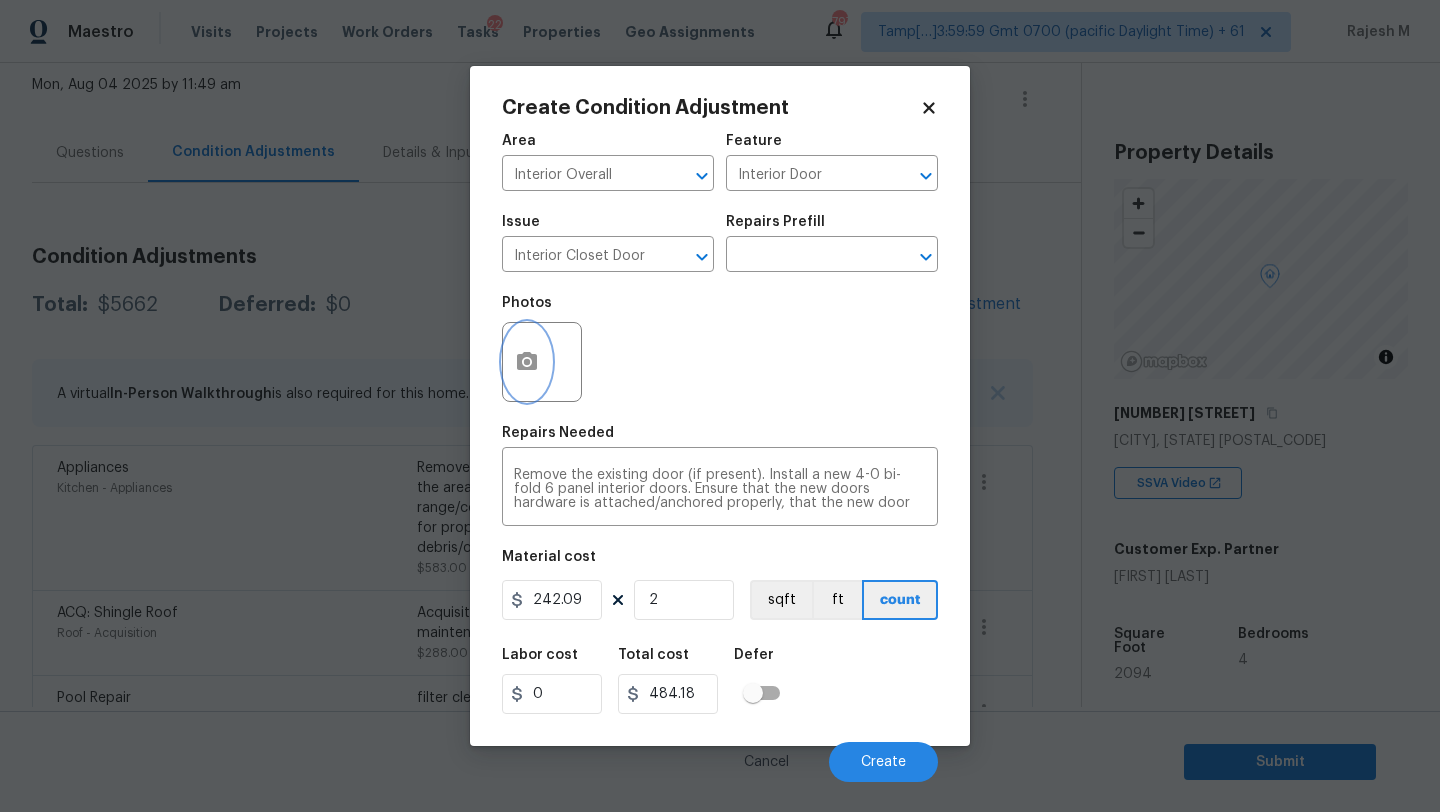 click 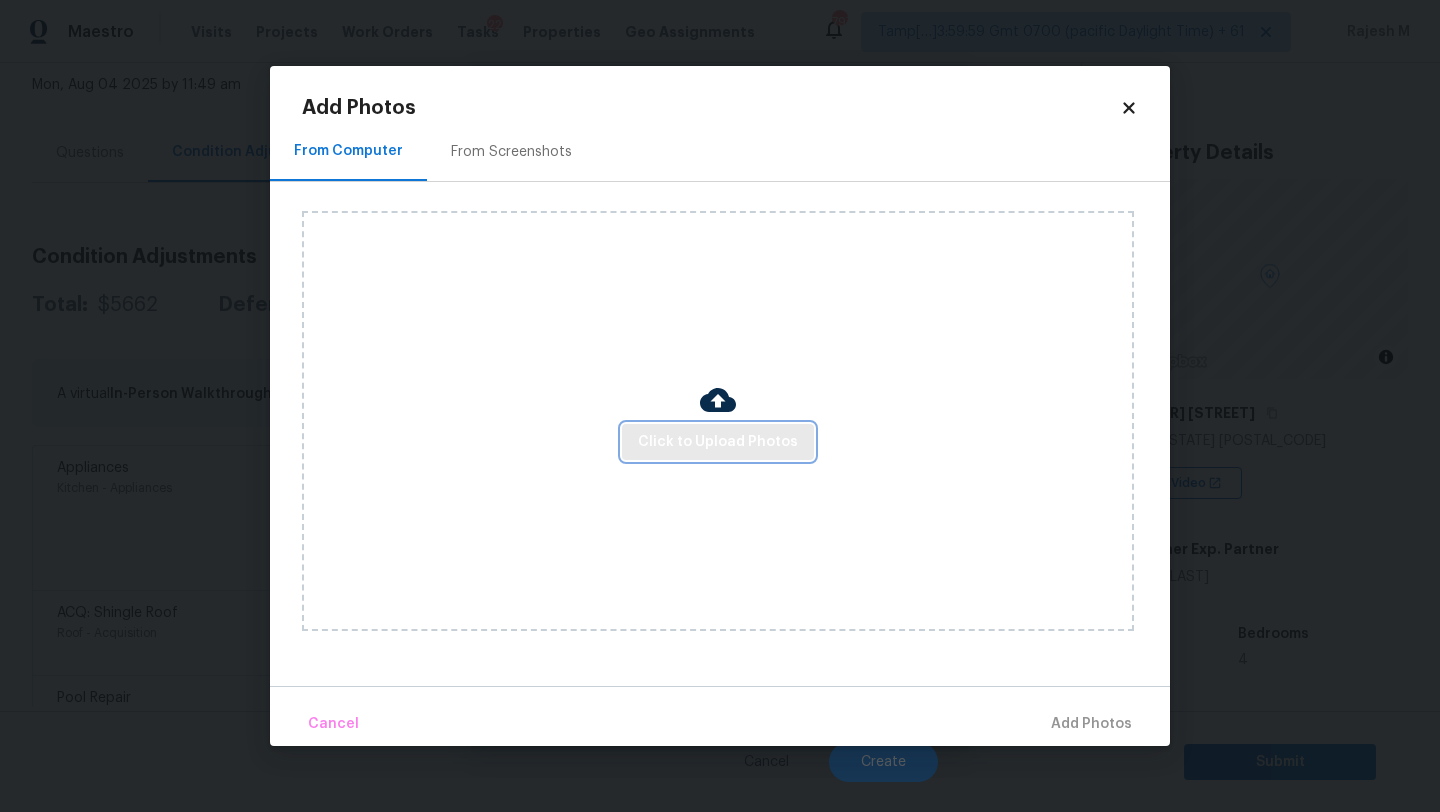 click on "Click to Upload Photos" at bounding box center (718, 442) 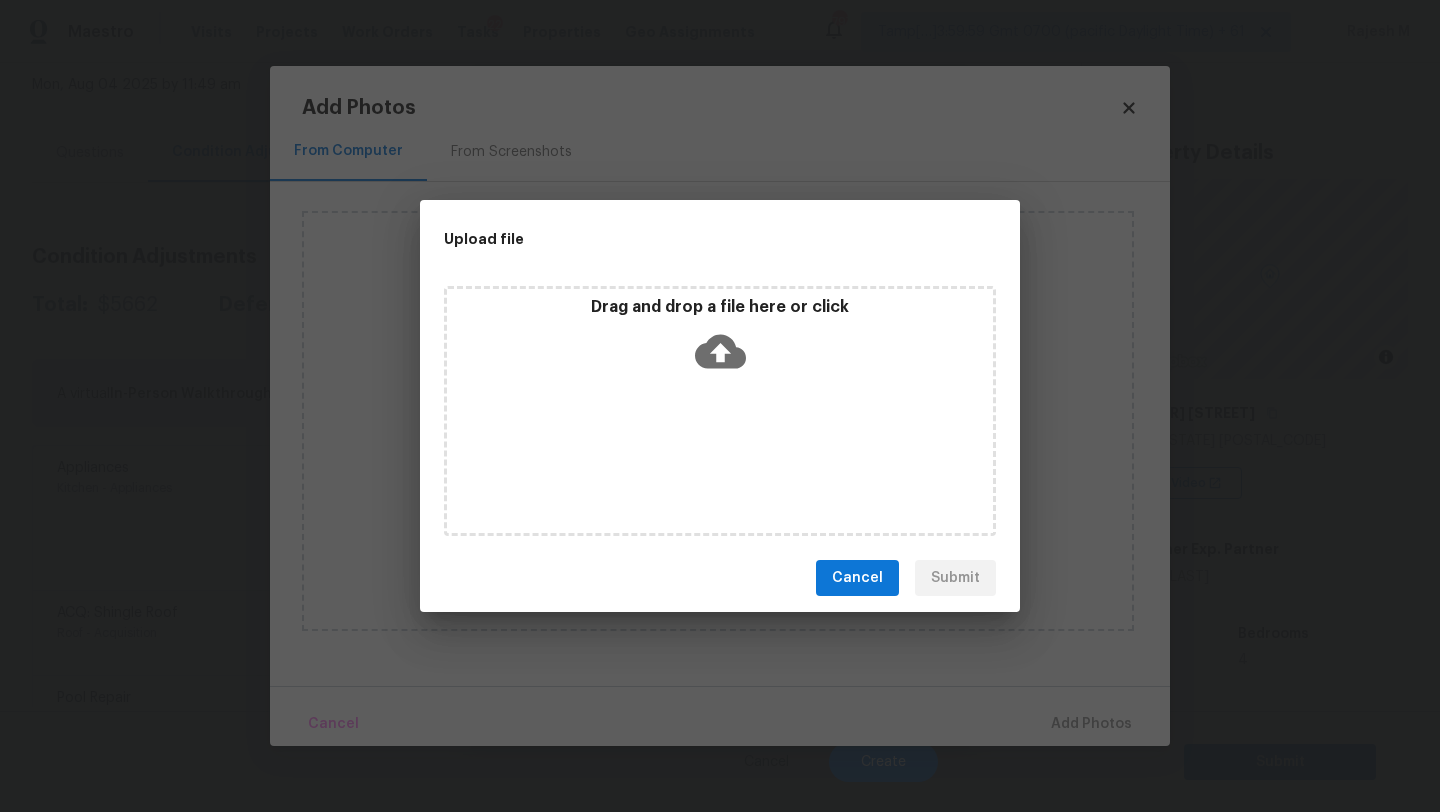 click on "Drag and drop a file here or click" at bounding box center (720, 340) 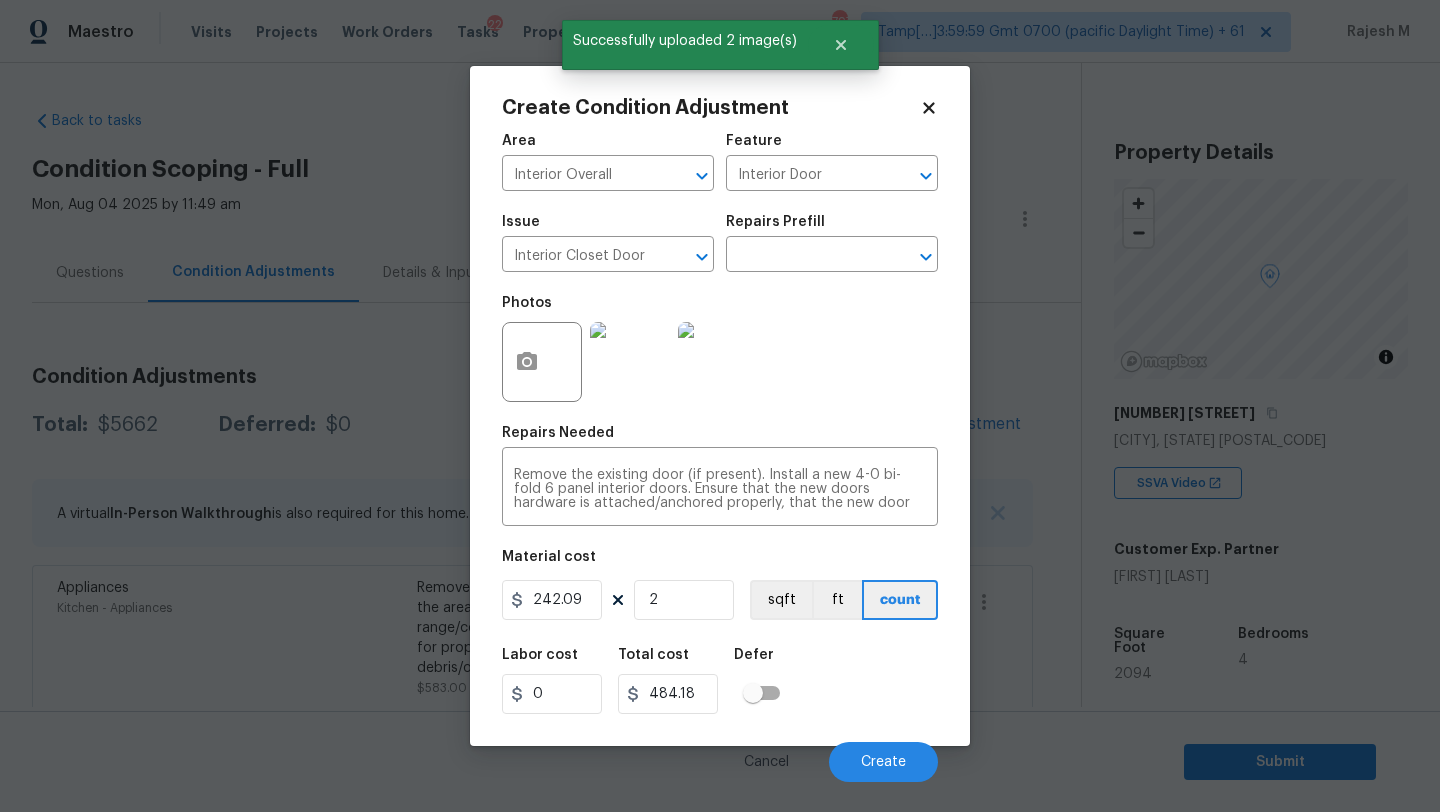 scroll, scrollTop: 0, scrollLeft: 0, axis: both 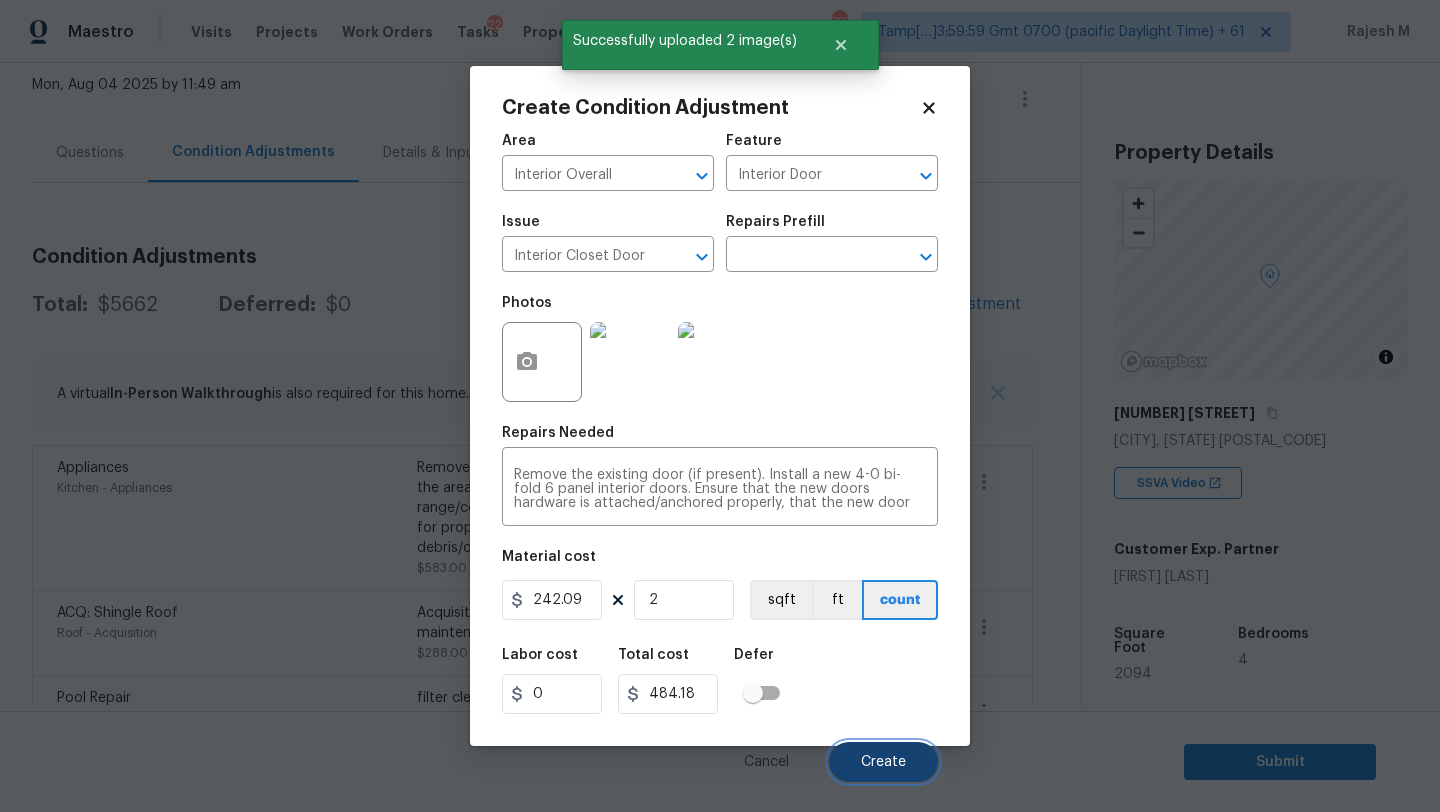 click on "Create" at bounding box center (883, 762) 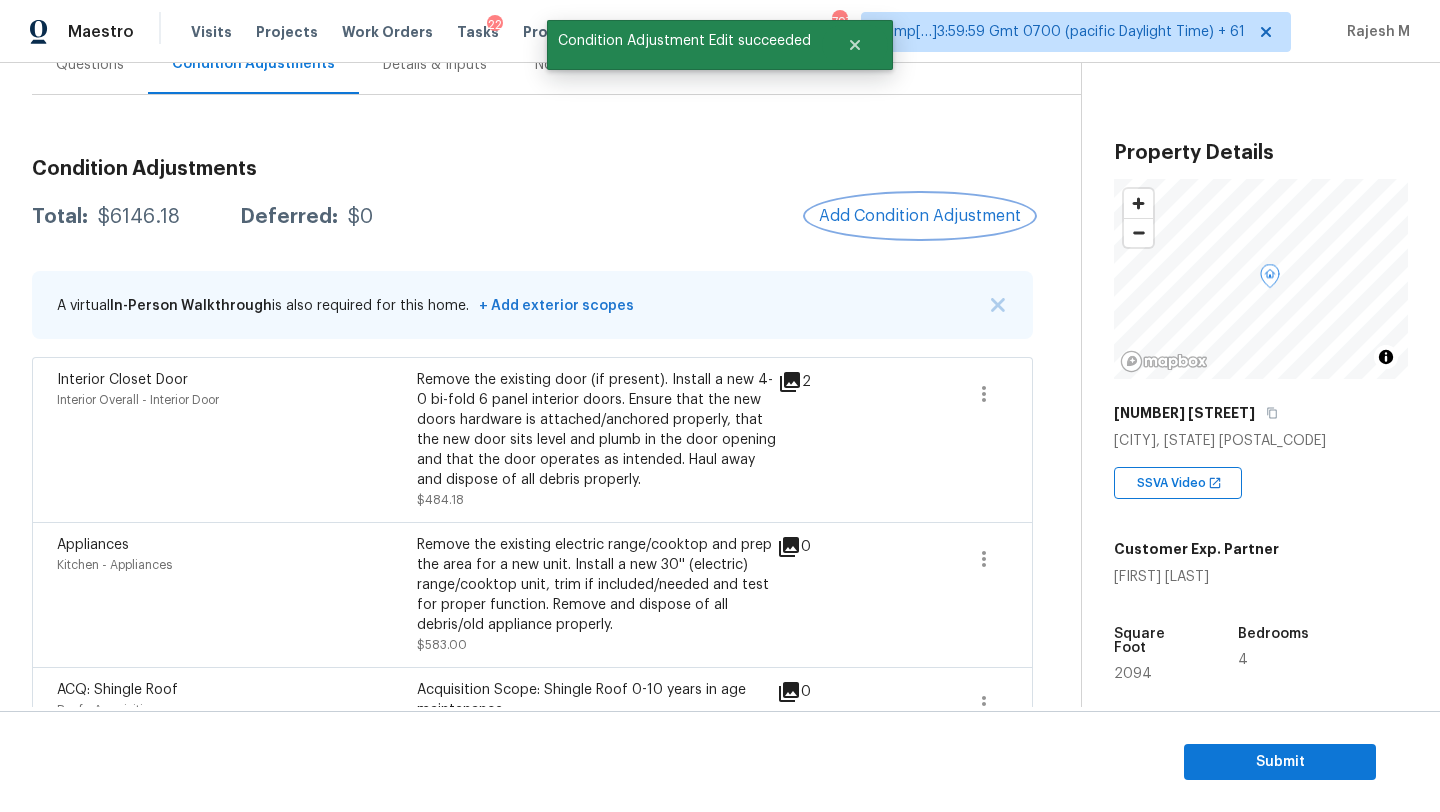 scroll, scrollTop: 456, scrollLeft: 0, axis: vertical 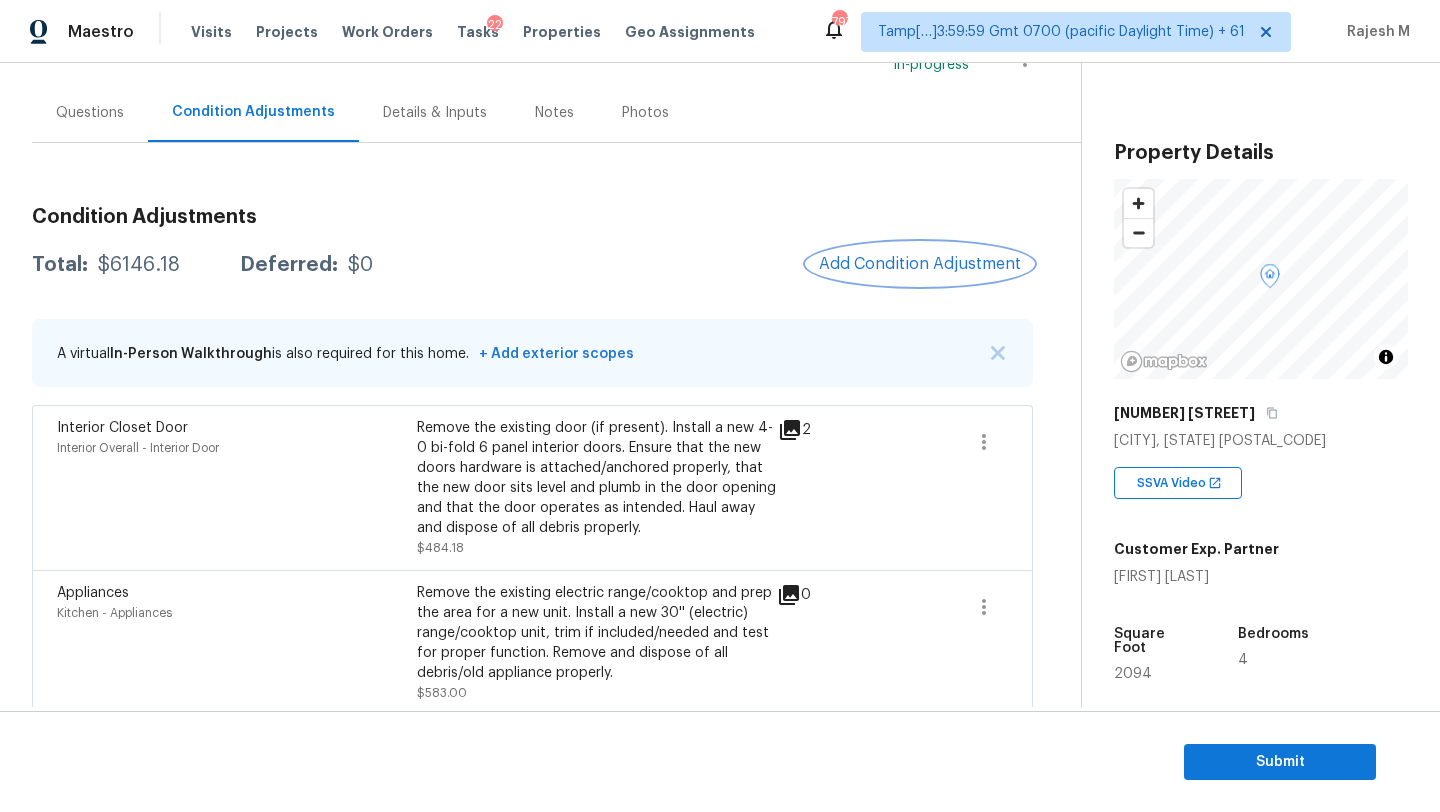 click on "Add Condition Adjustment" at bounding box center (920, 264) 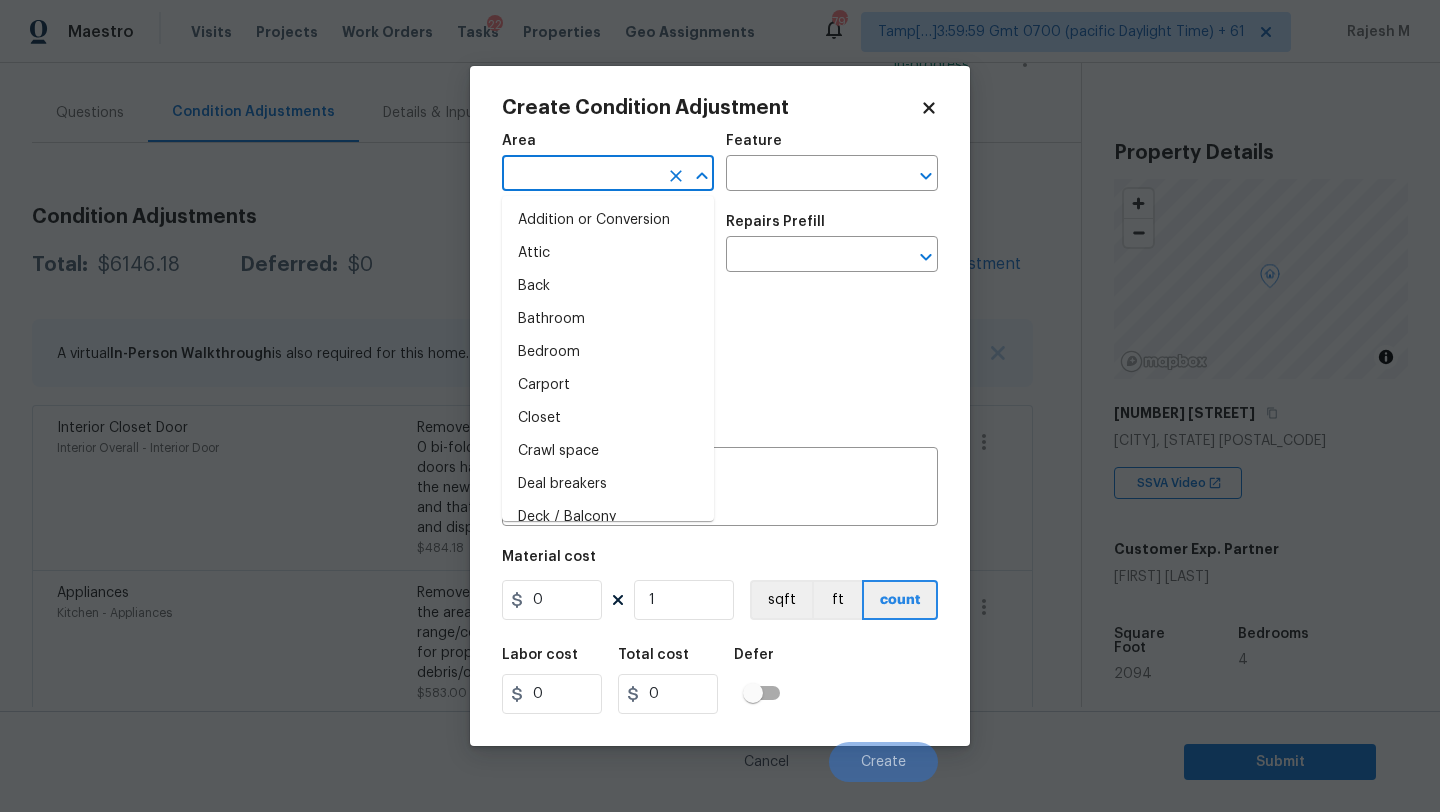 click at bounding box center [580, 175] 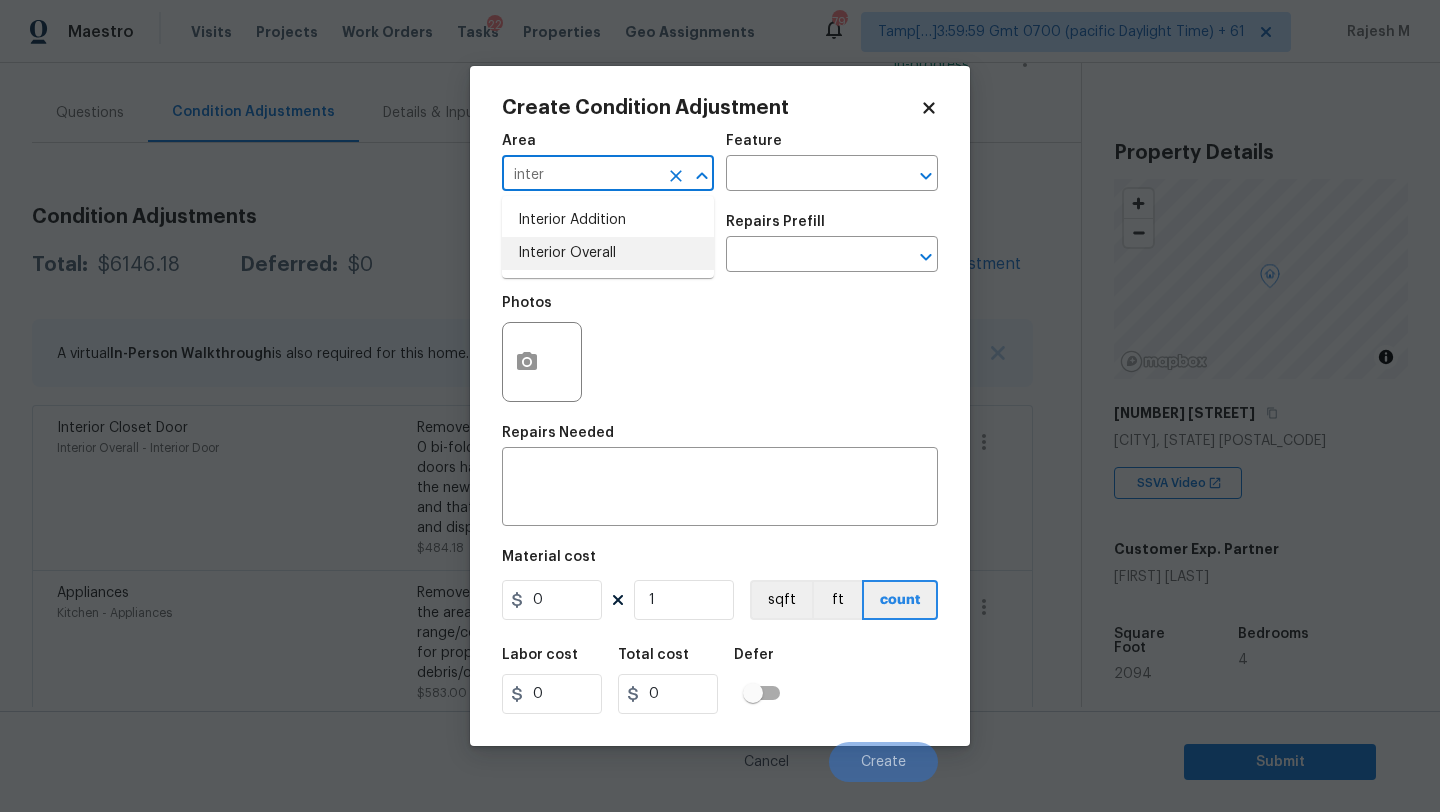 click on "Interior Overall" at bounding box center [608, 253] 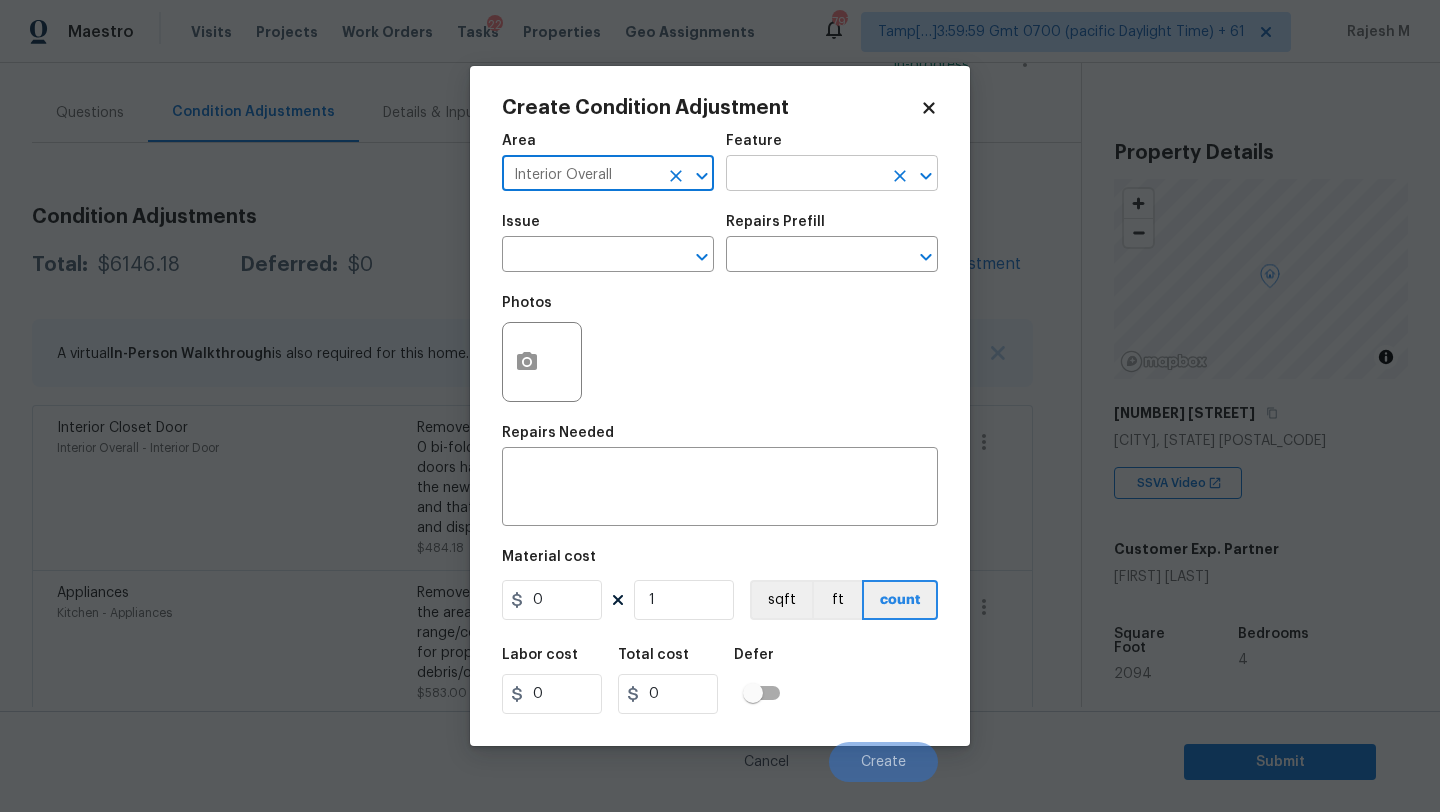 type on "Interior Overall" 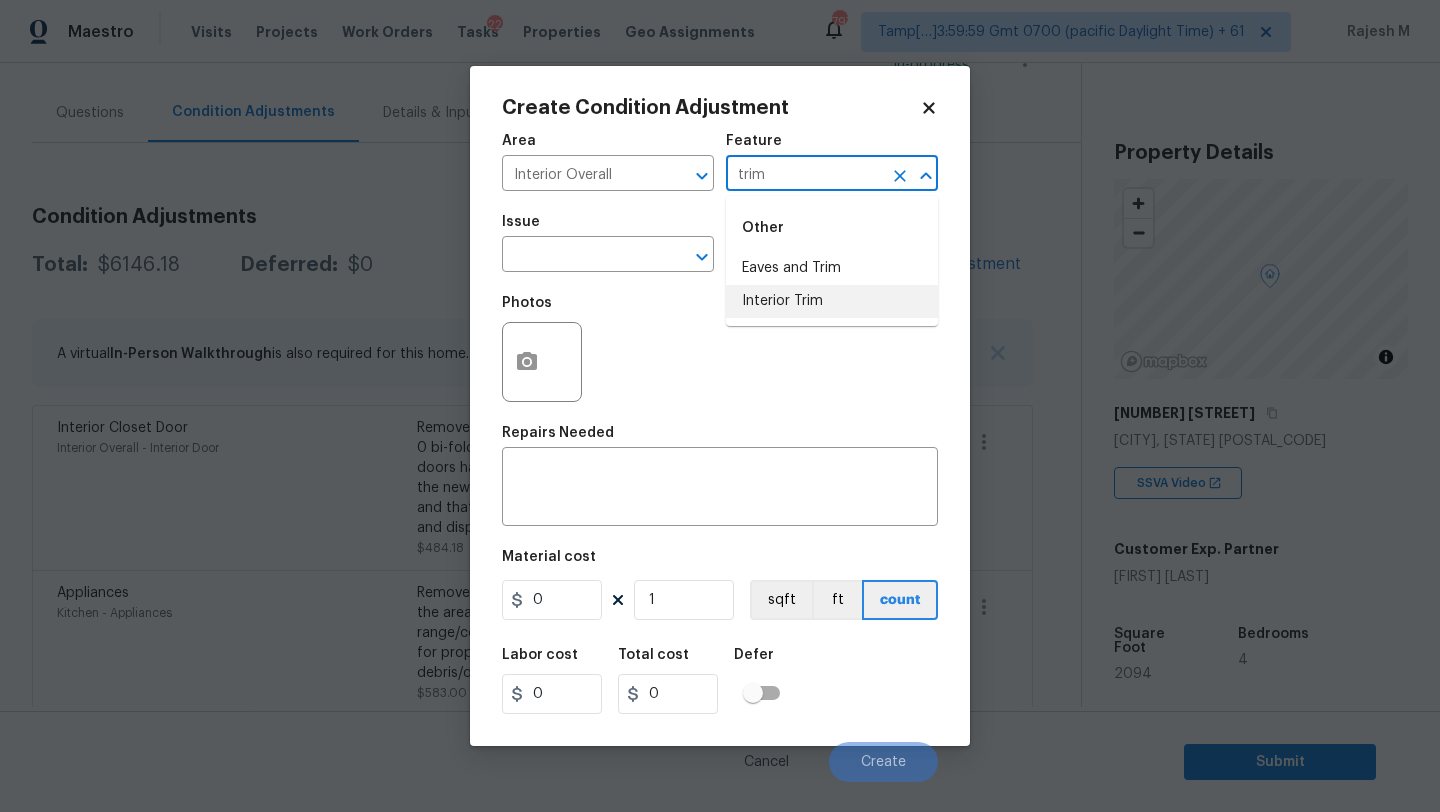 click on "Interior Trim" at bounding box center [832, 301] 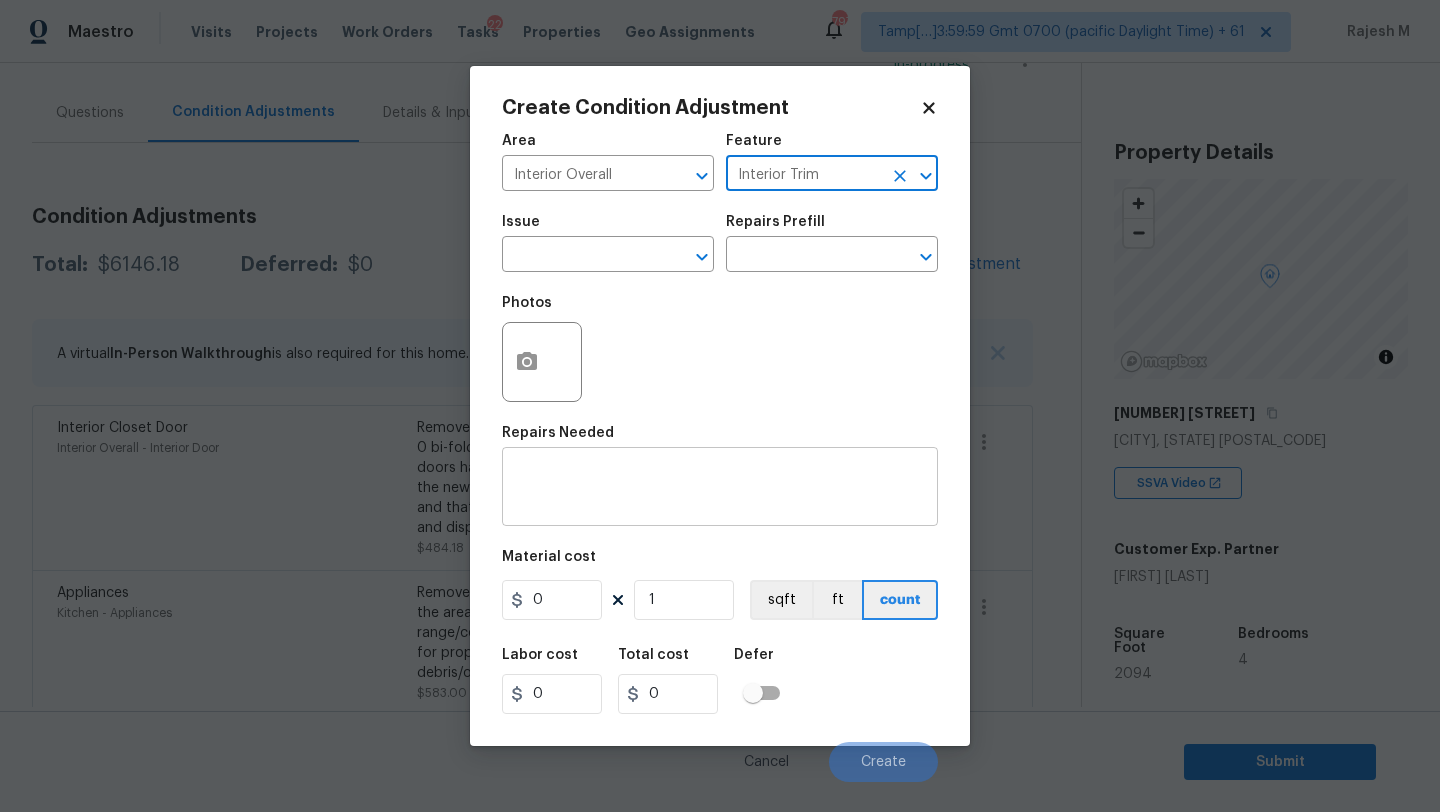 type on "Interior Trim" 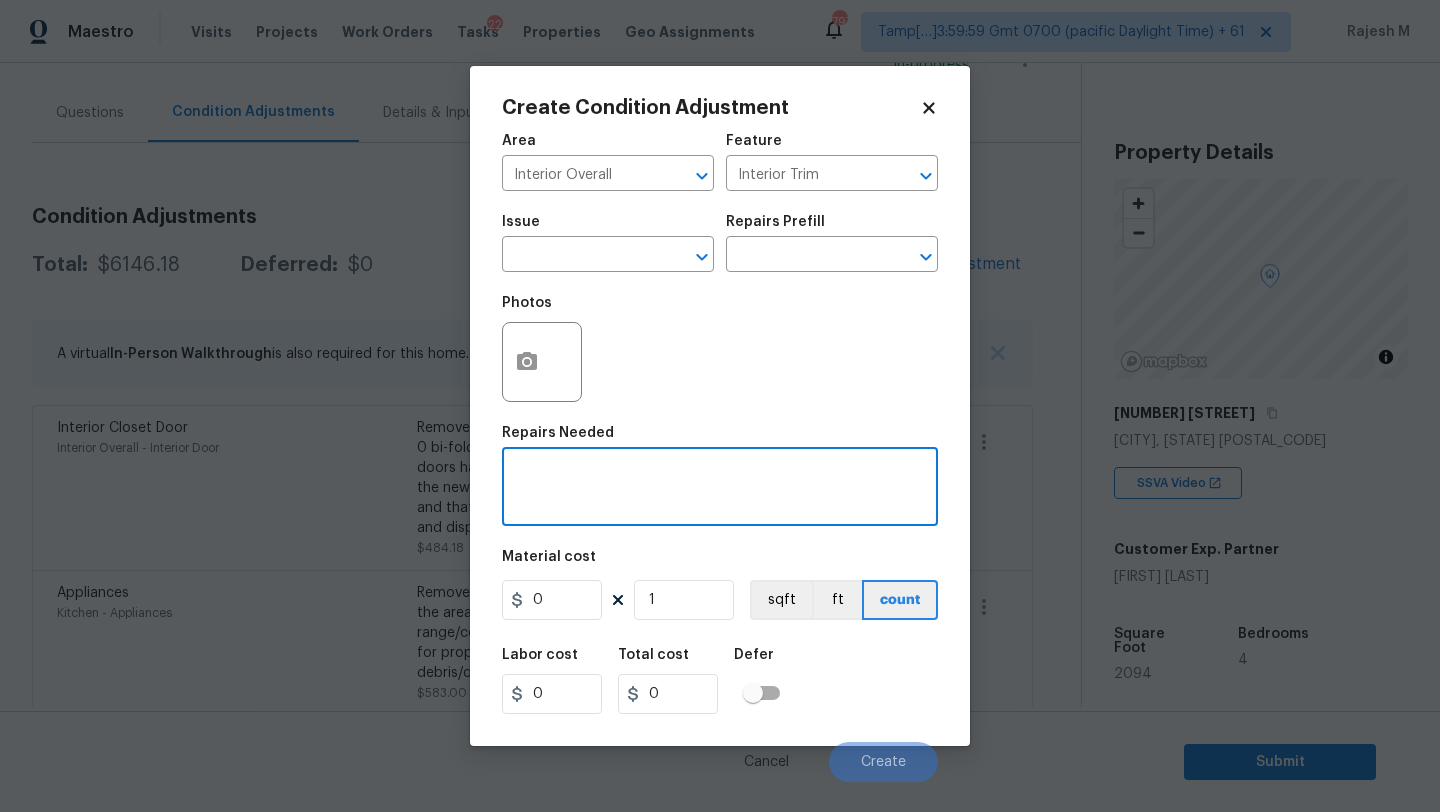 click at bounding box center (720, 489) 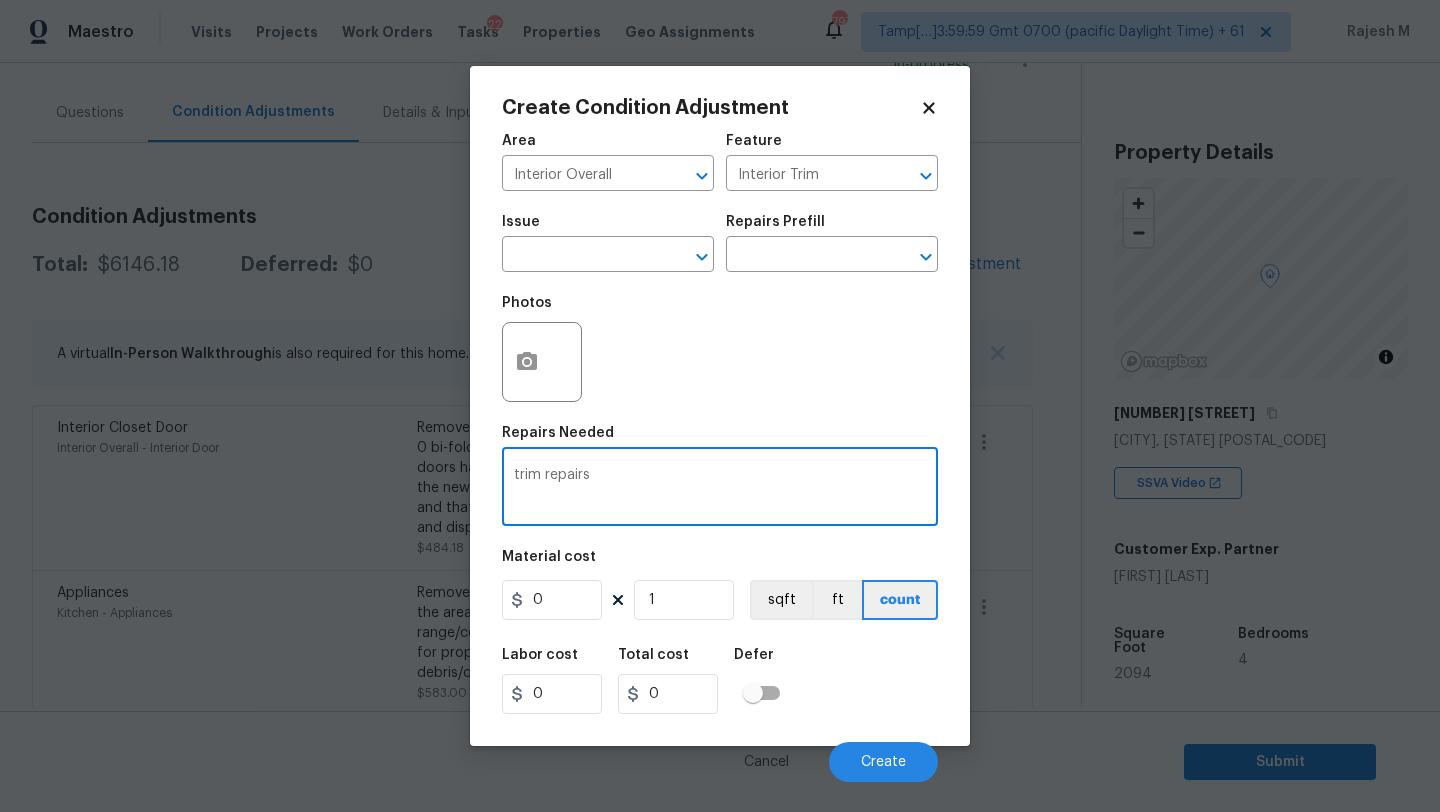 type on "trim repairs" 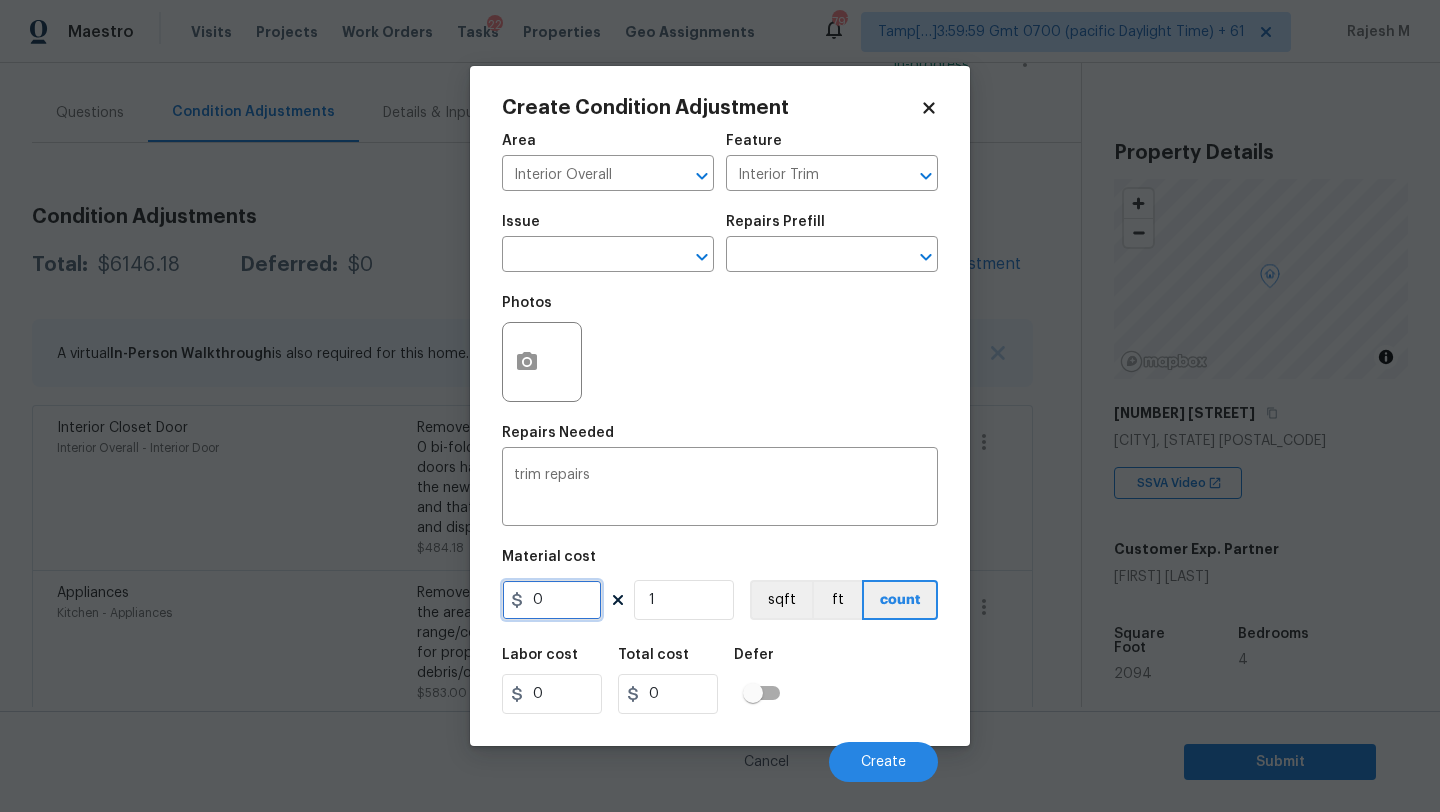 click on "0" at bounding box center (552, 600) 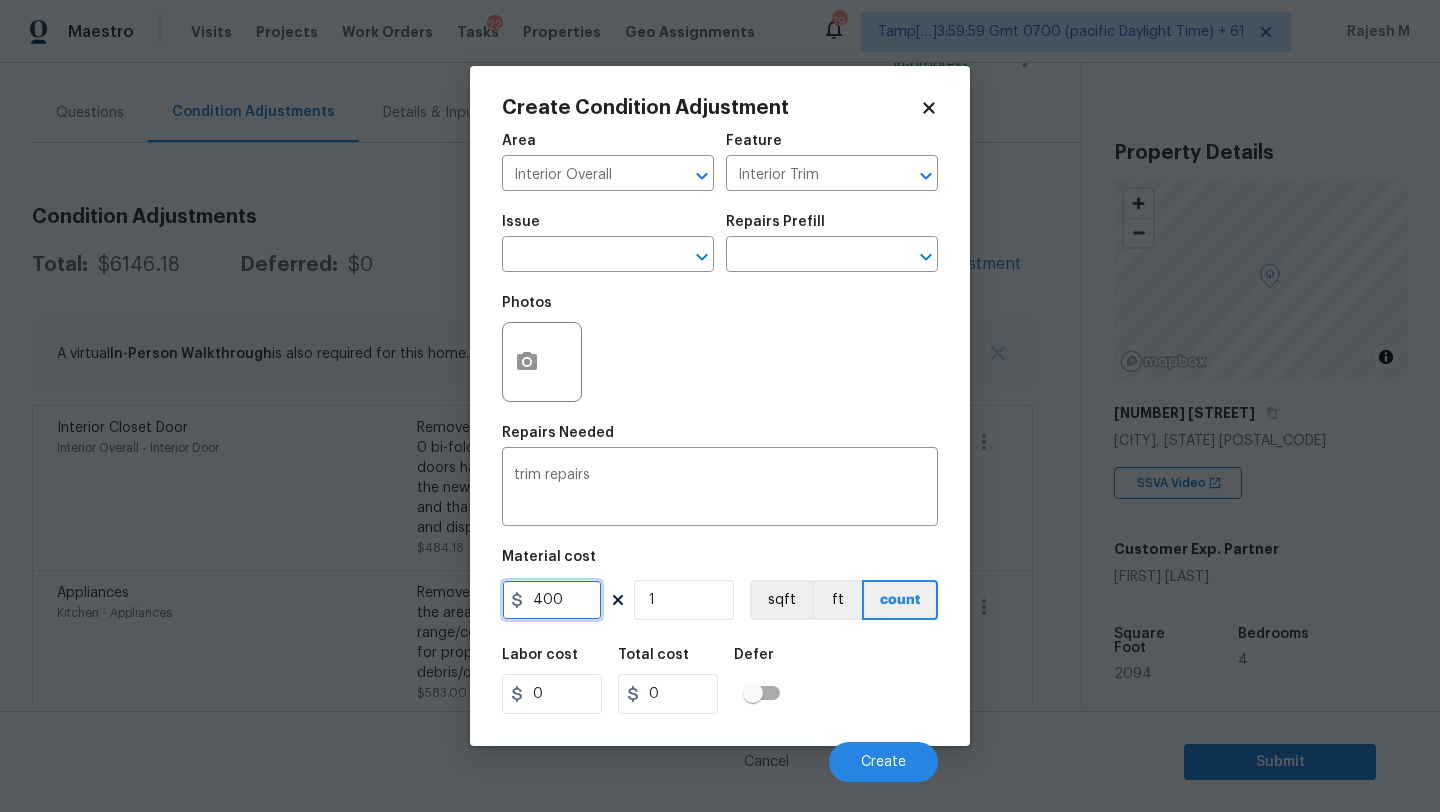 type on "400" 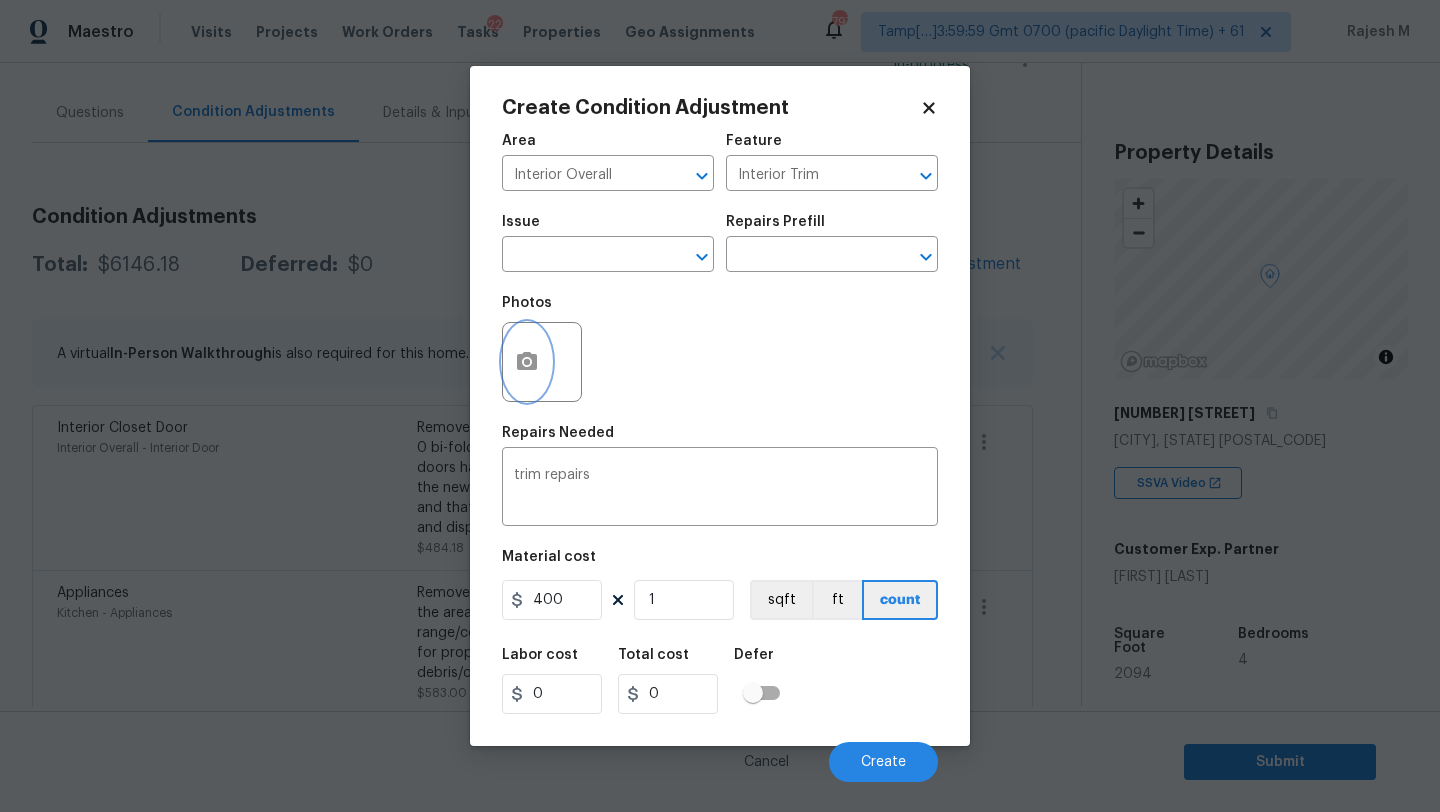 type on "400" 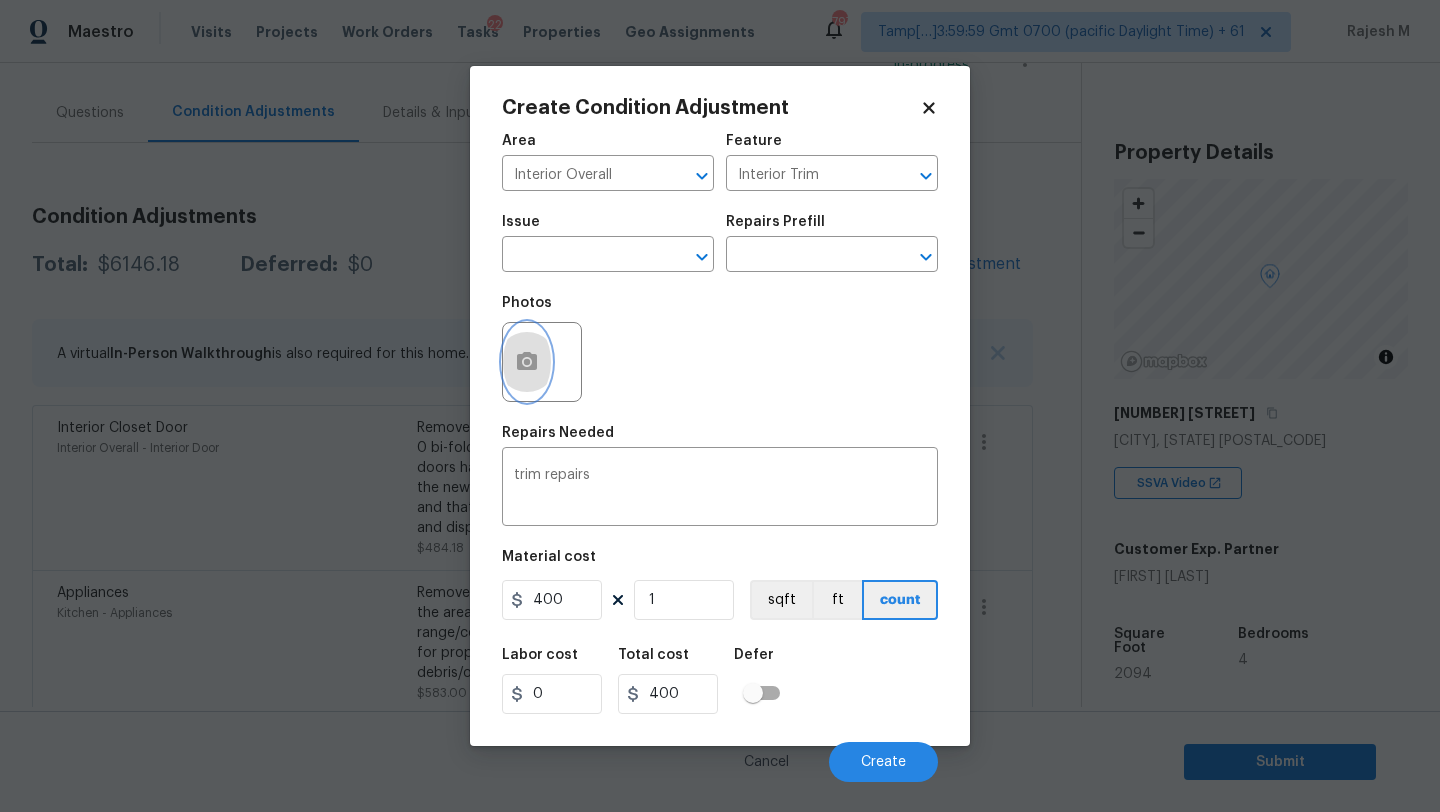click 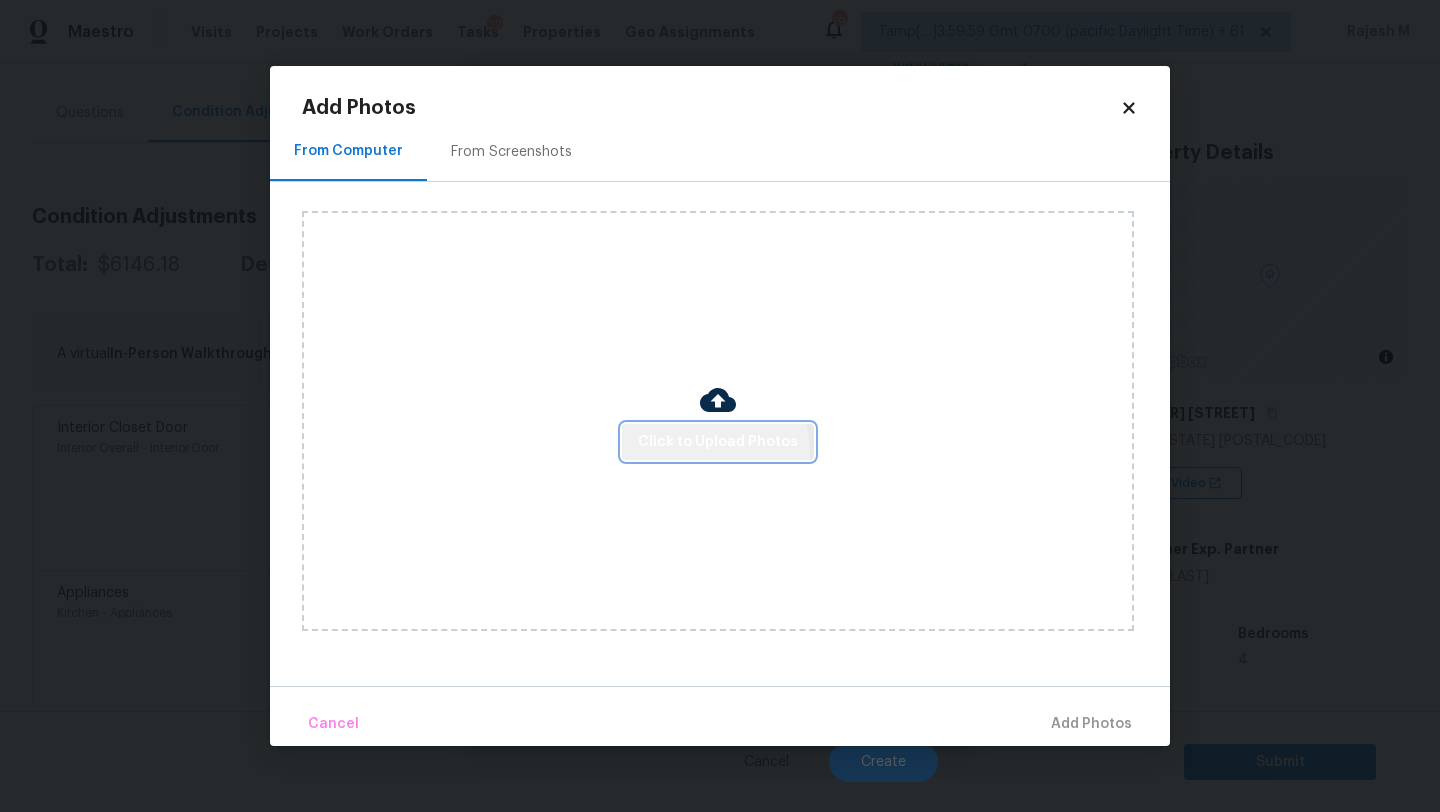 click on "Click to Upload Photos" at bounding box center (718, 442) 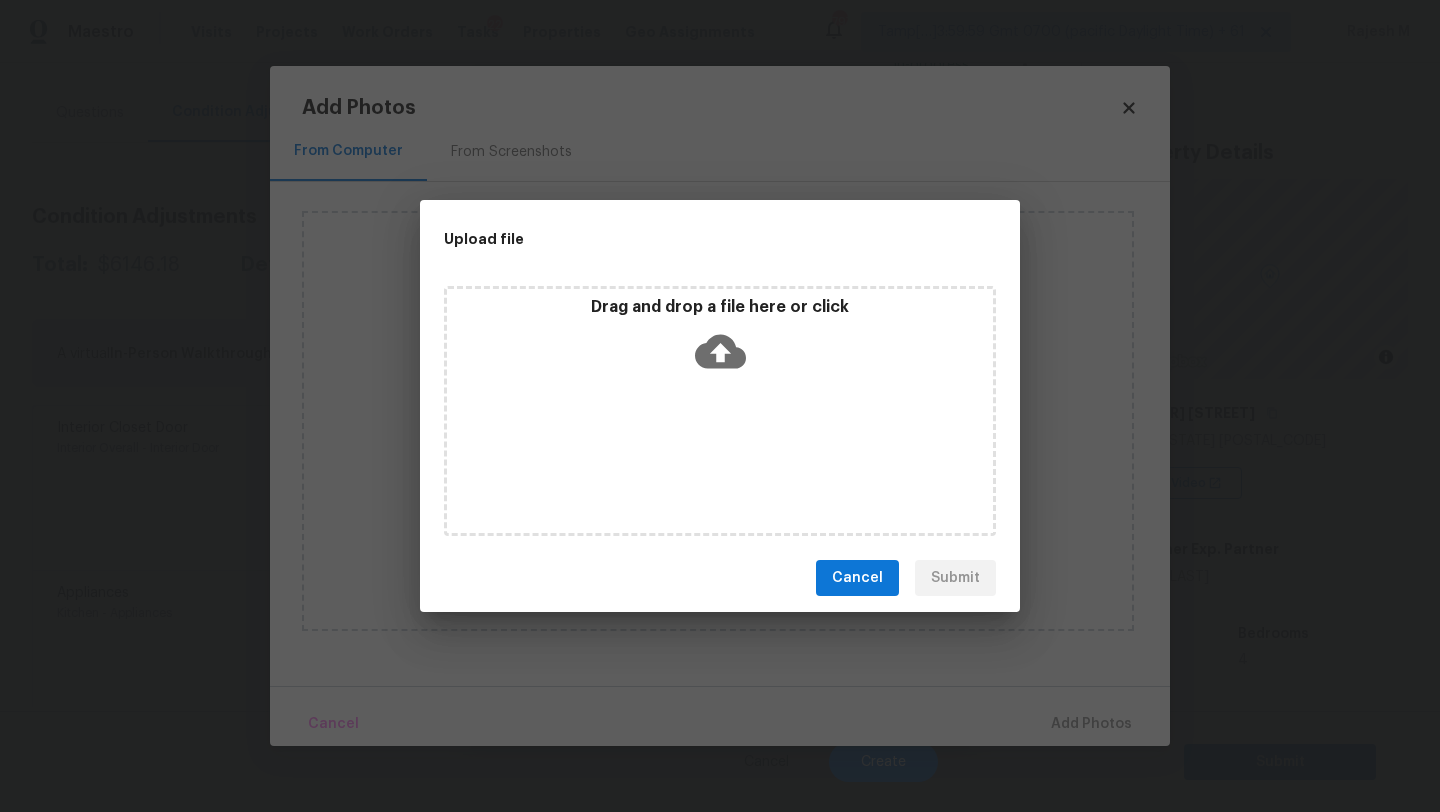 click on "Drag and drop a file here or click" at bounding box center [720, 411] 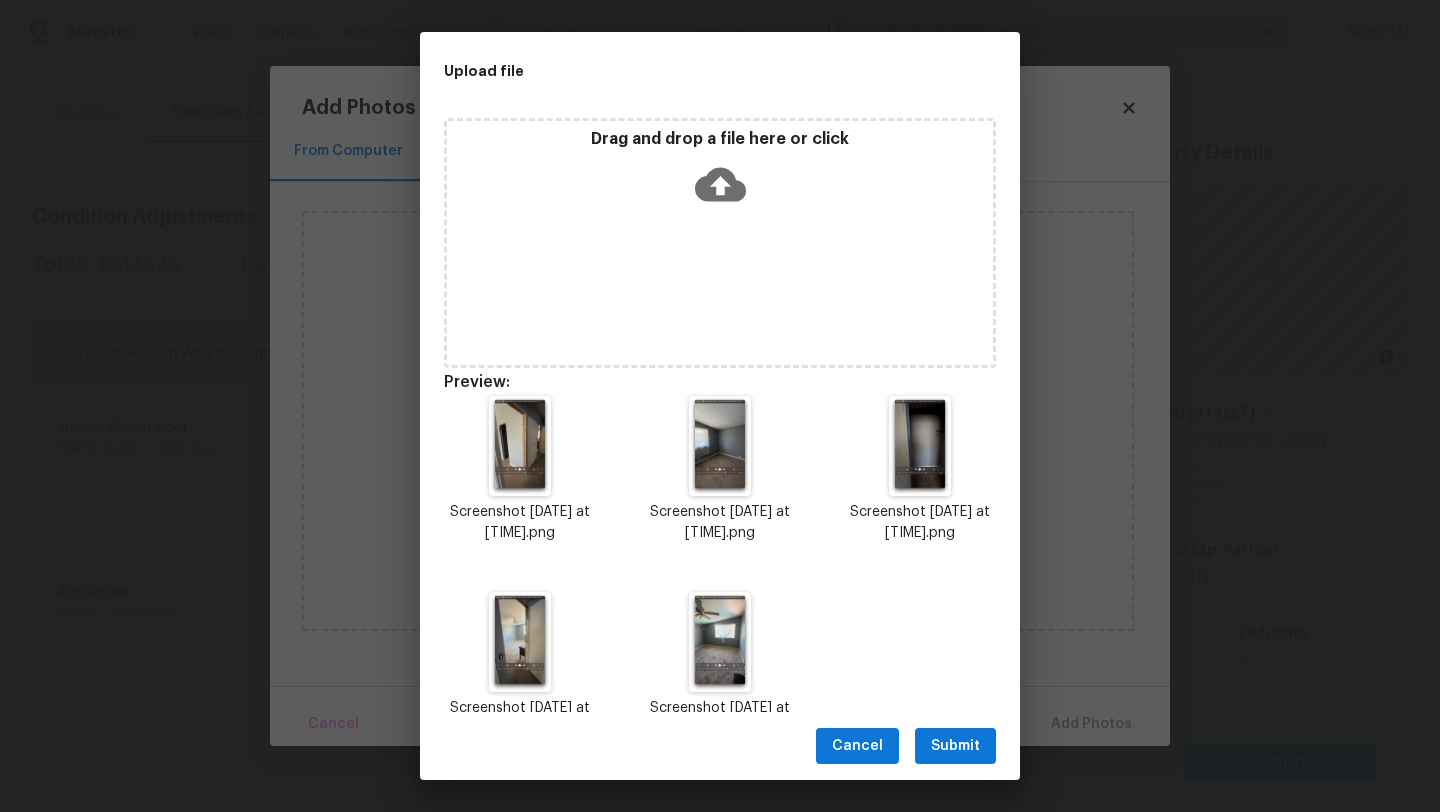 click on "Submit" at bounding box center (955, 746) 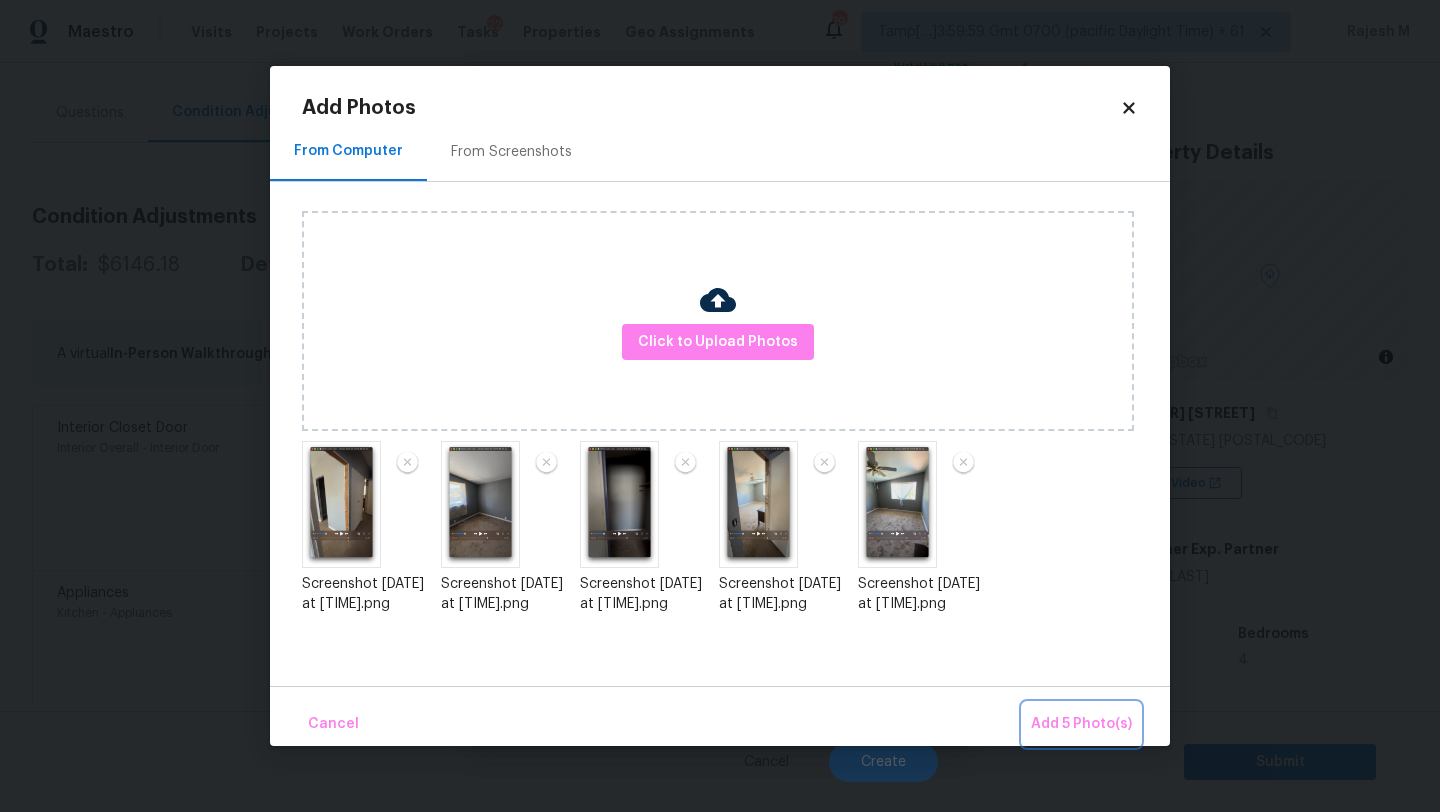 click on "Add 5 Photo(s)" at bounding box center [1081, 724] 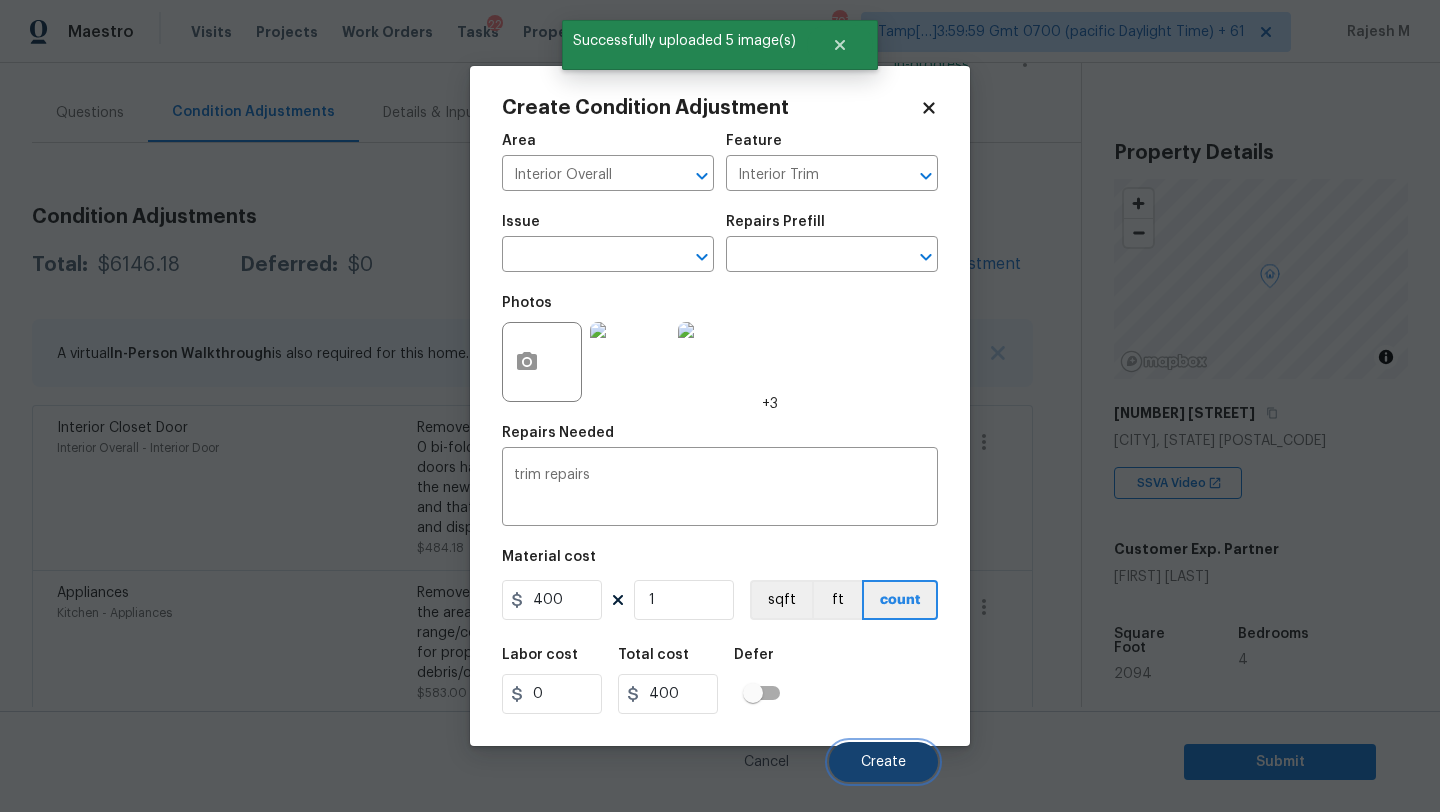 click on "Create" at bounding box center [883, 762] 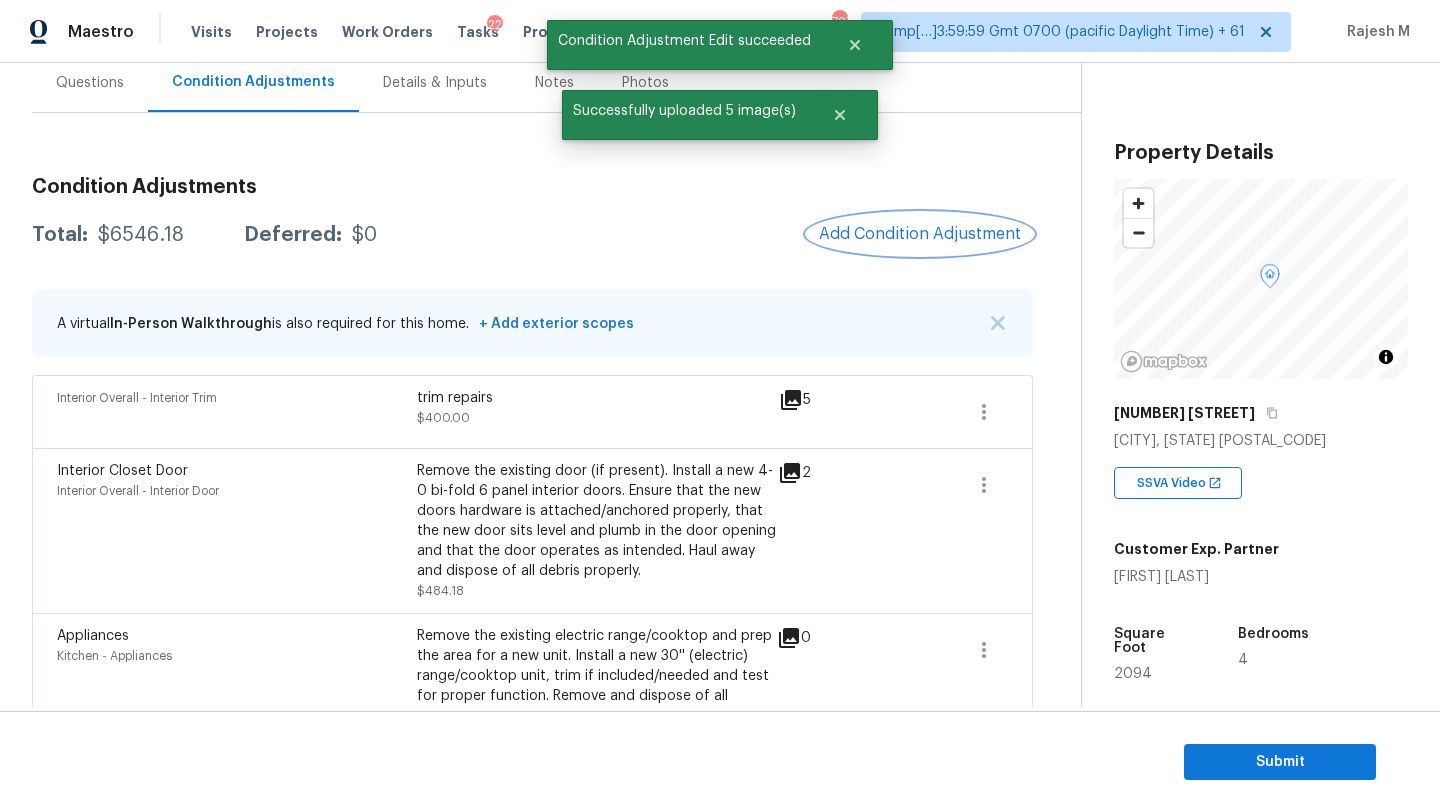 scroll, scrollTop: 148, scrollLeft: 0, axis: vertical 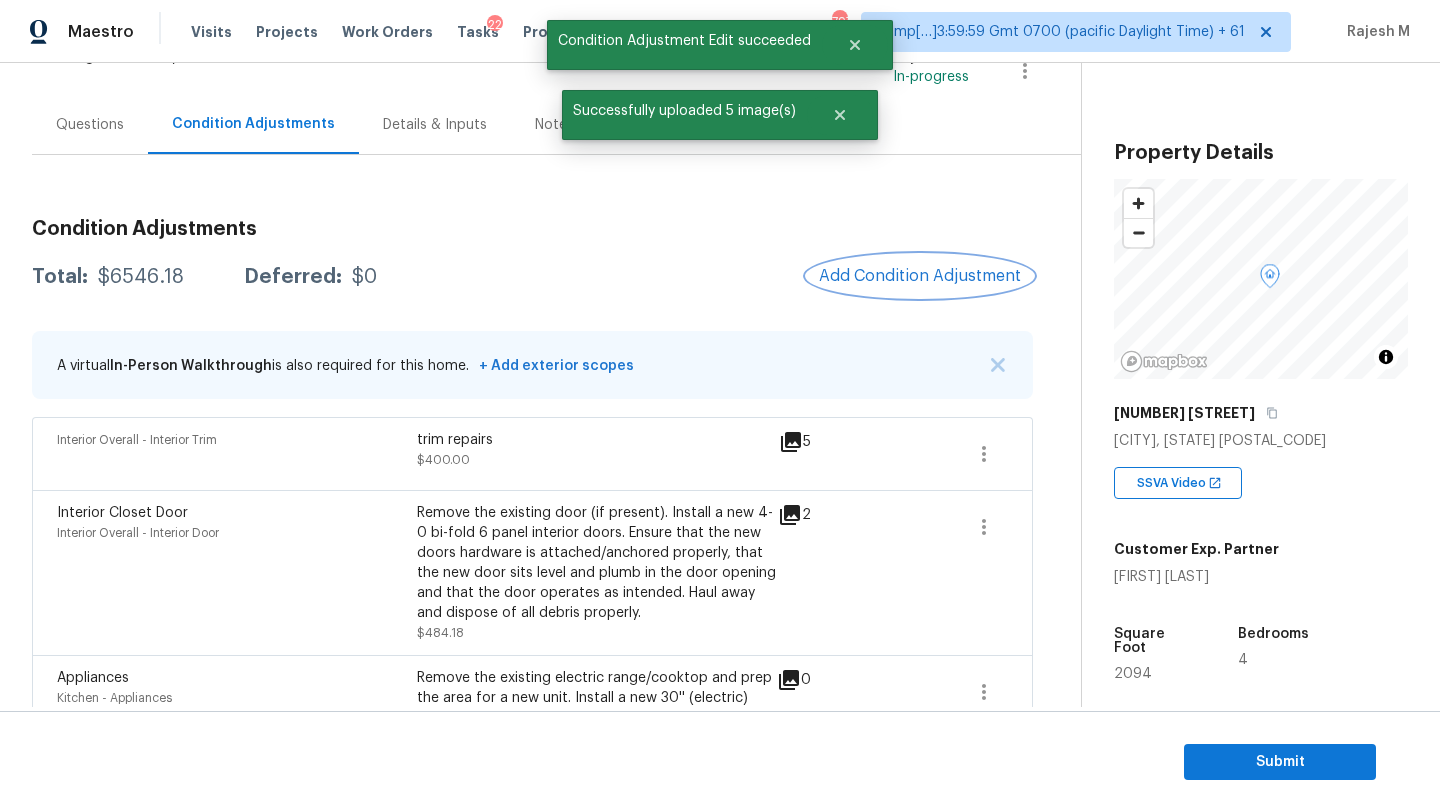 click on "Add Condition Adjustment" at bounding box center (920, 276) 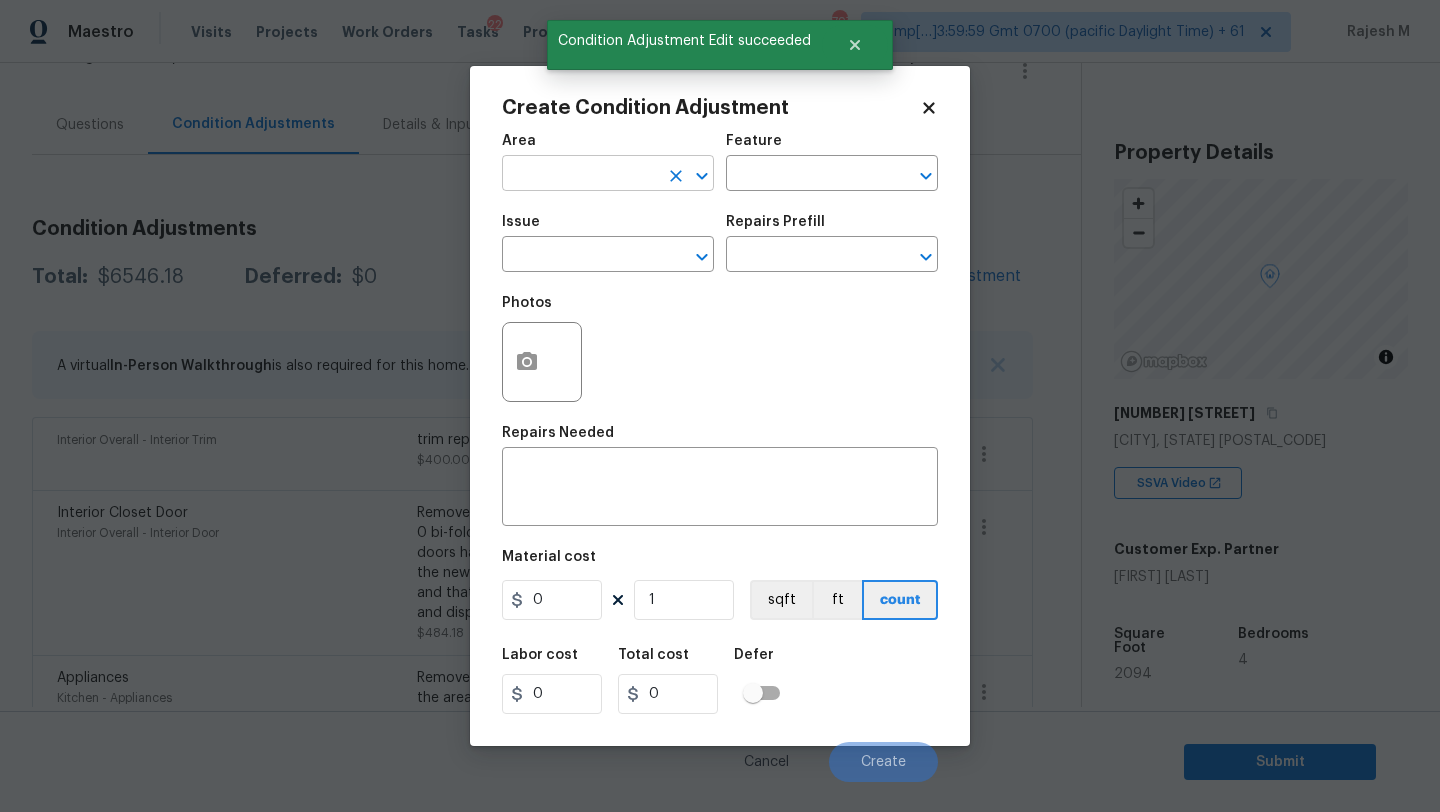 click at bounding box center (580, 175) 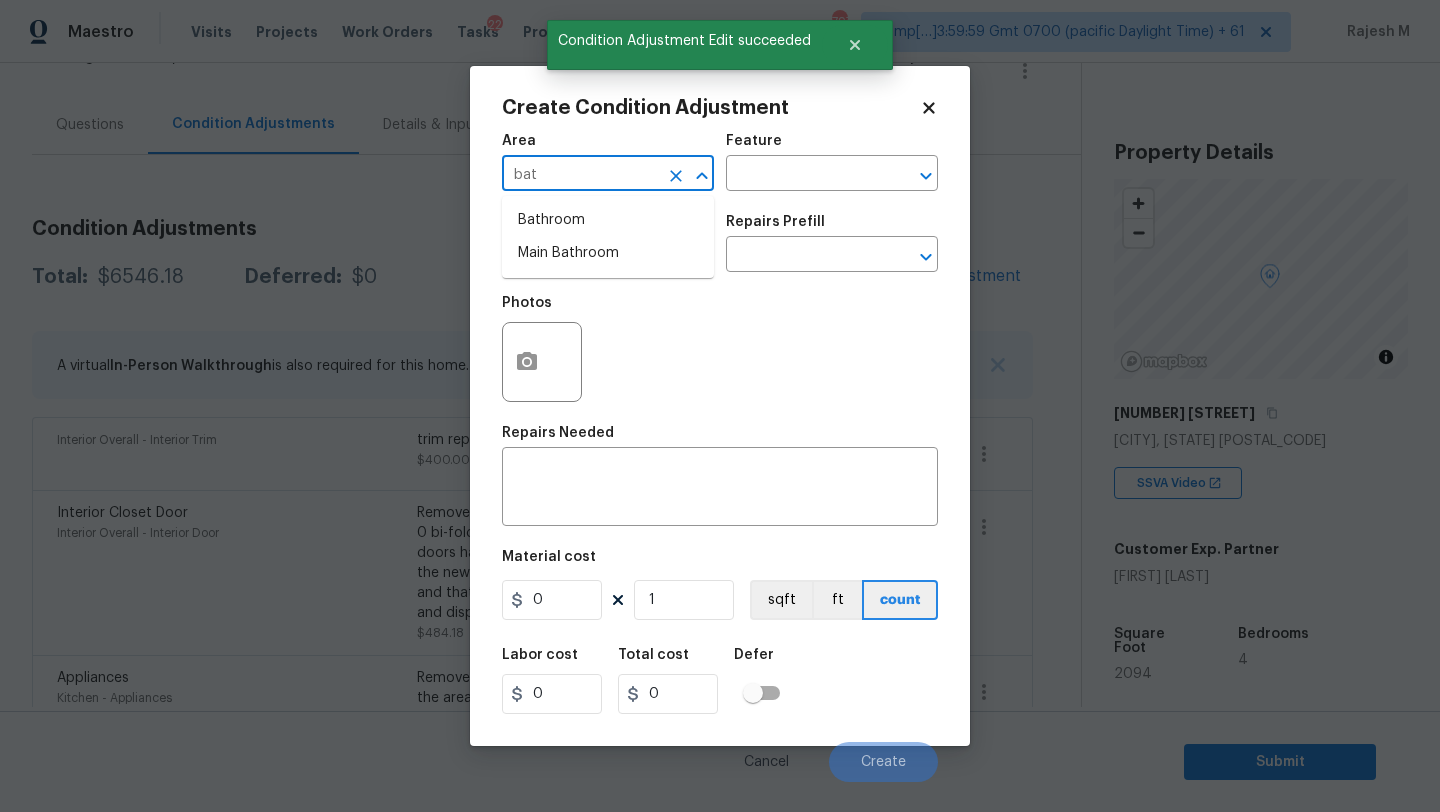 type on "bath" 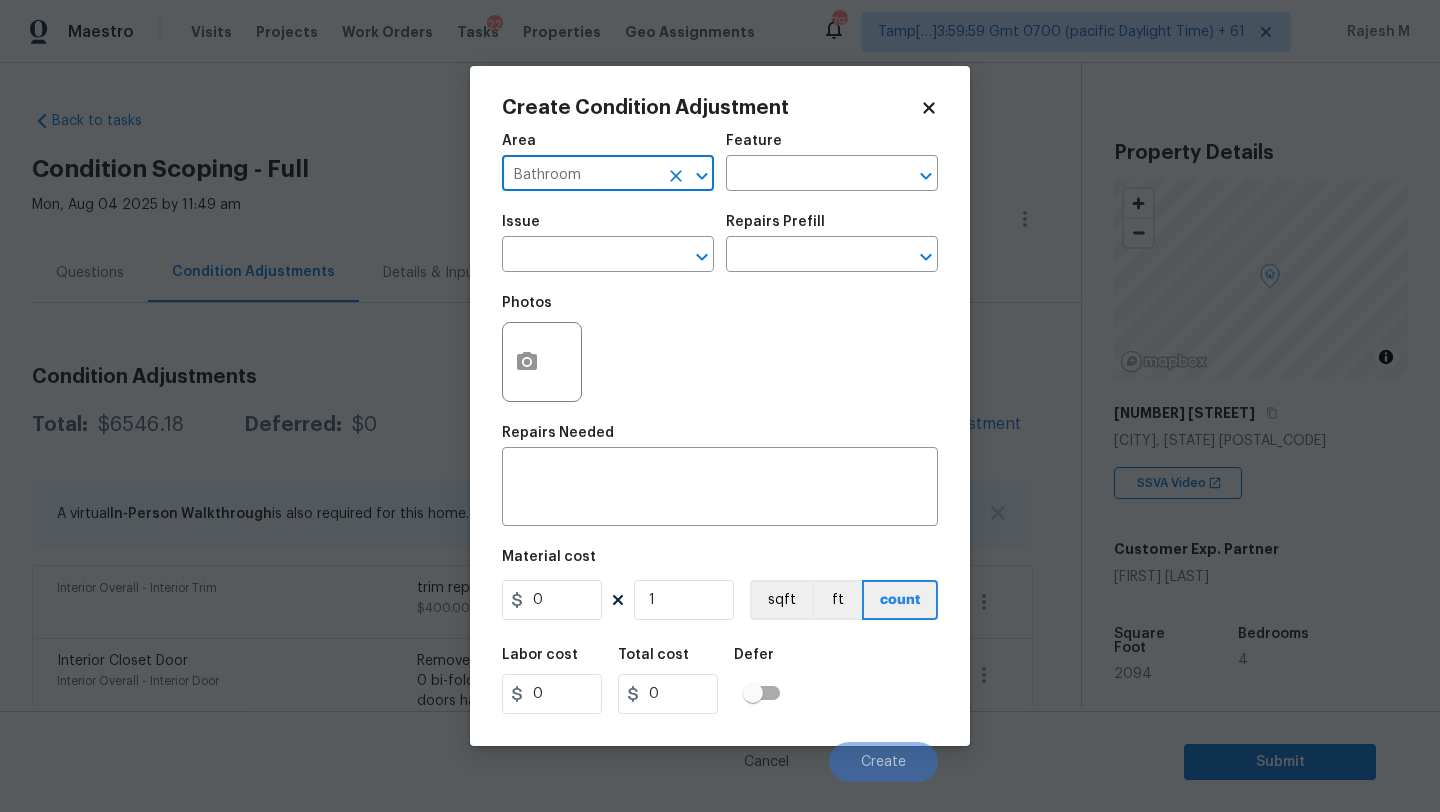 type on "Bathroom" 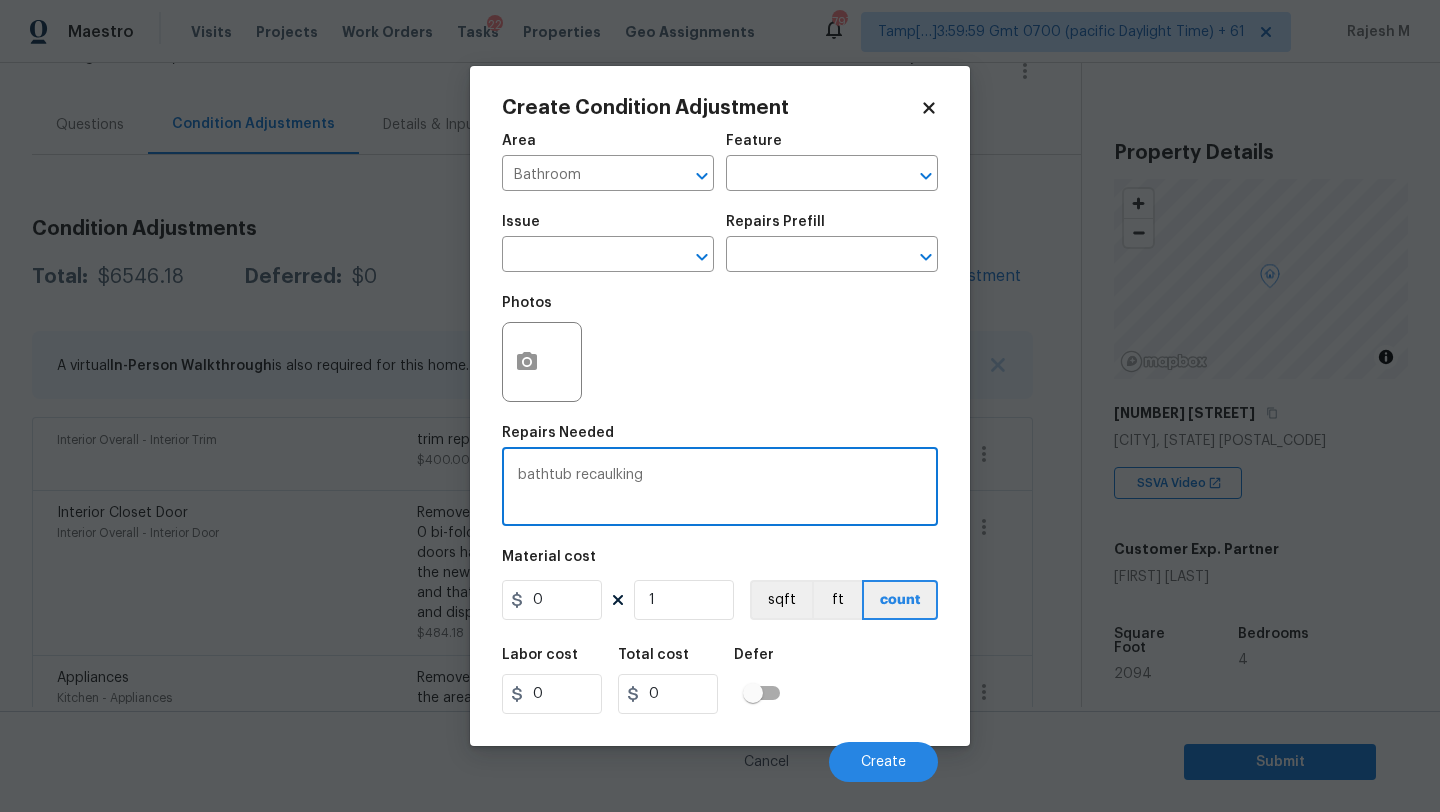 type on "bathtub recaulking" 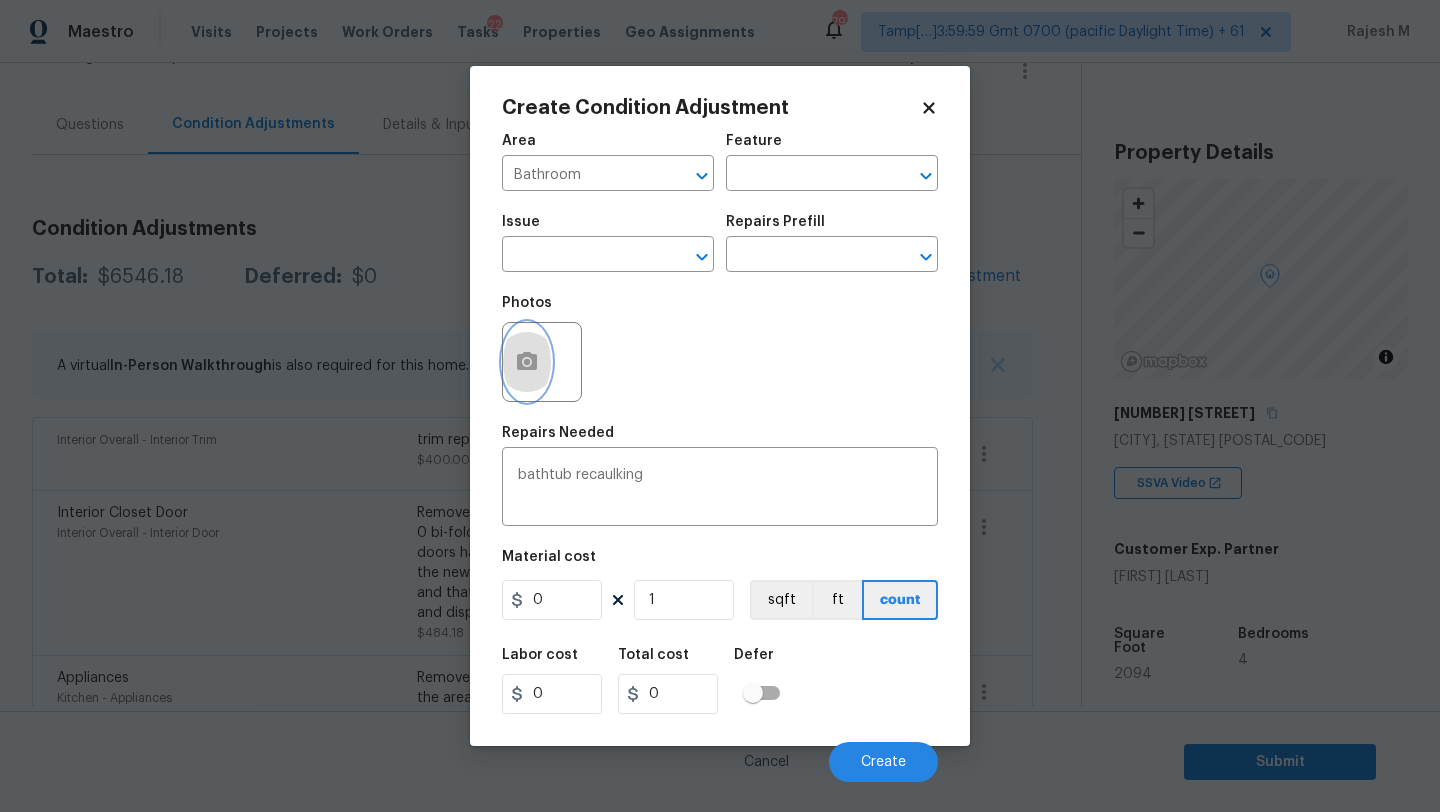 click 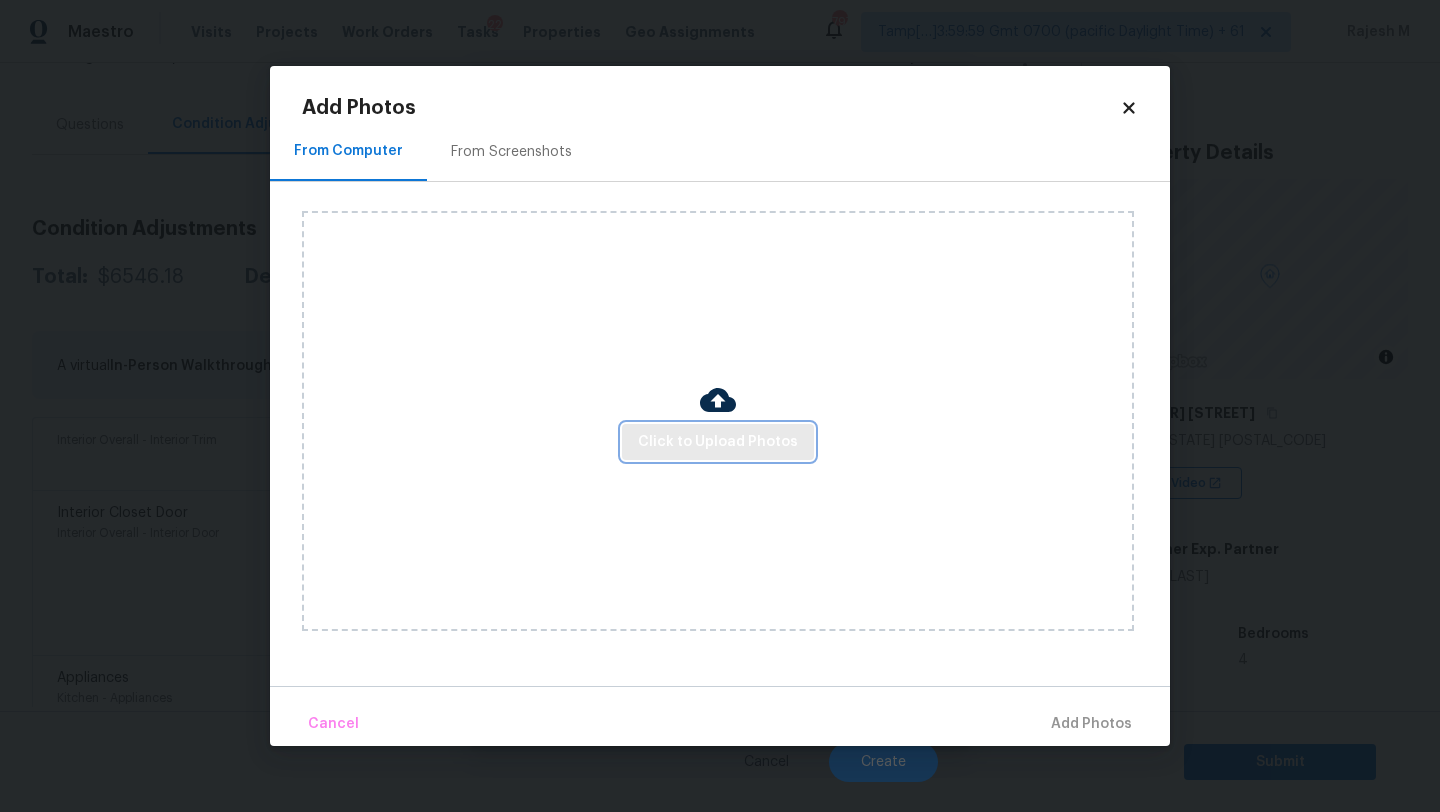 click on "Click to Upload Photos" at bounding box center [718, 442] 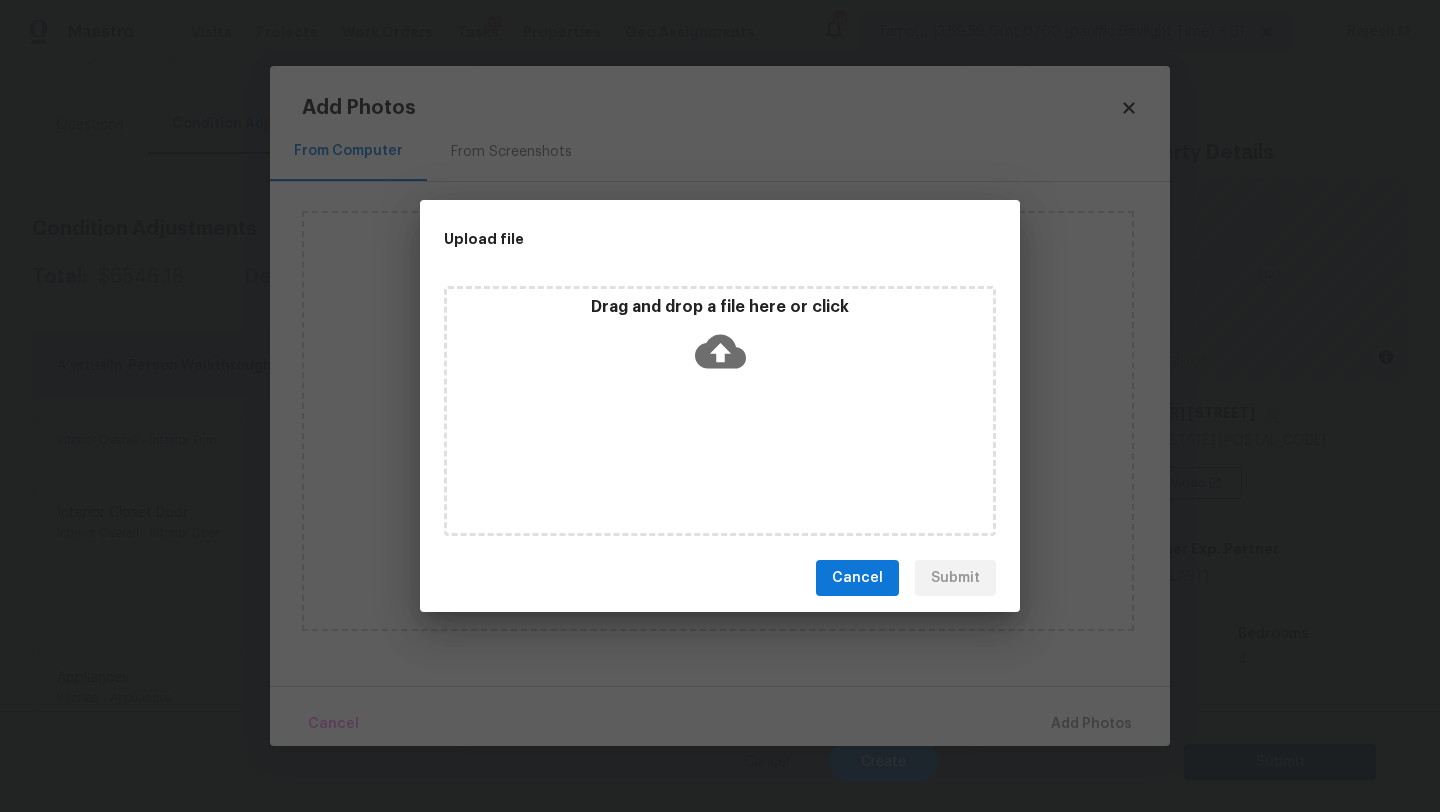 click on "Drag and drop a file here or click" at bounding box center [720, 411] 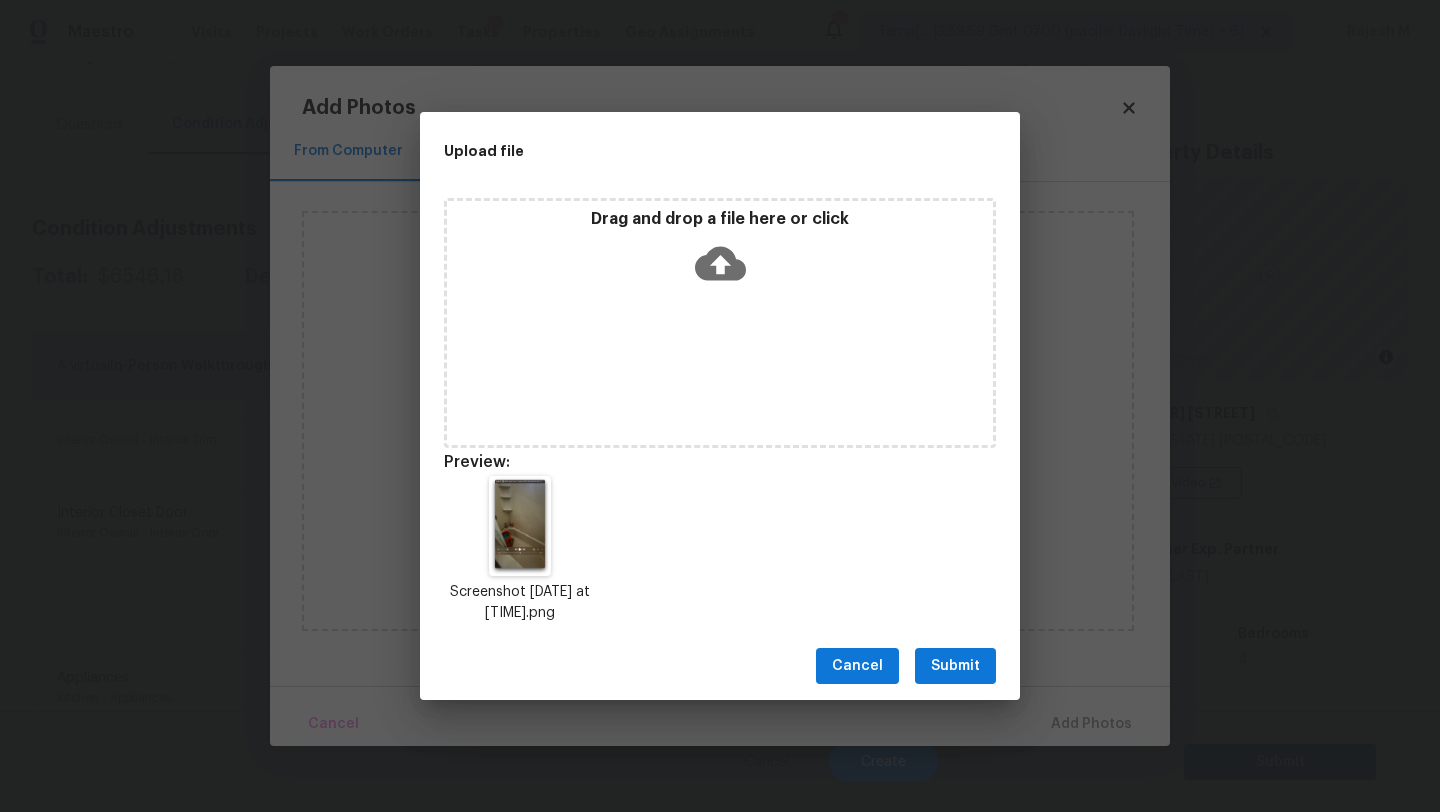 click on "Submit" at bounding box center [955, 666] 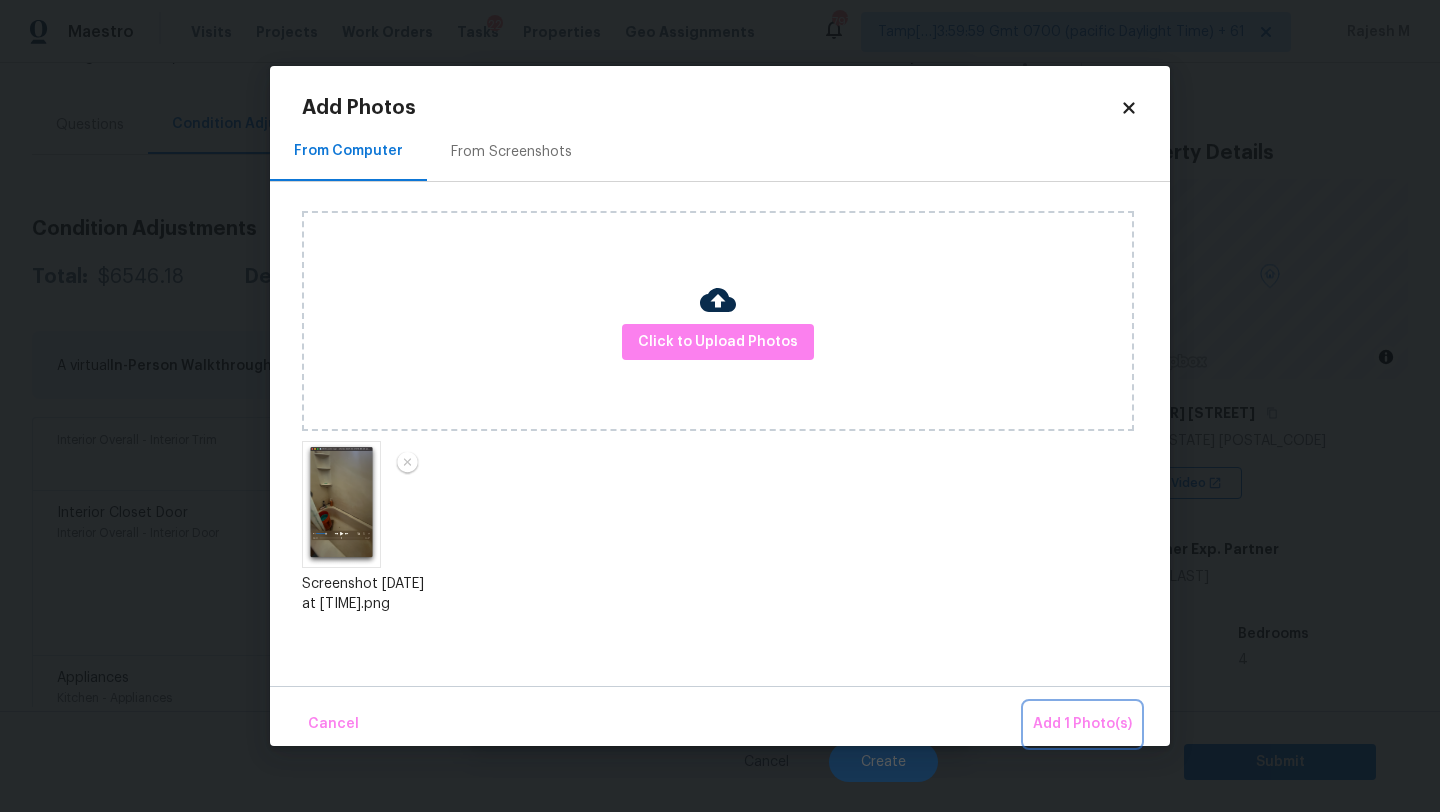 click on "Add 1 Photo(s)" at bounding box center [1082, 724] 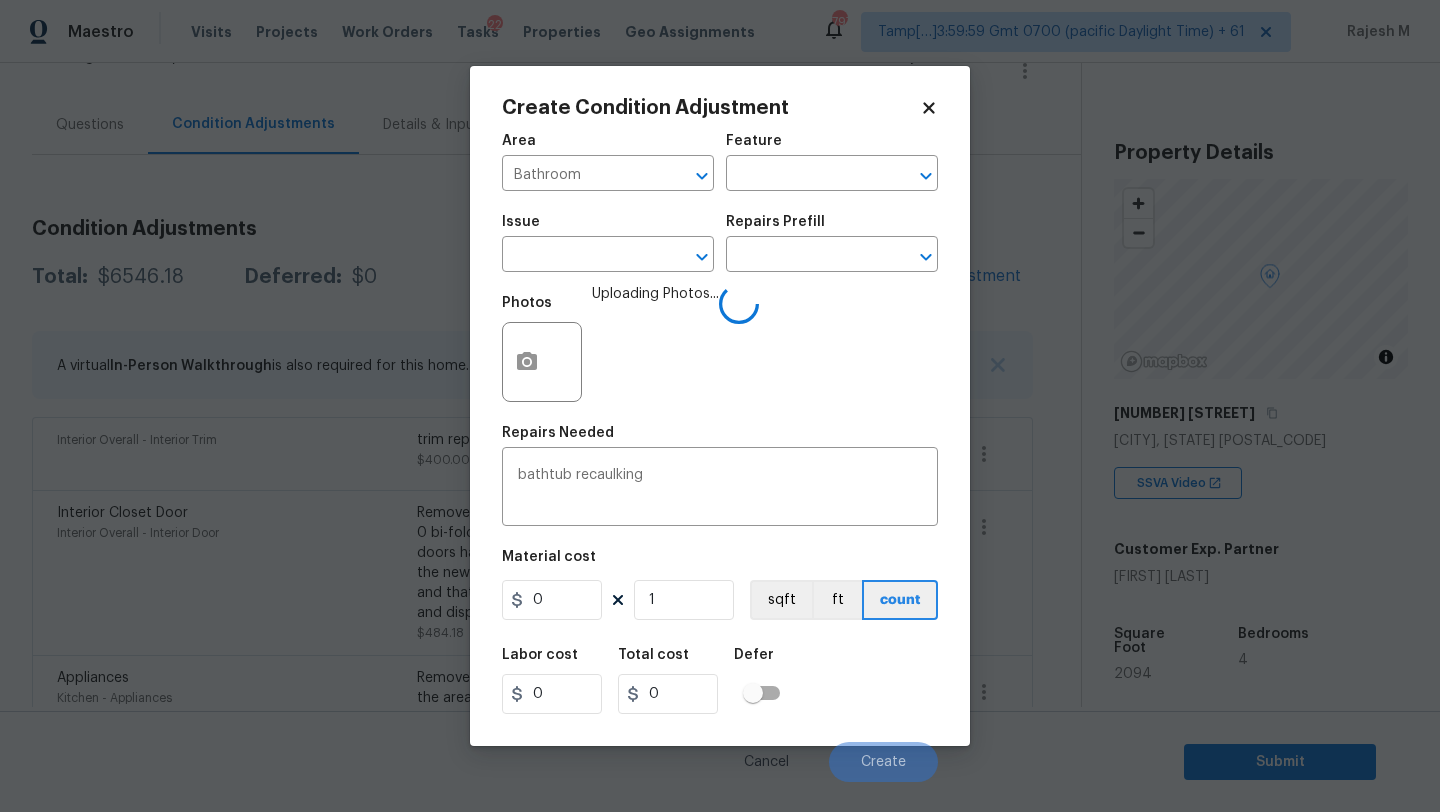 click on "Labor cost 0 Total cost 0 Defer" at bounding box center [720, 681] 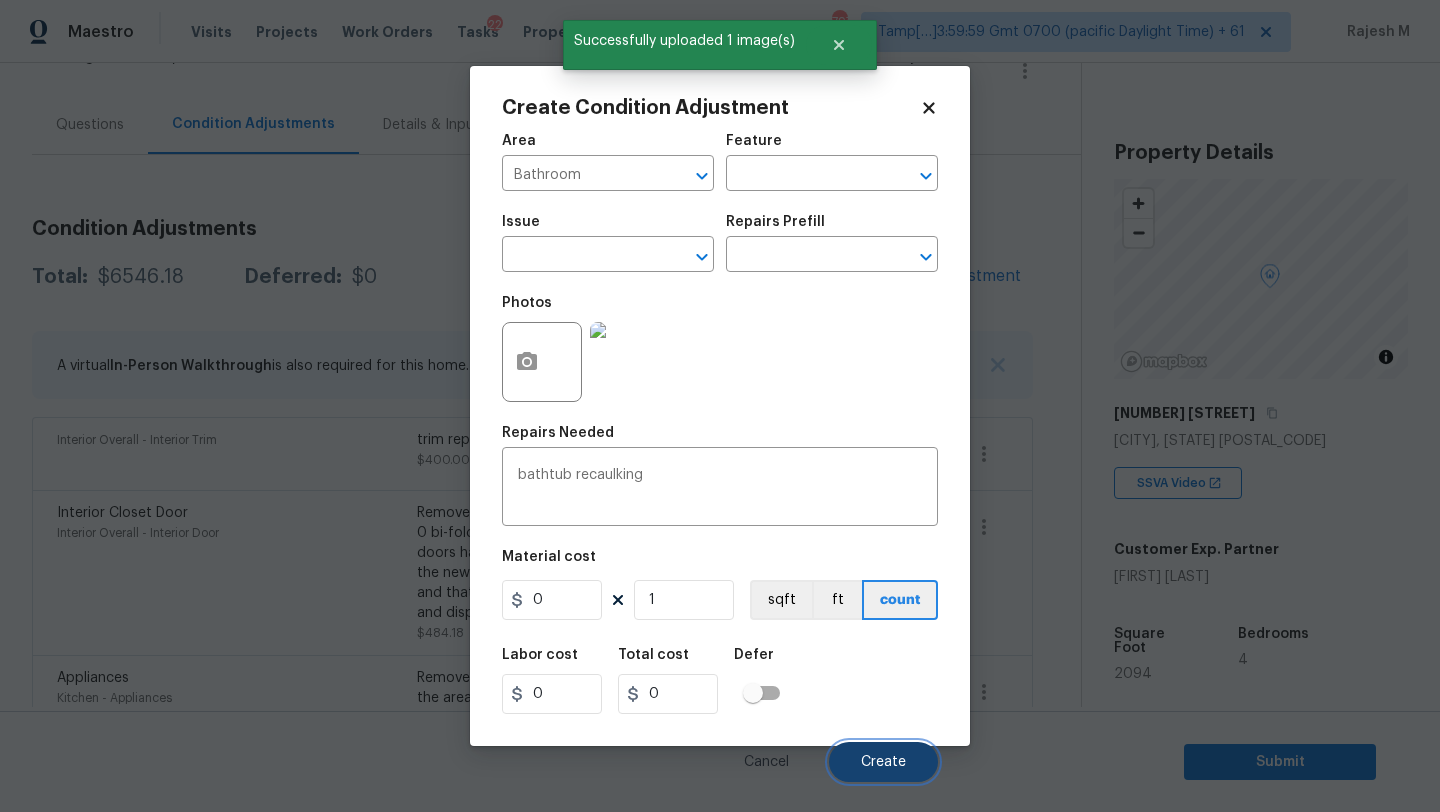 click on "Create" at bounding box center (883, 762) 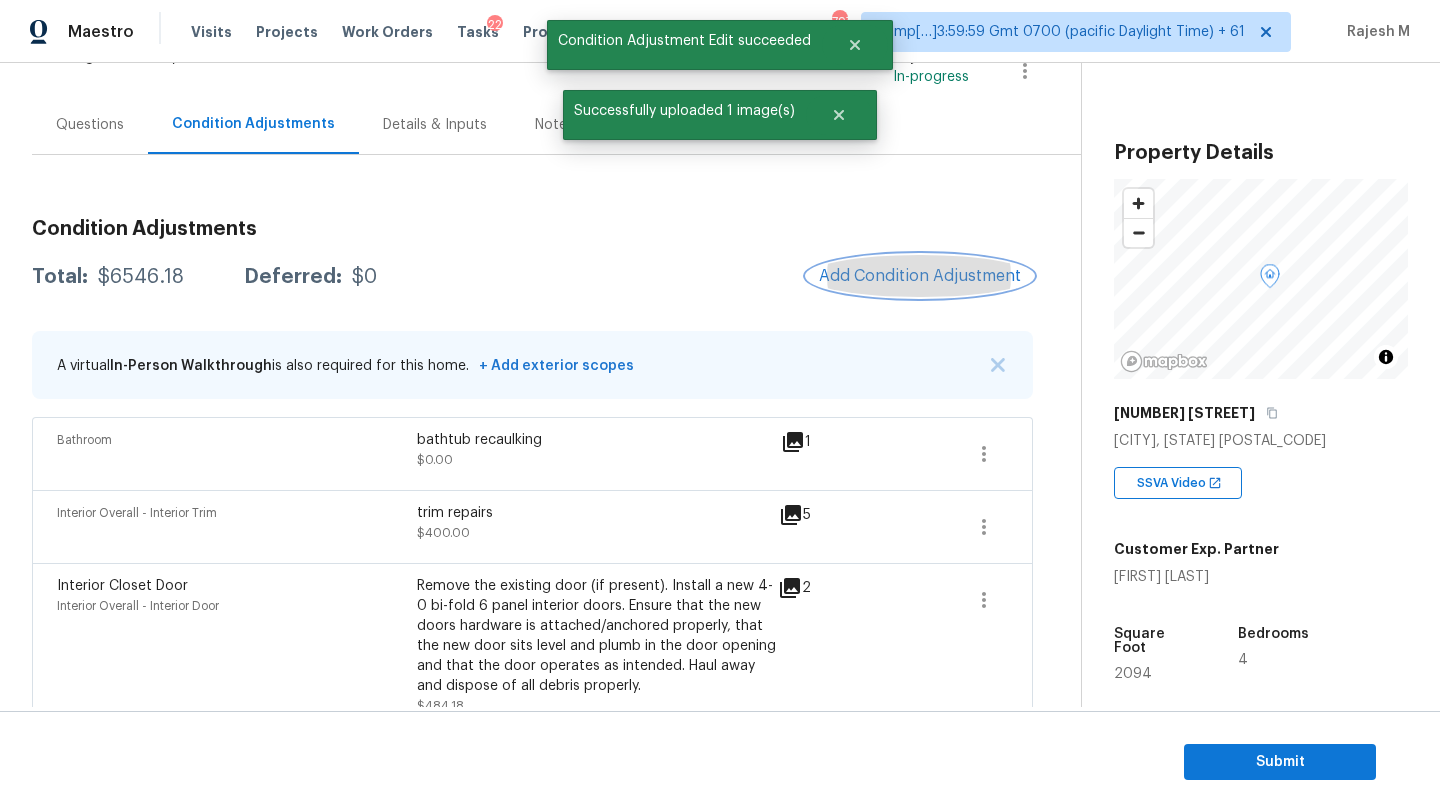 click on "Add Condition Adjustment" at bounding box center (920, 276) 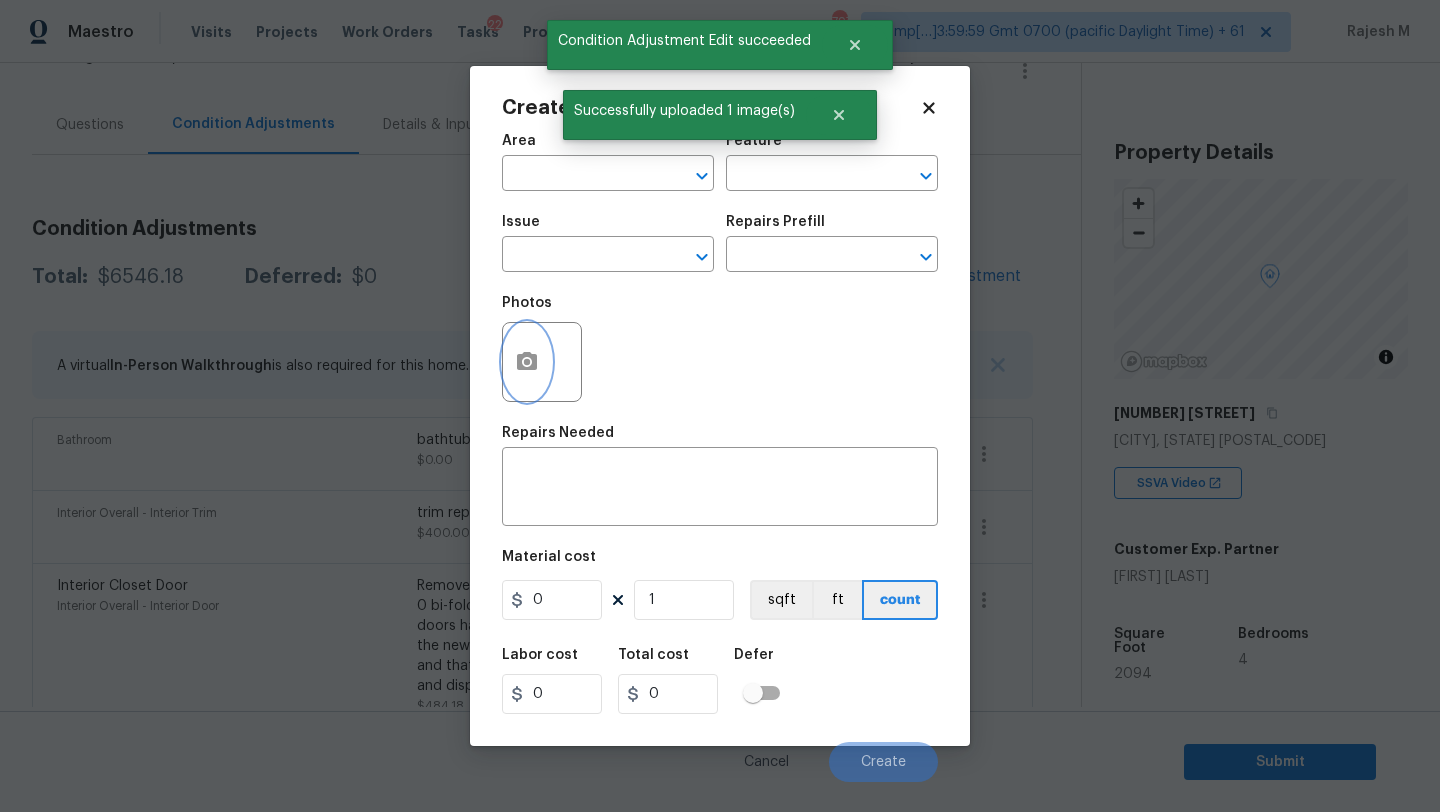click 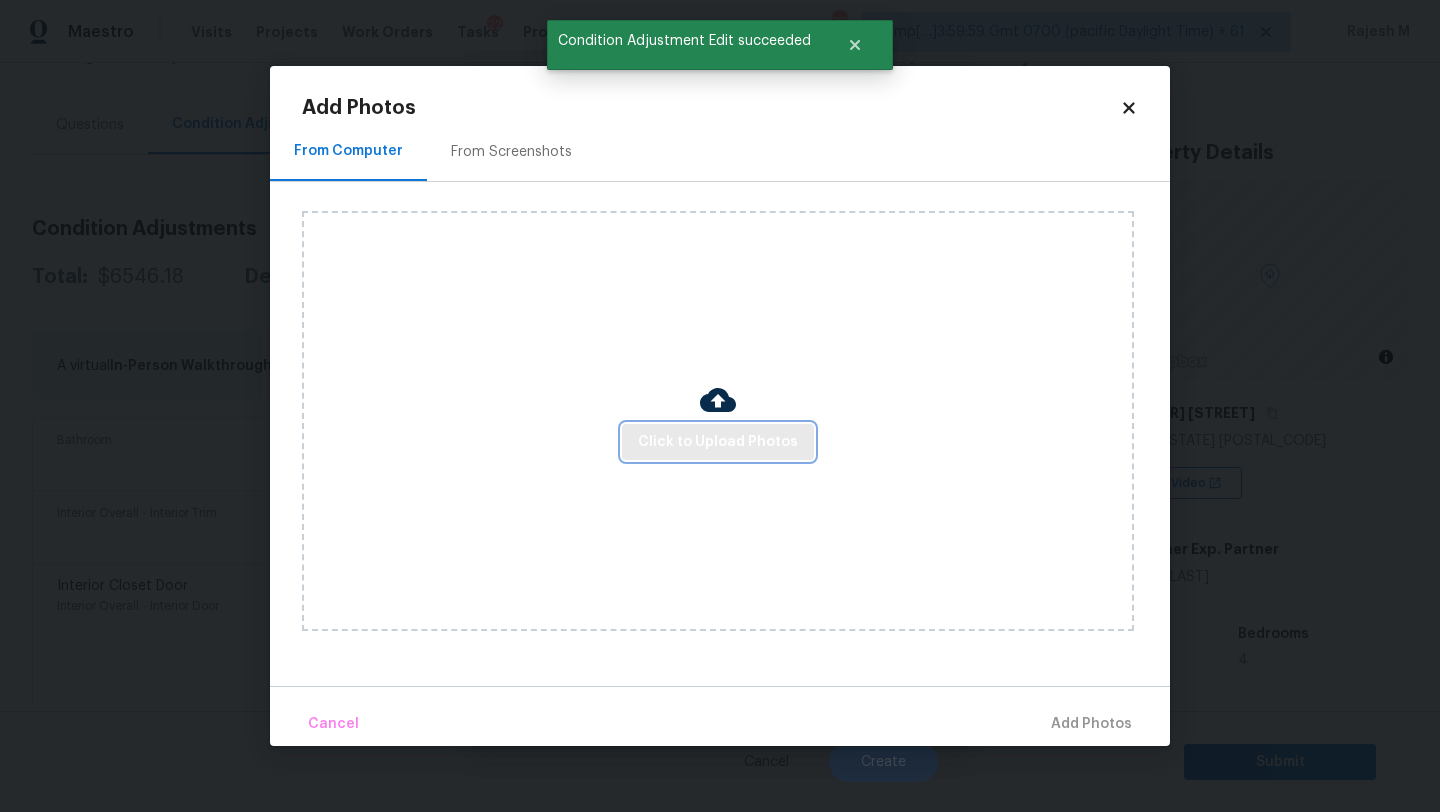 click on "Click to Upload Photos" at bounding box center [718, 442] 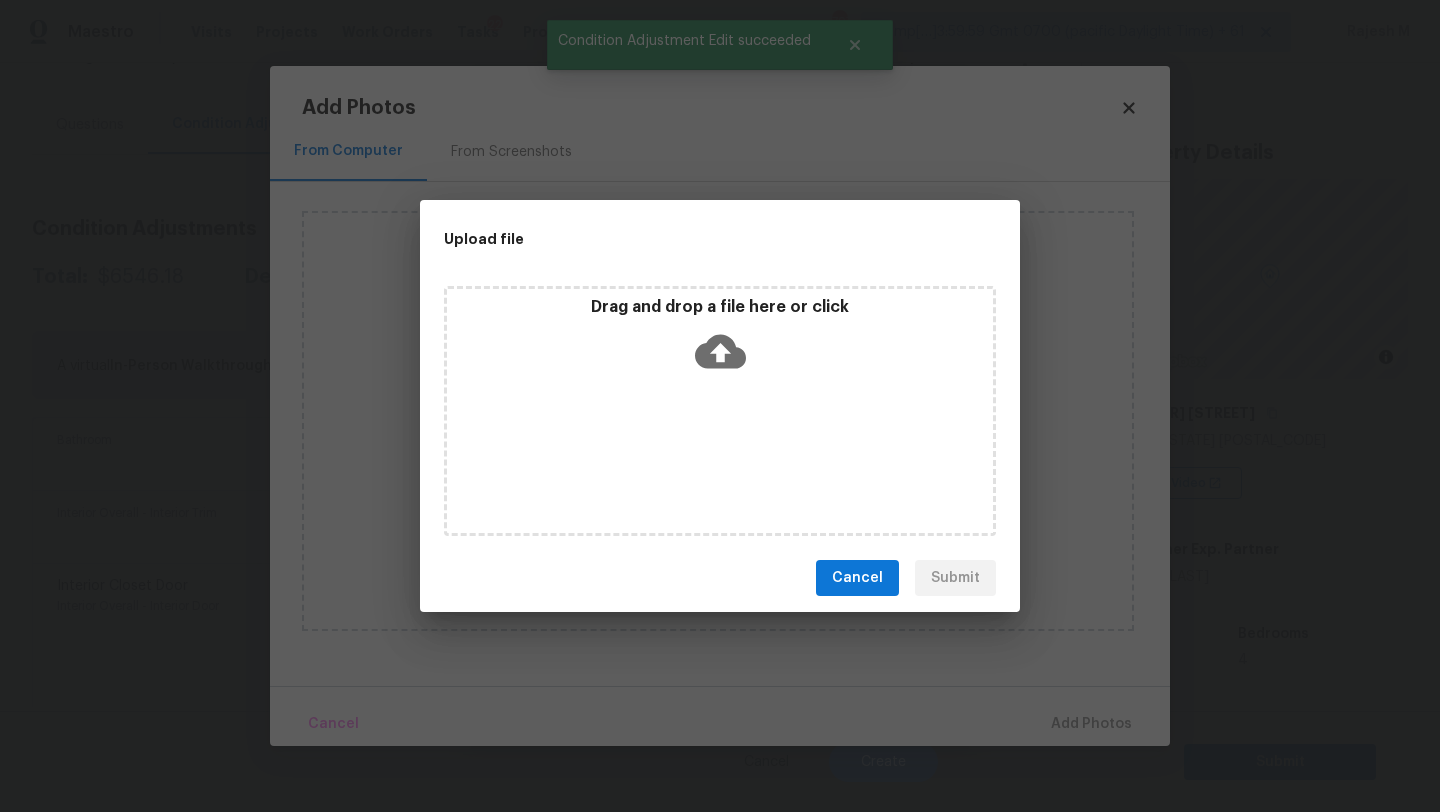 click on "Drag and drop a file here or click" at bounding box center [720, 307] 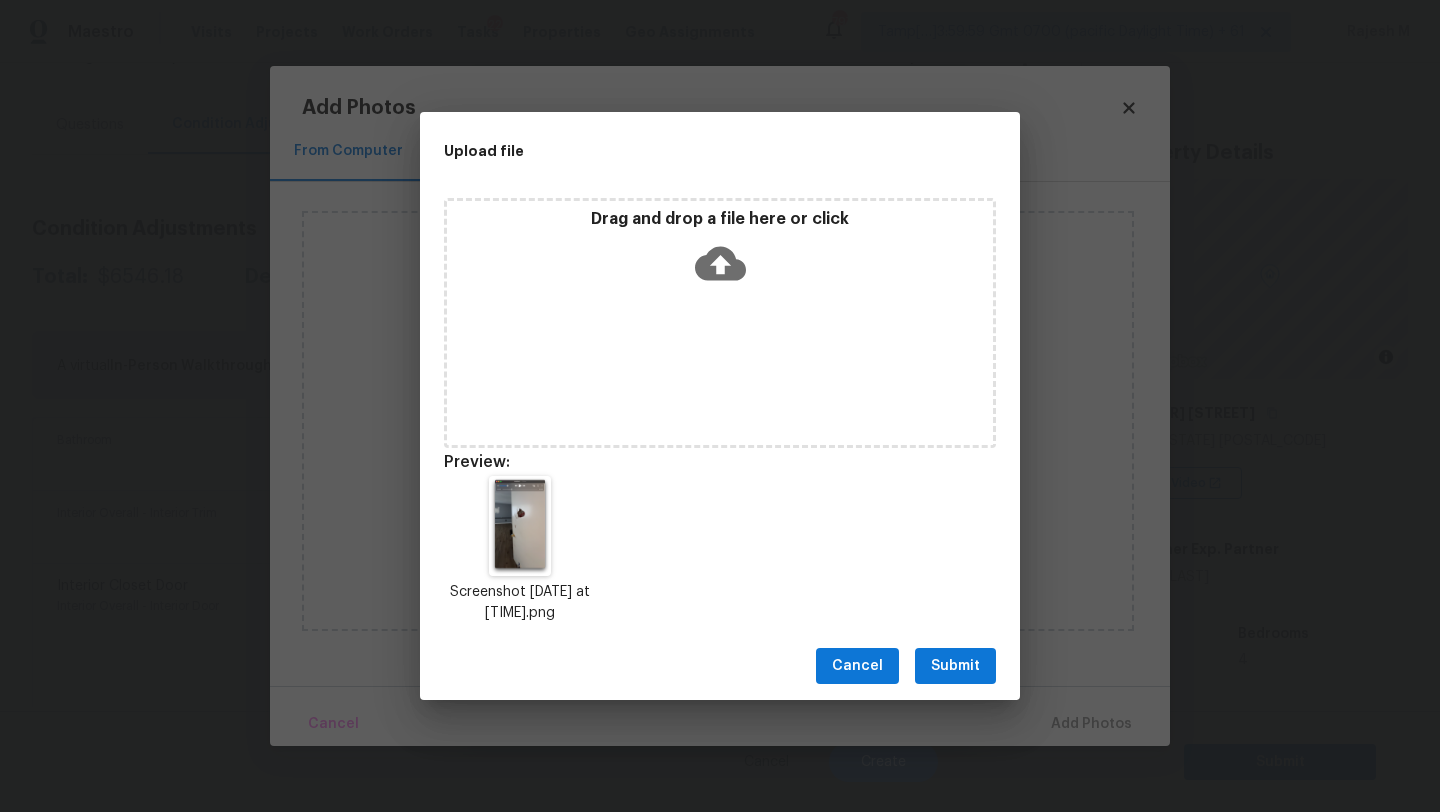 click on "Submit" at bounding box center (955, 666) 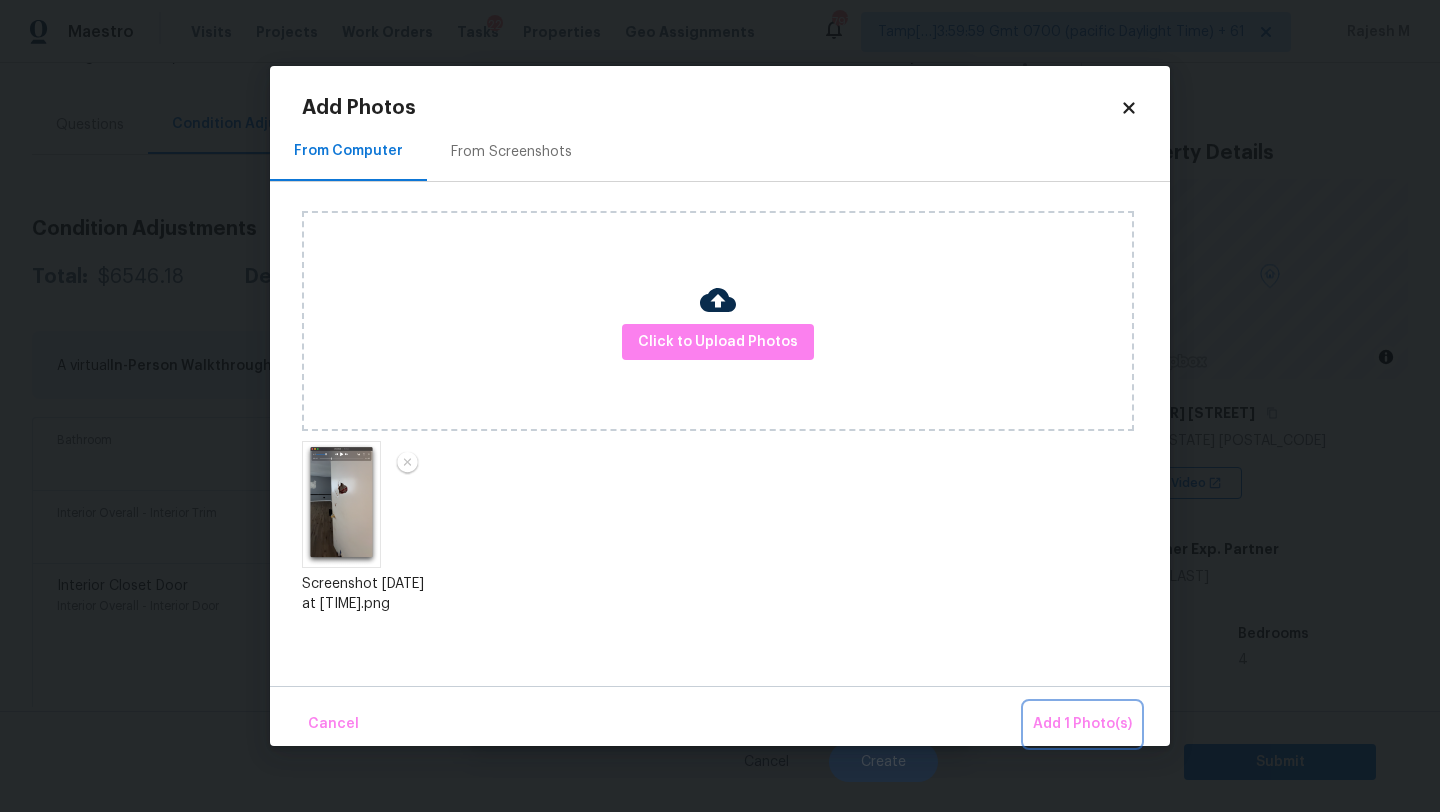 click on "Add 1 Photo(s)" at bounding box center [1082, 724] 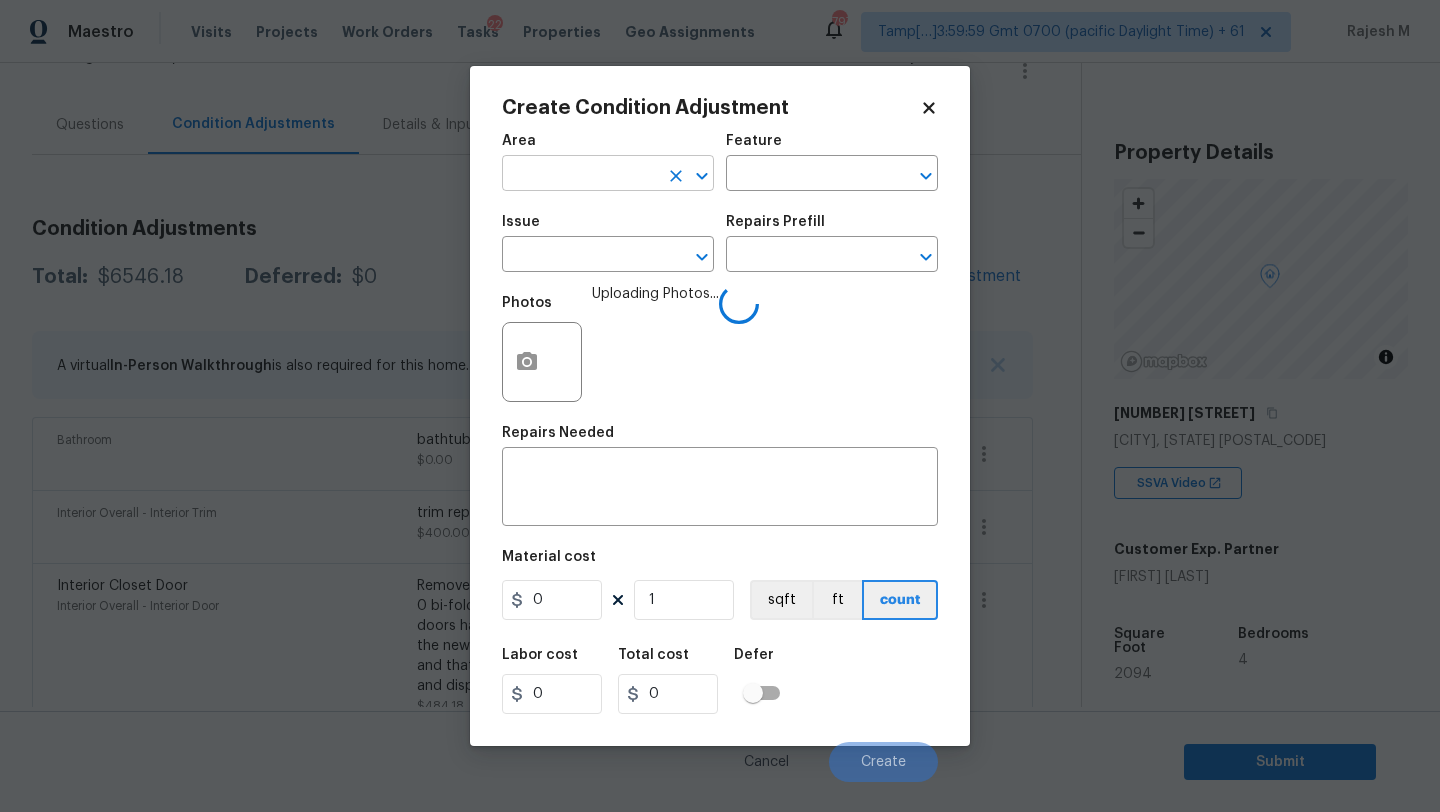 click at bounding box center [580, 175] 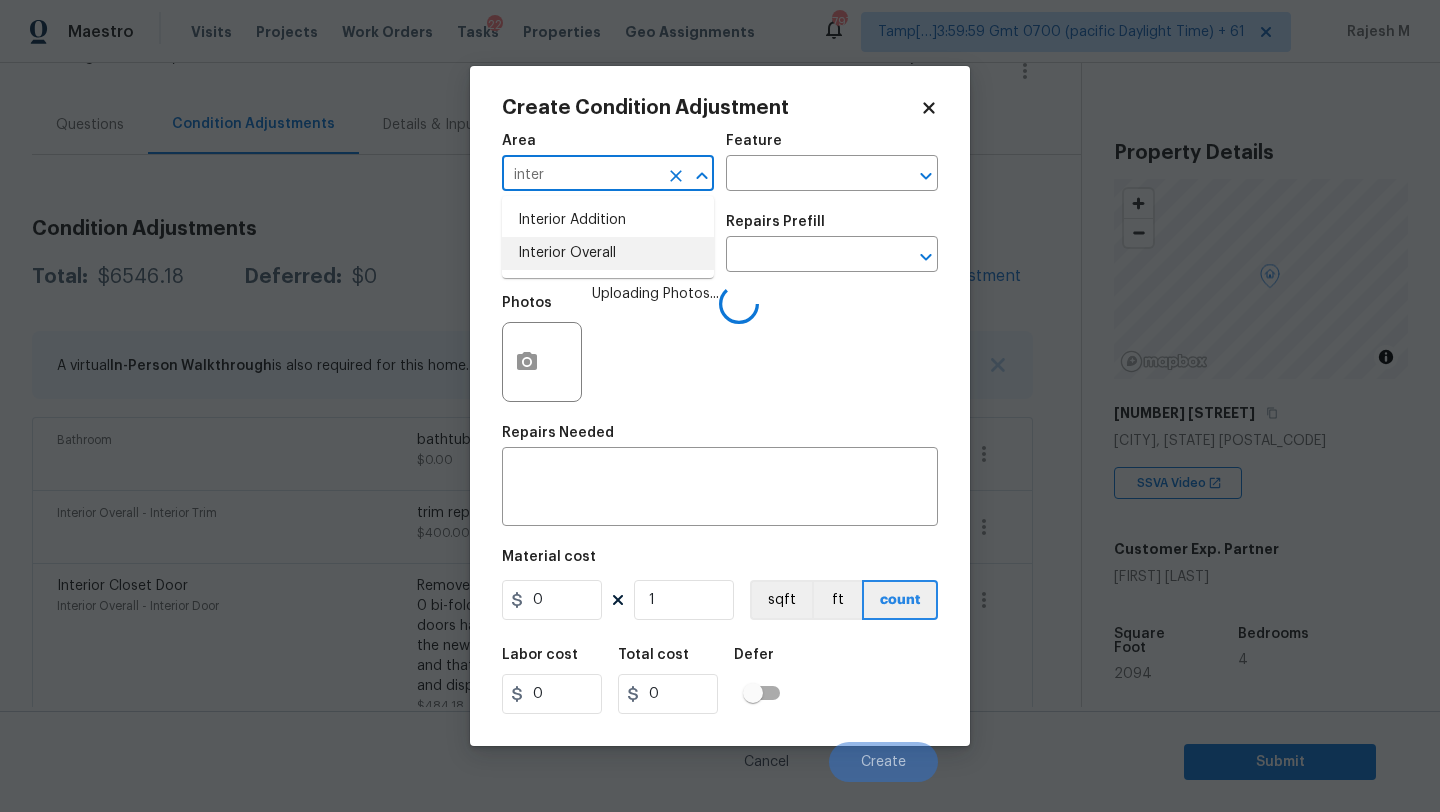 click on "Interior Overall" at bounding box center [608, 253] 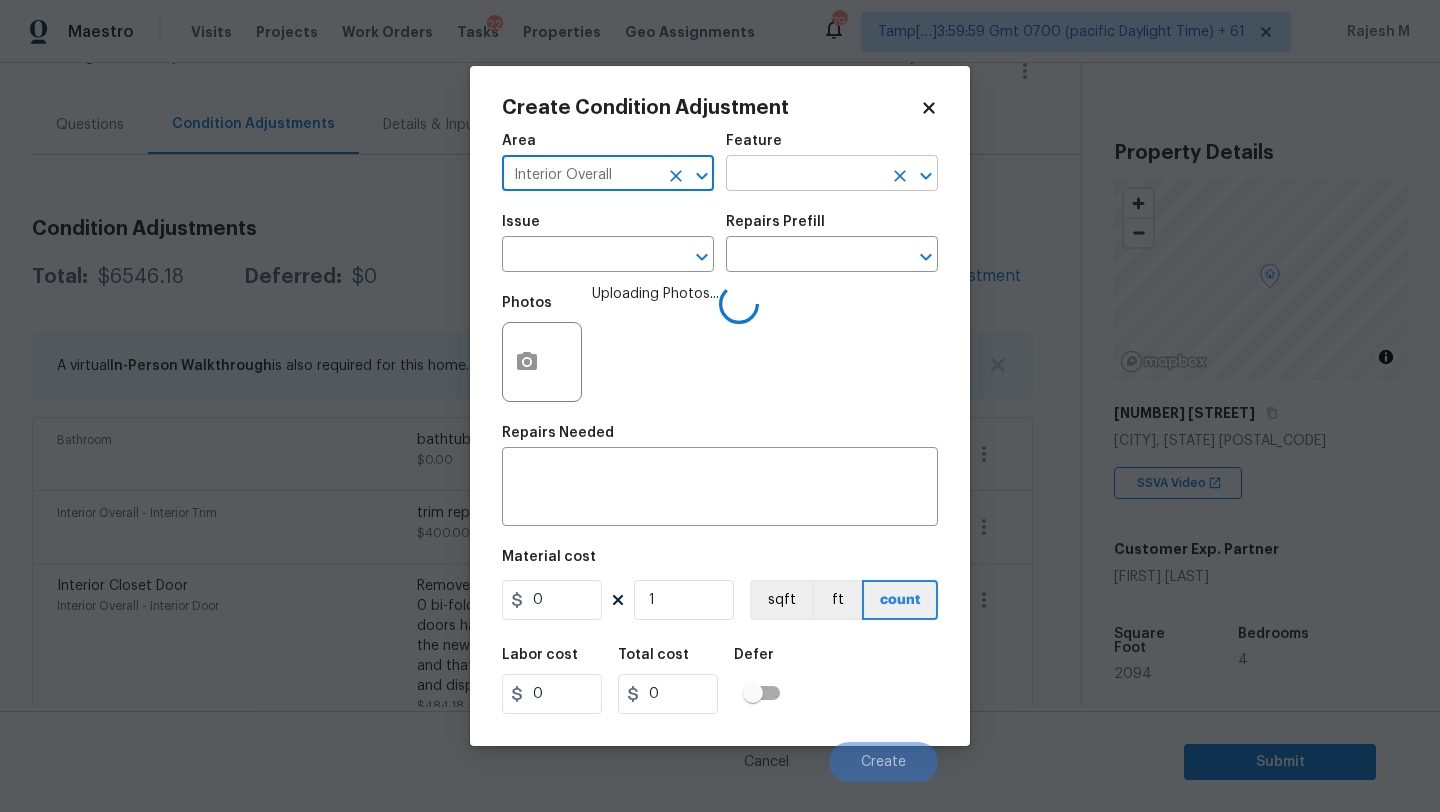type on "Interior Overall" 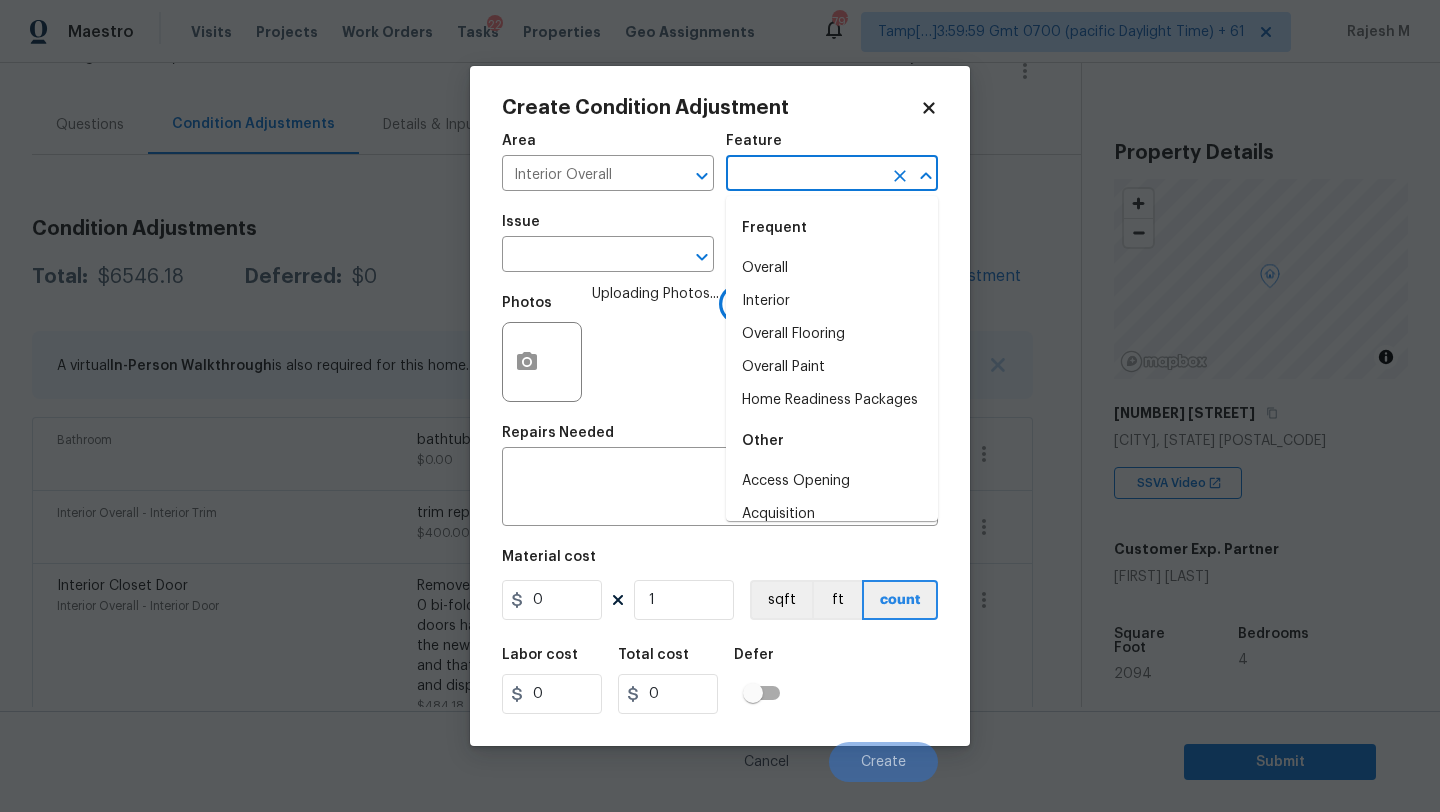 click at bounding box center (804, 175) 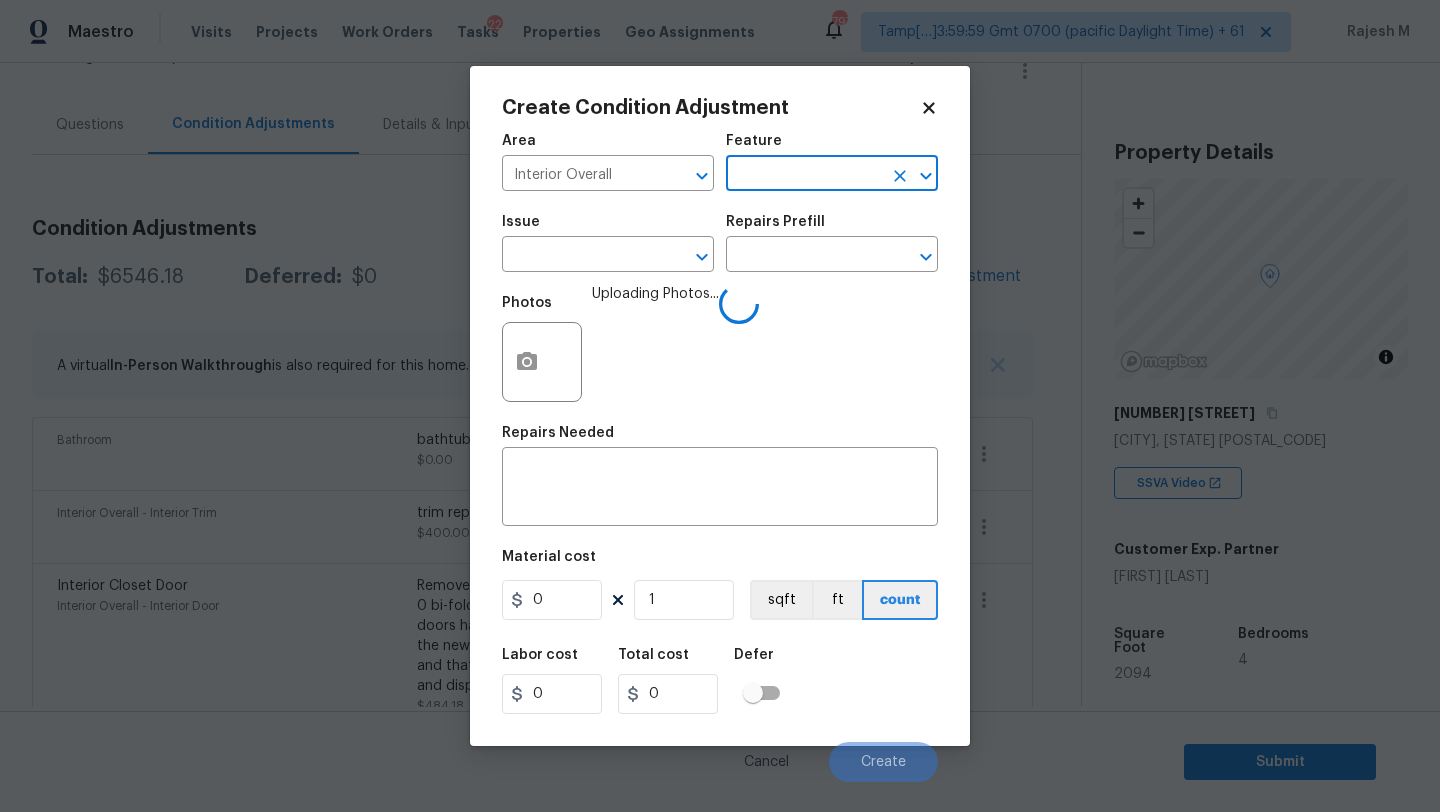 click at bounding box center (804, 175) 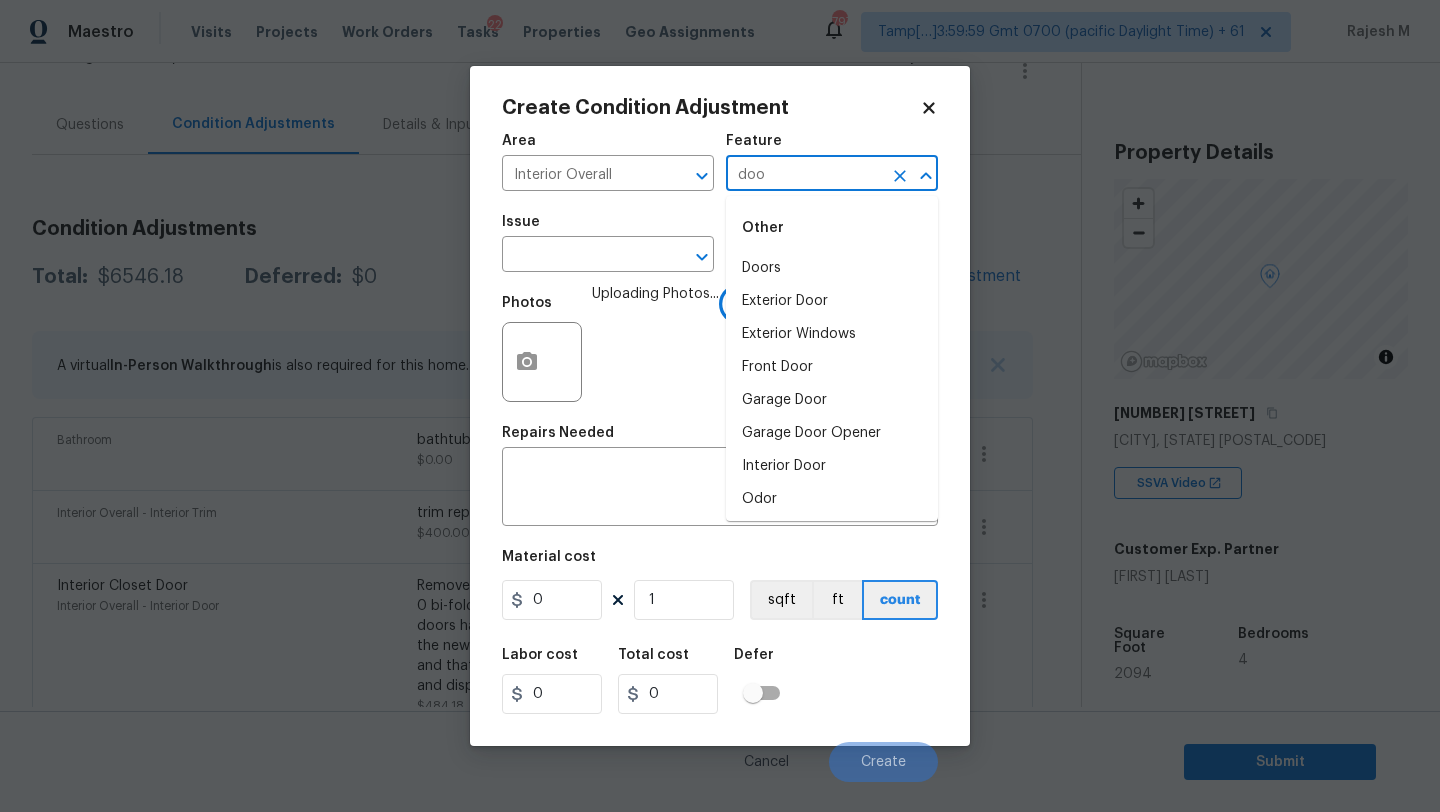 type on "door" 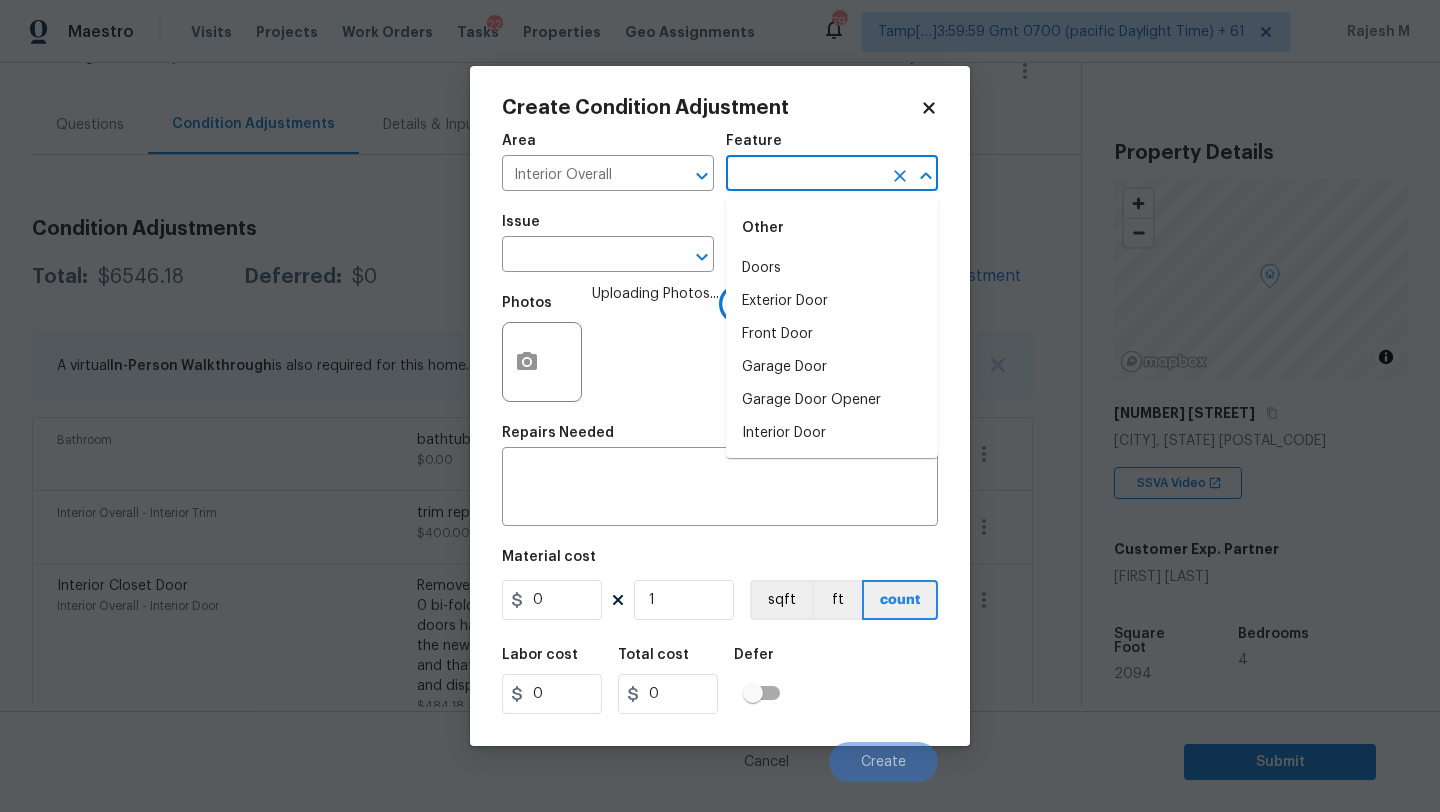 type on "s" 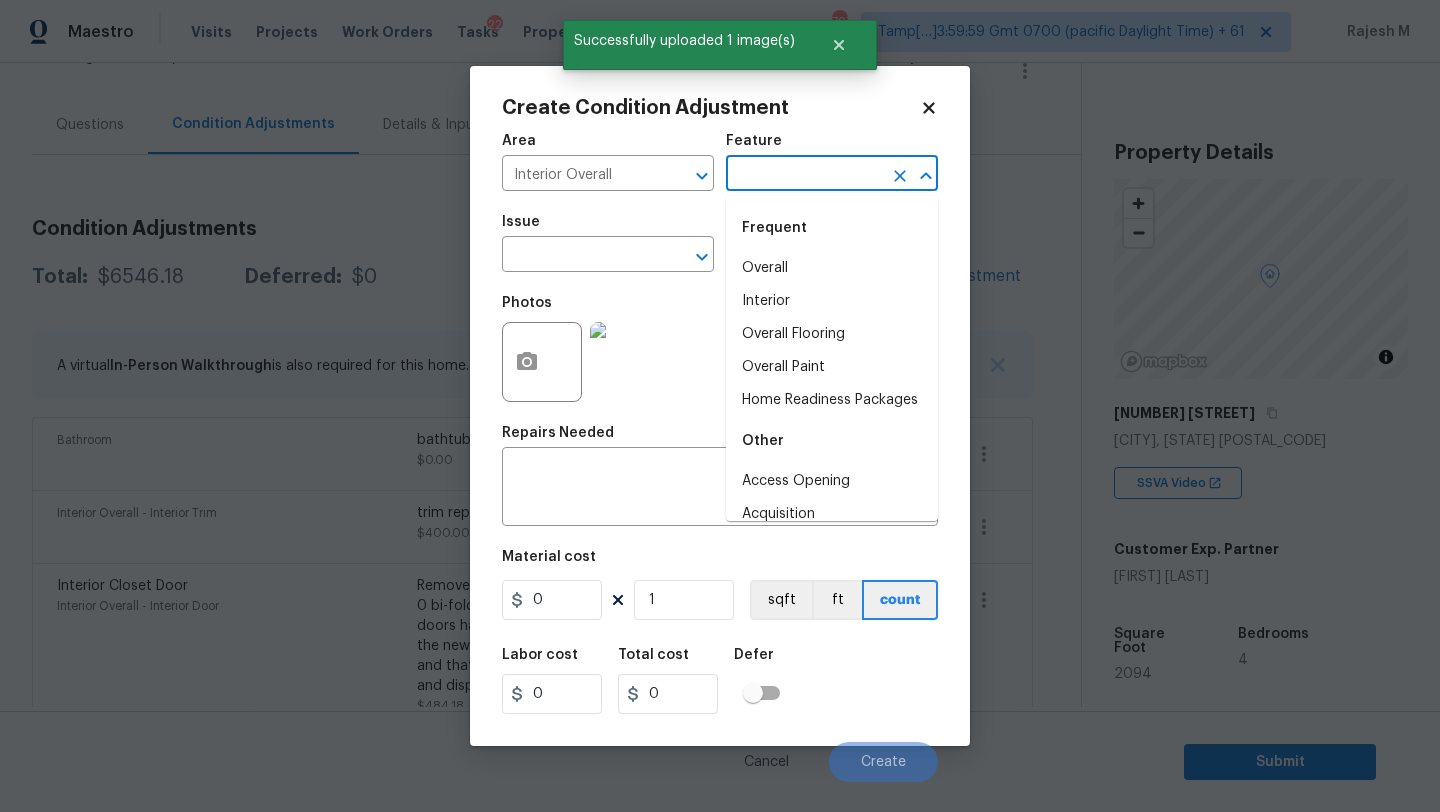 click at bounding box center [804, 175] 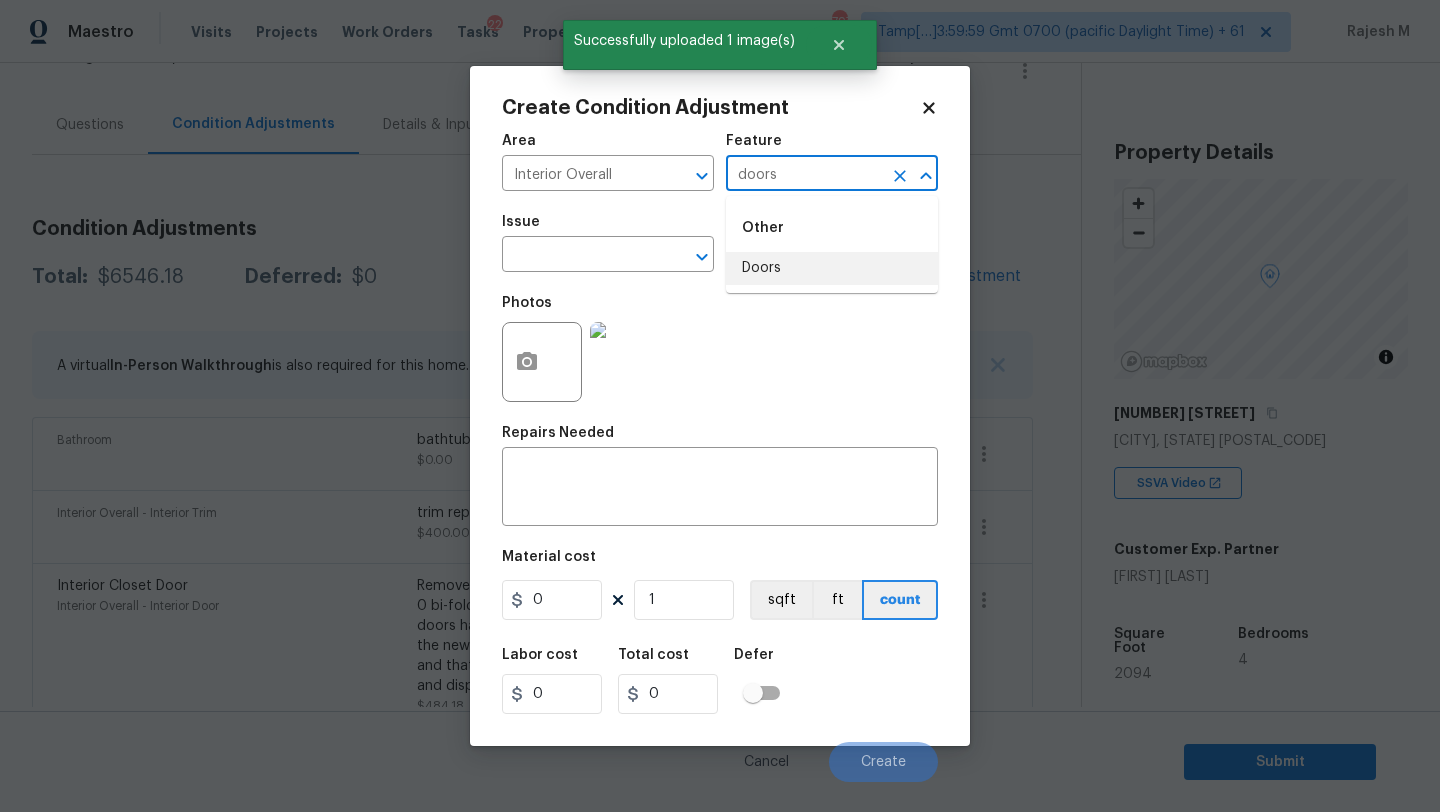 click on "Other Doors" at bounding box center (832, 244) 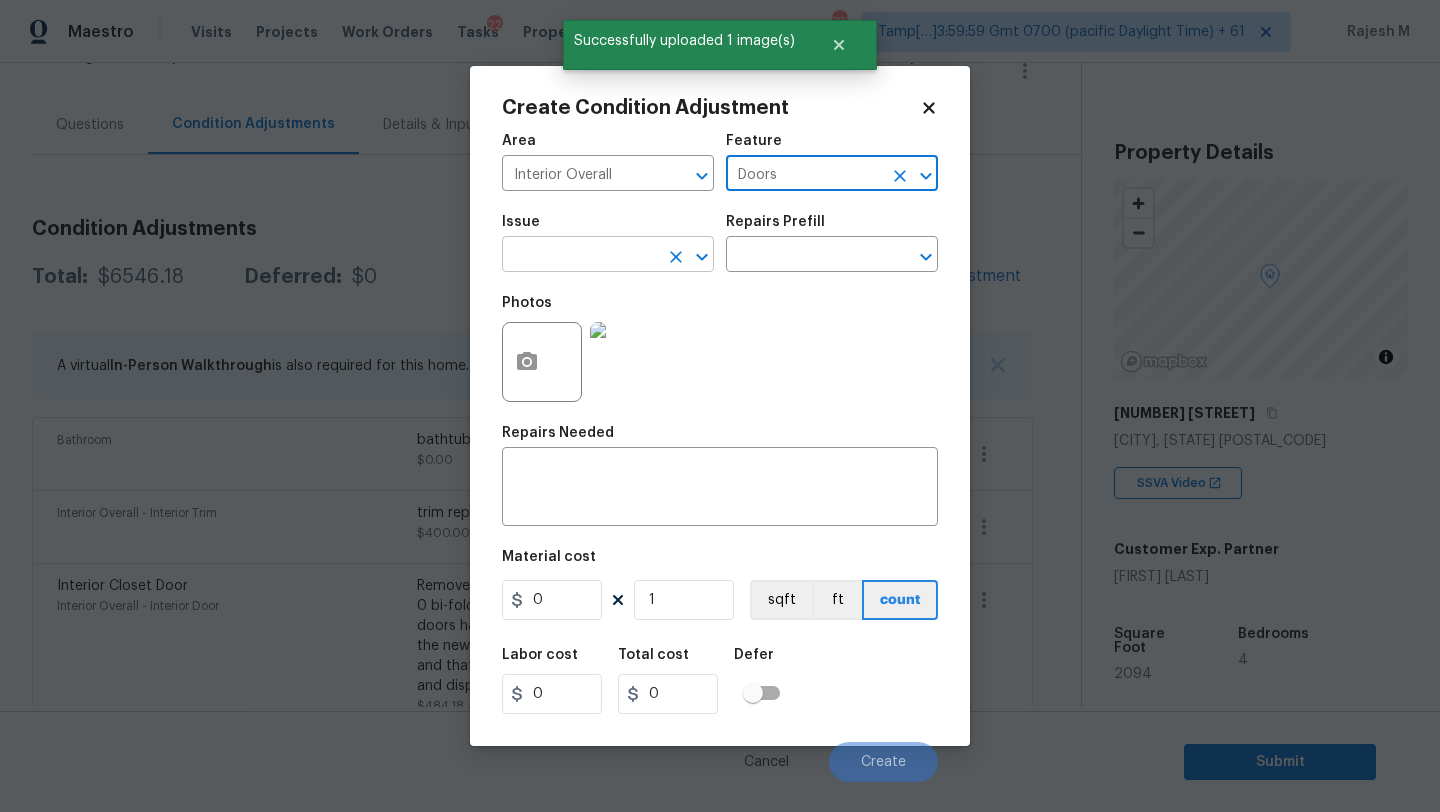 type on "Doors" 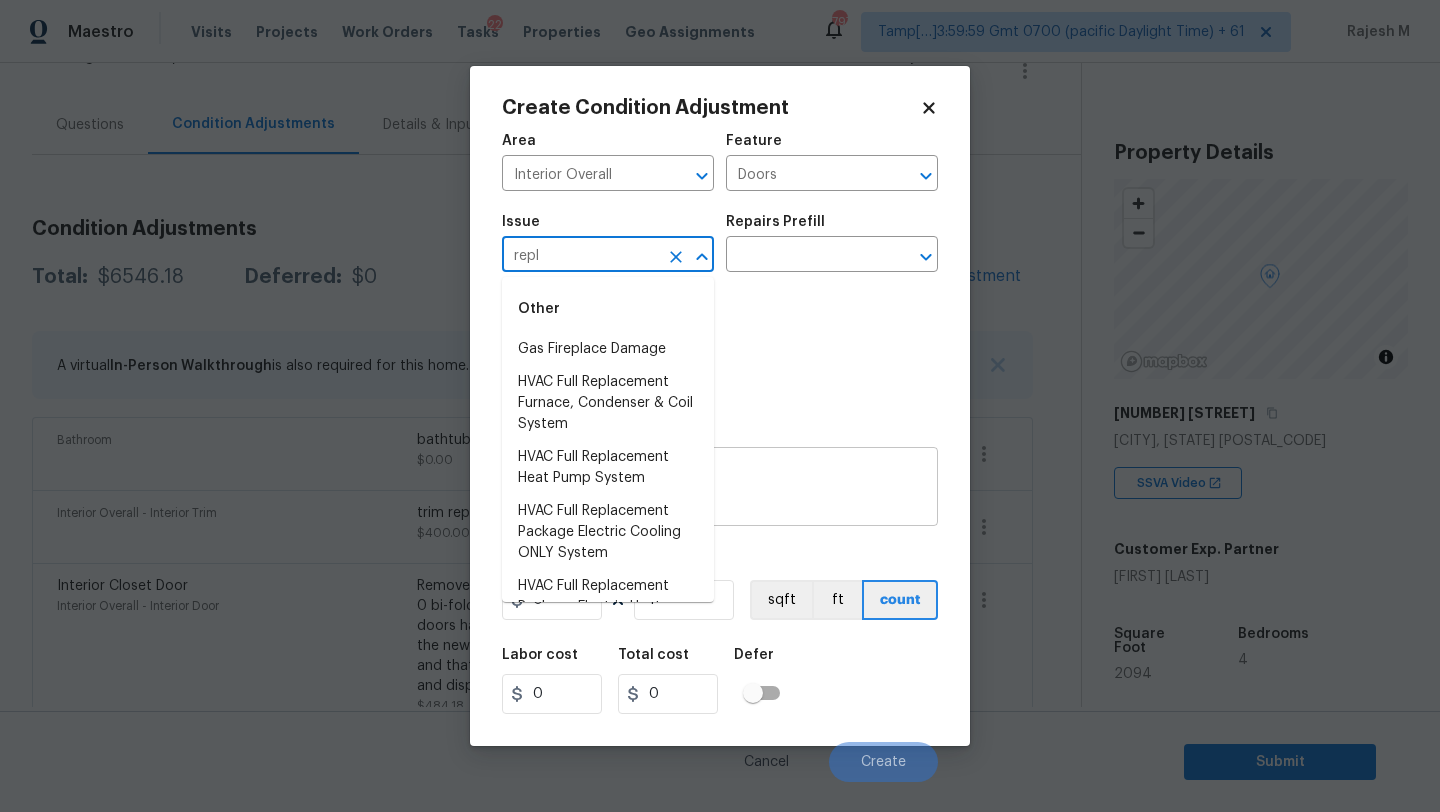 type on "repl" 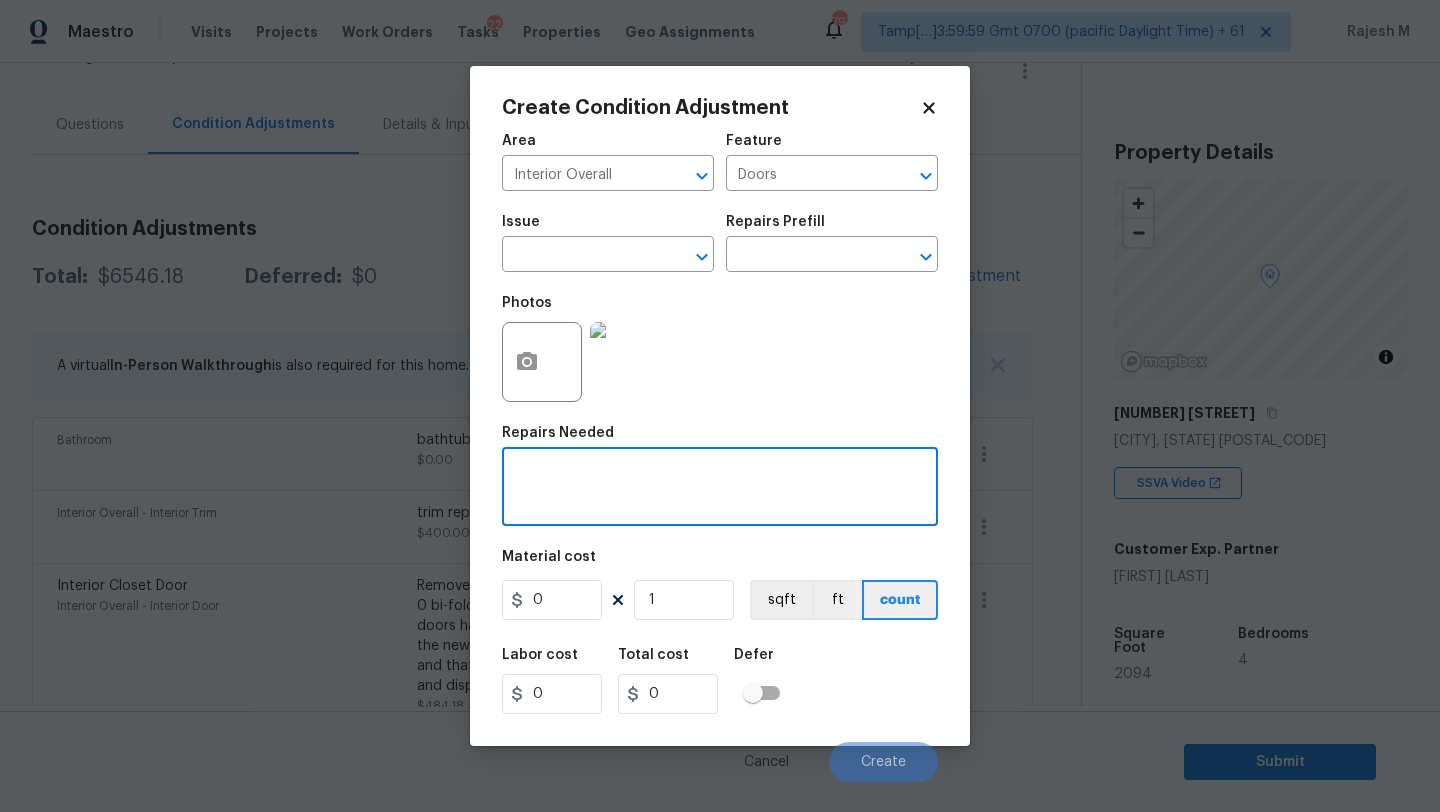 click at bounding box center (720, 489) 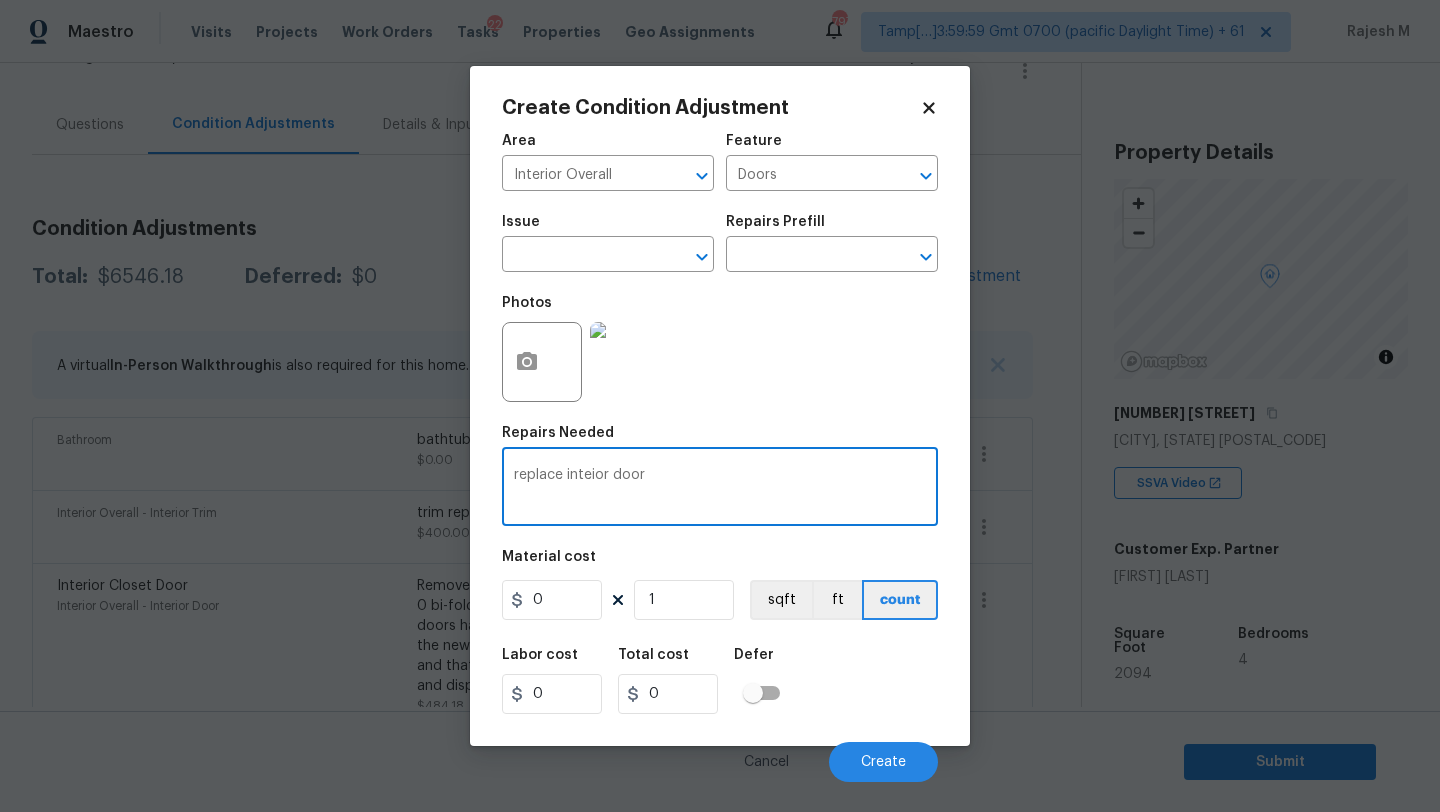 click on "replace inteior door" at bounding box center (720, 489) 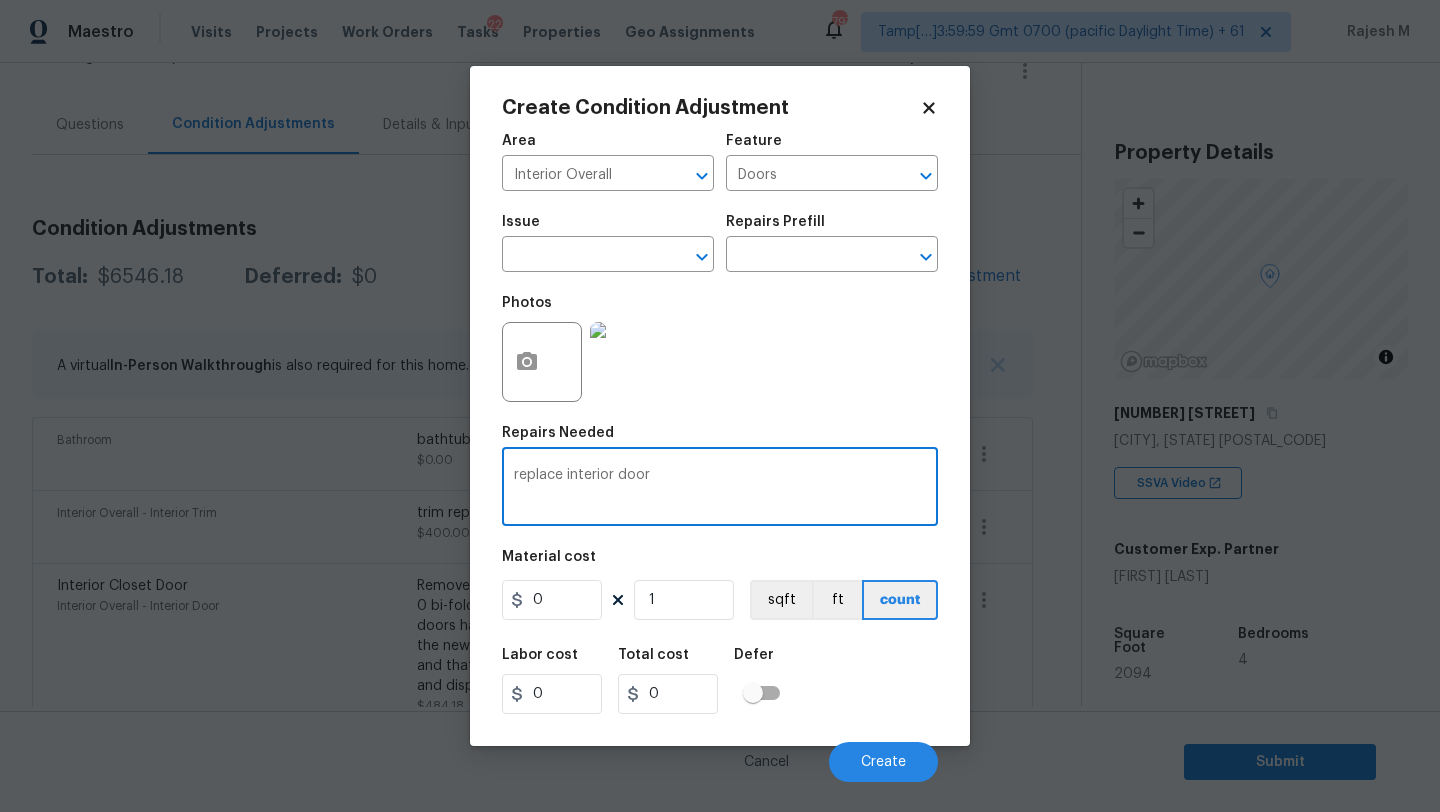 type on "replace interior door" 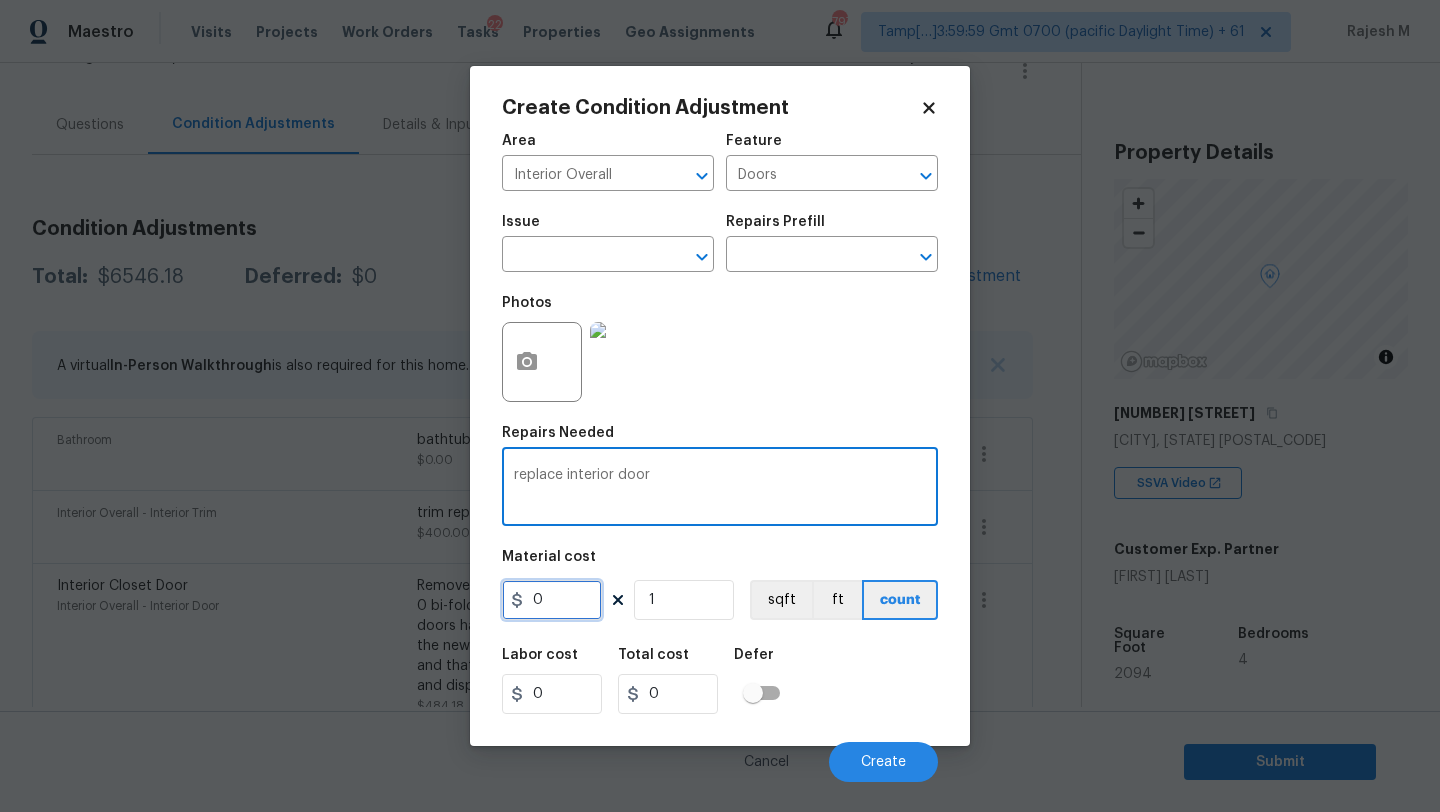click on "0" at bounding box center [552, 600] 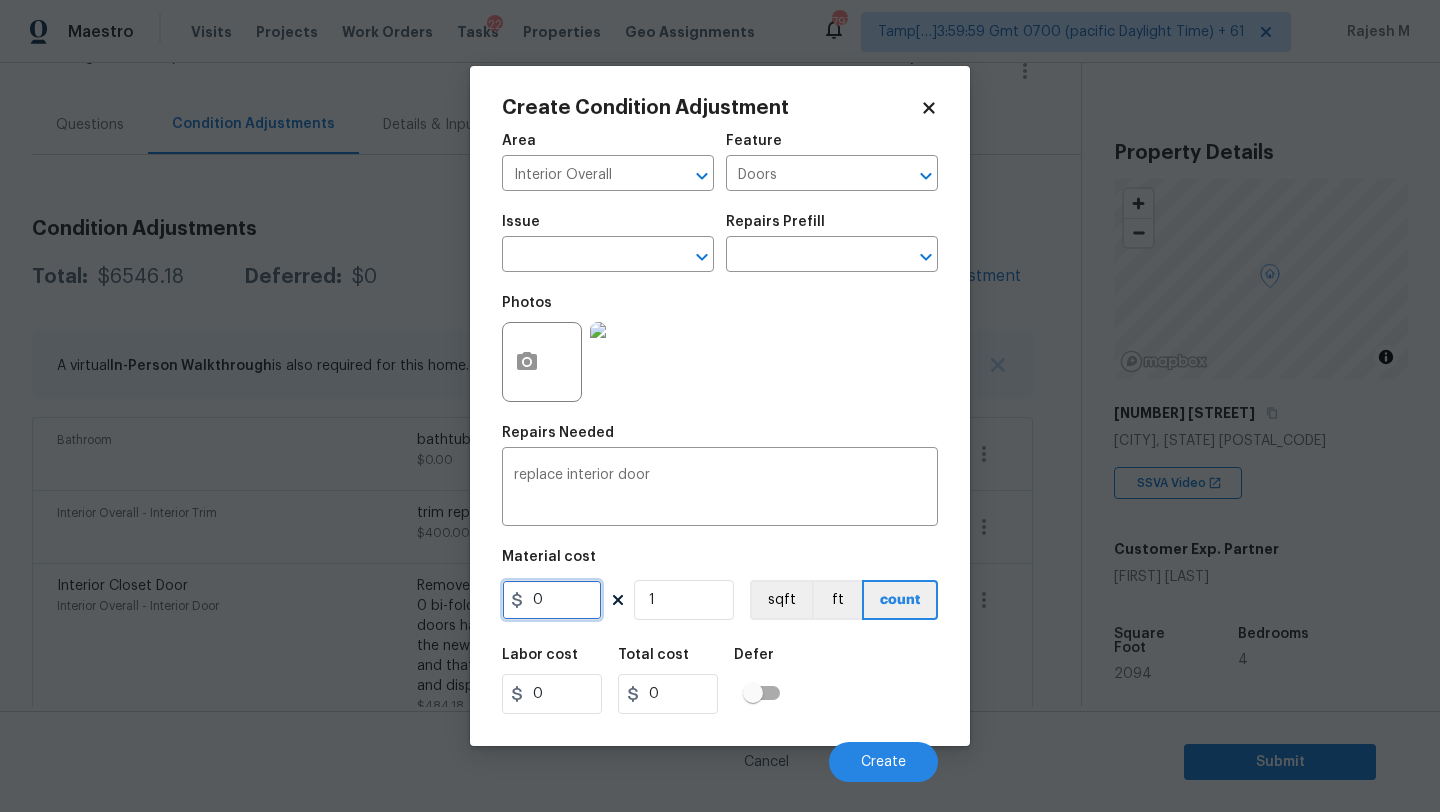 click on "0" at bounding box center (552, 600) 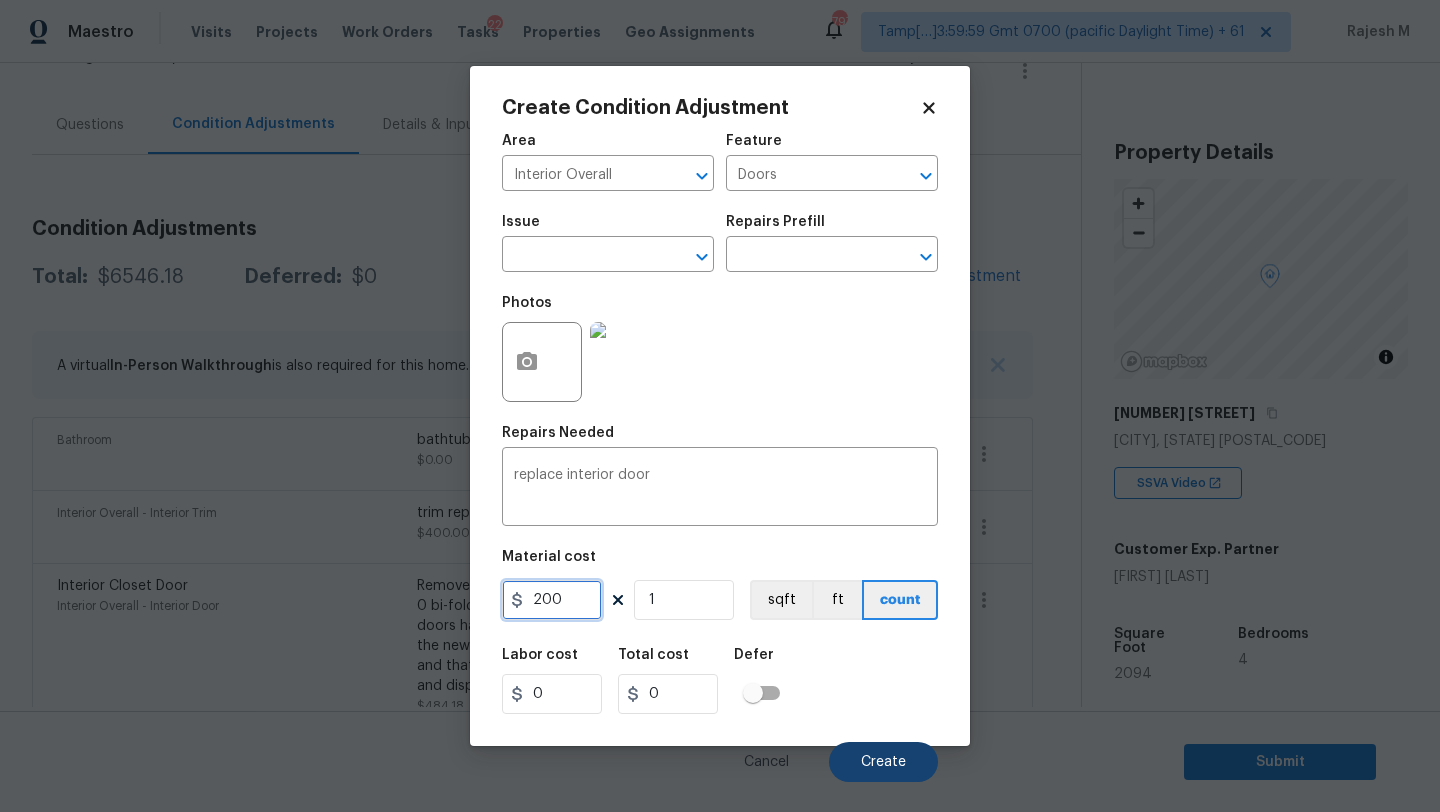 type on "200" 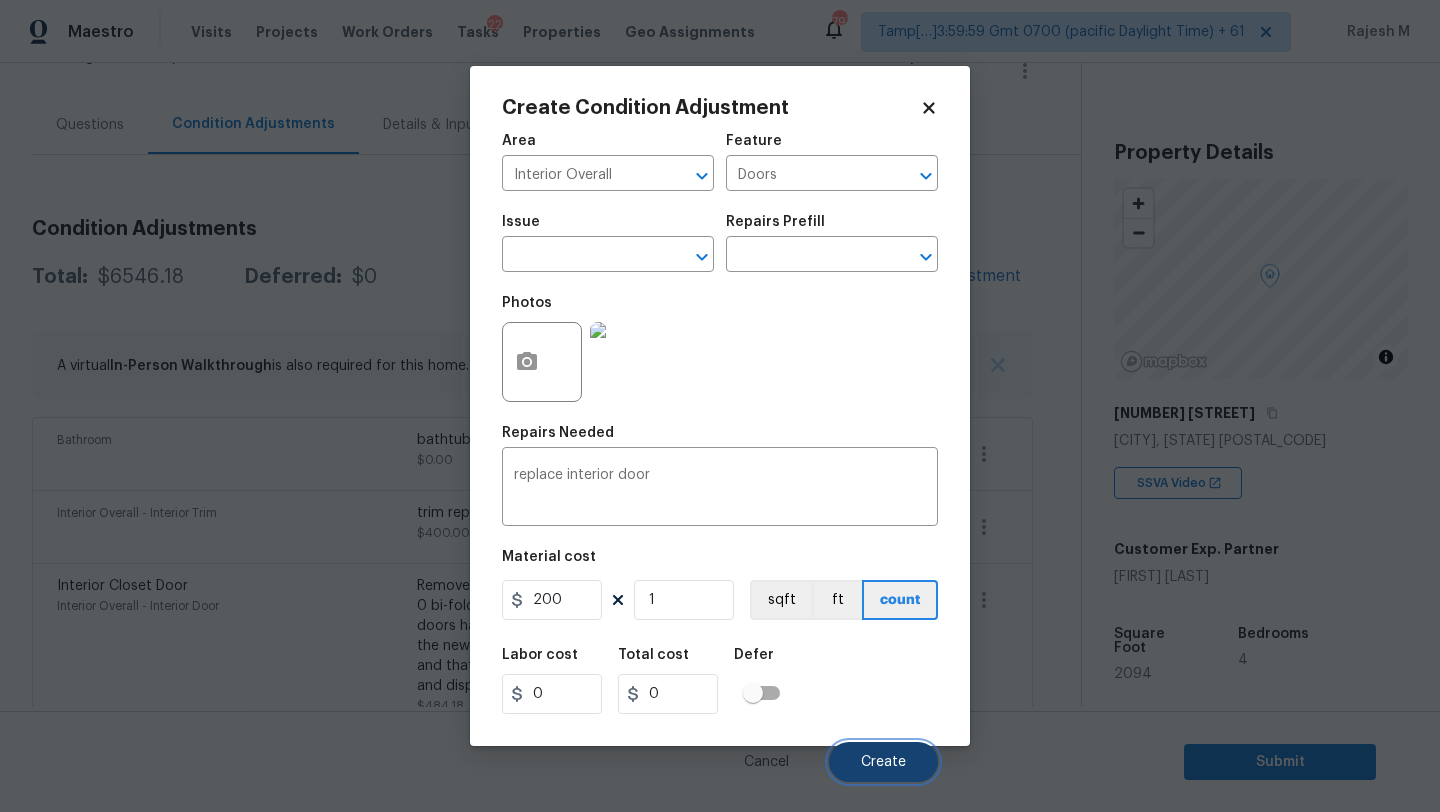 type on "200" 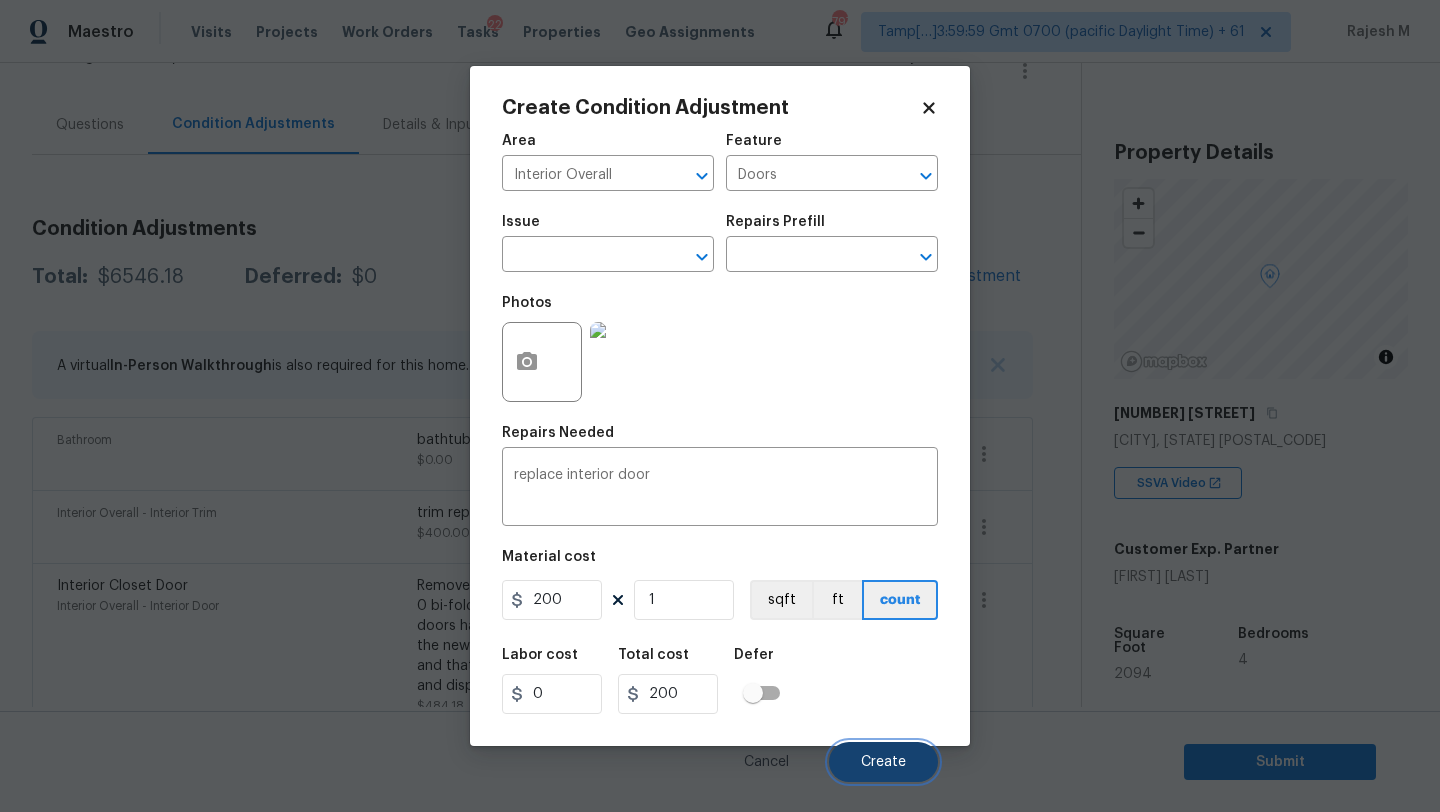 click on "Create" at bounding box center [883, 762] 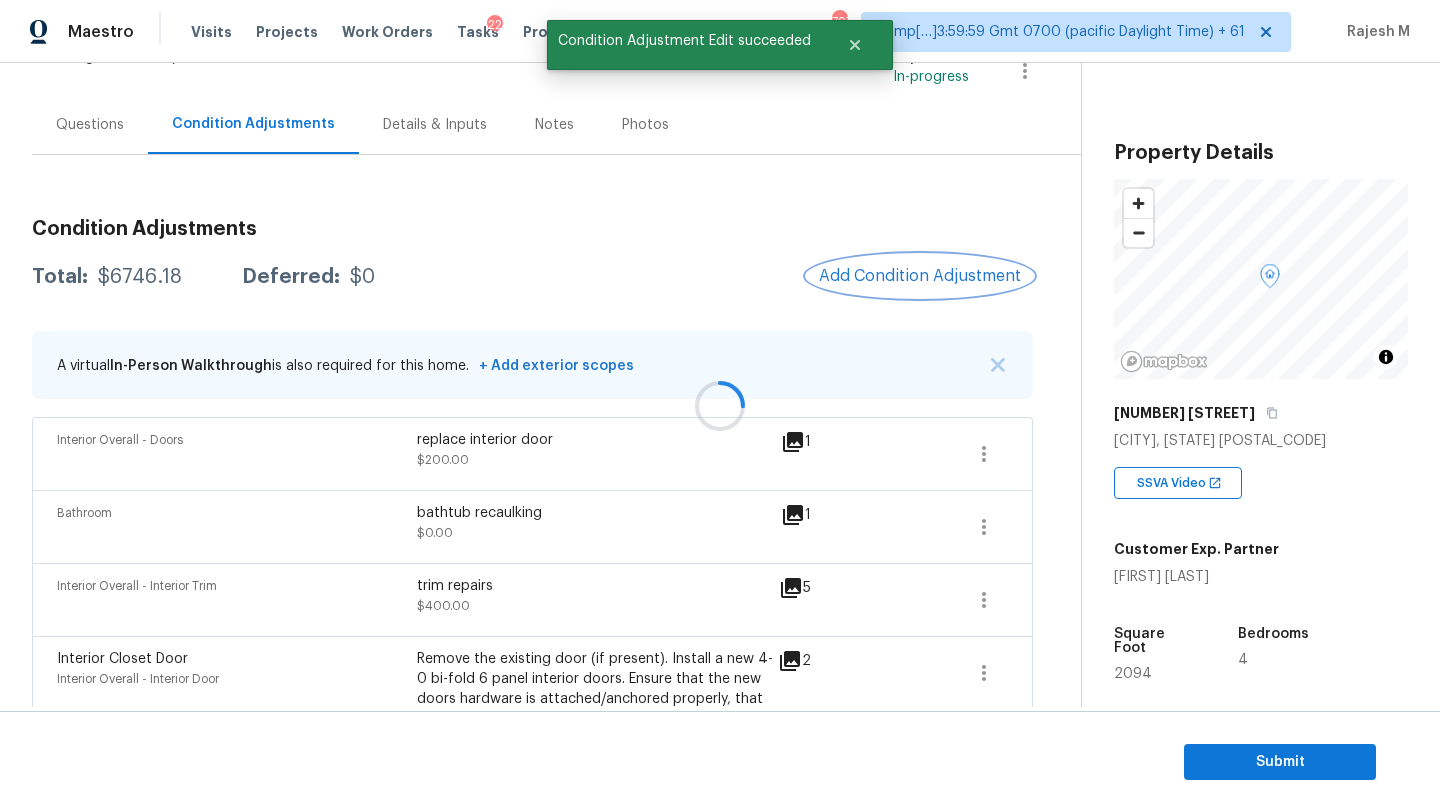 click on "Add Condition Adjustment" at bounding box center (920, 276) 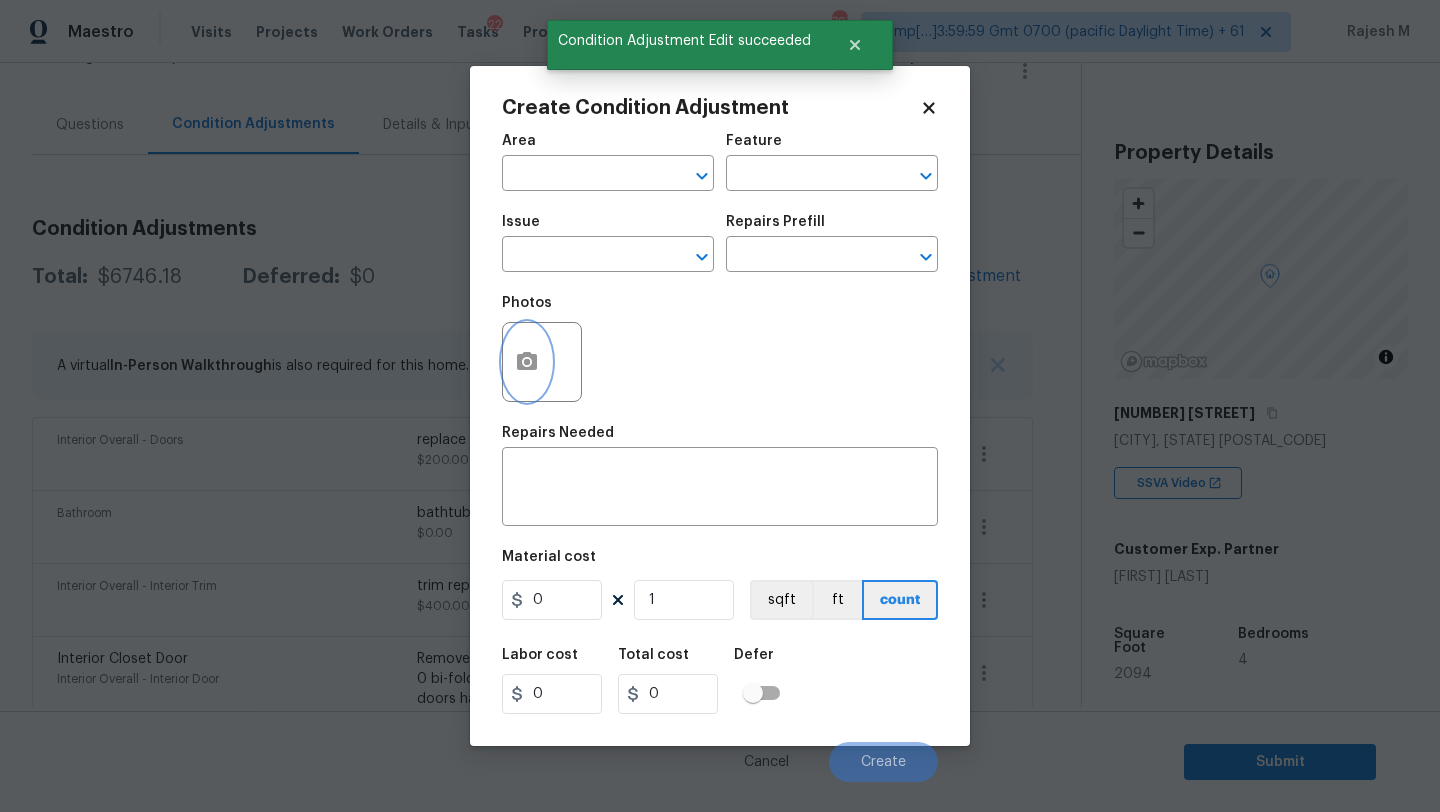 click 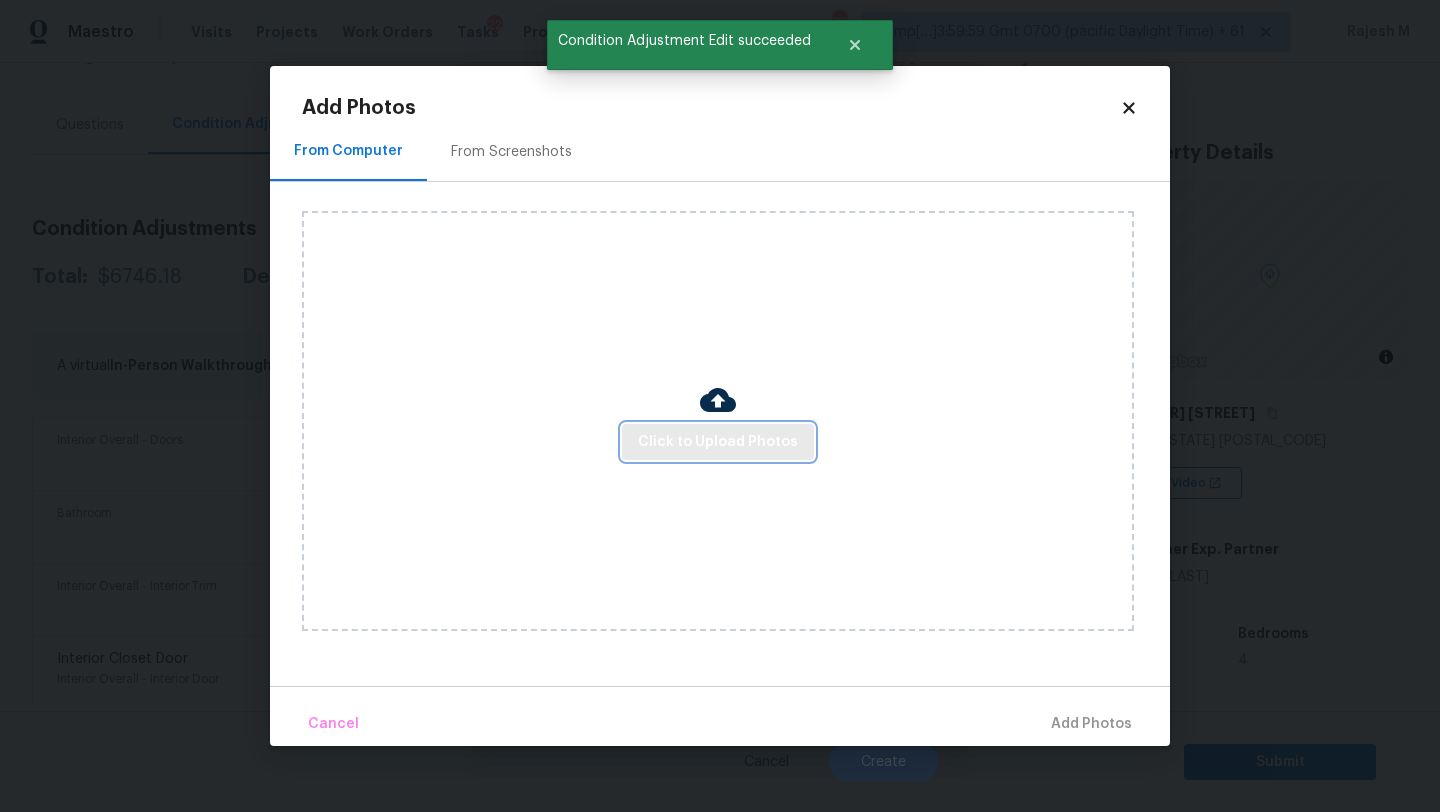 click on "Click to Upload Photos" at bounding box center [718, 442] 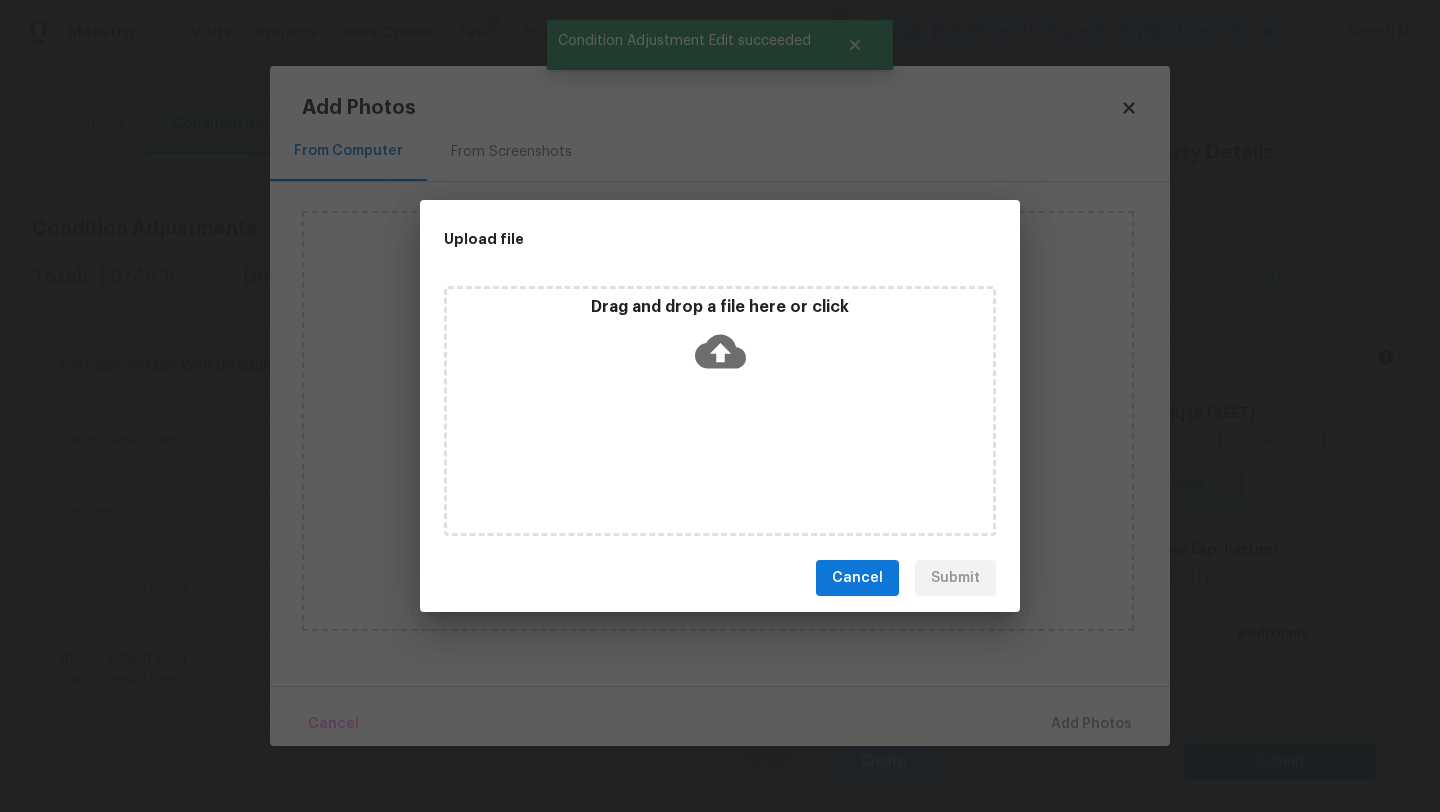 click on "Drag and drop a file here or click" at bounding box center (720, 411) 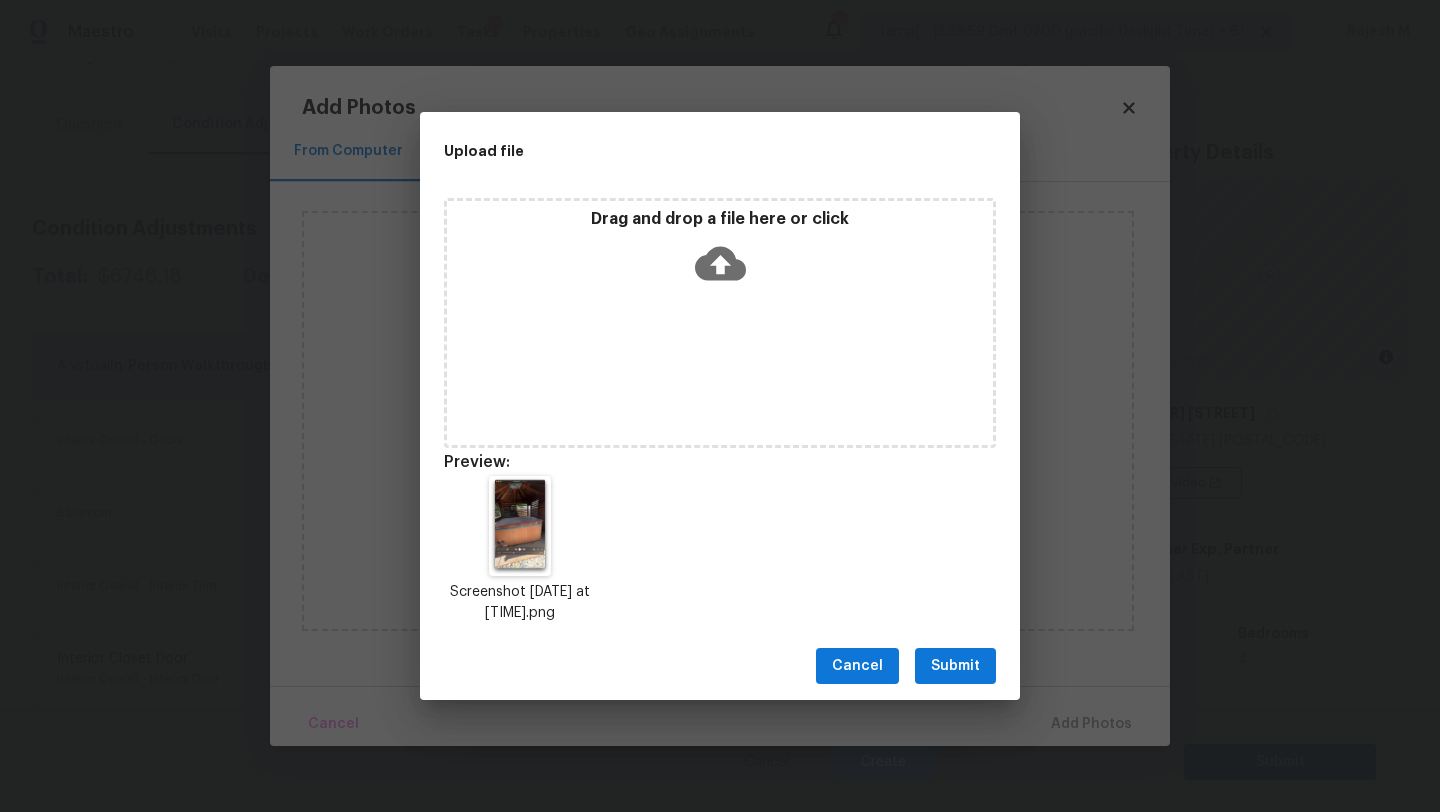 click on "Submit" at bounding box center [955, 666] 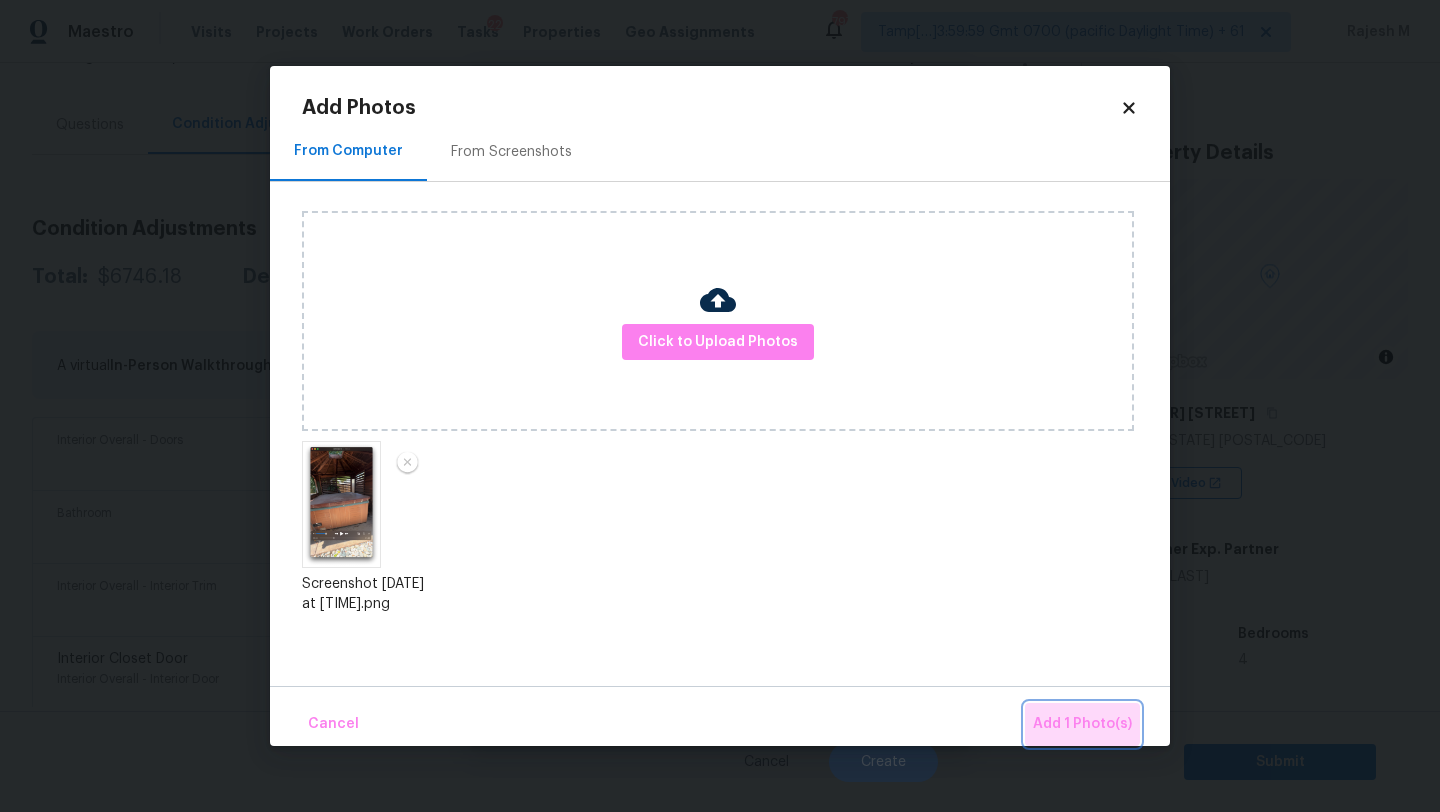 click on "Add 1 Photo(s)" at bounding box center (1082, 724) 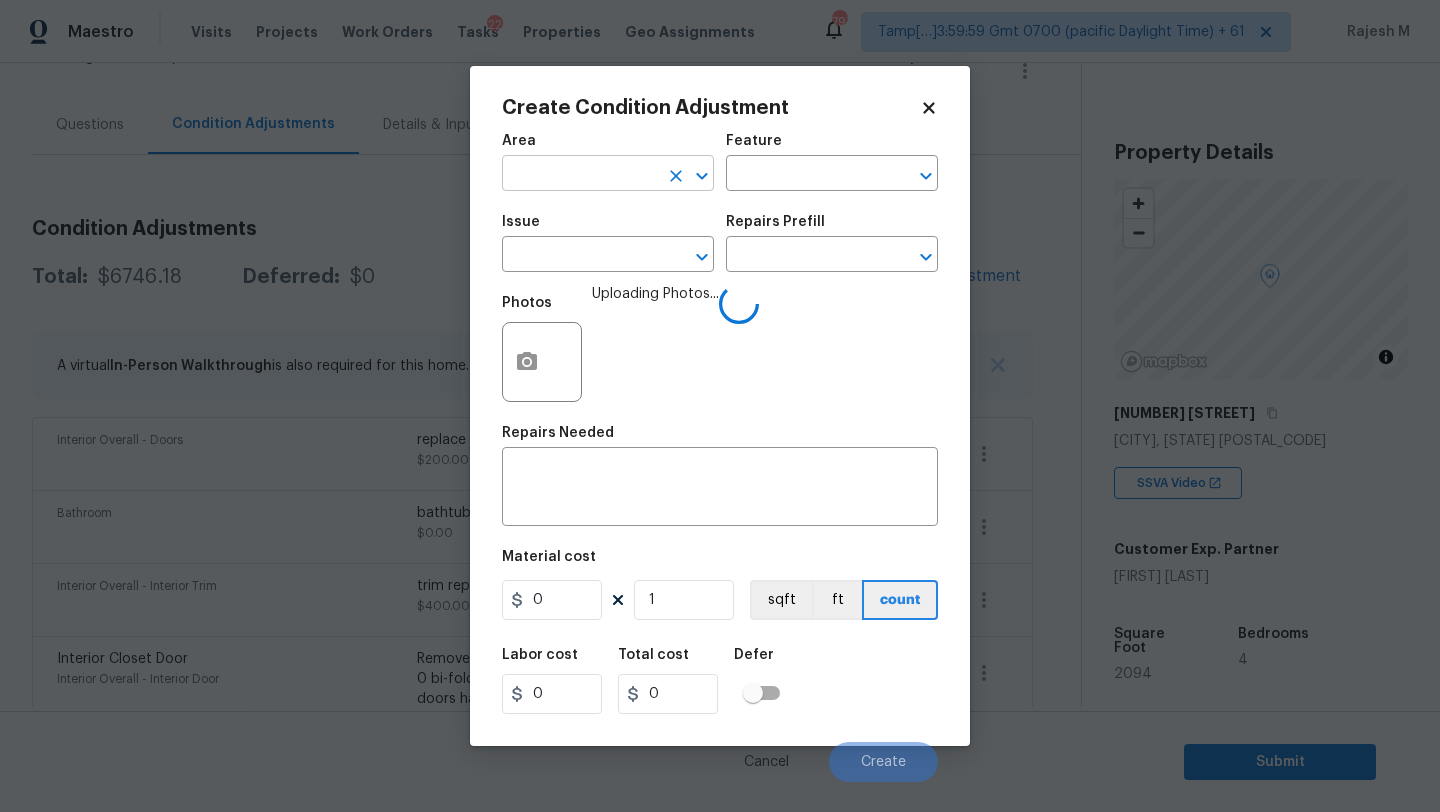 click at bounding box center [580, 175] 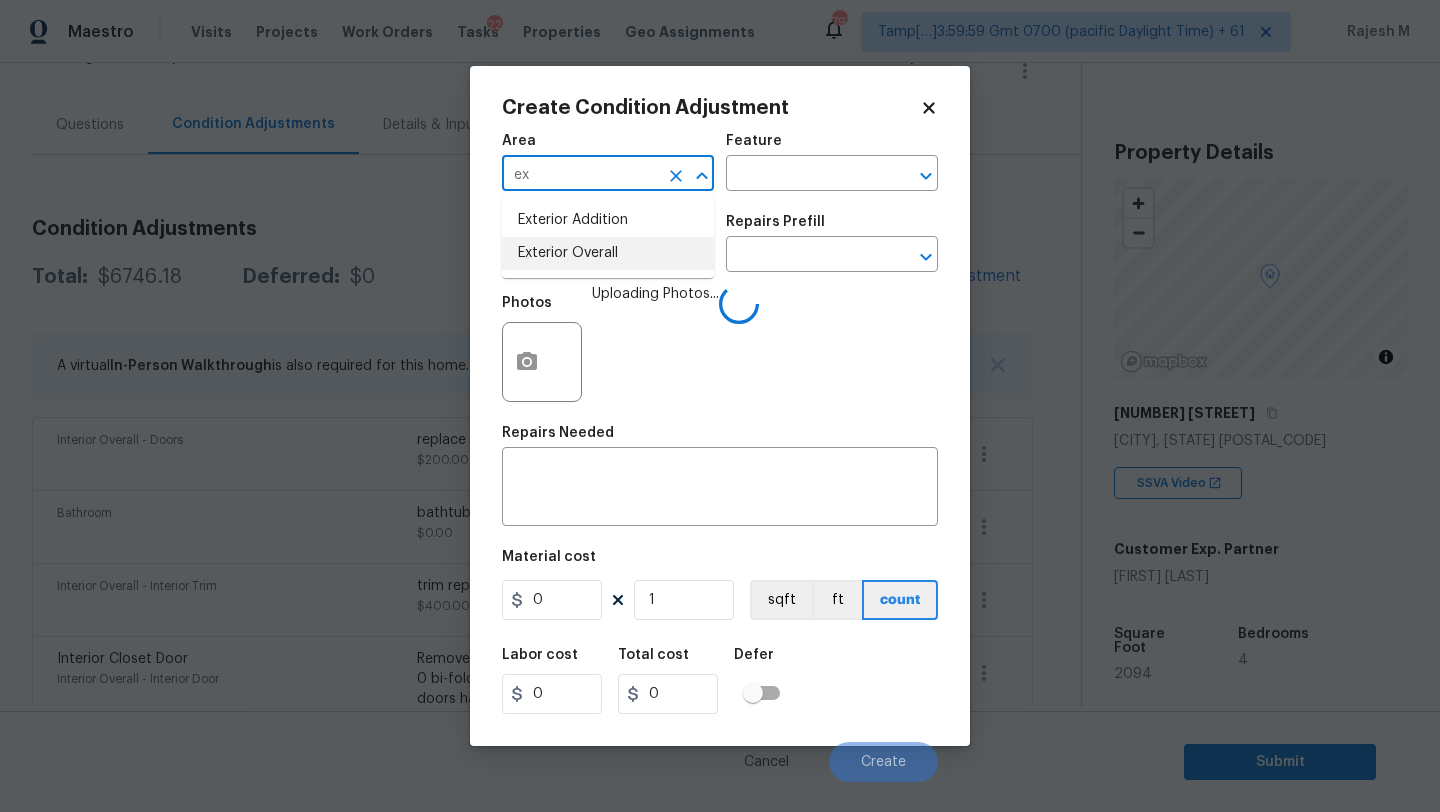 click on "Exterior Overall" at bounding box center (608, 253) 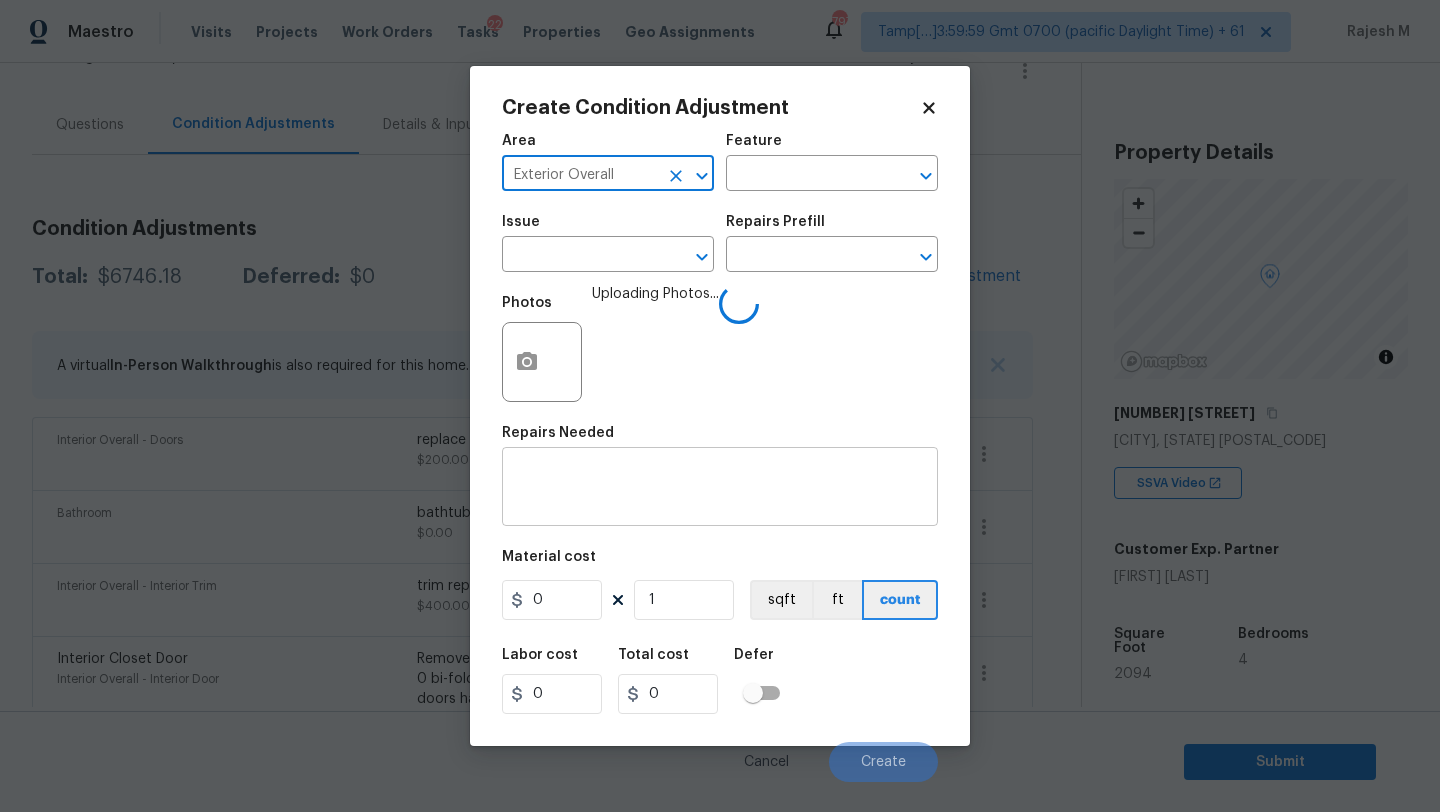 type on "Exterior Overall" 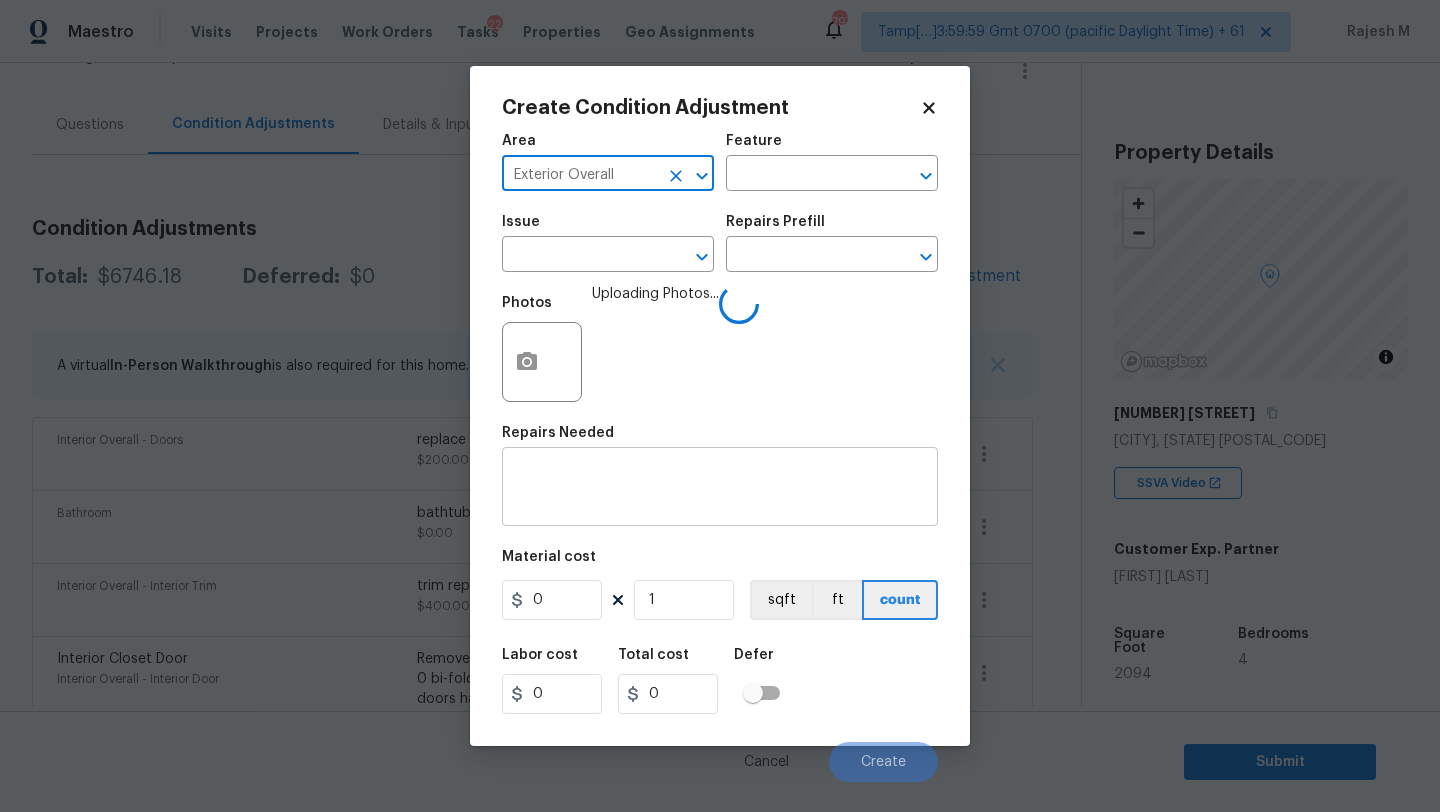 click at bounding box center [720, 489] 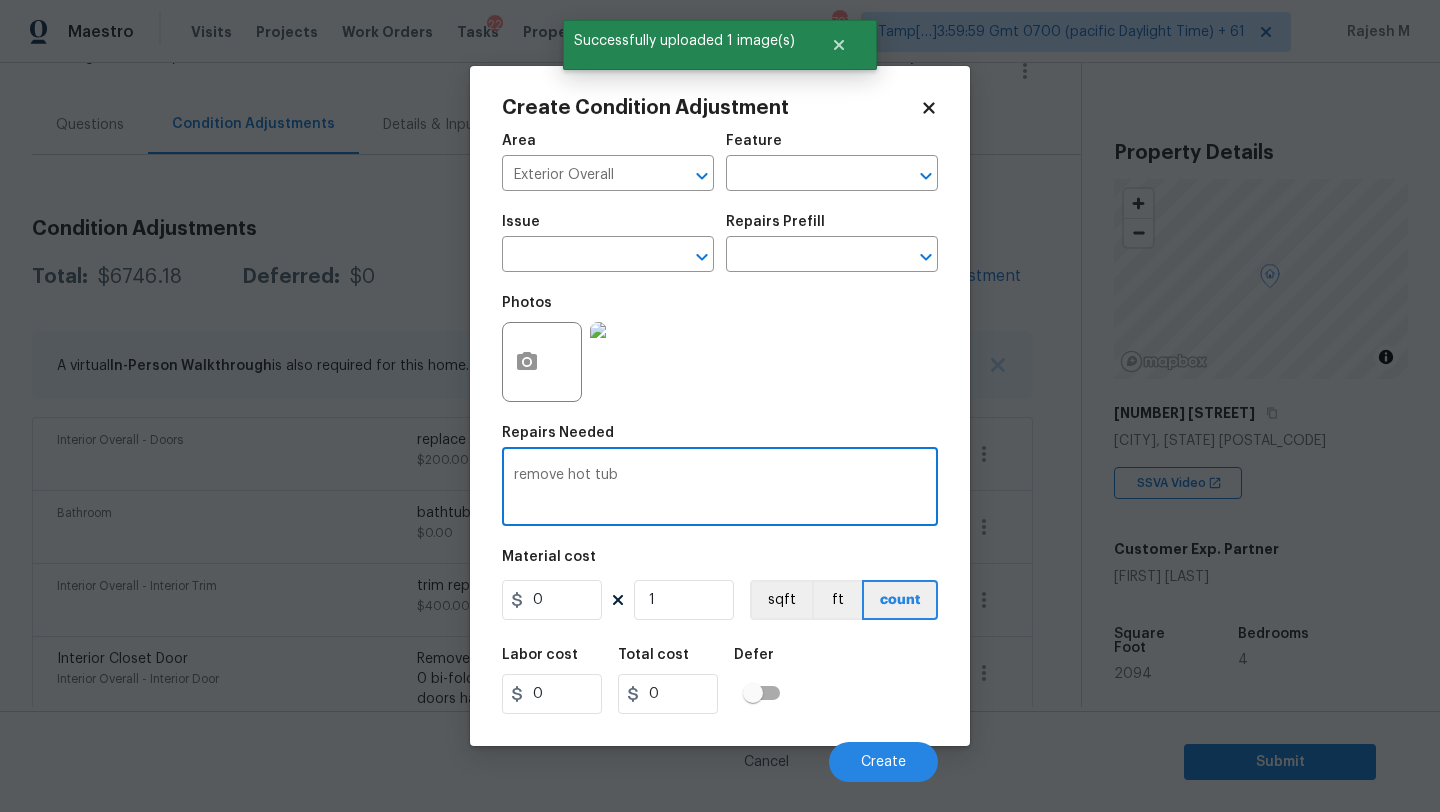 type on "remove hot tub" 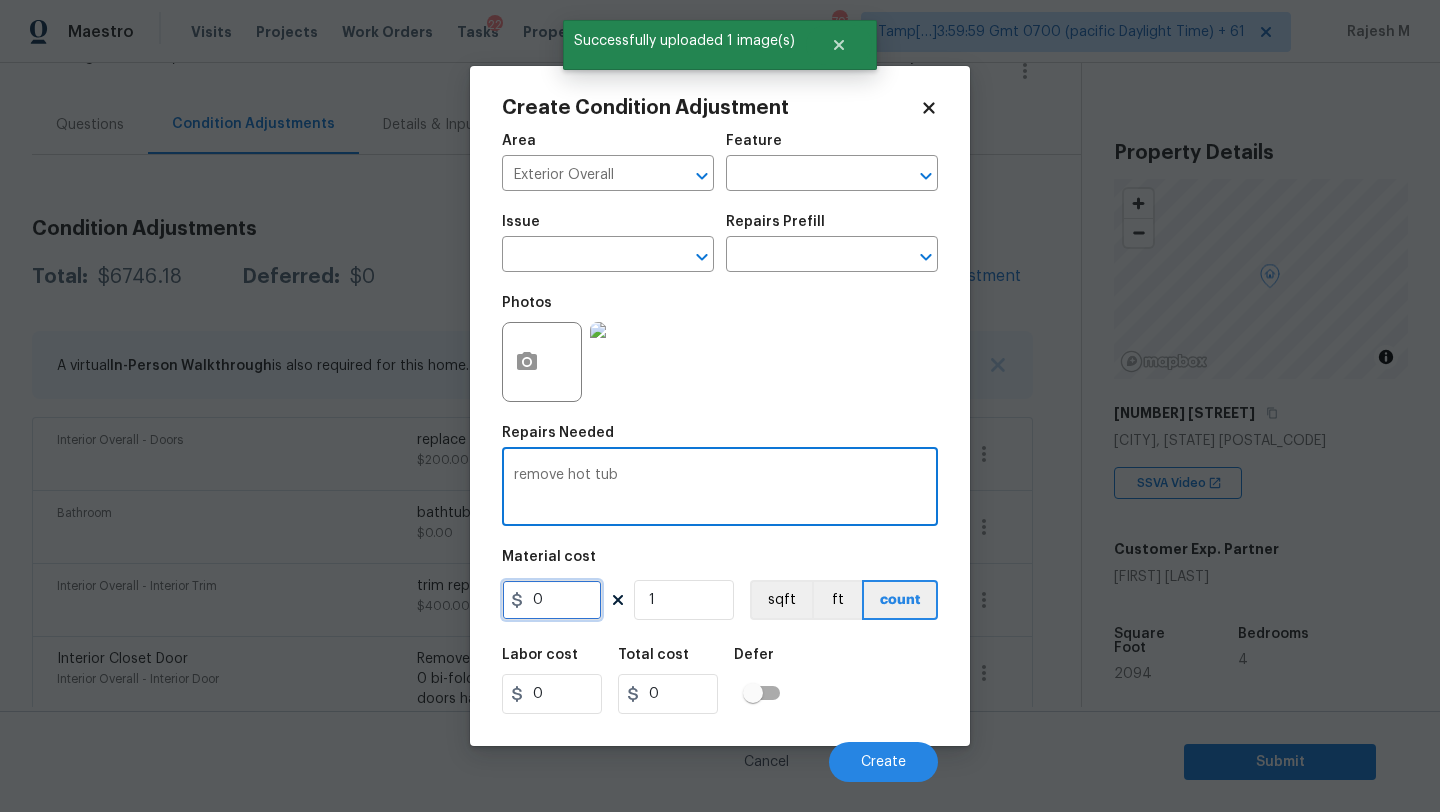 click on "0" at bounding box center (552, 600) 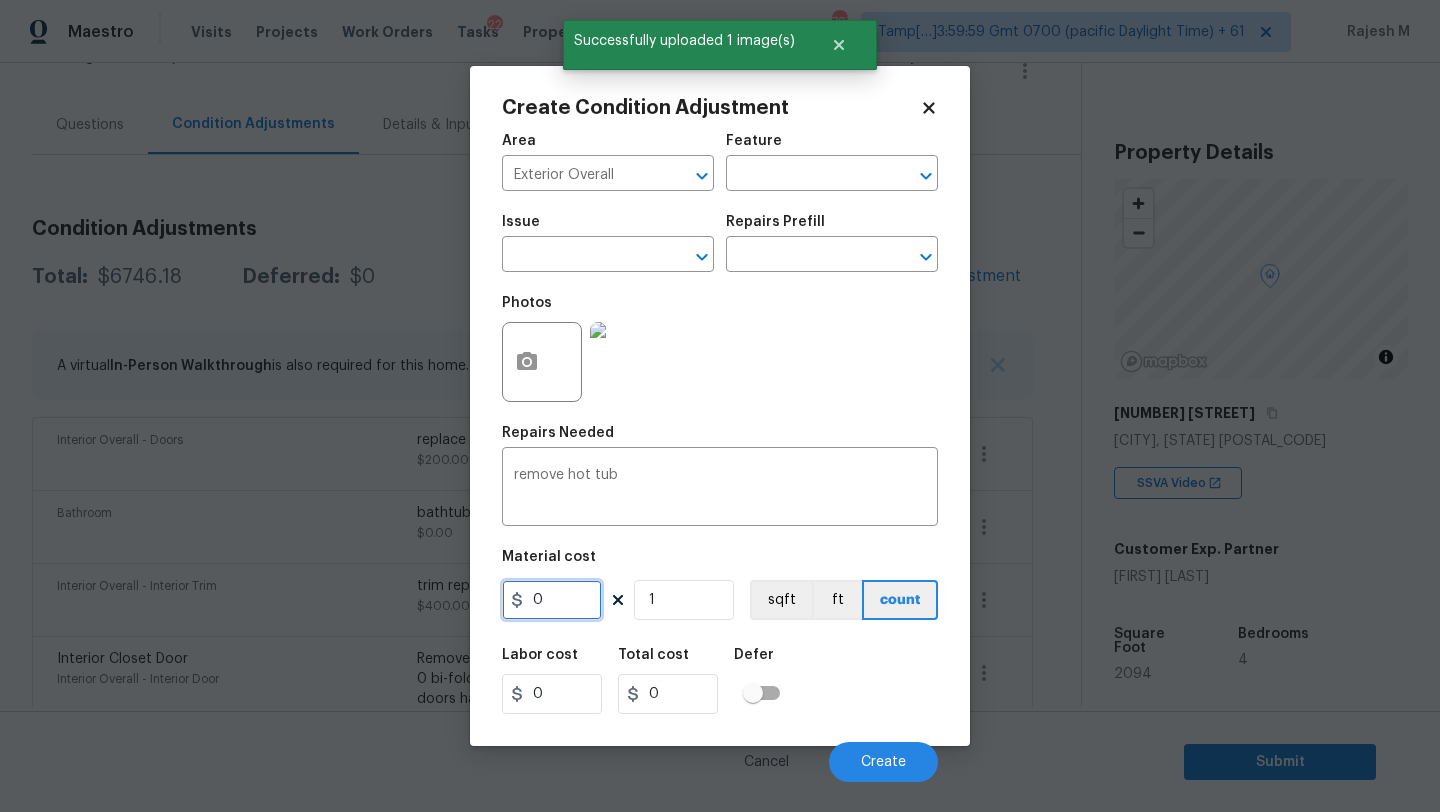 click on "0" at bounding box center (552, 600) 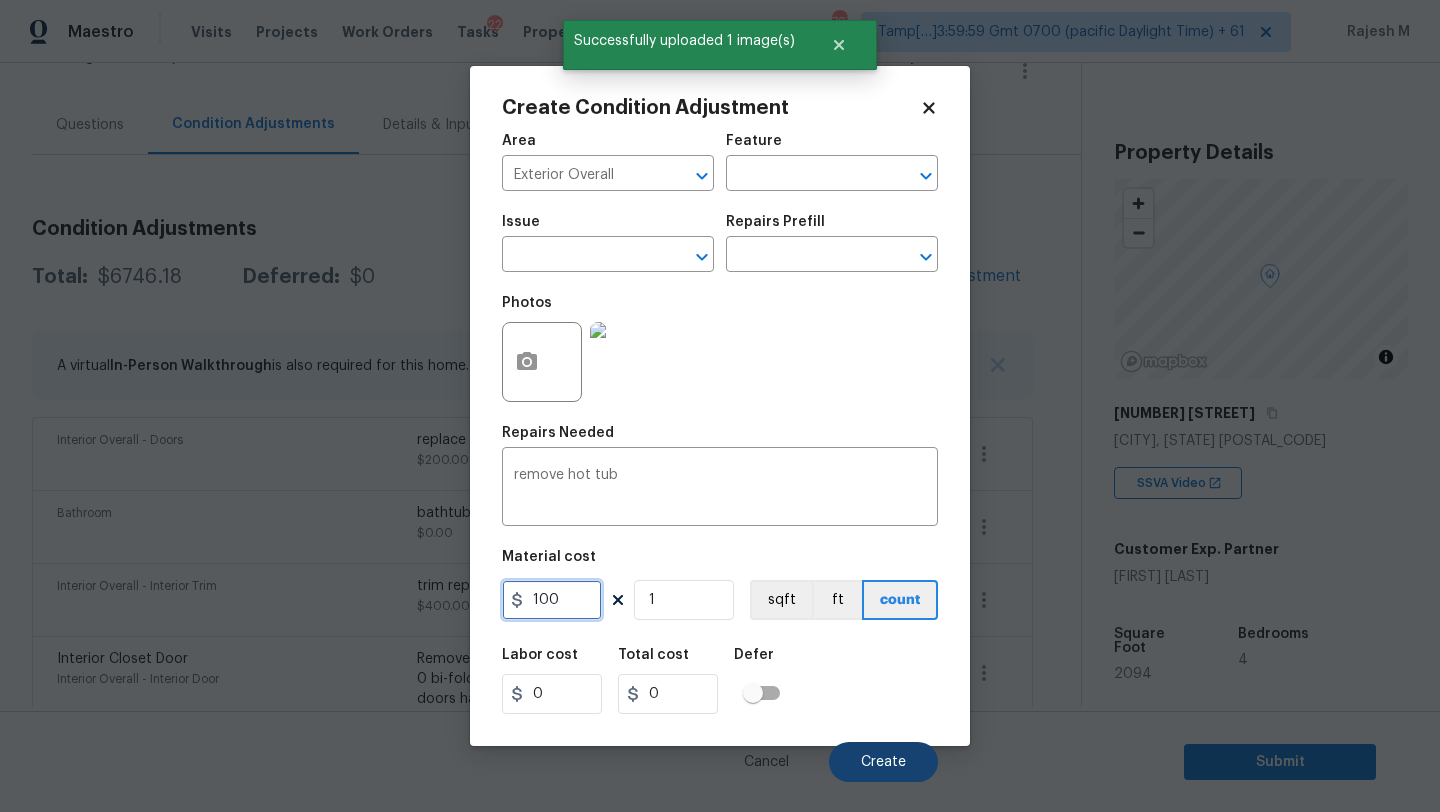 type on "100" 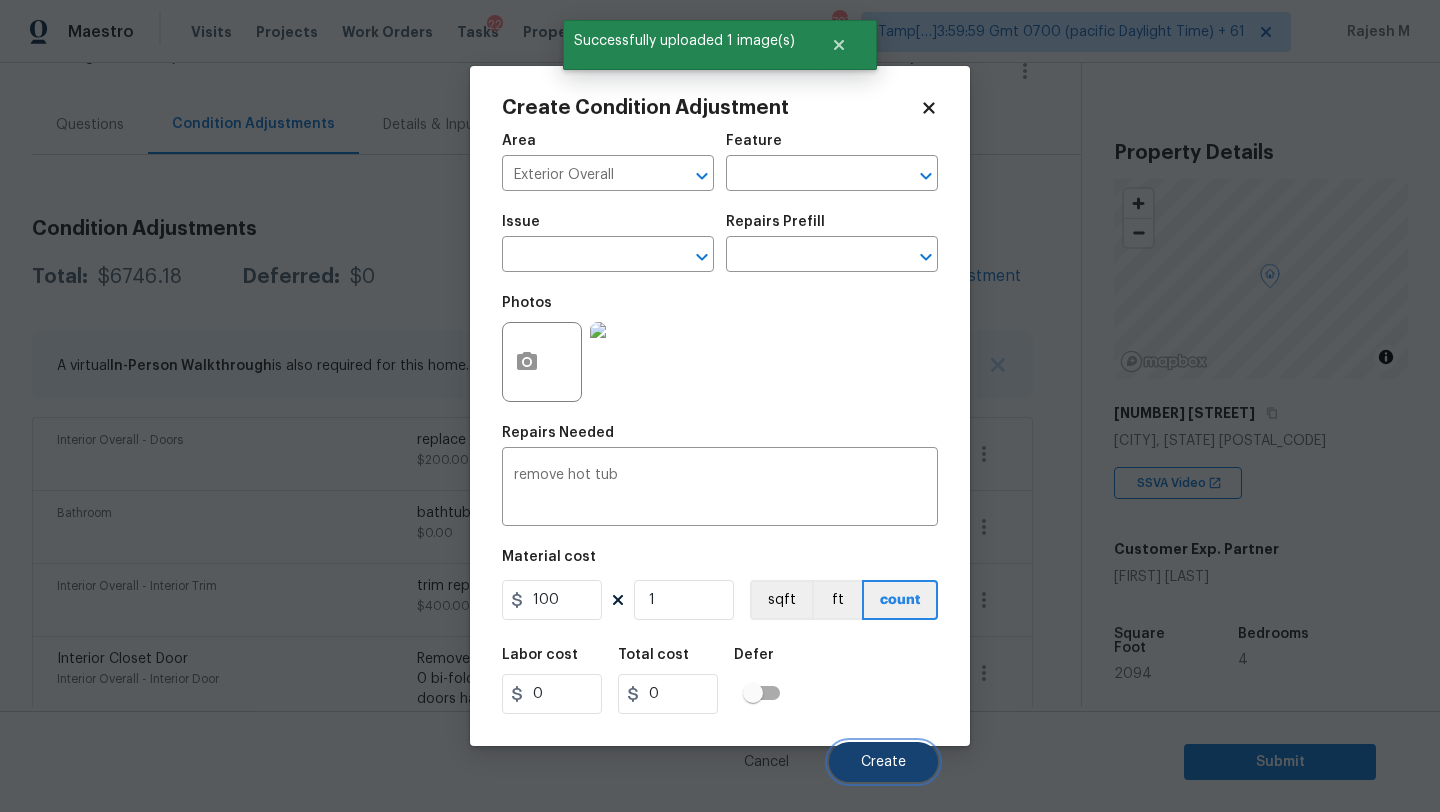 type on "100" 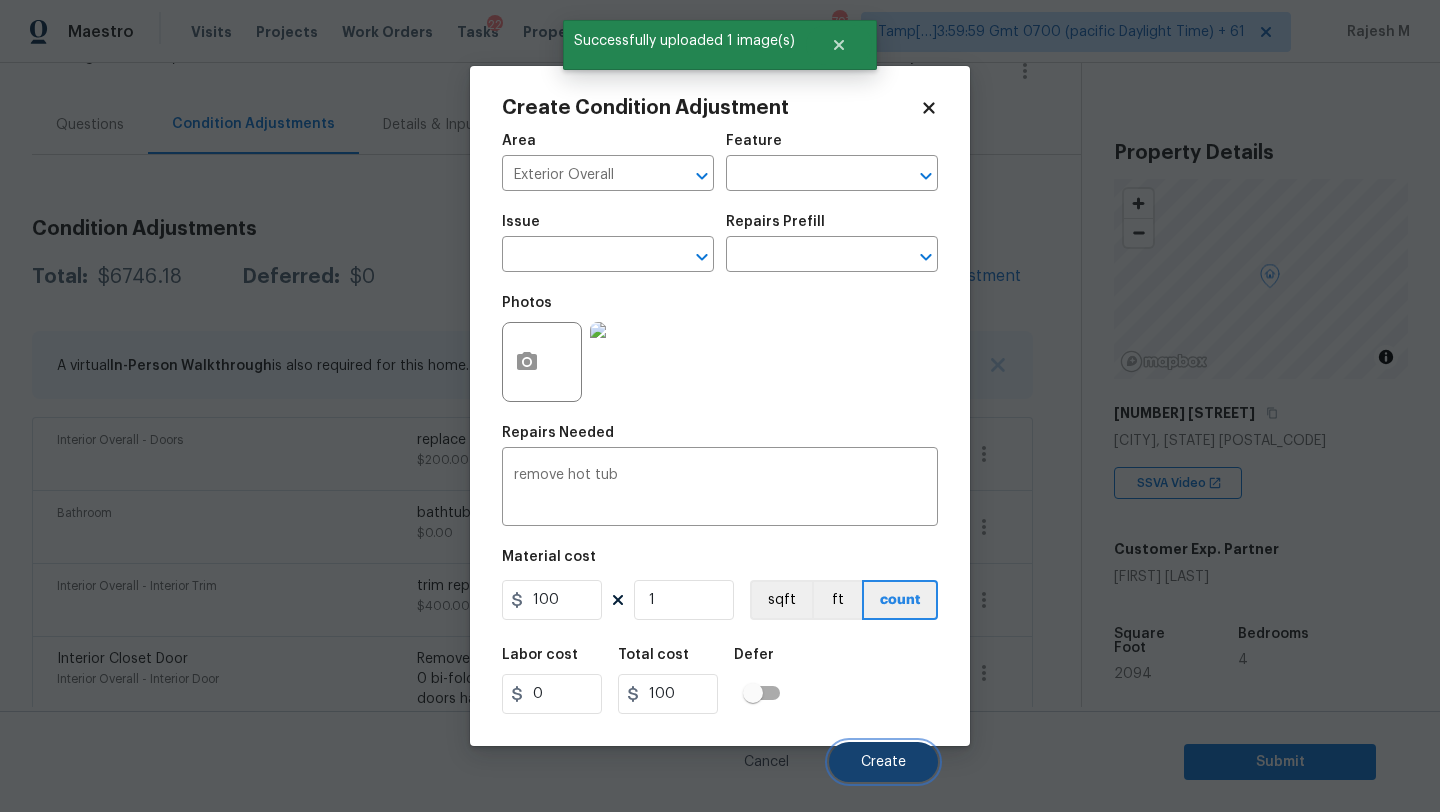 click on "Create" at bounding box center [883, 762] 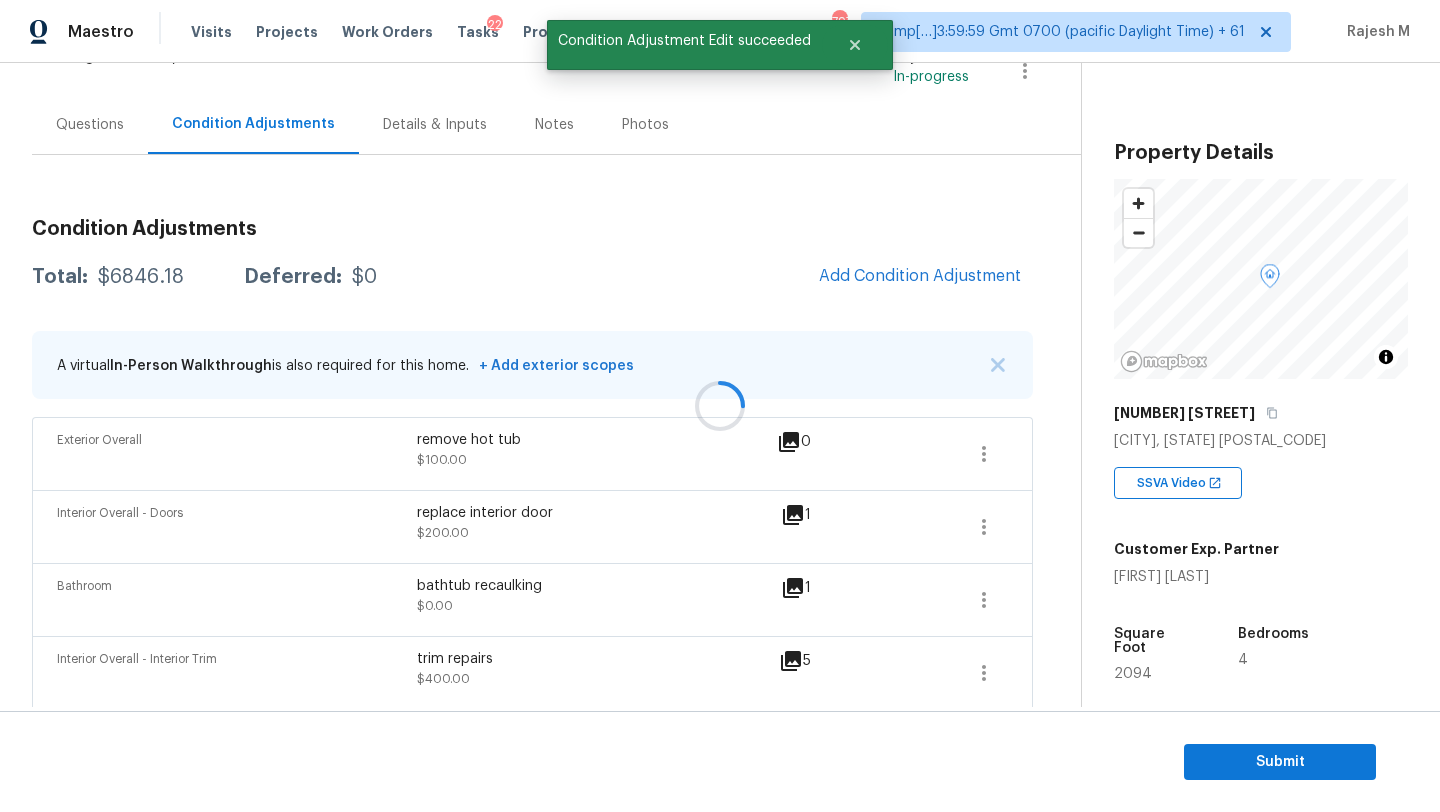 click at bounding box center [720, 406] 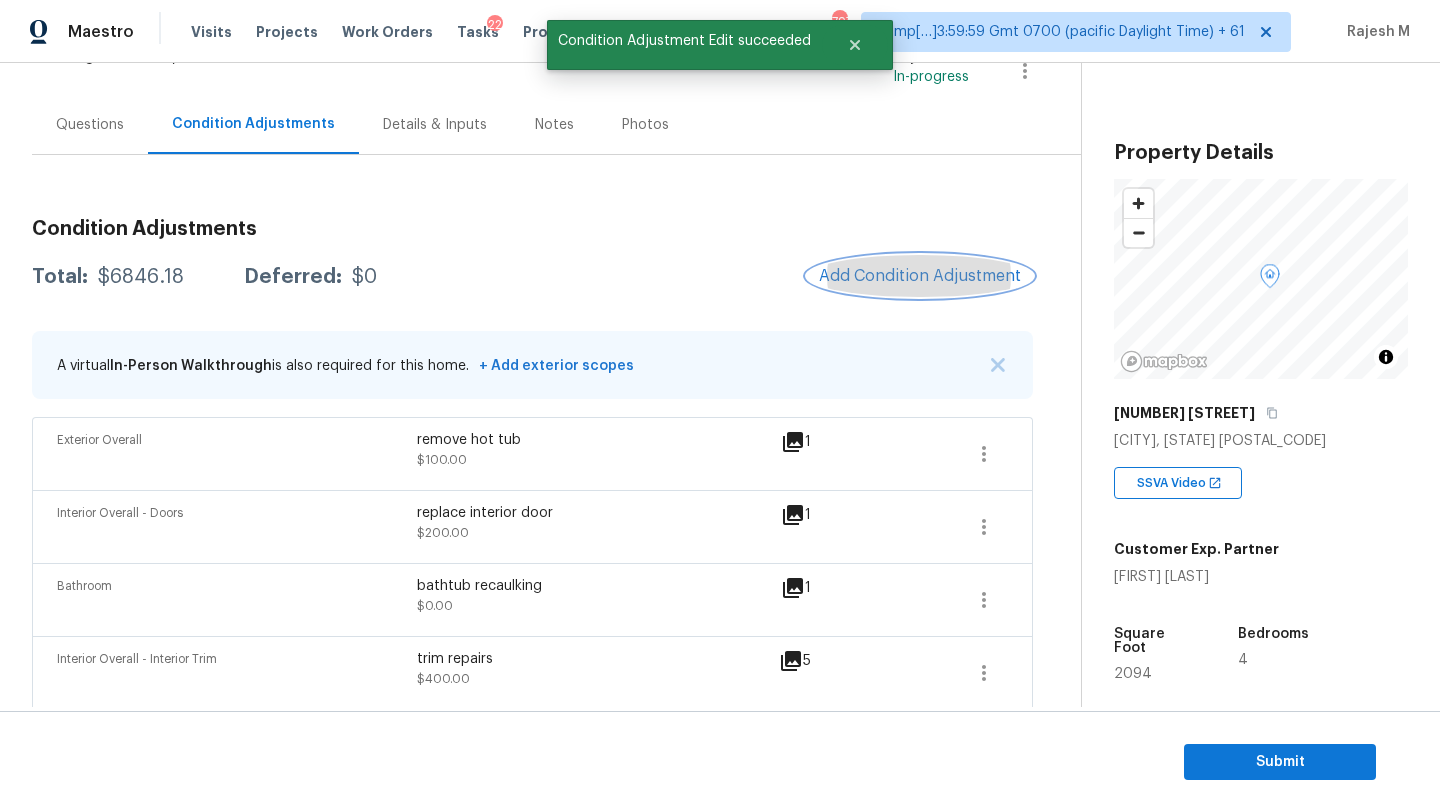 click on "Add Condition Adjustment" at bounding box center (920, 276) 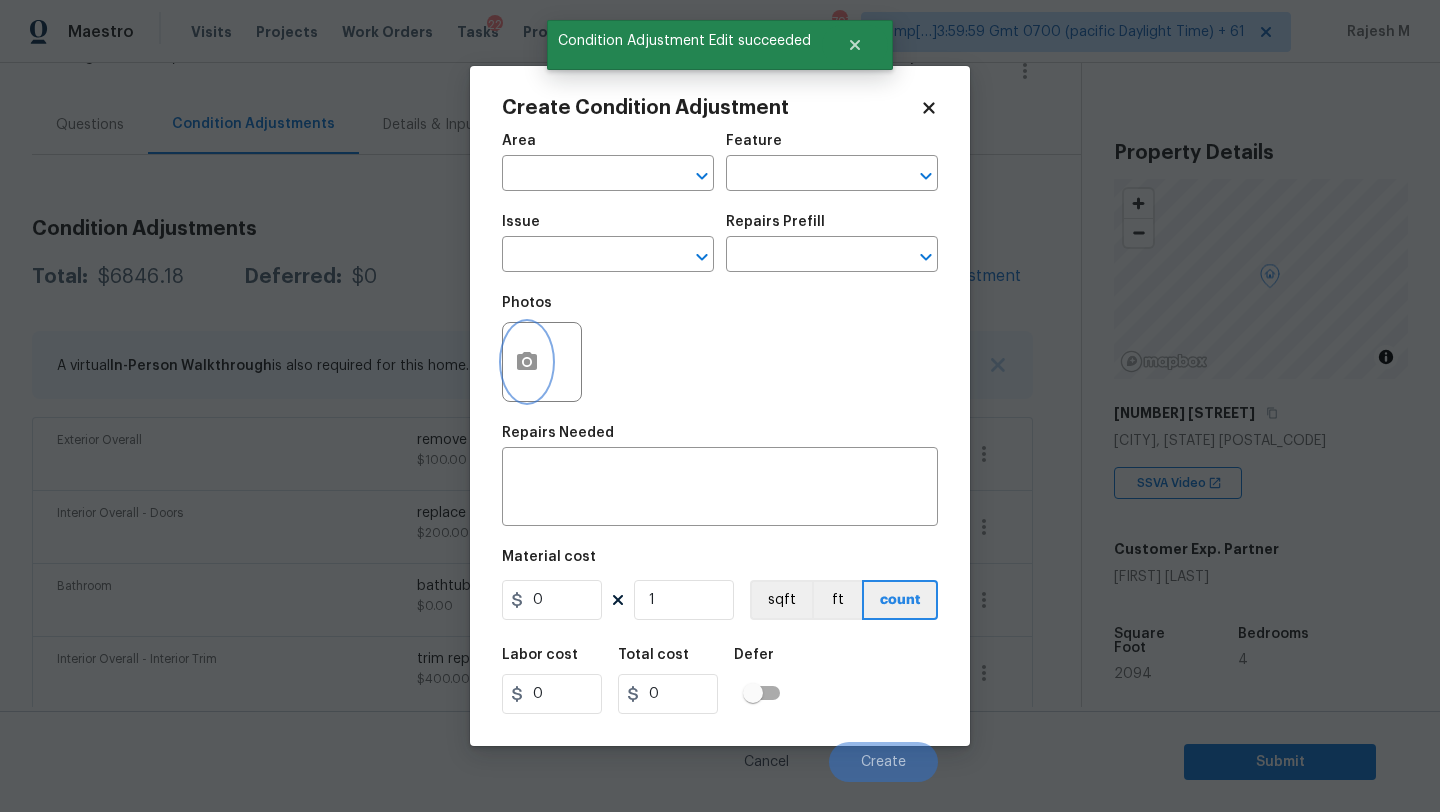 click 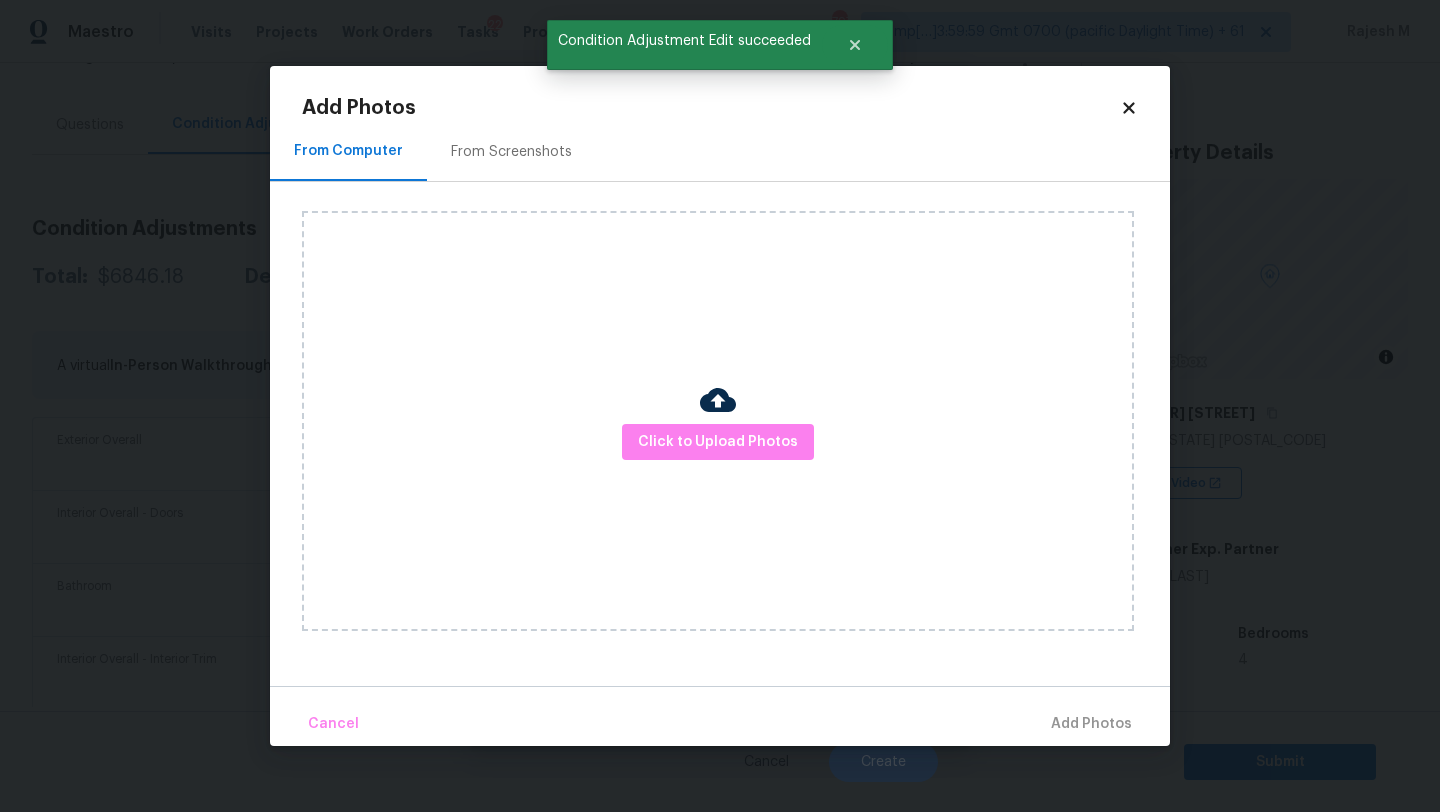 click on "Click to Upload Photos" at bounding box center (718, 421) 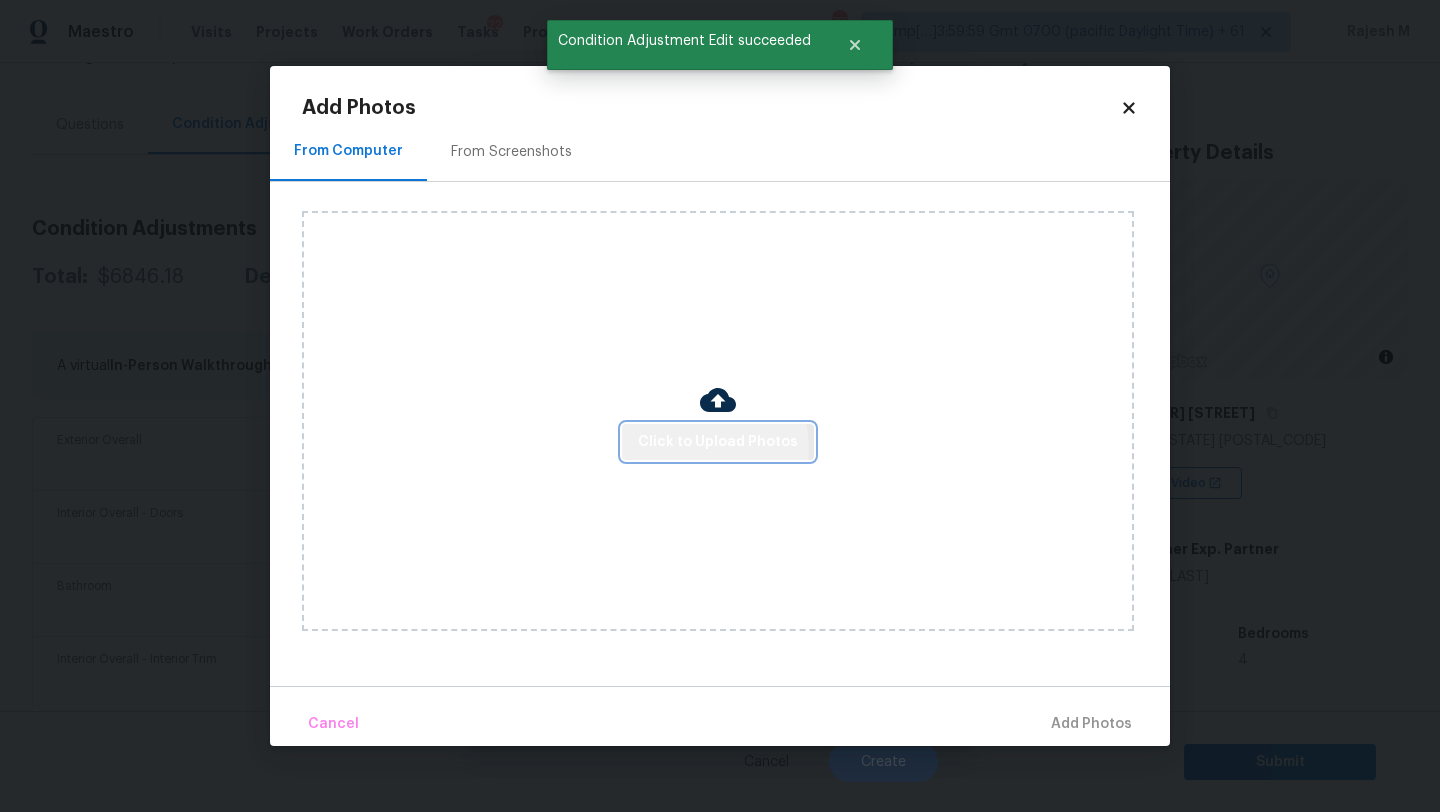 click on "Click to Upload Photos" at bounding box center [718, 442] 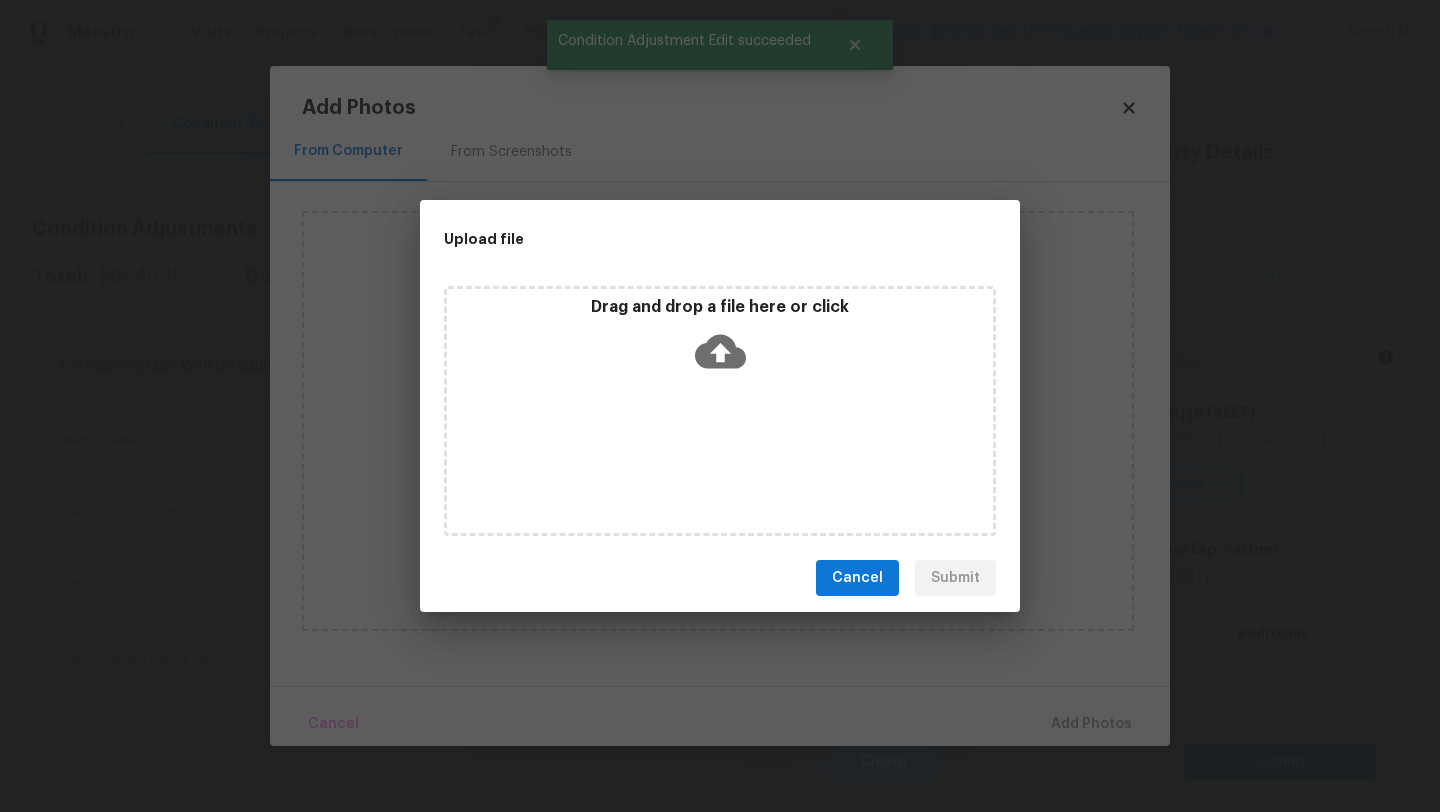 click 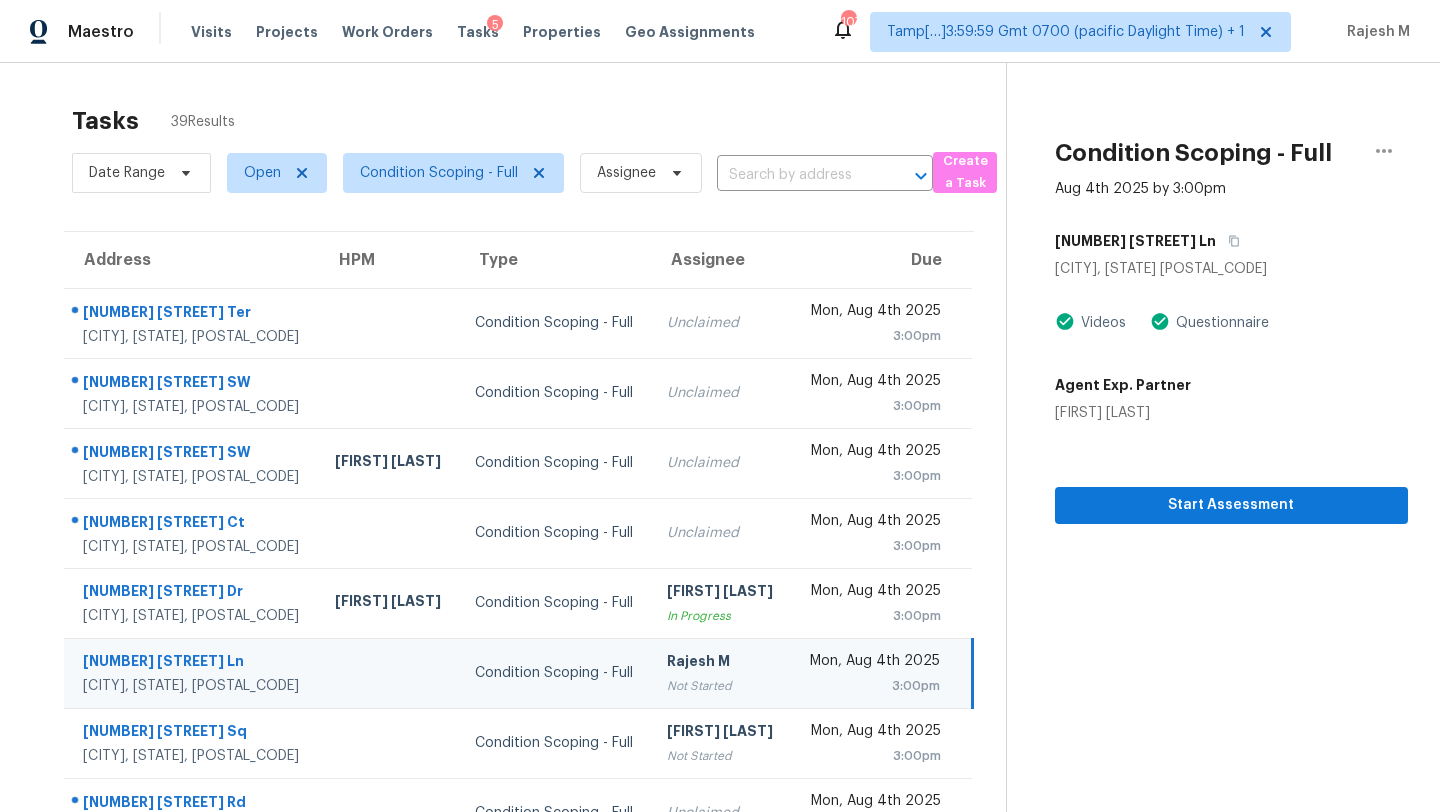 scroll, scrollTop: 0, scrollLeft: 0, axis: both 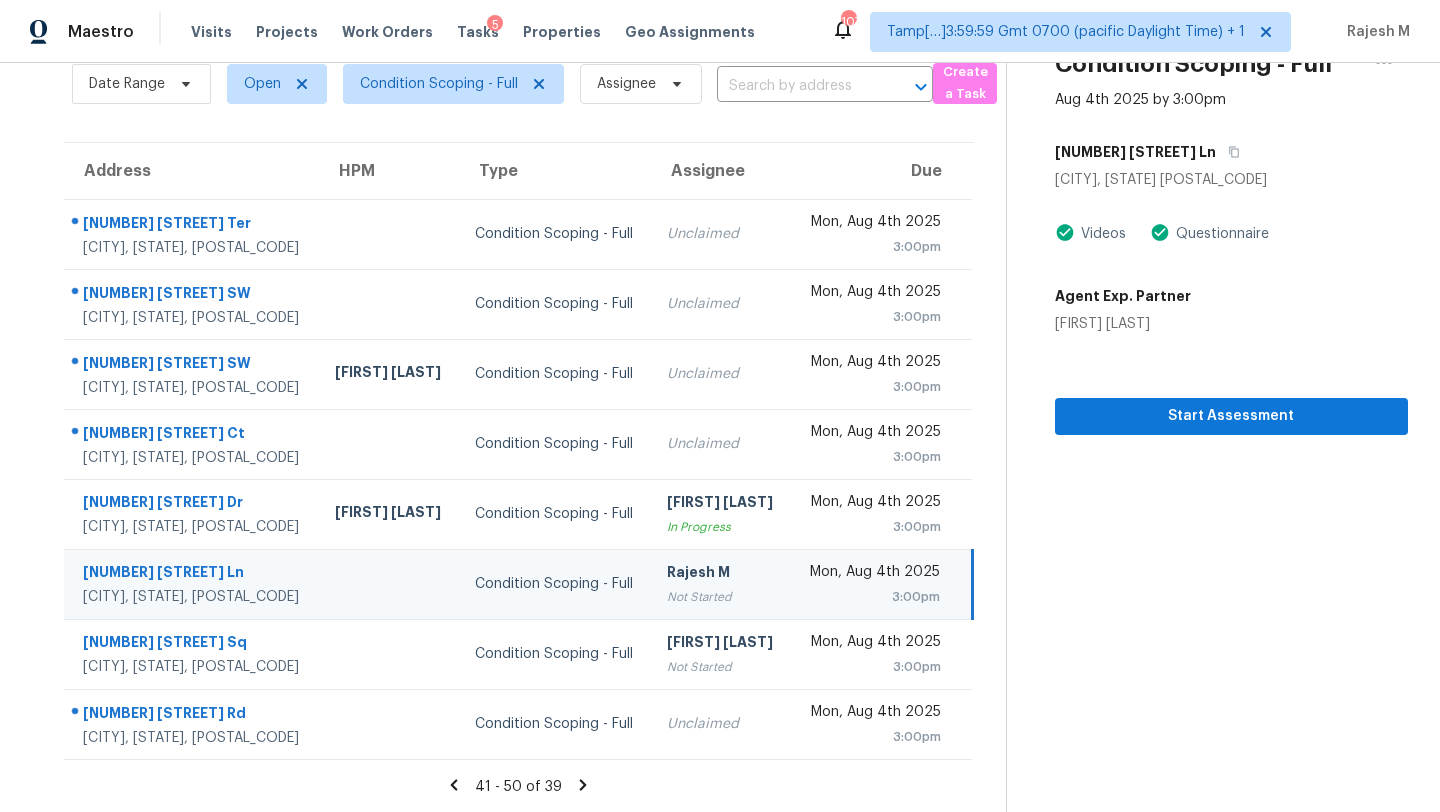 click on "Condition Scoping - Full" at bounding box center [555, 584] 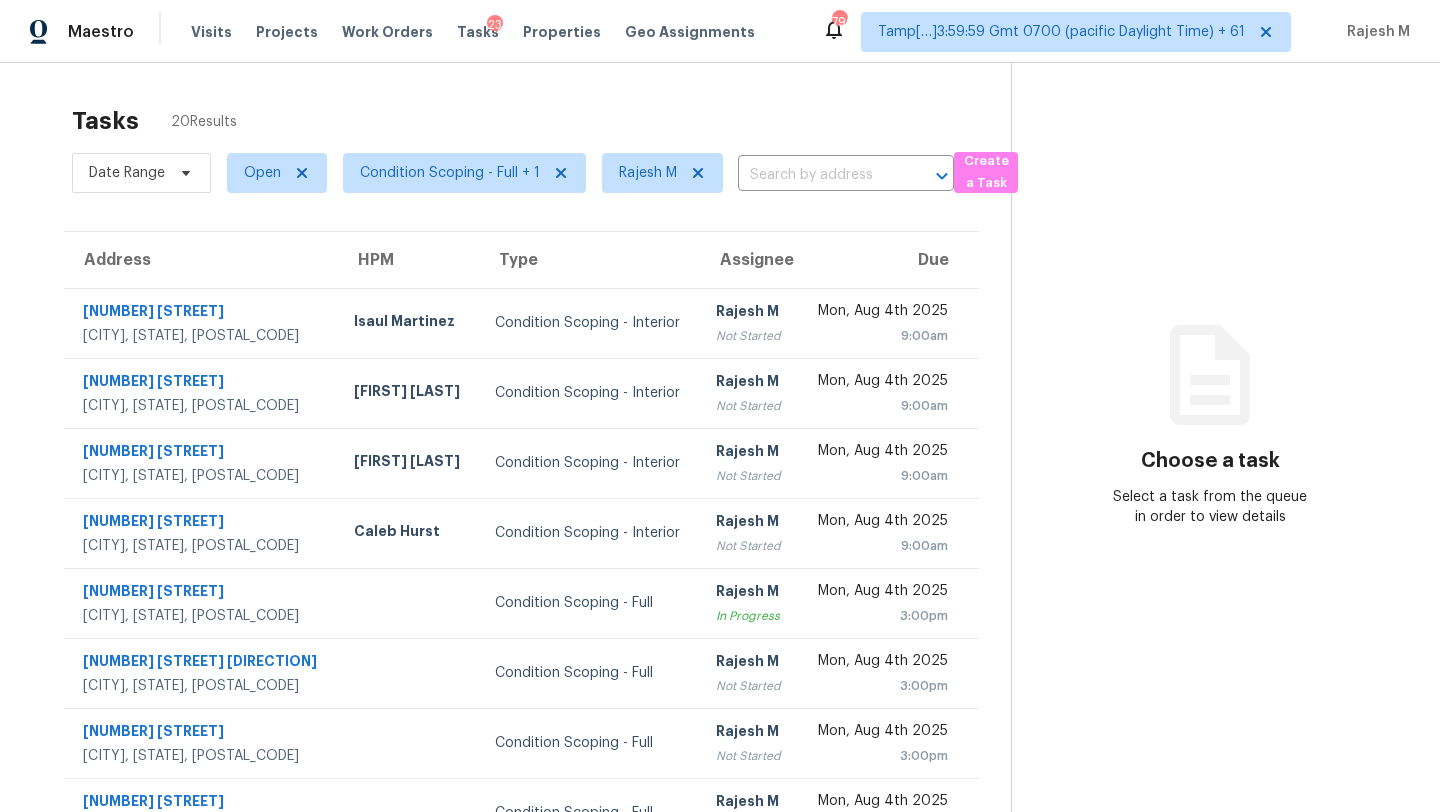 scroll, scrollTop: 0, scrollLeft: 0, axis: both 